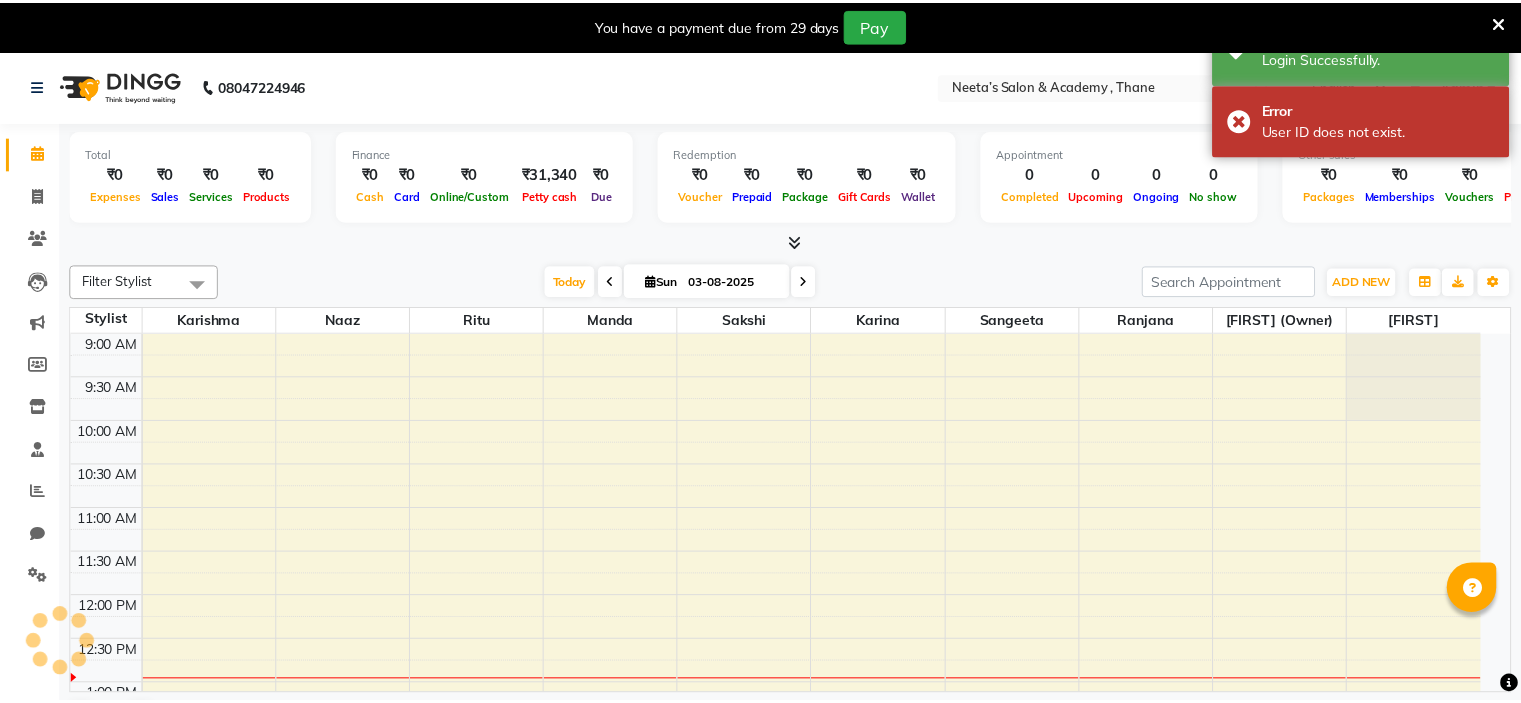 scroll, scrollTop: 0, scrollLeft: 0, axis: both 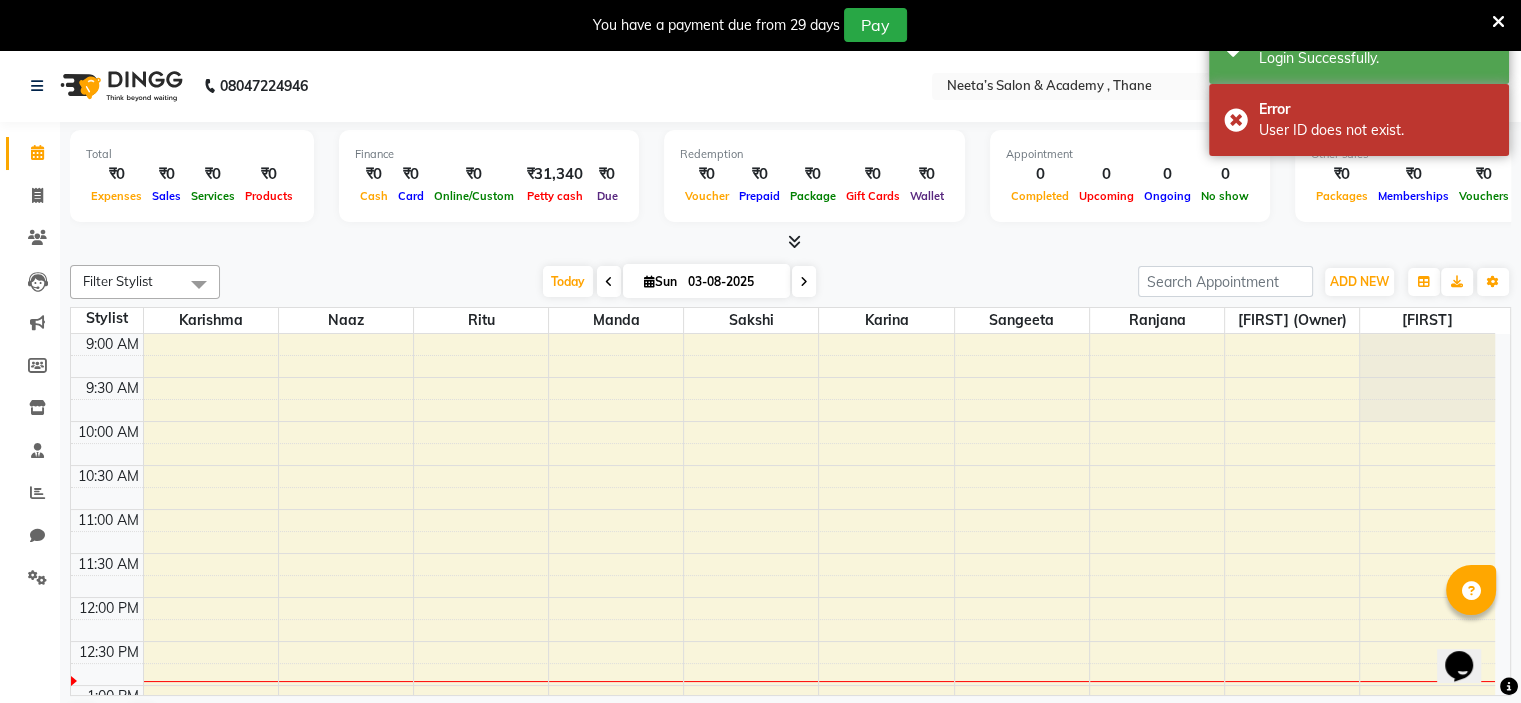 click on "03-08-2025" at bounding box center (732, 282) 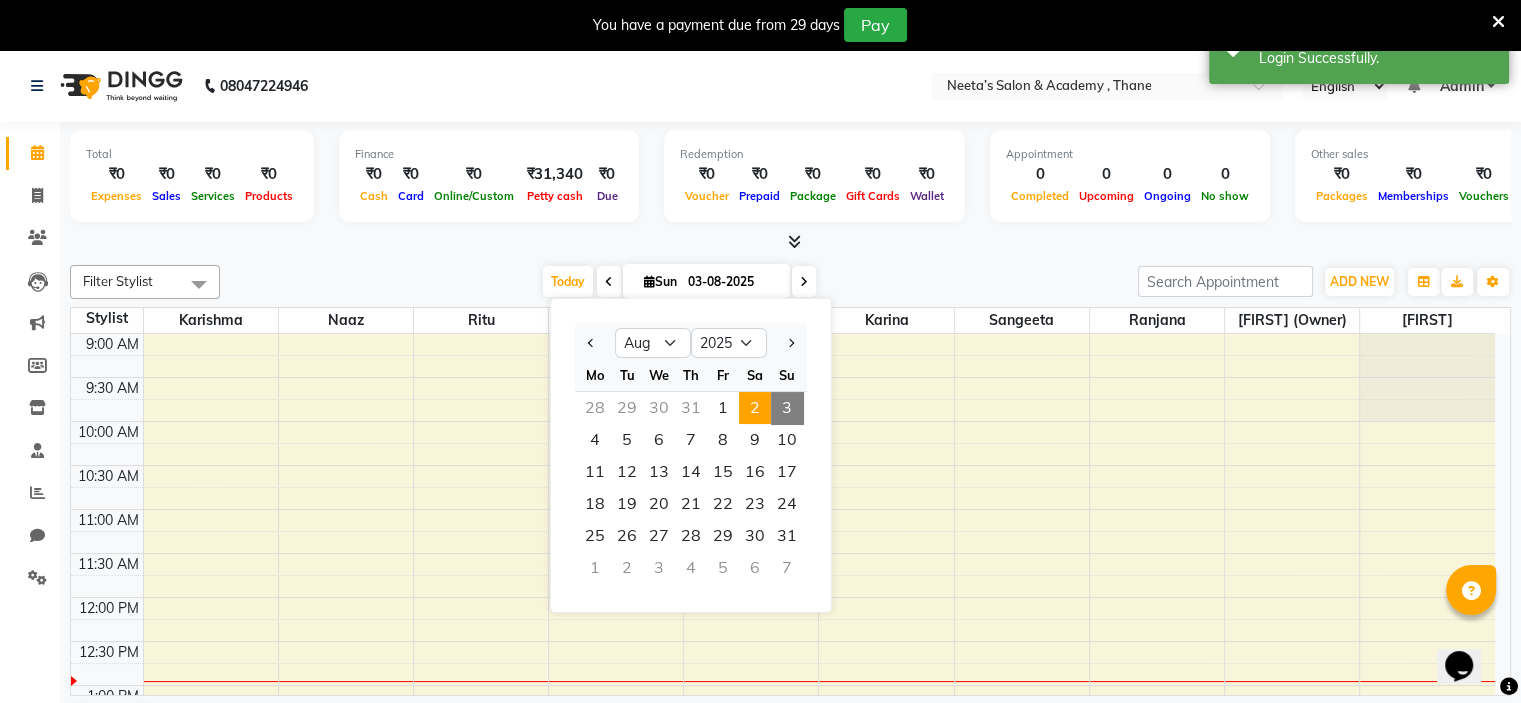 click on "2" at bounding box center [755, 408] 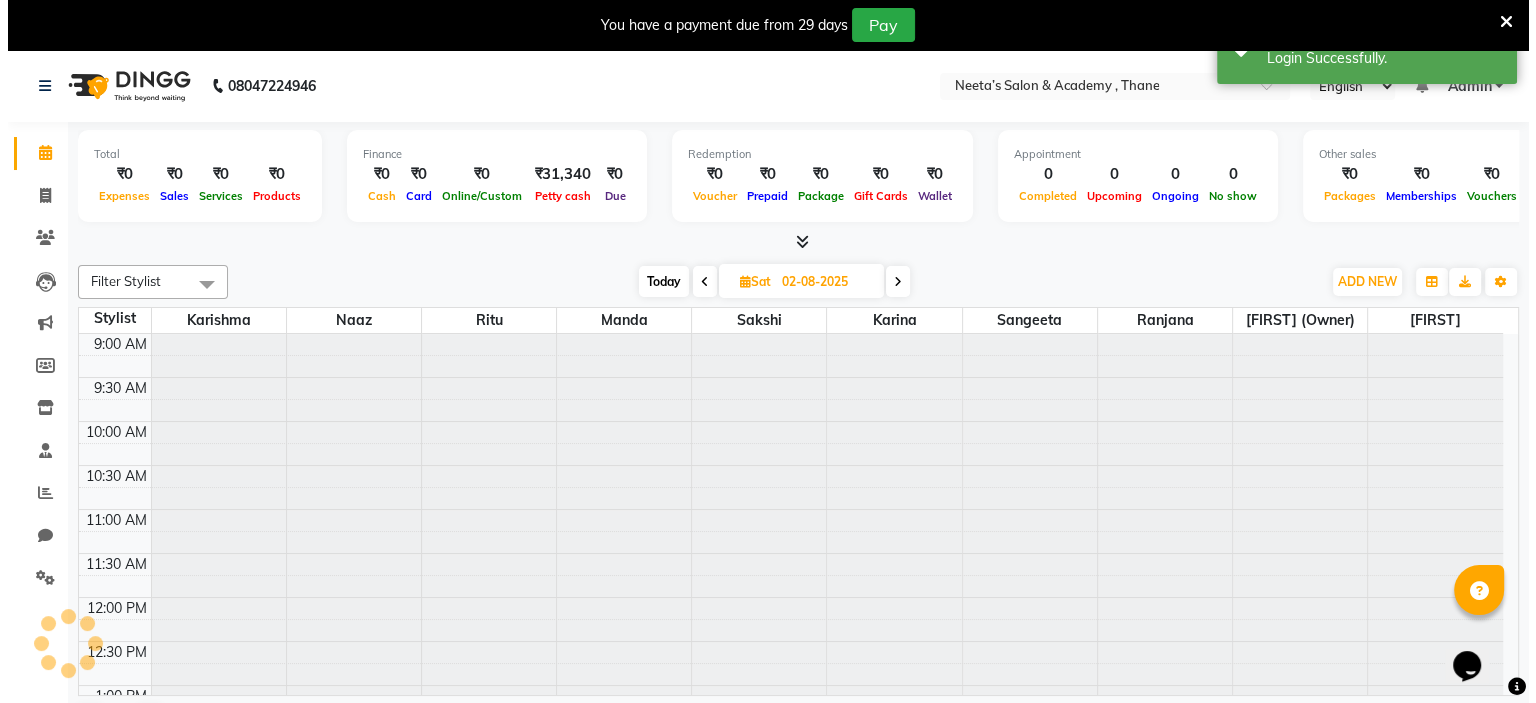 scroll, scrollTop: 263, scrollLeft: 0, axis: vertical 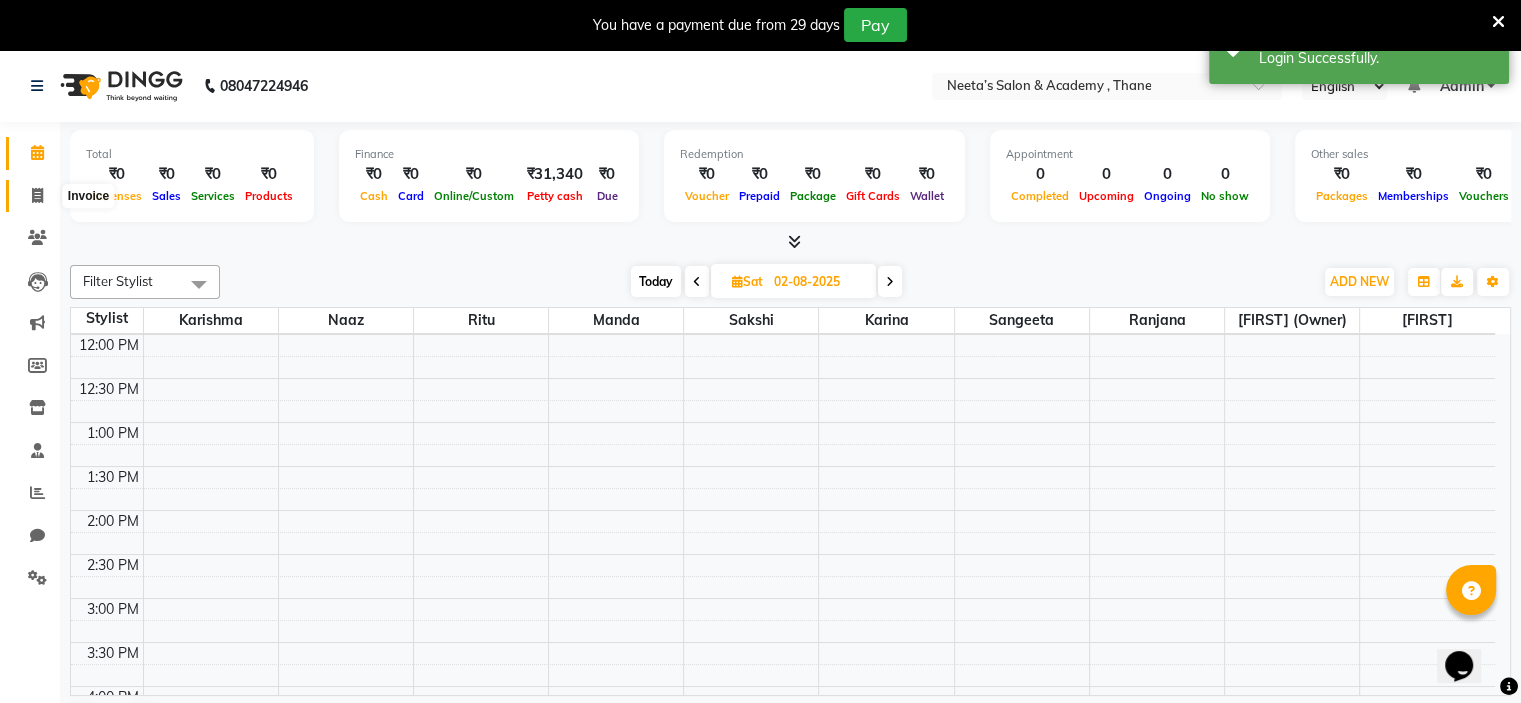click 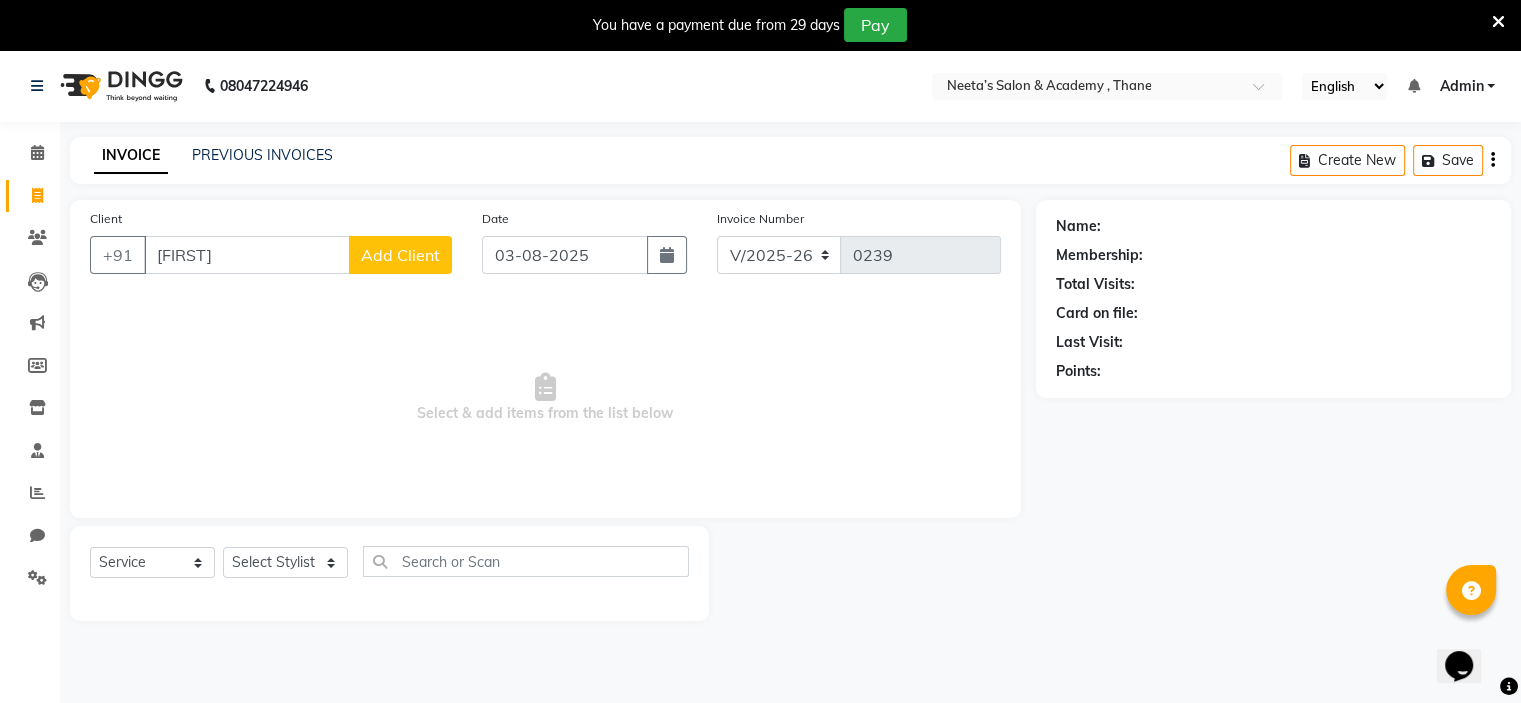 click on "[FIRST]" at bounding box center [247, 255] 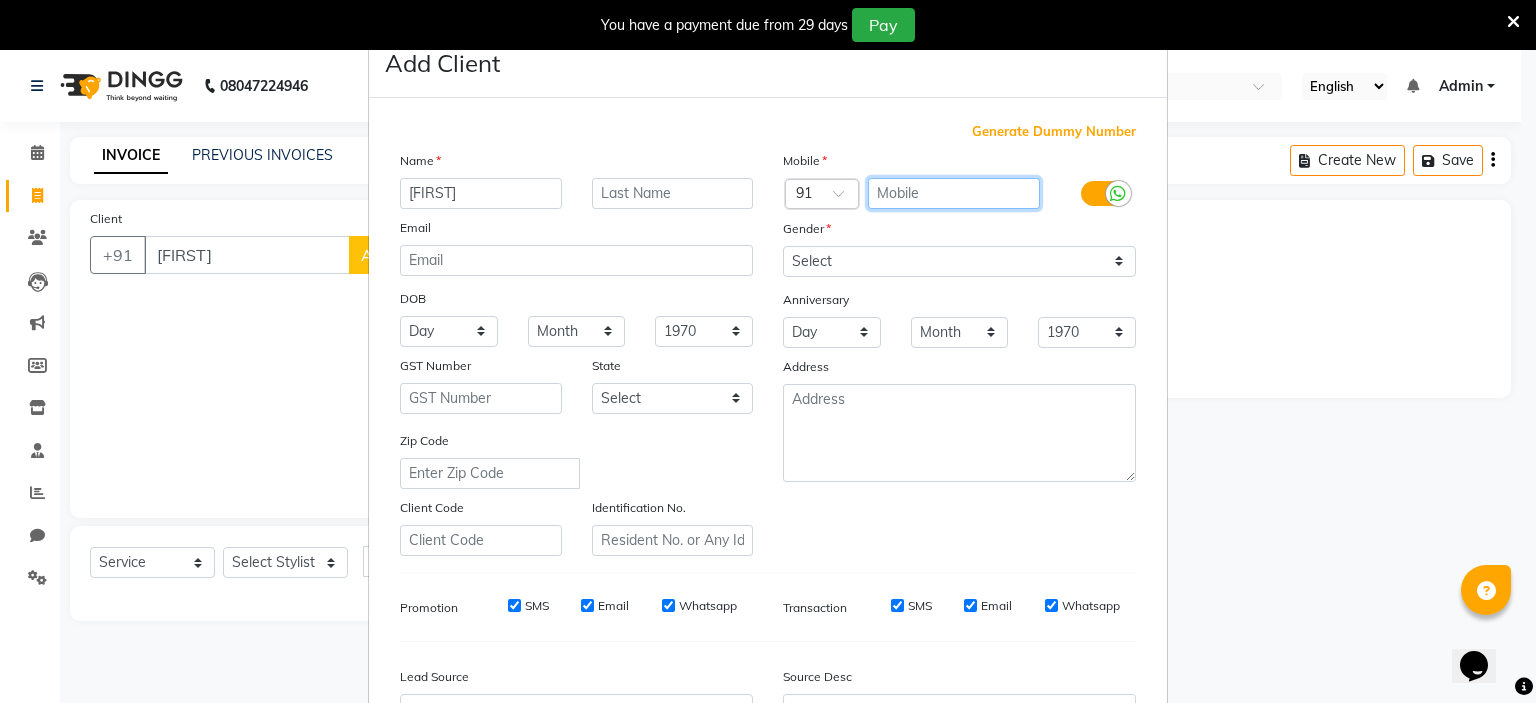 click at bounding box center (954, 193) 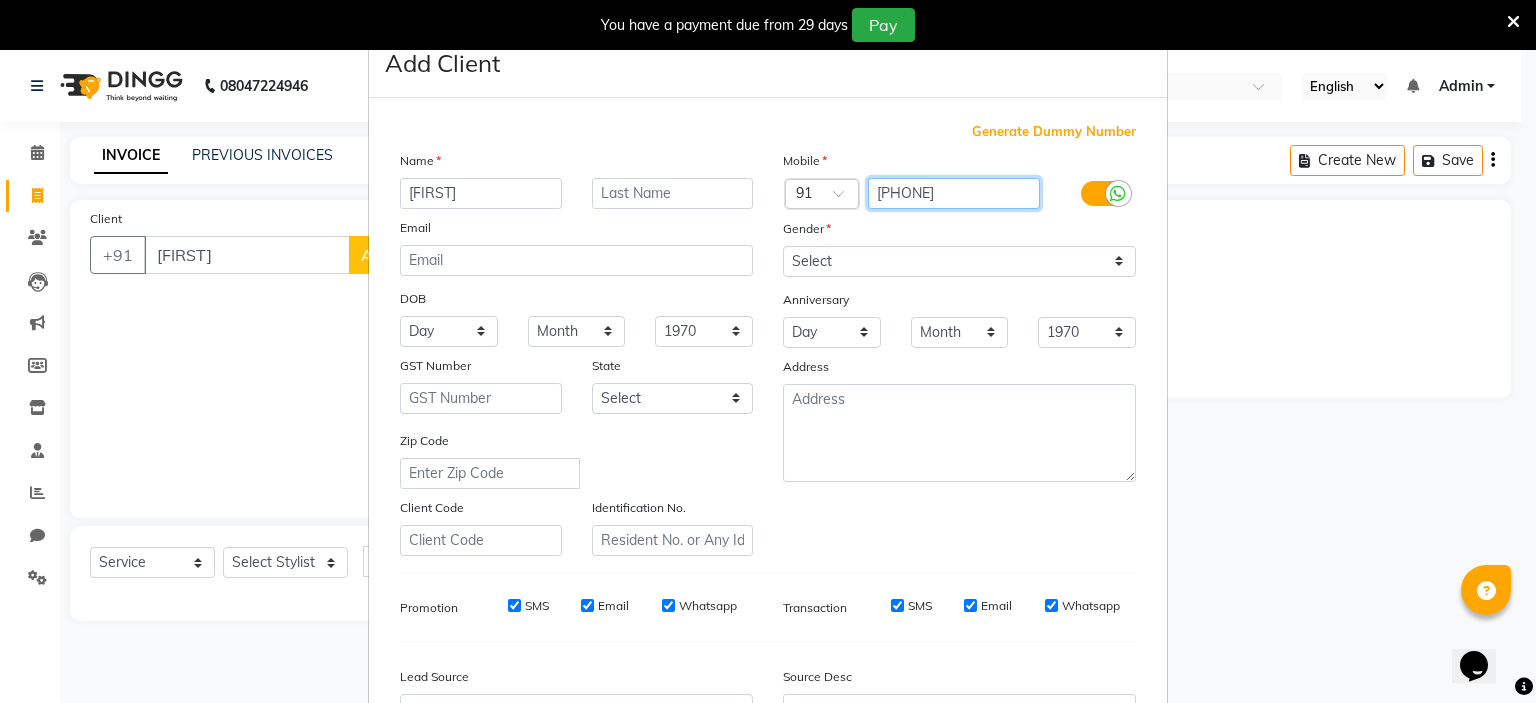 type on "[PHONE]" 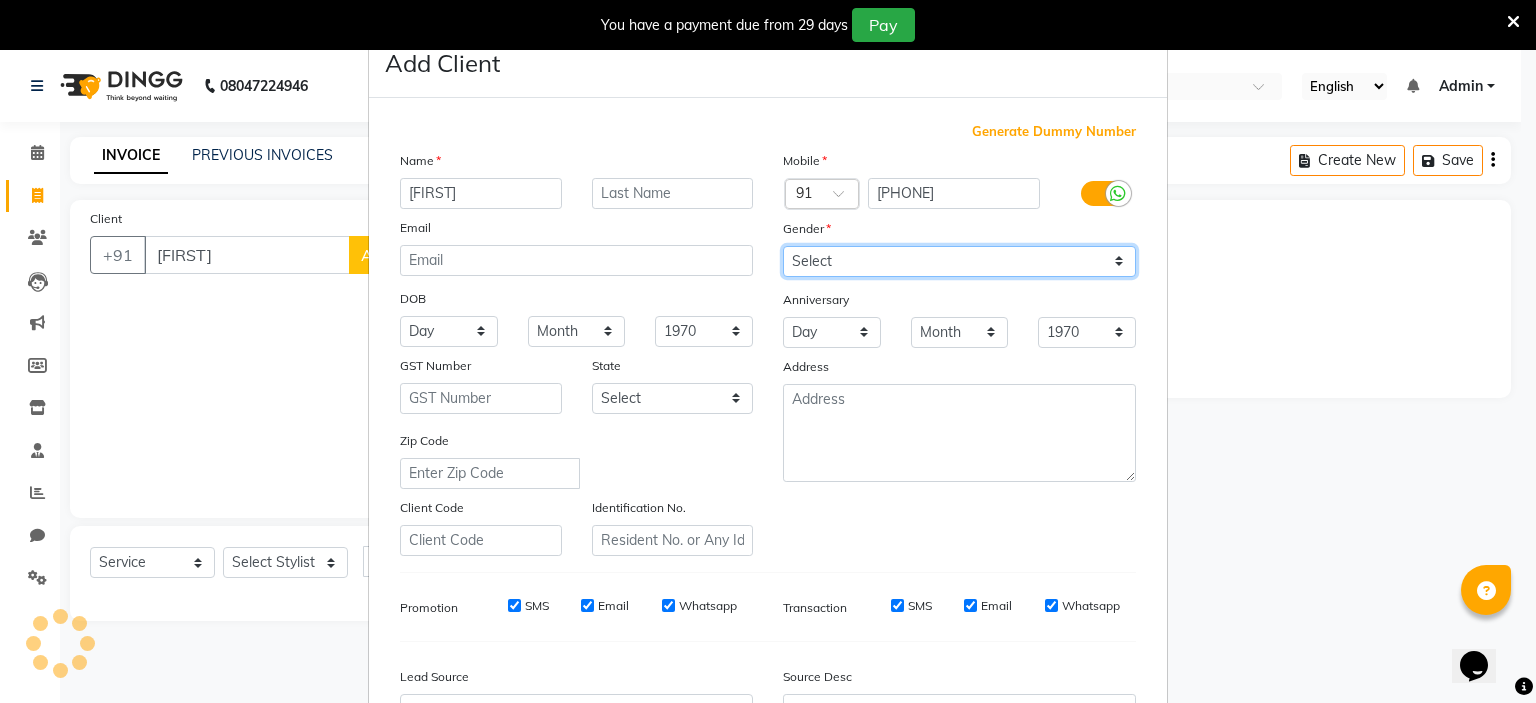 click on "Select Male Female Other Prefer Not To Say" at bounding box center [959, 261] 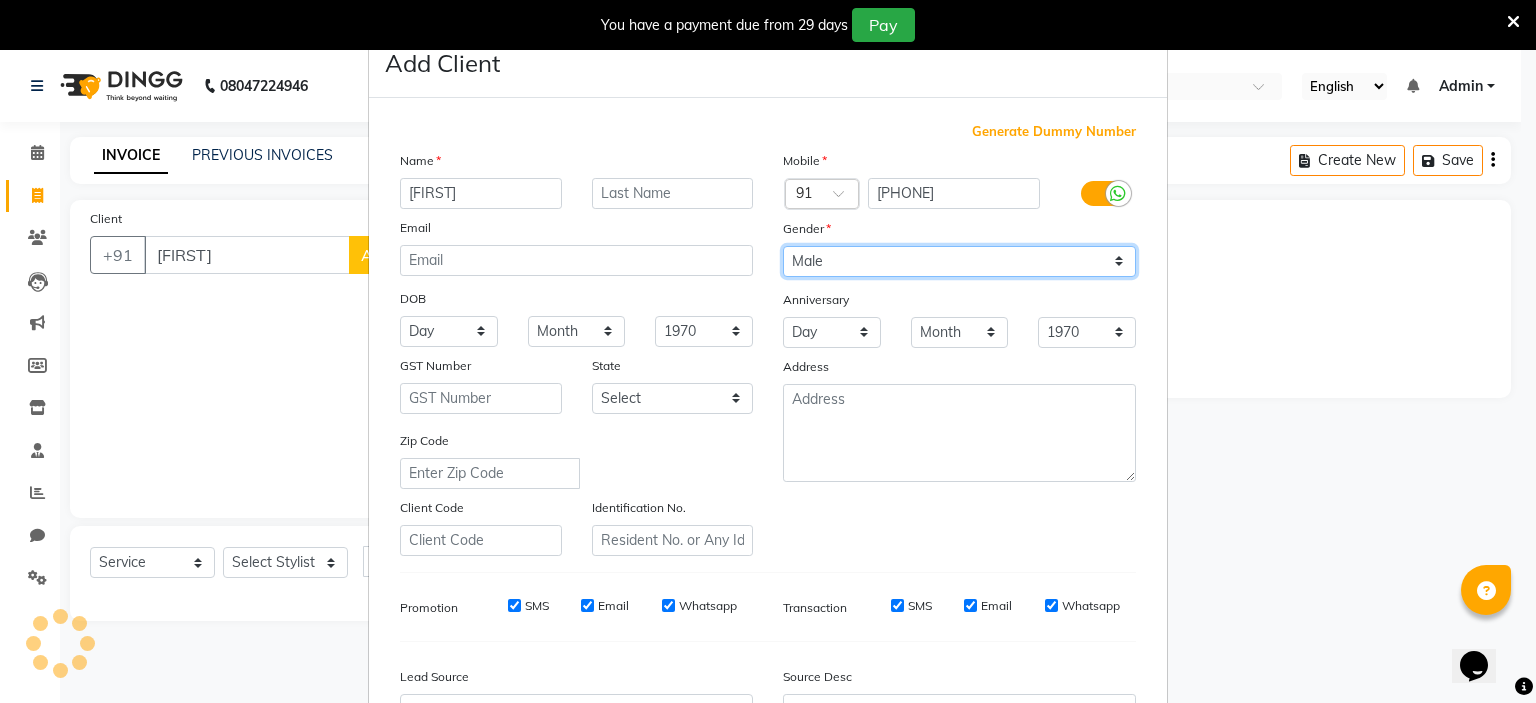 click on "Select Male Female Other Prefer Not To Say" at bounding box center [959, 261] 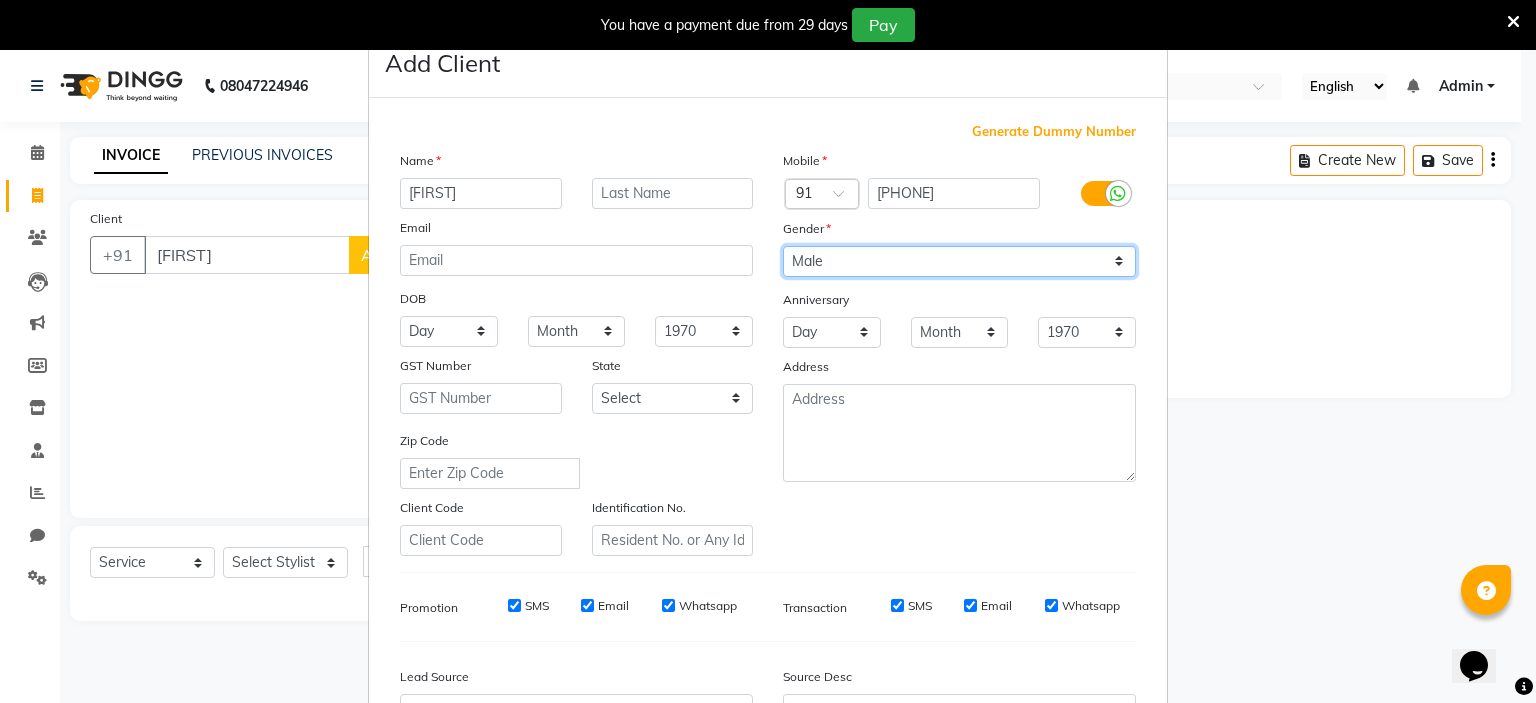 click on "Select Male Female Other Prefer Not To Say" at bounding box center (959, 261) 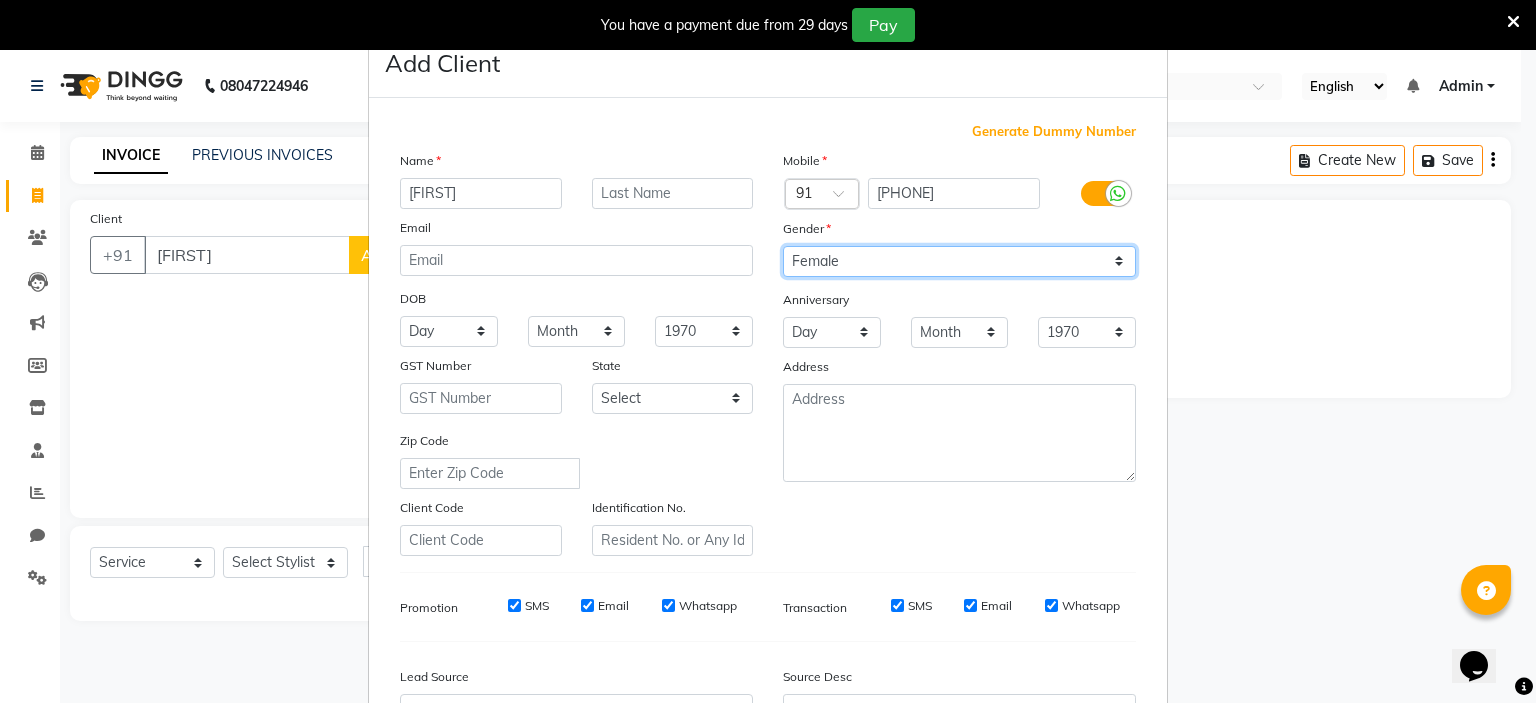 click on "Select Male Female Other Prefer Not To Say" at bounding box center (959, 261) 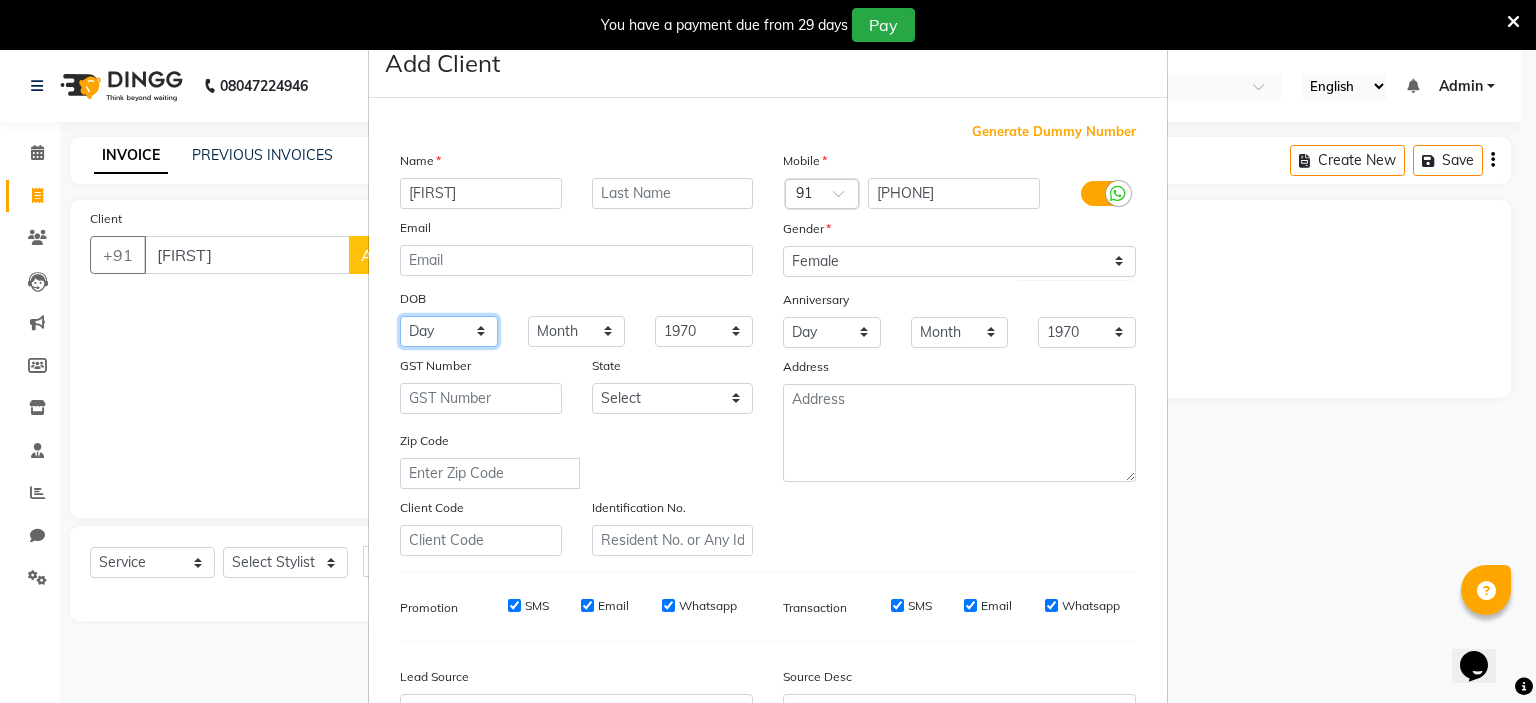 click on "Day 01 02 03 04 05 06 07 08 09 10 11 12 13 14 15 16 17 18 19 20 21 22 23 24 25 26 27 28 29 30 31" at bounding box center [449, 331] 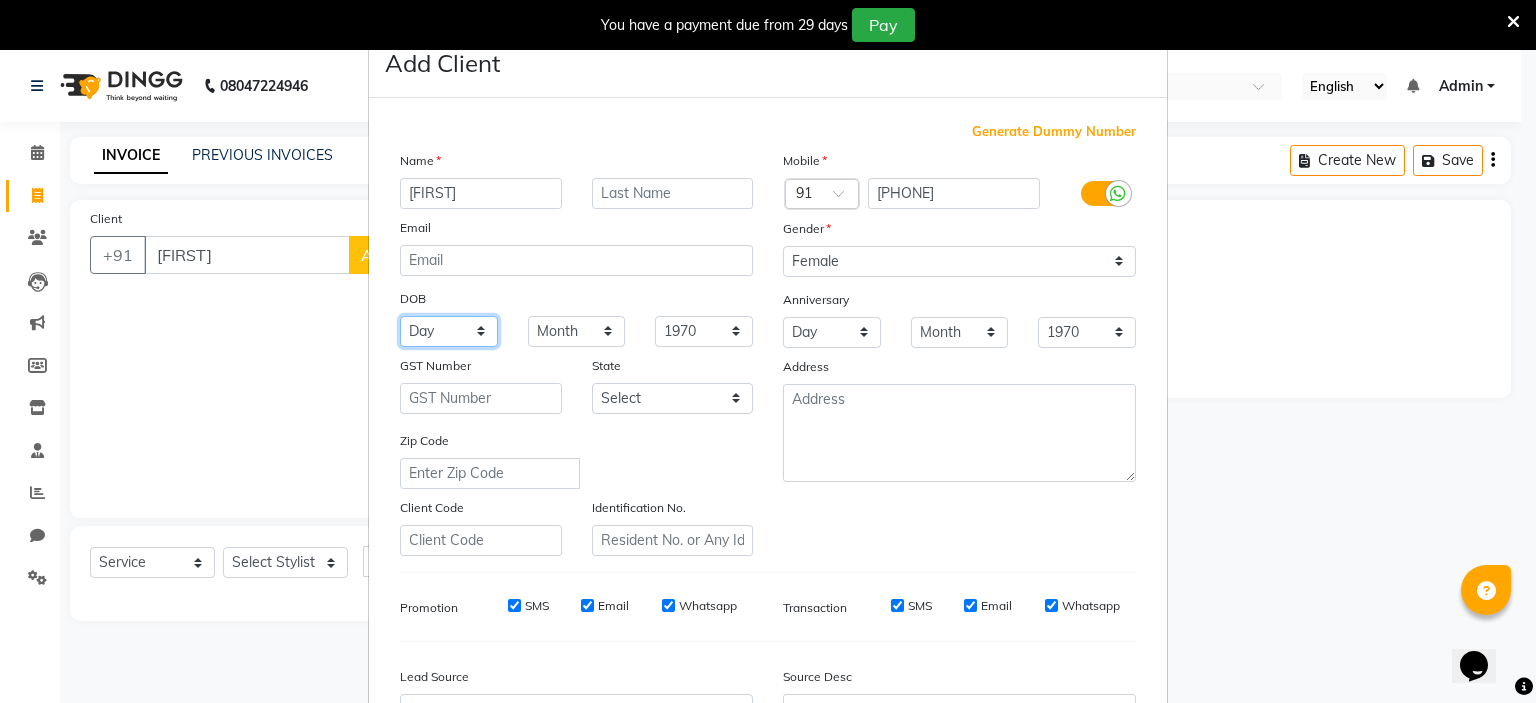 select on "04" 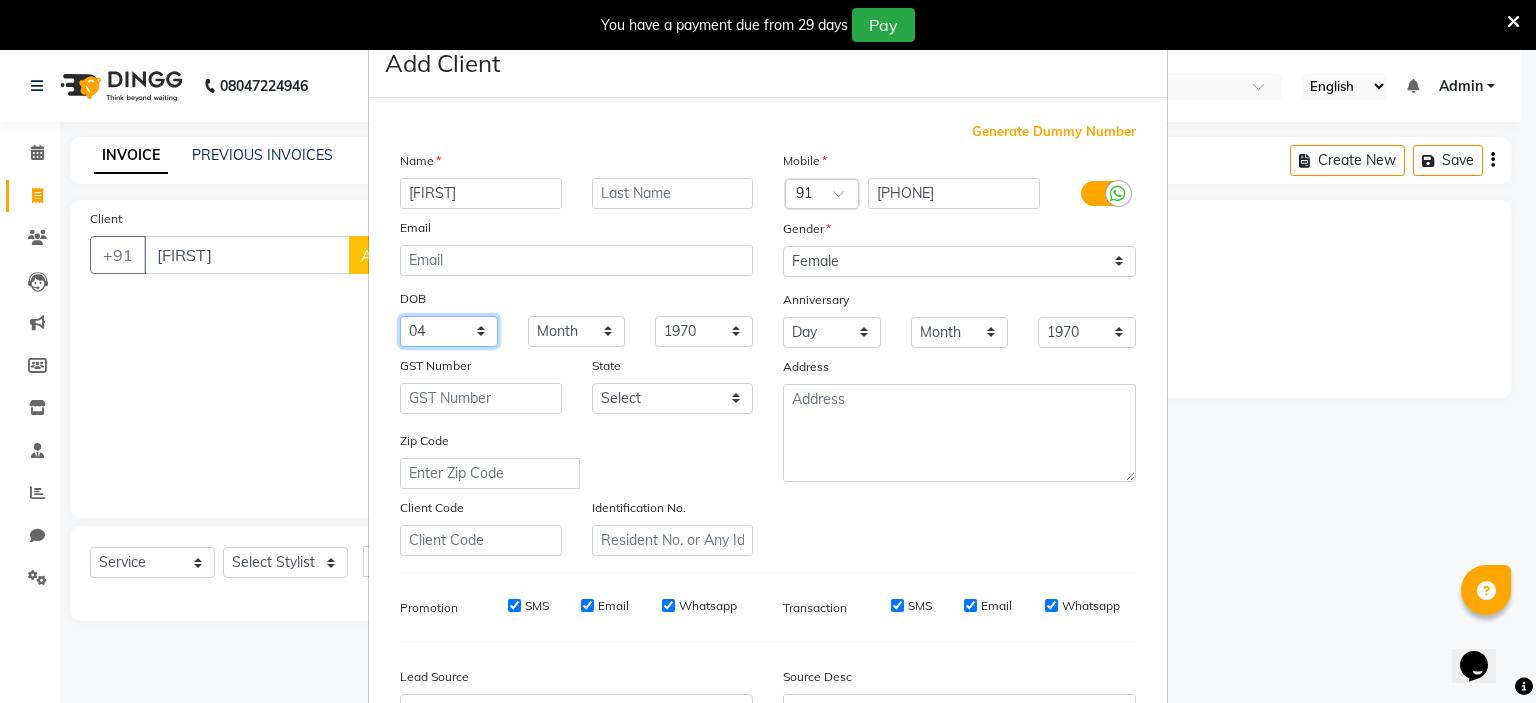 click on "Day 01 02 03 04 05 06 07 08 09 10 11 12 13 14 15 16 17 18 19 20 21 22 23 24 25 26 27 28 29 30 31" at bounding box center [449, 331] 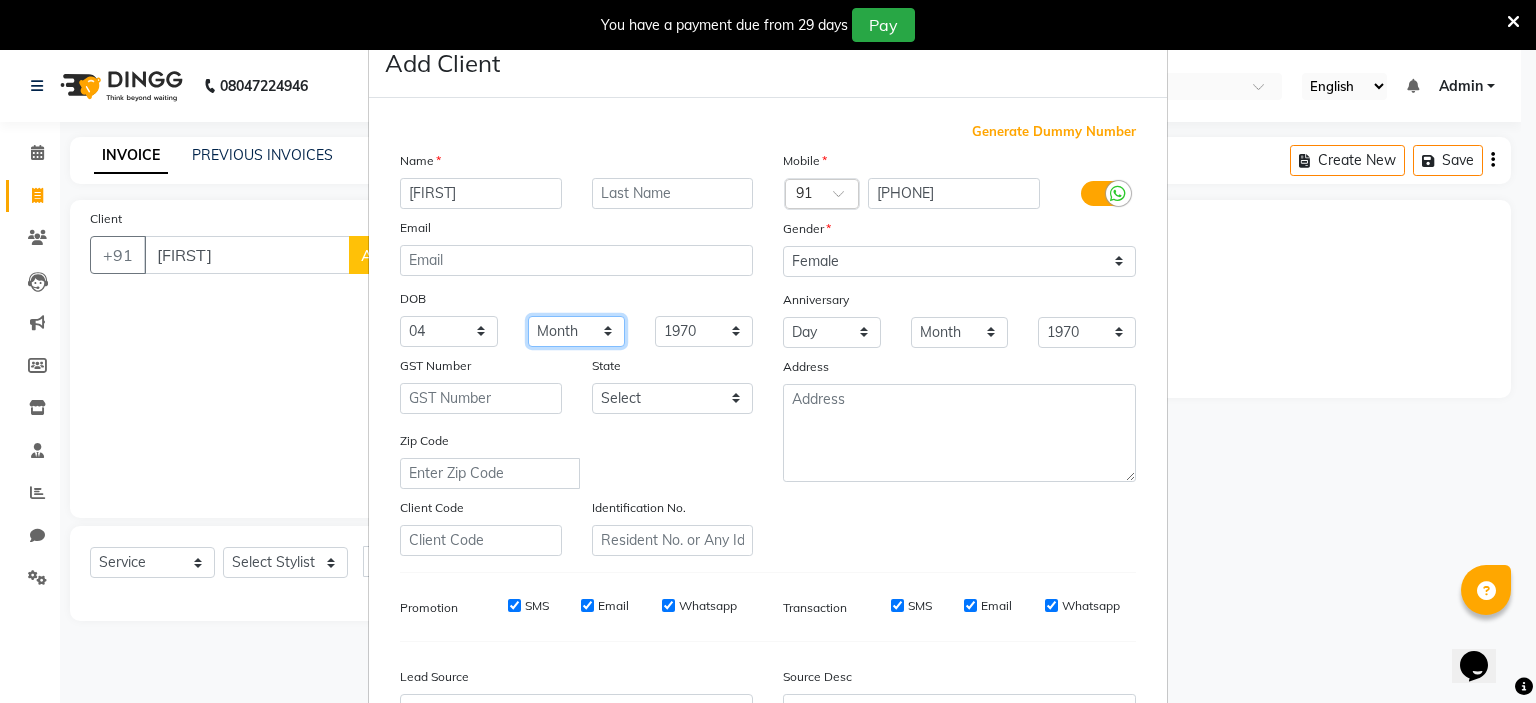 click on "Month January February March April May June July August September October November December" at bounding box center [577, 331] 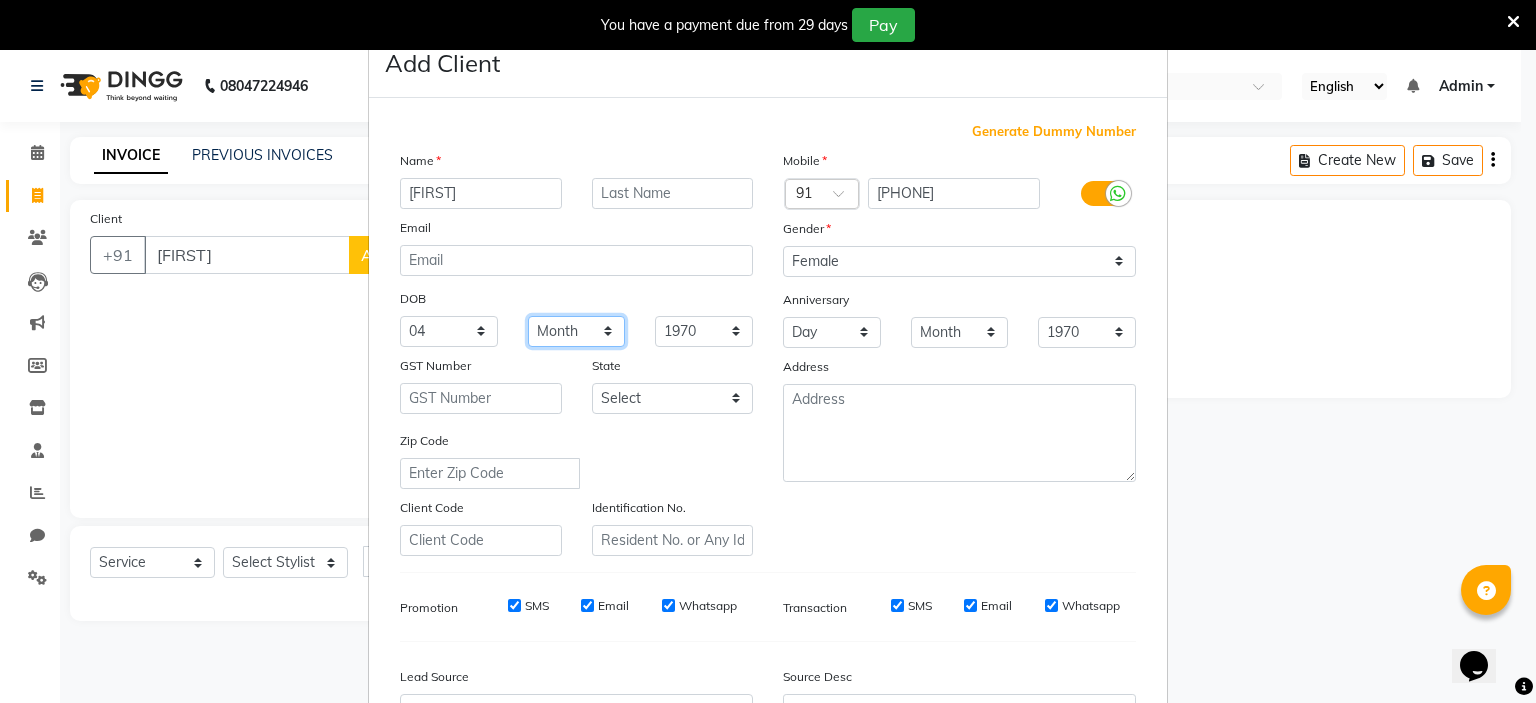select on "08" 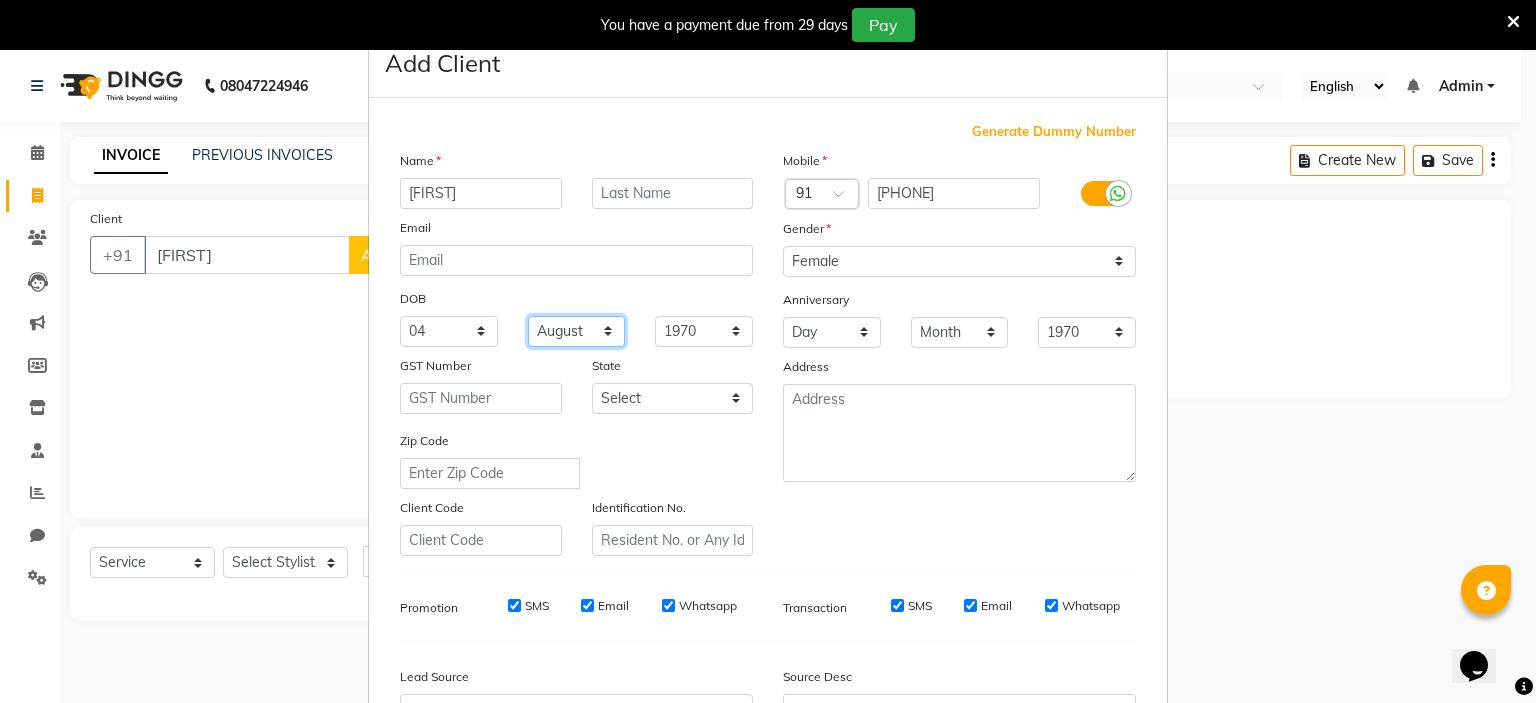 click on "Month January February March April May June July August September October November December" at bounding box center [577, 331] 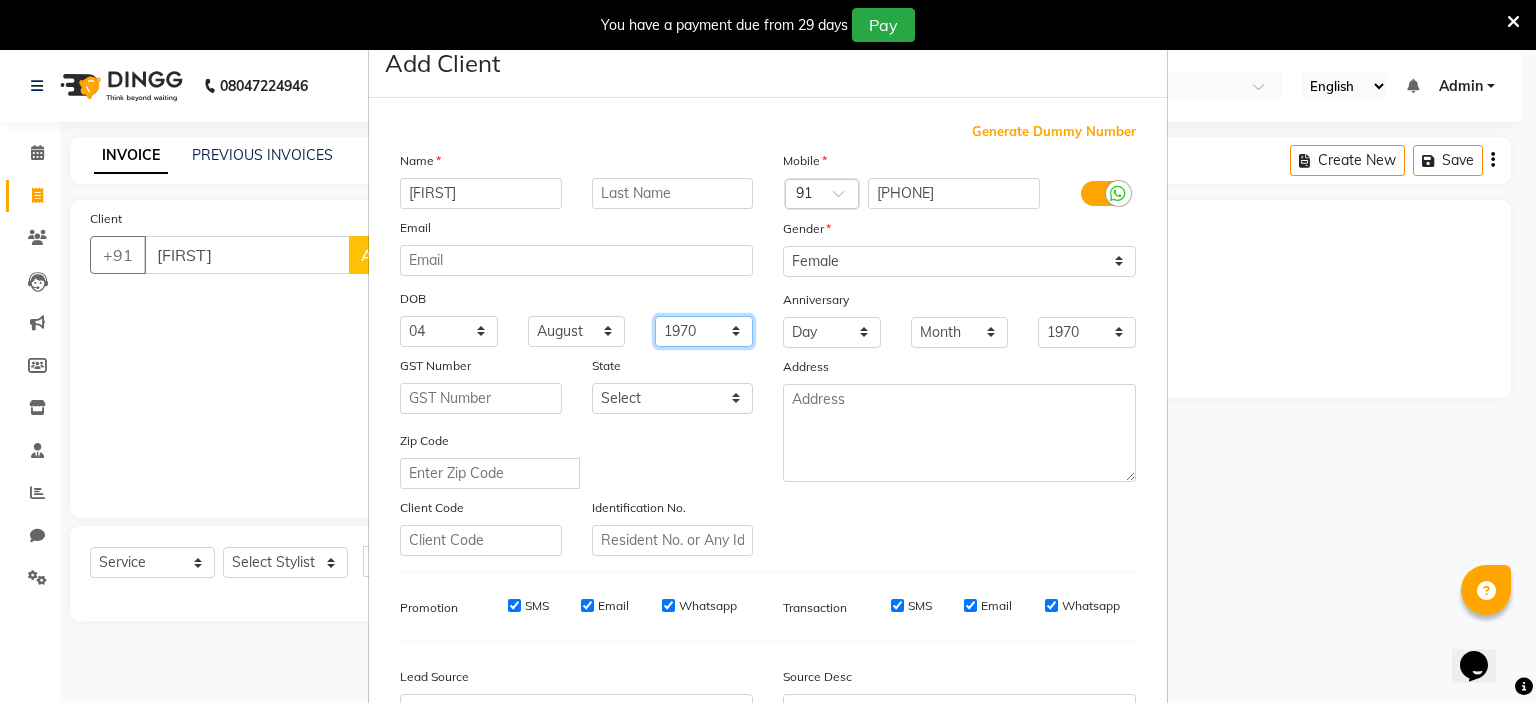 click on "1940 1941 1942 1943 1944 1945 1946 1947 1948 1949 1950 1951 1952 1953 1954 1955 1956 1957 1958 1959 1960 1961 1962 1963 1964 1965 1966 1967 1968 1969 1970 1971 1972 1973 1974 1975 1976 1977 1978 1979 1980 1981 1982 1983 1984 1985 1986 1987 1988 1989 1990 1991 1992 1993 1994 1995 1996 1997 1998 1999 2000 2001 2002 2003 2004 2005 2006 2007 2008 2009 2010 2011 2012 2013 2014 2015 2016 2017 2018 2019 2020 2021 2022 2023 2024" at bounding box center [704, 331] 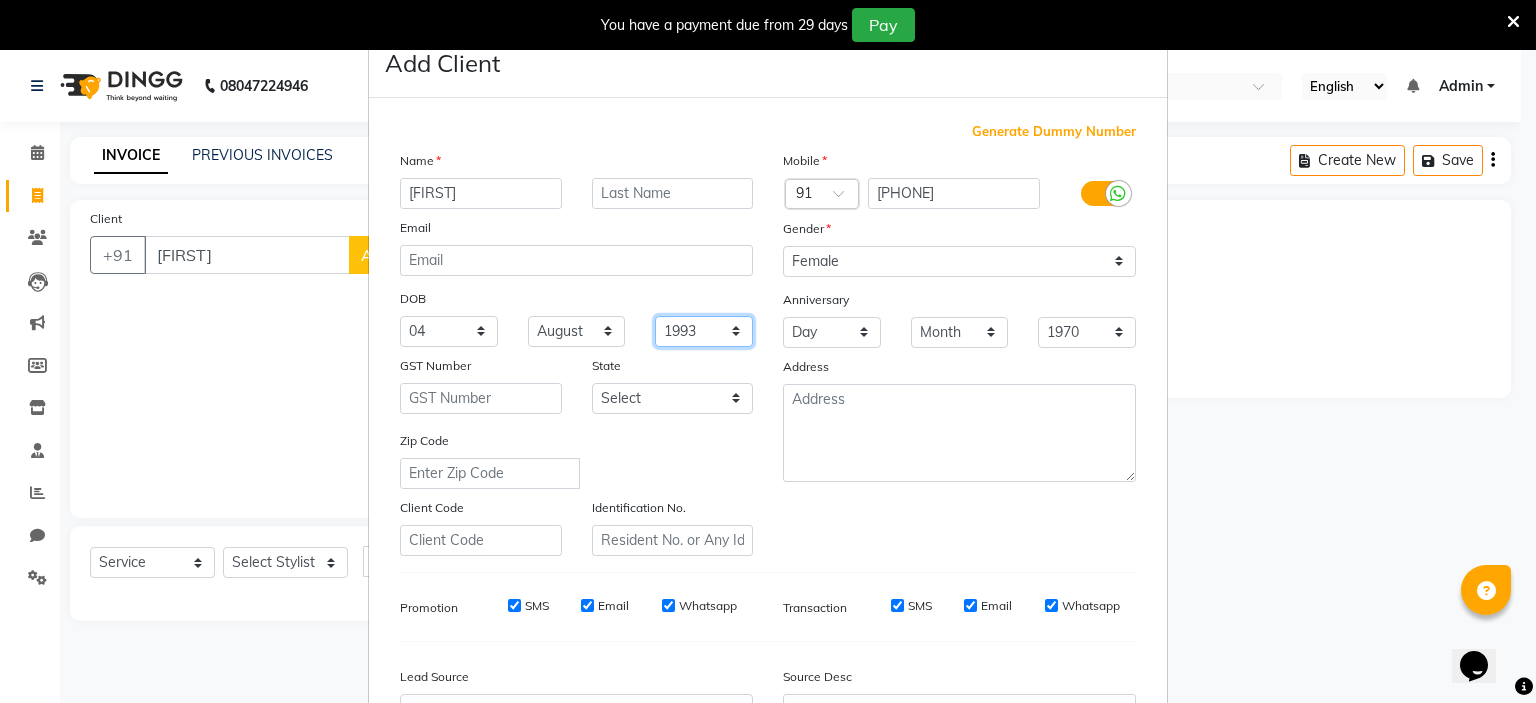 click on "1940 1941 1942 1943 1944 1945 1946 1947 1948 1949 1950 1951 1952 1953 1954 1955 1956 1957 1958 1959 1960 1961 1962 1963 1964 1965 1966 1967 1968 1969 1970 1971 1972 1973 1974 1975 1976 1977 1978 1979 1980 1981 1982 1983 1984 1985 1986 1987 1988 1989 1990 1991 1992 1993 1994 1995 1996 1997 1998 1999 2000 2001 2002 2003 2004 2005 2006 2007 2008 2009 2010 2011 2012 2013 2014 2015 2016 2017 2018 2019 2020 2021 2022 2023 2024" at bounding box center [704, 331] 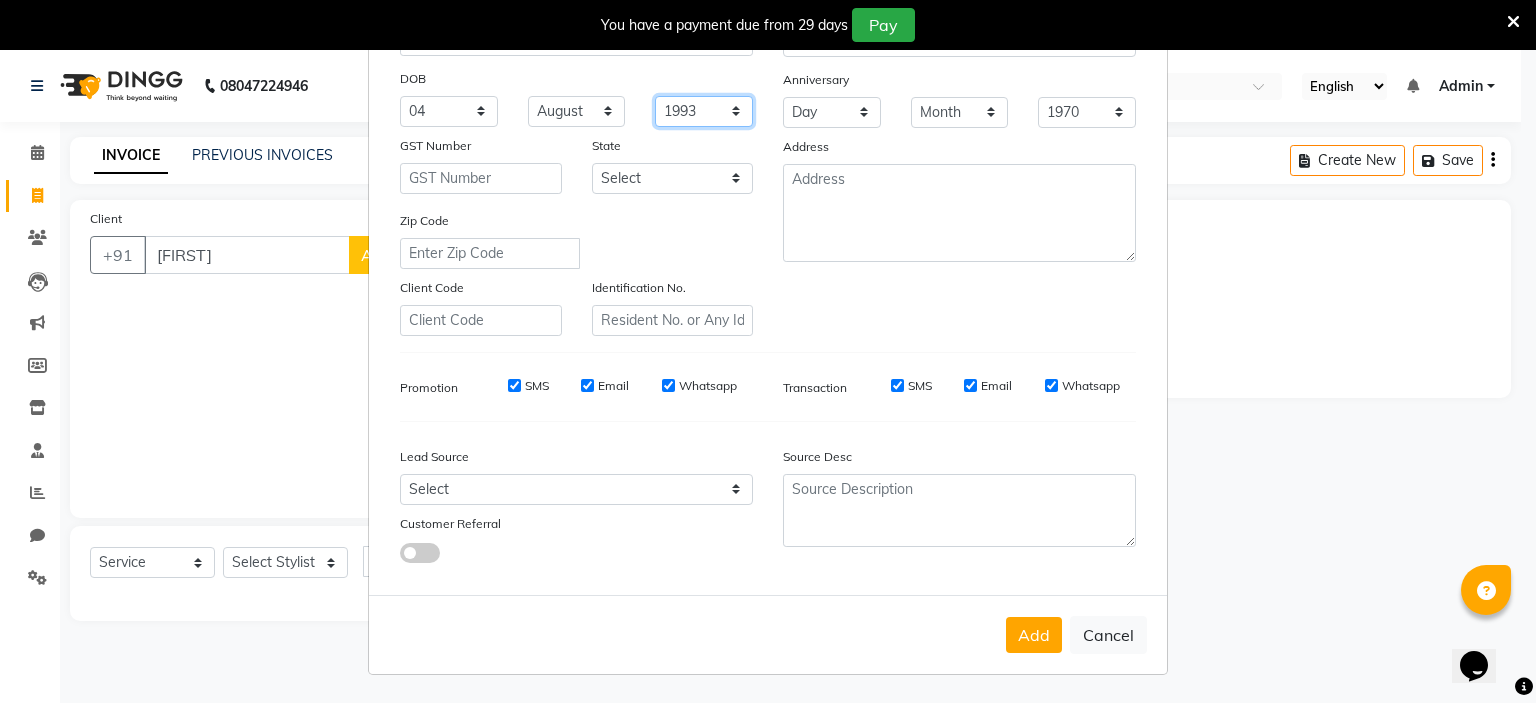 scroll, scrollTop: 0, scrollLeft: 0, axis: both 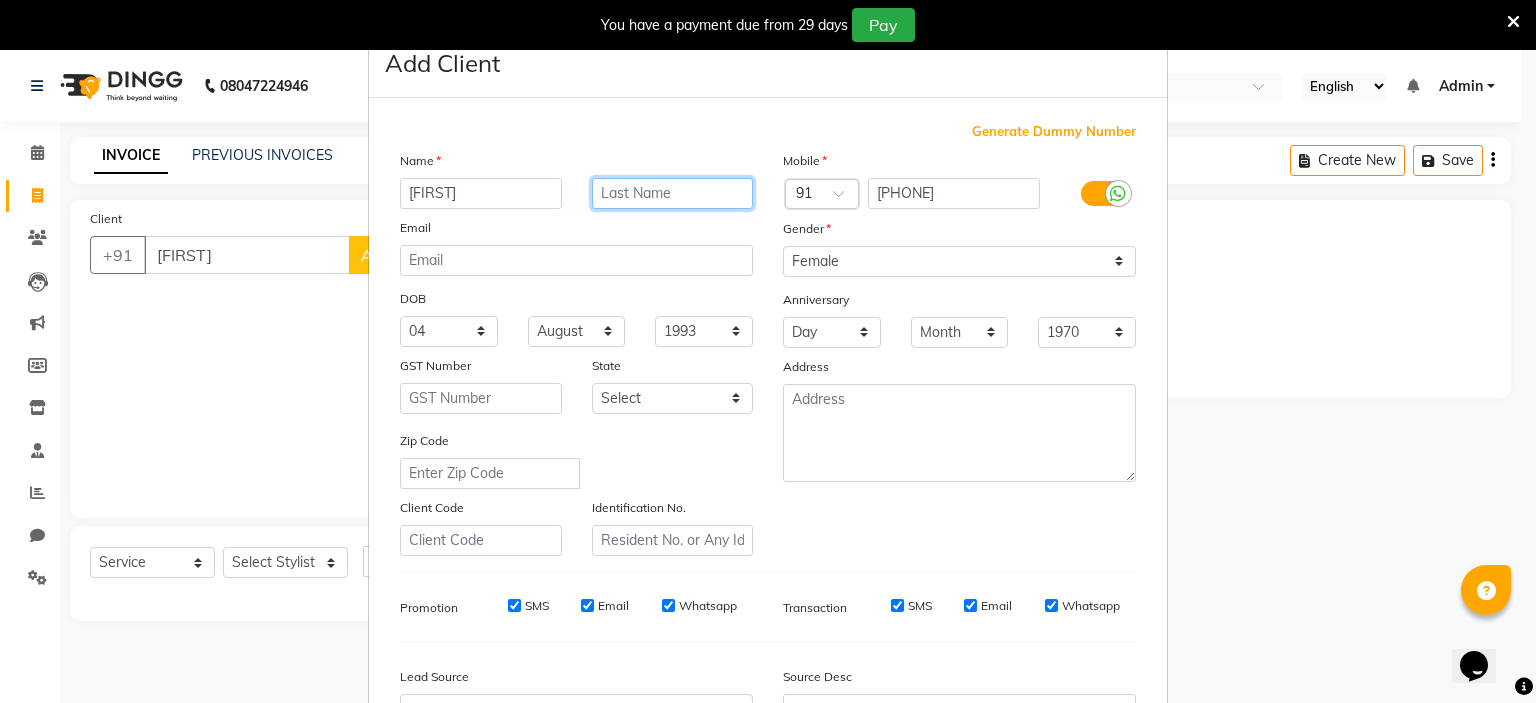 click at bounding box center (673, 193) 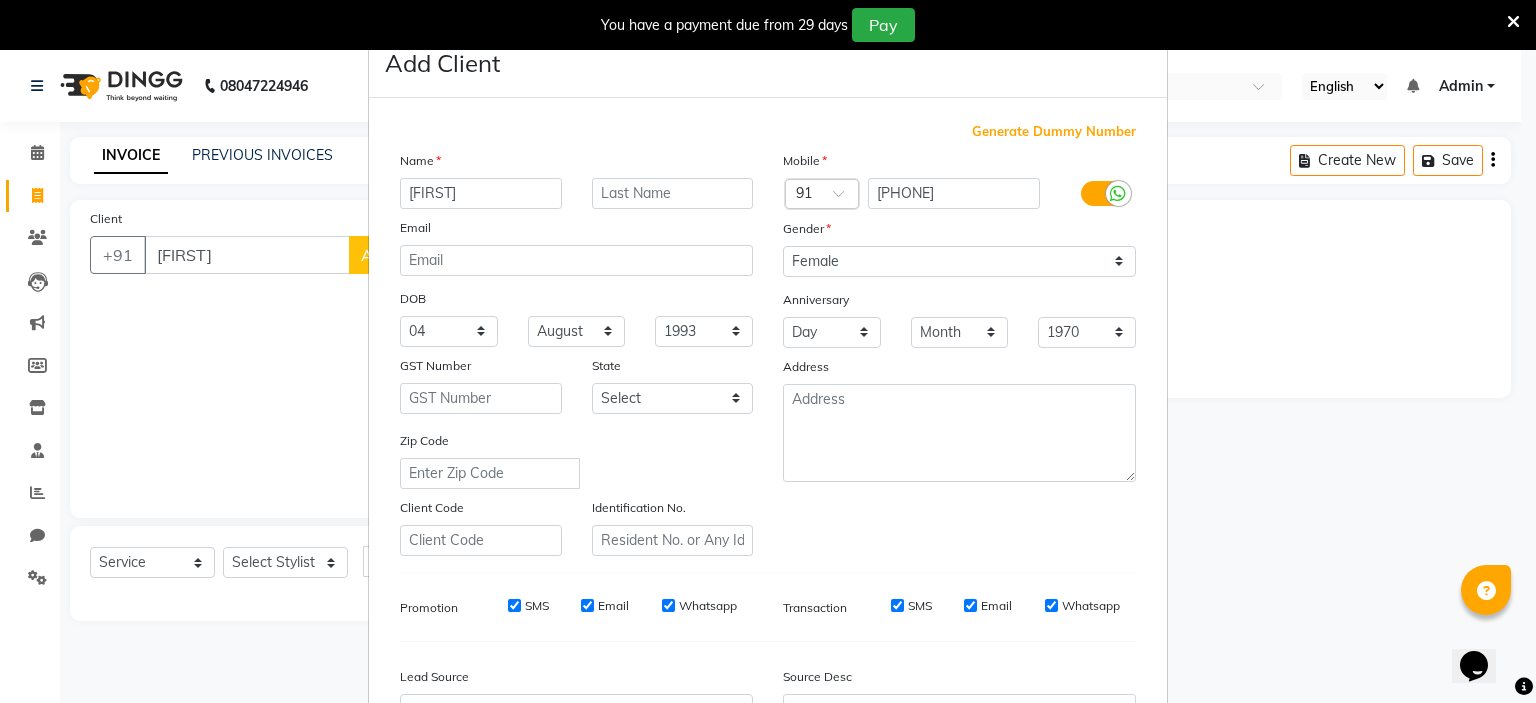 click on "Add Client Generate Dummy Number Name [FIRST] Email DOB Day 01 02 03 04 05 06 07 08 09 10 11 12 13 14 15 16 17 18 19 20 21 22 23 24 25 26 27 28 29 30 31 Month January February March April May June July August September October November December 1940 1941 1942 1943 1944 1945 1946 1947 1948 1949 1950 1951 1952 1953 1954 1955 1956 1957 1958 1959 1960 1961 1962 1963 1964 1965 1966 1967 1968 1969 1970 1971 1972 1973 1974 1975 1976 1977 1978 1979 1980 1981 1982 1983 1984 1985 1986 1987 1988 1989 1990 1991 1992 1993 1994 1995 1996 1997 1998 1999 2000 2001 2002 2003 2004 2005 2006 2007 2008 2009 2010 2011 2012 2013 2014 2015 2016 2017 2018 2019 2020 2021 2022 2023 2024 GST Number State Select Andaman and Nicobar Islands Andhra Pradesh Arunachal Pradesh Assam Bihar Chandigarh Chhattisgarh Dadra and Nagar Haveli Daman and Diu Delhi Goa Gujarat Haryana Himachal Pradesh Jammu and Kashmir Jharkhand Karnataka Kerala Lakshadweep Madhya Pradesh Maharashtra Manipur Meghalaya Mizoram Nagaland Odisha Pondicherry Punjab Sikkim" at bounding box center [768, 351] 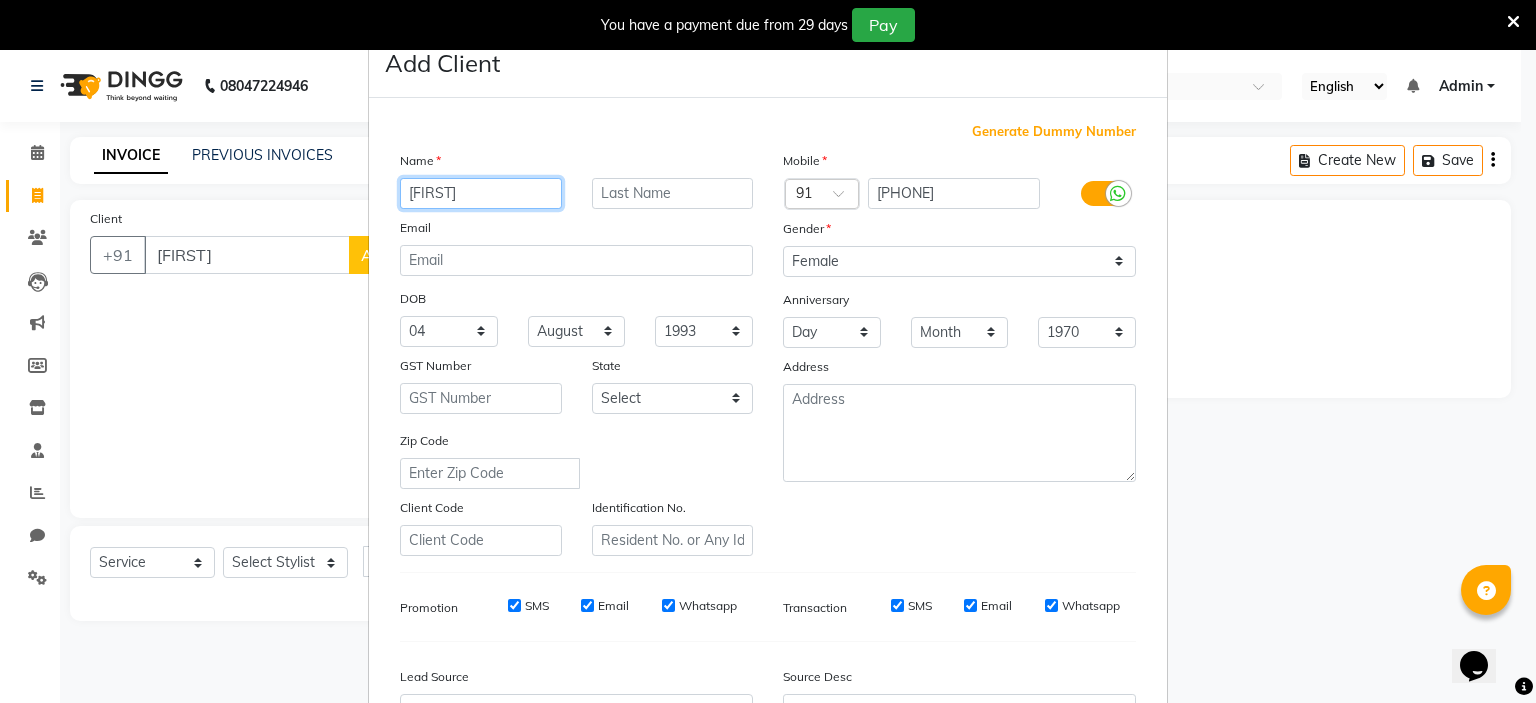 click on "[FIRST]" at bounding box center (481, 193) 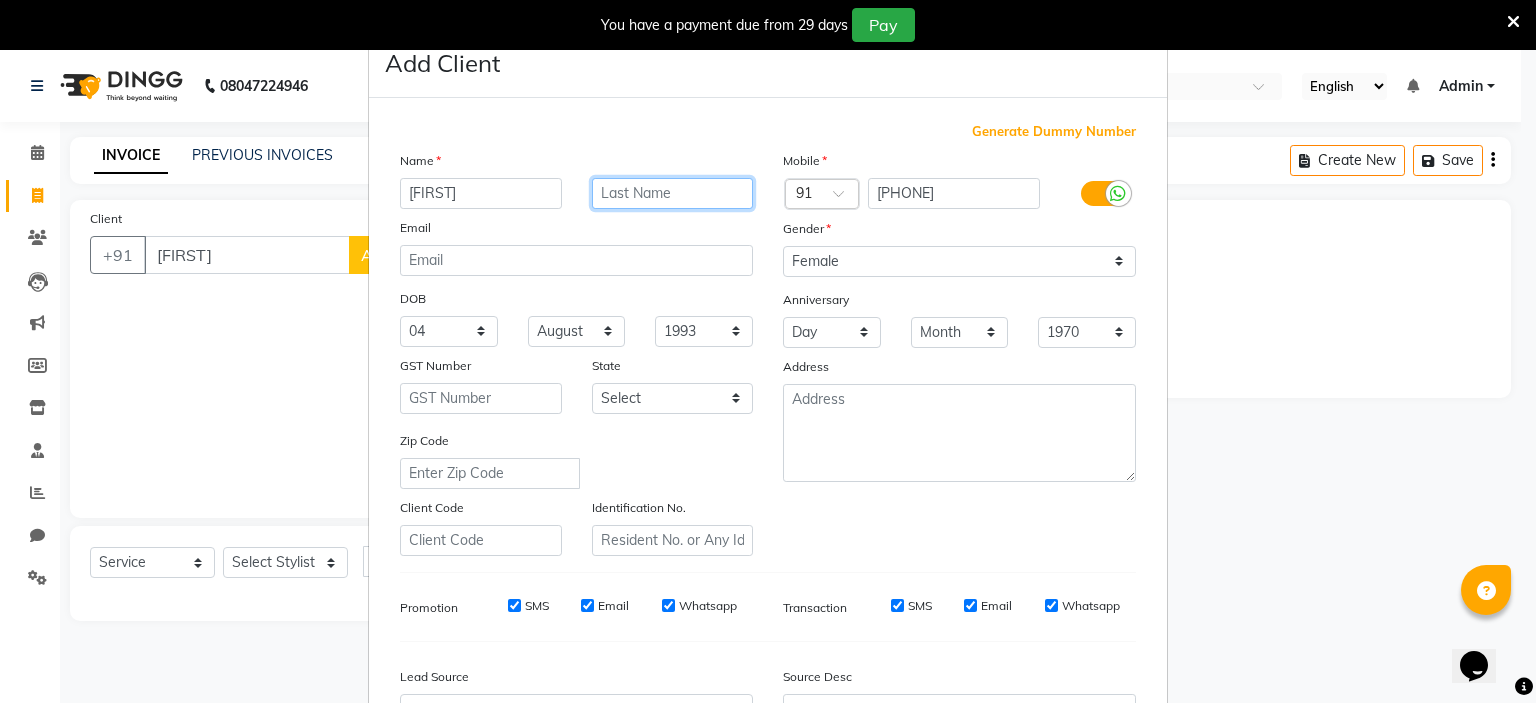 click at bounding box center [673, 193] 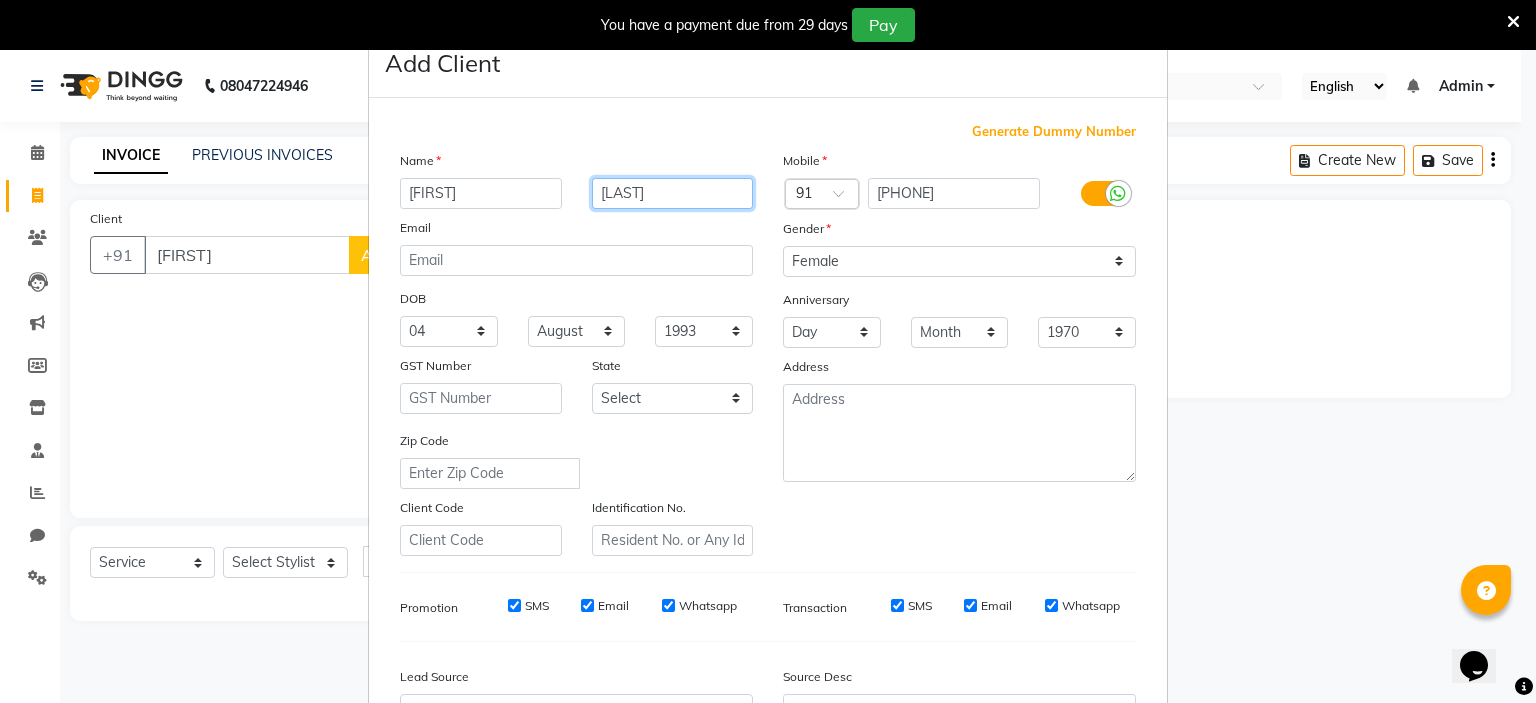 click on "[LAST]" at bounding box center (673, 193) 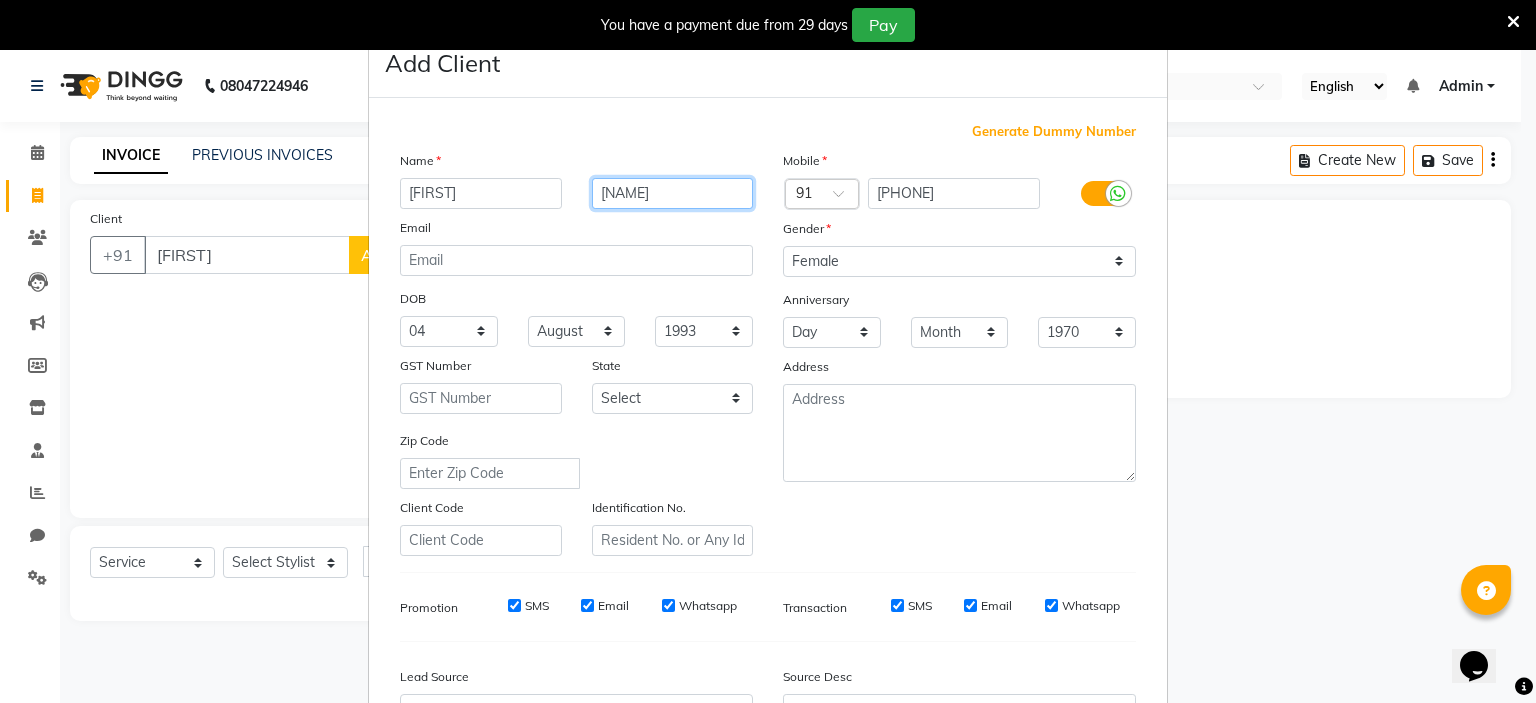 type on "[NAME]" 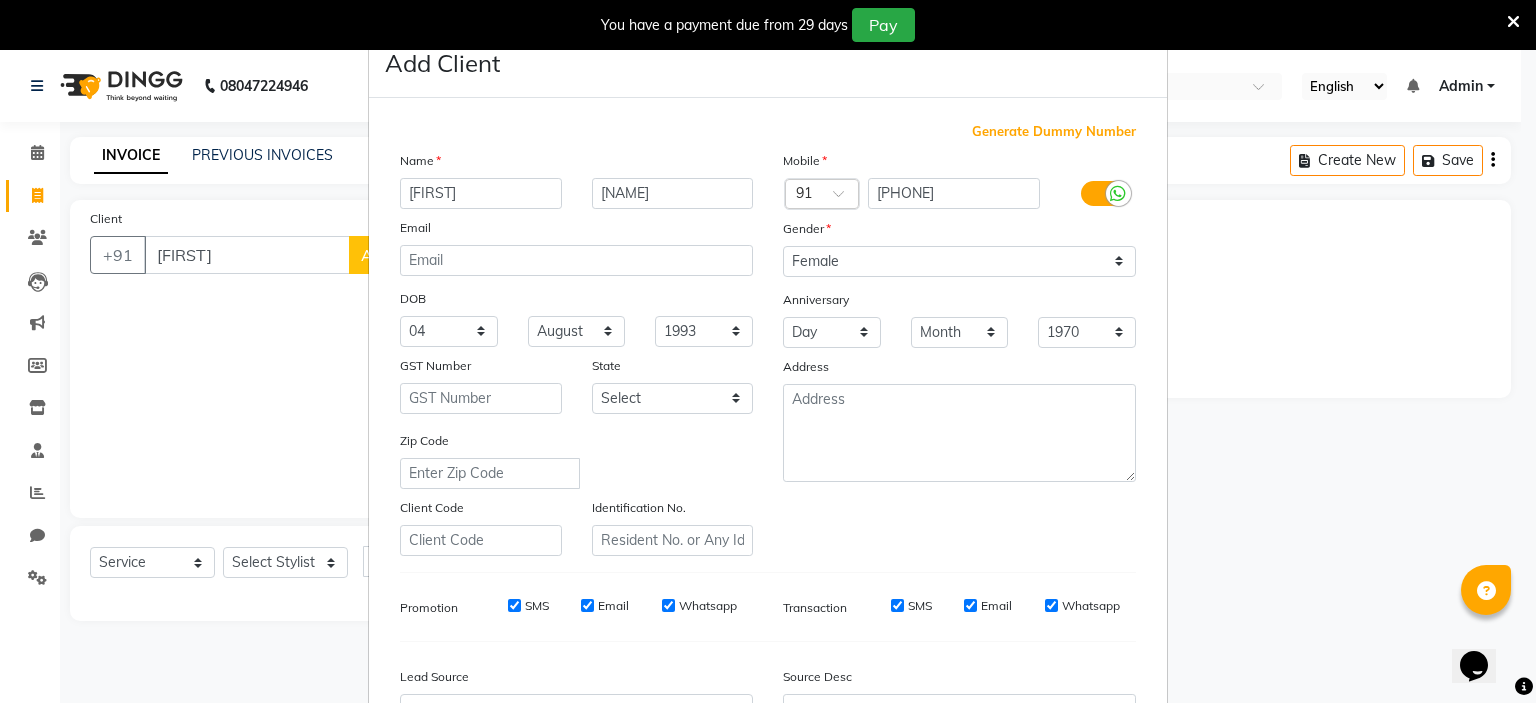click on "Email" at bounding box center (576, 231) 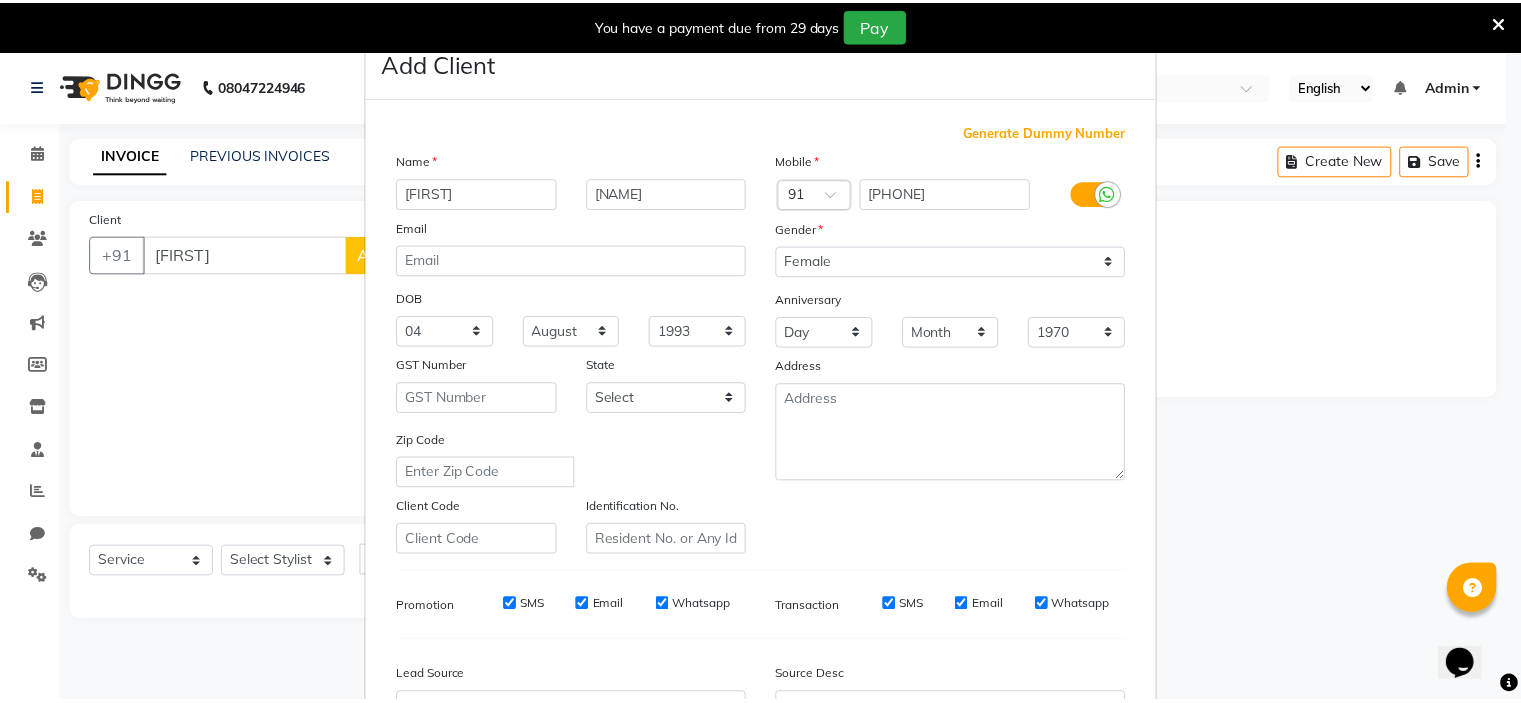 scroll, scrollTop: 229, scrollLeft: 0, axis: vertical 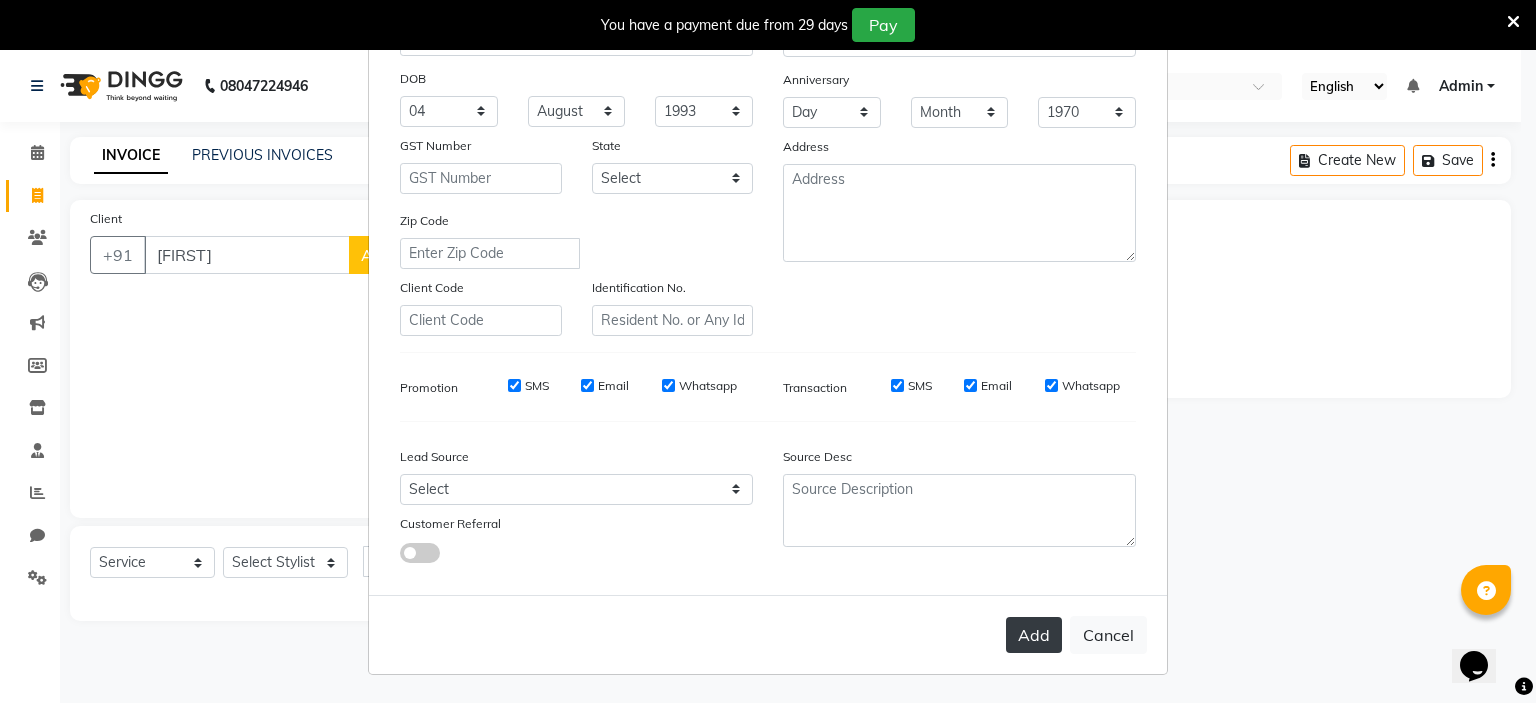 click on "Add" at bounding box center (1034, 635) 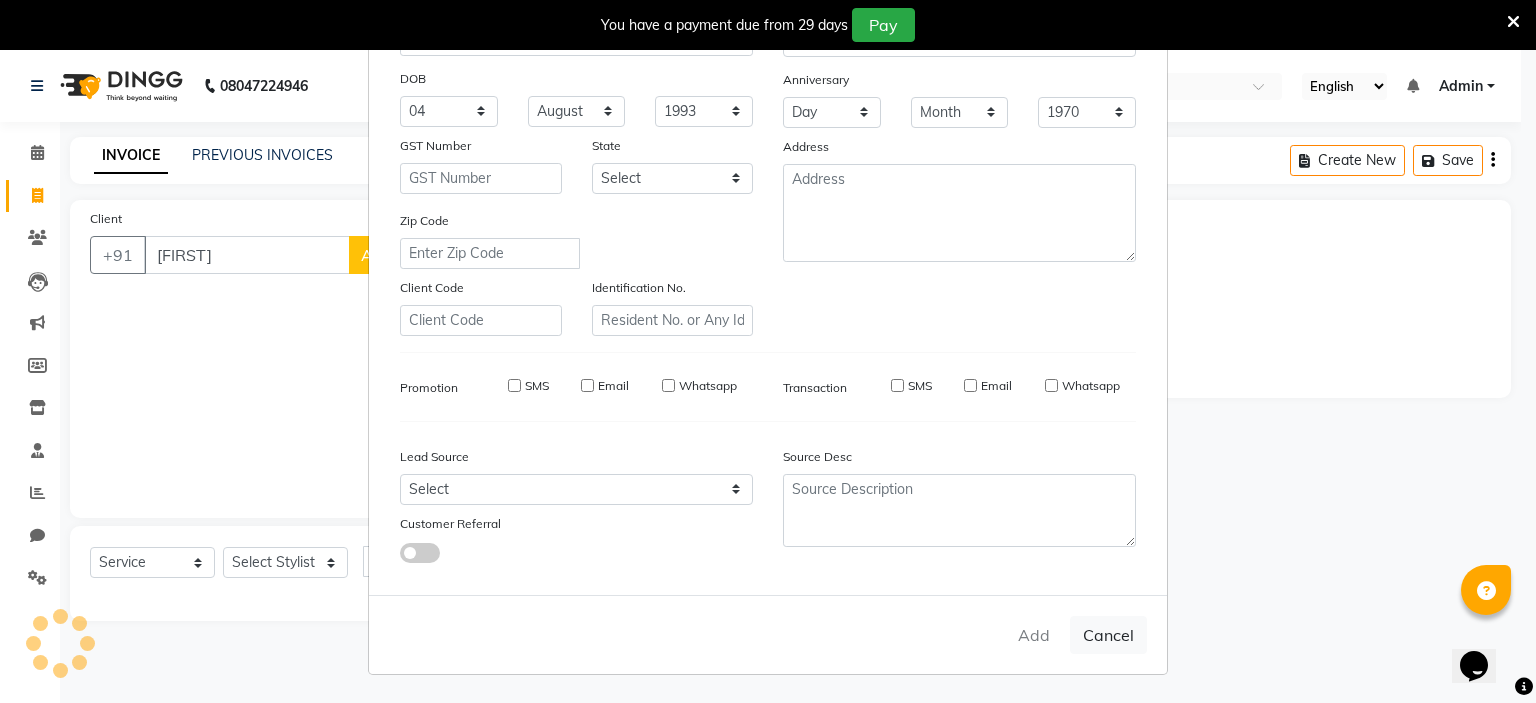 type on "[PHONE]" 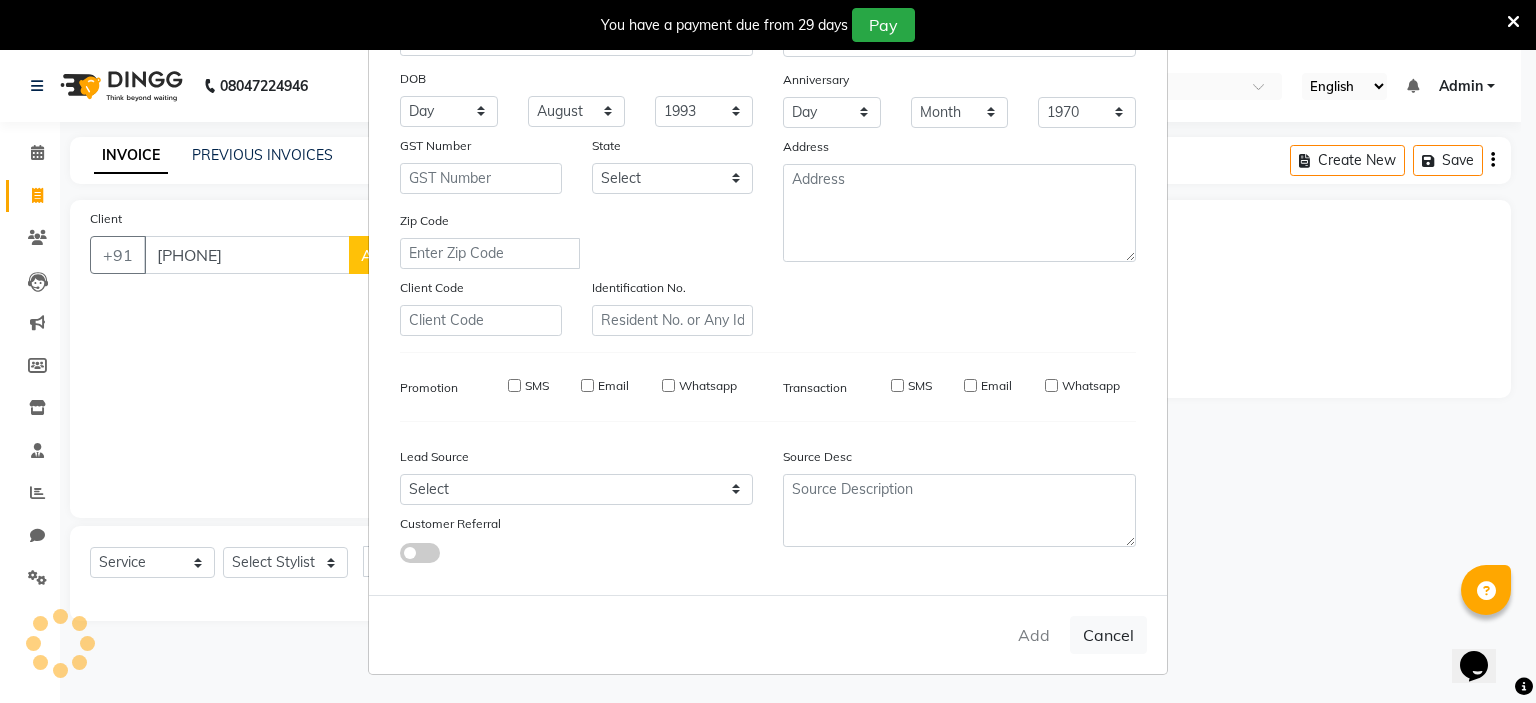 select 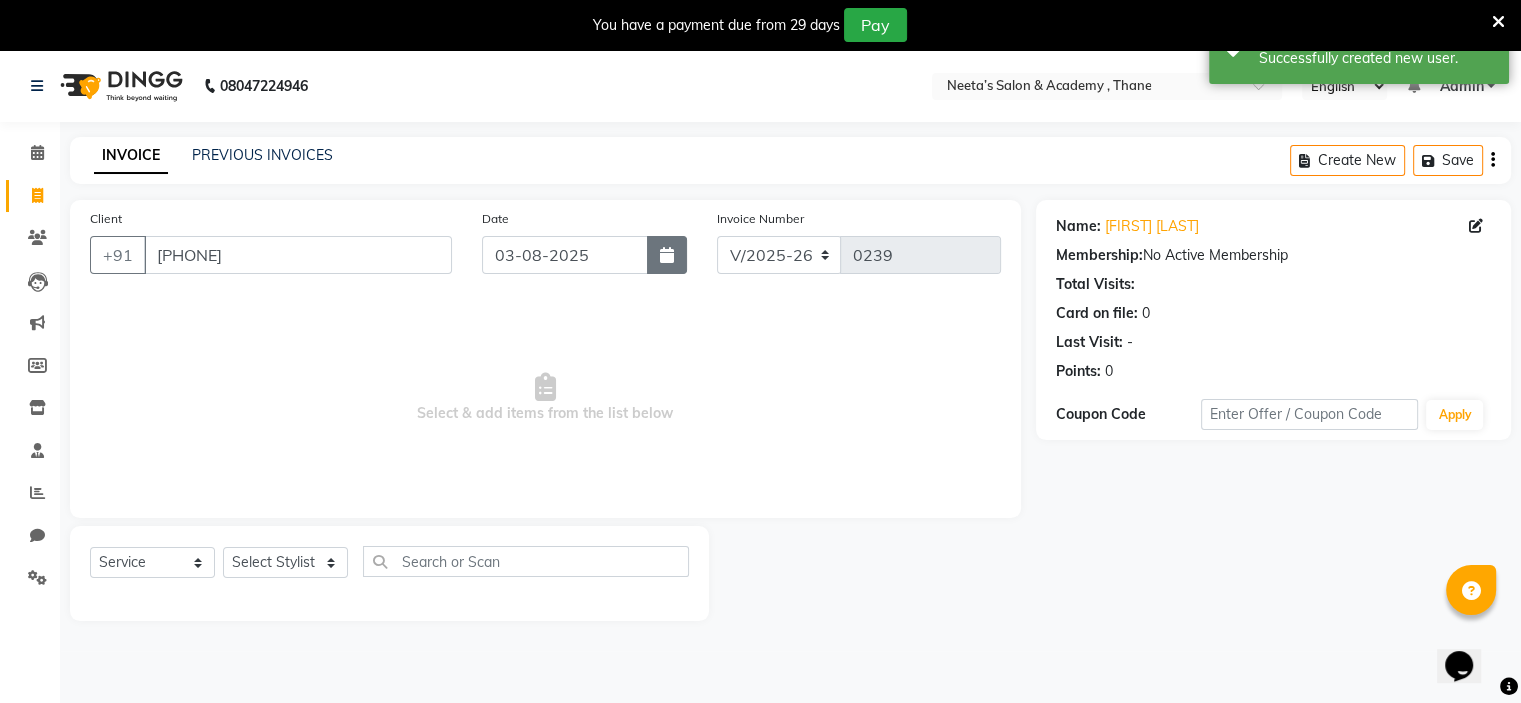 click 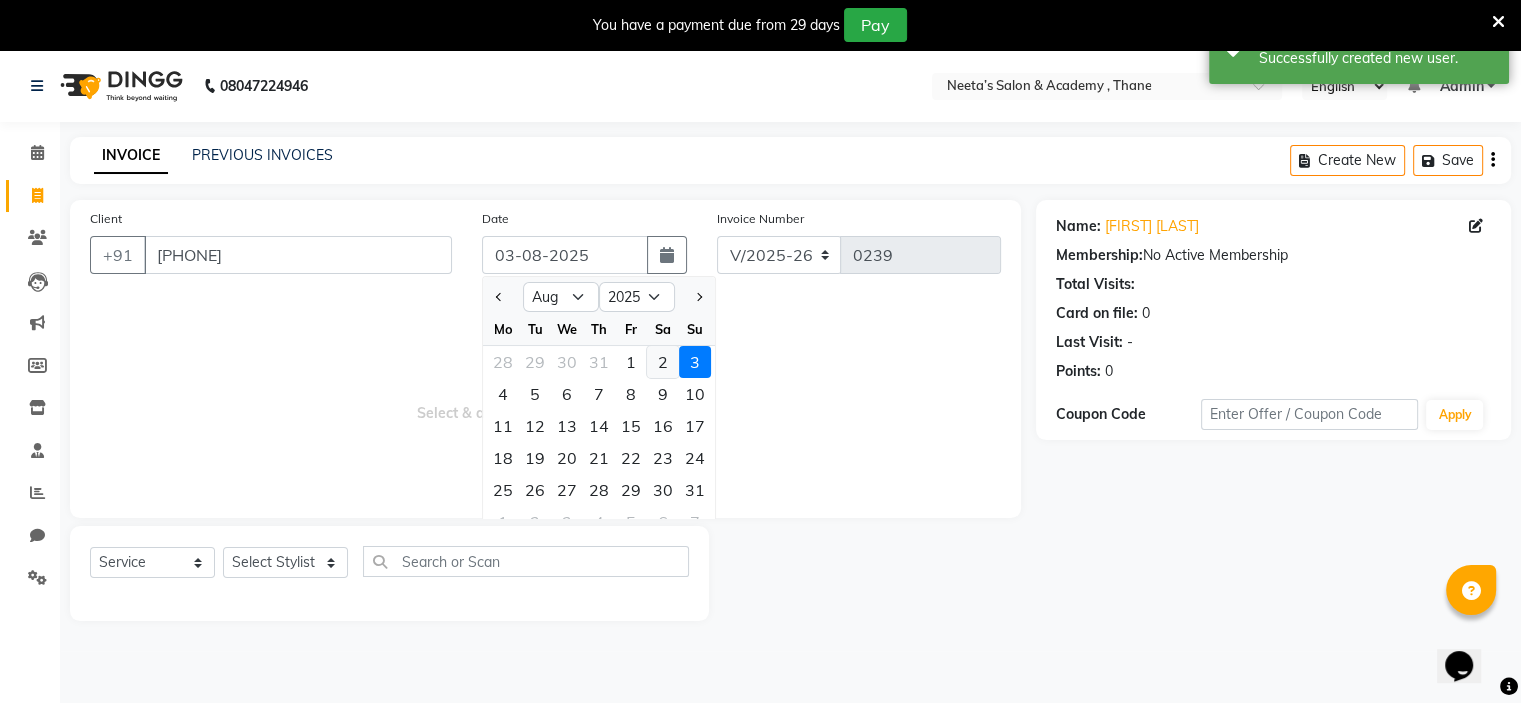 click on "2" 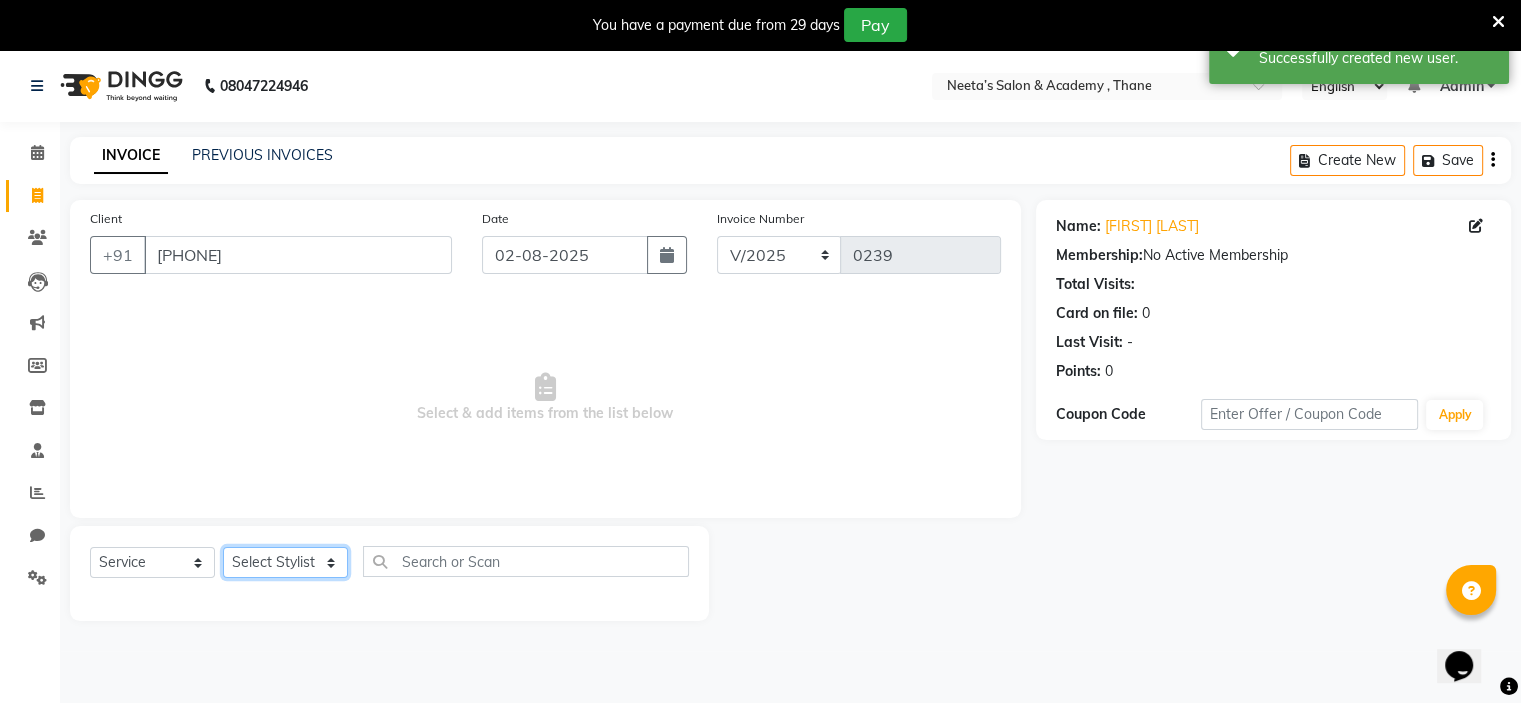 click on "Select Stylist  [NAME] (Owner) [NAME] [NAME] [NAME] [NAME] [NAME] [NAME] [NAME] [NAME]" 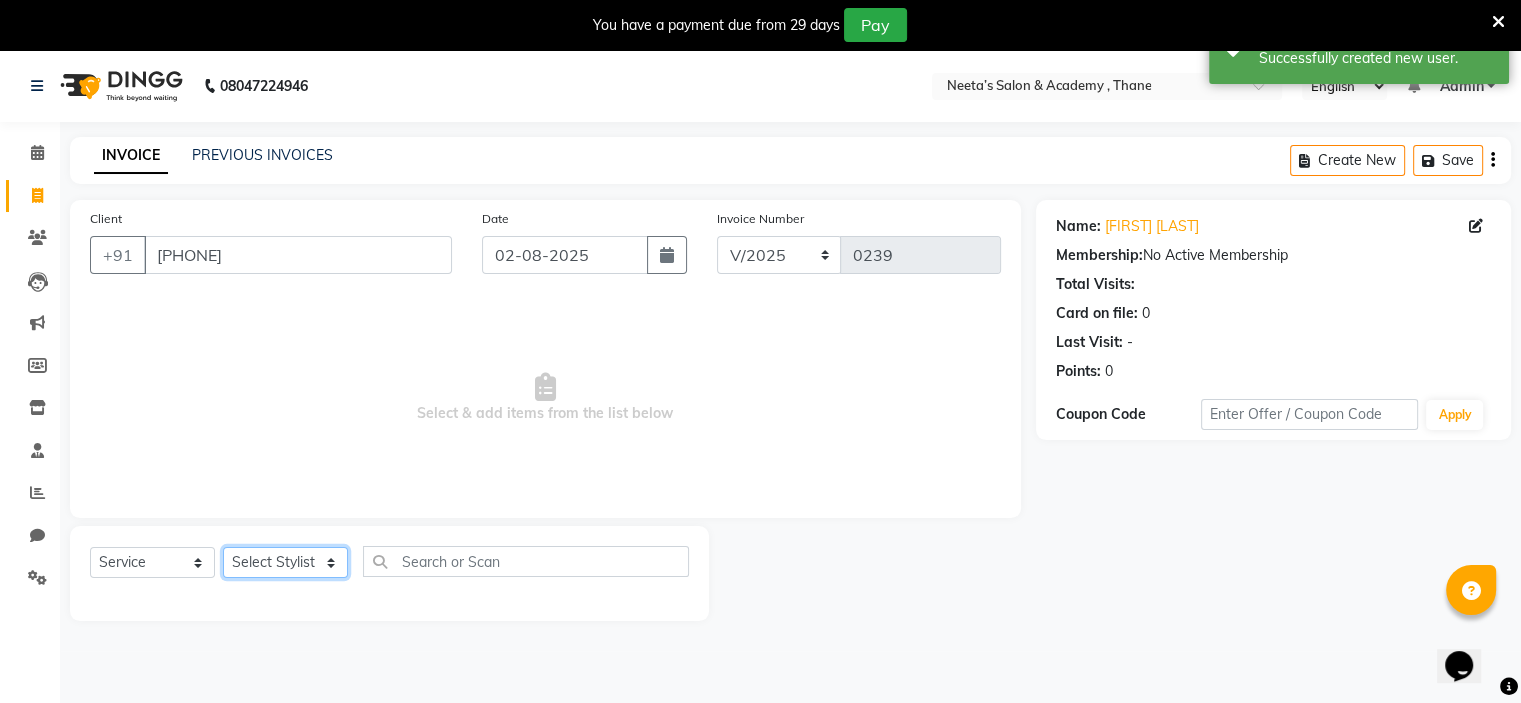 select on "84145" 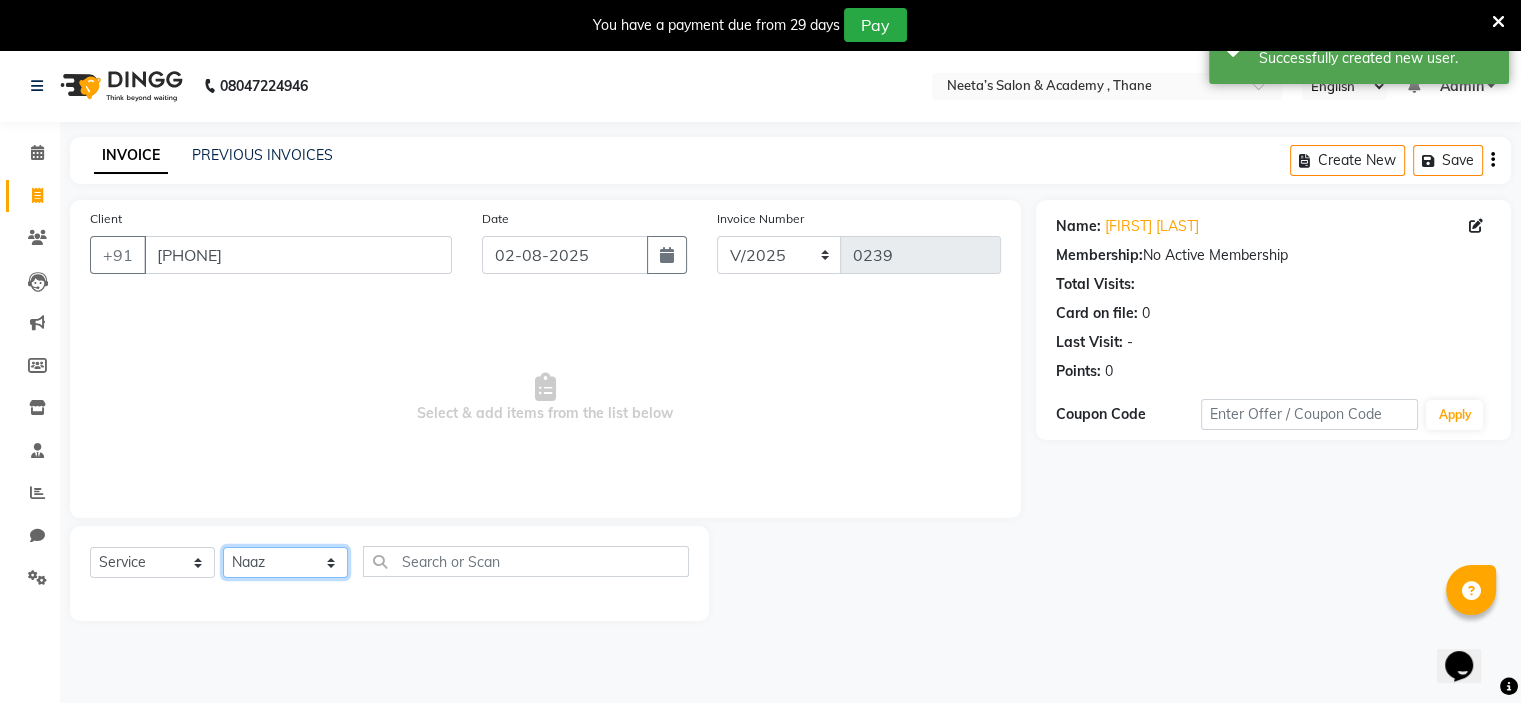 click on "Select Stylist  [NAME] (Owner) [NAME] [NAME] [NAME] [NAME] [NAME] [NAME] [NAME] [NAME]" 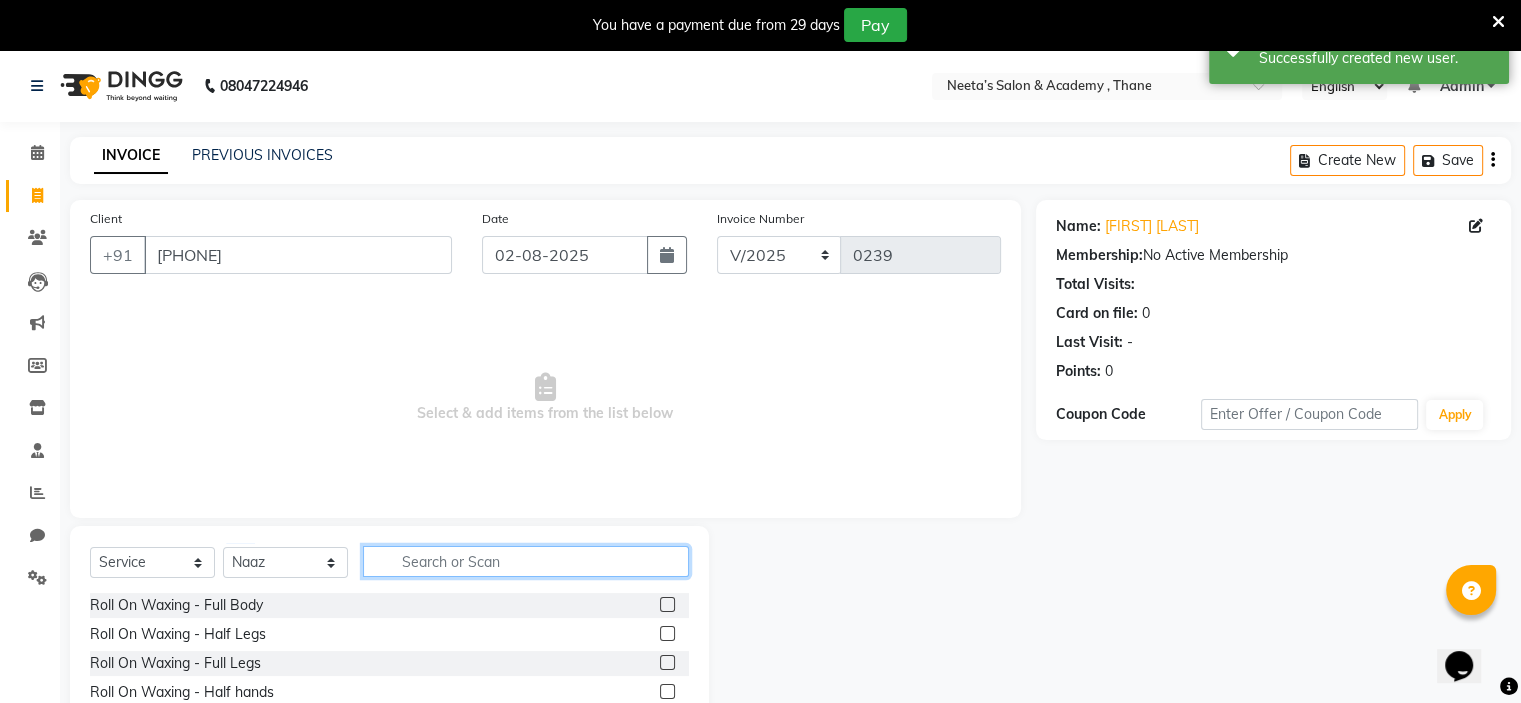 click 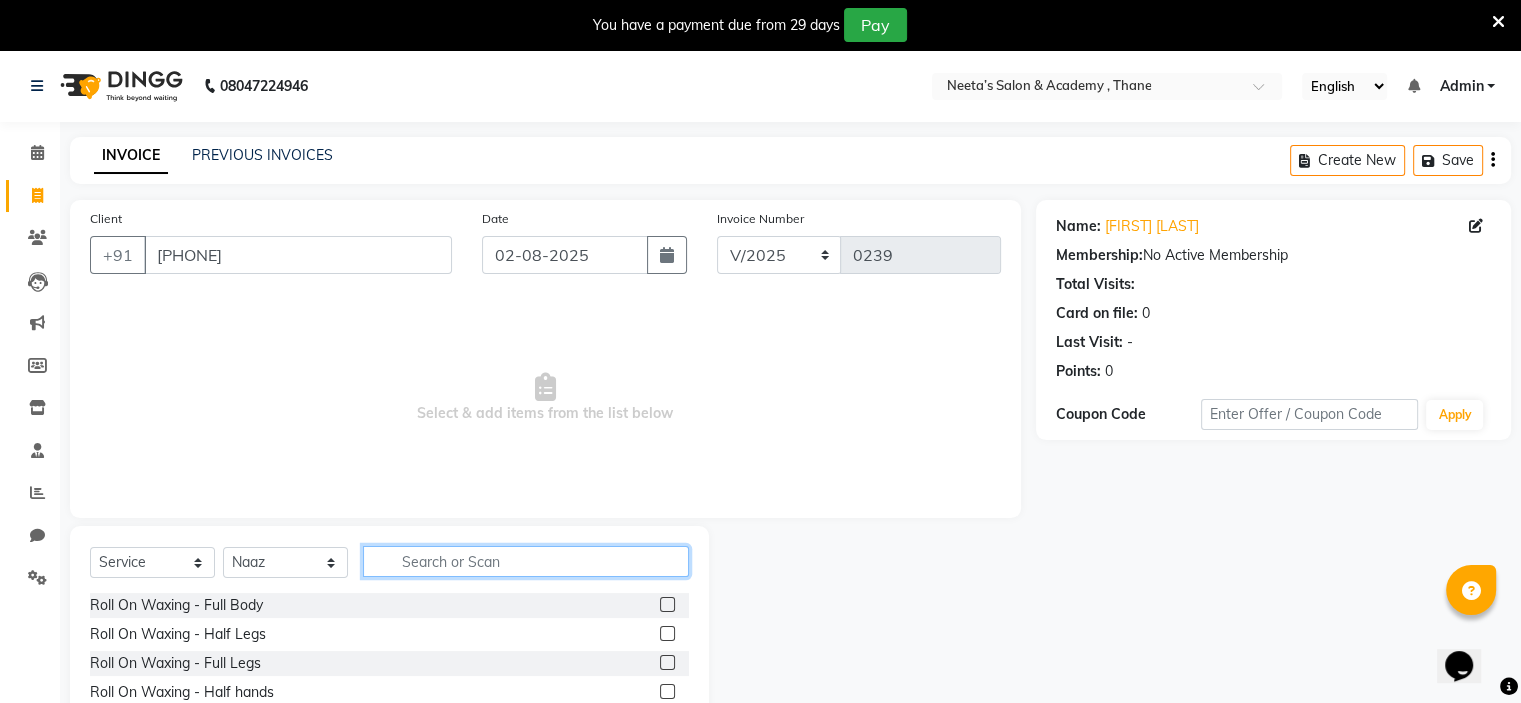 type on "j" 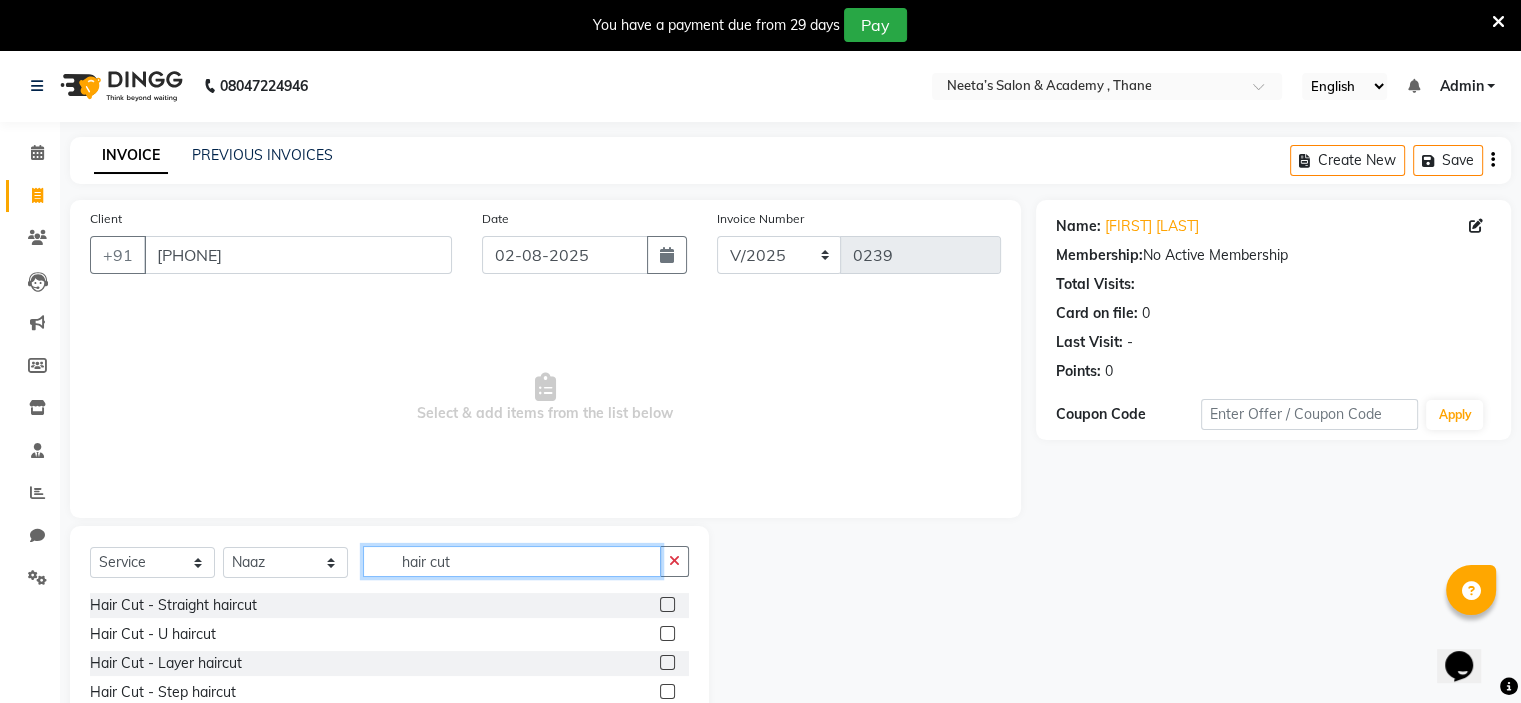 scroll, scrollTop: 3, scrollLeft: 0, axis: vertical 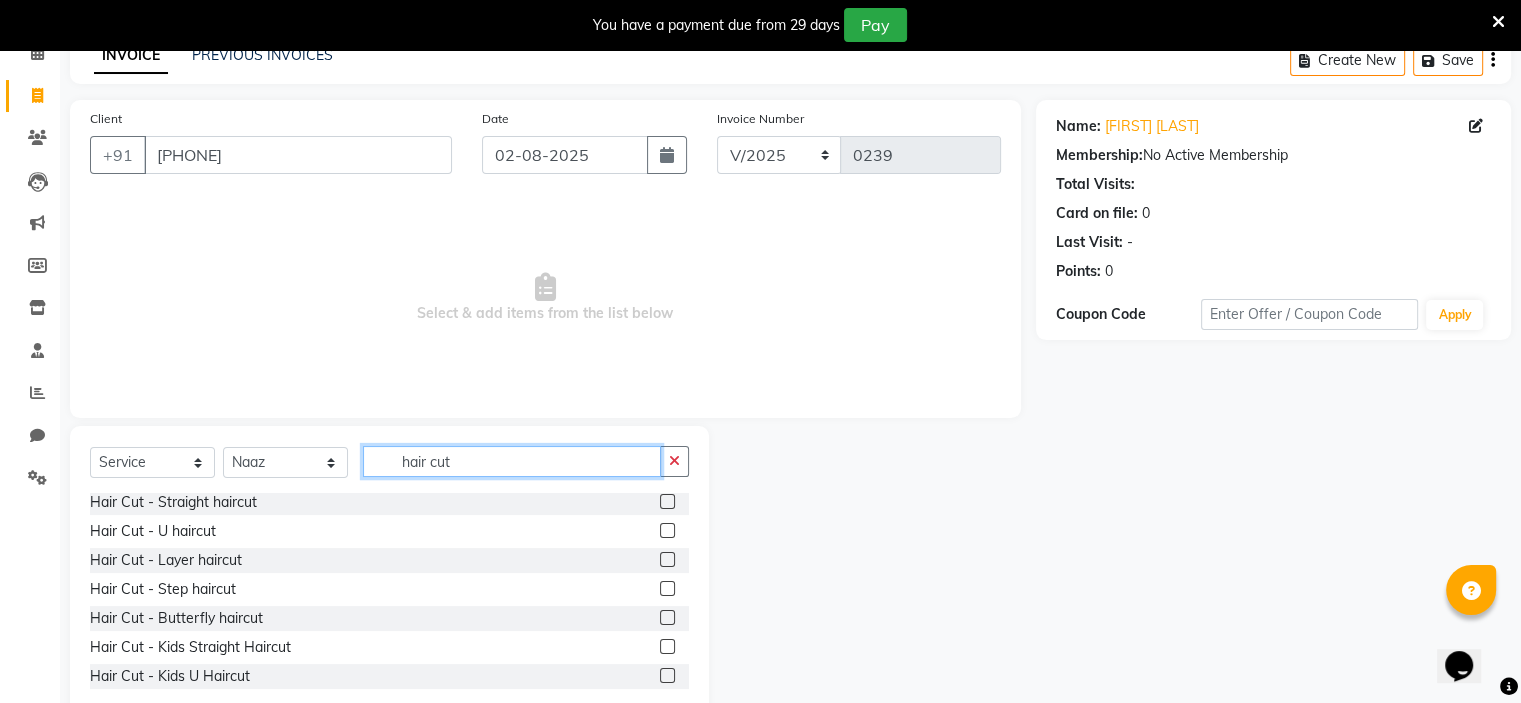 type on "hair cut" 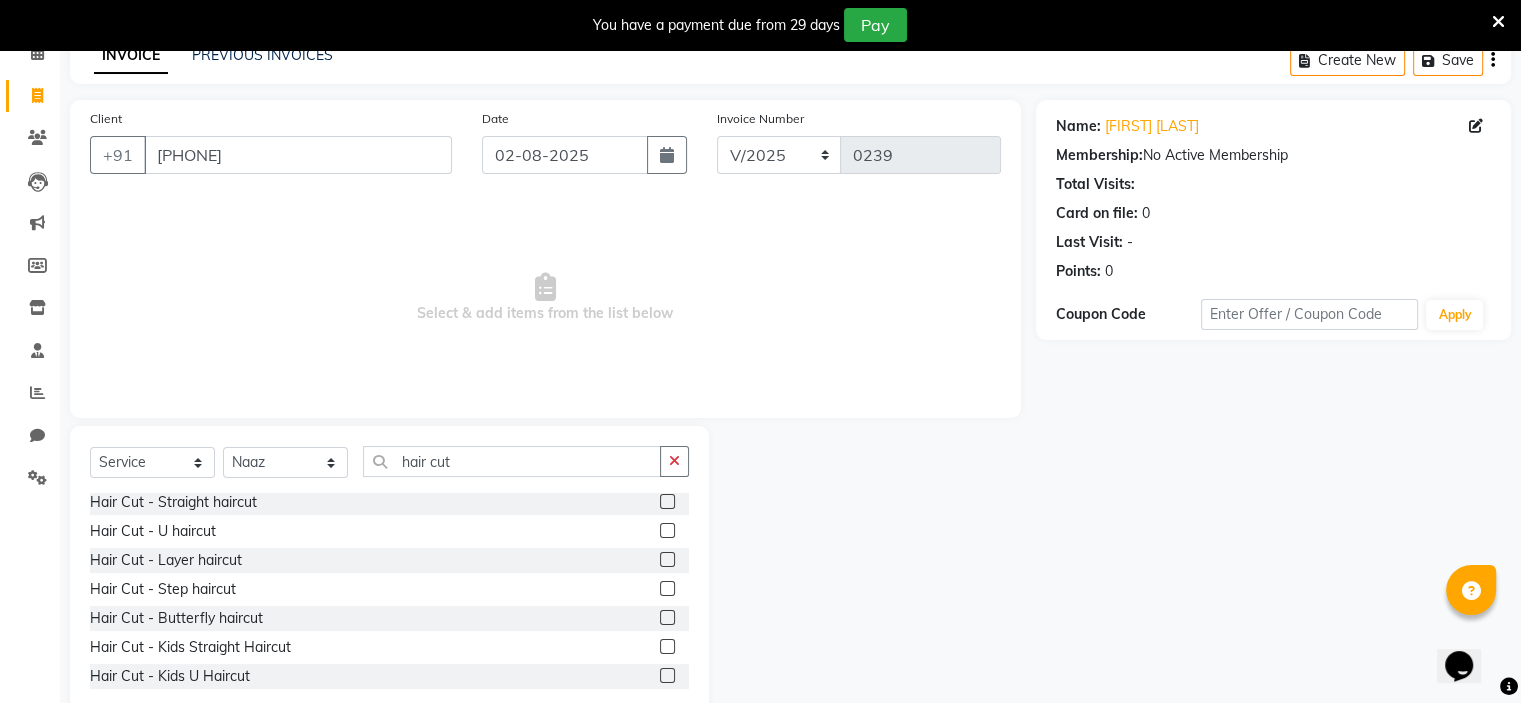 click 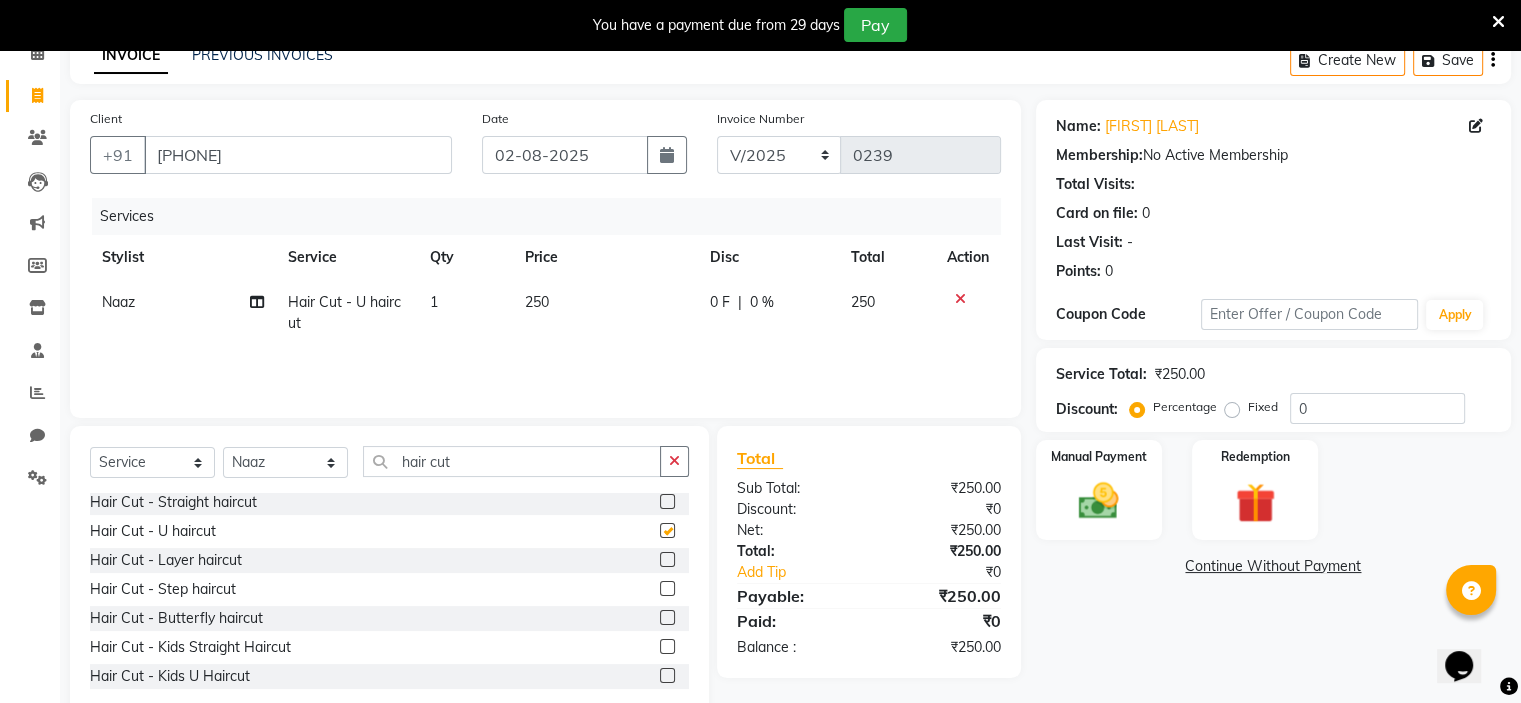 checkbox on "false" 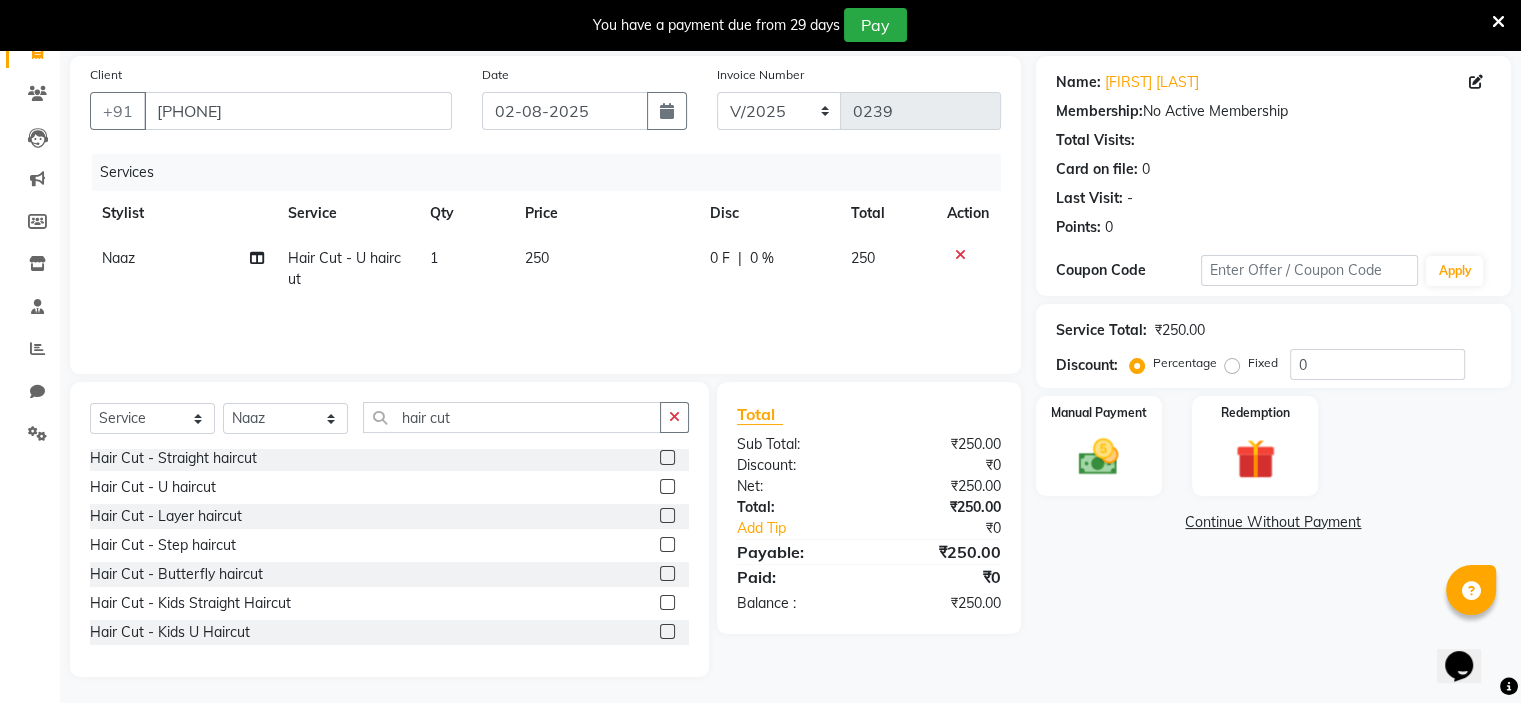 scroll, scrollTop: 148, scrollLeft: 0, axis: vertical 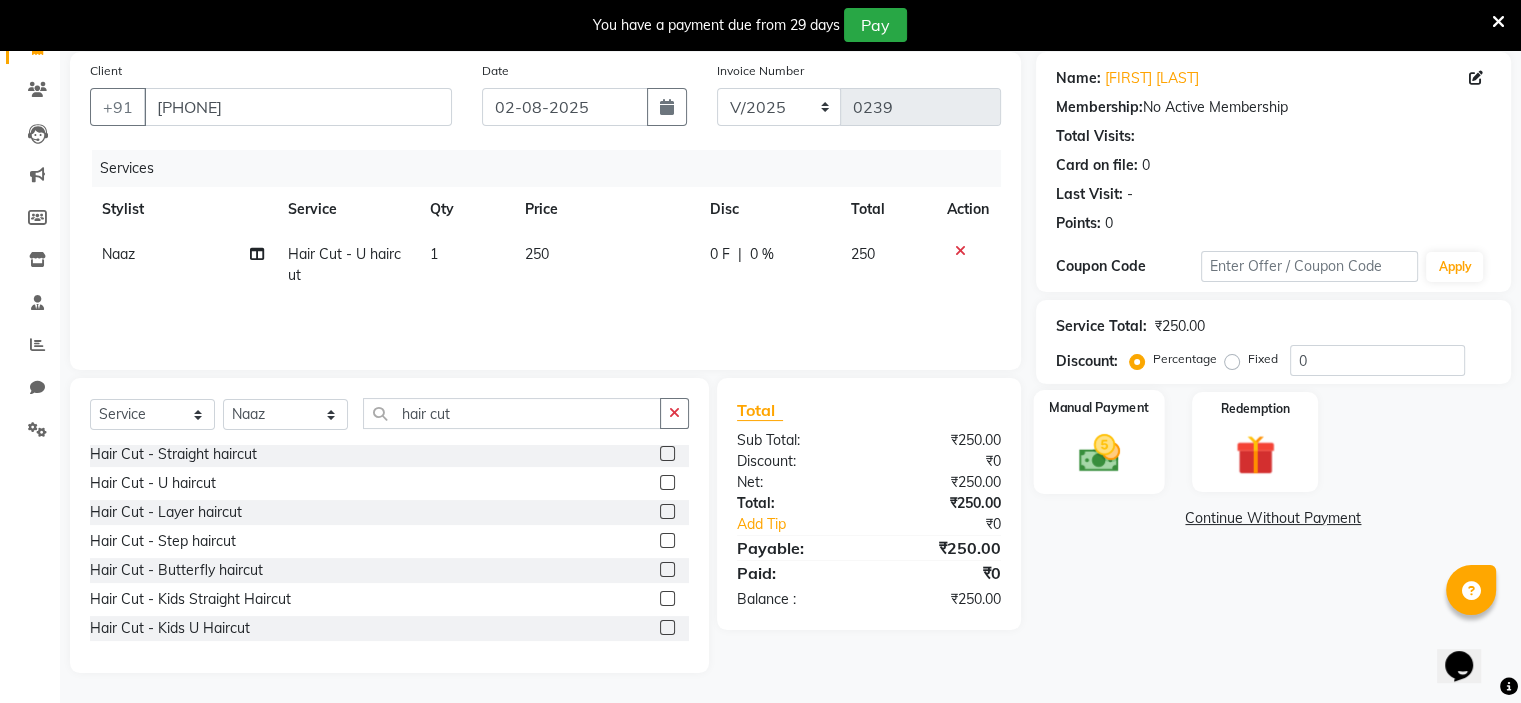 click 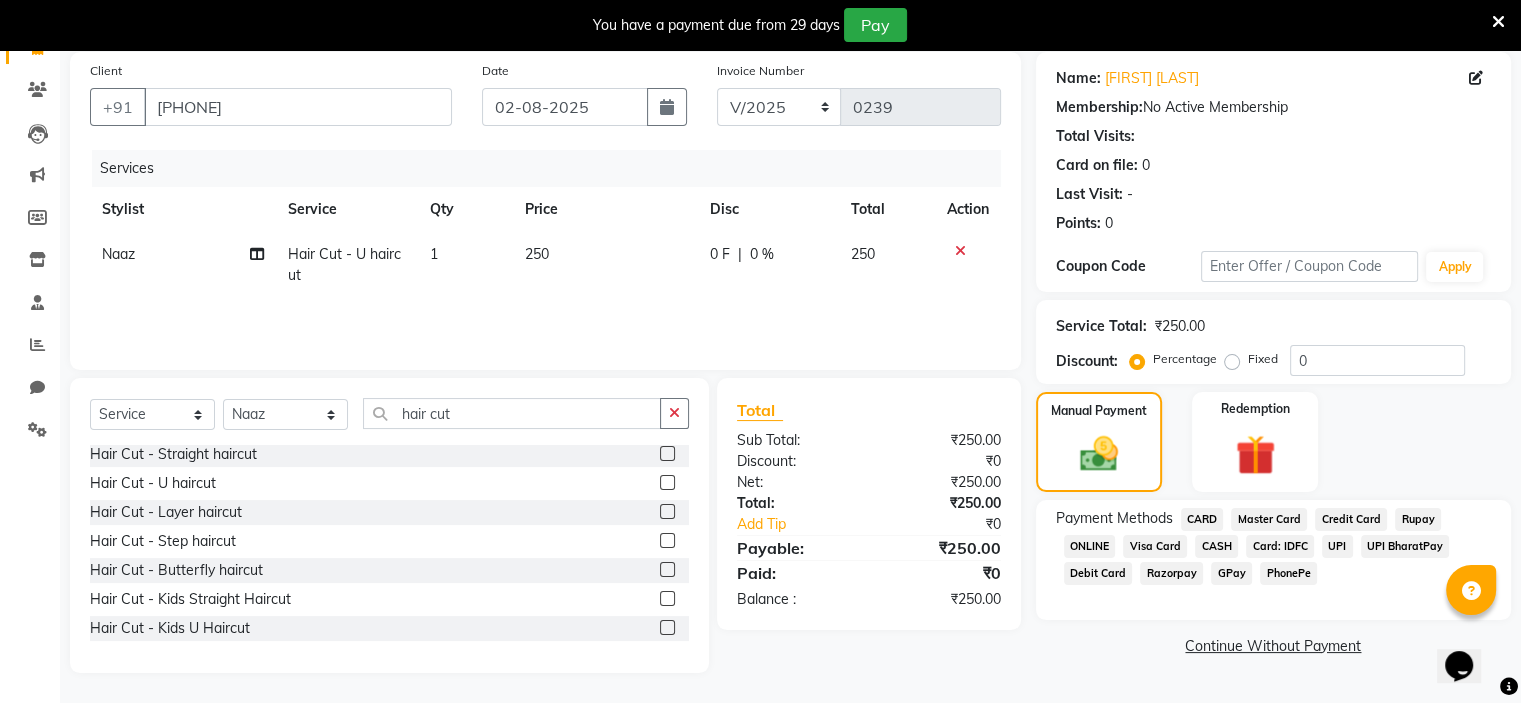 click on "CASH" 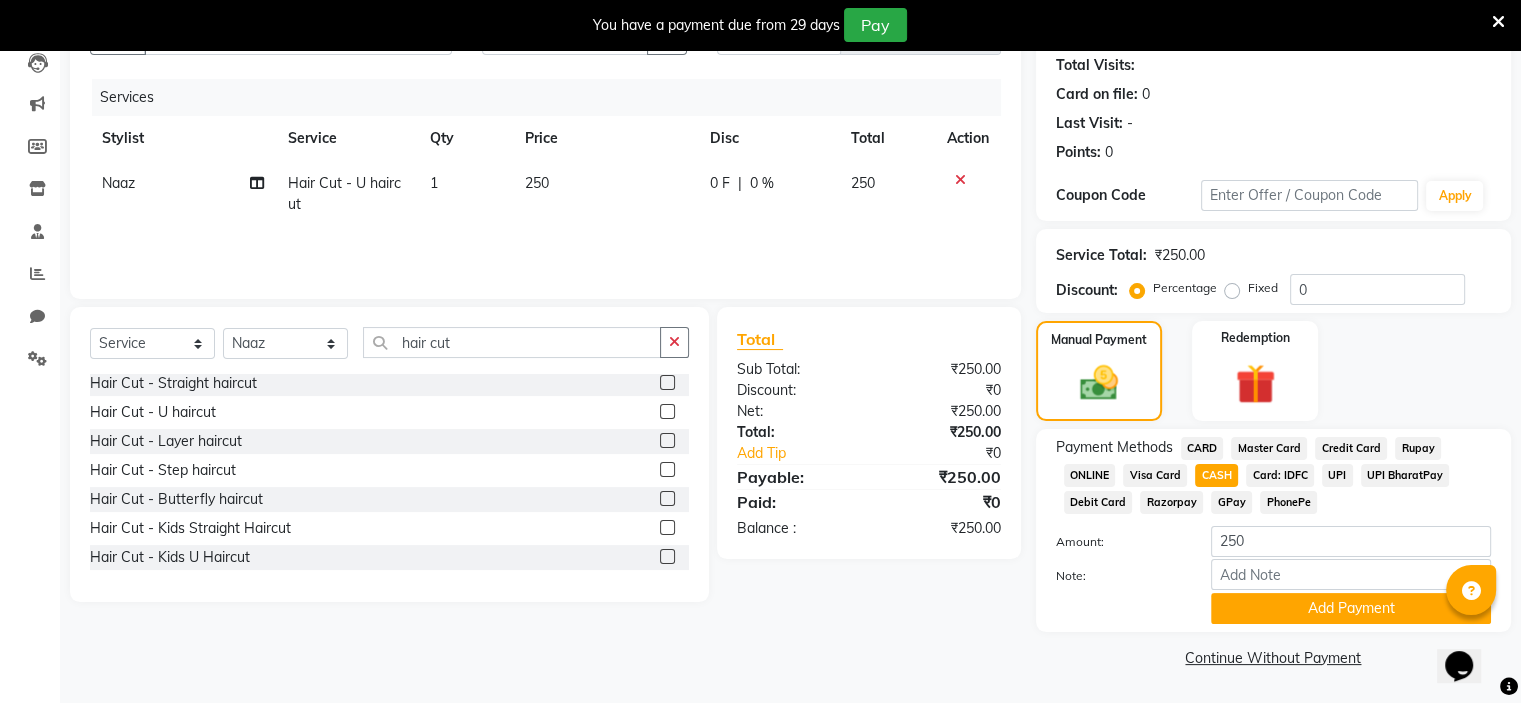 scroll, scrollTop: 220, scrollLeft: 0, axis: vertical 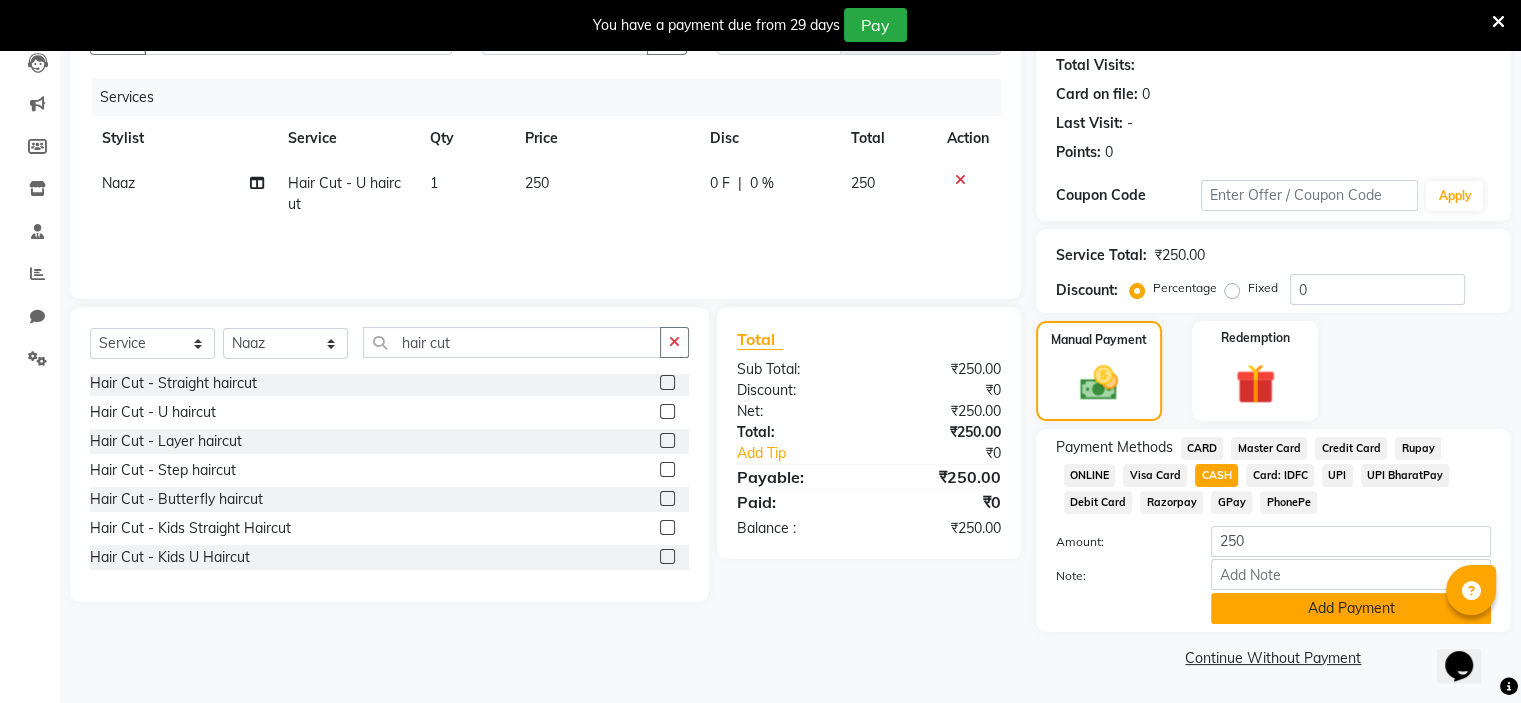 click on "Add Payment" 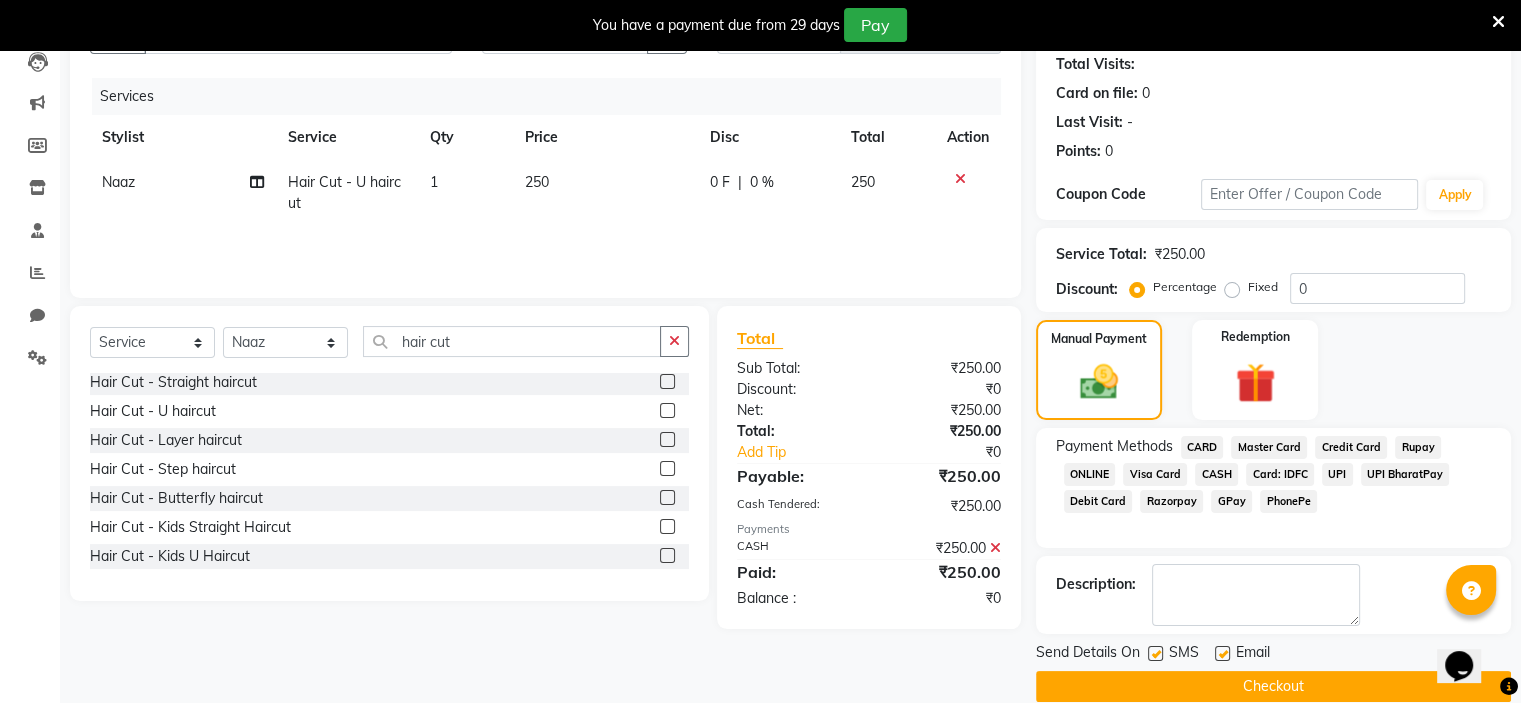 click 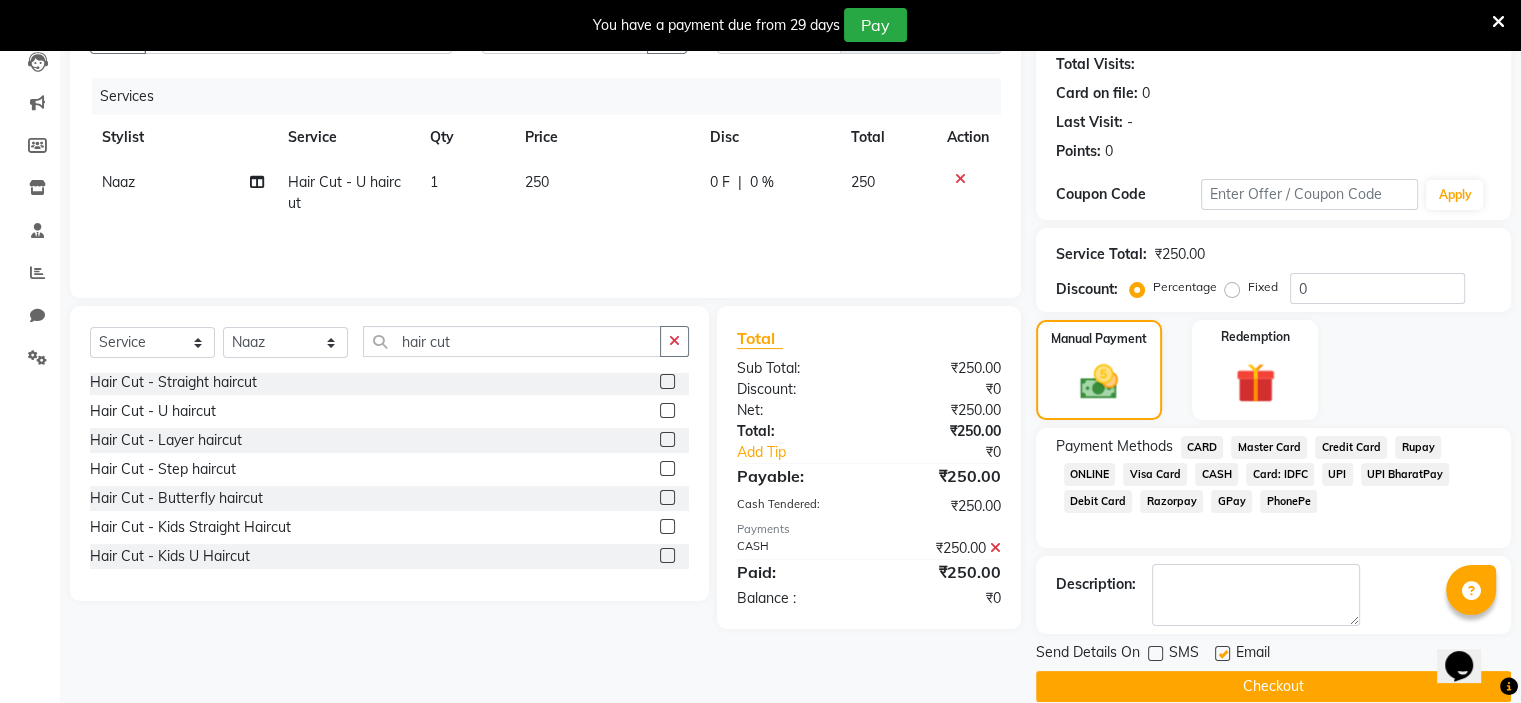 click on "Checkout" 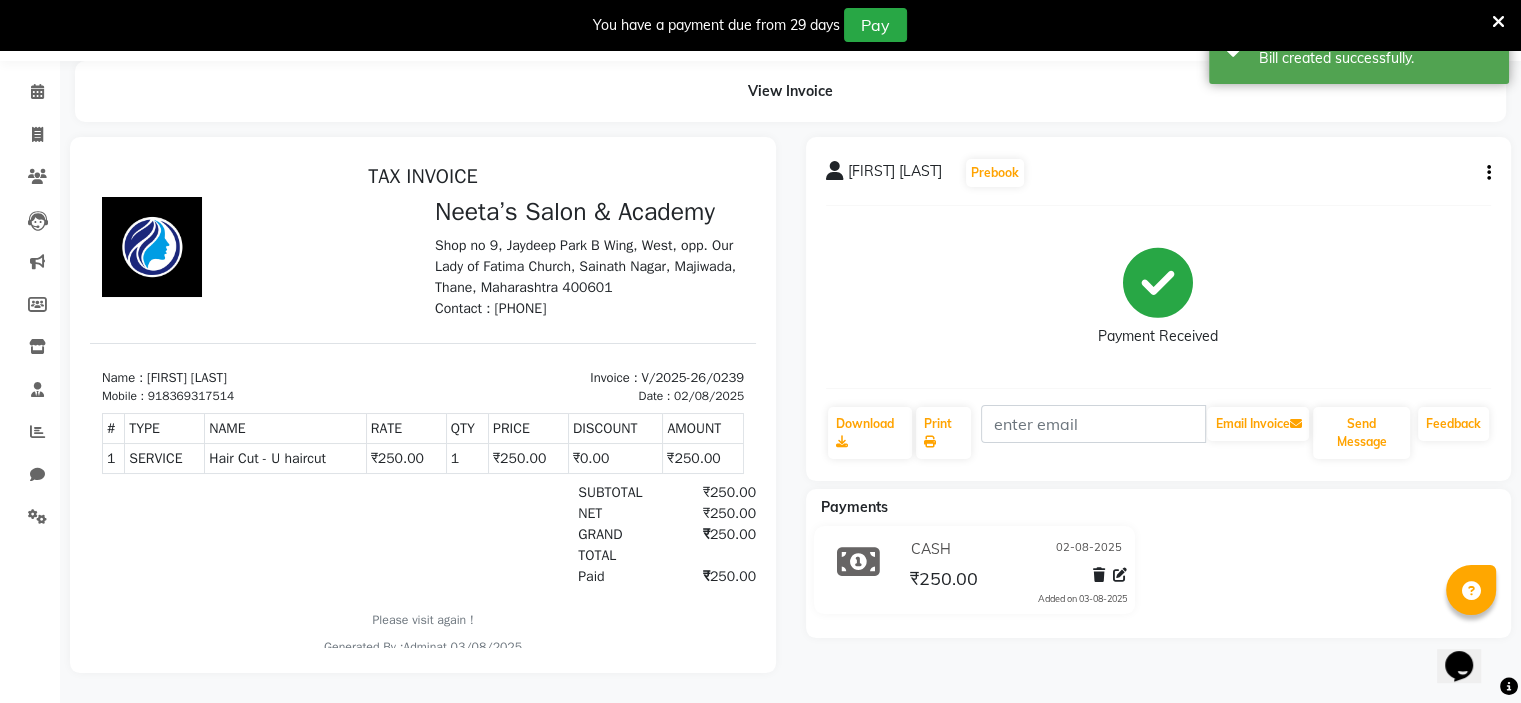 scroll, scrollTop: 0, scrollLeft: 0, axis: both 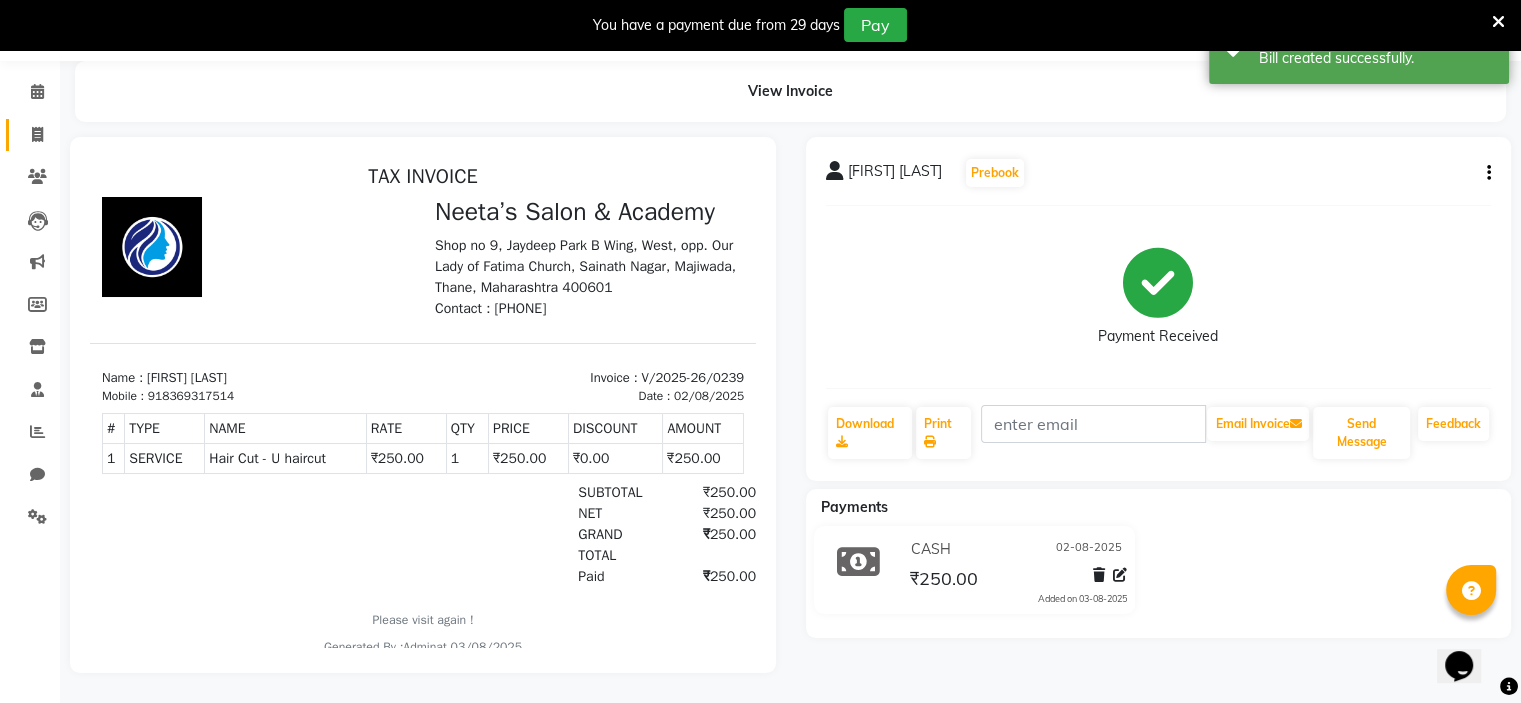 click on "Invoice" 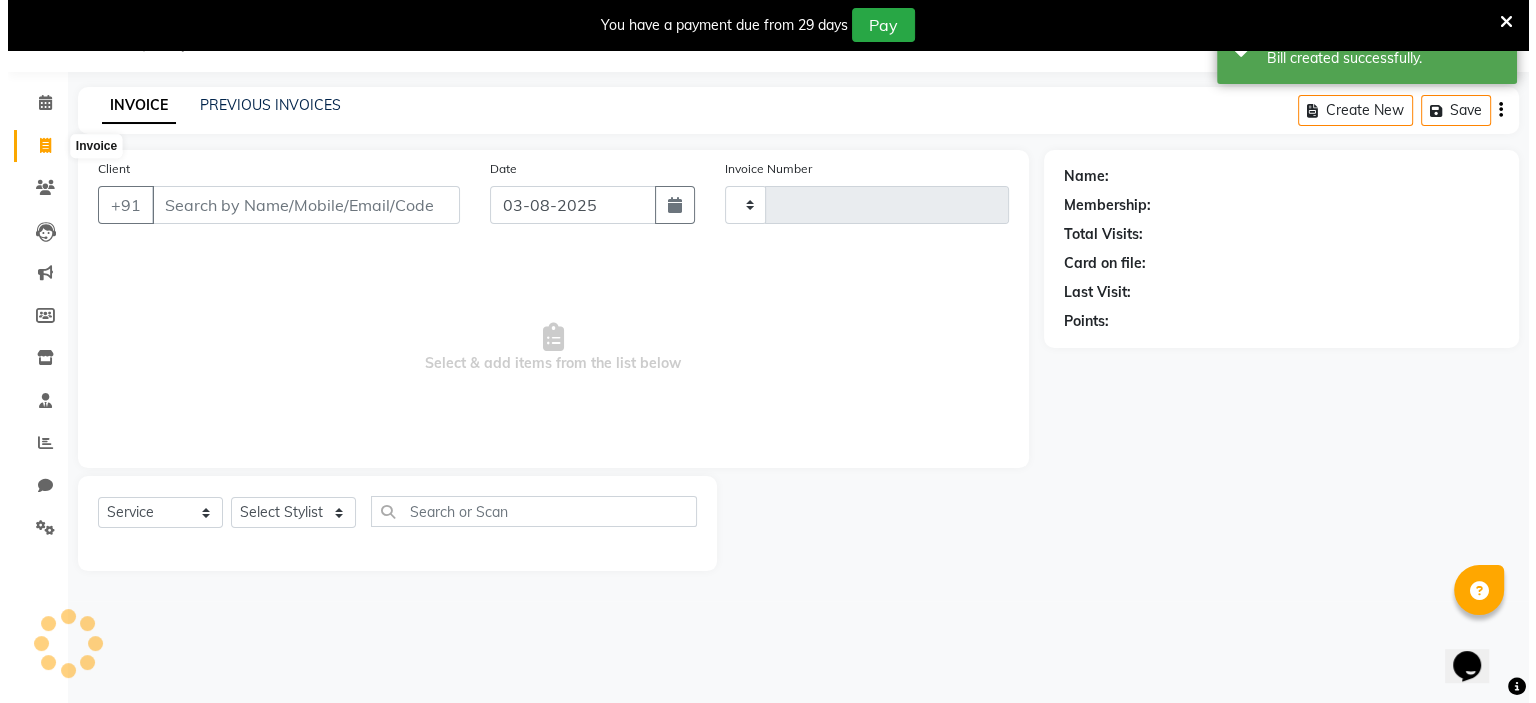 scroll, scrollTop: 50, scrollLeft: 0, axis: vertical 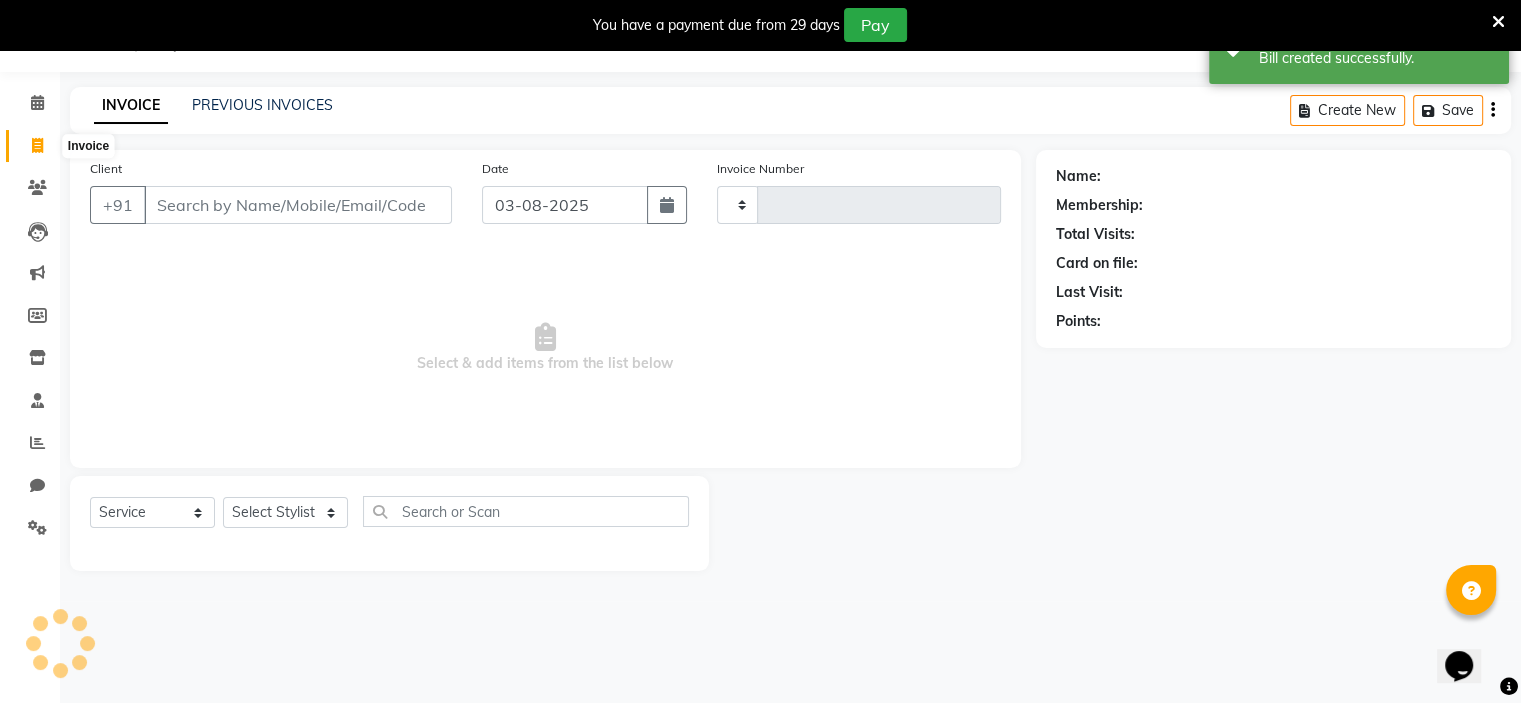 type on "0240" 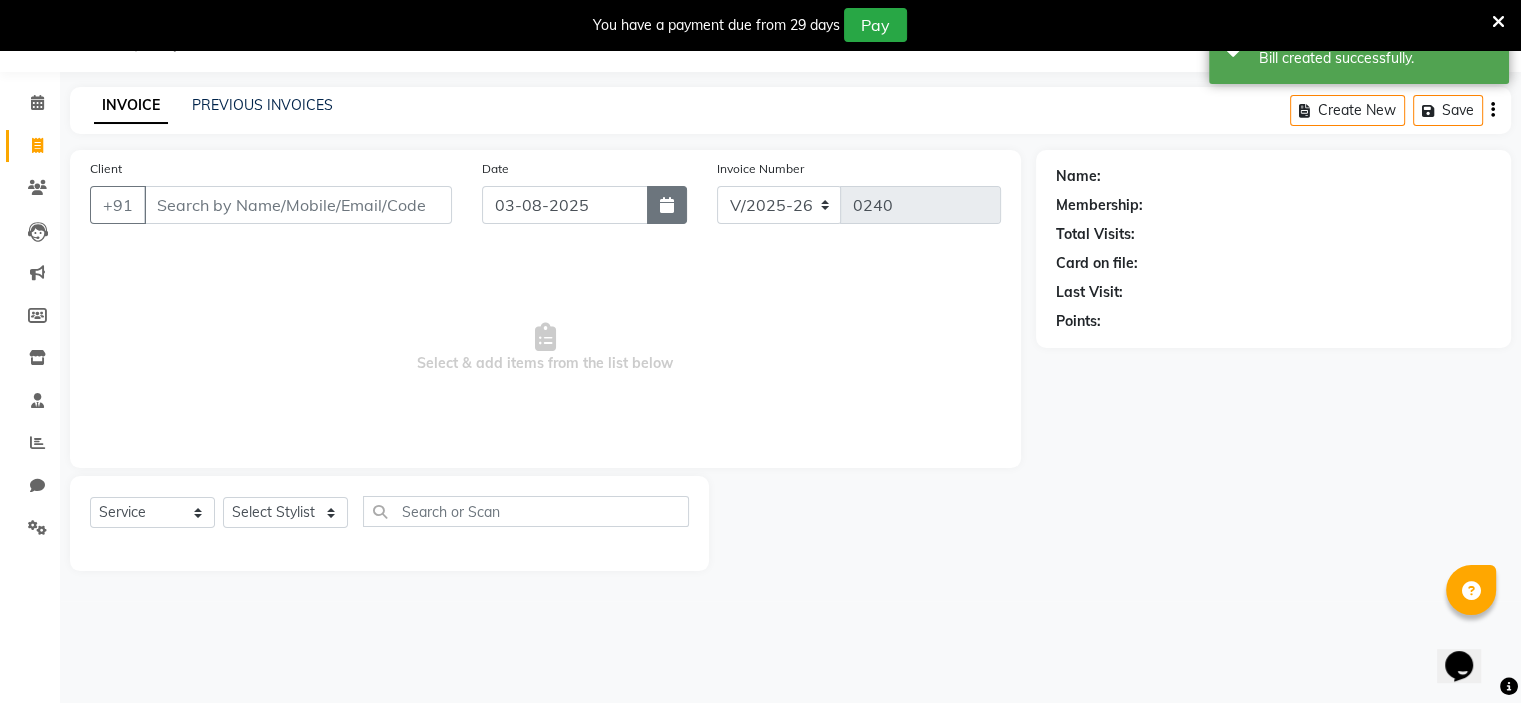 click 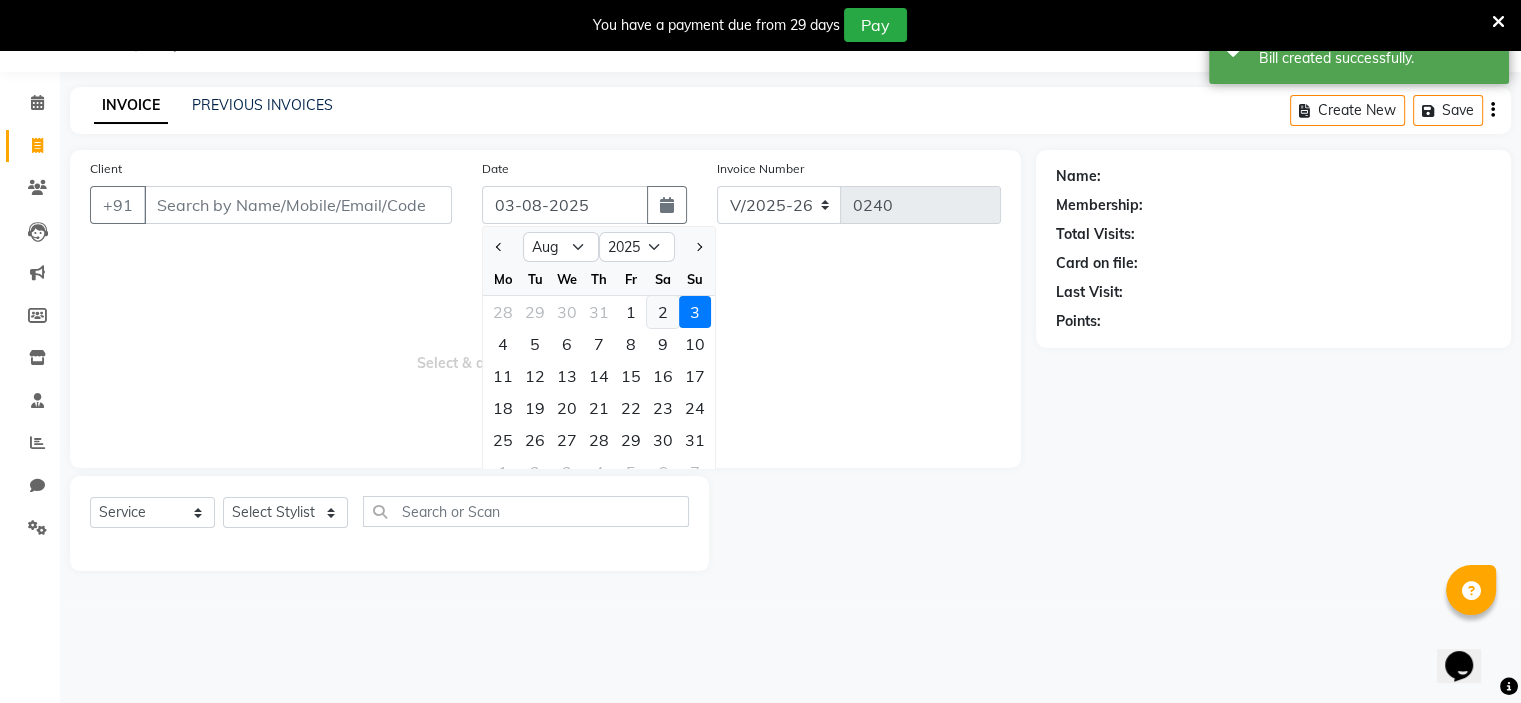 click on "2" 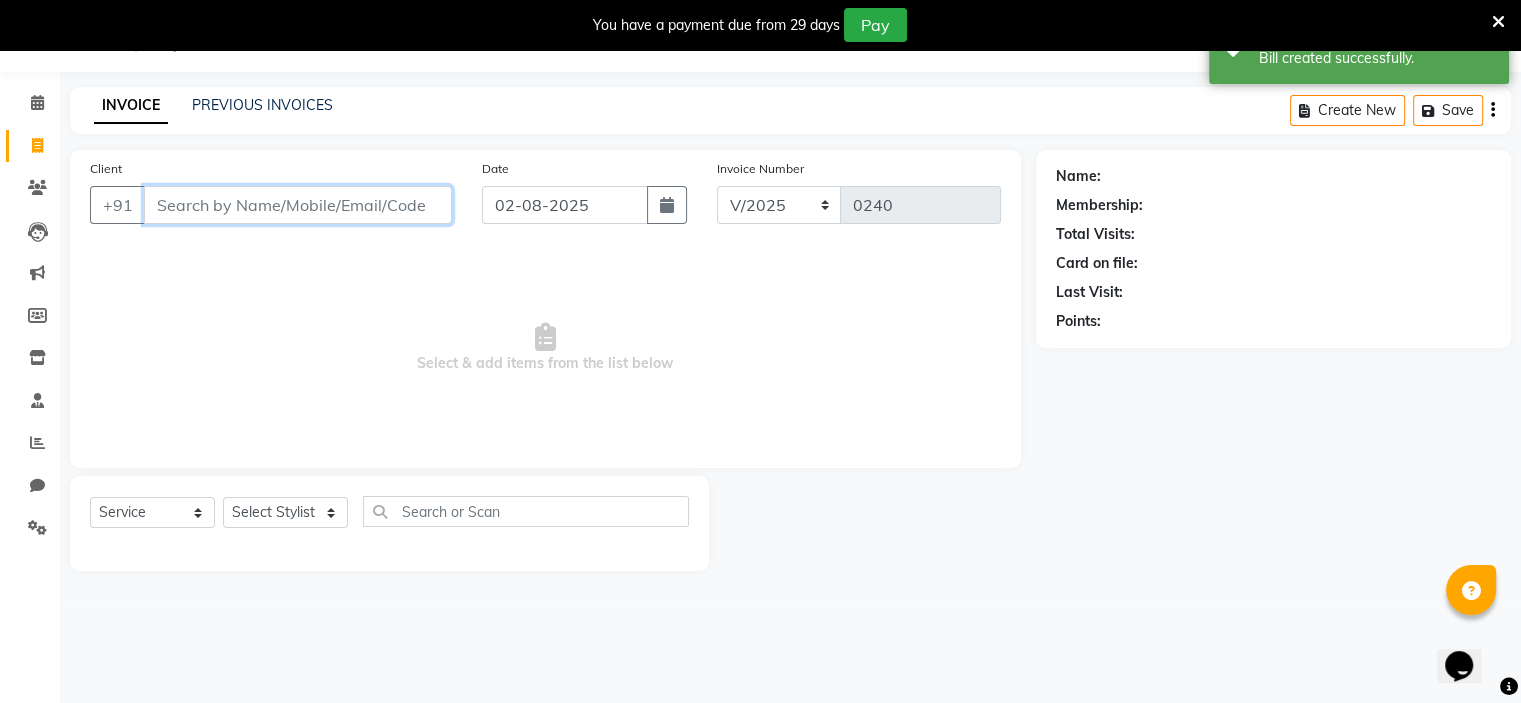 click on "Client" at bounding box center [298, 205] 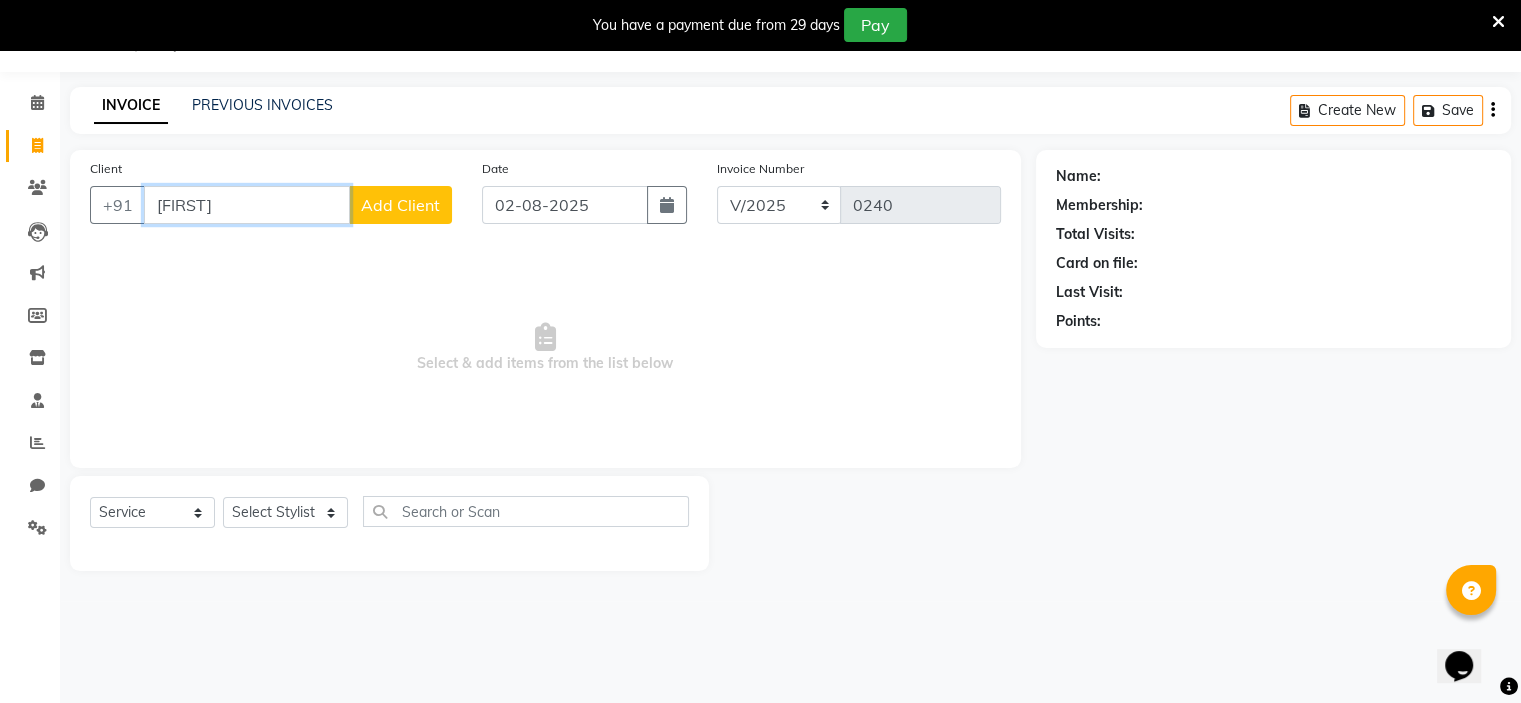 click on "[FIRST]" at bounding box center (247, 205) 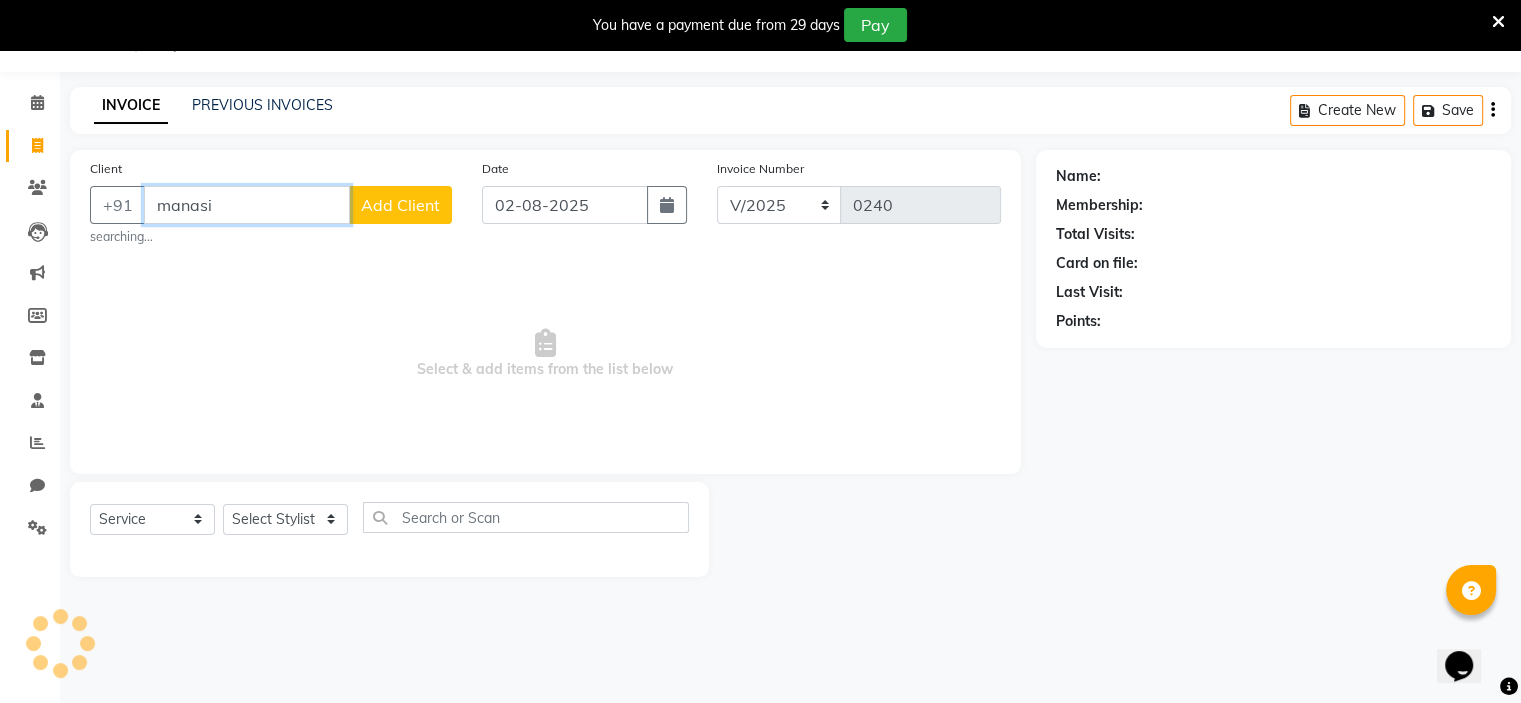 type on "manasi" 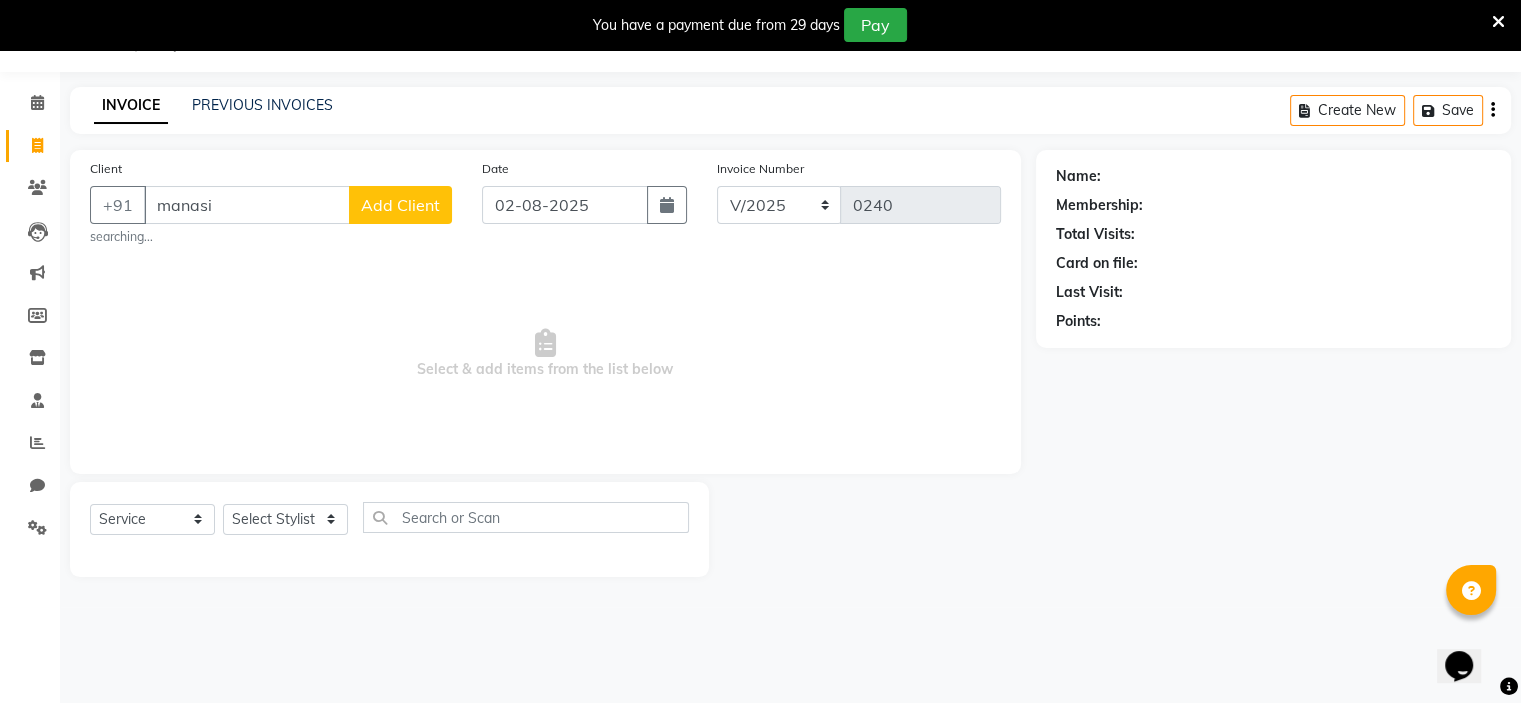 click on "Add Client" 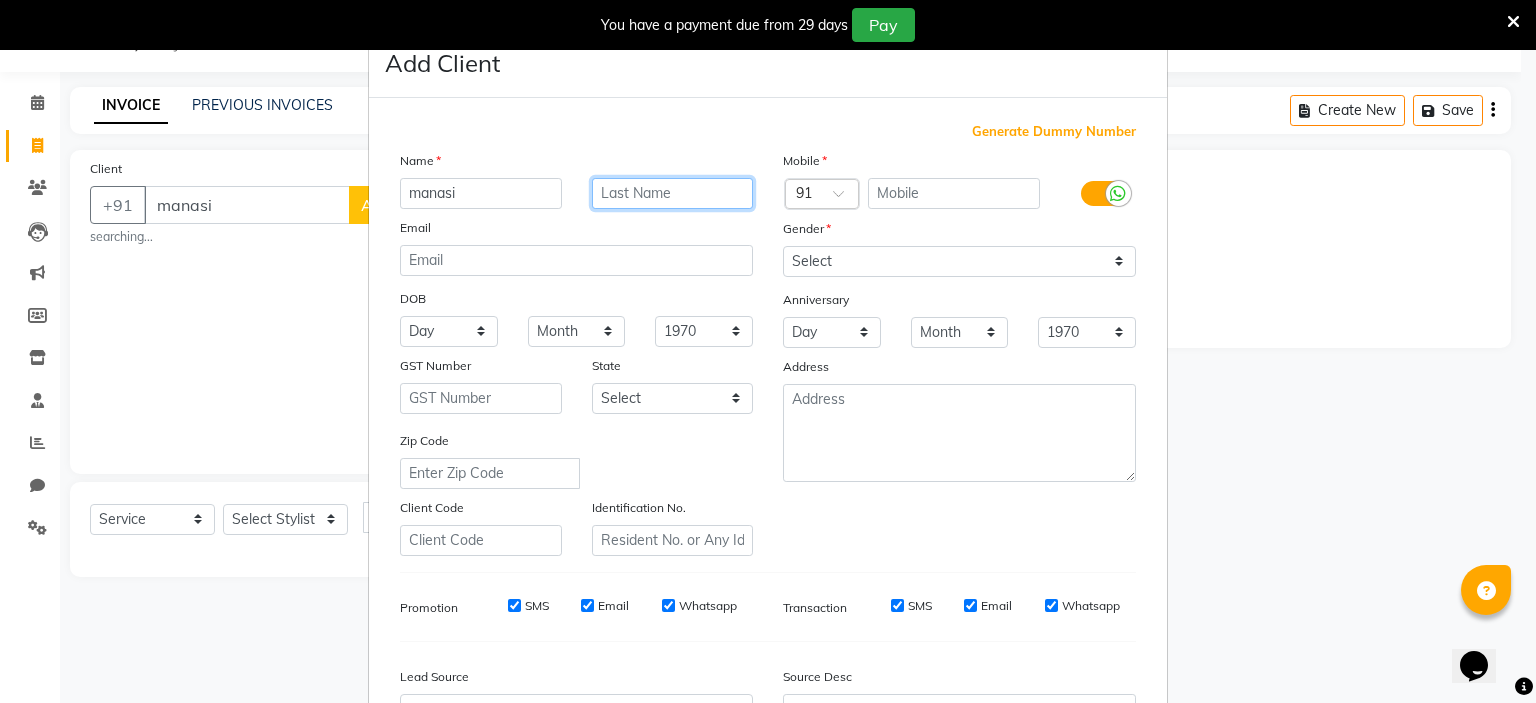 click at bounding box center [673, 193] 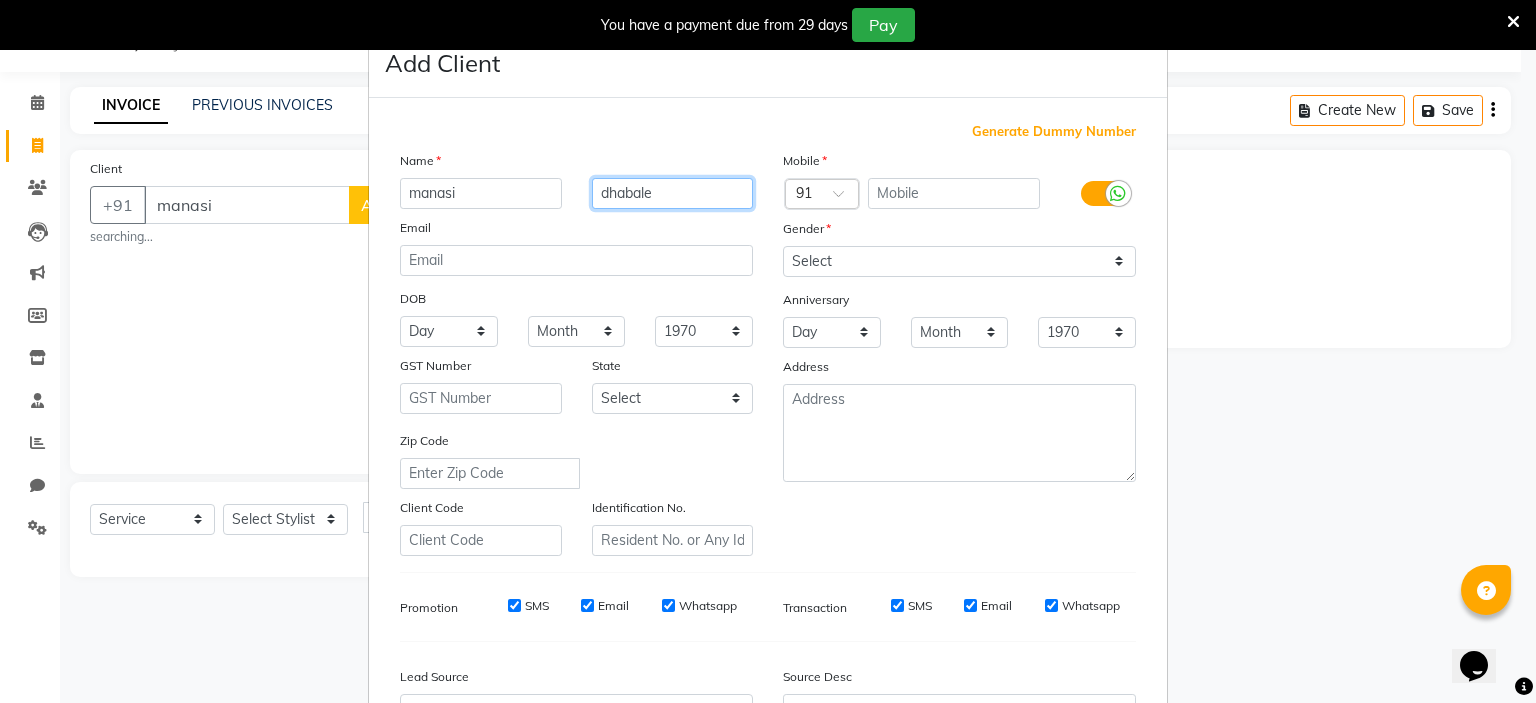 type on "dhabale" 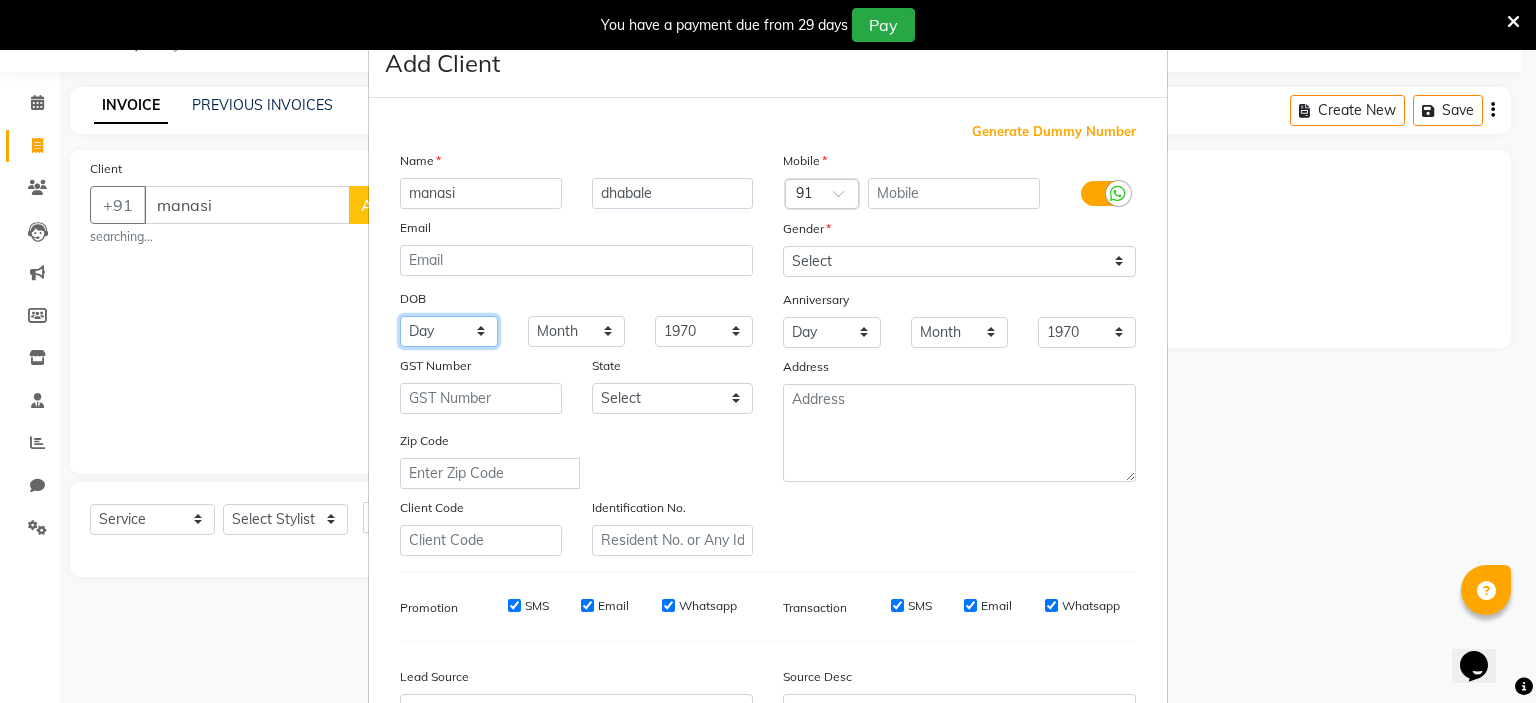 click on "Day 01 02 03 04 05 06 07 08 09 10 11 12 13 14 15 16 17 18 19 20 21 22 23 24 25 26 27 28 29 30 31" at bounding box center (449, 331) 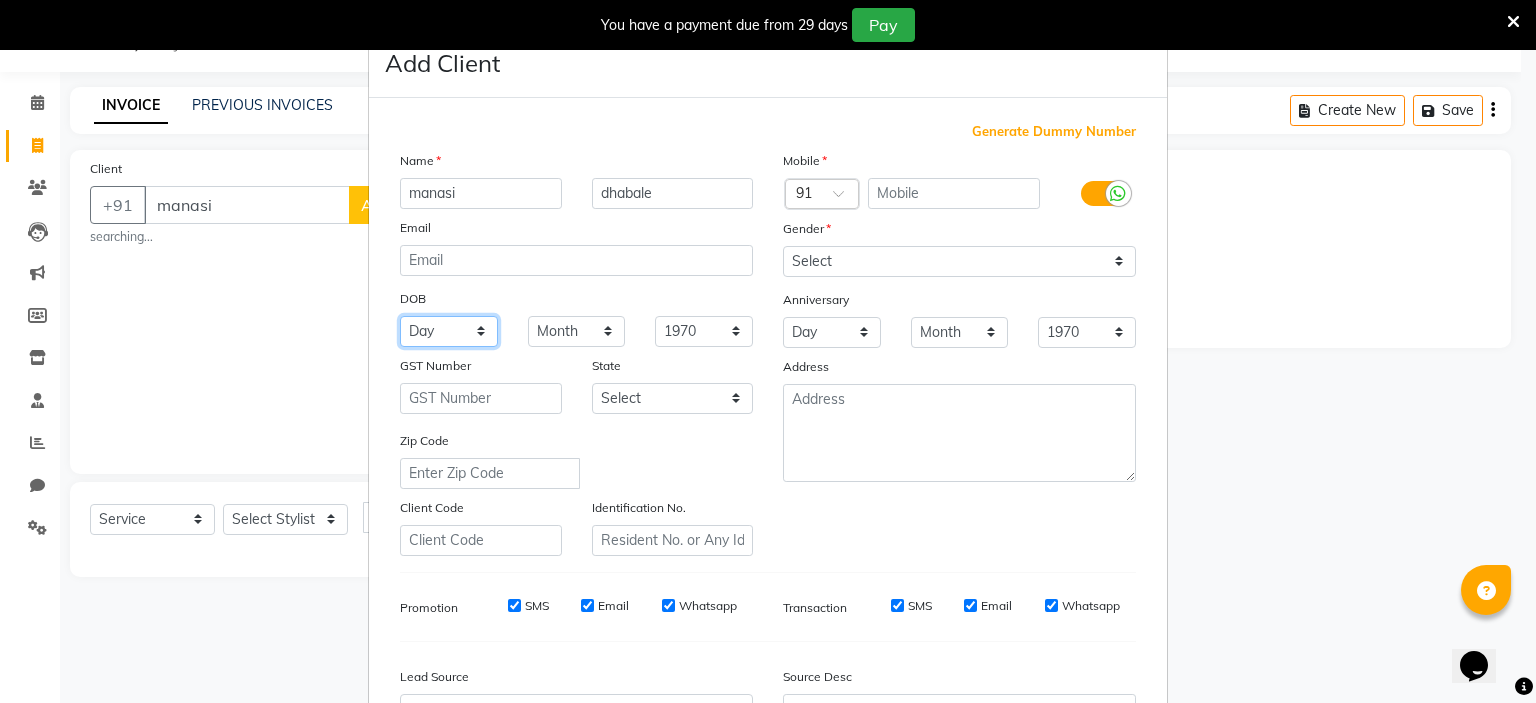 select on "31" 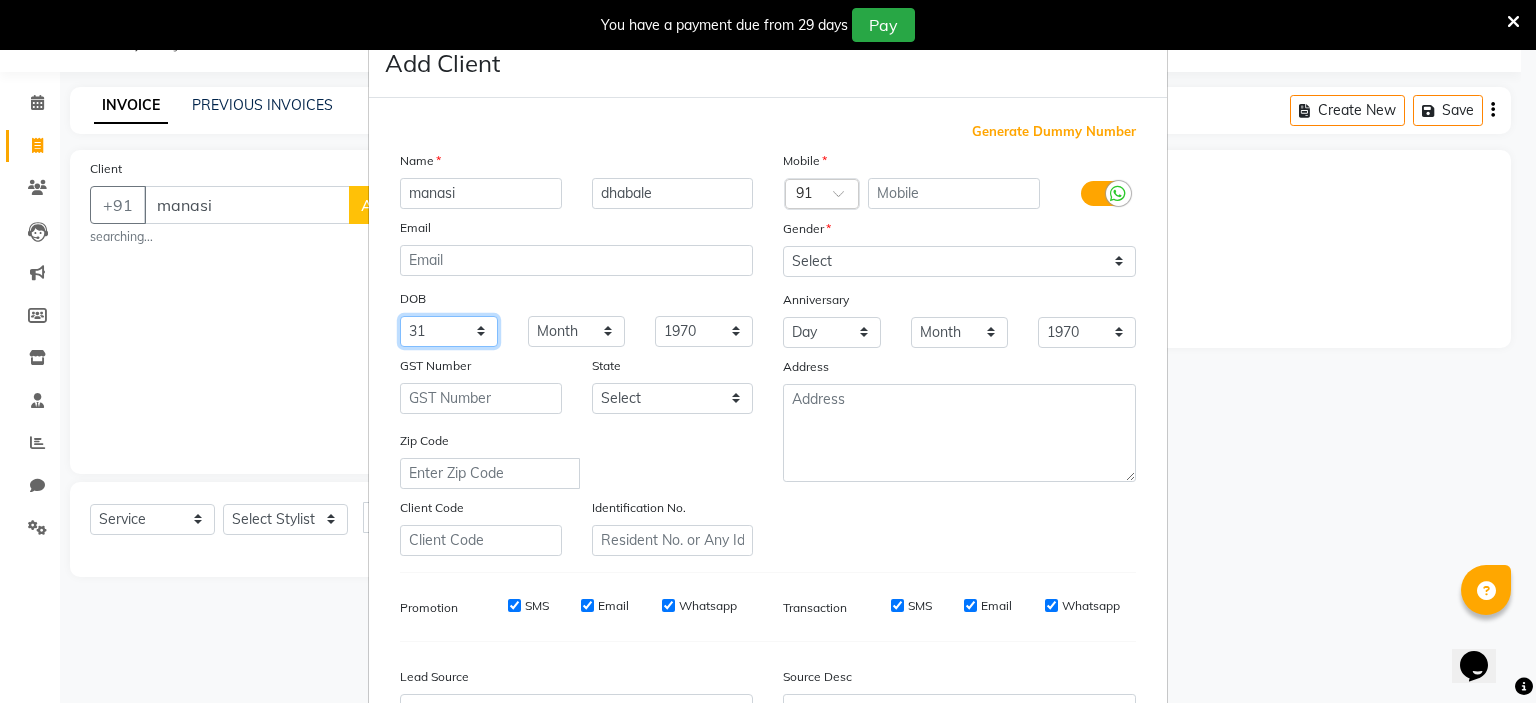 click on "Day 01 02 03 04 05 06 07 08 09 10 11 12 13 14 15 16 17 18 19 20 21 22 23 24 25 26 27 28 29 30 31" at bounding box center [449, 331] 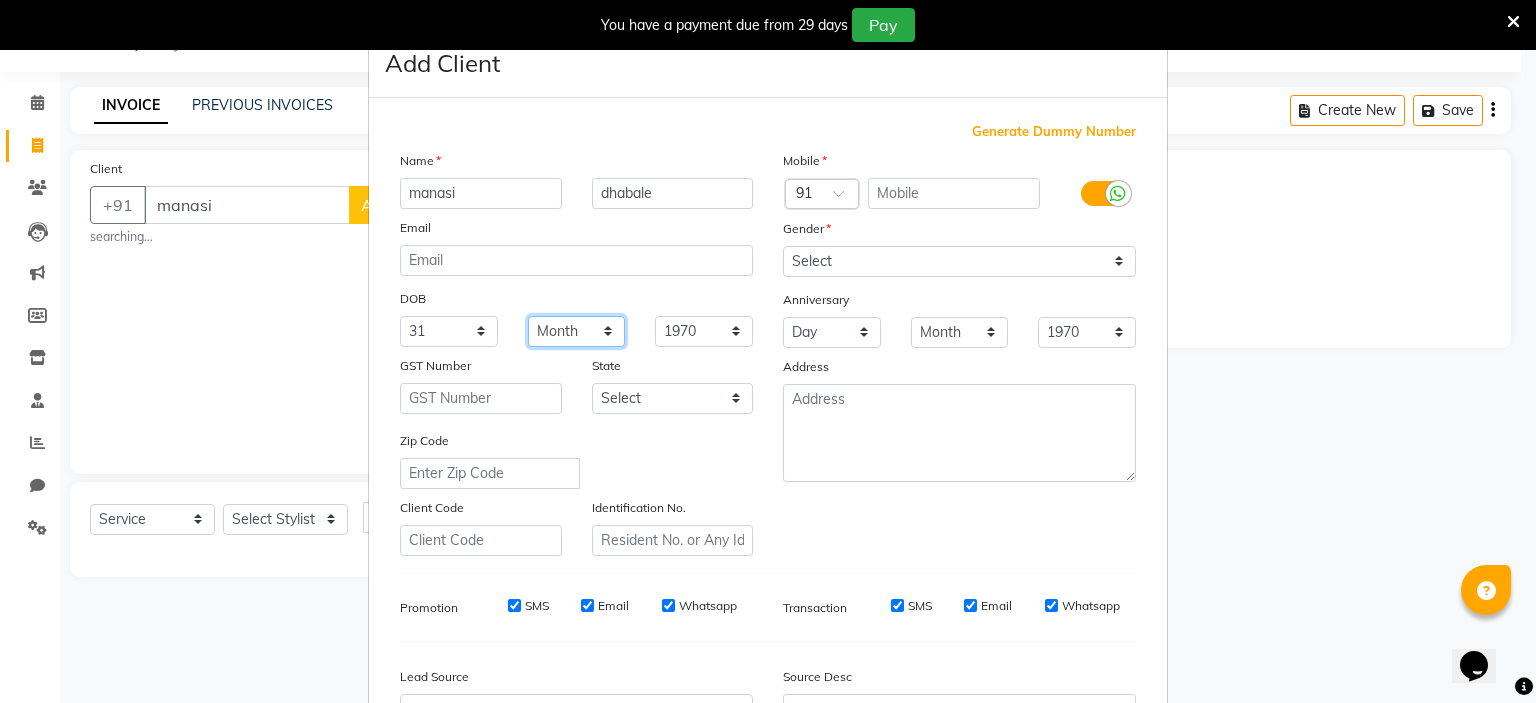 click on "Month January February March April May June July August September October November December" at bounding box center [577, 331] 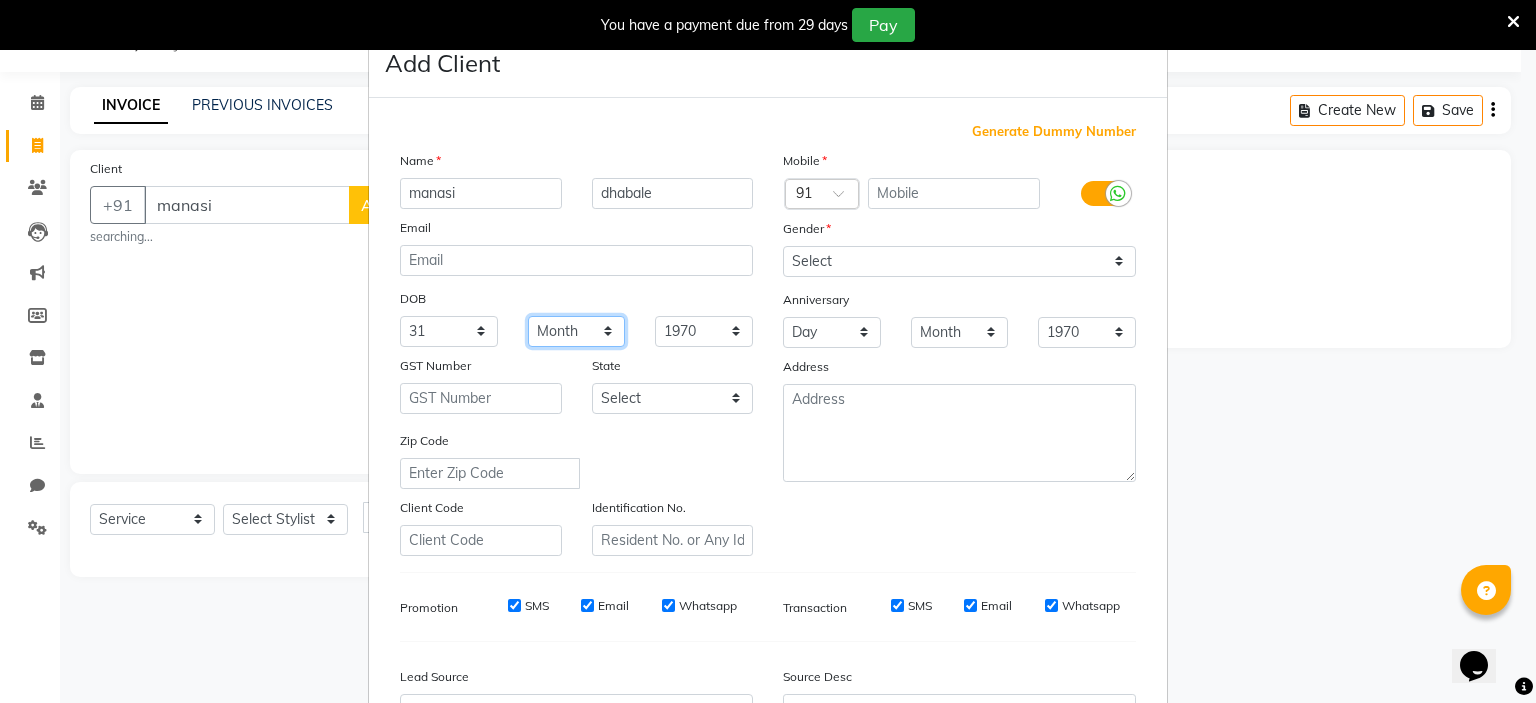 select on "08" 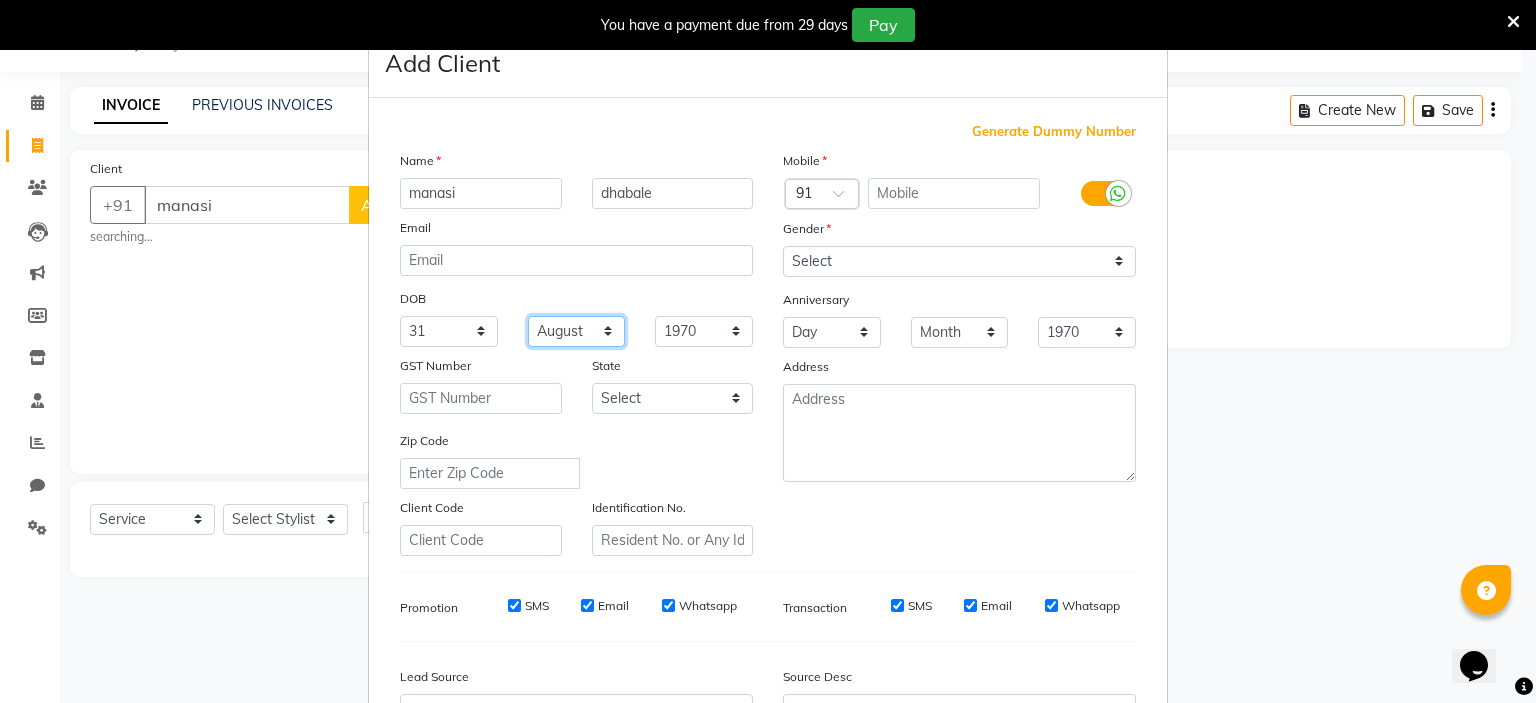 click on "Month January February March April May June July August September October November December" at bounding box center (577, 331) 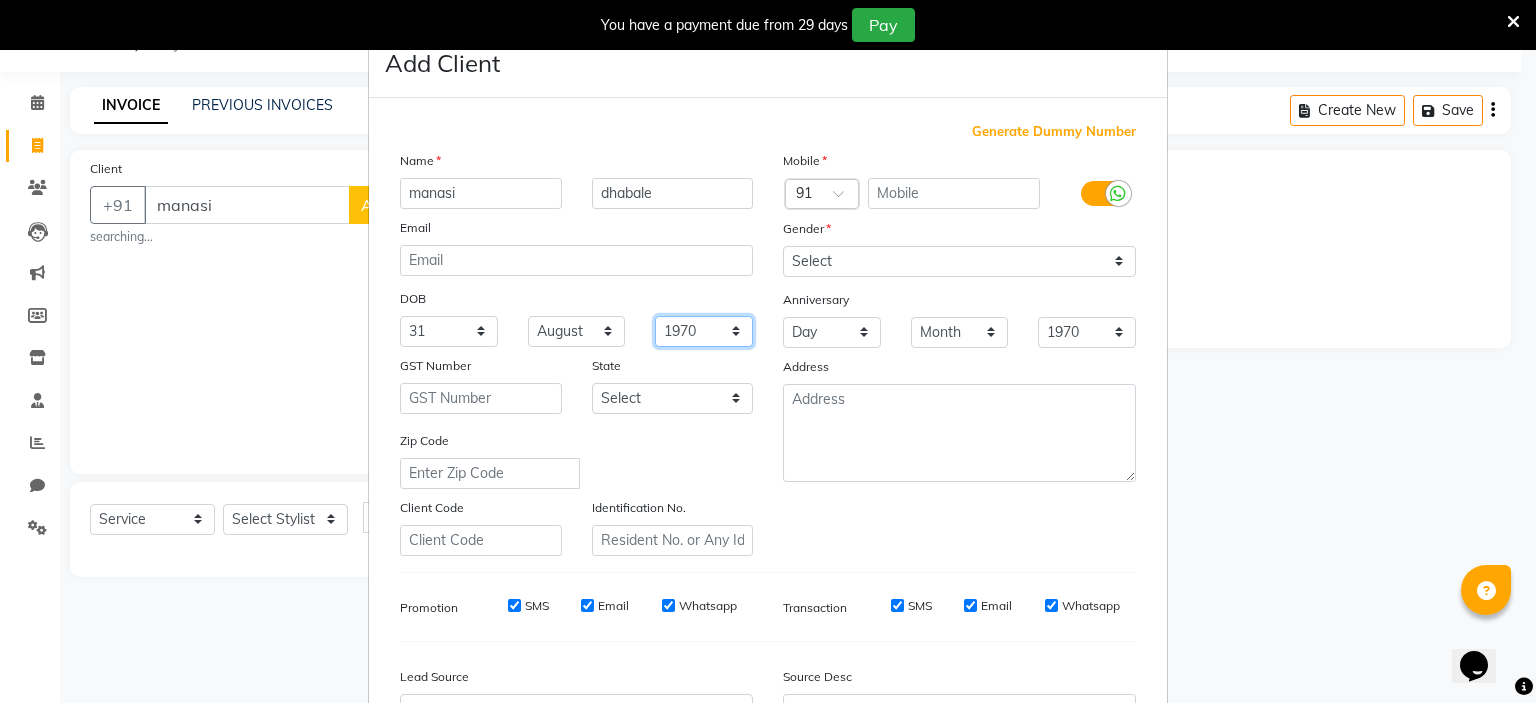 click on "1940 1941 1942 1943 1944 1945 1946 1947 1948 1949 1950 1951 1952 1953 1954 1955 1956 1957 1958 1959 1960 1961 1962 1963 1964 1965 1966 1967 1968 1969 1970 1971 1972 1973 1974 1975 1976 1977 1978 1979 1980 1981 1982 1983 1984 1985 1986 1987 1988 1989 1990 1991 1992 1993 1994 1995 1996 1997 1998 1999 2000 2001 2002 2003 2004 2005 2006 2007 2008 2009 2010 2011 2012 2013 2014 2015 2016 2017 2018 2019 2020 2021 2022 2023 2024" at bounding box center (704, 331) 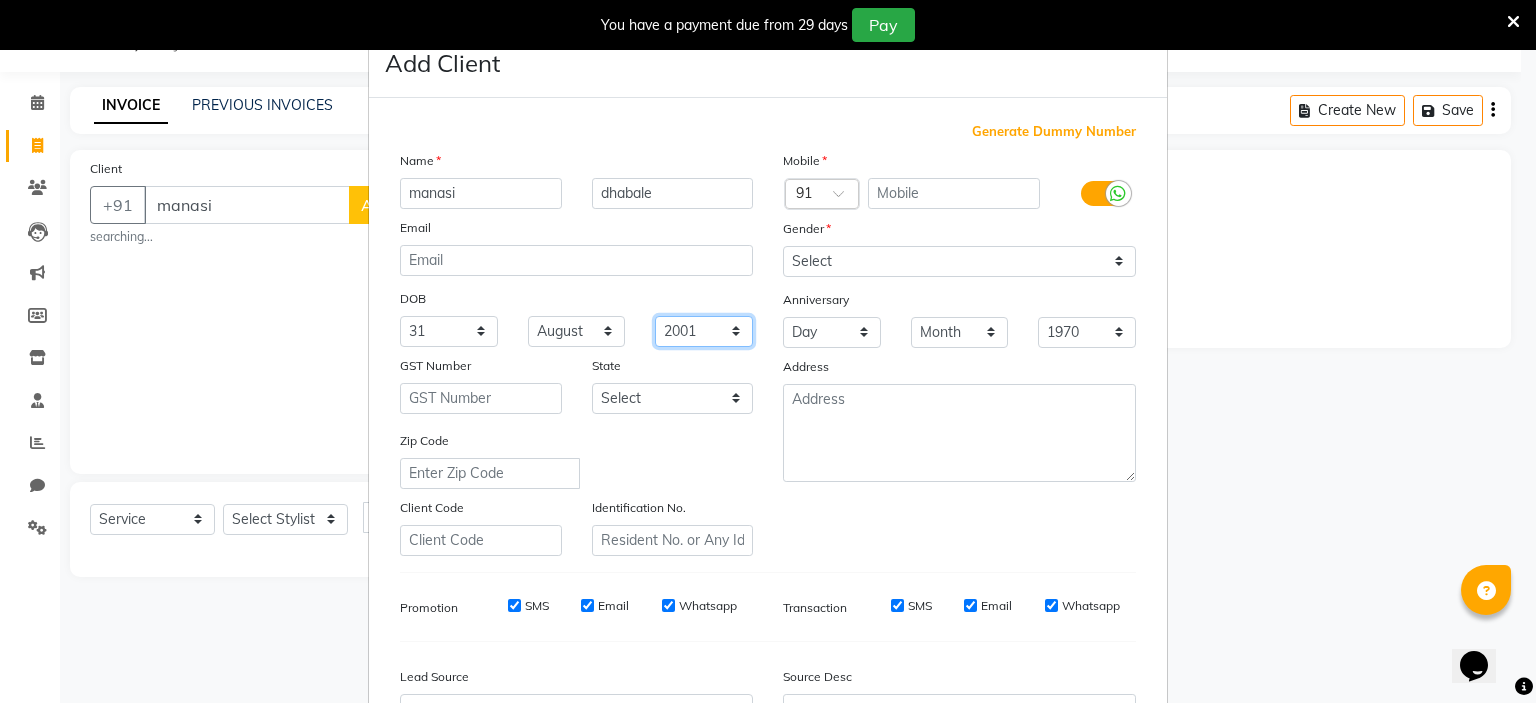 click on "1940 1941 1942 1943 1944 1945 1946 1947 1948 1949 1950 1951 1952 1953 1954 1955 1956 1957 1958 1959 1960 1961 1962 1963 1964 1965 1966 1967 1968 1969 1970 1971 1972 1973 1974 1975 1976 1977 1978 1979 1980 1981 1982 1983 1984 1985 1986 1987 1988 1989 1990 1991 1992 1993 1994 1995 1996 1997 1998 1999 2000 2001 2002 2003 2004 2005 2006 2007 2008 2009 2010 2011 2012 2013 2014 2015 2016 2017 2018 2019 2020 2021 2022 2023 2024" at bounding box center (704, 331) 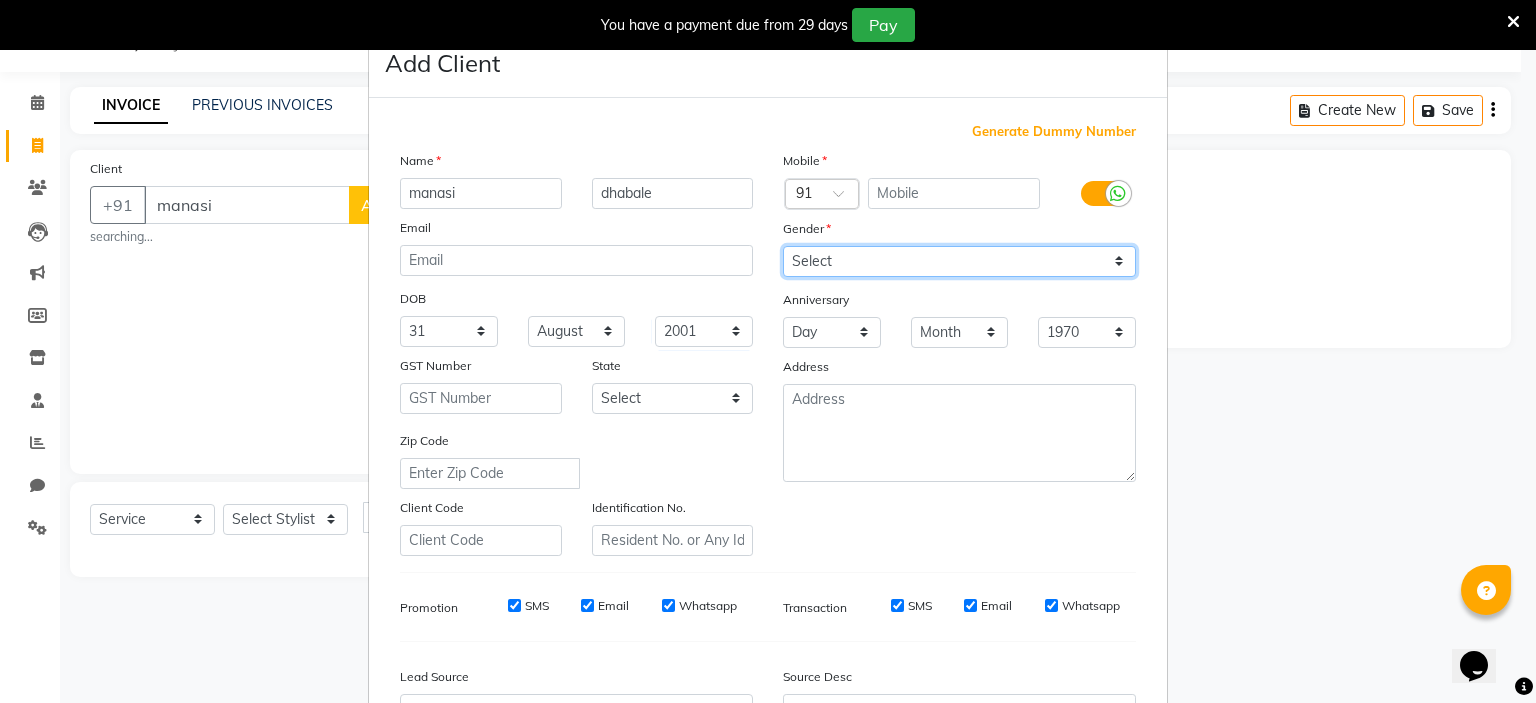 click on "Select Male Female Other Prefer Not To Say" at bounding box center (959, 261) 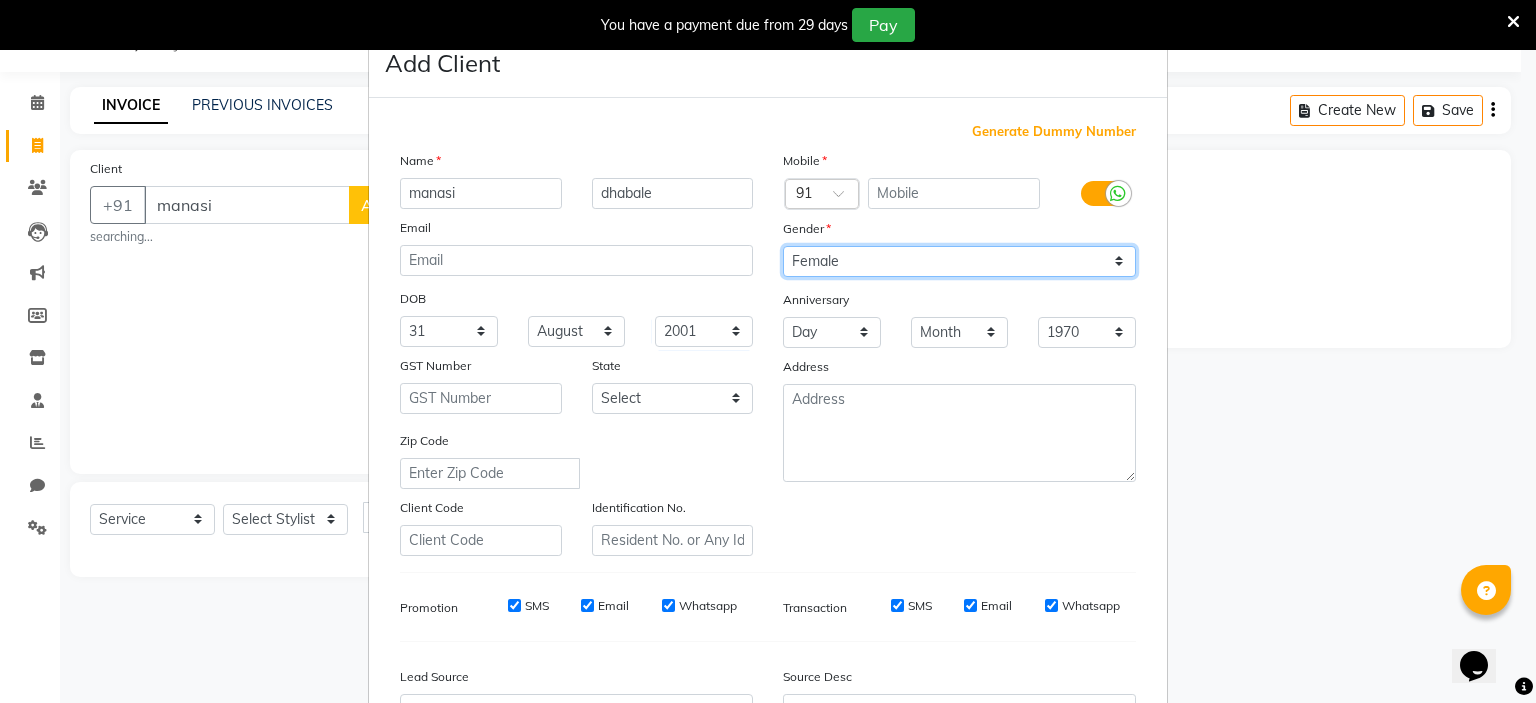 click on "Select Male Female Other Prefer Not To Say" at bounding box center (959, 261) 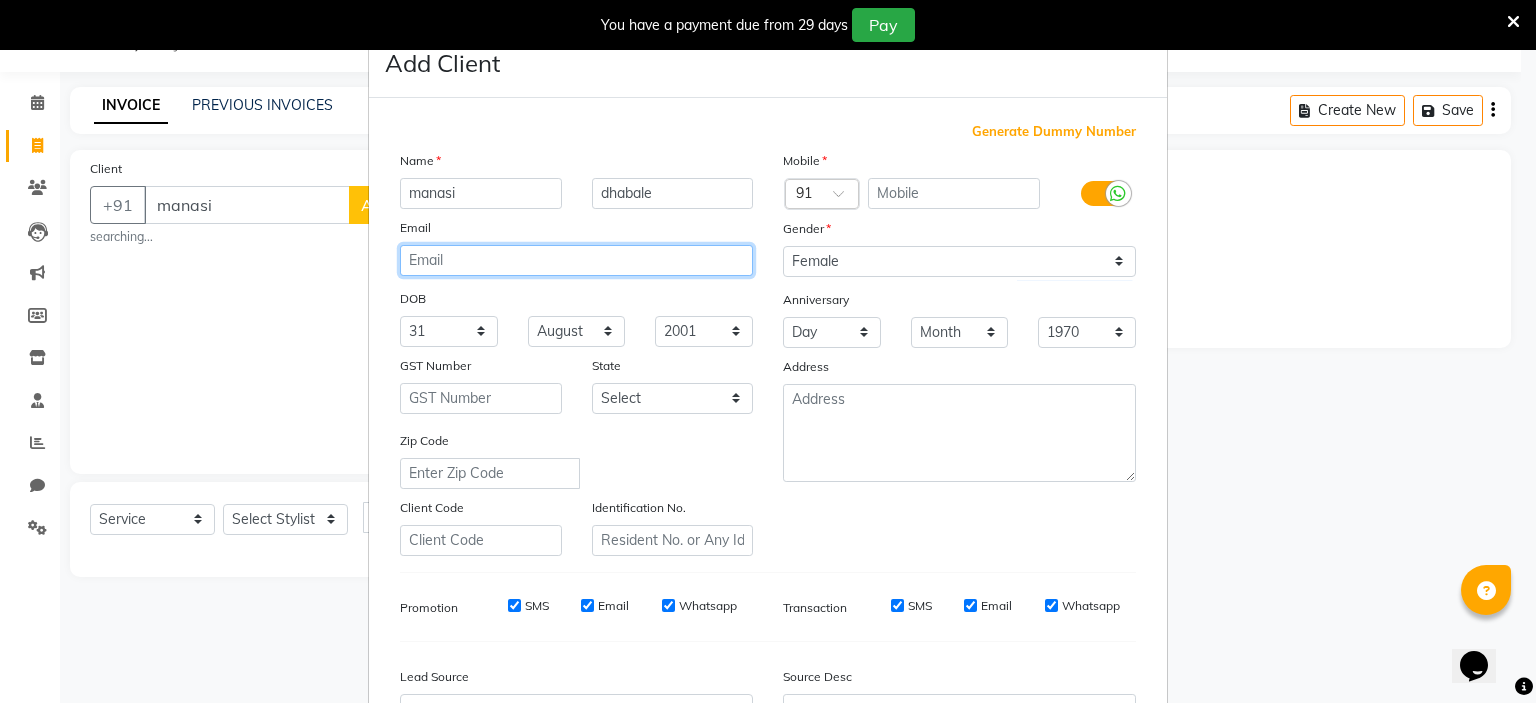 click at bounding box center (576, 260) 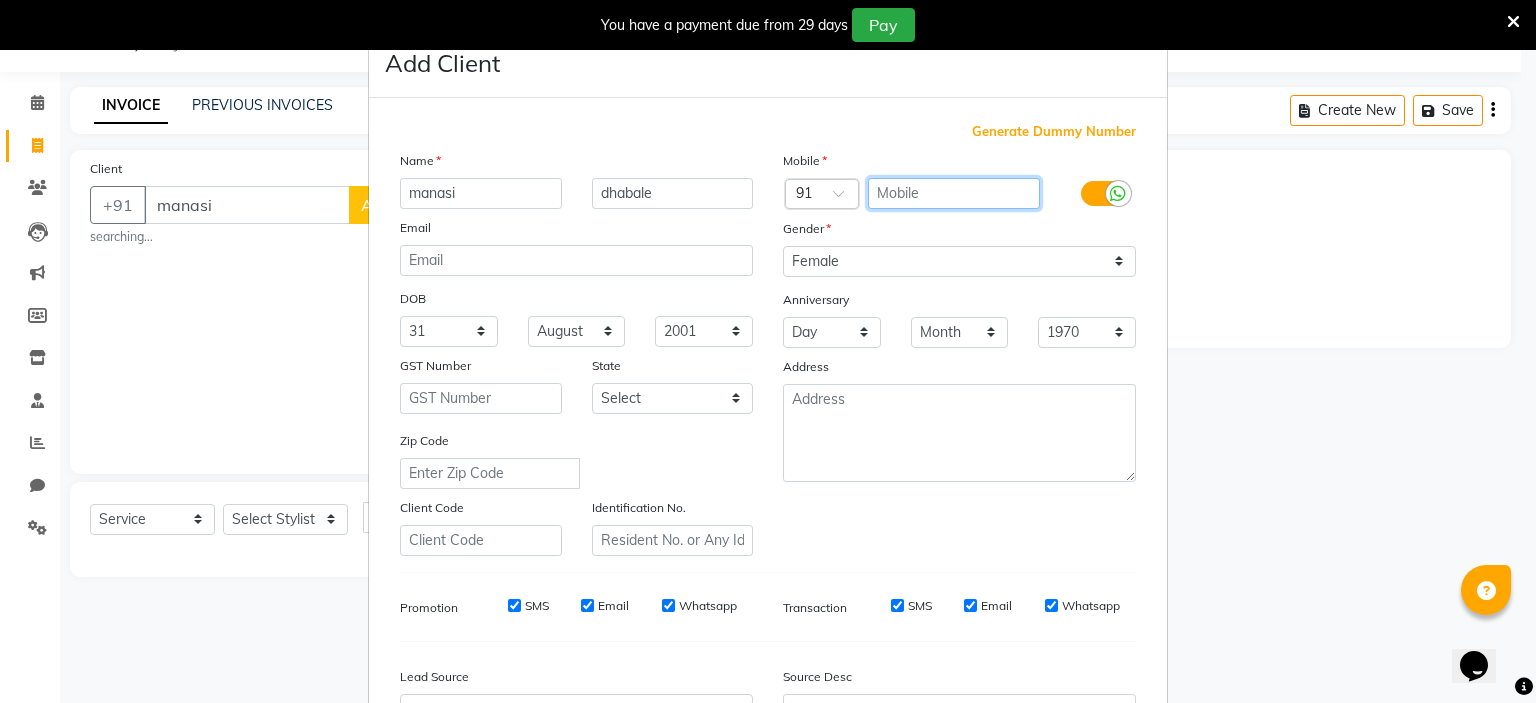 click at bounding box center (954, 193) 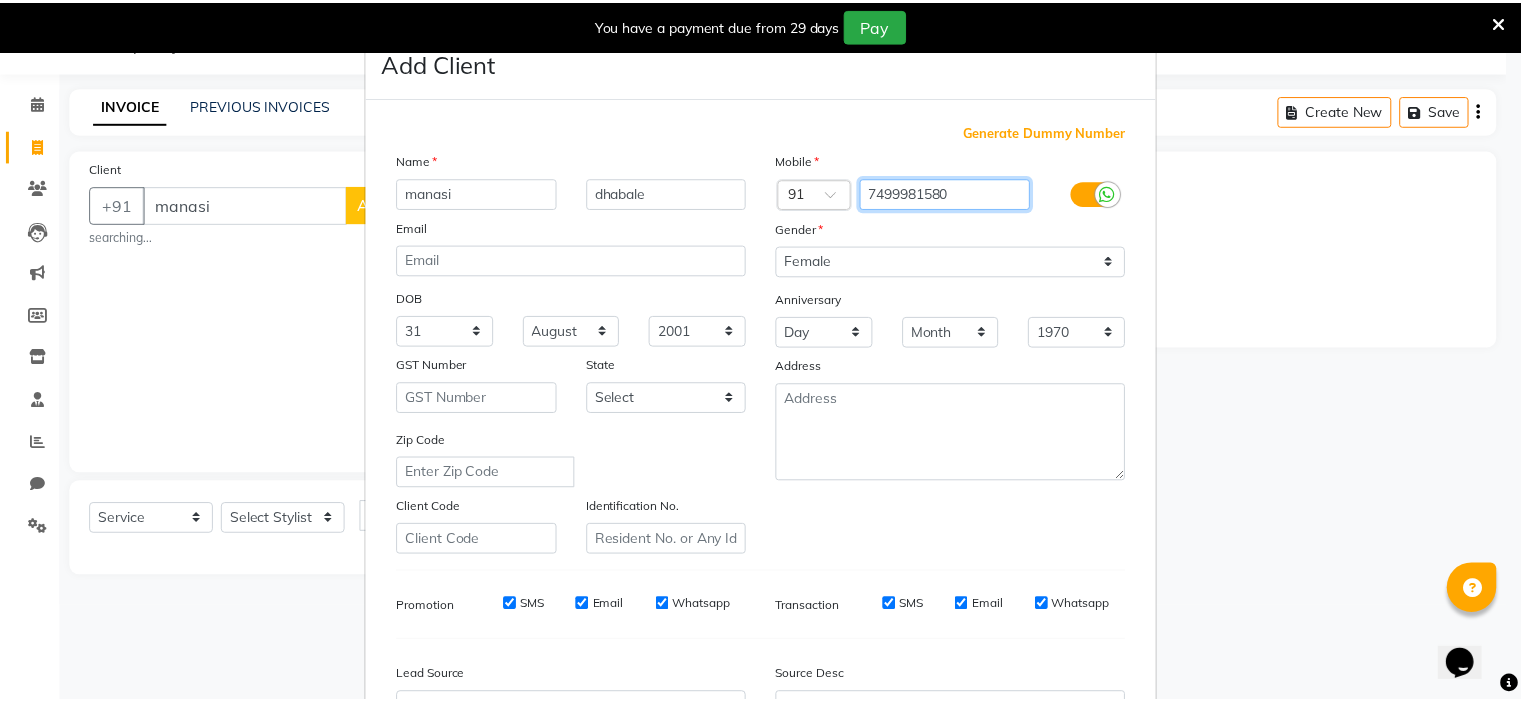 scroll, scrollTop: 229, scrollLeft: 0, axis: vertical 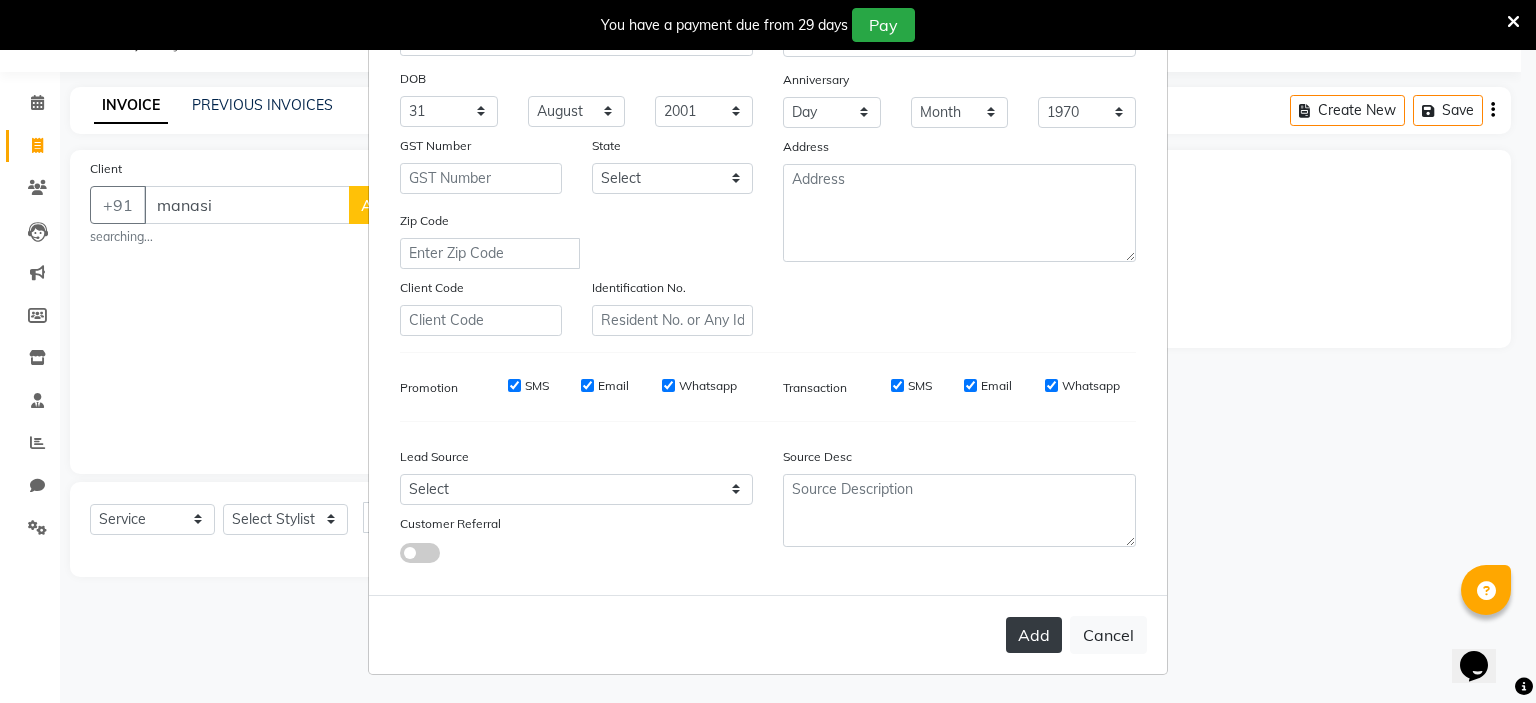 type on "7499981580" 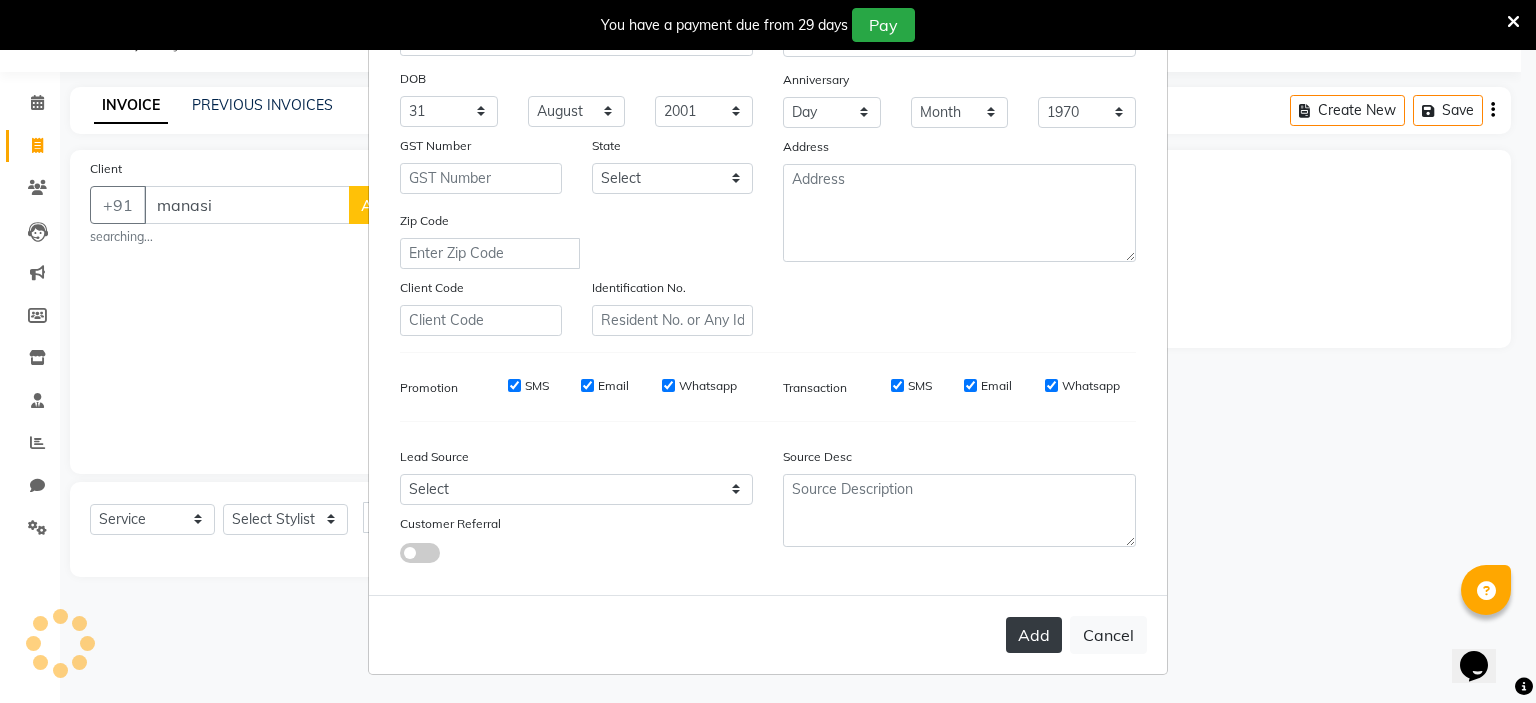 click on "Add" at bounding box center [1034, 635] 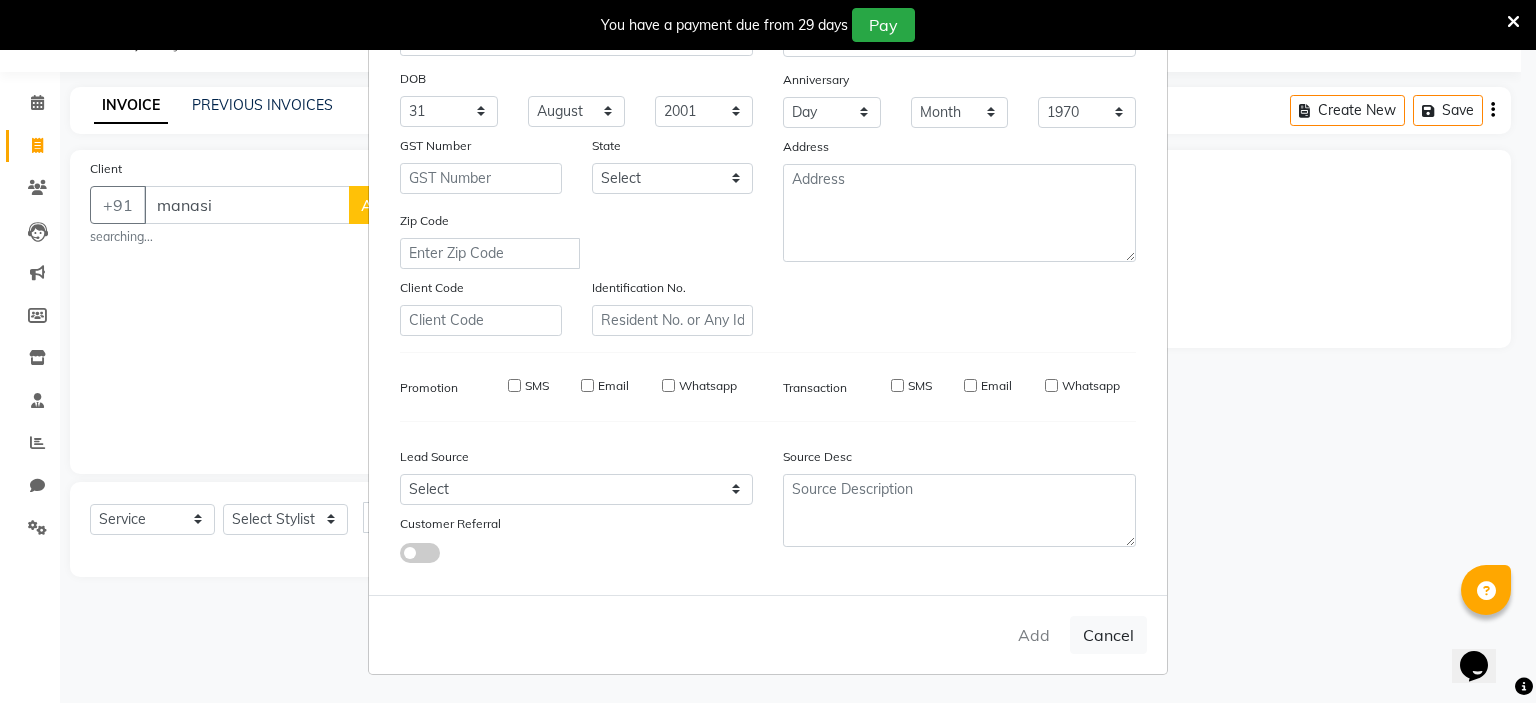type on "7499981580" 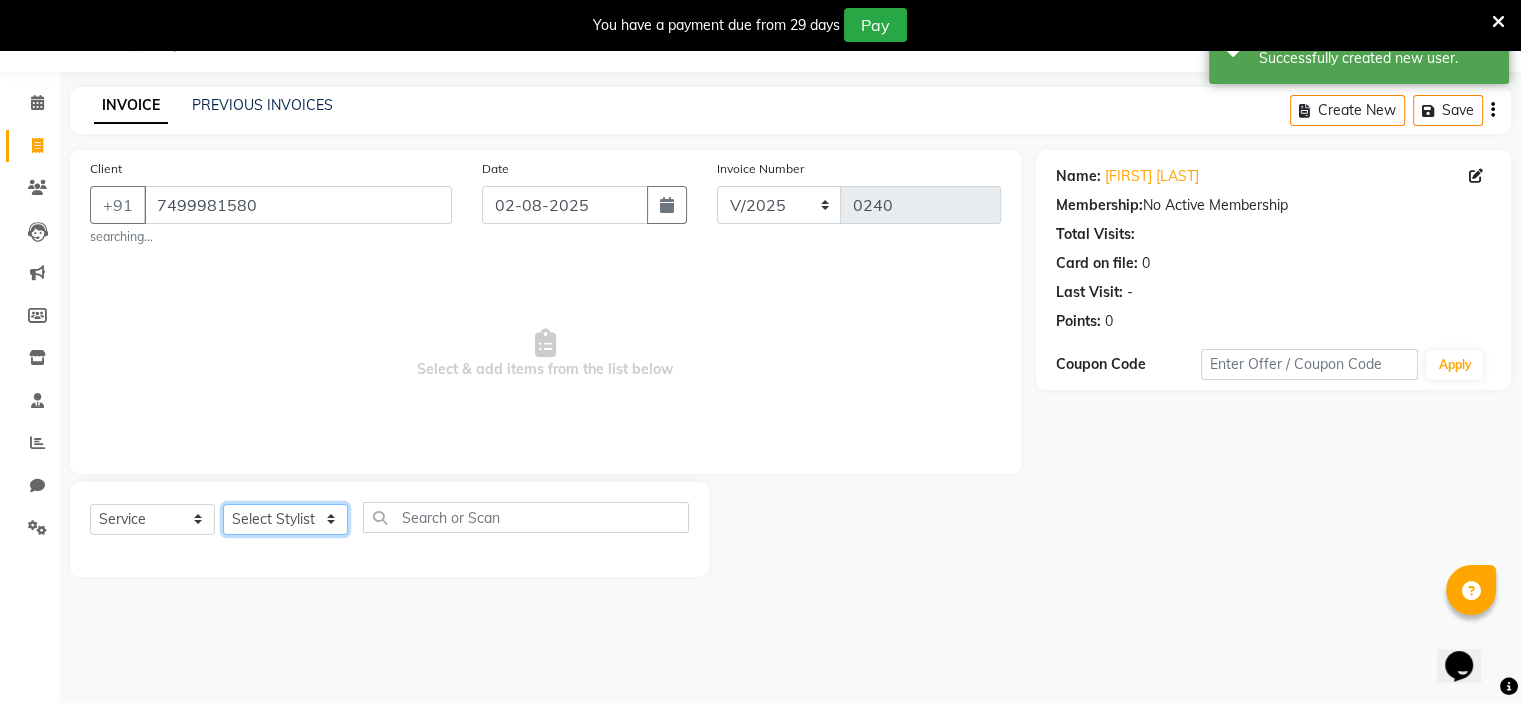 click on "Select Stylist  [NAME] (Owner) [NAME] [NAME] [NAME] [NAME] [NAME] [NAME] [NAME] [NAME]" 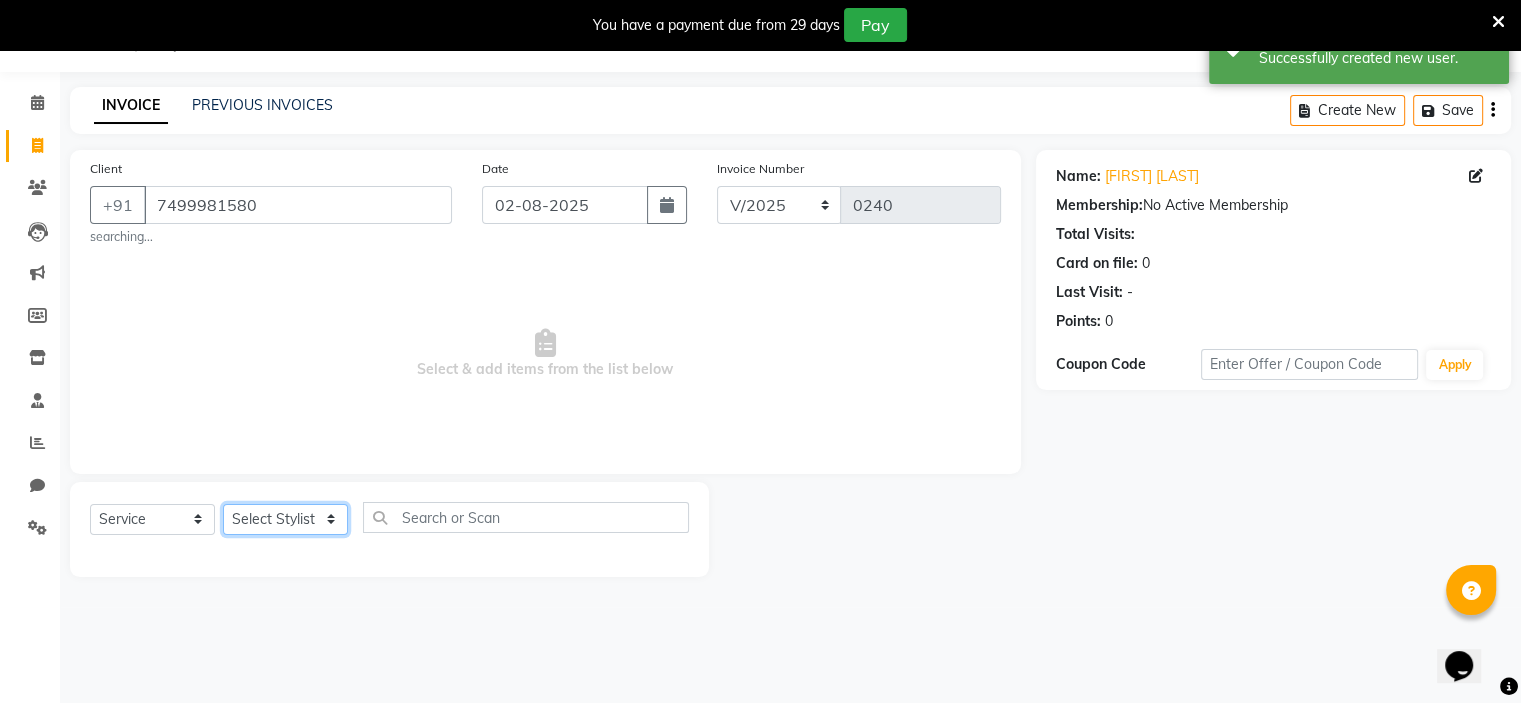 select on "84153" 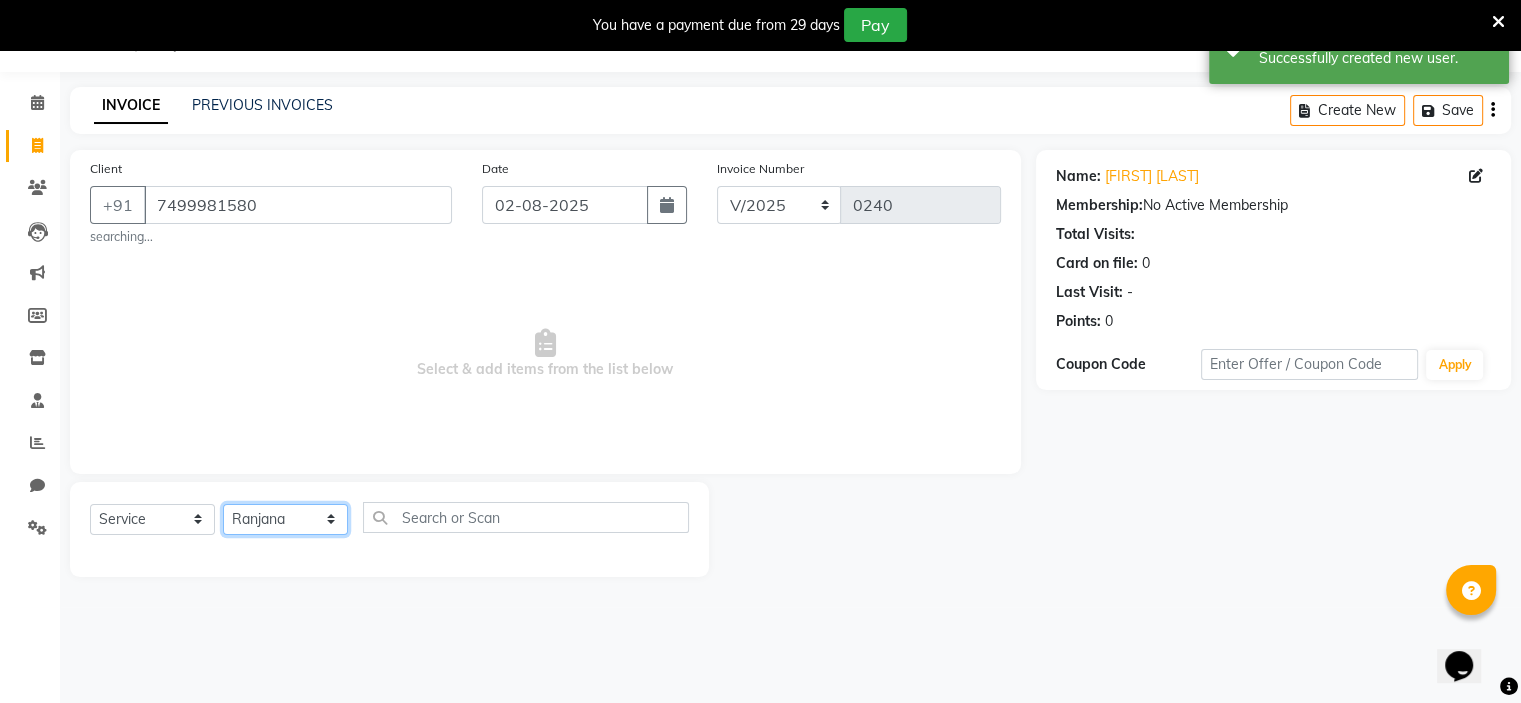 click on "Select Stylist  [NAME] (Owner) [NAME] [NAME] [NAME] [NAME] [NAME] [NAME] [NAME] [NAME]" 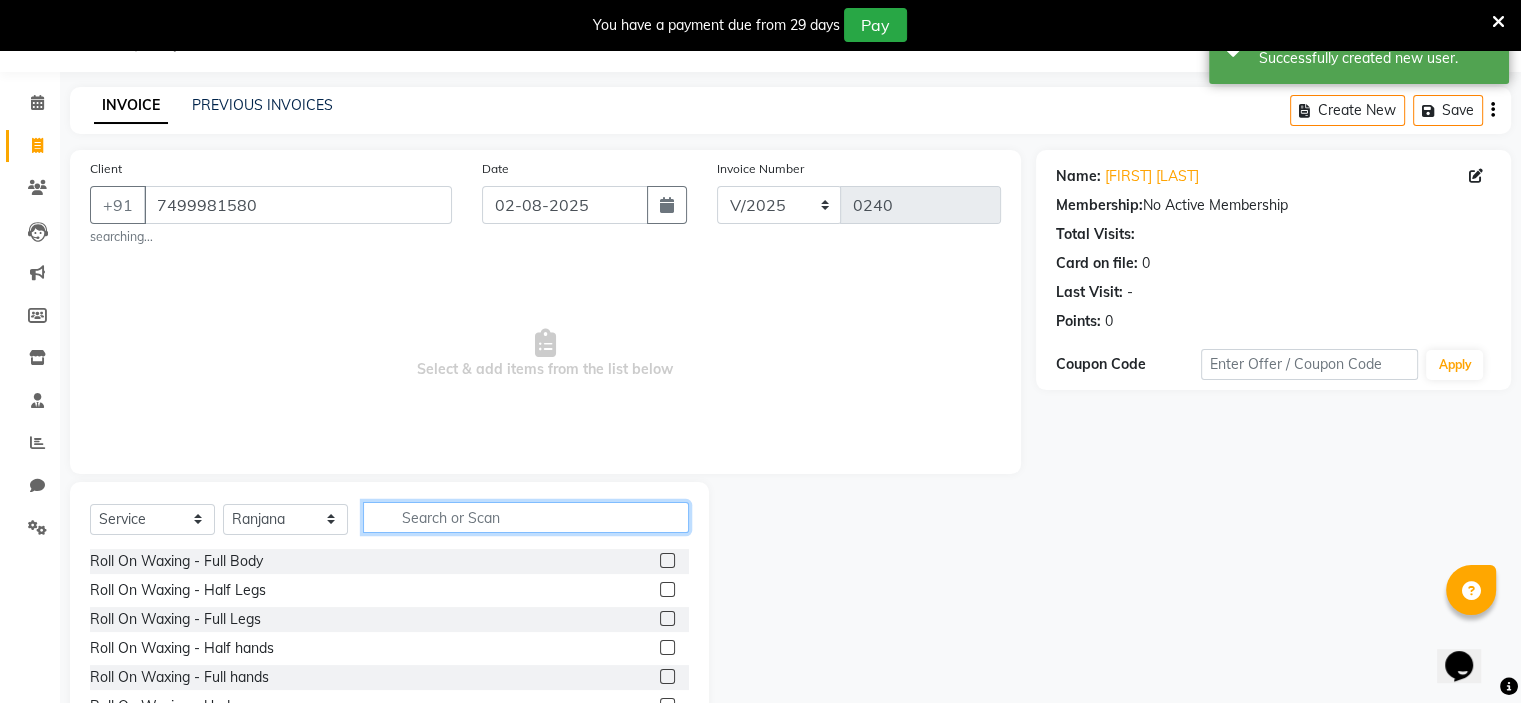 click 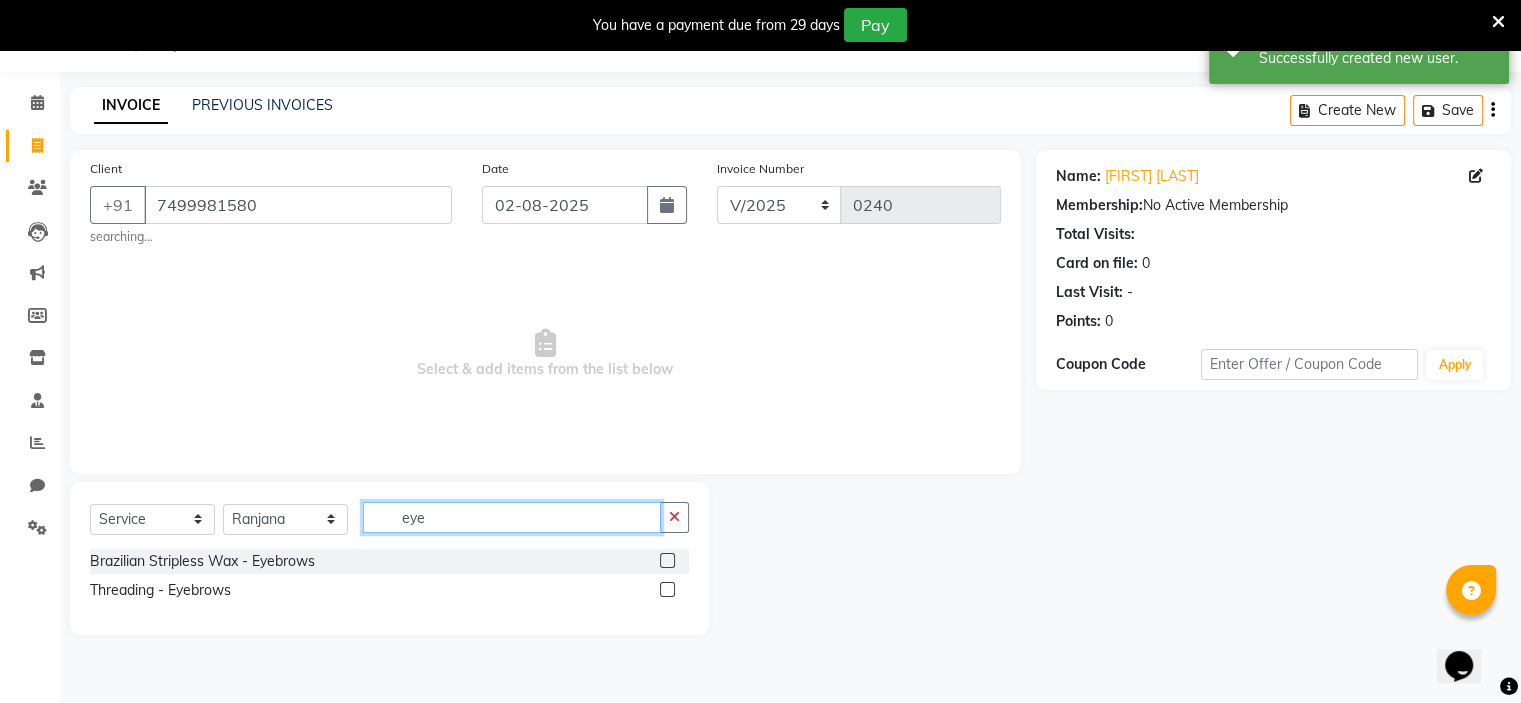 type on "eye" 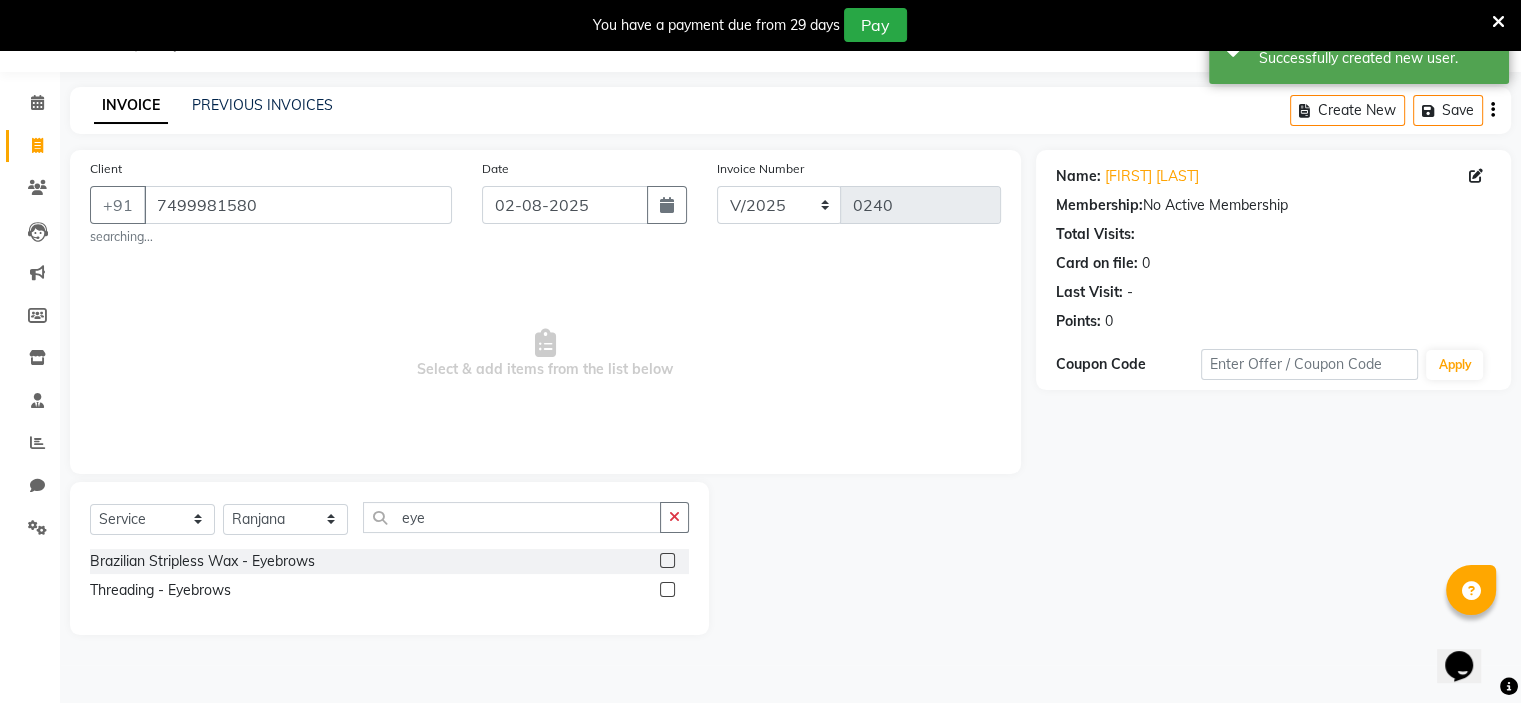 click 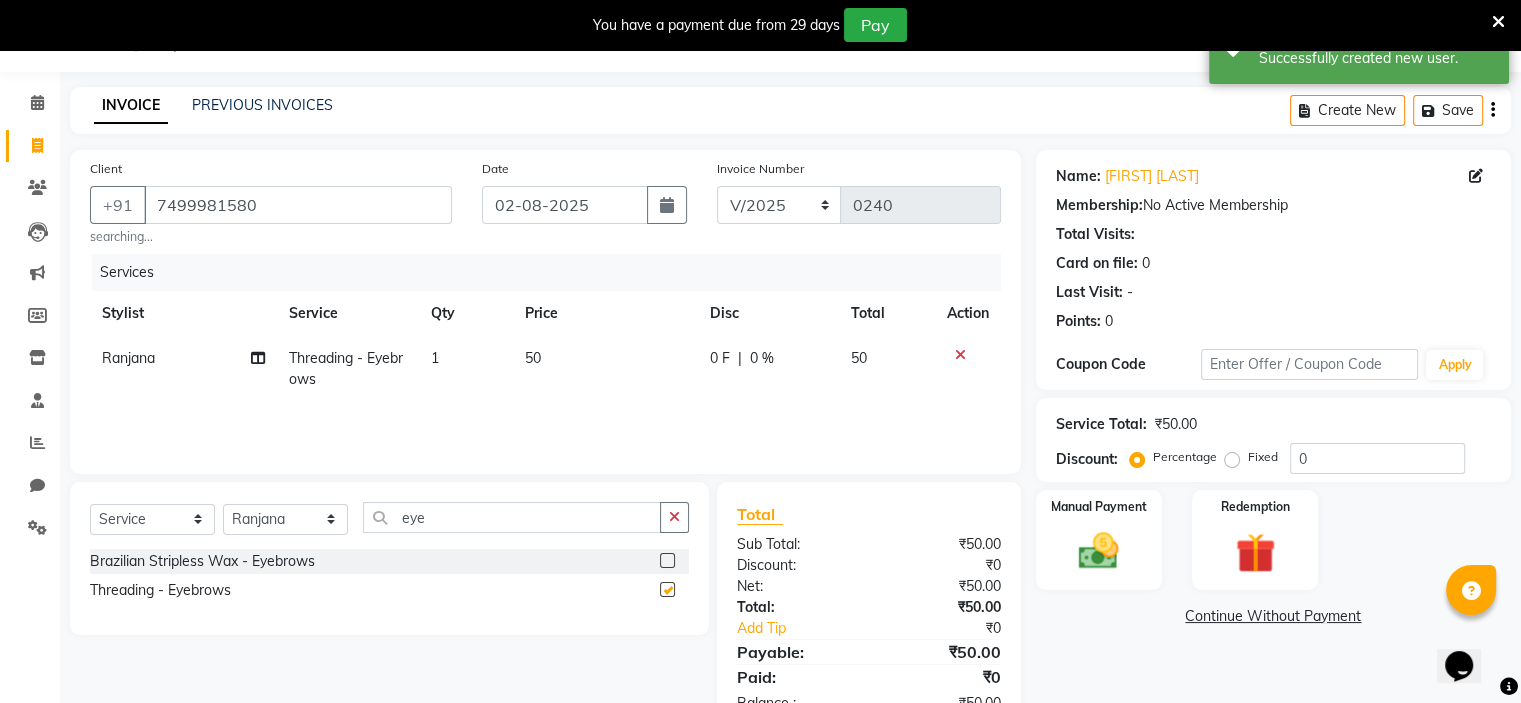 checkbox on "false" 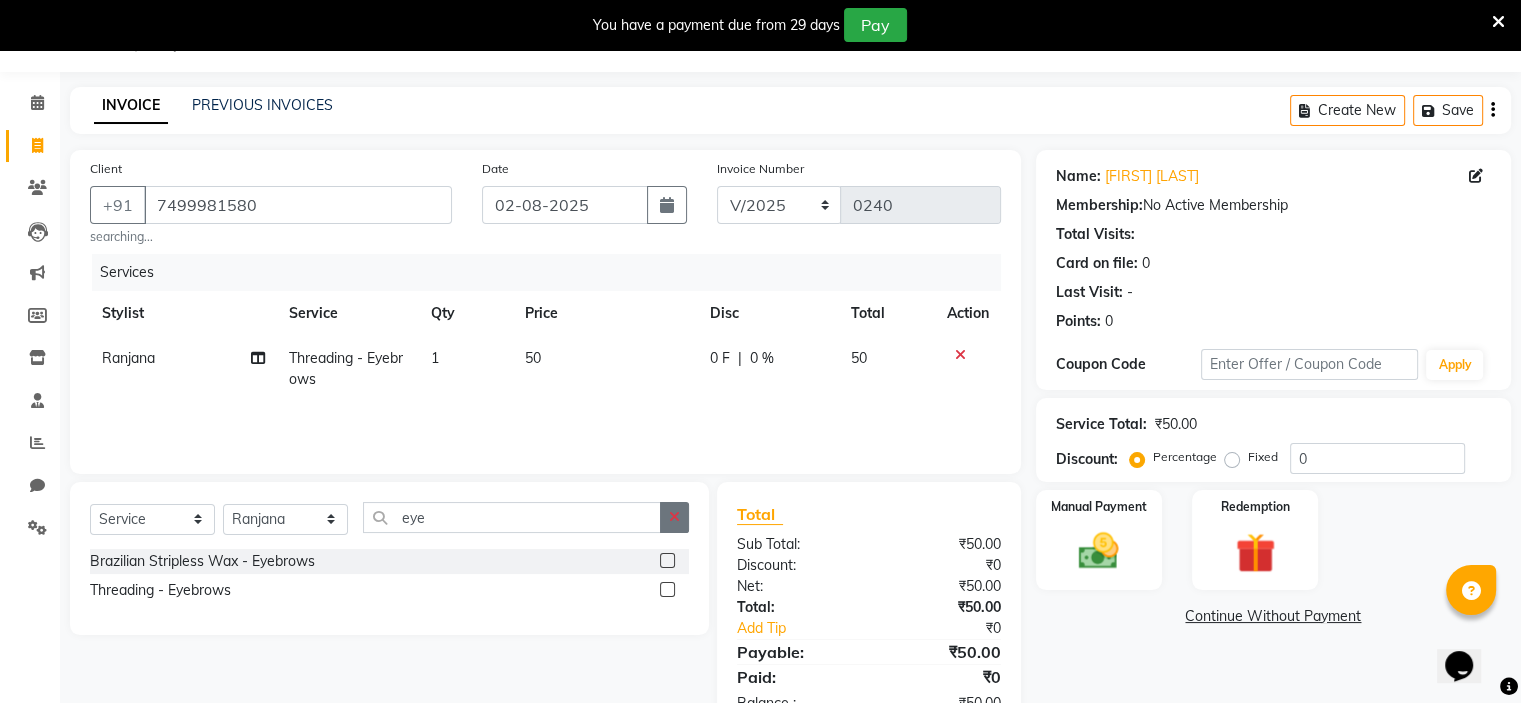 click 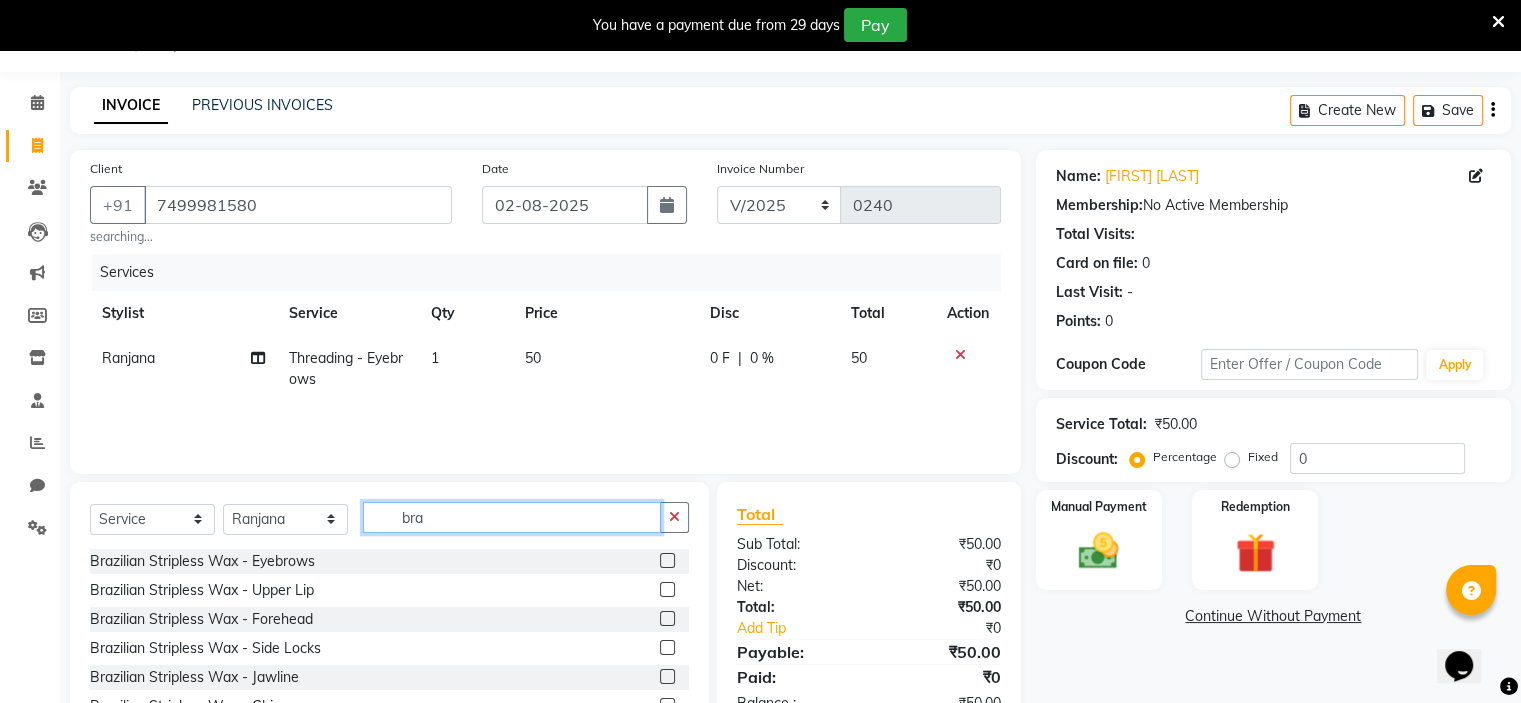 type on "bra" 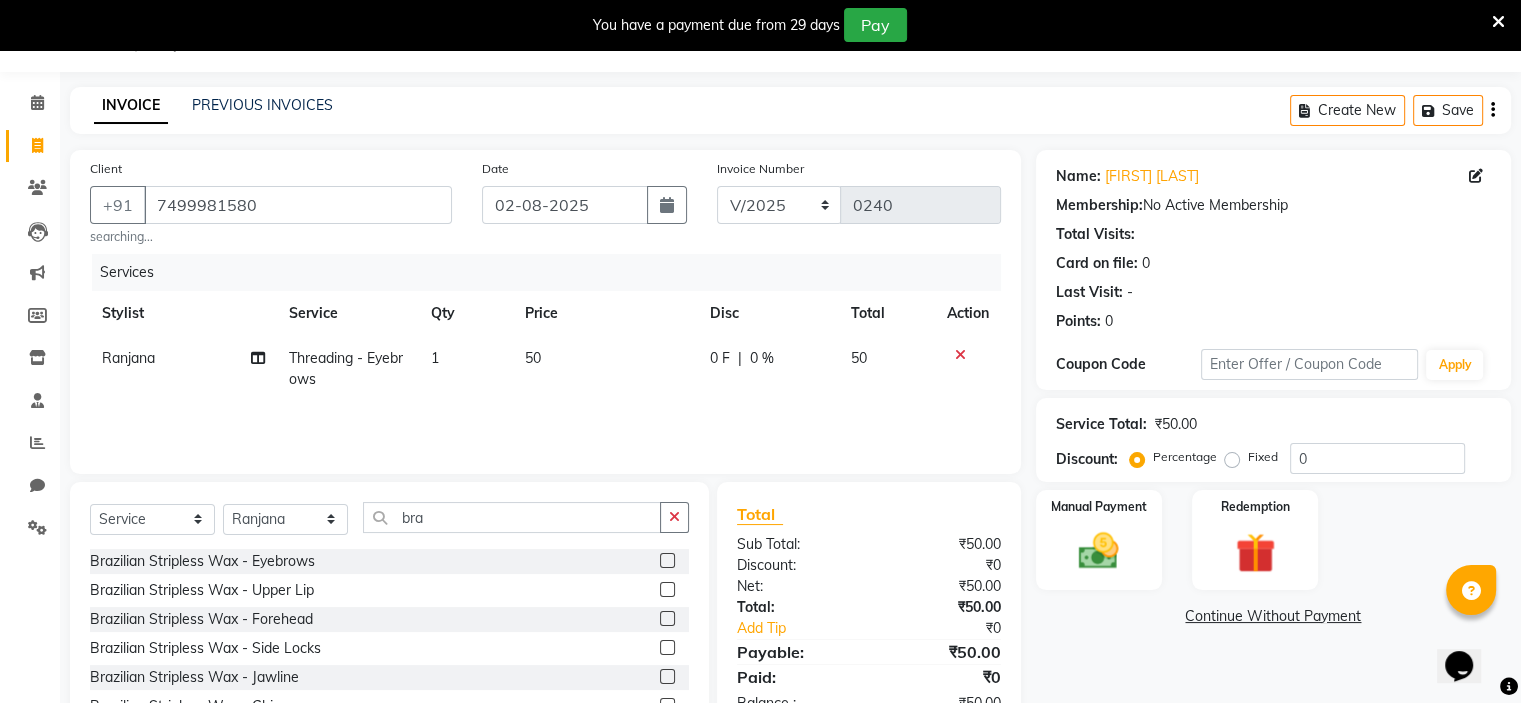 click 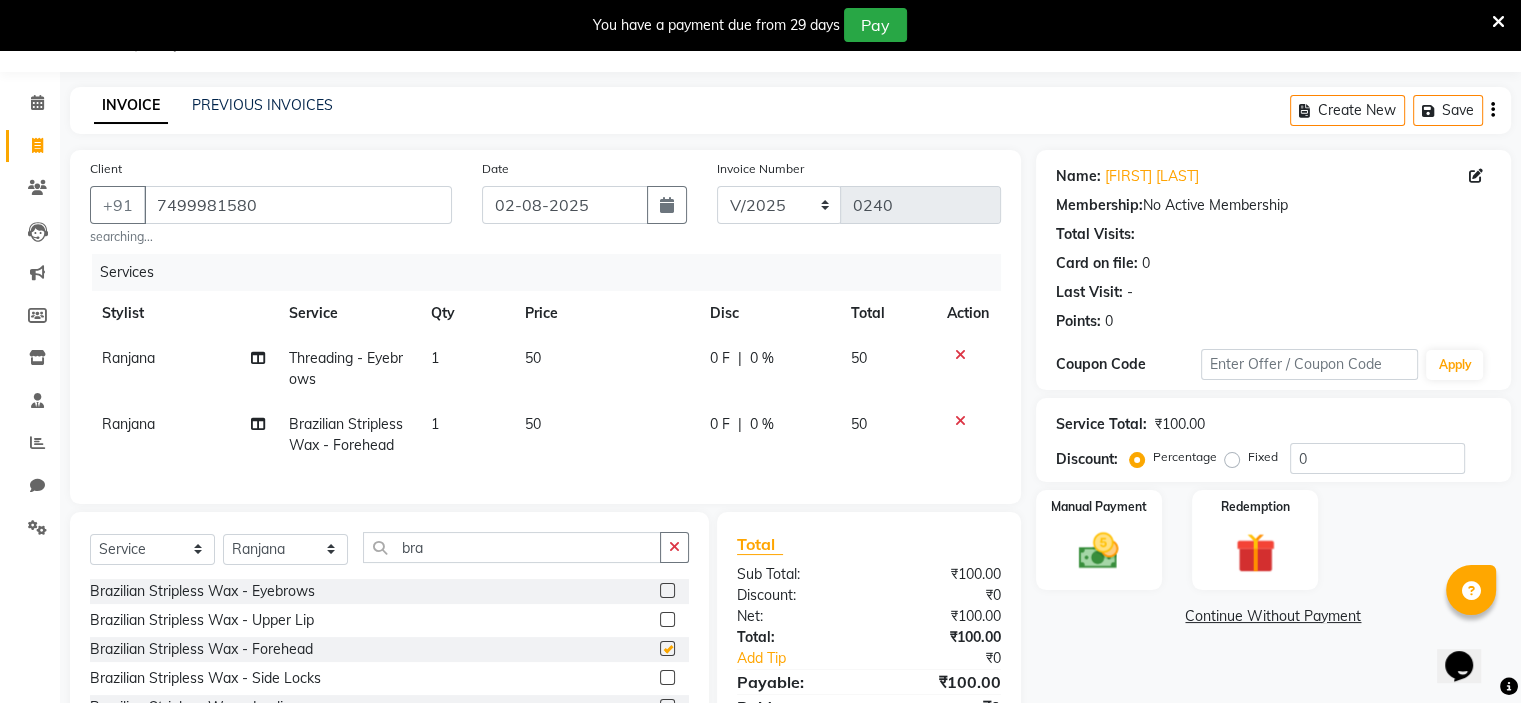 checkbox on "false" 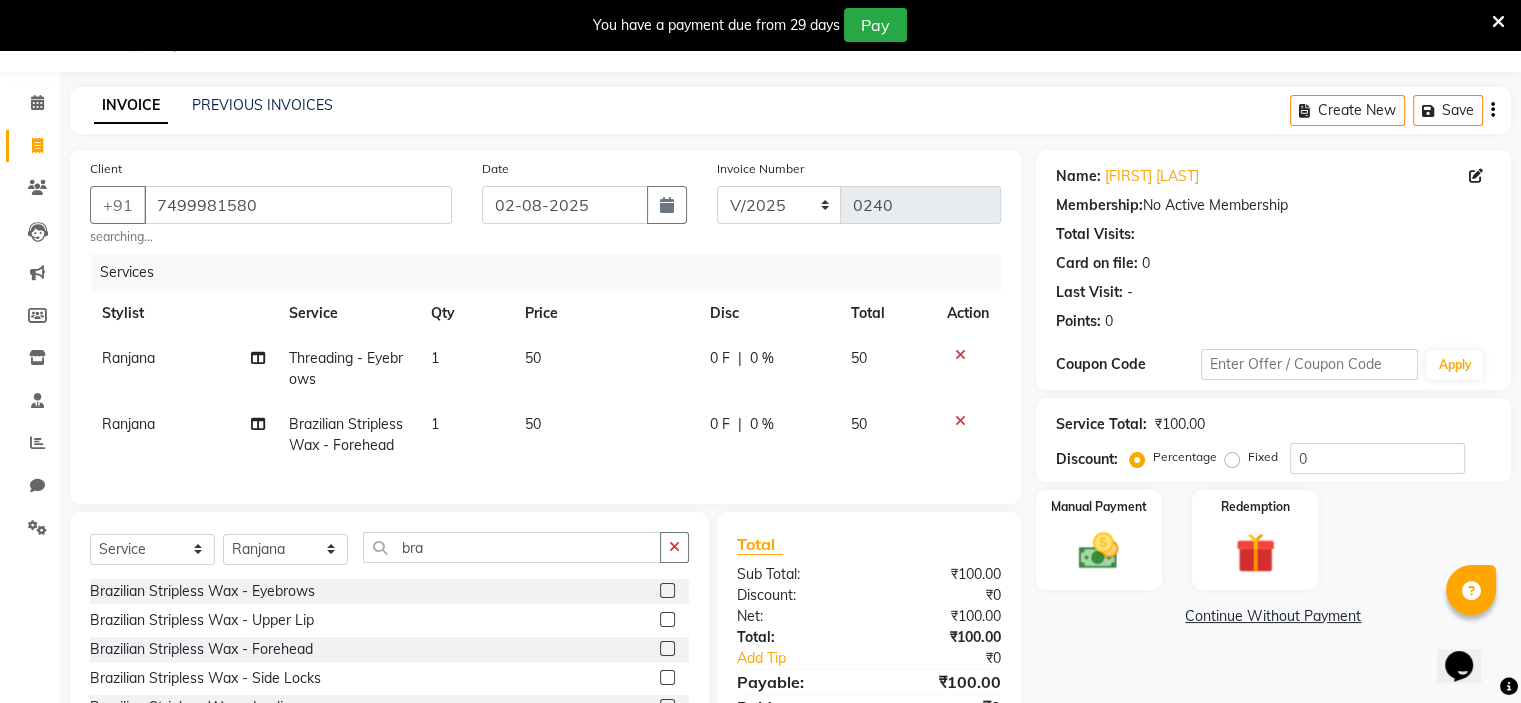 click 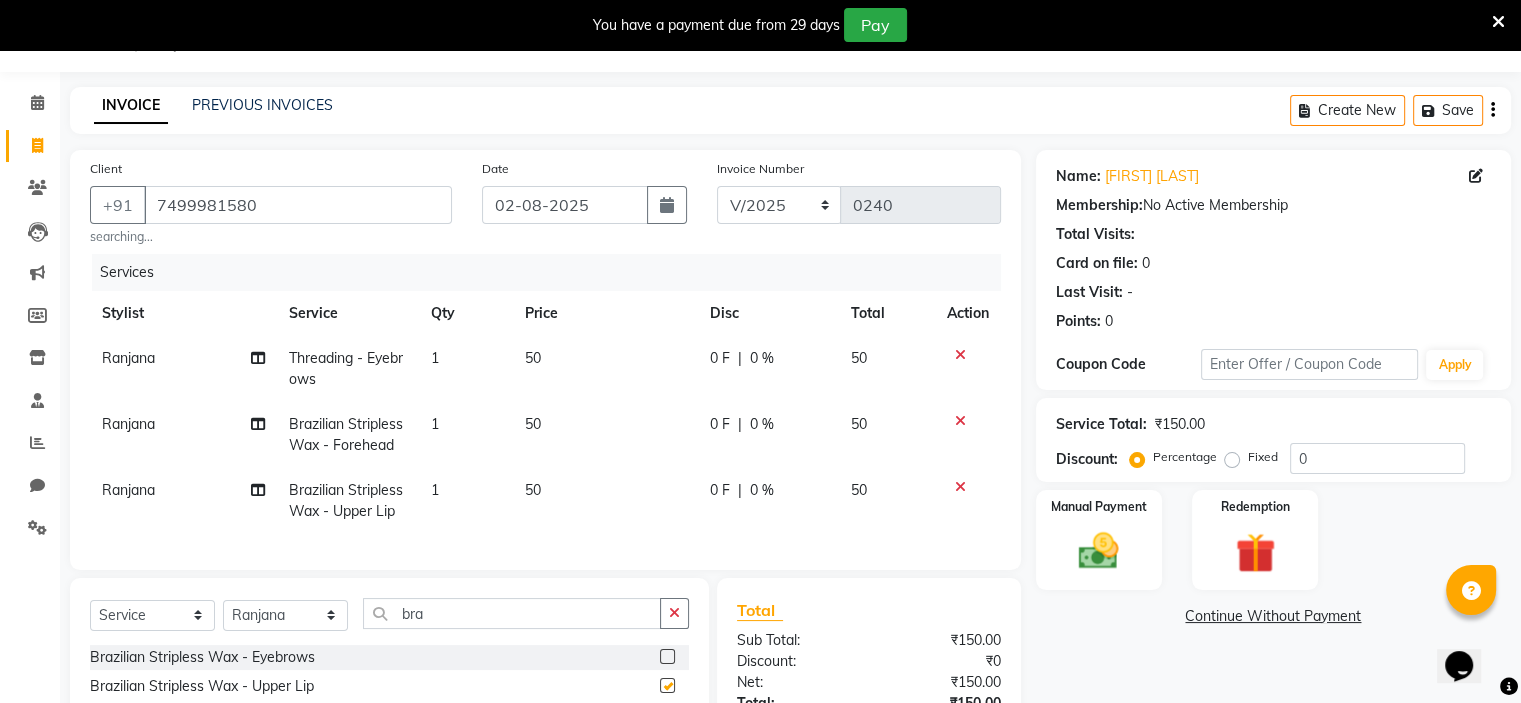 checkbox on "false" 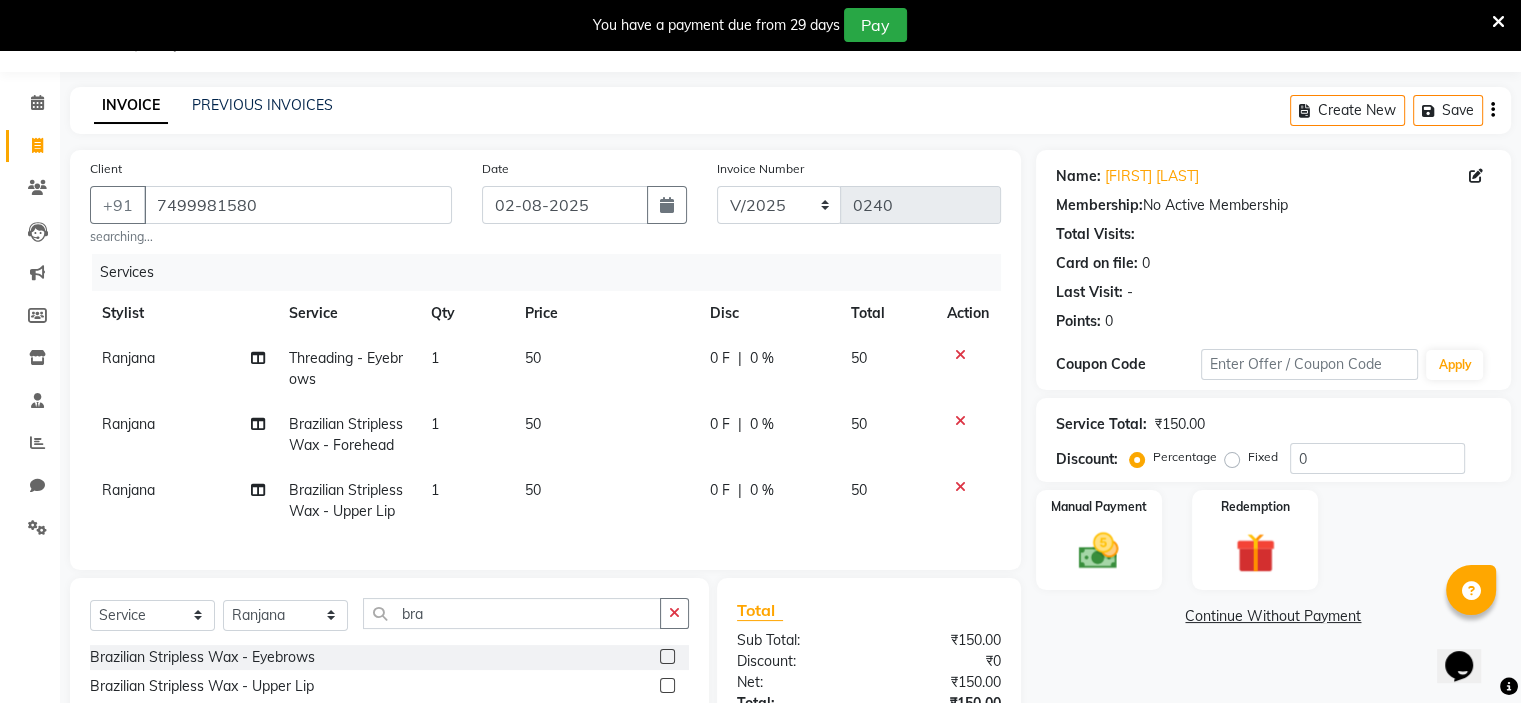 scroll, scrollTop: 0, scrollLeft: 12, axis: horizontal 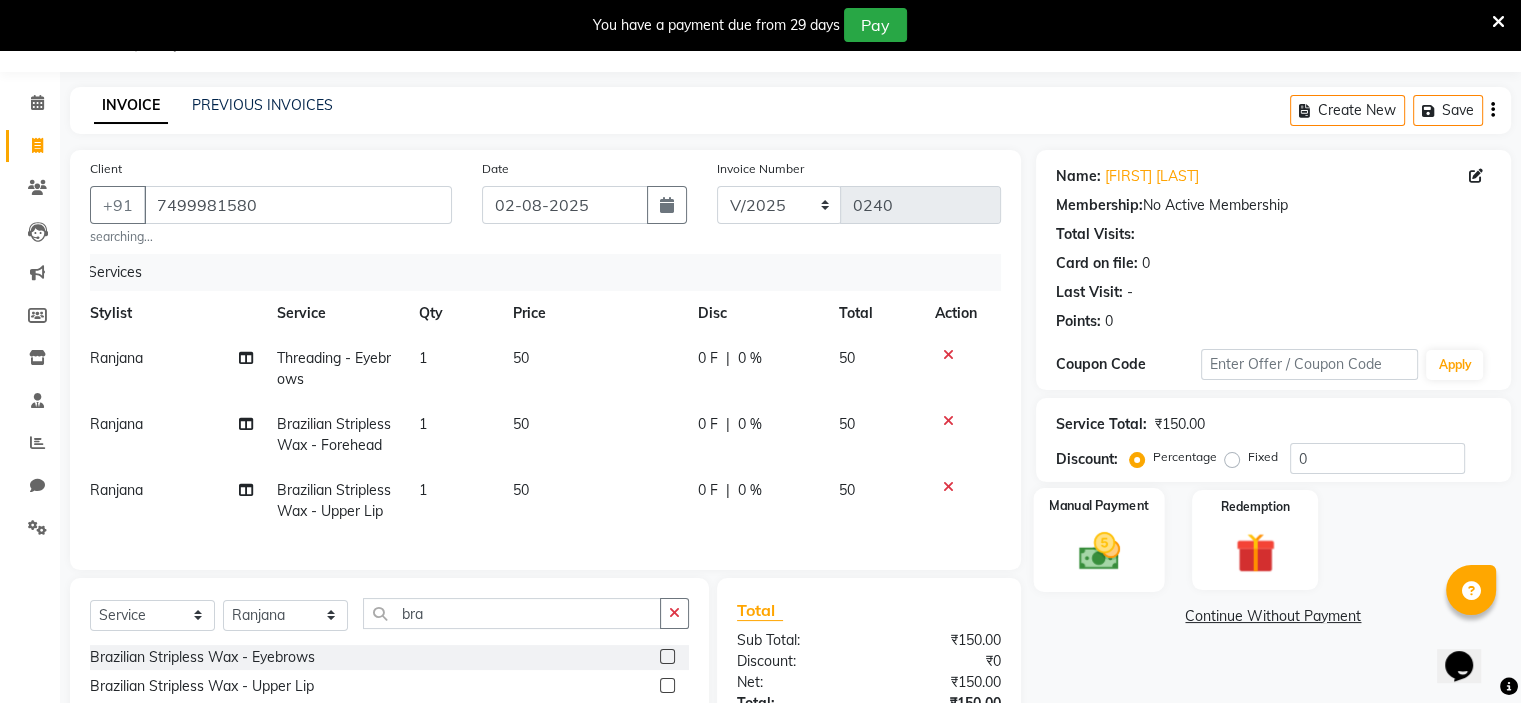 click on "Manual Payment" 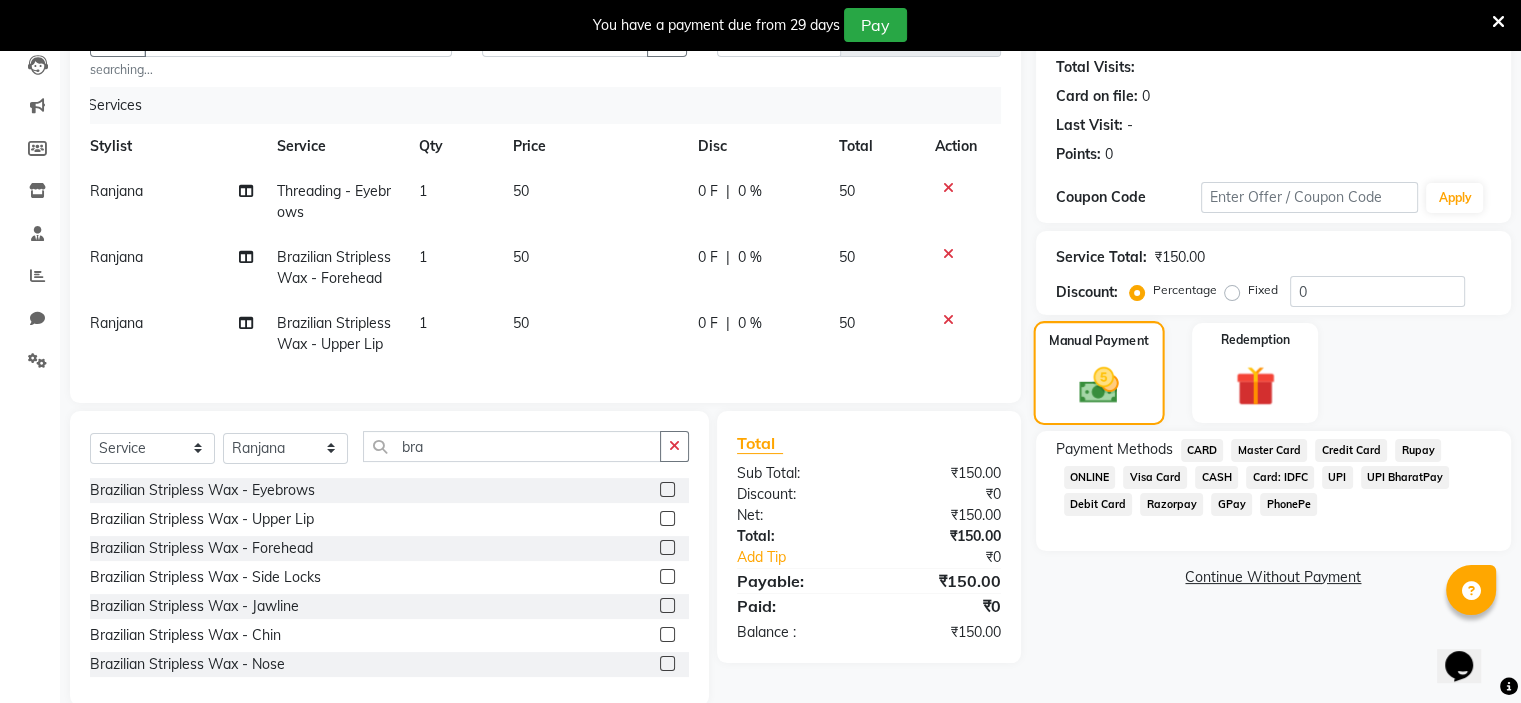 scroll, scrollTop: 266, scrollLeft: 0, axis: vertical 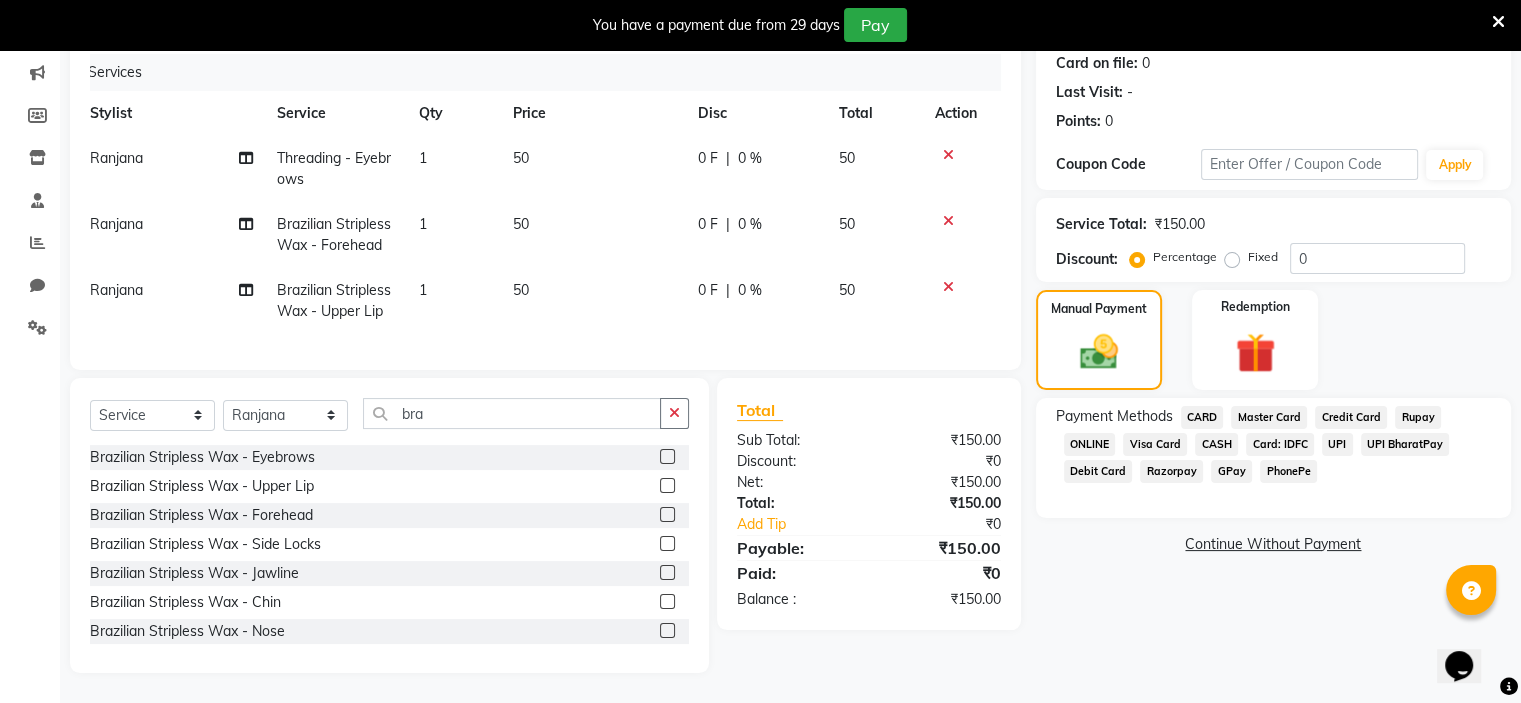 click on "GPay" 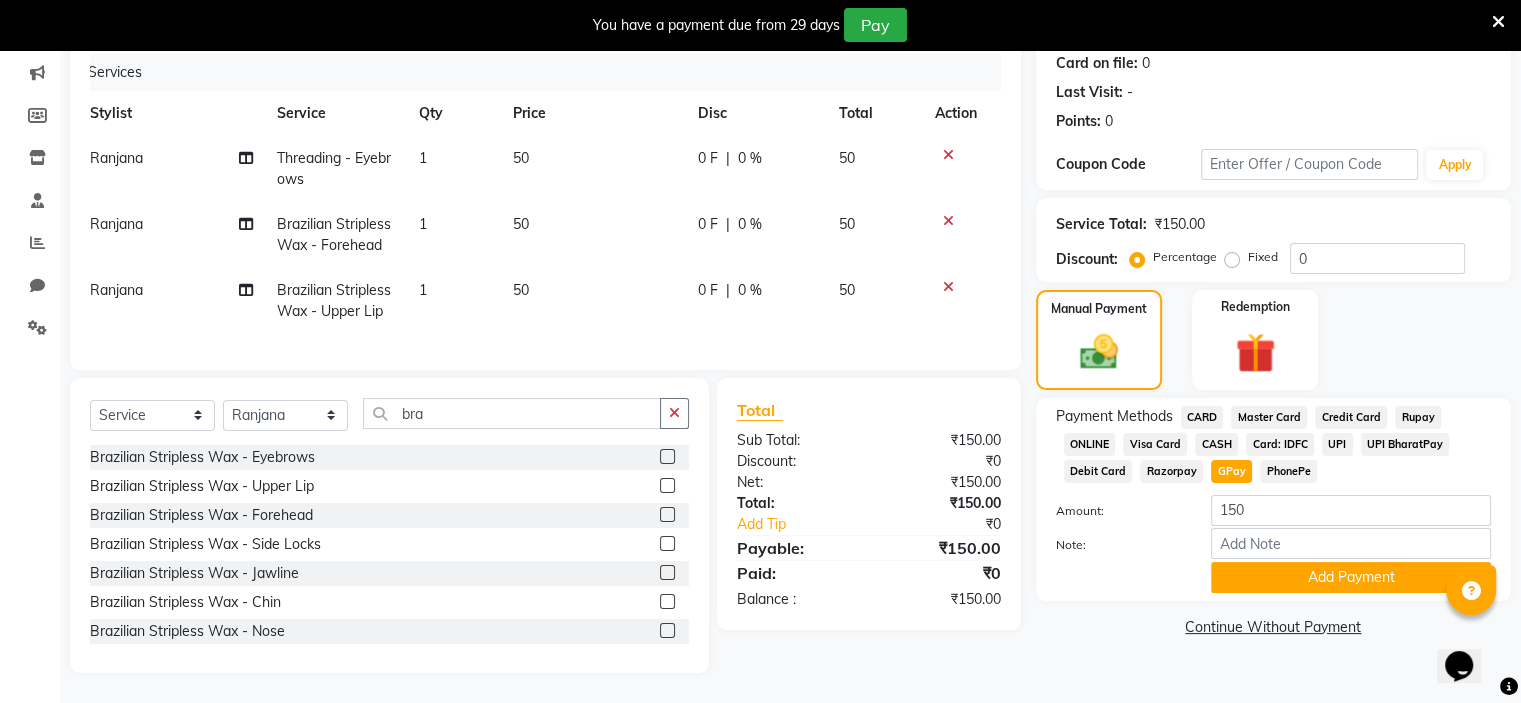 scroll, scrollTop: 0, scrollLeft: 0, axis: both 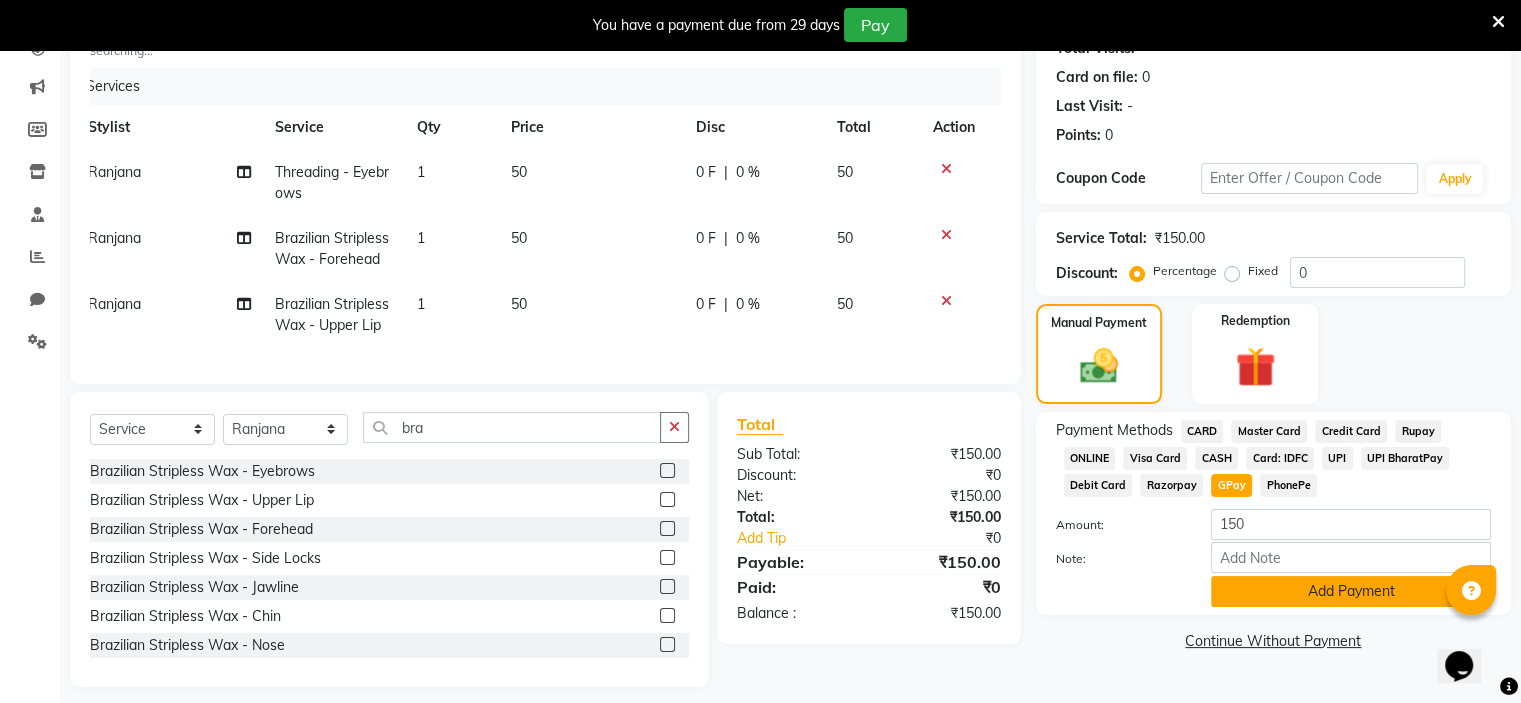 click on "Add Payment" 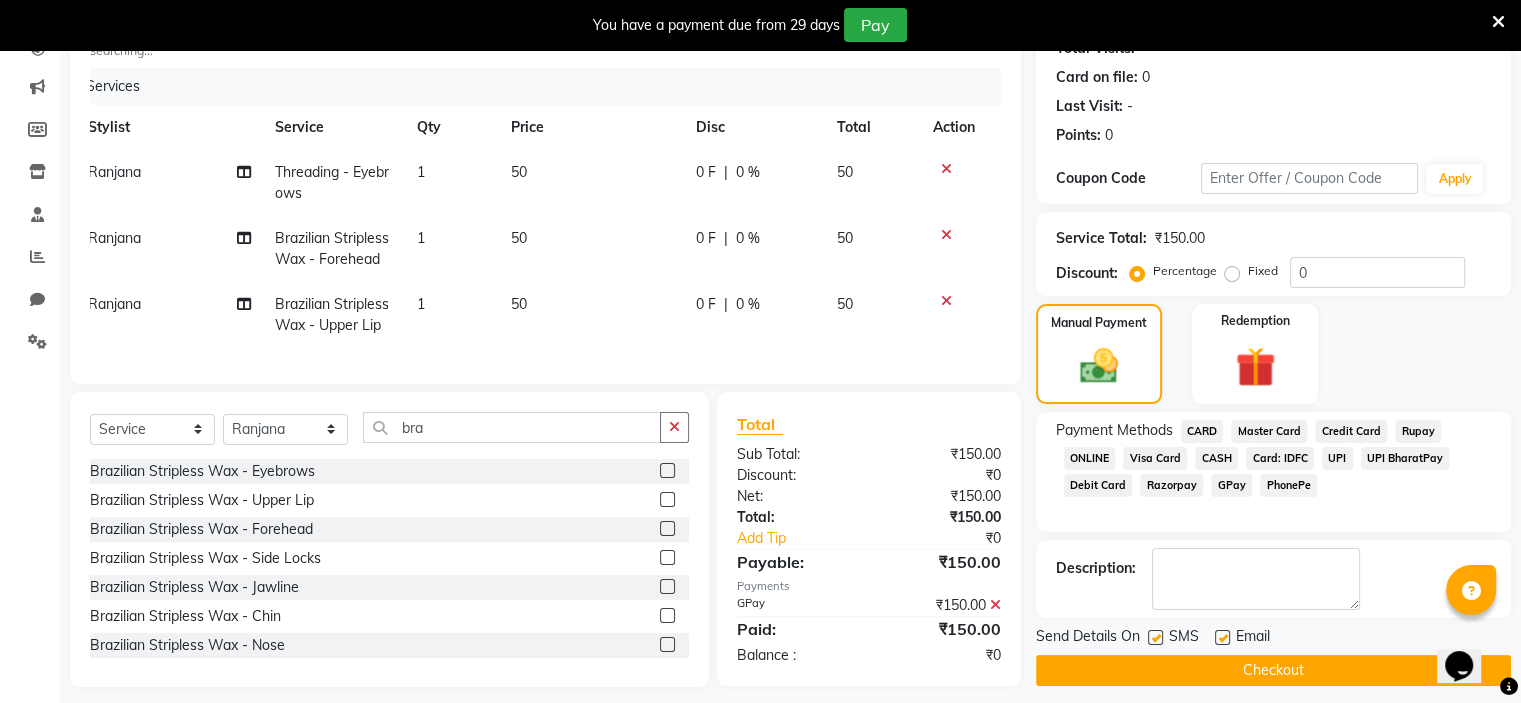 click 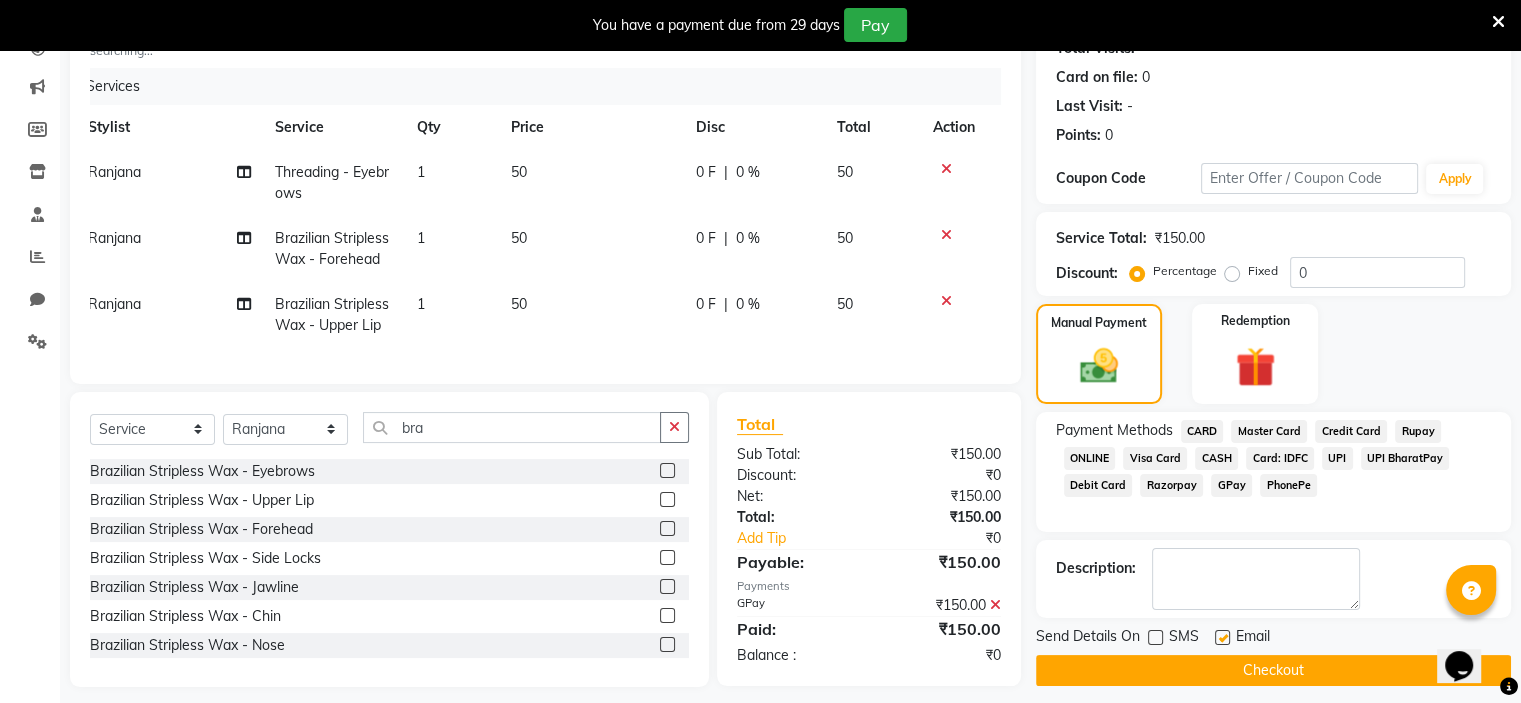 click on "Checkout" 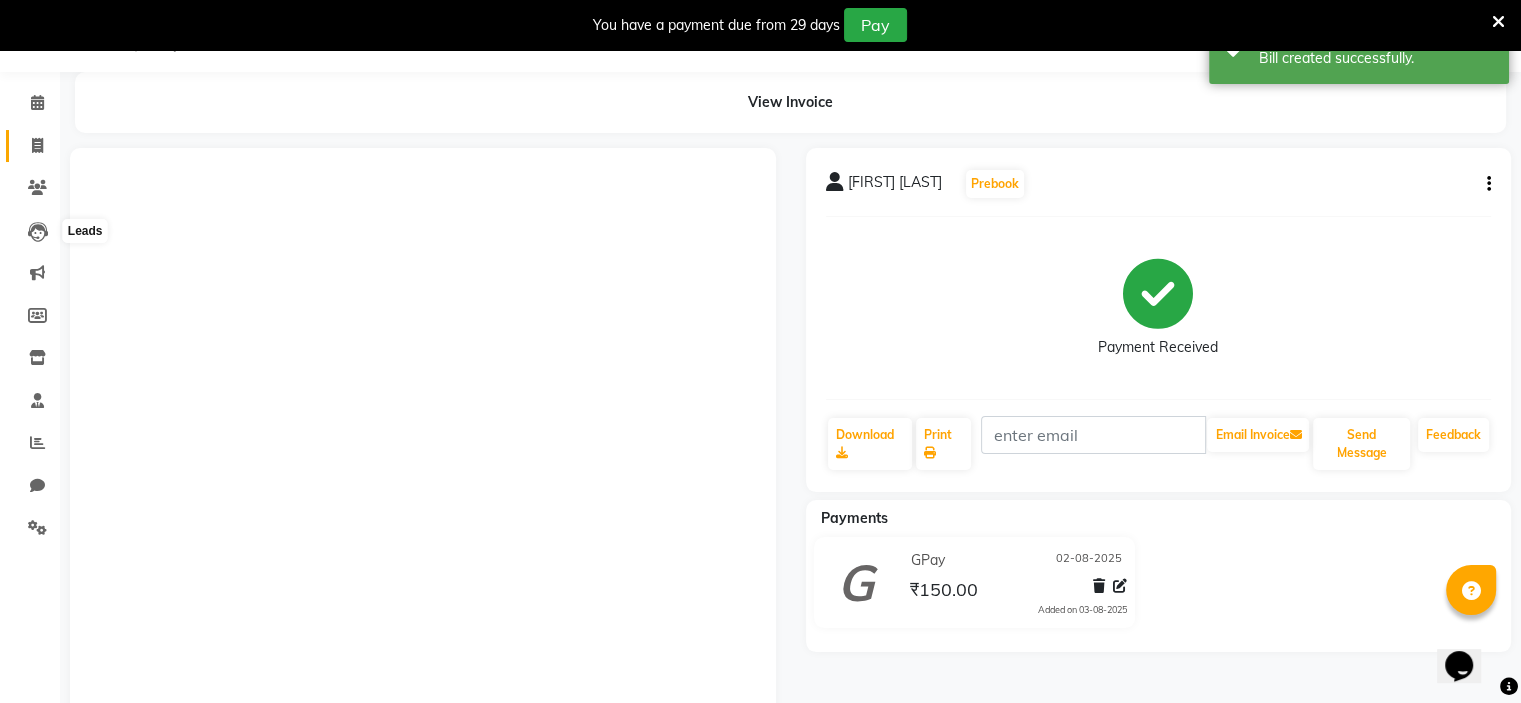 scroll, scrollTop: 135, scrollLeft: 0, axis: vertical 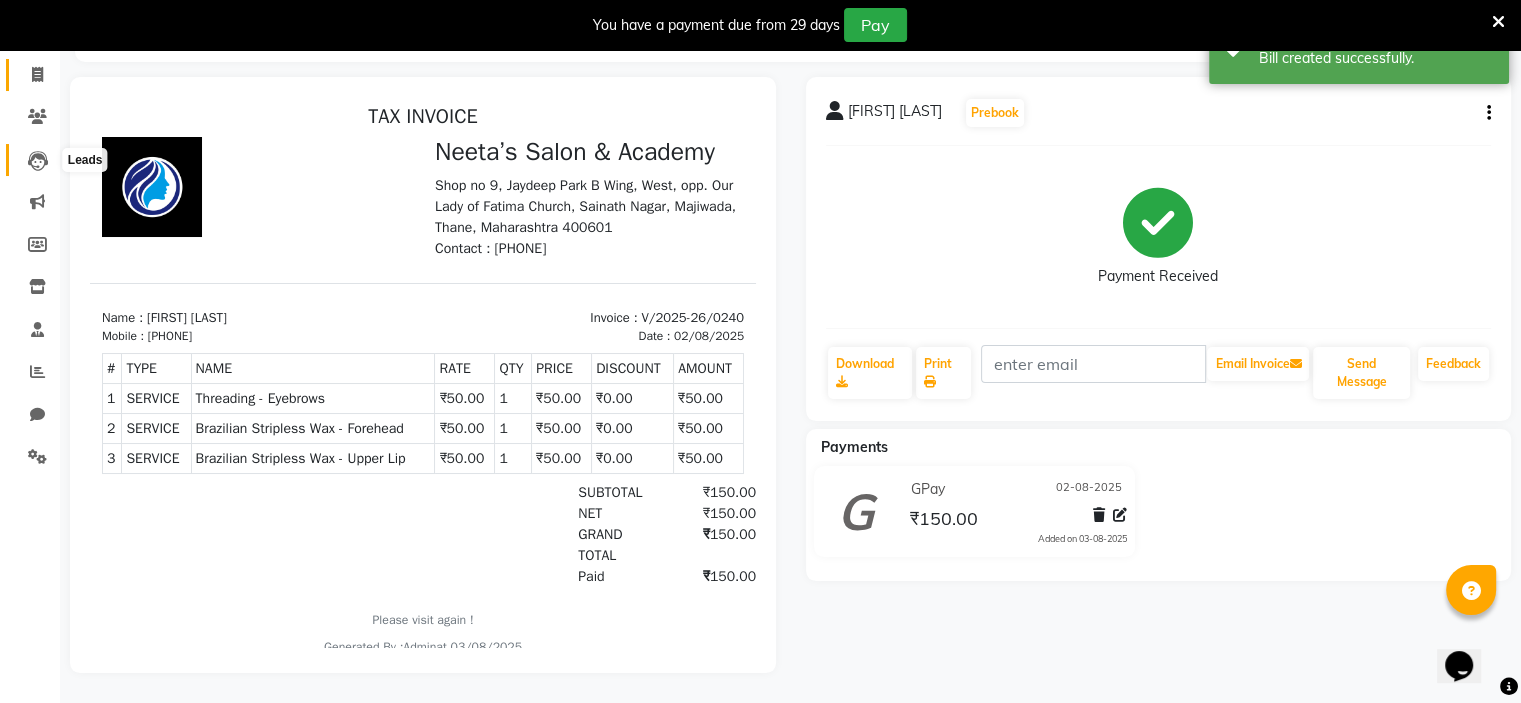click 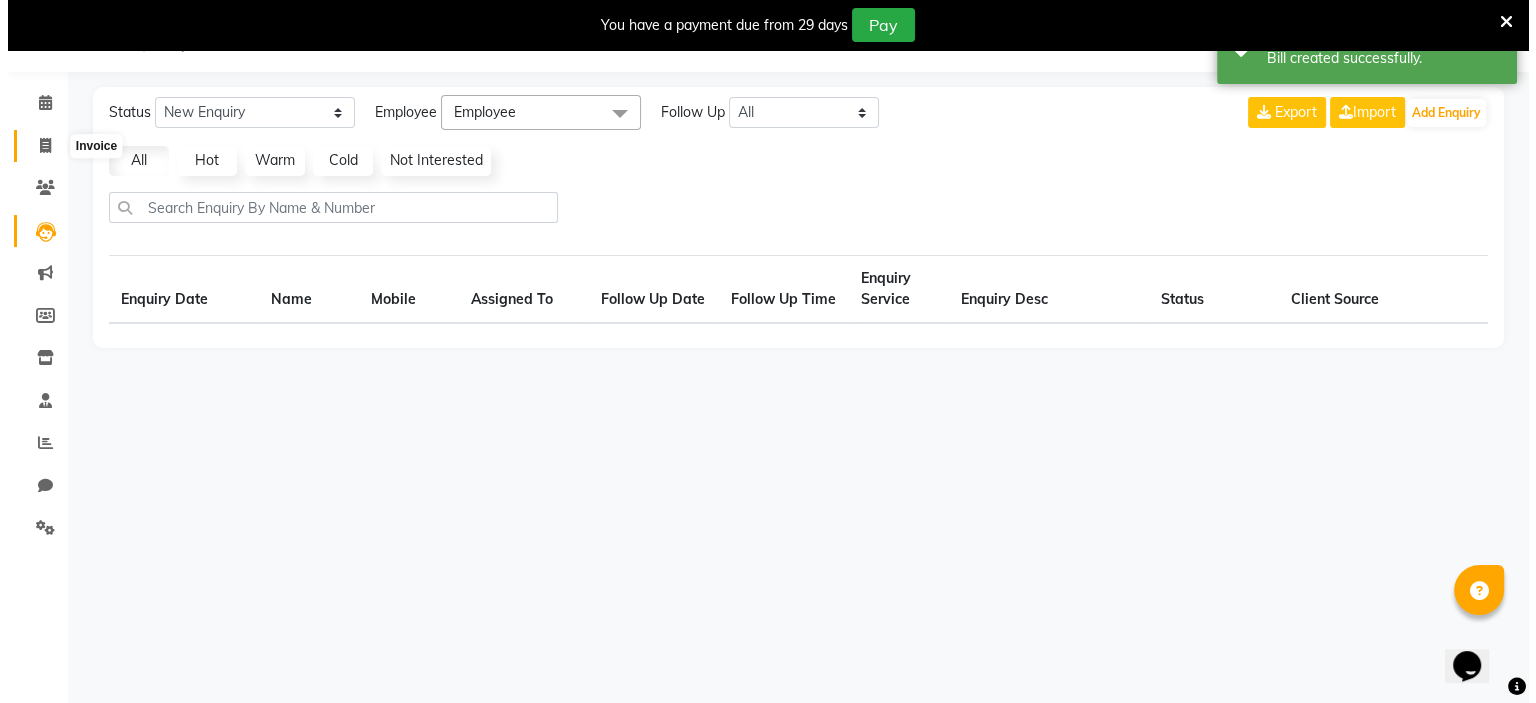 scroll, scrollTop: 50, scrollLeft: 0, axis: vertical 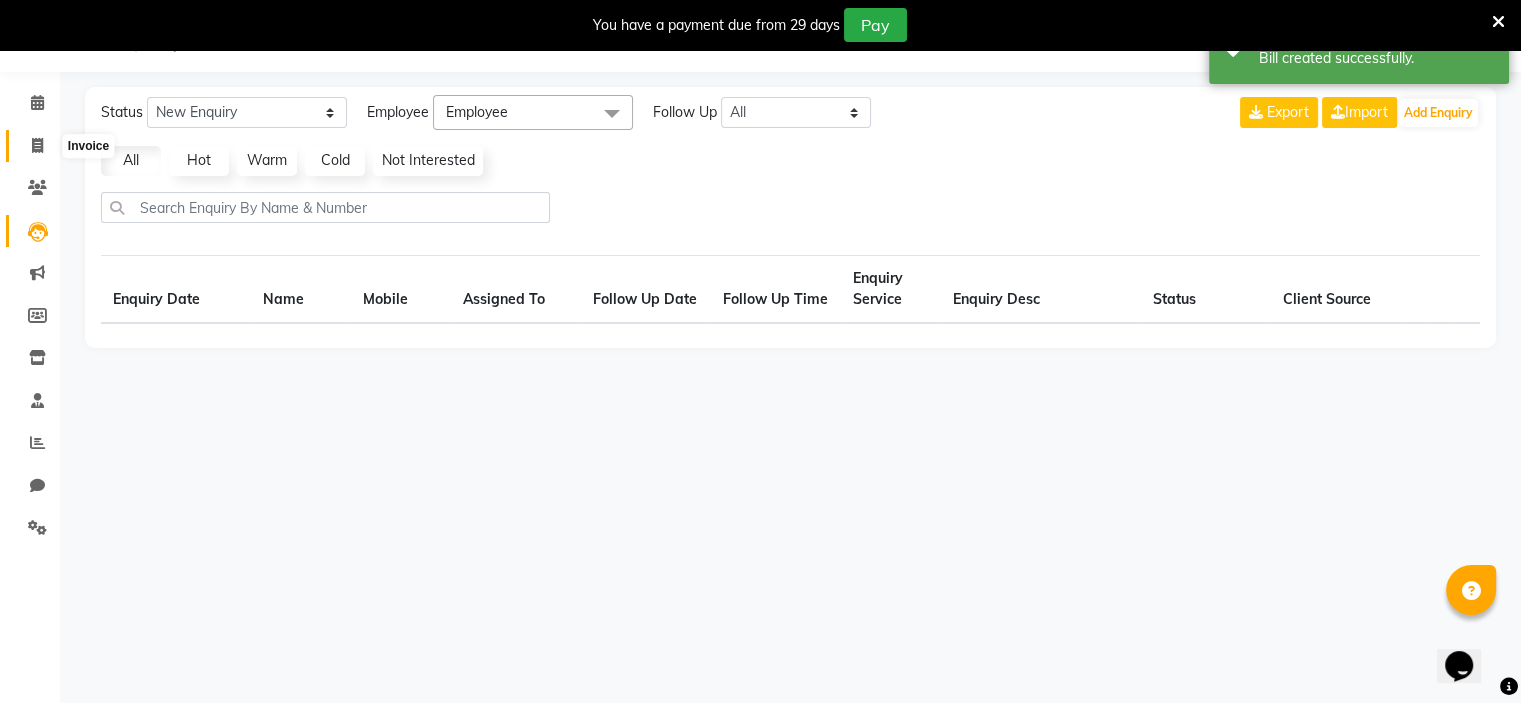 select on "10" 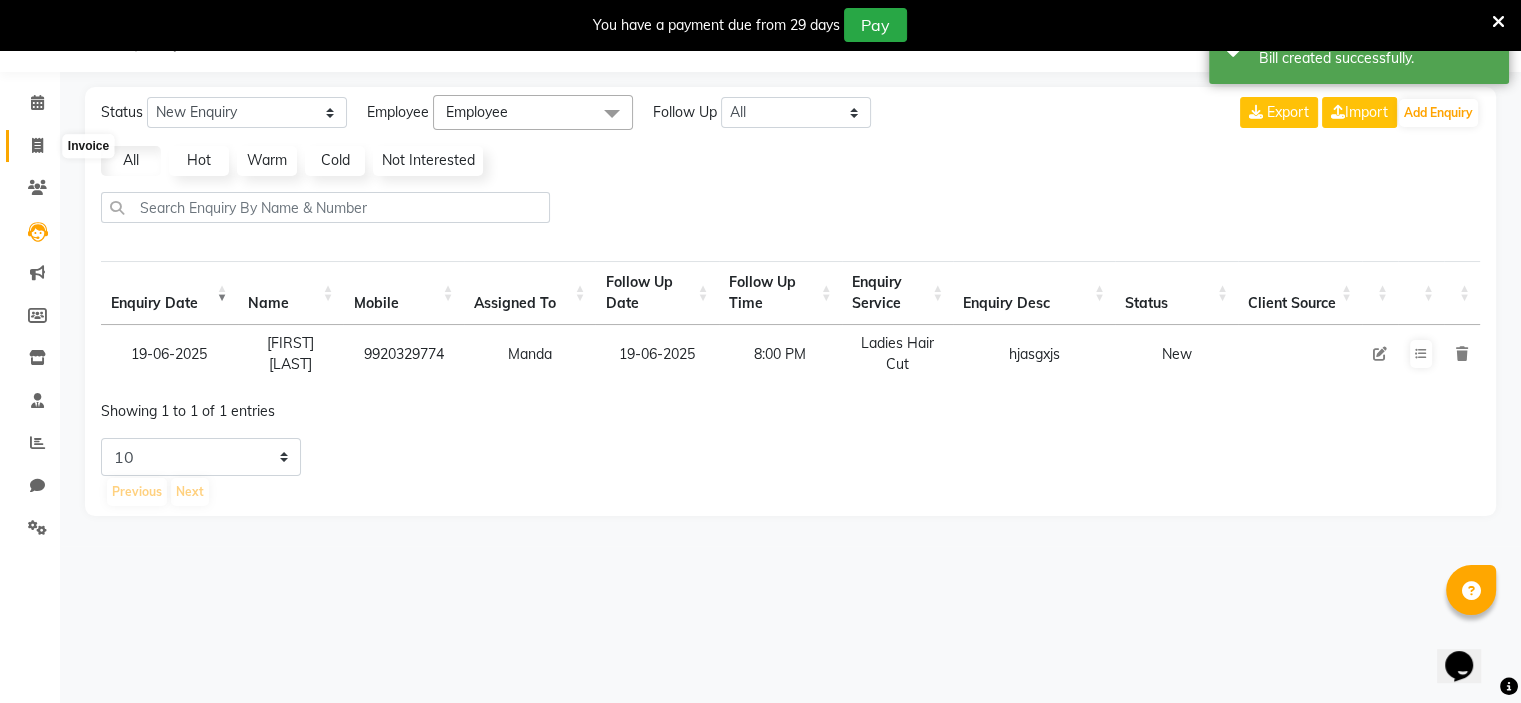 click 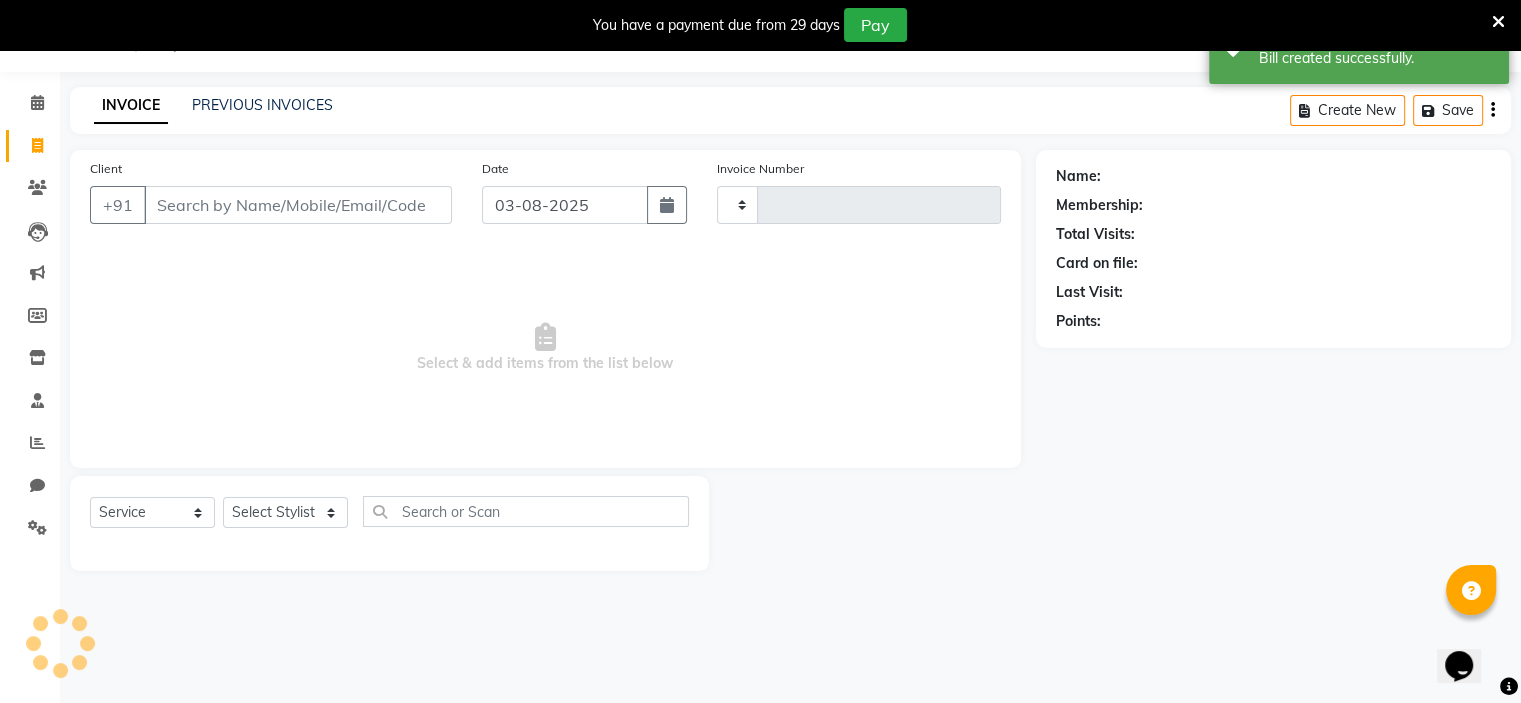 type on "0241" 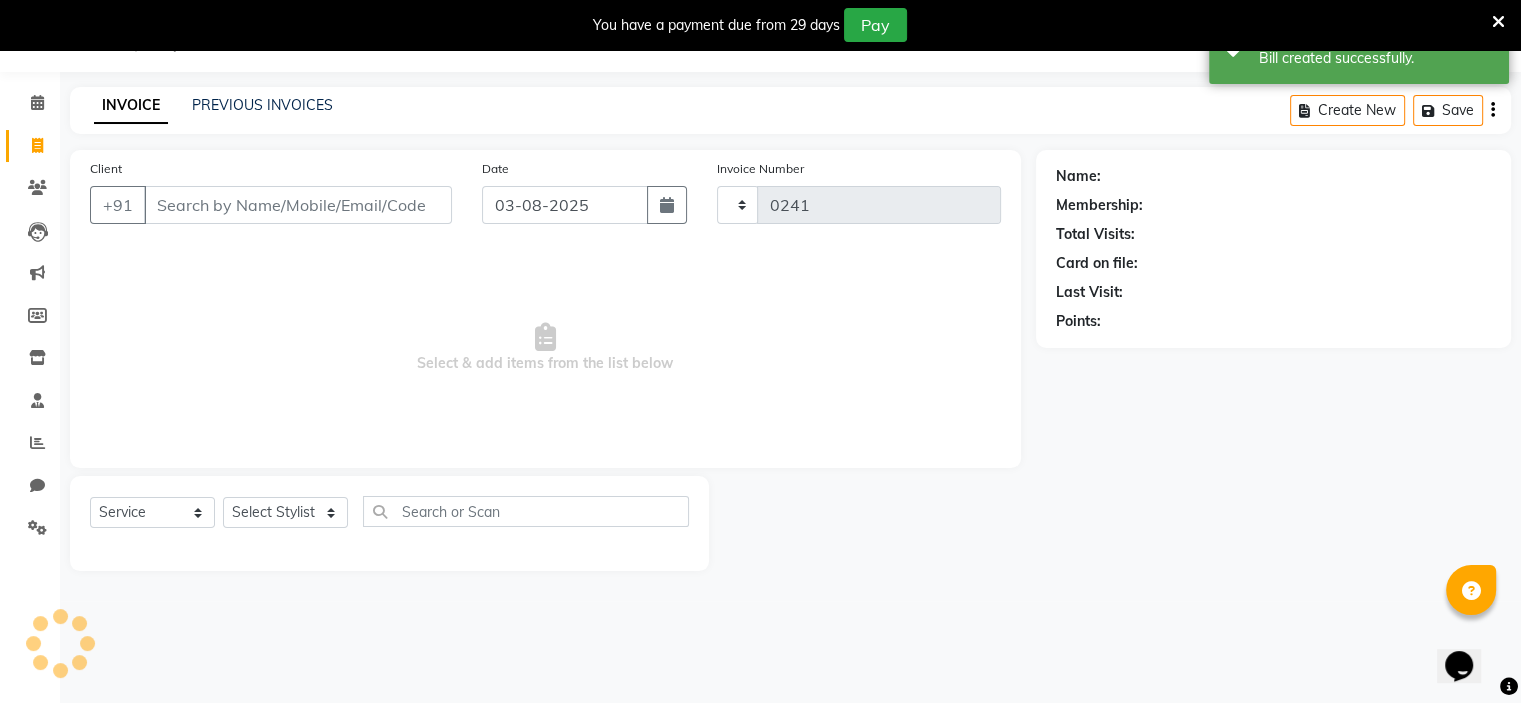 select on "8519" 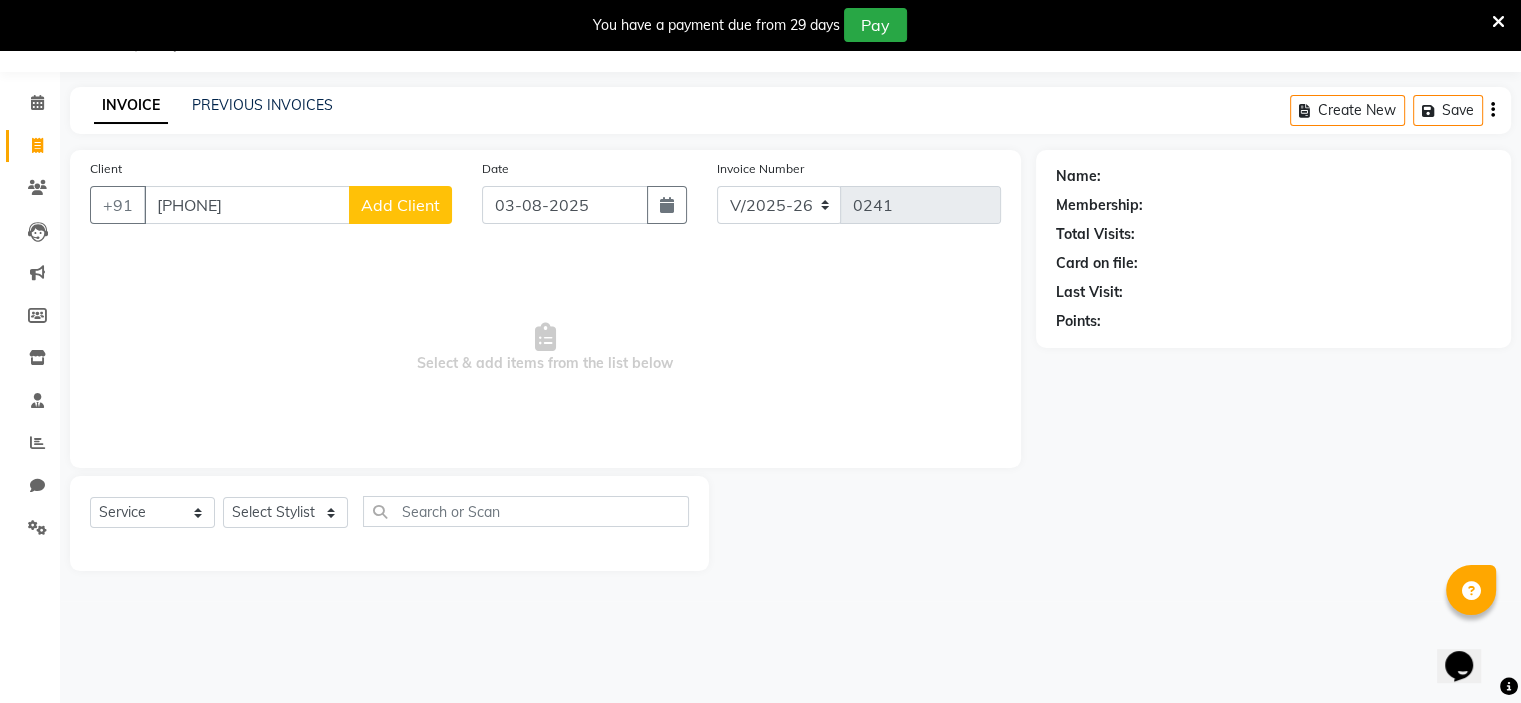 type on "[PHONE]" 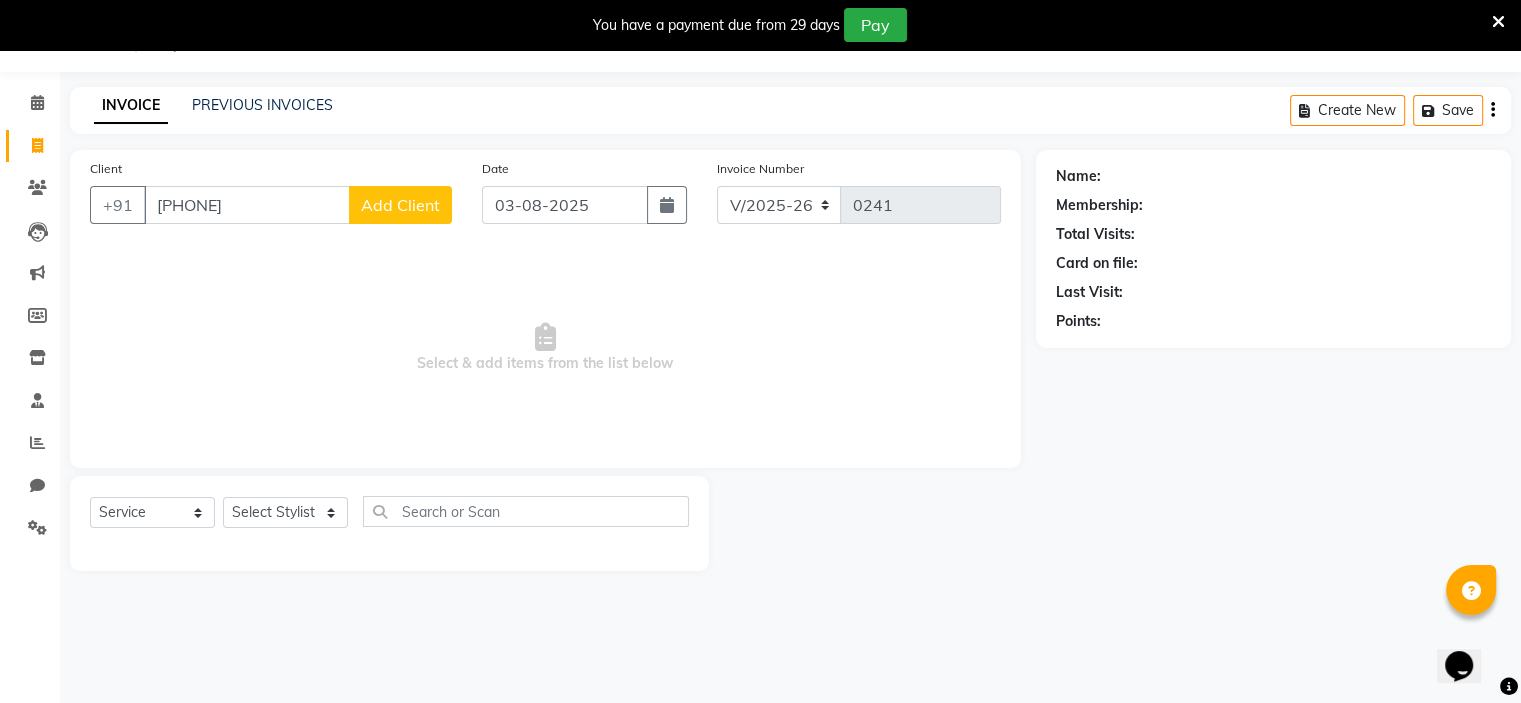 click on "Add Client" 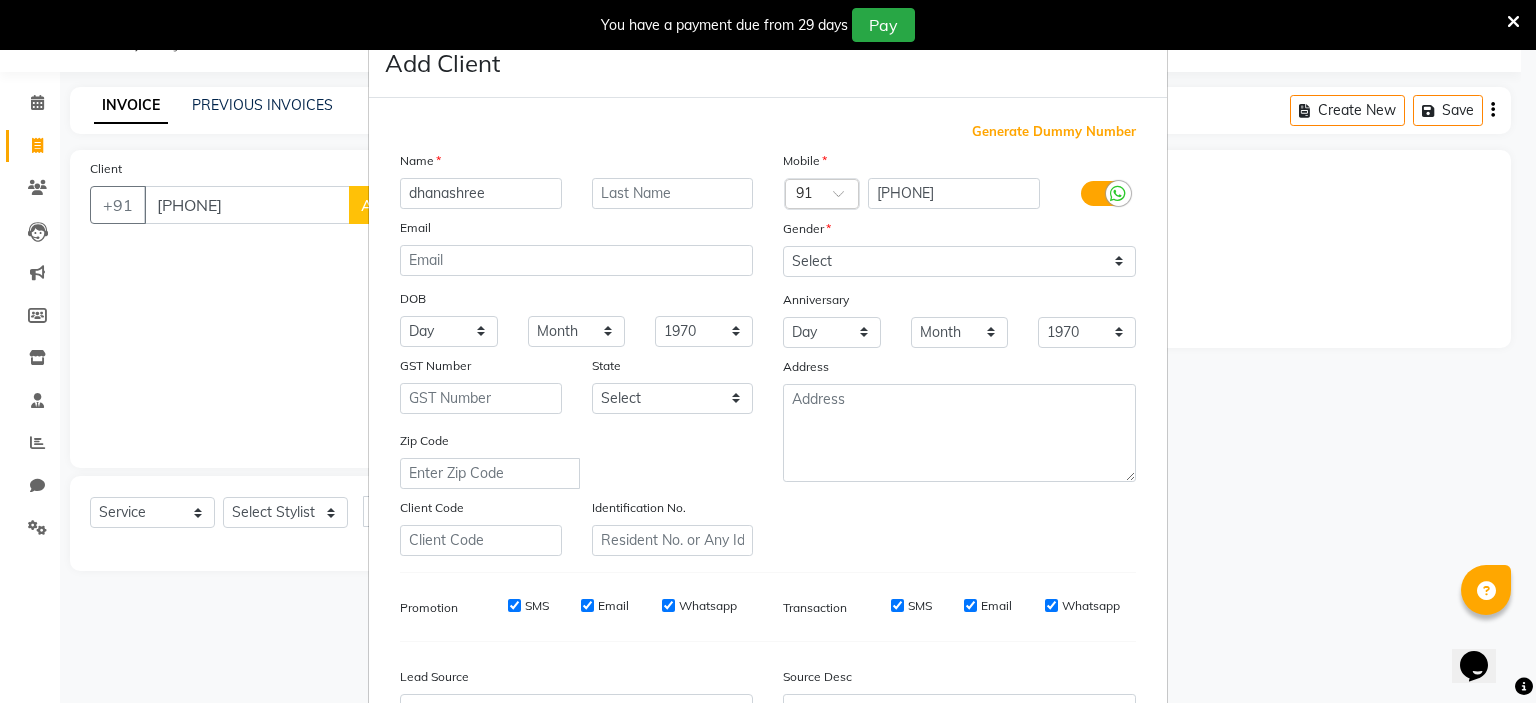 type on "dhanashree" 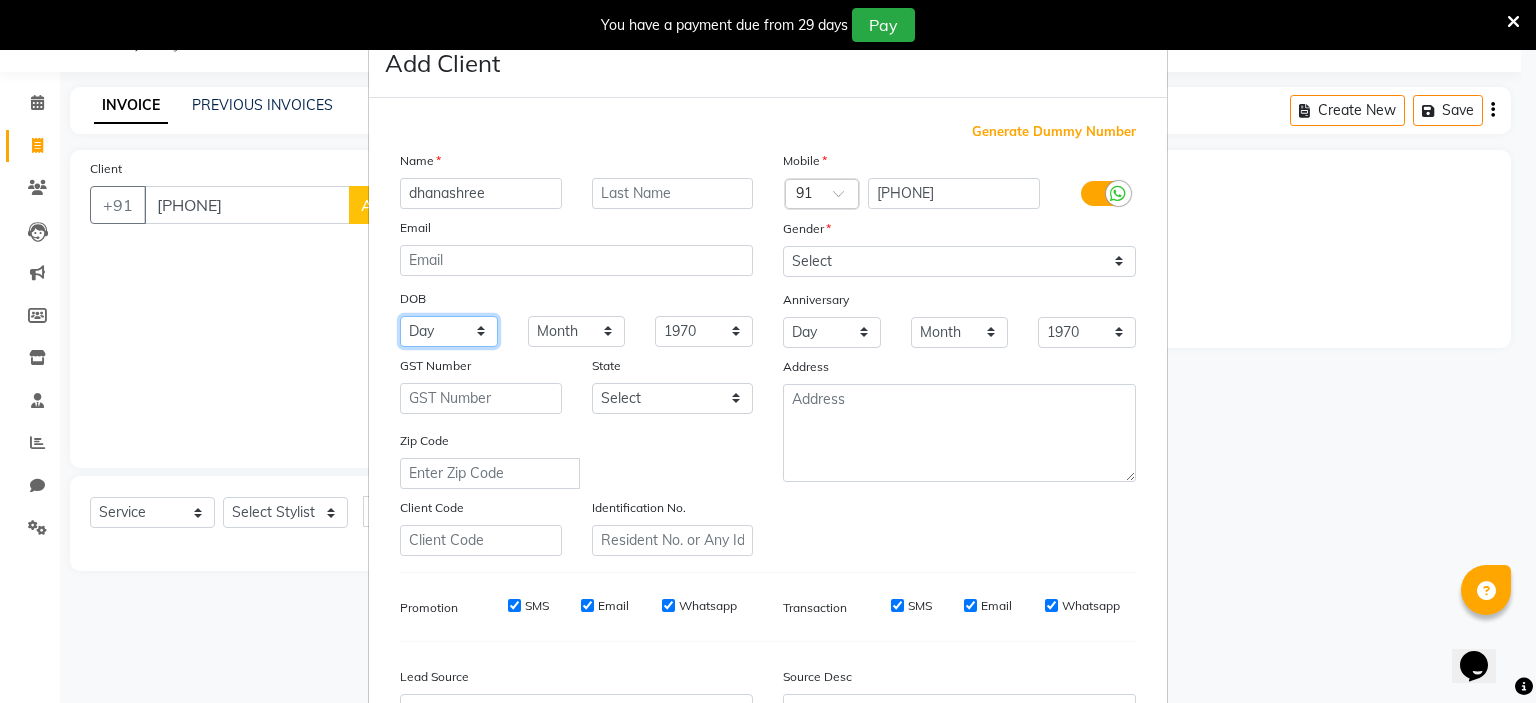 click on "Day 01 02 03 04 05 06 07 08 09 10 11 12 13 14 15 16 17 18 19 20 21 22 23 24 25 26 27 28 29 30 31" at bounding box center [449, 331] 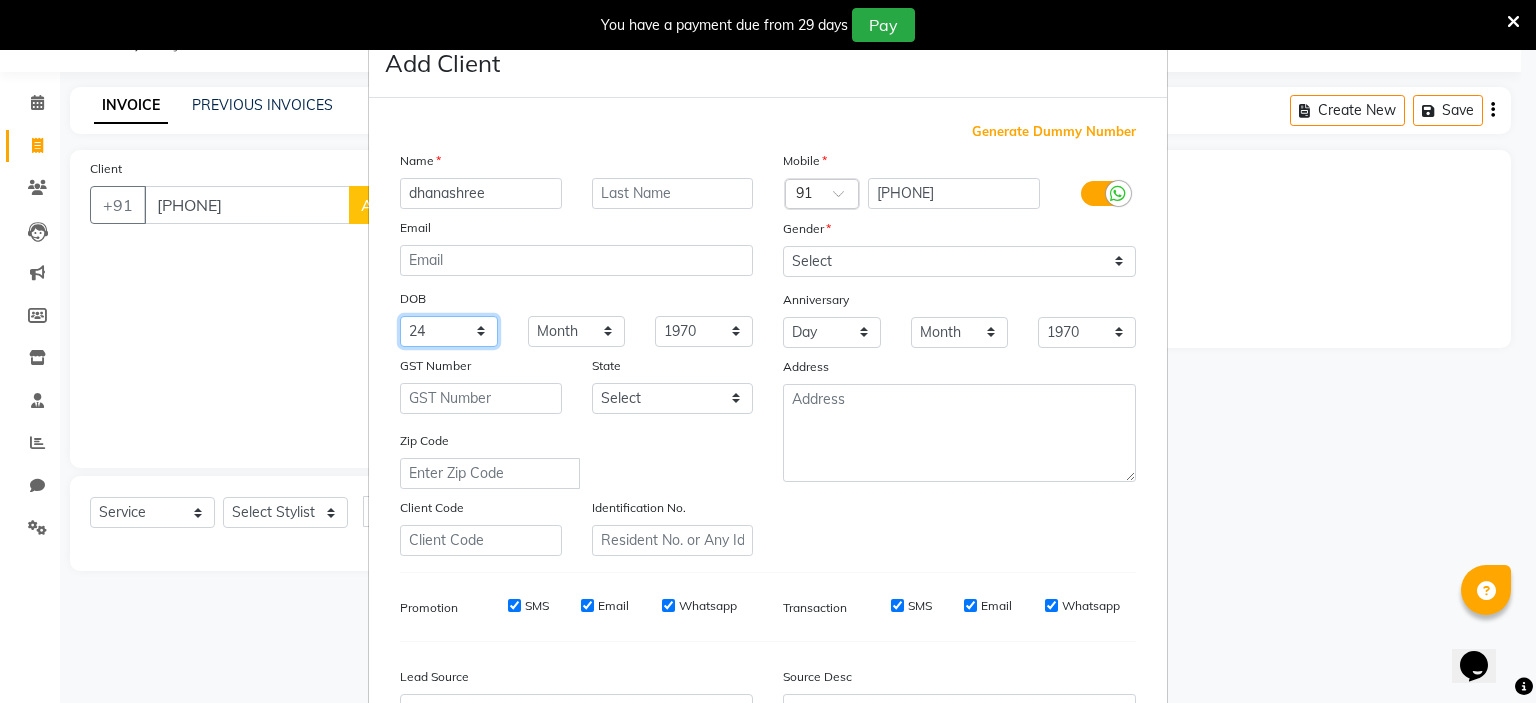 click on "Day 01 02 03 04 05 06 07 08 09 10 11 12 13 14 15 16 17 18 19 20 21 22 23 24 25 26 27 28 29 30 31" at bounding box center (449, 331) 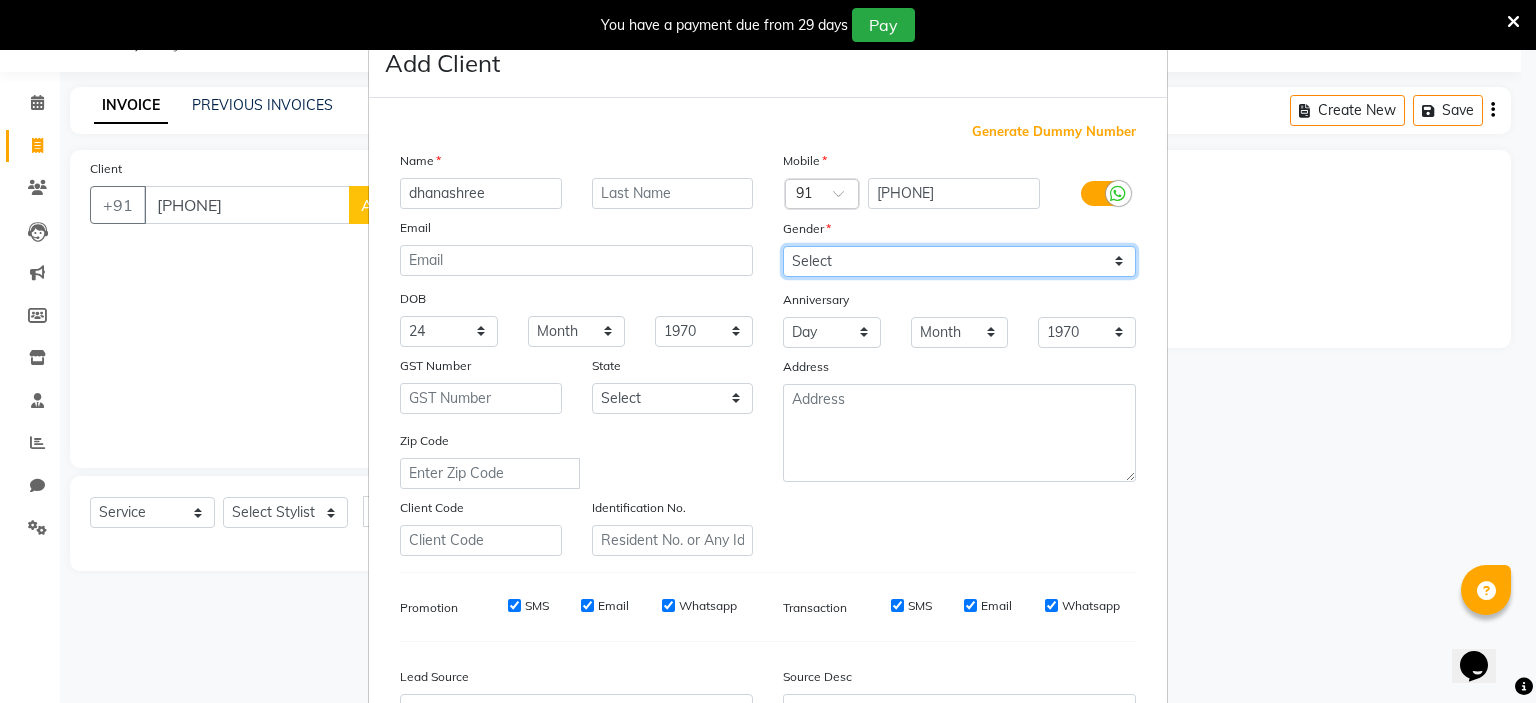 click on "Select Male Female Other Prefer Not To Say" at bounding box center [959, 261] 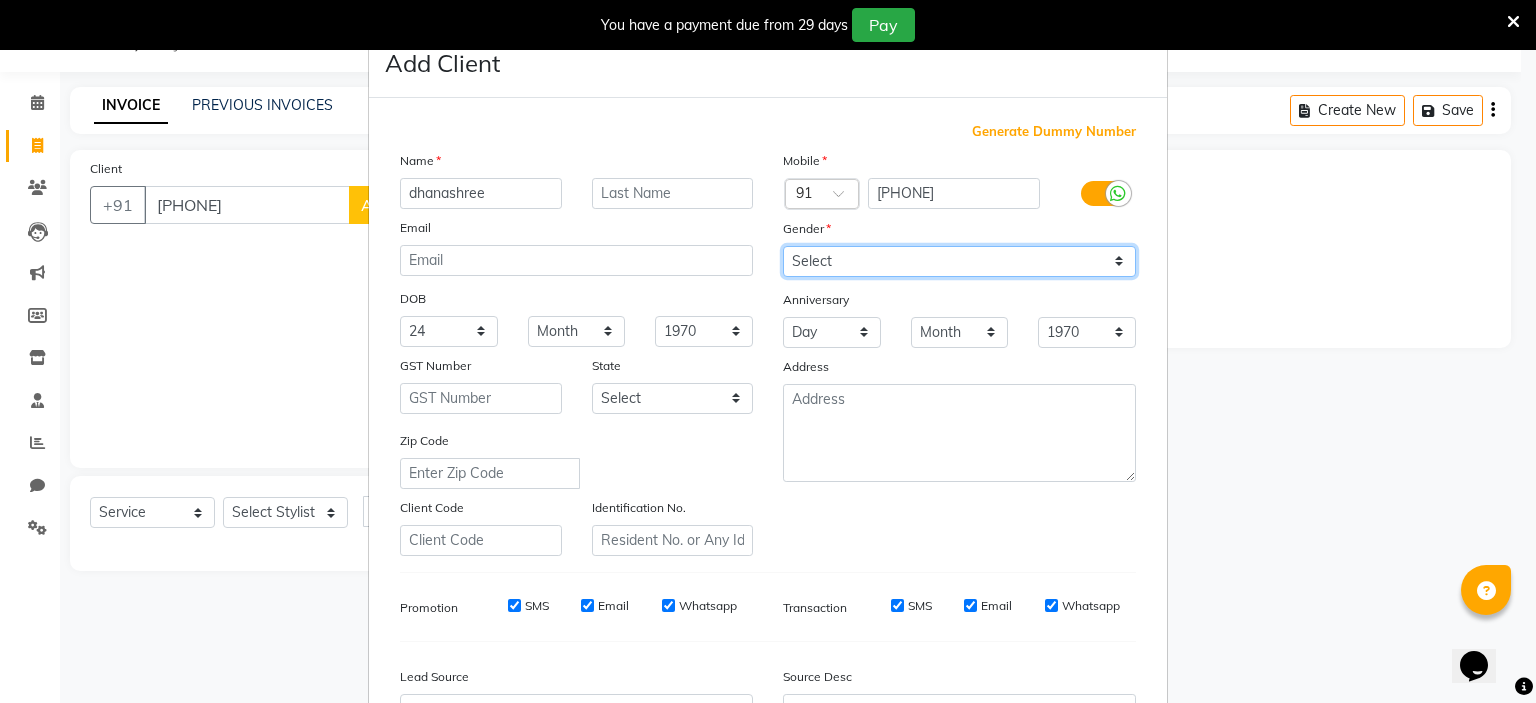 select on "female" 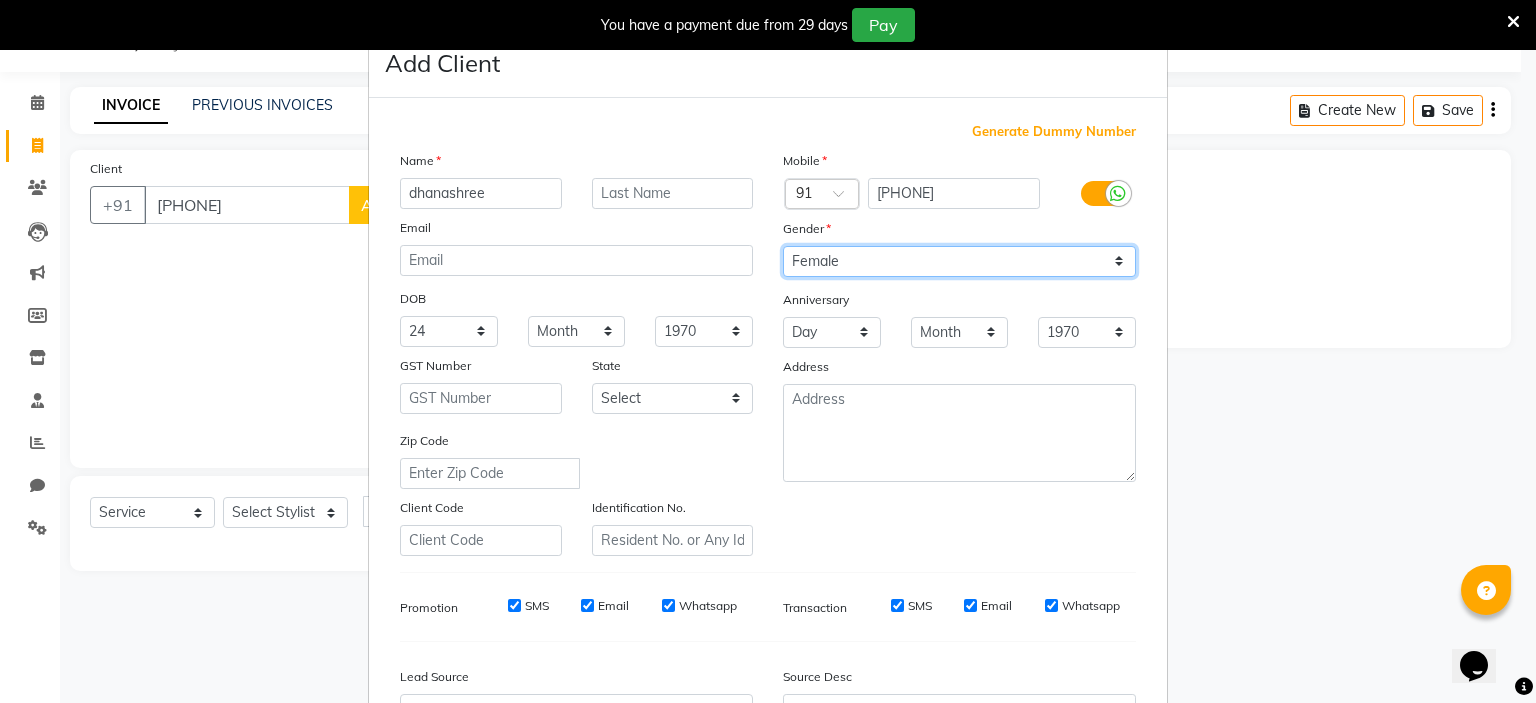 click on "Select Male Female Other Prefer Not To Say" at bounding box center [959, 261] 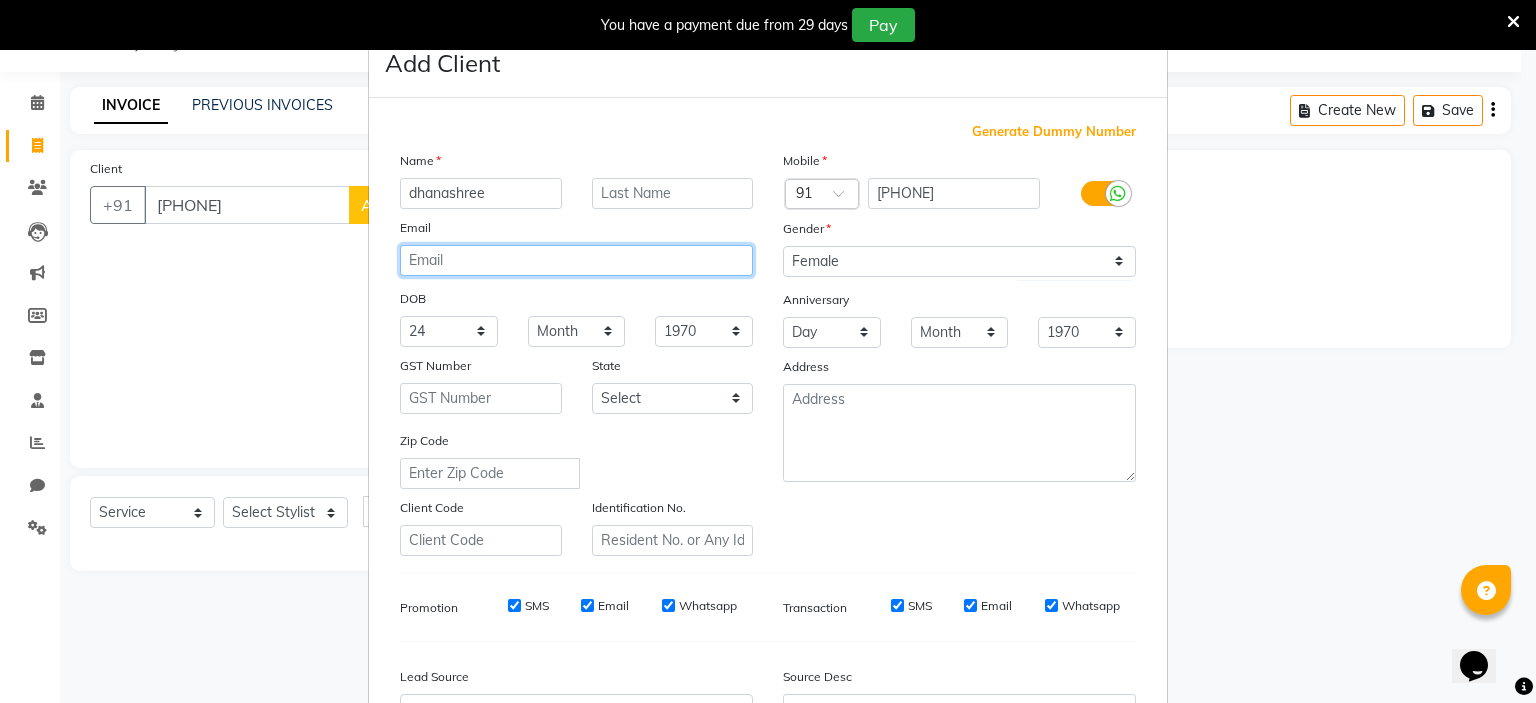 click at bounding box center (576, 260) 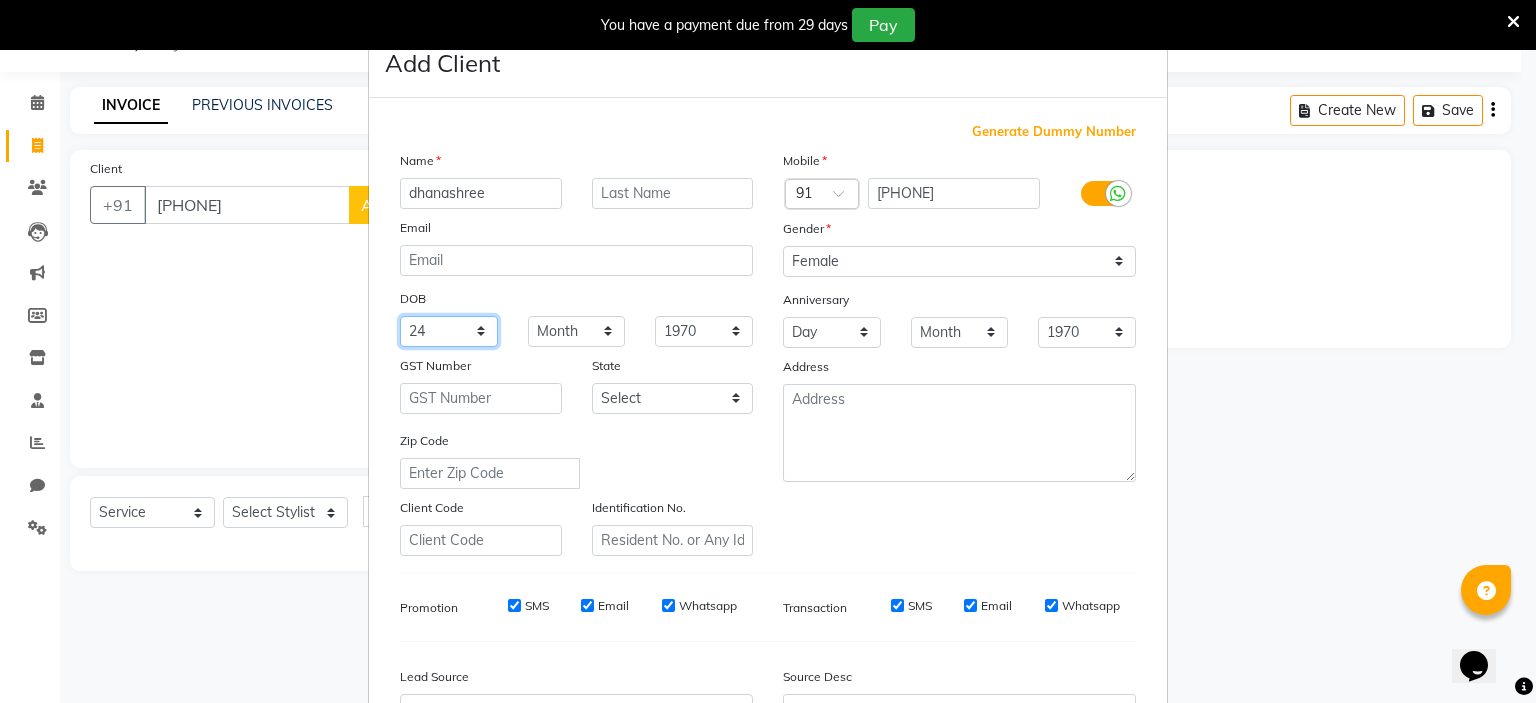 click on "Day 01 02 03 04 05 06 07 08 09 10 11 12 13 14 15 16 17 18 19 20 21 22 23 24 25 26 27 28 29 30 31" at bounding box center (449, 331) 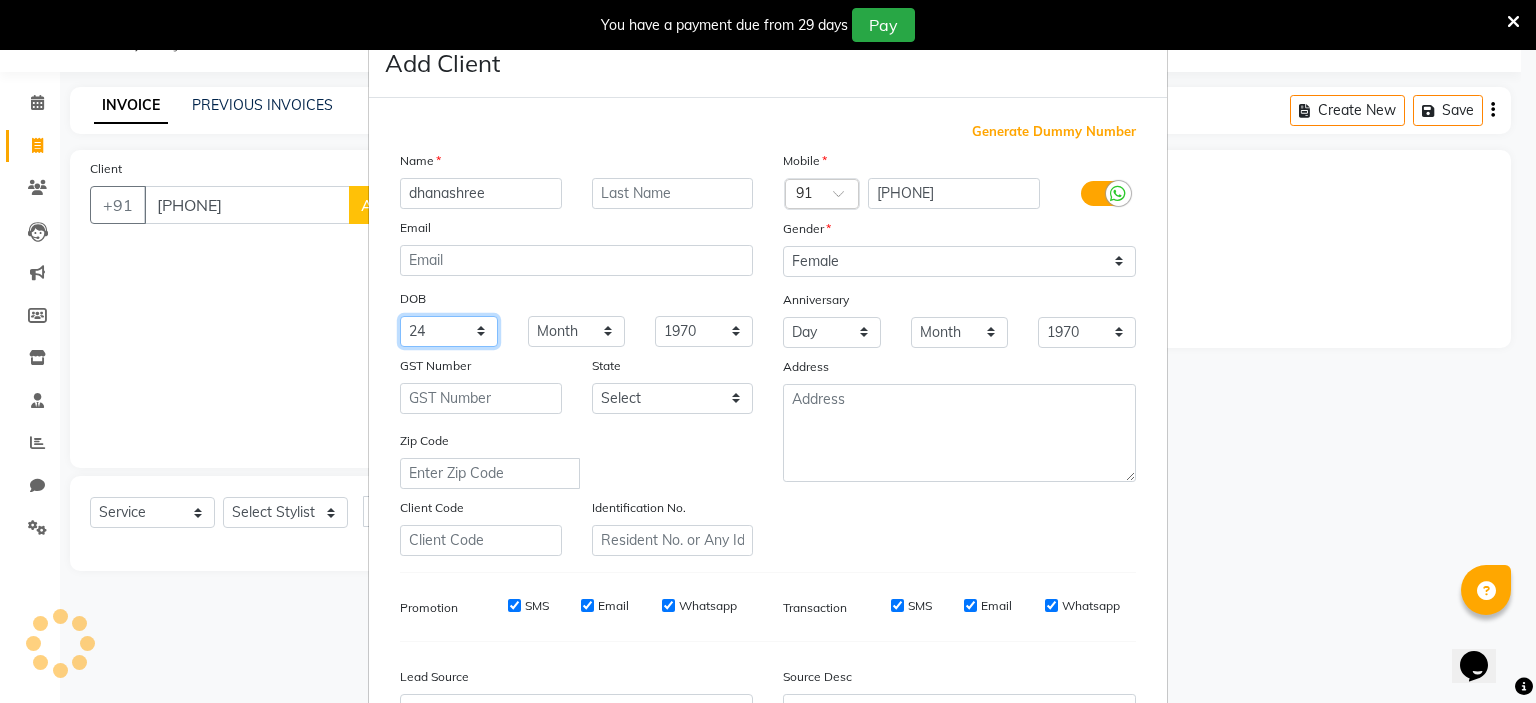 select on "02" 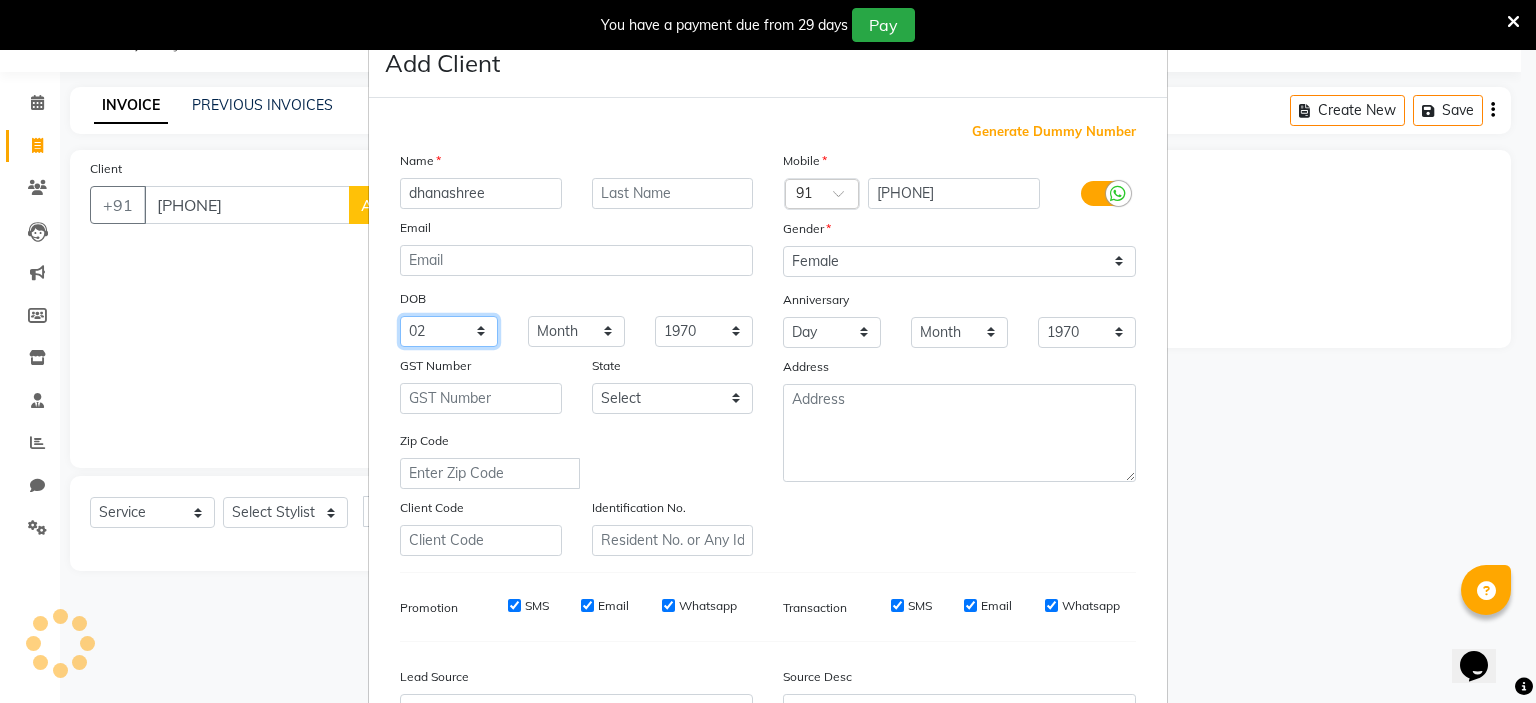 click on "Day 01 02 03 04 05 06 07 08 09 10 11 12 13 14 15 16 17 18 19 20 21 22 23 24 25 26 27 28 29 30 31" at bounding box center (449, 331) 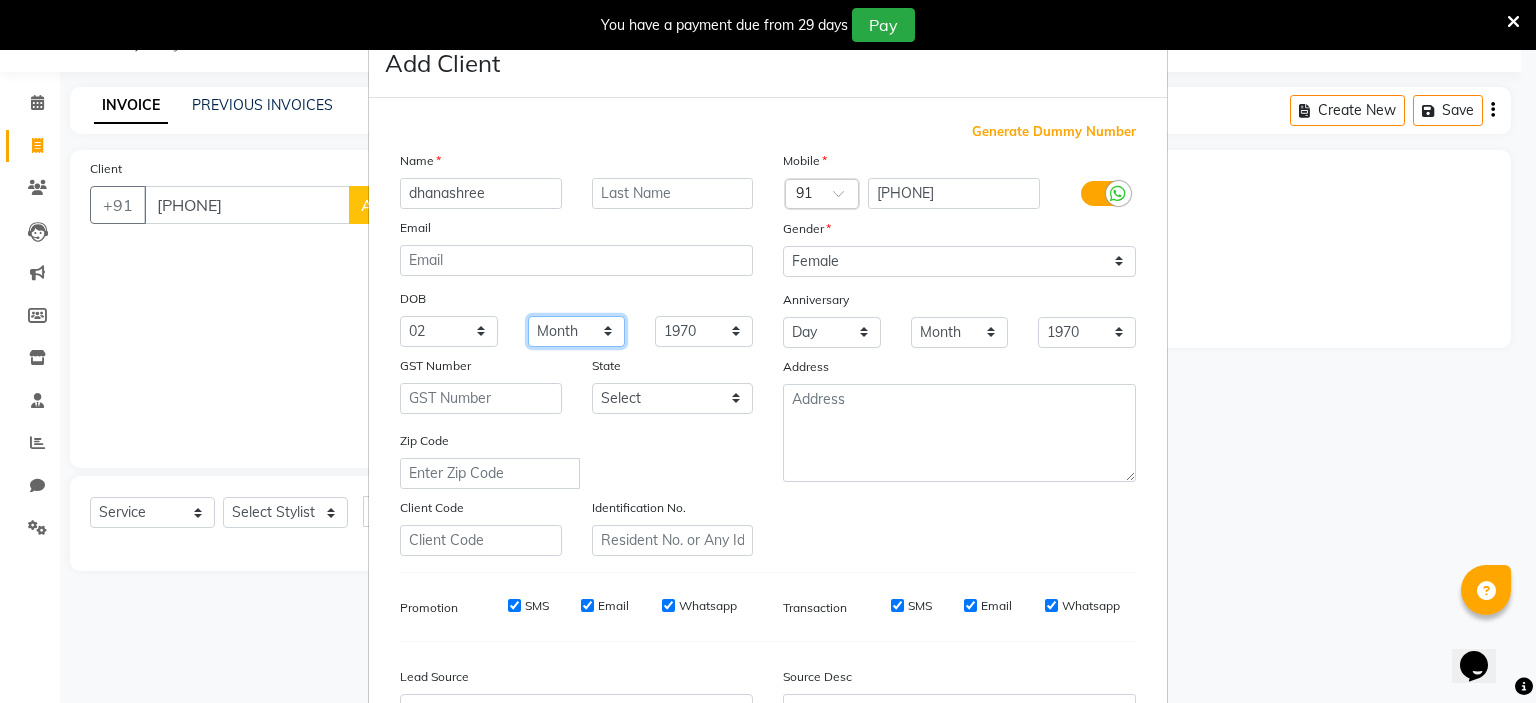 click on "Month January February March April May June July August September October November December" at bounding box center [577, 331] 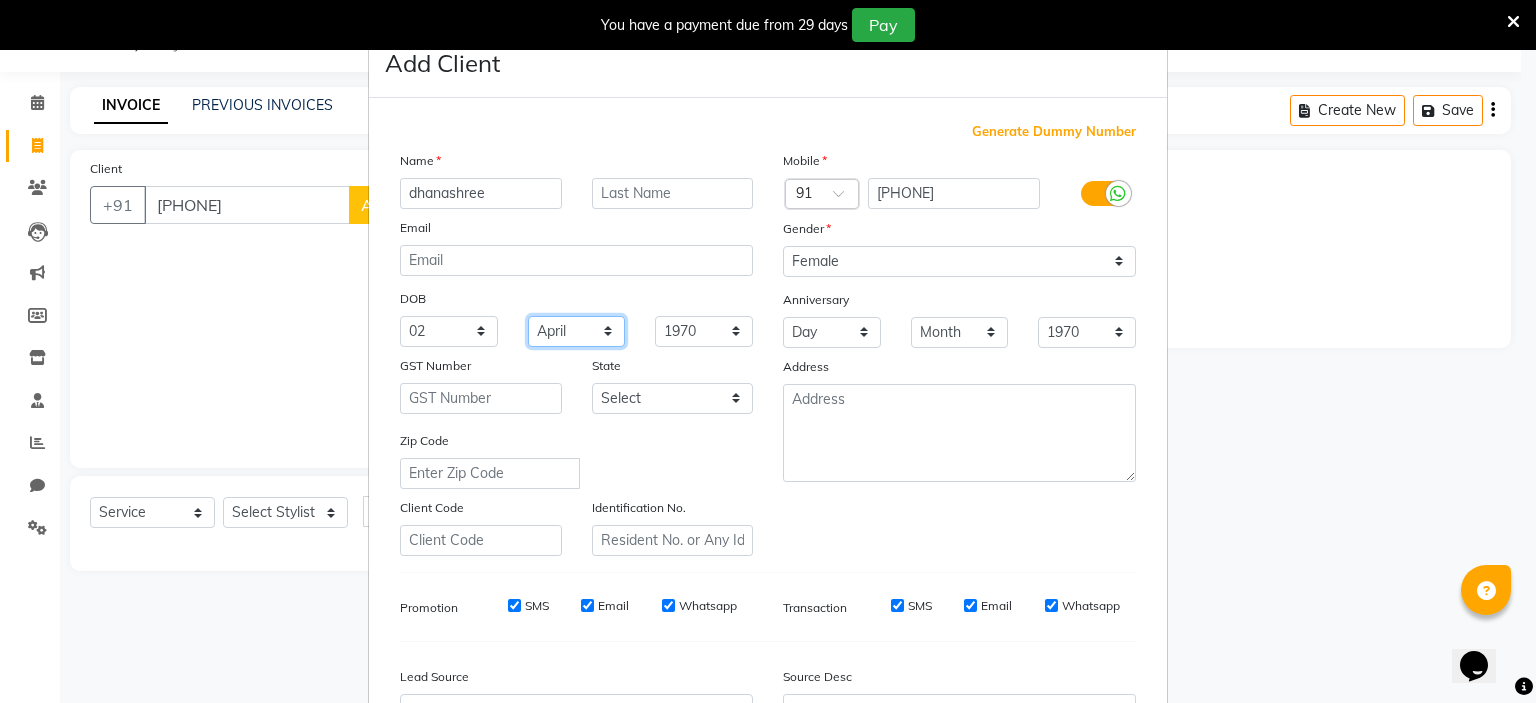 click on "Month January February March April May June July August September October November December" at bounding box center (577, 331) 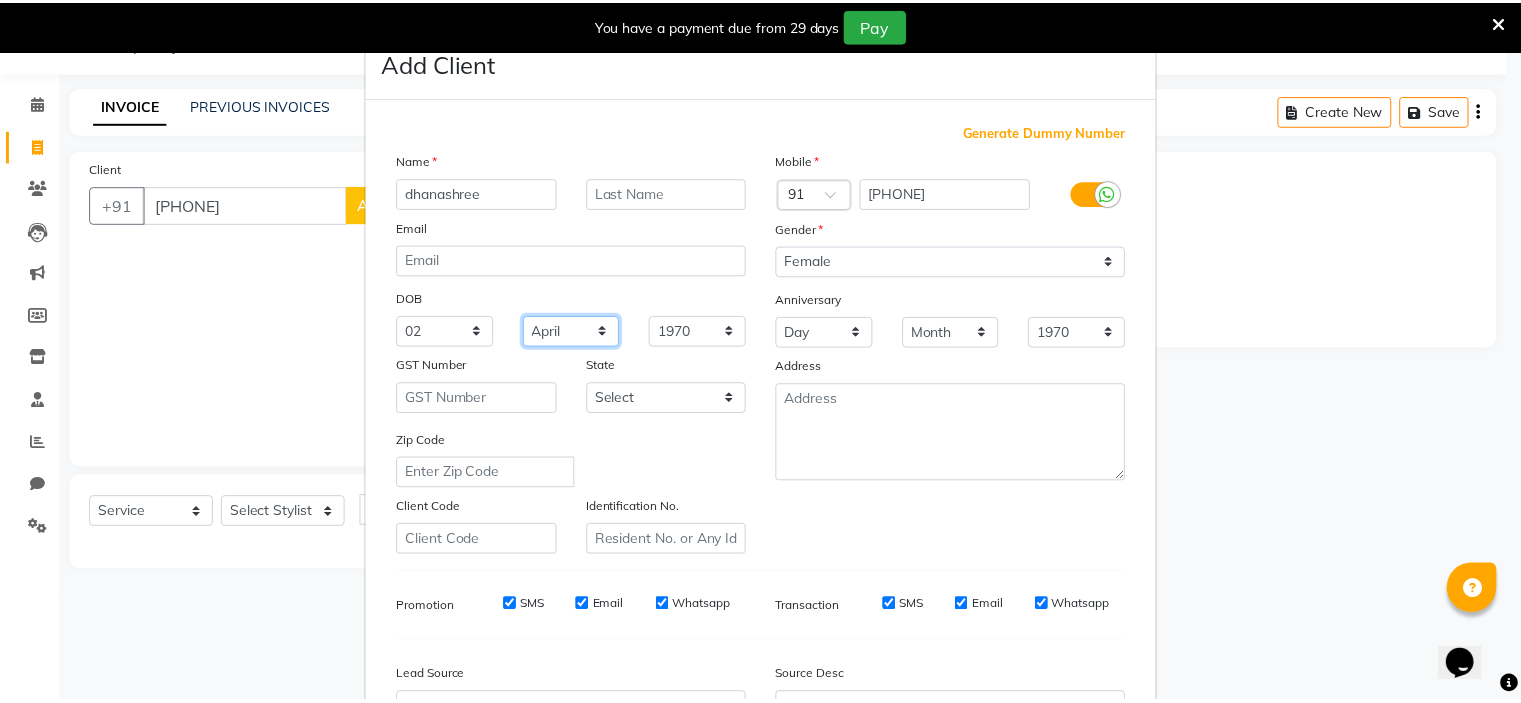 scroll, scrollTop: 229, scrollLeft: 0, axis: vertical 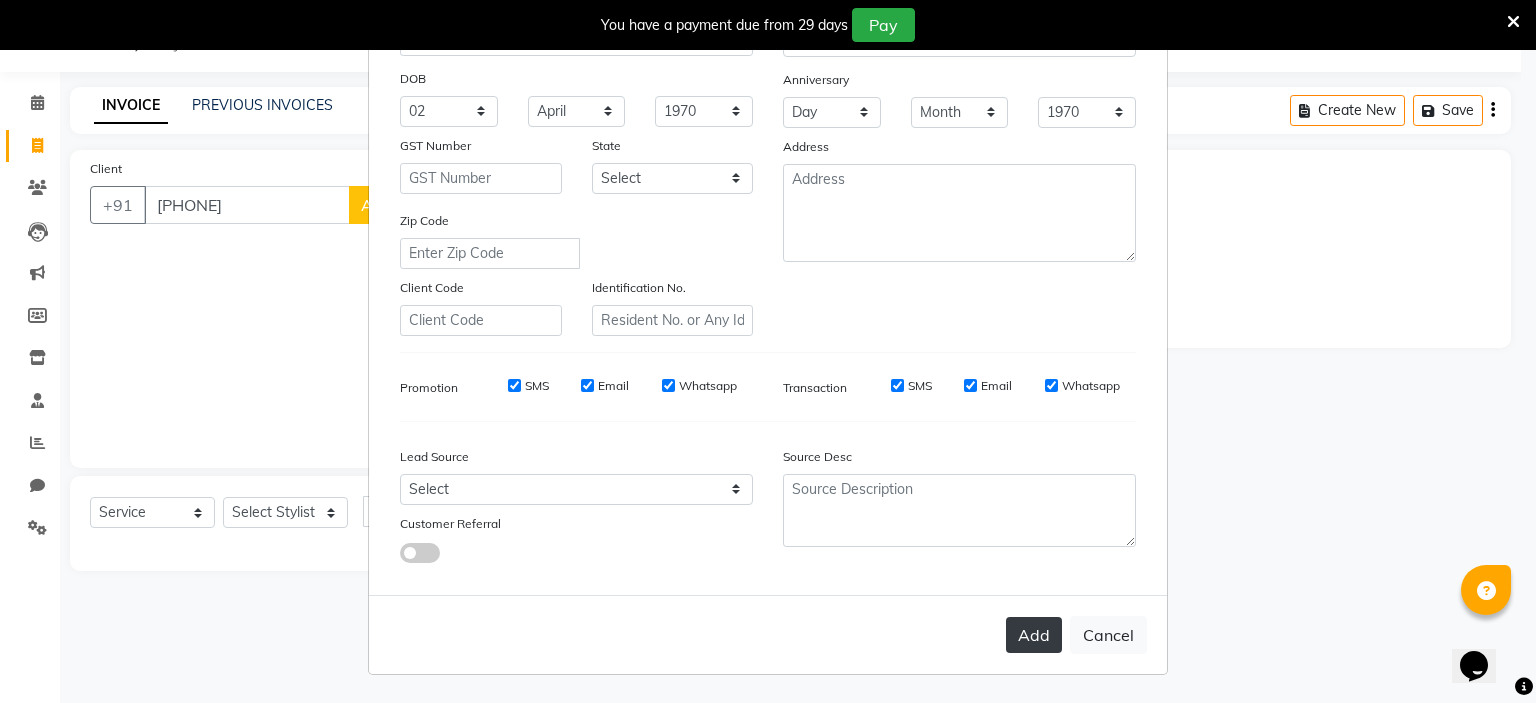 click on "Add" at bounding box center [1034, 635] 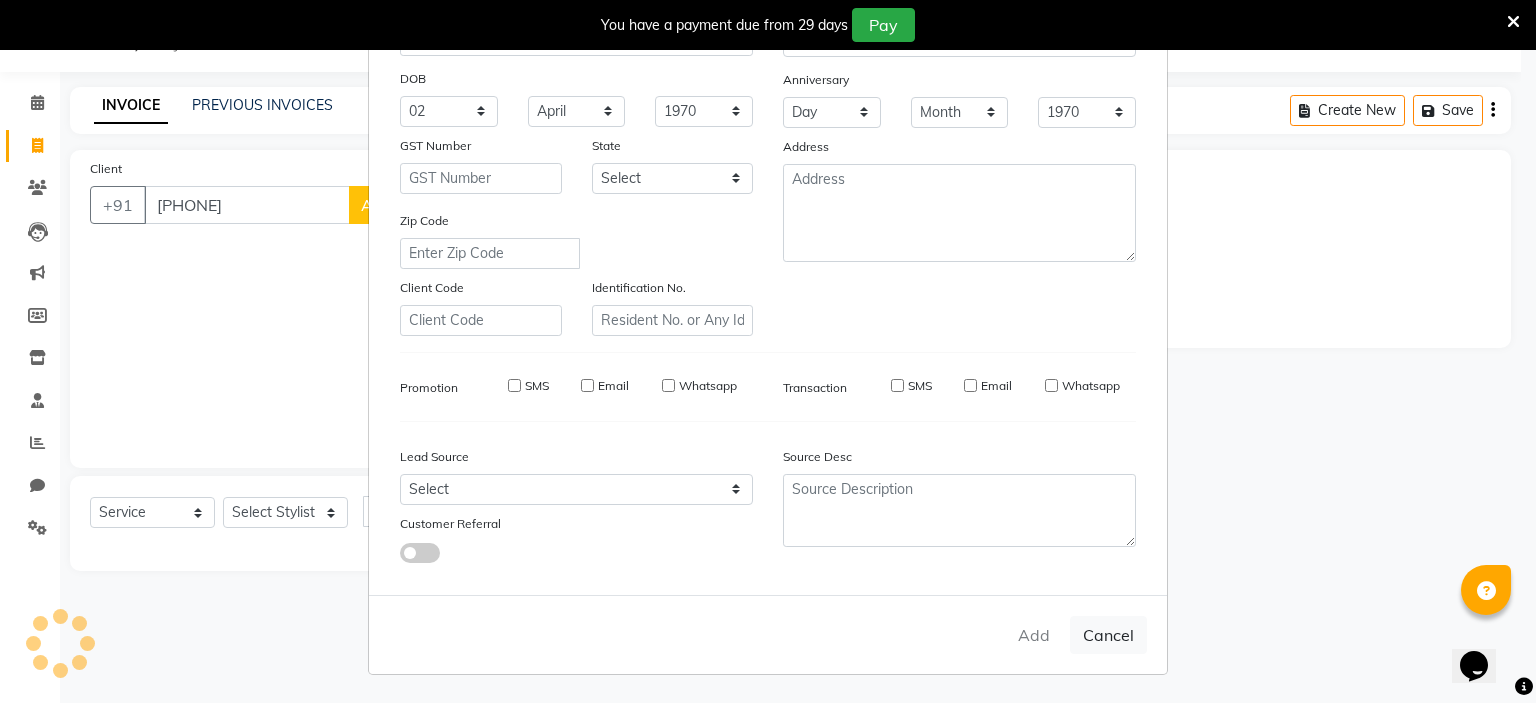 type 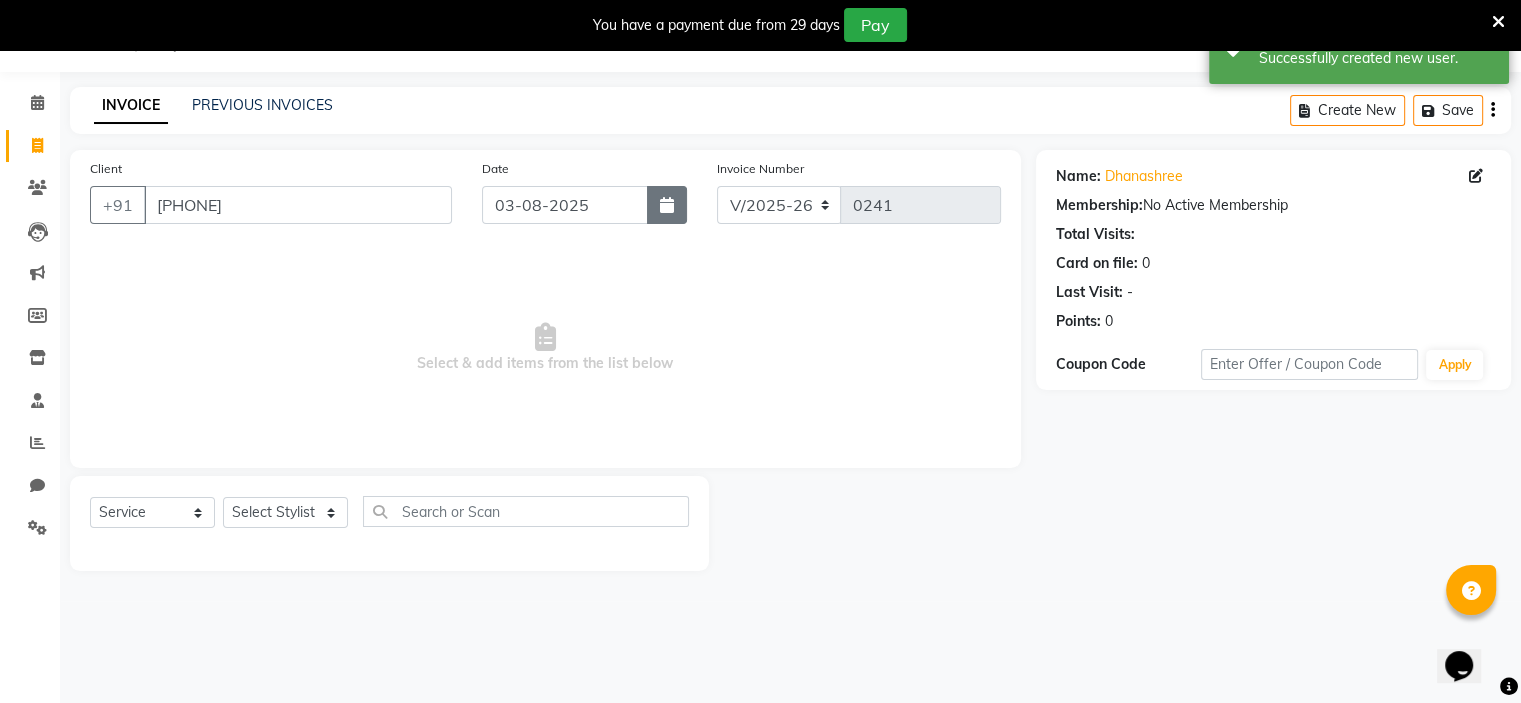 click 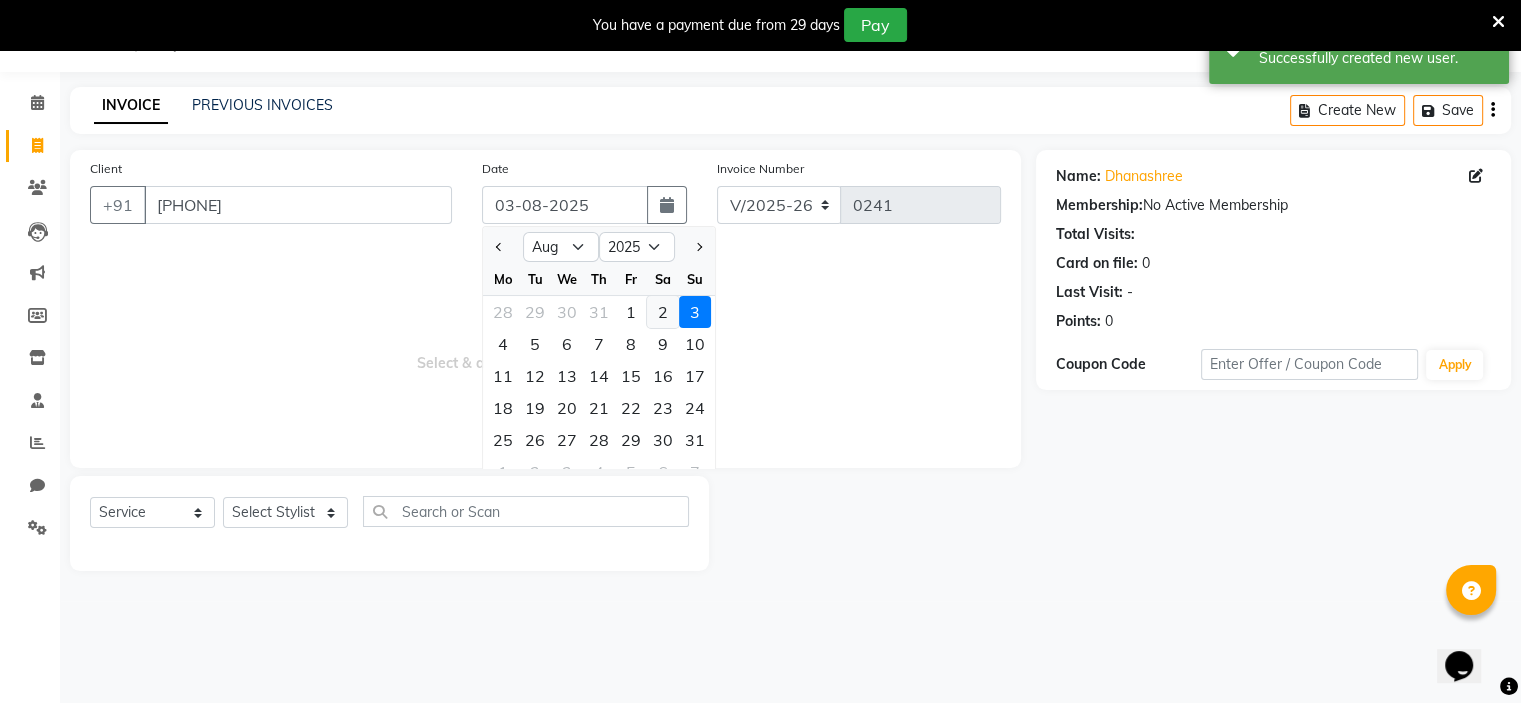 click on "2" 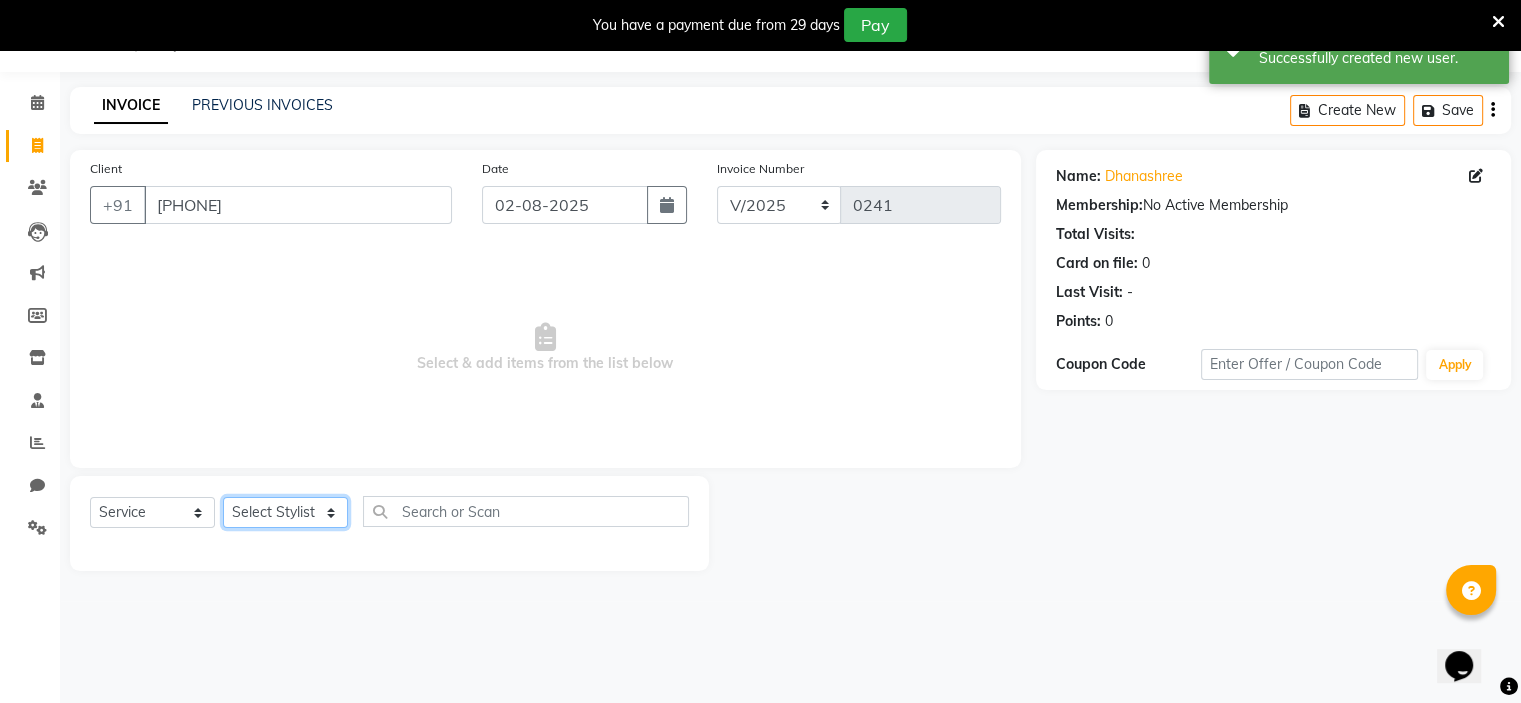 click on "Select Stylist  [NAME] (Owner) [NAME] [NAME] [NAME] [NAME] [NAME] [NAME] [NAME] [NAME]" 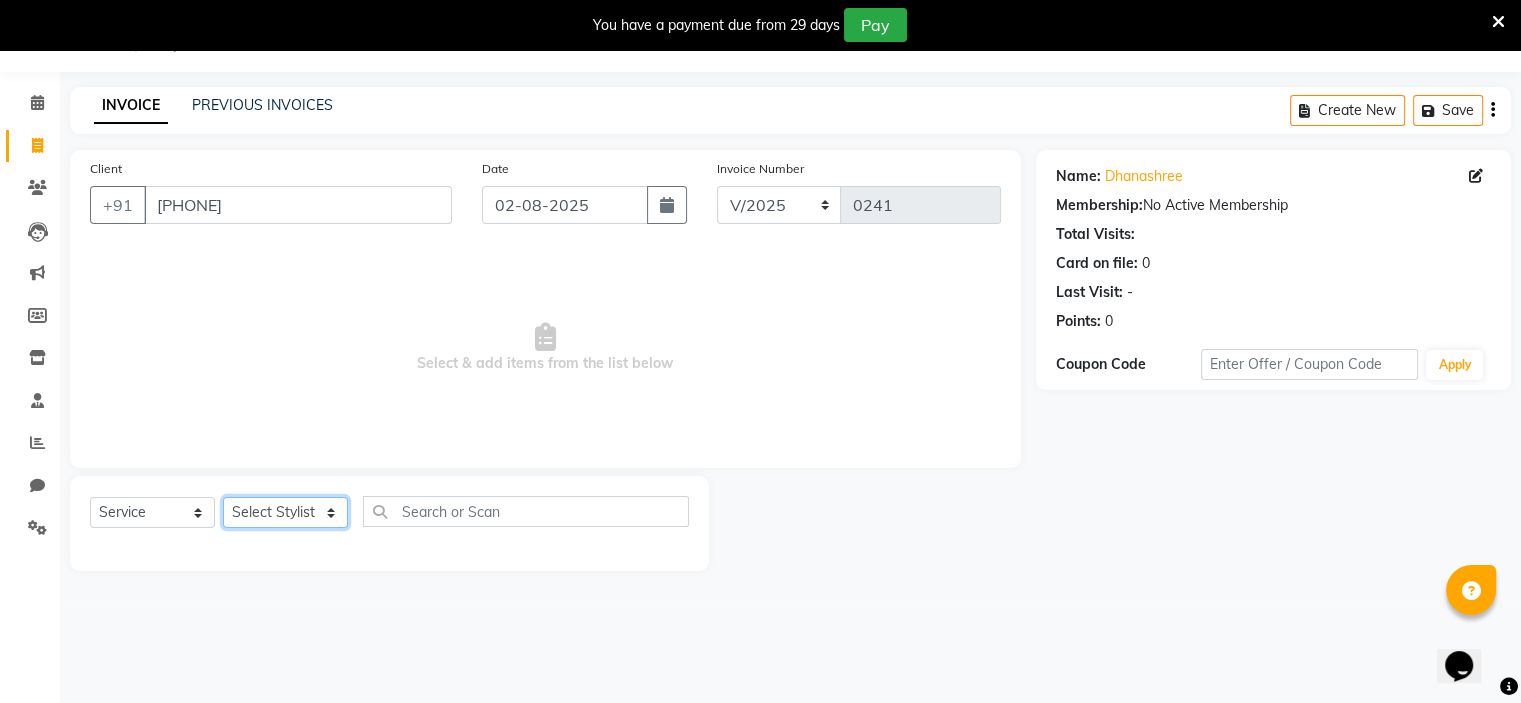 select on "84150" 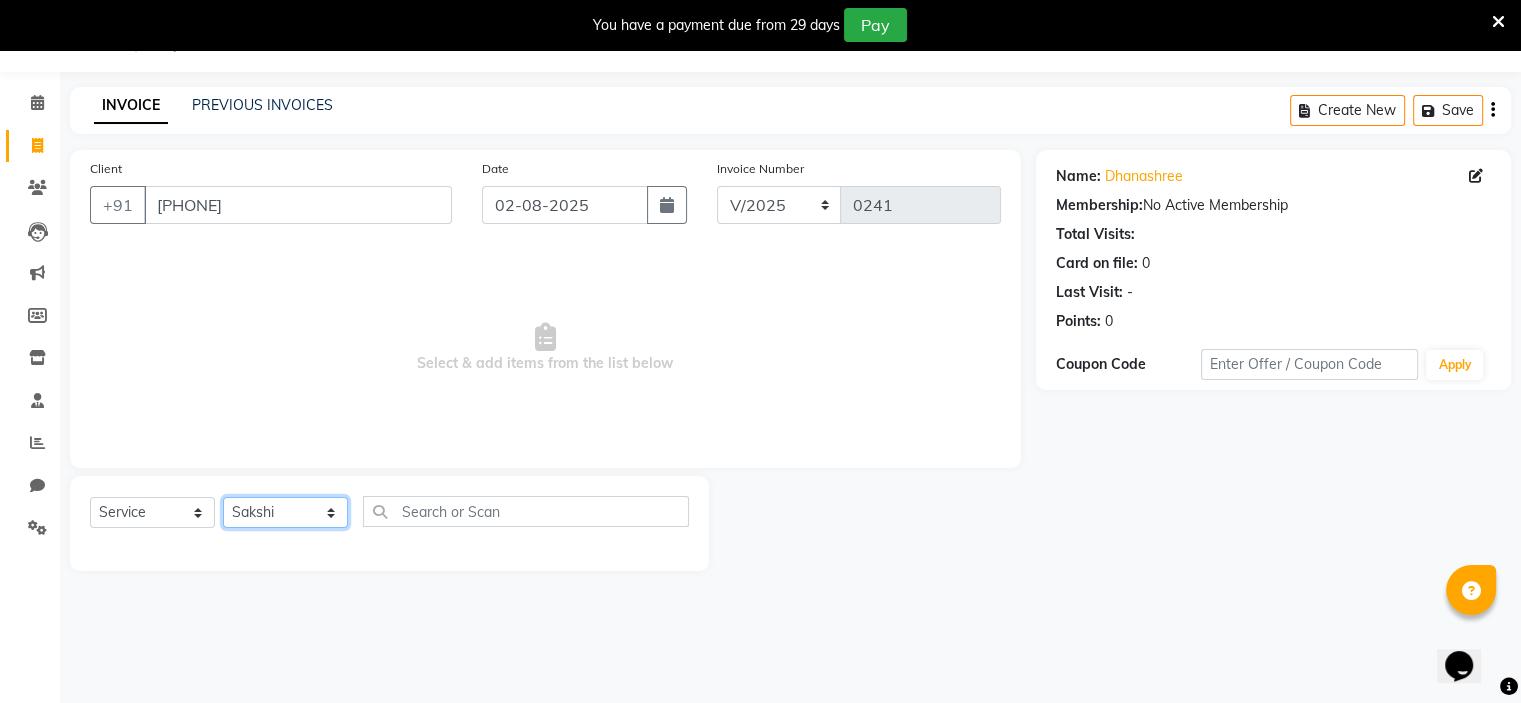 click on "Select Stylist  [NAME] (Owner) [NAME] [NAME] [NAME] [NAME] [NAME] [NAME] [NAME] [NAME]" 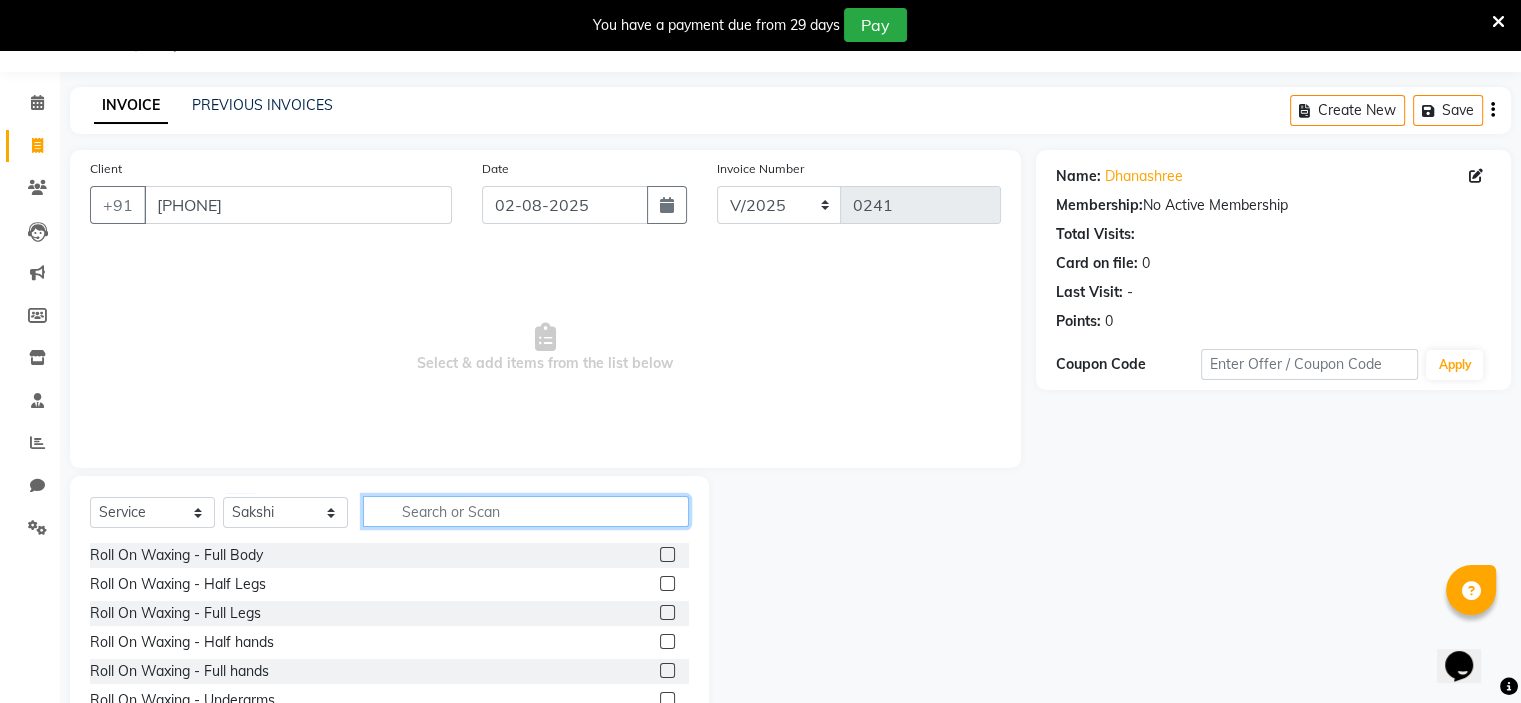 click 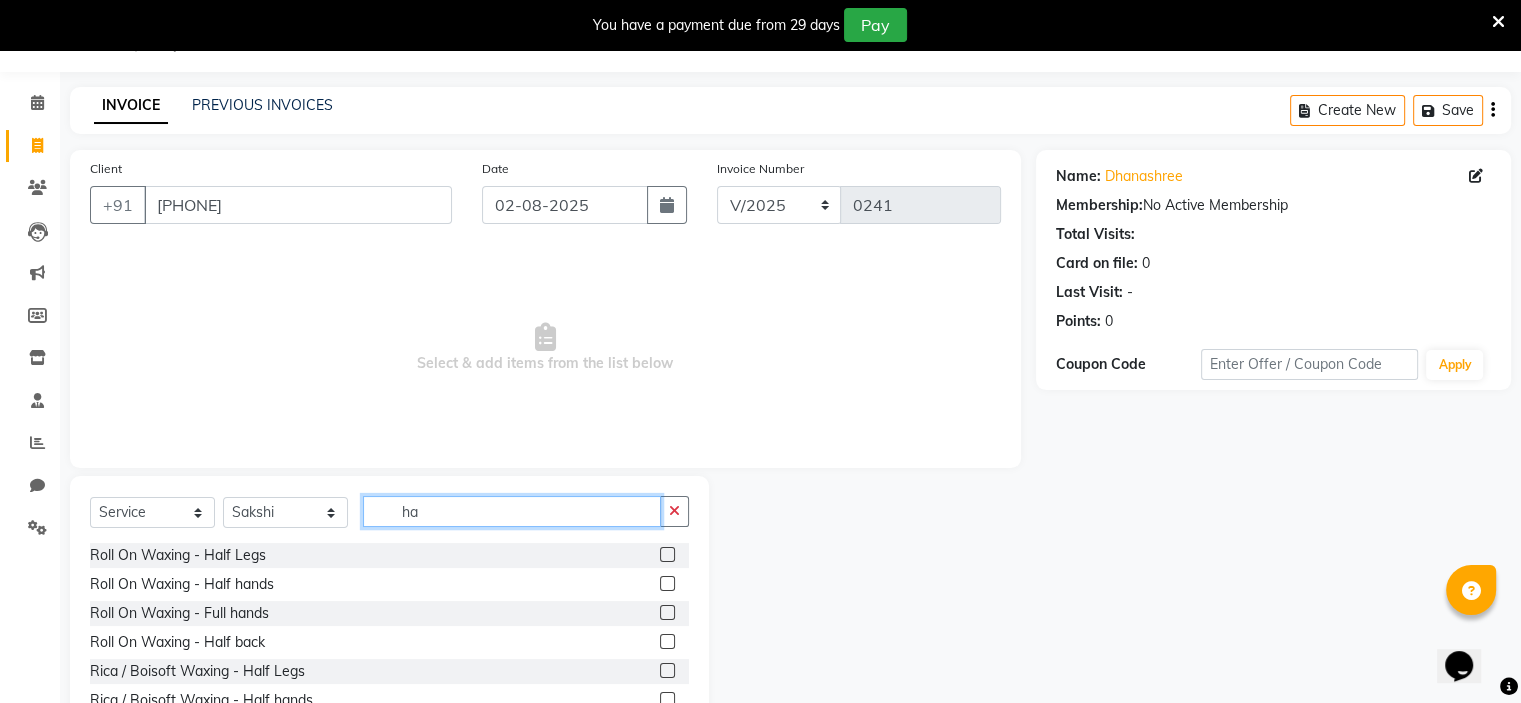 type on "h" 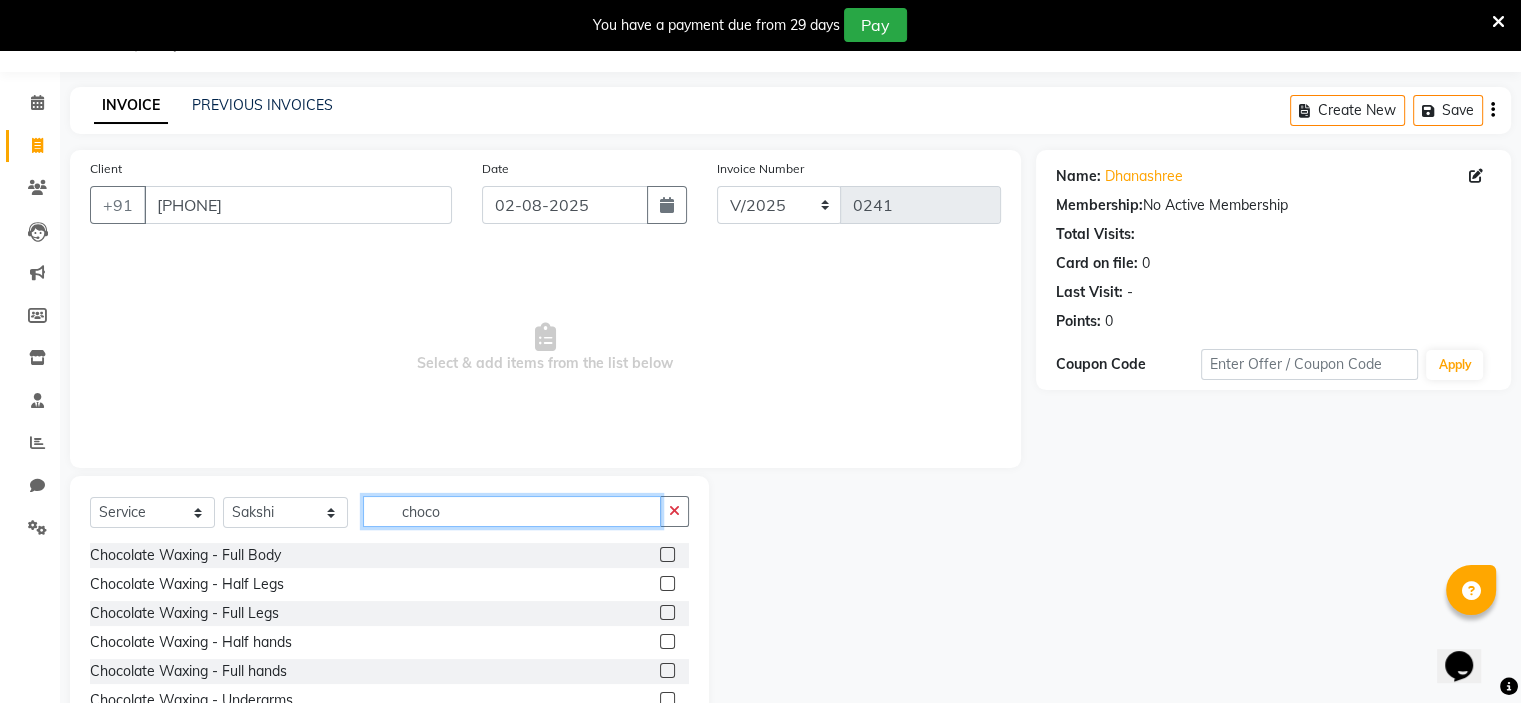 type on "choco" 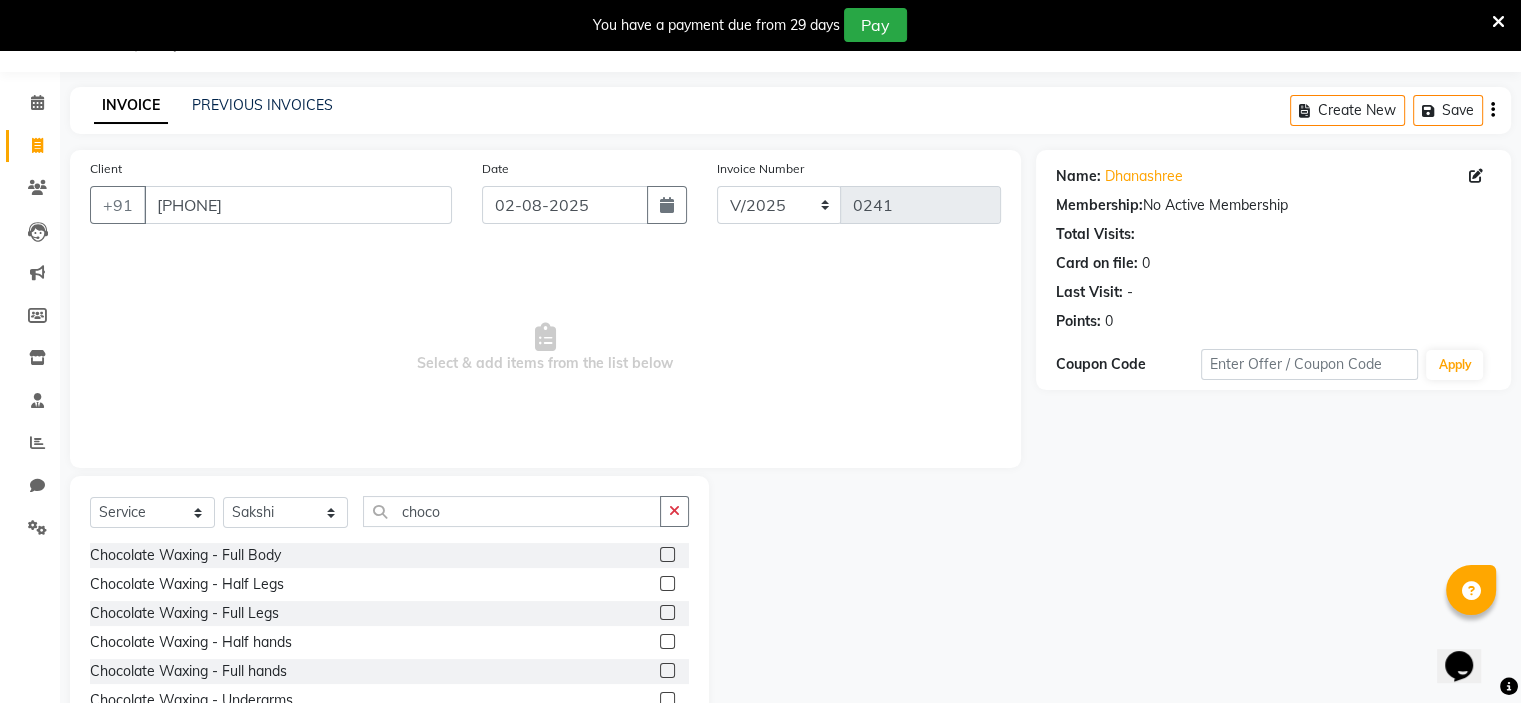 click 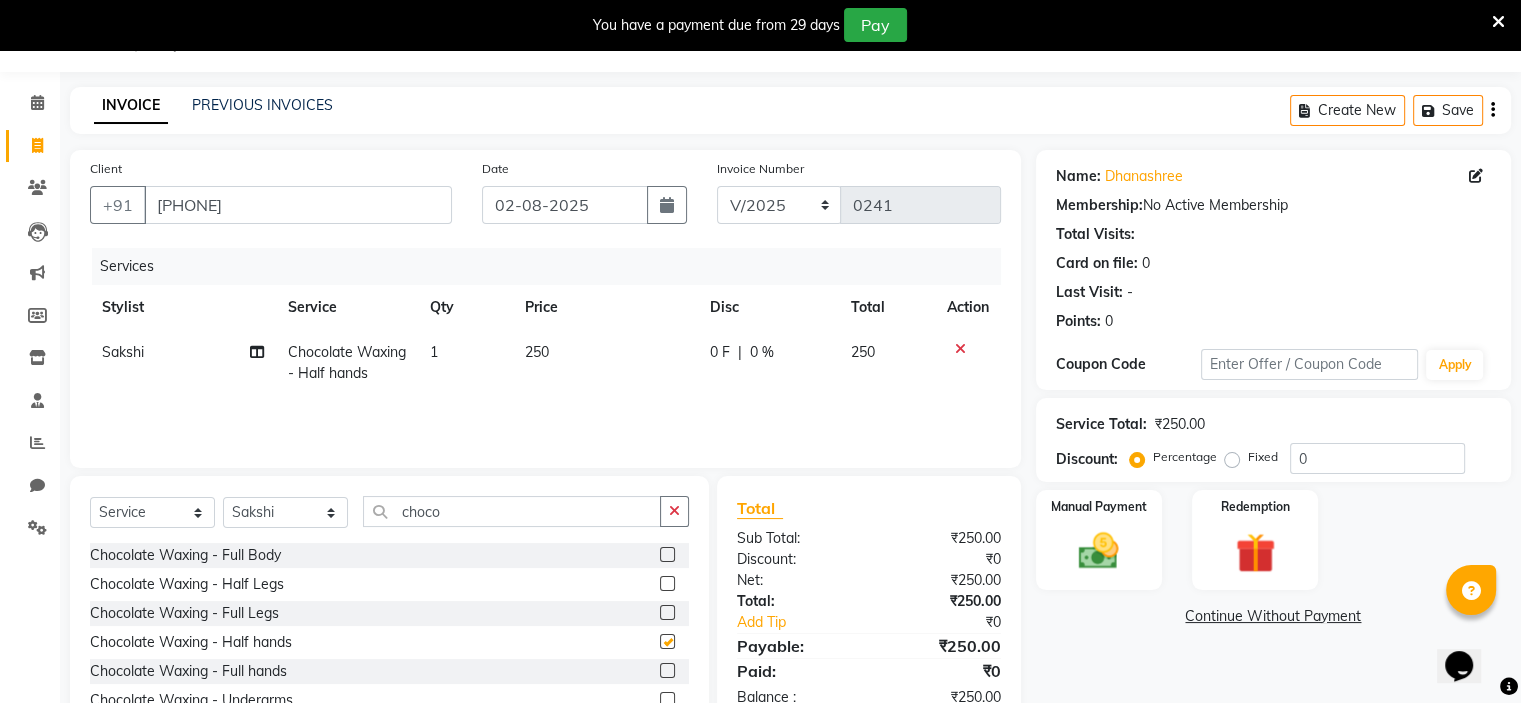 checkbox on "false" 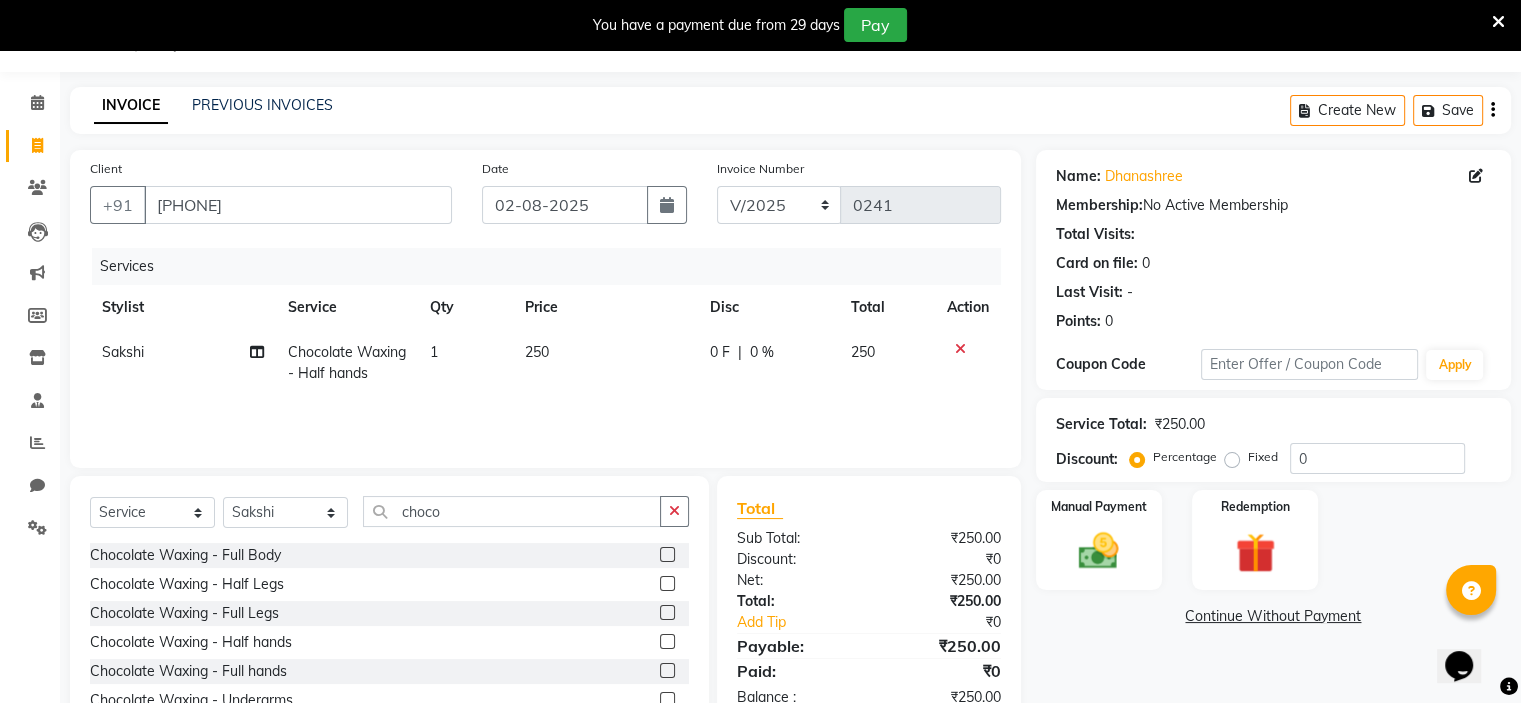 click 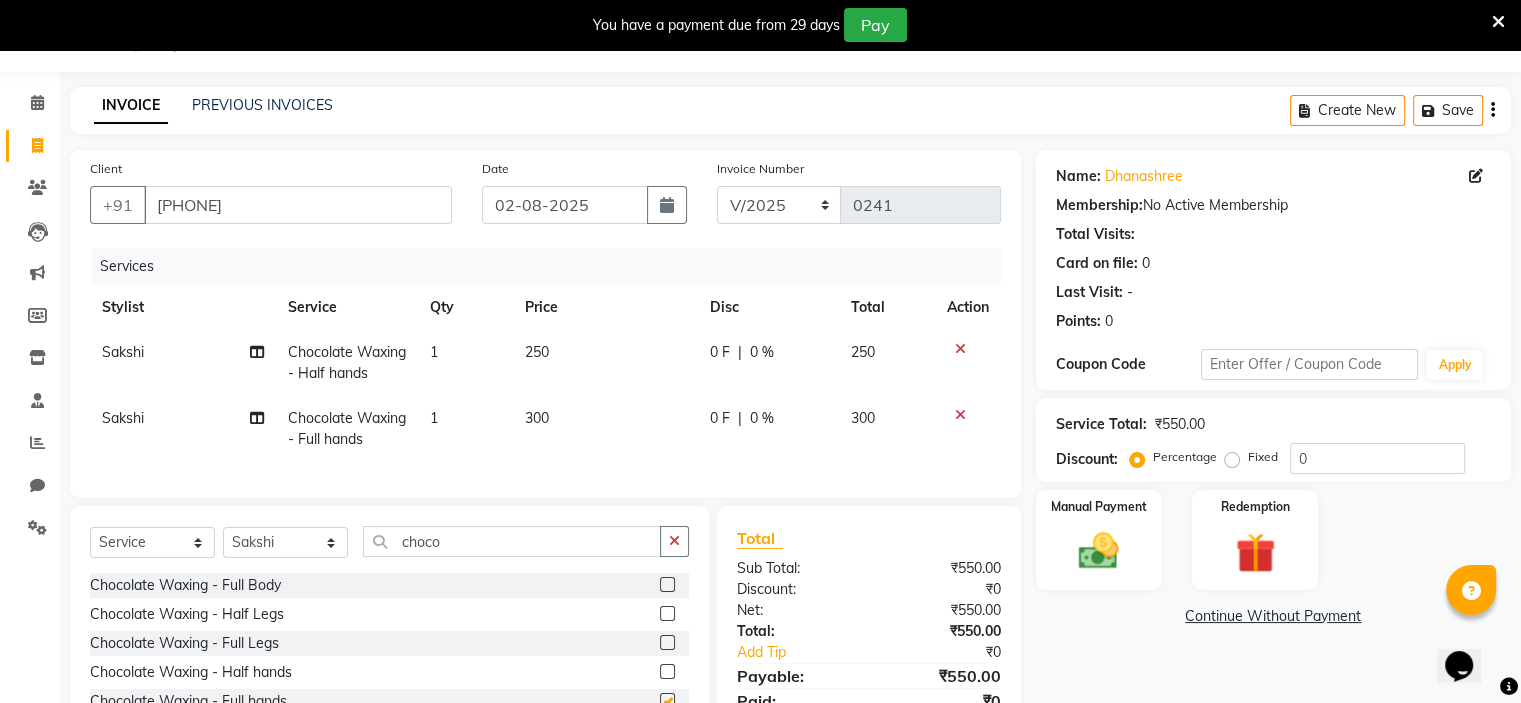 checkbox on "false" 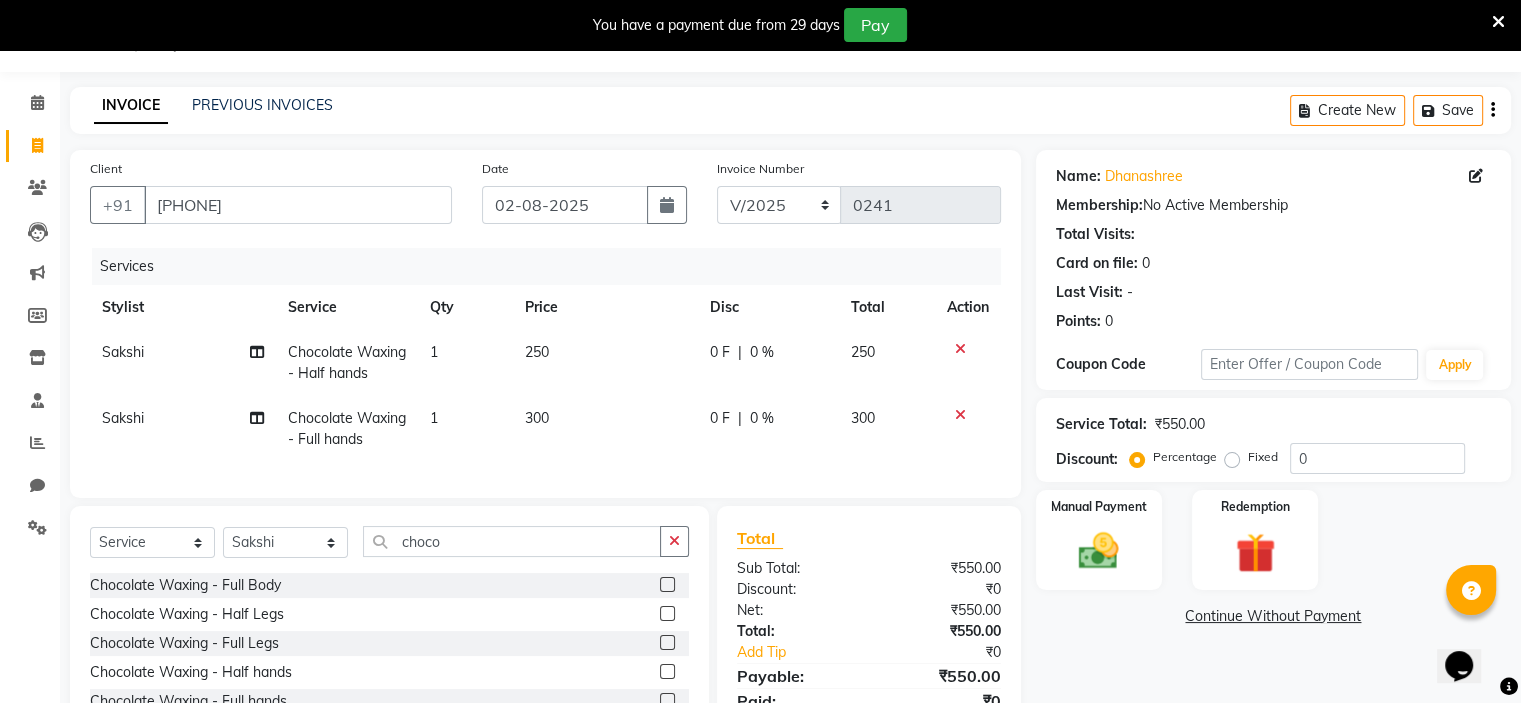click 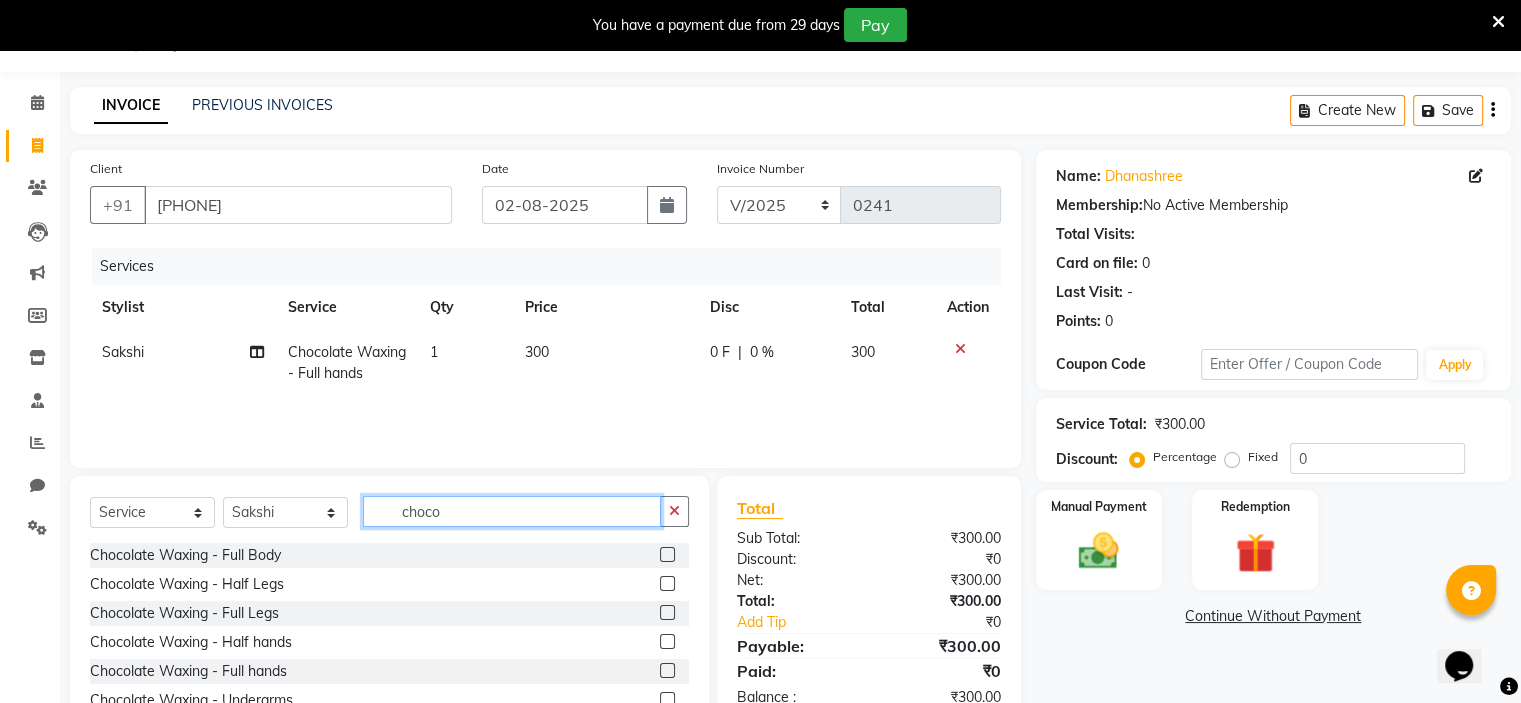 click on "choco" 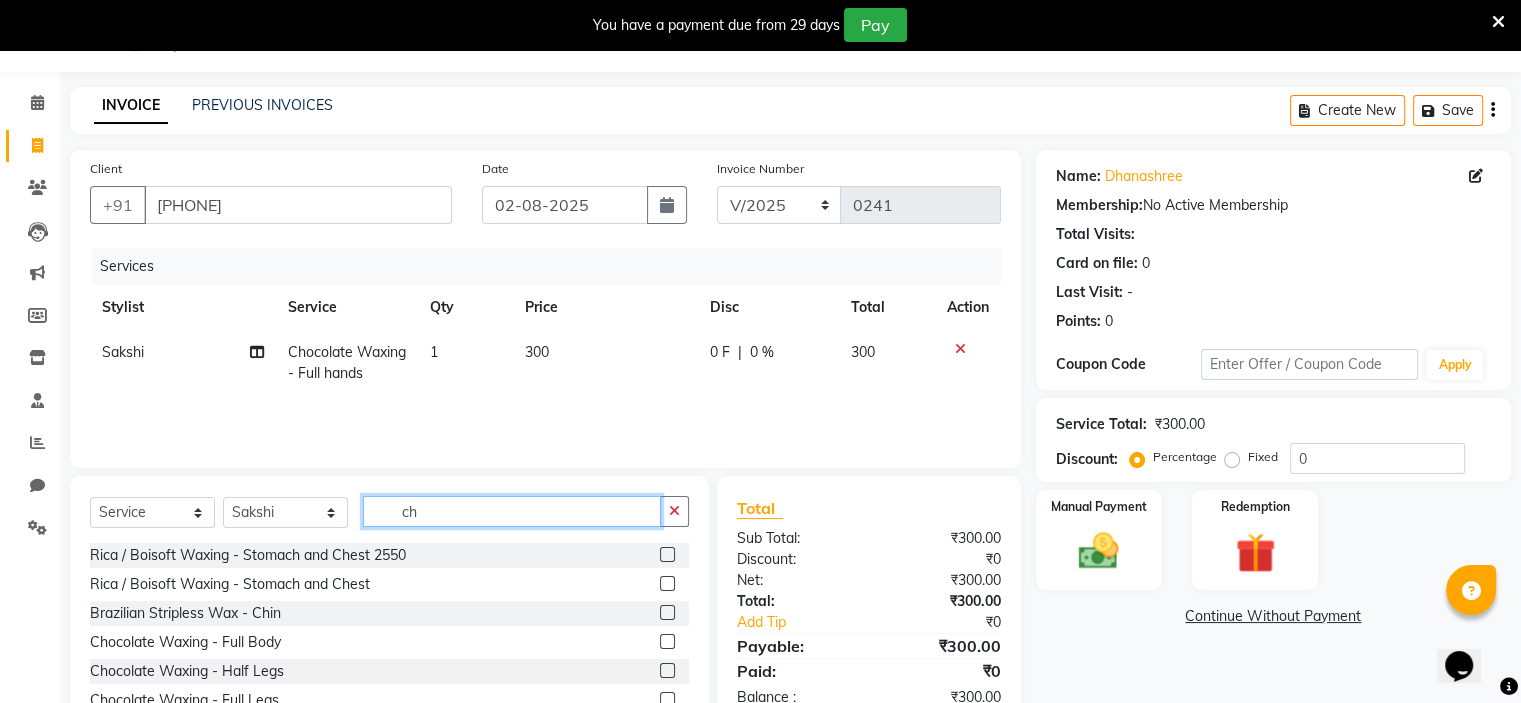 type on "c" 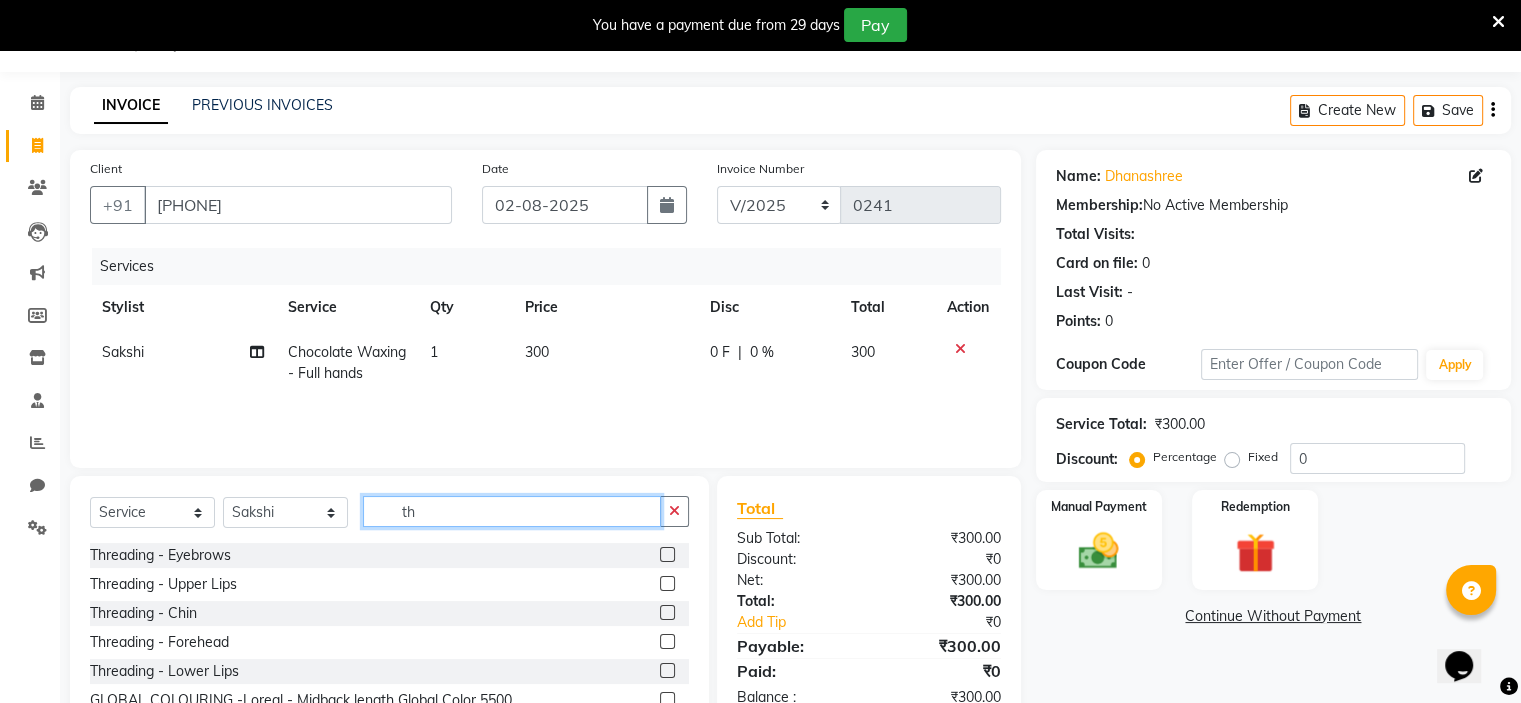type on "th" 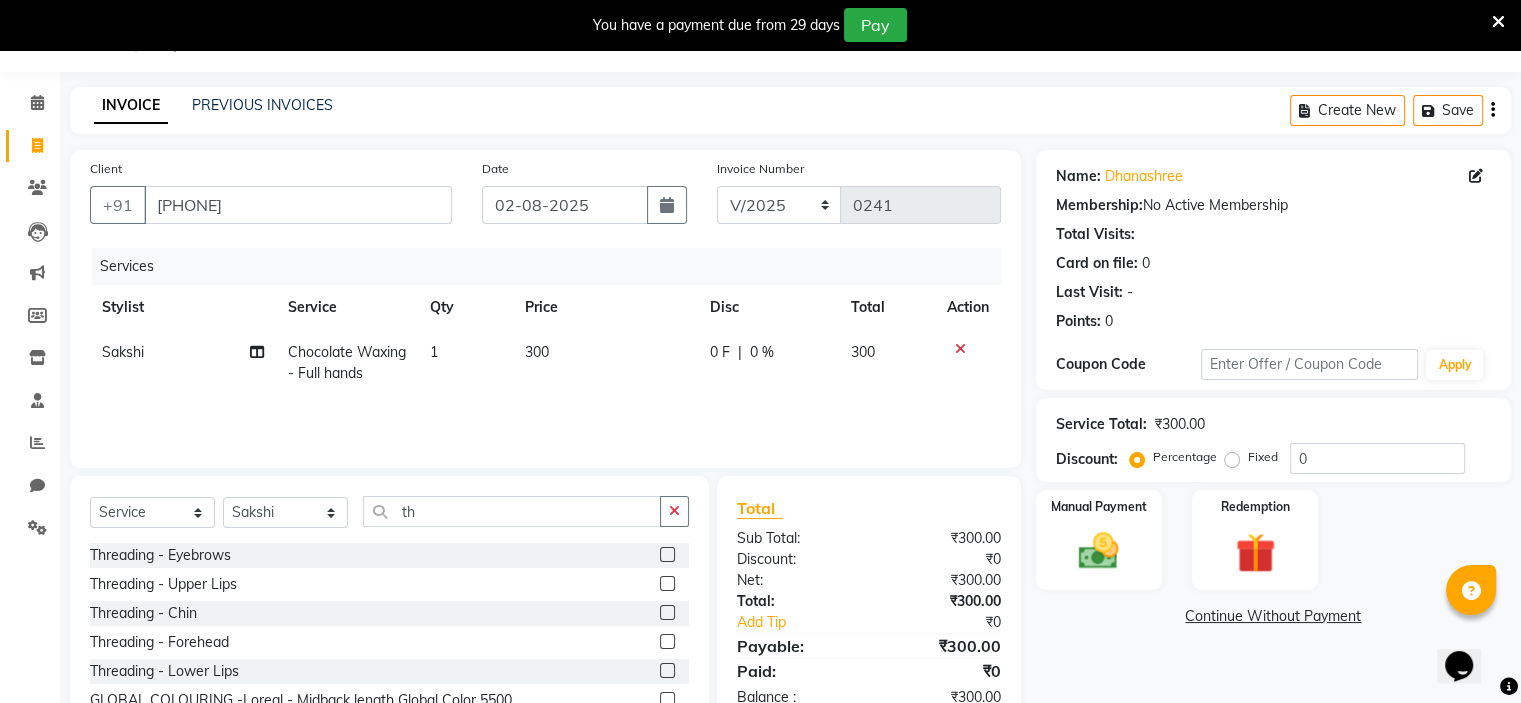 click 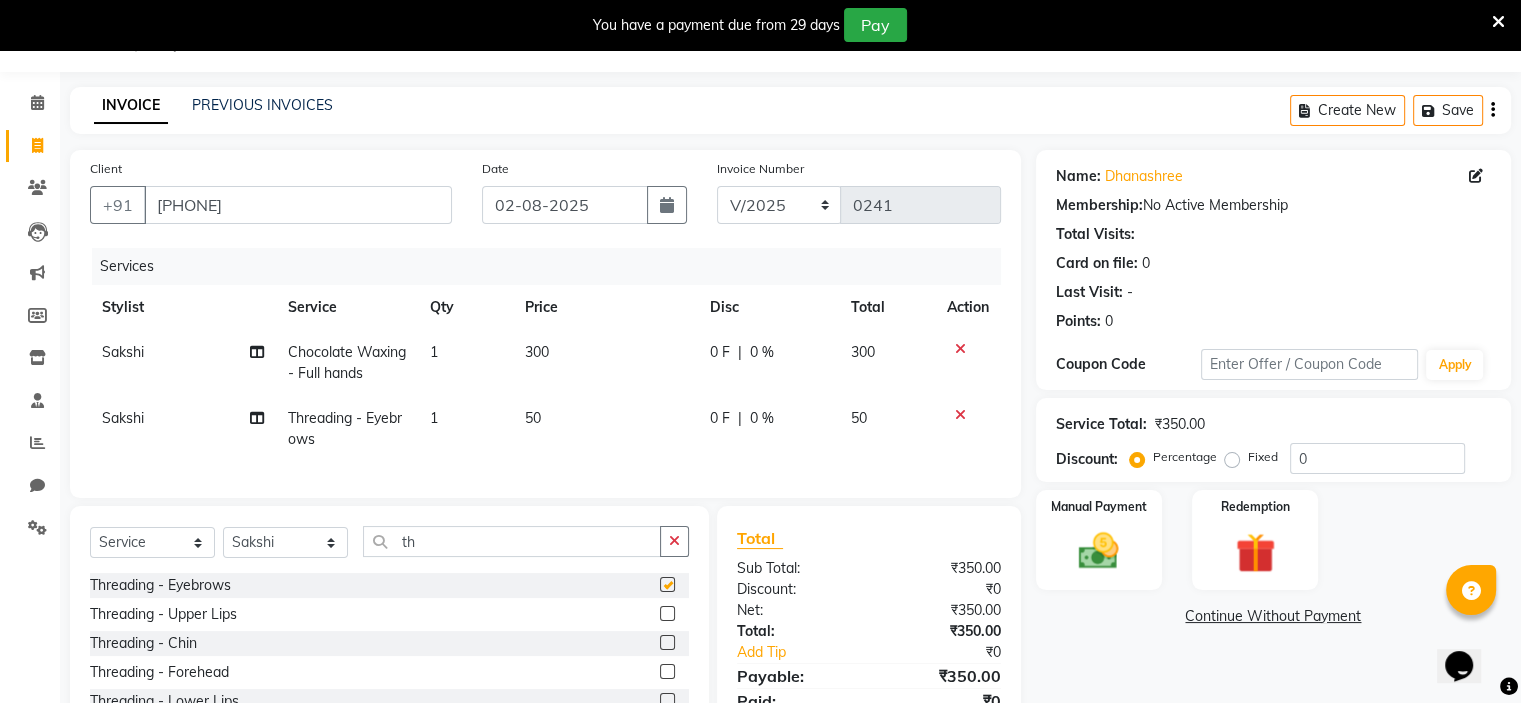 checkbox on "false" 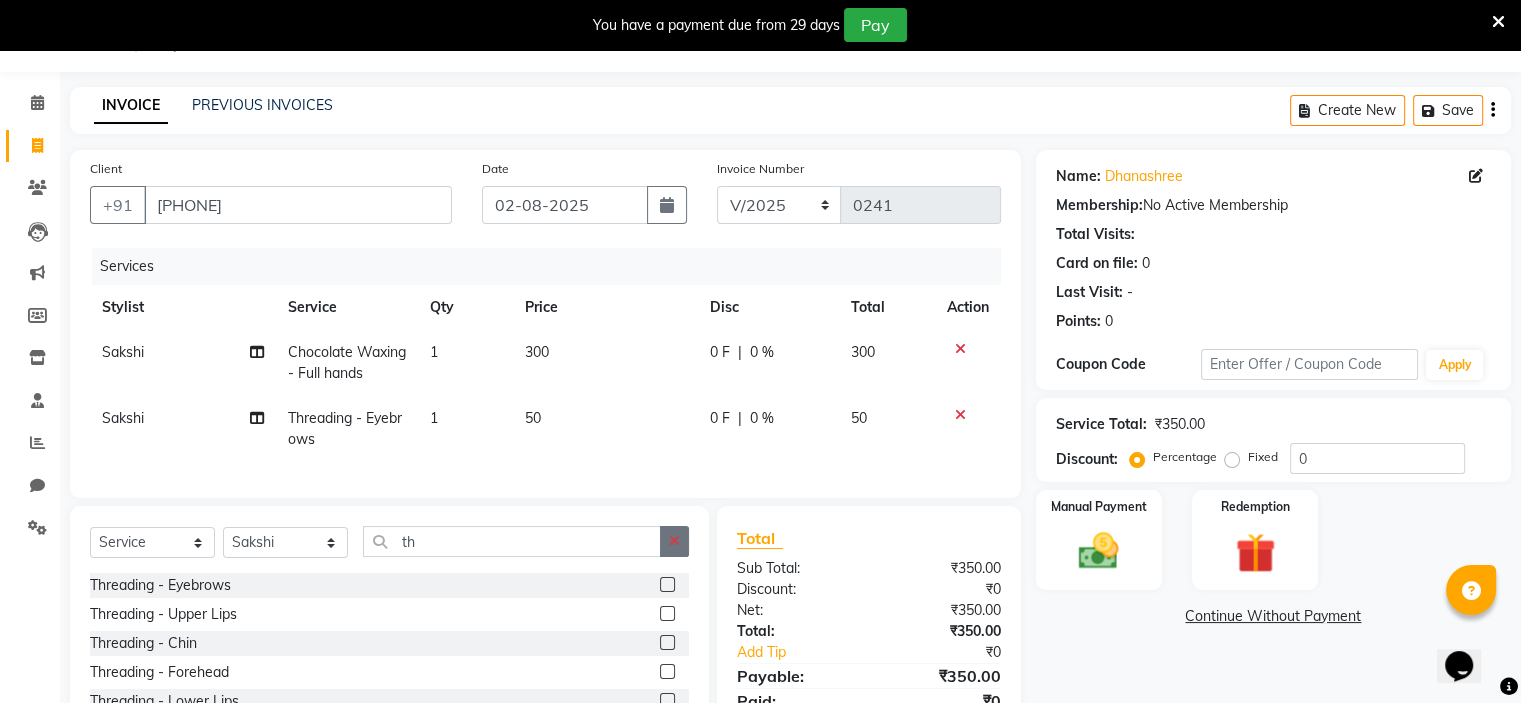 click 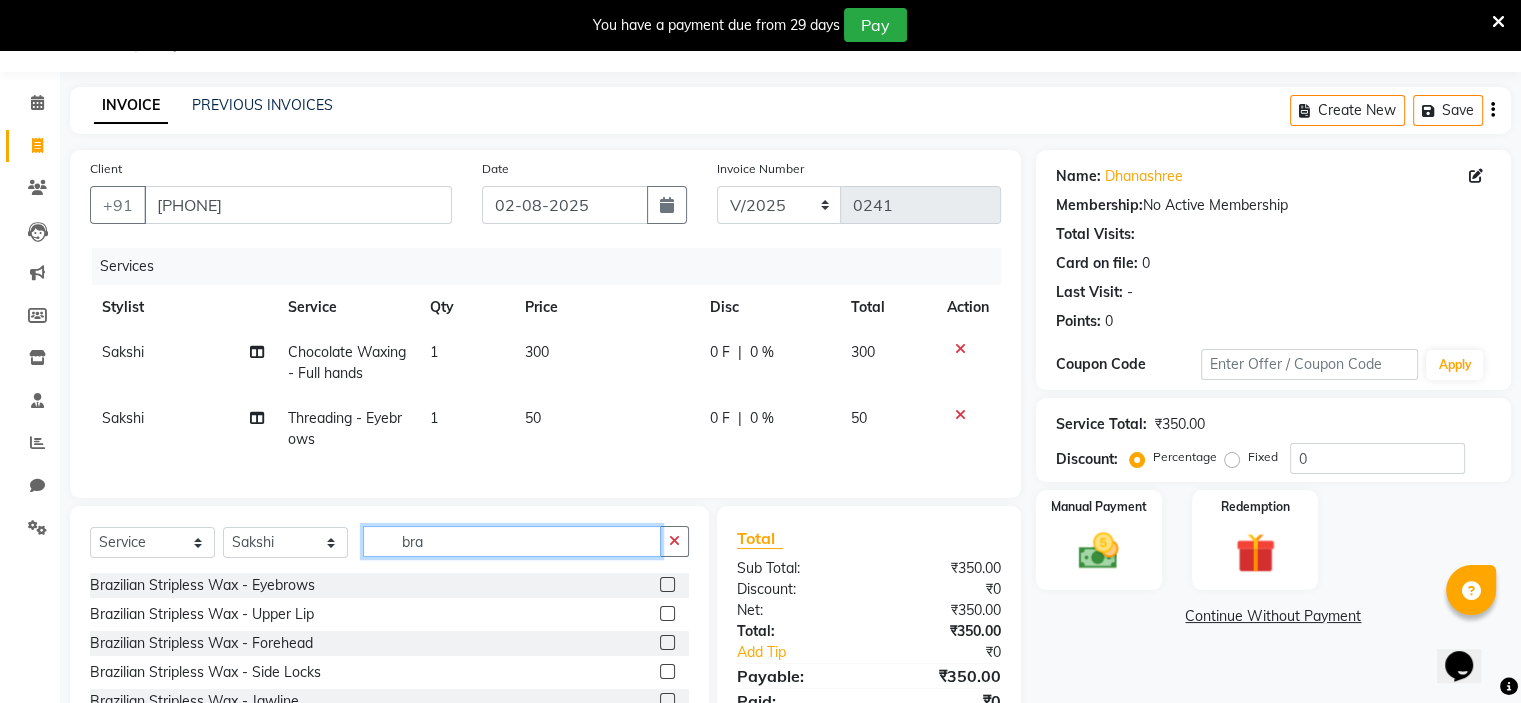 type on "bra" 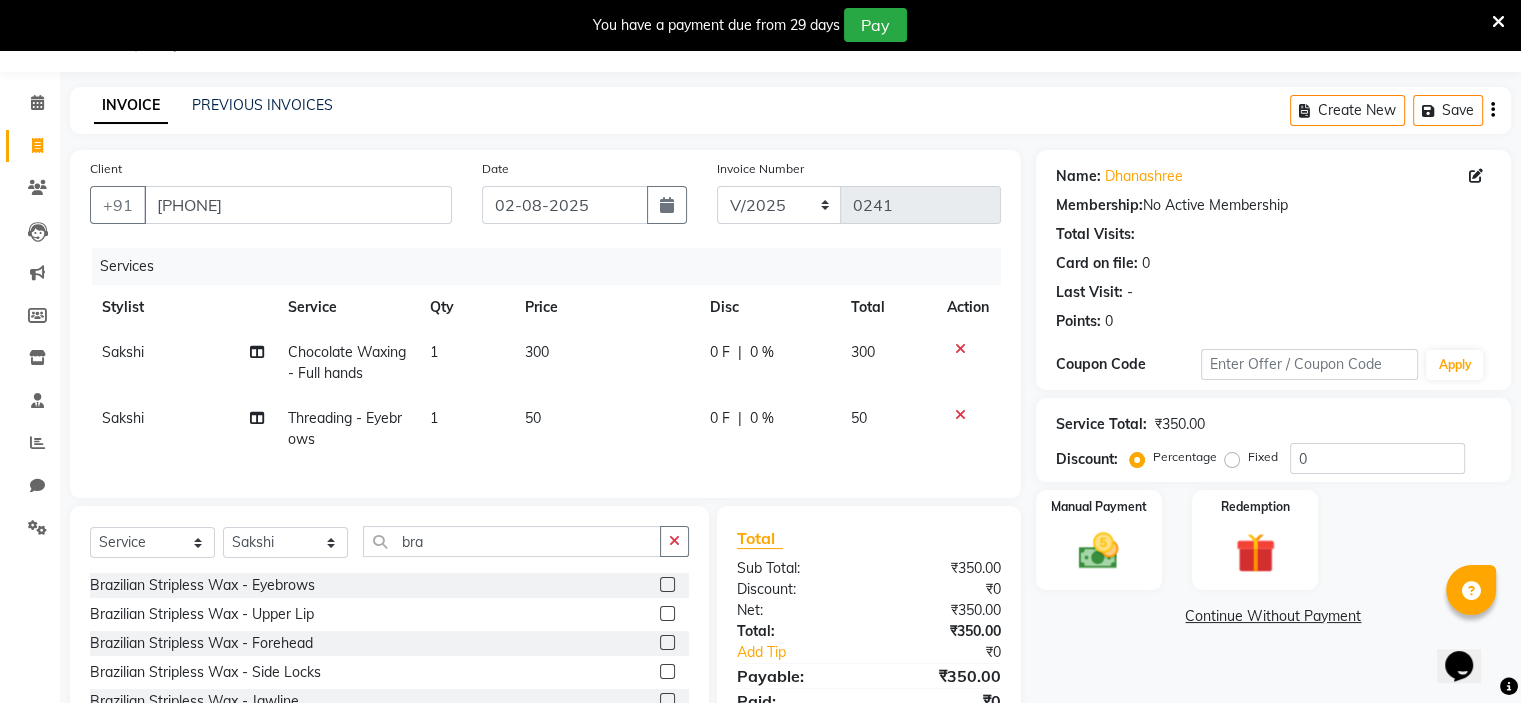 click on "Brazilian Stripless Wax - Upper Lip" 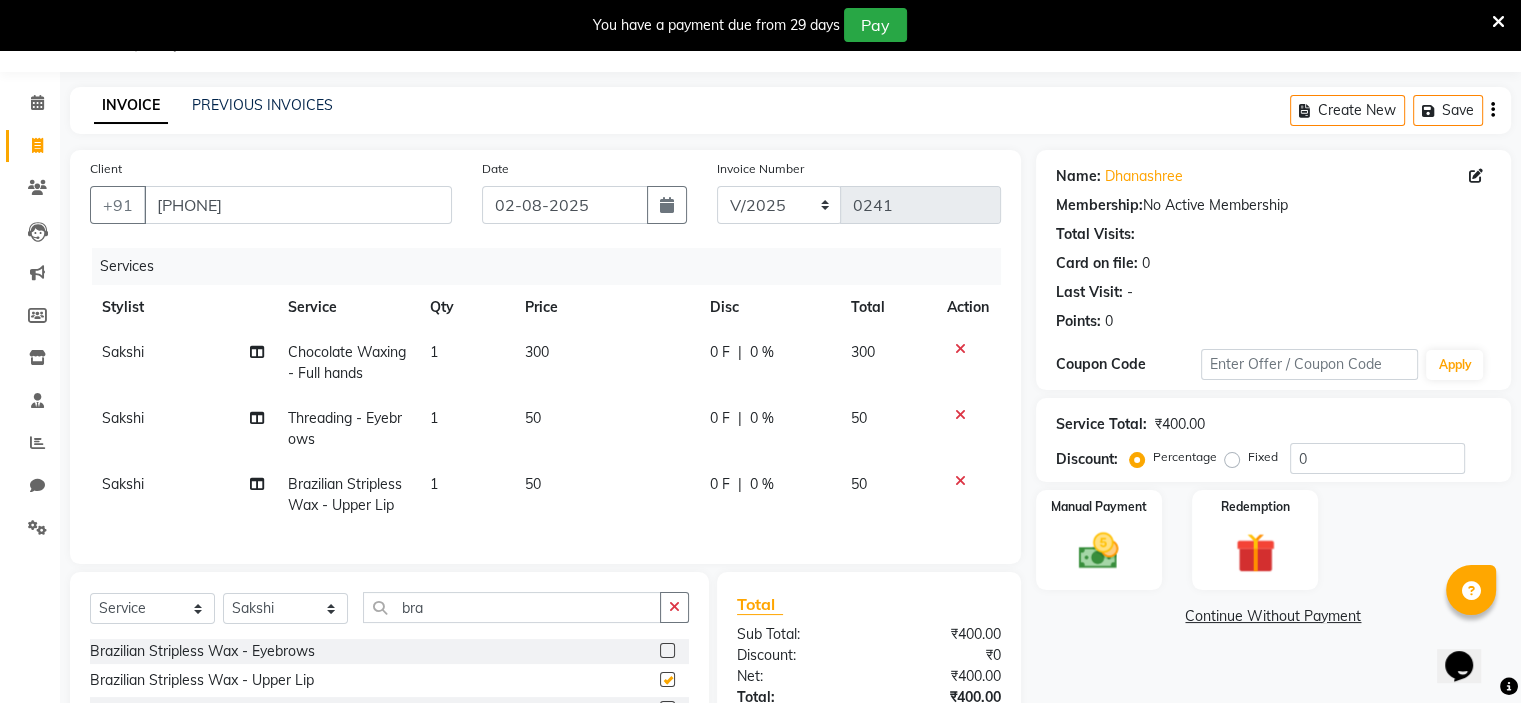 checkbox on "false" 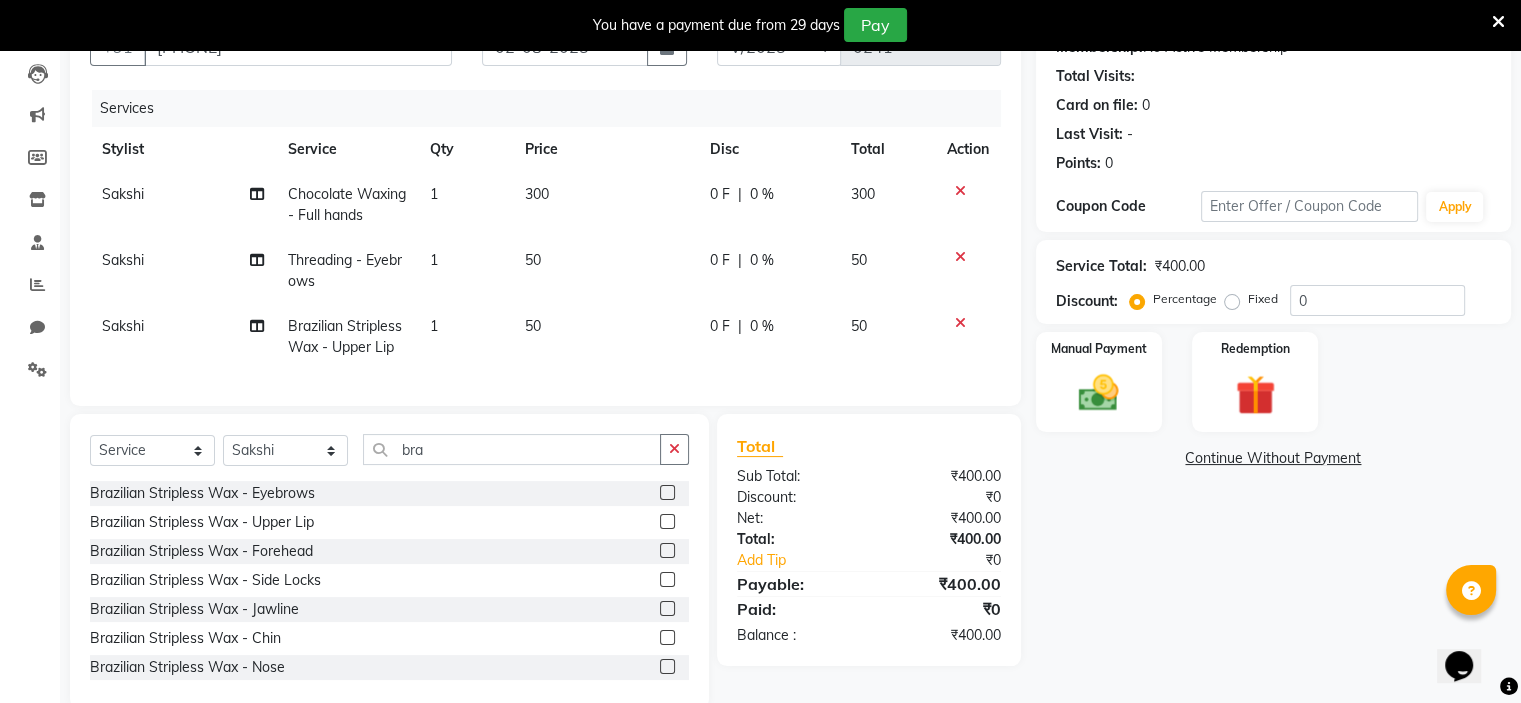scroll, scrollTop: 209, scrollLeft: 0, axis: vertical 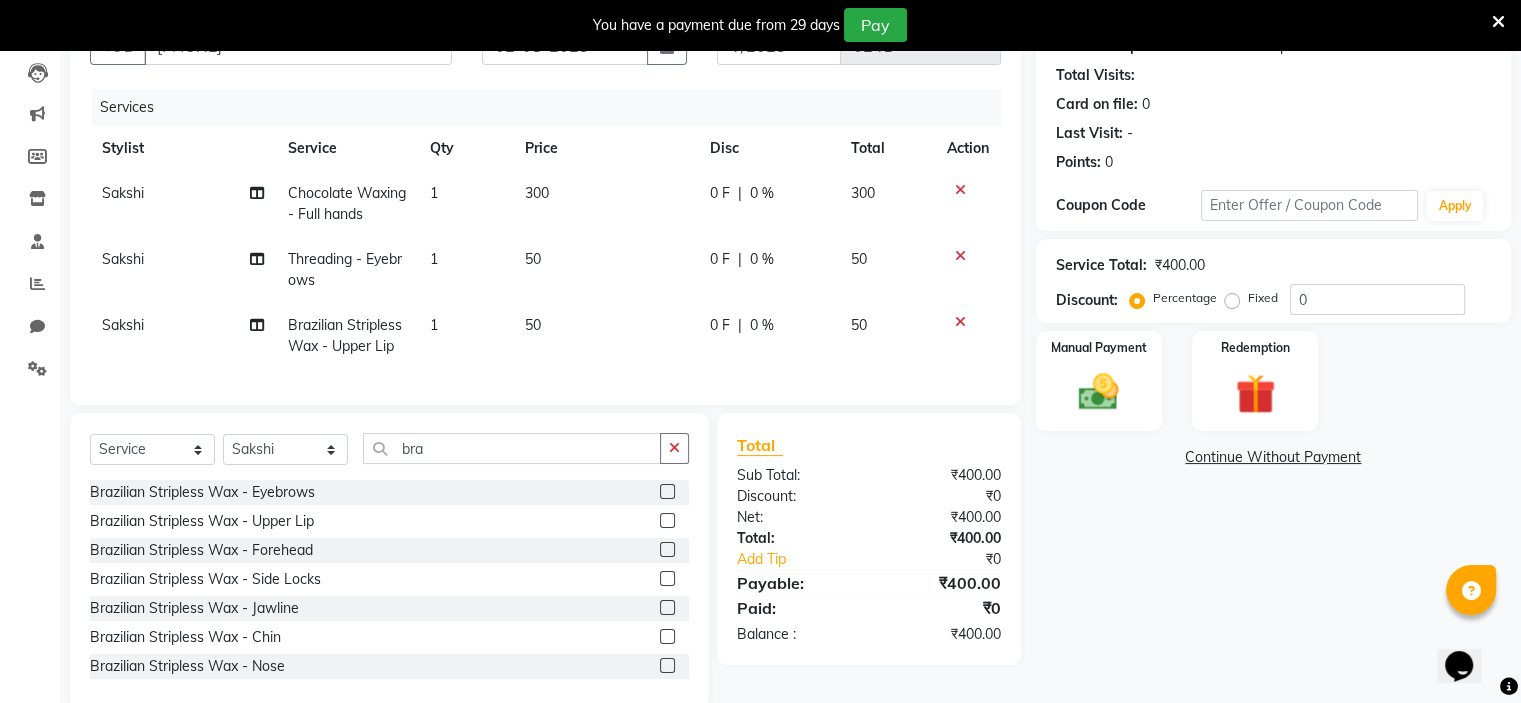 click on "Sakshi" 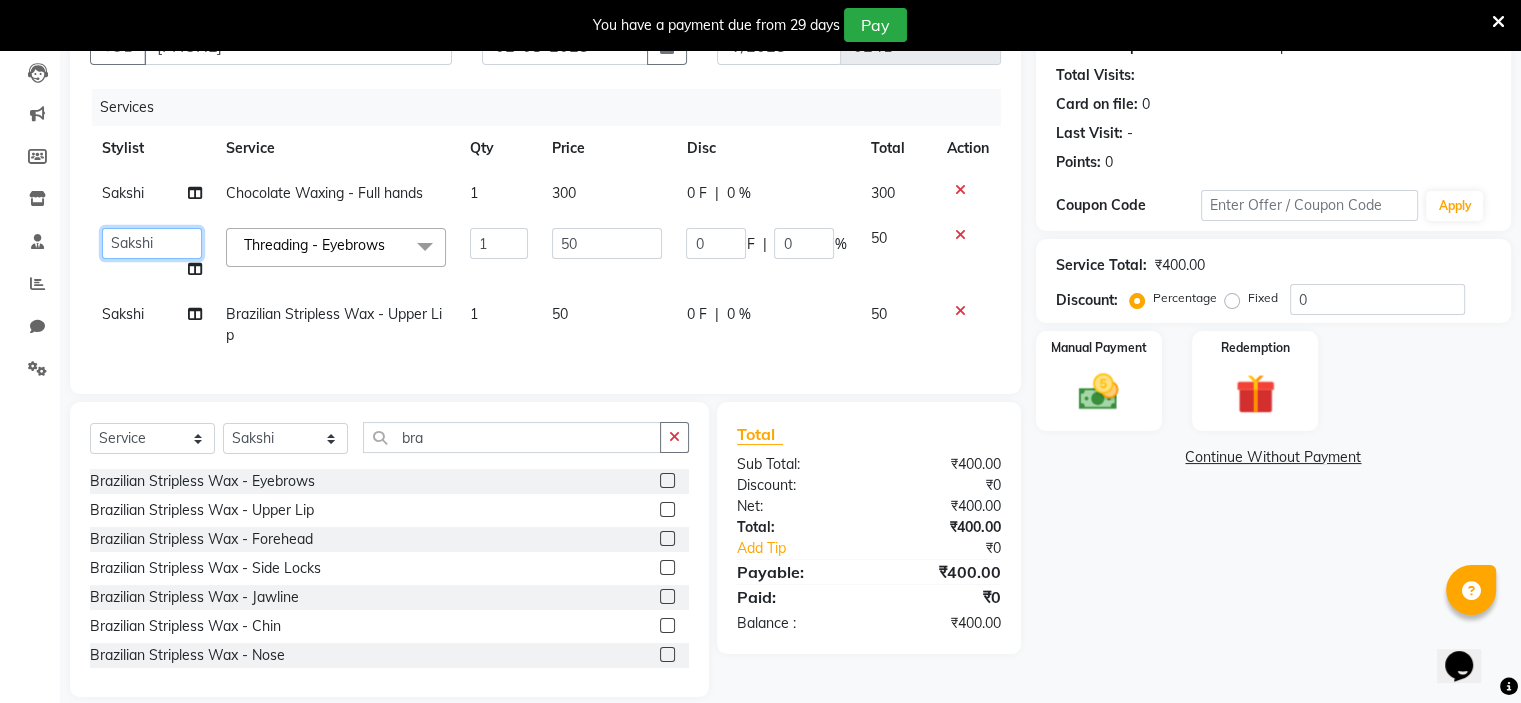 click on "Jayashree (Owner)   Karina   Karishma   Manda   Naaz   Ranjana   Ritu   Sakshi   Sangeeta   Sayee" 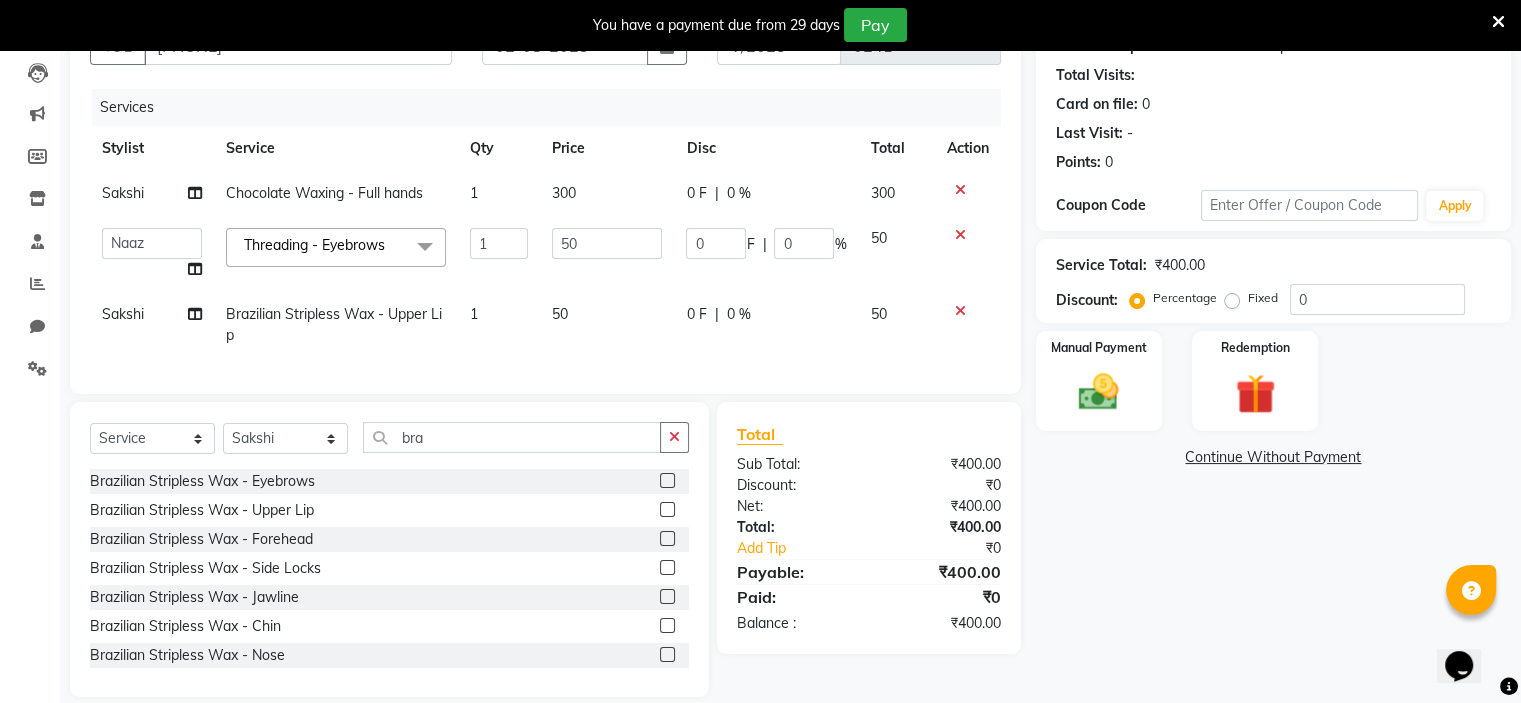select on "84145" 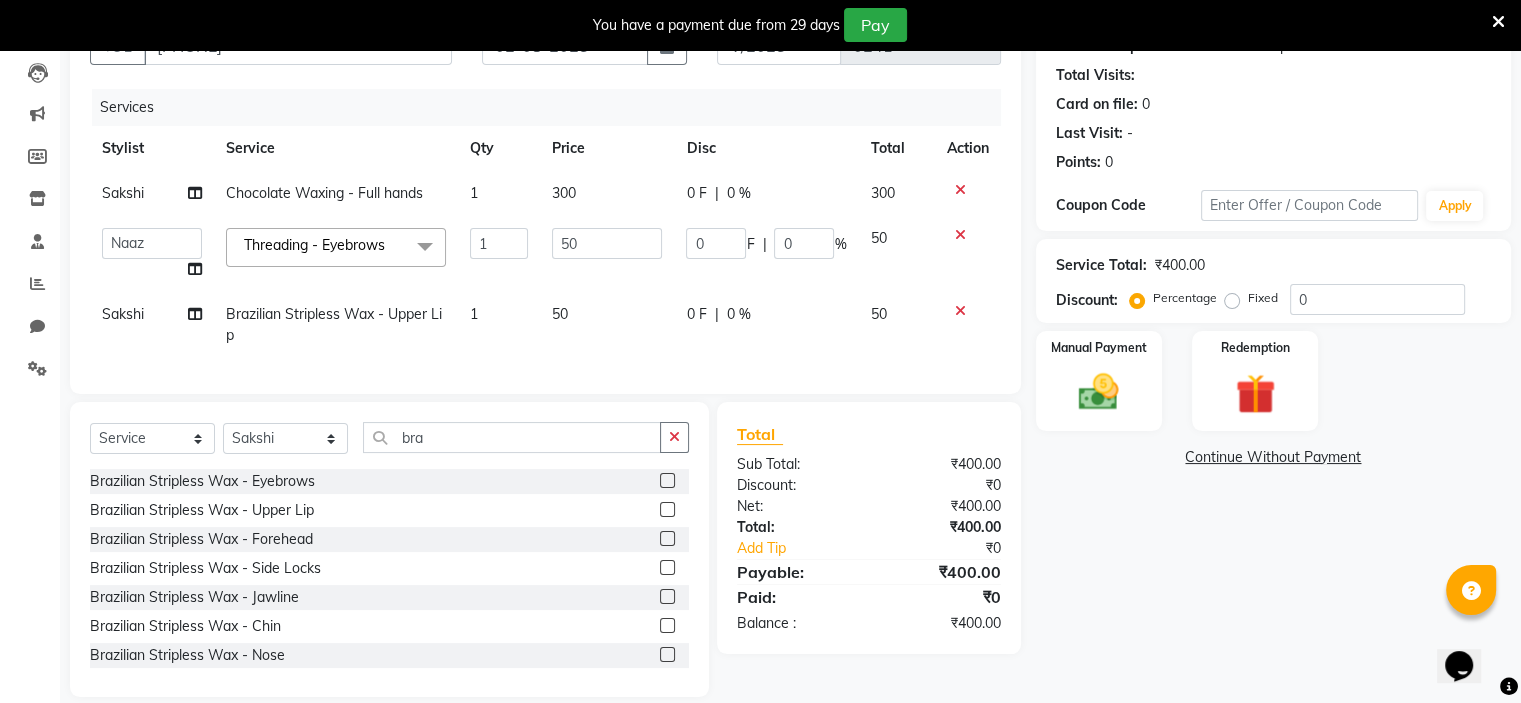 click on "Sakshi" 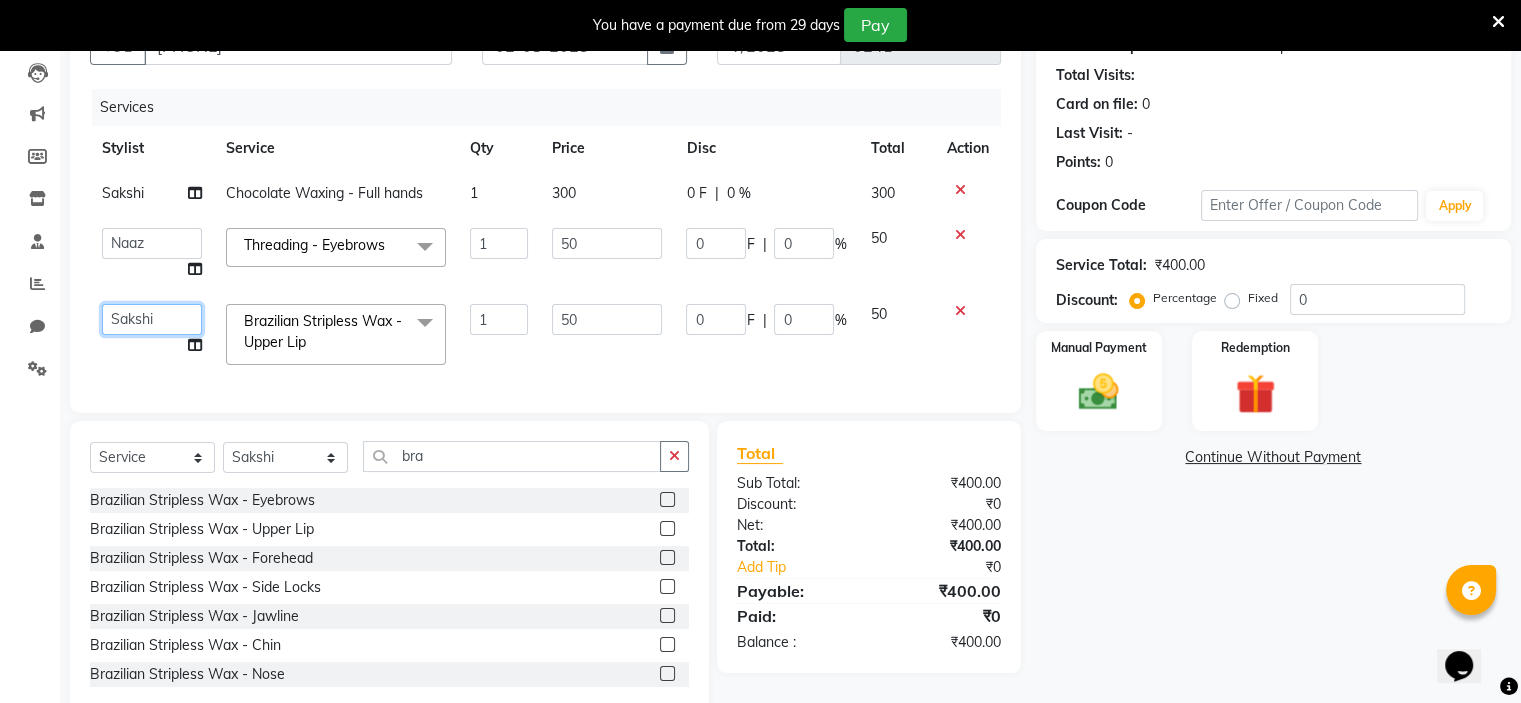 click on "Jayashree (Owner)   Karina   Karishma   Manda   Naaz   Ranjana   Ritu   Sakshi   Sangeeta   Sayee" 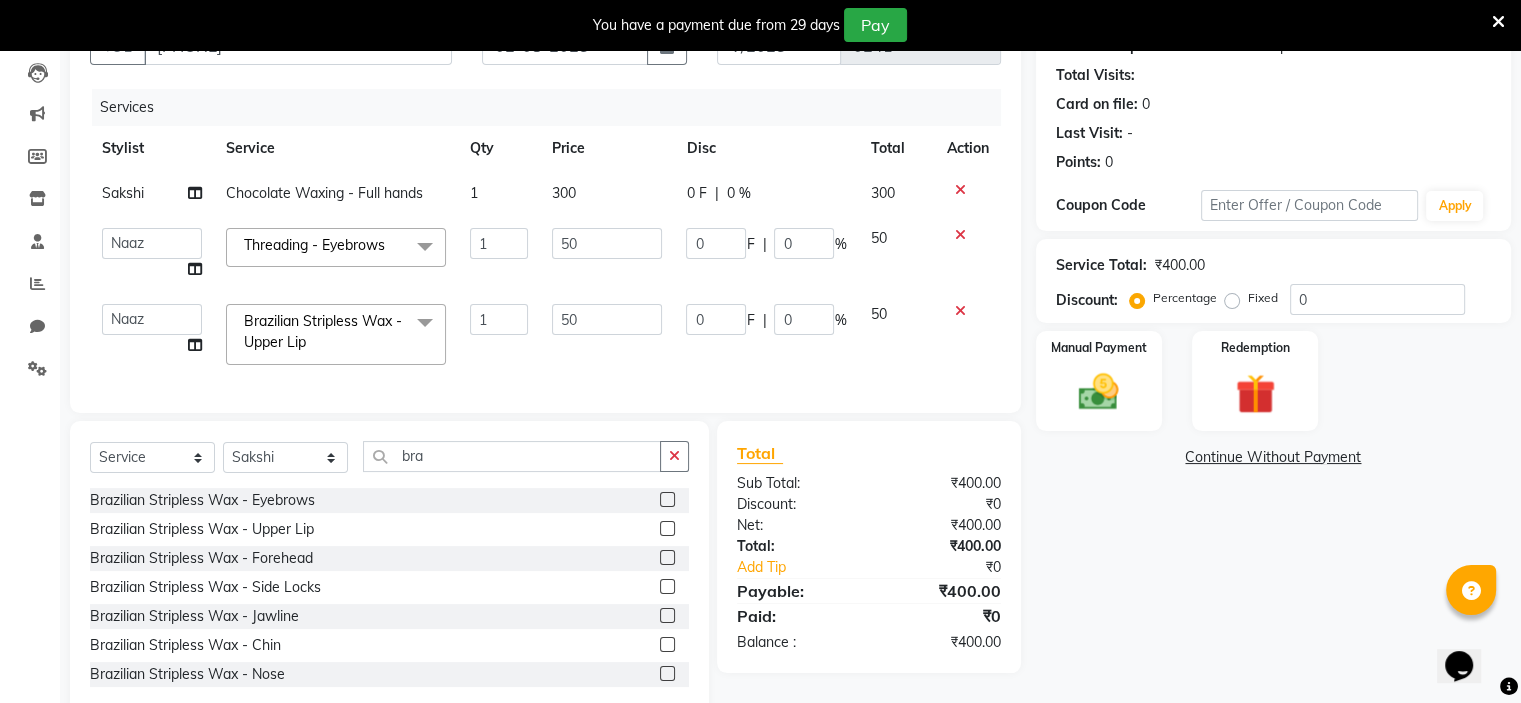 select on "84145" 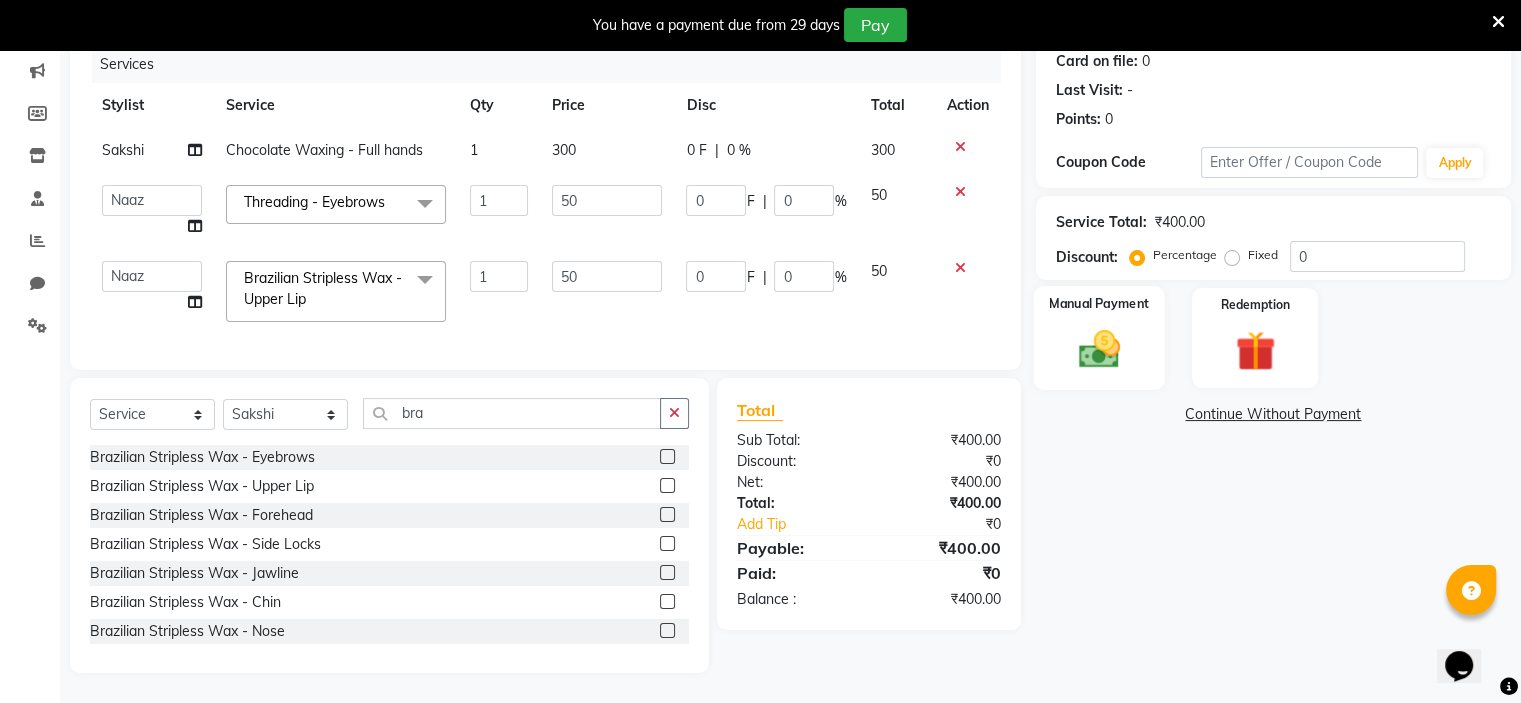 click 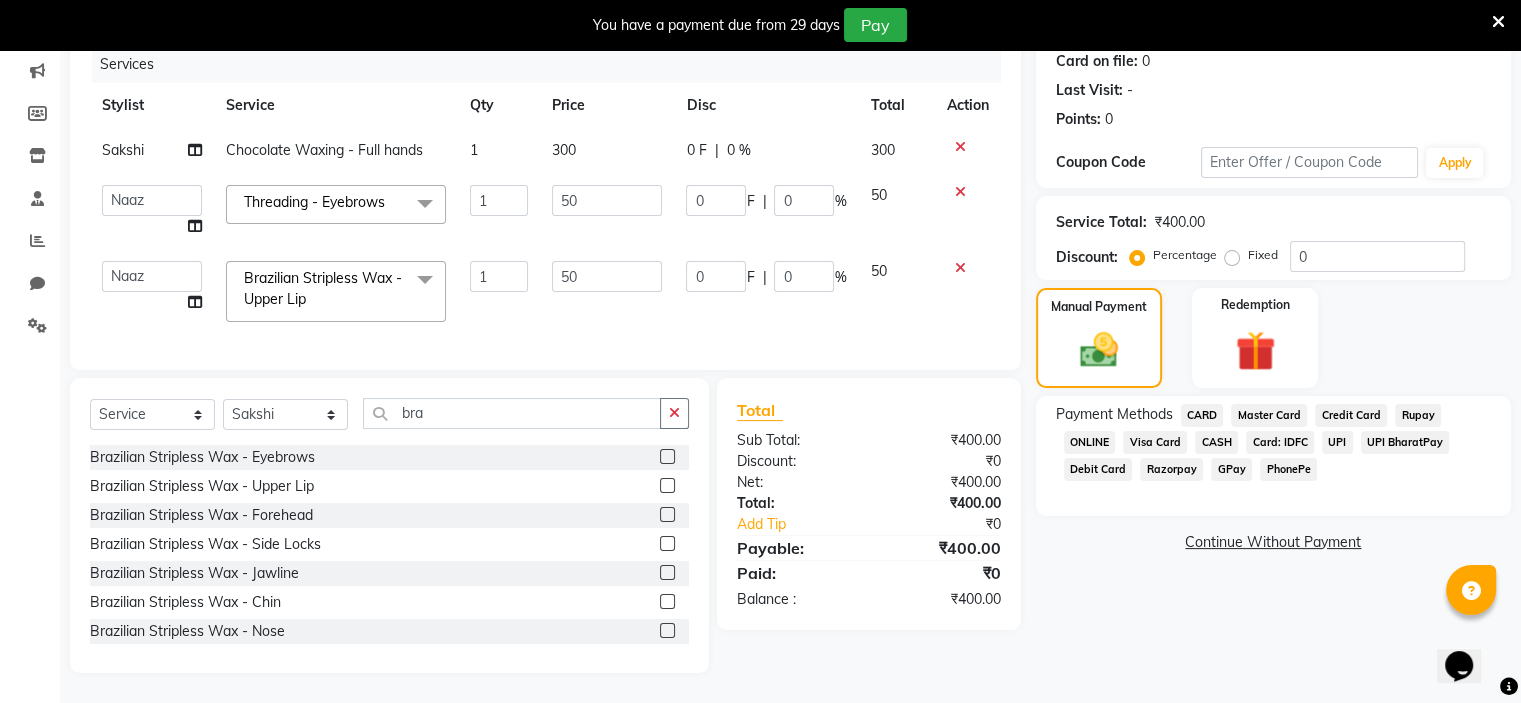 click on "GPay" 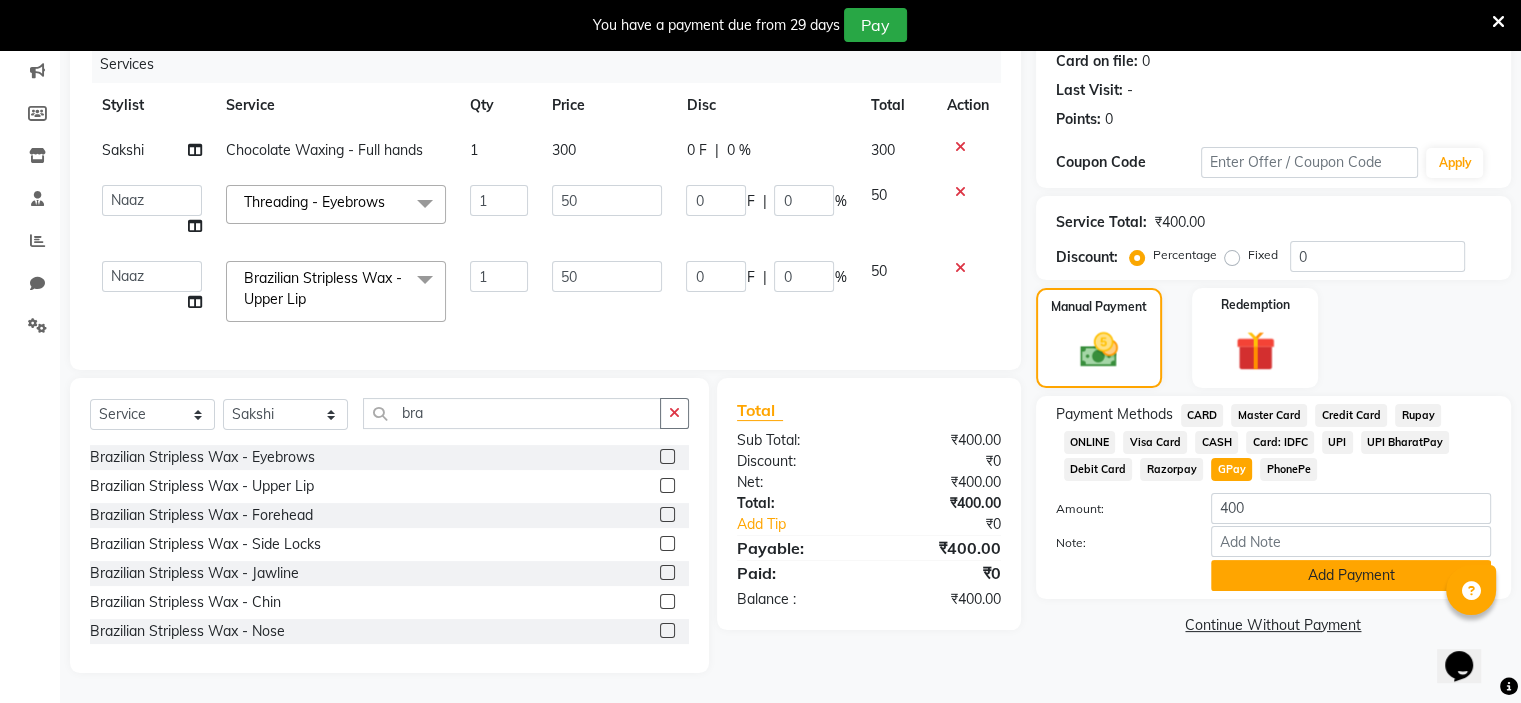 click on "Add Payment" 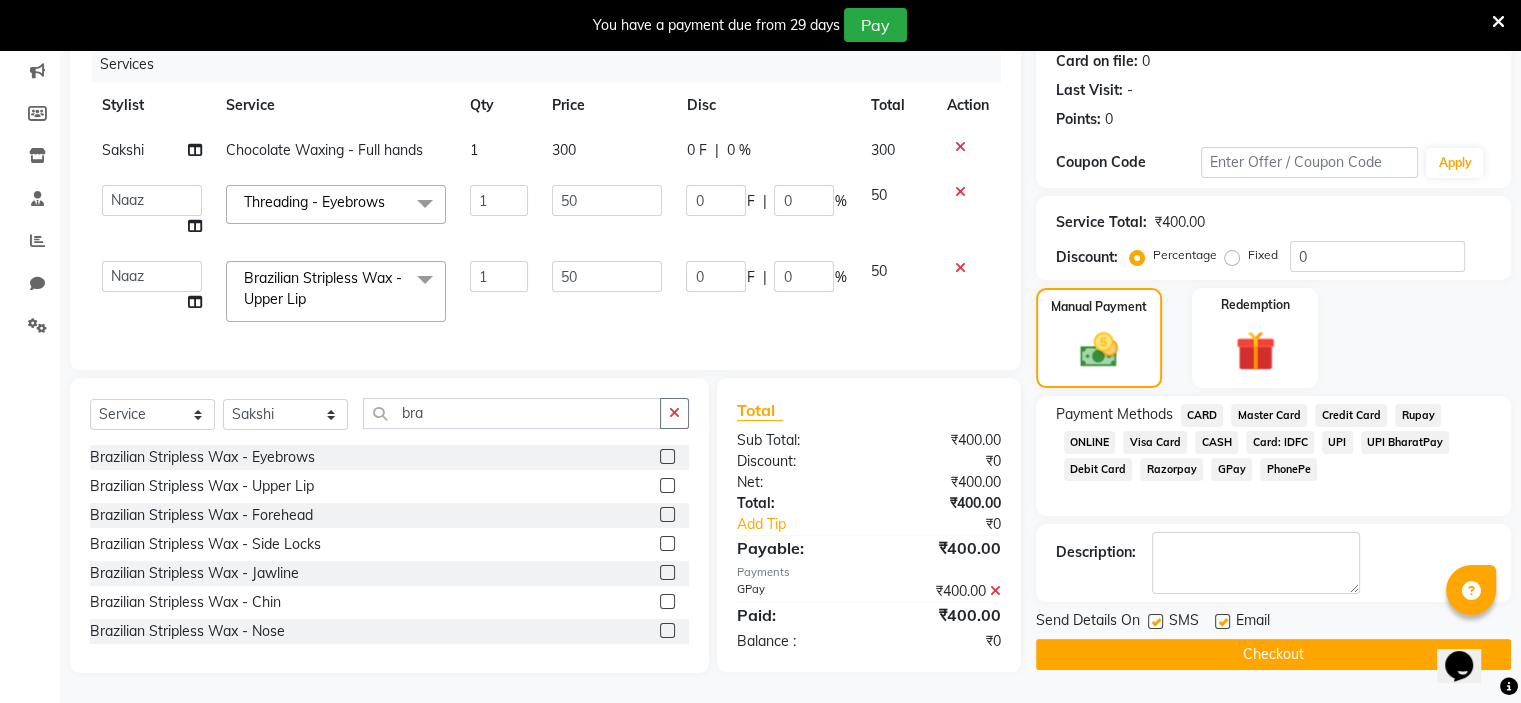 click 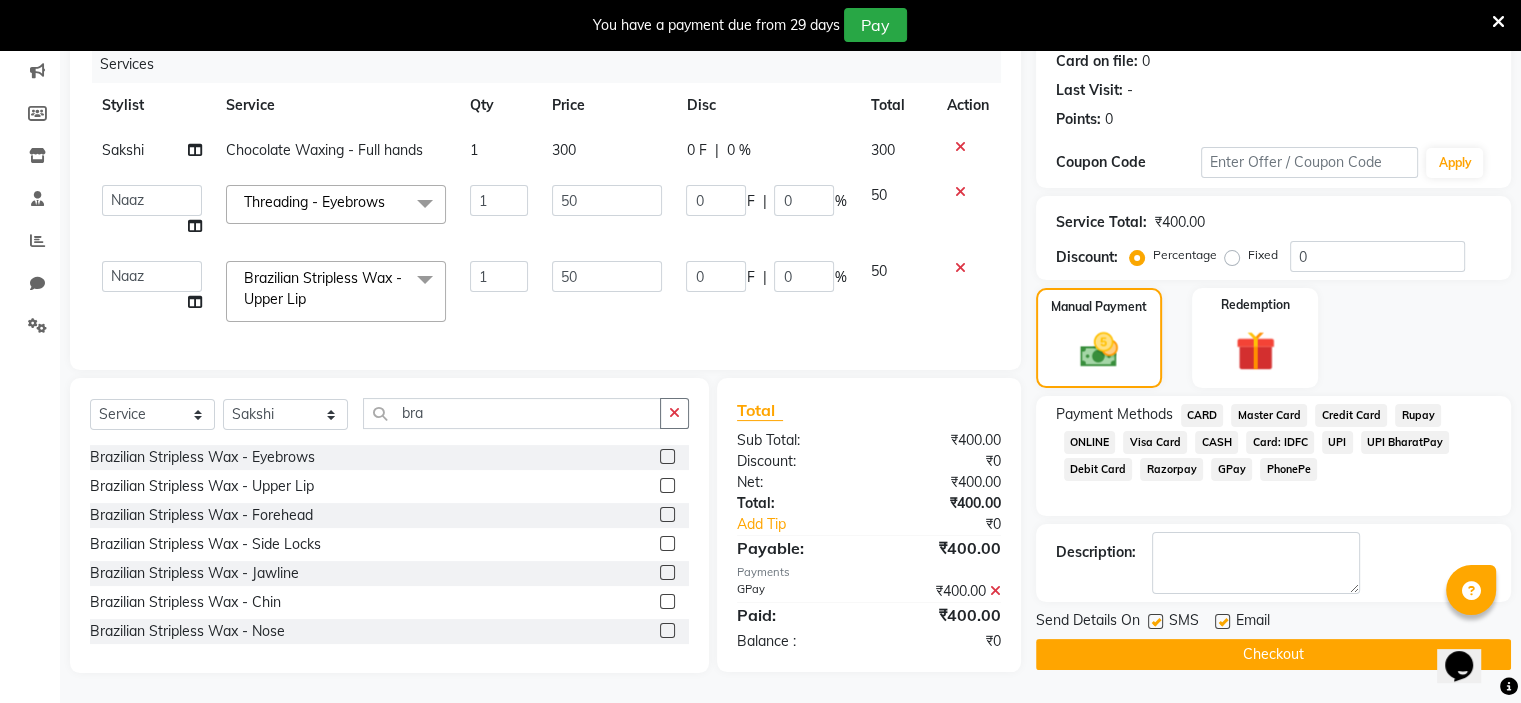 click at bounding box center [1154, 622] 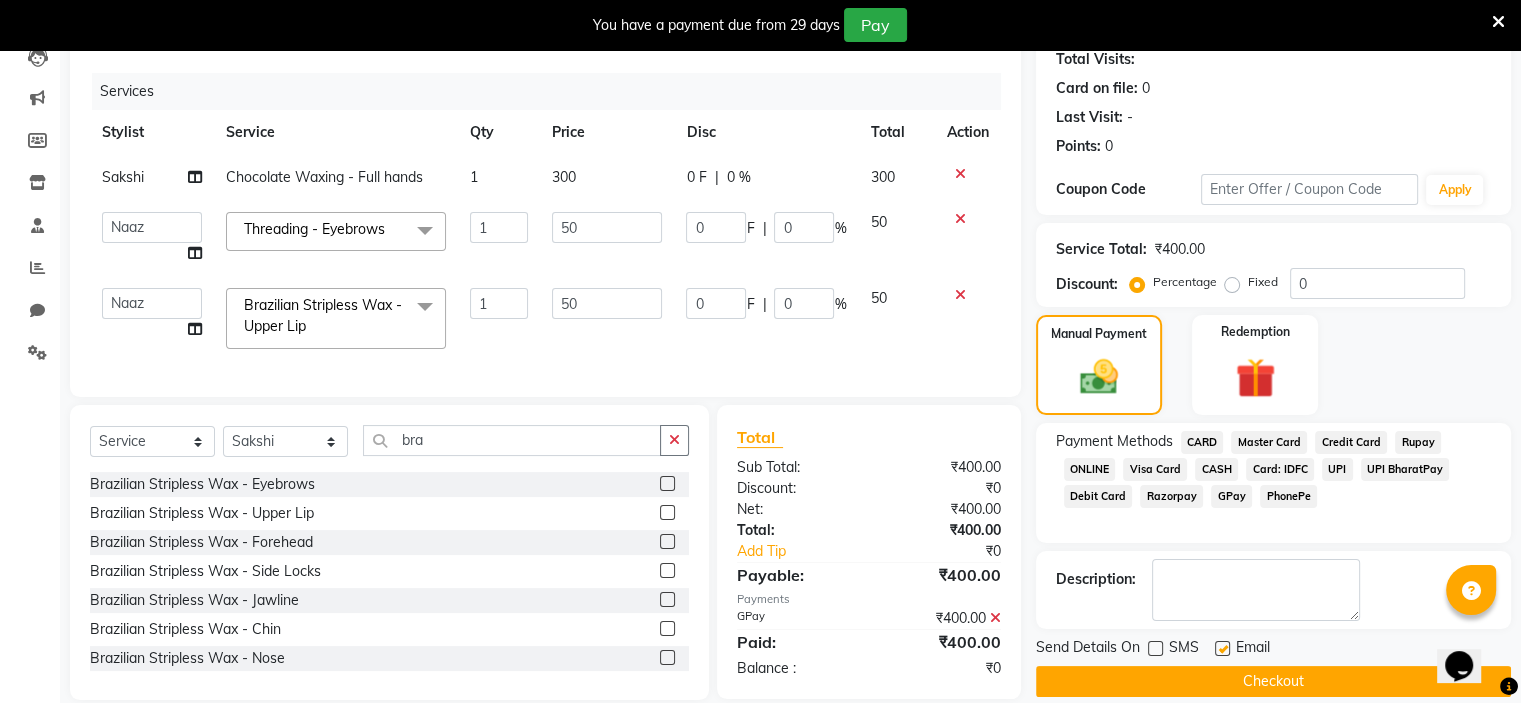 scroll, scrollTop: 246, scrollLeft: 0, axis: vertical 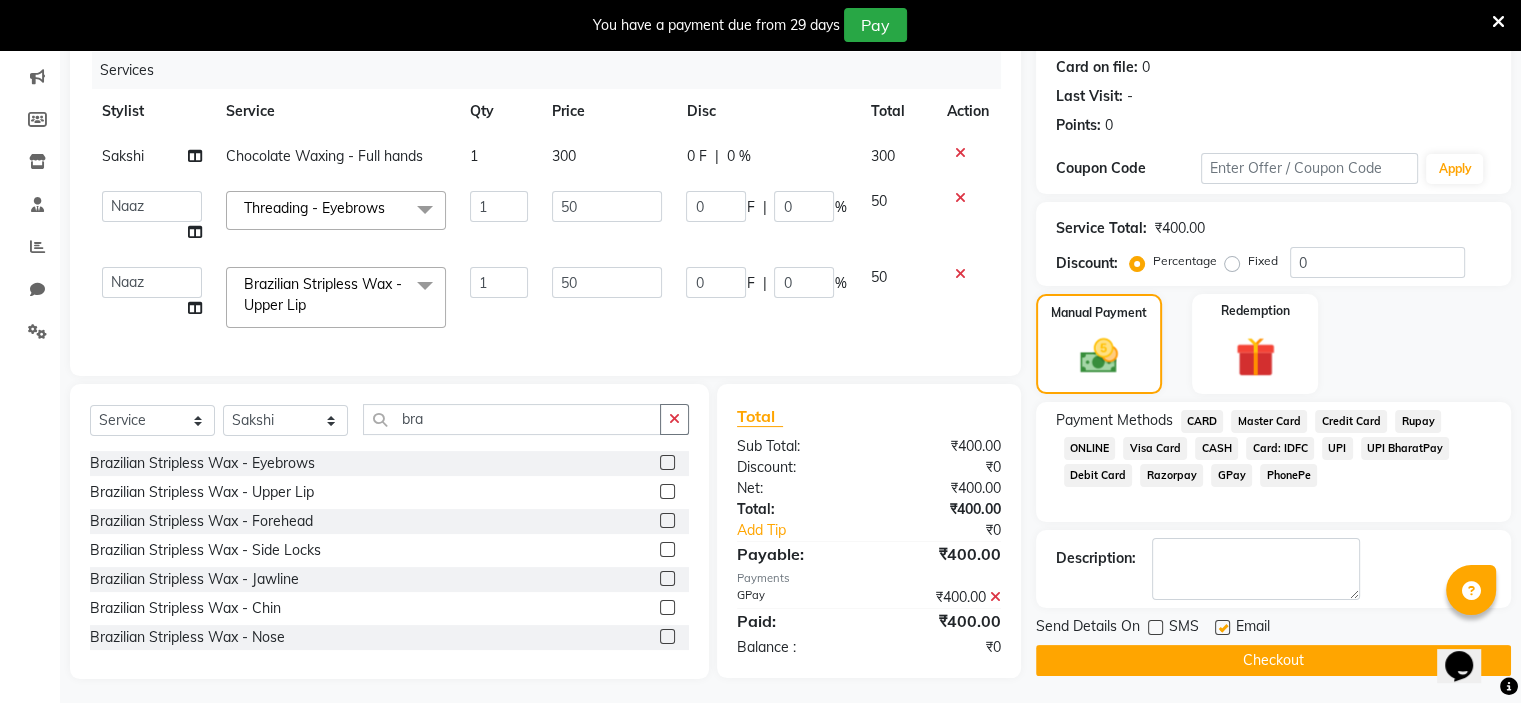 click on "Checkout" 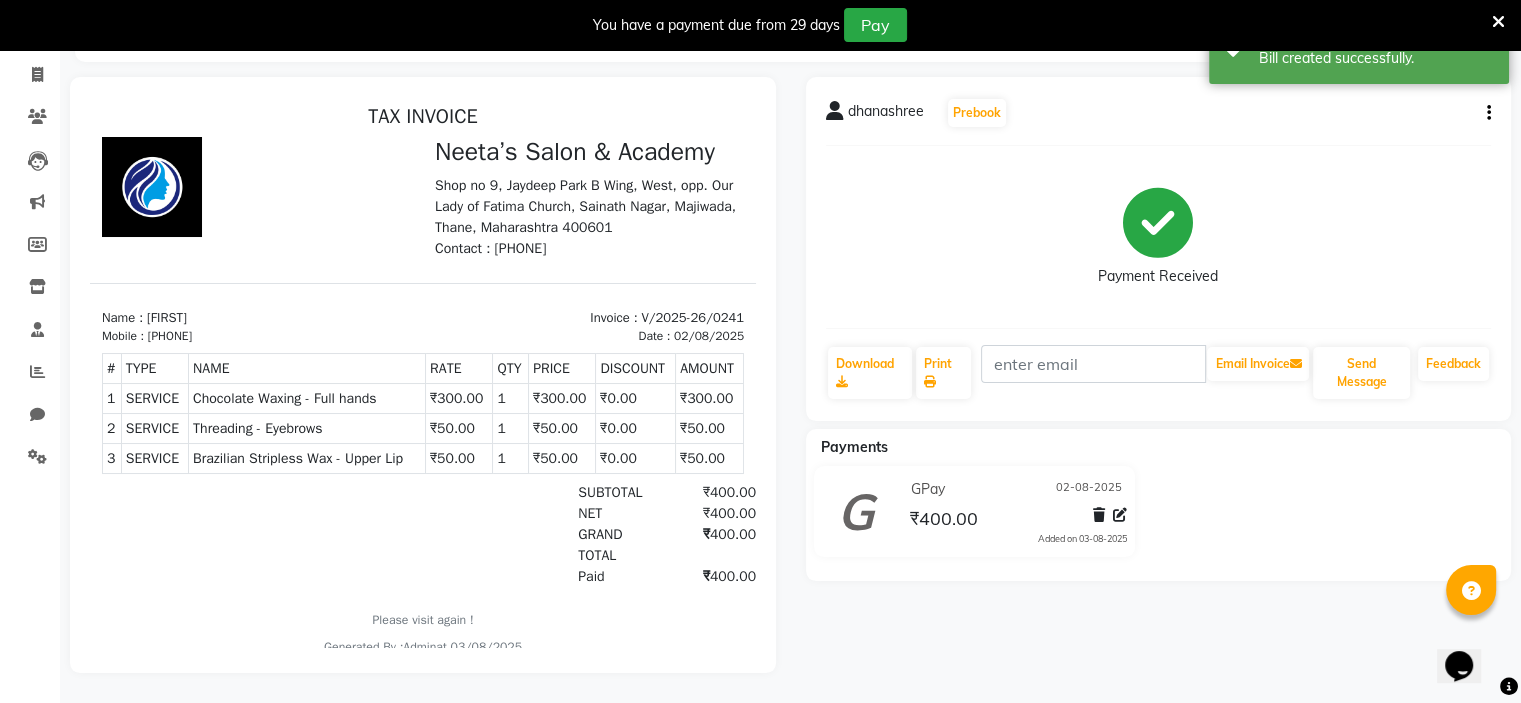 scroll, scrollTop: 0, scrollLeft: 0, axis: both 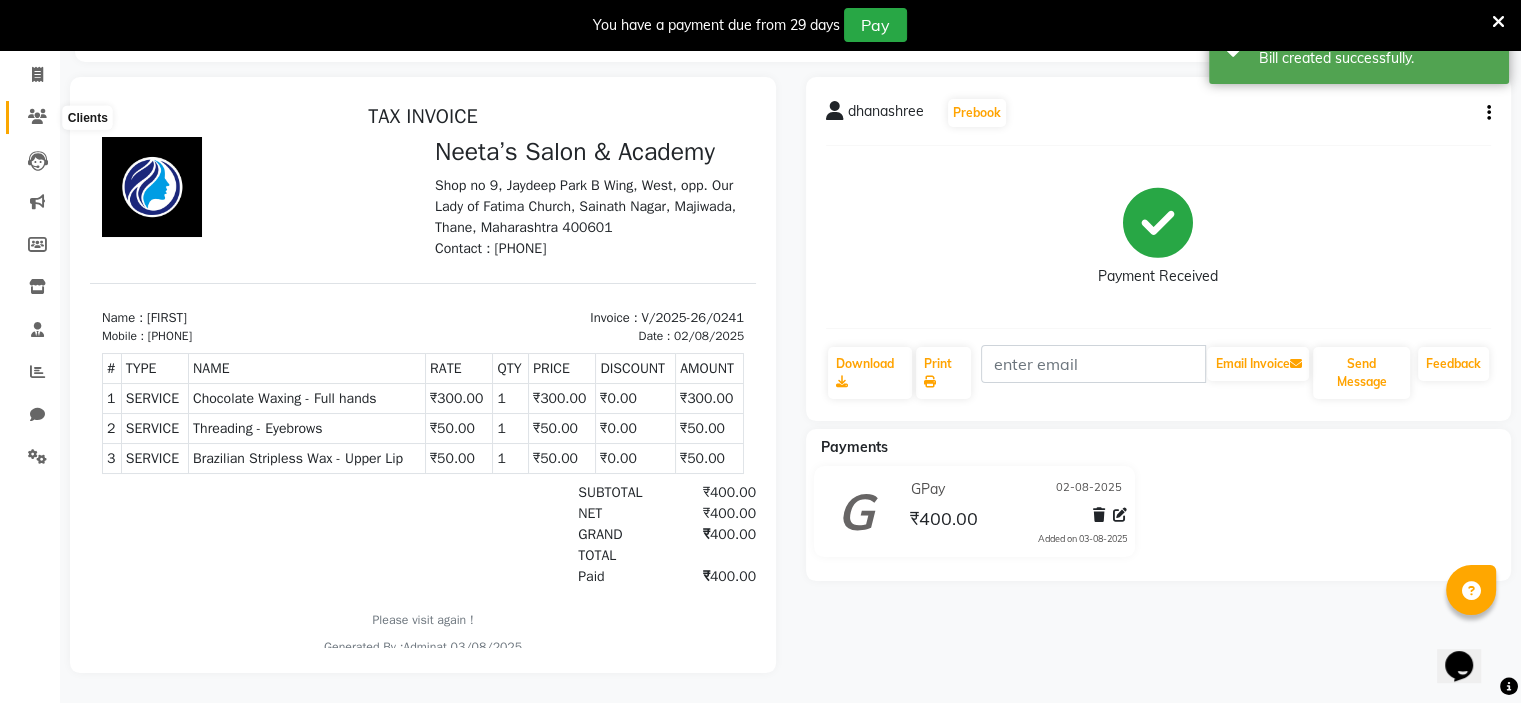 click 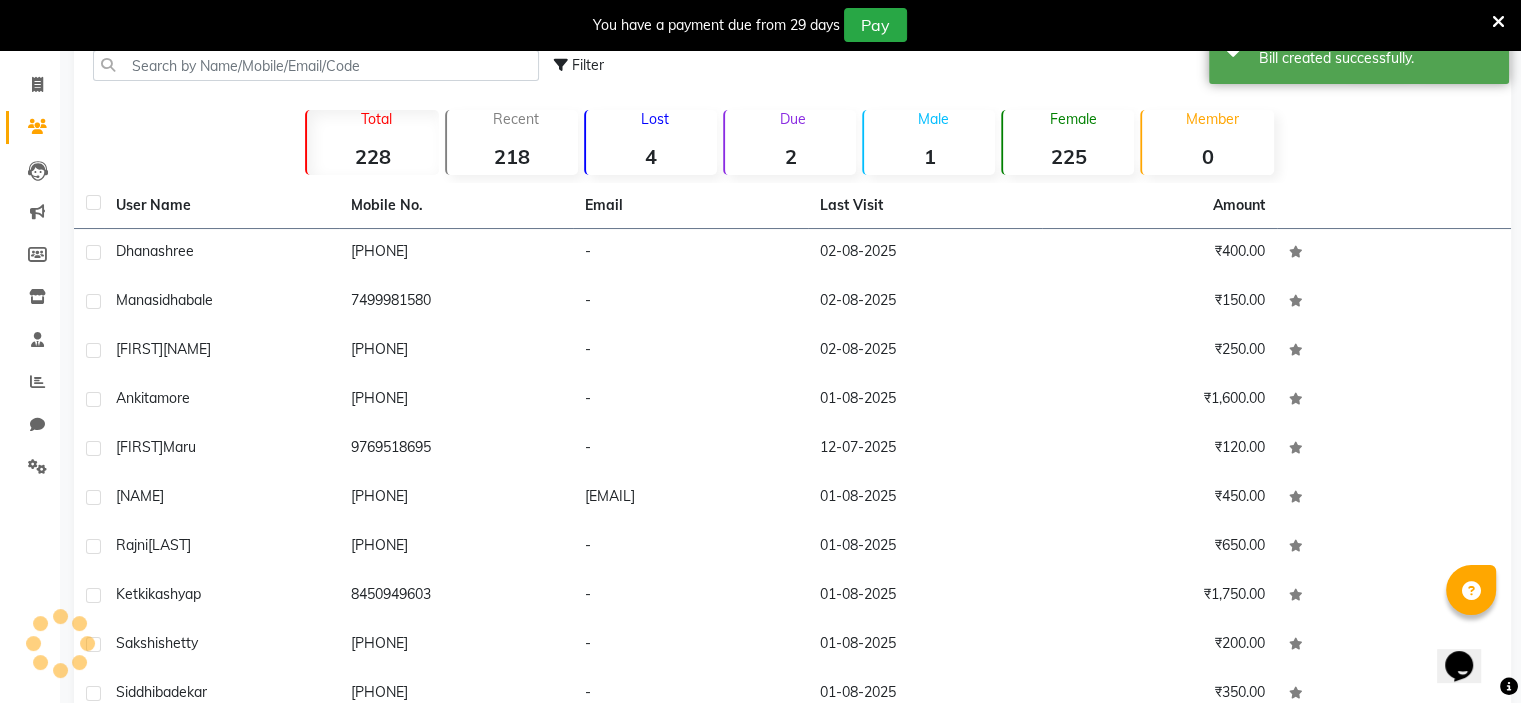 scroll, scrollTop: 135, scrollLeft: 0, axis: vertical 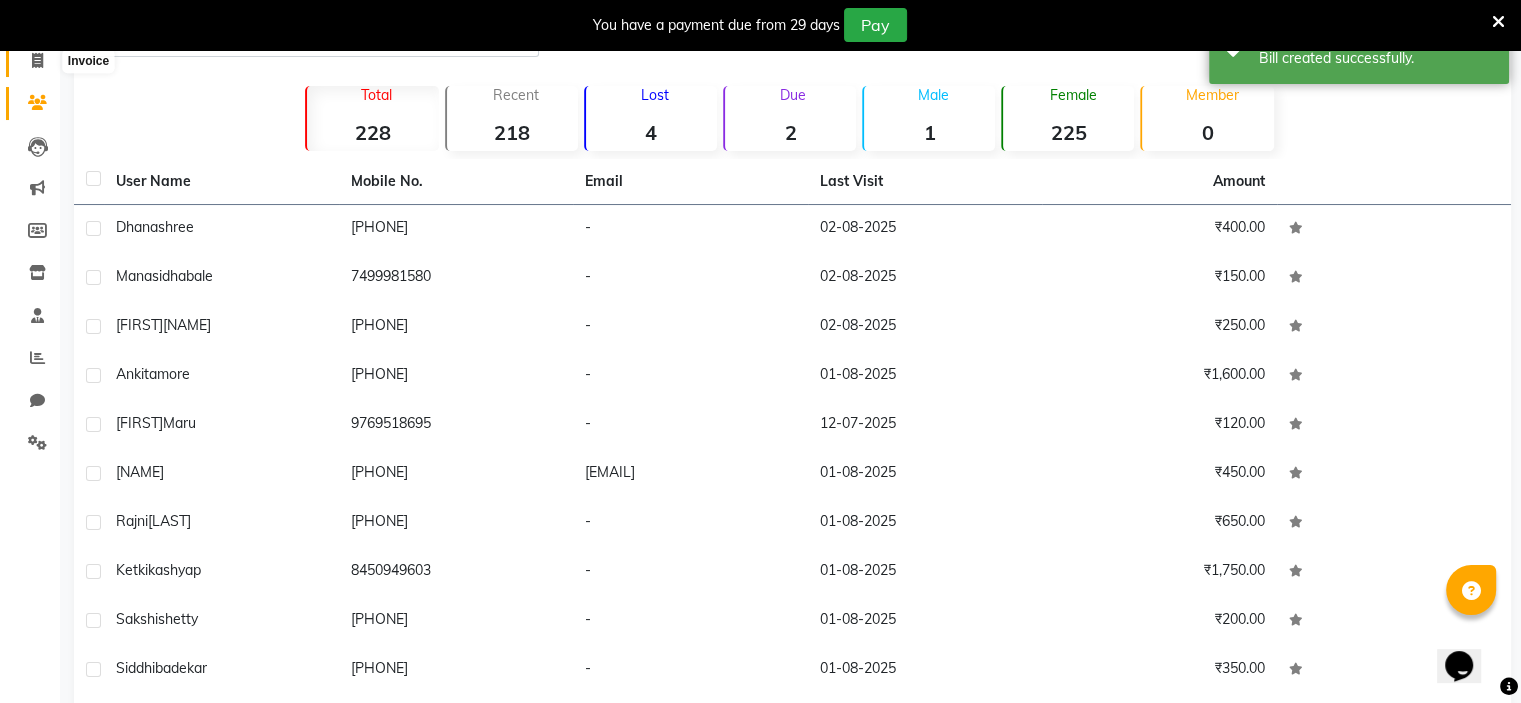 click 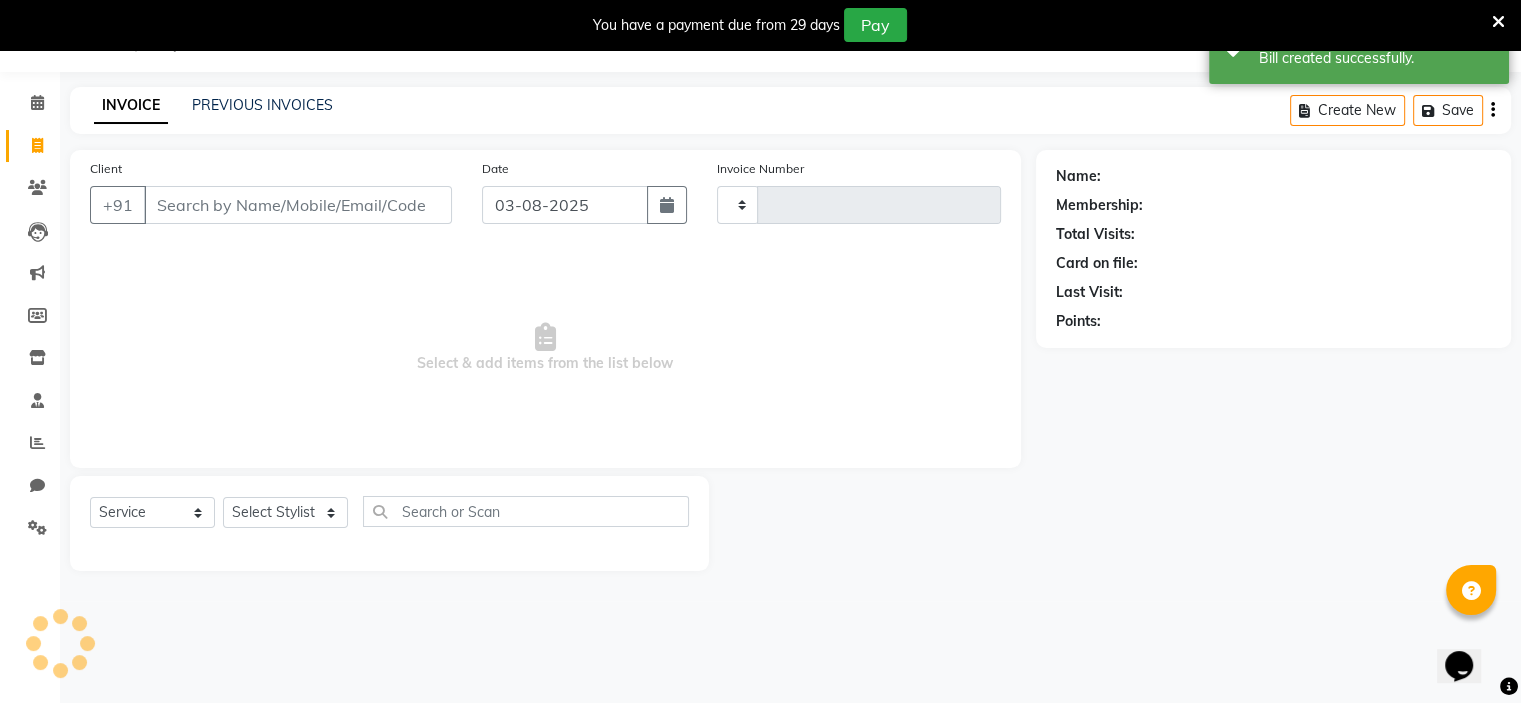 type on "0242" 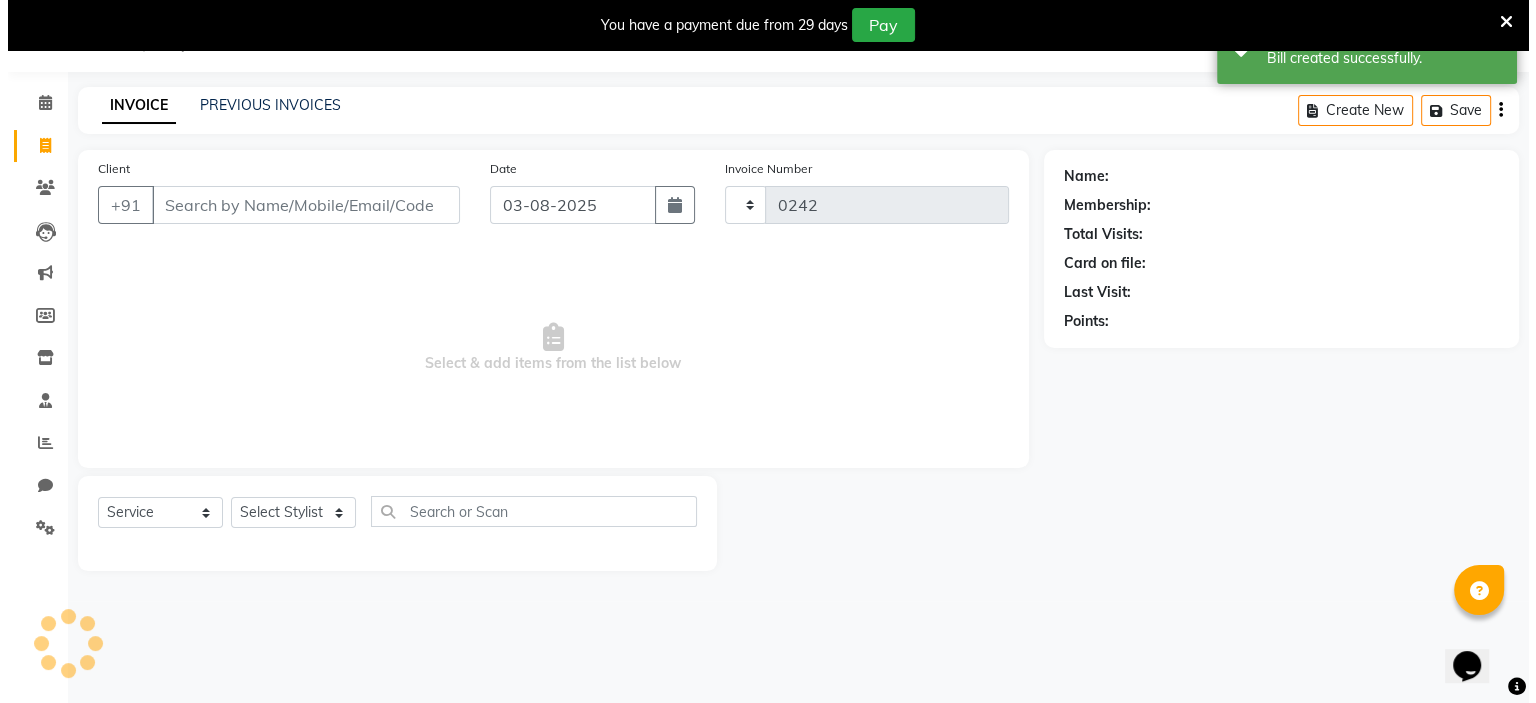 scroll, scrollTop: 50, scrollLeft: 0, axis: vertical 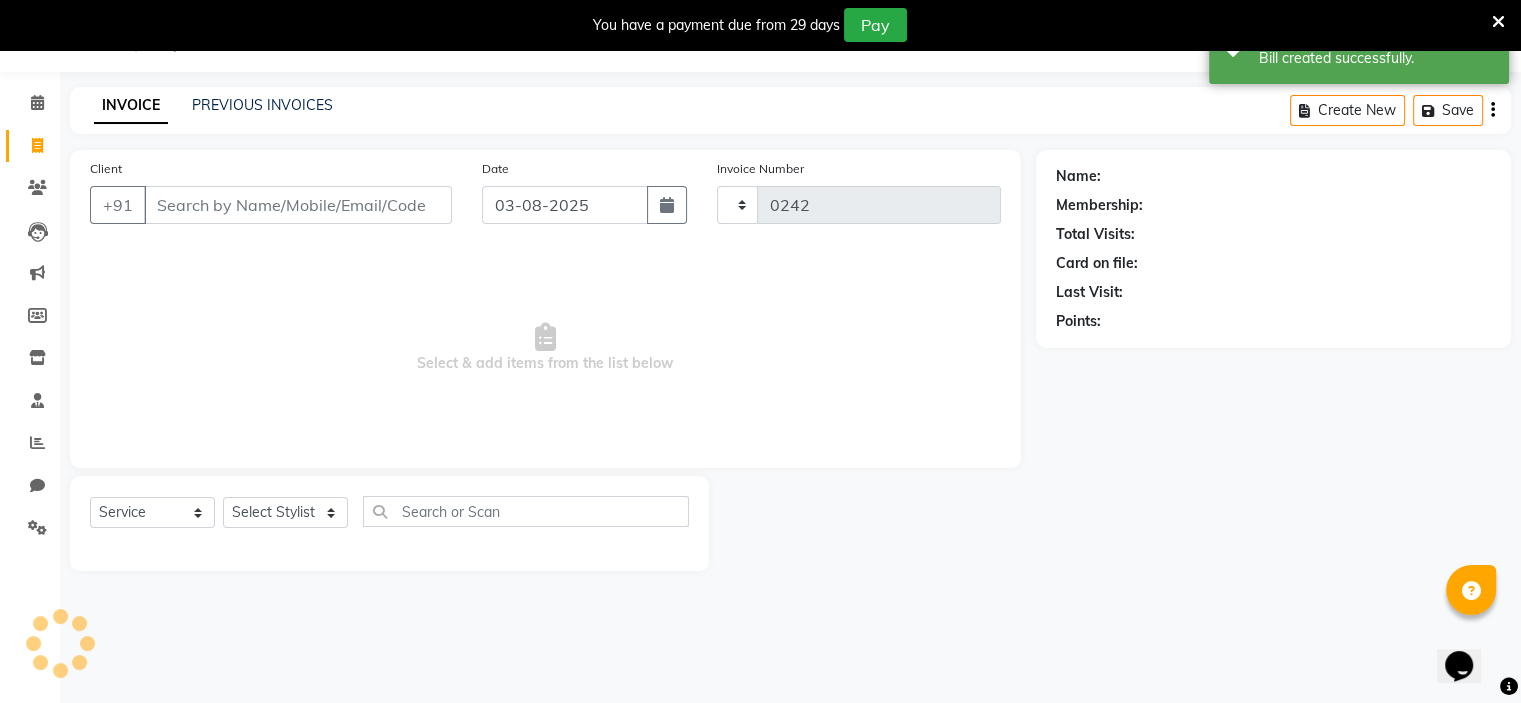 select on "8519" 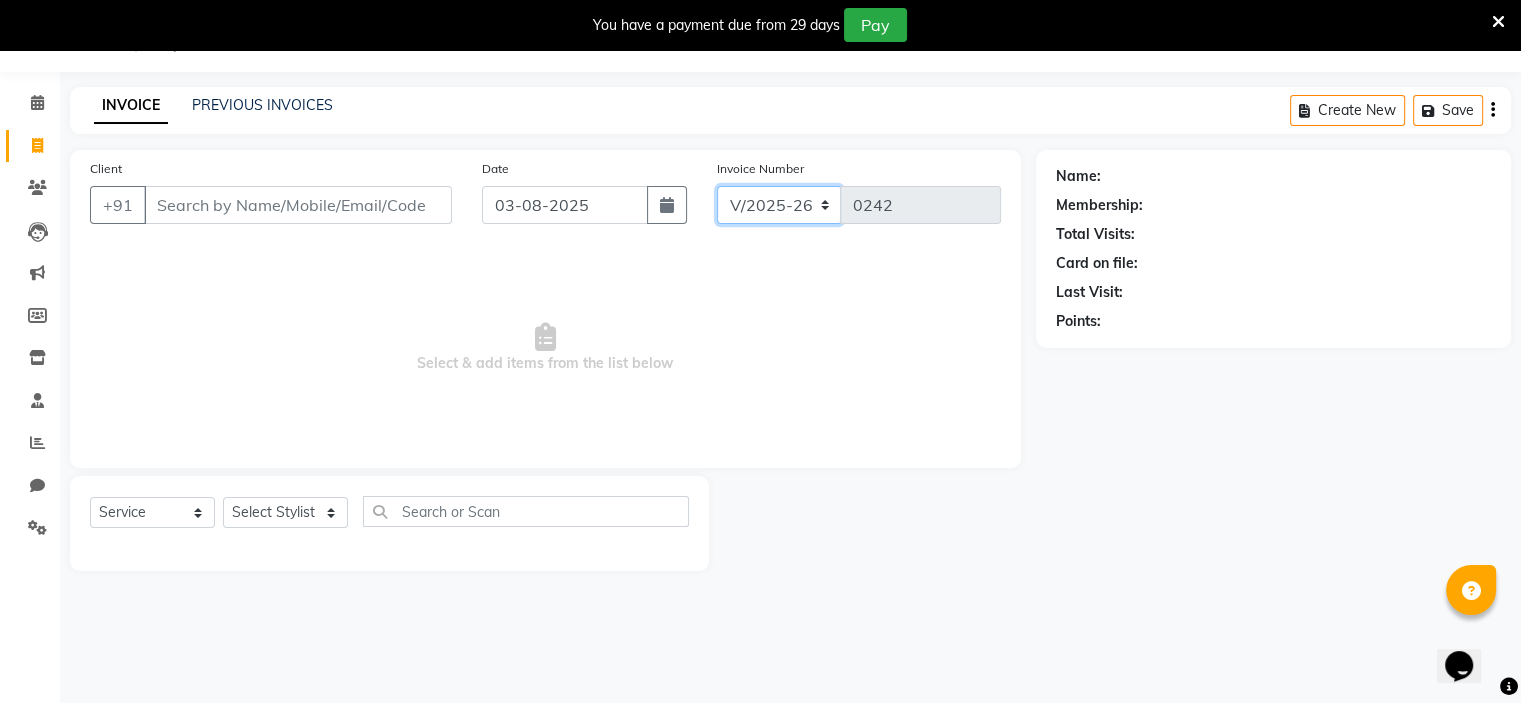 click on "V/2025 V/2025-26" 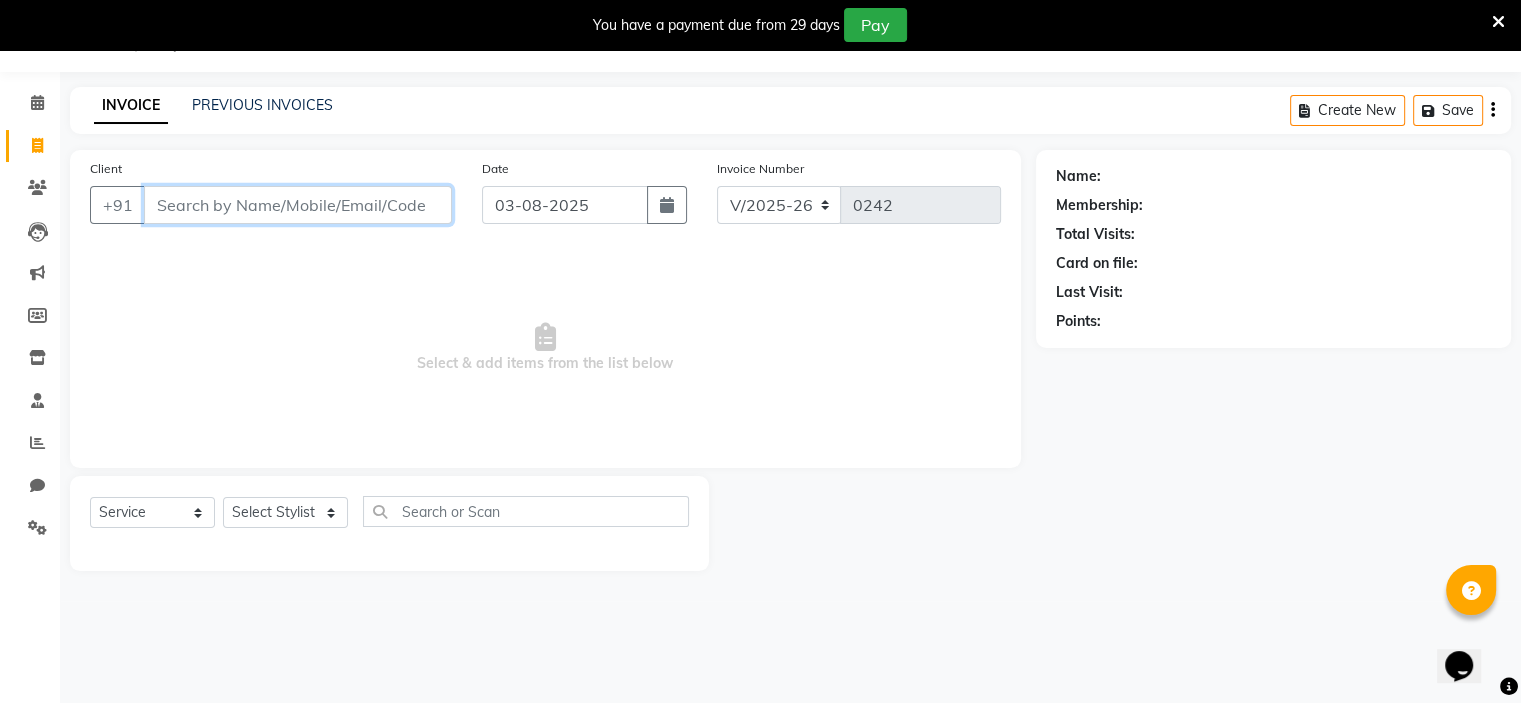 click on "Client" at bounding box center [298, 205] 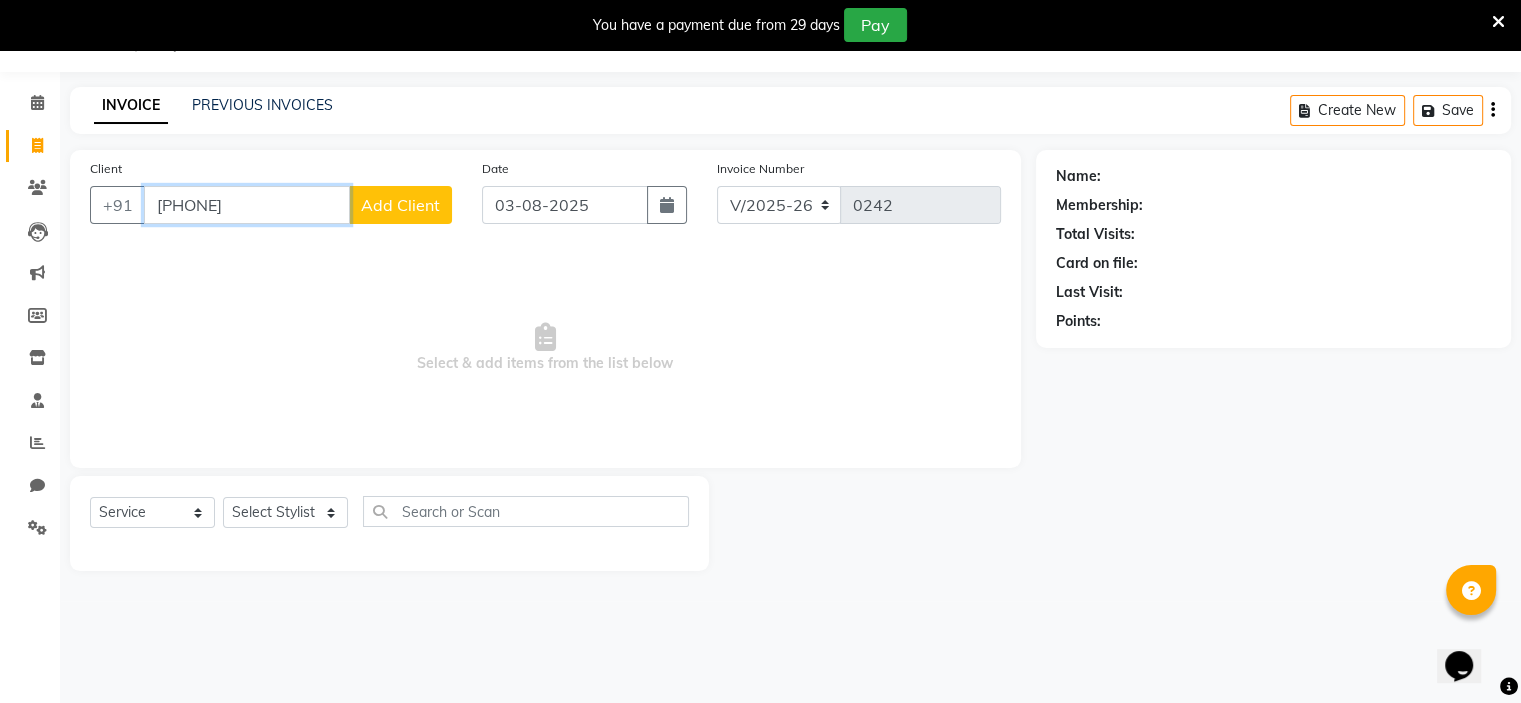 type on "[PHONE]" 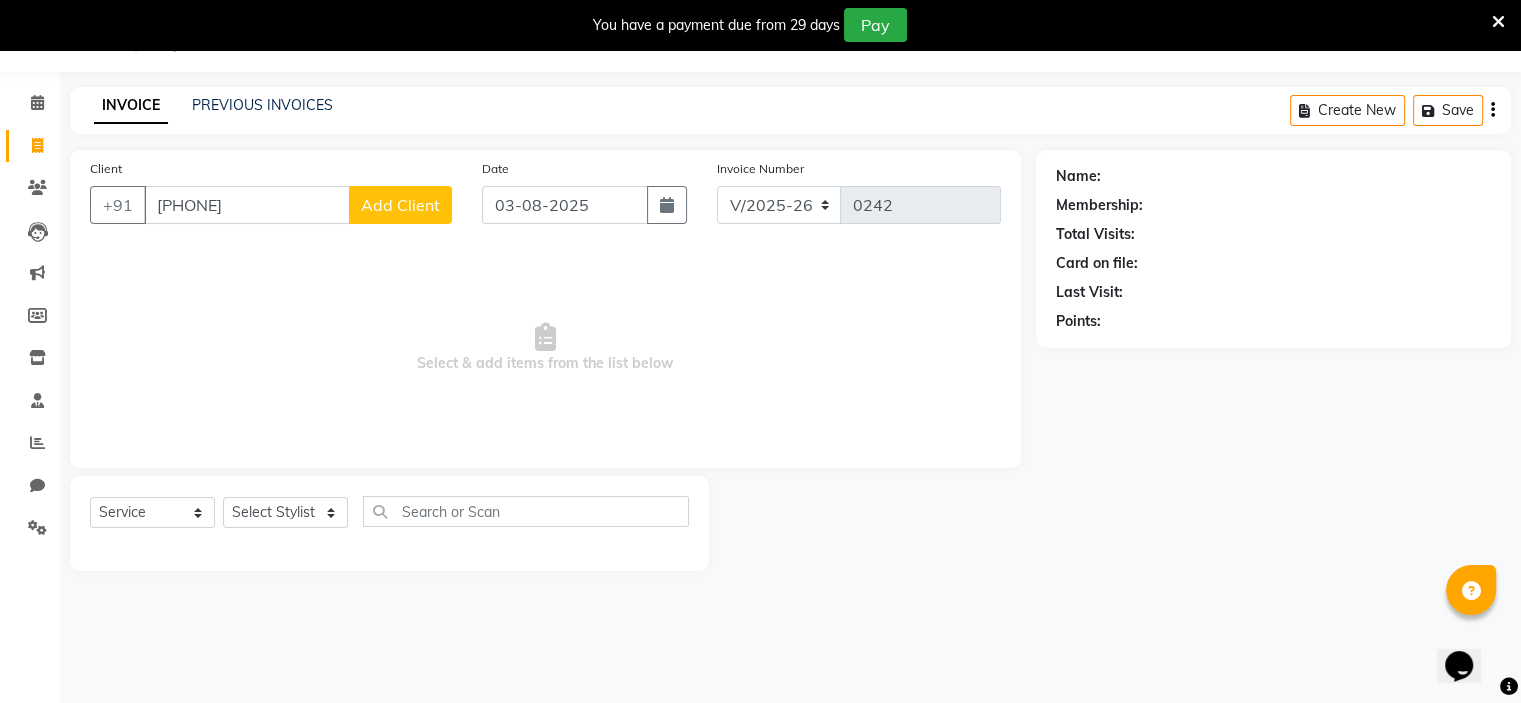click on "Add Client" 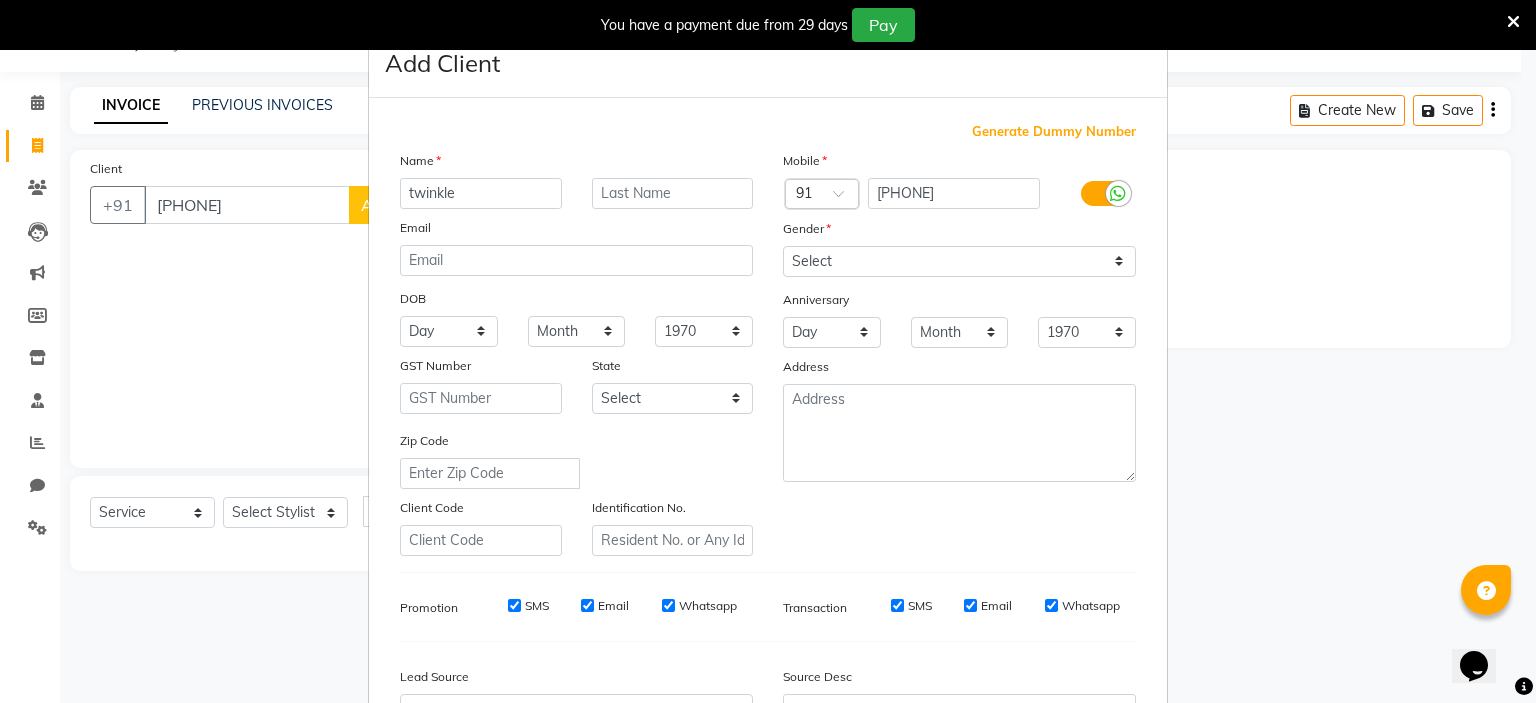 type on "twinkle" 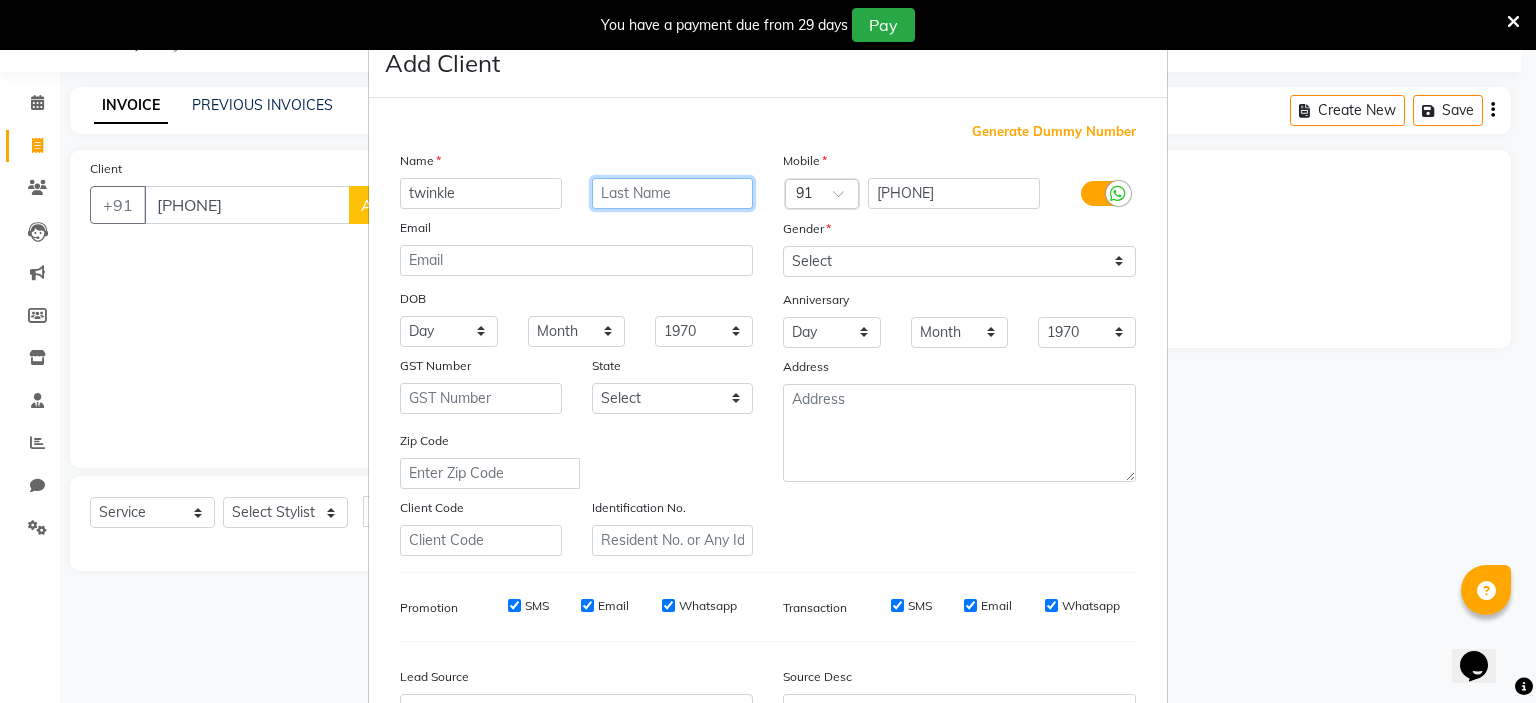 click at bounding box center (673, 193) 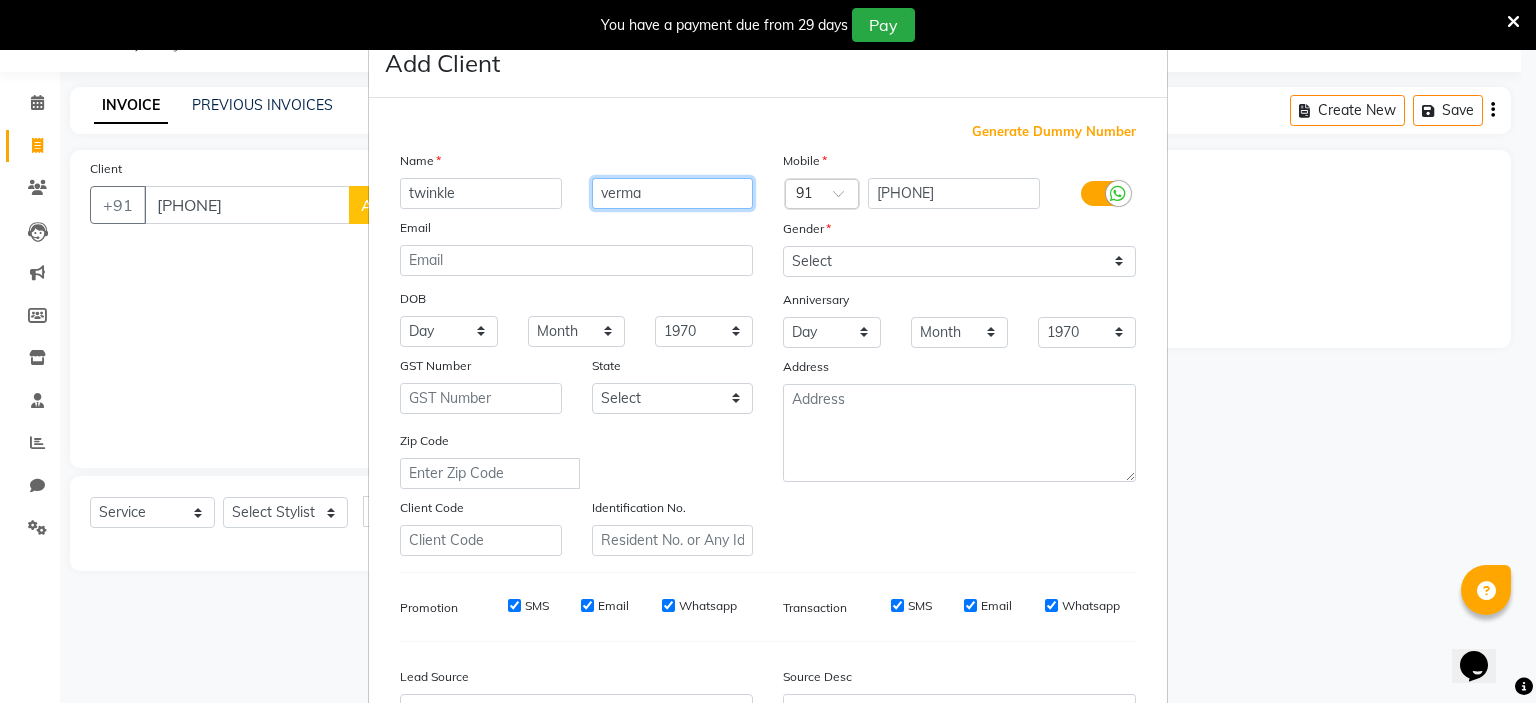 type on "verma" 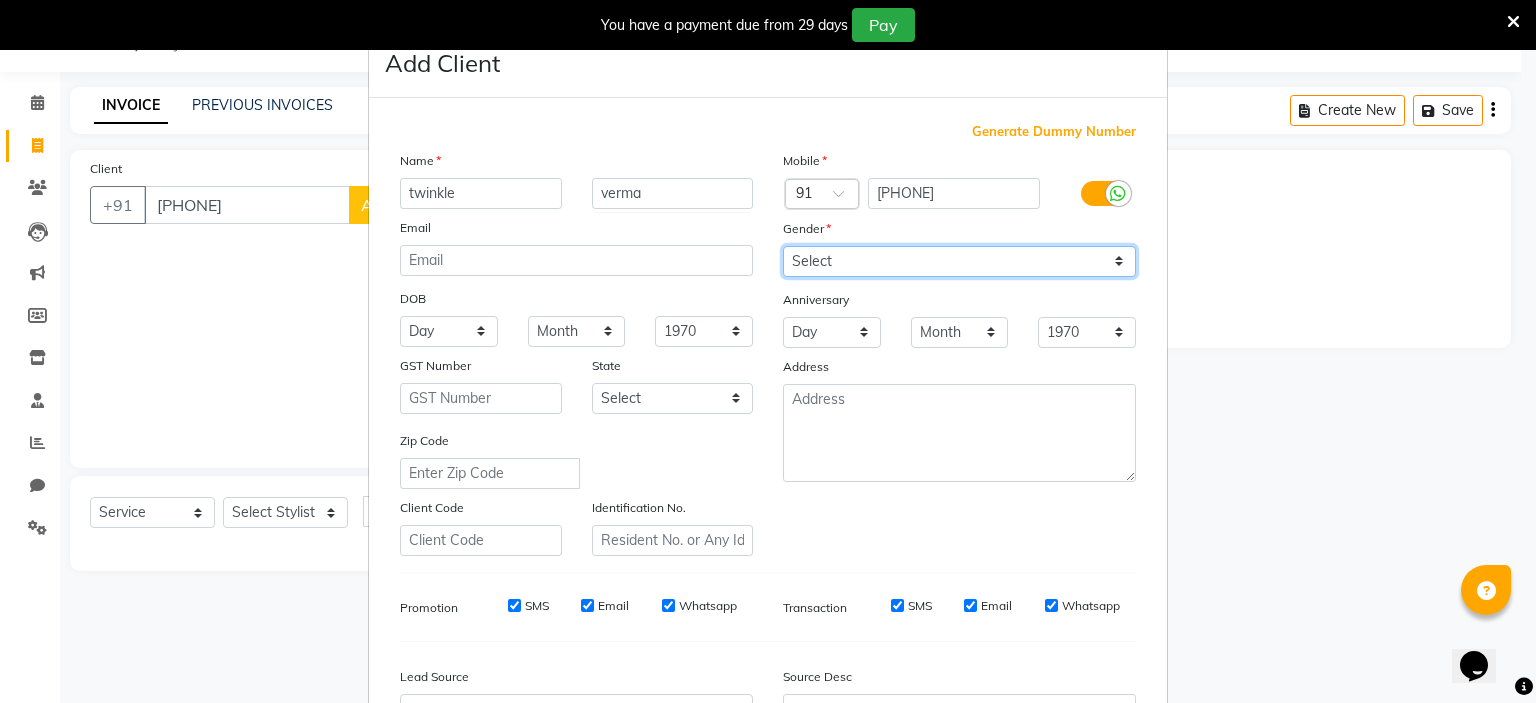 click on "Select Male Female Other Prefer Not To Say" at bounding box center (959, 261) 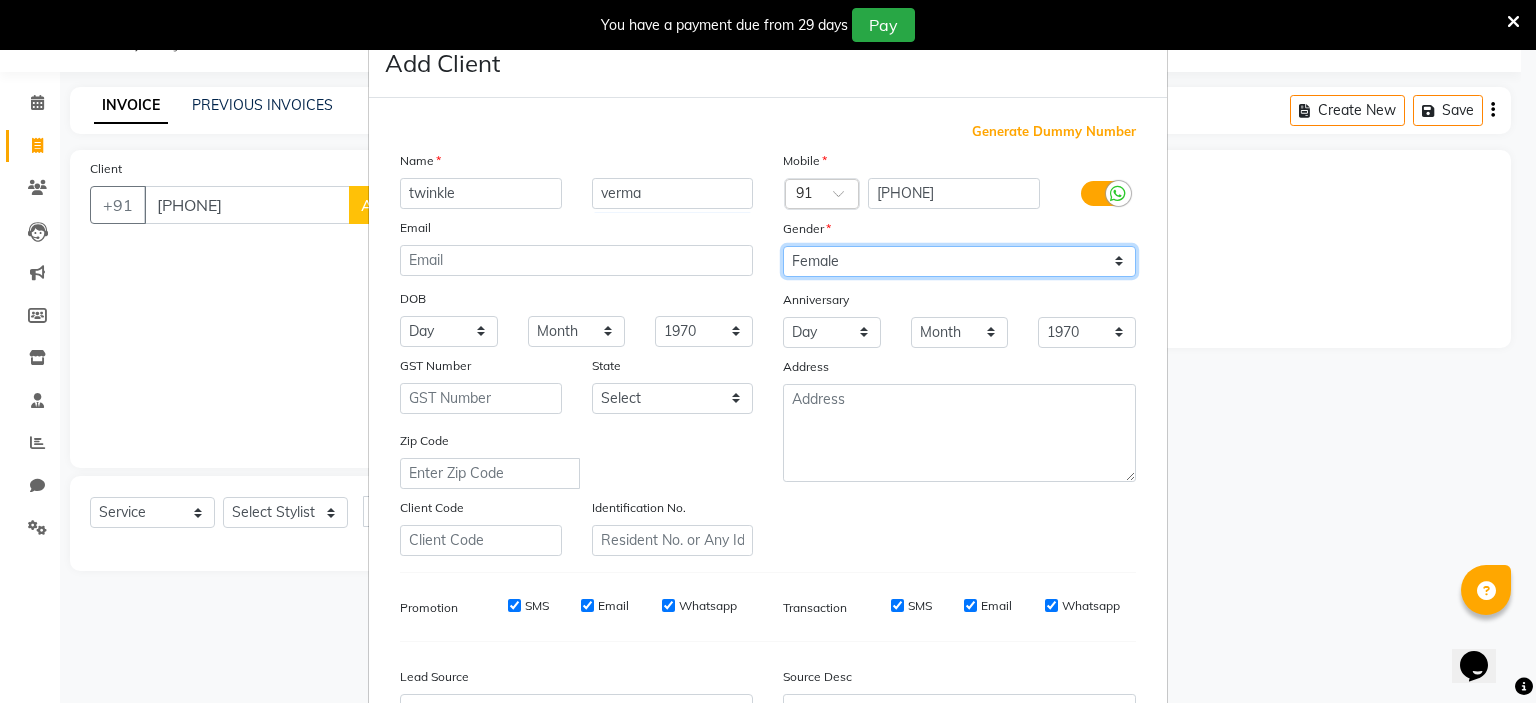 click on "Select Male Female Other Prefer Not To Say" at bounding box center (959, 261) 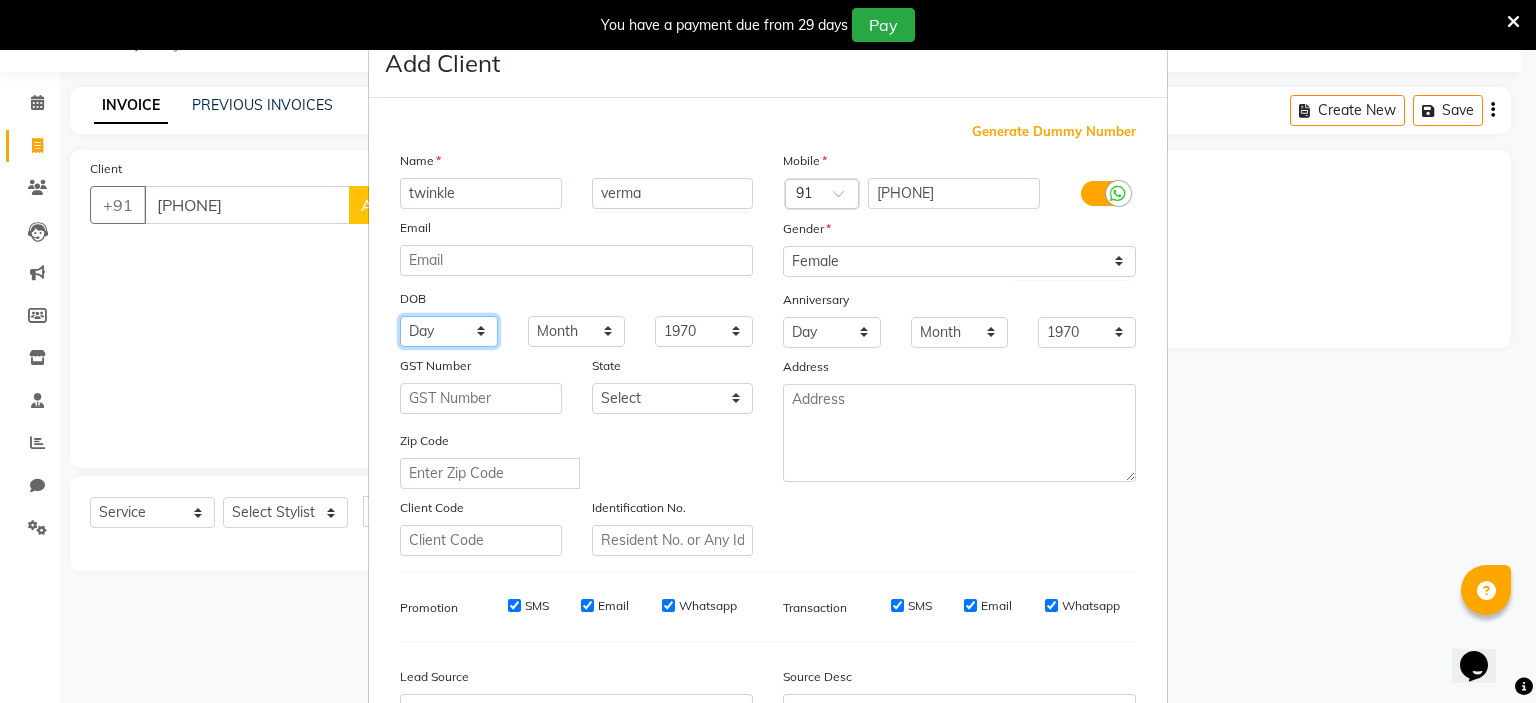 click on "Day 01 02 03 04 05 06 07 08 09 10 11 12 13 14 15 16 17 18 19 20 21 22 23 24 25 26 27 28 29 30 31" at bounding box center (449, 331) 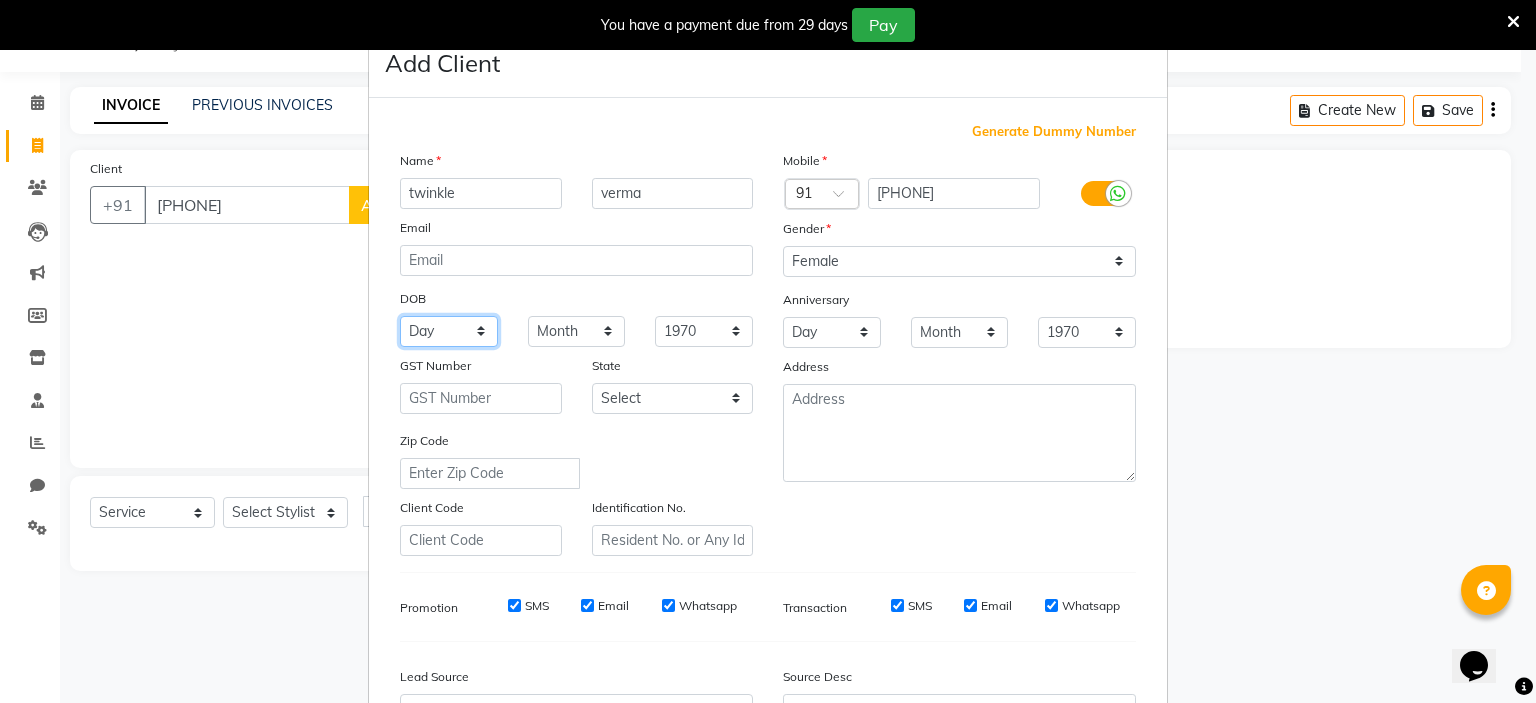 select on "30" 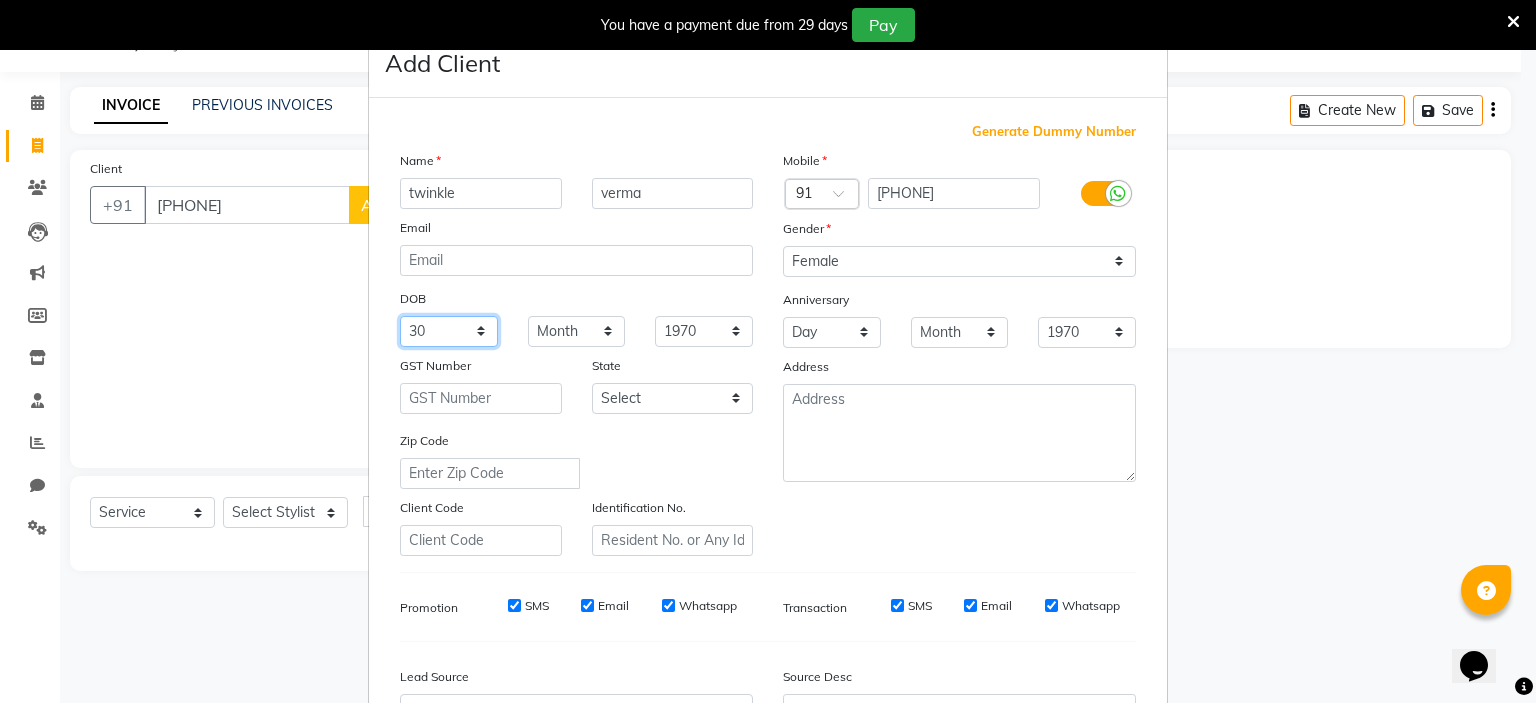 click on "Day 01 02 03 04 05 06 07 08 09 10 11 12 13 14 15 16 17 18 19 20 21 22 23 24 25 26 27 28 29 30 31" at bounding box center (449, 331) 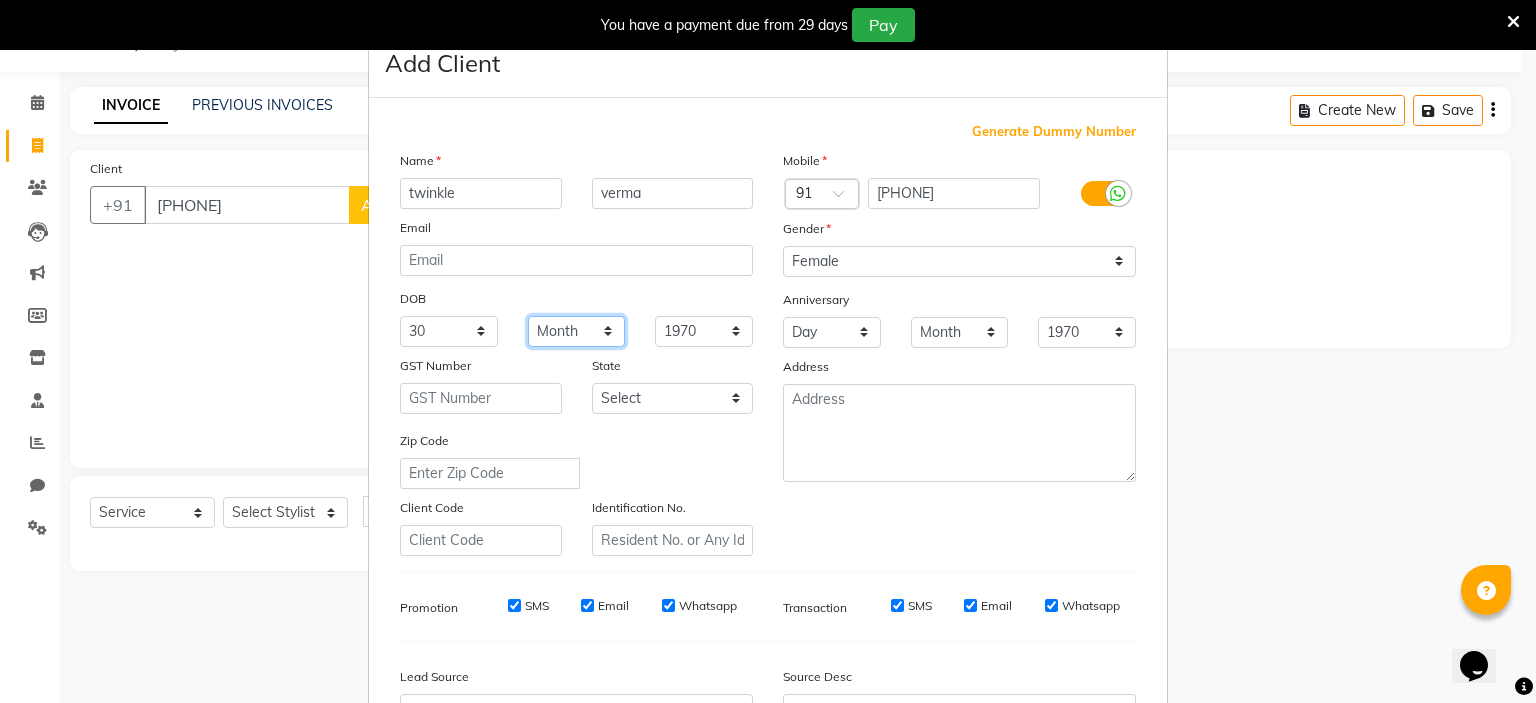 click on "Month January February March April May June July August September October November December" at bounding box center [577, 331] 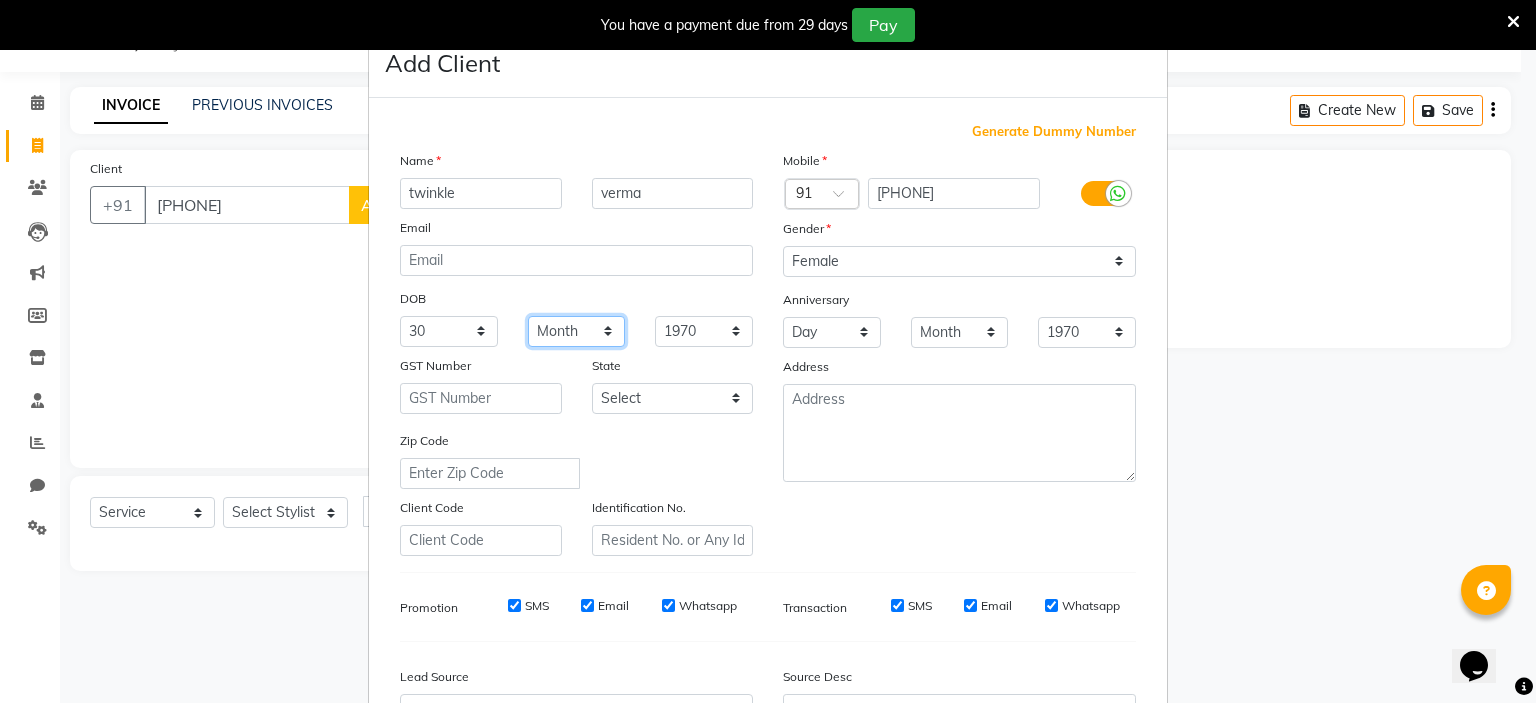 select on "01" 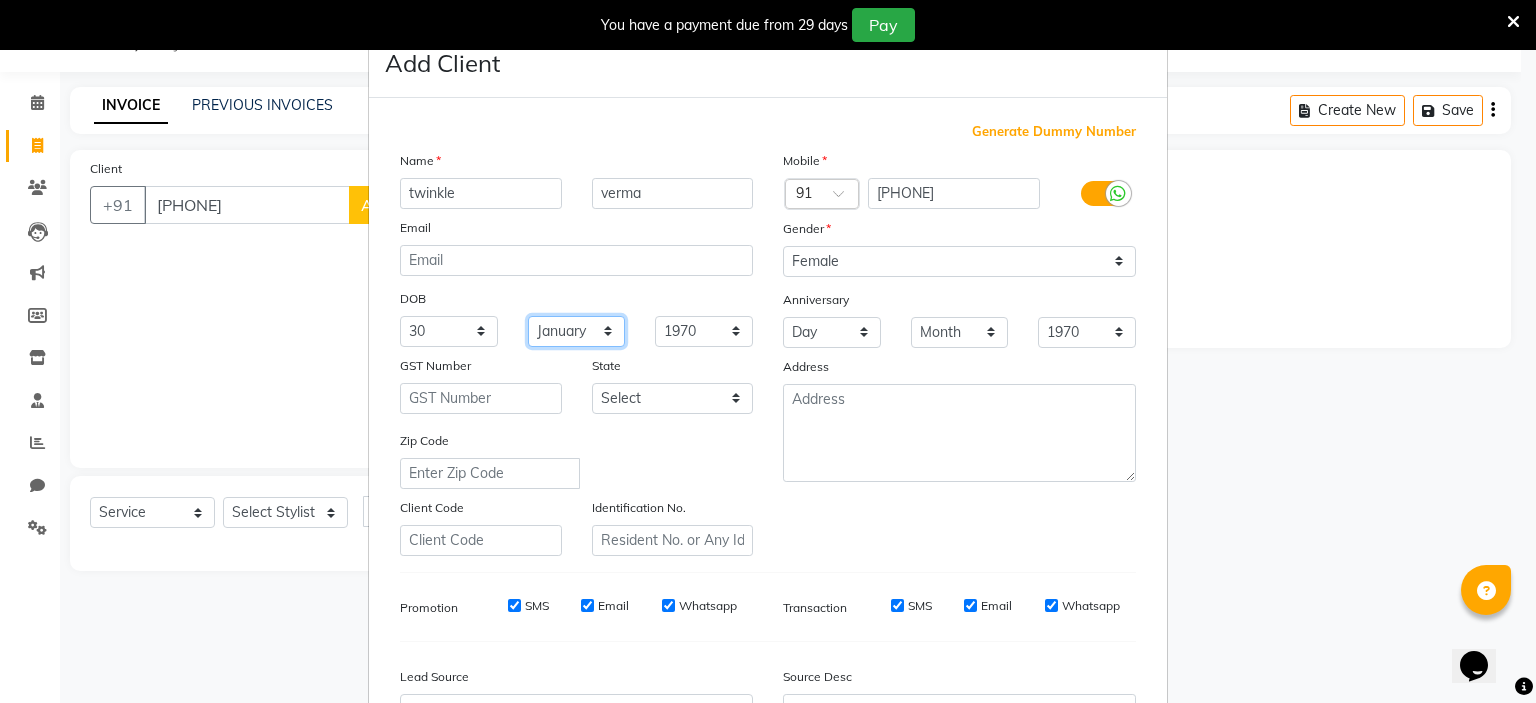 click on "Month January February March April May June July August September October November December" at bounding box center [577, 331] 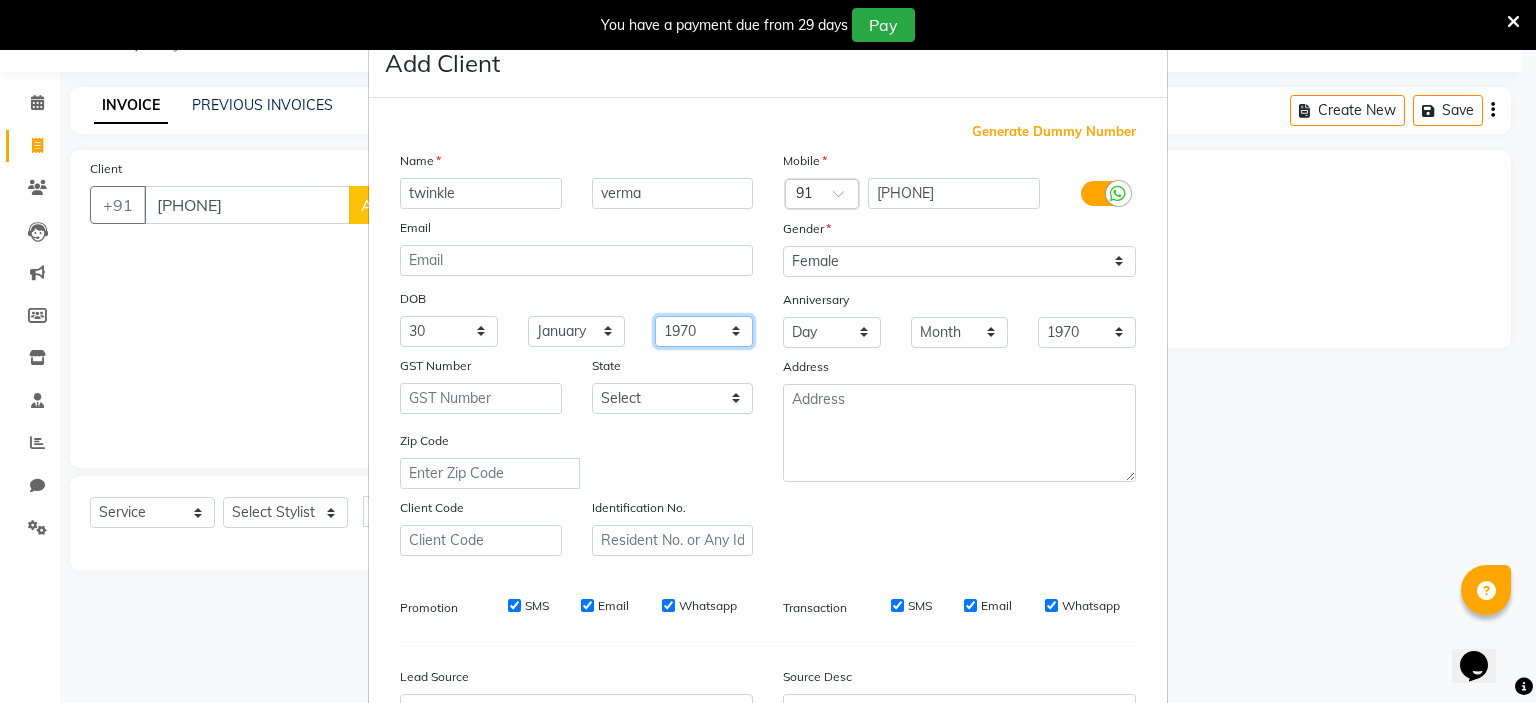 click on "1940 1941 1942 1943 1944 1945 1946 1947 1948 1949 1950 1951 1952 1953 1954 1955 1956 1957 1958 1959 1960 1961 1962 1963 1964 1965 1966 1967 1968 1969 1970 1971 1972 1973 1974 1975 1976 1977 1978 1979 1980 1981 1982 1983 1984 1985 1986 1987 1988 1989 1990 1991 1992 1993 1994 1995 1996 1997 1998 1999 2000 2001 2002 2003 2004 2005 2006 2007 2008 2009 2010 2011 2012 2013 2014 2015 2016 2017 2018 2019 2020 2021 2022 2023 2024" at bounding box center (704, 331) 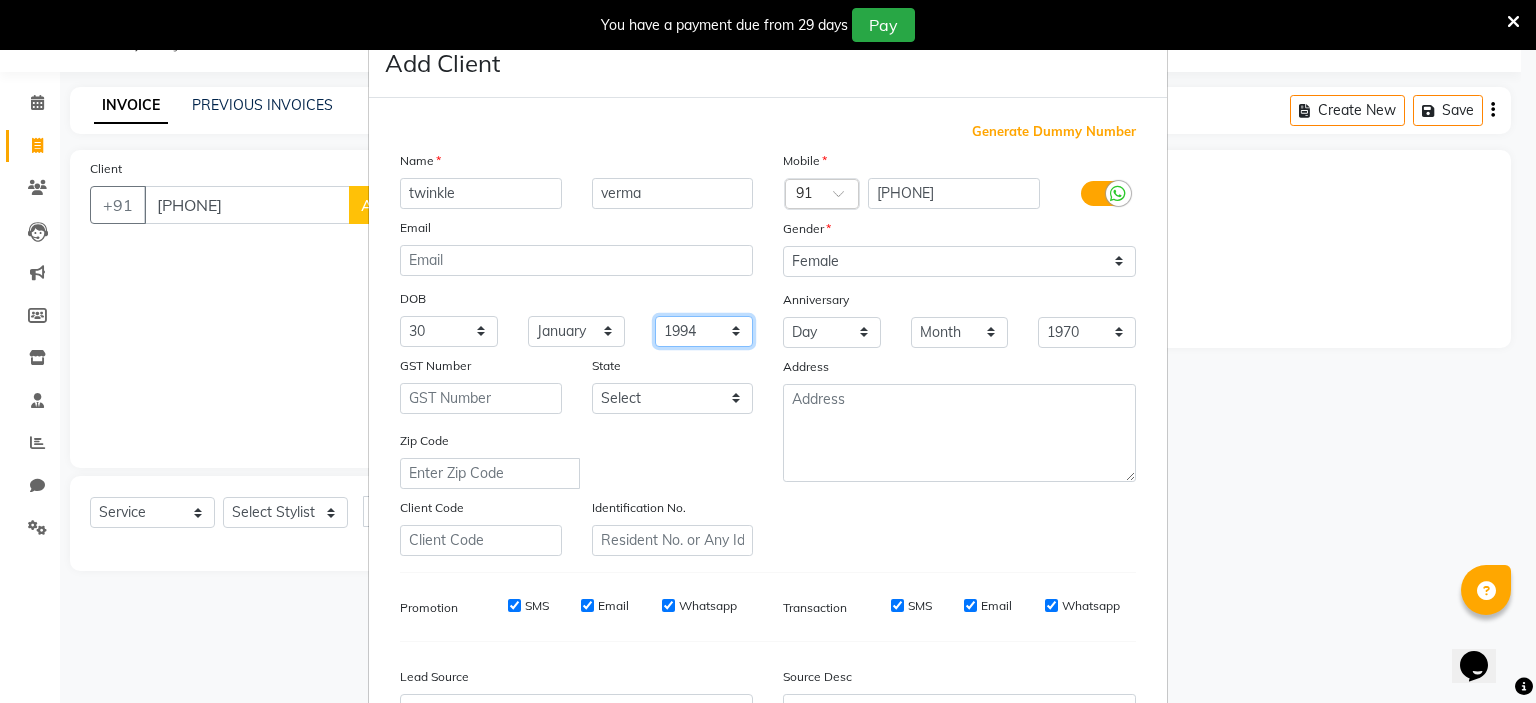 click on "1940 1941 1942 1943 1944 1945 1946 1947 1948 1949 1950 1951 1952 1953 1954 1955 1956 1957 1958 1959 1960 1961 1962 1963 1964 1965 1966 1967 1968 1969 1970 1971 1972 1973 1974 1975 1976 1977 1978 1979 1980 1981 1982 1983 1984 1985 1986 1987 1988 1989 1990 1991 1992 1993 1994 1995 1996 1997 1998 1999 2000 2001 2002 2003 2004 2005 2006 2007 2008 2009 2010 2011 2012 2013 2014 2015 2016 2017 2018 2019 2020 2021 2022 2023 2024" at bounding box center (704, 331) 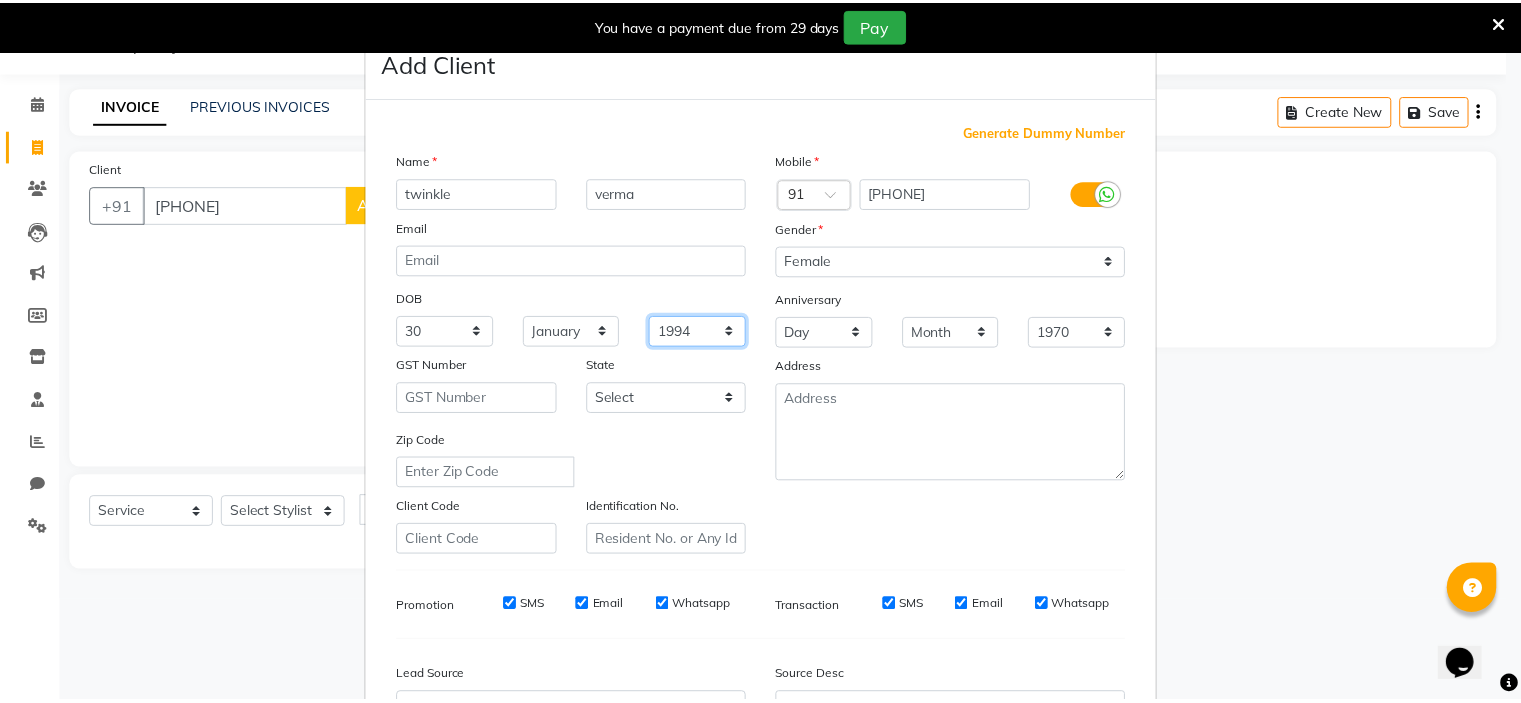 scroll, scrollTop: 229, scrollLeft: 0, axis: vertical 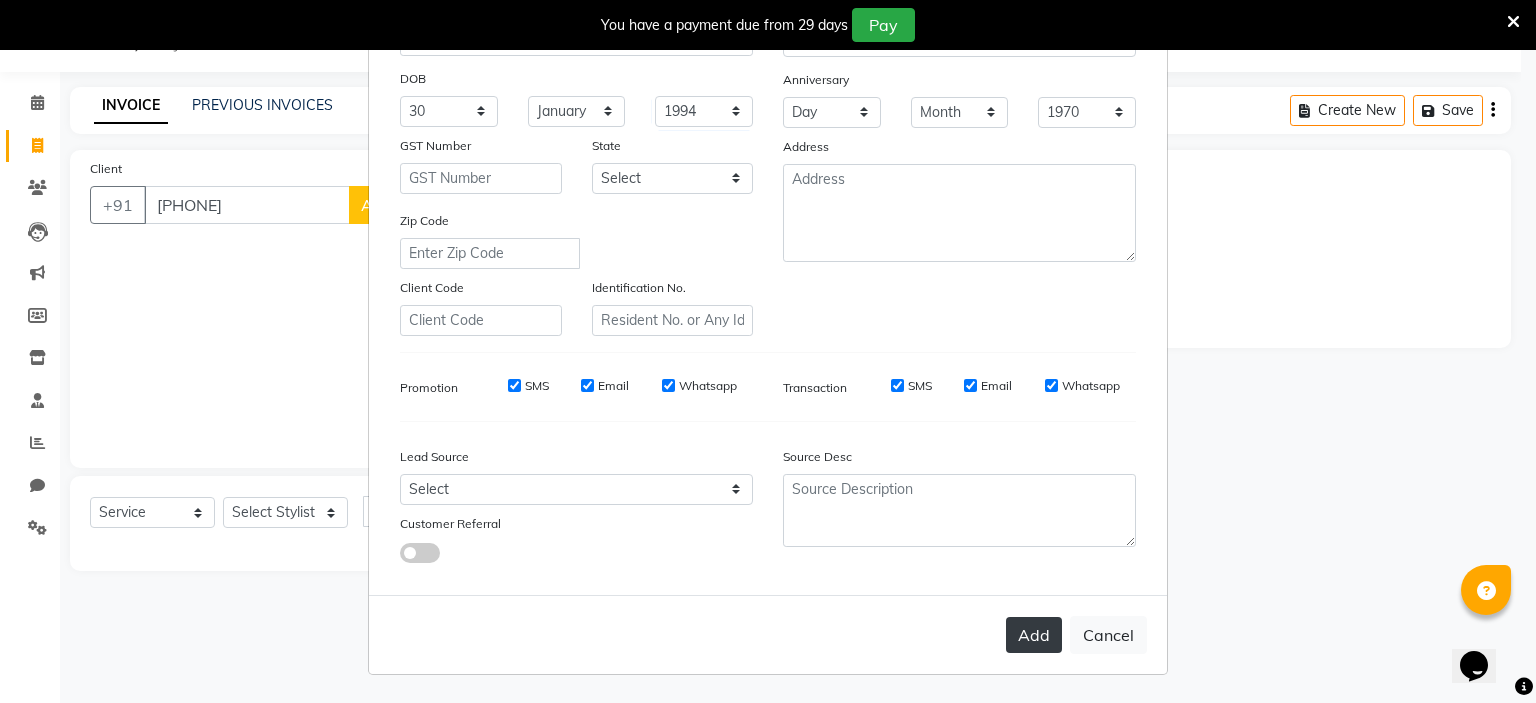 click on "Add" at bounding box center [1034, 635] 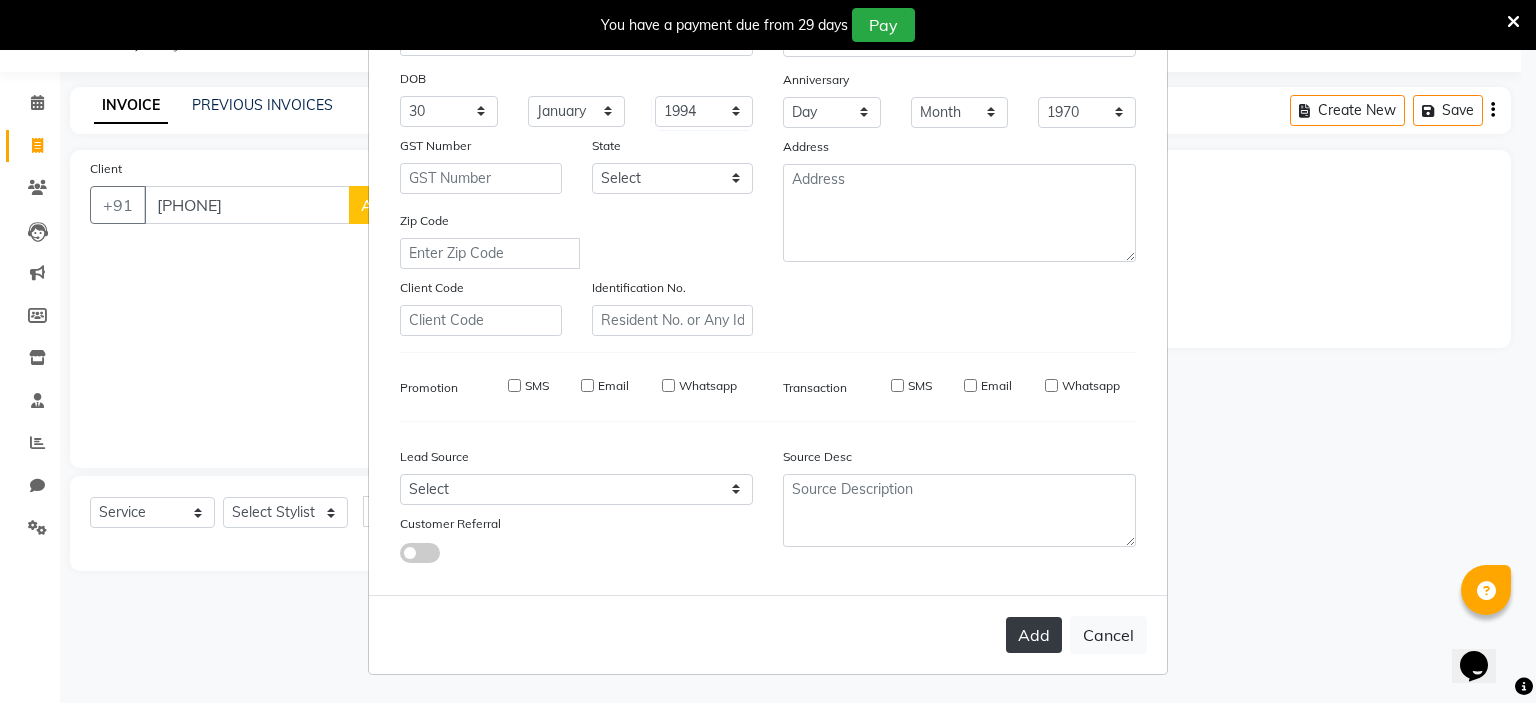 type 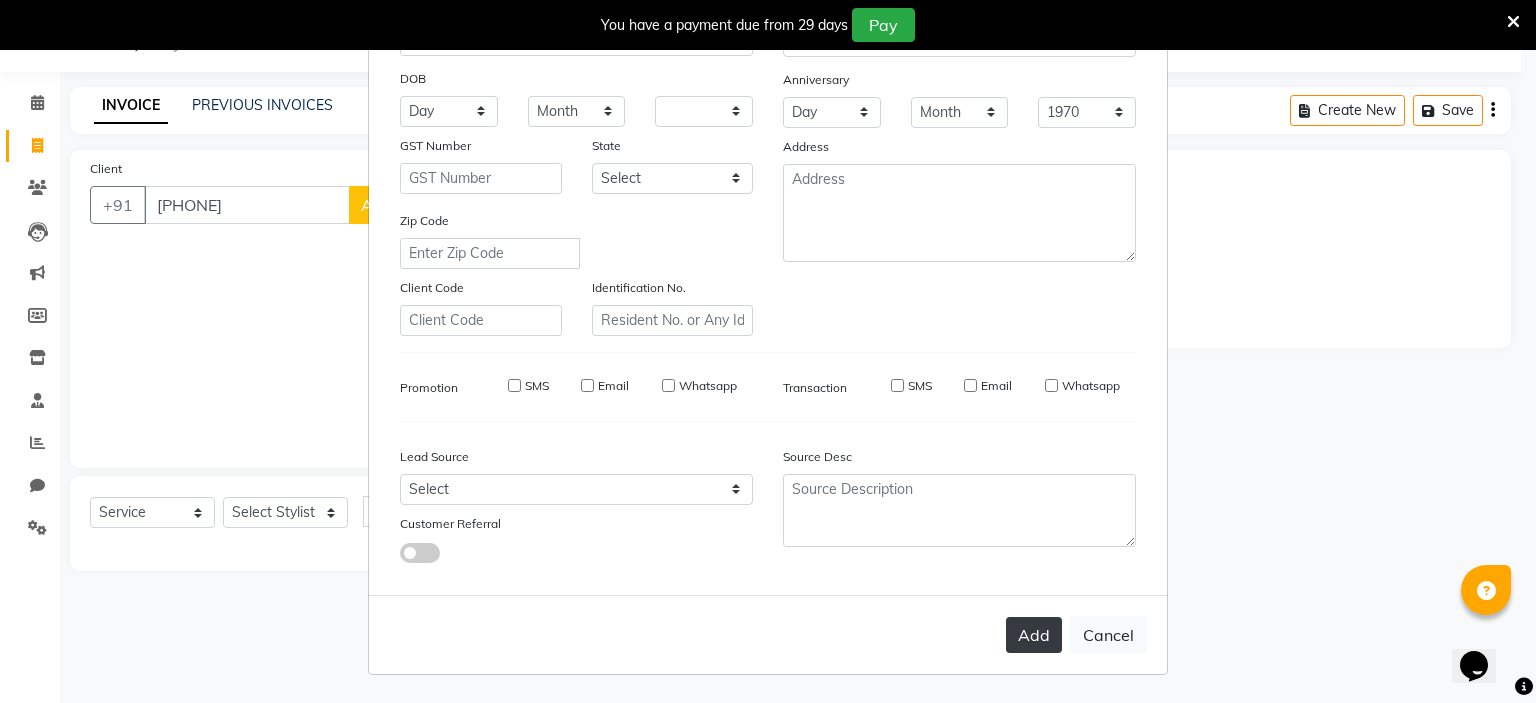 select 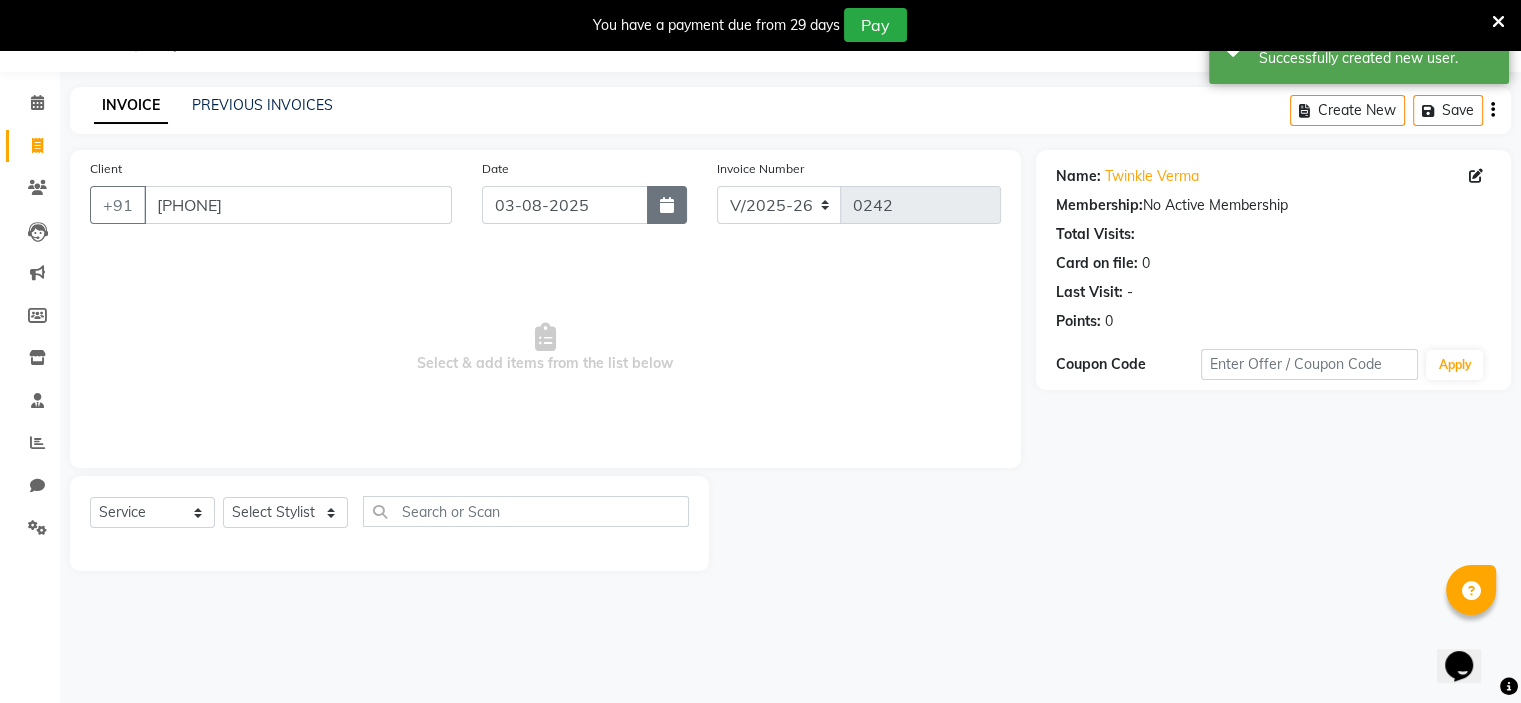 click 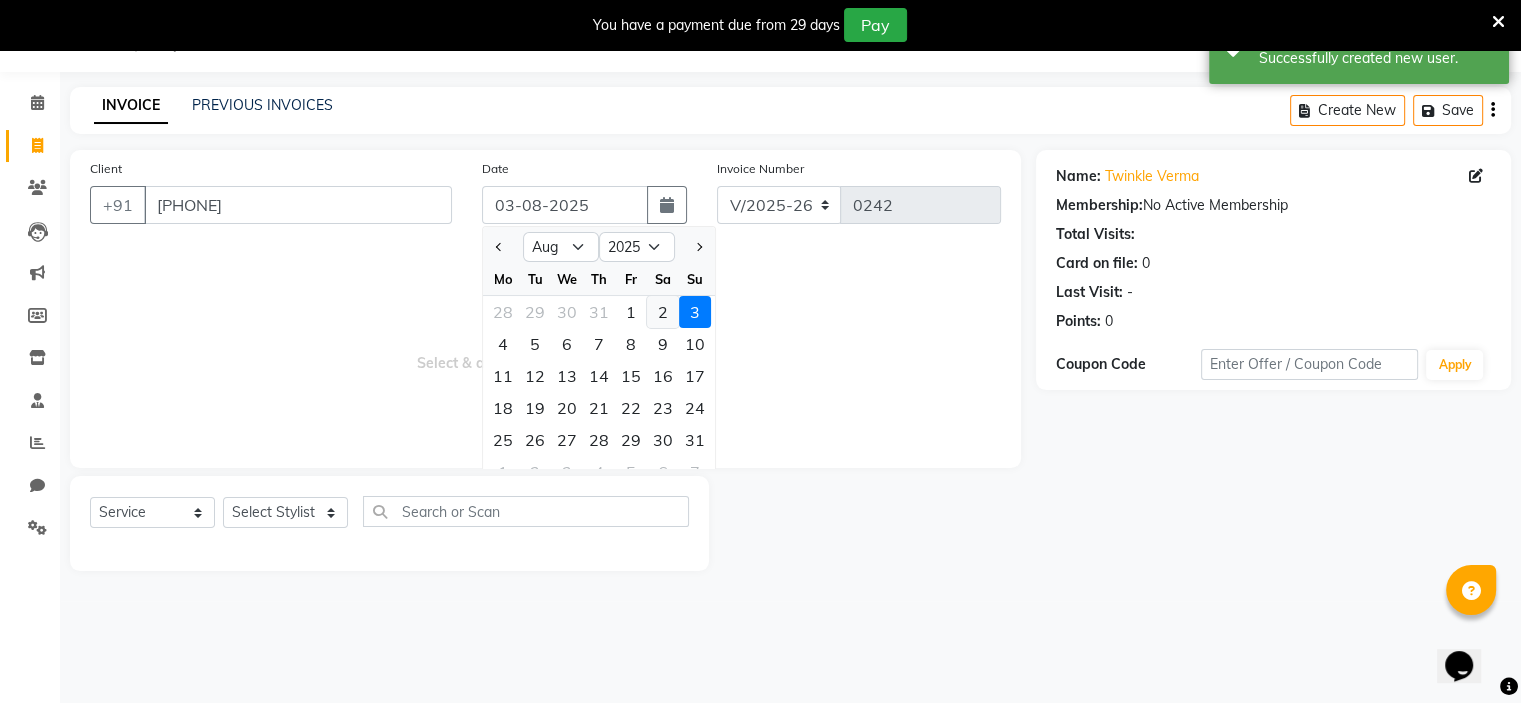 click on "2" 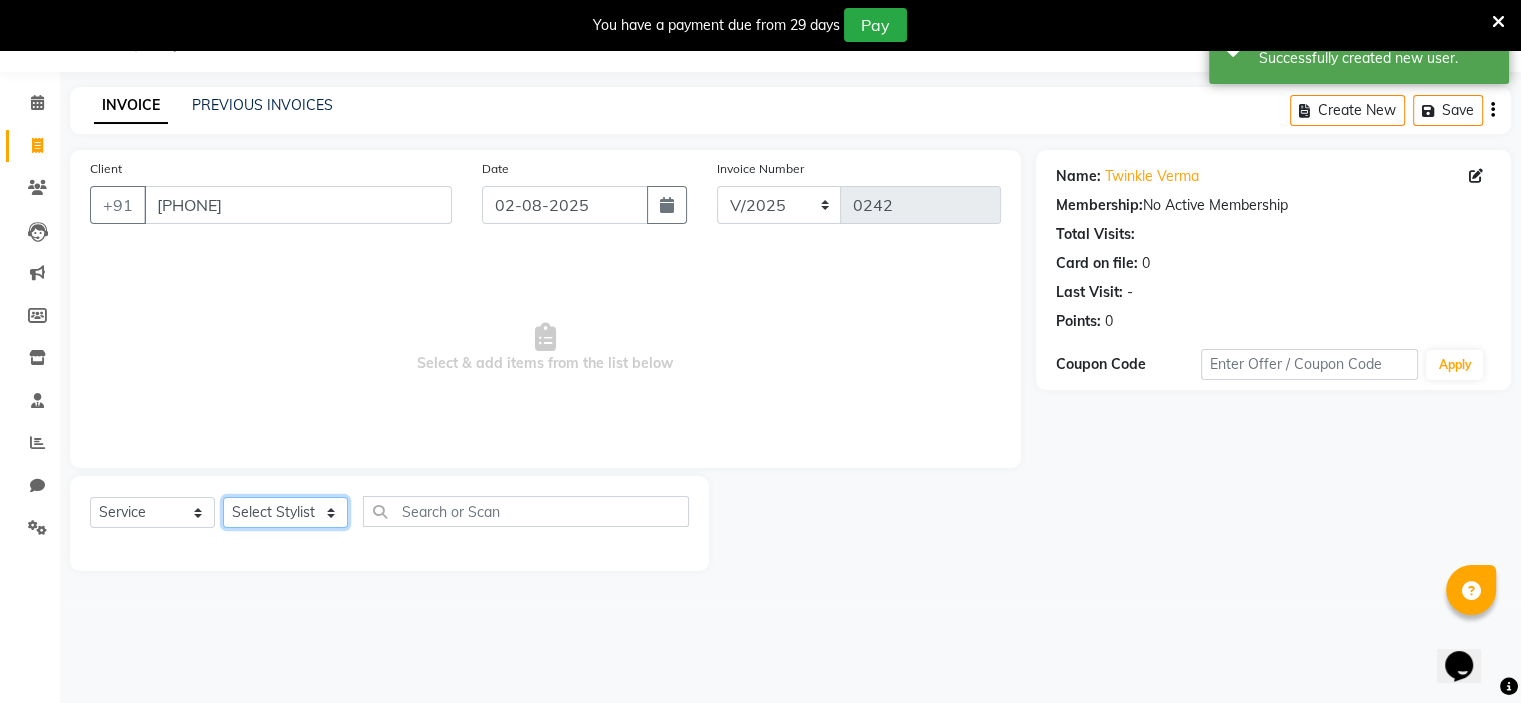 click on "Select Stylist  [NAME] (Owner) [NAME] [NAME] [NAME] [NAME] [NAME] [NAME] [NAME] [NAME]" 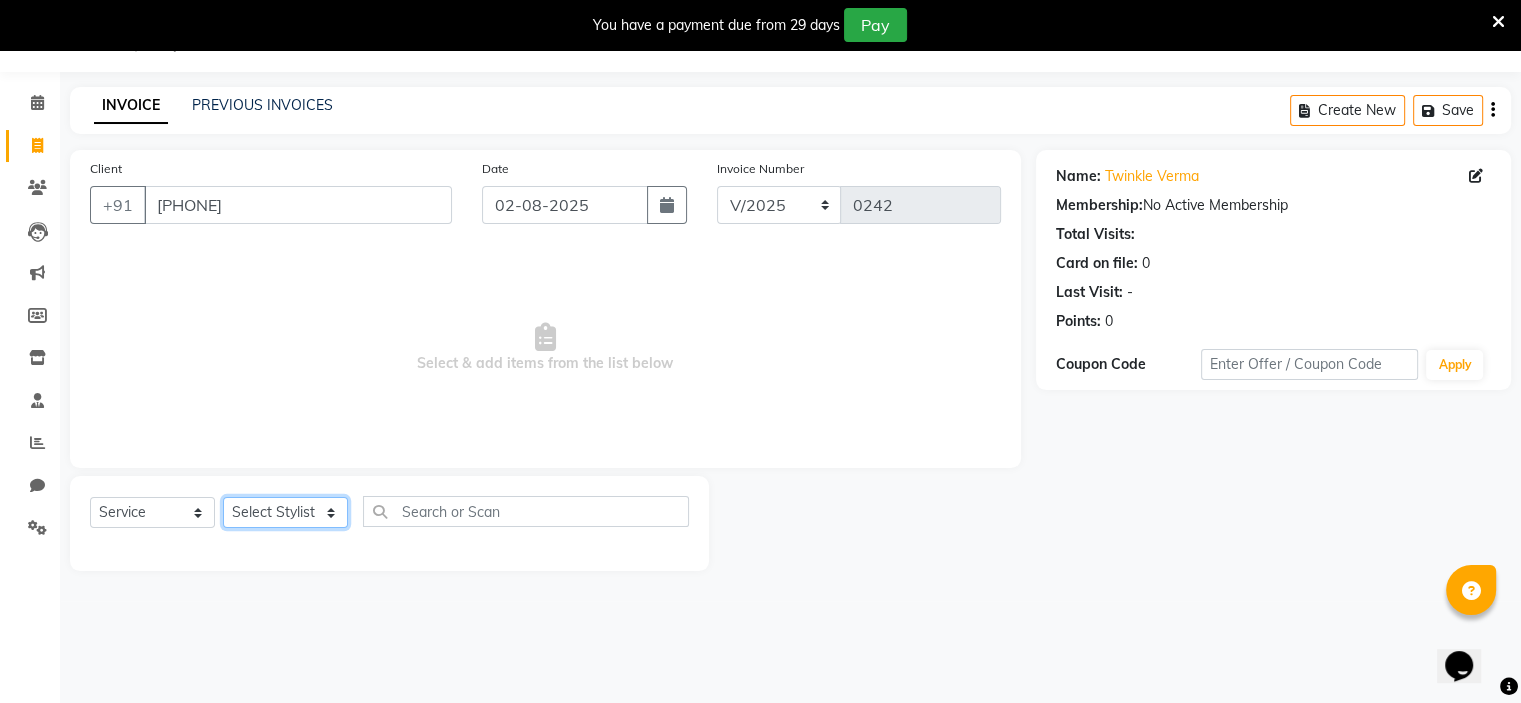 select on "84153" 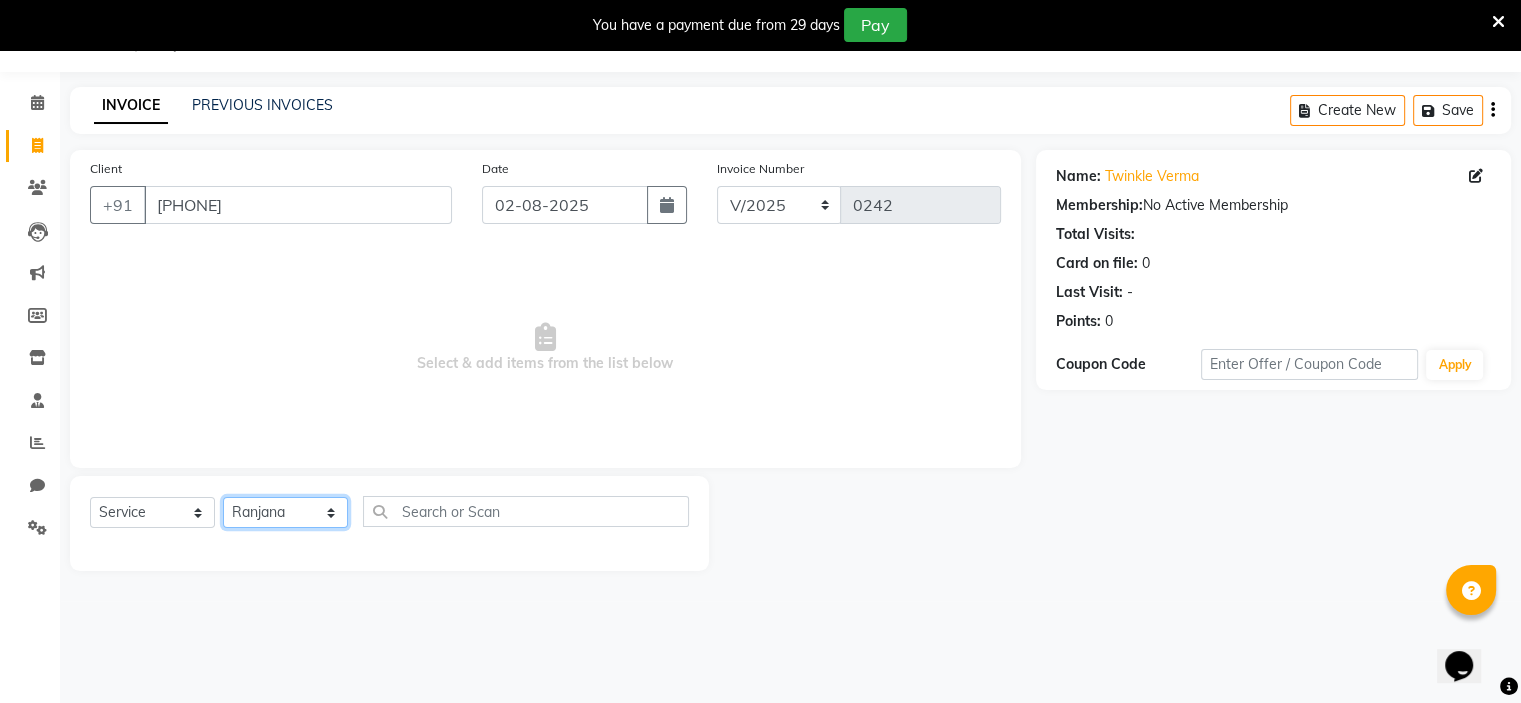 click on "Select Stylist  [NAME] (Owner) [NAME] [NAME] [NAME] [NAME] [NAME] [NAME] [NAME] [NAME]" 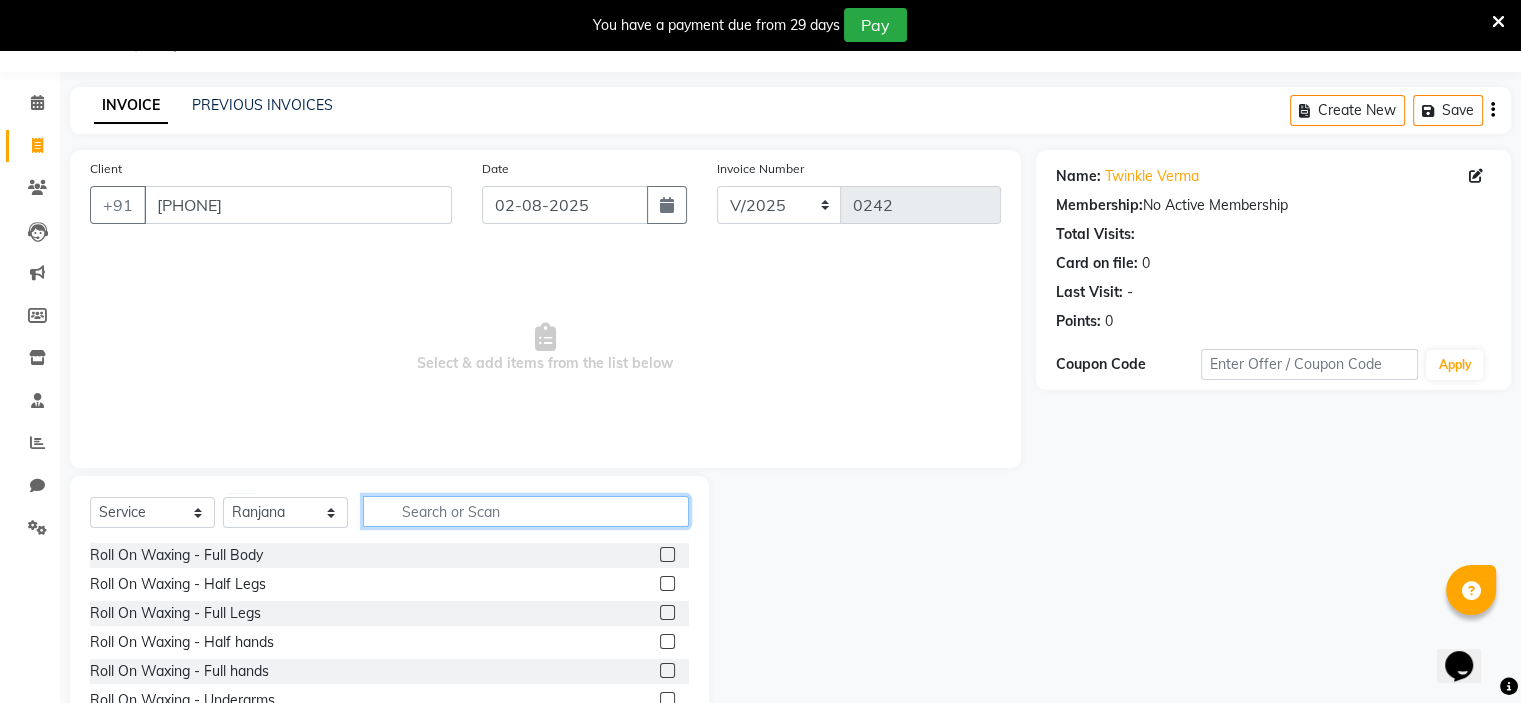 click 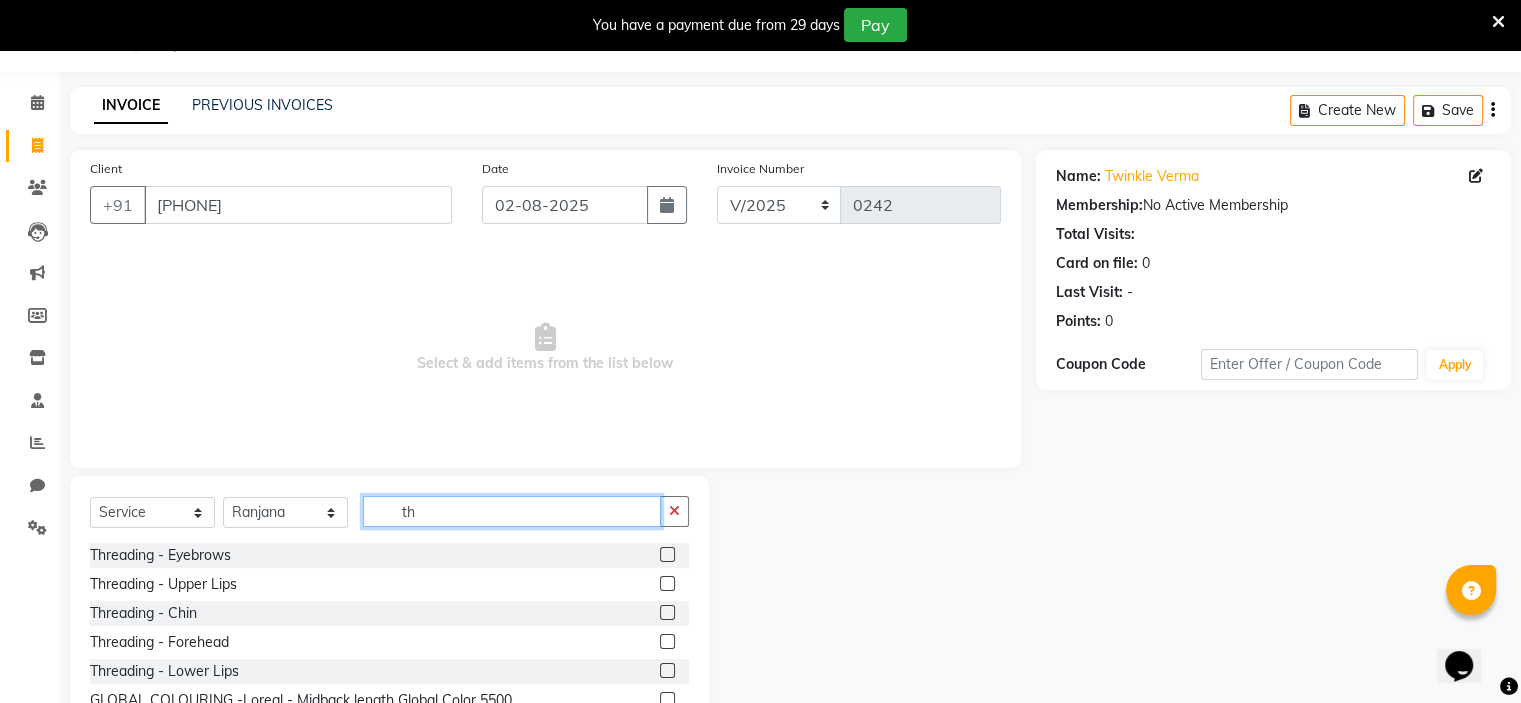 type on "th" 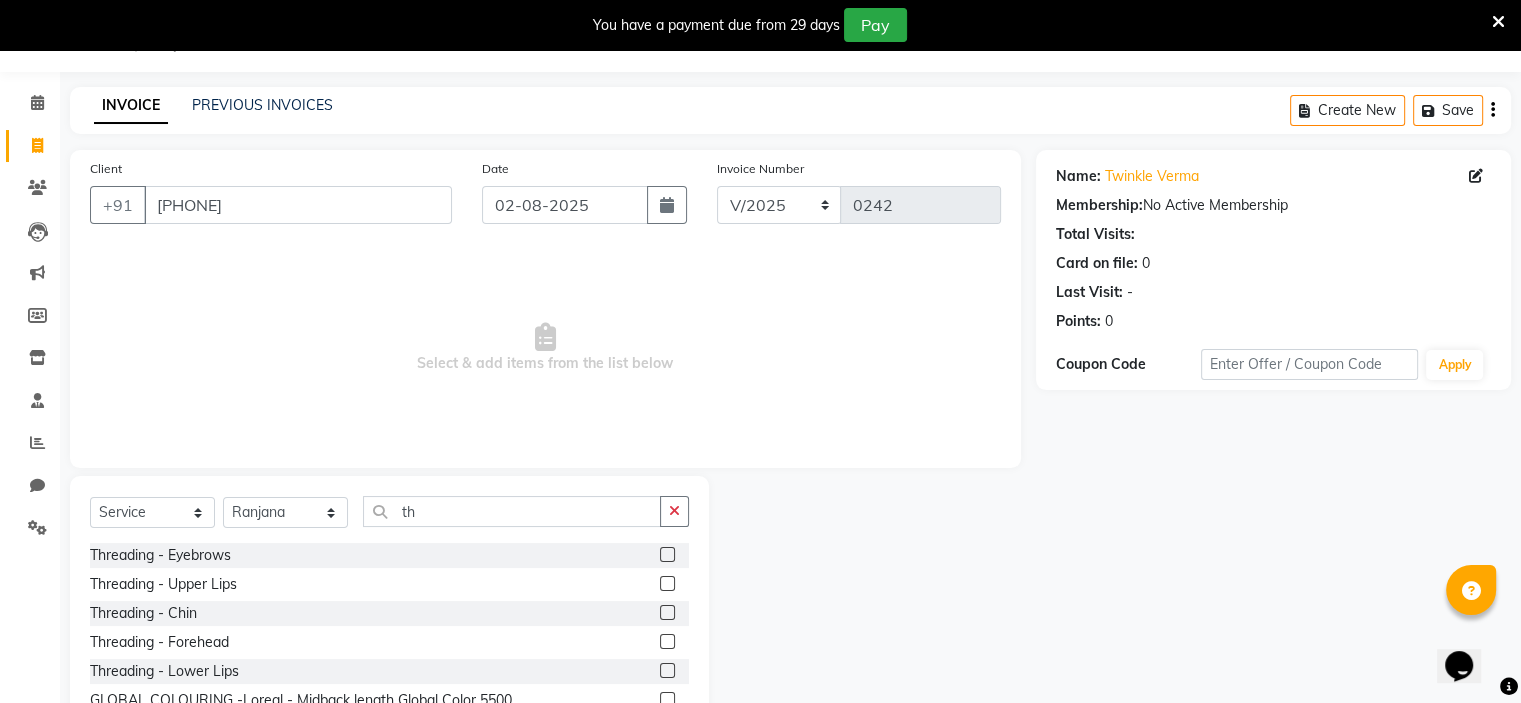 click 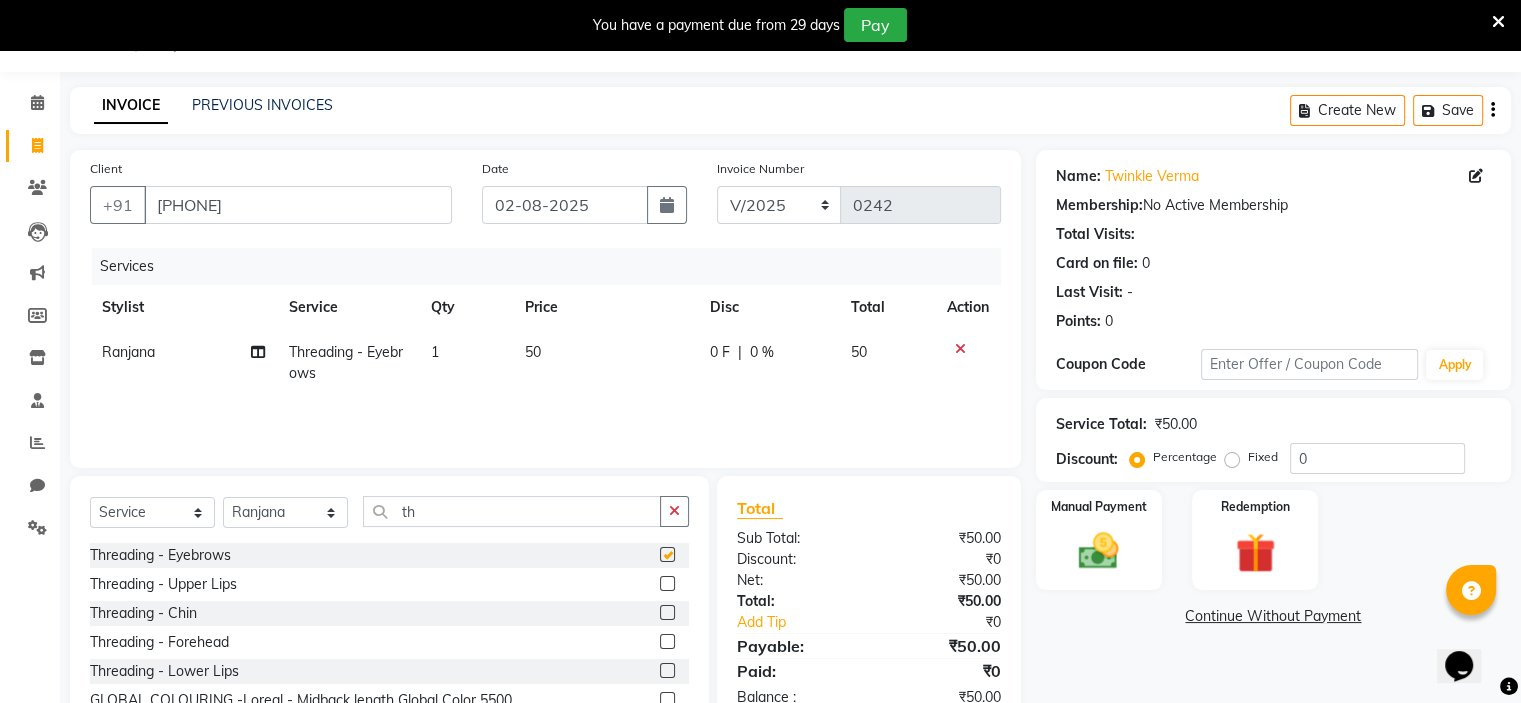 checkbox on "false" 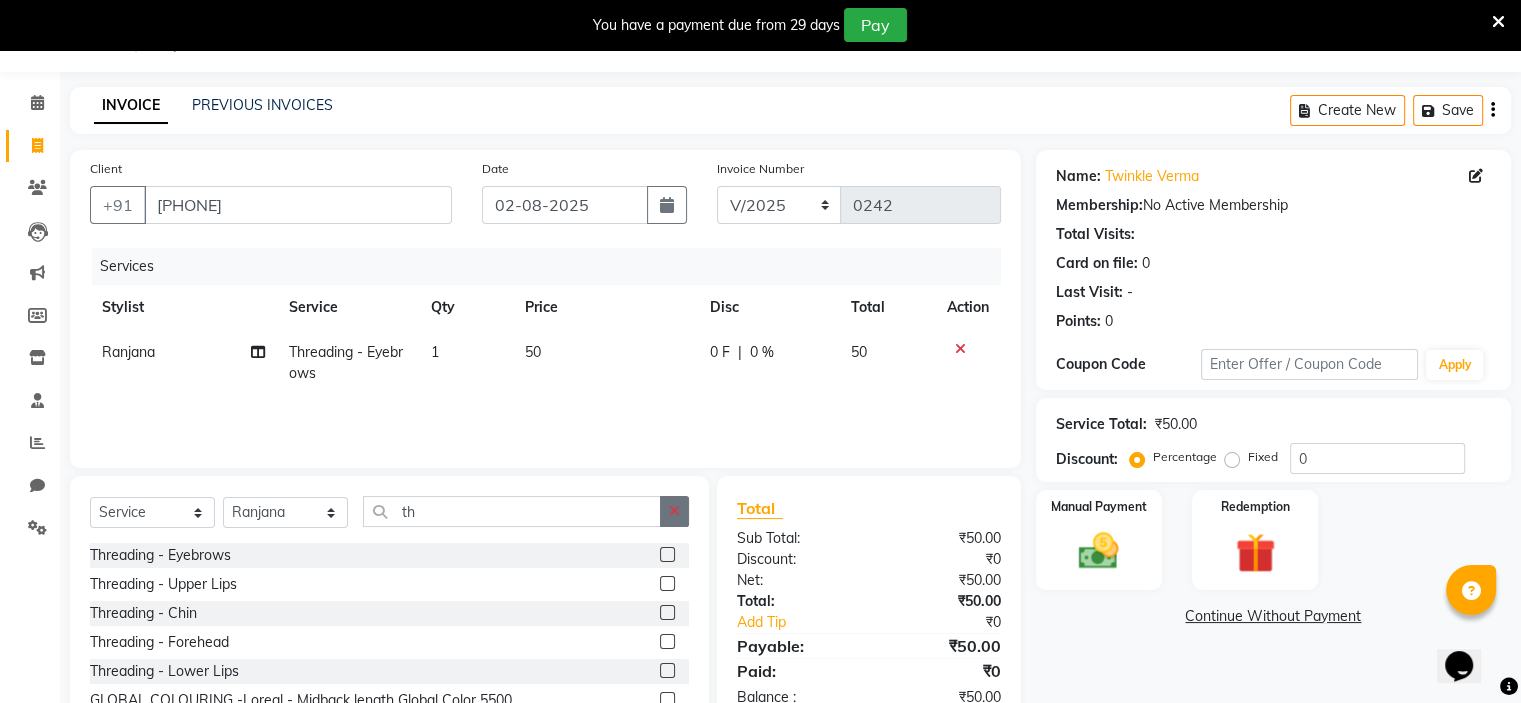 click 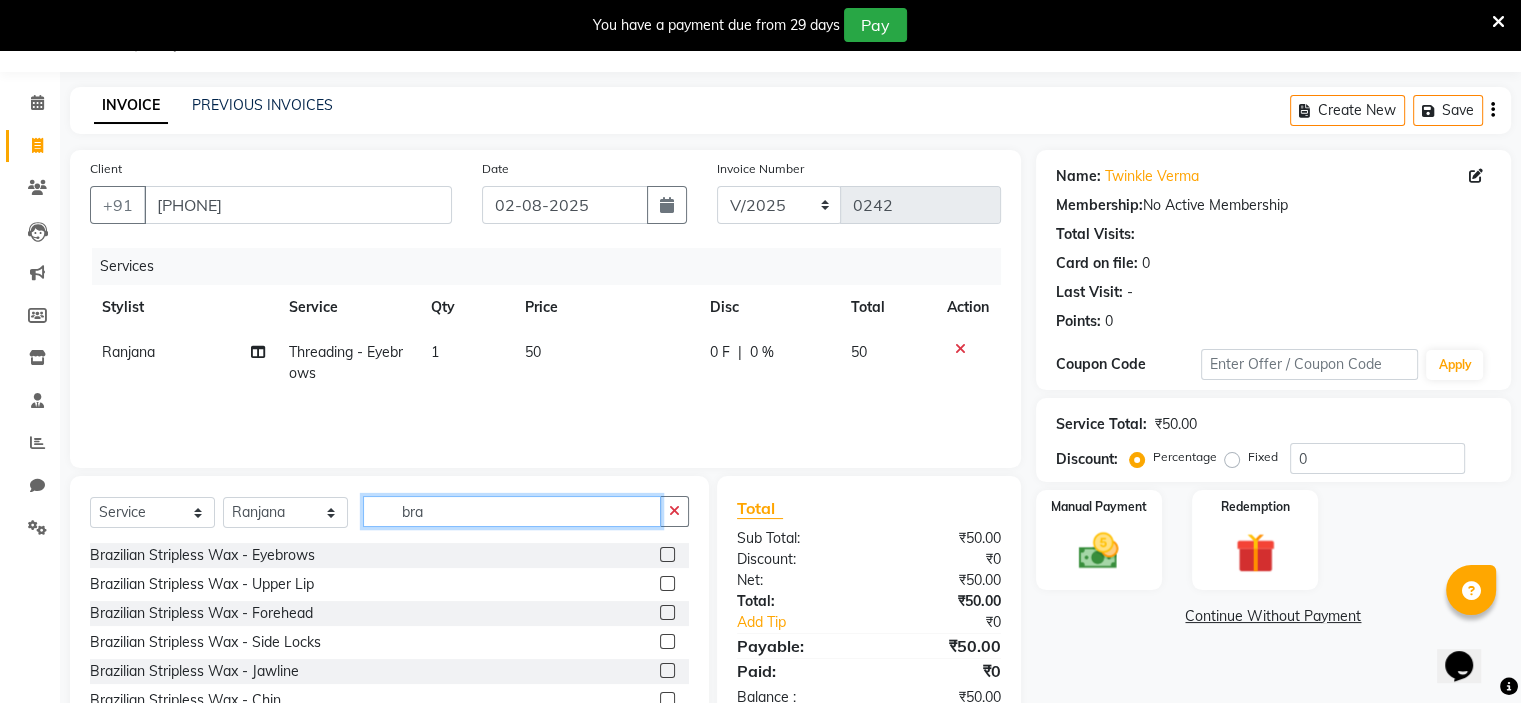 type on "bra" 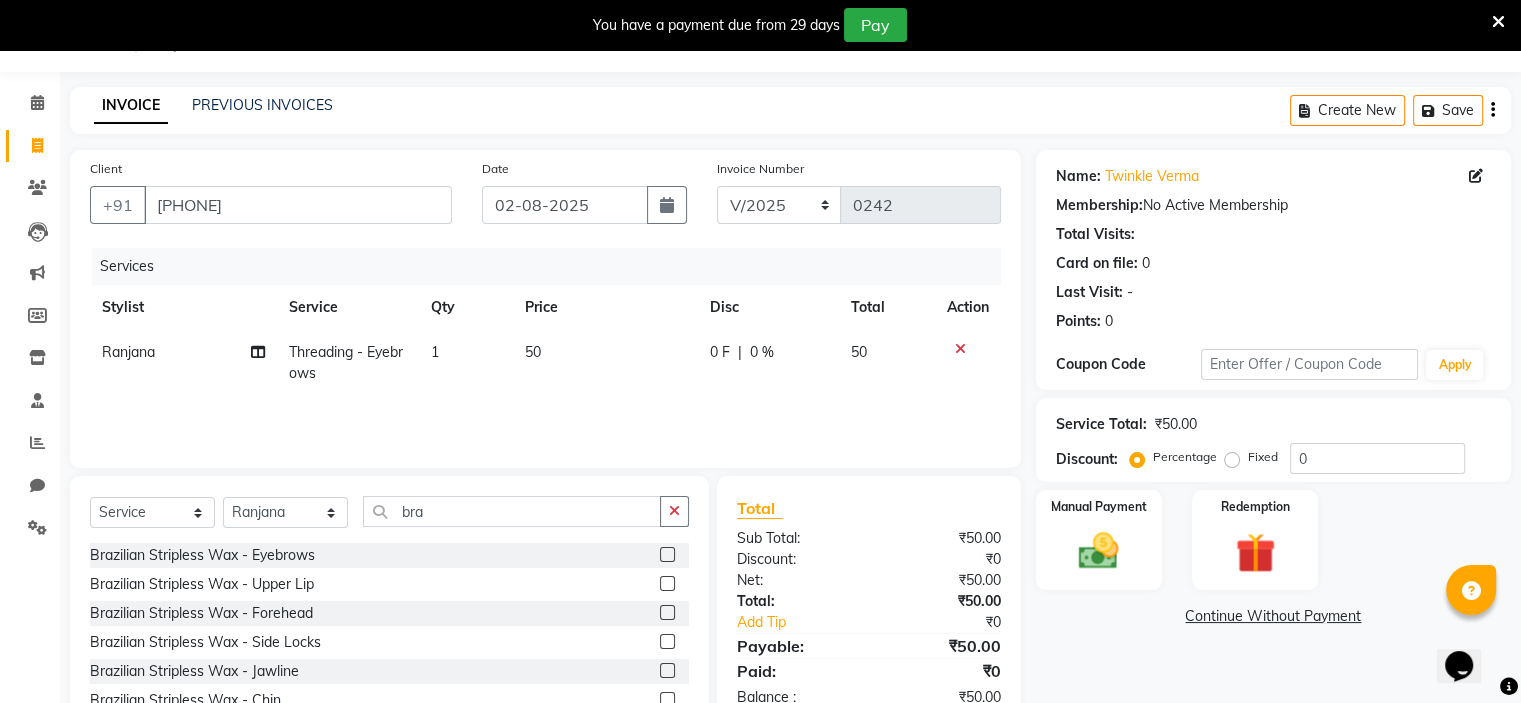 click 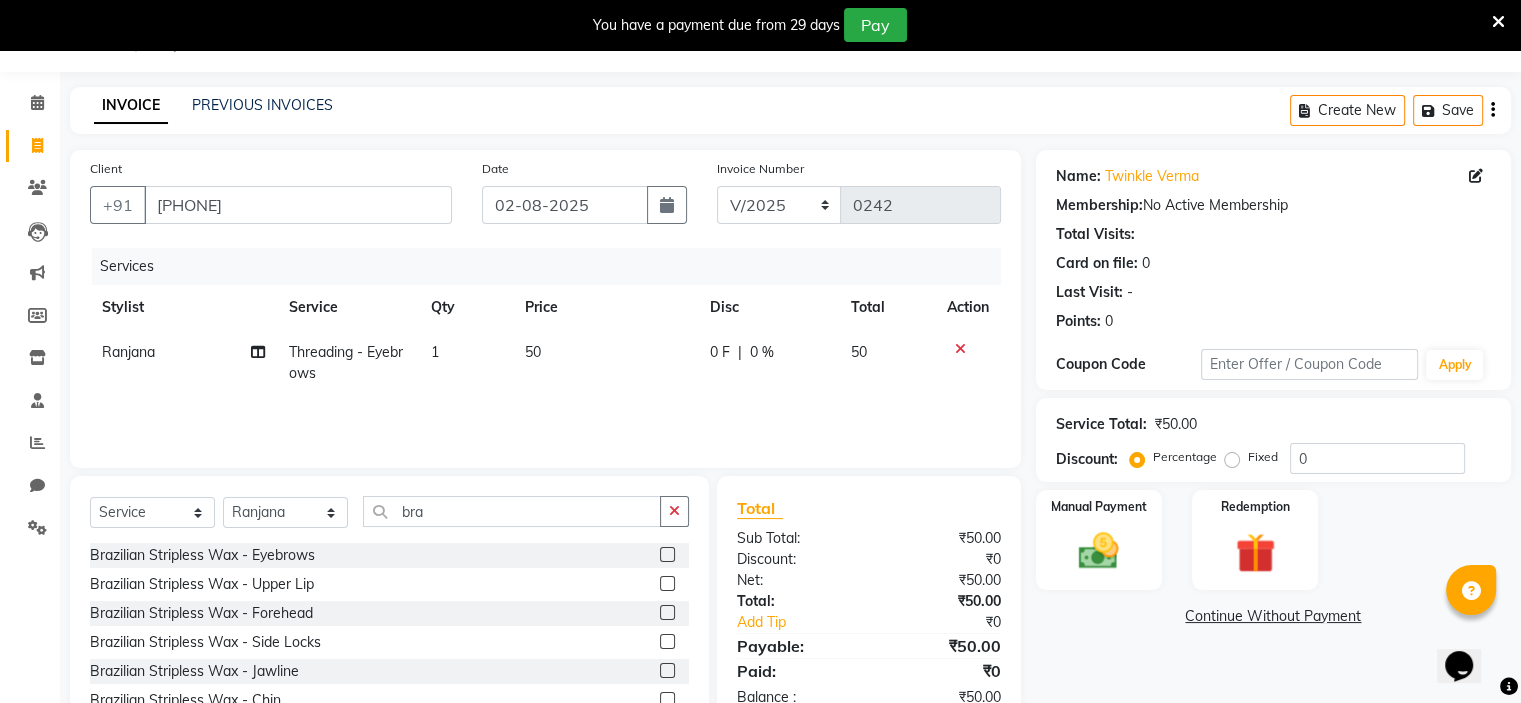 click at bounding box center [666, 584] 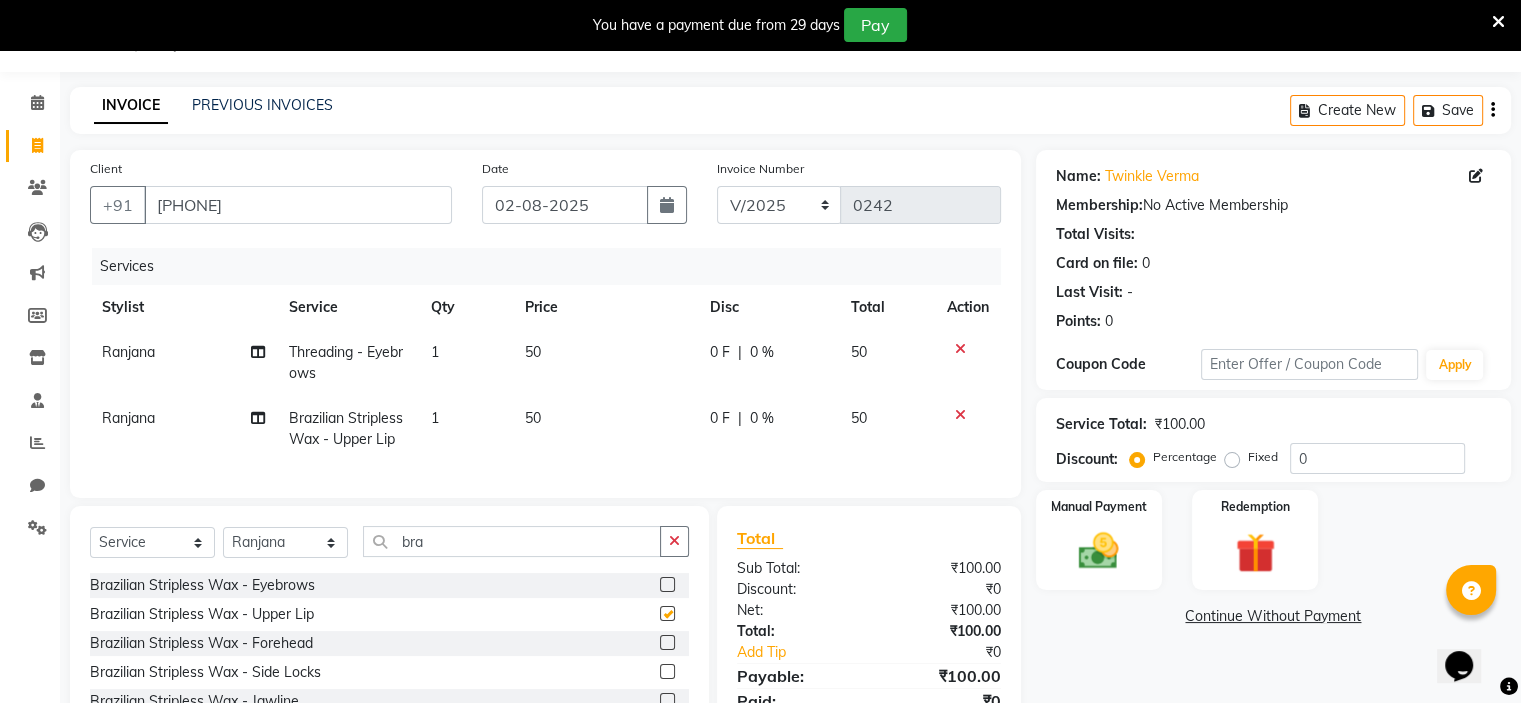 checkbox on "false" 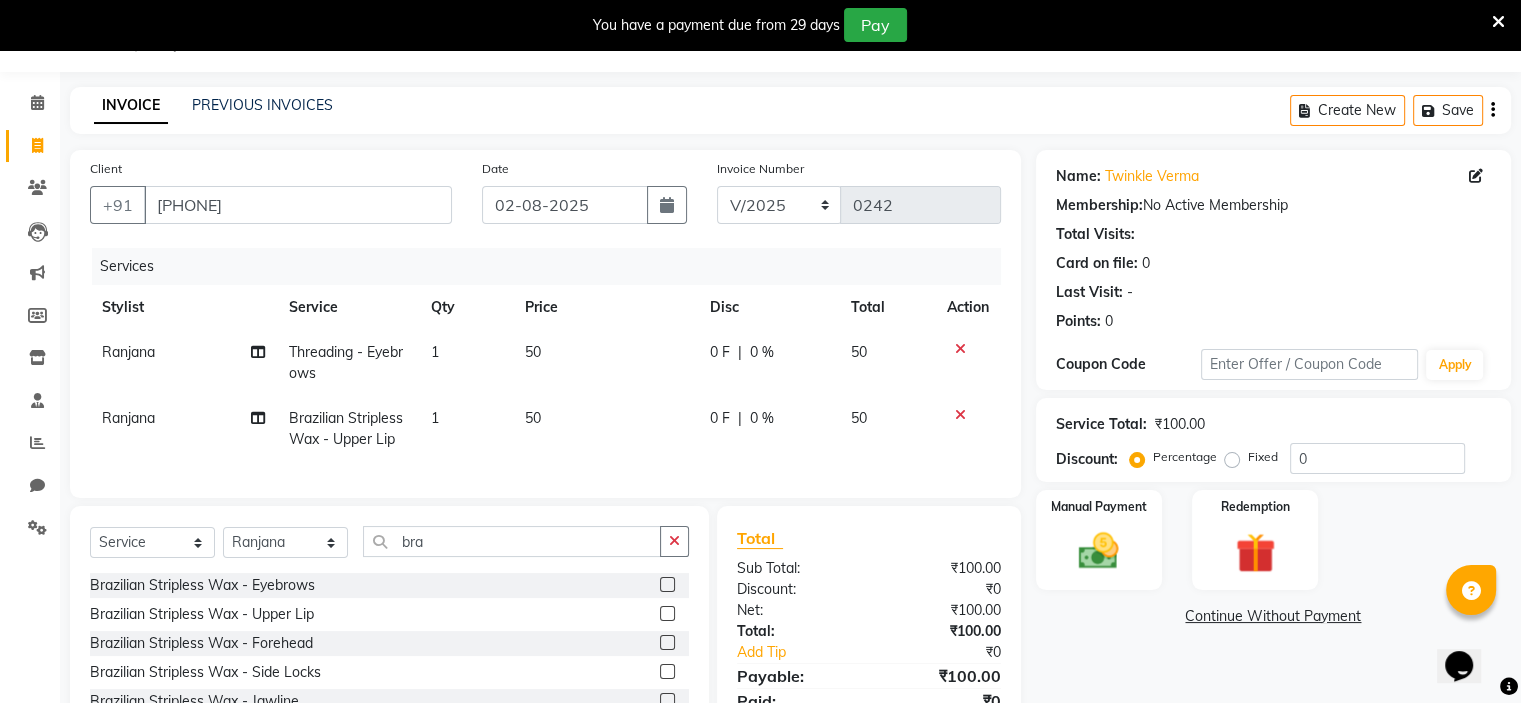 click 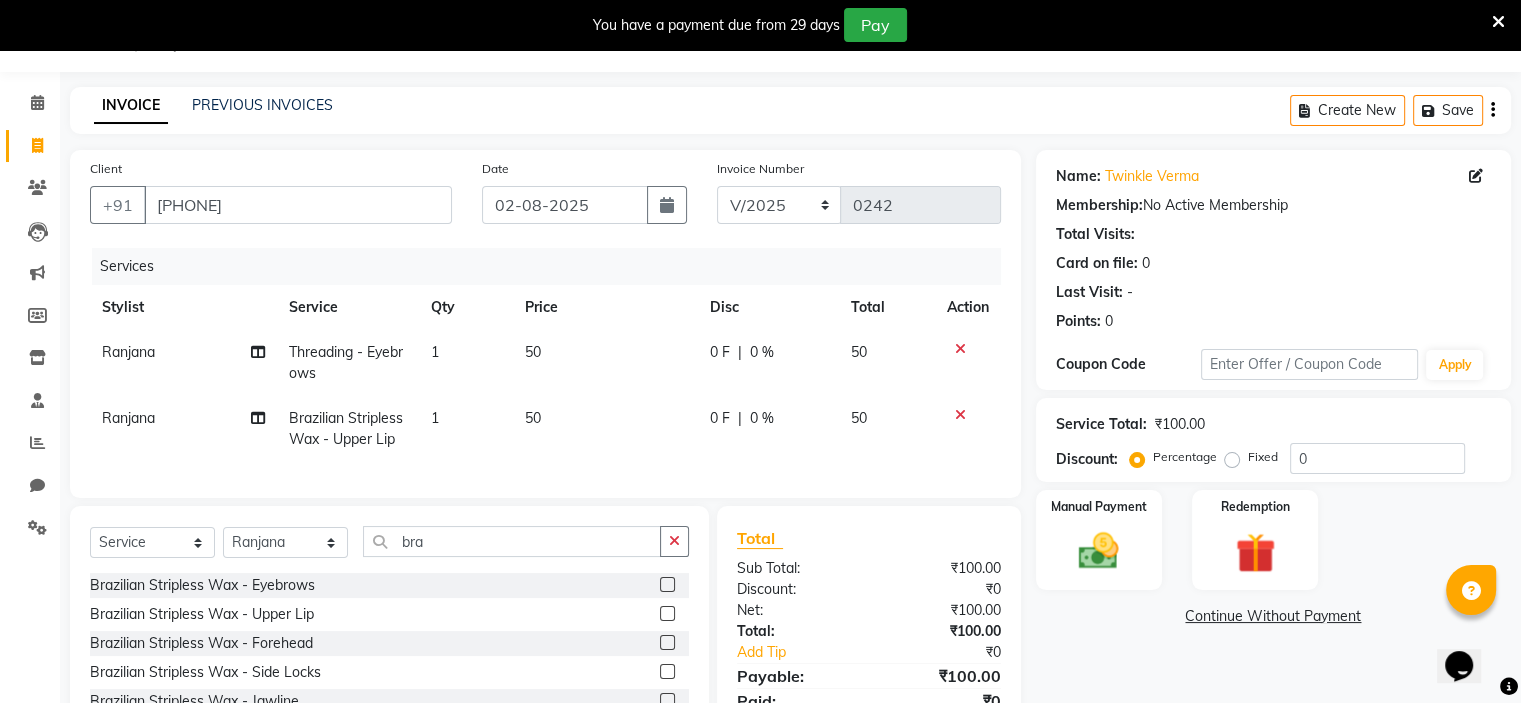 click at bounding box center (666, 643) 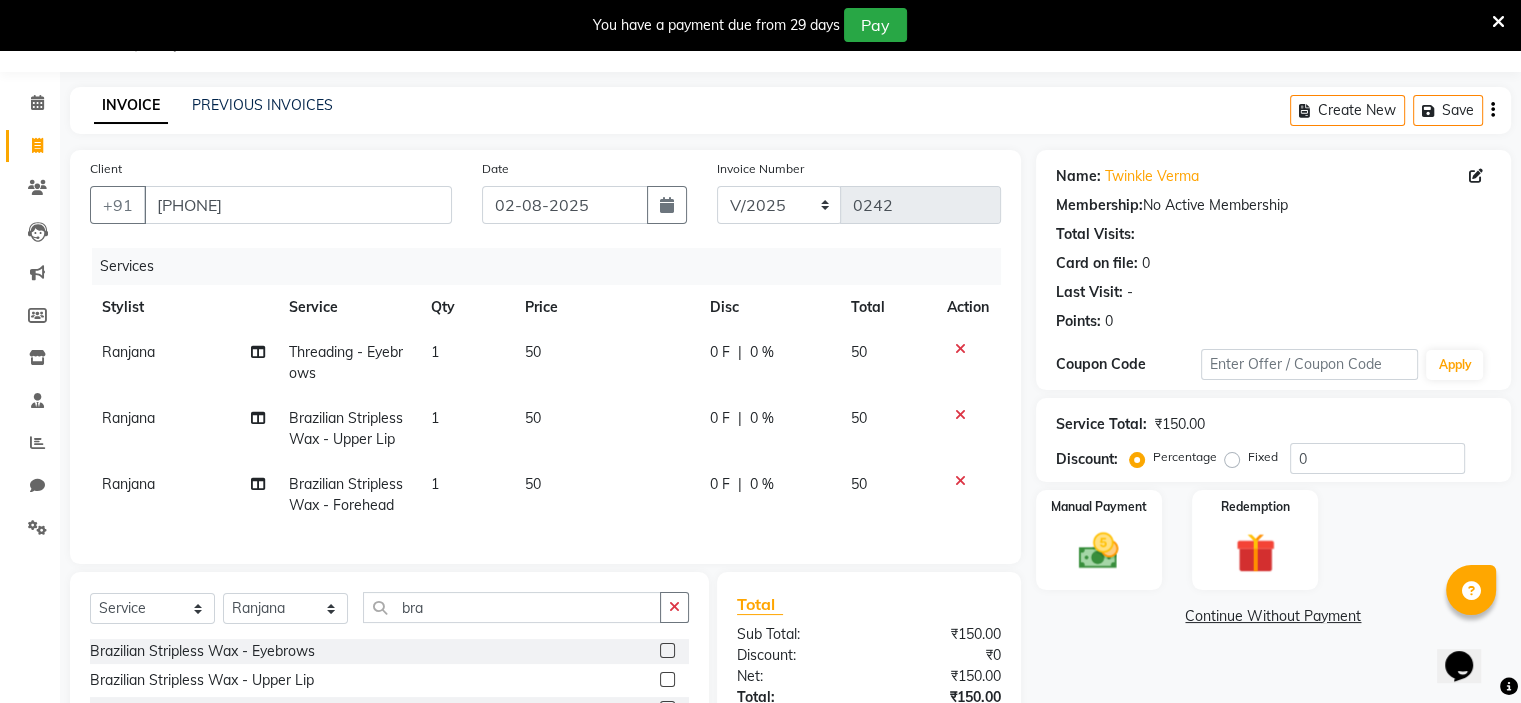 checkbox on "false" 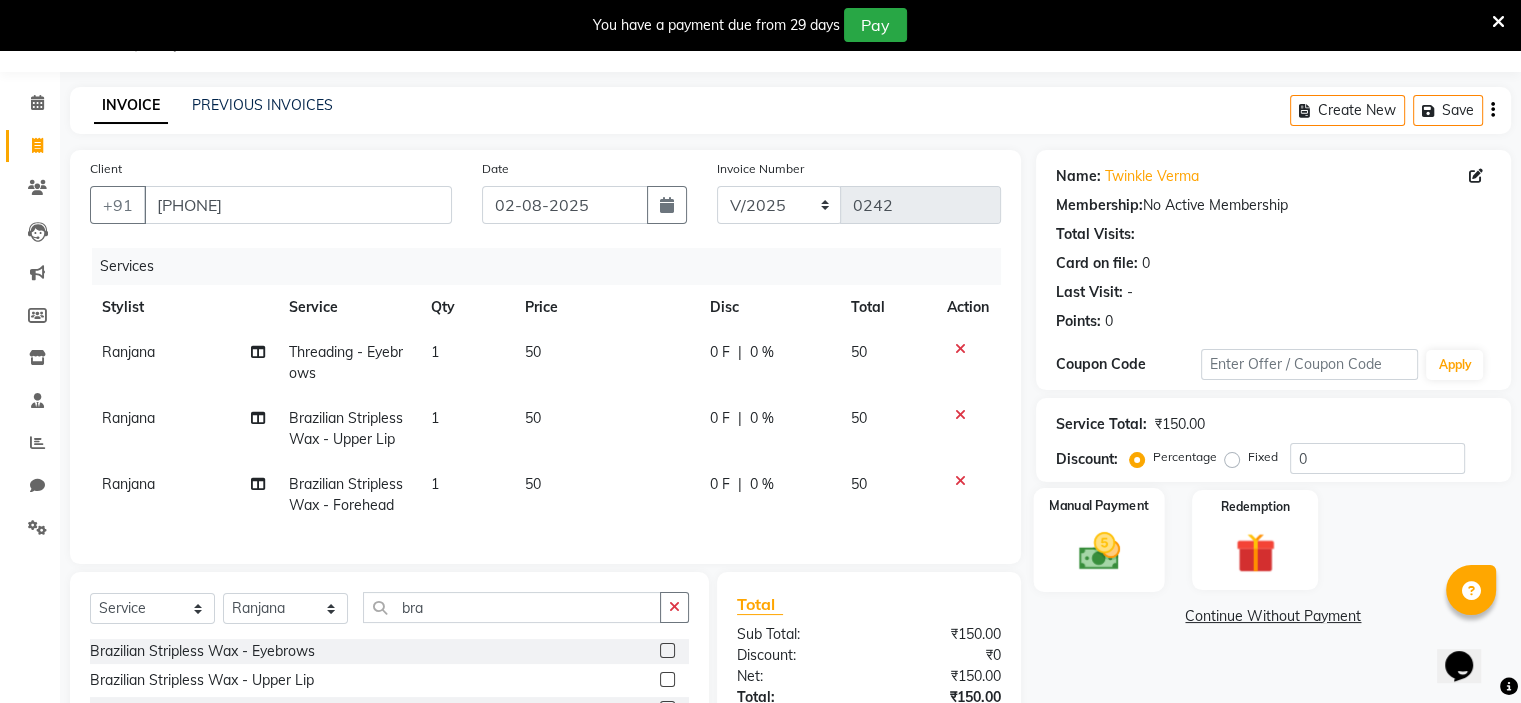 click 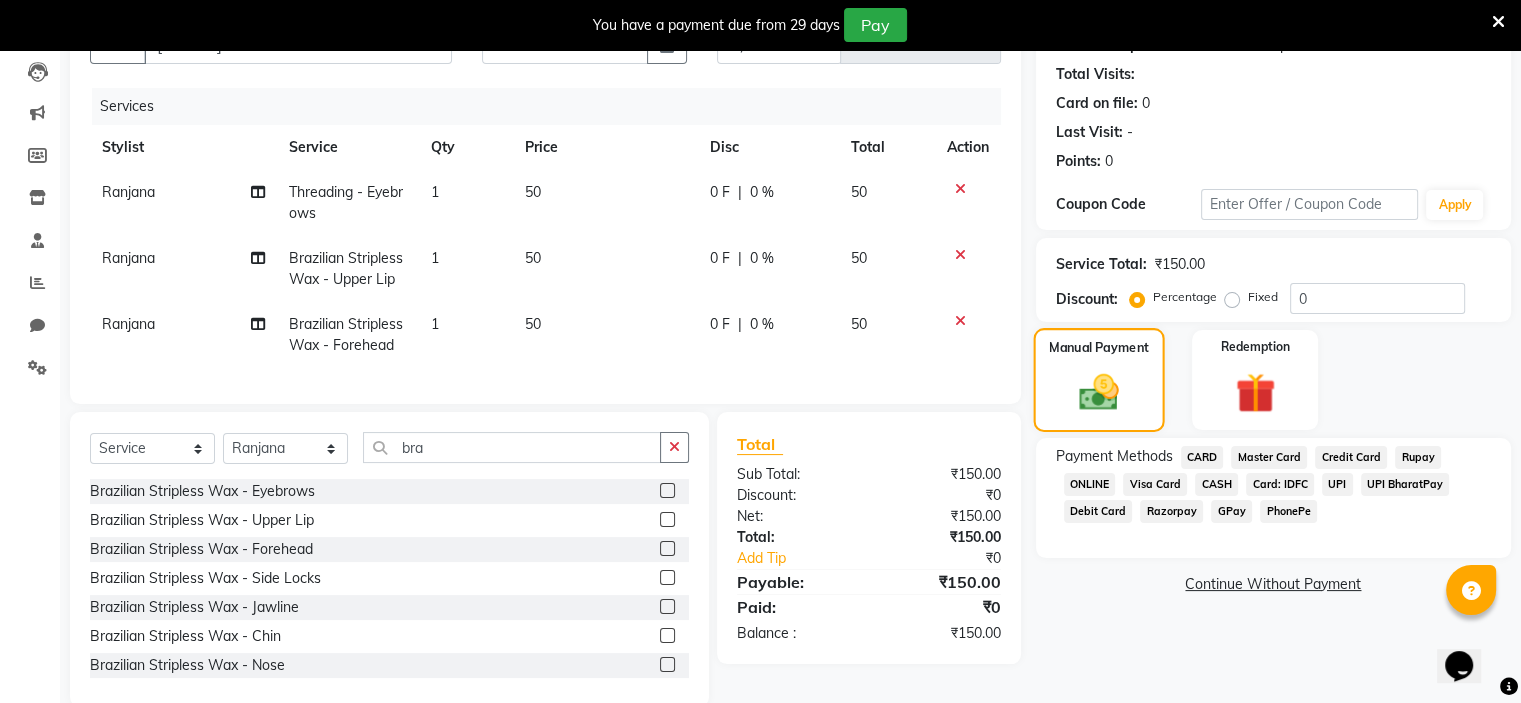 scroll, scrollTop: 220, scrollLeft: 0, axis: vertical 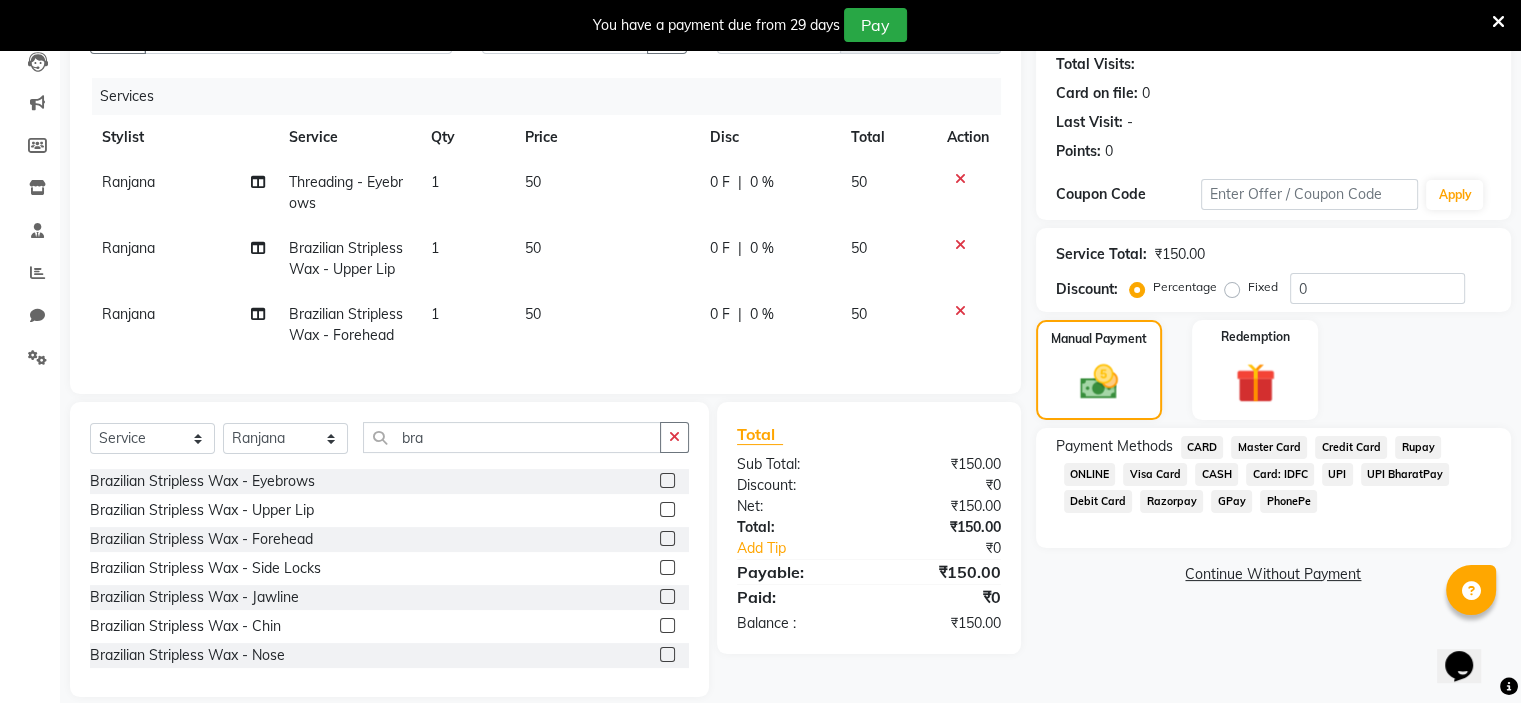 click on "GPay" 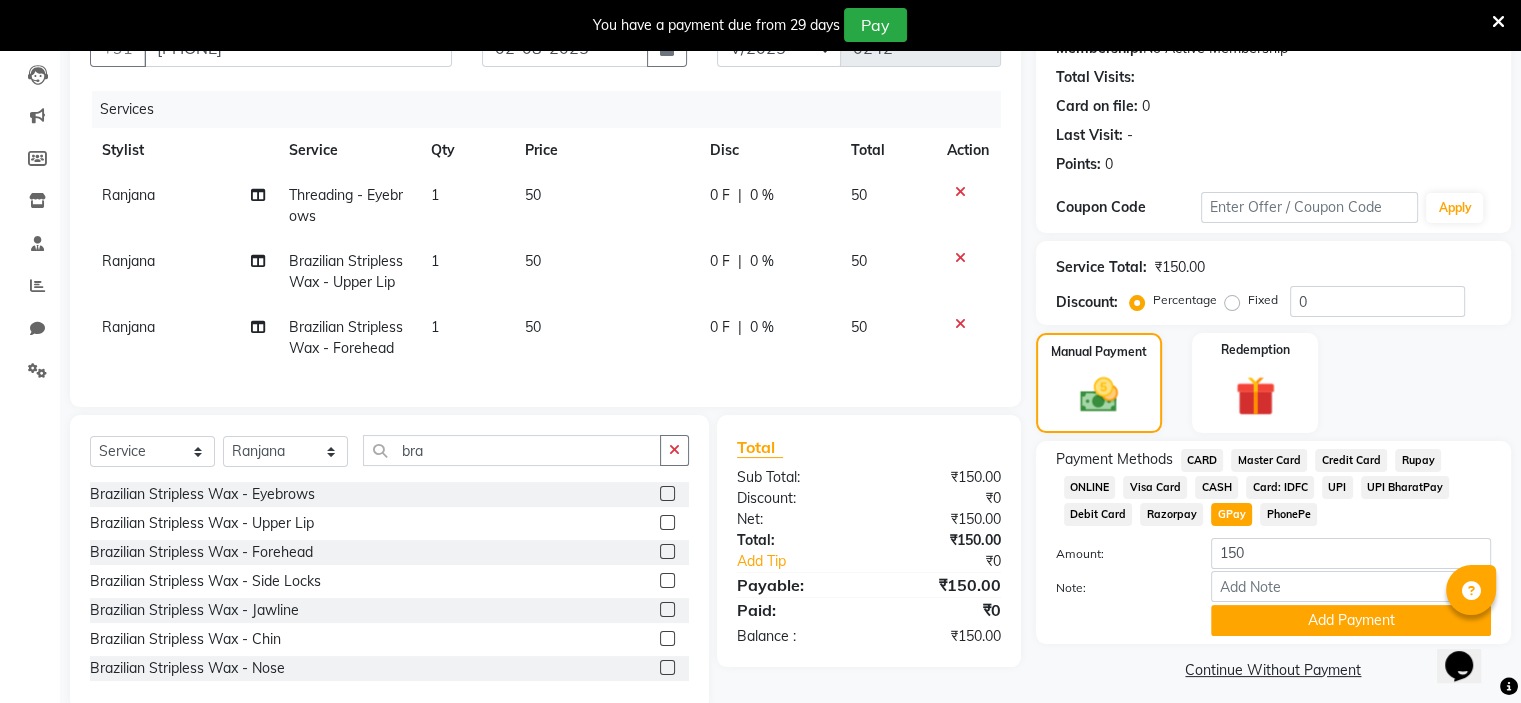 scroll, scrollTop: 228, scrollLeft: 0, axis: vertical 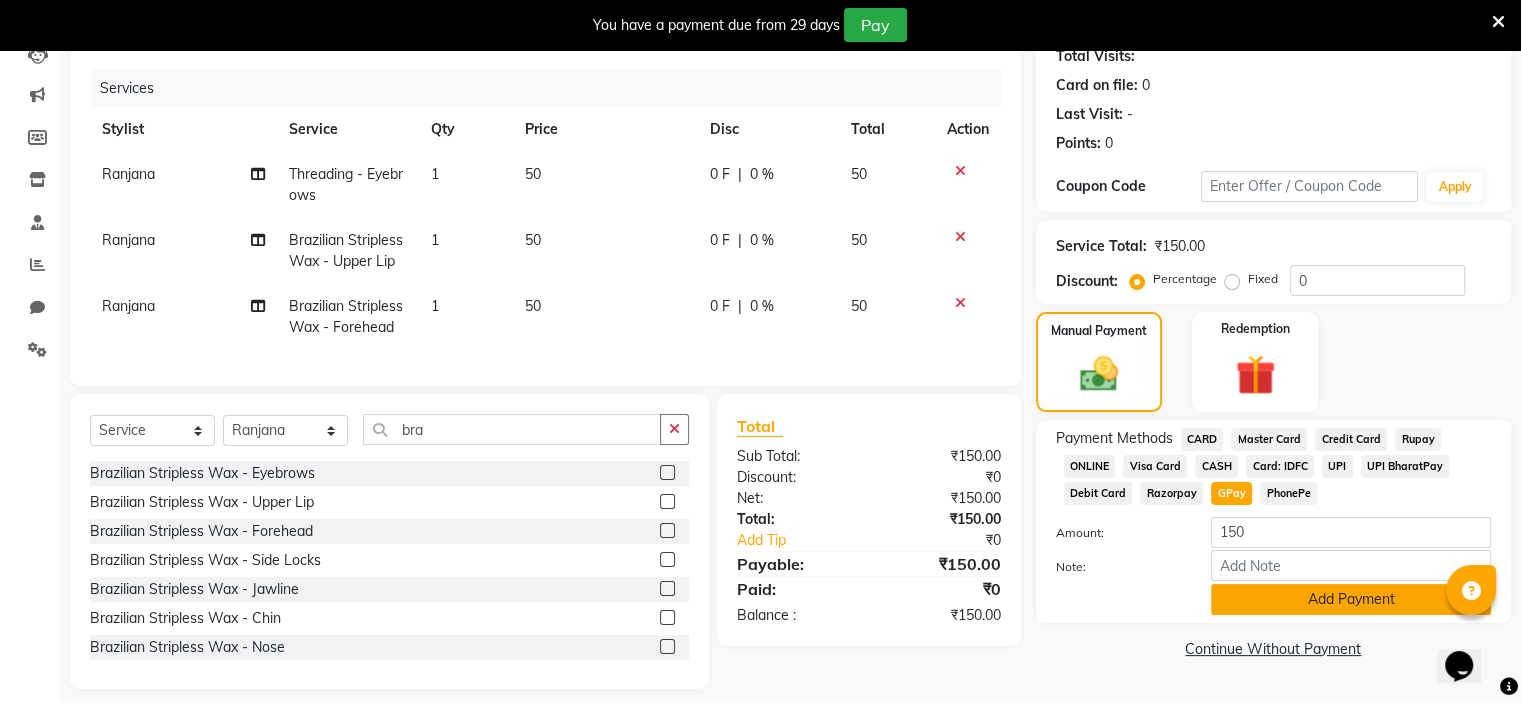click on "Add Payment" 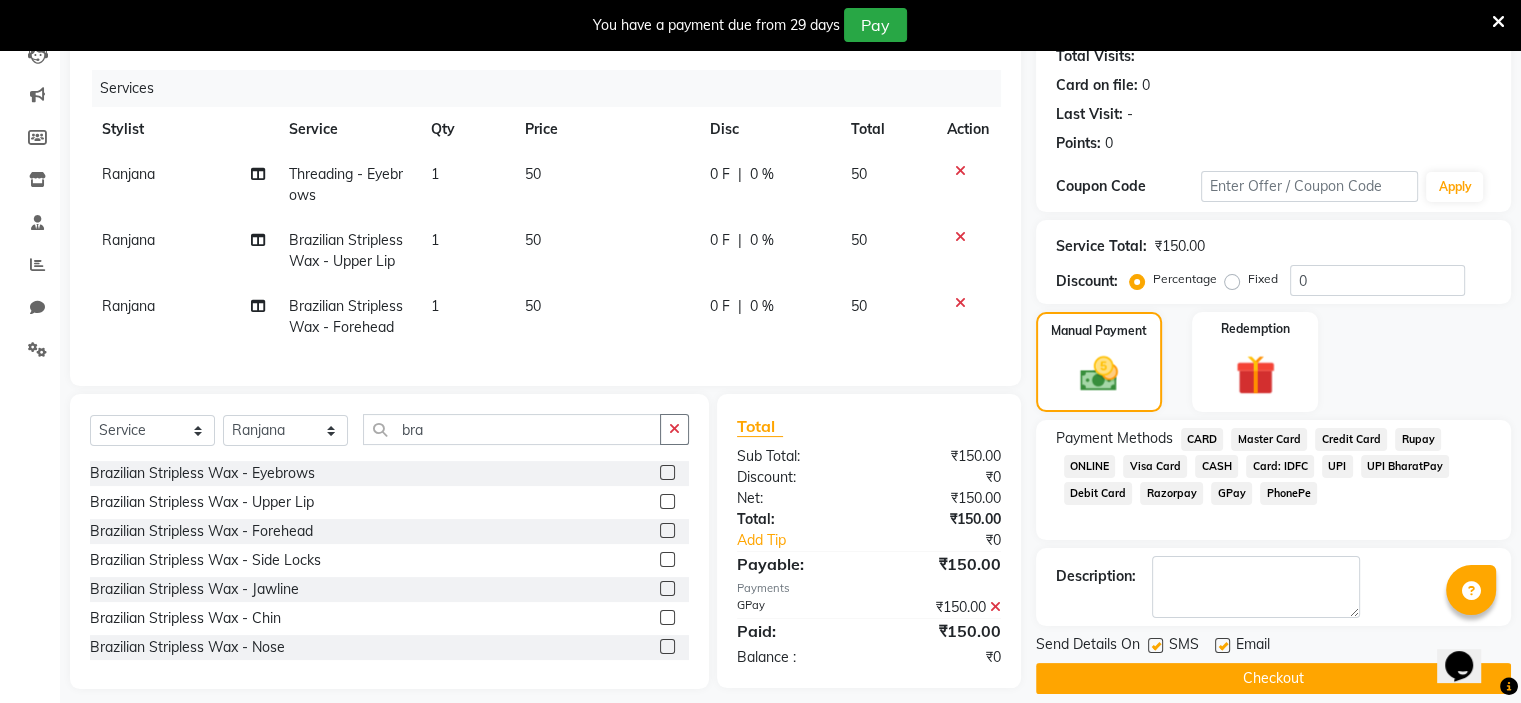 click 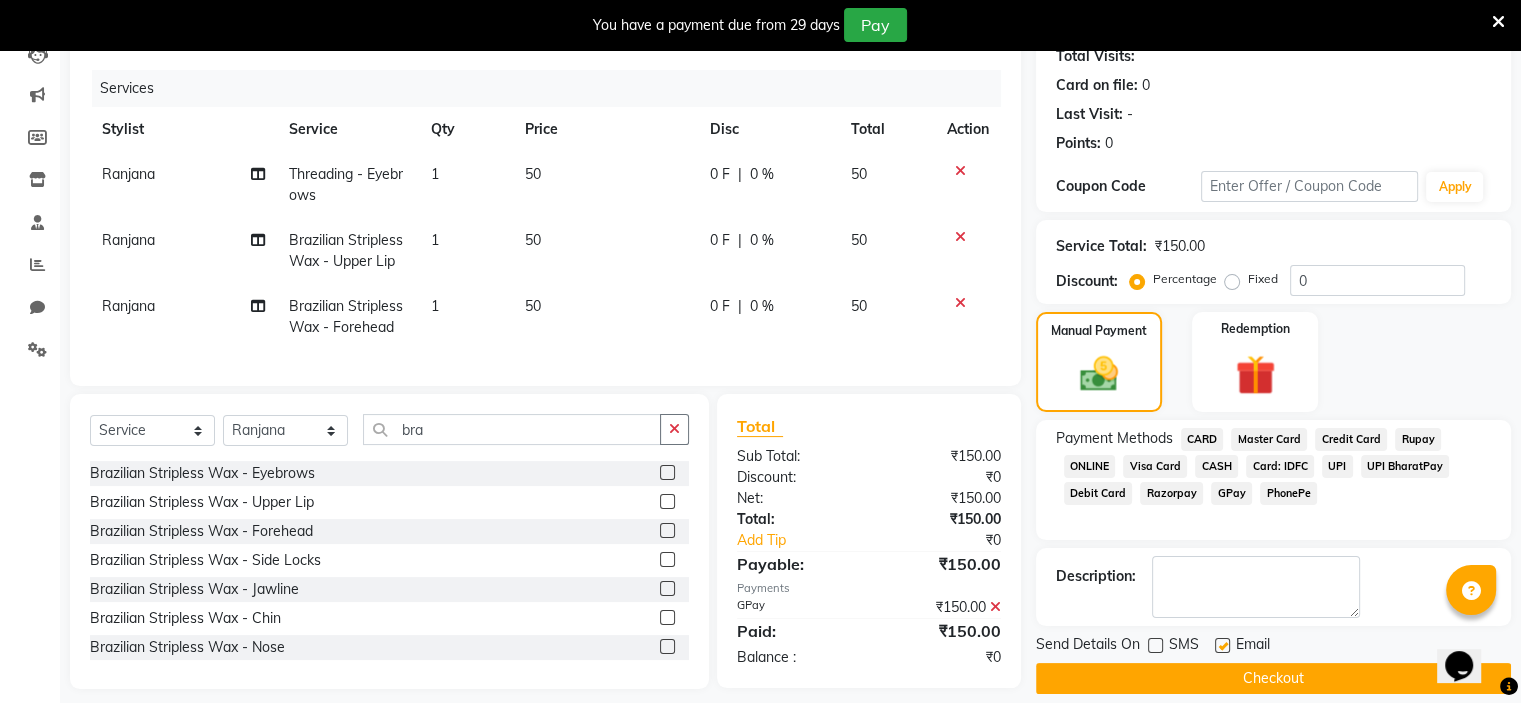 click on "Checkout" 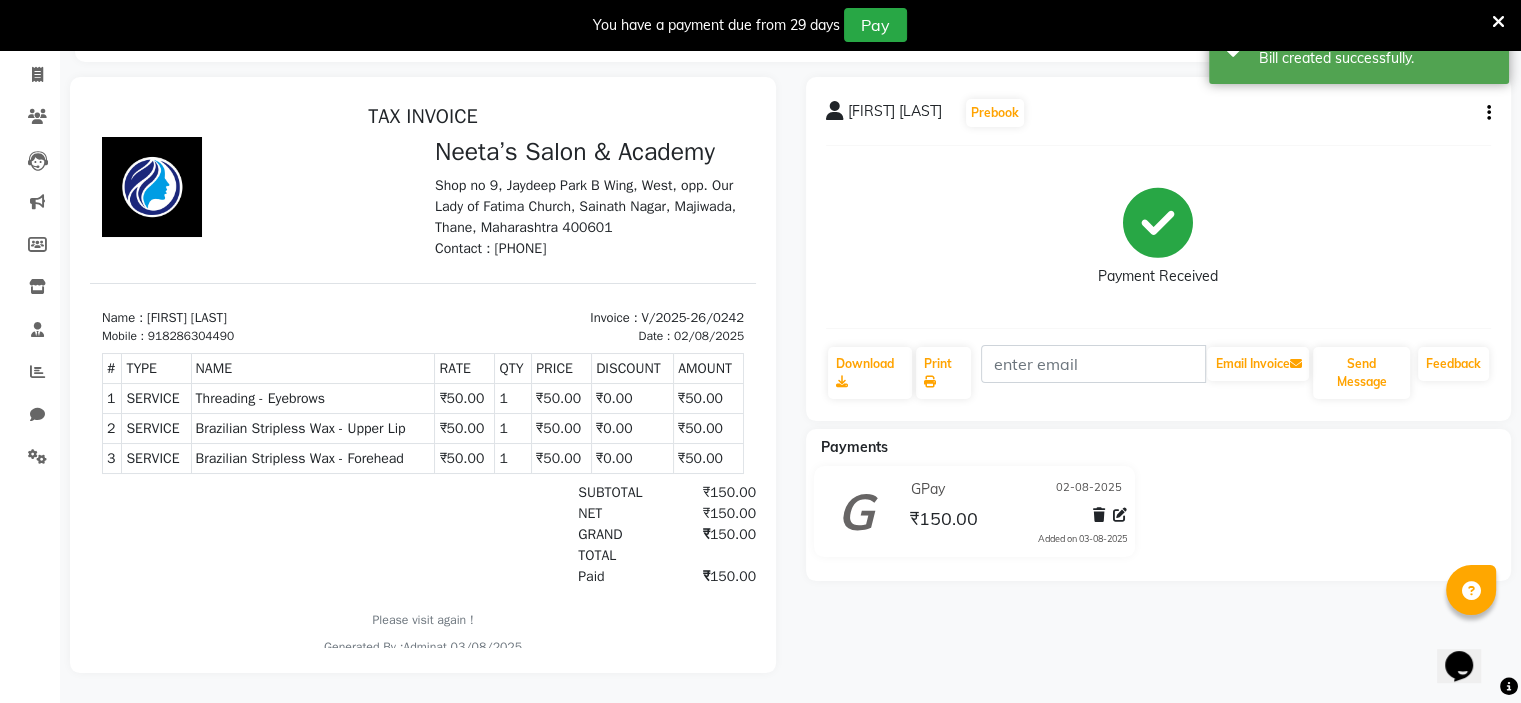 scroll, scrollTop: 0, scrollLeft: 0, axis: both 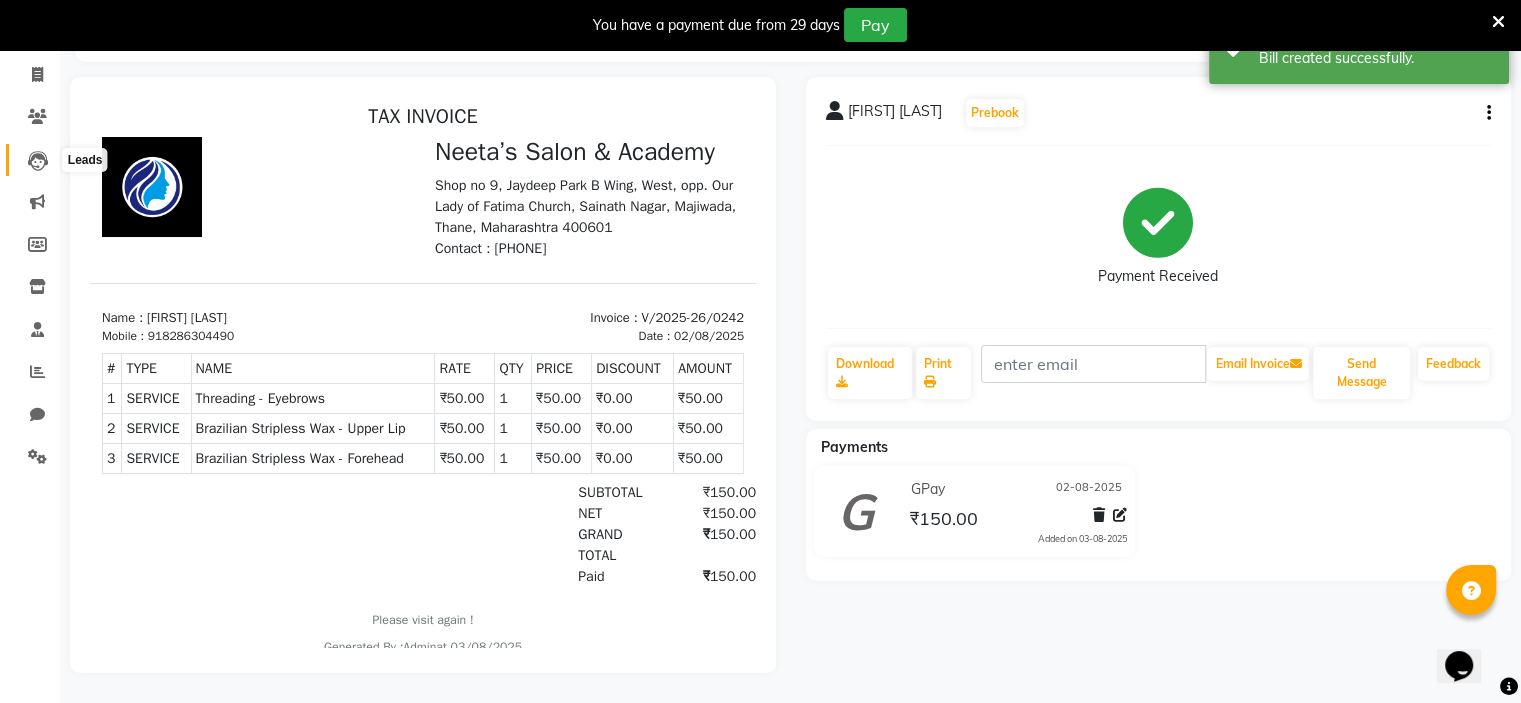 click 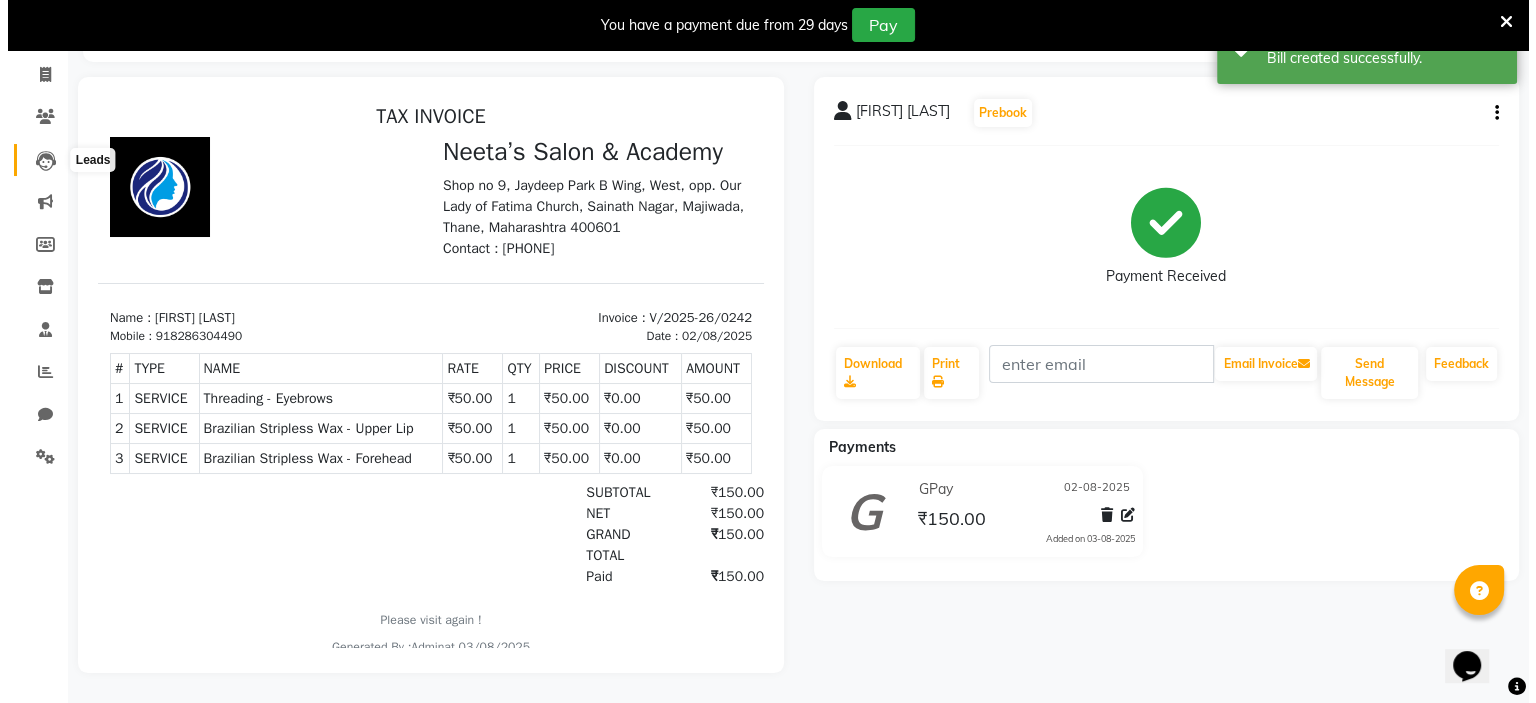 scroll, scrollTop: 50, scrollLeft: 0, axis: vertical 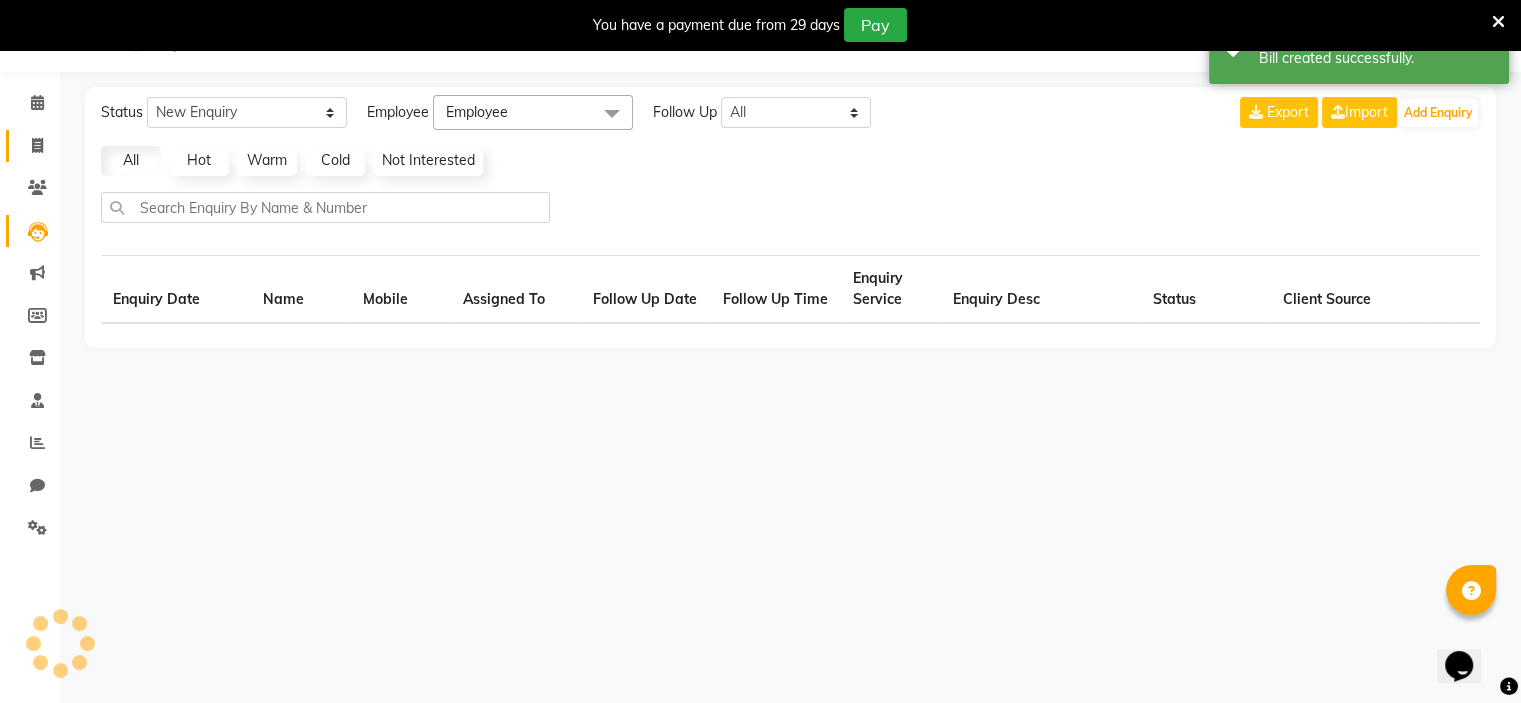 select on "10" 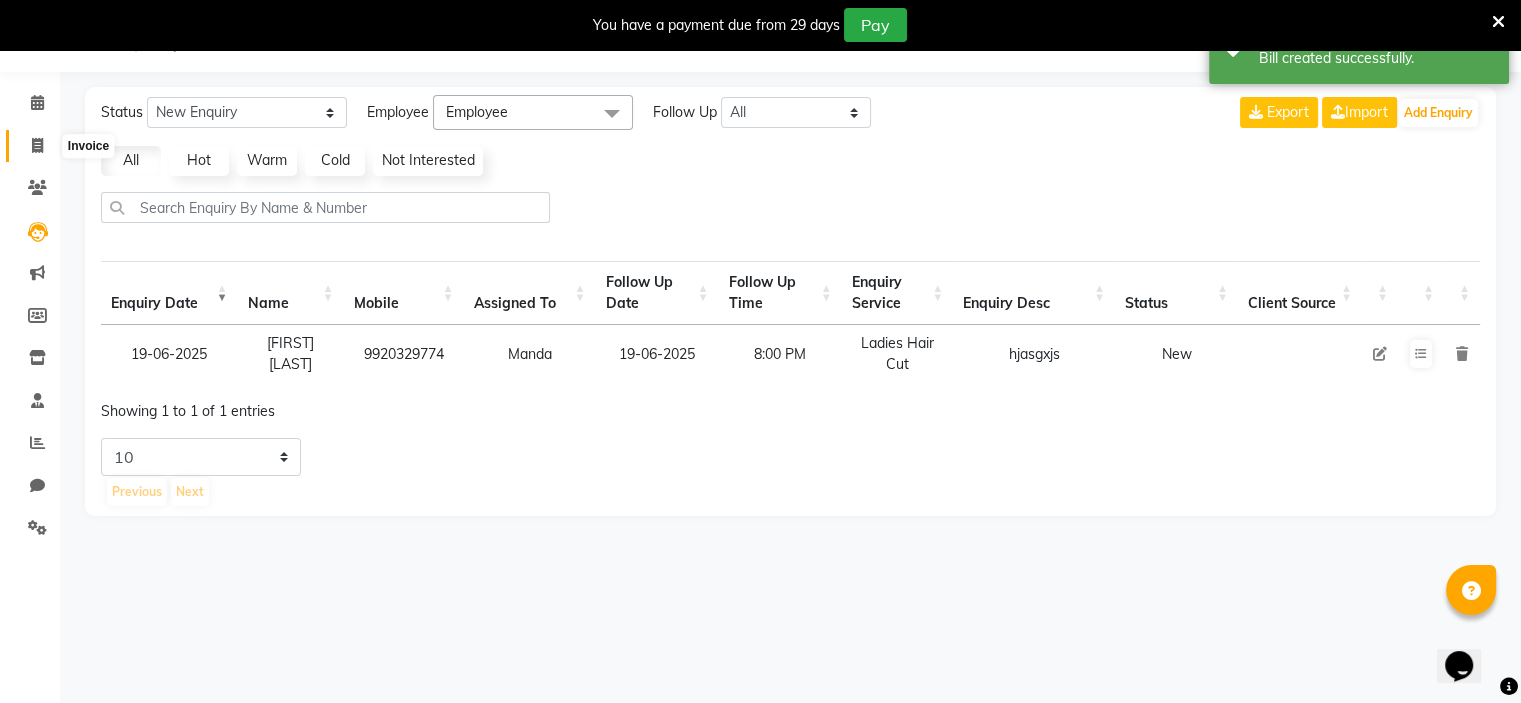 click 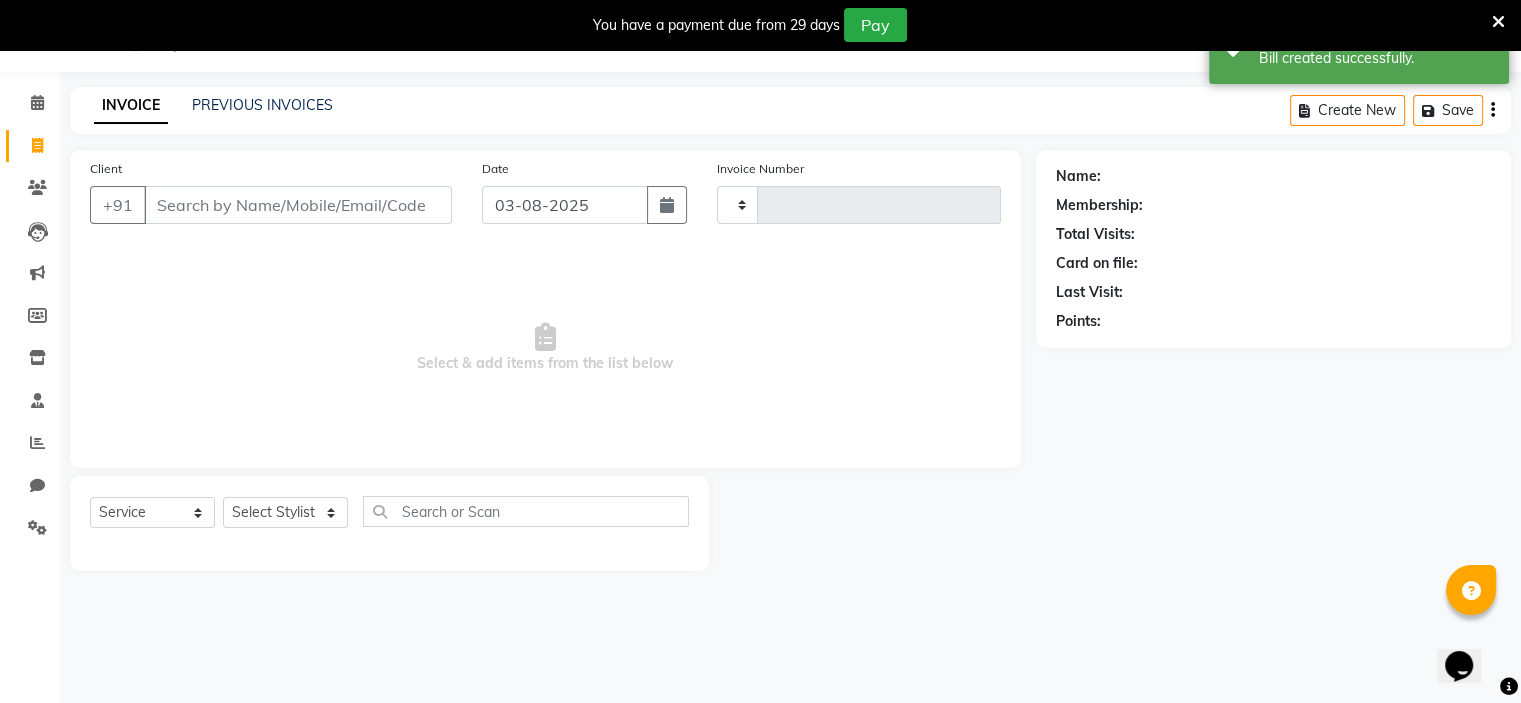 type on "0243" 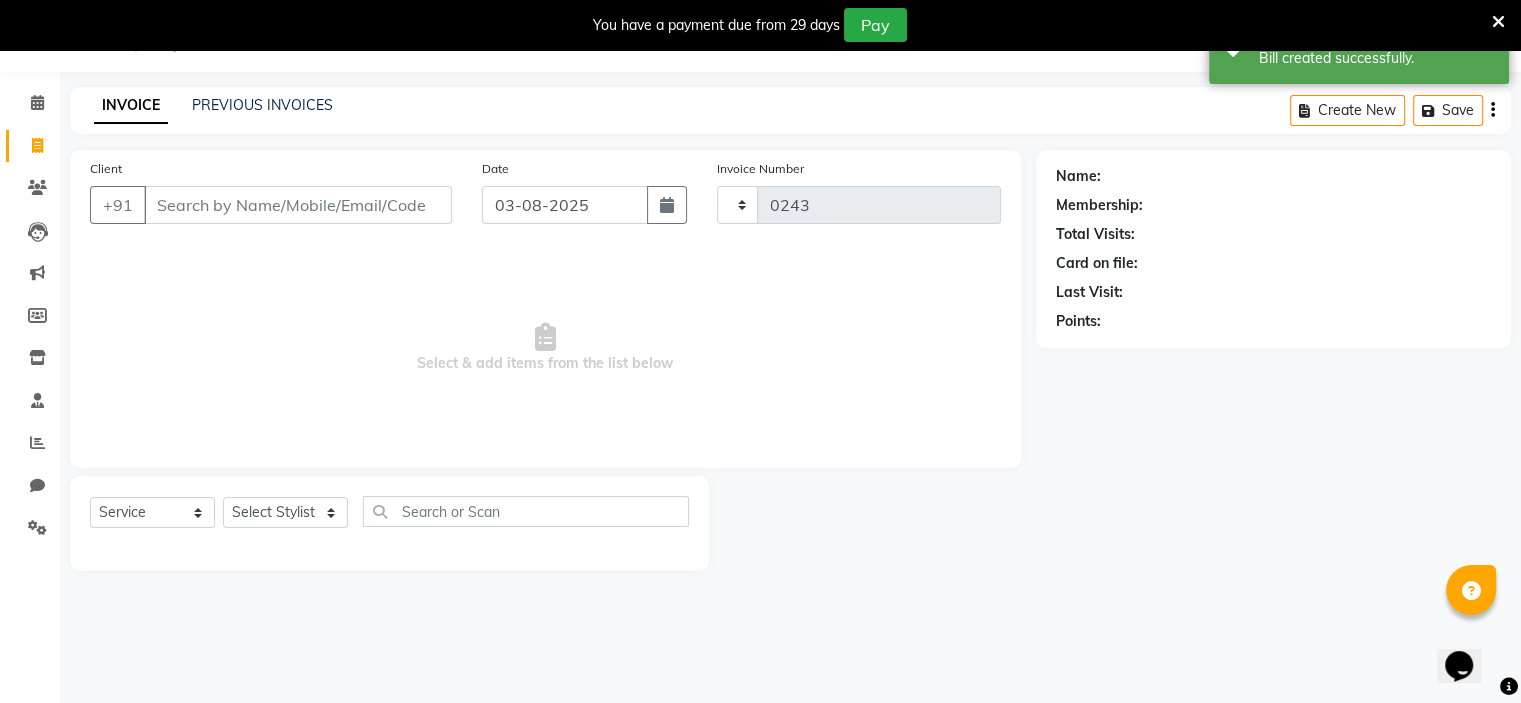 select on "8519" 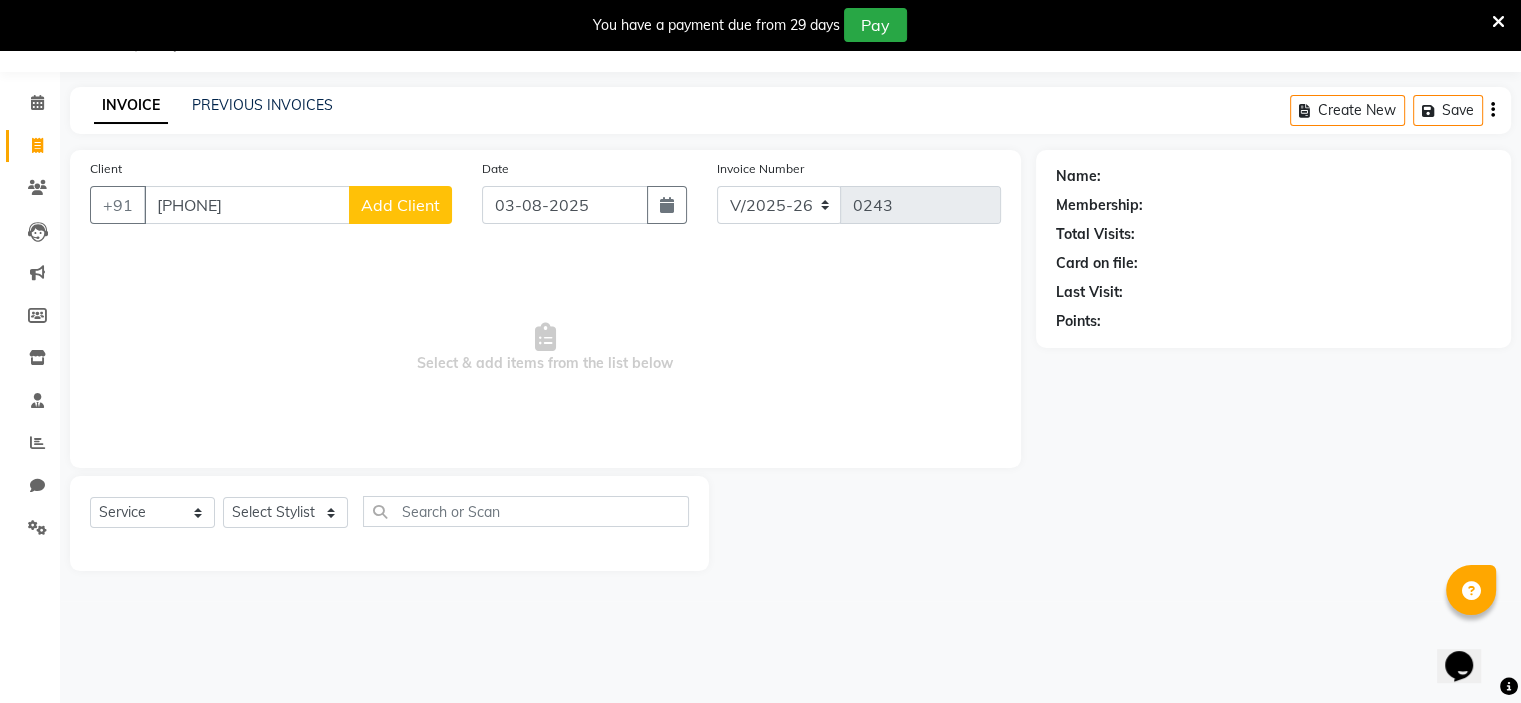 type on "[PHONE]" 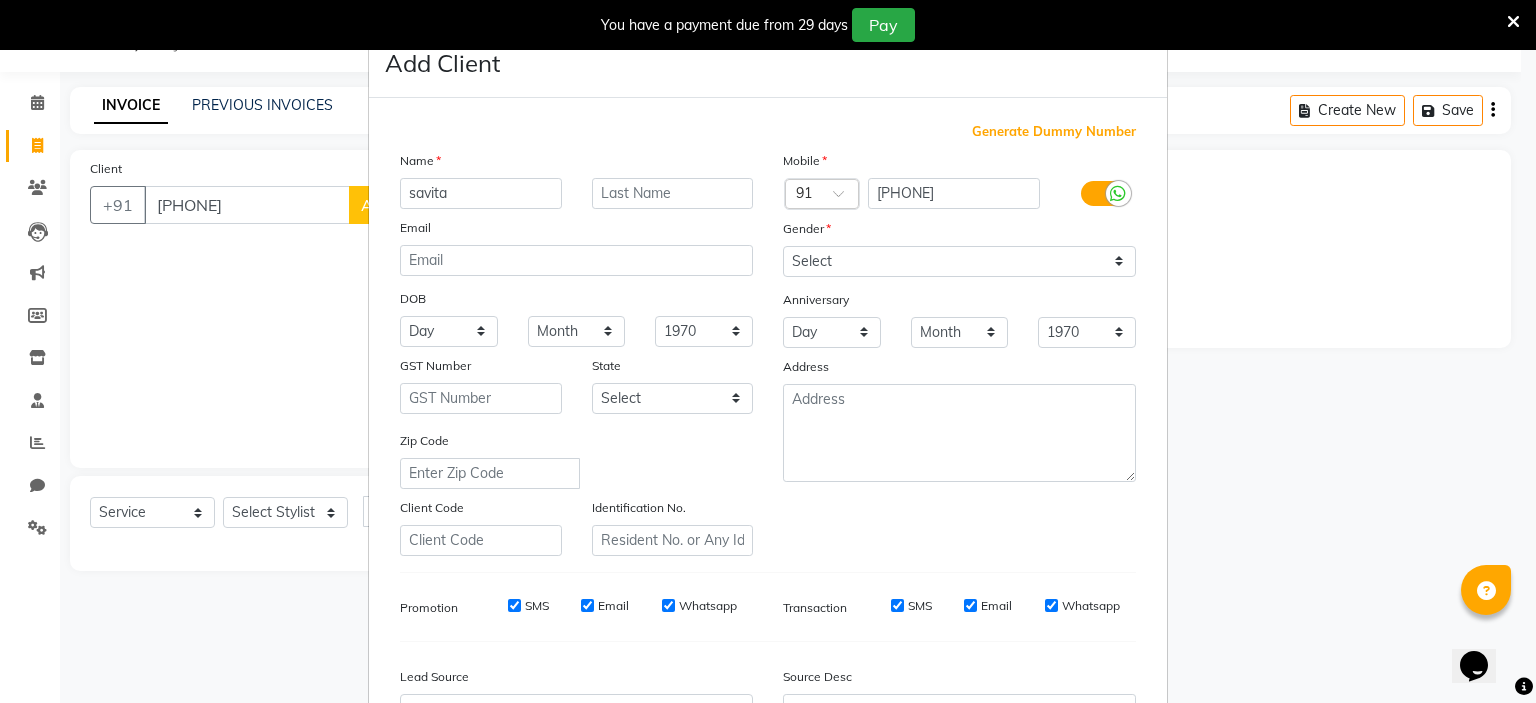 type on "savita" 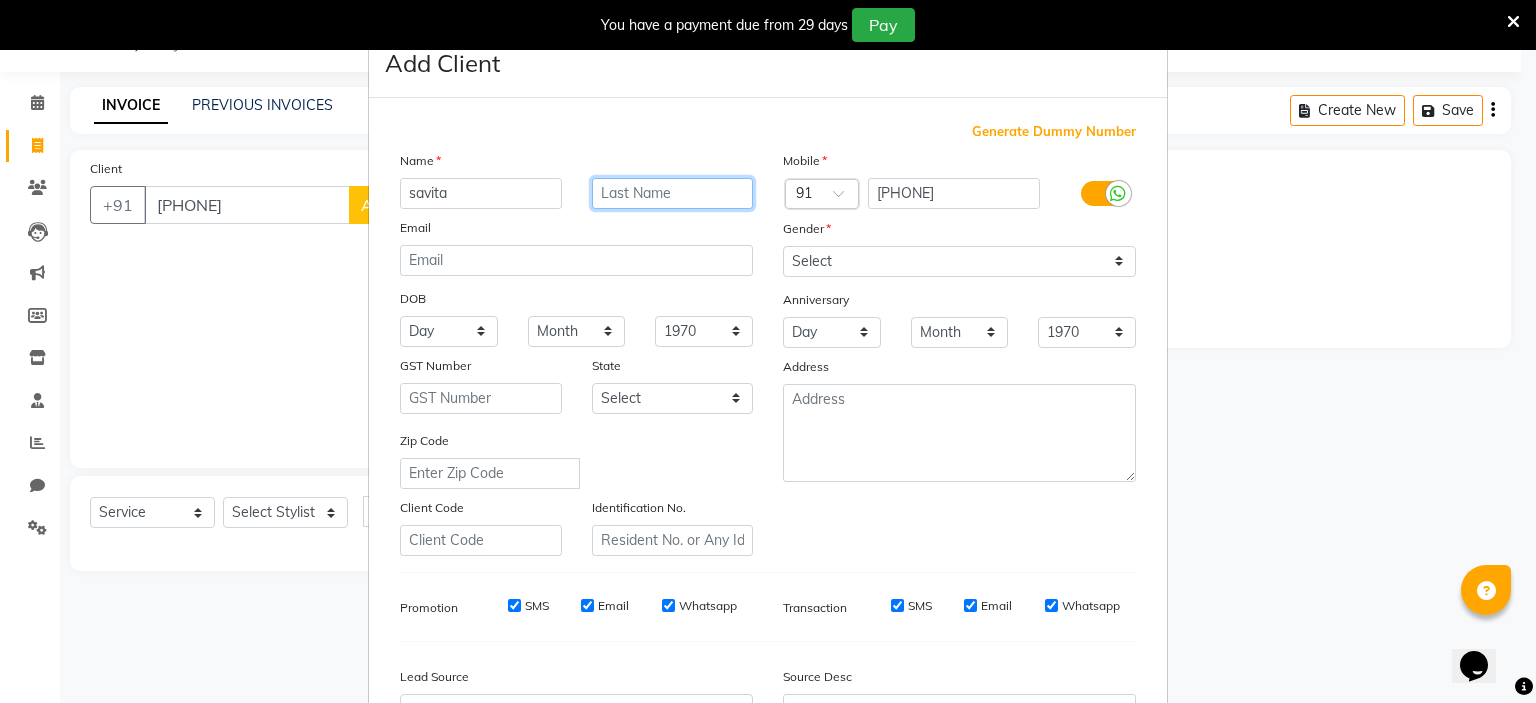 click at bounding box center [673, 193] 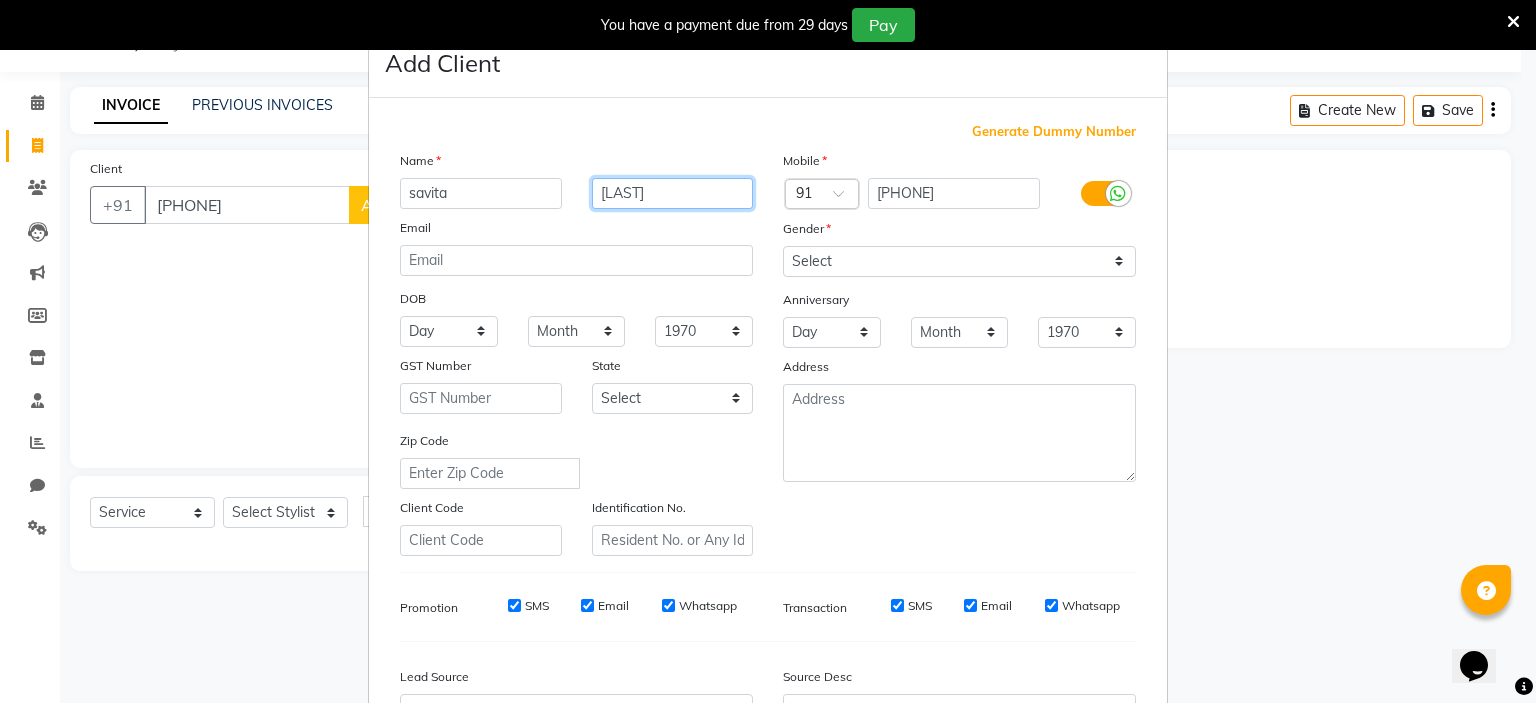 type on "[LAST]" 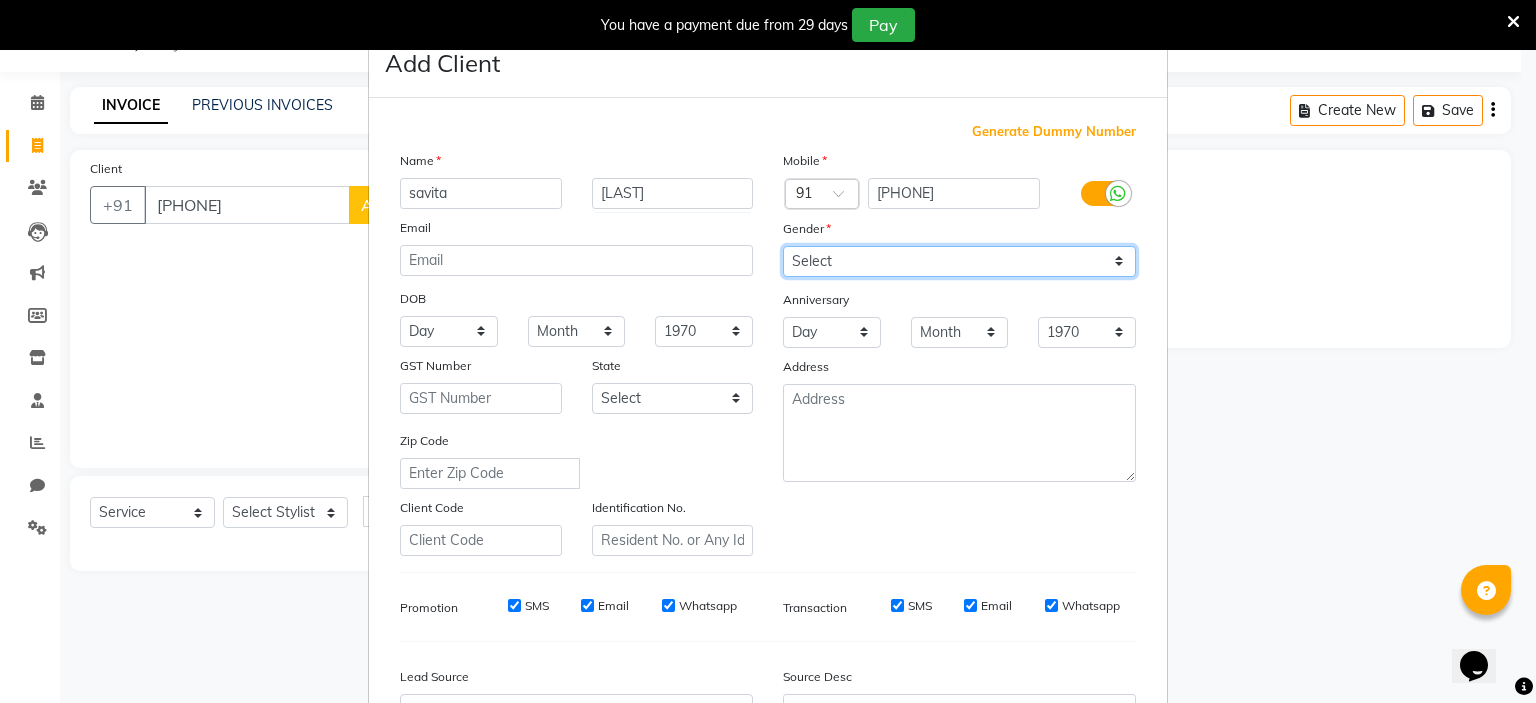 click on "Select Male Female Other Prefer Not To Say" at bounding box center (959, 261) 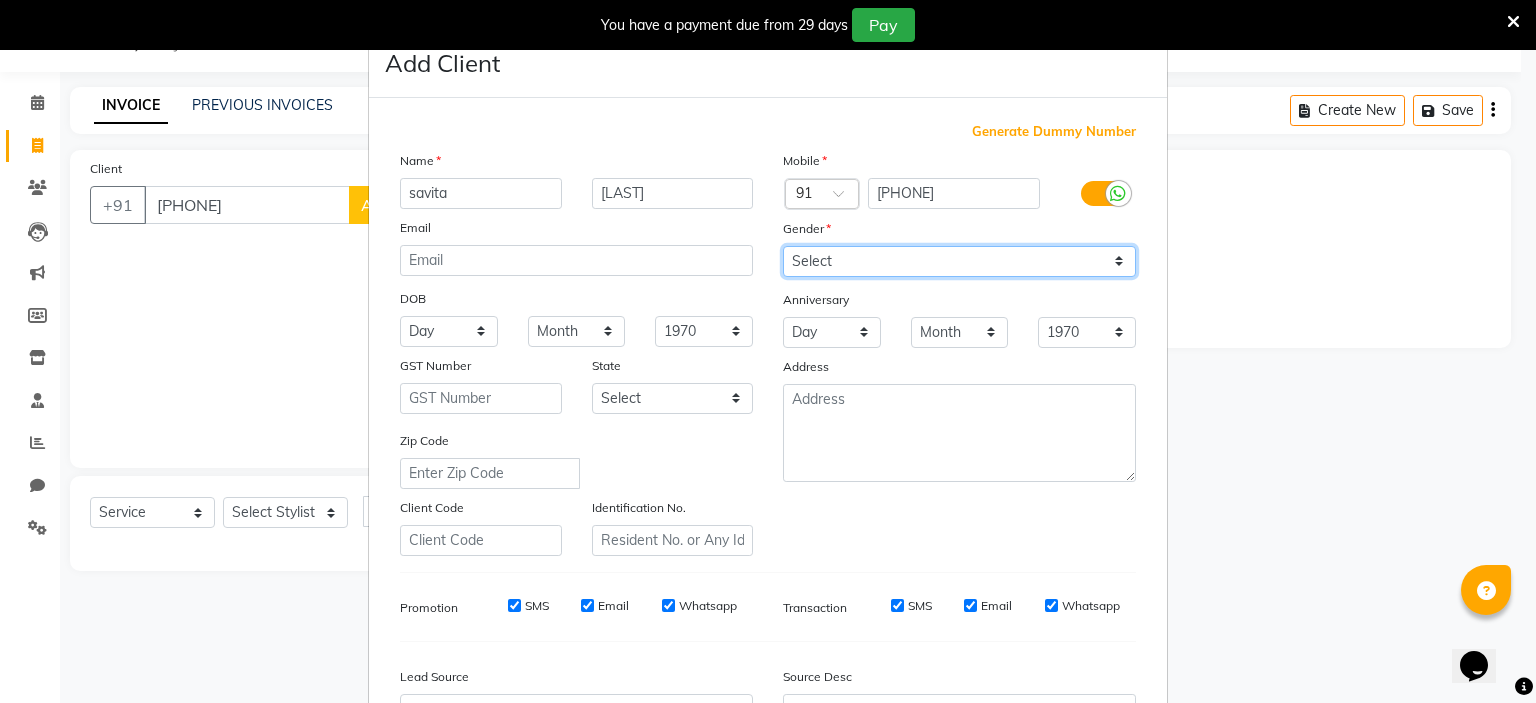 select on "female" 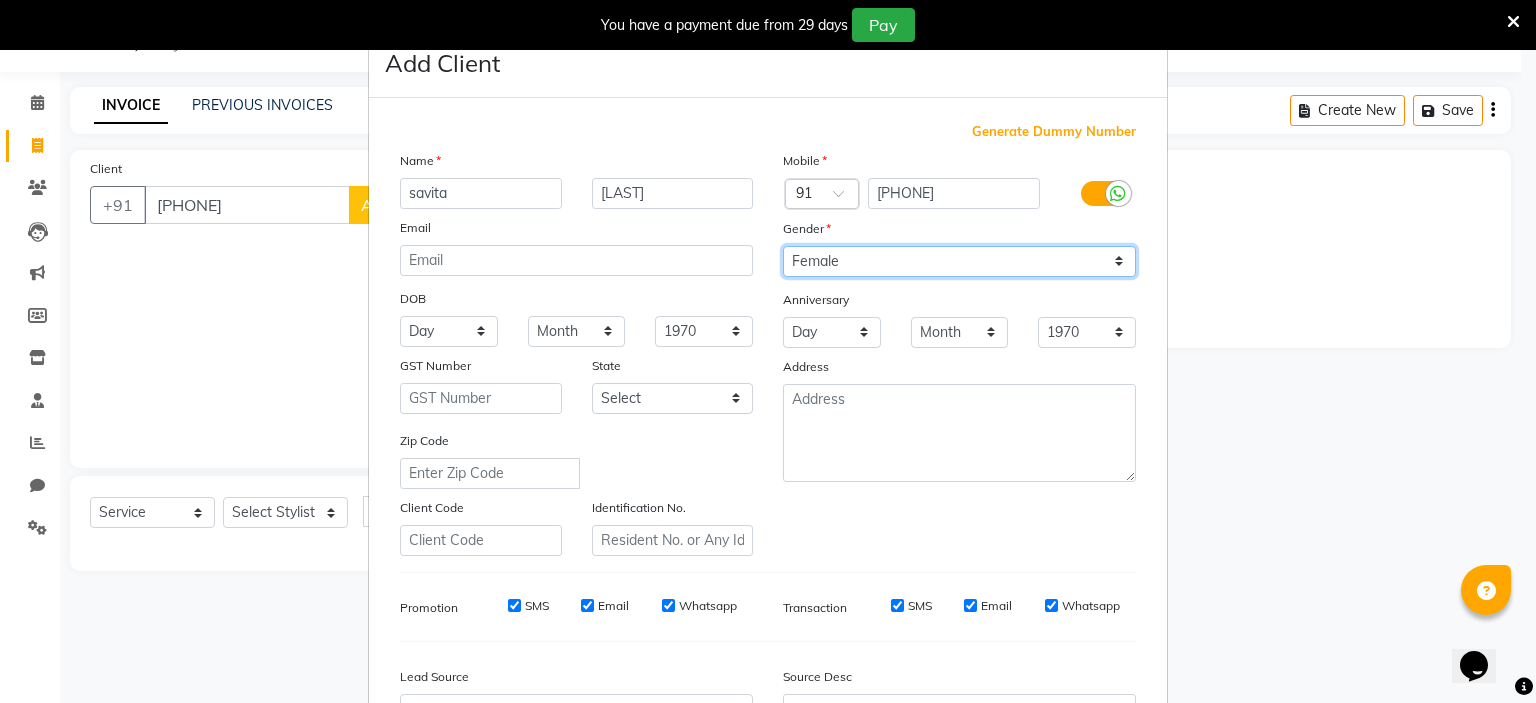 click on "Select Male Female Other Prefer Not To Say" at bounding box center (959, 261) 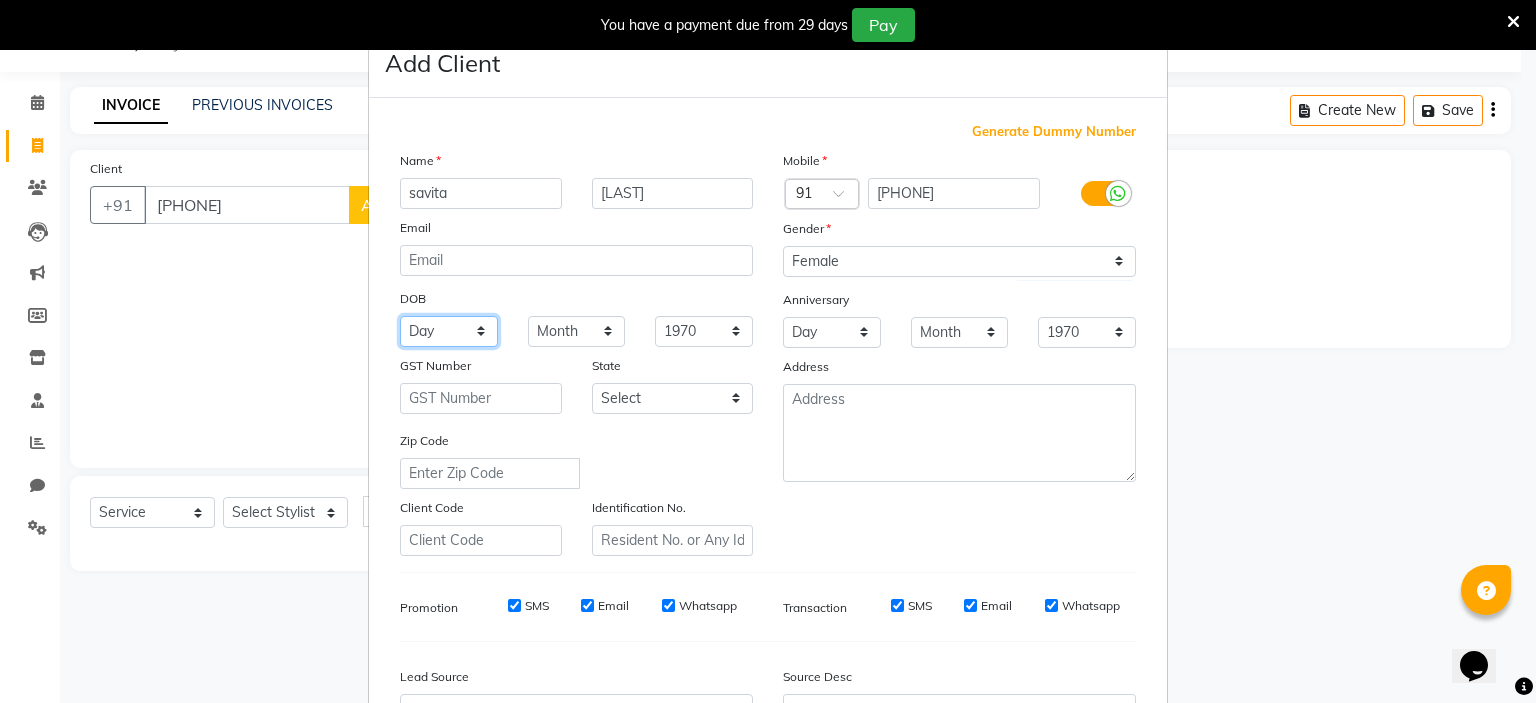 click on "Day 01 02 03 04 05 06 07 08 09 10 11 12 13 14 15 16 17 18 19 20 21 22 23 24 25 26 27 28 29 30 31" at bounding box center (449, 331) 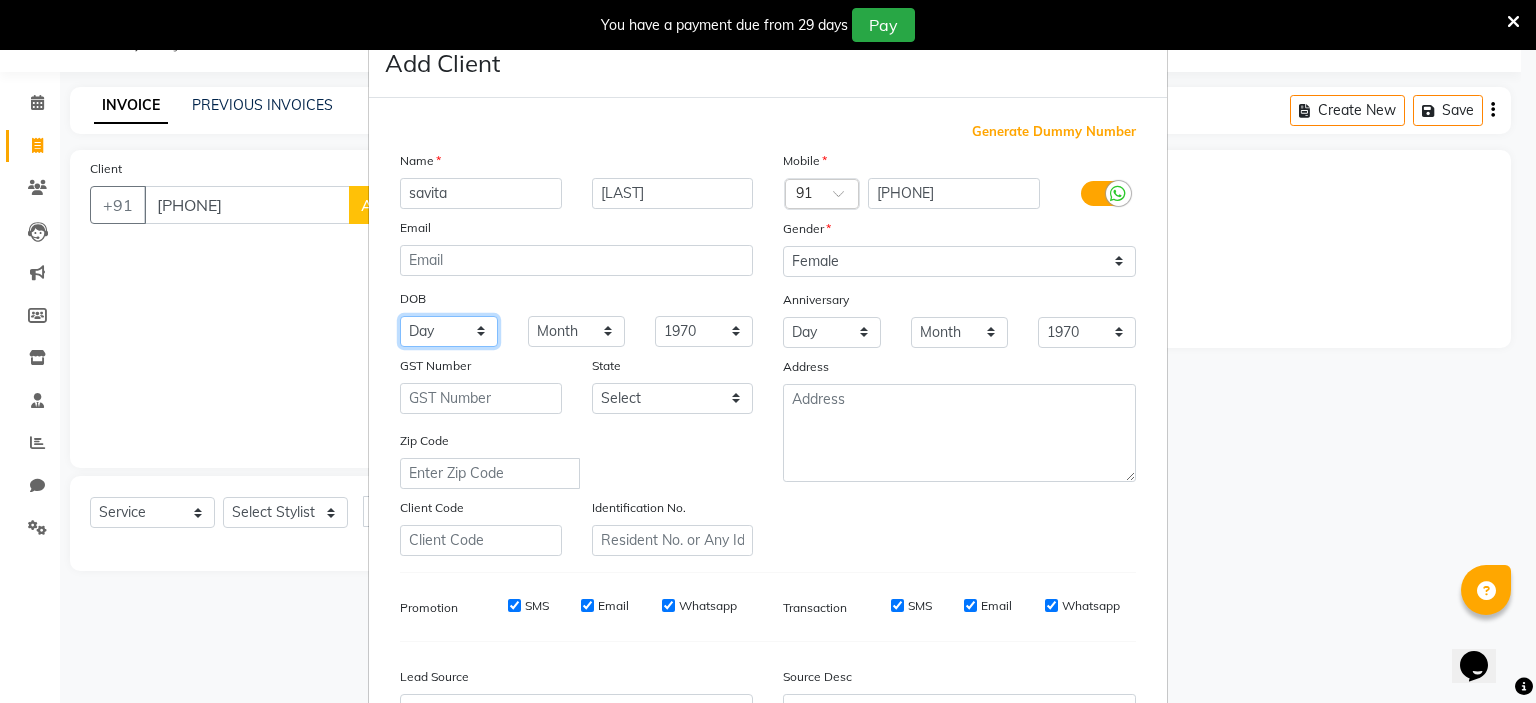 select on "17" 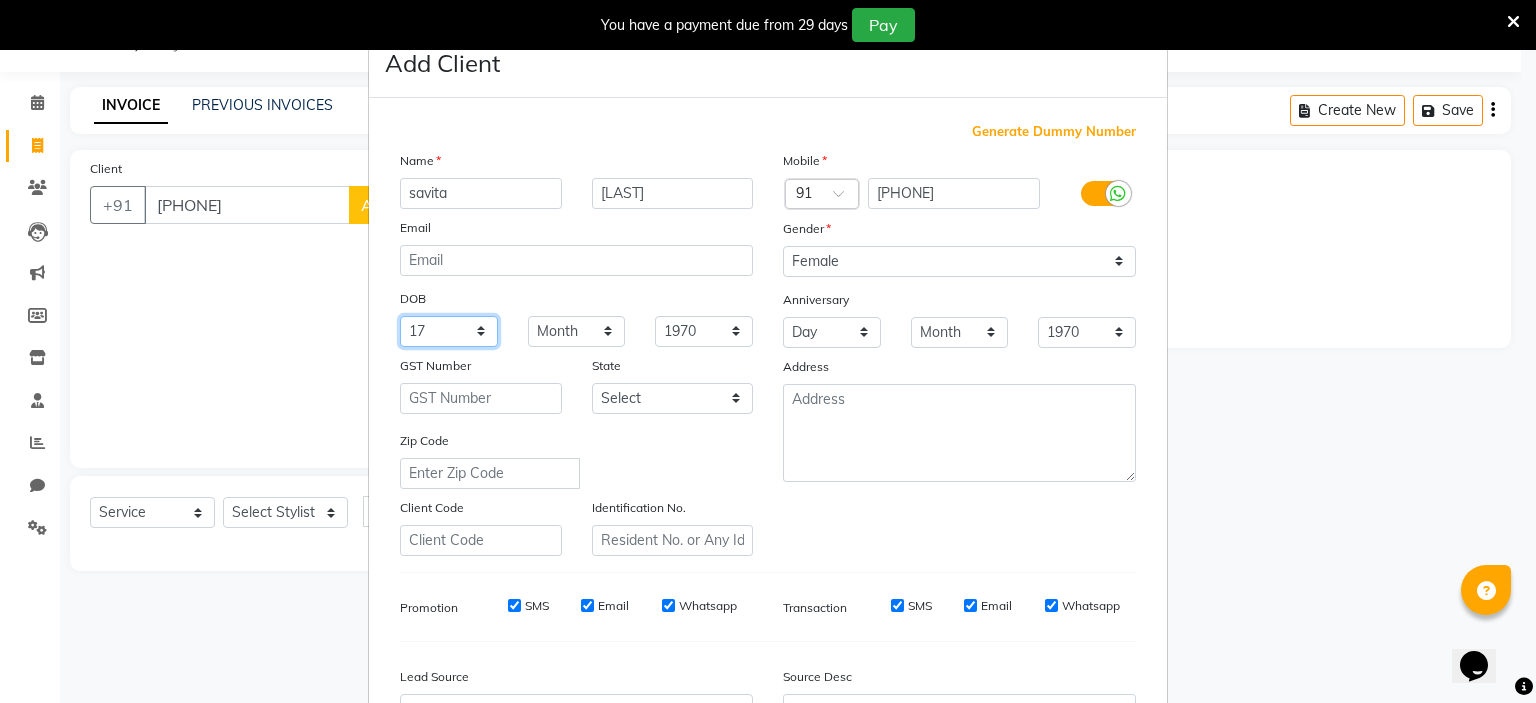 click on "Day 01 02 03 04 05 06 07 08 09 10 11 12 13 14 15 16 17 18 19 20 21 22 23 24 25 26 27 28 29 30 31" at bounding box center (449, 331) 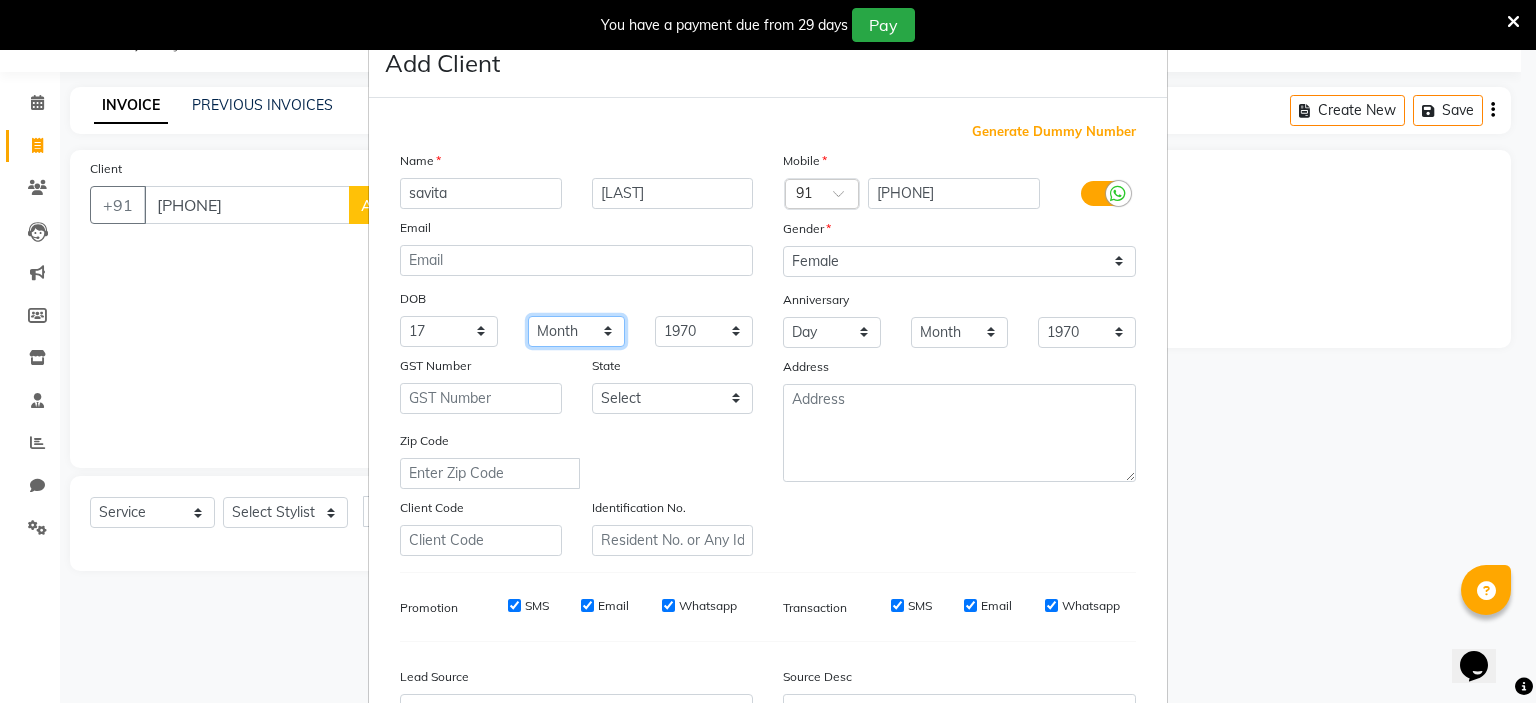 click on "Month January February March April May June July August September October November December" at bounding box center [577, 331] 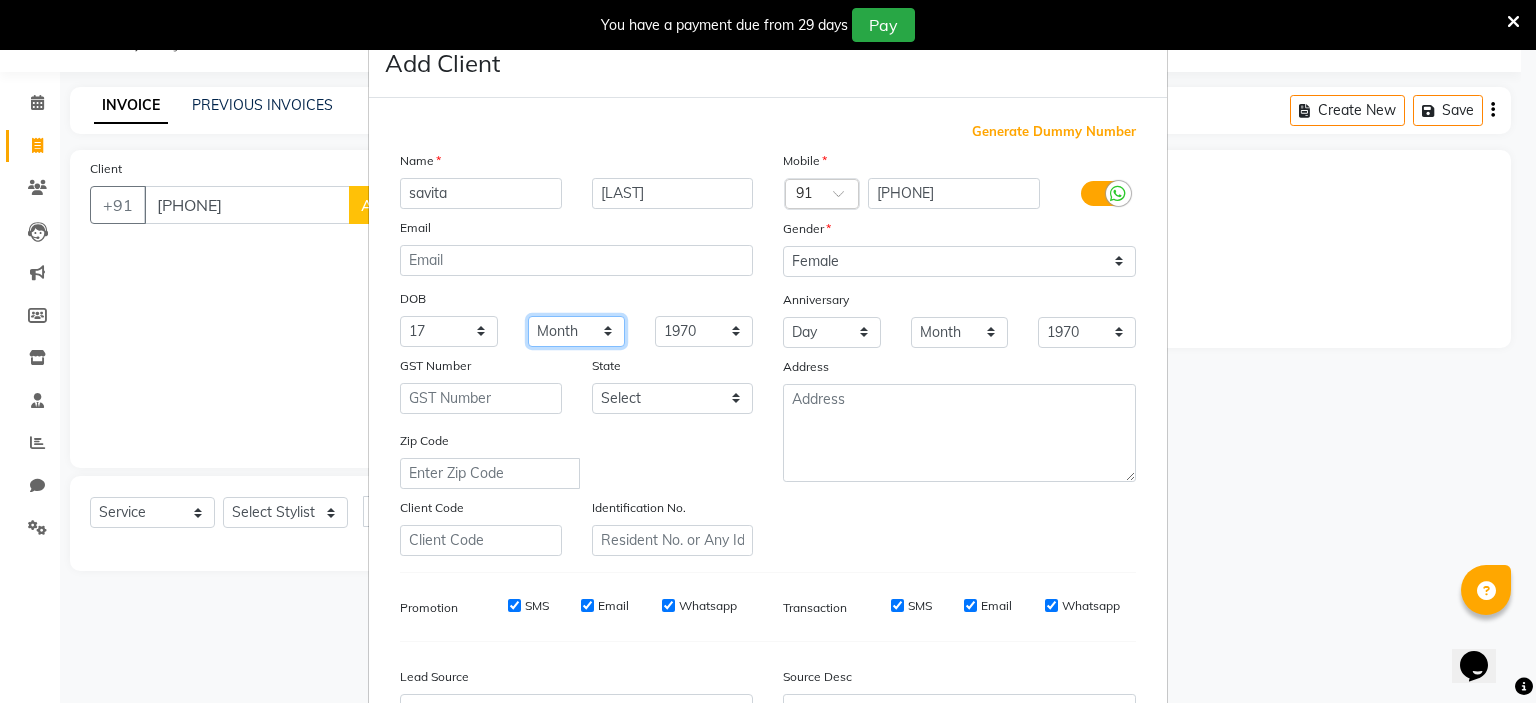 select on "07" 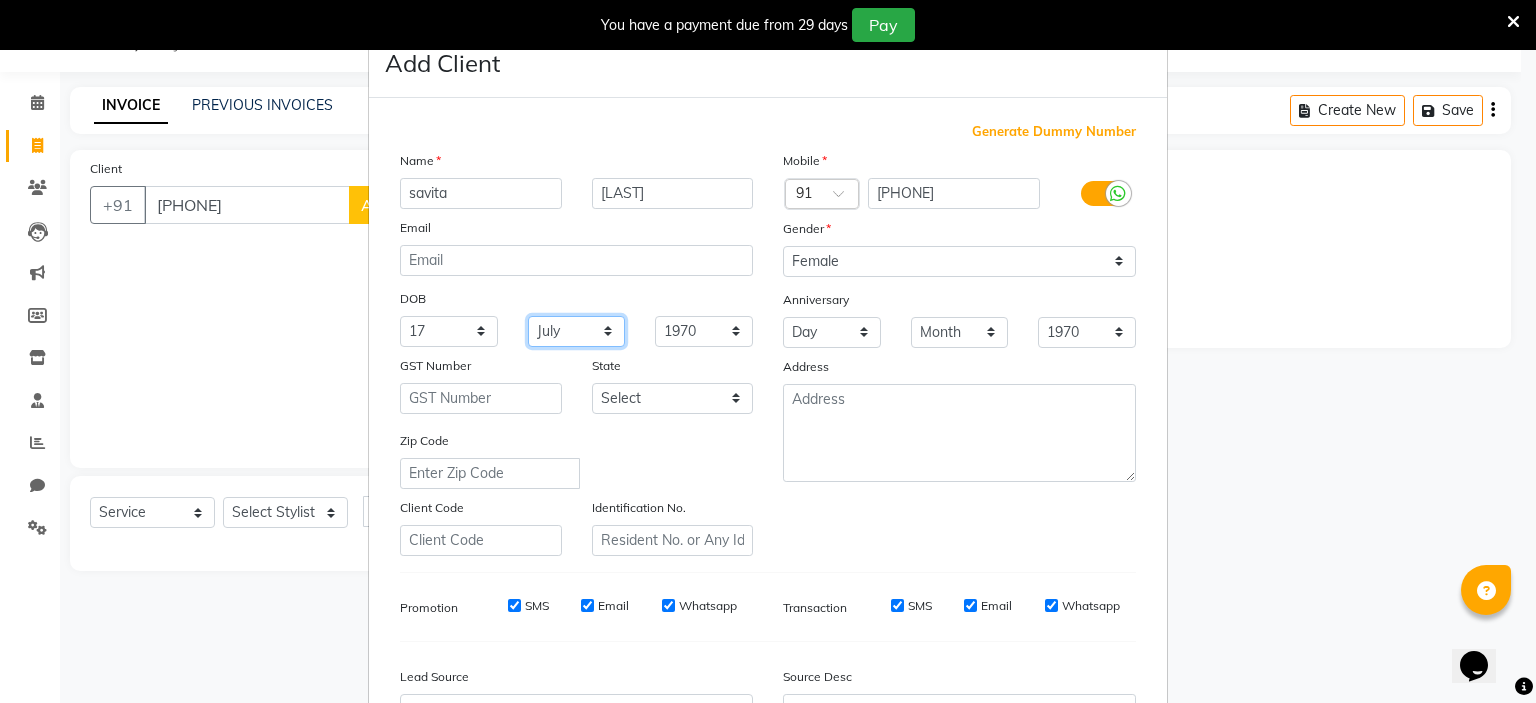 click on "Month January February March April May June July August September October November December" at bounding box center [577, 331] 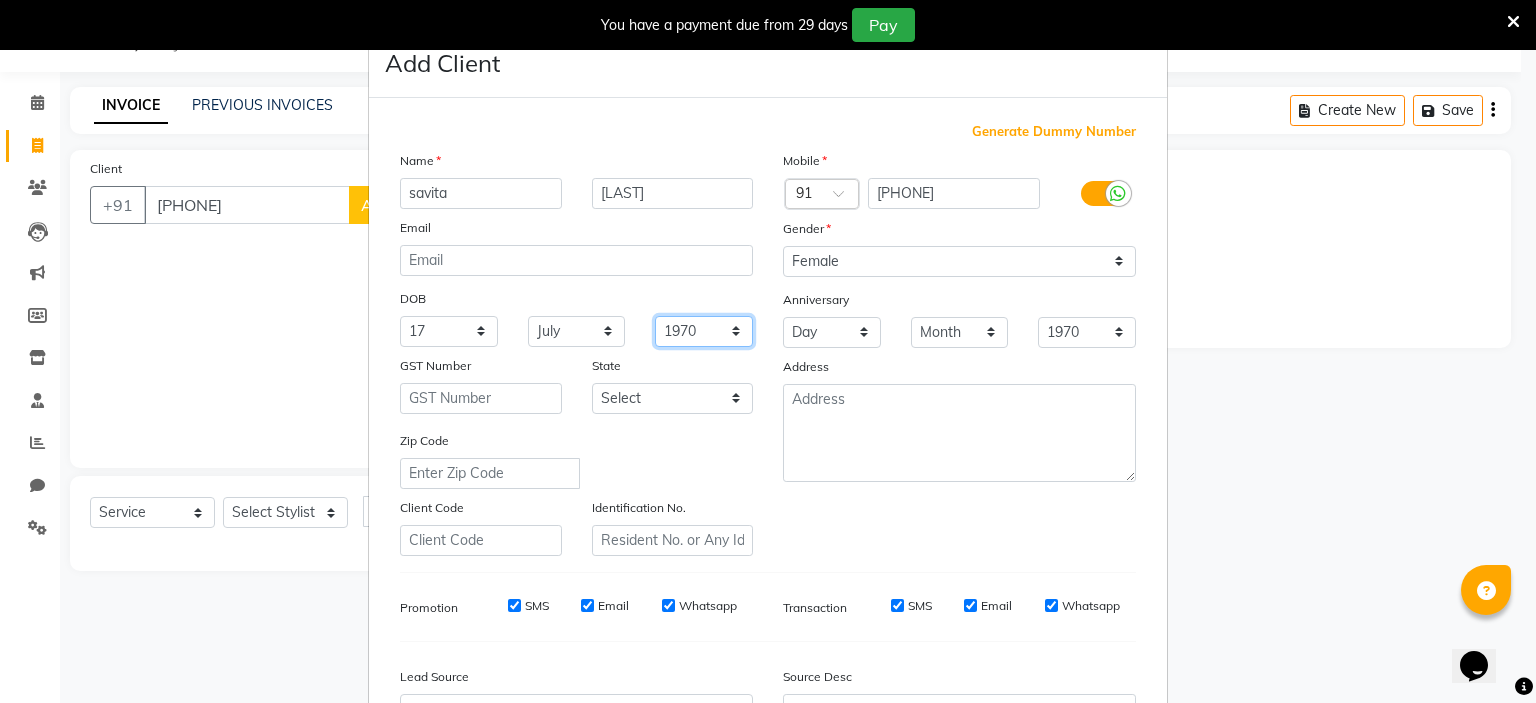 click on "1940 1941 1942 1943 1944 1945 1946 1947 1948 1949 1950 1951 1952 1953 1954 1955 1956 1957 1958 1959 1960 1961 1962 1963 1964 1965 1966 1967 1968 1969 1970 1971 1972 1973 1974 1975 1976 1977 1978 1979 1980 1981 1982 1983 1984 1985 1986 1987 1988 1989 1990 1991 1992 1993 1994 1995 1996 1997 1998 1999 2000 2001 2002 2003 2004 2005 2006 2007 2008 2009 2010 2011 2012 2013 2014 2015 2016 2017 2018 2019 2020 2021 2022 2023 2024" at bounding box center [704, 331] 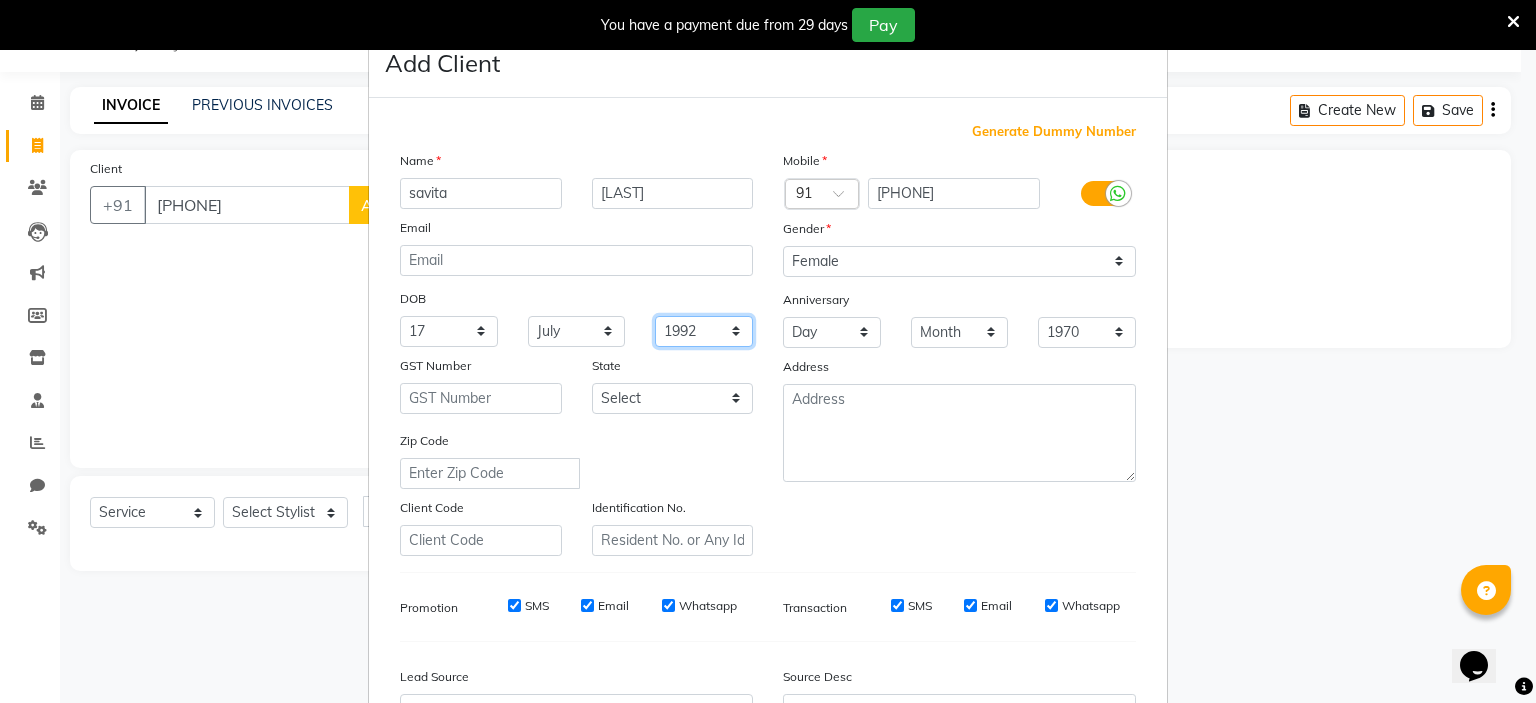 click on "1940 1941 1942 1943 1944 1945 1946 1947 1948 1949 1950 1951 1952 1953 1954 1955 1956 1957 1958 1959 1960 1961 1962 1963 1964 1965 1966 1967 1968 1969 1970 1971 1972 1973 1974 1975 1976 1977 1978 1979 1980 1981 1982 1983 1984 1985 1986 1987 1988 1989 1990 1991 1992 1993 1994 1995 1996 1997 1998 1999 2000 2001 2002 2003 2004 2005 2006 2007 2008 2009 2010 2011 2012 2013 2014 2015 2016 2017 2018 2019 2020 2021 2022 2023 2024" at bounding box center [704, 331] 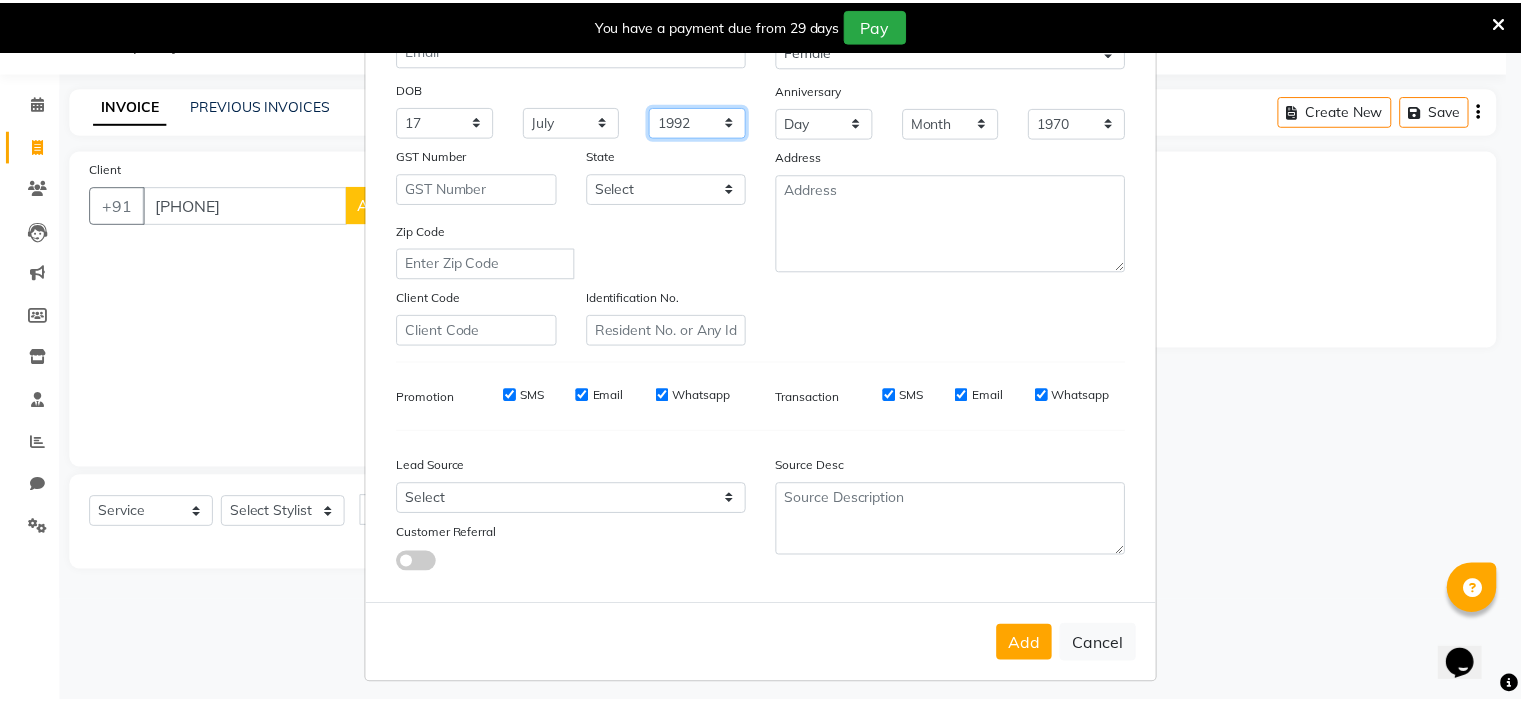 scroll, scrollTop: 198, scrollLeft: 0, axis: vertical 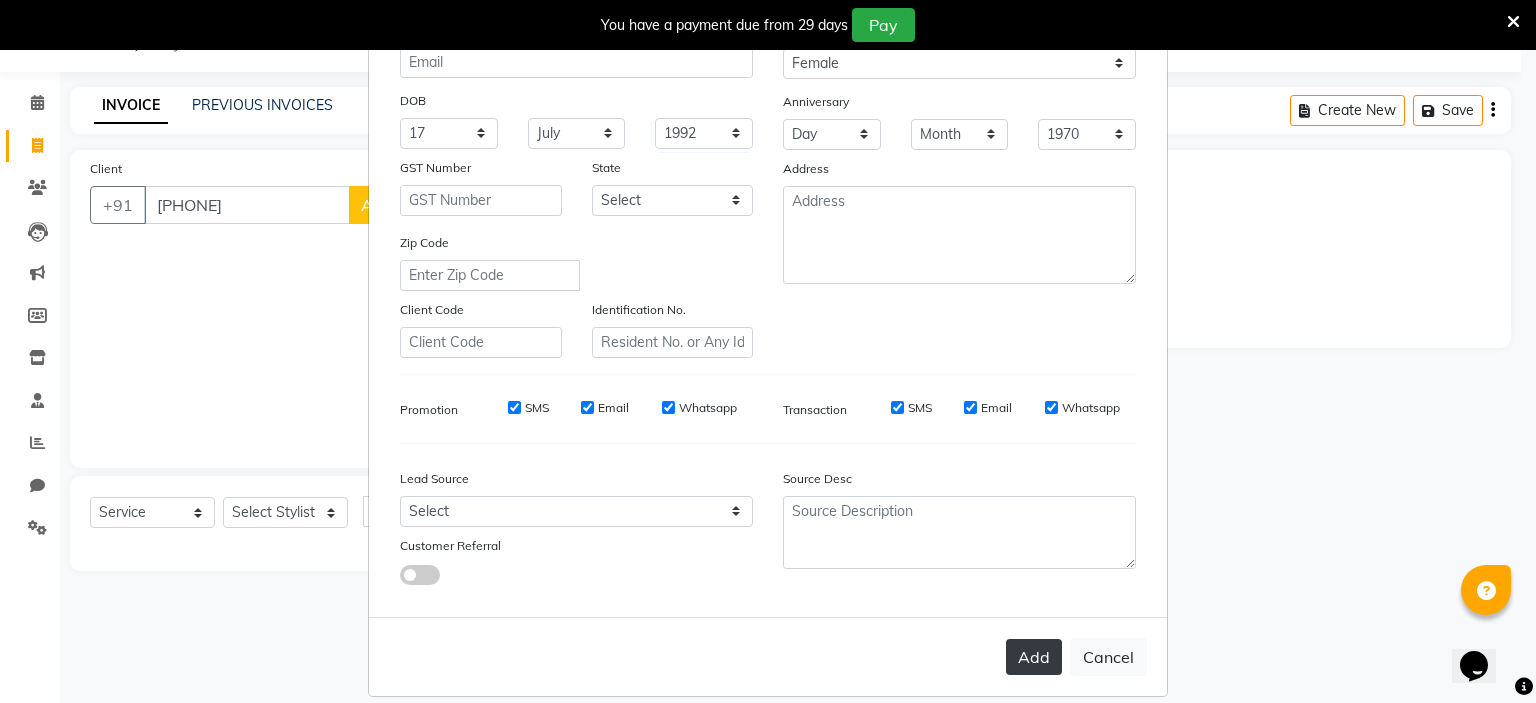 click on "Add" at bounding box center [1034, 657] 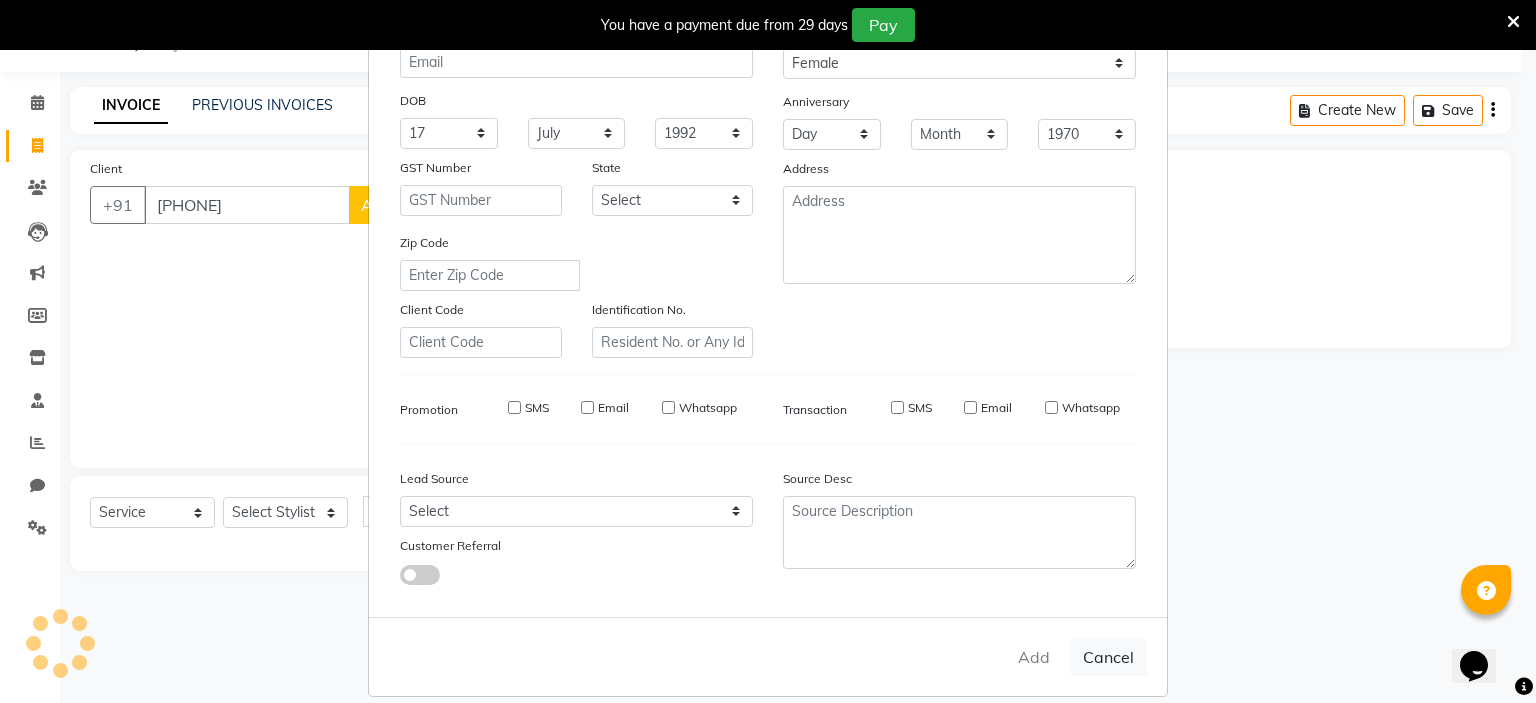 type 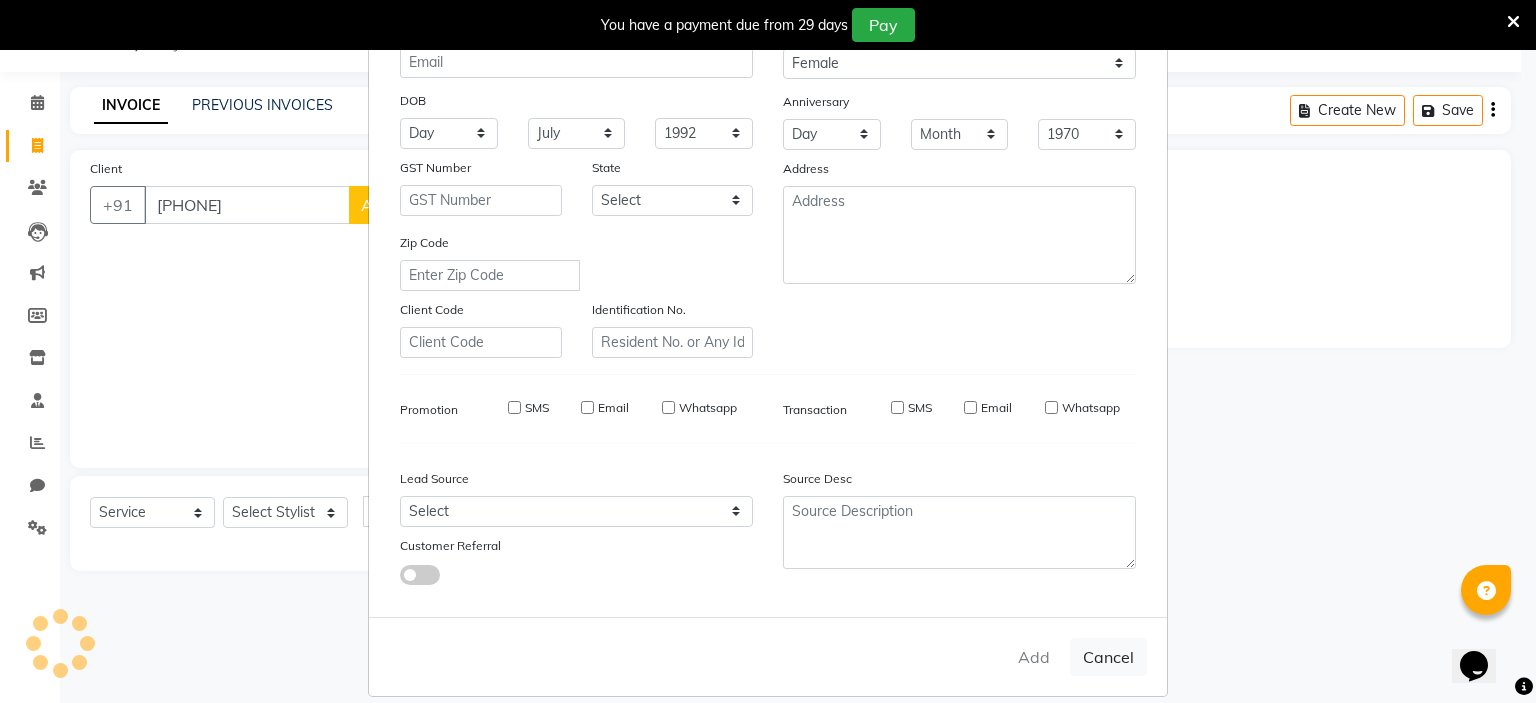 select 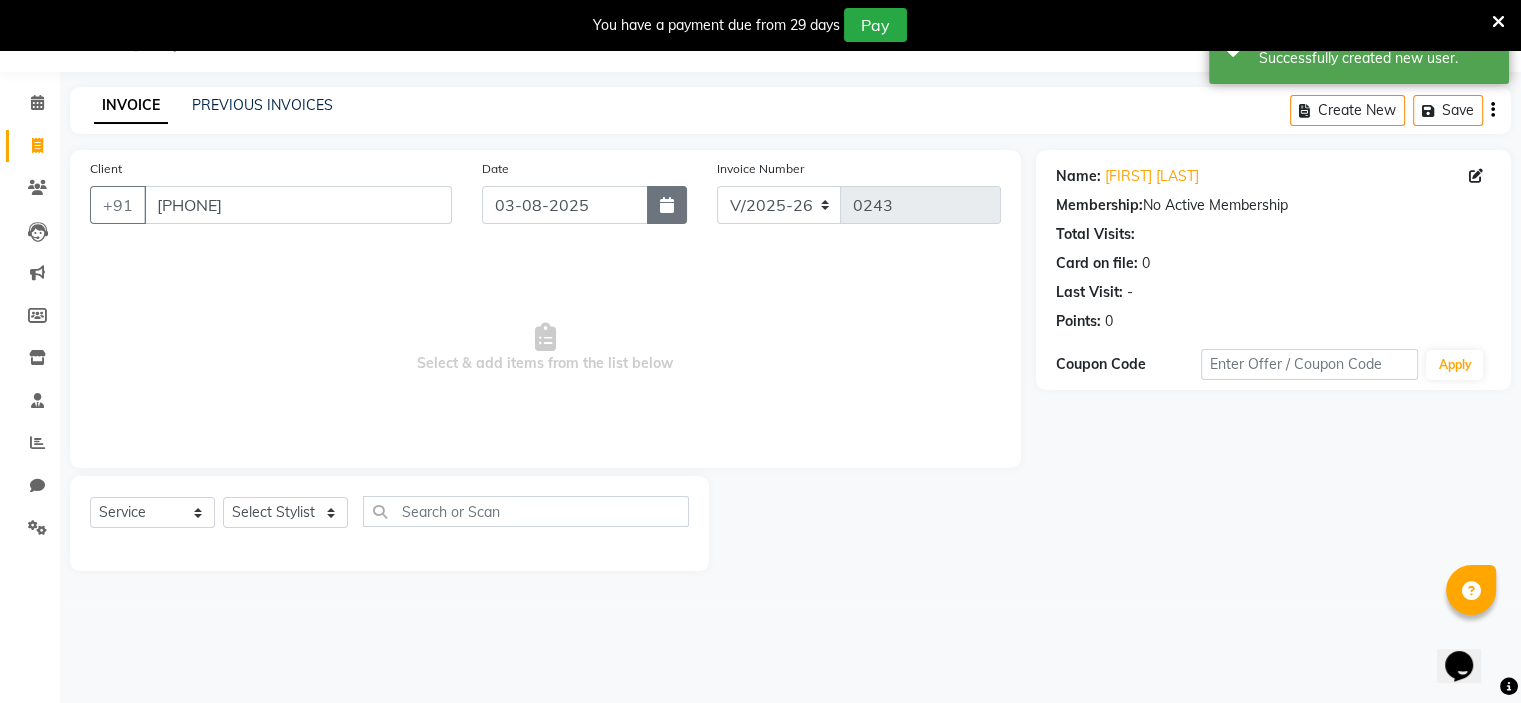 click 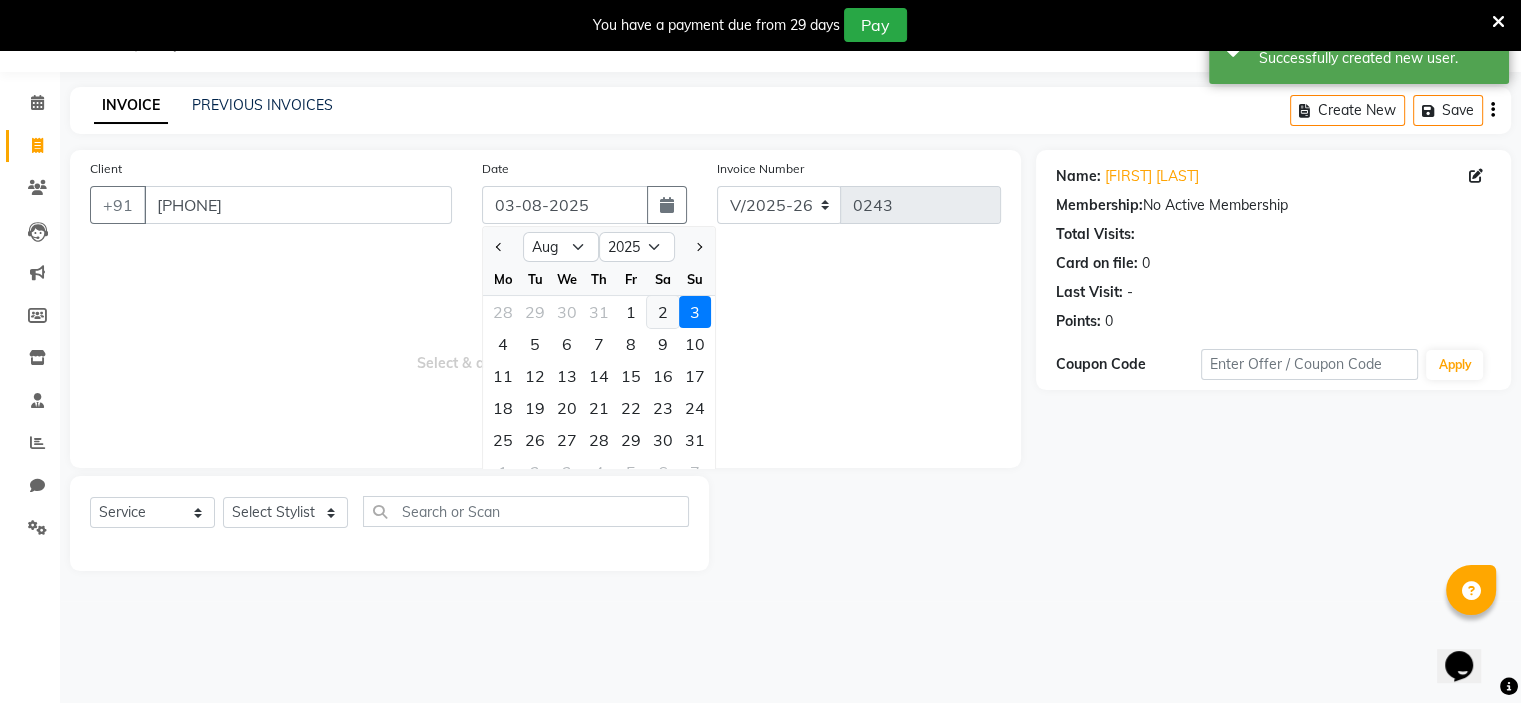 click on "2" 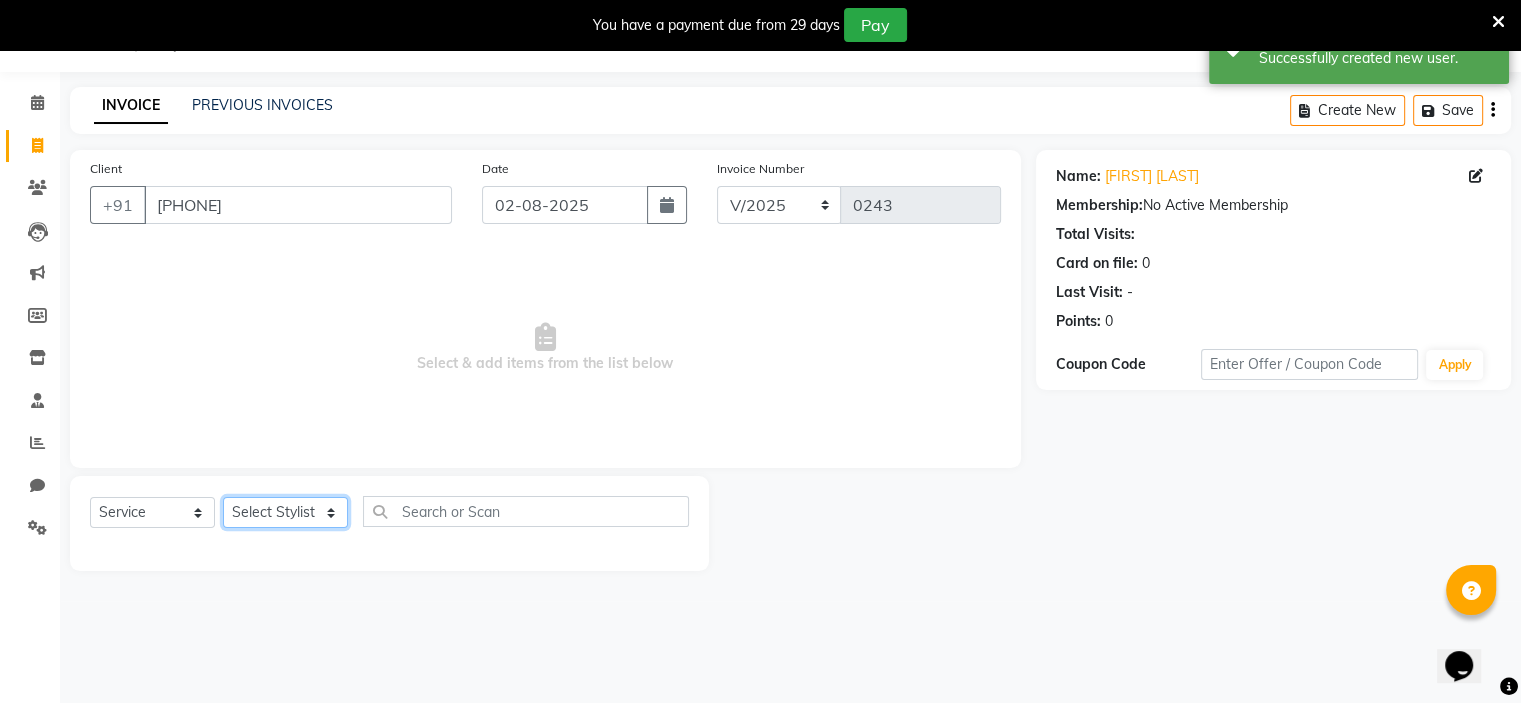 click on "Select Stylist  [NAME] (Owner) [NAME] [NAME] [NAME] [NAME] [NAME] [NAME] [NAME] [NAME]" 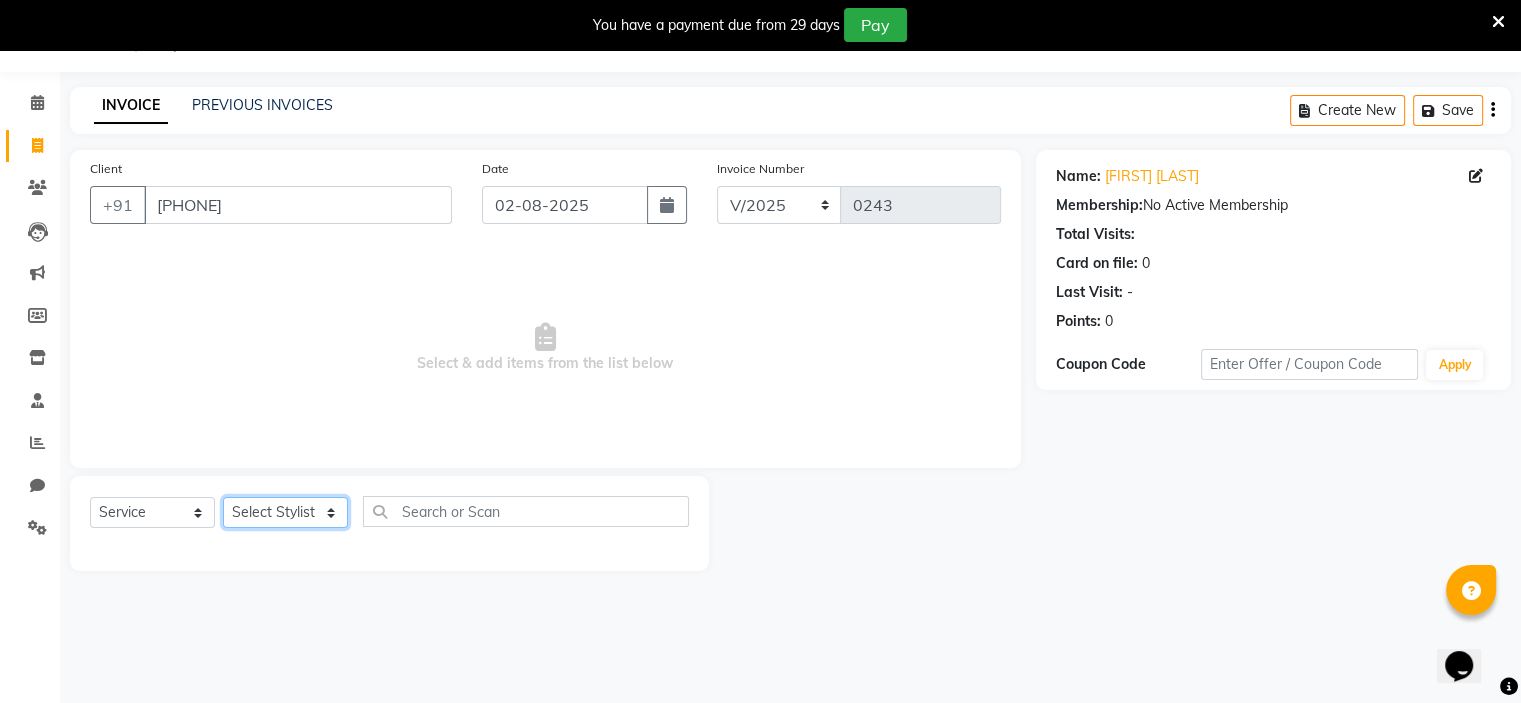 select on "84152" 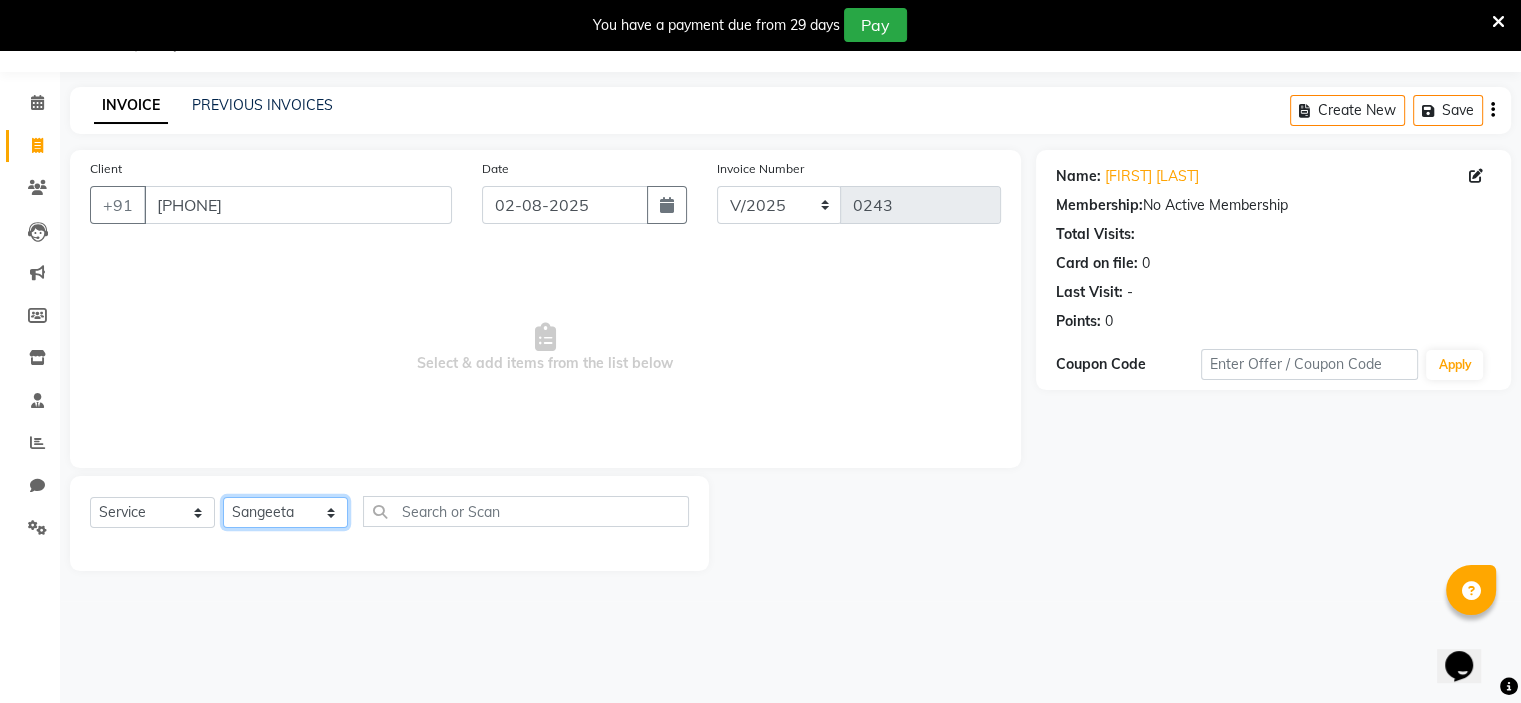 click on "Select Stylist  [NAME] (Owner) [NAME] [NAME] [NAME] [NAME] [NAME] [NAME] [NAME] [NAME]" 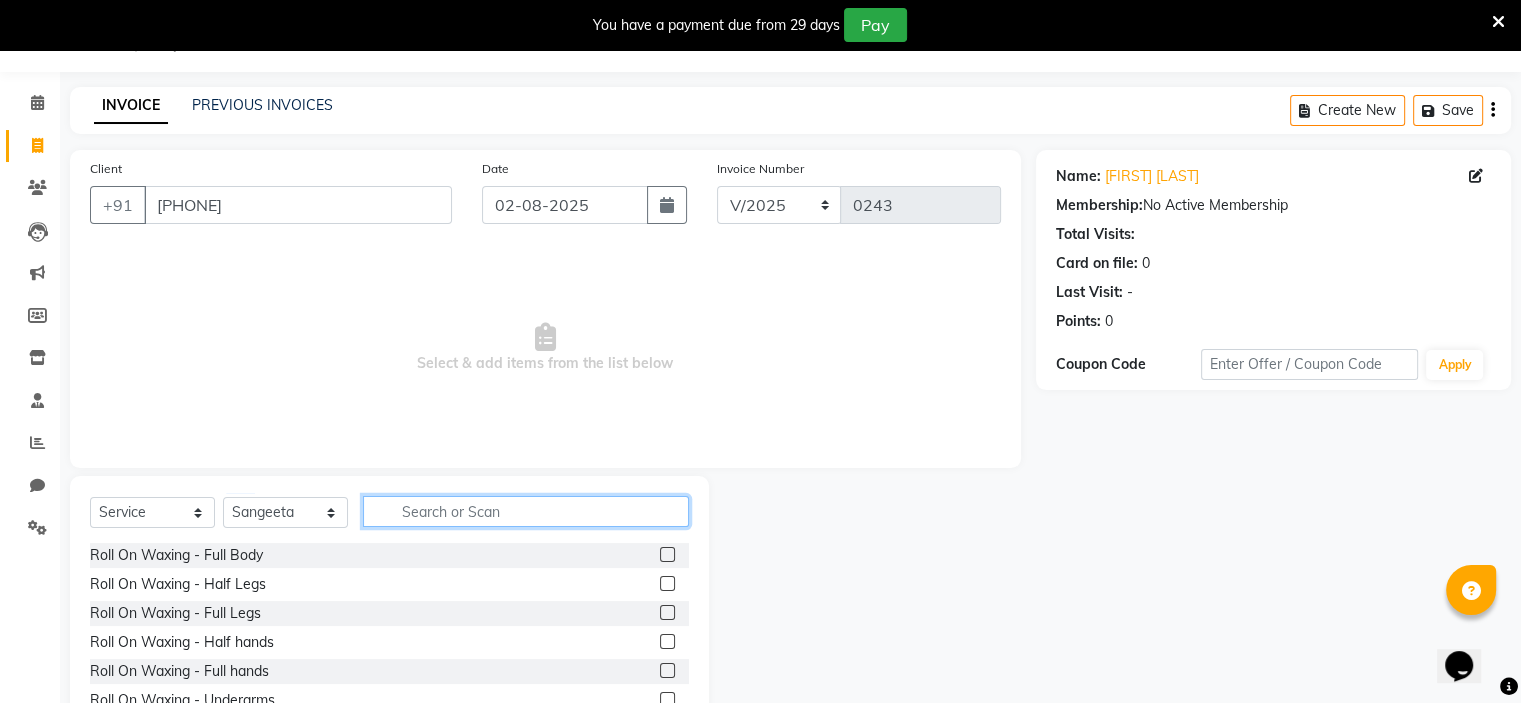 click 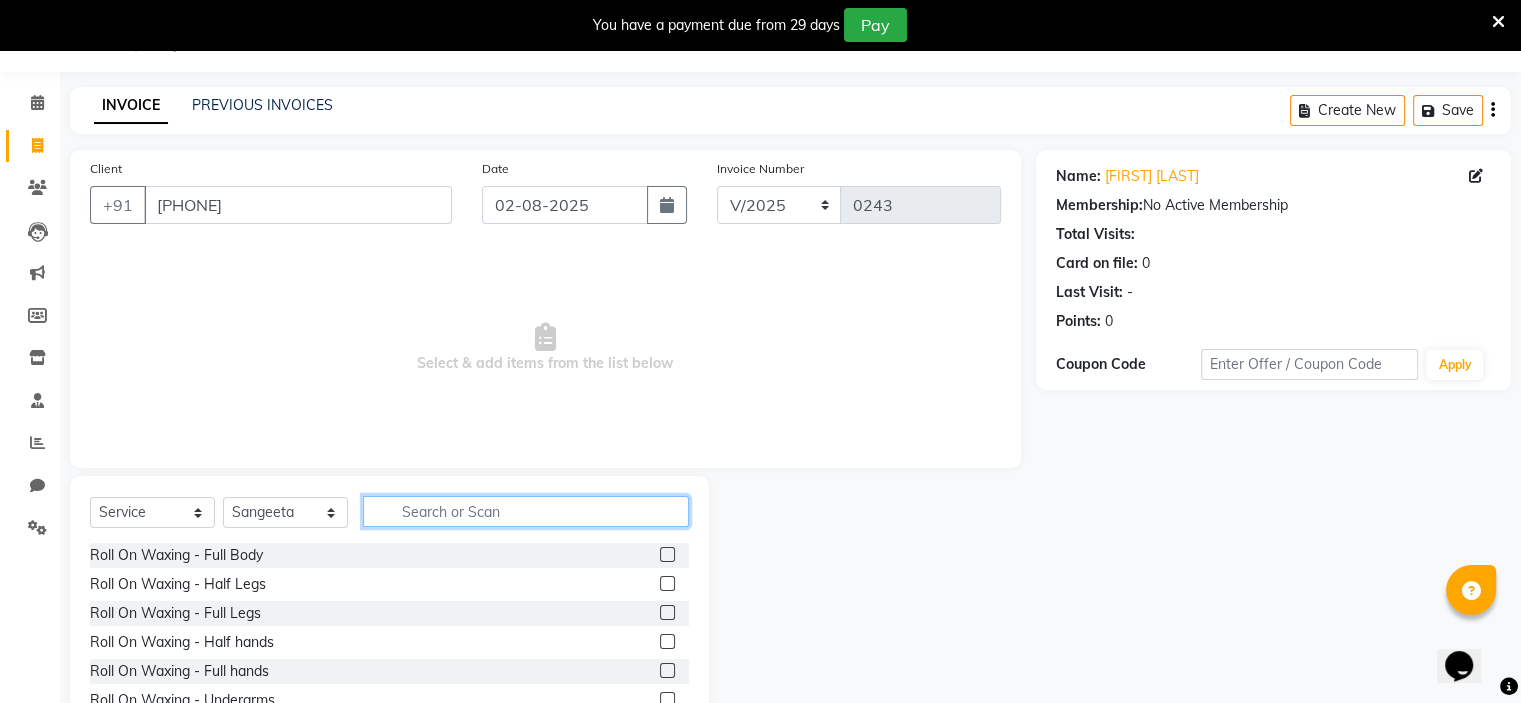 click 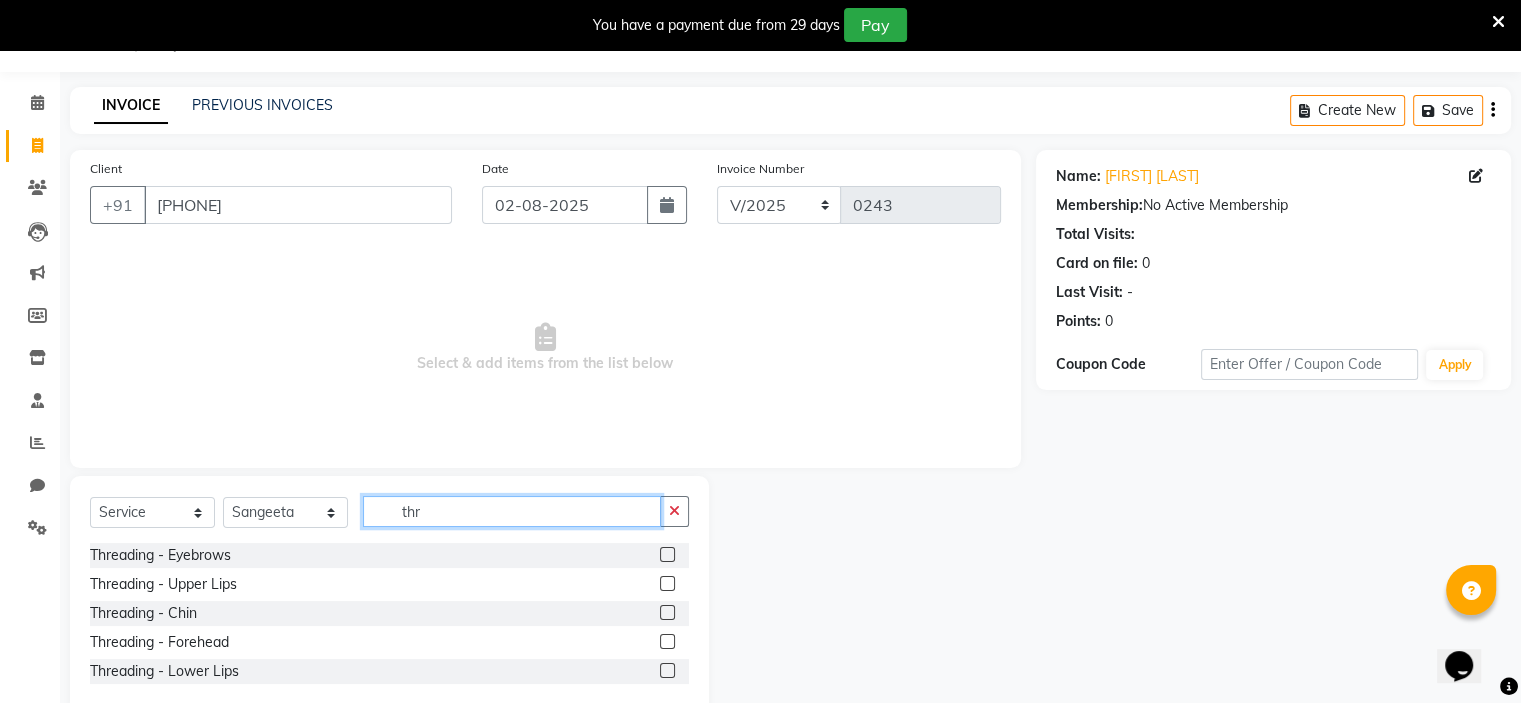 type on "thr" 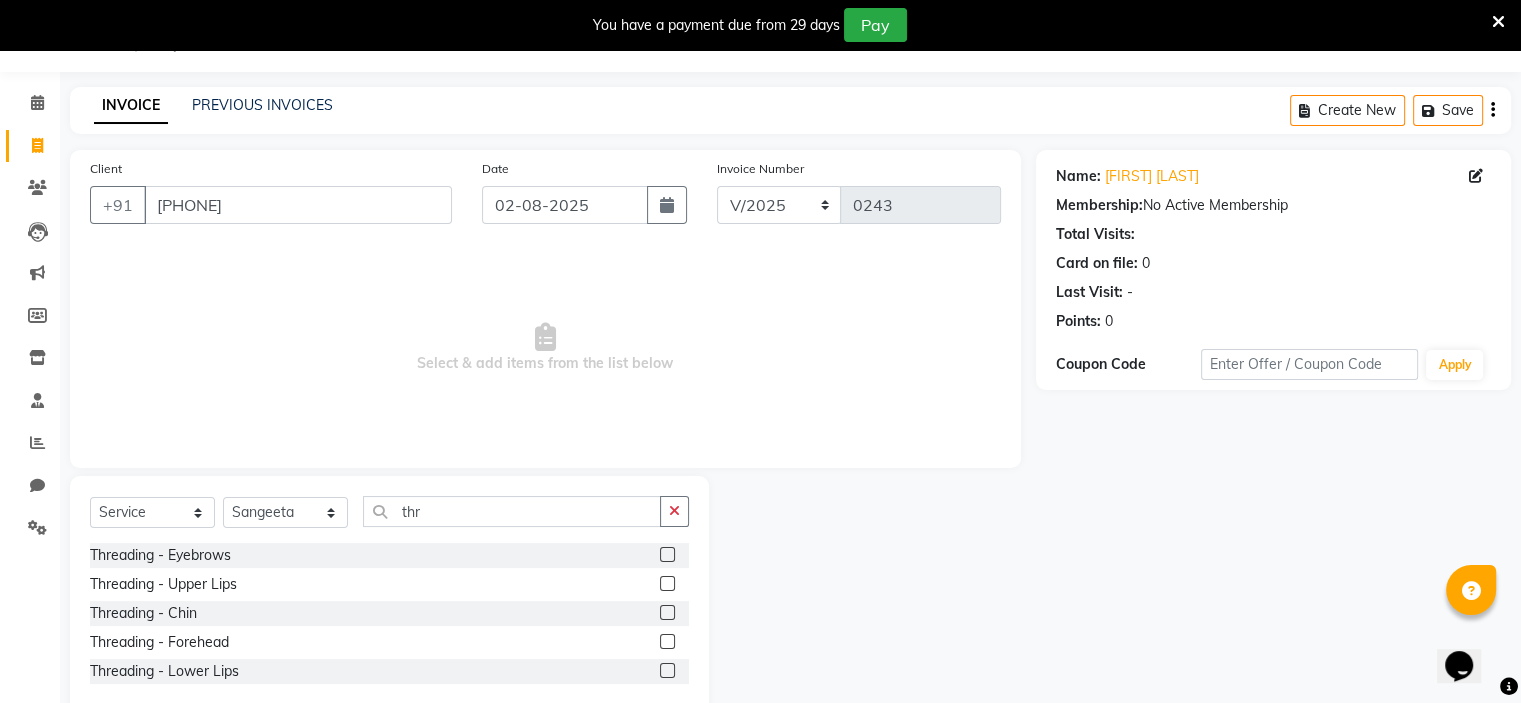 click 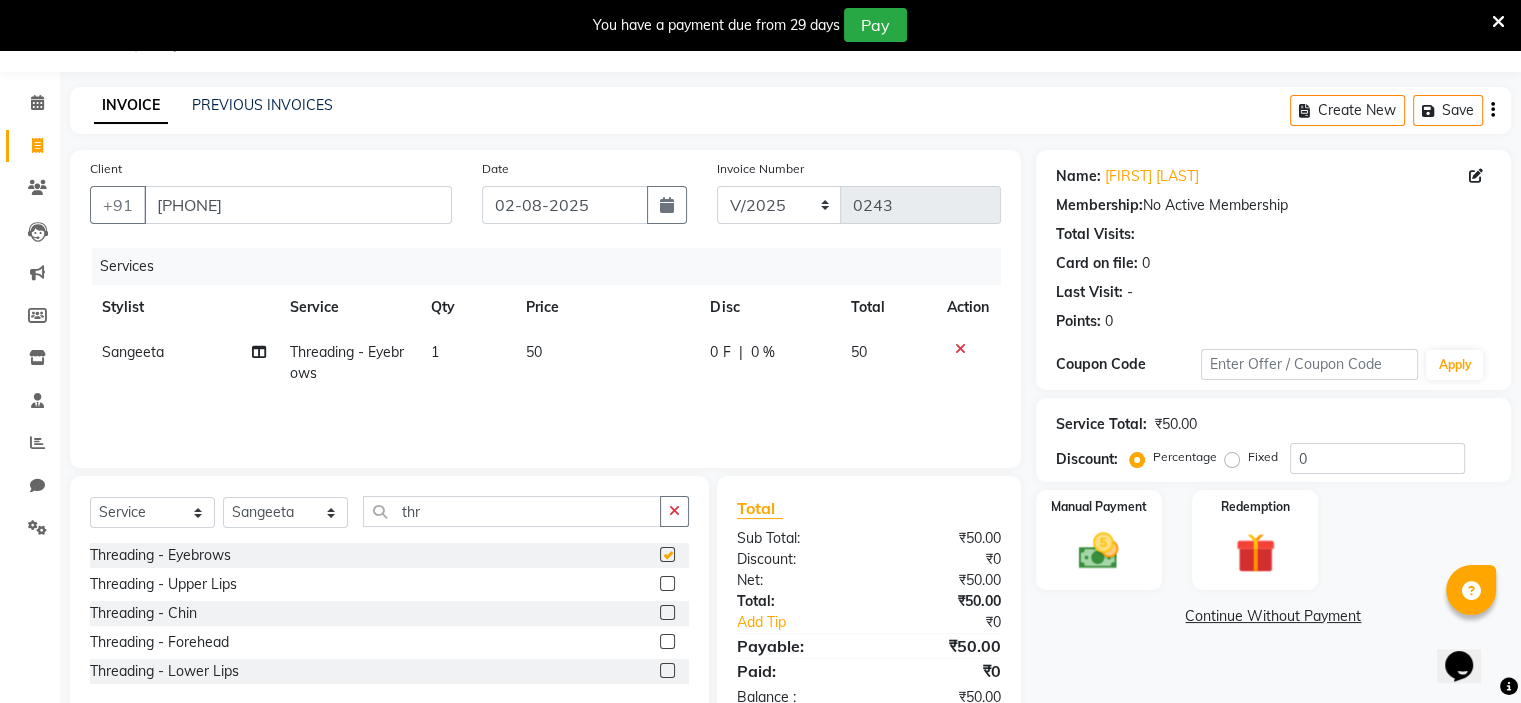 checkbox on "false" 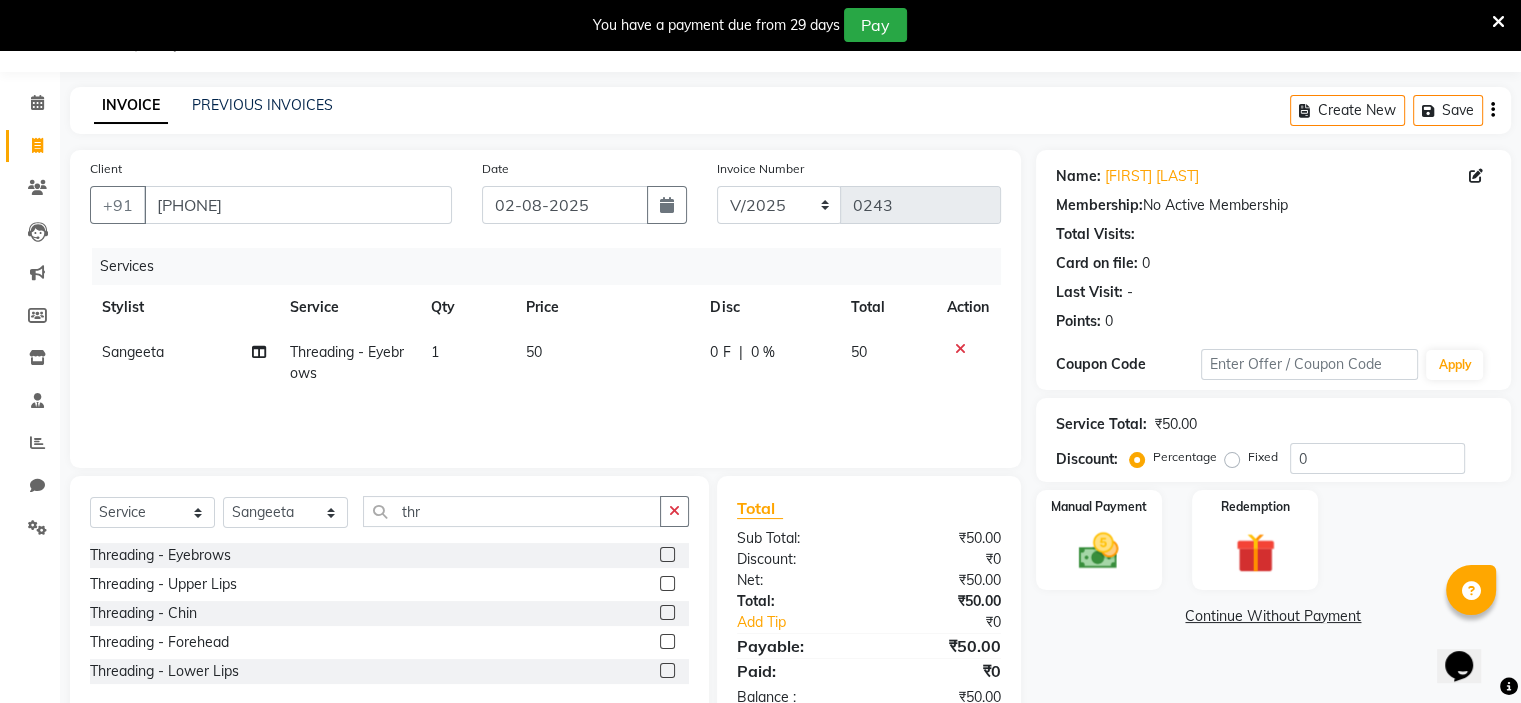 scroll, scrollTop: 105, scrollLeft: 0, axis: vertical 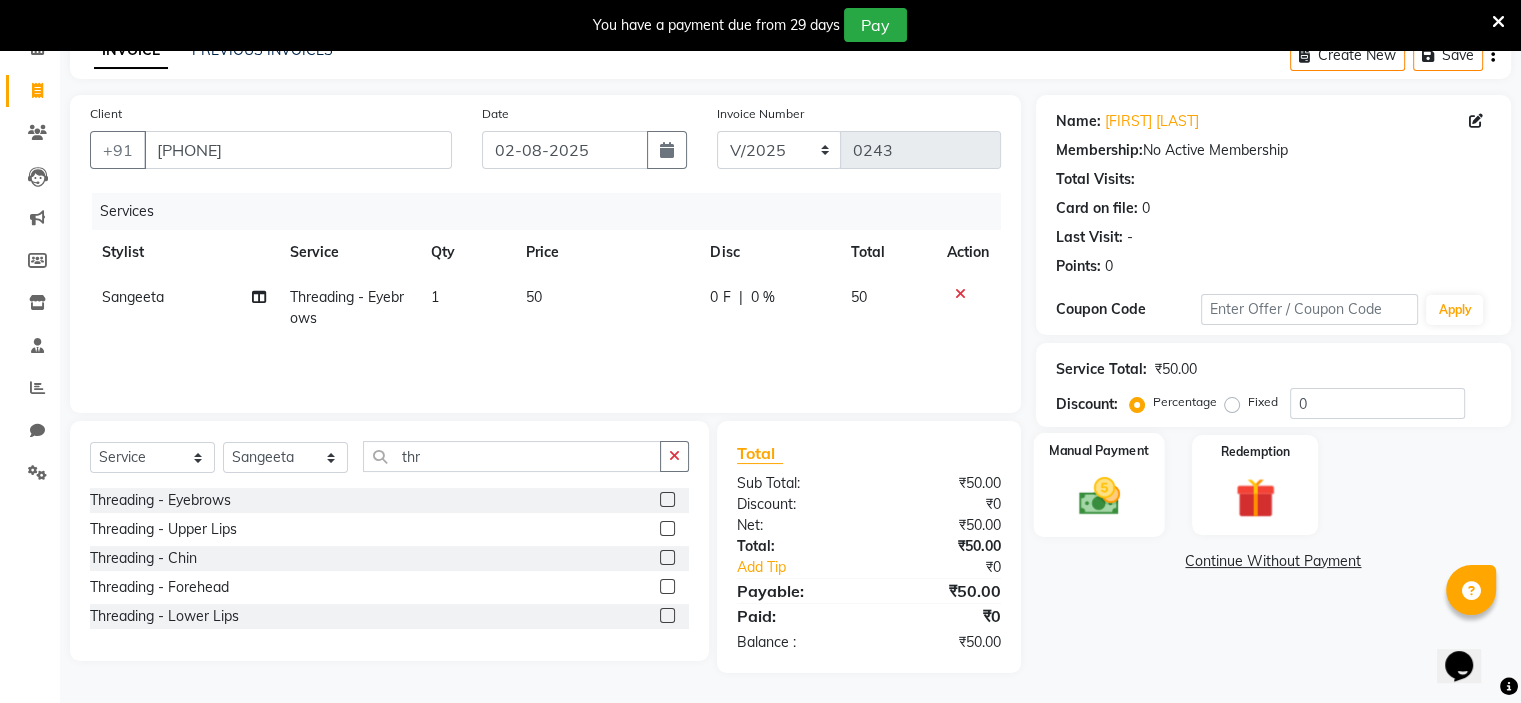 click on "Manual Payment" 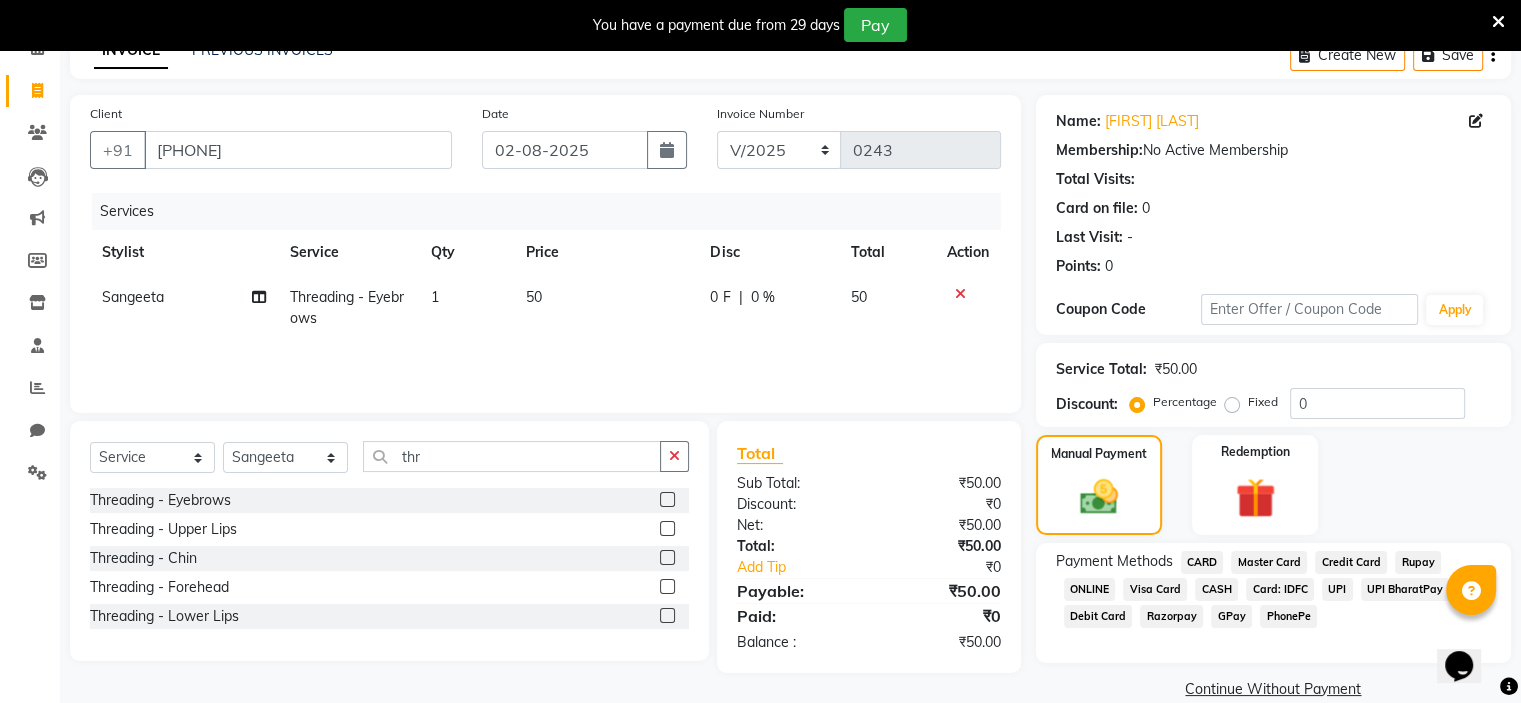 click on "GPay" 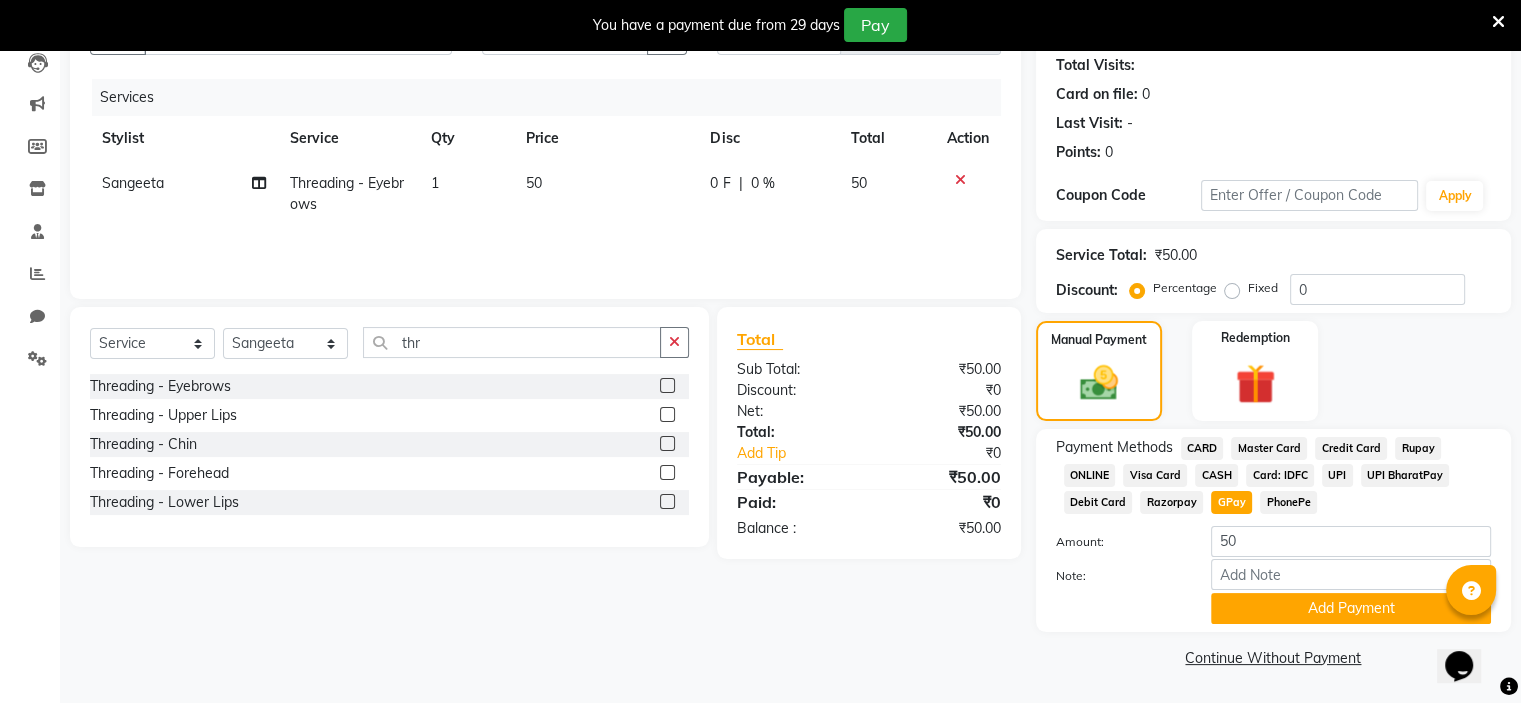 scroll, scrollTop: 221, scrollLeft: 0, axis: vertical 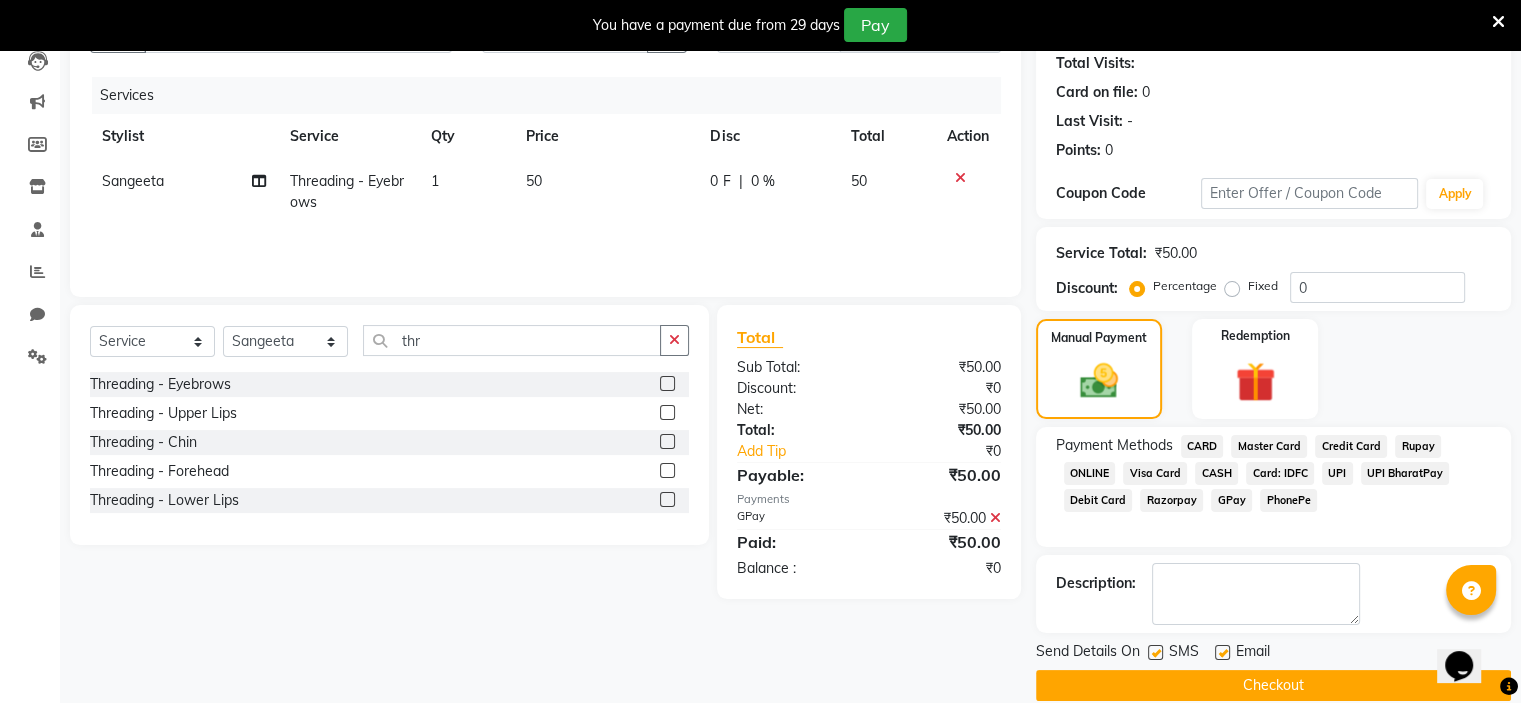 click 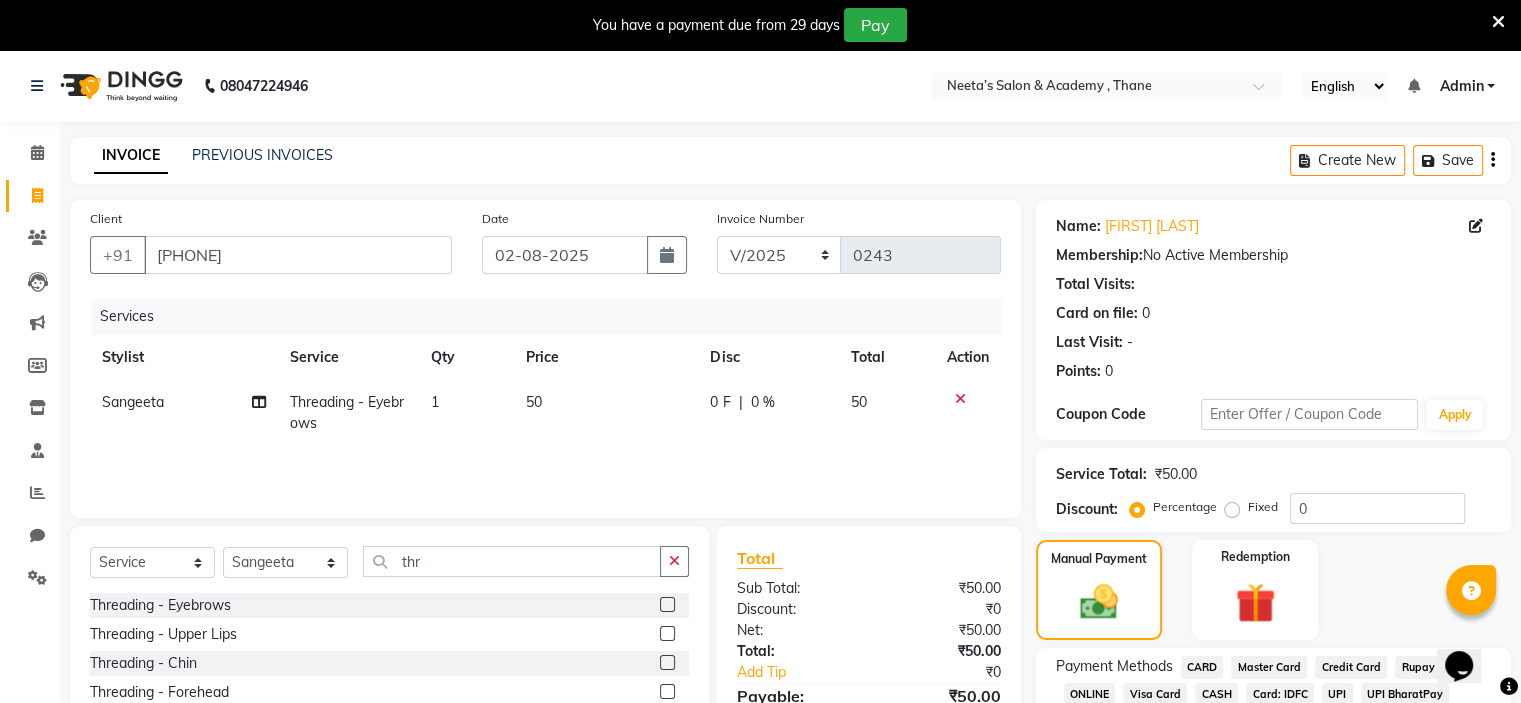 scroll, scrollTop: 247, scrollLeft: 0, axis: vertical 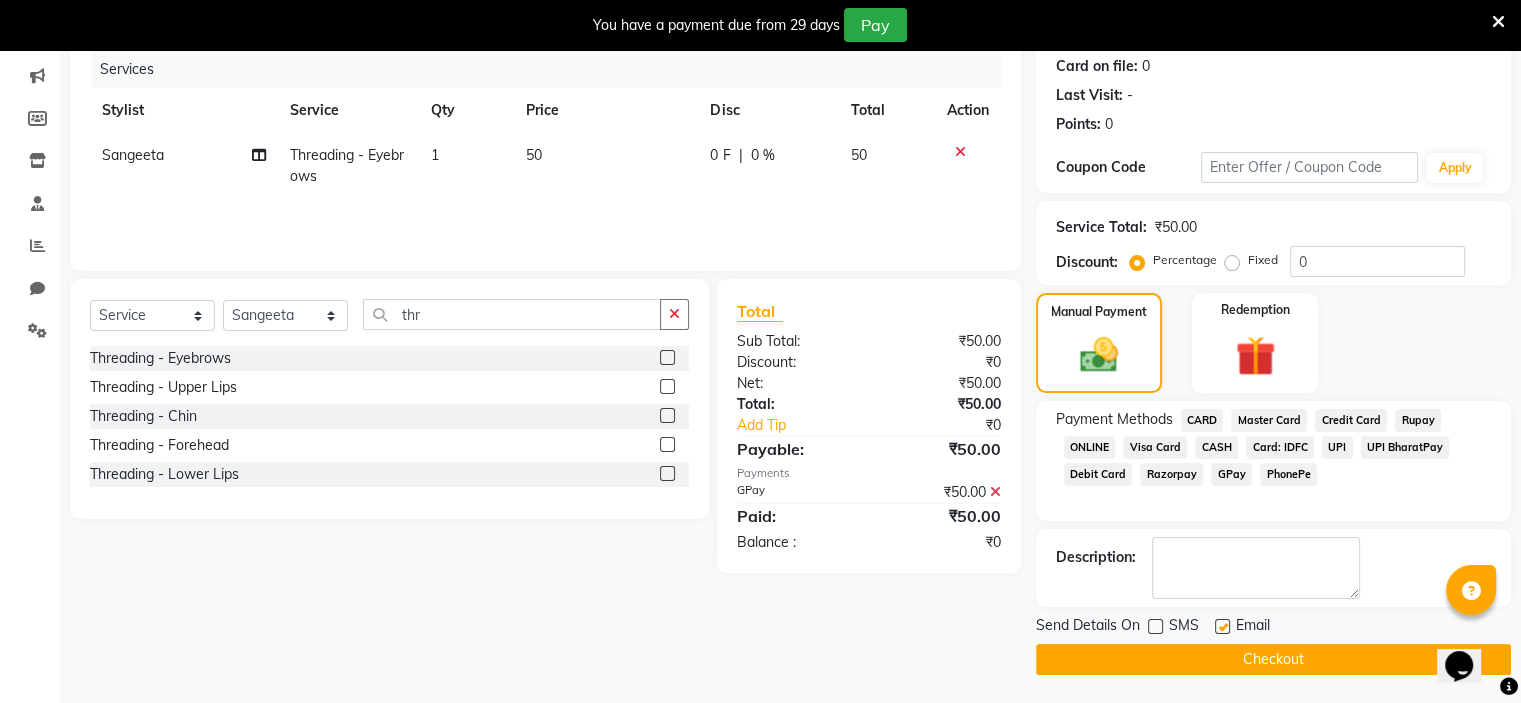 click on "Checkout" 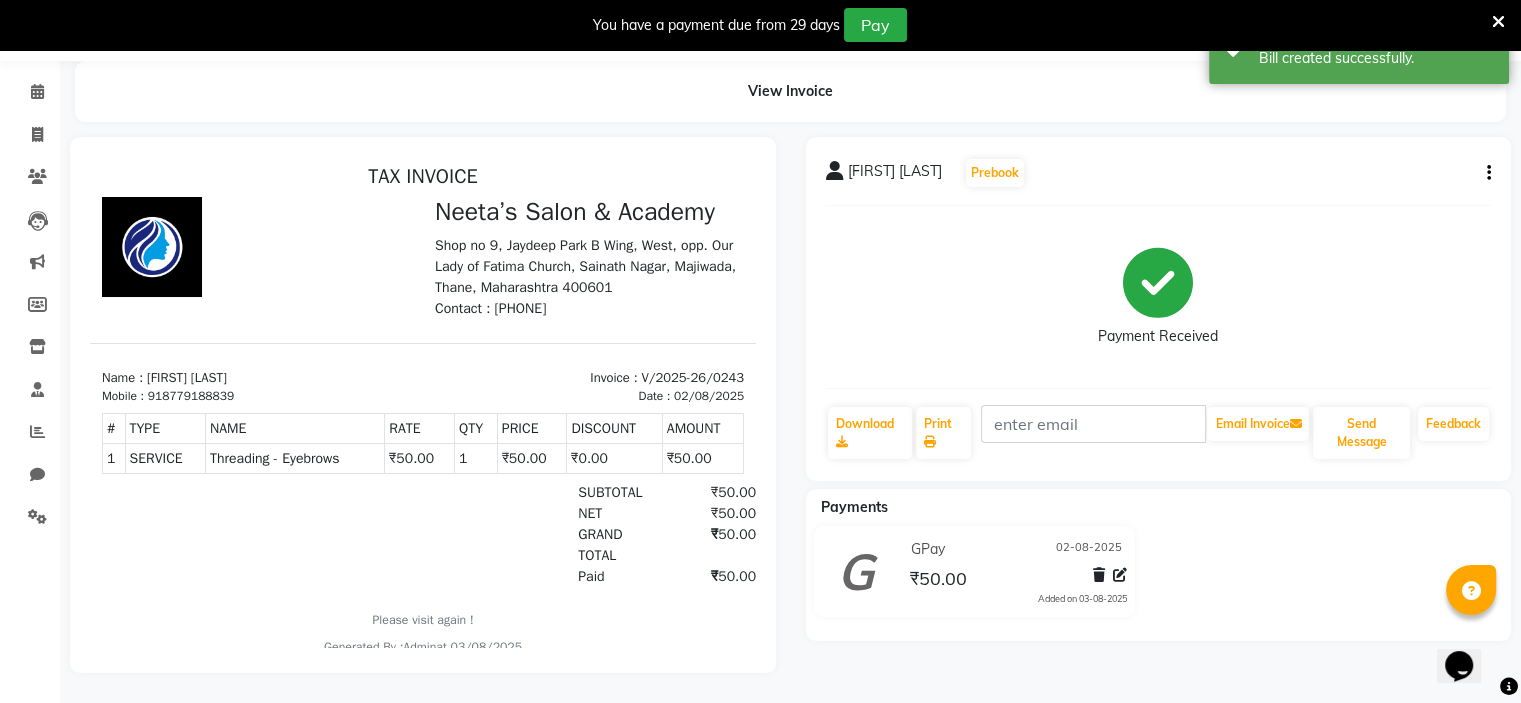 scroll, scrollTop: 0, scrollLeft: 0, axis: both 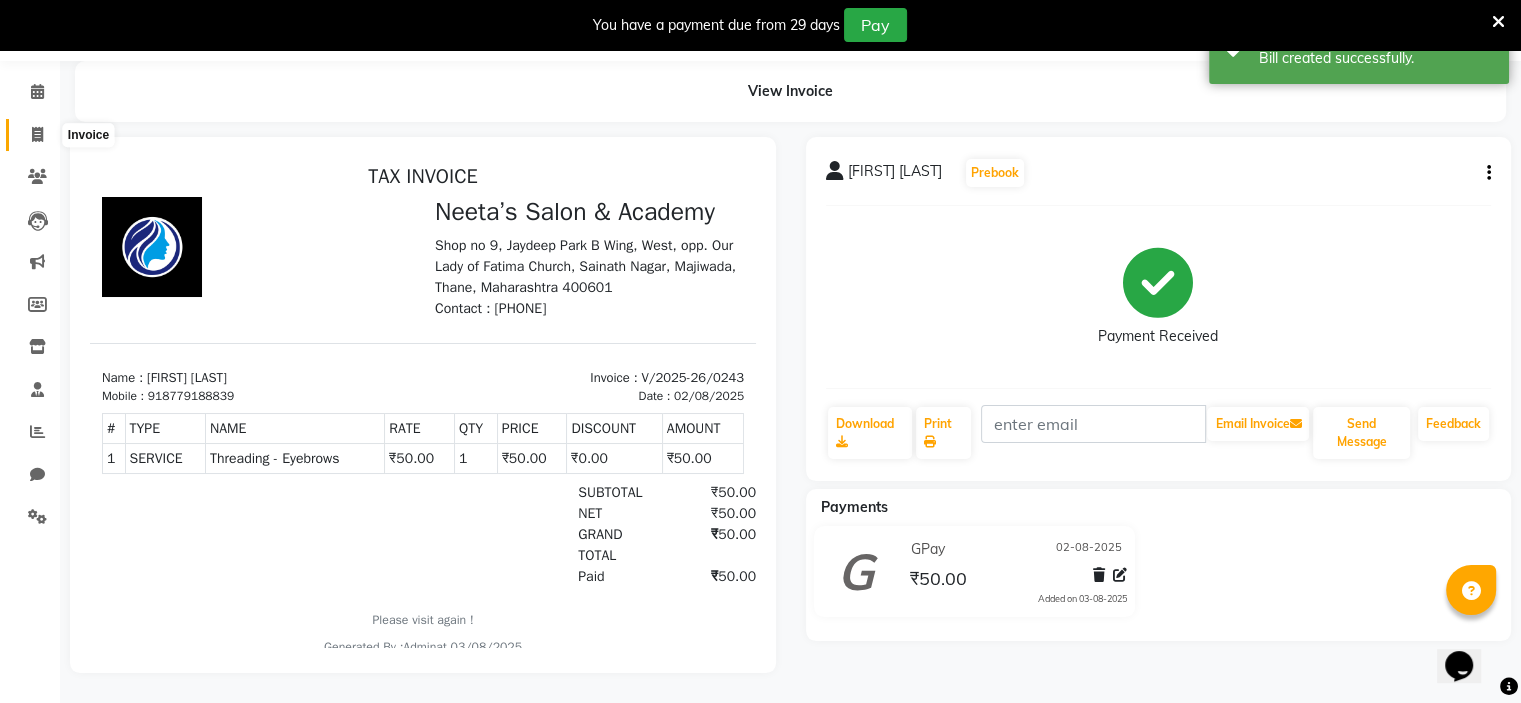 click 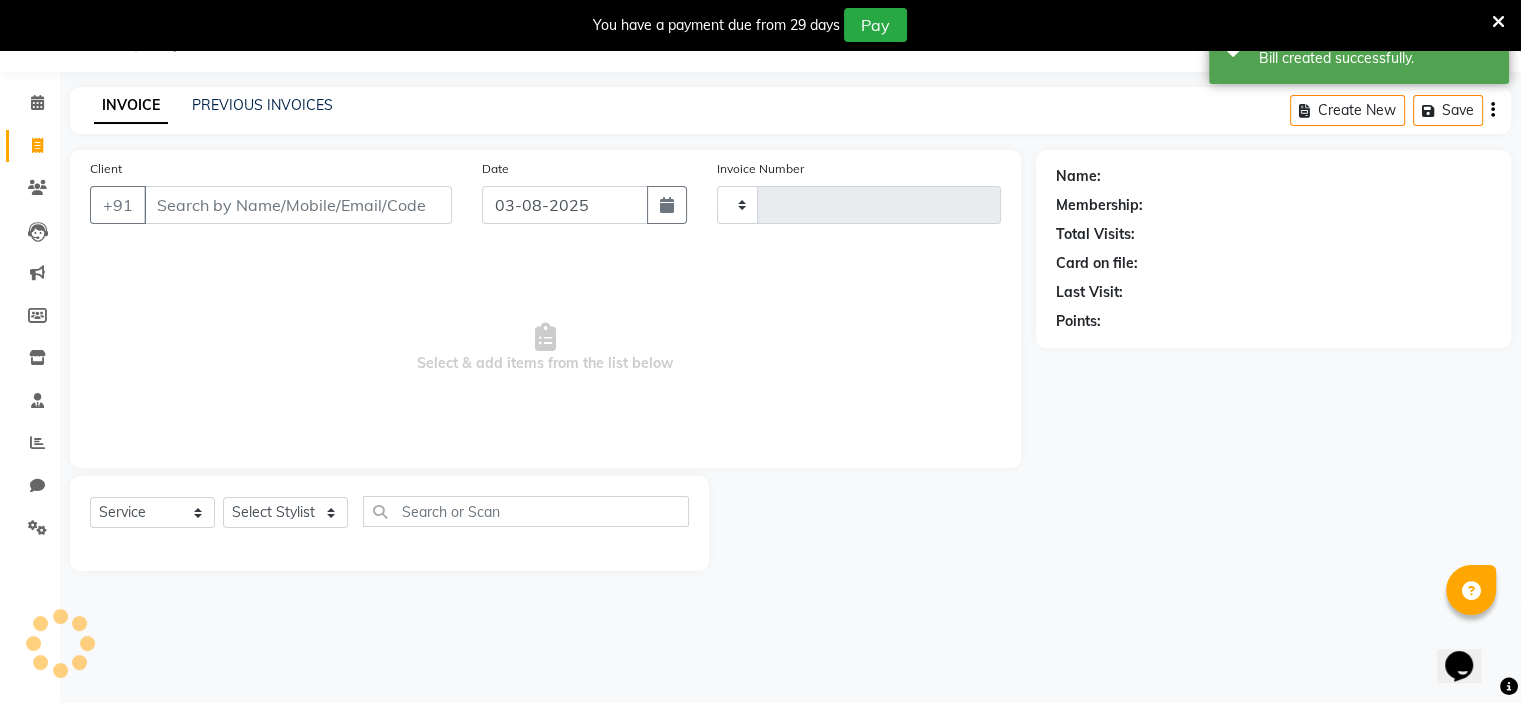 scroll, scrollTop: 50, scrollLeft: 0, axis: vertical 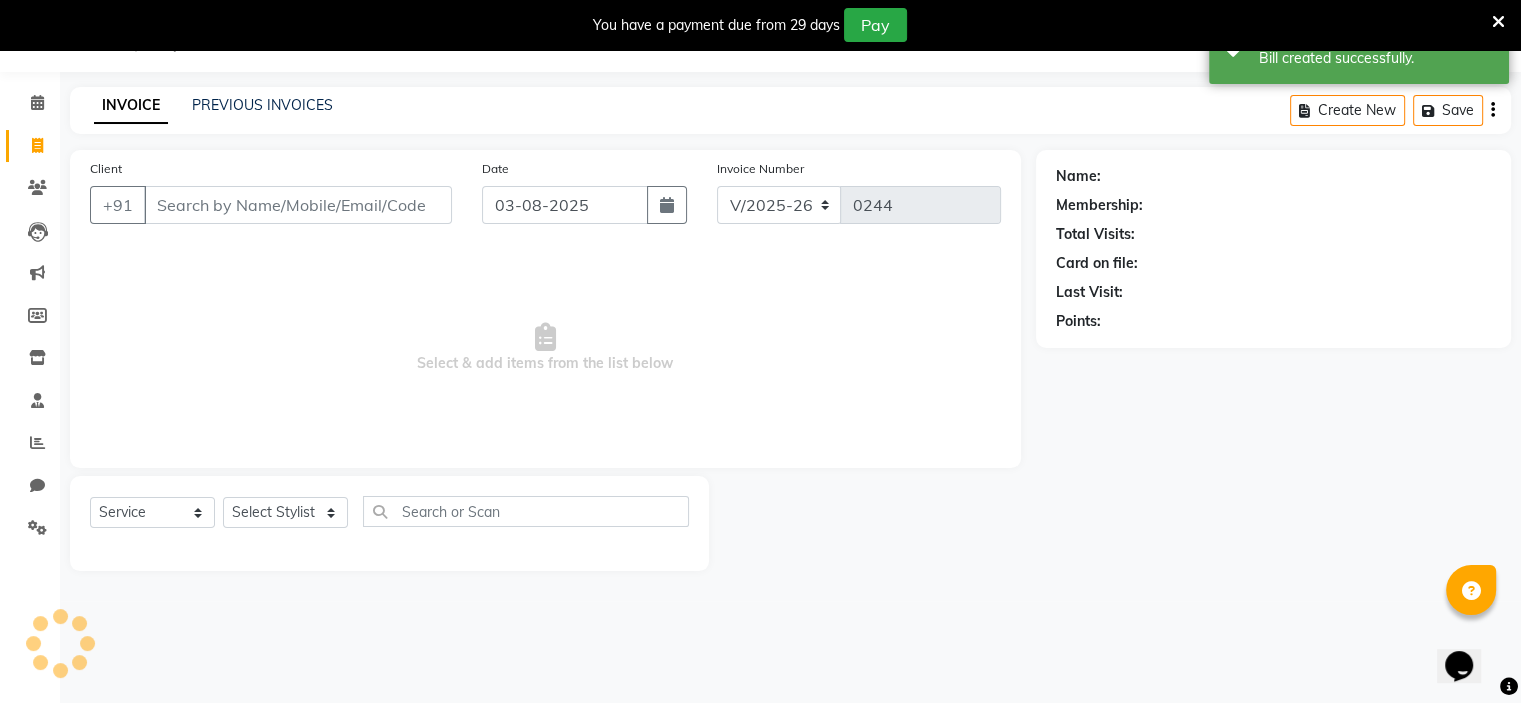 click on "Client" at bounding box center [298, 205] 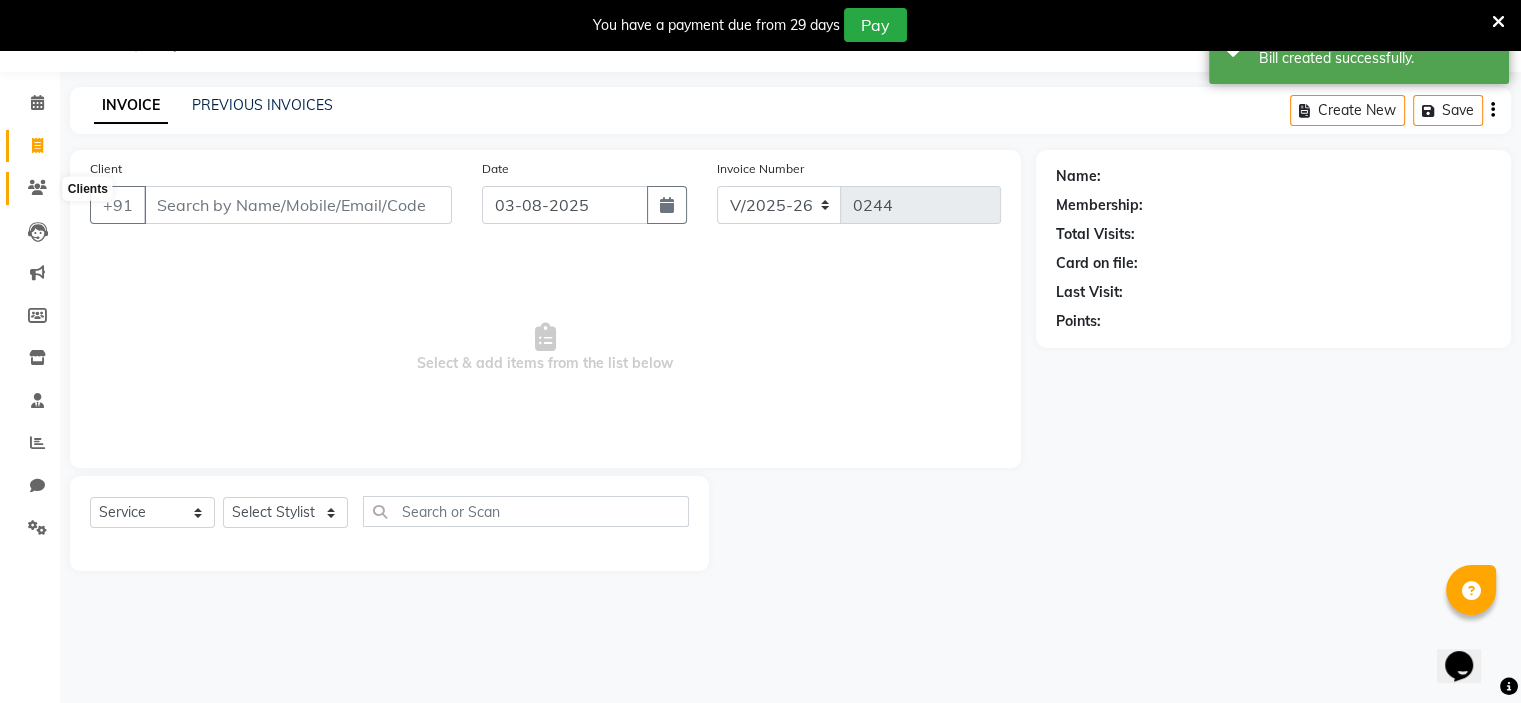 click 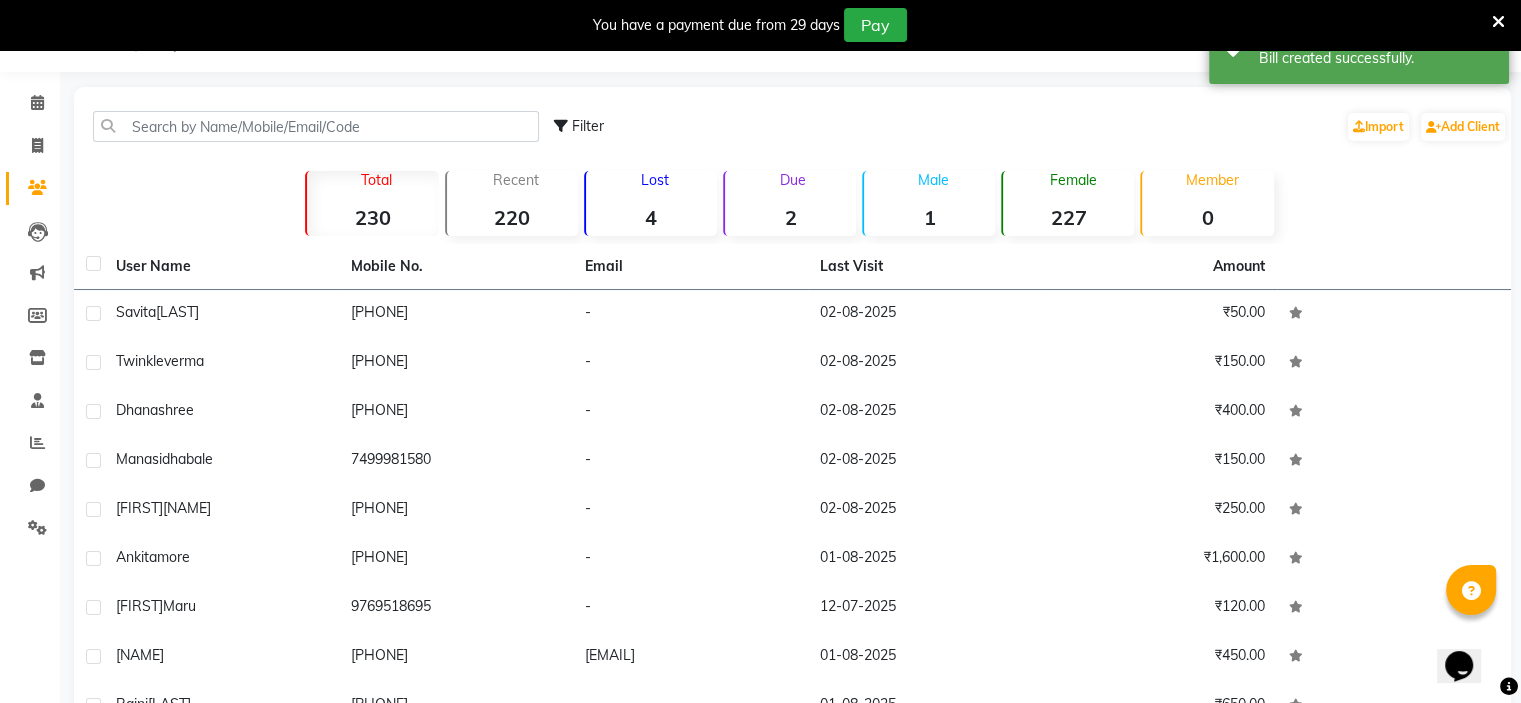click on "Clients" 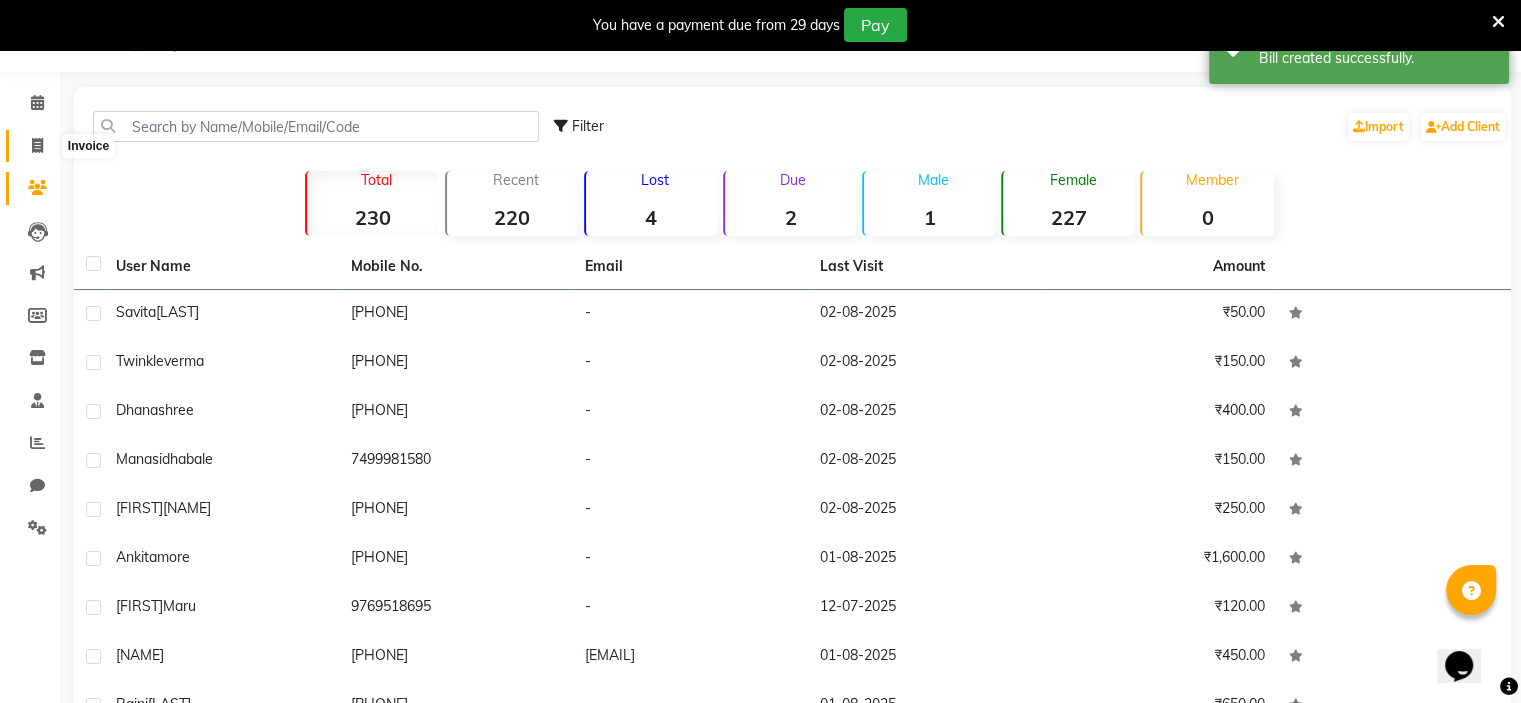 click 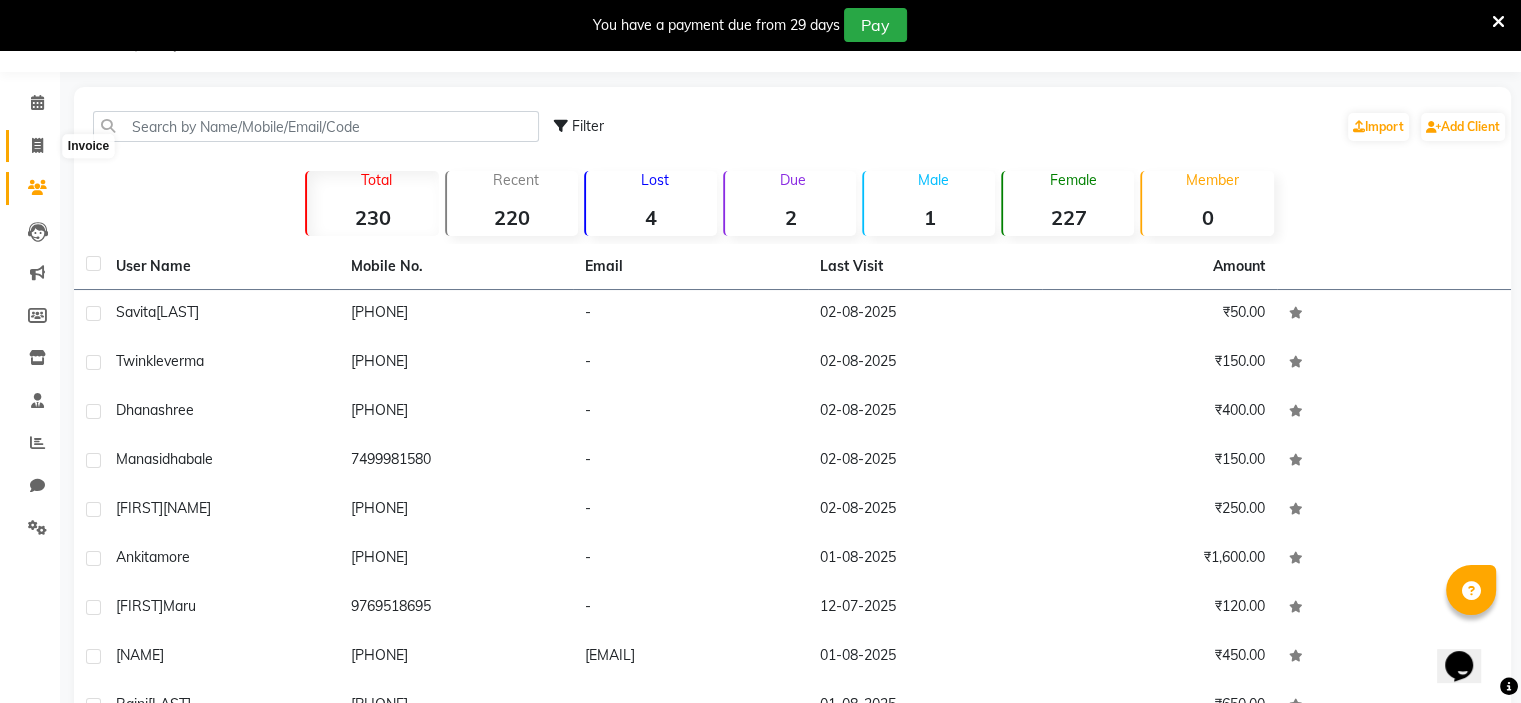 select on "8519" 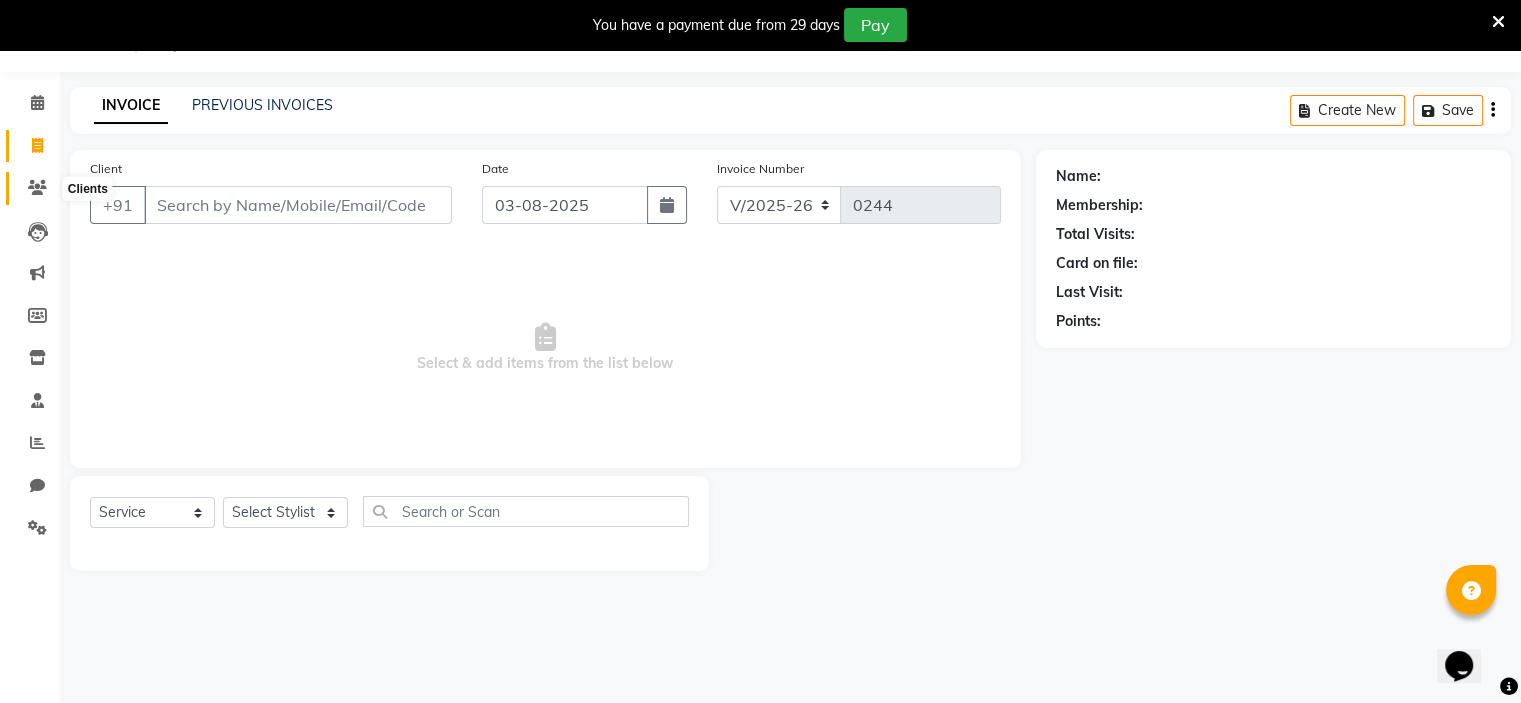 click 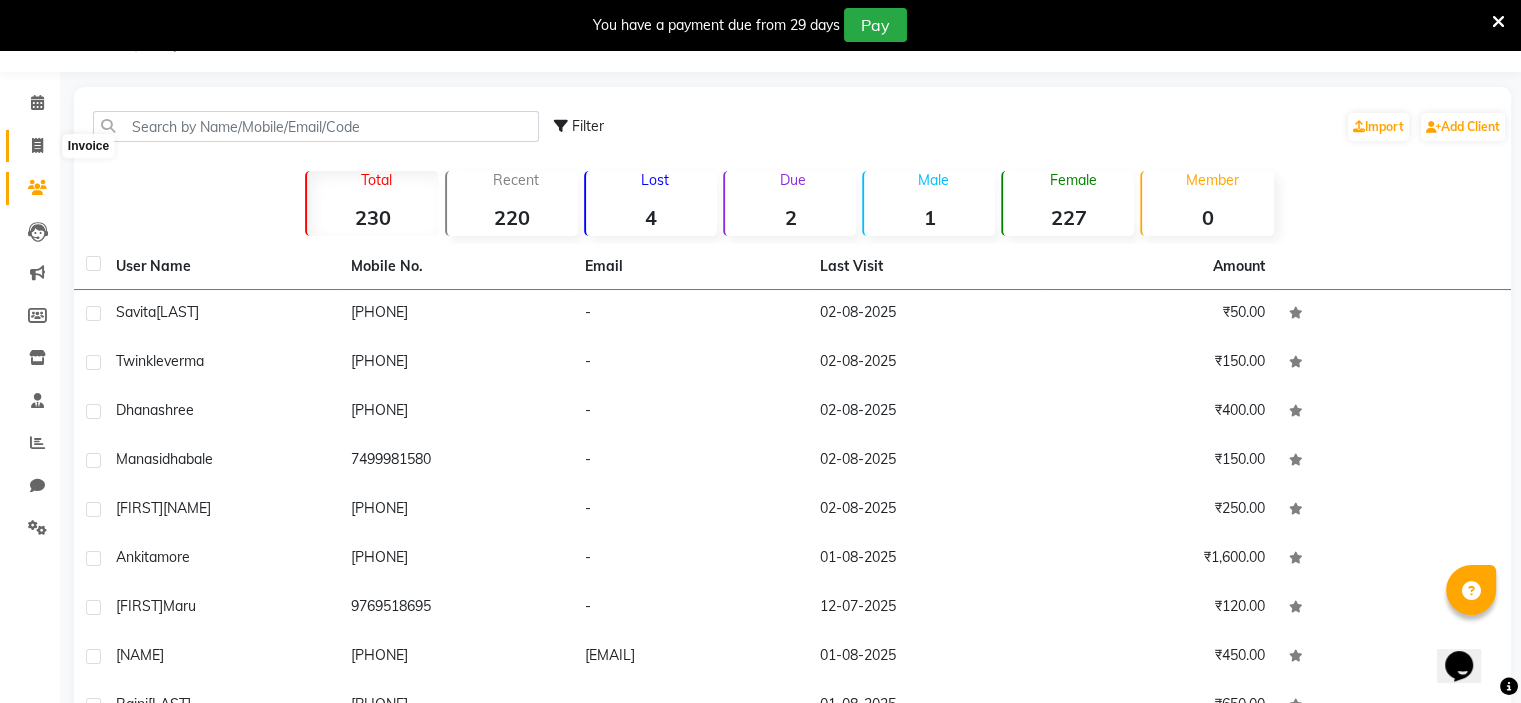 click 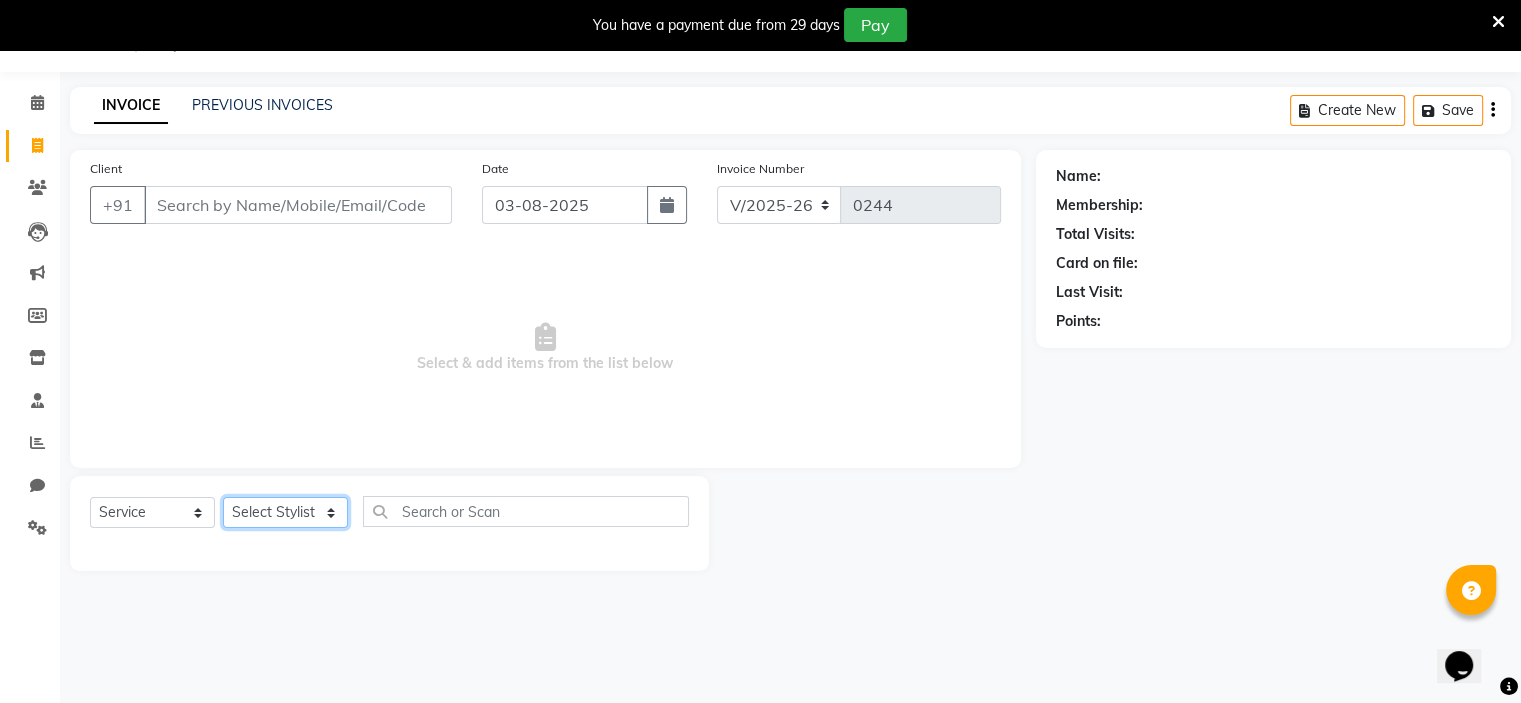 click on "Select Stylist  [NAME] (Owner) [NAME] [NAME] [NAME] [NAME] [NAME] [NAME] [NAME] [NAME]" 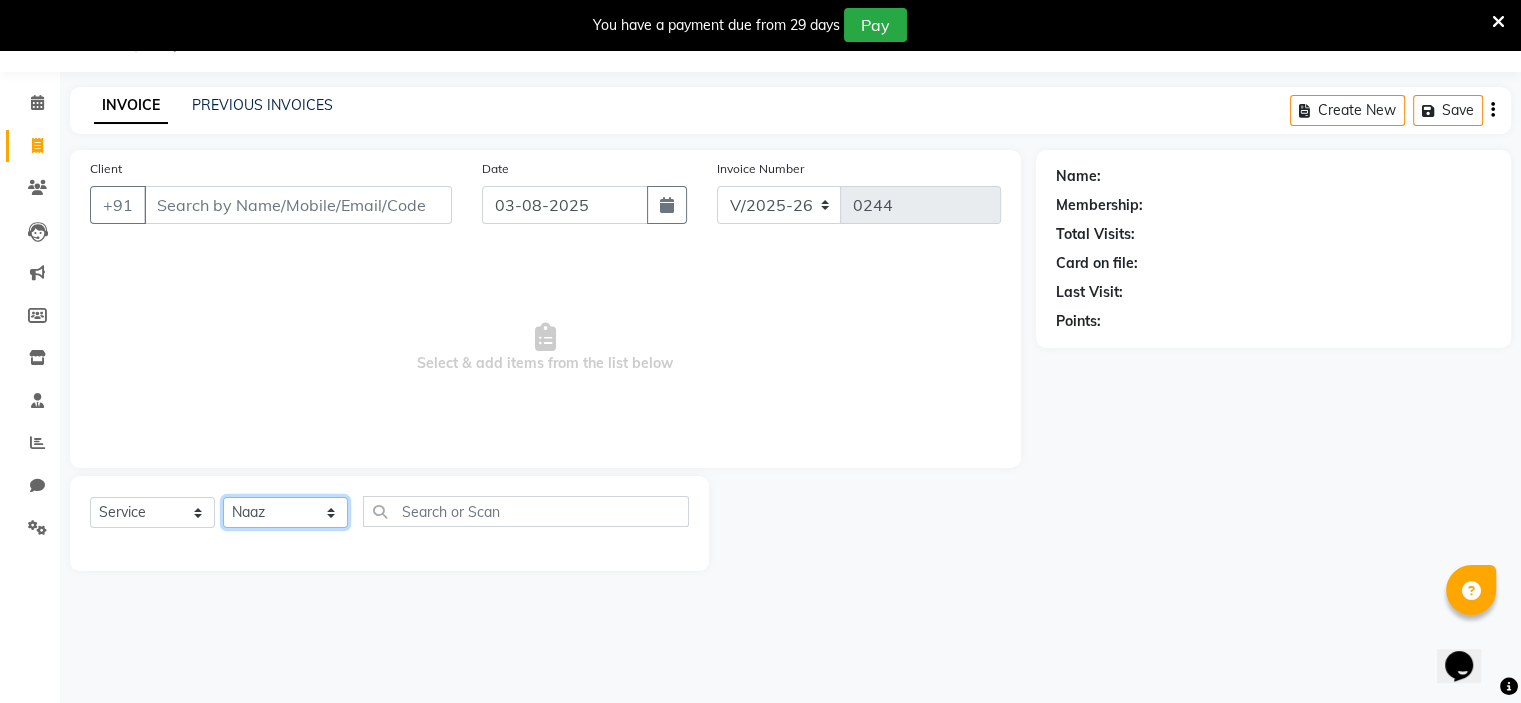 click on "Select Stylist  [NAME] (Owner) [NAME] [NAME] [NAME] [NAME] [NAME] [NAME] [NAME] [NAME]" 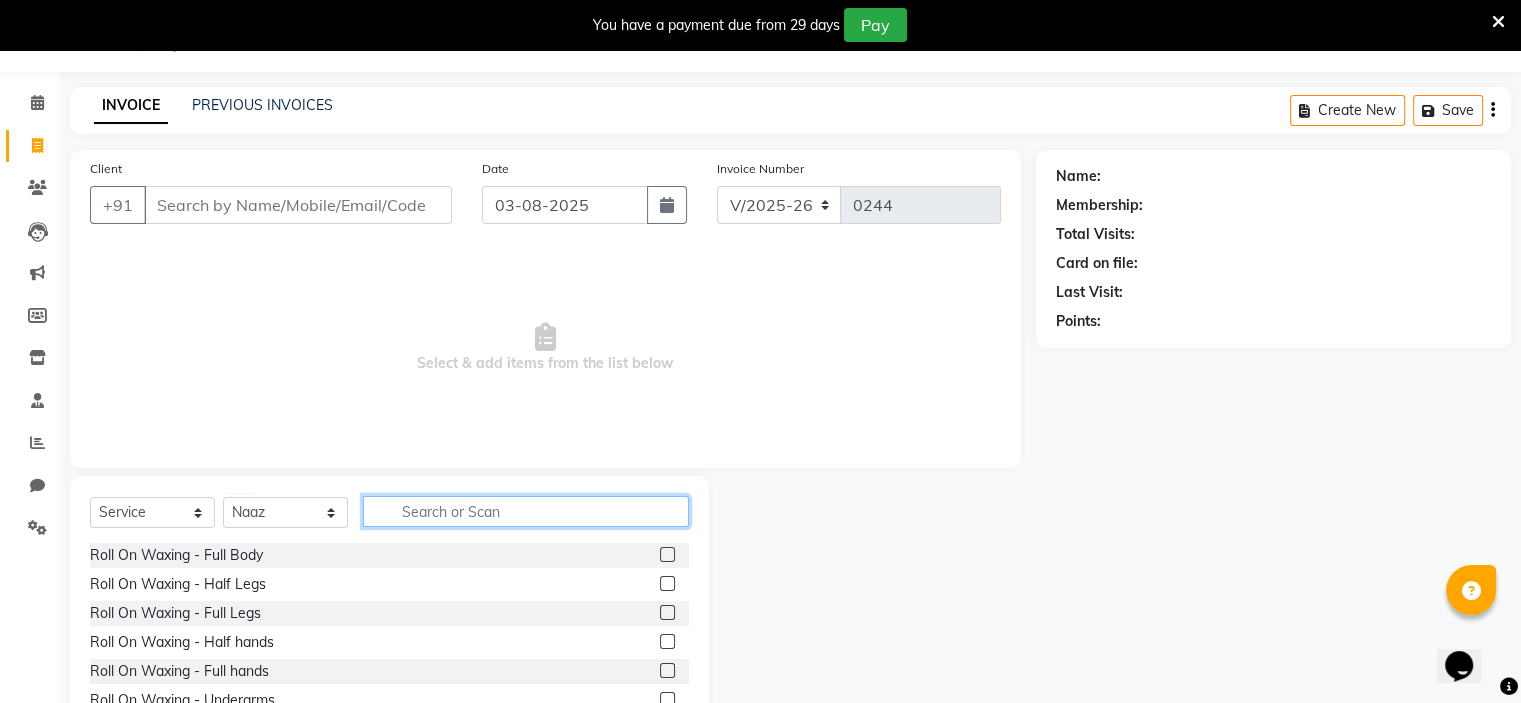 click 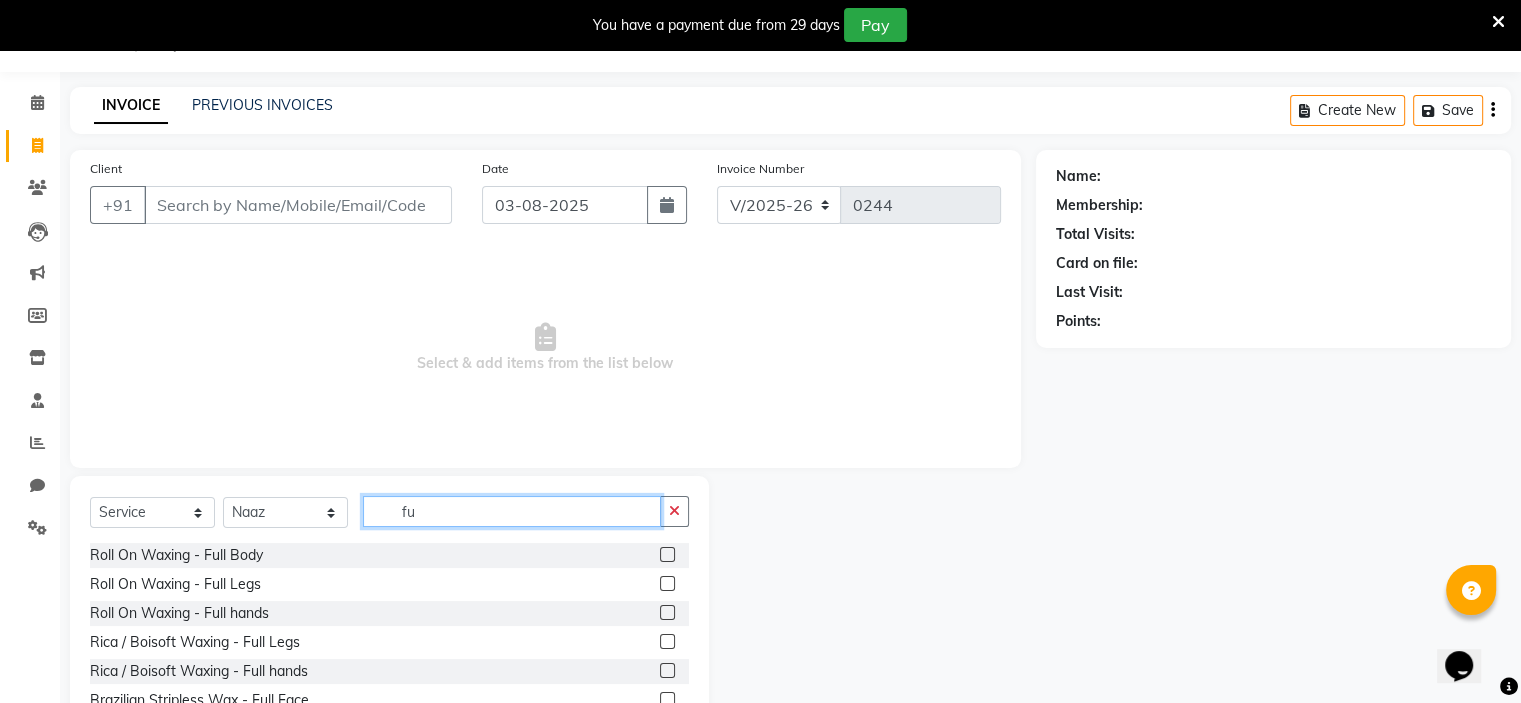 type on "f" 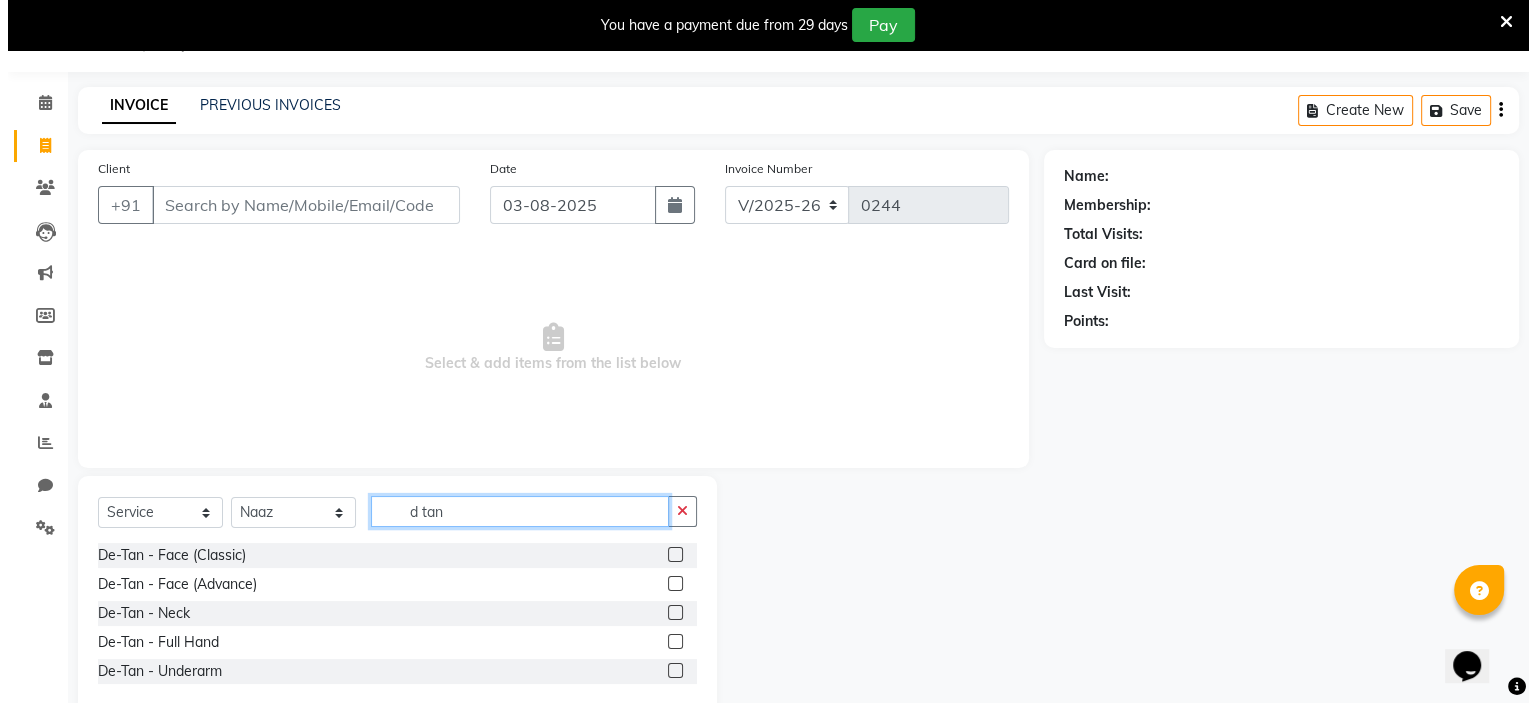 scroll, scrollTop: 93, scrollLeft: 0, axis: vertical 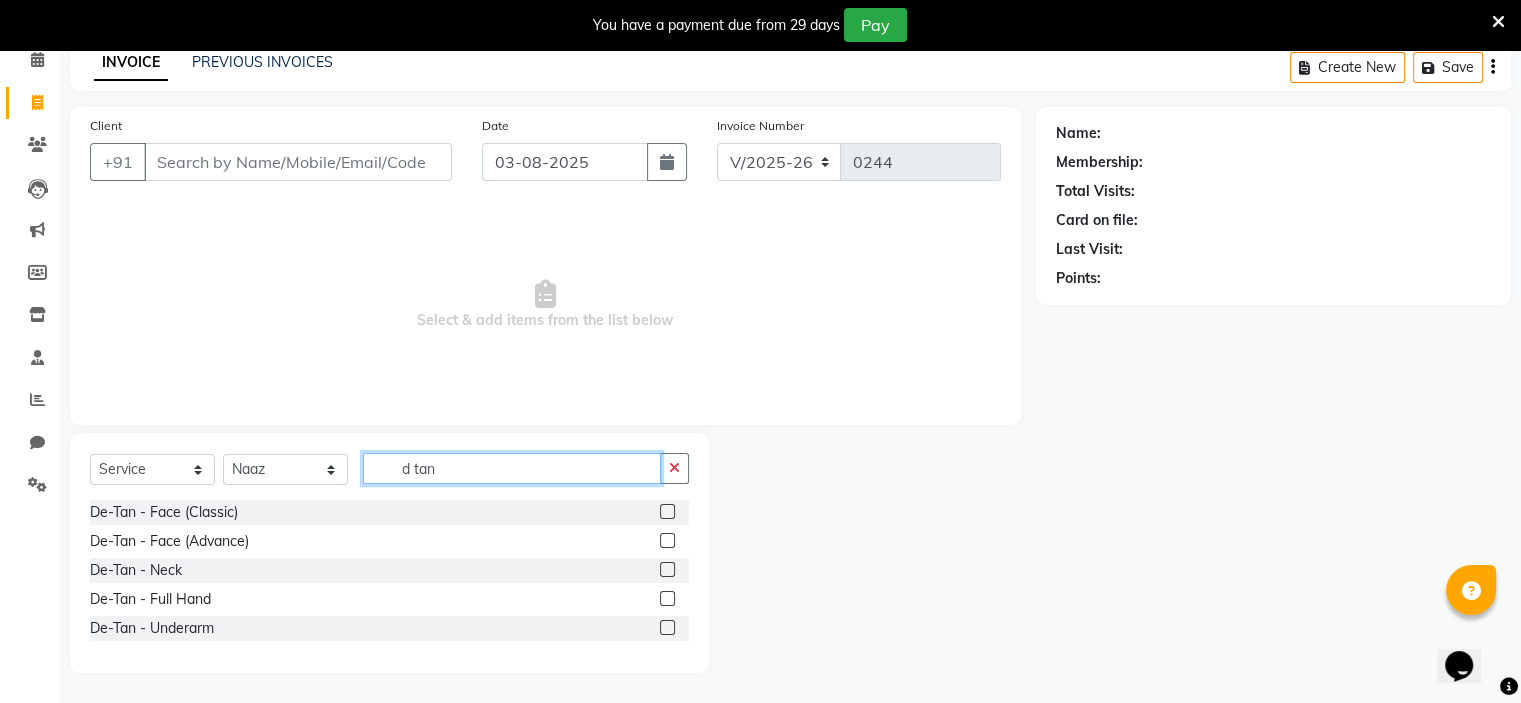 type on "d tan" 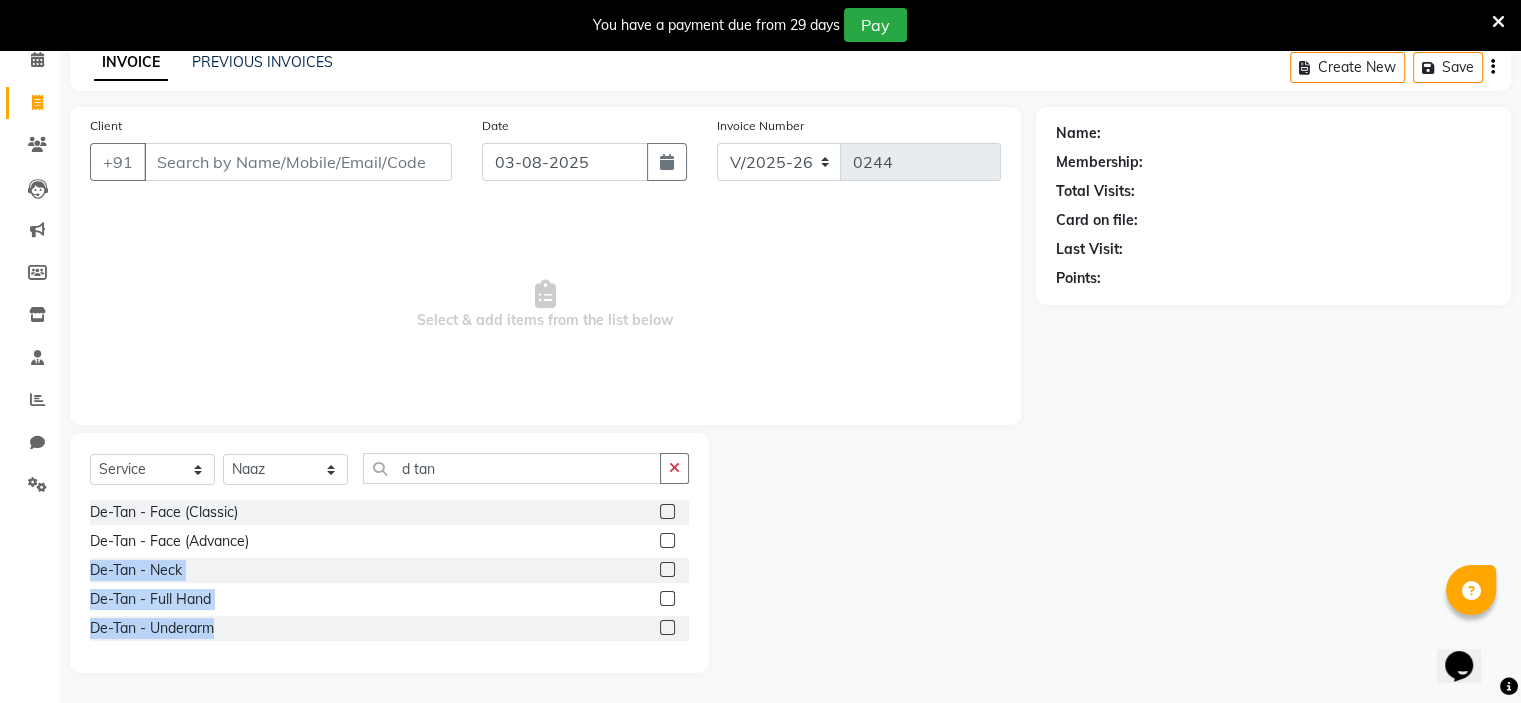 drag, startPoint x: 666, startPoint y: 623, endPoint x: 657, endPoint y: 549, distance: 74.54529 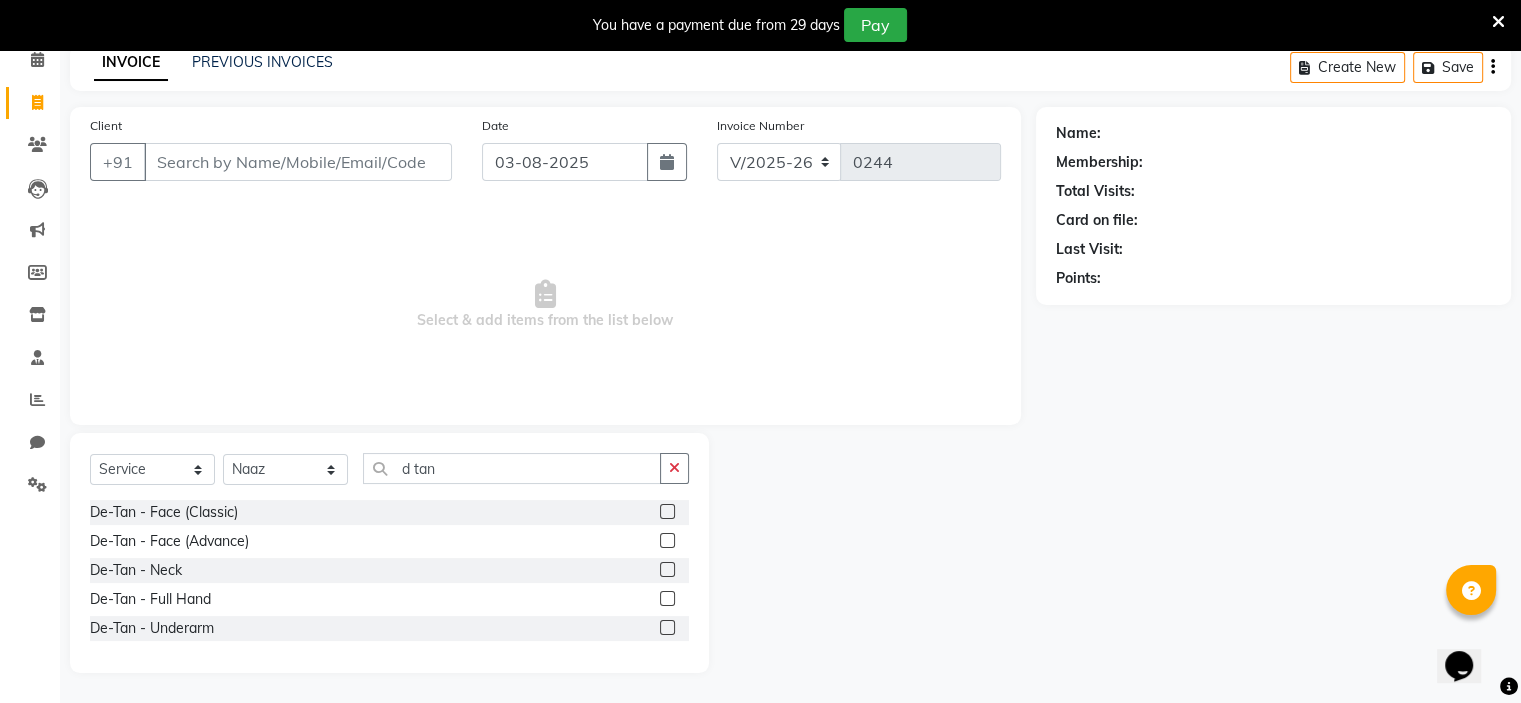 click 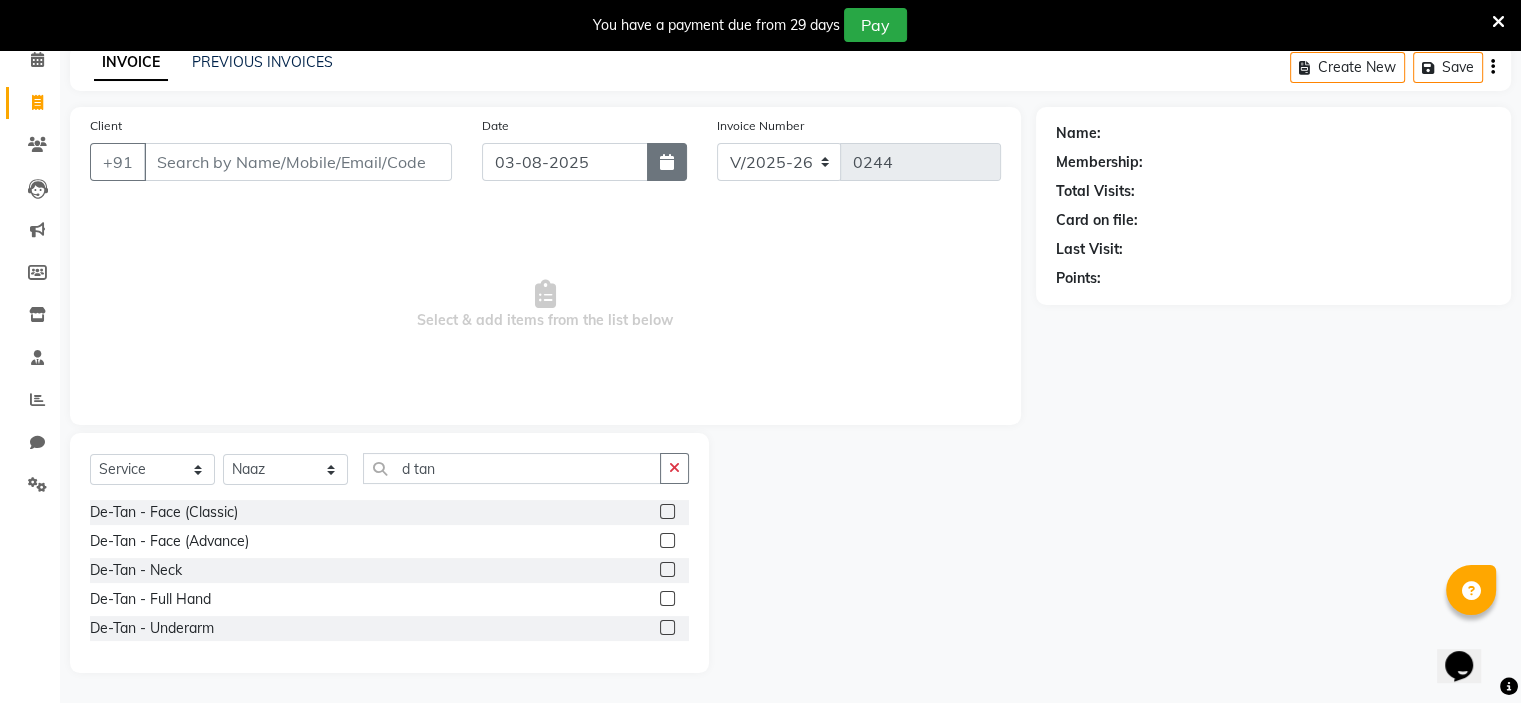 click 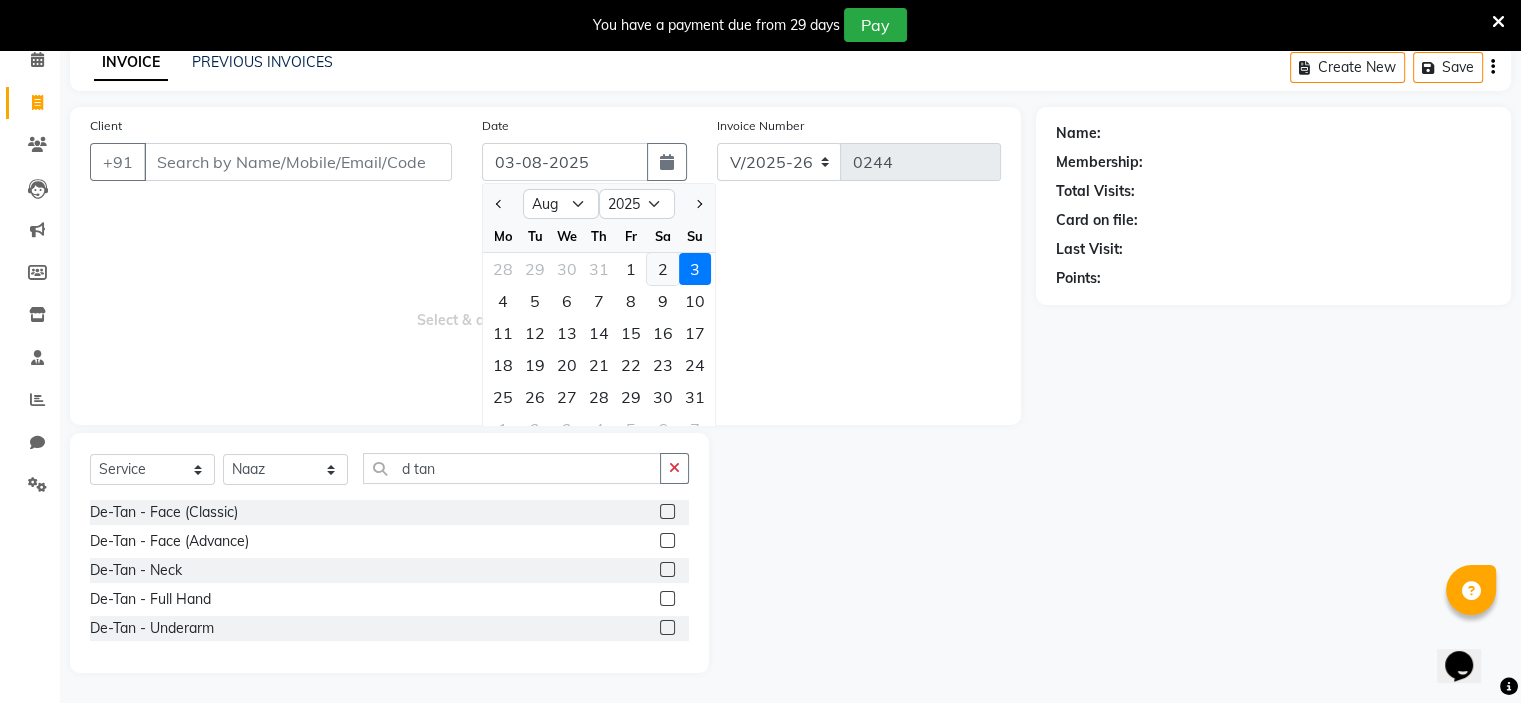 click on "2" 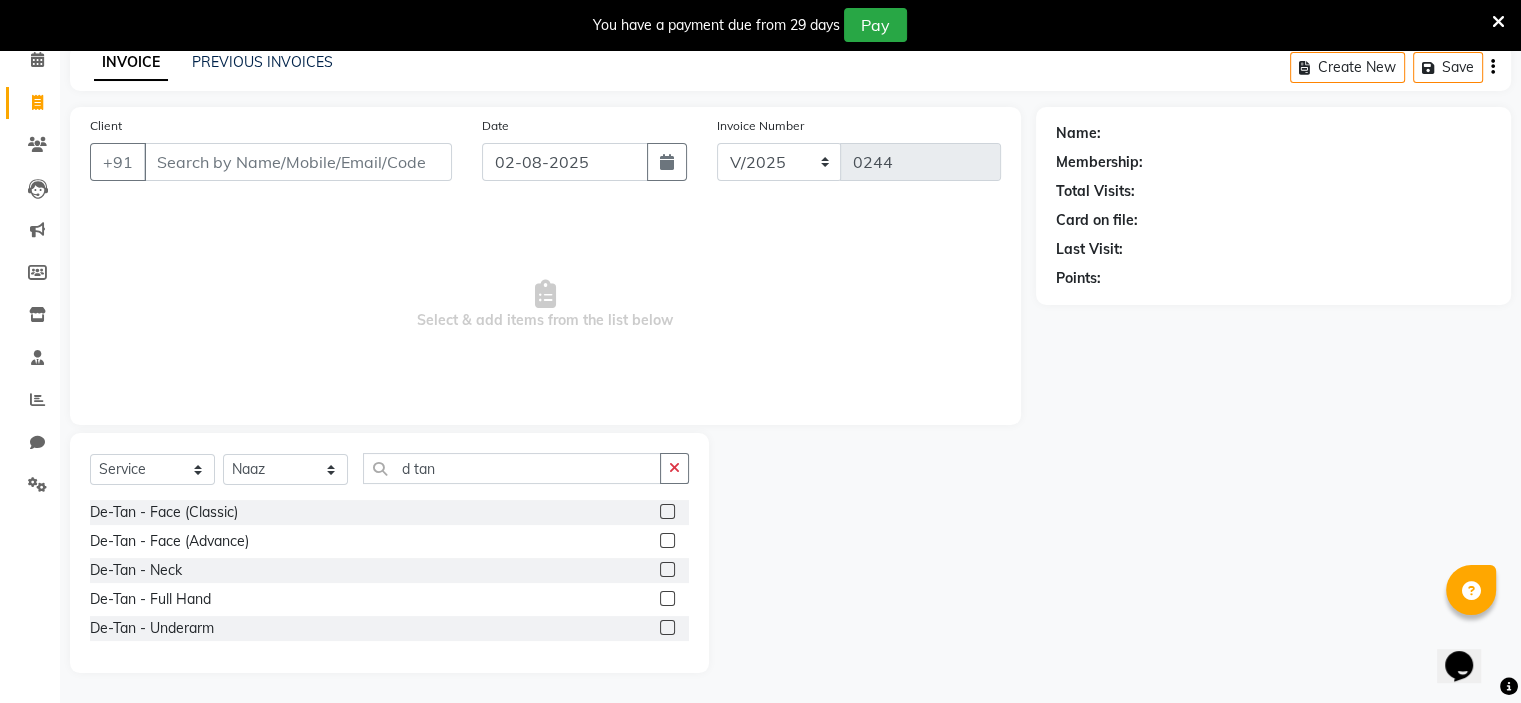 click 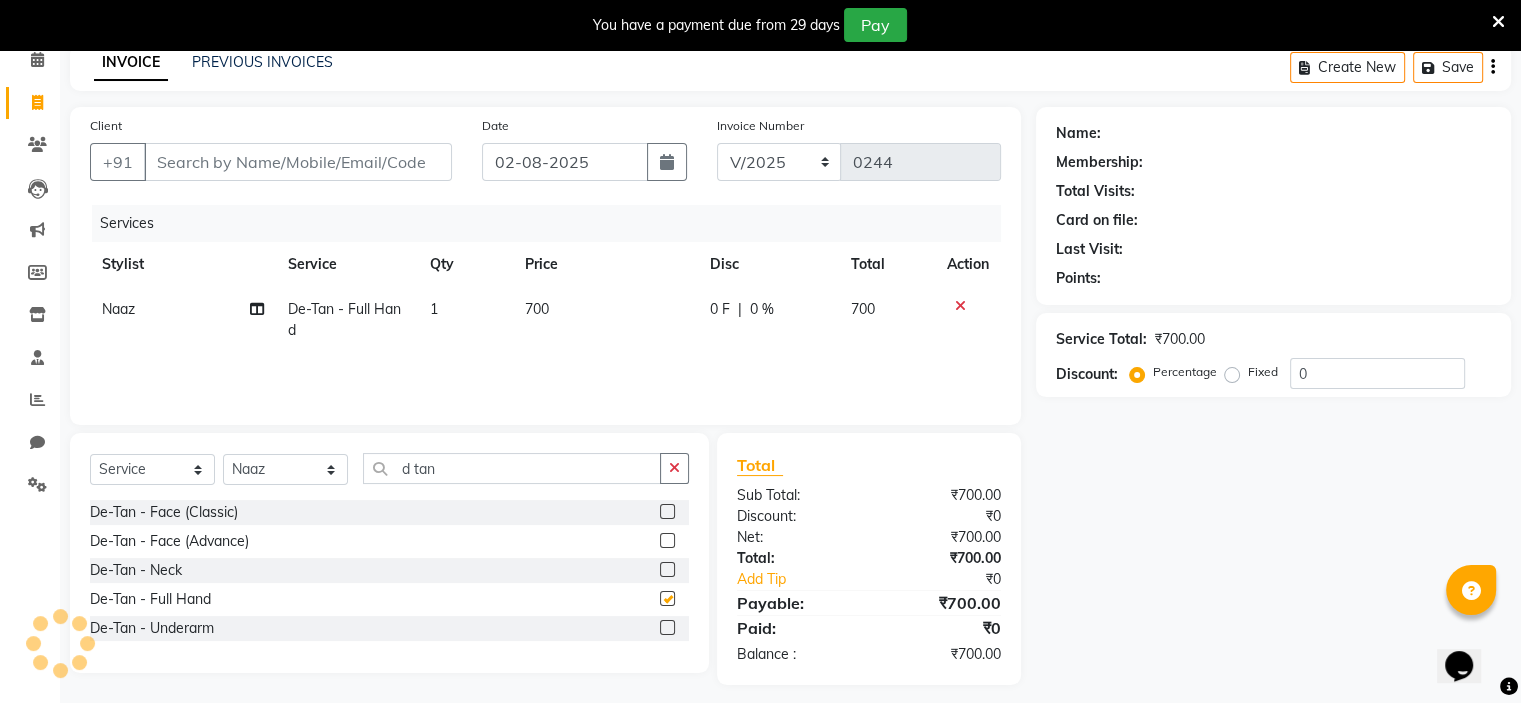 checkbox on "false" 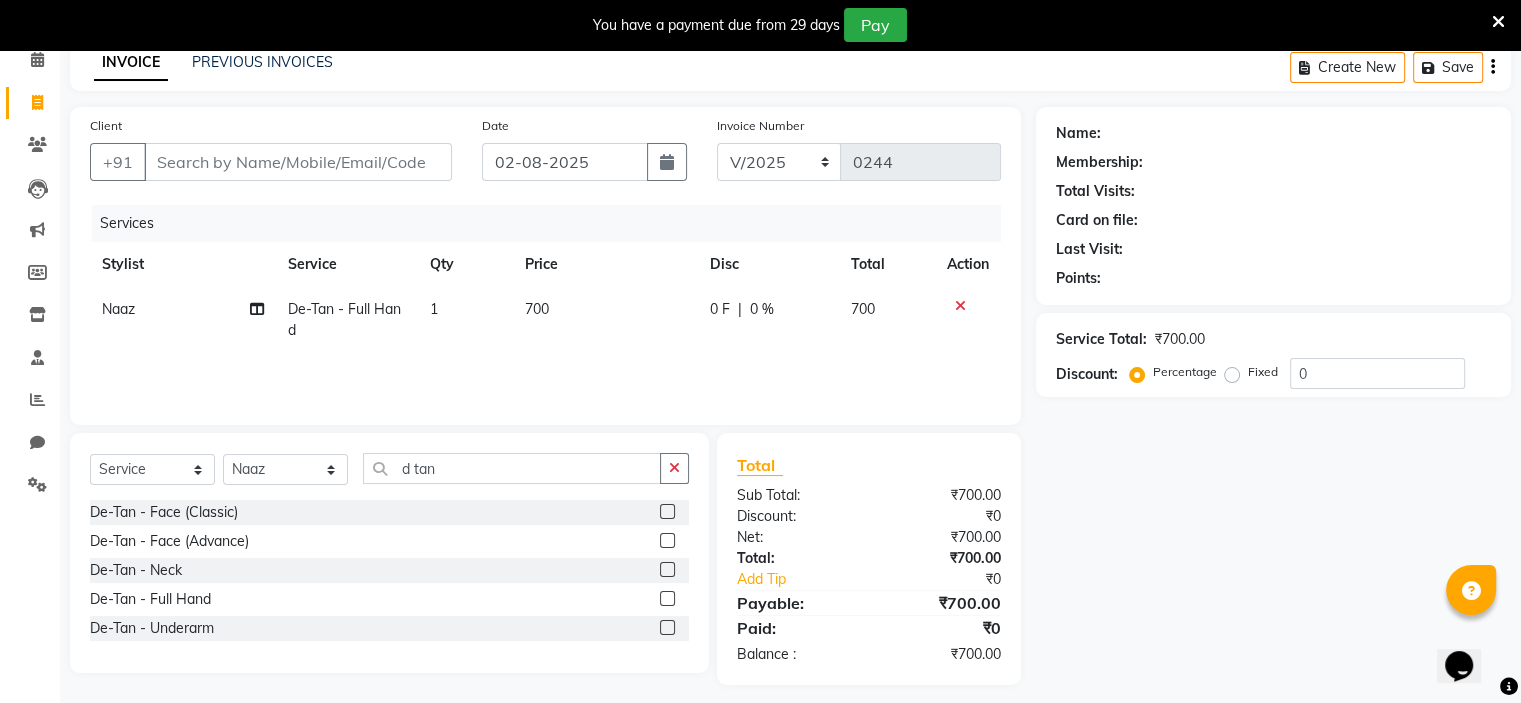 click 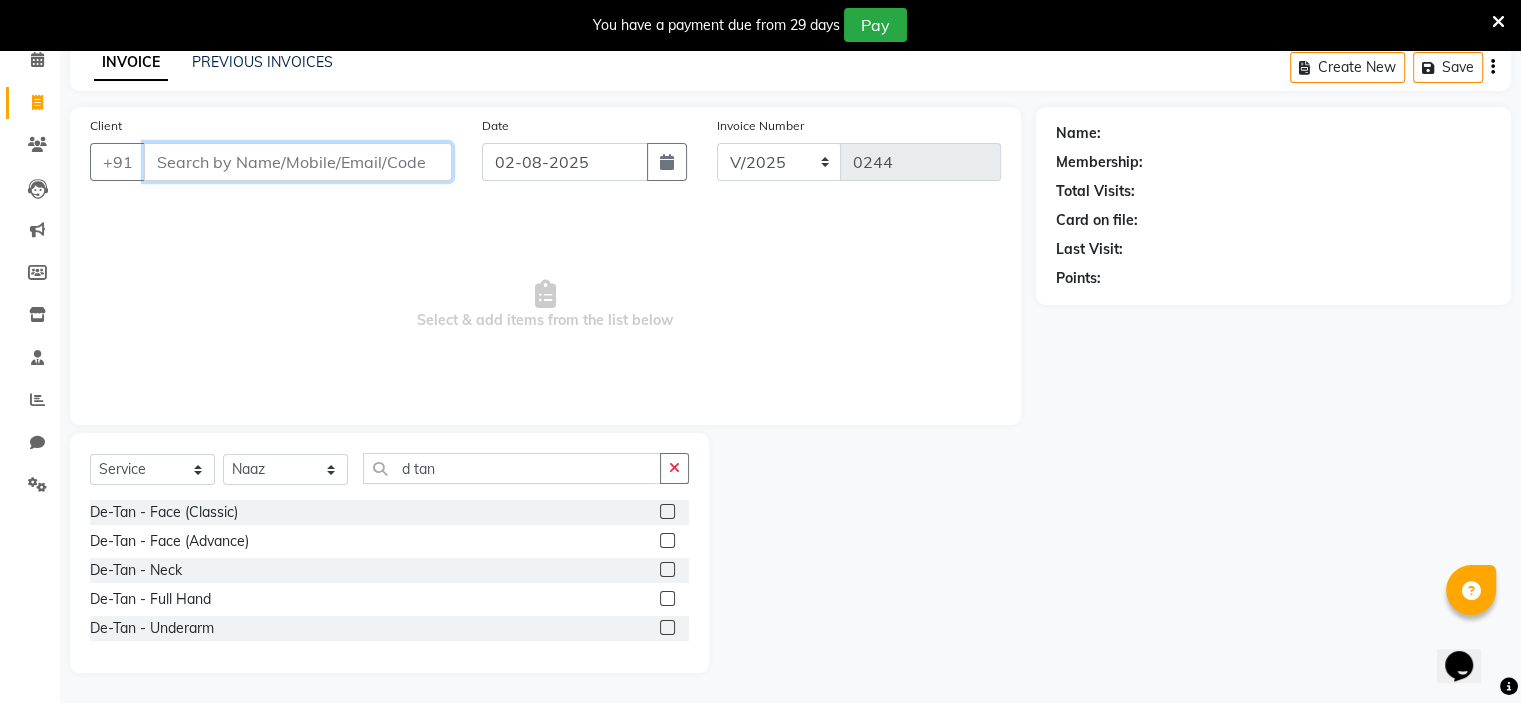 click on "Client" at bounding box center [298, 162] 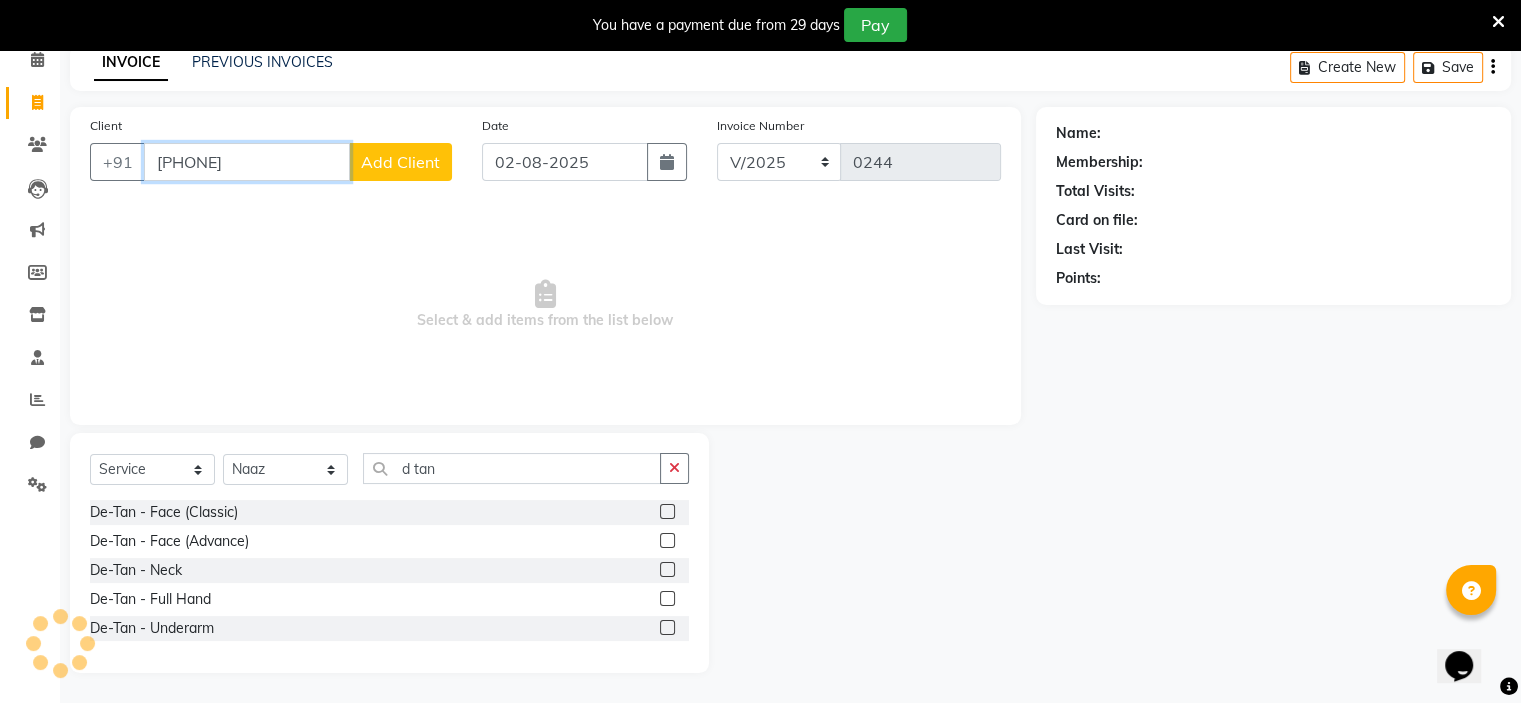 type on "[PHONE]" 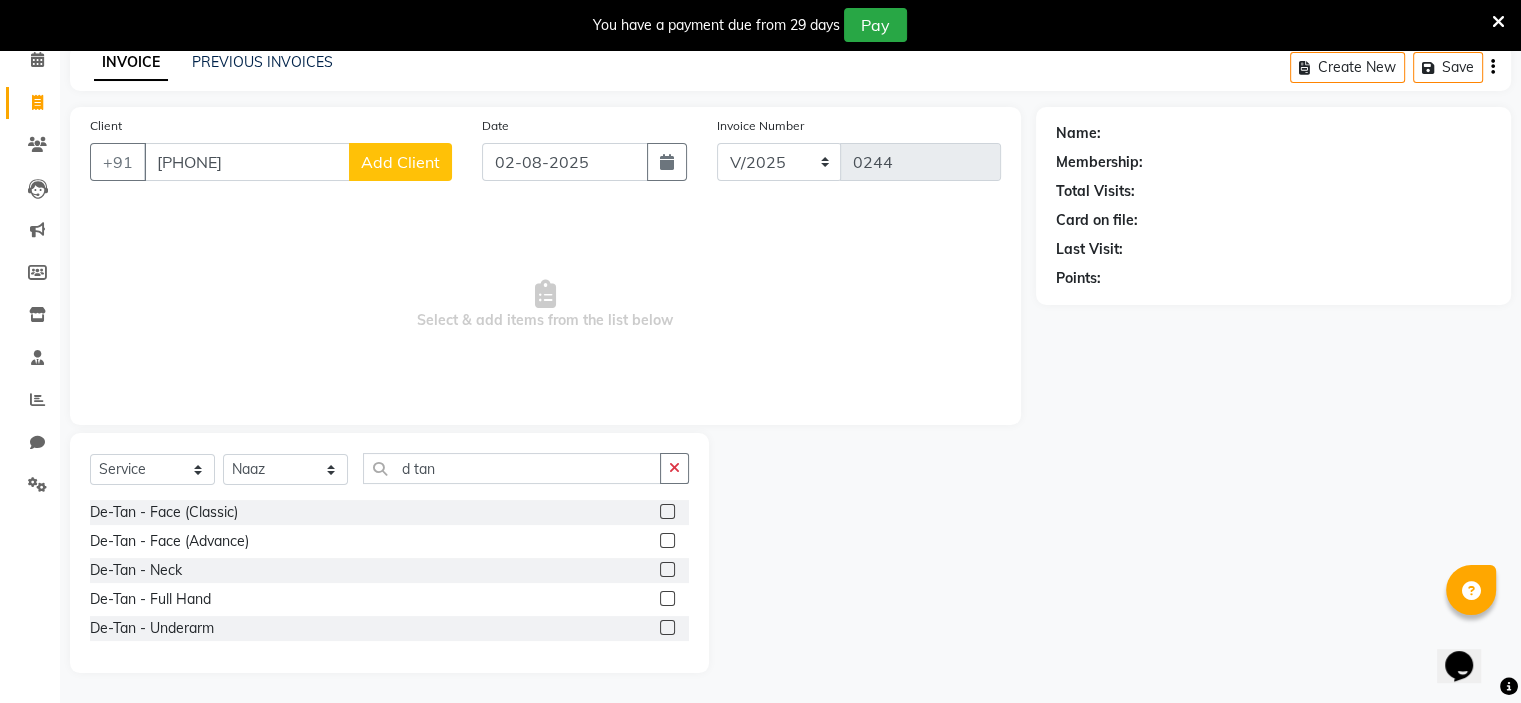 click on "Add Client" 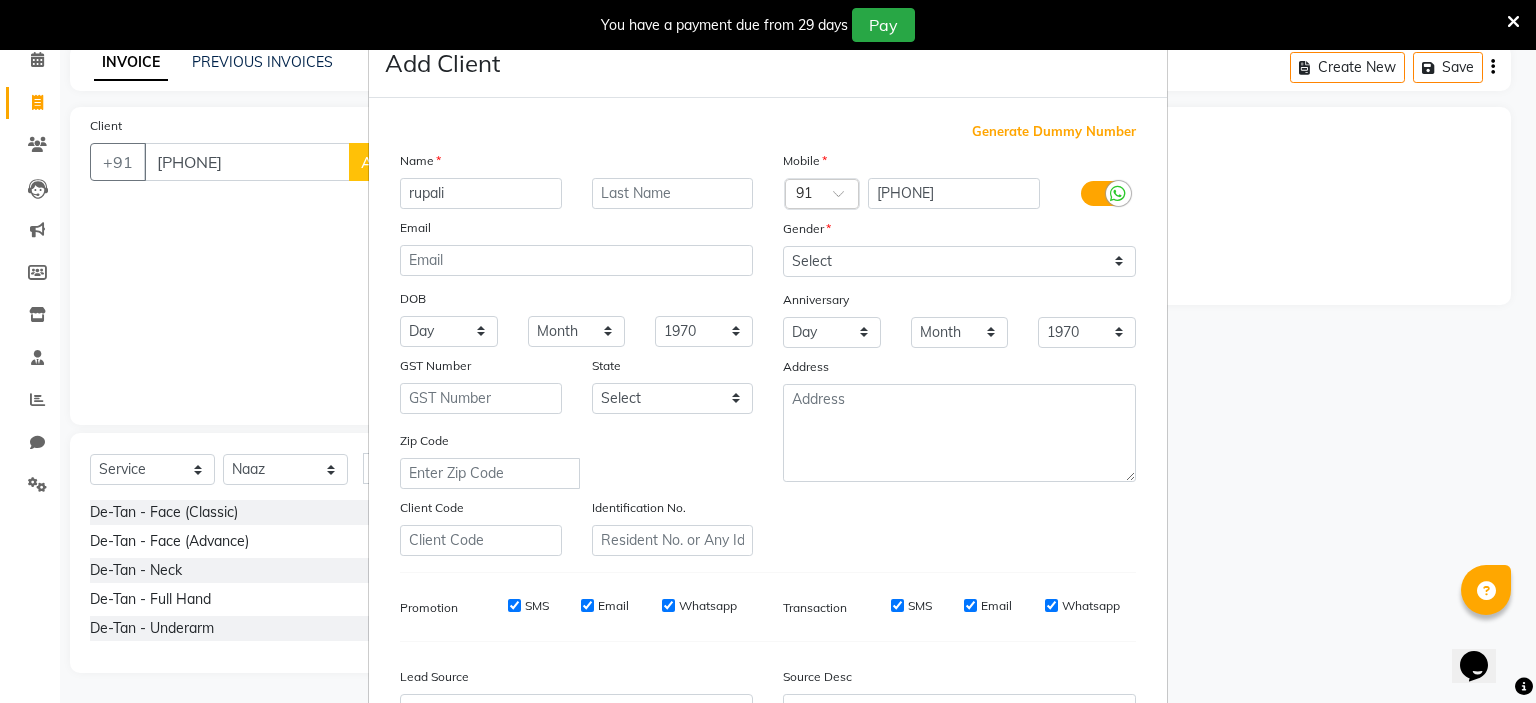 type on "rupali" 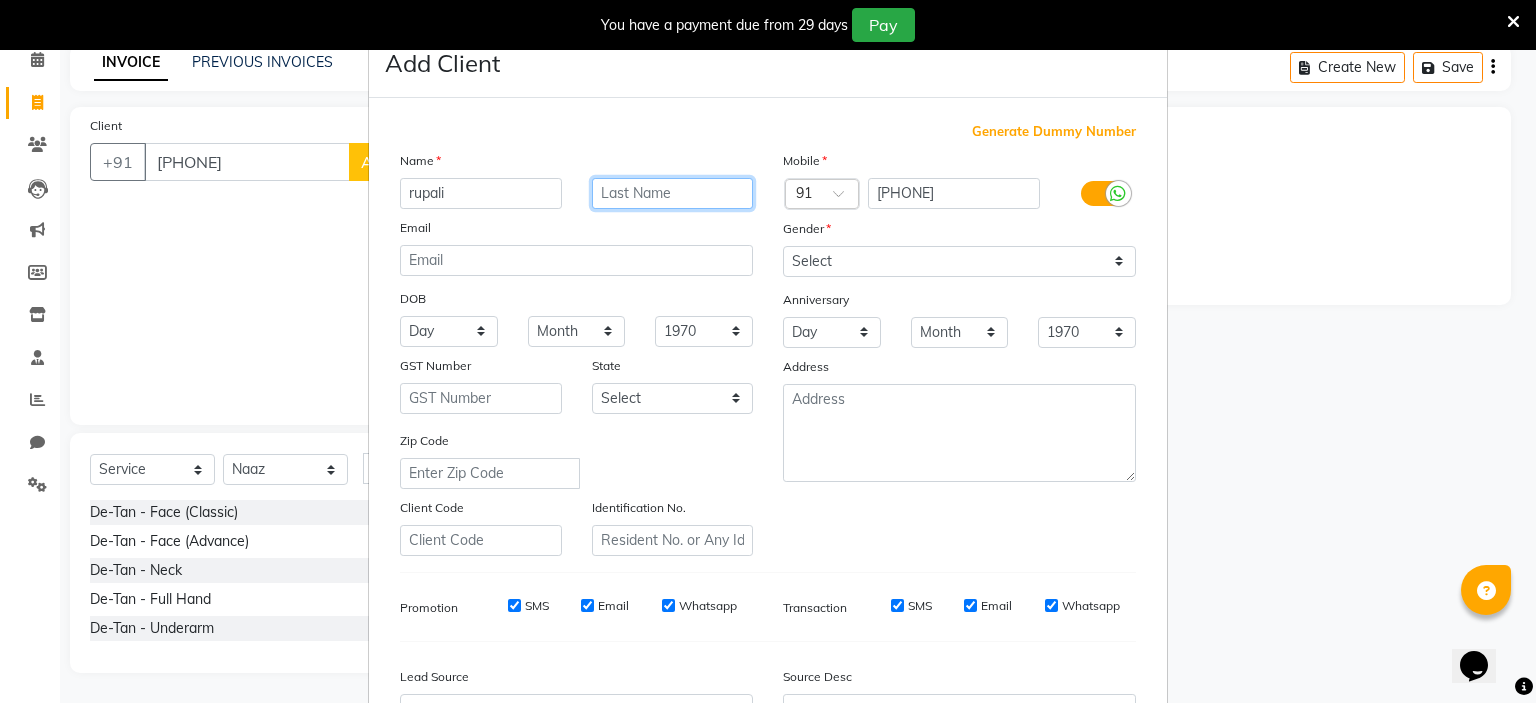 click at bounding box center [673, 193] 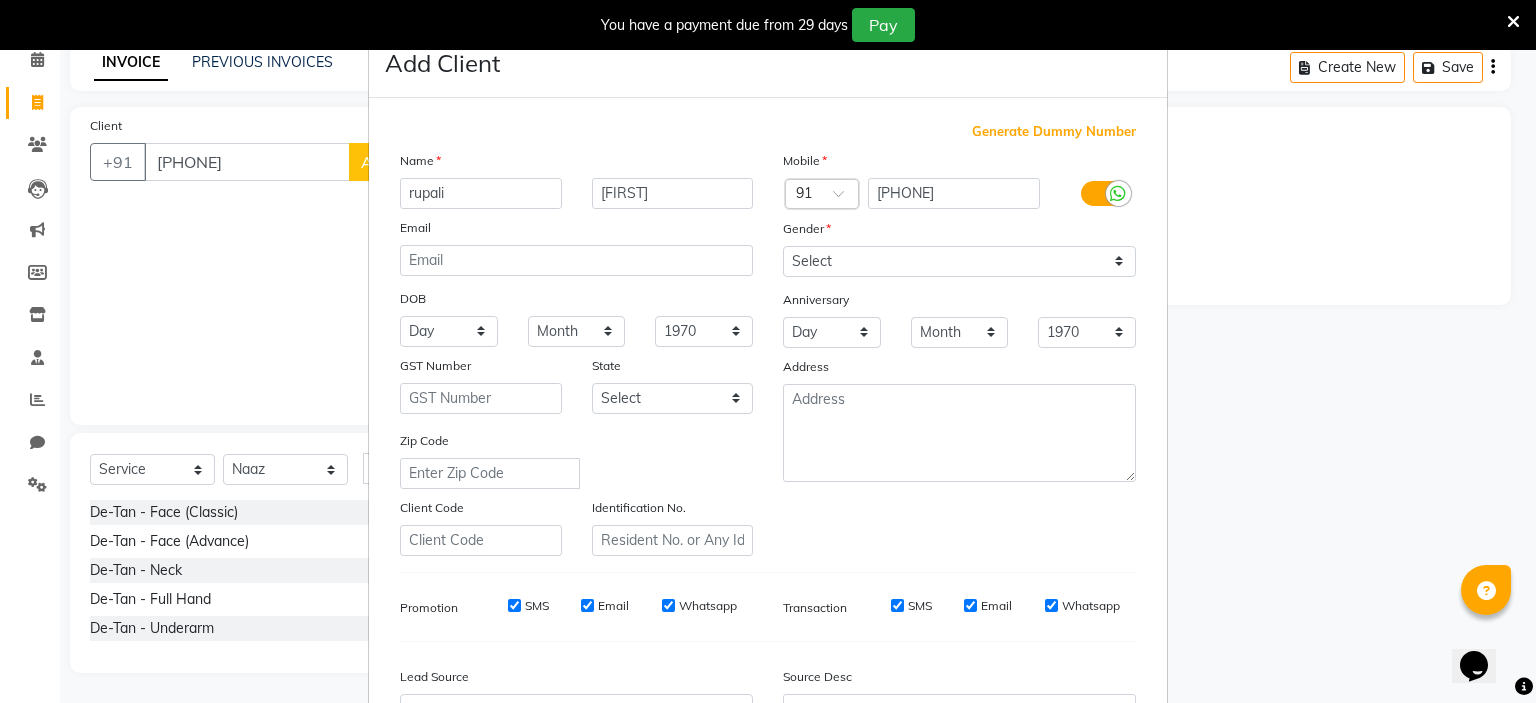 click on "Email" at bounding box center (576, 231) 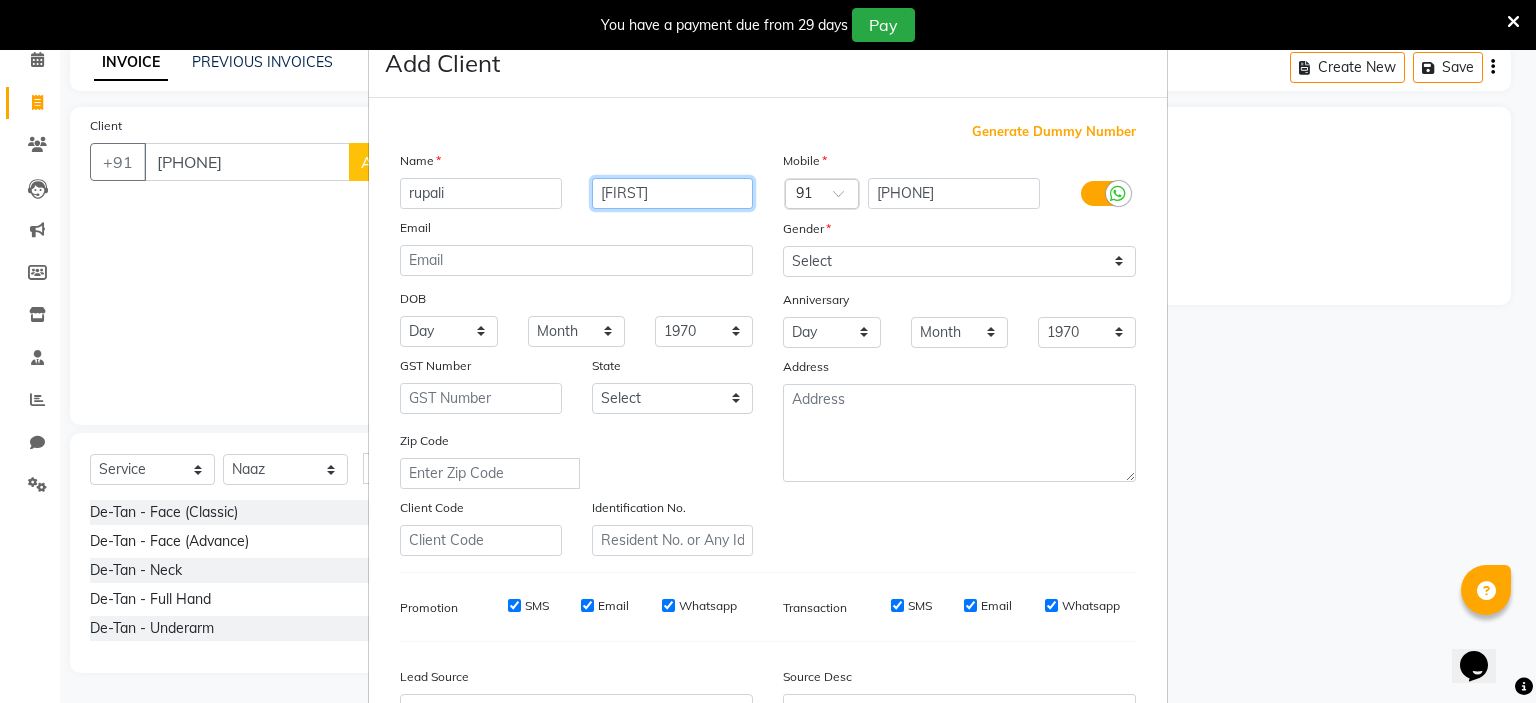click on "[FIRST]" at bounding box center (673, 193) 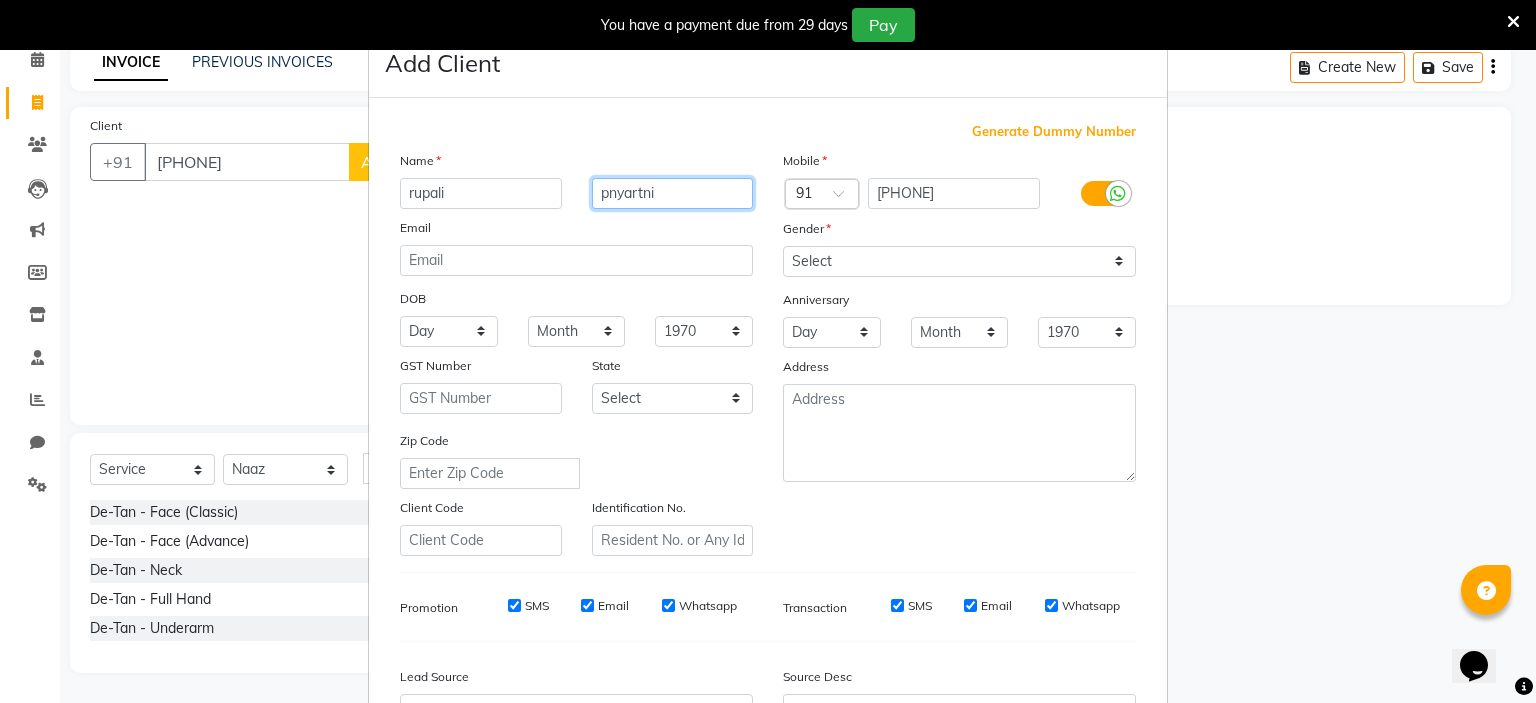 type on "pnyartni" 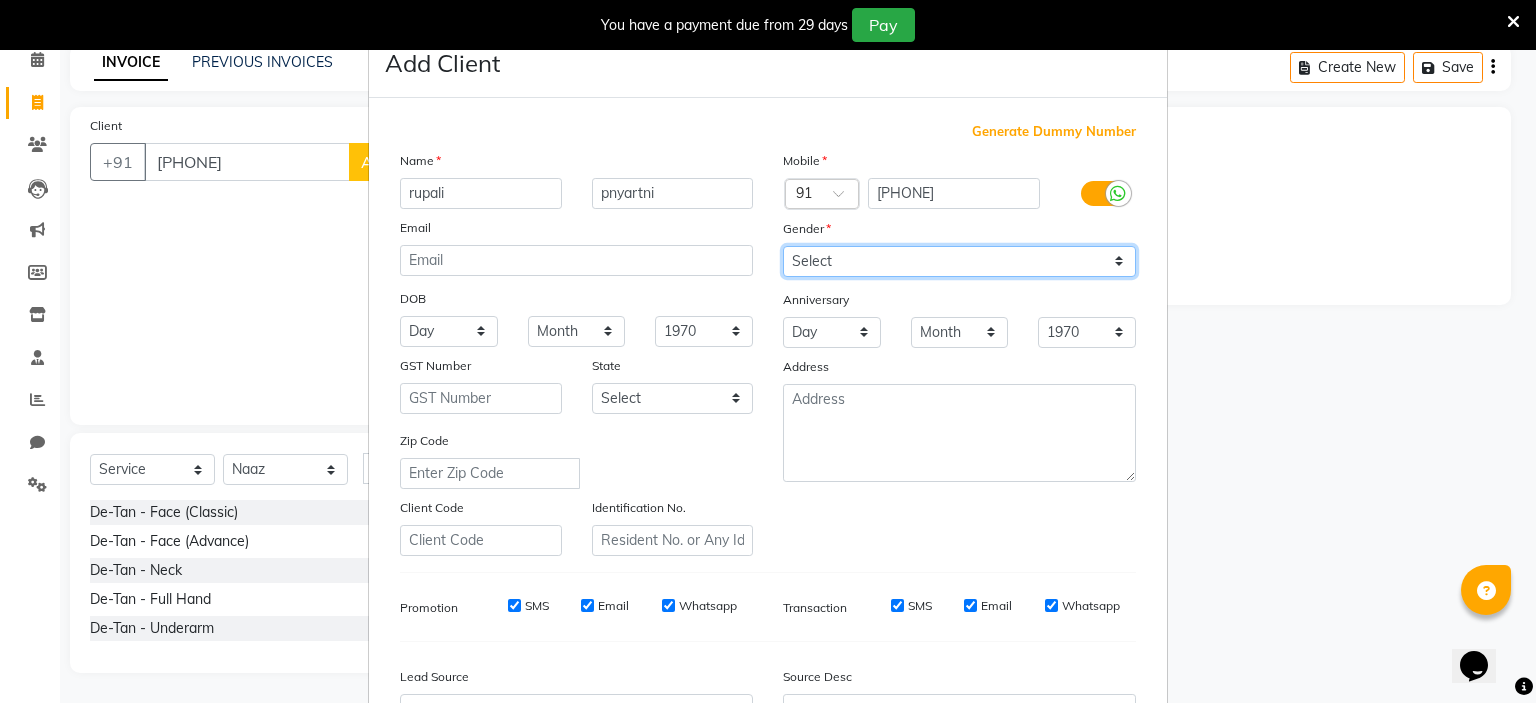 click on "Select Male Female Other Prefer Not To Say" at bounding box center [959, 261] 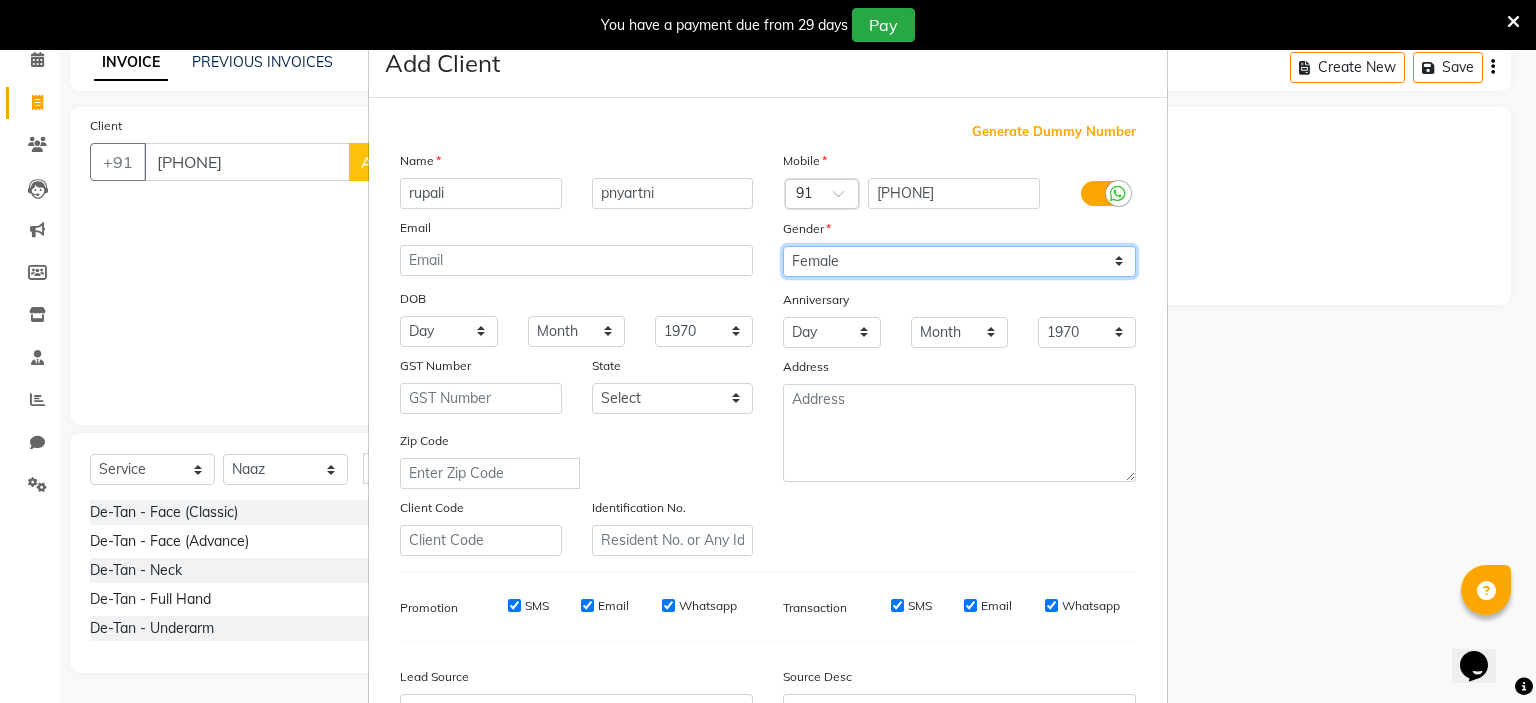 click on "Select Male Female Other Prefer Not To Say" at bounding box center [959, 261] 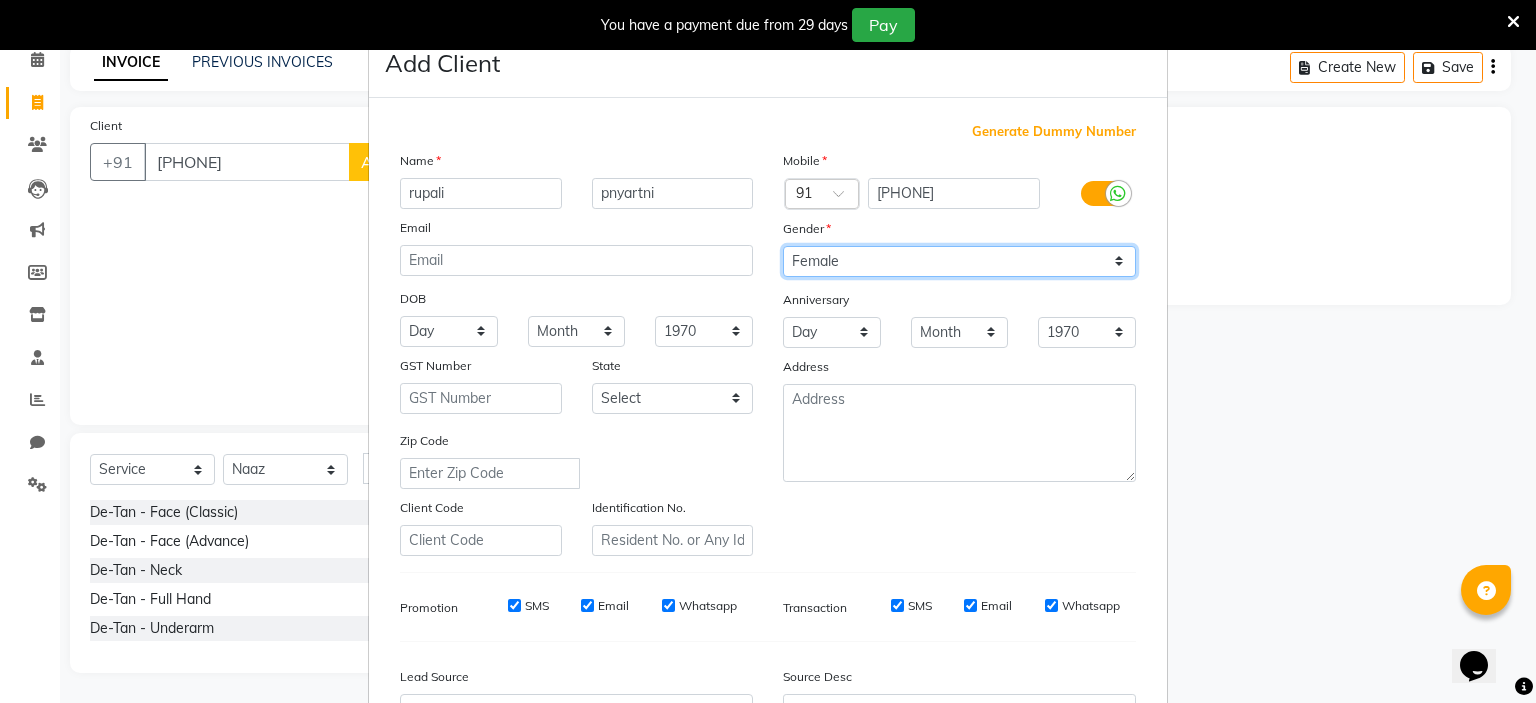 scroll, scrollTop: 66, scrollLeft: 0, axis: vertical 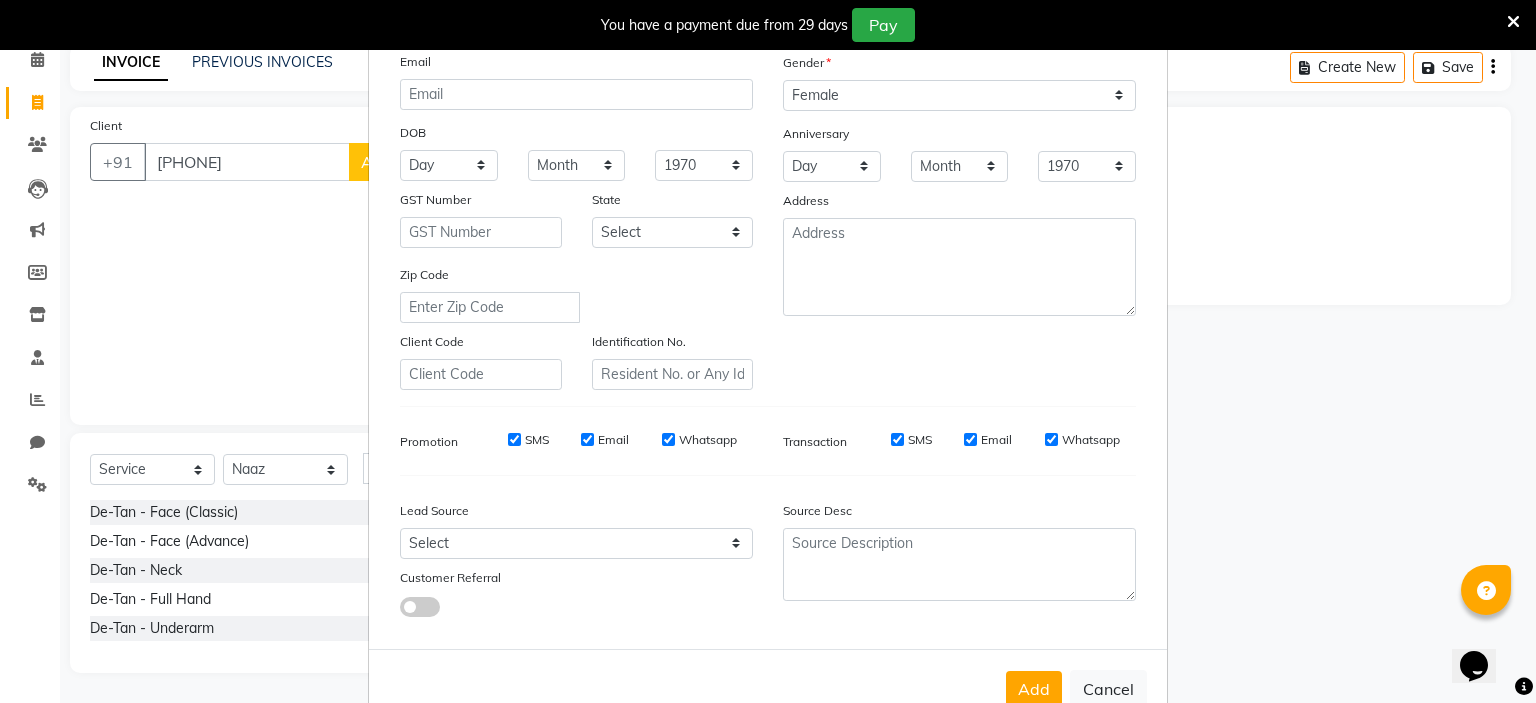click on "Generate Dummy Number Name [FIRST] [LAST] Email DOB Day 01 02 03 04 05 06 07 08 09 10 11 12 13 14 15 16 17 18 19 20 21 22 23 24 25 26 27 28 29 30 31 Month January February March April May June July August September October November December 1940 1941 1942 1943 1944 1945 1946 1947 1948 1949 1950 1951 1952 1953 1954 1955 1956 1957 1958 1959 1960 1961 1962 1963 1964 1965 1966 1967 1968 1969 1970 1971 1972 1973 1974 1975 1976 1977 1978 1979 1980 1981 1982 1983 1984 1985 1986 1987 1988 1989 1990 1991 1992 1993 1994 1995 1996 1997 1998 1999 2000 2001 2002 2003 2004 2005 2006 2007 2008 2009 2010 2011 2012 2013 2014 2015 2016 2017 2018 2019 2020 2021 2022 2023 2024 GST Number State Select Andaman and Nicobar Islands Andhra Pradesh Arunachal Pradesh Assam Bihar Chandigarh Chhattisgarh Dadra and Nagar Haveli Daman and Diu Delhi Goa Gujarat Haryana Himachal Pradesh Jammu and Kashmir Jharkhand Karnataka Kerala Lakshadweep Madhya Pradesh Maharashtra Manipur Meghalaya Mizoram Nagaland Odisha Pondicherry Punjab Rajasthan" at bounding box center [768, 294] 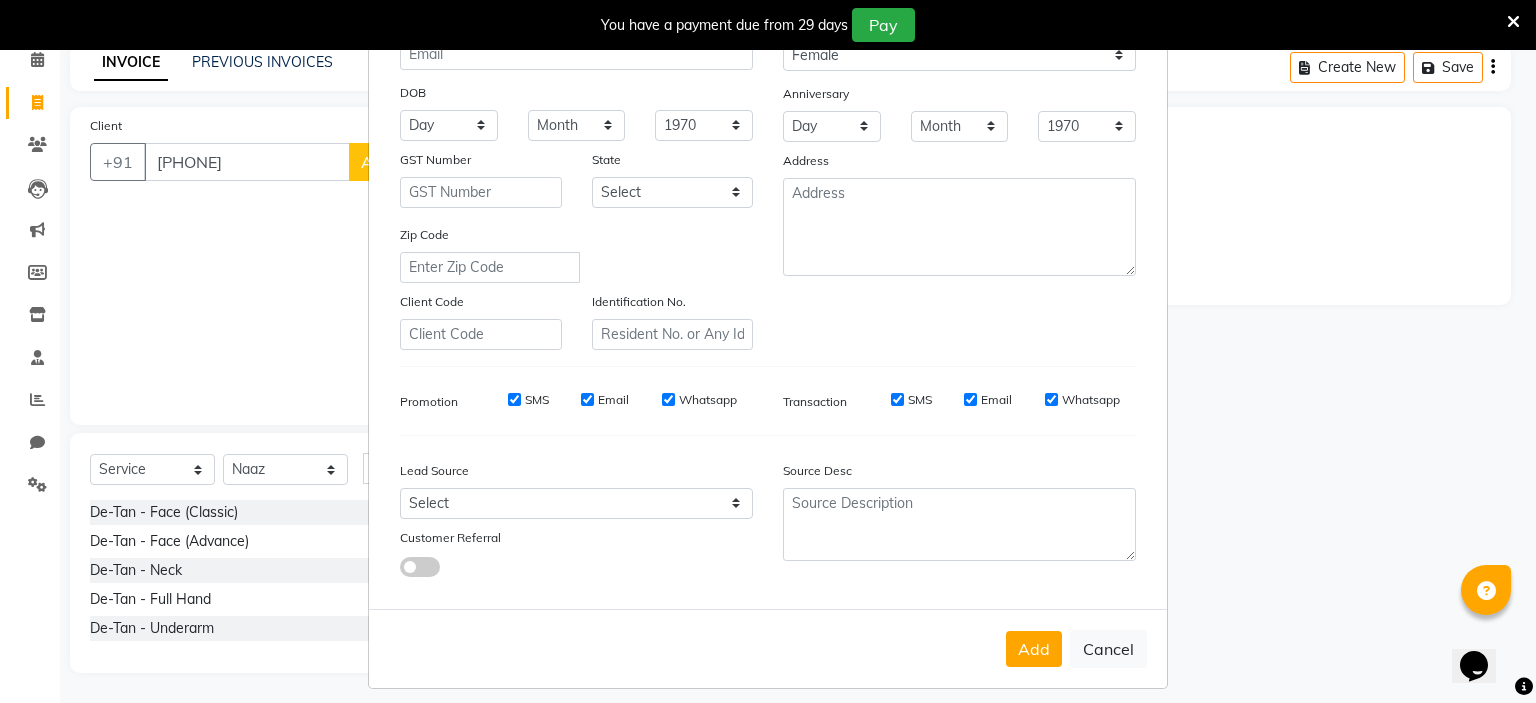 scroll, scrollTop: 104, scrollLeft: 0, axis: vertical 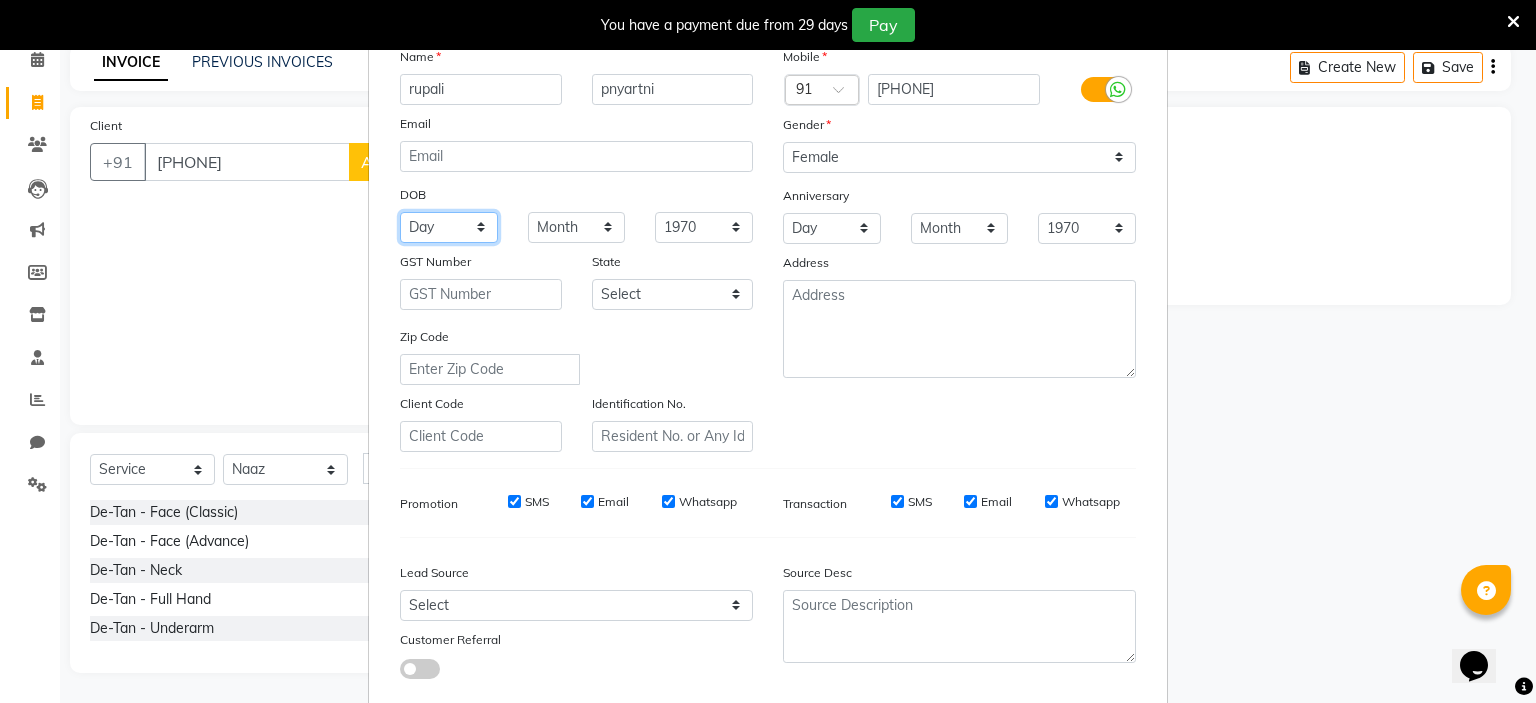 click on "Day 01 02 03 04 05 06 07 08 09 10 11 12 13 14 15 16 17 18 19 20 21 22 23 24 25 26 27 28 29 30 31" at bounding box center (449, 227) 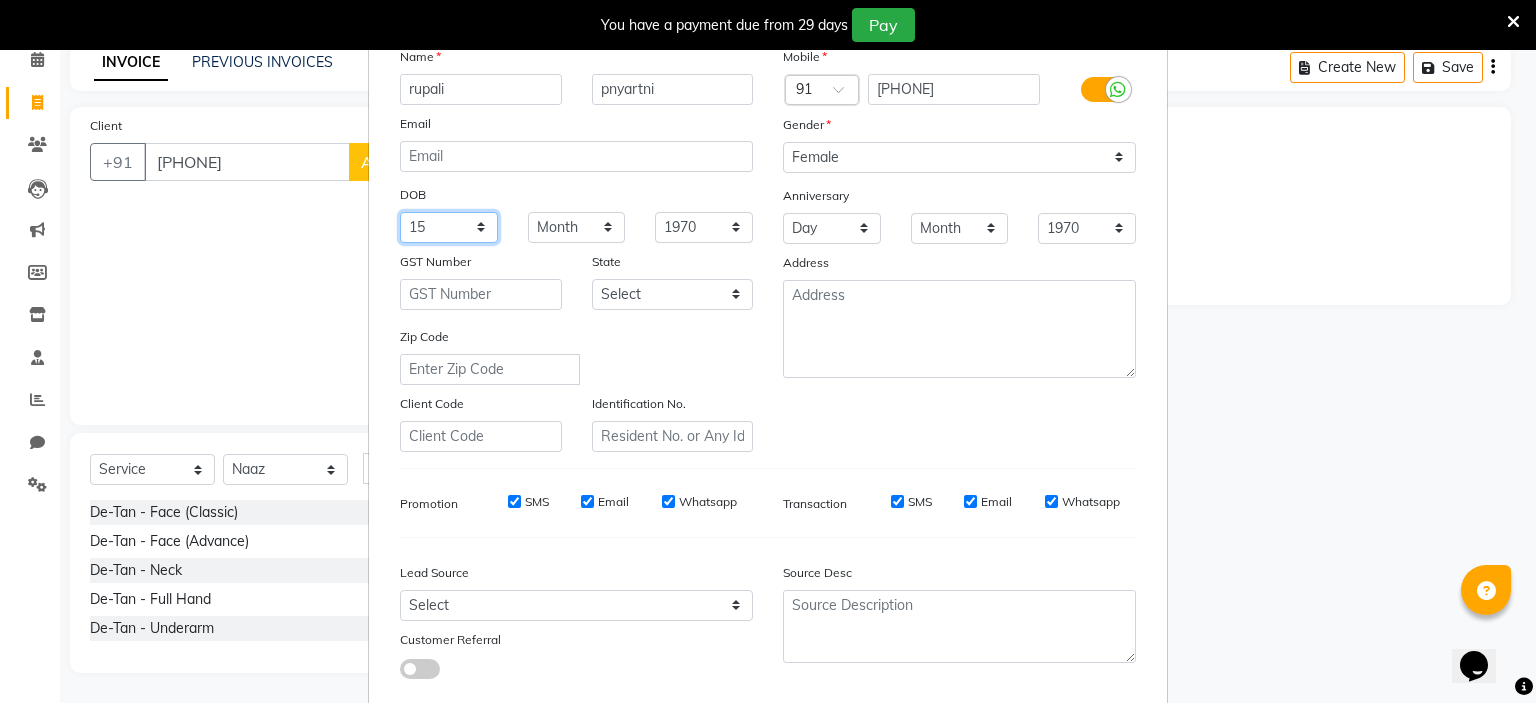 click on "Day 01 02 03 04 05 06 07 08 09 10 11 12 13 14 15 16 17 18 19 20 21 22 23 24 25 26 27 28 29 30 31" at bounding box center (449, 227) 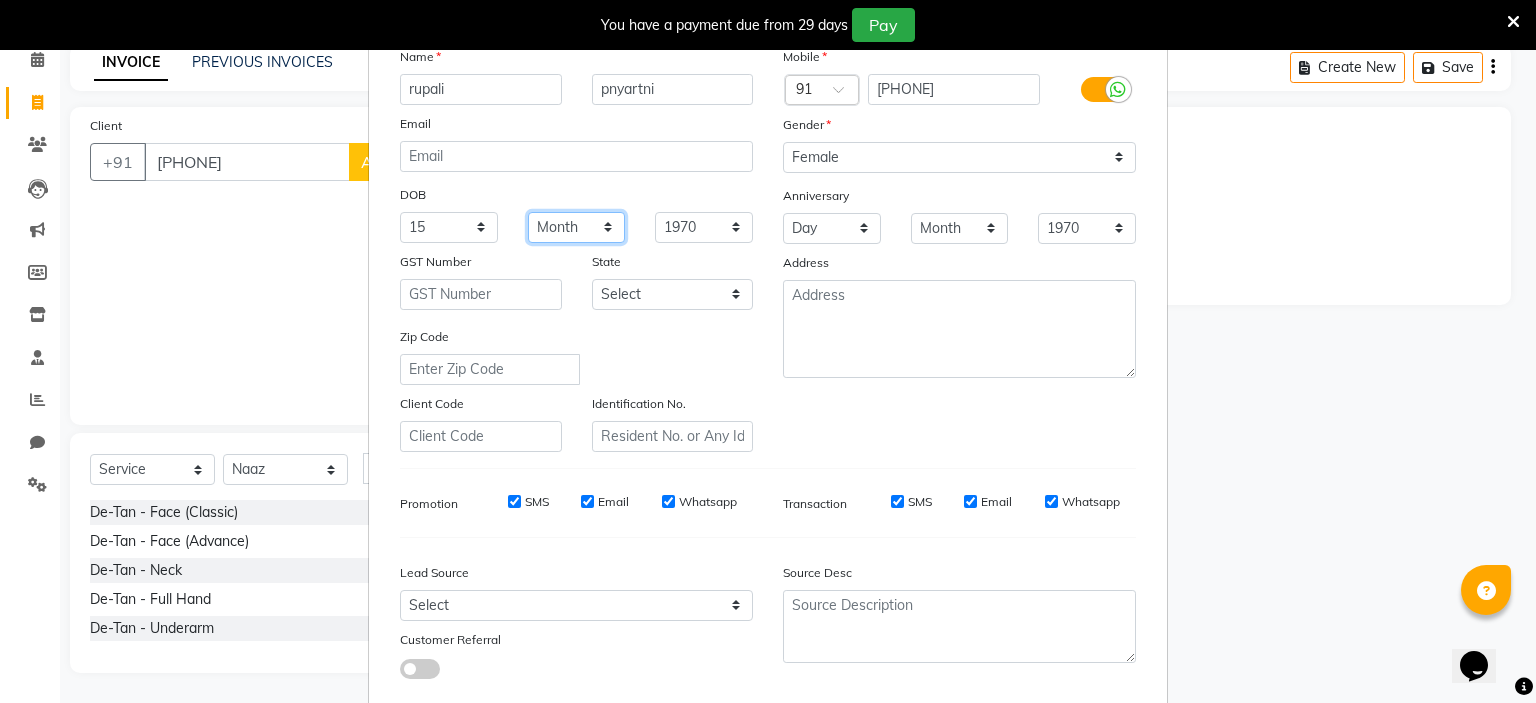 click on "Month January February March April May June July August September October November December" at bounding box center (577, 227) 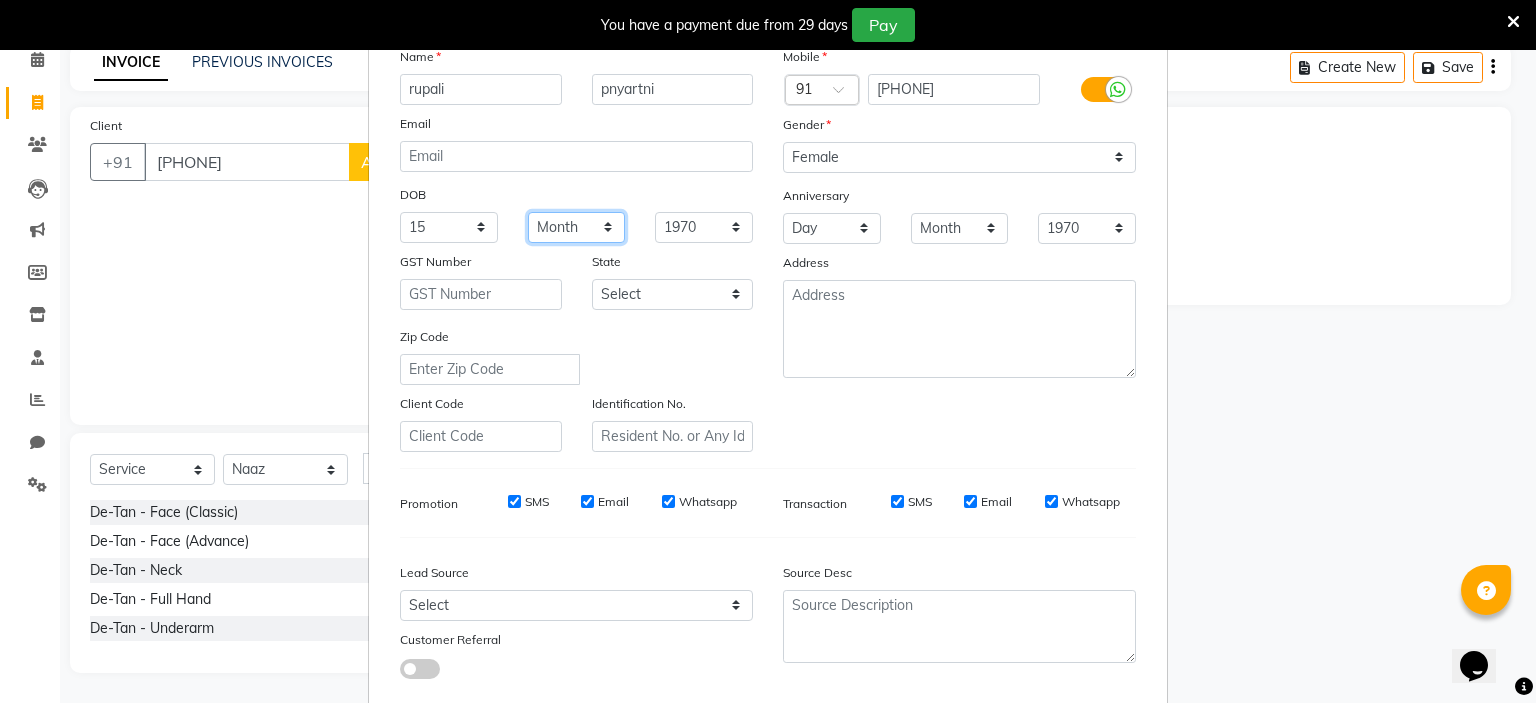 select on "04" 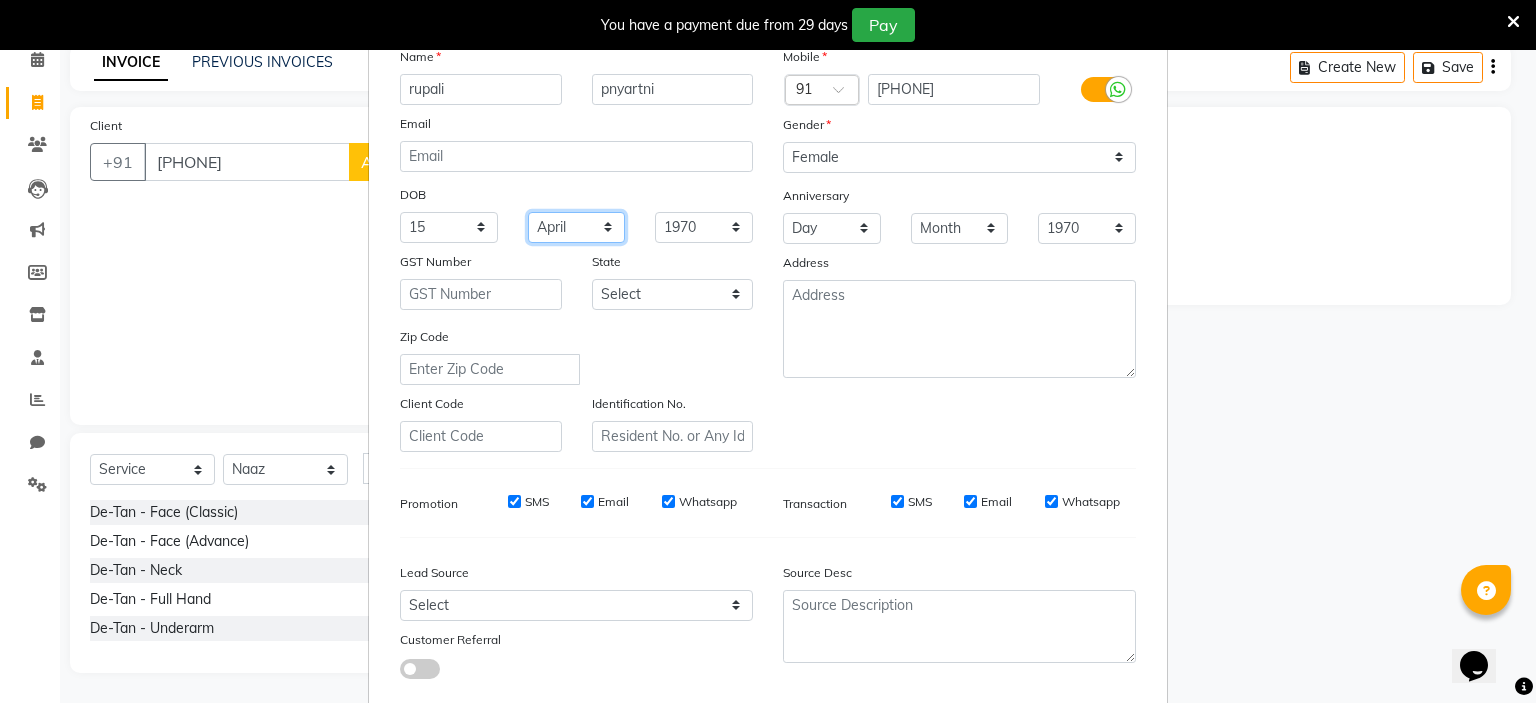 click on "Month January February March April May June July August September October November December" at bounding box center (577, 227) 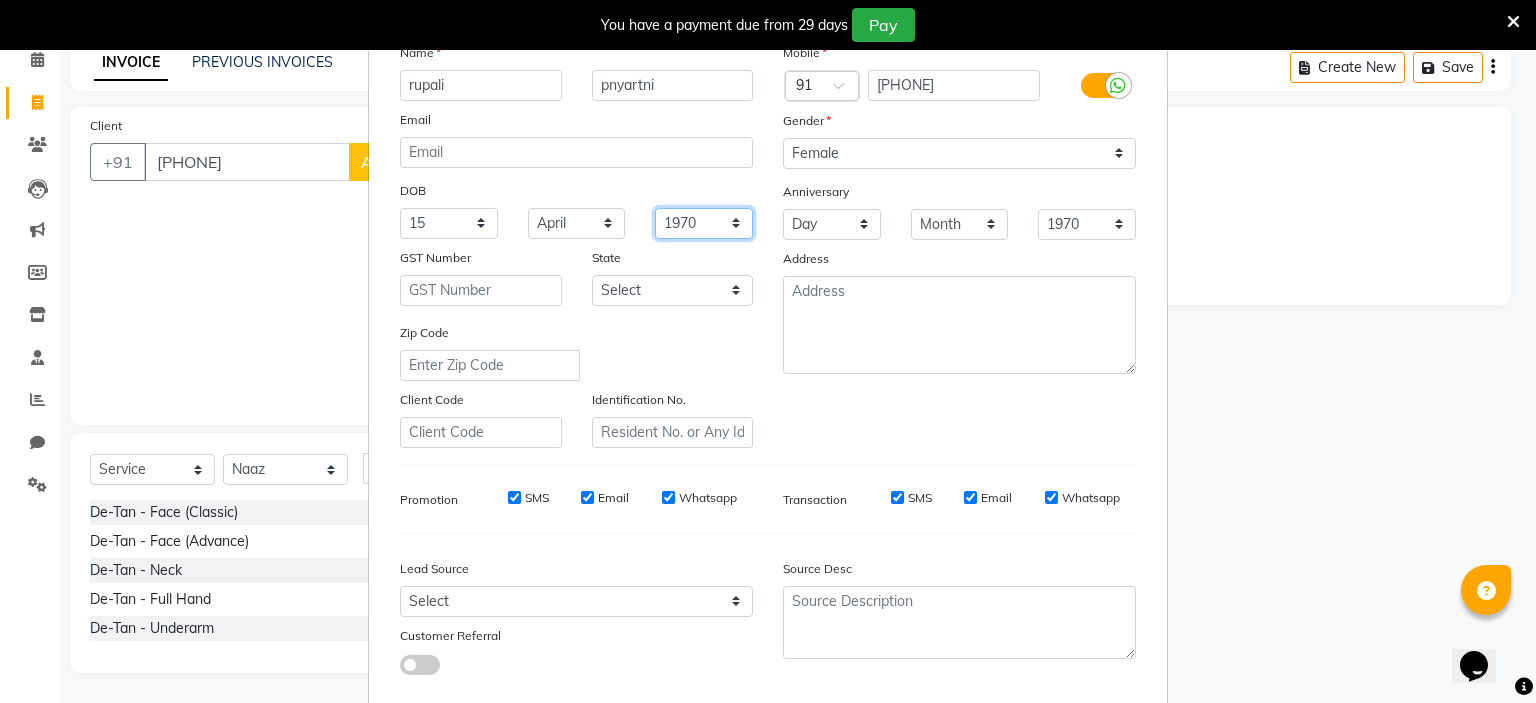 click on "1940 1941 1942 1943 1944 1945 1946 1947 1948 1949 1950 1951 1952 1953 1954 1955 1956 1957 1958 1959 1960 1961 1962 1963 1964 1965 1966 1967 1968 1969 1970 1971 1972 1973 1974 1975 1976 1977 1978 1979 1980 1981 1982 1983 1984 1985 1986 1987 1988 1989 1990 1991 1992 1993 1994 1995 1996 1997 1998 1999 2000 2001 2002 2003 2004 2005 2006 2007 2008 2009 2010 2011 2012 2013 2014 2015 2016 2017 2018 2019 2020 2021 2022 2023 2024" at bounding box center [704, 223] 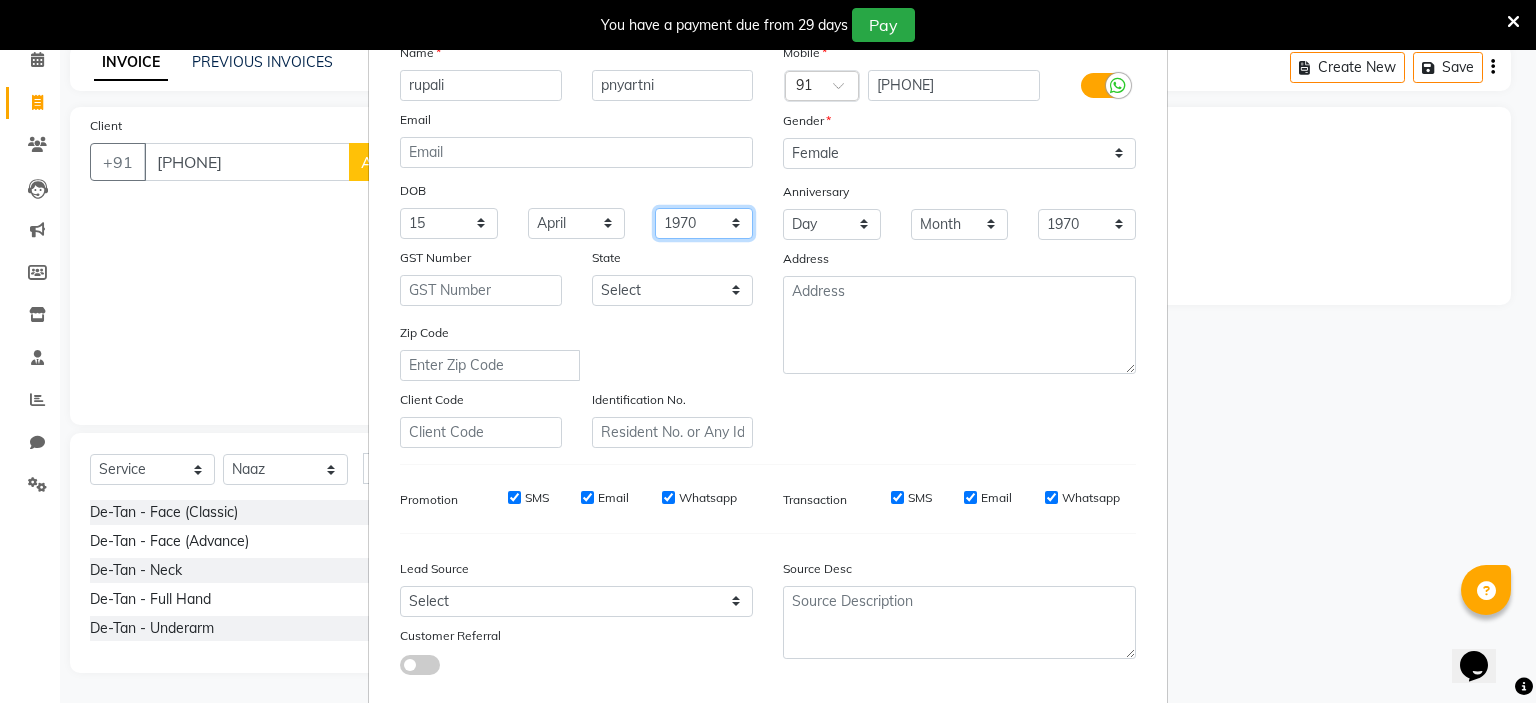select on "1978" 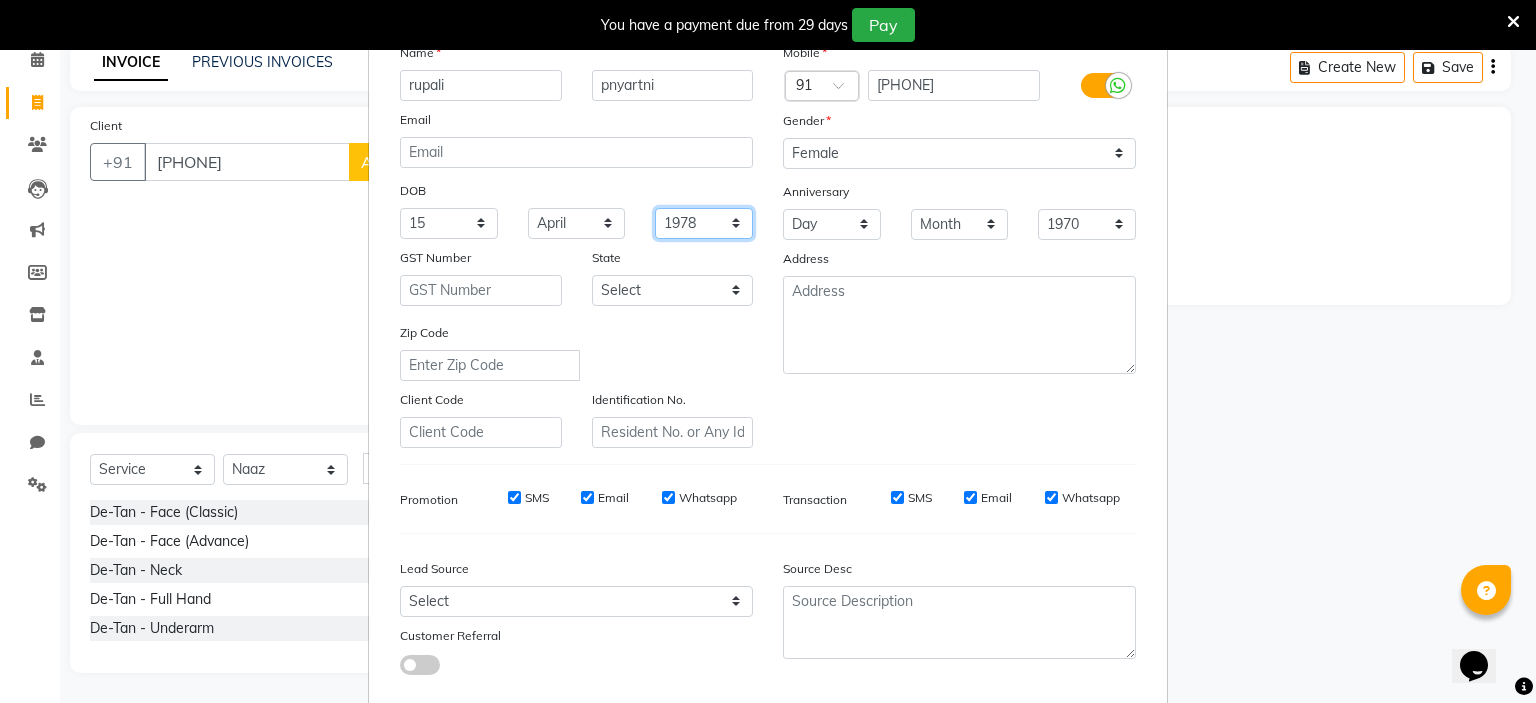 click on "1940 1941 1942 1943 1944 1945 1946 1947 1948 1949 1950 1951 1952 1953 1954 1955 1956 1957 1958 1959 1960 1961 1962 1963 1964 1965 1966 1967 1968 1969 1970 1971 1972 1973 1974 1975 1976 1977 1978 1979 1980 1981 1982 1983 1984 1985 1986 1987 1988 1989 1990 1991 1992 1993 1994 1995 1996 1997 1998 1999 2000 2001 2002 2003 2004 2005 2006 2007 2008 2009 2010 2011 2012 2013 2014 2015 2016 2017 2018 2019 2020 2021 2022 2023 2024" at bounding box center (704, 223) 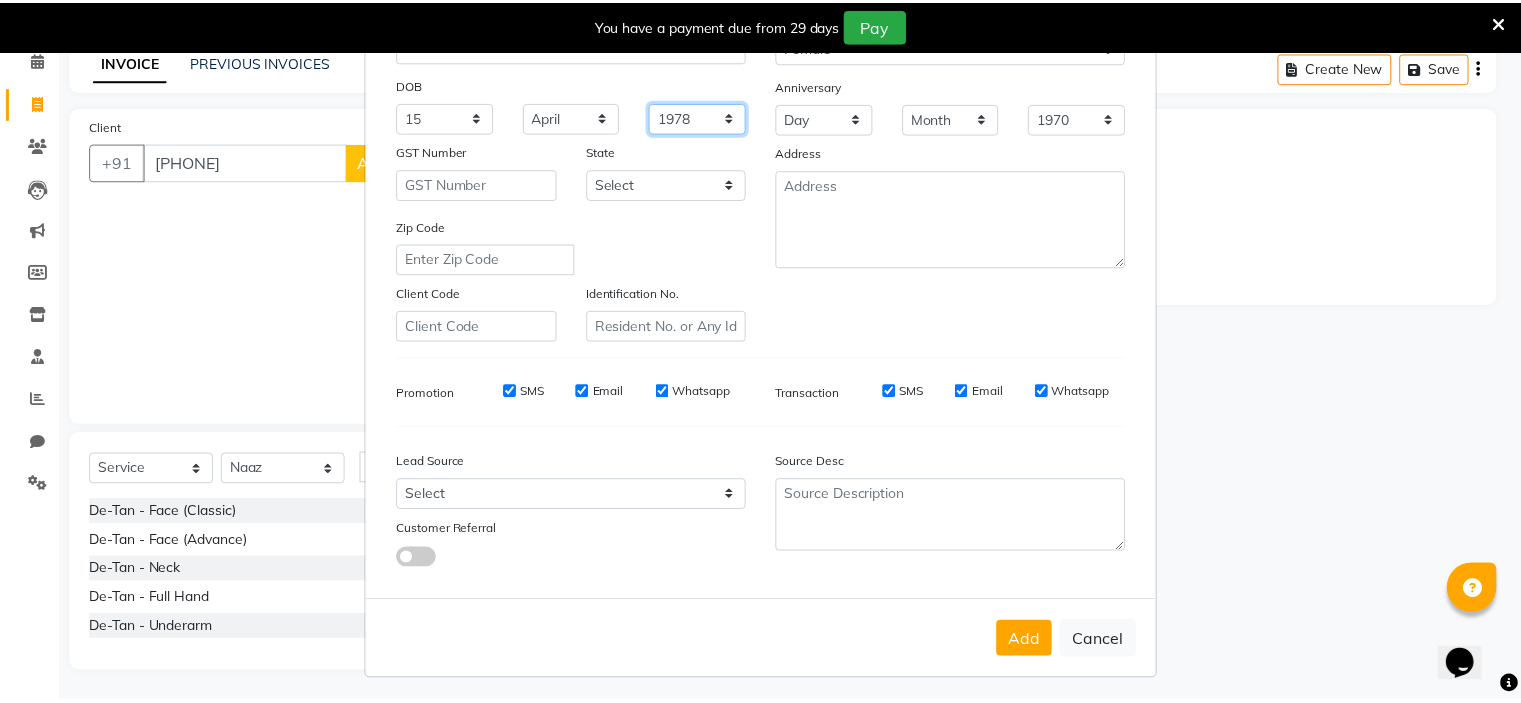 scroll, scrollTop: 213, scrollLeft: 0, axis: vertical 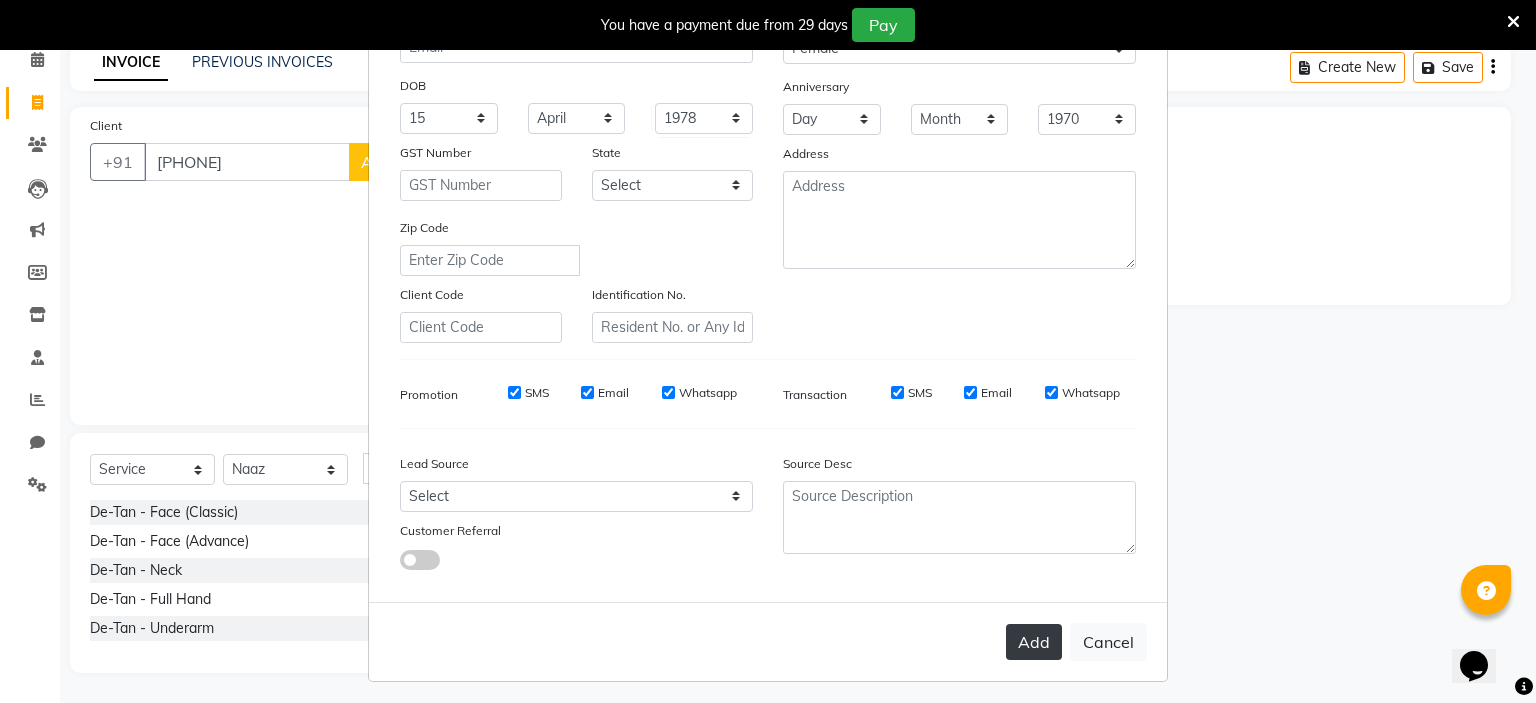 click on "Add" at bounding box center (1034, 642) 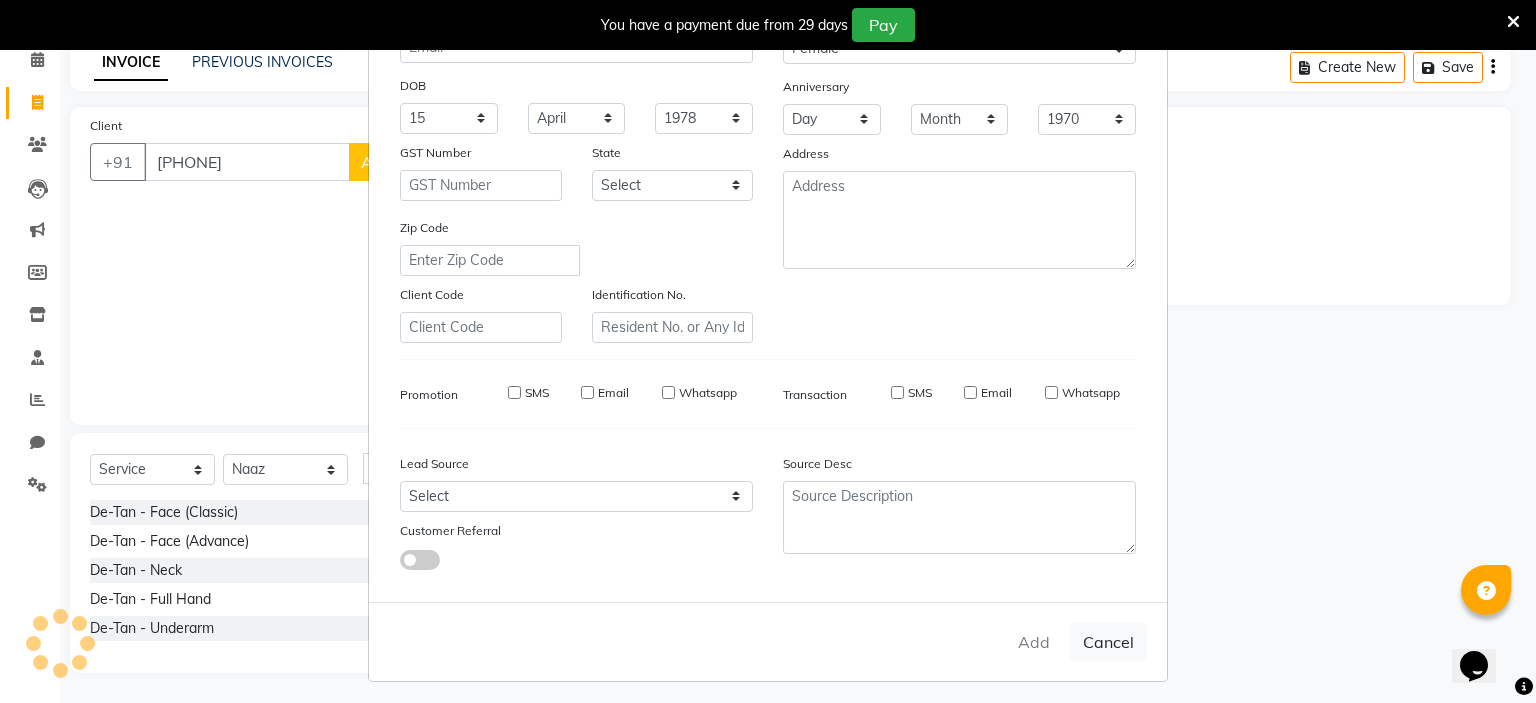 type 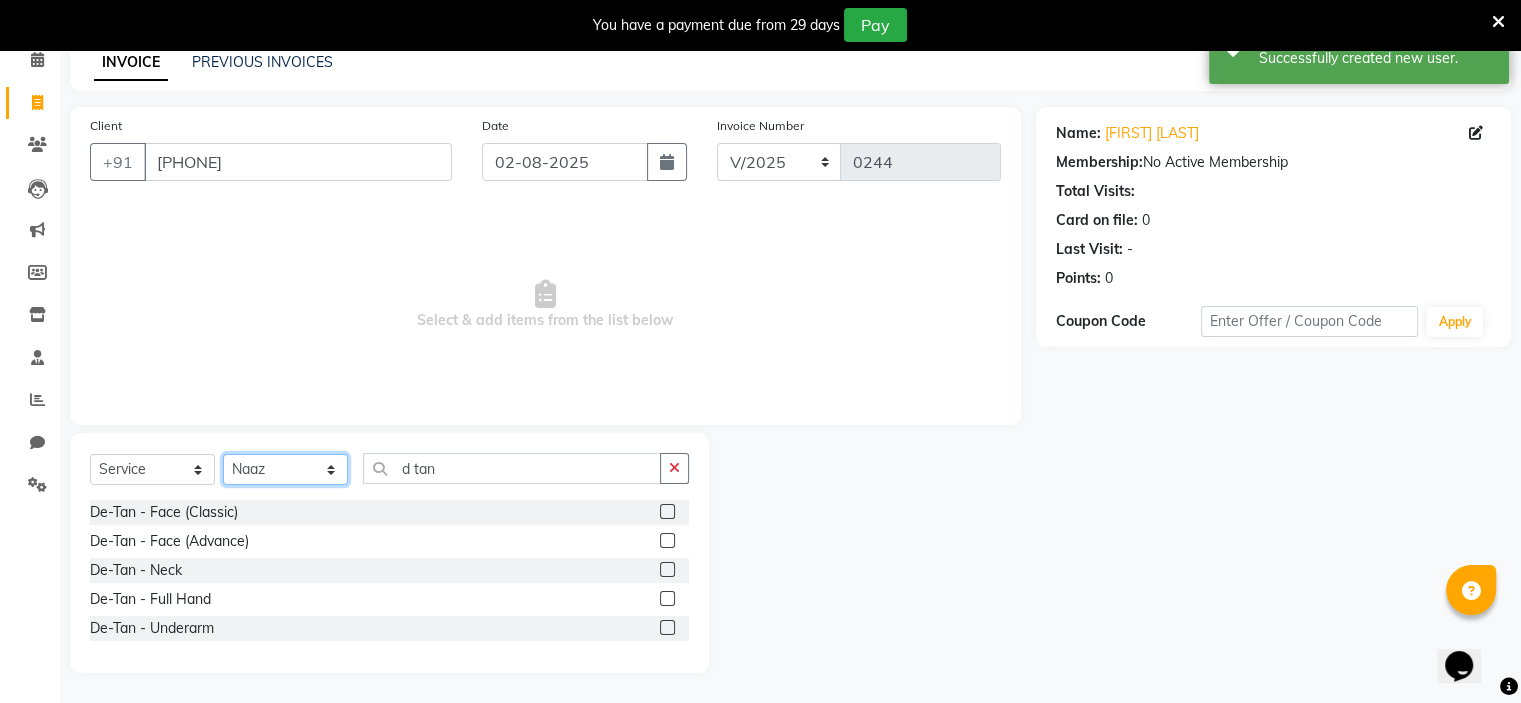 click on "Select Stylist  [NAME] (Owner) [NAME] [NAME] [NAME] [NAME] [NAME] [NAME] [NAME] [NAME]" 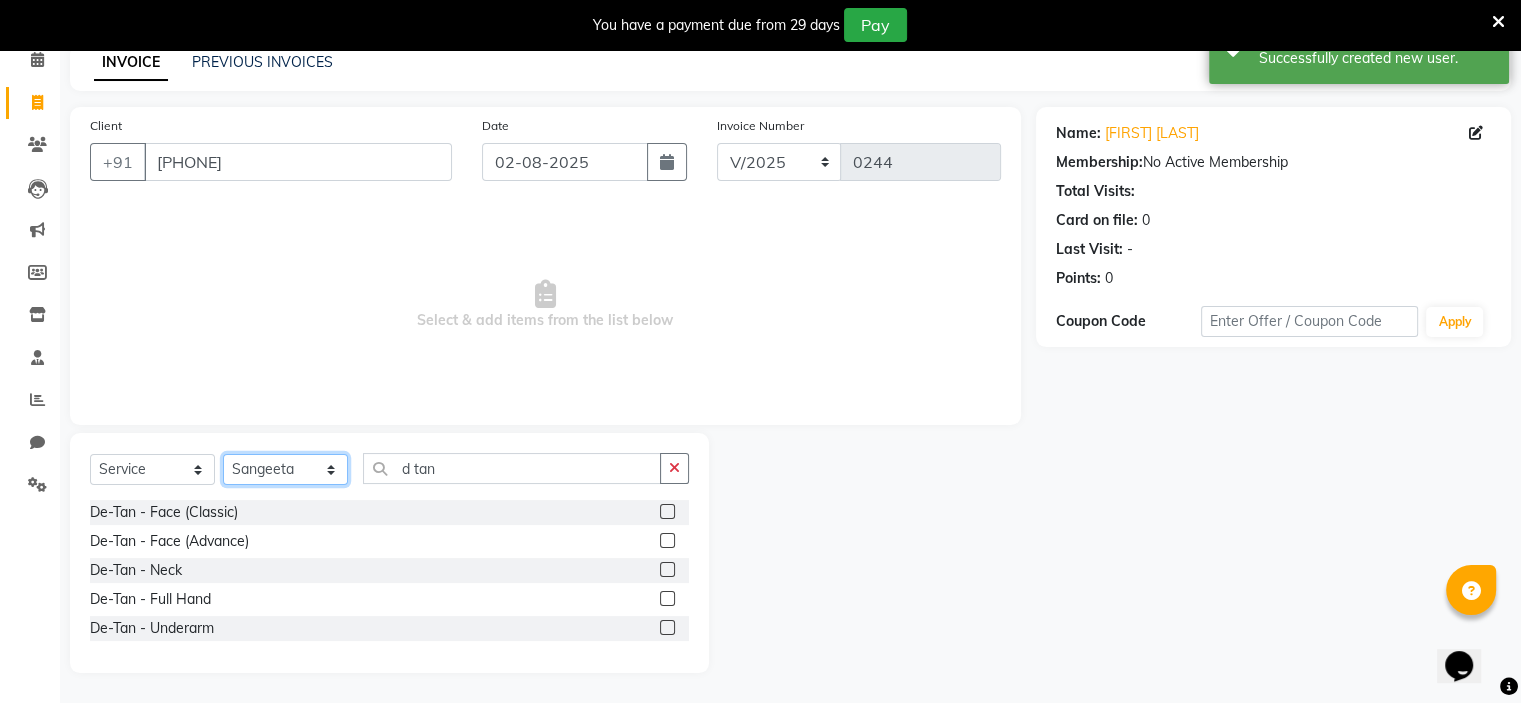 click on "Select Stylist  [NAME] (Owner) [NAME] [NAME] [NAME] [NAME] [NAME] [NAME] [NAME] [NAME]" 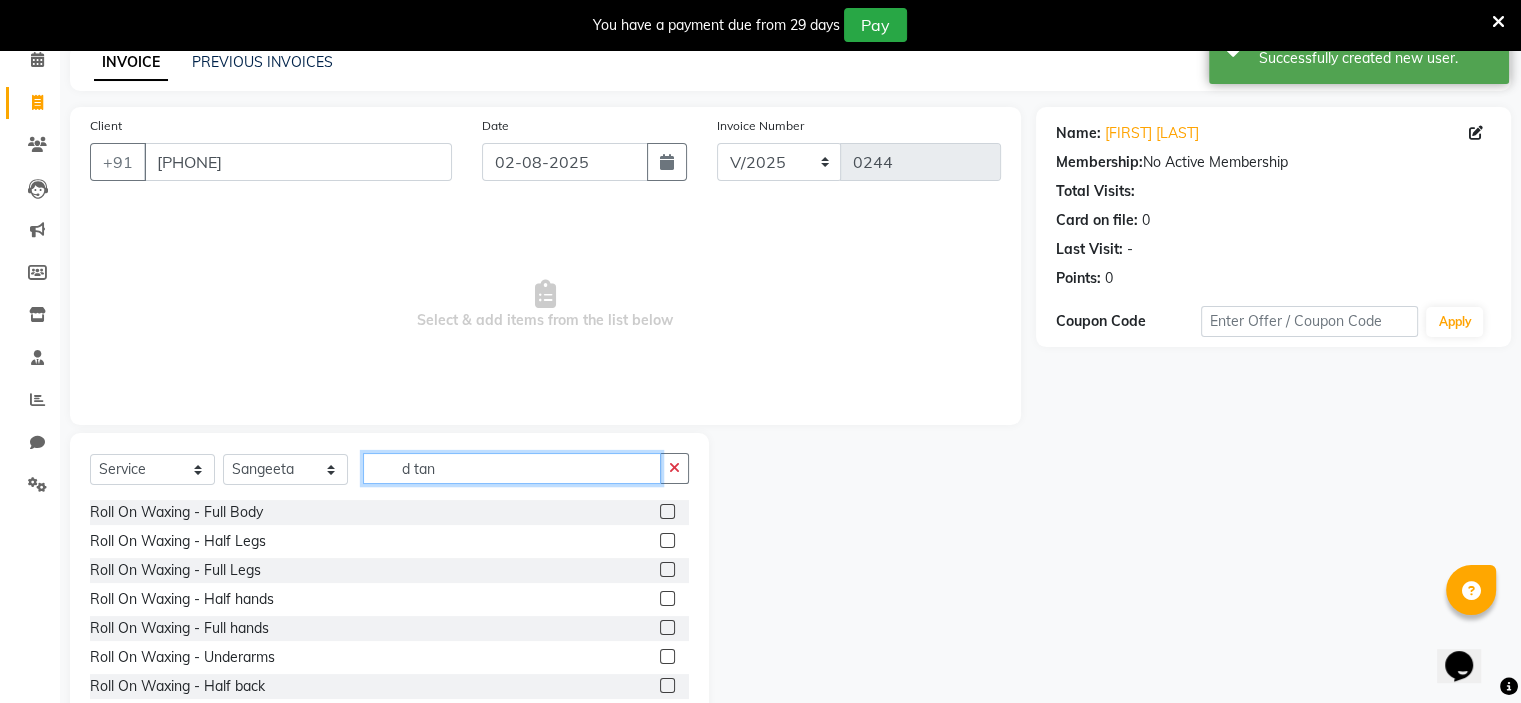 click on "d tan" 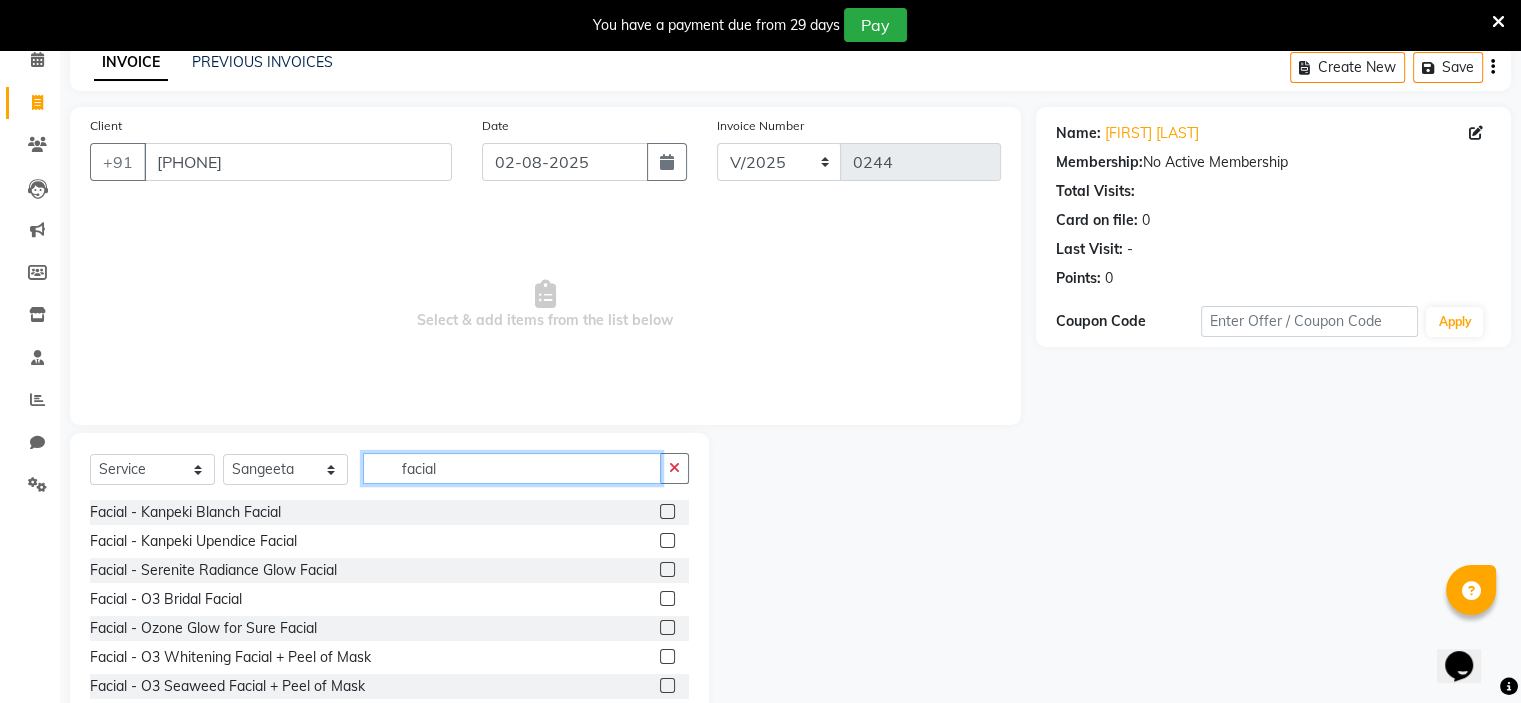 scroll, scrollTop: 16, scrollLeft: 0, axis: vertical 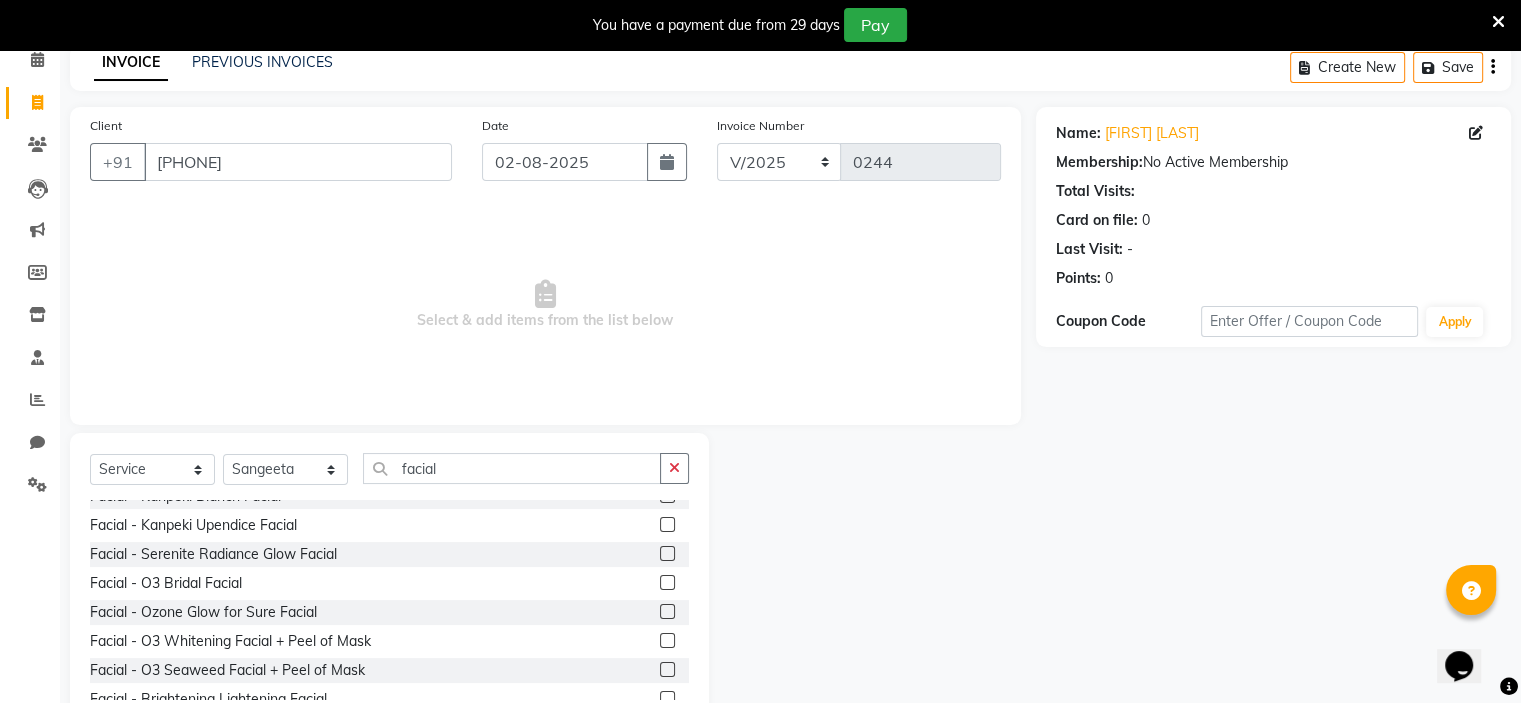 click 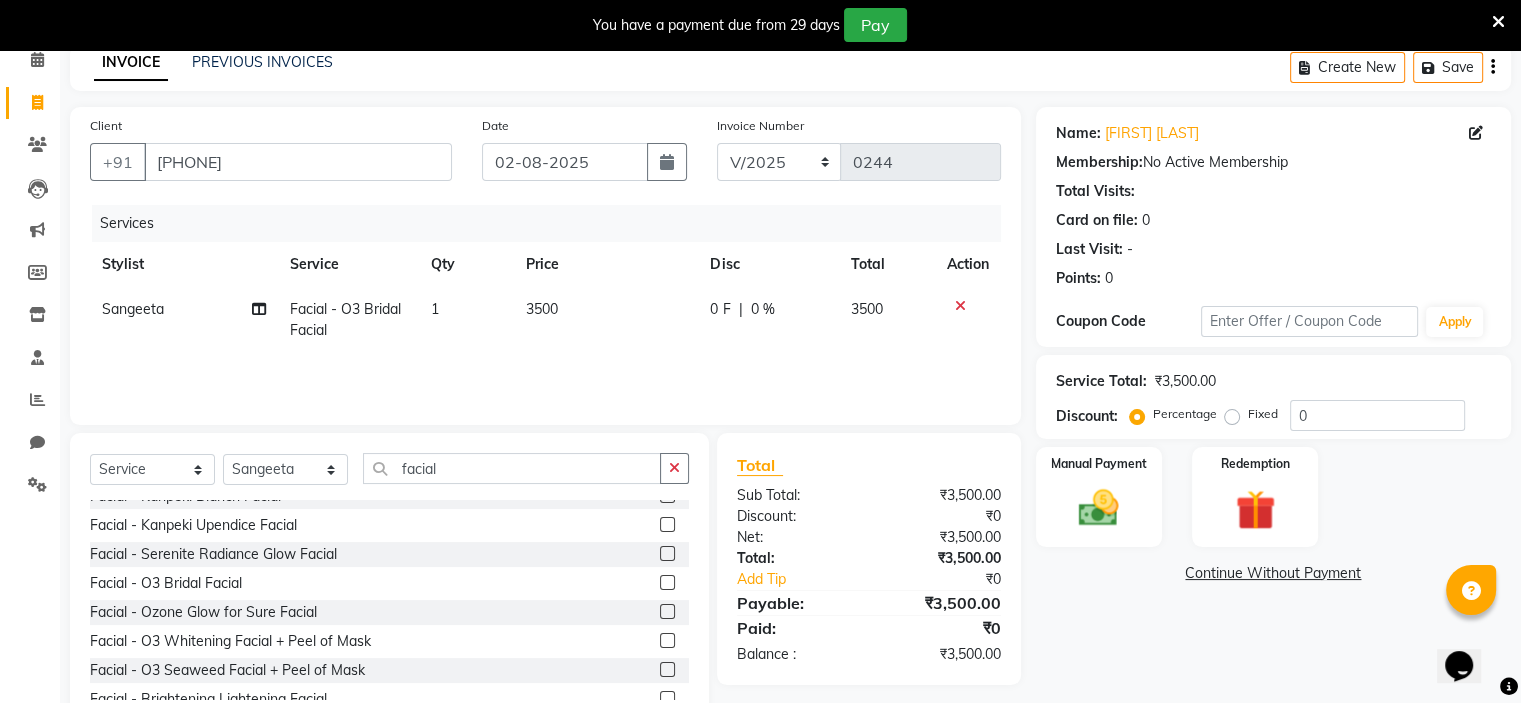 click 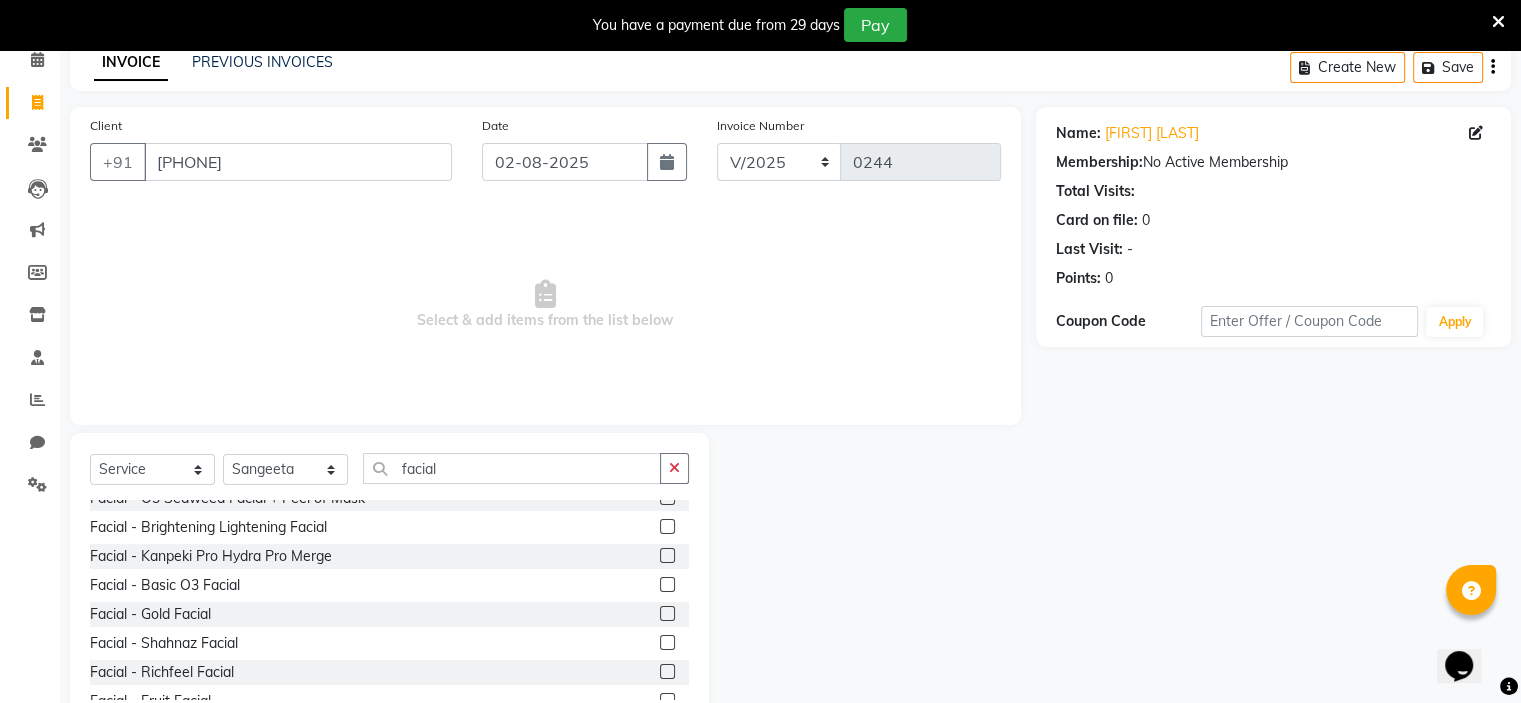 scroll, scrollTop: 206, scrollLeft: 0, axis: vertical 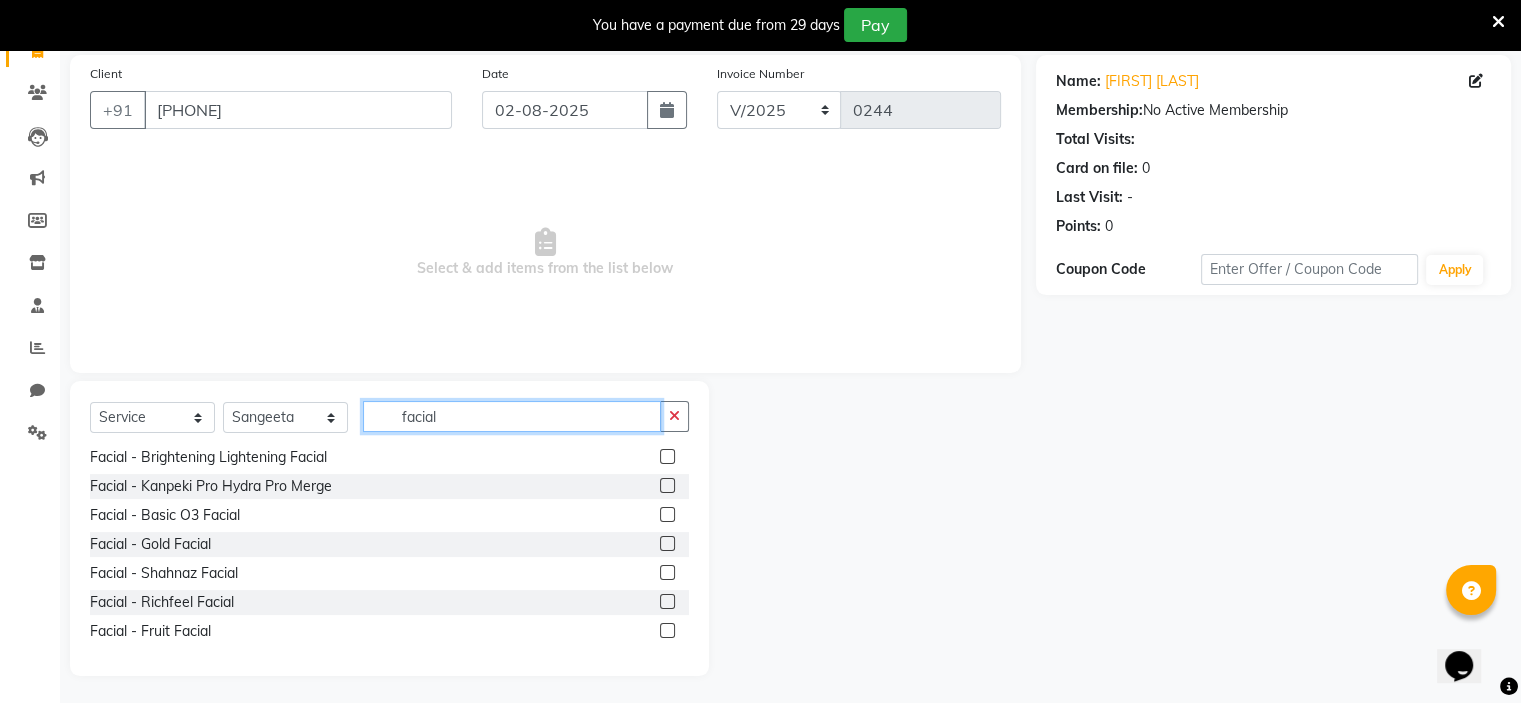 click on "facial" 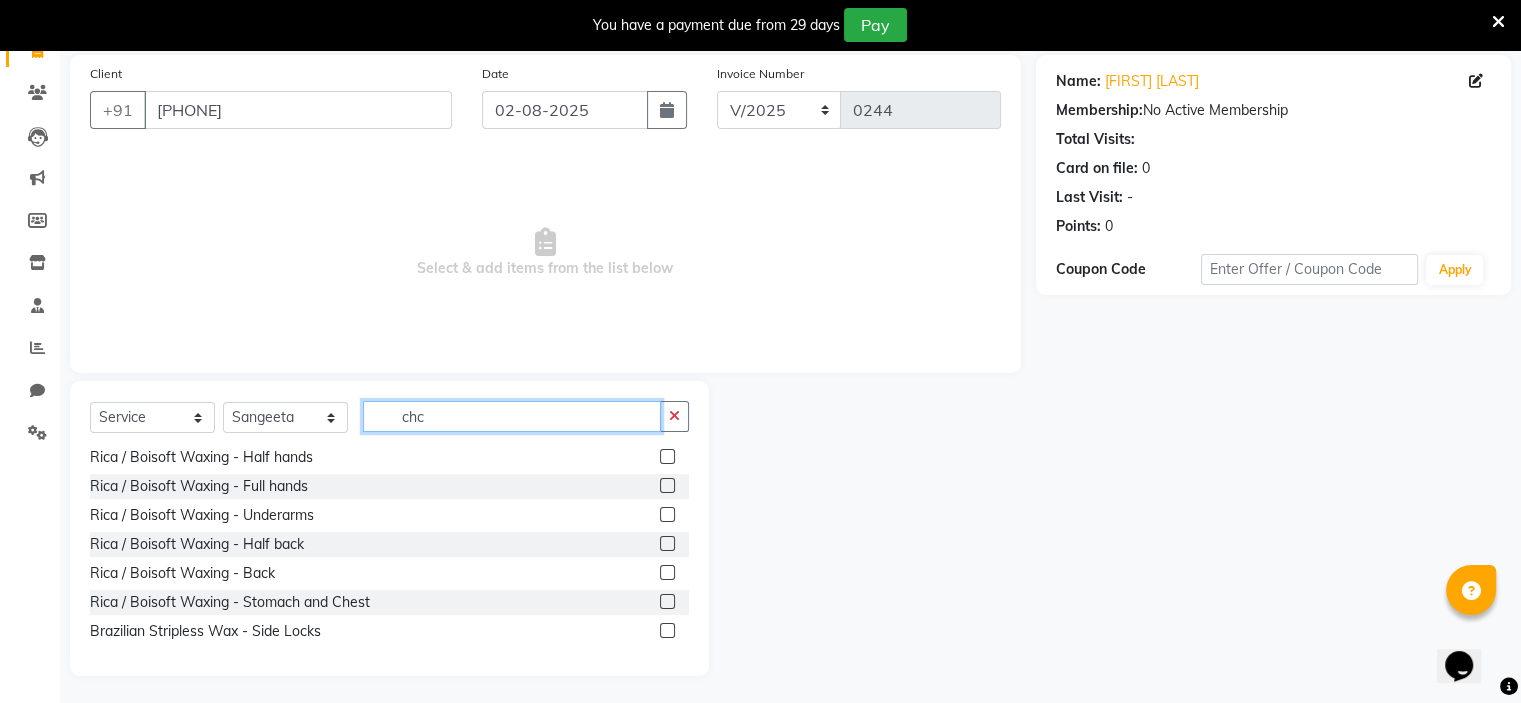 scroll, scrollTop: 0, scrollLeft: 0, axis: both 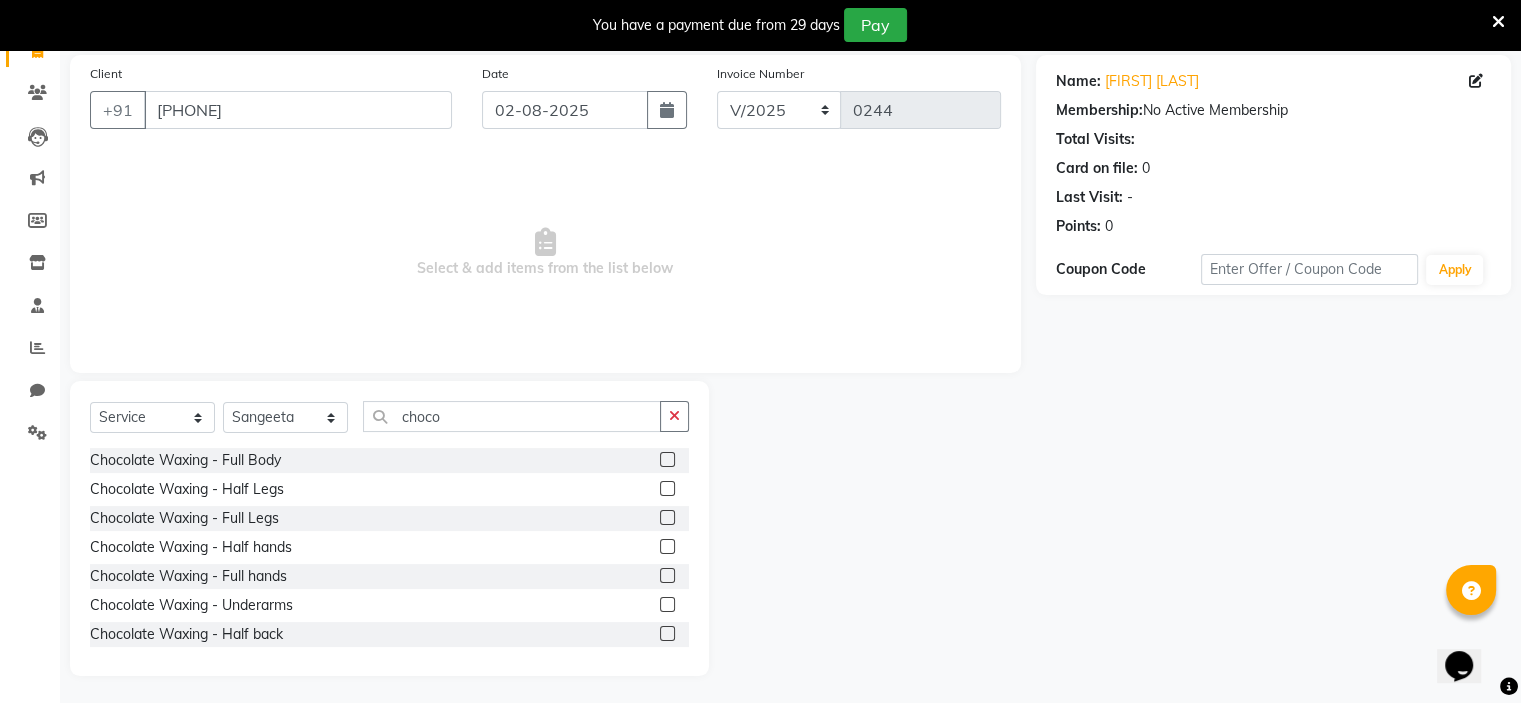 click 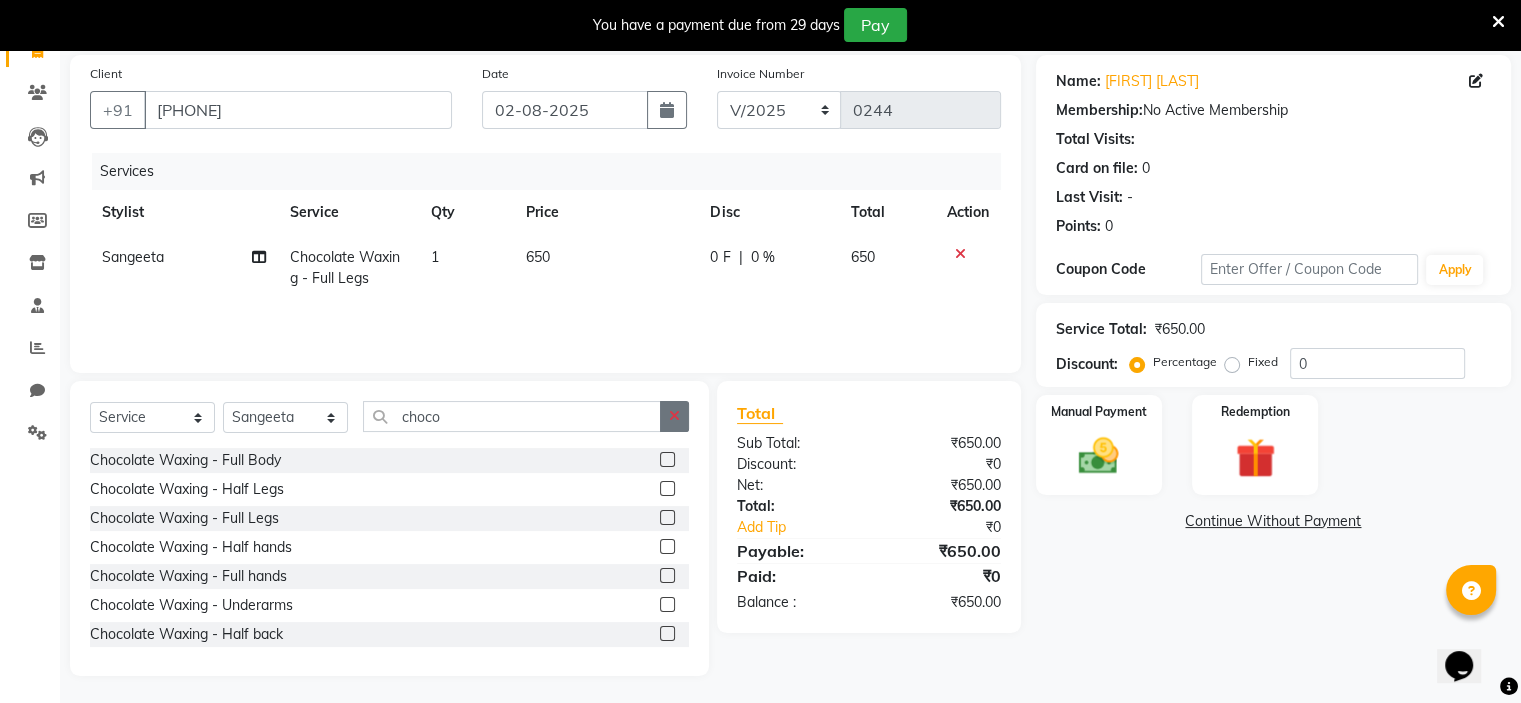 click 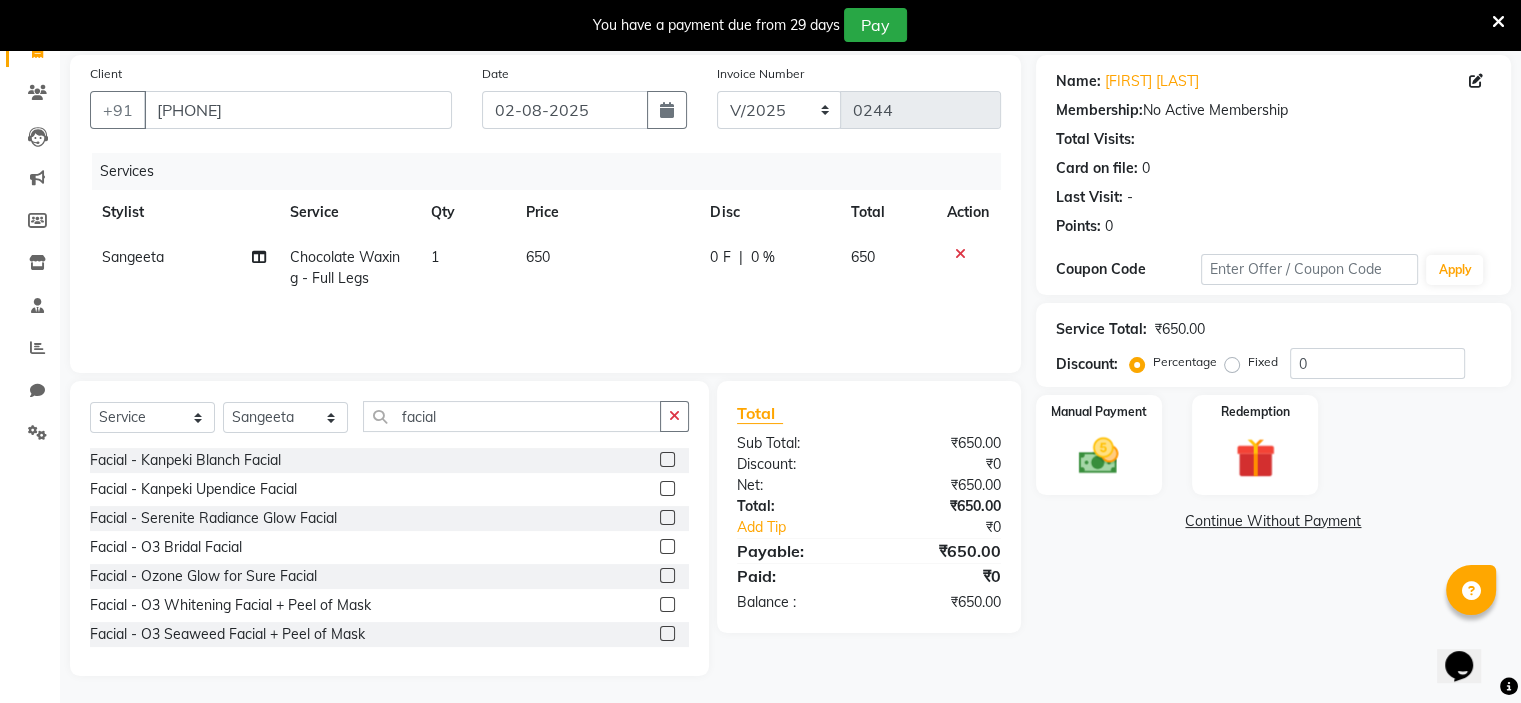 click 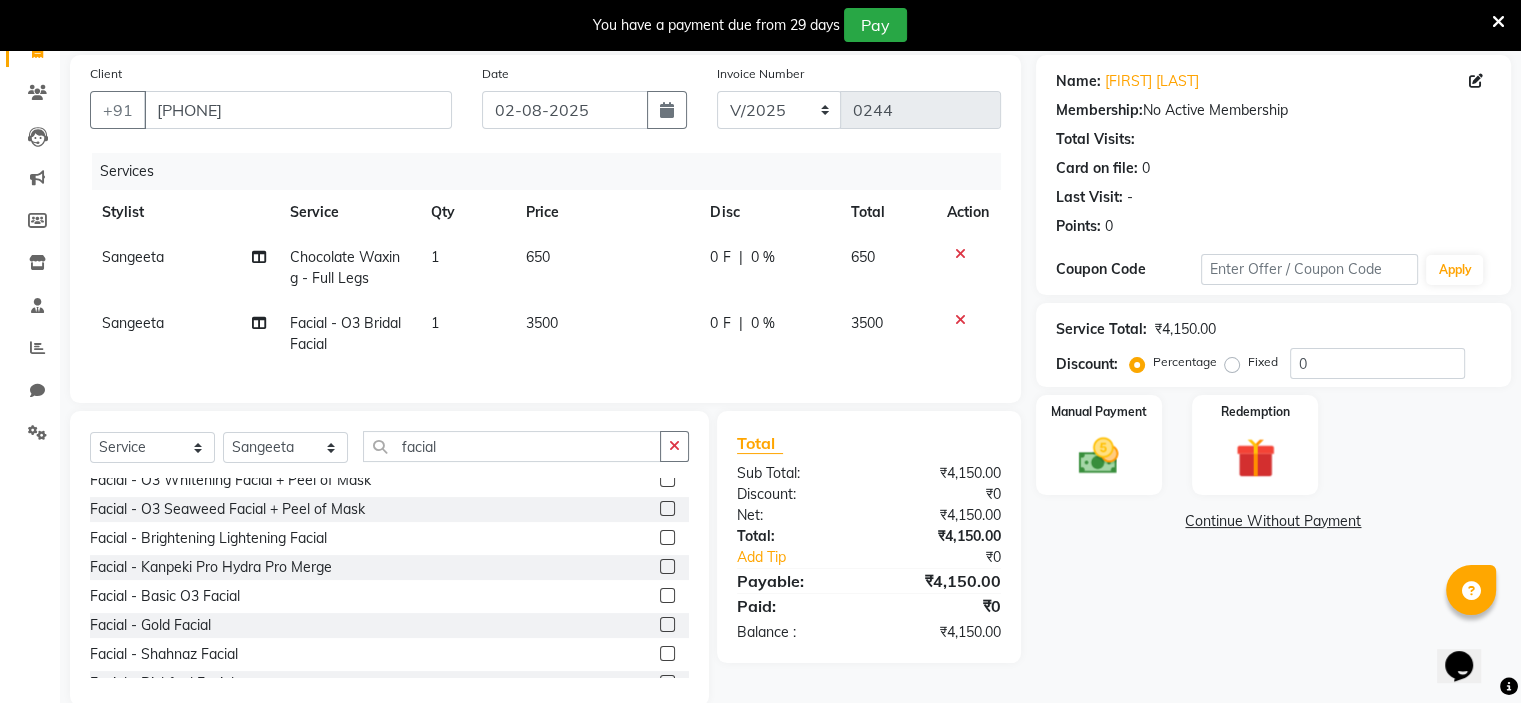 scroll, scrollTop: 156, scrollLeft: 0, axis: vertical 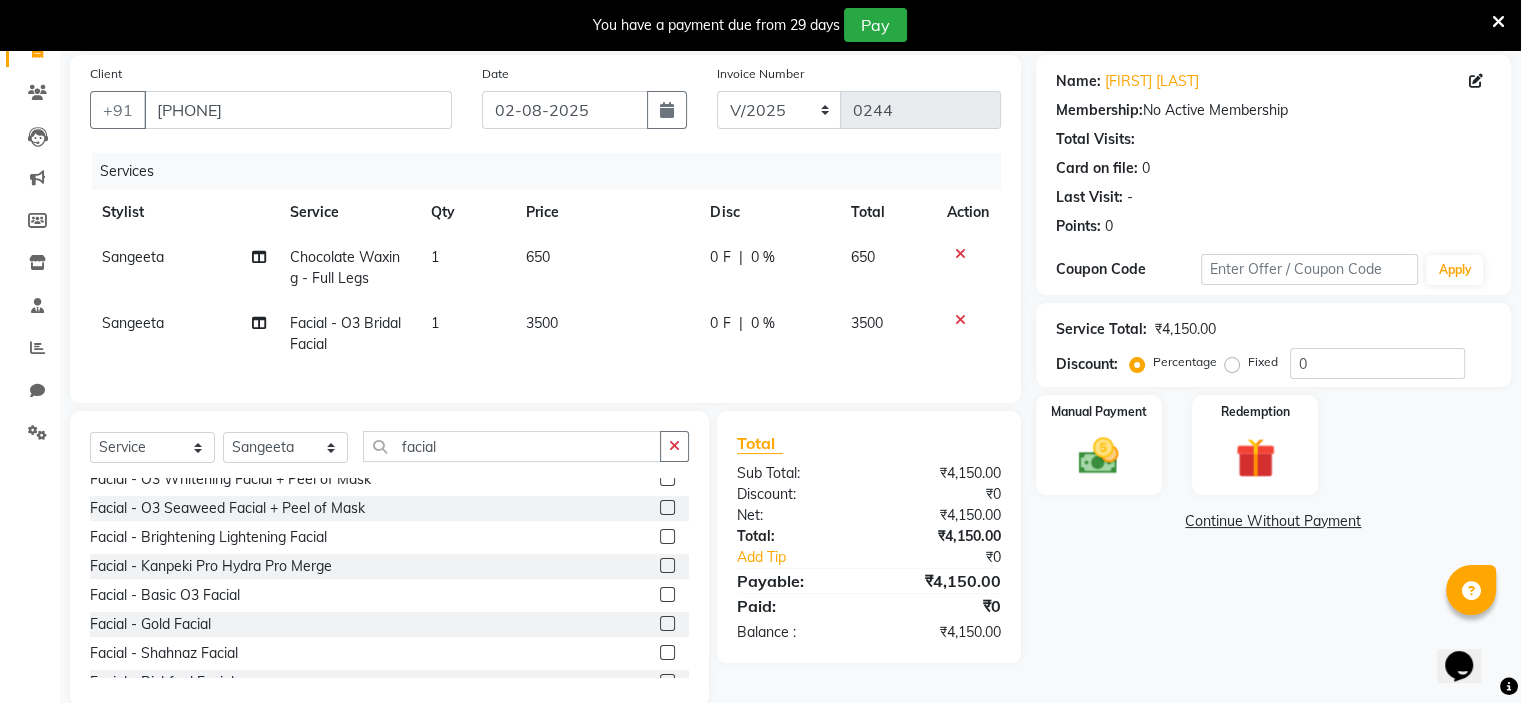 click 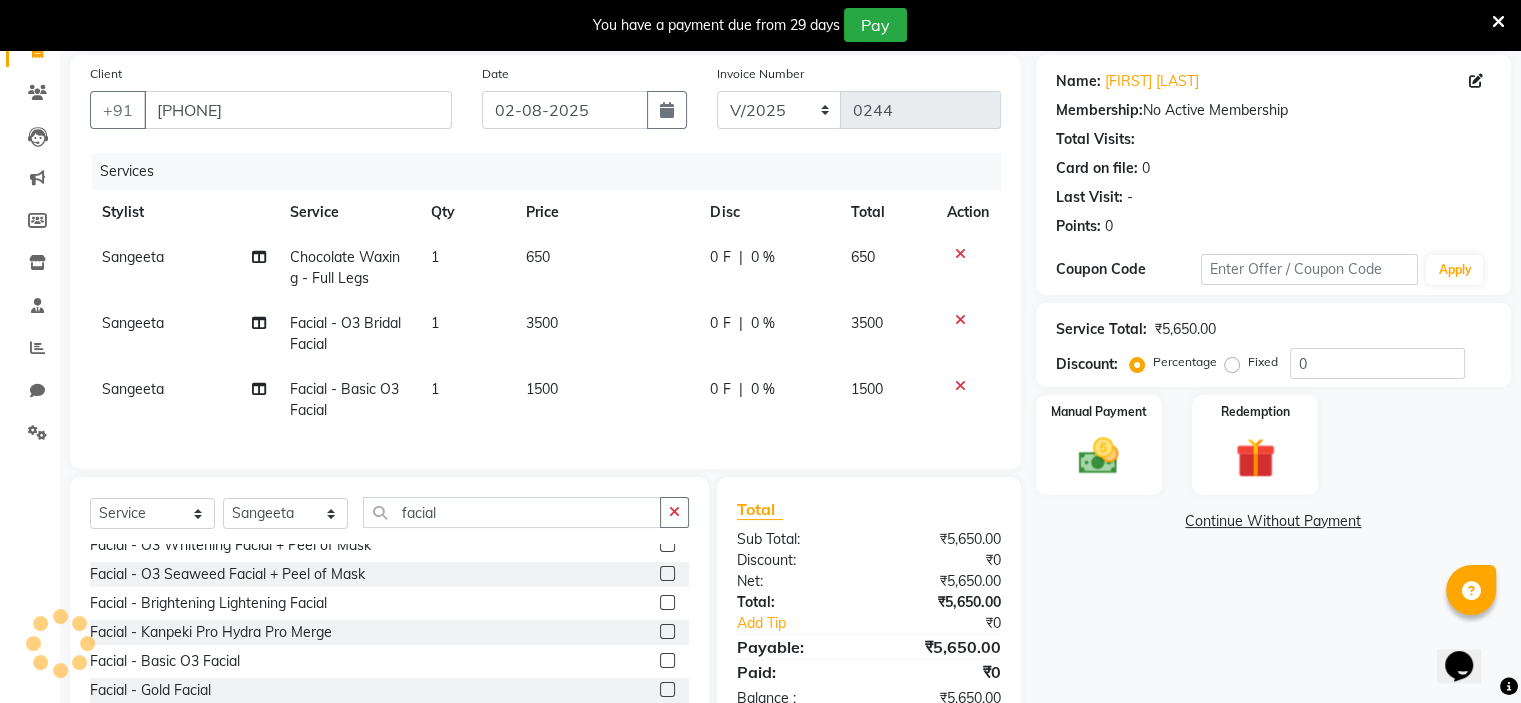 click 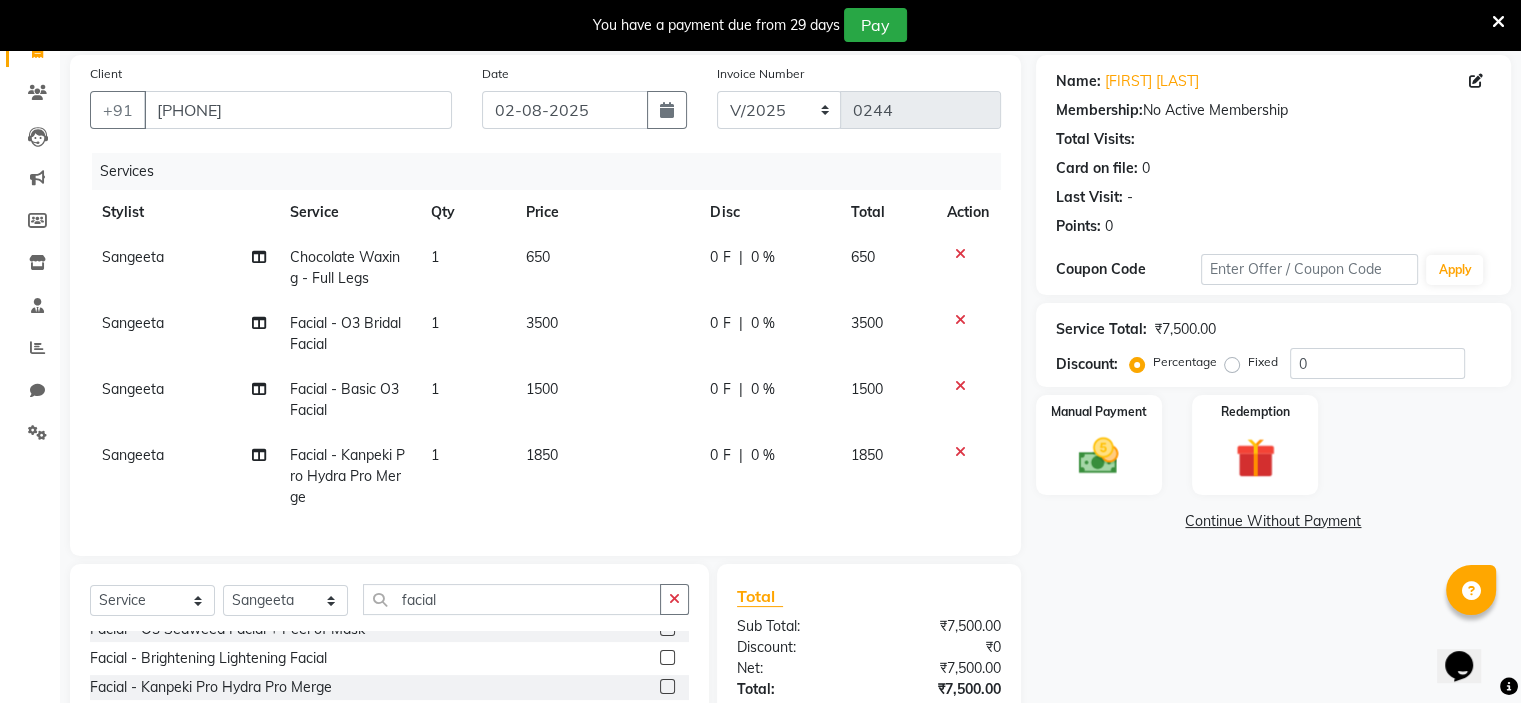 scroll, scrollTop: 206, scrollLeft: 0, axis: vertical 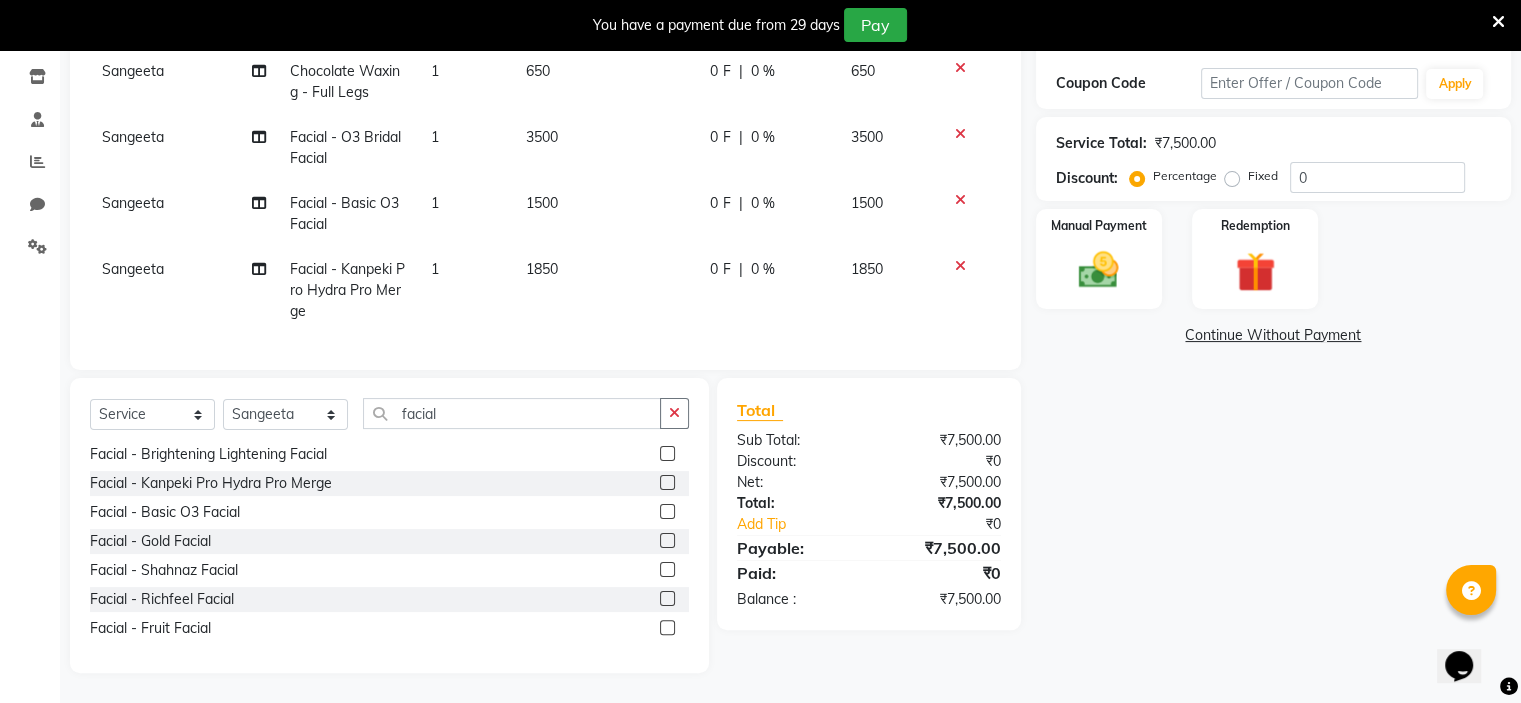 click 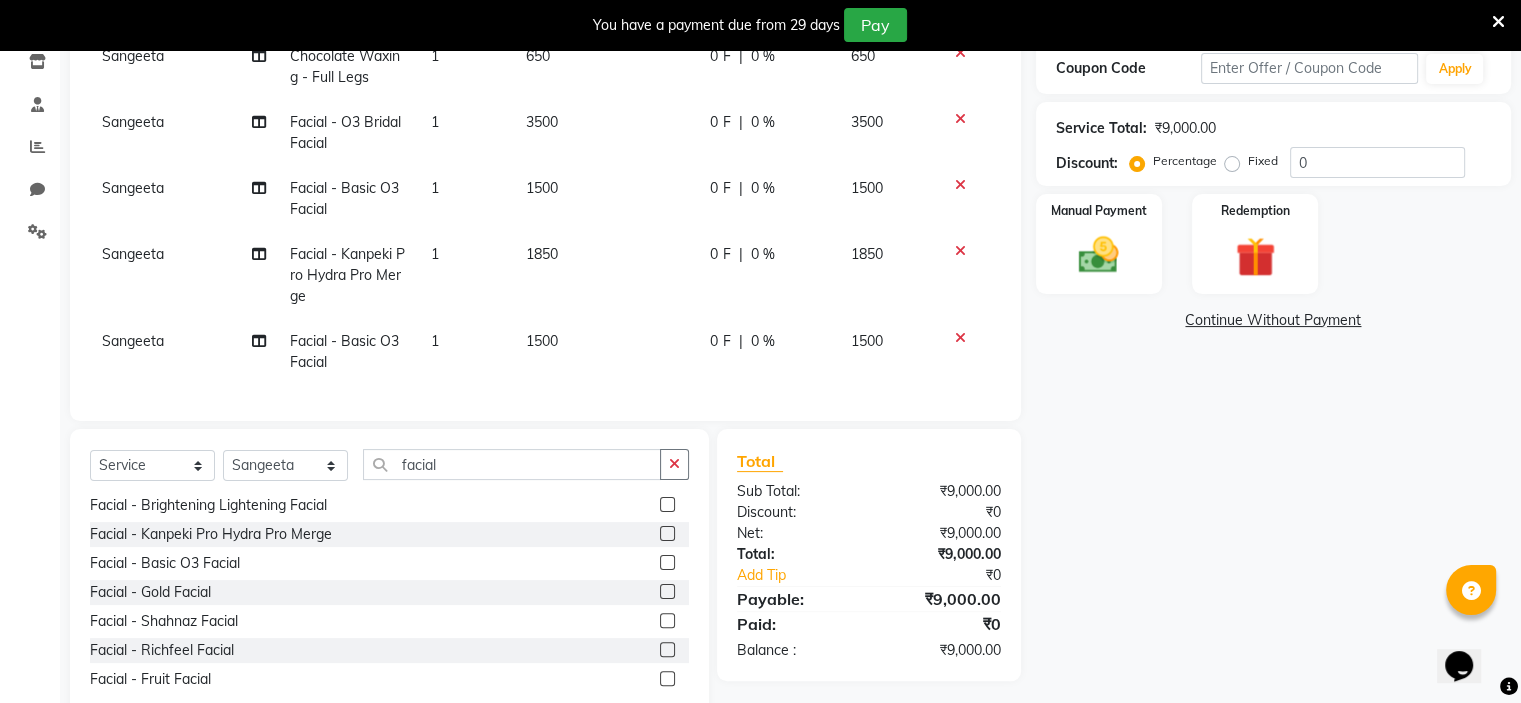 click 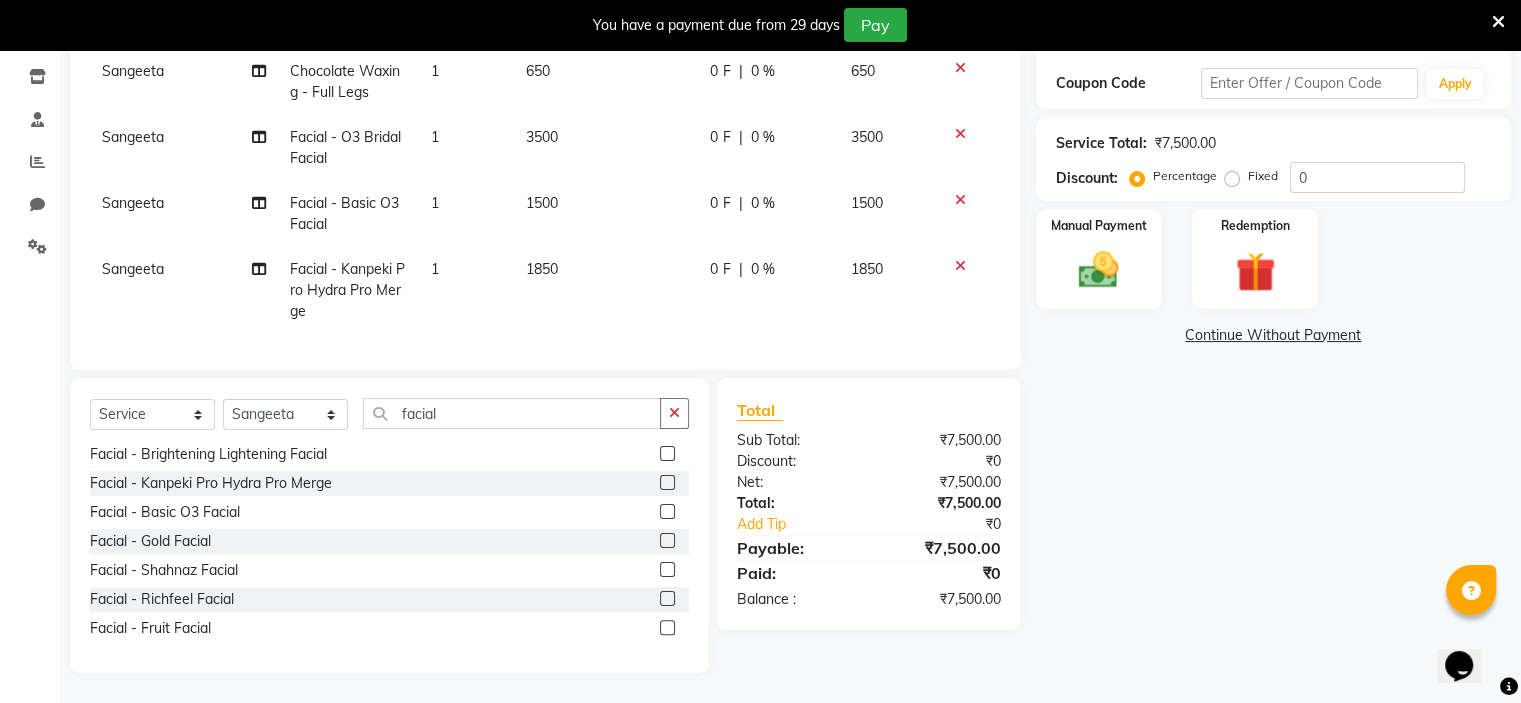 click 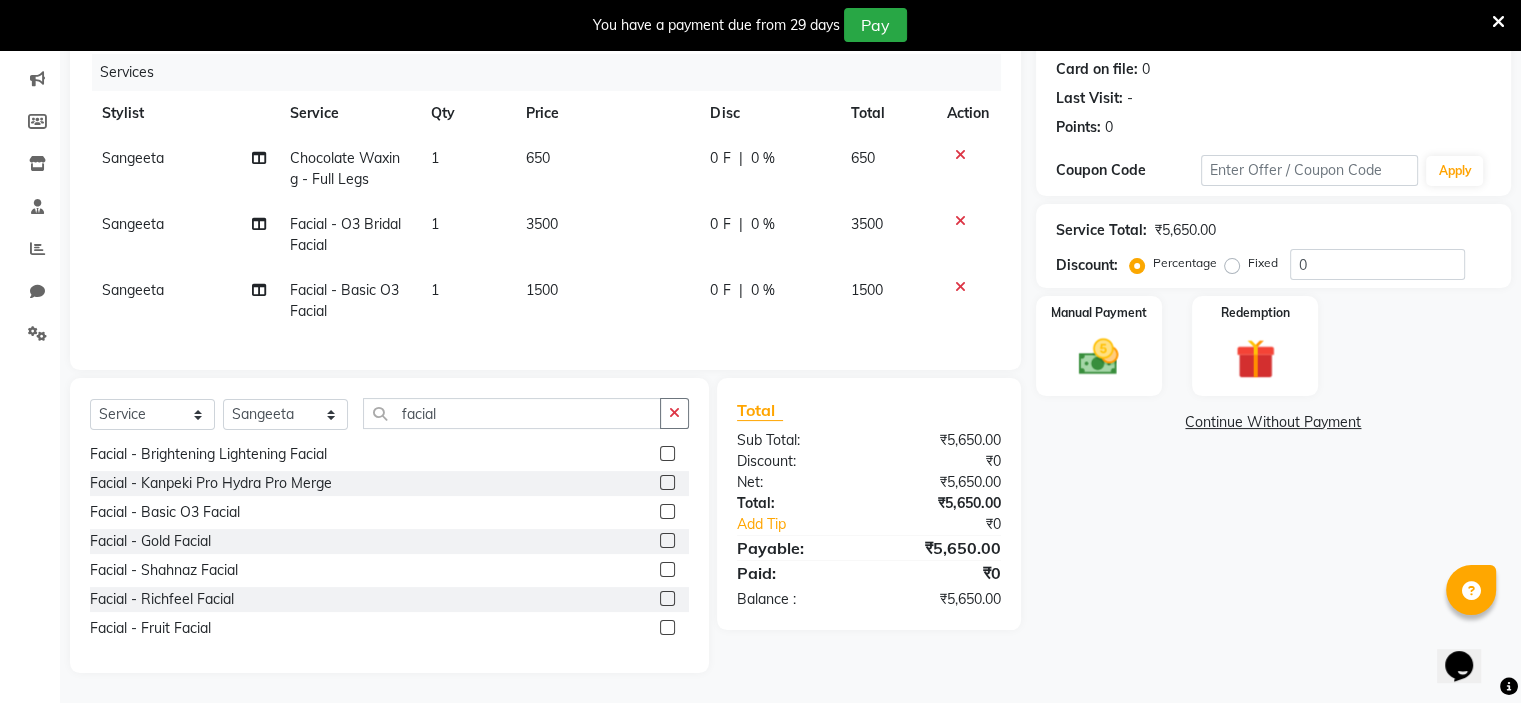 scroll, scrollTop: 260, scrollLeft: 0, axis: vertical 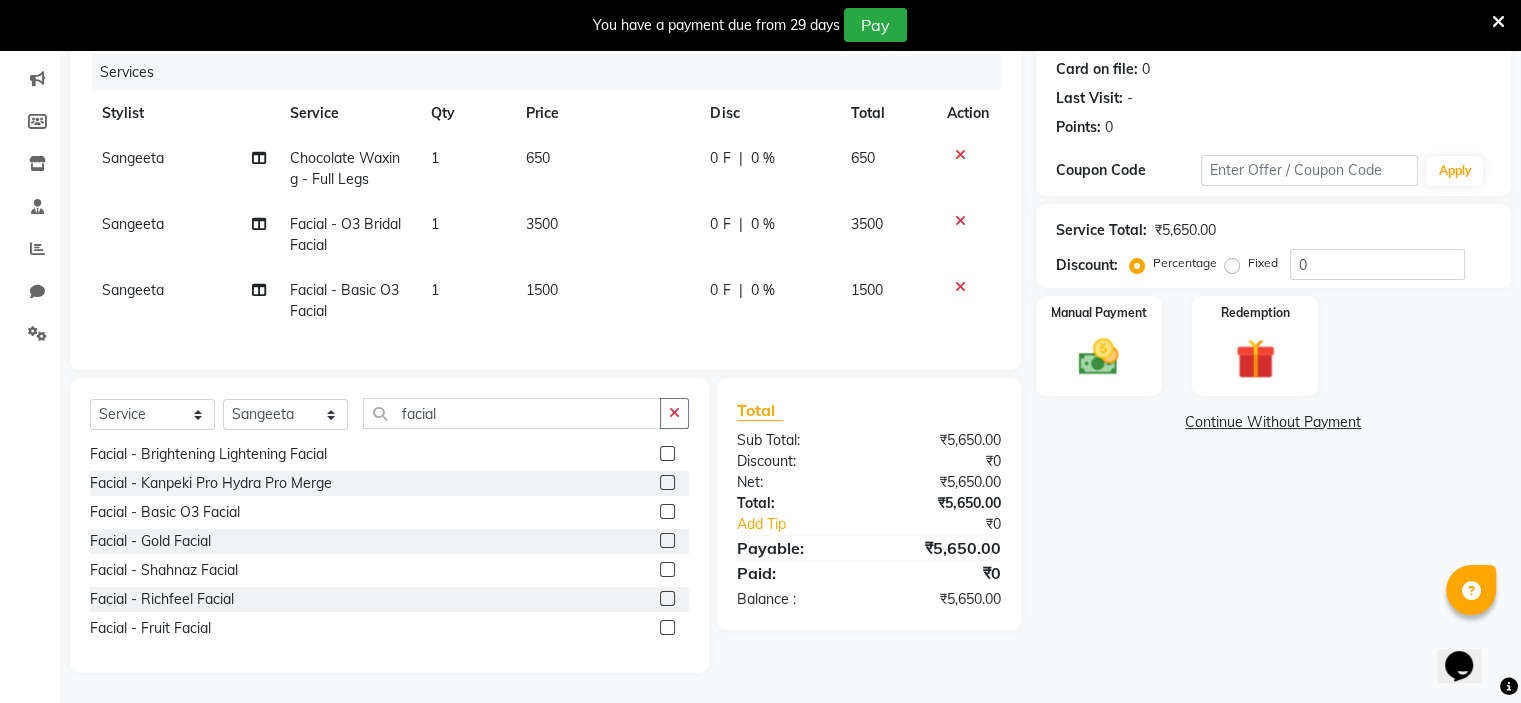 click 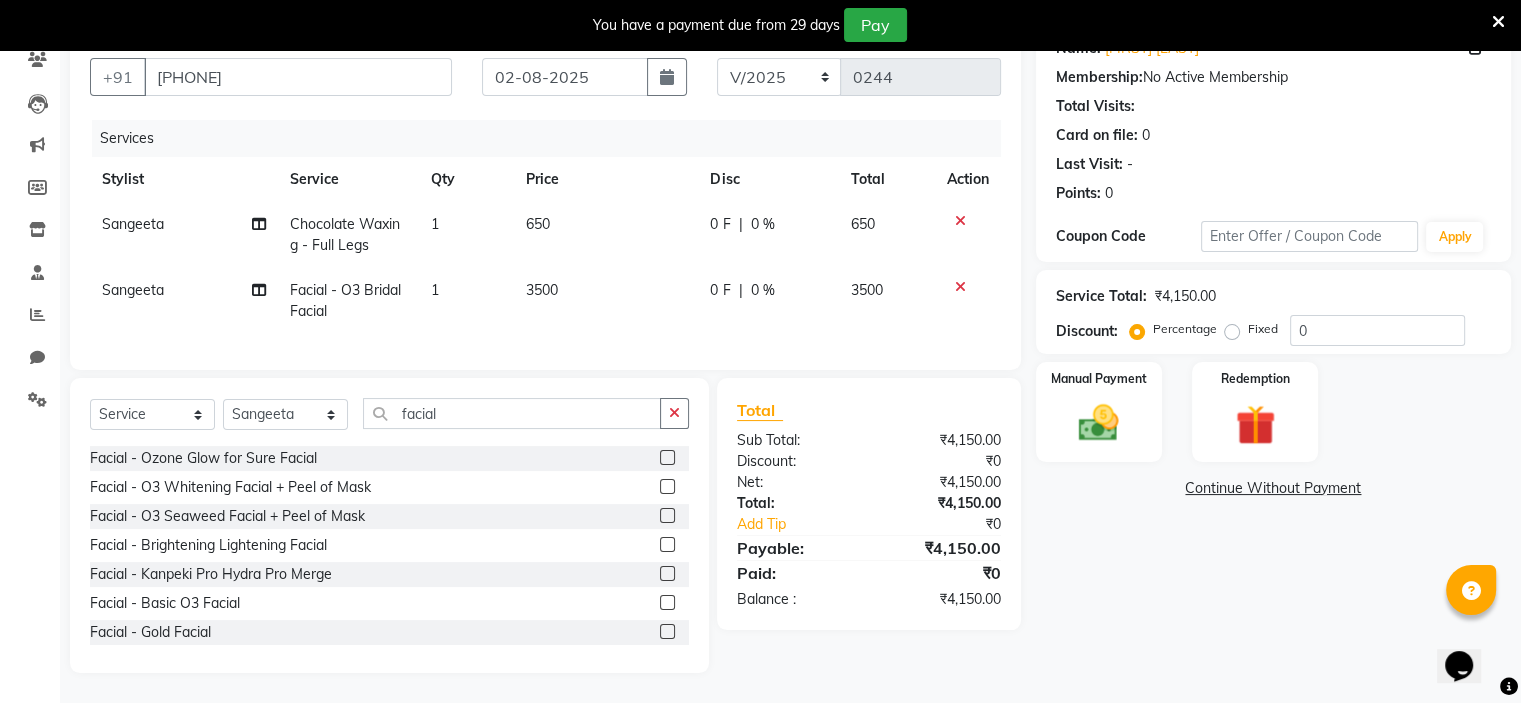 scroll, scrollTop: 56, scrollLeft: 0, axis: vertical 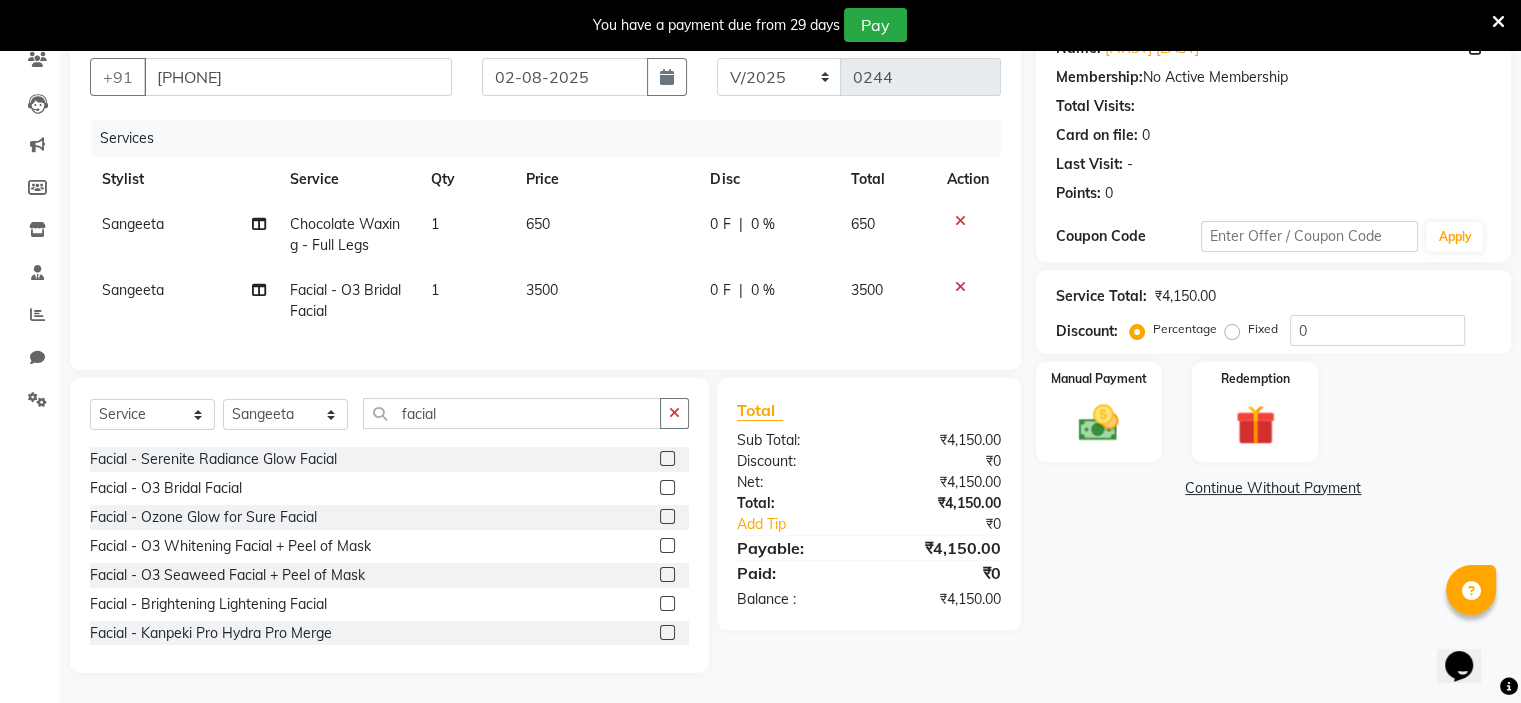 click 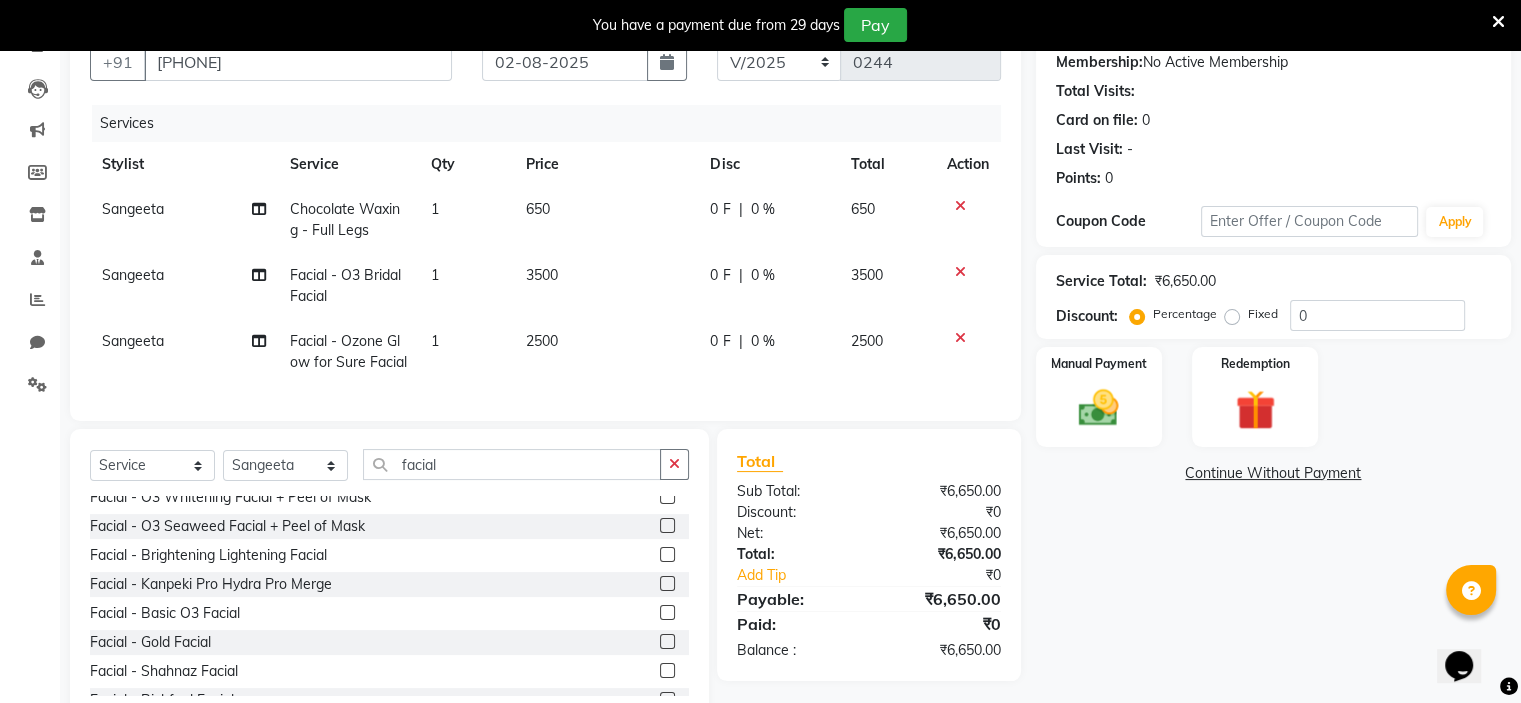 scroll, scrollTop: 158, scrollLeft: 0, axis: vertical 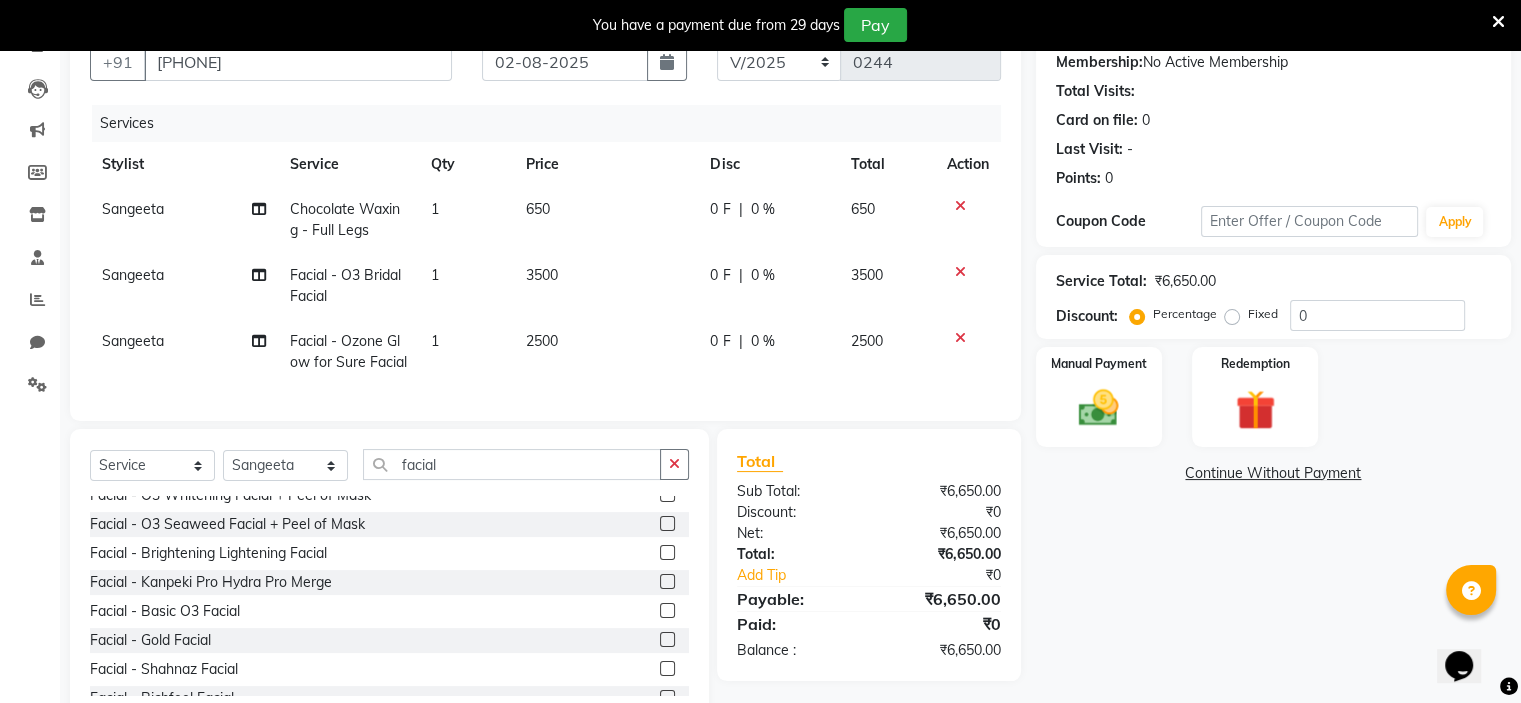 click 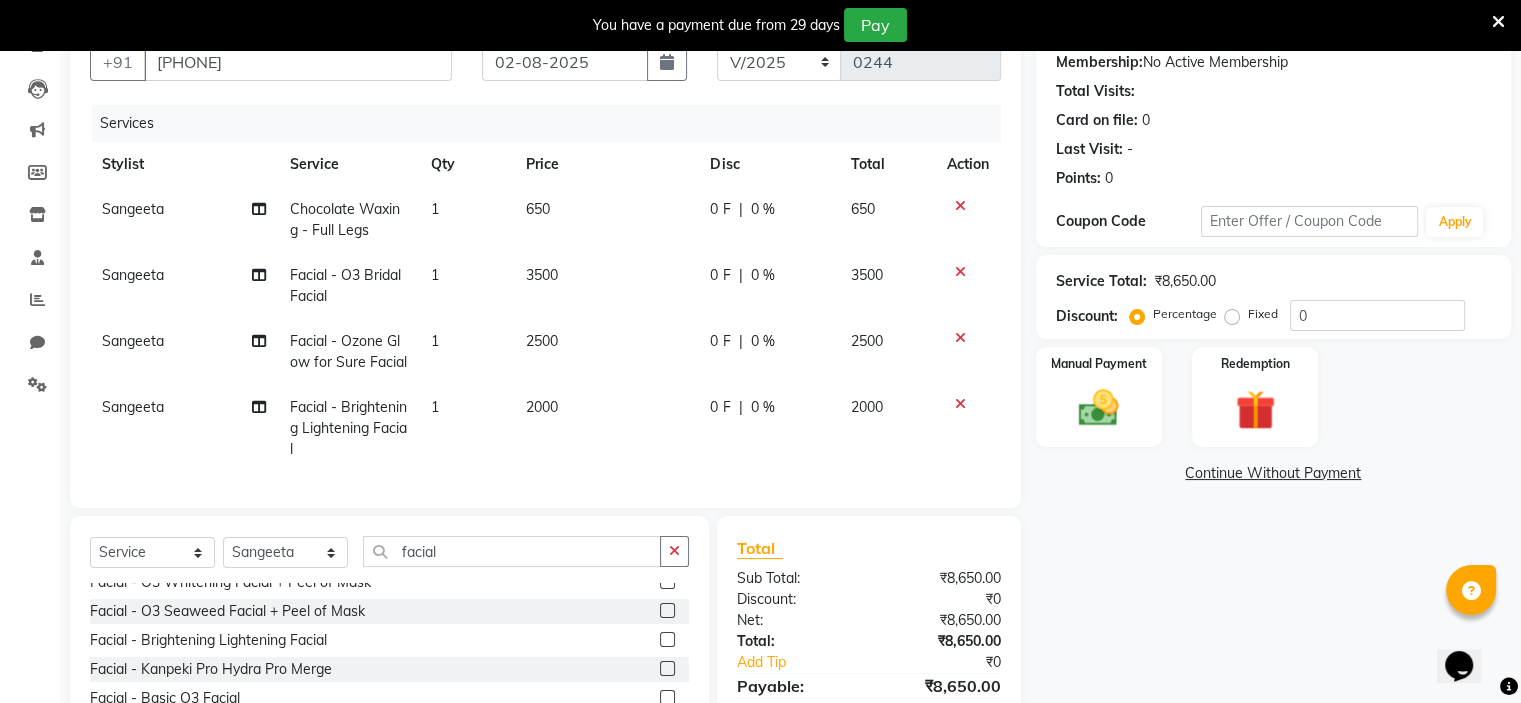 scroll, scrollTop: 206, scrollLeft: 0, axis: vertical 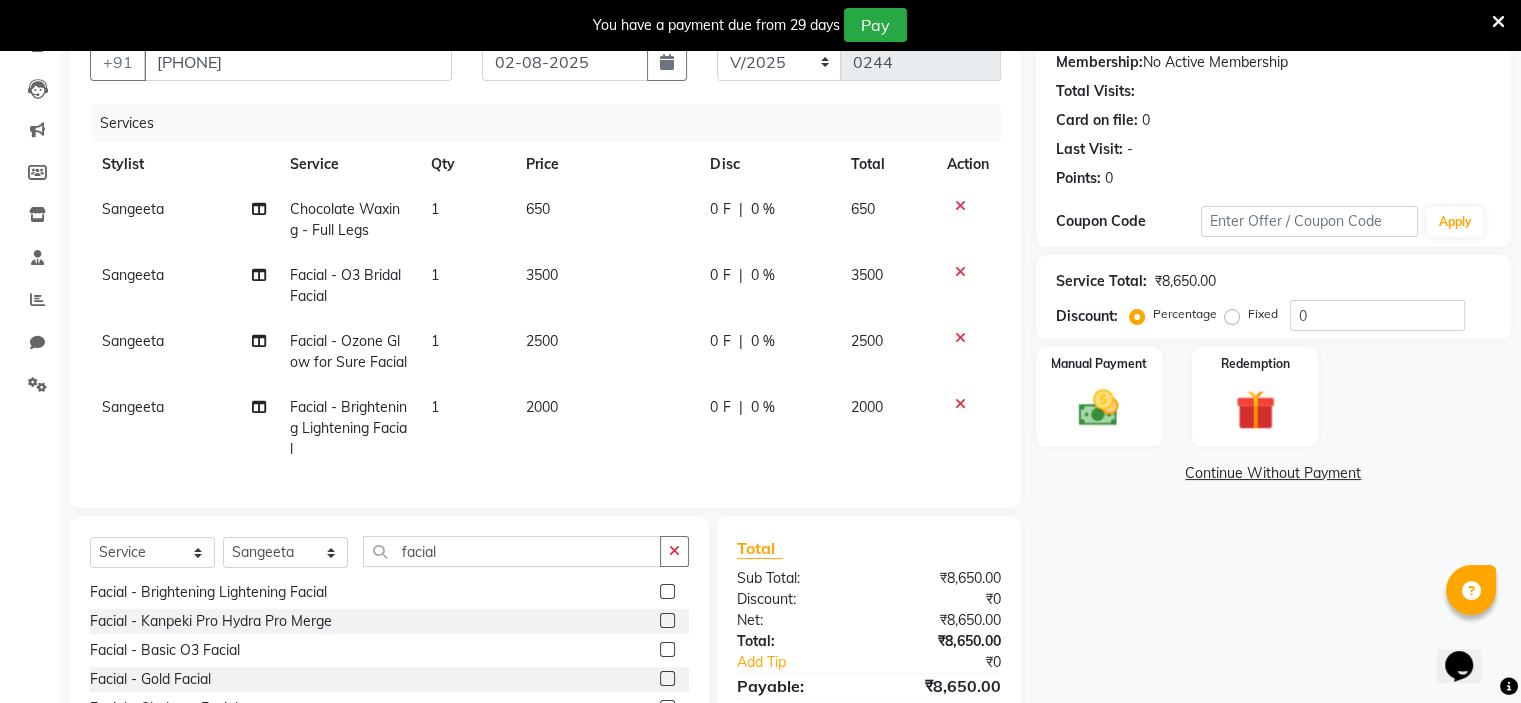 click 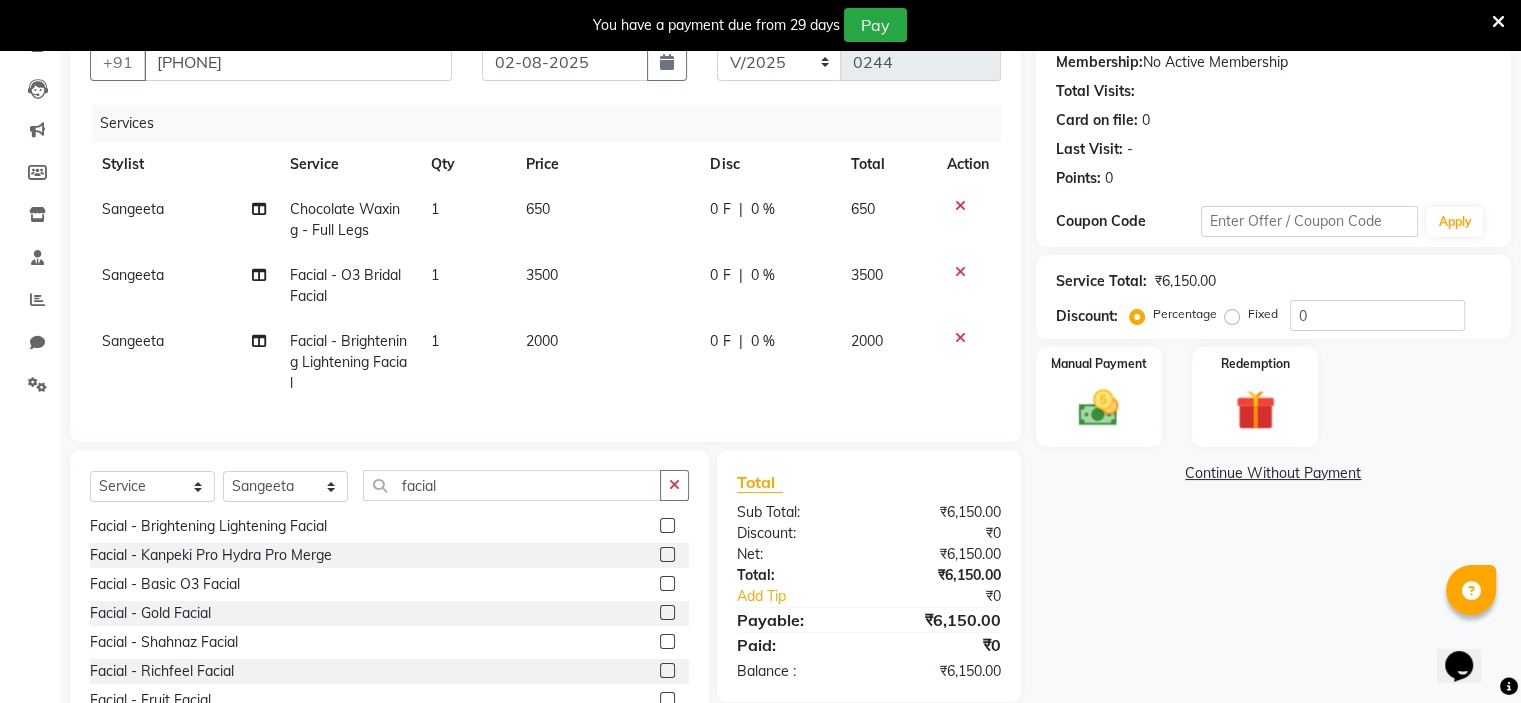 click 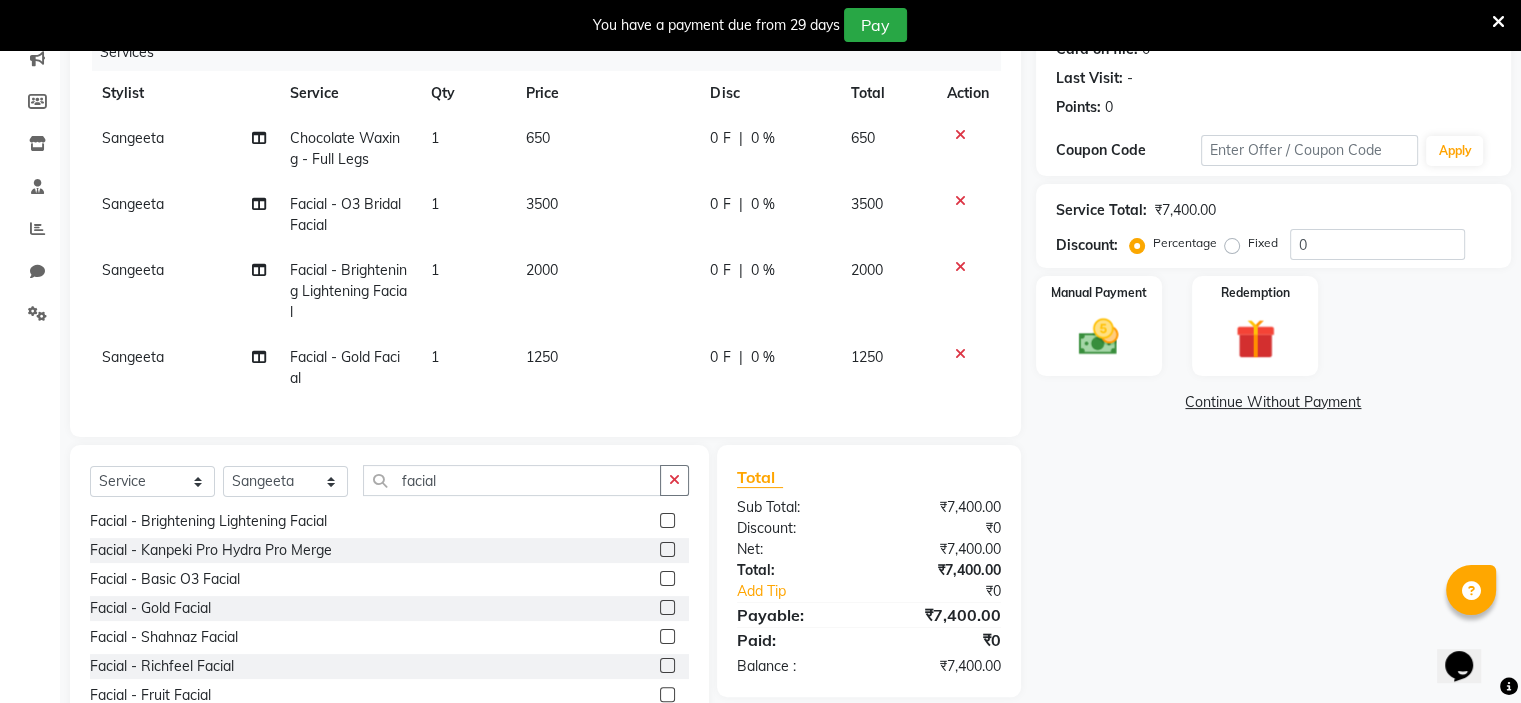 scroll, scrollTop: 318, scrollLeft: 0, axis: vertical 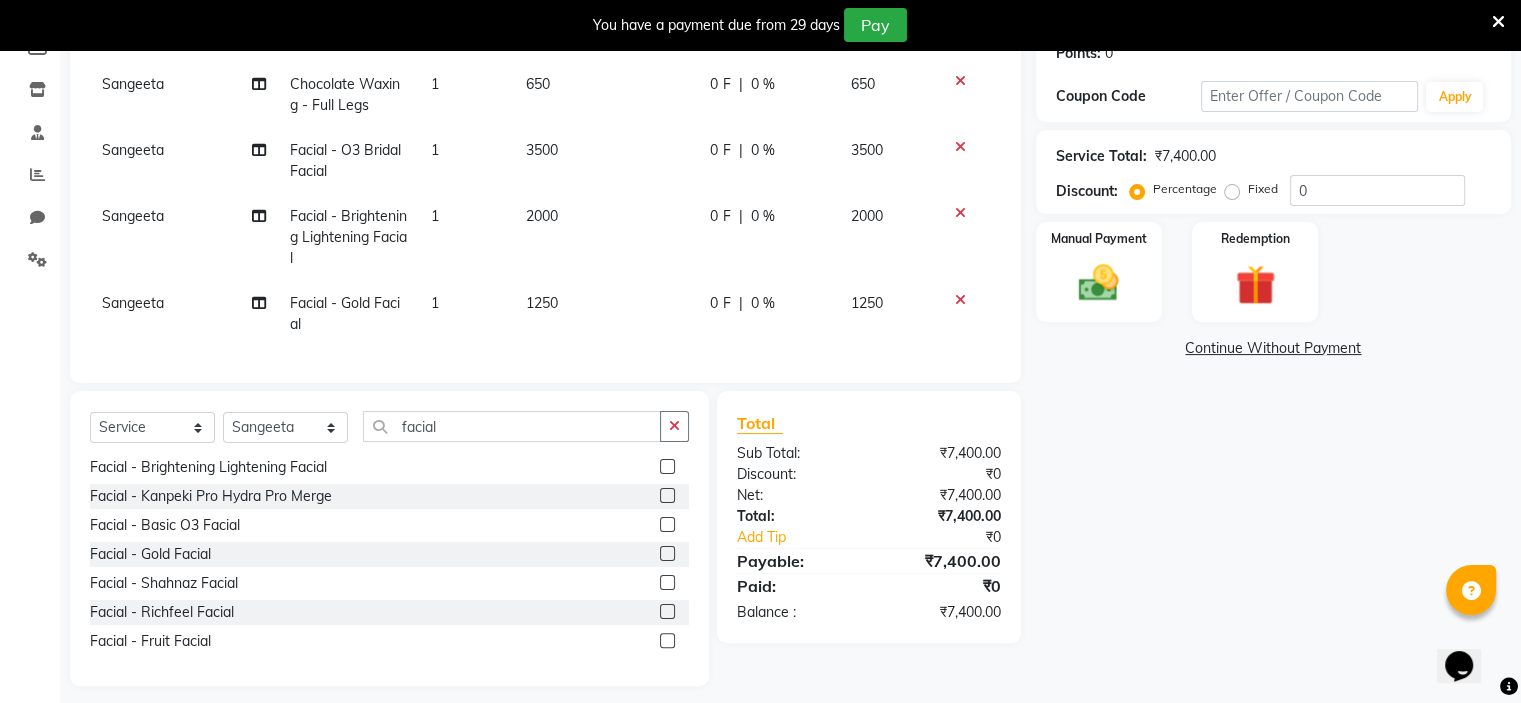 click 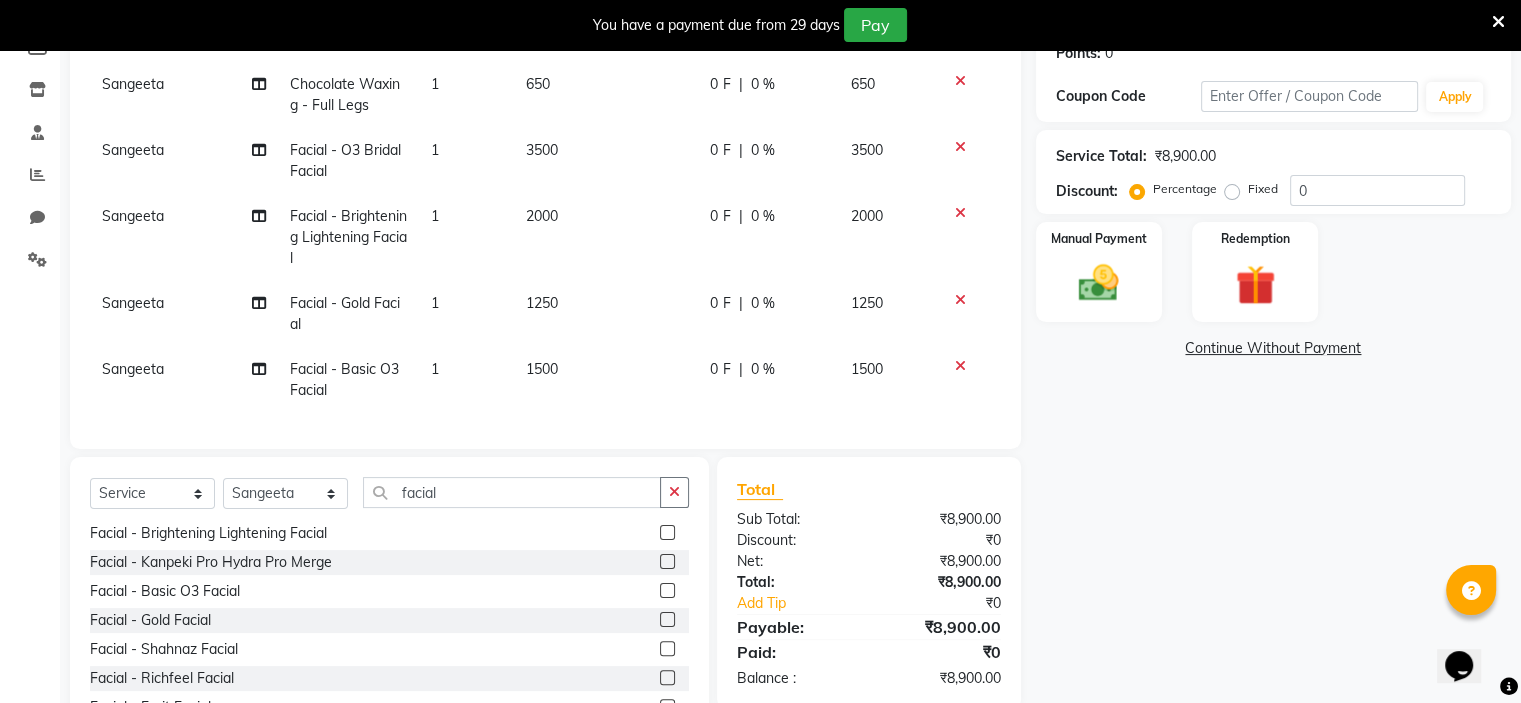 click 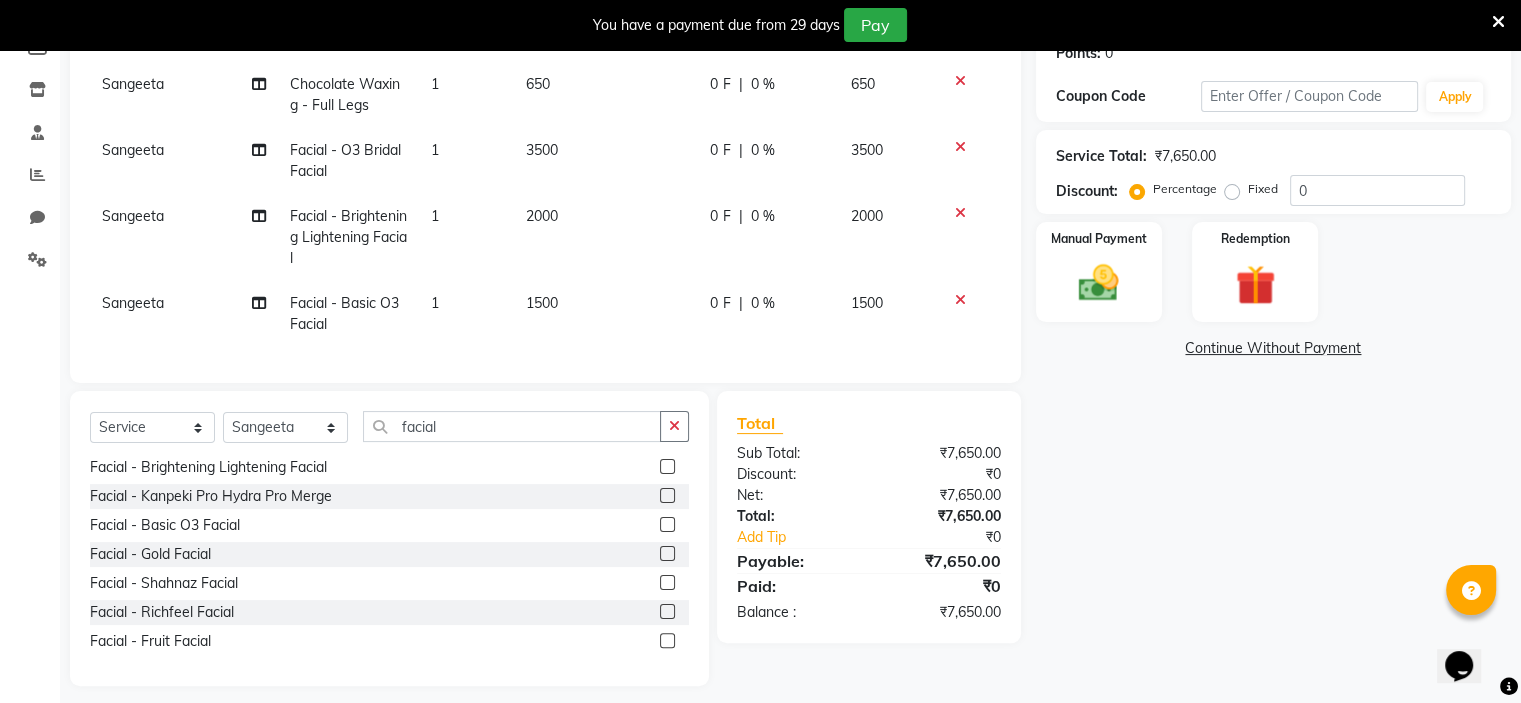 click 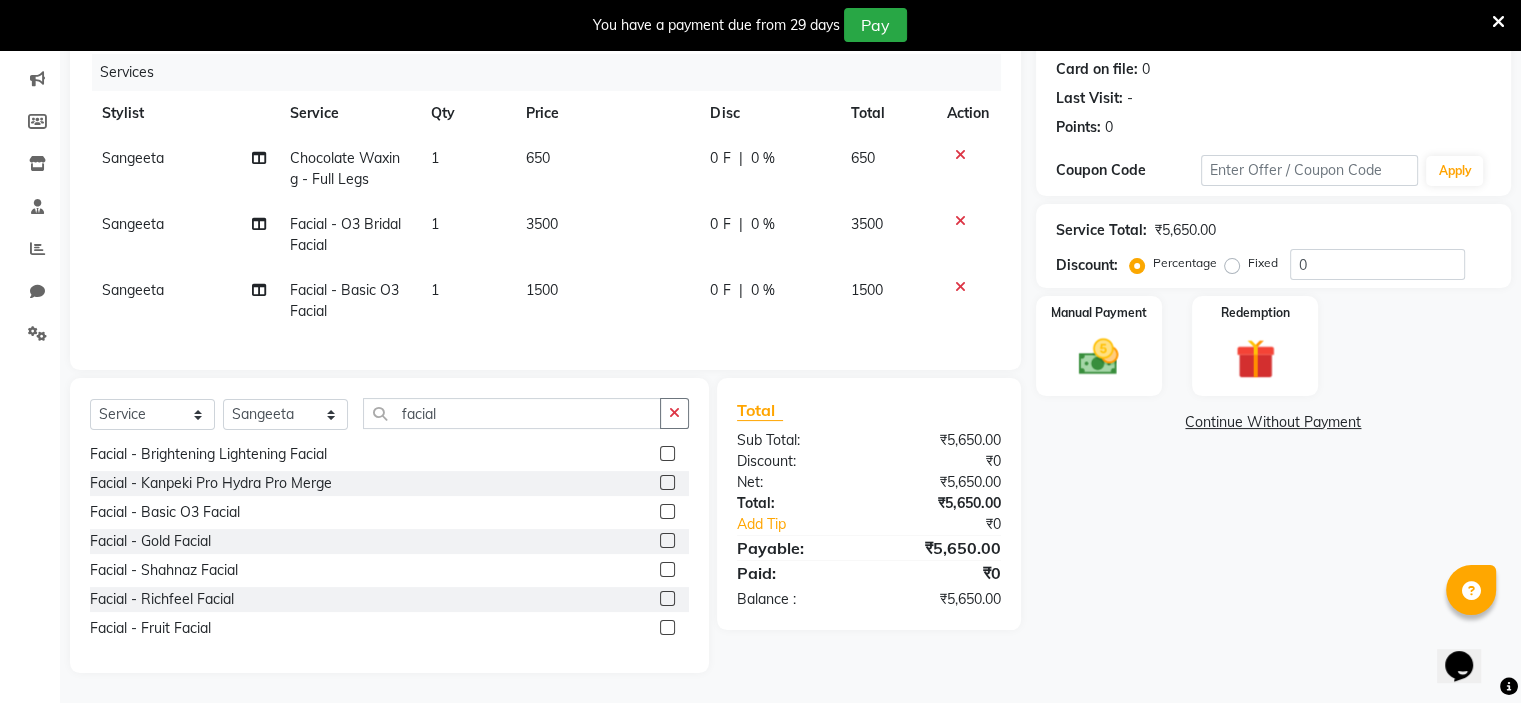 click 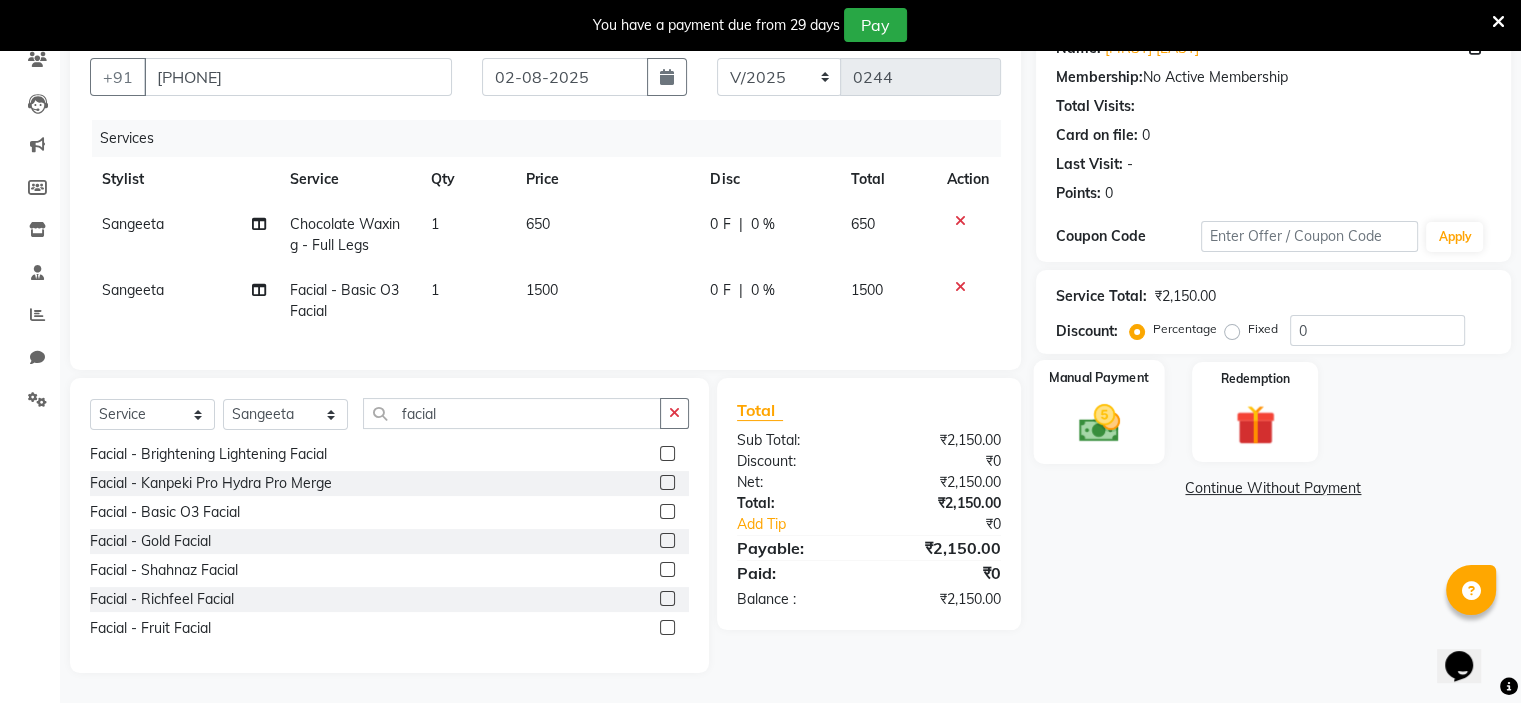 click on "Manual Payment" 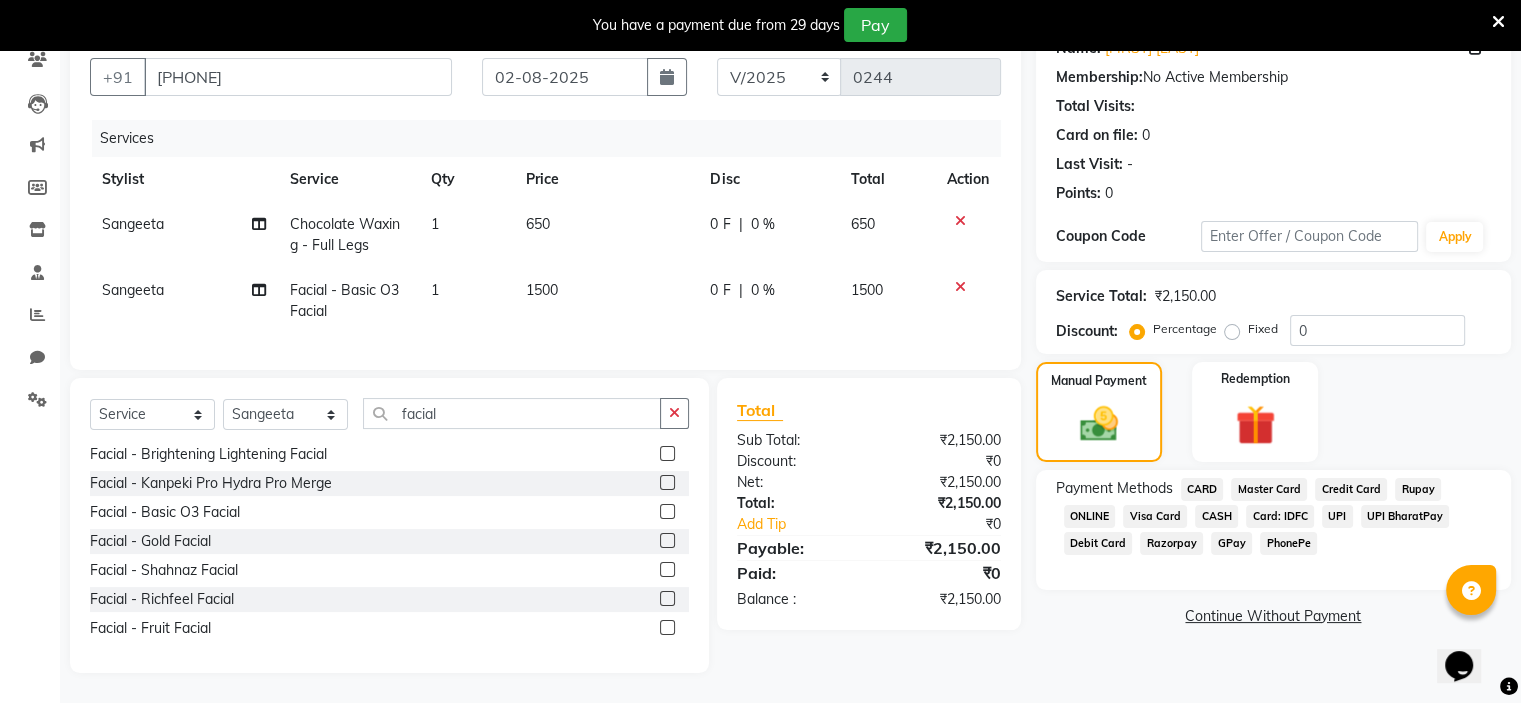 click on "GPay" 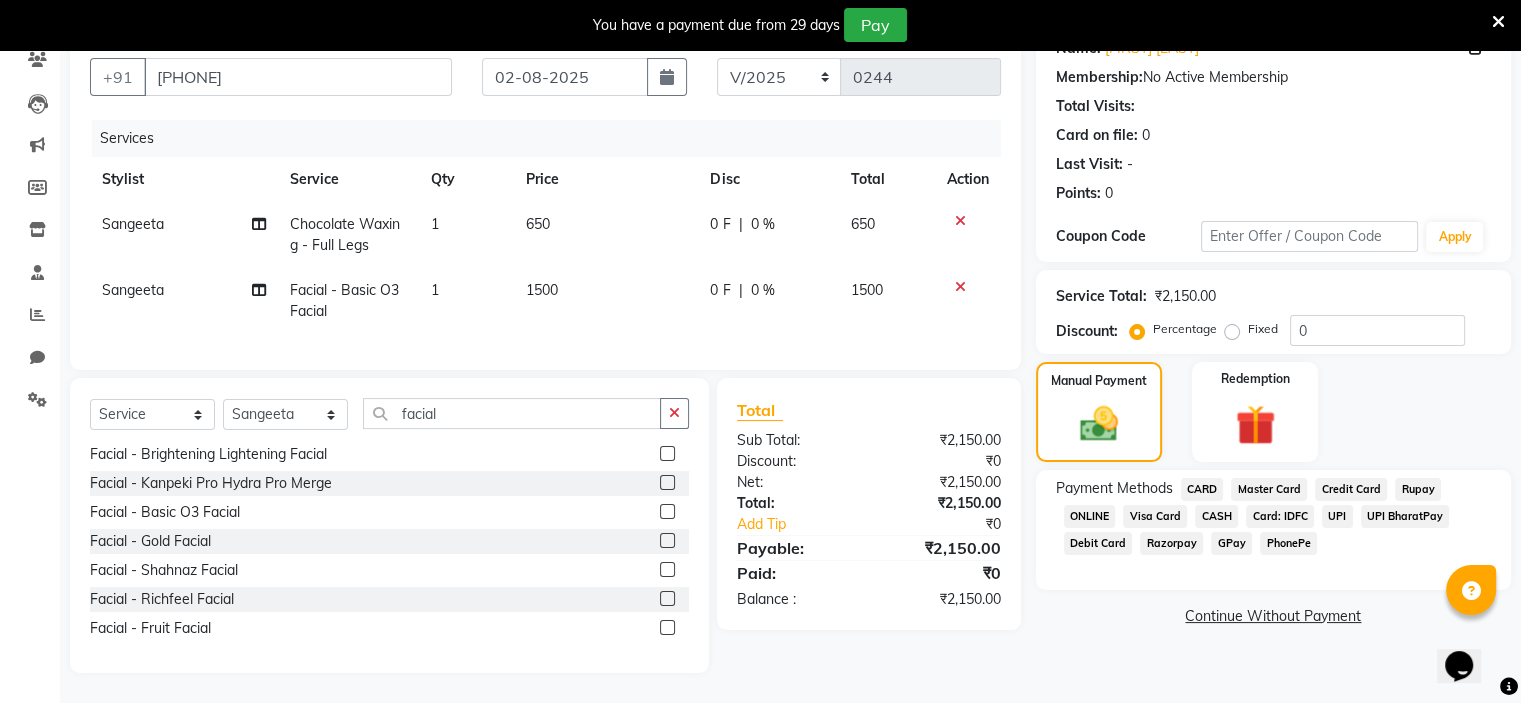 scroll, scrollTop: 221, scrollLeft: 0, axis: vertical 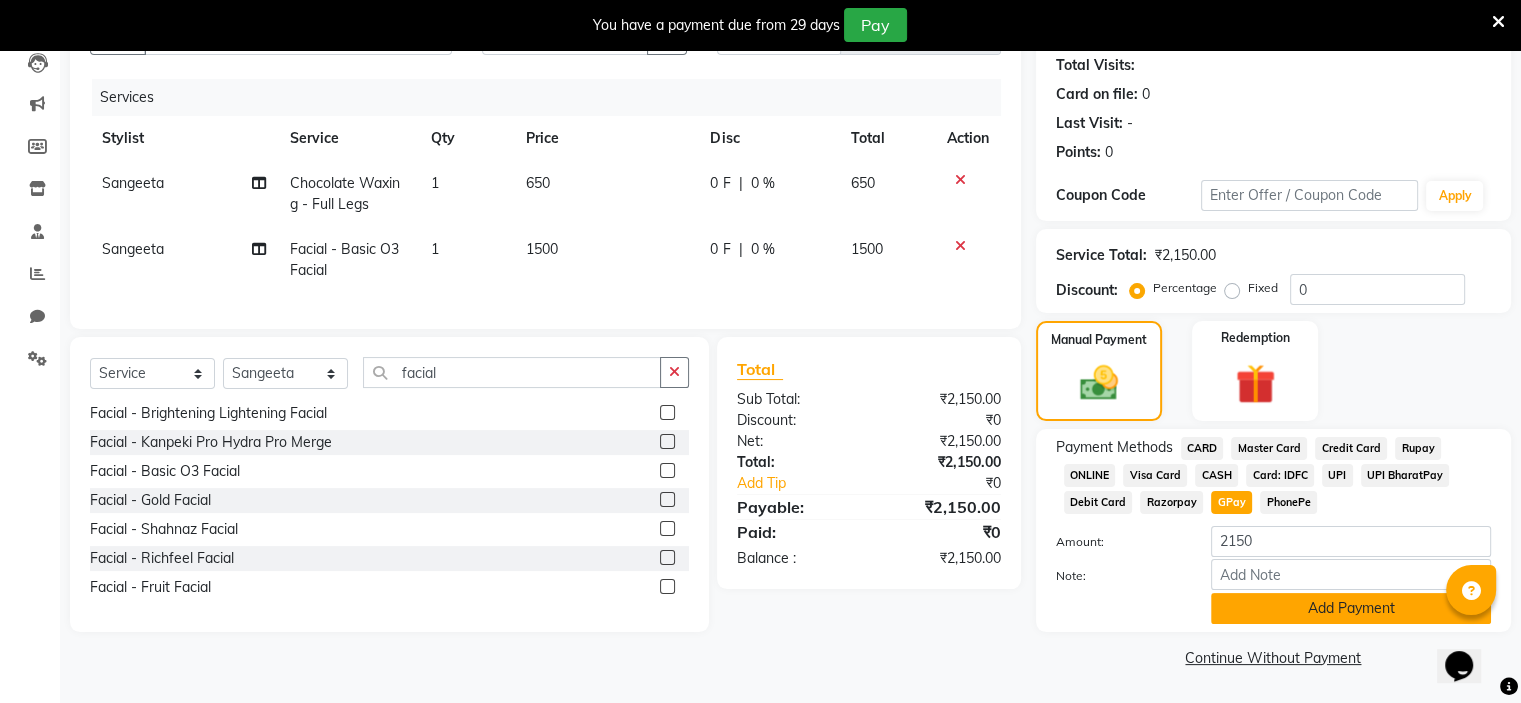 click on "Add Payment" 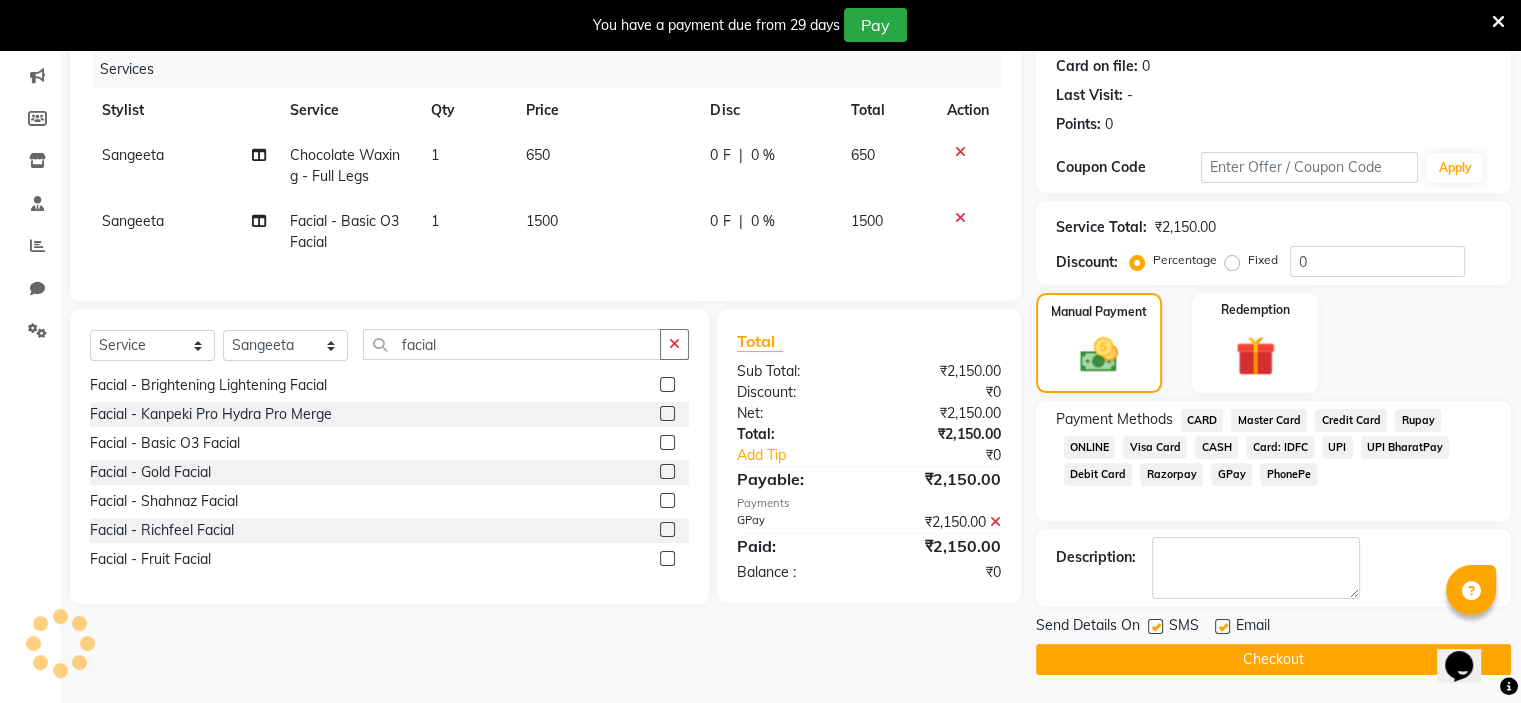 scroll, scrollTop: 245, scrollLeft: 0, axis: vertical 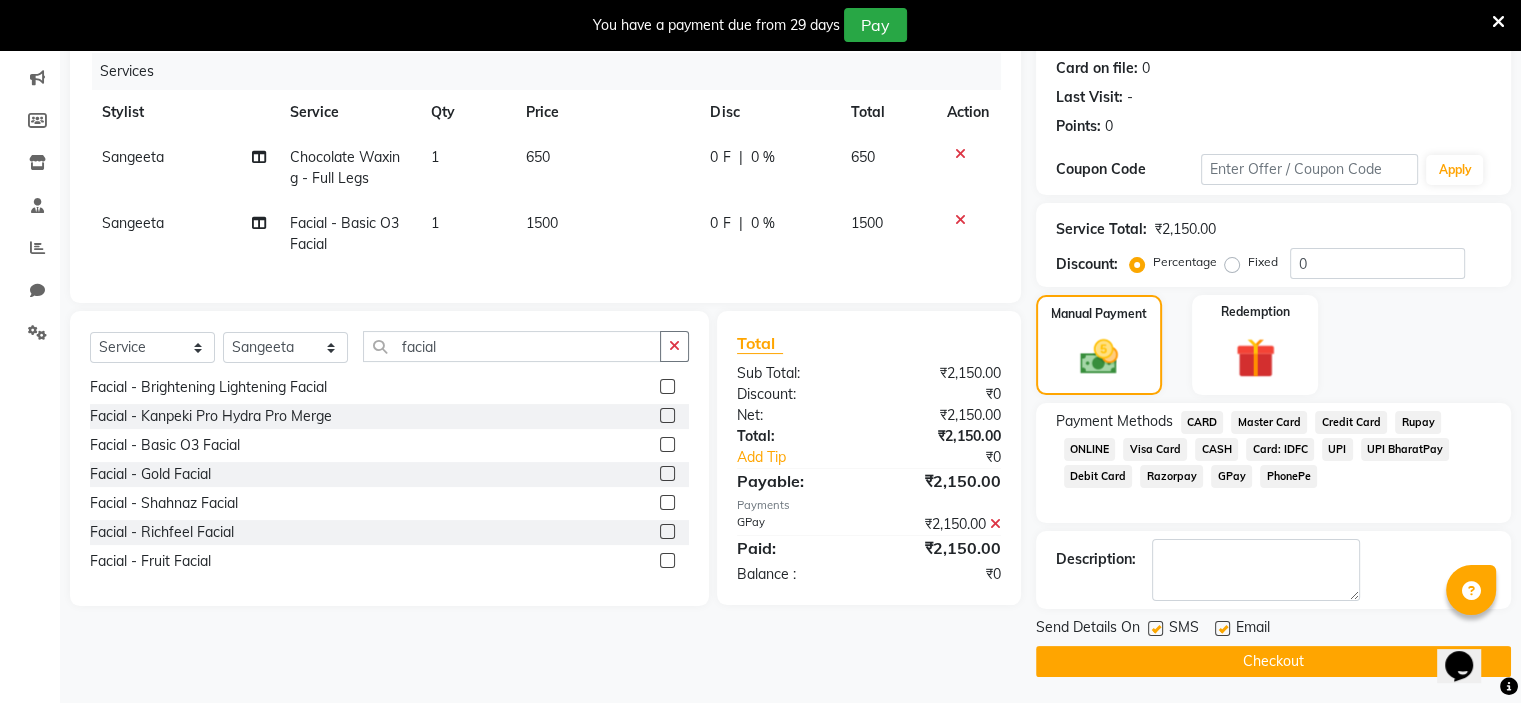 click 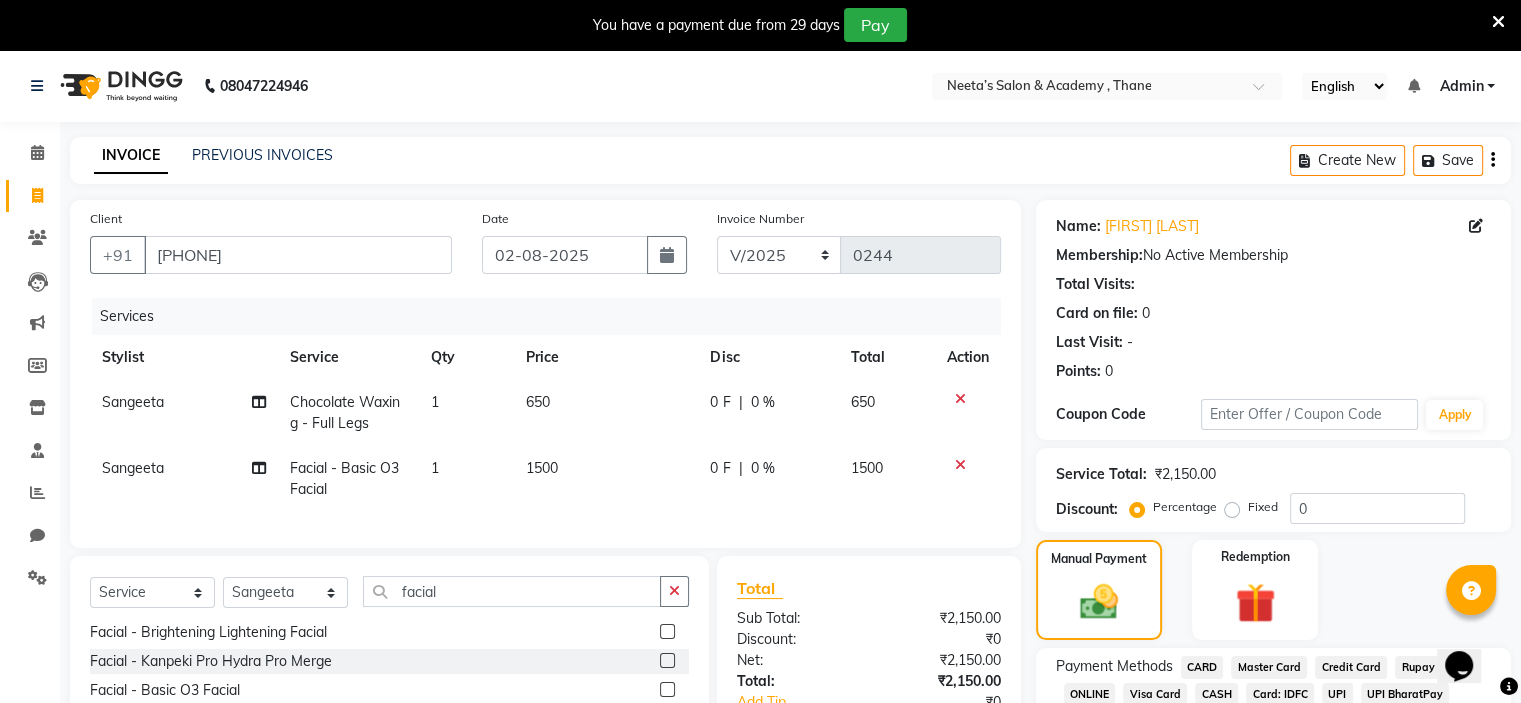scroll, scrollTop: 247, scrollLeft: 0, axis: vertical 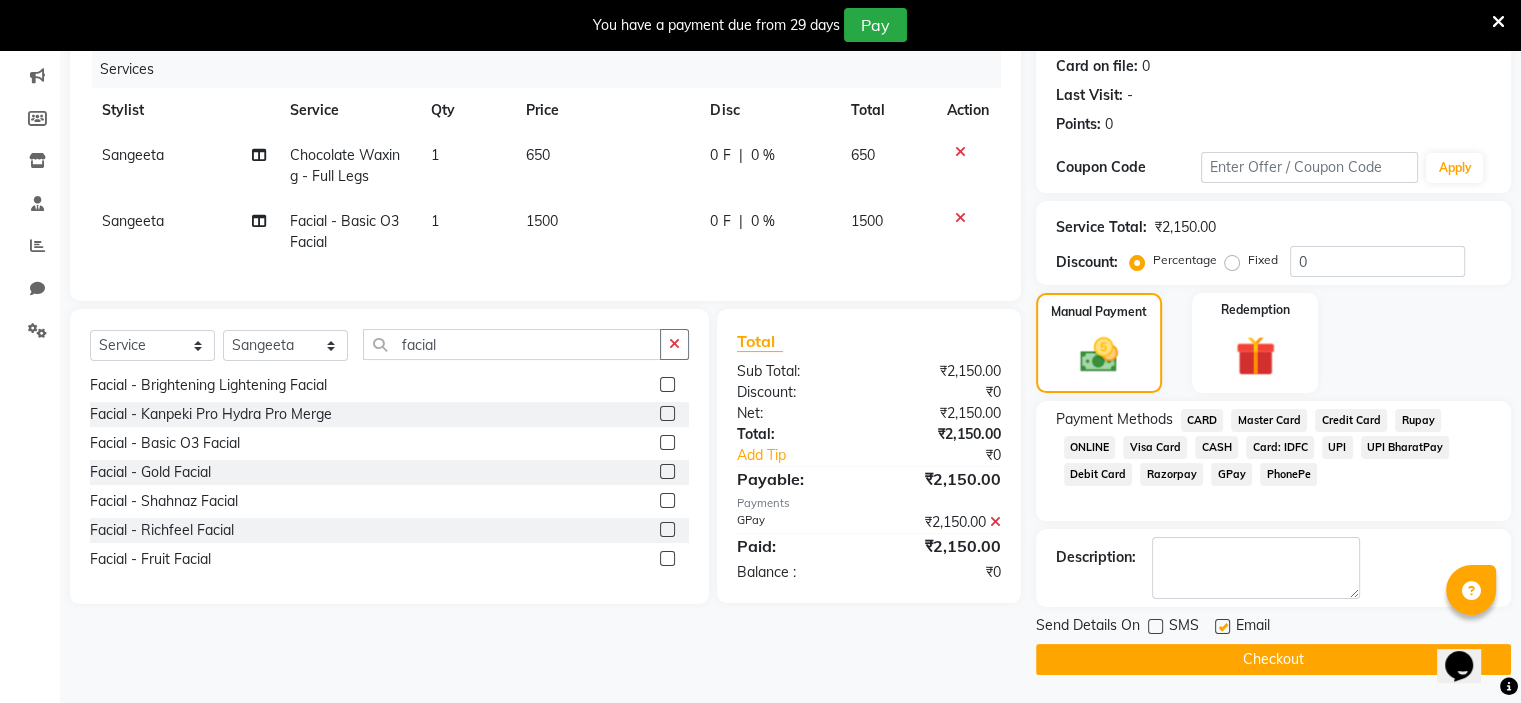 click on "Checkout" 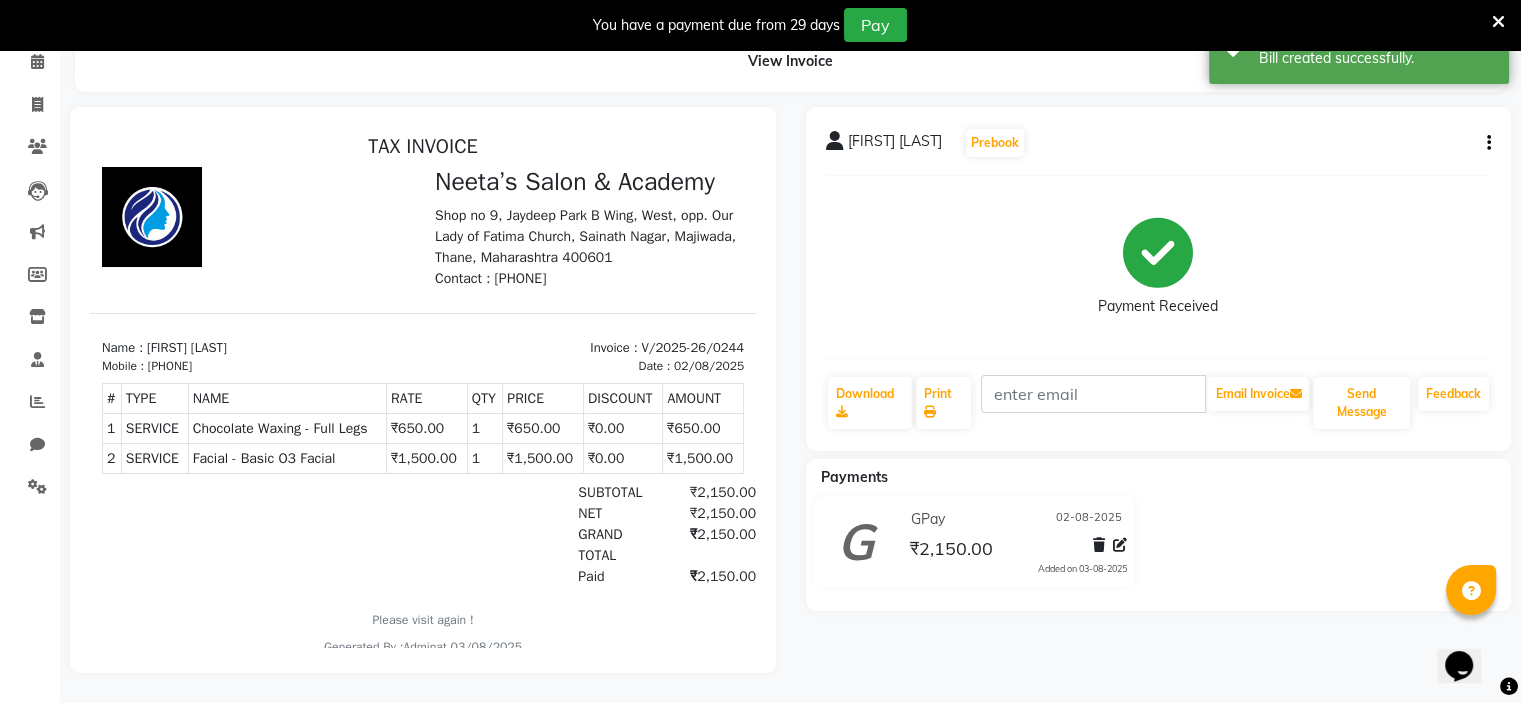 scroll, scrollTop: 0, scrollLeft: 0, axis: both 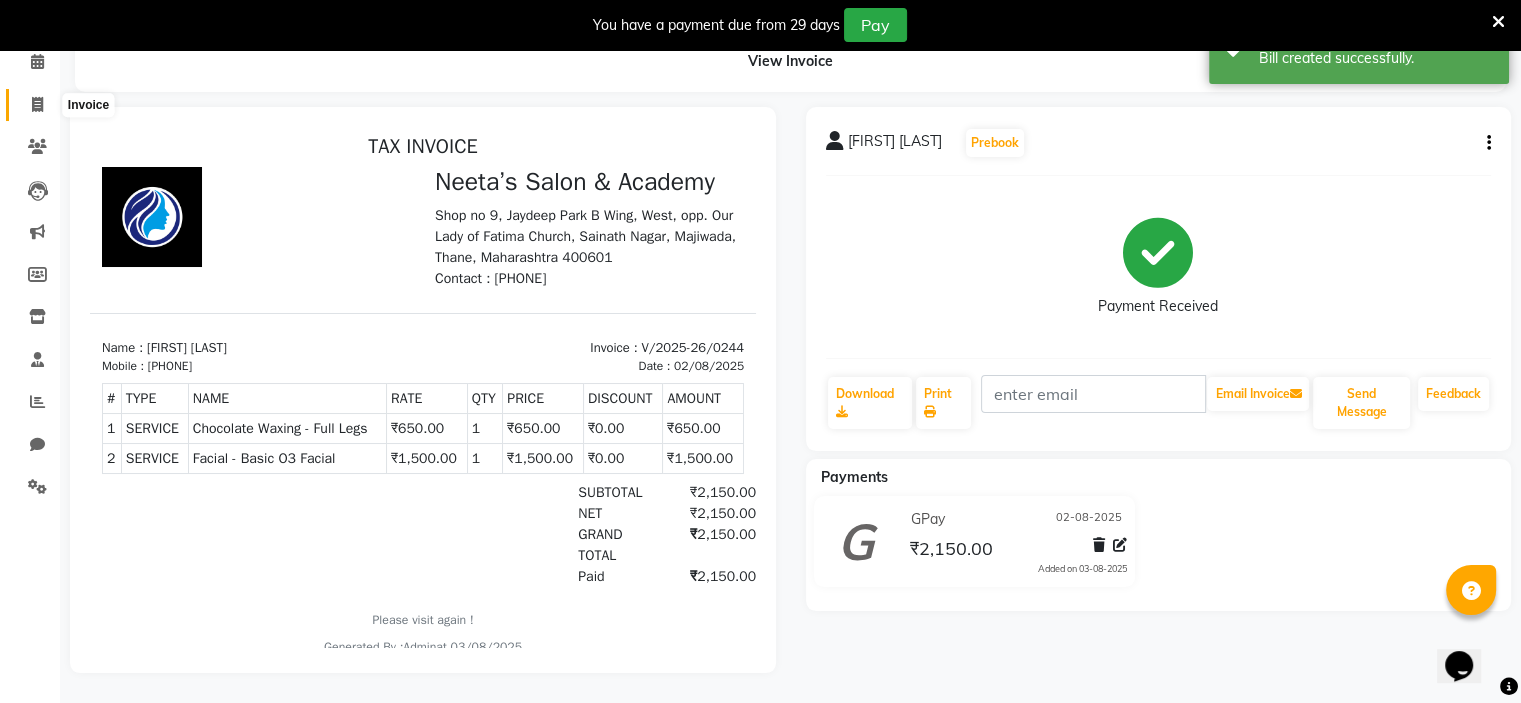 click 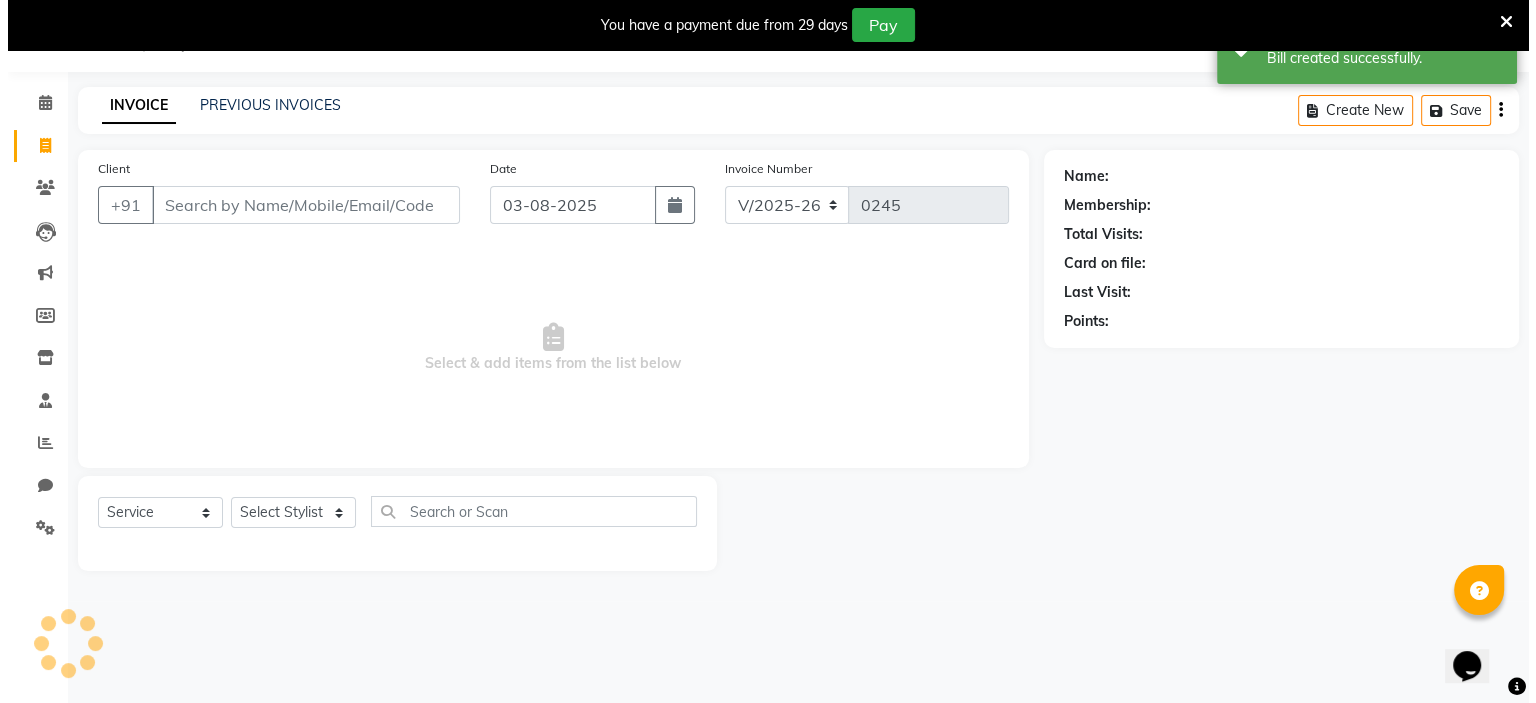 scroll, scrollTop: 50, scrollLeft: 0, axis: vertical 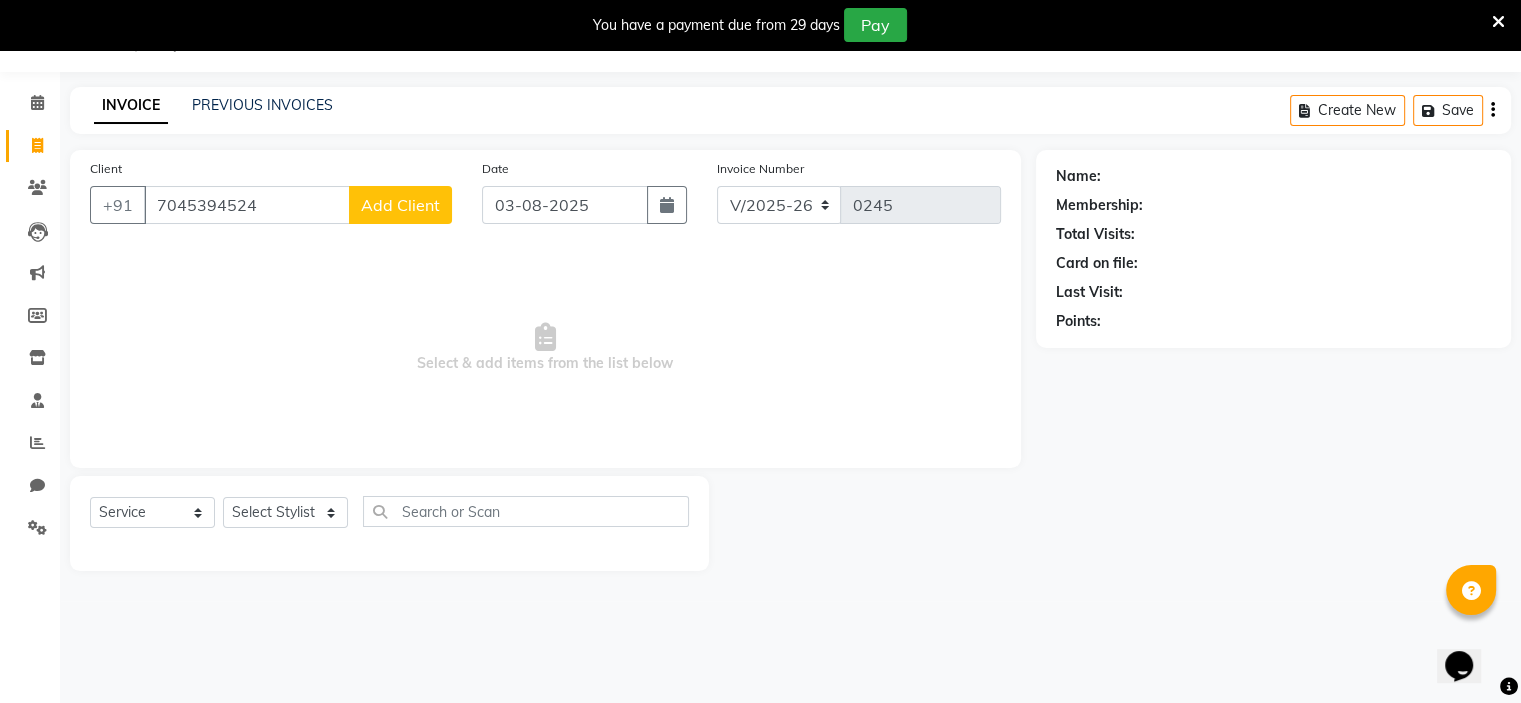 click on "Add Client" 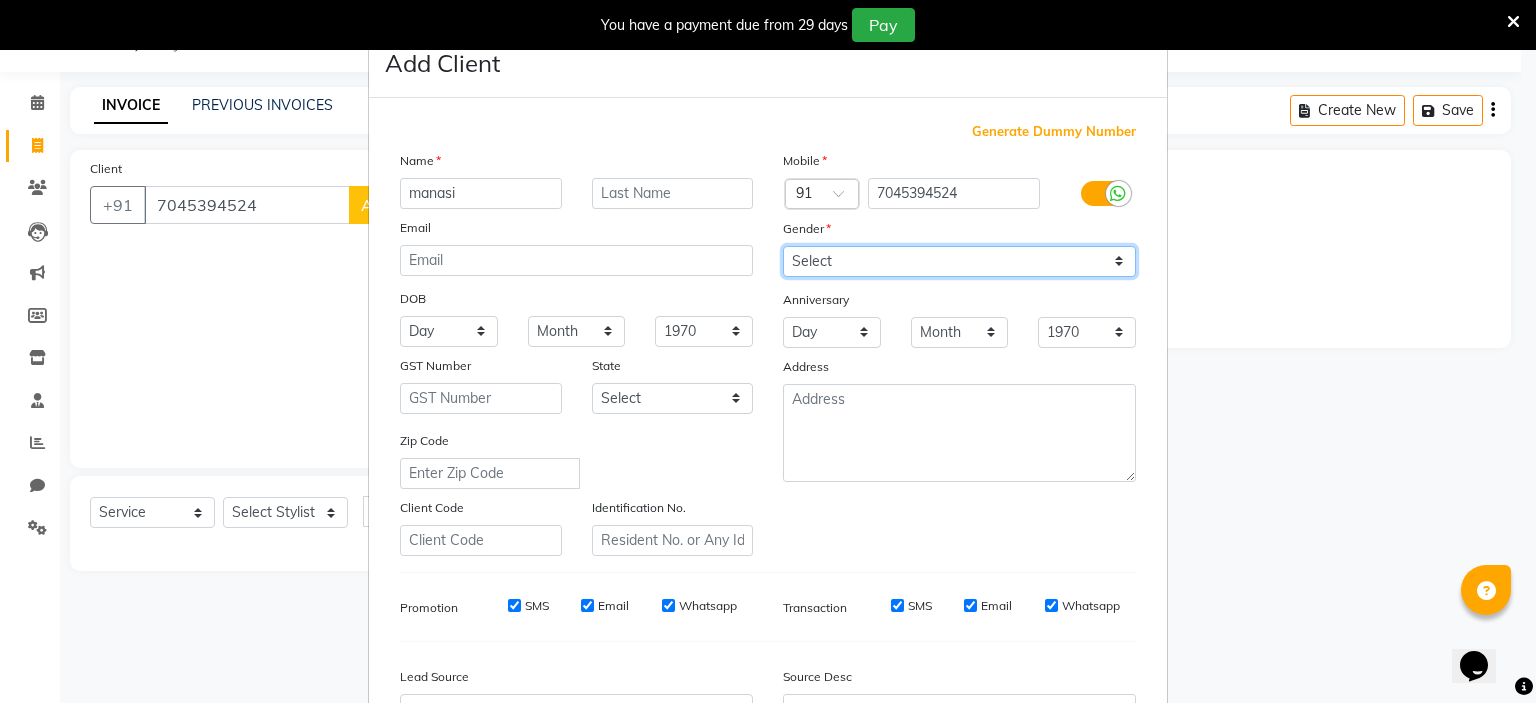 click on "Select Male Female Other Prefer Not To Say" at bounding box center [959, 261] 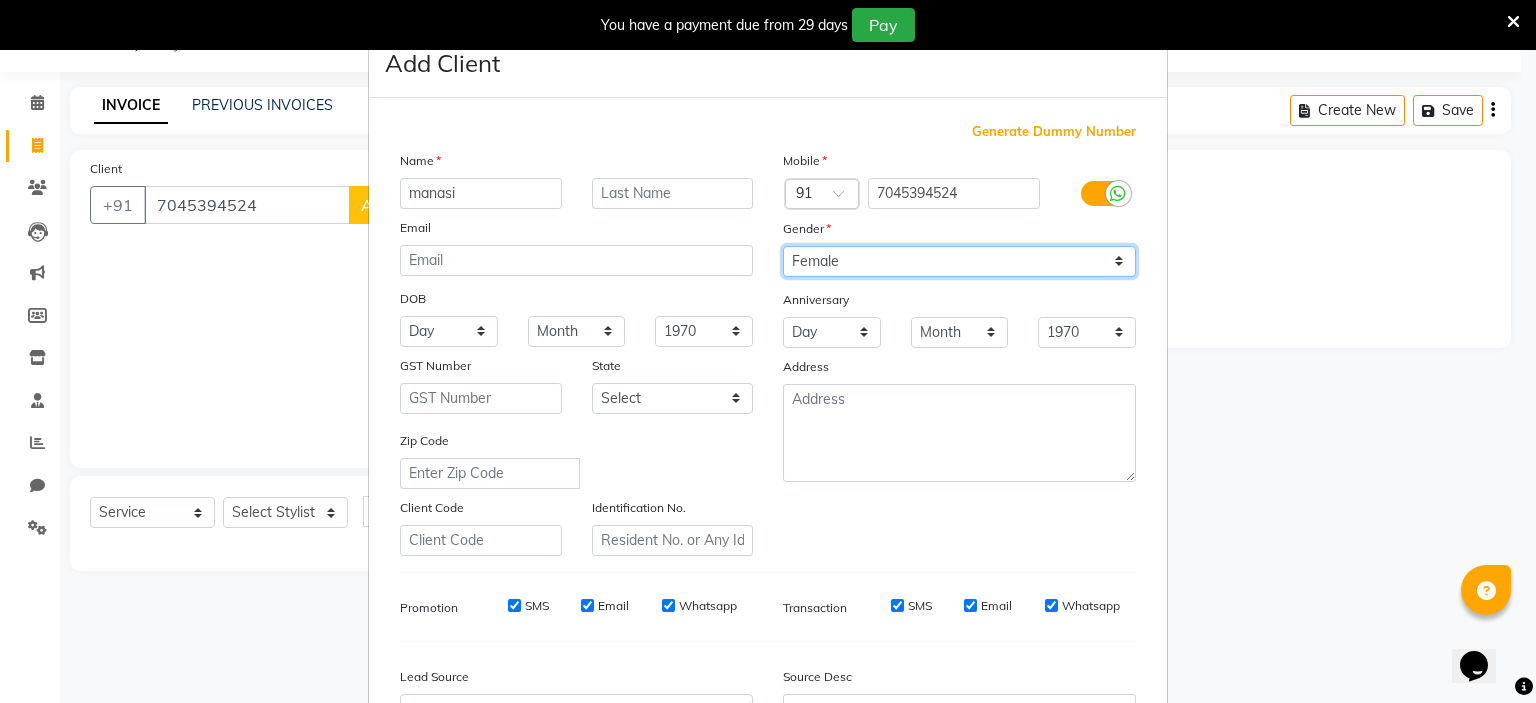 click on "Select Male Female Other Prefer Not To Say" at bounding box center (959, 261) 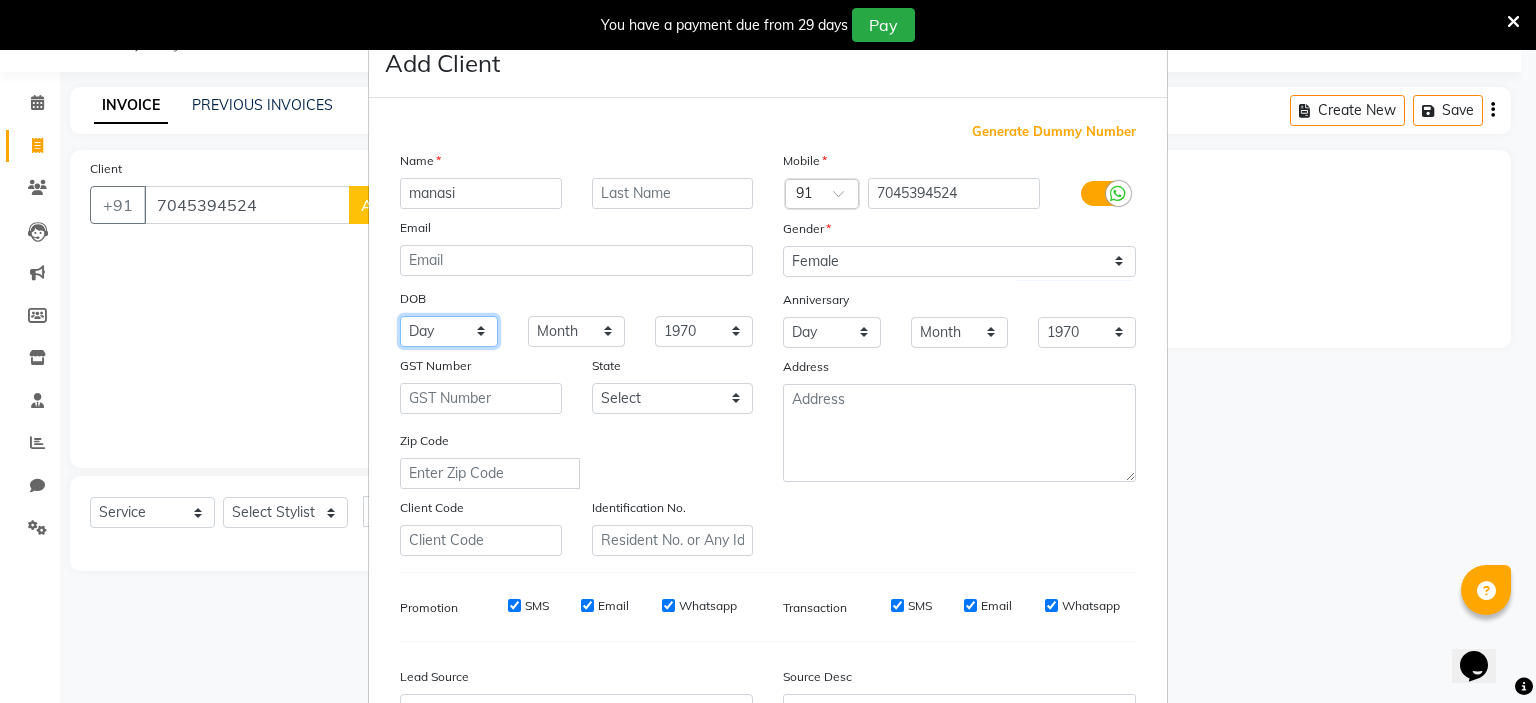 click on "Day 01 02 03 04 05 06 07 08 09 10 11 12 13 14 15 16 17 18 19 20 21 22 23 24 25 26 27 28 29 30 31" at bounding box center [449, 331] 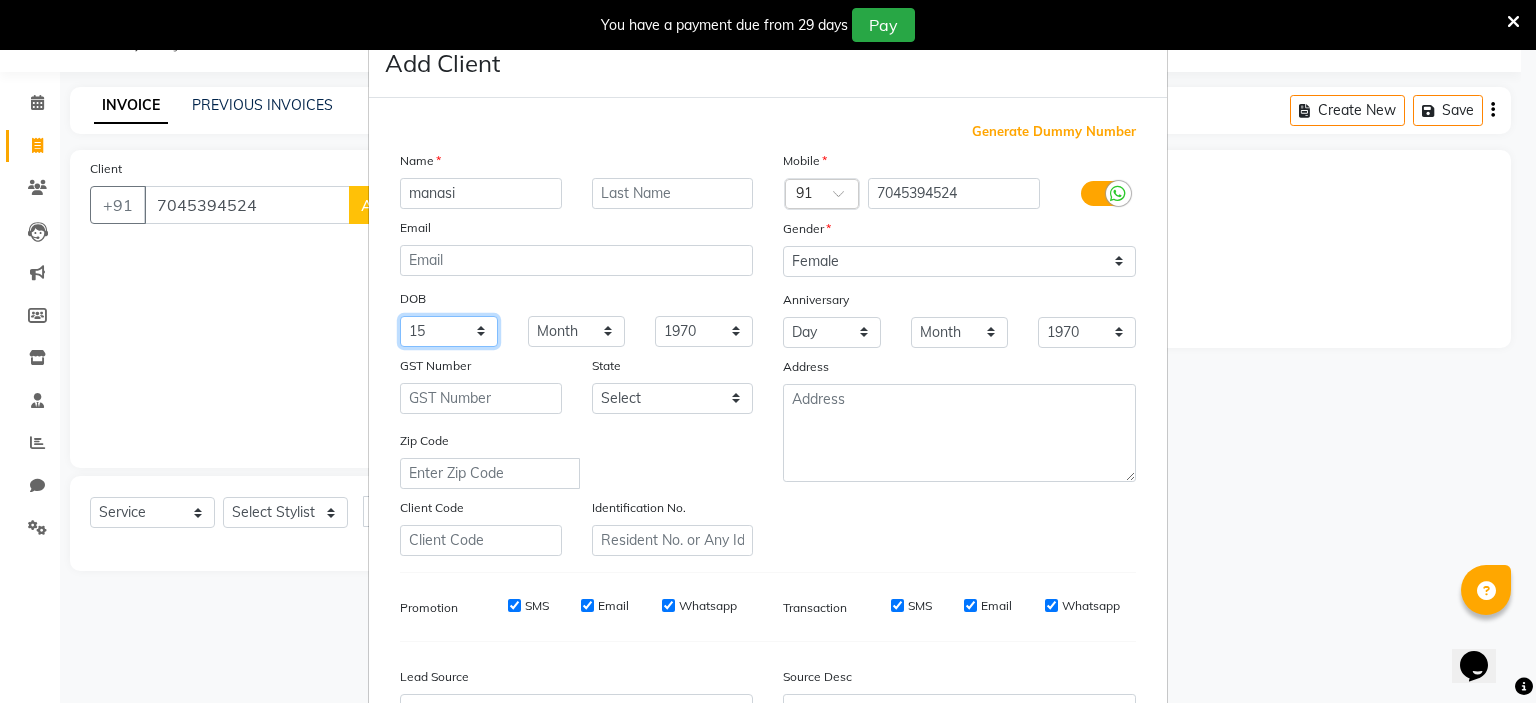 click on "Day 01 02 03 04 05 06 07 08 09 10 11 12 13 14 15 16 17 18 19 20 21 22 23 24 25 26 27 28 29 30 31" at bounding box center (449, 331) 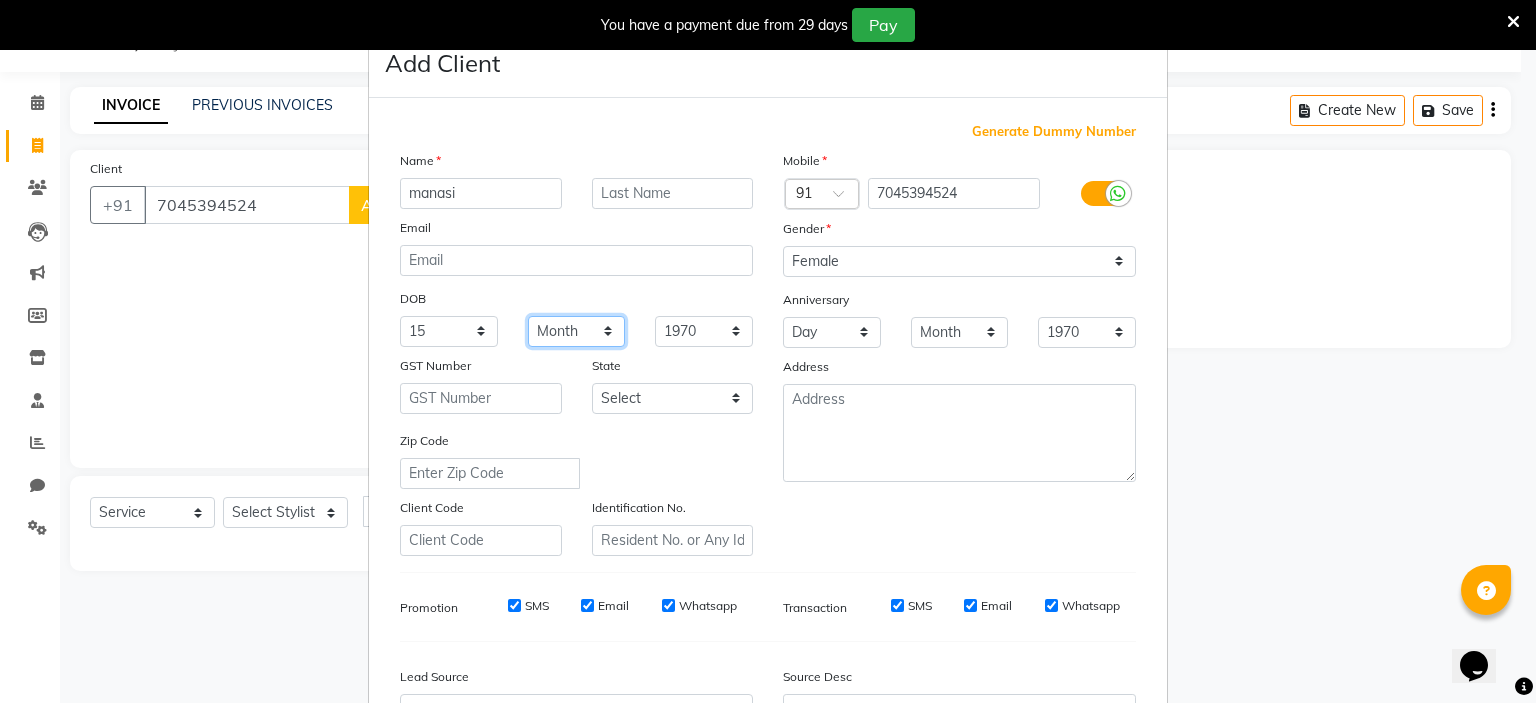 click on "Month January February March April May June July August September October November December" at bounding box center [577, 331] 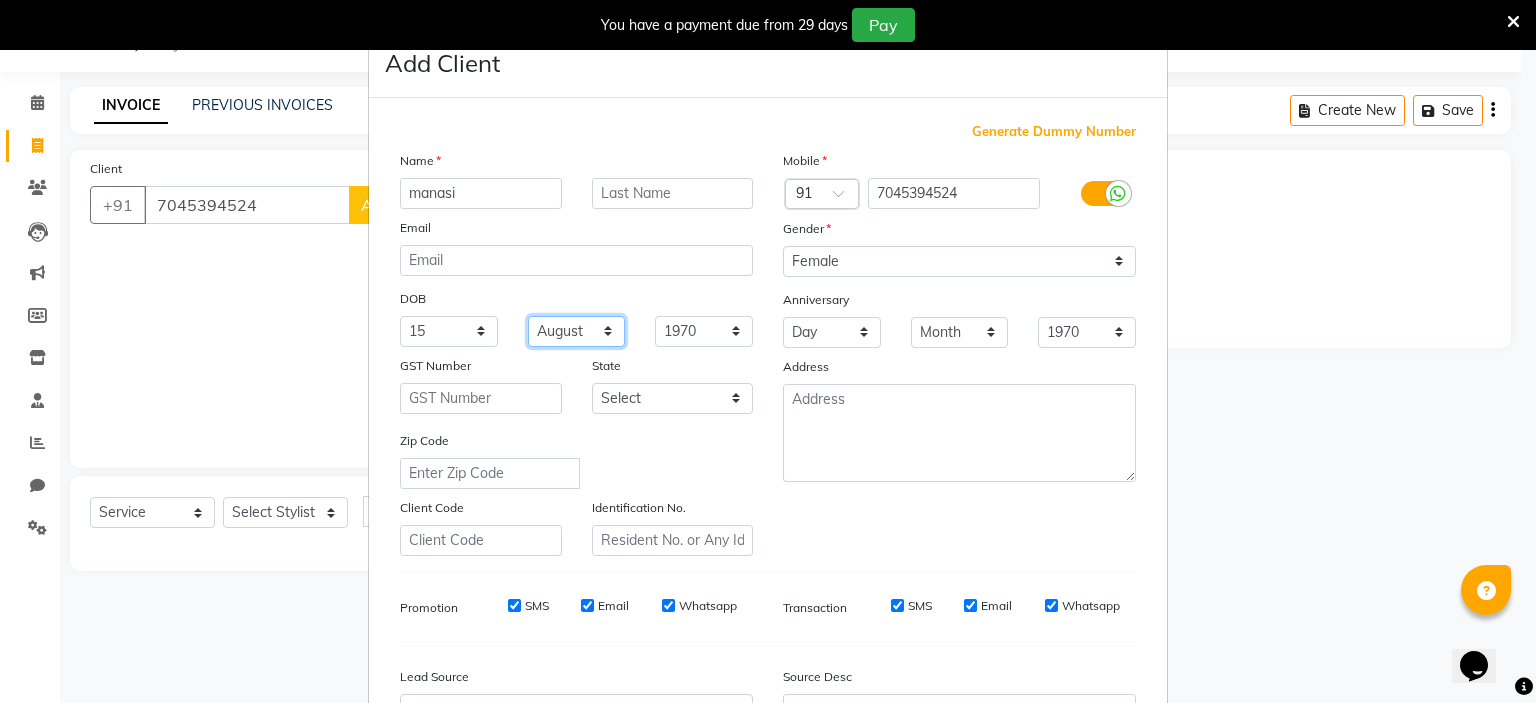 click on "Month January February March April May June July August September October November December" at bounding box center (577, 331) 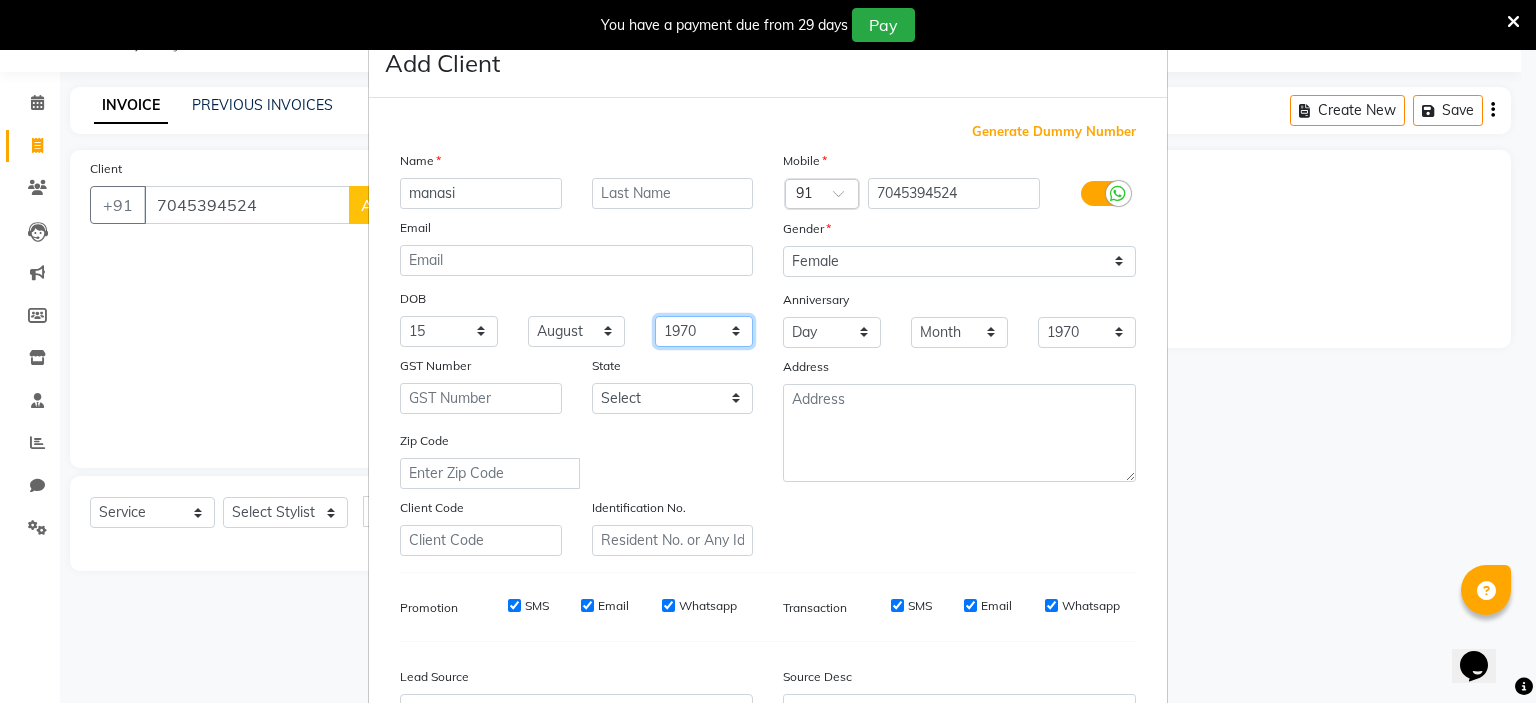 click on "1940 1941 1942 1943 1944 1945 1946 1947 1948 1949 1950 1951 1952 1953 1954 1955 1956 1957 1958 1959 1960 1961 1962 1963 1964 1965 1966 1967 1968 1969 1970 1971 1972 1973 1974 1975 1976 1977 1978 1979 1980 1981 1982 1983 1984 1985 1986 1987 1988 1989 1990 1991 1992 1993 1994 1995 1996 1997 1998 1999 2000 2001 2002 2003 2004 2005 2006 2007 2008 2009 2010 2011 2012 2013 2014 2015 2016 2017 2018 2019 2020 2021 2022 2023 2024" at bounding box center (704, 331) 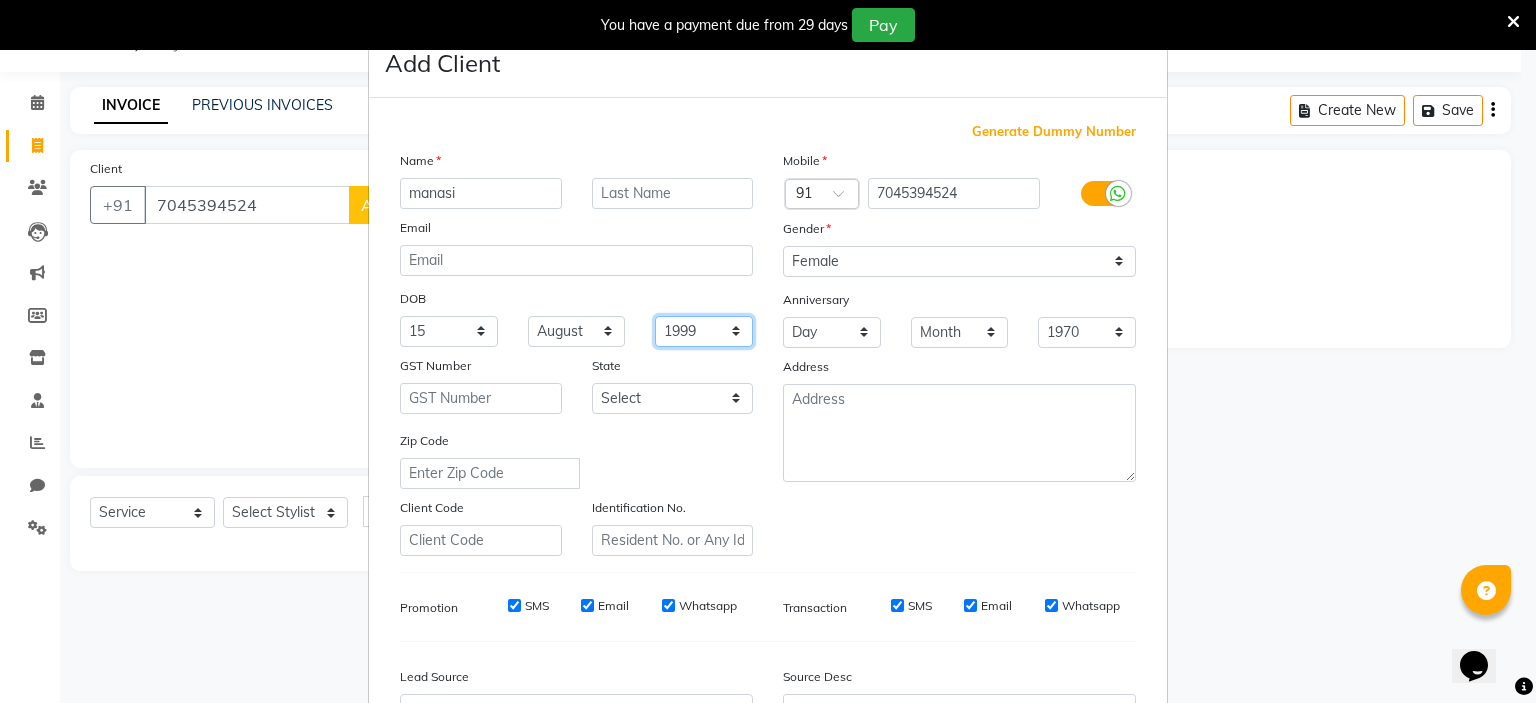 click on "1940 1941 1942 1943 1944 1945 1946 1947 1948 1949 1950 1951 1952 1953 1954 1955 1956 1957 1958 1959 1960 1961 1962 1963 1964 1965 1966 1967 1968 1969 1970 1971 1972 1973 1974 1975 1976 1977 1978 1979 1980 1981 1982 1983 1984 1985 1986 1987 1988 1989 1990 1991 1992 1993 1994 1995 1996 1997 1998 1999 2000 2001 2002 2003 2004 2005 2006 2007 2008 2009 2010 2011 2012 2013 2014 2015 2016 2017 2018 2019 2020 2021 2022 2023 2024" at bounding box center (704, 331) 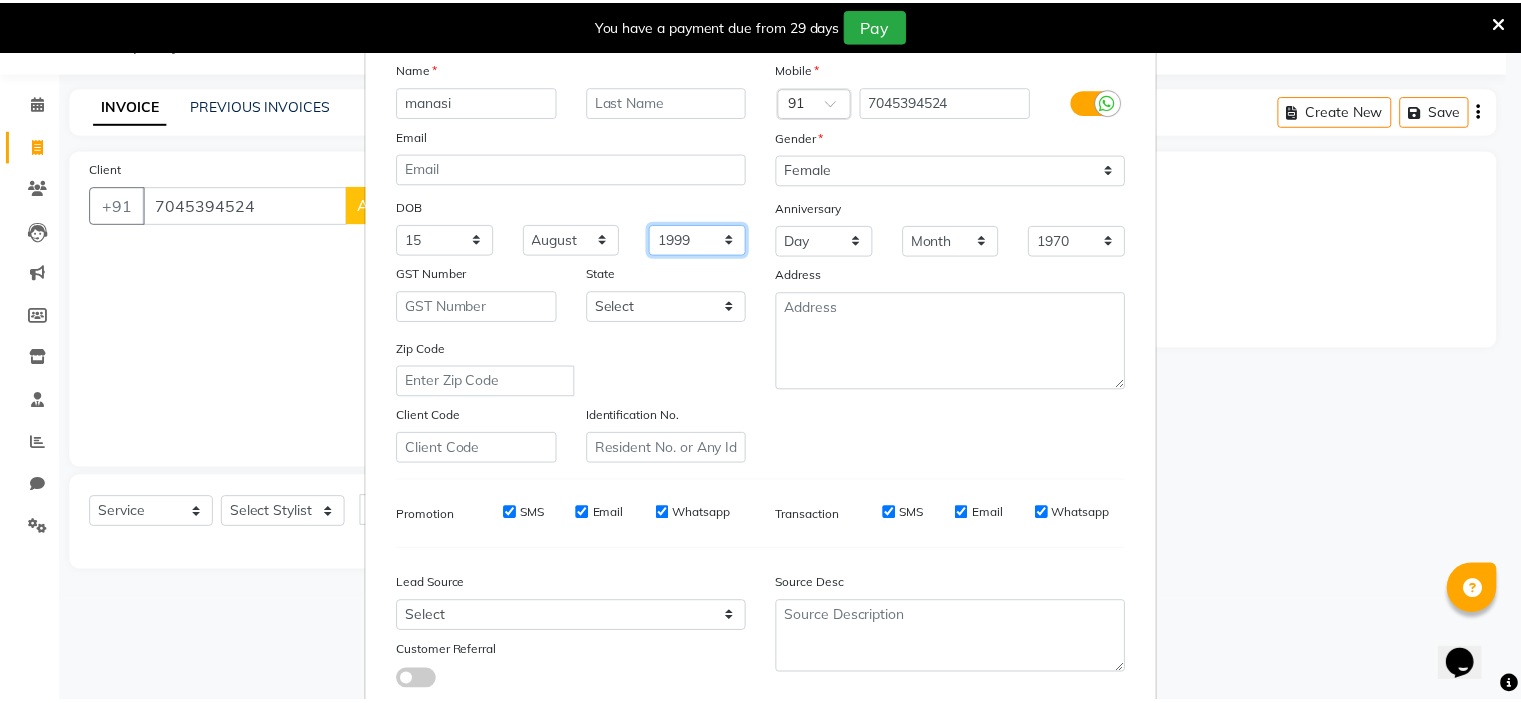 scroll, scrollTop: 229, scrollLeft: 0, axis: vertical 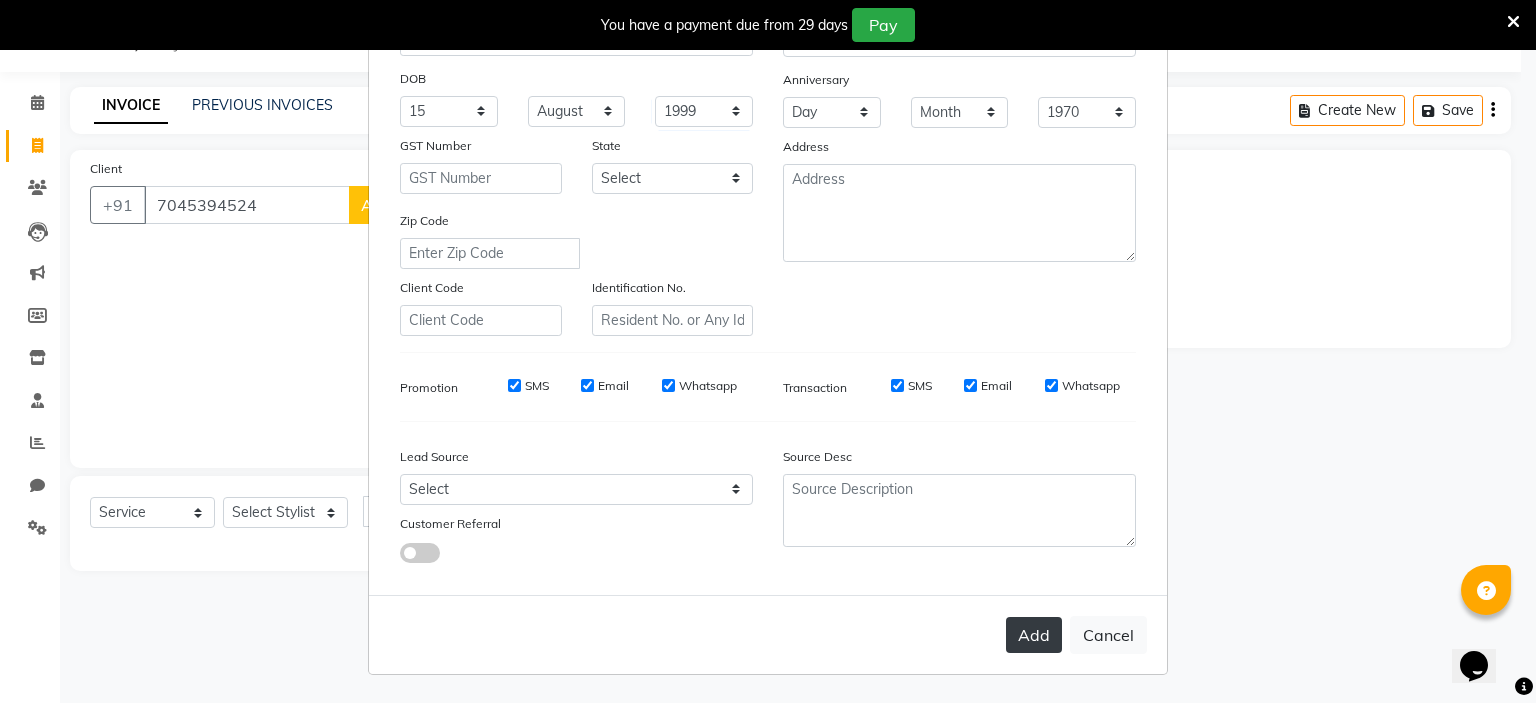 click on "Add" at bounding box center [1034, 635] 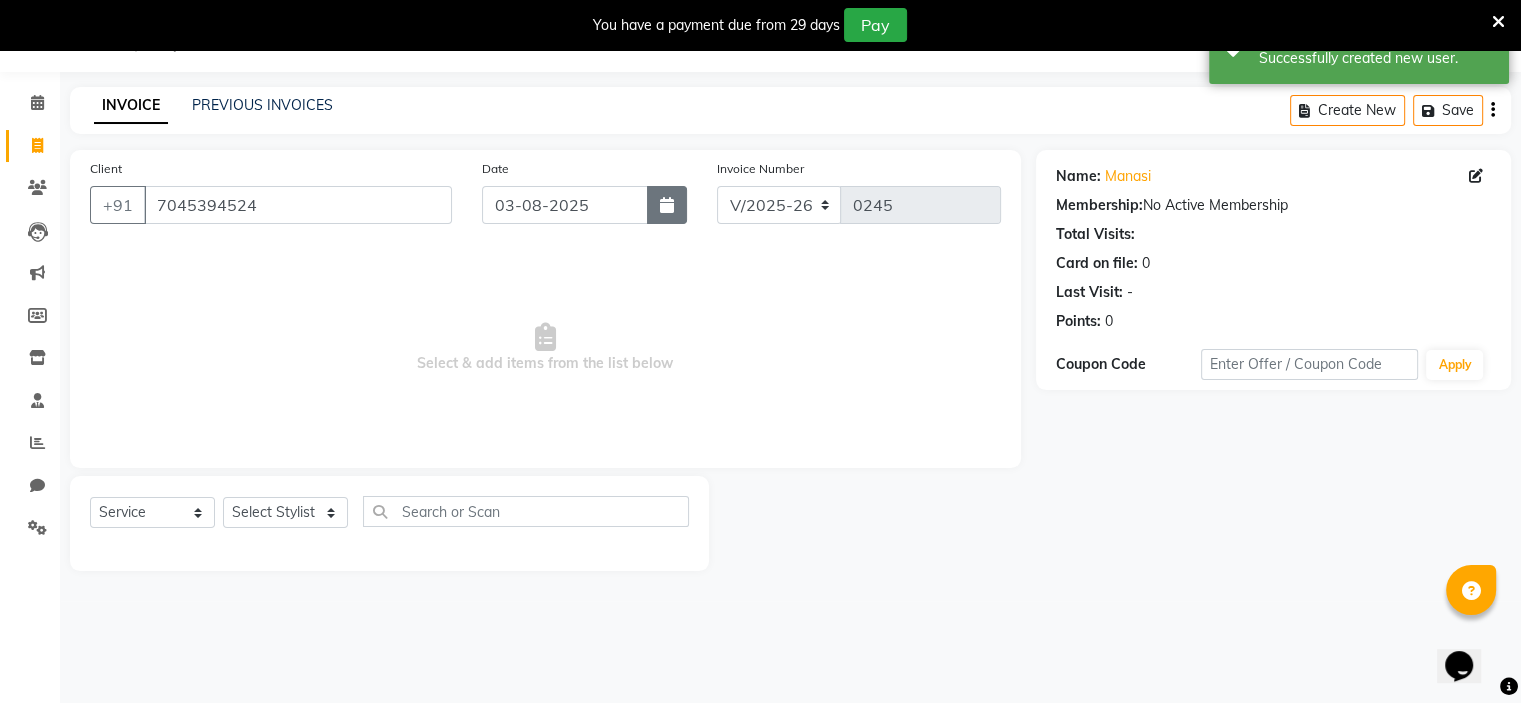 click 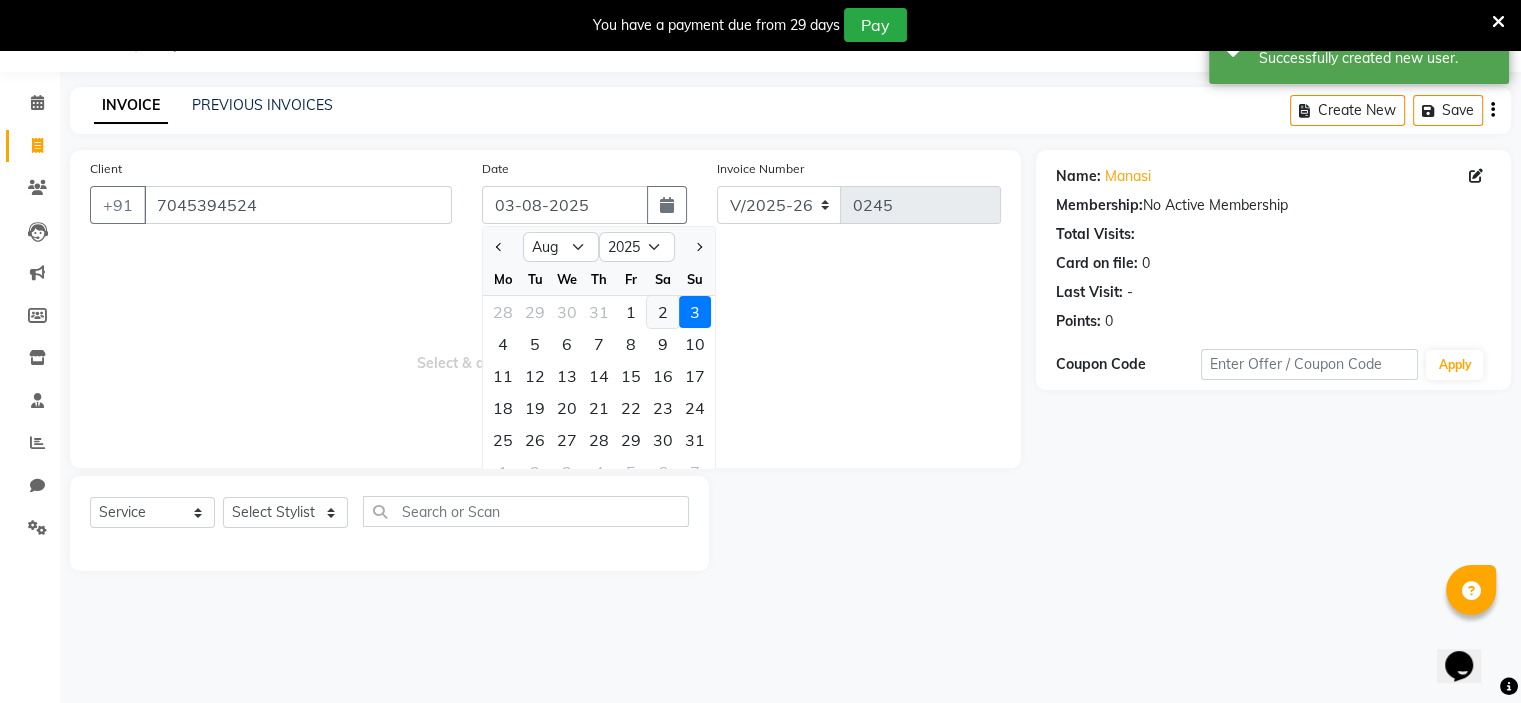 click on "2" 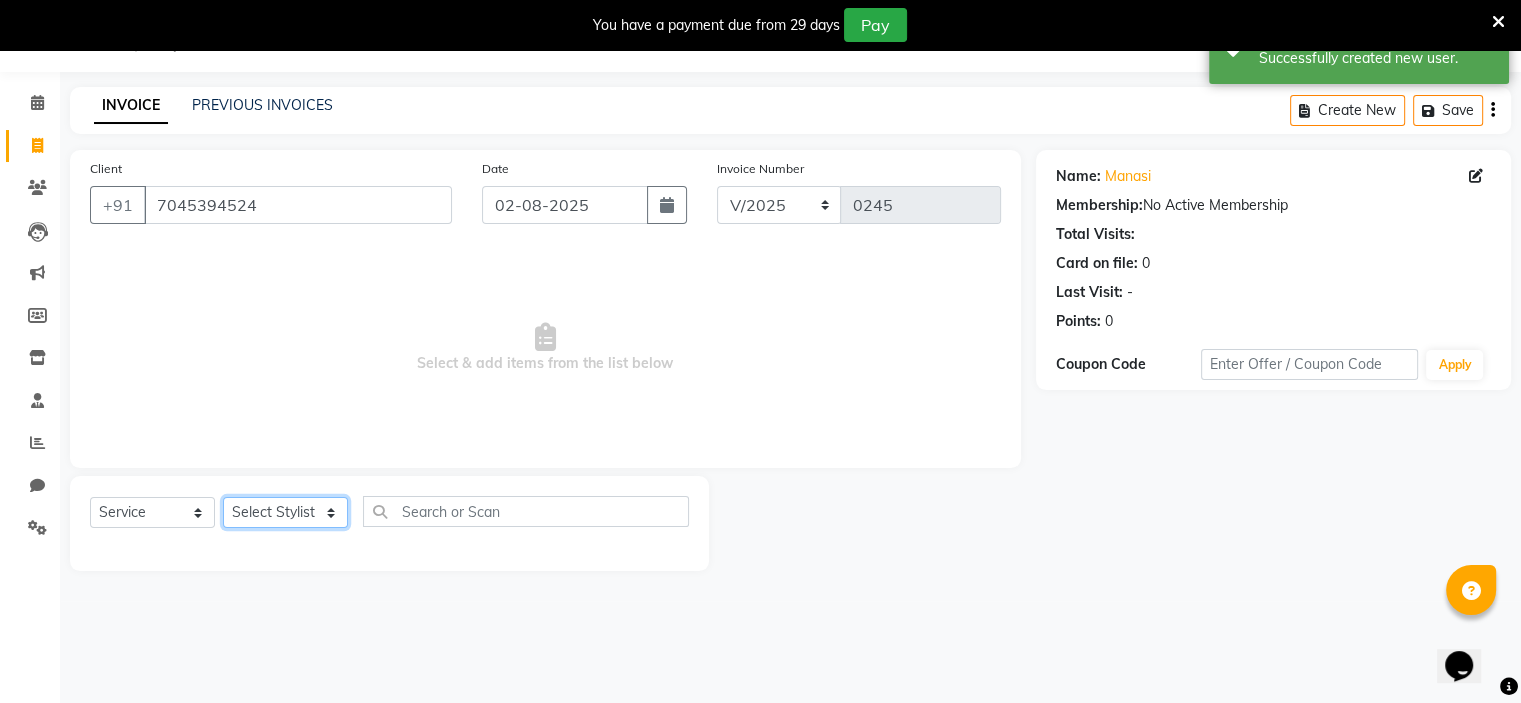 click on "Select Stylist  [NAME] (Owner) [NAME] [NAME] [NAME] [NAME] [NAME] [NAME] [NAME] [NAME]" 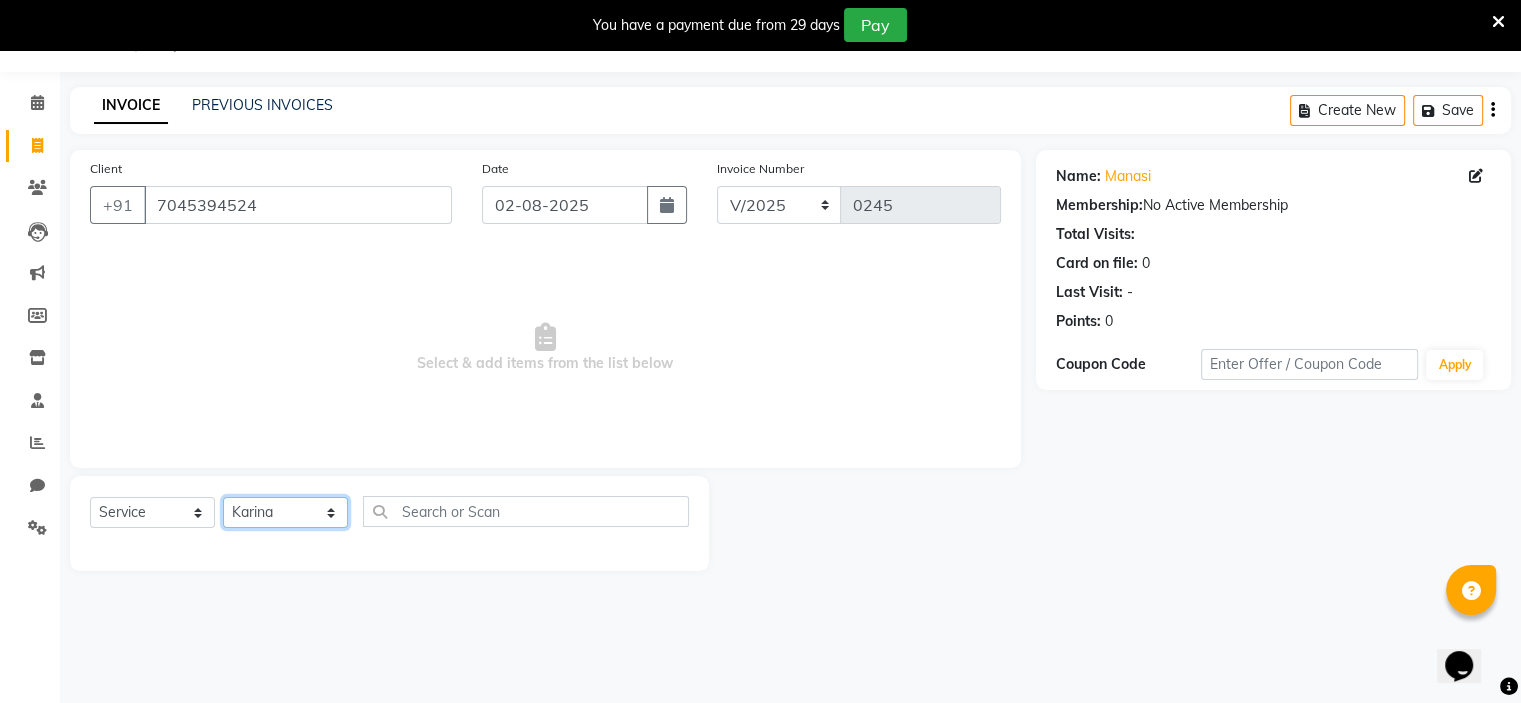 click on "Select Stylist  [NAME] (Owner) [NAME] [NAME] [NAME] [NAME] [NAME] [NAME] [NAME] [NAME]" 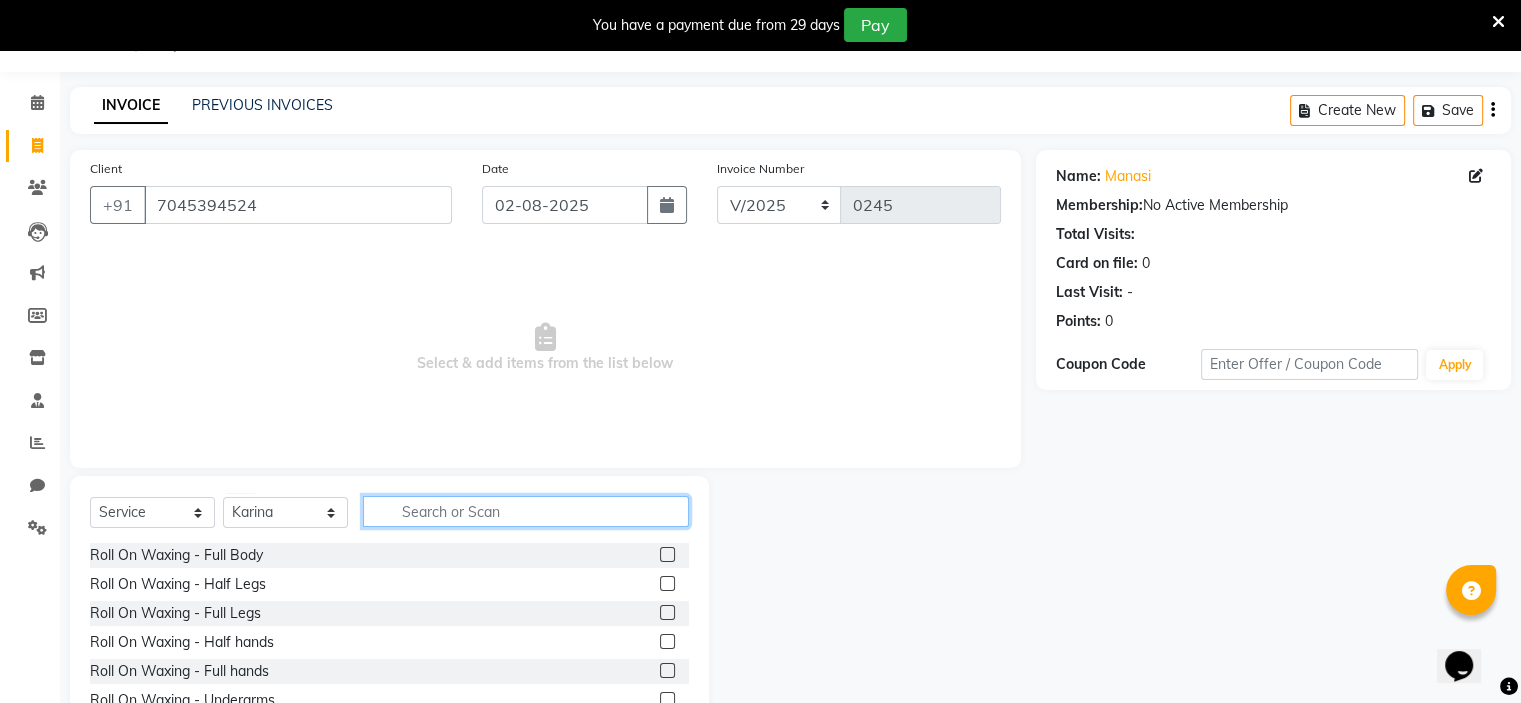 click 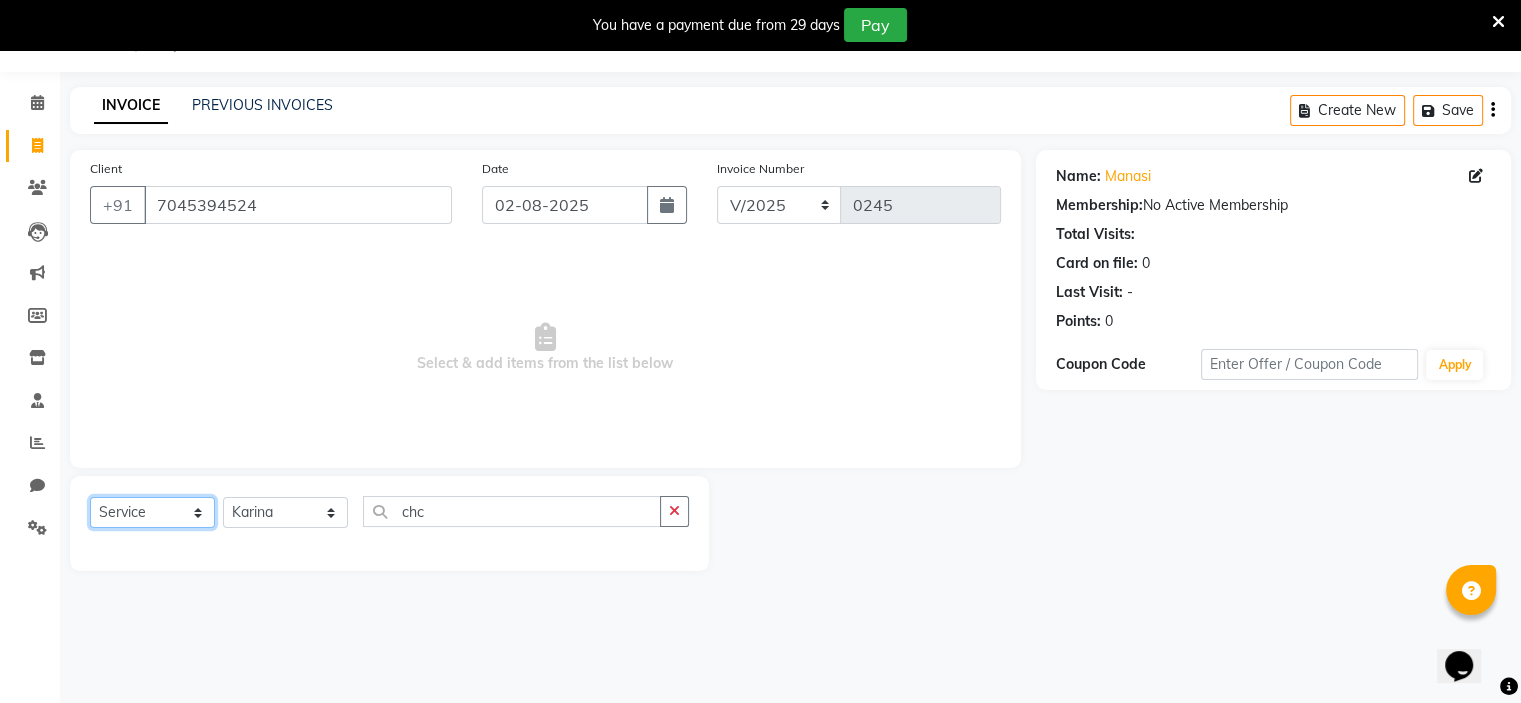 click on "Select  Service  Product  Membership  Package Voucher Prepaid Gift Card" 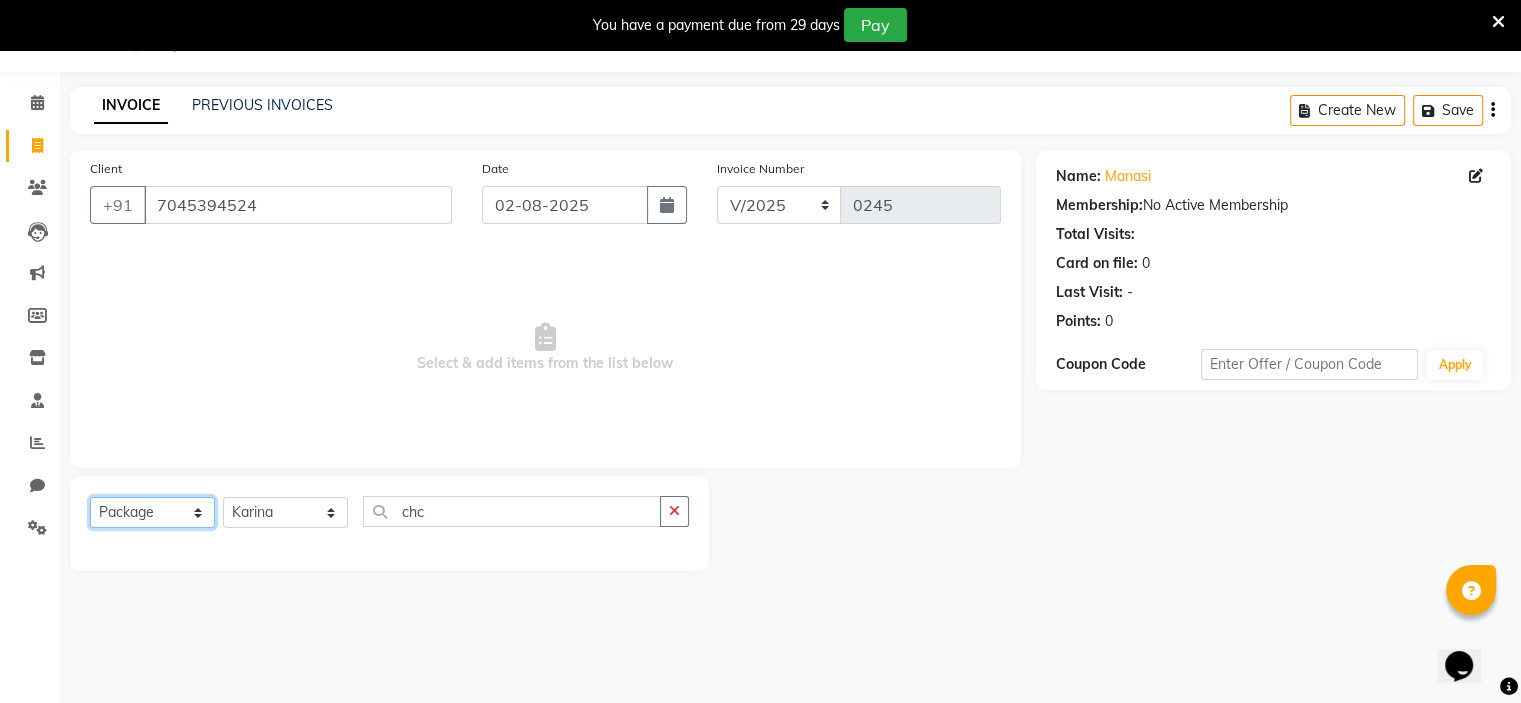 click on "Select  Service  Product  Membership  Package Voucher Prepaid Gift Card" 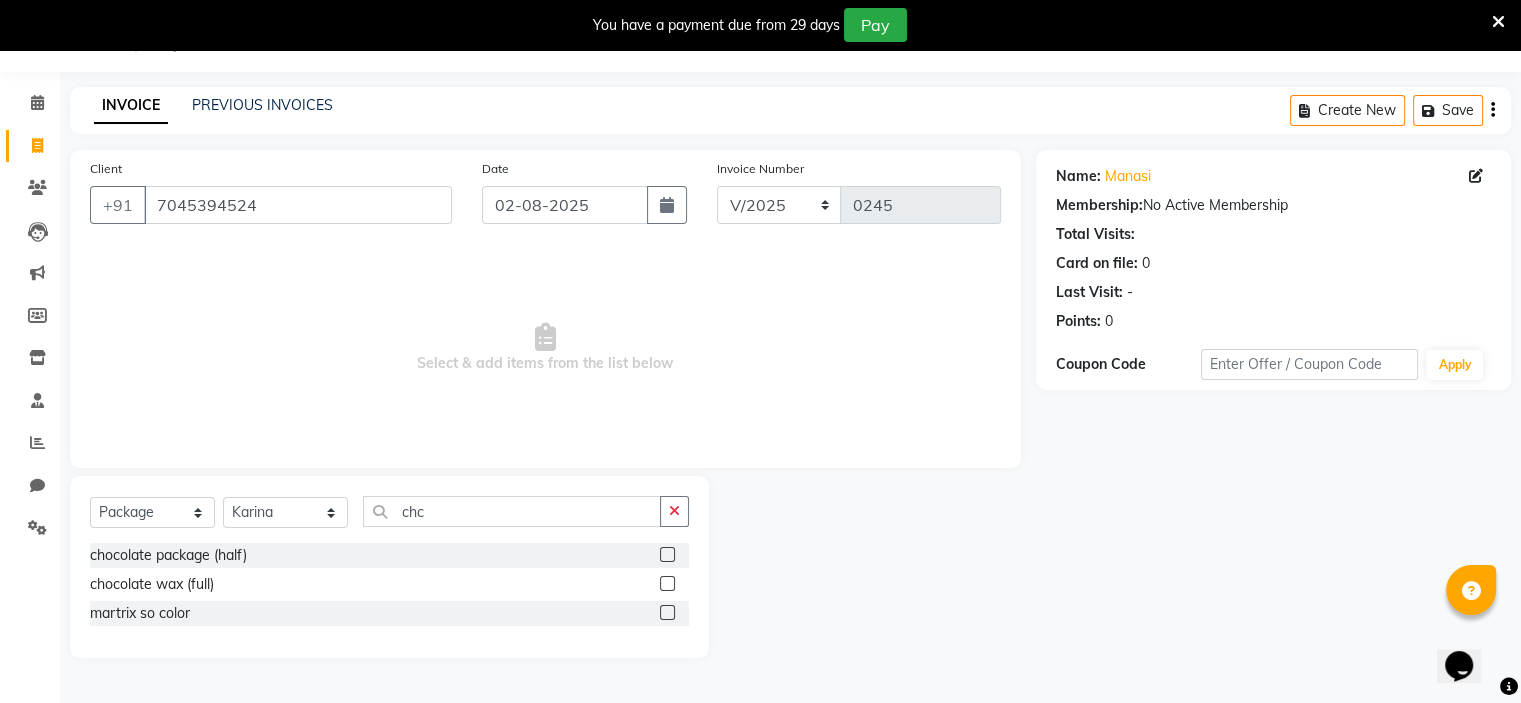 click 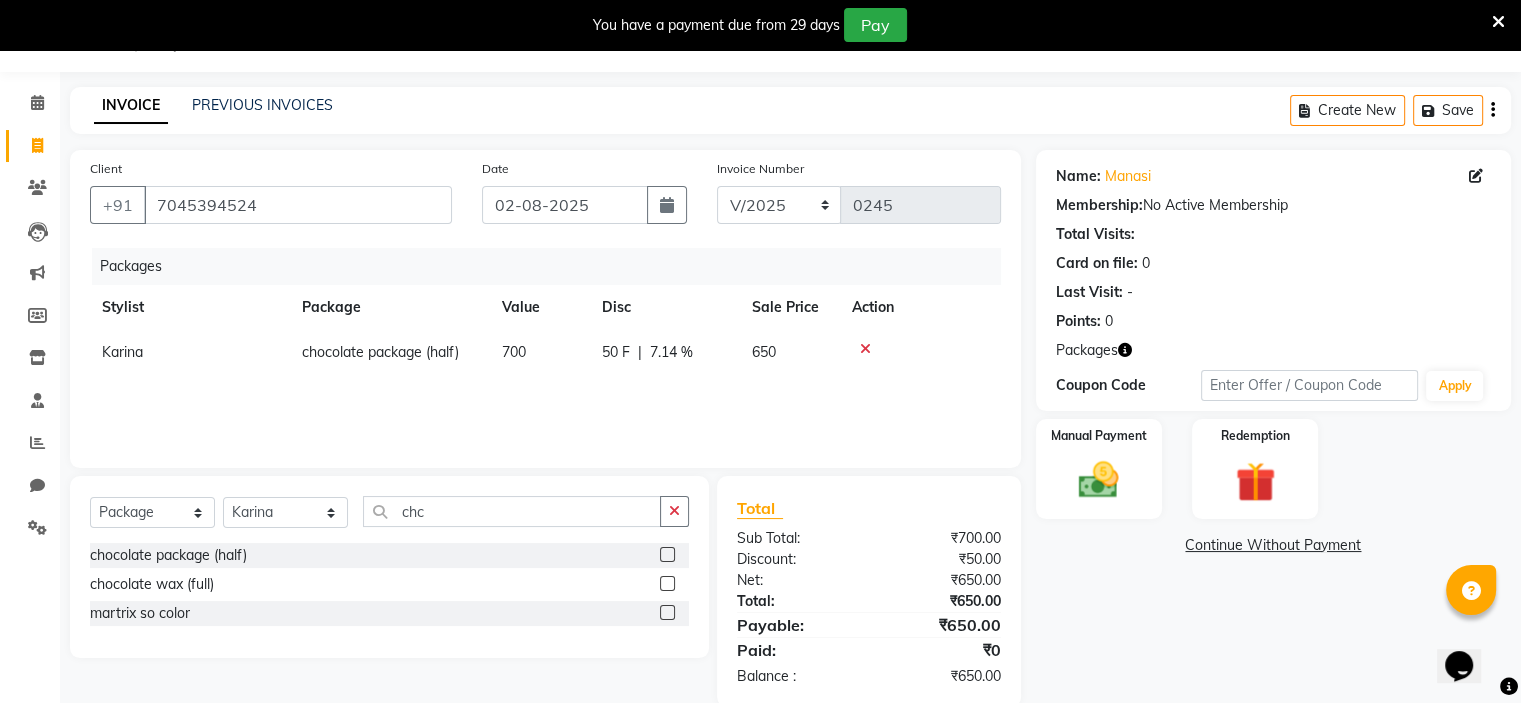 scroll, scrollTop: 84, scrollLeft: 0, axis: vertical 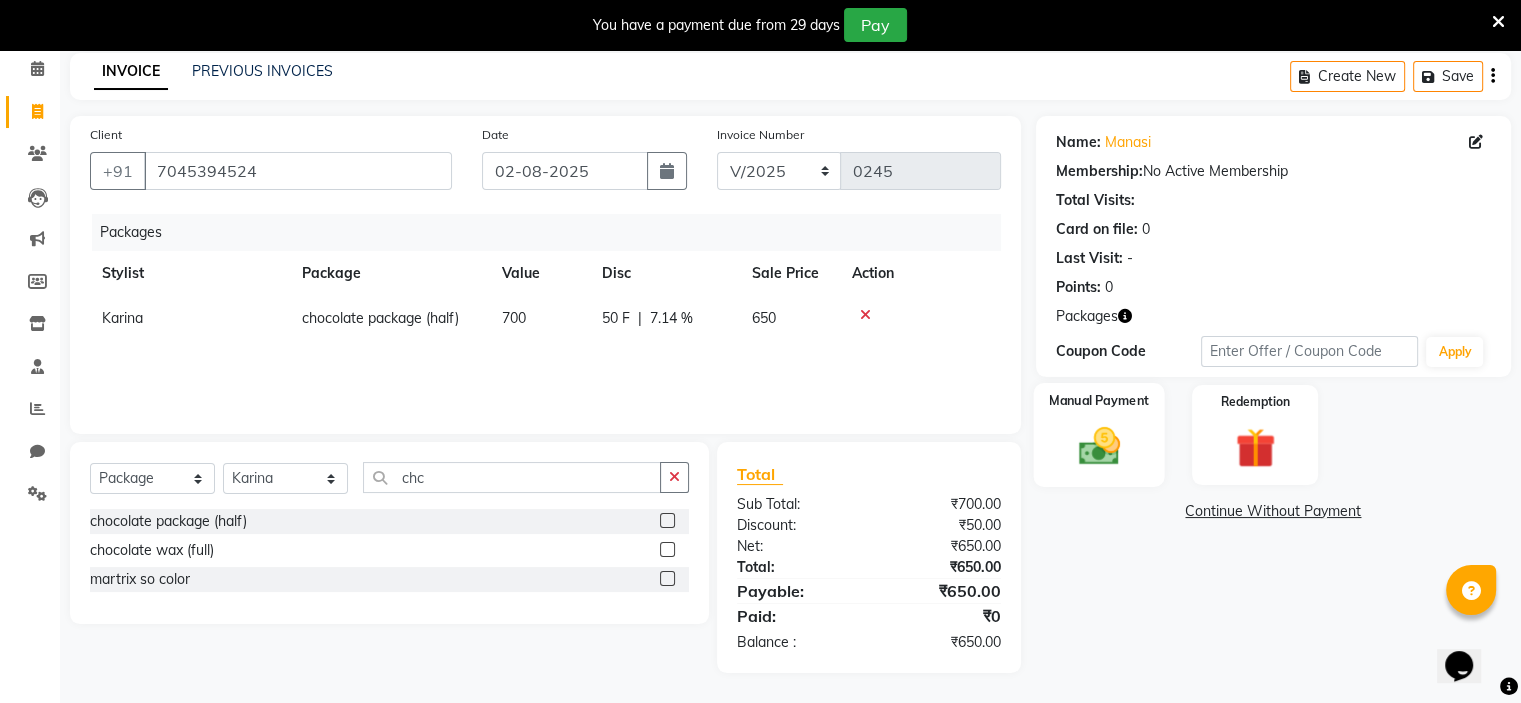 click on "Manual Payment" 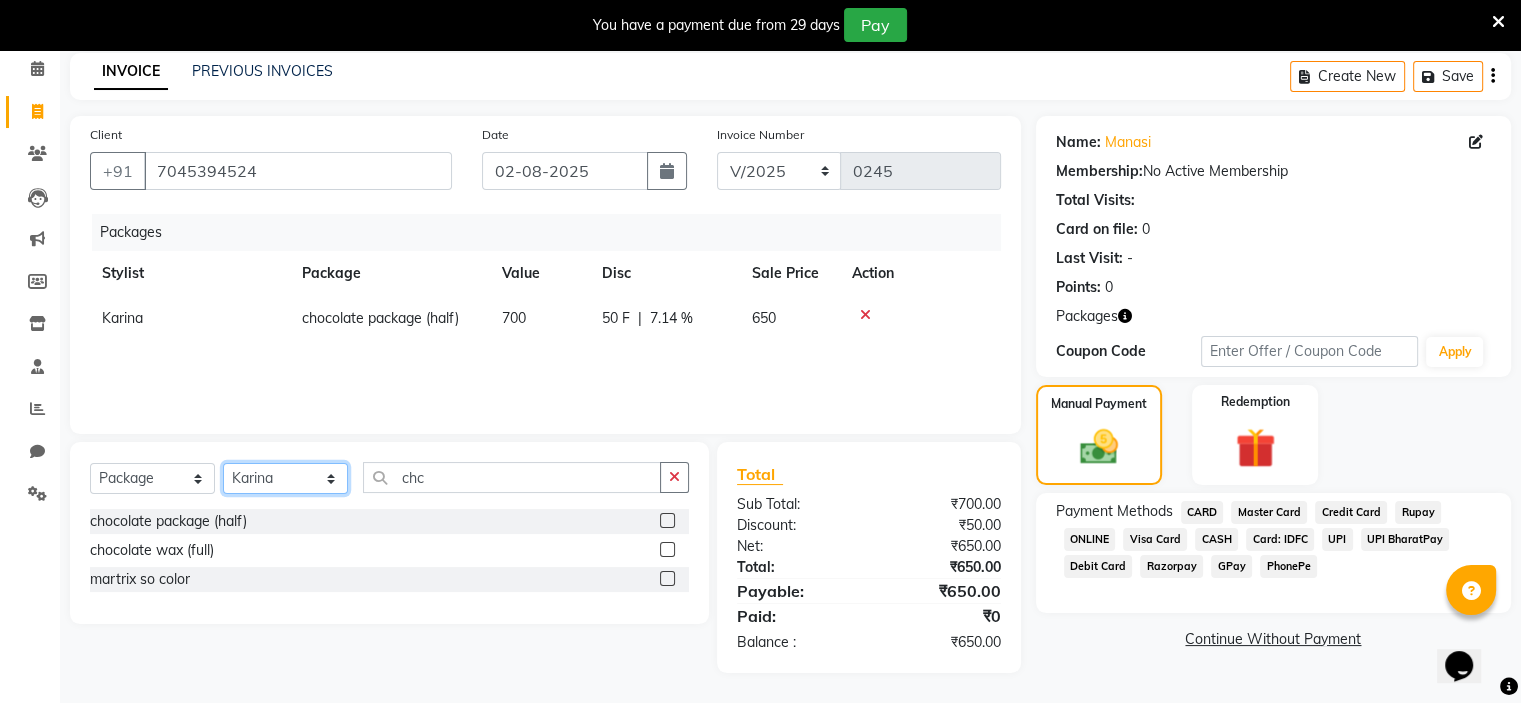 click on "Select Stylist  [NAME] (Owner) [NAME] [NAME] [NAME] [NAME] [NAME] [NAME] [NAME] [NAME]" 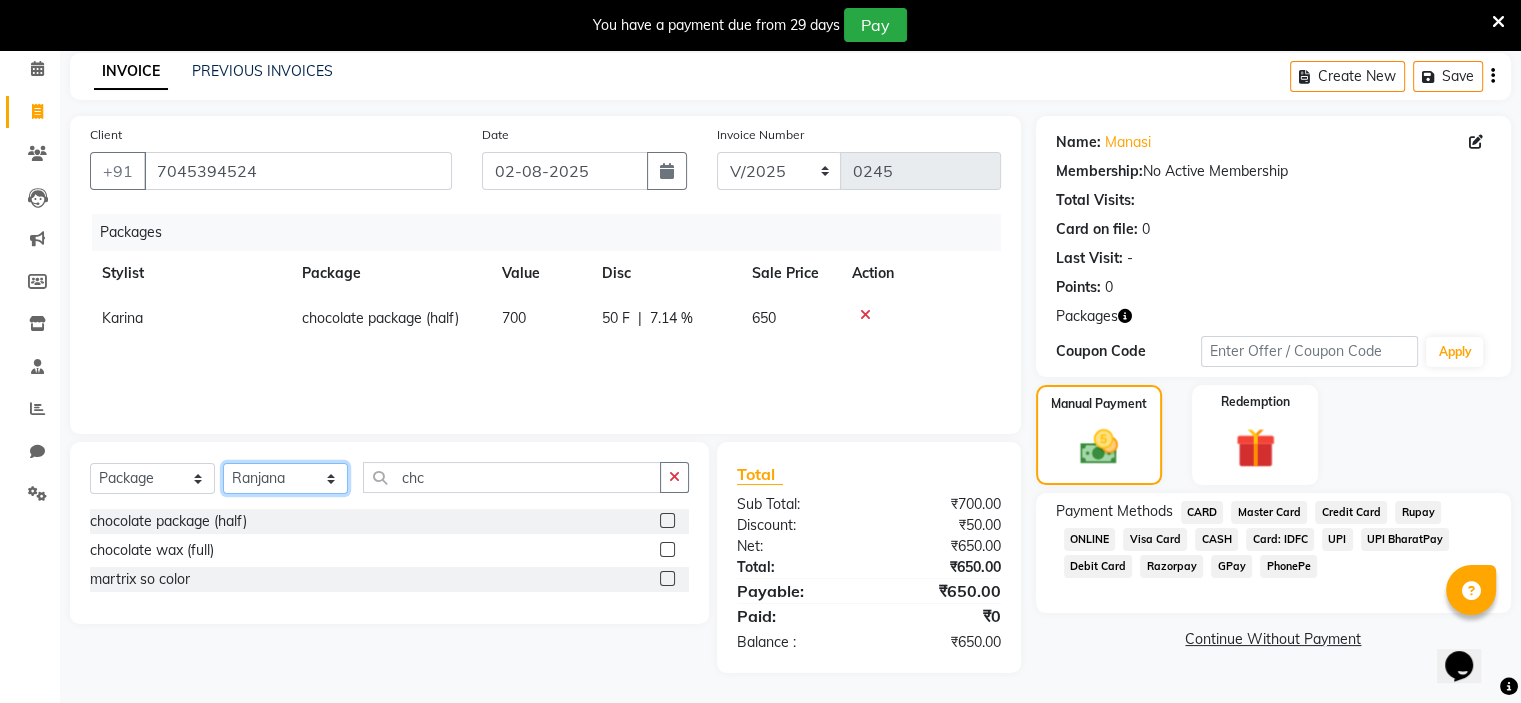 click on "Select Stylist  [NAME] (Owner) [NAME] [NAME] [NAME] [NAME] [NAME] [NAME] [NAME] [NAME]" 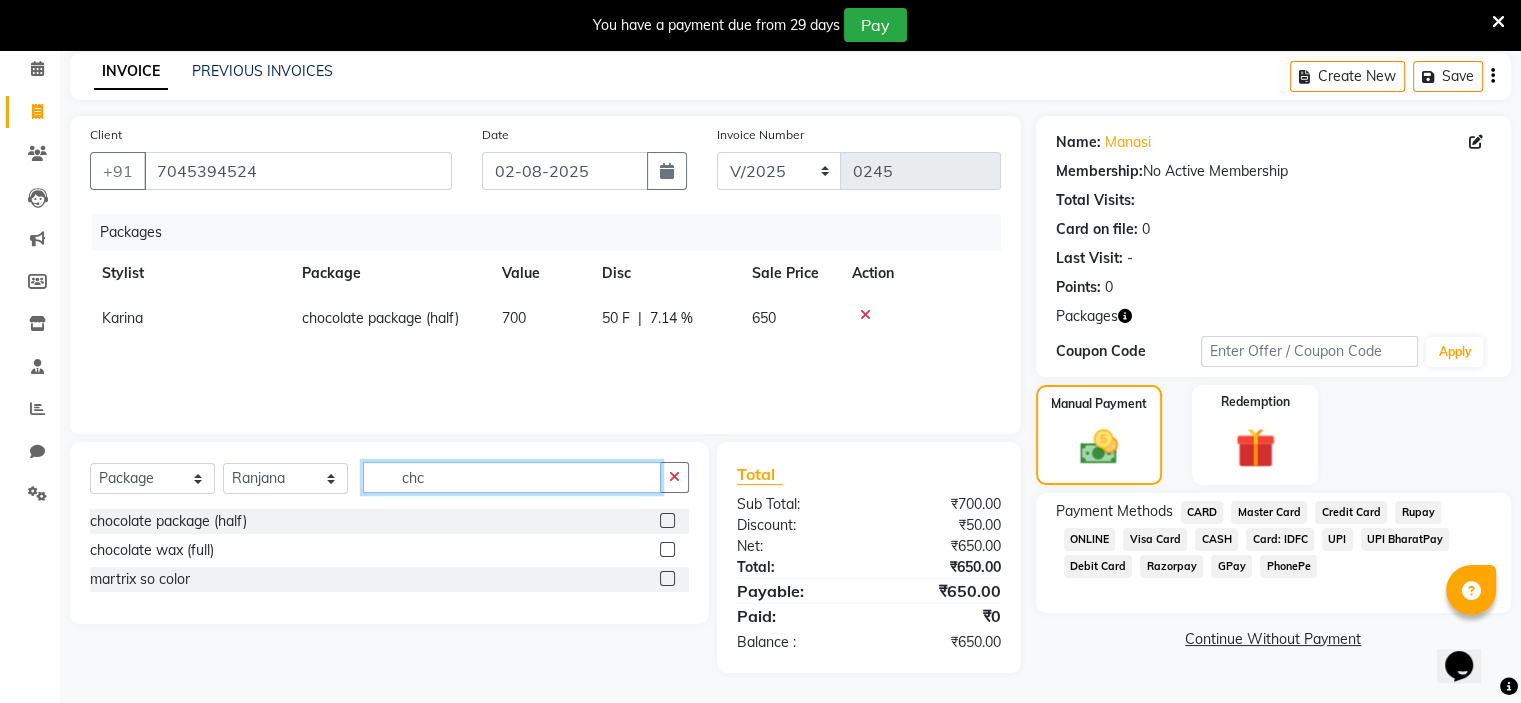 click on "chc" 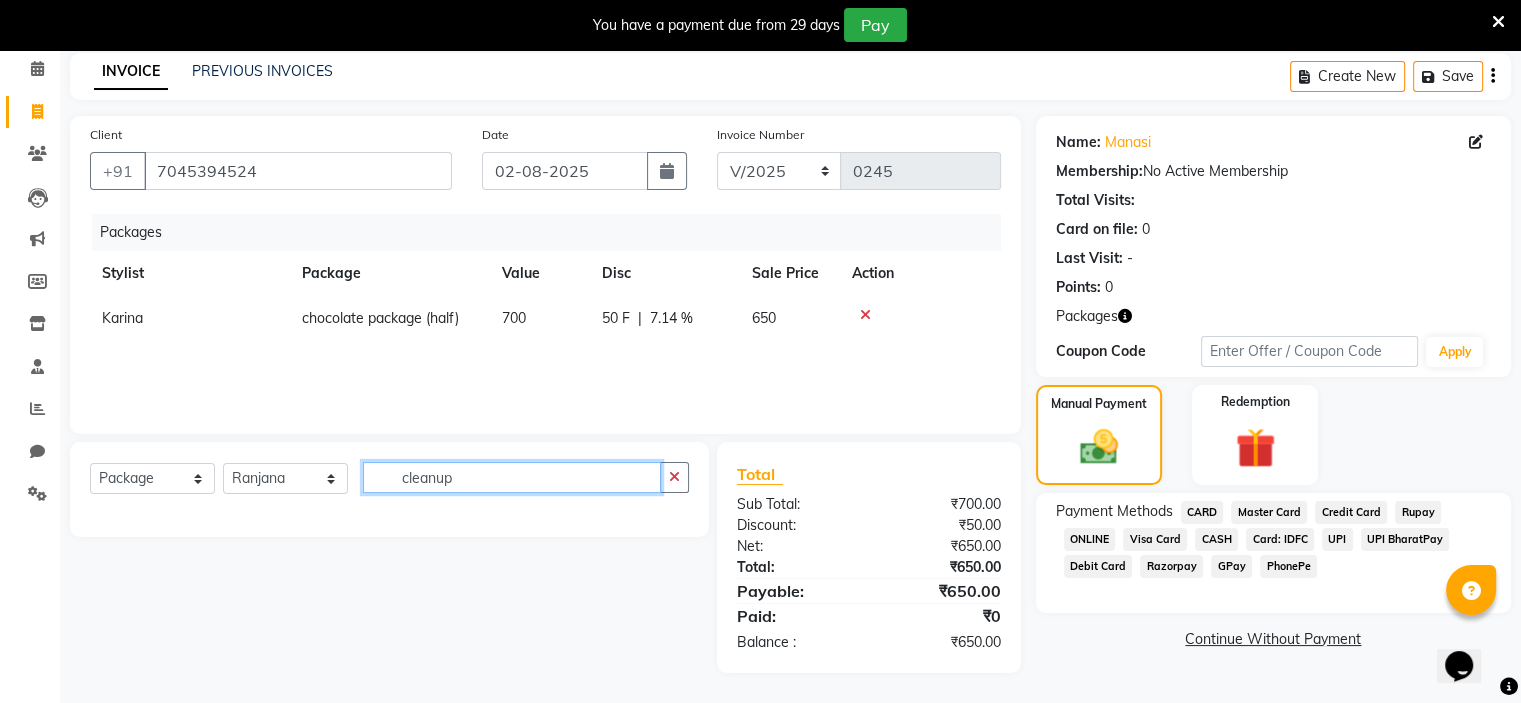 click on "cleanup" 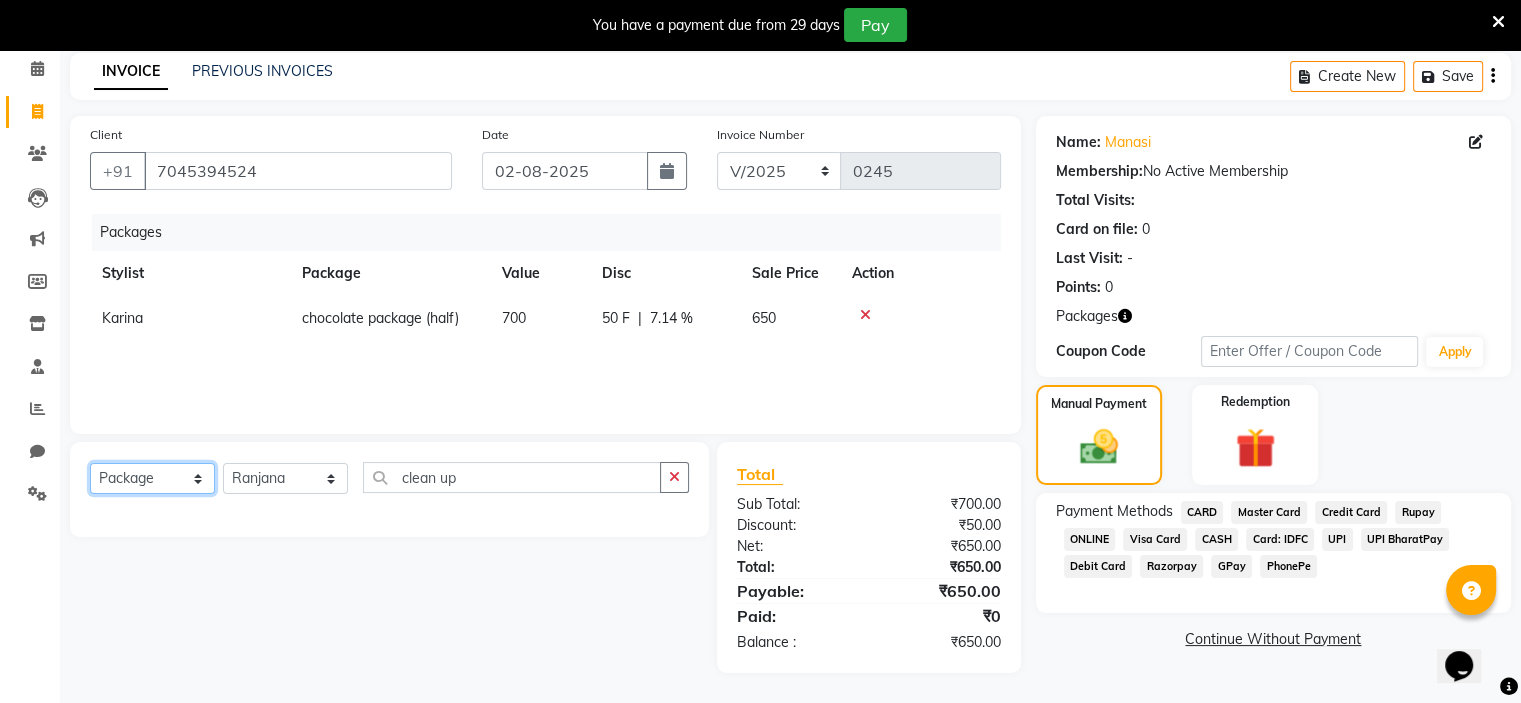 click on "Select  Service  Product  Membership  Package Voucher Prepaid Gift Card" 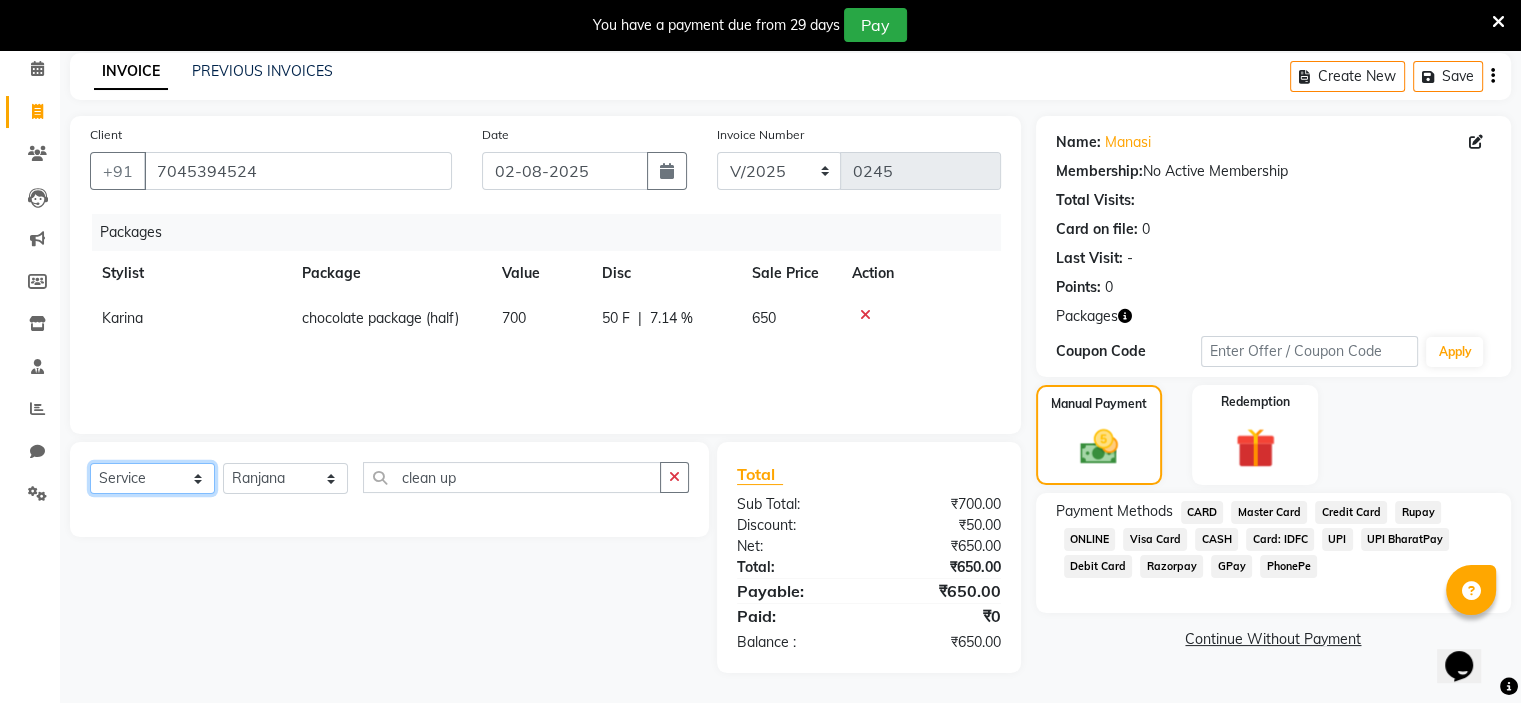click on "Select  Service  Product  Membership  Package Voucher Prepaid Gift Card" 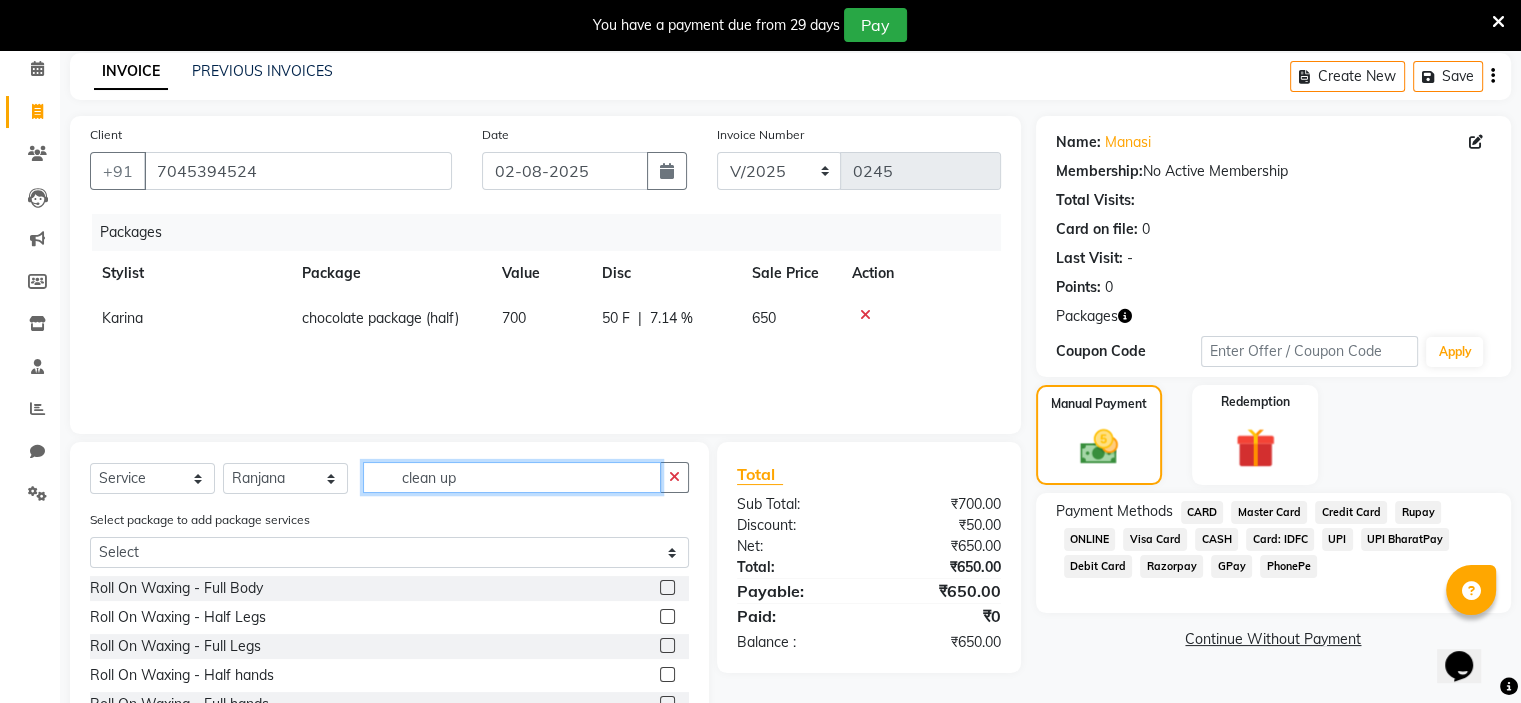 click on "clean up" 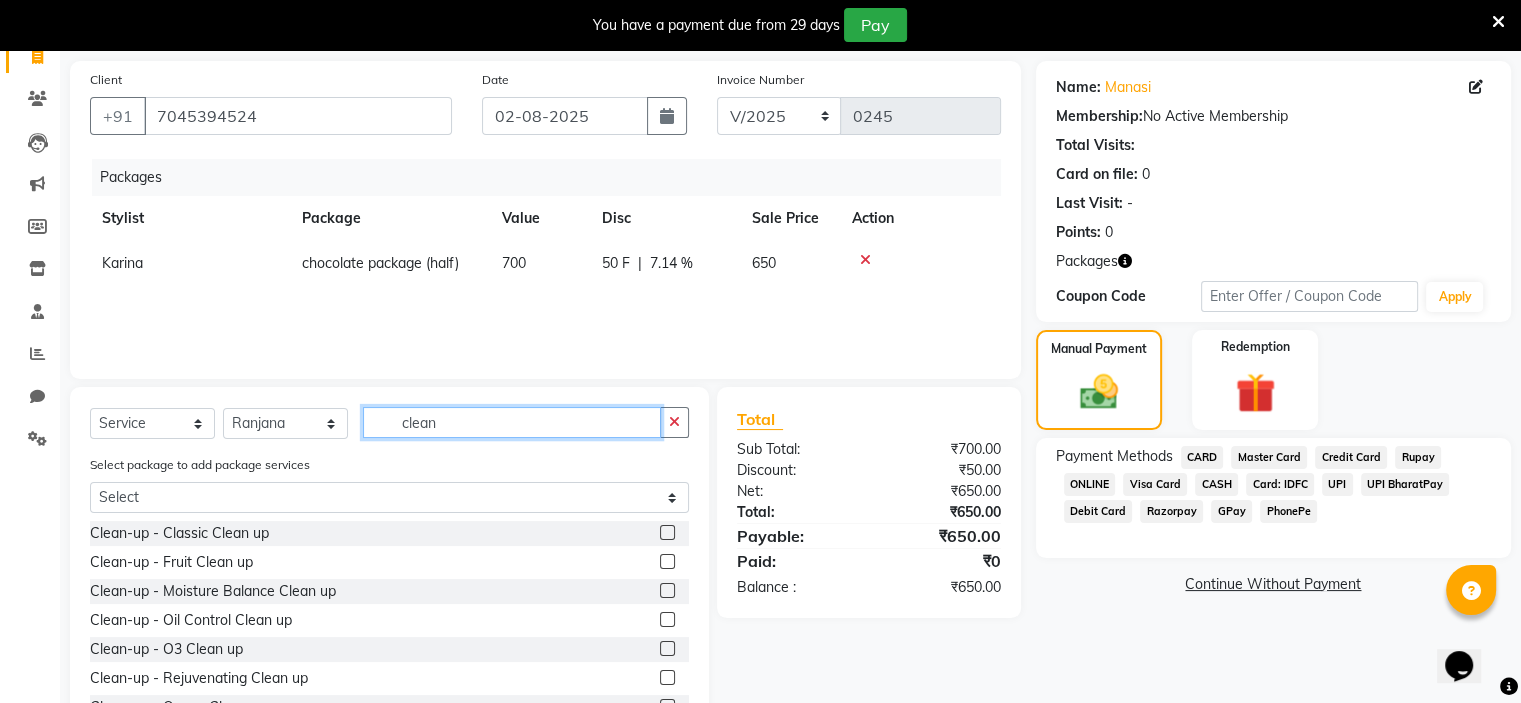 scroll, scrollTop: 140, scrollLeft: 0, axis: vertical 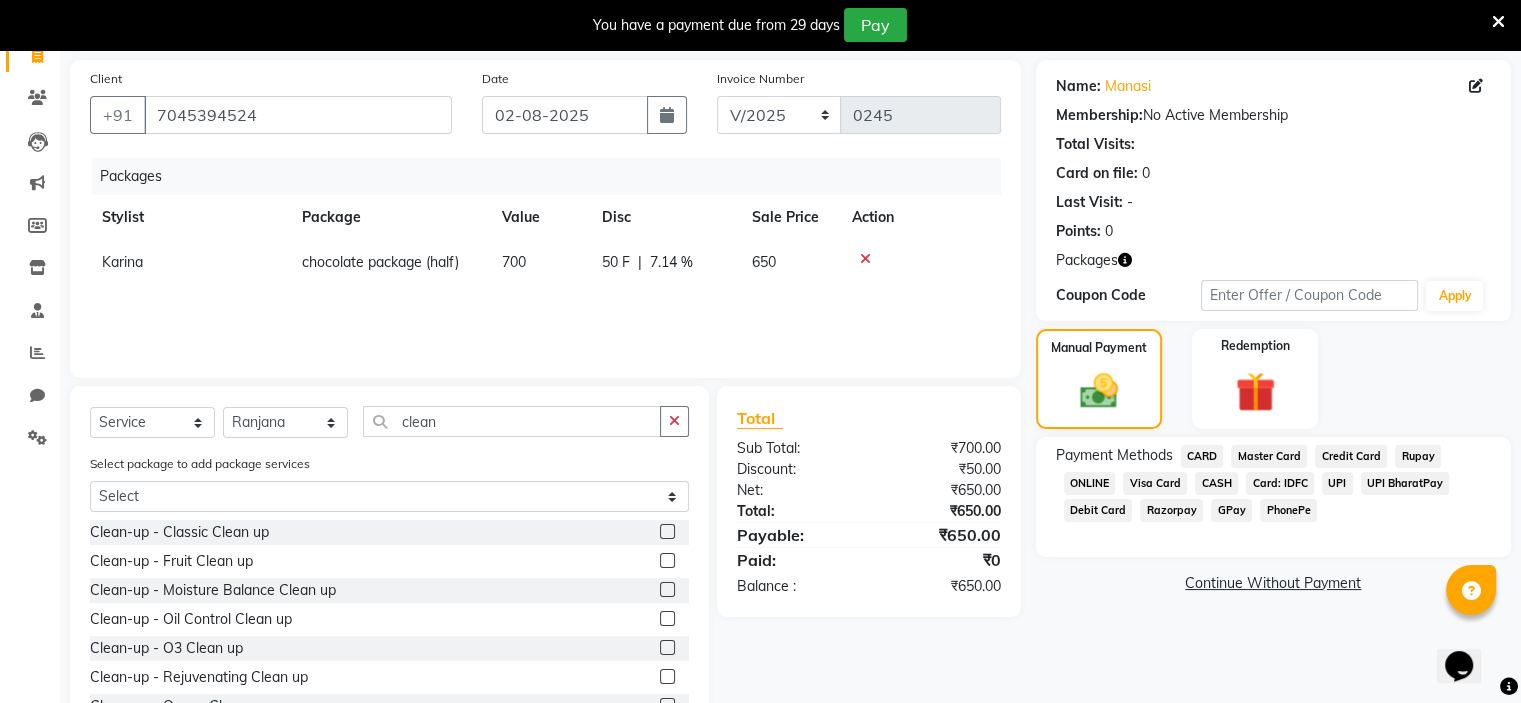 click 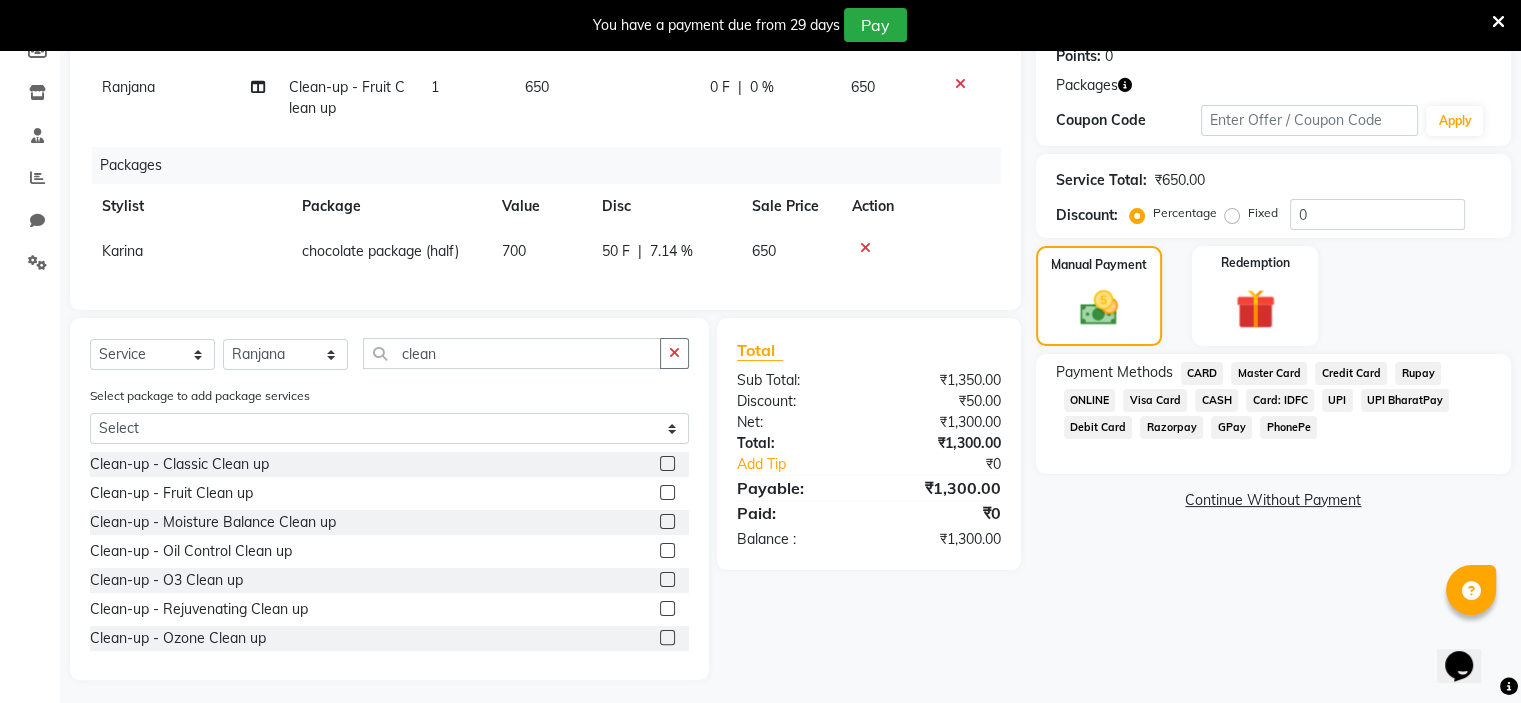 scroll, scrollTop: 318, scrollLeft: 0, axis: vertical 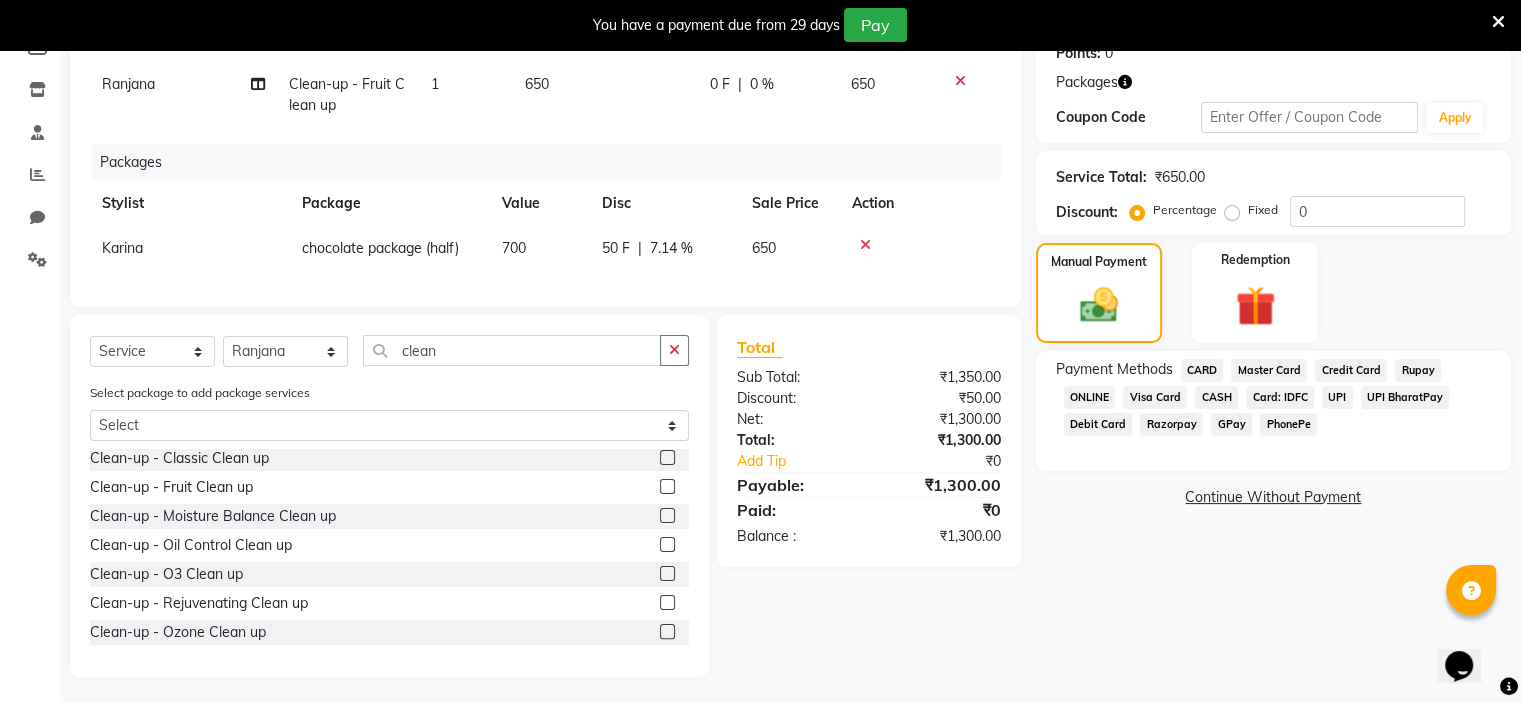 click 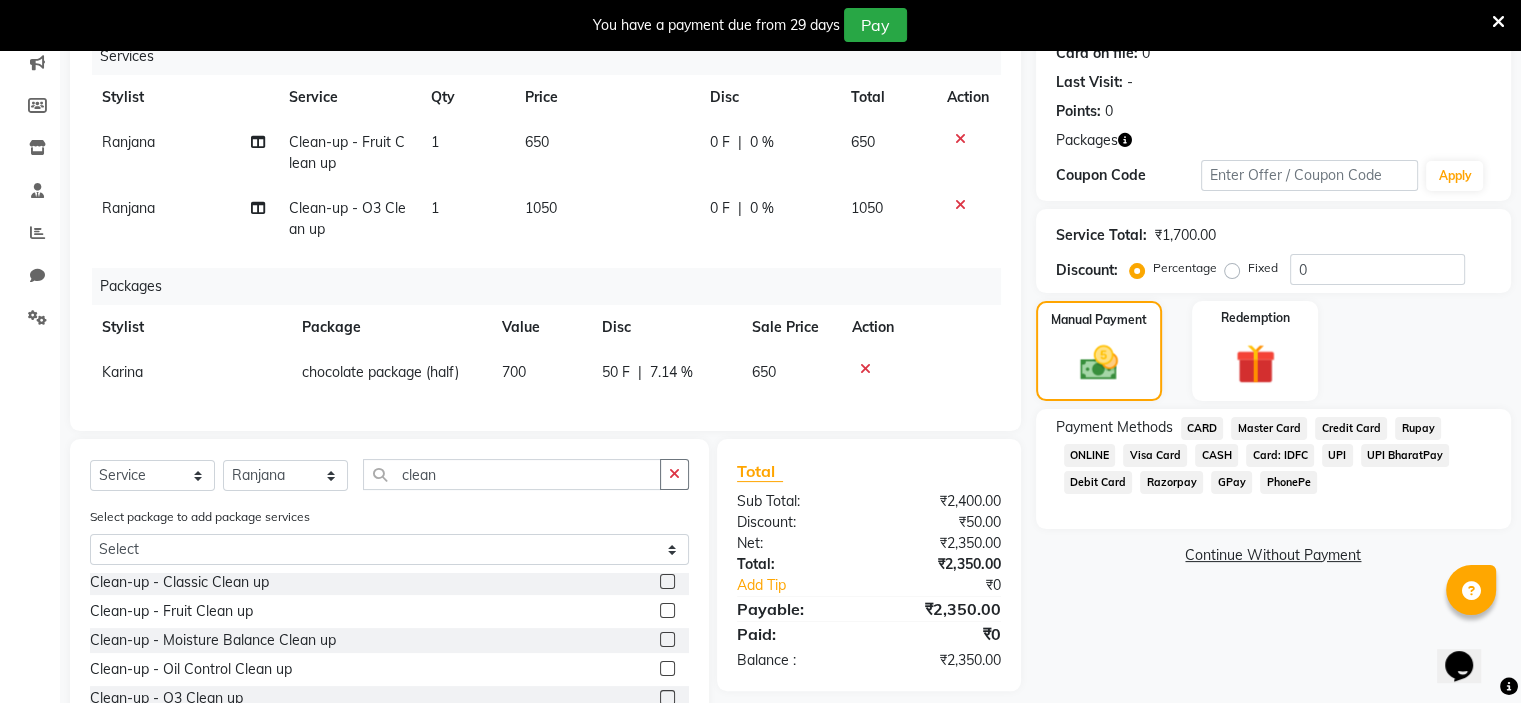 scroll, scrollTop: 262, scrollLeft: 0, axis: vertical 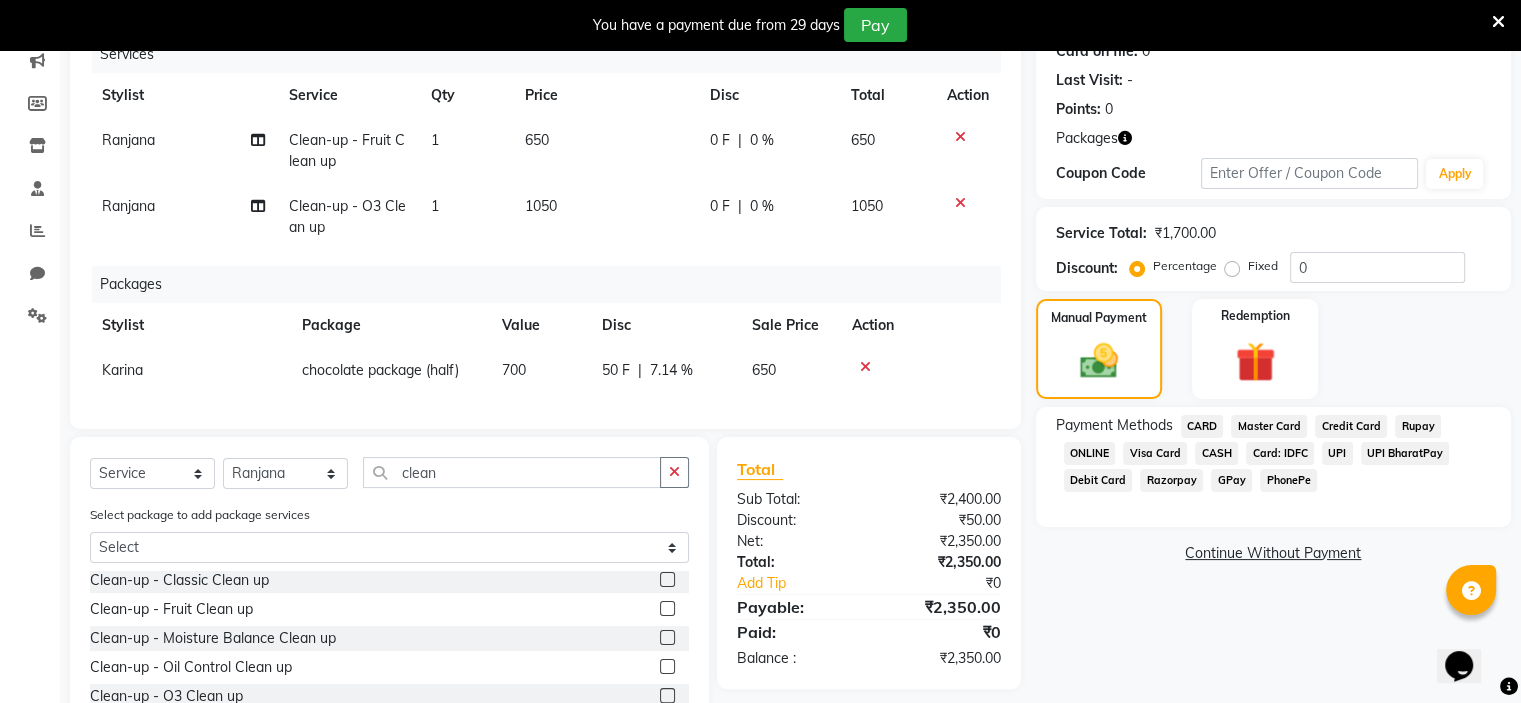 click 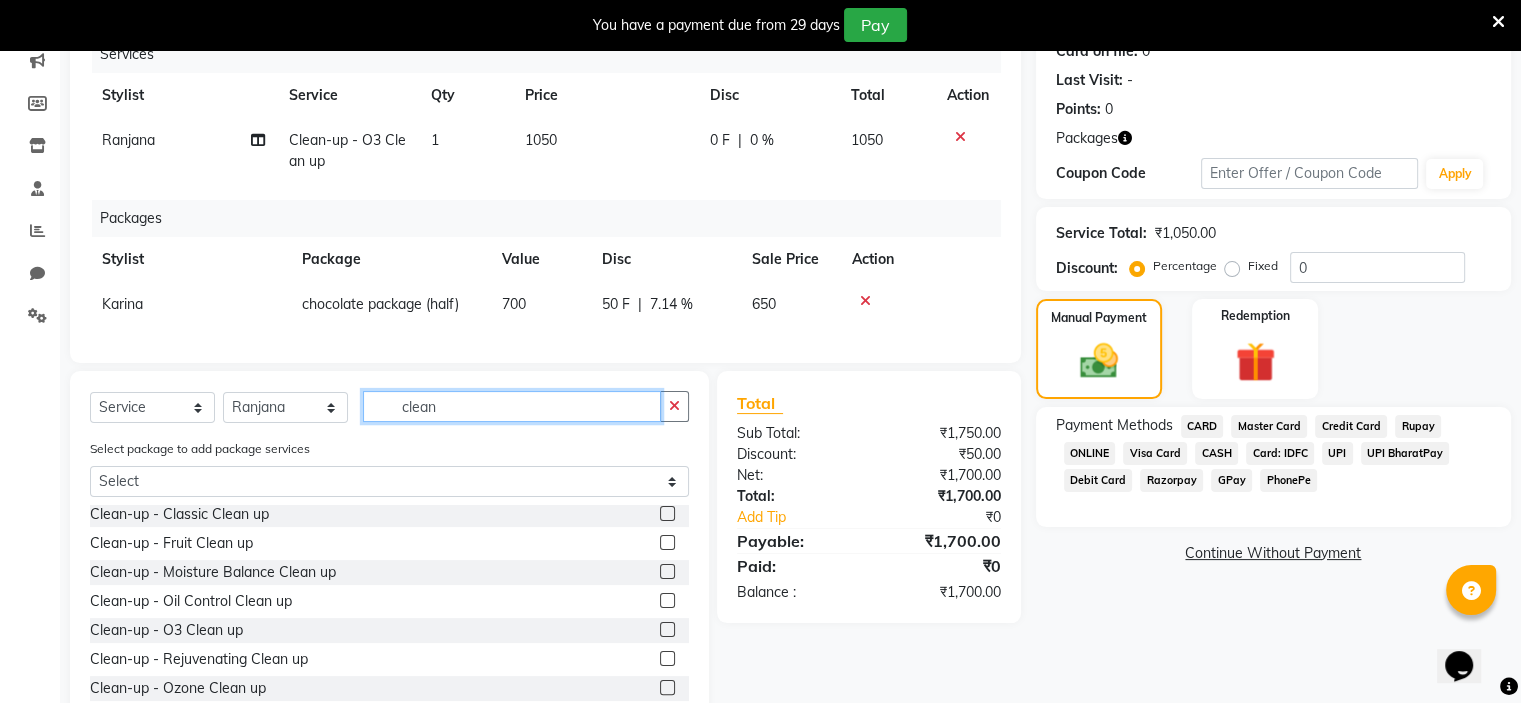 click on "clean" 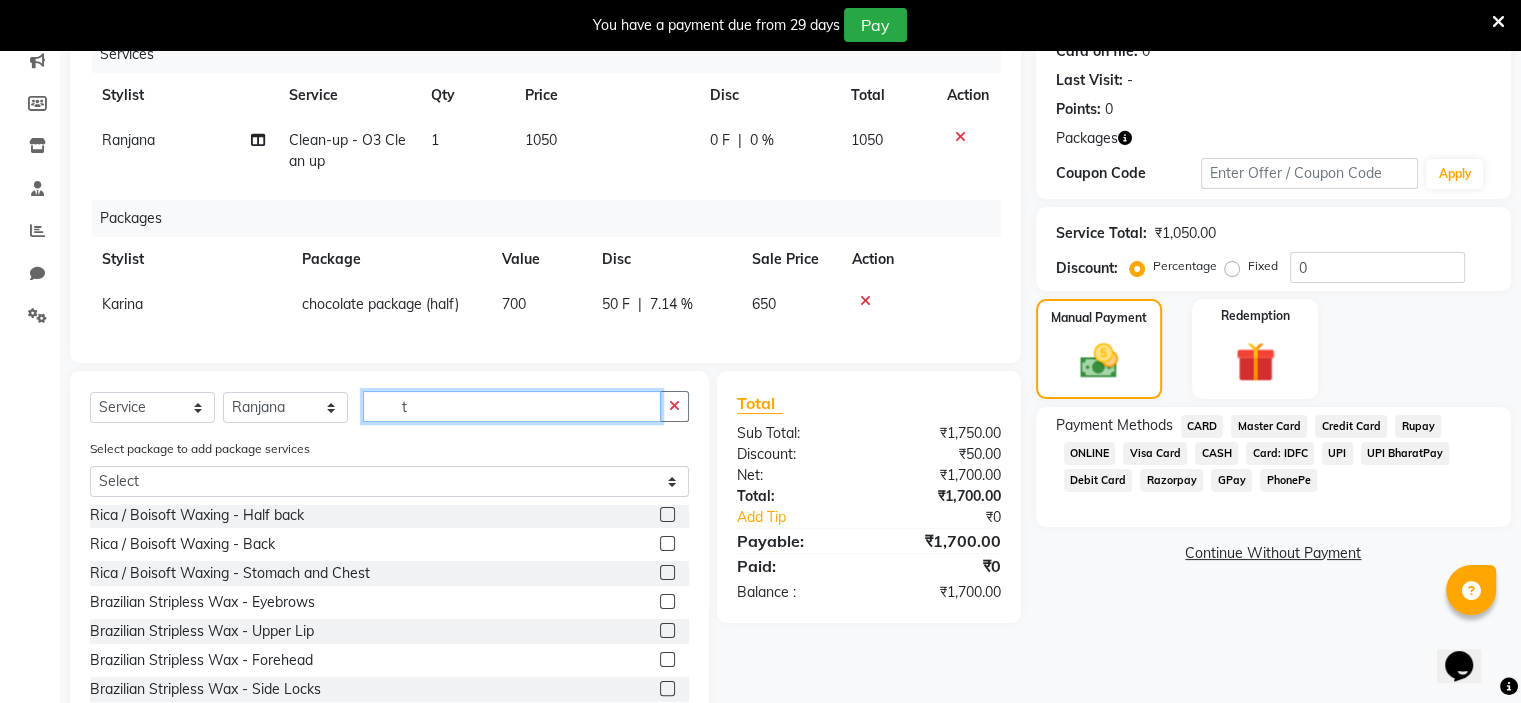 scroll, scrollTop: 0, scrollLeft: 0, axis: both 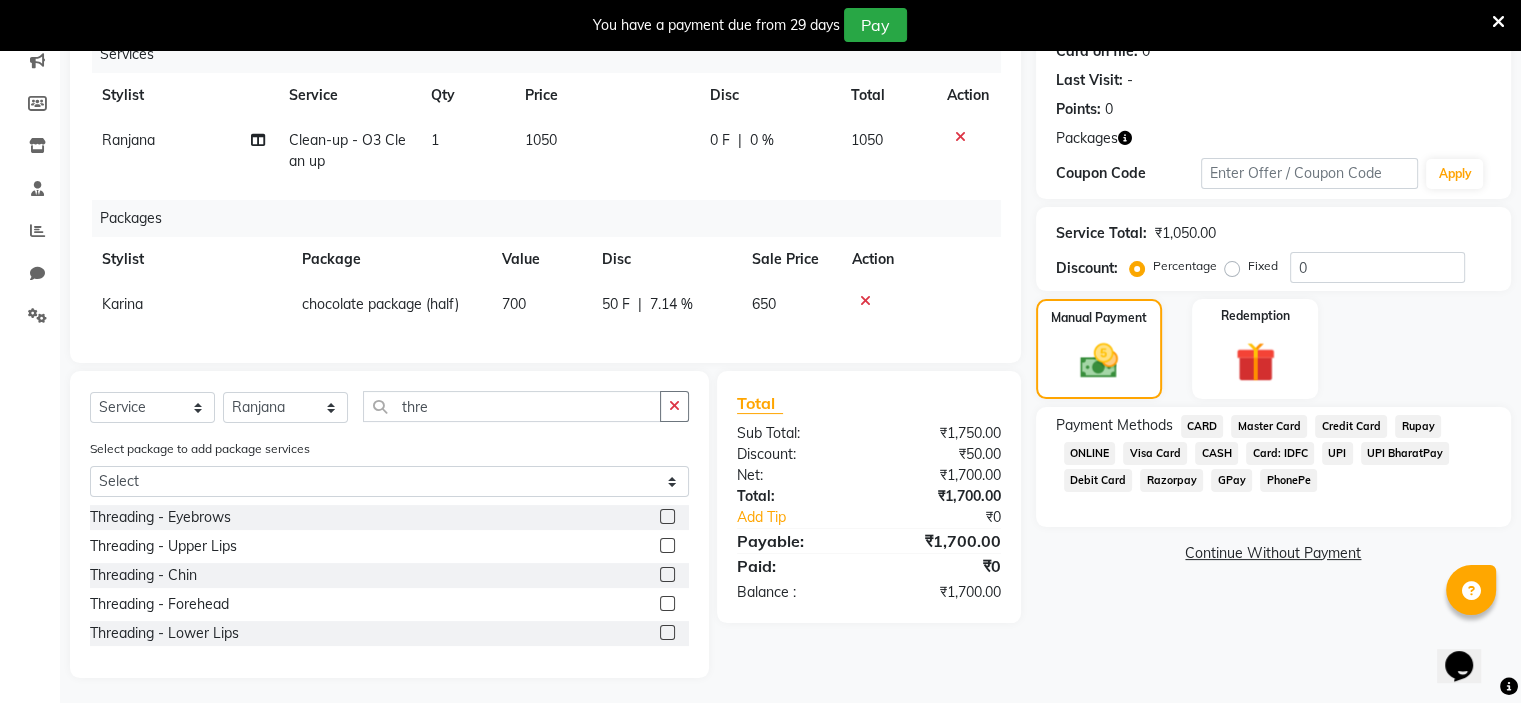 click 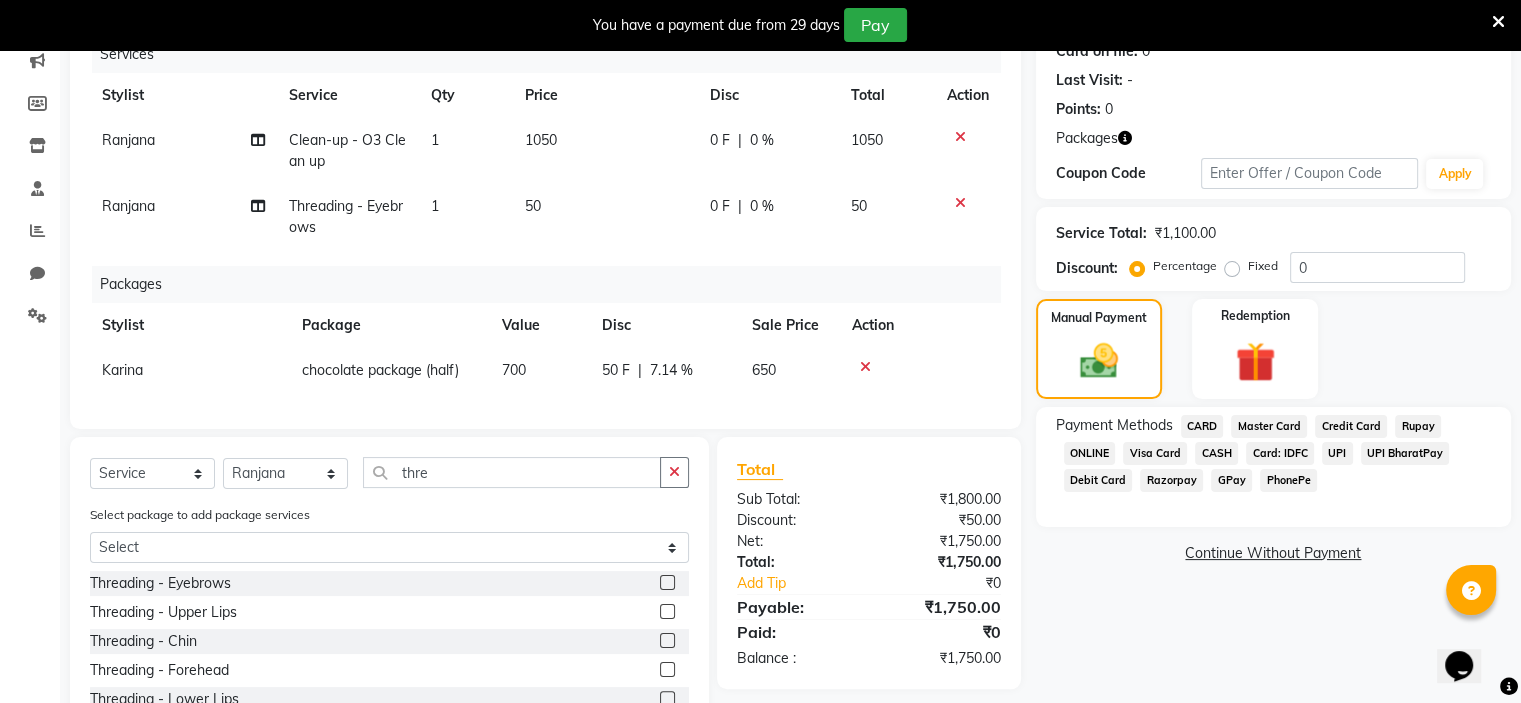 scroll, scrollTop: 350, scrollLeft: 0, axis: vertical 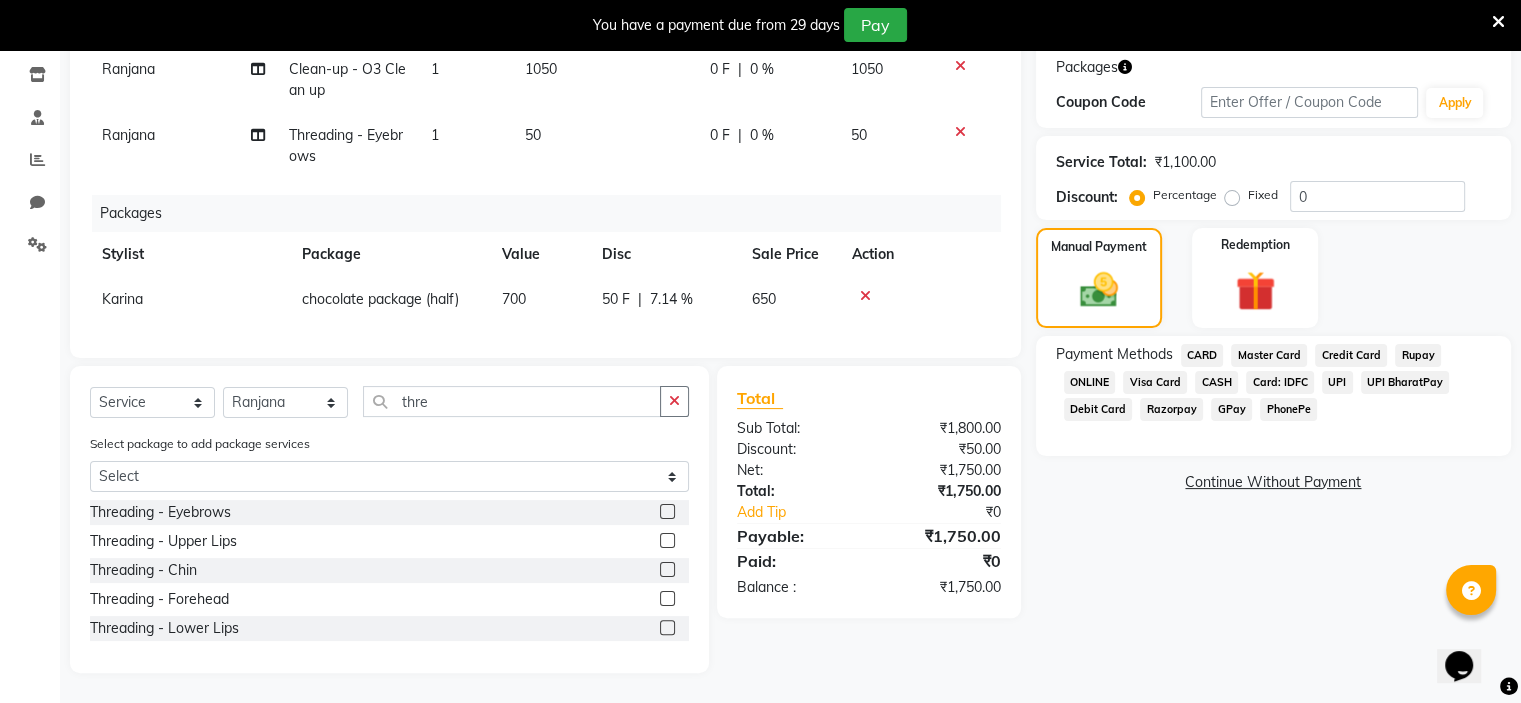 click on "CASH" 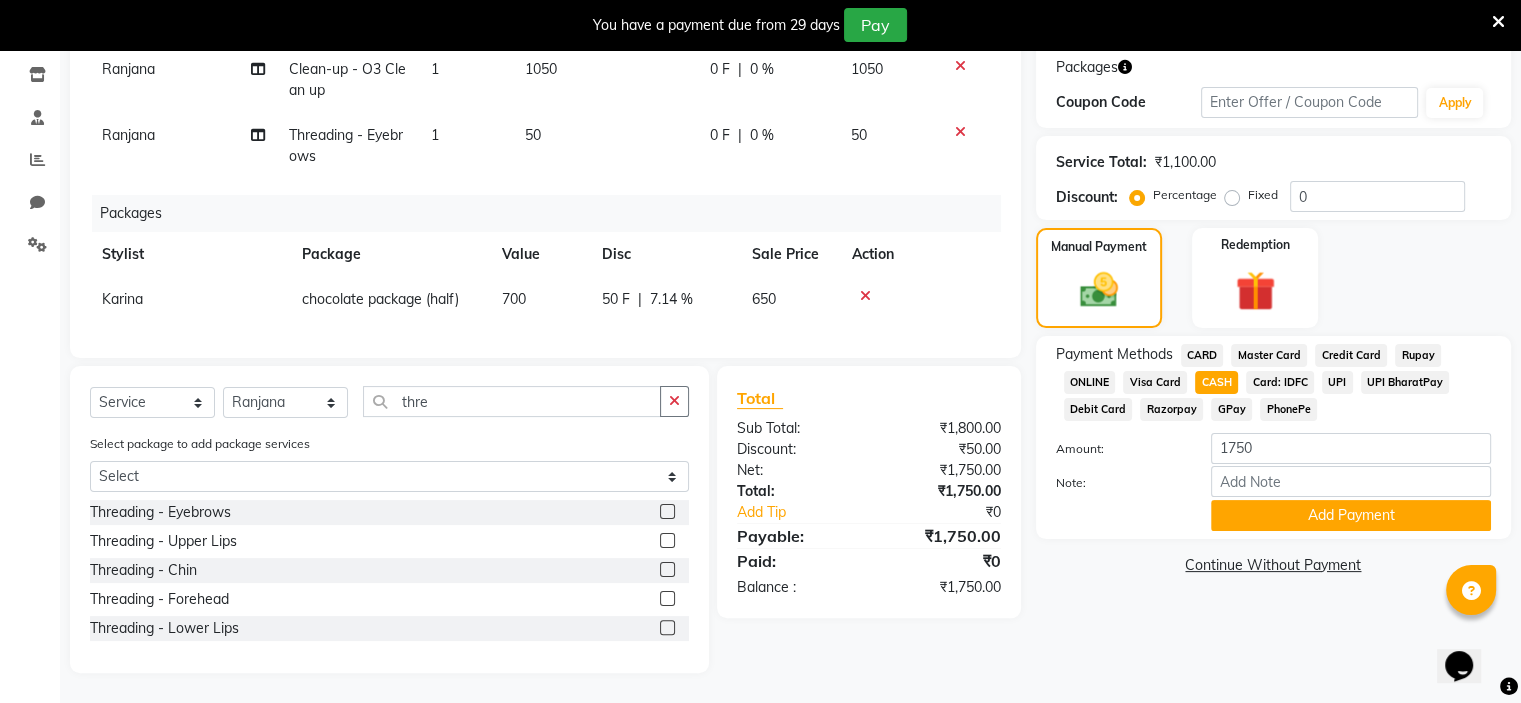 click on "GPay" 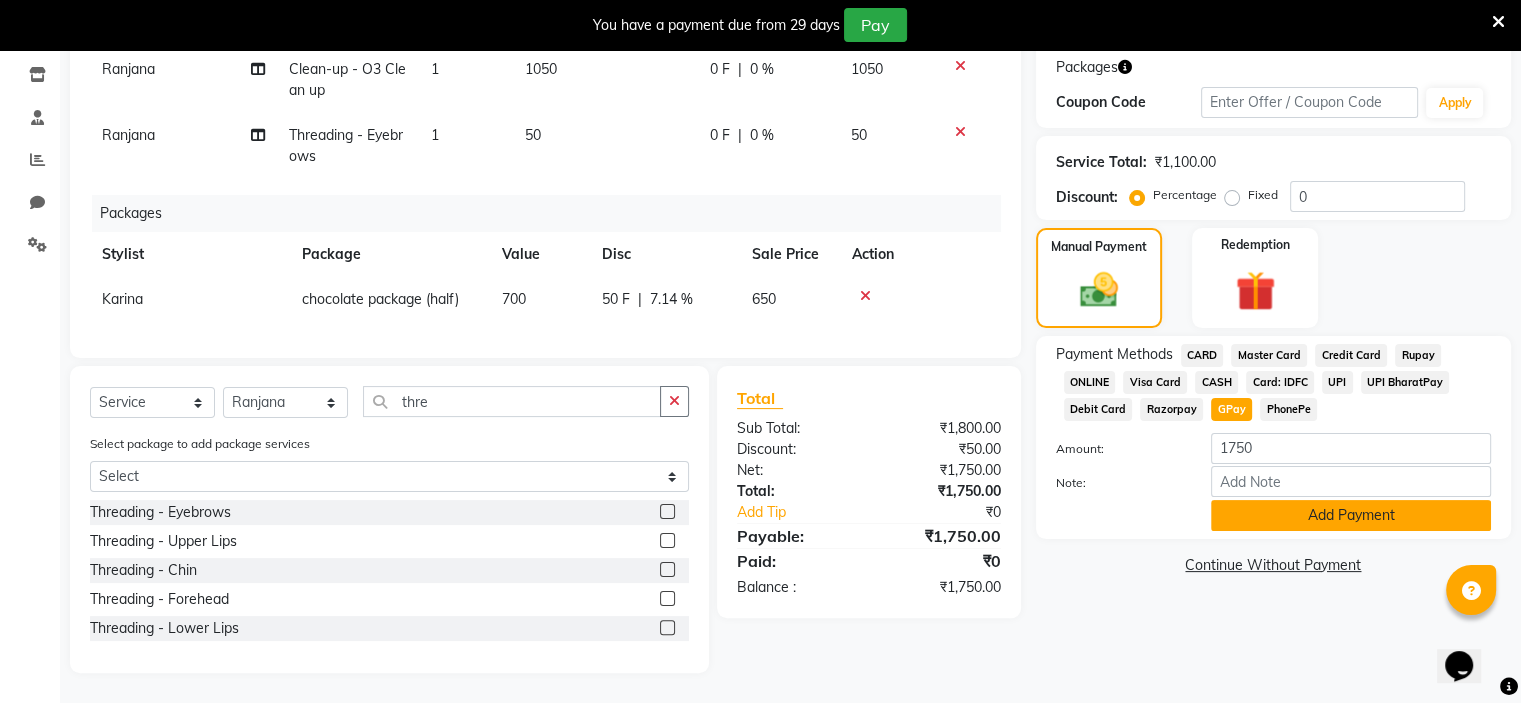 click on "Add Payment" 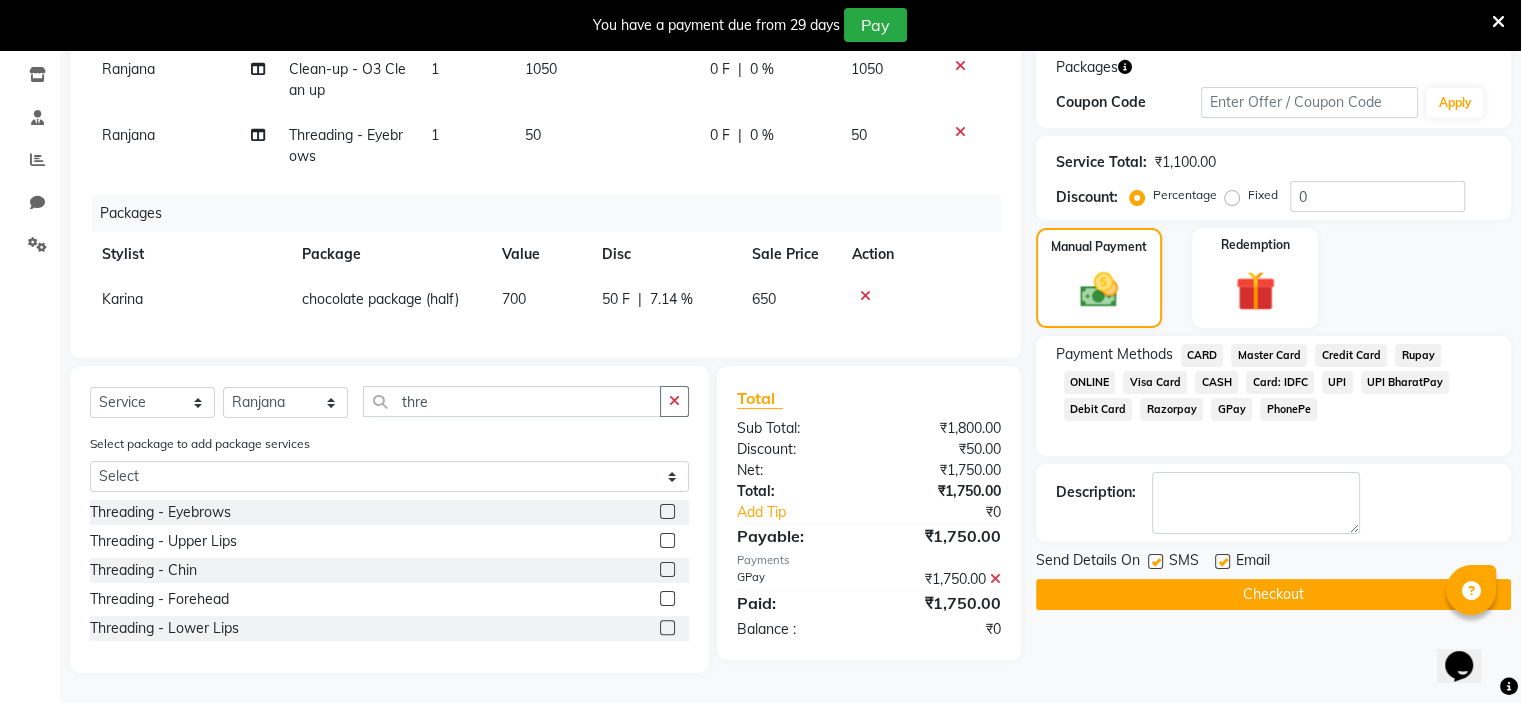 click 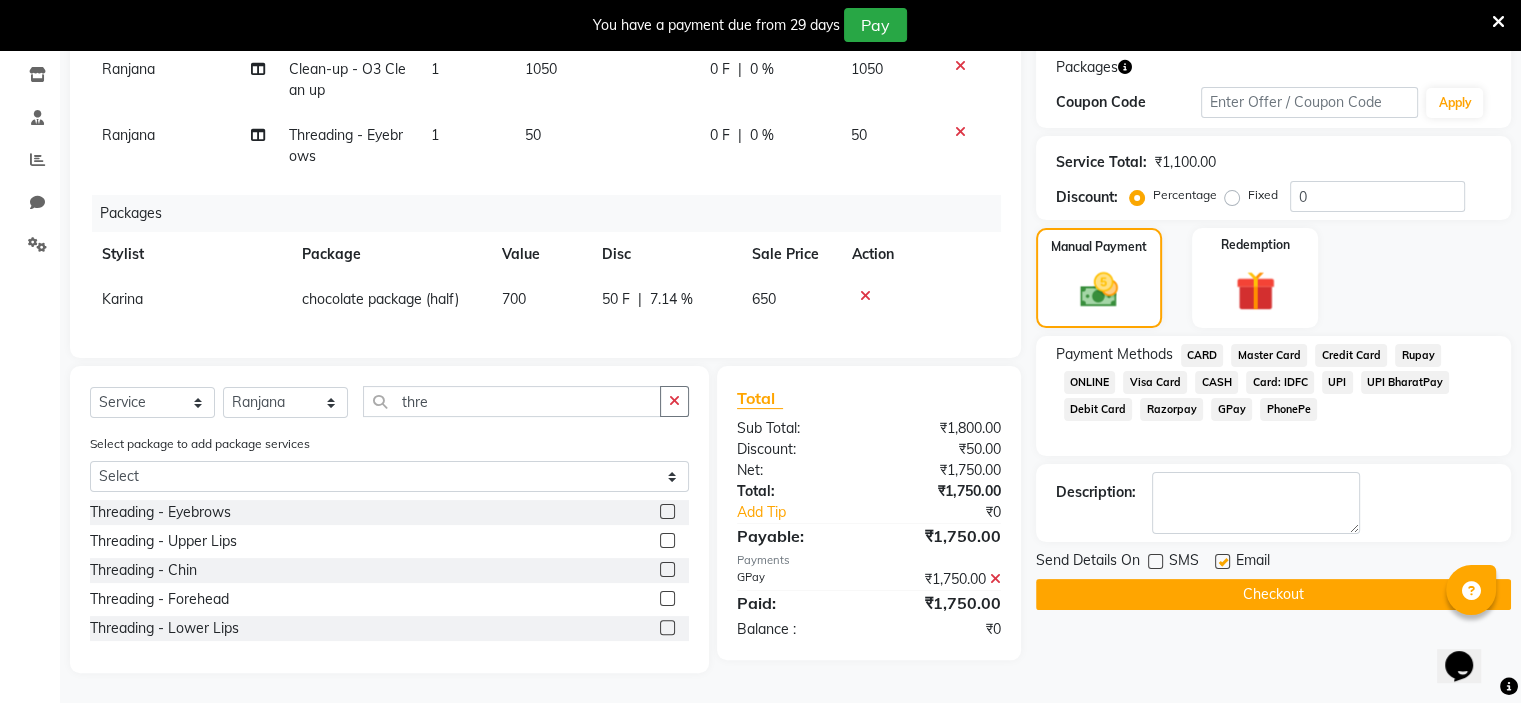 click on "Checkout" 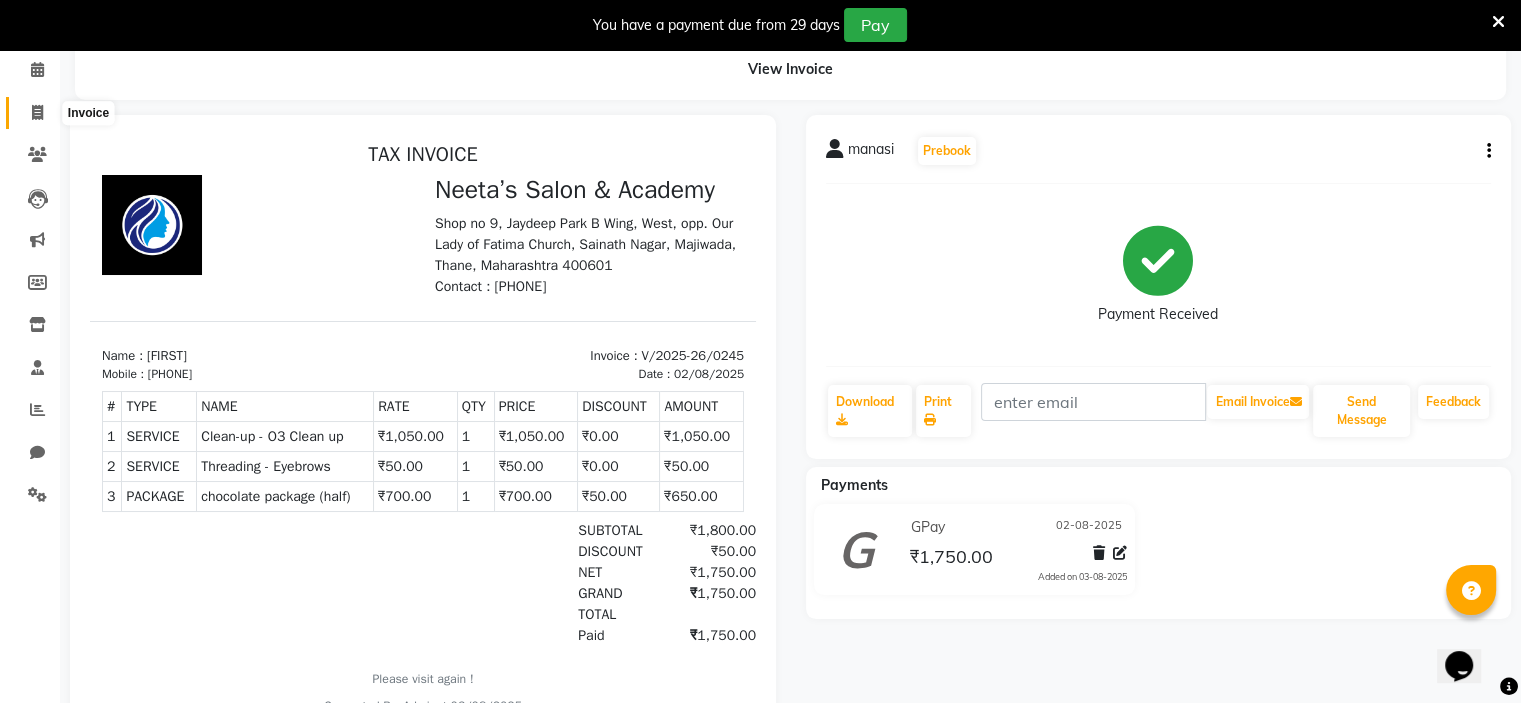scroll, scrollTop: 82, scrollLeft: 0, axis: vertical 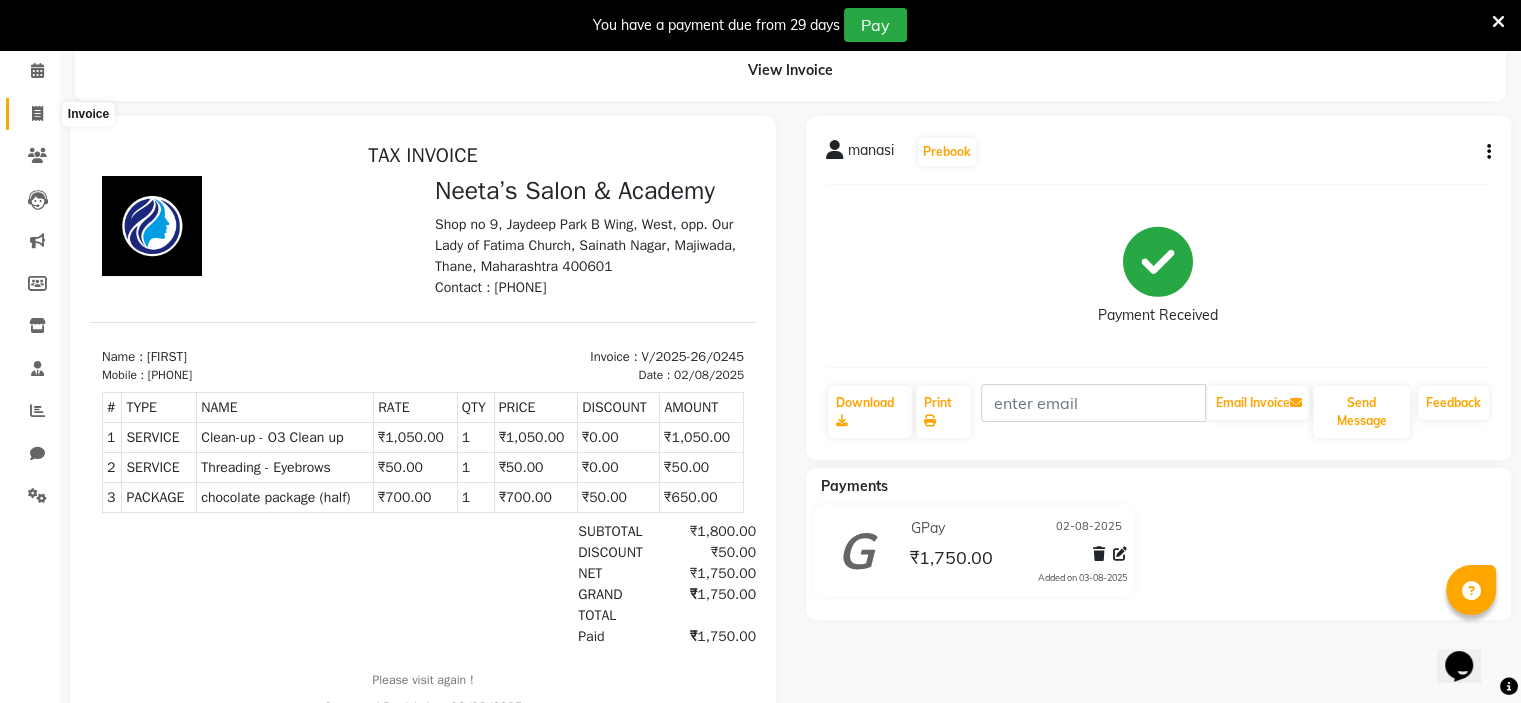 click 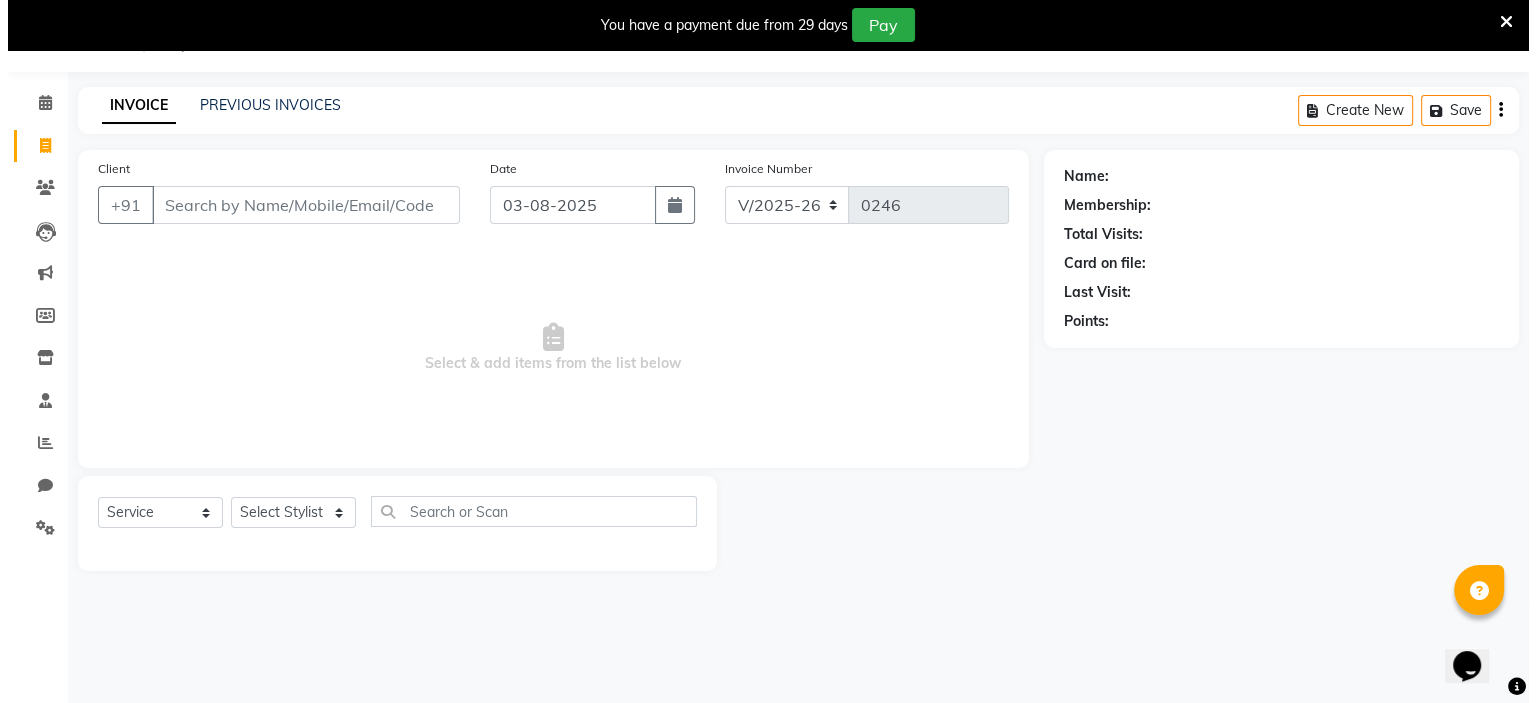 scroll, scrollTop: 0, scrollLeft: 0, axis: both 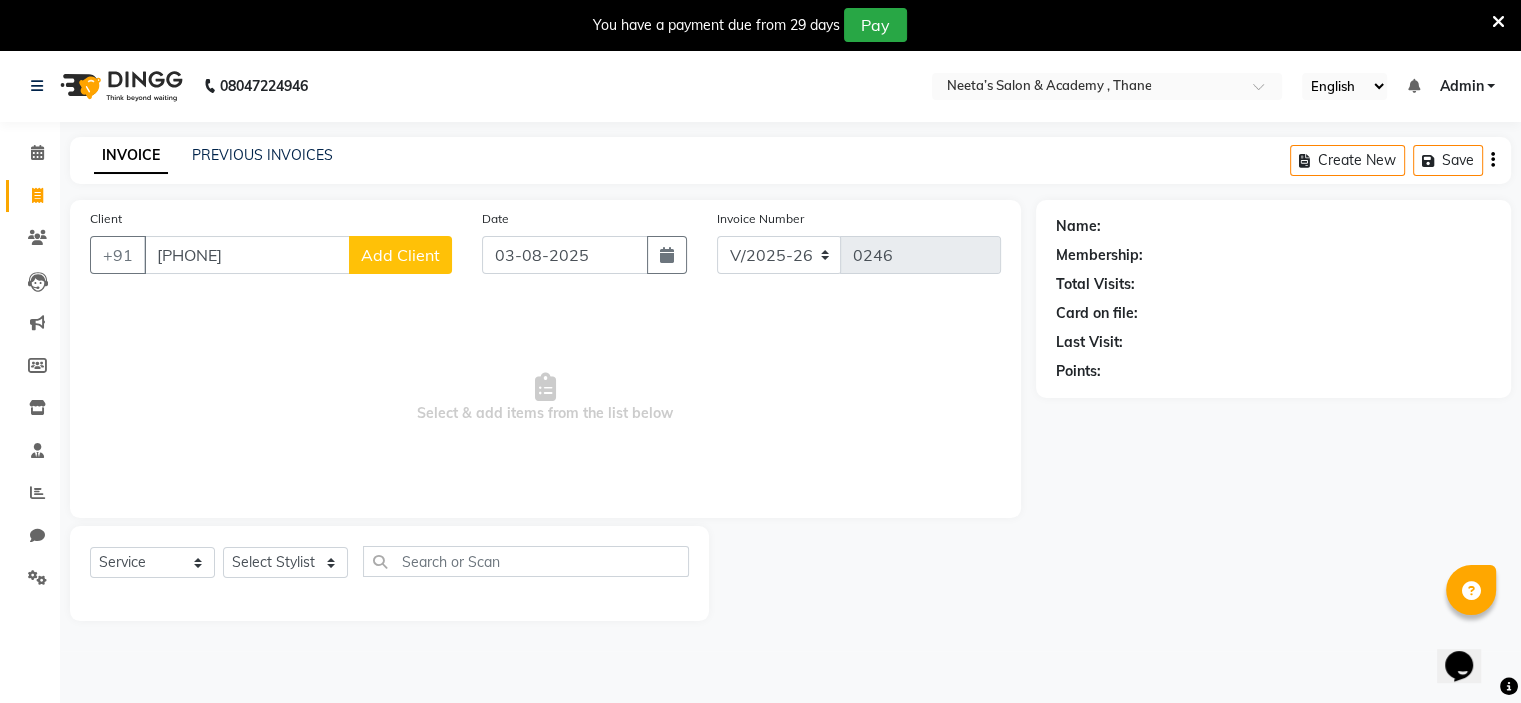 click on "Add Client" 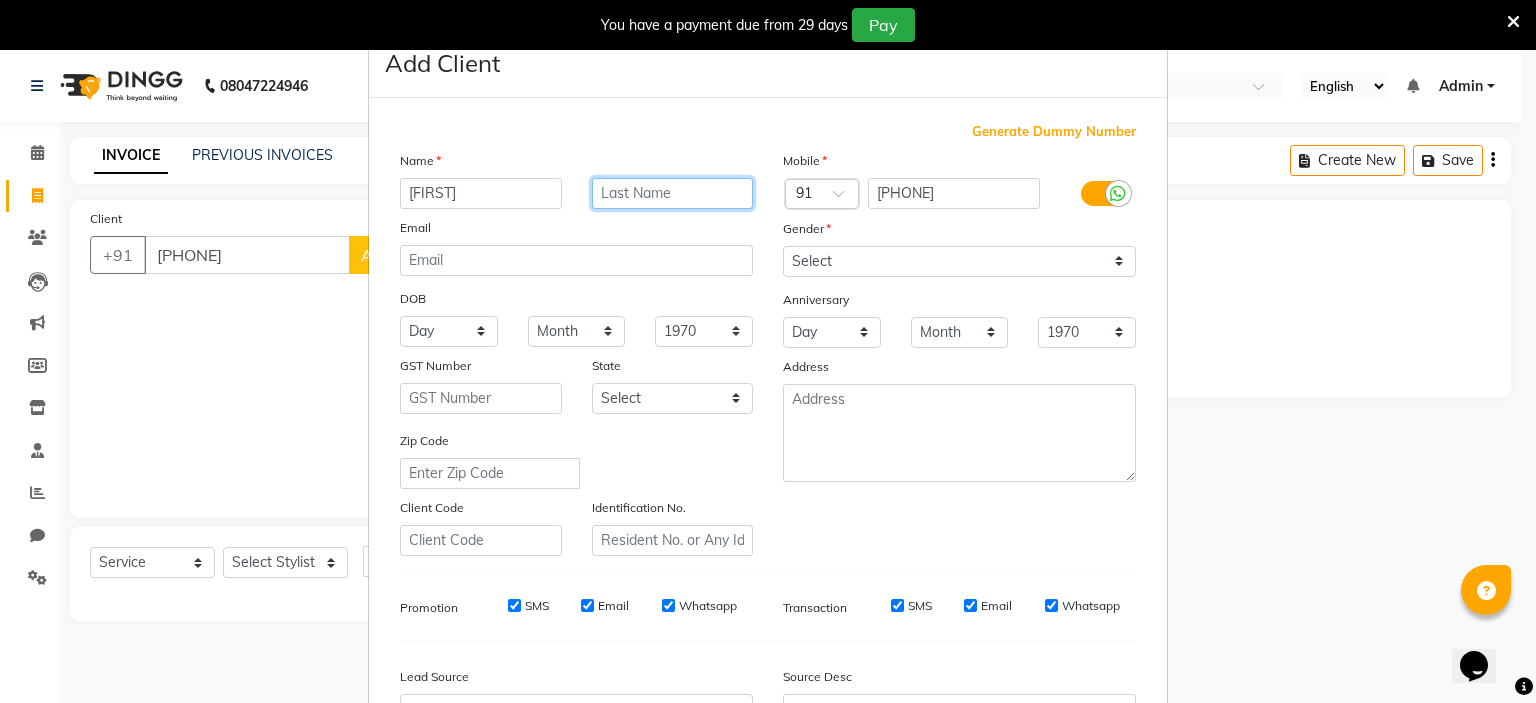 click at bounding box center (673, 193) 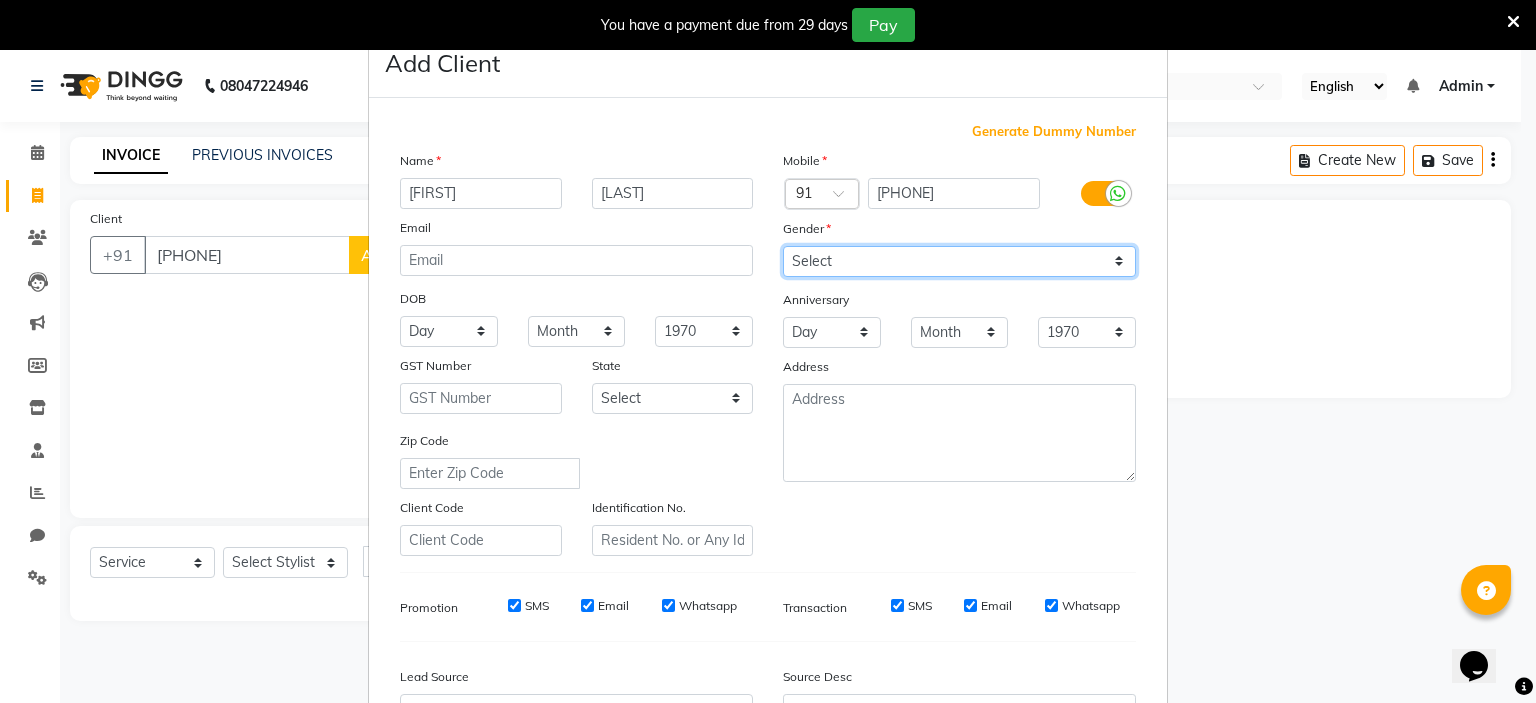 click on "Select Male Female Other Prefer Not To Say" at bounding box center [959, 261] 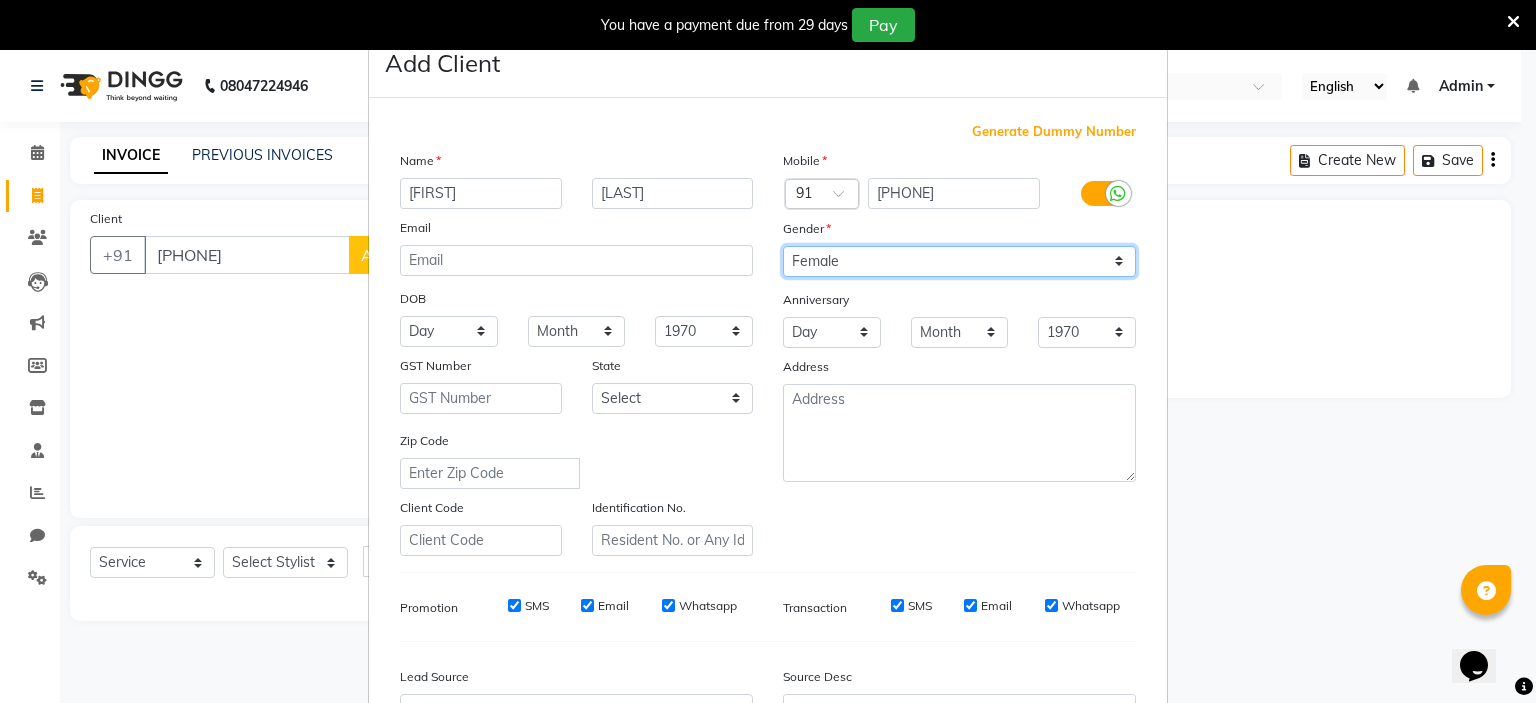 click on "Select Male Female Other Prefer Not To Say" at bounding box center (959, 261) 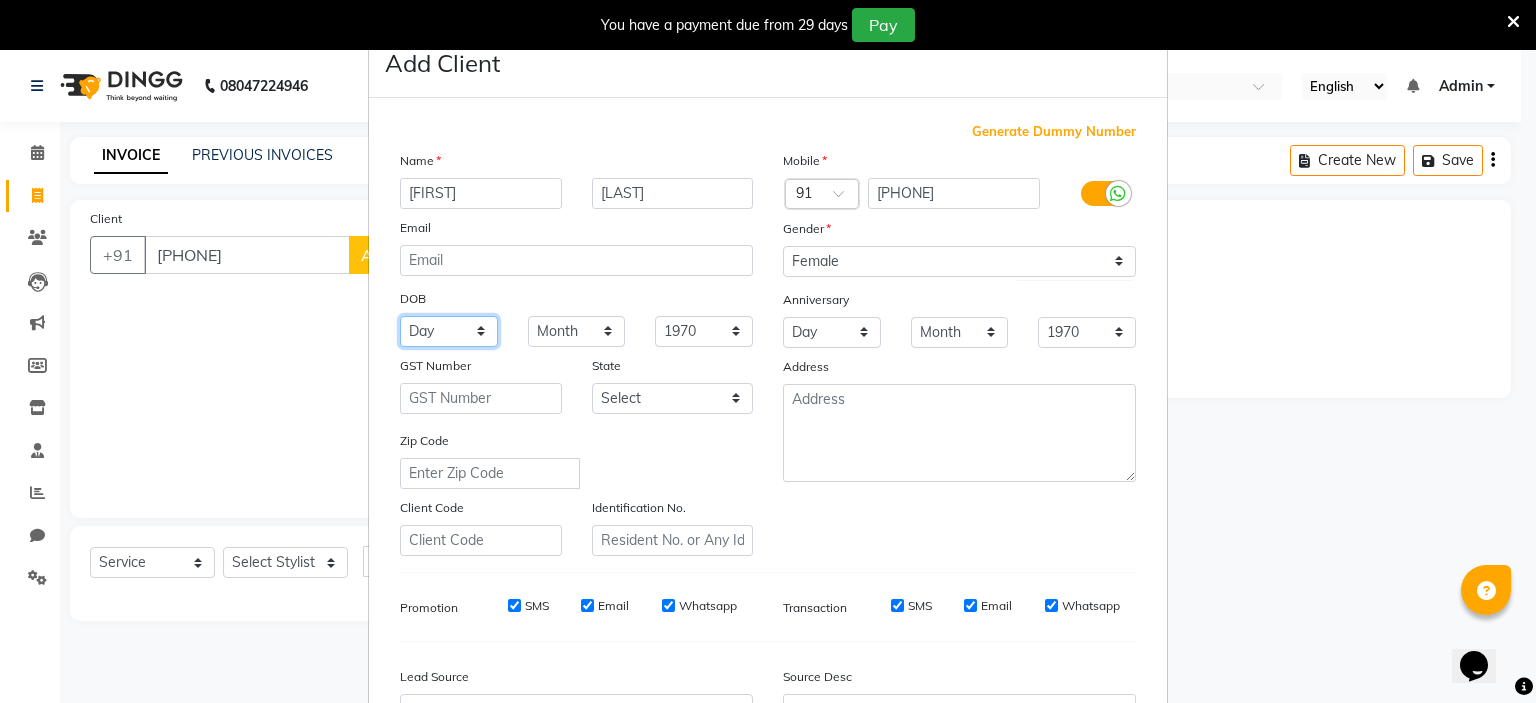 click on "Day 01 02 03 04 05 06 07 08 09 10 11 12 13 14 15 16 17 18 19 20 21 22 23 24 25 26 27 28 29 30 31" at bounding box center [449, 331] 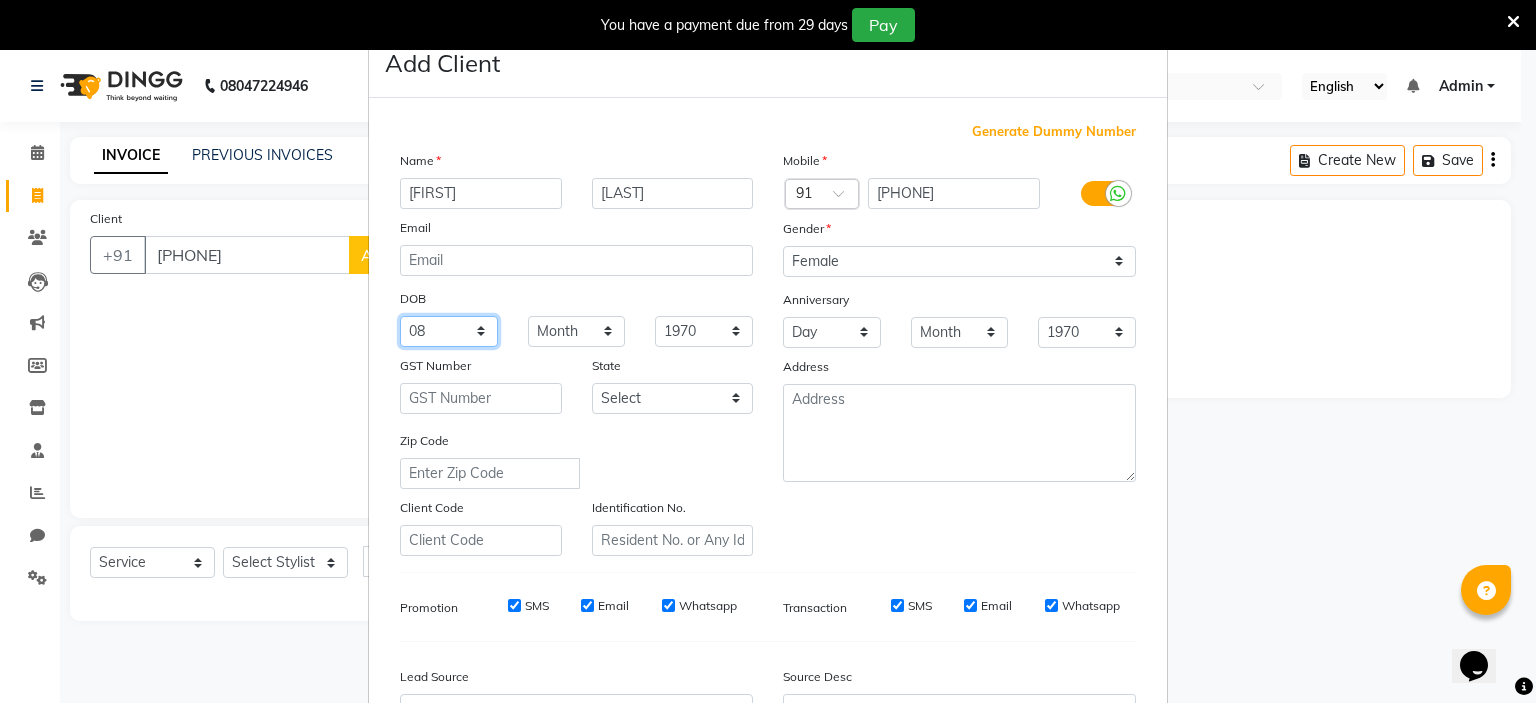 click on "Day 01 02 03 04 05 06 07 08 09 10 11 12 13 14 15 16 17 18 19 20 21 22 23 24 25 26 27 28 29 30 31" at bounding box center [449, 331] 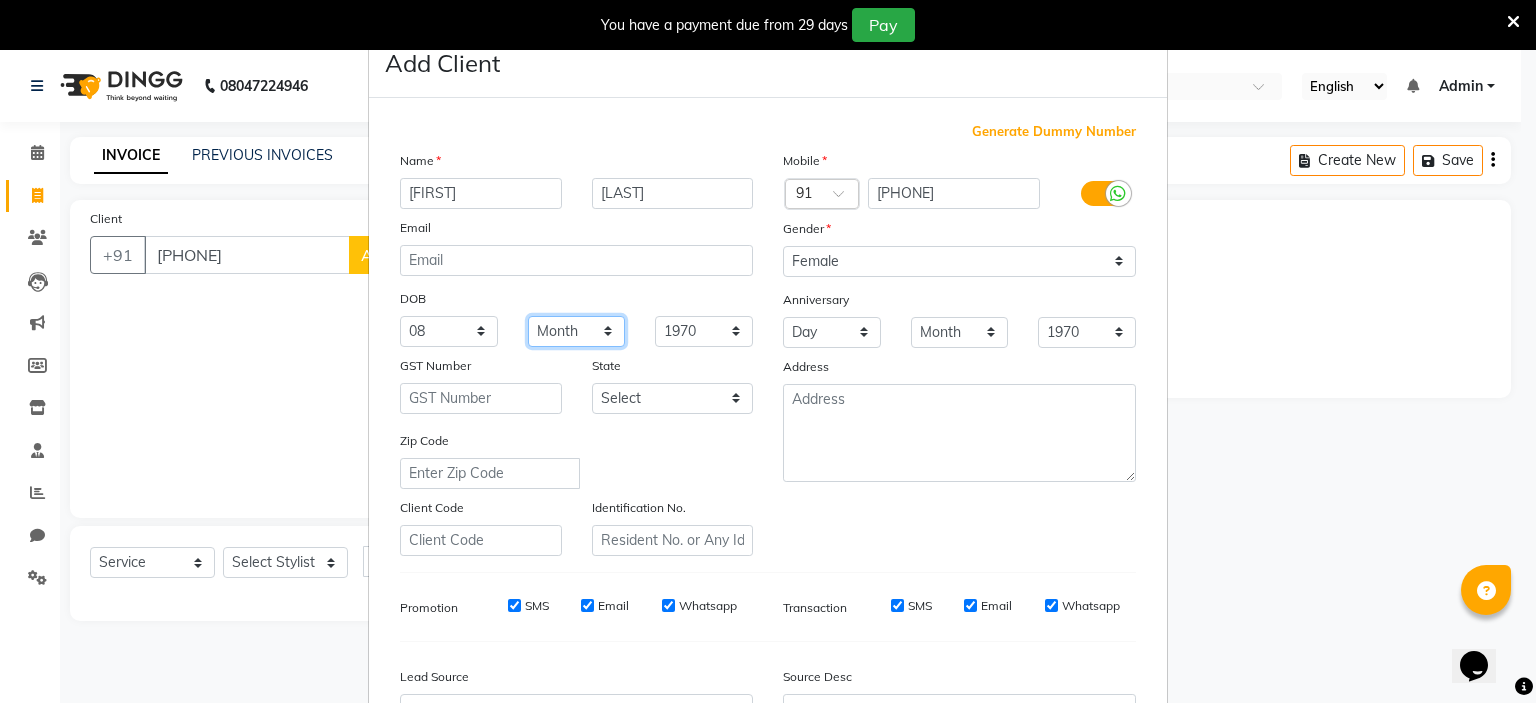 click on "Month January February March April May June July August September October November December" at bounding box center [577, 331] 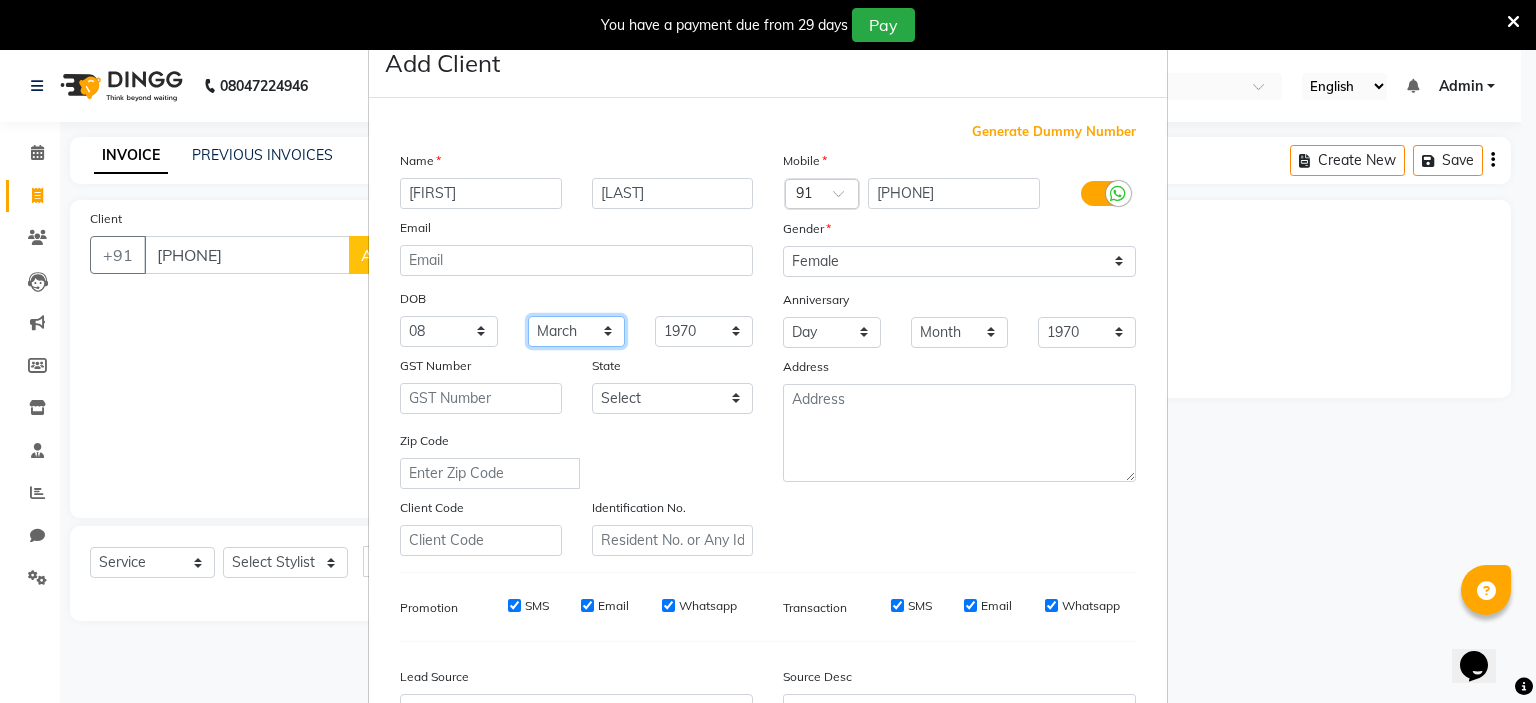 click on "Month January February March April May June July August September October November December" at bounding box center [577, 331] 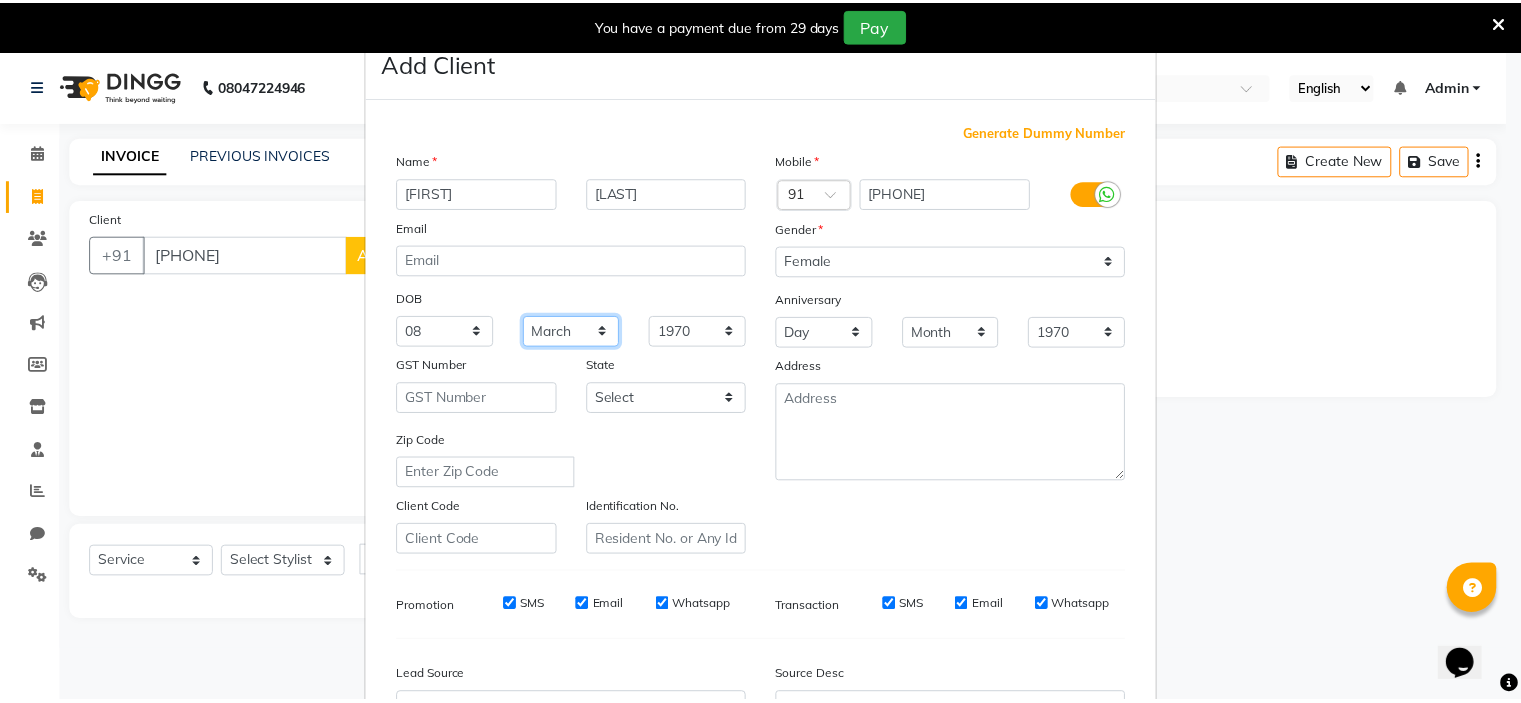 scroll, scrollTop: 229, scrollLeft: 0, axis: vertical 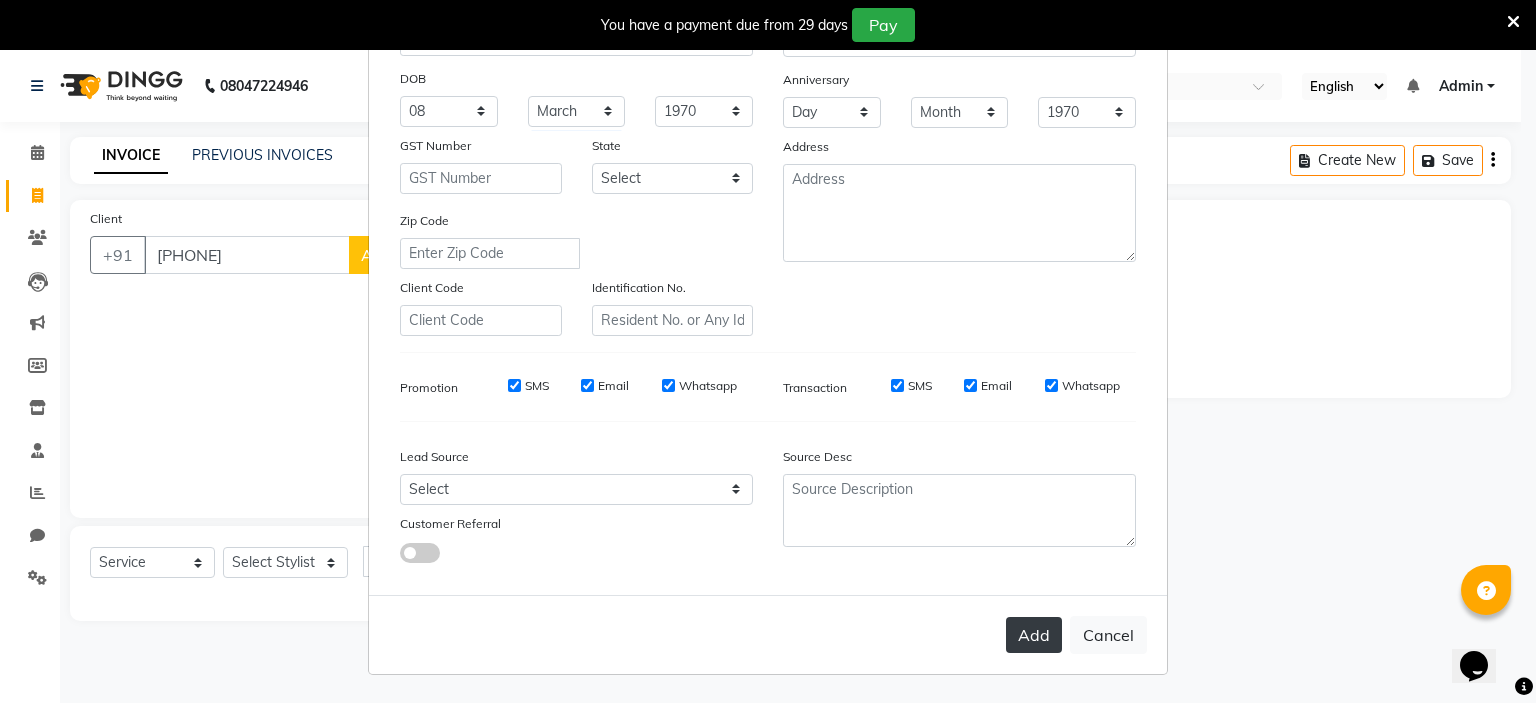 click on "Add" at bounding box center (1034, 635) 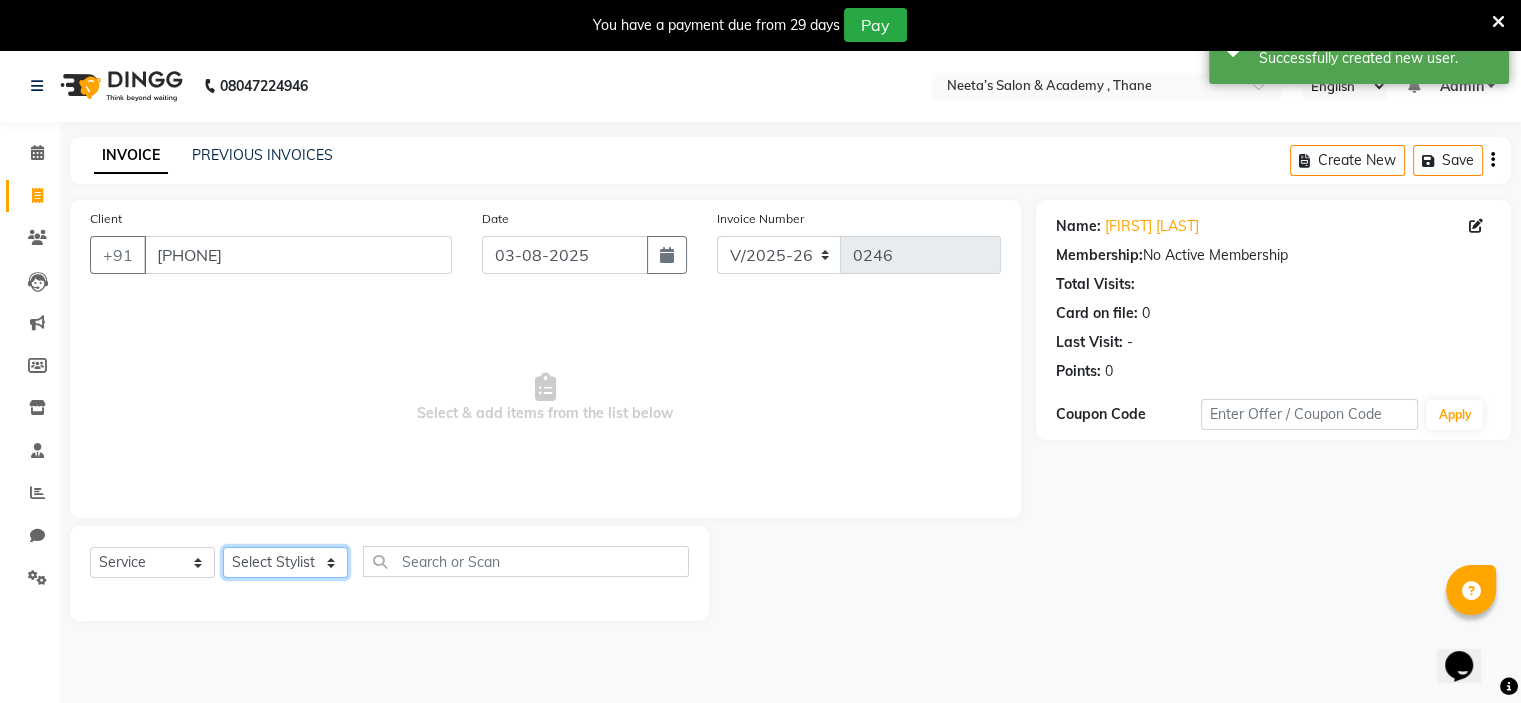 click on "Select Stylist  [NAME] (Owner) [NAME] [NAME] [NAME] [NAME] [NAME] [NAME] [NAME] [NAME]" 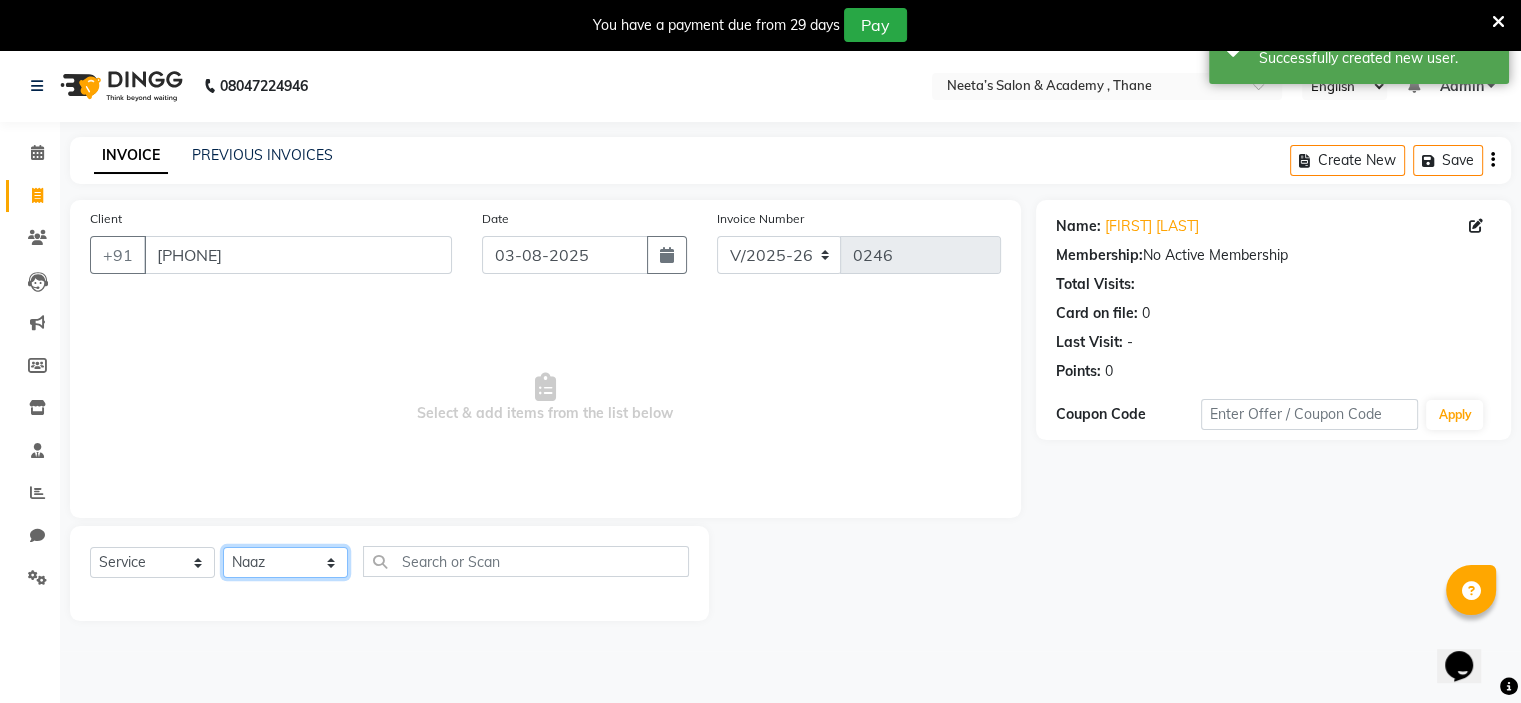 click on "Select Stylist  [NAME] (Owner) [NAME] [NAME] [NAME] [NAME] [NAME] [NAME] [NAME] [NAME]" 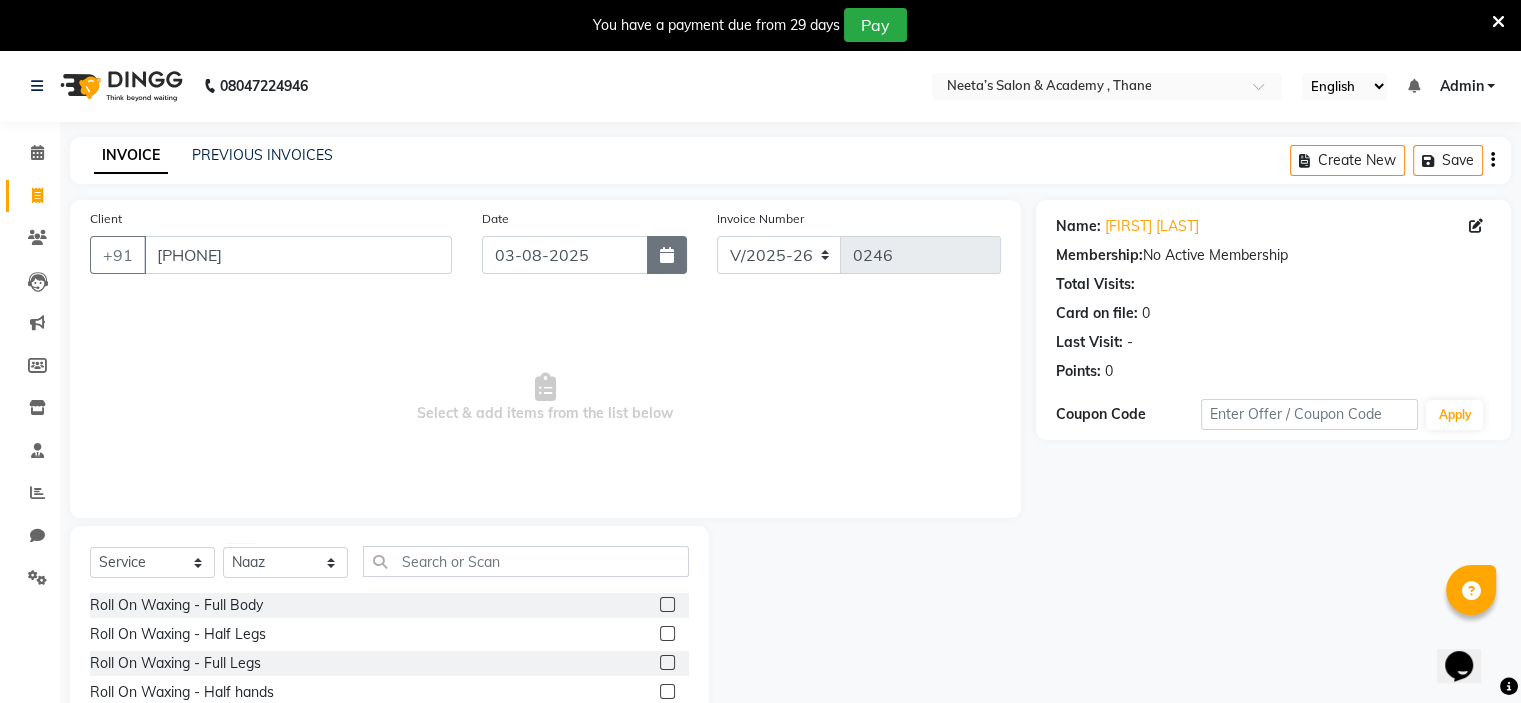 click 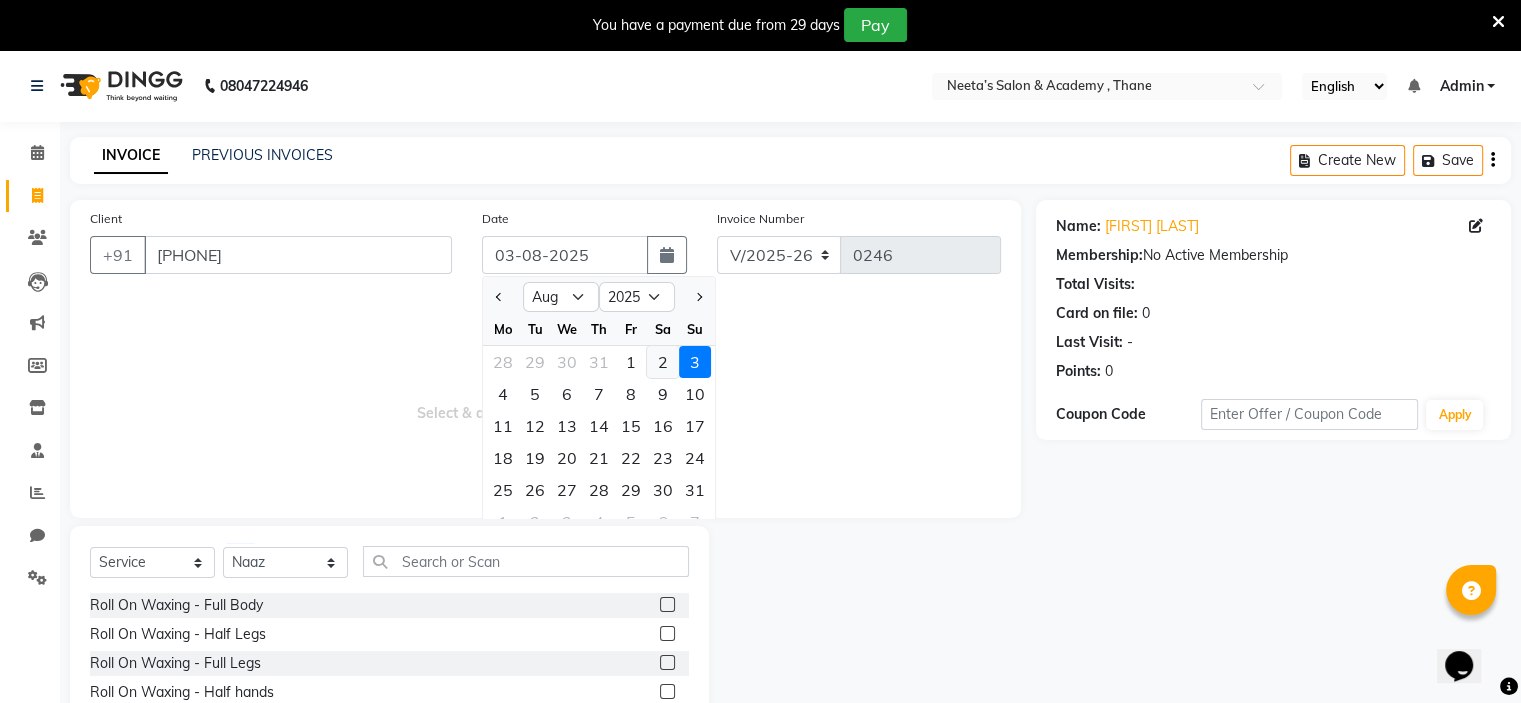 click on "2" 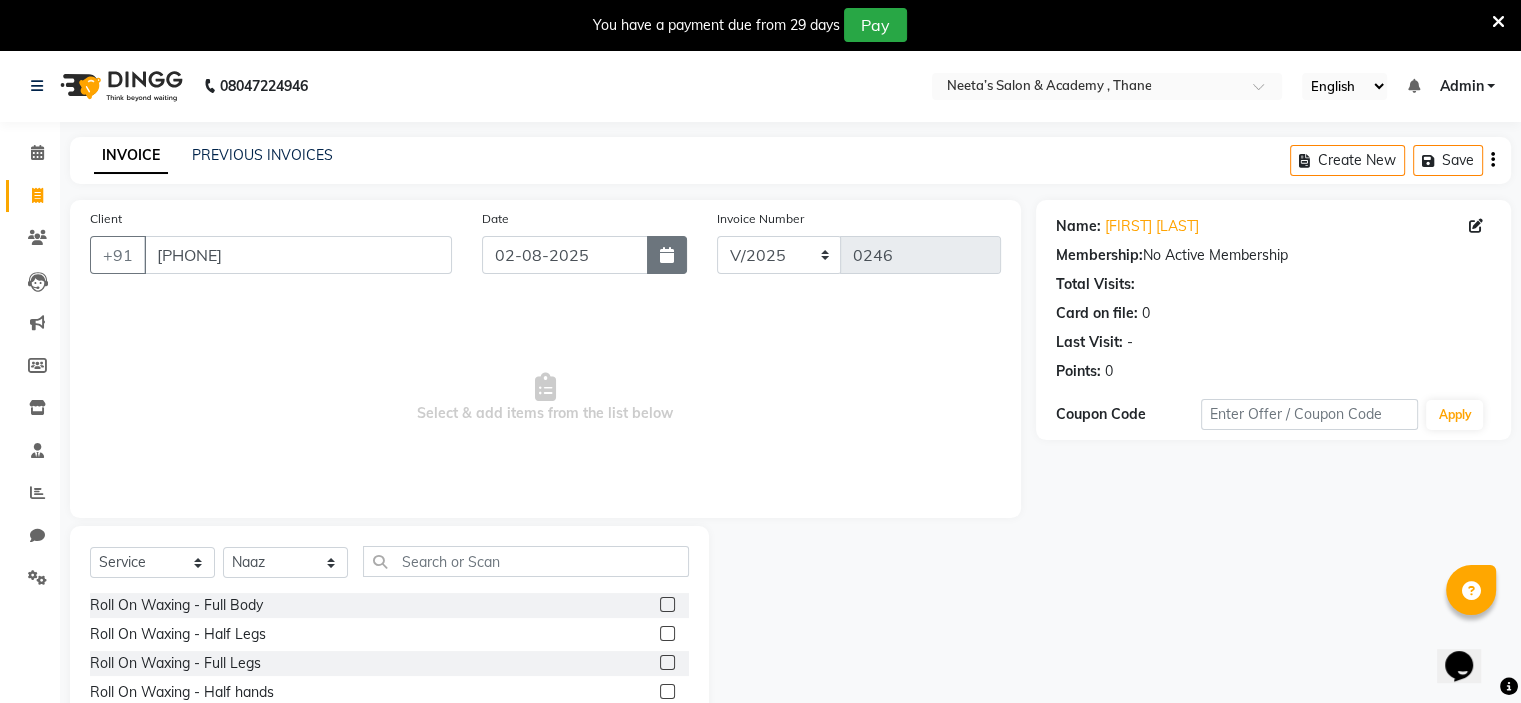 drag, startPoint x: 670, startPoint y: 277, endPoint x: 670, endPoint y: 261, distance: 16 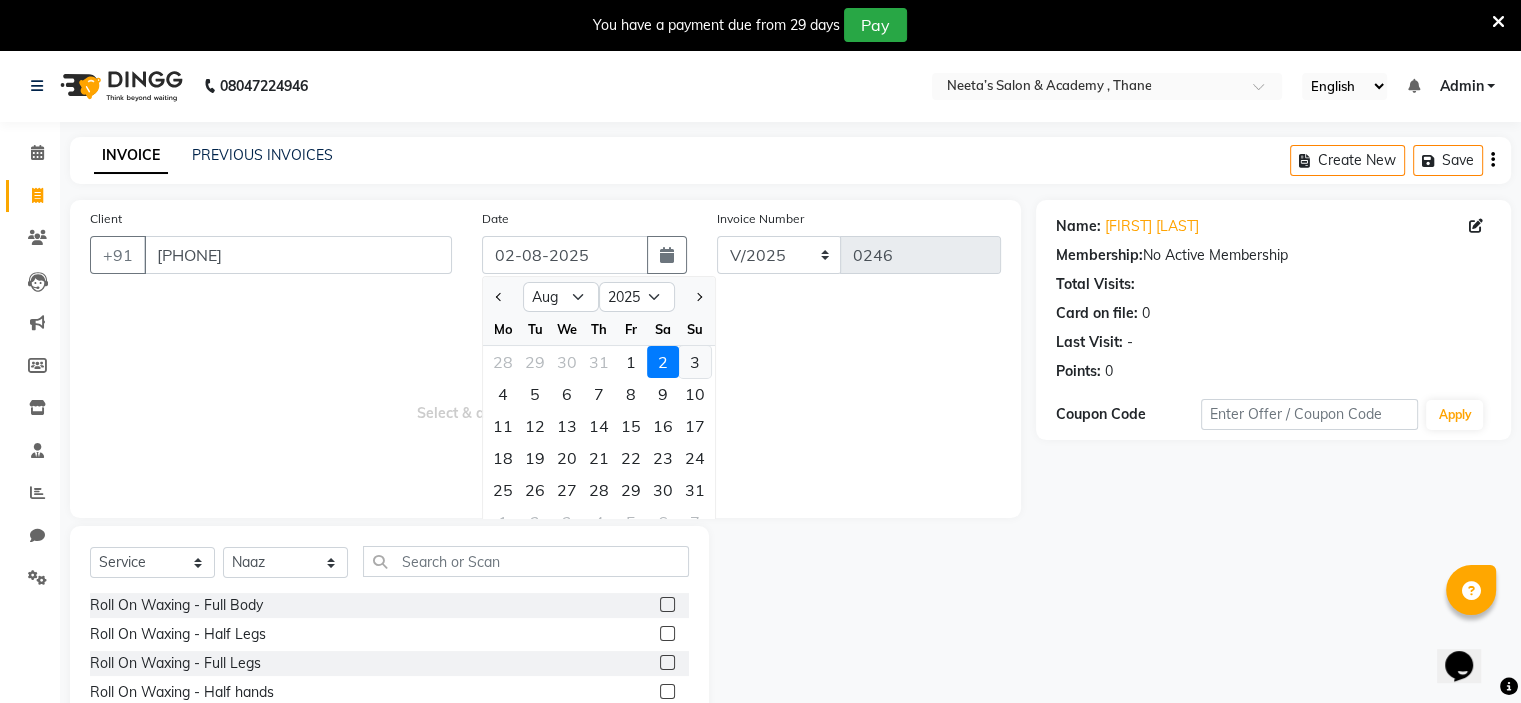 click on "3" 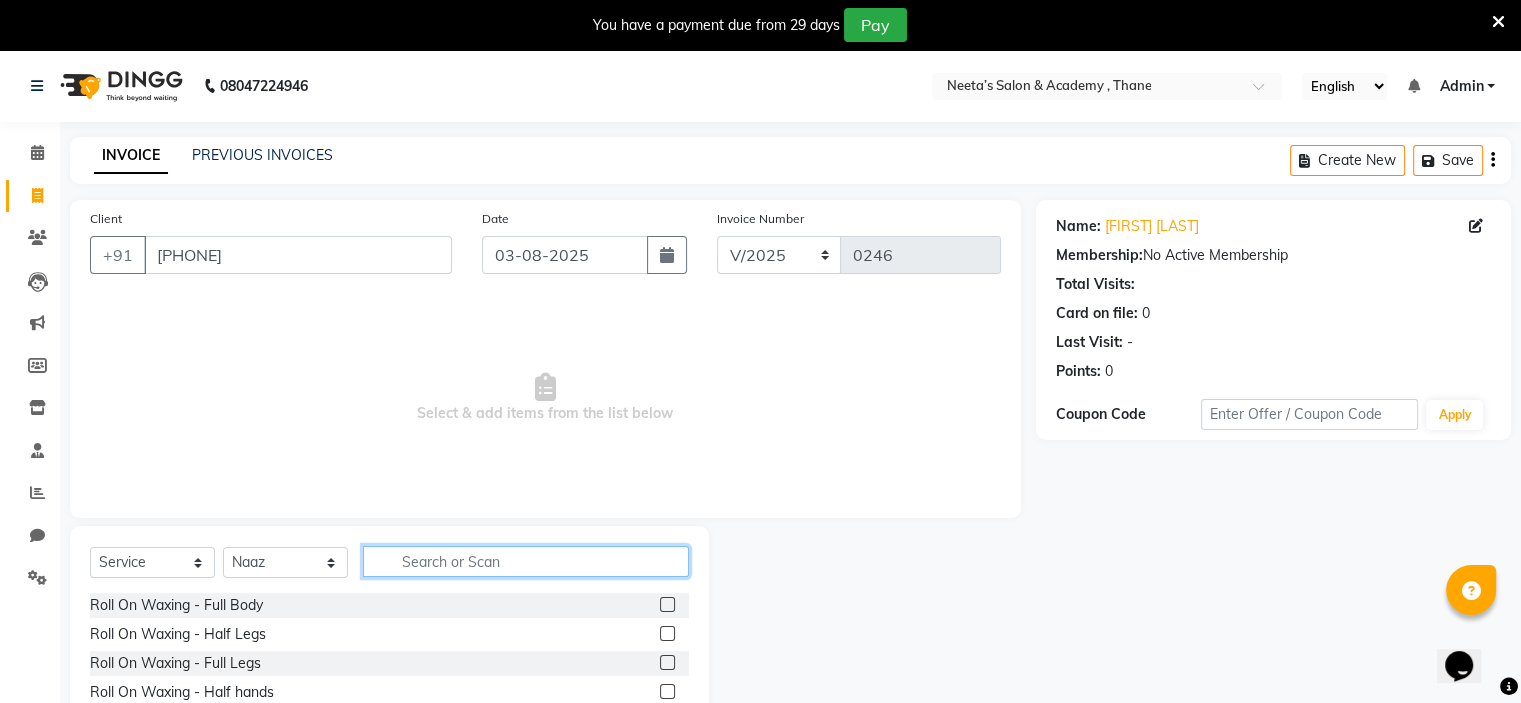 click 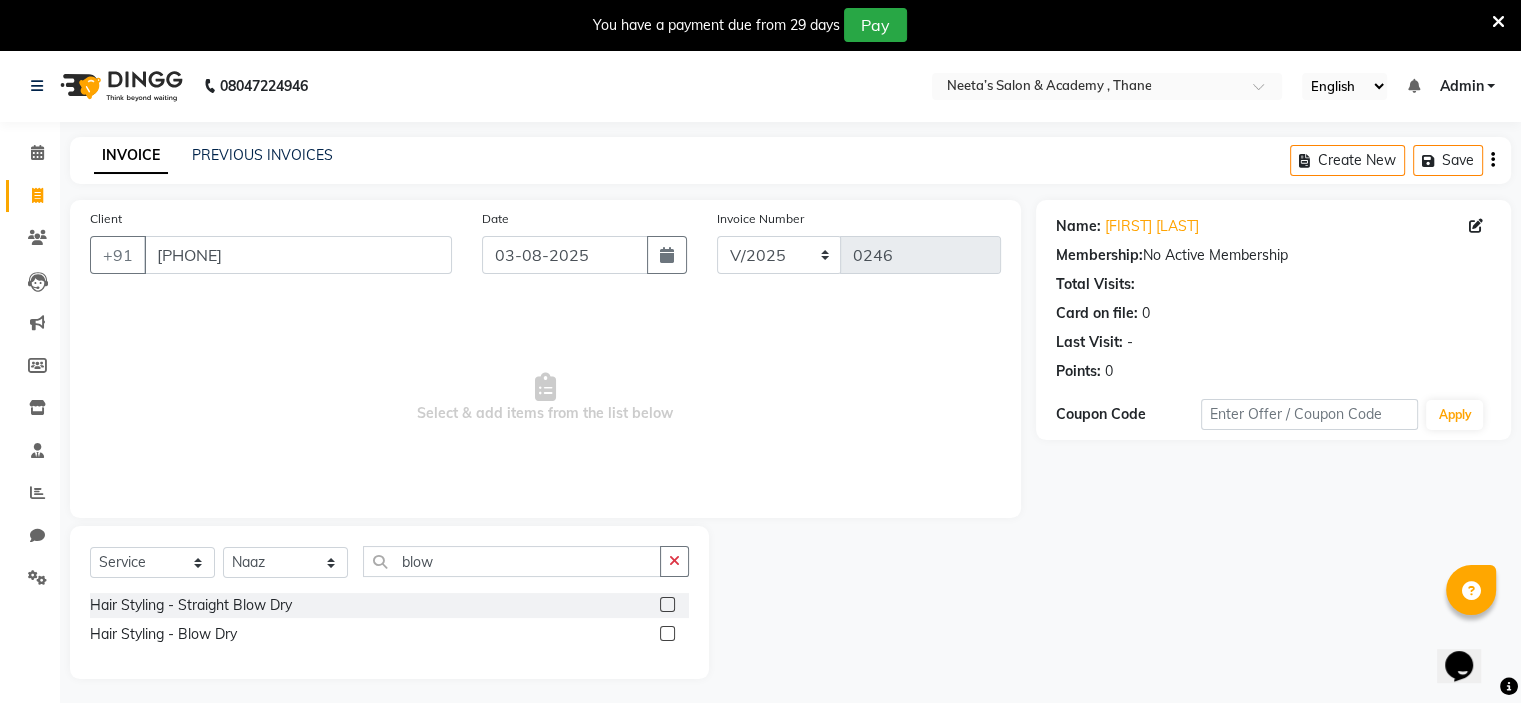 click 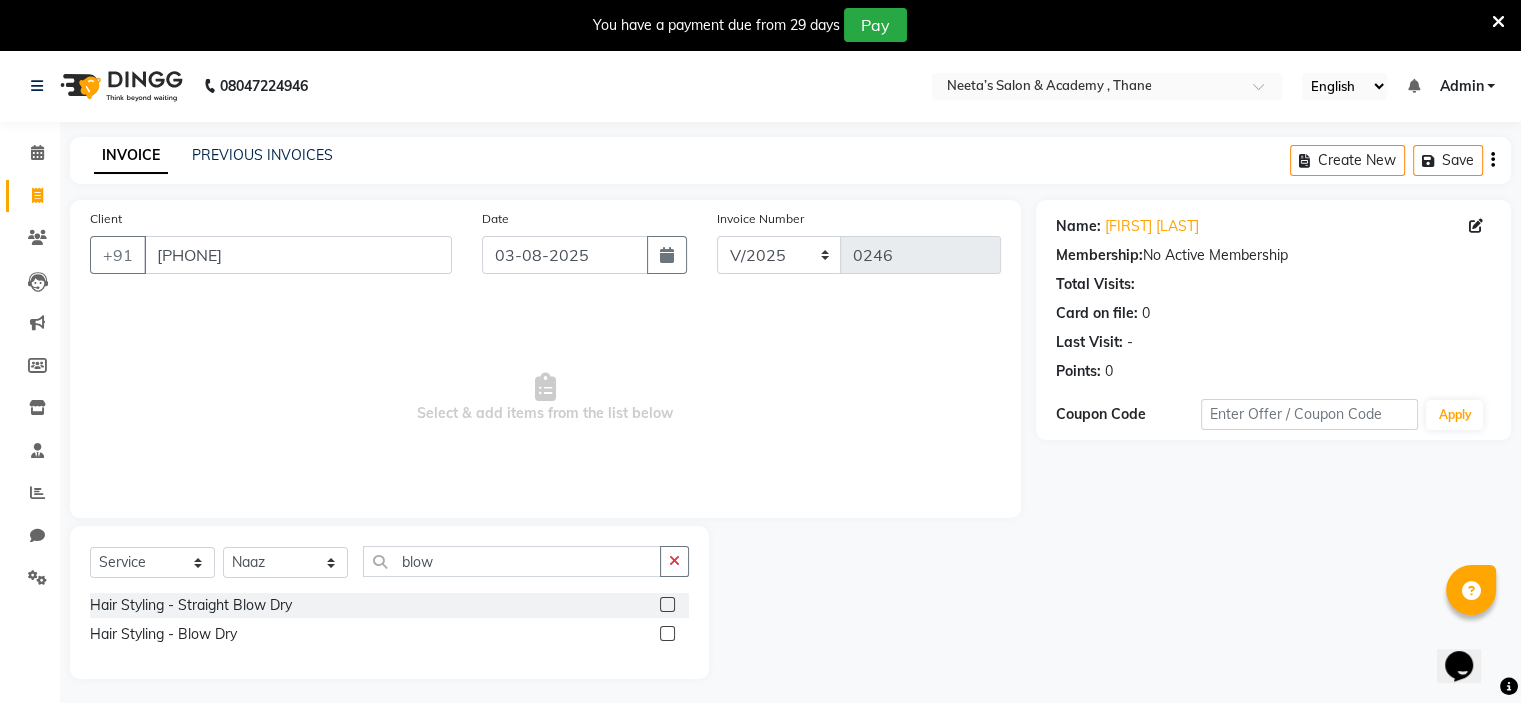 click at bounding box center [666, 634] 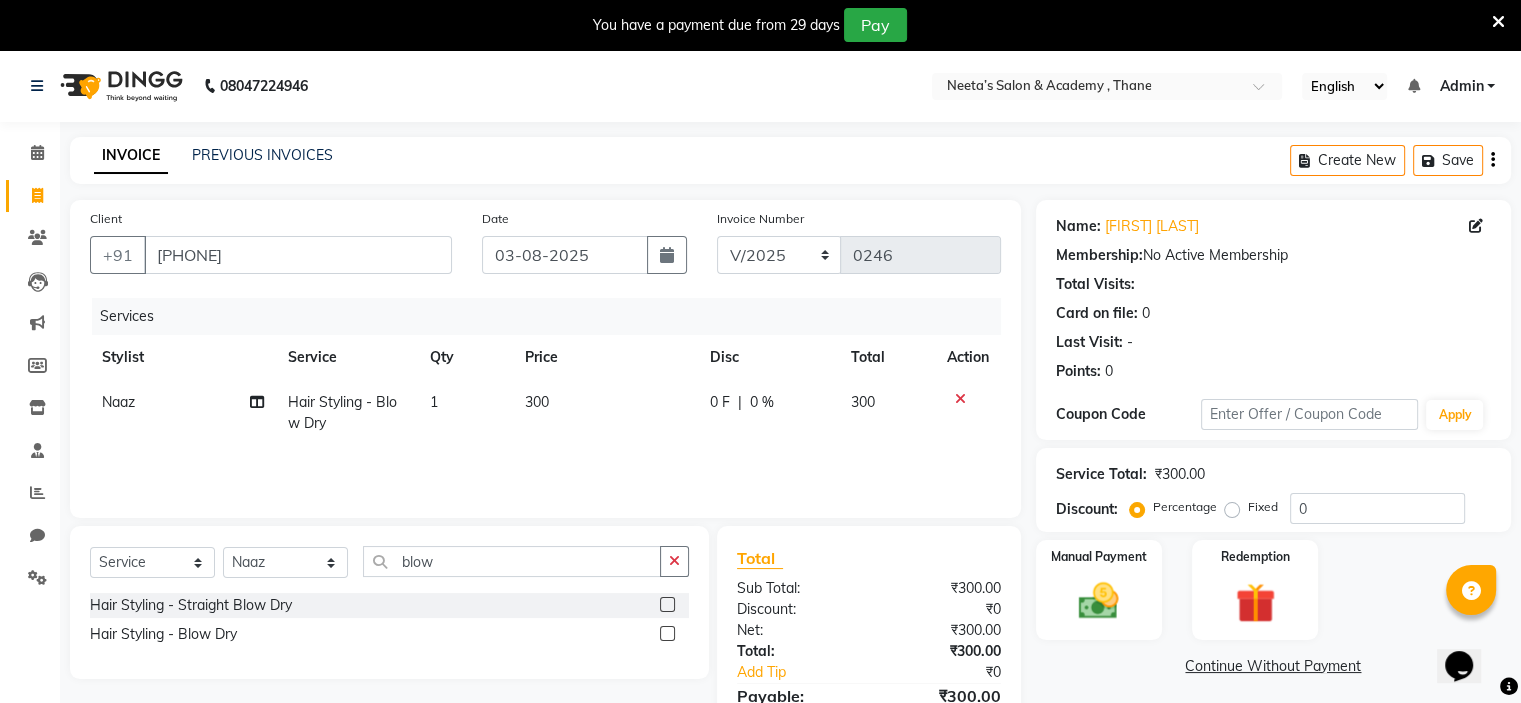 click 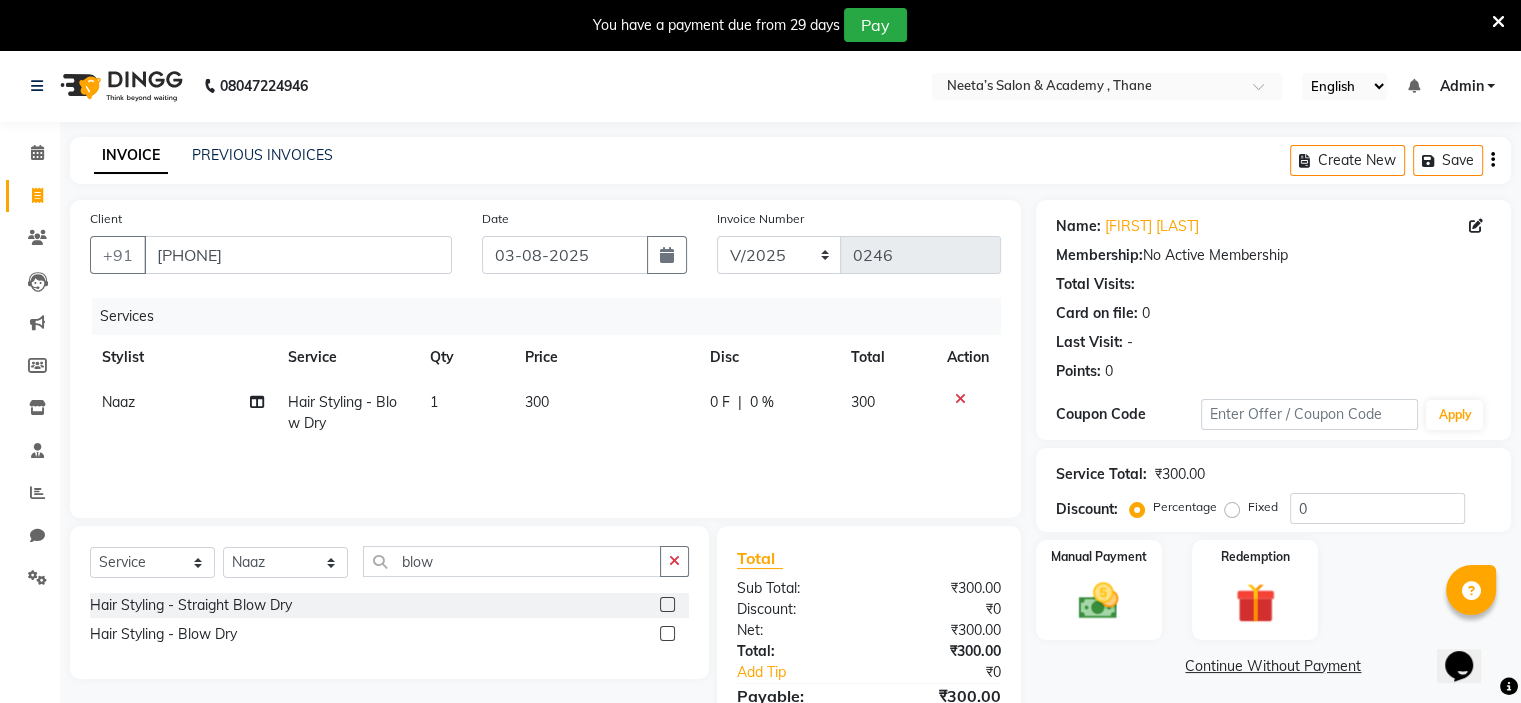 click at bounding box center (666, 605) 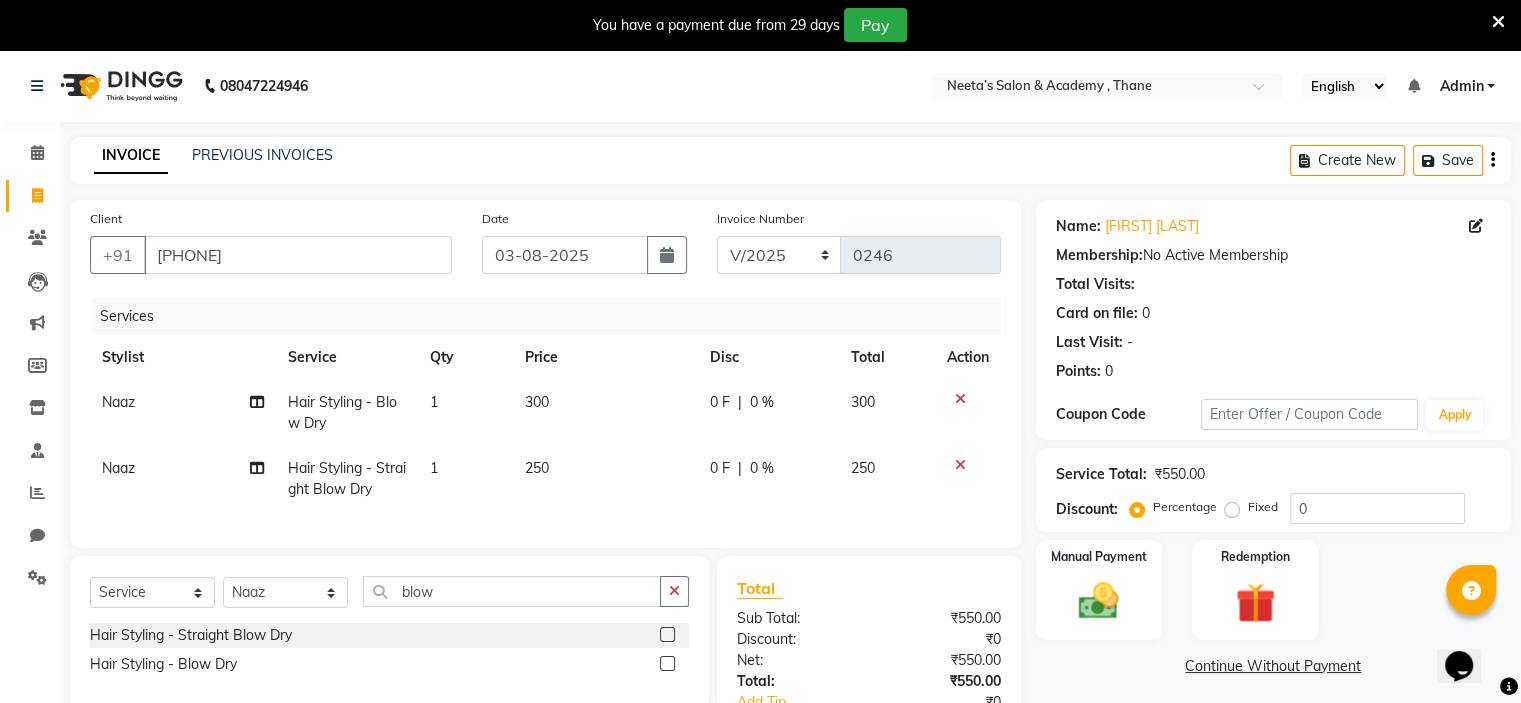 click 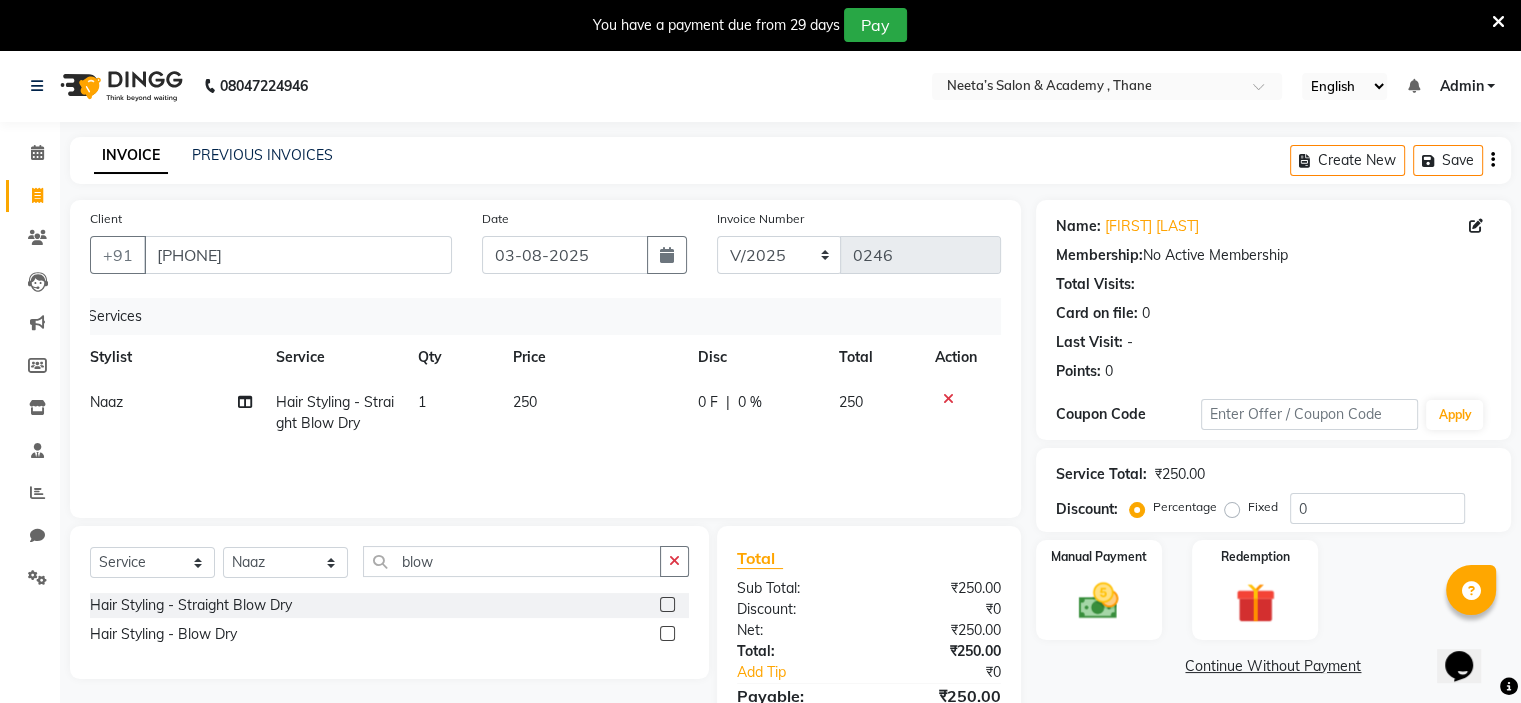 scroll, scrollTop: 0, scrollLeft: 14, axis: horizontal 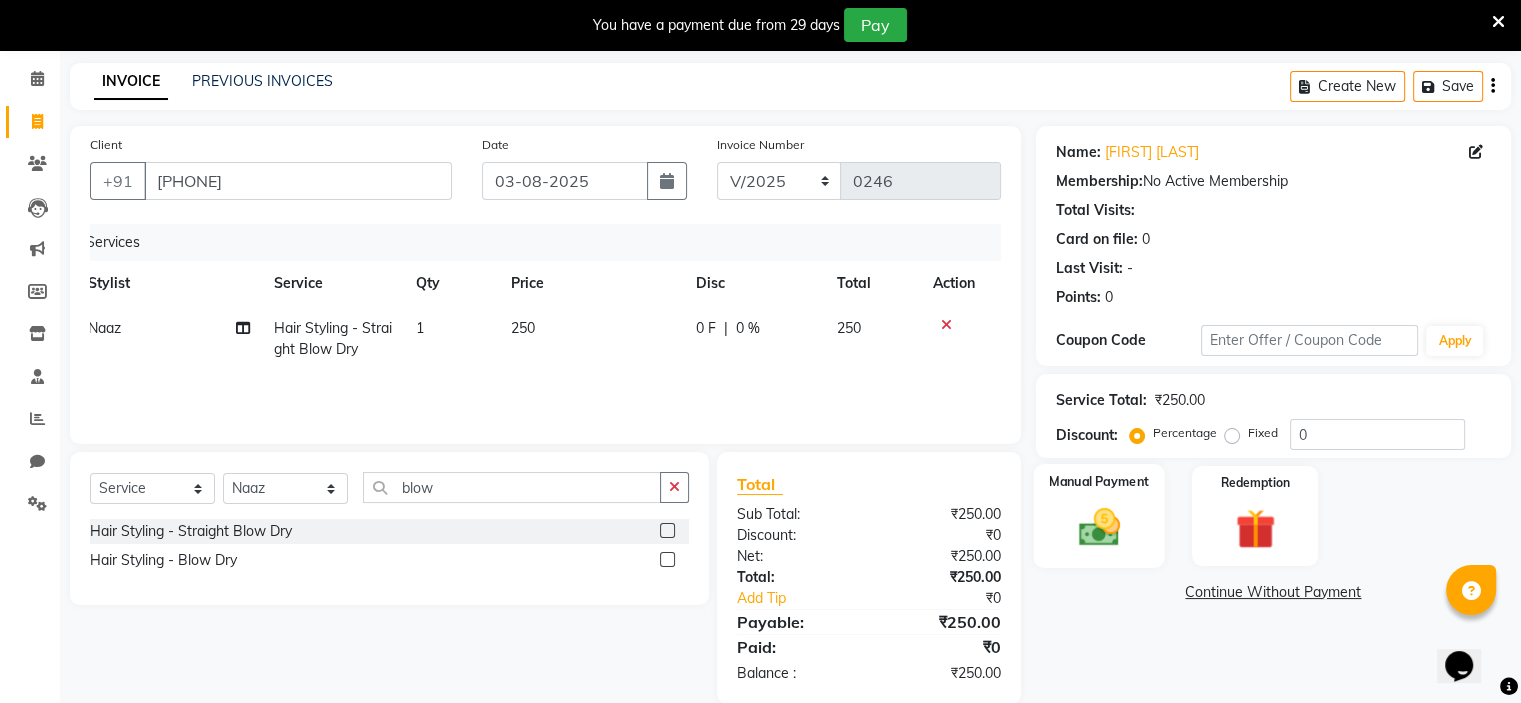 click on "Manual Payment" 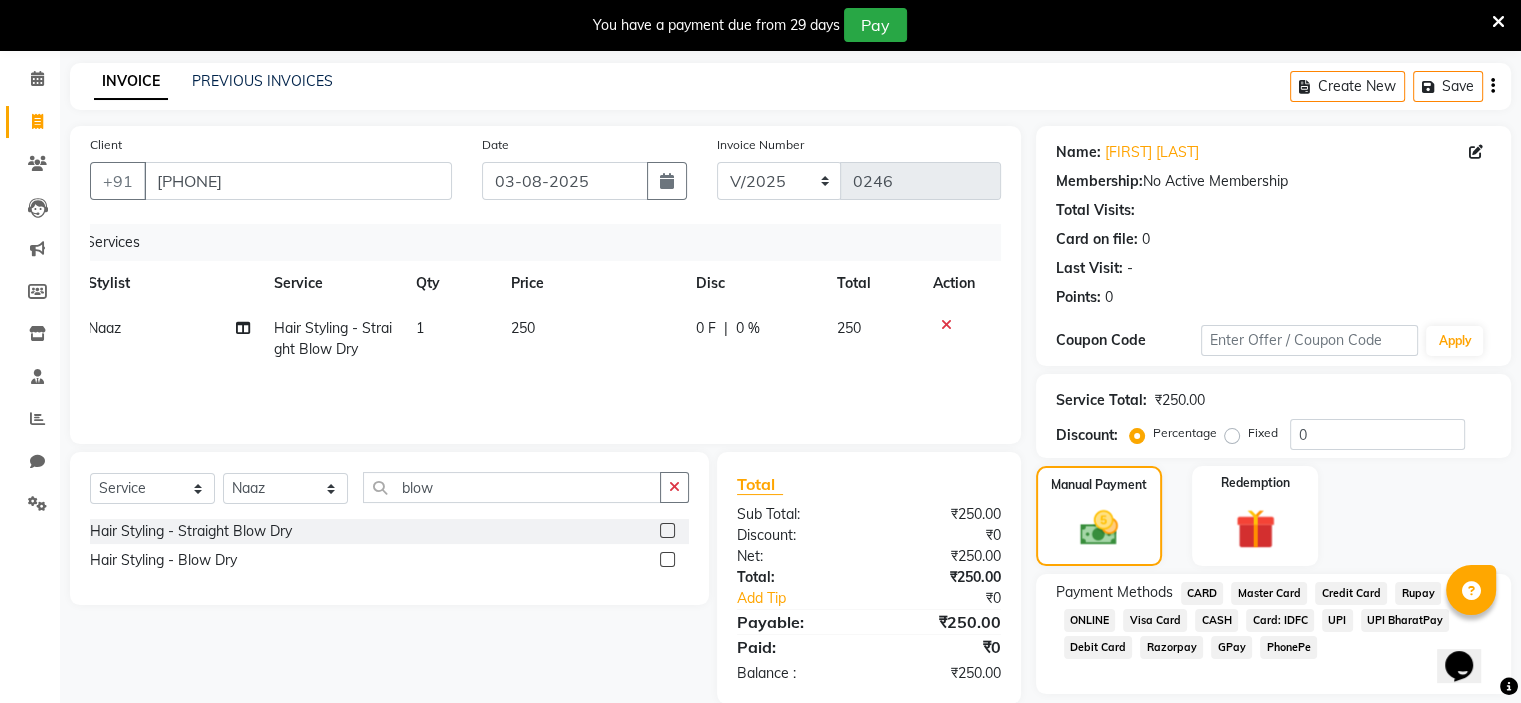 click on "GPay" 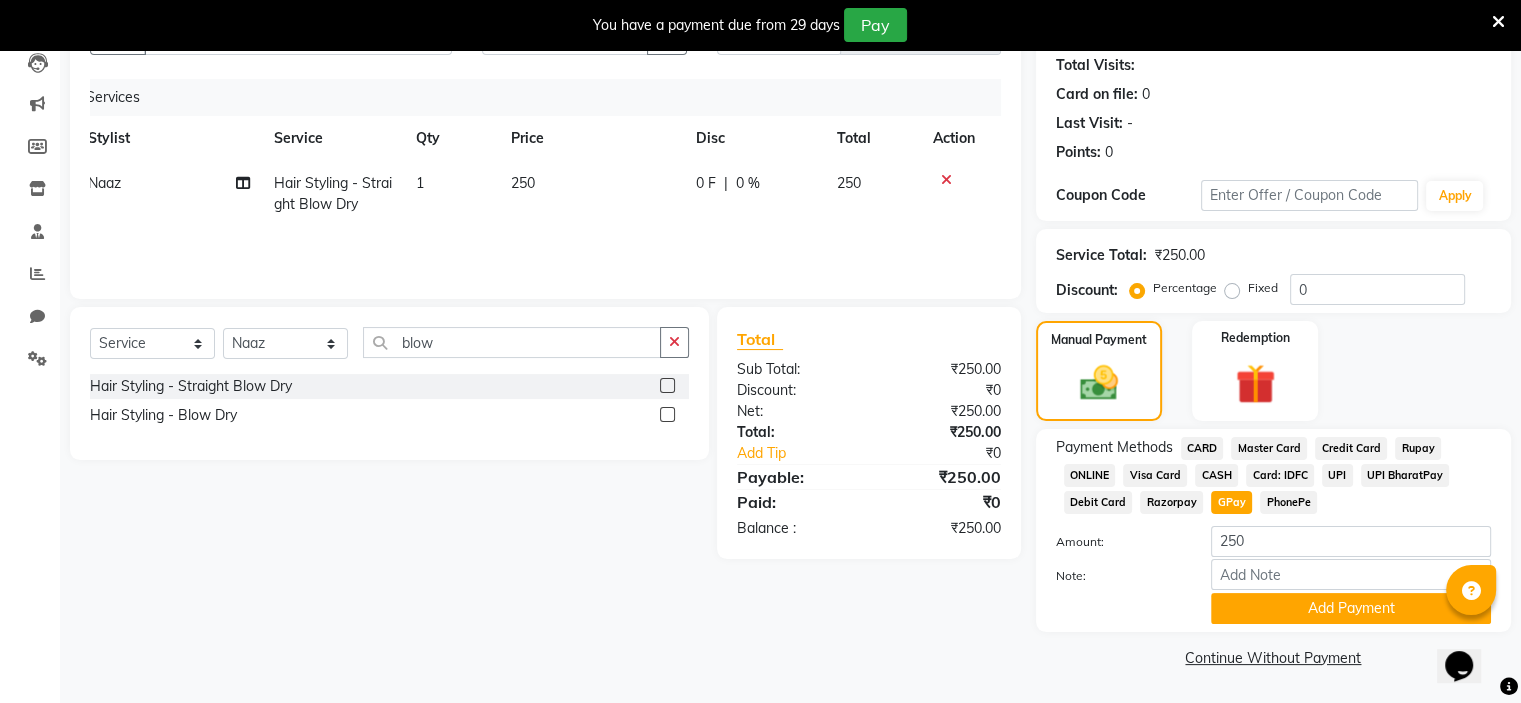 scroll, scrollTop: 220, scrollLeft: 0, axis: vertical 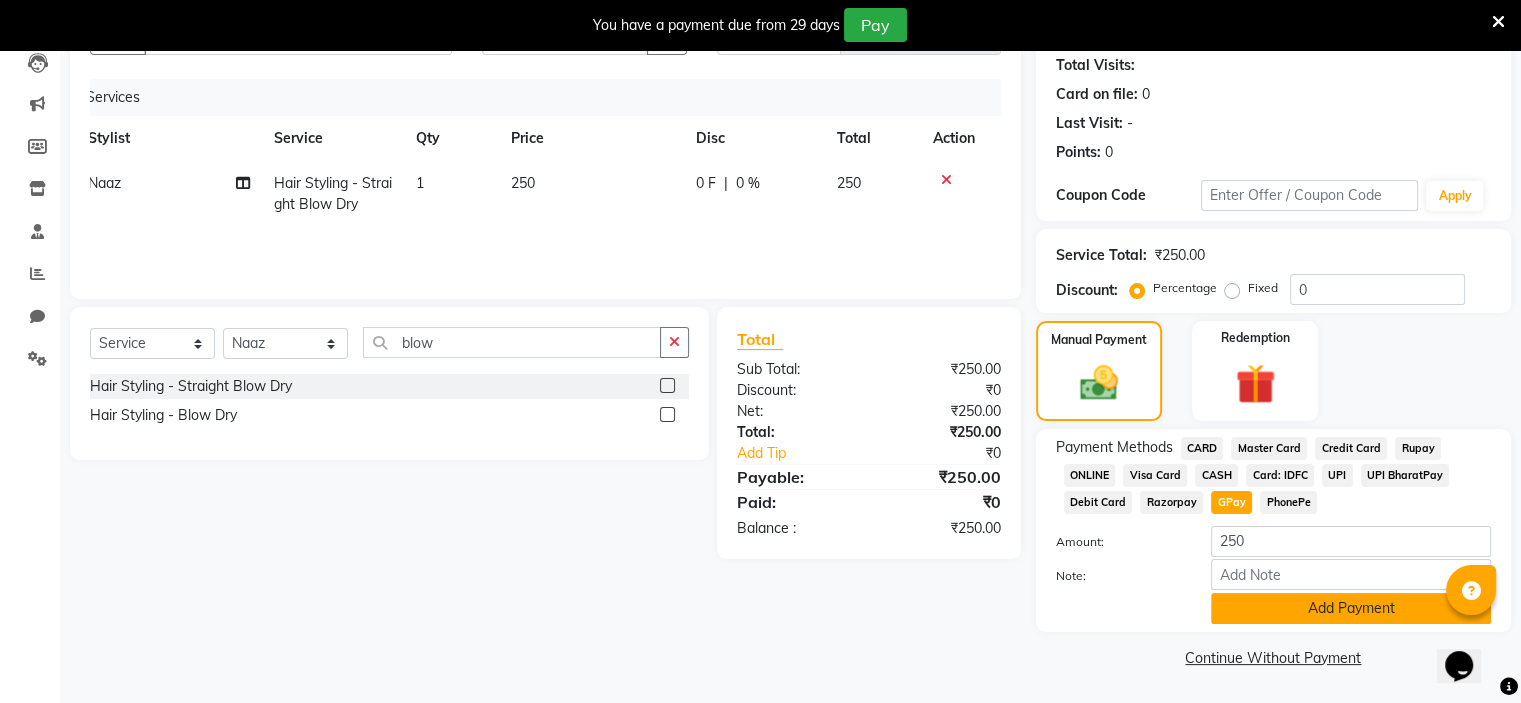 click on "Add Payment" 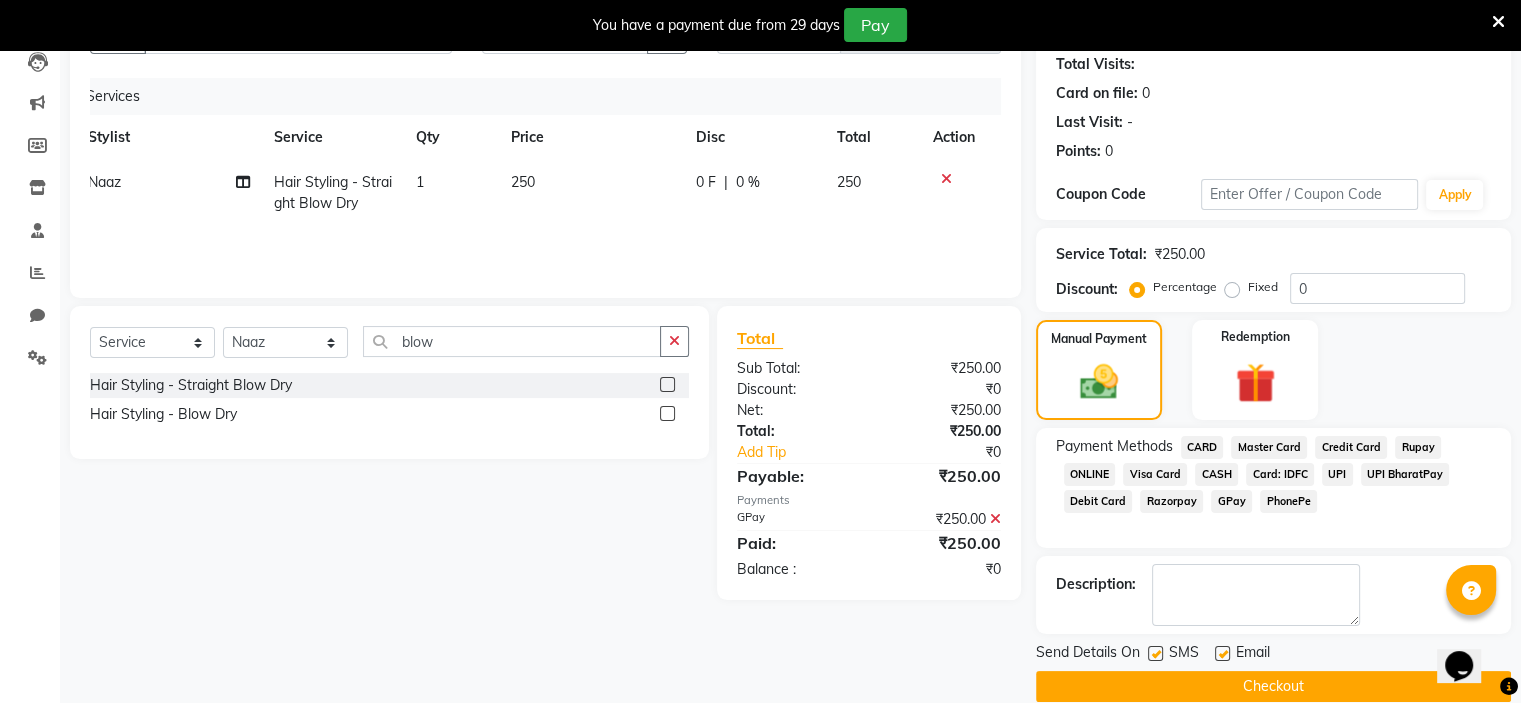click on "Checkout" 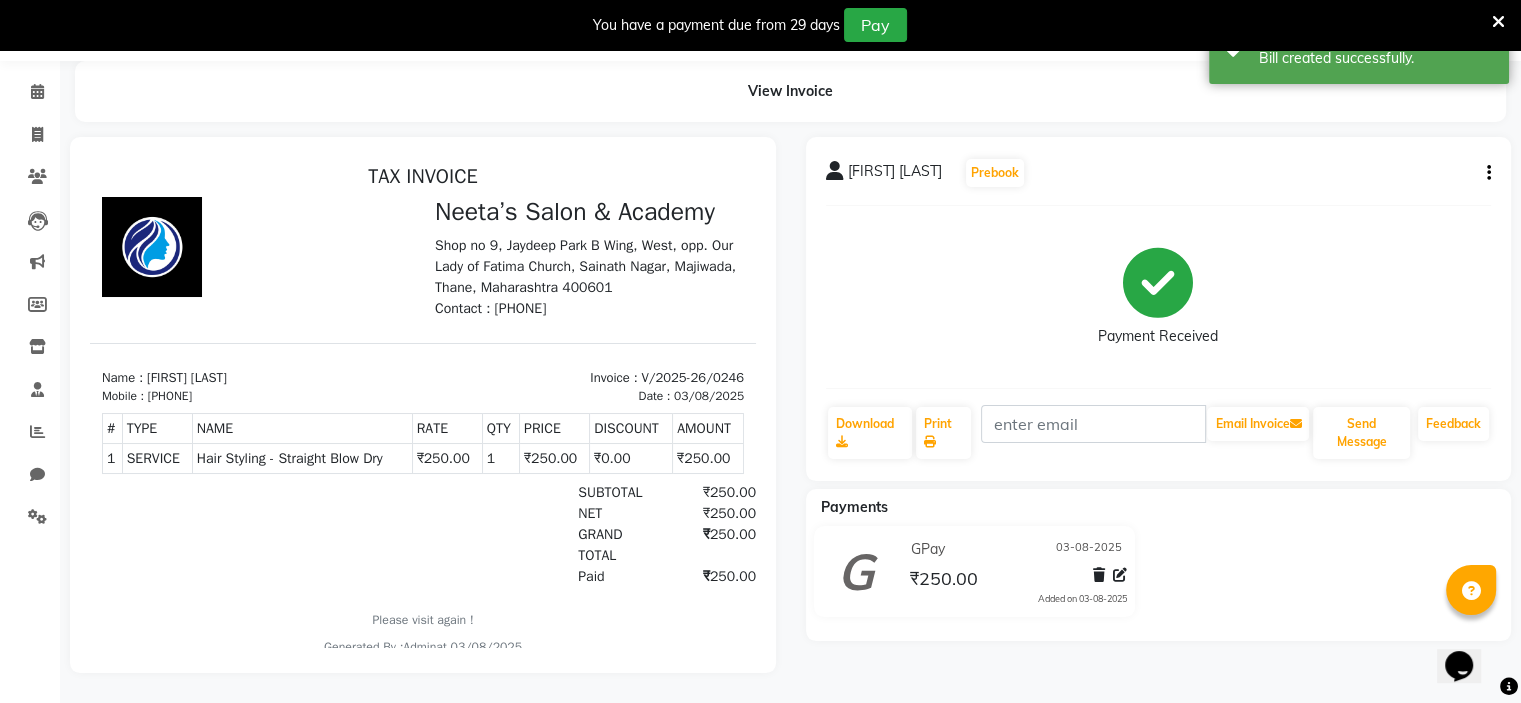 scroll, scrollTop: 0, scrollLeft: 0, axis: both 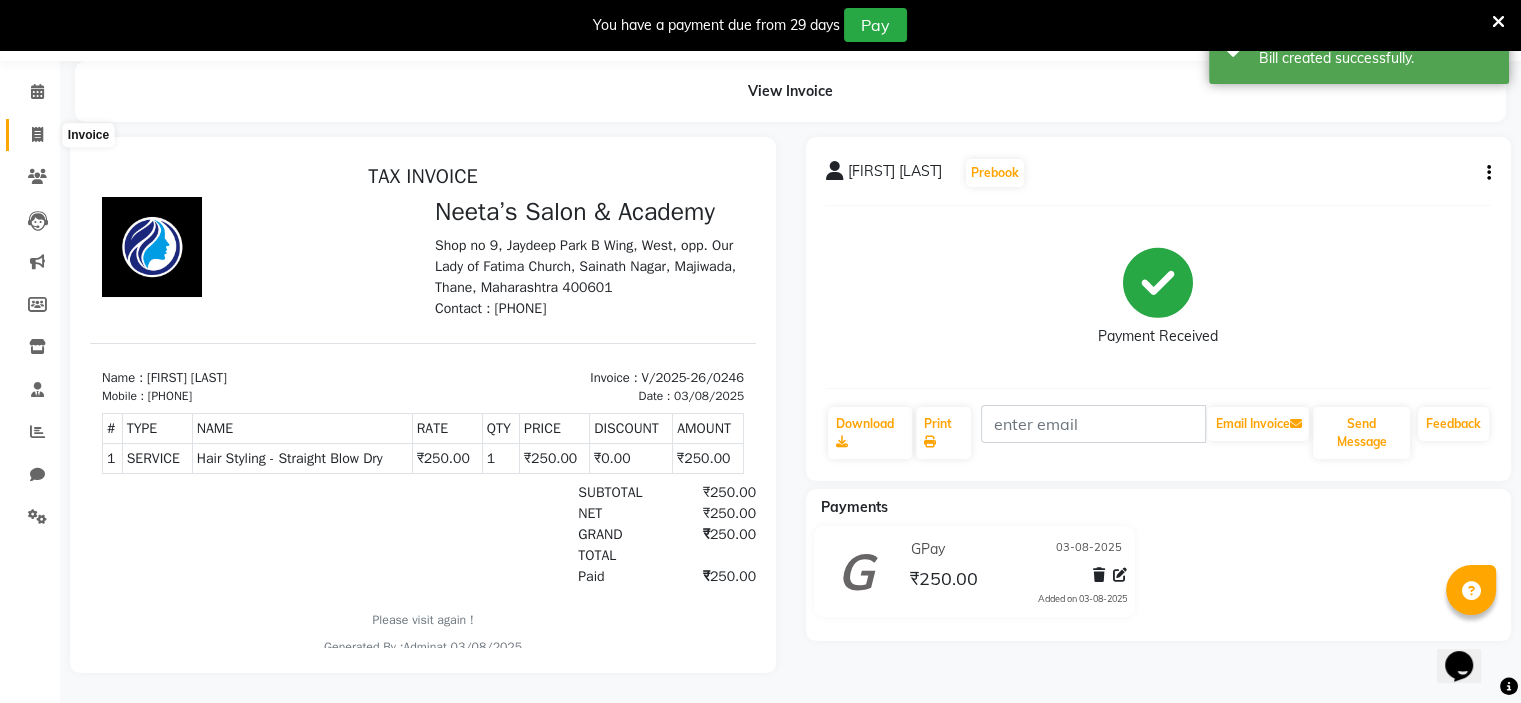click 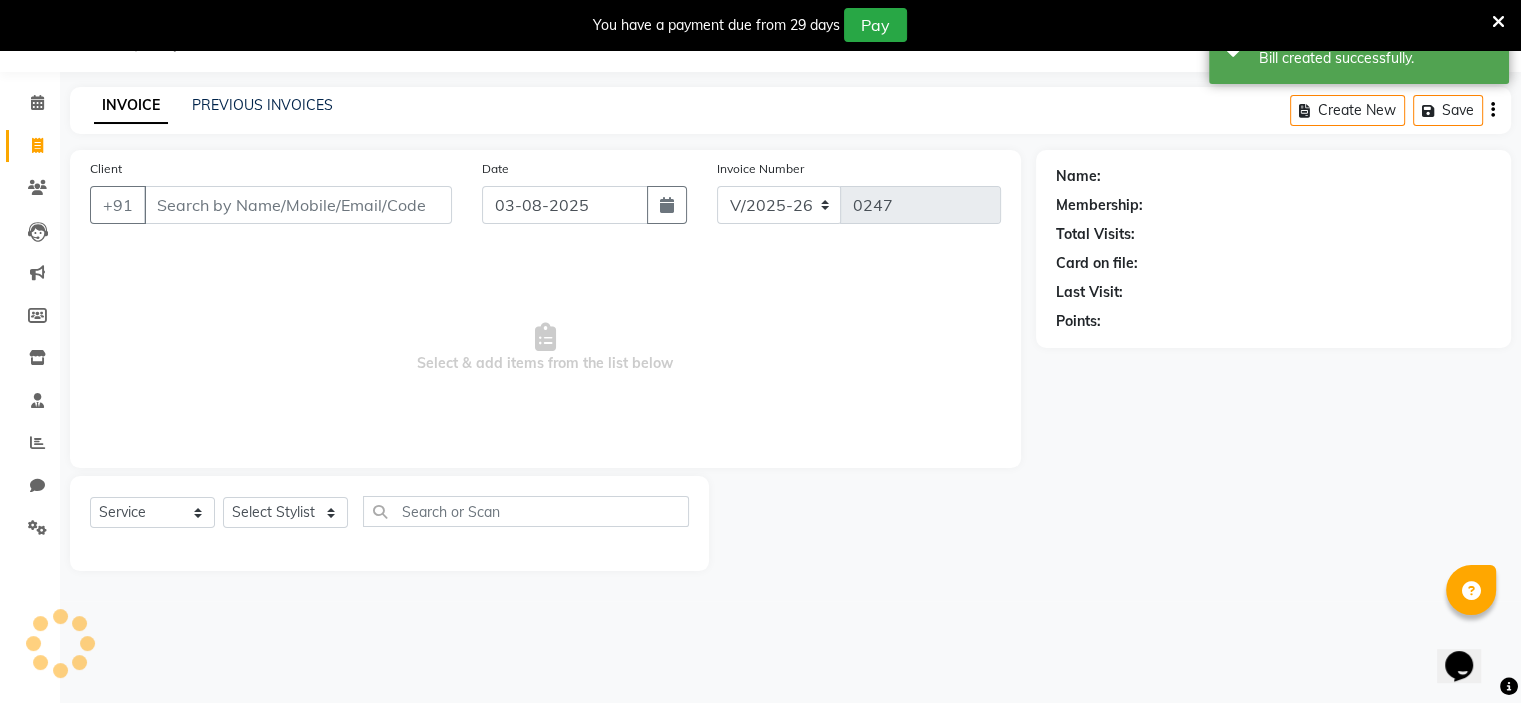 scroll, scrollTop: 50, scrollLeft: 0, axis: vertical 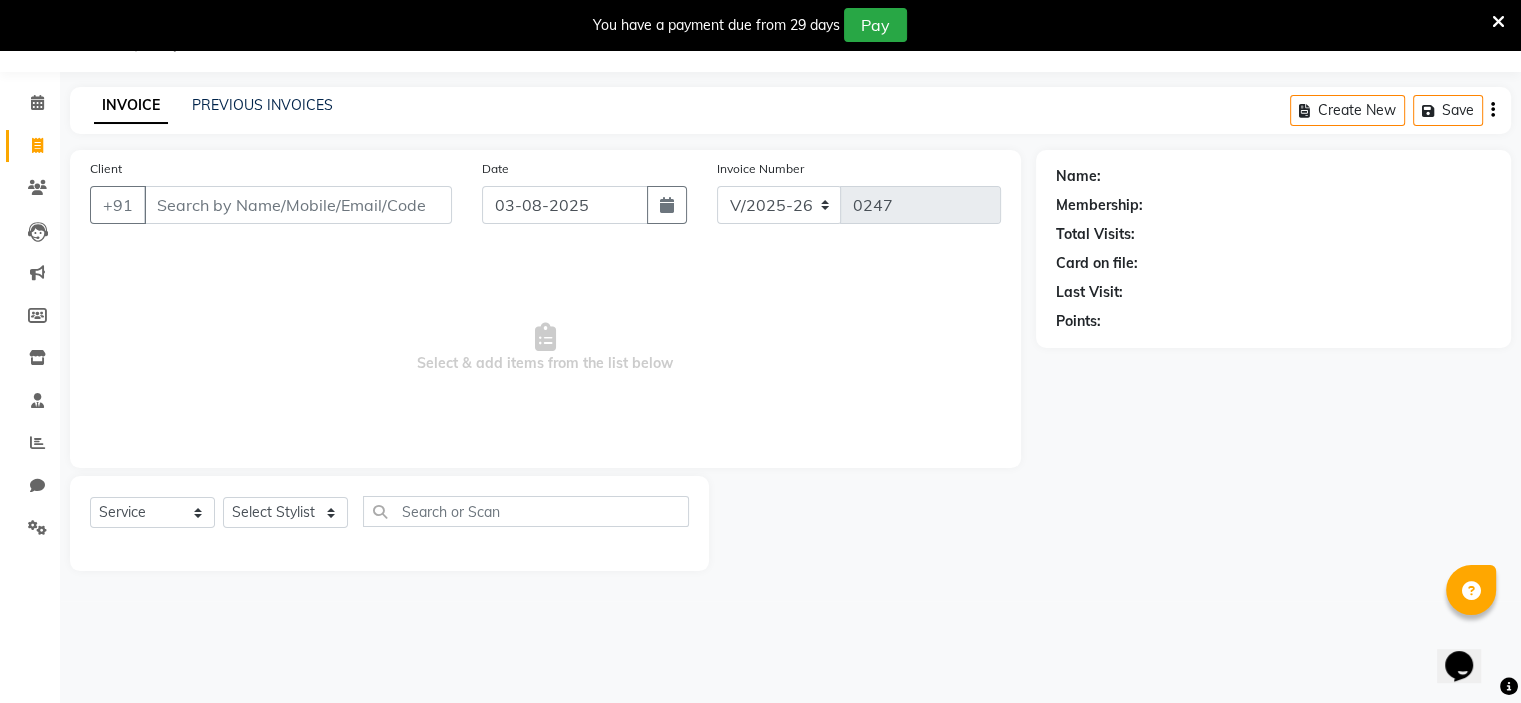 click on "Client" at bounding box center [298, 205] 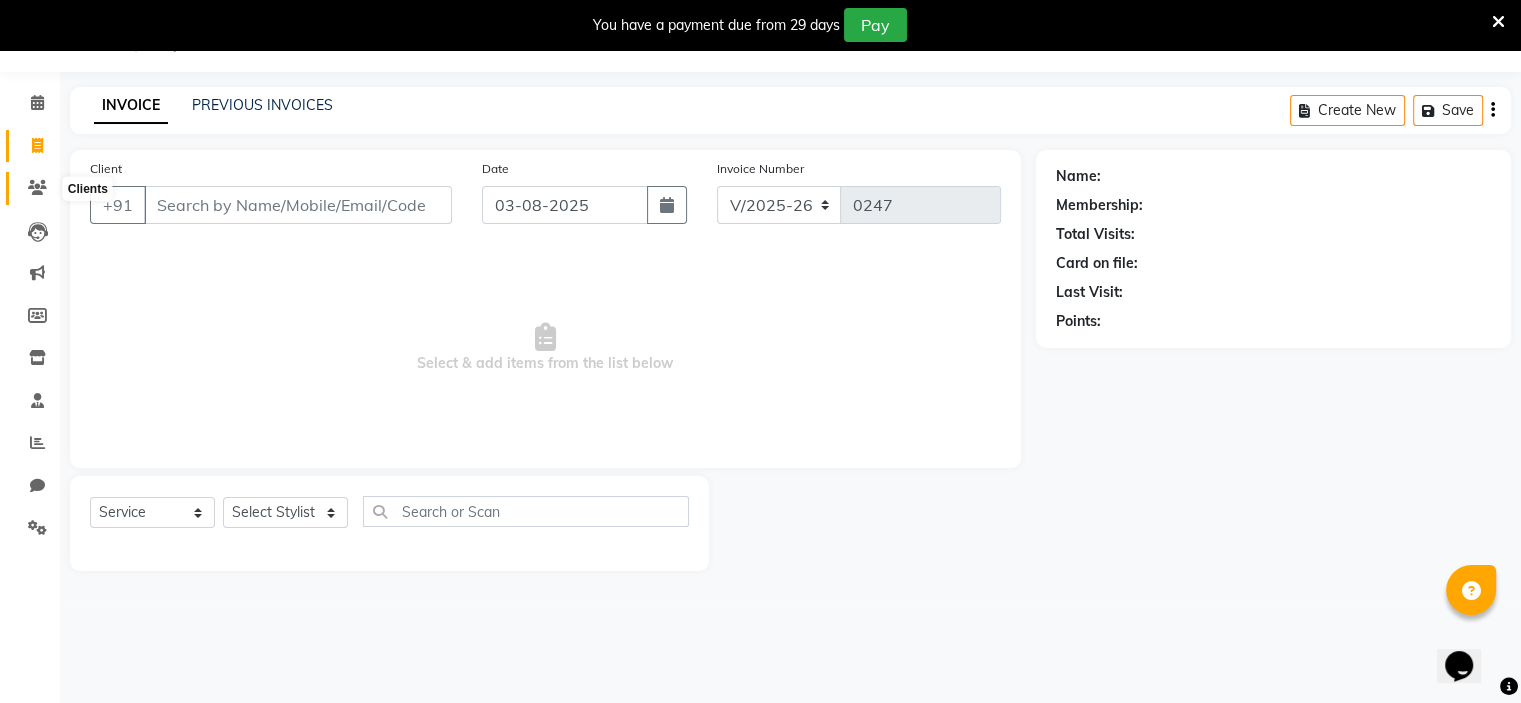 click 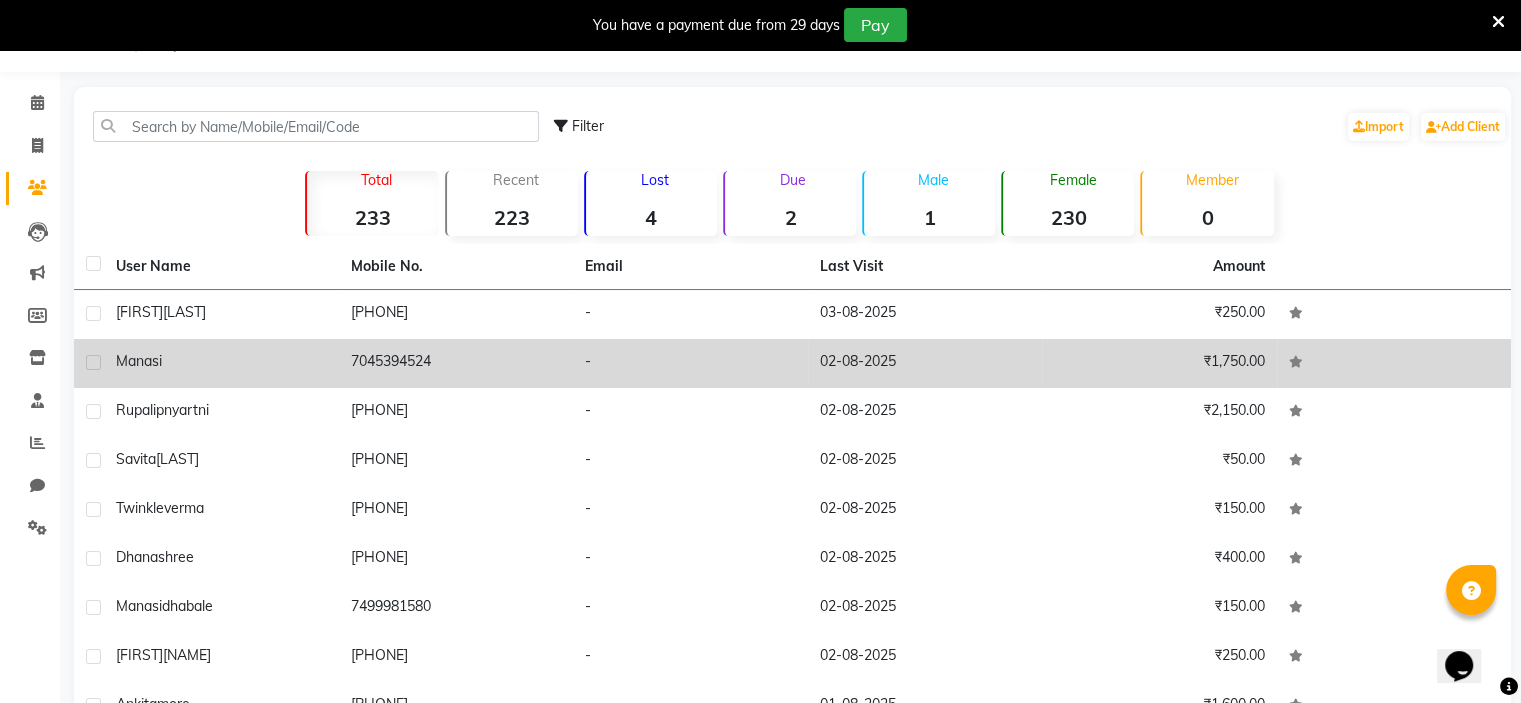click on "manasi" 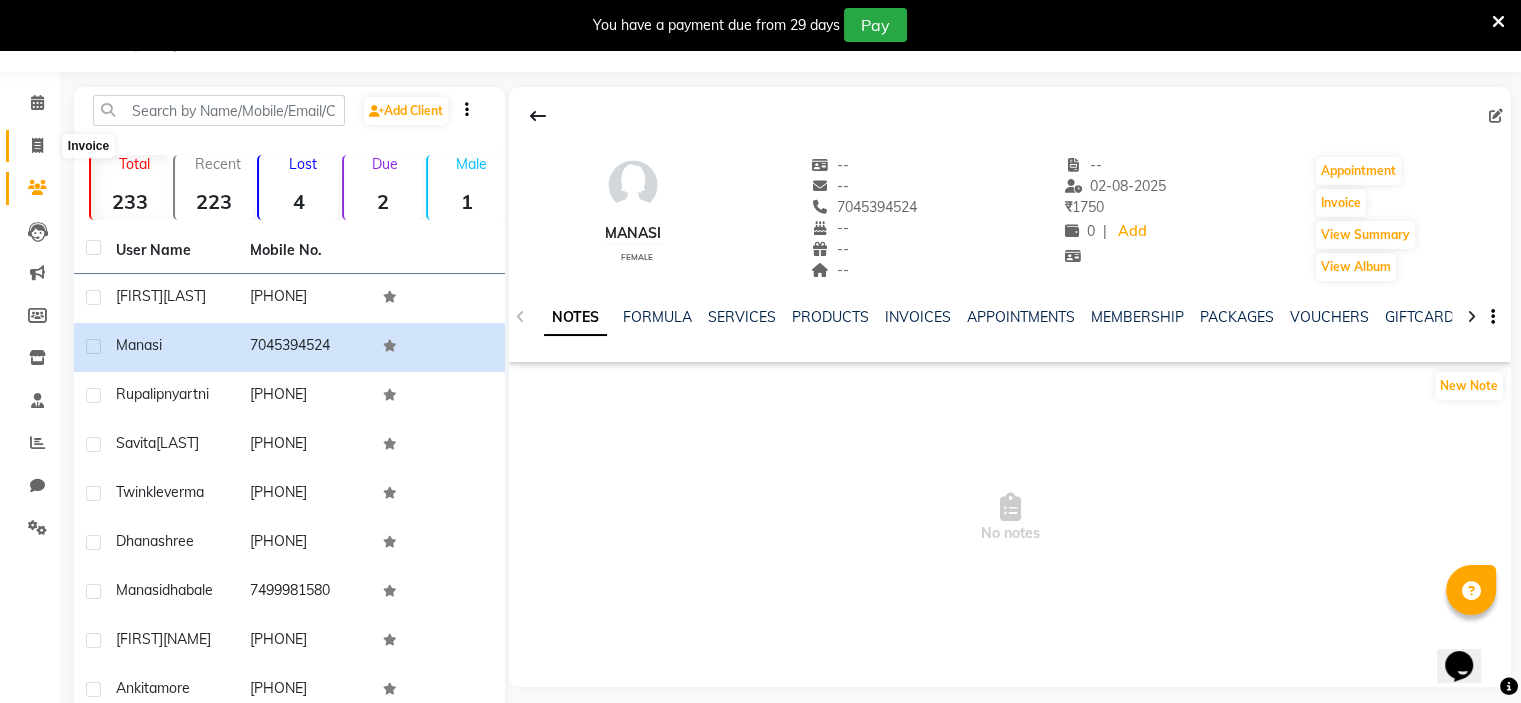 click 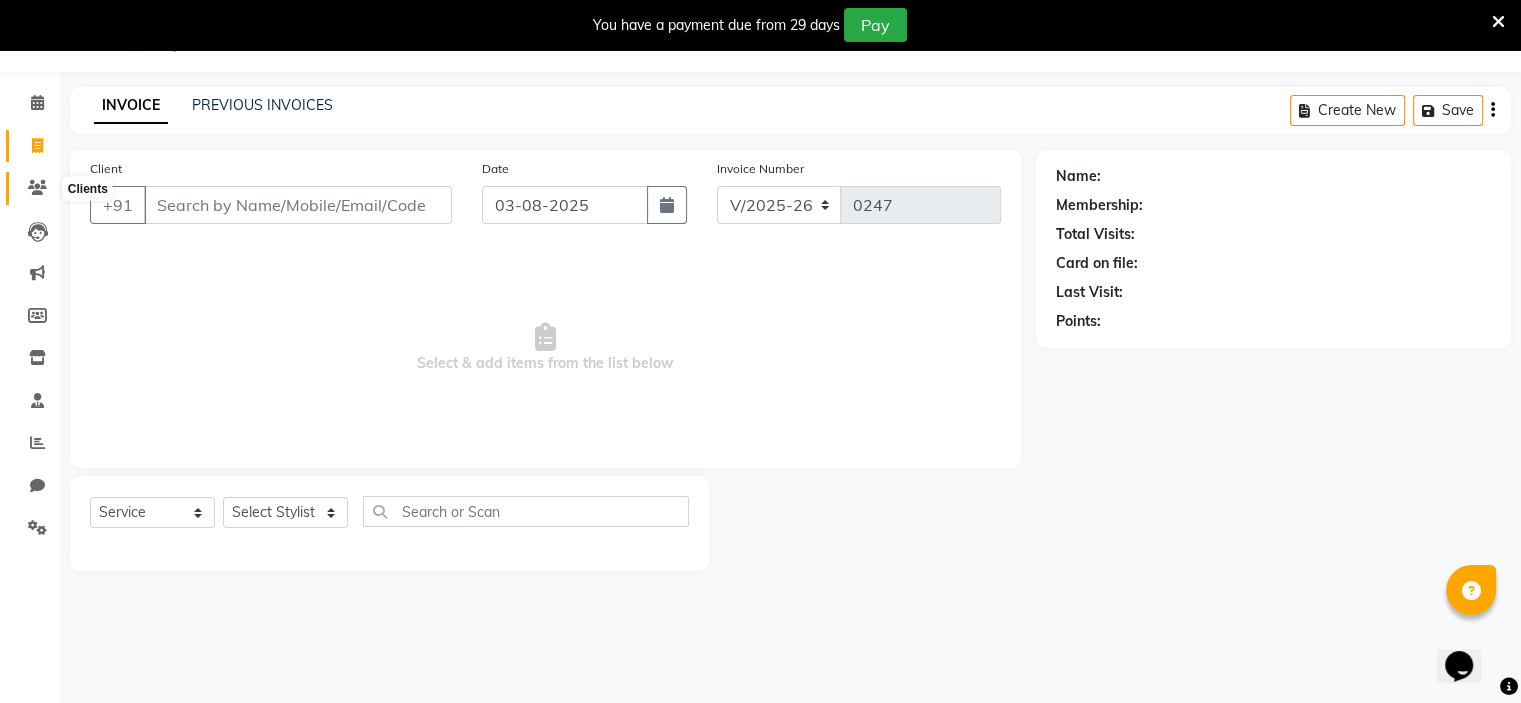 click 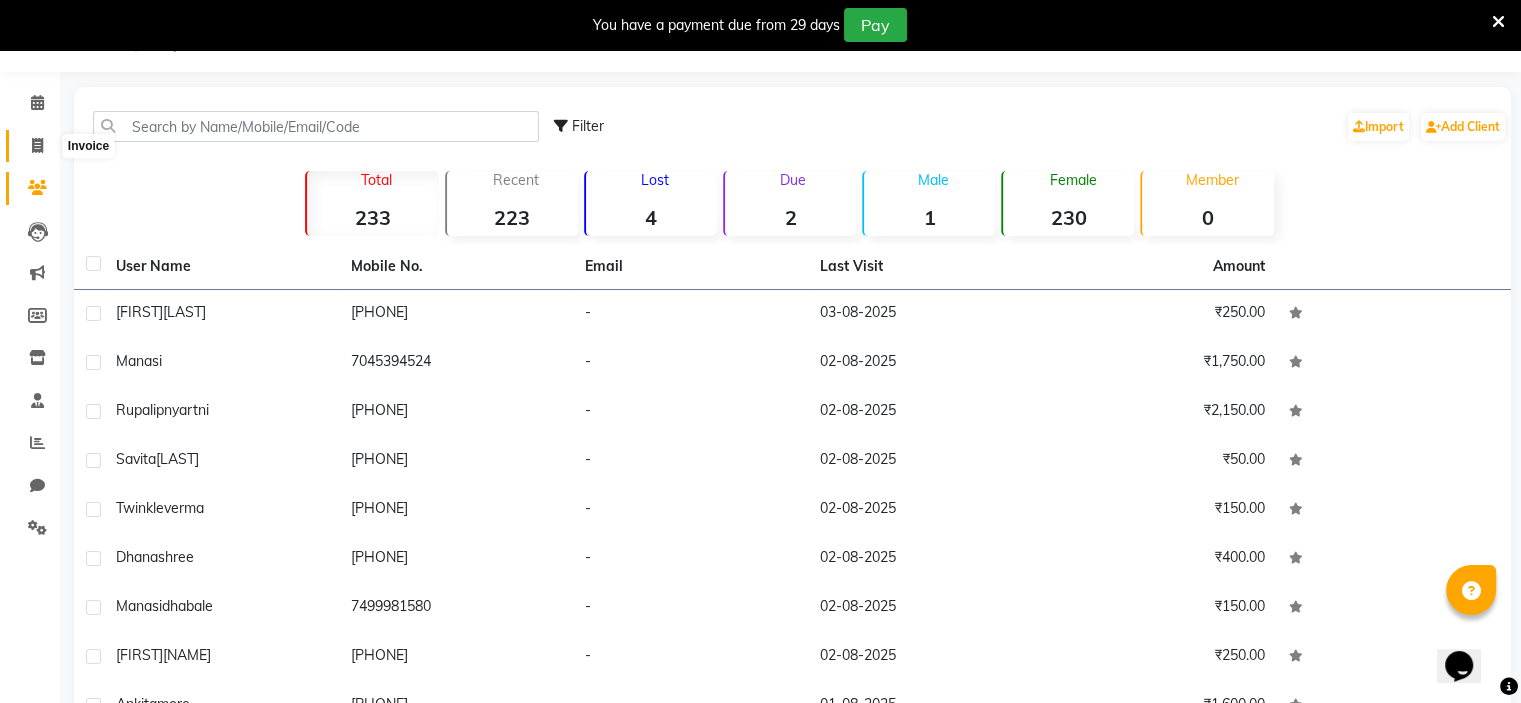 click 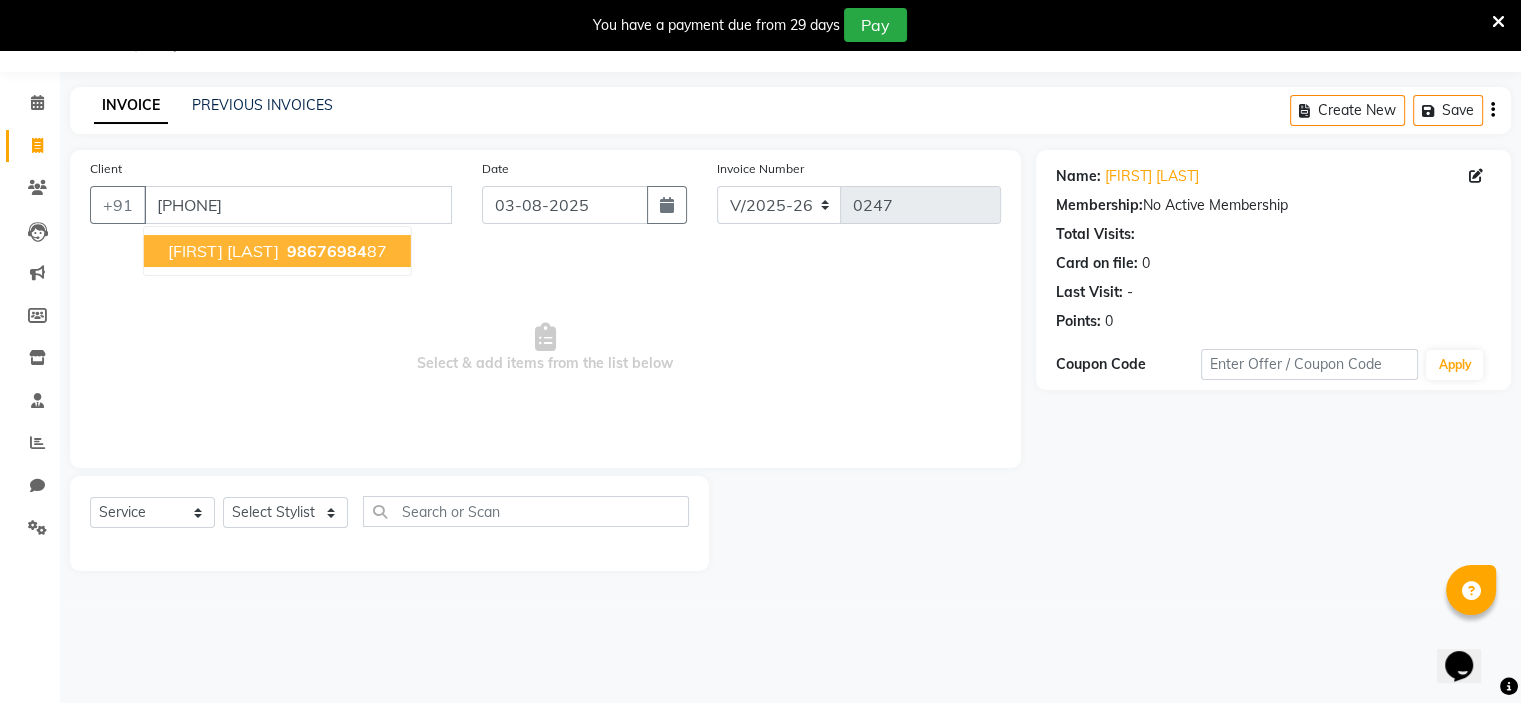 click on "98676984" at bounding box center [327, 251] 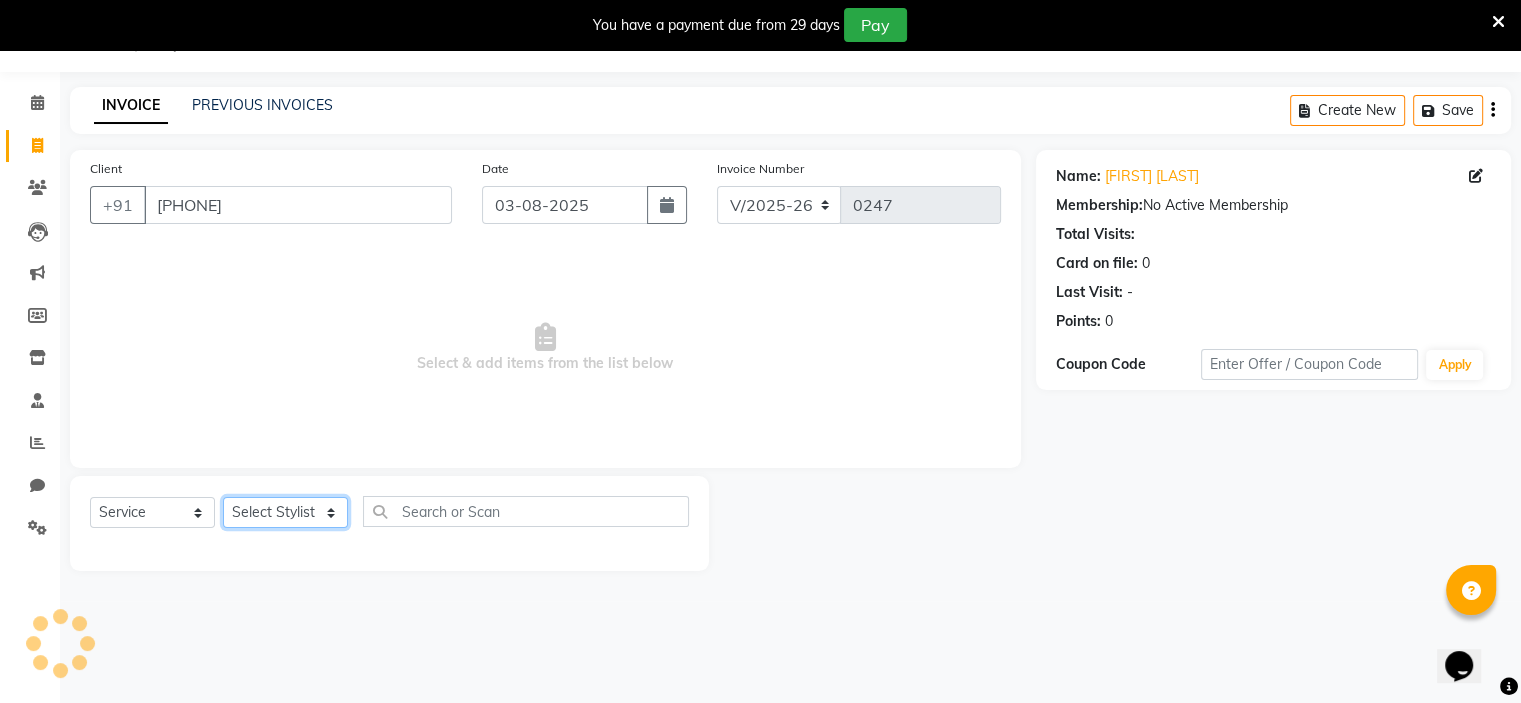 click on "Select Stylist  [NAME] (Owner) [NAME] [NAME] [NAME] [NAME] [NAME] [NAME] [NAME] [NAME]" 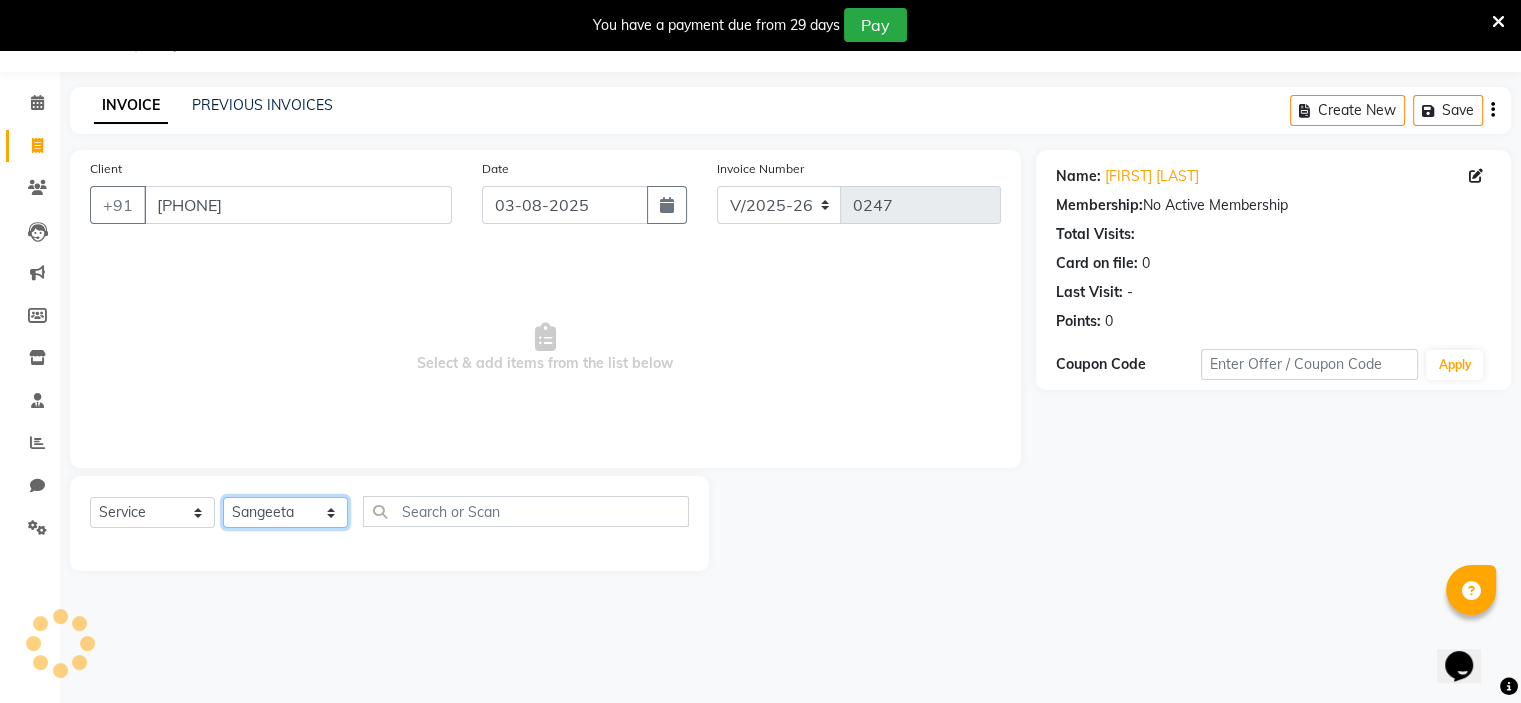click on "Select Stylist  [NAME] (Owner) [NAME] [NAME] [NAME] [NAME] [NAME] [NAME] [NAME] [NAME]" 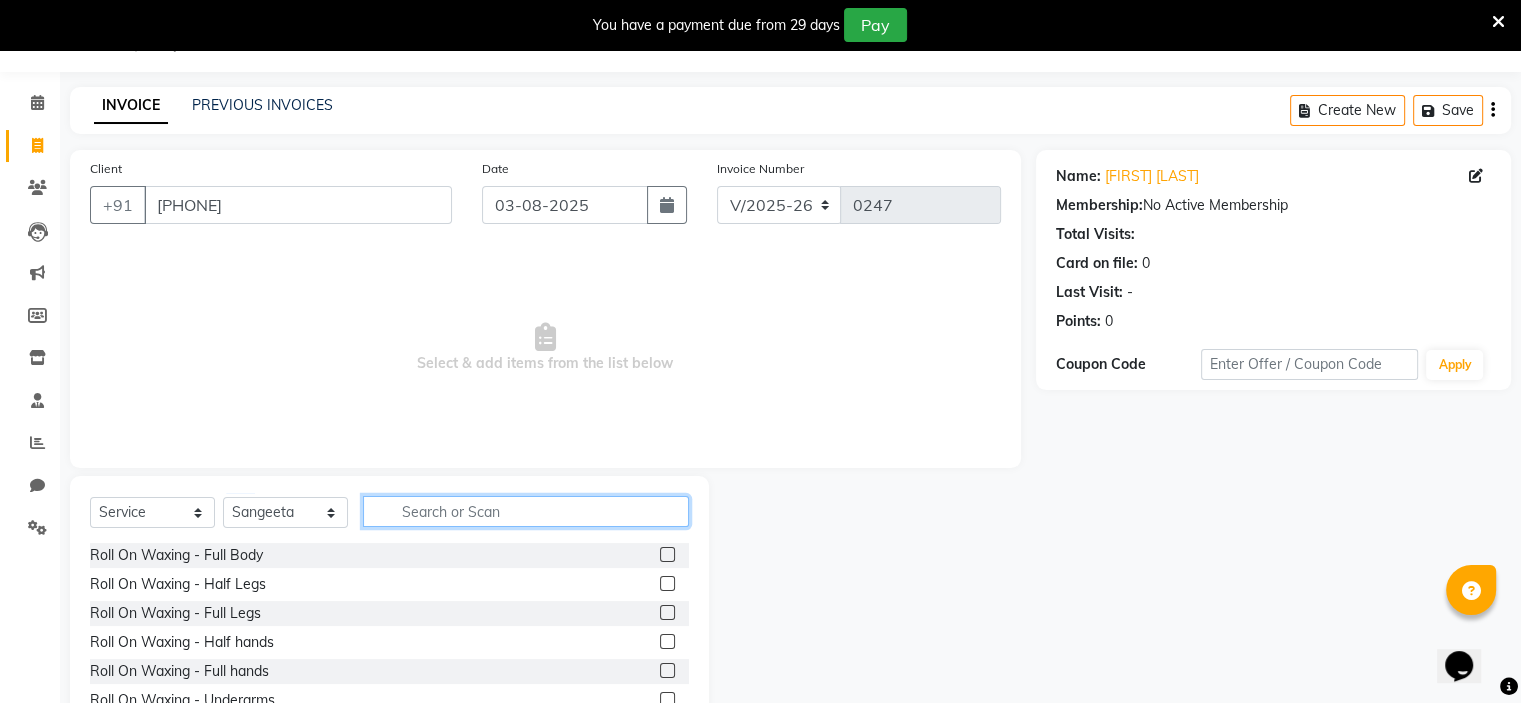 click 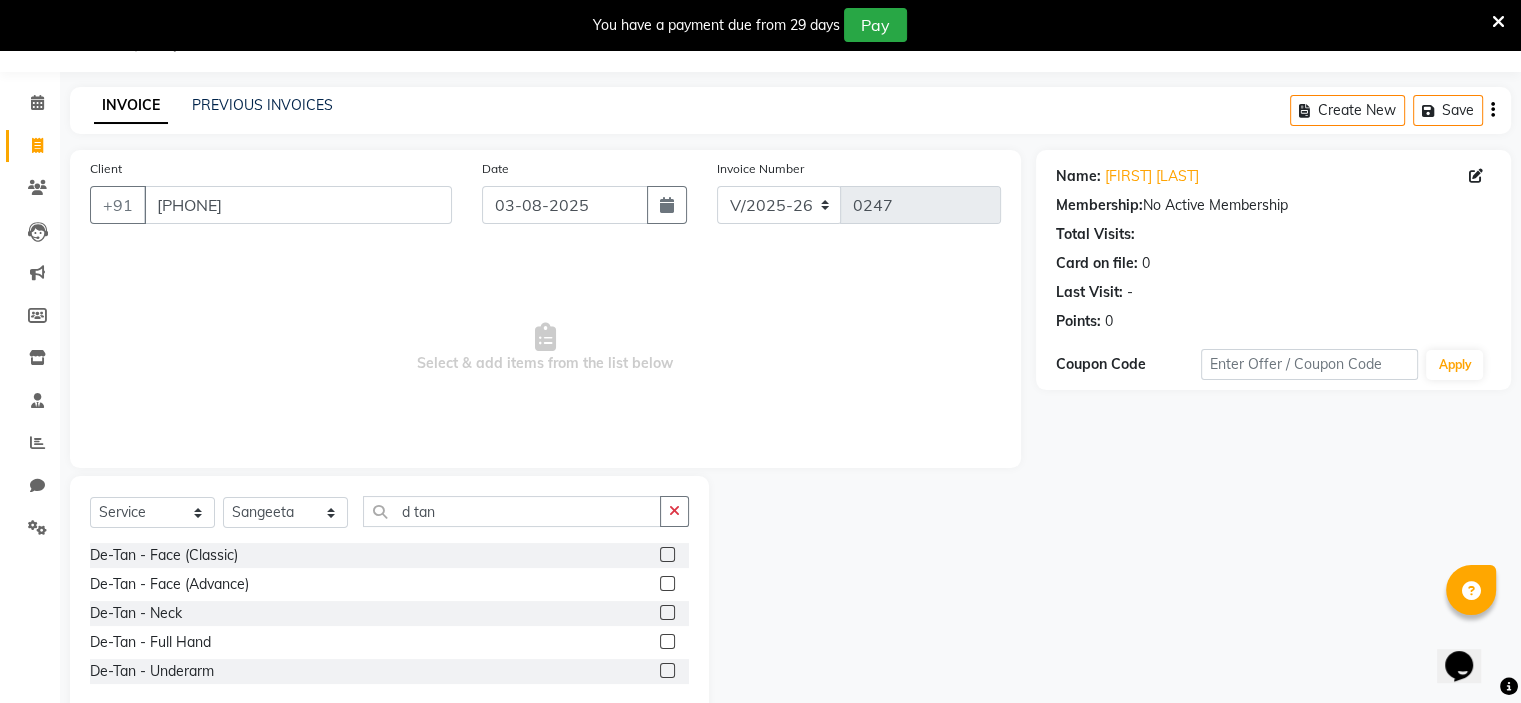 click 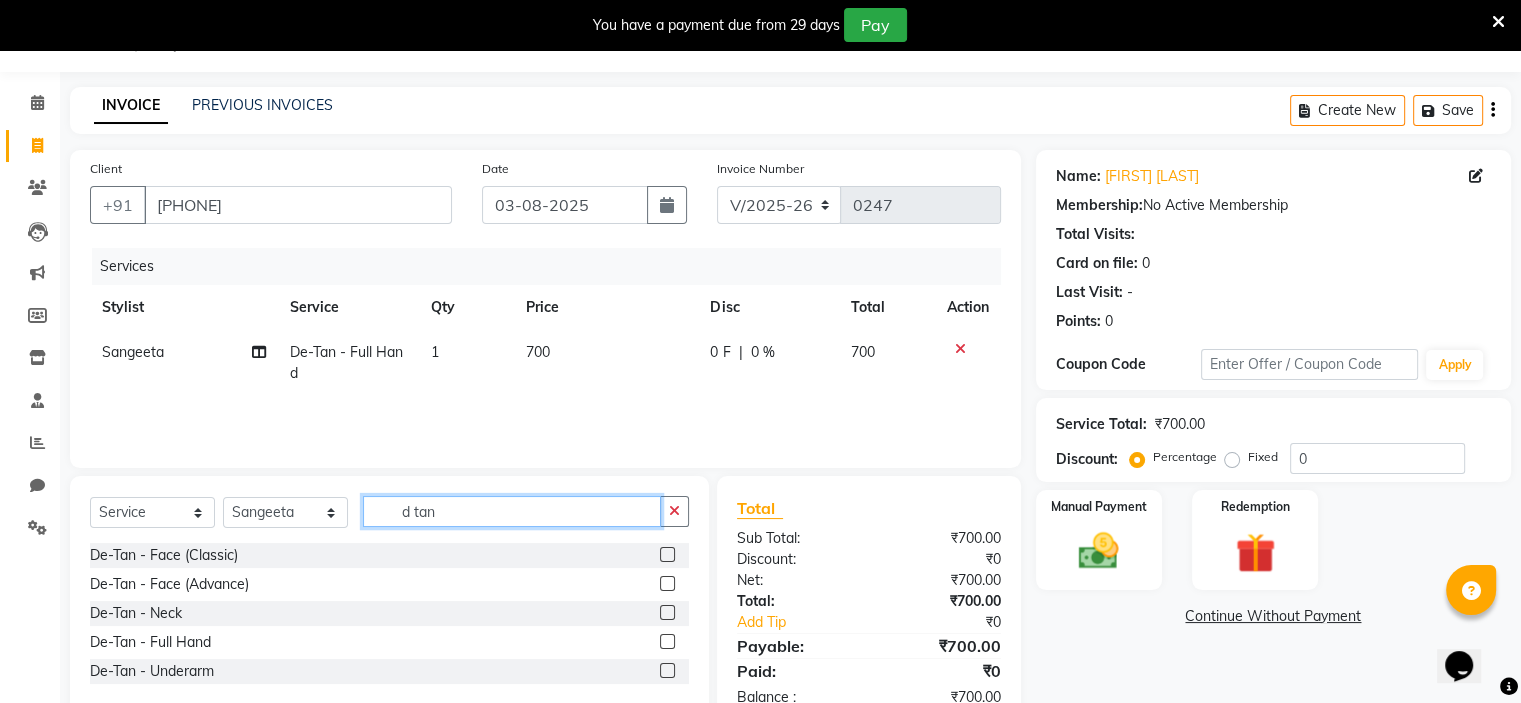 click on "d tan" 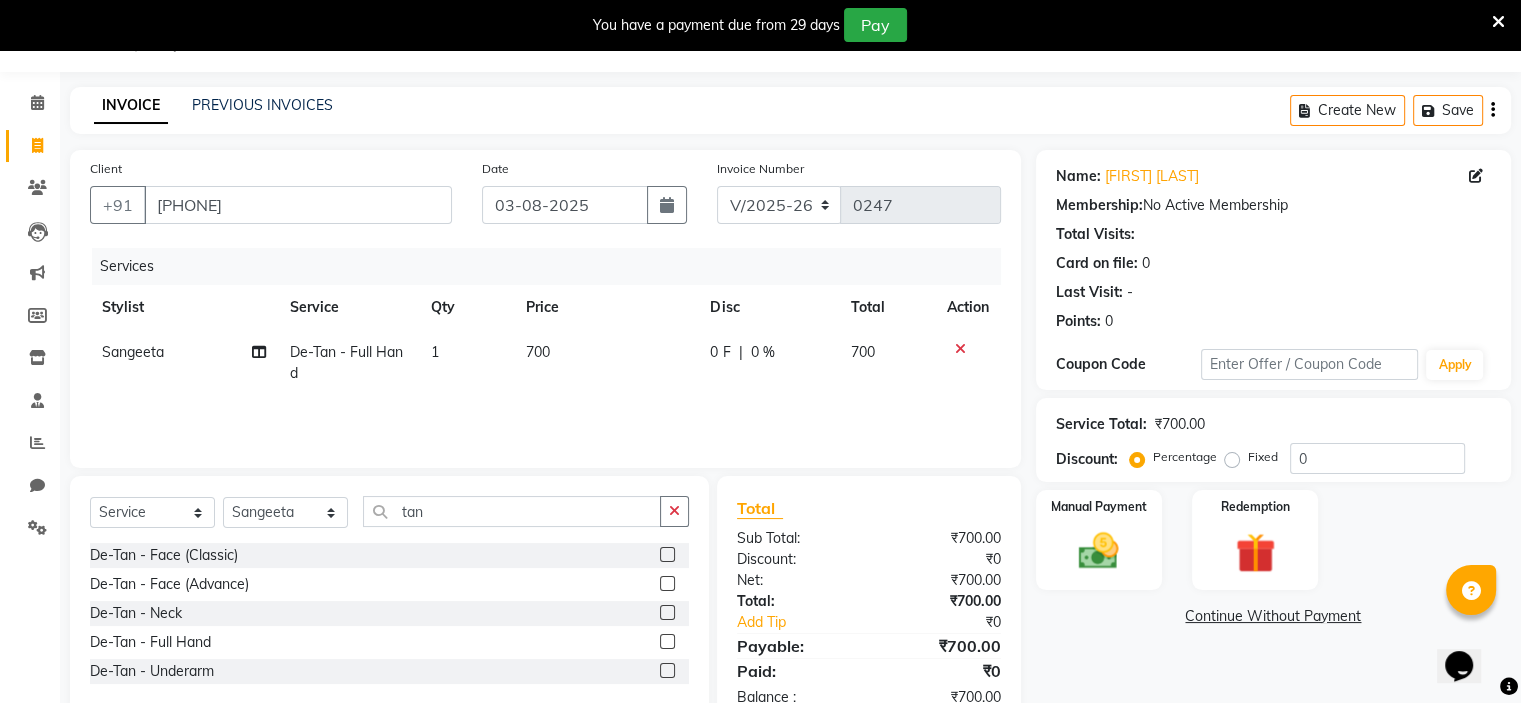click 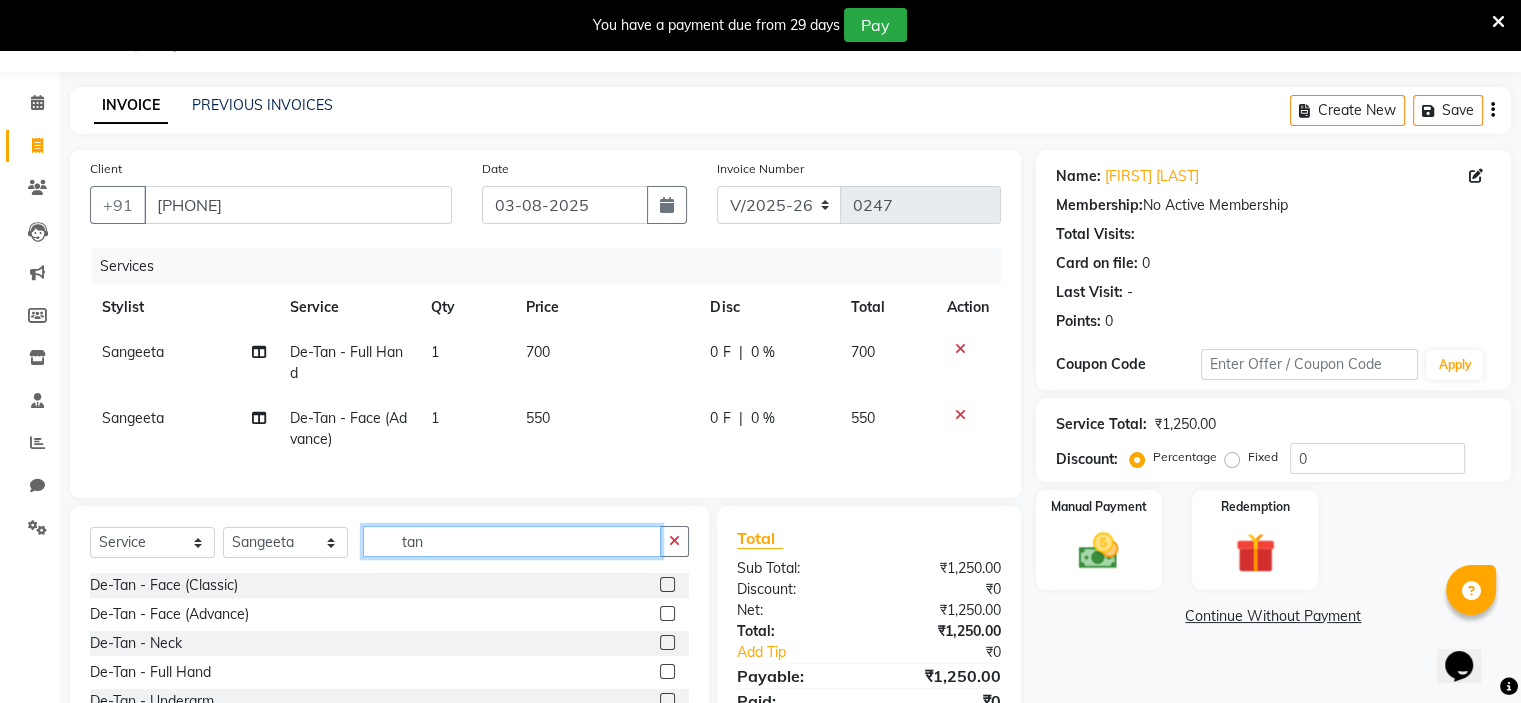 click on "tan" 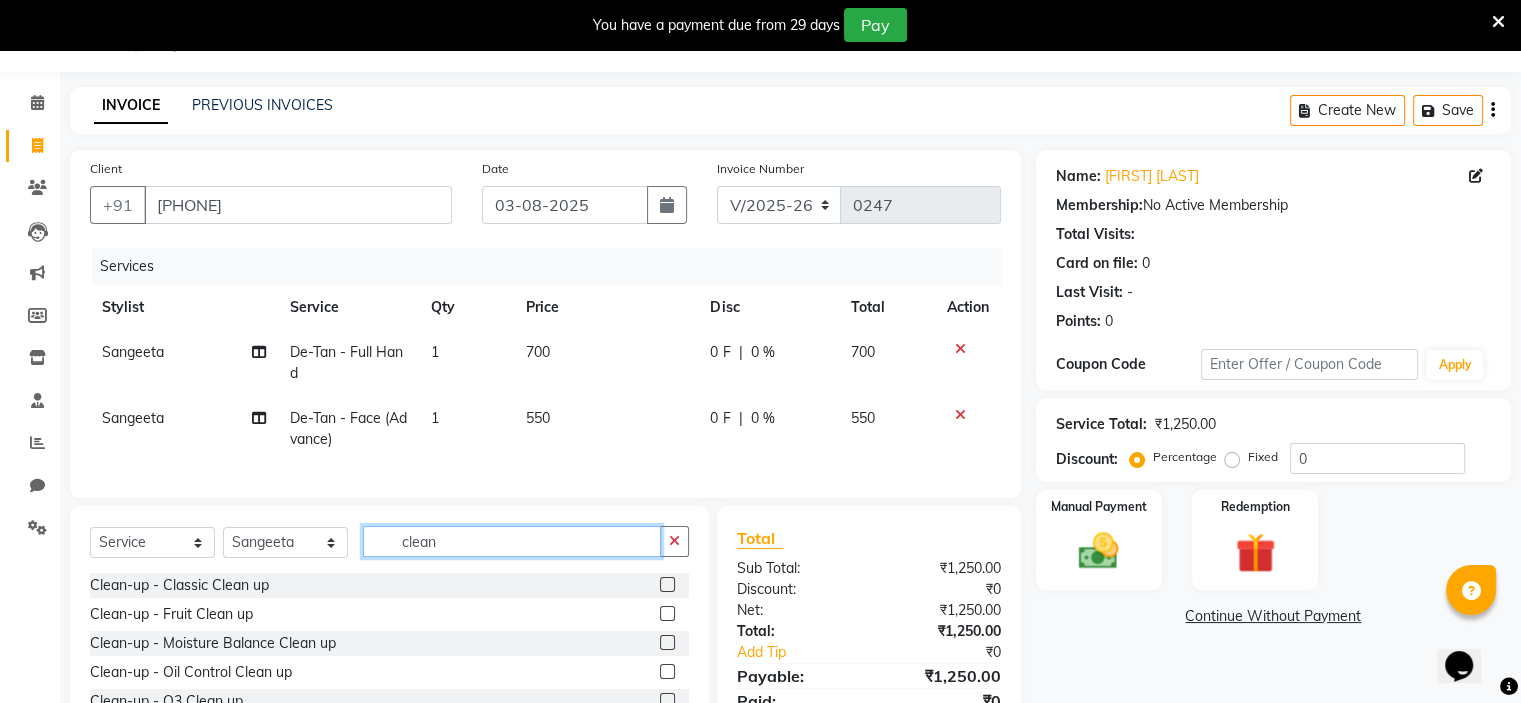scroll, scrollTop: 3, scrollLeft: 0, axis: vertical 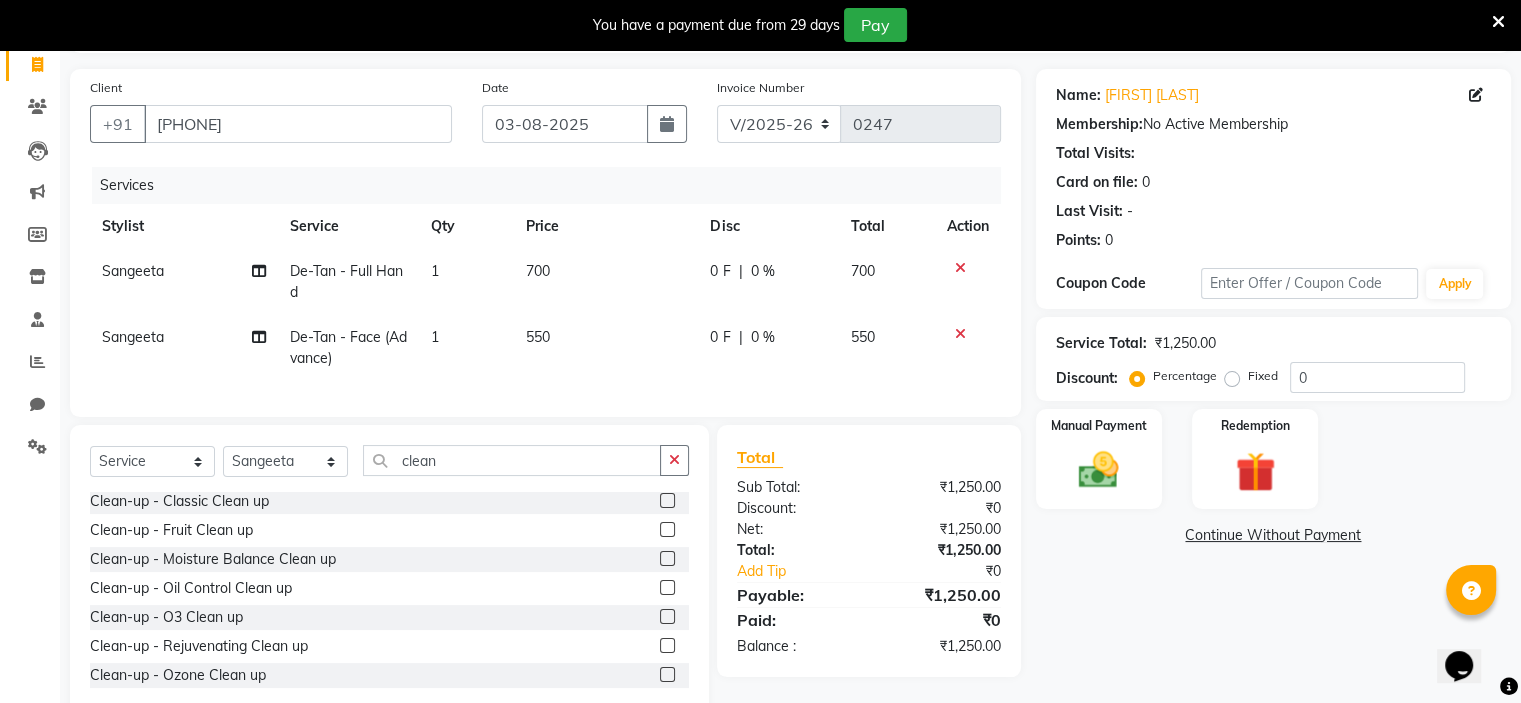 click 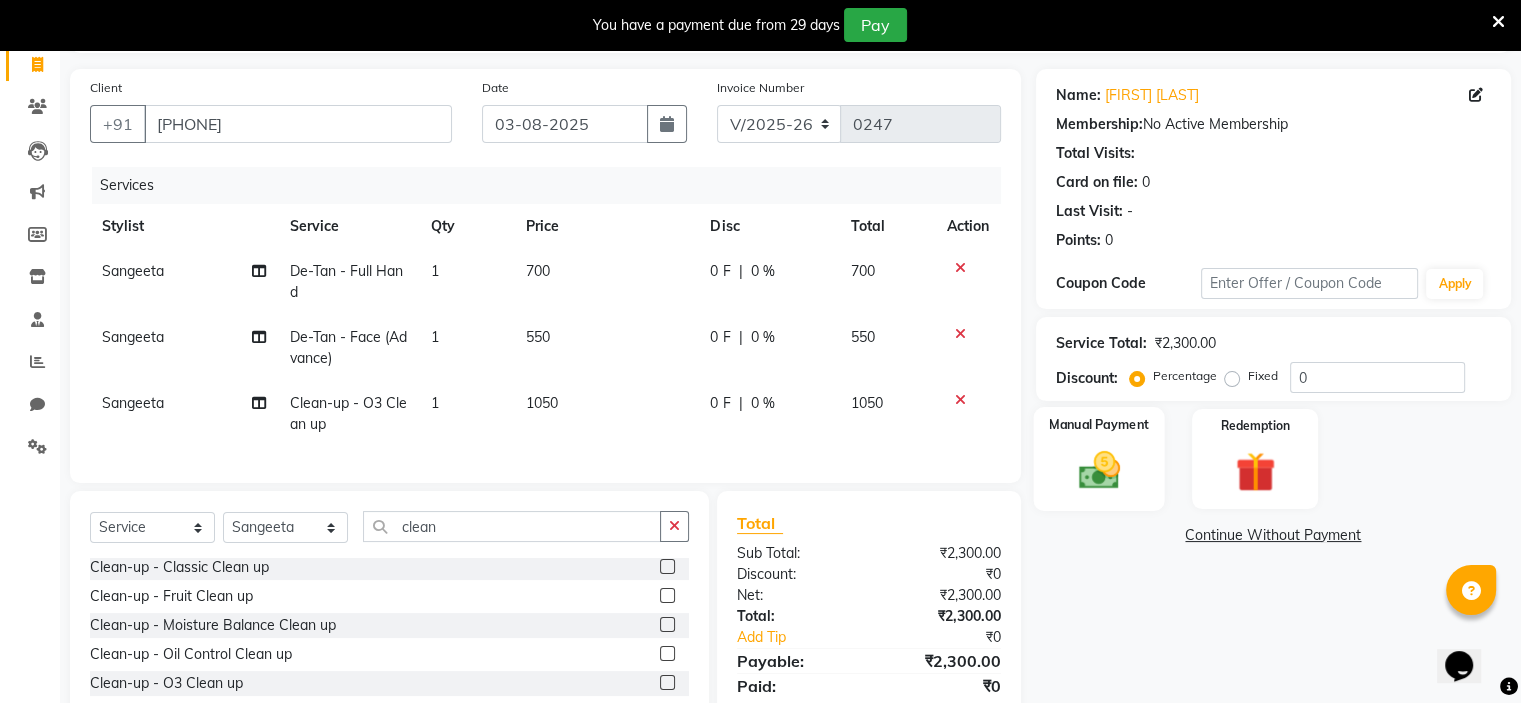 click on "Manual Payment" 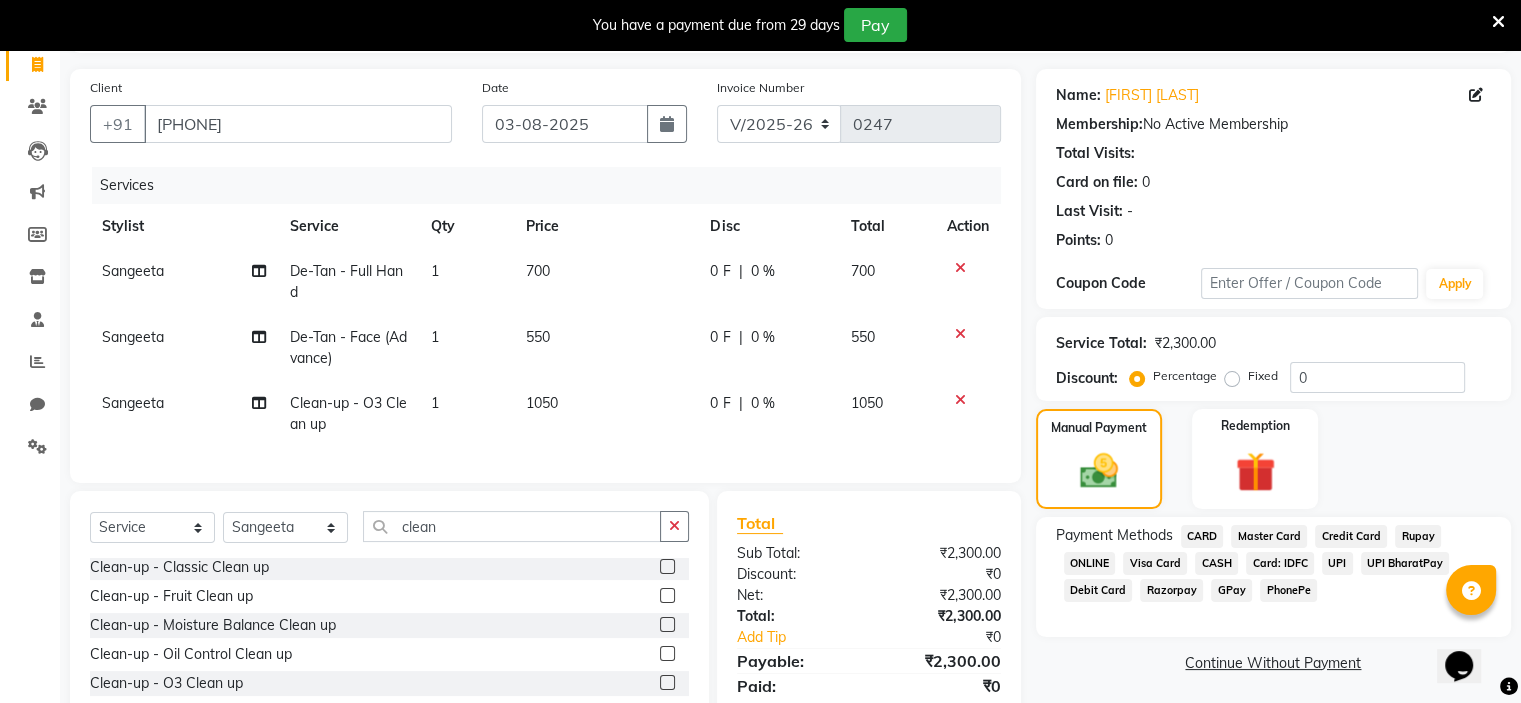 click on "GPay" 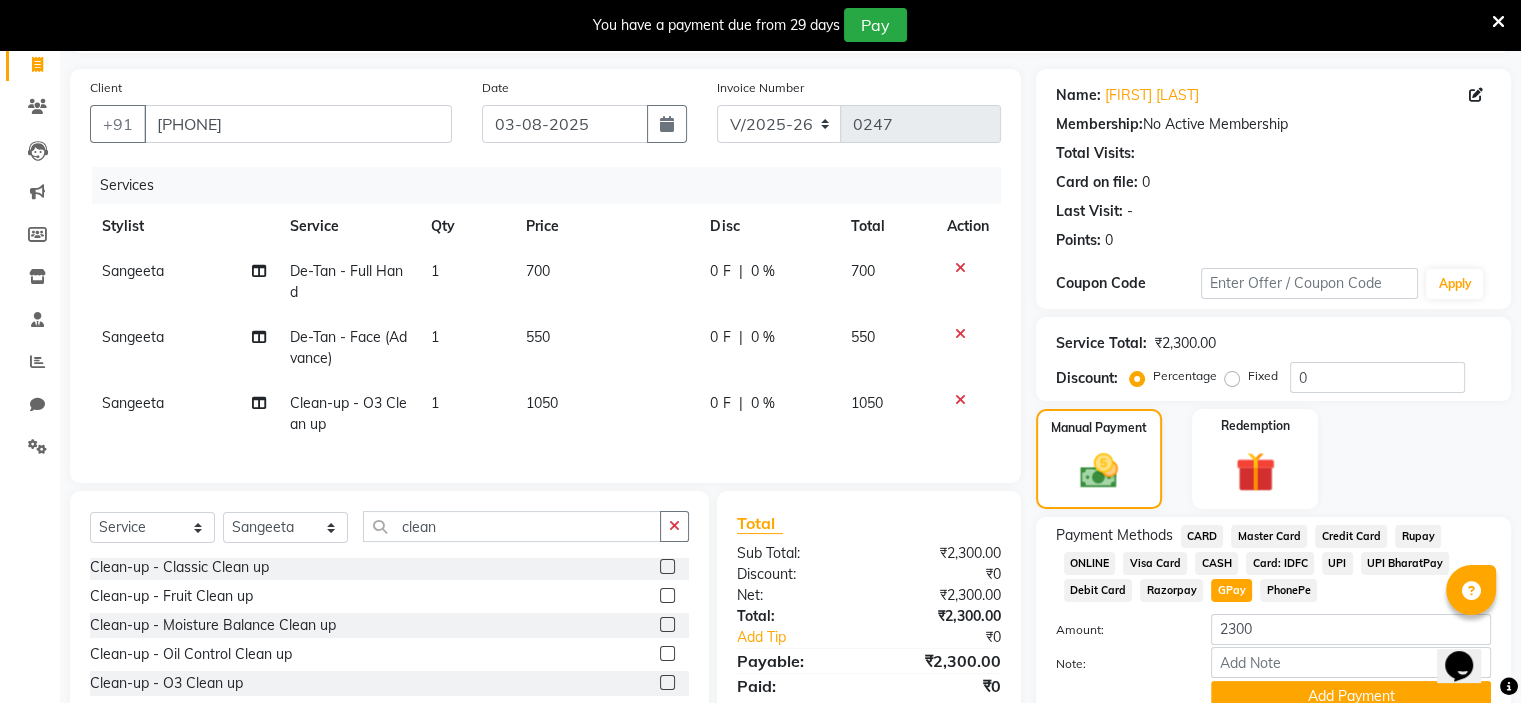 scroll, scrollTop: 260, scrollLeft: 0, axis: vertical 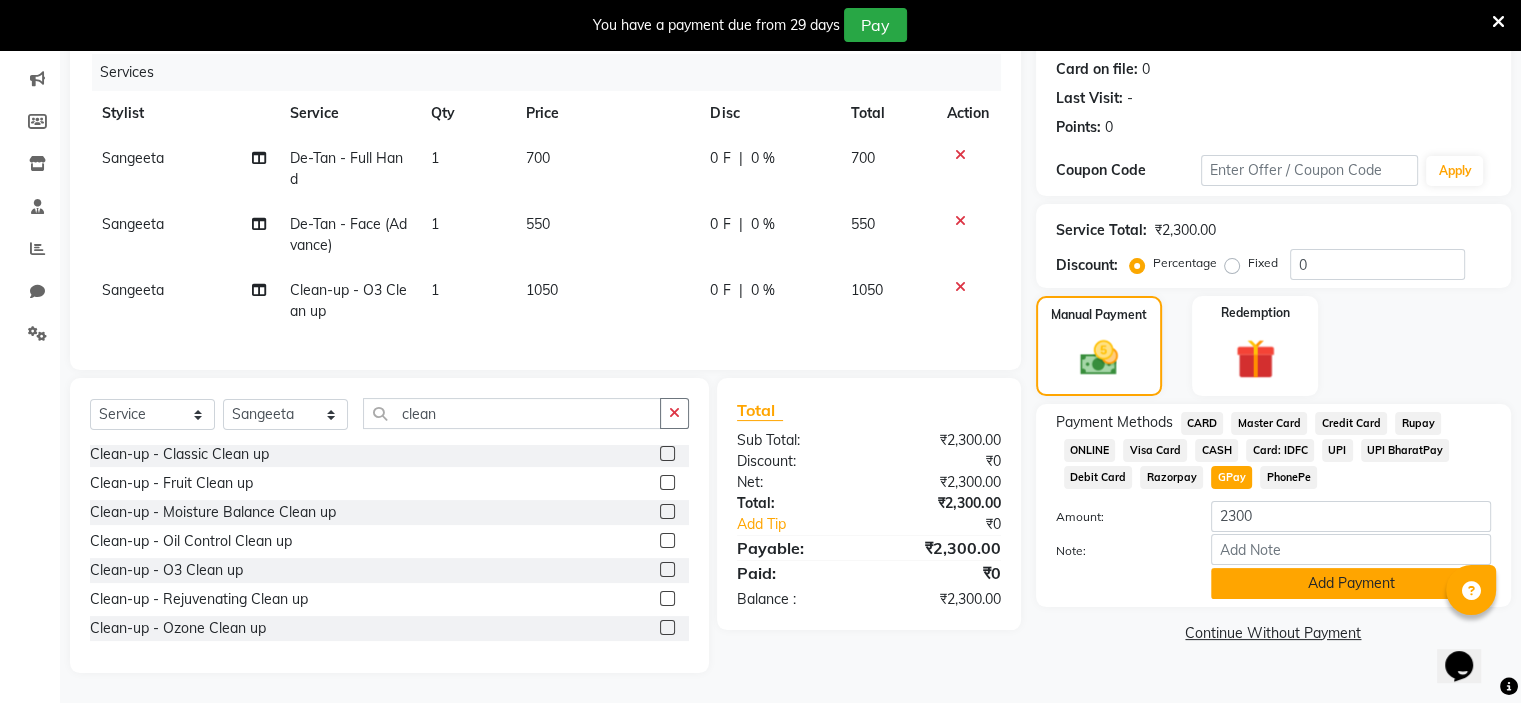 click on "Add Payment" 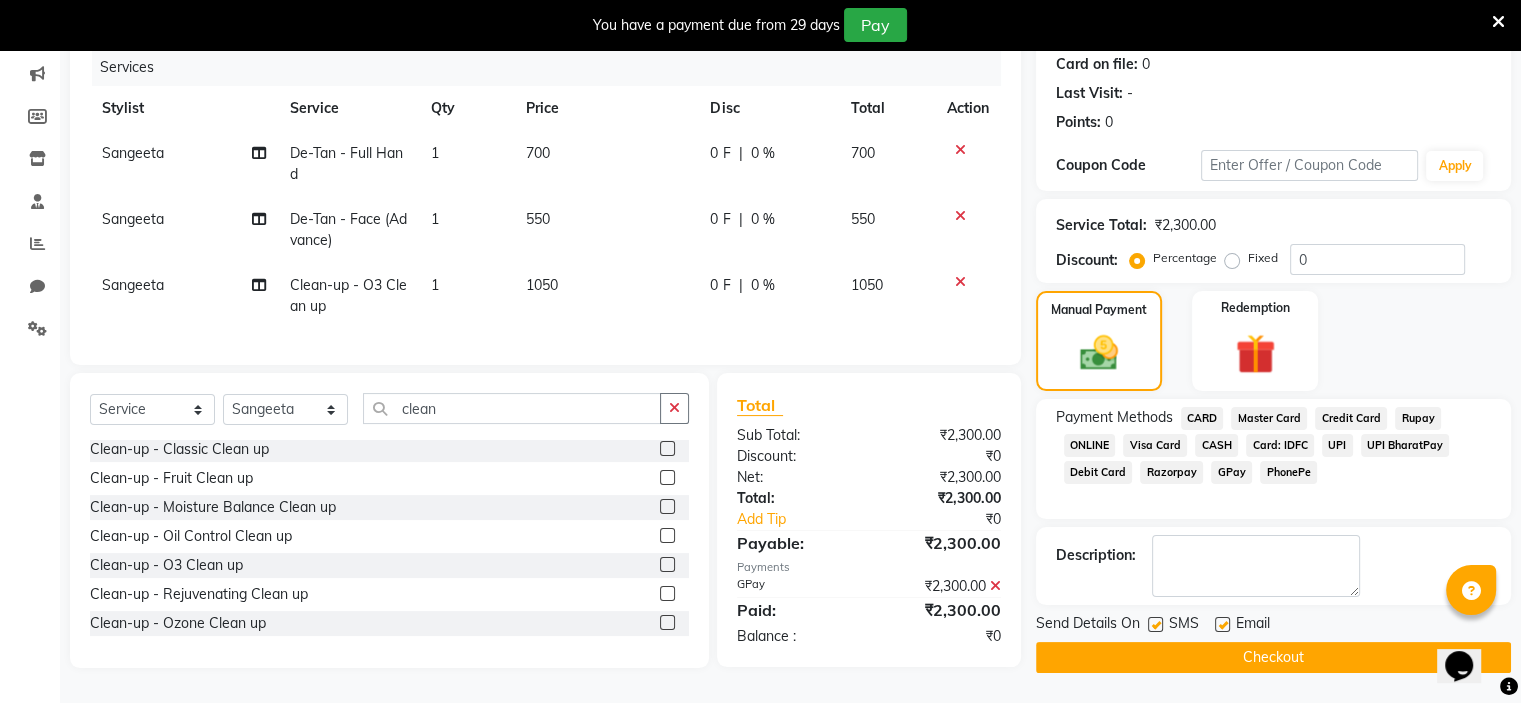 click 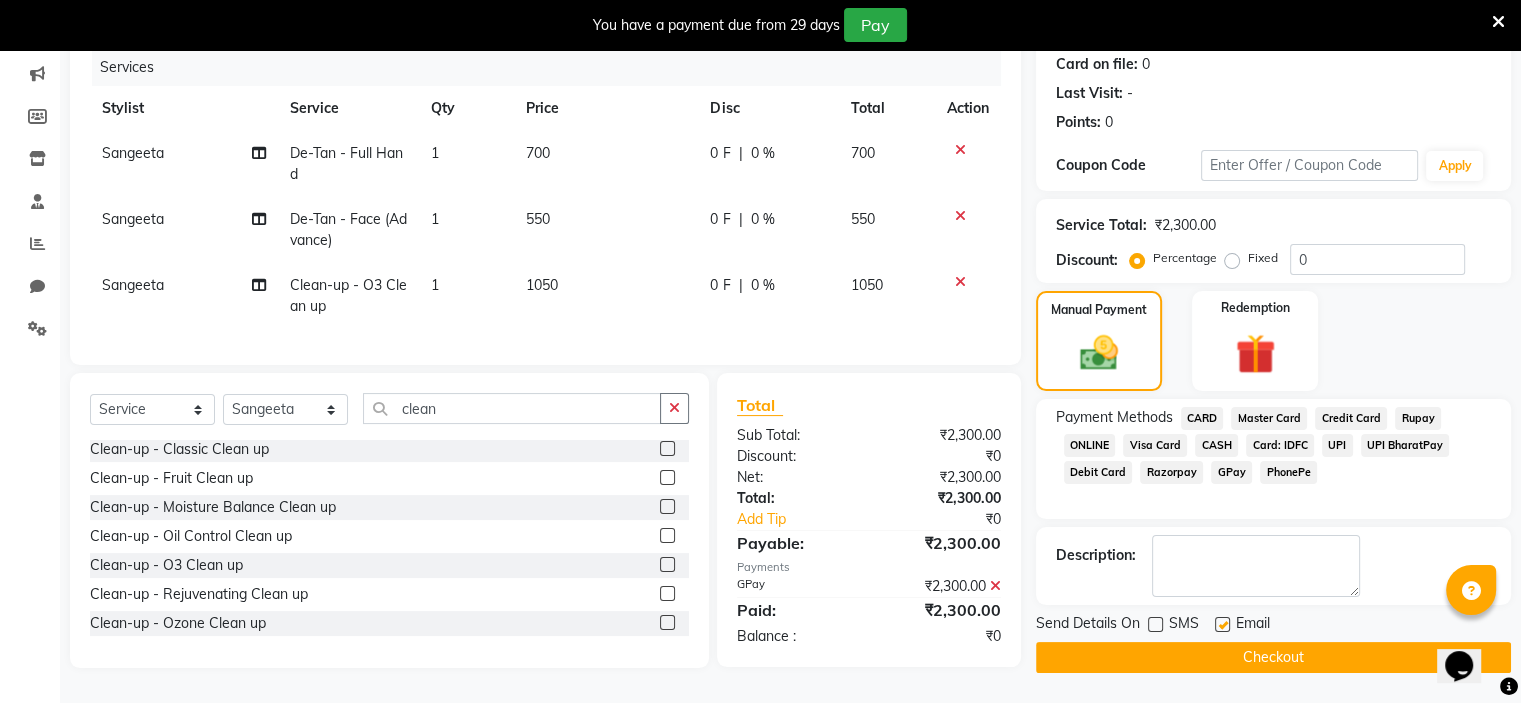 click 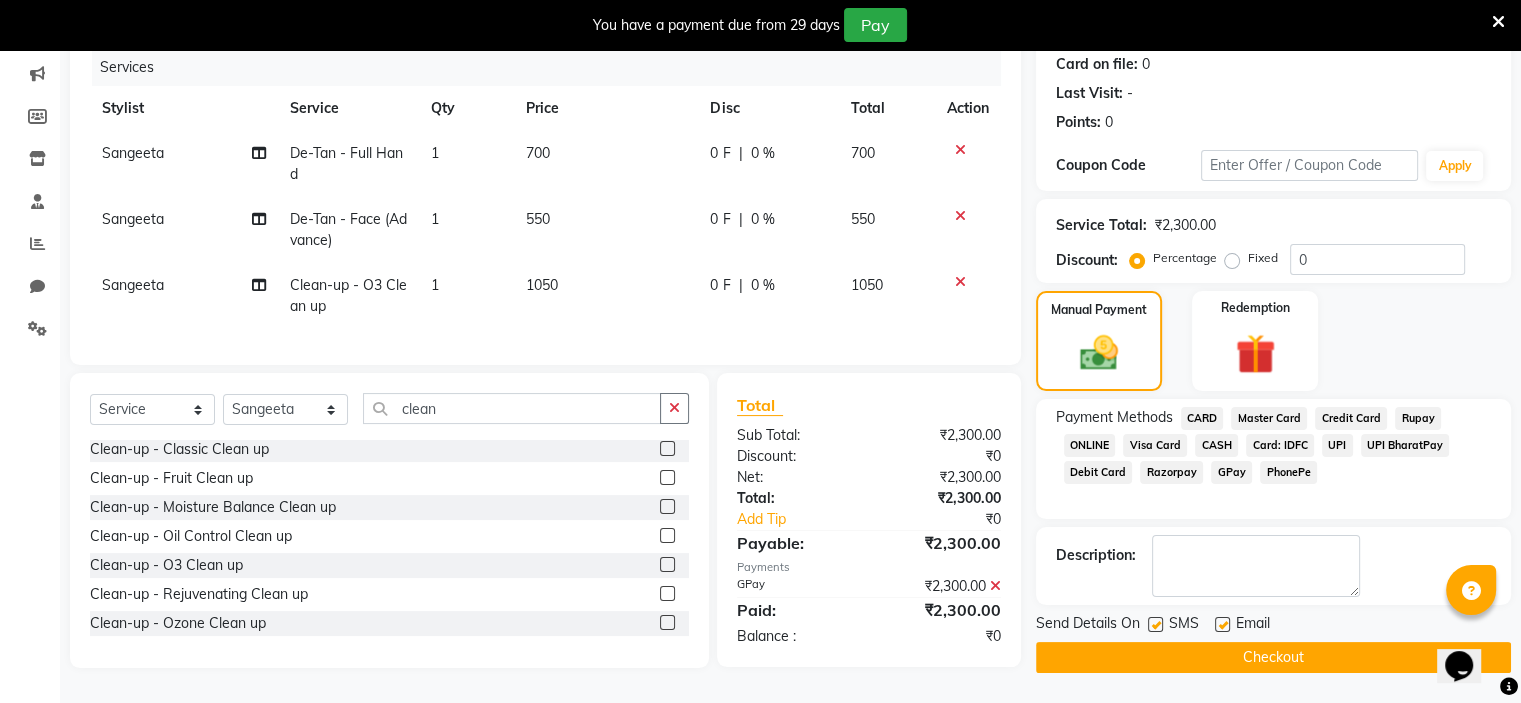 click on "Checkout" 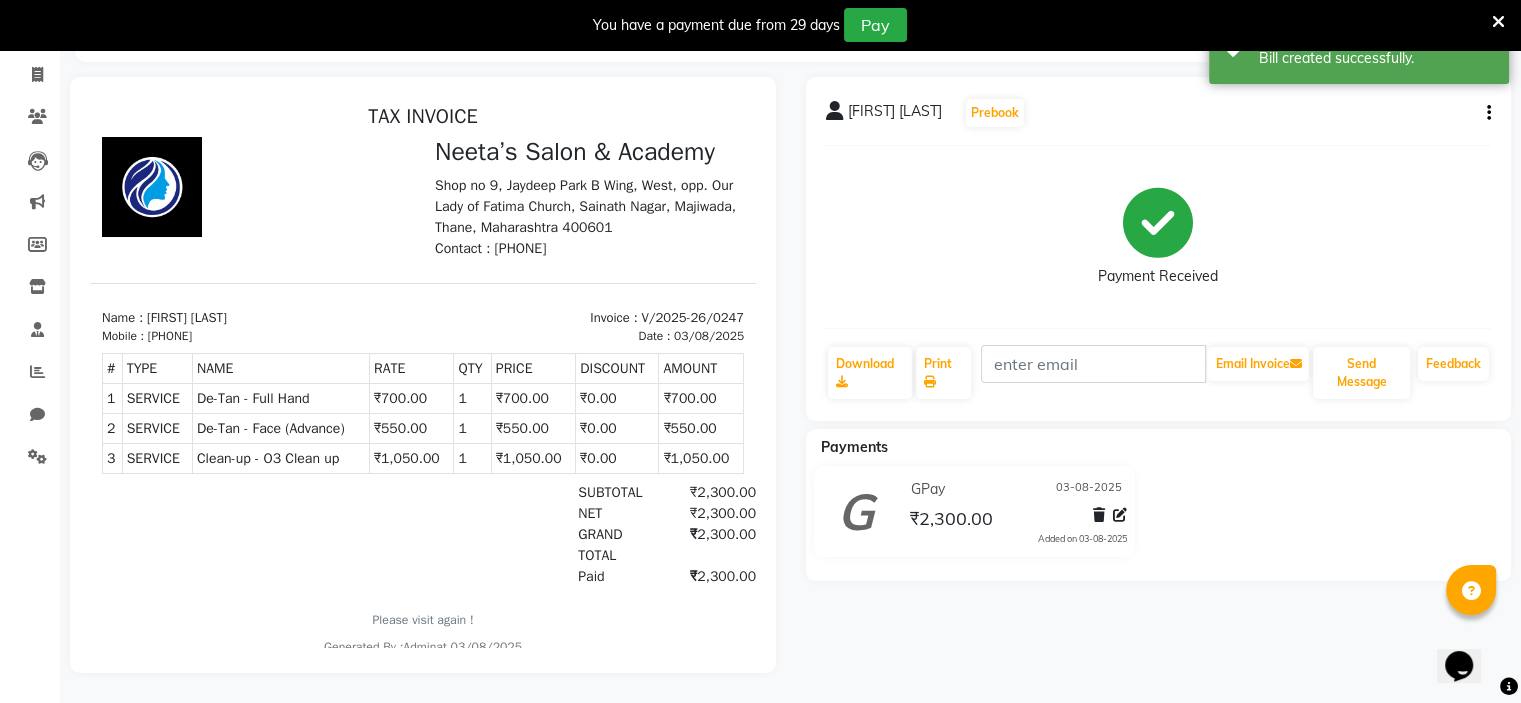 scroll, scrollTop: 0, scrollLeft: 0, axis: both 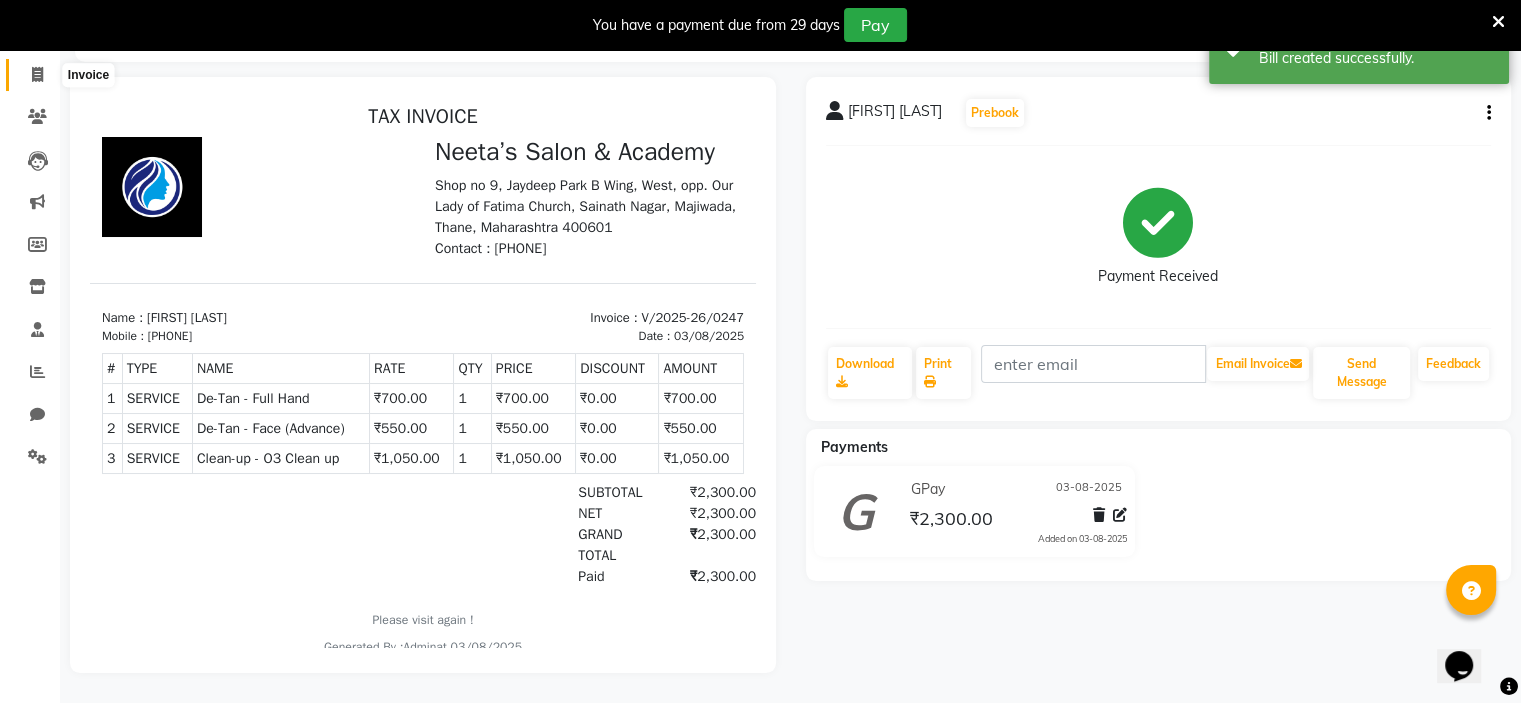 click 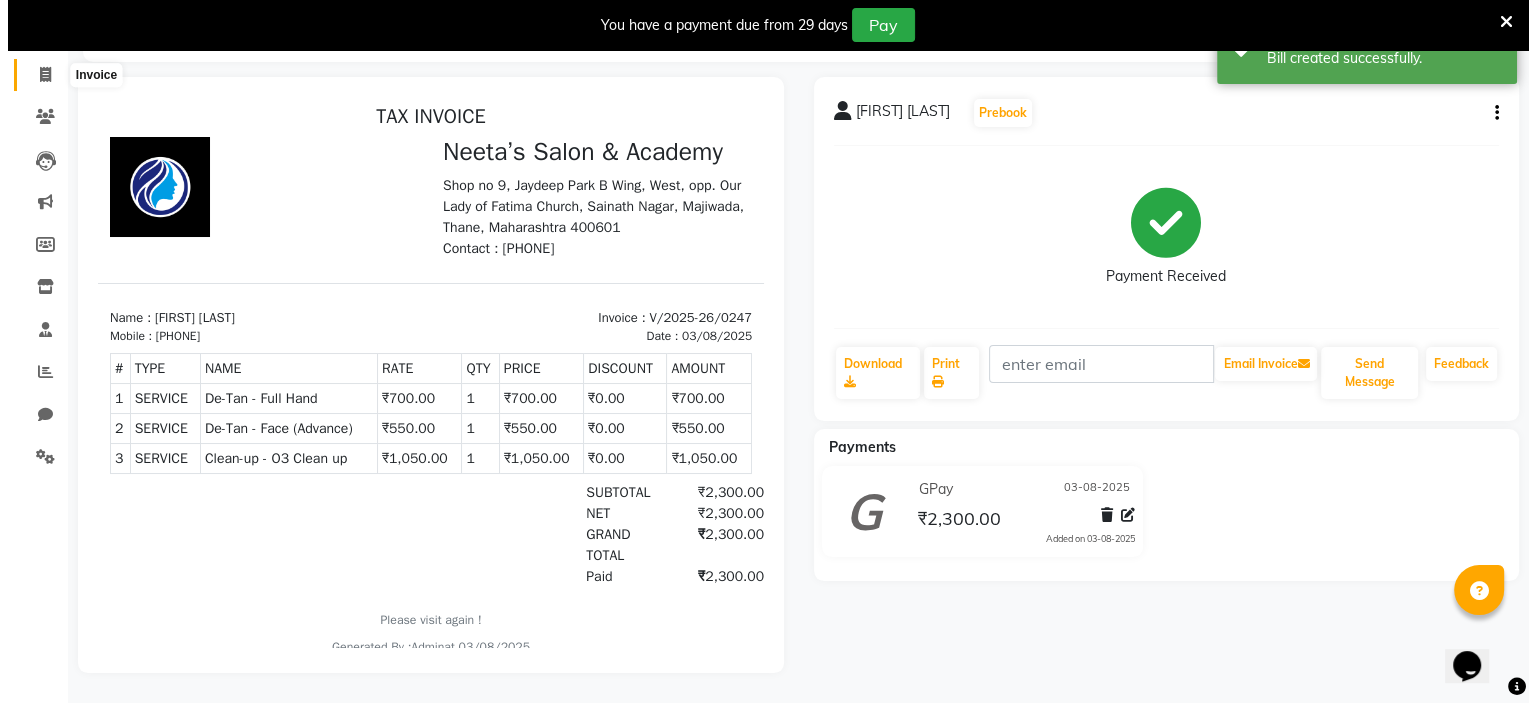 scroll, scrollTop: 50, scrollLeft: 0, axis: vertical 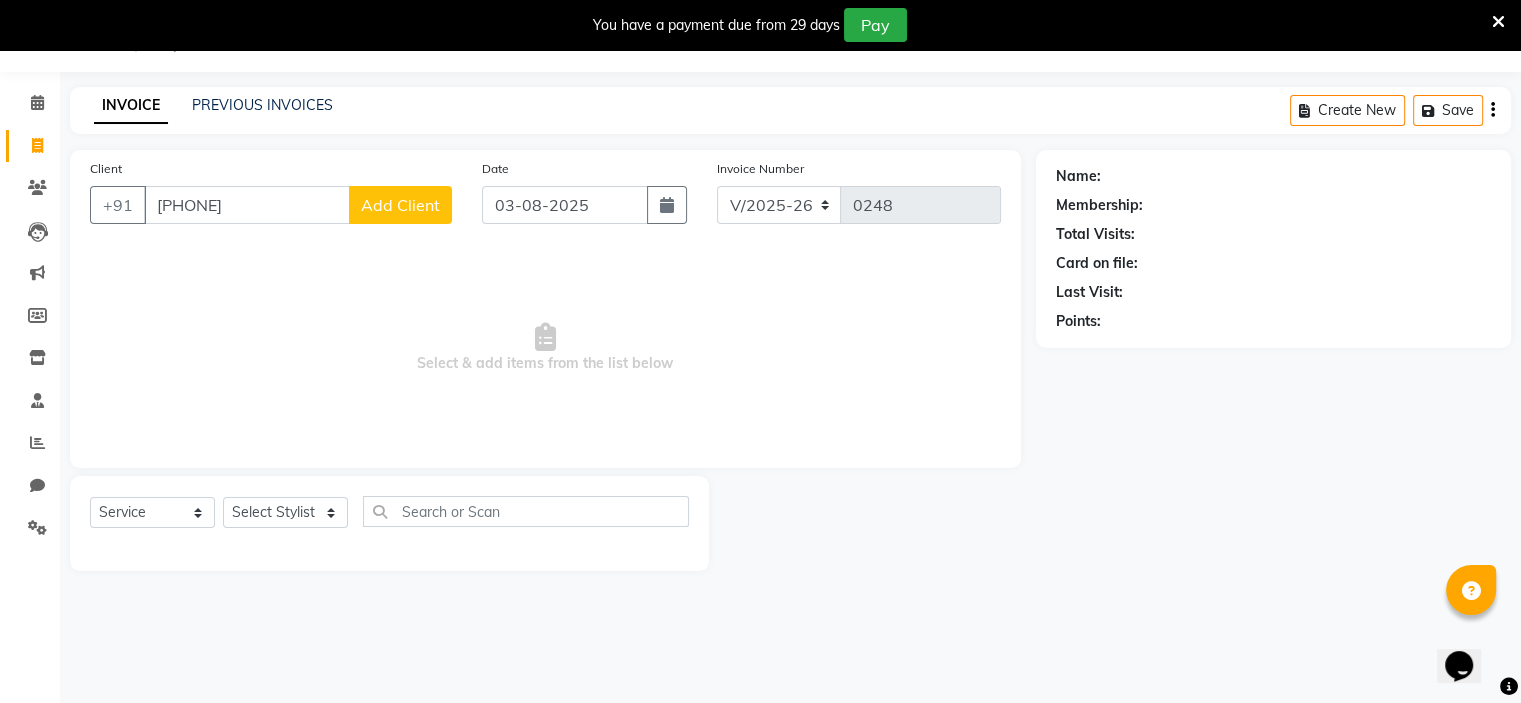 click on "Add Client" 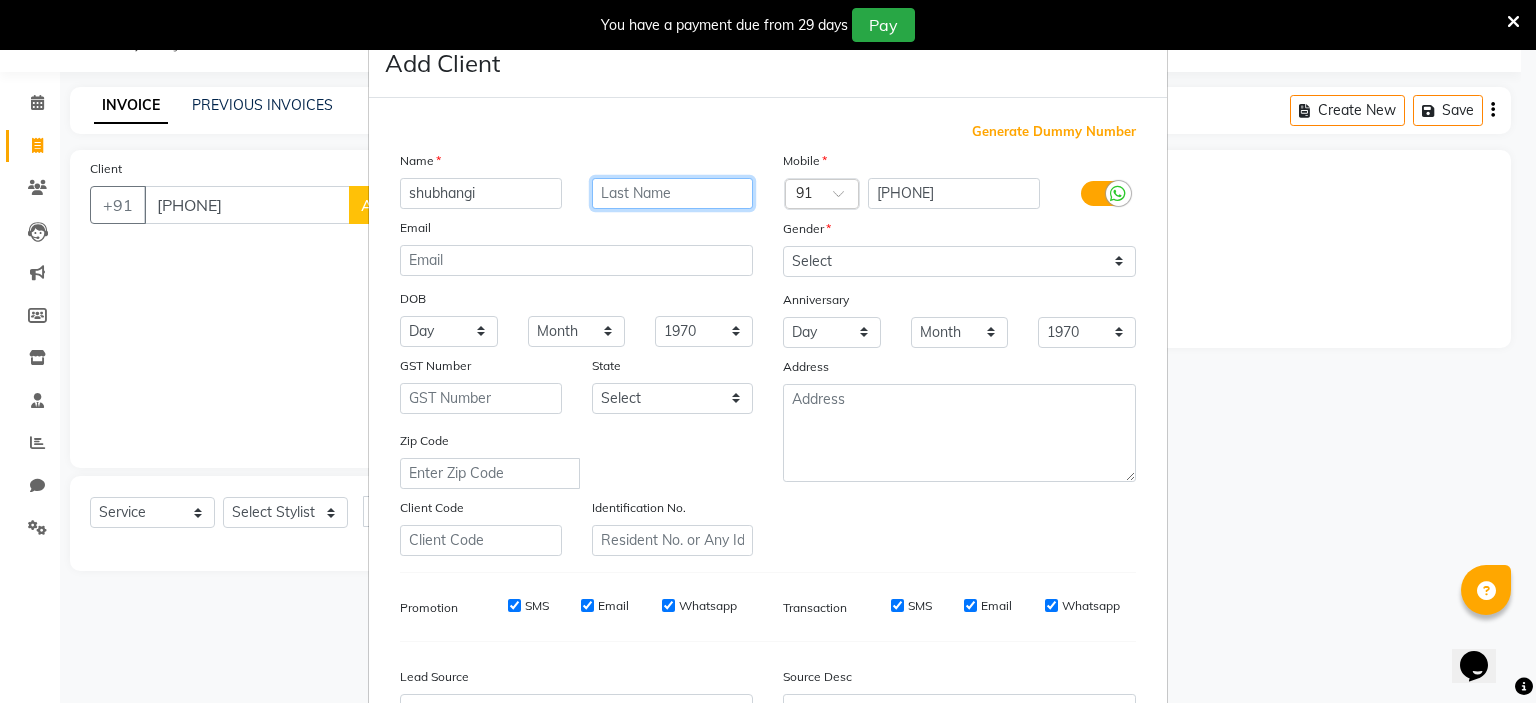 click at bounding box center [673, 193] 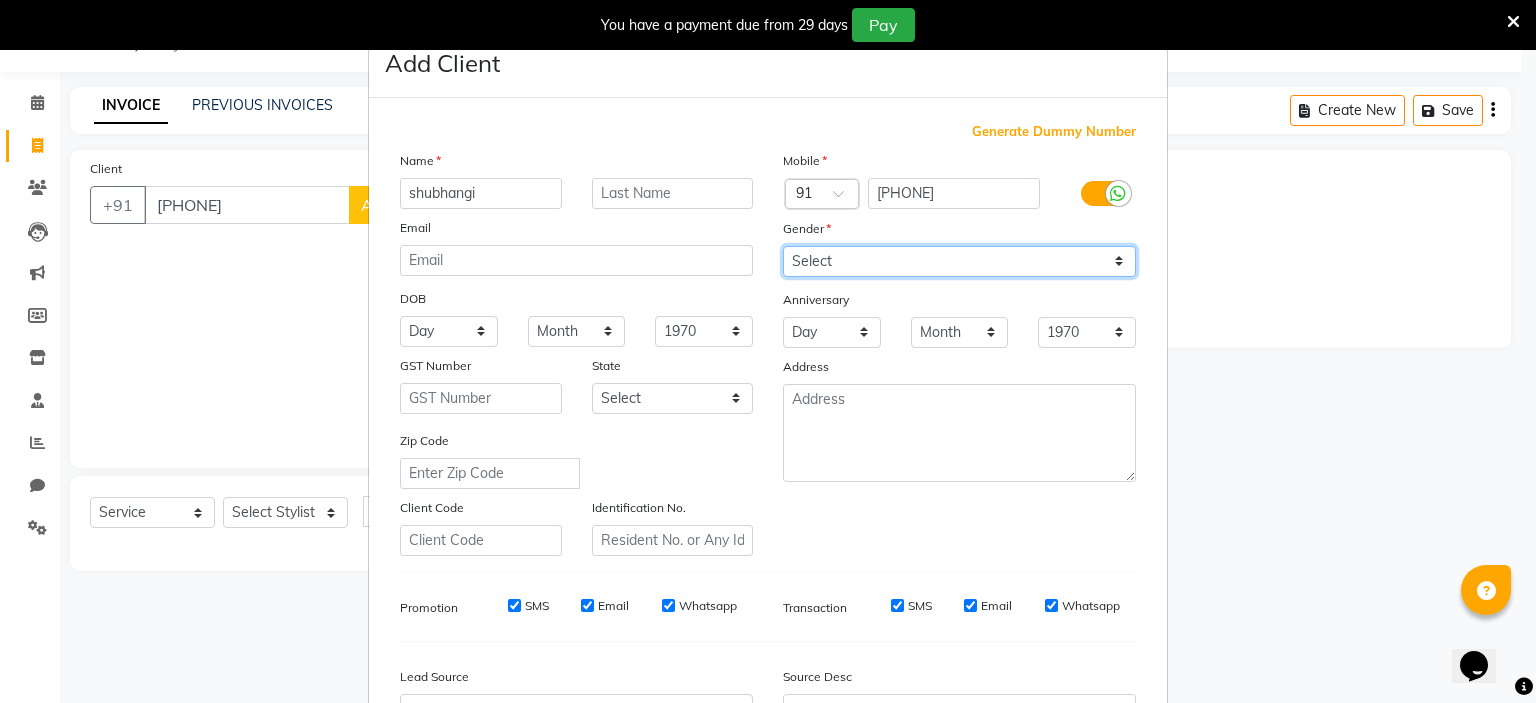click on "Select Male Female Other Prefer Not To Say" at bounding box center (959, 261) 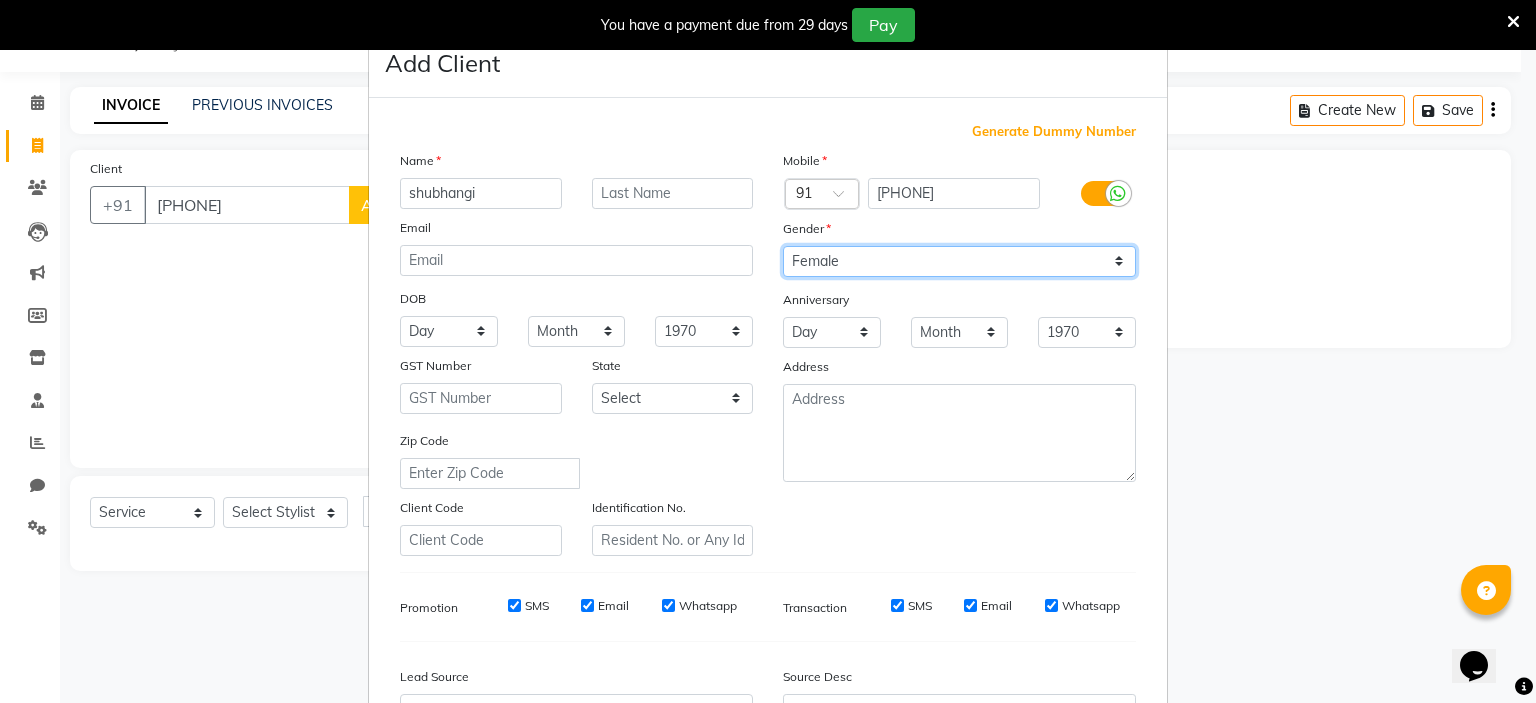 click on "Select Male Female Other Prefer Not To Say" at bounding box center [959, 261] 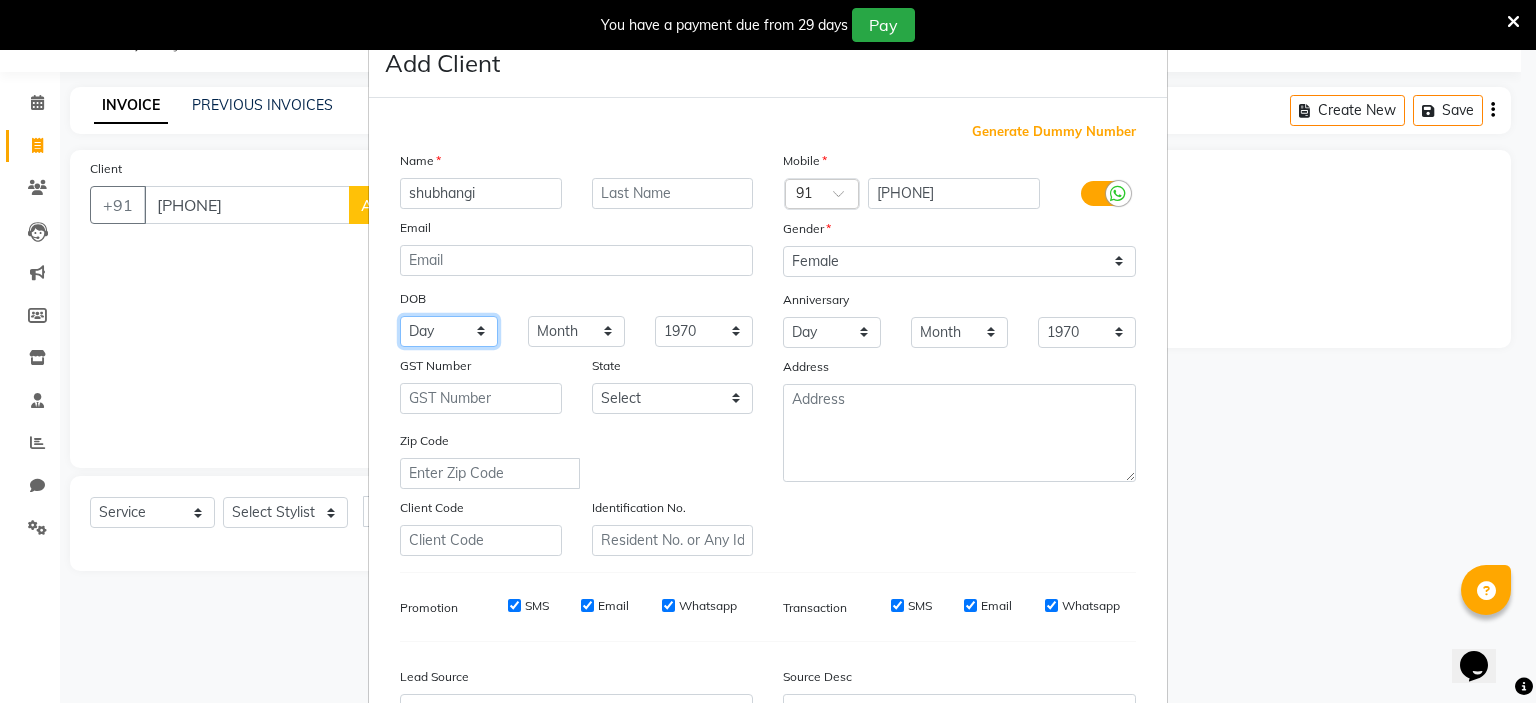 click on "Day 01 02 03 04 05 06 07 08 09 10 11 12 13 14 15 16 17 18 19 20 21 22 23 24 25 26 27 28 29 30 31" at bounding box center [449, 331] 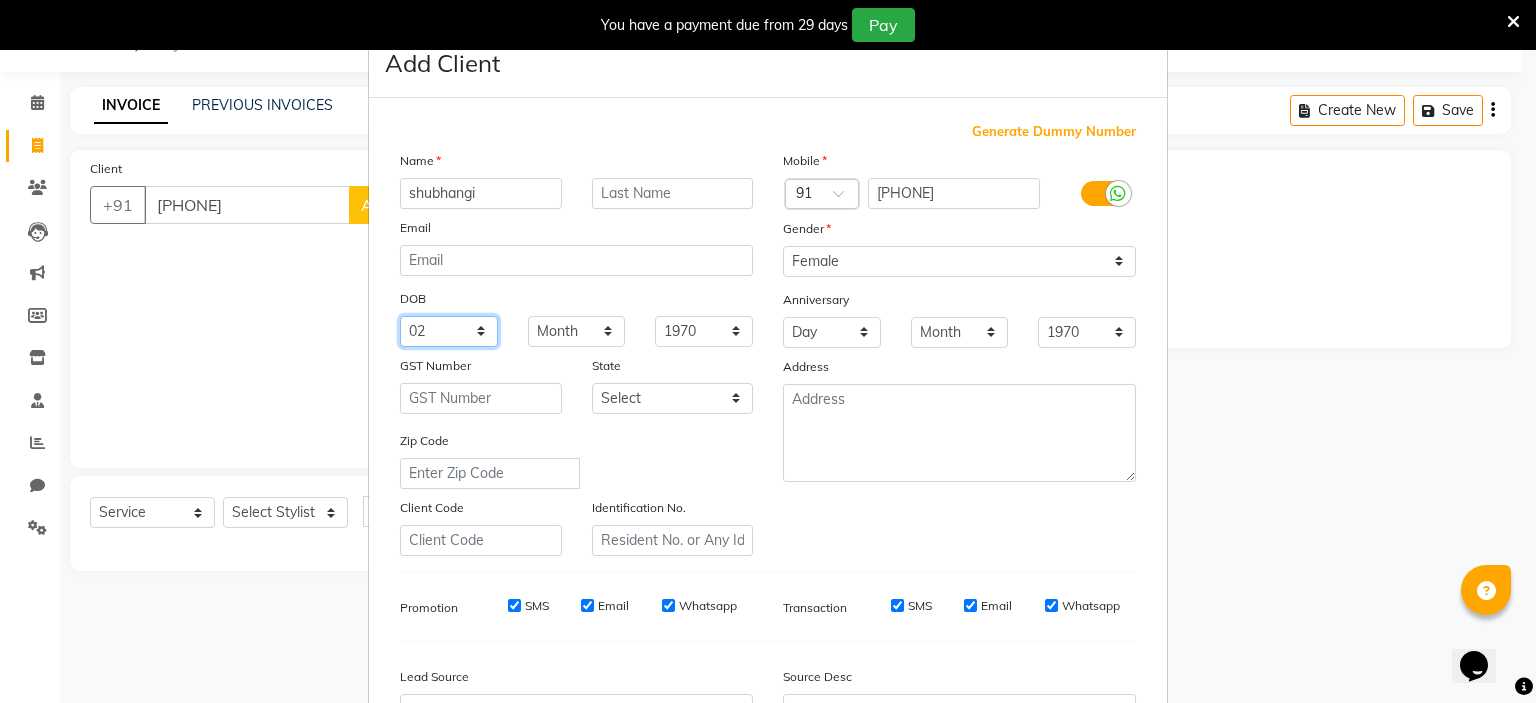 click on "Day 01 02 03 04 05 06 07 08 09 10 11 12 13 14 15 16 17 18 19 20 21 22 23 24 25 26 27 28 29 30 31" at bounding box center (449, 331) 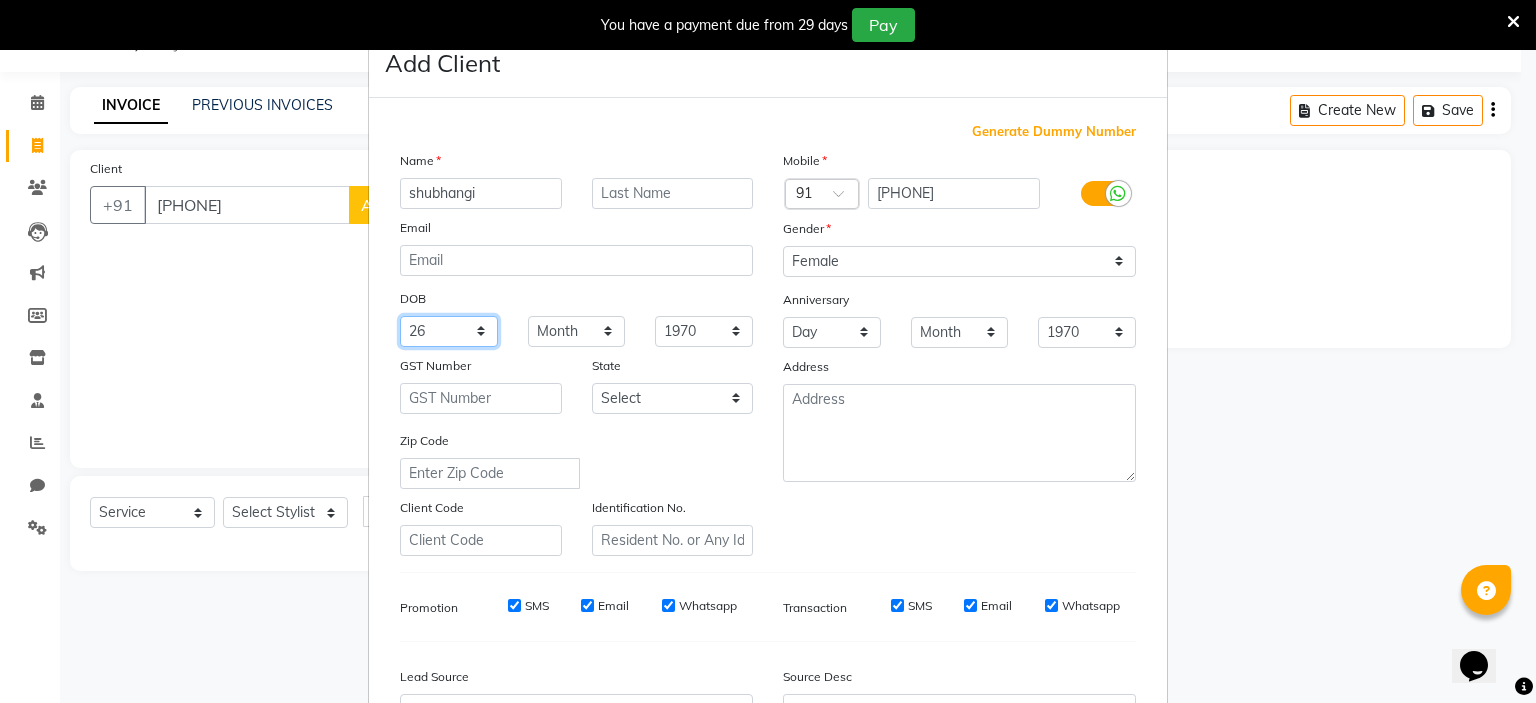 click on "Day 01 02 03 04 05 06 07 08 09 10 11 12 13 14 15 16 17 18 19 20 21 22 23 24 25 26 27 28 29 30 31" at bounding box center (449, 331) 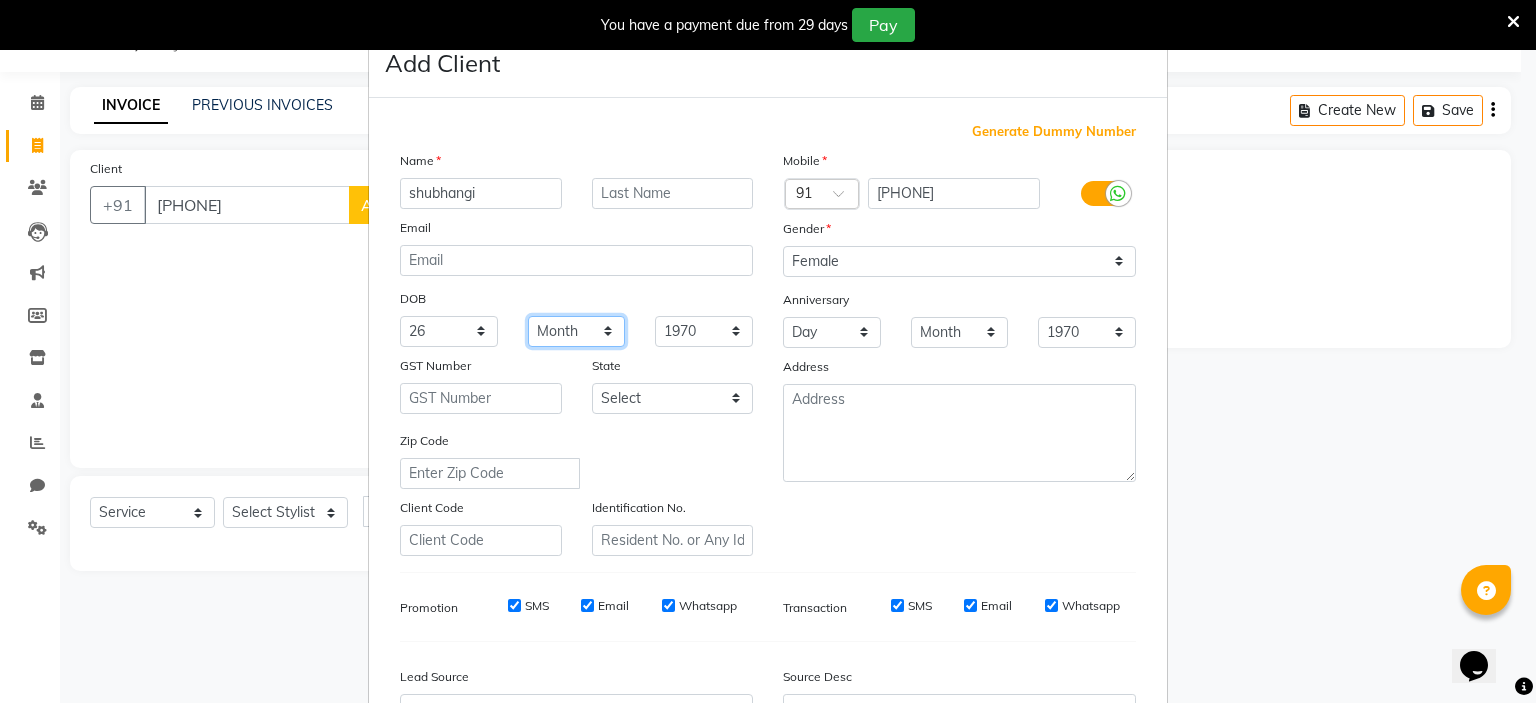 click on "Month January February March April May June July August September October November December" at bounding box center [577, 331] 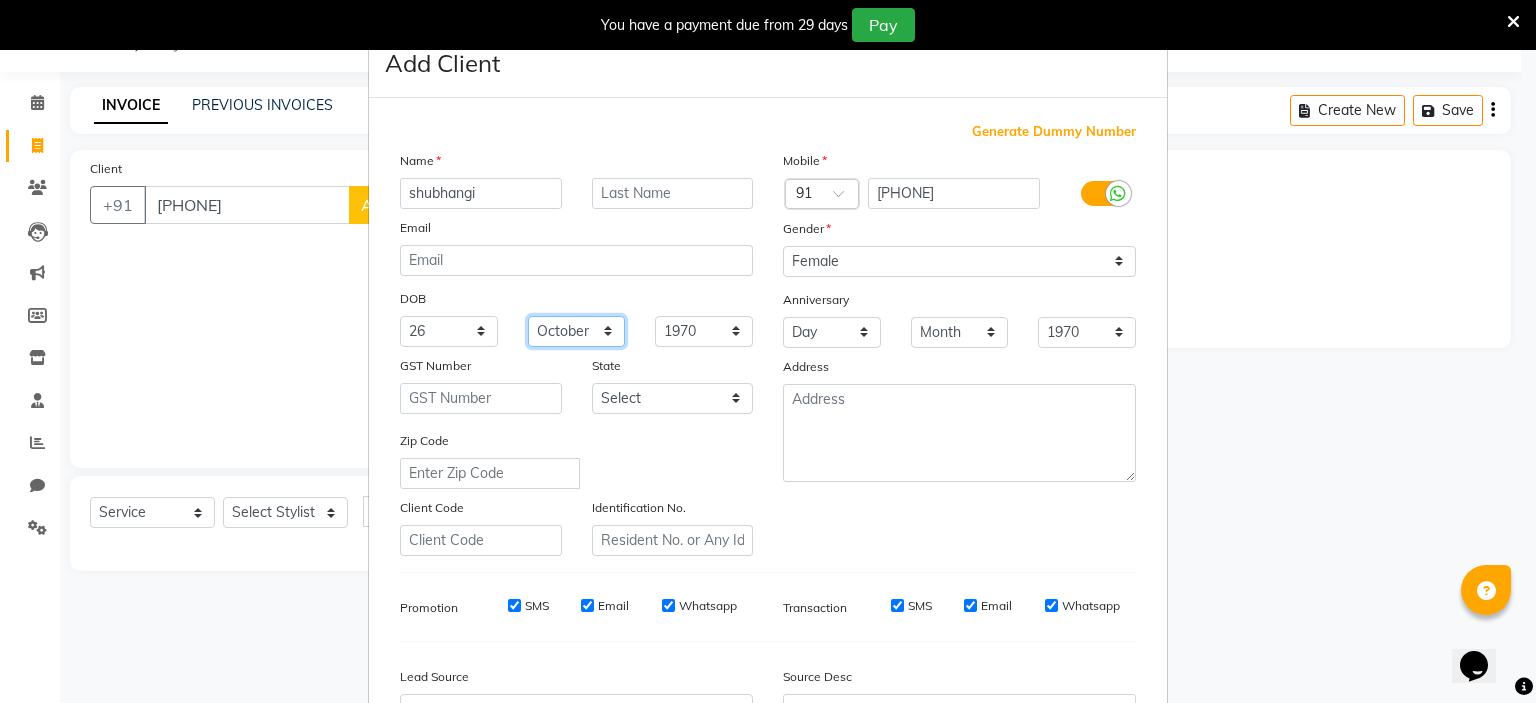 click on "Month January February March April May June July August September October November December" at bounding box center (577, 331) 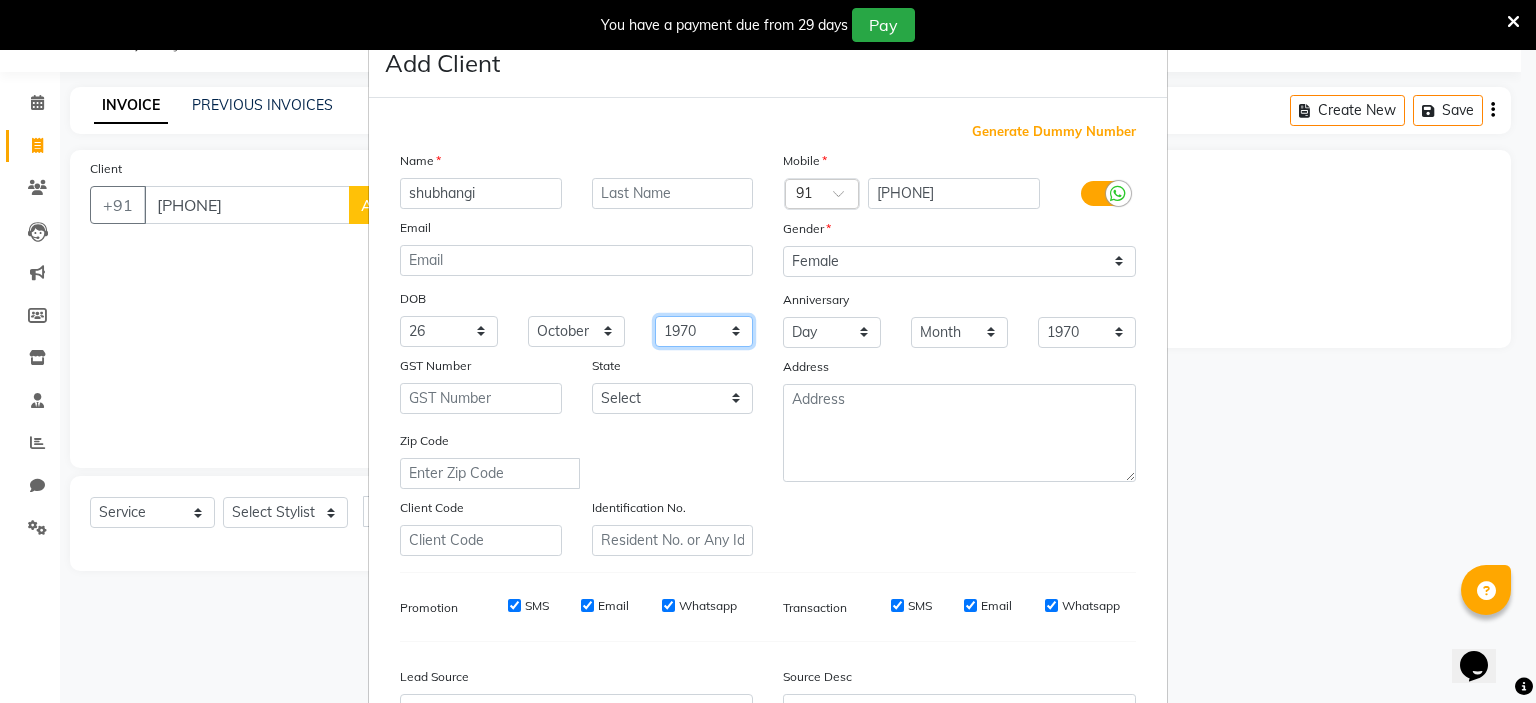click on "1940 1941 1942 1943 1944 1945 1946 1947 1948 1949 1950 1951 1952 1953 1954 1955 1956 1957 1958 1959 1960 1961 1962 1963 1964 1965 1966 1967 1968 1969 1970 1971 1972 1973 1974 1975 1976 1977 1978 1979 1980 1981 1982 1983 1984 1985 1986 1987 1988 1989 1990 1991 1992 1993 1994 1995 1996 1997 1998 1999 2000 2001 2002 2003 2004 2005 2006 2007 2008 2009 2010 2011 2012 2013 2014 2015 2016 2017 2018 2019 2020 2021 2022 2023 2024" at bounding box center (704, 331) 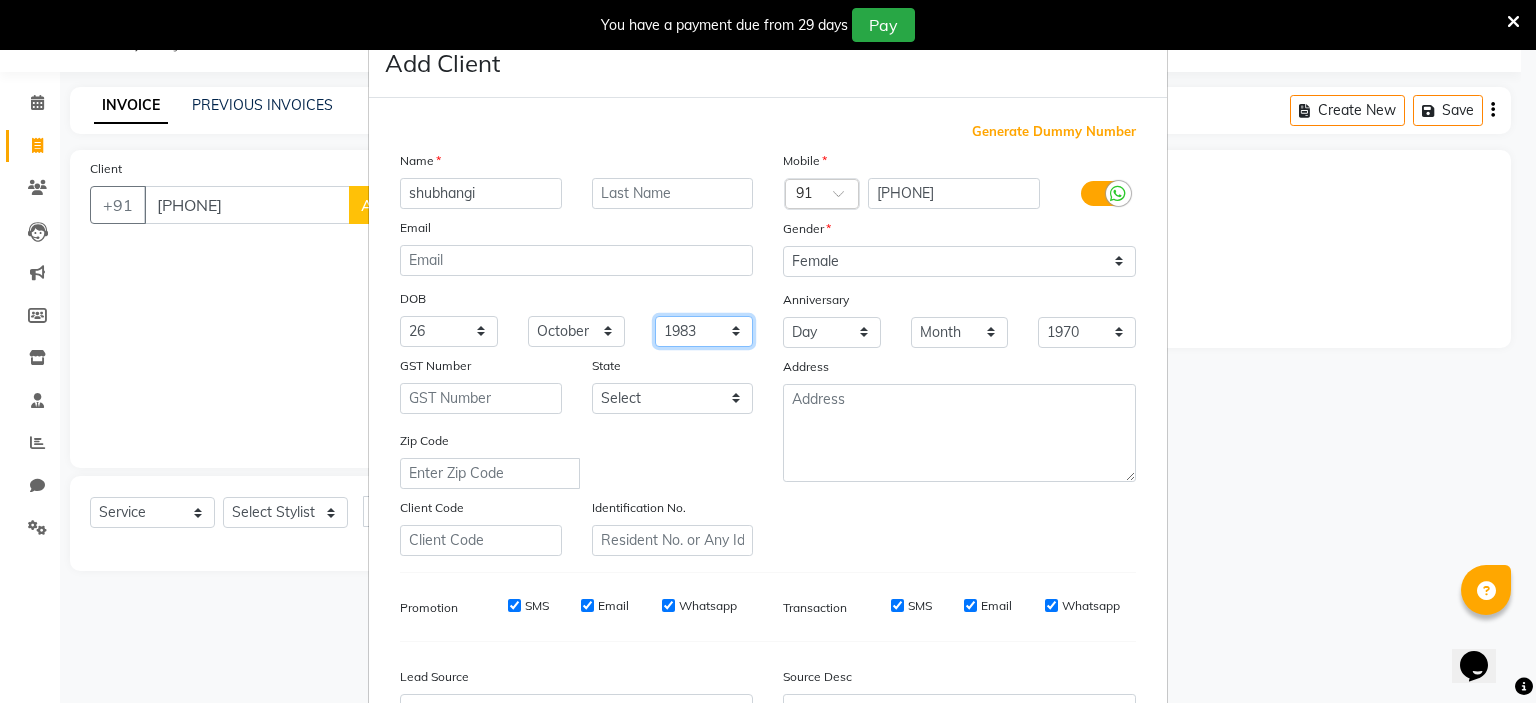 click on "1940 1941 1942 1943 1944 1945 1946 1947 1948 1949 1950 1951 1952 1953 1954 1955 1956 1957 1958 1959 1960 1961 1962 1963 1964 1965 1966 1967 1968 1969 1970 1971 1972 1973 1974 1975 1976 1977 1978 1979 1980 1981 1982 1983 1984 1985 1986 1987 1988 1989 1990 1991 1992 1993 1994 1995 1996 1997 1998 1999 2000 2001 2002 2003 2004 2005 2006 2007 2008 2009 2010 2011 2012 2013 2014 2015 2016 2017 2018 2019 2020 2021 2022 2023 2024" at bounding box center [704, 331] 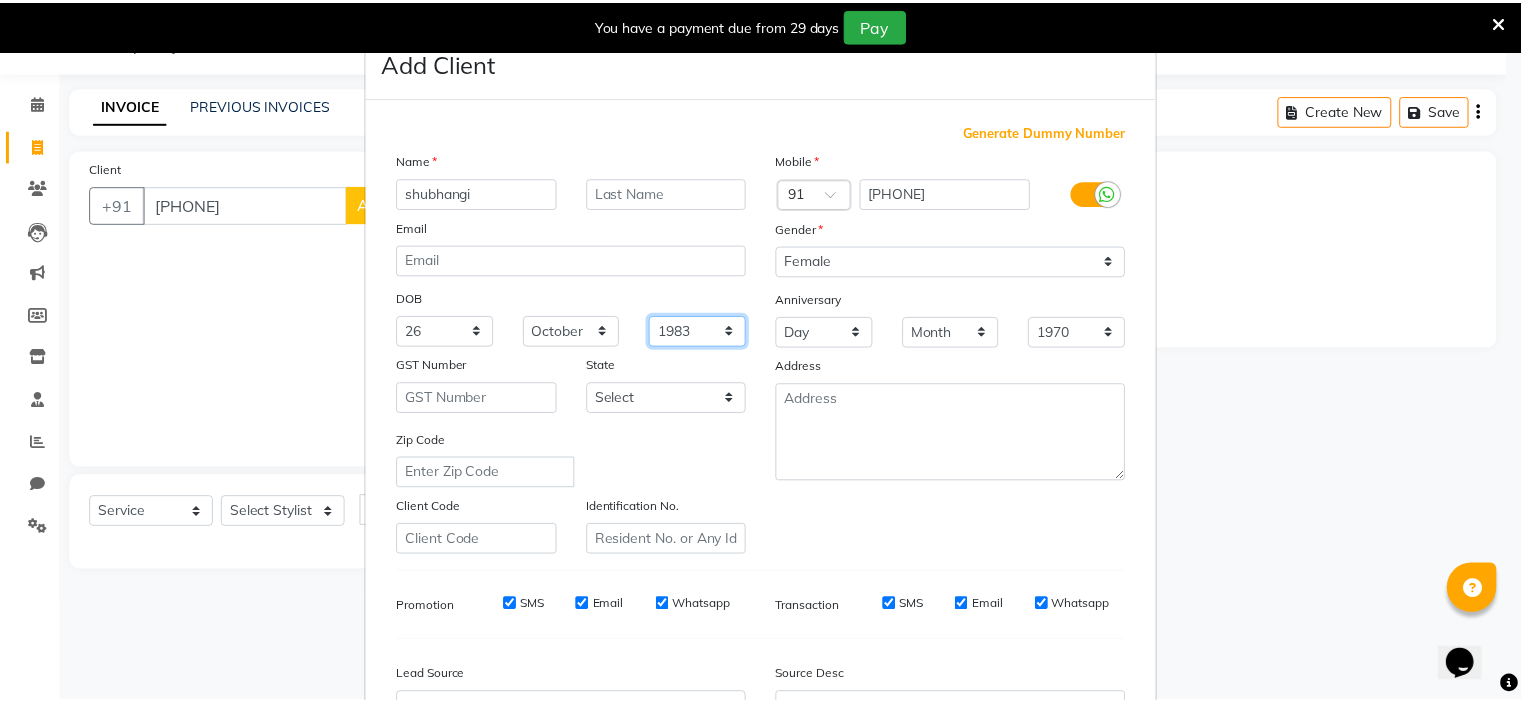 scroll, scrollTop: 229, scrollLeft: 0, axis: vertical 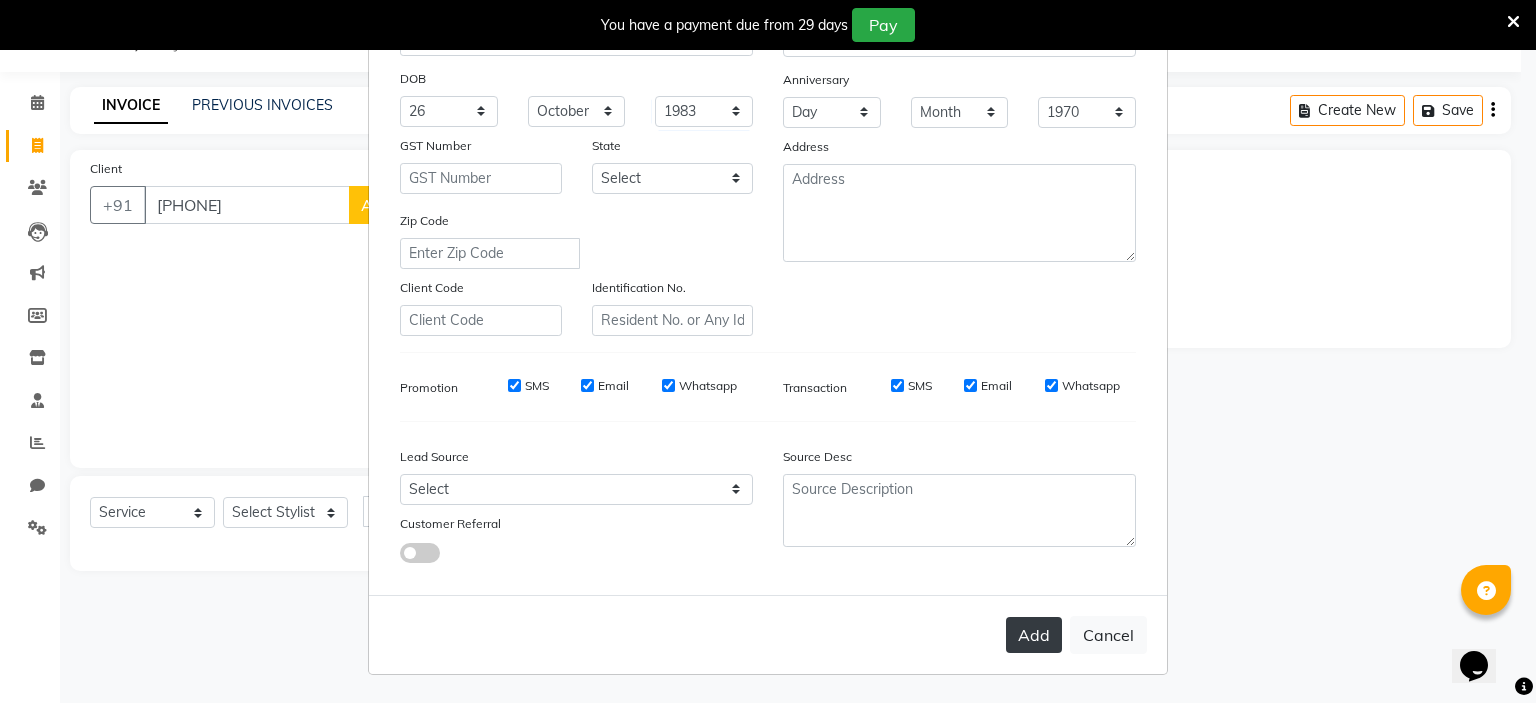 click on "Add" at bounding box center (1034, 635) 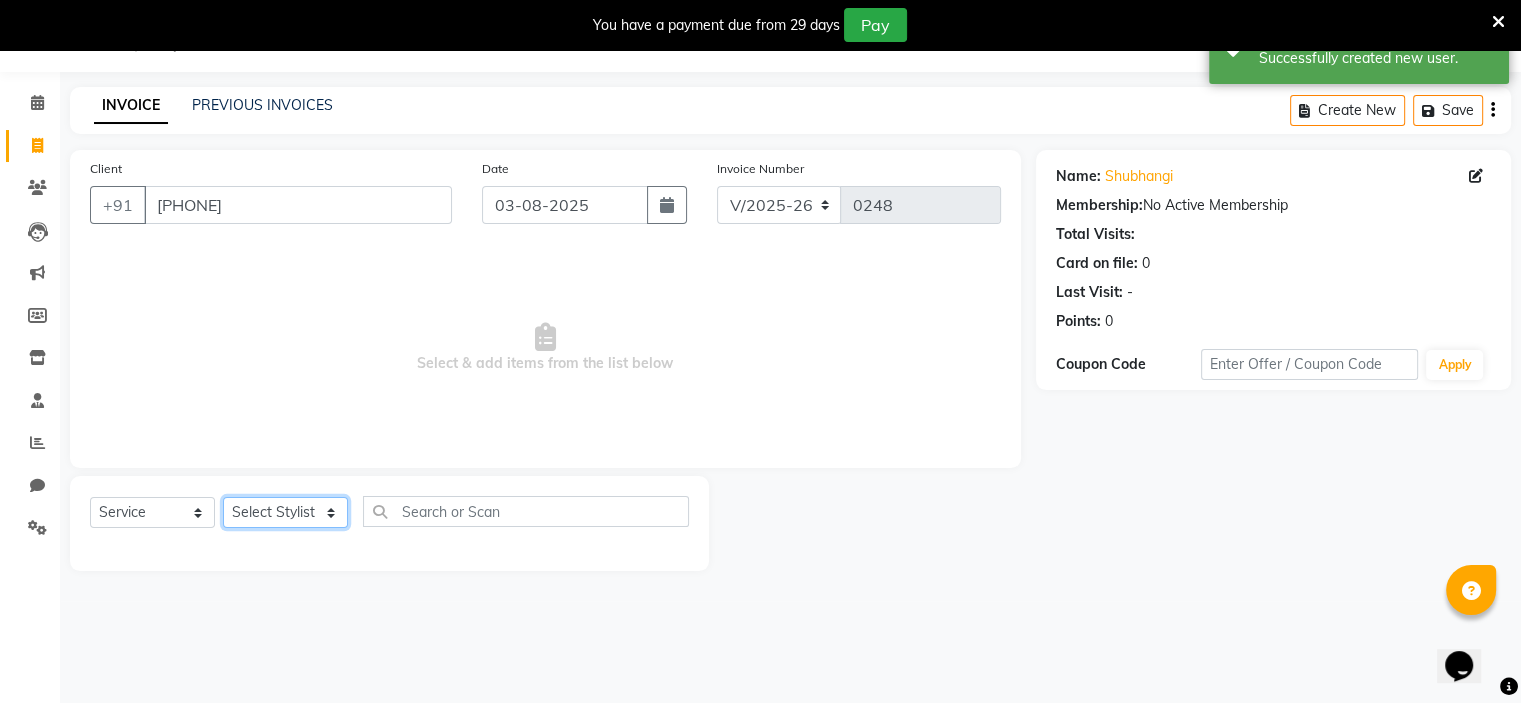 click on "Select Stylist  [NAME] (Owner) [NAME] [NAME] [NAME] [NAME] [NAME] [NAME] [NAME] [NAME]" 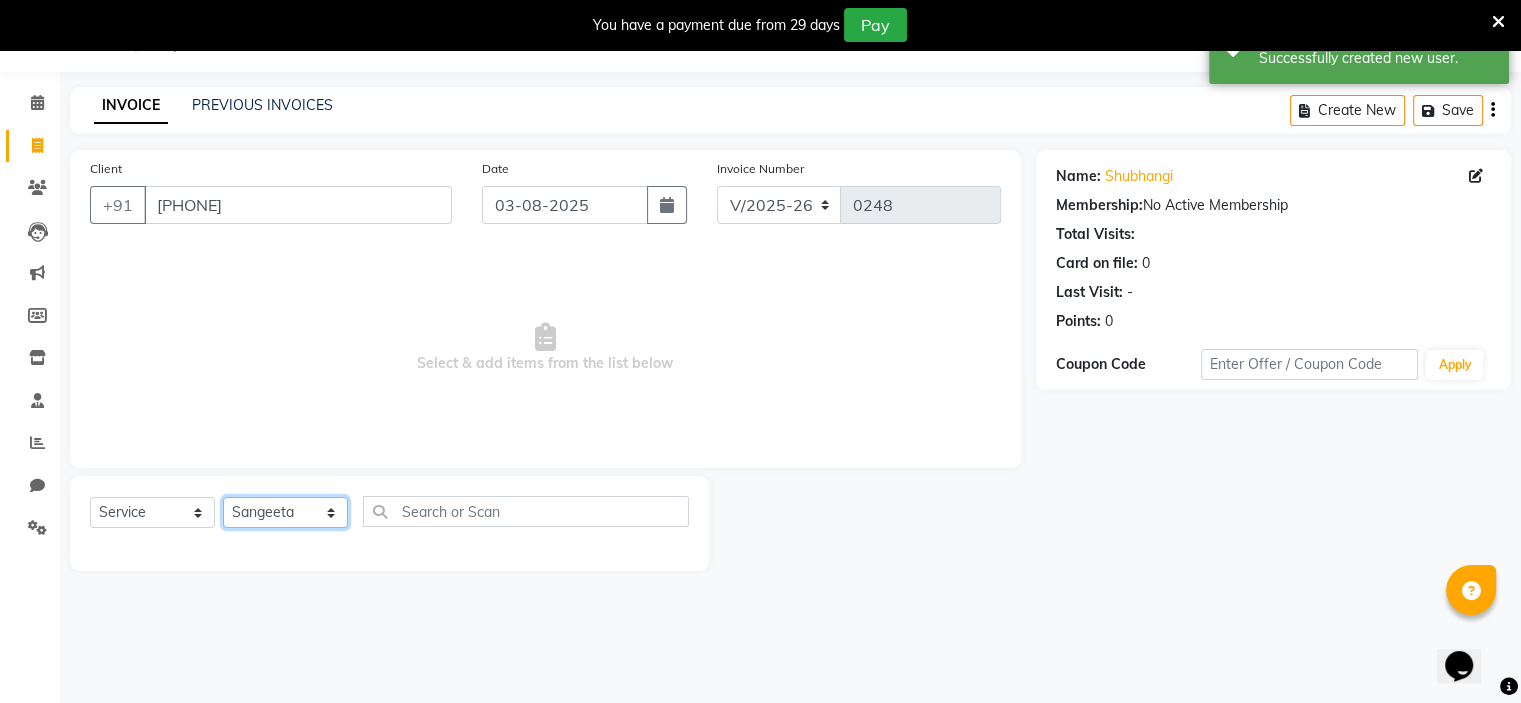 click on "Select Stylist  [NAME] (Owner) [NAME] [NAME] [NAME] [NAME] [NAME] [NAME] [NAME] [NAME]" 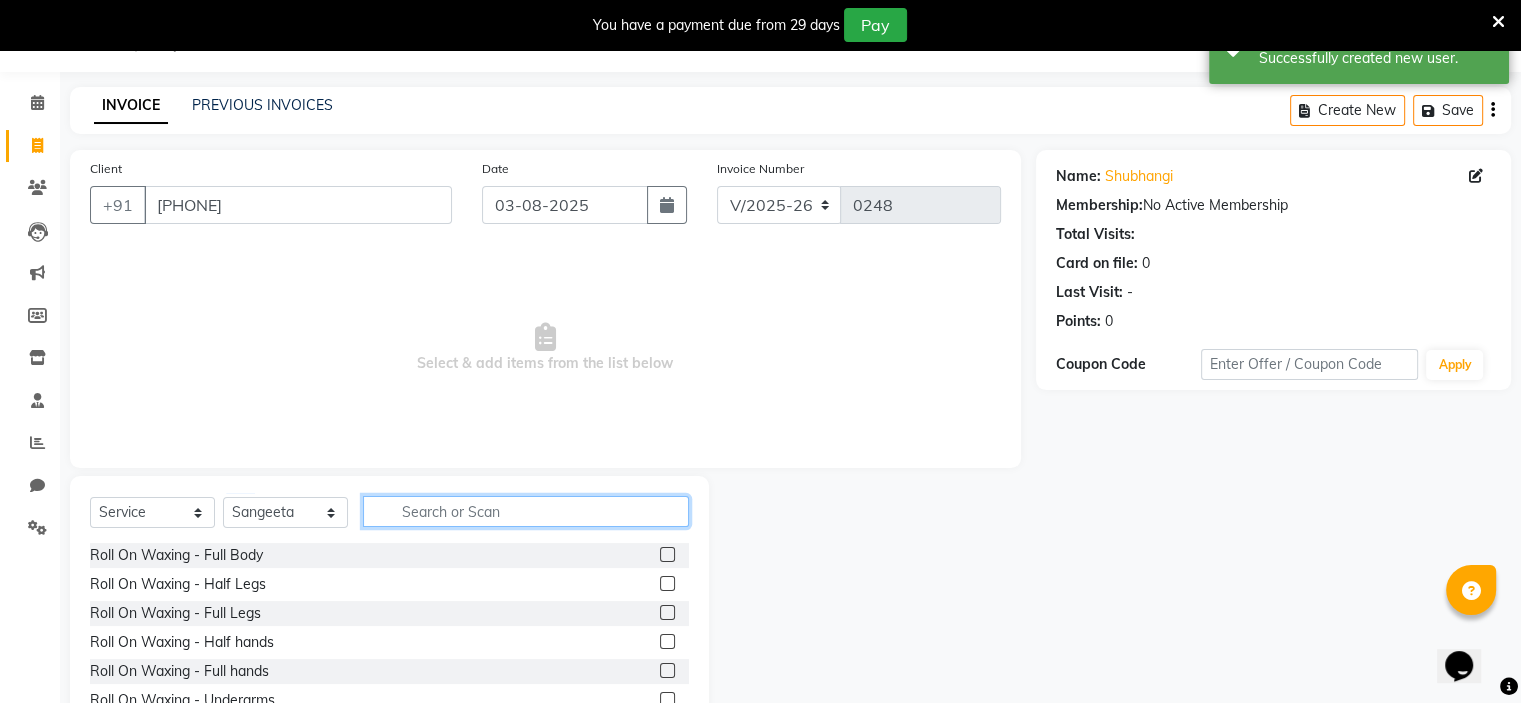 click 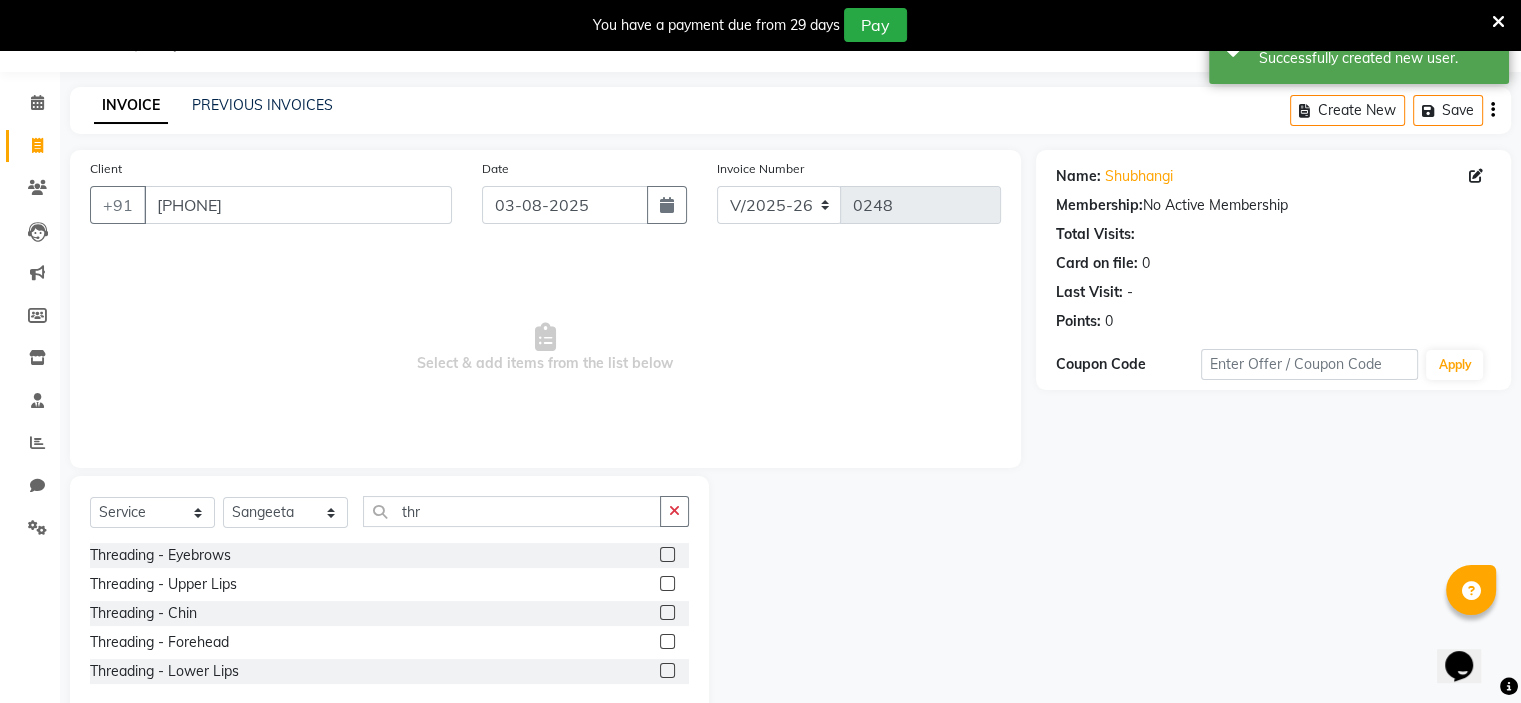click 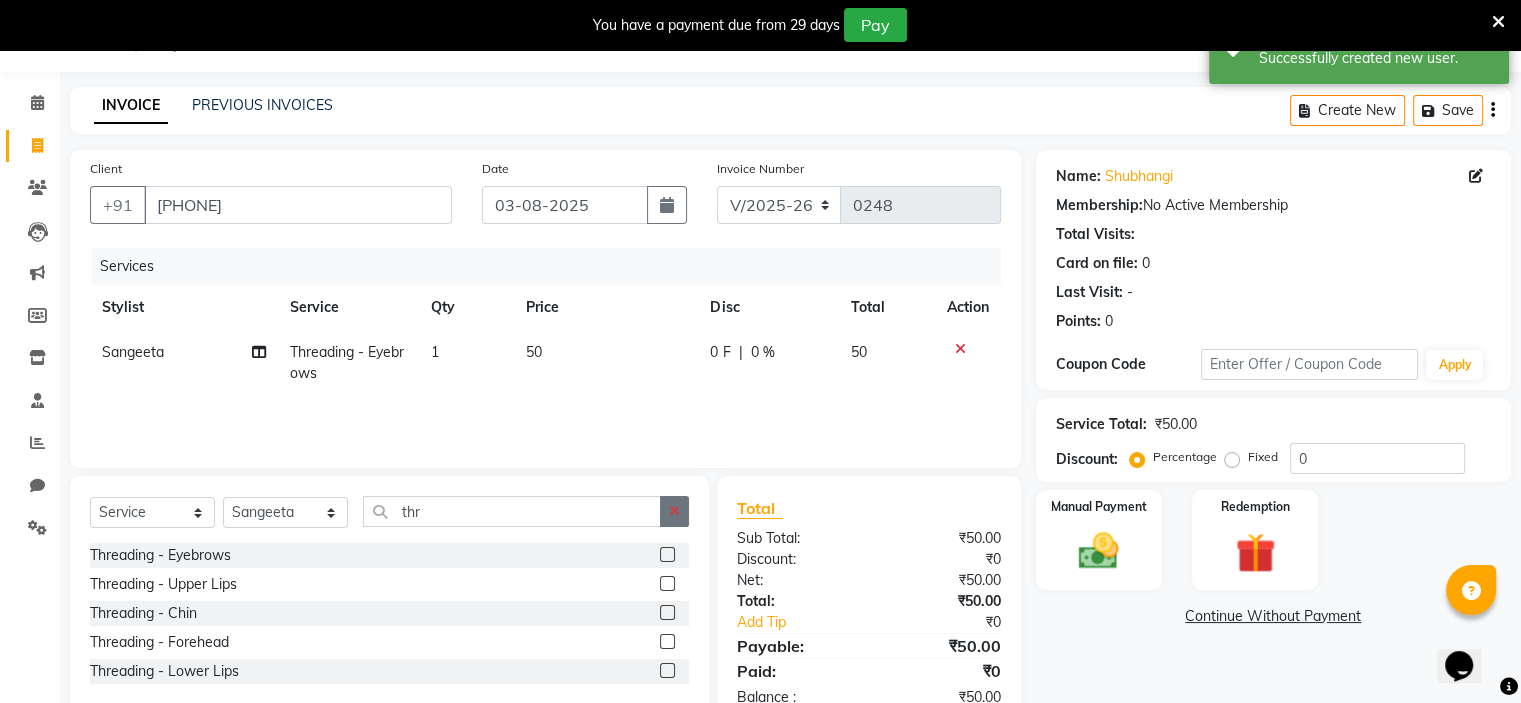click 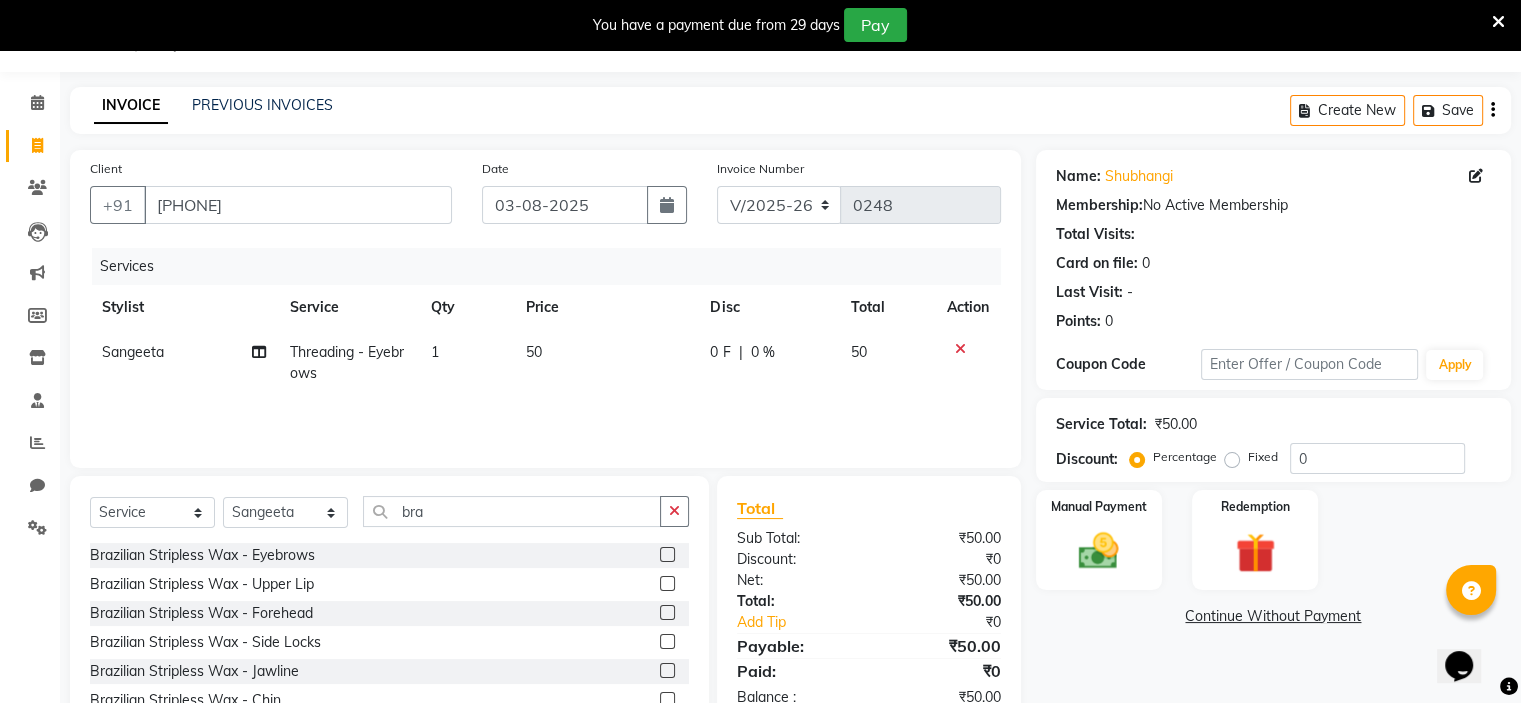 click 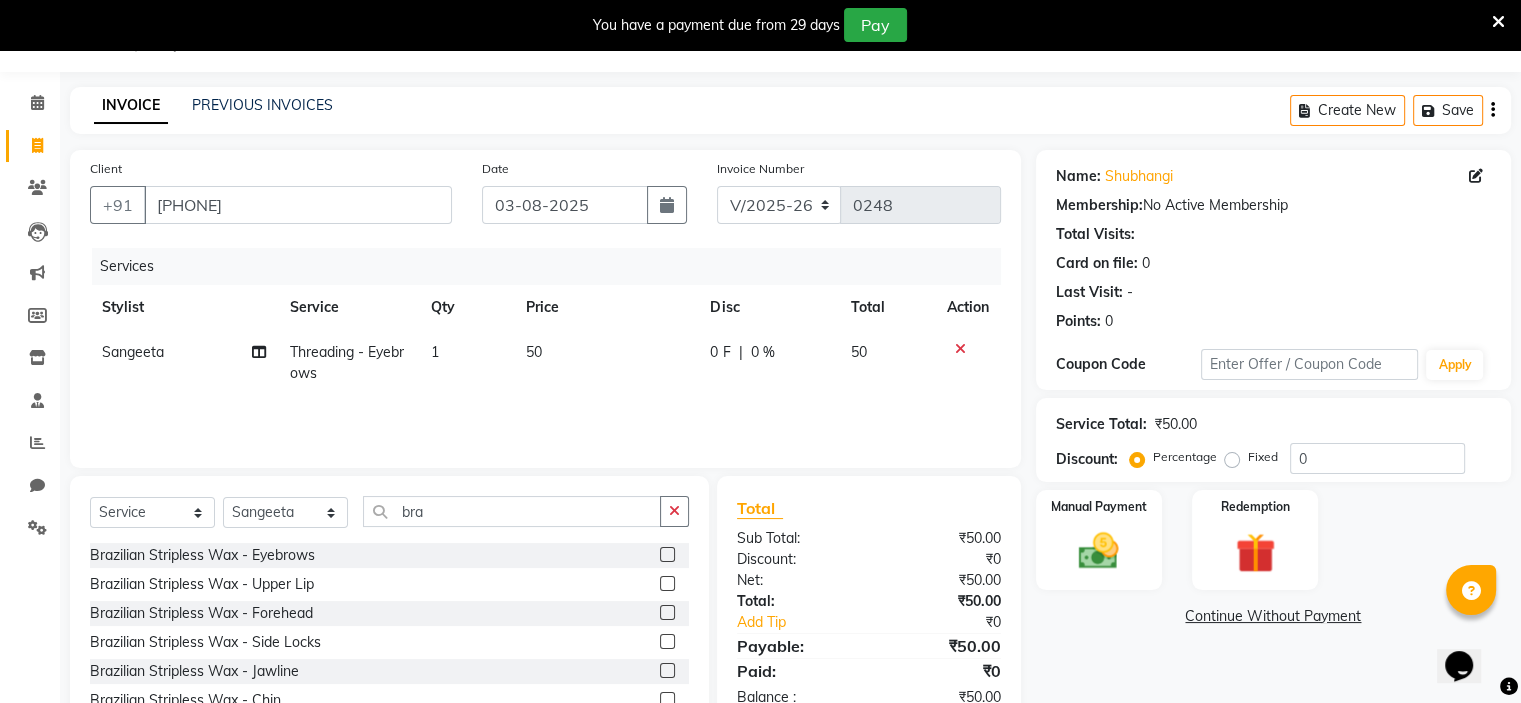 click at bounding box center (666, 584) 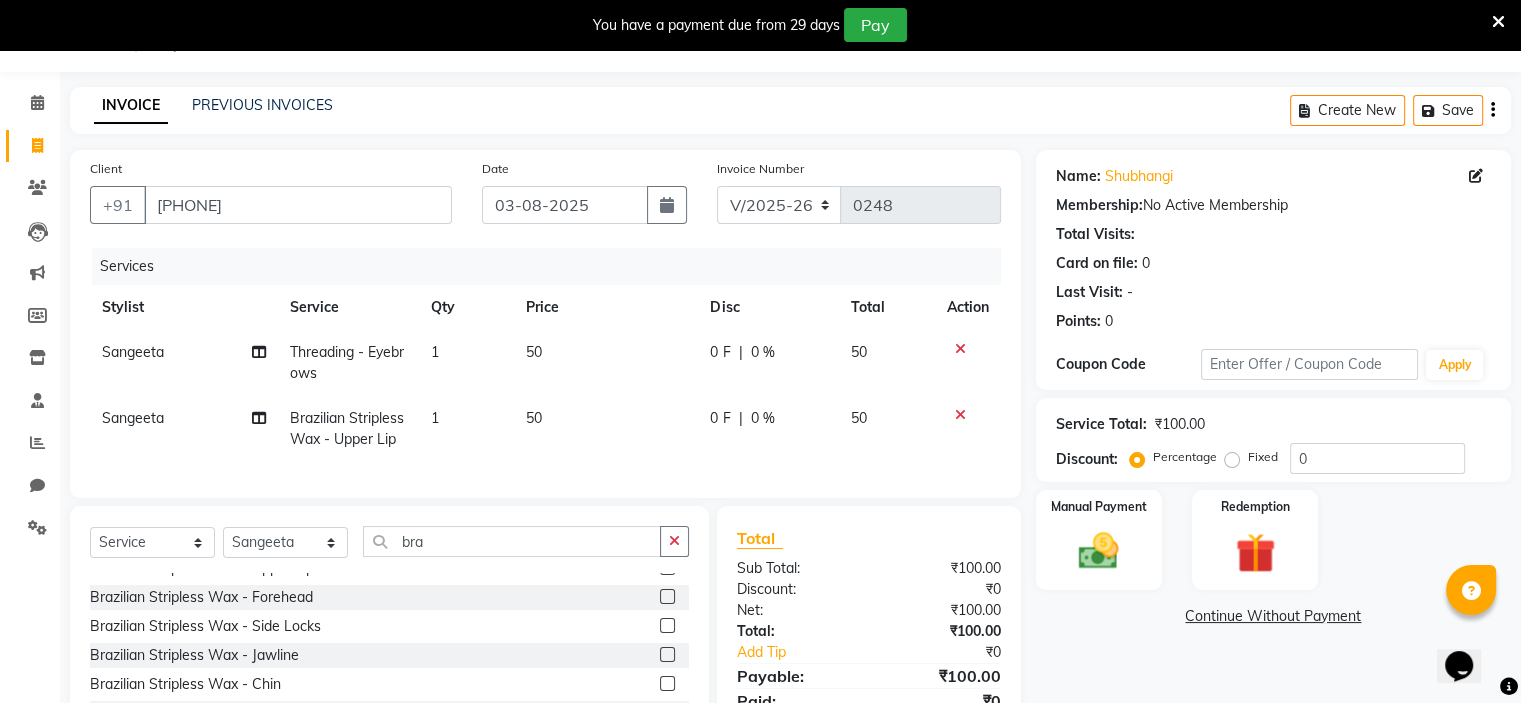 scroll, scrollTop: 44, scrollLeft: 0, axis: vertical 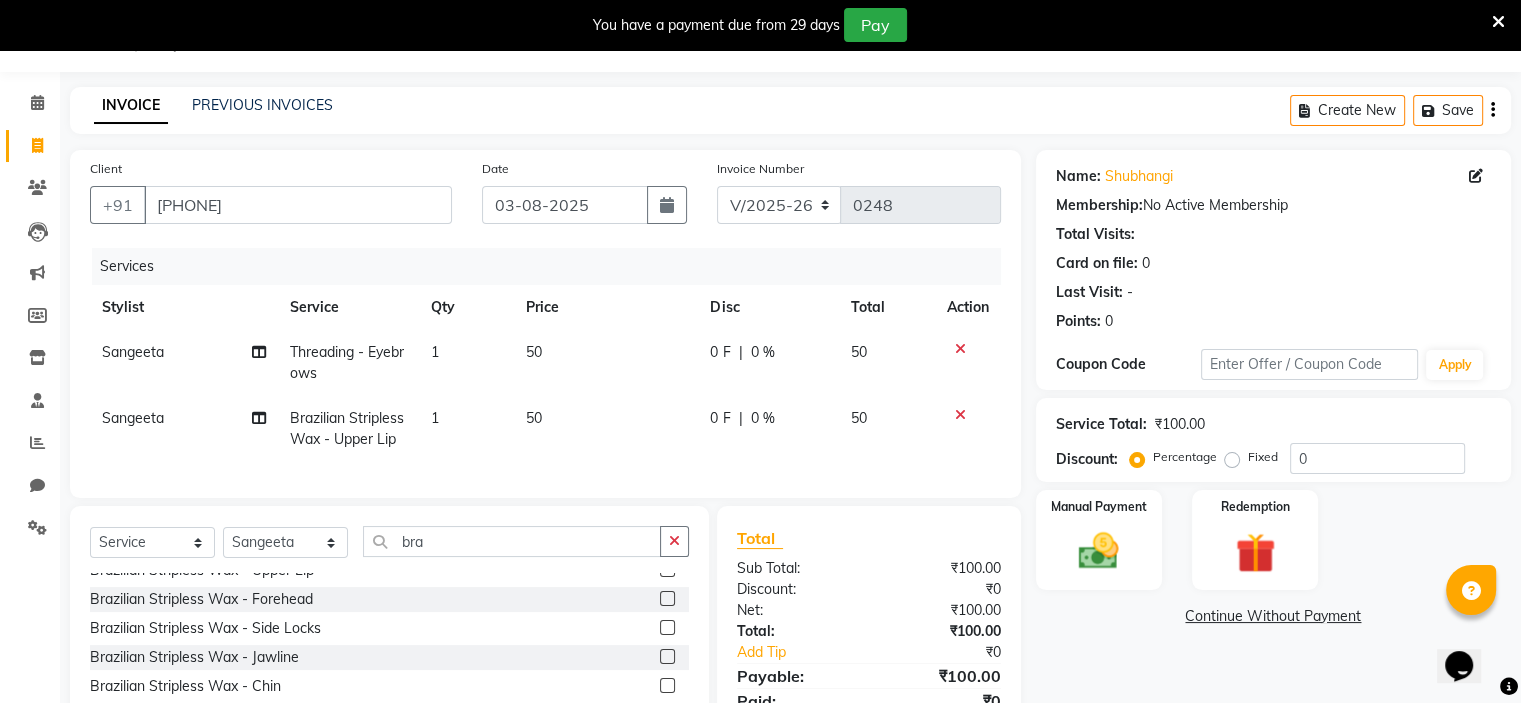click 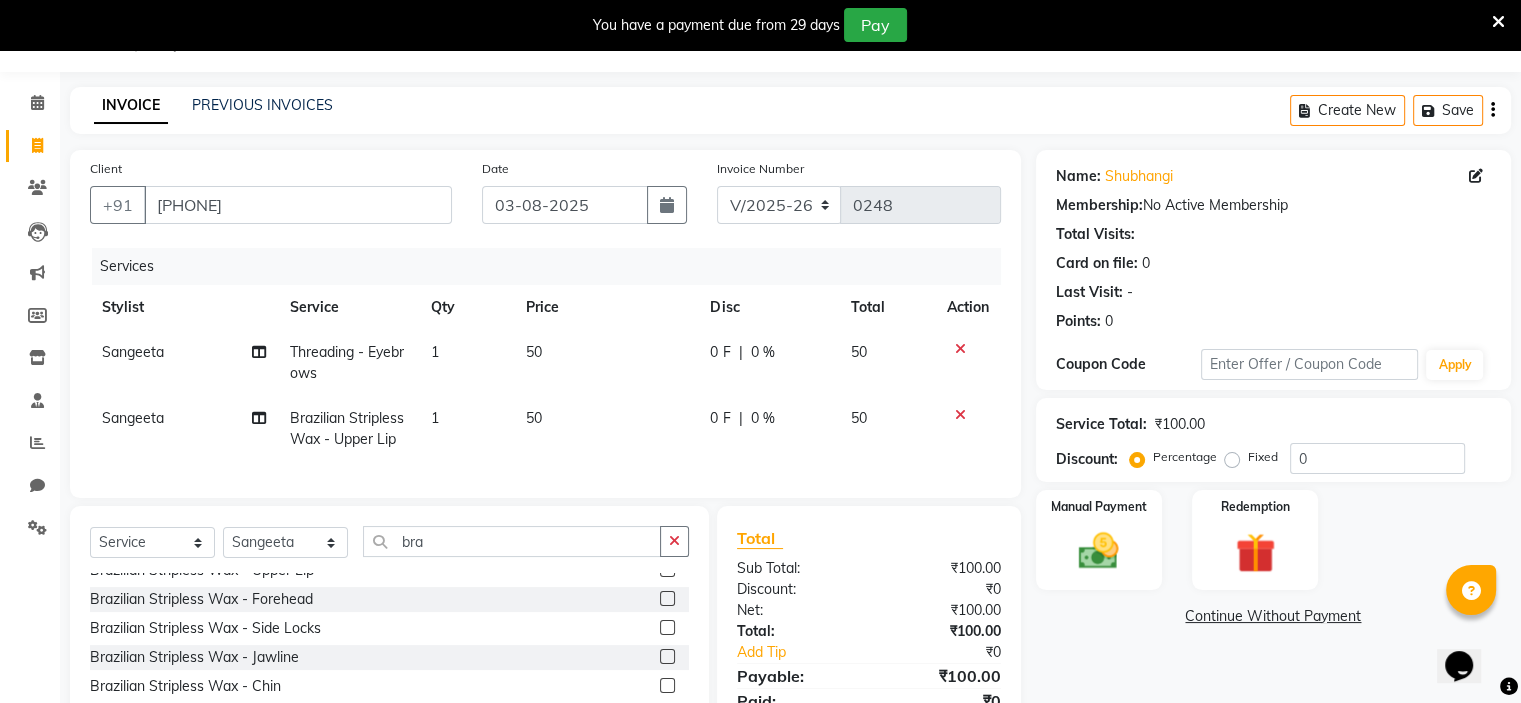click at bounding box center [666, 599] 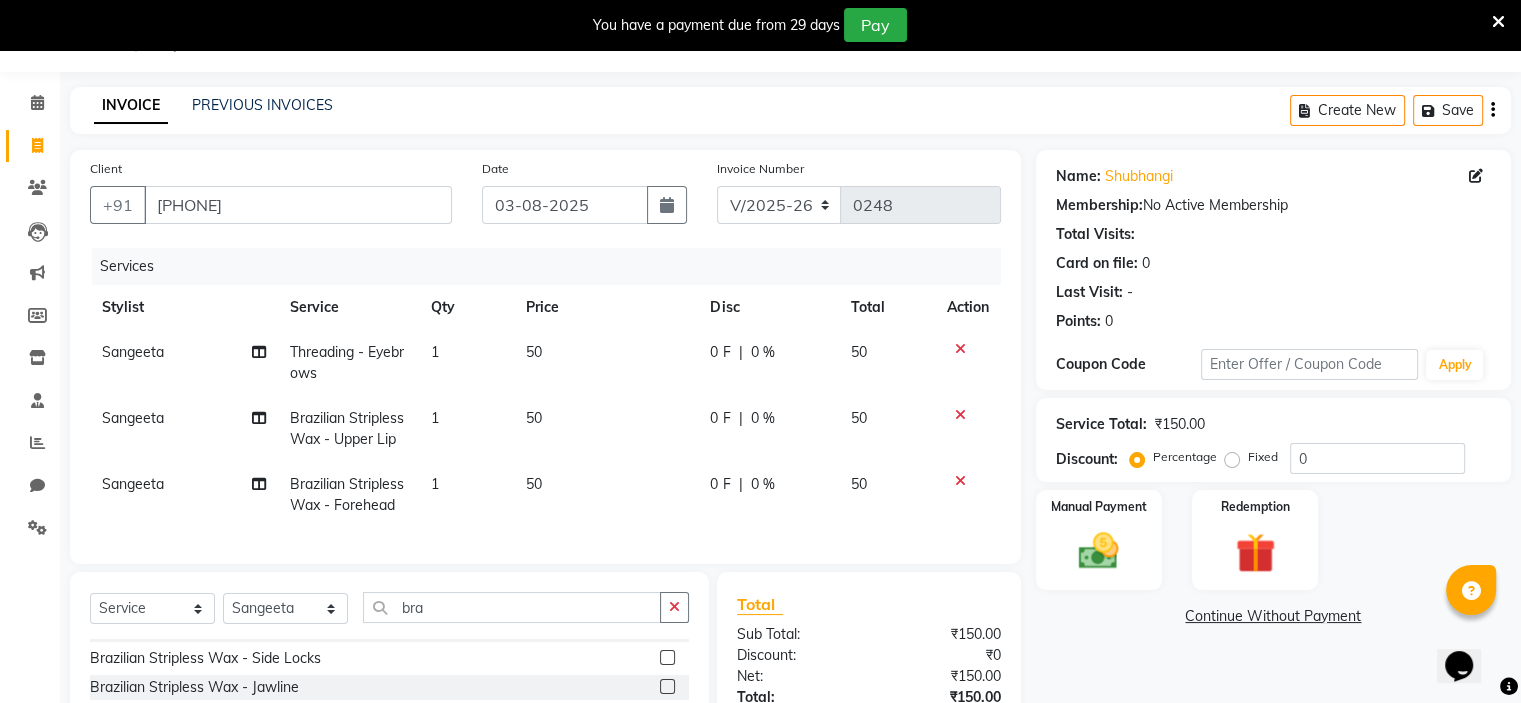 scroll, scrollTop: 90, scrollLeft: 0, axis: vertical 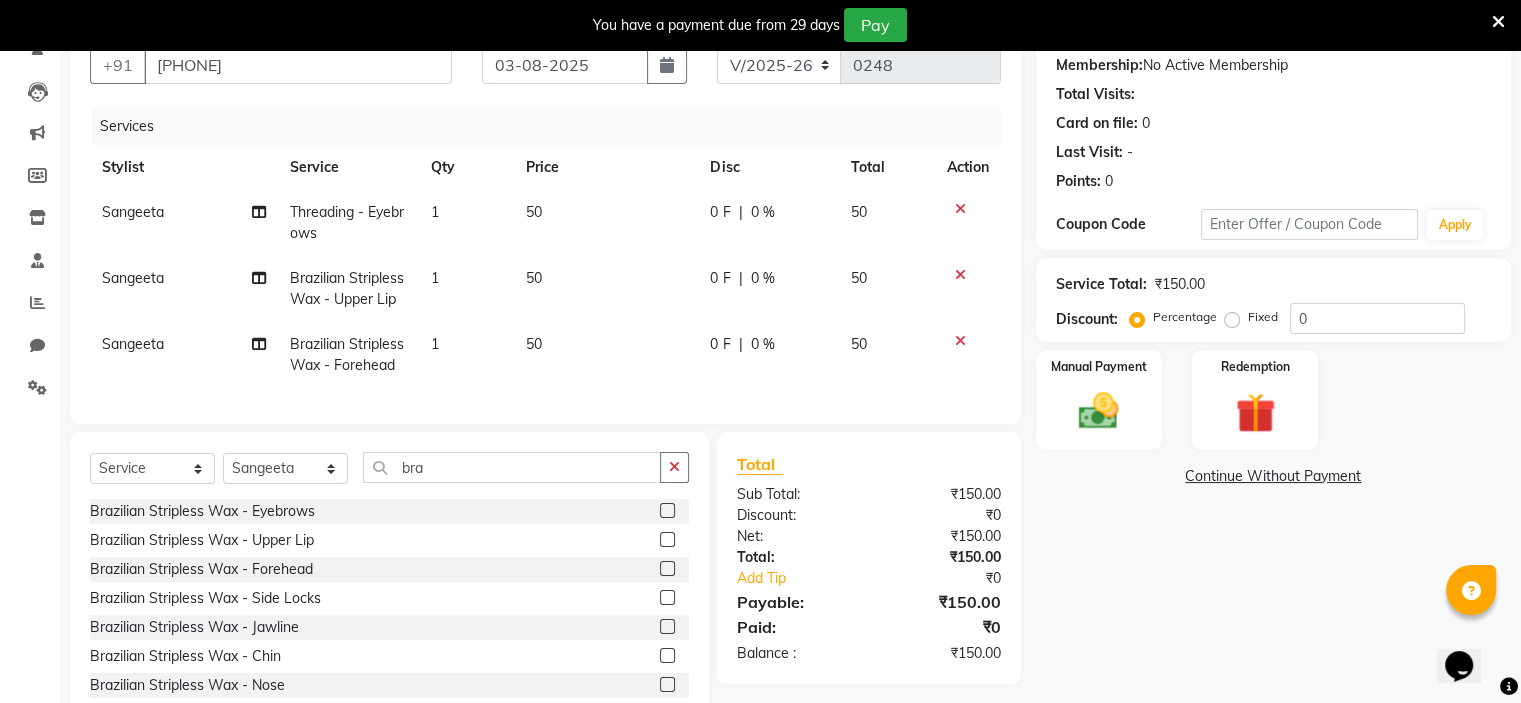 click 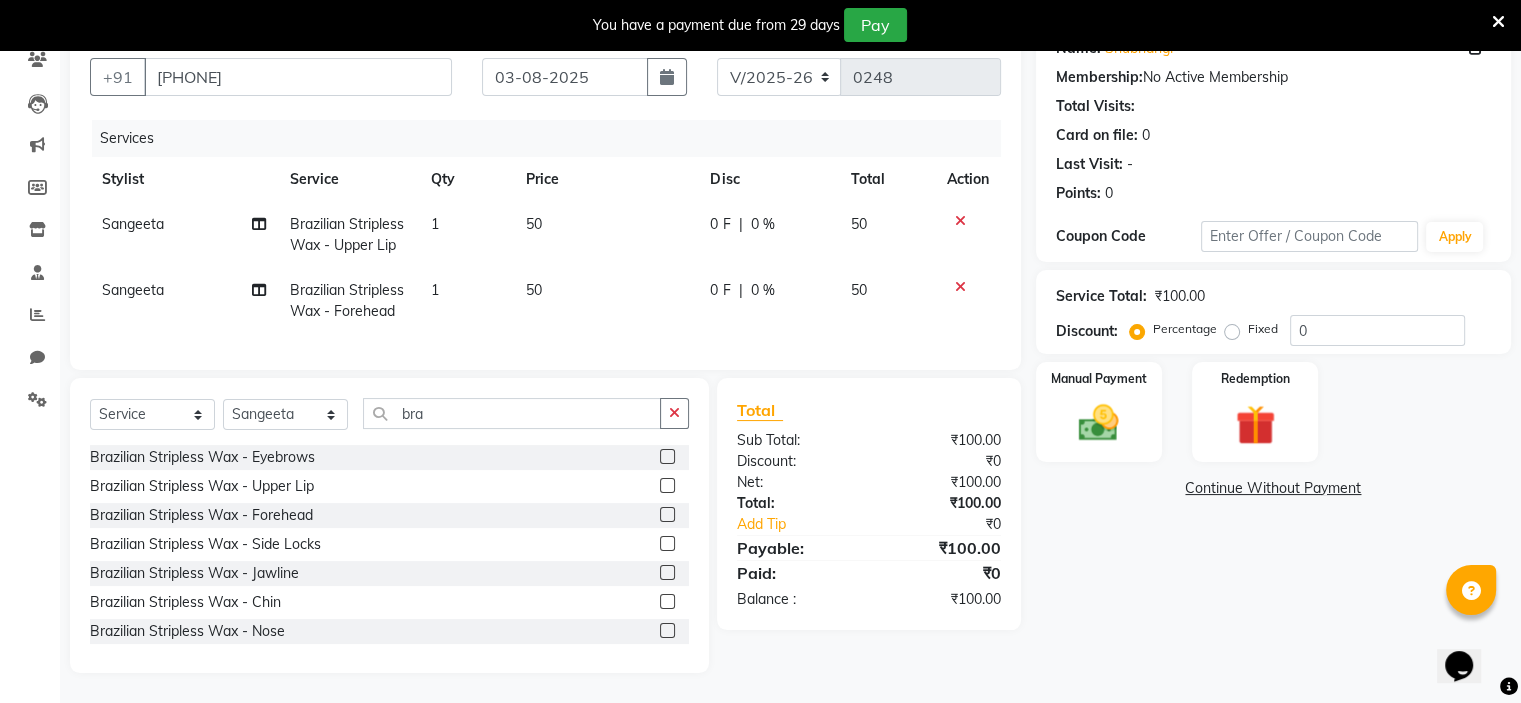 click 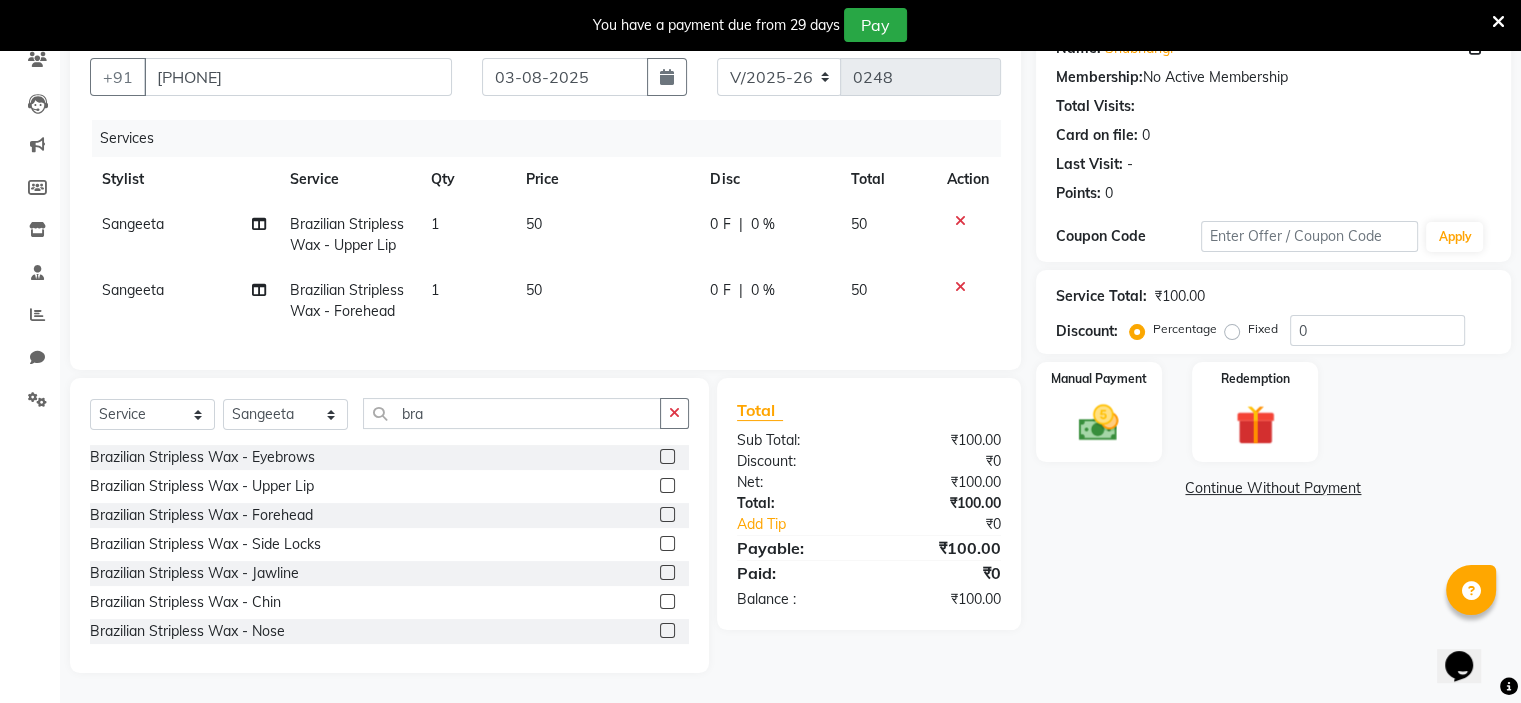click at bounding box center [666, 457] 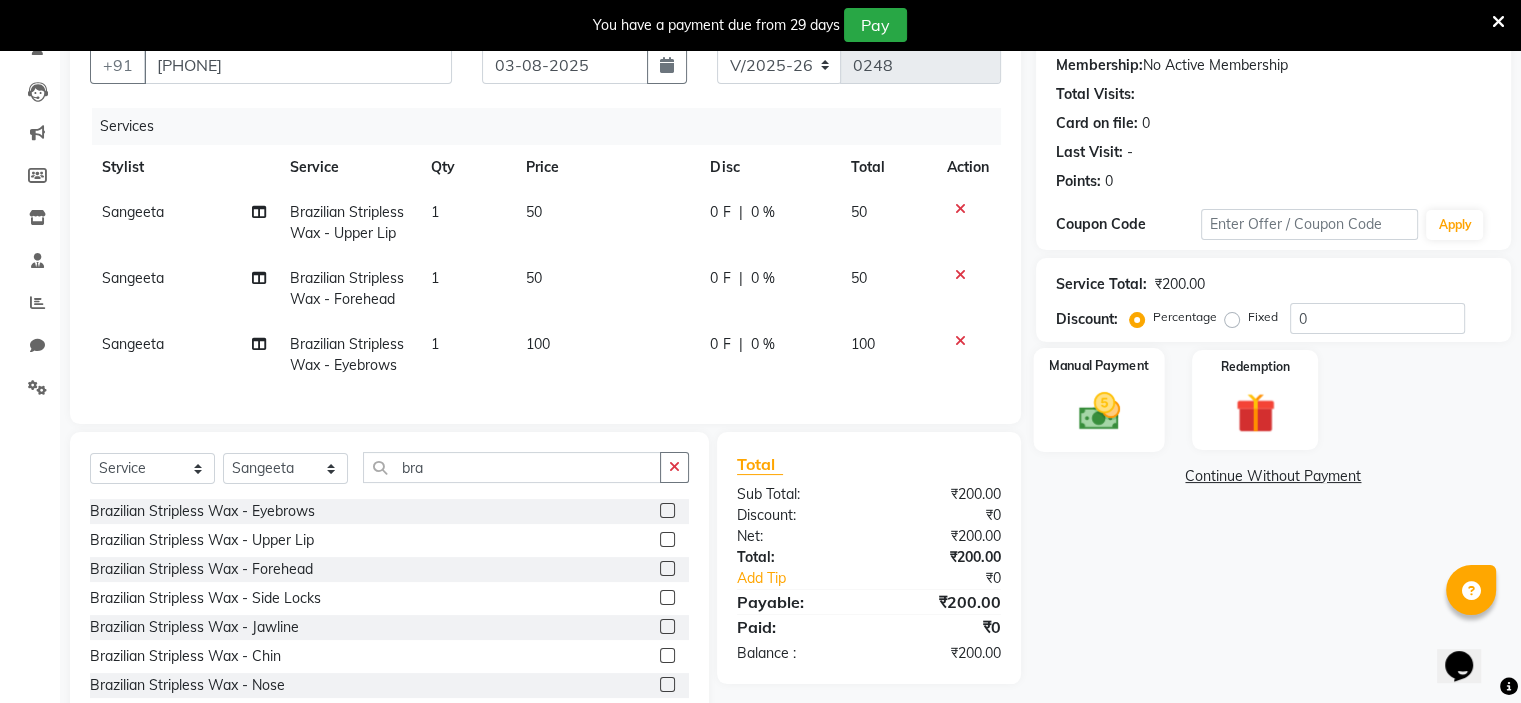 click 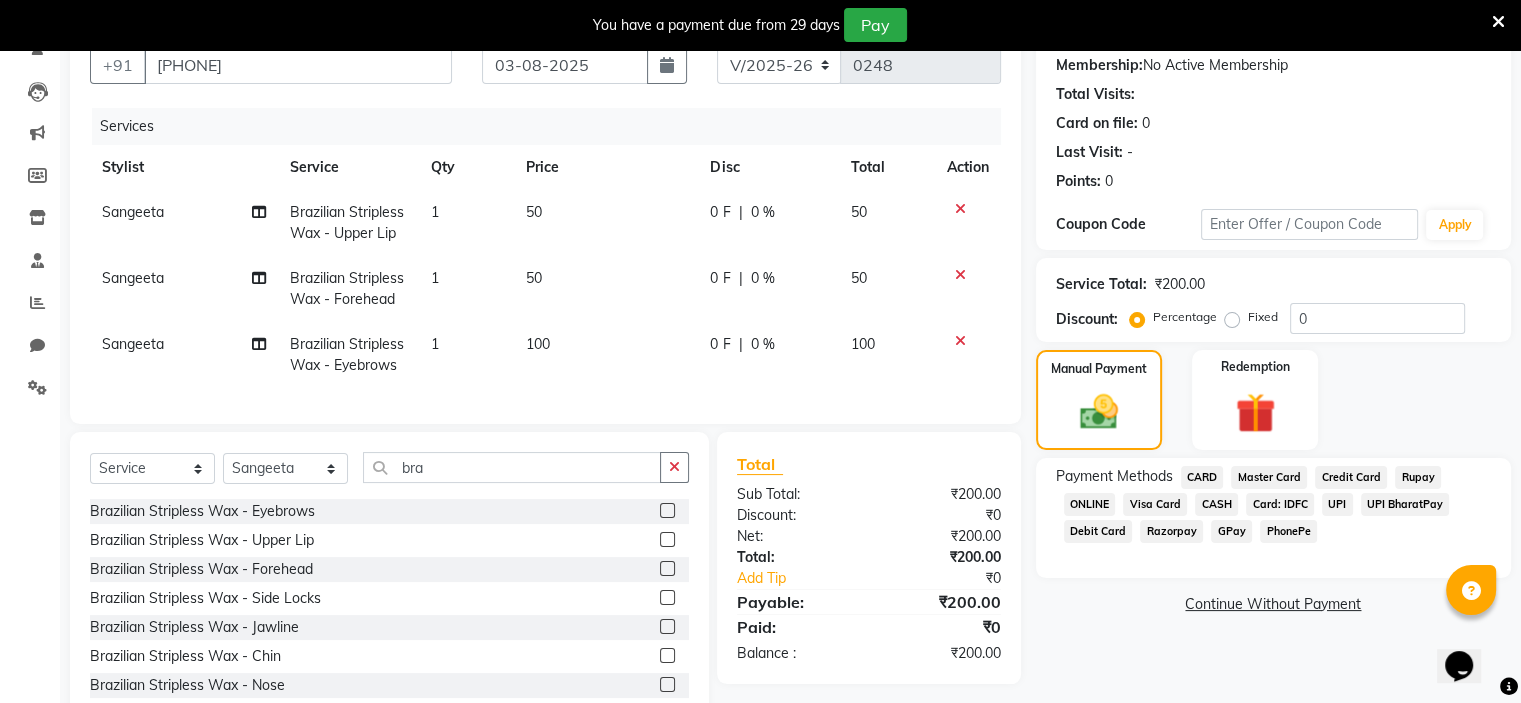 click on "CASH" 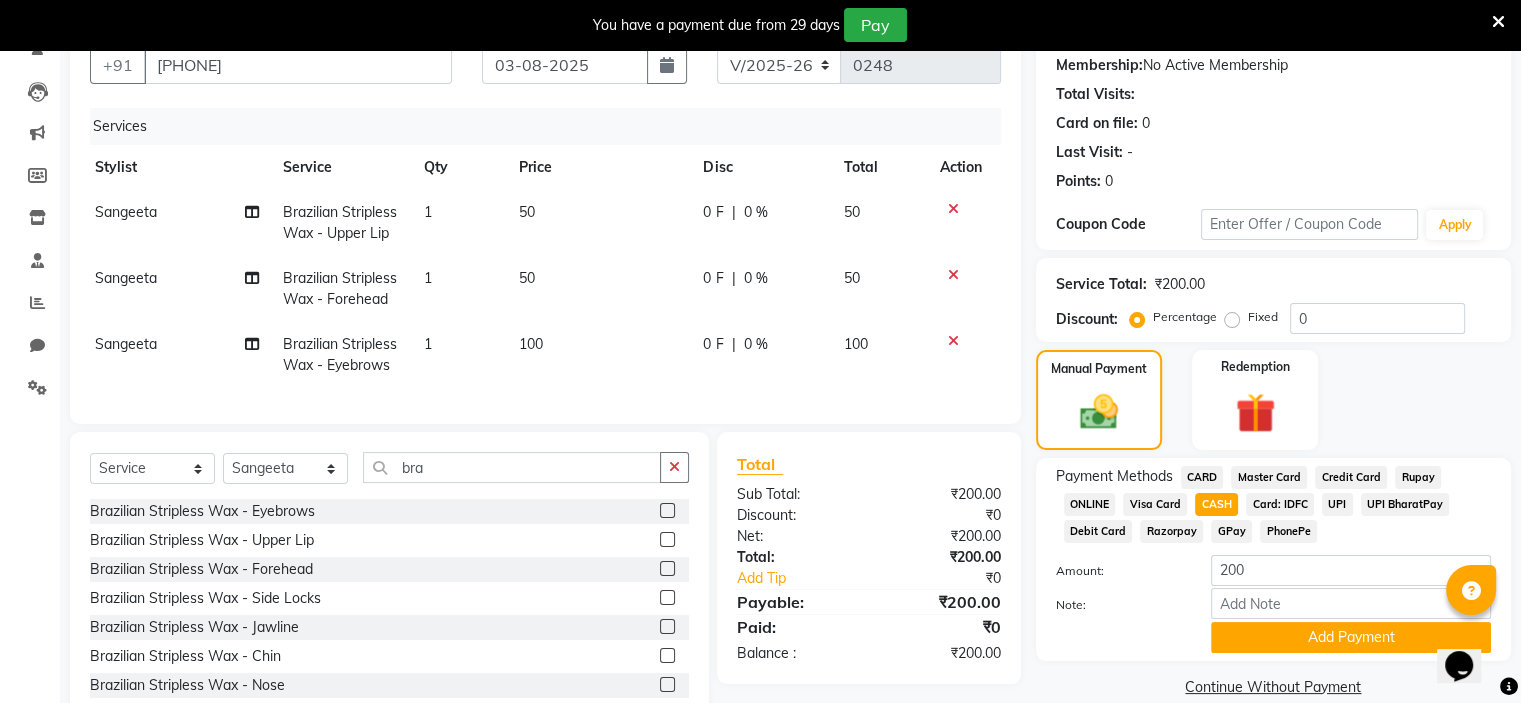 scroll, scrollTop: 0, scrollLeft: 8, axis: horizontal 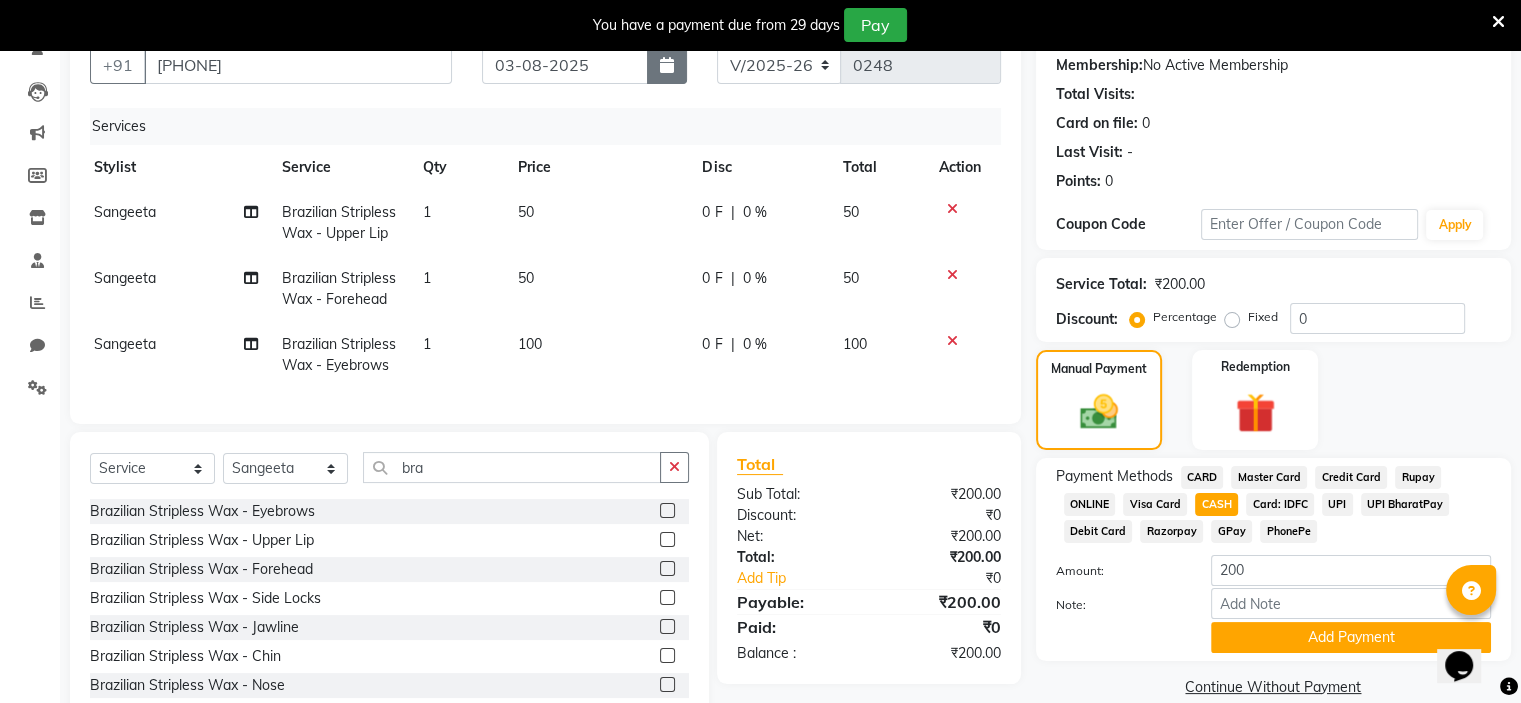 click 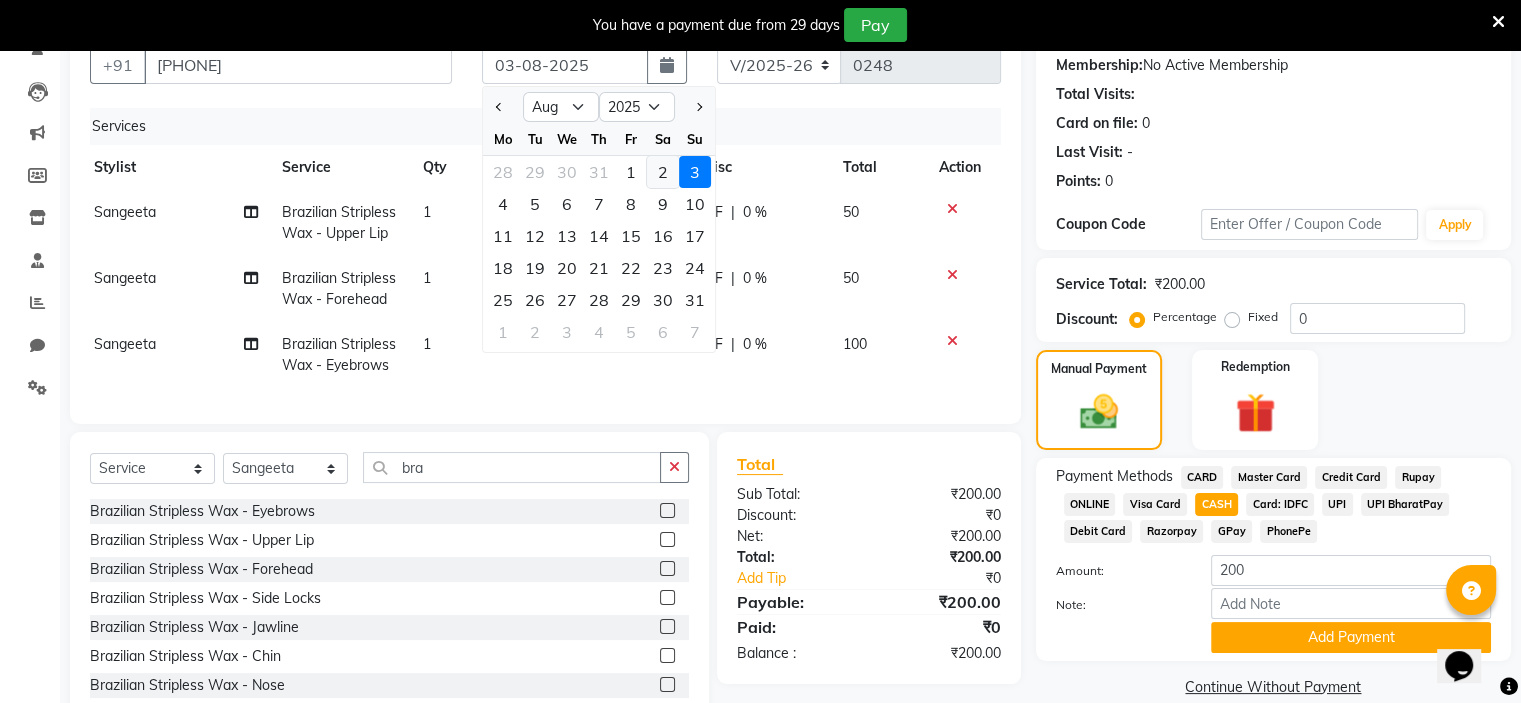 click on "2" 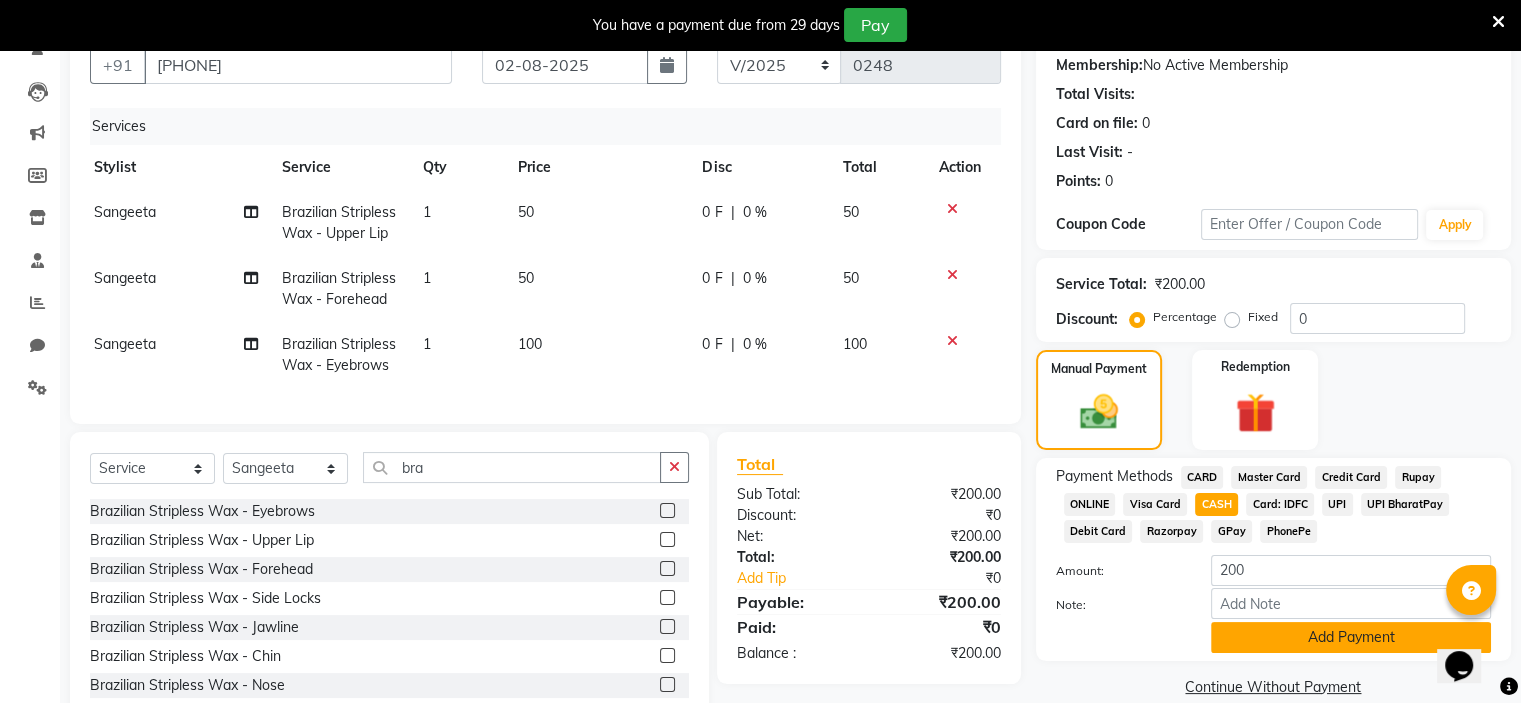 click on "Add Payment" 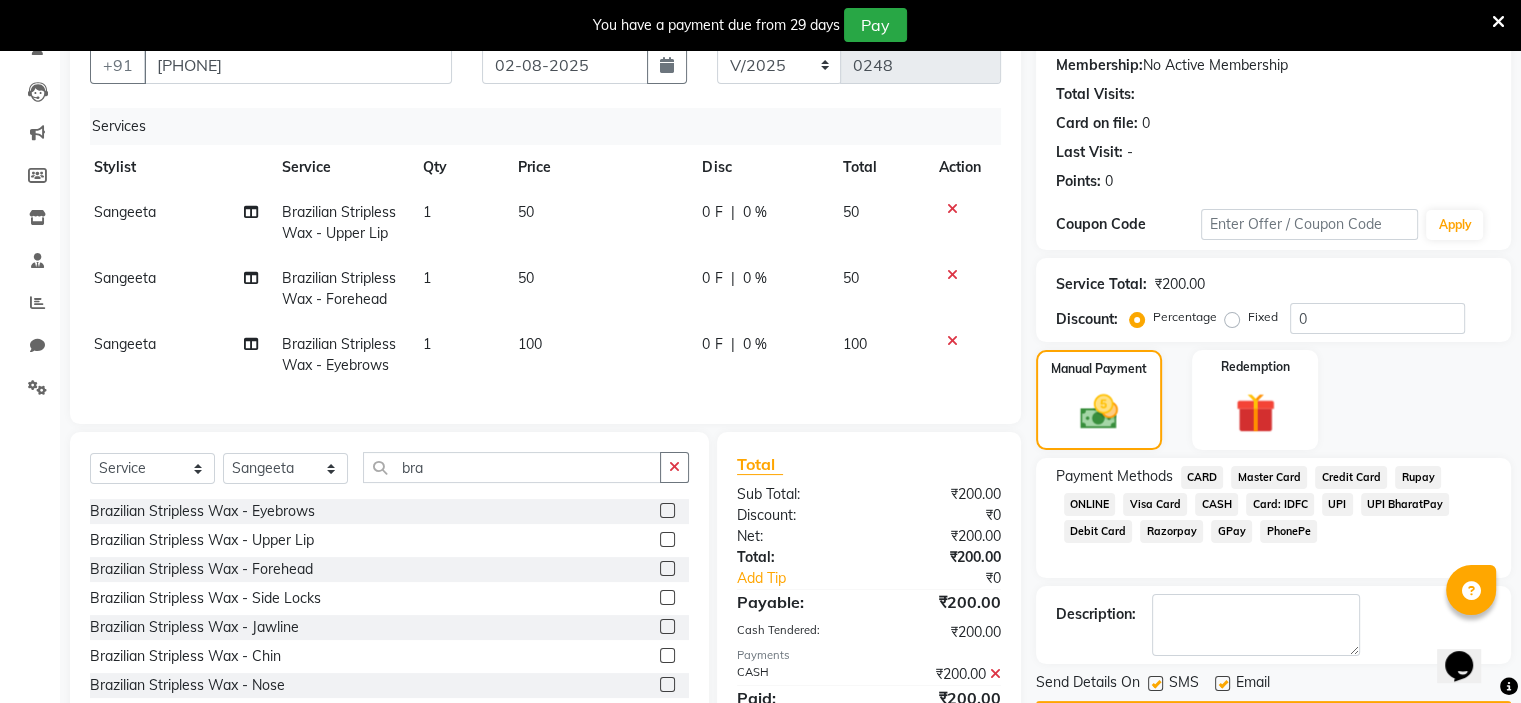 scroll, scrollTop: 287, scrollLeft: 0, axis: vertical 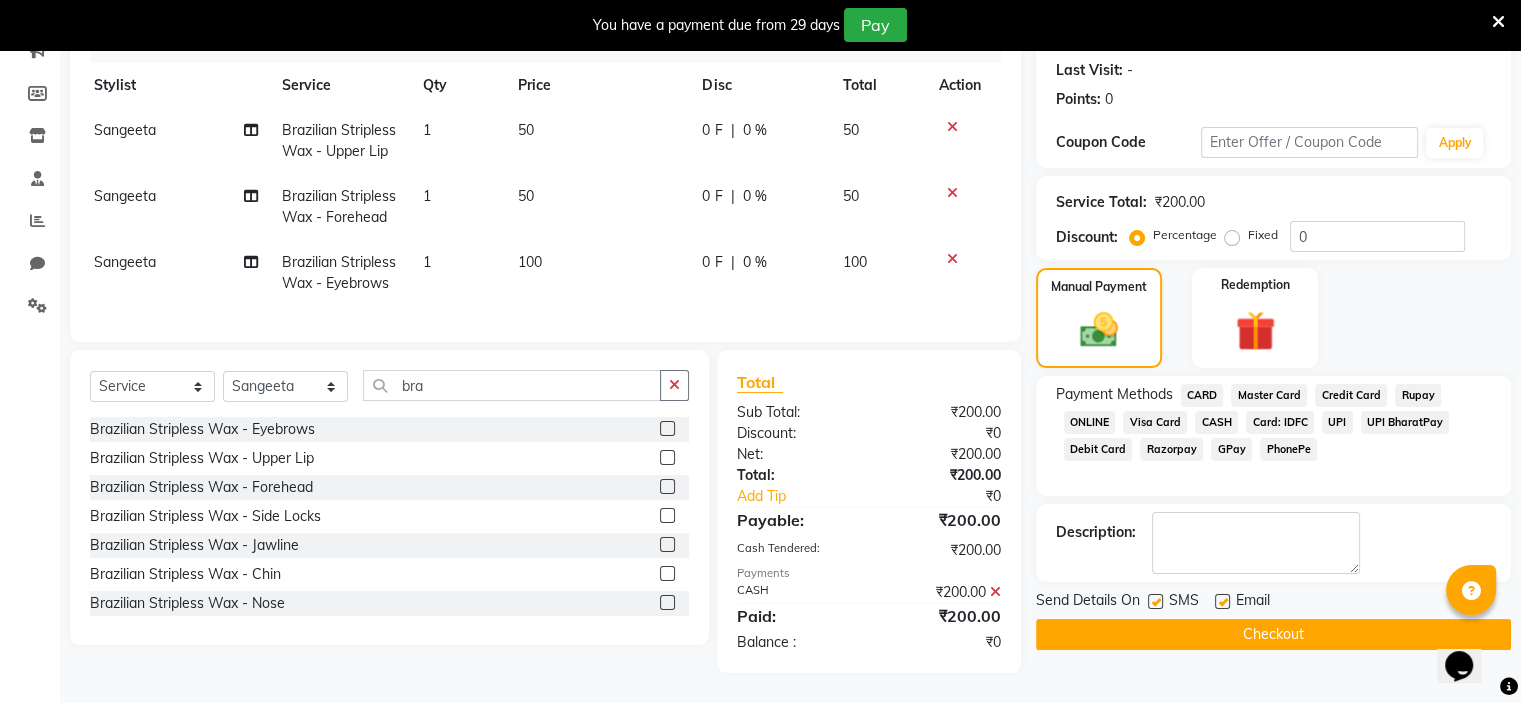 click 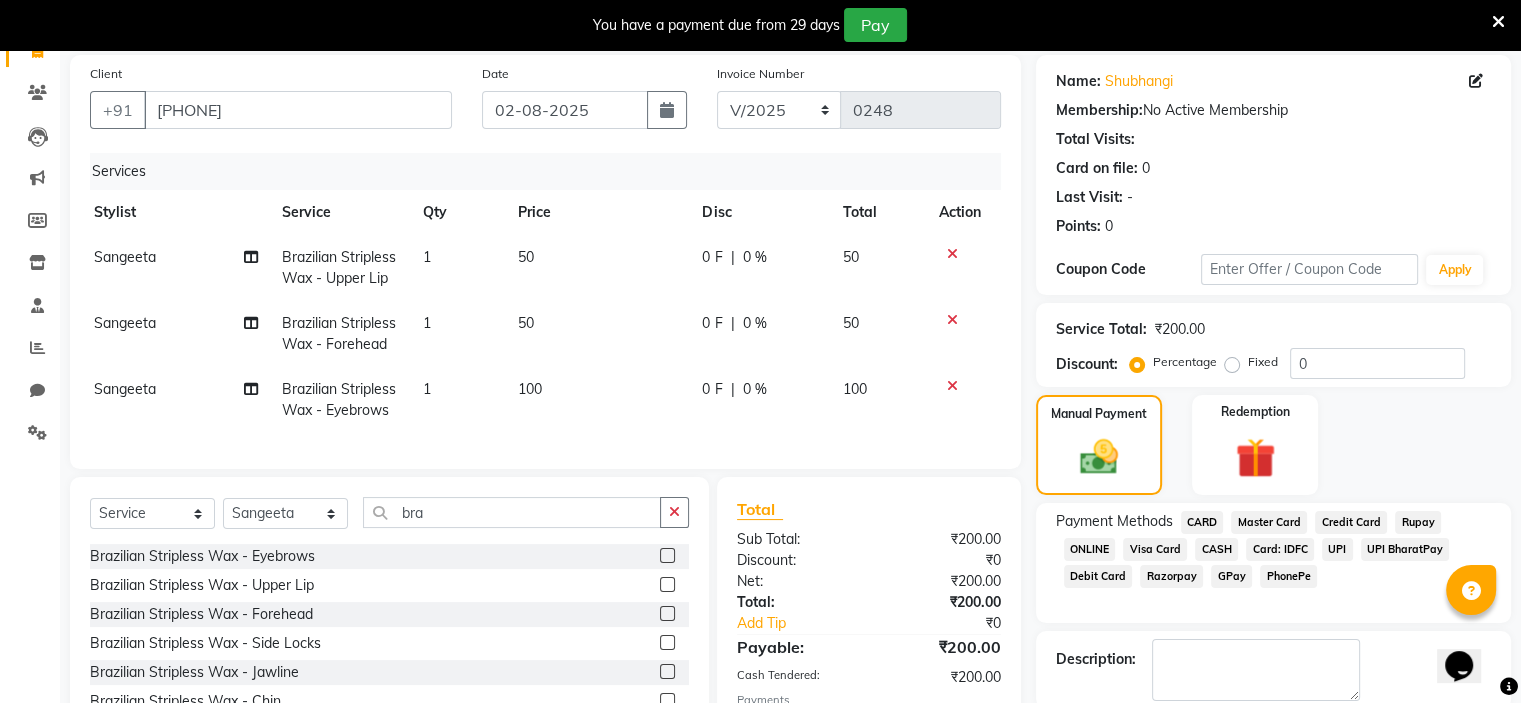 scroll, scrollTop: 265, scrollLeft: 0, axis: vertical 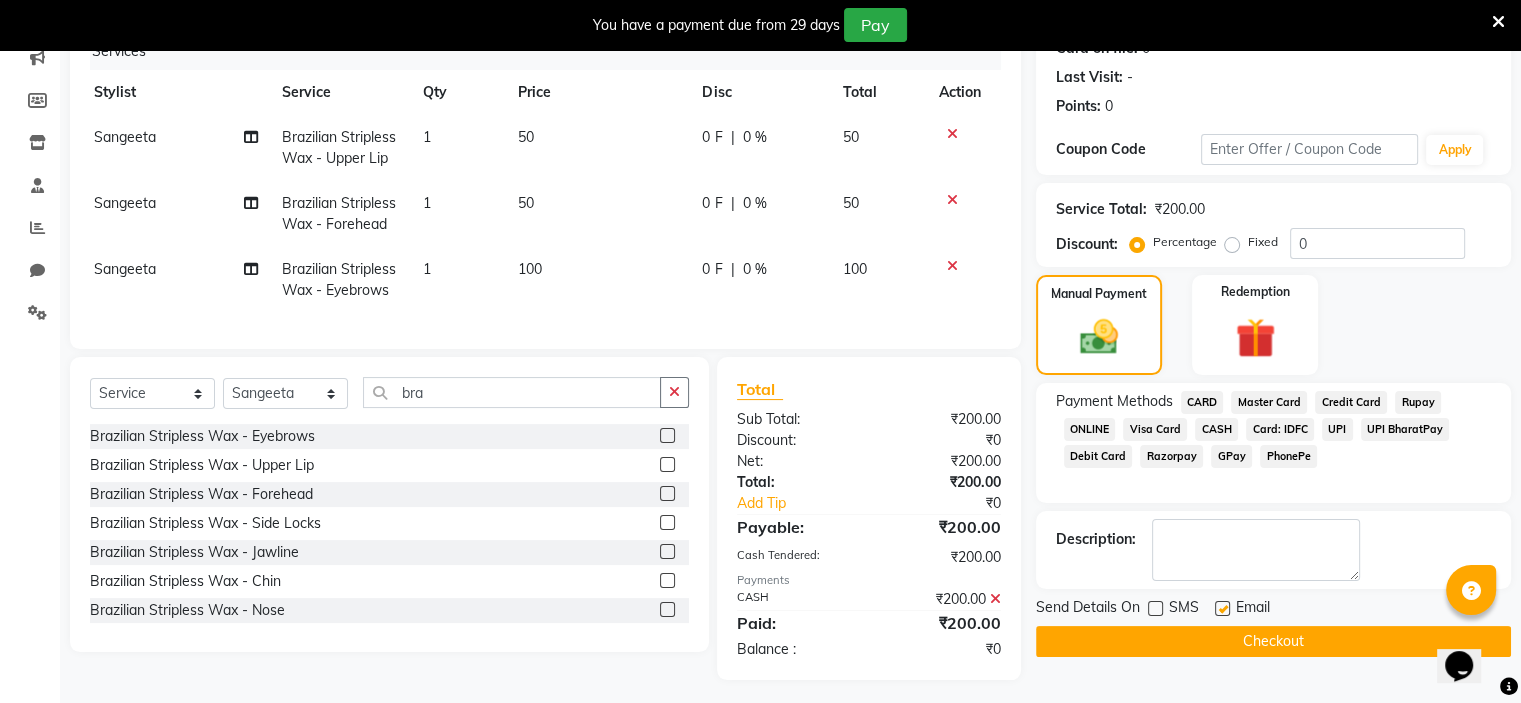 click on "Checkout" 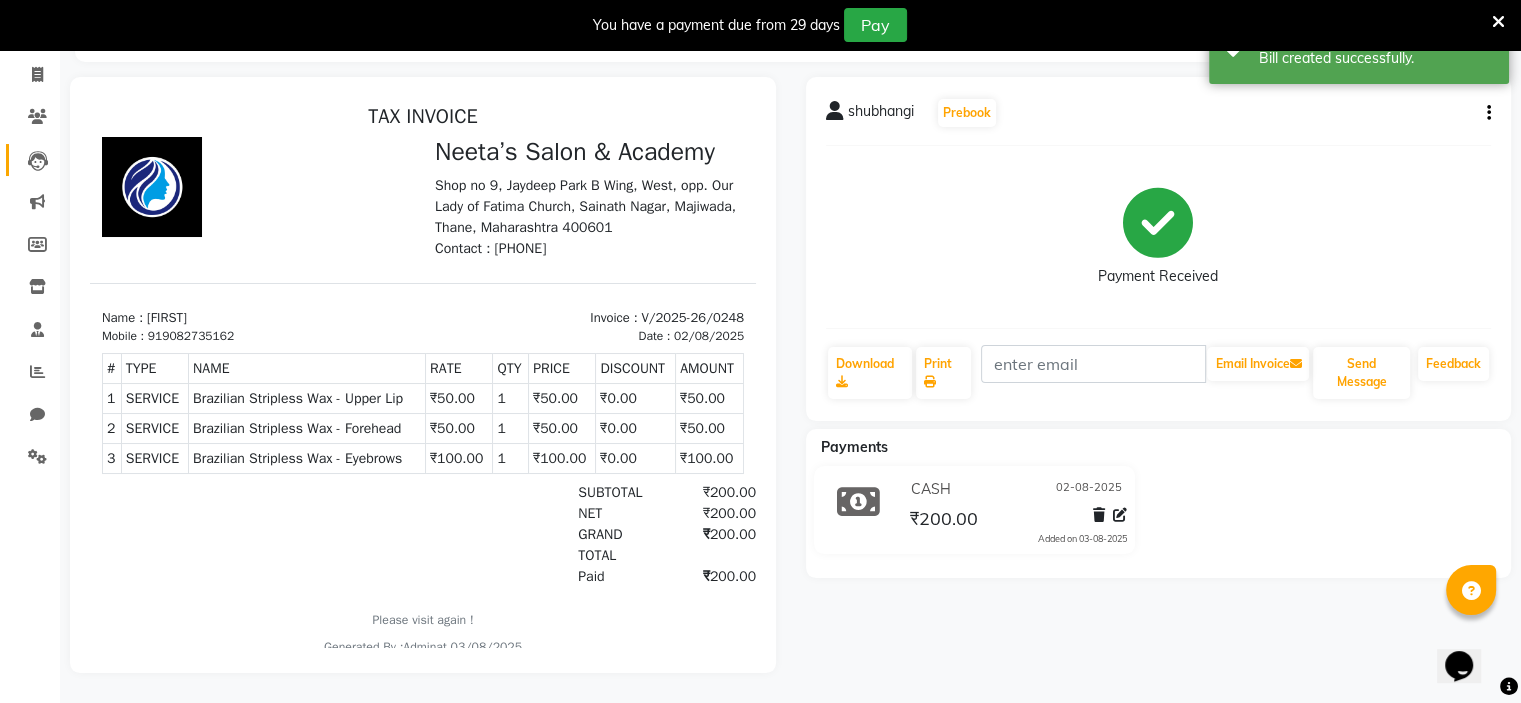 scroll, scrollTop: 0, scrollLeft: 0, axis: both 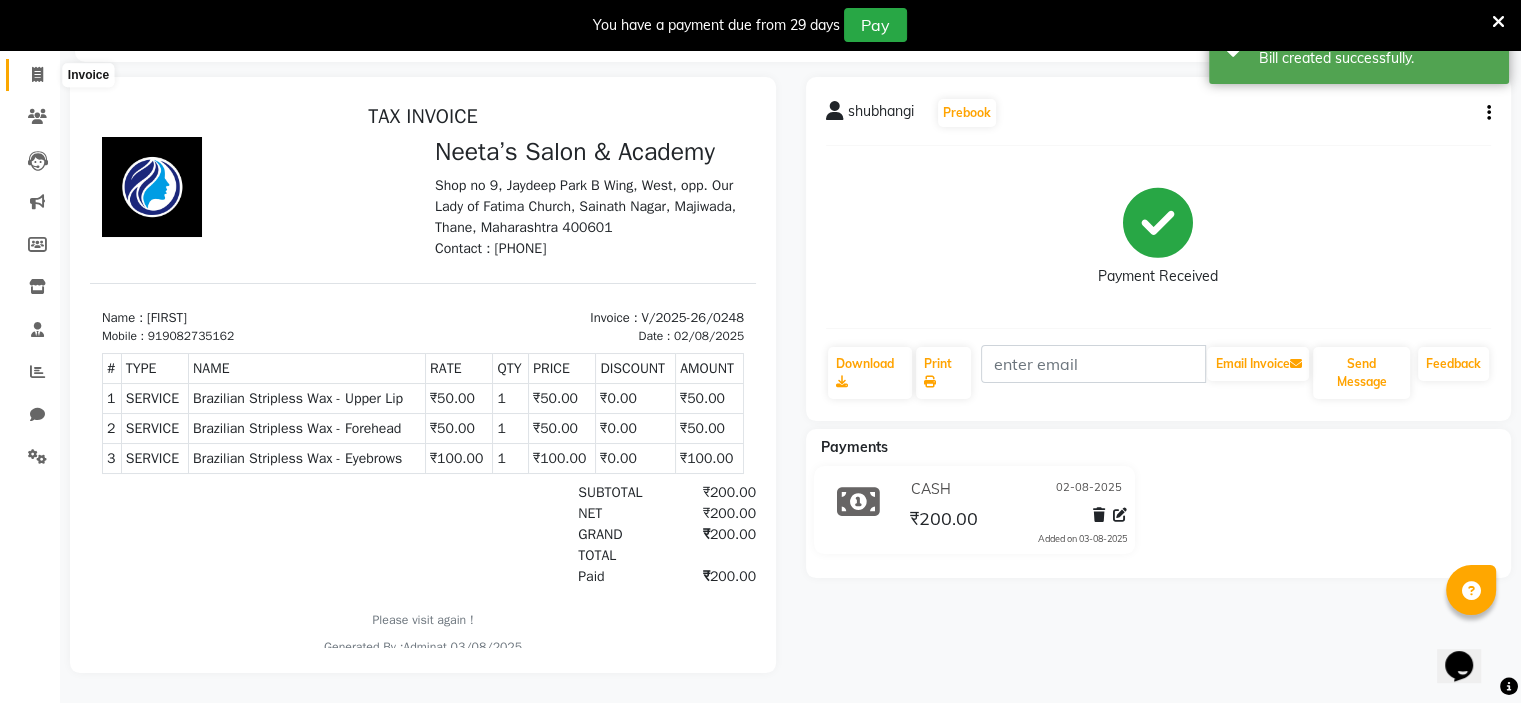 click 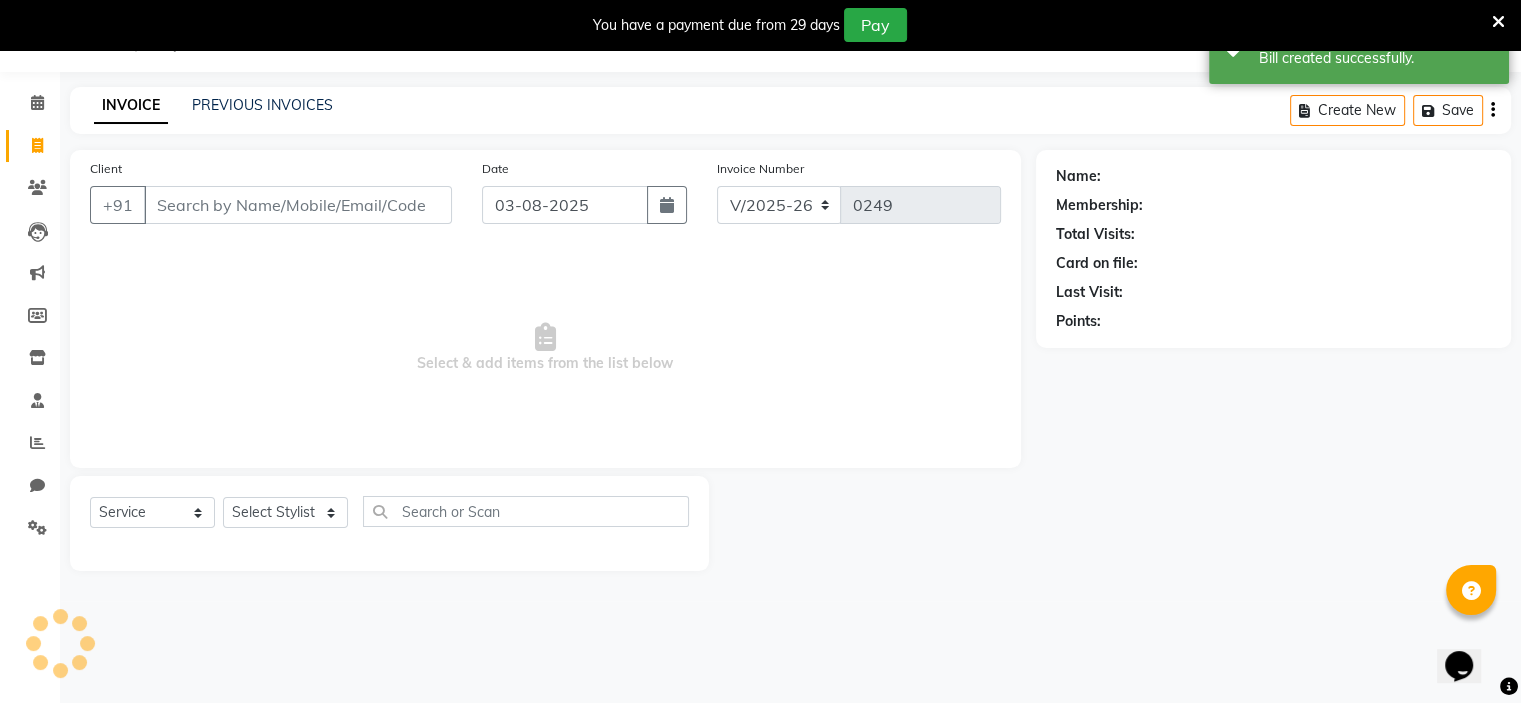 scroll, scrollTop: 50, scrollLeft: 0, axis: vertical 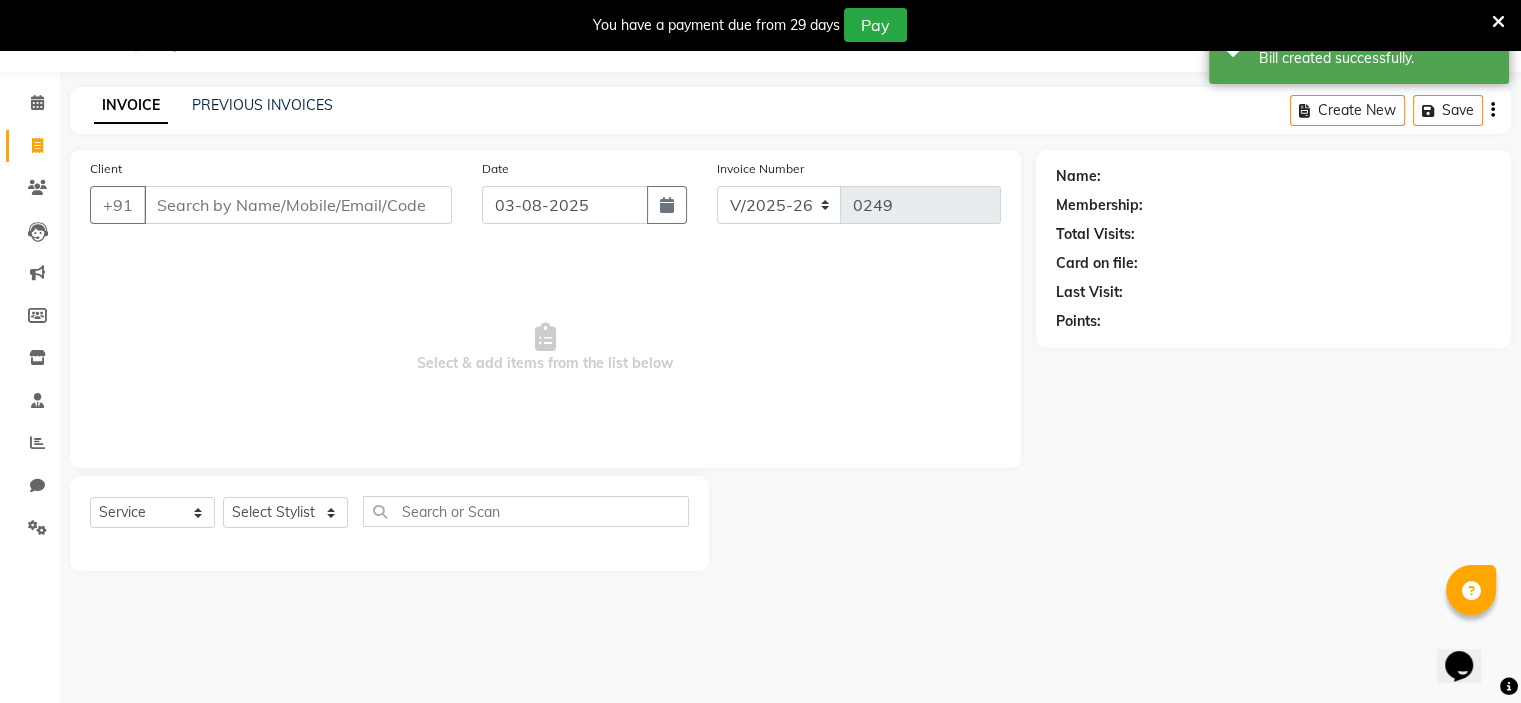 click at bounding box center [1498, 22] 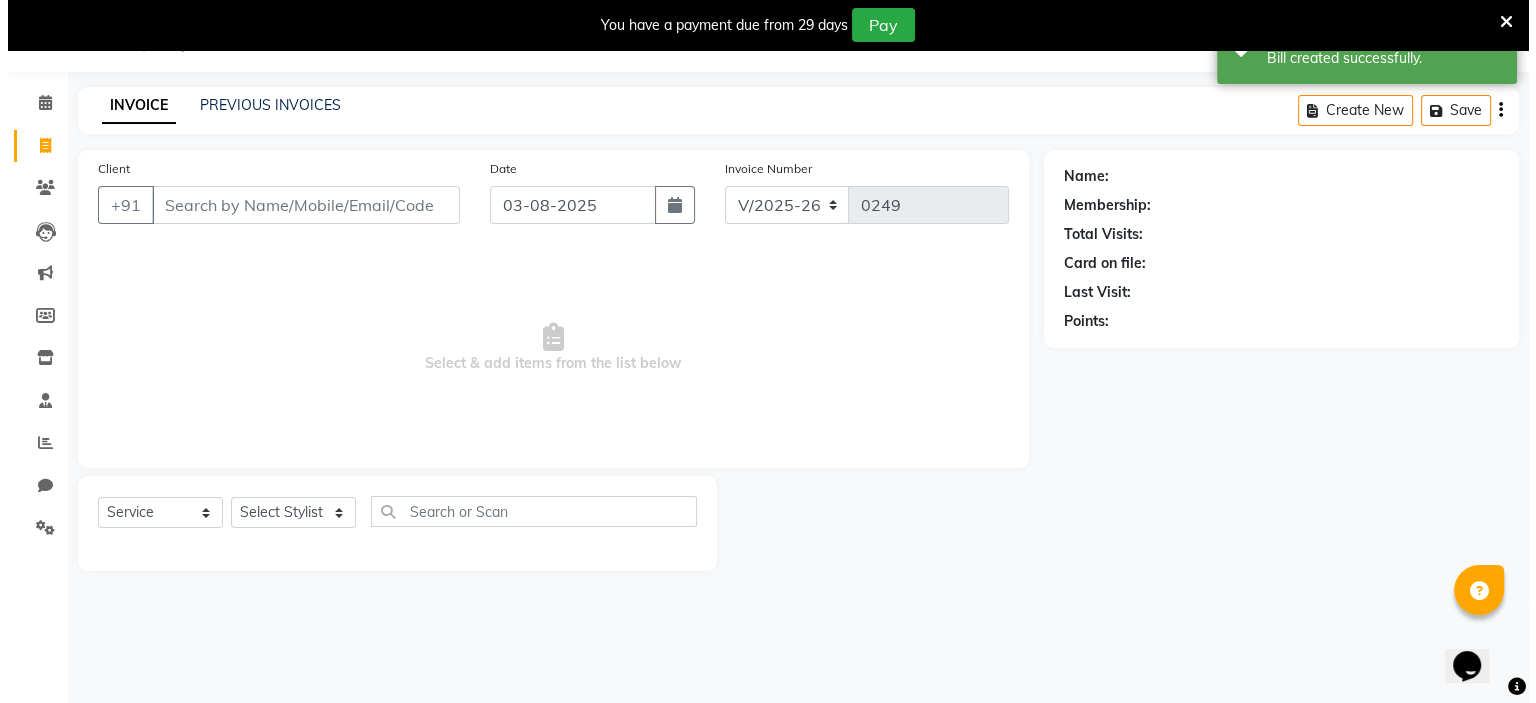 scroll, scrollTop: 0, scrollLeft: 0, axis: both 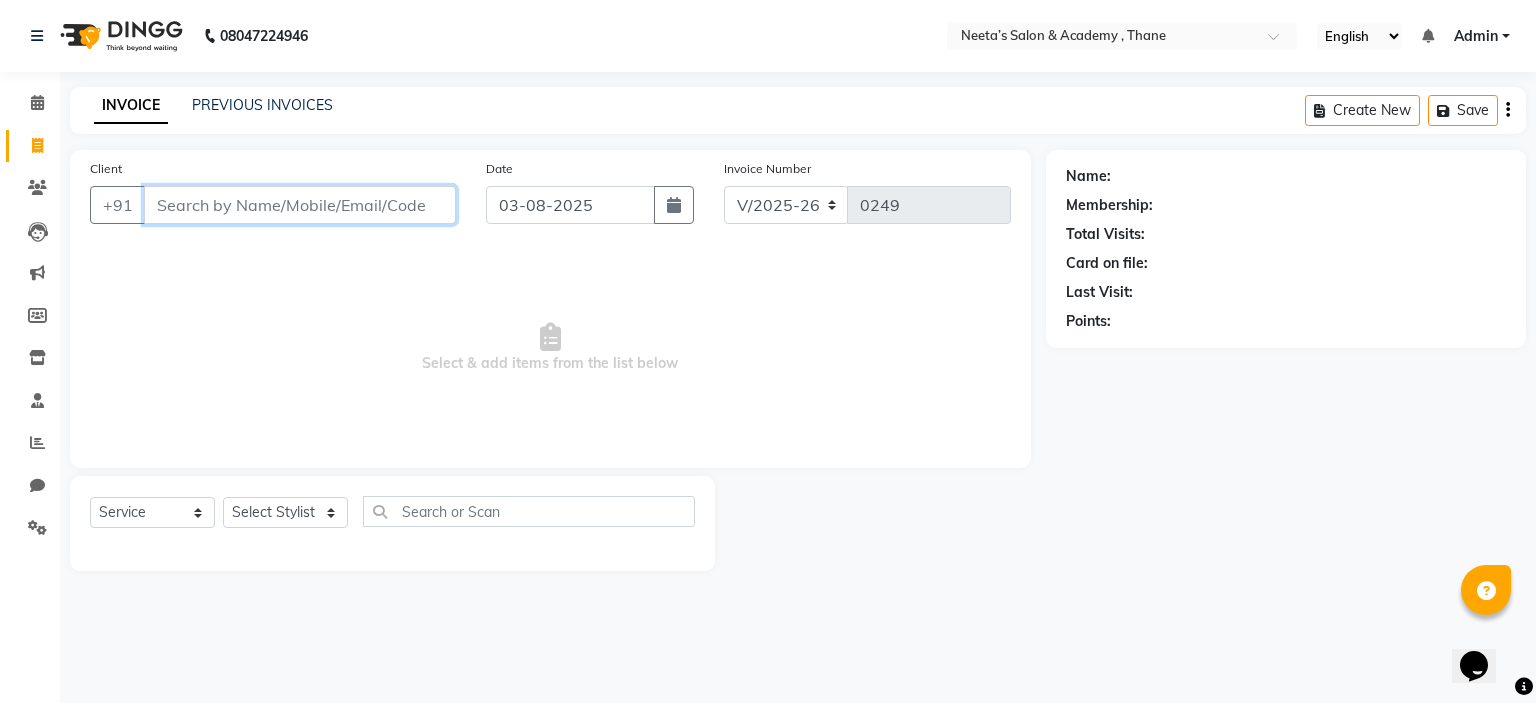 click on "Client" at bounding box center [300, 205] 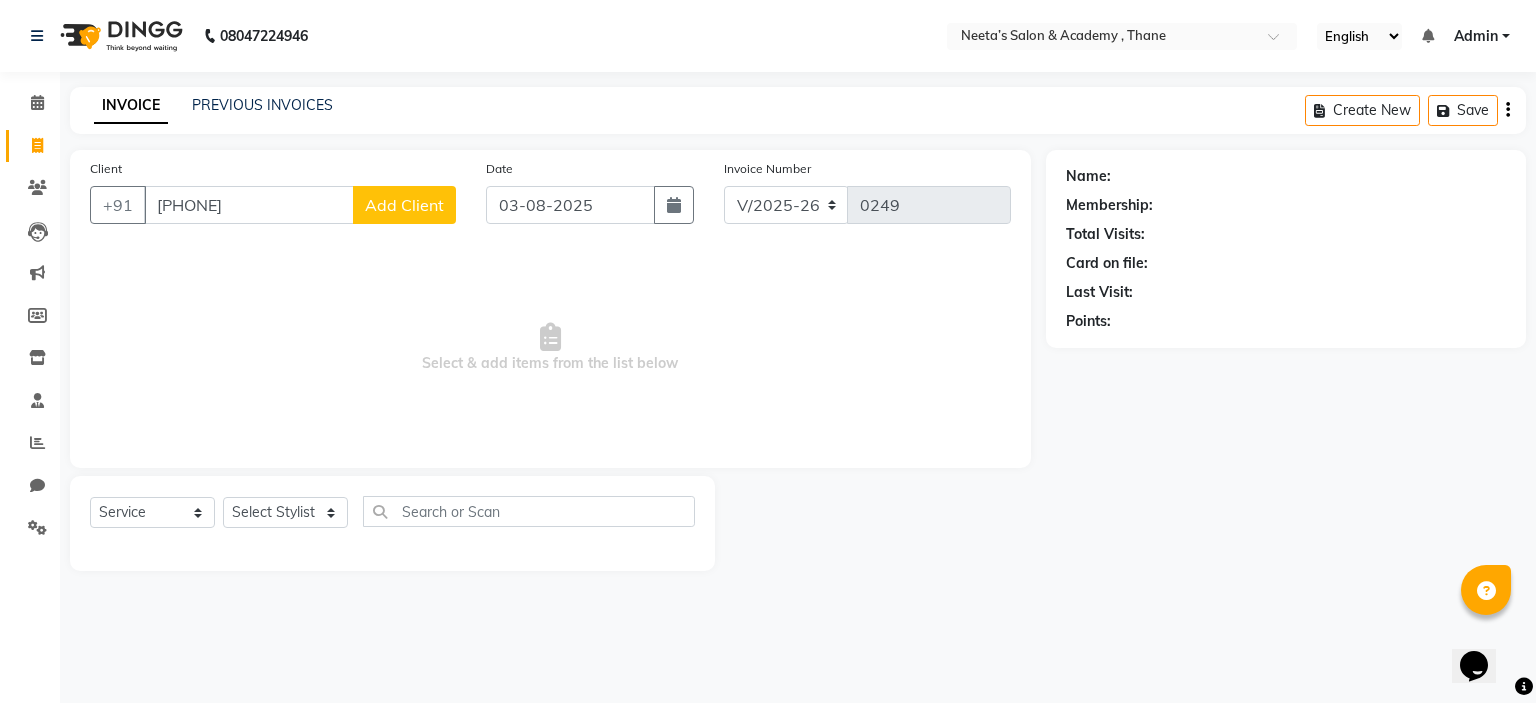 click on "Add Client" 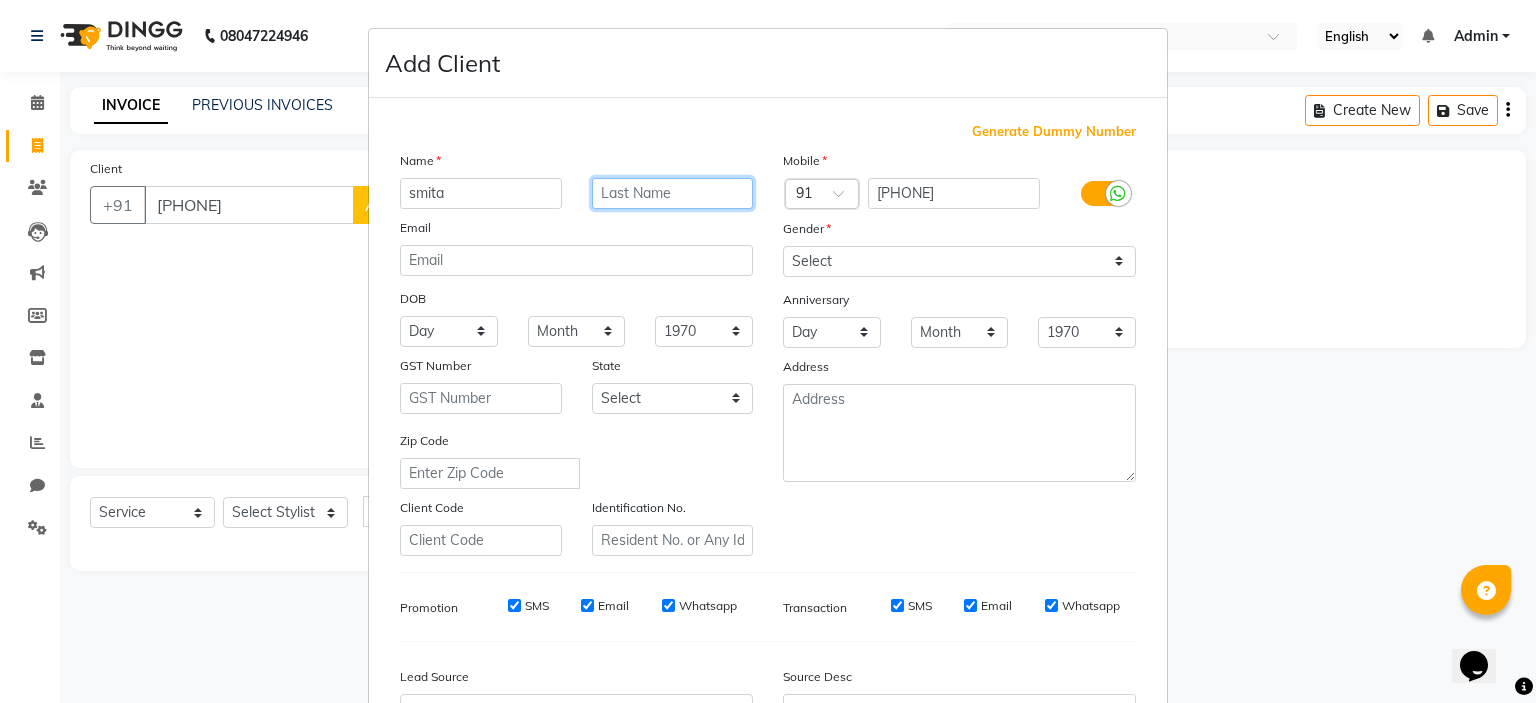 click at bounding box center [673, 193] 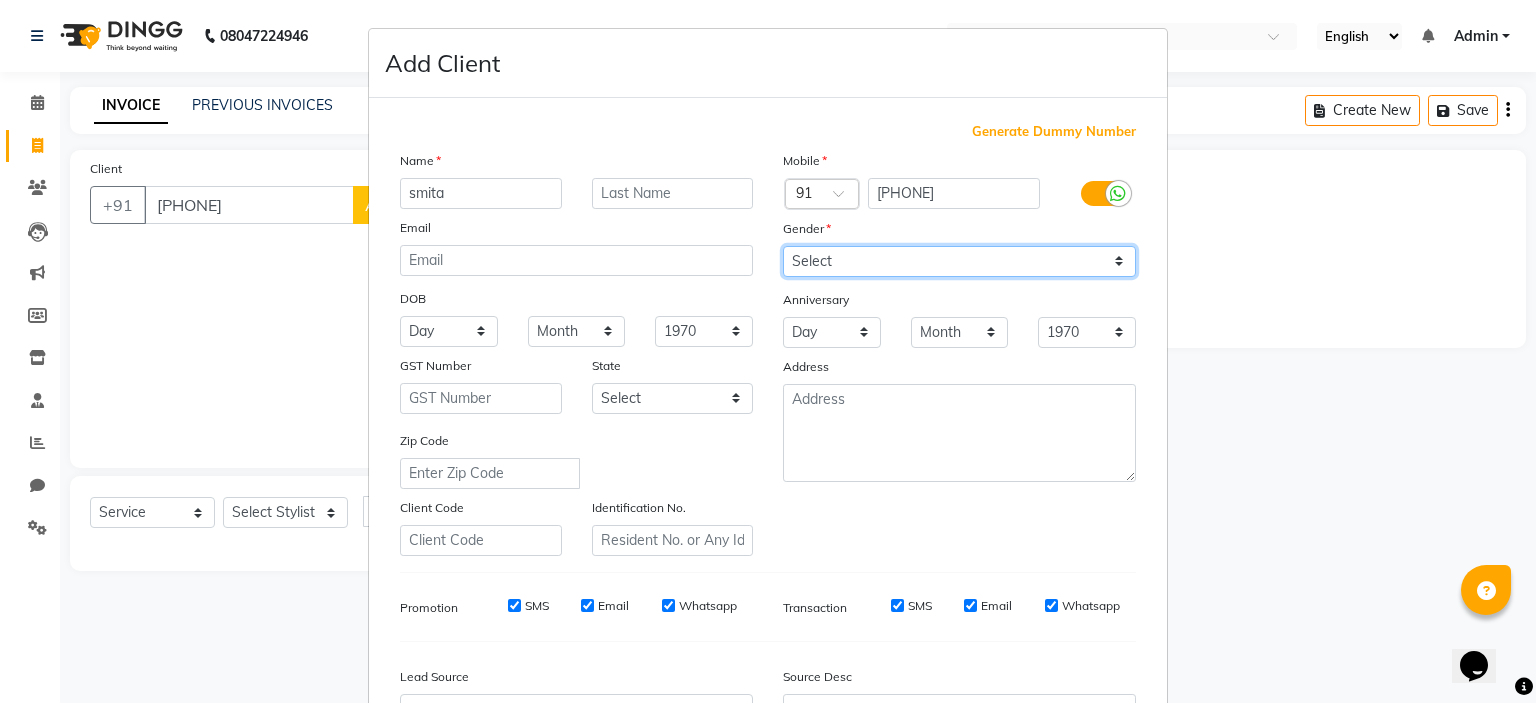 click on "Select Male Female Other Prefer Not To Say" at bounding box center [959, 261] 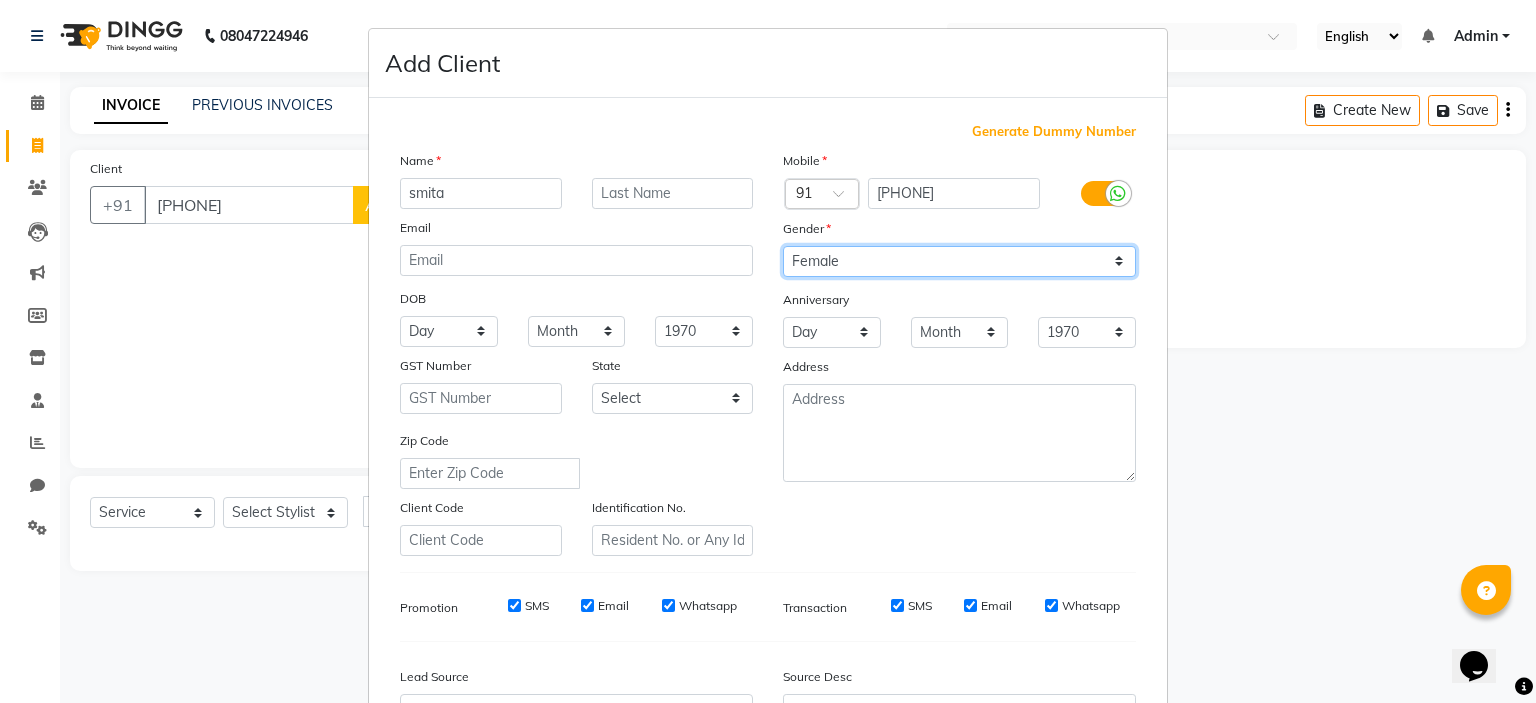 click on "Select Male Female Other Prefer Not To Say" at bounding box center [959, 261] 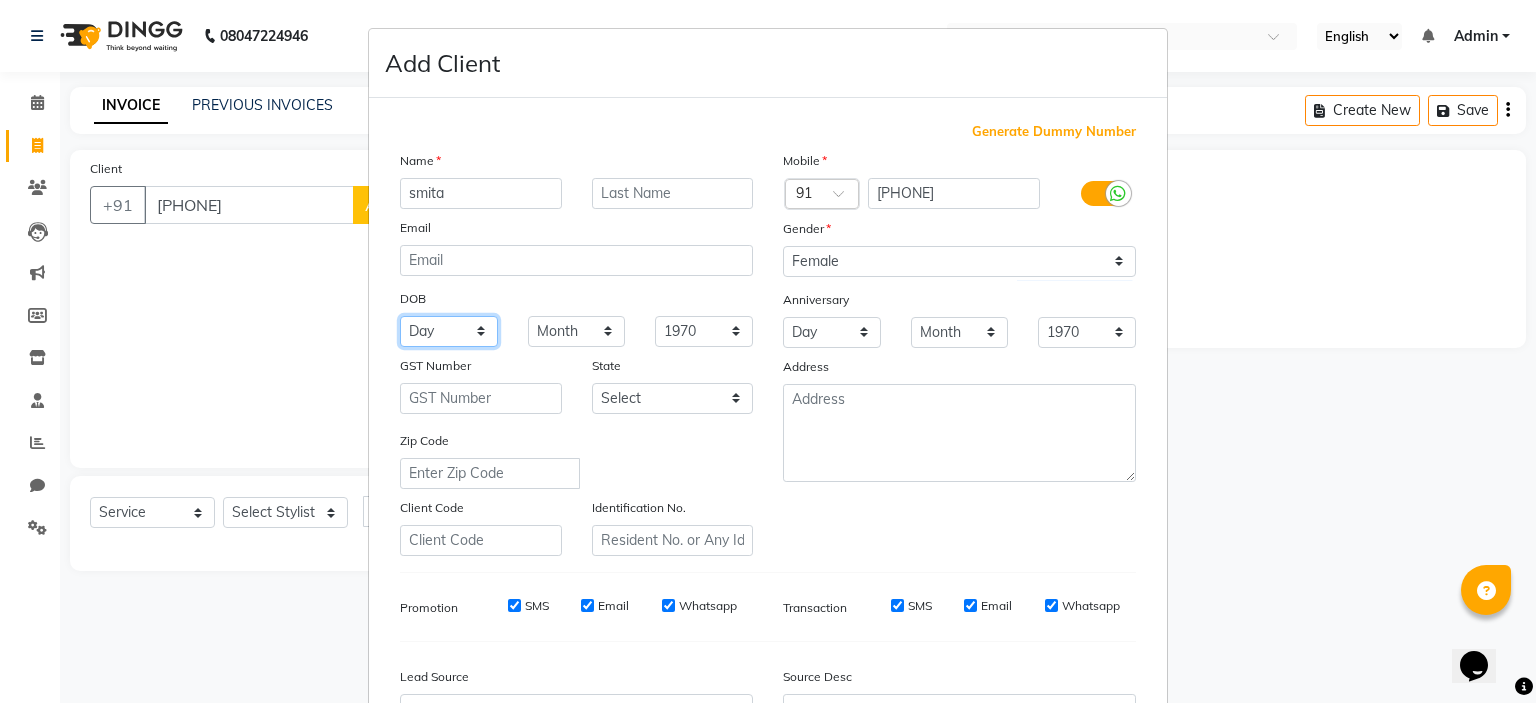 click on "Day 01 02 03 04 05 06 07 08 09 10 11 12 13 14 15 16 17 18 19 20 21 22 23 24 25 26 27 28 29 30 31" at bounding box center (449, 331) 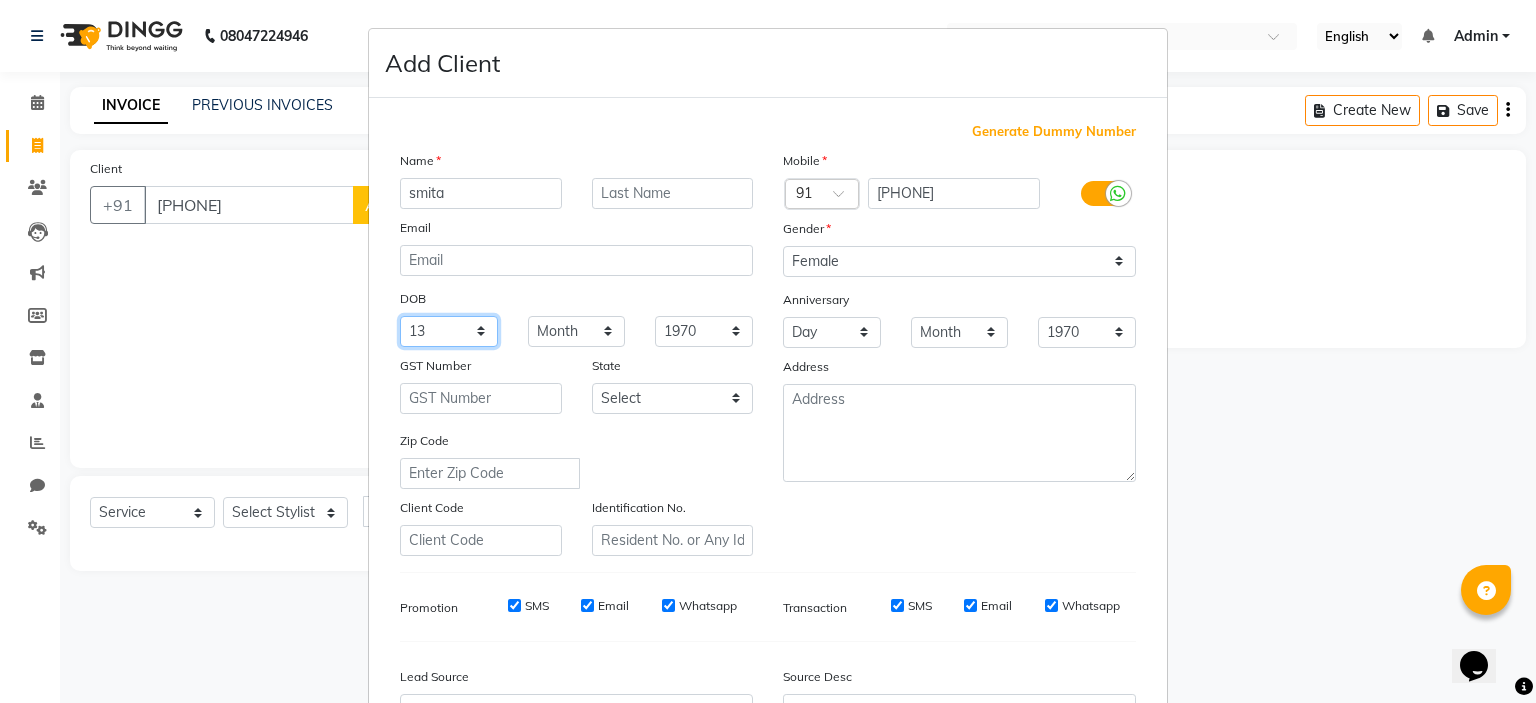 click on "Day 01 02 03 04 05 06 07 08 09 10 11 12 13 14 15 16 17 18 19 20 21 22 23 24 25 26 27 28 29 30 31" at bounding box center [449, 331] 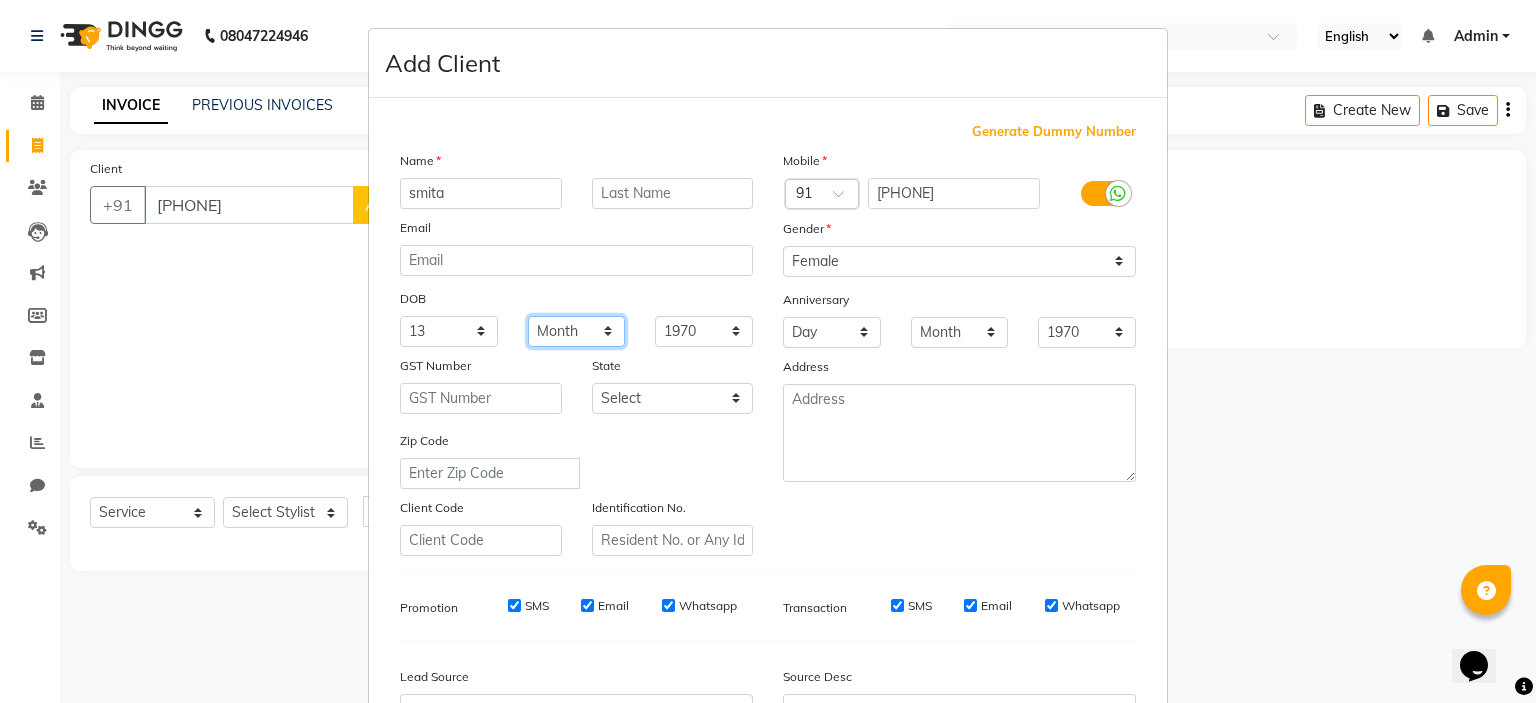 click on "Month January February March April May June July August September October November December" at bounding box center (577, 331) 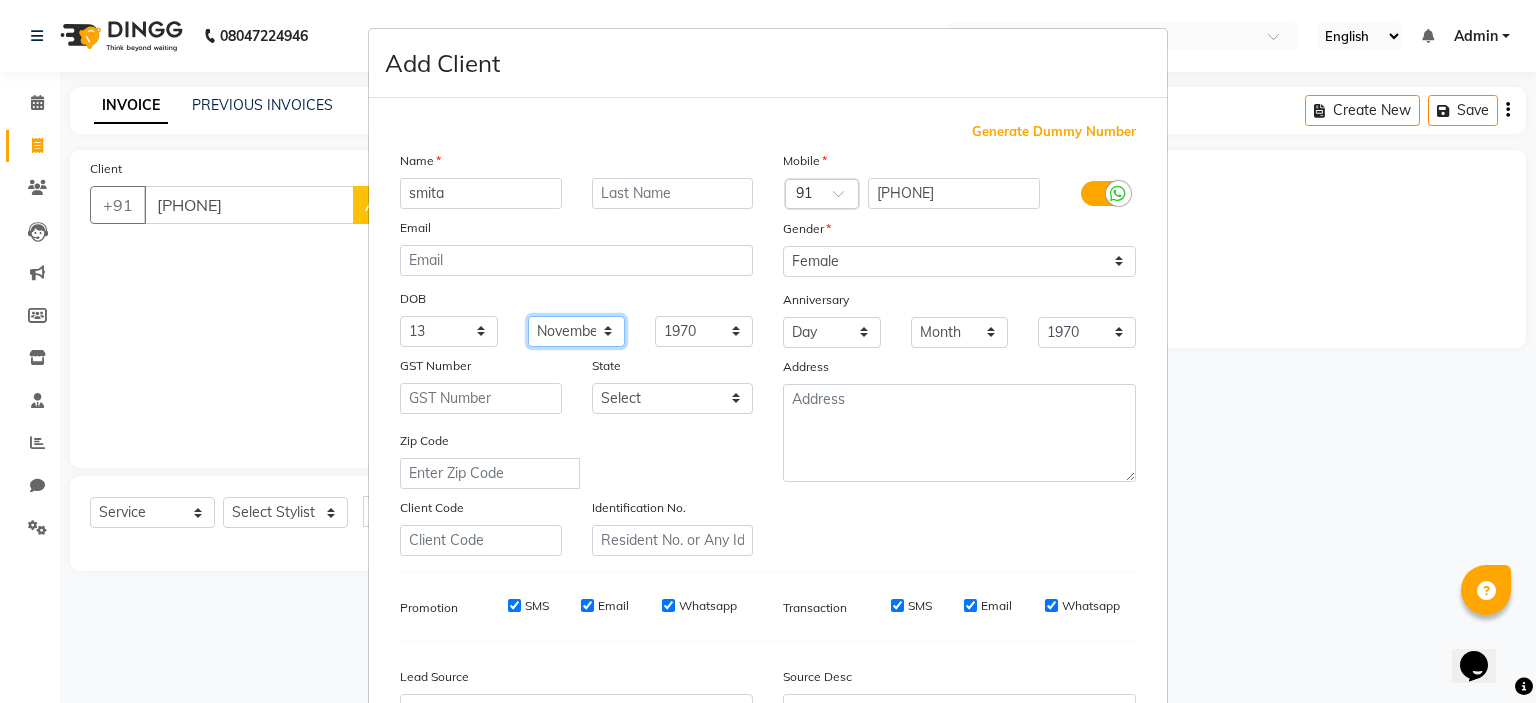 click on "Month January February March April May June July August September October November December" at bounding box center [577, 331] 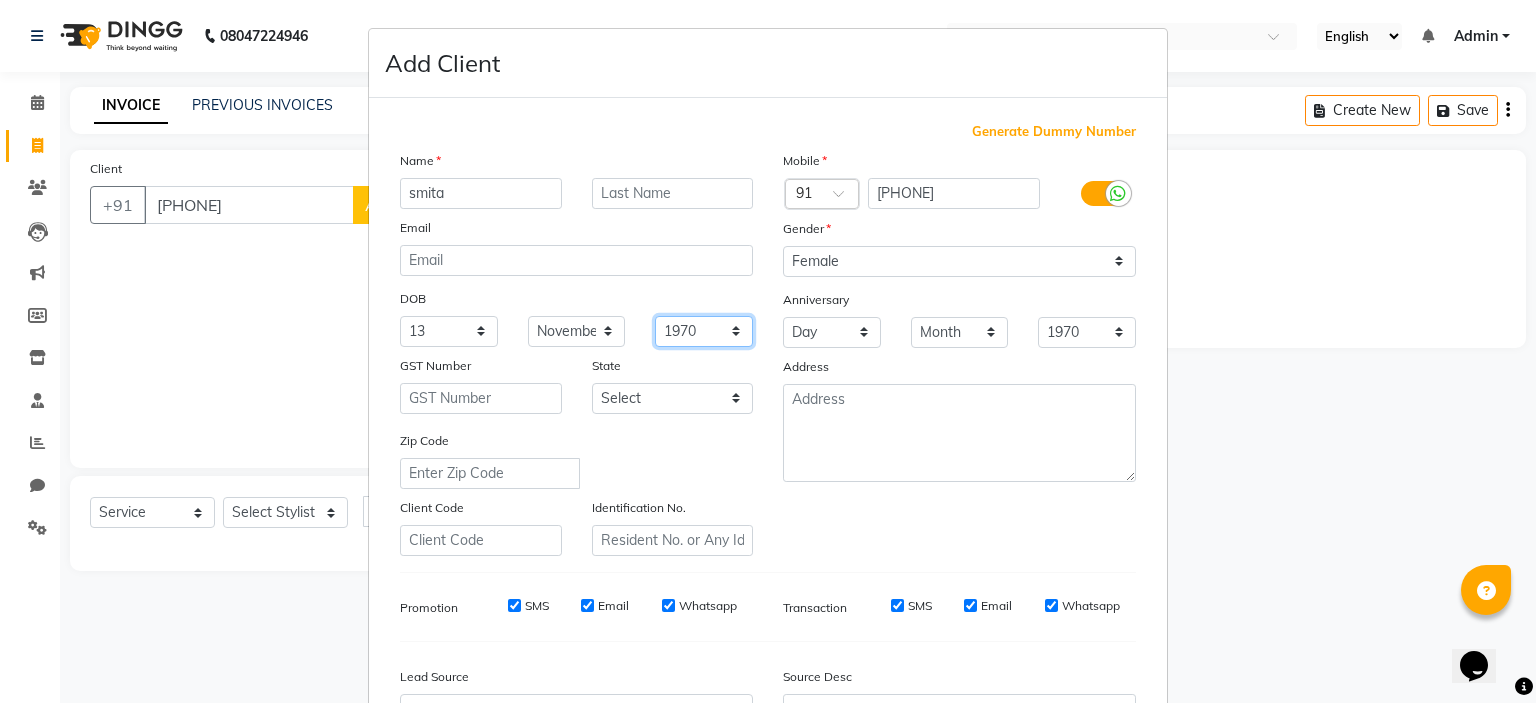 click on "1940 1941 1942 1943 1944 1945 1946 1947 1948 1949 1950 1951 1952 1953 1954 1955 1956 1957 1958 1959 1960 1961 1962 1963 1964 1965 1966 1967 1968 1969 1970 1971 1972 1973 1974 1975 1976 1977 1978 1979 1980 1981 1982 1983 1984 1985 1986 1987 1988 1989 1990 1991 1992 1993 1994 1995 1996 1997 1998 1999 2000 2001 2002 2003 2004 2005 2006 2007 2008 2009 2010 2011 2012 2013 2014 2015 2016 2017 2018 2019 2020 2021 2022 2023 2024" at bounding box center (704, 331) 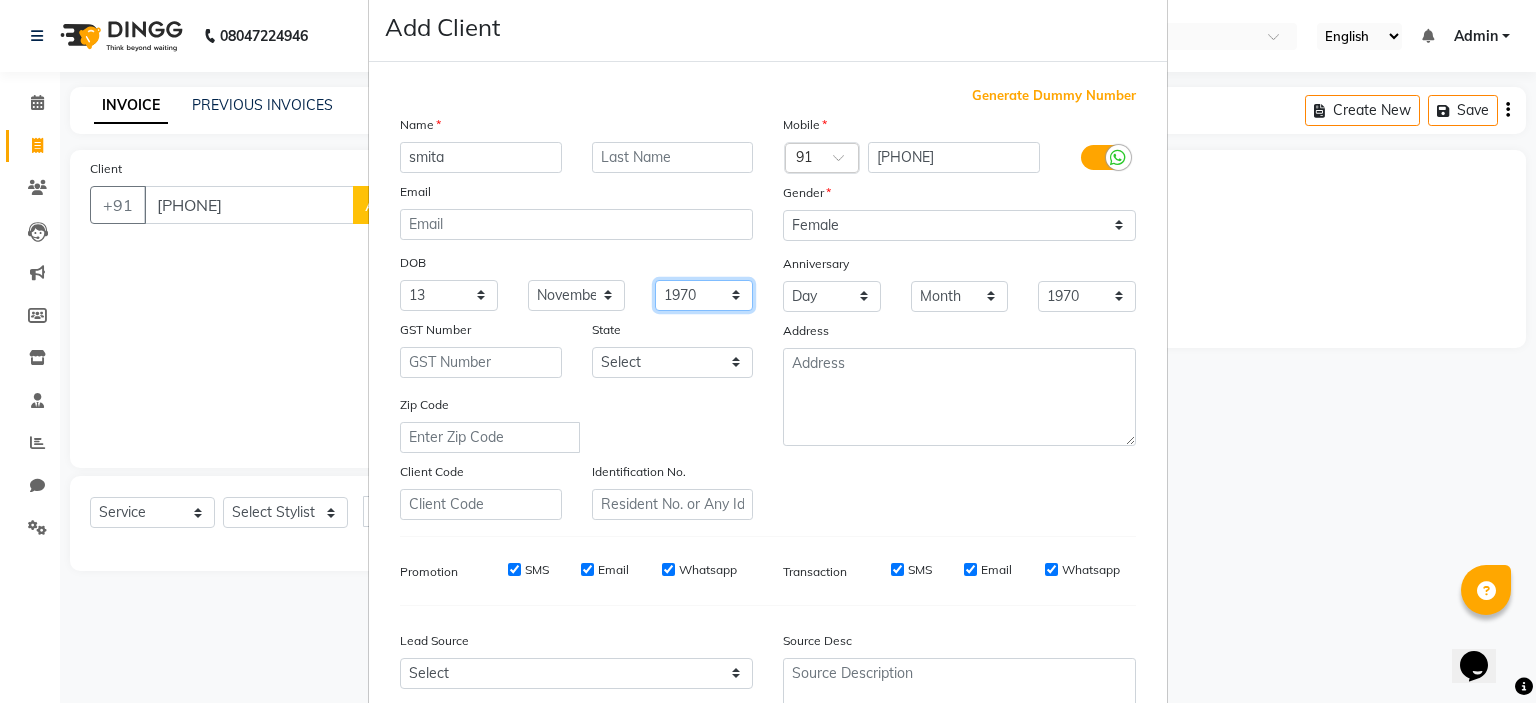 scroll, scrollTop: 28, scrollLeft: 0, axis: vertical 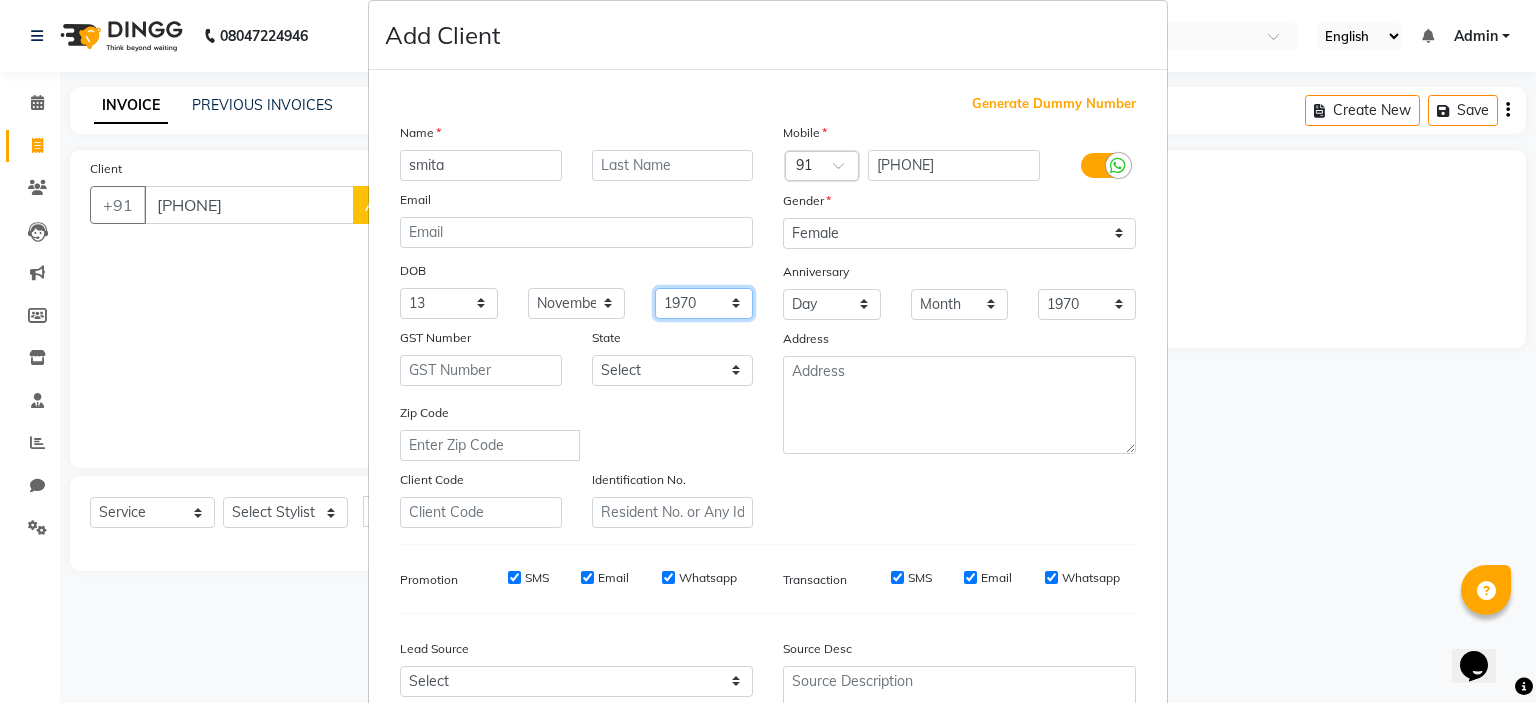 click on "1940 1941 1942 1943 1944 1945 1946 1947 1948 1949 1950 1951 1952 1953 1954 1955 1956 1957 1958 1959 1960 1961 1962 1963 1964 1965 1966 1967 1968 1969 1970 1971 1972 1973 1974 1975 1976 1977 1978 1979 1980 1981 1982 1983 1984 1985 1986 1987 1988 1989 1990 1991 1992 1993 1994 1995 1996 1997 1998 1999 2000 2001 2002 2003 2004 2005 2006 2007 2008 2009 2010 2011 2012 2013 2014 2015 2016 2017 2018 2019 2020 2021 2022 2023 2024" at bounding box center [704, 303] 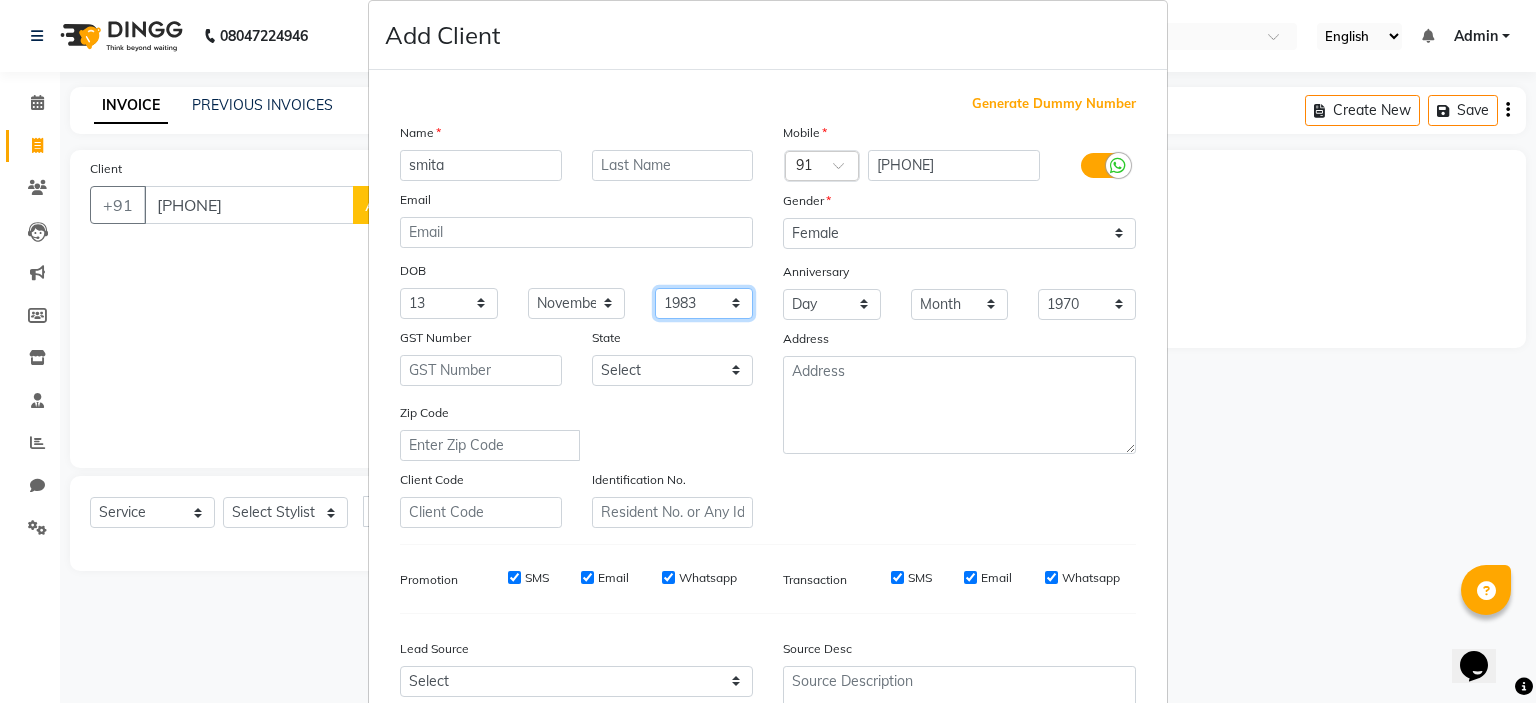 click on "1940 1941 1942 1943 1944 1945 1946 1947 1948 1949 1950 1951 1952 1953 1954 1955 1956 1957 1958 1959 1960 1961 1962 1963 1964 1965 1966 1967 1968 1969 1970 1971 1972 1973 1974 1975 1976 1977 1978 1979 1980 1981 1982 1983 1984 1985 1986 1987 1988 1989 1990 1991 1992 1993 1994 1995 1996 1997 1998 1999 2000 2001 2002 2003 2004 2005 2006 2007 2008 2009 2010 2011 2012 2013 2014 2015 2016 2017 2018 2019 2020 2021 2022 2023 2024" at bounding box center [704, 303] 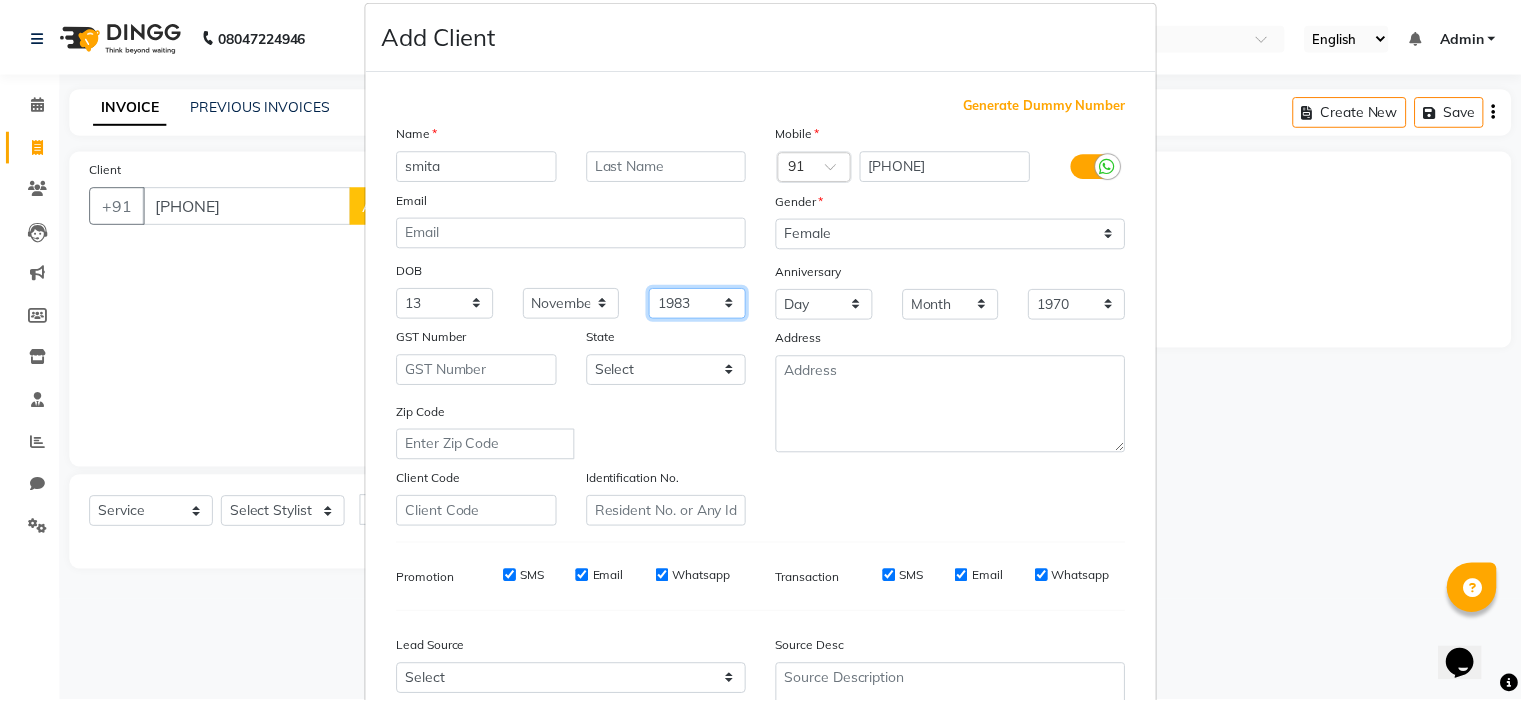 scroll, scrollTop: 229, scrollLeft: 0, axis: vertical 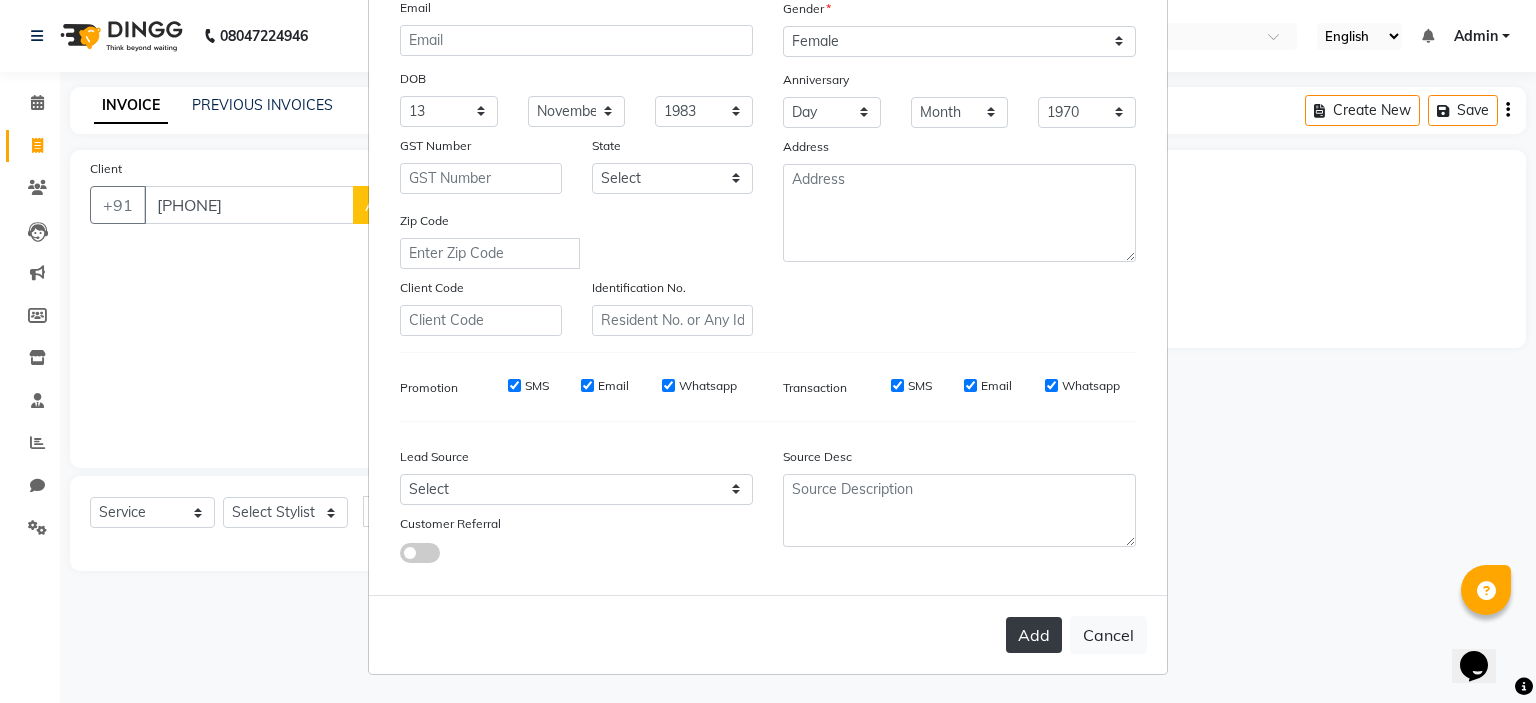 click on "Add" at bounding box center (1034, 635) 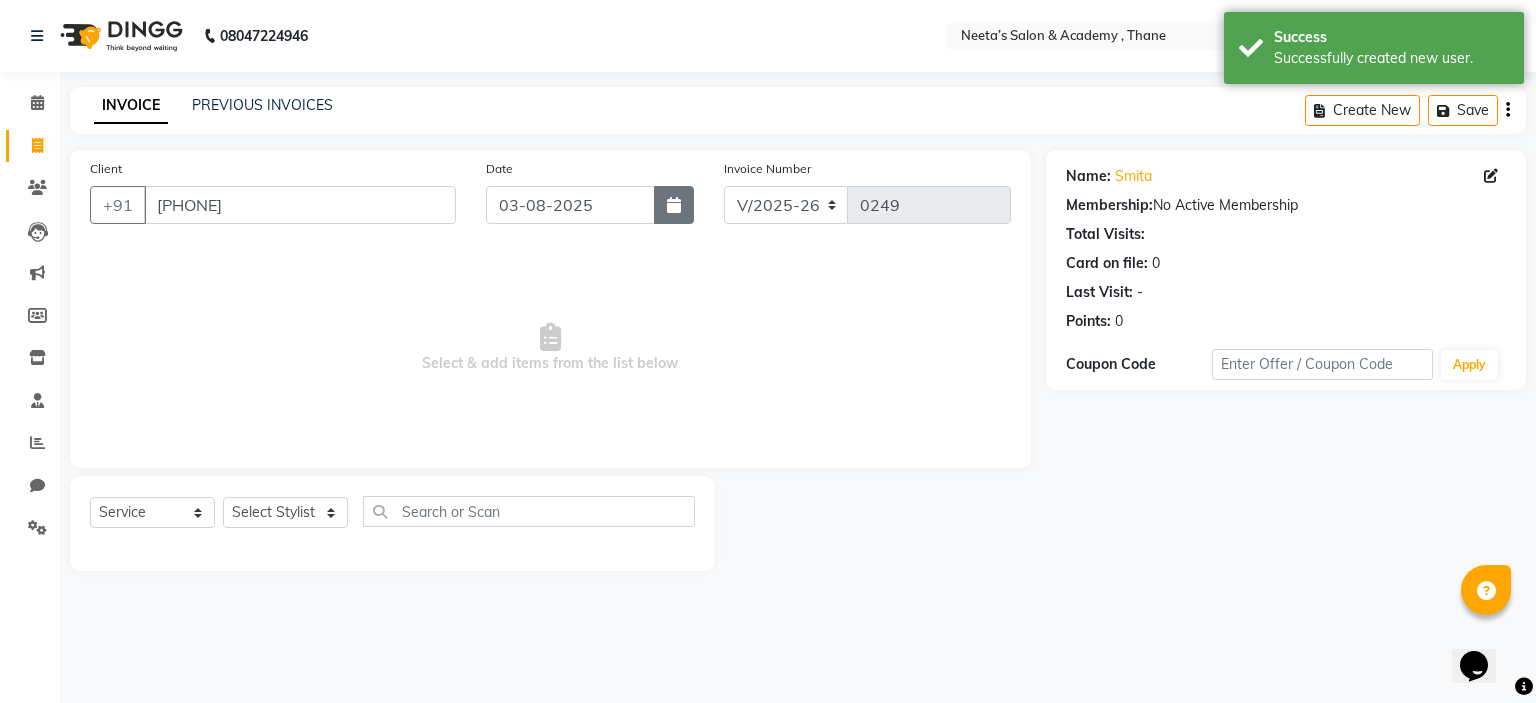 click 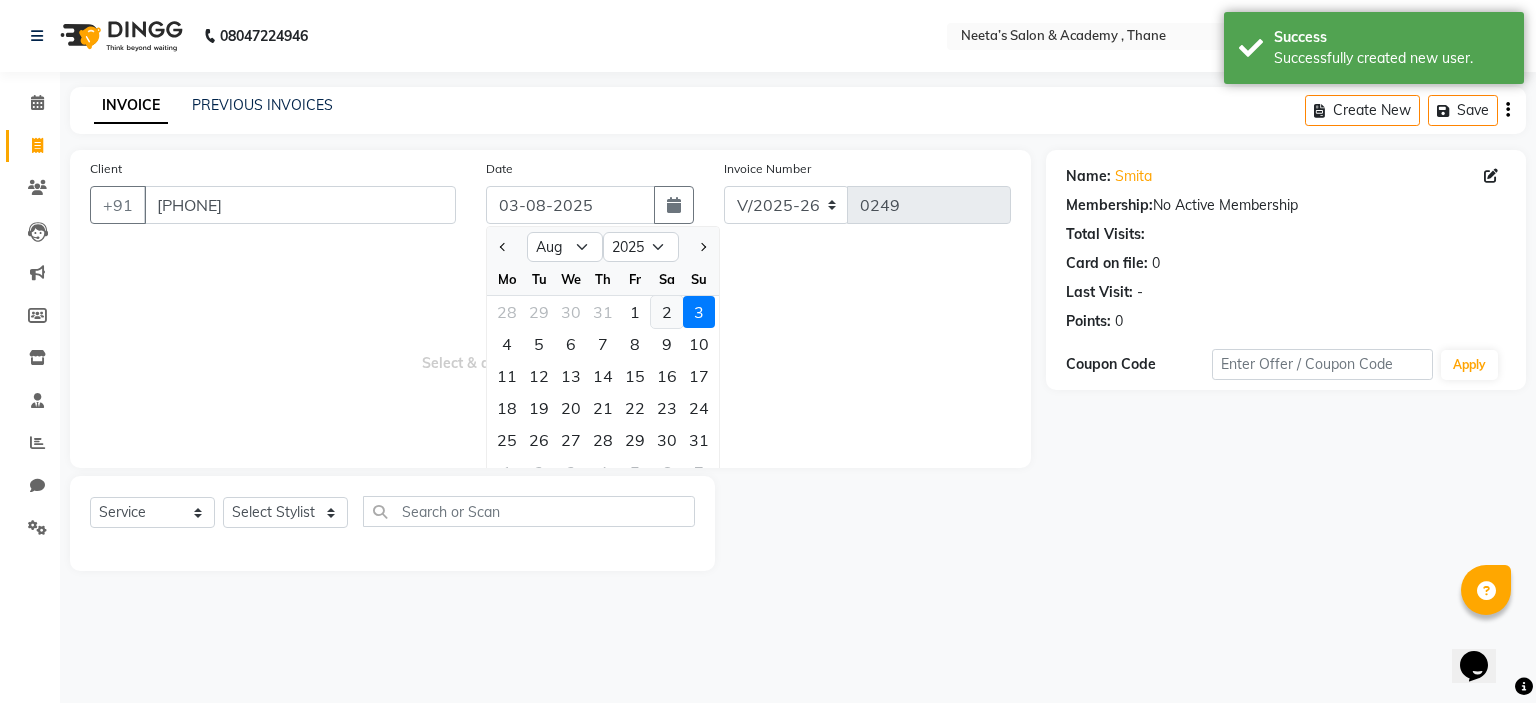 click on "2" 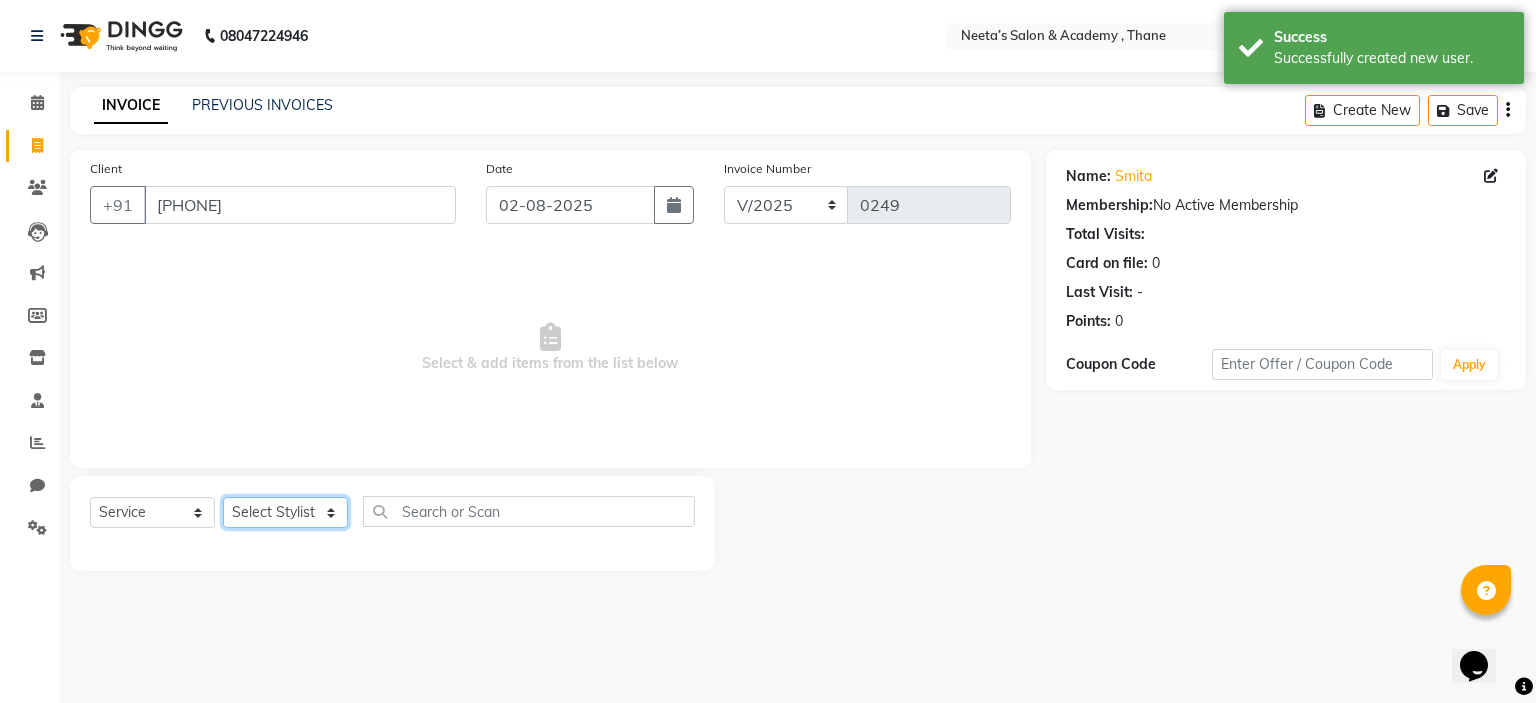 click on "Select Stylist  [NAME] (Owner) [NAME] [NAME] [NAME] [NAME] [NAME] [NAME] [NAME] [NAME]" 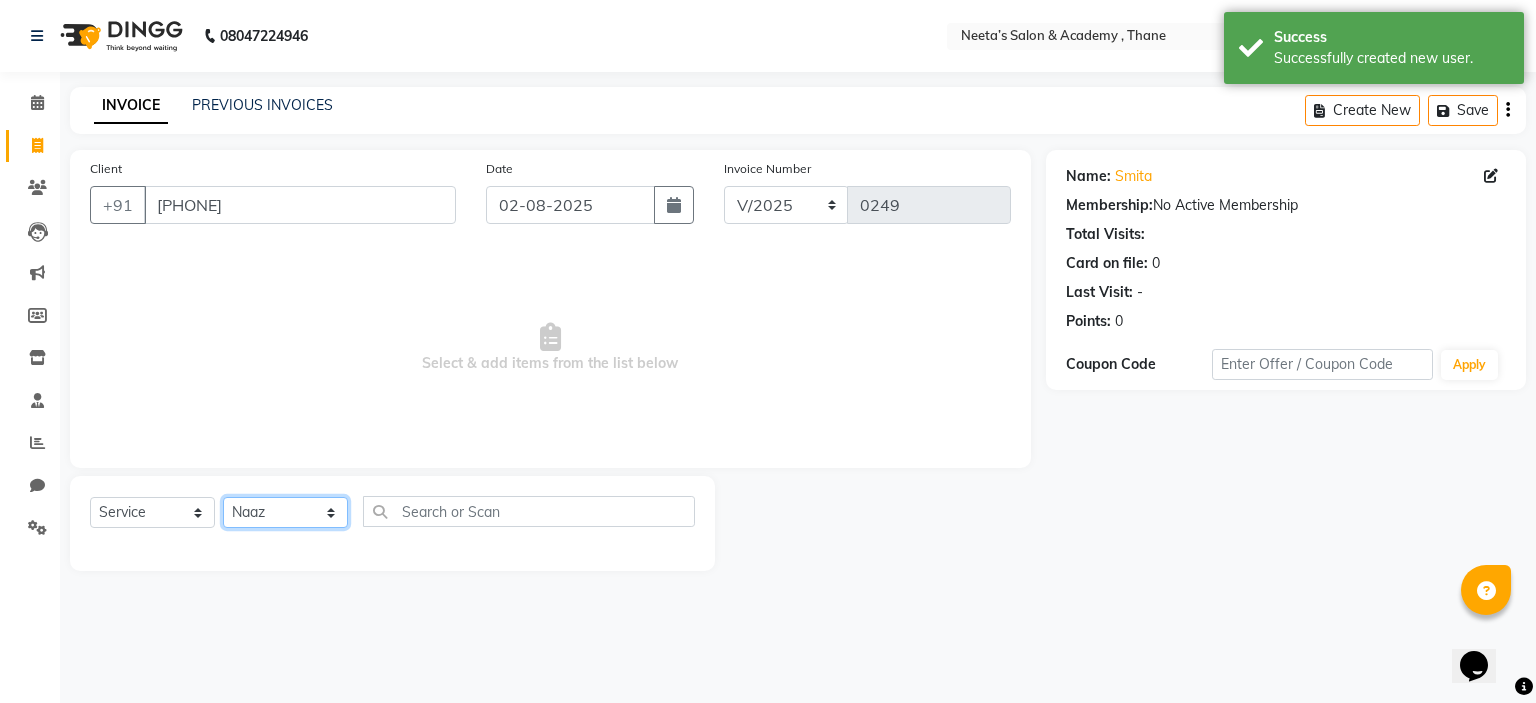click on "Select Stylist  [NAME] (Owner) [NAME] [NAME] [NAME] [NAME] [NAME] [NAME] [NAME] [NAME]" 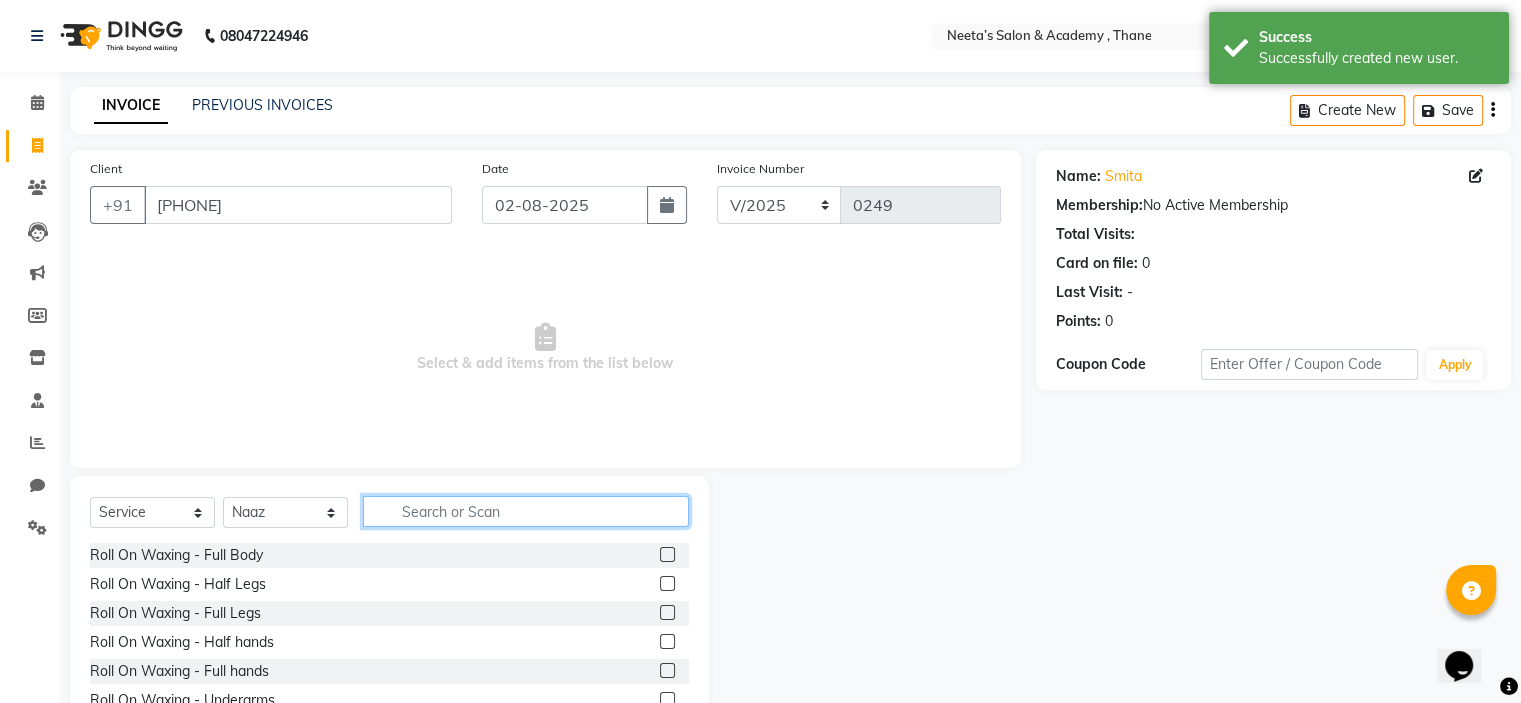 click 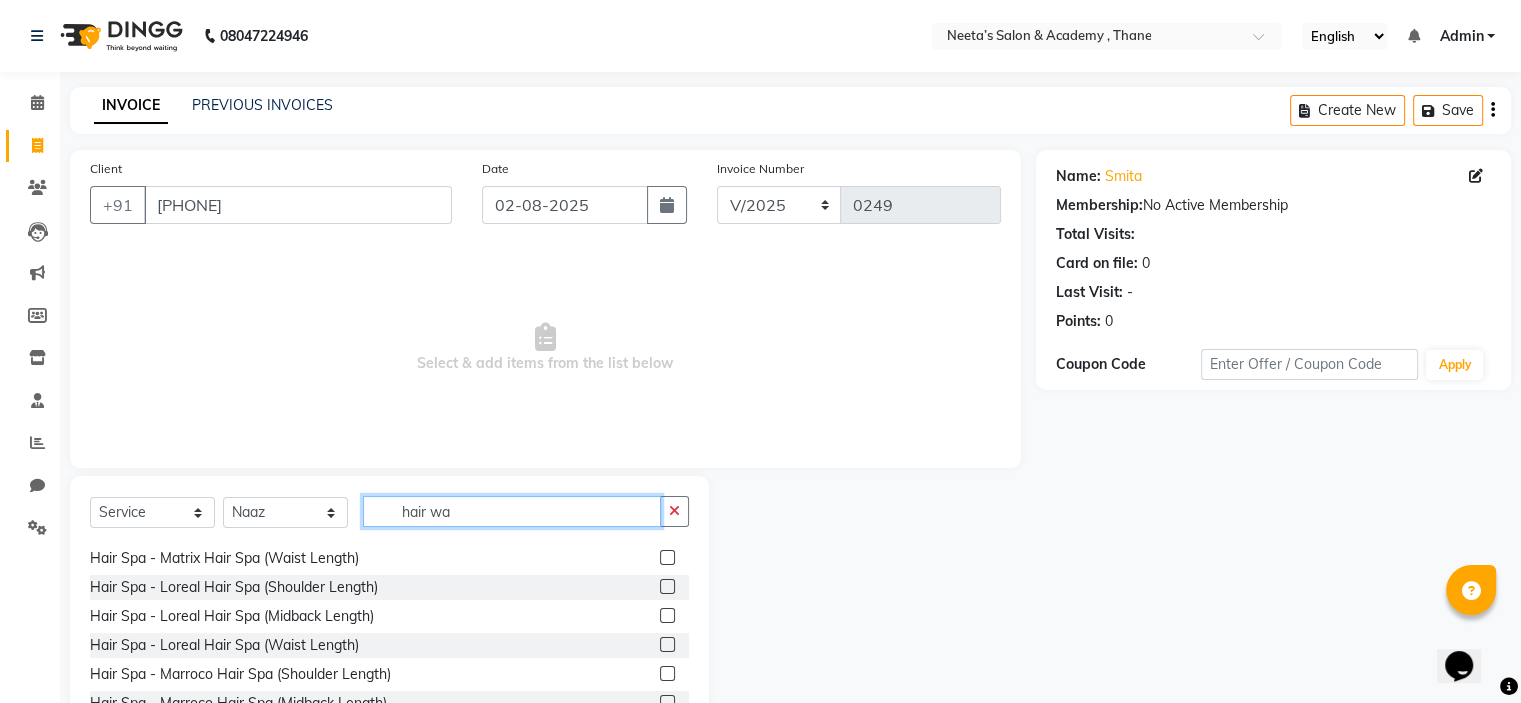 scroll, scrollTop: 0, scrollLeft: 0, axis: both 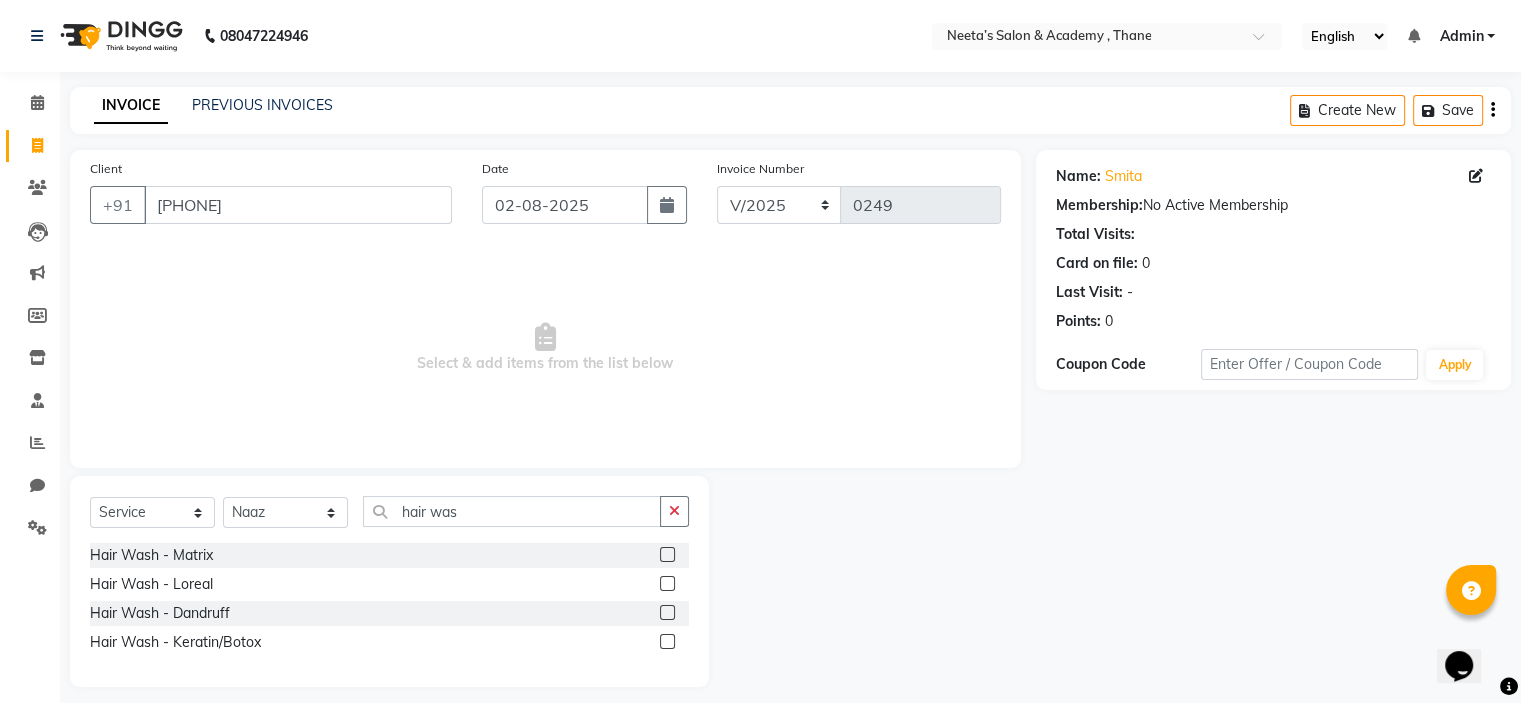 click 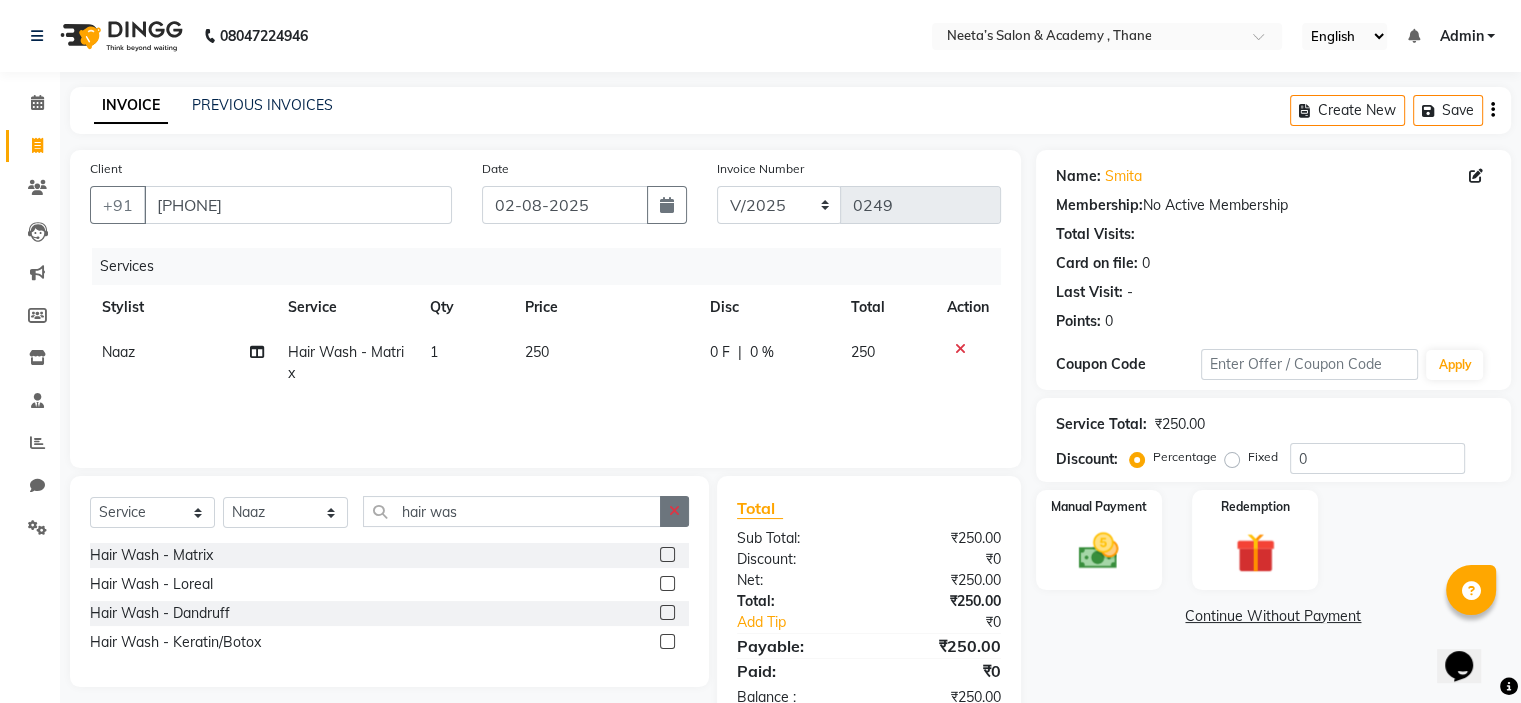click 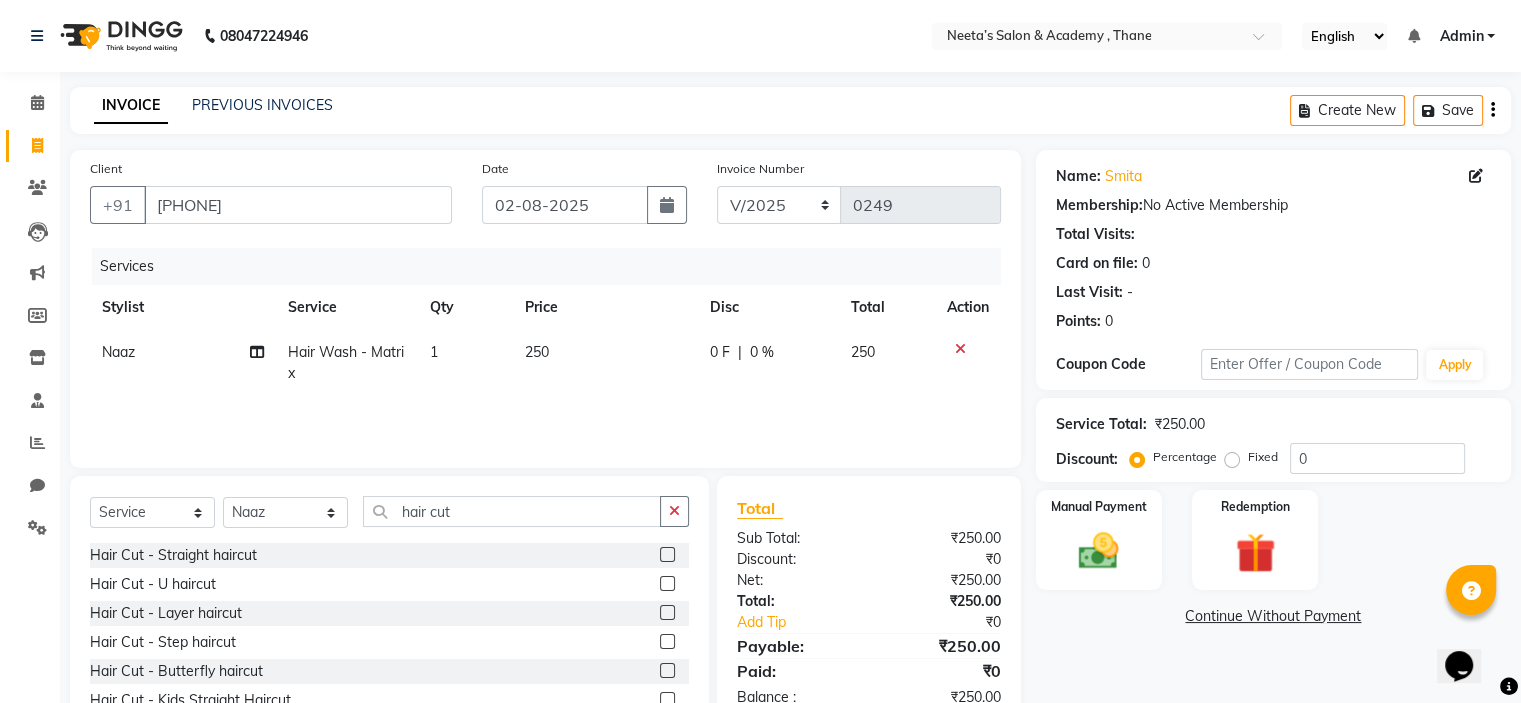 click 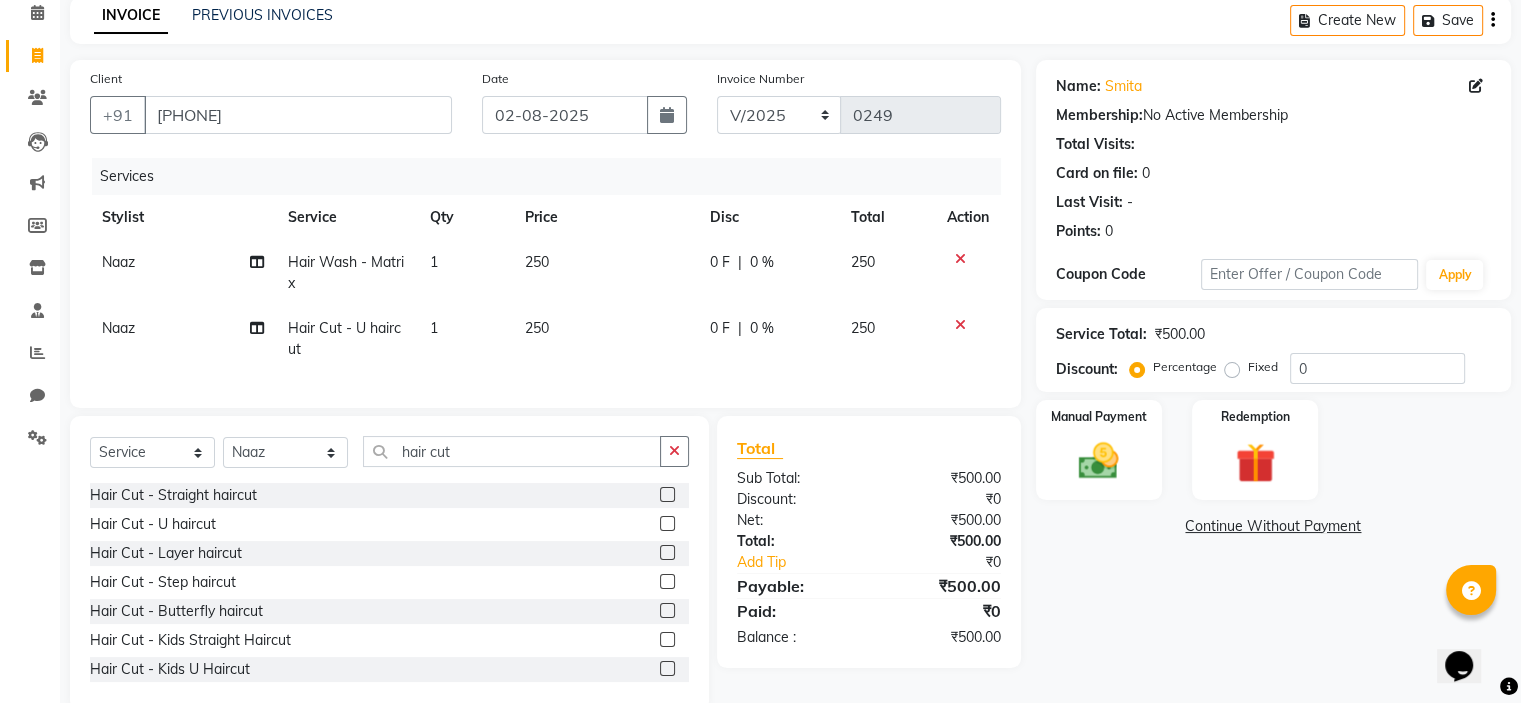 scroll, scrollTop: 106, scrollLeft: 0, axis: vertical 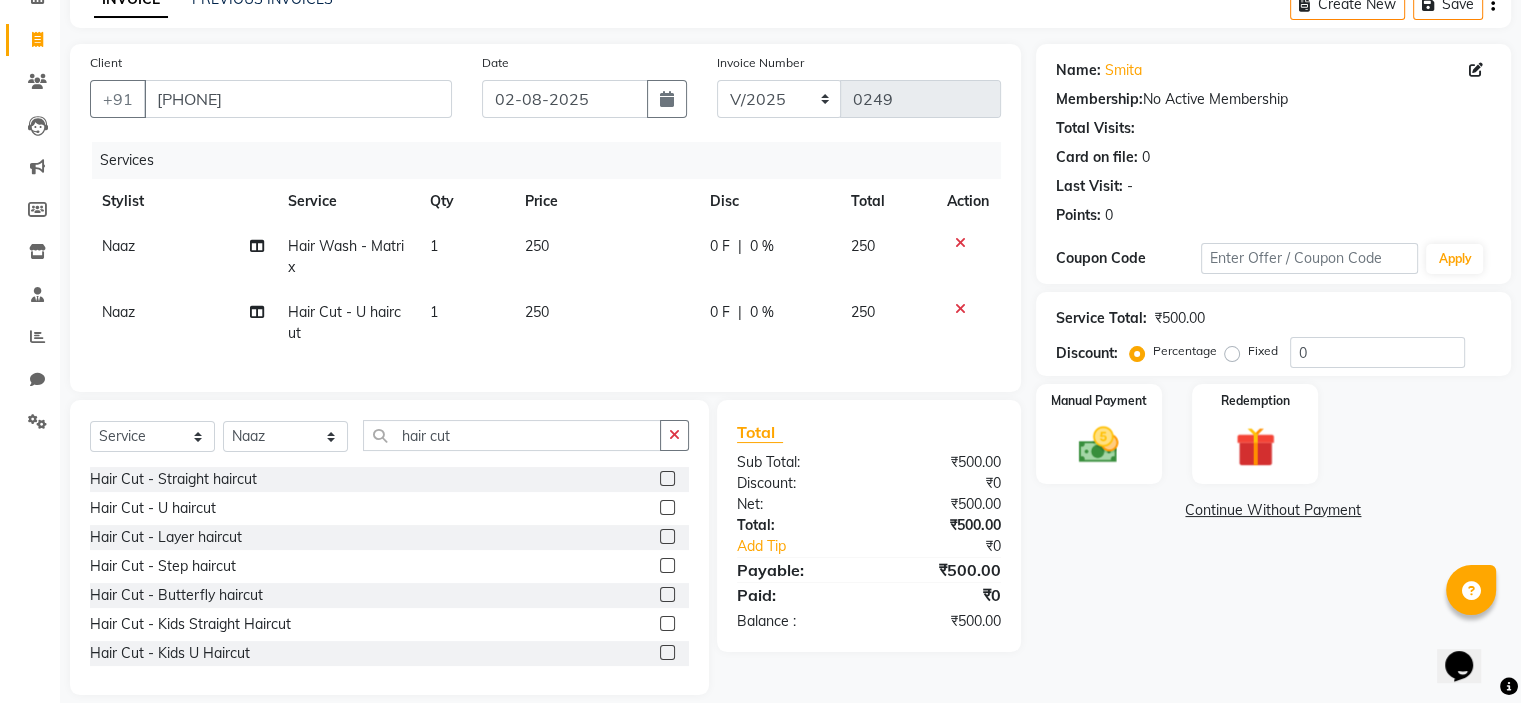 click 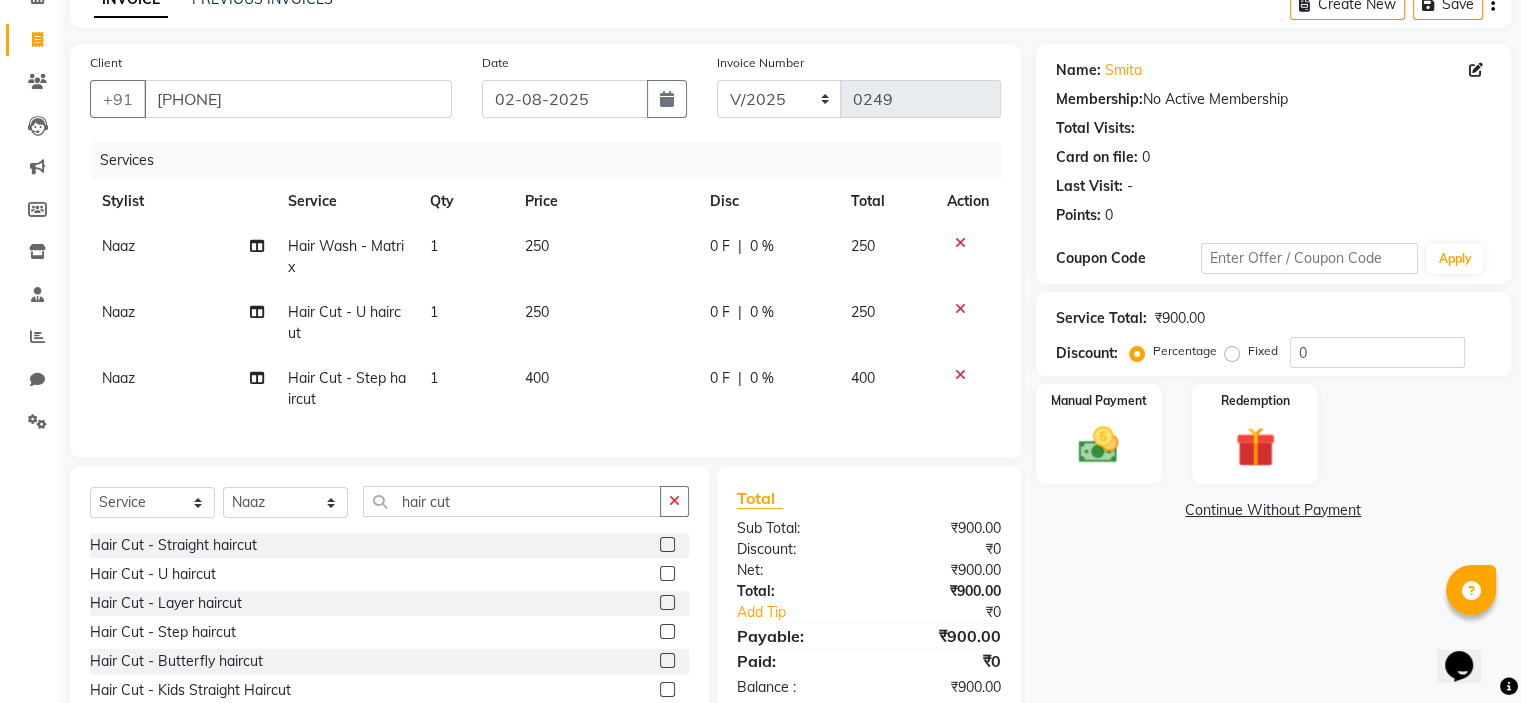 click 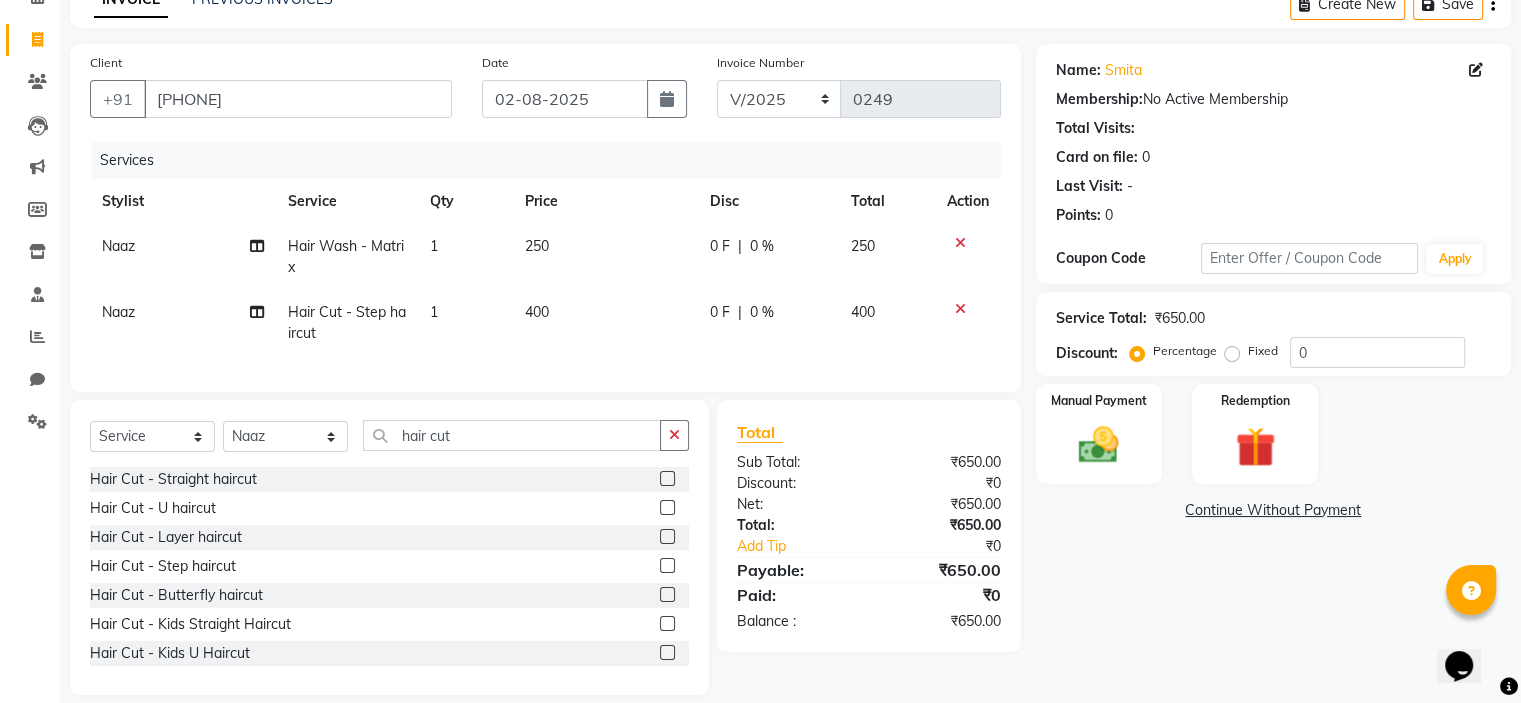 click 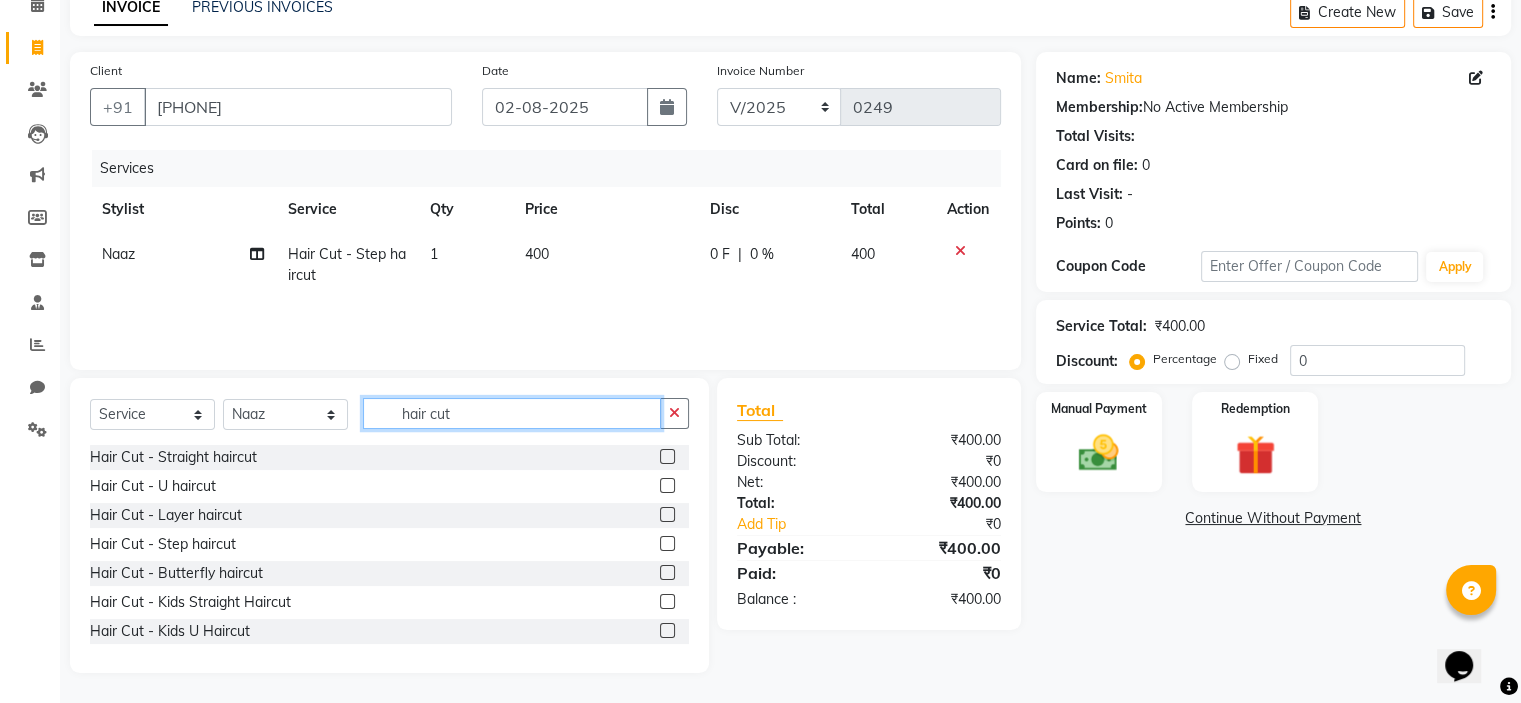 click on "hair cut" 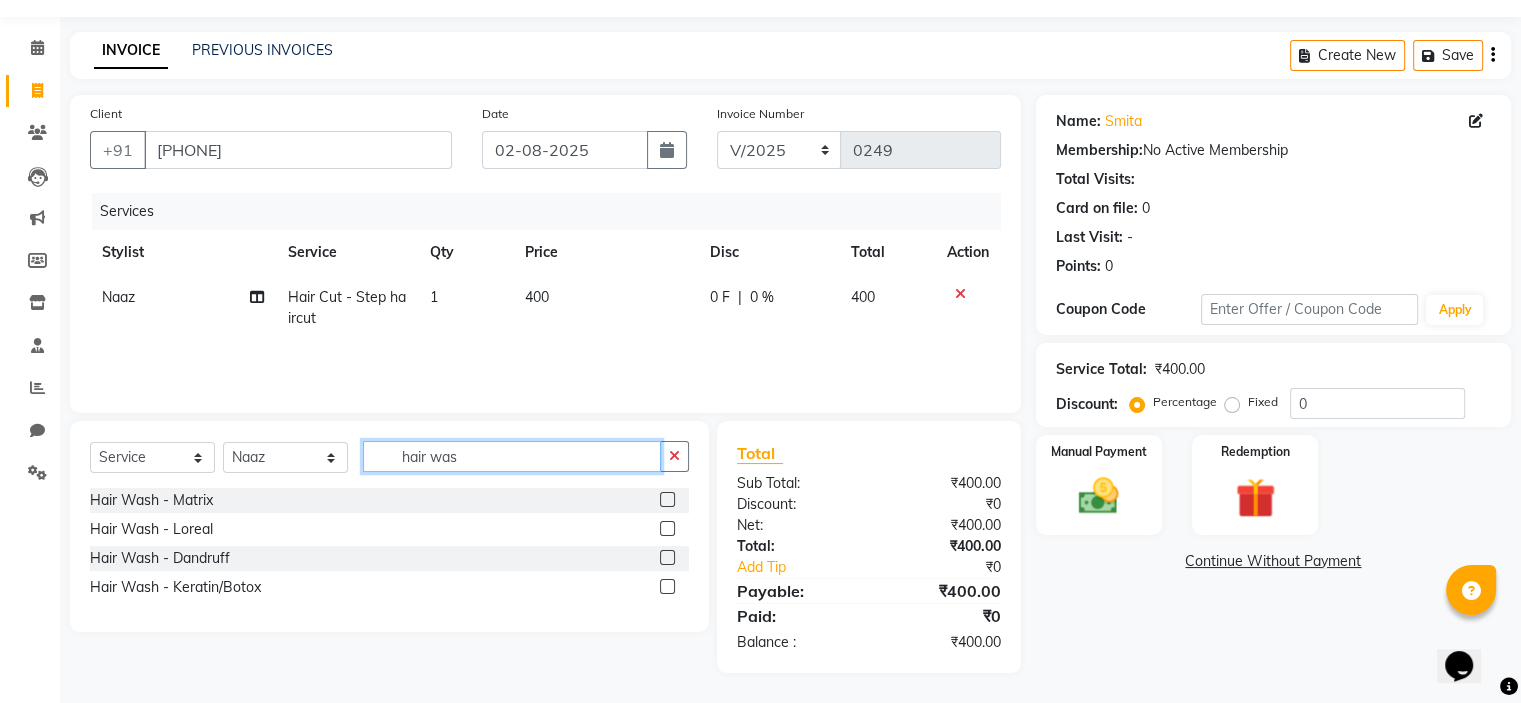 scroll, scrollTop: 55, scrollLeft: 0, axis: vertical 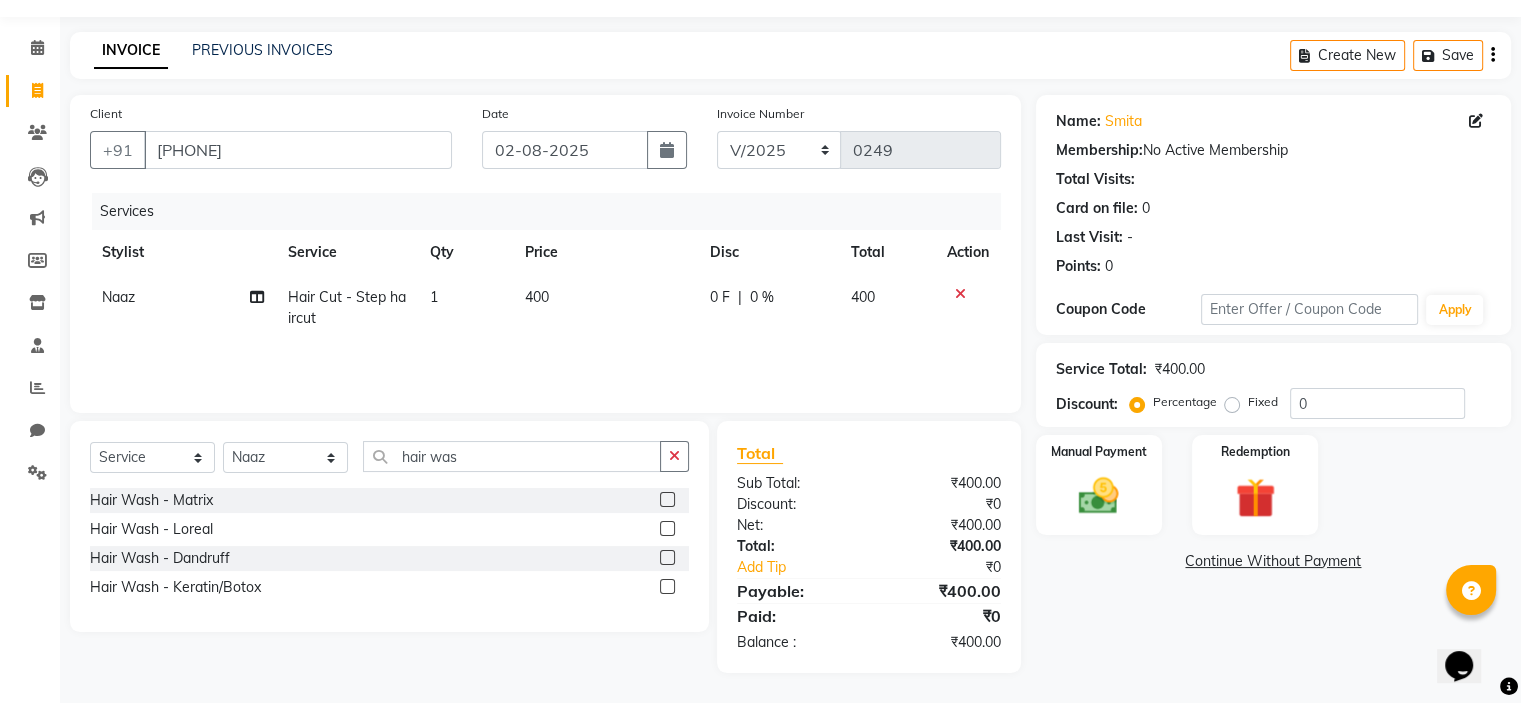 click 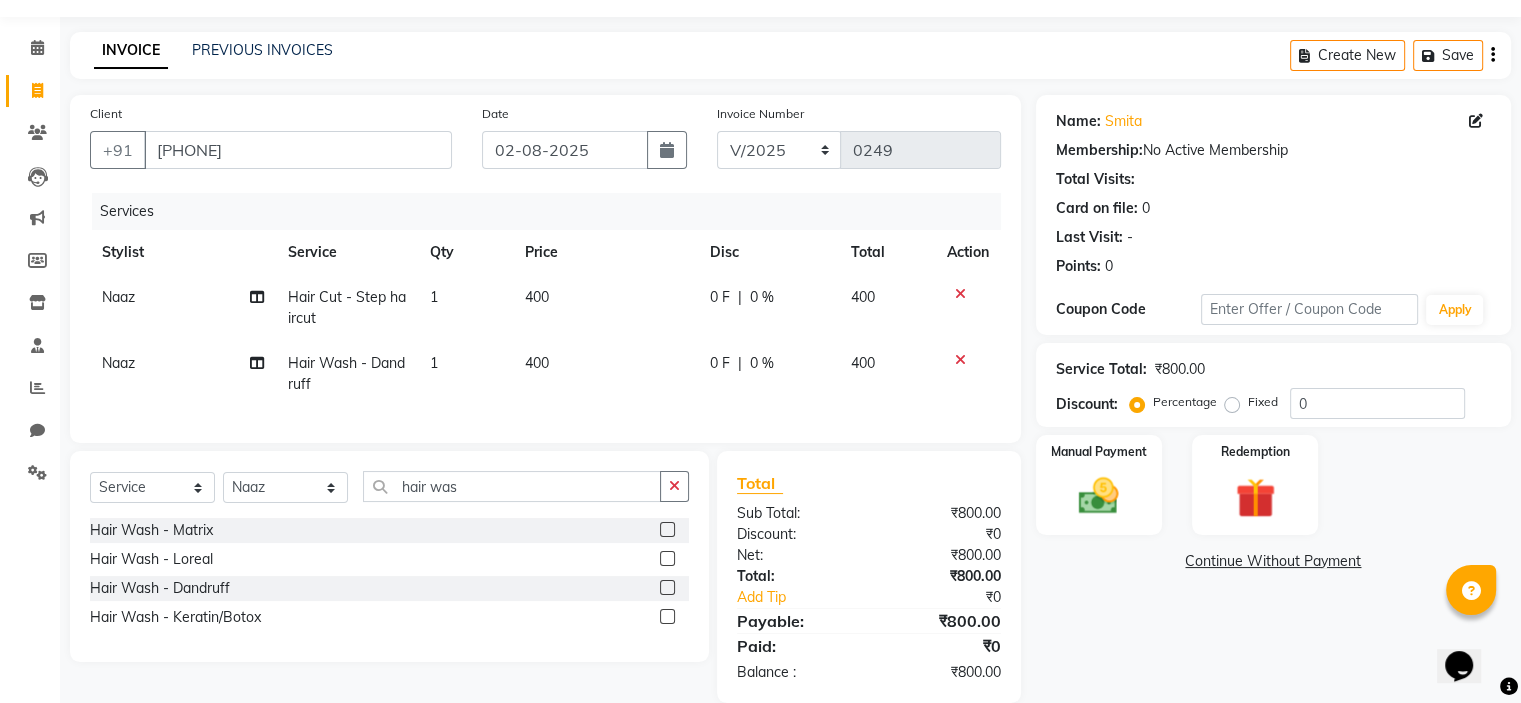 click 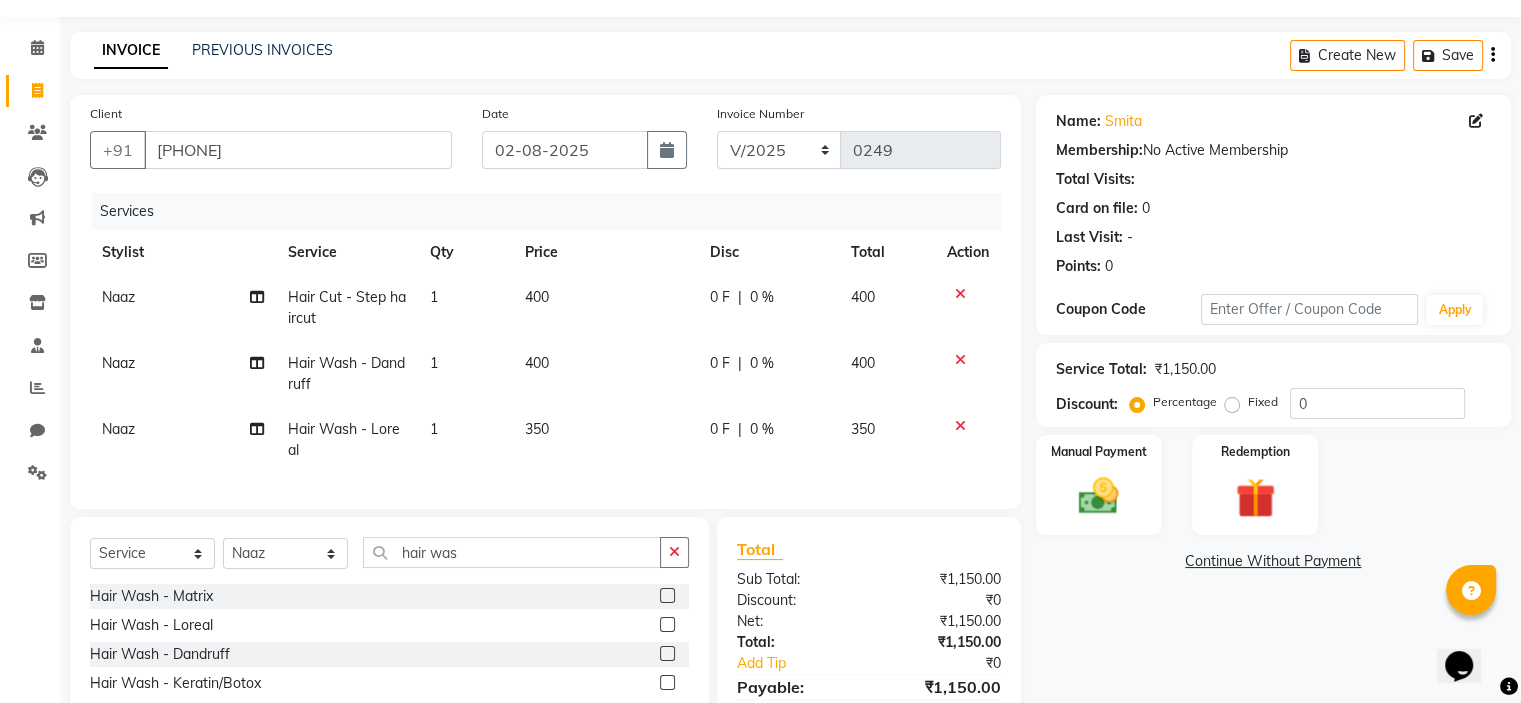 click 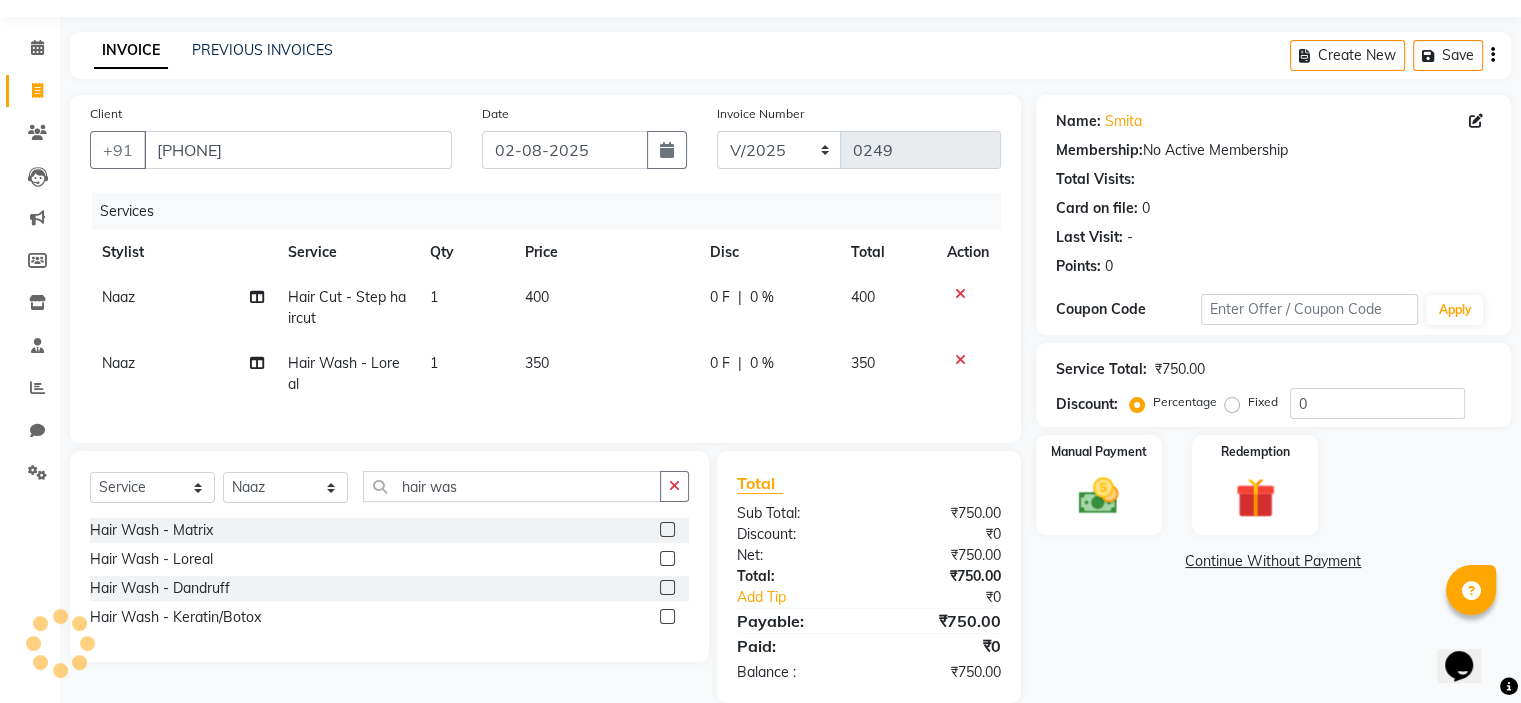scroll, scrollTop: 100, scrollLeft: 0, axis: vertical 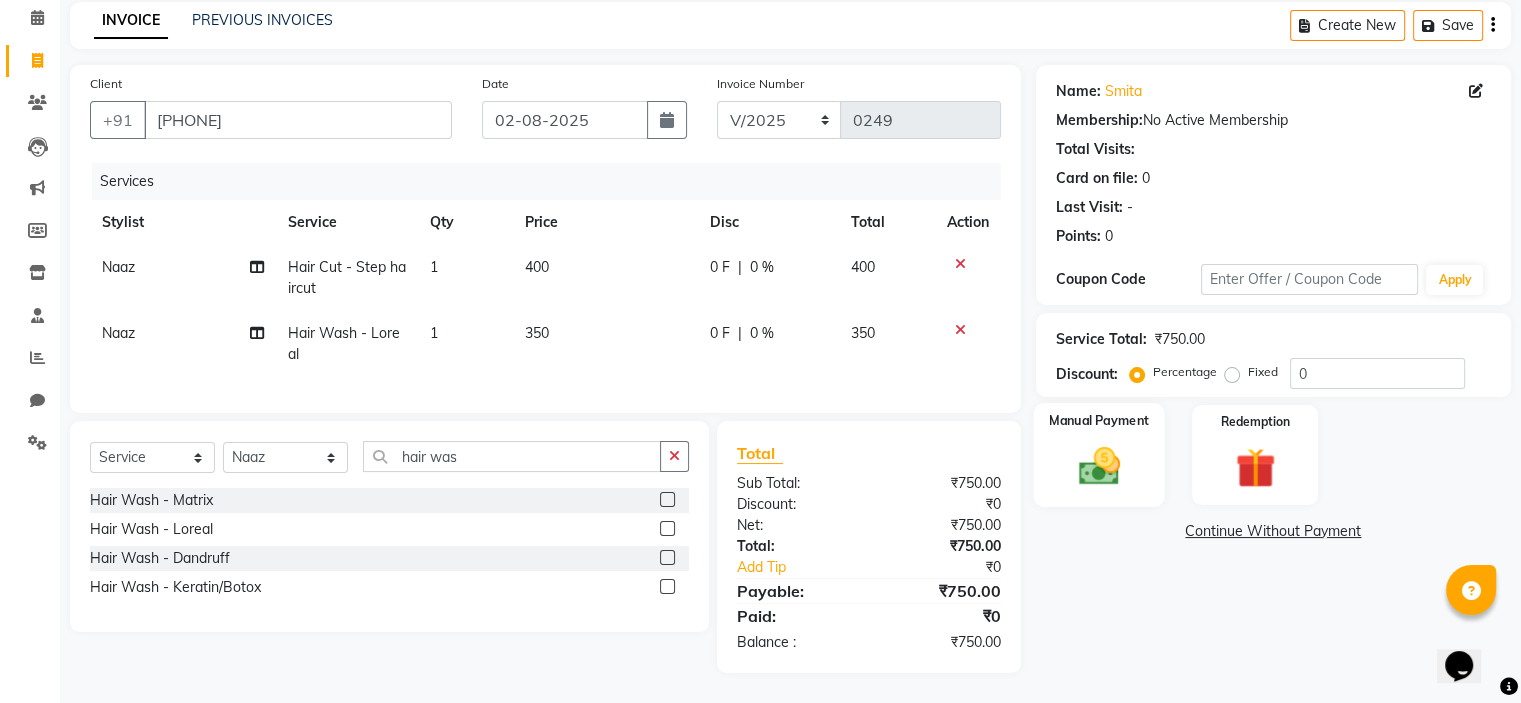click 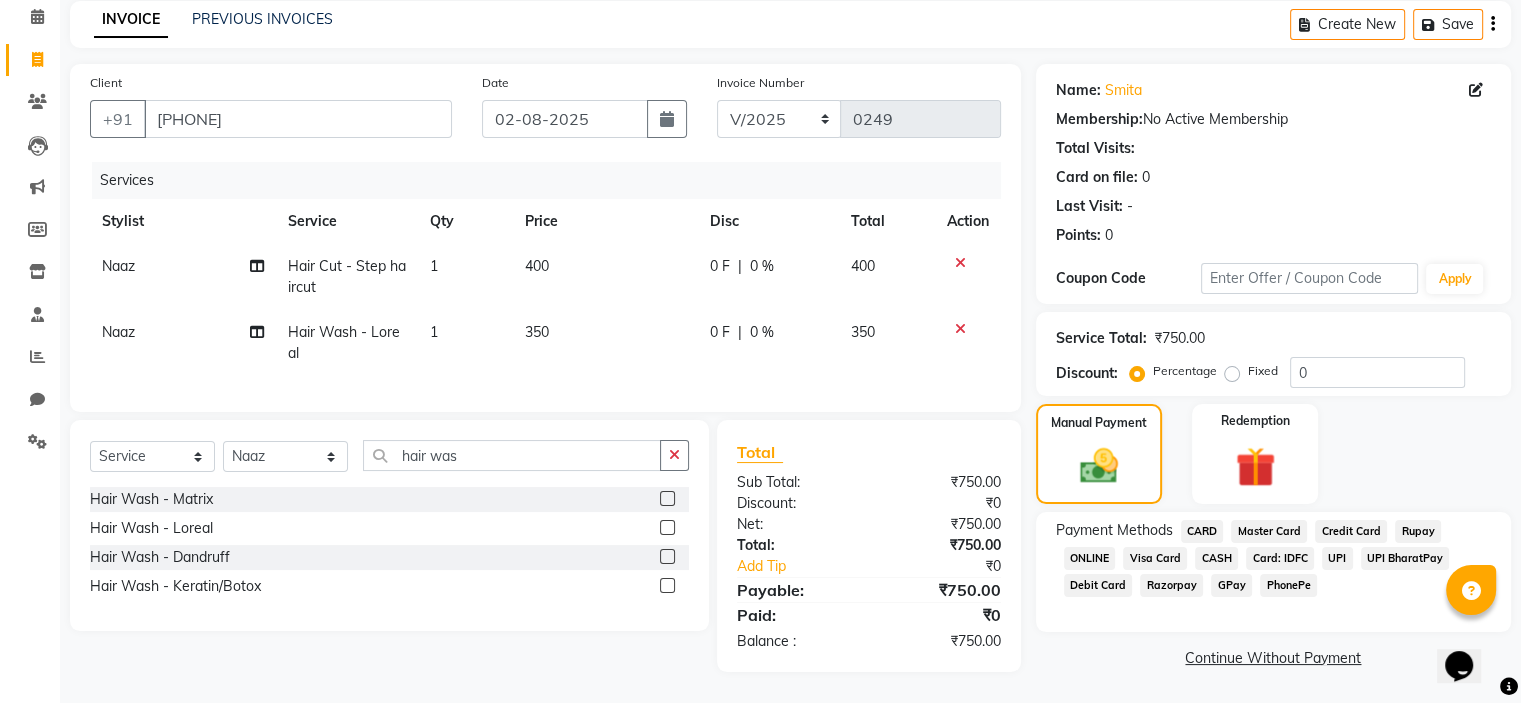 click on "CASH" 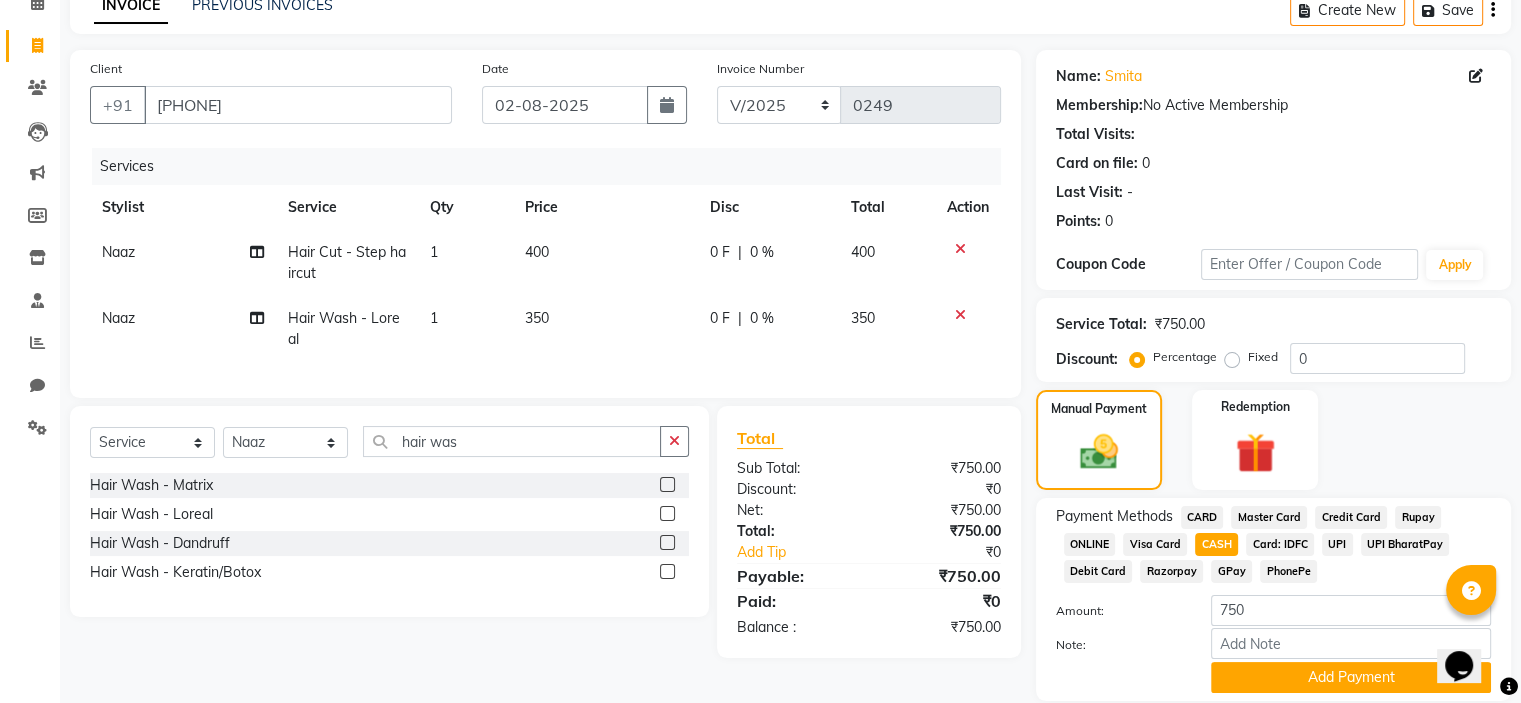 scroll, scrollTop: 172, scrollLeft: 0, axis: vertical 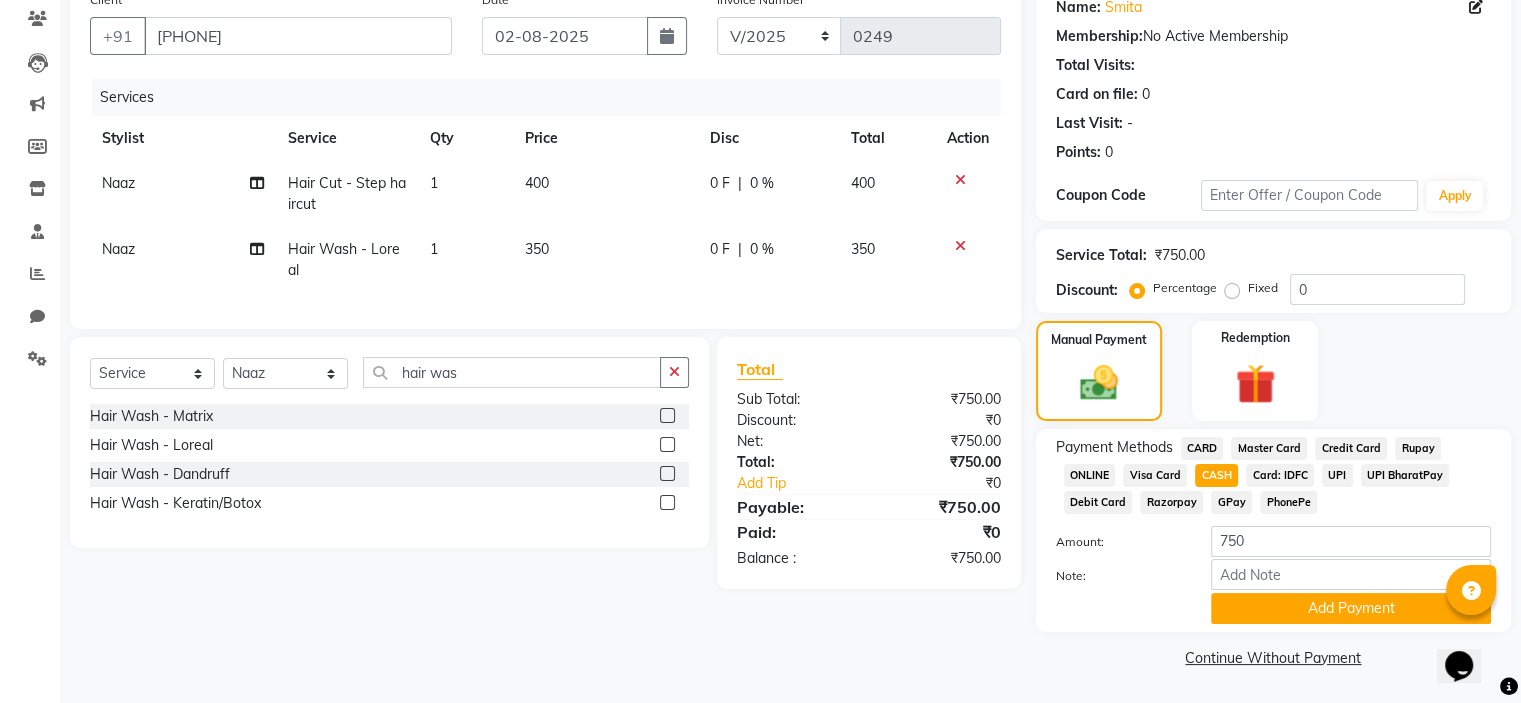 click 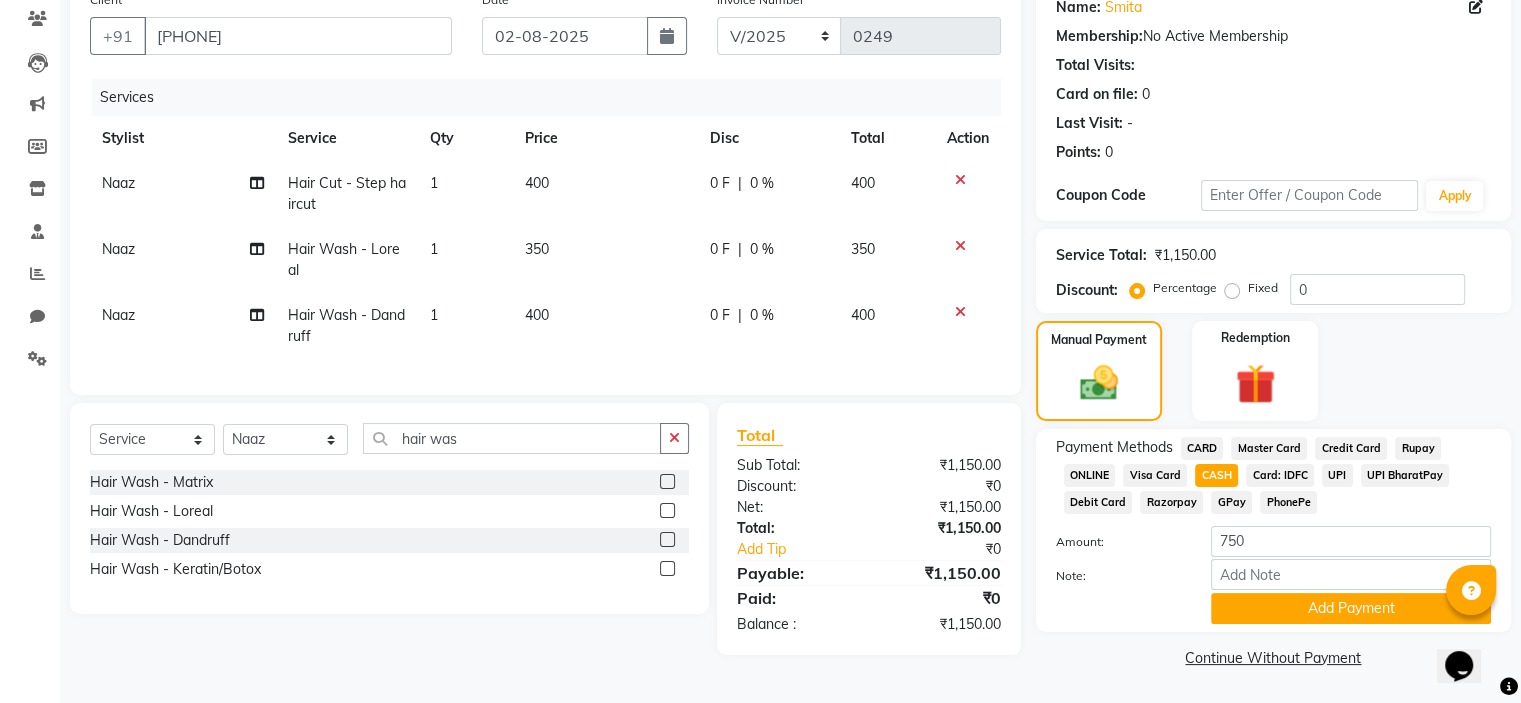 click 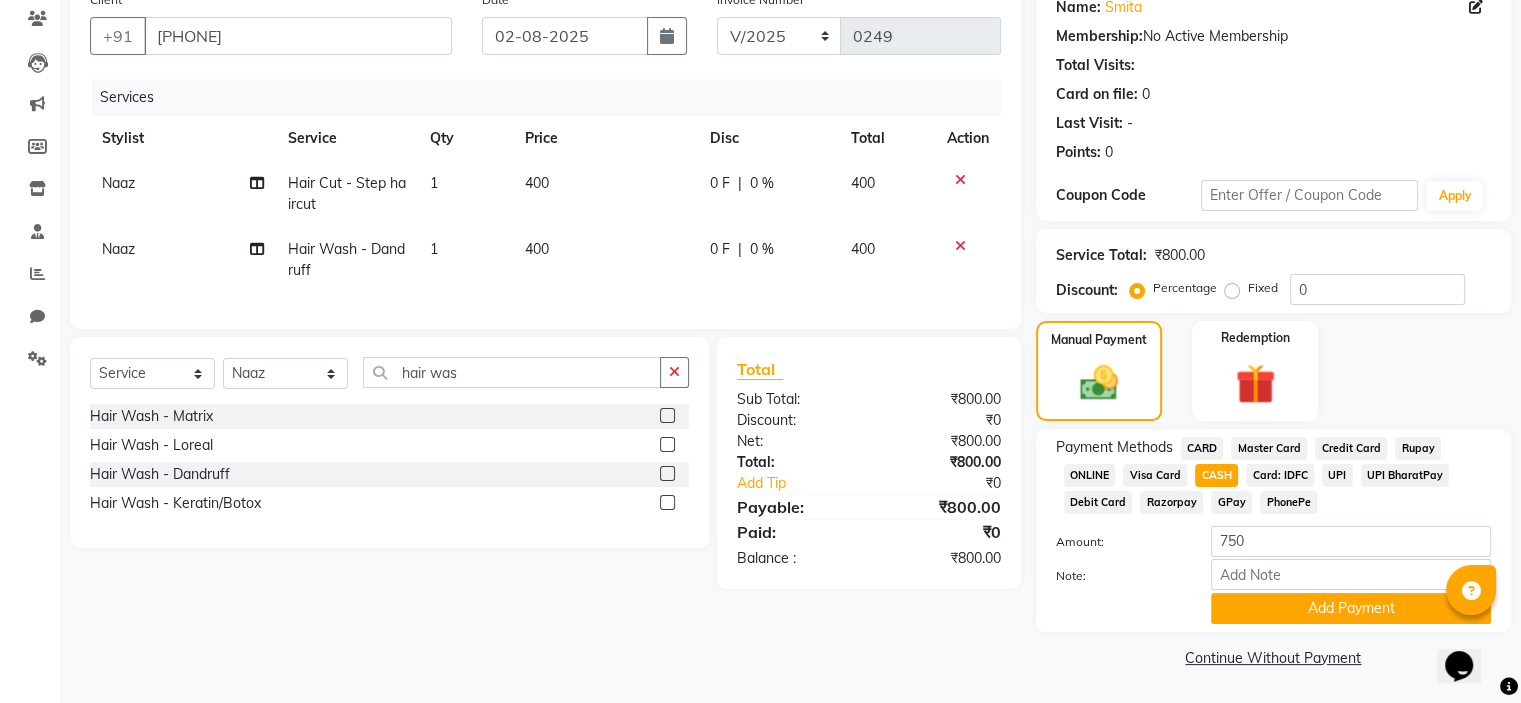 click on "400" 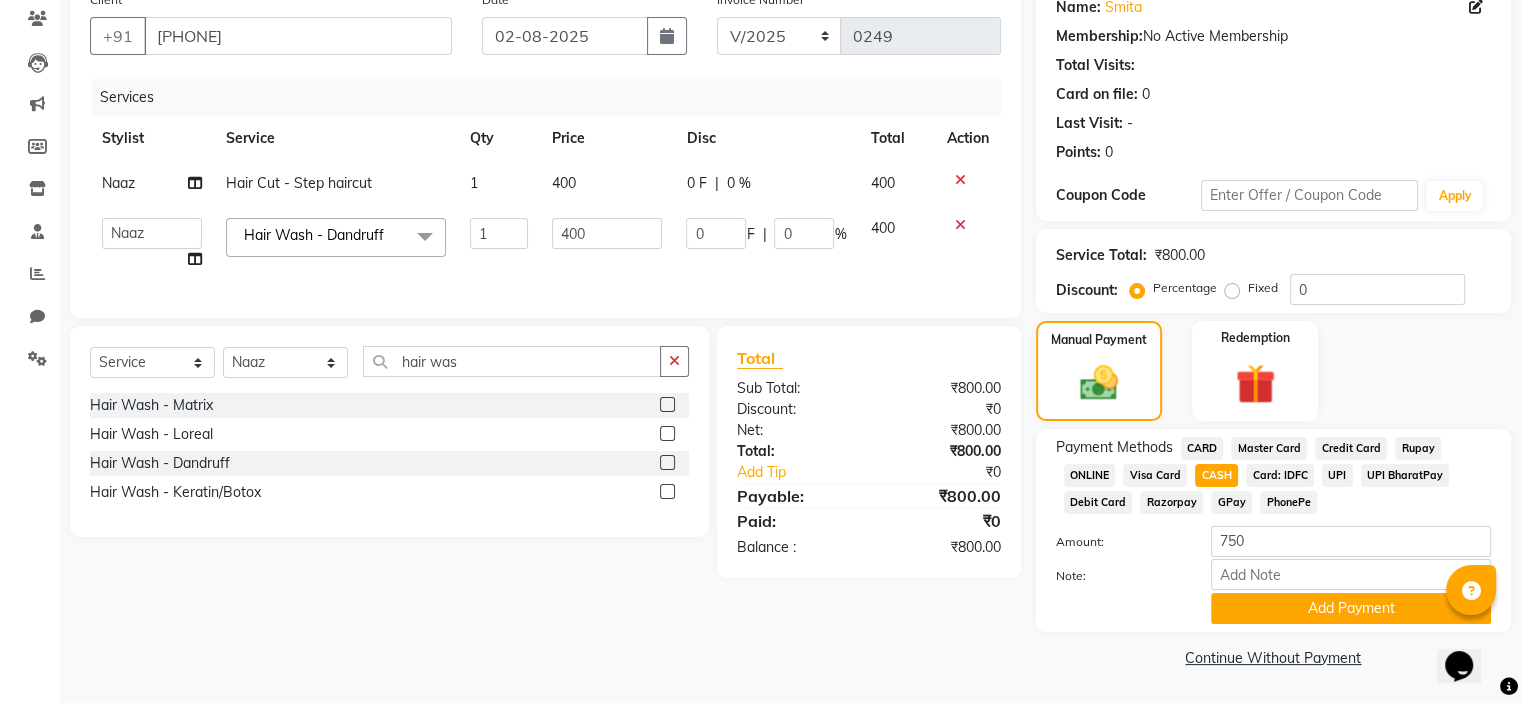 click on "400" 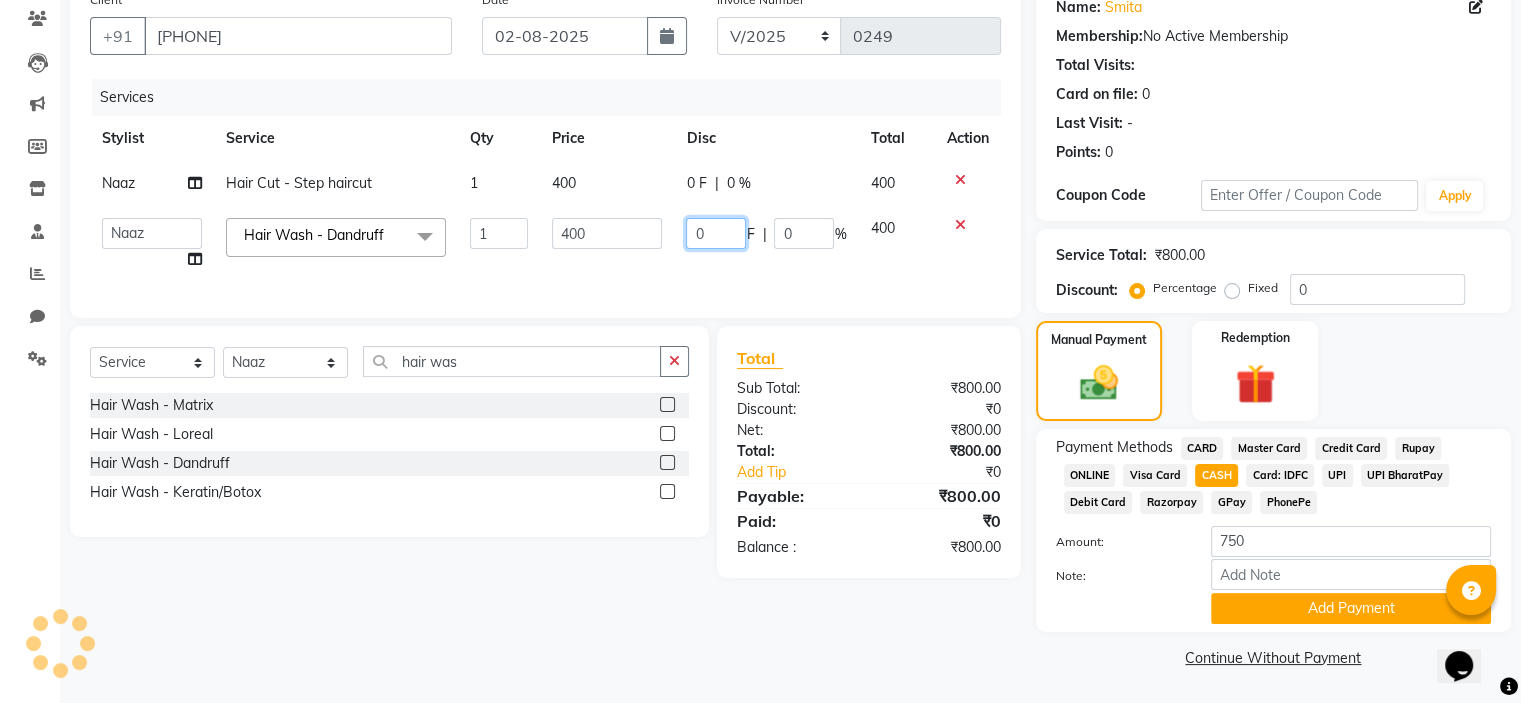 click on "0" 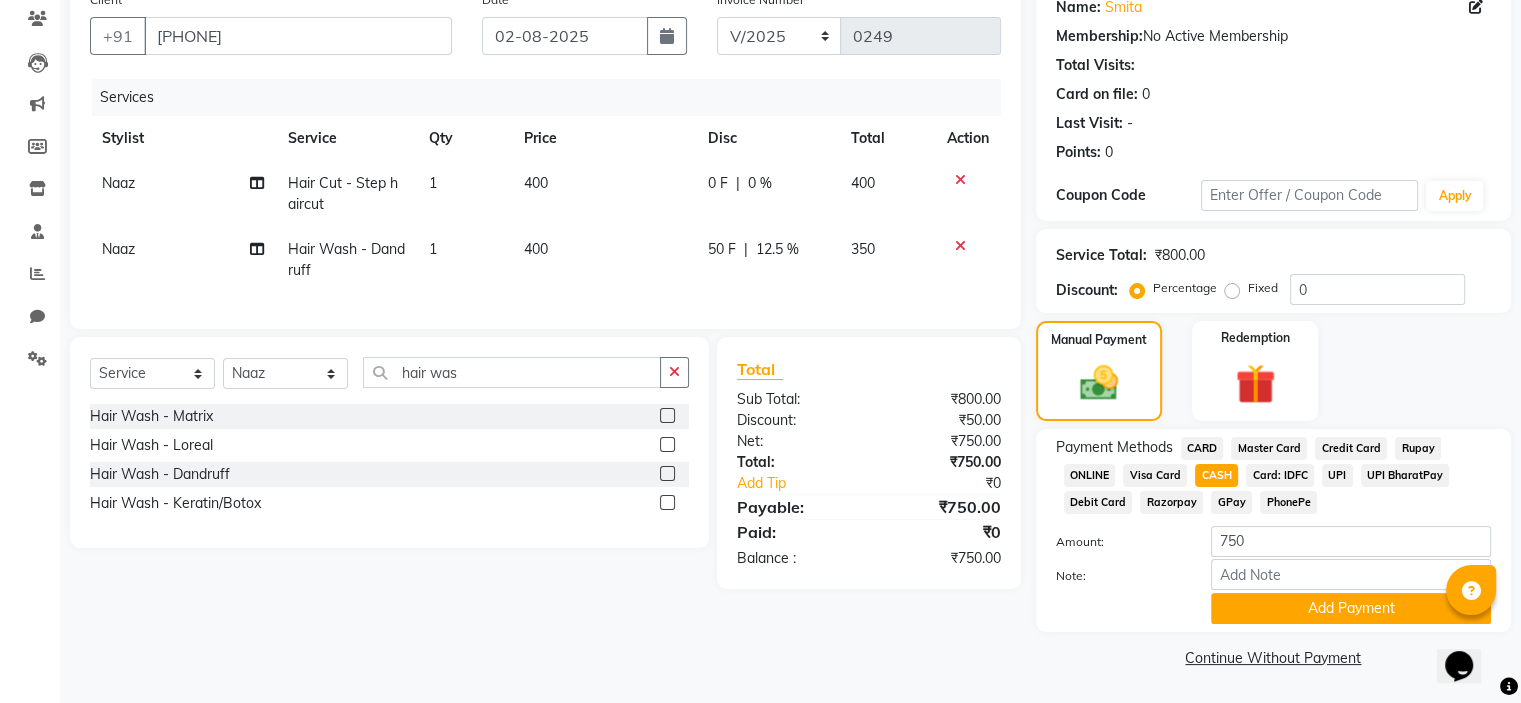 click on "Services Stylist Service Qty Price Disc Total Action Naaz Hair Cut - Step haircut 1 400 0 F | 0 % 400 Naaz Hair Wash - Dandruff 1 400 50 F | 12.5 % 350" 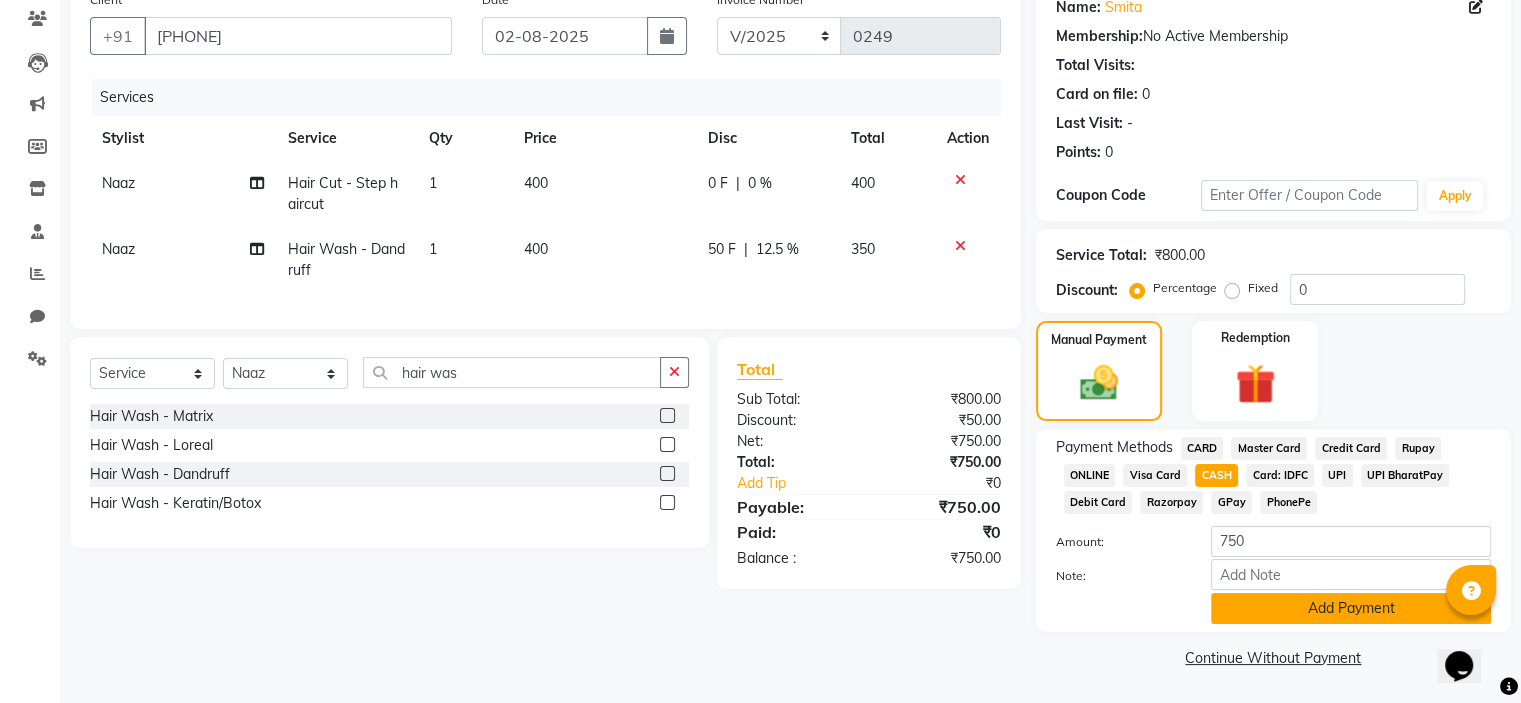 click on "Add Payment" 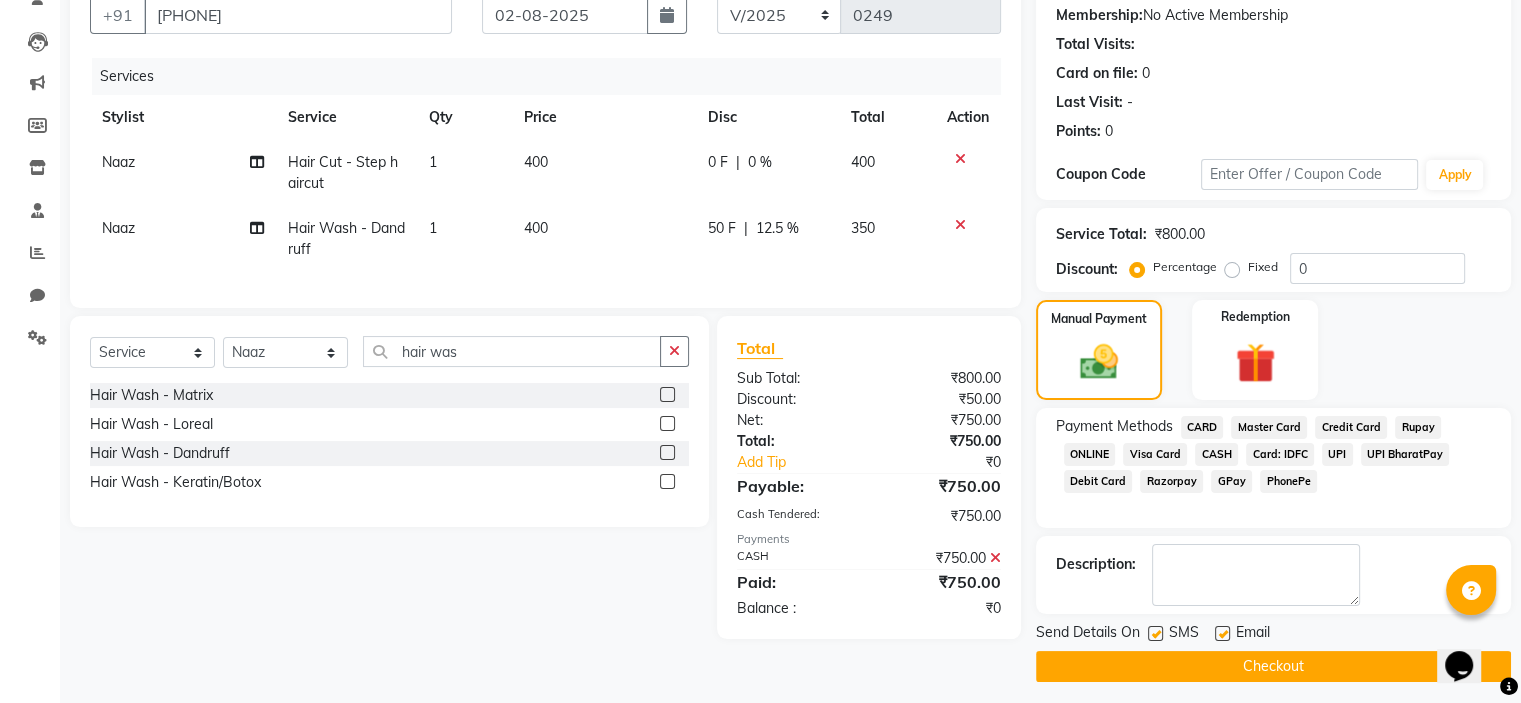 scroll, scrollTop: 191, scrollLeft: 0, axis: vertical 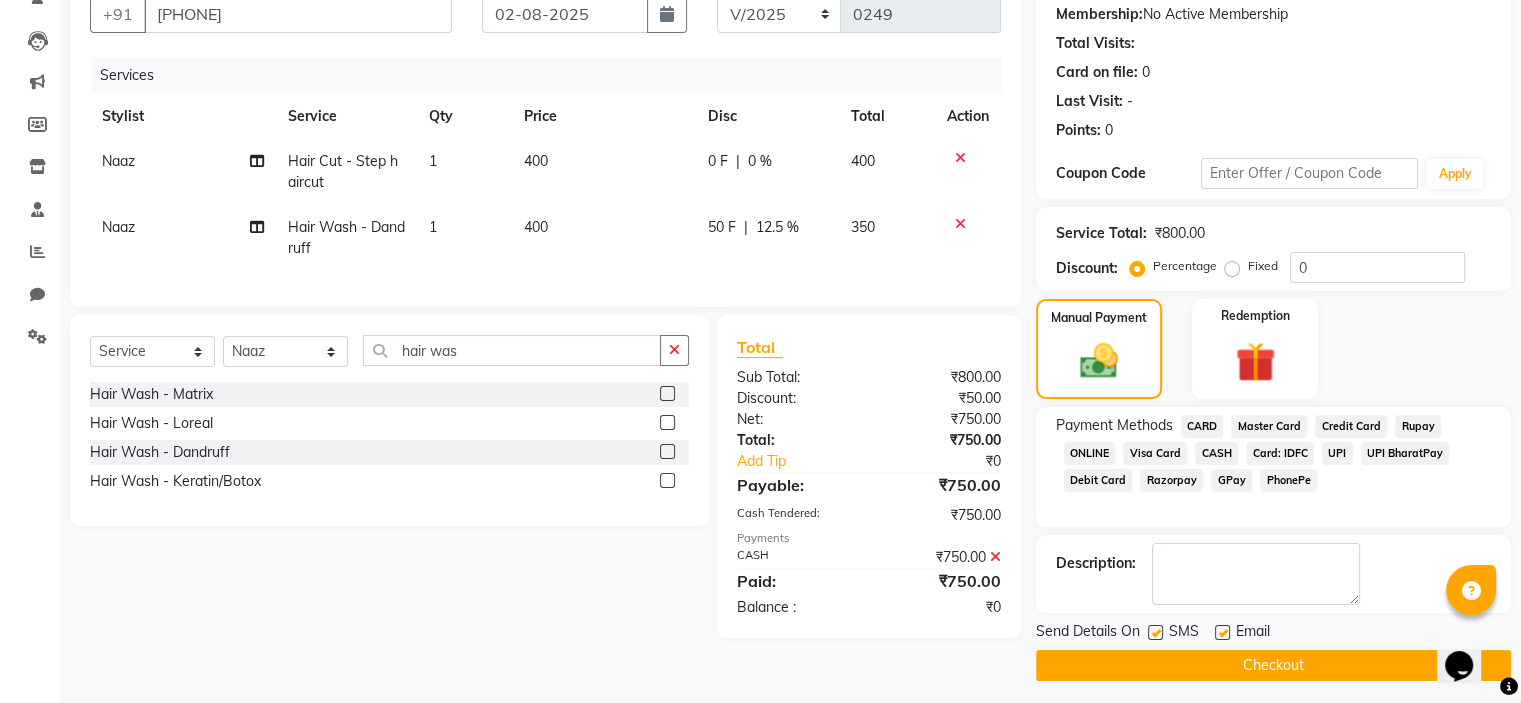 click 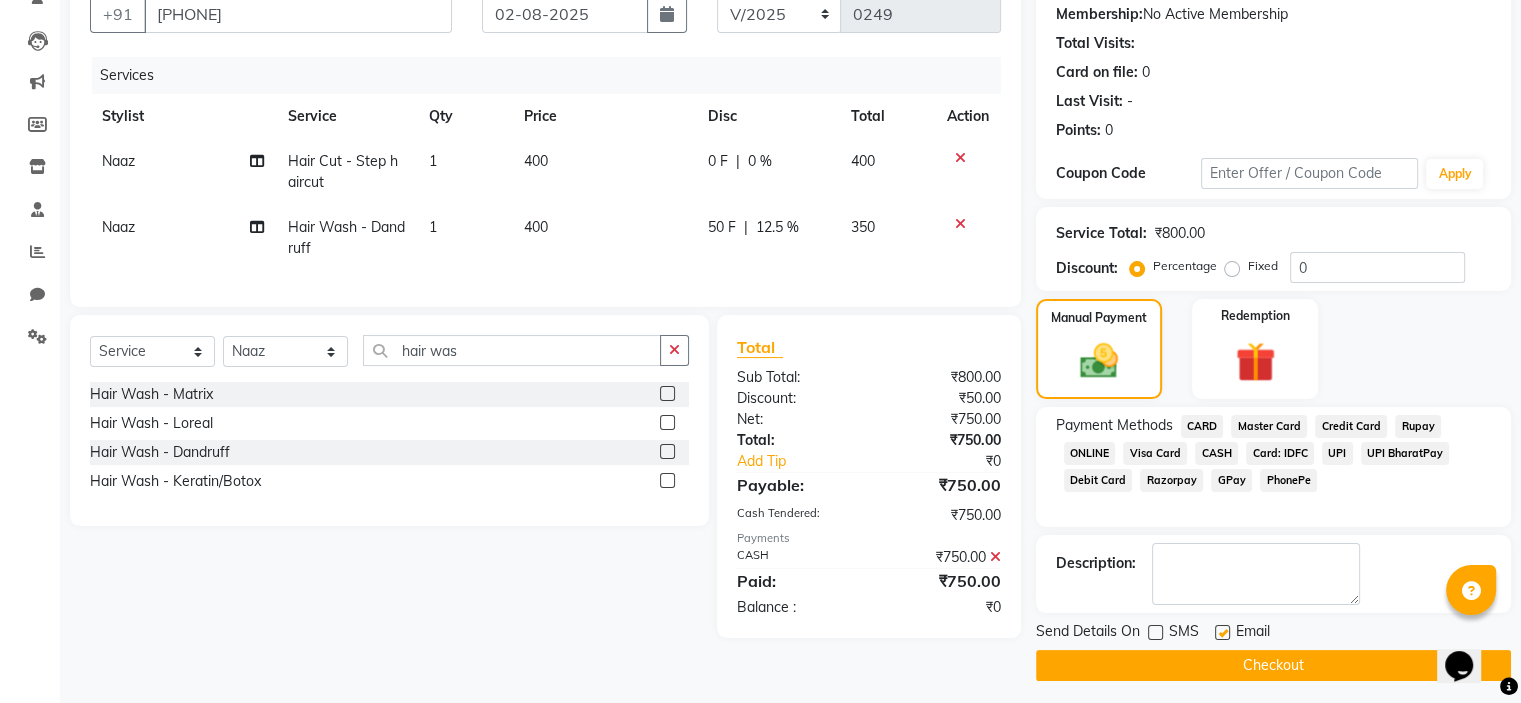 click on "Checkout" 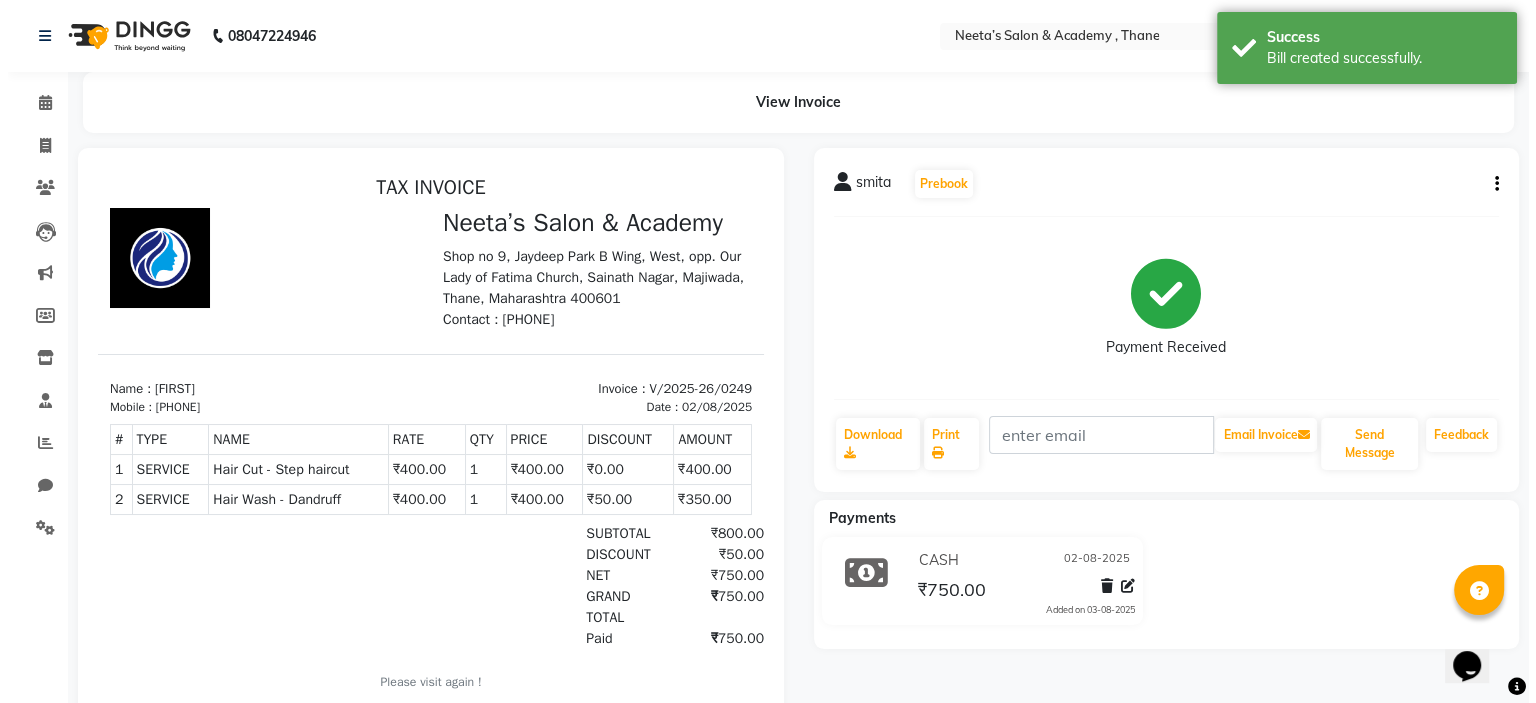 scroll, scrollTop: 0, scrollLeft: 0, axis: both 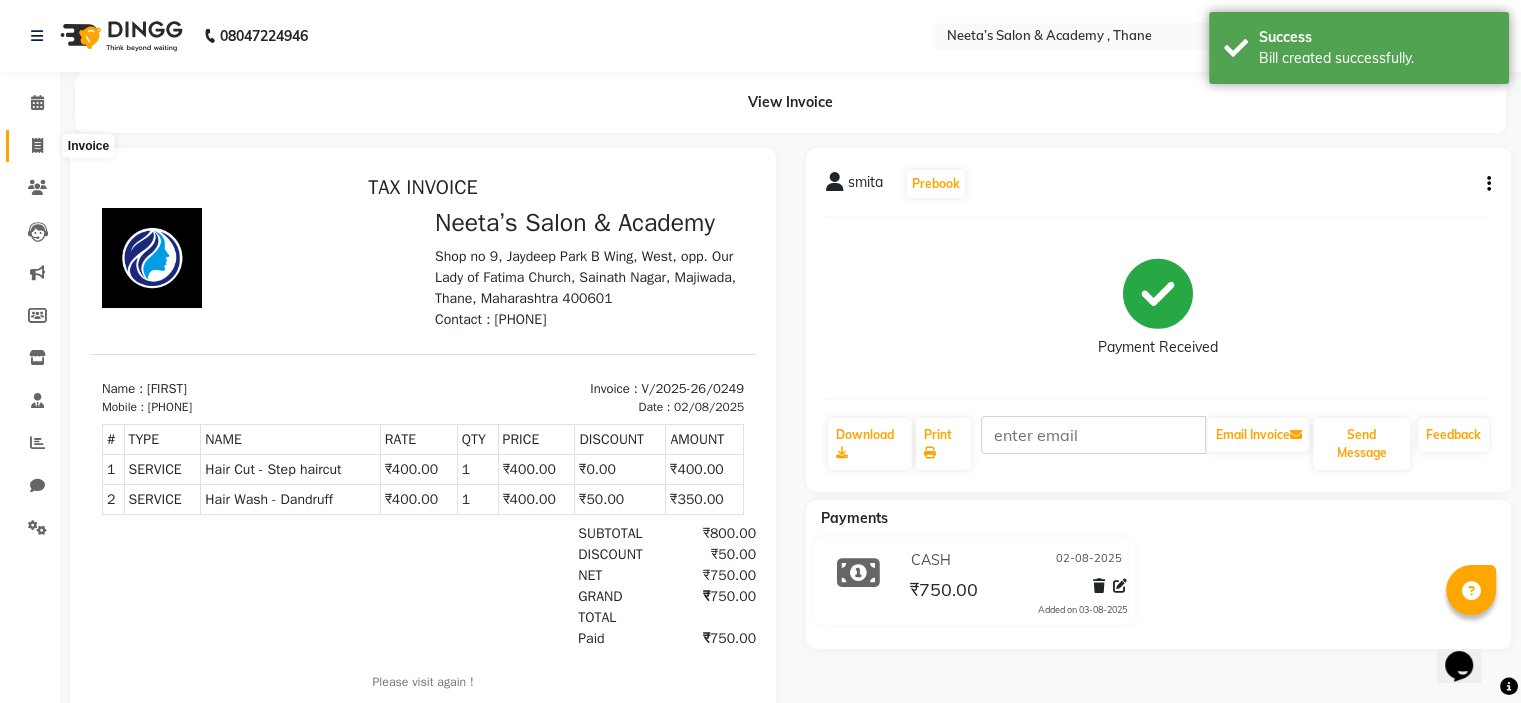 click 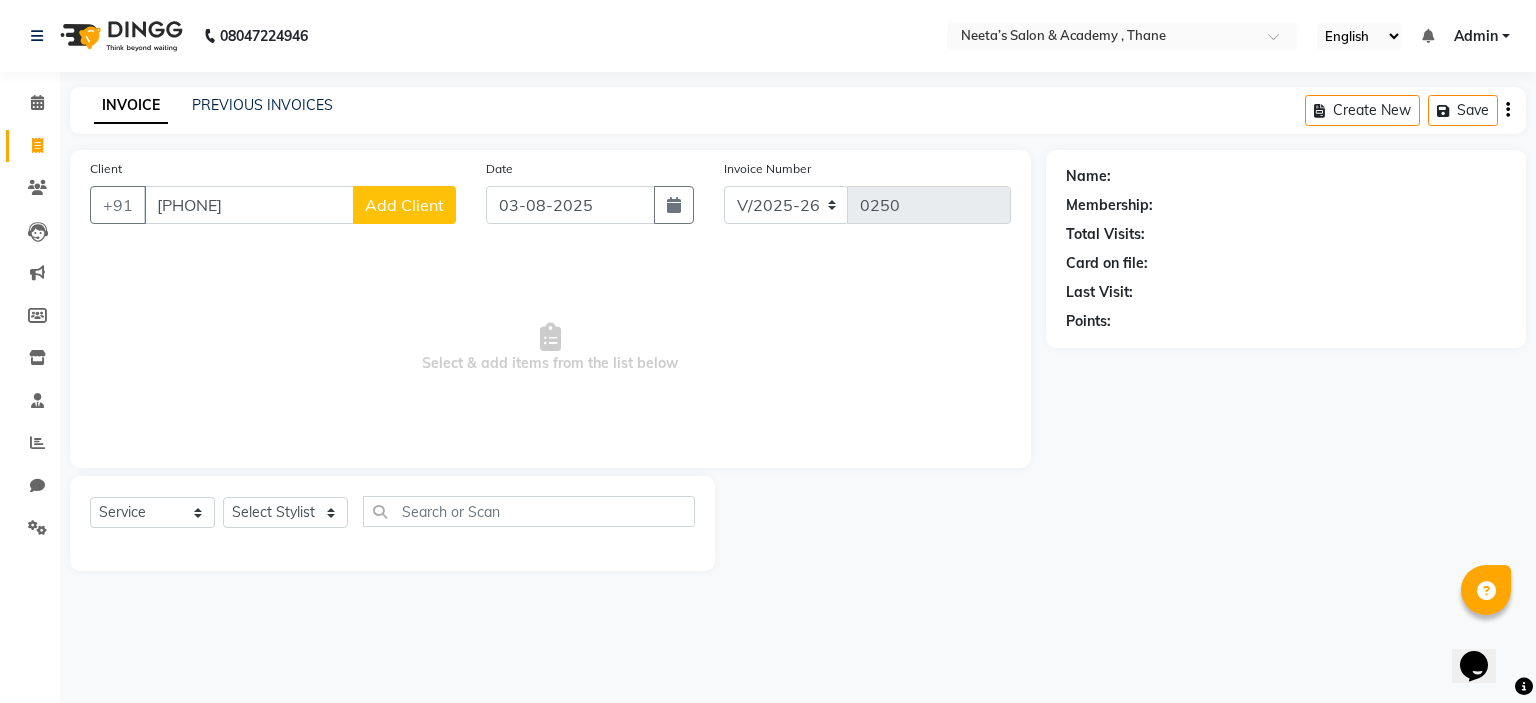 click on "Add Client" 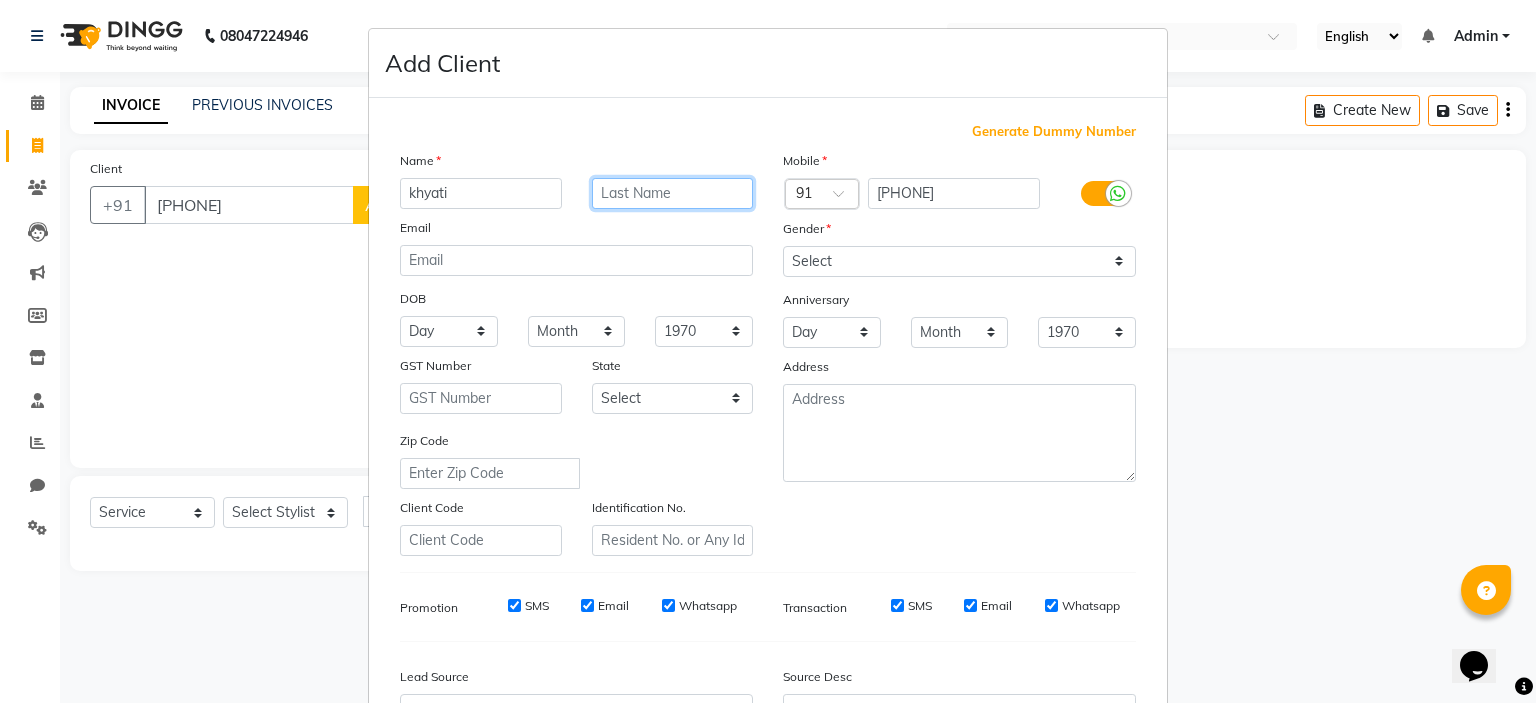 click at bounding box center (673, 193) 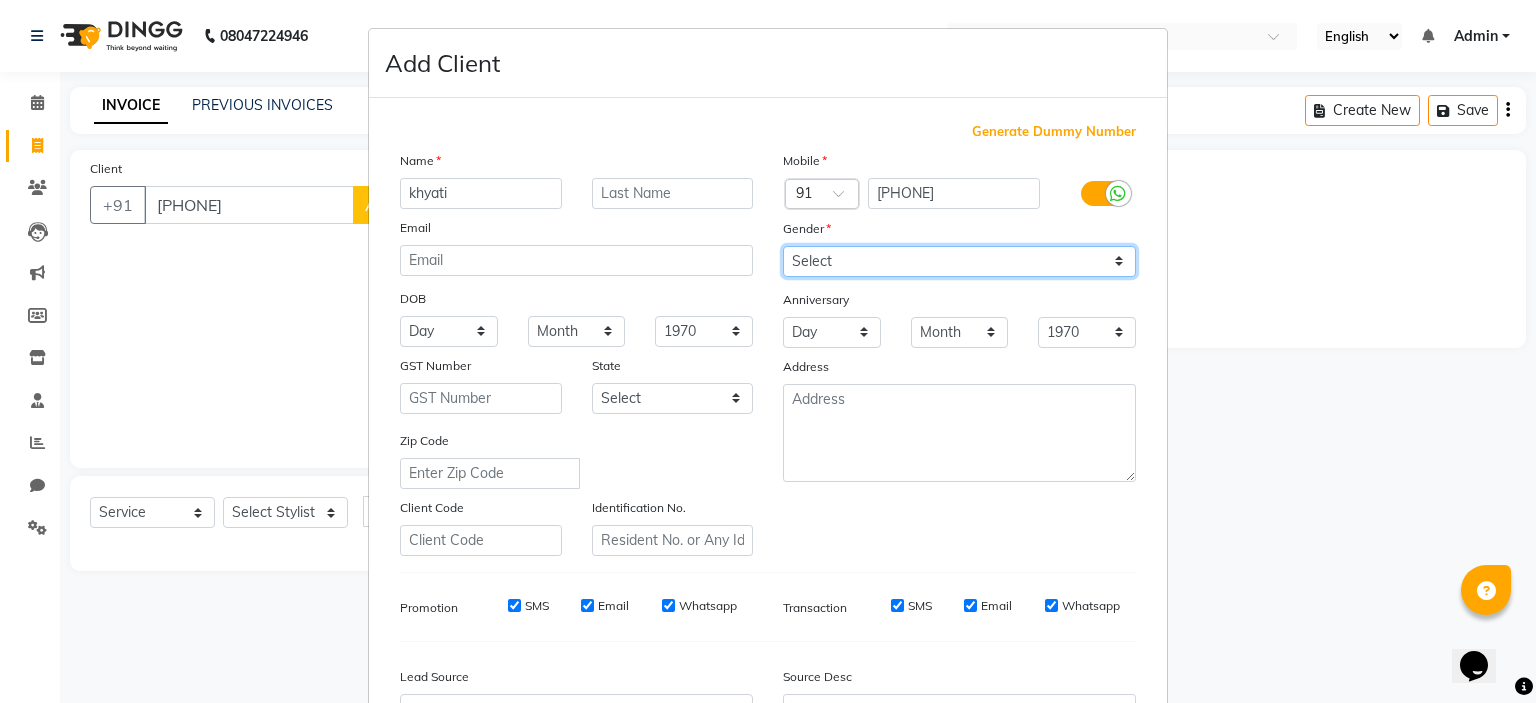 click on "Select Male Female Other Prefer Not To Say" at bounding box center [959, 261] 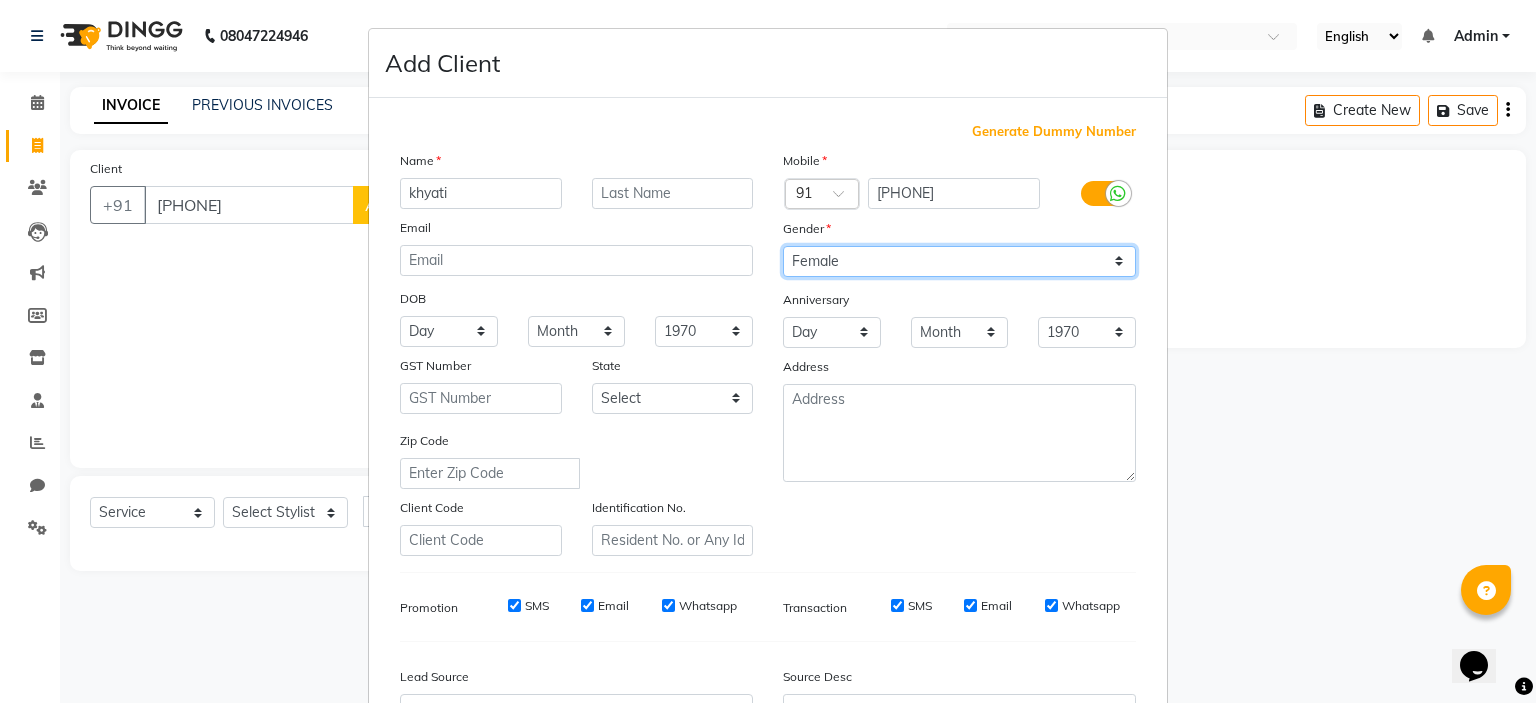 click on "Select Male Female Other Prefer Not To Say" at bounding box center [959, 261] 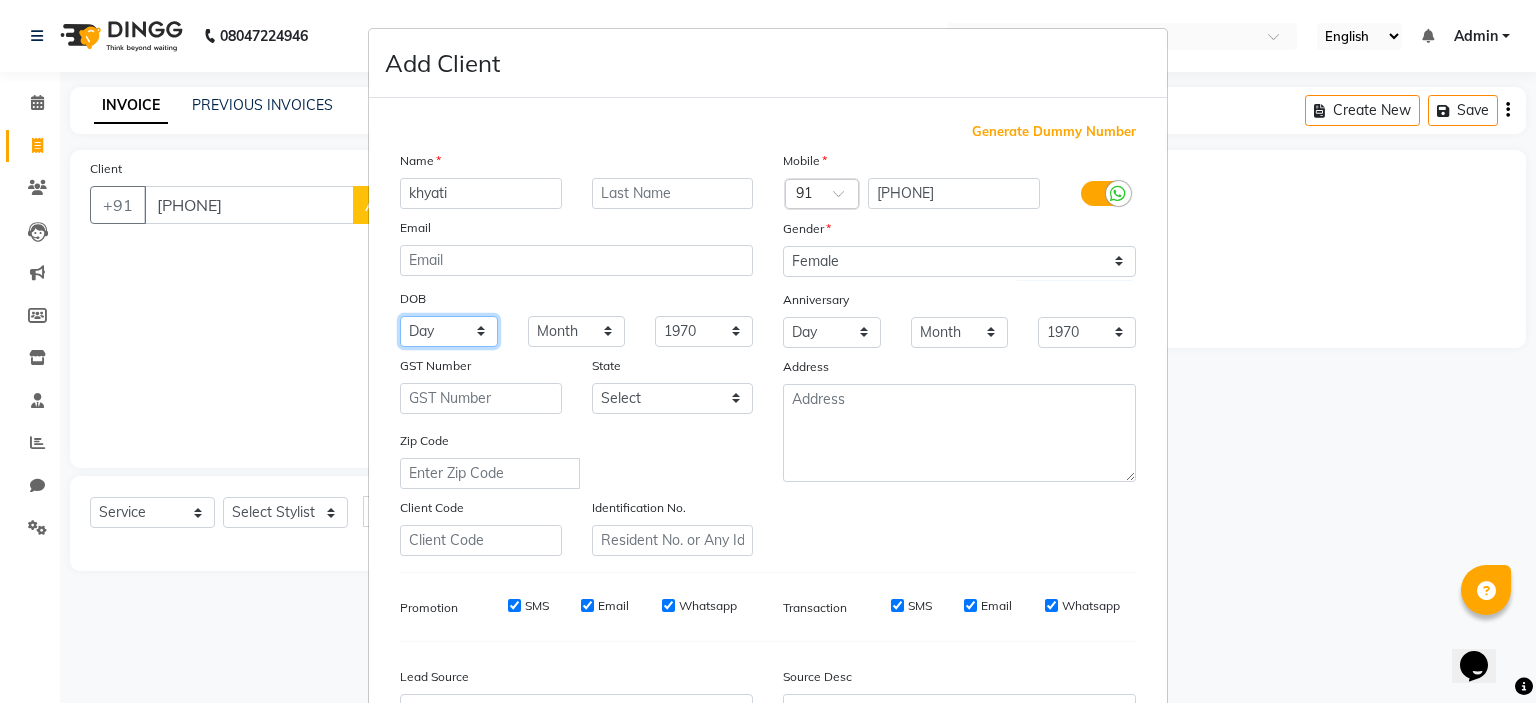 click on "Day 01 02 03 04 05 06 07 08 09 10 11 12 13 14 15 16 17 18 19 20 21 22 23 24 25 26 27 28 29 30 31" at bounding box center [449, 331] 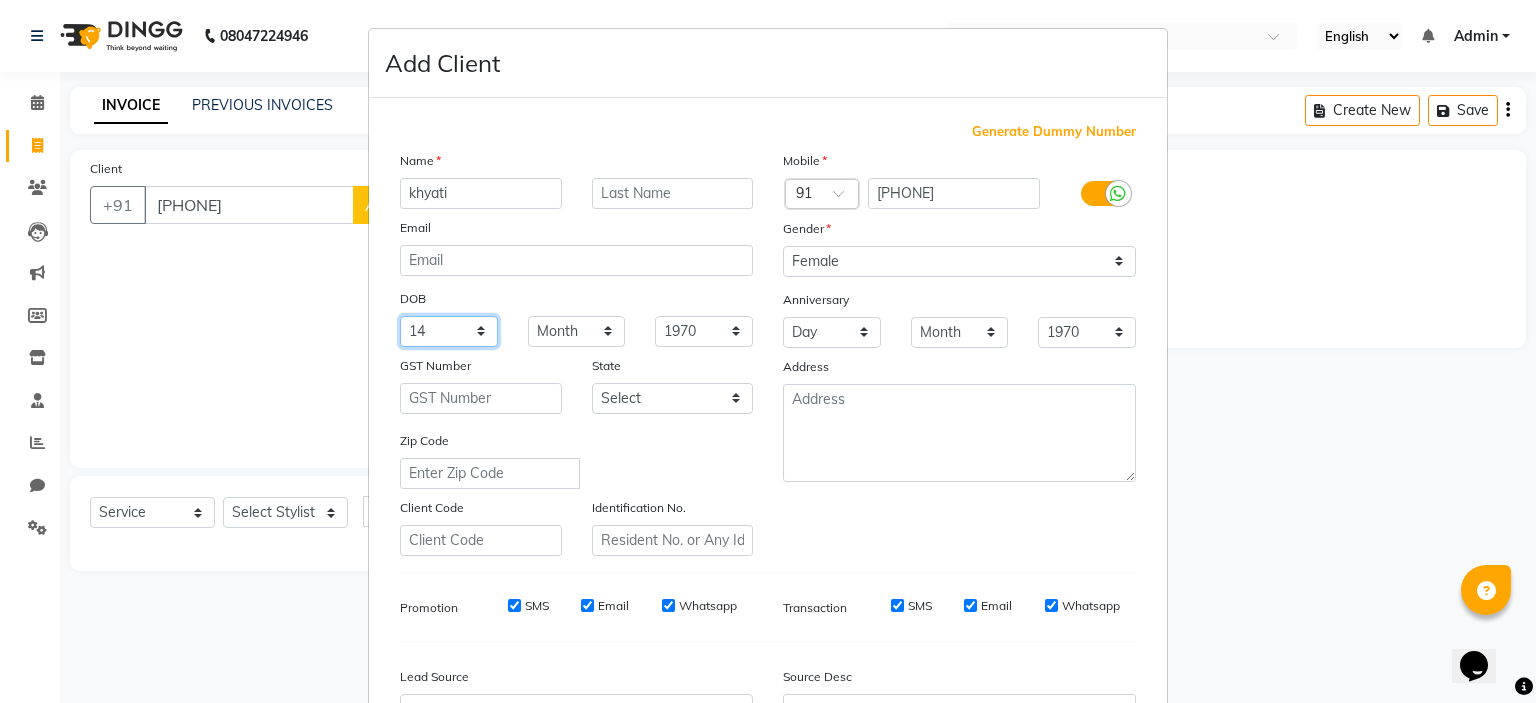 click on "Day 01 02 03 04 05 06 07 08 09 10 11 12 13 14 15 16 17 18 19 20 21 22 23 24 25 26 27 28 29 30 31" at bounding box center (449, 331) 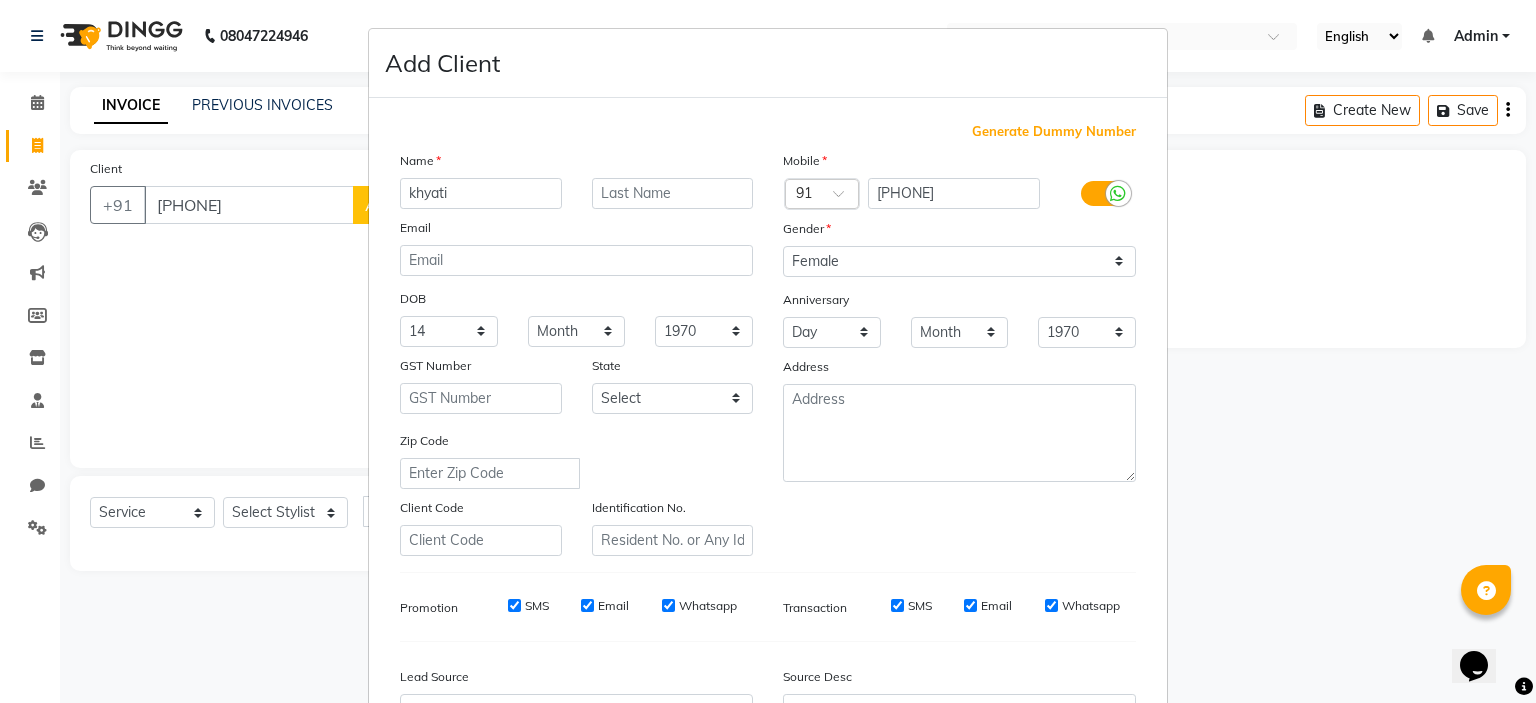 click on "DOB" at bounding box center [417, 302] 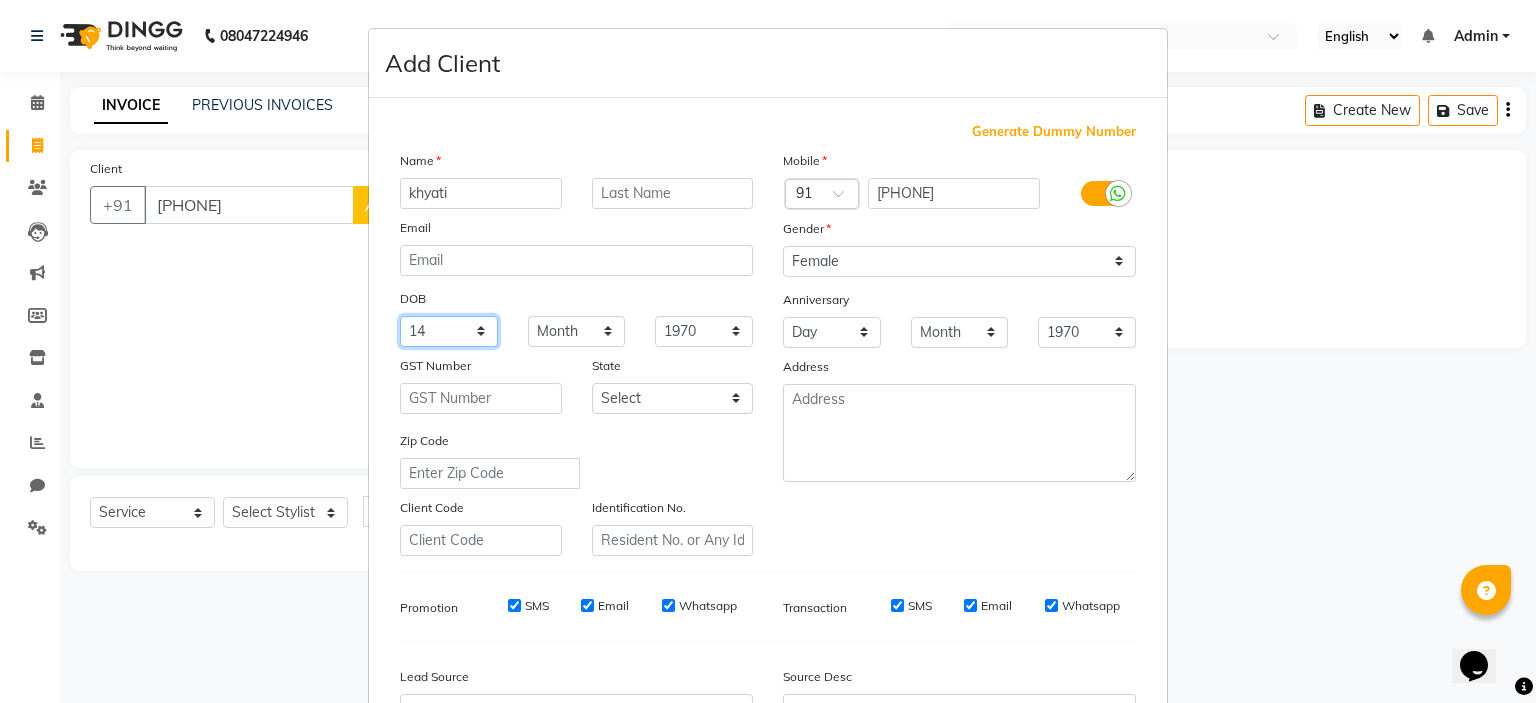 click on "Day 01 02 03 04 05 06 07 08 09 10 11 12 13 14 15 16 17 18 19 20 21 22 23 24 25 26 27 28 29 30 31" at bounding box center (449, 331) 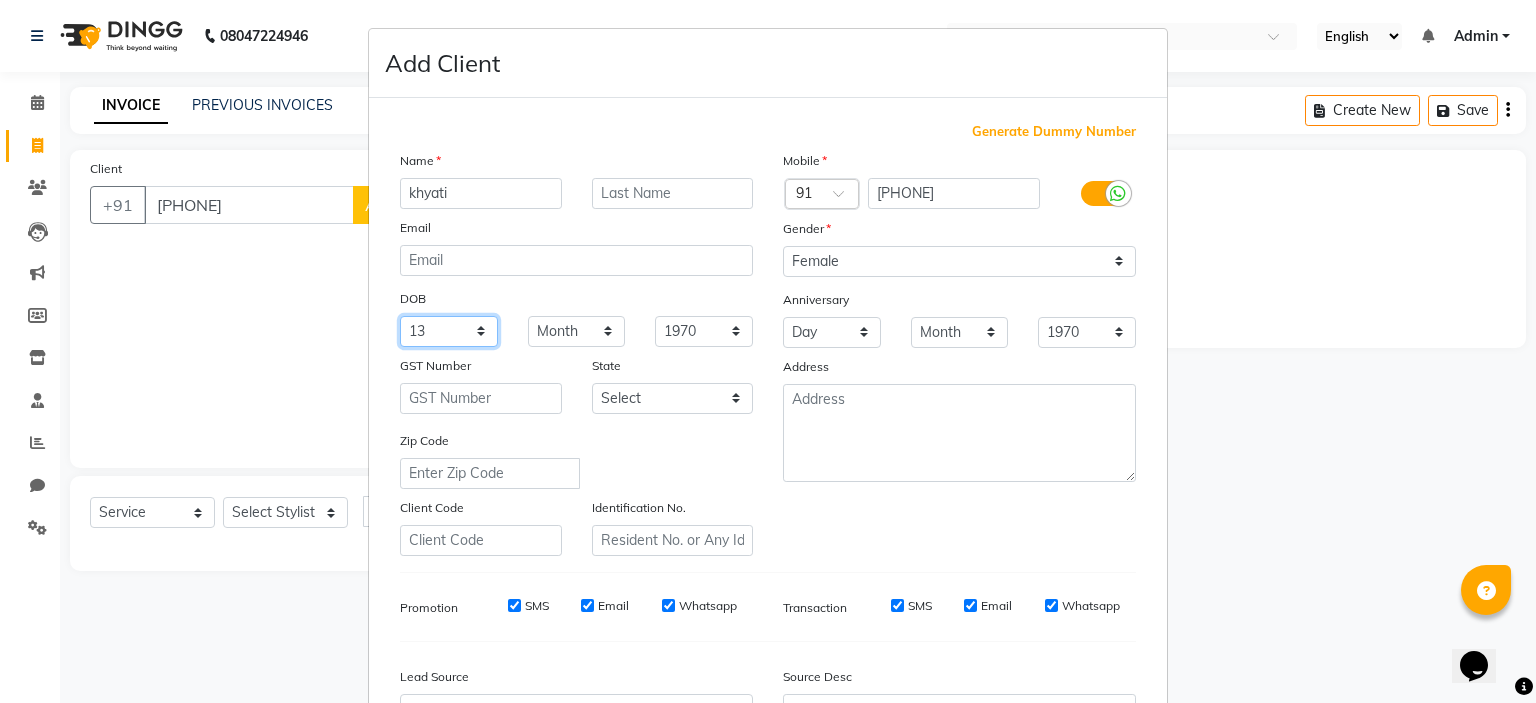click on "Day 01 02 03 04 05 06 07 08 09 10 11 12 13 14 15 16 17 18 19 20 21 22 23 24 25 26 27 28 29 30 31" at bounding box center (449, 331) 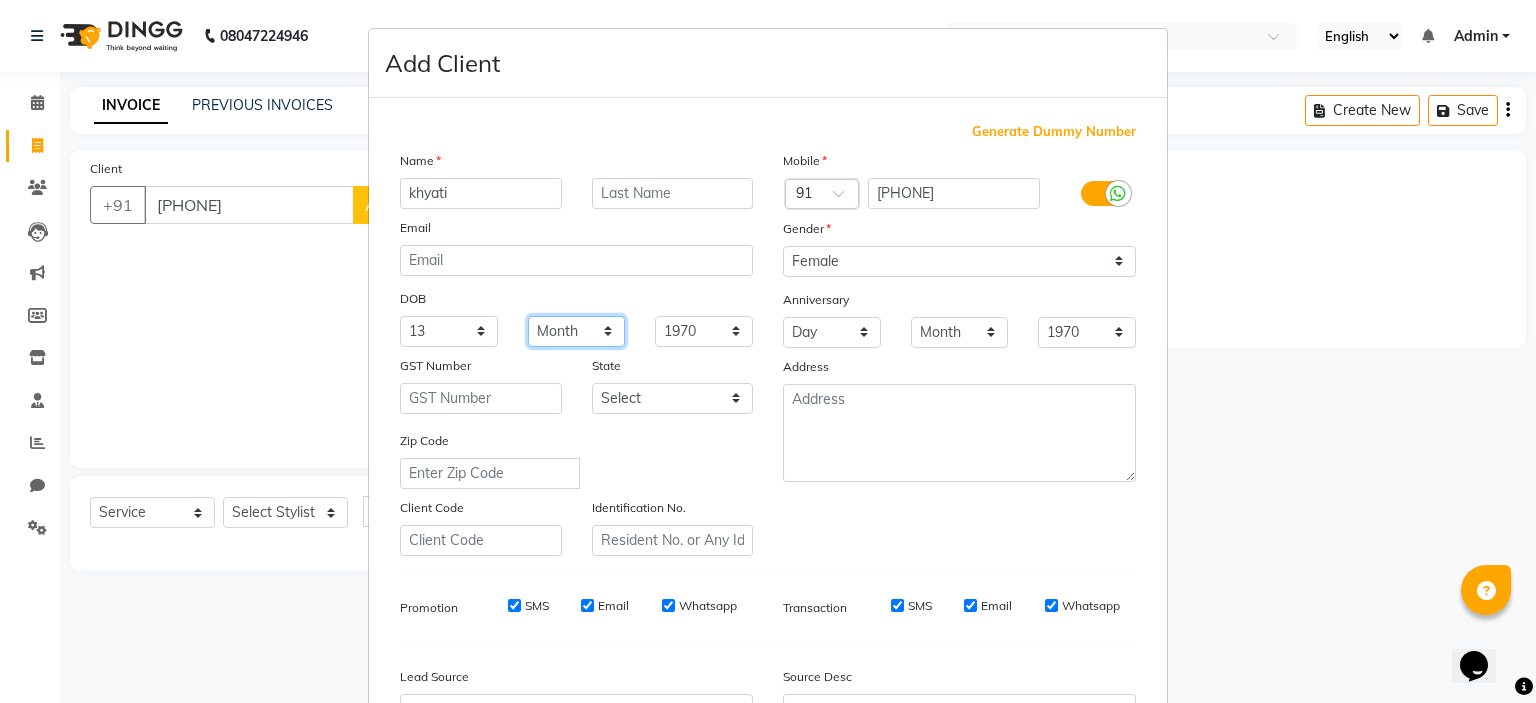 click on "Month January February March April May June July August September October November December" at bounding box center (577, 331) 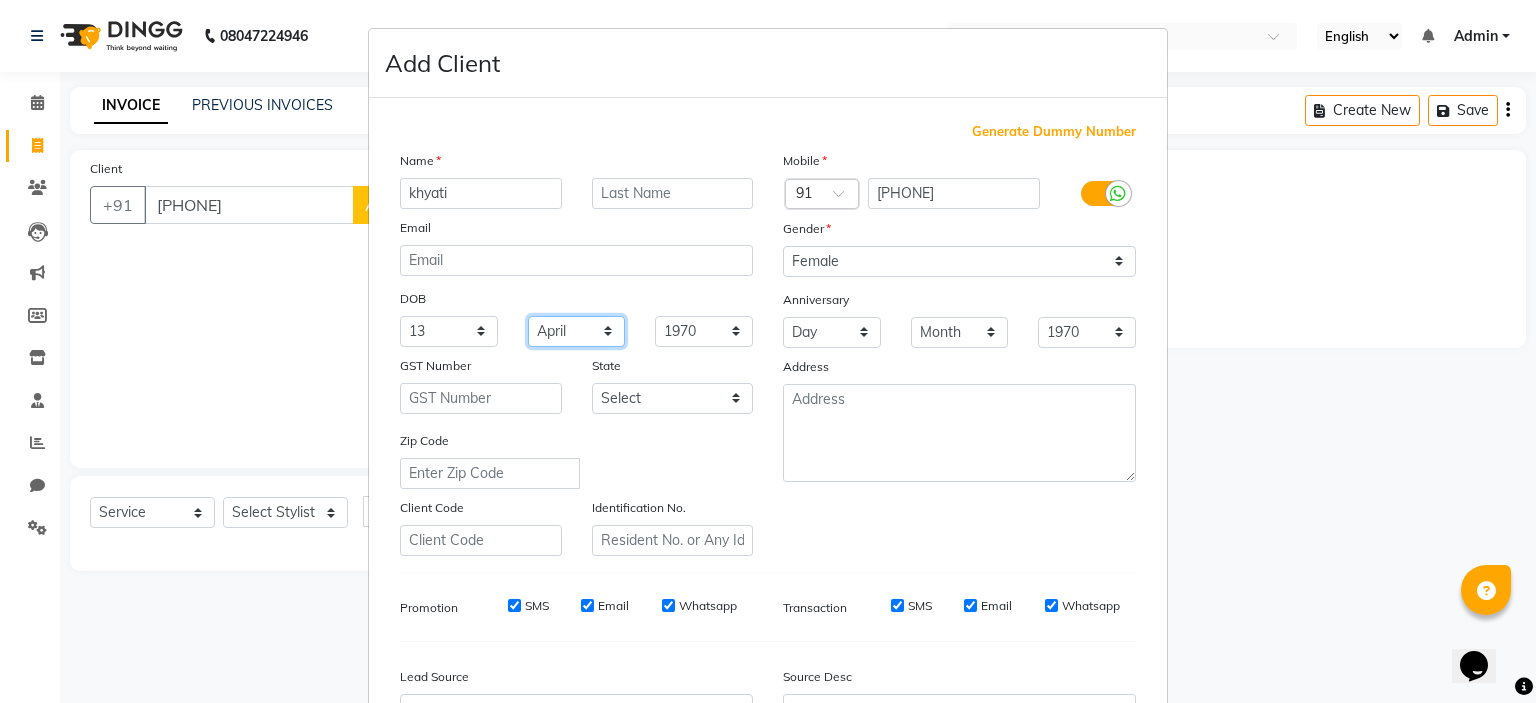 click on "Month January February March April May June July August September October November December" at bounding box center (577, 331) 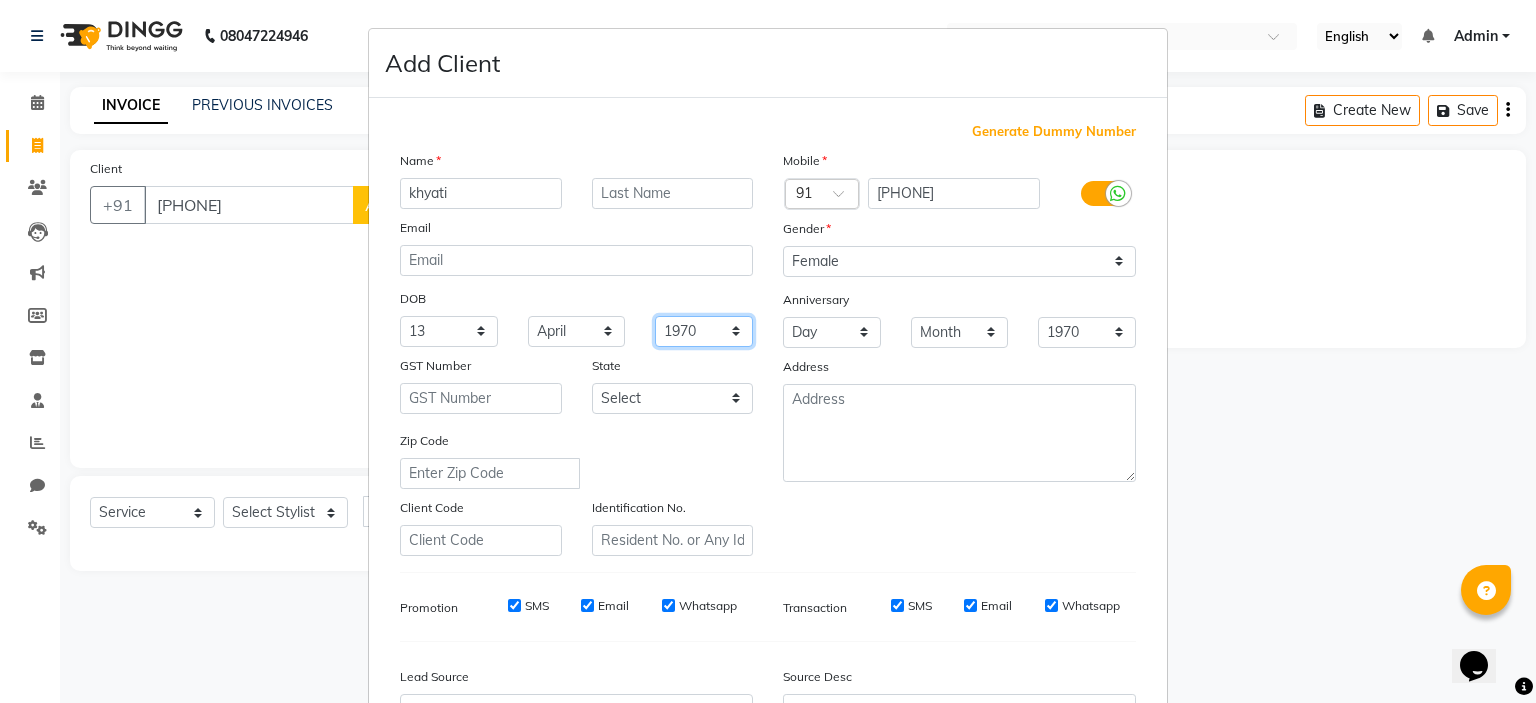 click on "1940 1941 1942 1943 1944 1945 1946 1947 1948 1949 1950 1951 1952 1953 1954 1955 1956 1957 1958 1959 1960 1961 1962 1963 1964 1965 1966 1967 1968 1969 1970 1971 1972 1973 1974 1975 1976 1977 1978 1979 1980 1981 1982 1983 1984 1985 1986 1987 1988 1989 1990 1991 1992 1993 1994 1995 1996 1997 1998 1999 2000 2001 2002 2003 2004 2005 2006 2007 2008 2009 2010 2011 2012 2013 2014 2015 2016 2017 2018 2019 2020 2021 2022 2023 2024" at bounding box center (704, 331) 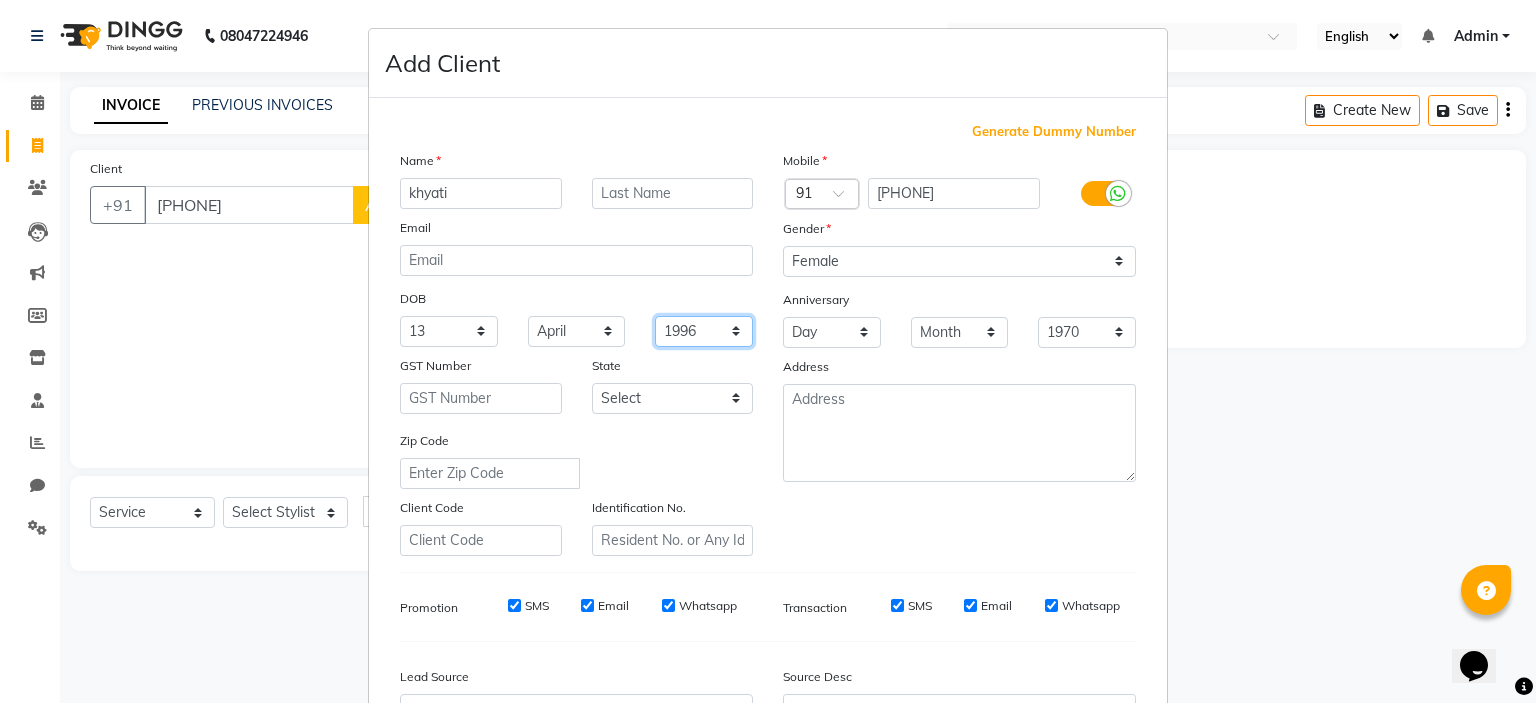 click on "1940 1941 1942 1943 1944 1945 1946 1947 1948 1949 1950 1951 1952 1953 1954 1955 1956 1957 1958 1959 1960 1961 1962 1963 1964 1965 1966 1967 1968 1969 1970 1971 1972 1973 1974 1975 1976 1977 1978 1979 1980 1981 1982 1983 1984 1985 1986 1987 1988 1989 1990 1991 1992 1993 1994 1995 1996 1997 1998 1999 2000 2001 2002 2003 2004 2005 2006 2007 2008 2009 2010 2011 2012 2013 2014 2015 2016 2017 2018 2019 2020 2021 2022 2023 2024" at bounding box center (704, 331) 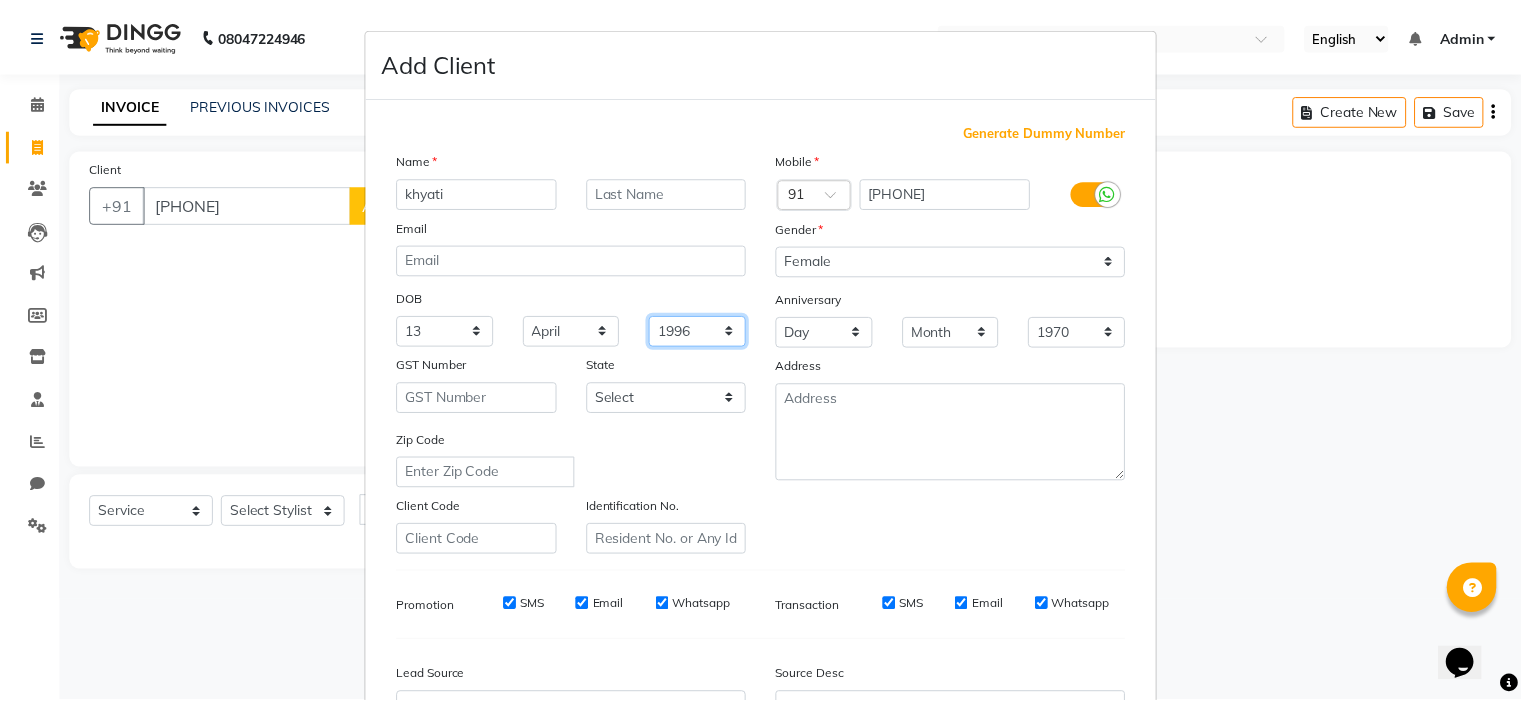 scroll, scrollTop: 229, scrollLeft: 0, axis: vertical 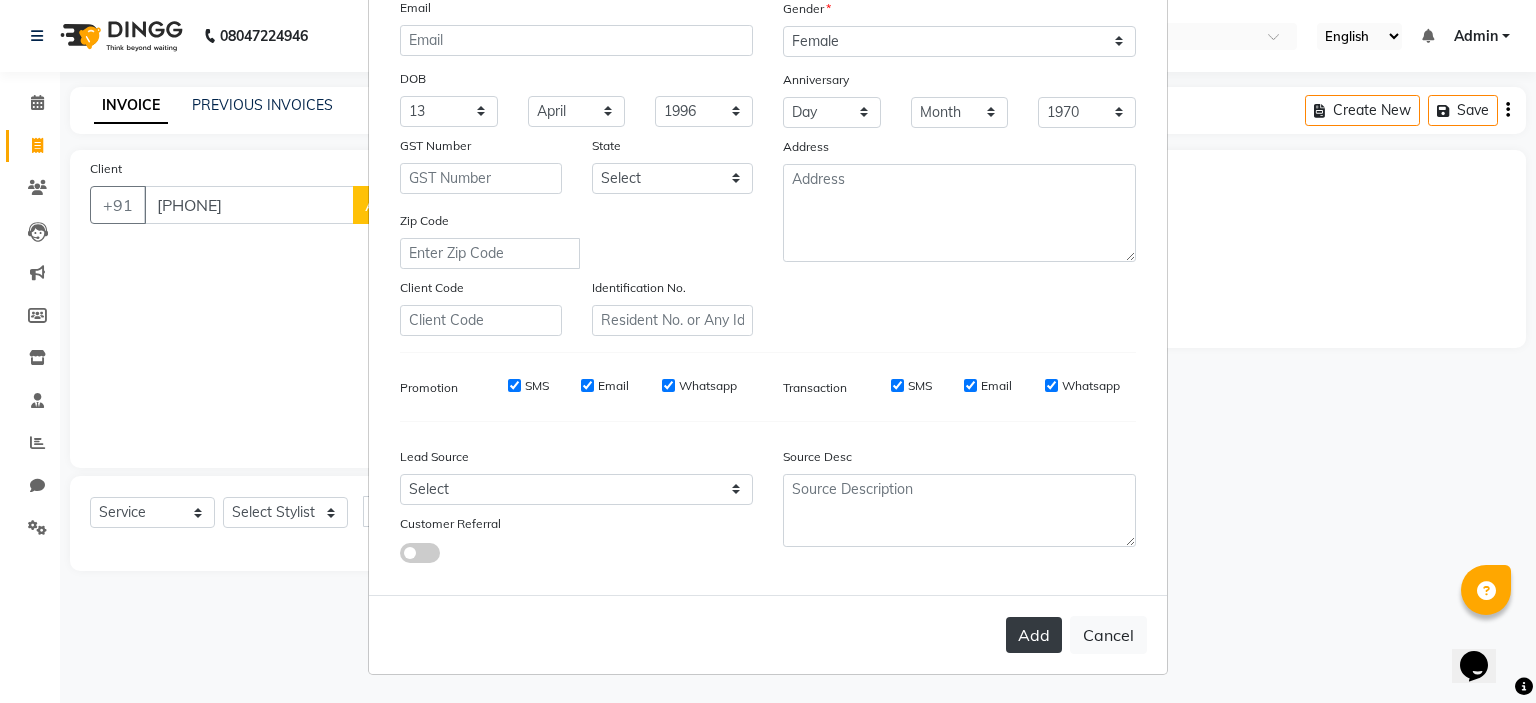click on "Add" at bounding box center (1034, 635) 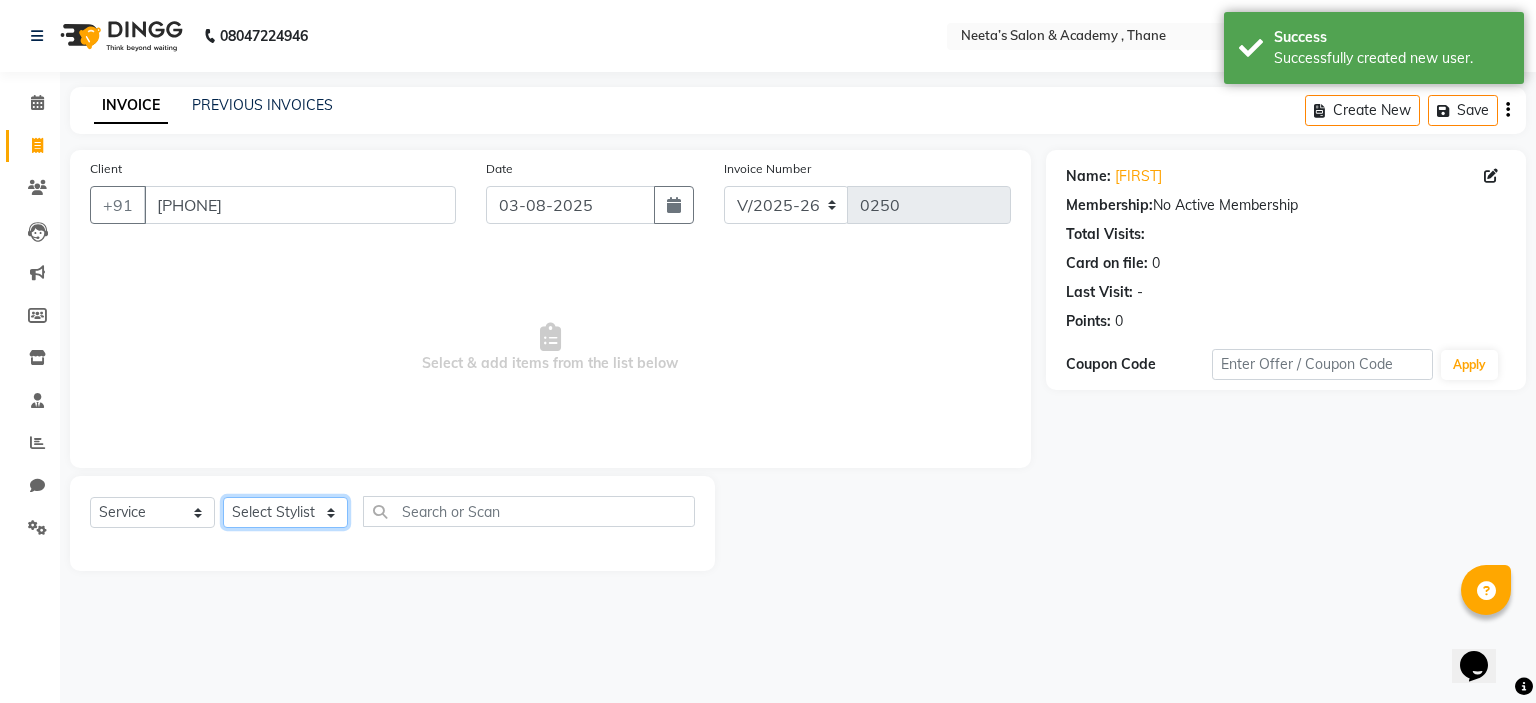 click on "Select Stylist  [NAME] (Owner) [NAME] [NAME] [NAME] [NAME] [NAME] [NAME] [NAME] [NAME]" 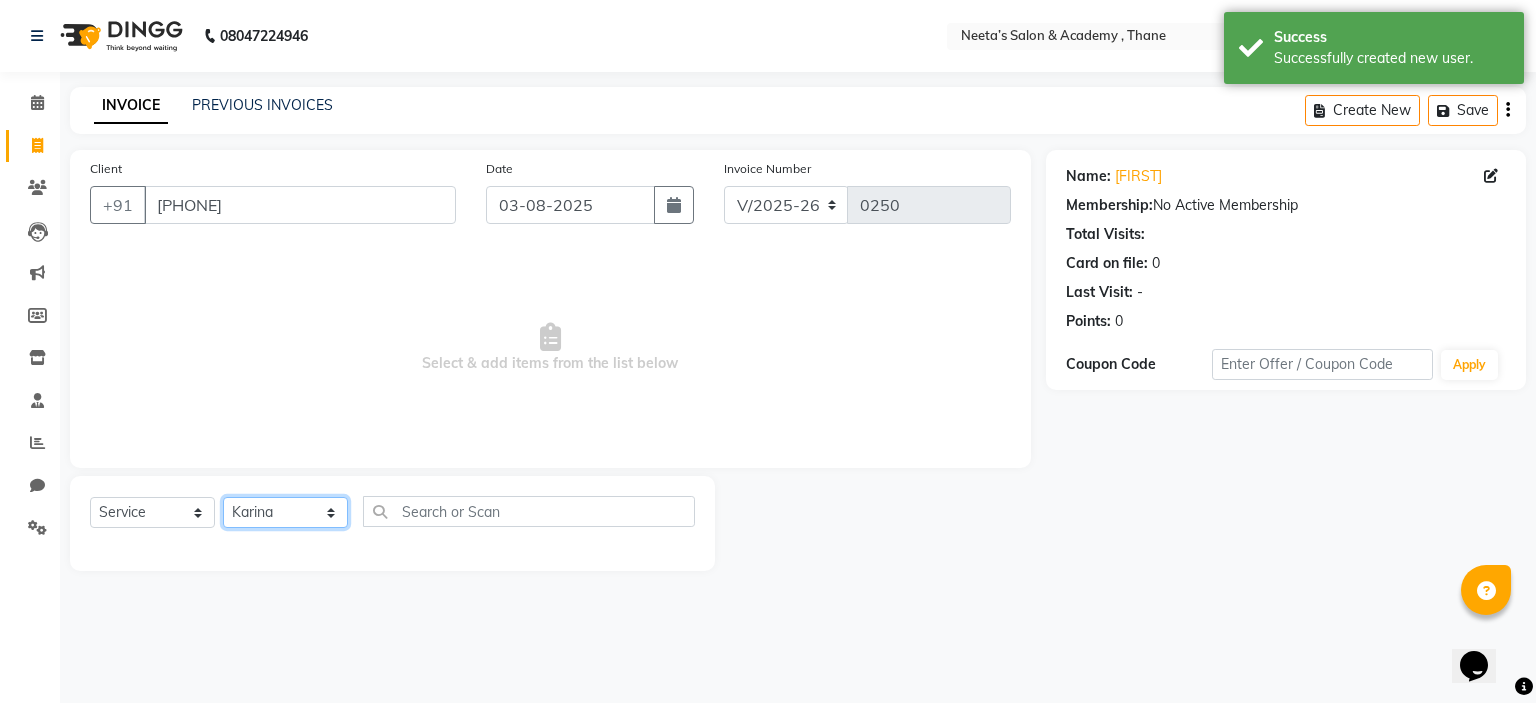 click on "Select Stylist  [NAME] (Owner) [NAME] [NAME] [NAME] [NAME] [NAME] [NAME] [NAME] [NAME]" 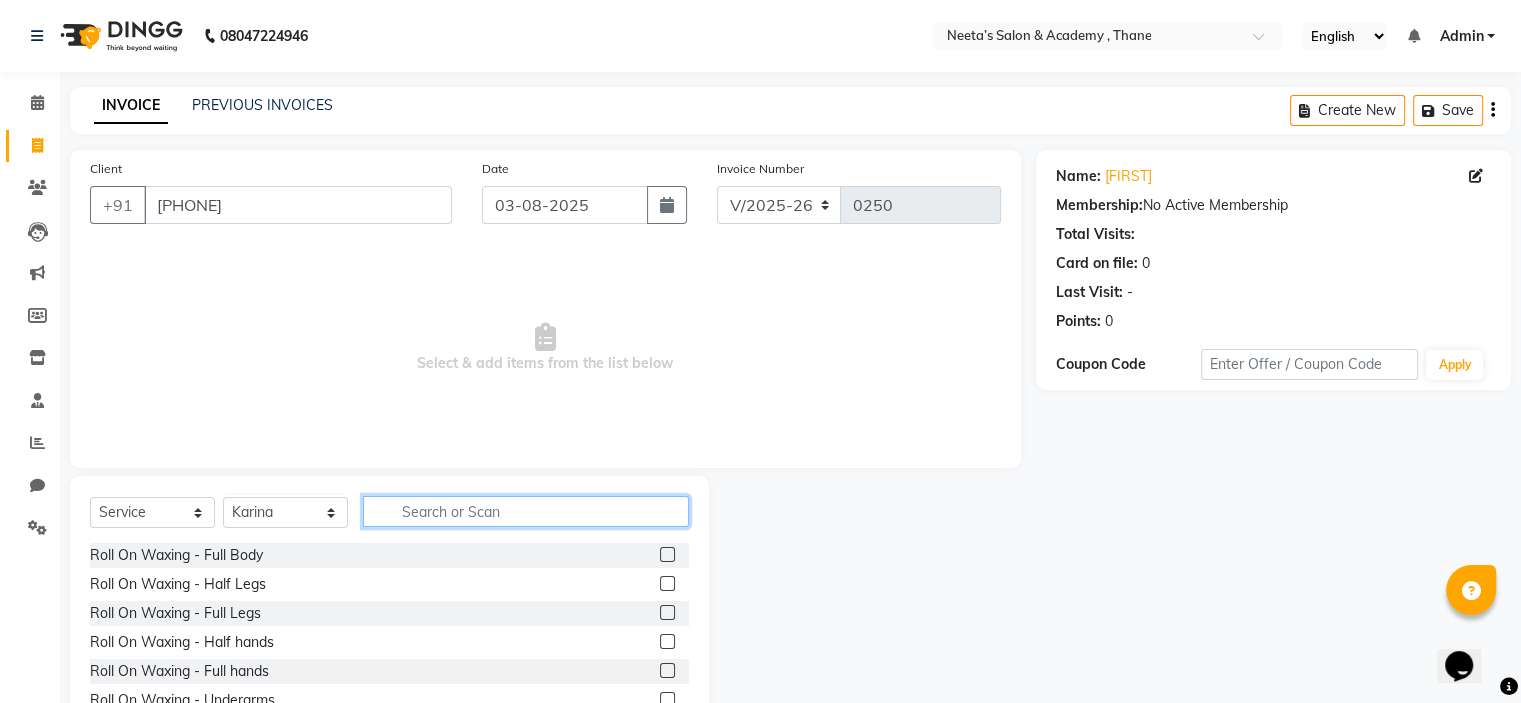 click 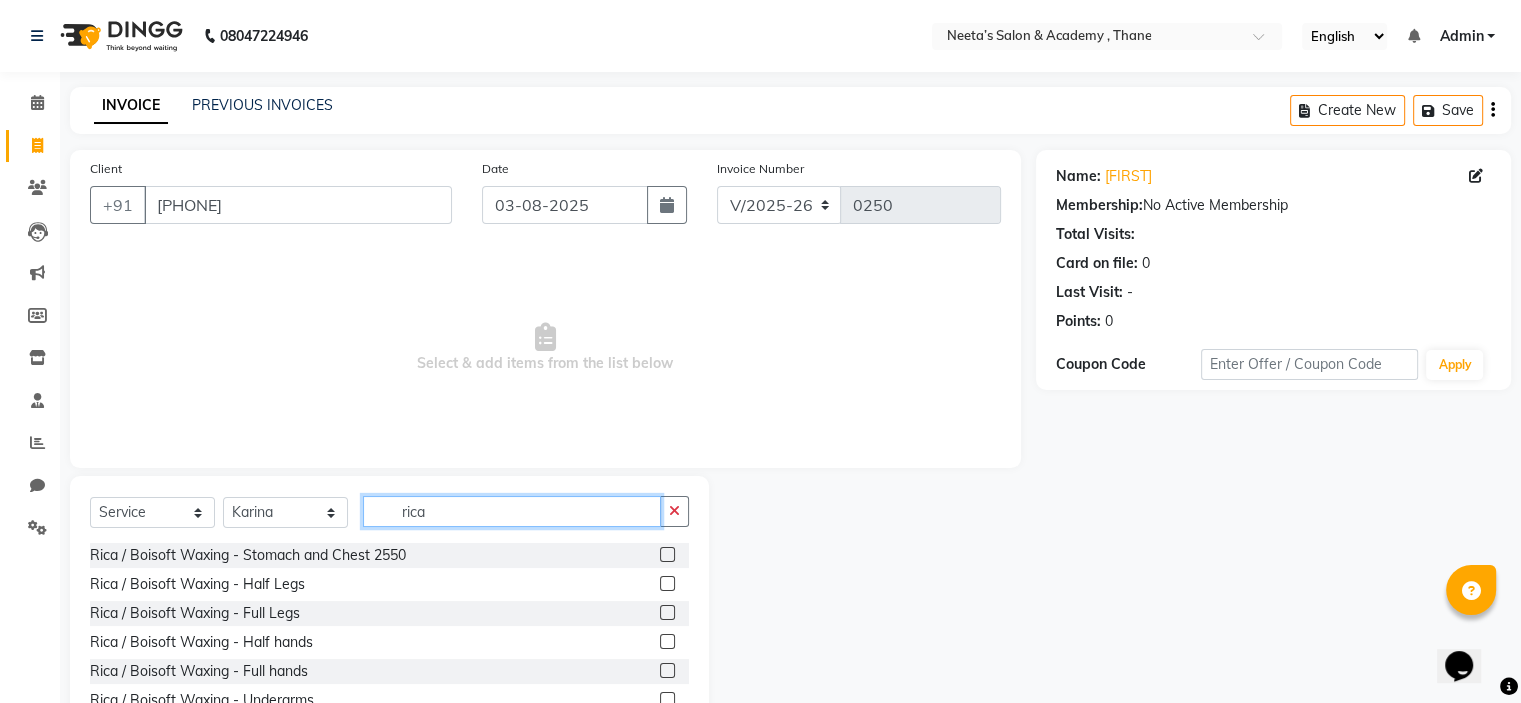 scroll, scrollTop: 60, scrollLeft: 0, axis: vertical 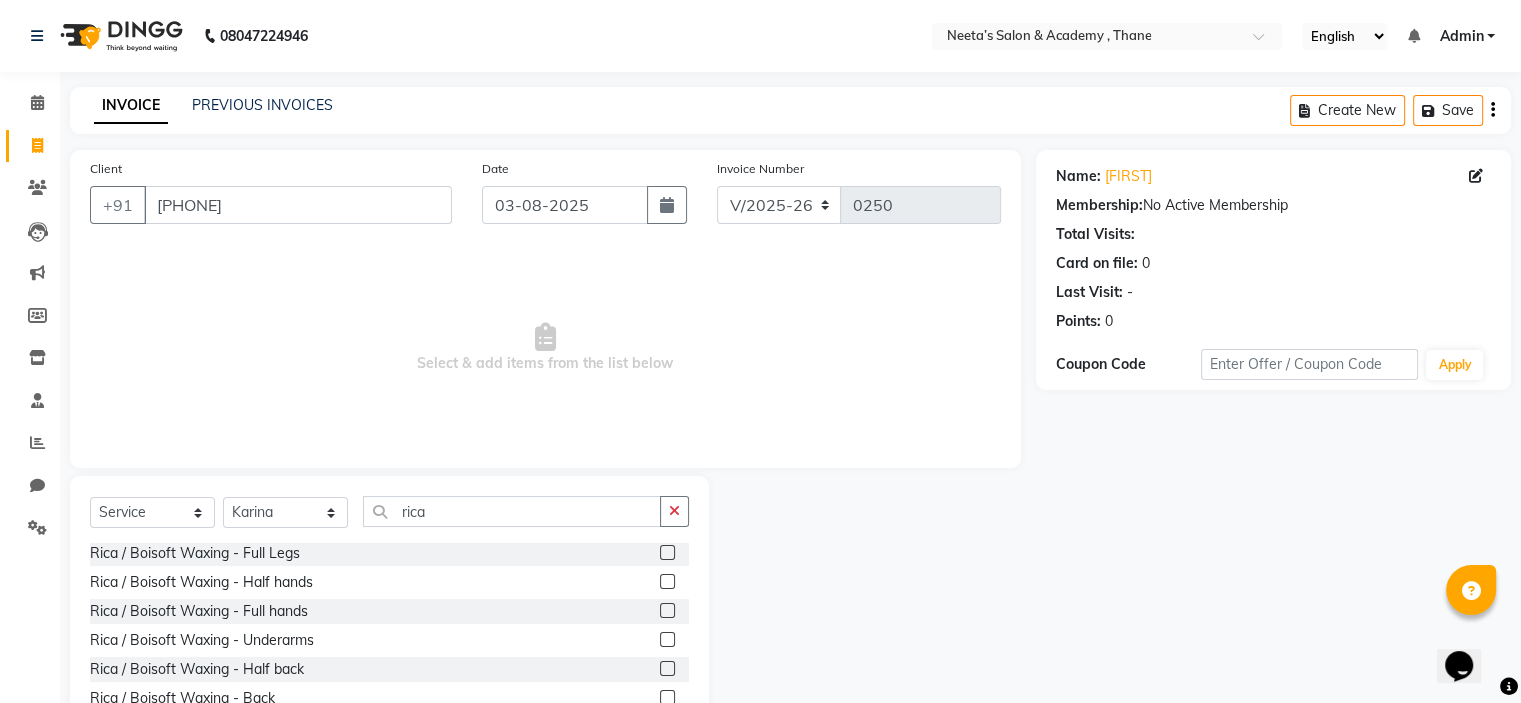 click 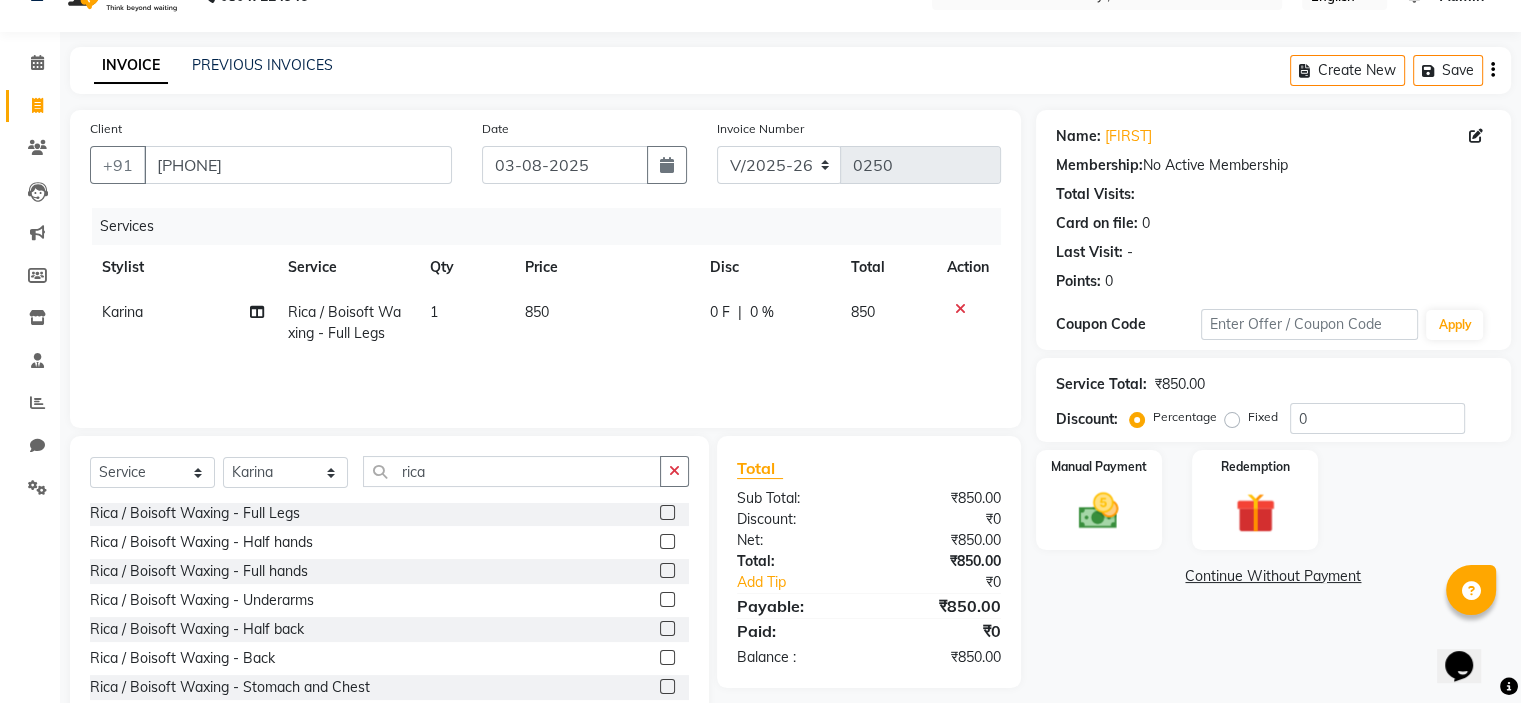 scroll, scrollTop: 42, scrollLeft: 0, axis: vertical 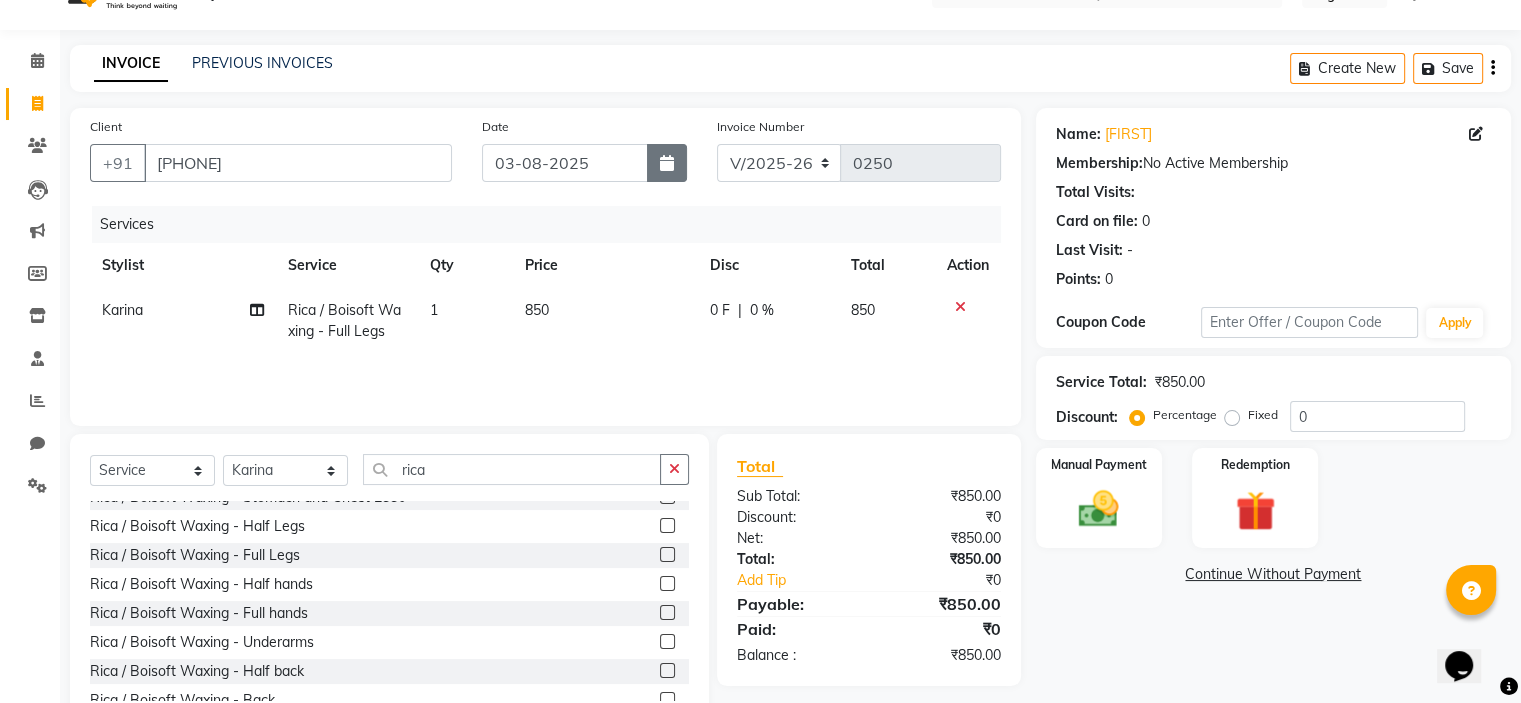 click 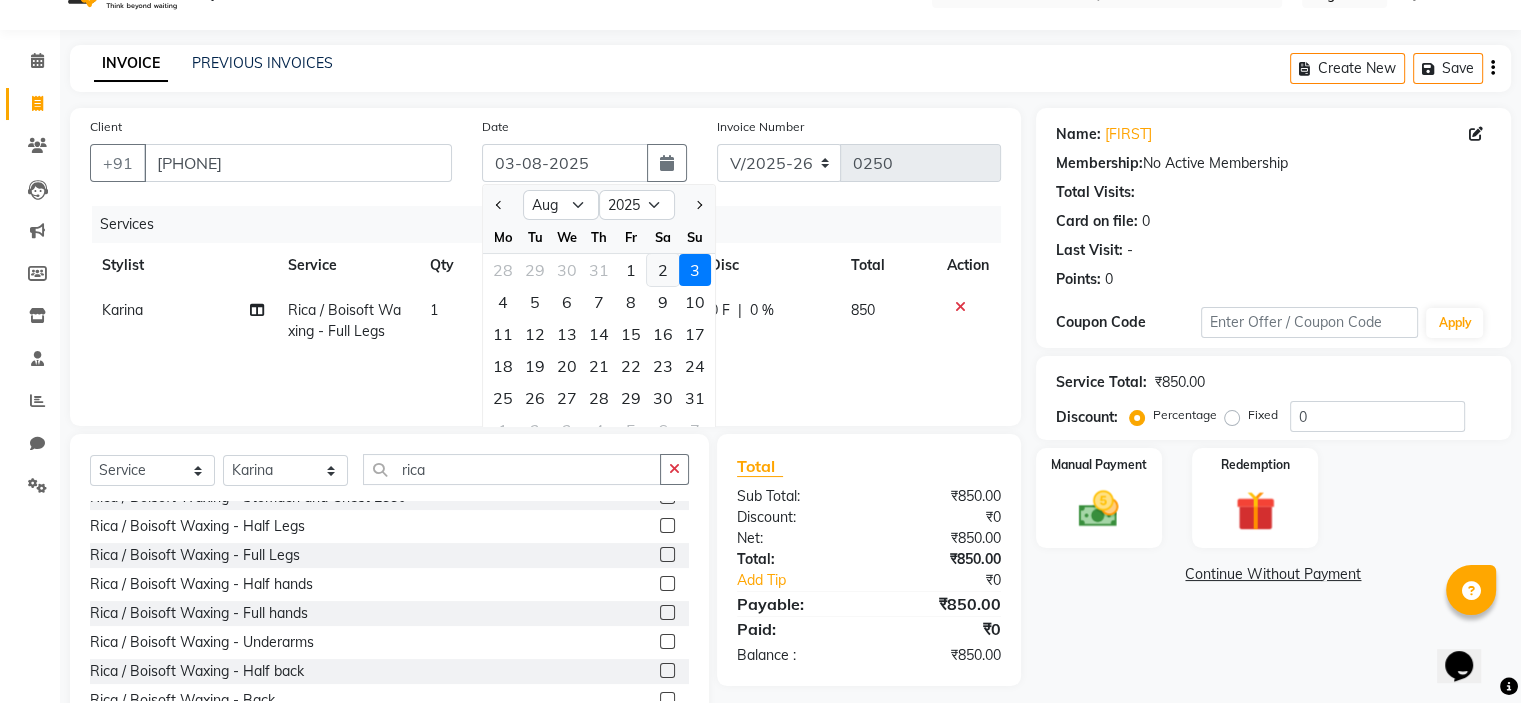 click on "2" 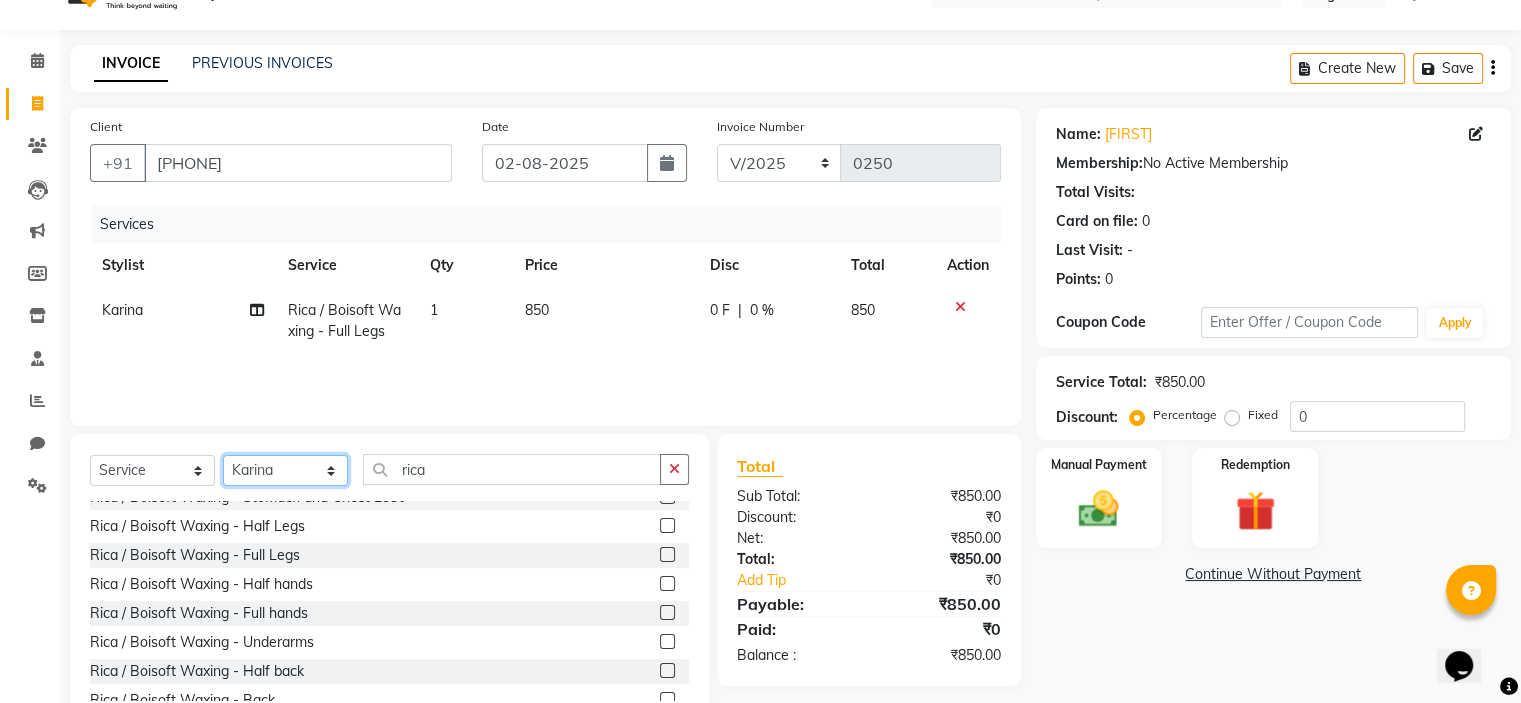 click on "Select Stylist  [NAME] (Owner) [NAME] [NAME] [NAME] [NAME] [NAME] [NAME] [NAME] [NAME]" 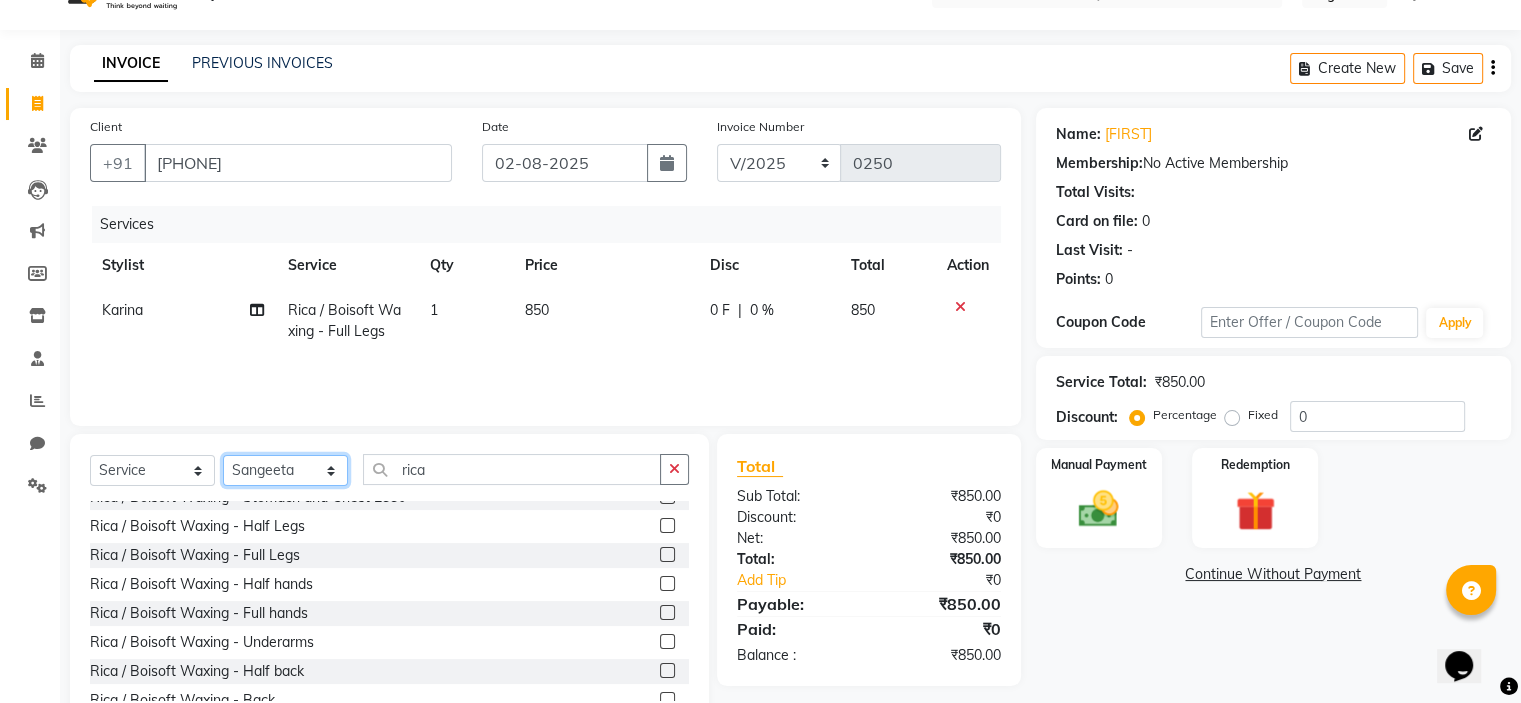 click on "Select Stylist  [NAME] (Owner) [NAME] [NAME] [NAME] [NAME] [NAME] [NAME] [NAME] [NAME]" 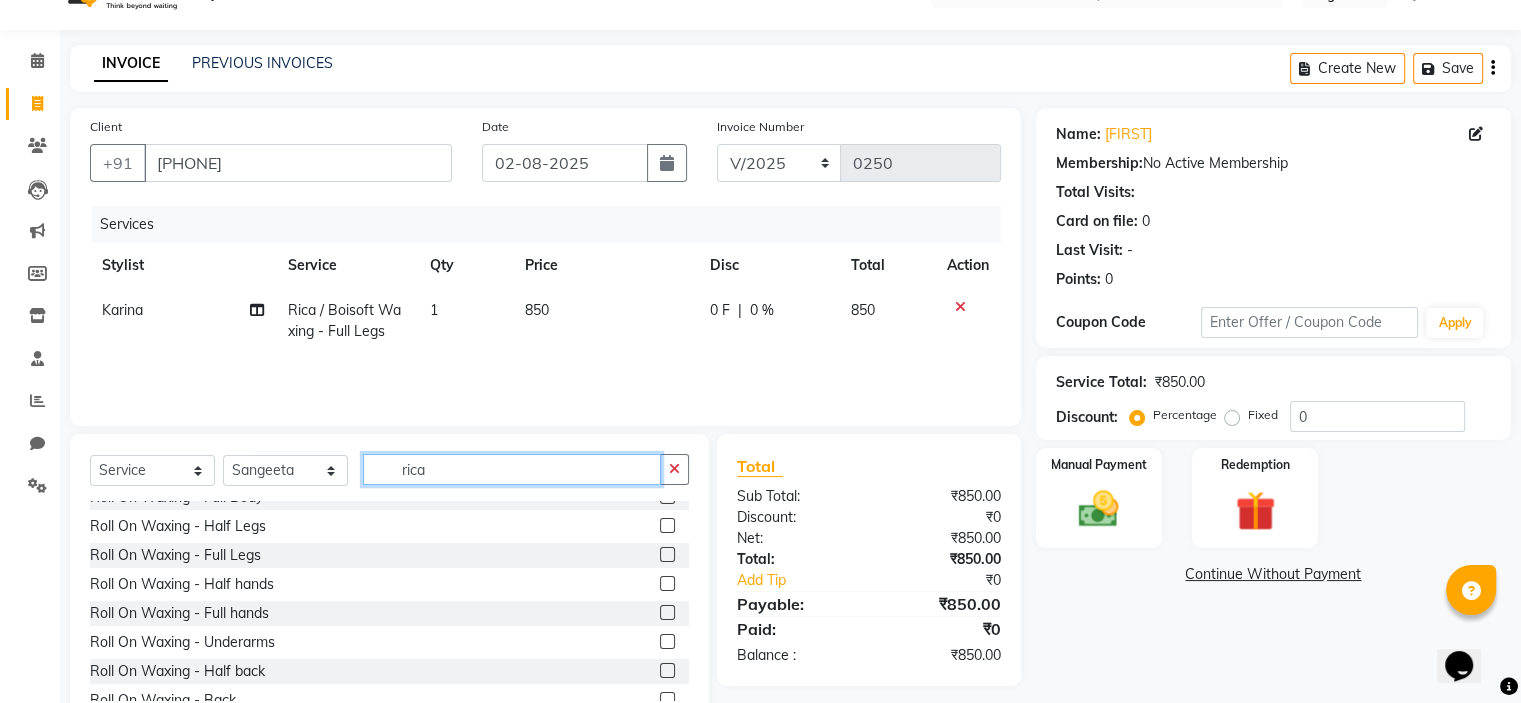 click on "rica" 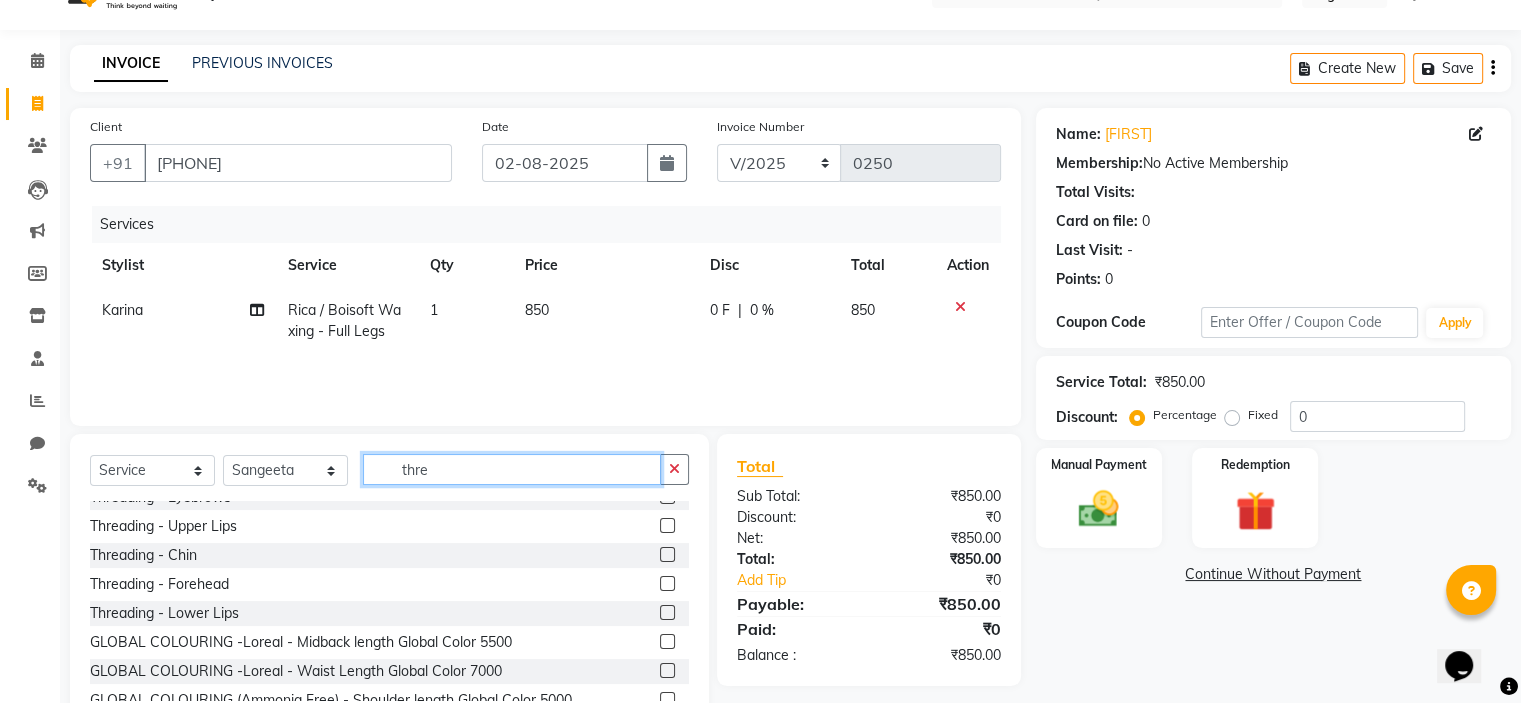 scroll, scrollTop: 0, scrollLeft: 0, axis: both 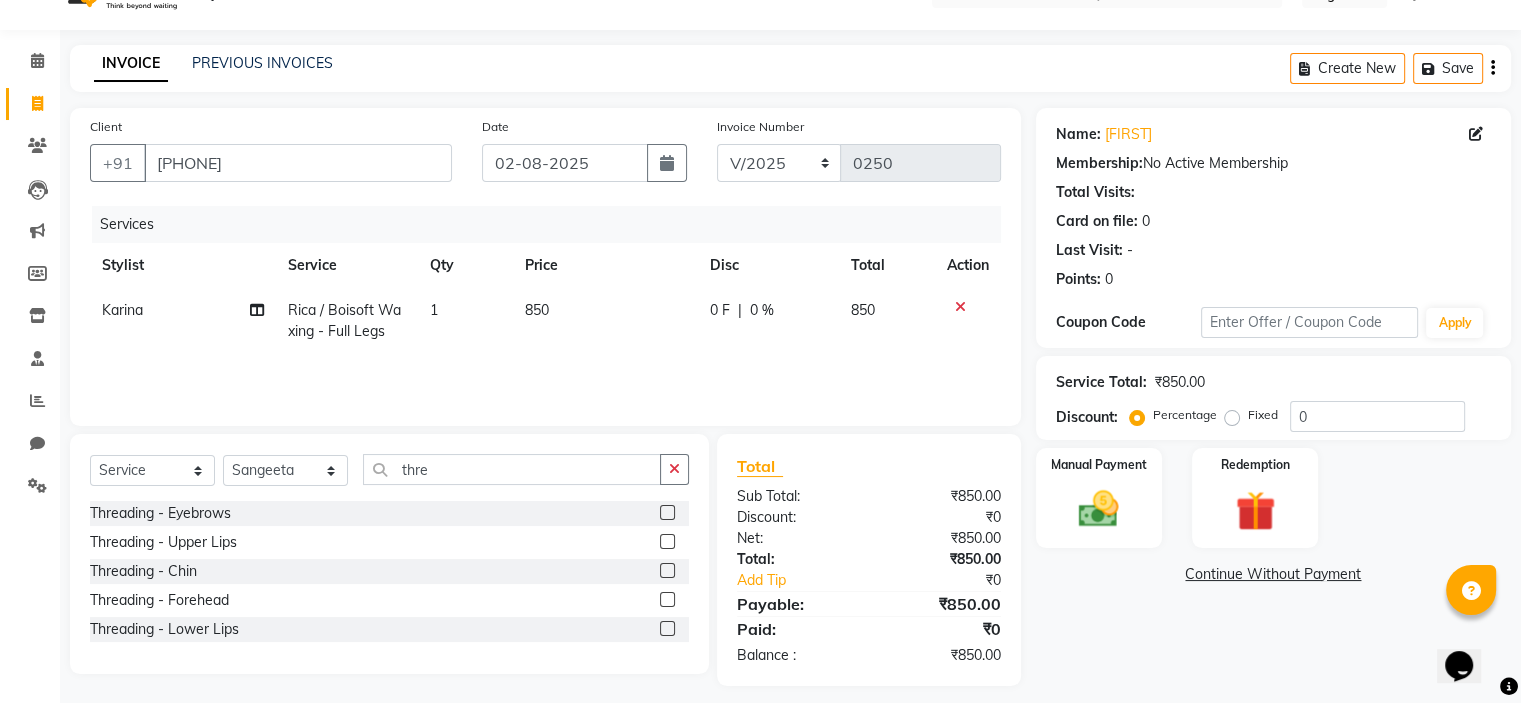 click 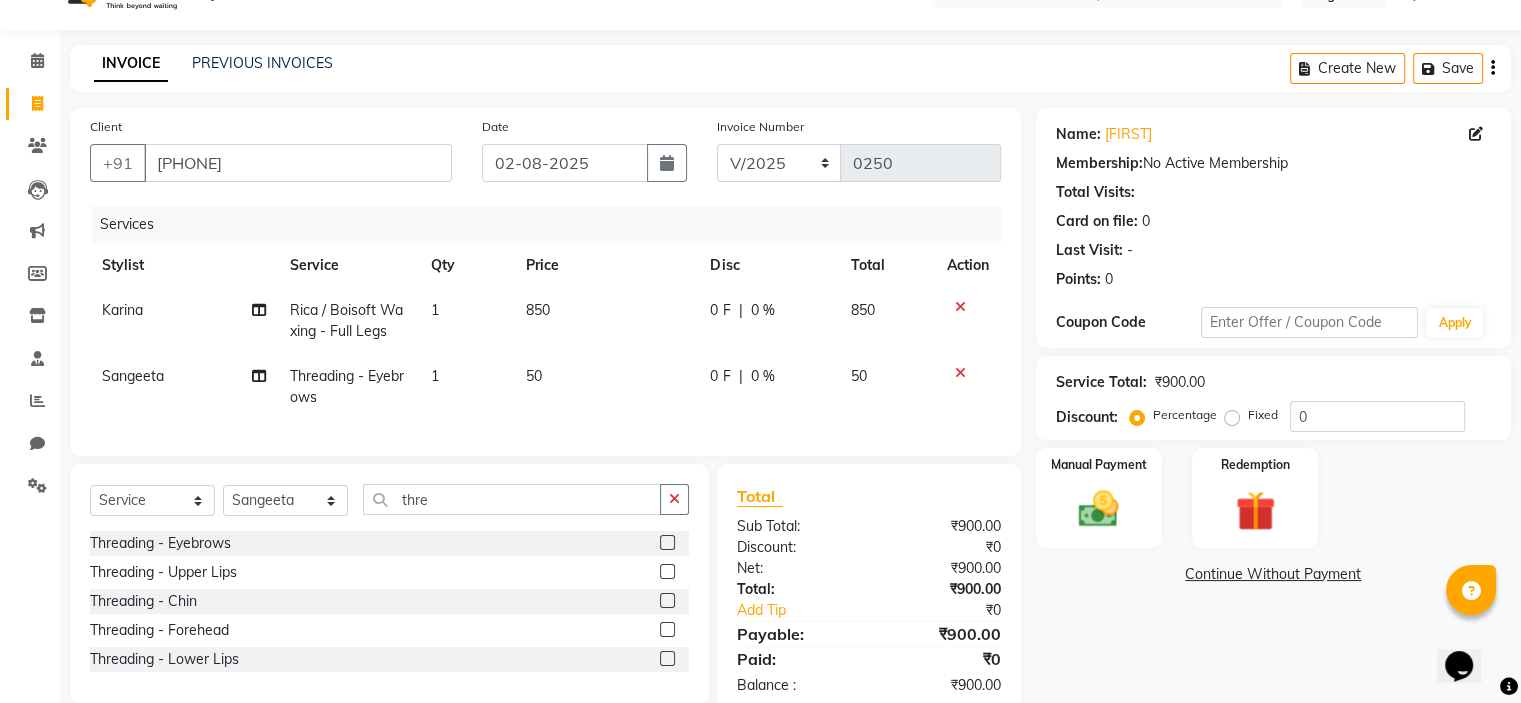 scroll, scrollTop: 100, scrollLeft: 0, axis: vertical 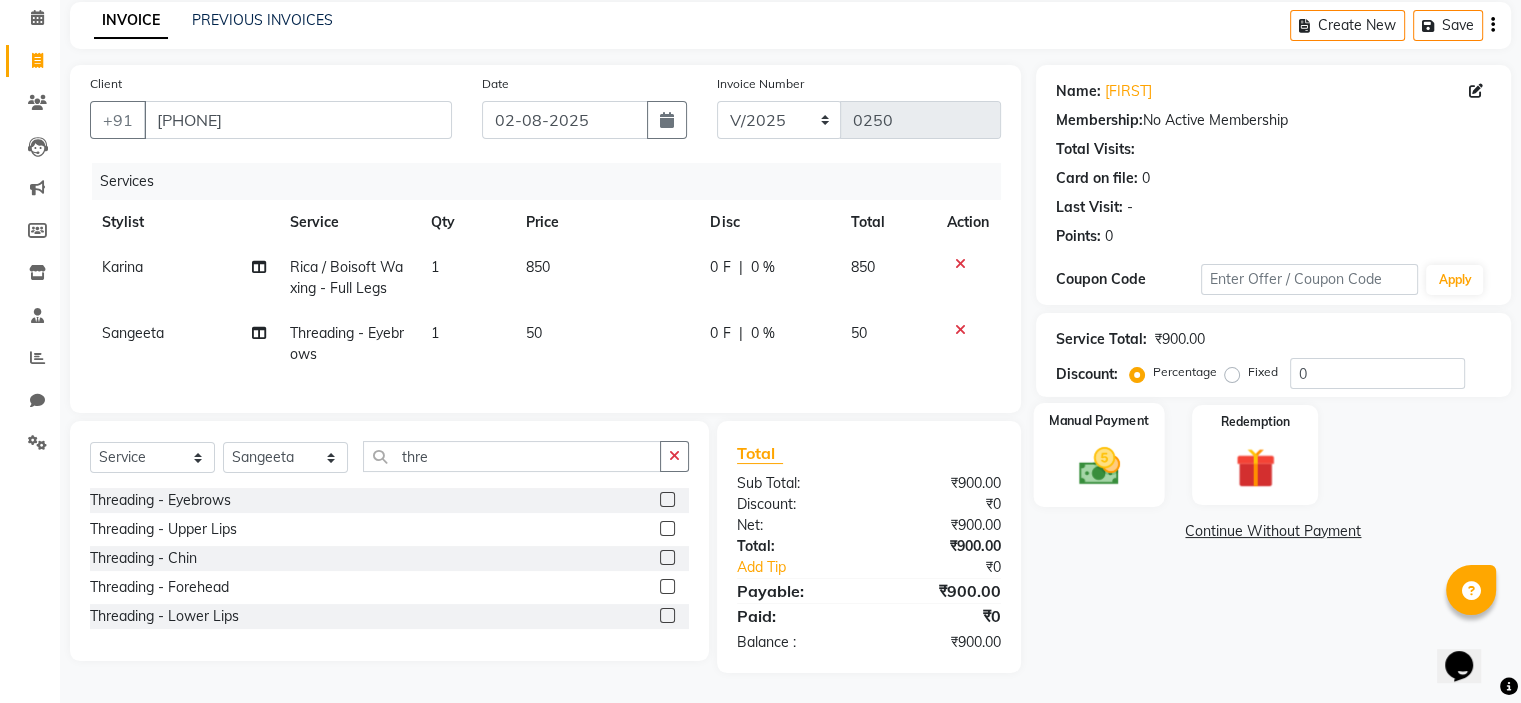 click on "Manual Payment" 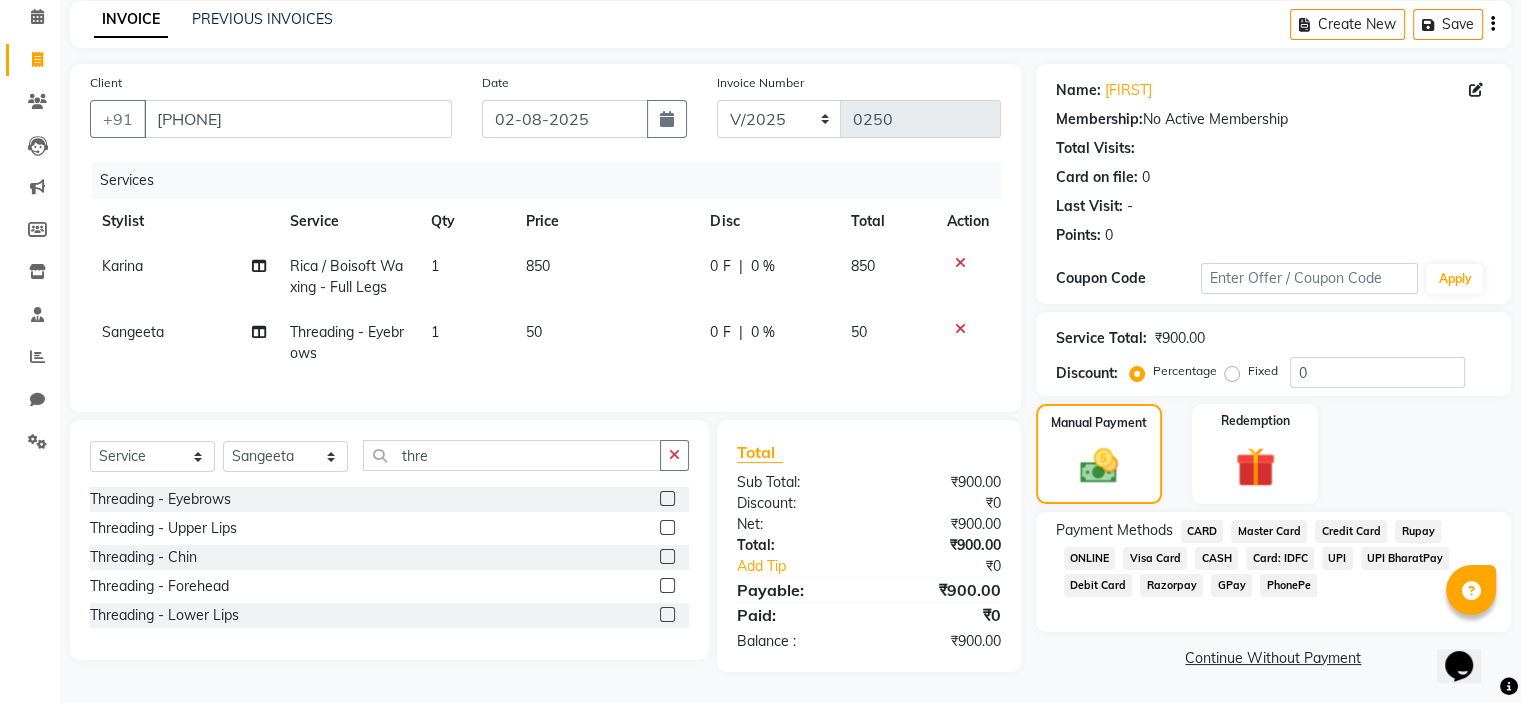 click on "GPay" 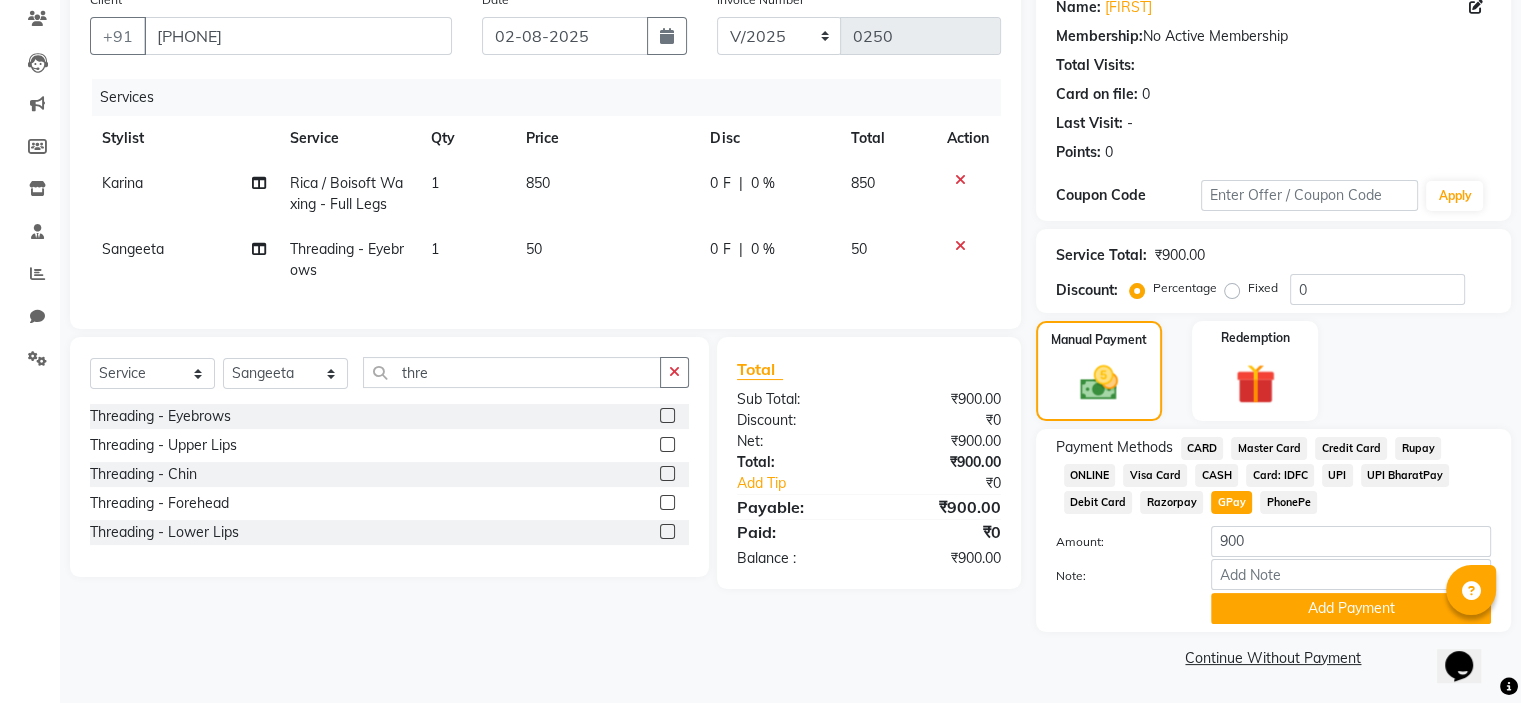 scroll, scrollTop: 168, scrollLeft: 0, axis: vertical 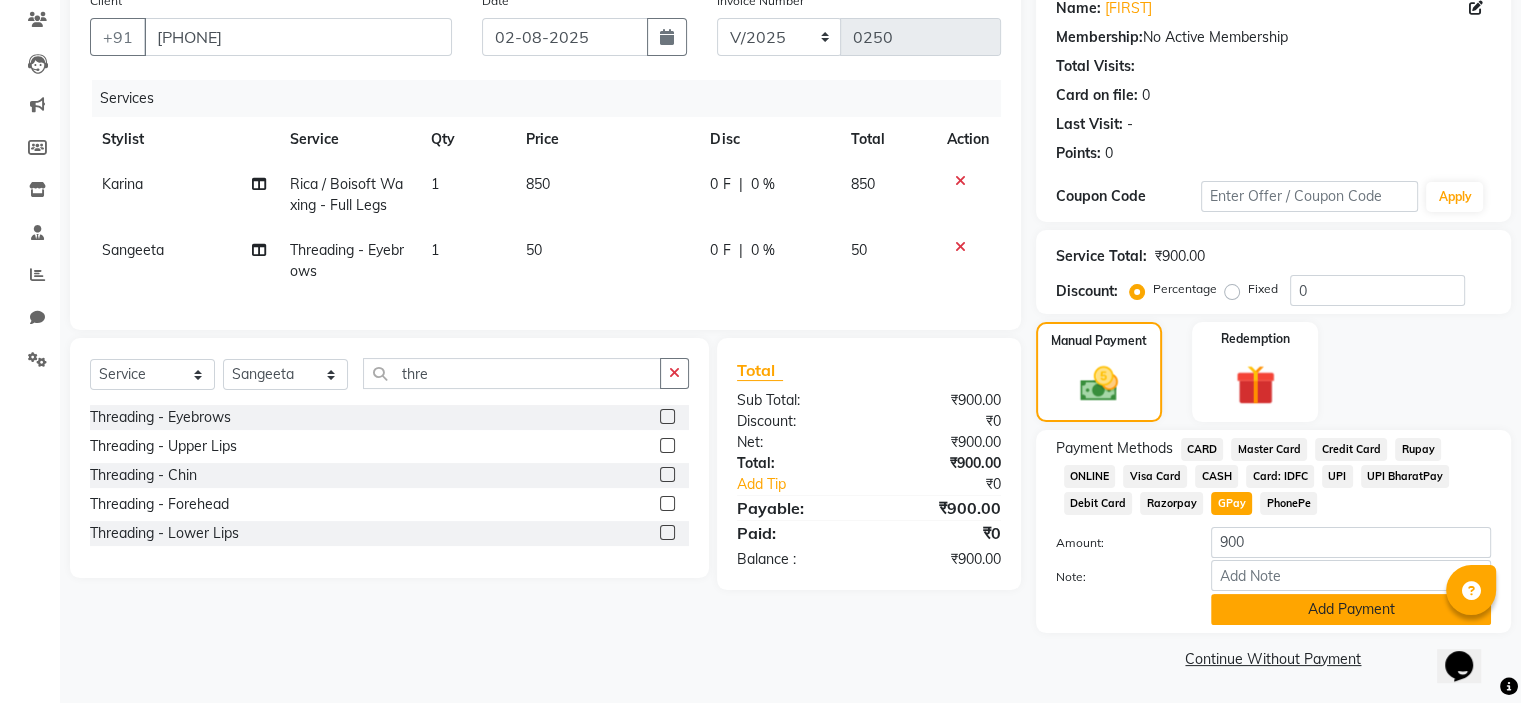 click on "Add Payment" 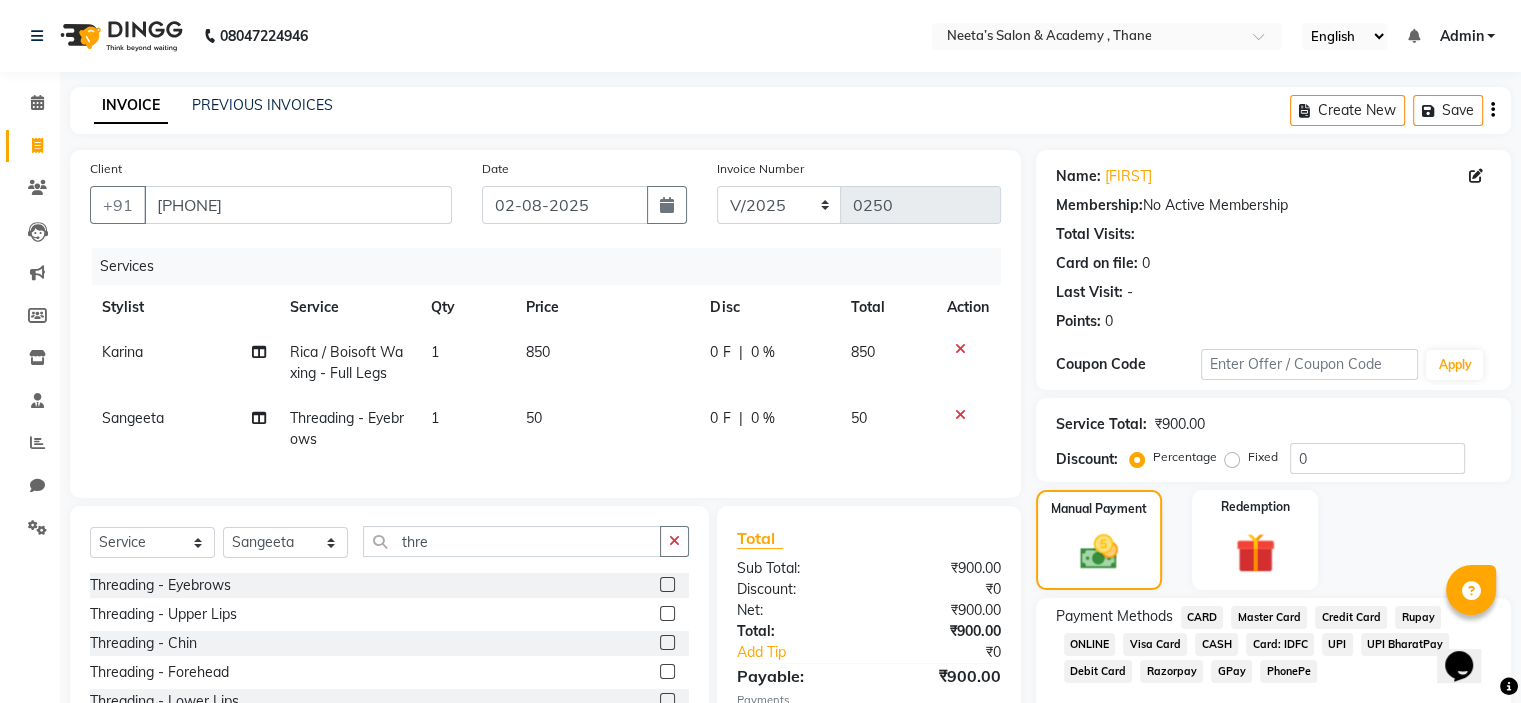 scroll, scrollTop: 197, scrollLeft: 0, axis: vertical 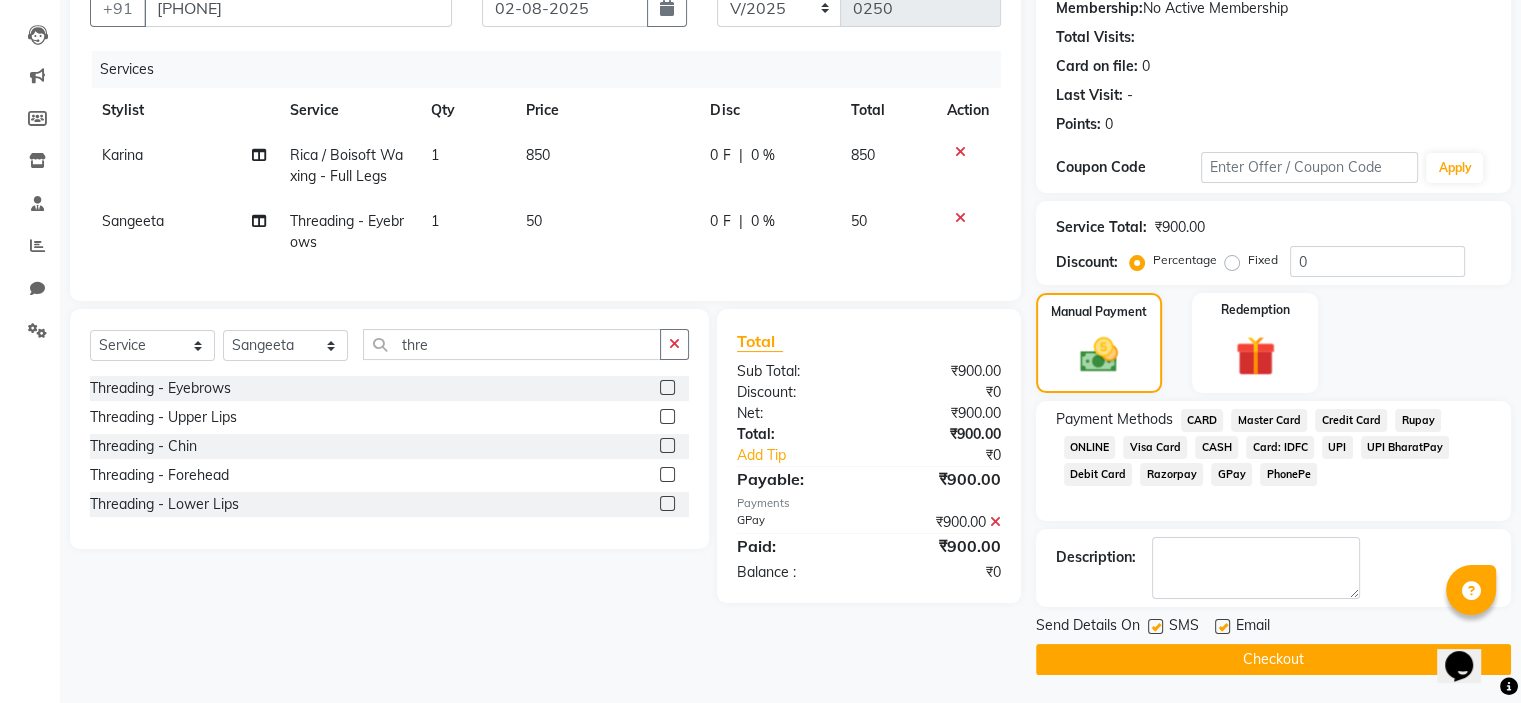 click 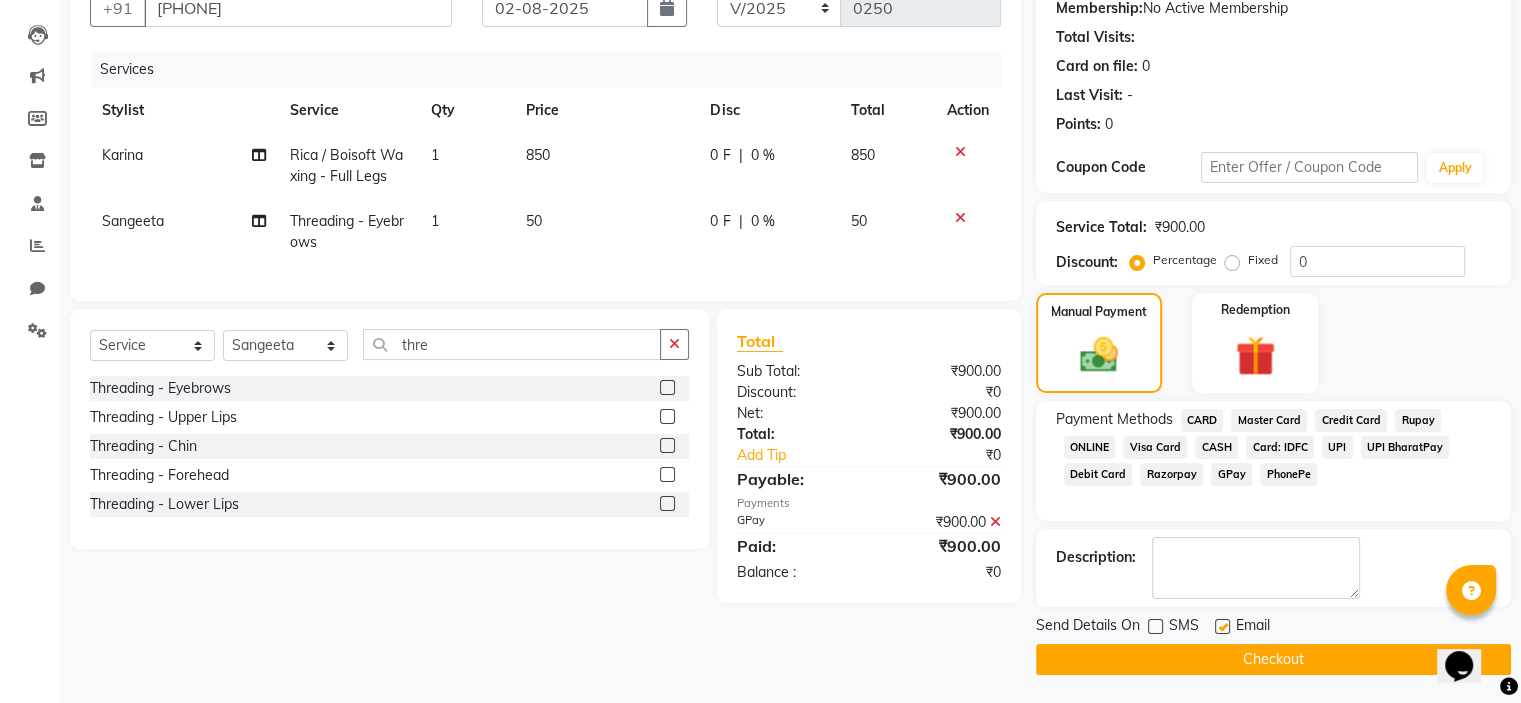 click on "Checkout" 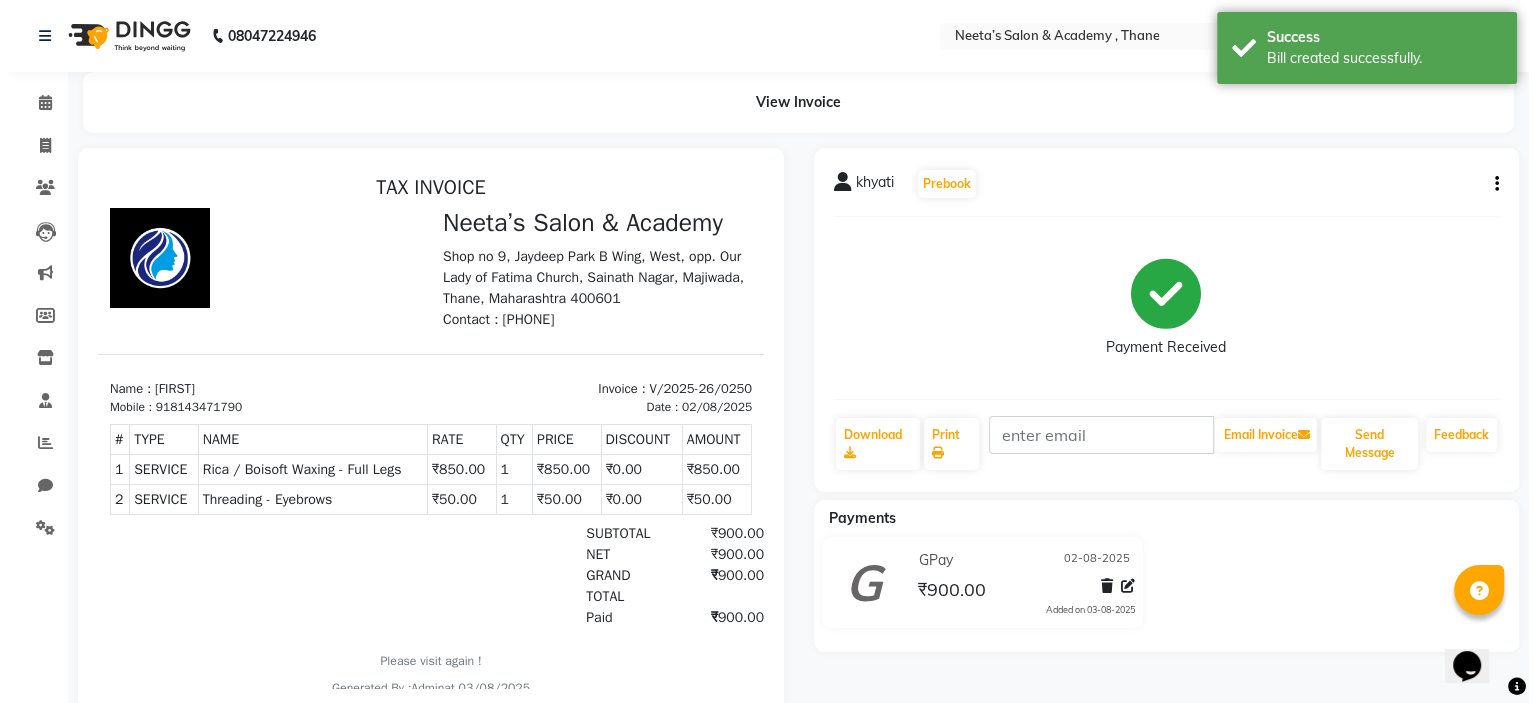 scroll, scrollTop: 0, scrollLeft: 0, axis: both 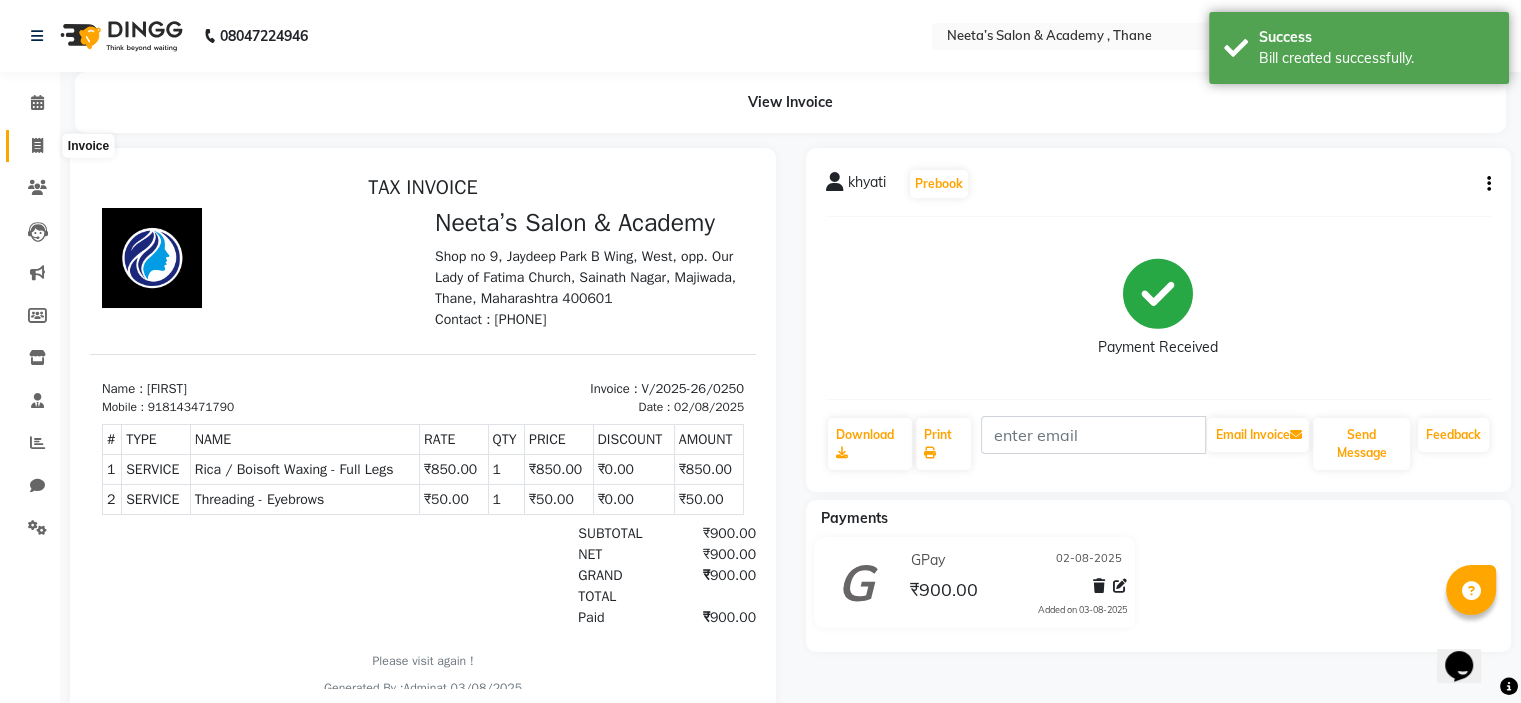click 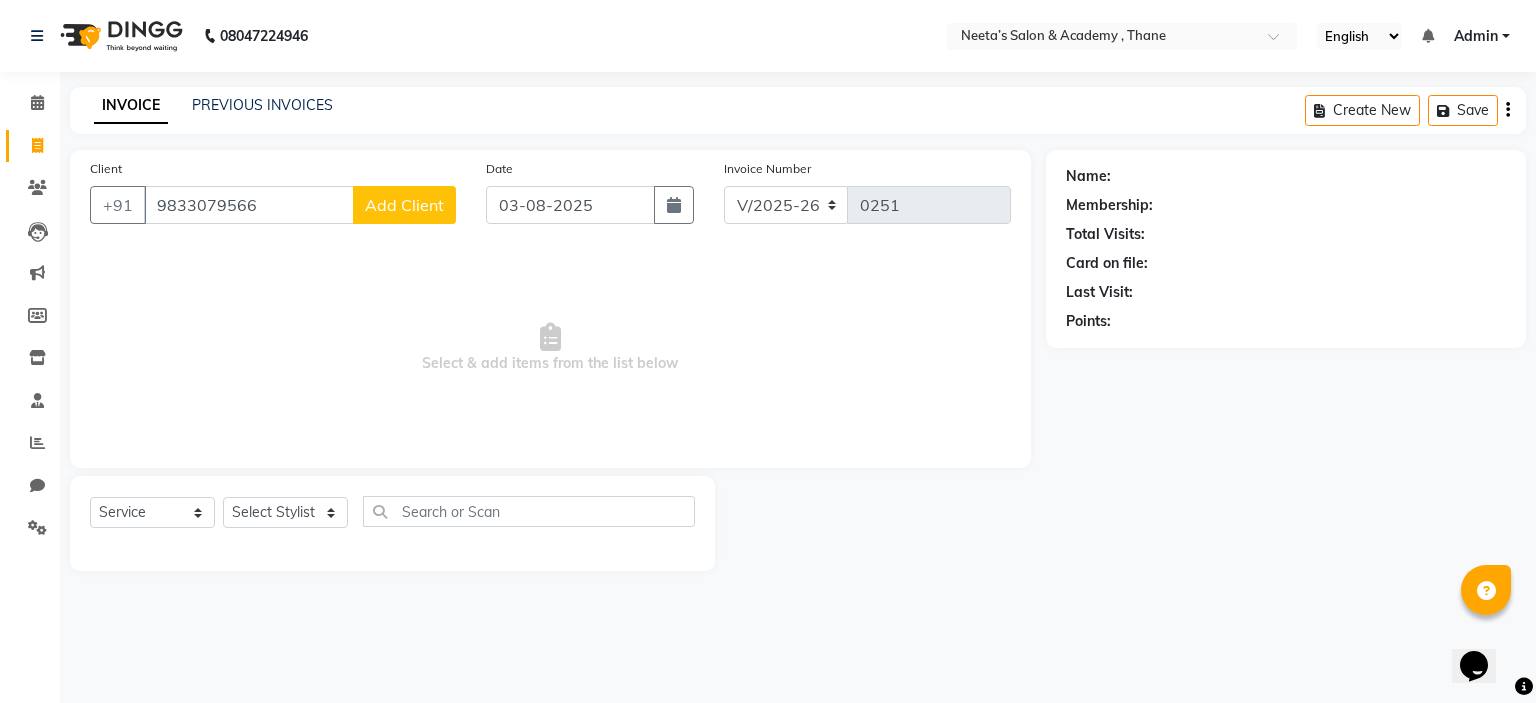 click on "Add Client" 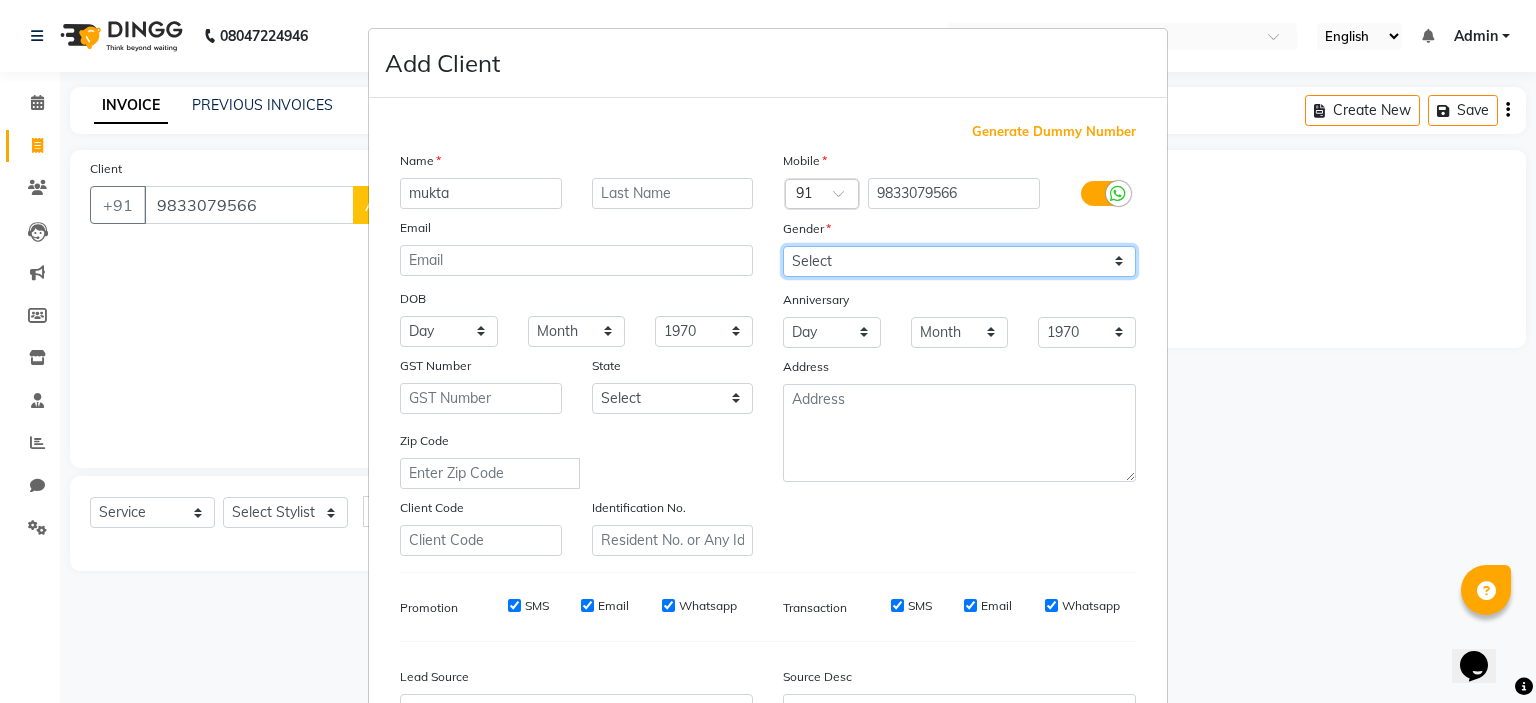 drag, startPoint x: 839, startPoint y: 255, endPoint x: 843, endPoint y: 337, distance: 82.0975 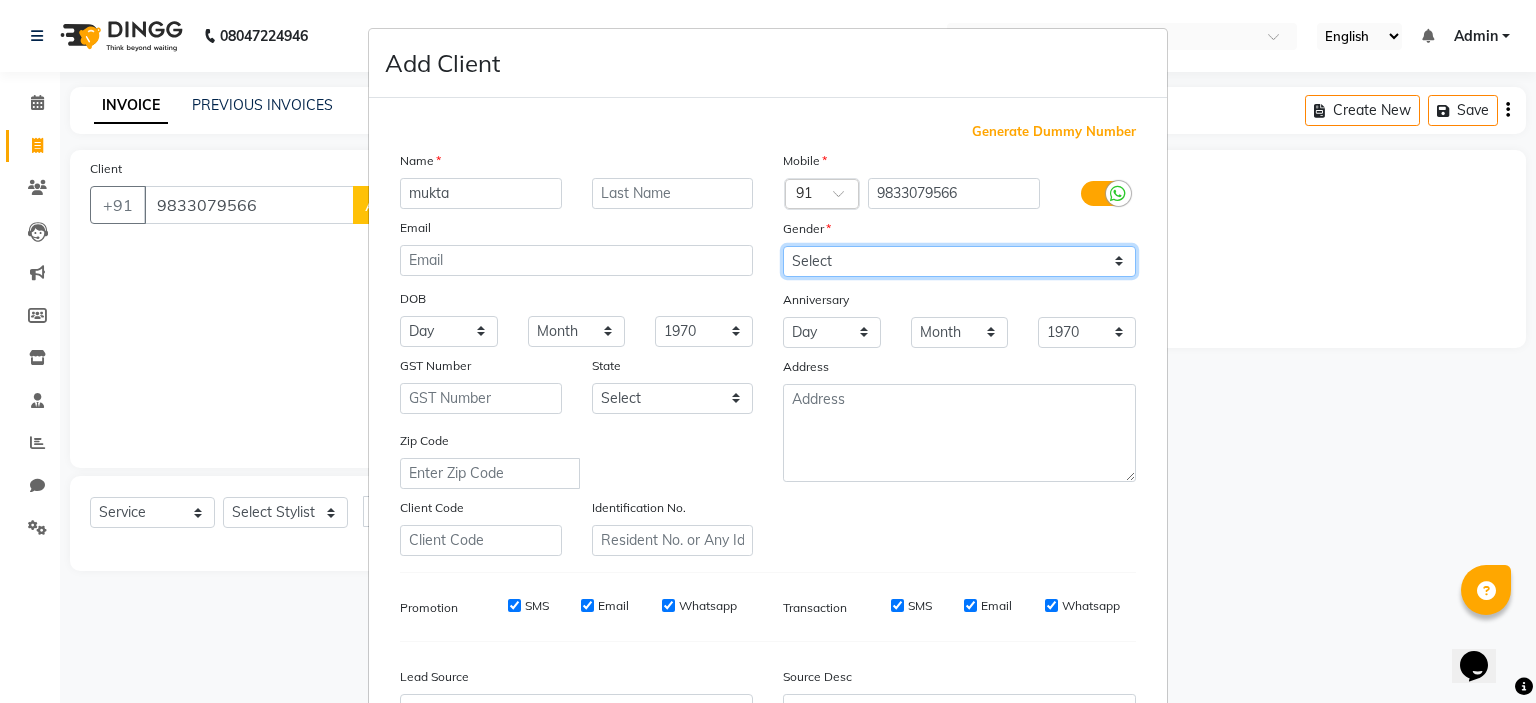 click on "Mobile Country Code × 91 [PHONE] Gender Select Male Female Other Prefer Not To Say Anniversary Day 01 02 03 04 05 06 07 08 09 10 11 12 13 14 15 16 17 18 19 20 21 22 23 24 25 26 27 28 29 30 31 Month January February March April May June July August September October November December 1970 1971 1972 1973 1974 1975 1976 1977 1978 1979 1980 1981 1982 1983 1984 1985 1986 1987 1988 1989 1990 1991 1992 1993 1994 1995 1996 1997 1998 1999 2000 2001 2002 2003 2004 2005 2006 2007 2008 2009 2010 2011 2012 2013 2014 2015 2016 2017 2018 2019 2020 2021 2022 2023 2024 2025 Address" at bounding box center (959, 353) 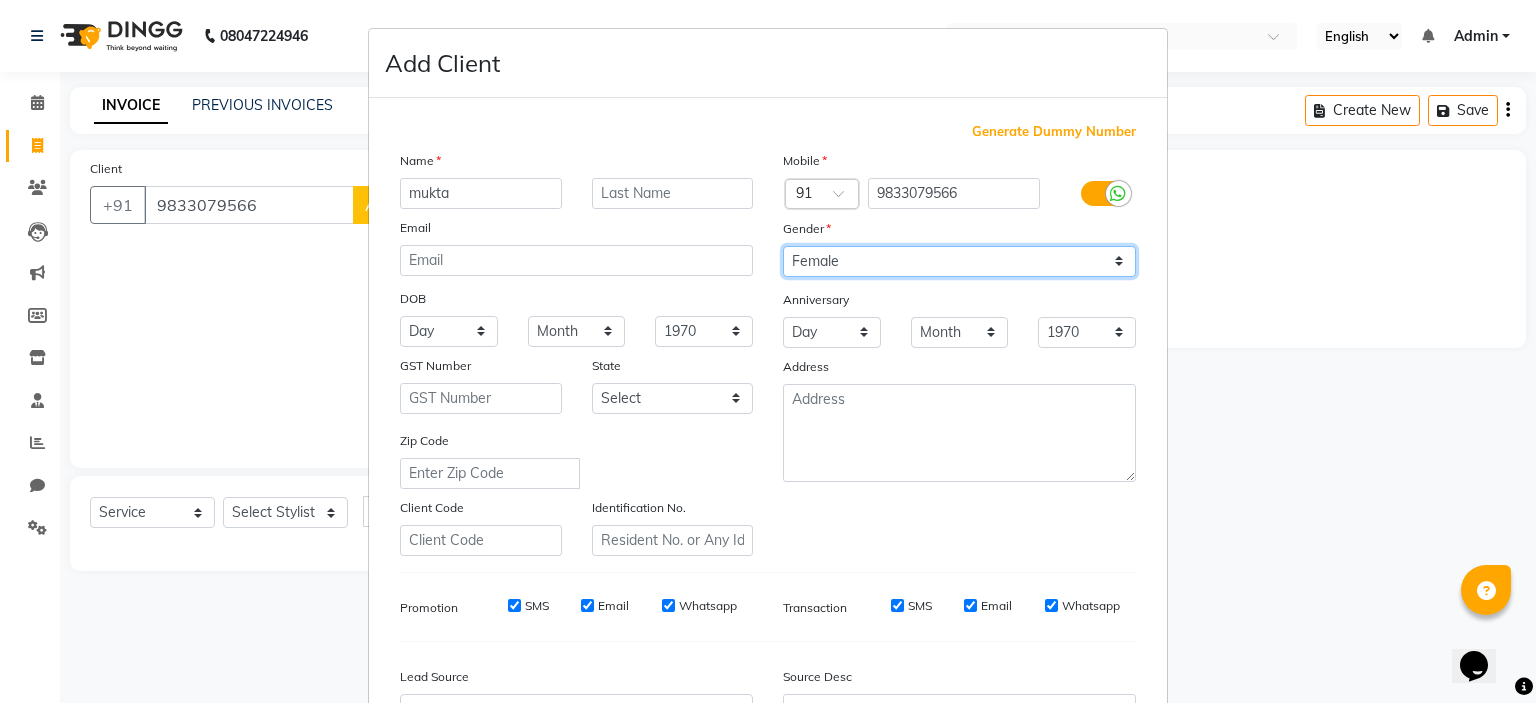 click on "Select Male Female Other Prefer Not To Say" at bounding box center [959, 261] 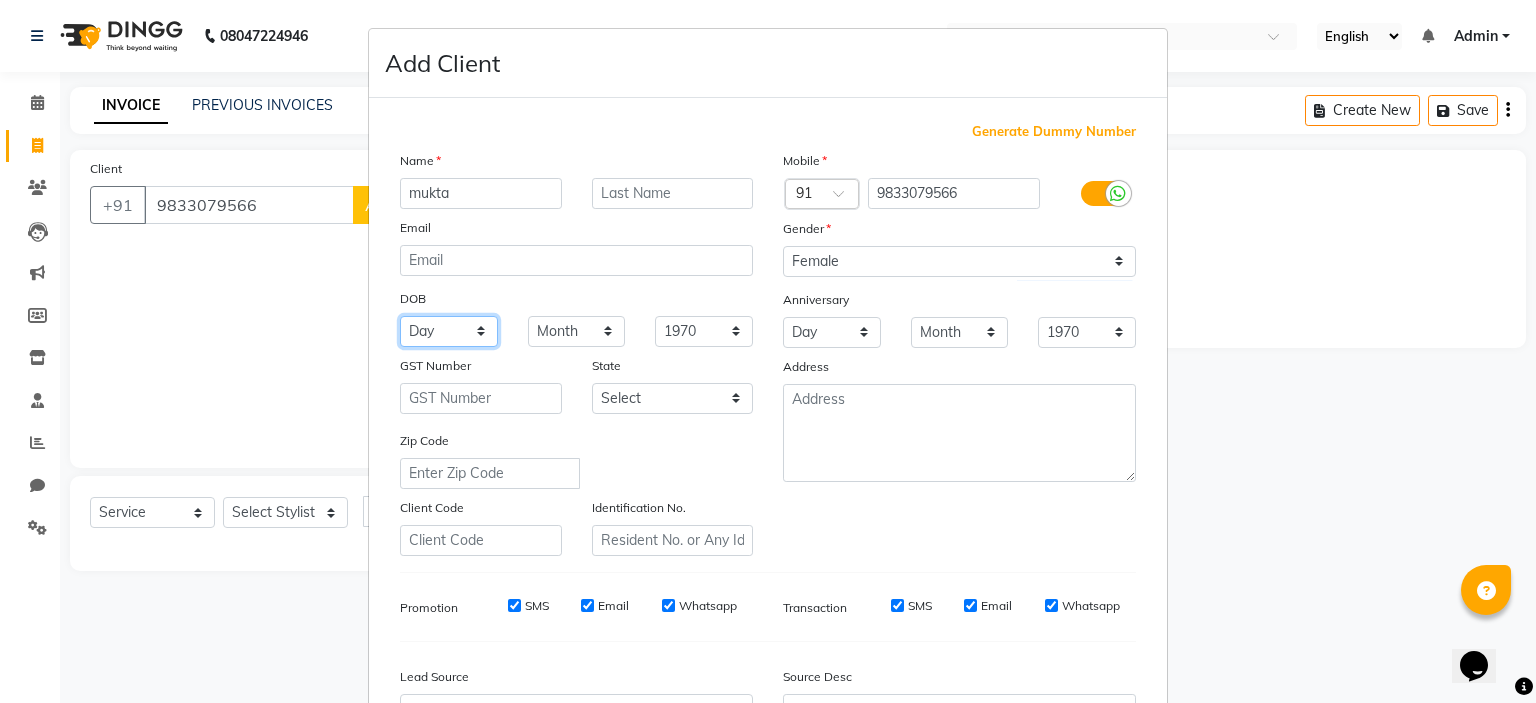 click on "Day 01 02 03 04 05 06 07 08 09 10 11 12 13 14 15 16 17 18 19 20 21 22 23 24 25 26 27 28 29 30 31" at bounding box center [449, 331] 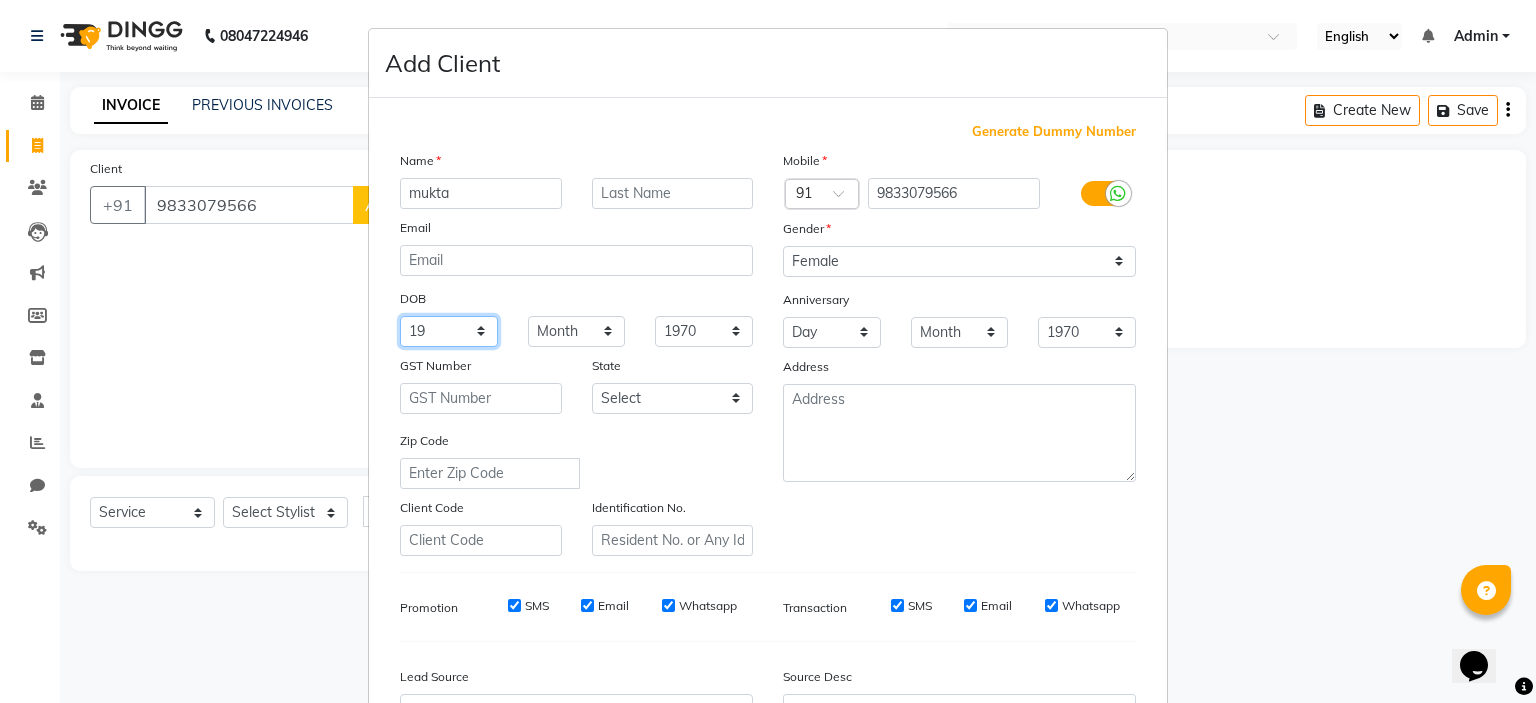 click on "Day 01 02 03 04 05 06 07 08 09 10 11 12 13 14 15 16 17 18 19 20 21 22 23 24 25 26 27 28 29 30 31" at bounding box center [449, 331] 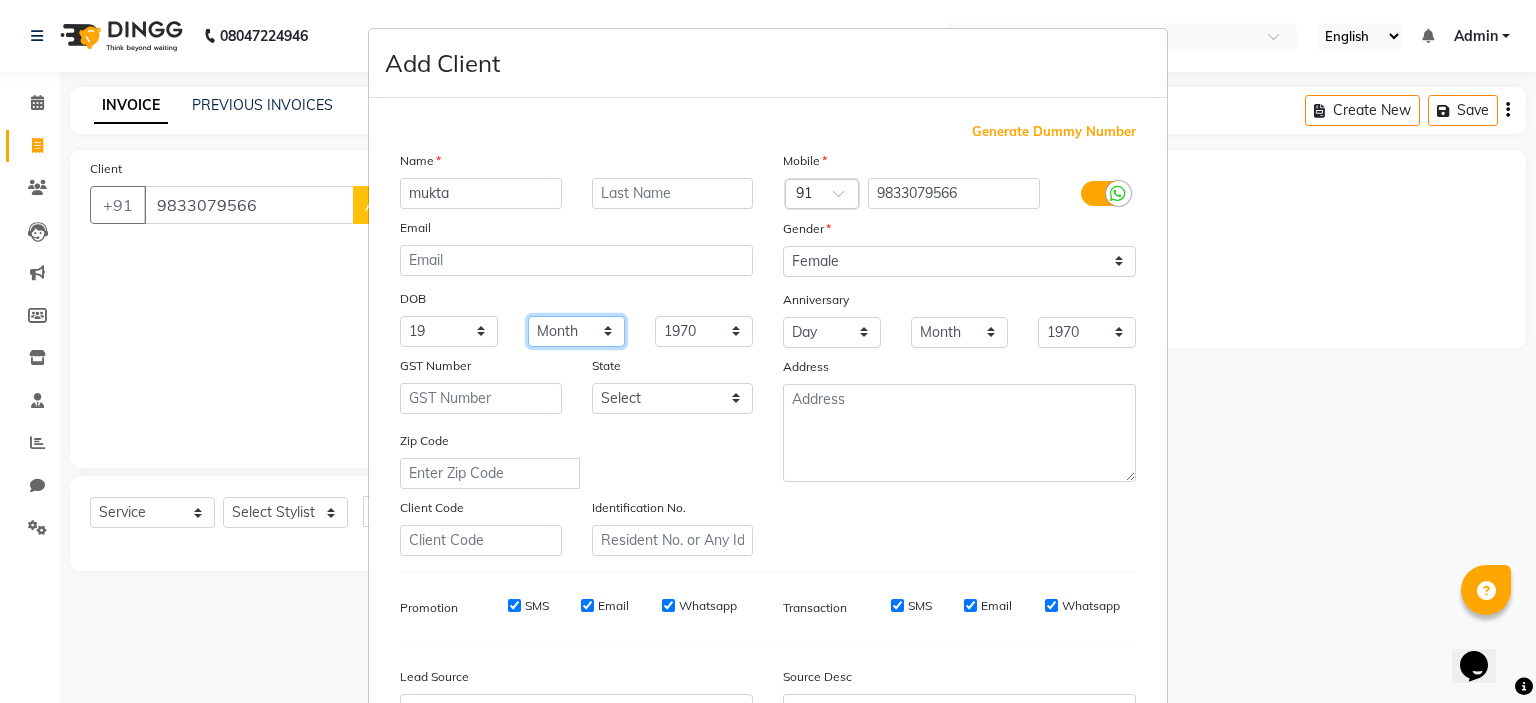 click on "Month January February March April May June July August September October November December" at bounding box center [577, 331] 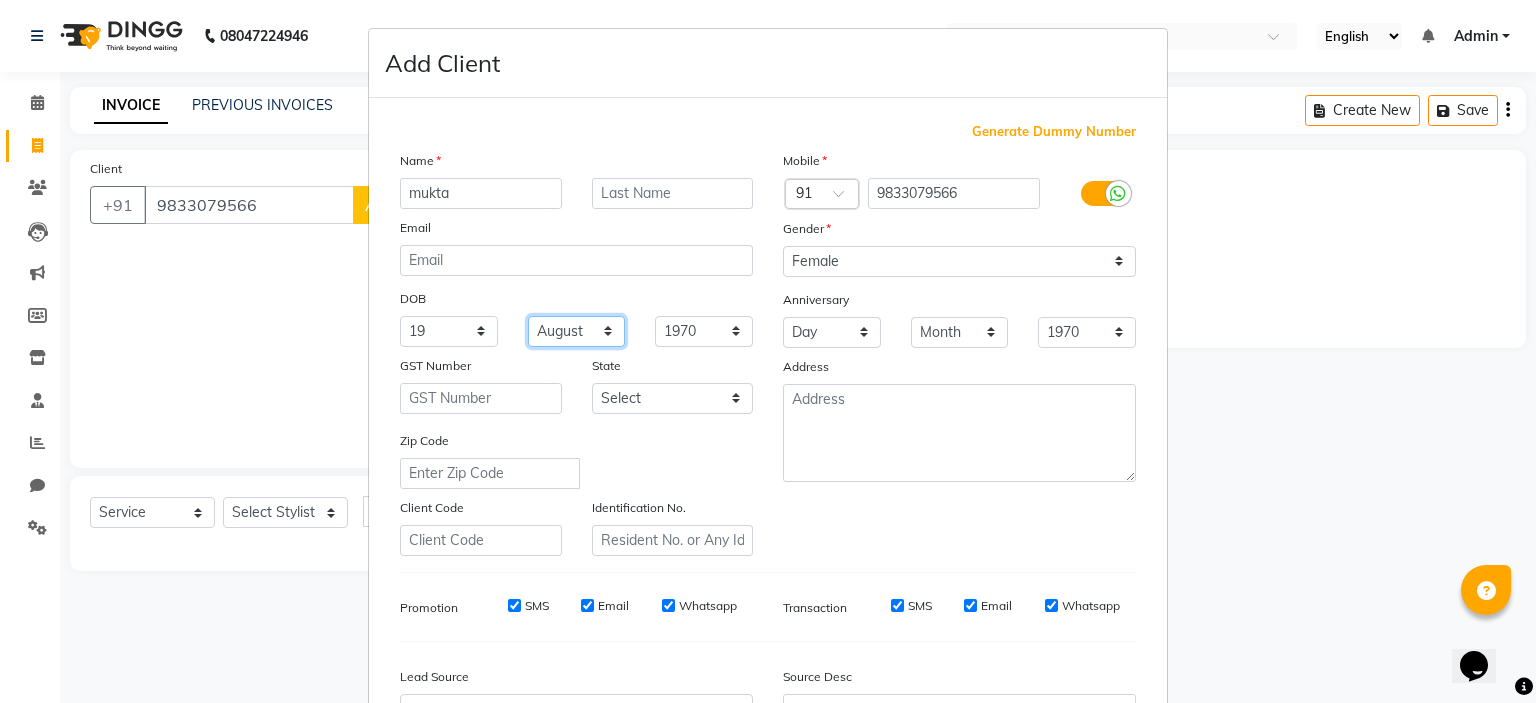 click on "Month January February March April May June July August September October November December" at bounding box center (577, 331) 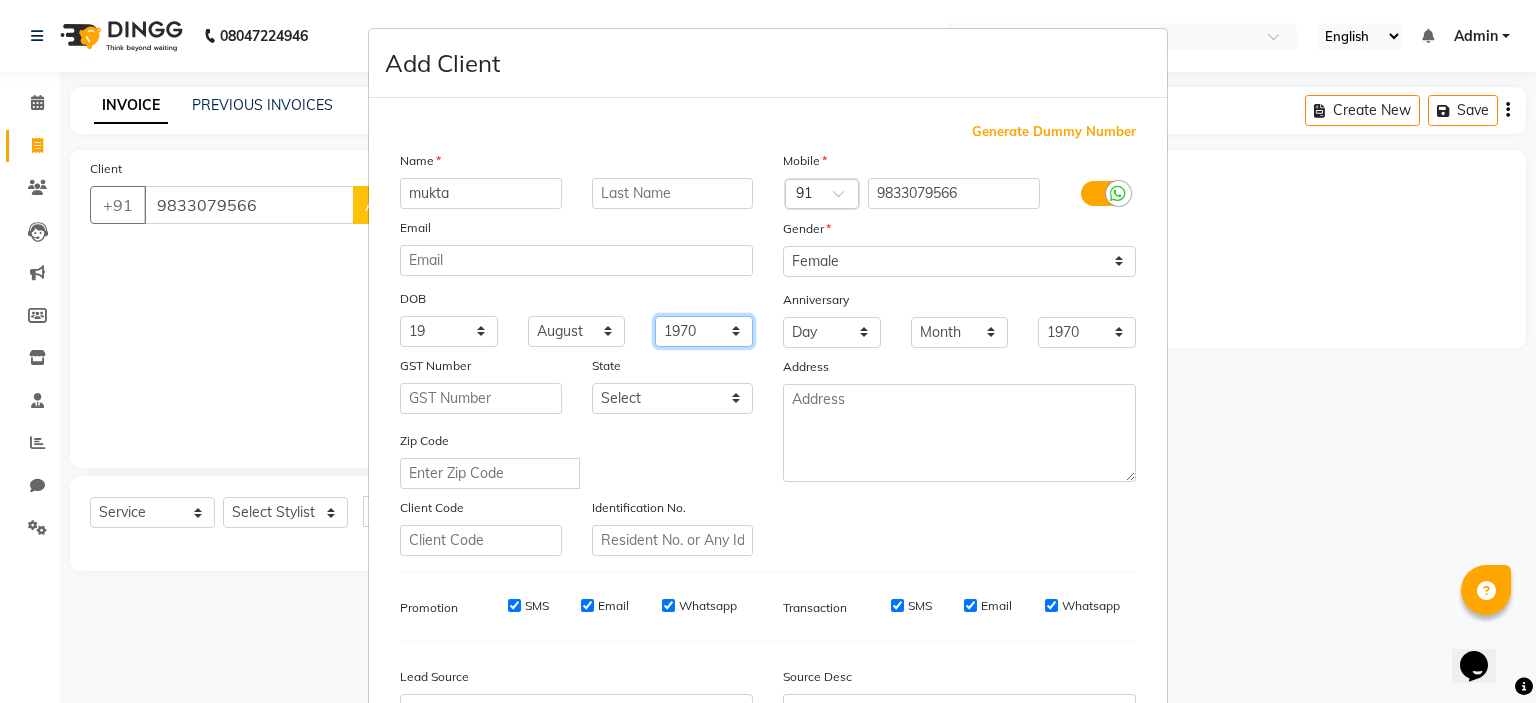 click on "1940 1941 1942 1943 1944 1945 1946 1947 1948 1949 1950 1951 1952 1953 1954 1955 1956 1957 1958 1959 1960 1961 1962 1963 1964 1965 1966 1967 1968 1969 1970 1971 1972 1973 1974 1975 1976 1977 1978 1979 1980 1981 1982 1983 1984 1985 1986 1987 1988 1989 1990 1991 1992 1993 1994 1995 1996 1997 1998 1999 2000 2001 2002 2003 2004 2005 2006 2007 2008 2009 2010 2011 2012 2013 2014 2015 2016 2017 2018 2019 2020 2021 2022 2023 2024" at bounding box center (704, 331) 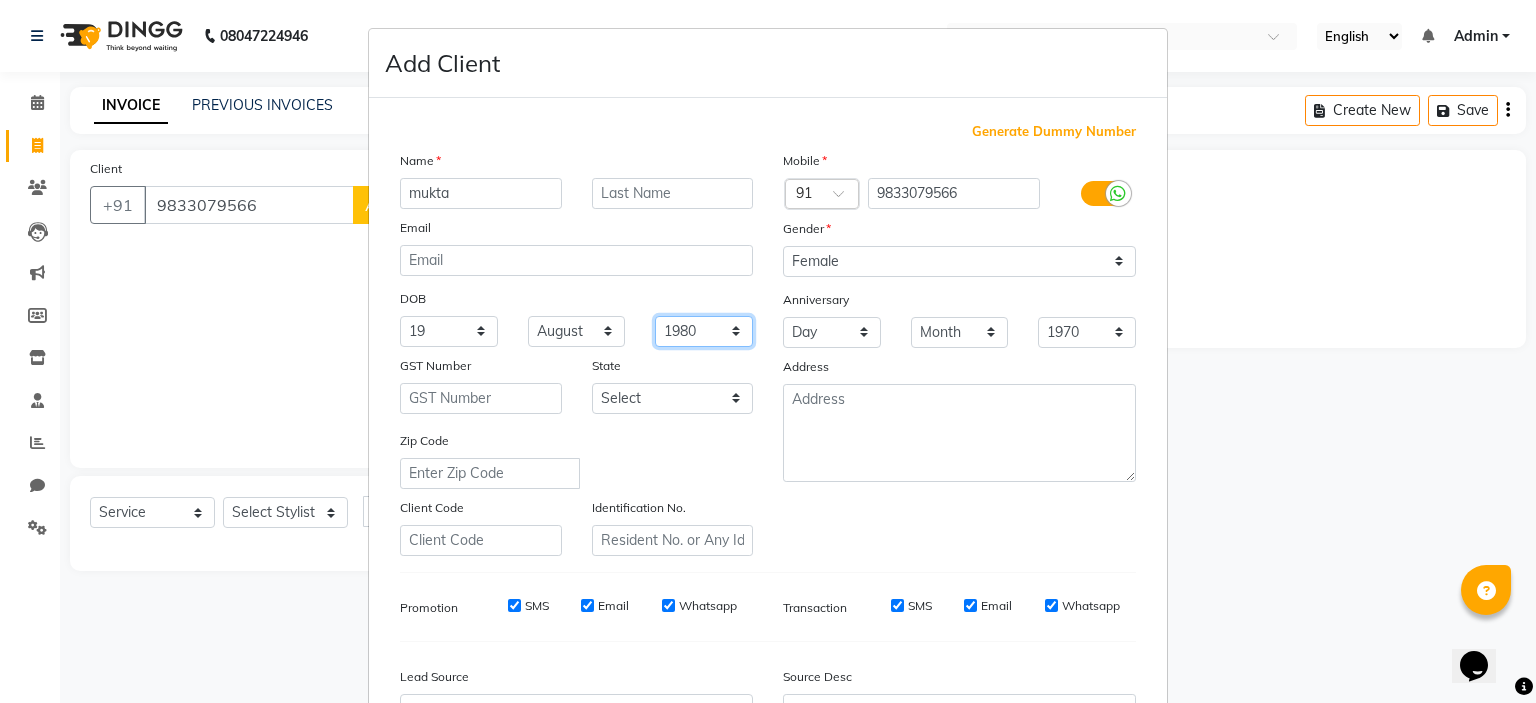 click on "1940 1941 1942 1943 1944 1945 1946 1947 1948 1949 1950 1951 1952 1953 1954 1955 1956 1957 1958 1959 1960 1961 1962 1963 1964 1965 1966 1967 1968 1969 1970 1971 1972 1973 1974 1975 1976 1977 1978 1979 1980 1981 1982 1983 1984 1985 1986 1987 1988 1989 1990 1991 1992 1993 1994 1995 1996 1997 1998 1999 2000 2001 2002 2003 2004 2005 2006 2007 2008 2009 2010 2011 2012 2013 2014 2015 2016 2017 2018 2019 2020 2021 2022 2023 2024" at bounding box center [704, 331] 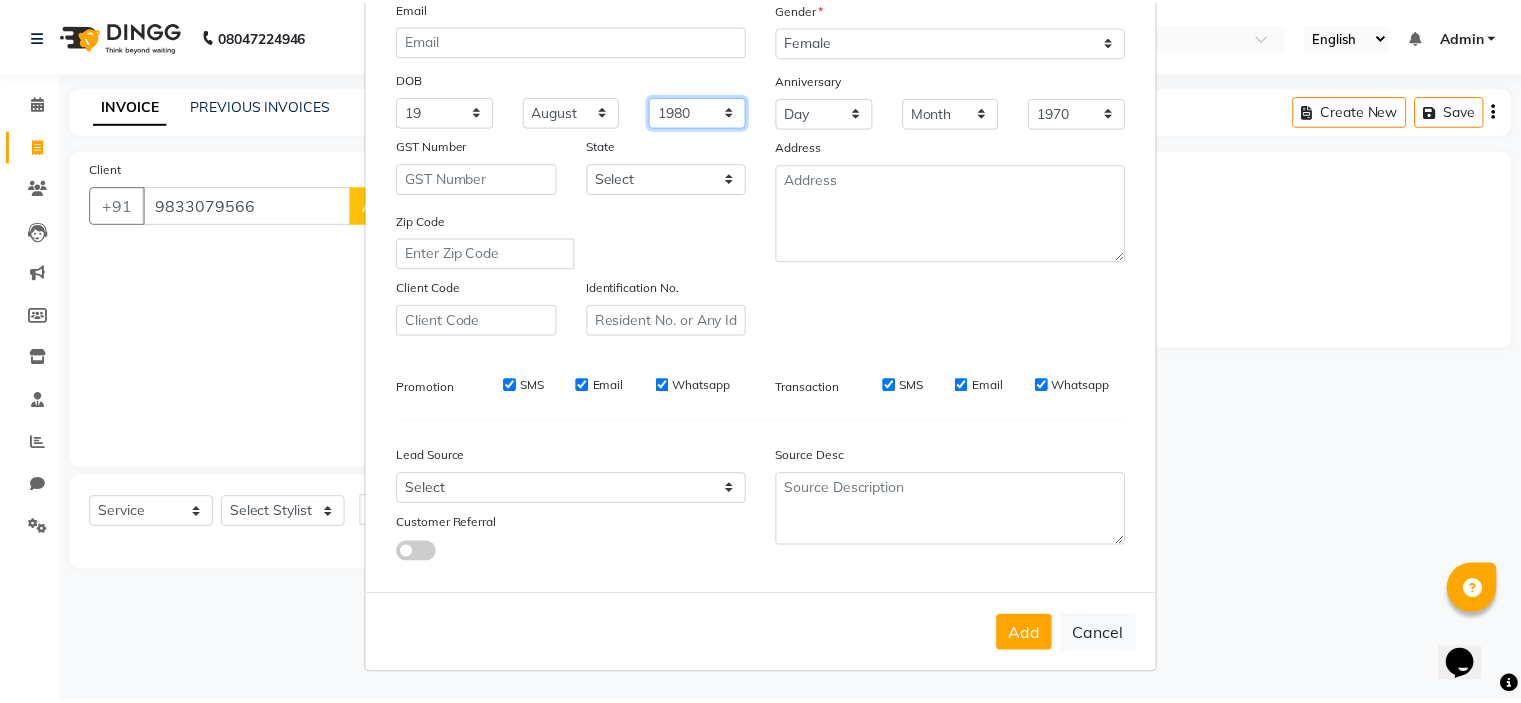 scroll, scrollTop: 229, scrollLeft: 0, axis: vertical 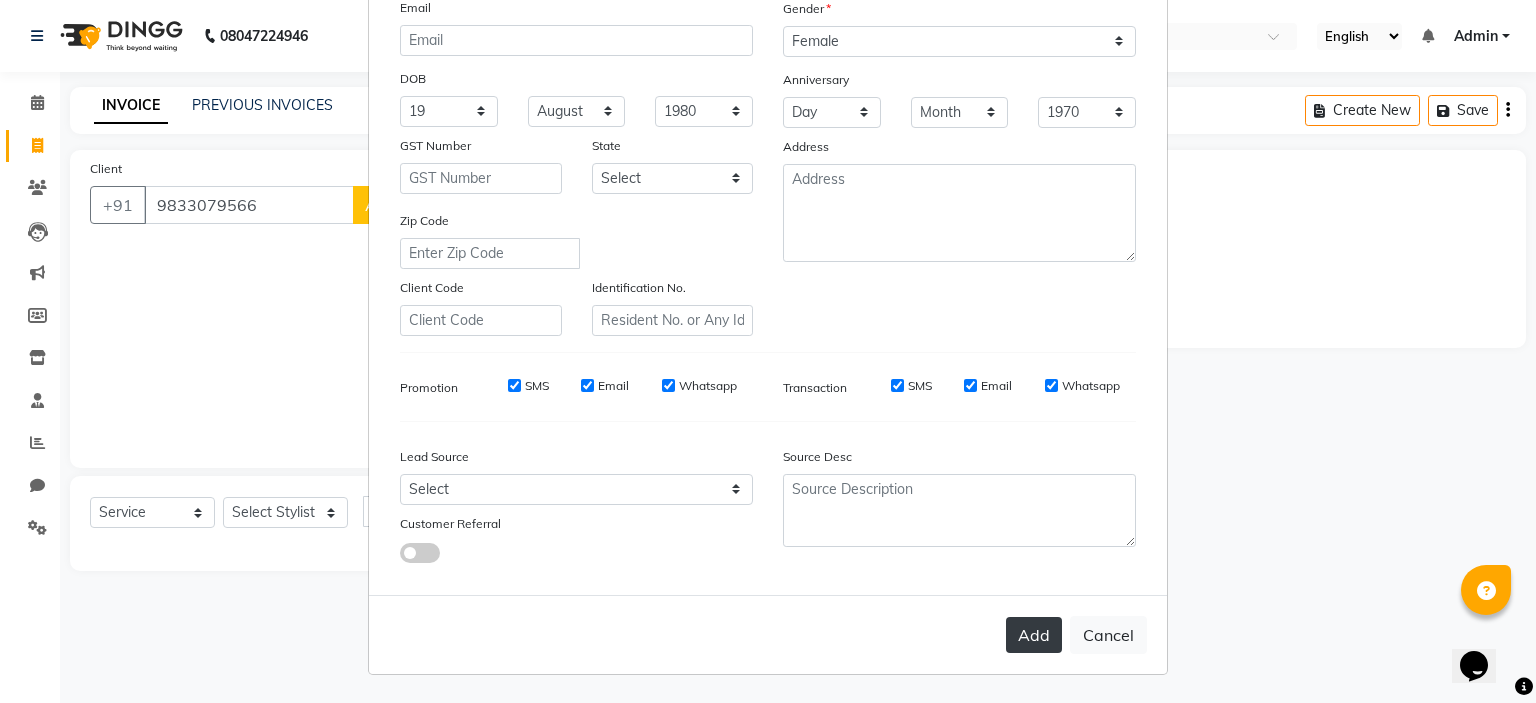 click on "Add" at bounding box center (1034, 635) 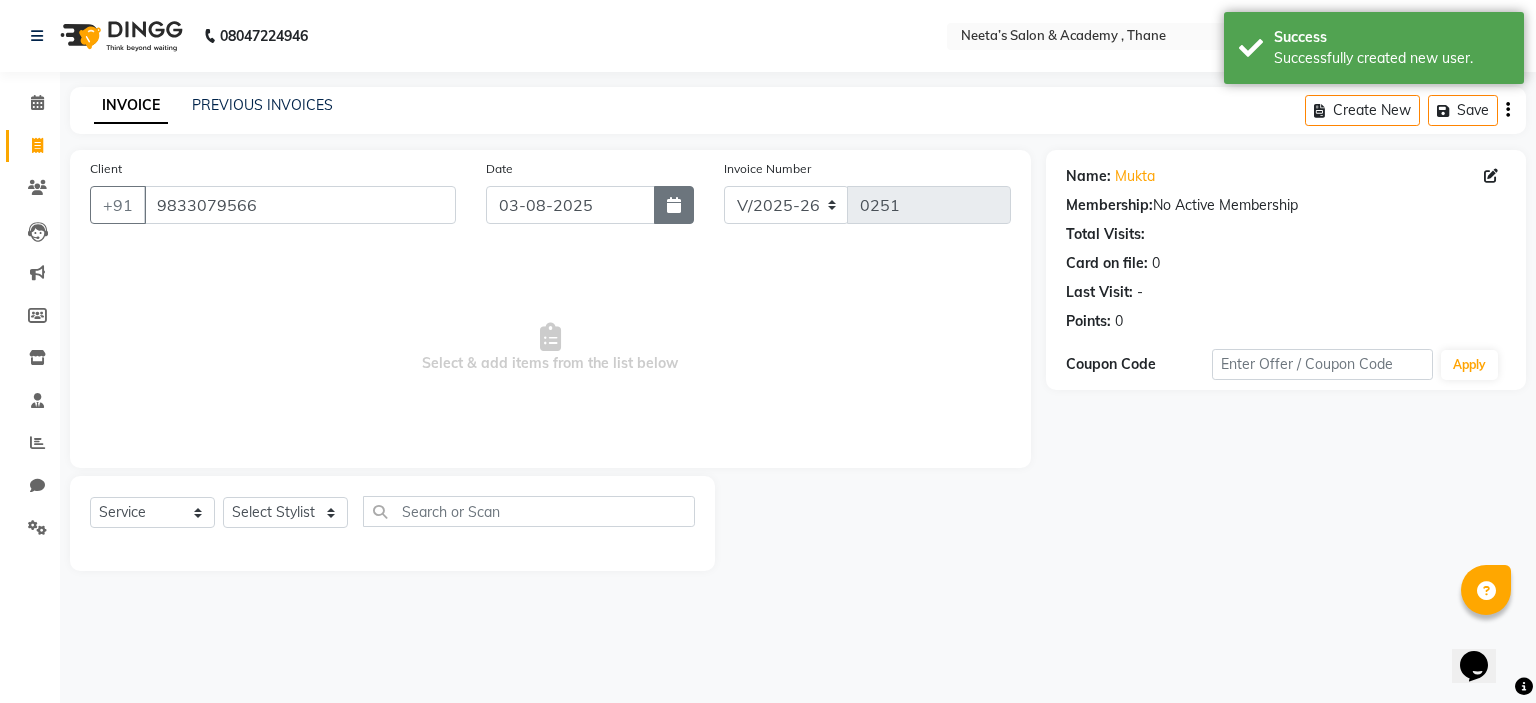 click 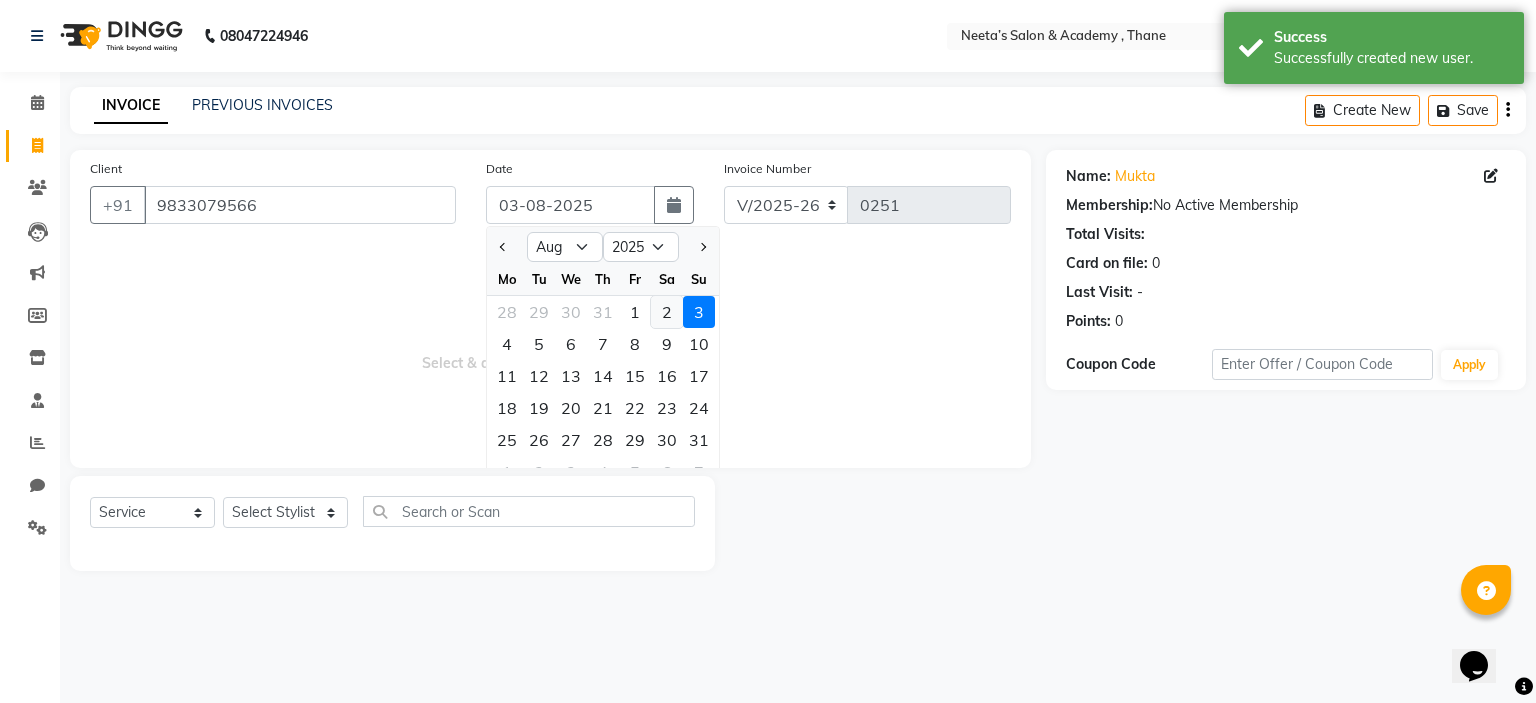 click on "2" 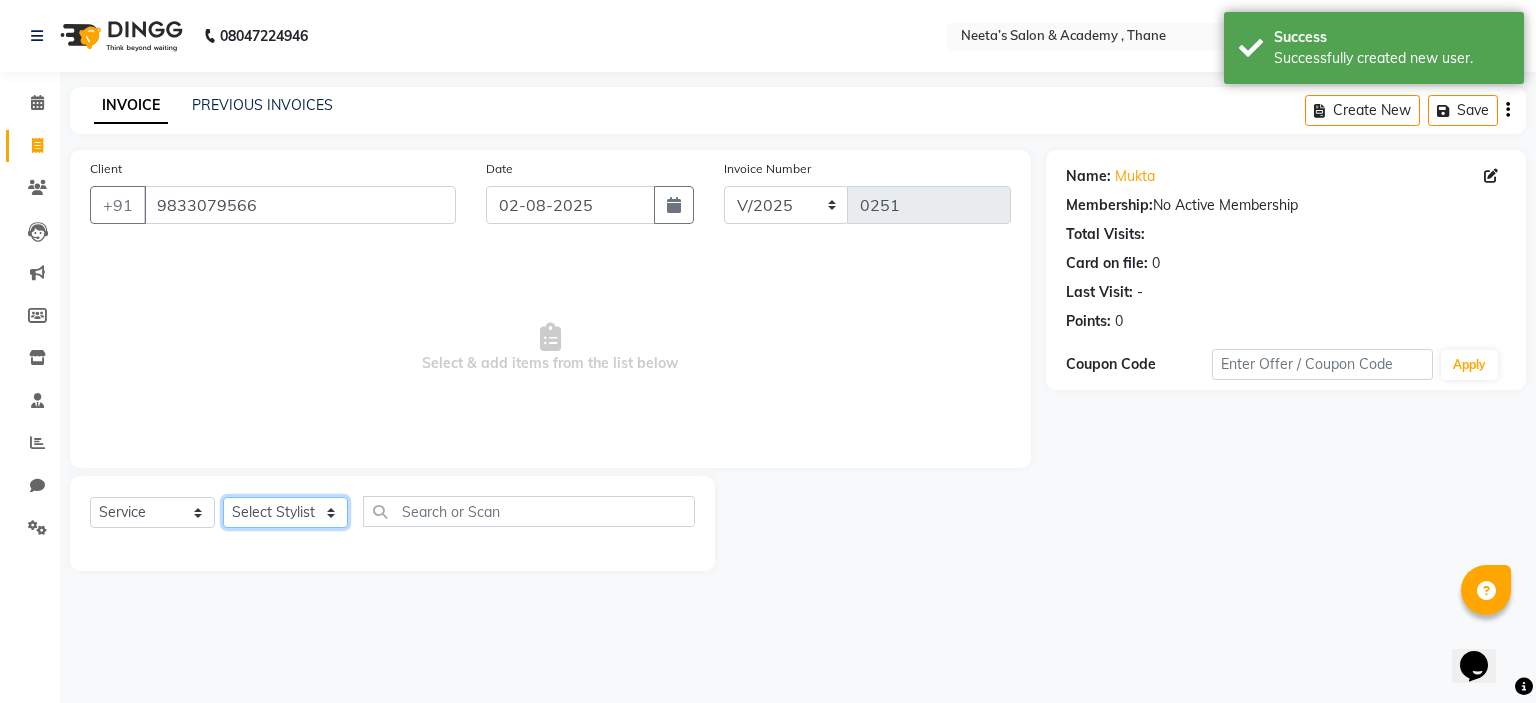 click on "Select Stylist  [NAME] (Owner) [NAME] [NAME] [NAME] [NAME] [NAME] [NAME] [NAME] [NAME]" 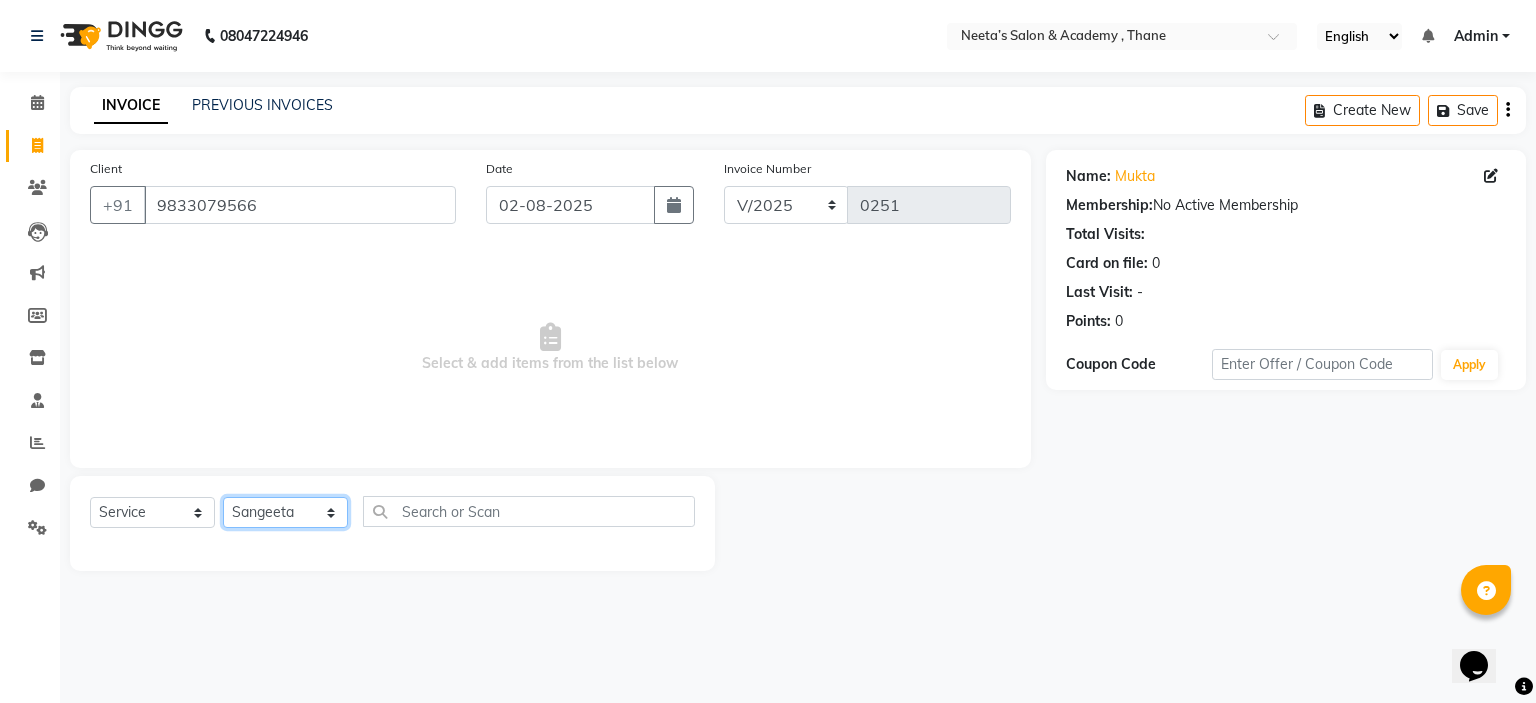click on "Select Stylist  [NAME] (Owner) [NAME] [NAME] [NAME] [NAME] [NAME] [NAME] [NAME] [NAME]" 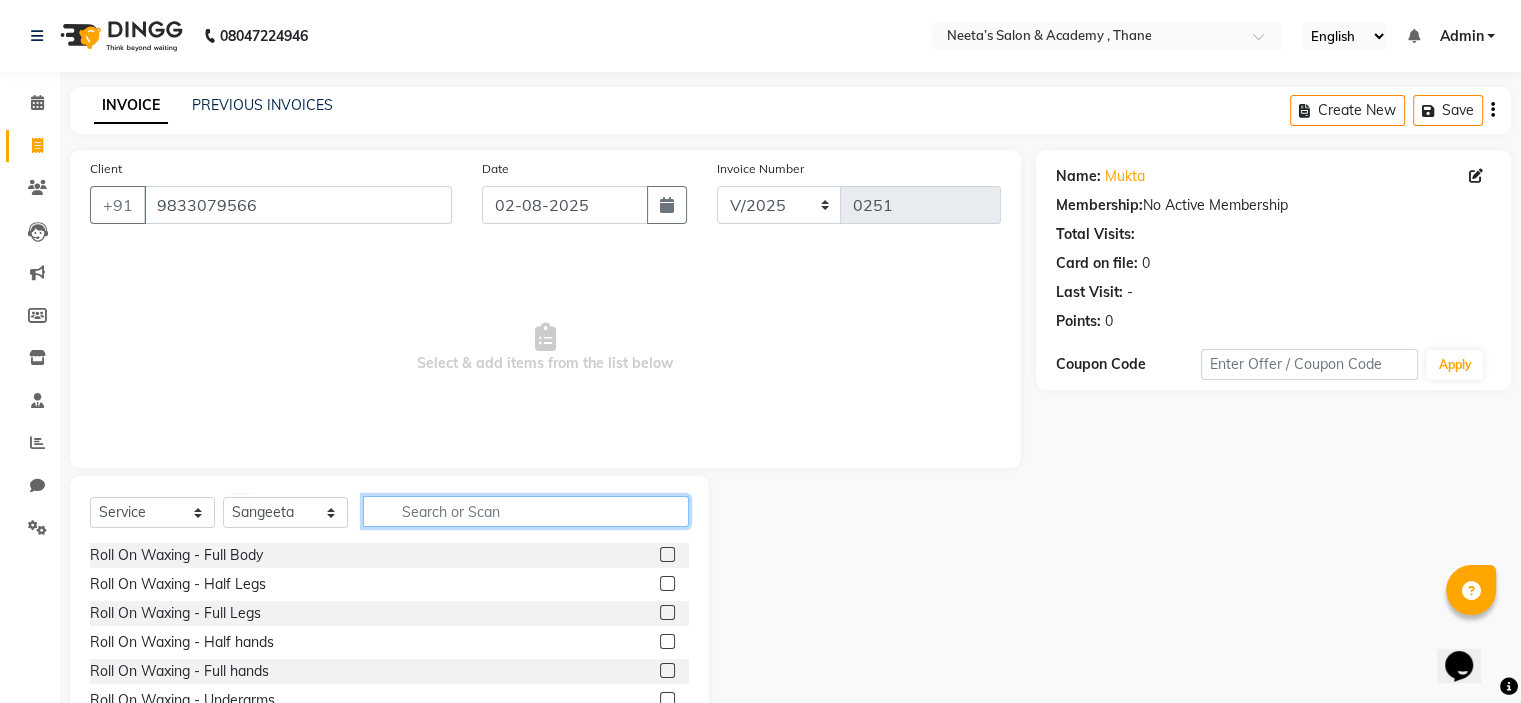 click 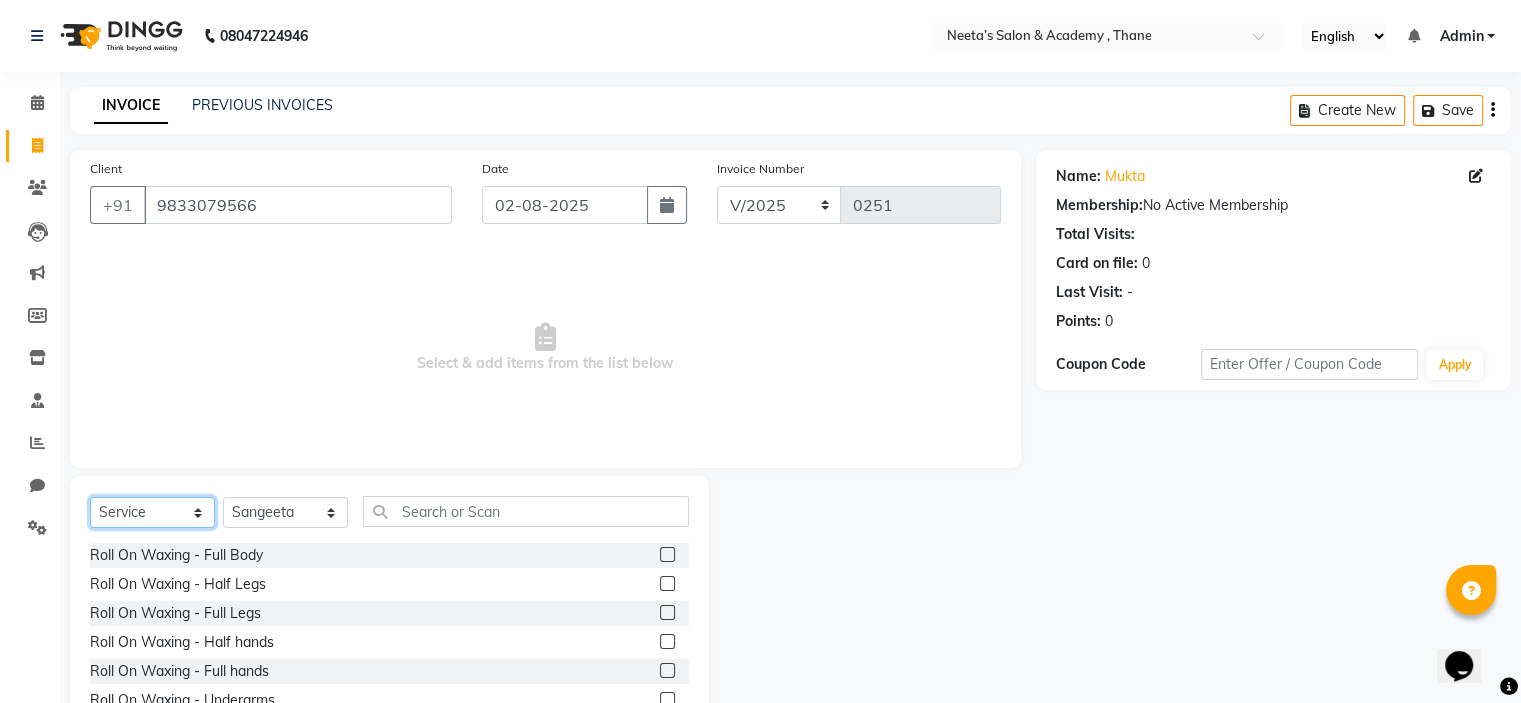click on "Select  Service  Product  Membership  Package Voucher Prepaid Gift Card" 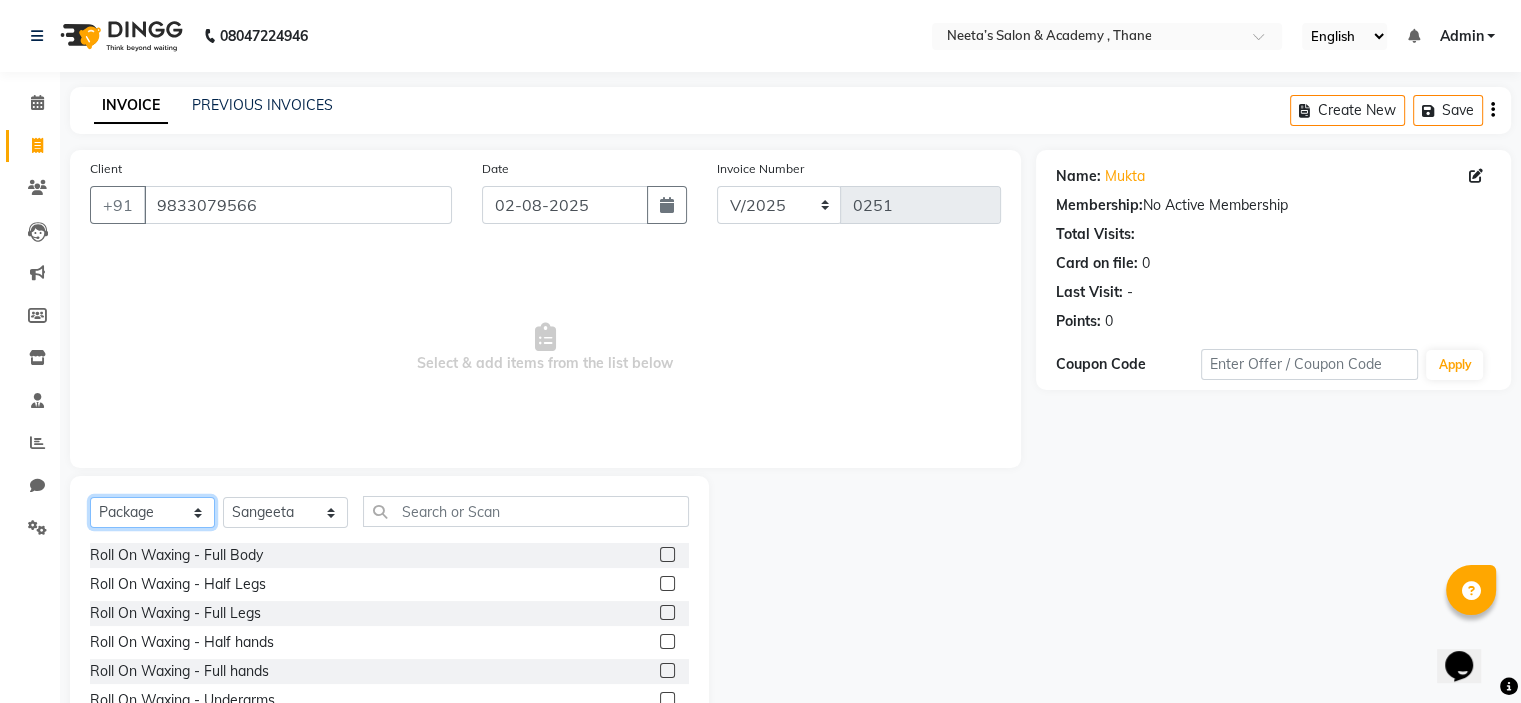 click on "Select  Service  Product  Membership  Package Voucher Prepaid Gift Card" 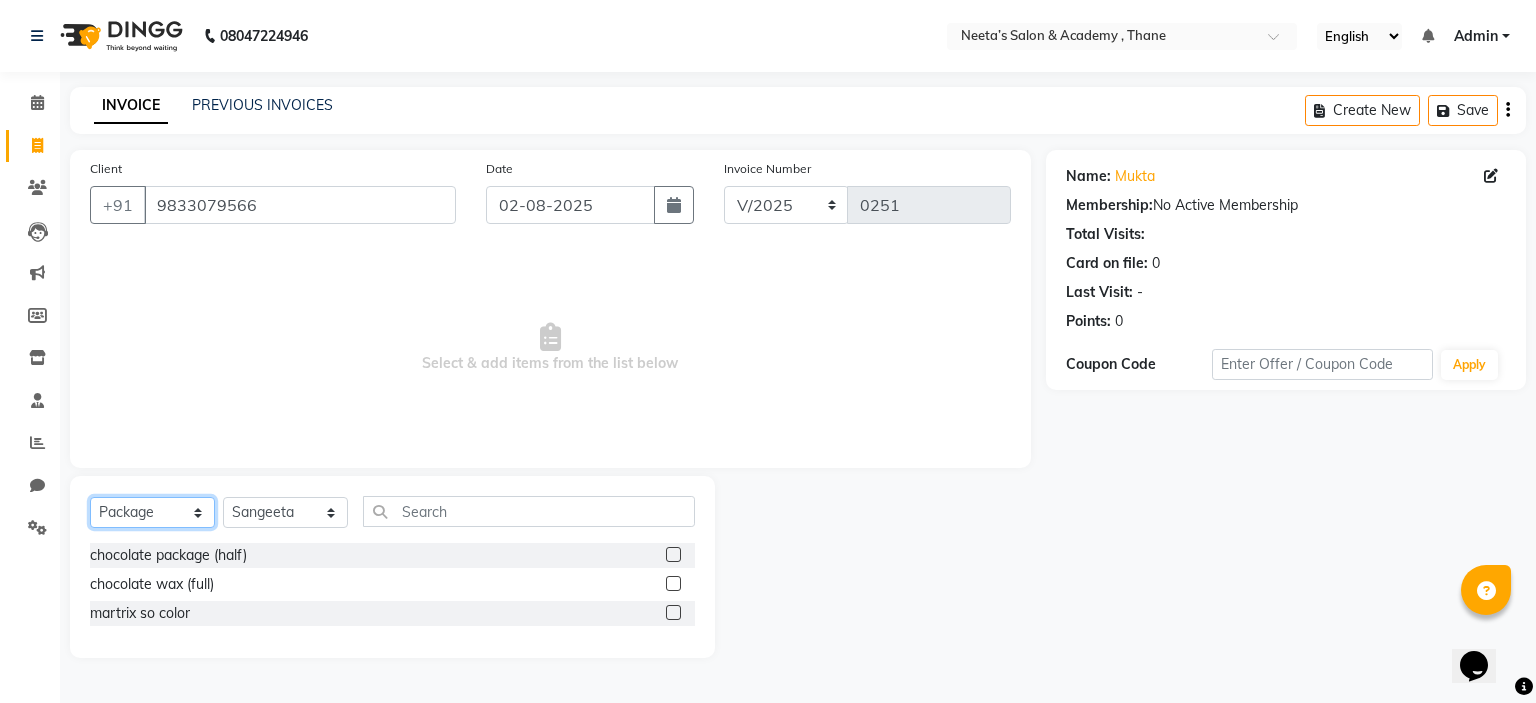 click on "Select  Service  Product  Membership  Package Voucher Prepaid Gift Card" 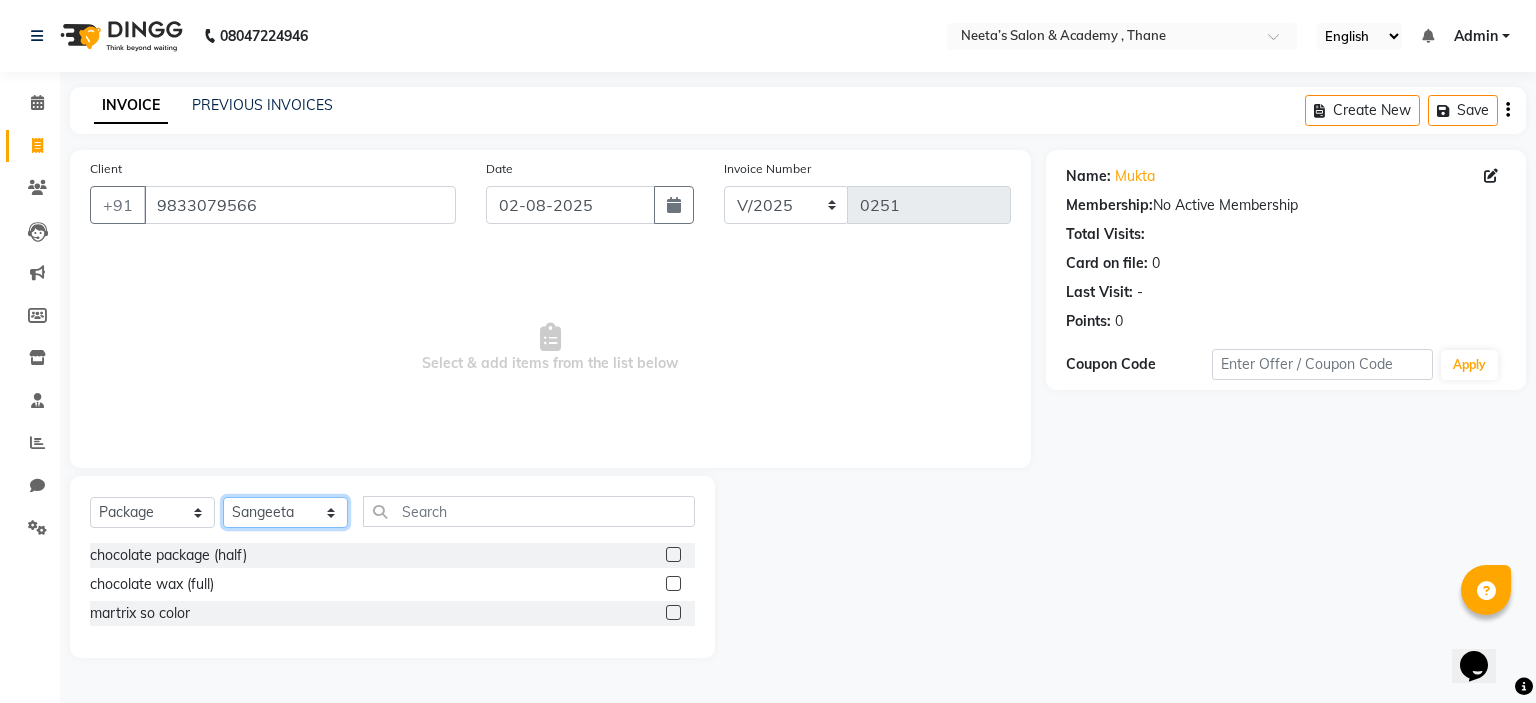 click on "Select Stylist  [NAME] (Owner) [NAME] [NAME] [NAME] [NAME] [NAME] [NAME] [NAME] [NAME]" 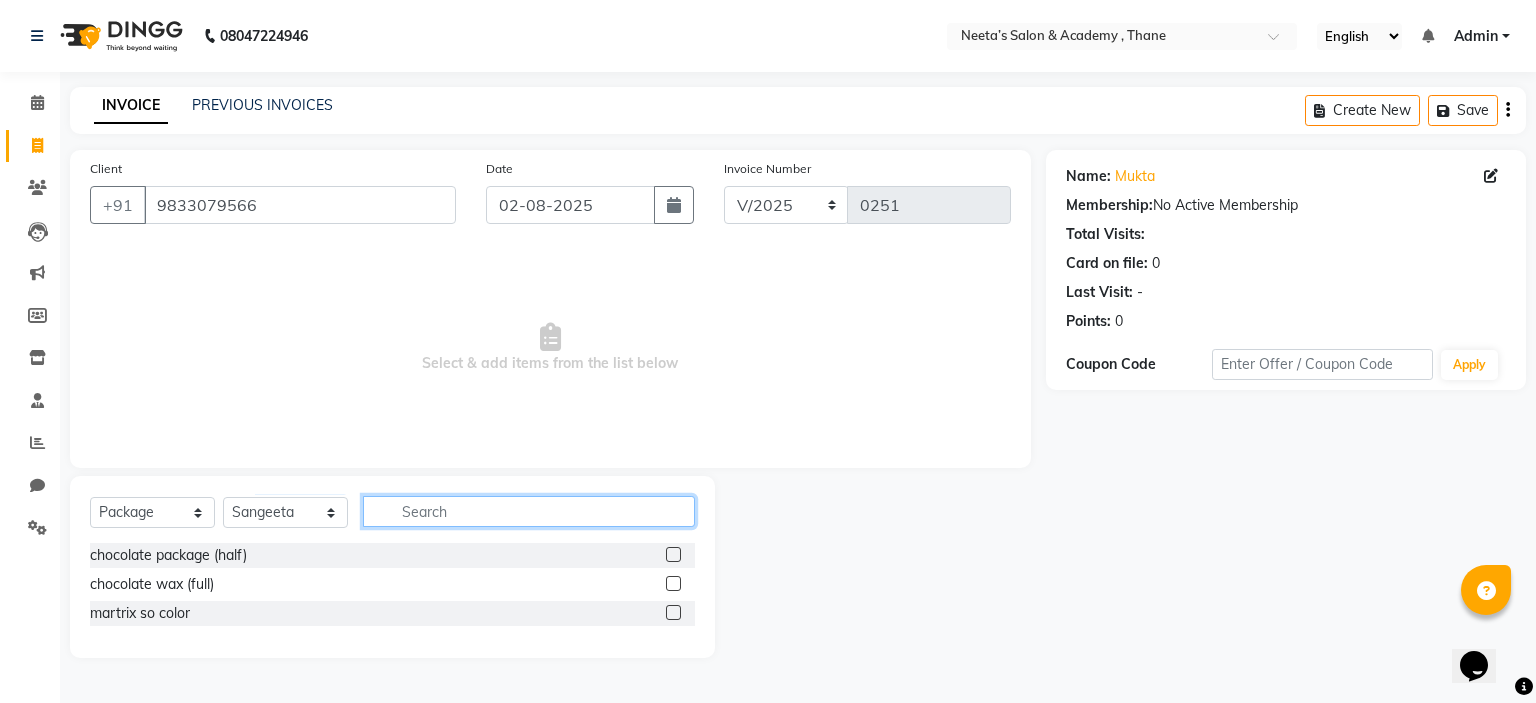 click 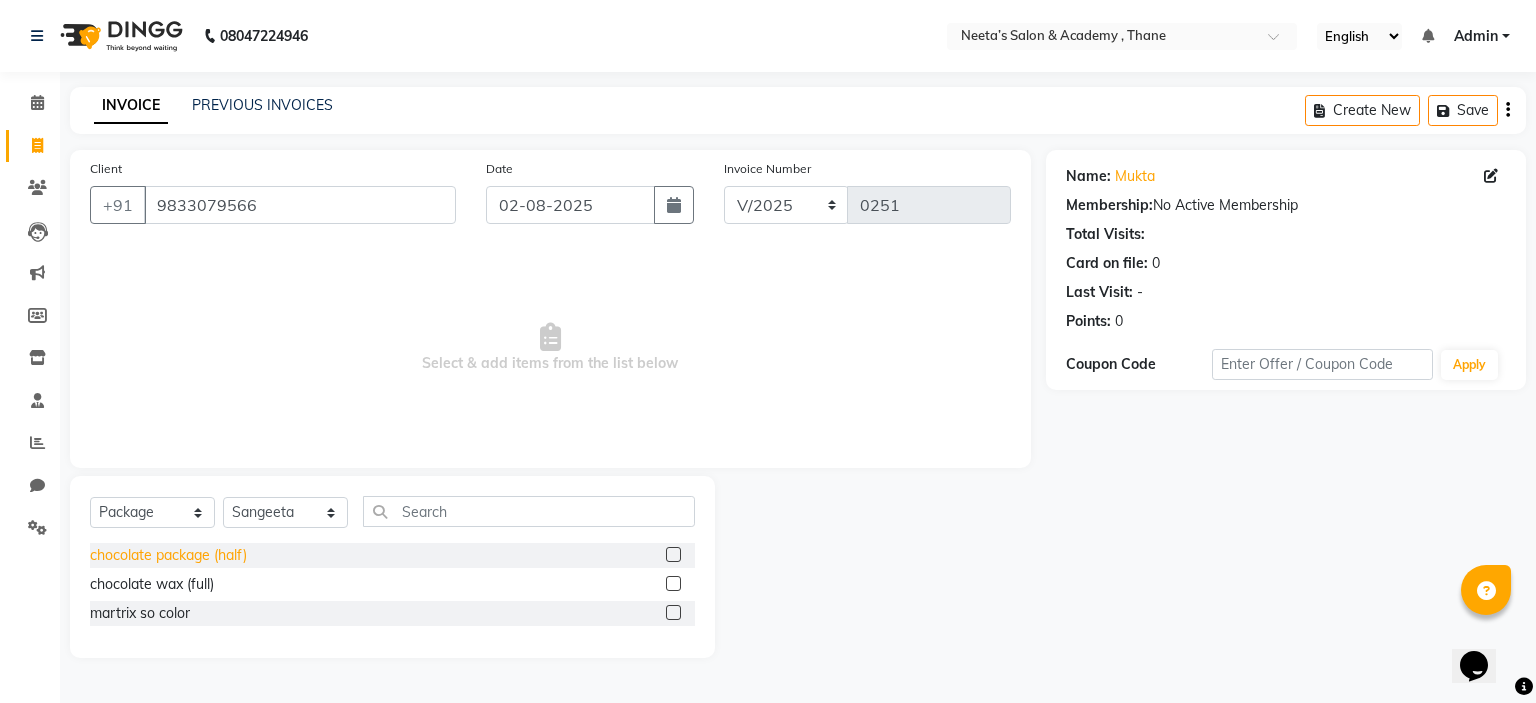 click on "chocolate package (half)" 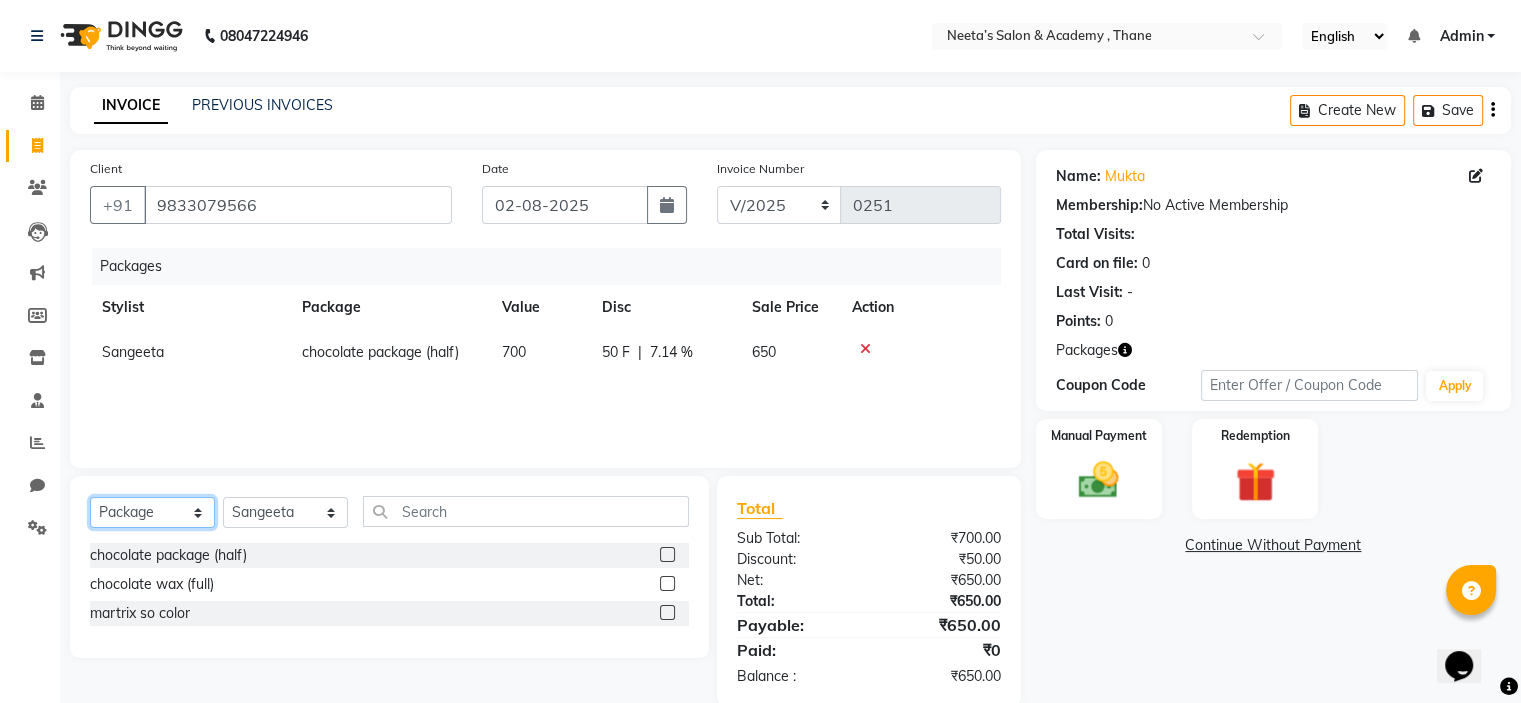 click on "Select  Service  Product  Membership  Package Voucher Prepaid Gift Card" 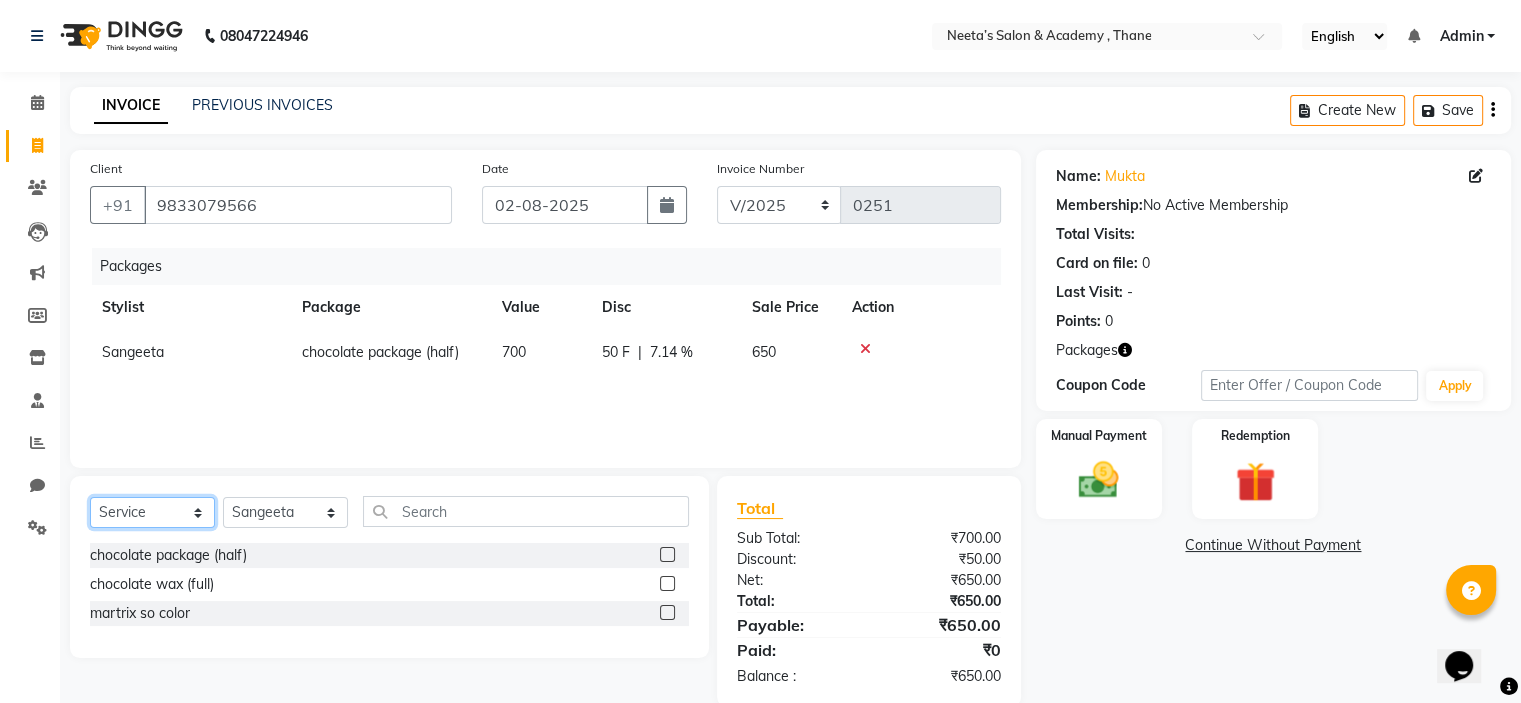 click on "Select  Service  Product  Membership  Package Voucher Prepaid Gift Card" 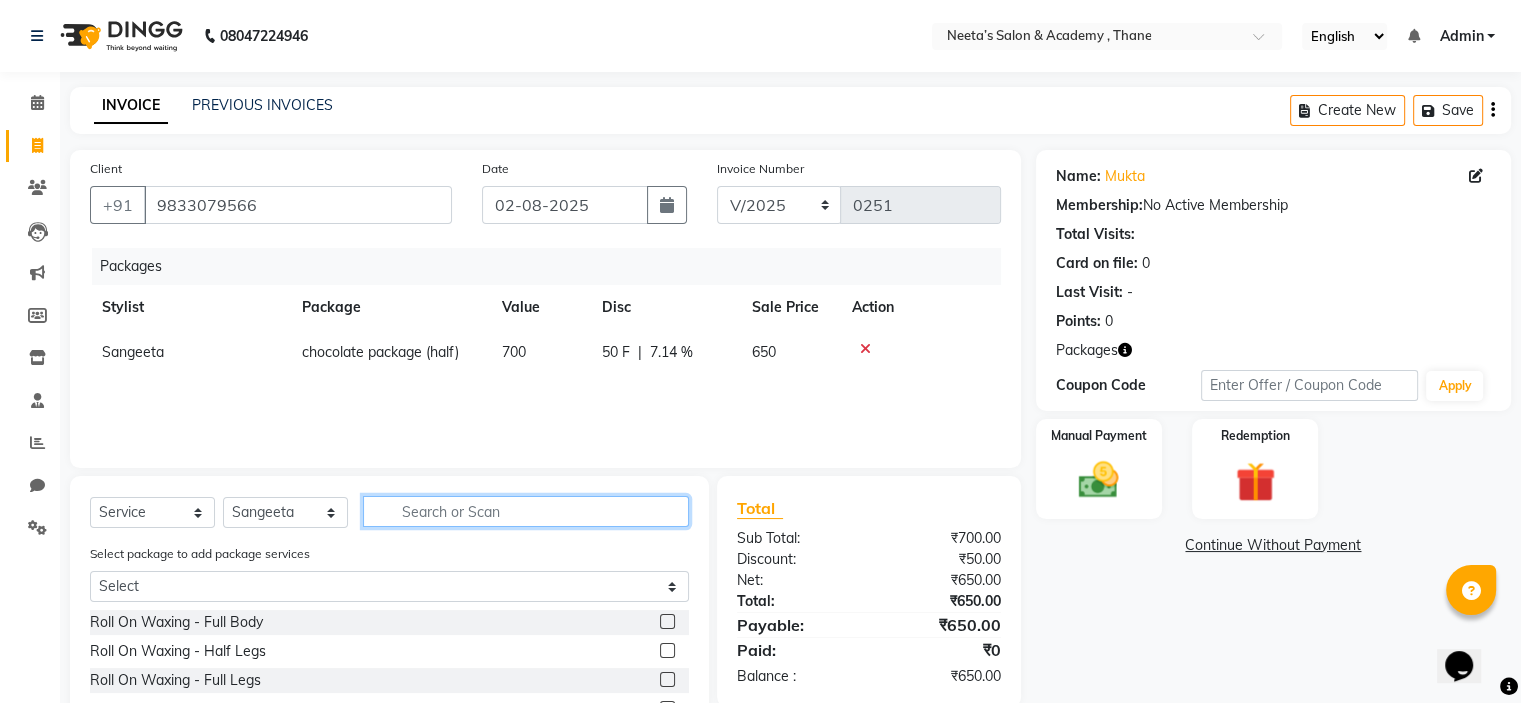 click 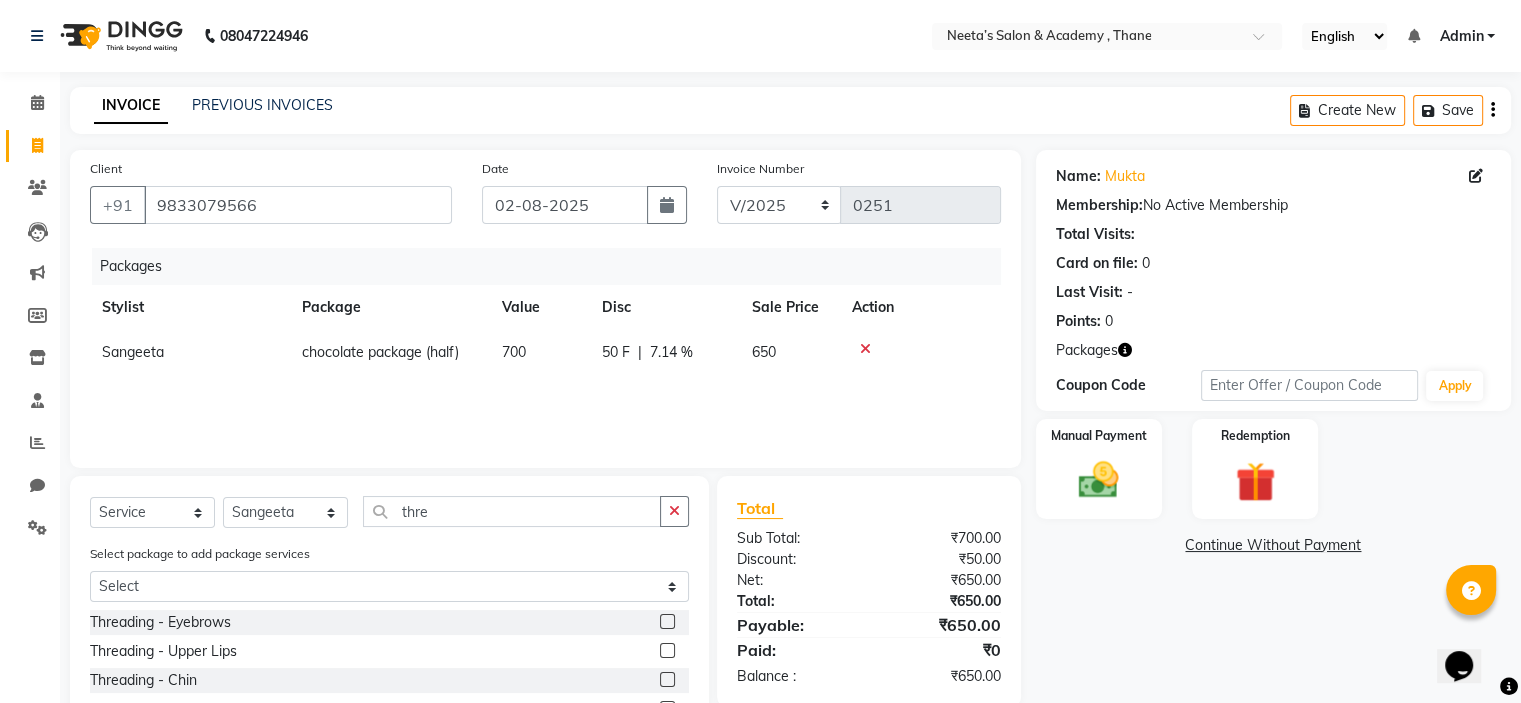 click 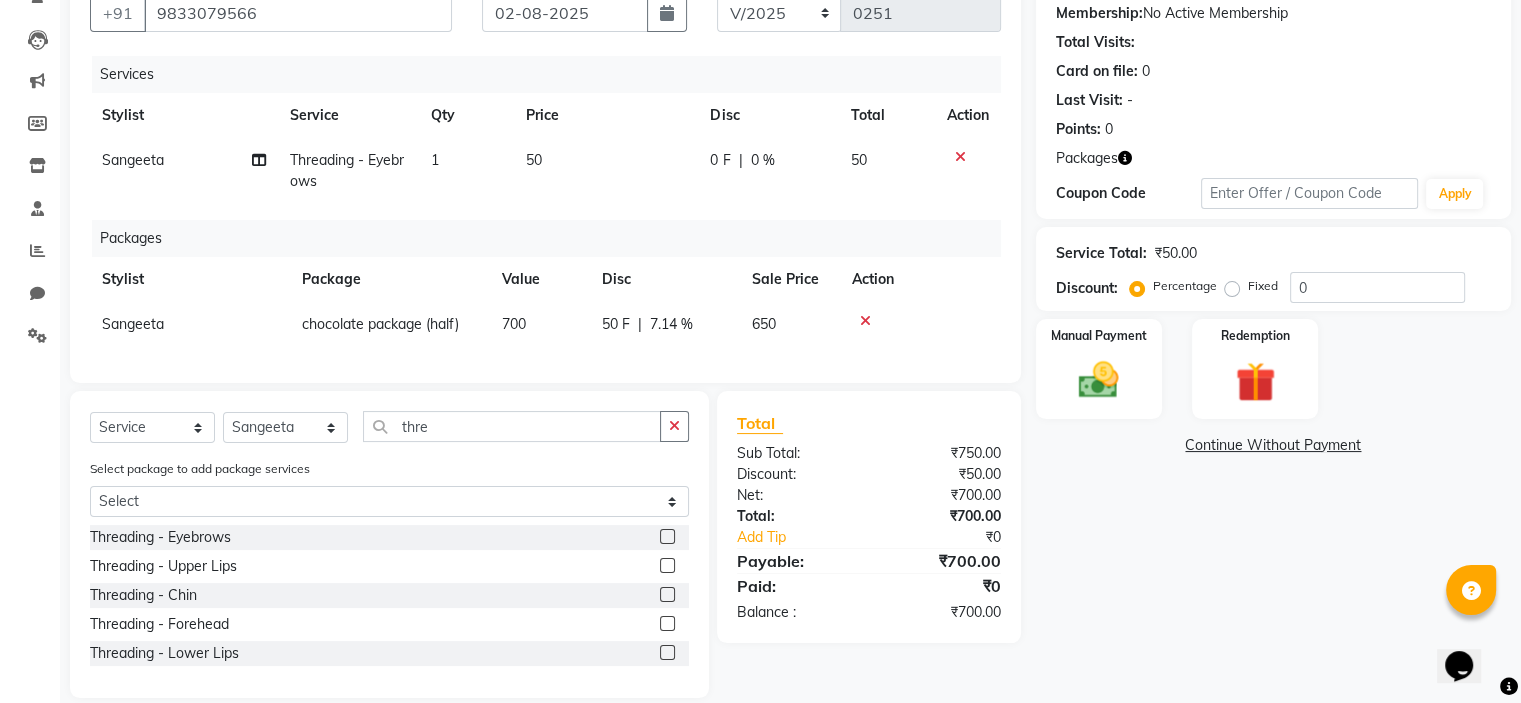 scroll, scrollTop: 200, scrollLeft: 0, axis: vertical 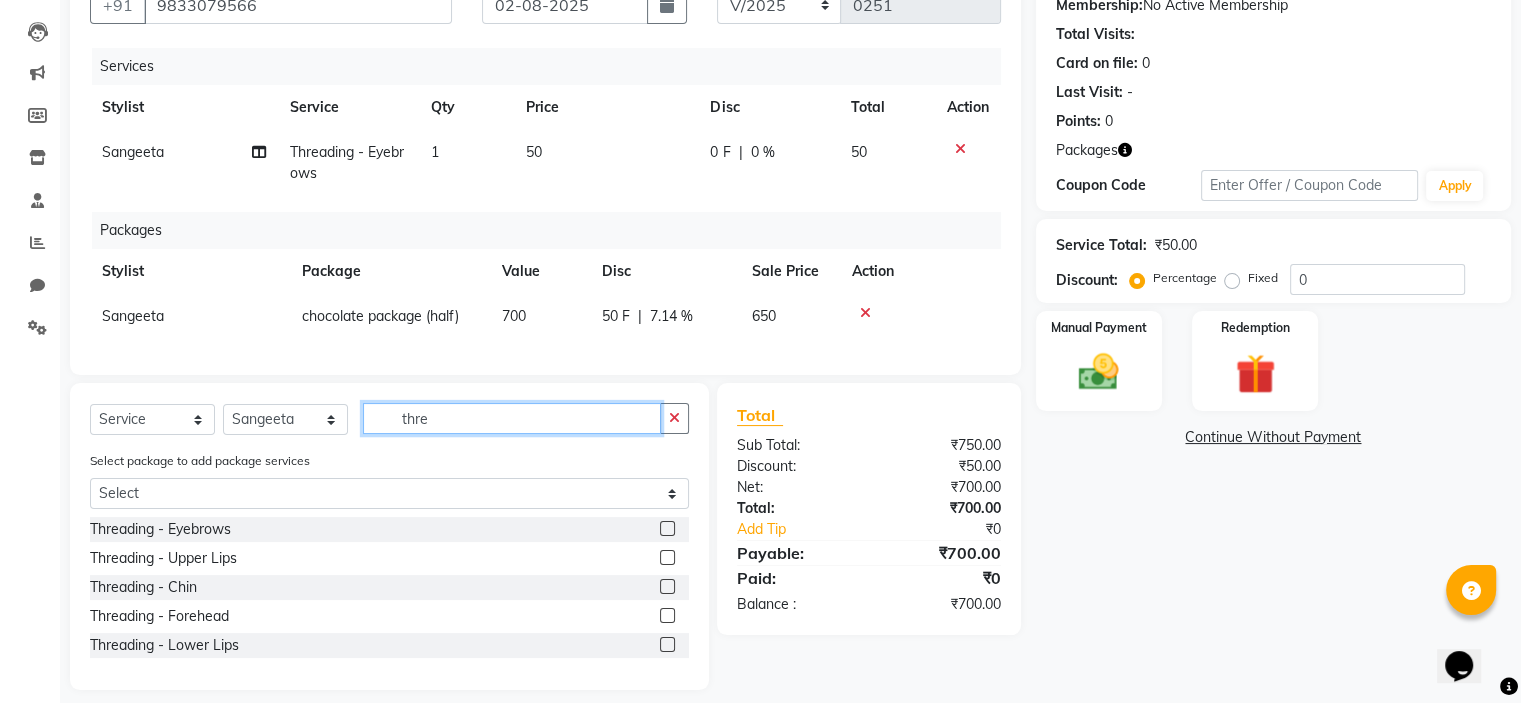 click on "thre" 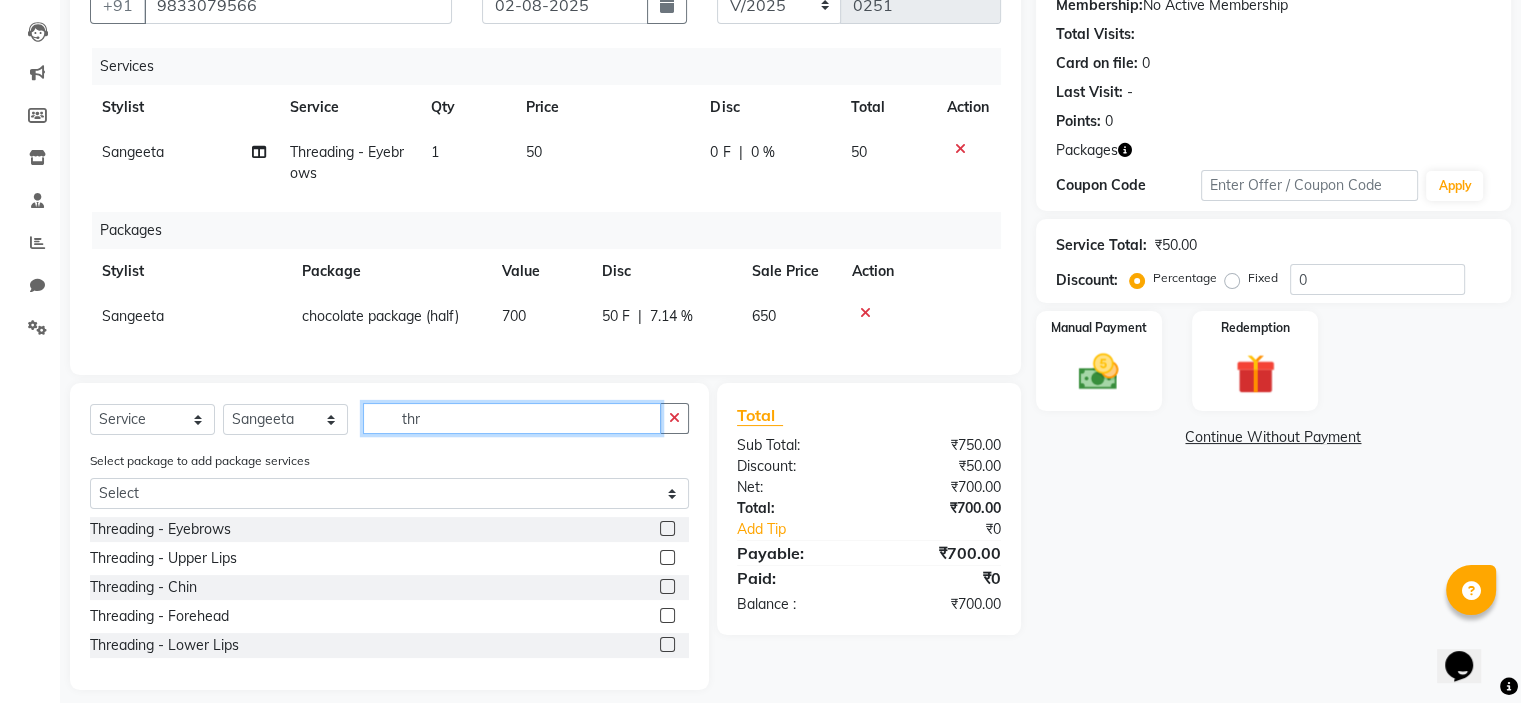 click on "thr" 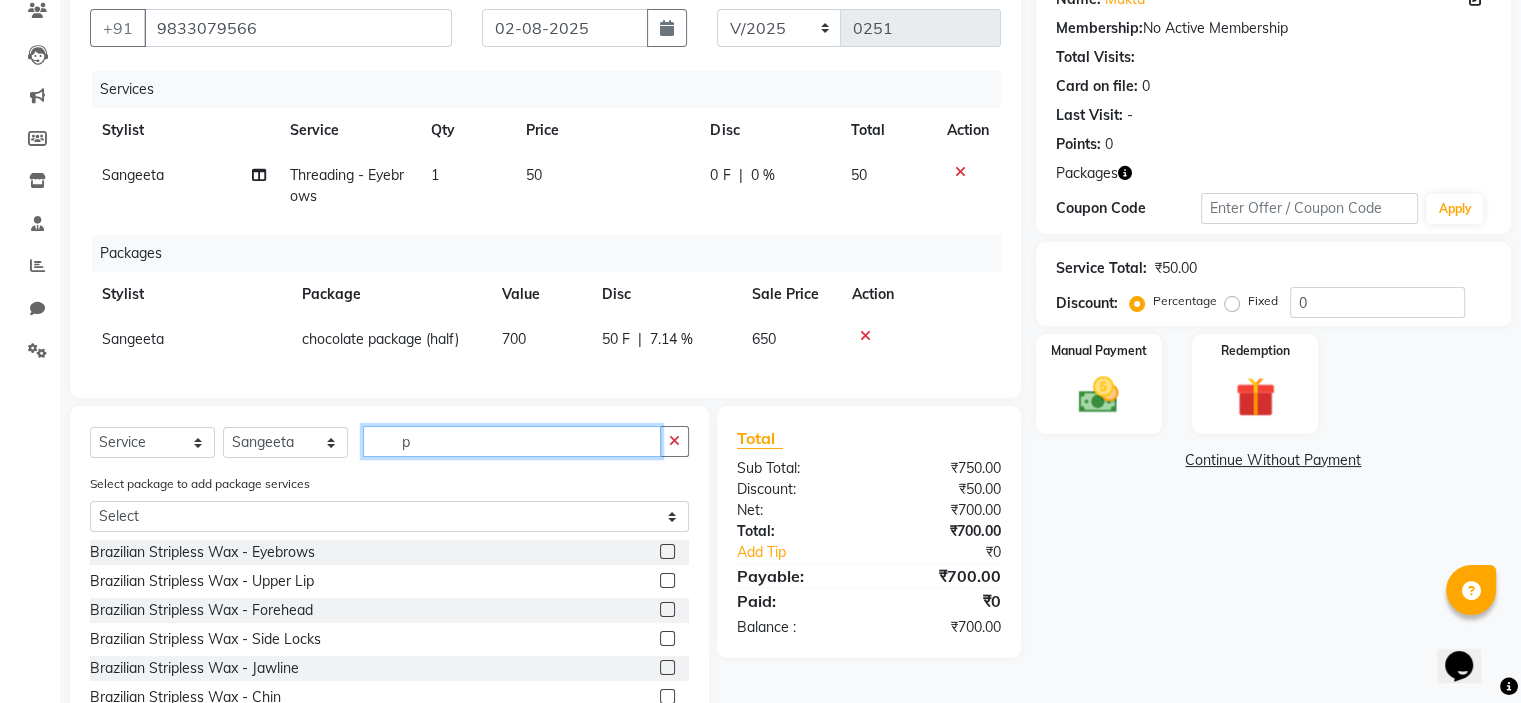 scroll, scrollTop: 200, scrollLeft: 0, axis: vertical 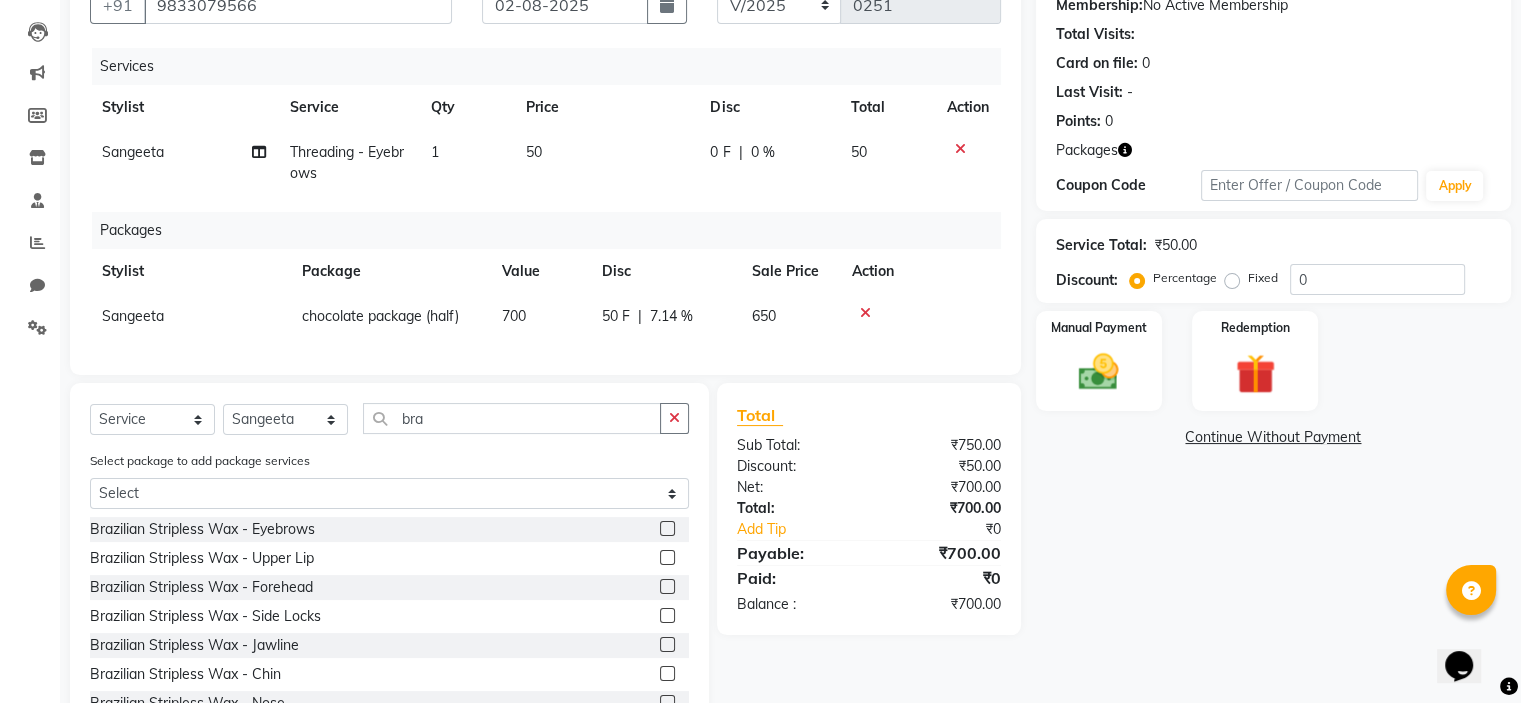 click 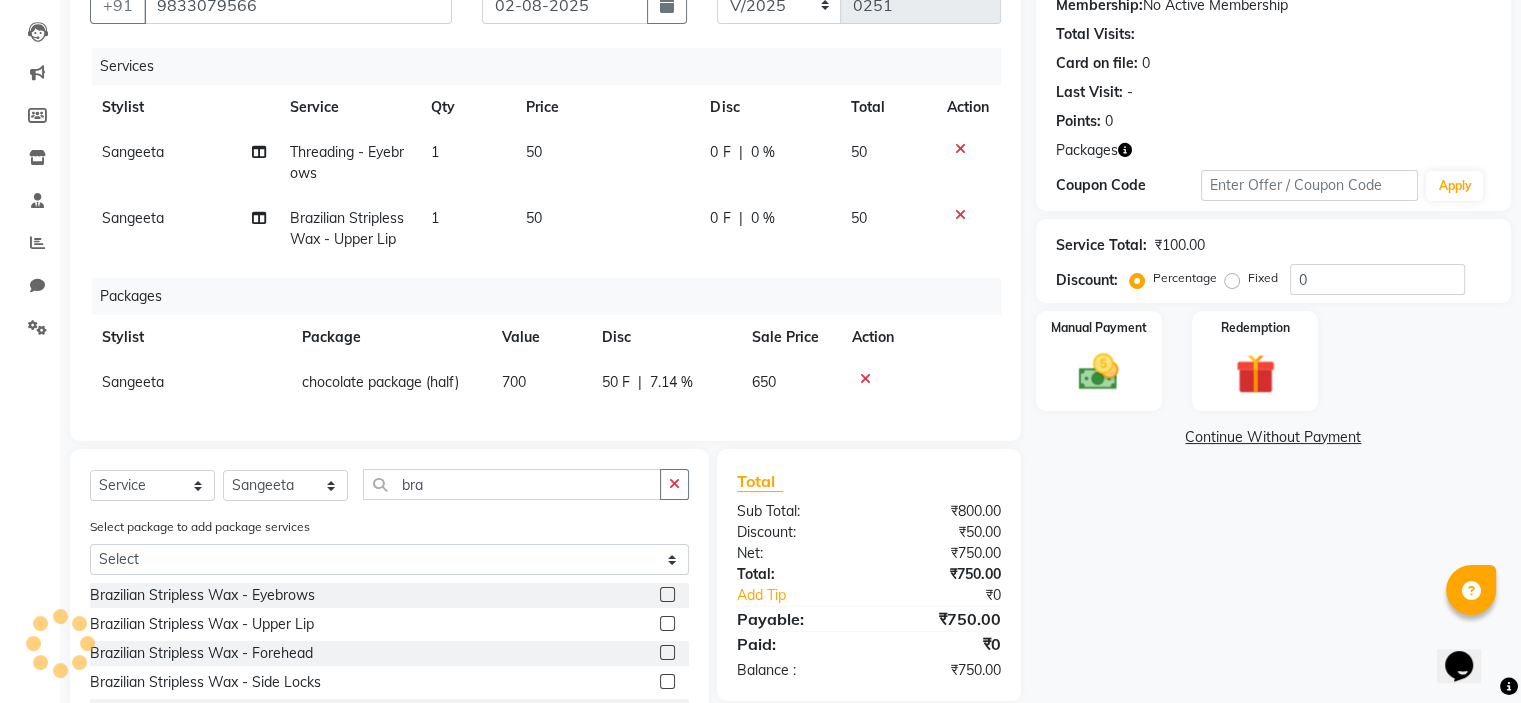 click 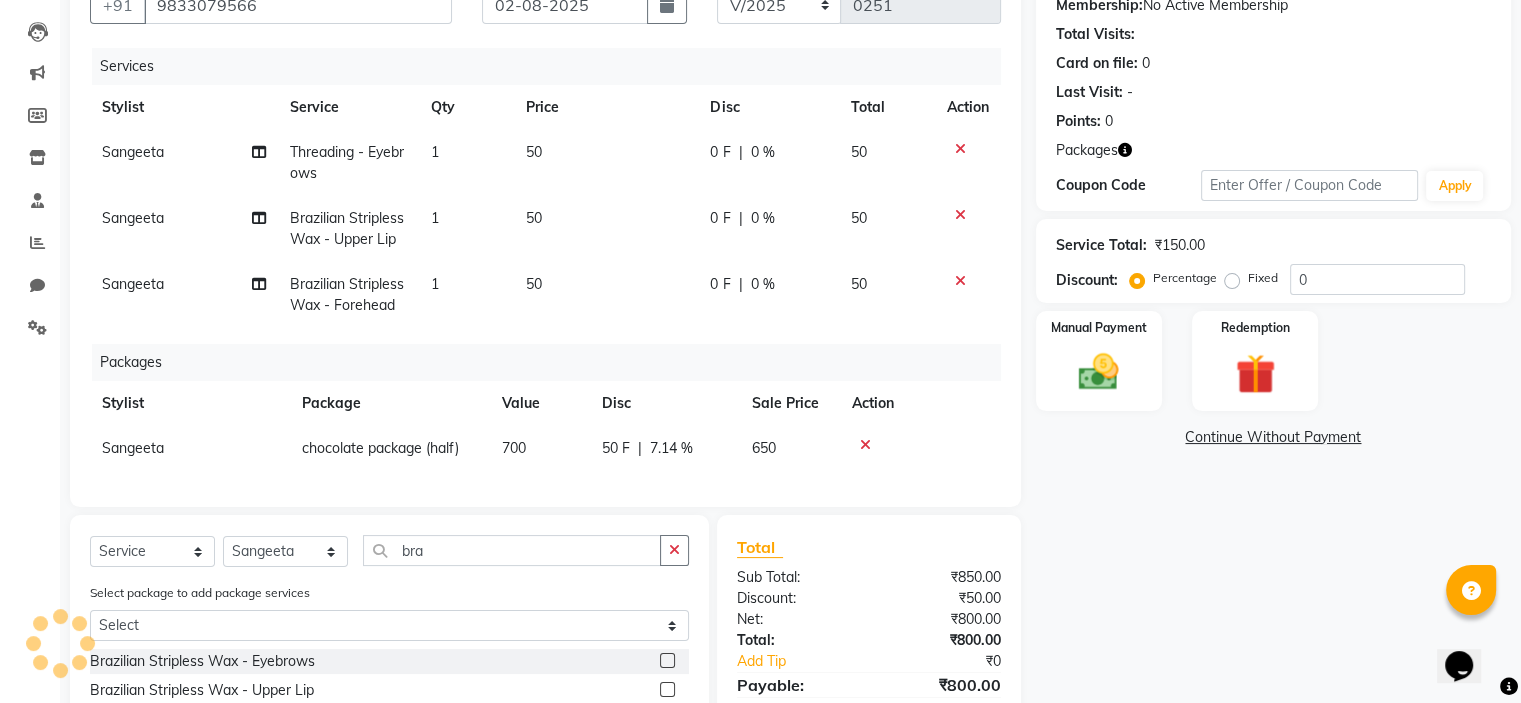 scroll, scrollTop: 420, scrollLeft: 0, axis: vertical 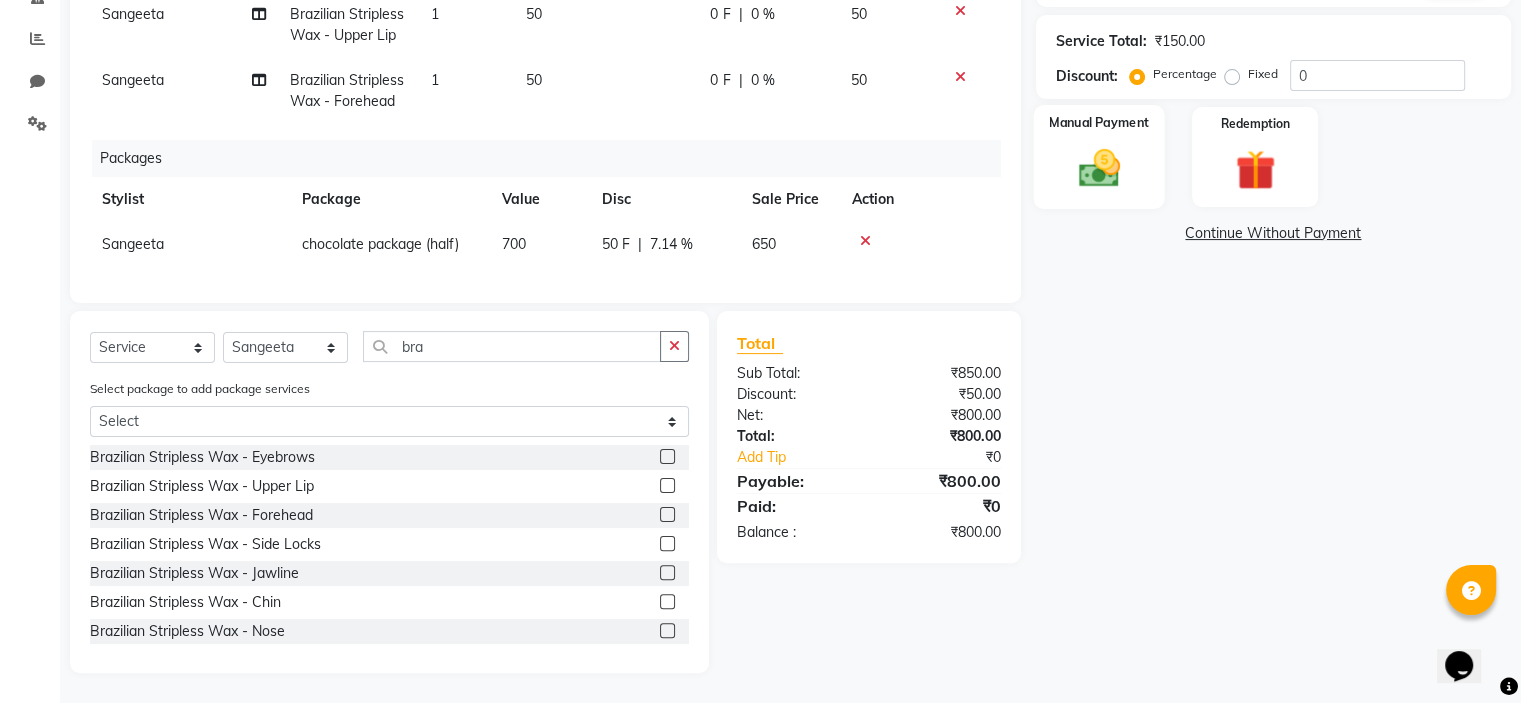 click on "Manual Payment" 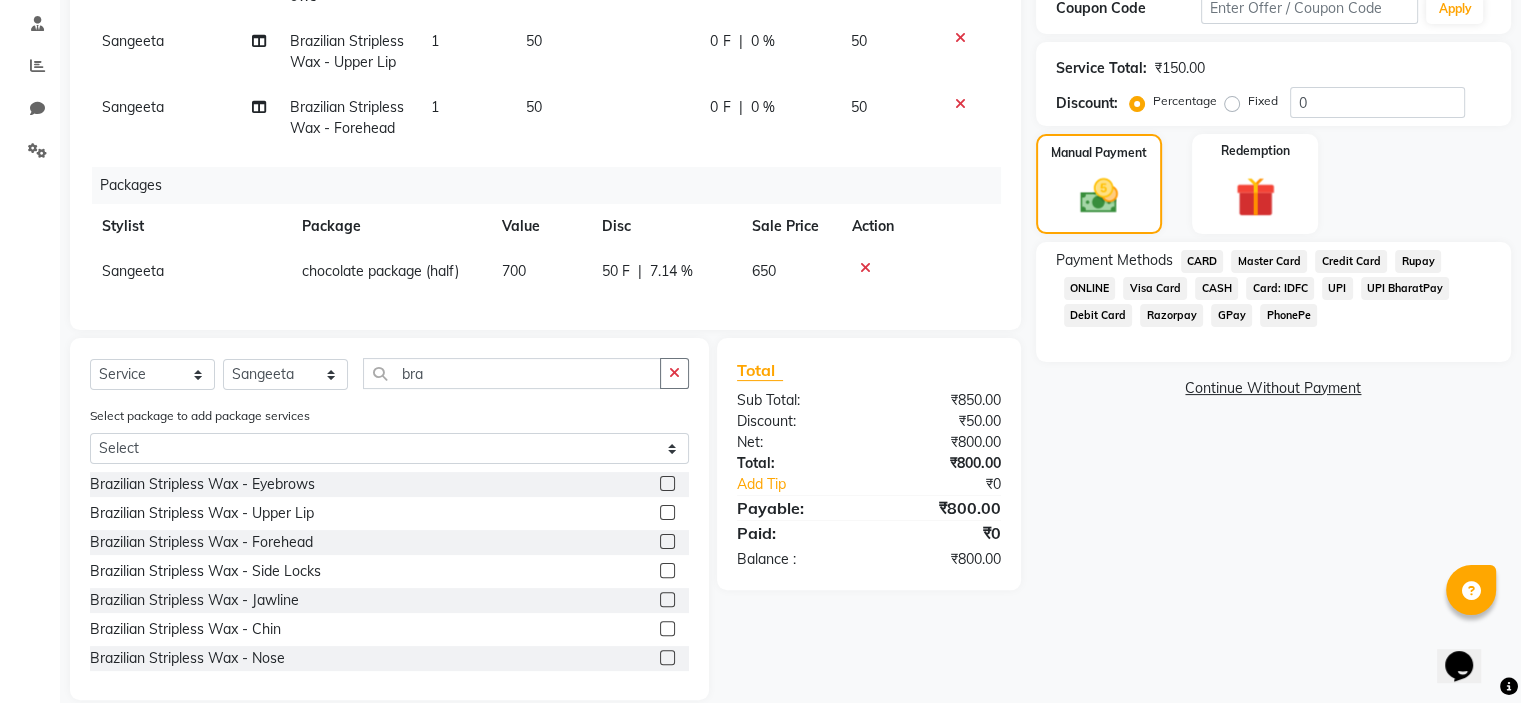 scroll, scrollTop: 385, scrollLeft: 0, axis: vertical 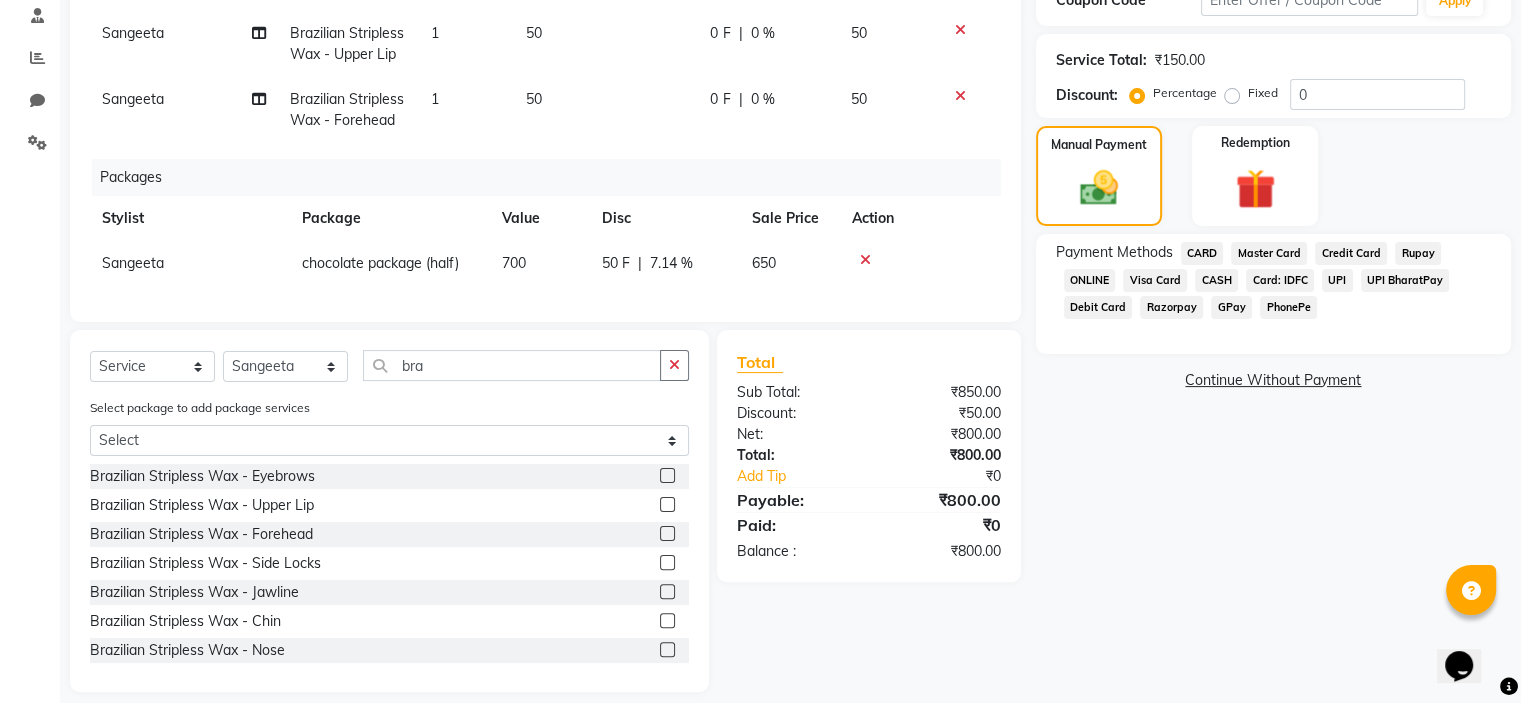 click on "GPay" 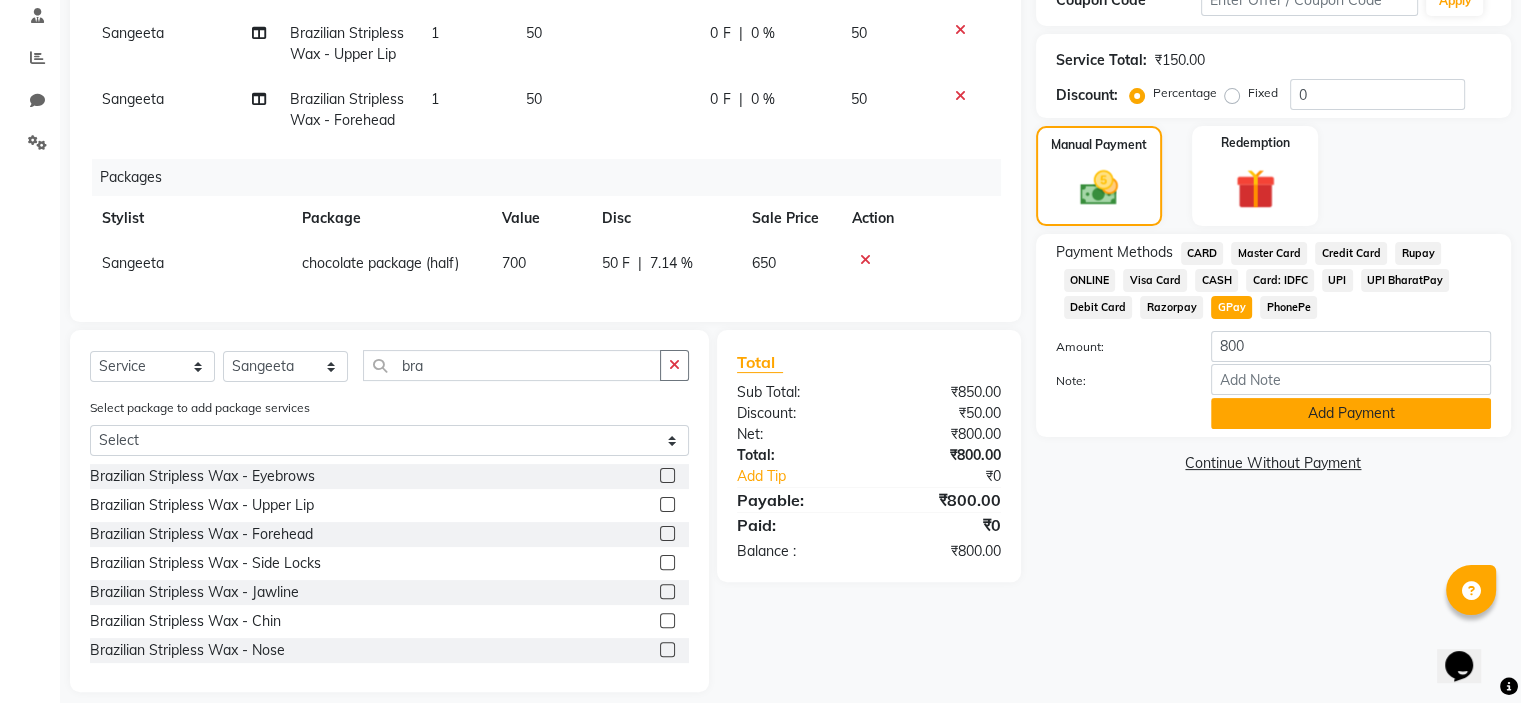 click on "Add Payment" 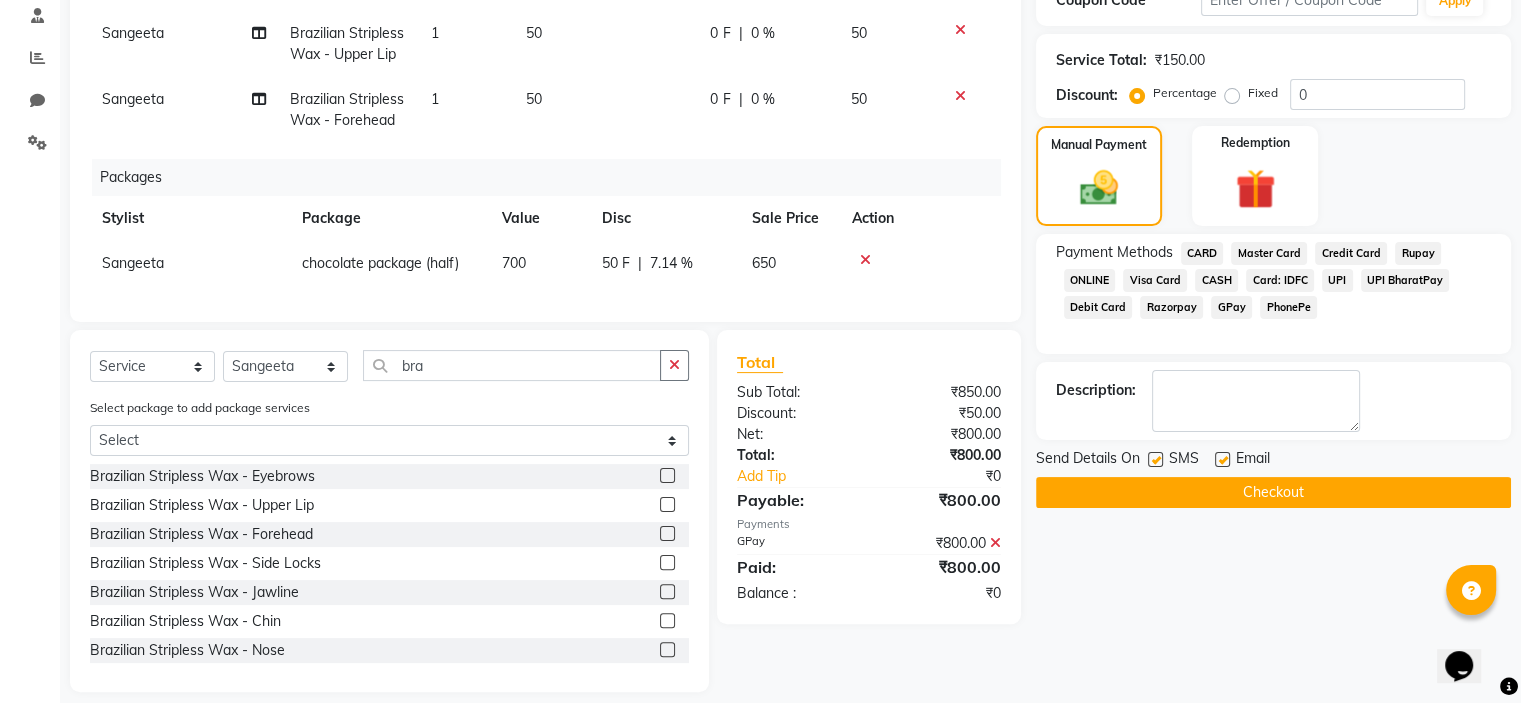 click 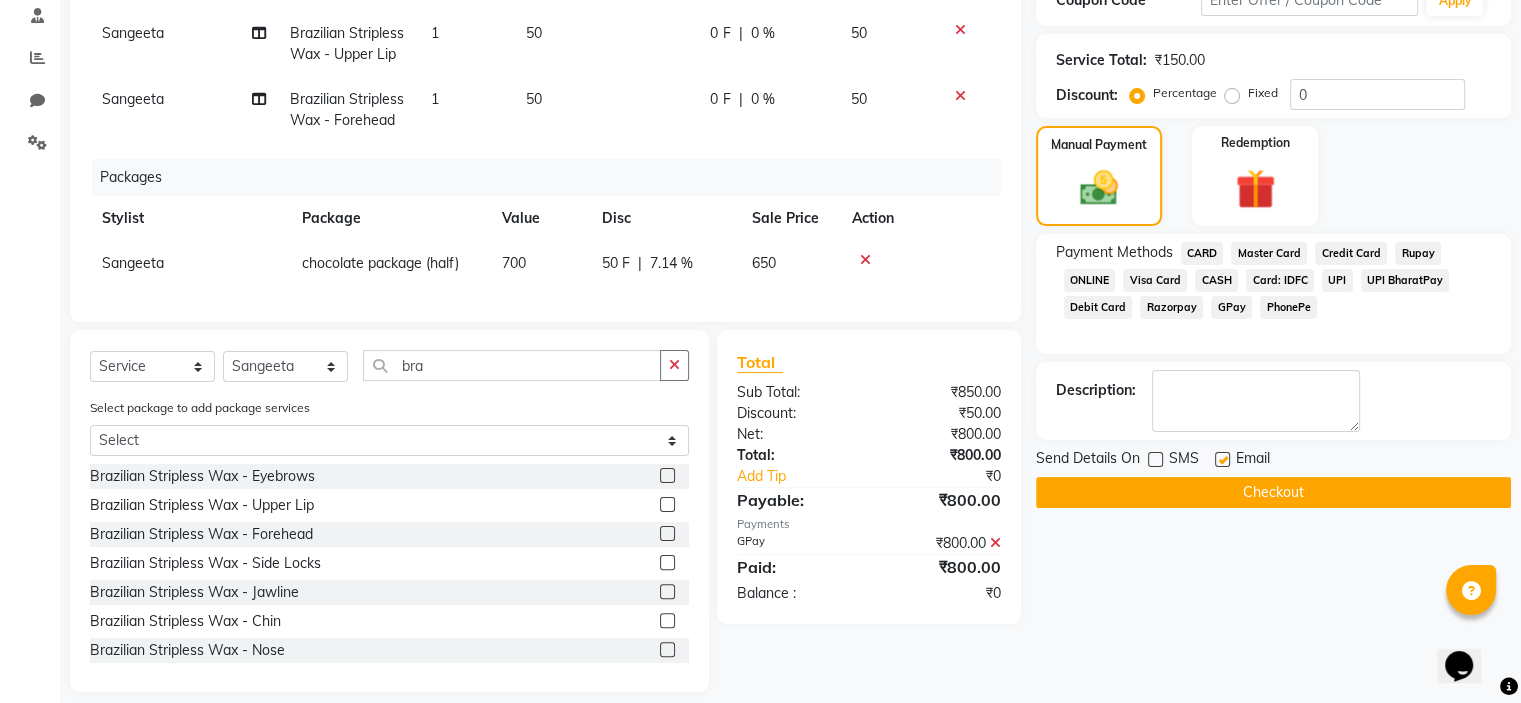 click on "Checkout" 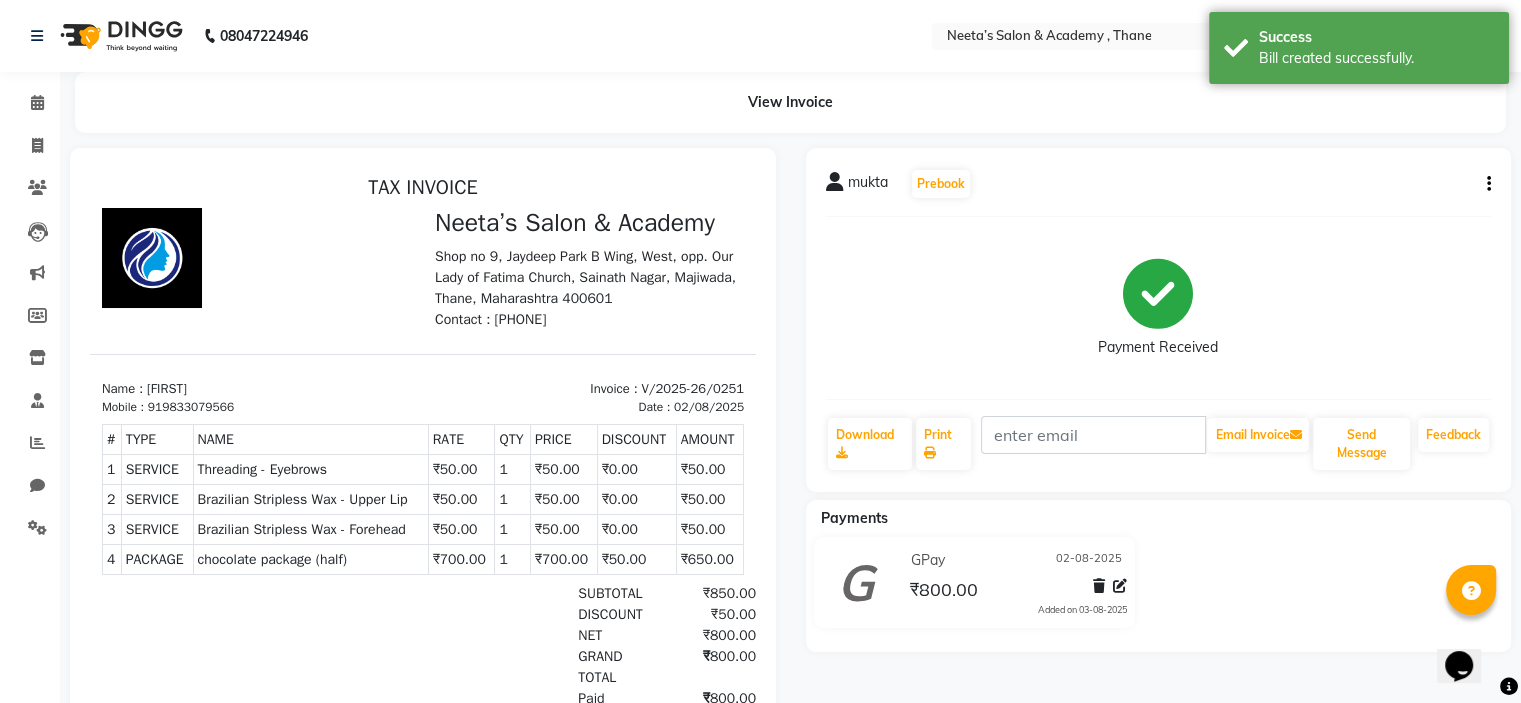 scroll, scrollTop: 0, scrollLeft: 0, axis: both 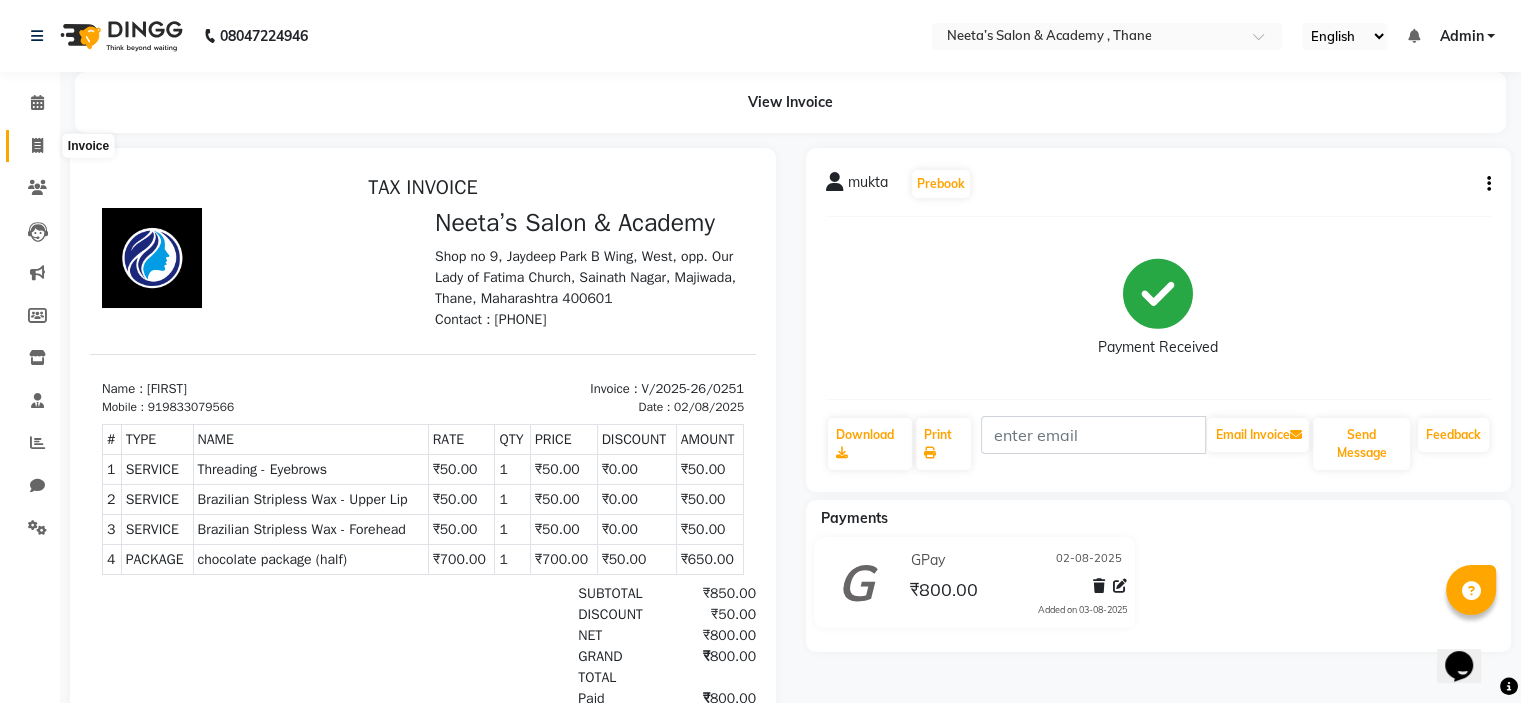 click 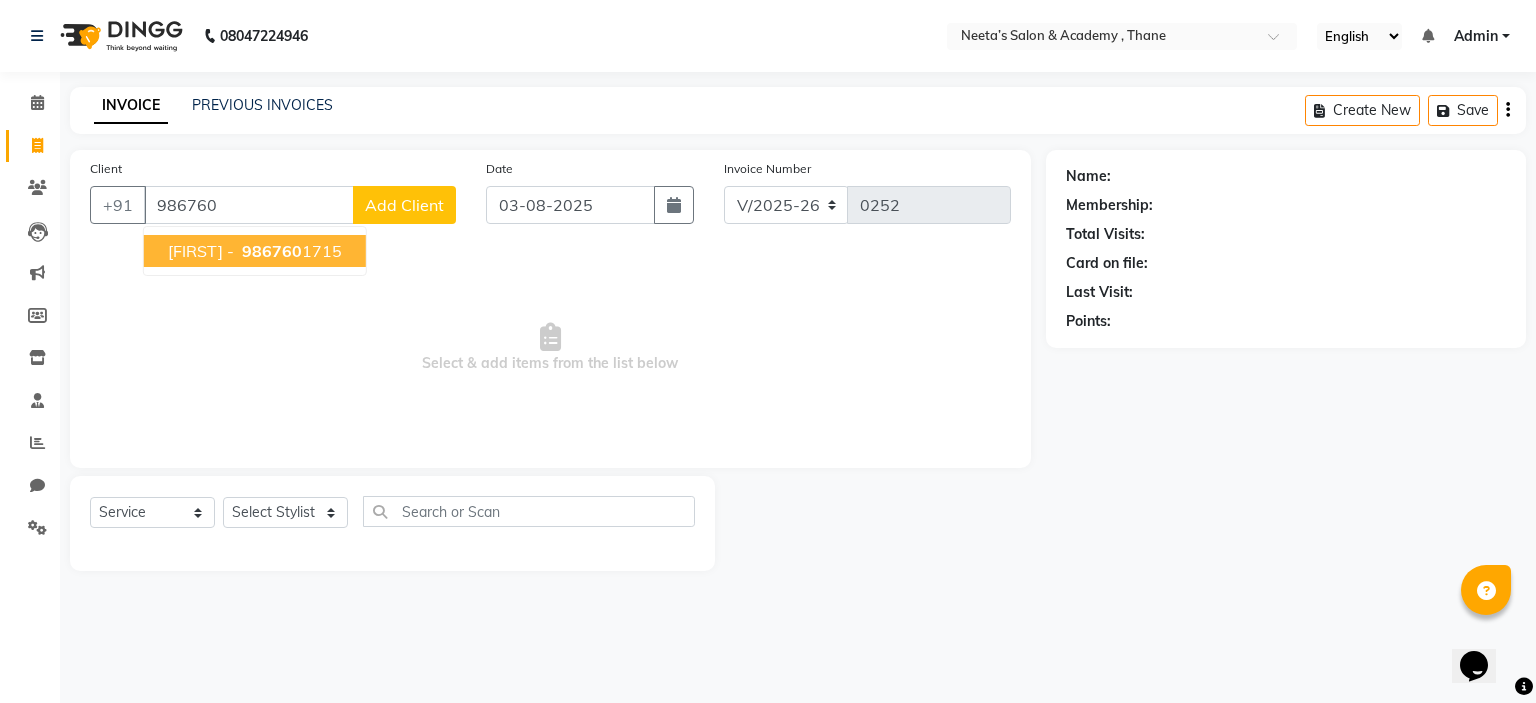 click on "986760" at bounding box center [272, 251] 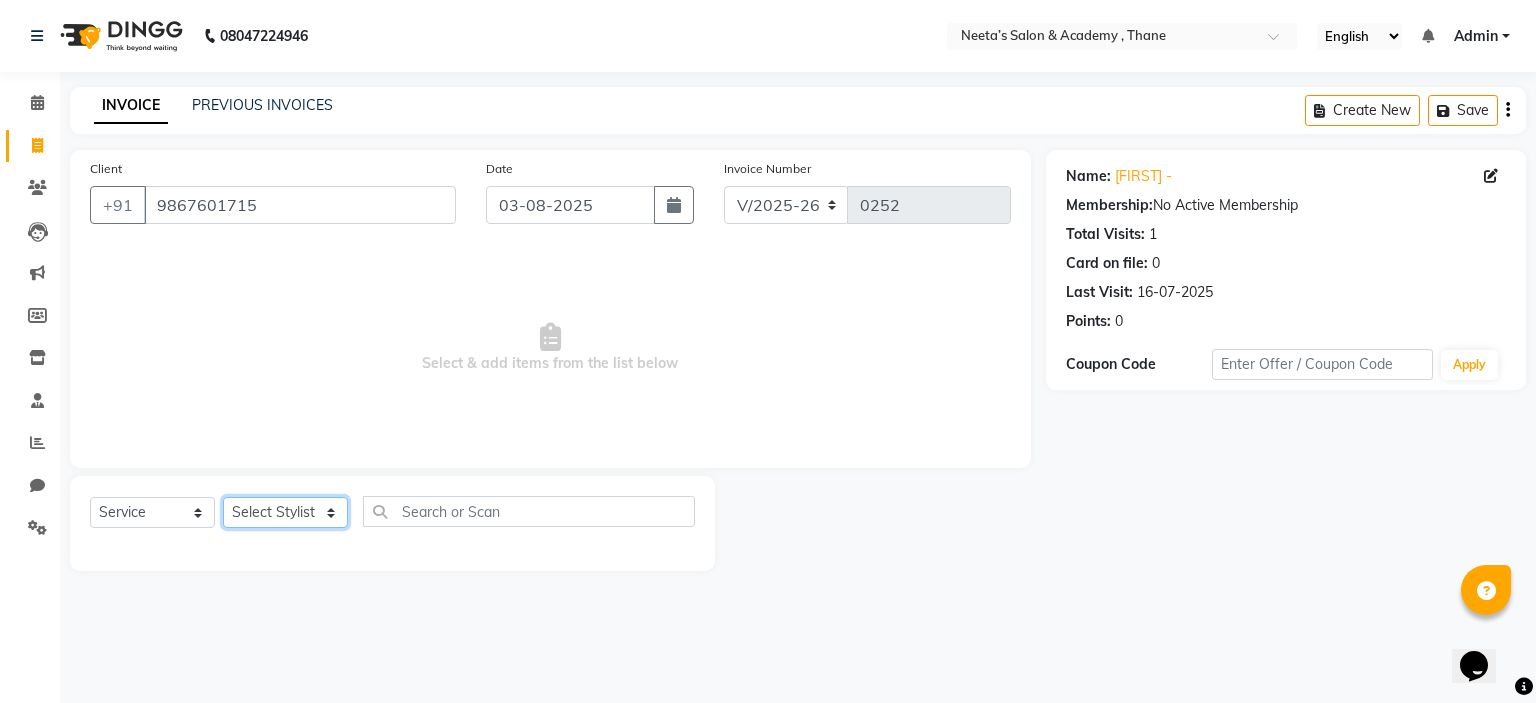 click on "Select Stylist  [NAME] (Owner) [NAME] [NAME] [NAME] [NAME] [NAME] [NAME] [NAME] [NAME]" 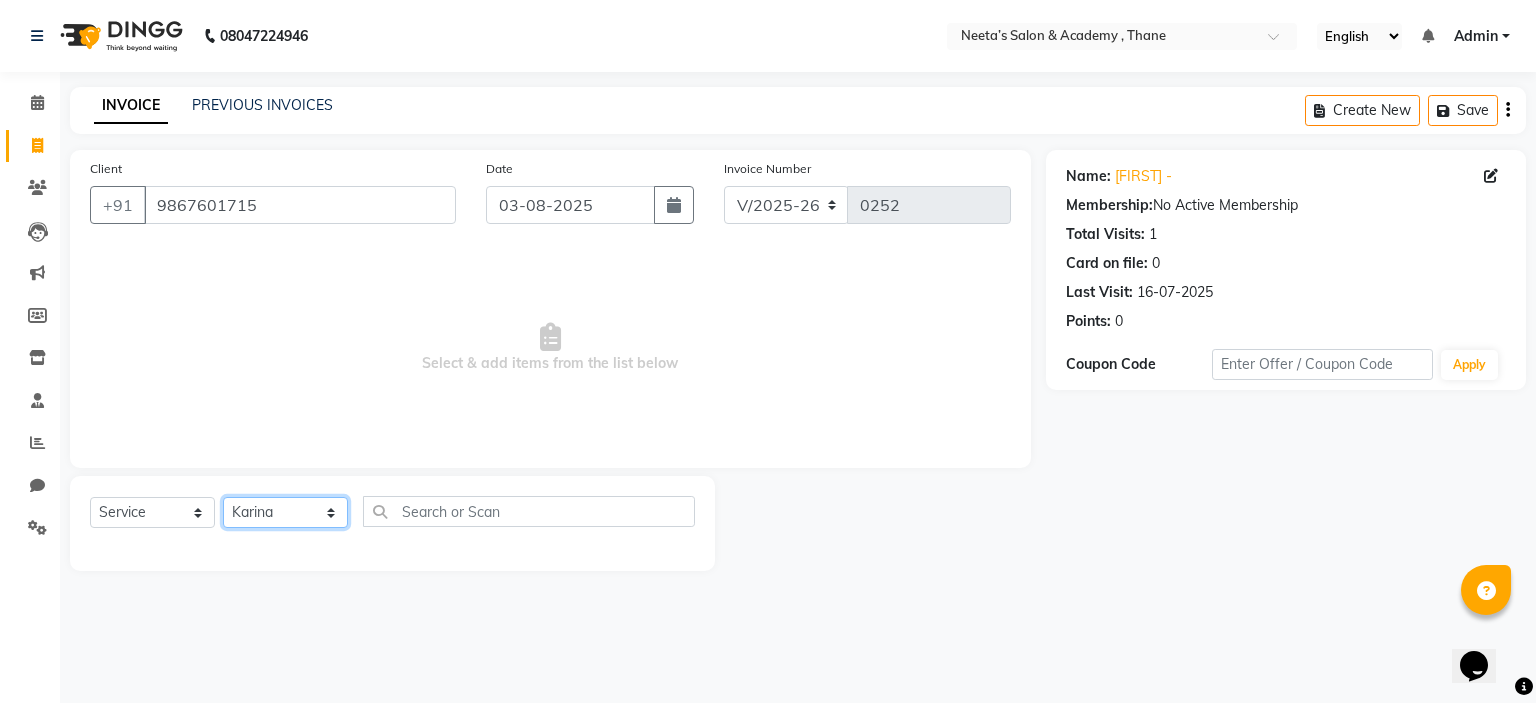 click on "Select Stylist  [NAME] (Owner) [NAME] [NAME] [NAME] [NAME] [NAME] [NAME] [NAME] [NAME]" 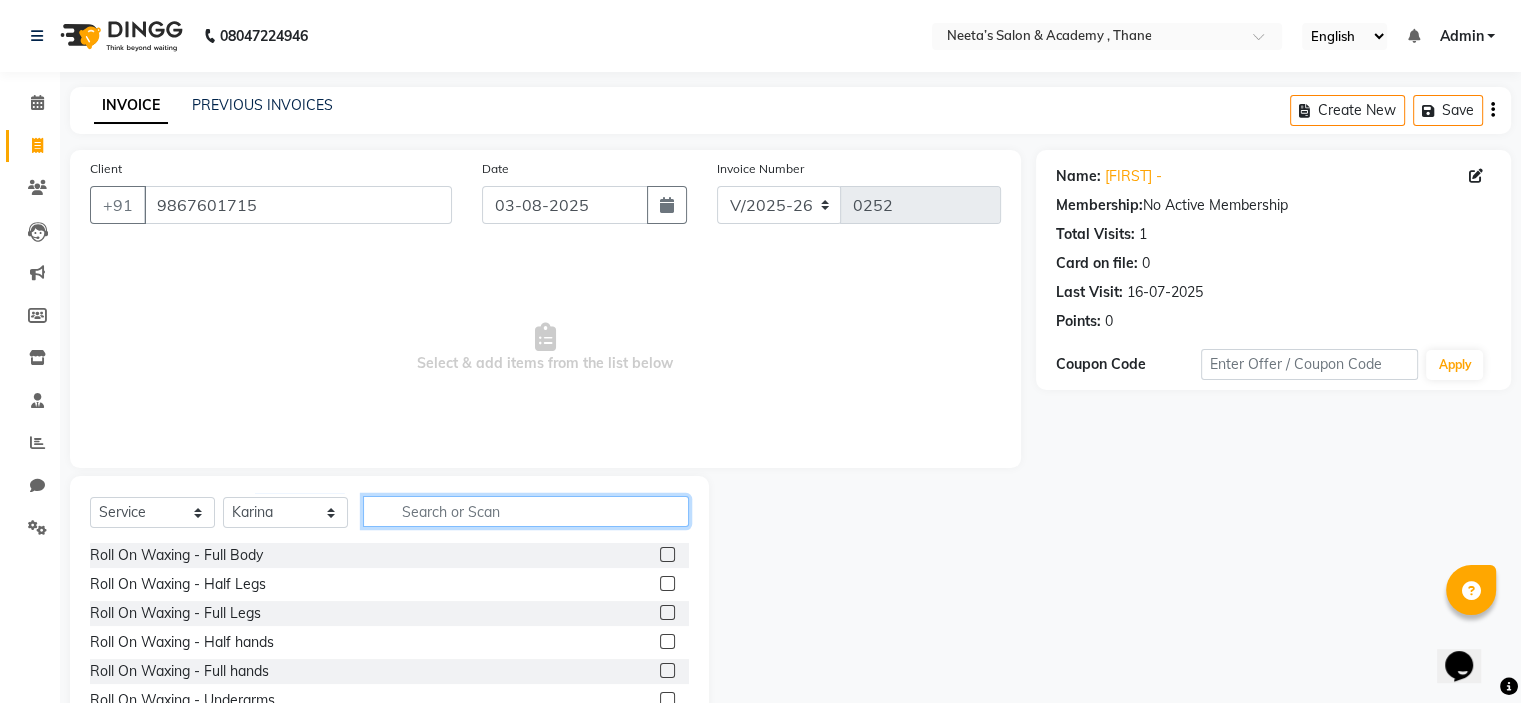 click 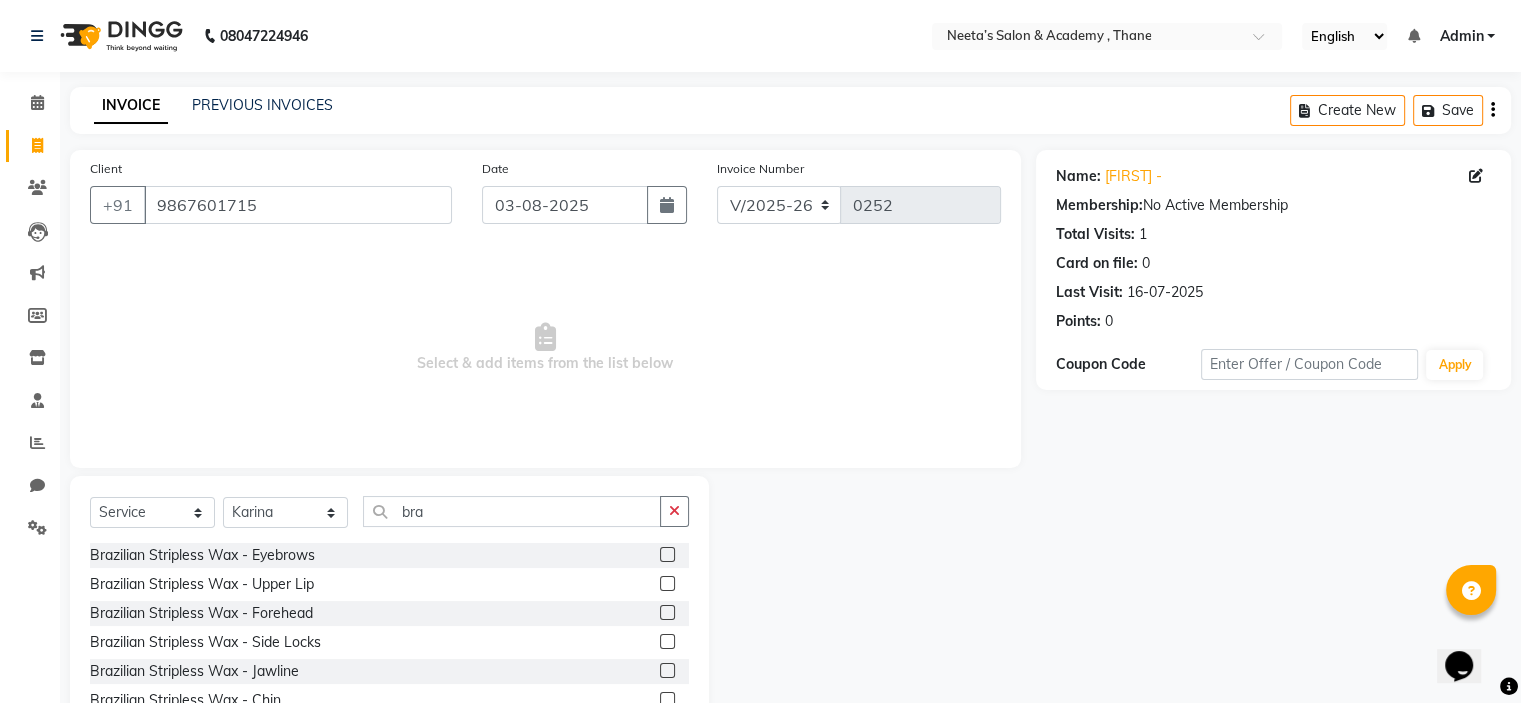 click 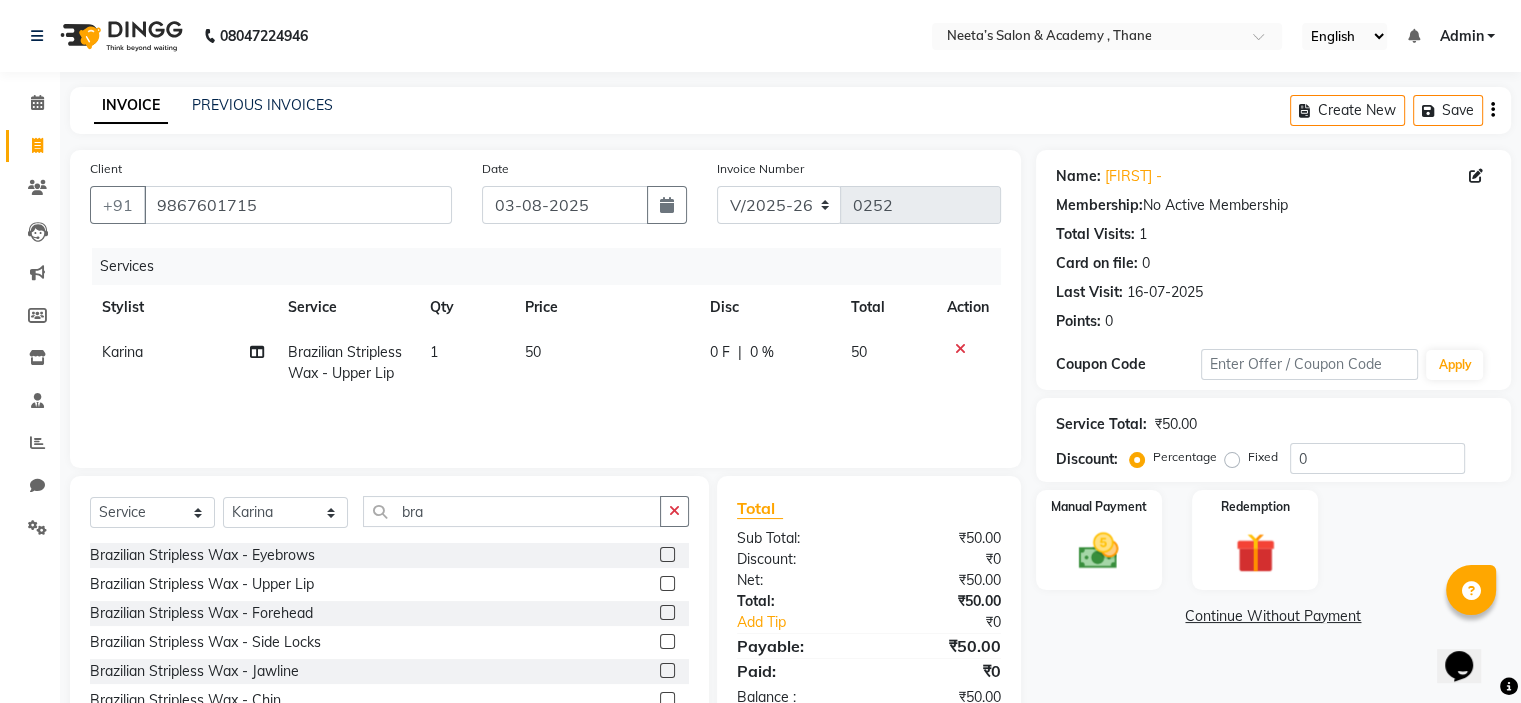 click 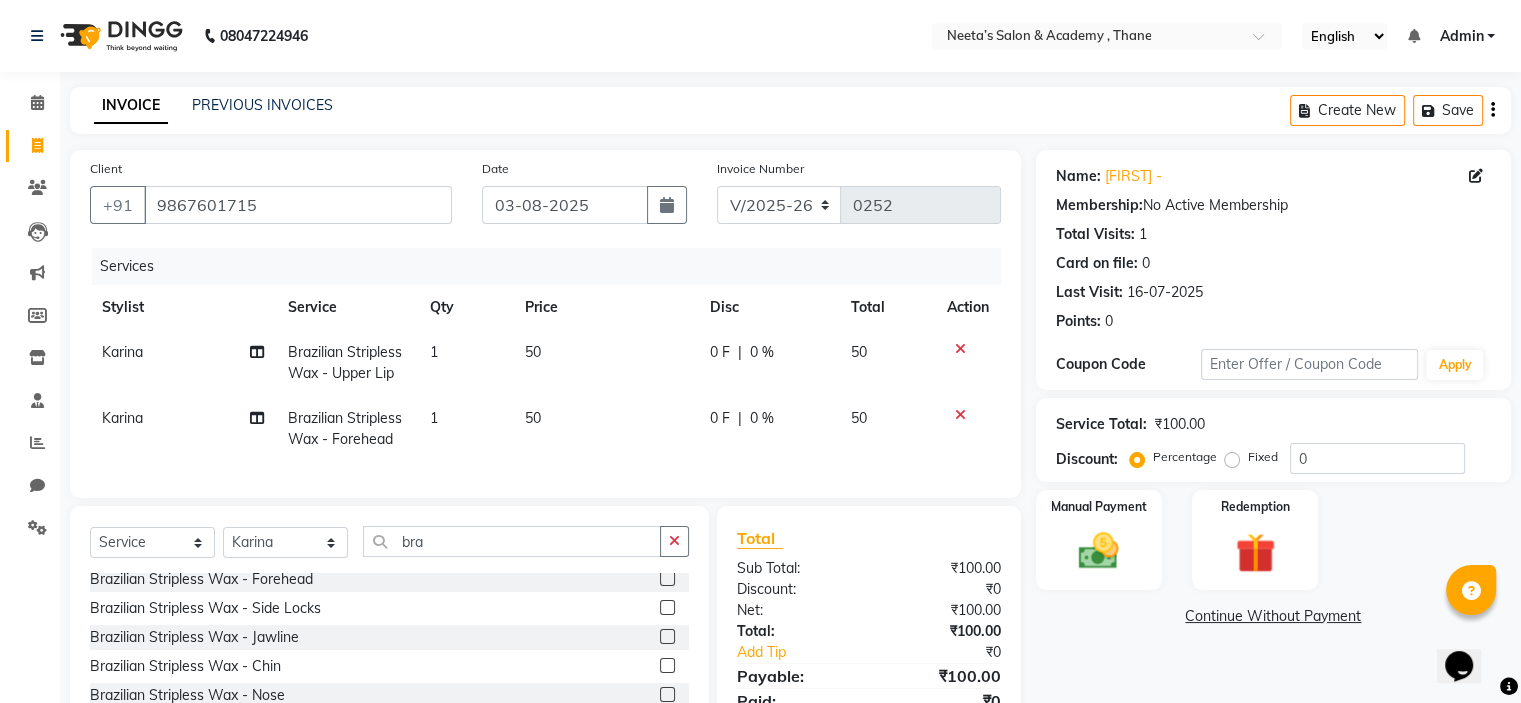 scroll, scrollTop: 66, scrollLeft: 0, axis: vertical 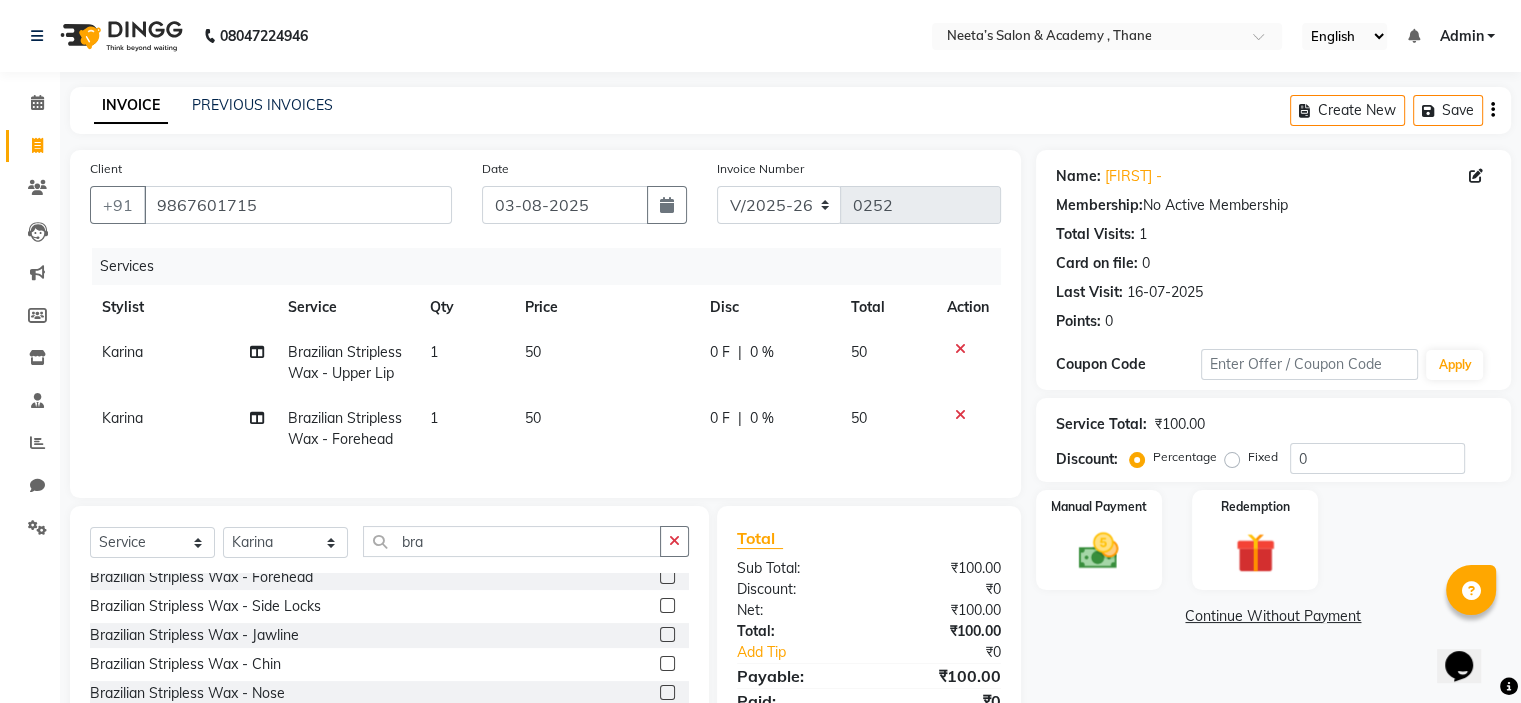 click 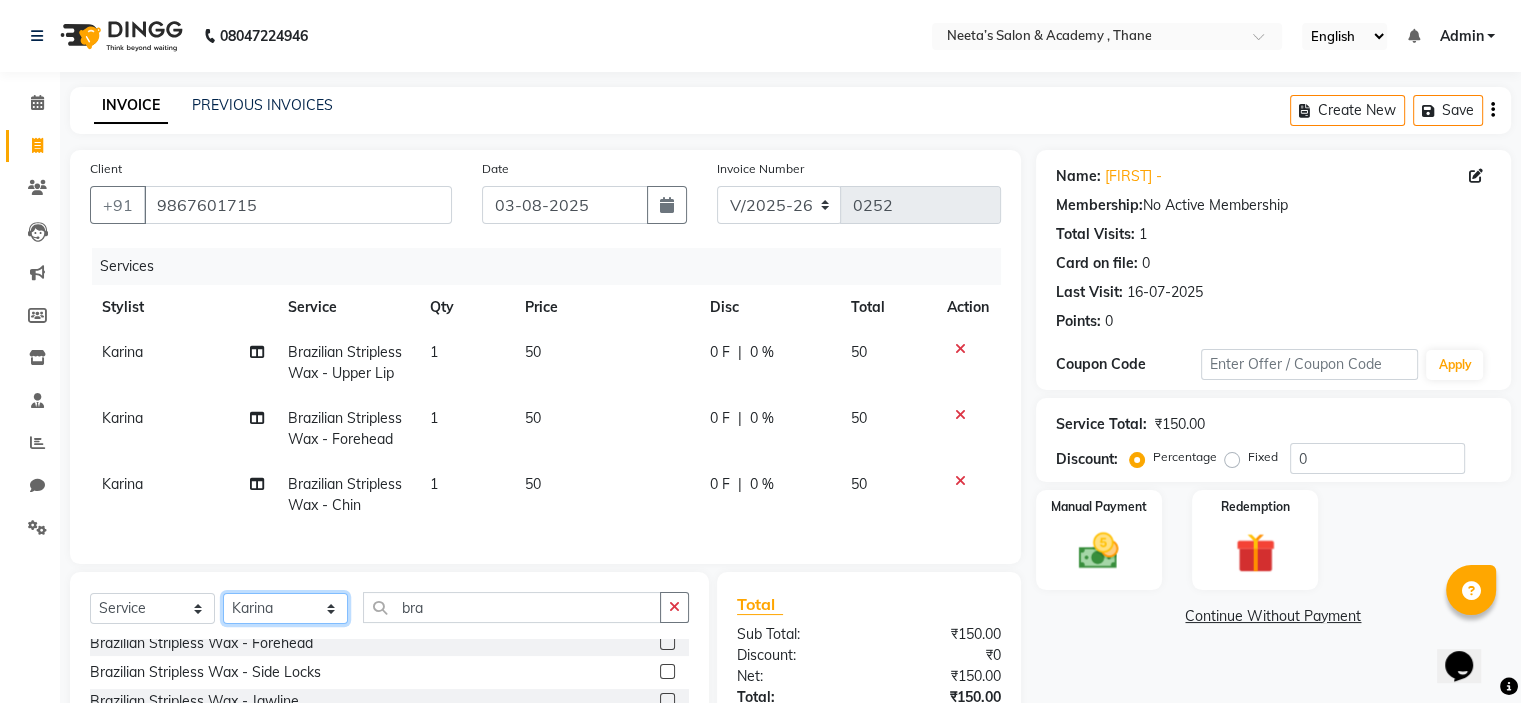 click on "Select Stylist  [NAME] (Owner) [NAME] [NAME] [NAME] [NAME] [NAME] [NAME] [NAME] [NAME]" 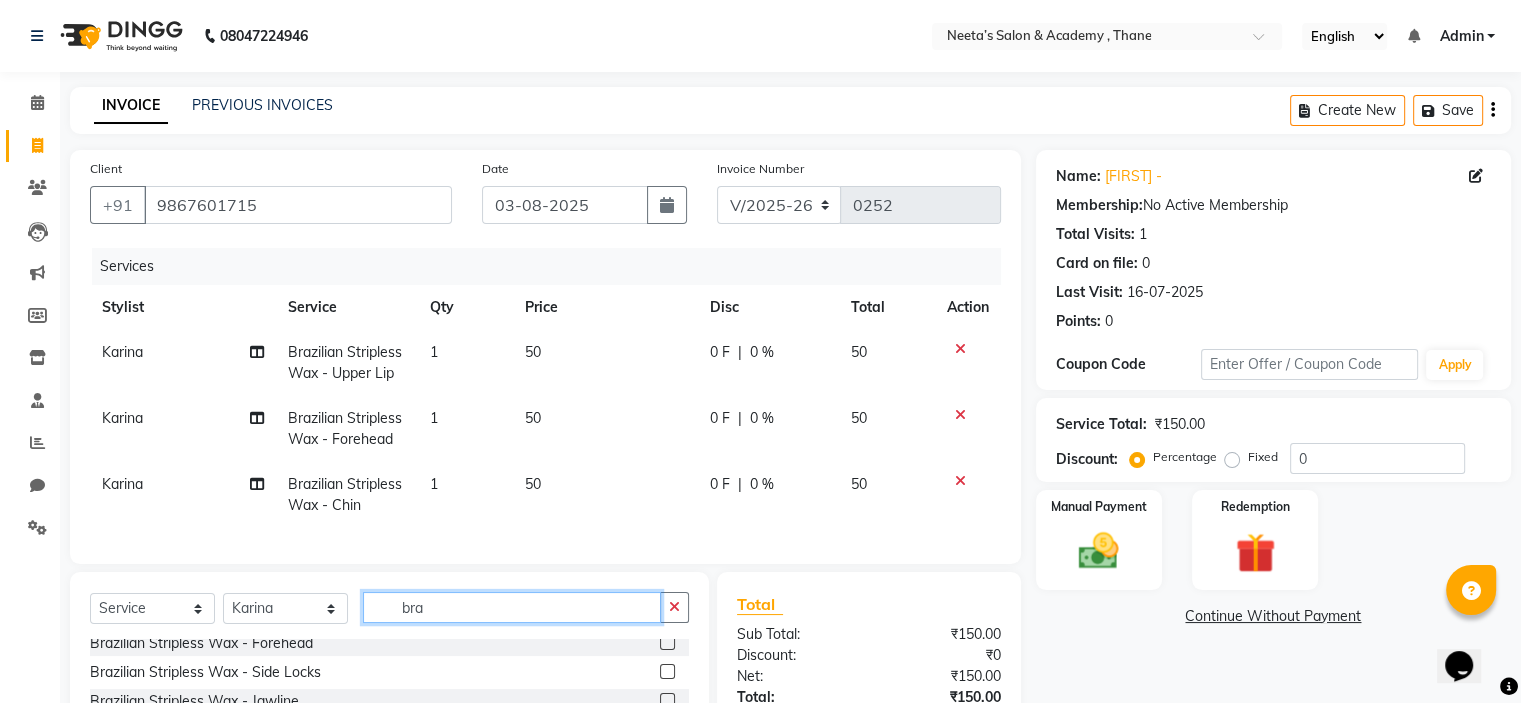 click on "bra" 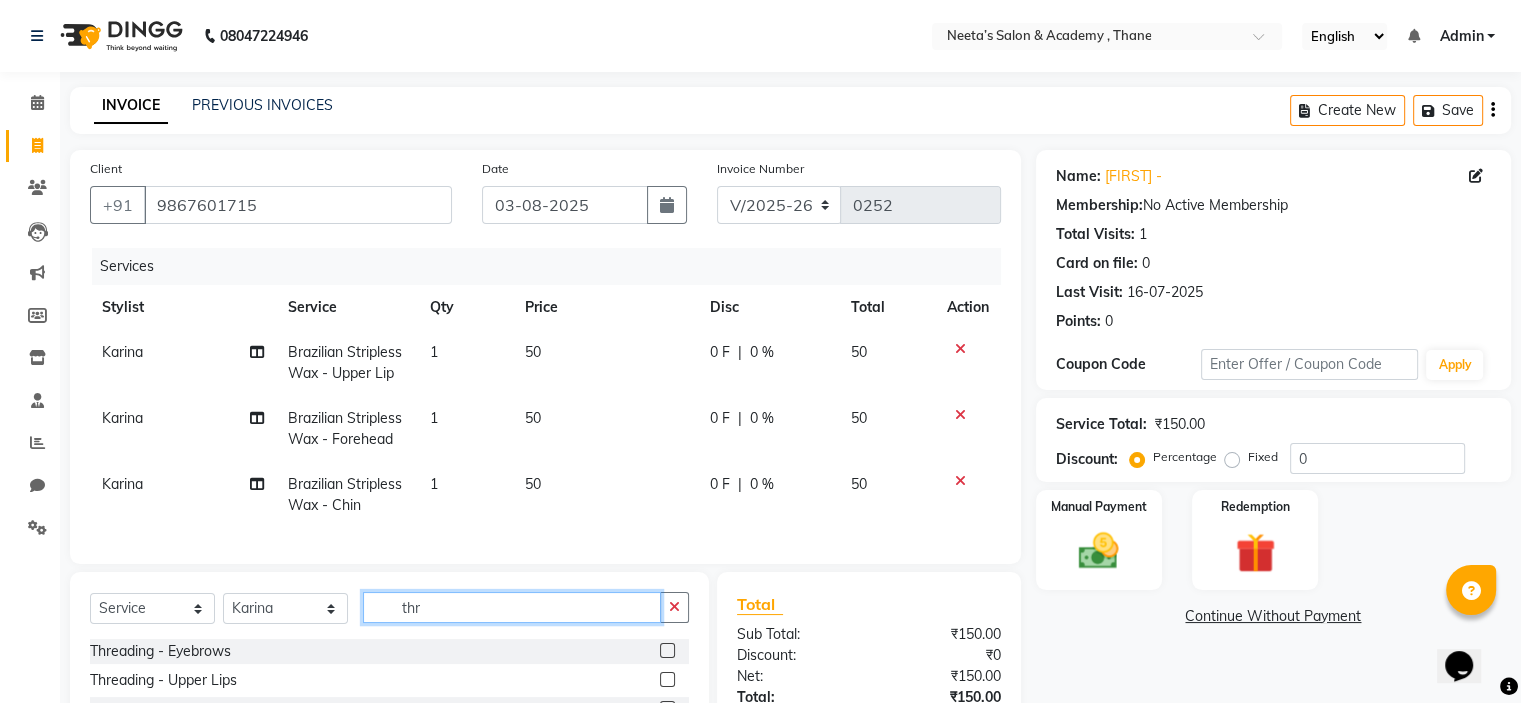 scroll, scrollTop: 0, scrollLeft: 0, axis: both 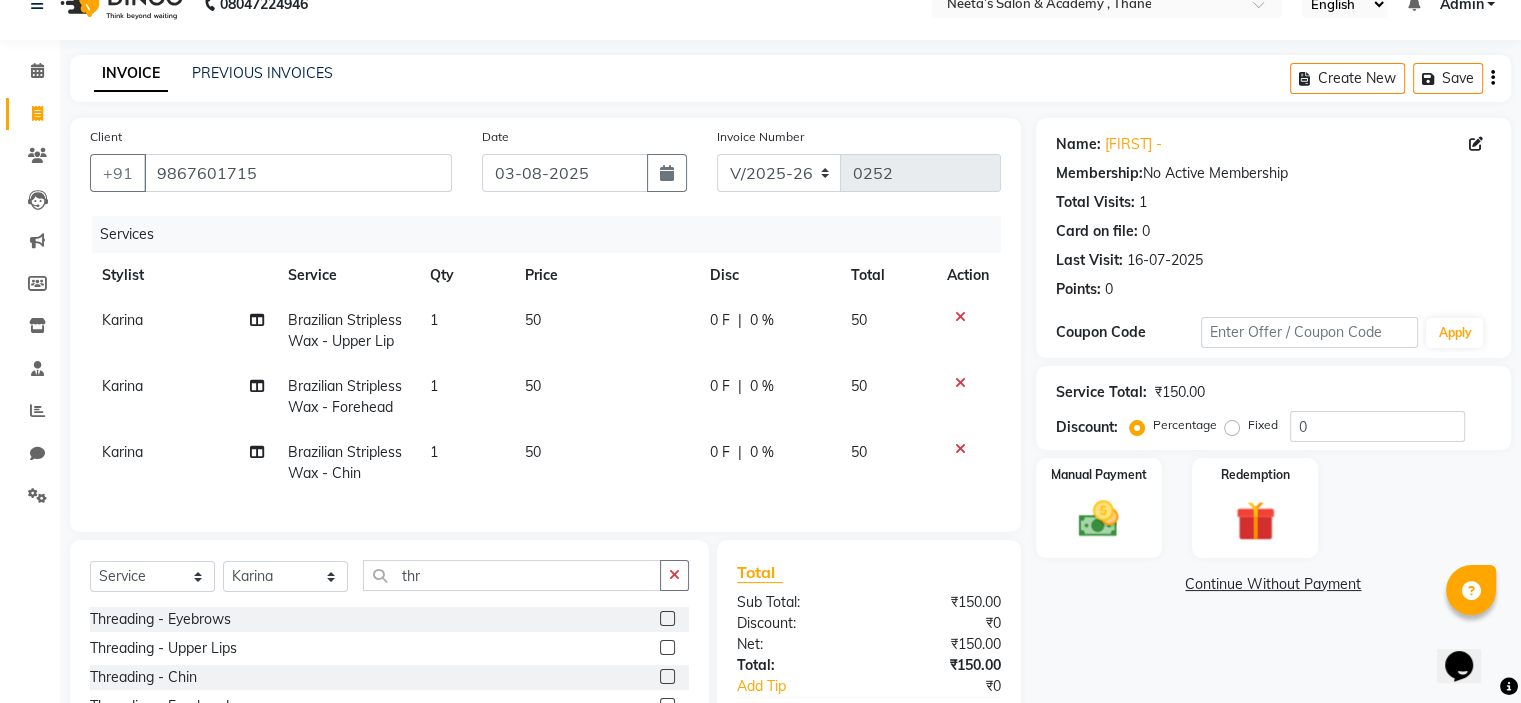 click 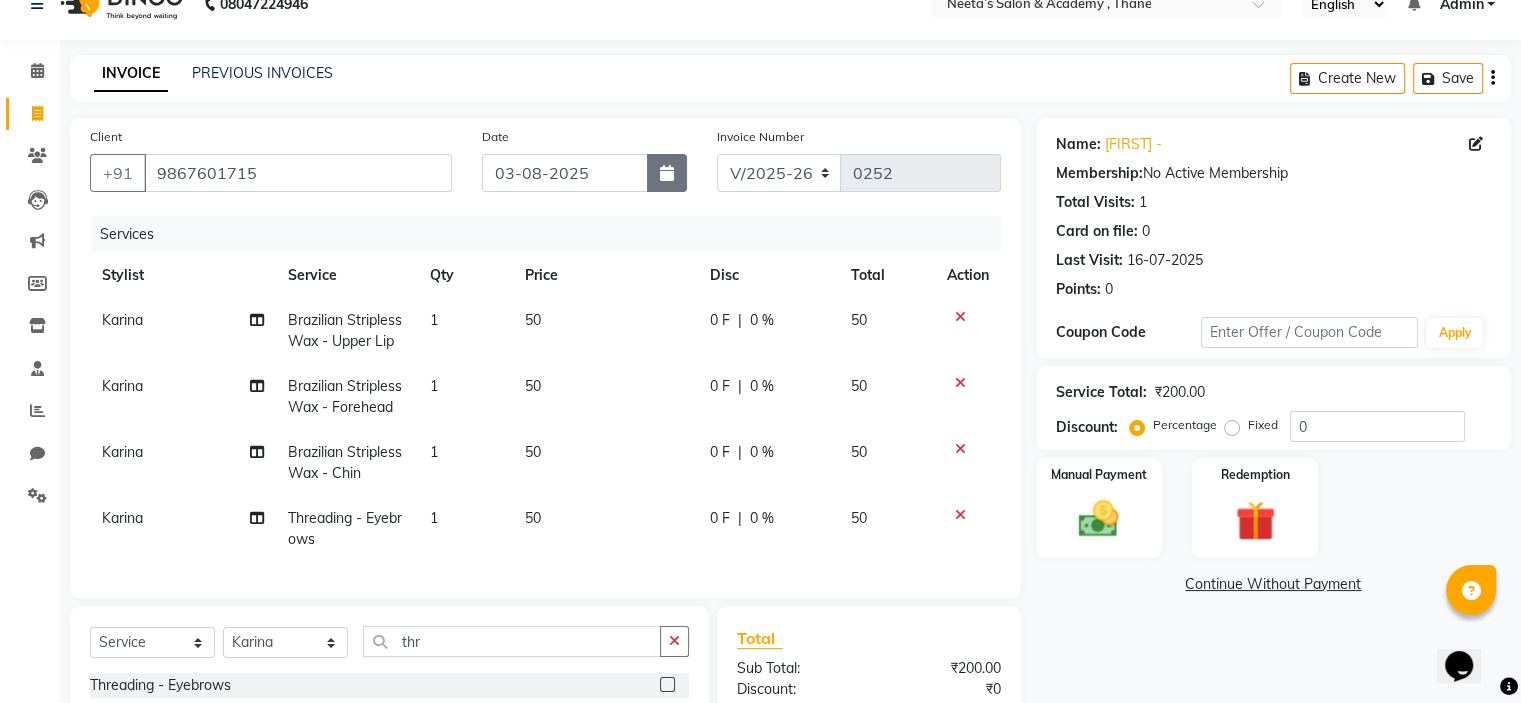 click 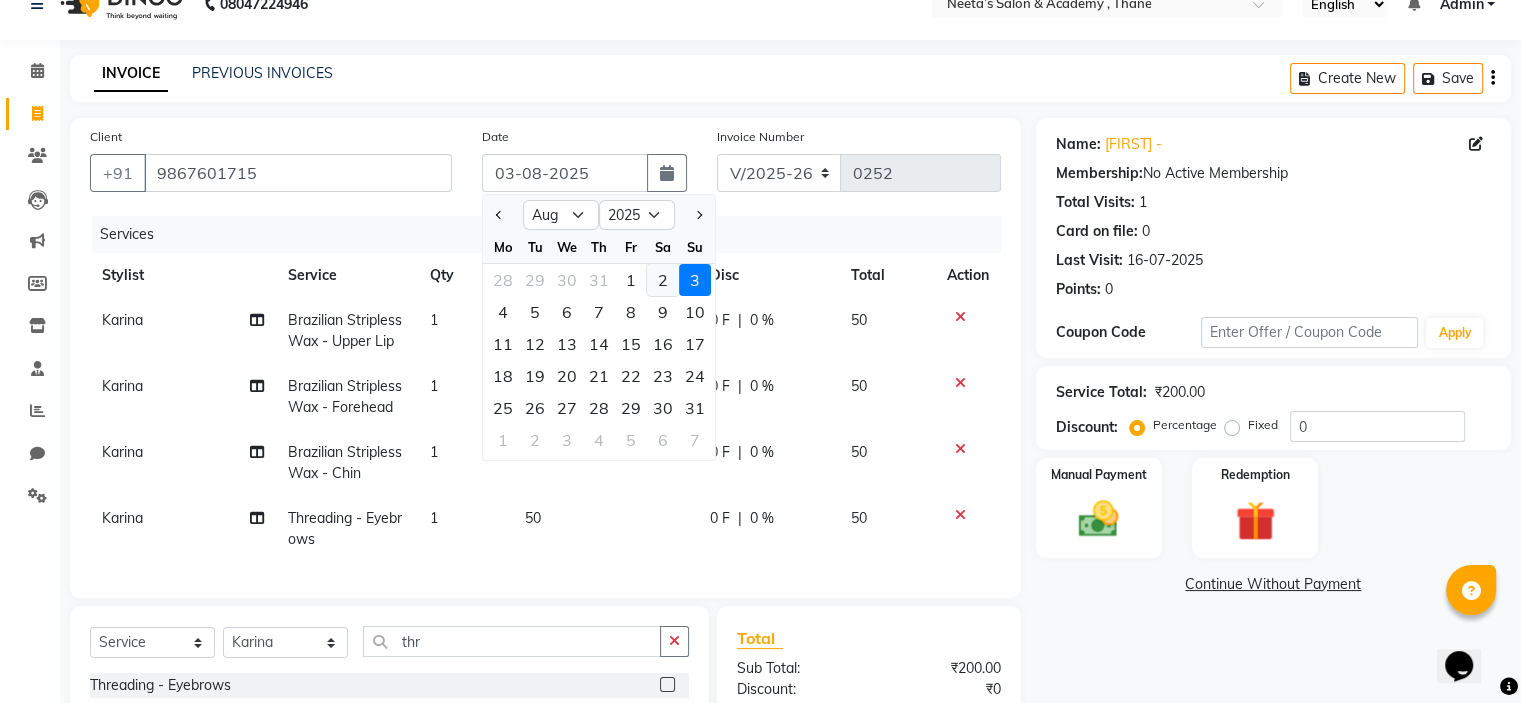 click on "2" 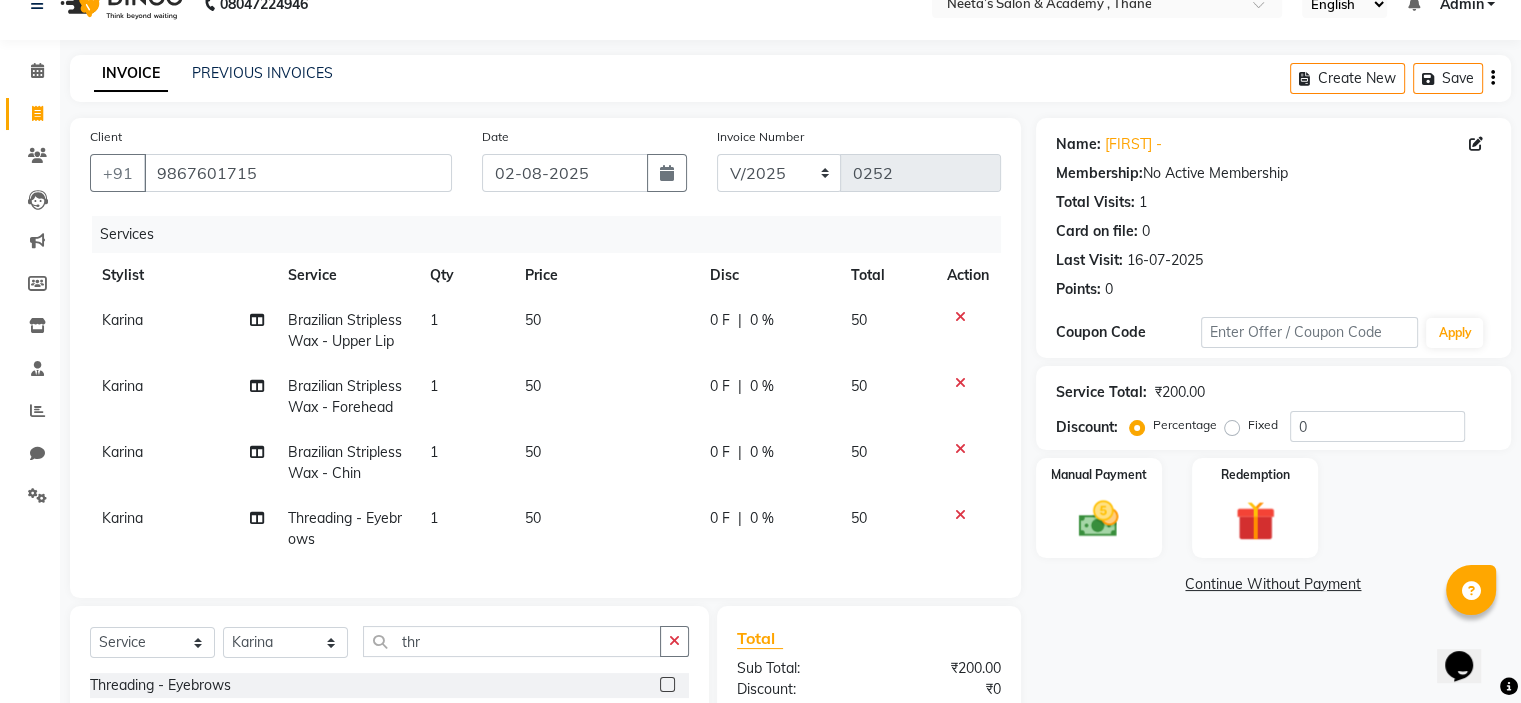scroll, scrollTop: 0, scrollLeft: 14, axis: horizontal 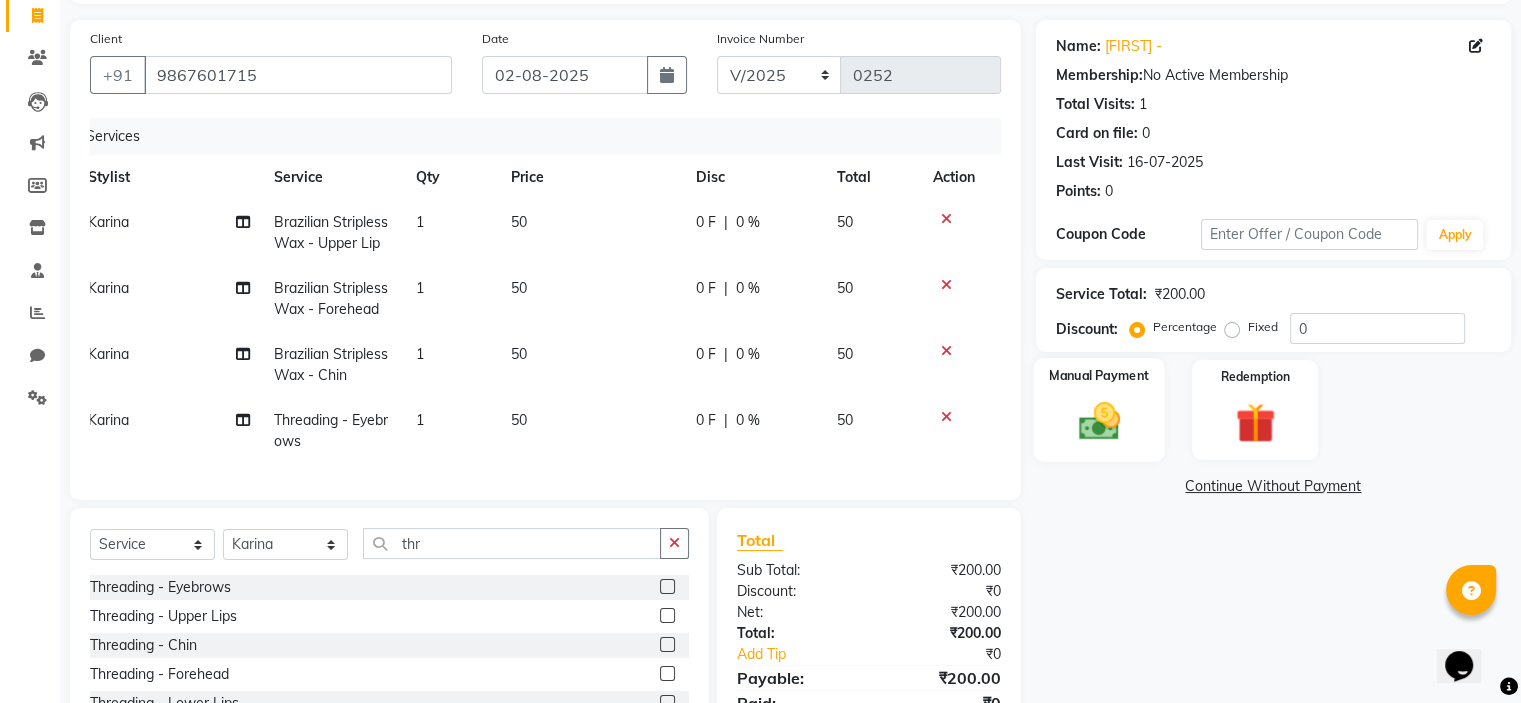 click on "Manual Payment" 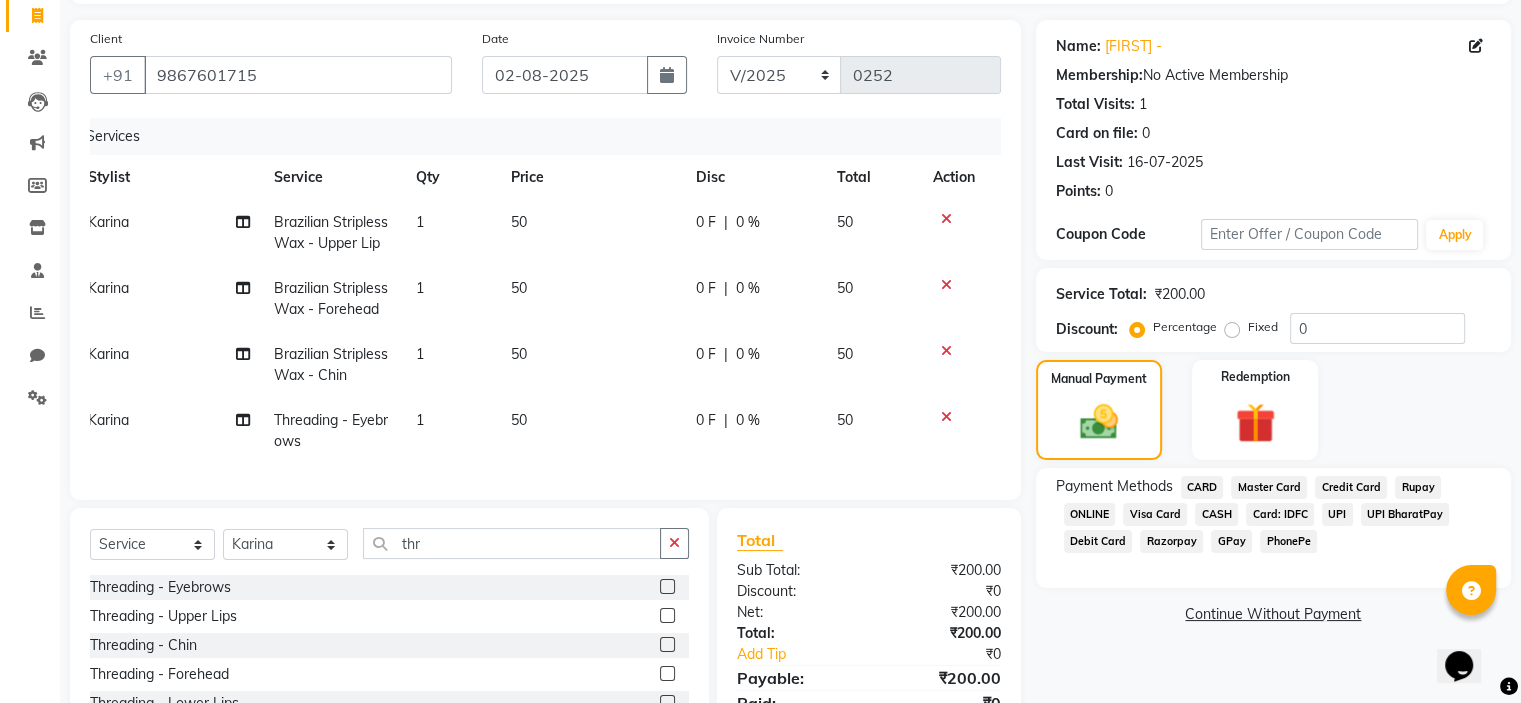 click on "CASH" 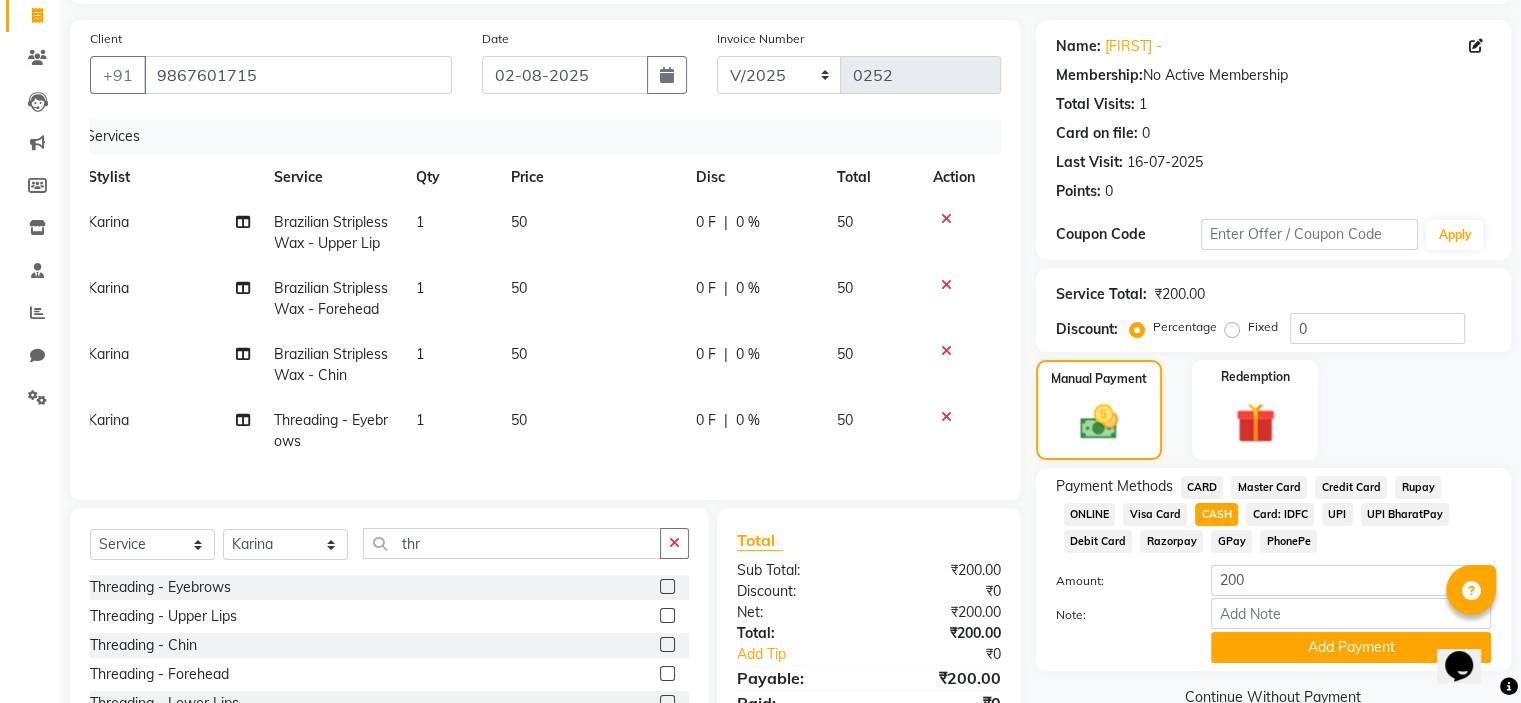 scroll, scrollTop: 232, scrollLeft: 0, axis: vertical 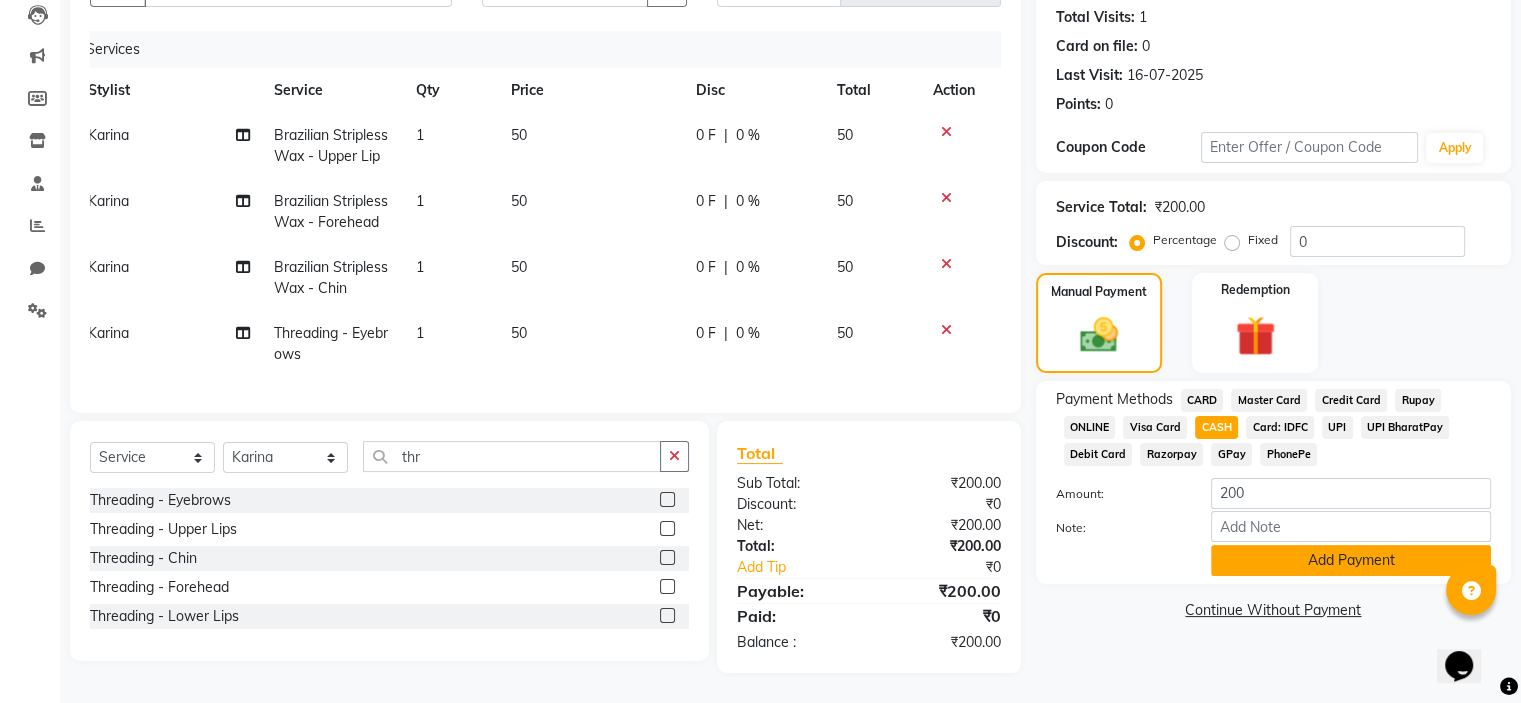 click on "Add Payment" 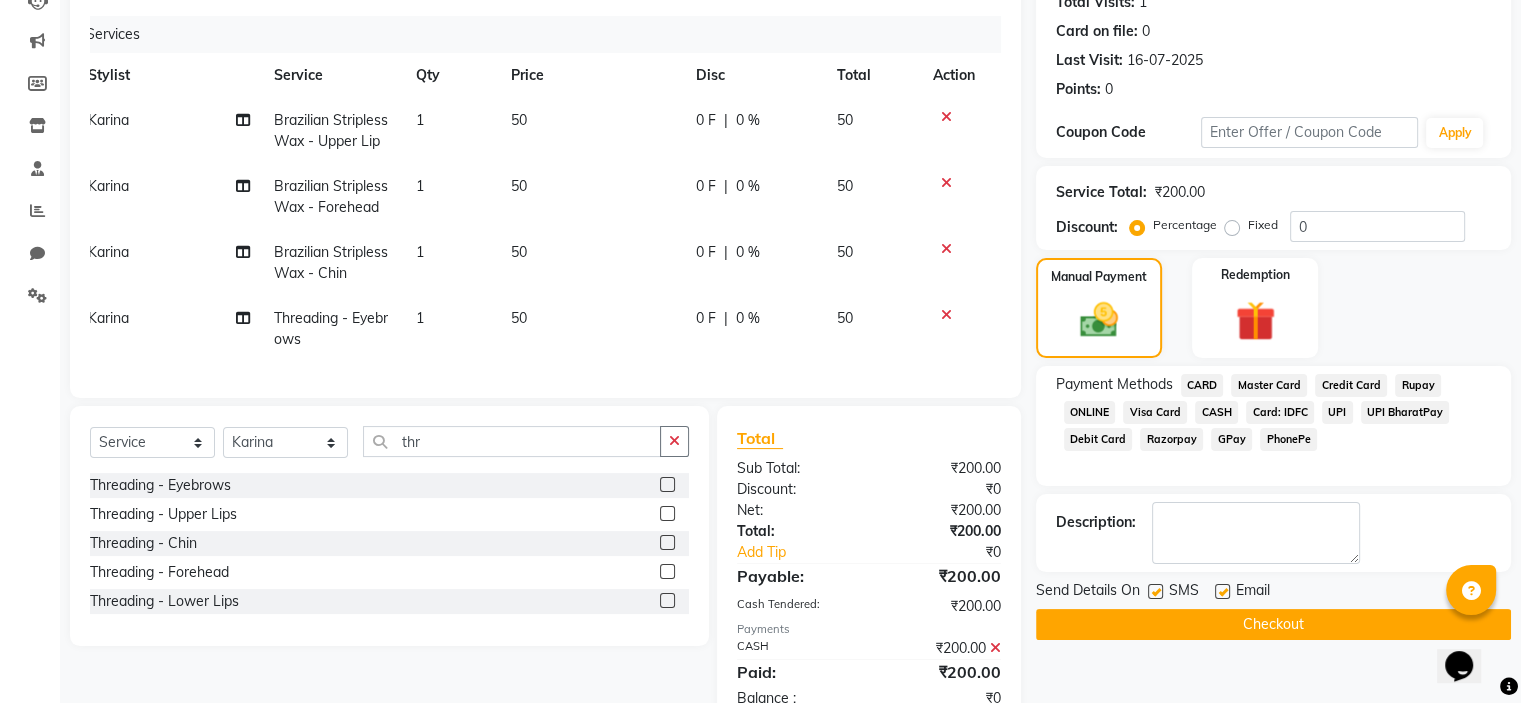 click 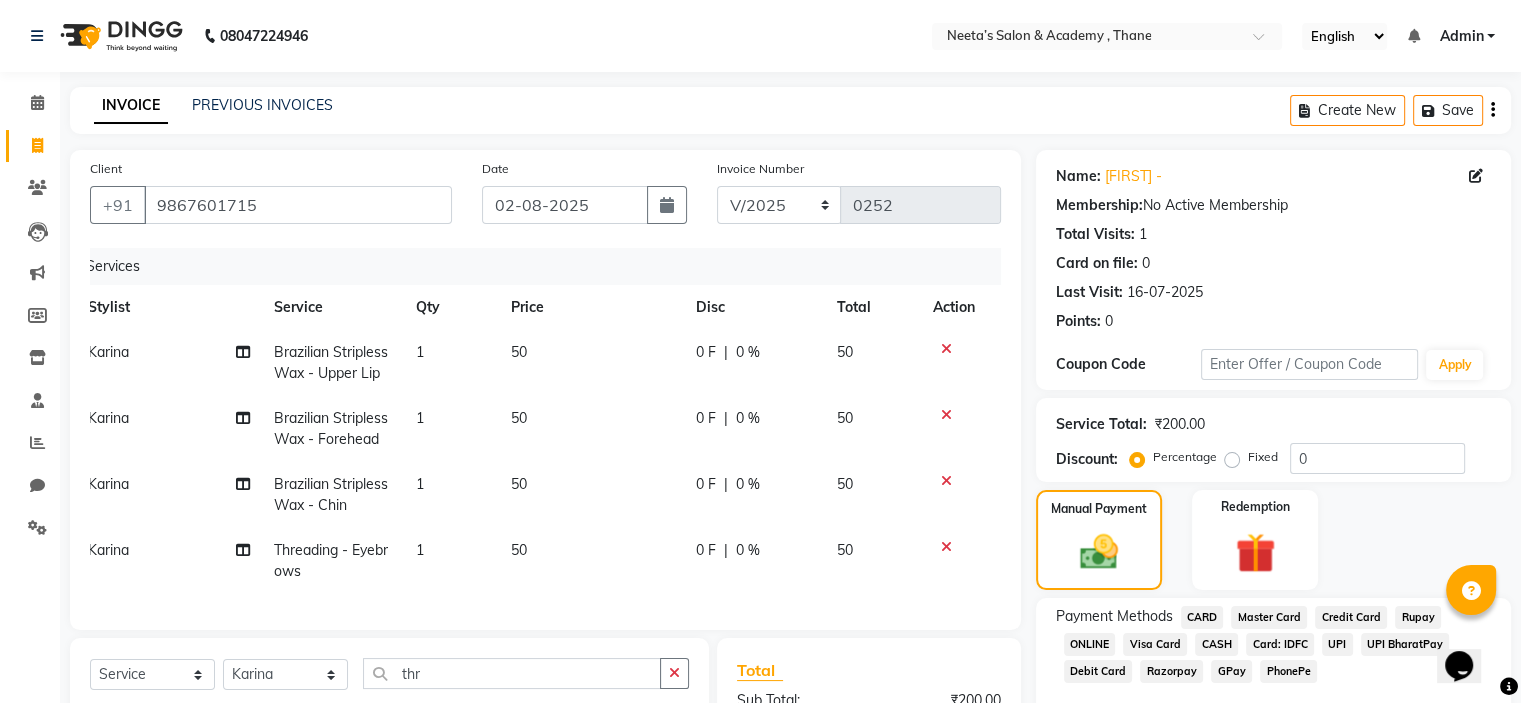 scroll, scrollTop: 303, scrollLeft: 0, axis: vertical 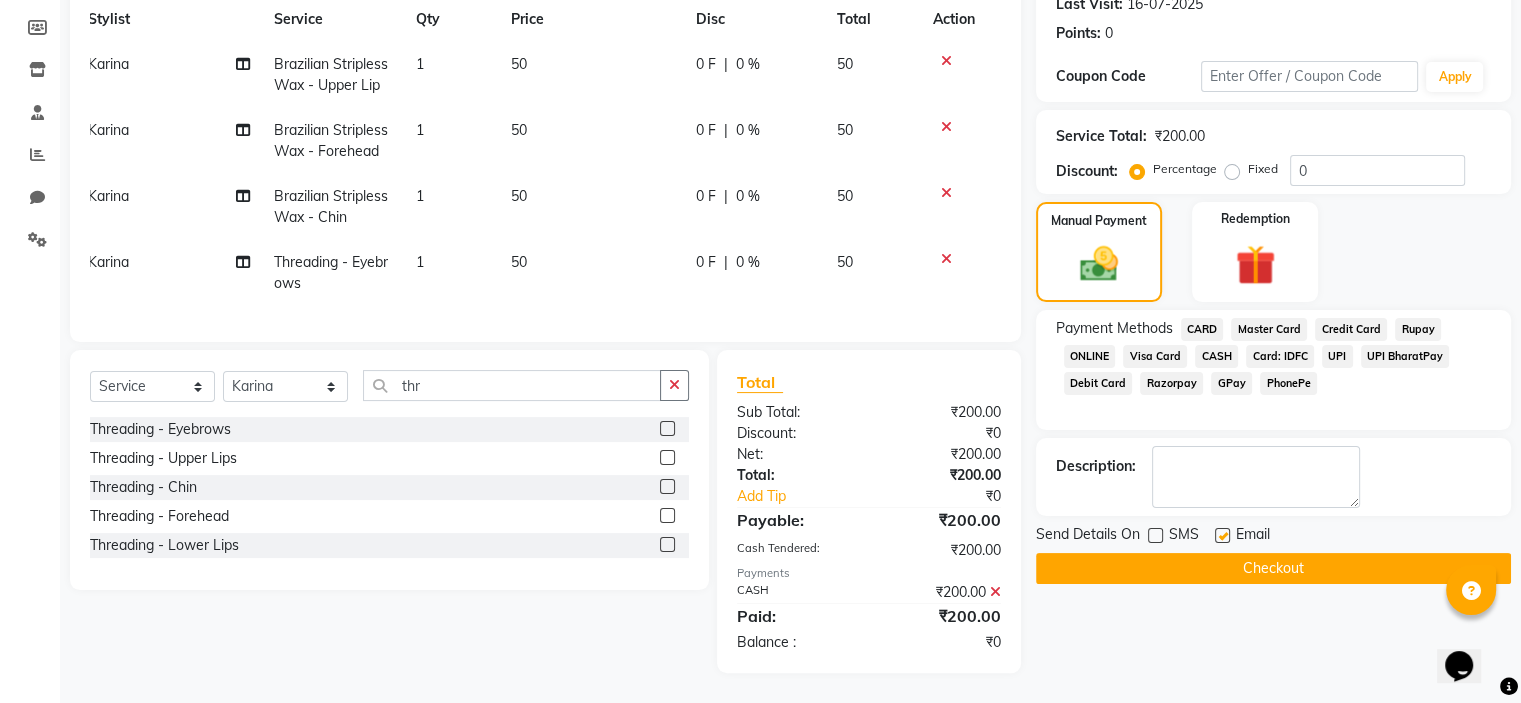 click on "Checkout" 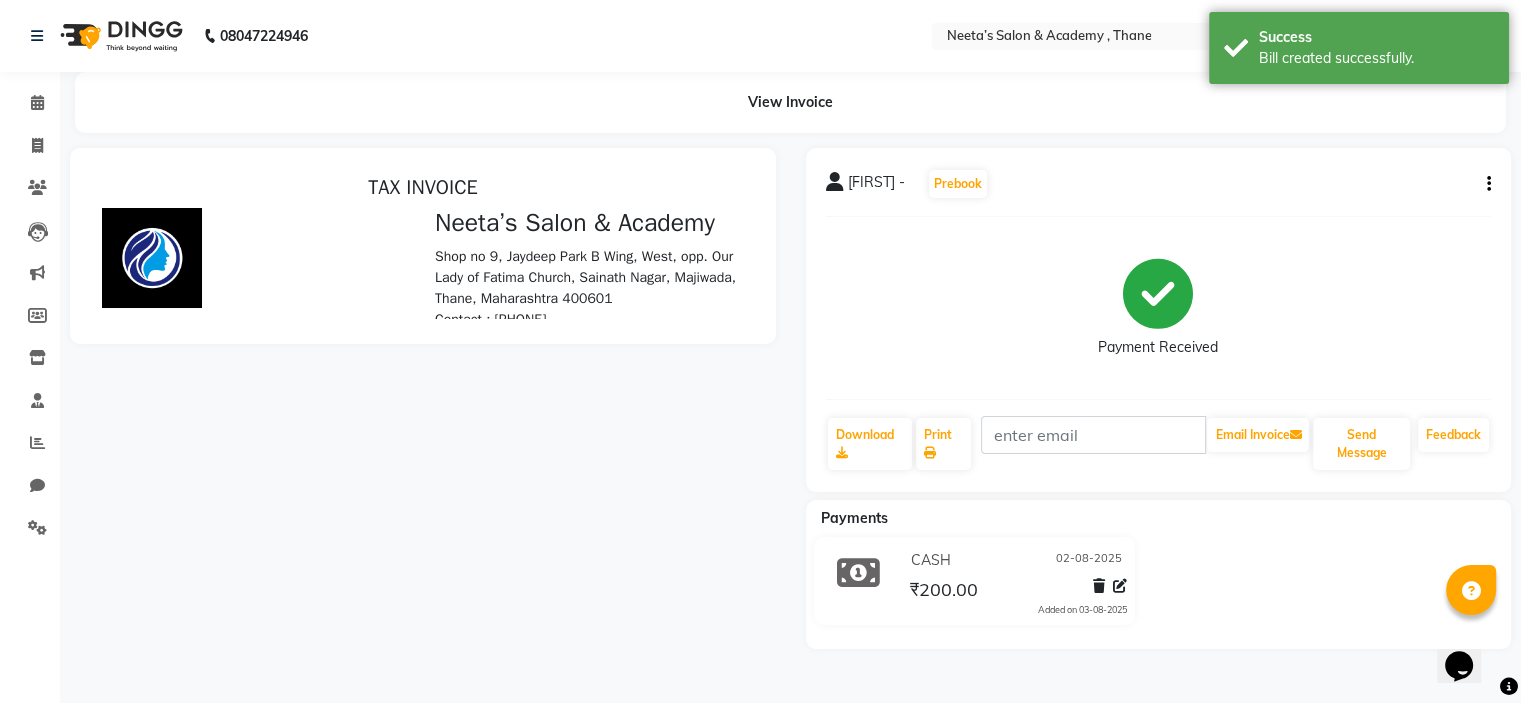 scroll, scrollTop: 0, scrollLeft: 0, axis: both 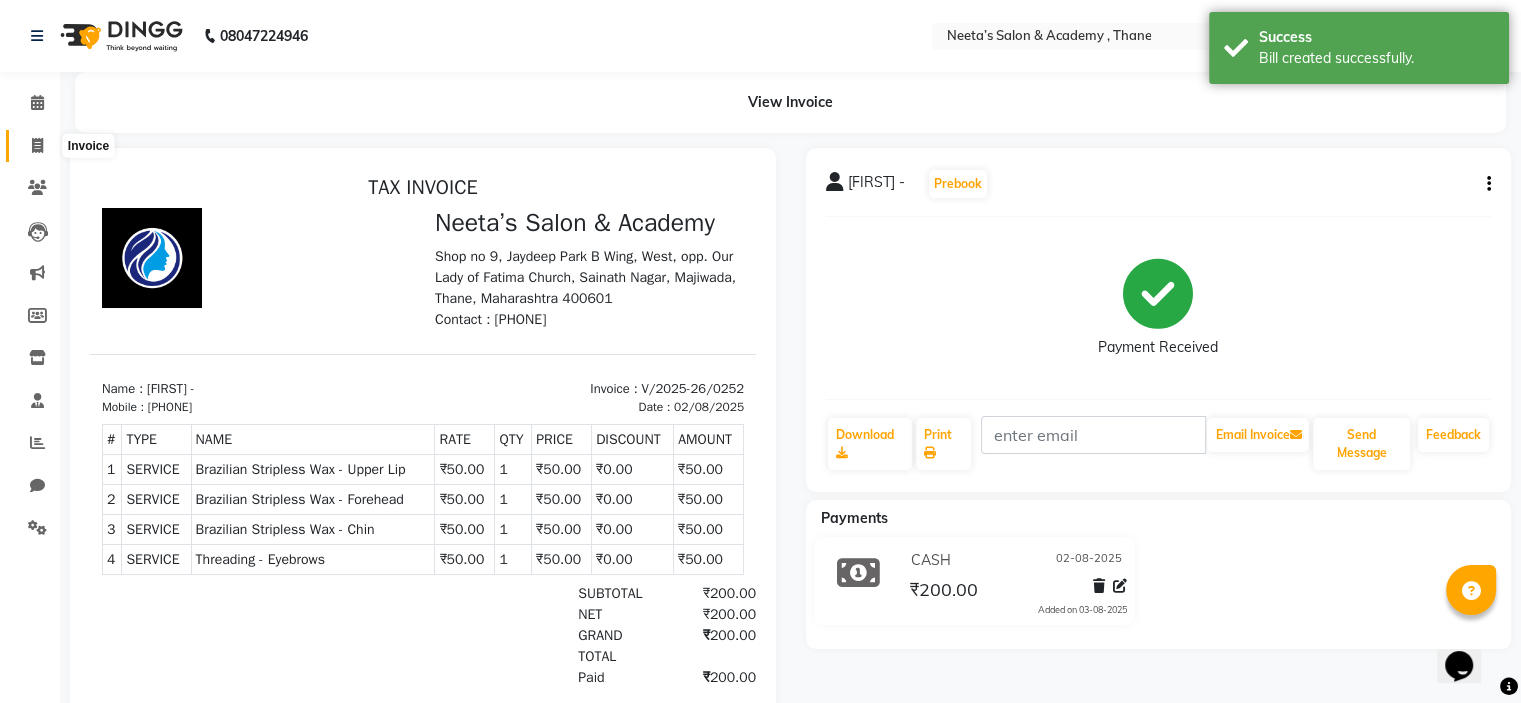 click 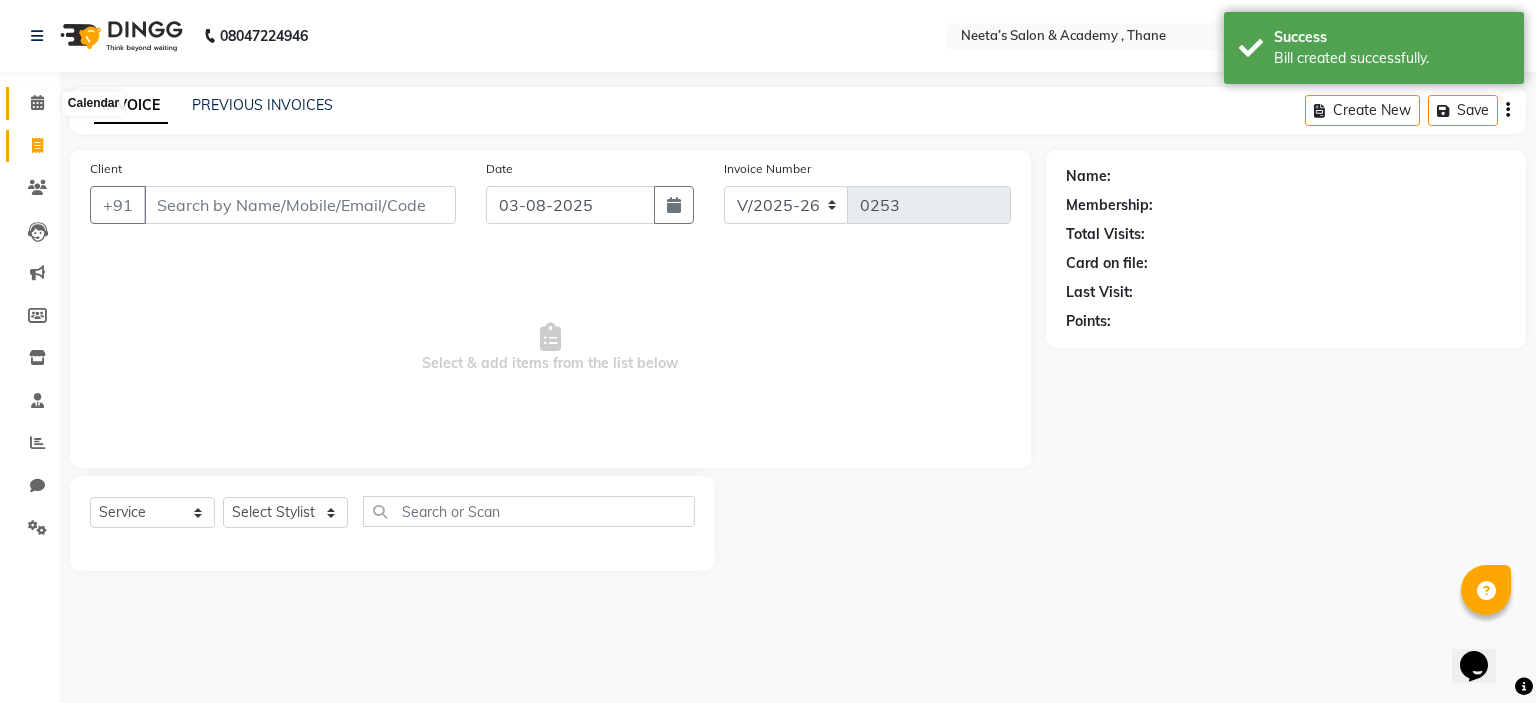 click 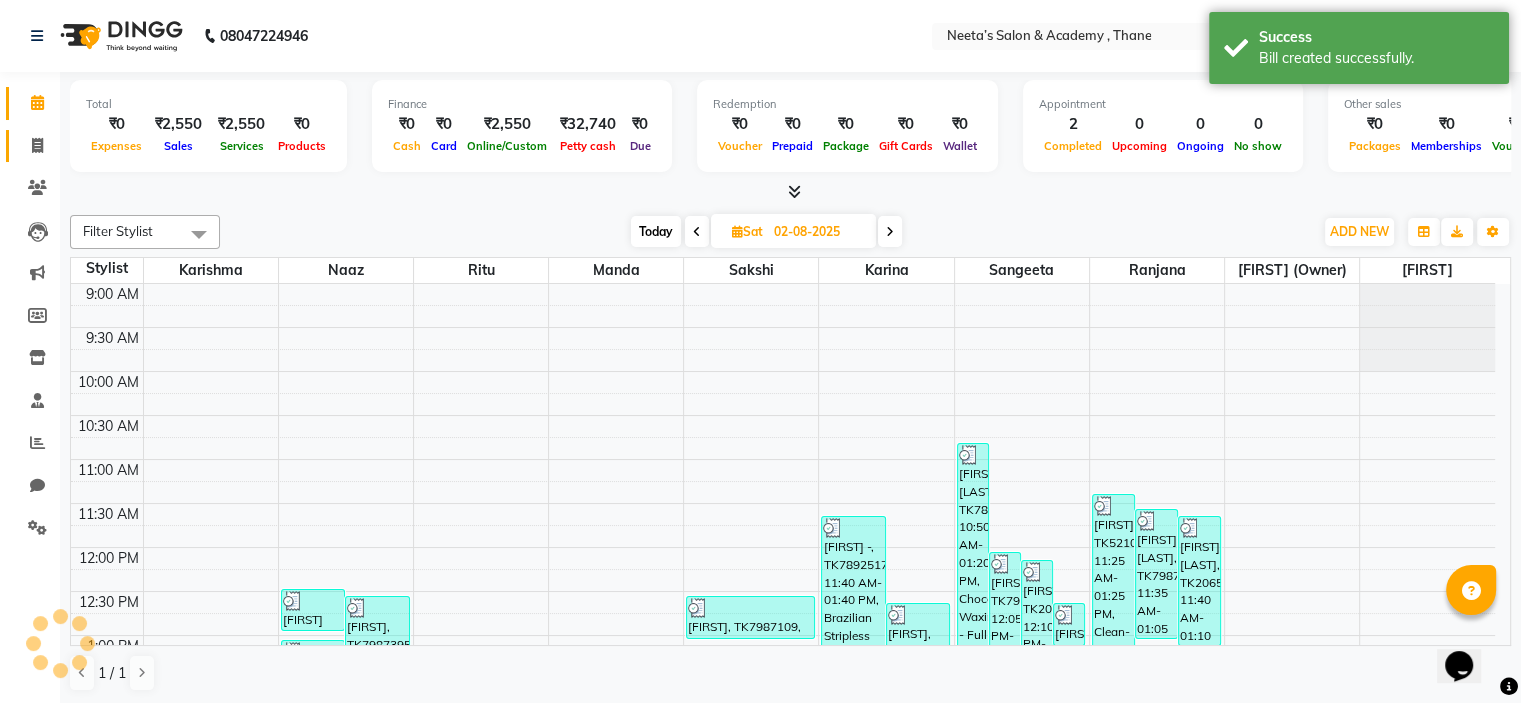 scroll, scrollTop: 350, scrollLeft: 0, axis: vertical 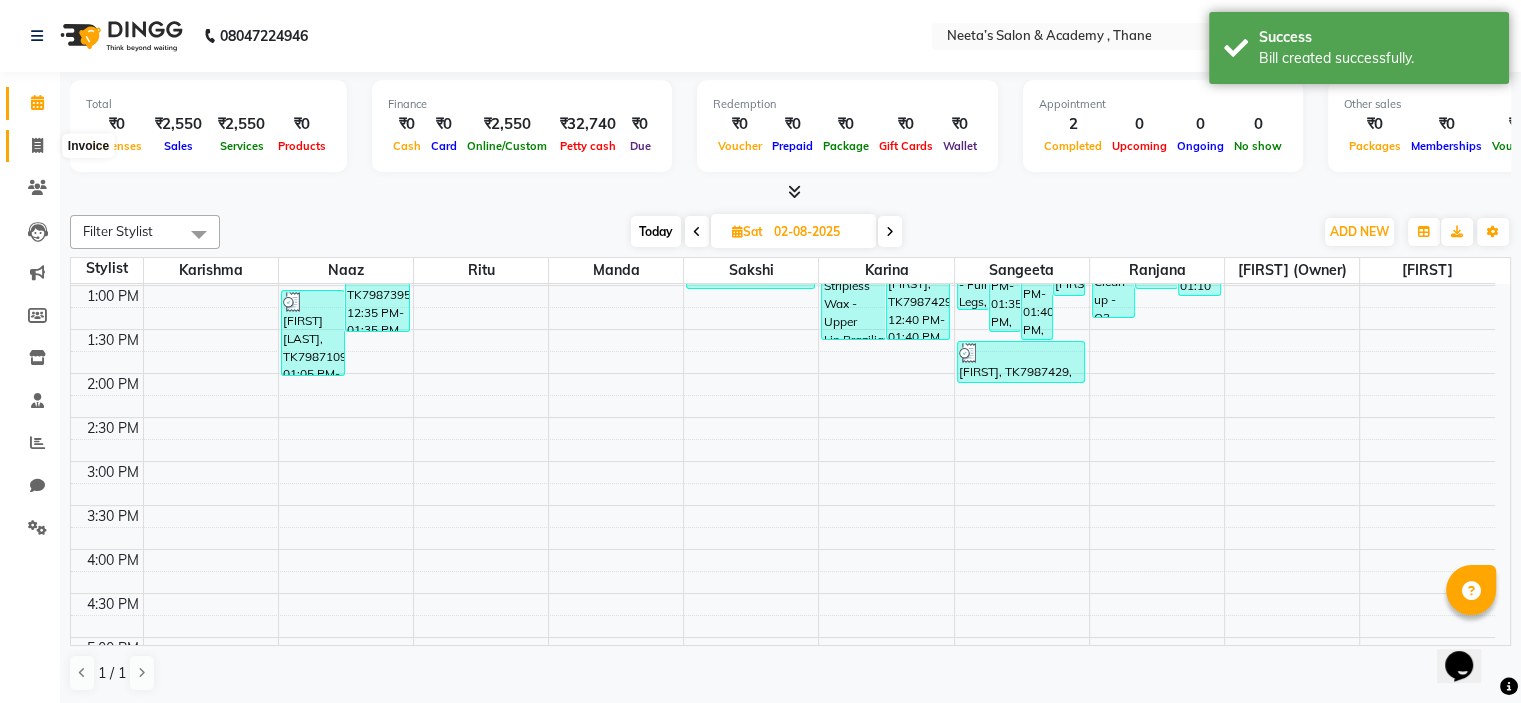 click 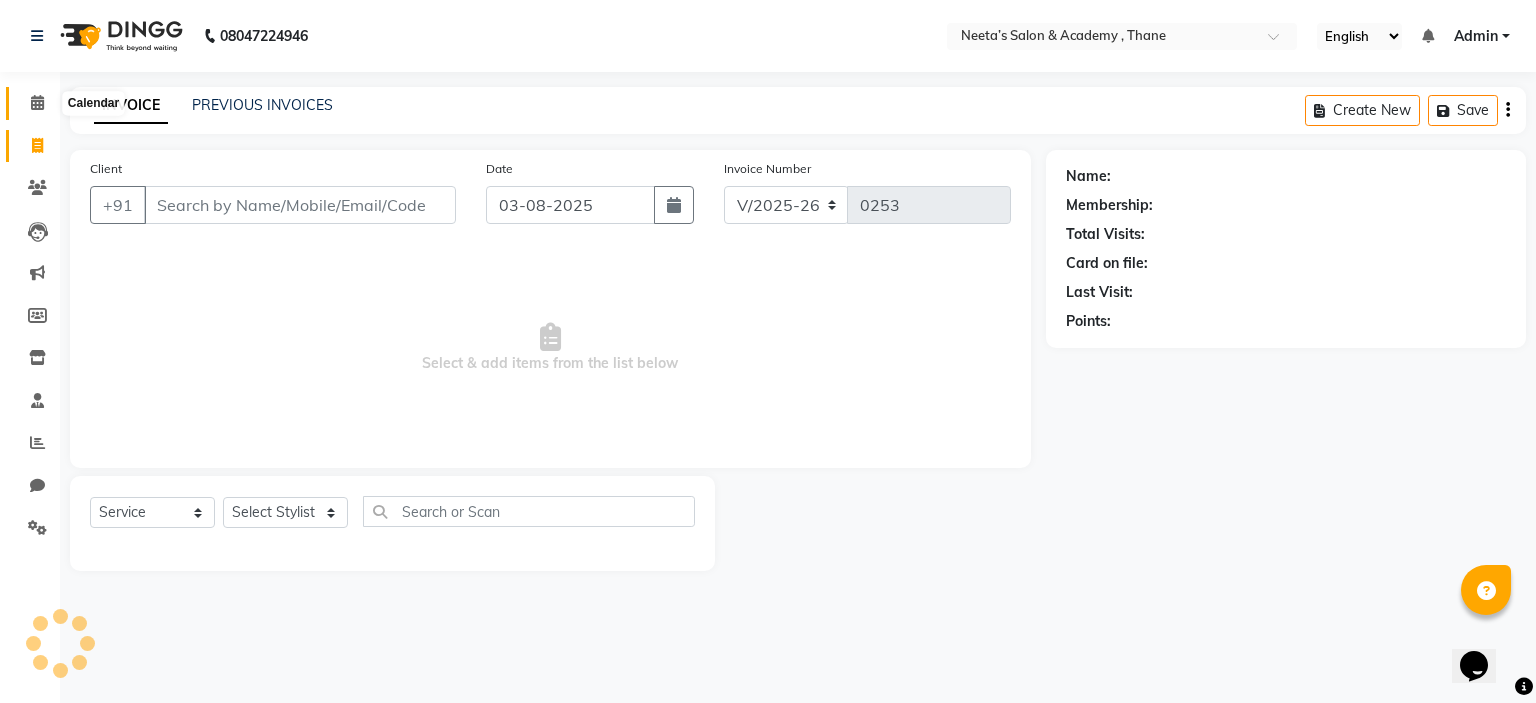 click 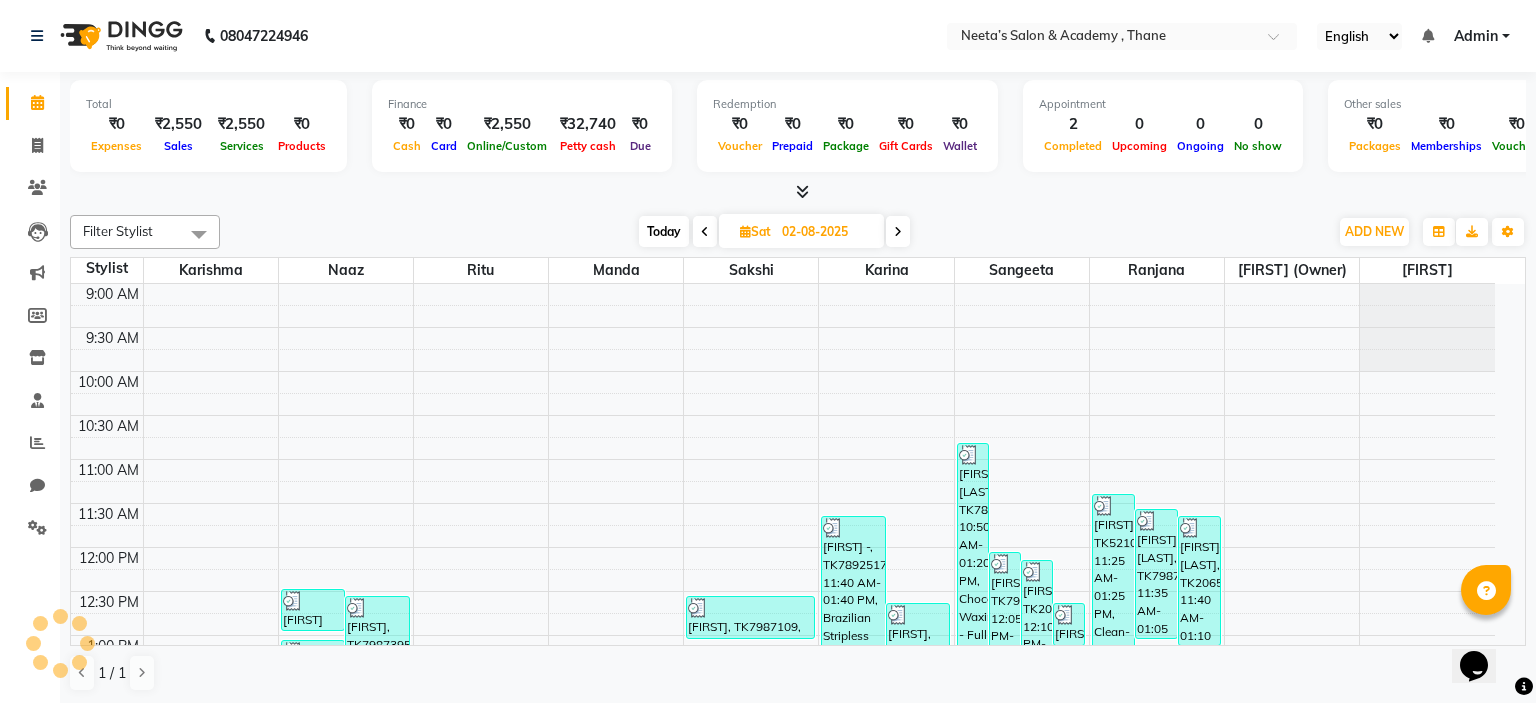 scroll, scrollTop: 350, scrollLeft: 0, axis: vertical 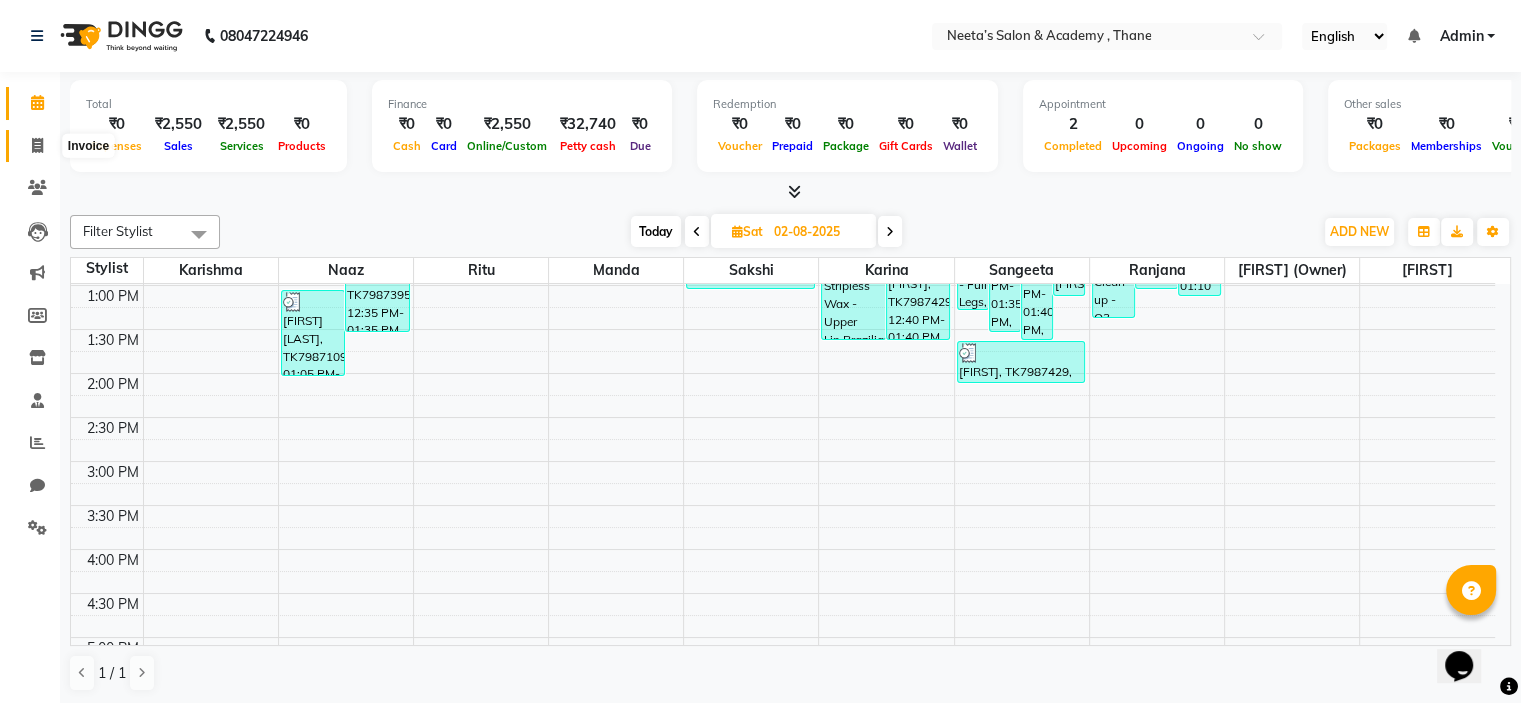 click 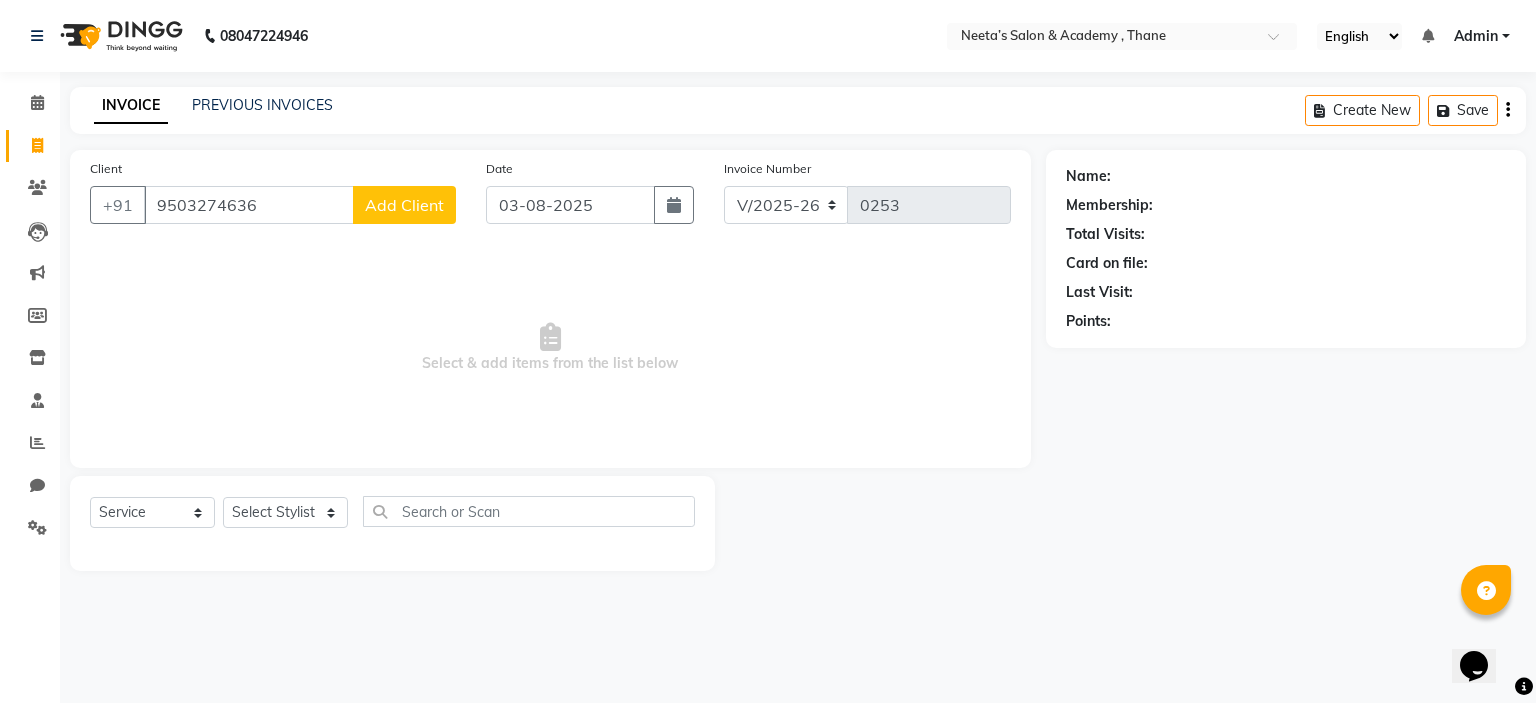 click on "Add Client" 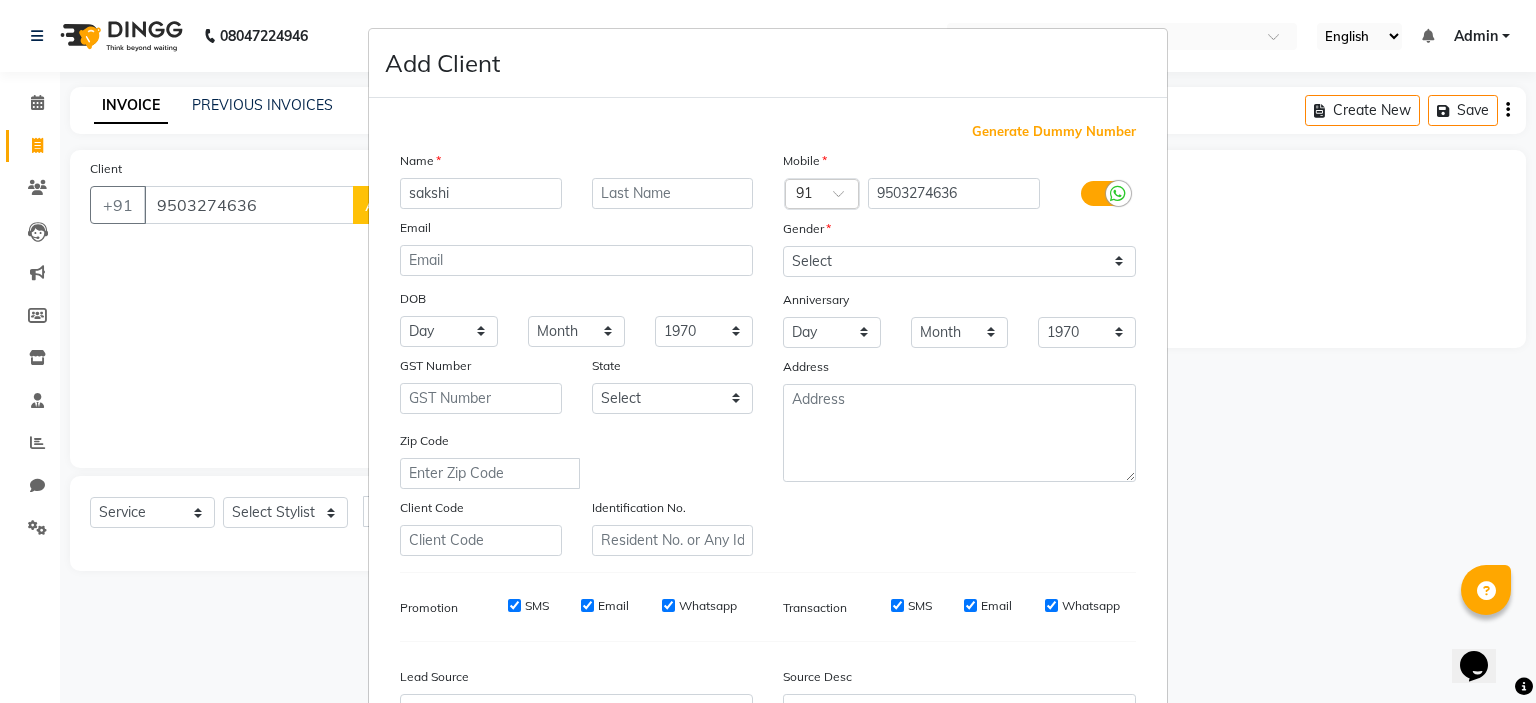 click on "sakshi" at bounding box center [481, 193] 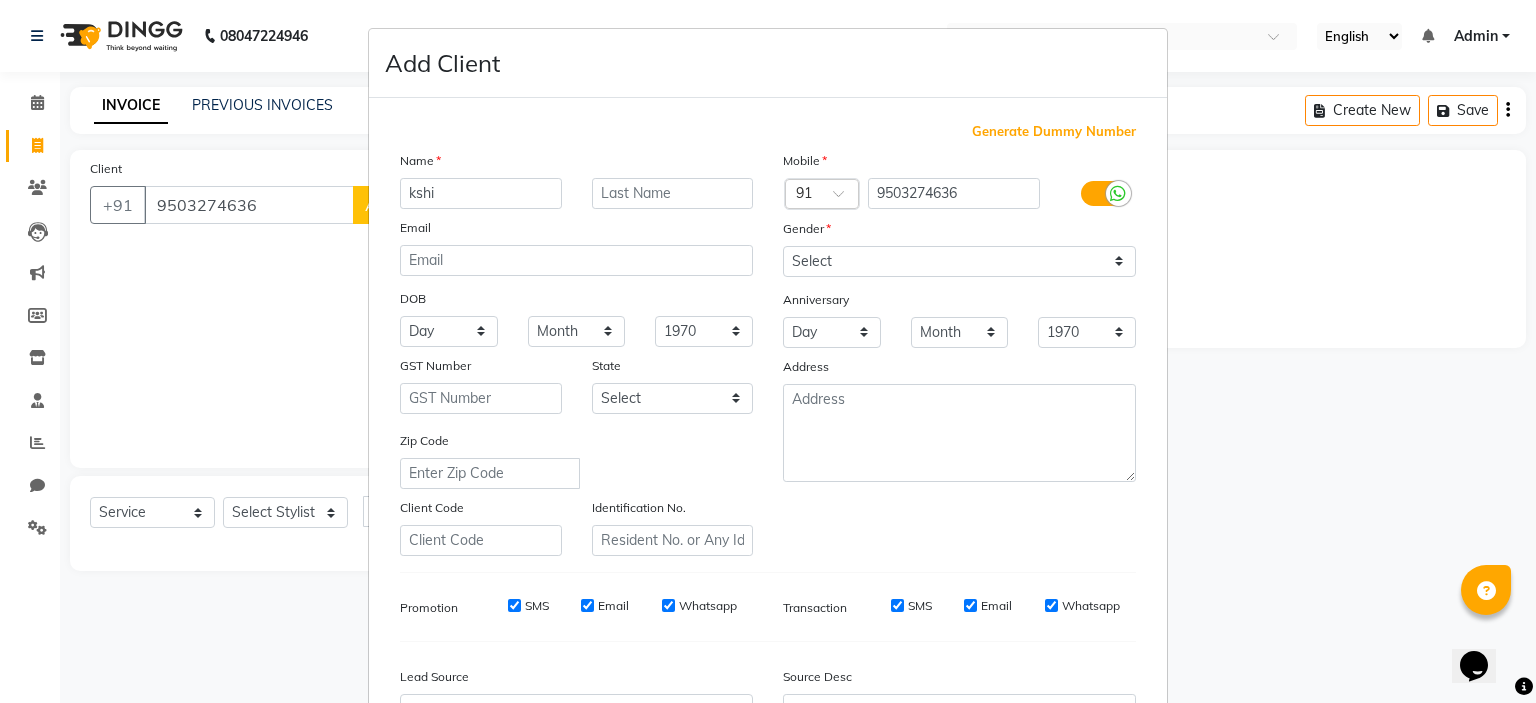click on "kshi" at bounding box center [481, 193] 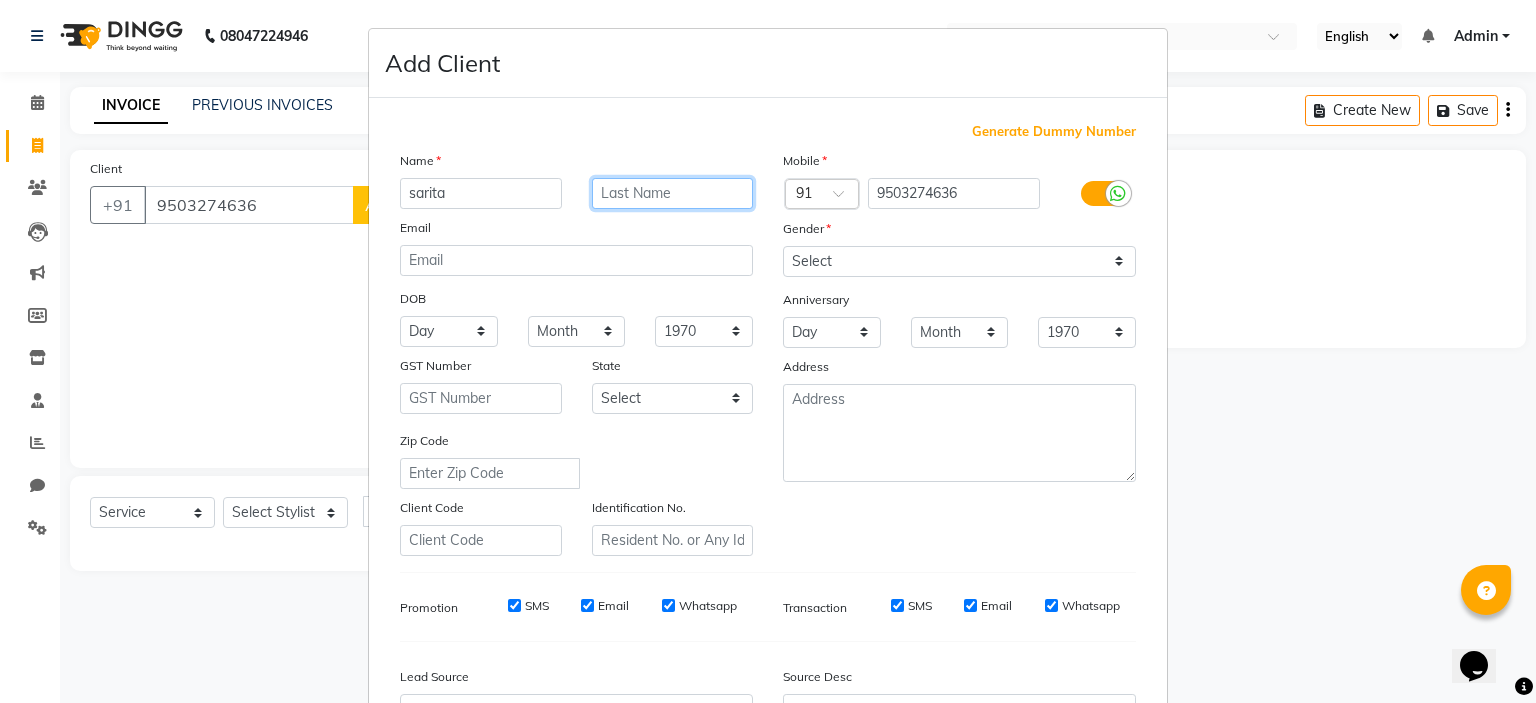 click at bounding box center [673, 193] 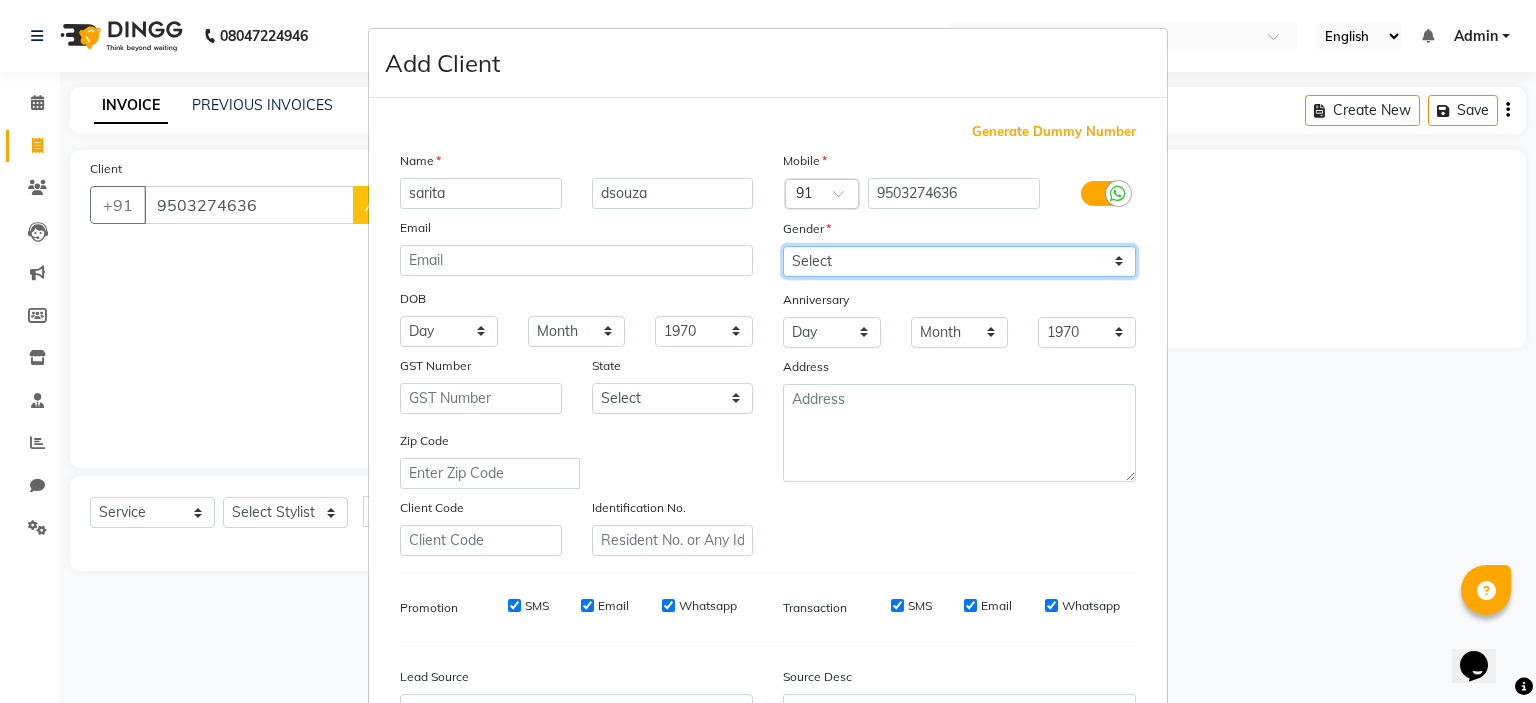 click on "Select Male Female Other Prefer Not To Say" at bounding box center (959, 261) 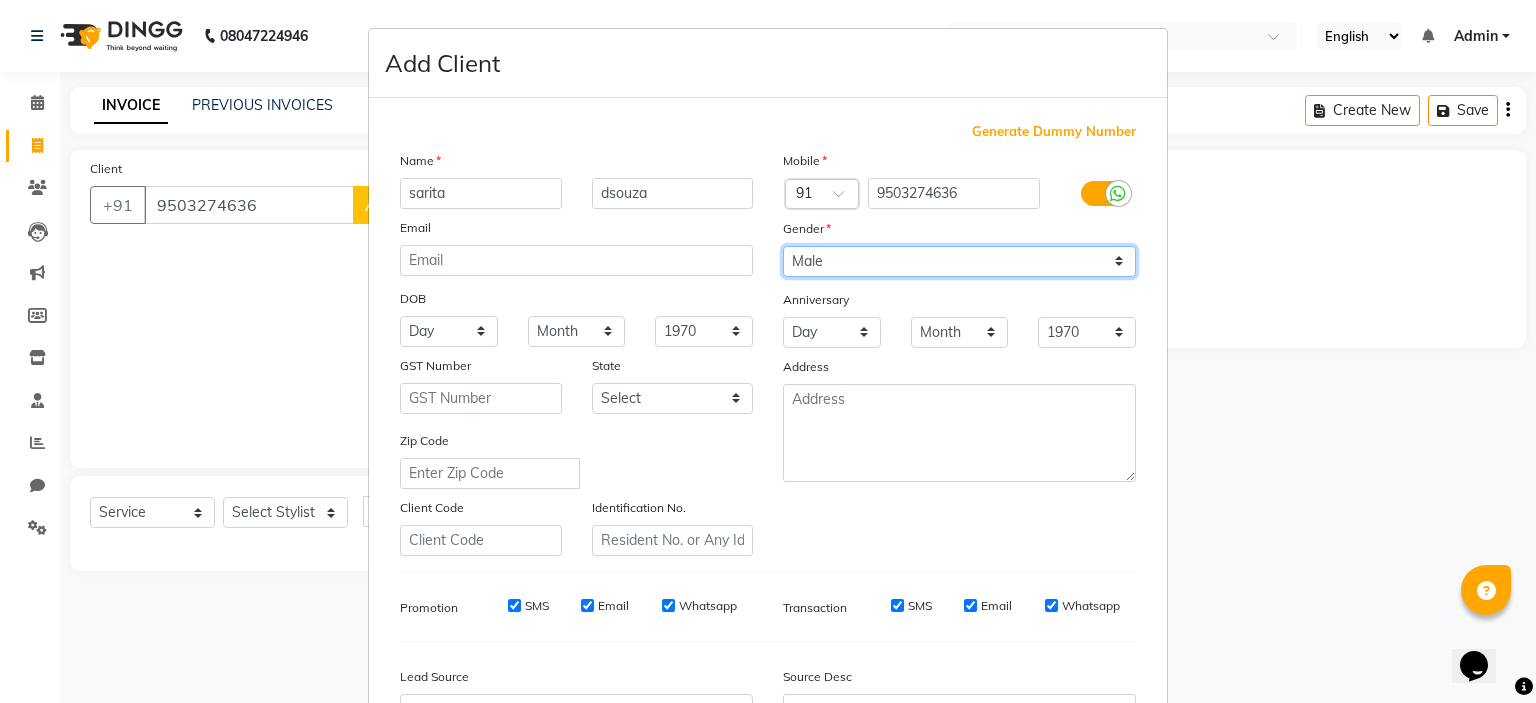 click on "Select Male Female Other Prefer Not To Say" at bounding box center (959, 261) 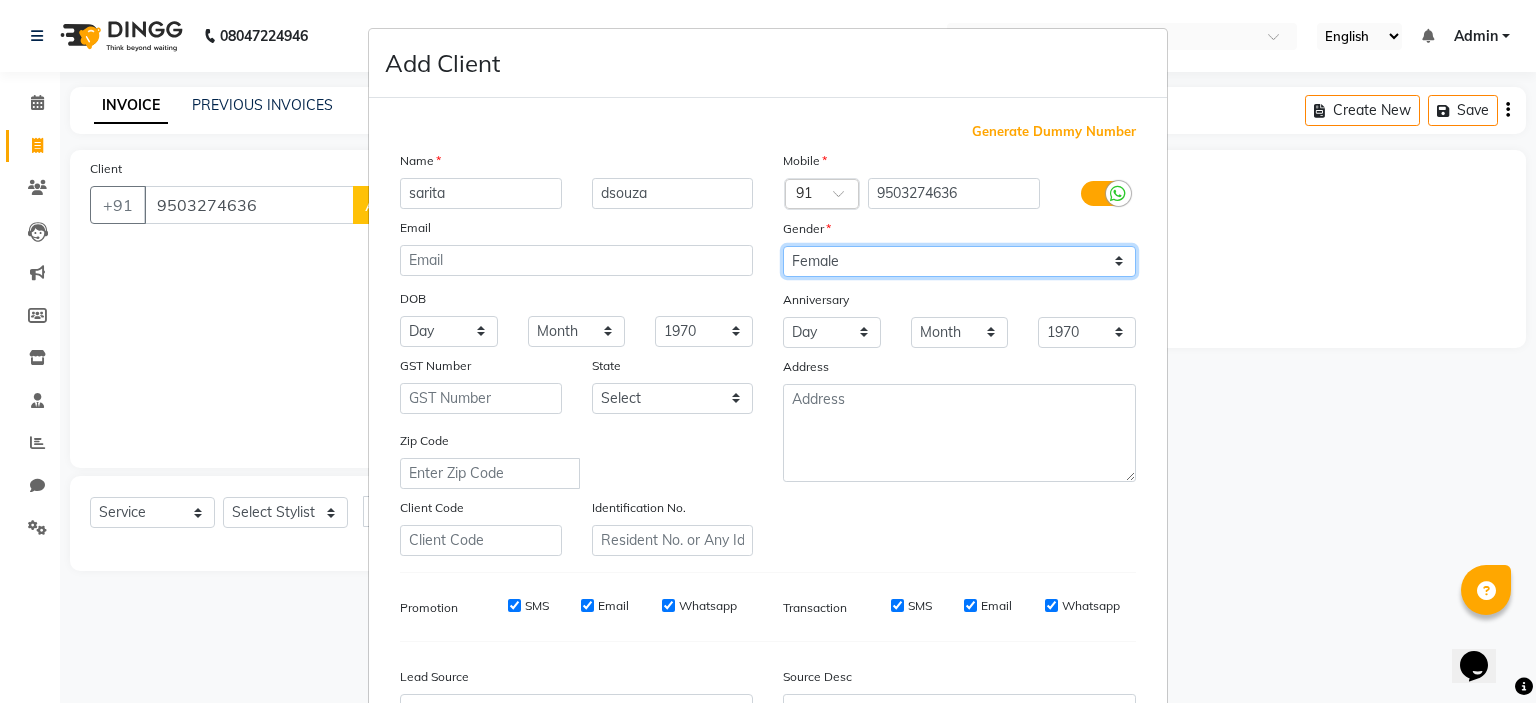 click on "Select Male Female Other Prefer Not To Say" at bounding box center (959, 261) 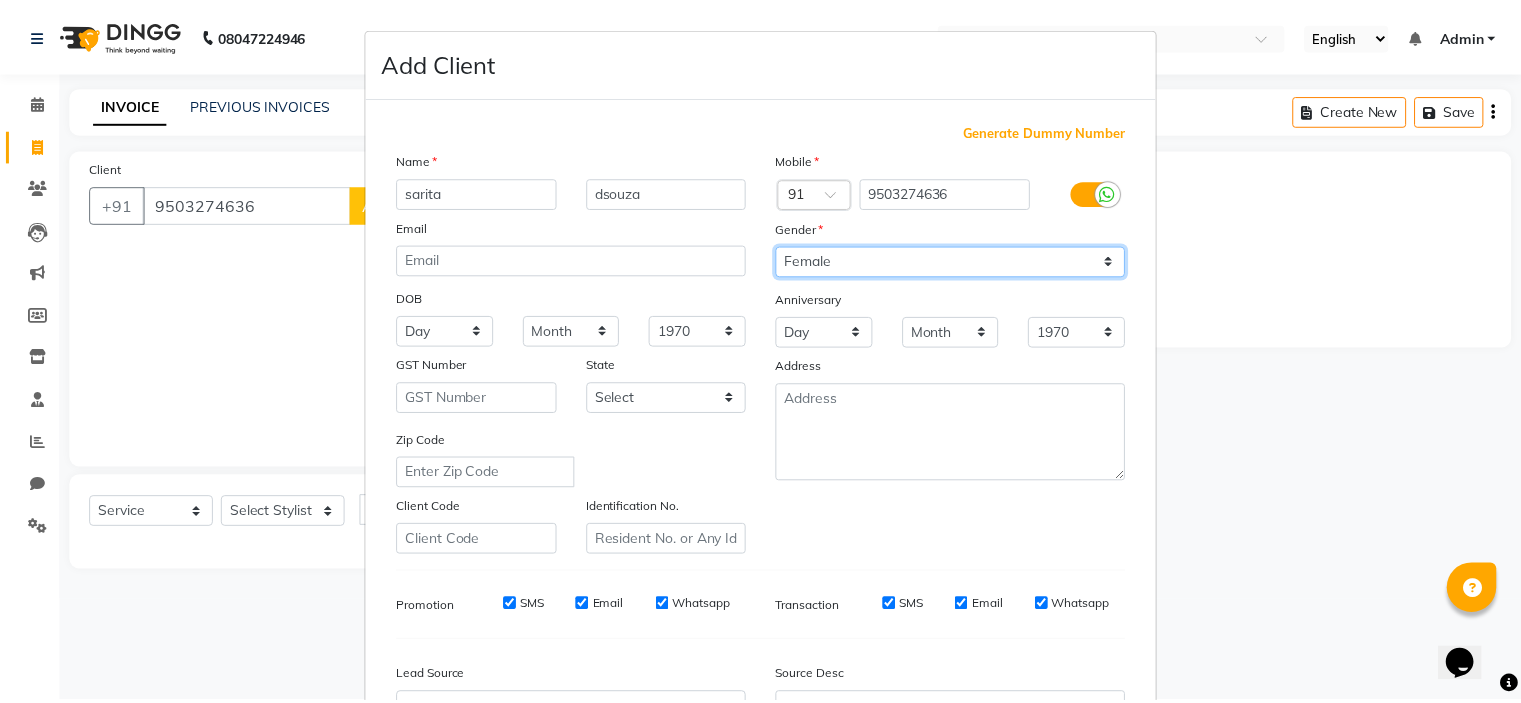 scroll, scrollTop: 229, scrollLeft: 0, axis: vertical 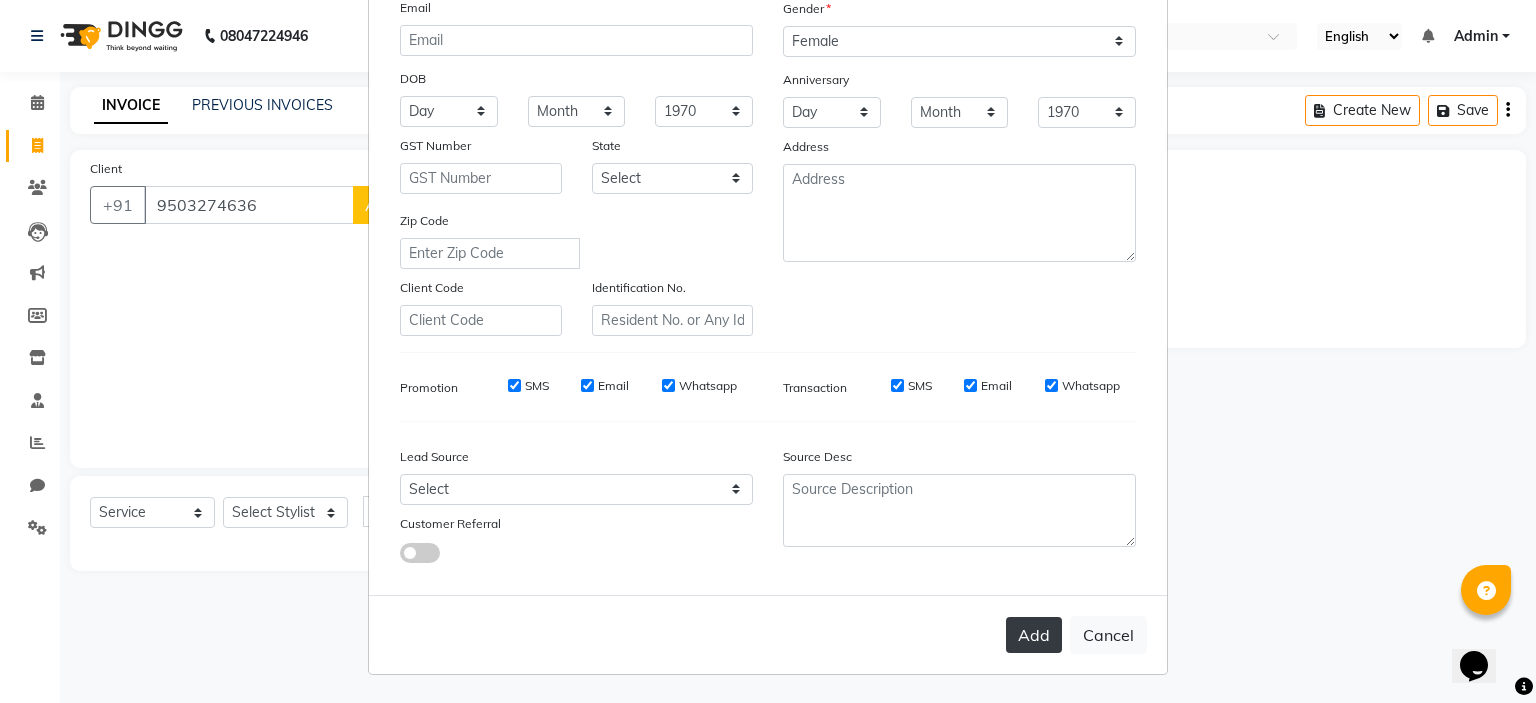 click on "Add" at bounding box center [1034, 635] 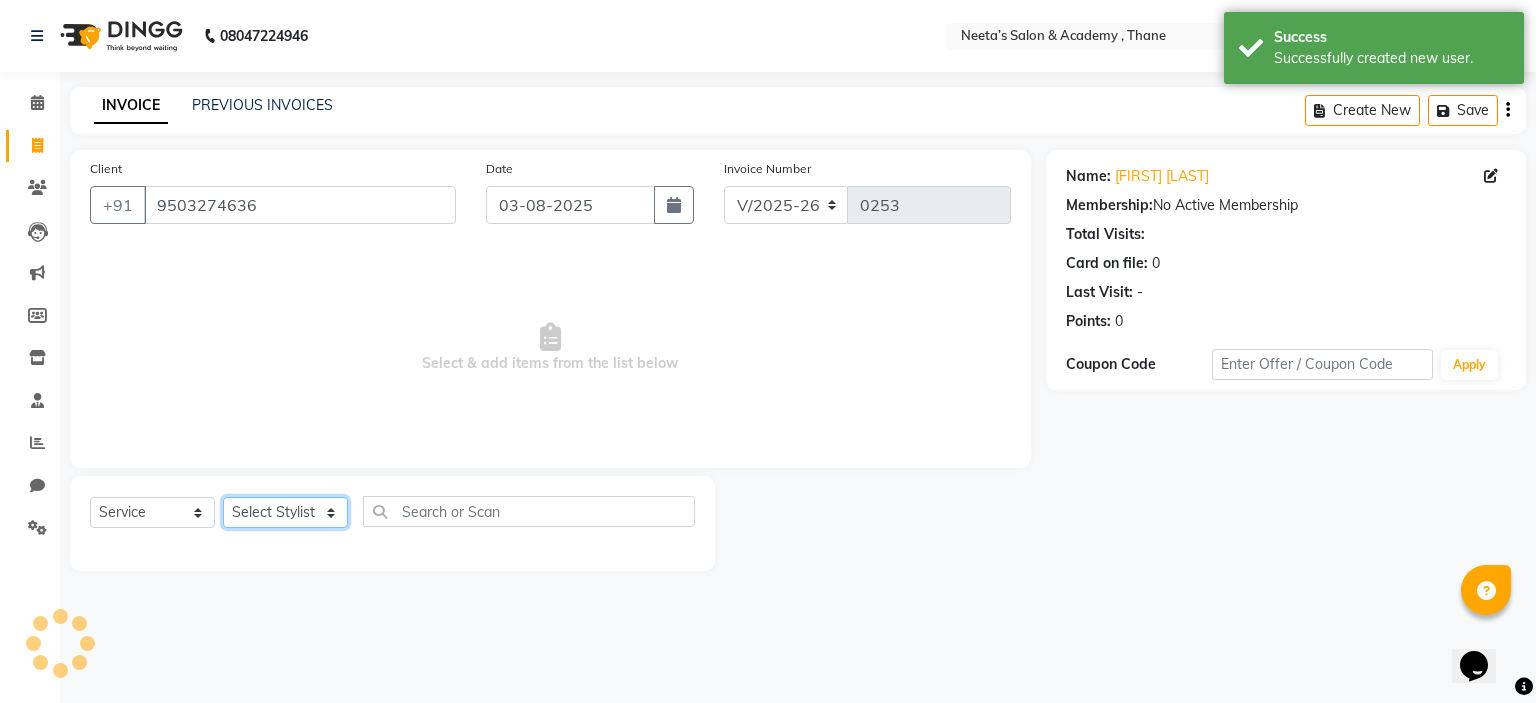 click on "Select Stylist  [NAME] (Owner) [NAME] [NAME] [NAME] [NAME] [NAME] [NAME] [NAME] [NAME]" 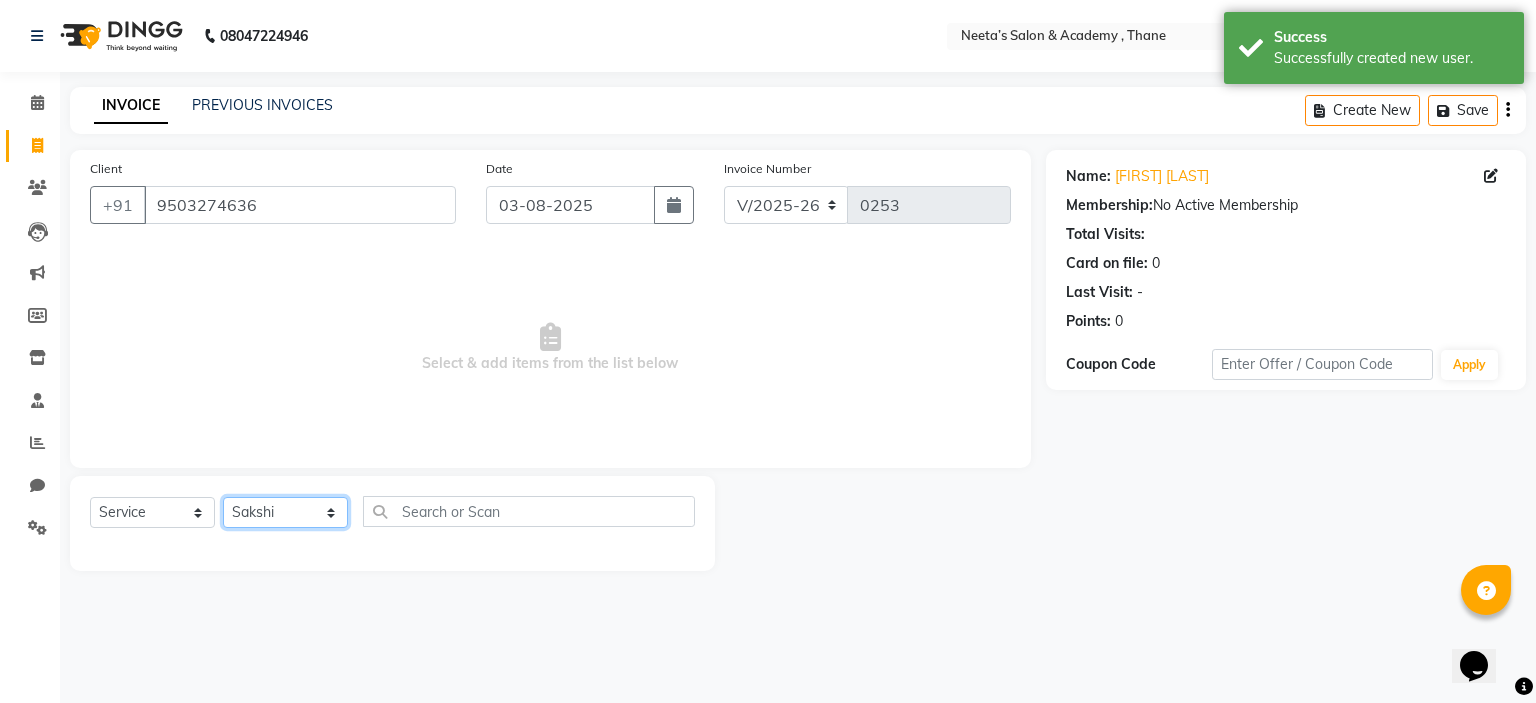 click on "Select Stylist  [NAME] (Owner) [NAME] [NAME] [NAME] [NAME] [NAME] [NAME] [NAME] [NAME]" 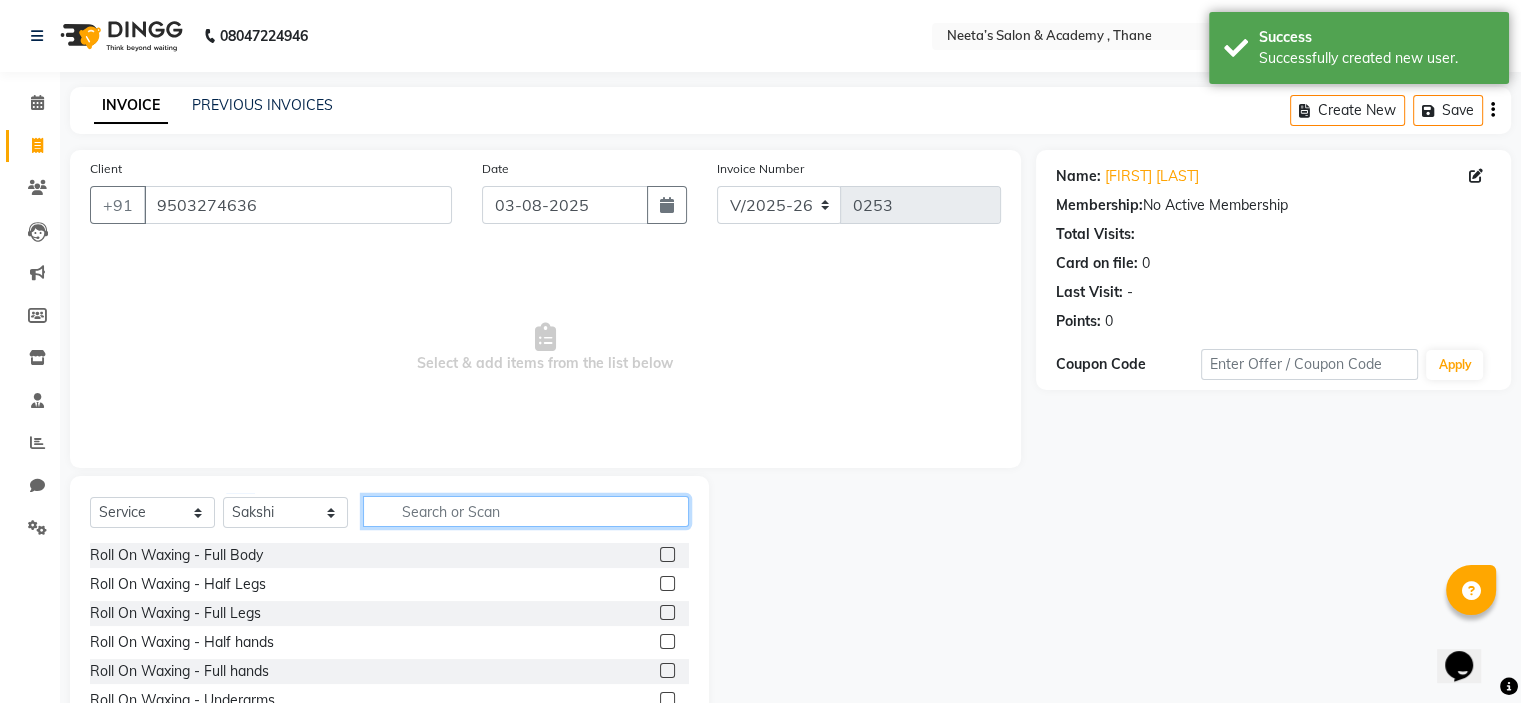 click 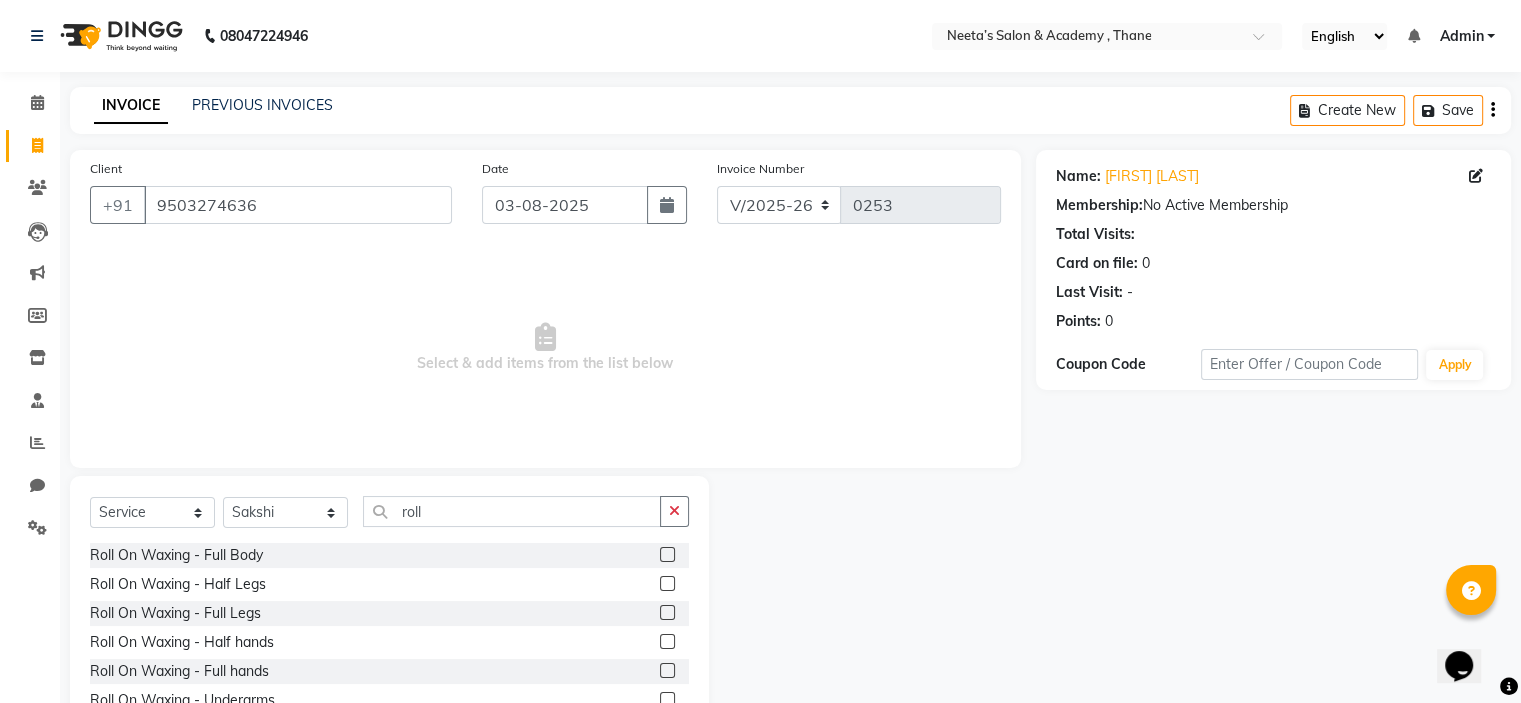 click 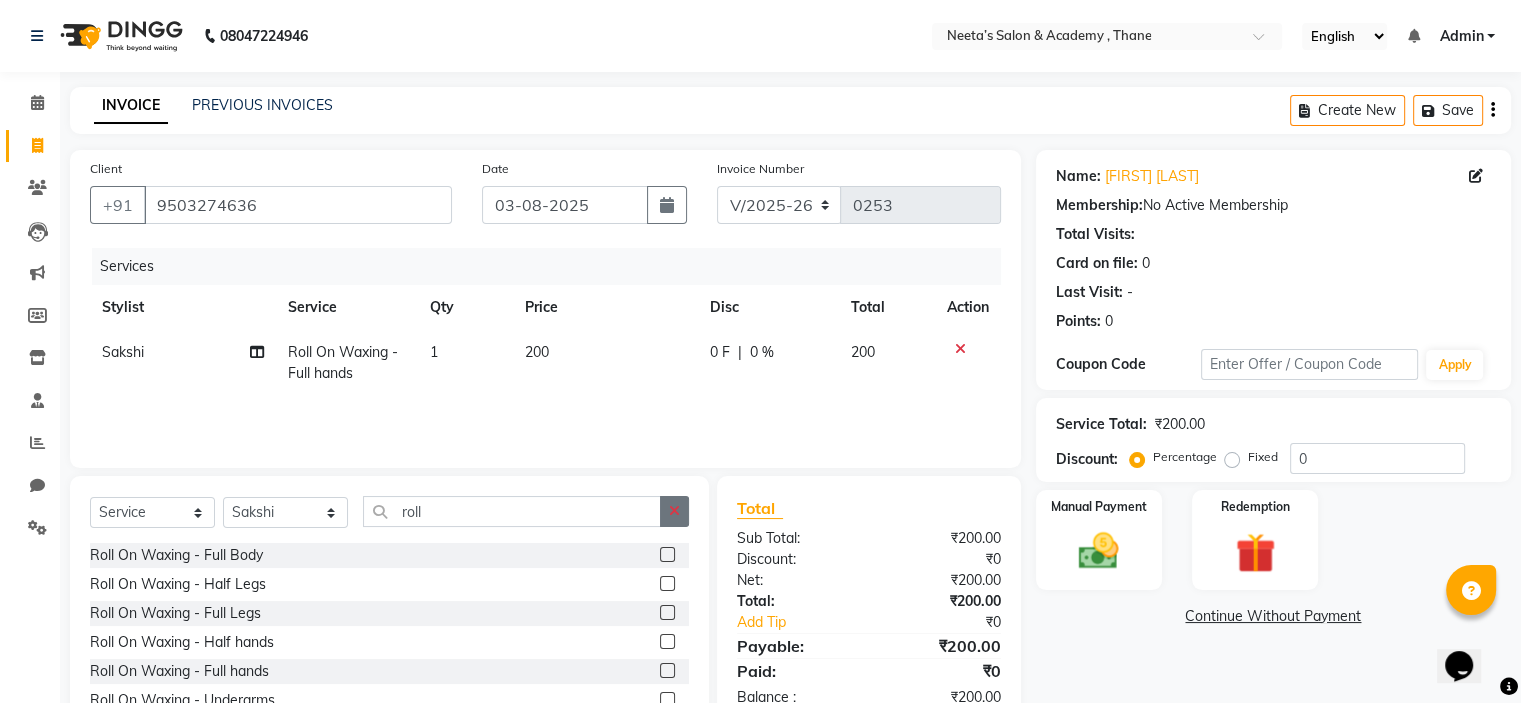 click 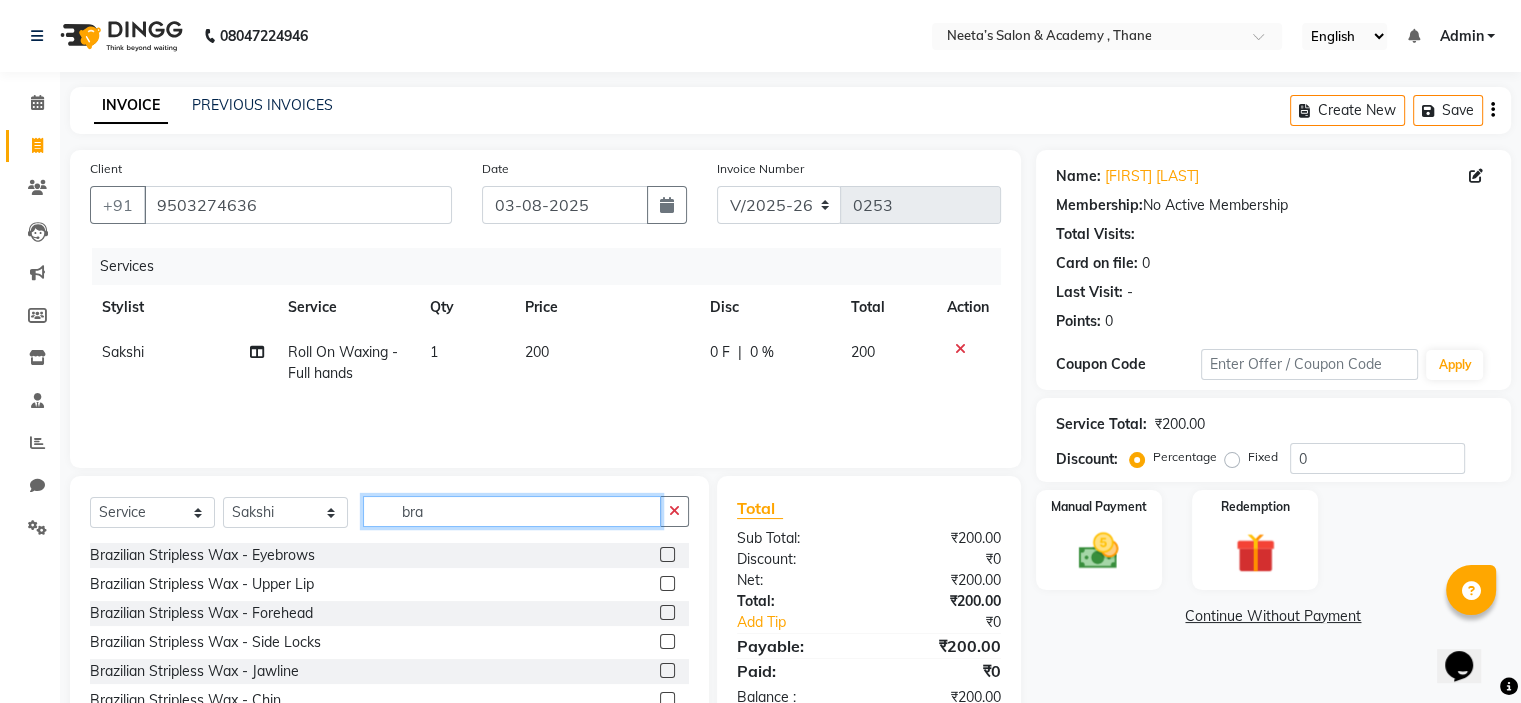 scroll, scrollTop: 98, scrollLeft: 0, axis: vertical 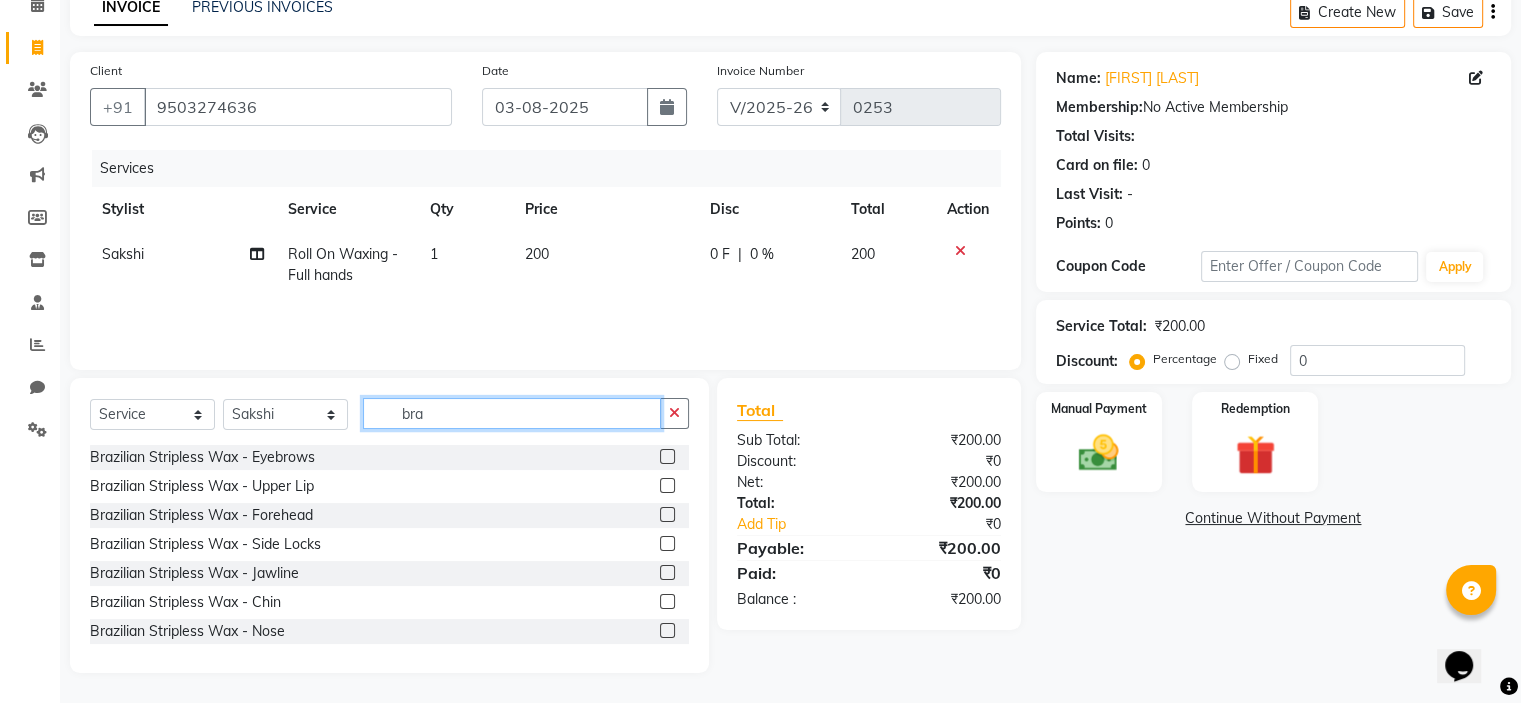 click on "bra" 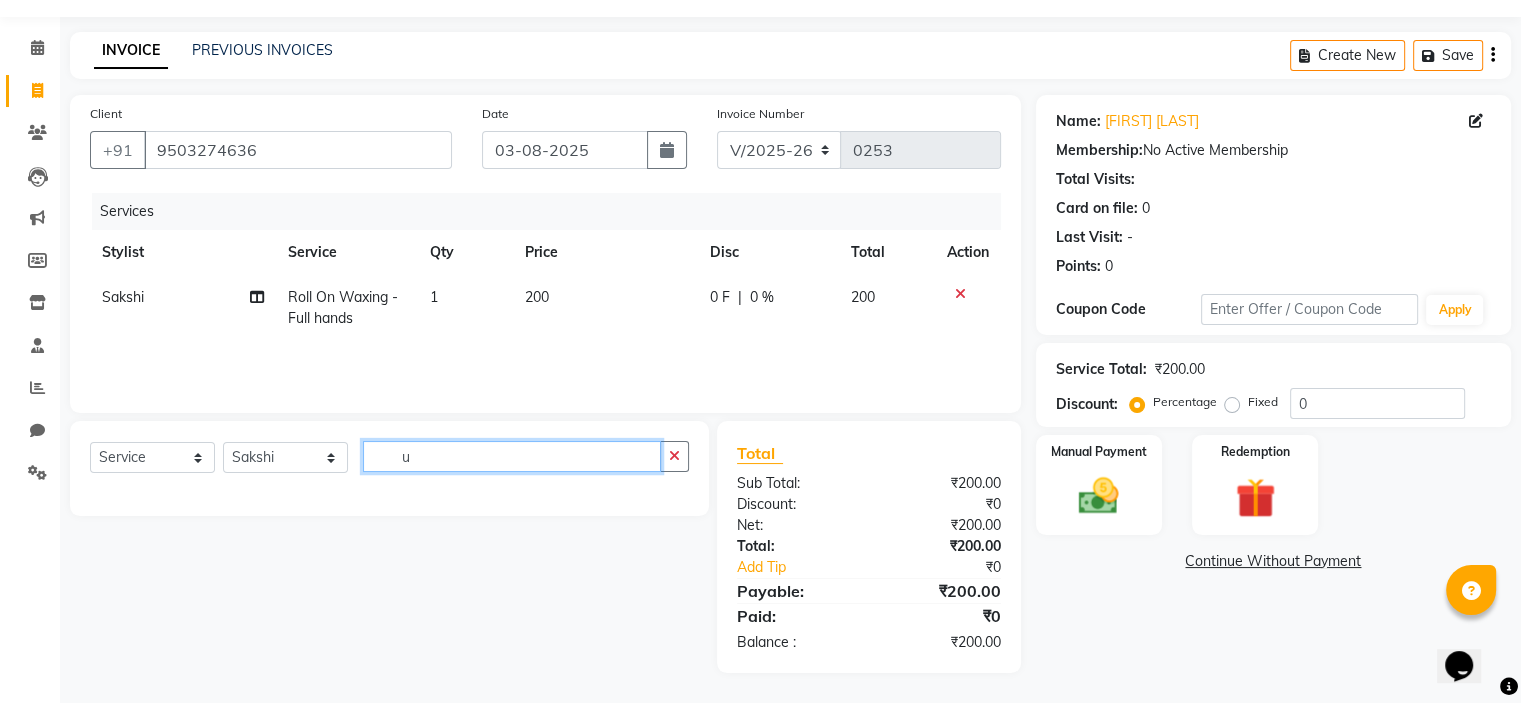 scroll, scrollTop: 98, scrollLeft: 0, axis: vertical 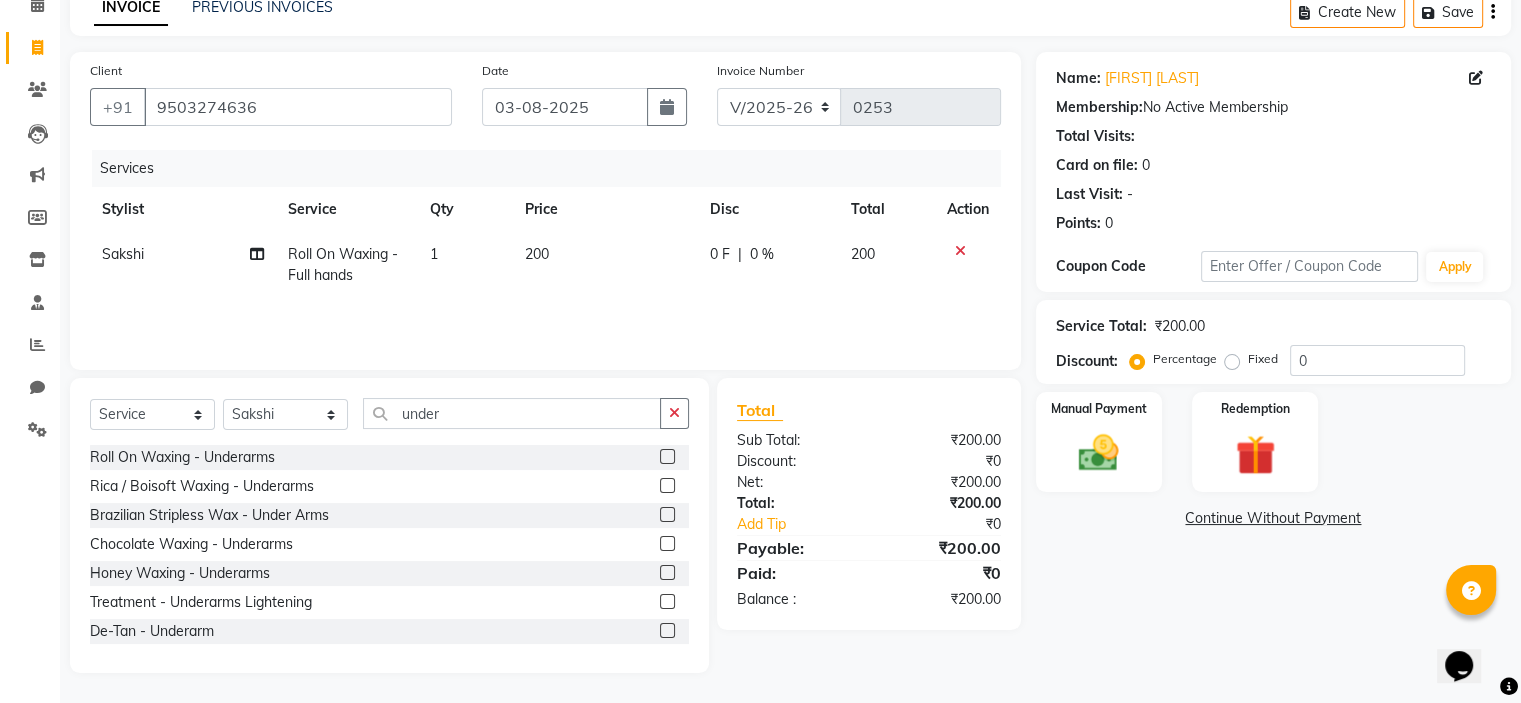 click 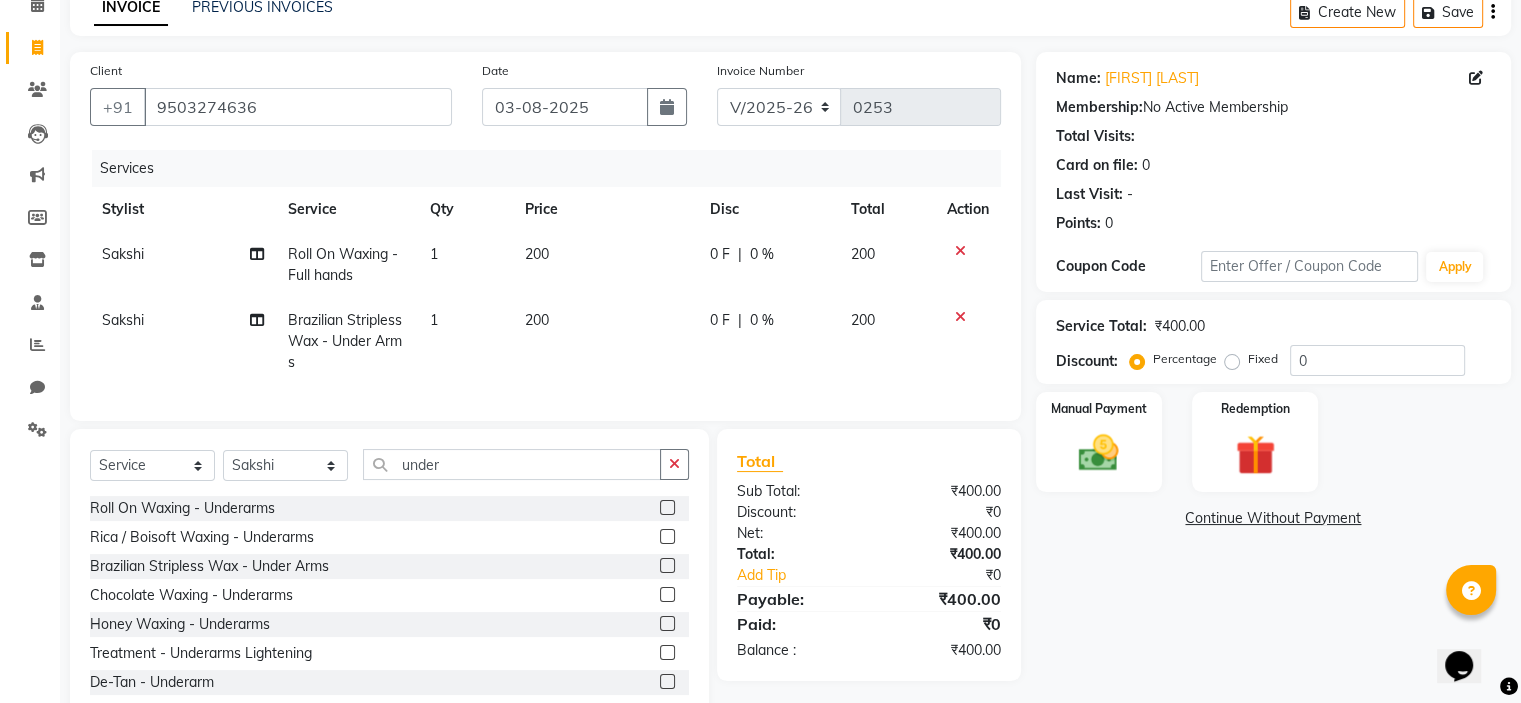 scroll, scrollTop: 164, scrollLeft: 0, axis: vertical 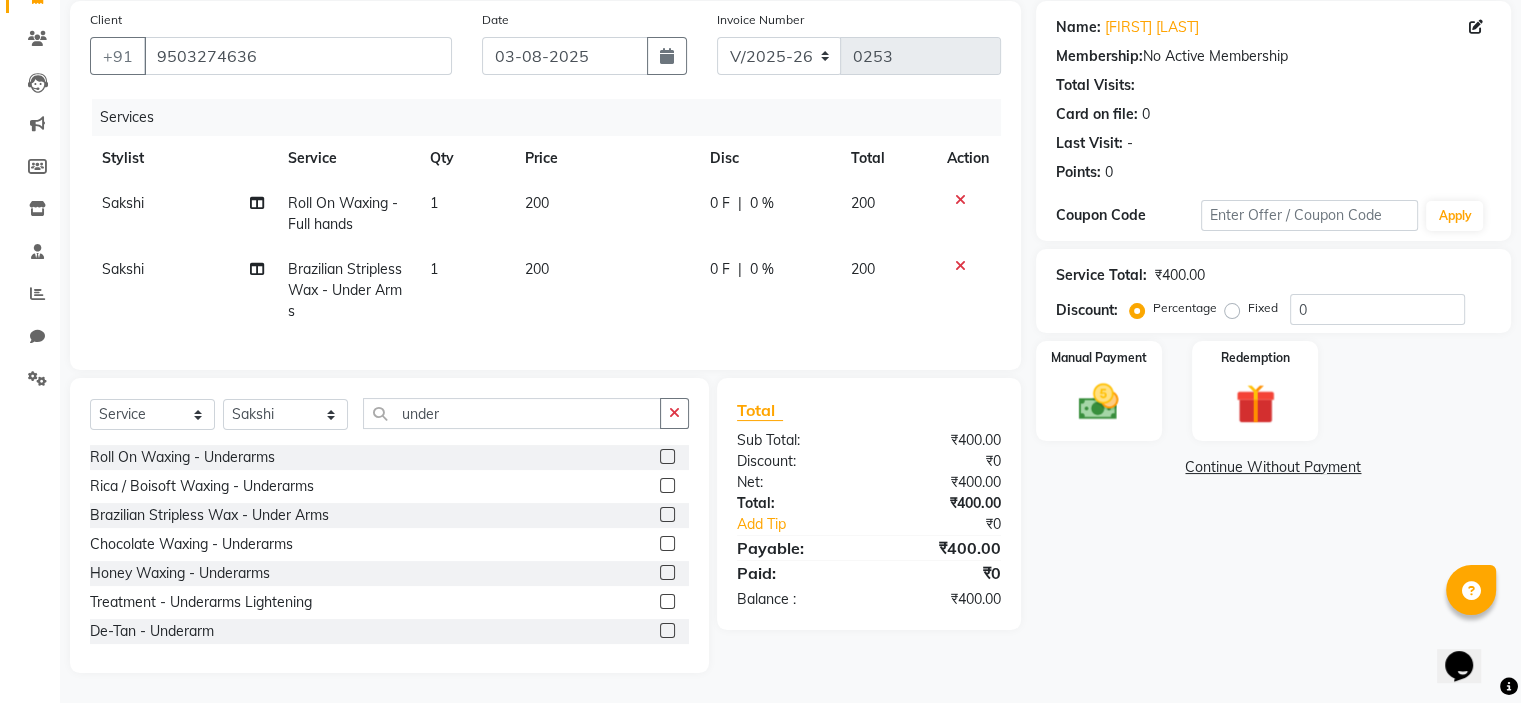 click on "200" 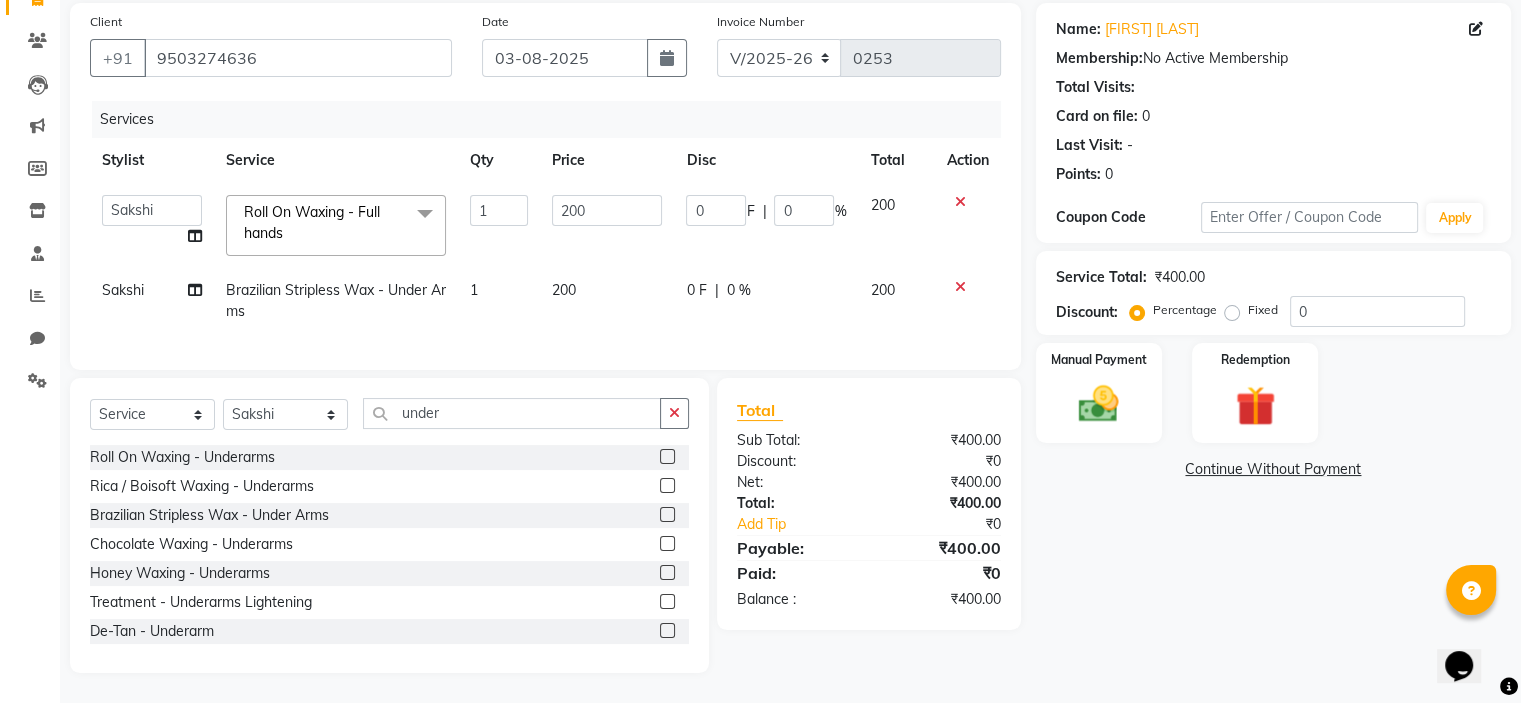scroll, scrollTop: 162, scrollLeft: 0, axis: vertical 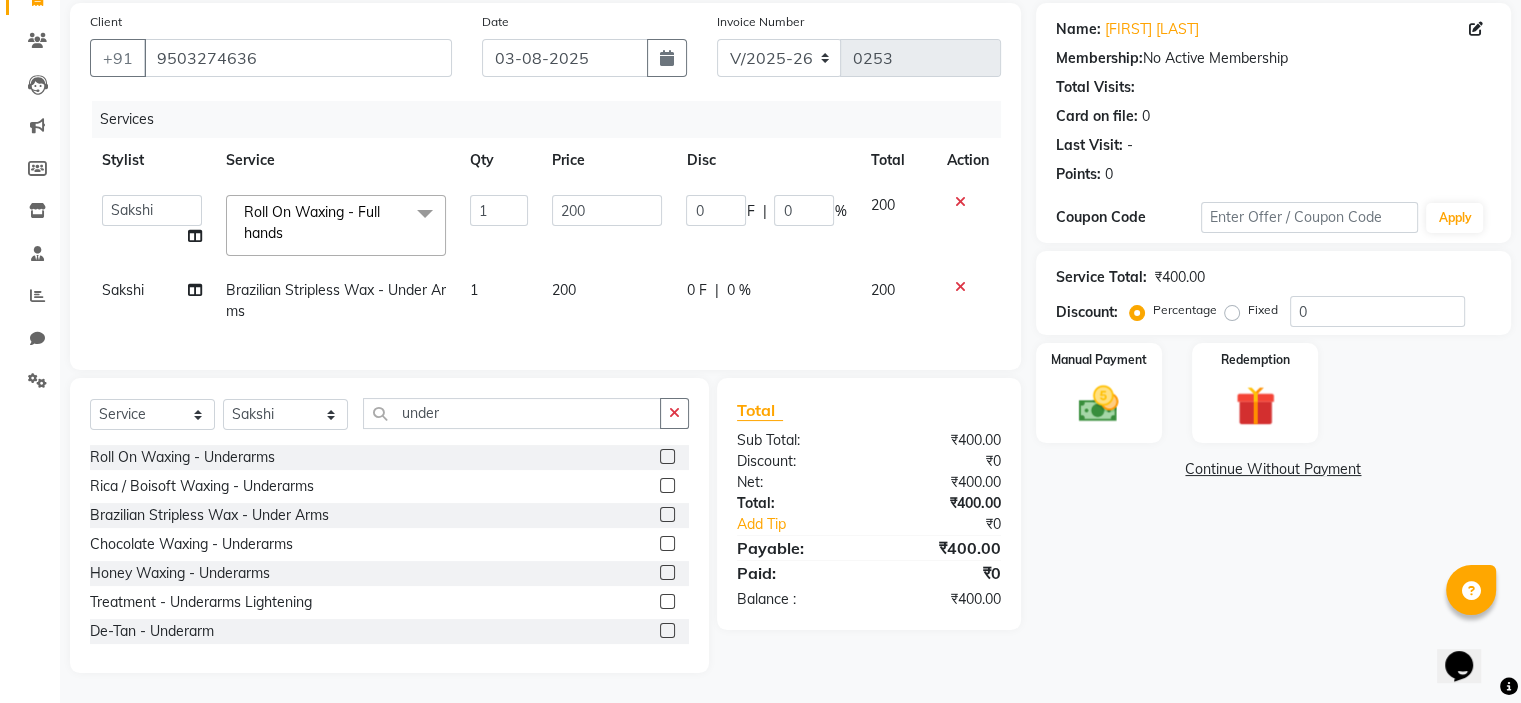 click on "1" 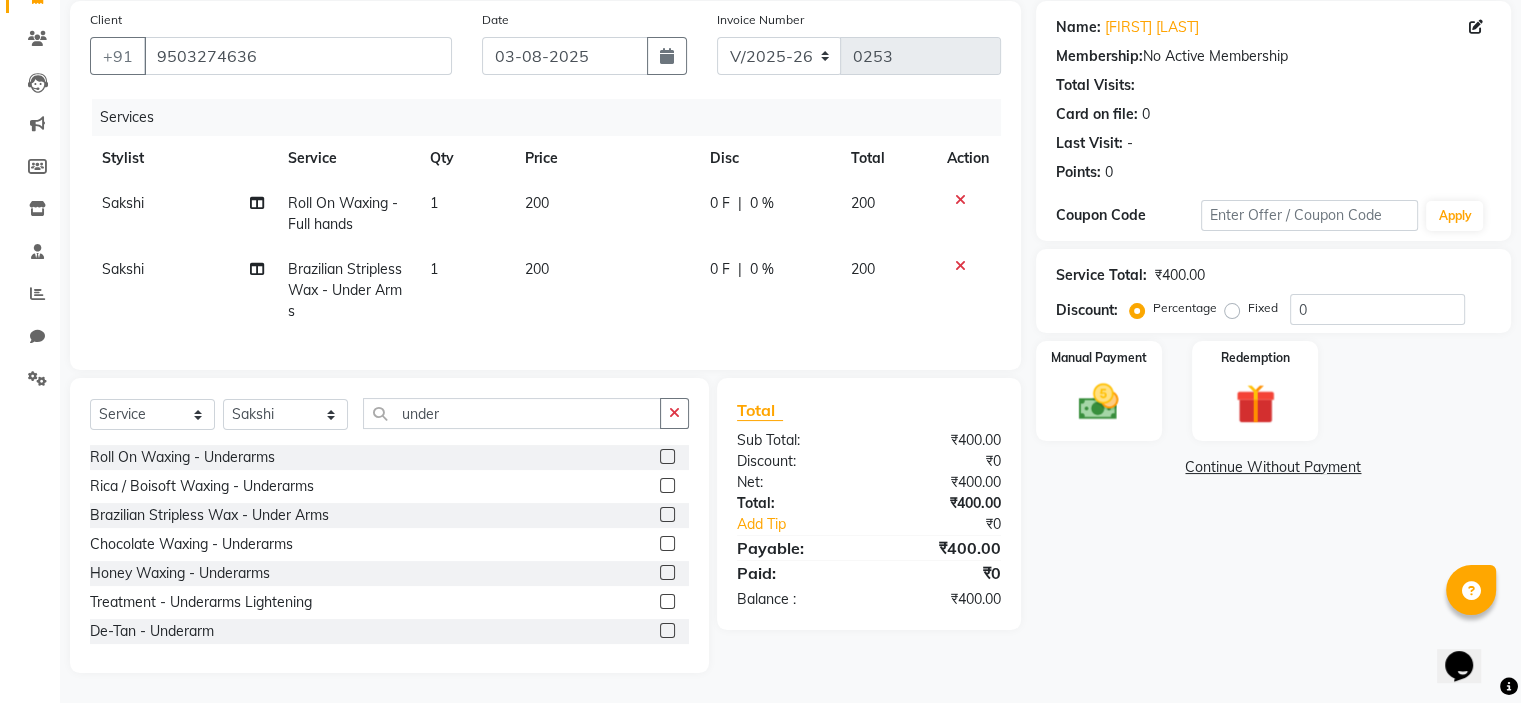 click on "200" 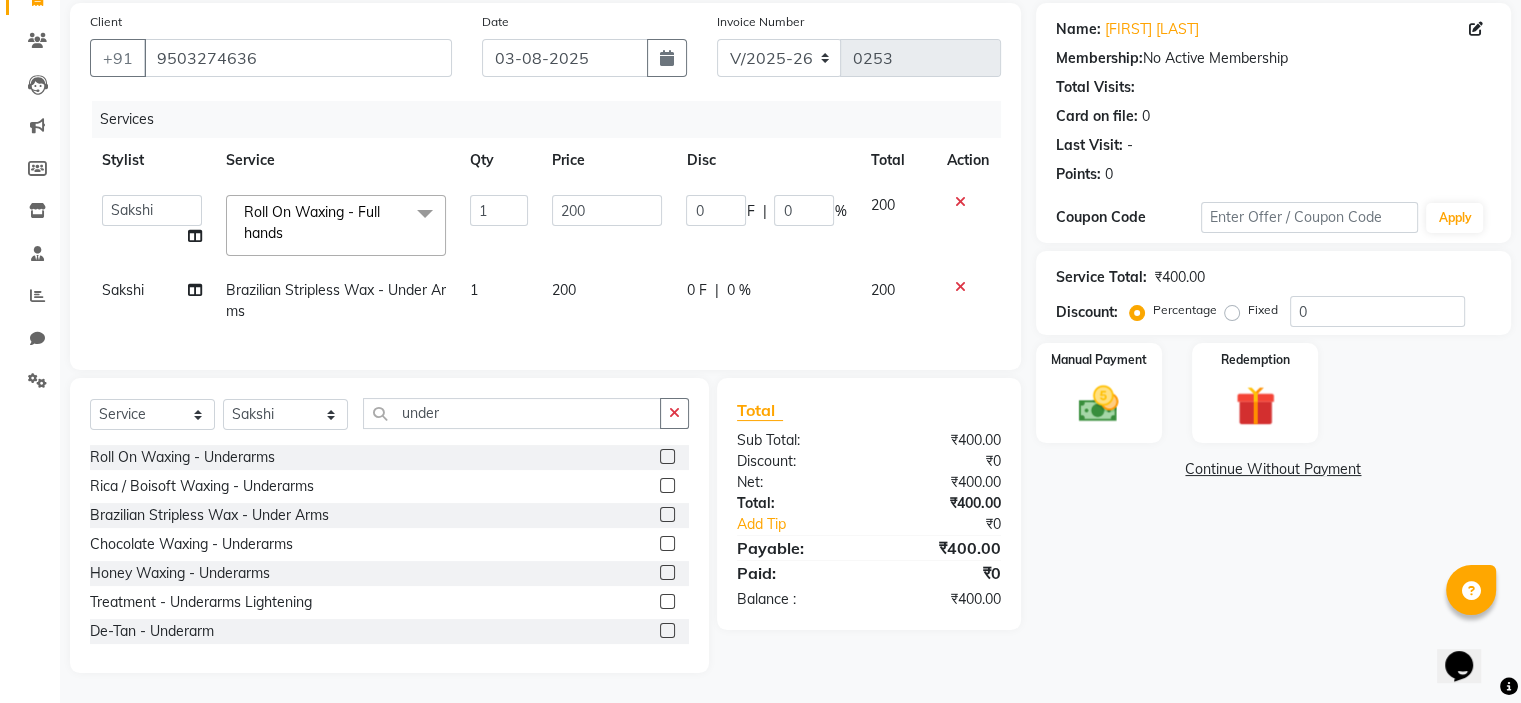 click on "200" 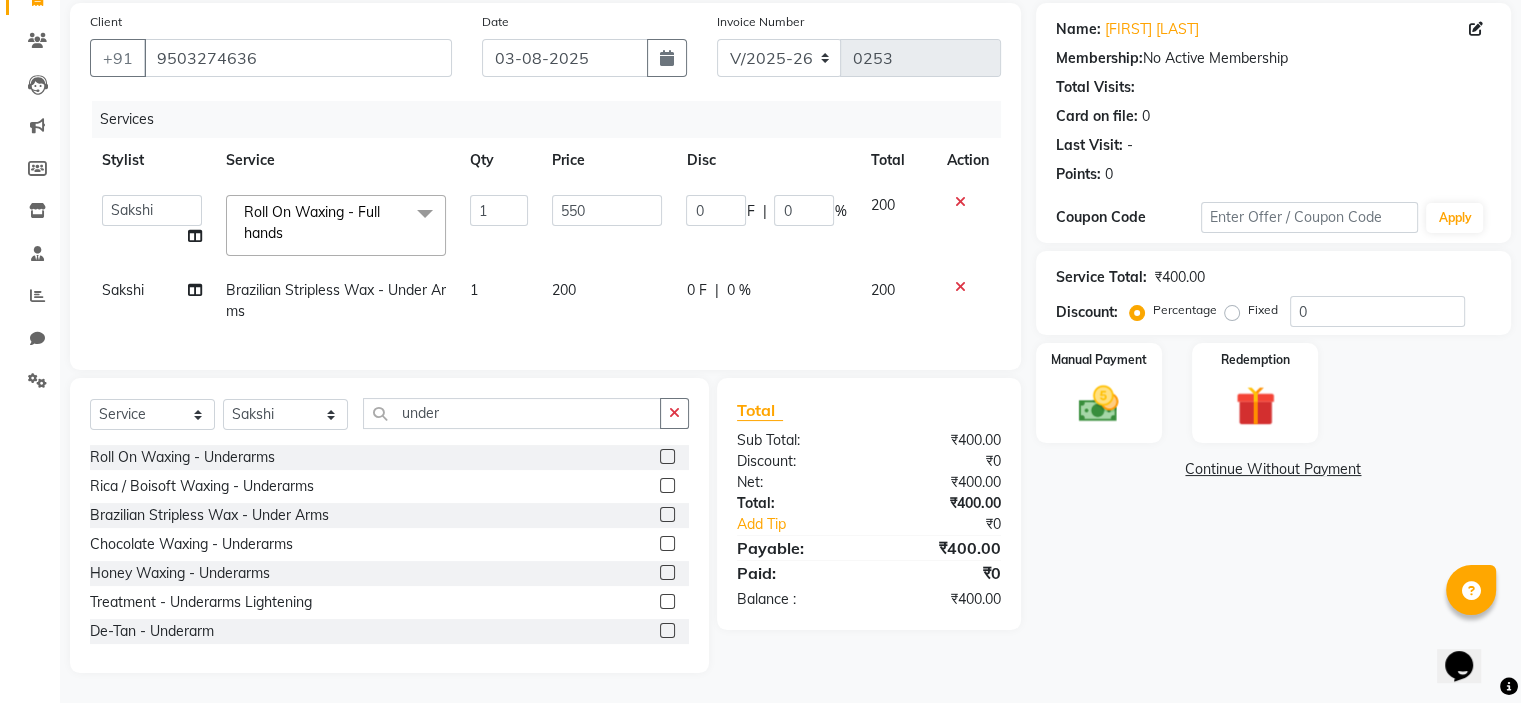 click on "200" 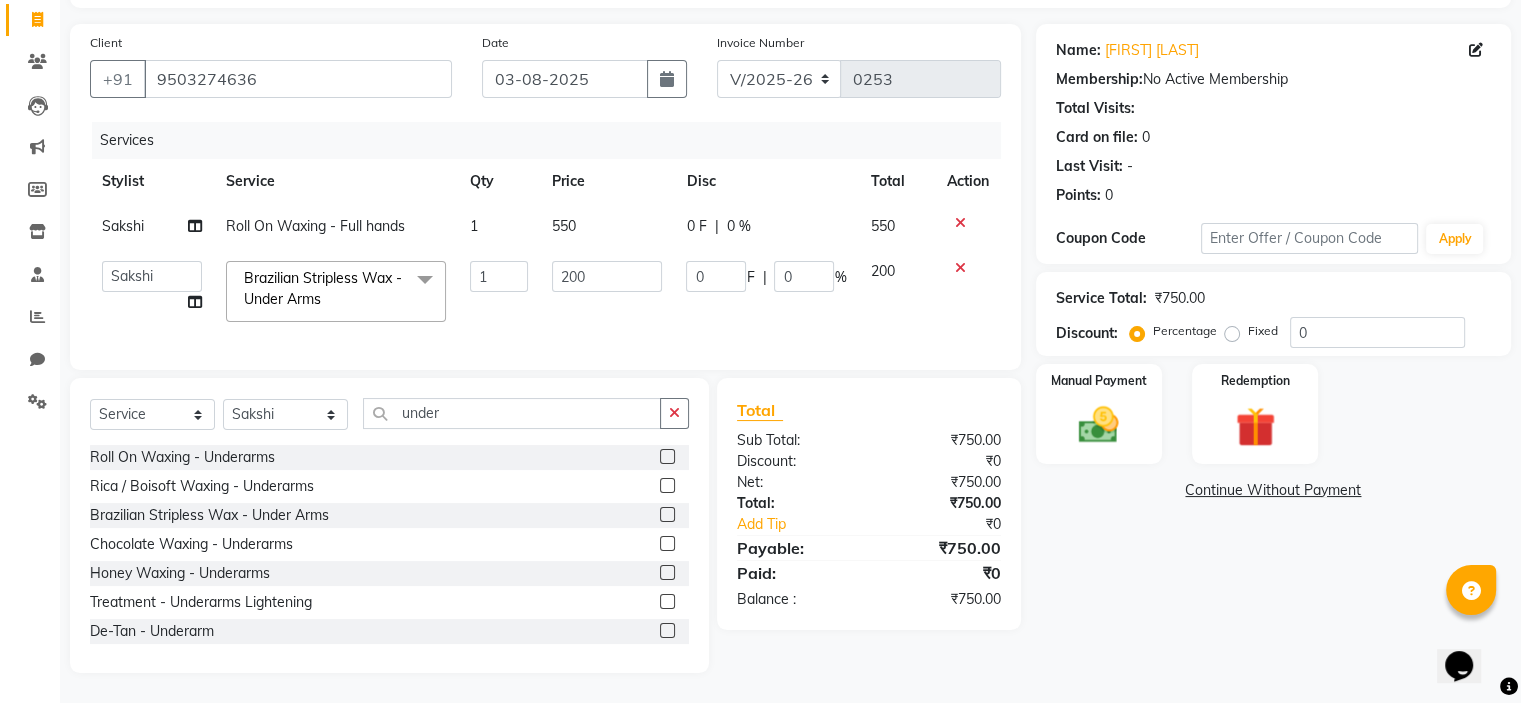 scroll, scrollTop: 141, scrollLeft: 0, axis: vertical 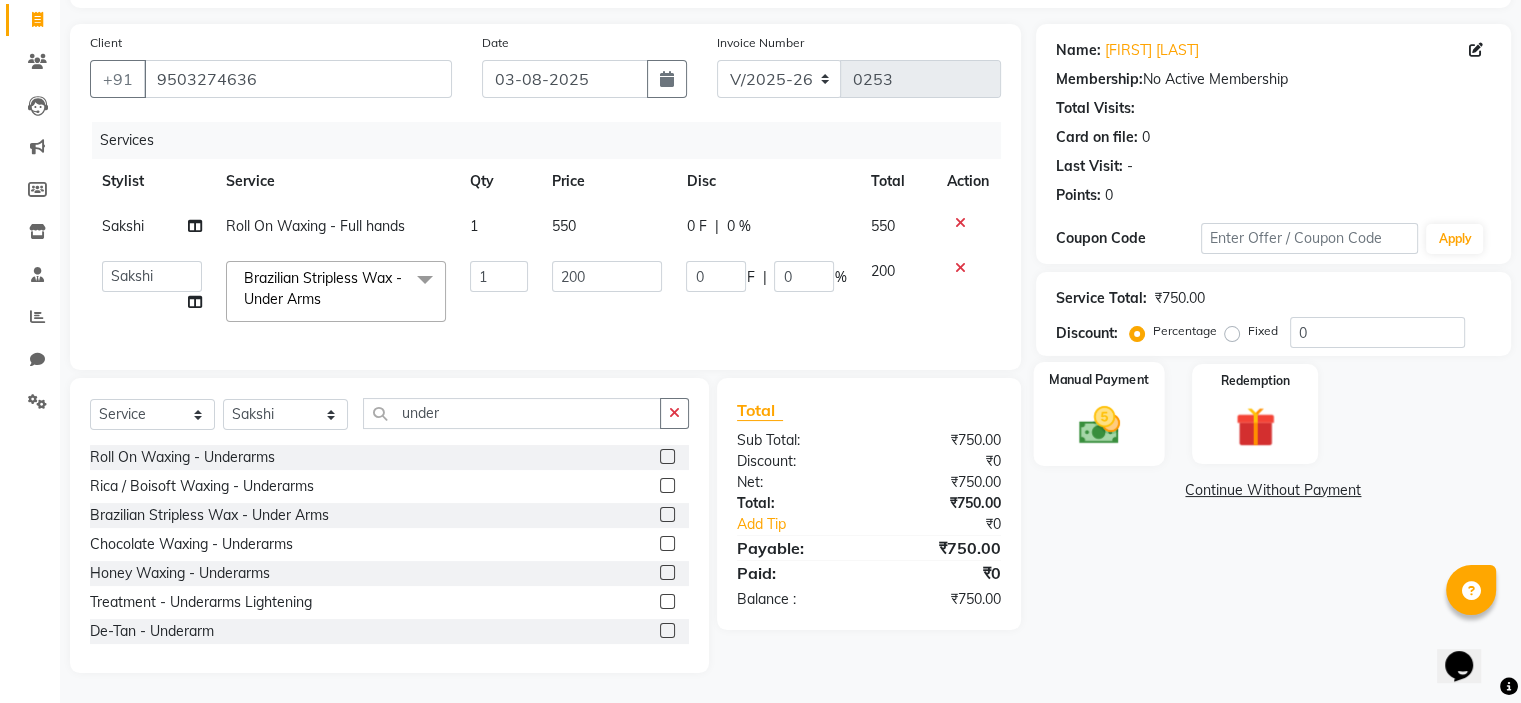 click 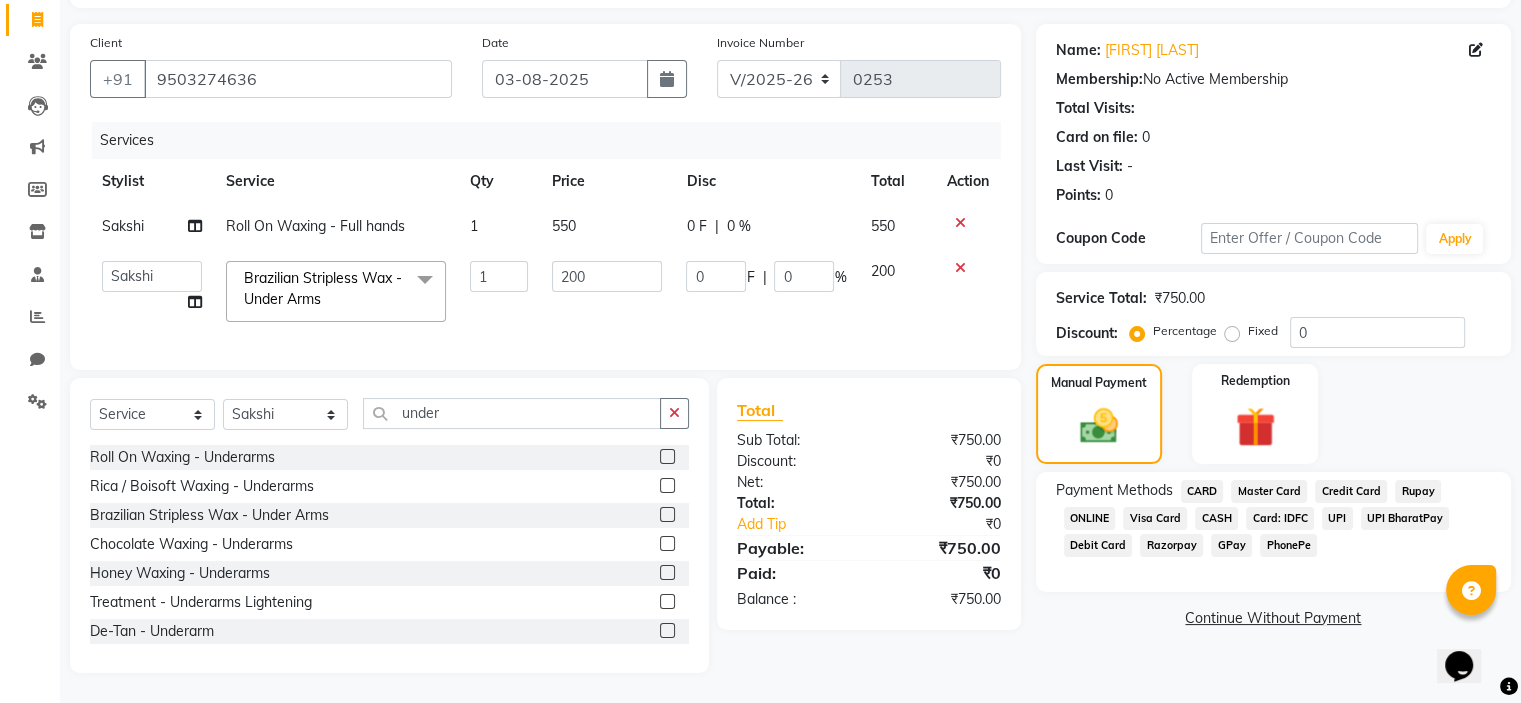 click on "GPay" 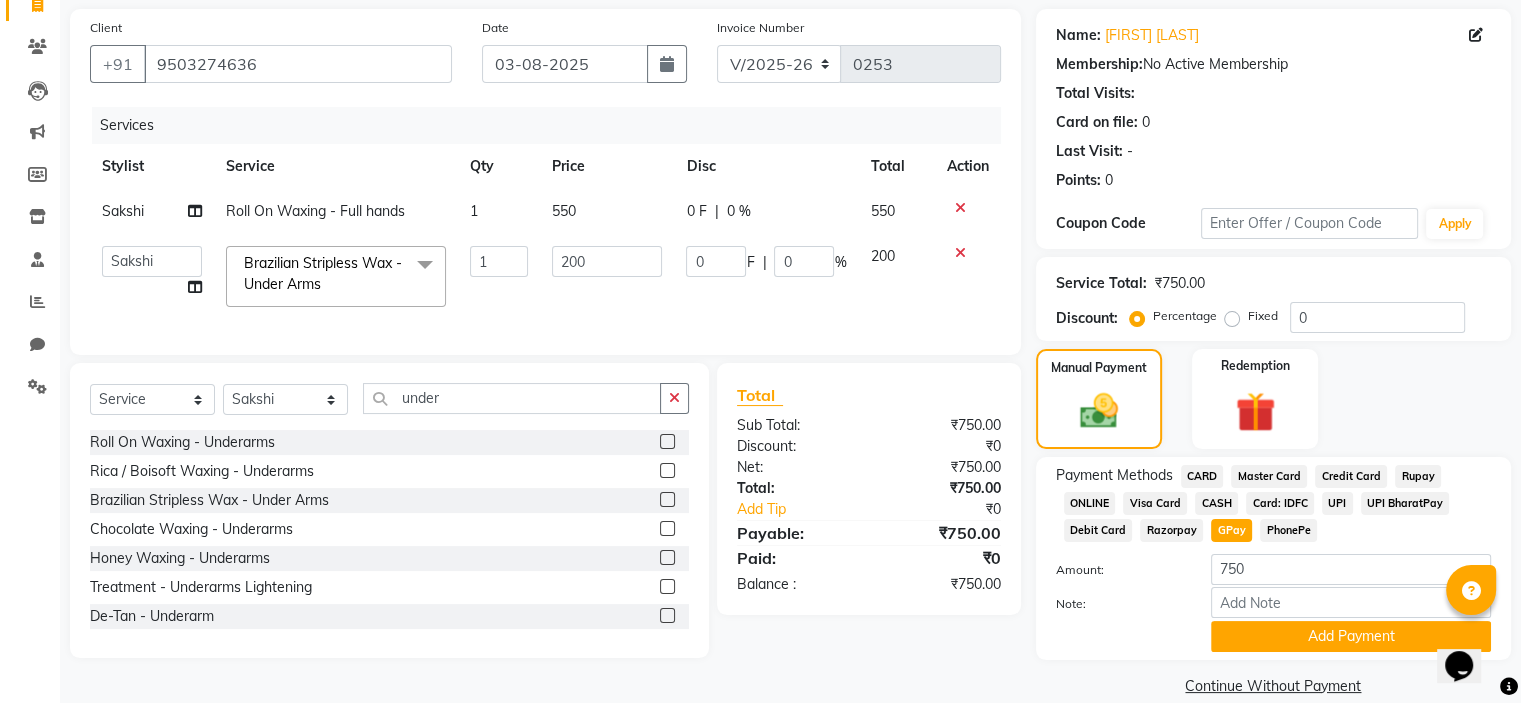 scroll, scrollTop: 162, scrollLeft: 0, axis: vertical 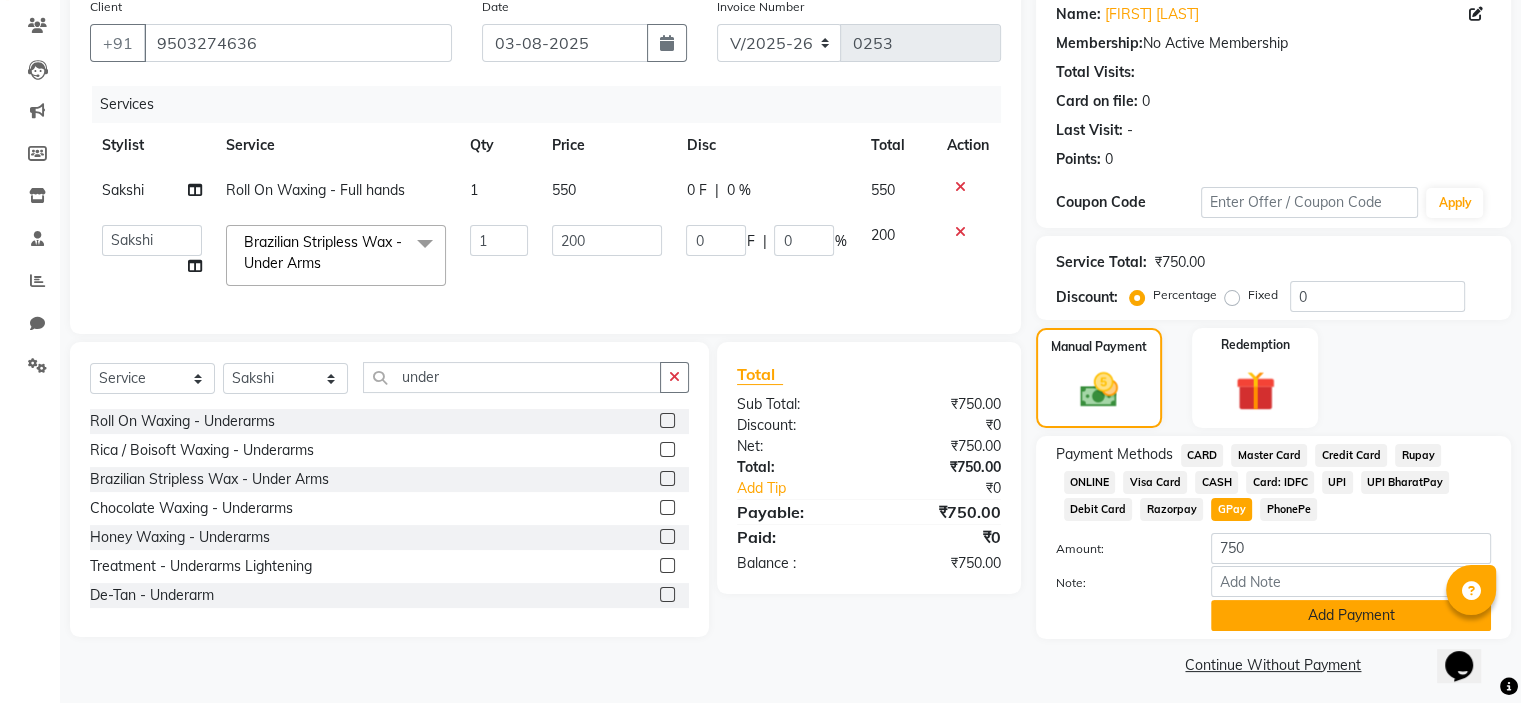 click on "Add Payment" 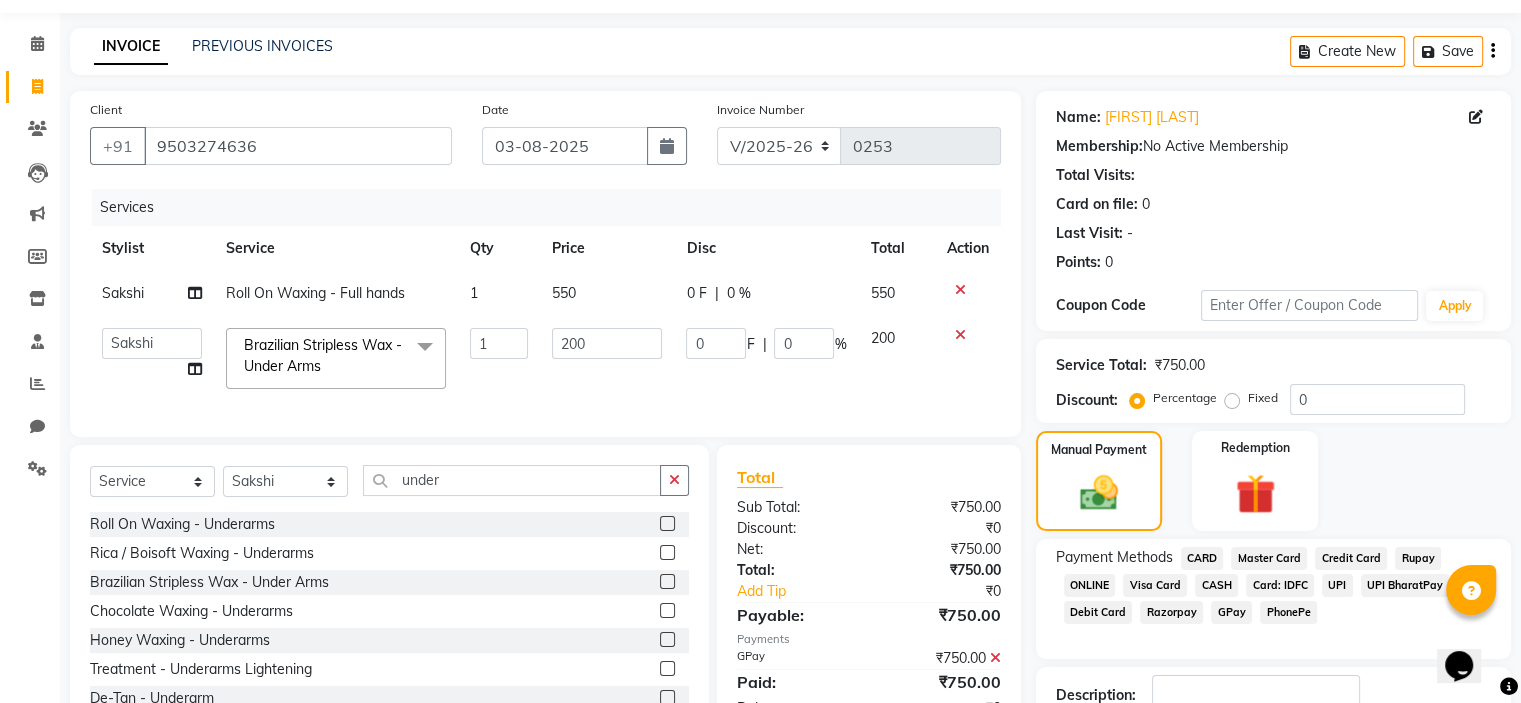 scroll, scrollTop: 62, scrollLeft: 0, axis: vertical 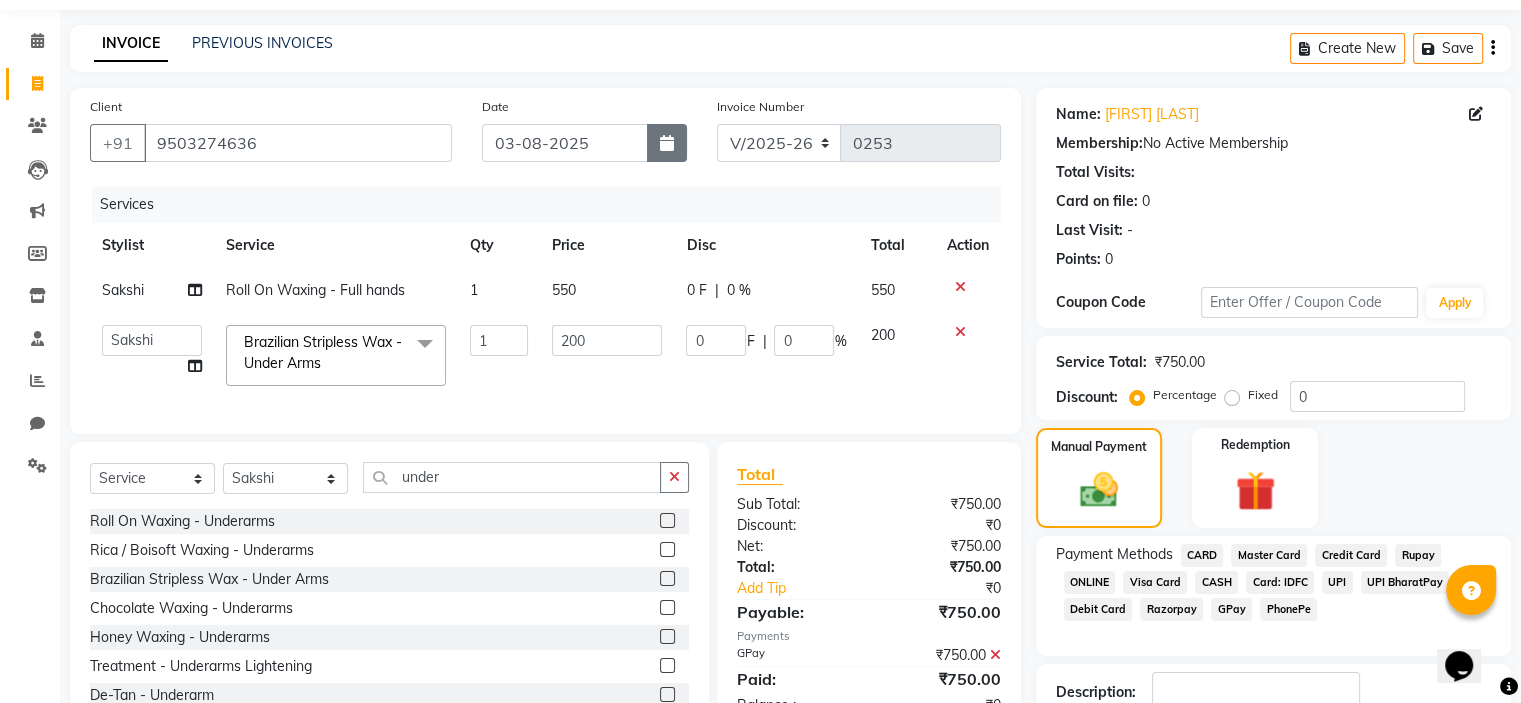 click 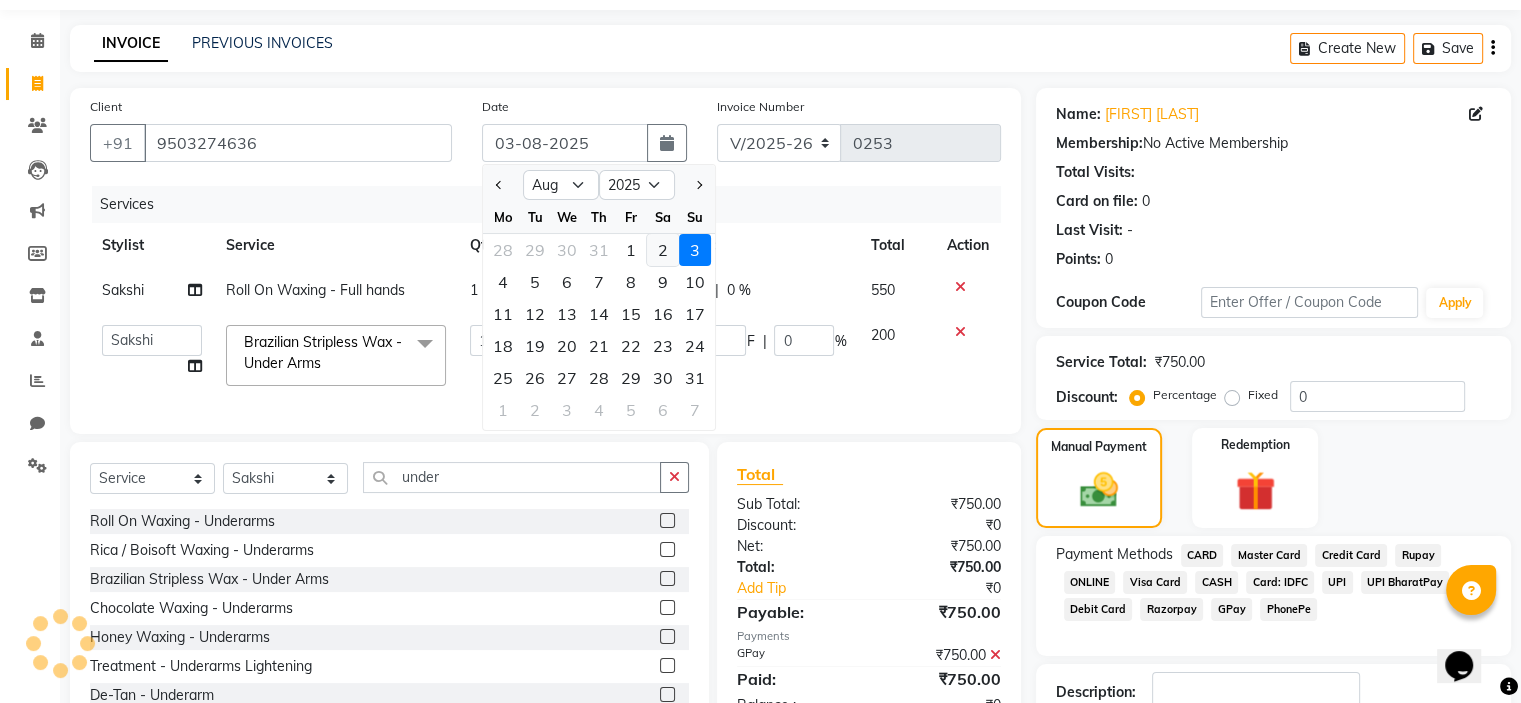 click on "2" 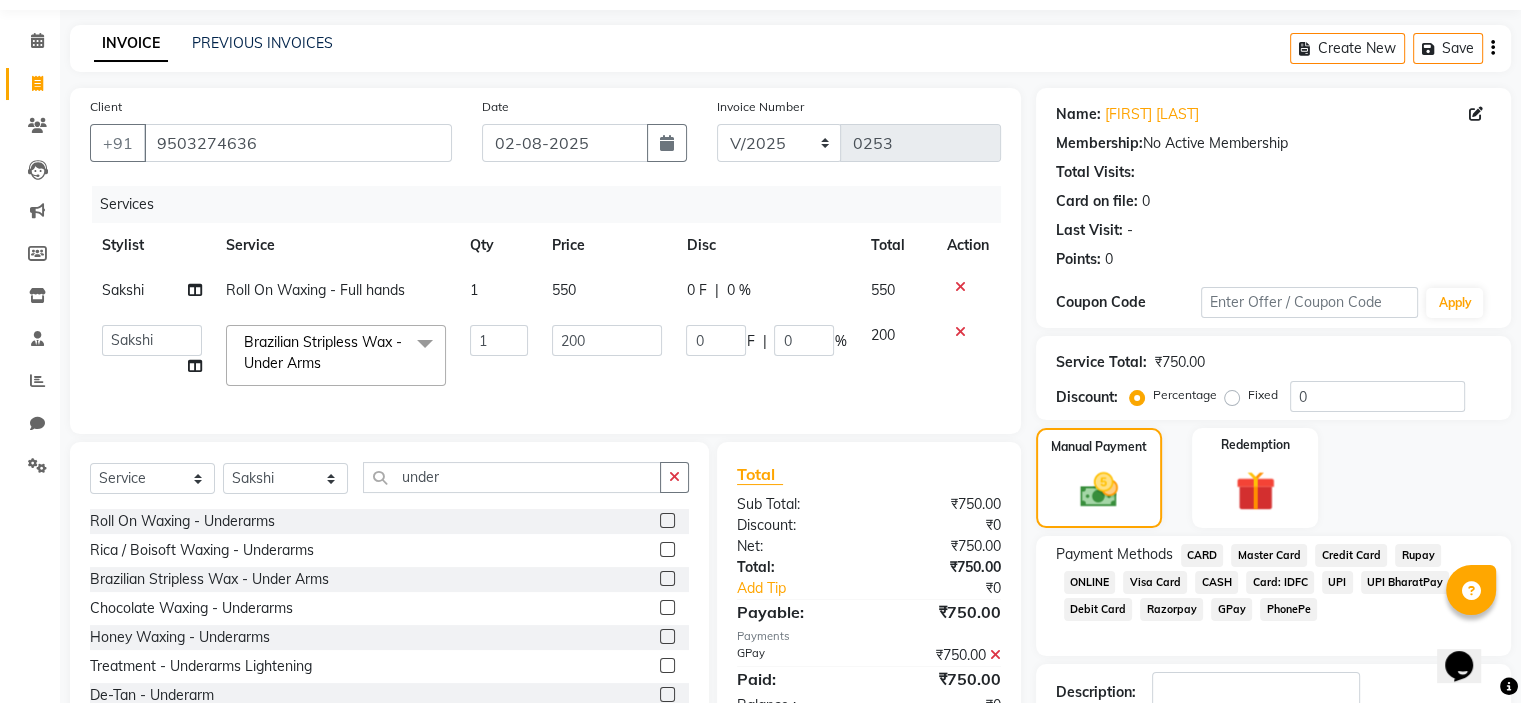 scroll, scrollTop: 197, scrollLeft: 0, axis: vertical 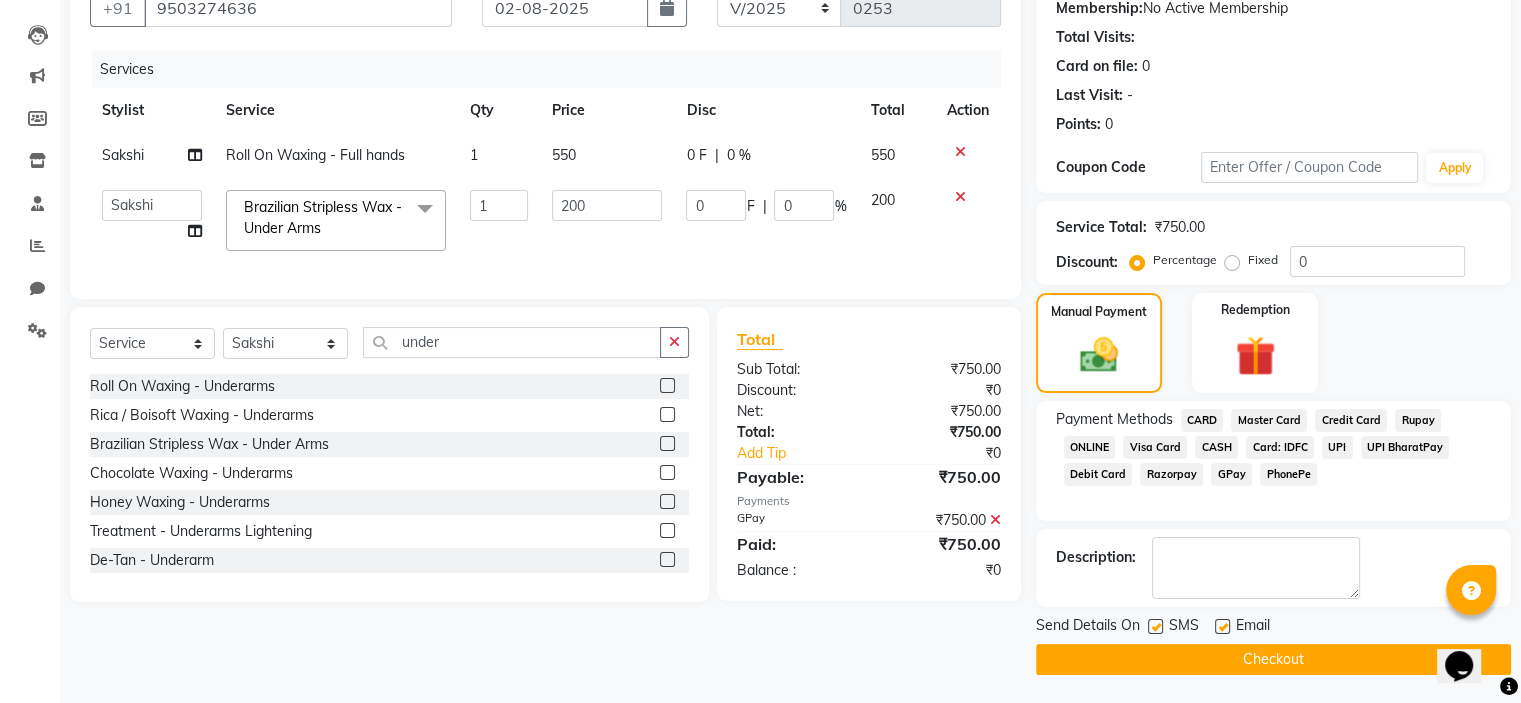 click on "Send Details On SMS Email" 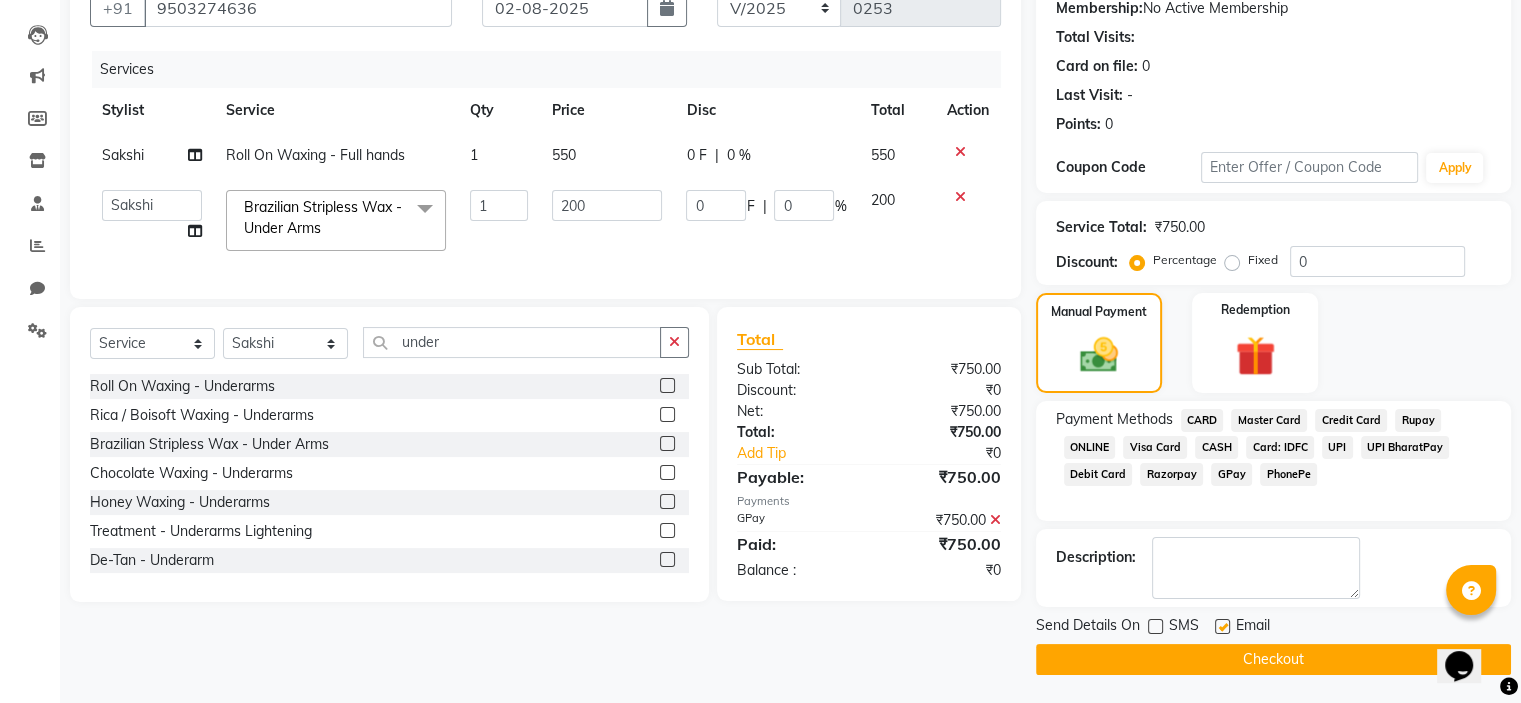click on "Checkout" 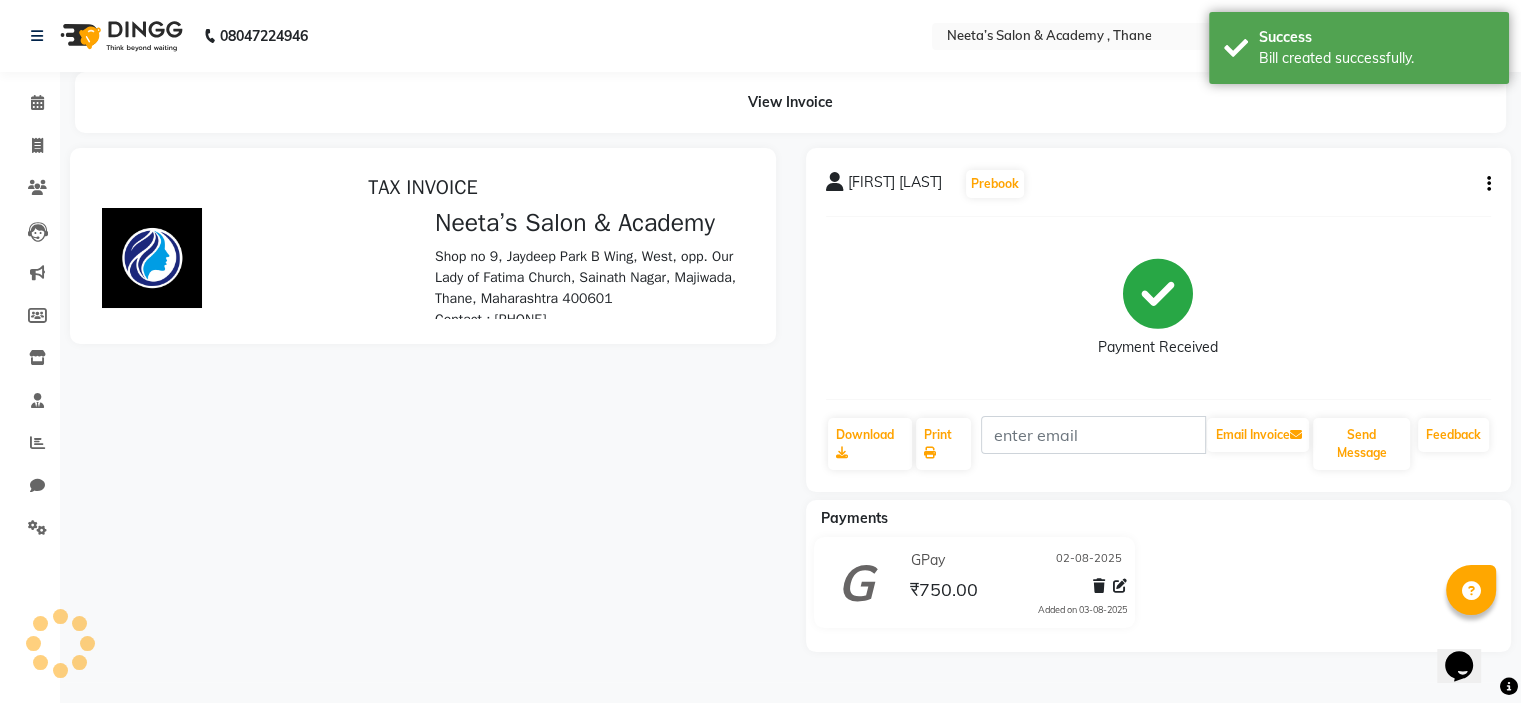 scroll, scrollTop: 0, scrollLeft: 0, axis: both 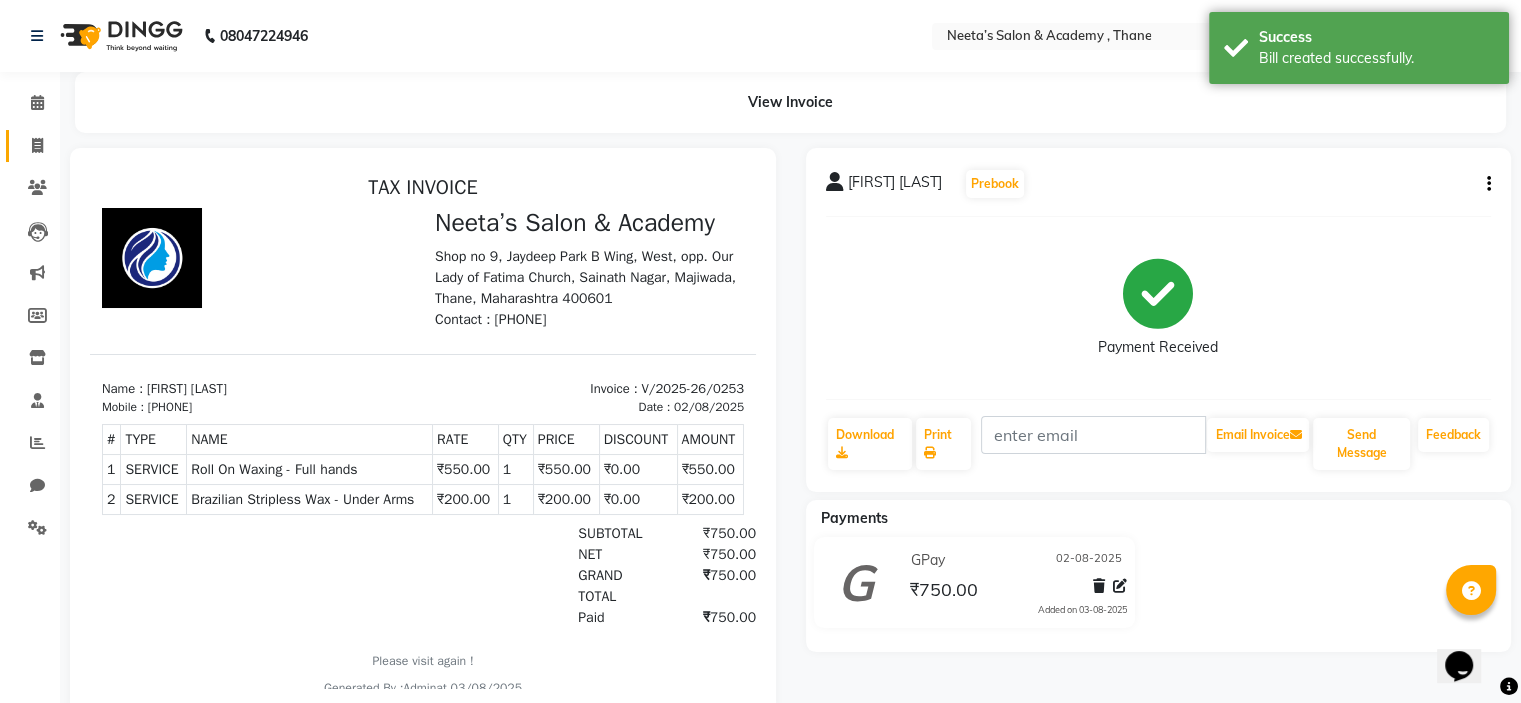click on "Invoice" 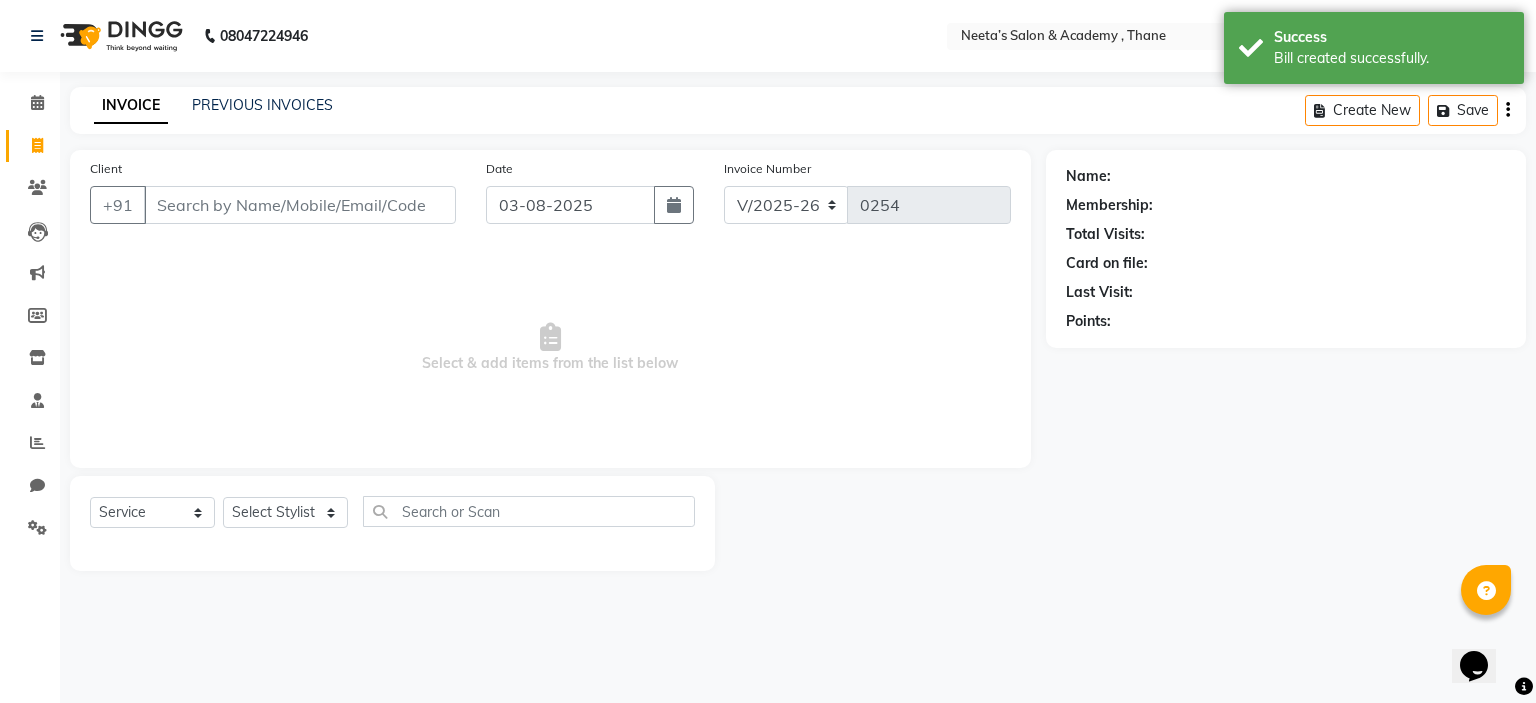 click on "Calendar" 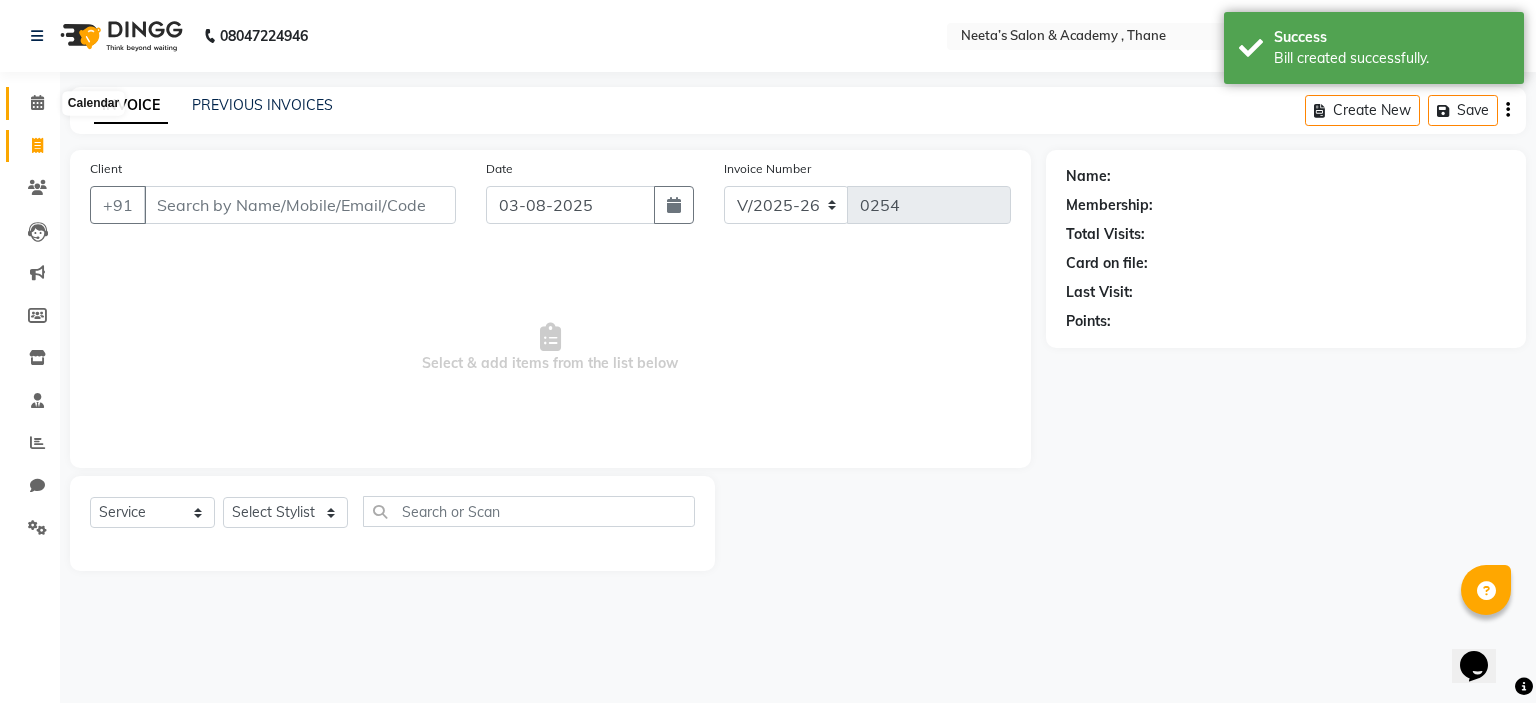 click 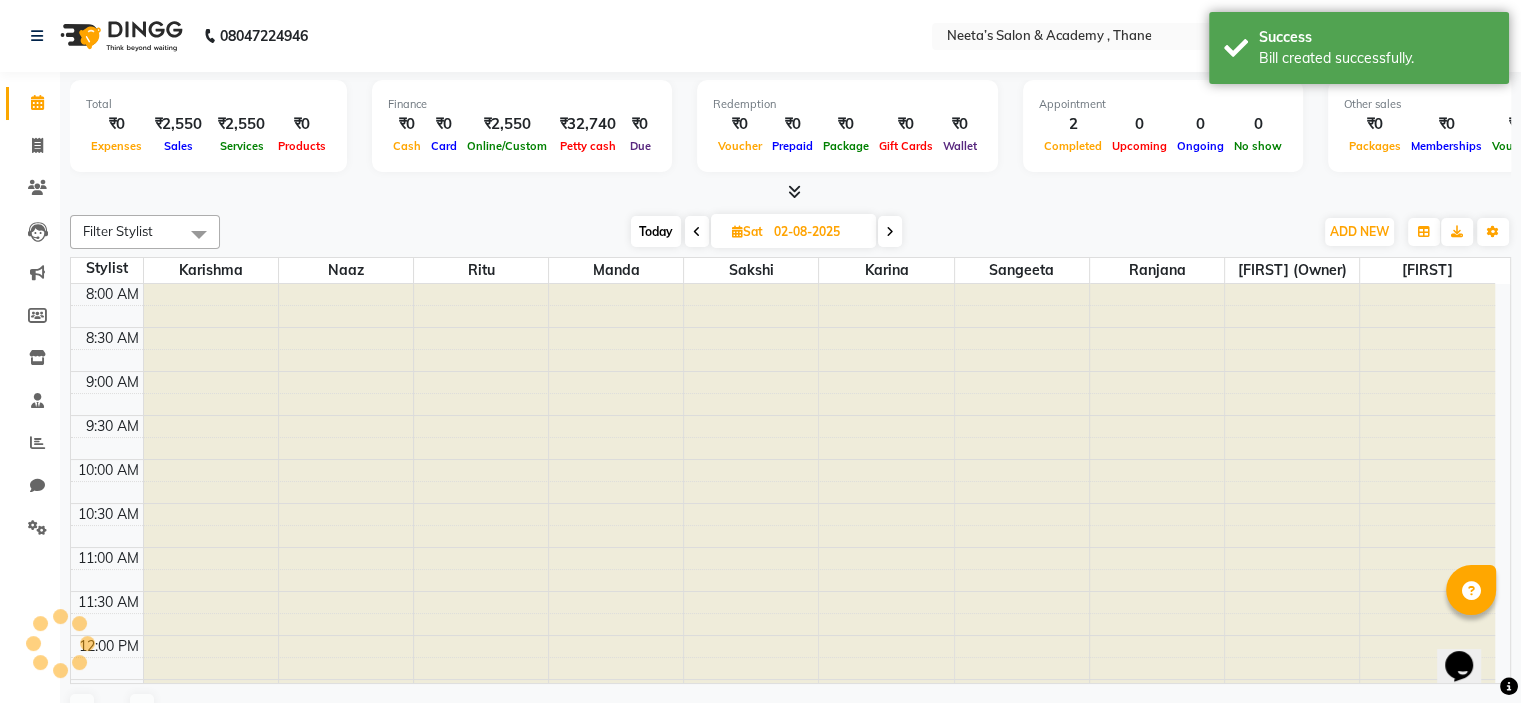 scroll, scrollTop: 436, scrollLeft: 0, axis: vertical 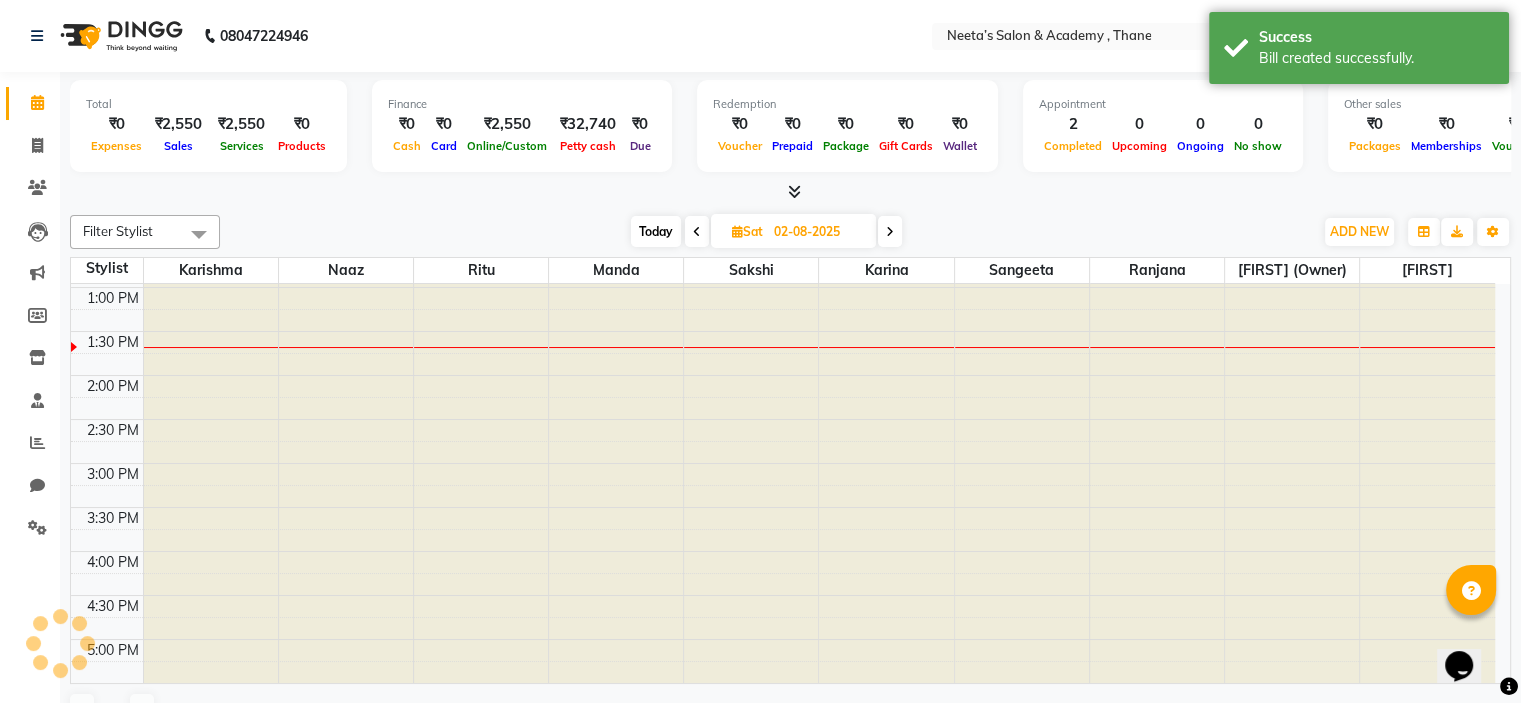 click at bounding box center (890, 231) 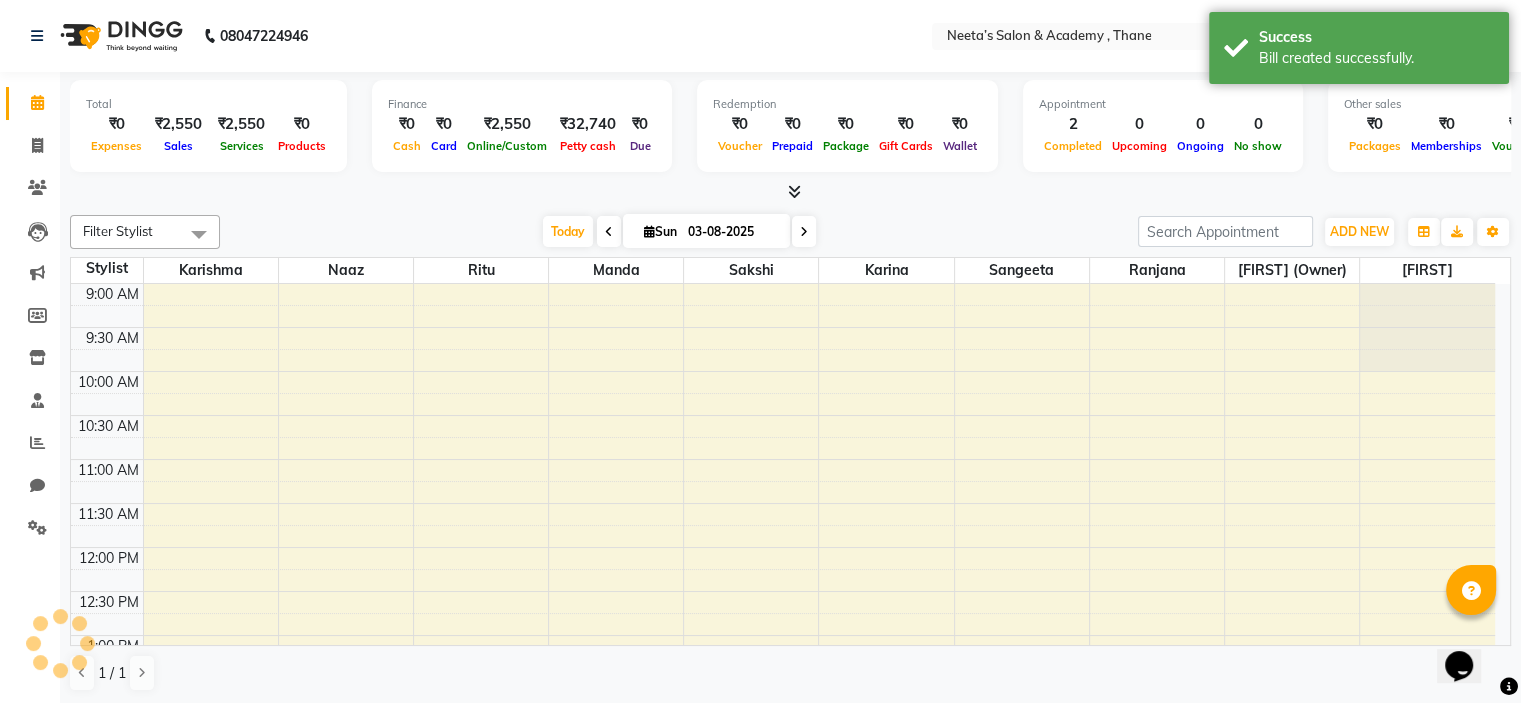 scroll, scrollTop: 350, scrollLeft: 0, axis: vertical 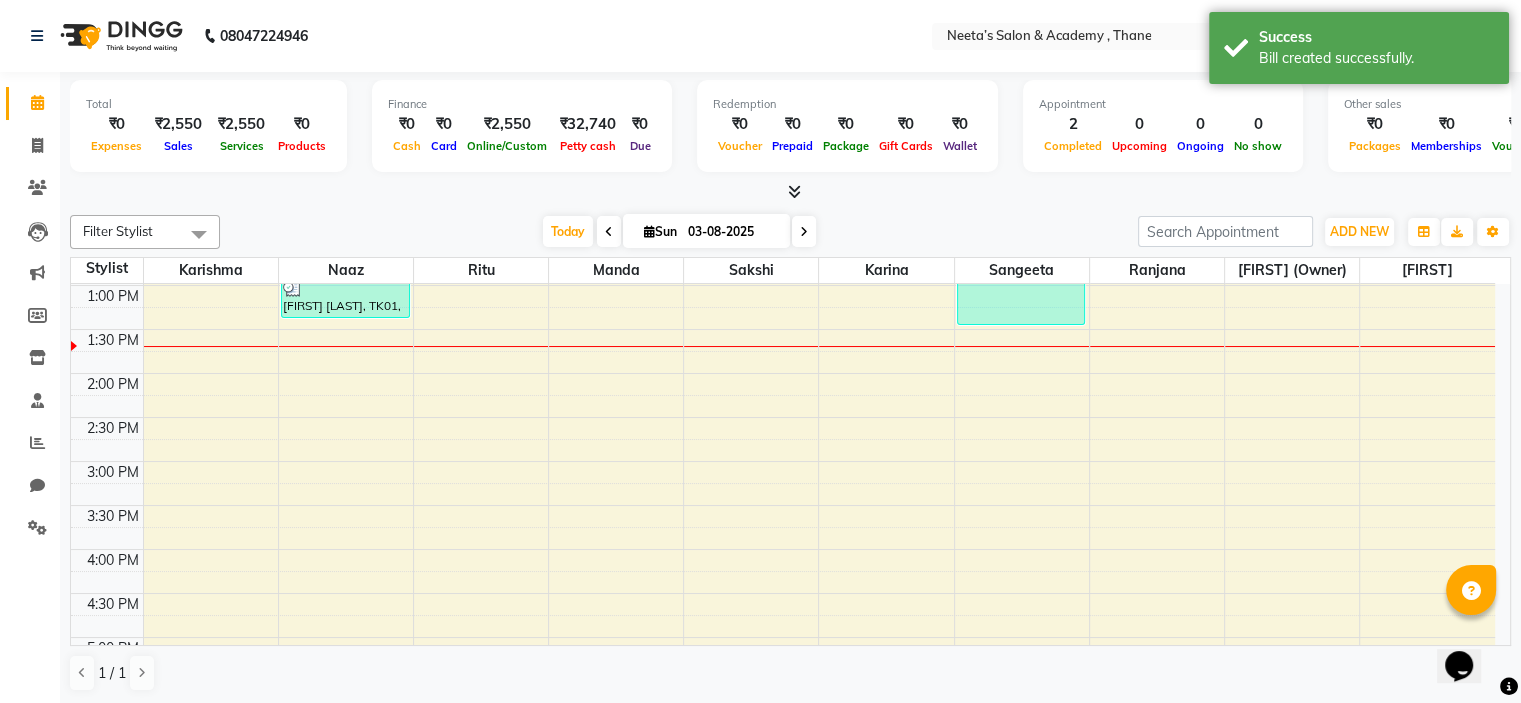 click at bounding box center [609, 231] 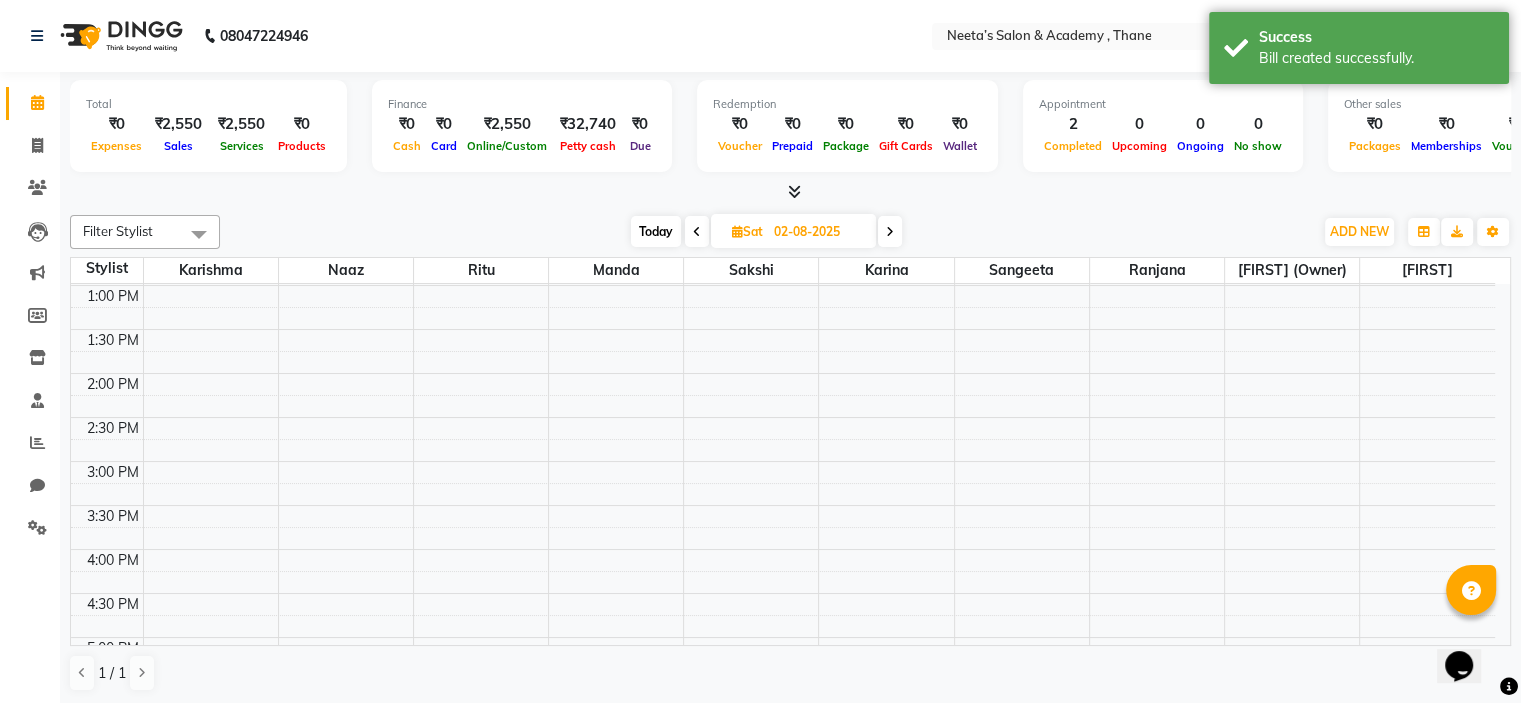 scroll, scrollTop: 350, scrollLeft: 0, axis: vertical 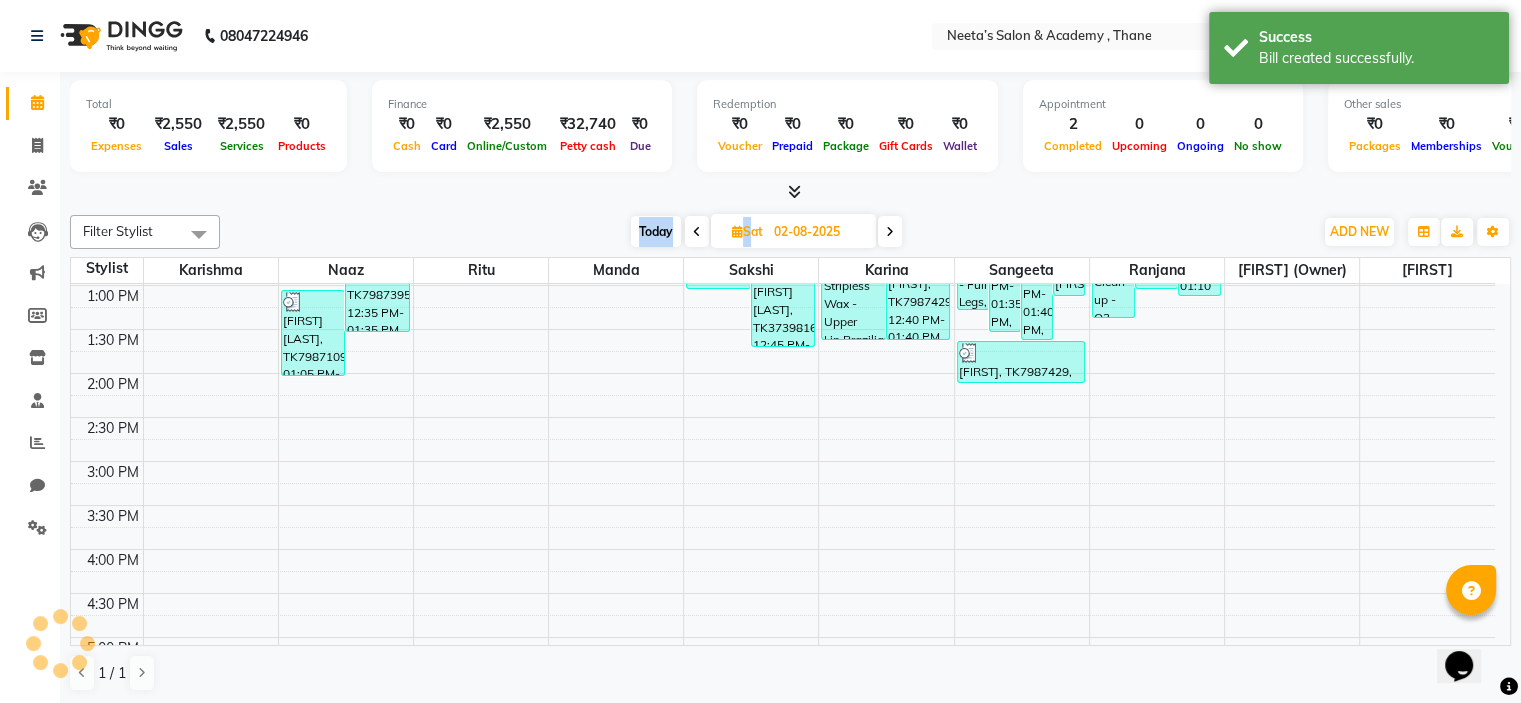click on "Today  Sat 02-08-2025" at bounding box center [766, 232] 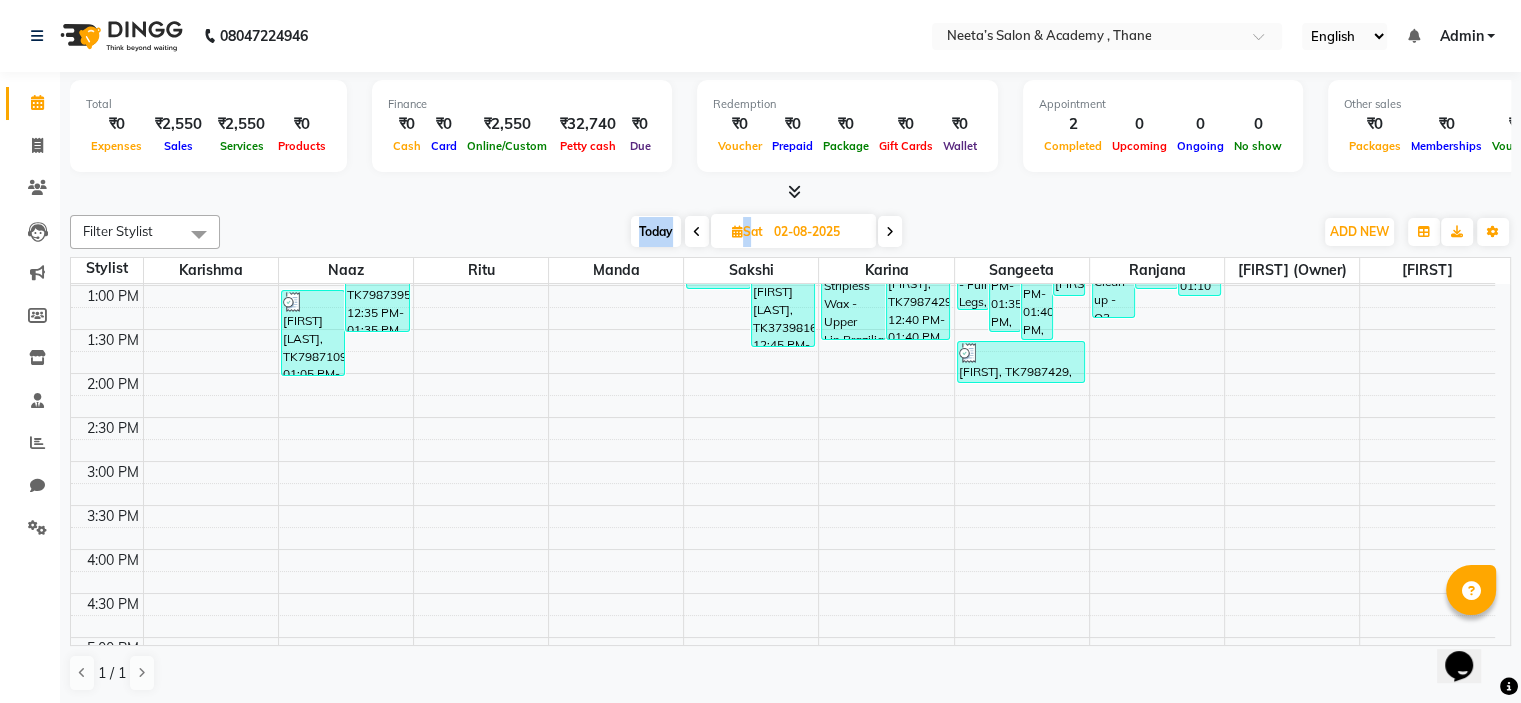 click at bounding box center (697, 231) 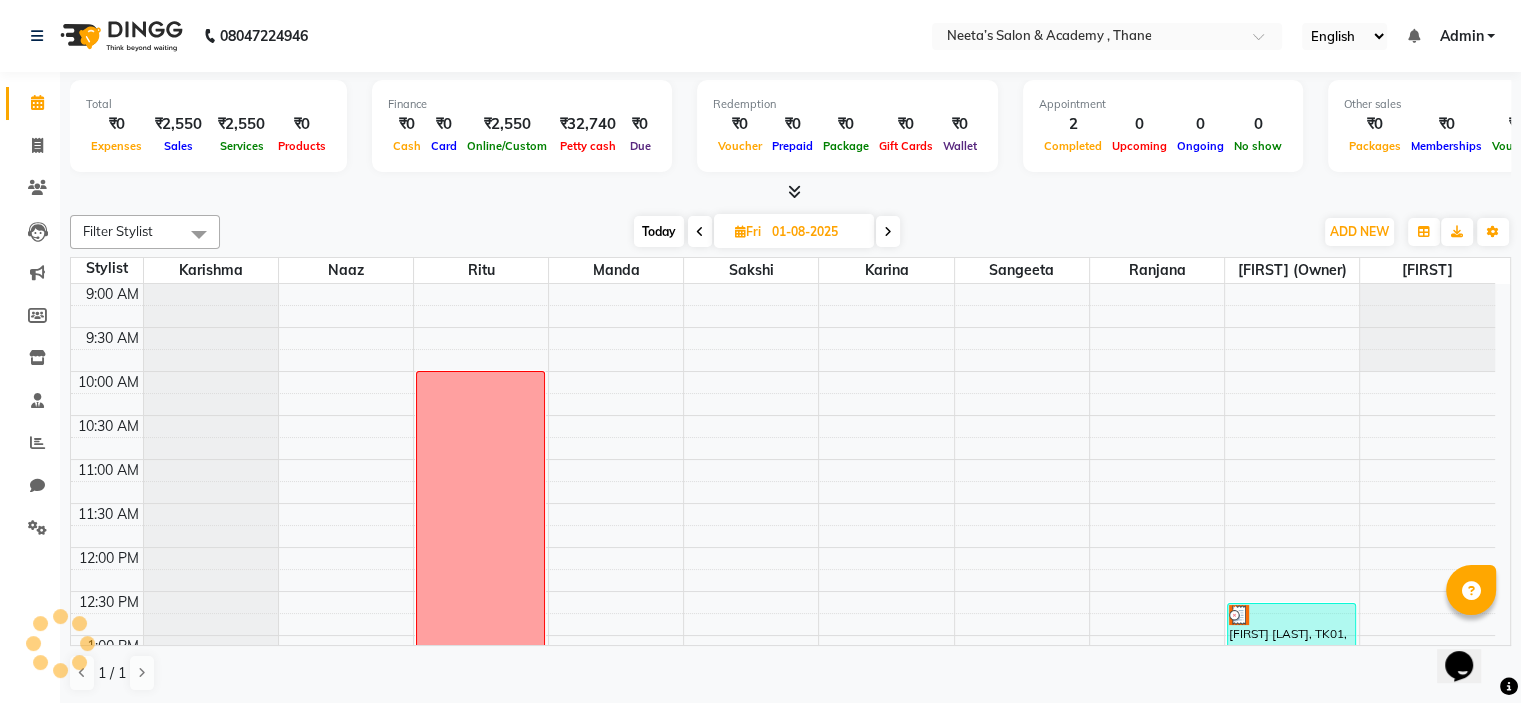 scroll, scrollTop: 350, scrollLeft: 0, axis: vertical 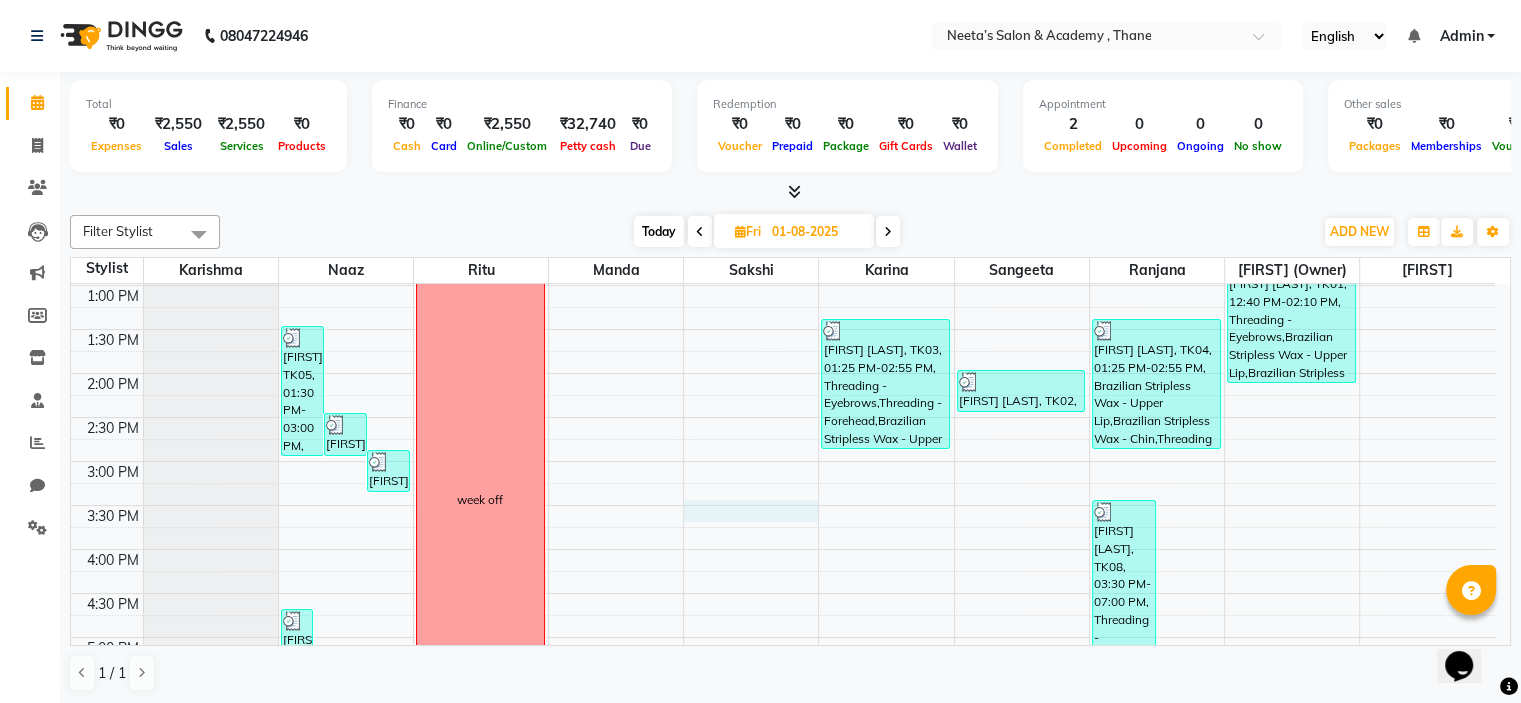 click on "9:00 AM 9:30 AM 10:00 AM 10:30 AM 11:00 AM 11:30 AM 12:00 PM 12:30 PM 1:00 PM 1:30 PM 2:00 PM 2:30 PM 3:00 PM 3:30 PM 4:00 PM 4:30 PM 5:00 PM 5:30 PM 6:00 PM 6:30 PM 7:00 PM 7:30 PM 8:00 PM 8:30 PM 9:00 PM 9:30 PM     [FIRST], TK06, 04:45 PM-06:45 PM, Threading - Eyebrows,Rica / Boisoft Waxing - Underarms,Brazilian Stripless Wax - Upper Lip,Threading - Forehead     [FIRST], TK07, 05:45 PM-06:45 PM, Threading - Eyebrows,Threading - Upper Lips     [FIRST] [LAST], TK14, 06:15 PM-07:45 PM, ROOT TOUCH UP -Matrix - 1-inch ,Hair Cut - Layer haircut     [FIRST] [LAST], TK20, 06:20 PM-08:50 PM, Pedicure - Regular pedicure,Hair Spa - Matrix Hair Spa (Midback Length)     [FIRST] [LAST], TK12, 07:15 PM-08:15 PM, Threading - Eyebrows,Brazilian Stripless Wax - Upper Lip     [FIRST] [LAST], TK16, 07:25 PM-07:55 PM, Brazilian Stripless Wax - Upper Lip     [FIRST], TK05, 01:30 PM-03:00 PM, Threading - Eyebrows,Brazilian Stripless Wax - Full Face     [FIRST] [LAST], TK02, 02:30 PM-03:00 PM, Hair Cut - Straight haircut" at bounding box center (783, 505) 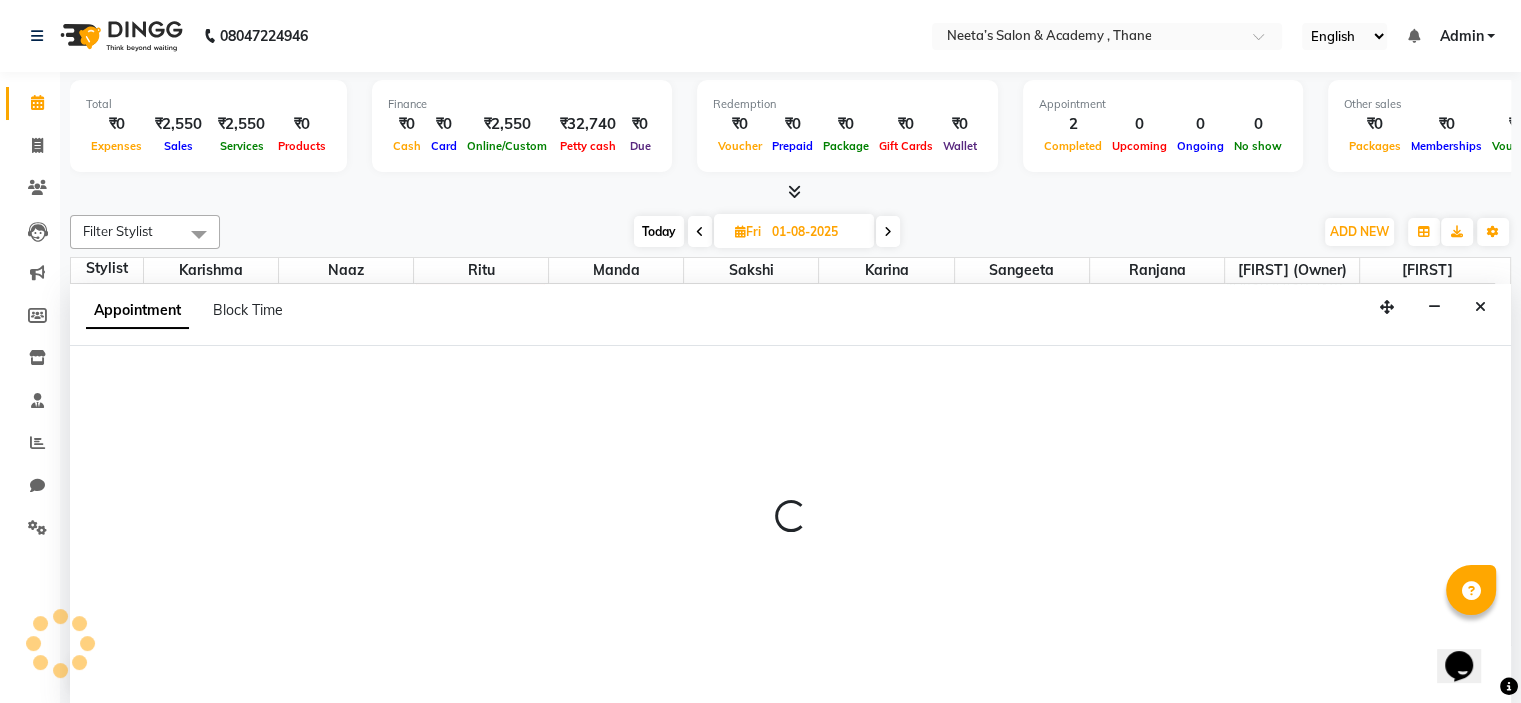 scroll, scrollTop: 0, scrollLeft: 0, axis: both 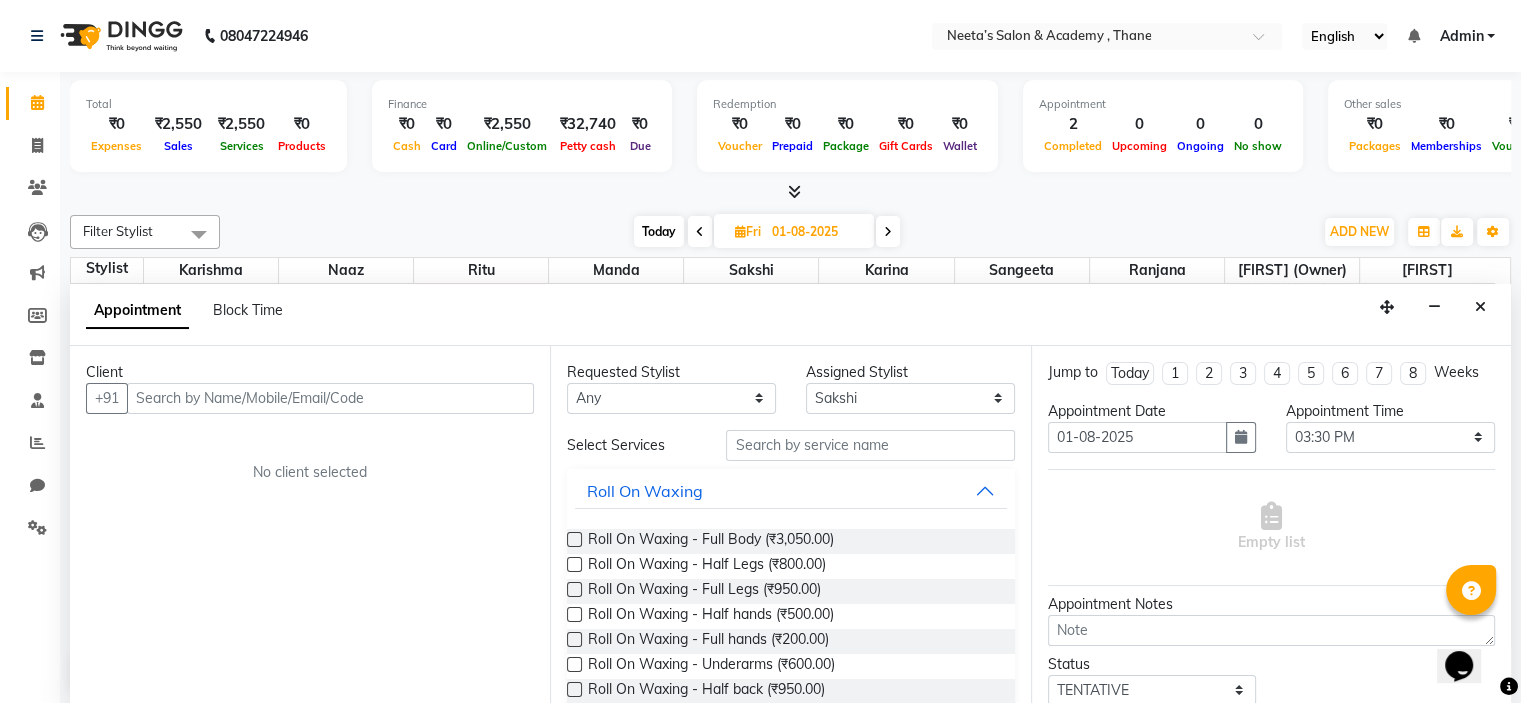 click at bounding box center [700, 232] 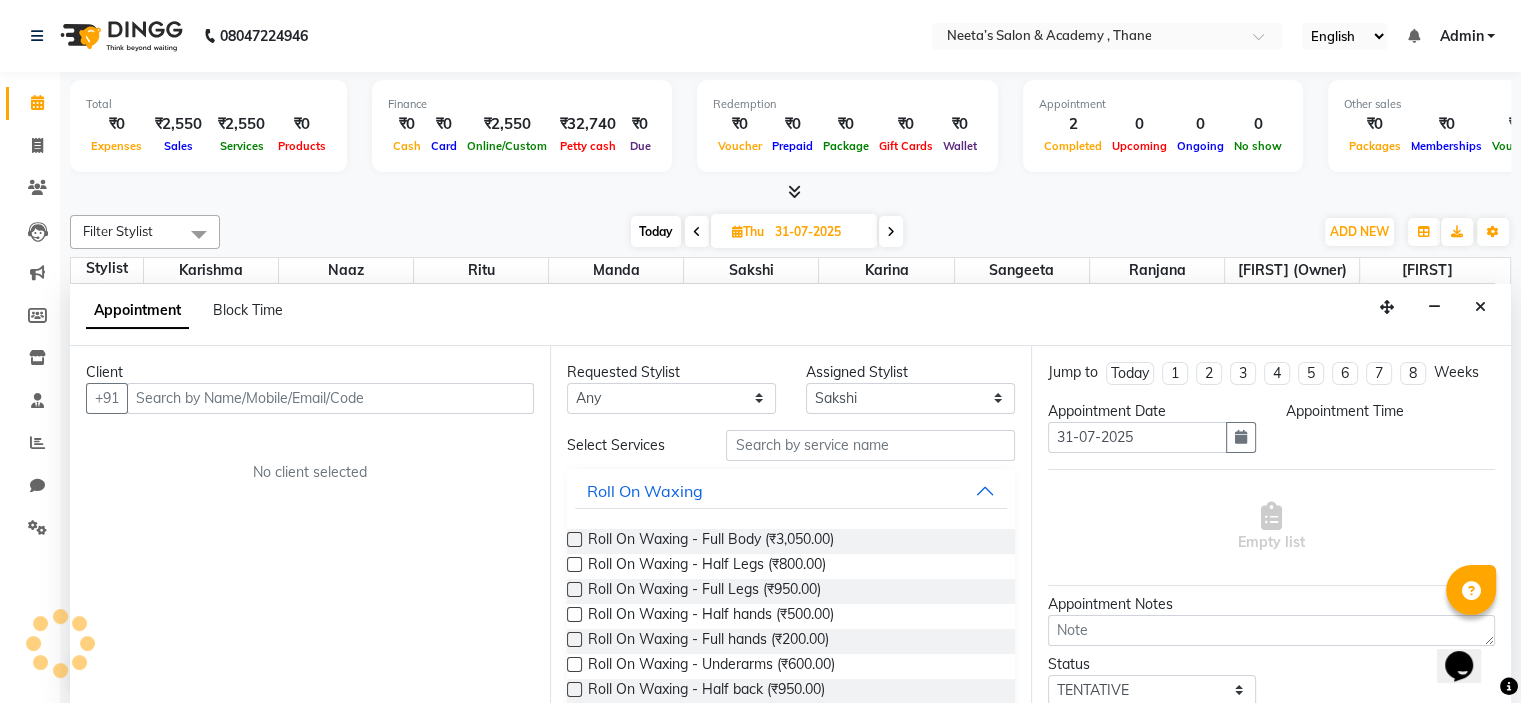 scroll, scrollTop: 0, scrollLeft: 0, axis: both 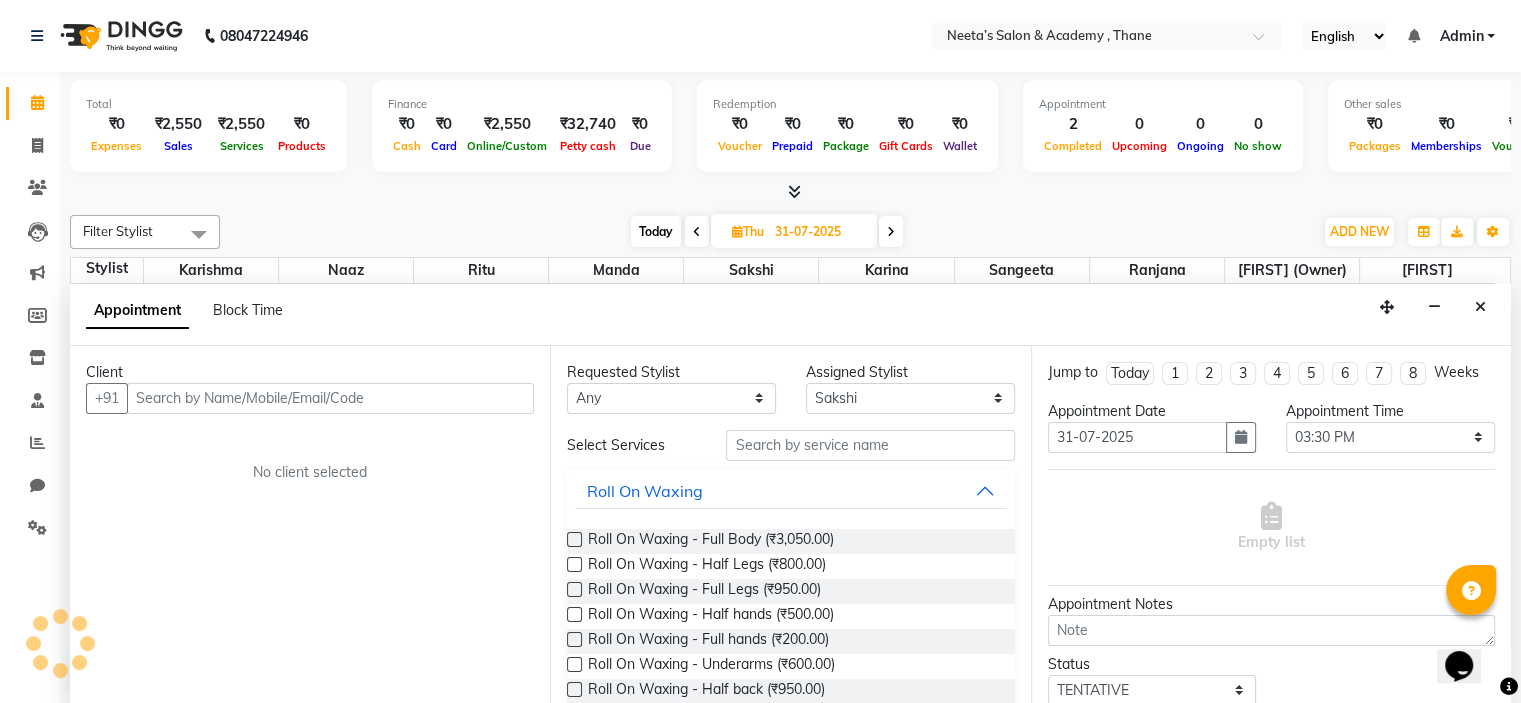 click on "Today" at bounding box center [656, 231] 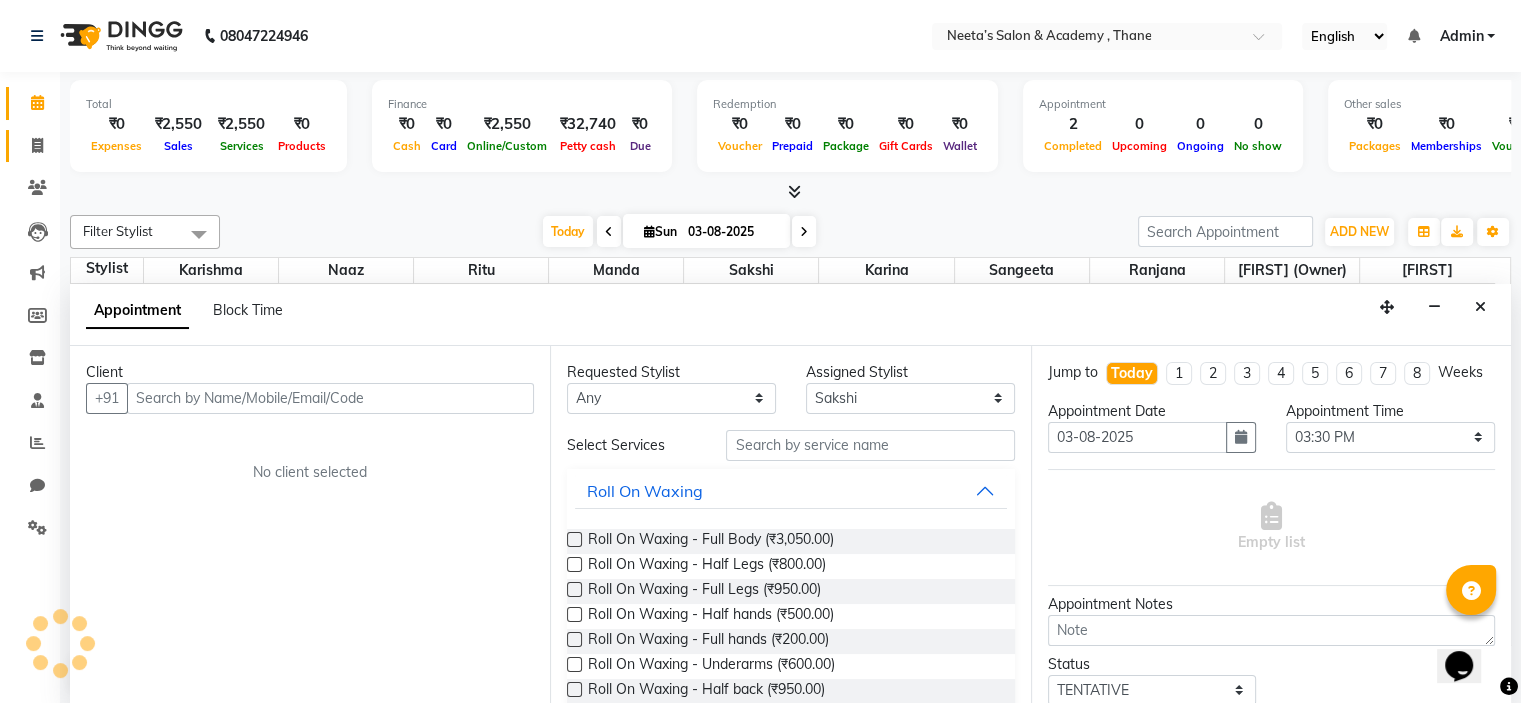scroll, scrollTop: 350, scrollLeft: 0, axis: vertical 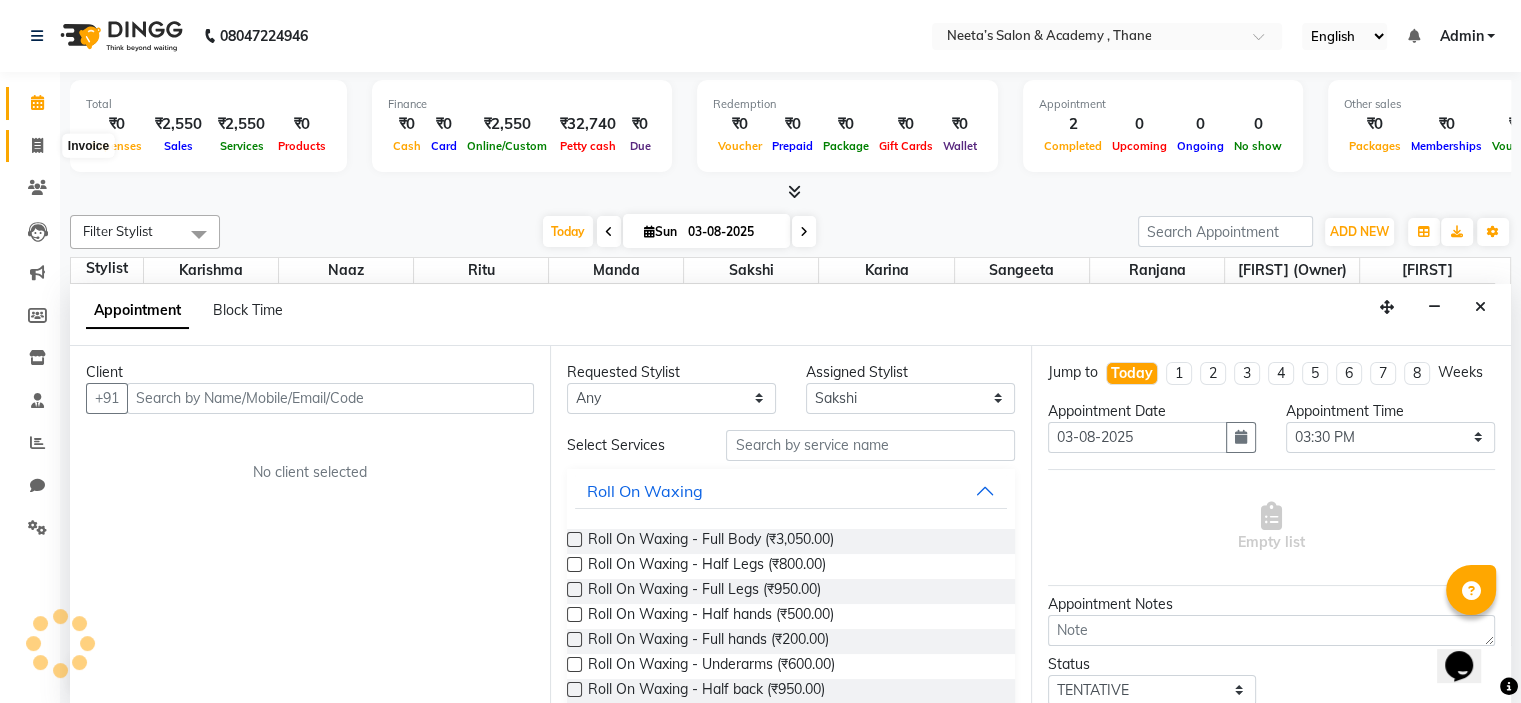 click 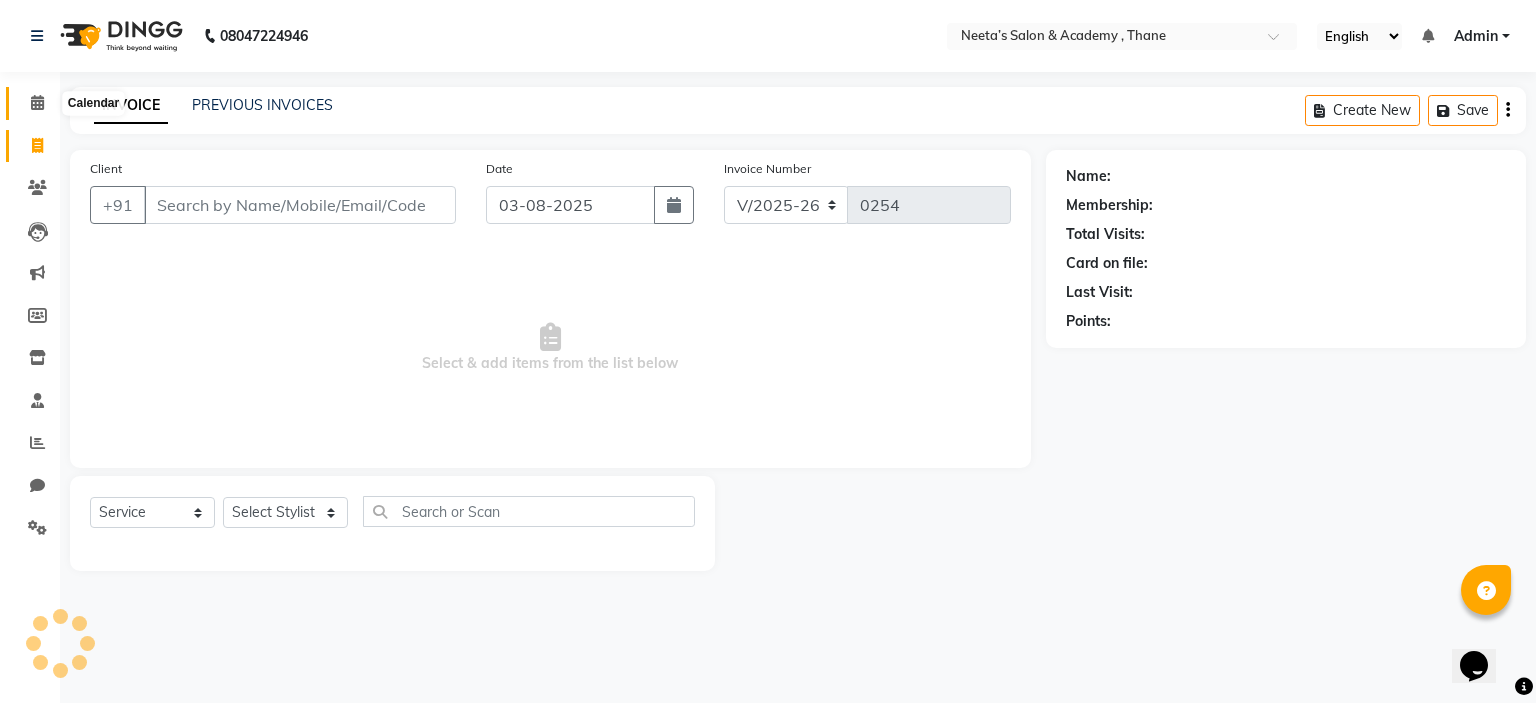 click 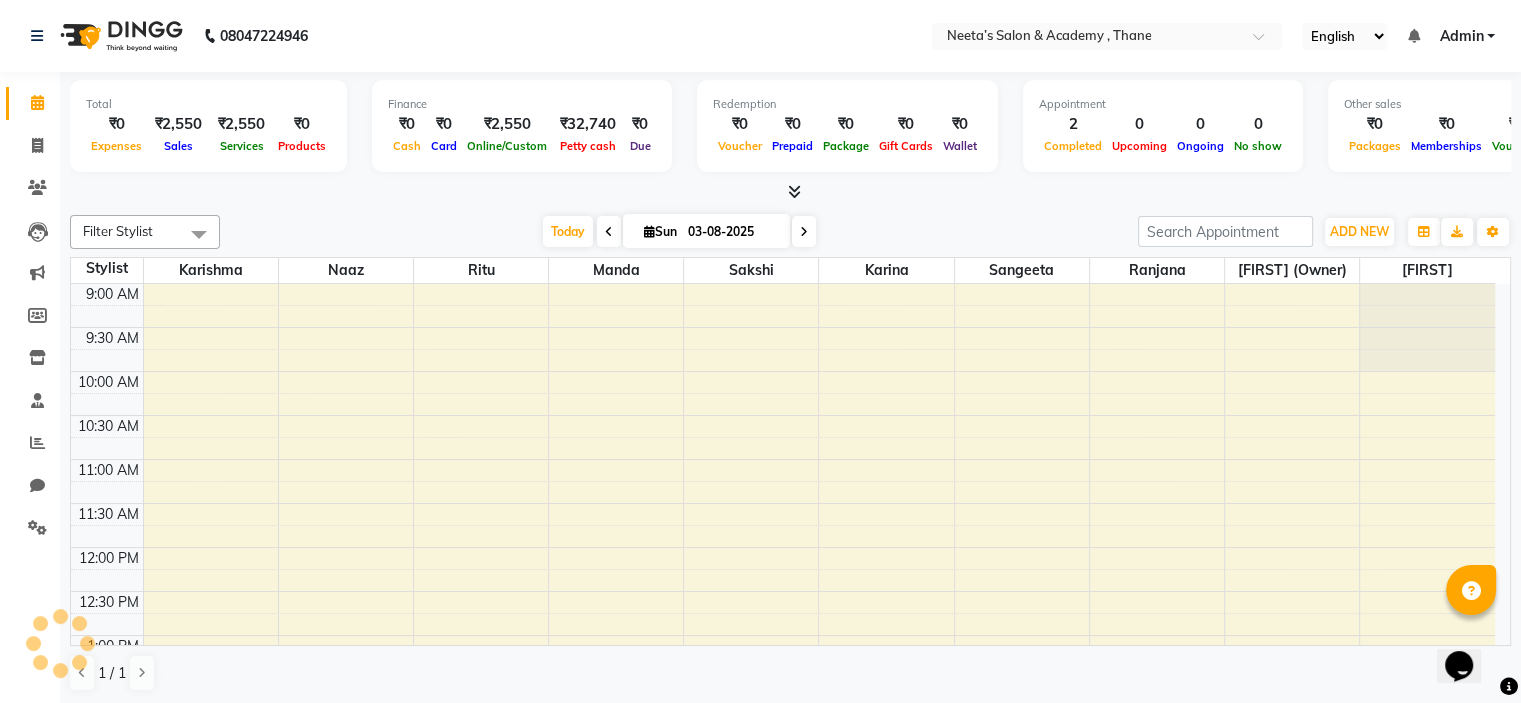 scroll, scrollTop: 0, scrollLeft: 0, axis: both 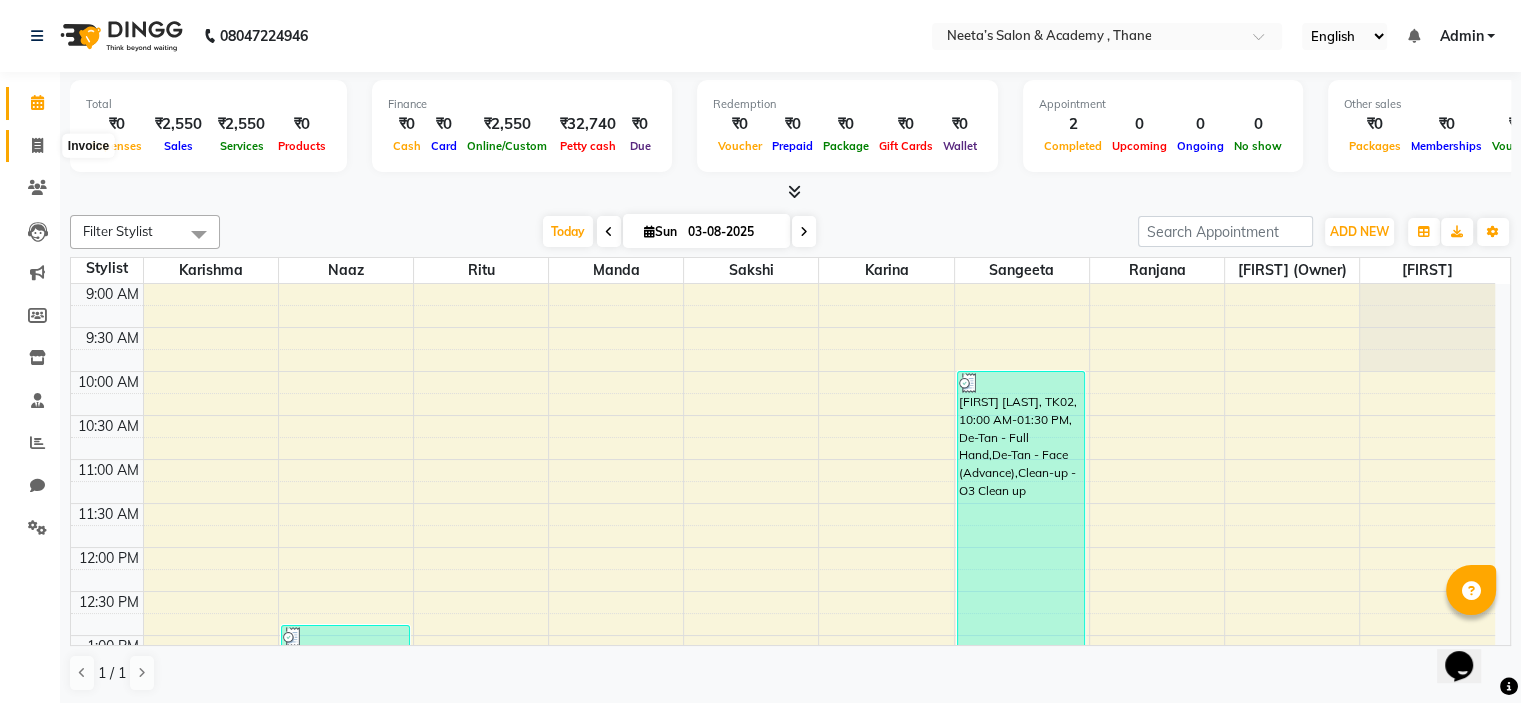 click 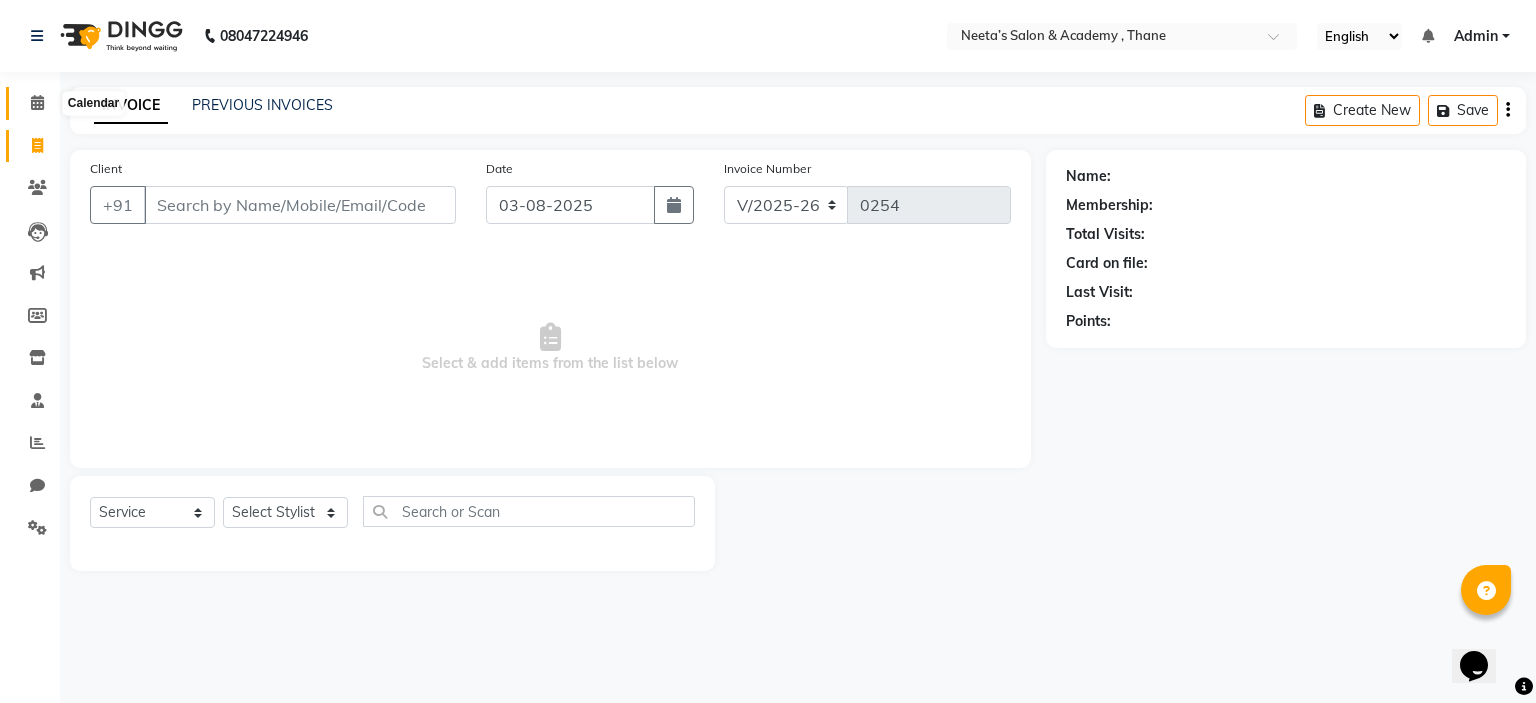click 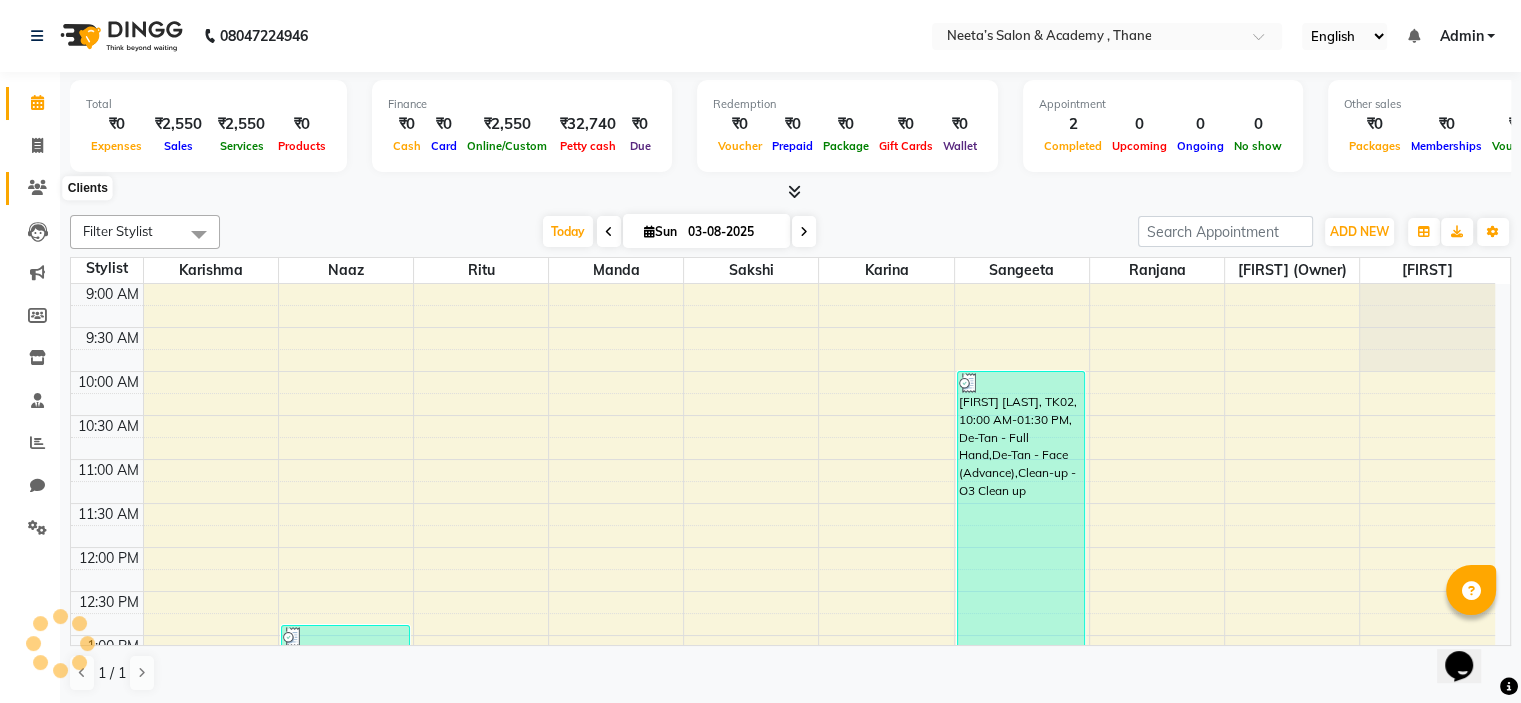click 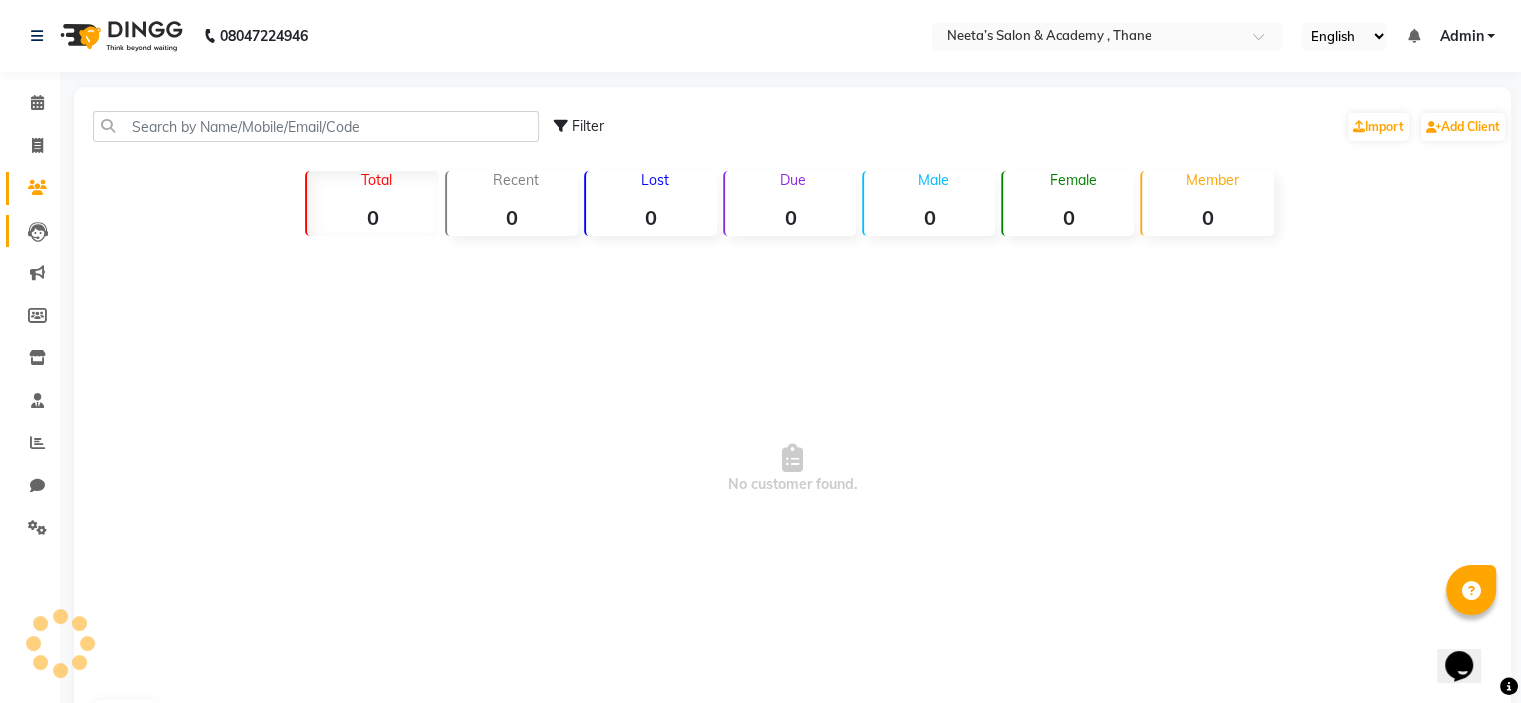 click on "Leads" 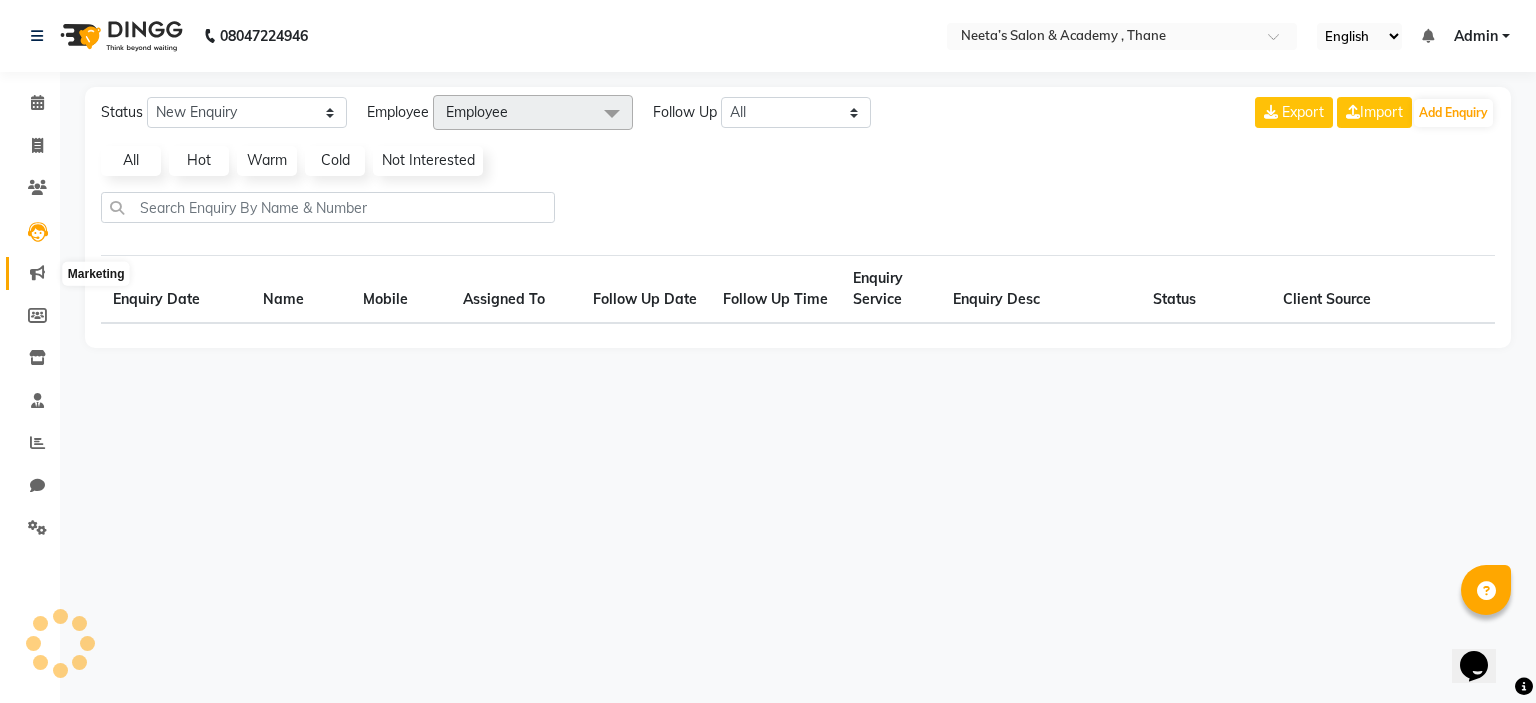 click 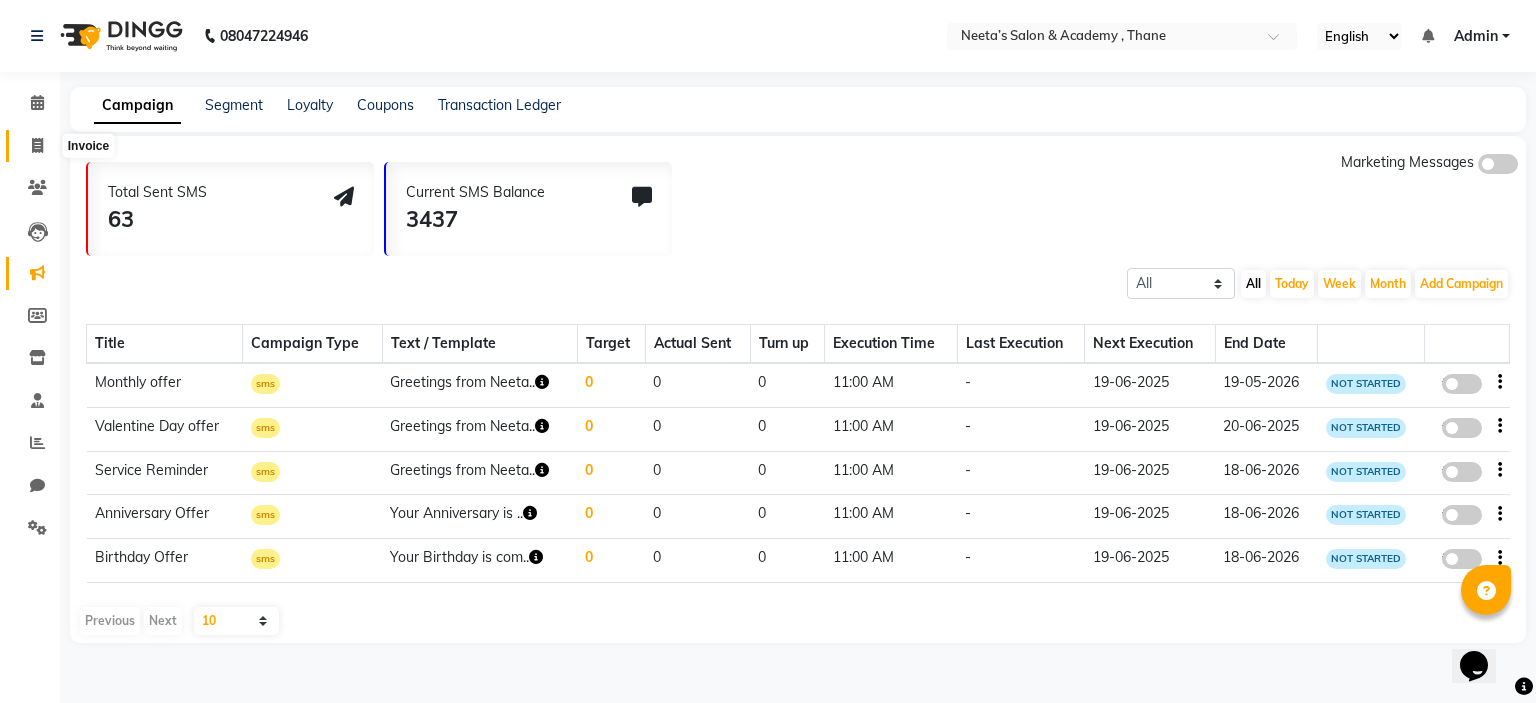 click 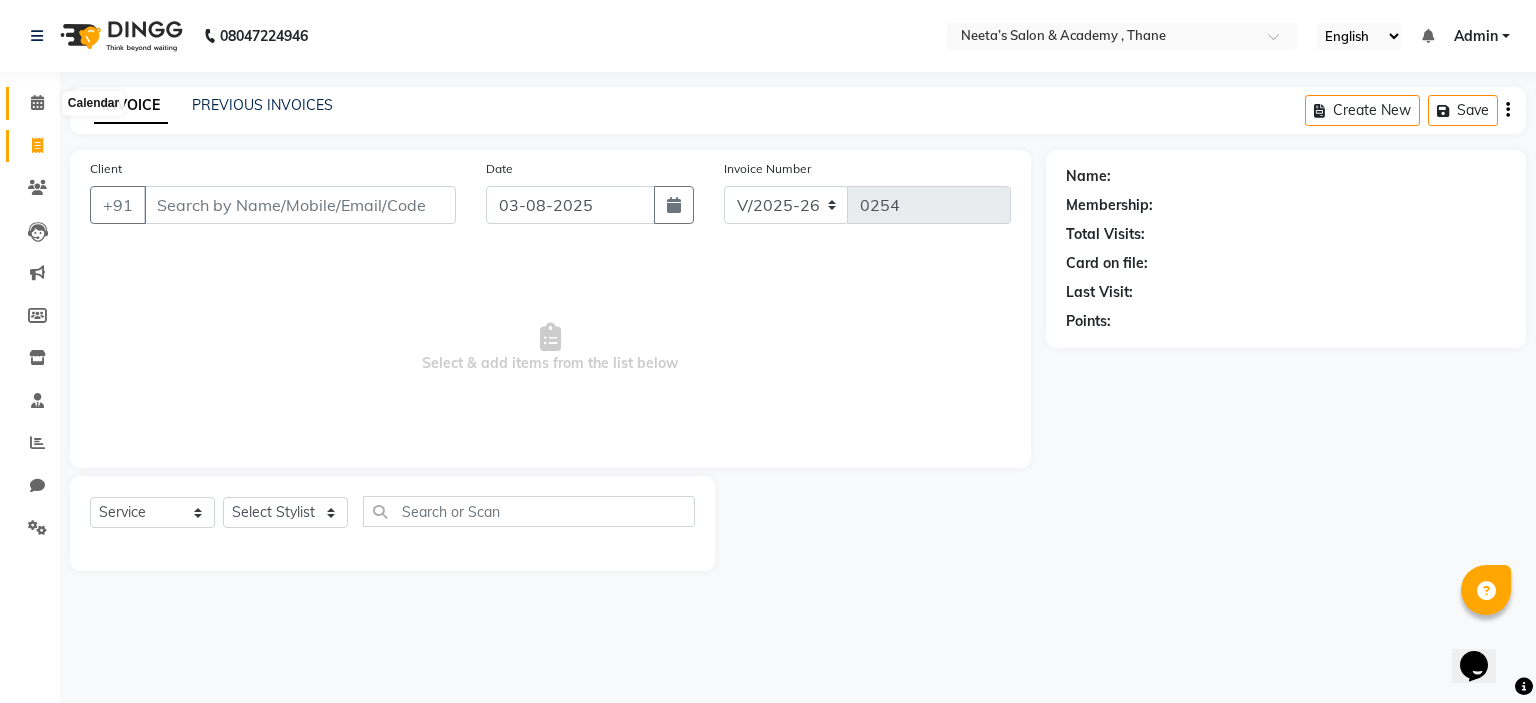 click 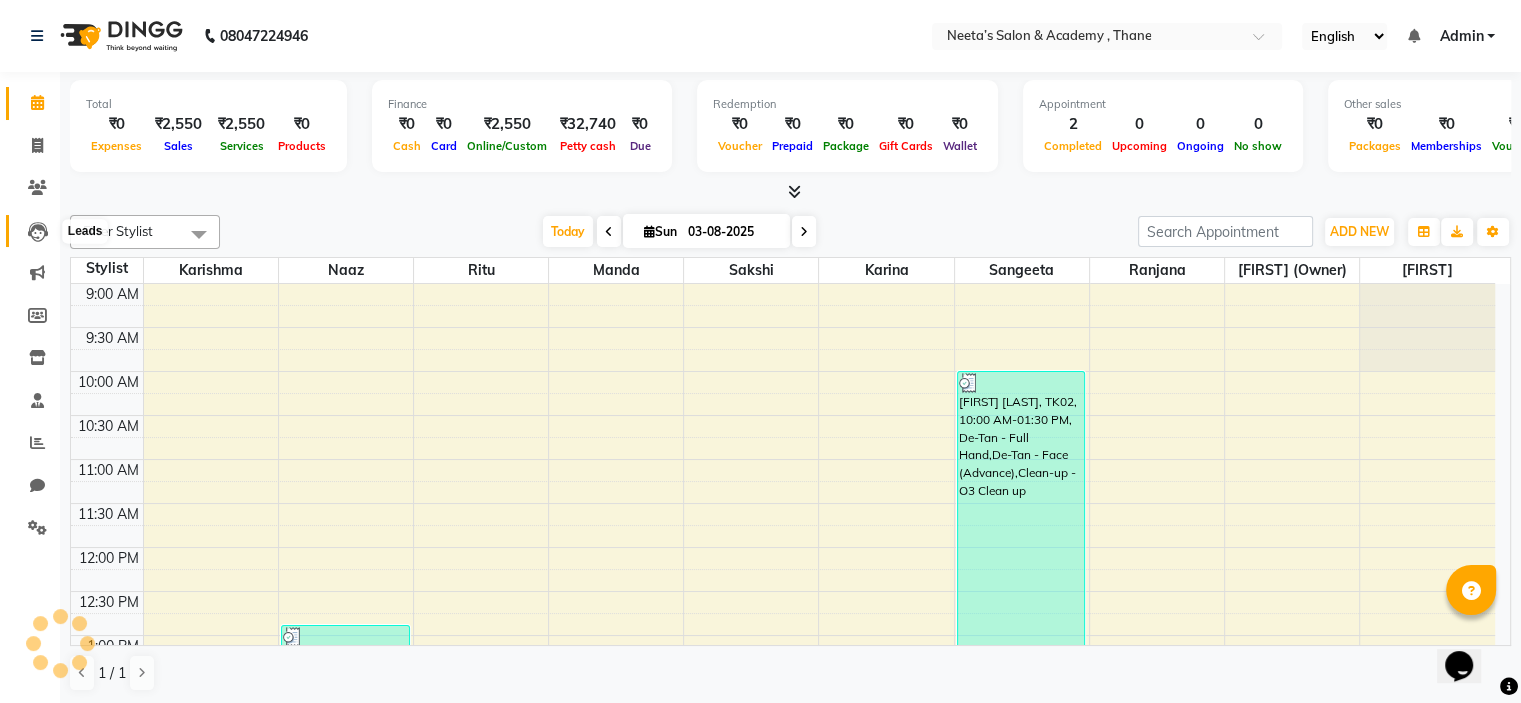 click 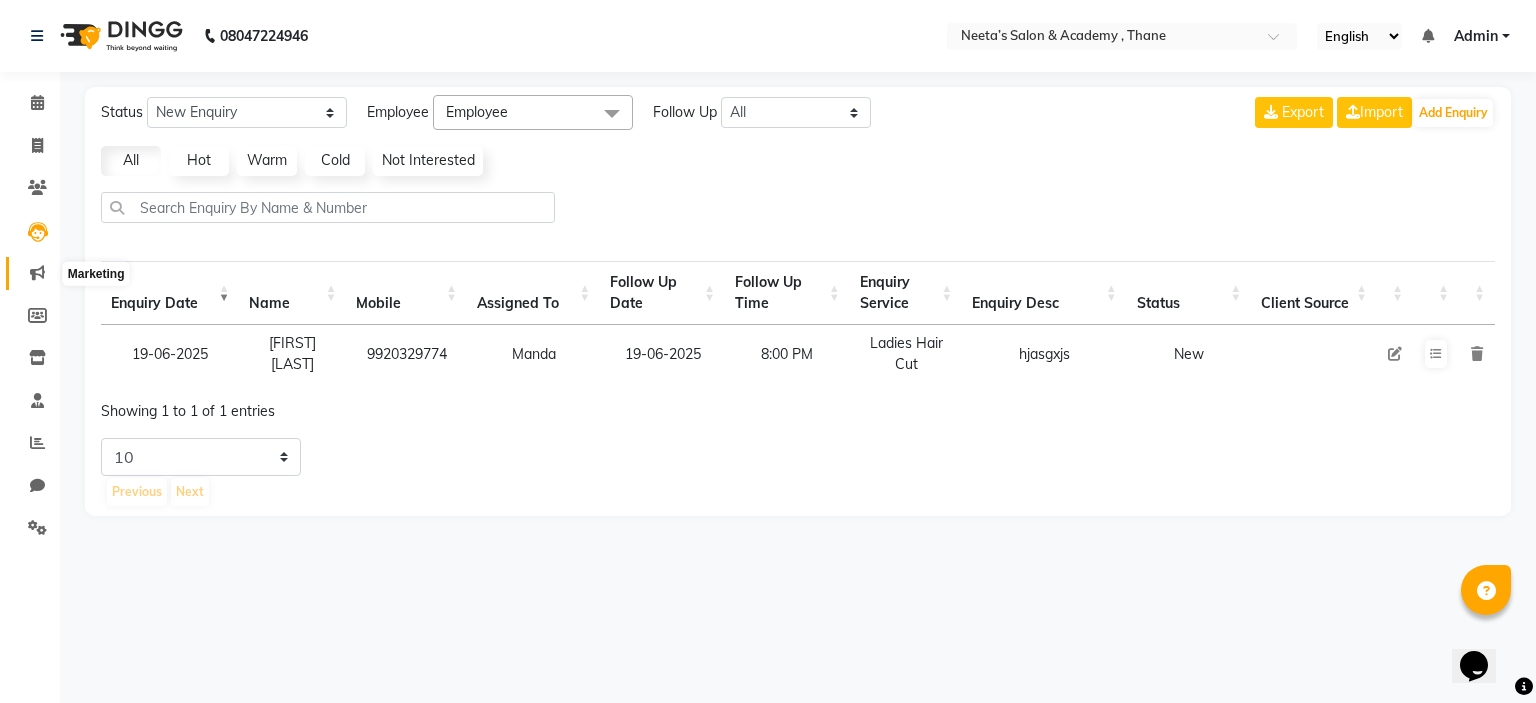 click 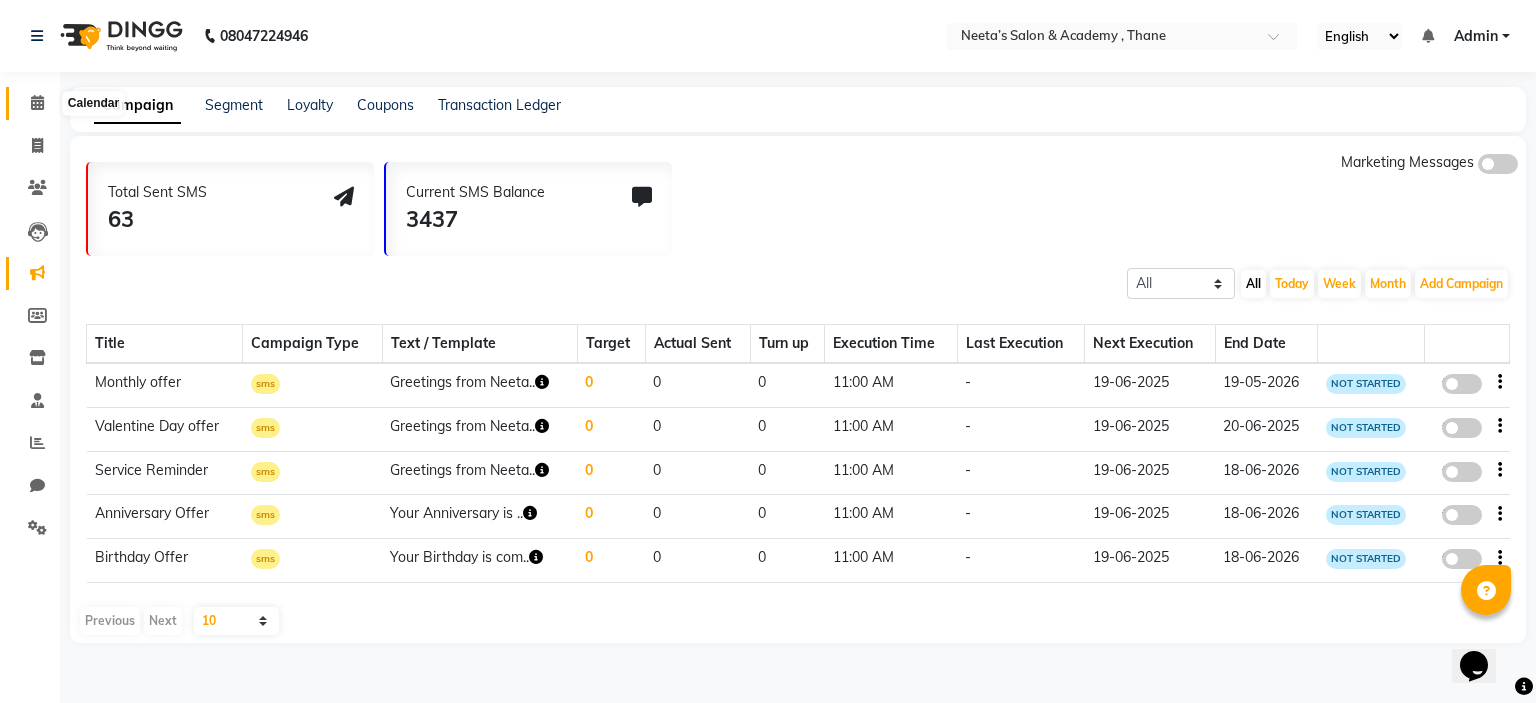click 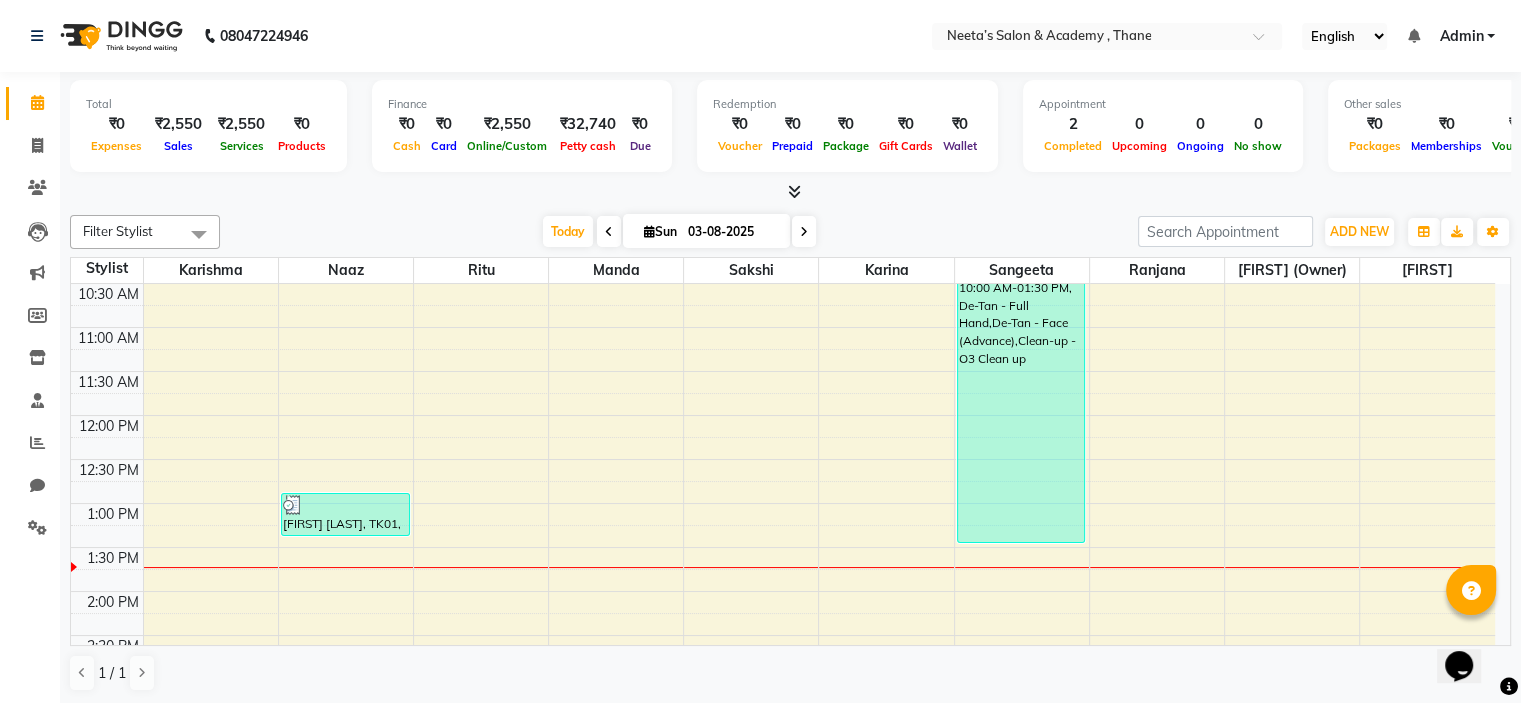 scroll, scrollTop: 132, scrollLeft: 0, axis: vertical 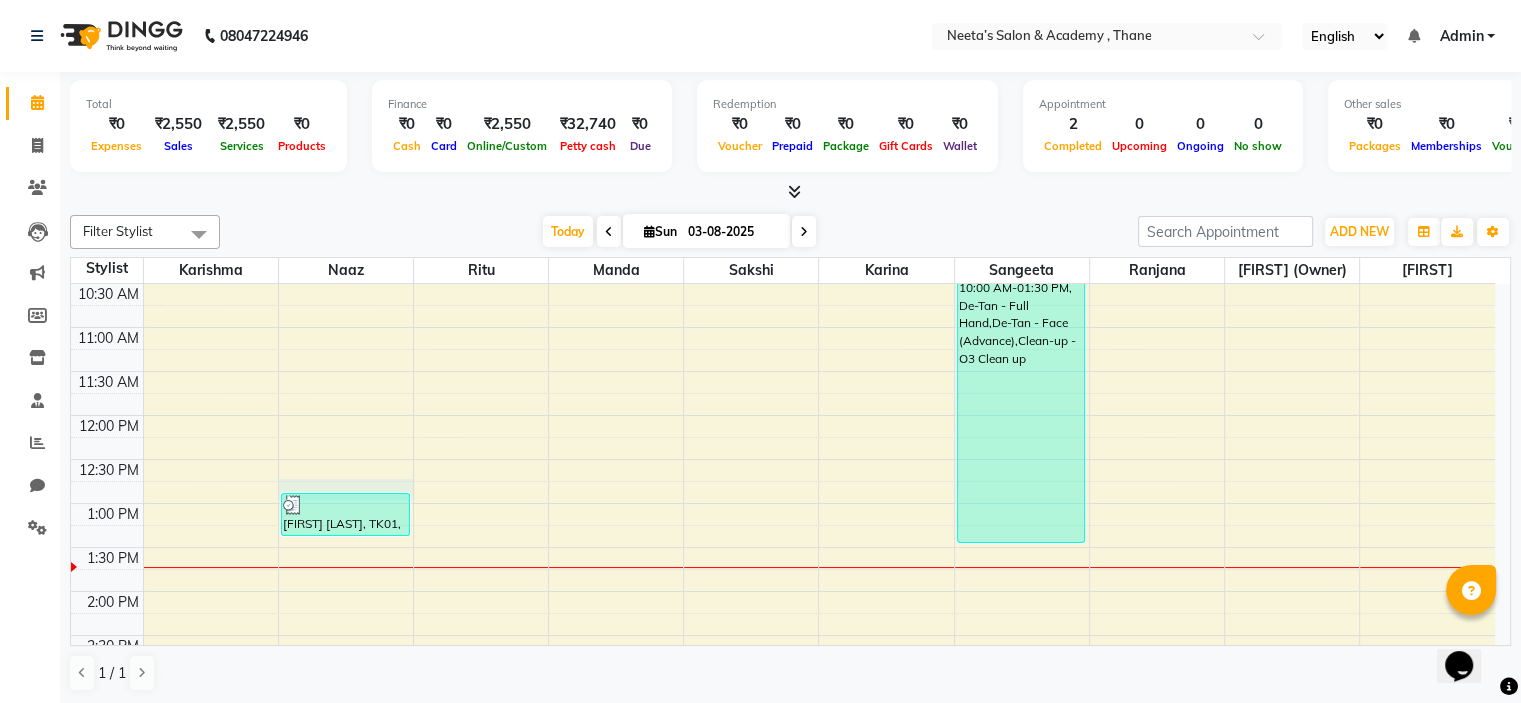 click on "9:00 AM 9:30 AM 10:00 AM 10:30 AM 11:00 AM 11:30 AM 12:00 PM 12:30 PM 1:00 PM 1:30 PM 2:00 PM 2:30 PM 3:00 PM 3:30 PM 4:00 PM 4:30 PM 5:00 PM 5:30 PM 6:00 PM 6:30 PM 7:00 PM 7:30 PM 8:00 PM 8:30 PM 9:00 PM 9:30 PM [FIRST] [LAST], TK01, 12:55 PM-01:25 PM, Hair Styling - Straight Blow Dry [FIRST] [LAST], TK02, 10:00 AM-01:30 PM, De-Tan - Full Hand,De-Tan - Face (Advance),Clean-up - O3 Clean up" at bounding box center [783, 723] 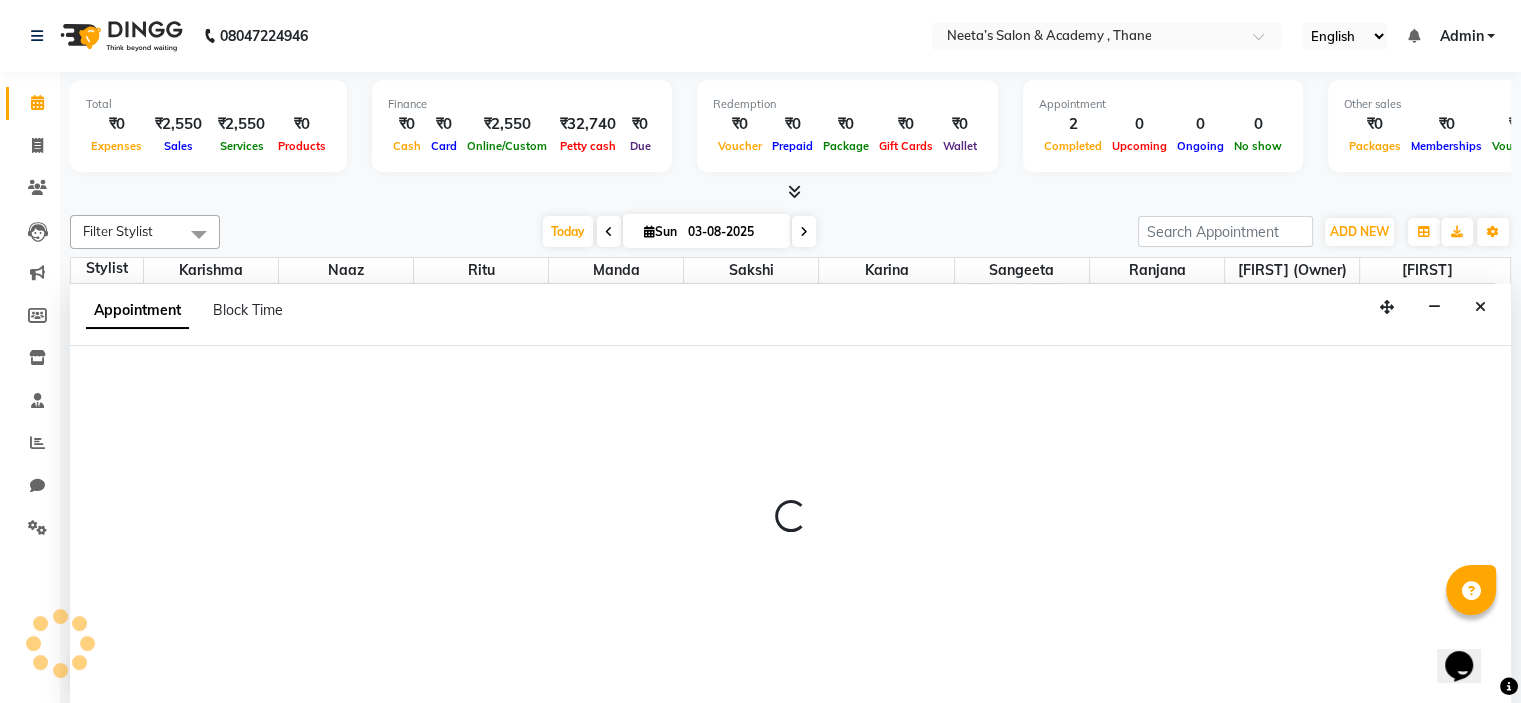 scroll, scrollTop: 0, scrollLeft: 0, axis: both 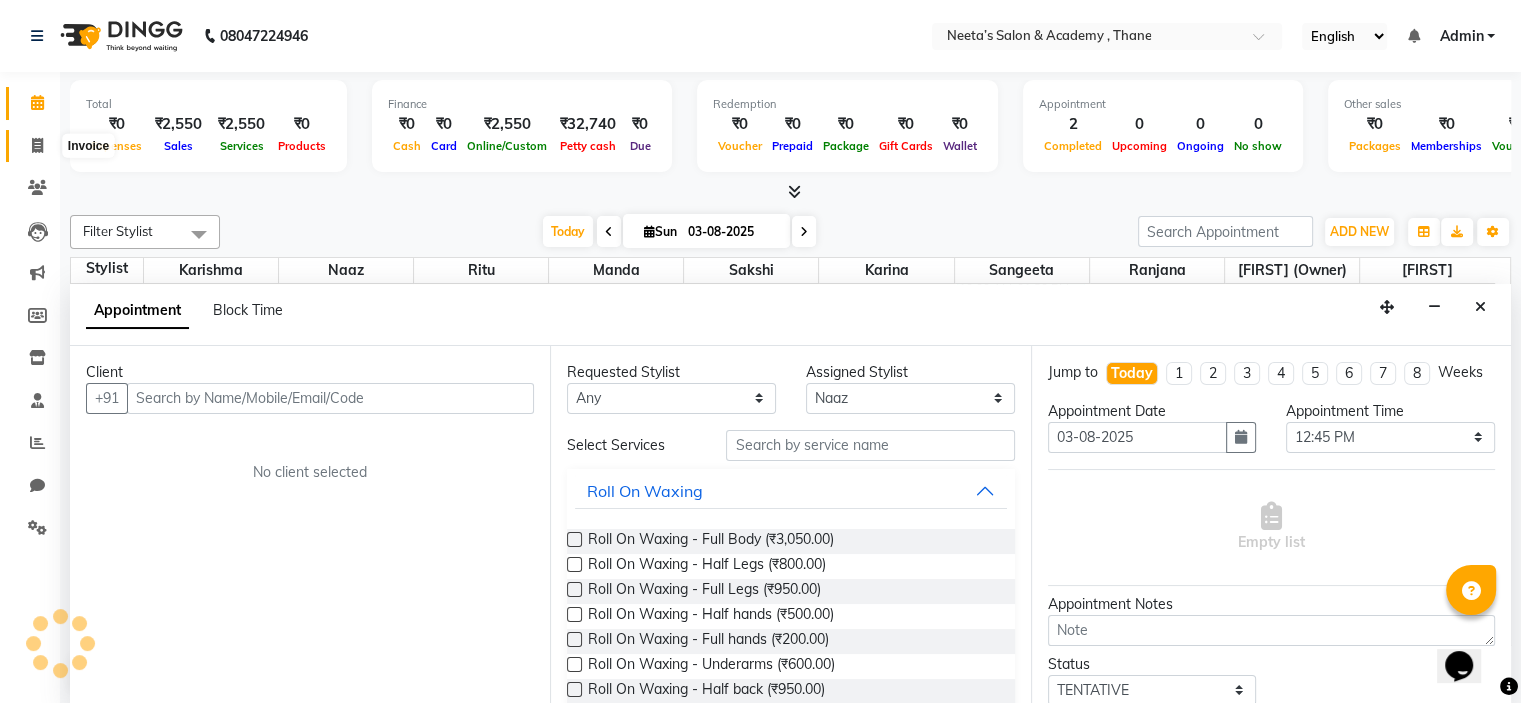 click 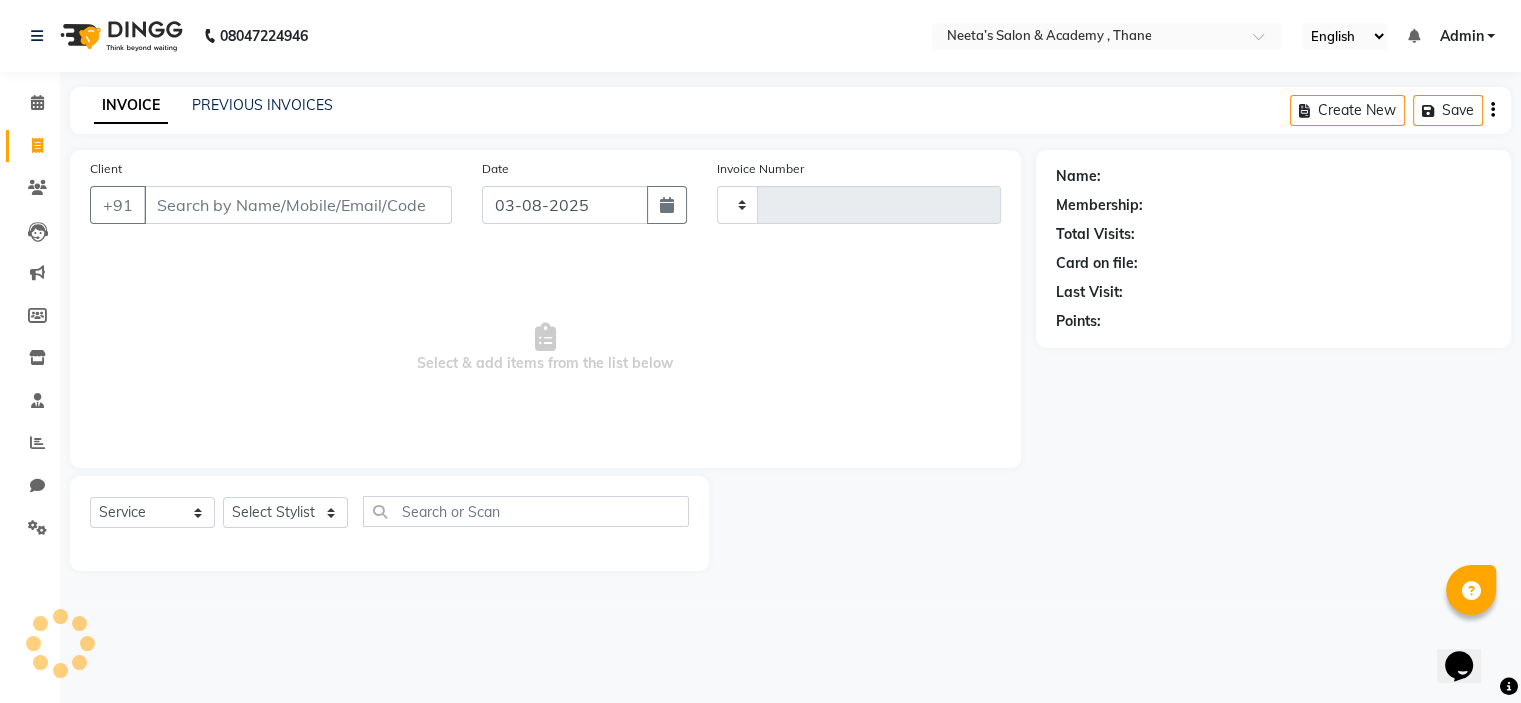 scroll, scrollTop: 0, scrollLeft: 0, axis: both 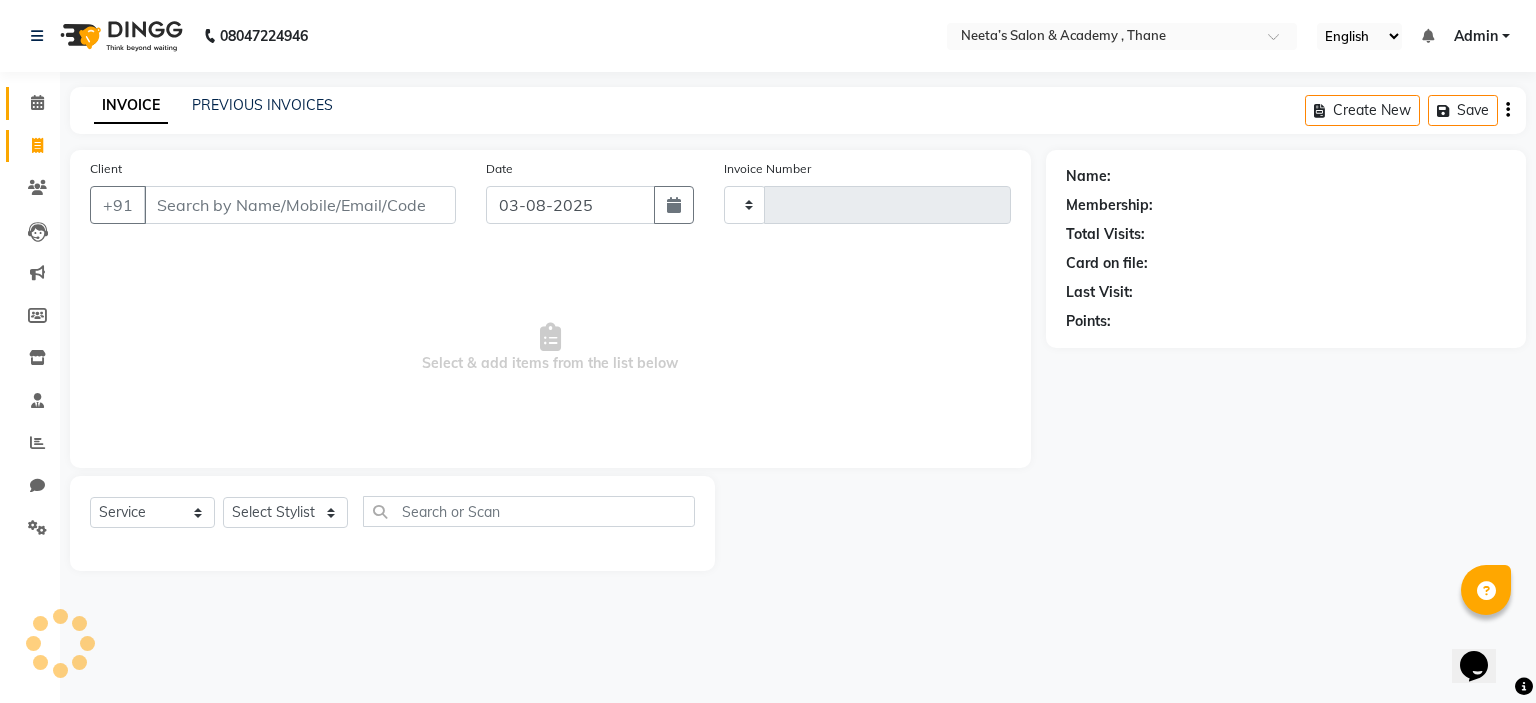 click on "Calendar" 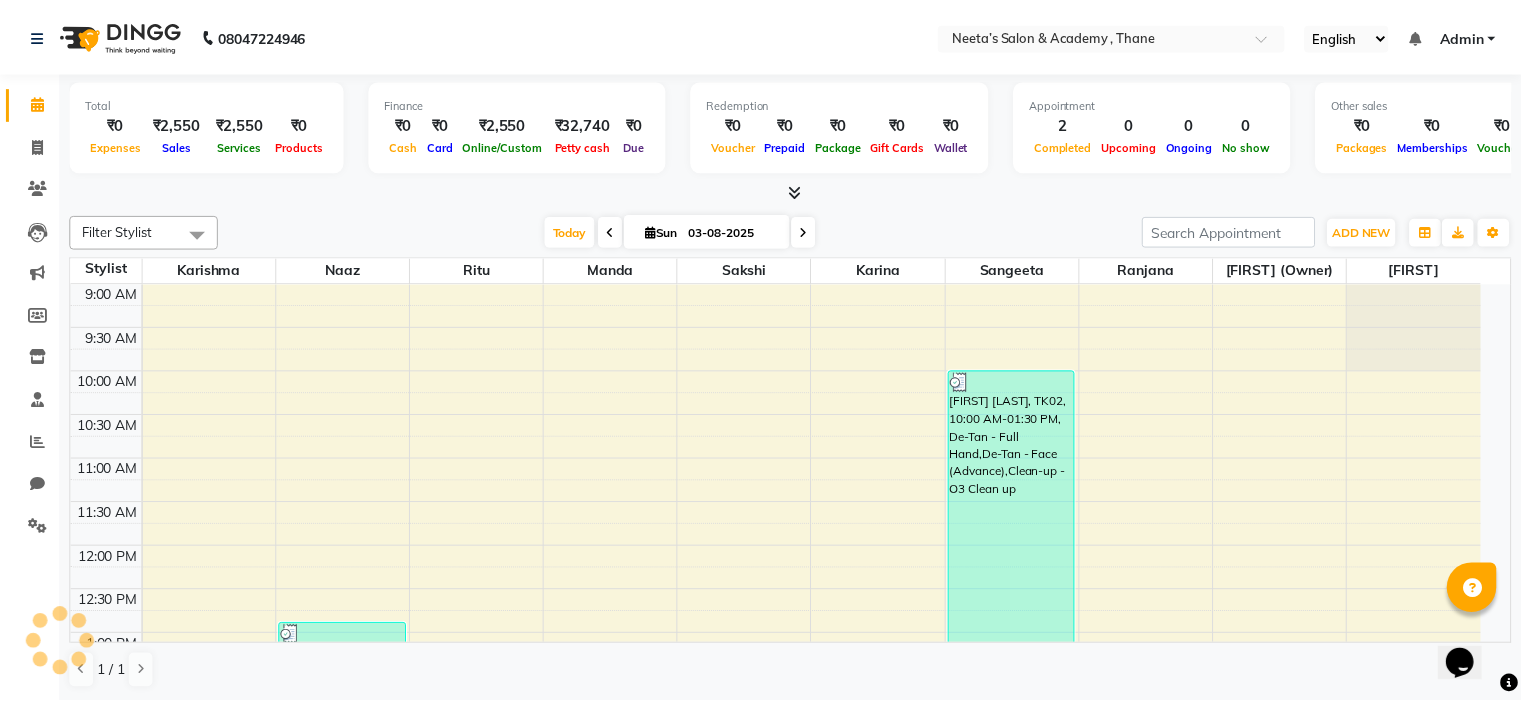 scroll, scrollTop: 0, scrollLeft: 0, axis: both 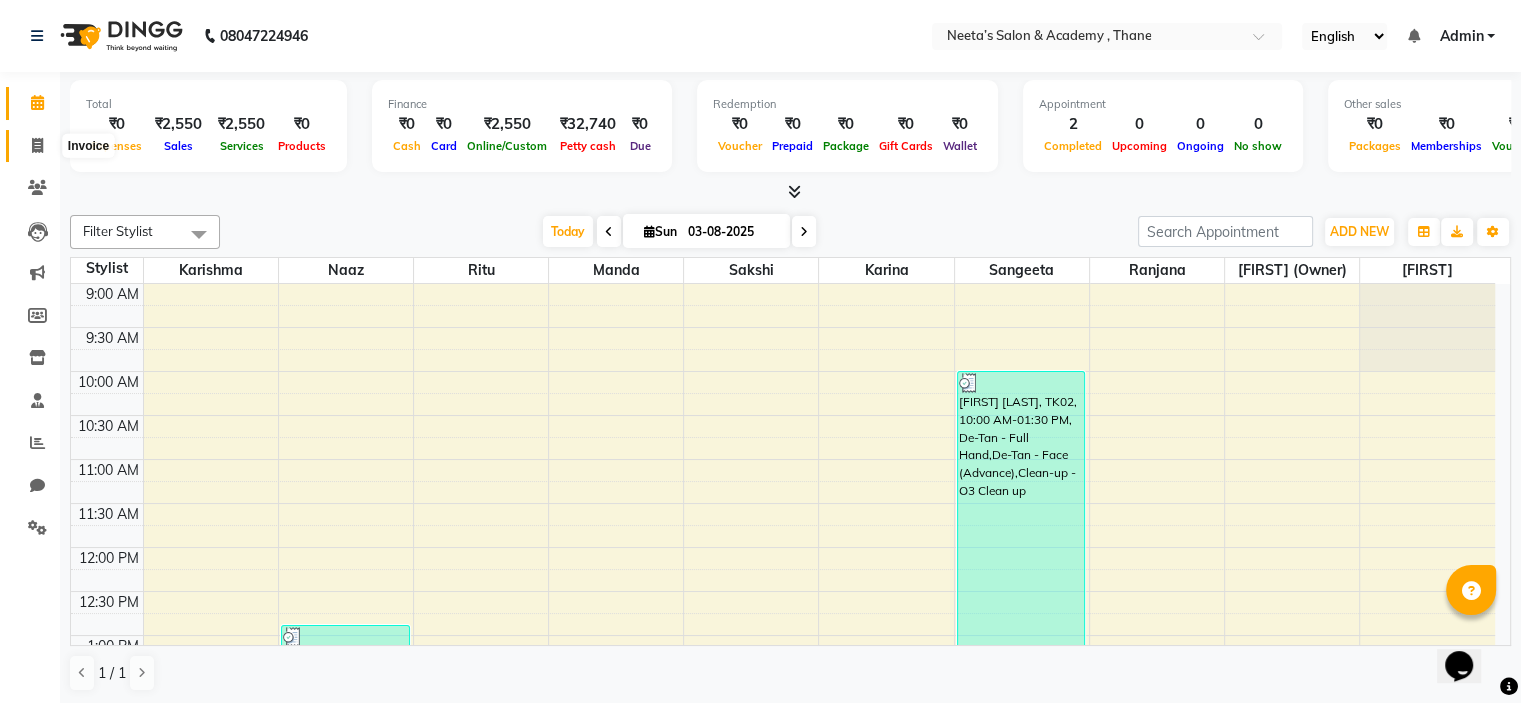 click 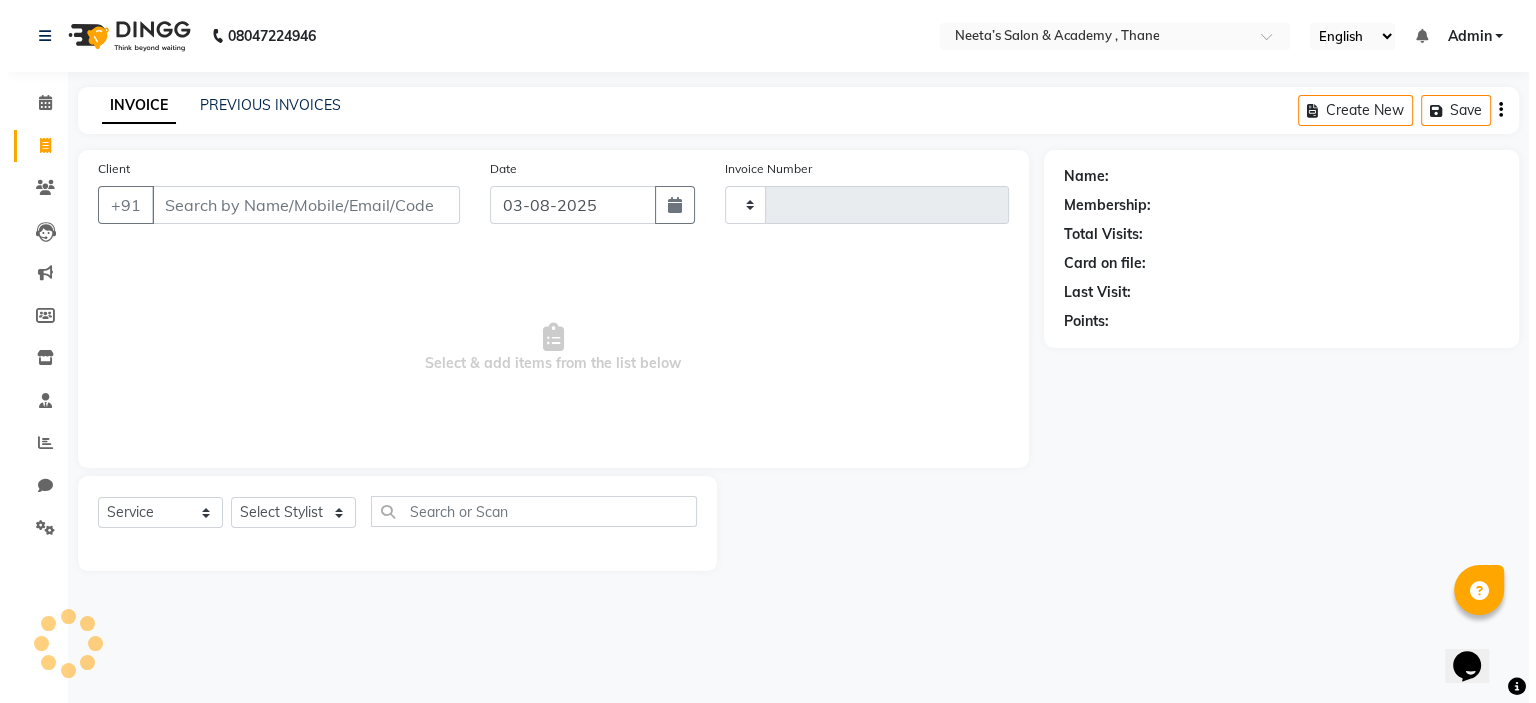 scroll, scrollTop: 0, scrollLeft: 0, axis: both 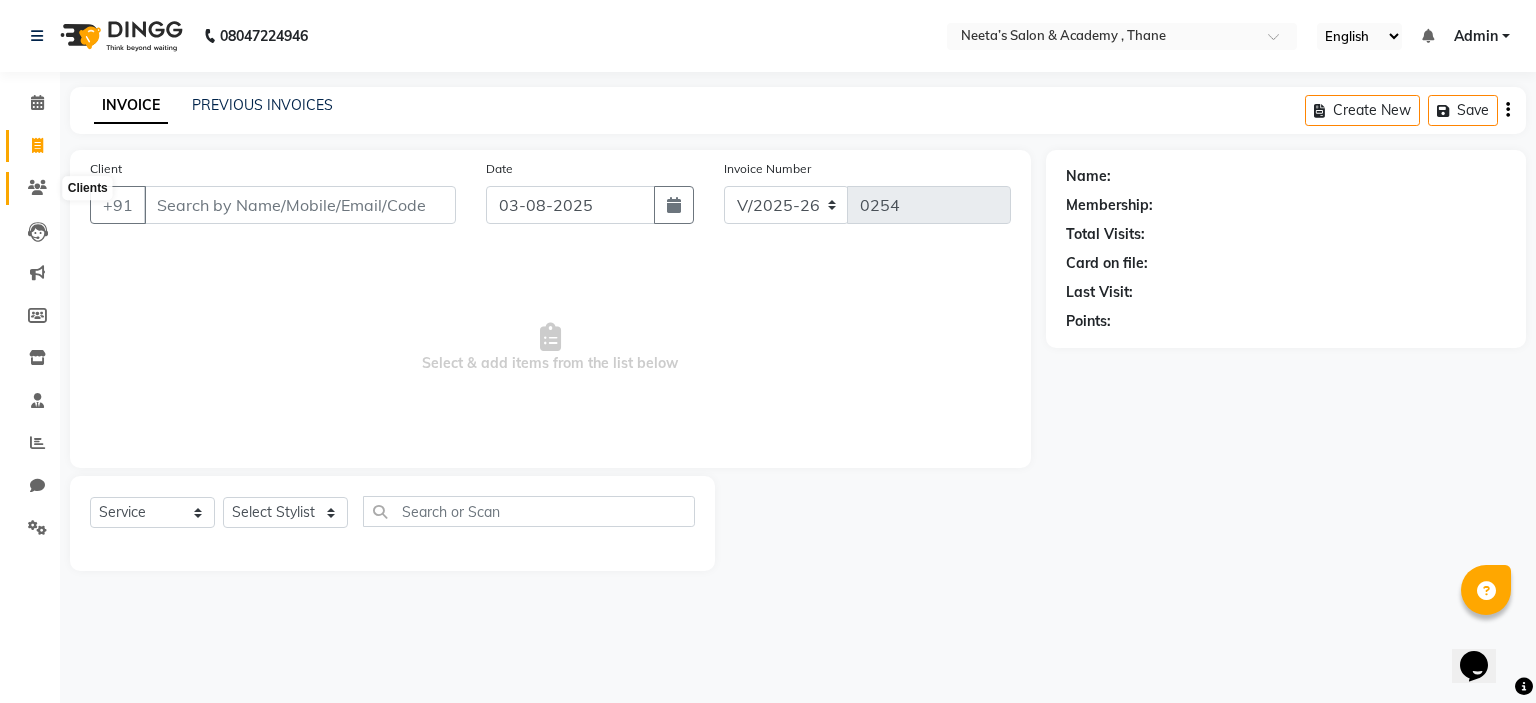 click 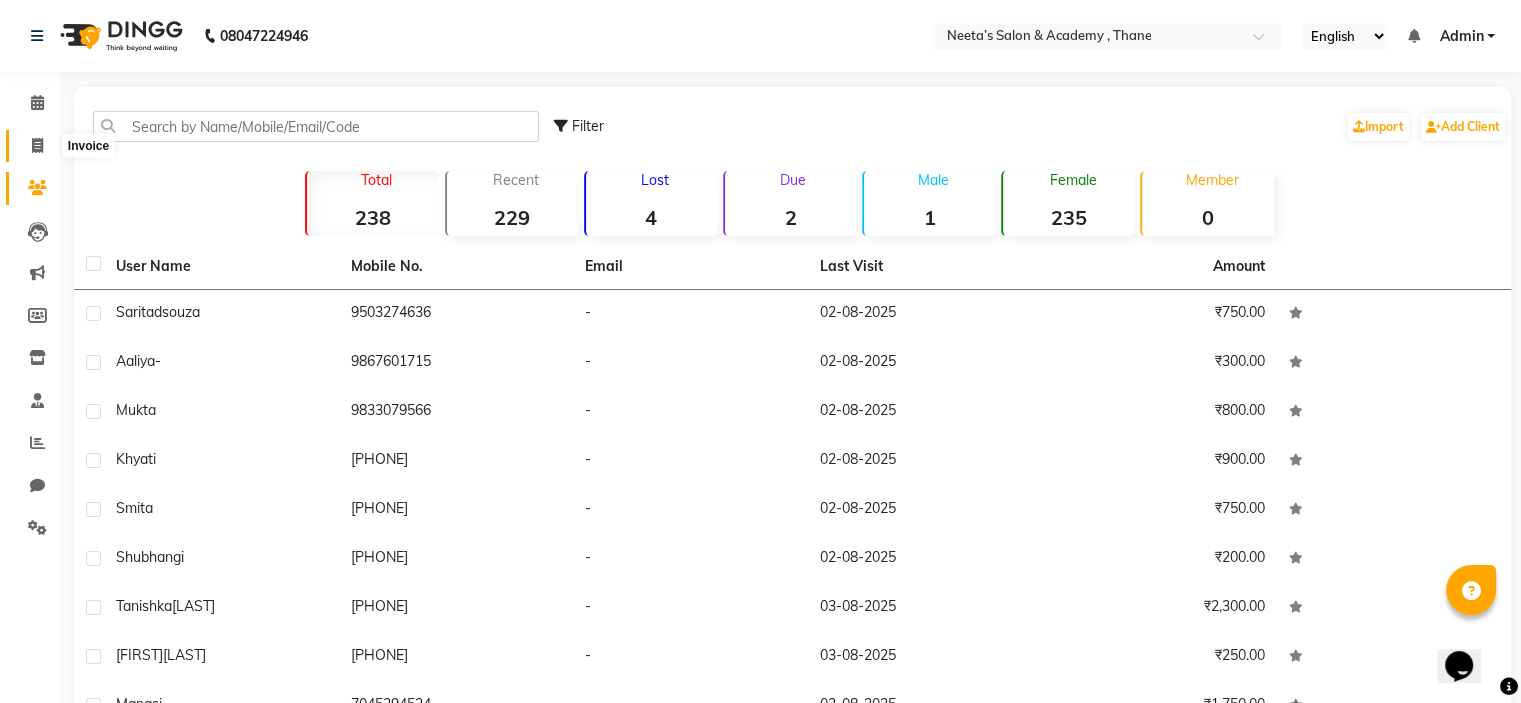 click 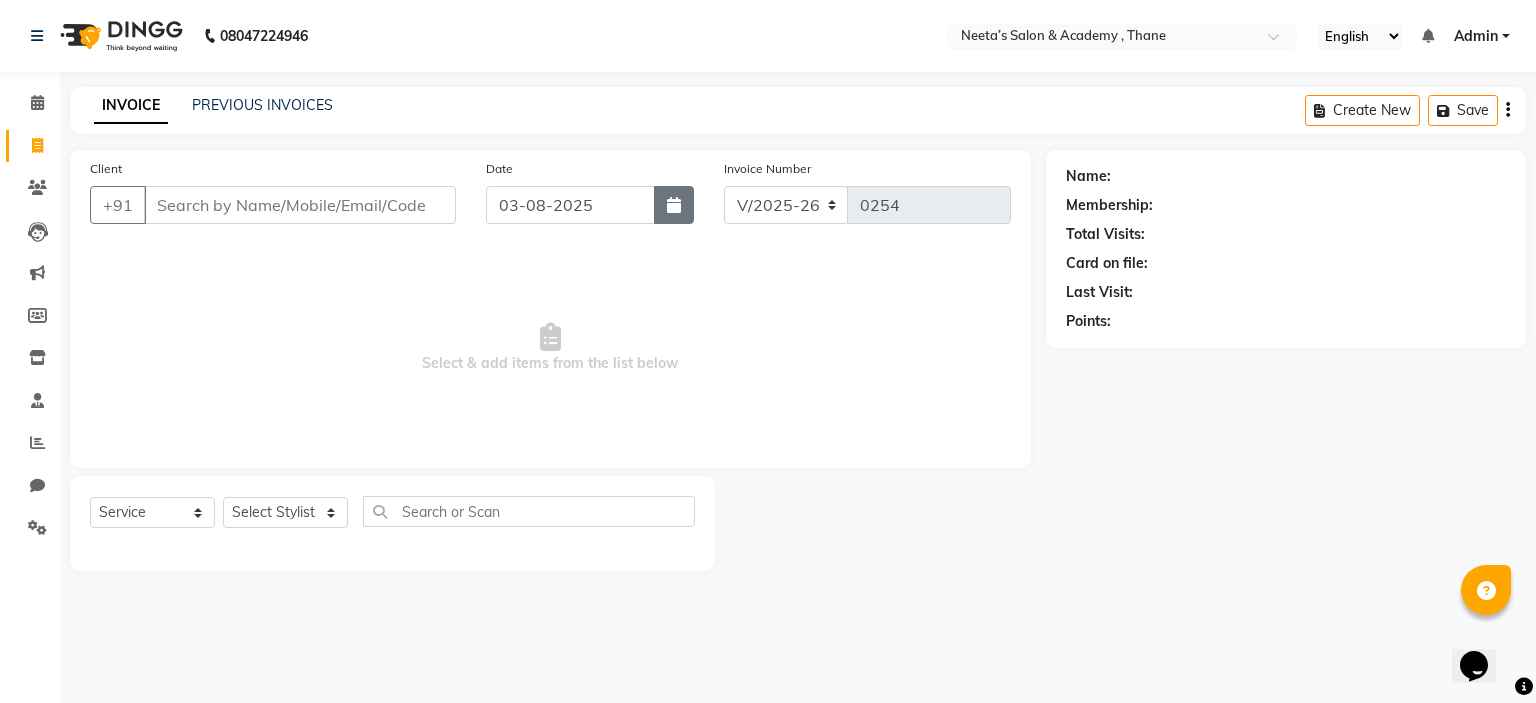 click 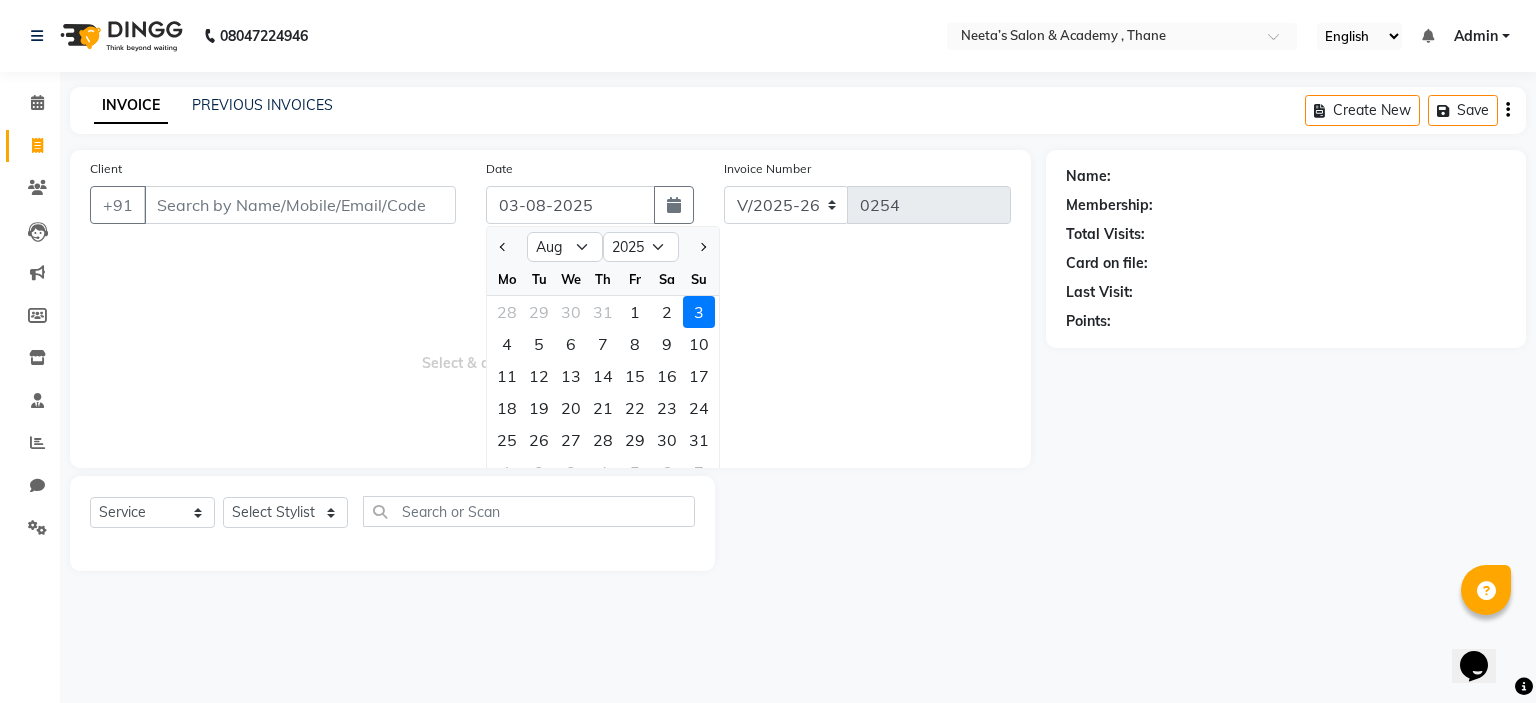 click on "Select & add items from the list below" at bounding box center (550, 348) 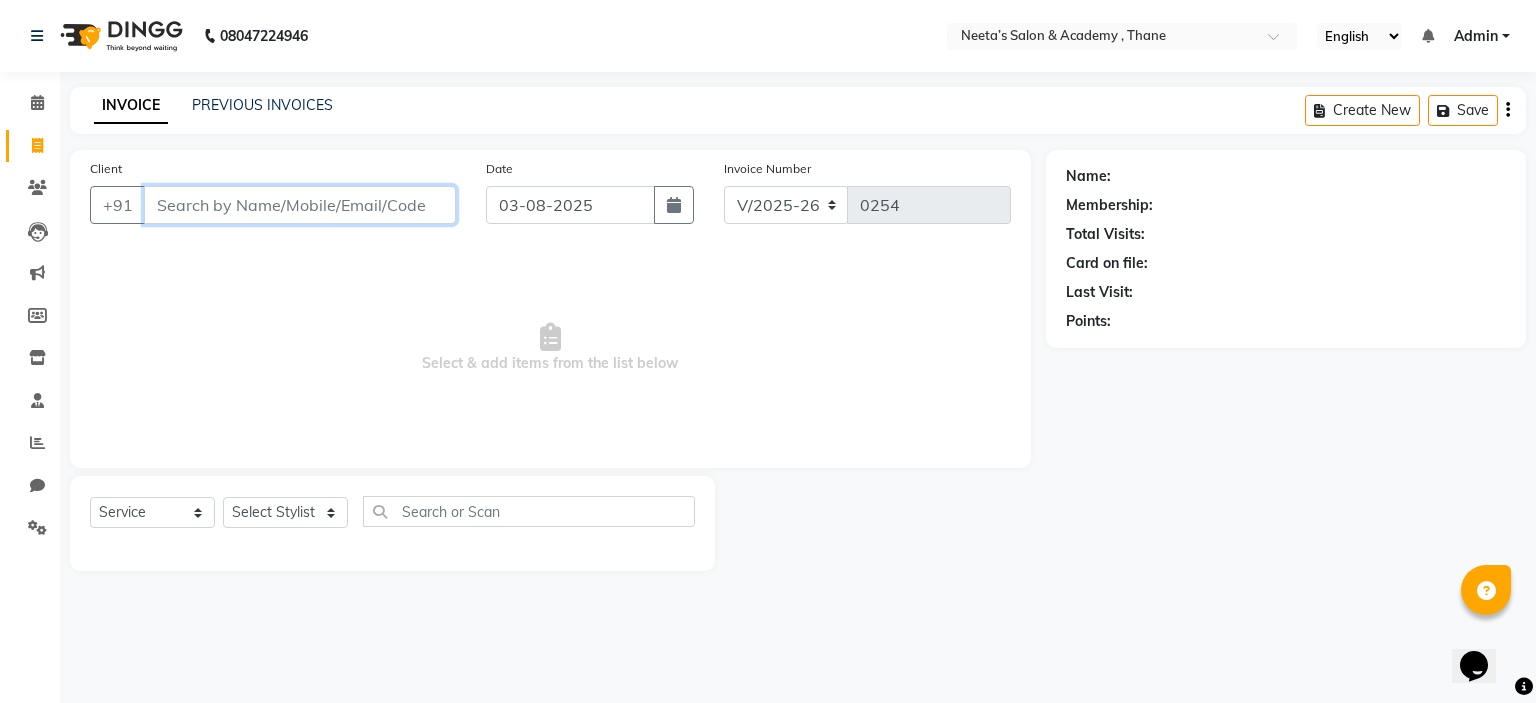 click on "Client" at bounding box center [300, 205] 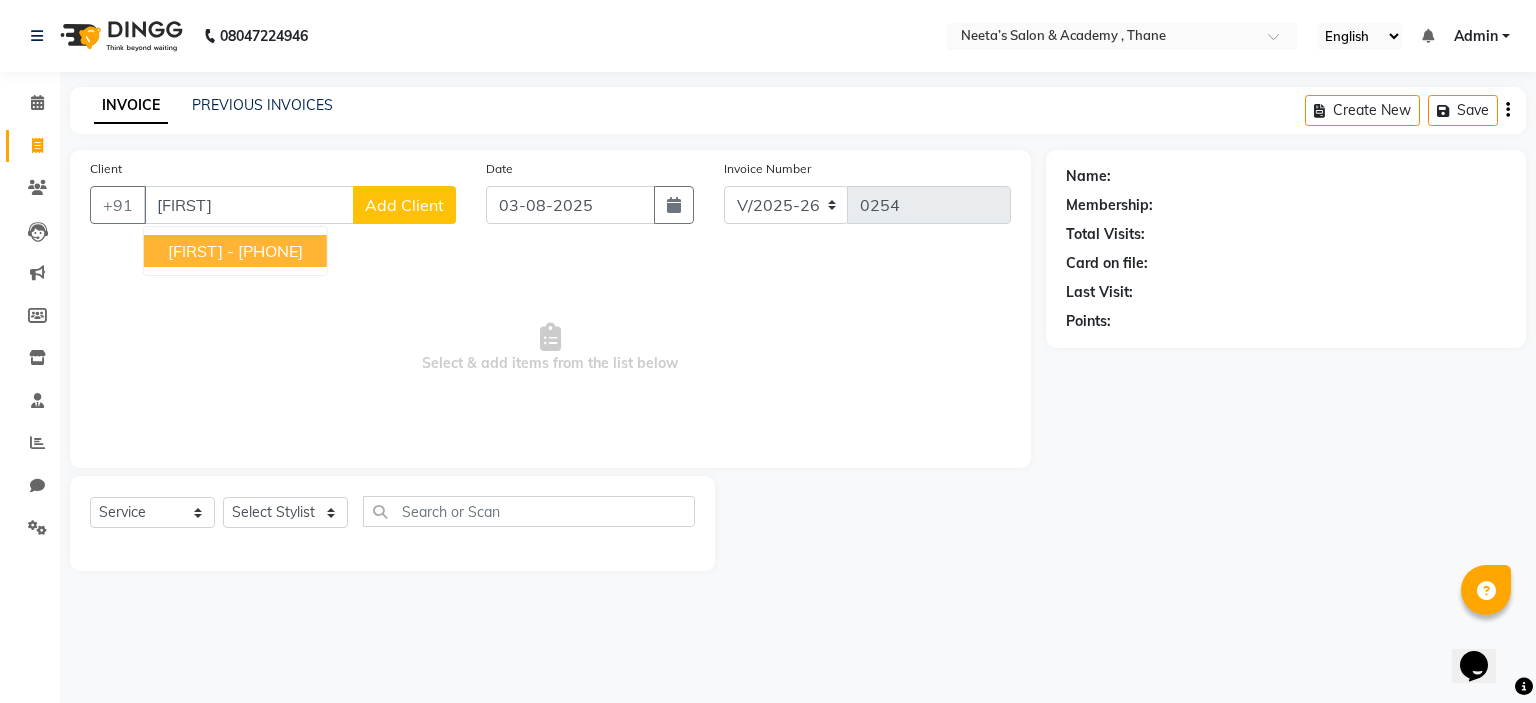 click on "Add Client" 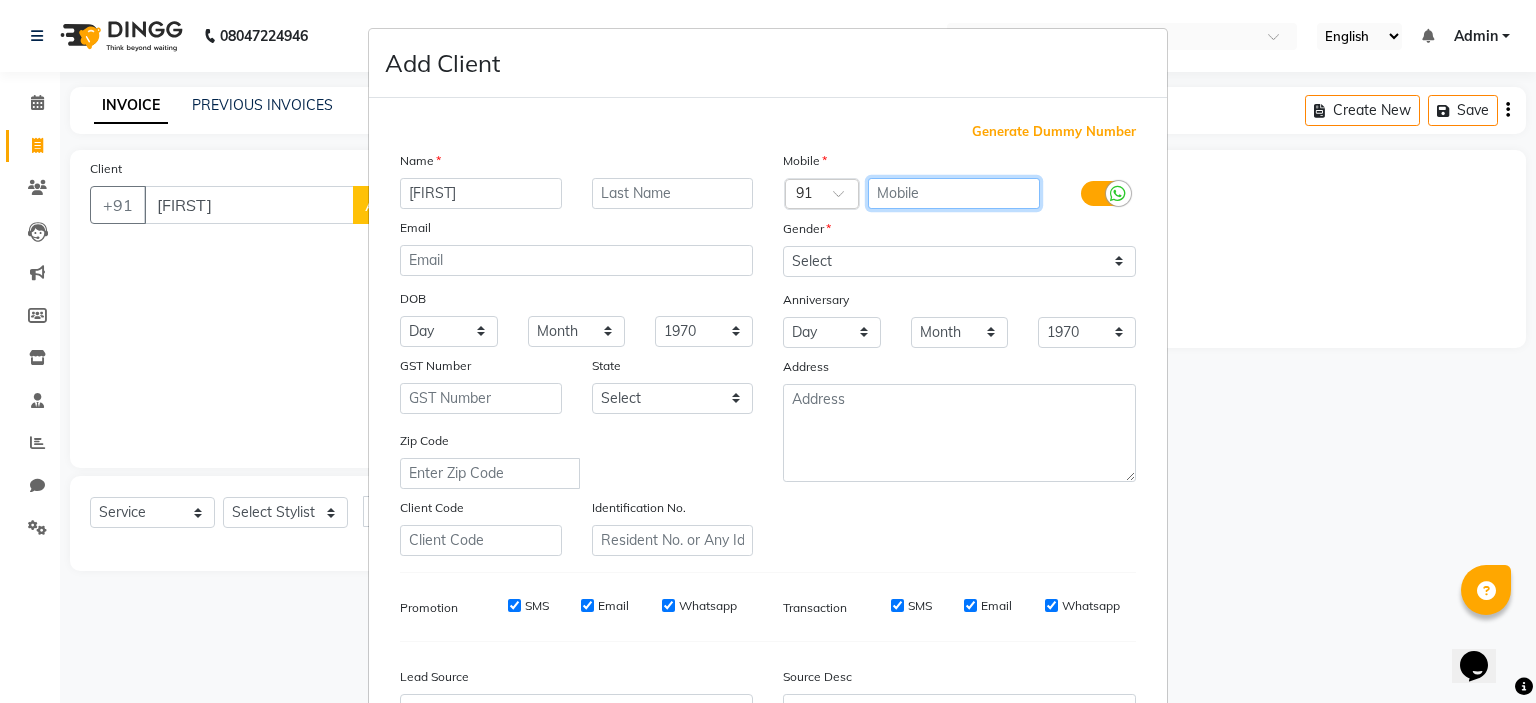 click at bounding box center [954, 193] 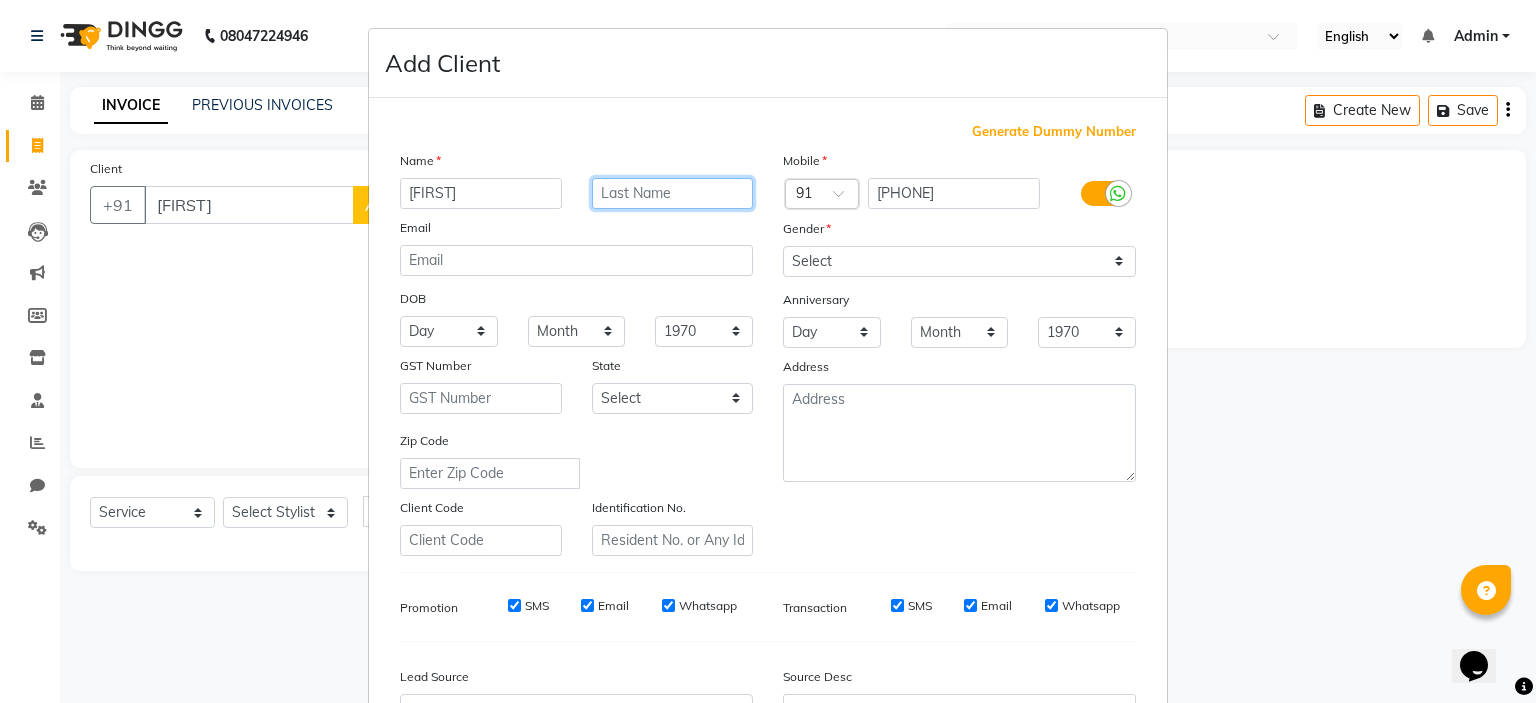 click at bounding box center (673, 193) 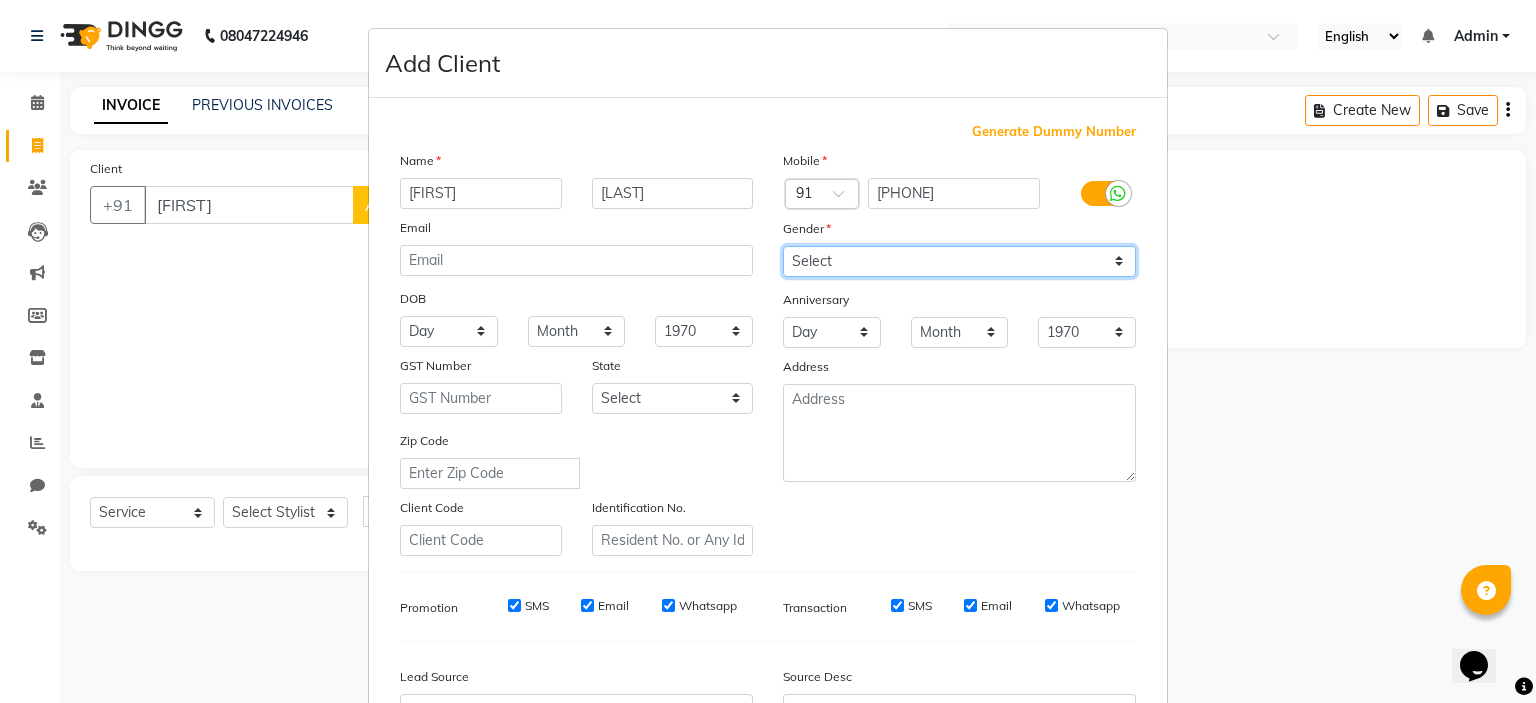 click on "Select Male Female Other Prefer Not To Say" at bounding box center (959, 261) 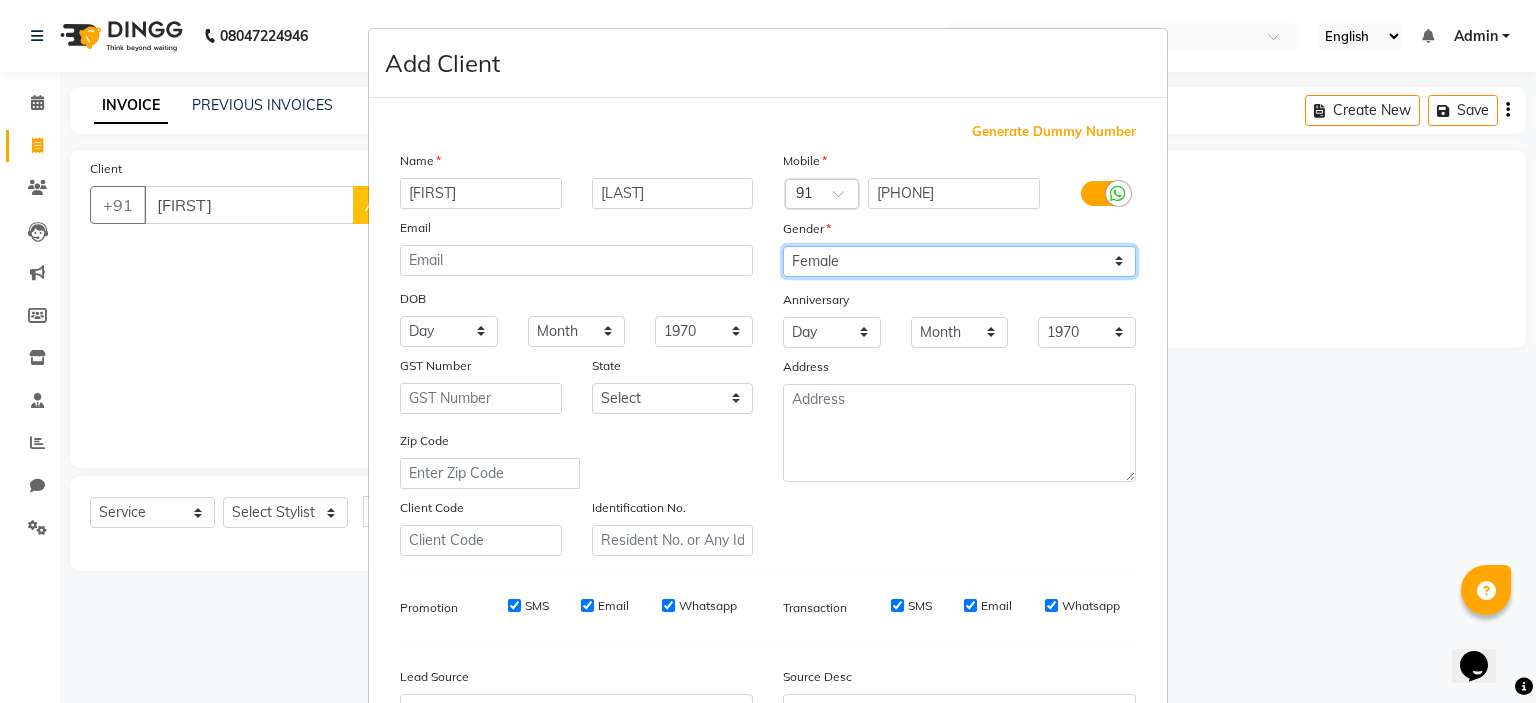 click on "Select Male Female Other Prefer Not To Say" at bounding box center (959, 261) 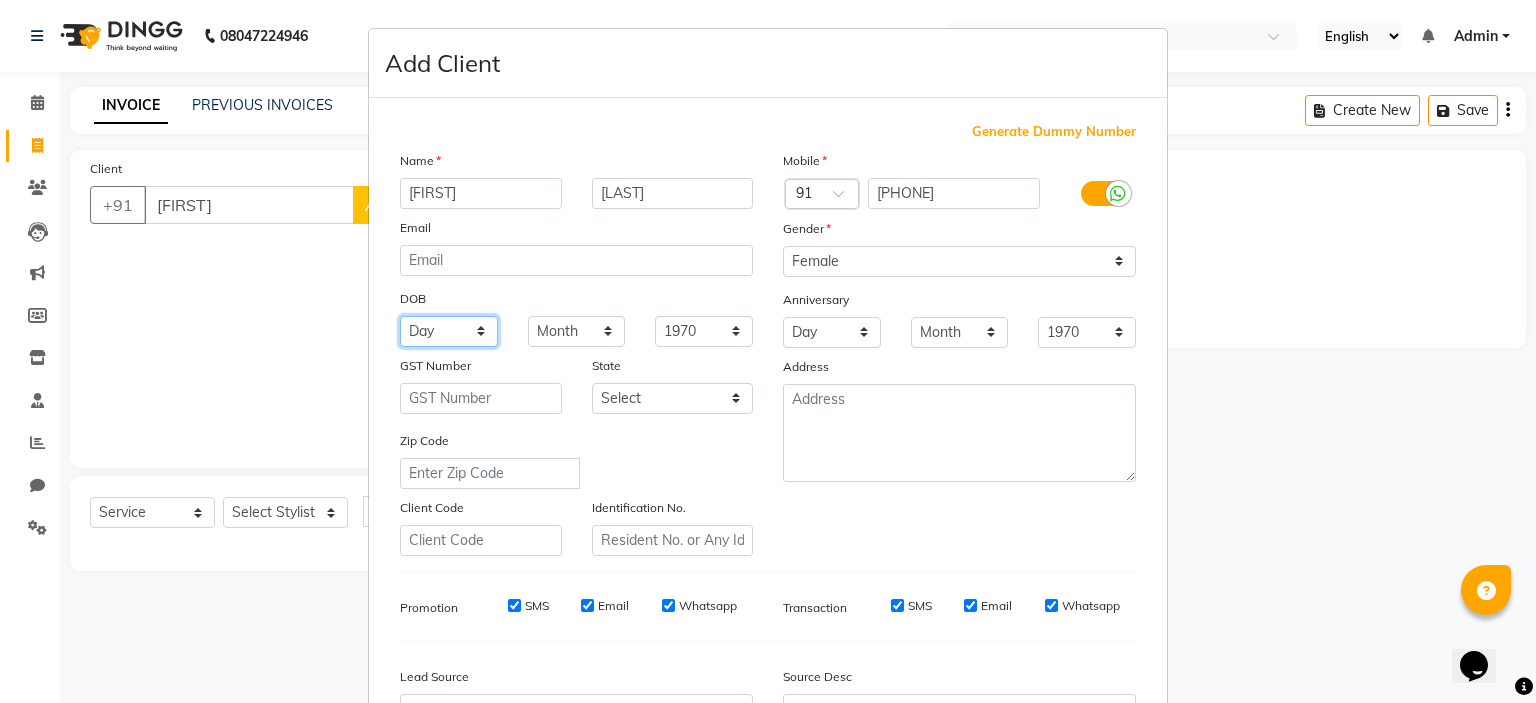 click on "Day 01 02 03 04 05 06 07 08 09 10 11 12 13 14 15 16 17 18 19 20 21 22 23 24 25 26 27 28 29 30 31" at bounding box center (449, 331) 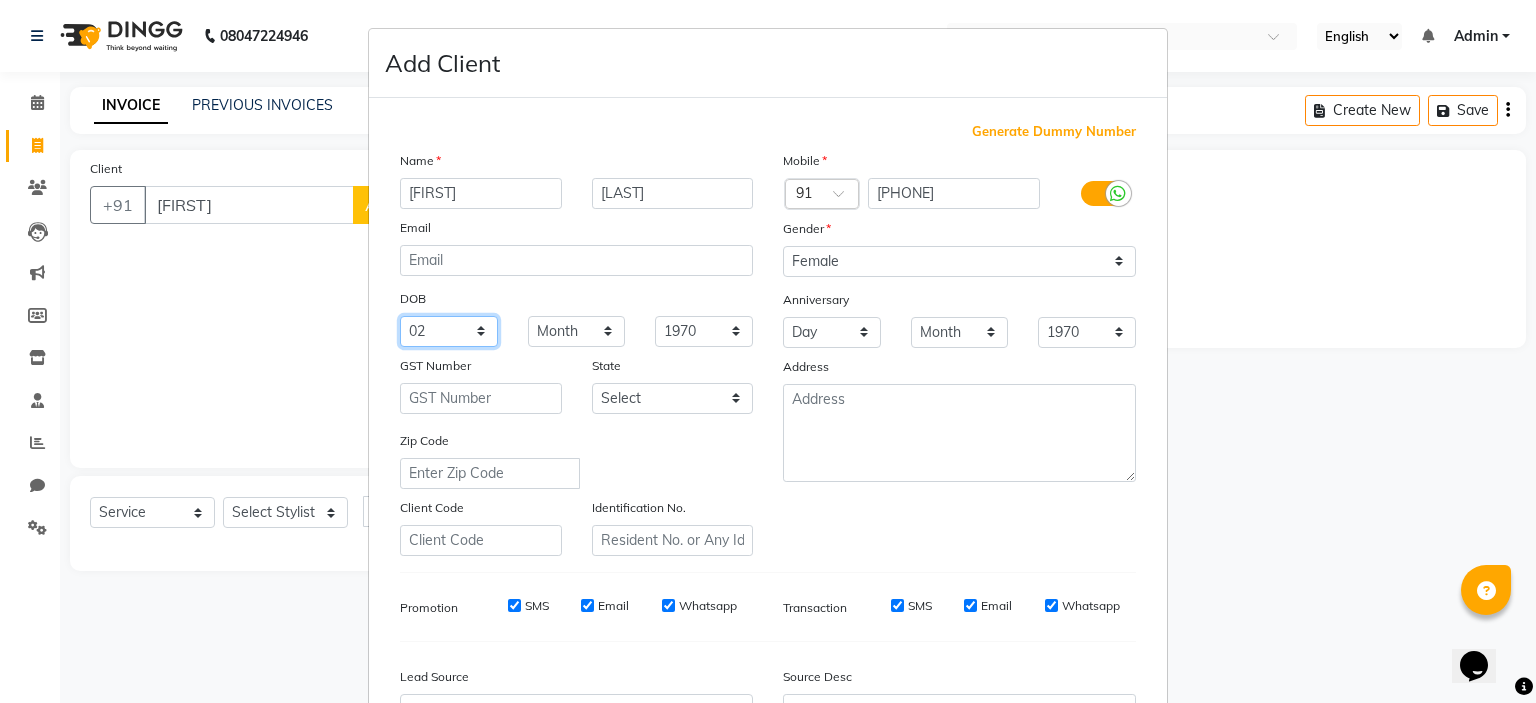 click on "Day 01 02 03 04 05 06 07 08 09 10 11 12 13 14 15 16 17 18 19 20 21 22 23 24 25 26 27 28 29 30 31" at bounding box center (449, 331) 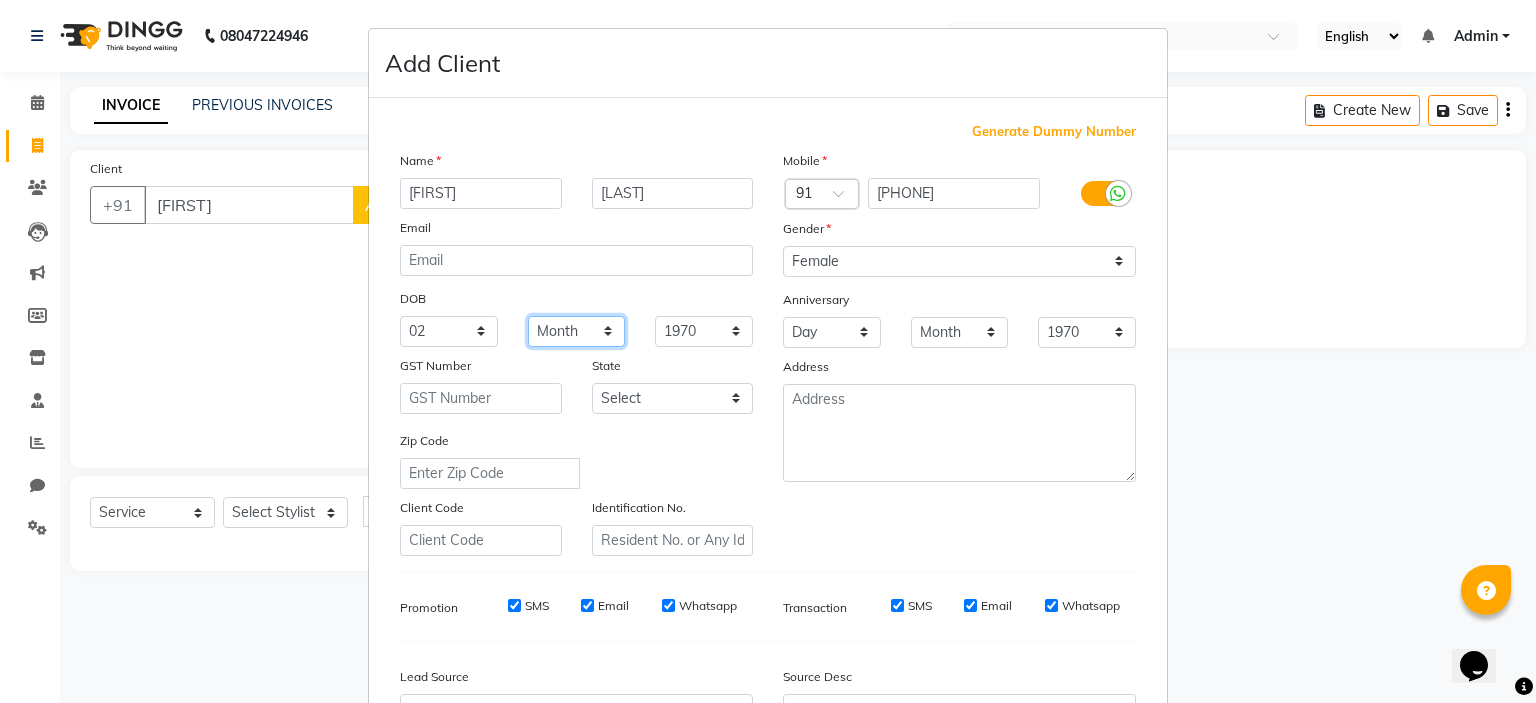 click on "Month January February March April May June July August September October November December" at bounding box center (577, 331) 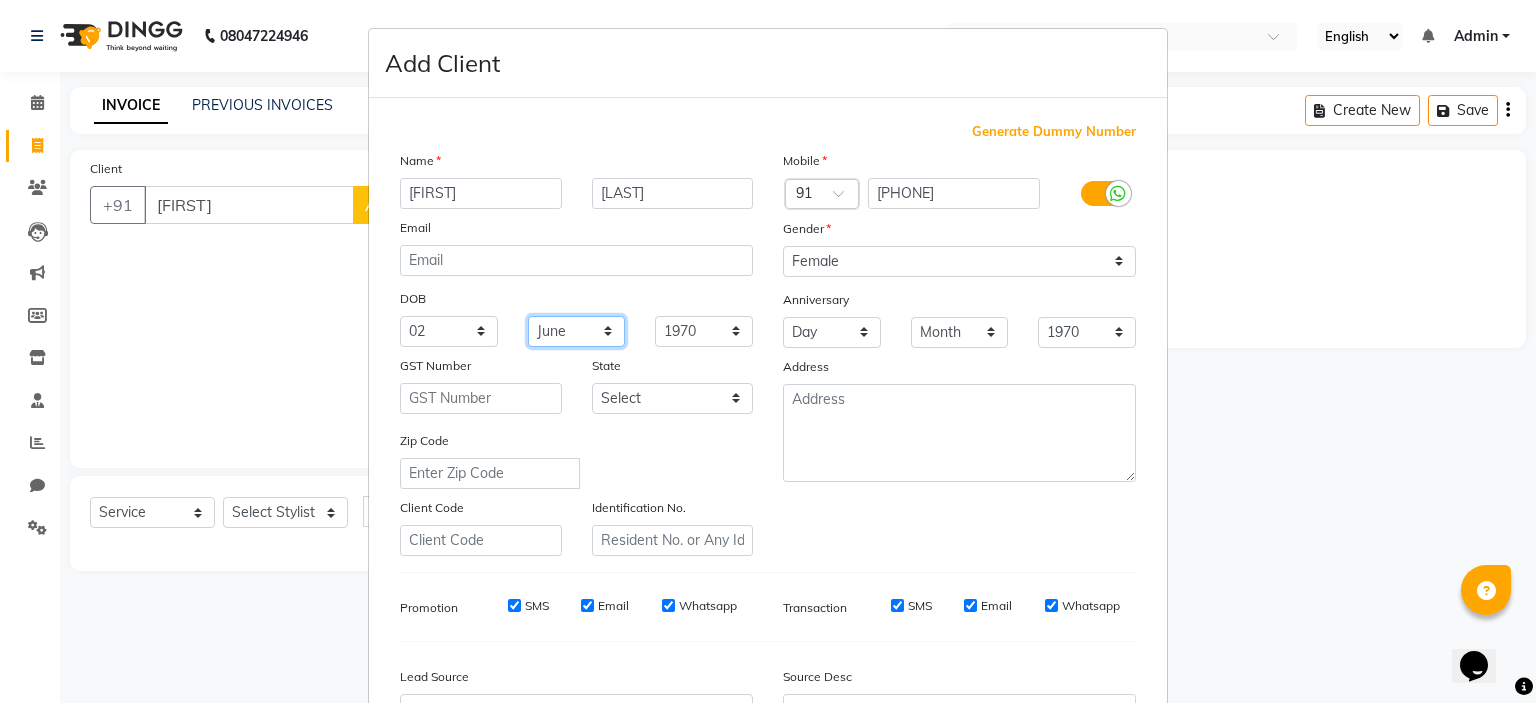 click on "Month January February March April May June July August September October November December" at bounding box center (577, 331) 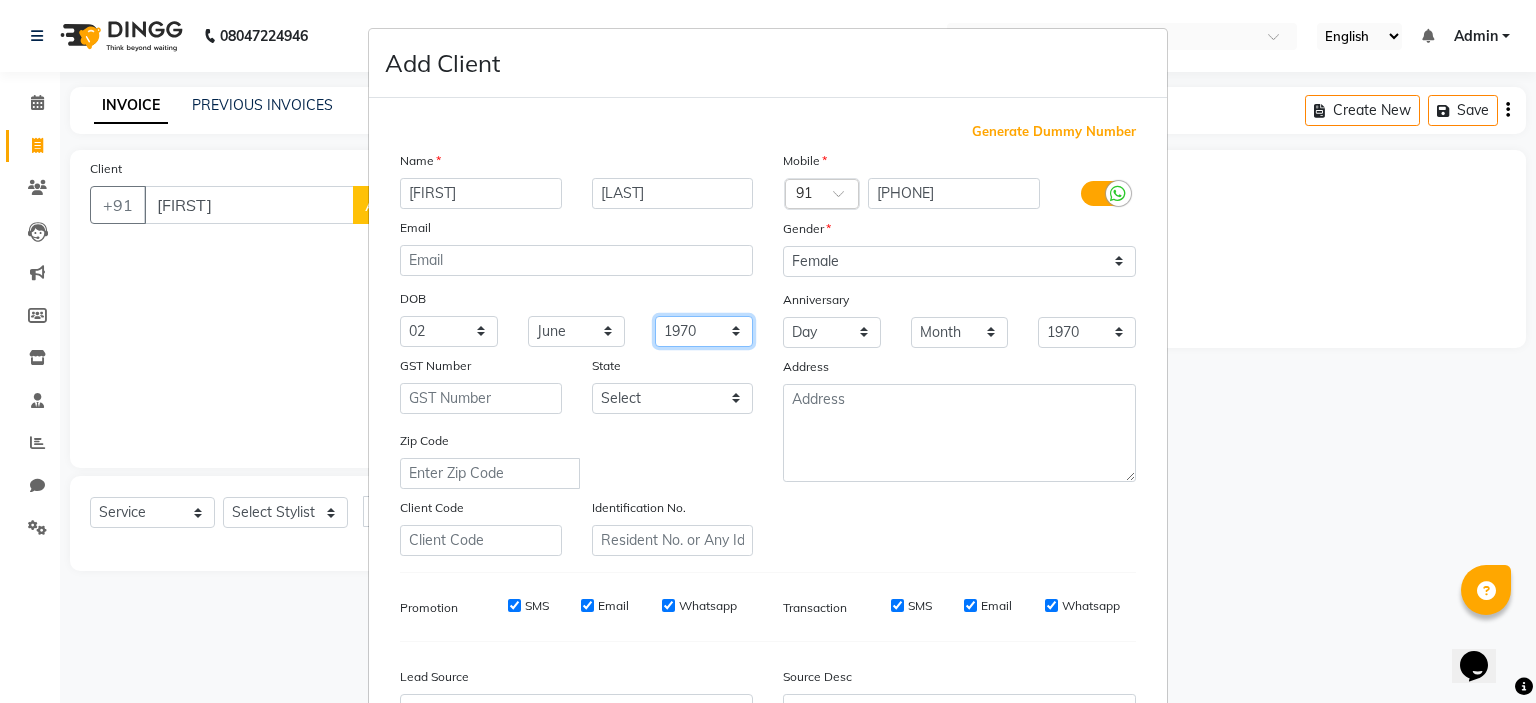click on "1940 1941 1942 1943 1944 1945 1946 1947 1948 1949 1950 1951 1952 1953 1954 1955 1956 1957 1958 1959 1960 1961 1962 1963 1964 1965 1966 1967 1968 1969 1970 1971 1972 1973 1974 1975 1976 1977 1978 1979 1980 1981 1982 1983 1984 1985 1986 1987 1988 1989 1990 1991 1992 1993 1994 1995 1996 1997 1998 1999 2000 2001 2002 2003 2004 2005 2006 2007 2008 2009 2010 2011 2012 2013 2014 2015 2016 2017 2018 2019 2020 2021 2022 2023 2024" at bounding box center [704, 331] 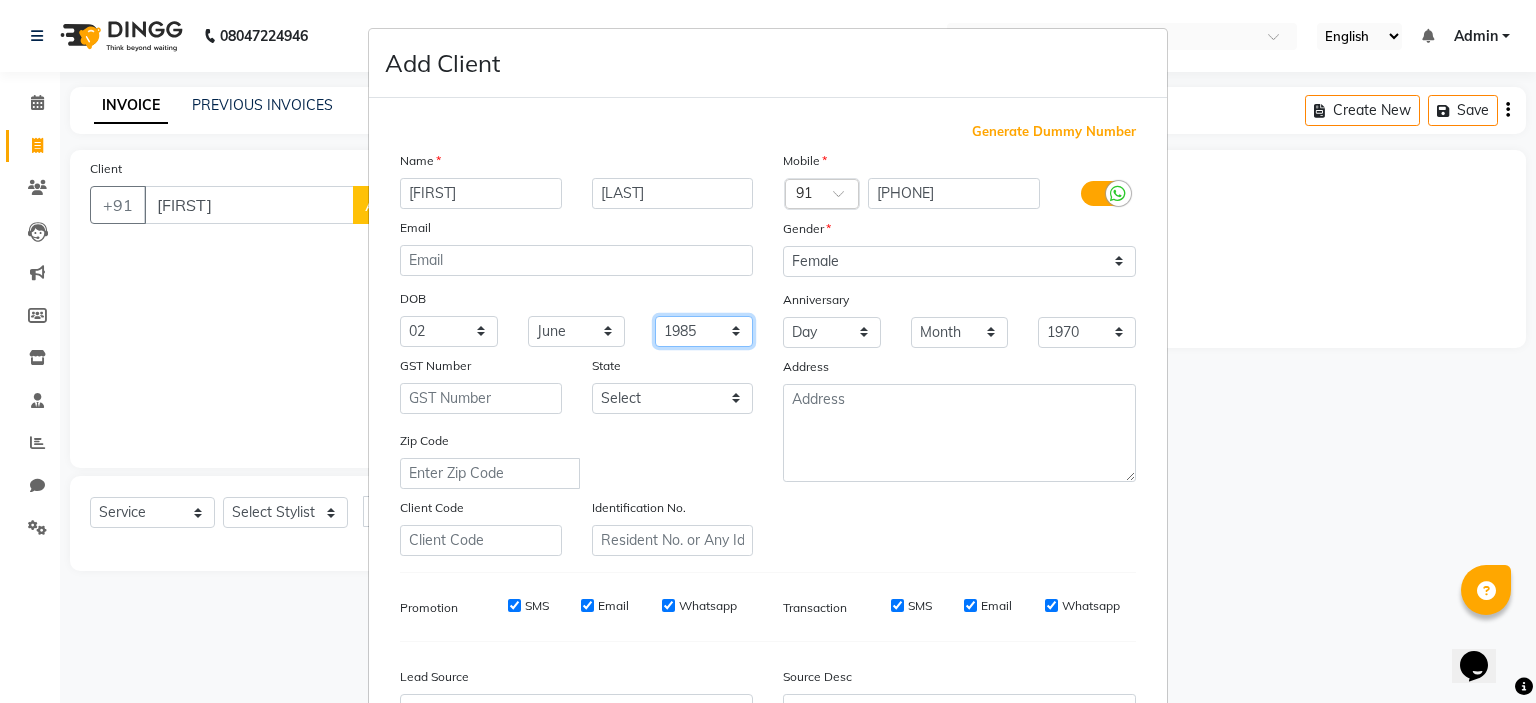 click on "1940 1941 1942 1943 1944 1945 1946 1947 1948 1949 1950 1951 1952 1953 1954 1955 1956 1957 1958 1959 1960 1961 1962 1963 1964 1965 1966 1967 1968 1969 1970 1971 1972 1973 1974 1975 1976 1977 1978 1979 1980 1981 1982 1983 1984 1985 1986 1987 1988 1989 1990 1991 1992 1993 1994 1995 1996 1997 1998 1999 2000 2001 2002 2003 2004 2005 2006 2007 2008 2009 2010 2011 2012 2013 2014 2015 2016 2017 2018 2019 2020 2021 2022 2023 2024" at bounding box center (704, 331) 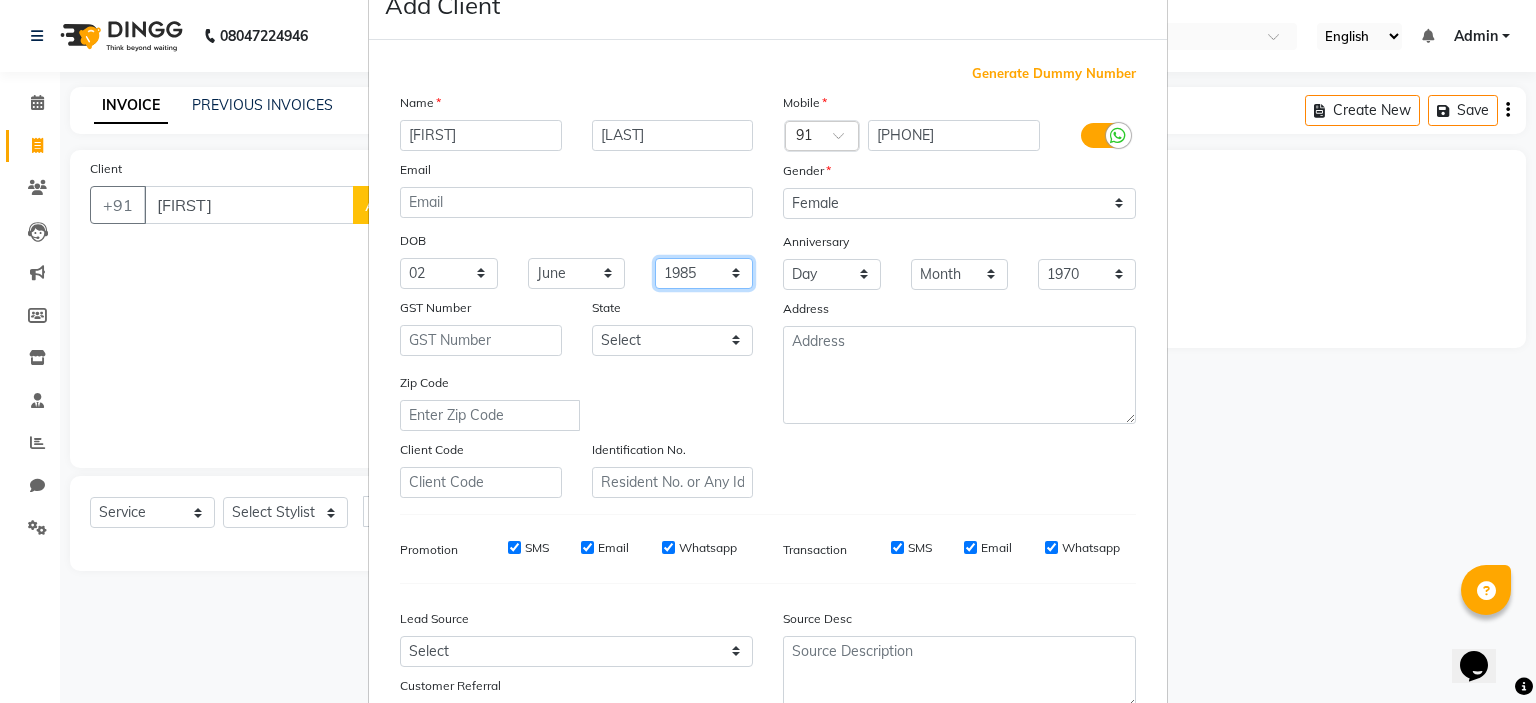 scroll, scrollTop: 59, scrollLeft: 0, axis: vertical 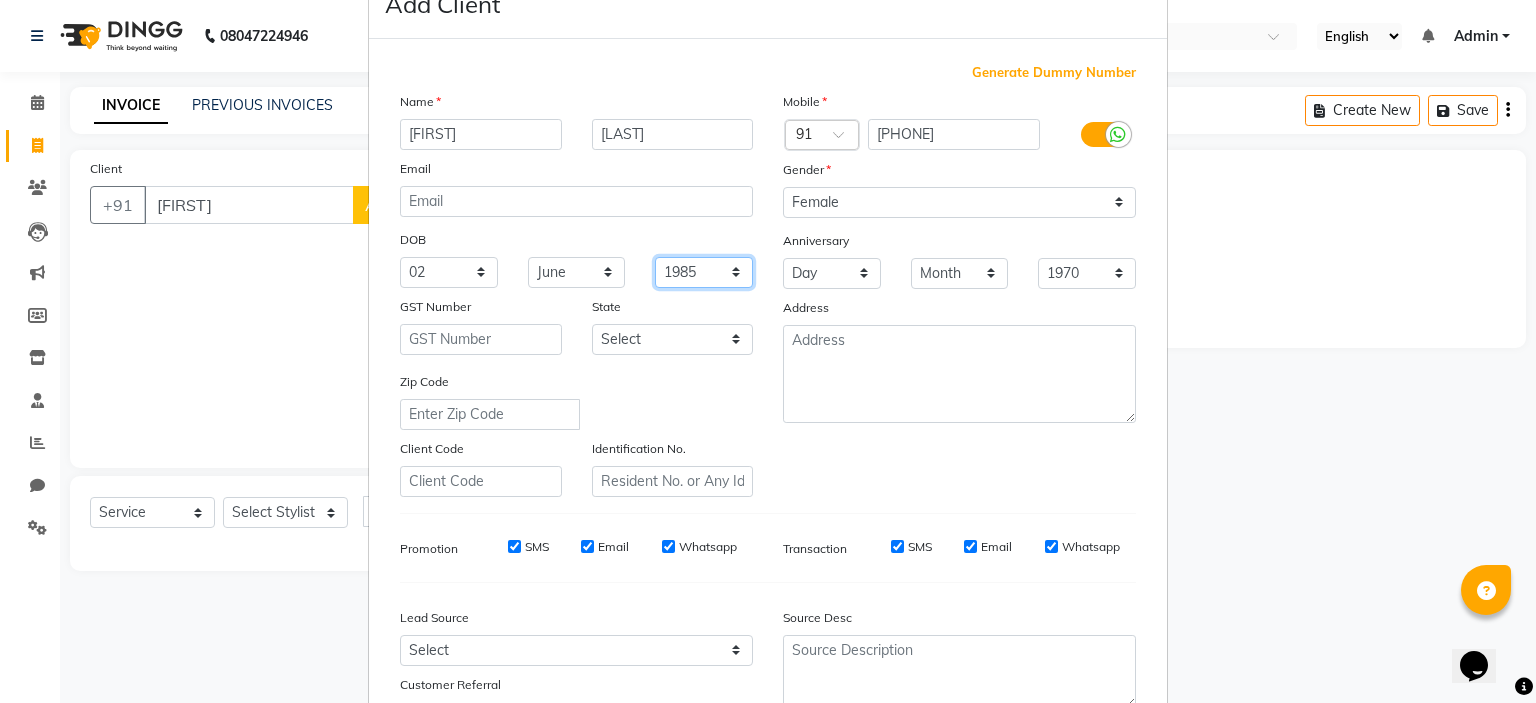 click on "1940 1941 1942 1943 1944 1945 1946 1947 1948 1949 1950 1951 1952 1953 1954 1955 1956 1957 1958 1959 1960 1961 1962 1963 1964 1965 1966 1967 1968 1969 1970 1971 1972 1973 1974 1975 1976 1977 1978 1979 1980 1981 1982 1983 1984 1985 1986 1987 1988 1989 1990 1991 1992 1993 1994 1995 1996 1997 1998 1999 2000 2001 2002 2003 2004 2005 2006 2007 2008 2009 2010 2011 2012 2013 2014 2015 2016 2017 2018 2019 2020 2021 2022 2023 2024" at bounding box center (704, 272) 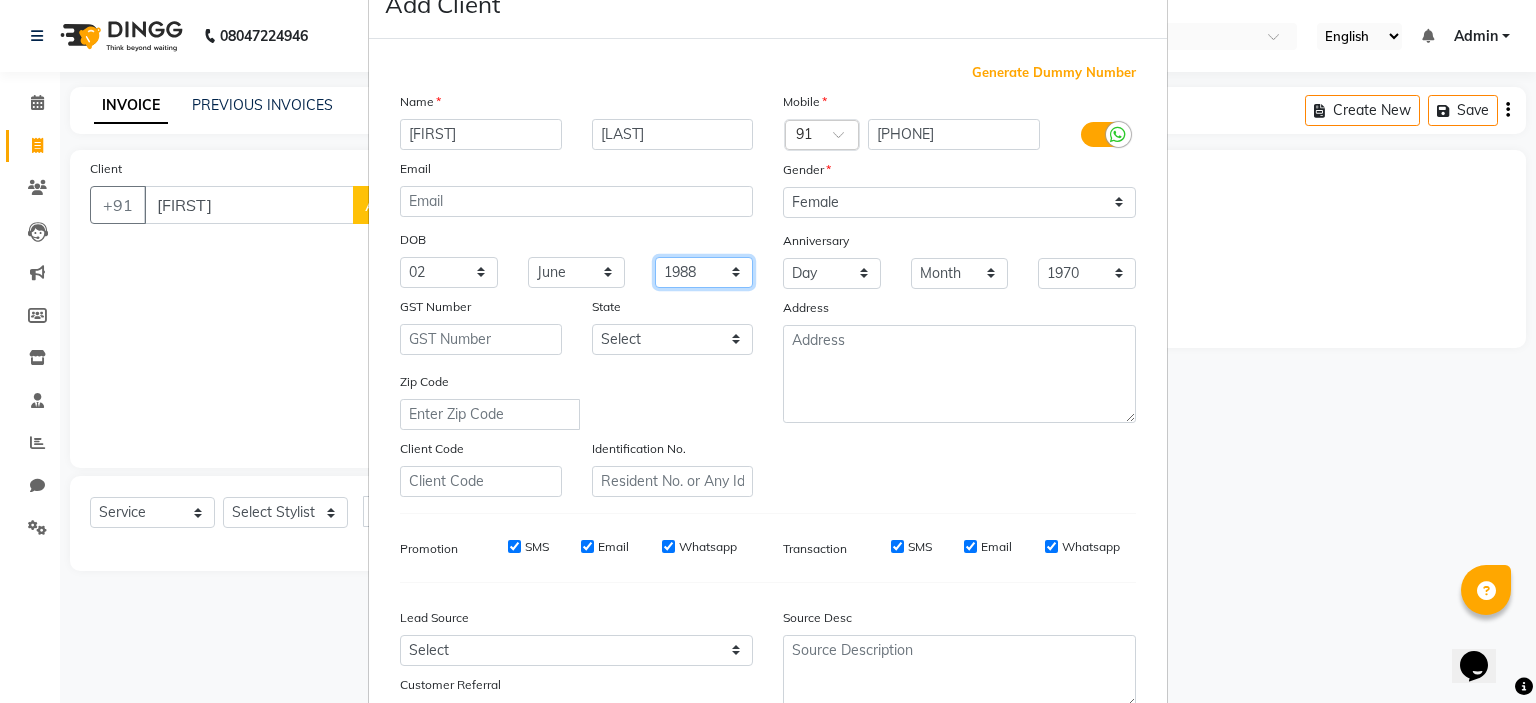 click on "1940 1941 1942 1943 1944 1945 1946 1947 1948 1949 1950 1951 1952 1953 1954 1955 1956 1957 1958 1959 1960 1961 1962 1963 1964 1965 1966 1967 1968 1969 1970 1971 1972 1973 1974 1975 1976 1977 1978 1979 1980 1981 1982 1983 1984 1985 1986 1987 1988 1989 1990 1991 1992 1993 1994 1995 1996 1997 1998 1999 2000 2001 2002 2003 2004 2005 2006 2007 2008 2009 2010 2011 2012 2013 2014 2015 2016 2017 2018 2019 2020 2021 2022 2023 2024" at bounding box center [704, 272] 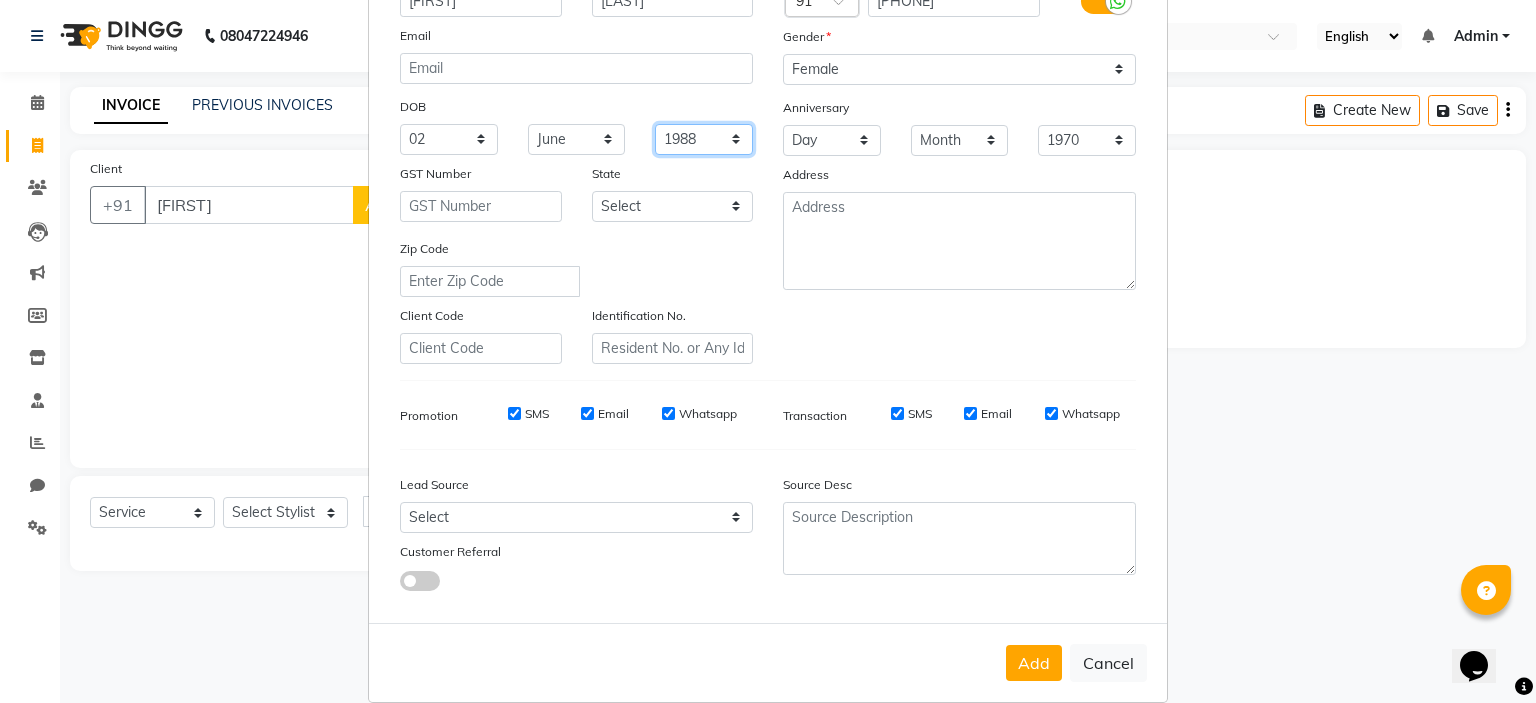 scroll, scrollTop: 229, scrollLeft: 0, axis: vertical 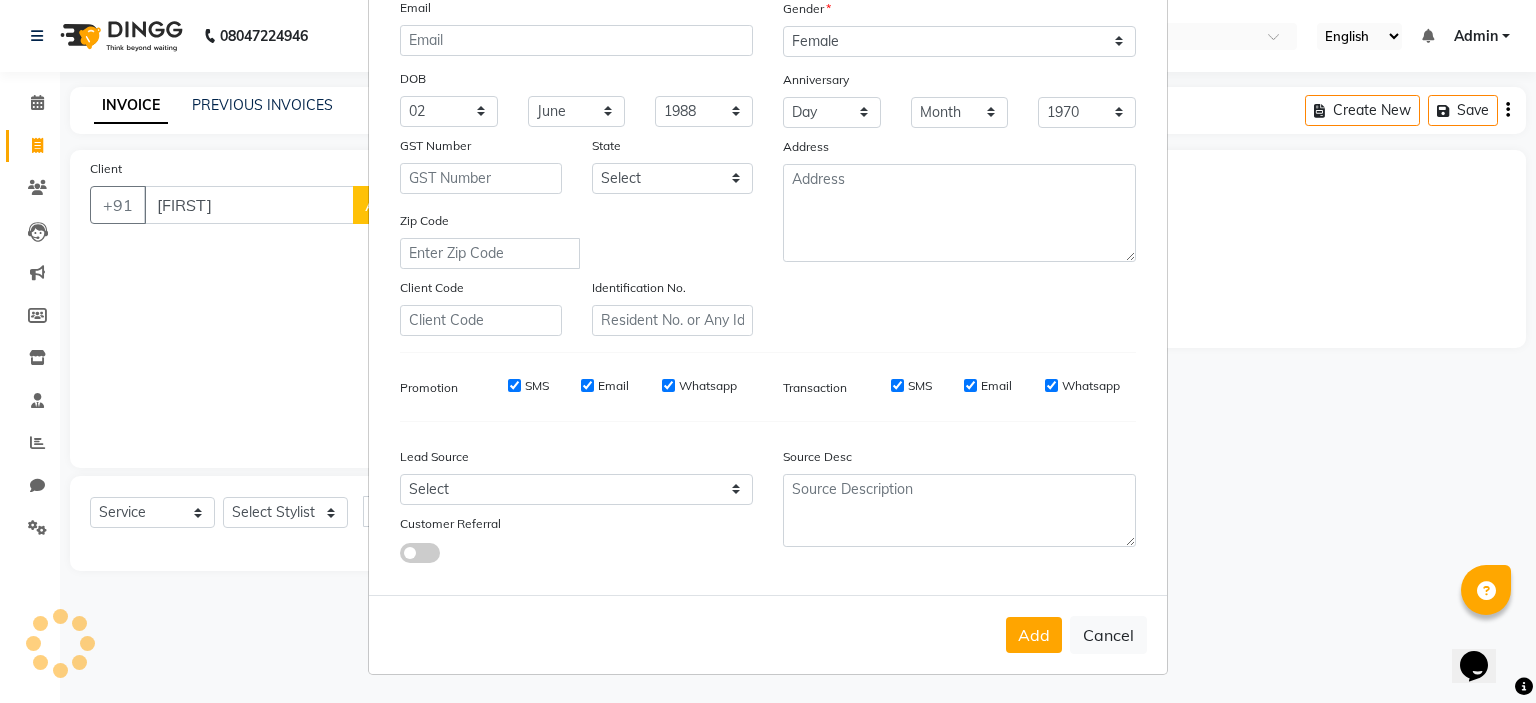click on "Add   Cancel" at bounding box center [768, 634] 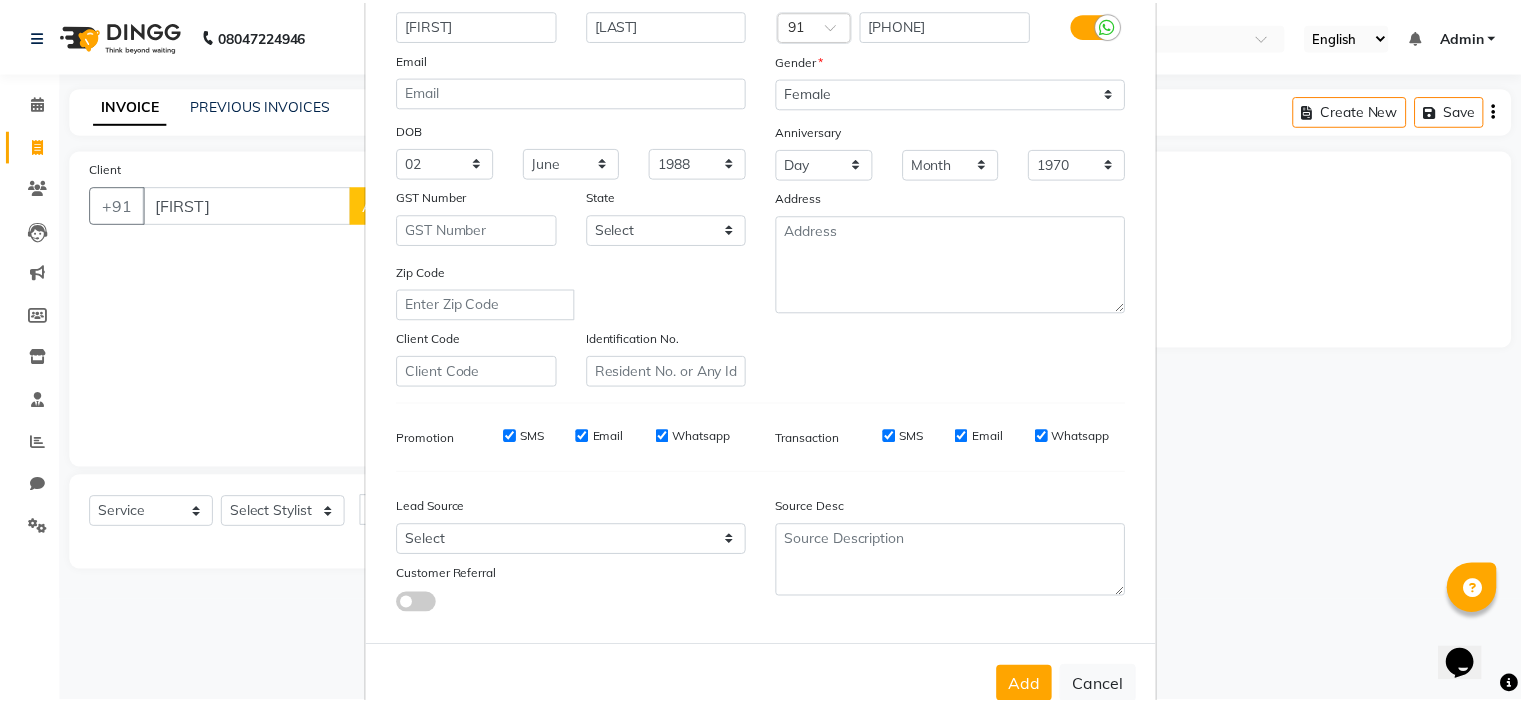 scroll, scrollTop: 221, scrollLeft: 0, axis: vertical 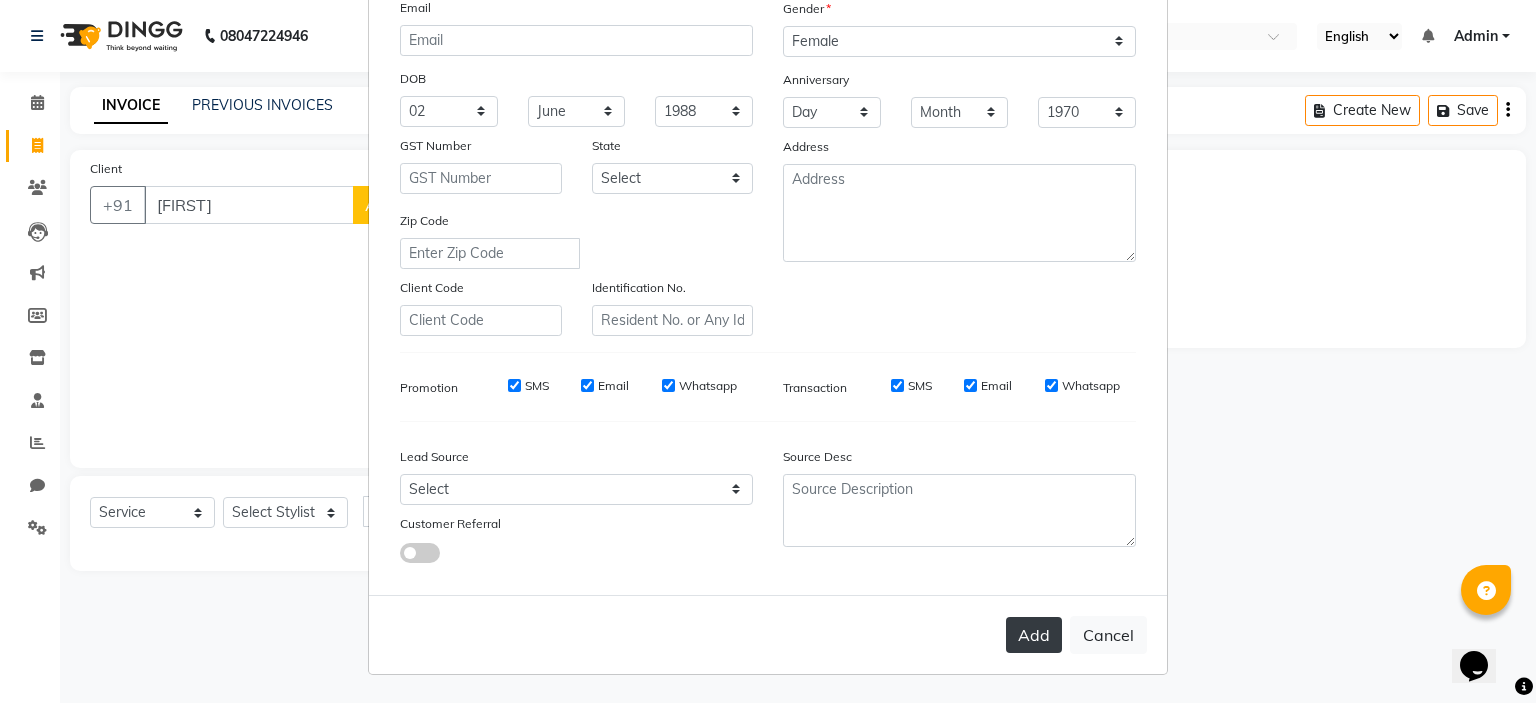 click on "Add" at bounding box center [1034, 635] 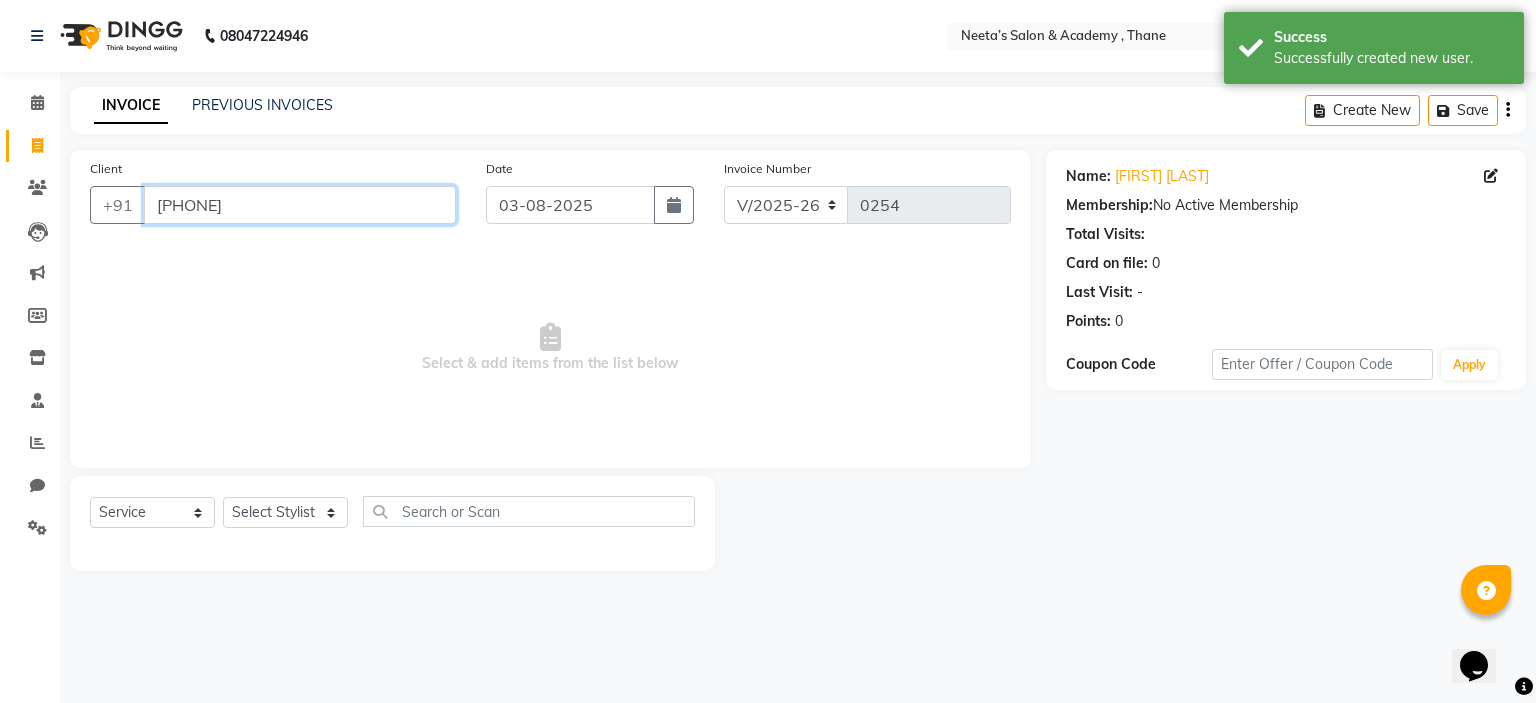 click on "[PHONE]" at bounding box center [300, 205] 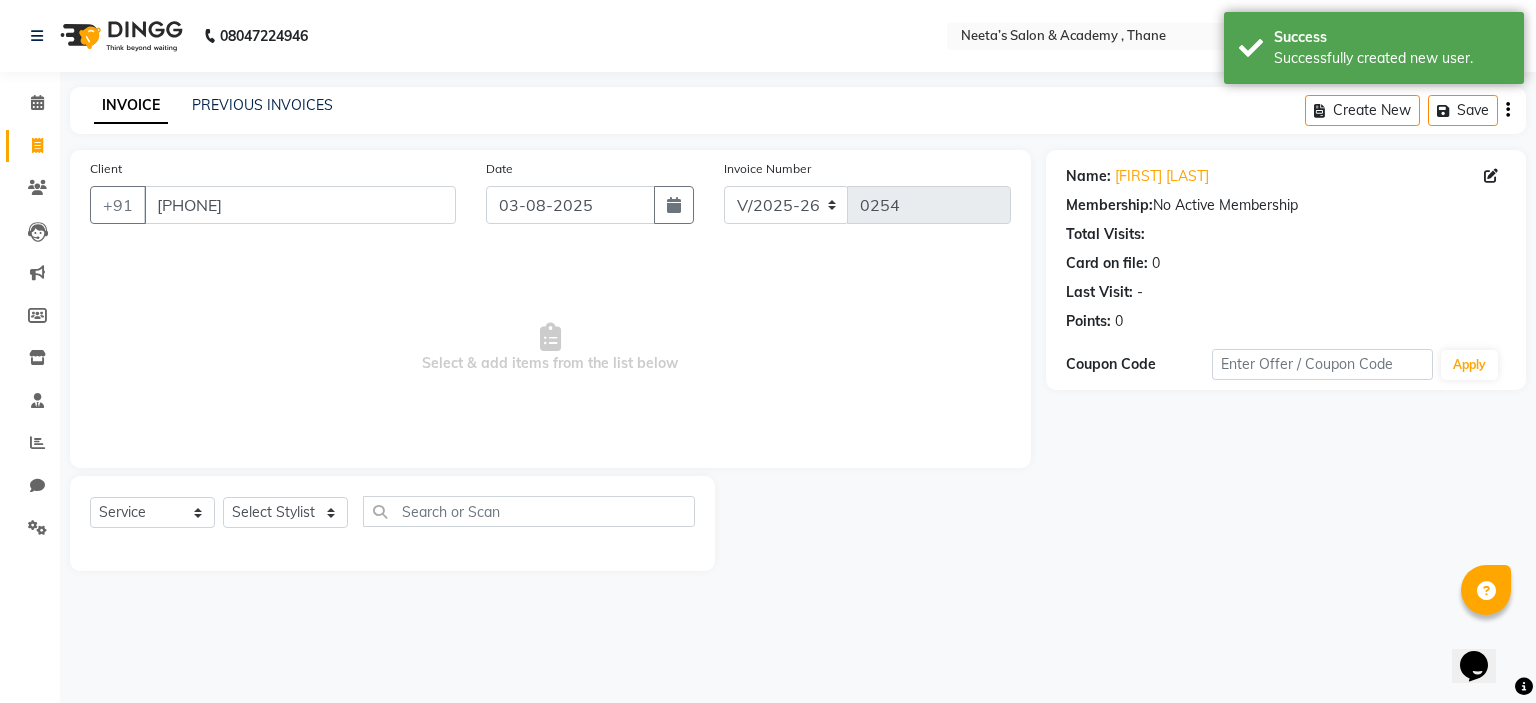 click on "Select & add items from the list below" at bounding box center (550, 348) 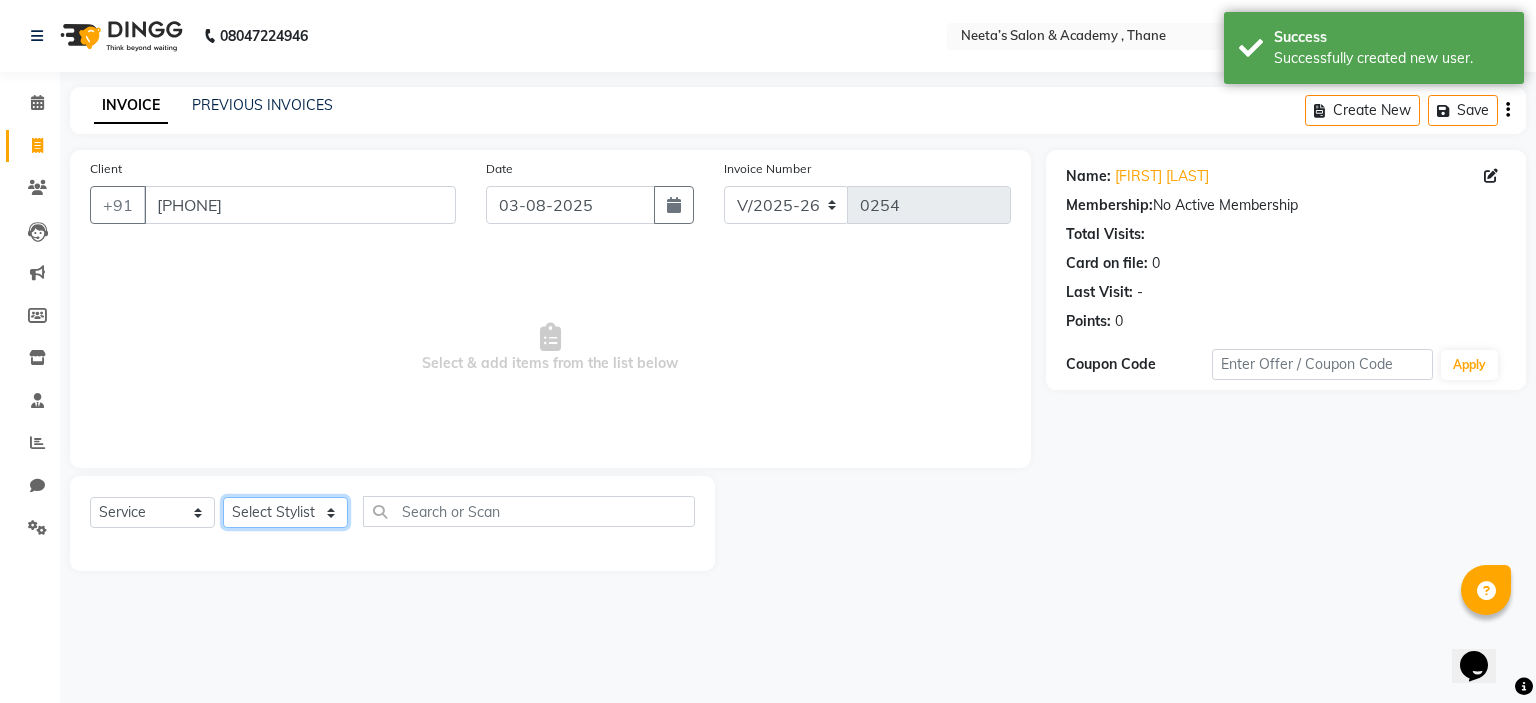 click on "Select Stylist  [NAME] (Owner) [NAME] [NAME] [NAME] [NAME] [NAME] [NAME] [NAME] [NAME]" 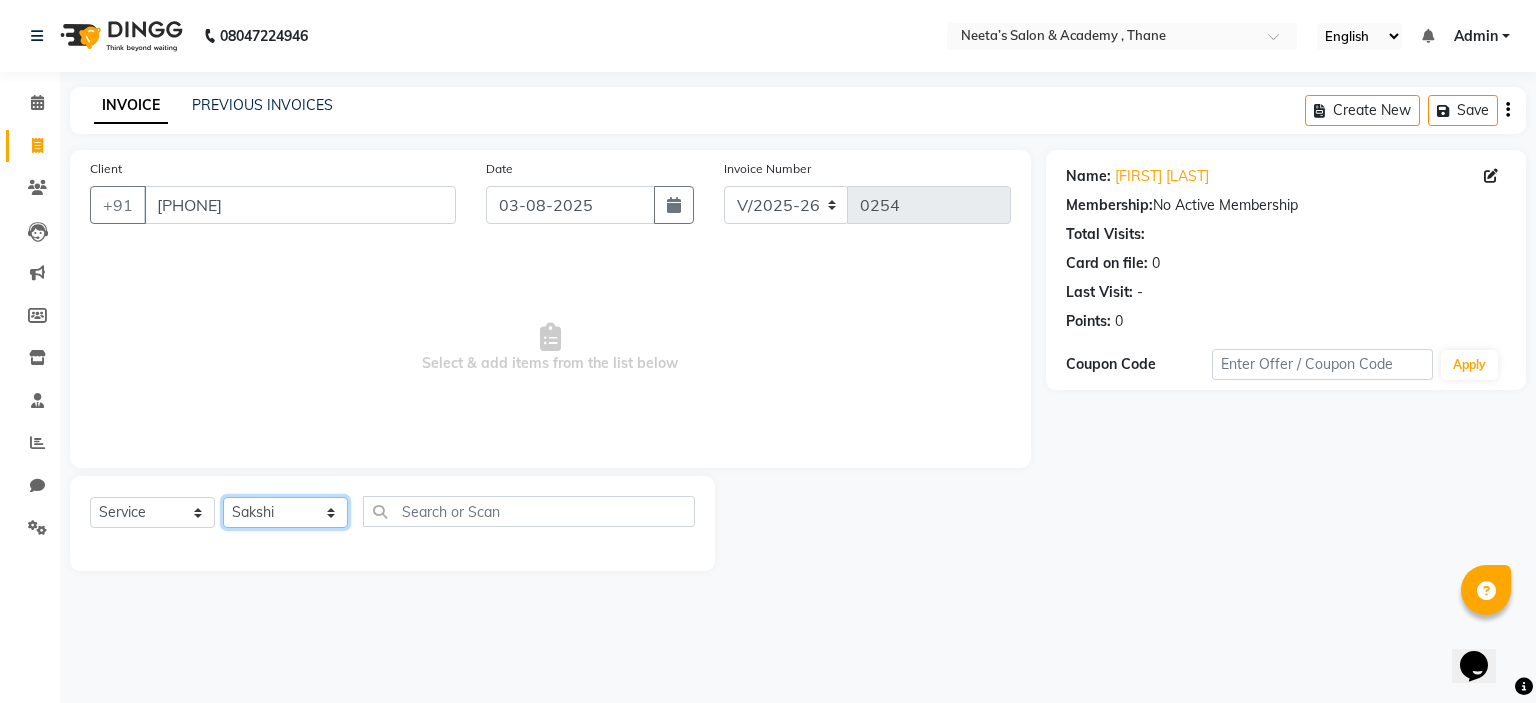 click on "Select Stylist  [NAME] (Owner) [NAME] [NAME] [NAME] [NAME] [NAME] [NAME] [NAME] [NAME]" 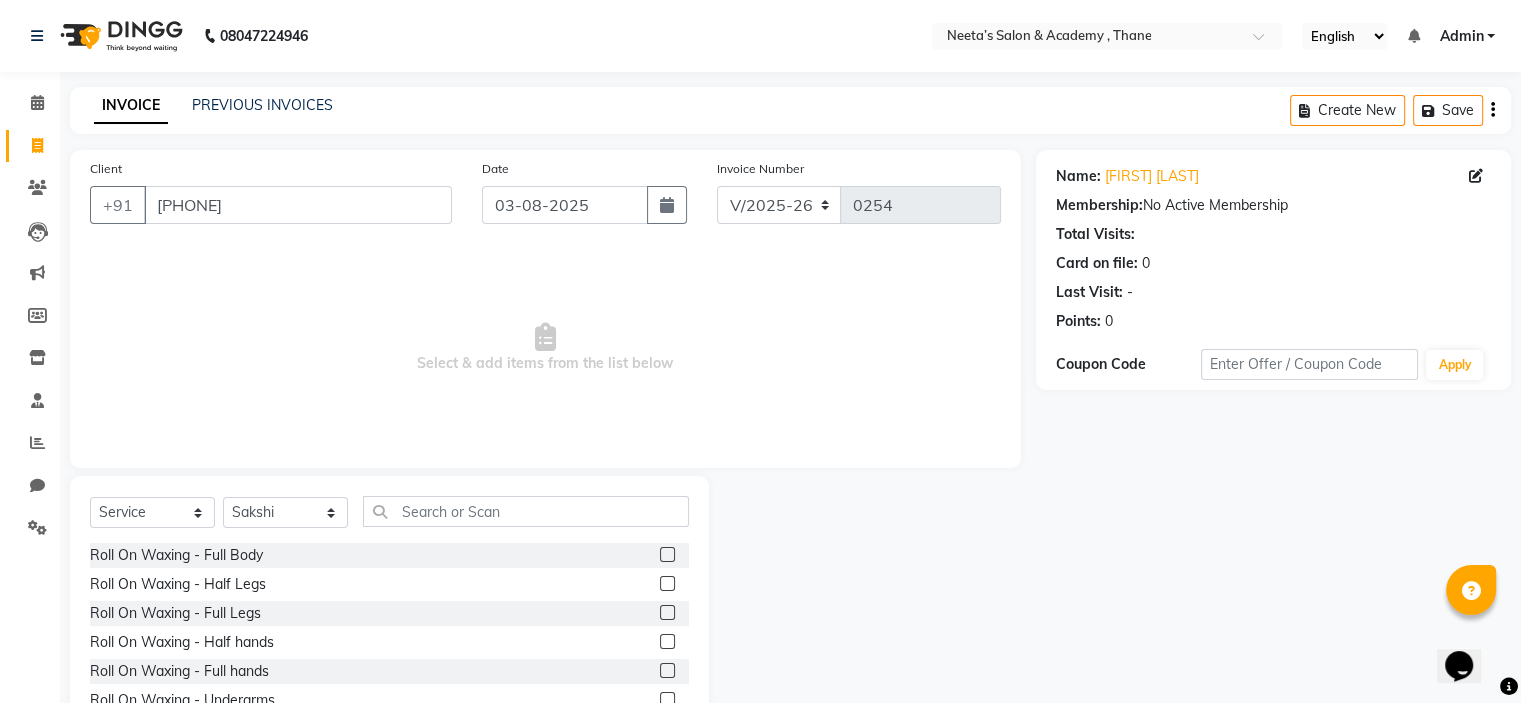 click on "Select  Service  Product  Membership  Package Voucher Prepaid Gift Card  Select Stylist  [NAME] (Owner) [NAME] [NAME] [NAME] [NAME] [NAME] [NAME] [NAME] [NAME] Roll On Waxing - Full Body  Roll On Waxing - Half Legs  Roll On Waxing - Full Legs  Roll On Waxing - Half hands  Roll On Waxing - Full hands  Roll On Waxing - Underarms  Roll On Waxing - Half back  Roll On Waxing -  Back  Rica / Boisoft Waxing - Stomach and Chest    2550  Rica / Boisoft Waxing - Half Legs  Rica / Boisoft Waxing - Full Legs  Rica / Boisoft Waxing - Half hands  Rica / Boisoft Waxing - Full hands  Rica / Boisoft Waxing - Underarms  Rica / Boisoft Waxing - Half back  Rica / Boisoft Waxing -  Back  Rica / Boisoft Waxing - Stomach and Chest  Brazilian Stripless Wax - Eyebrows  Brazilian Stripless Wax - Upper Lip  Brazilian Stripless Wax - Forehead  Brazilian Stripless Wax - Side Locks  Brazilian Stripless Wax - Jawline  Brazilian Stripless Wax - Chin  Brazilian Stripless Wax - Nose  Brazilian Stripless Wax - Full Face" 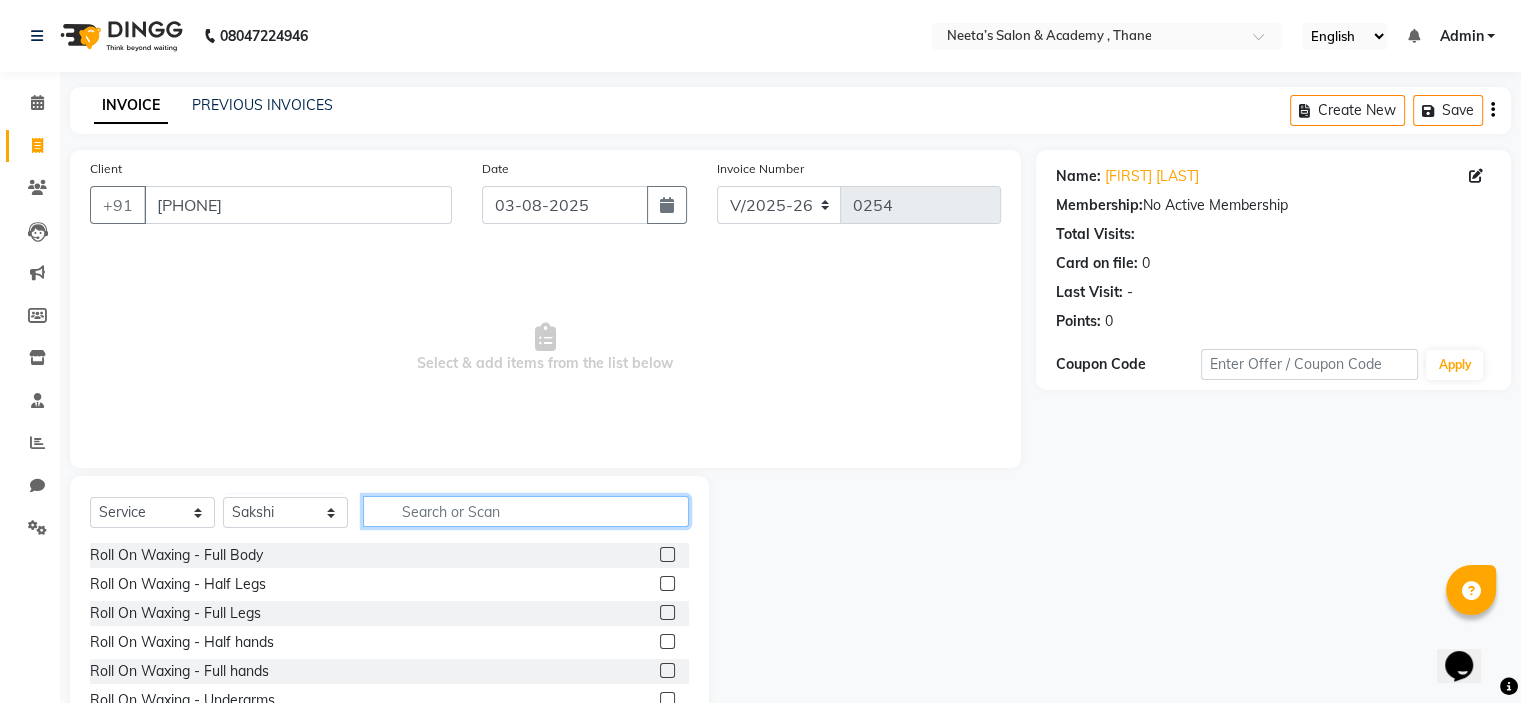 click 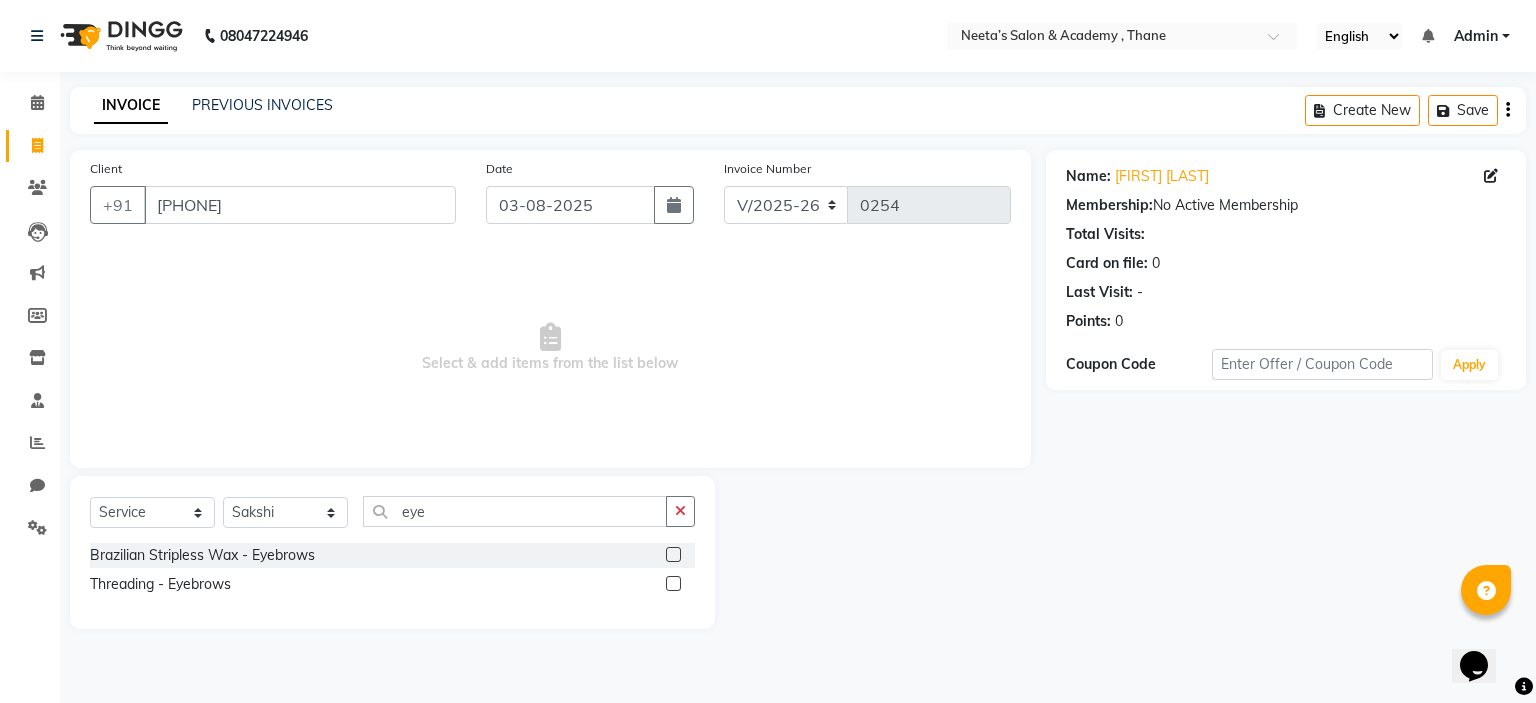 click 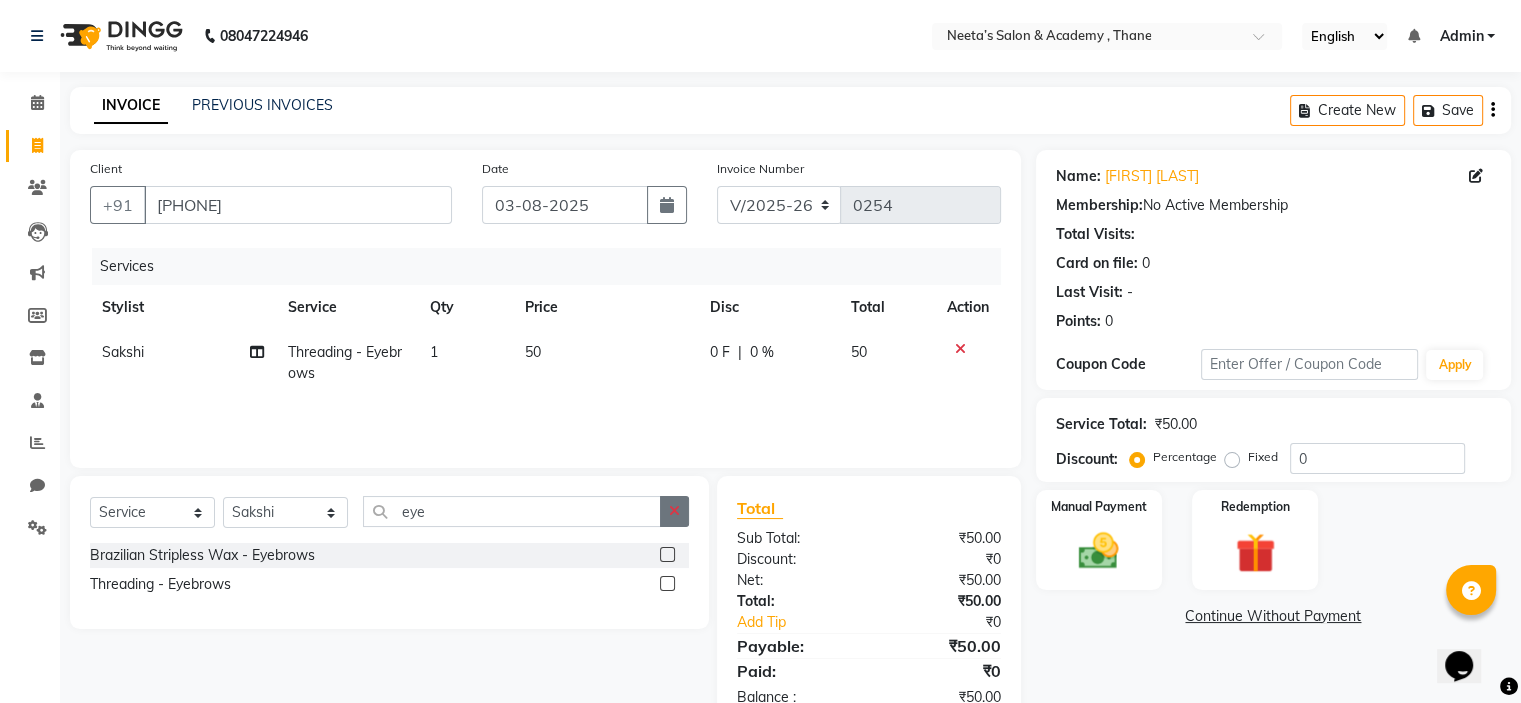 click 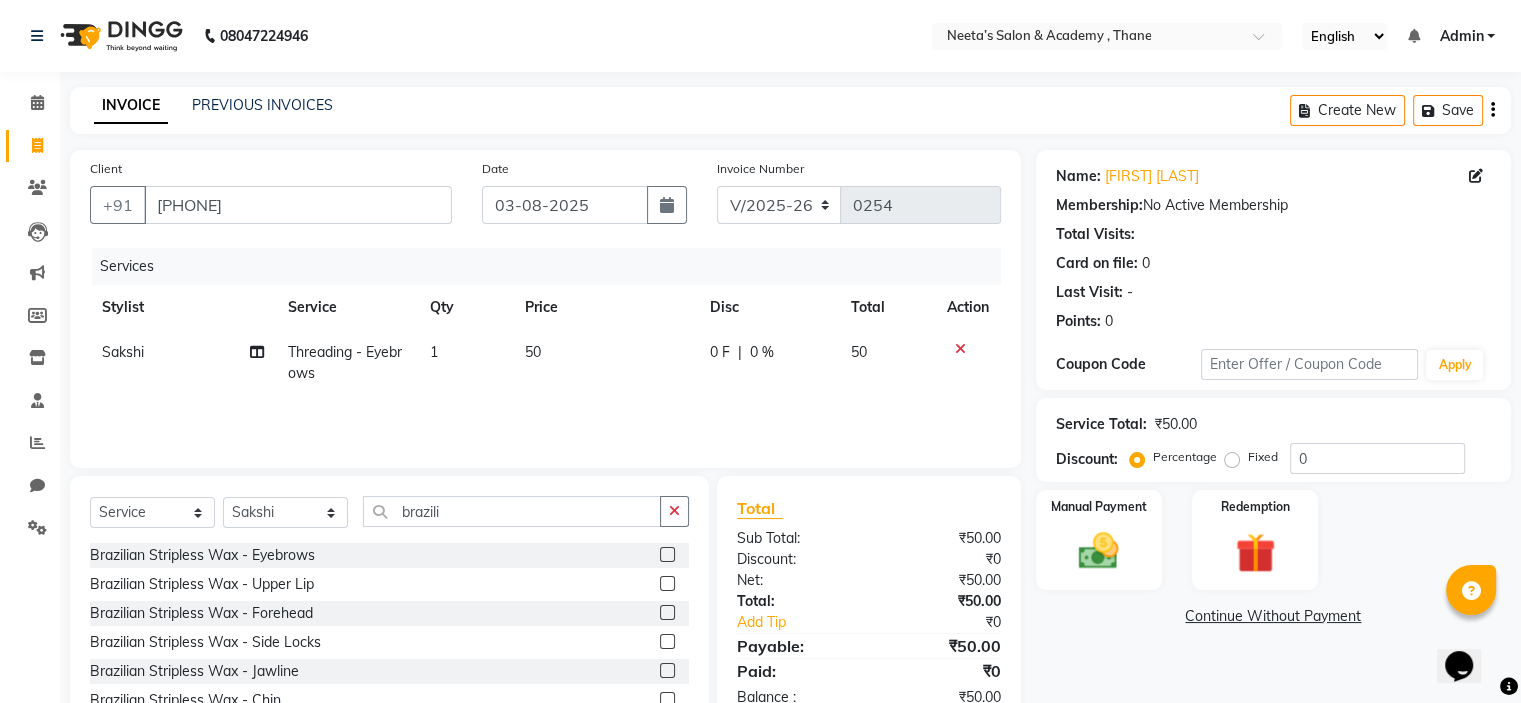 click 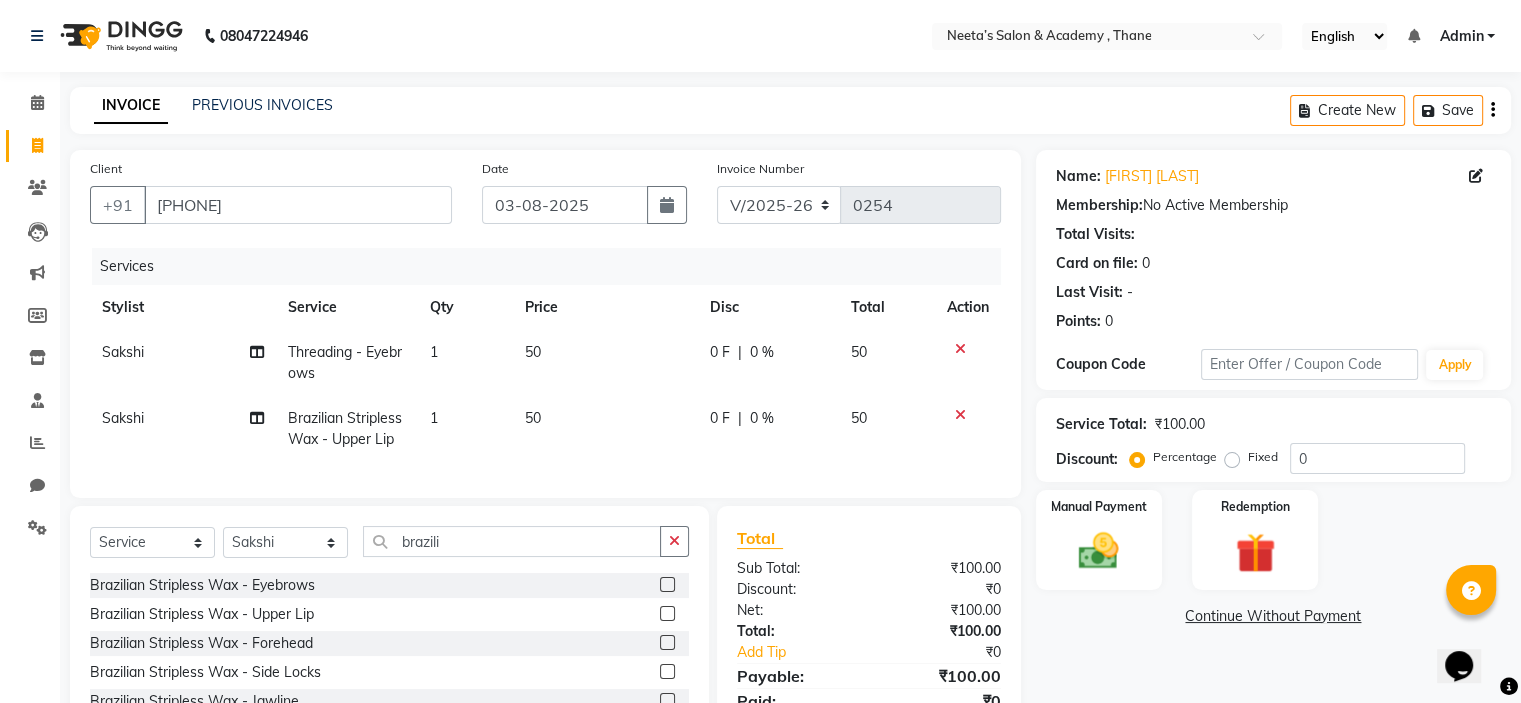 click 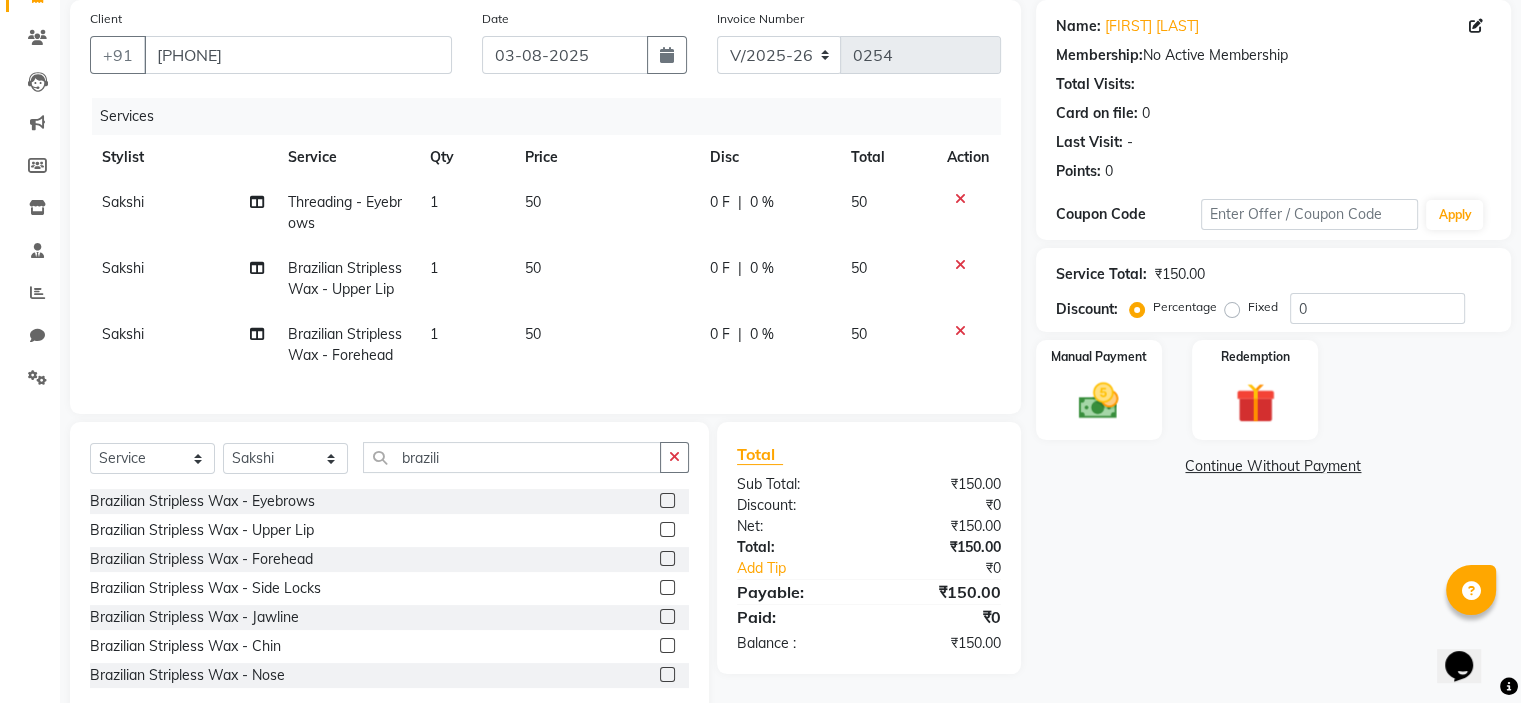 scroll, scrollTop: 168, scrollLeft: 0, axis: vertical 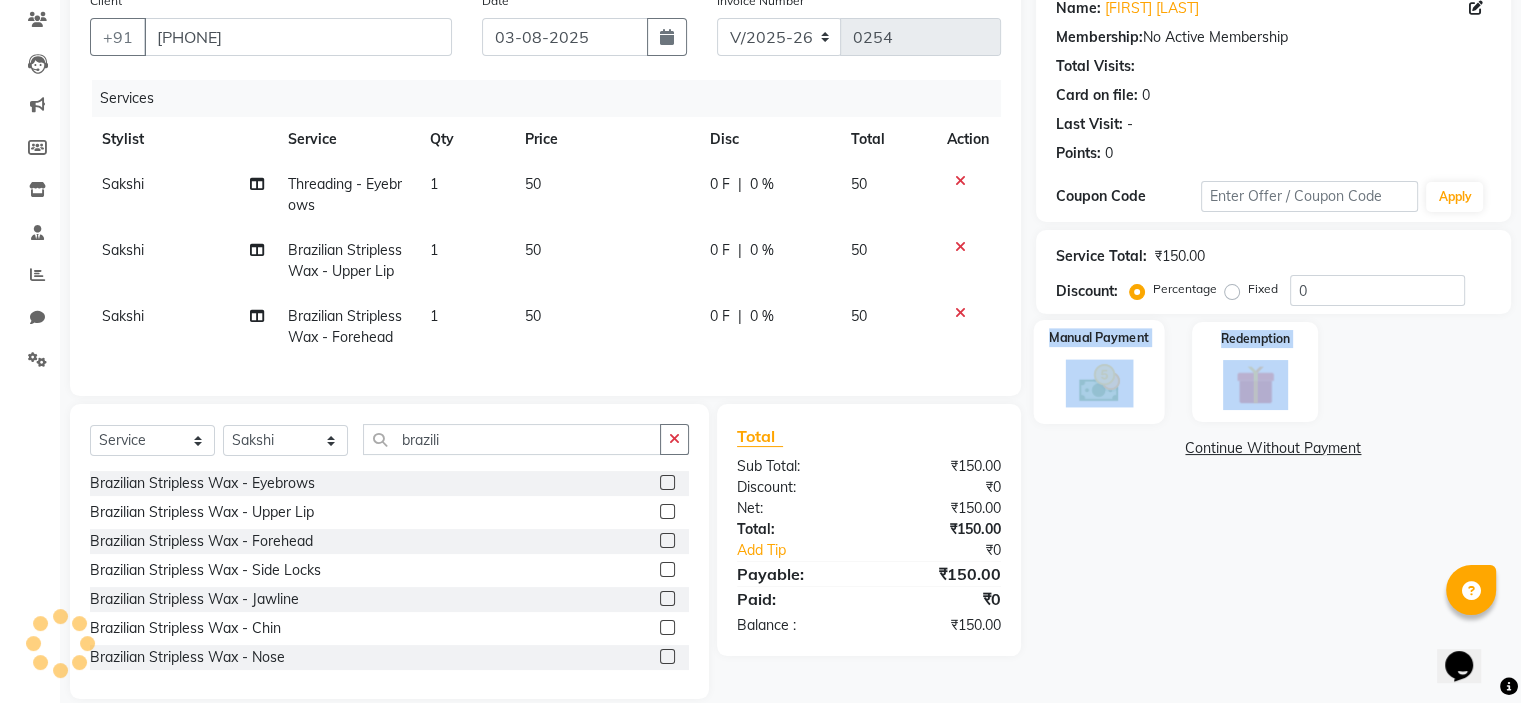 drag, startPoint x: 1044, startPoint y: 438, endPoint x: 1083, endPoint y: 383, distance: 67.424034 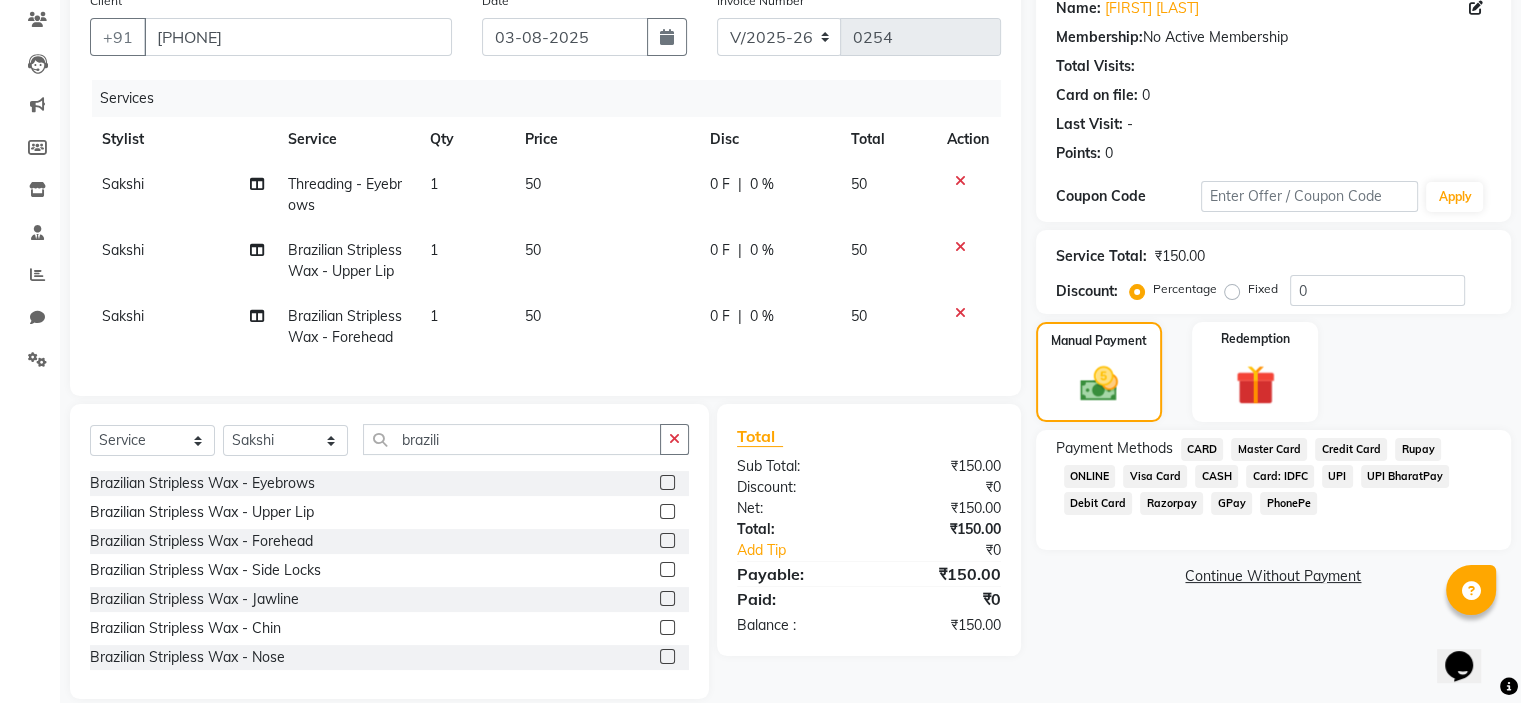 click on "₹0" 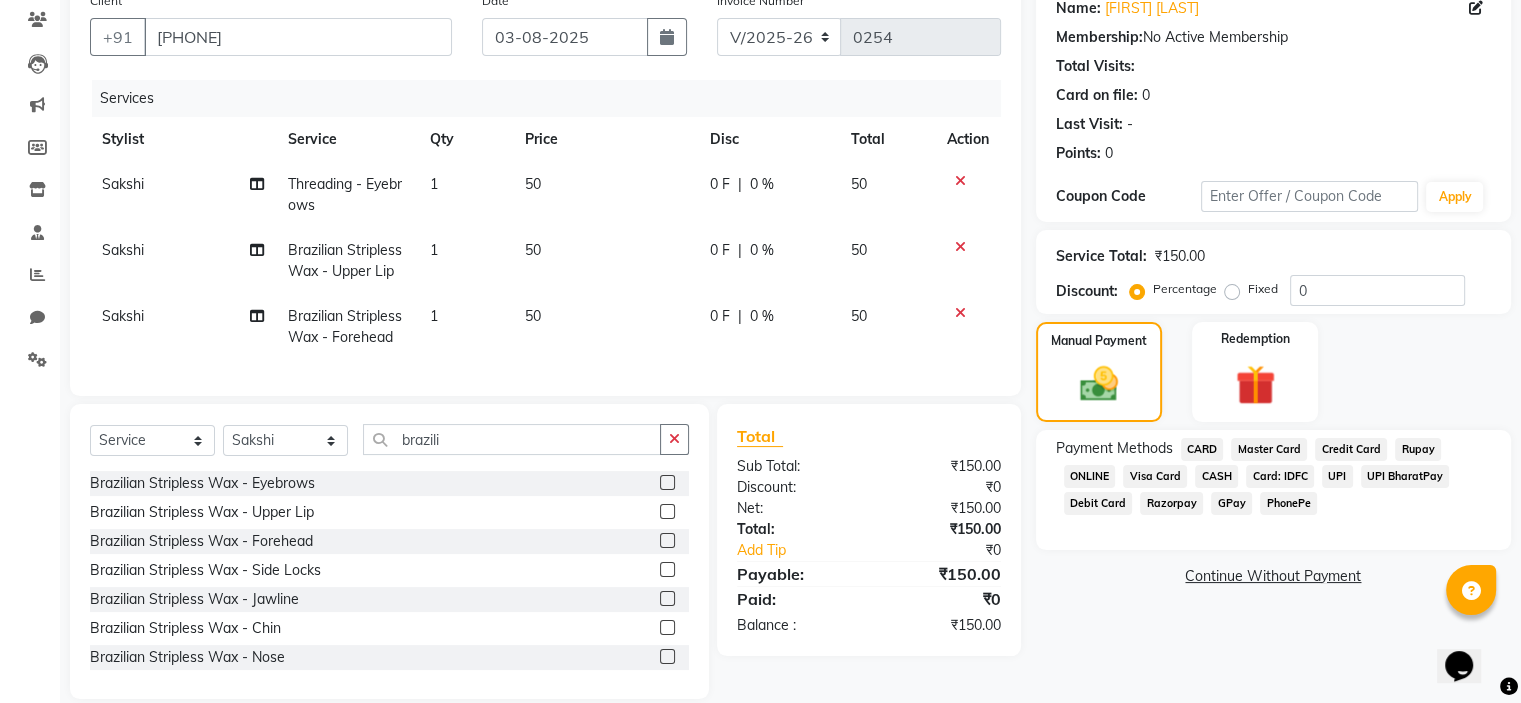 click on "GPay" 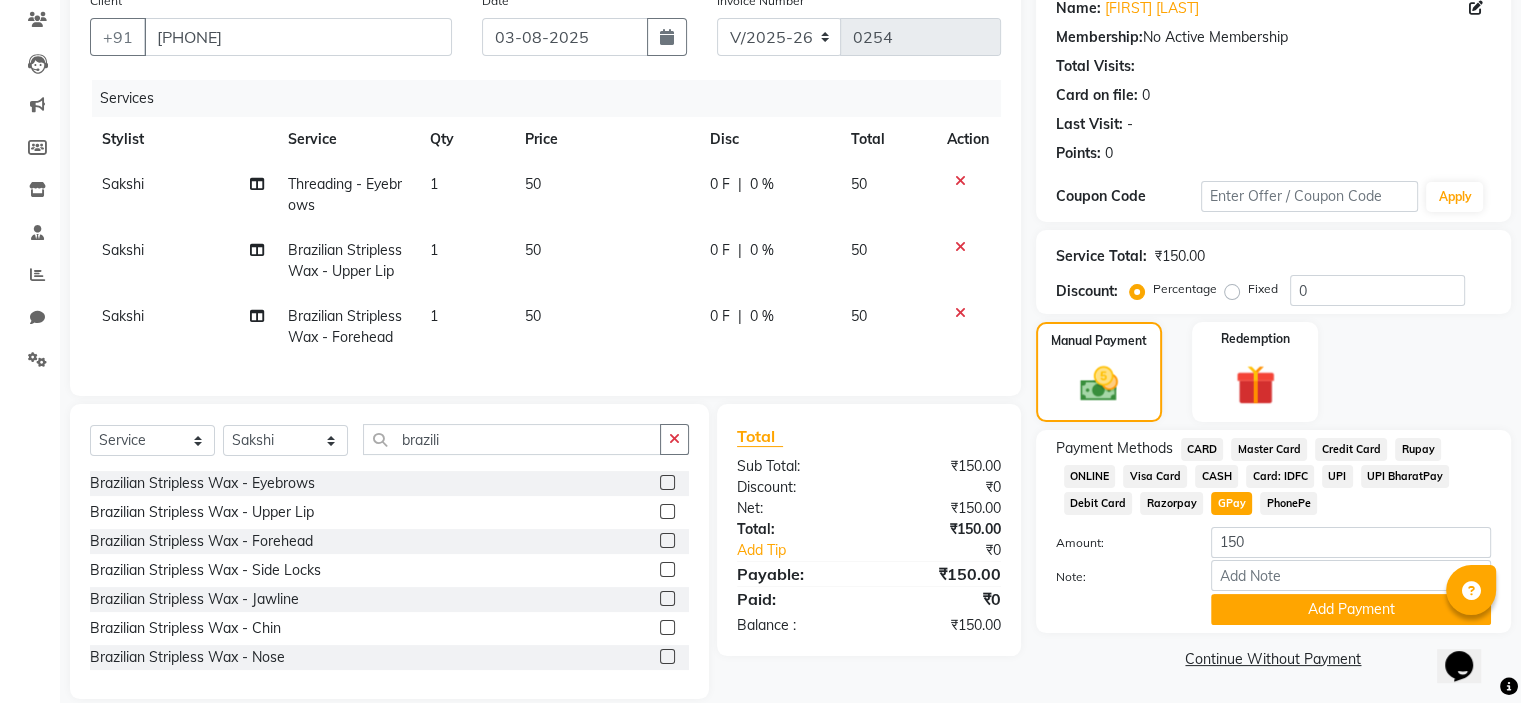 scroll, scrollTop: 209, scrollLeft: 0, axis: vertical 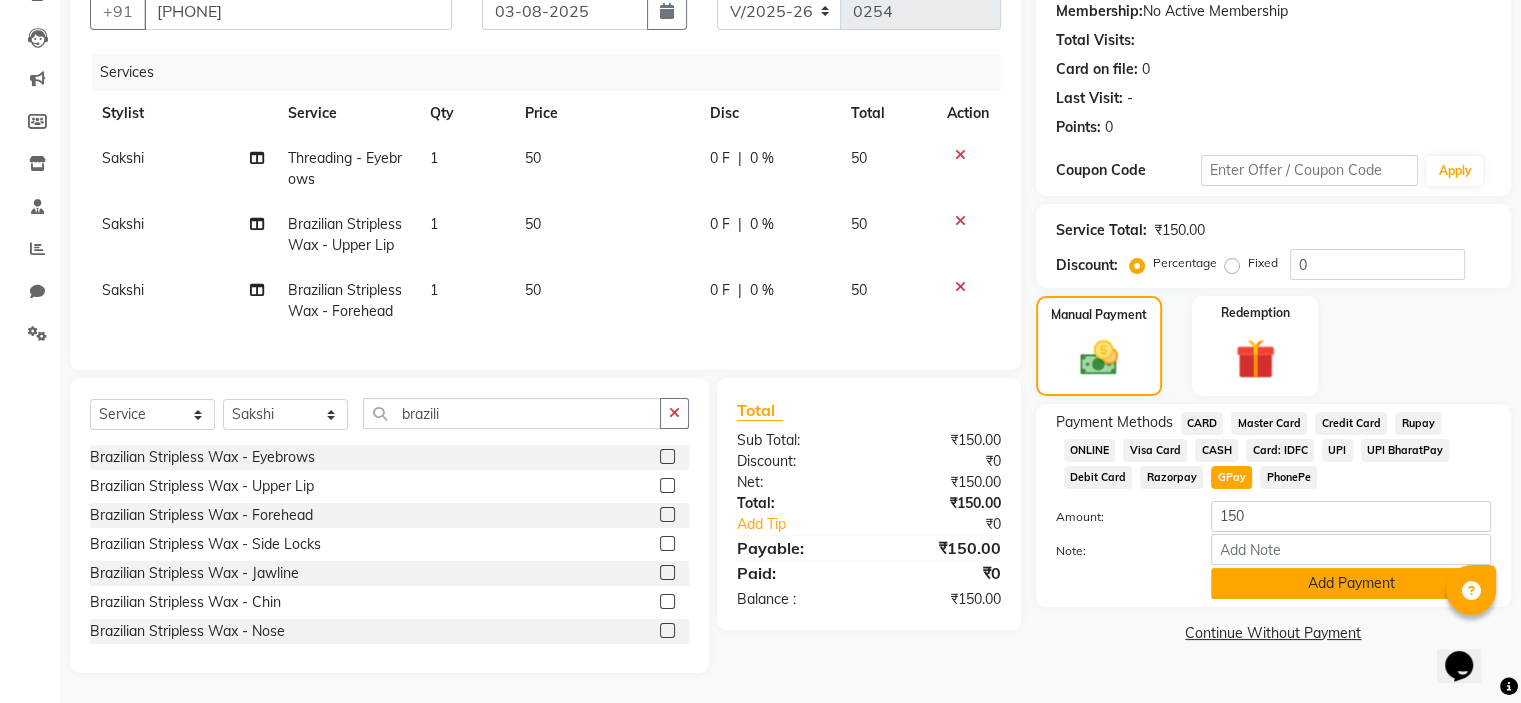 click on "Add Payment" 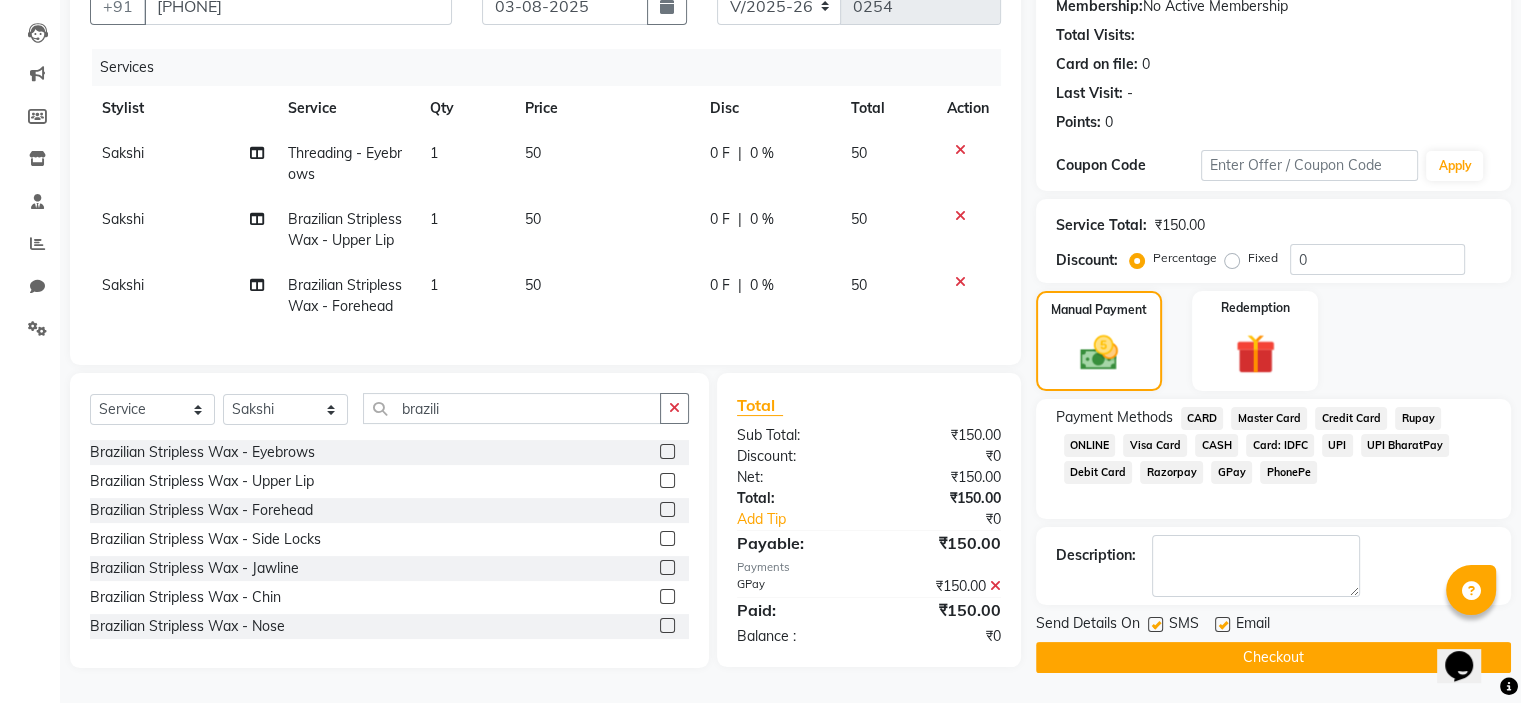 click 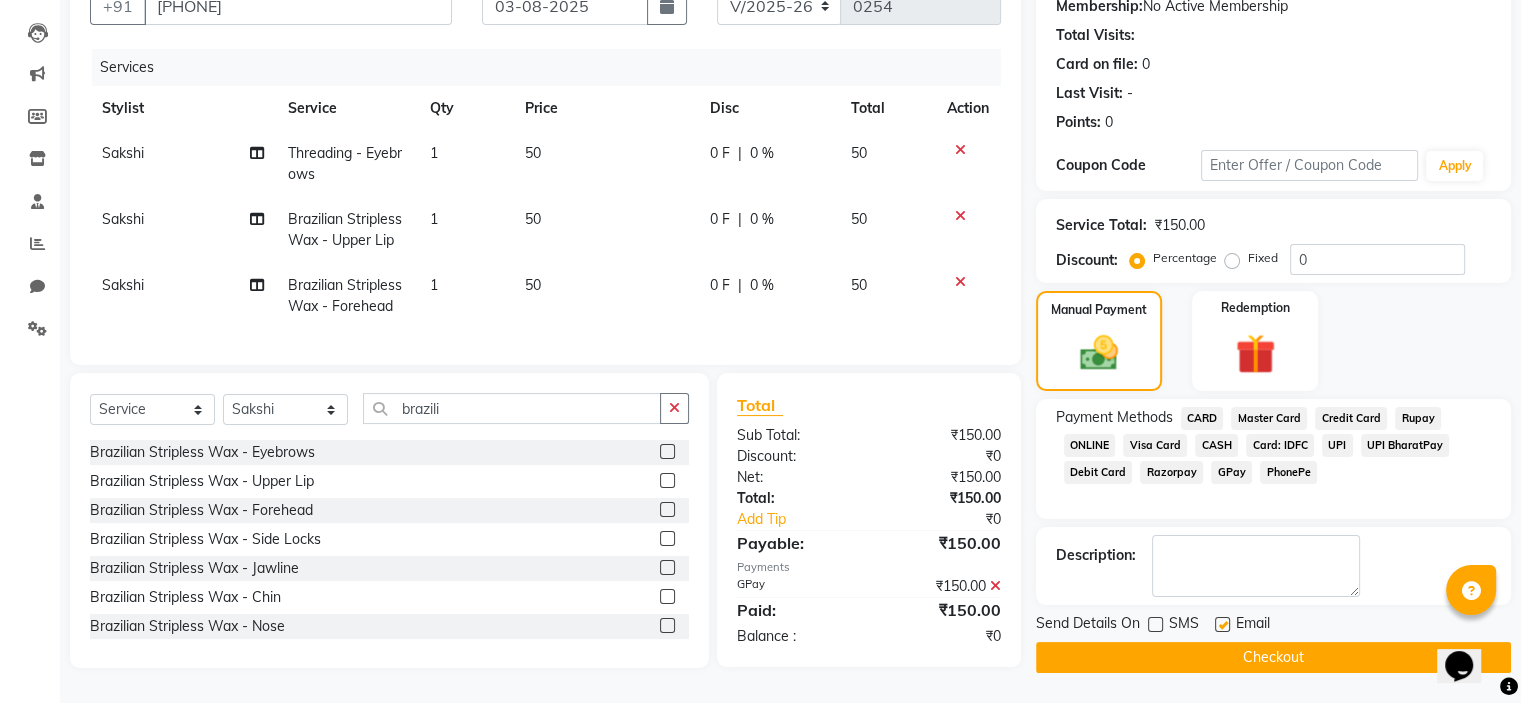 click on "Checkout" 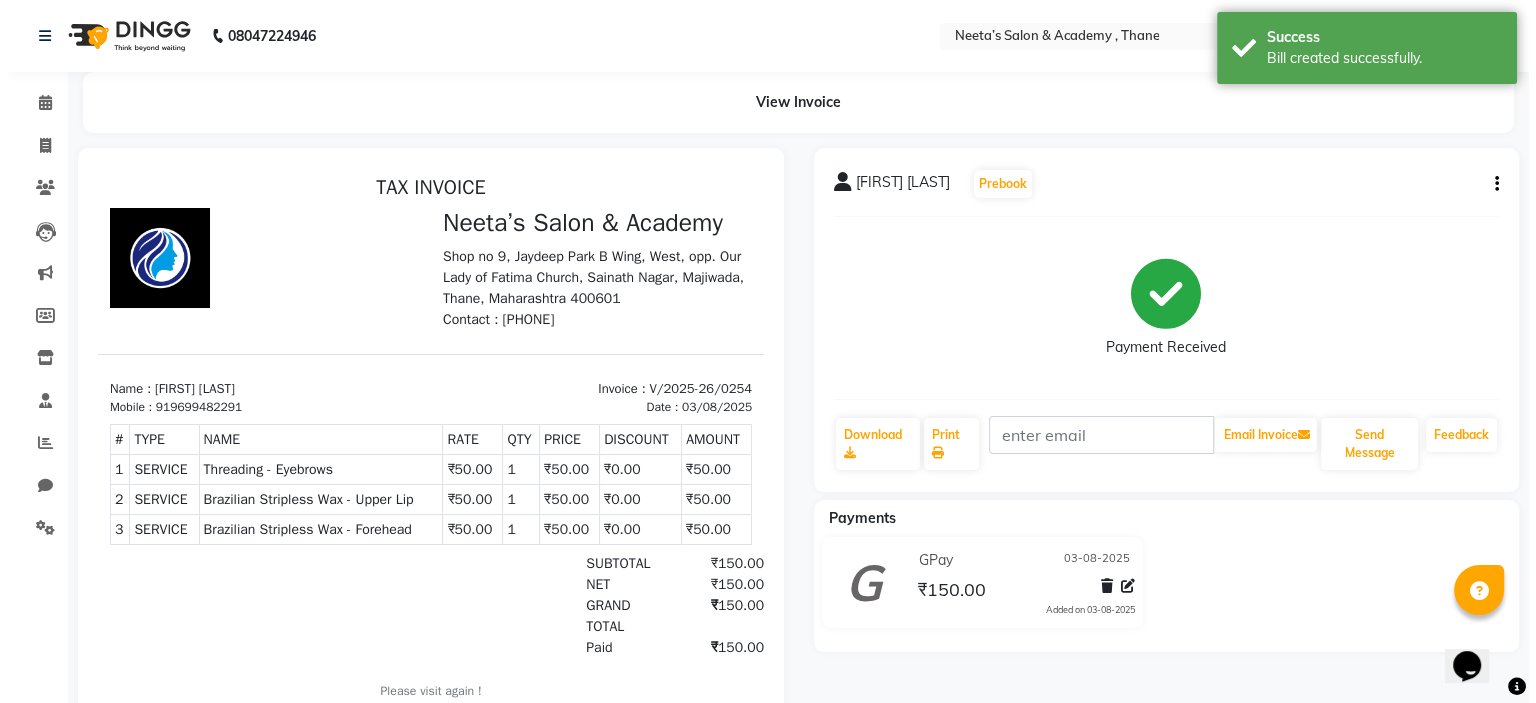 scroll, scrollTop: 0, scrollLeft: 0, axis: both 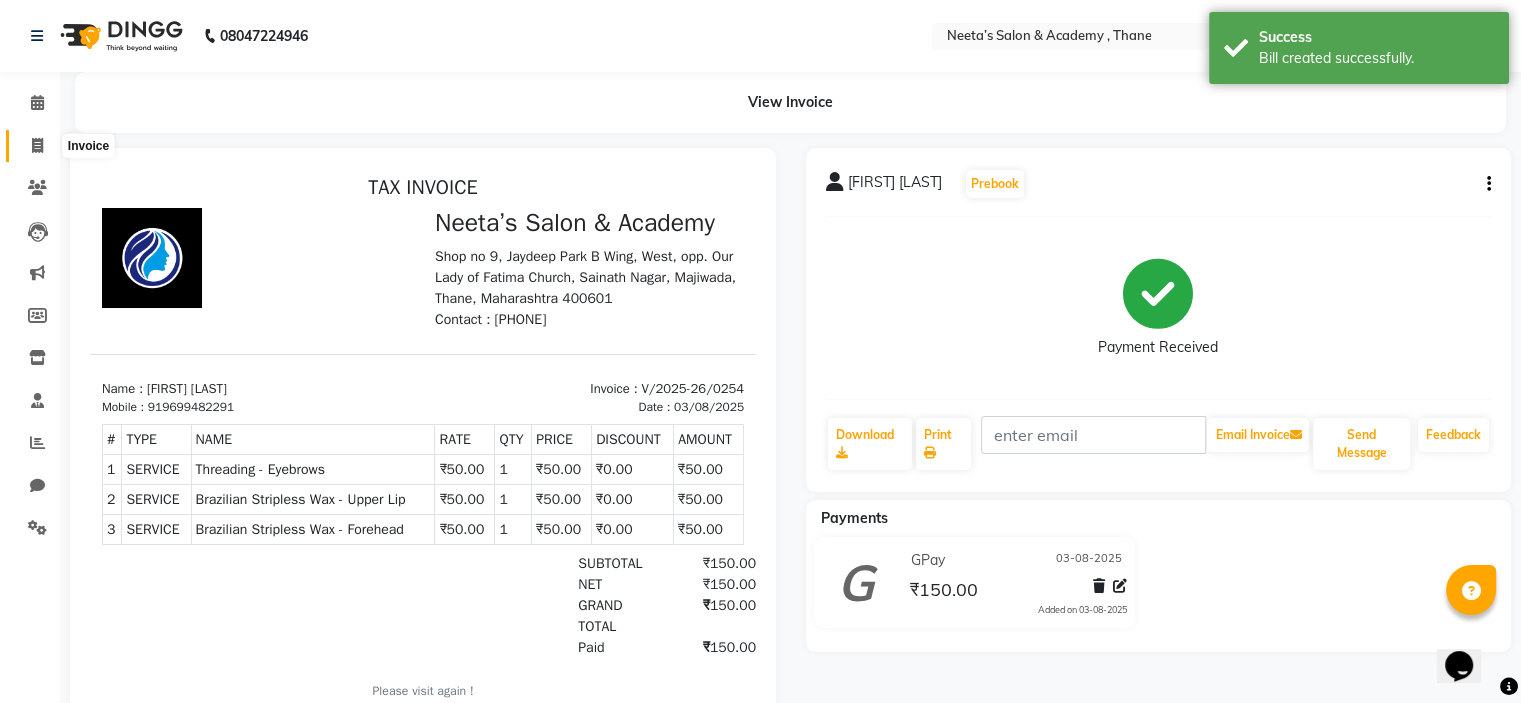 click 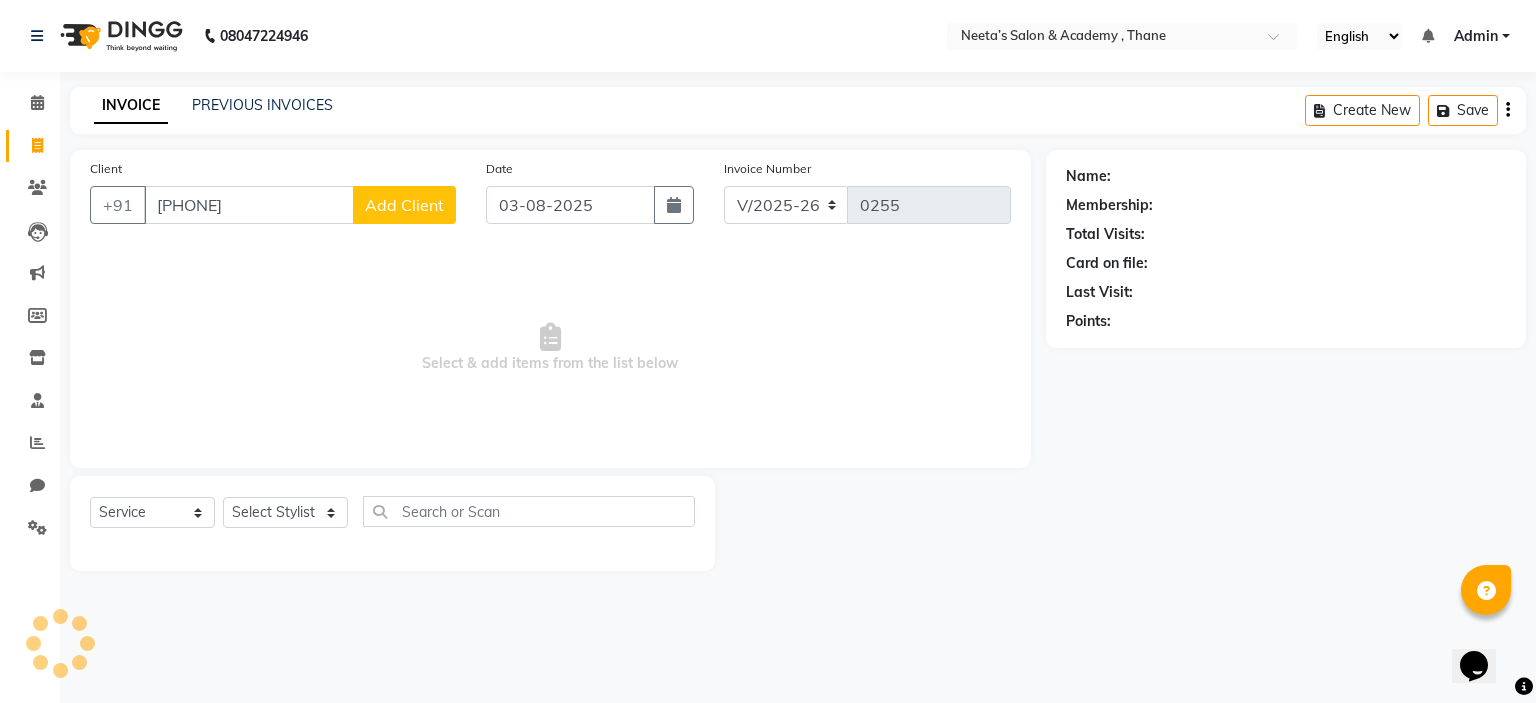 click on "Add Client" 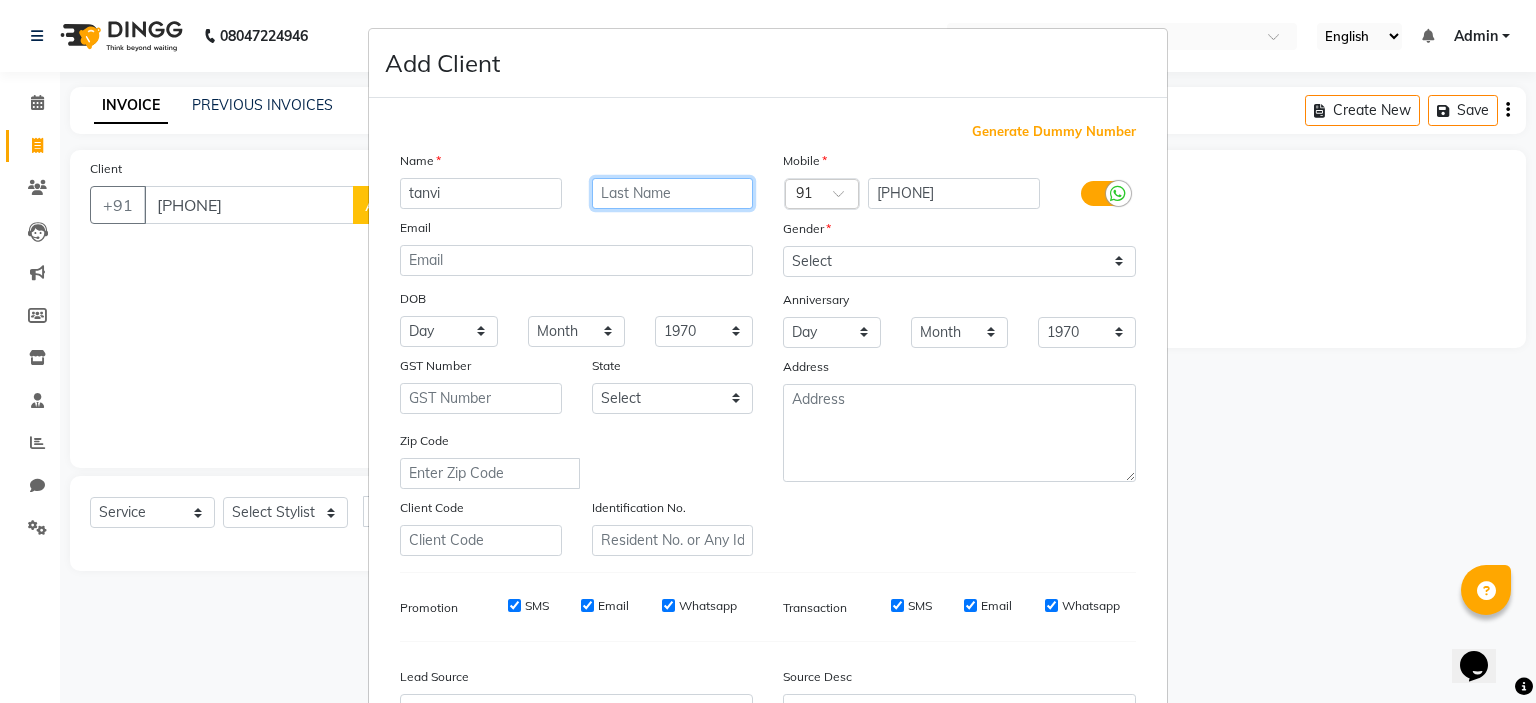 click at bounding box center [673, 193] 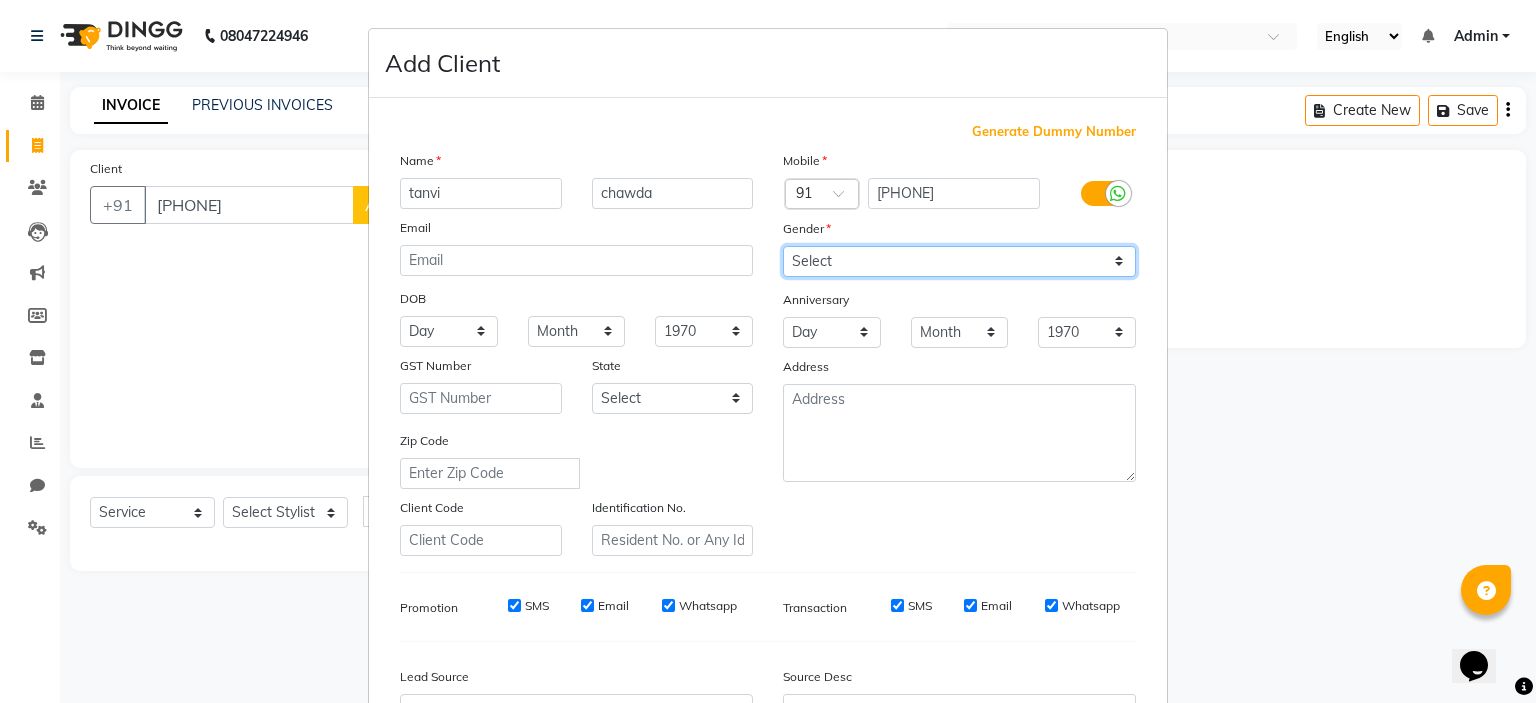 click on "Select Male Female Other Prefer Not To Say" at bounding box center (959, 261) 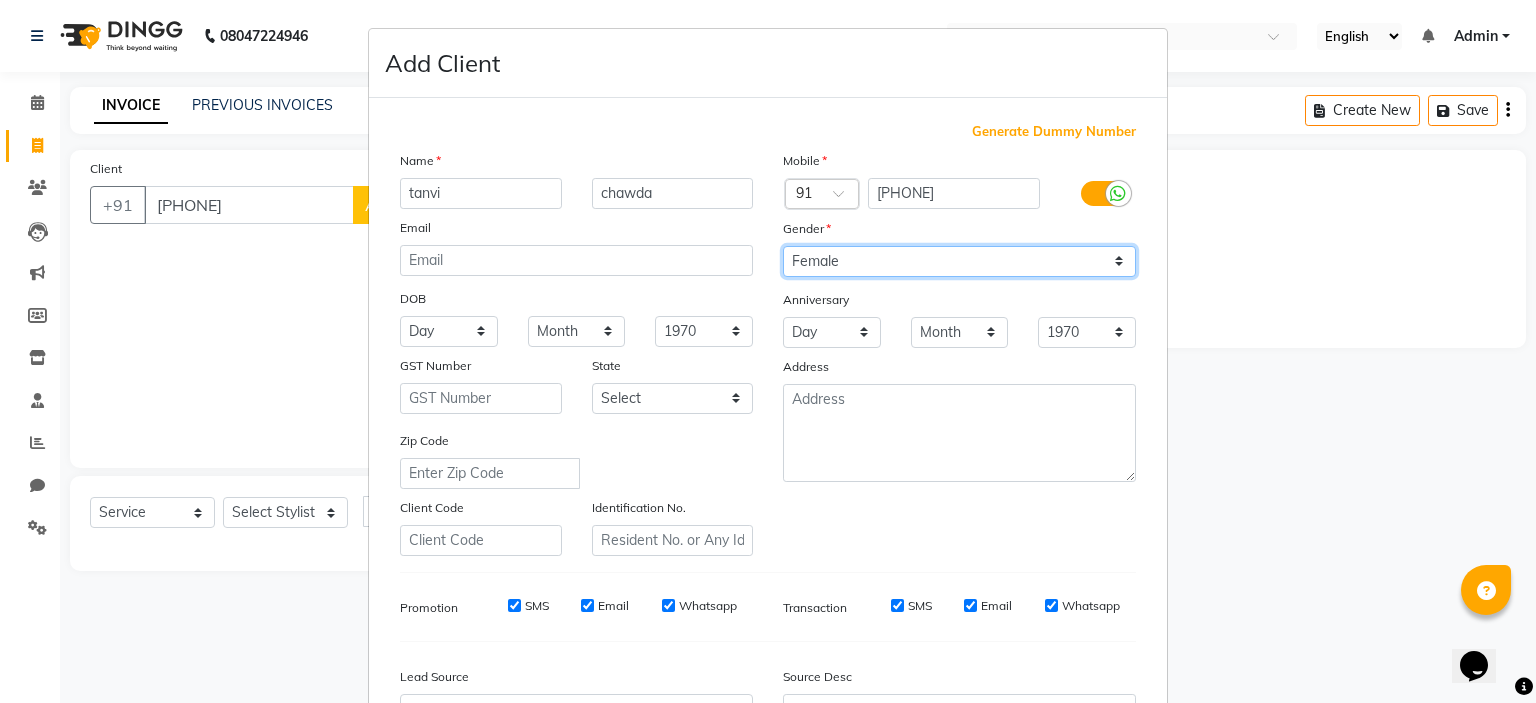 click on "Select Male Female Other Prefer Not To Say" at bounding box center (959, 261) 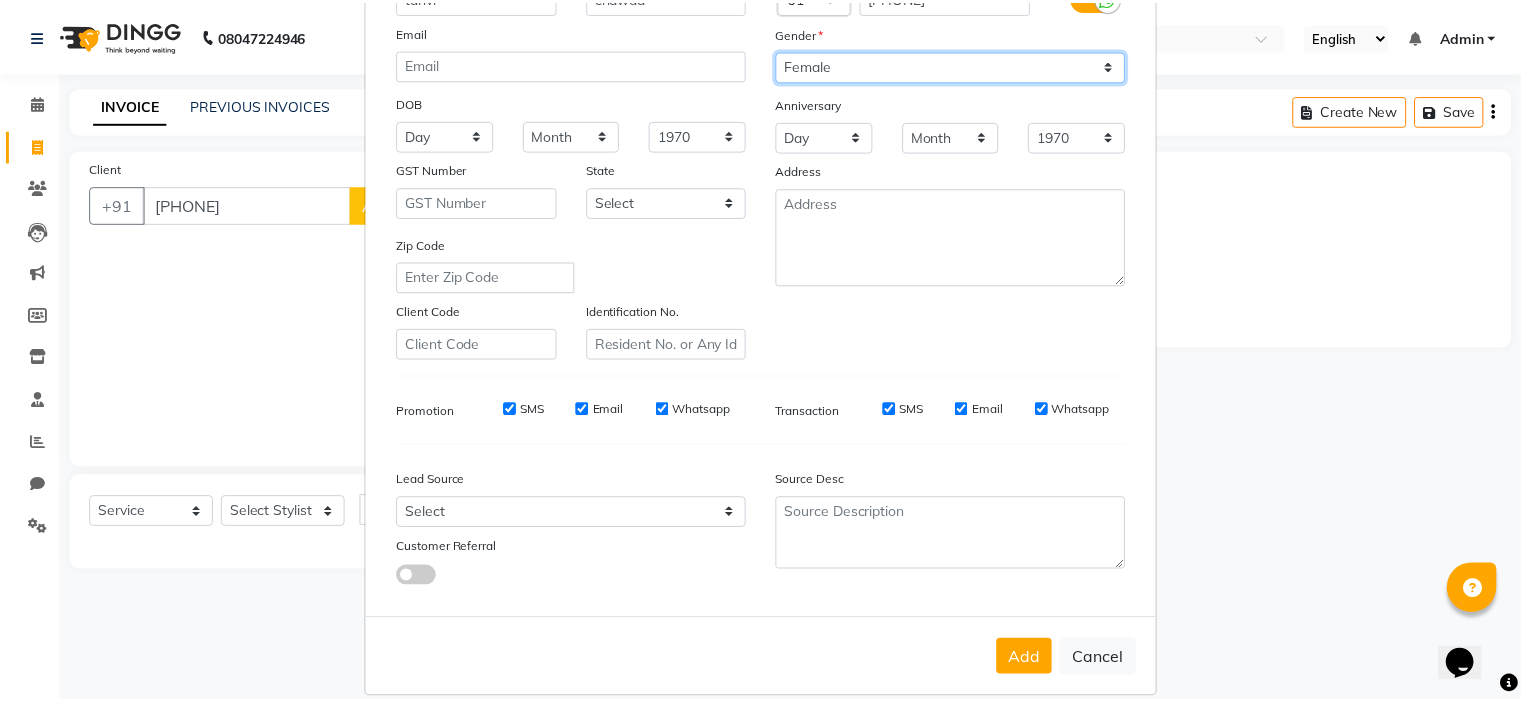 scroll, scrollTop: 196, scrollLeft: 0, axis: vertical 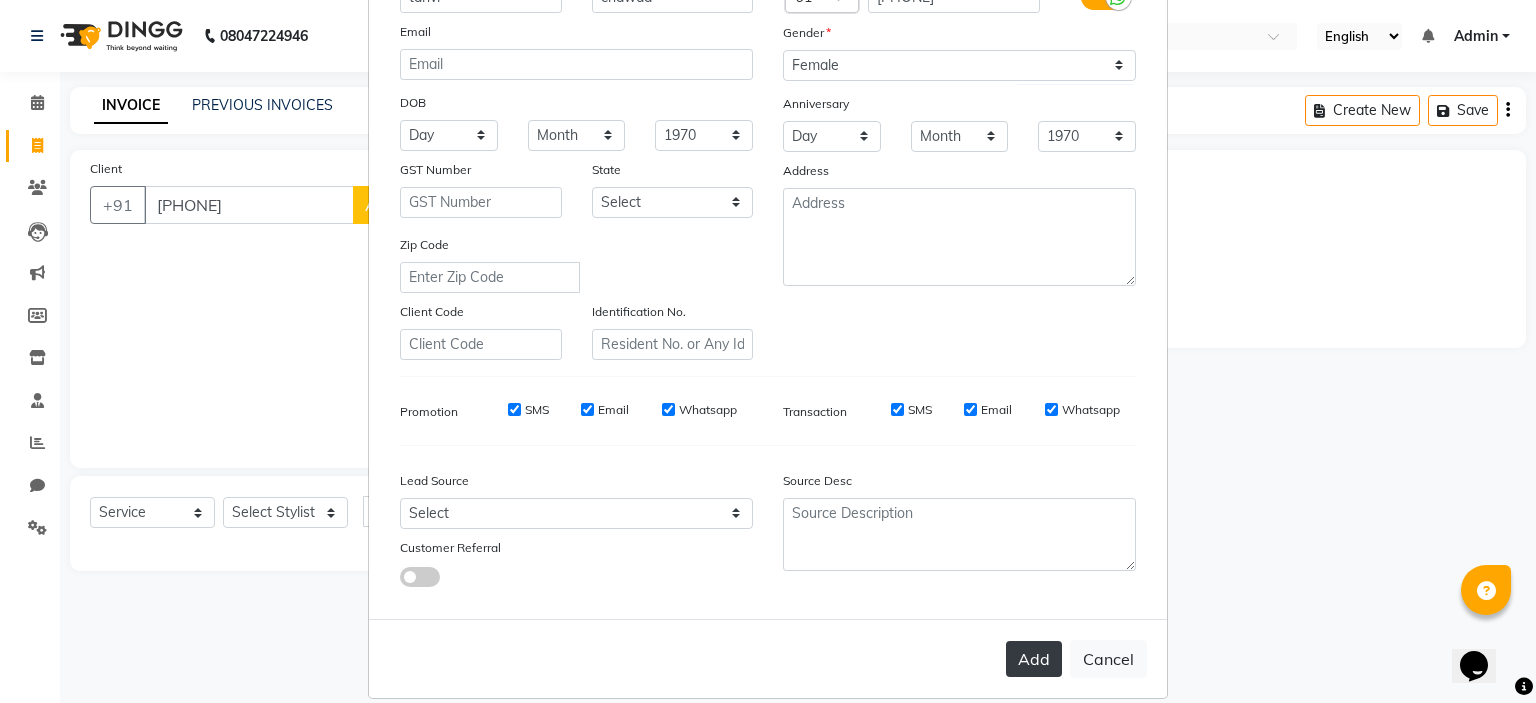 click on "Add" at bounding box center (1034, 659) 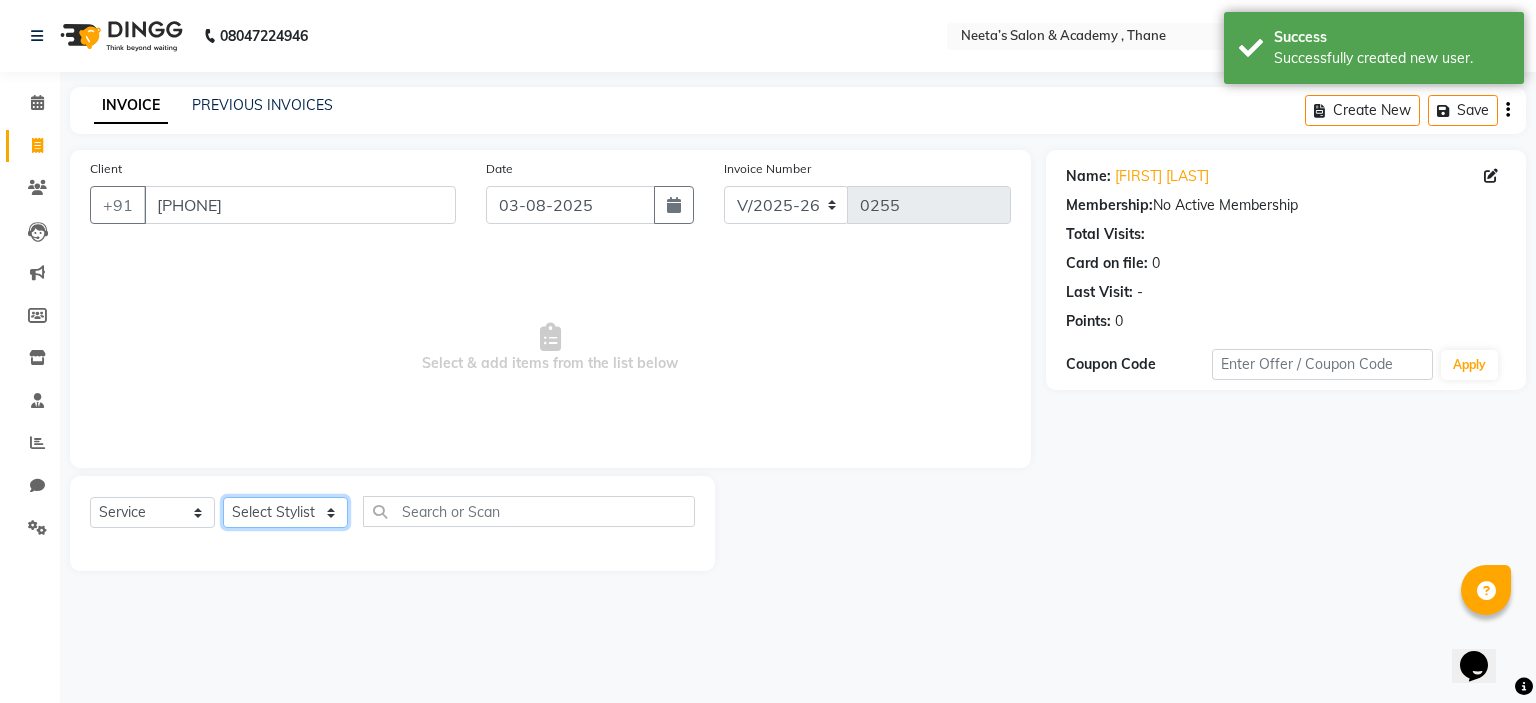 click on "Select Stylist  [NAME] (Owner) [NAME] [NAME] [NAME] [NAME] [NAME] [NAME] [NAME] [NAME]" 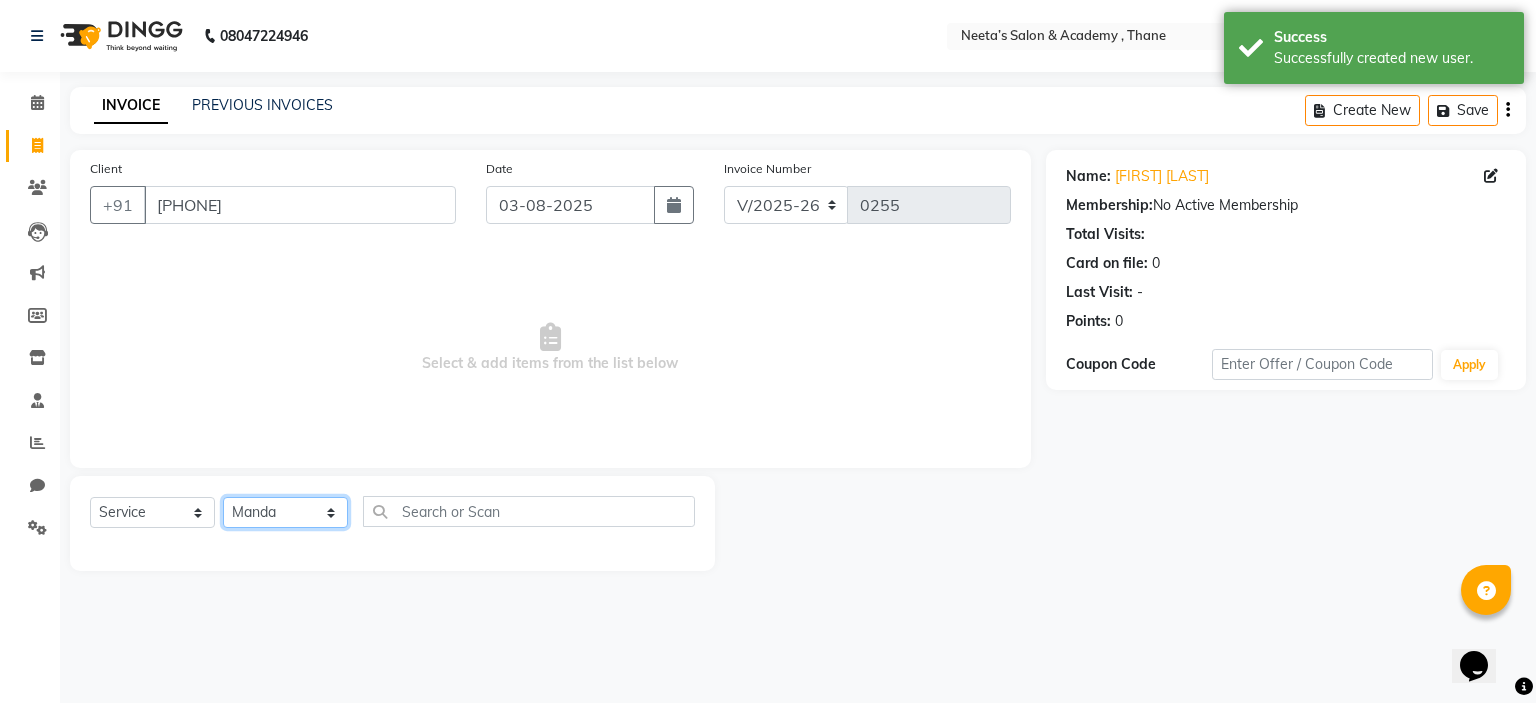 click on "Select Stylist  [NAME] (Owner) [NAME] [NAME] [NAME] [NAME] [NAME] [NAME] [NAME] [NAME]" 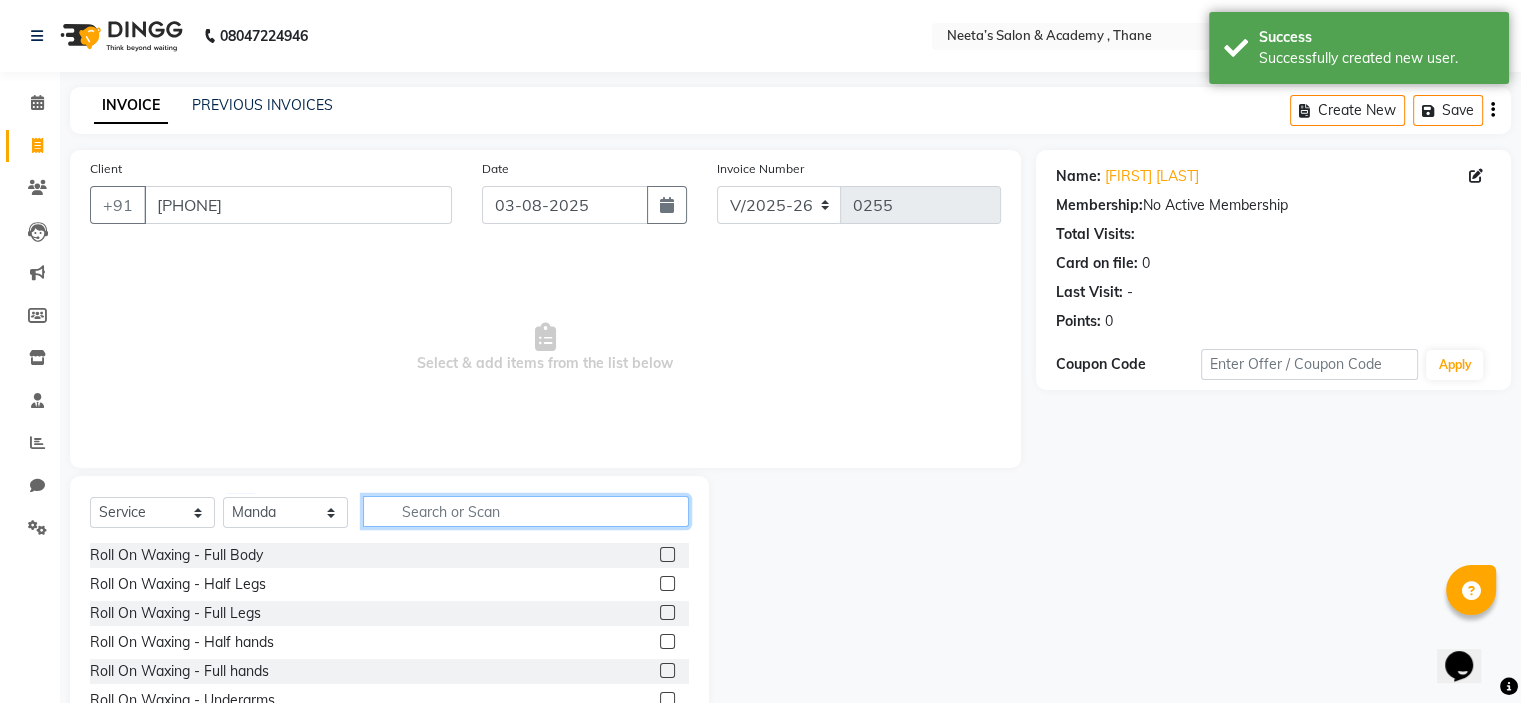 click 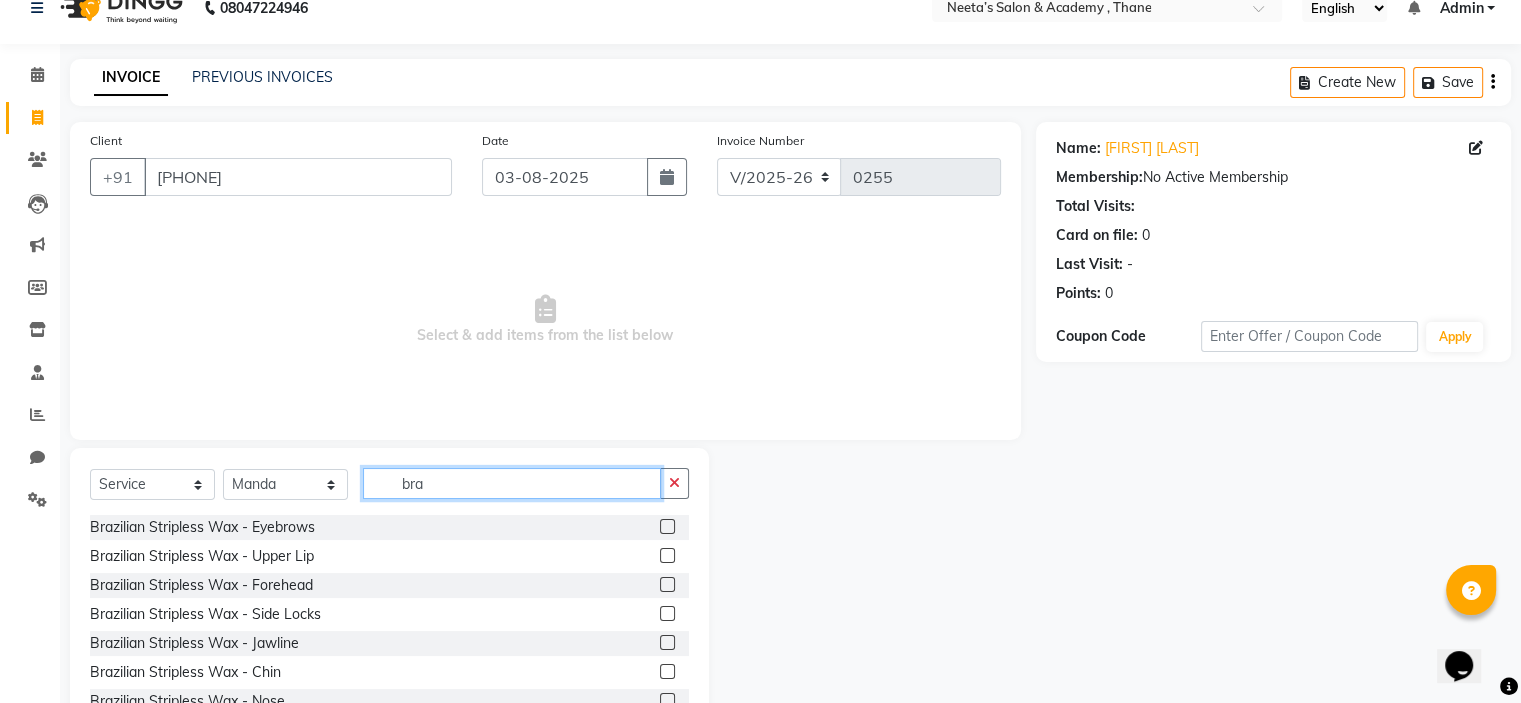 scroll, scrollTop: 32, scrollLeft: 0, axis: vertical 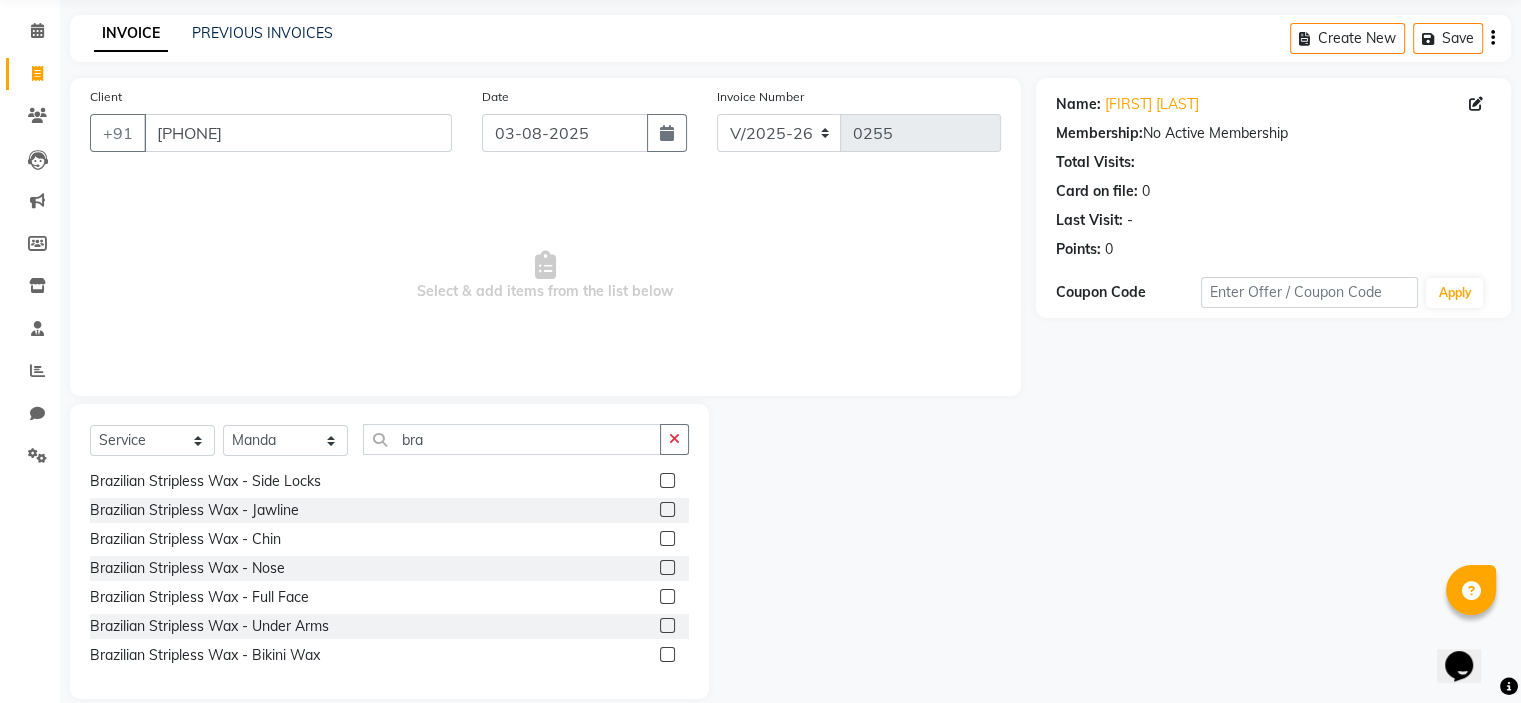 click 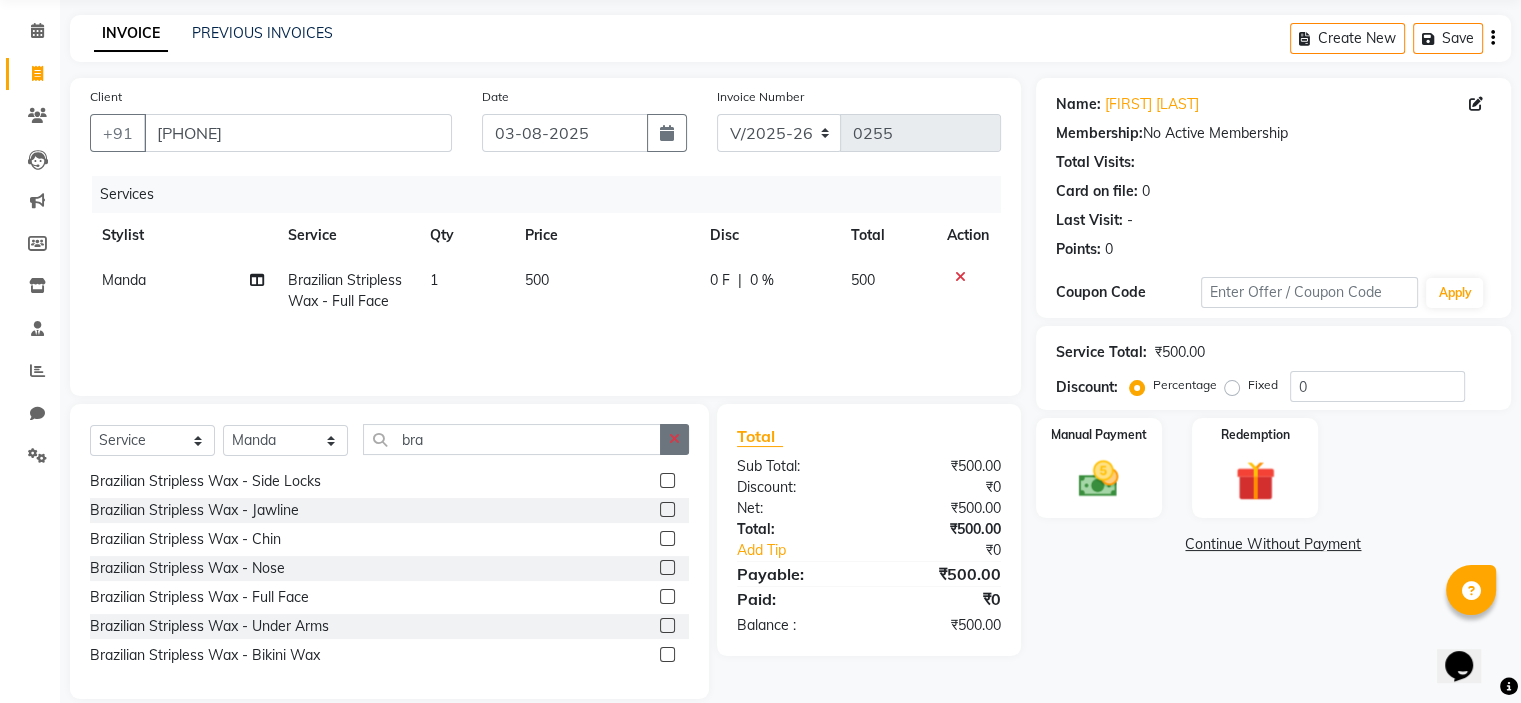 click 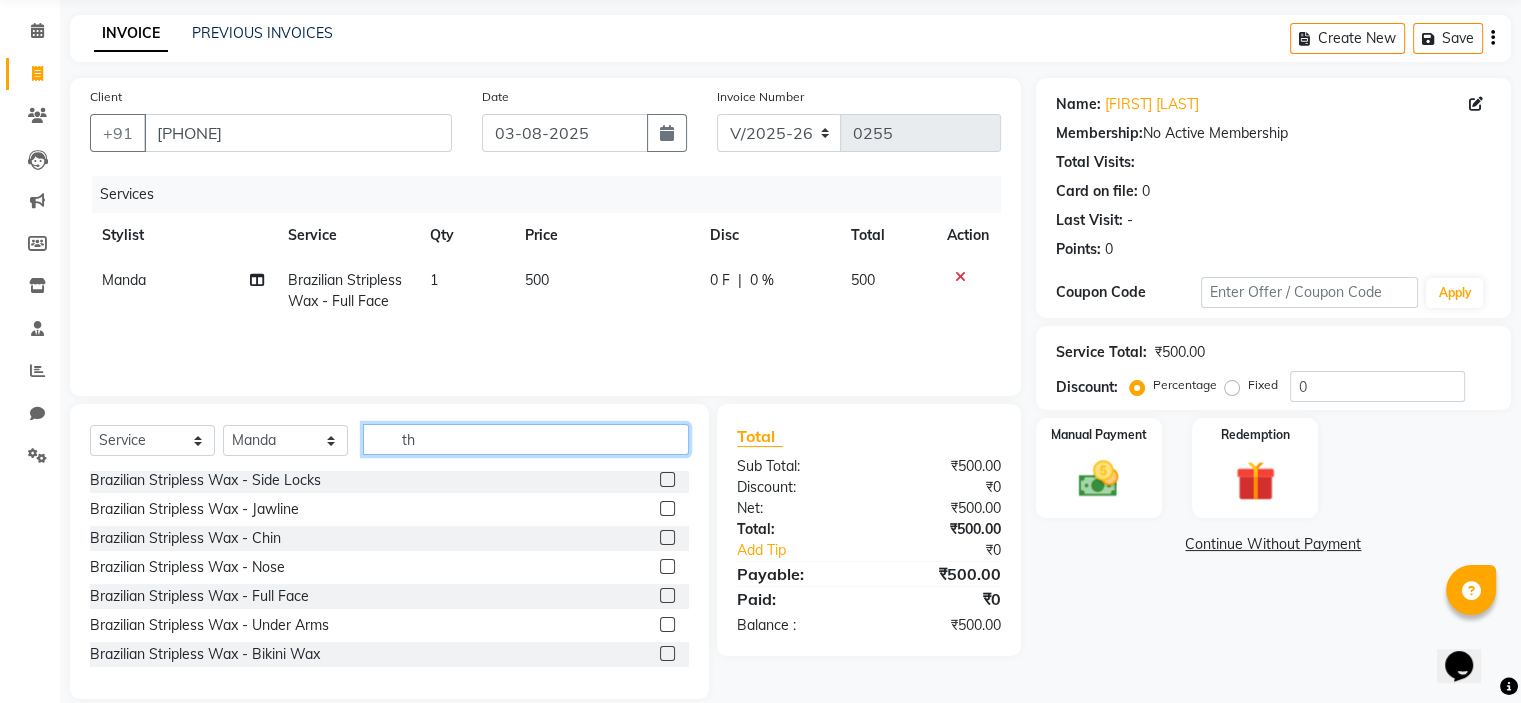 scroll, scrollTop: 351, scrollLeft: 0, axis: vertical 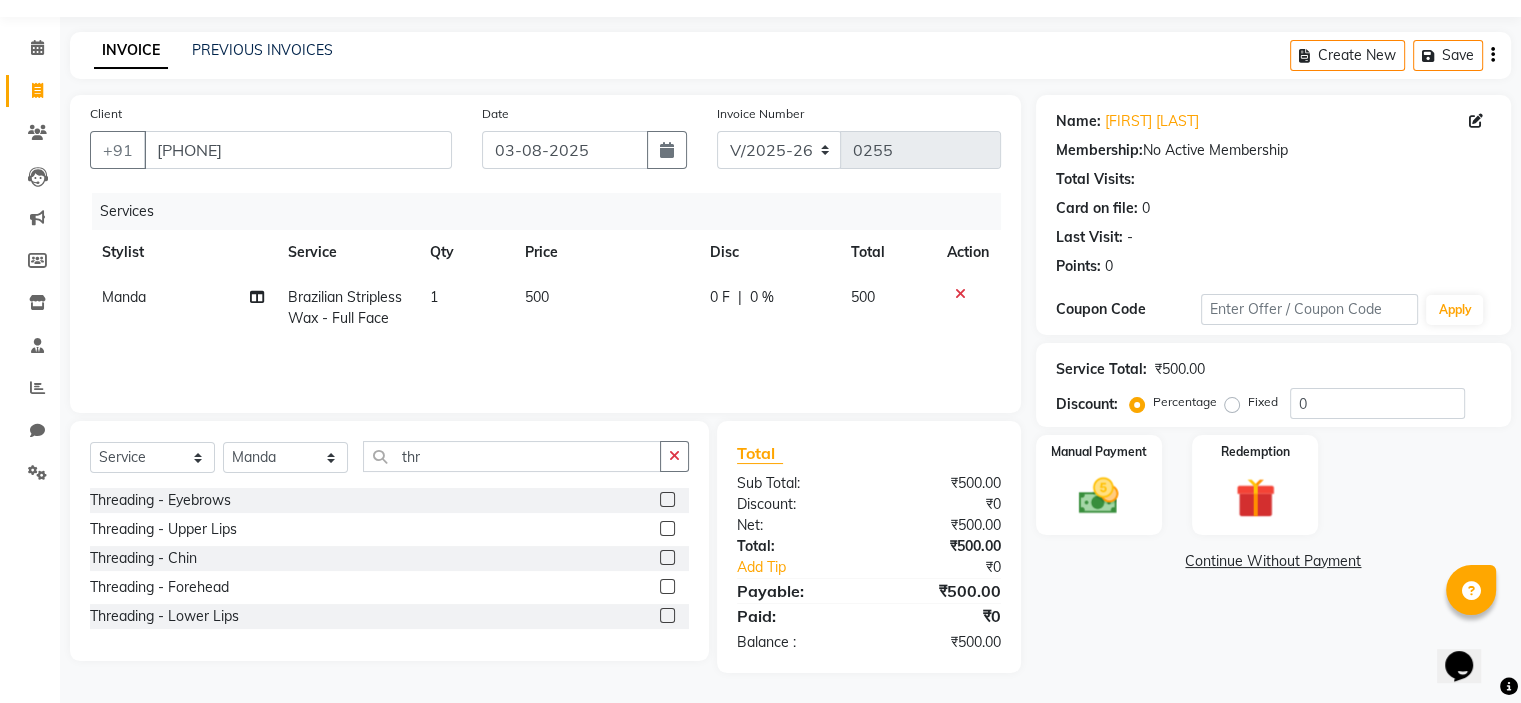 click 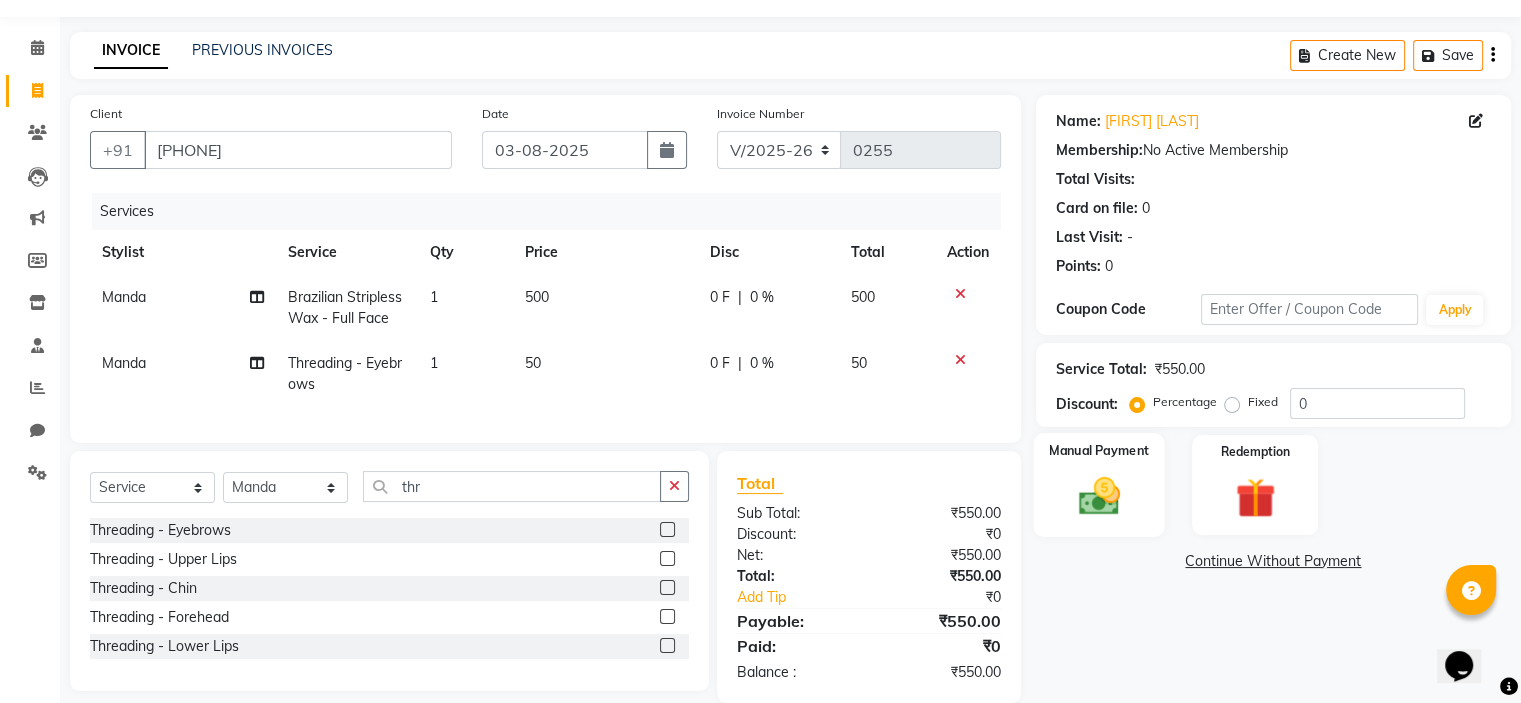 click on "Manual Payment" 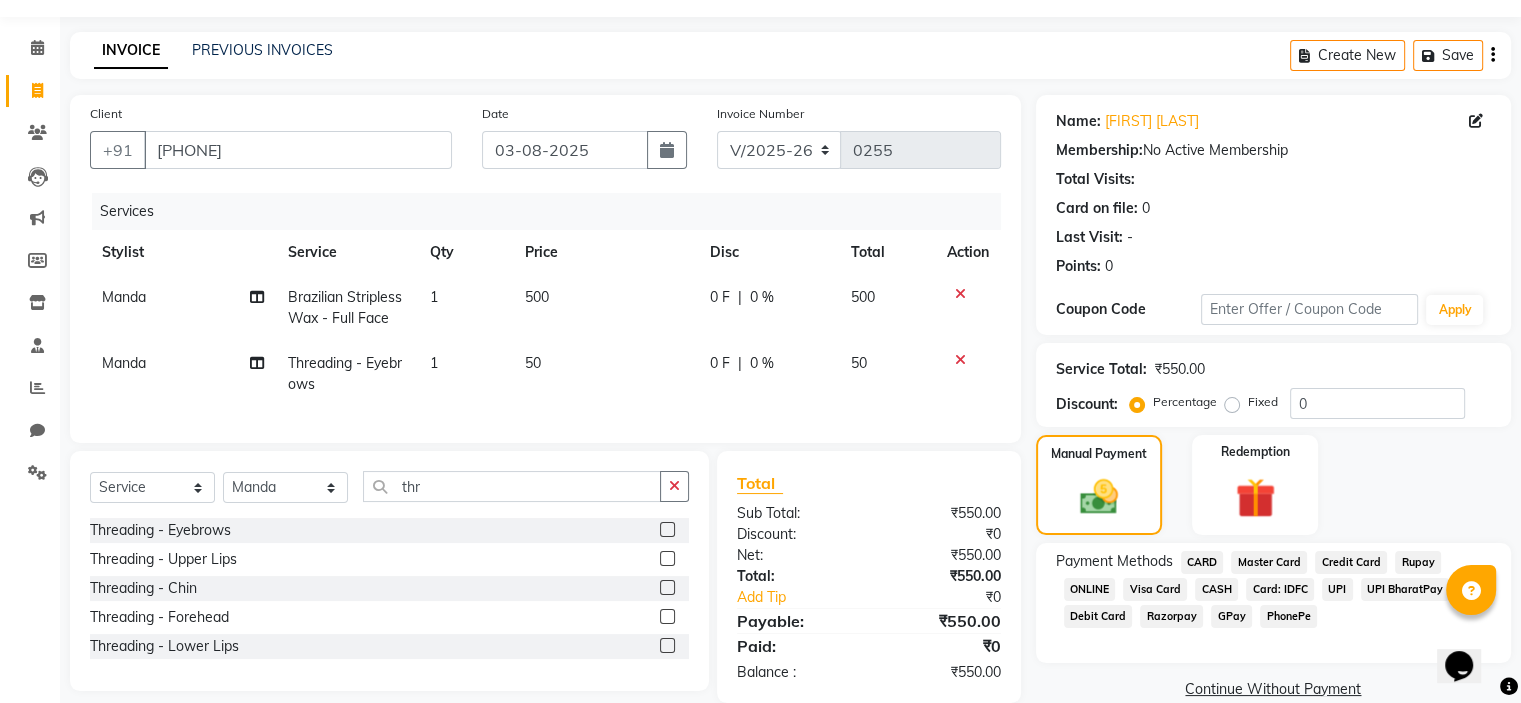 click on "CASH" 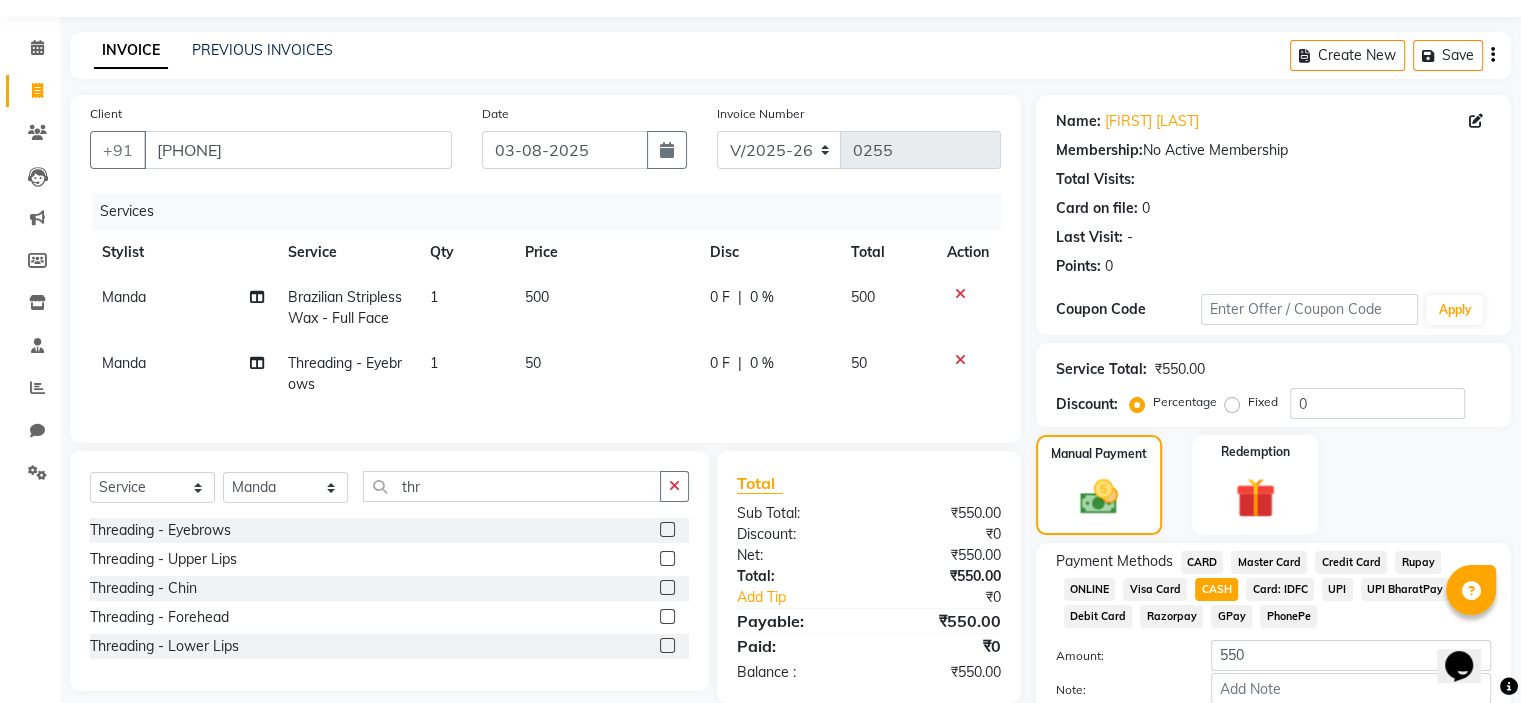 scroll, scrollTop: 172, scrollLeft: 0, axis: vertical 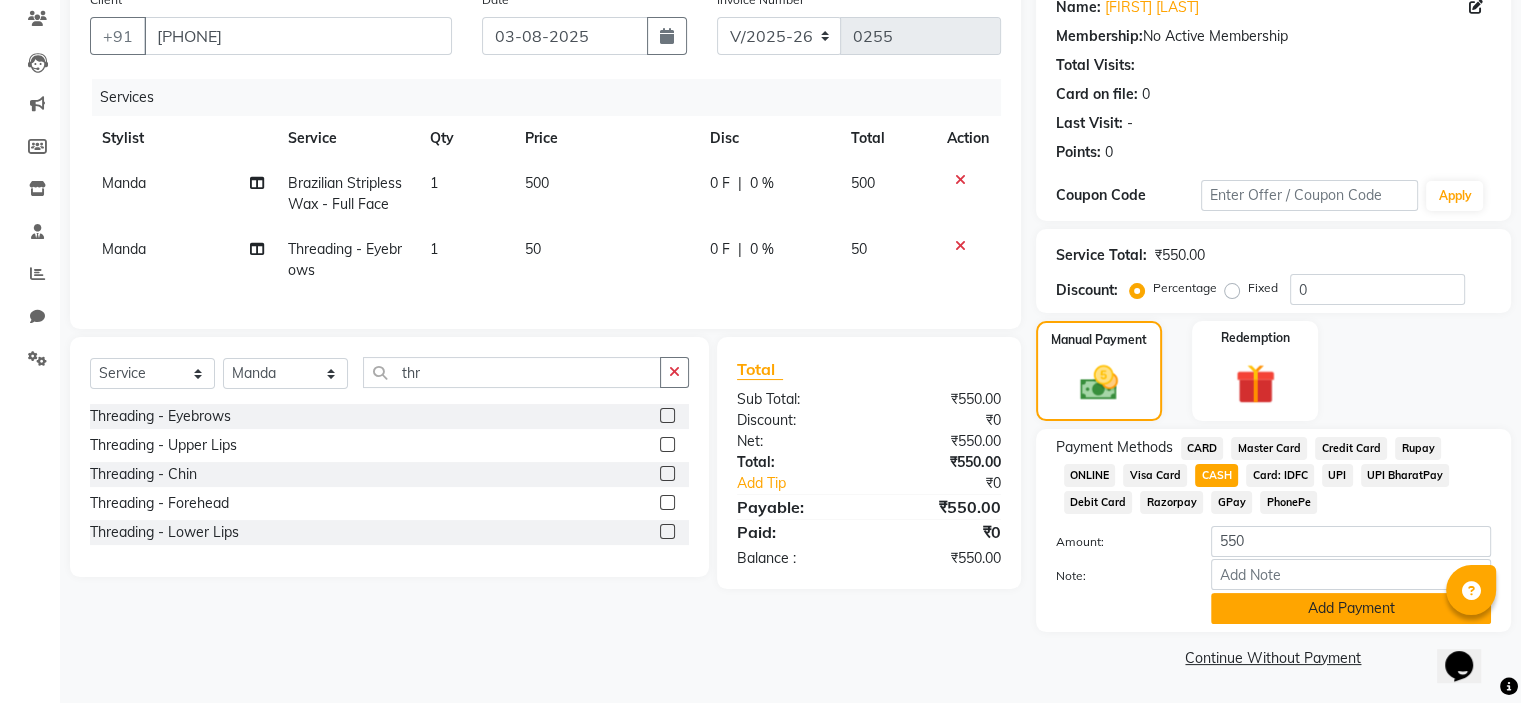 click on "Add Payment" 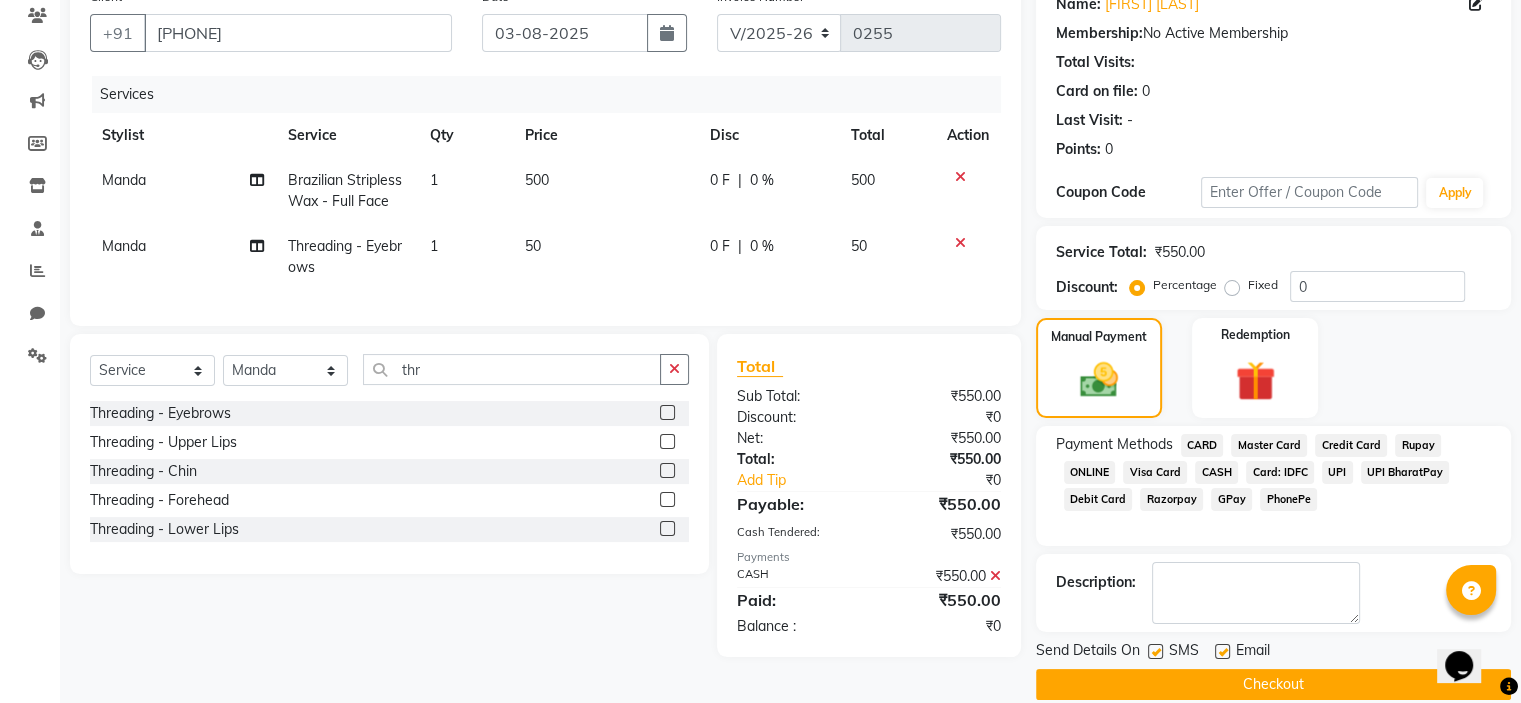 click 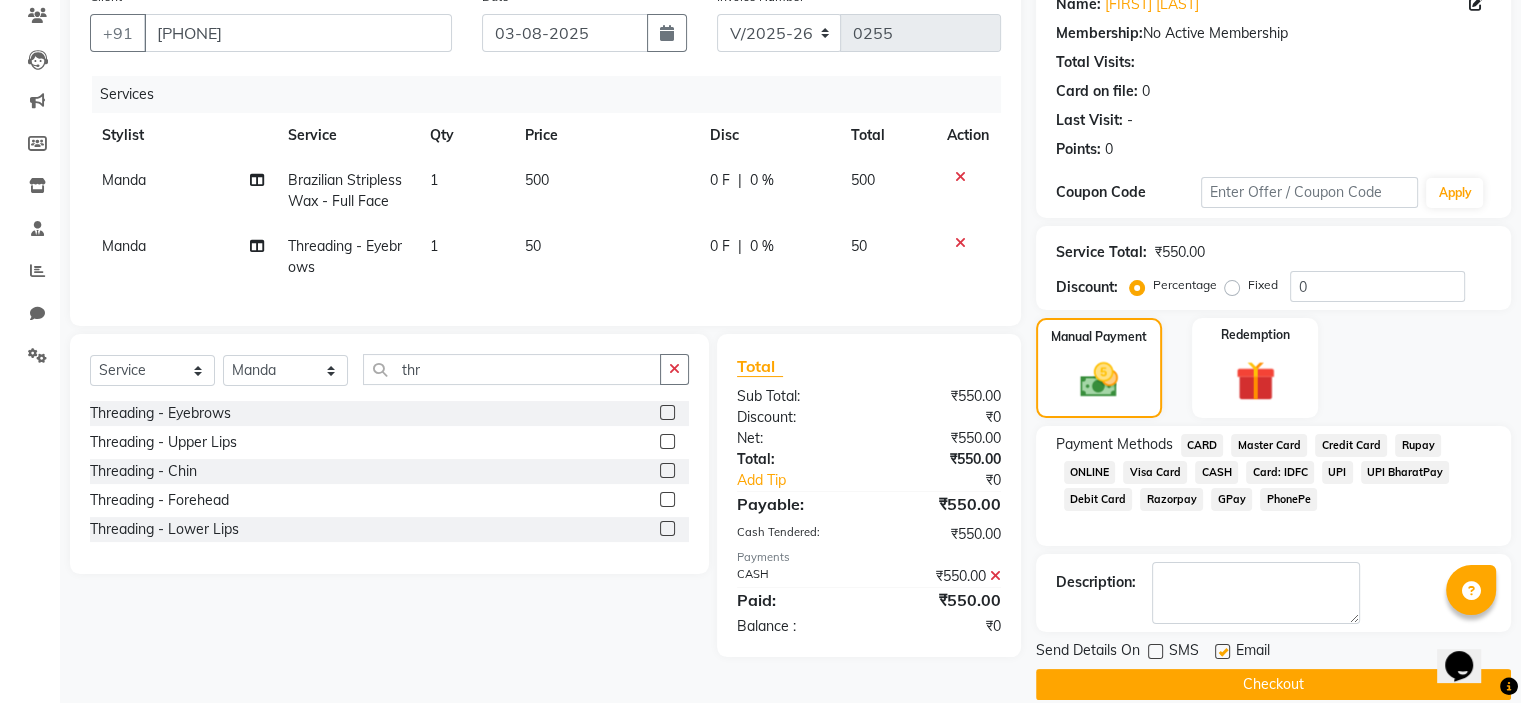 click on "Checkout" 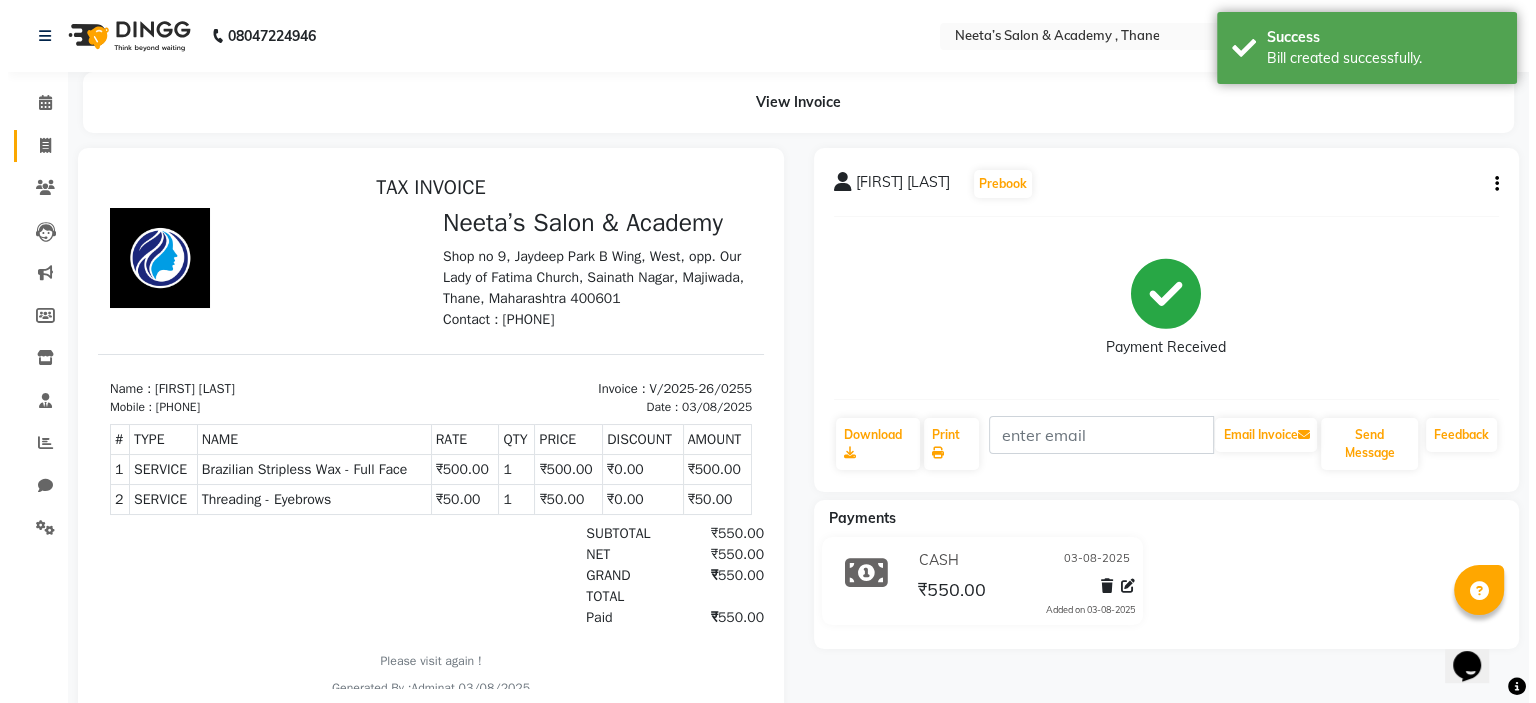 scroll, scrollTop: 0, scrollLeft: 0, axis: both 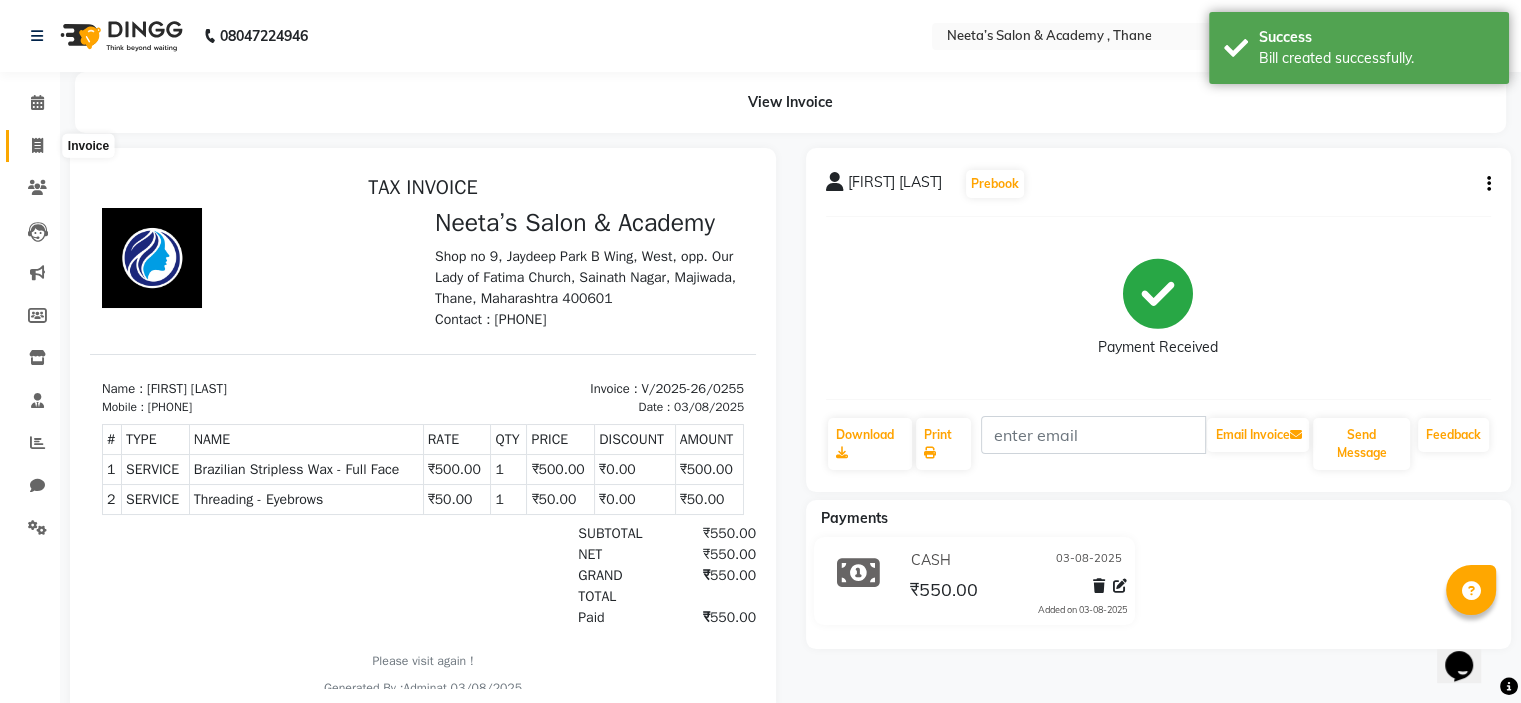 click 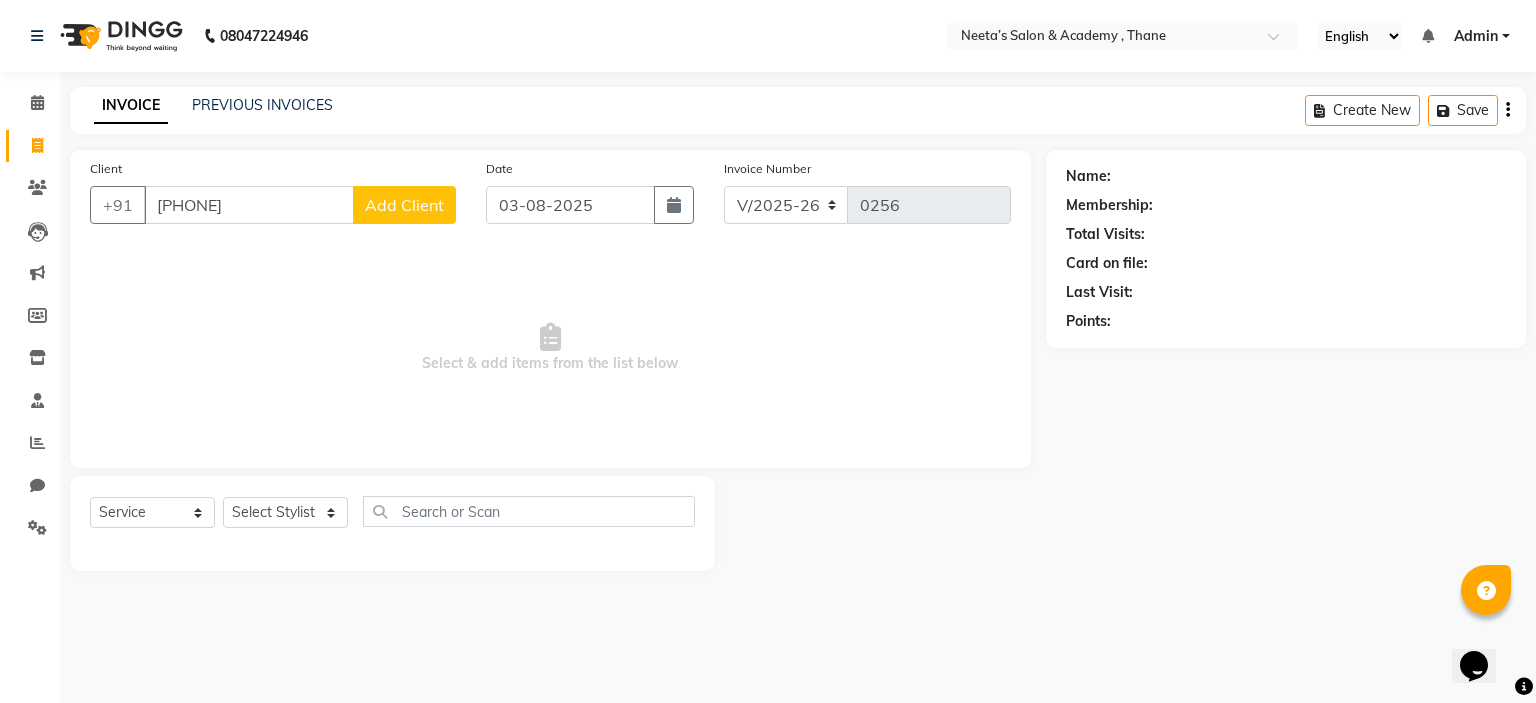 click on "Add Client" 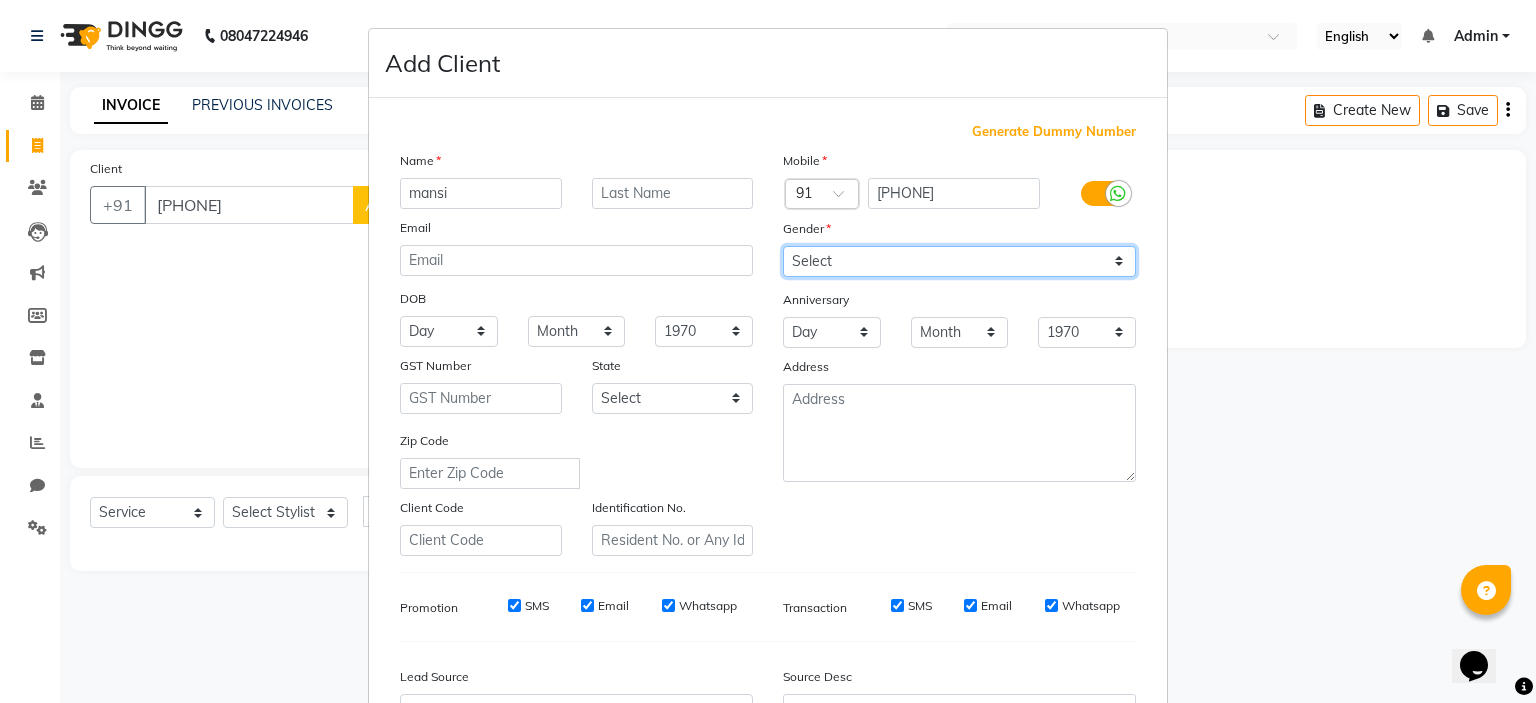 click on "Select Male Female Other Prefer Not To Say" at bounding box center [959, 261] 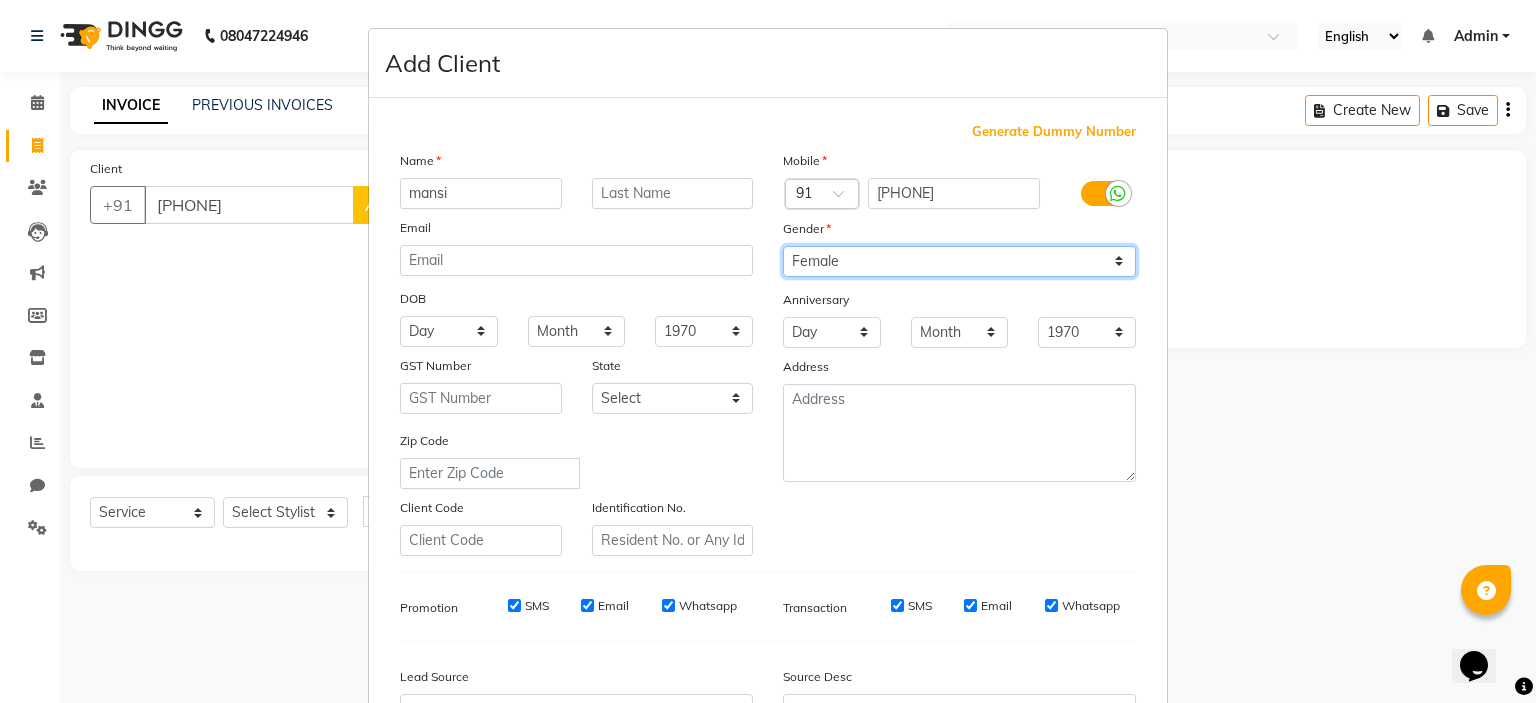 click on "Select Male Female Other Prefer Not To Say" at bounding box center (959, 261) 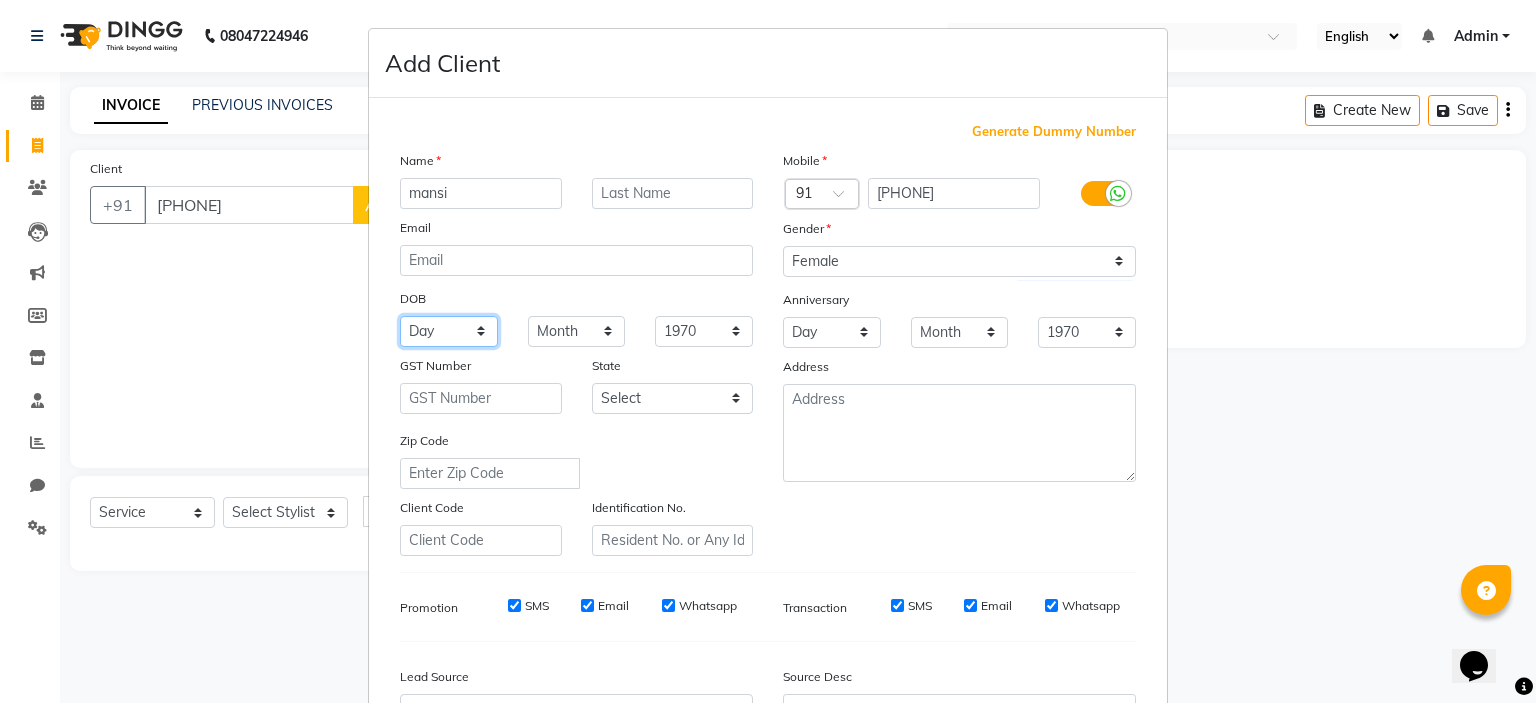 click on "Day 01 02 03 04 05 06 07 08 09 10 11 12 13 14 15 16 17 18 19 20 21 22 23 24 25 26 27 28 29 30 31" at bounding box center [449, 331] 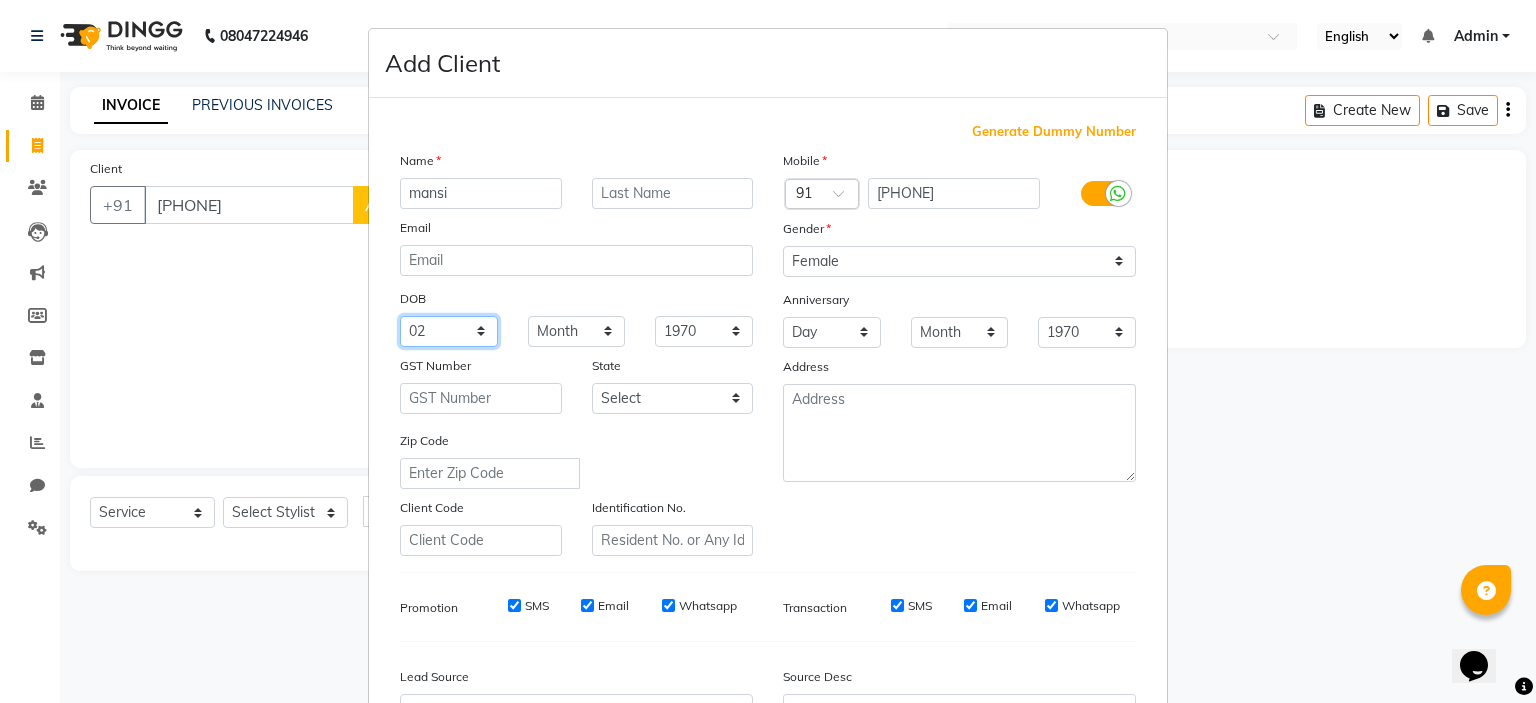 click on "Day 01 02 03 04 05 06 07 08 09 10 11 12 13 14 15 16 17 18 19 20 21 22 23 24 25 26 27 28 29 30 31" at bounding box center [449, 331] 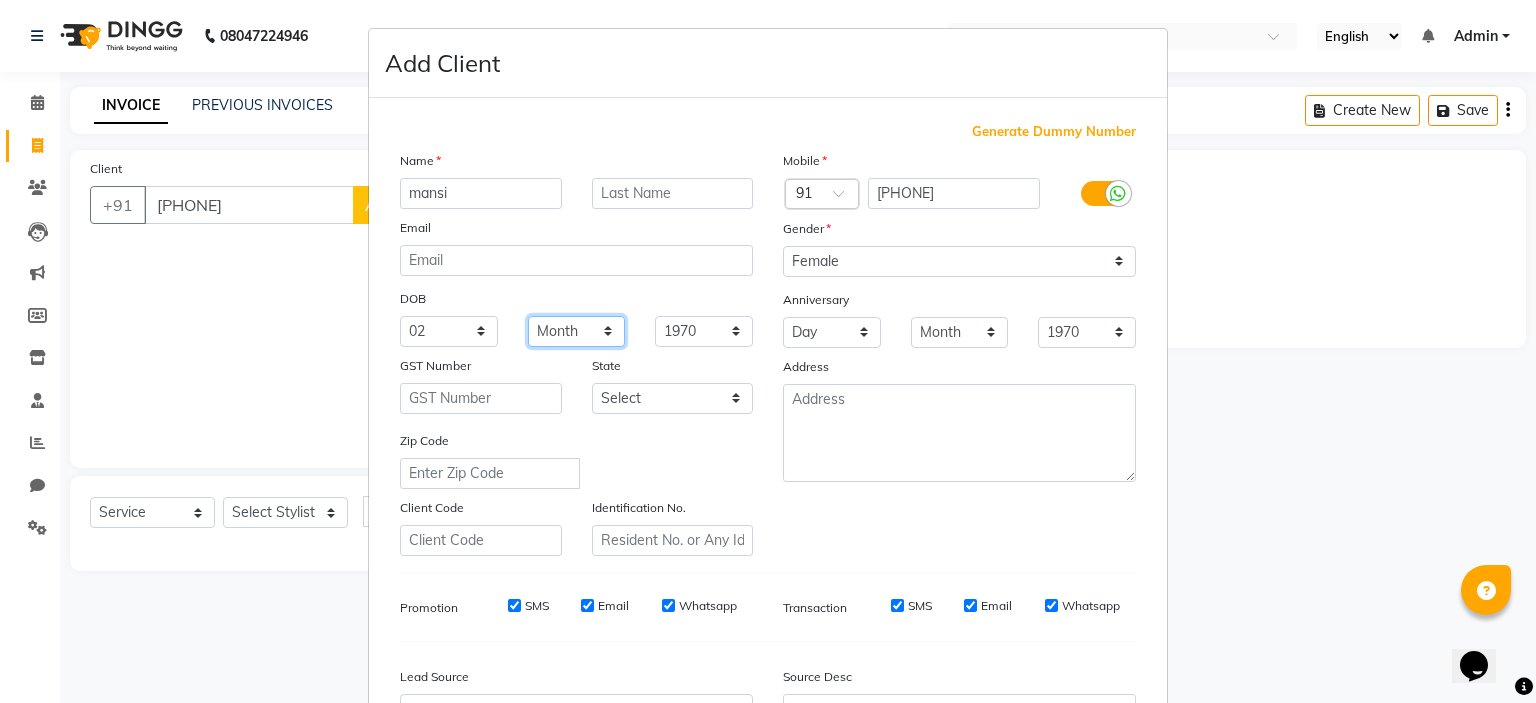 click on "Month January February March April May June July August September October November December" at bounding box center (577, 331) 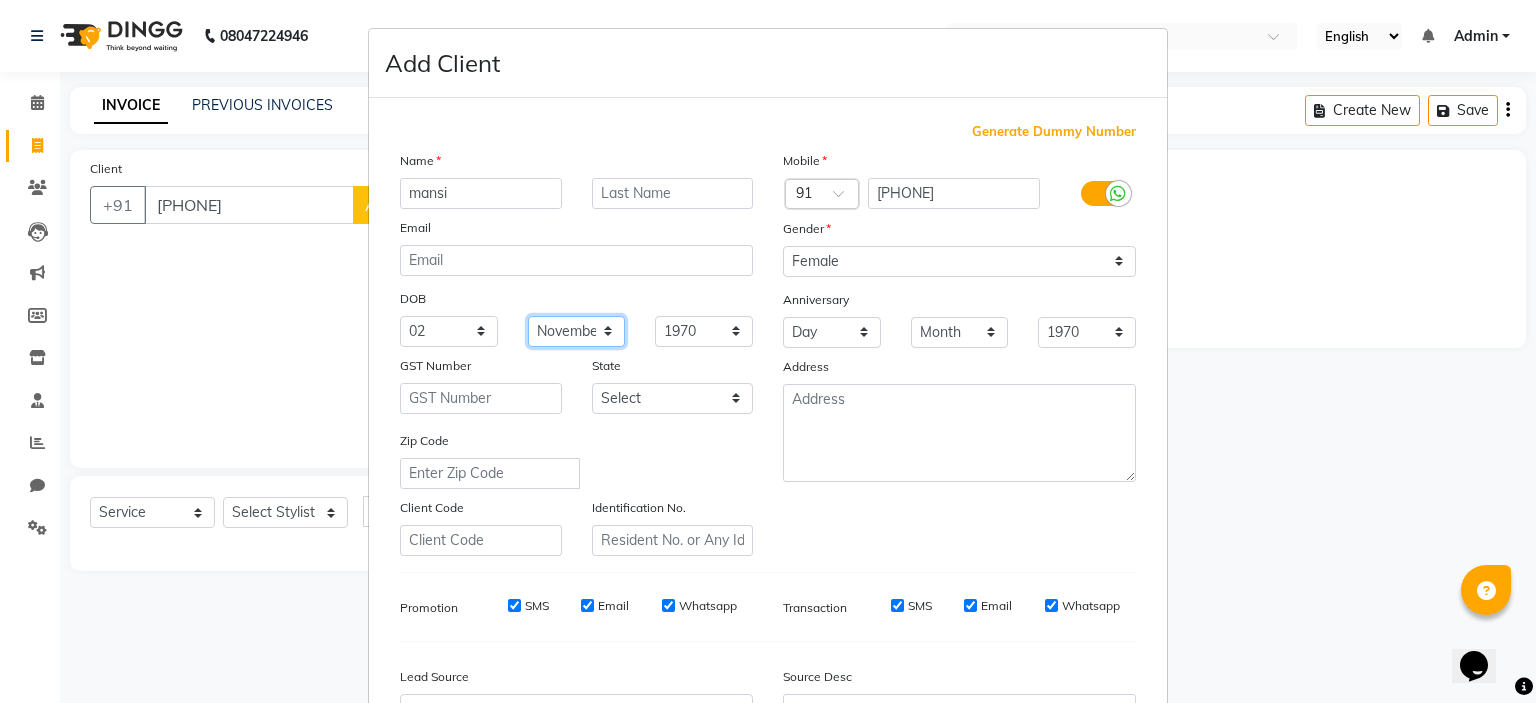 click on "Month January February March April May June July August September October November December" at bounding box center (577, 331) 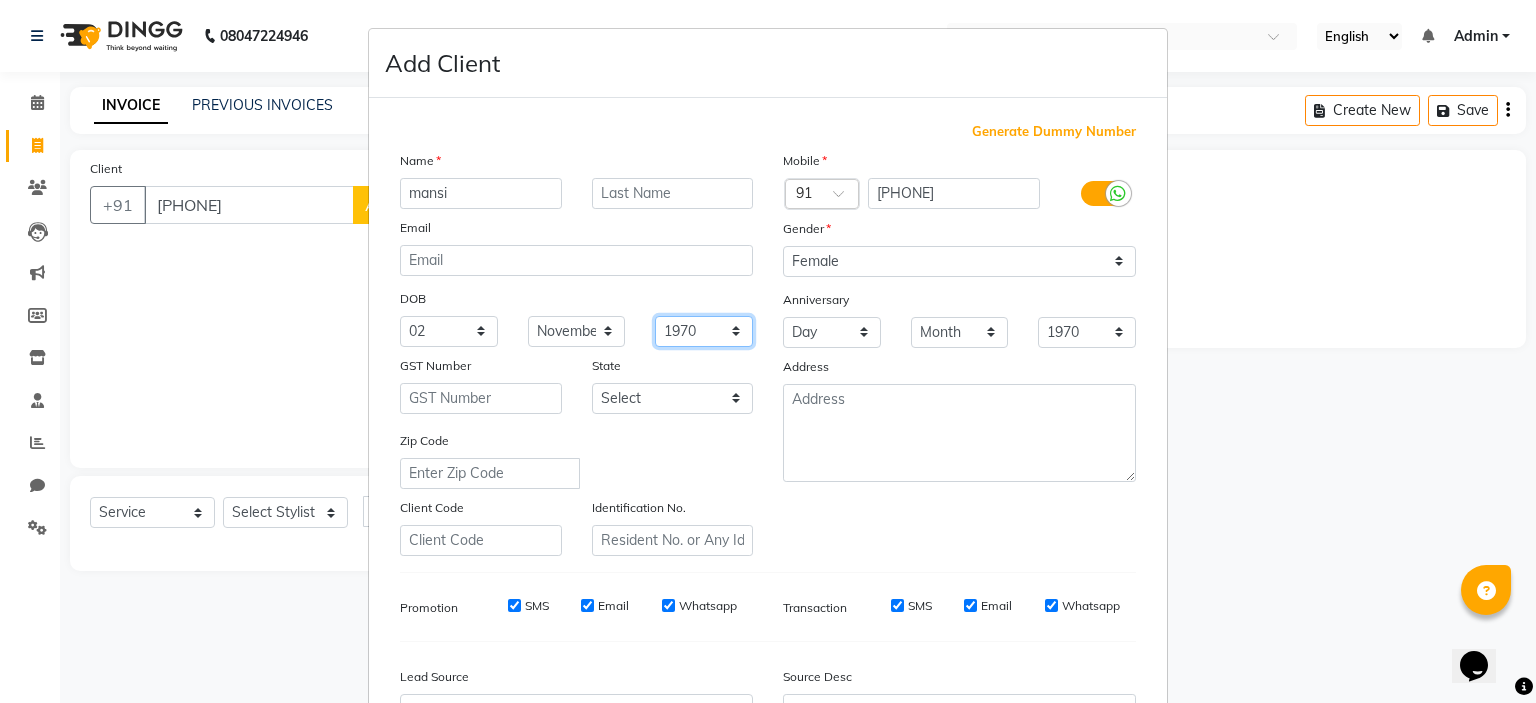 click on "1940 1941 1942 1943 1944 1945 1946 1947 1948 1949 1950 1951 1952 1953 1954 1955 1956 1957 1958 1959 1960 1961 1962 1963 1964 1965 1966 1967 1968 1969 1970 1971 1972 1973 1974 1975 1976 1977 1978 1979 1980 1981 1982 1983 1984 1985 1986 1987 1988 1989 1990 1991 1992 1993 1994 1995 1996 1997 1998 1999 2000 2001 2002 2003 2004 2005 2006 2007 2008 2009 2010 2011 2012 2013 2014 2015 2016 2017 2018 2019 2020 2021 2022 2023 2024" at bounding box center (704, 331) 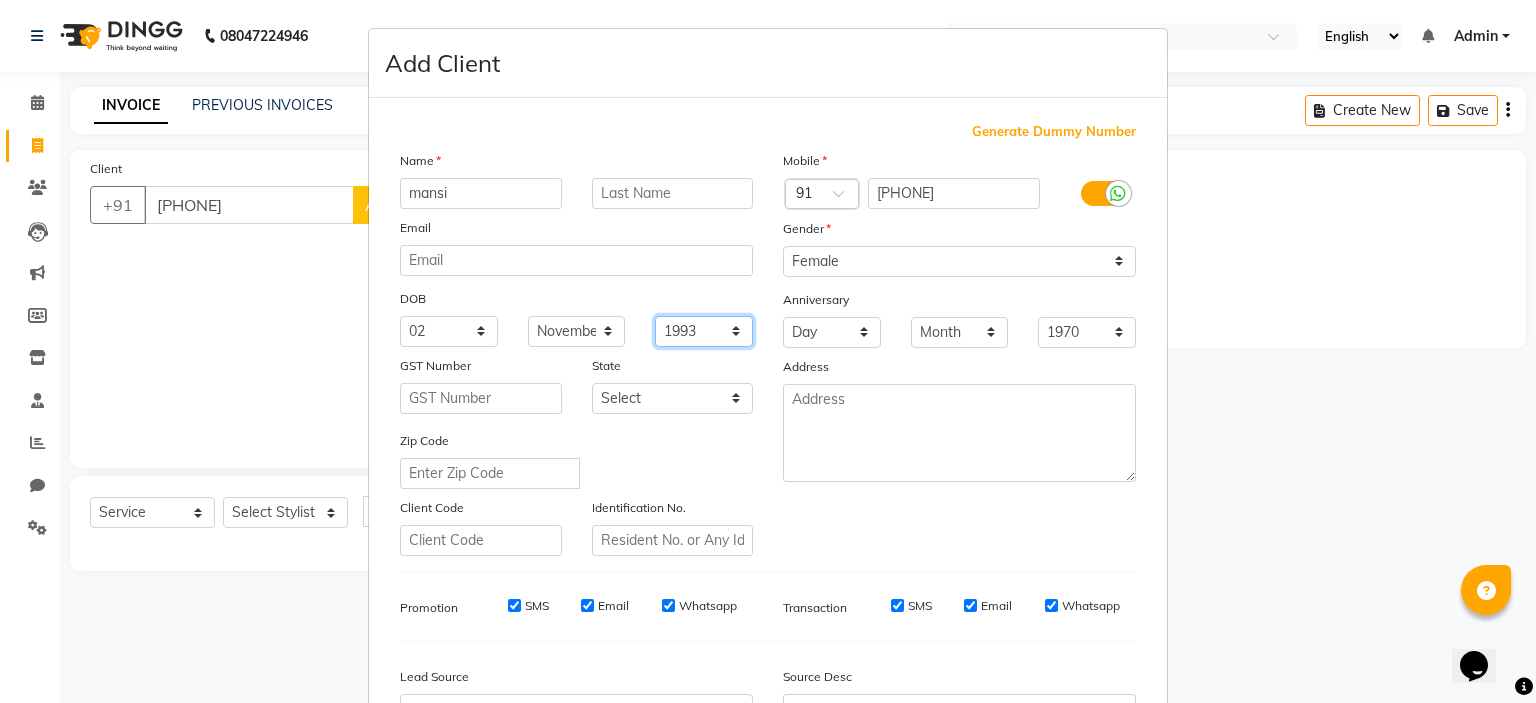 click on "1940 1941 1942 1943 1944 1945 1946 1947 1948 1949 1950 1951 1952 1953 1954 1955 1956 1957 1958 1959 1960 1961 1962 1963 1964 1965 1966 1967 1968 1969 1970 1971 1972 1973 1974 1975 1976 1977 1978 1979 1980 1981 1982 1983 1984 1985 1986 1987 1988 1989 1990 1991 1992 1993 1994 1995 1996 1997 1998 1999 2000 2001 2002 2003 2004 2005 2006 2007 2008 2009 2010 2011 2012 2013 2014 2015 2016 2017 2018 2019 2020 2021 2022 2023 2024" at bounding box center [704, 331] 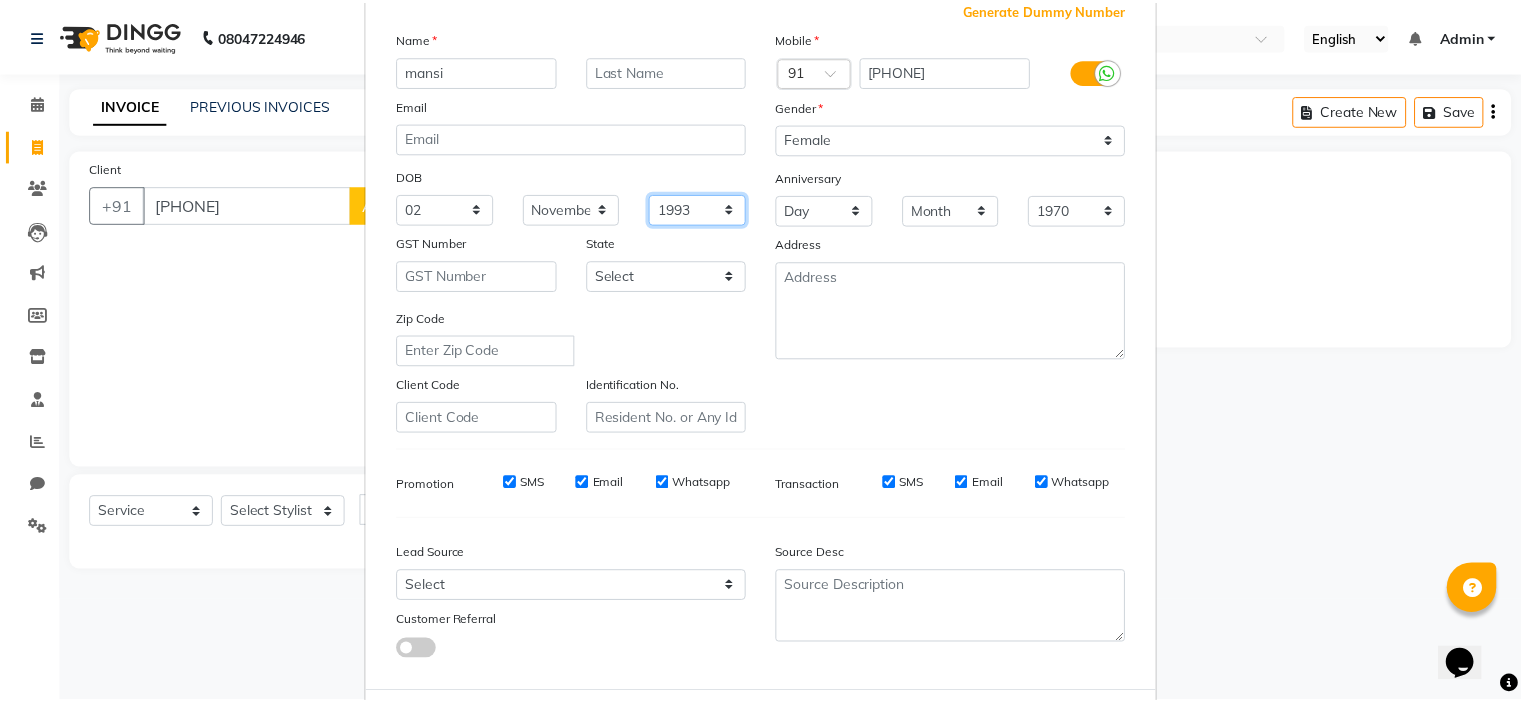 scroll, scrollTop: 229, scrollLeft: 0, axis: vertical 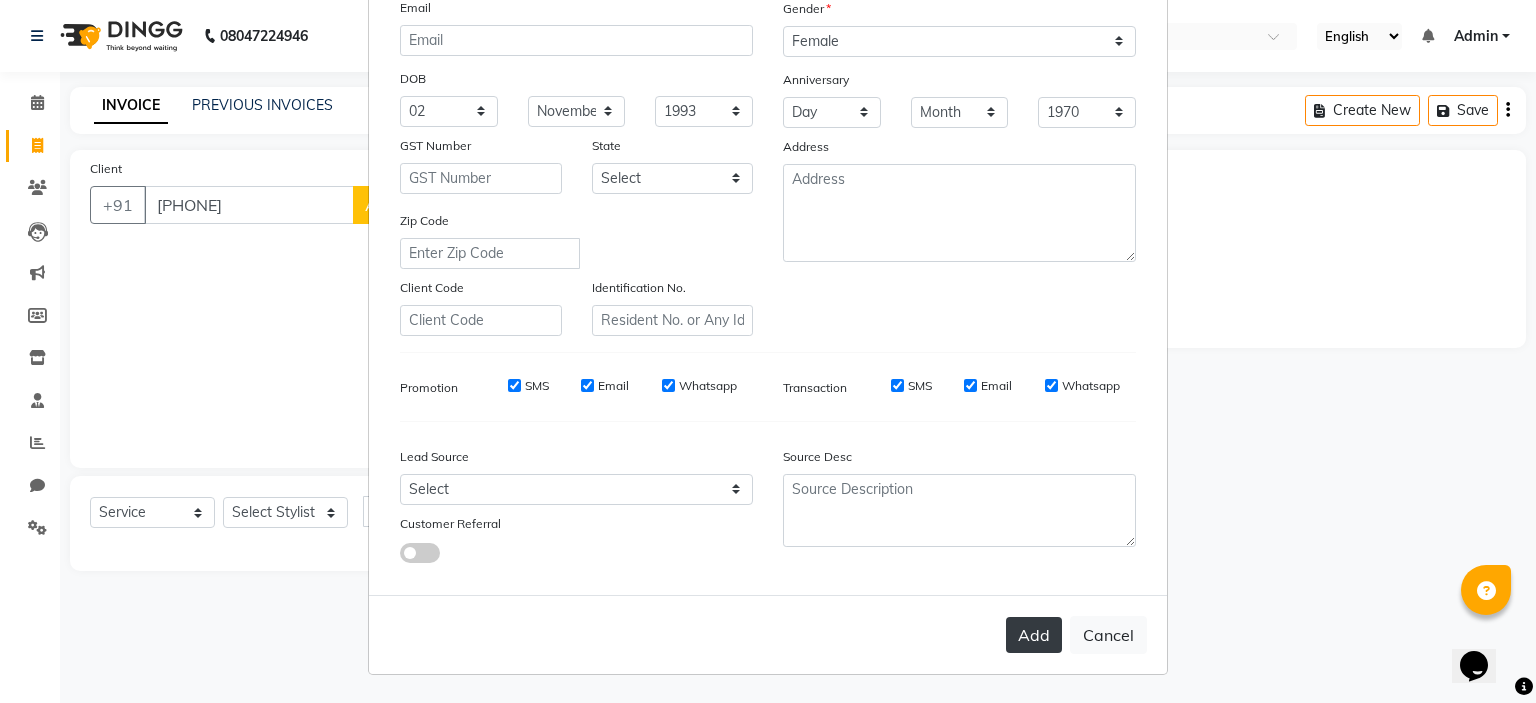 click on "Add" at bounding box center [1034, 635] 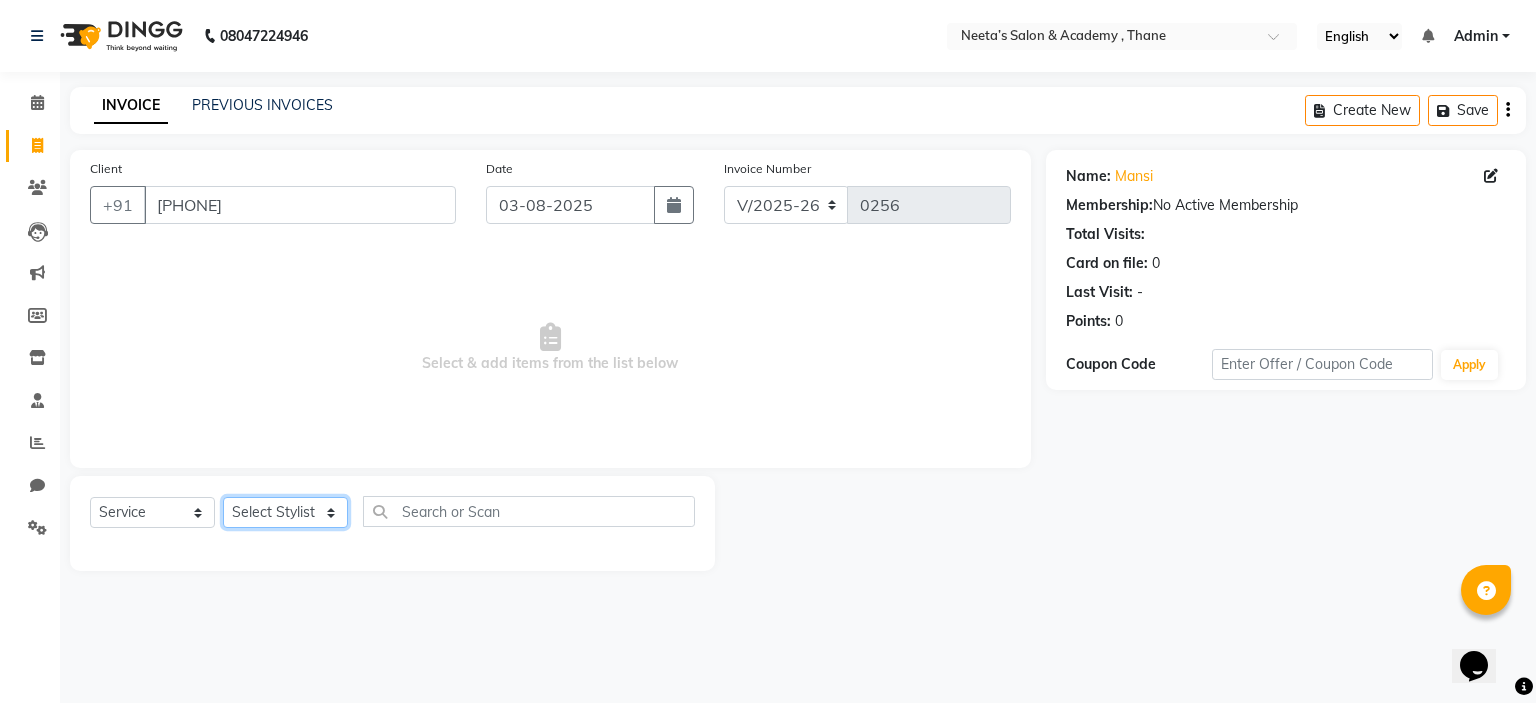 click on "Select Stylist  [NAME] (Owner) [NAME] [NAME] [NAME] [NAME] [NAME] [NAME] [NAME] [NAME]" 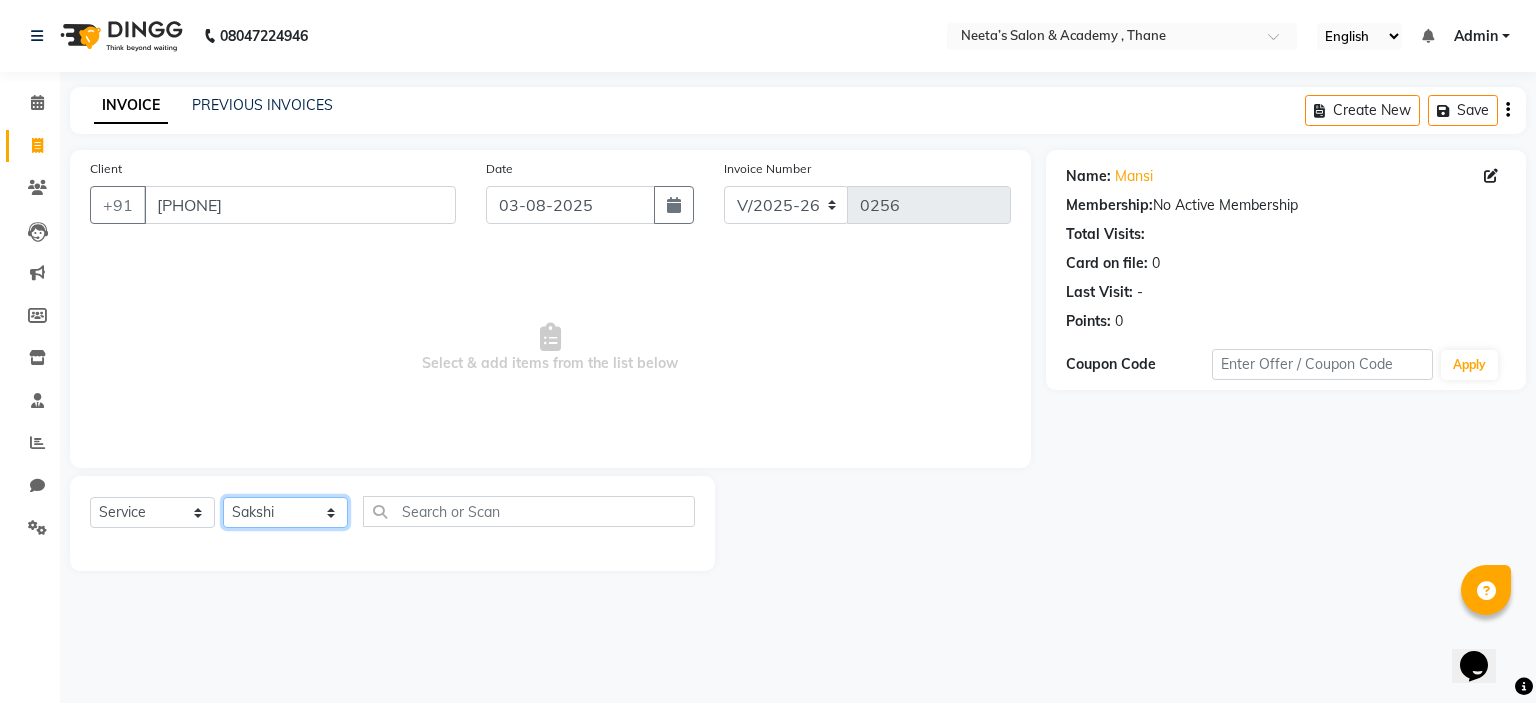click on "Select Stylist  [NAME] (Owner) [NAME] [NAME] [NAME] [NAME] [NAME] [NAME] [NAME] [NAME]" 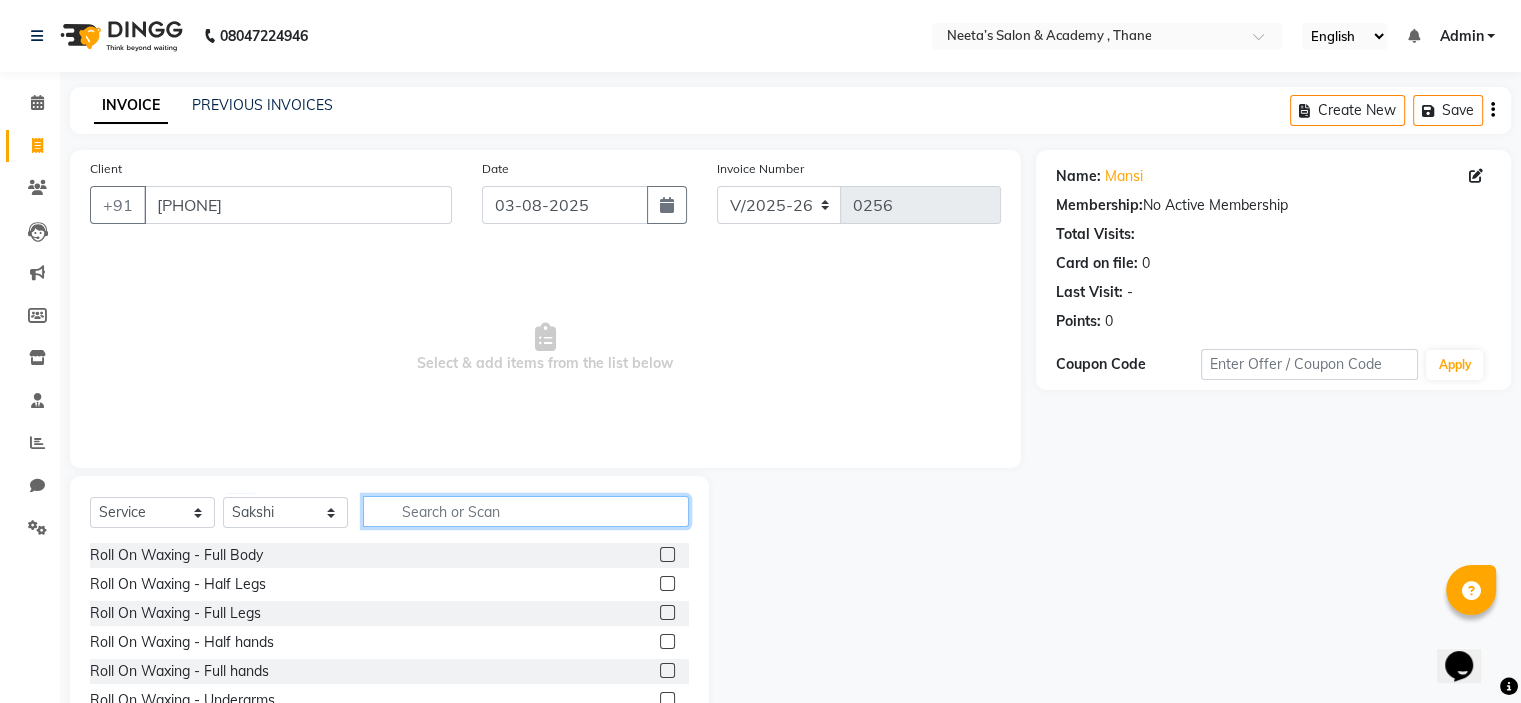 click 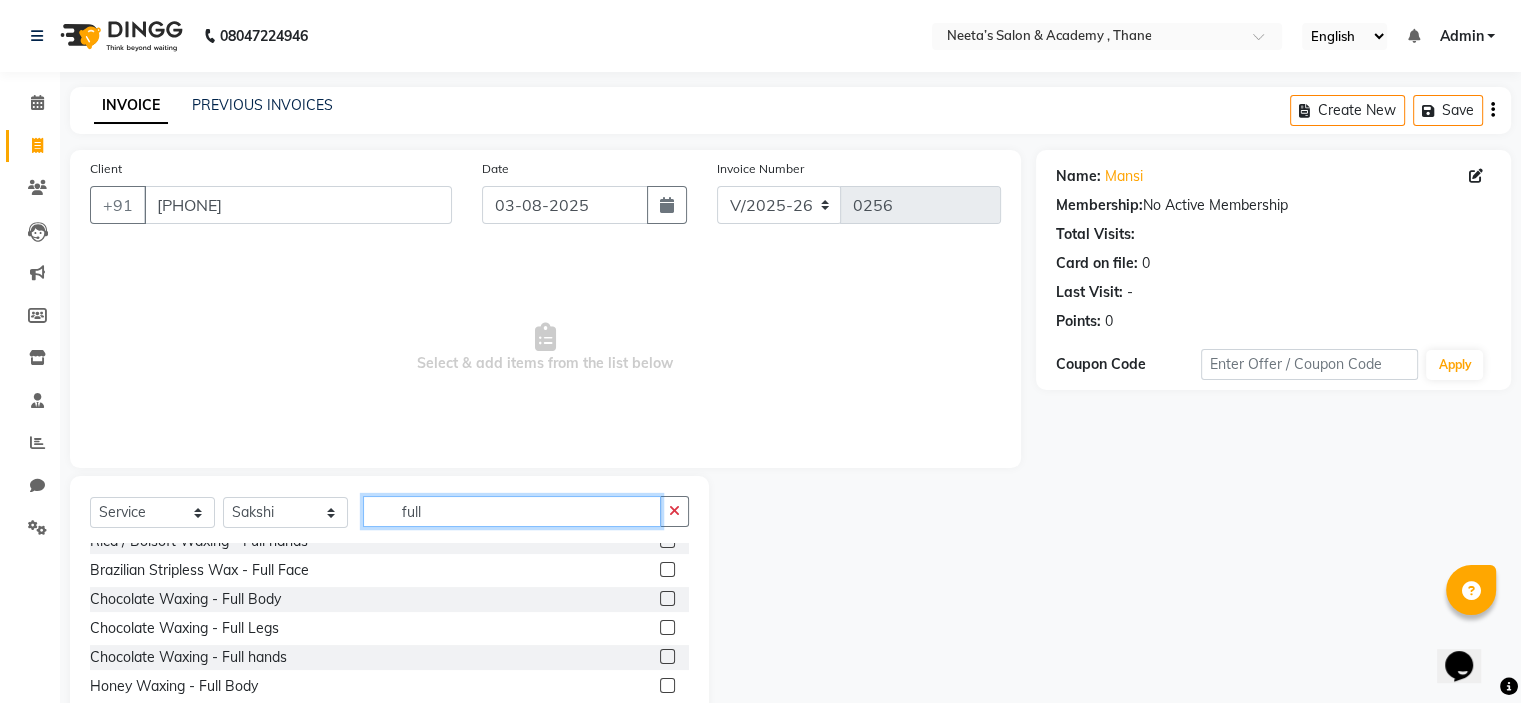 scroll, scrollTop: 136, scrollLeft: 0, axis: vertical 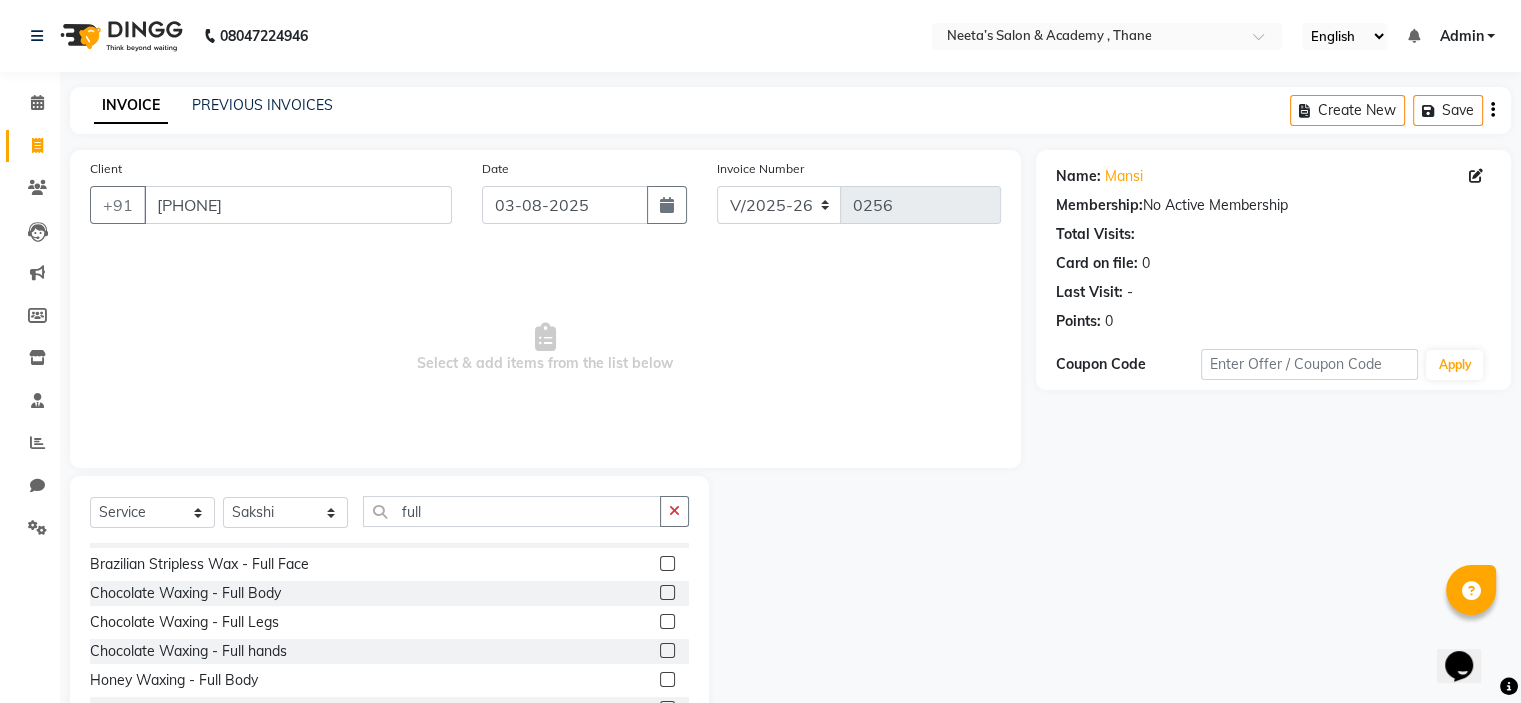 click 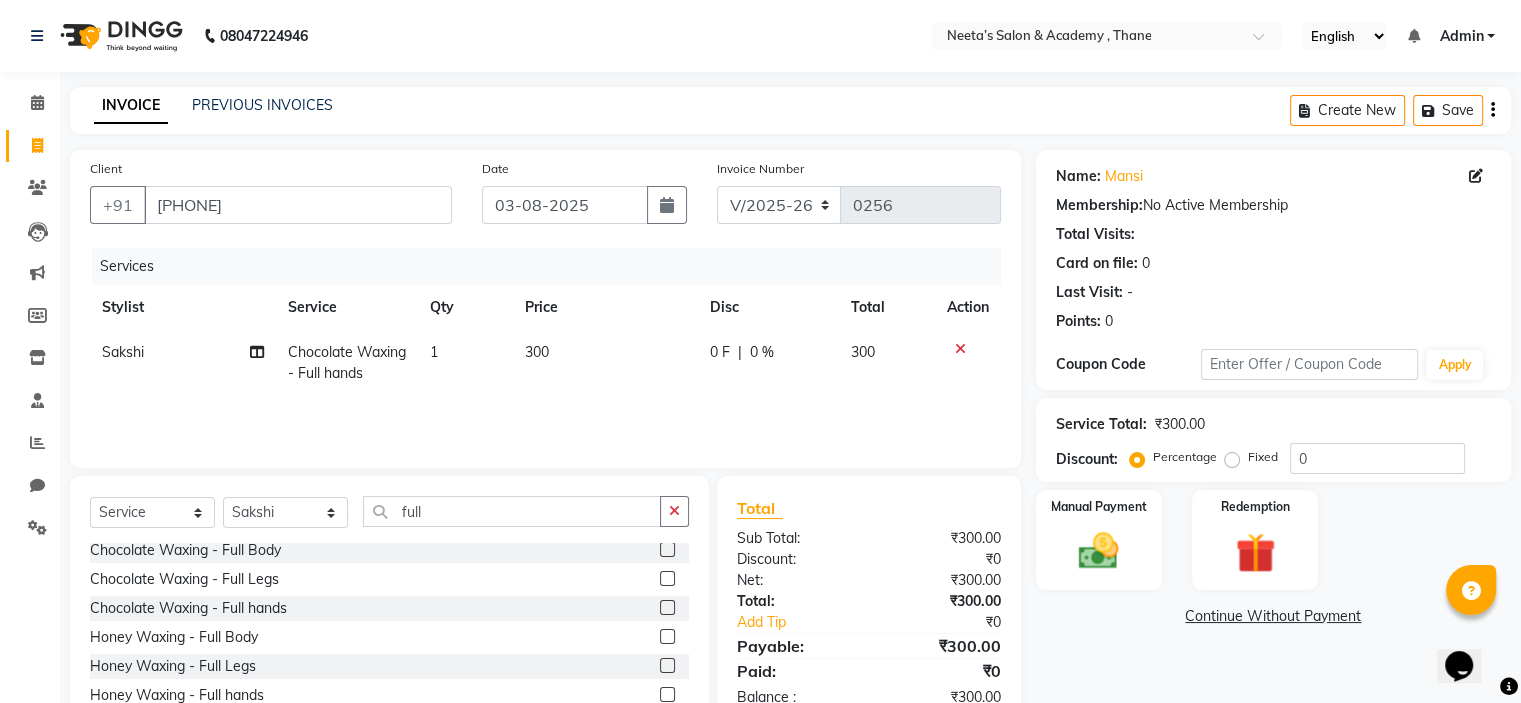 scroll, scrollTop: 187, scrollLeft: 0, axis: vertical 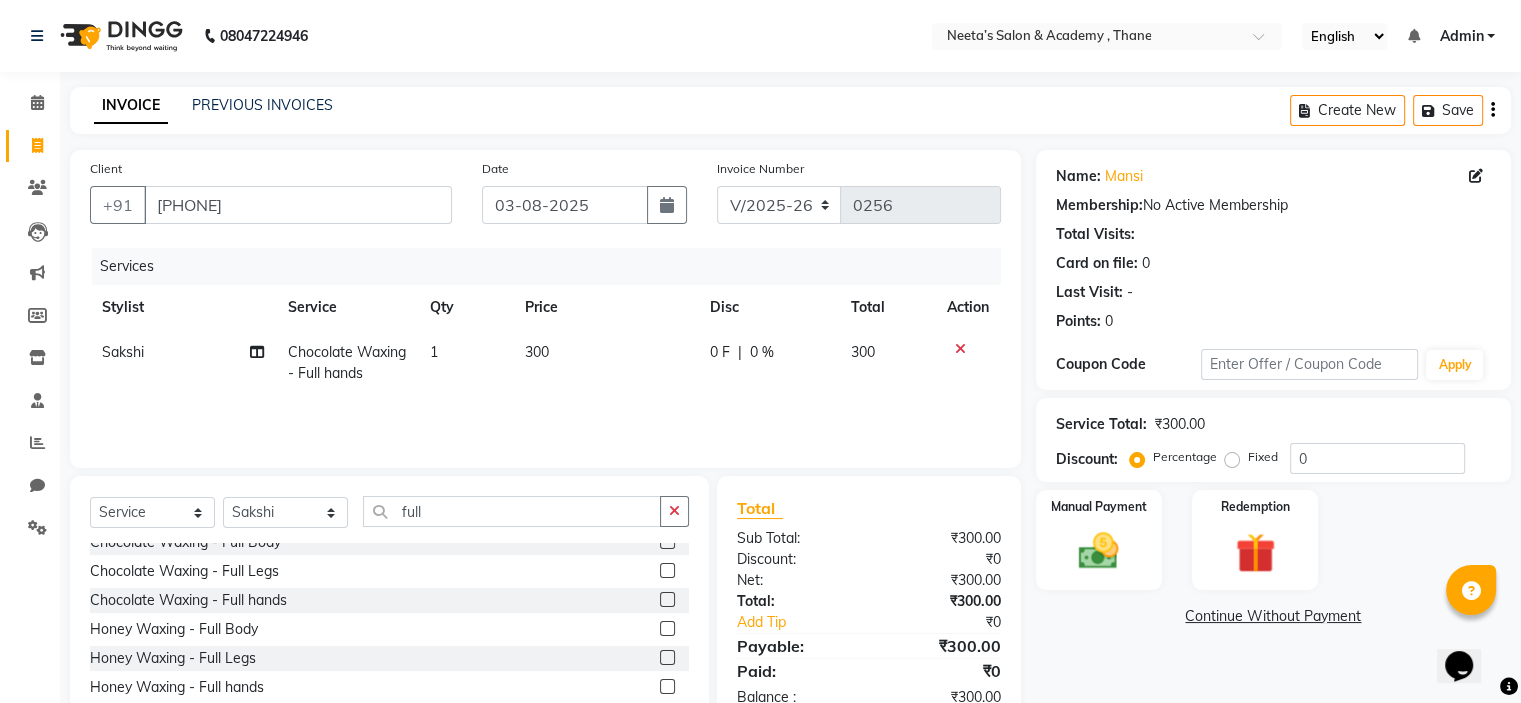 click 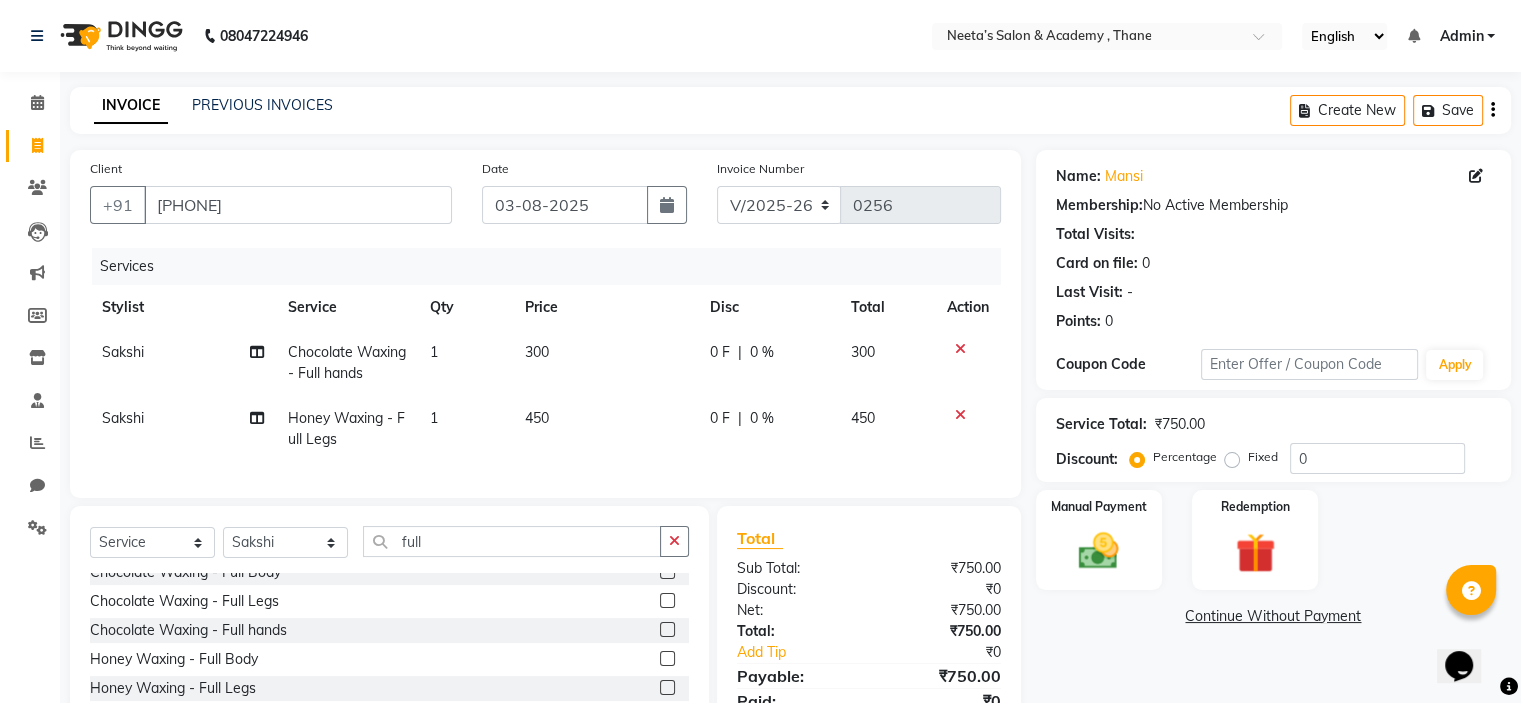 scroll, scrollTop: 204, scrollLeft: 0, axis: vertical 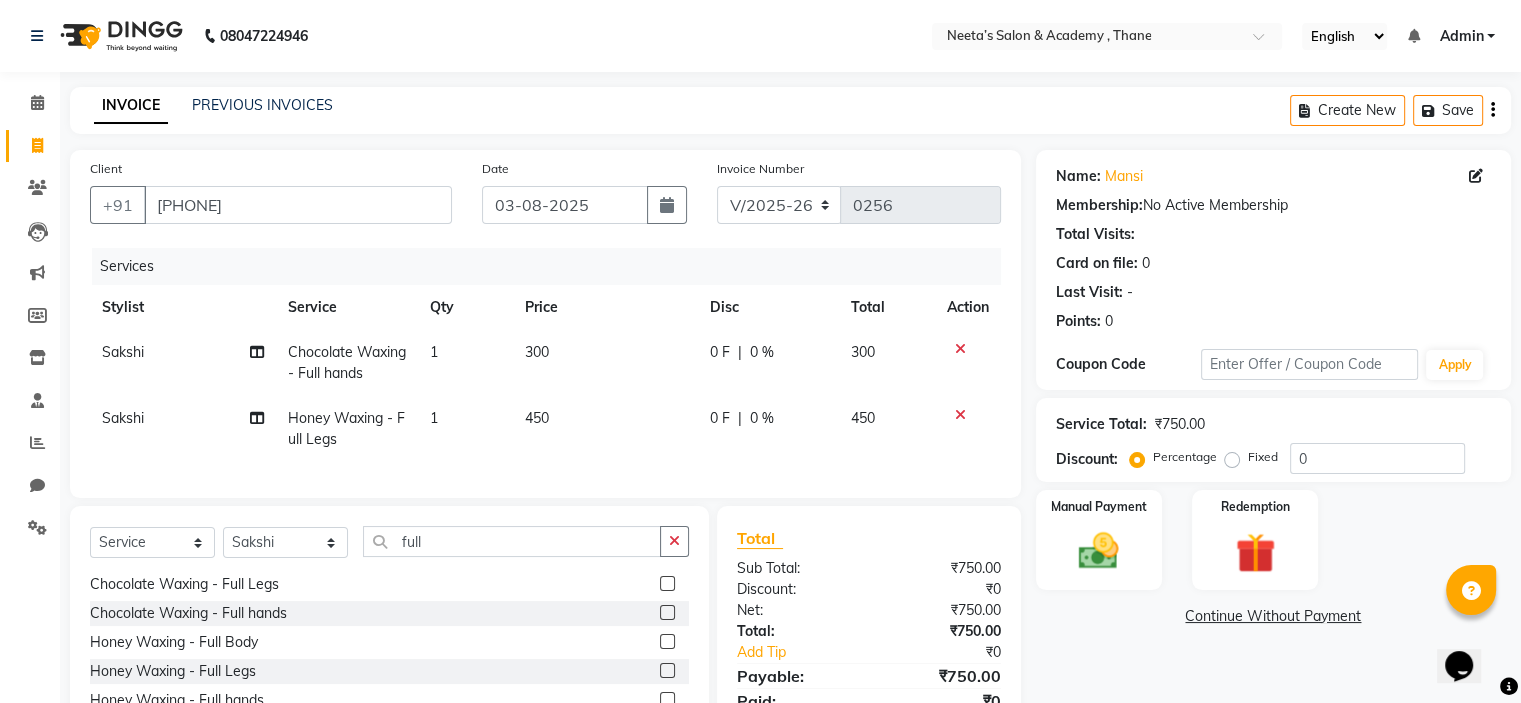 click 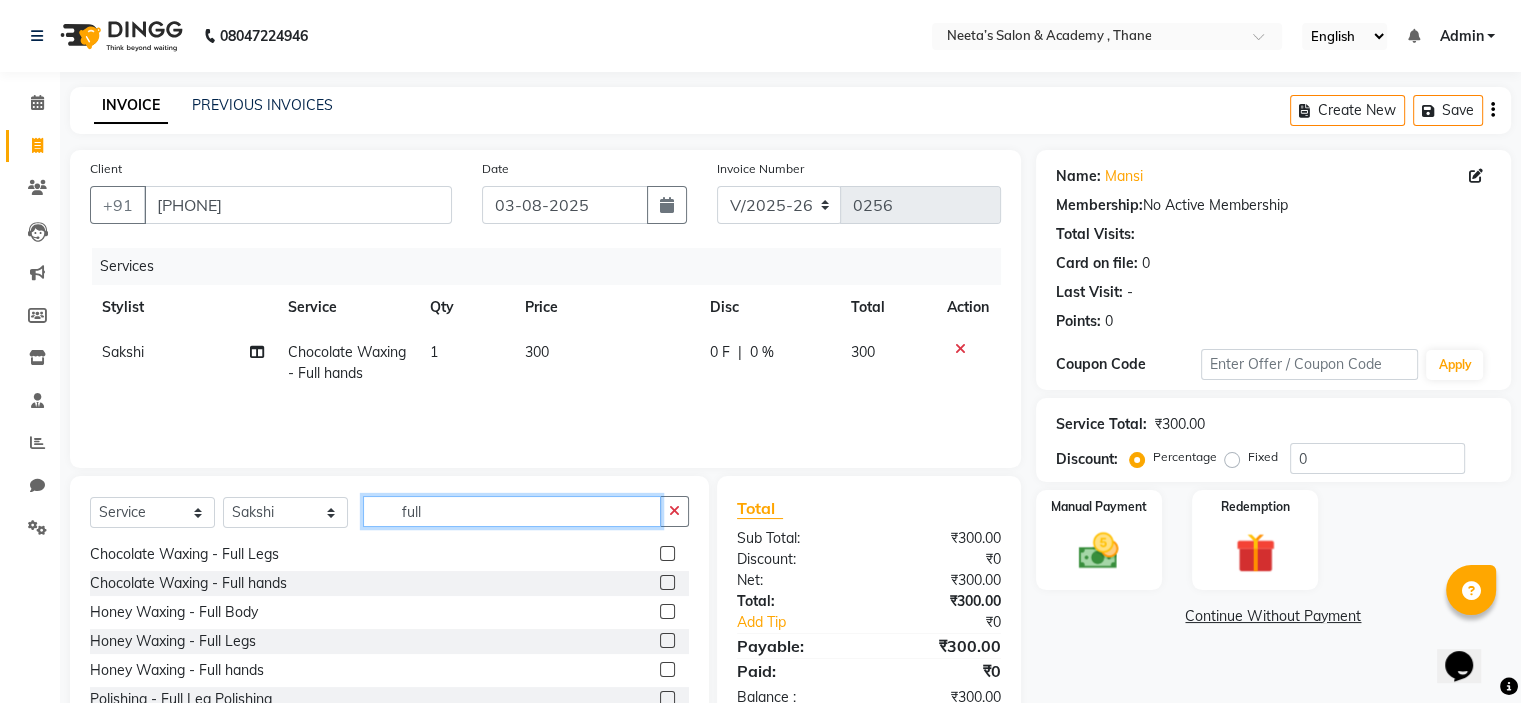 click on "full" 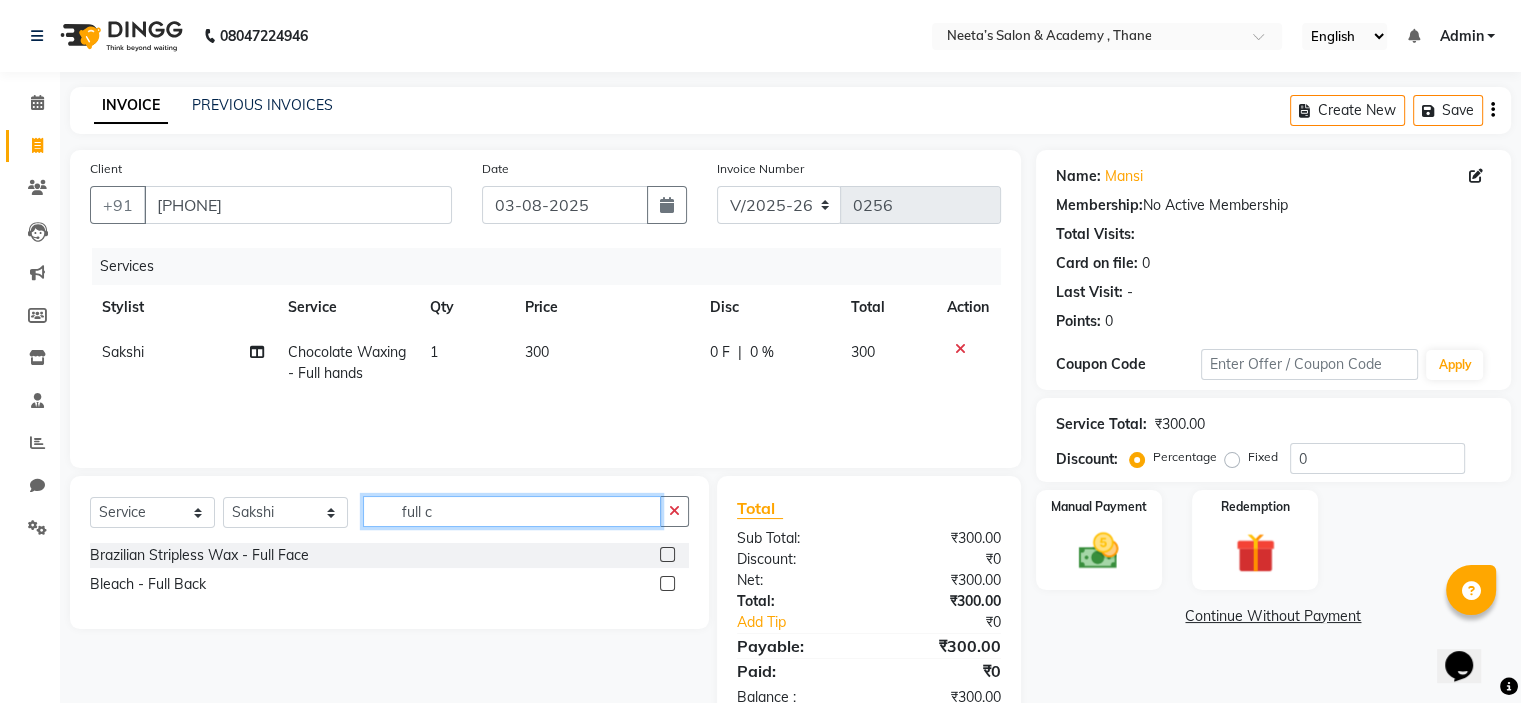 scroll, scrollTop: 0, scrollLeft: 0, axis: both 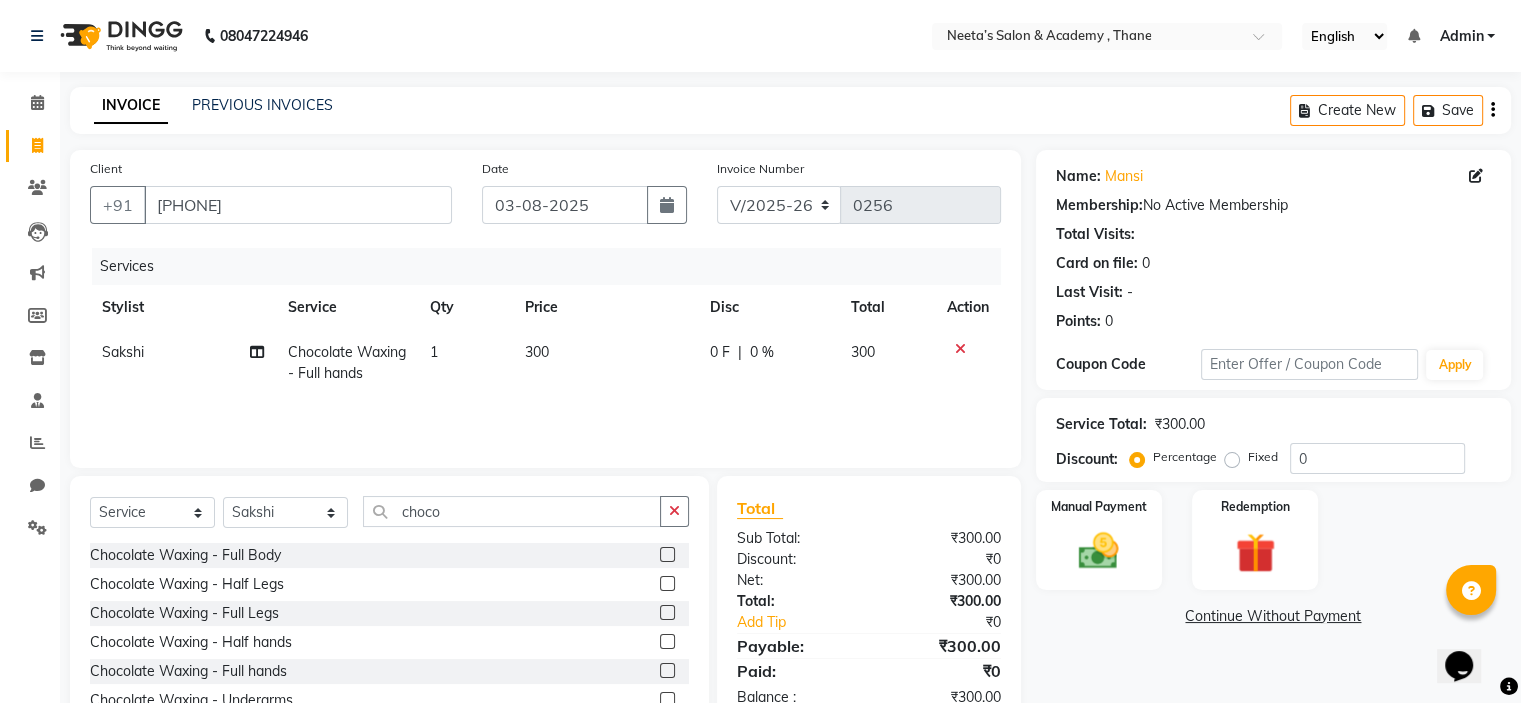 click 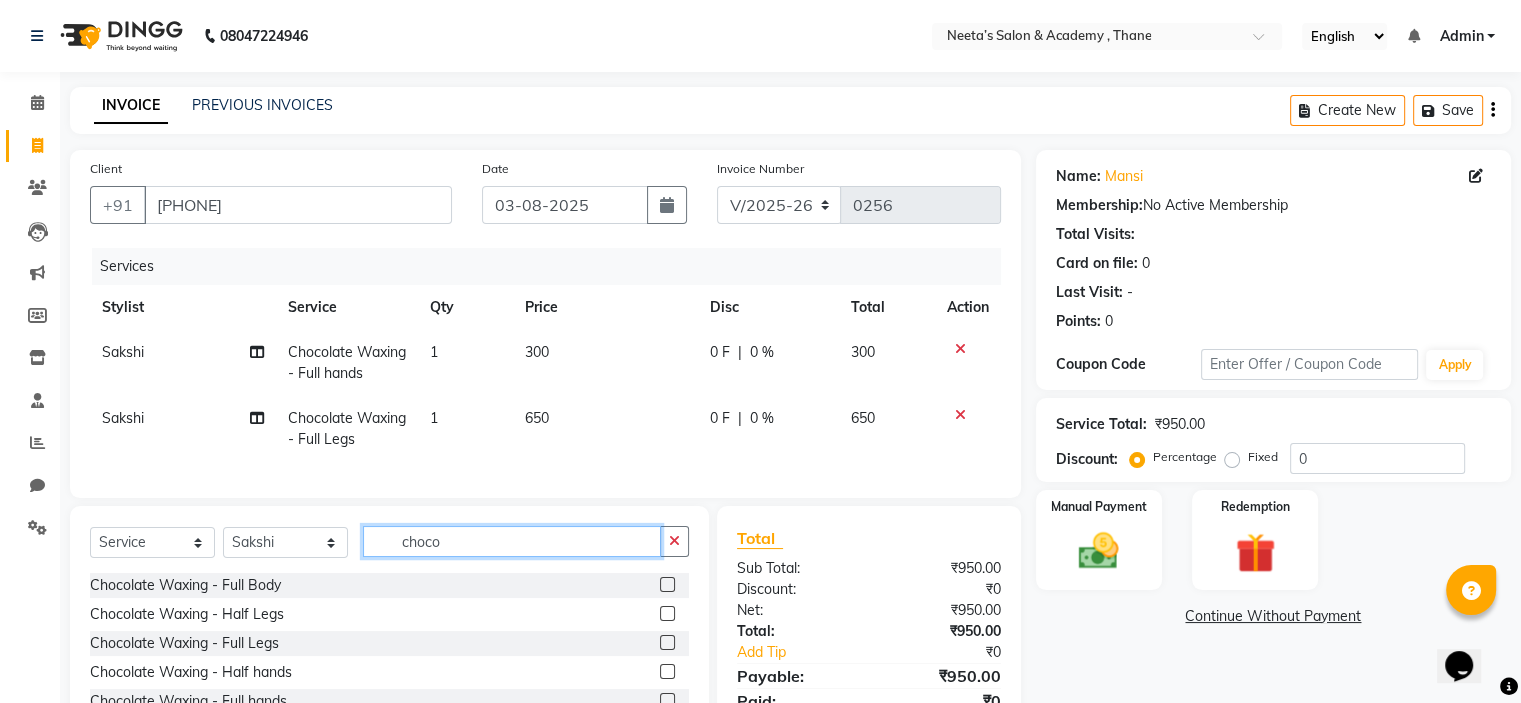click on "choco" 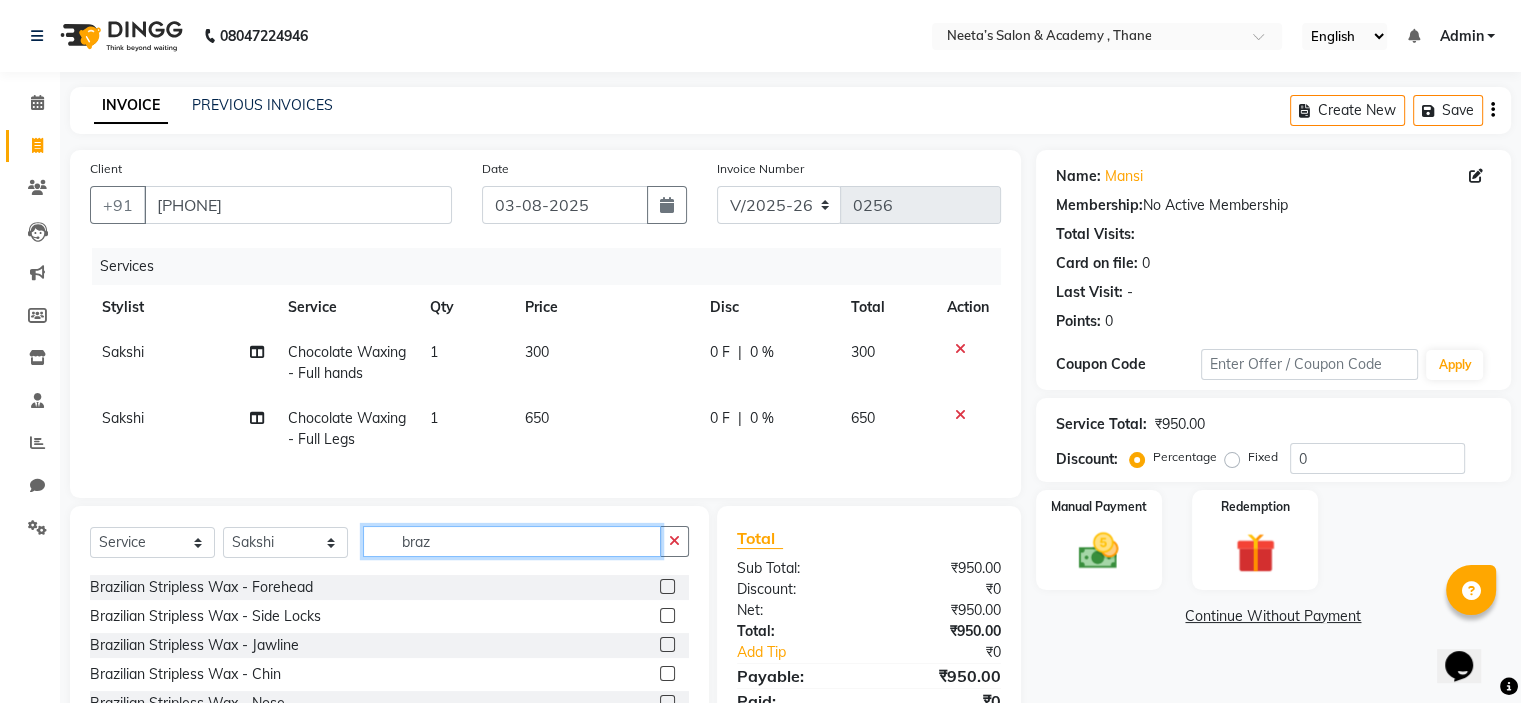 scroll, scrollTop: 90, scrollLeft: 0, axis: vertical 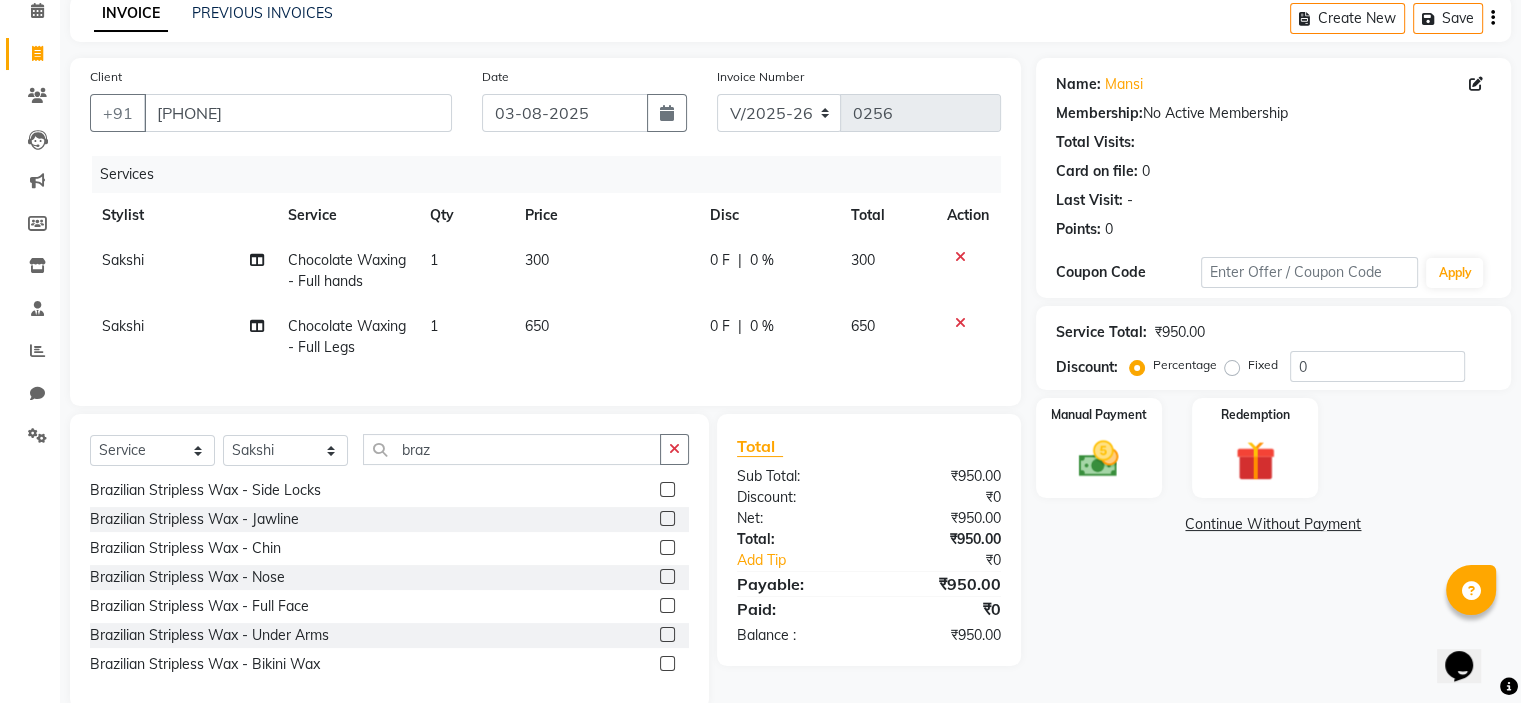 click 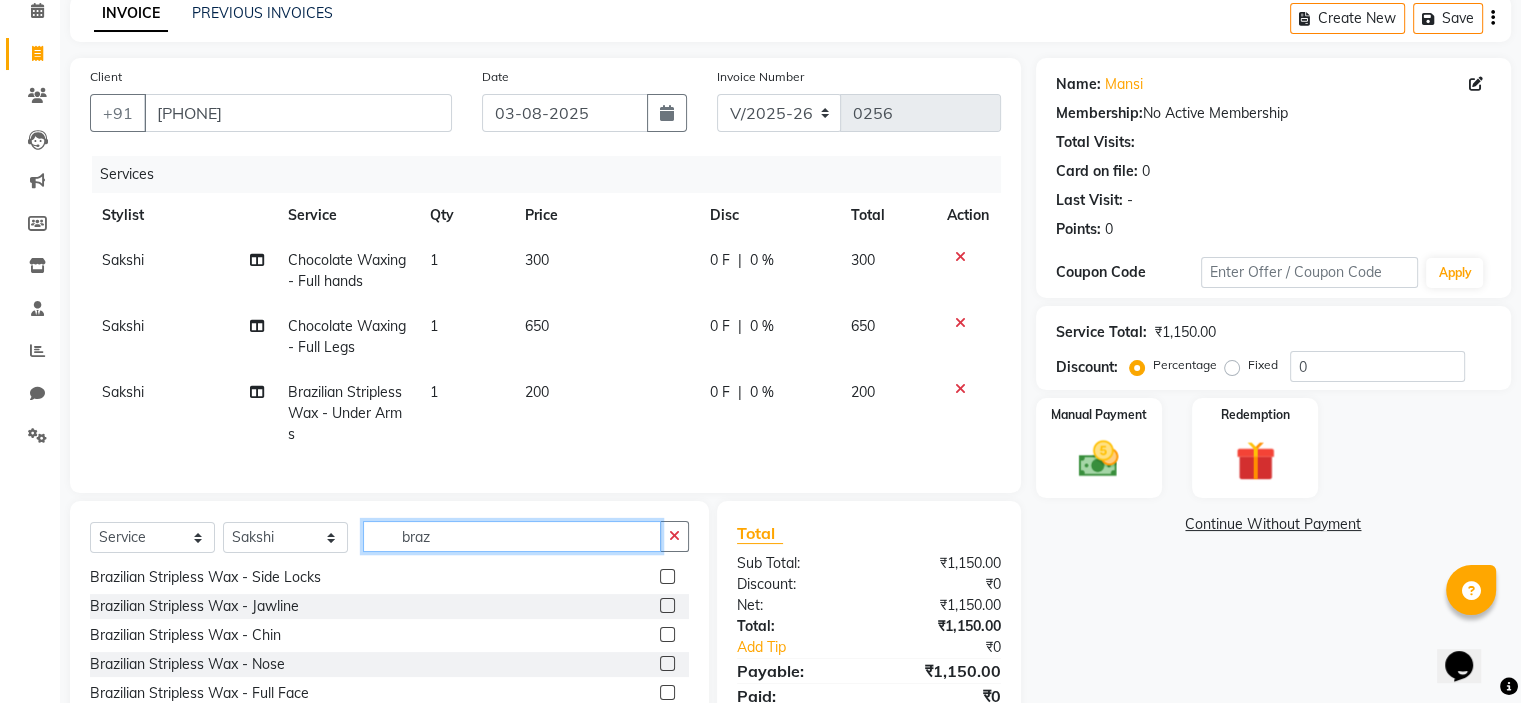 click on "braz" 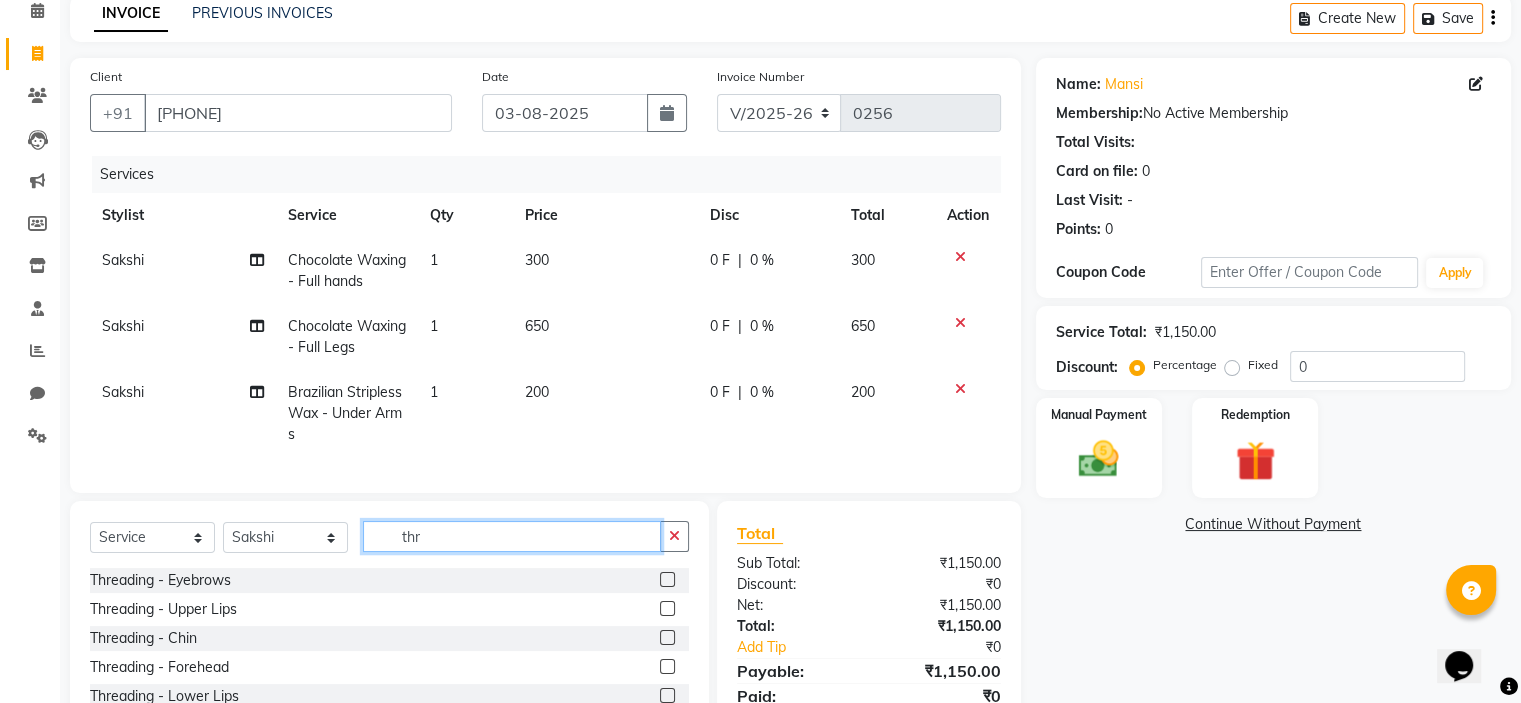 scroll, scrollTop: 0, scrollLeft: 0, axis: both 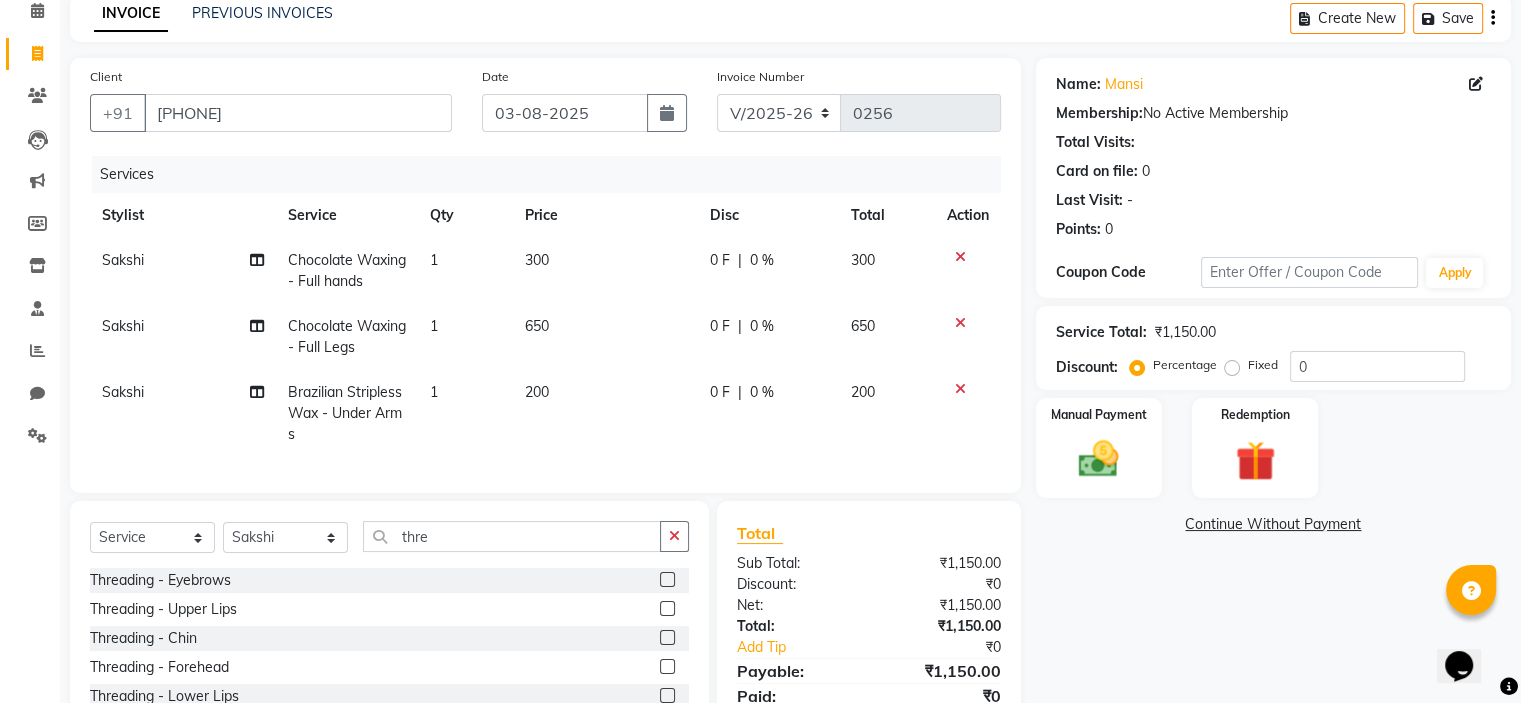 click 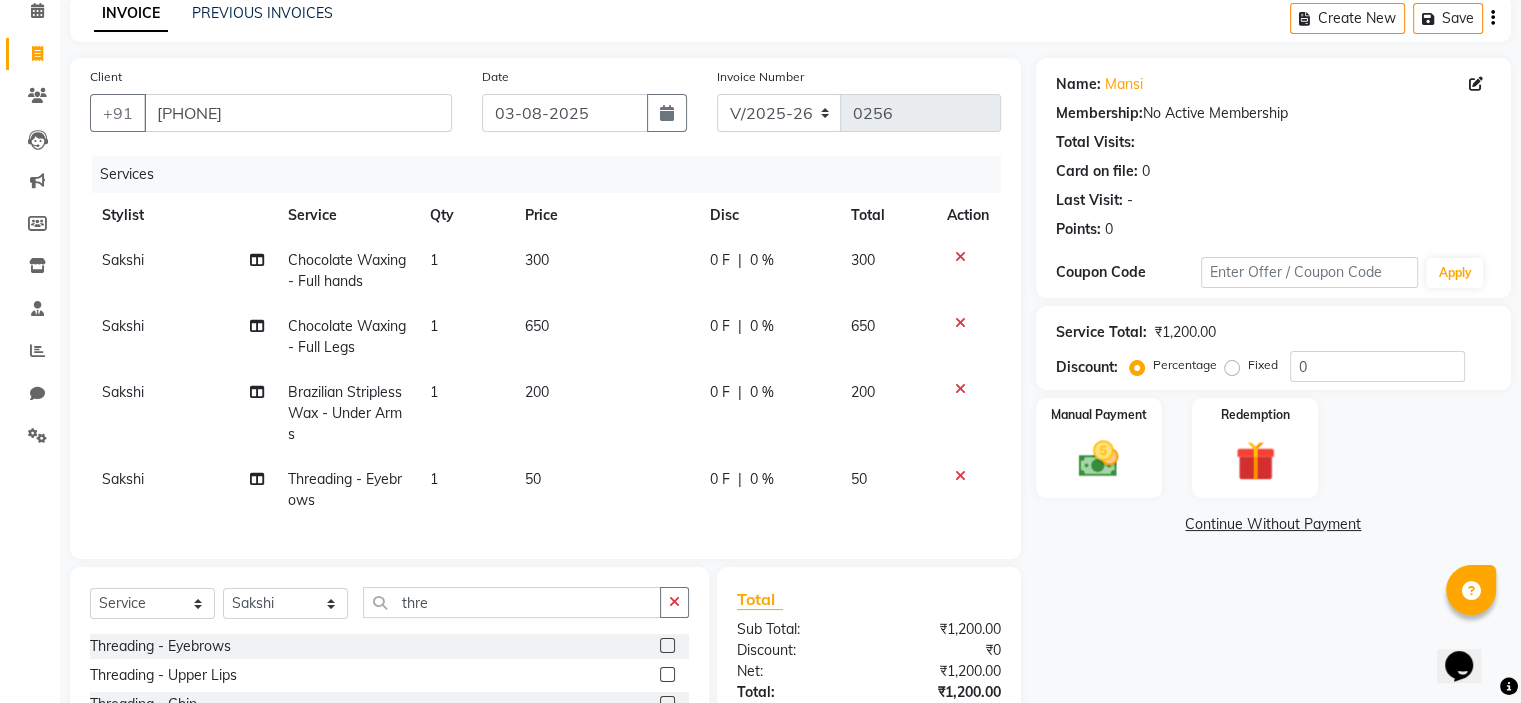 click on "Sakshi" 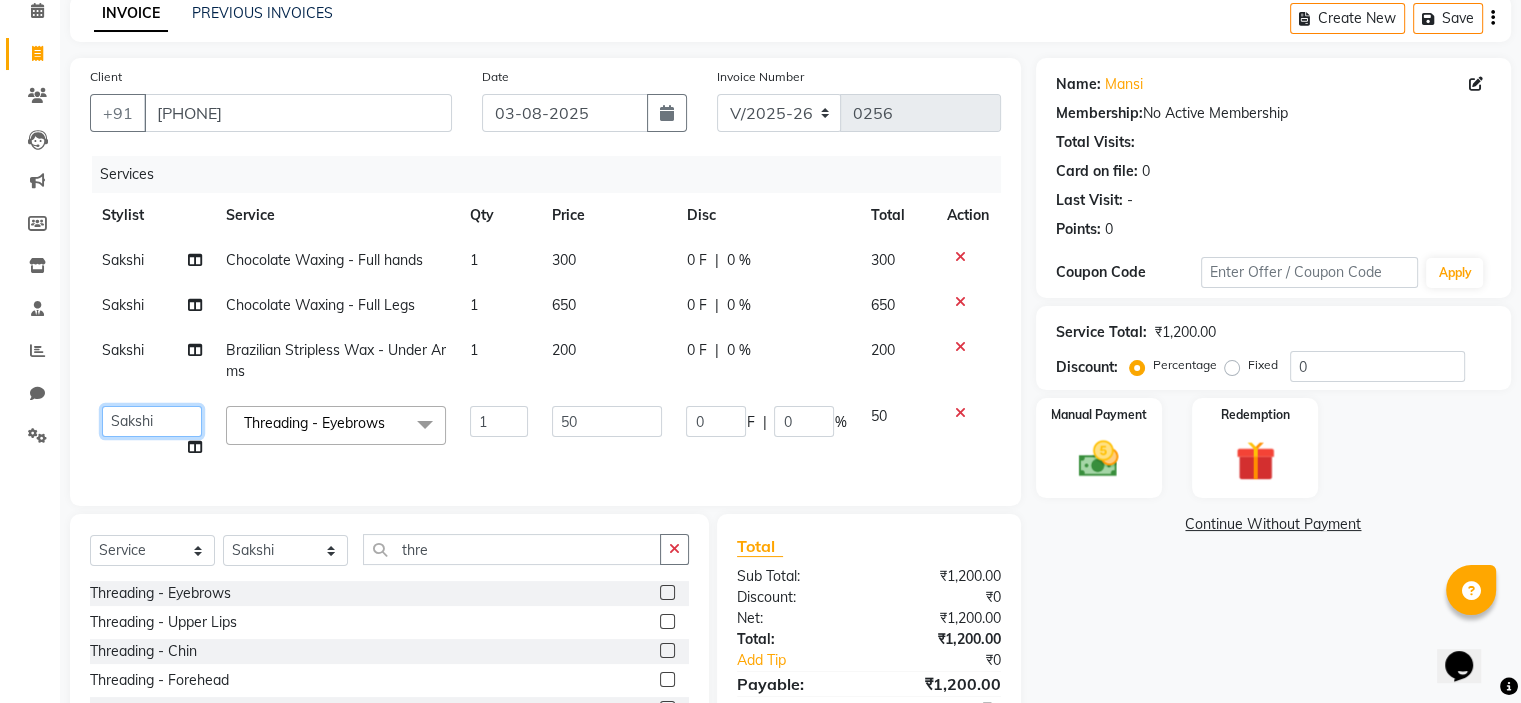 click on "Jayashree (Owner)   Karina   Karishma   Manda   Naaz   Ranjana   Ritu   Sakshi   Sangeeta   Sayee" 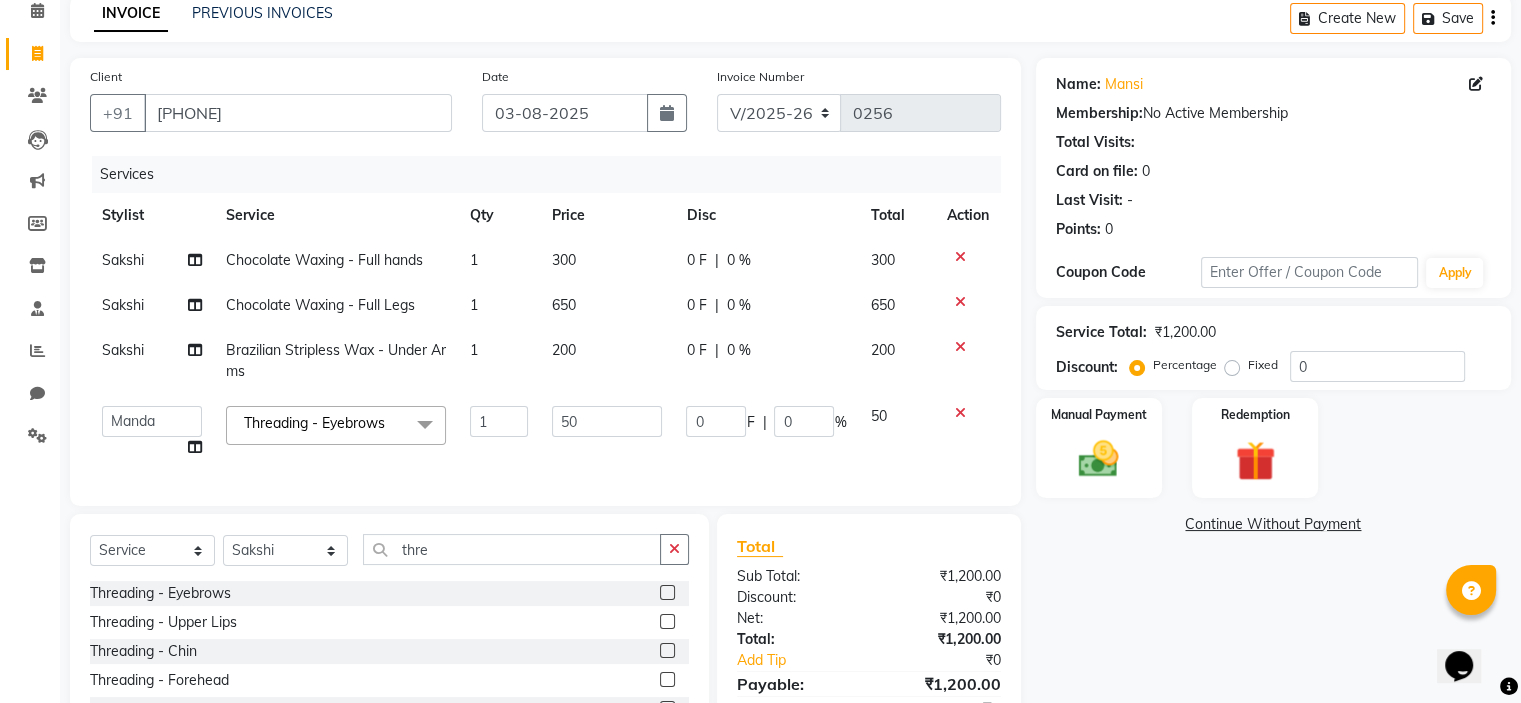 scroll, scrollTop: 200, scrollLeft: 0, axis: vertical 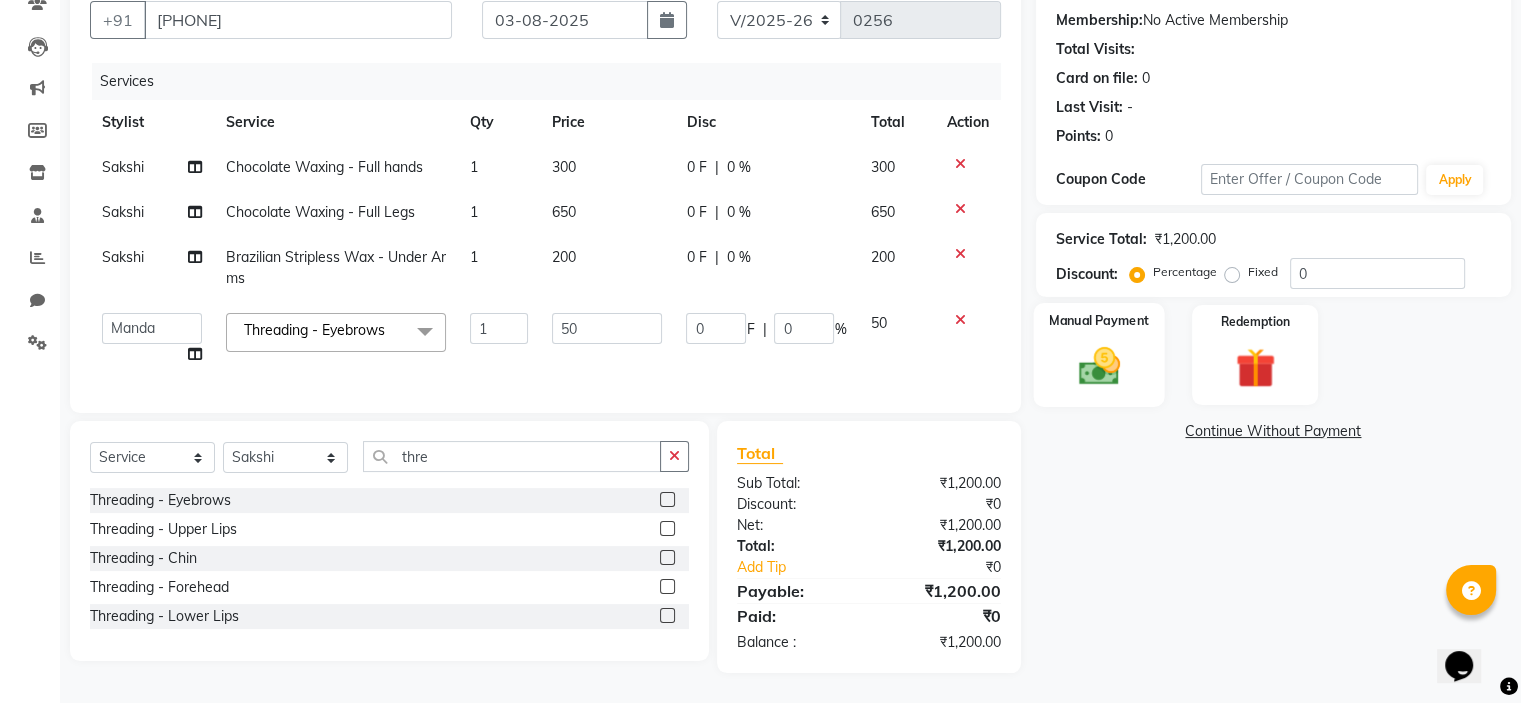 click on "Manual Payment" 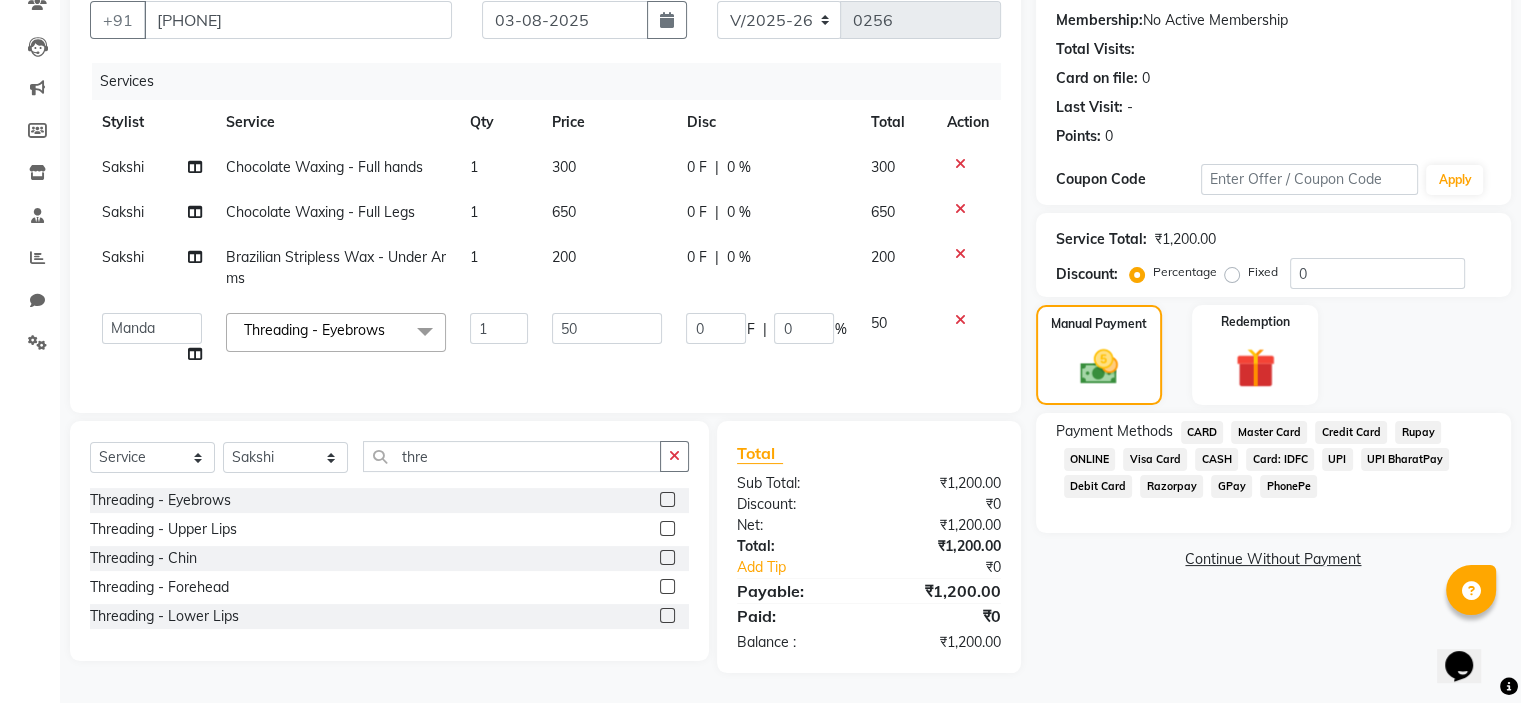 click on "GPay" 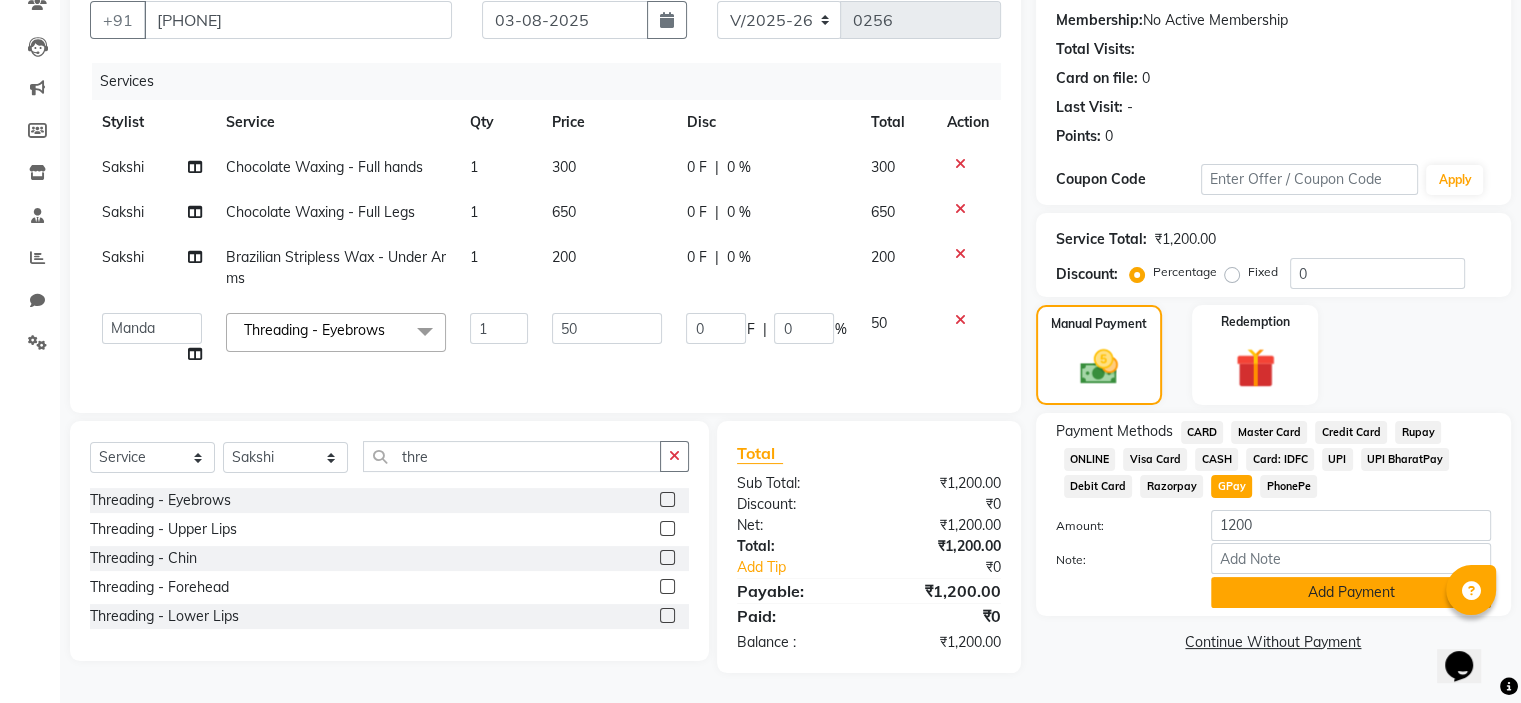 click on "Add Payment" 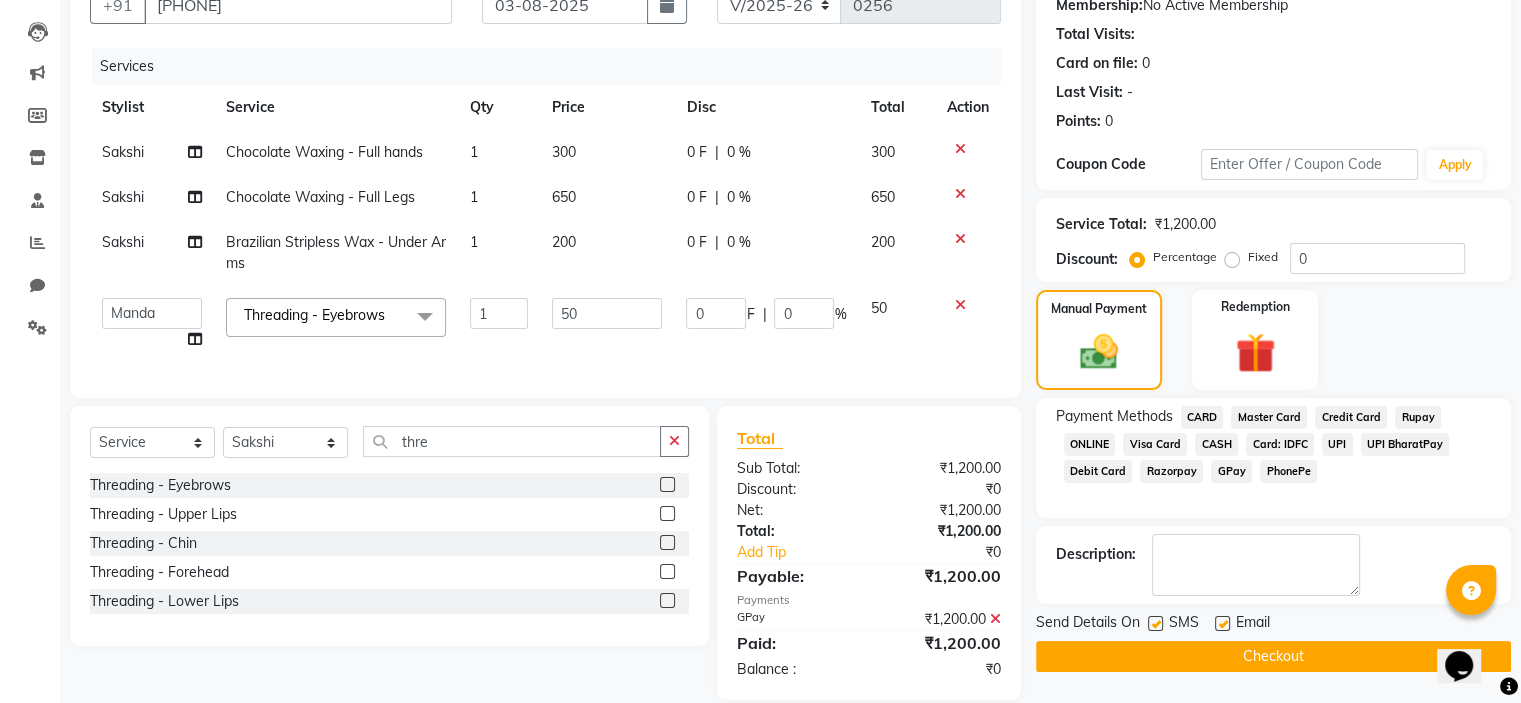 click 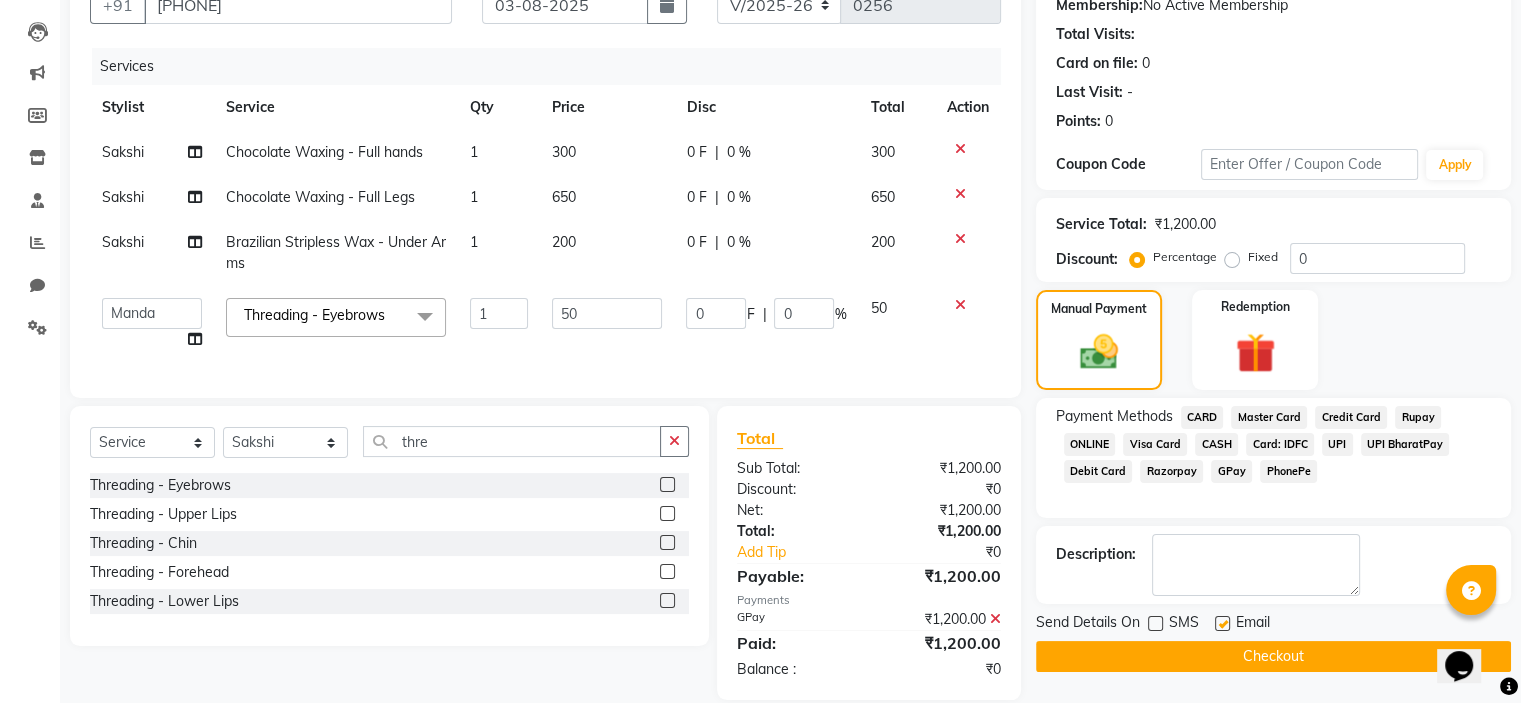 click on "Checkout" 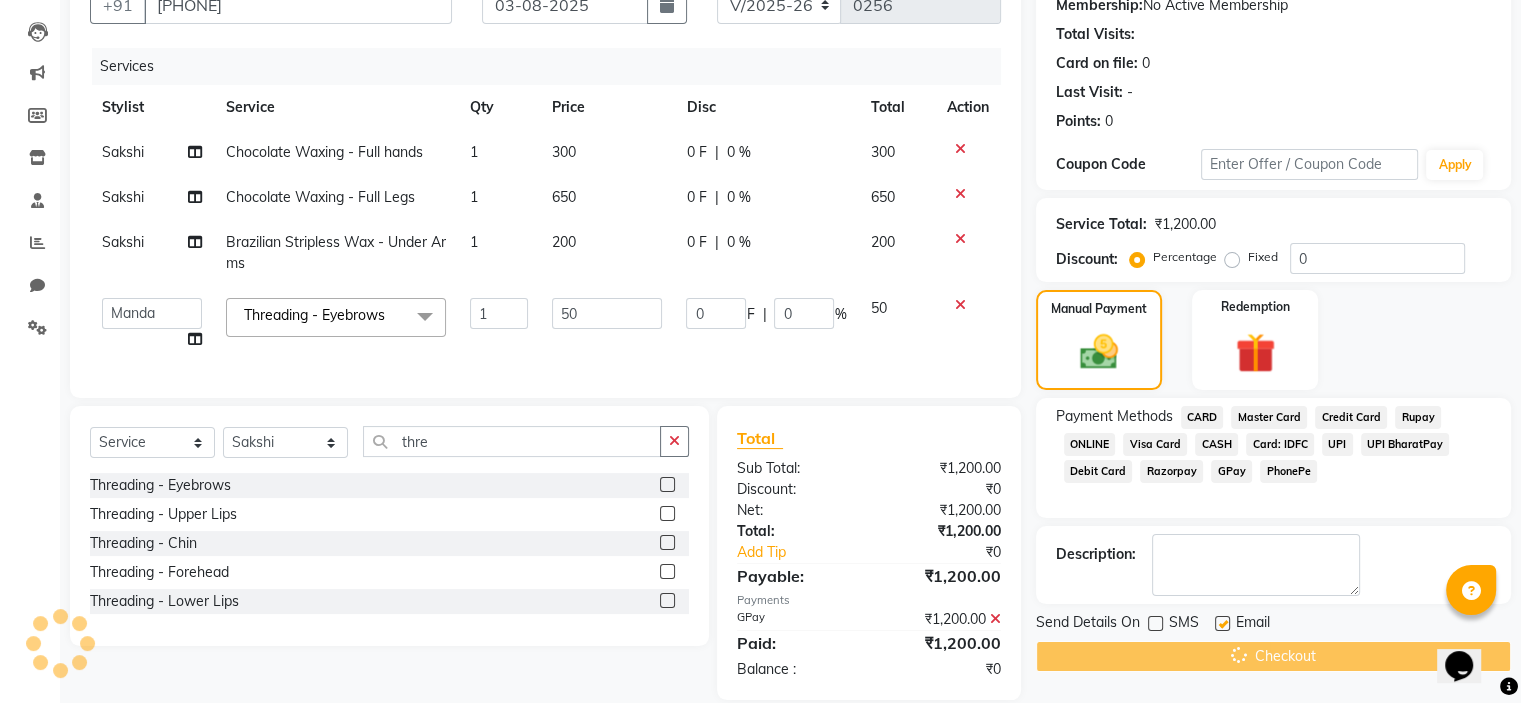 scroll, scrollTop: 0, scrollLeft: 0, axis: both 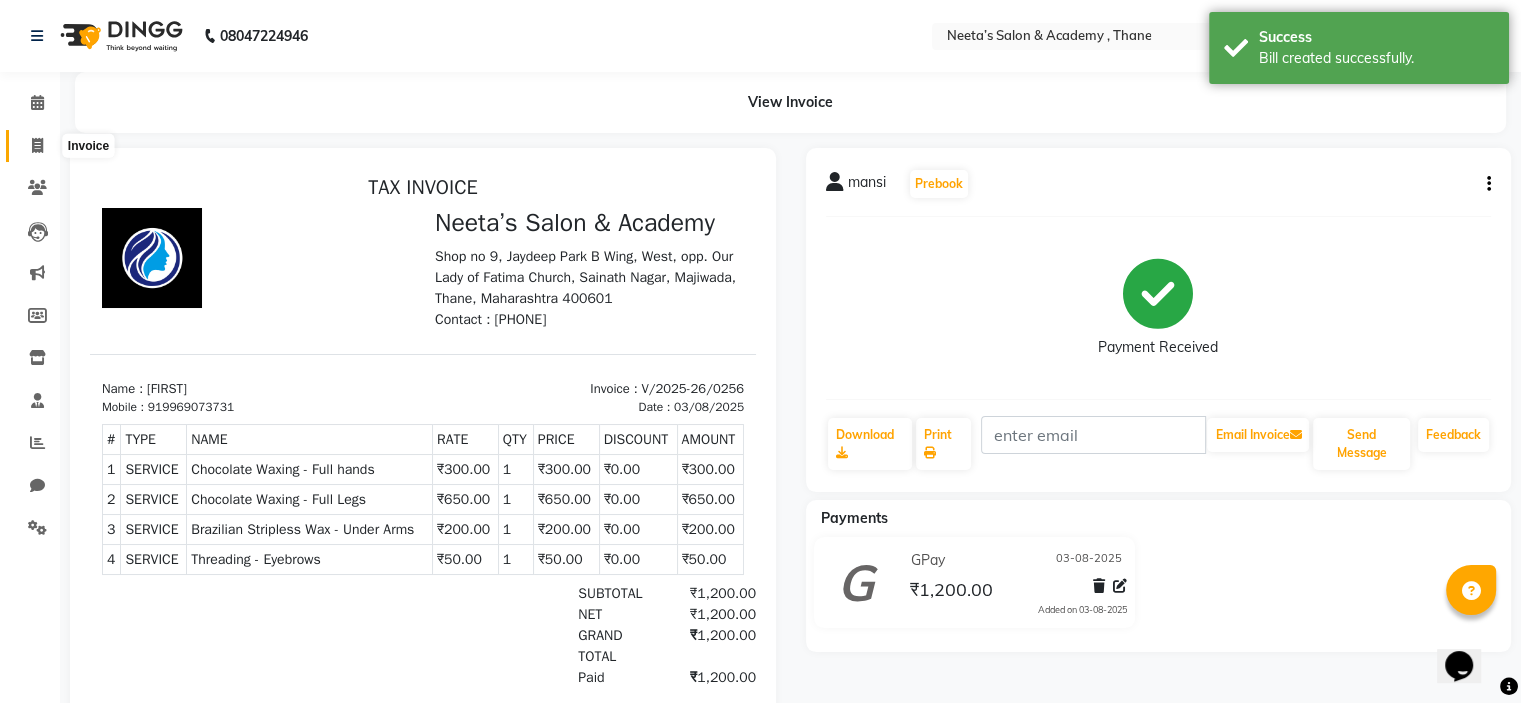 click 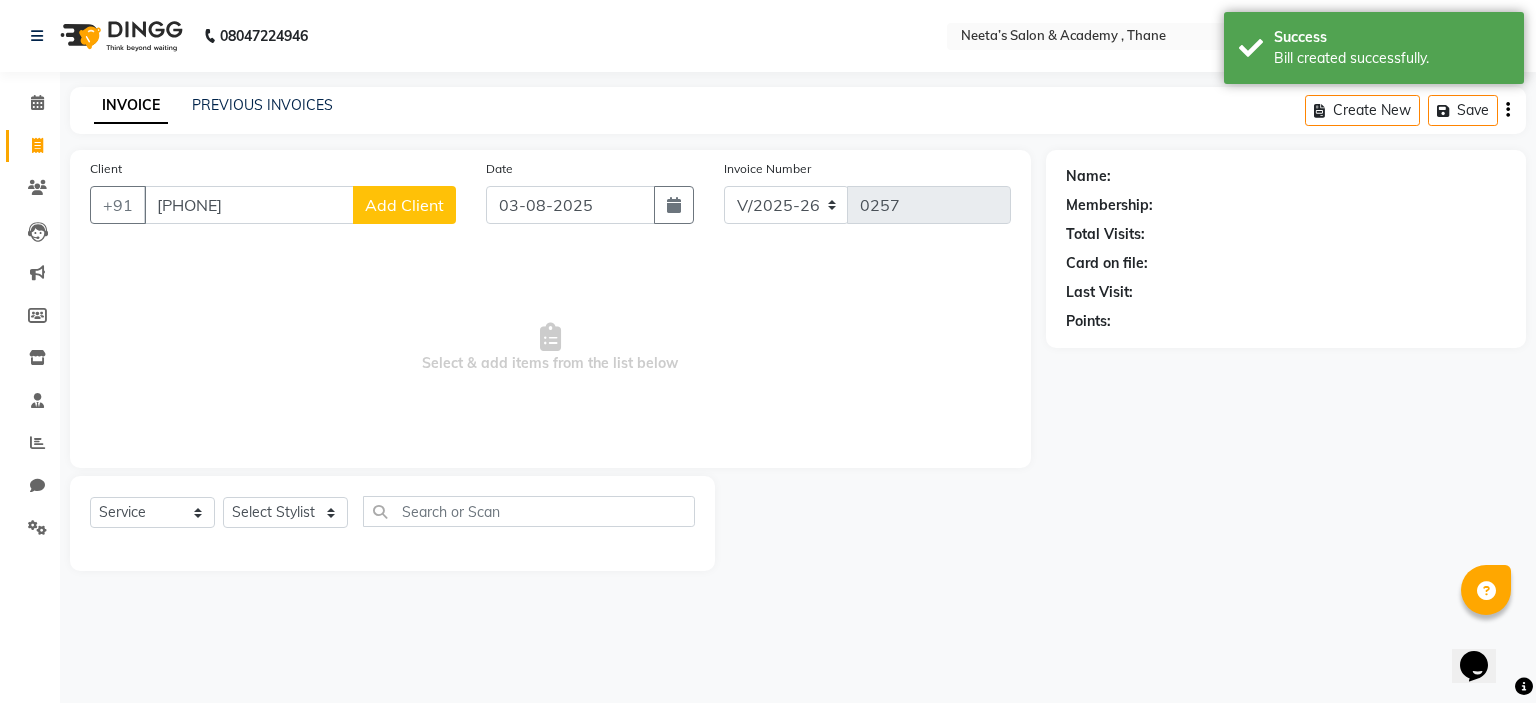 click on "Add Client" 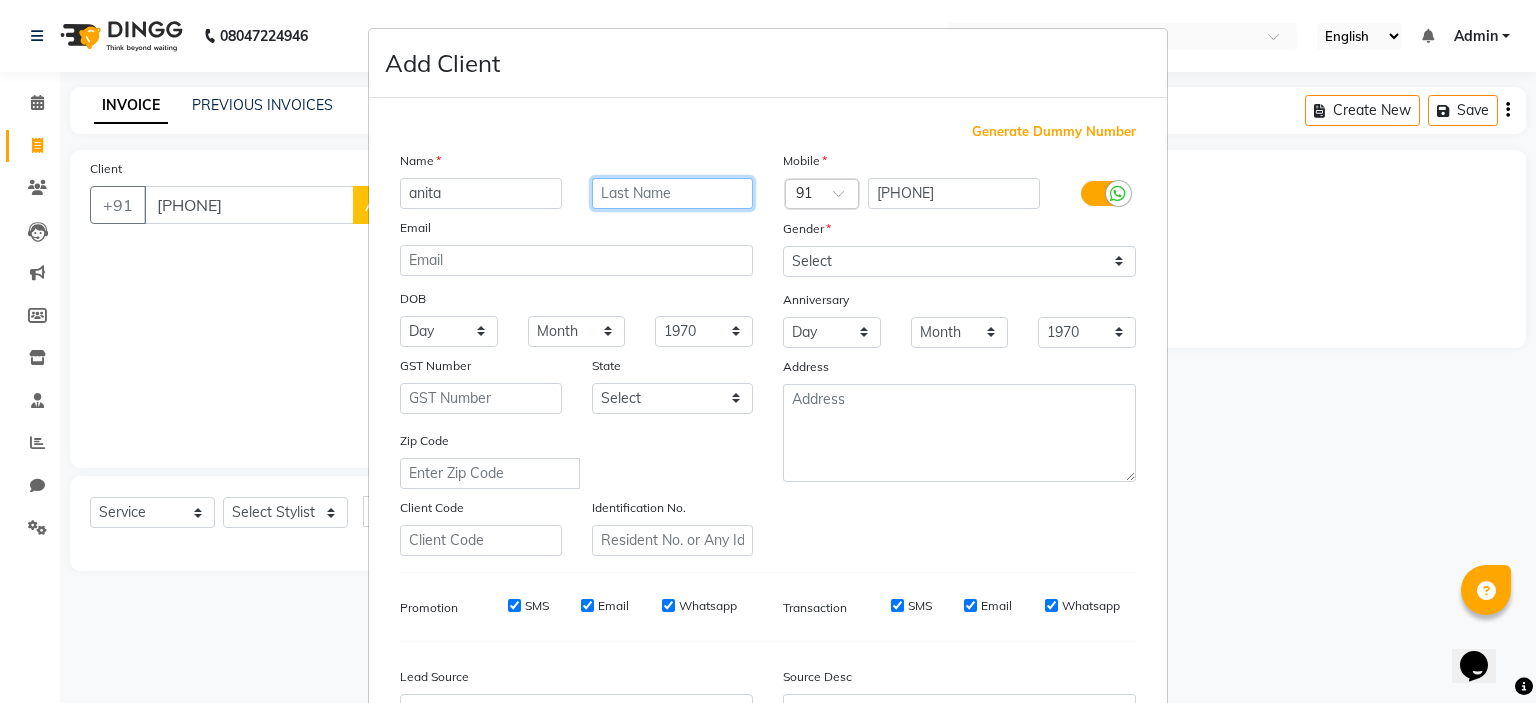 click at bounding box center [673, 193] 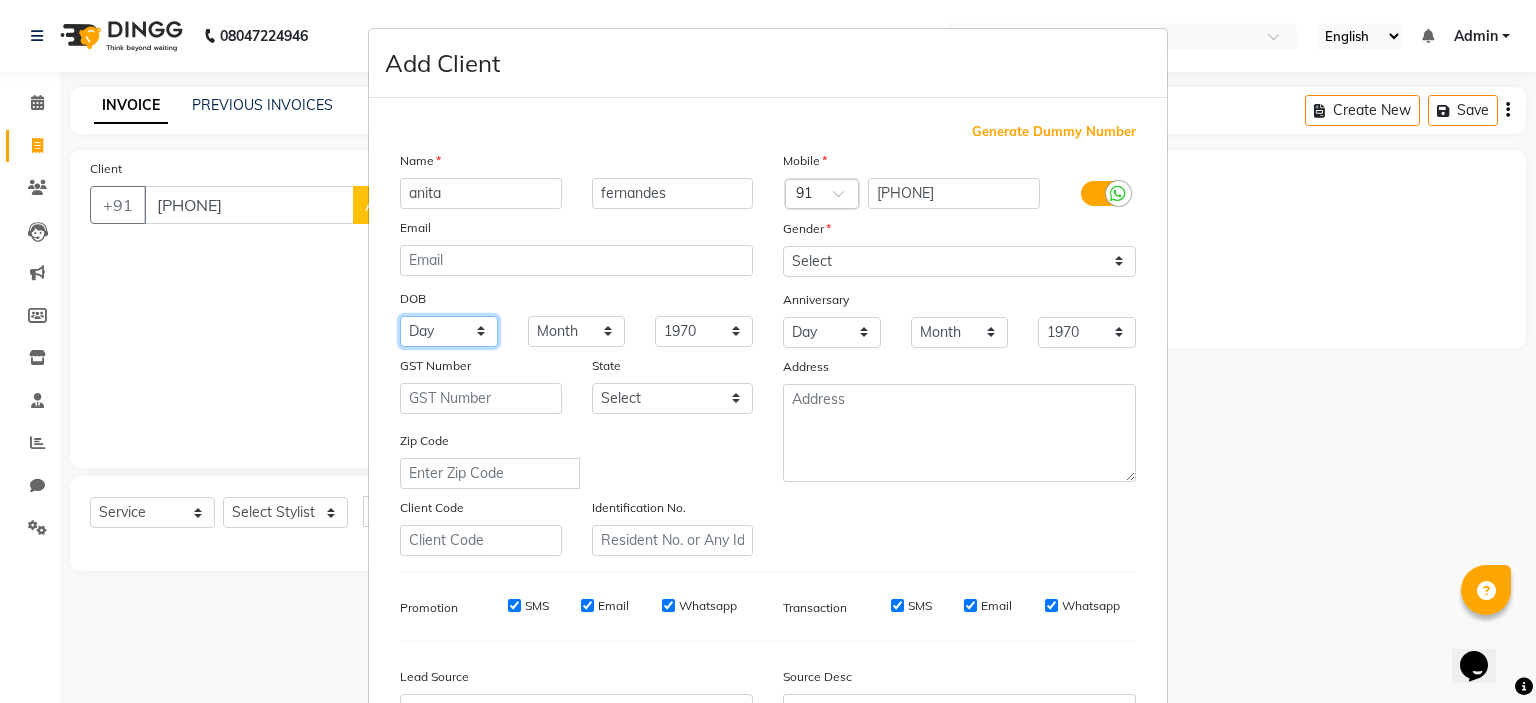 click on "Day 01 02 03 04 05 06 07 08 09 10 11 12 13 14 15 16 17 18 19 20 21 22 23 24 25 26 27 28 29 30 31" at bounding box center (449, 331) 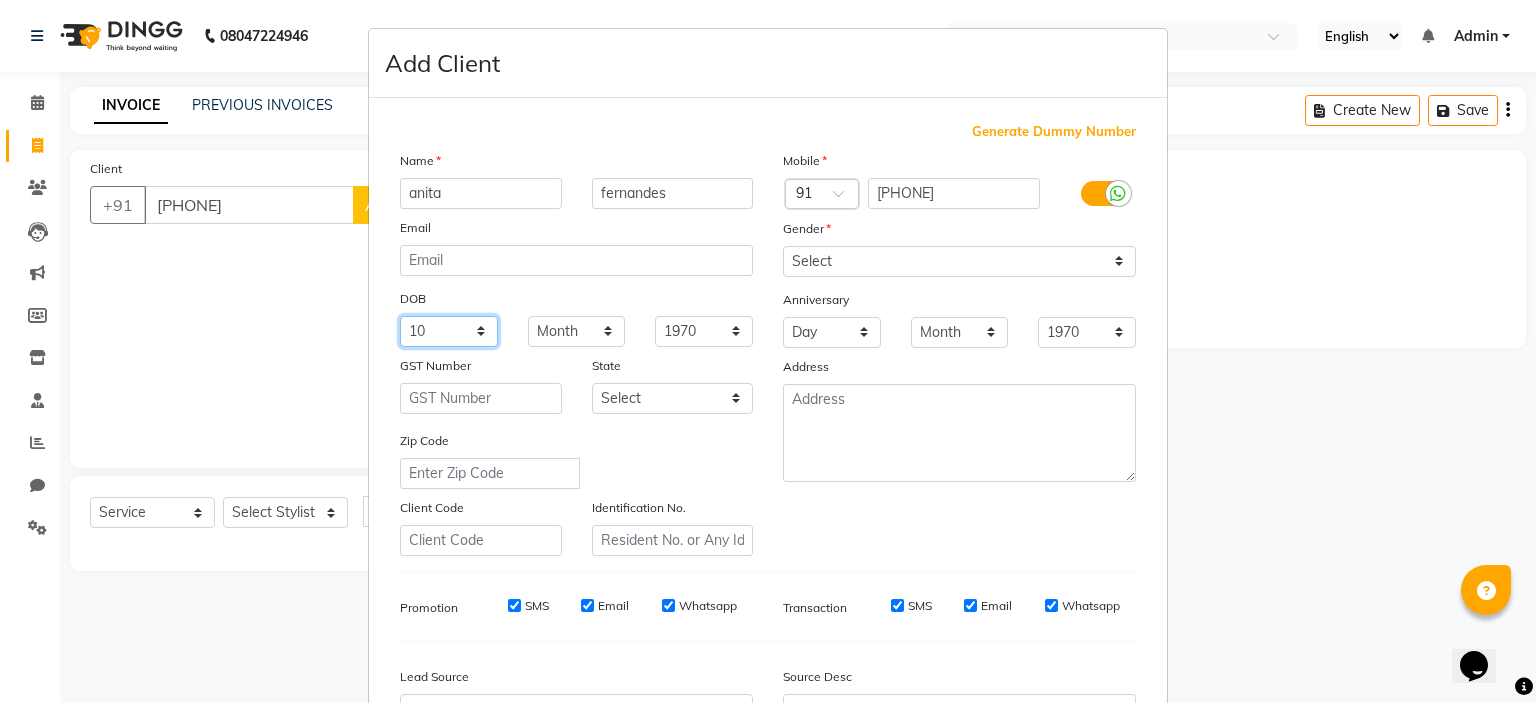 click on "Day 01 02 03 04 05 06 07 08 09 10 11 12 13 14 15 16 17 18 19 20 21 22 23 24 25 26 27 28 29 30 31" at bounding box center [449, 331] 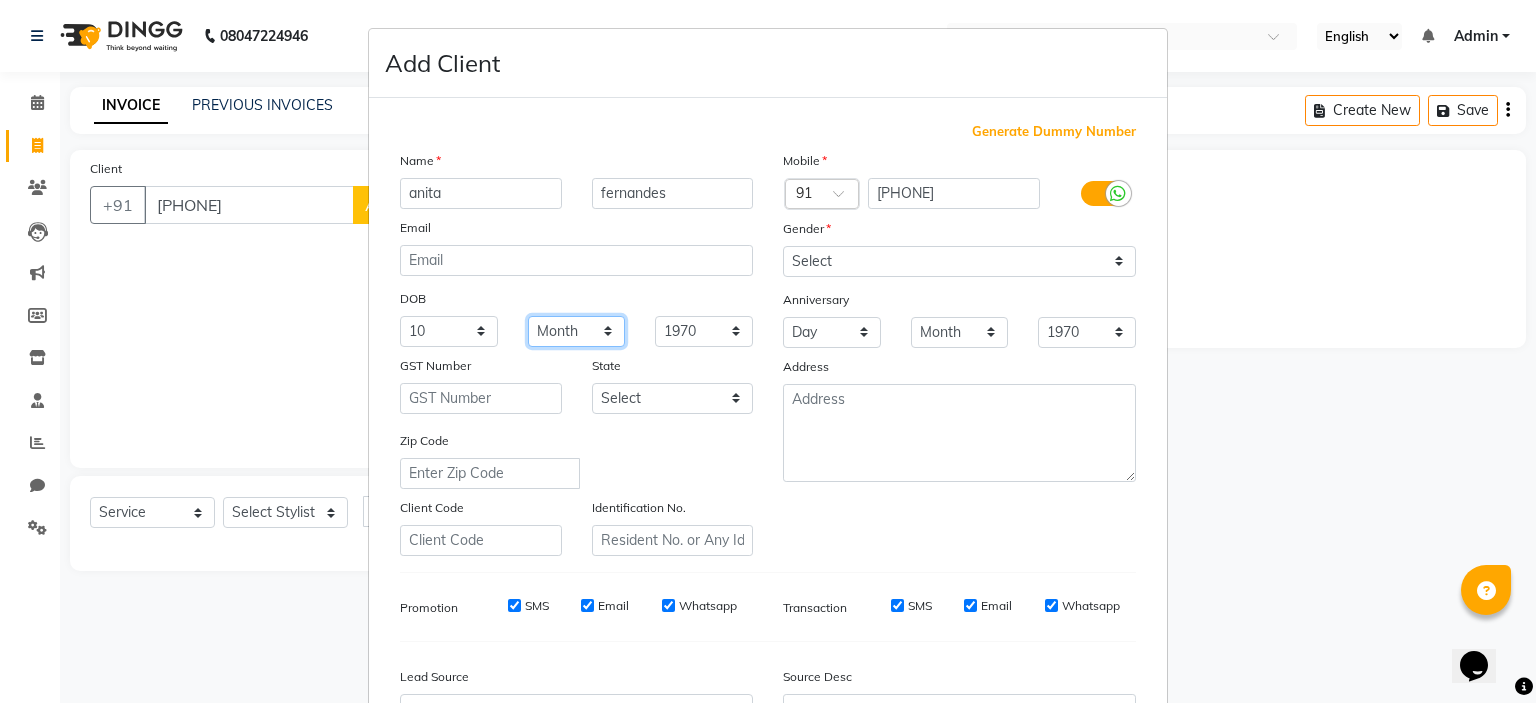 click on "Month January February March April May June July August September October November December" at bounding box center [577, 331] 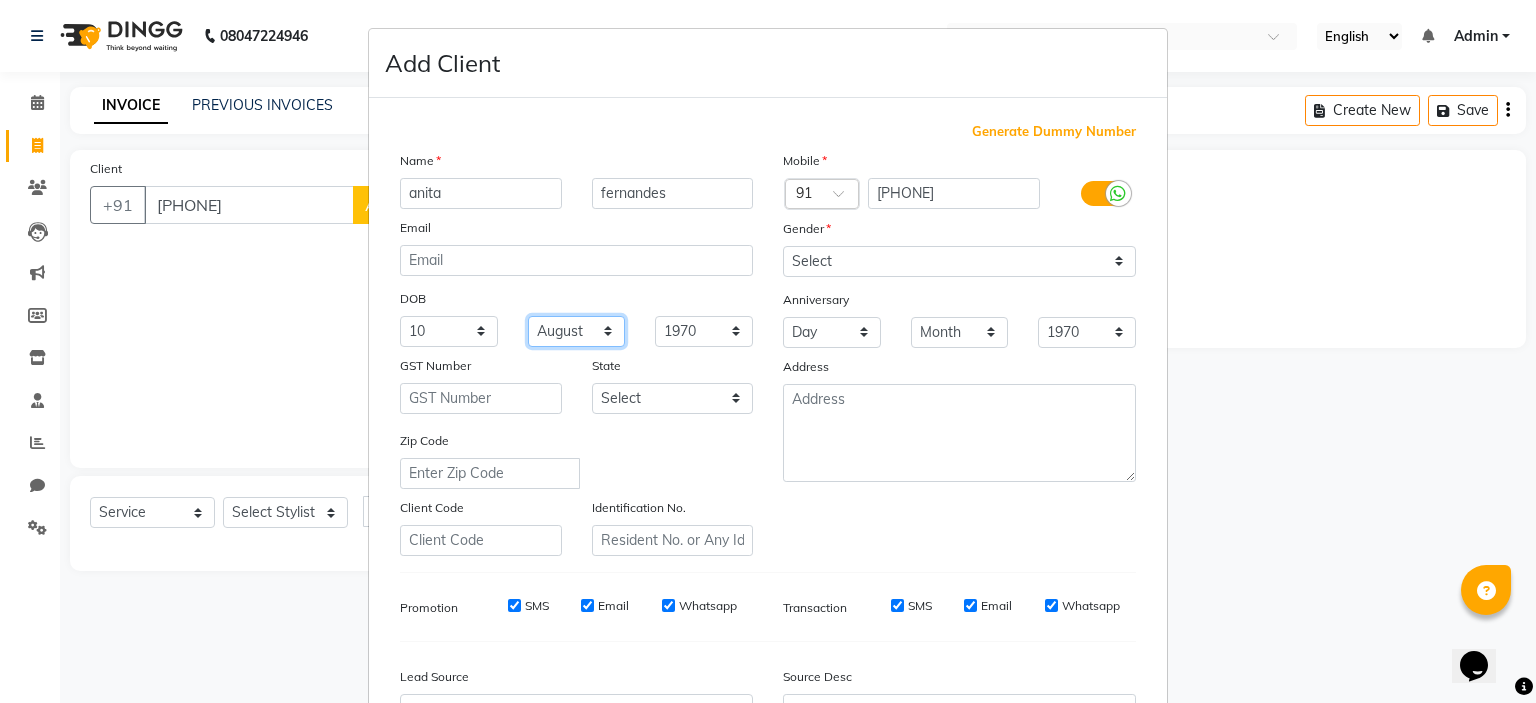 click on "Month January February March April May June July August September October November December" at bounding box center [577, 331] 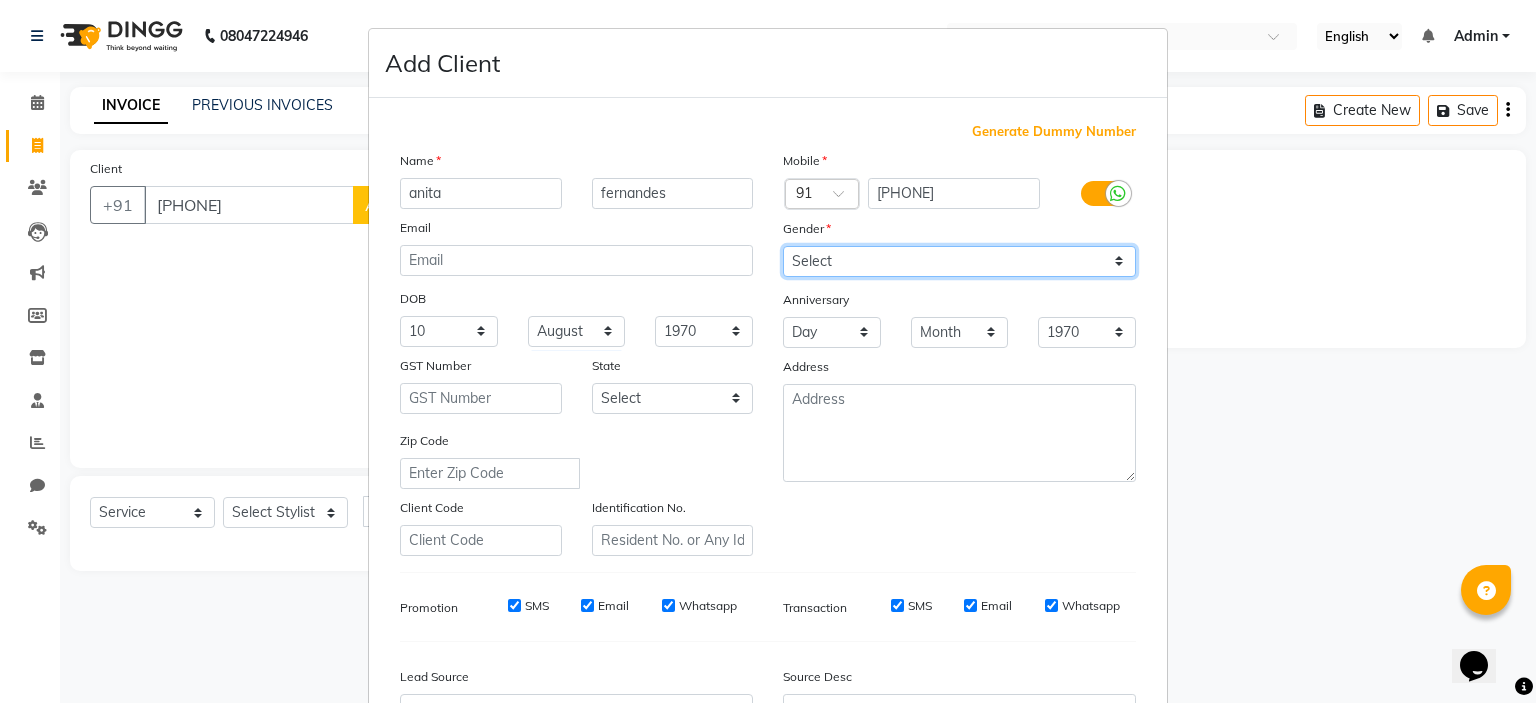 click on "Select Male Female Other Prefer Not To Say" at bounding box center (959, 261) 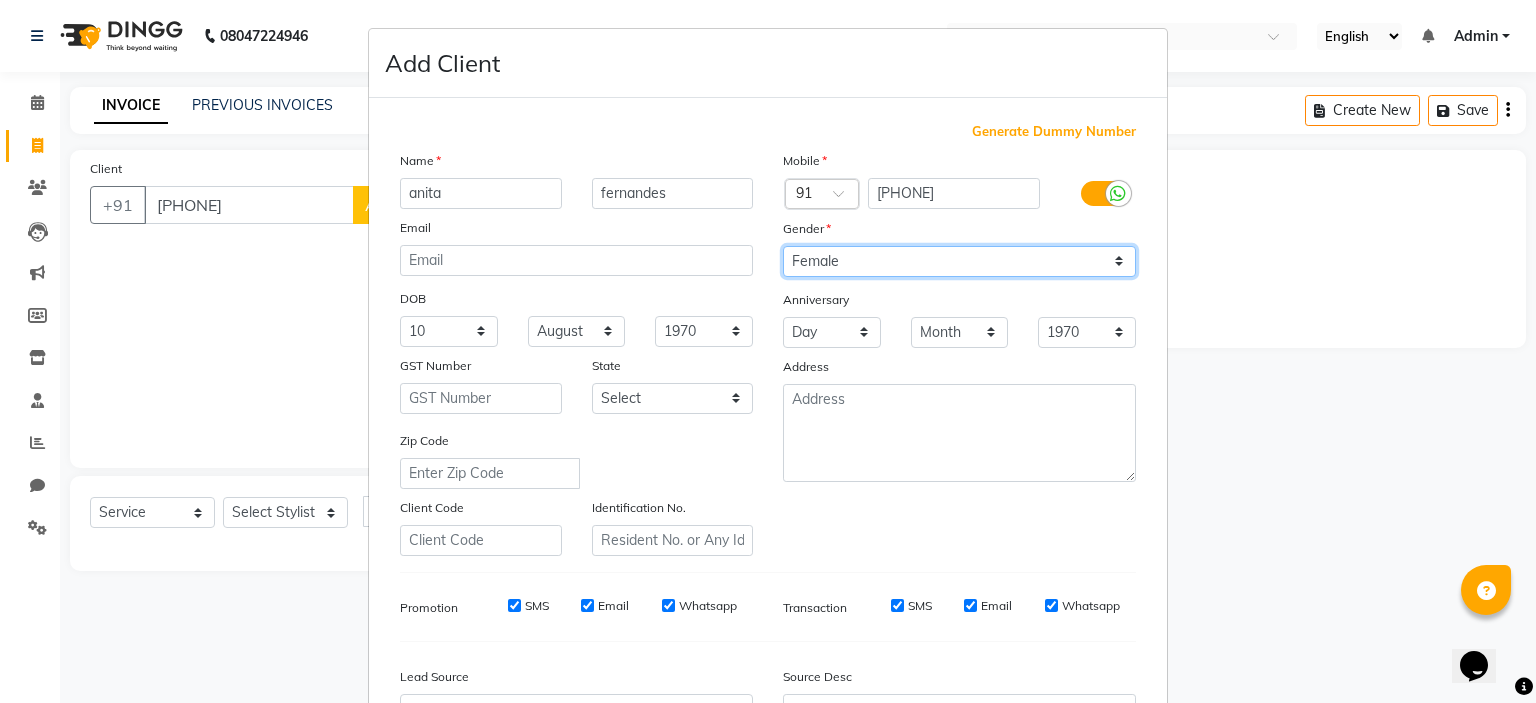 click on "Select Male Female Other Prefer Not To Say" at bounding box center (959, 261) 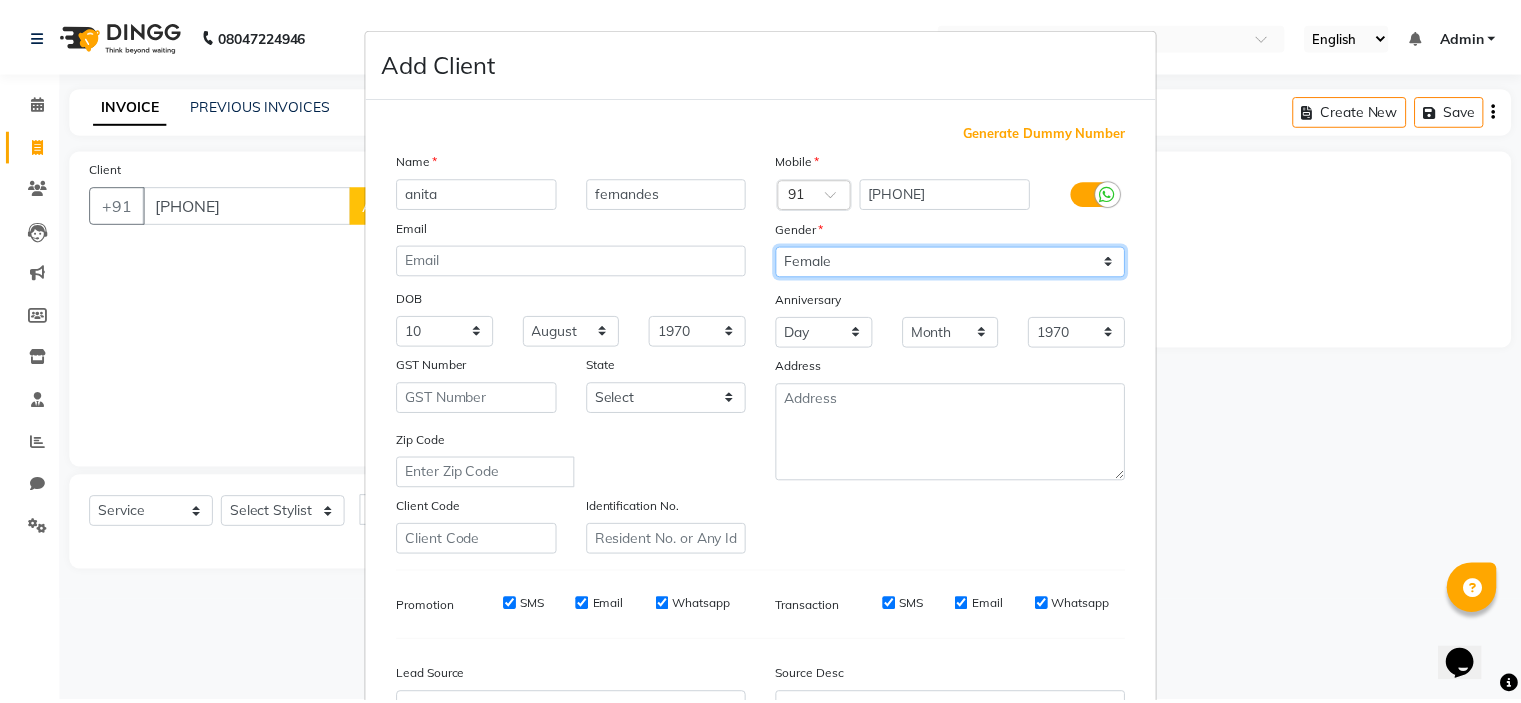 scroll, scrollTop: 229, scrollLeft: 0, axis: vertical 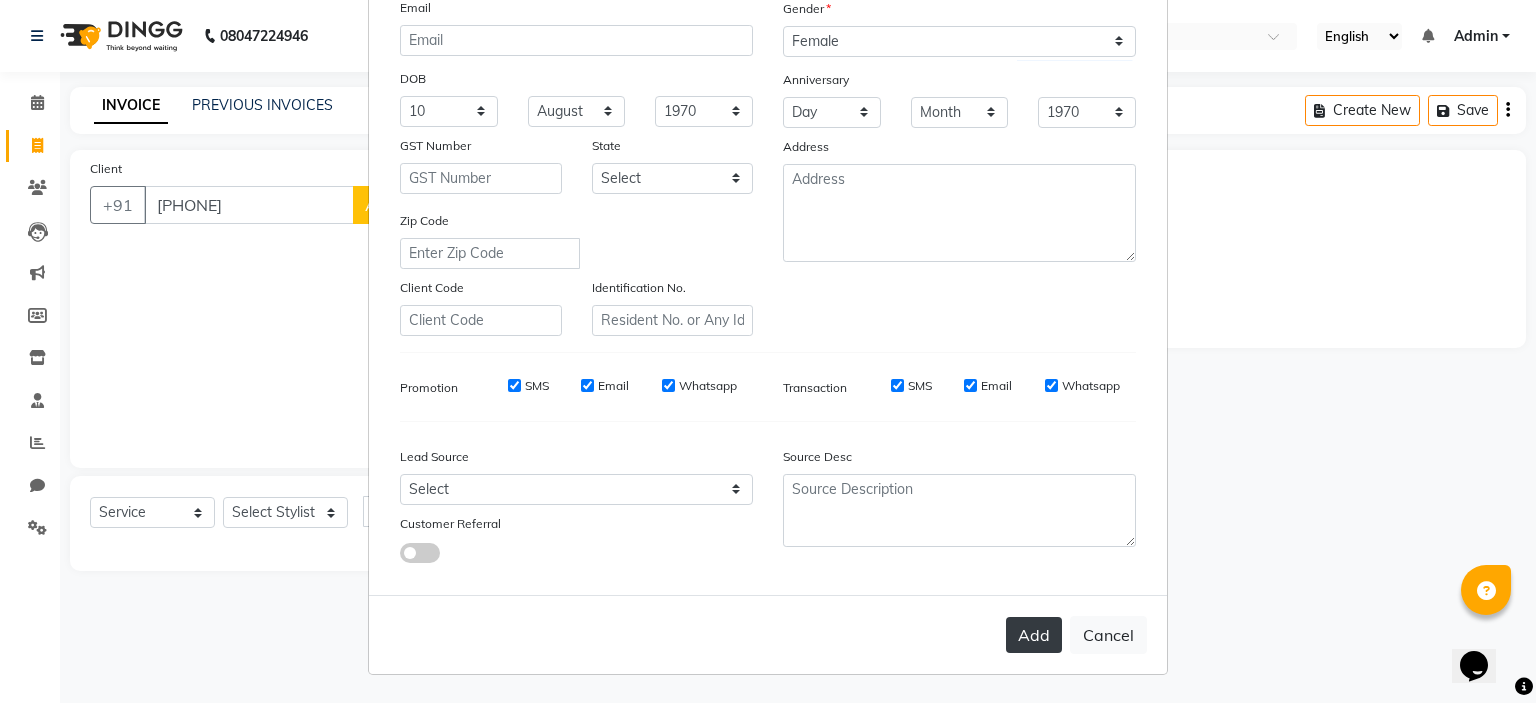 click on "Add" at bounding box center (1034, 635) 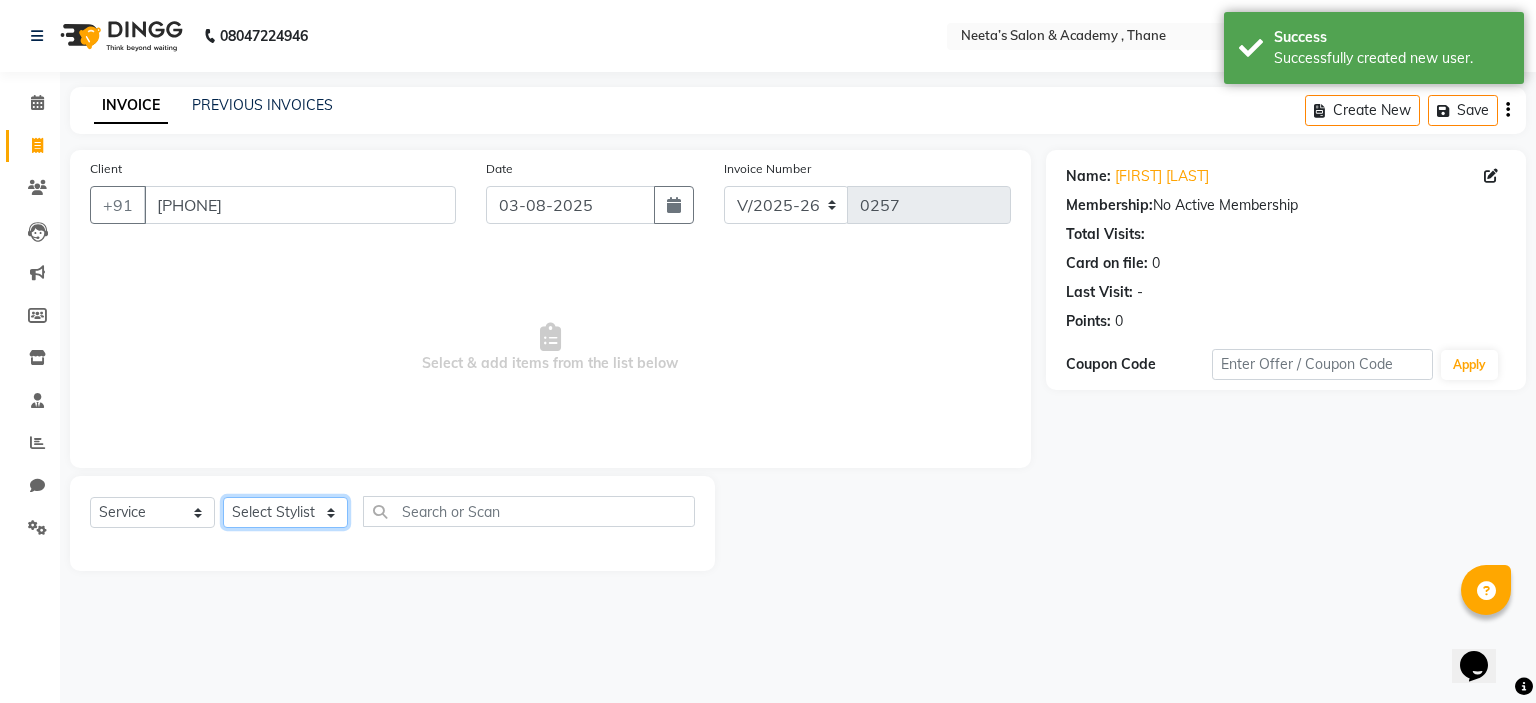 click on "Select Stylist  [NAME] (Owner) [NAME] [NAME] [NAME] [NAME] [NAME] [NAME] [NAME] [NAME]" 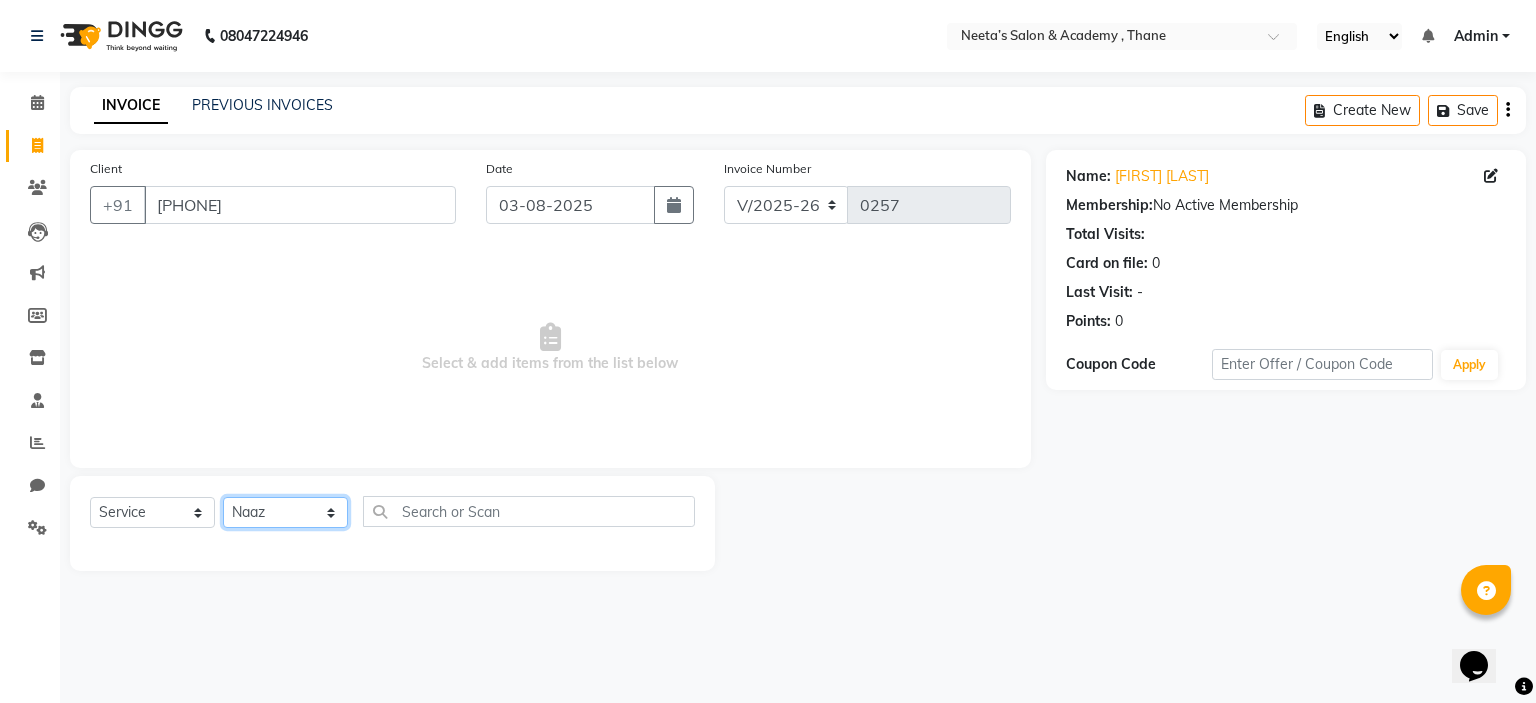 click on "Select Stylist  [NAME] (Owner) [NAME] [NAME] [NAME] [NAME] [NAME] [NAME] [NAME] [NAME]" 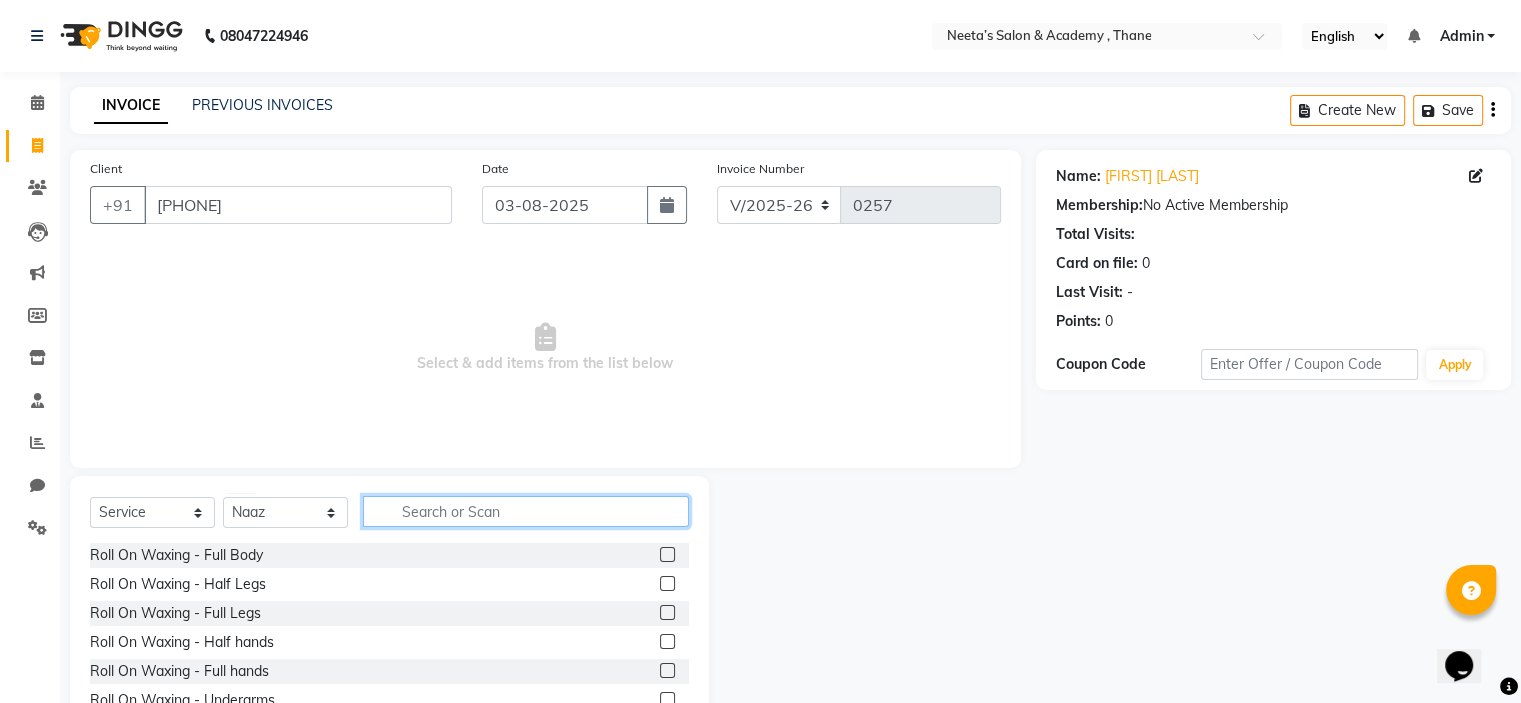click 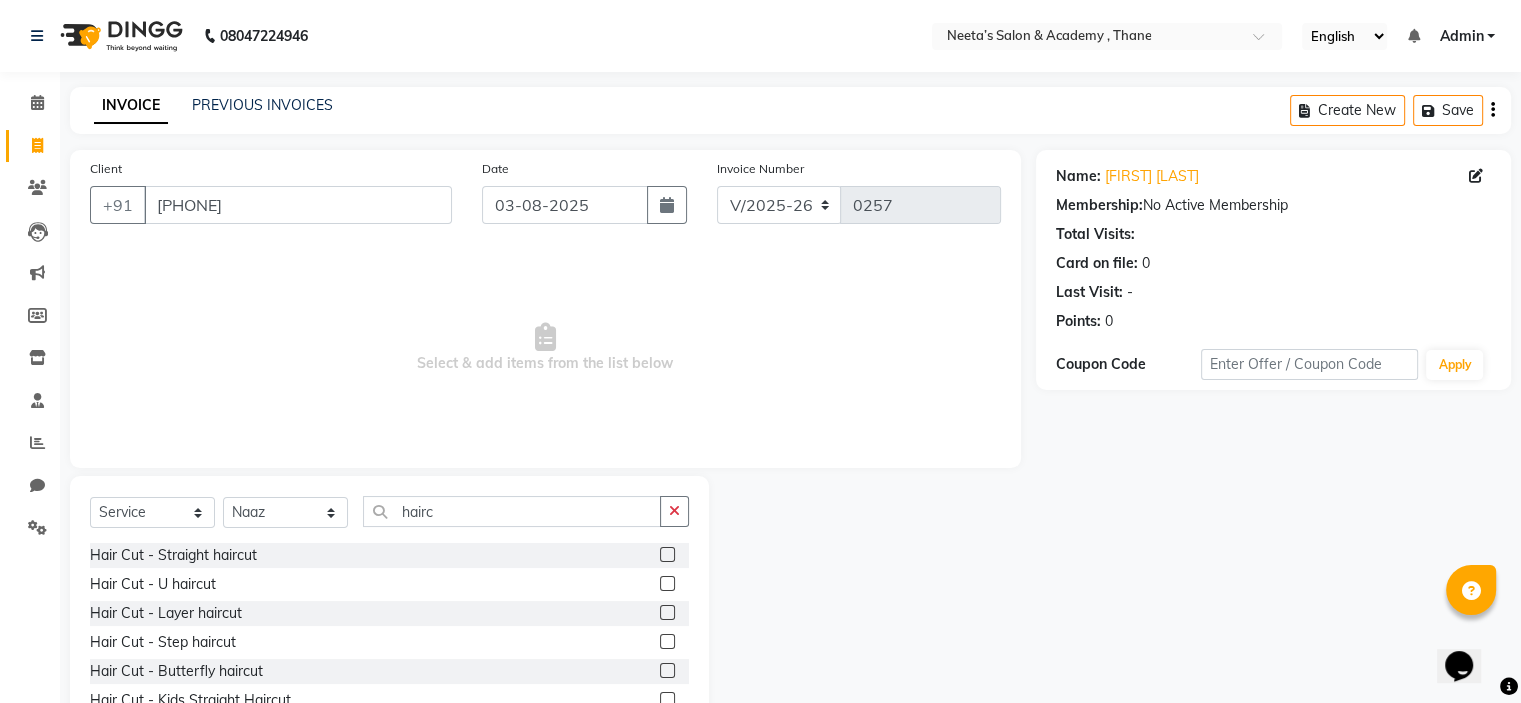 click 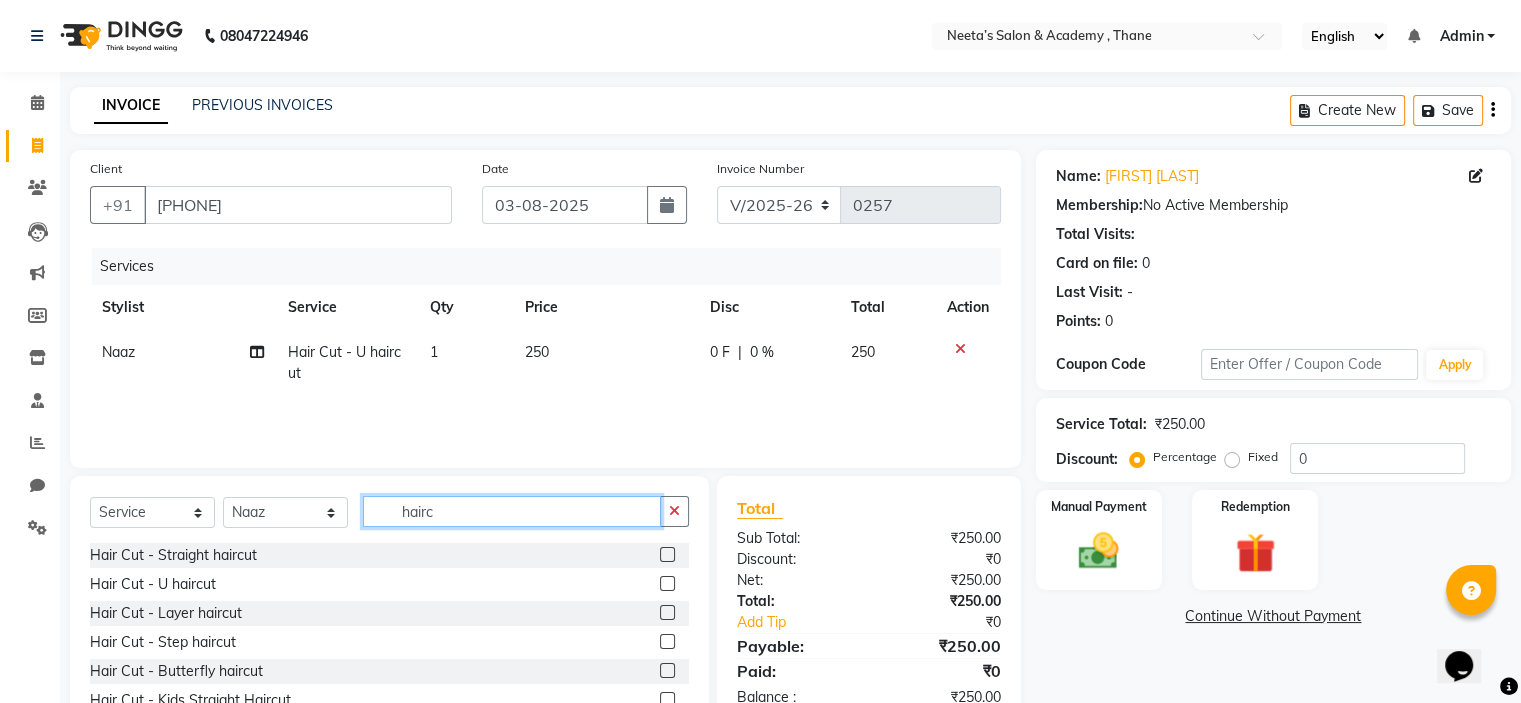 click on "hairc" 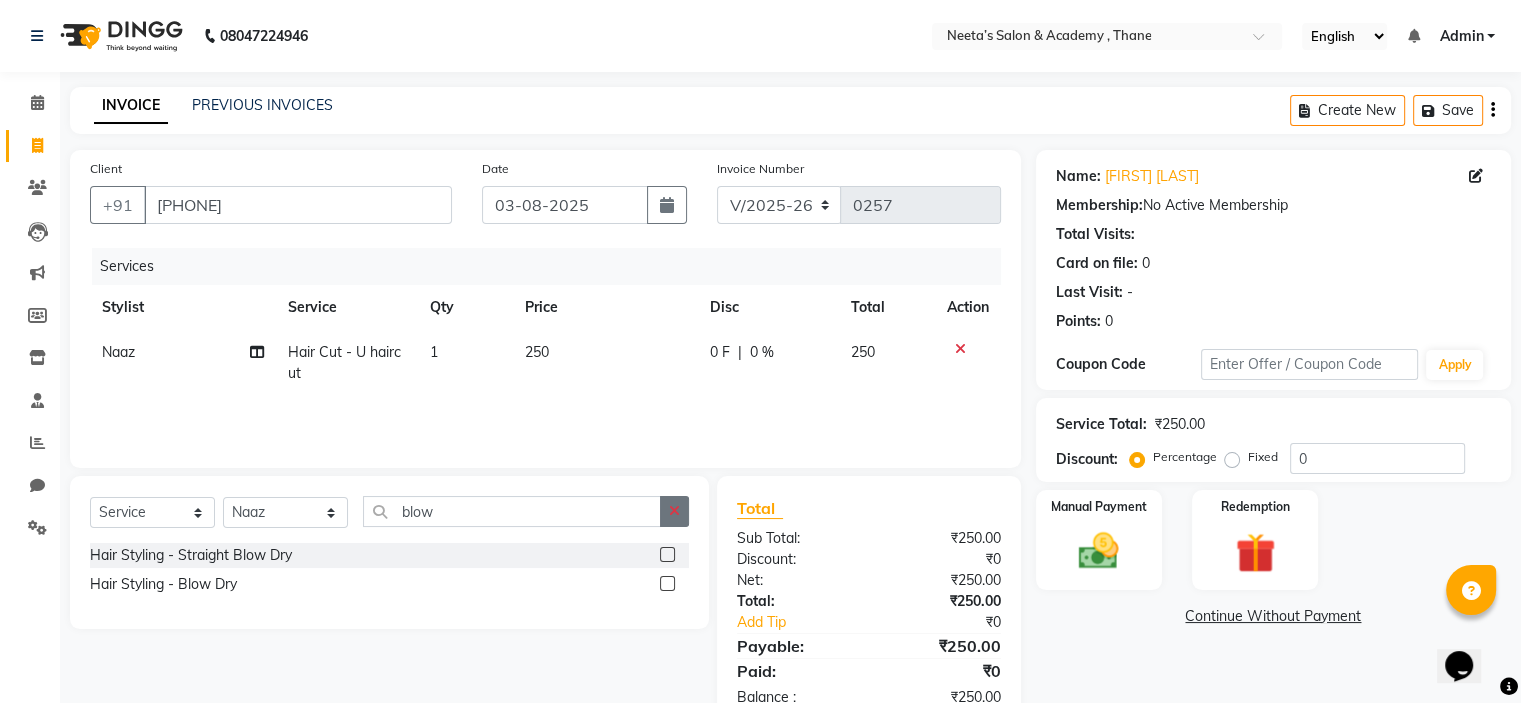 click 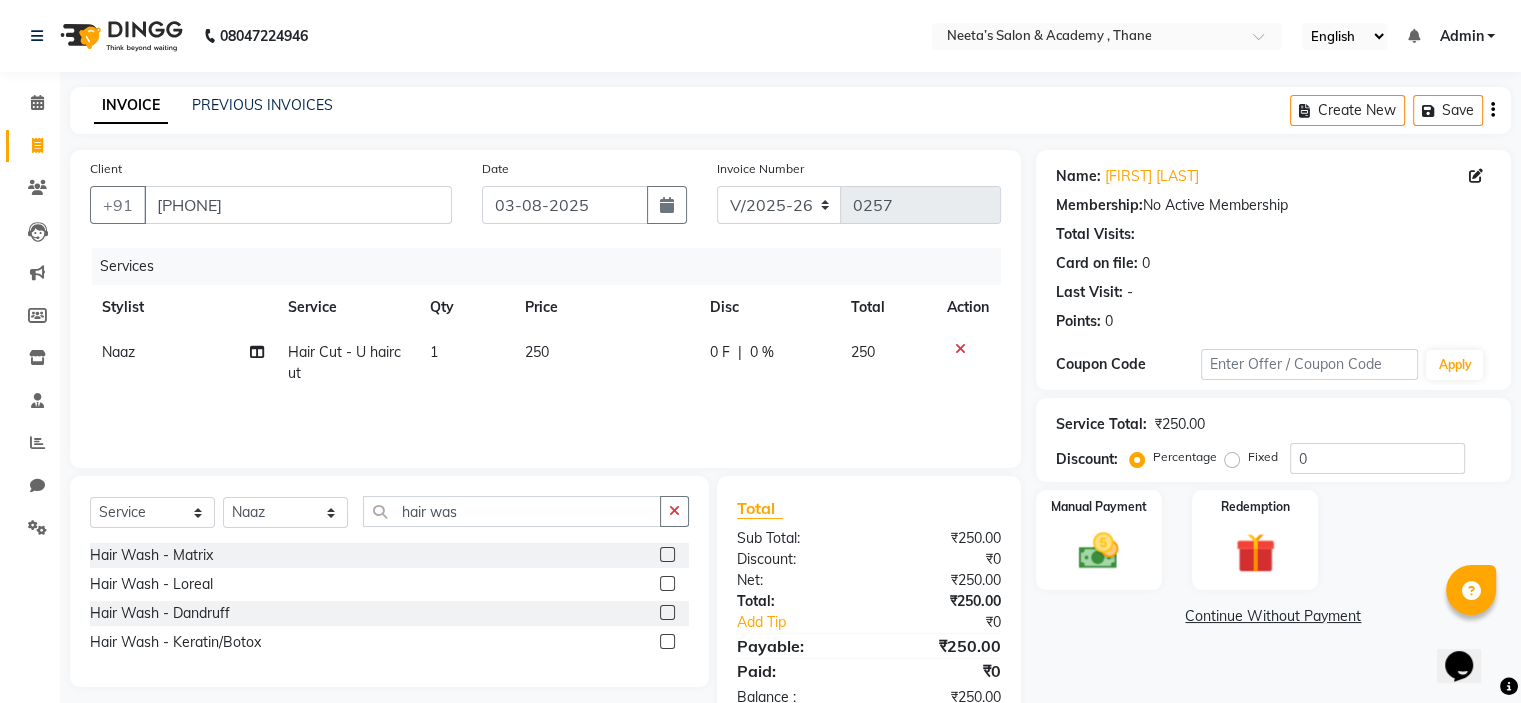 click 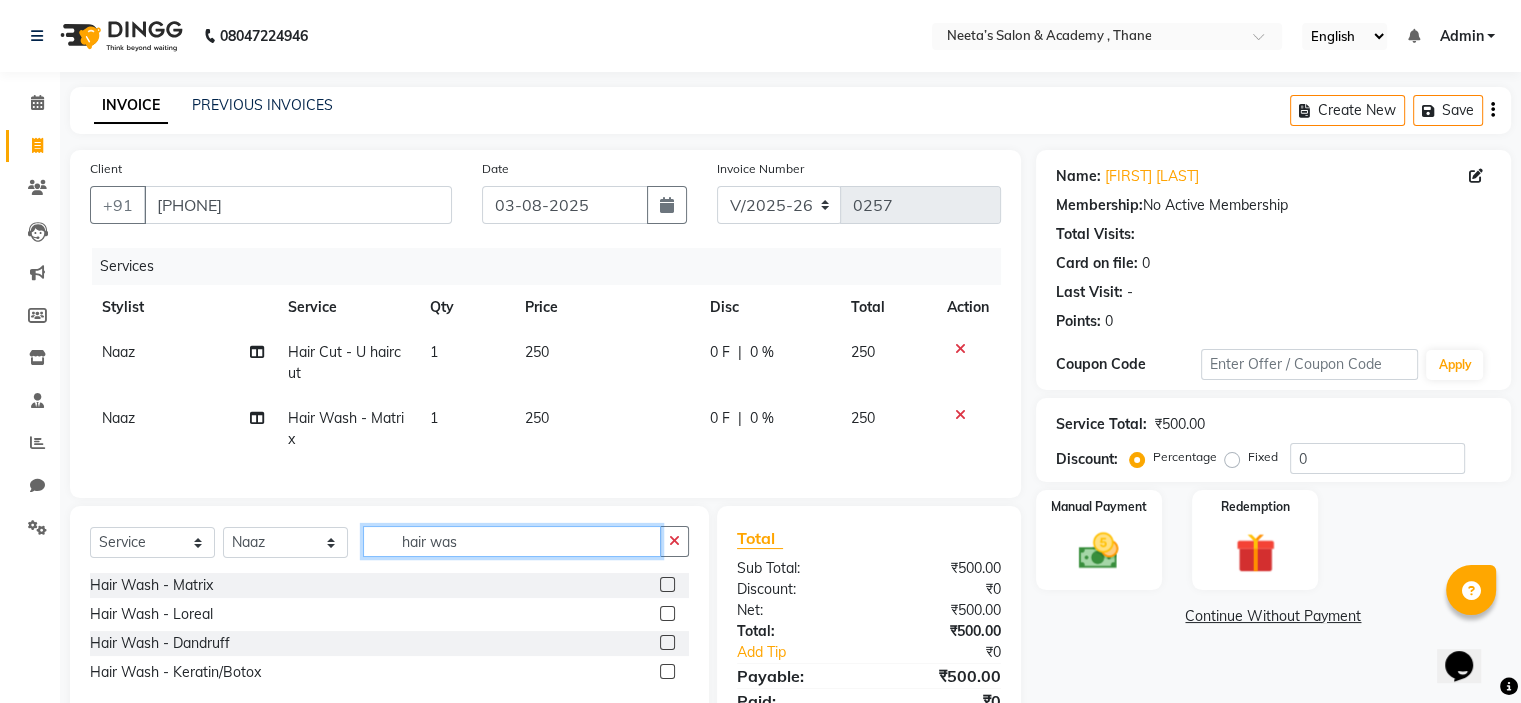 click on "hair was" 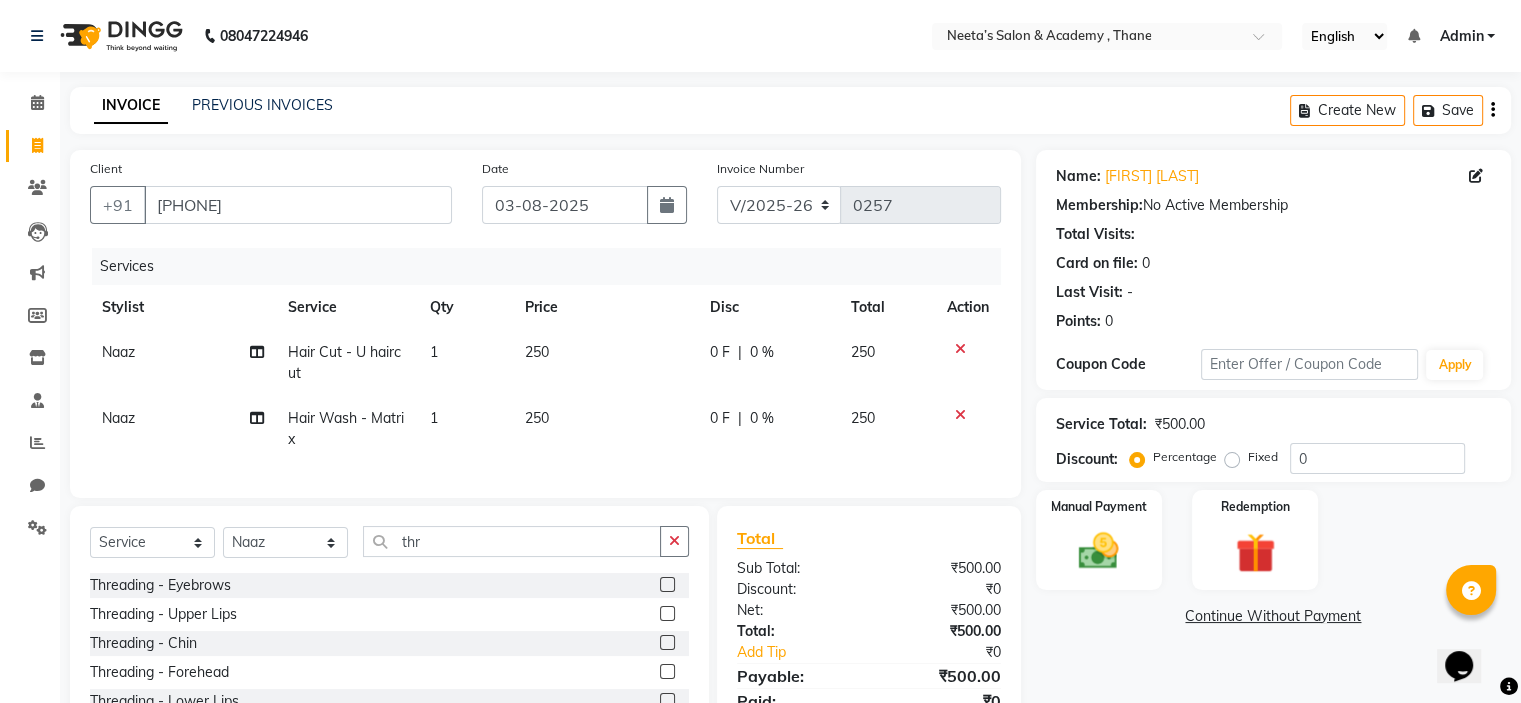 click 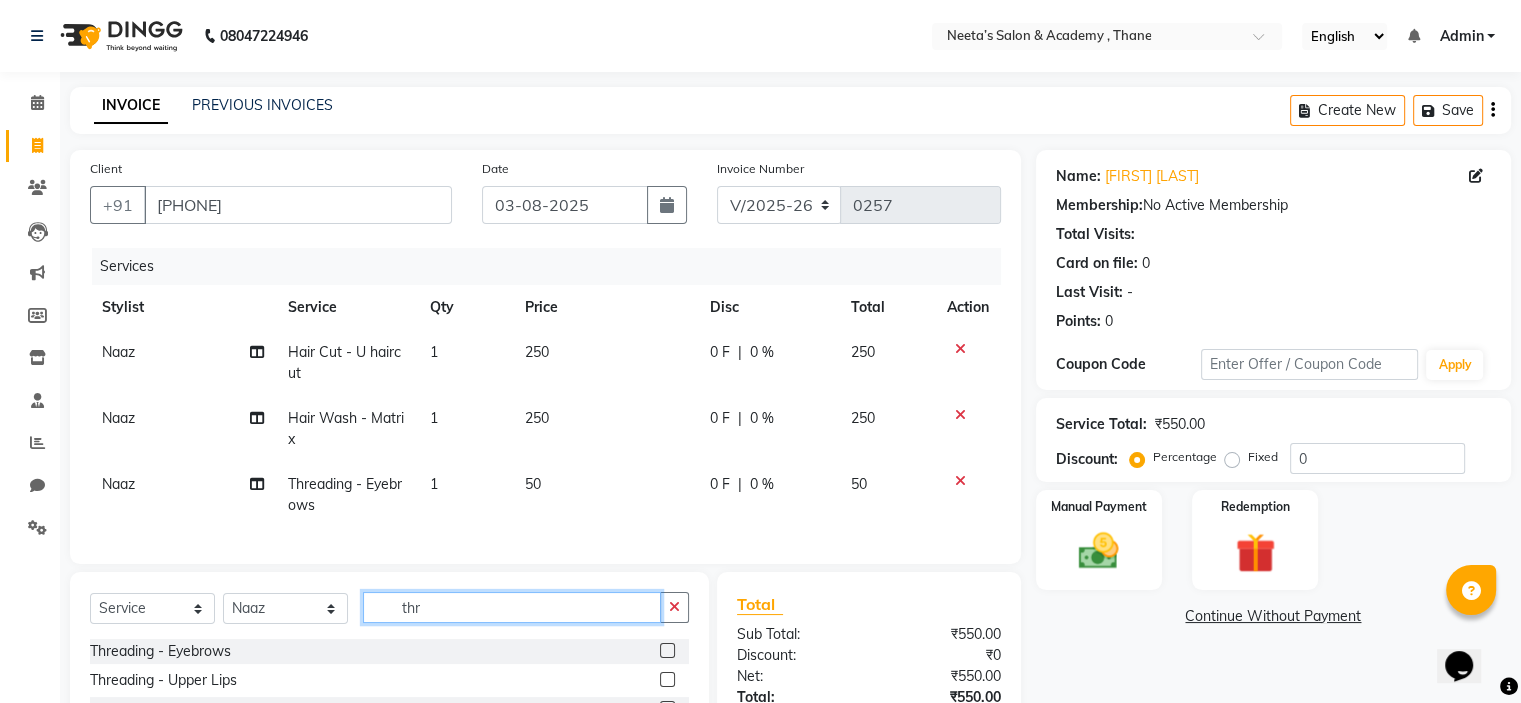 click on "thr" 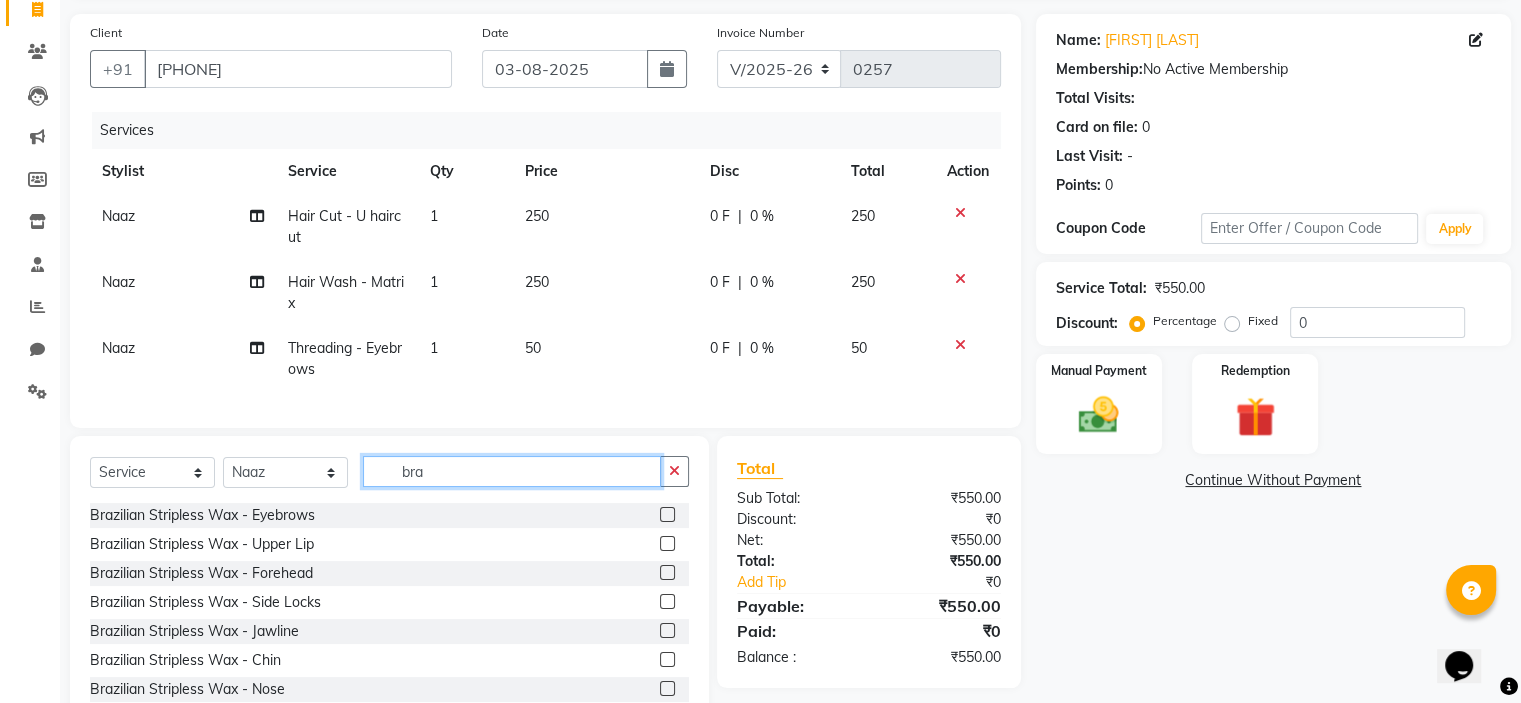scroll, scrollTop: 143, scrollLeft: 0, axis: vertical 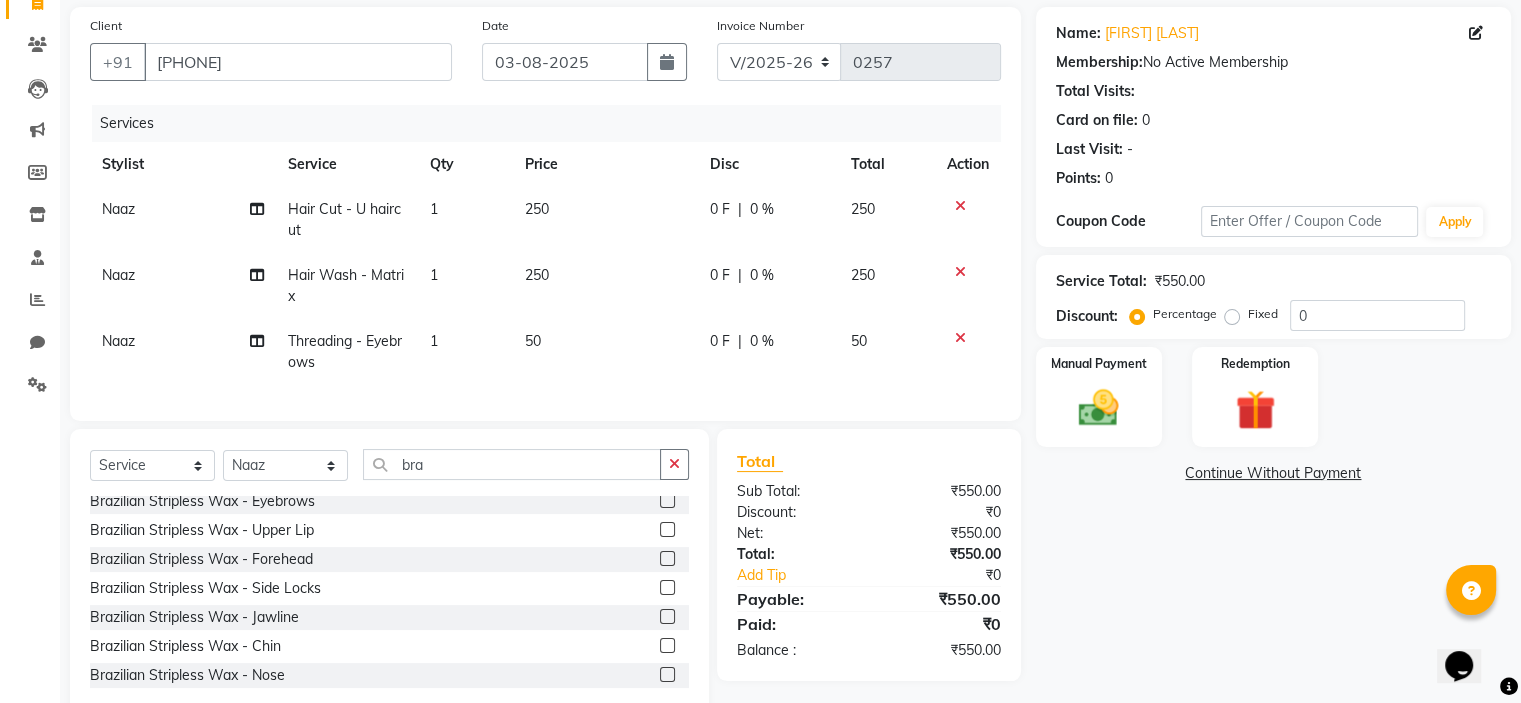 click 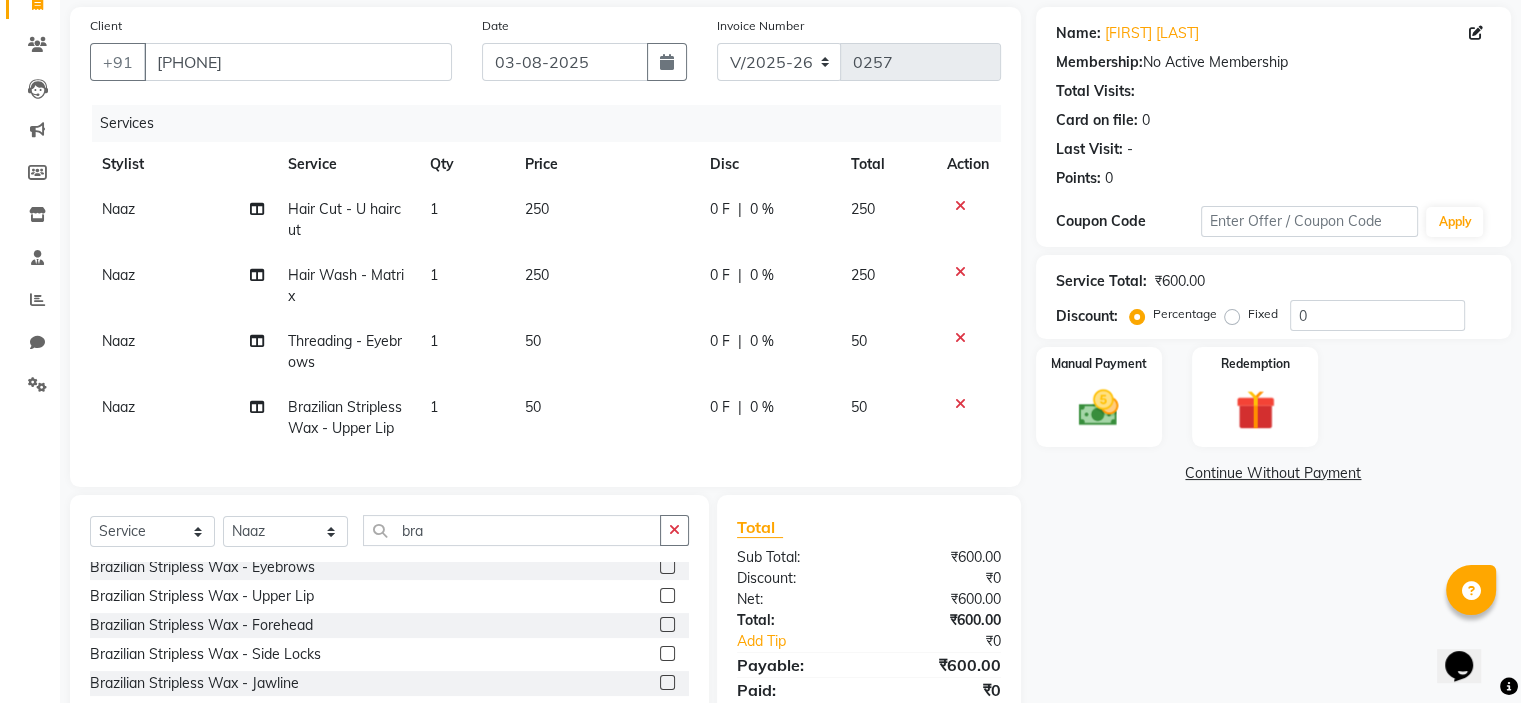 scroll, scrollTop: 90, scrollLeft: 0, axis: vertical 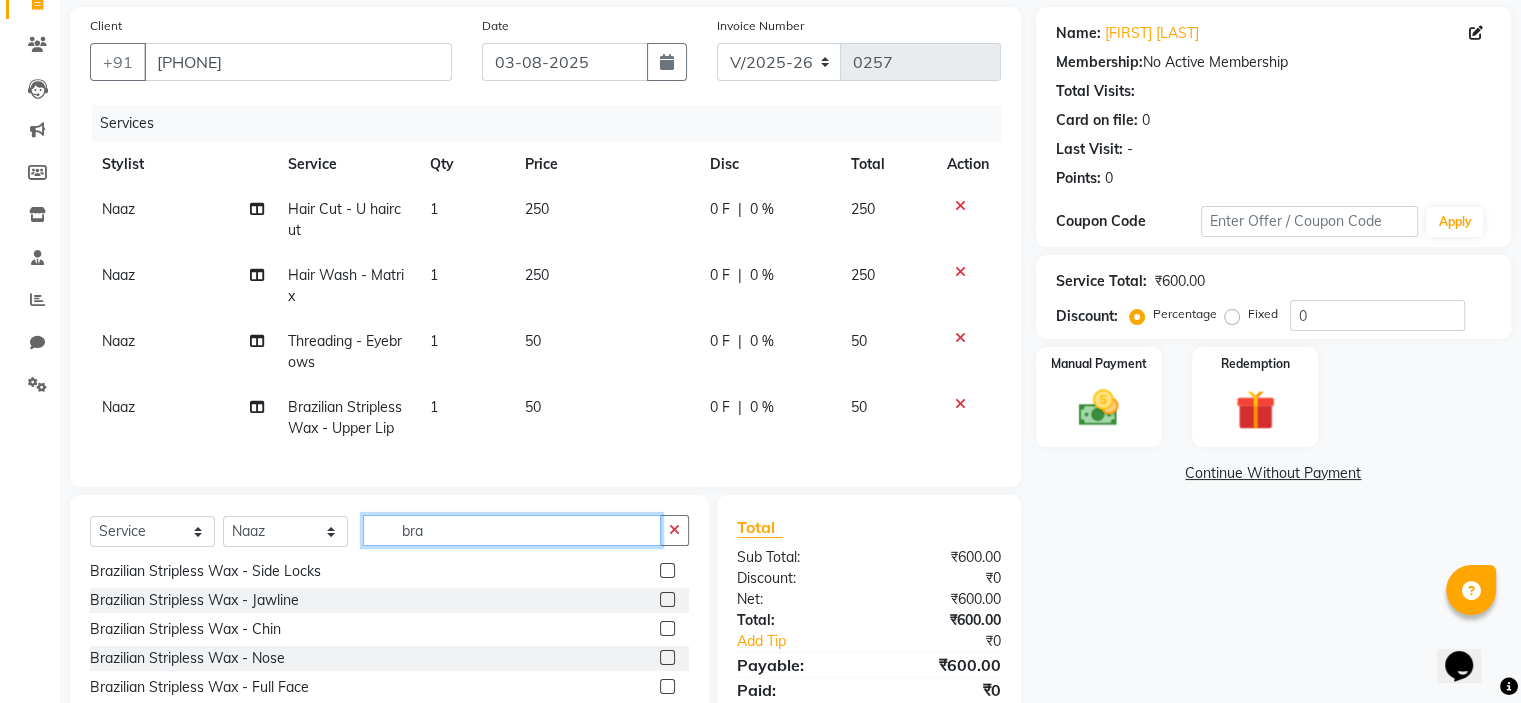click on "bra" 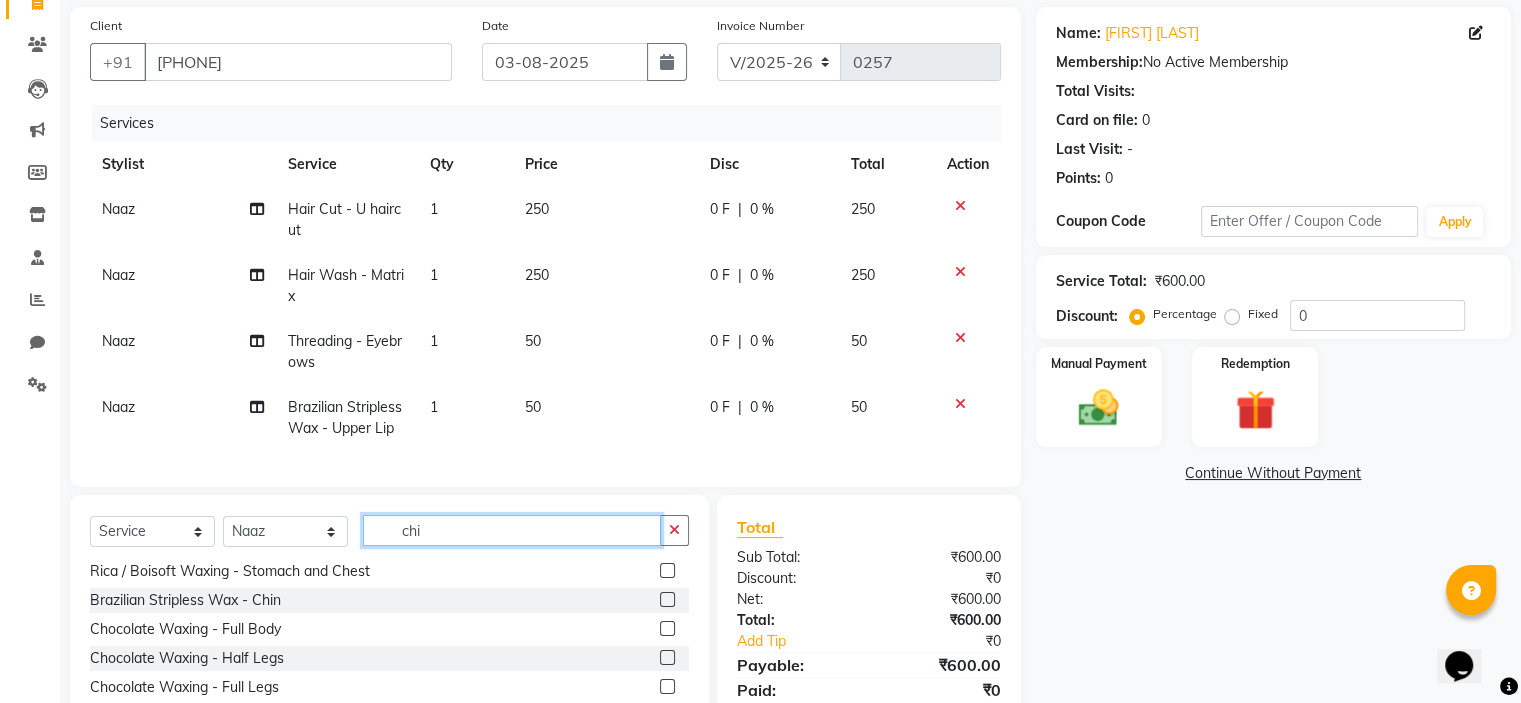 scroll, scrollTop: 0, scrollLeft: 0, axis: both 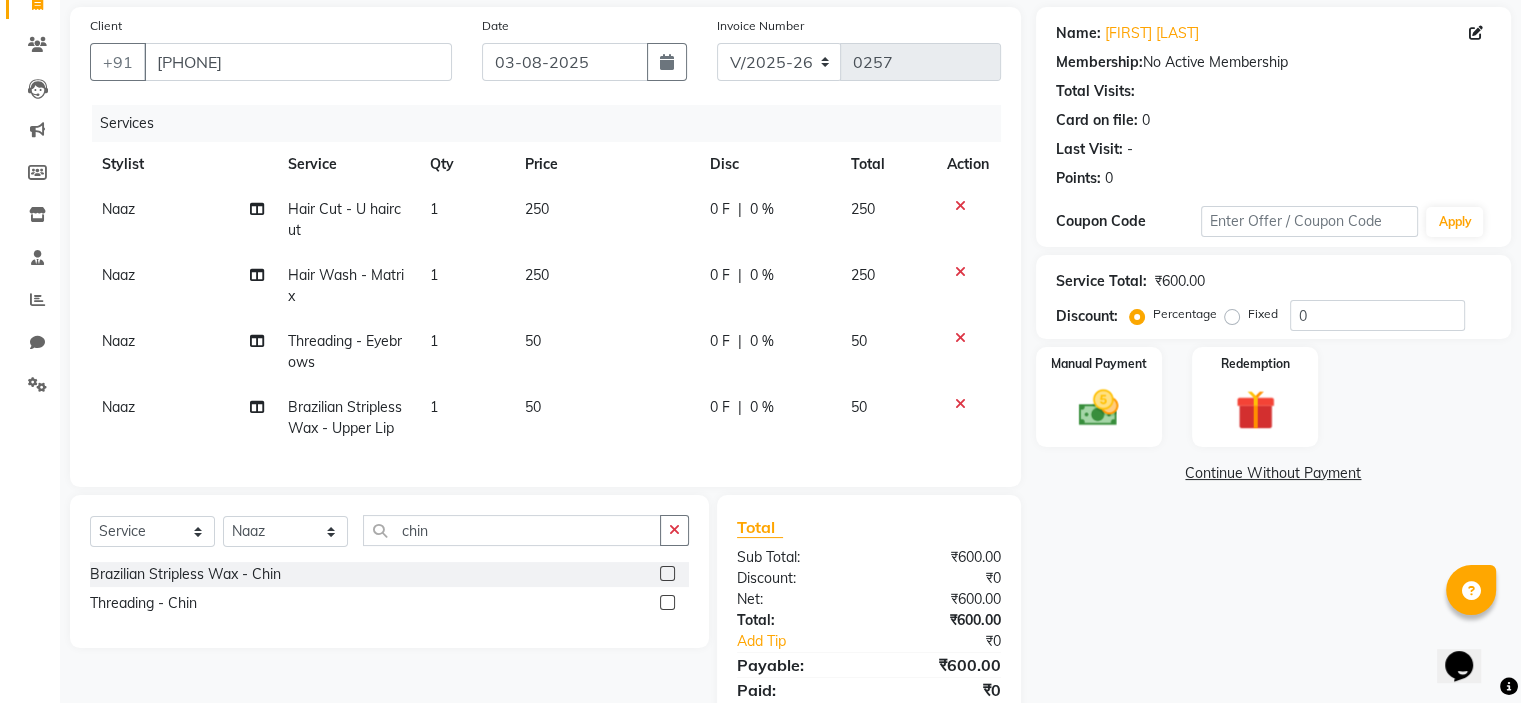 click 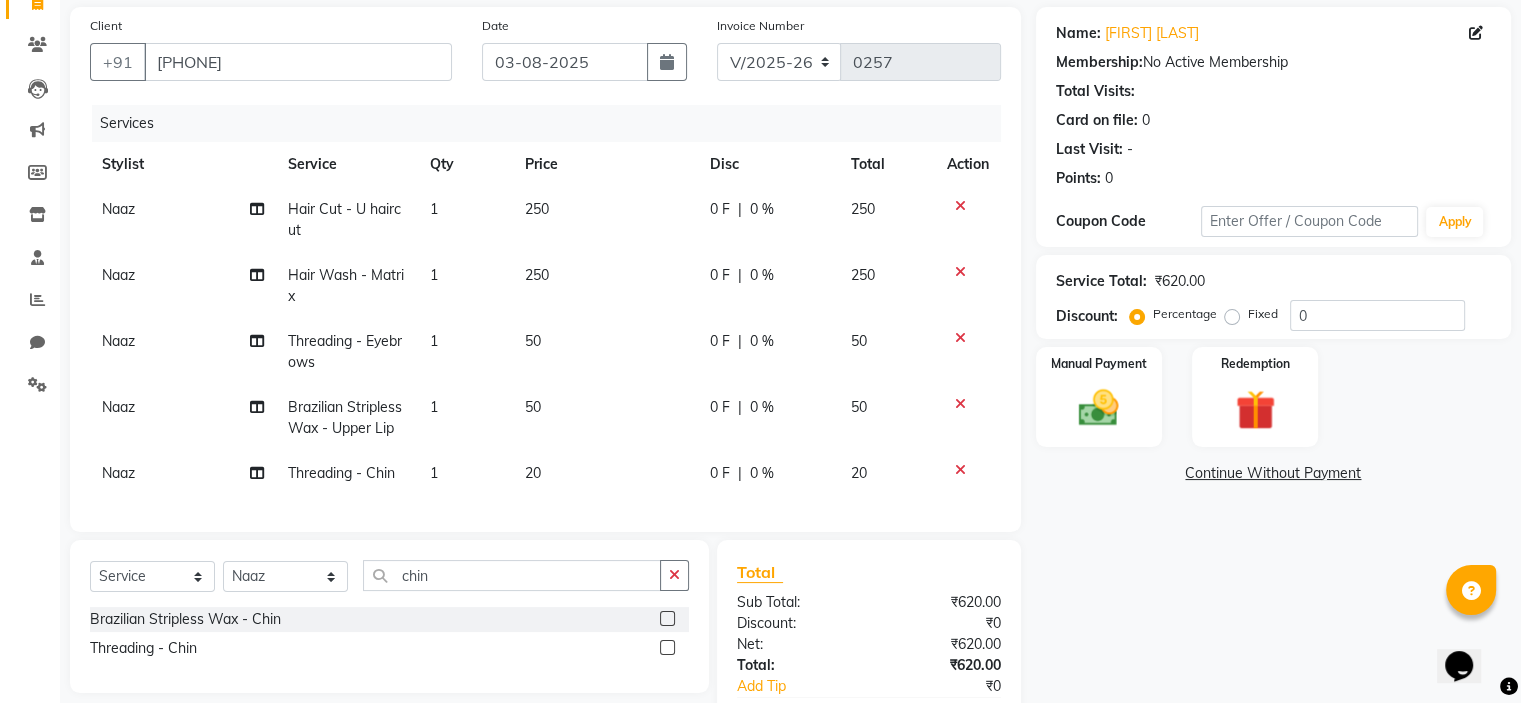 scroll, scrollTop: 277, scrollLeft: 0, axis: vertical 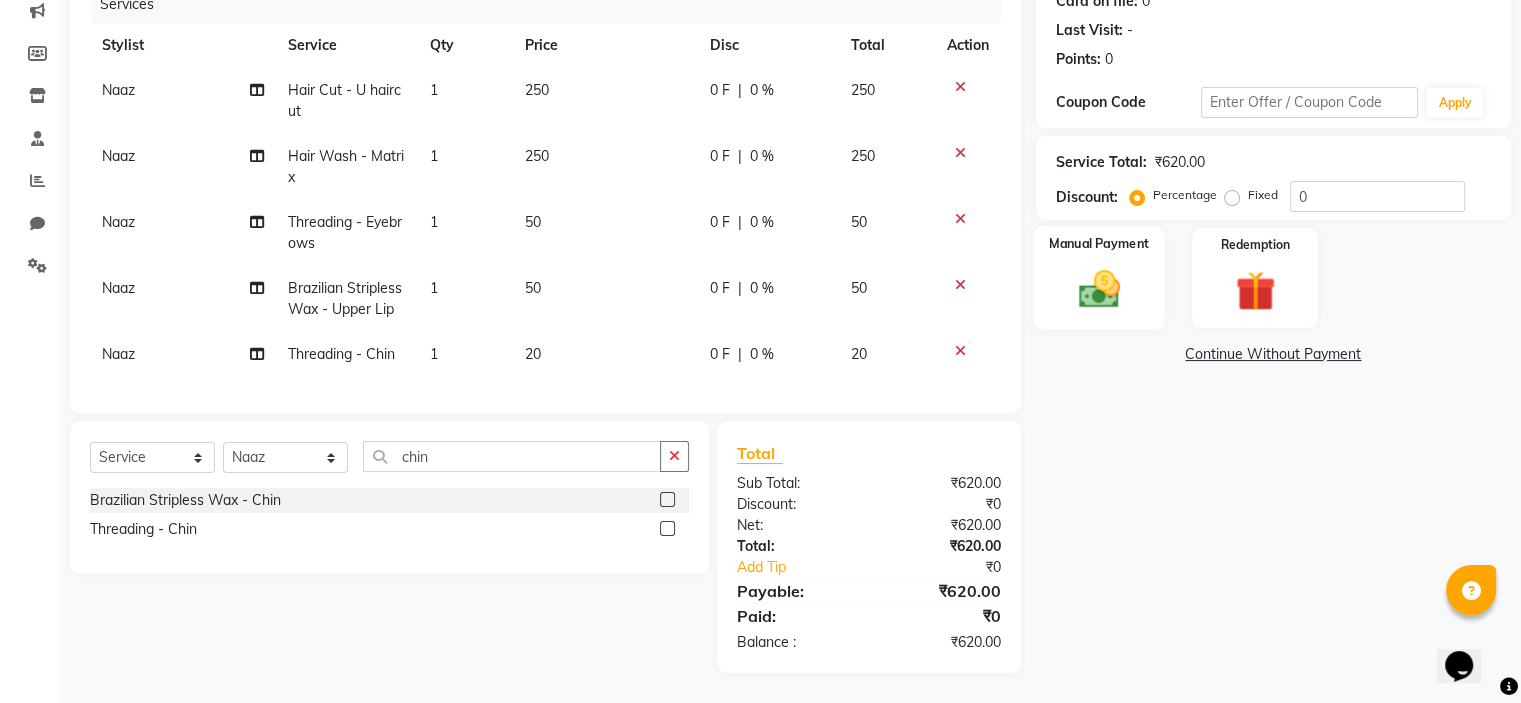 click on "Manual Payment" 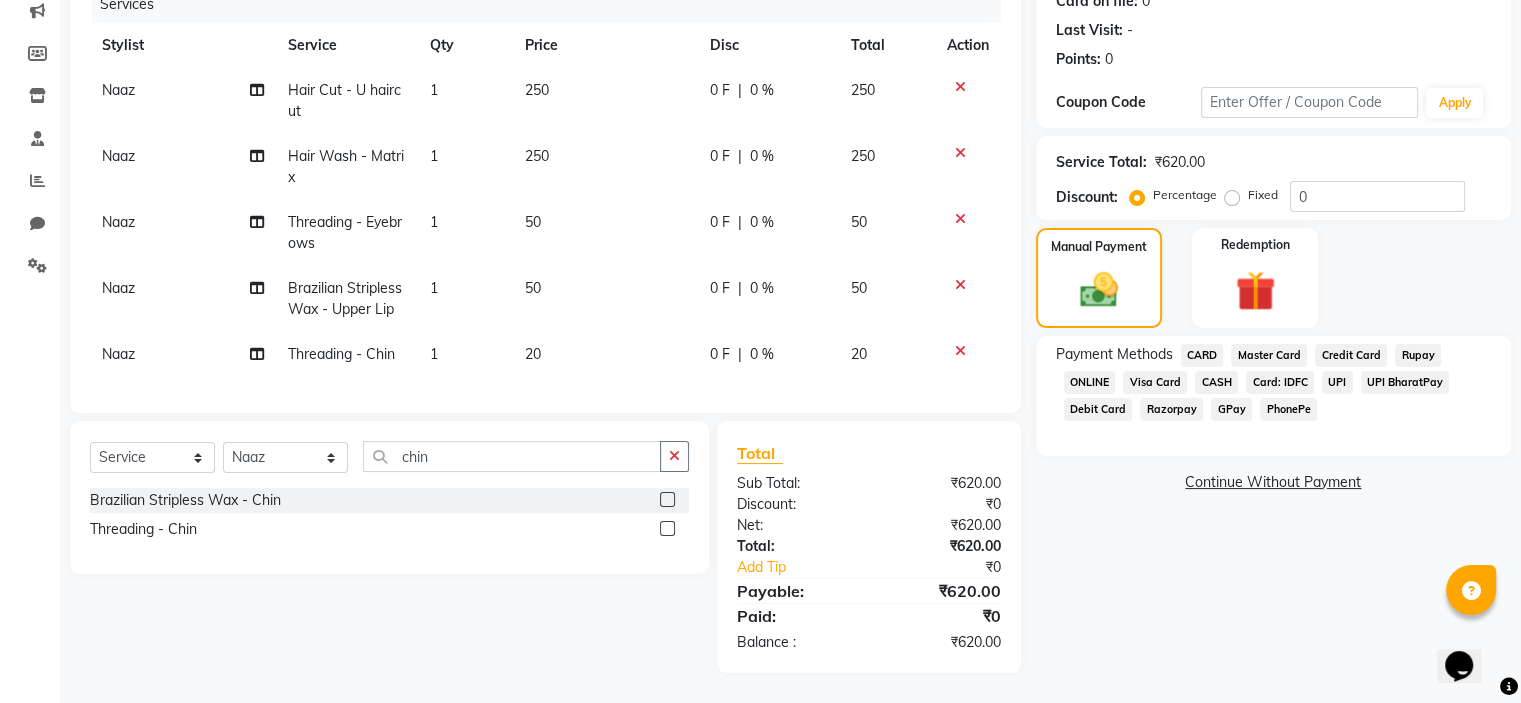 click on "GPay" 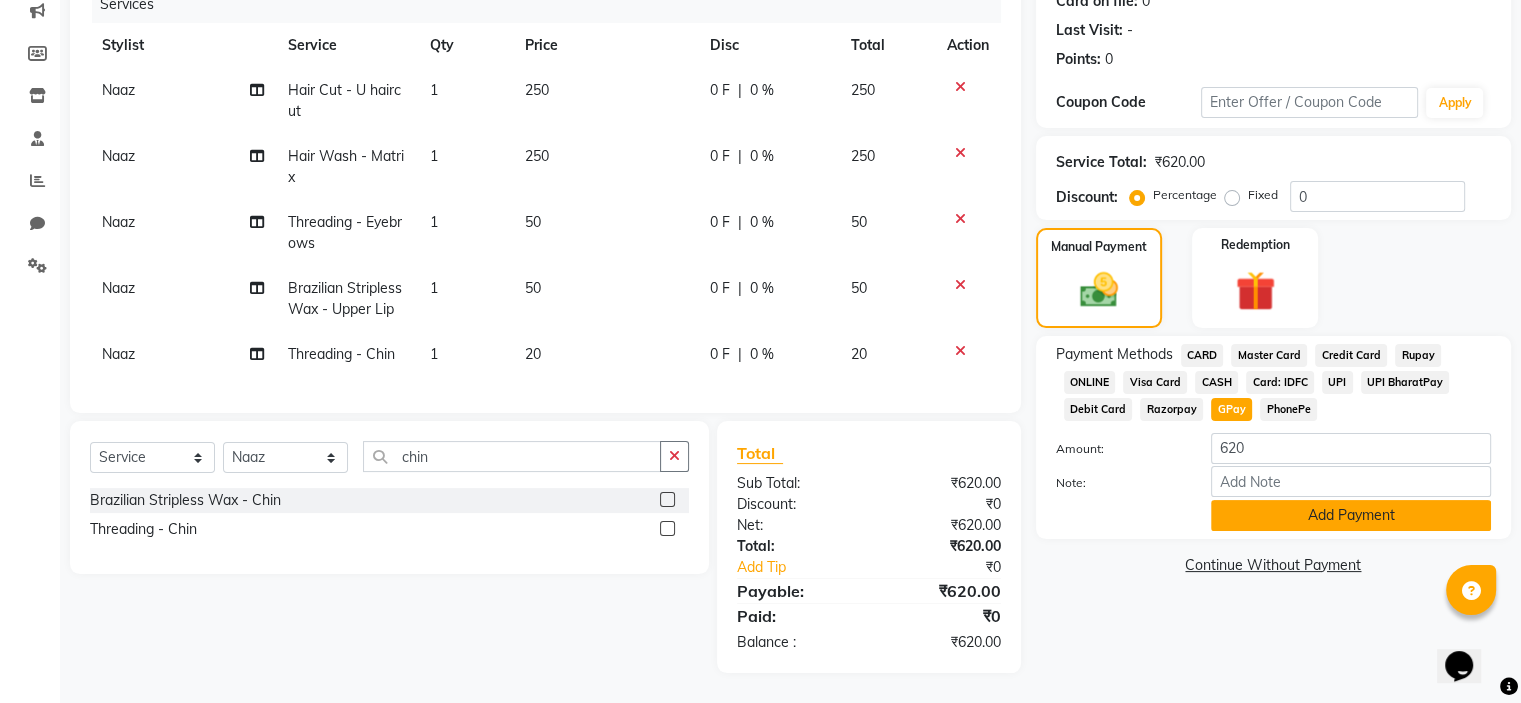 click on "Add Payment" 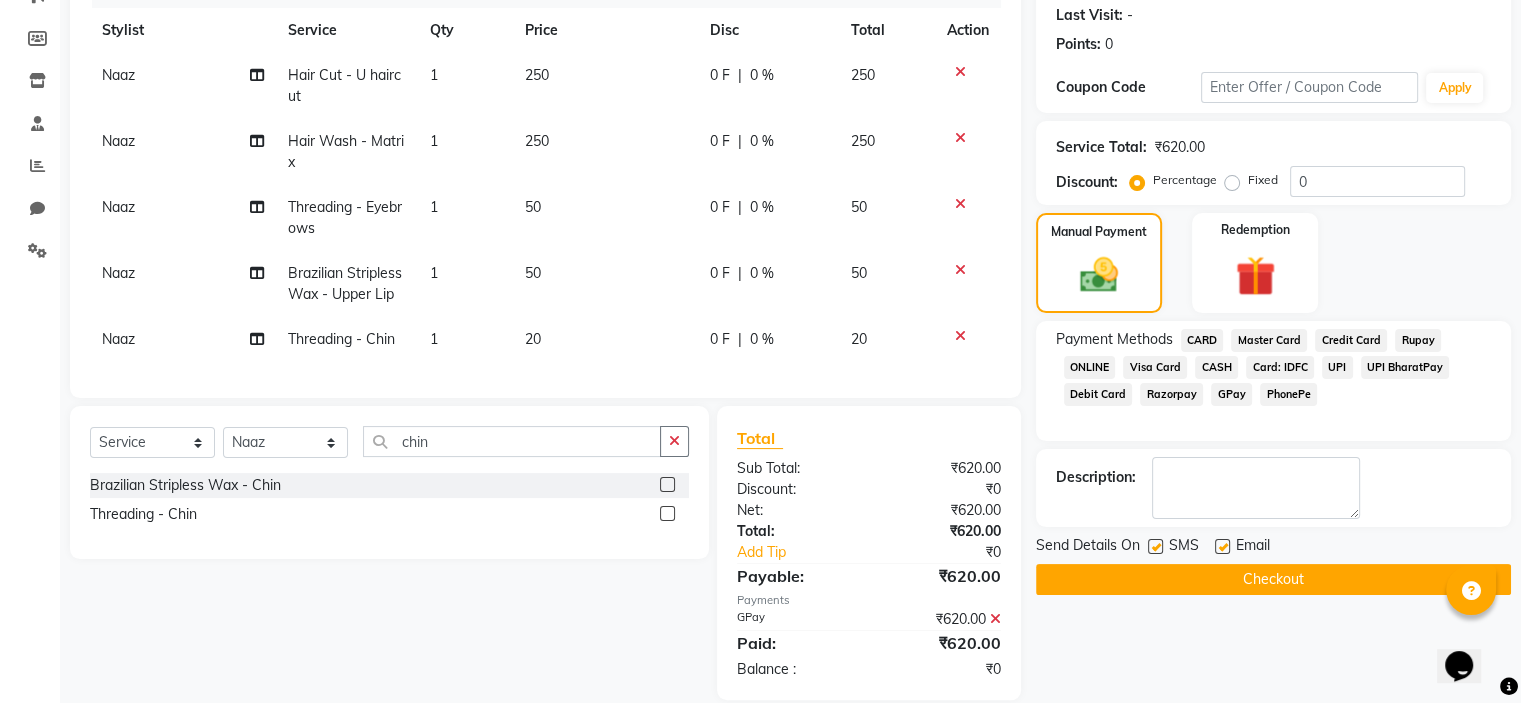 click 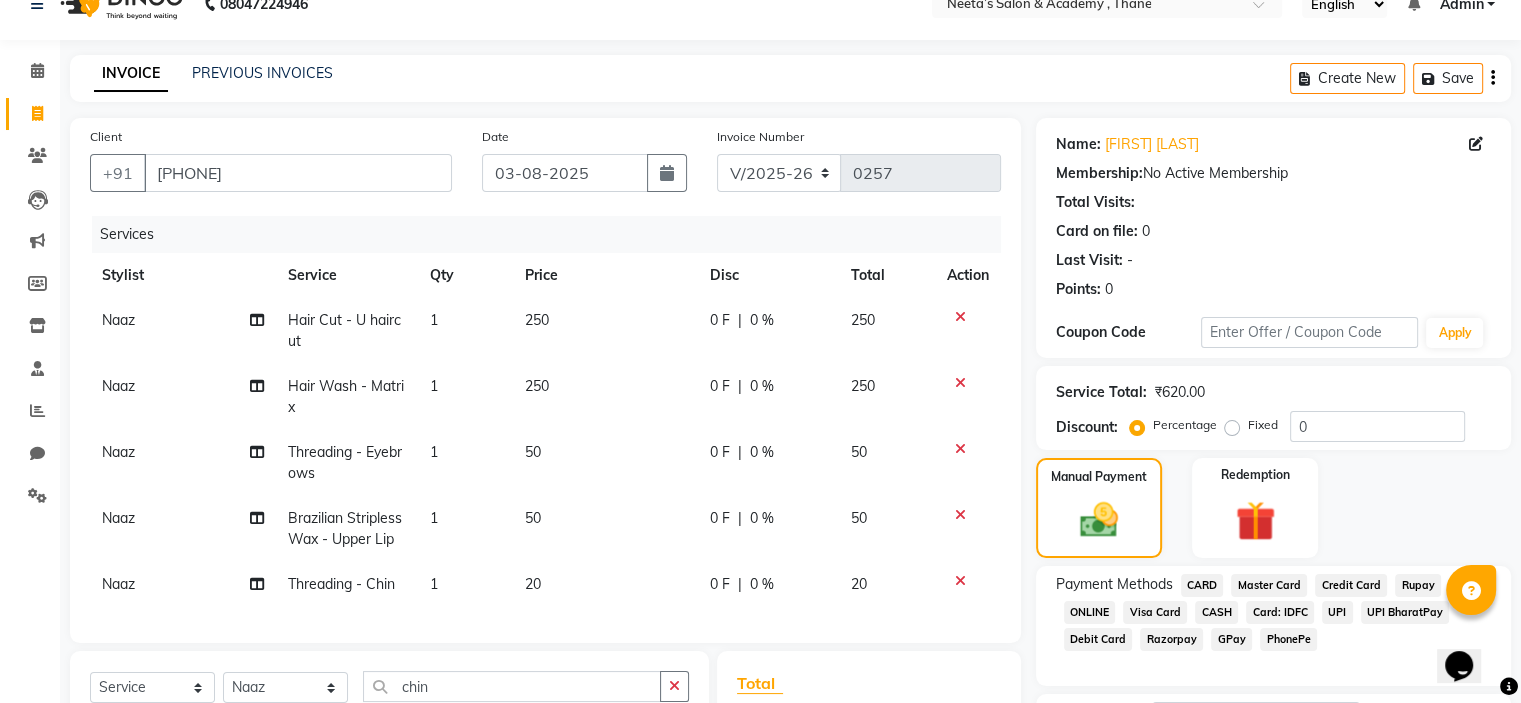 scroll, scrollTop: 209, scrollLeft: 0, axis: vertical 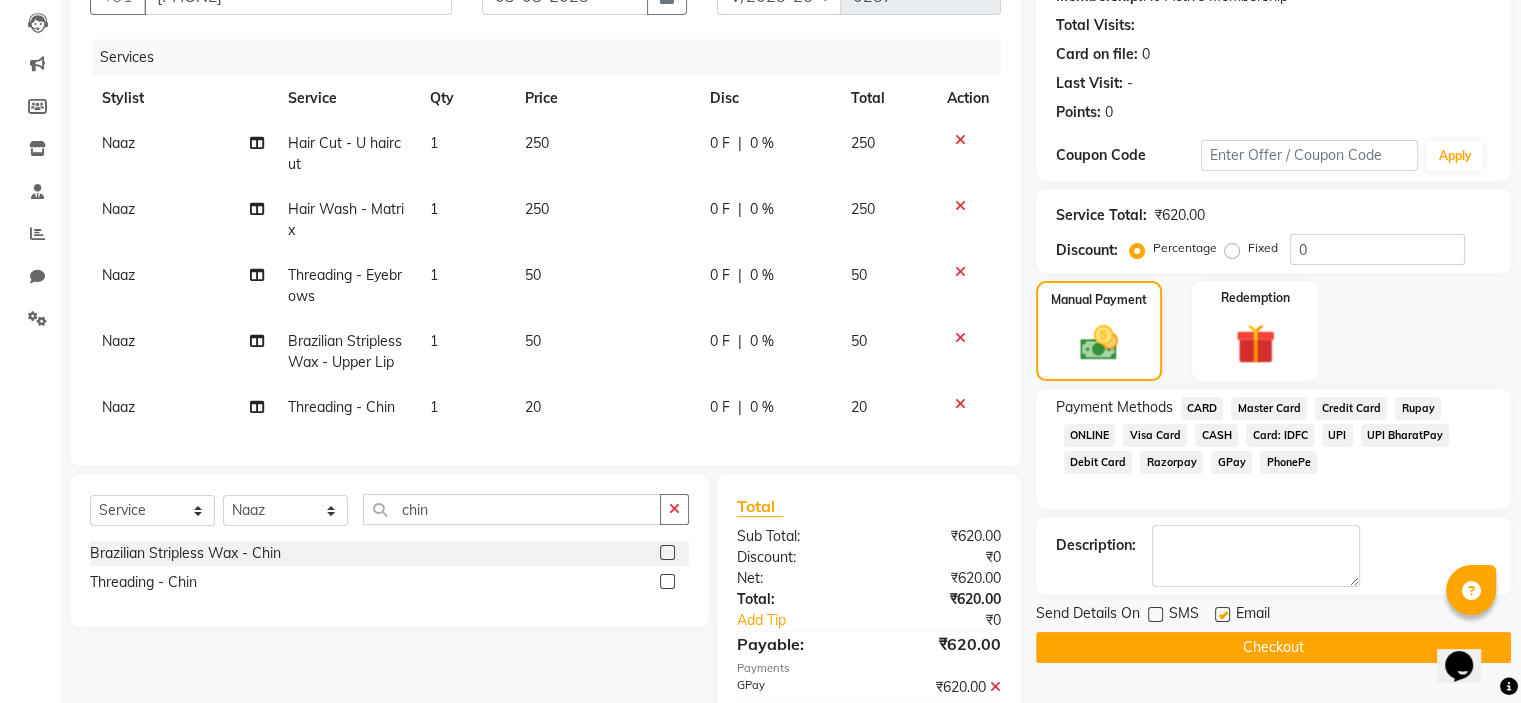 click on "Checkout" 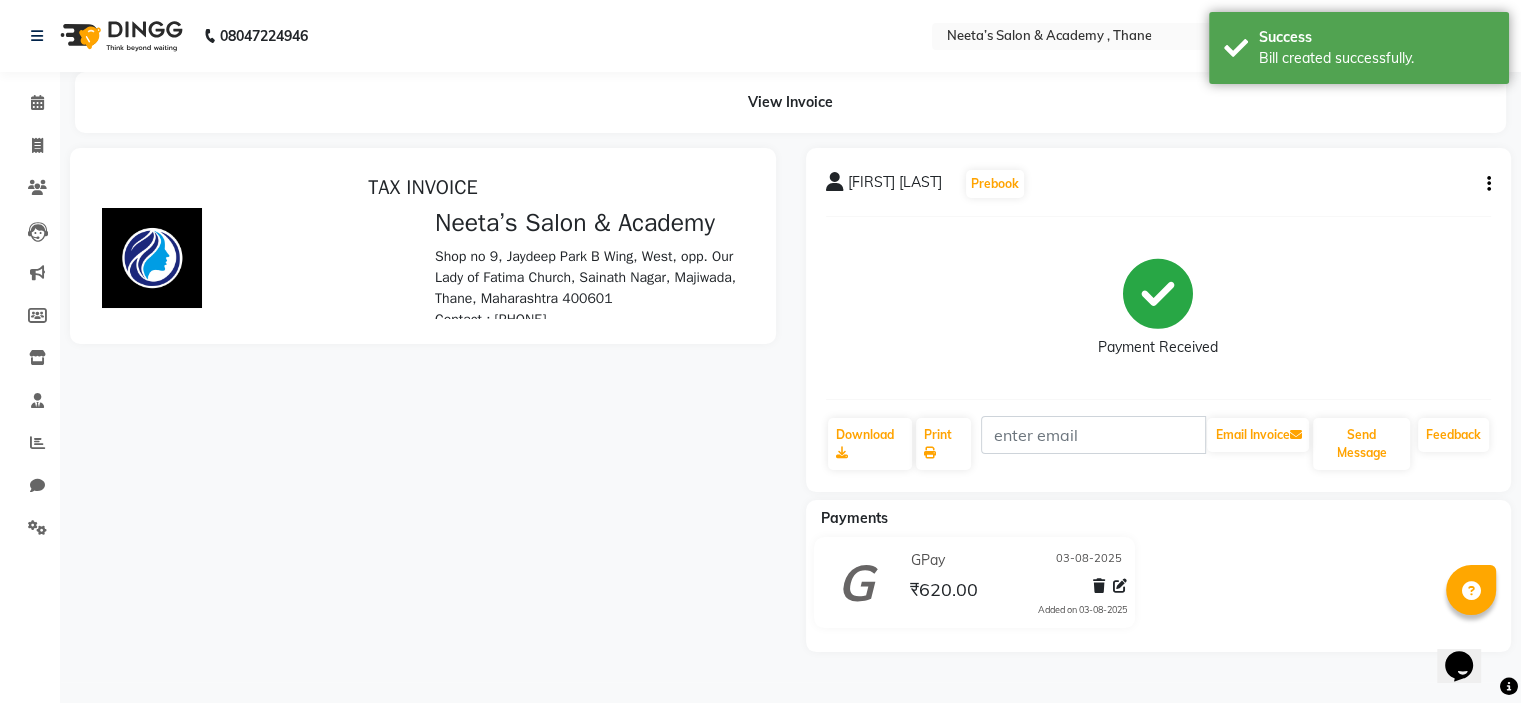 scroll, scrollTop: 0, scrollLeft: 0, axis: both 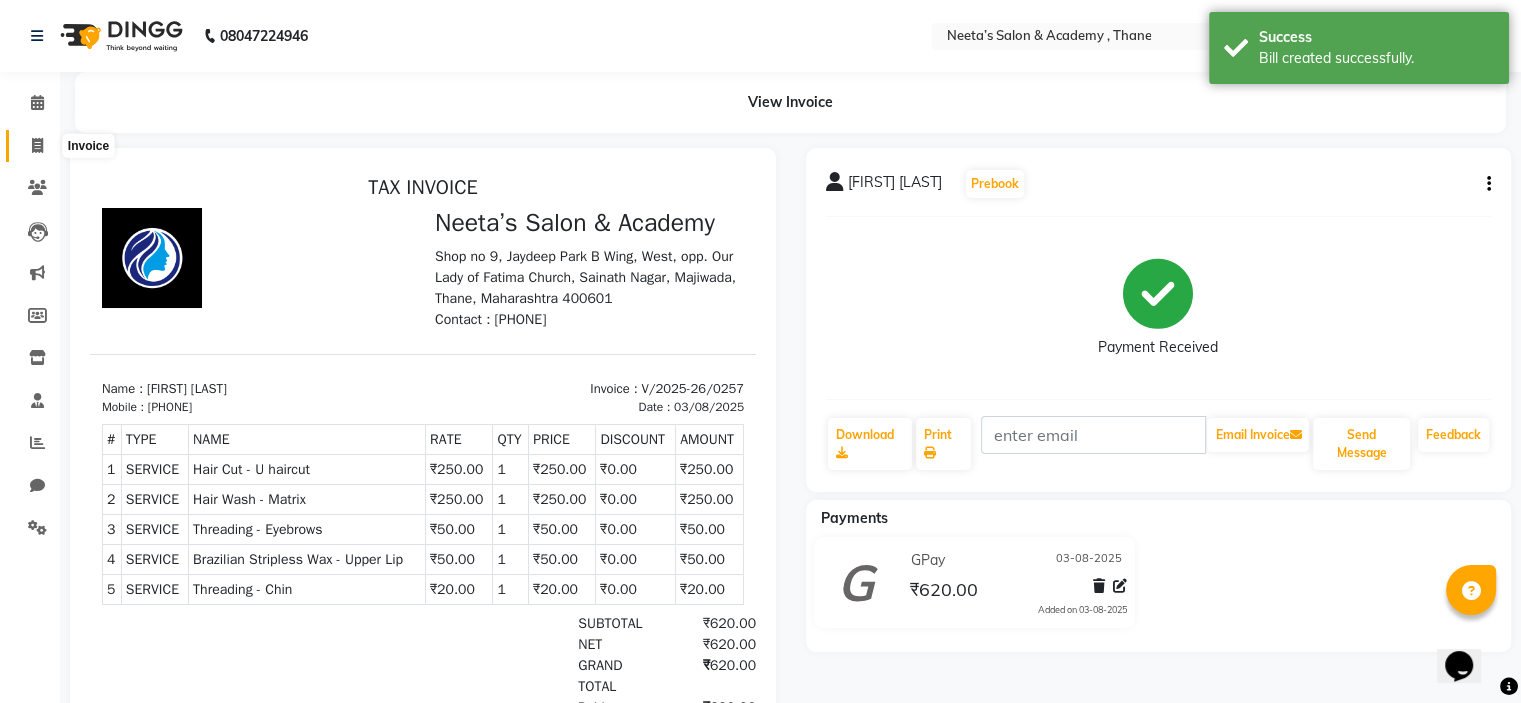 click 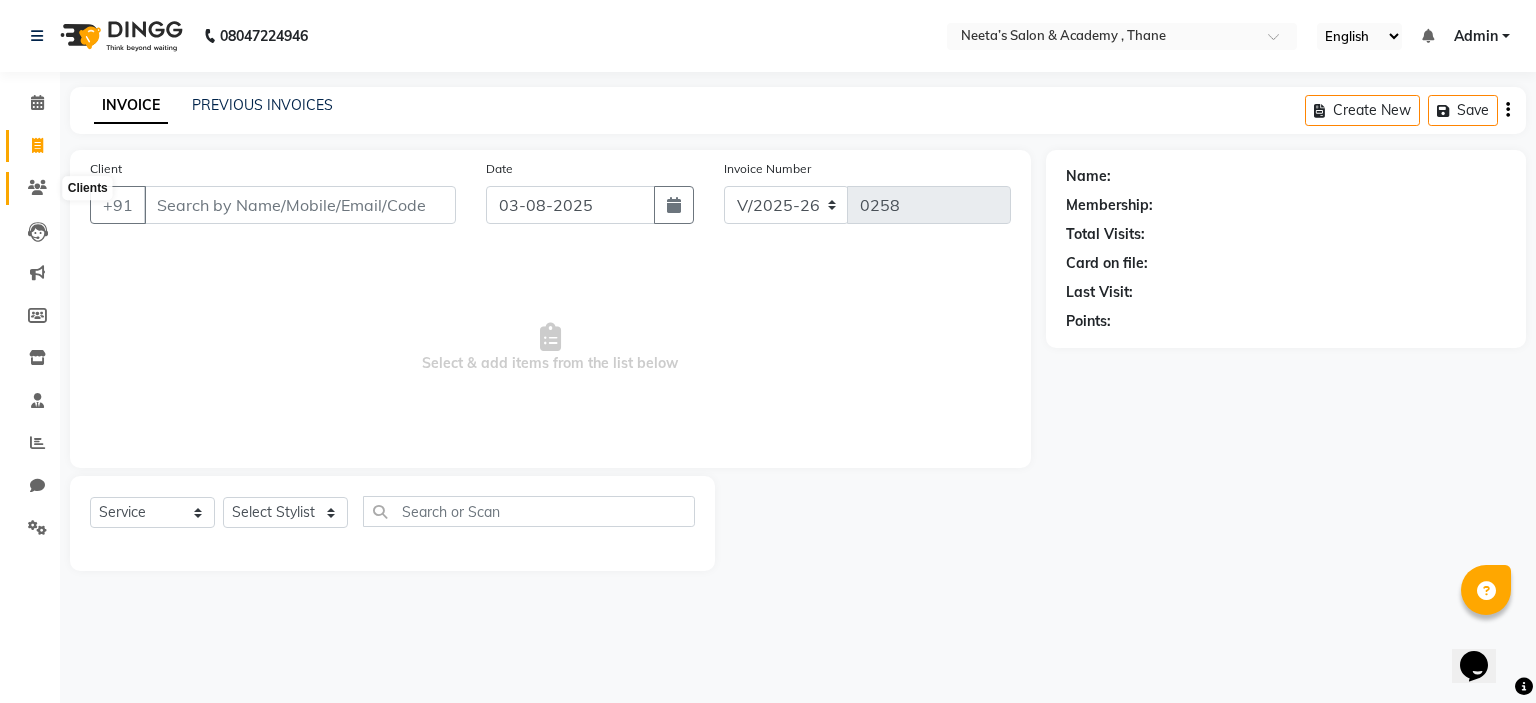 click 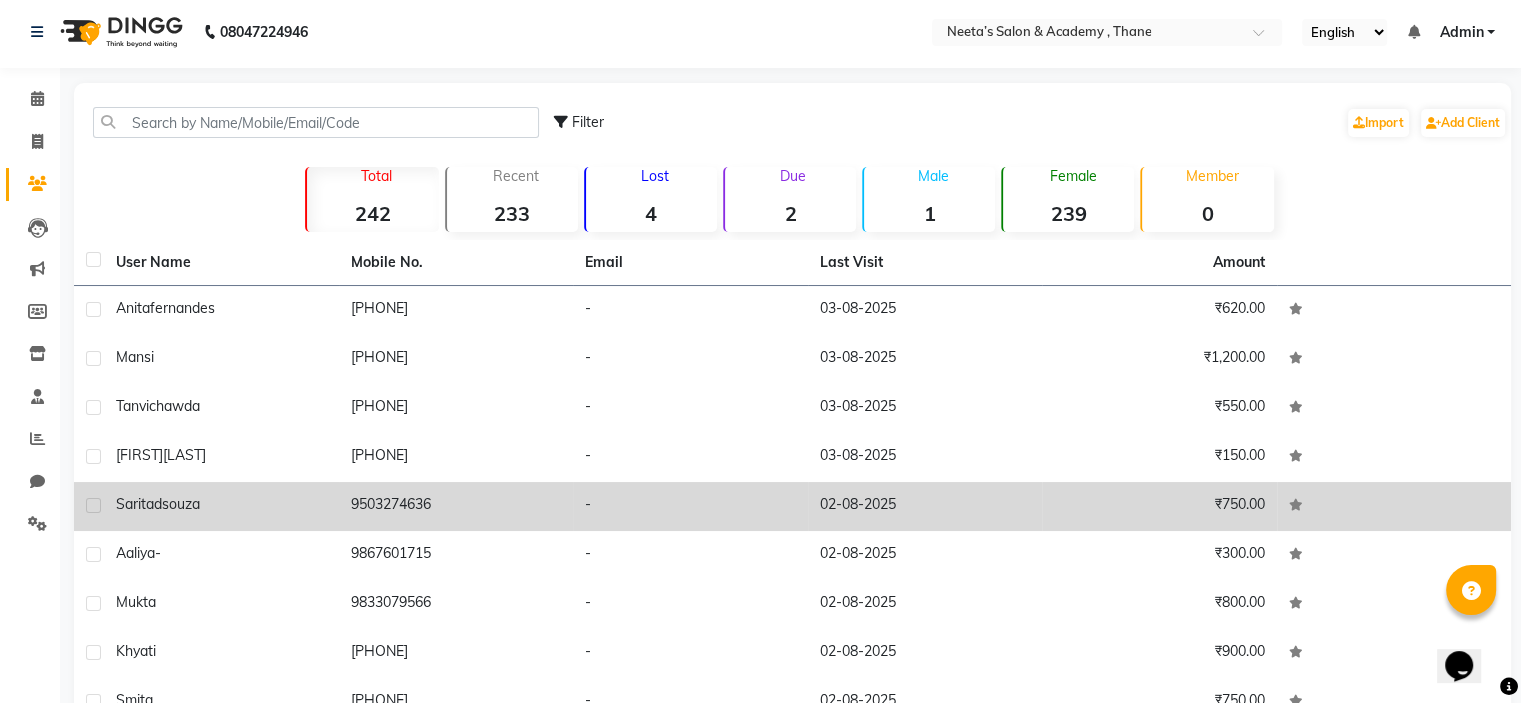 scroll, scrollTop: 0, scrollLeft: 0, axis: both 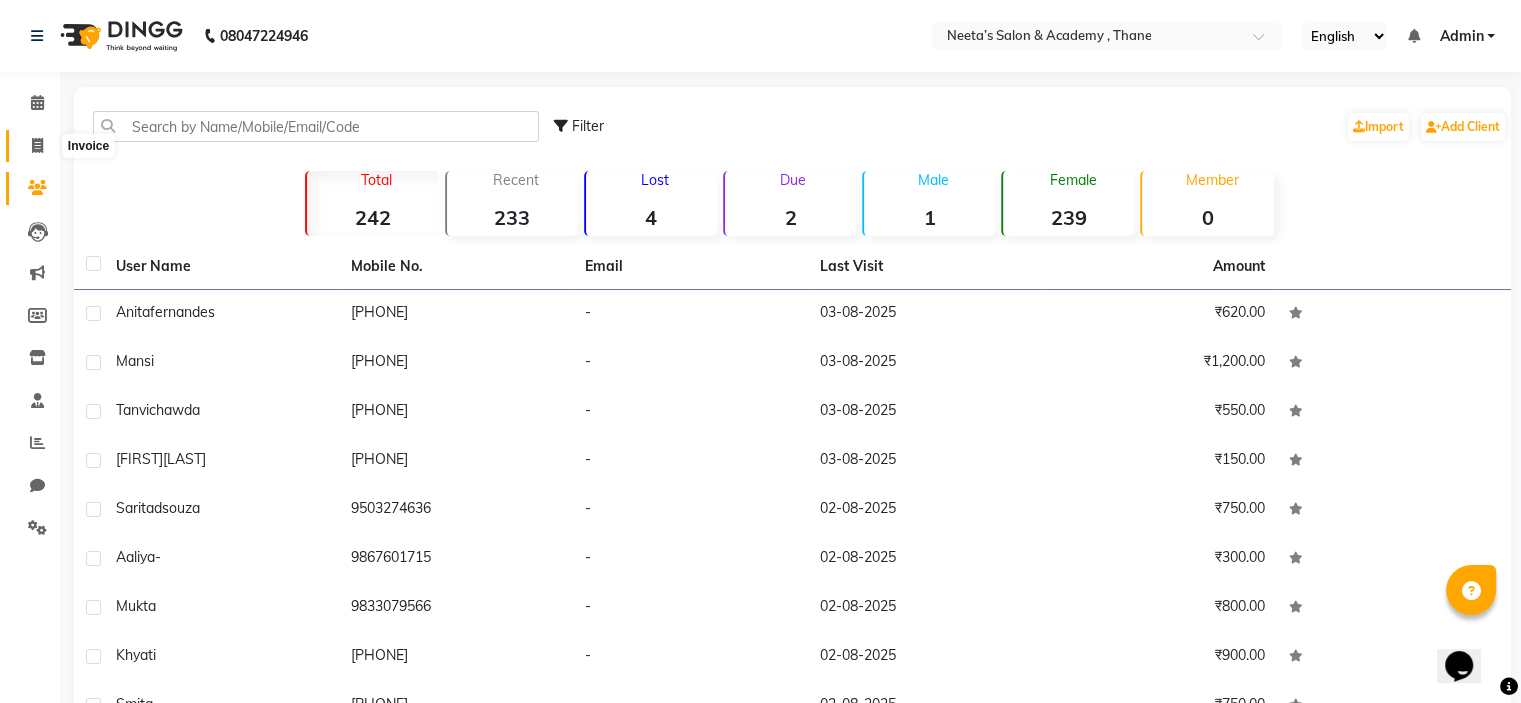 click 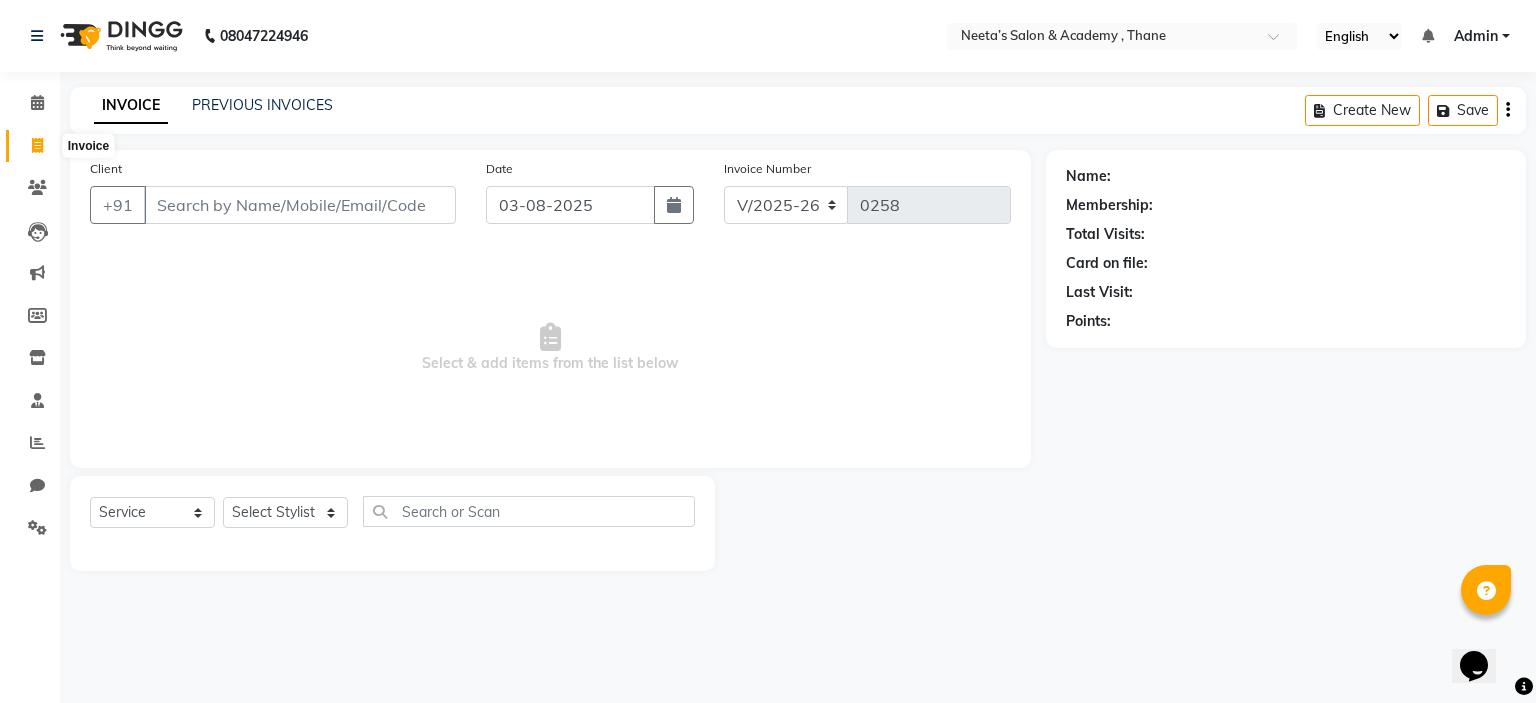 click 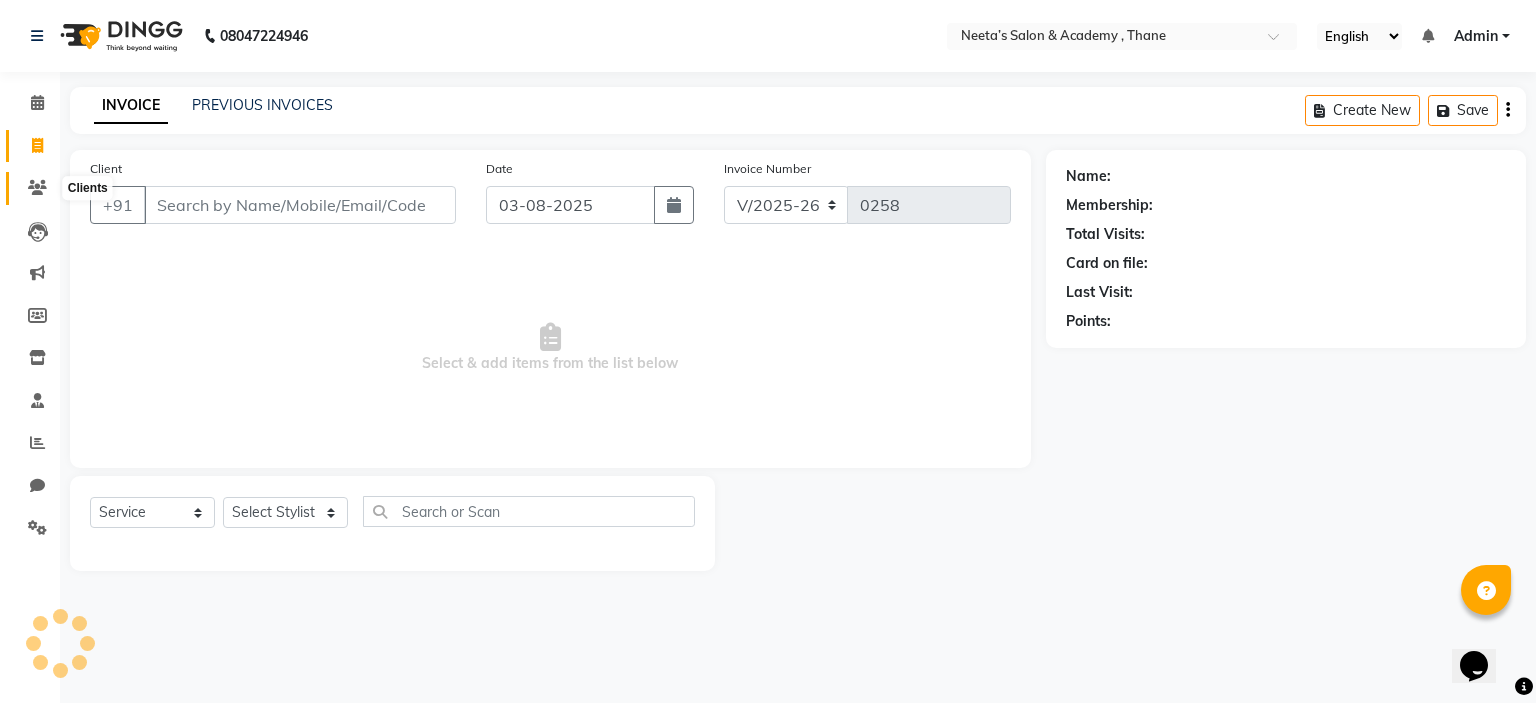 click 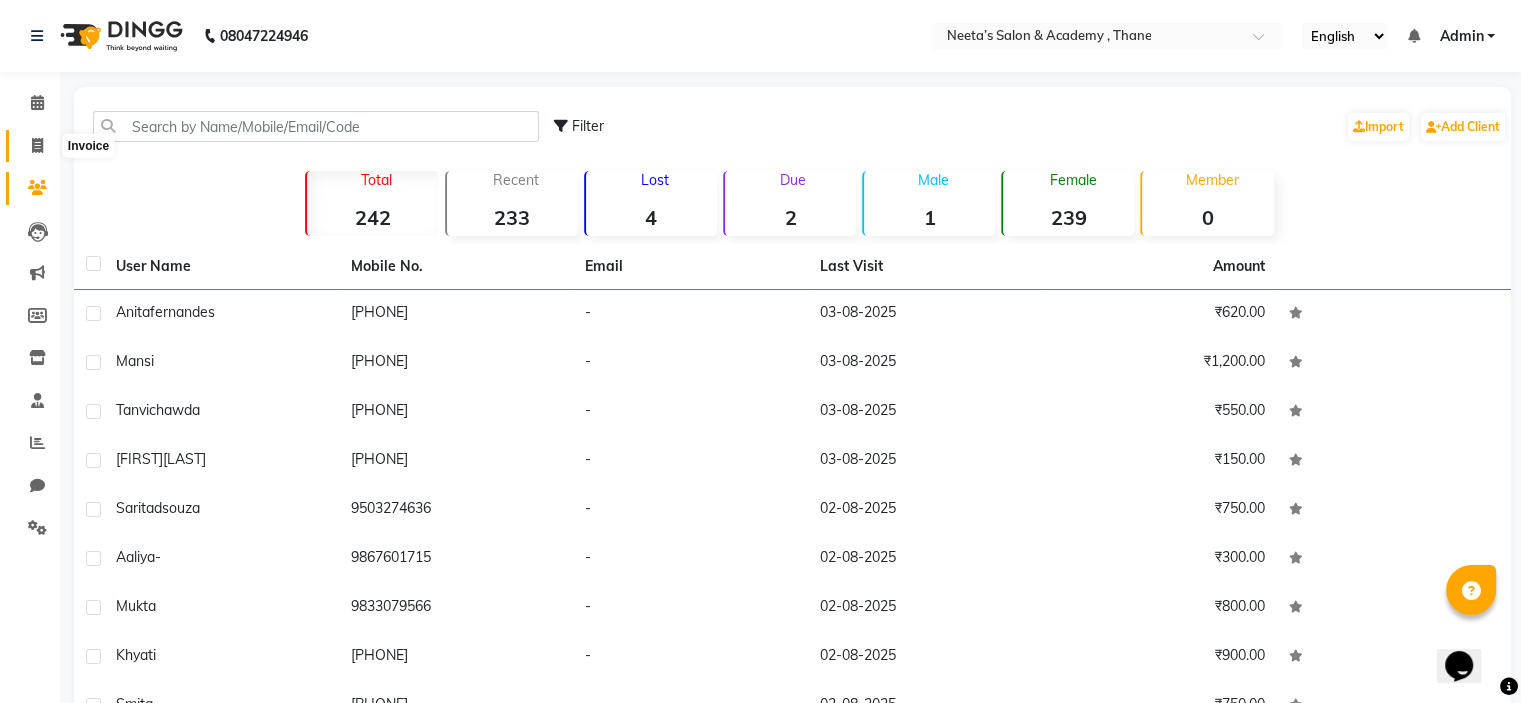 click 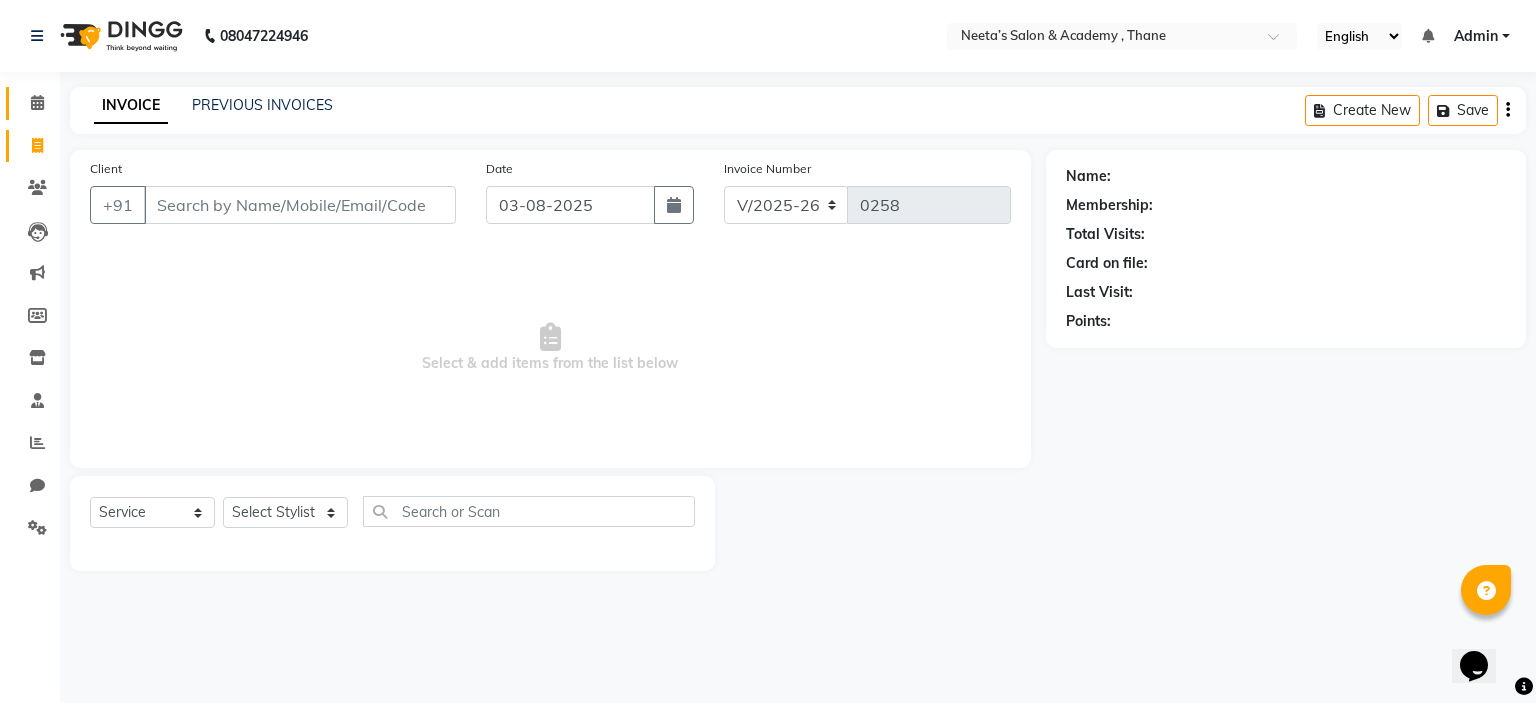 click on "Calendar" 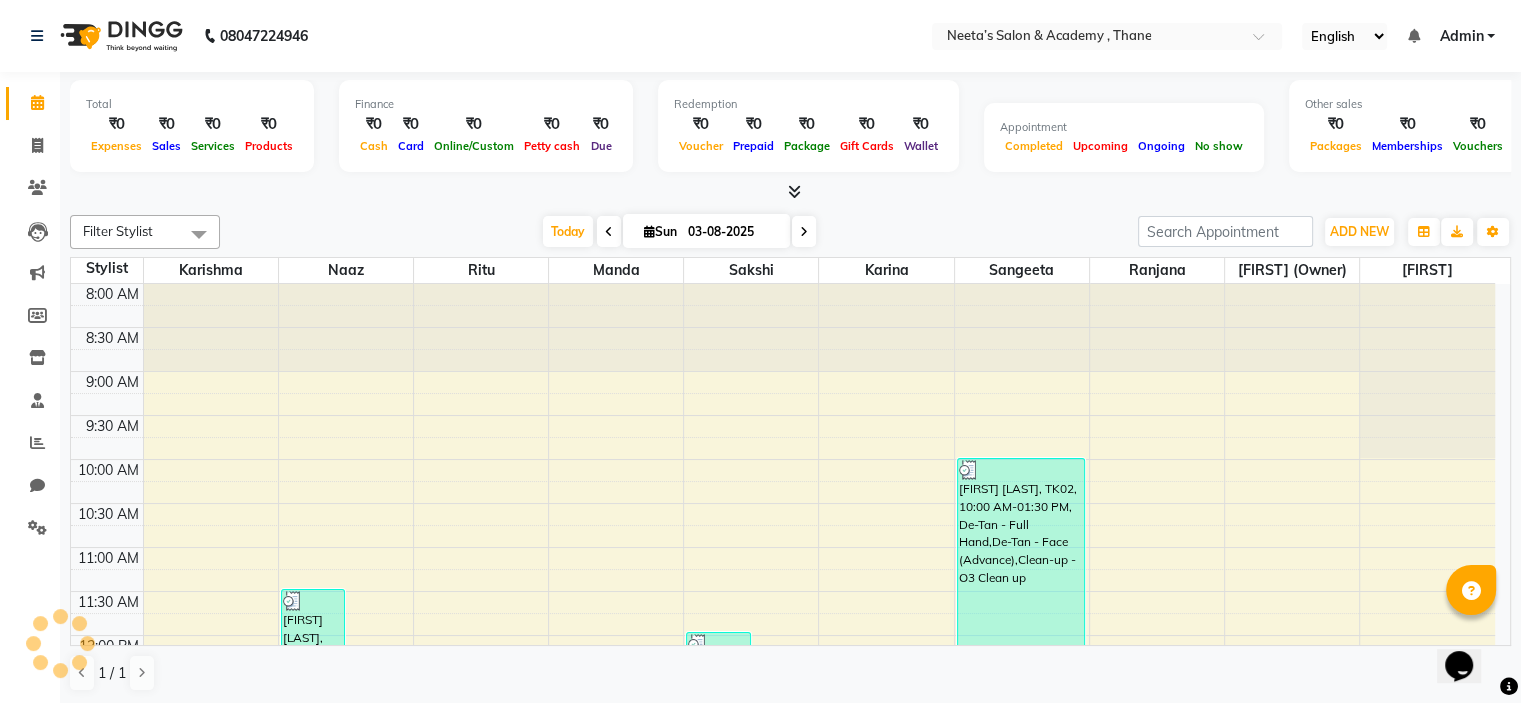 scroll, scrollTop: 0, scrollLeft: 0, axis: both 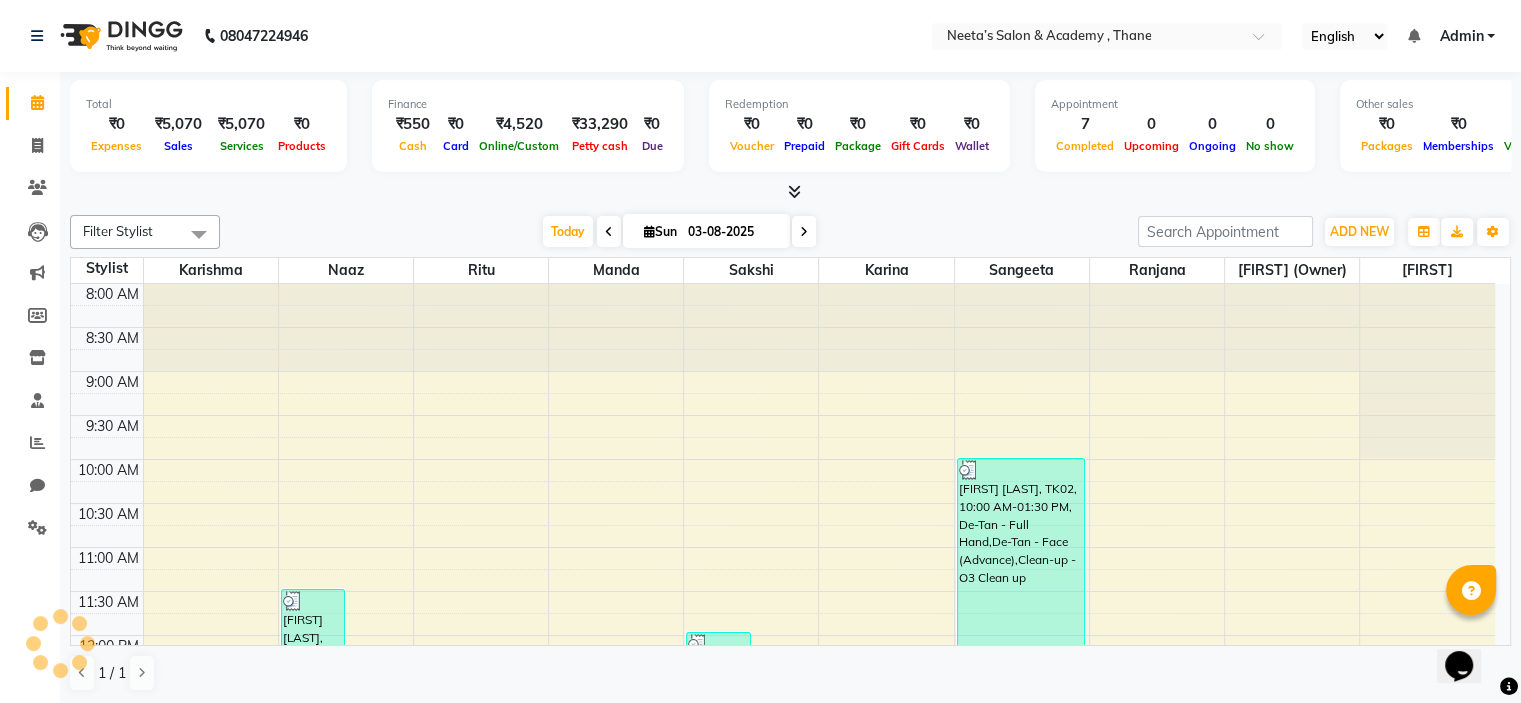 click at bounding box center (609, 232) 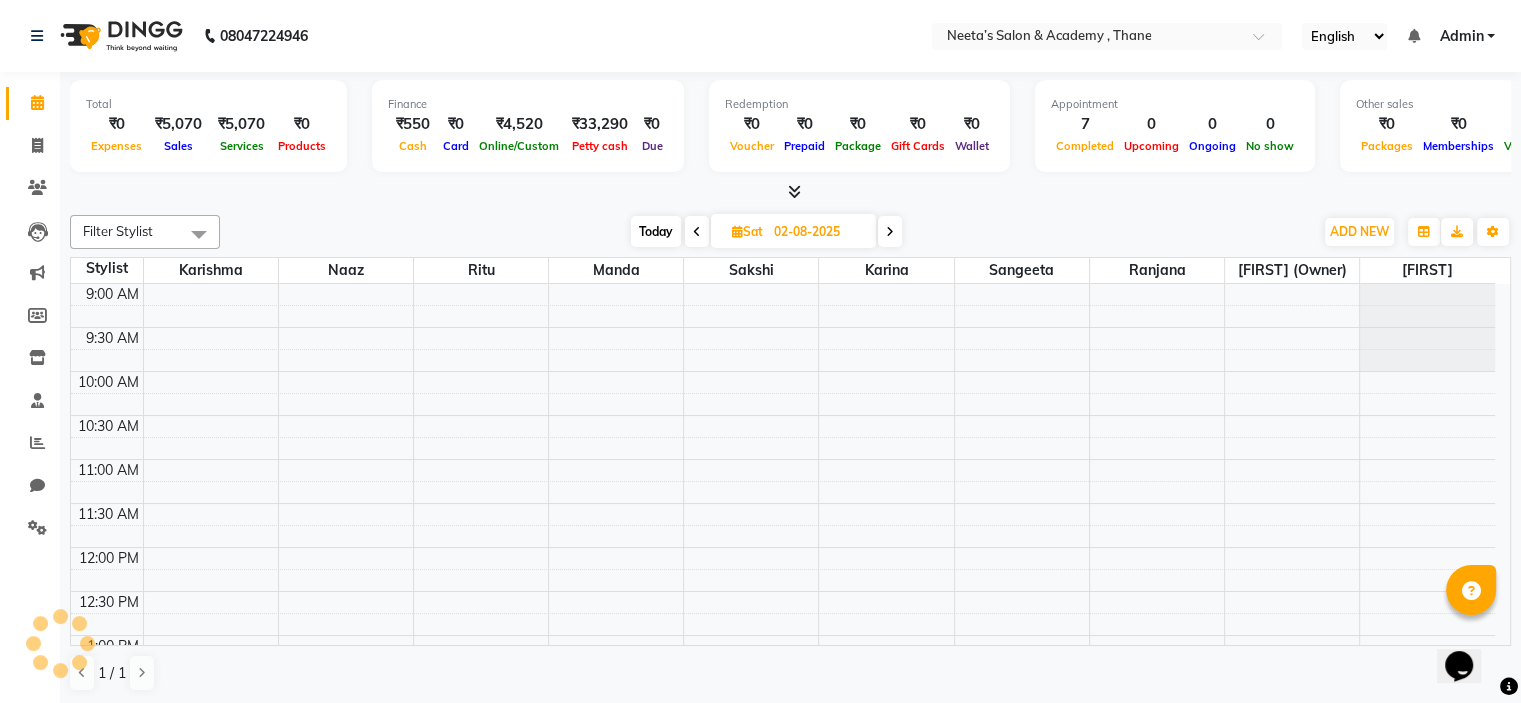 scroll, scrollTop: 436, scrollLeft: 0, axis: vertical 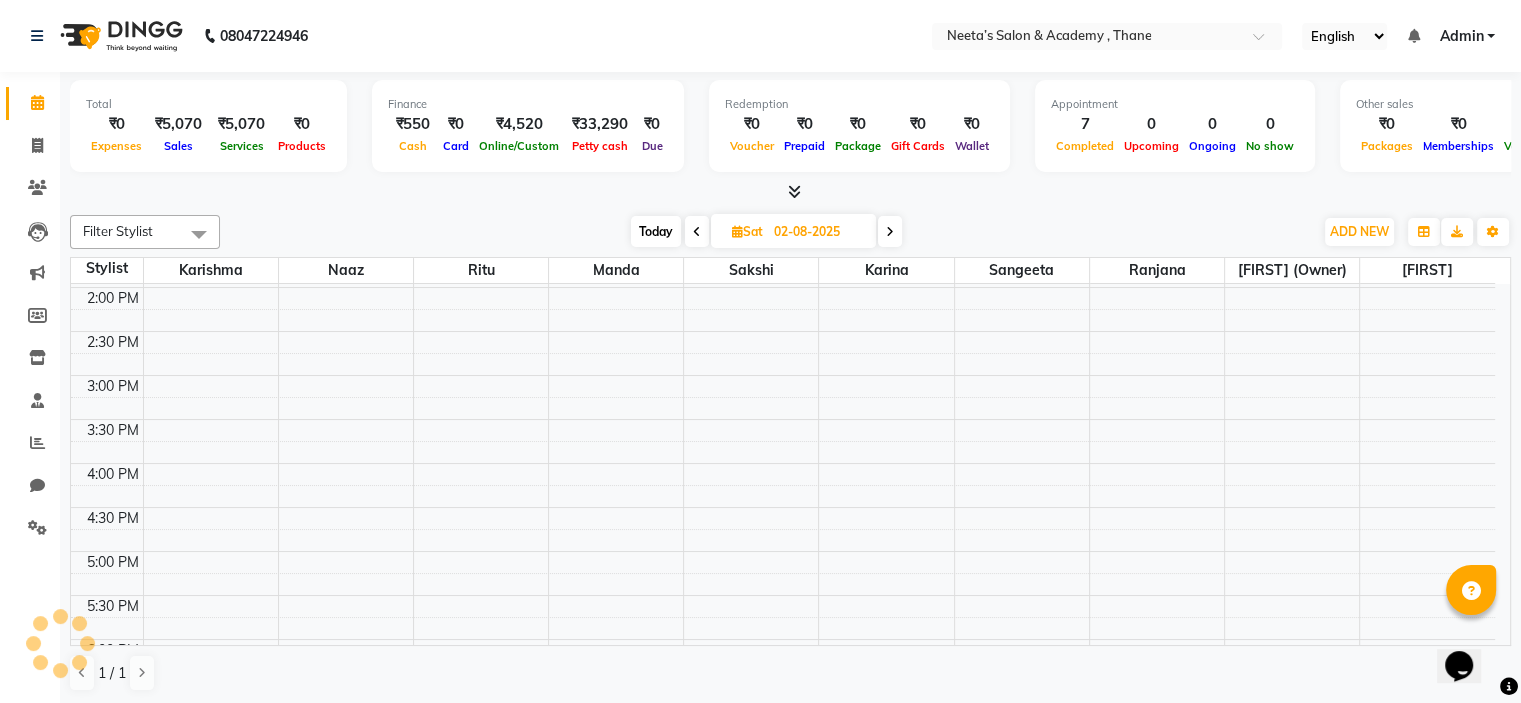 click on "Today  Sat 02-08-2025" at bounding box center (766, 232) 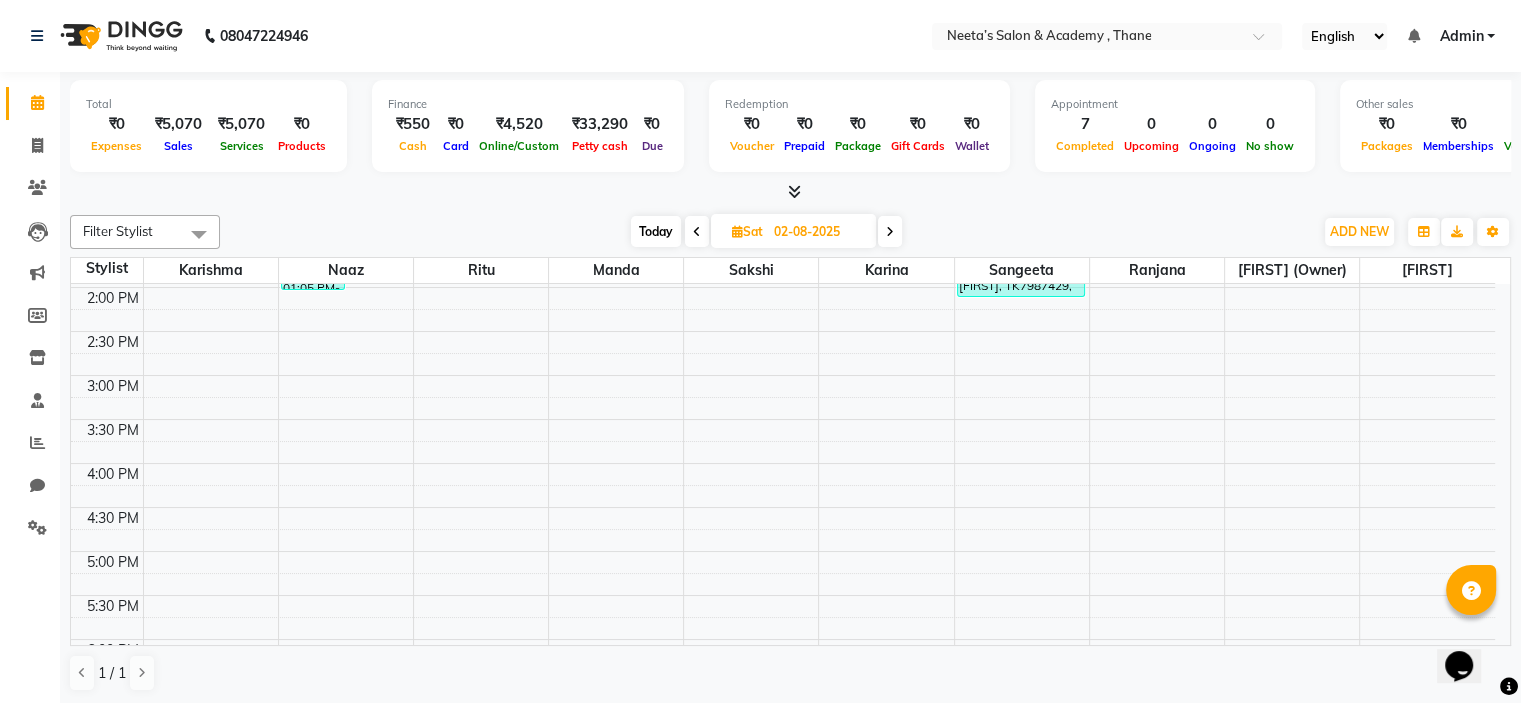 click at bounding box center (697, 231) 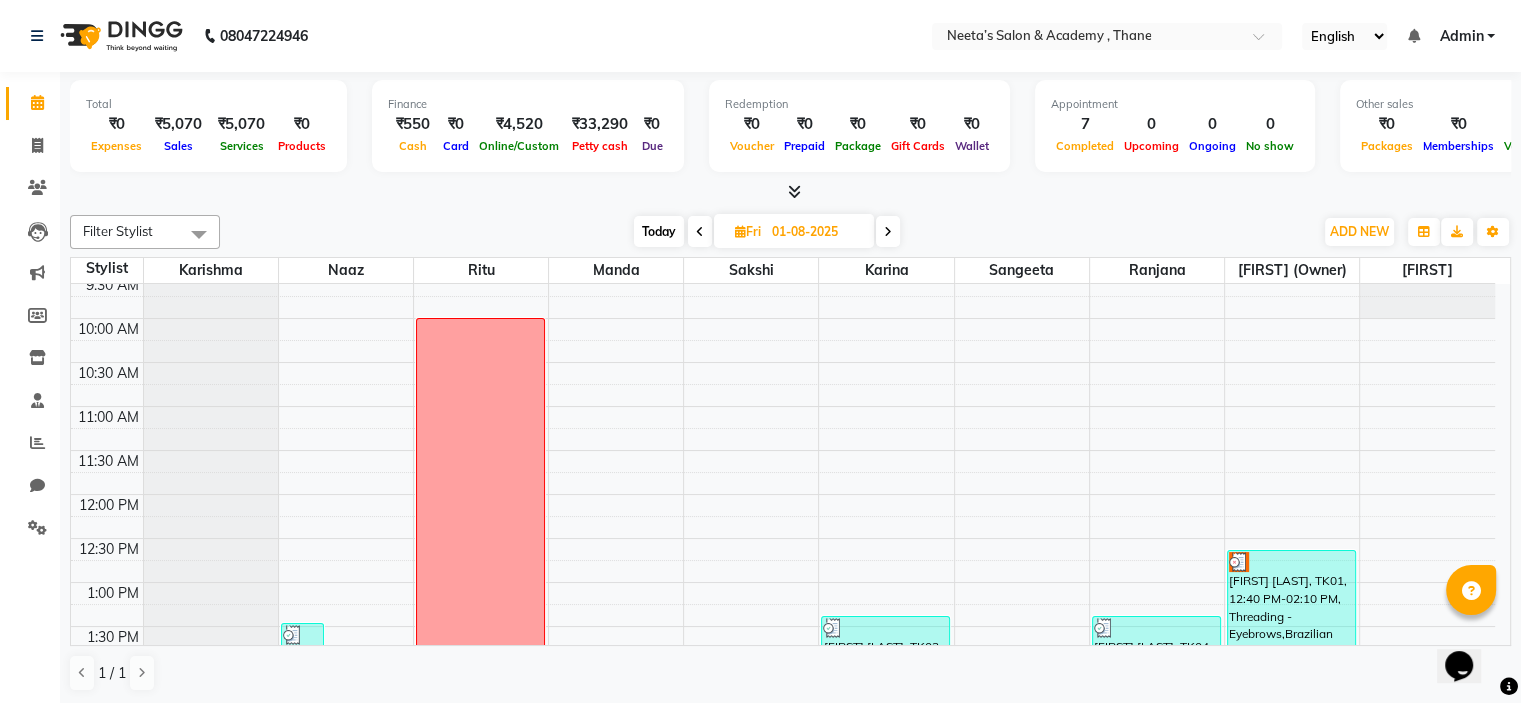 scroll, scrollTop: 140, scrollLeft: 0, axis: vertical 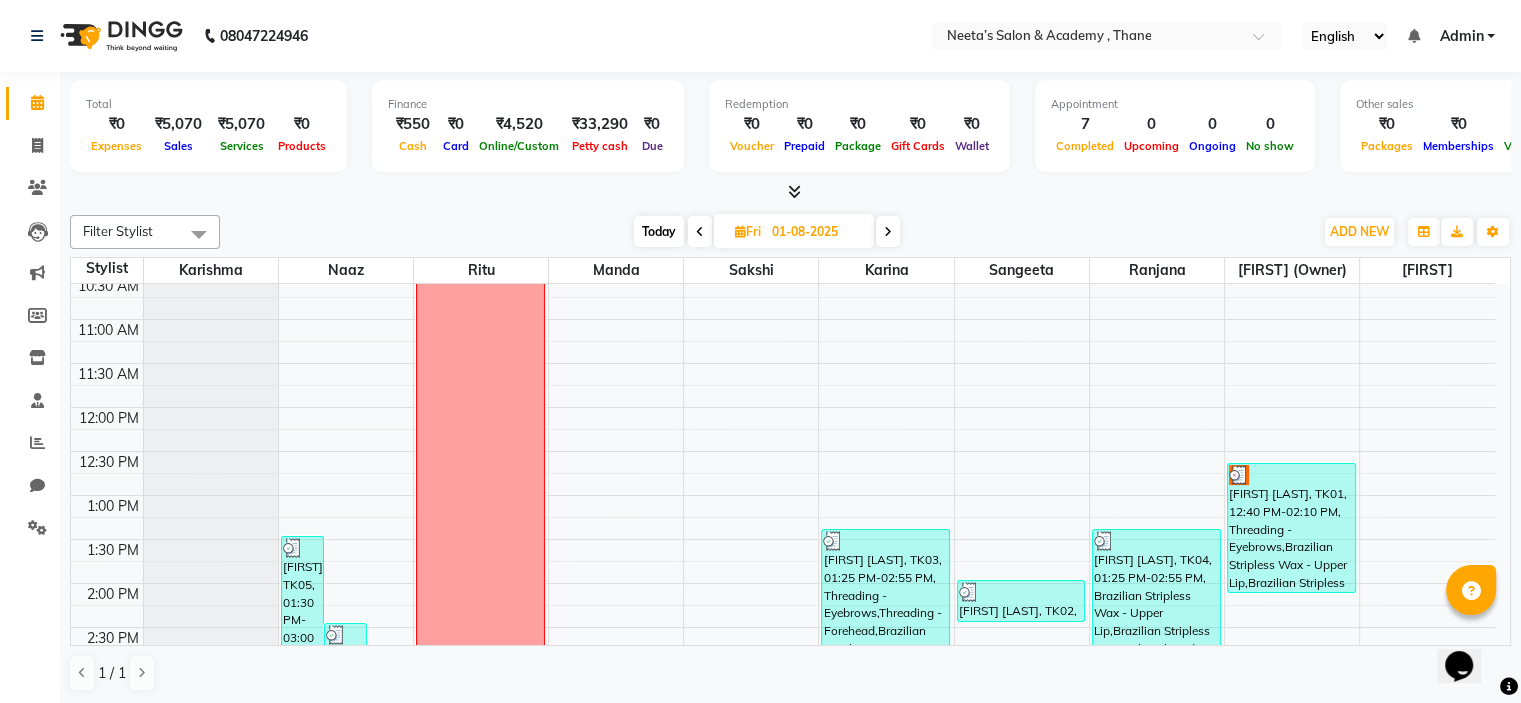 click at bounding box center (700, 231) 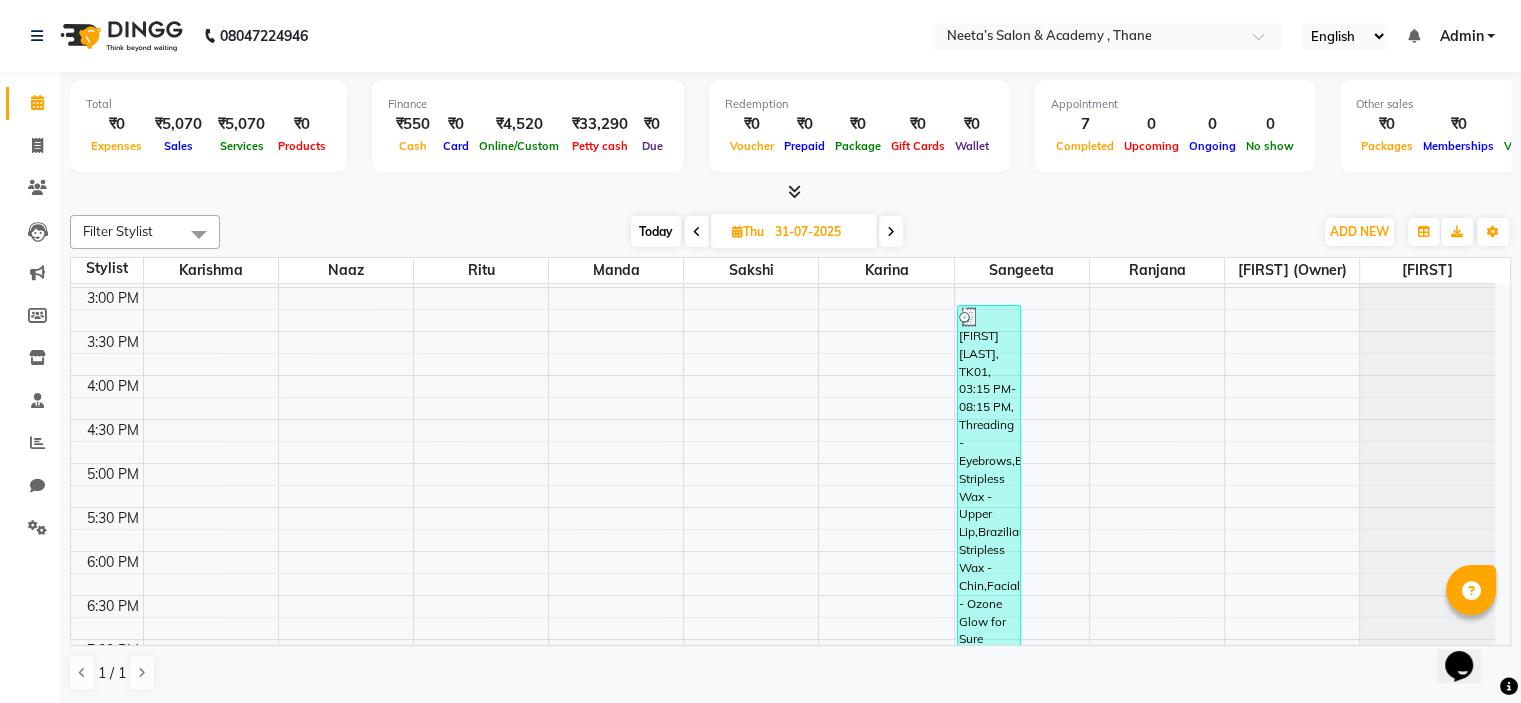scroll, scrollTop: 540, scrollLeft: 0, axis: vertical 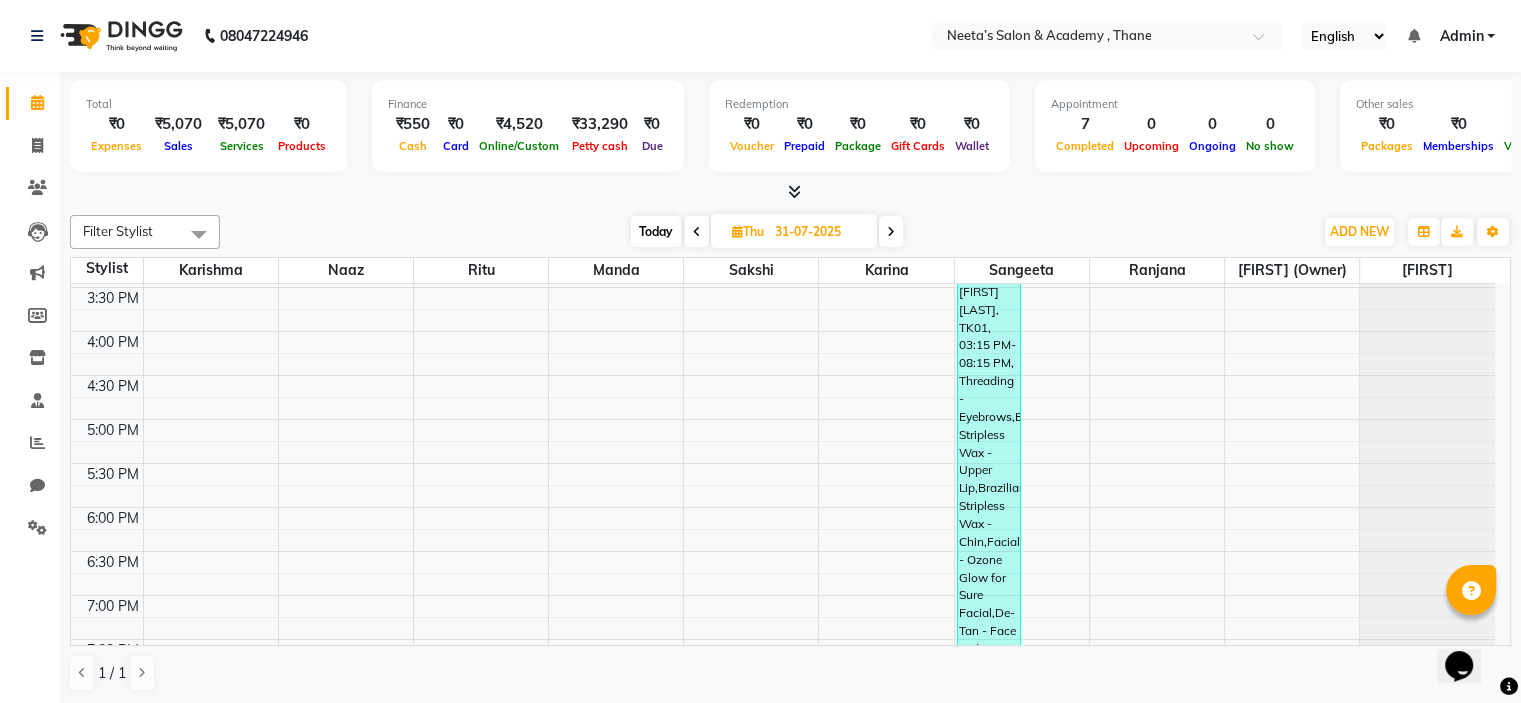 click at bounding box center [697, 231] 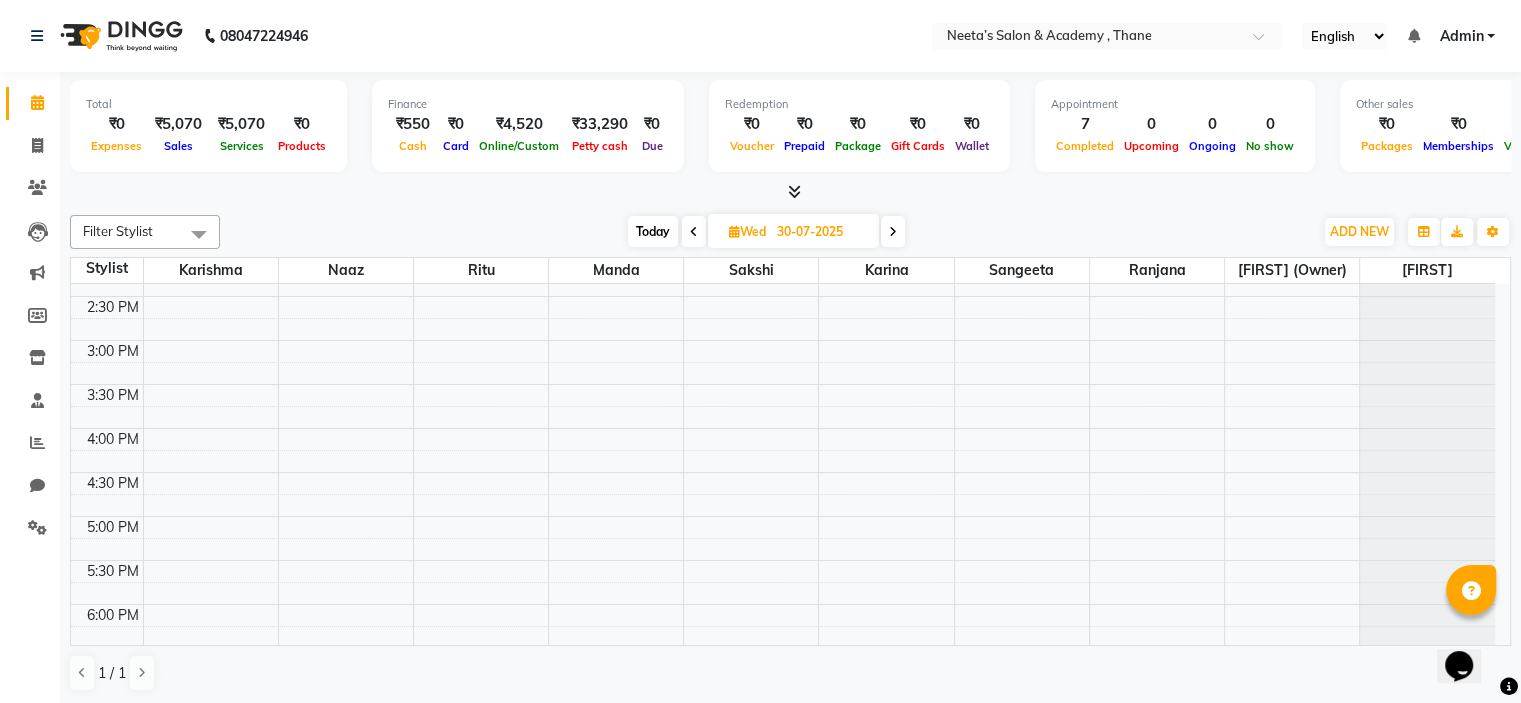 scroll, scrollTop: 475, scrollLeft: 0, axis: vertical 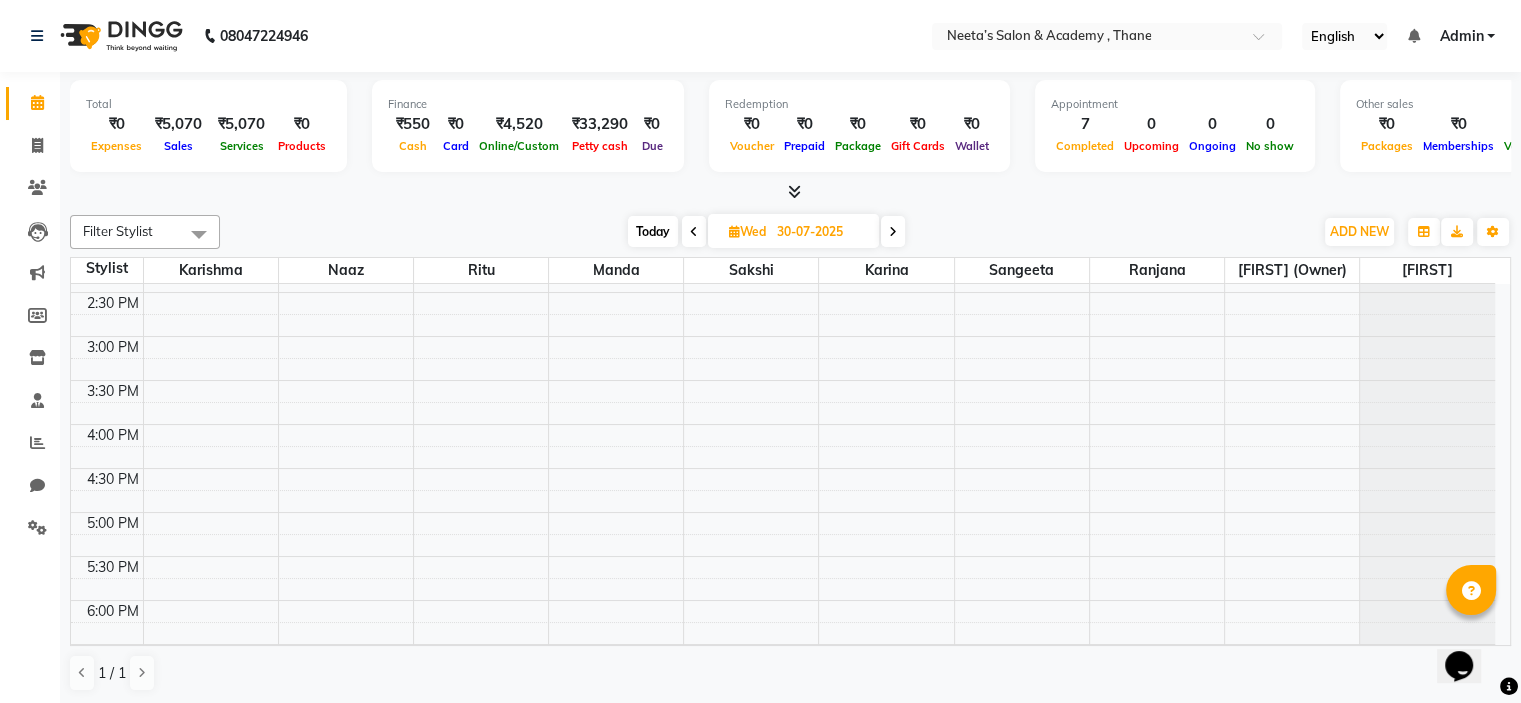click at bounding box center [694, 232] 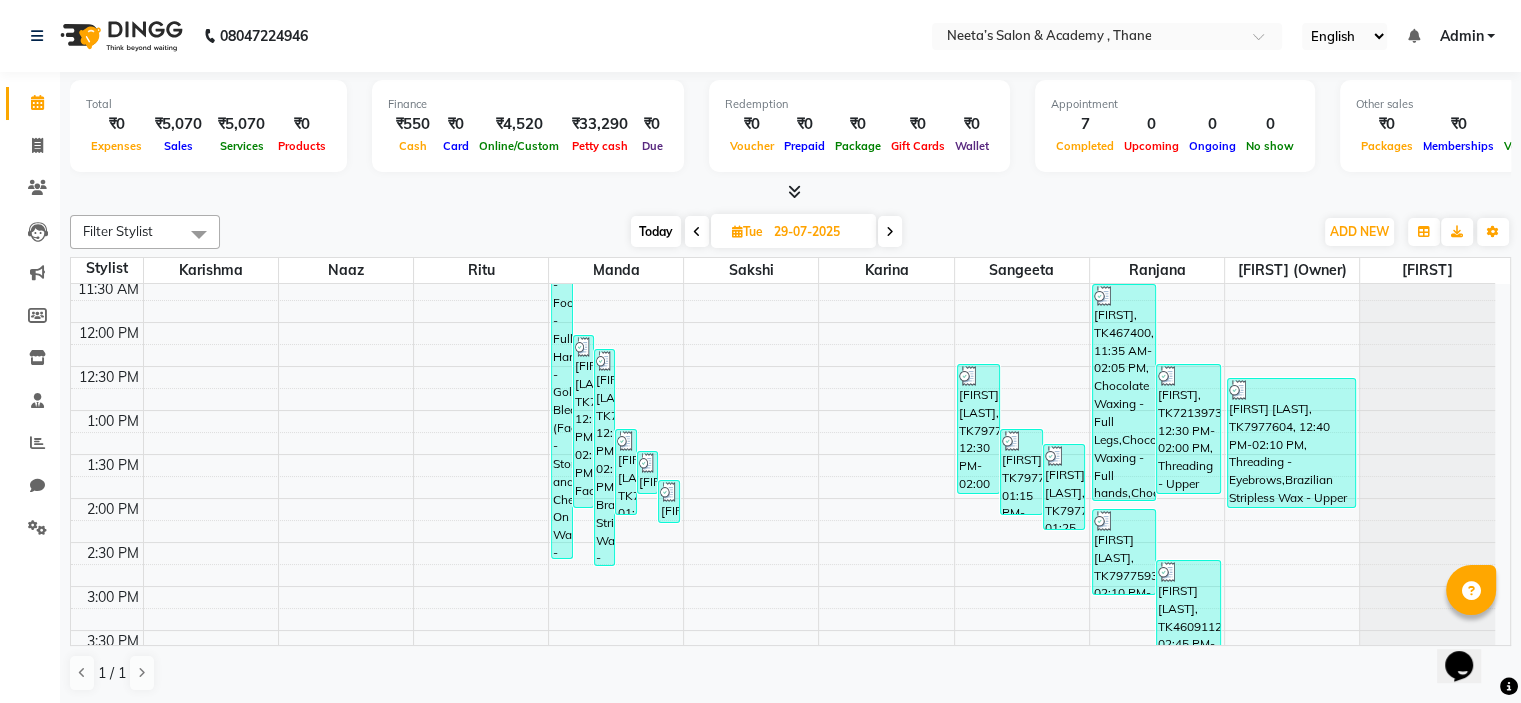 scroll, scrollTop: 256, scrollLeft: 0, axis: vertical 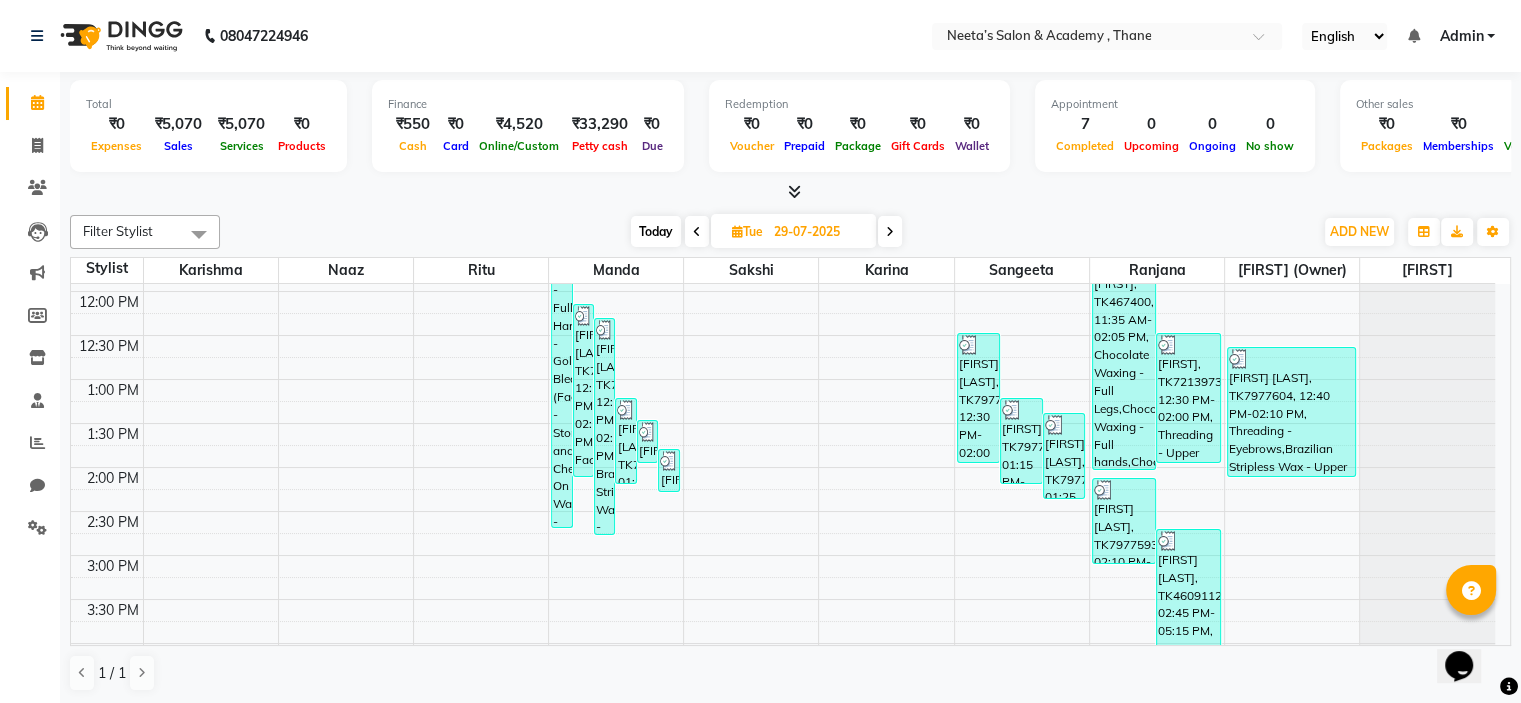 click at bounding box center (697, 231) 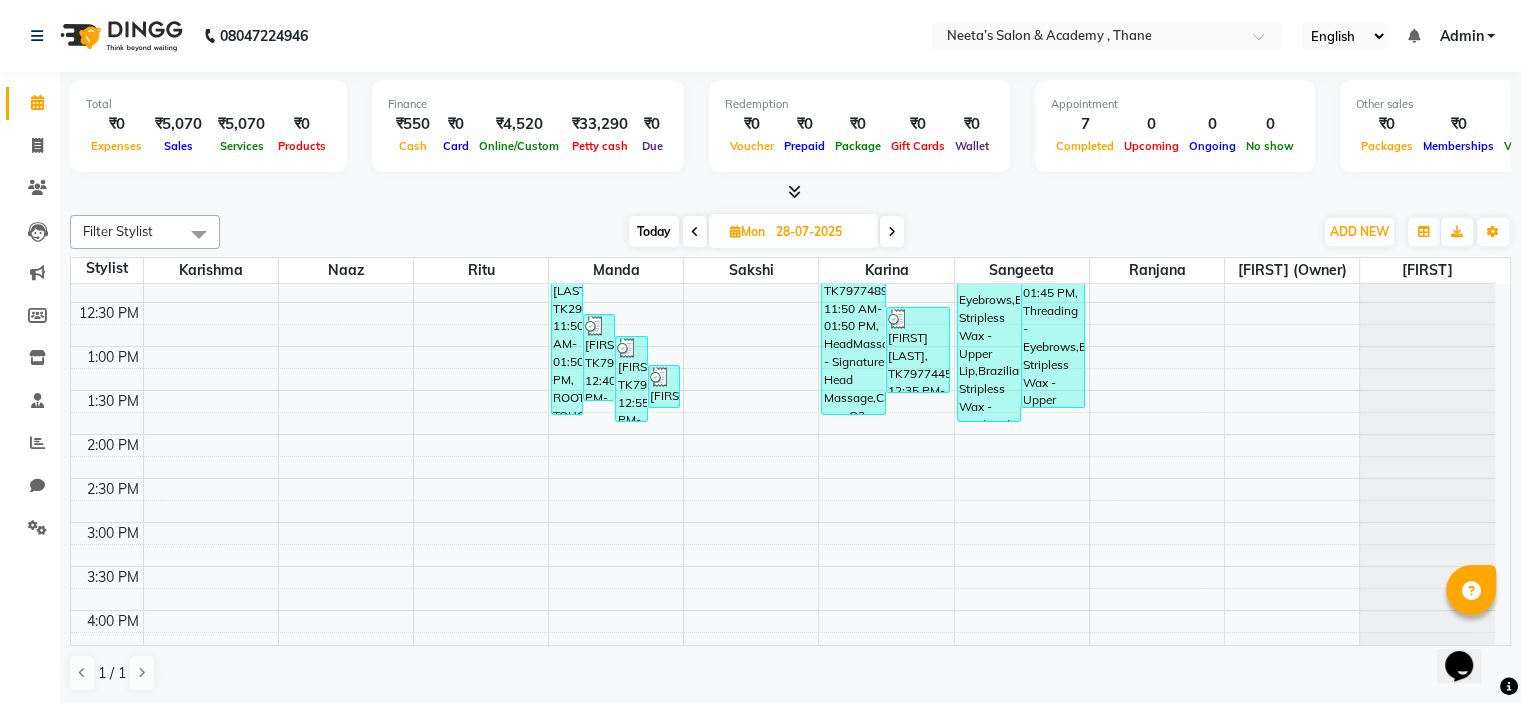 scroll, scrollTop: 305, scrollLeft: 0, axis: vertical 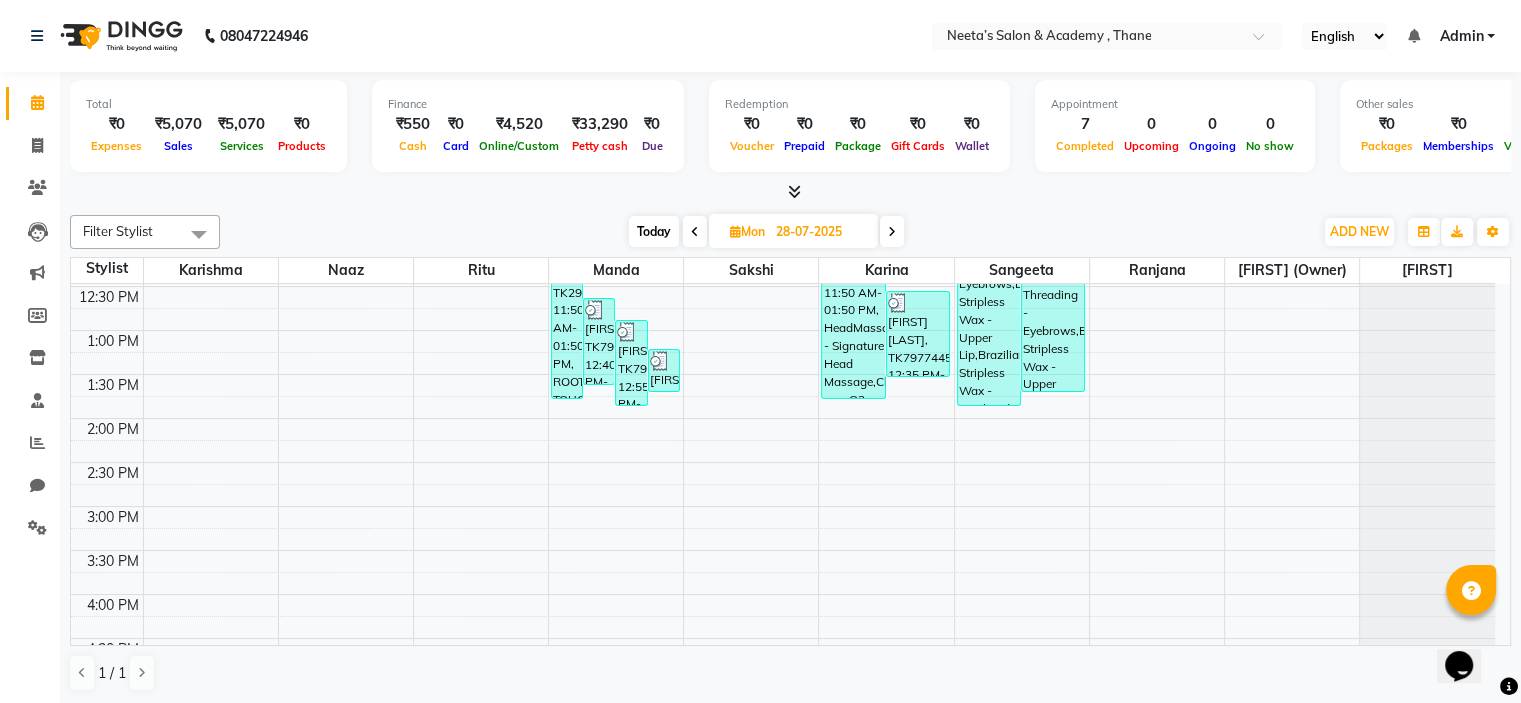 click at bounding box center [695, 231] 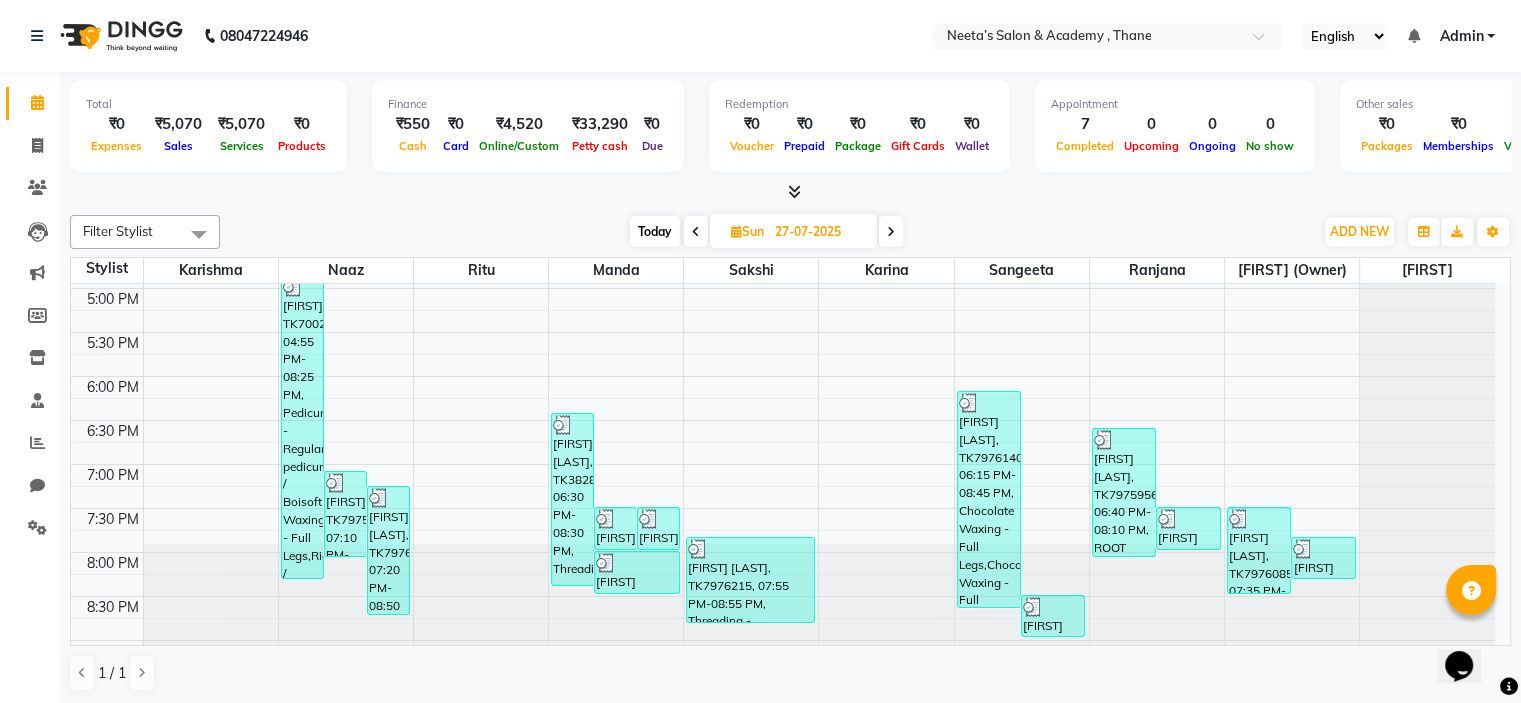 scroll, scrollTop: 770, scrollLeft: 0, axis: vertical 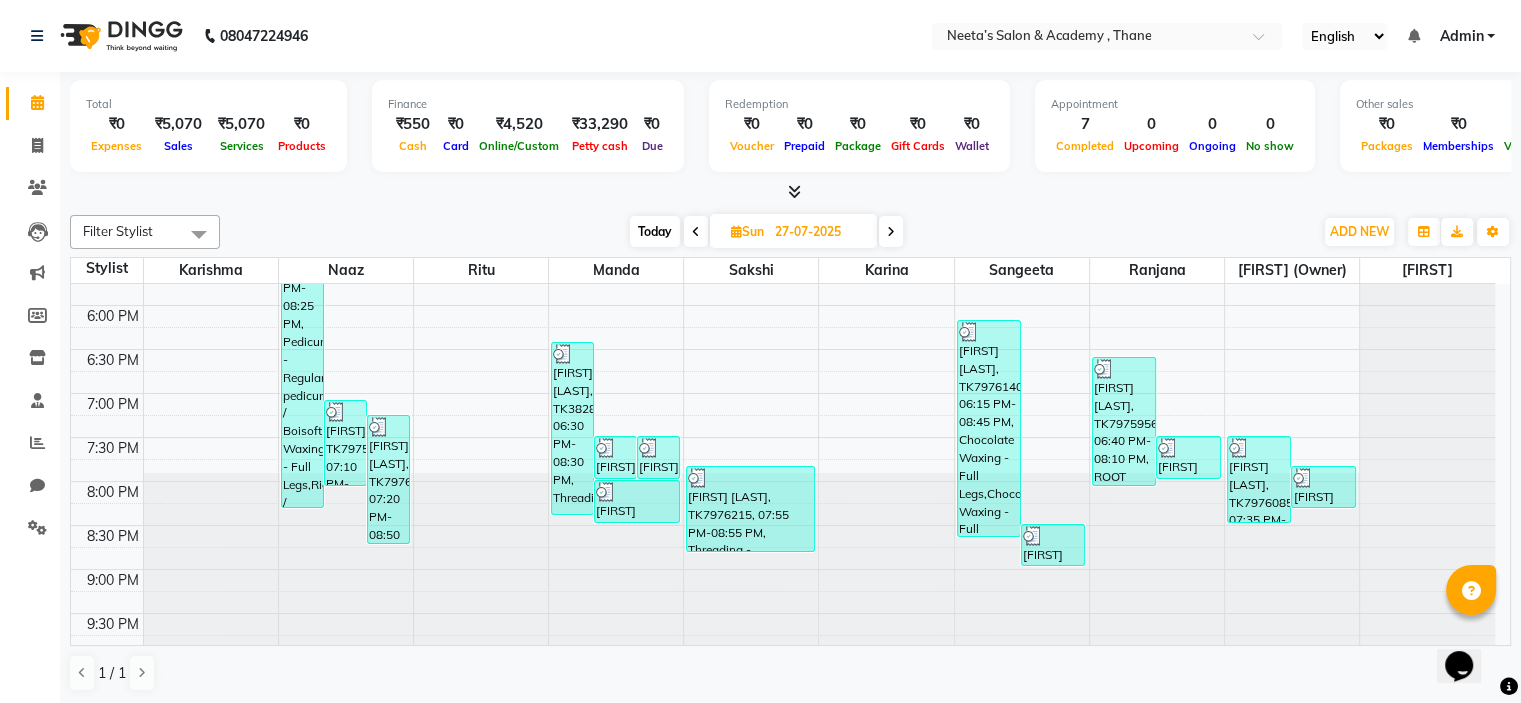 click at bounding box center (891, 232) 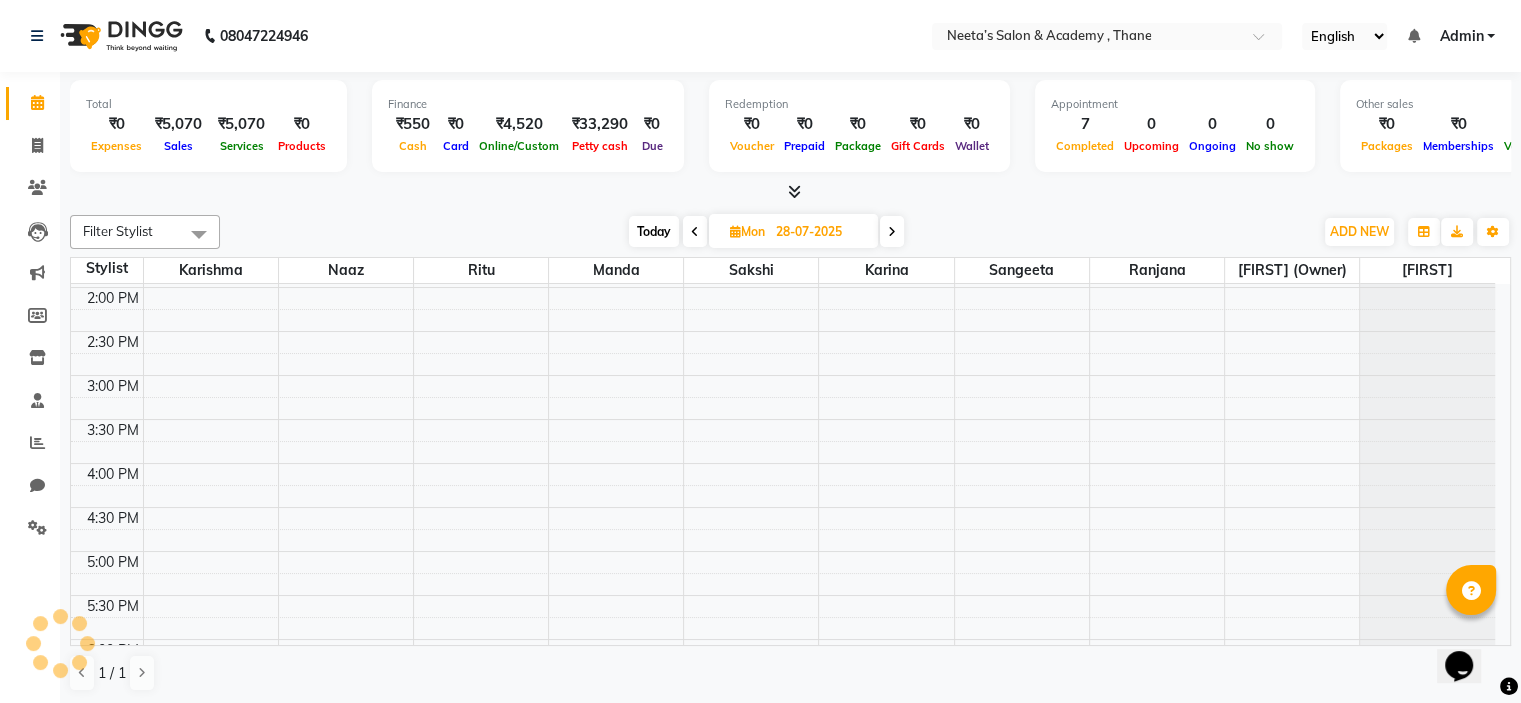 click at bounding box center [892, 232] 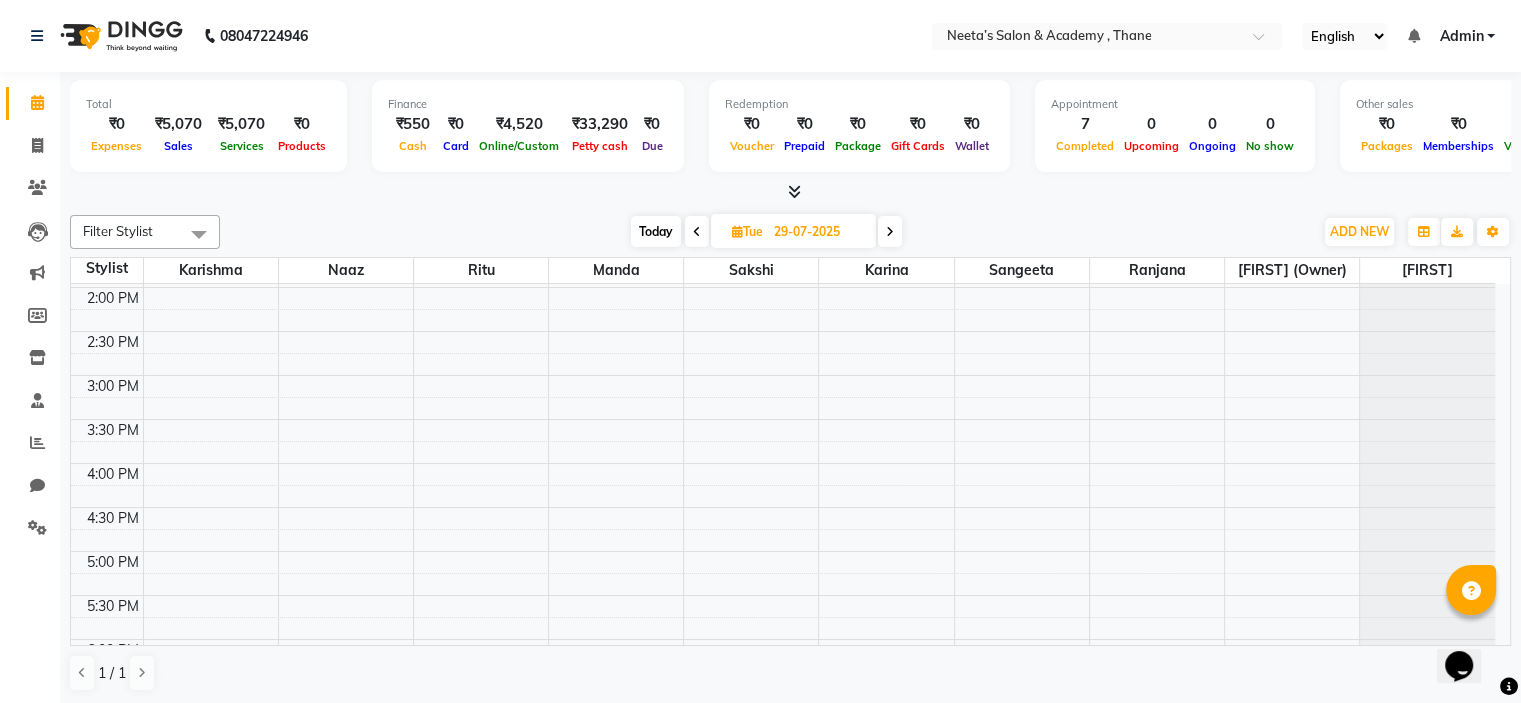click at bounding box center (890, 231) 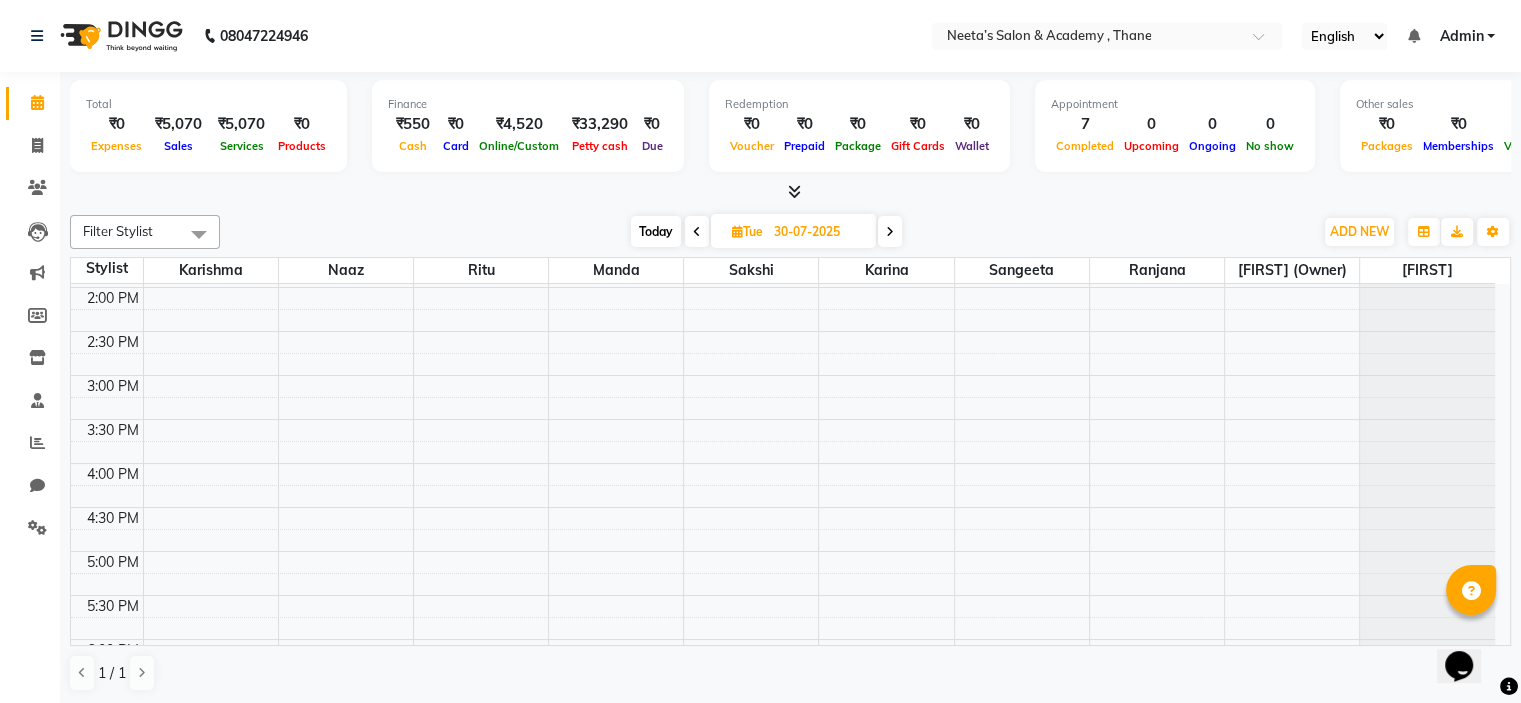 scroll, scrollTop: 436, scrollLeft: 0, axis: vertical 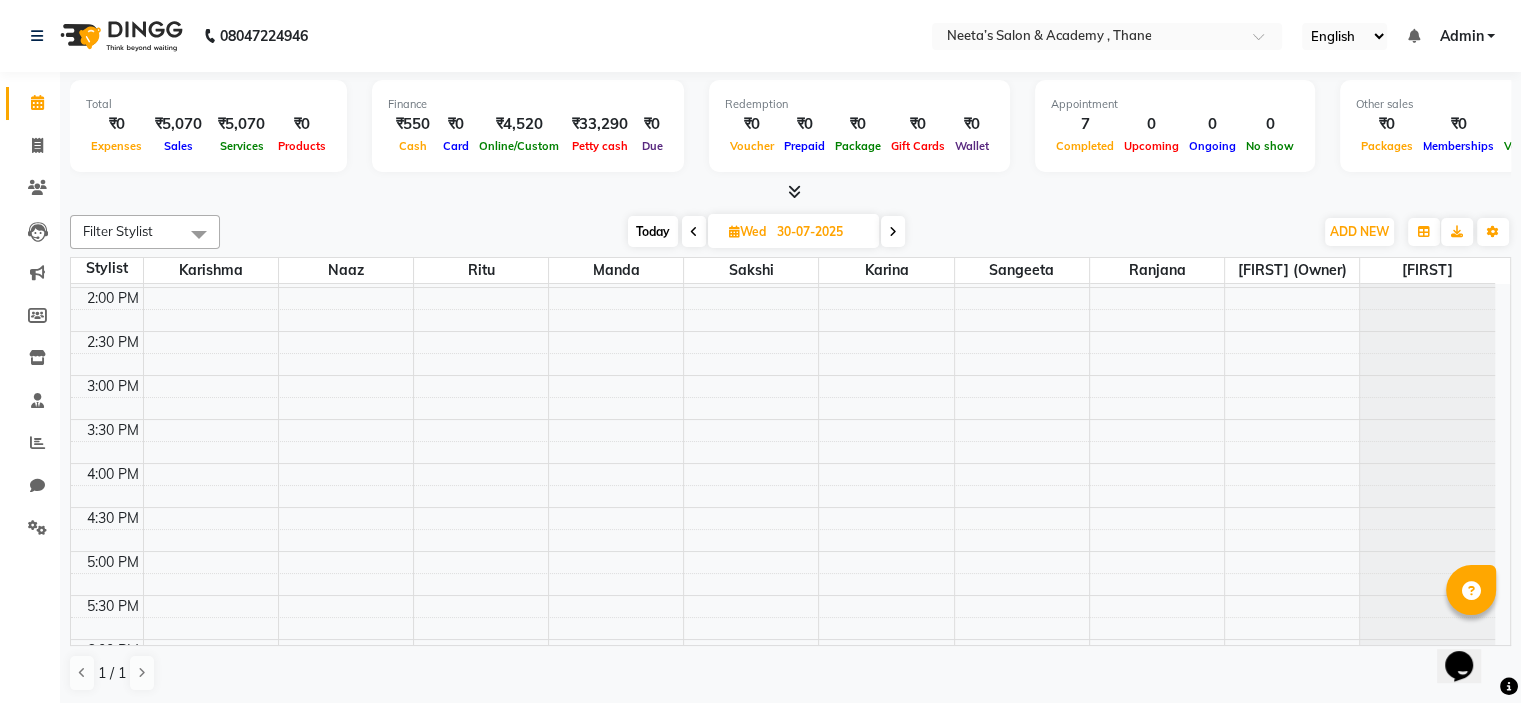 click at bounding box center (893, 232) 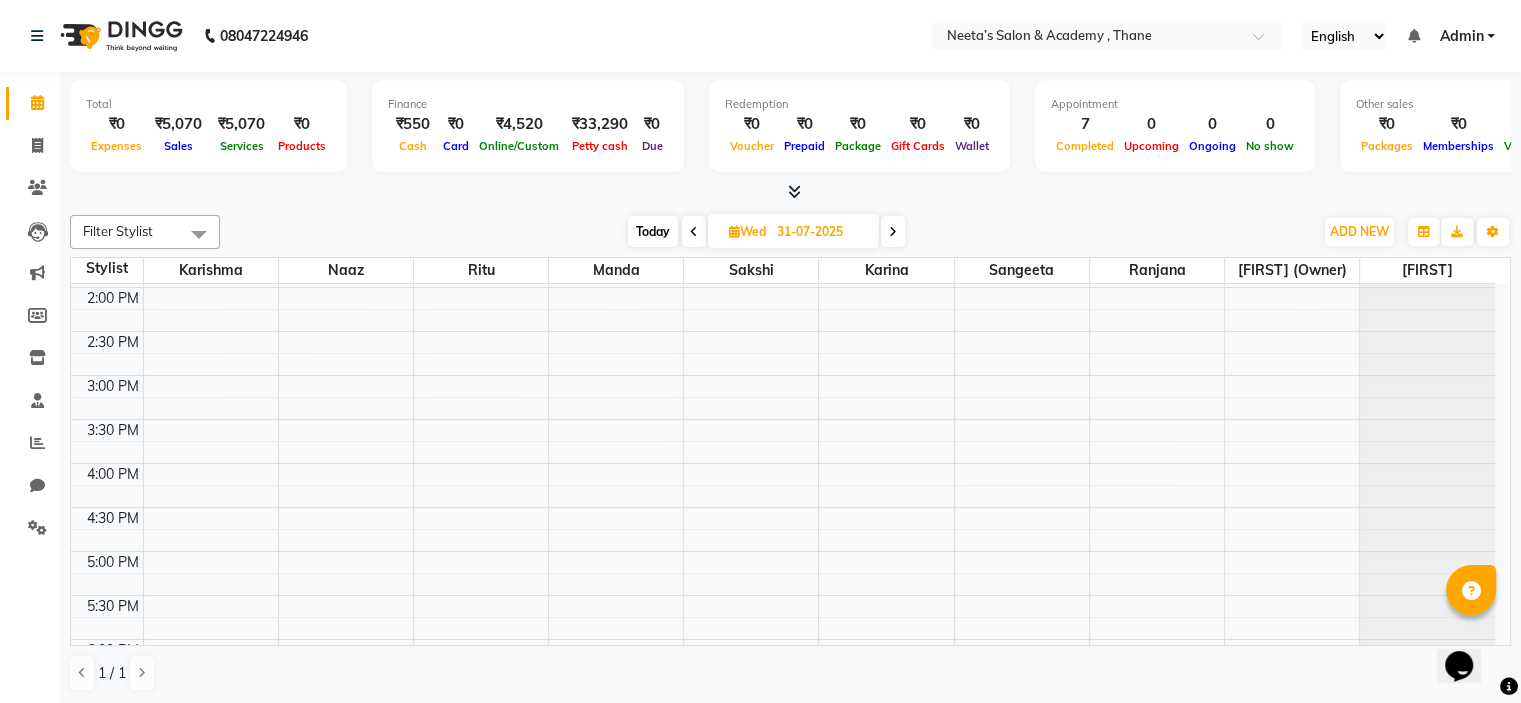 click at bounding box center [893, 232] 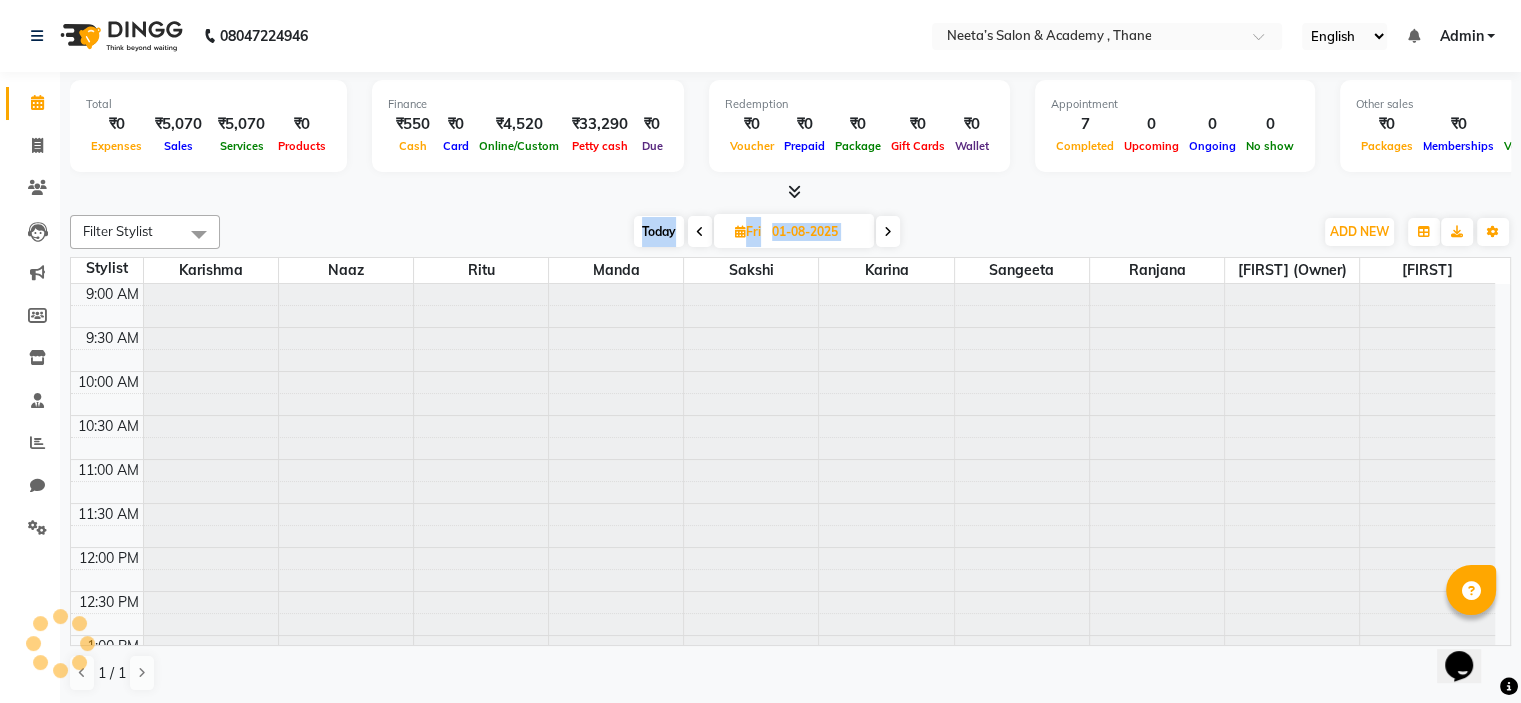click at bounding box center [888, 231] 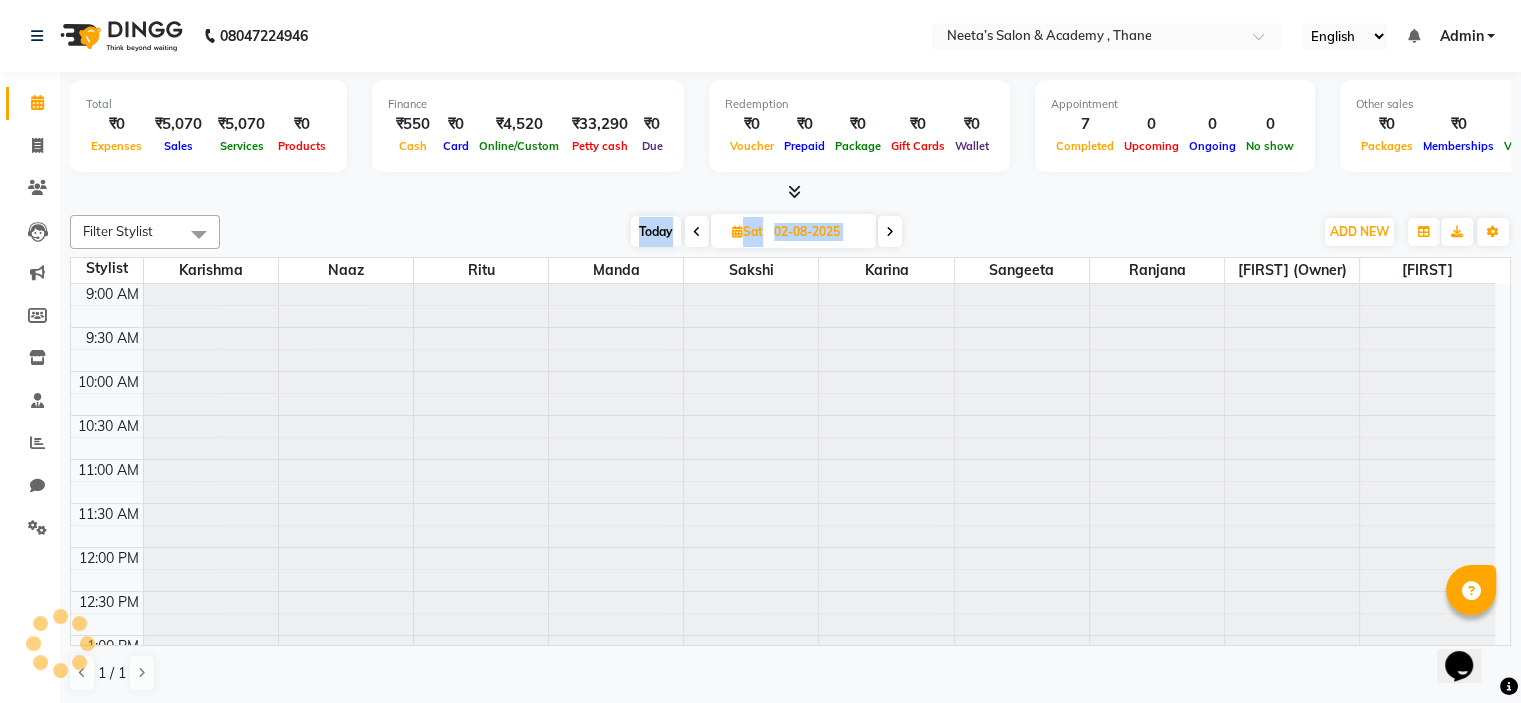 scroll, scrollTop: 0, scrollLeft: 0, axis: both 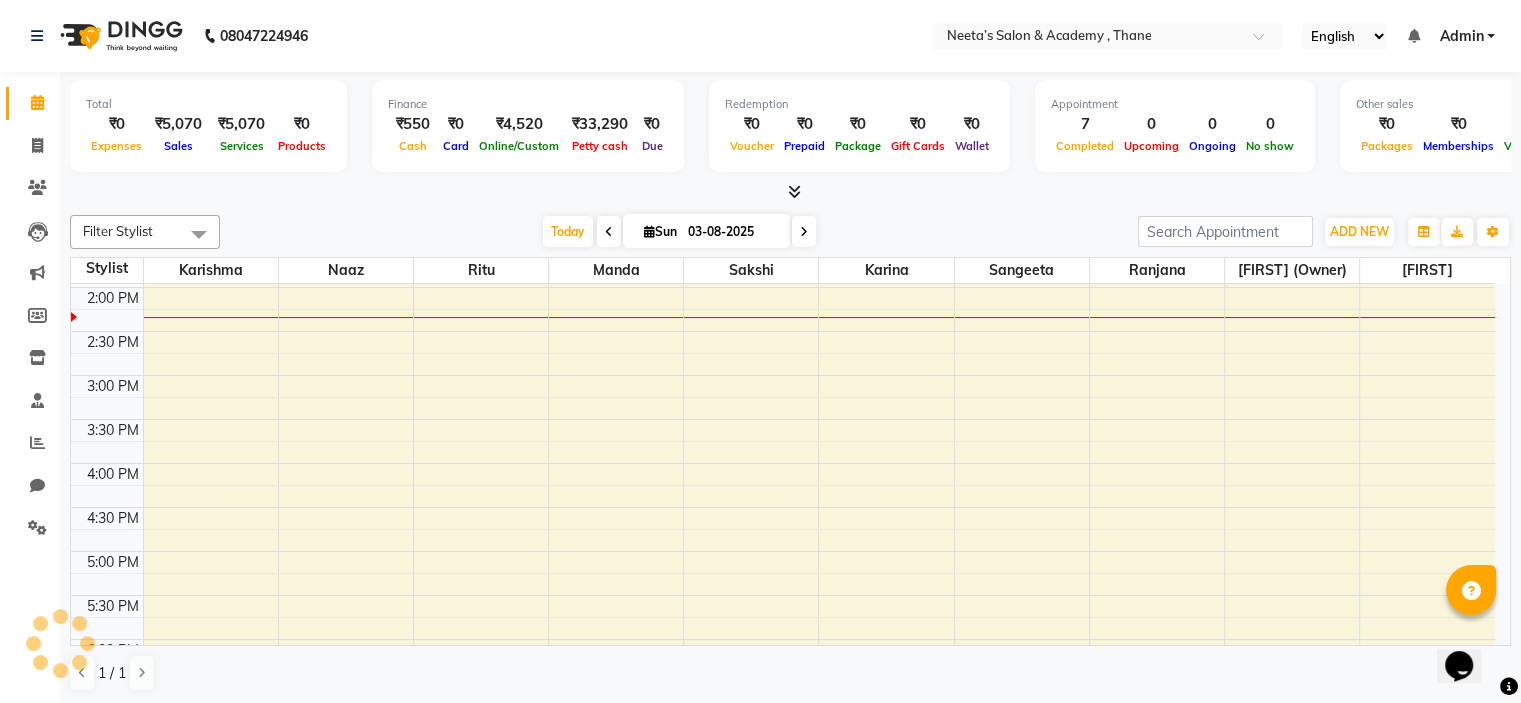 click on "Total  ₹0  Expenses ₹5,070  Sales ₹5,070  Services ₹0  Products Finance  ₹550  Cash ₹0  Card ₹4,520  Online/Custom ₹33,290 Petty cash ₹0 Due  Redemption  ₹0 Voucher ₹0 Prepaid ₹0 Package ₹0  Gift Cards ₹0  Wallet  Appointment  7 Completed 0 Upcoming 0 Ongoing 0 No show  Other sales  ₹0  Packages ₹0  Memberships ₹0  Vouchers ₹0  Prepaids ₹0  Gift Cards" at bounding box center (790, 129) 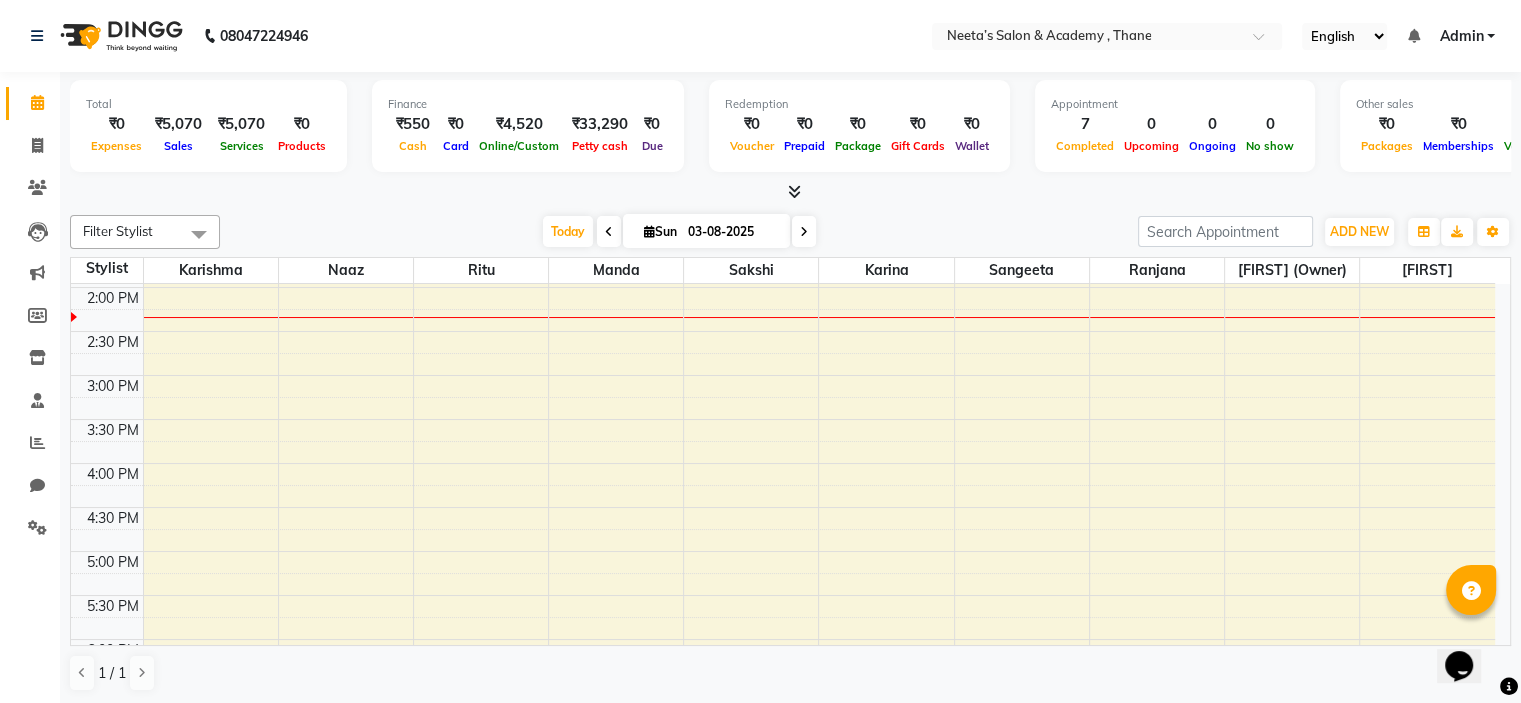 click at bounding box center (609, 231) 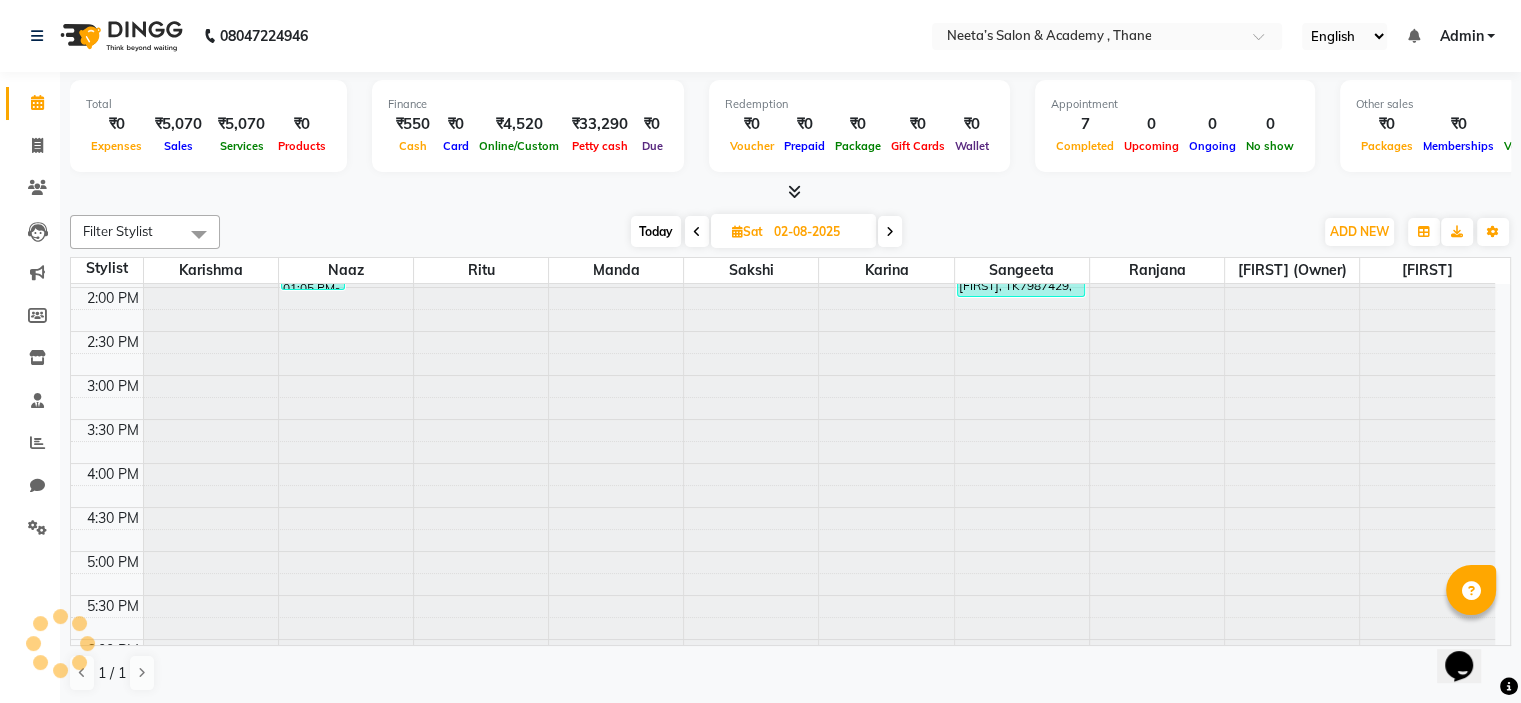 click on "Today  Sat 02-08-2025" at bounding box center [766, 232] 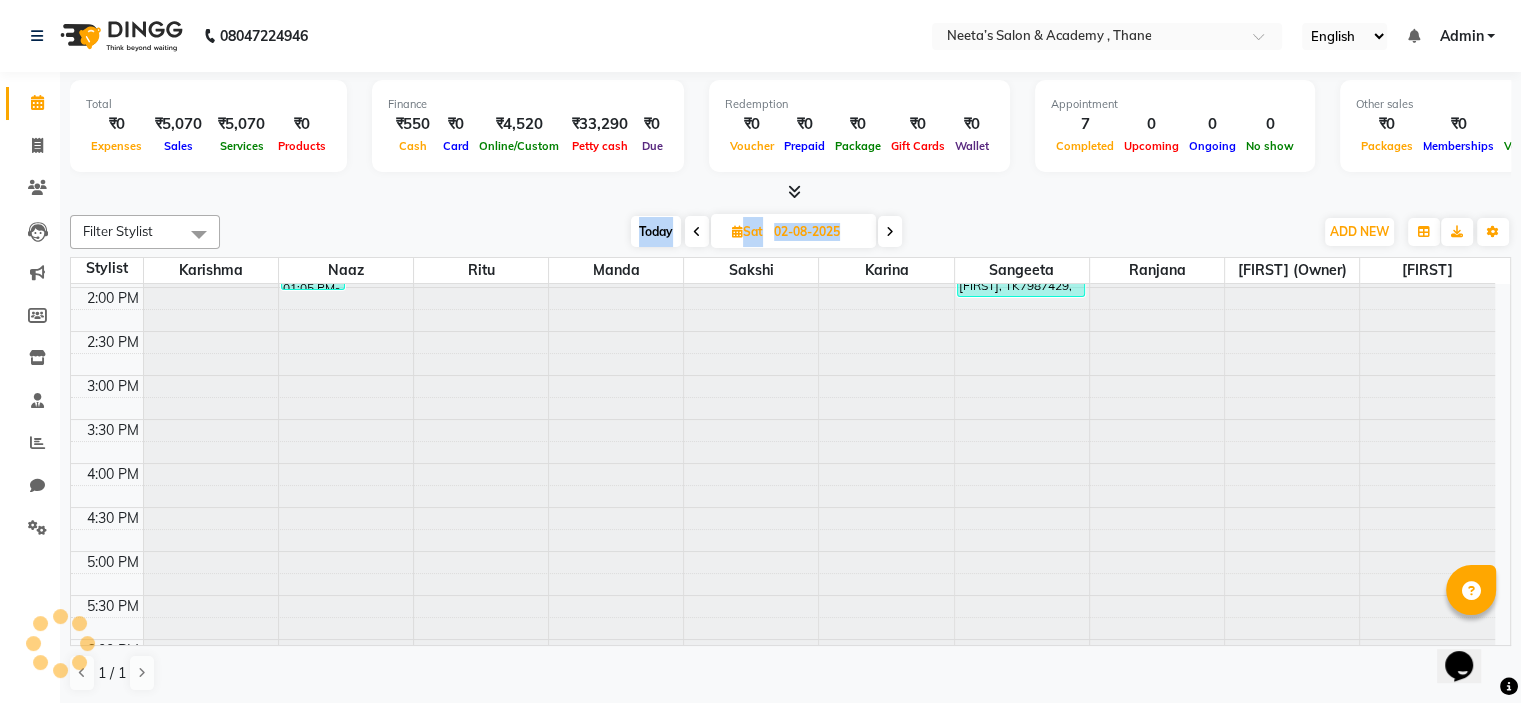 scroll, scrollTop: 436, scrollLeft: 0, axis: vertical 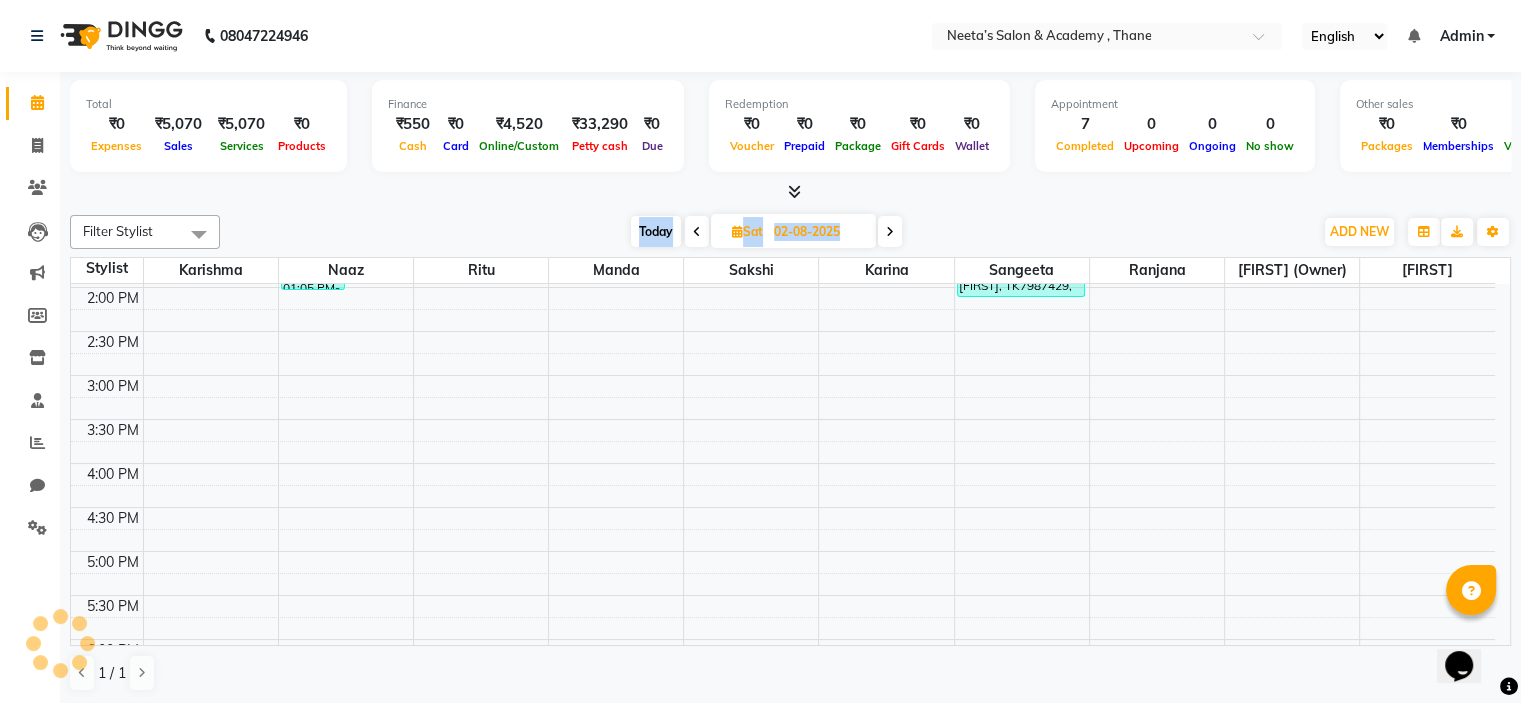 click on "Today  Sat 02-08-2025" at bounding box center [766, 232] 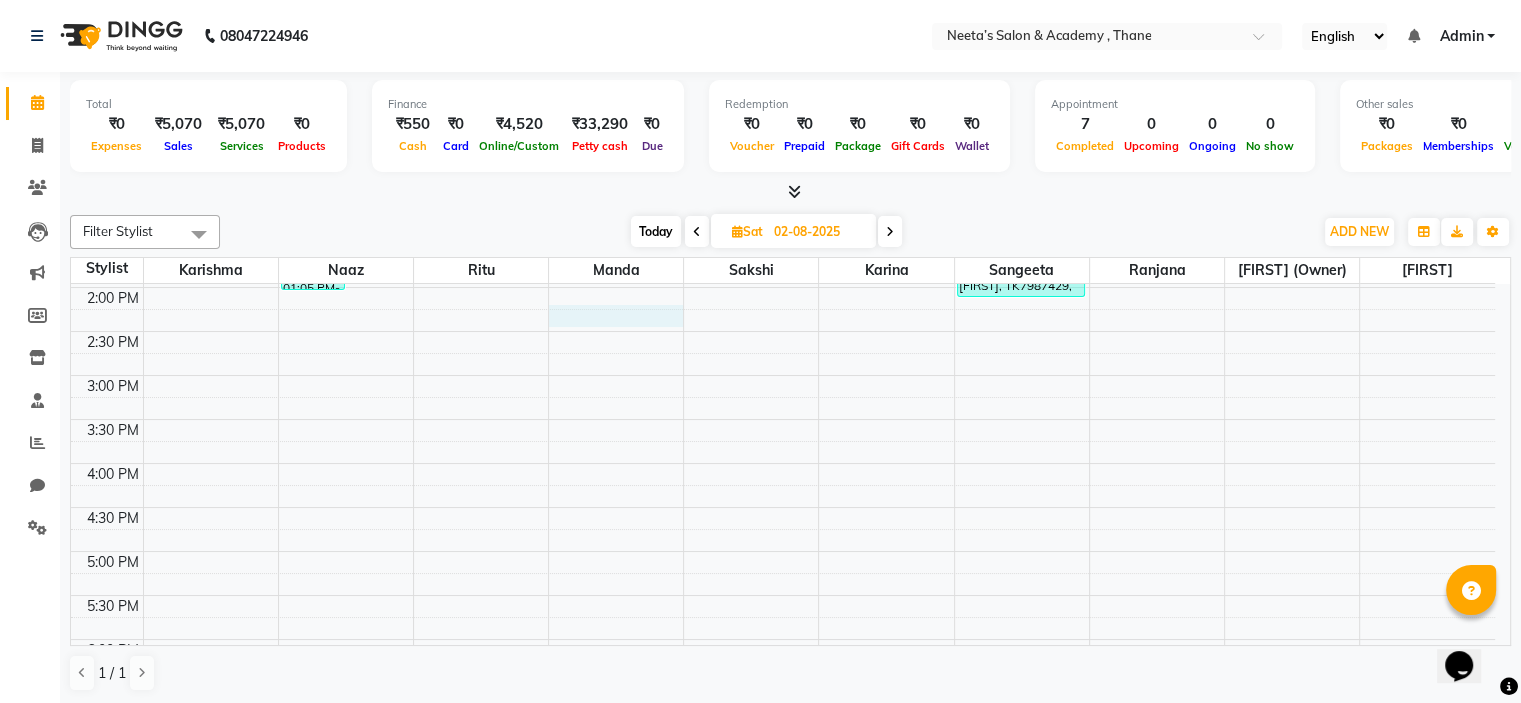 click on "9:00 AM 9:30 AM 10:00 AM 10:30 AM 11:00 AM 11:30 AM 12:00 PM 12:30 PM 1:00 PM 1:30 PM 2:00 PM 2:30 PM 3:00 PM 3:30 PM 4:00 PM 4:30 PM 5:00 PM 5:30 PM 6:00 PM 6:30 PM 7:00 PM 7:30 PM 8:00 PM 8:30 PM 9:00 PM 9:30 PM     [FIRST] [LAST], TK7987066, 12:30 PM-01:00 PM, Hair Cut - U haircut     [FIRST], TK7987395, 12:35 PM-01:35 PM, Hair Cut - Step haircut,Hair Wash - Dandruff     [FIRST], TK7987109, 01:05 PM-02:05 PM, Threading - Eyebrows,Brazilian Stripless Wax - Upper Lip     [FIRST], TK7987109, 12:35 PM-01:05 PM, Chocolate Waxing - Full hands     [FIRST] [LAST], TK3739816, 12:45 PM-01:45 PM, Roll On Waxing - Full hands,Brazilian Stripless Wax - Under Arms     [FIRST] -, TK7892517, 11:40 AM-01:40 PM, Brazilian Stripless Wax - Upper Lip,Brazilian Stripless Wax - Forehead,Brazilian Stripless Wax - Chin,Threading - Eyebrows     [FIRST], TK7987429, 12:40 PM-01:40 PM, Rica / Boisoft Waxing - Full Legs     [FIRST] [LAST], TK7801203, 10:50 AM-01:20 PM, Chocolate Waxing - Full Legs,Facial - Basic O3 Facial" at bounding box center (783, 419) 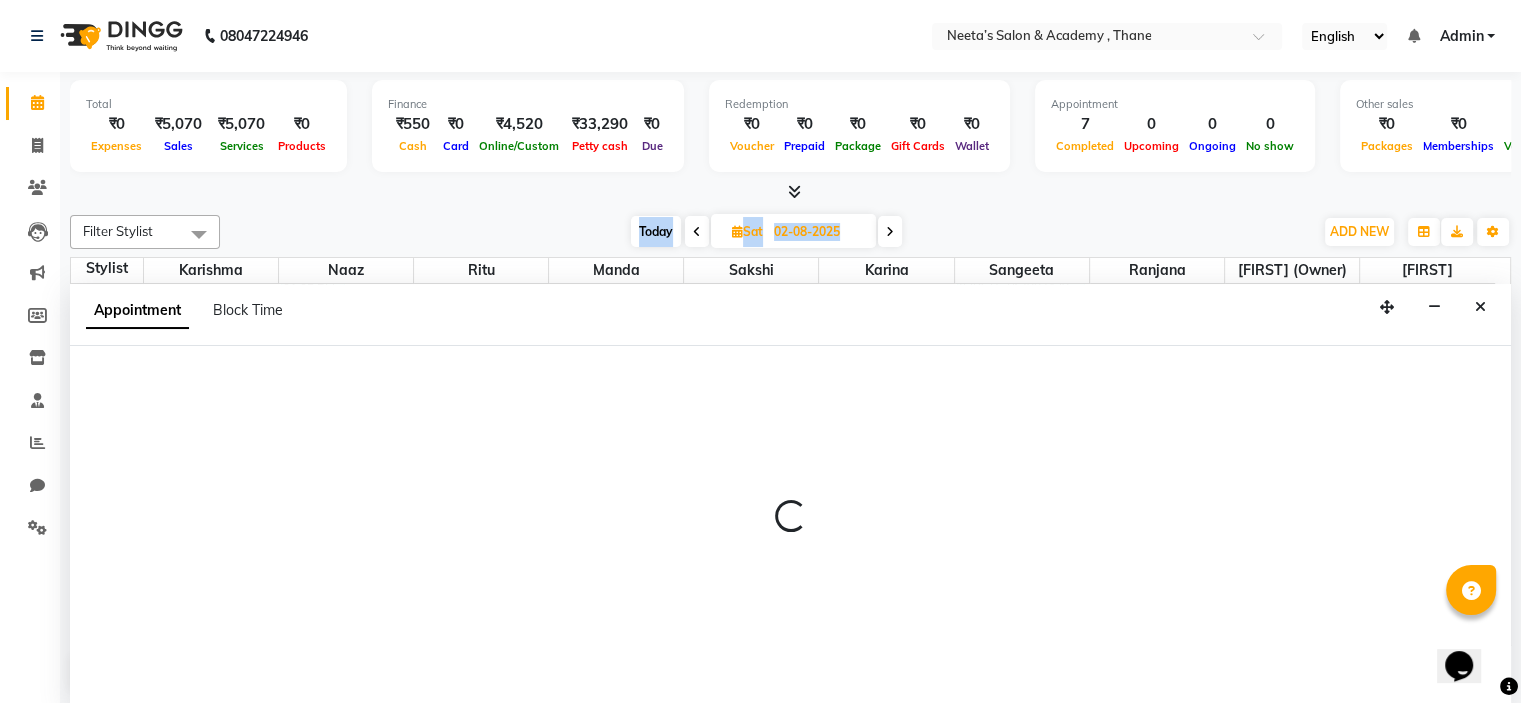 scroll, scrollTop: 0, scrollLeft: 0, axis: both 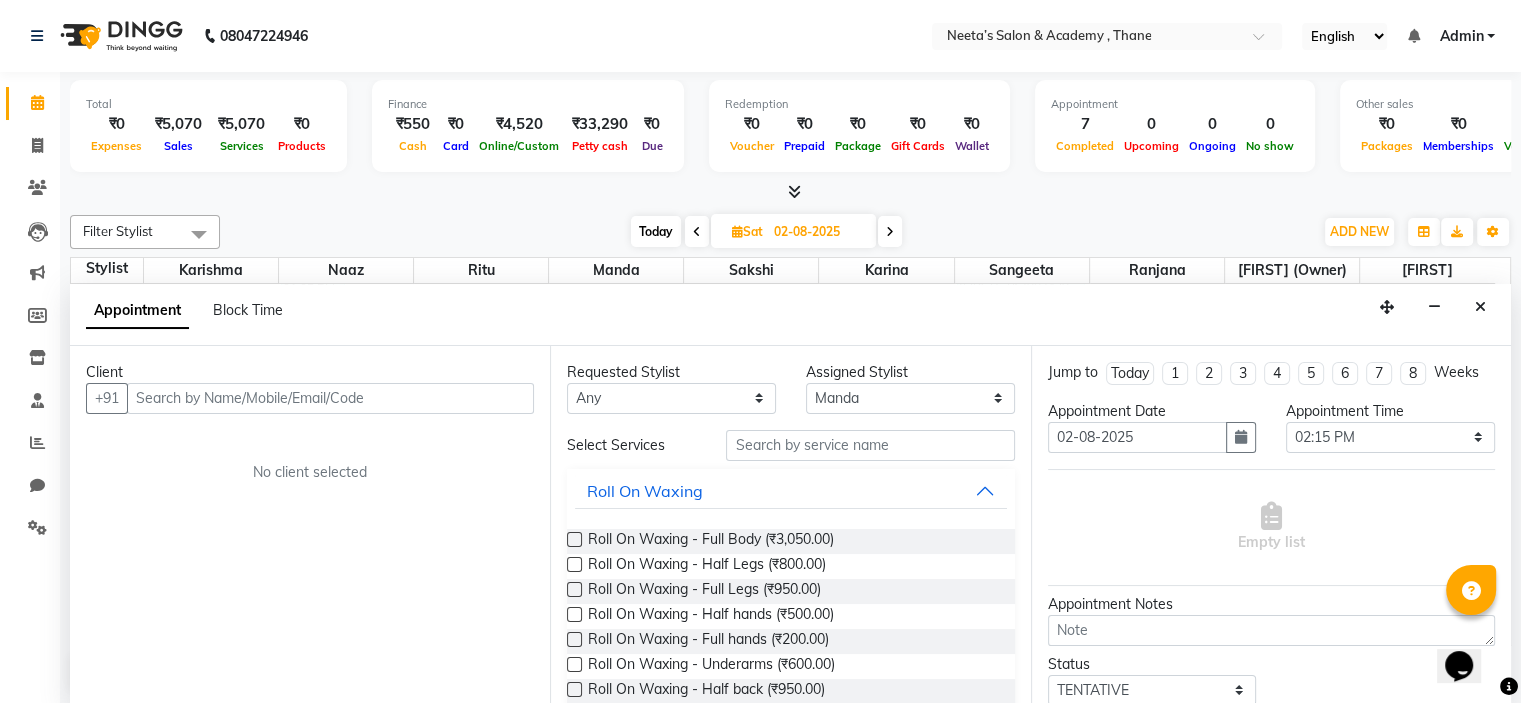 click on "Today  Sat 02-08-2025" at bounding box center (766, 232) 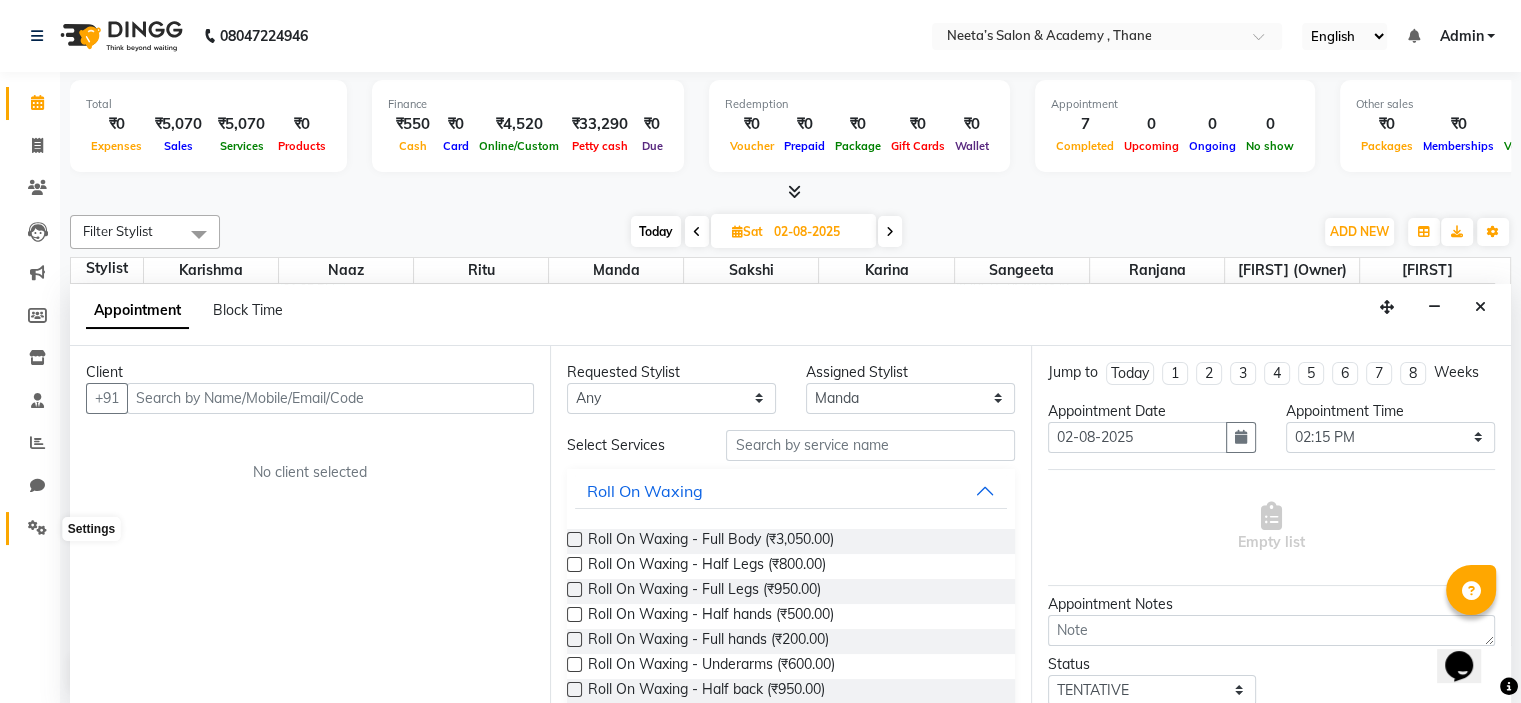 click 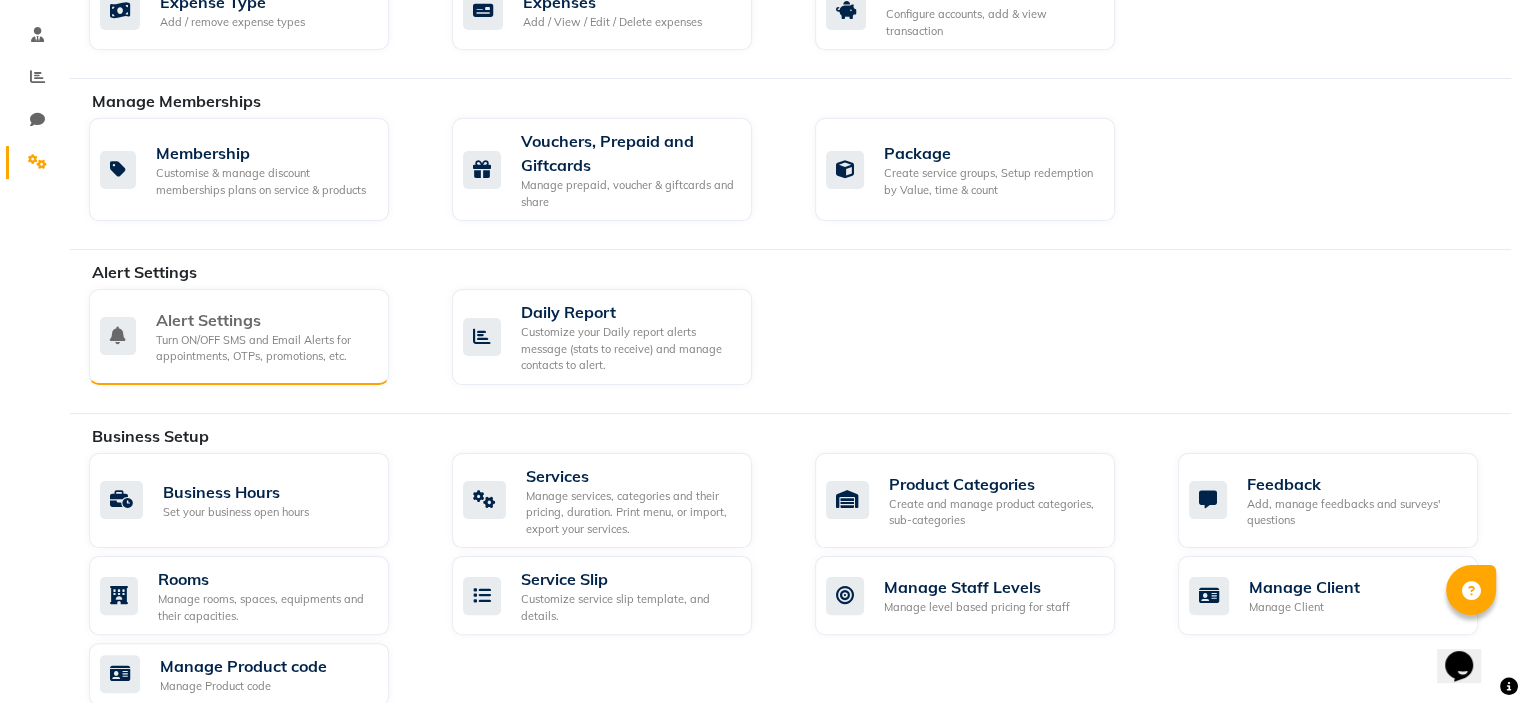 scroll, scrollTop: 500, scrollLeft: 0, axis: vertical 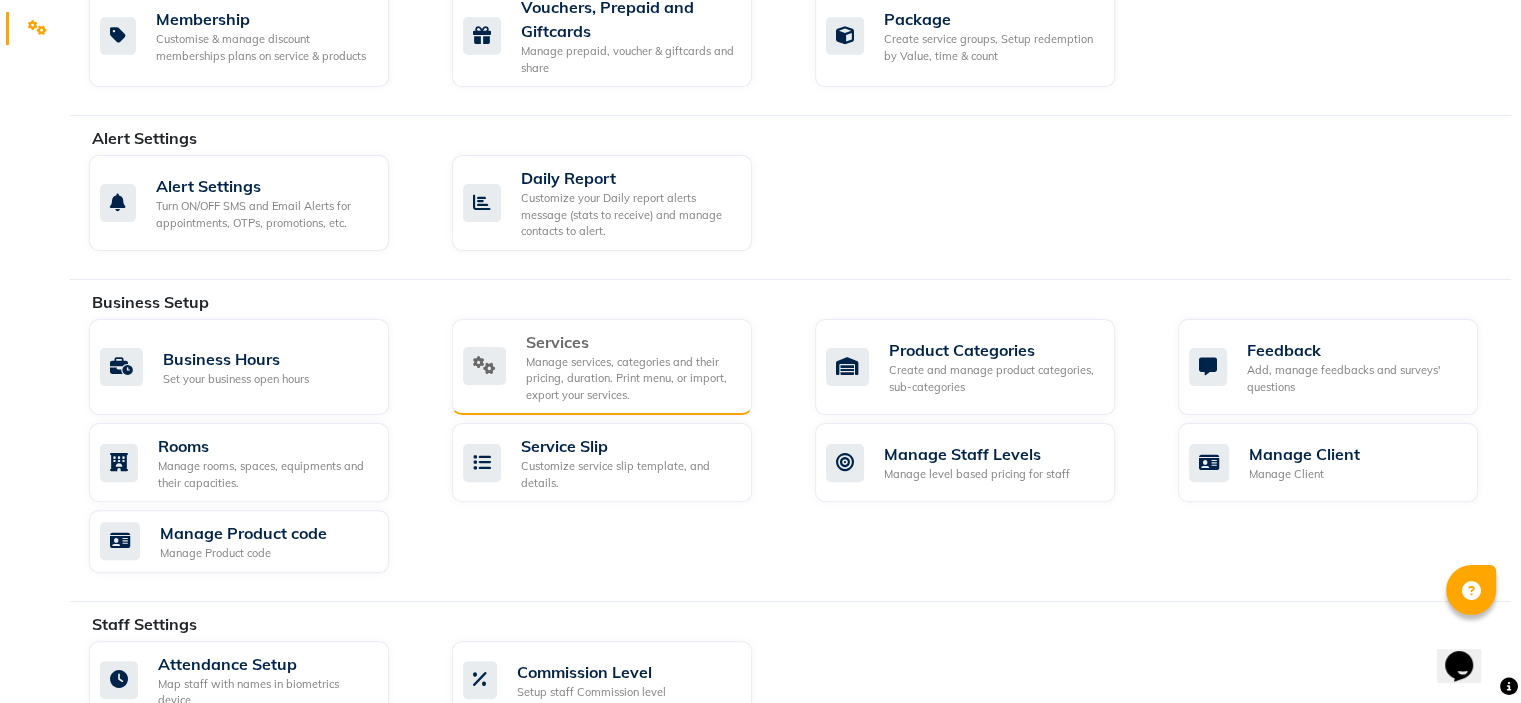 click on "Services  Manage services, categories and their pricing, duration. Print menu, or import, export your services." 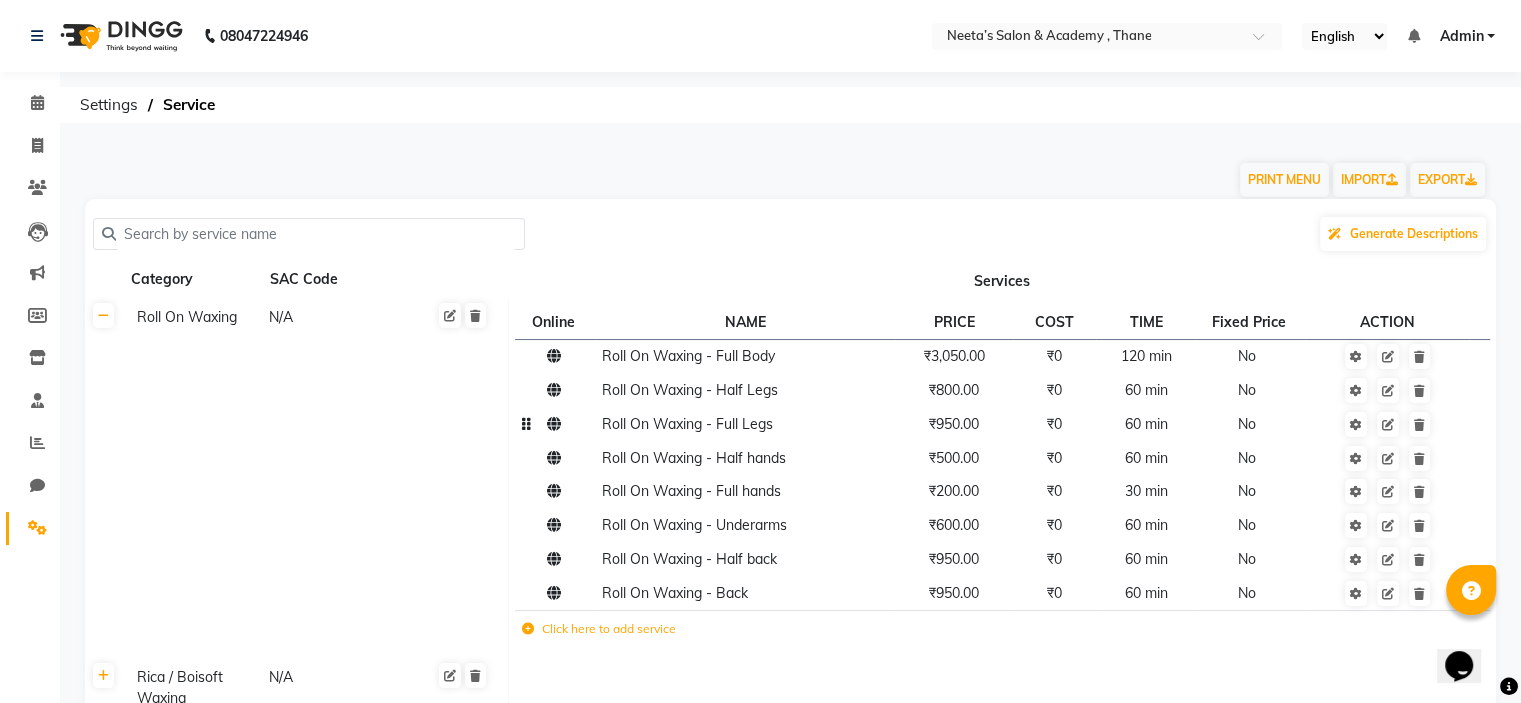 click on "₹950.00" 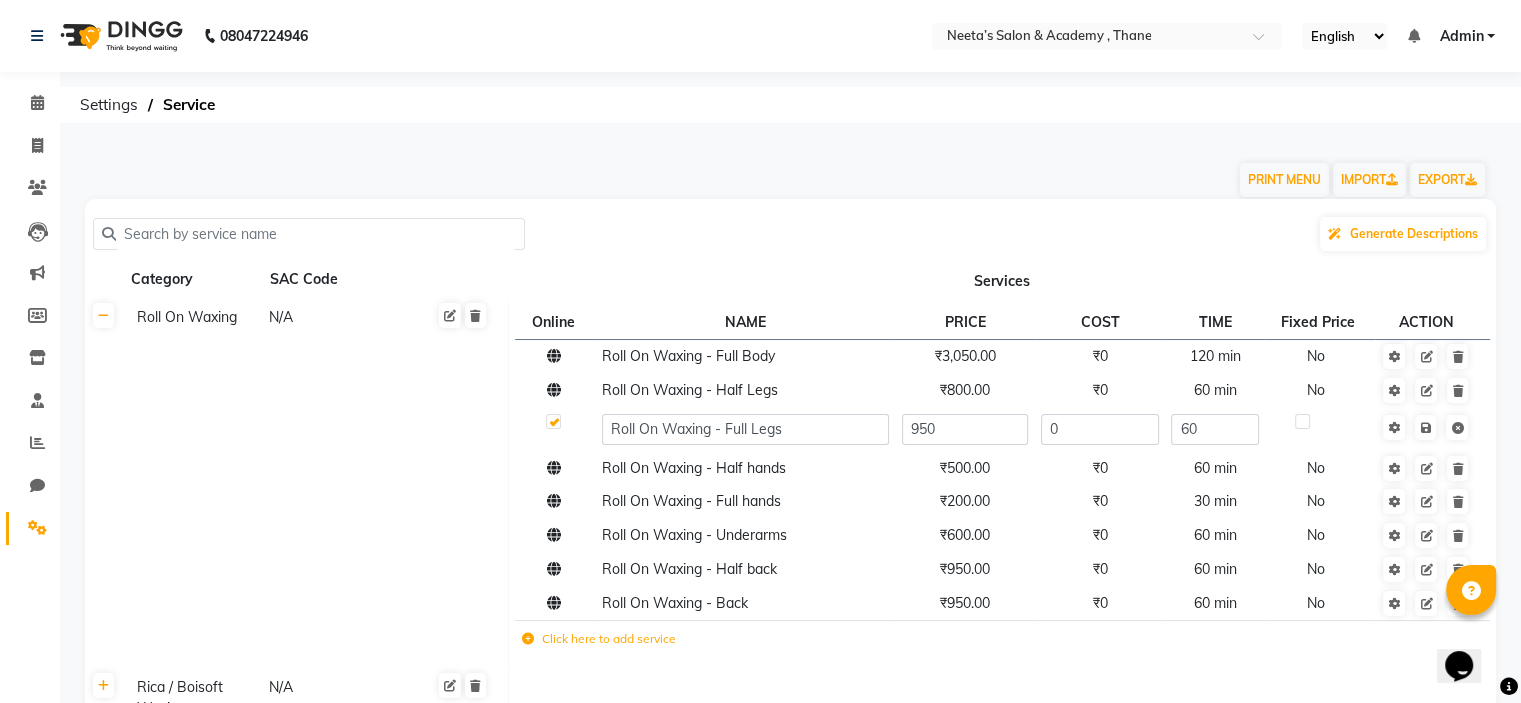 click on "950" 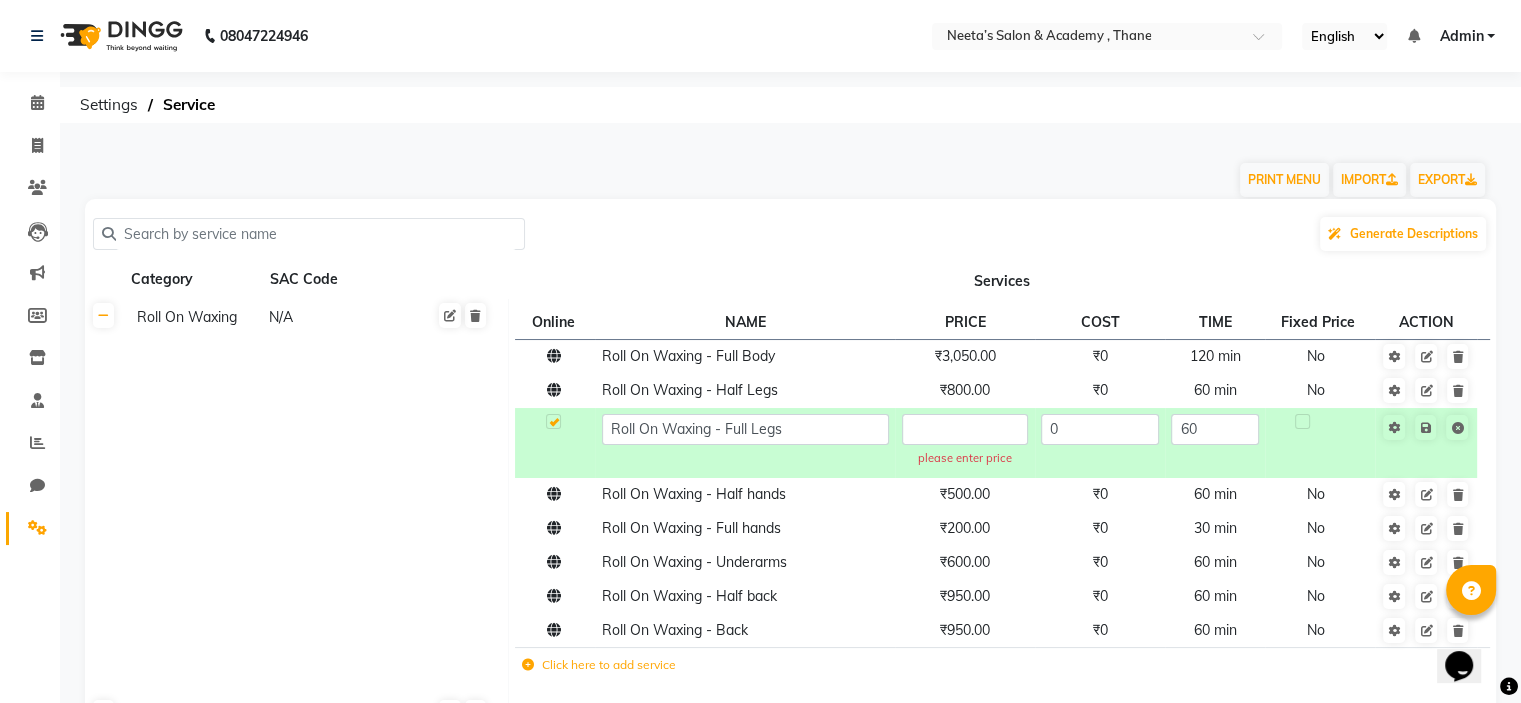 click on "Generate Descriptions" 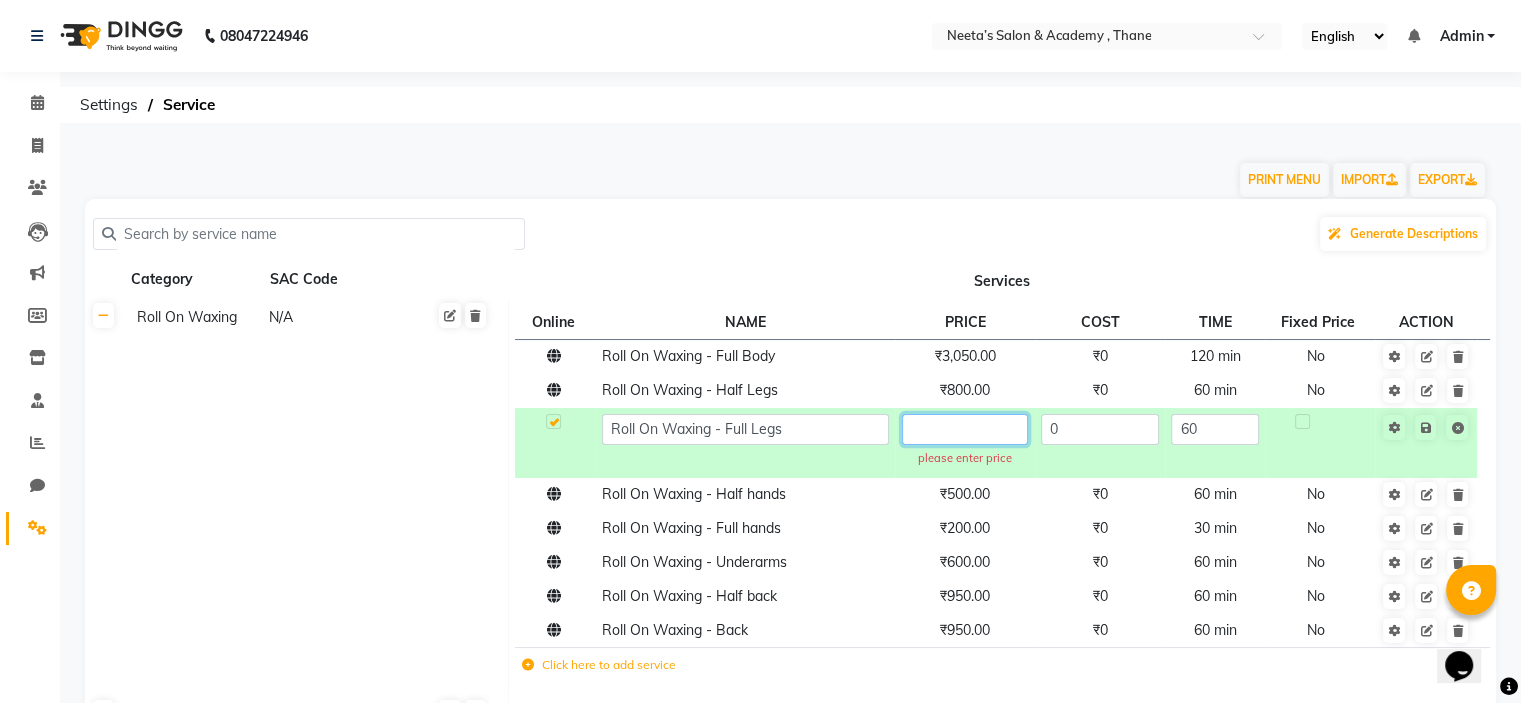 click 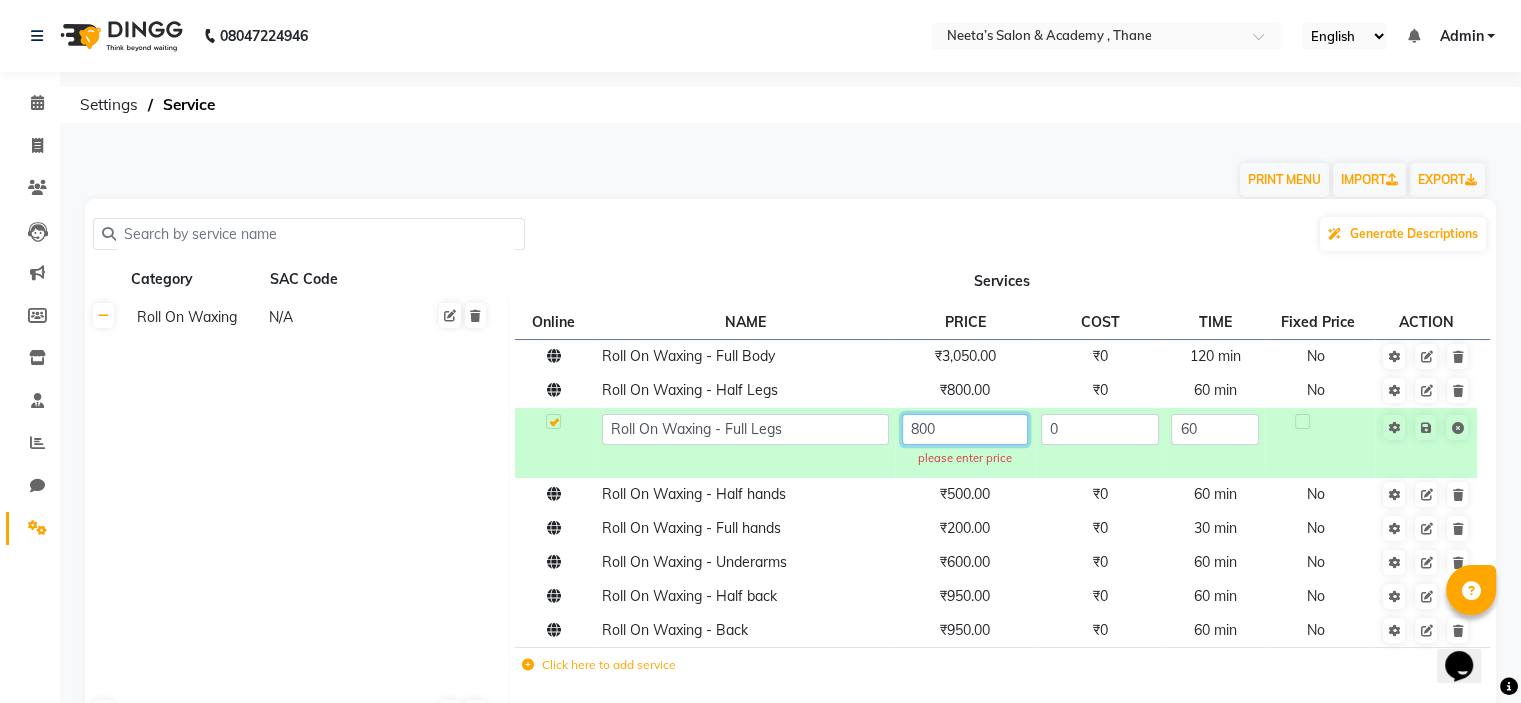 click on "800" 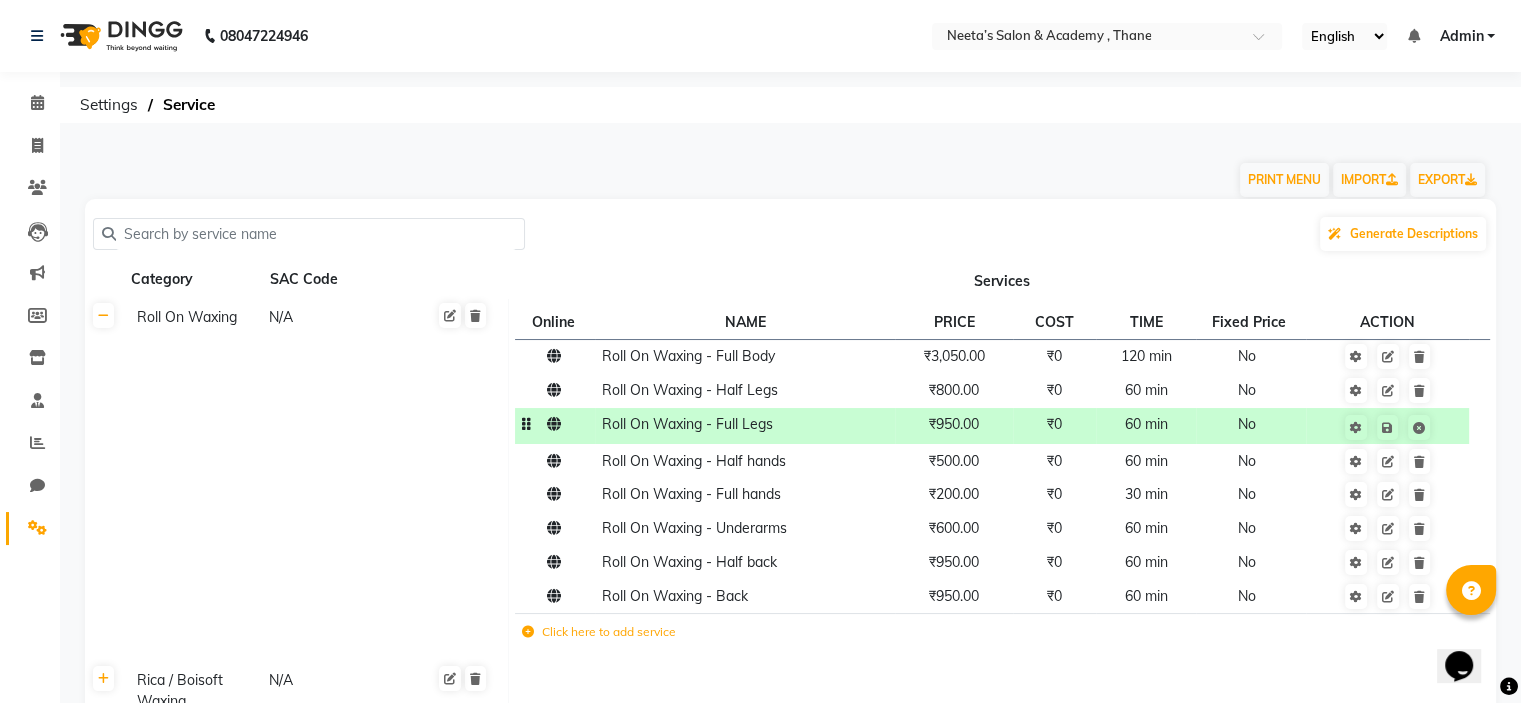 click on "₹950.00" 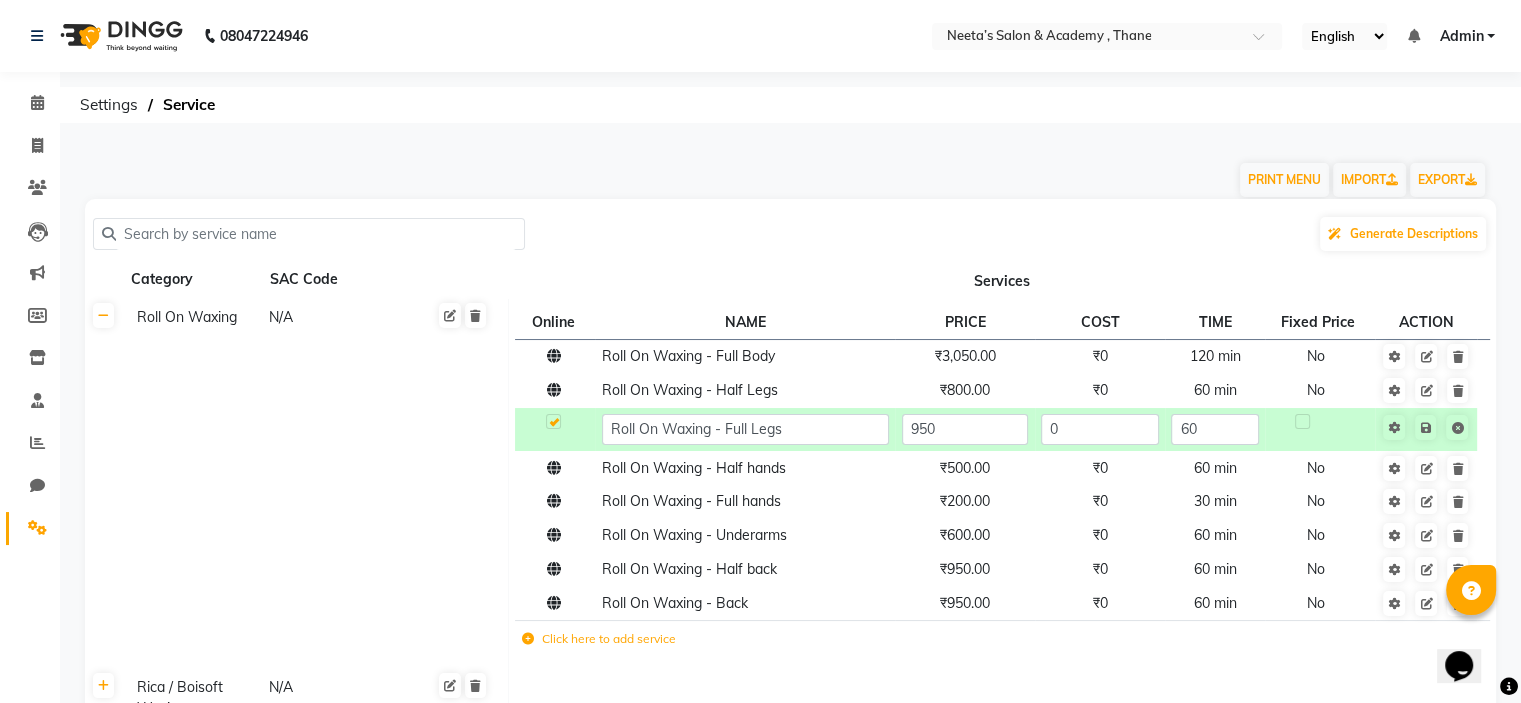 click on "950" 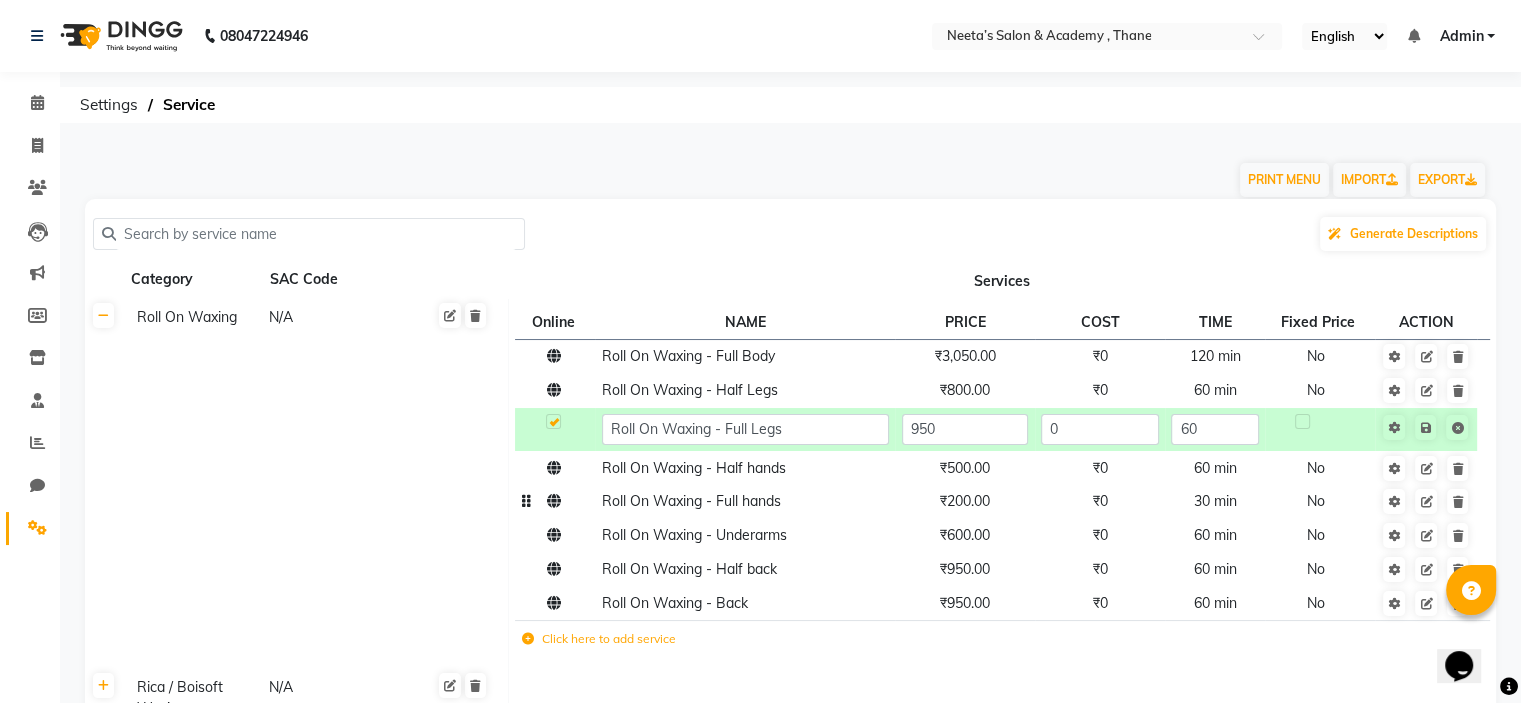 click on "₹200.00" 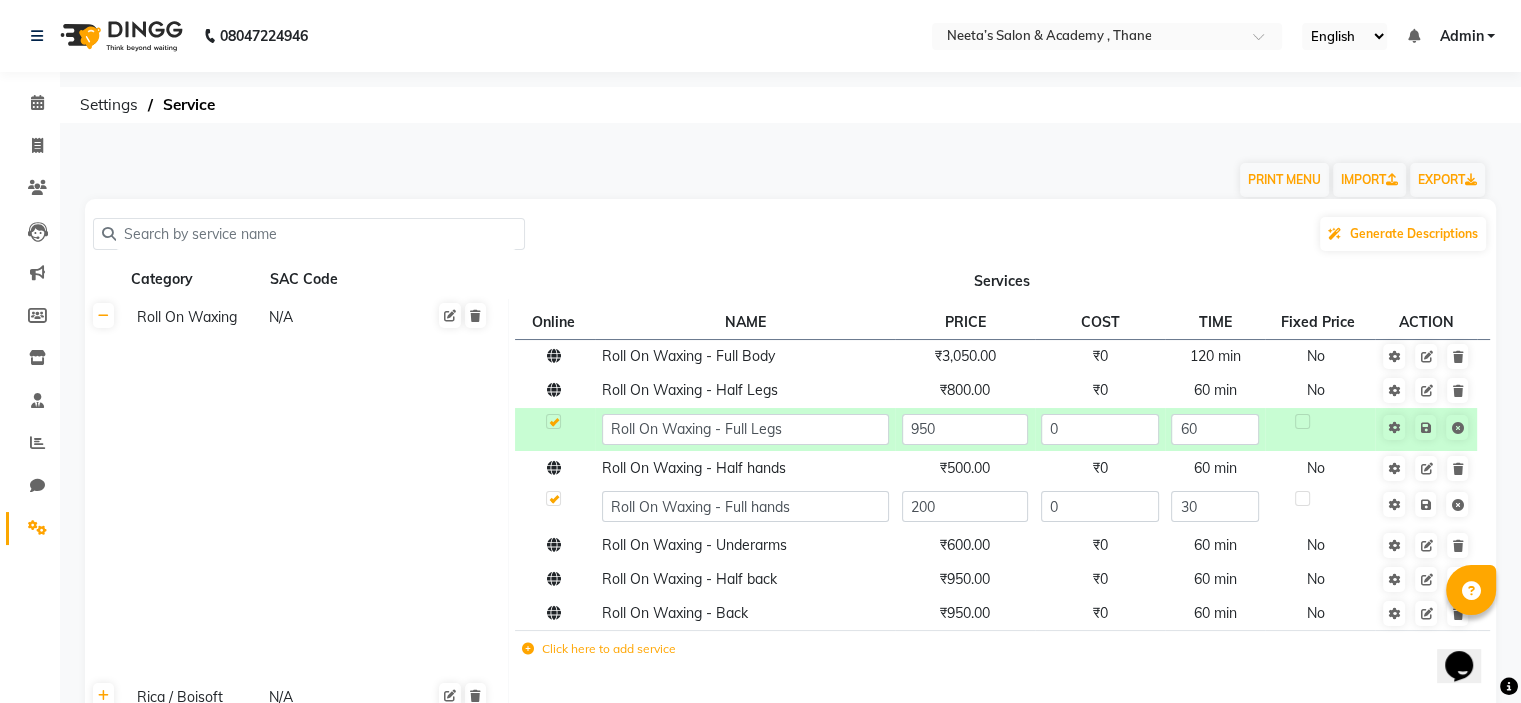 click on "200" 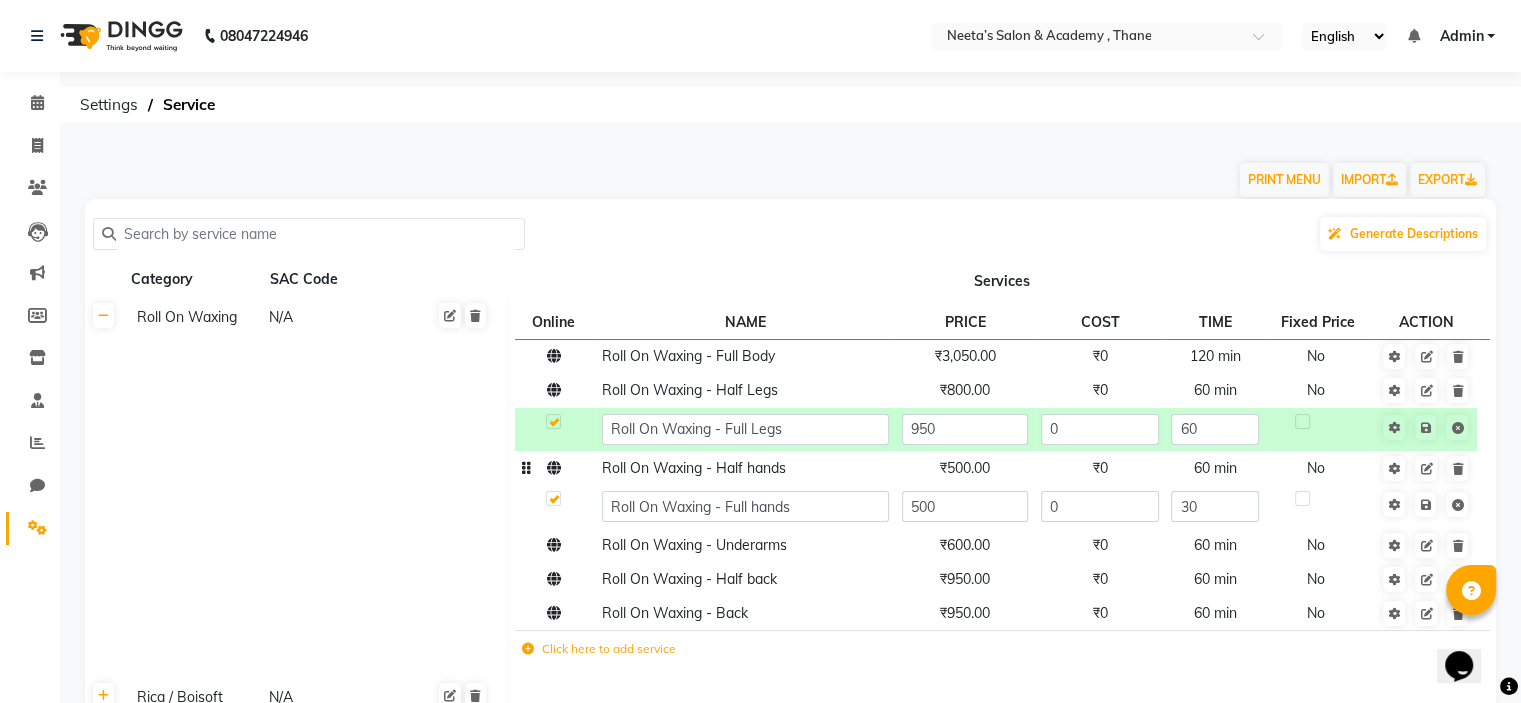 click on "₹500.00" 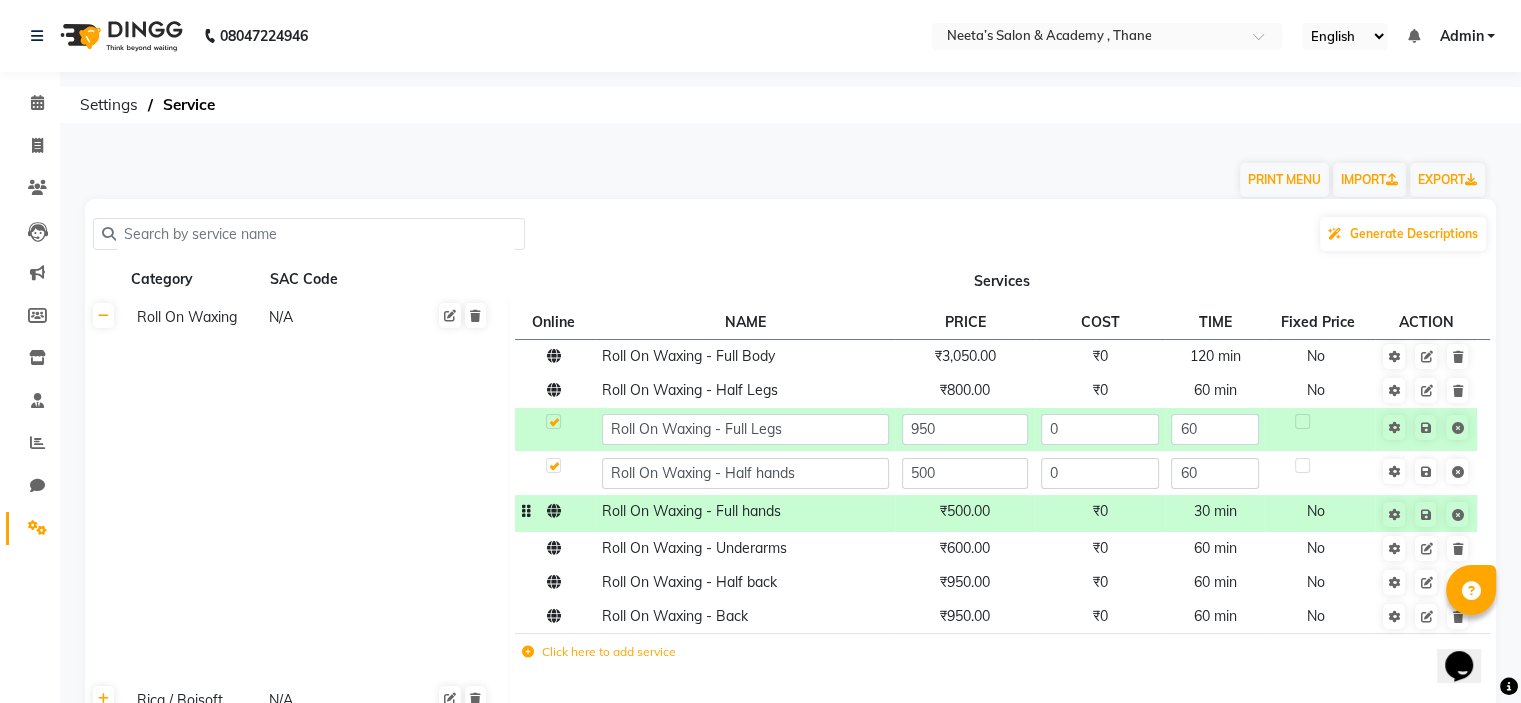 click on "500" 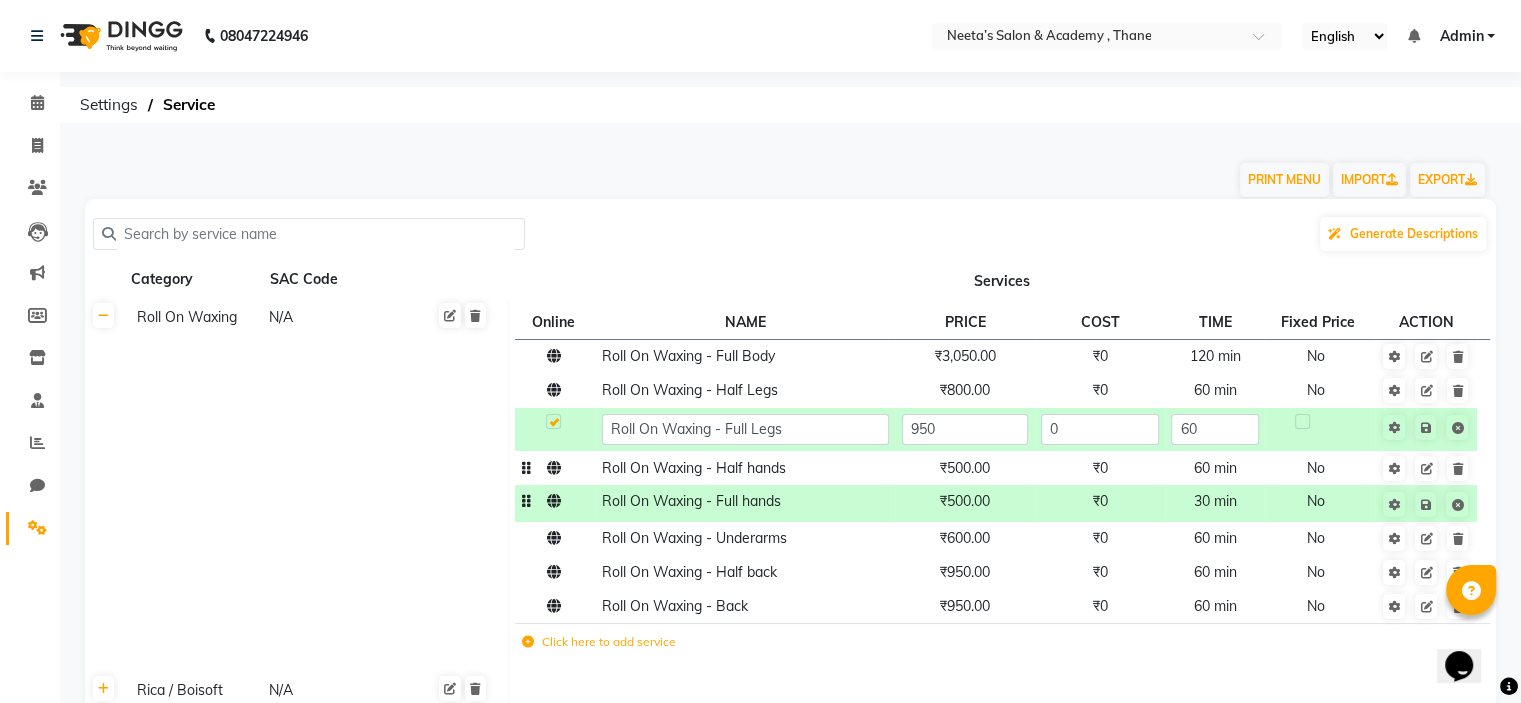 click on "Roll On Waxing N/A" 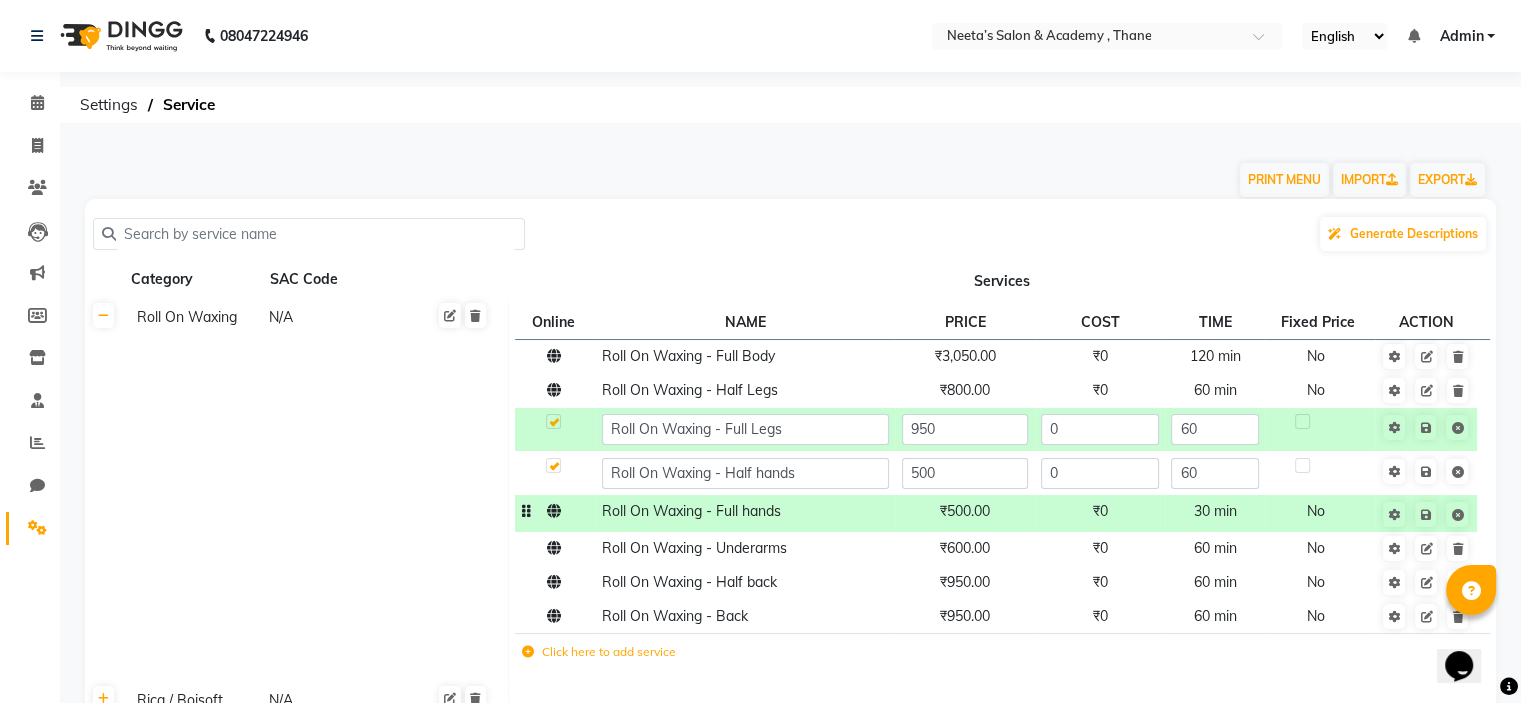 click on "500" 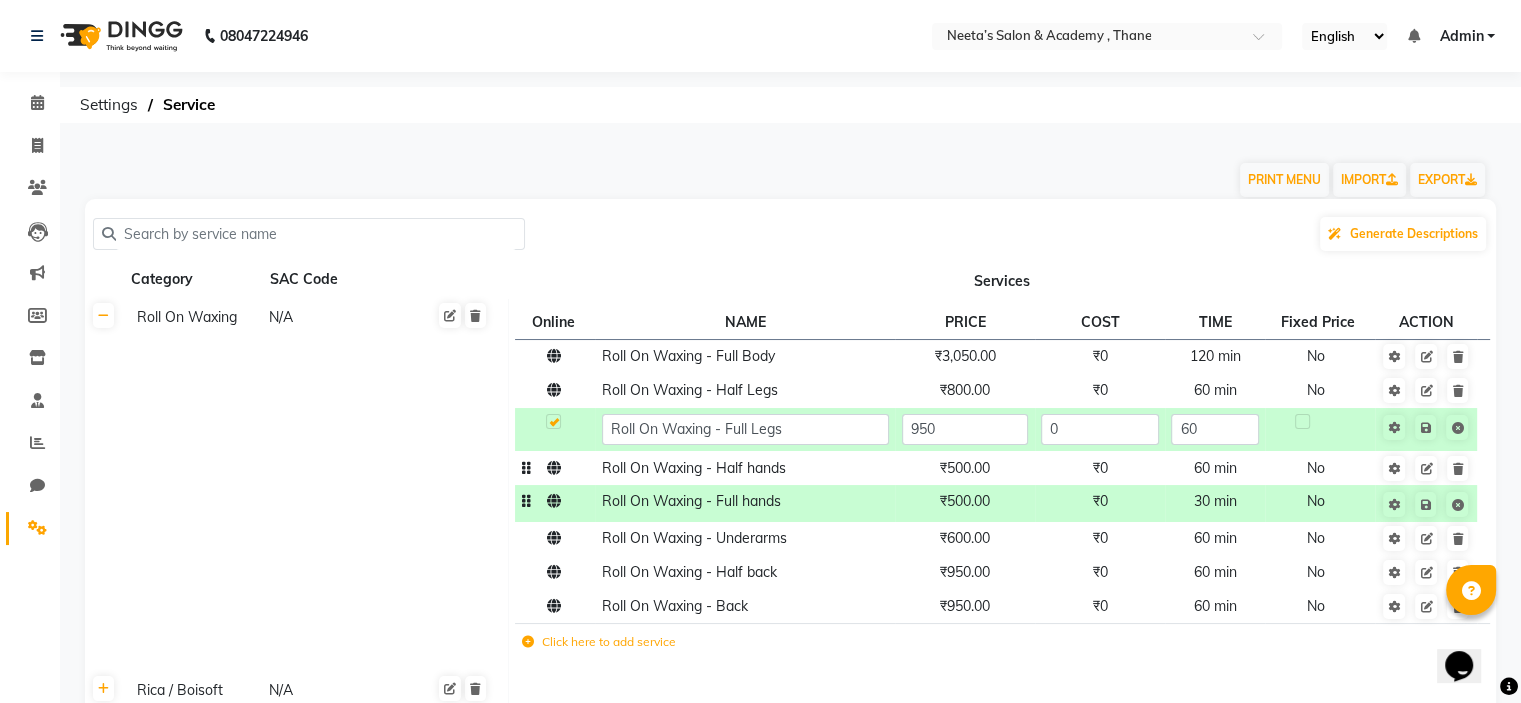 click on "Roll On Waxing N/A" 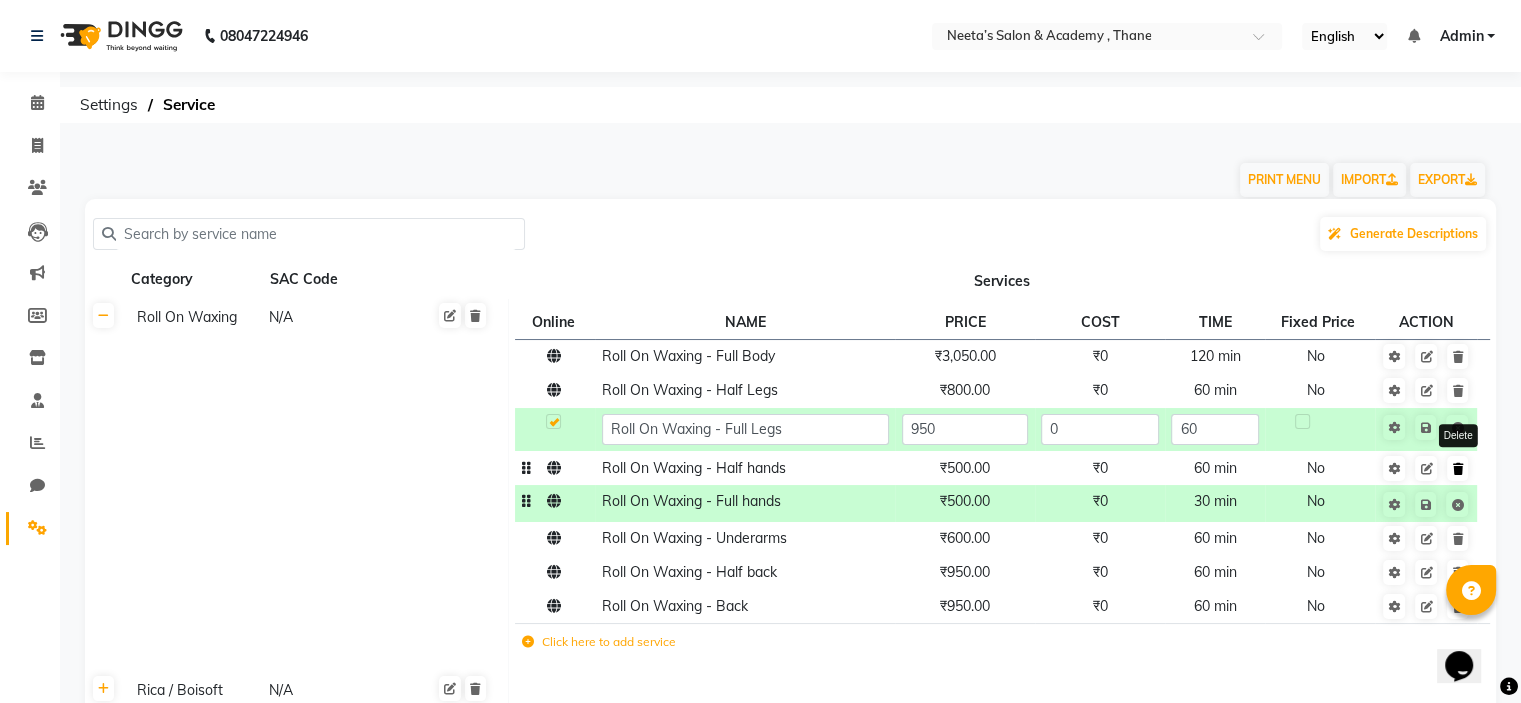 click 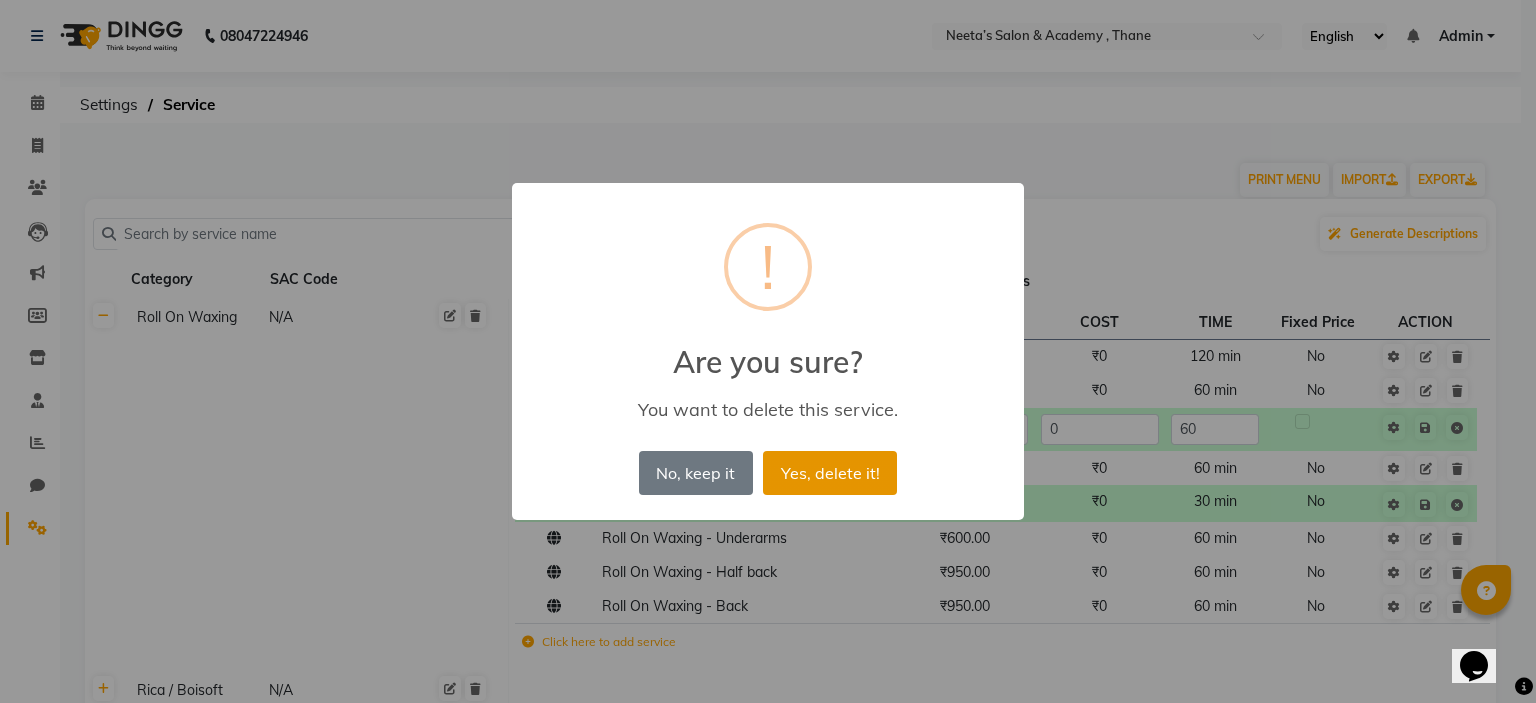 click on "Yes, delete it!" at bounding box center (830, 473) 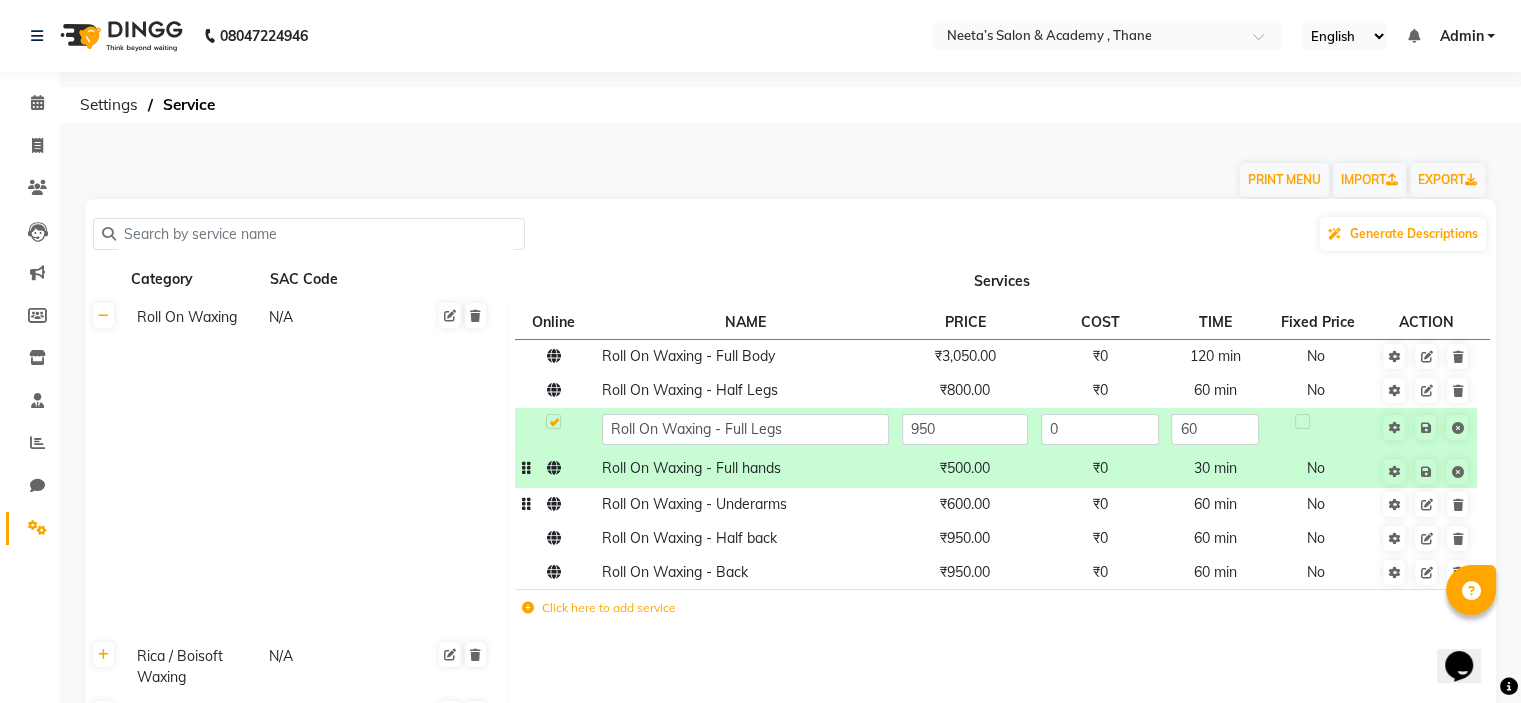 click on "₹600.00" 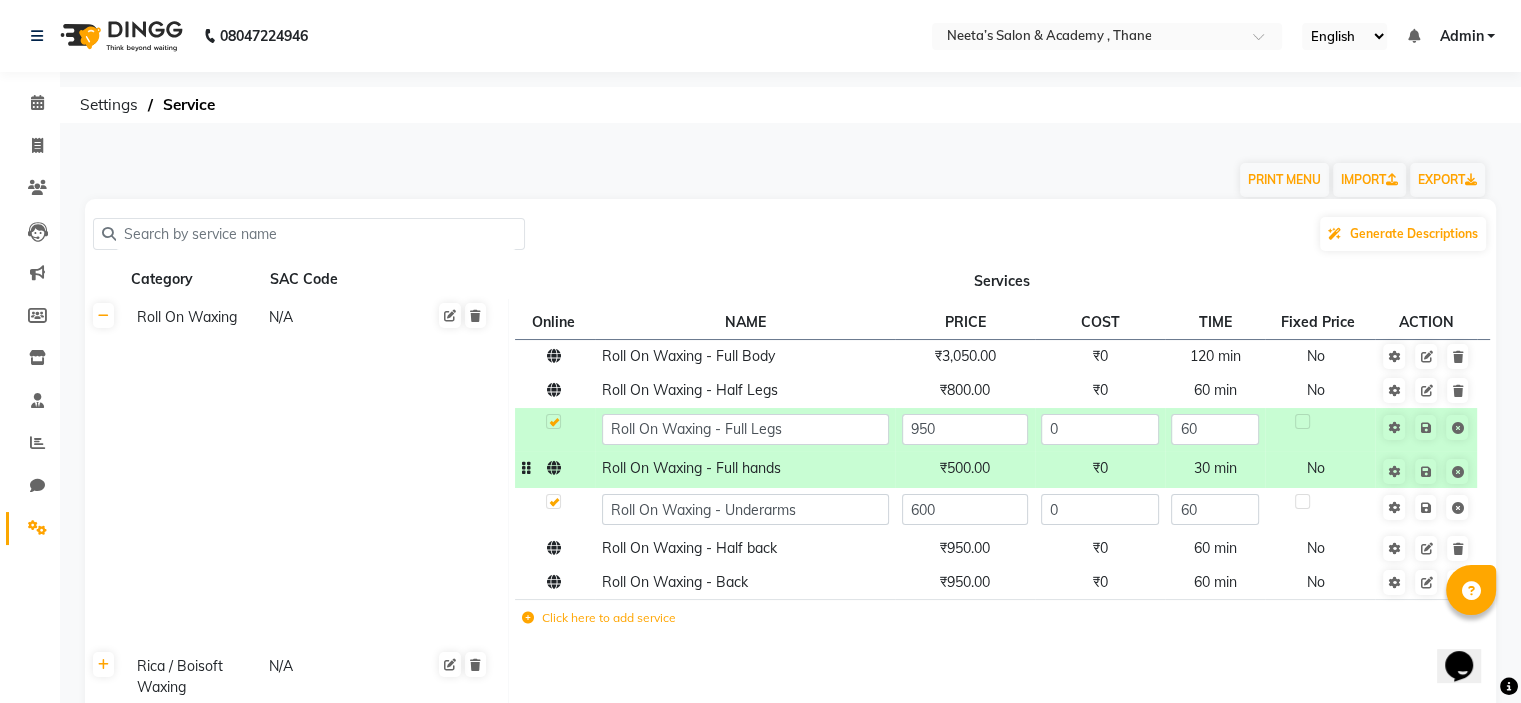 click on "600" 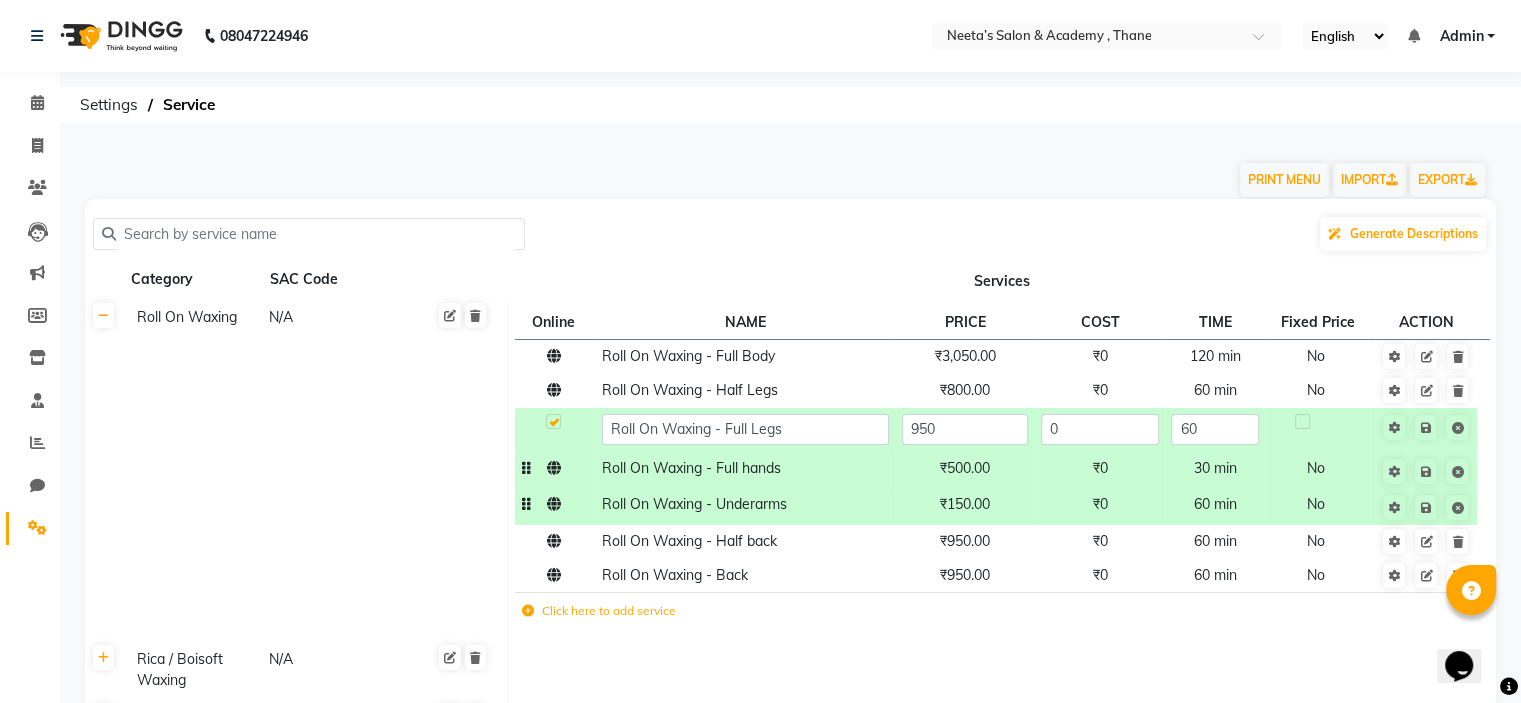 click on "Click here to add service" 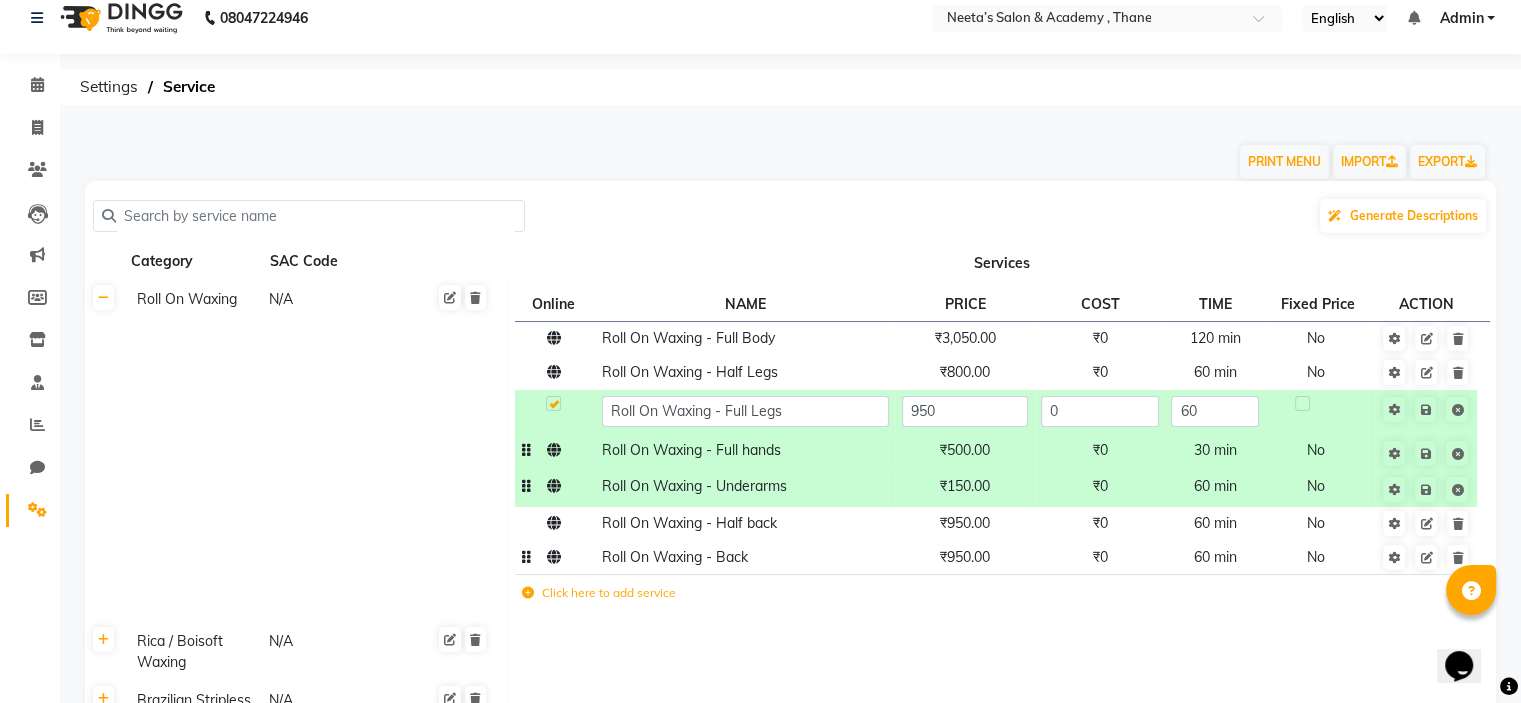scroll, scrollTop: 30, scrollLeft: 0, axis: vertical 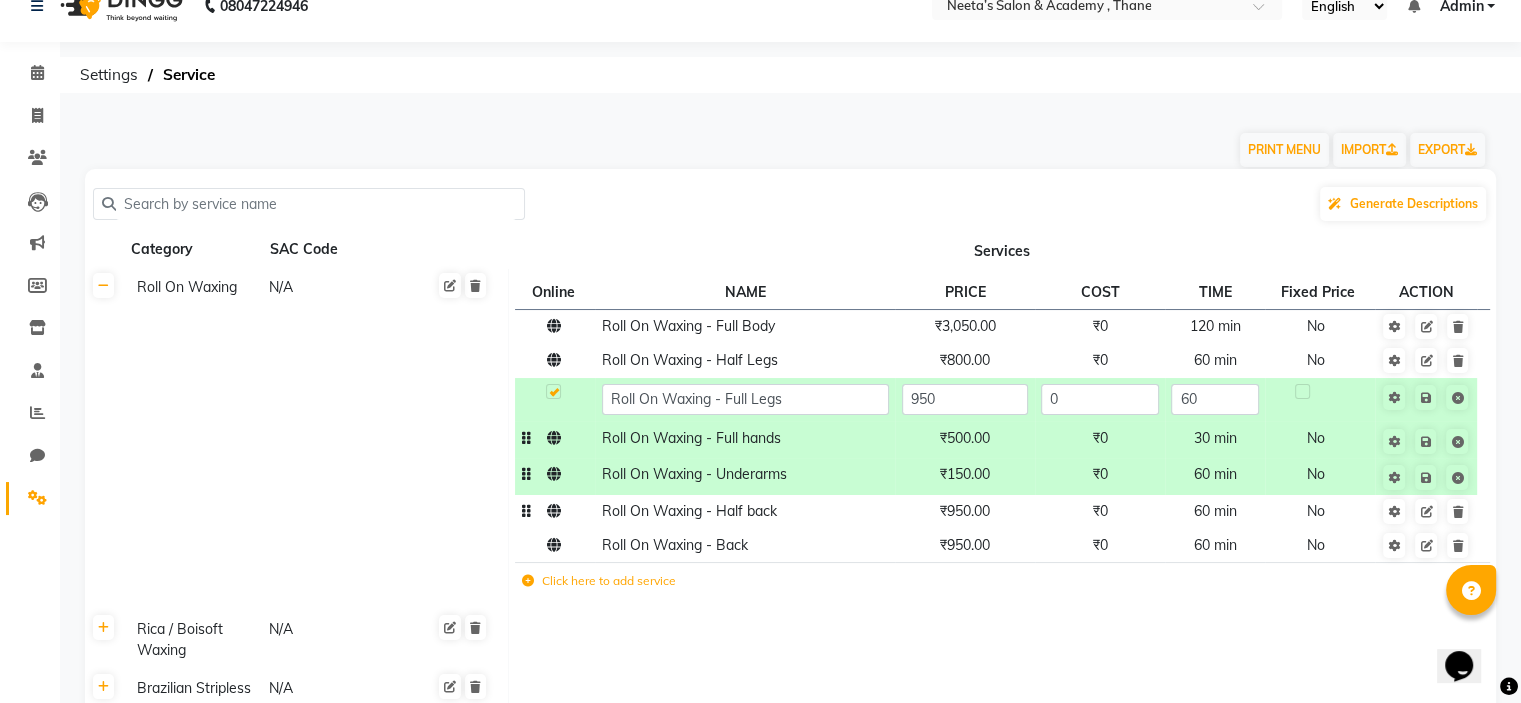 click on "₹950.00" 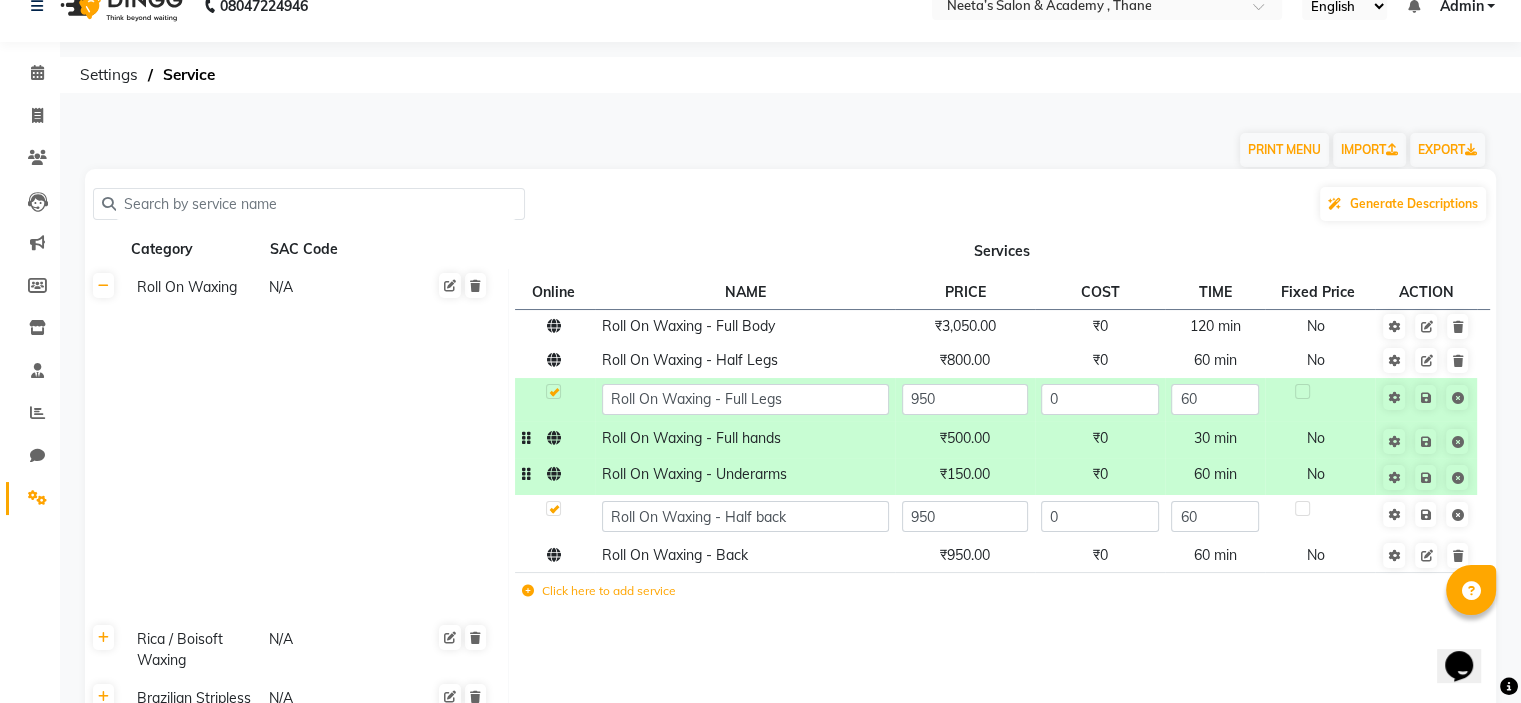 click on "950" 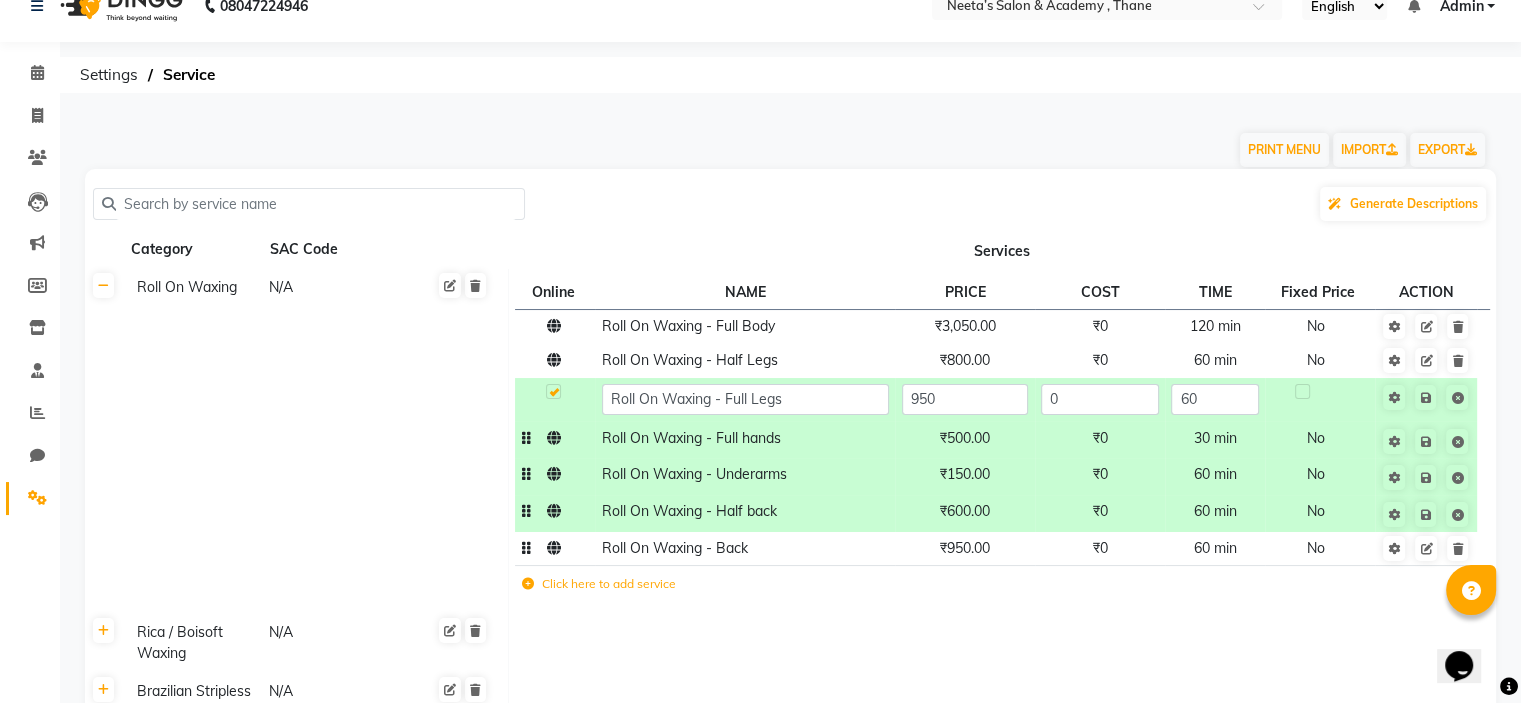click on "₹950.00" 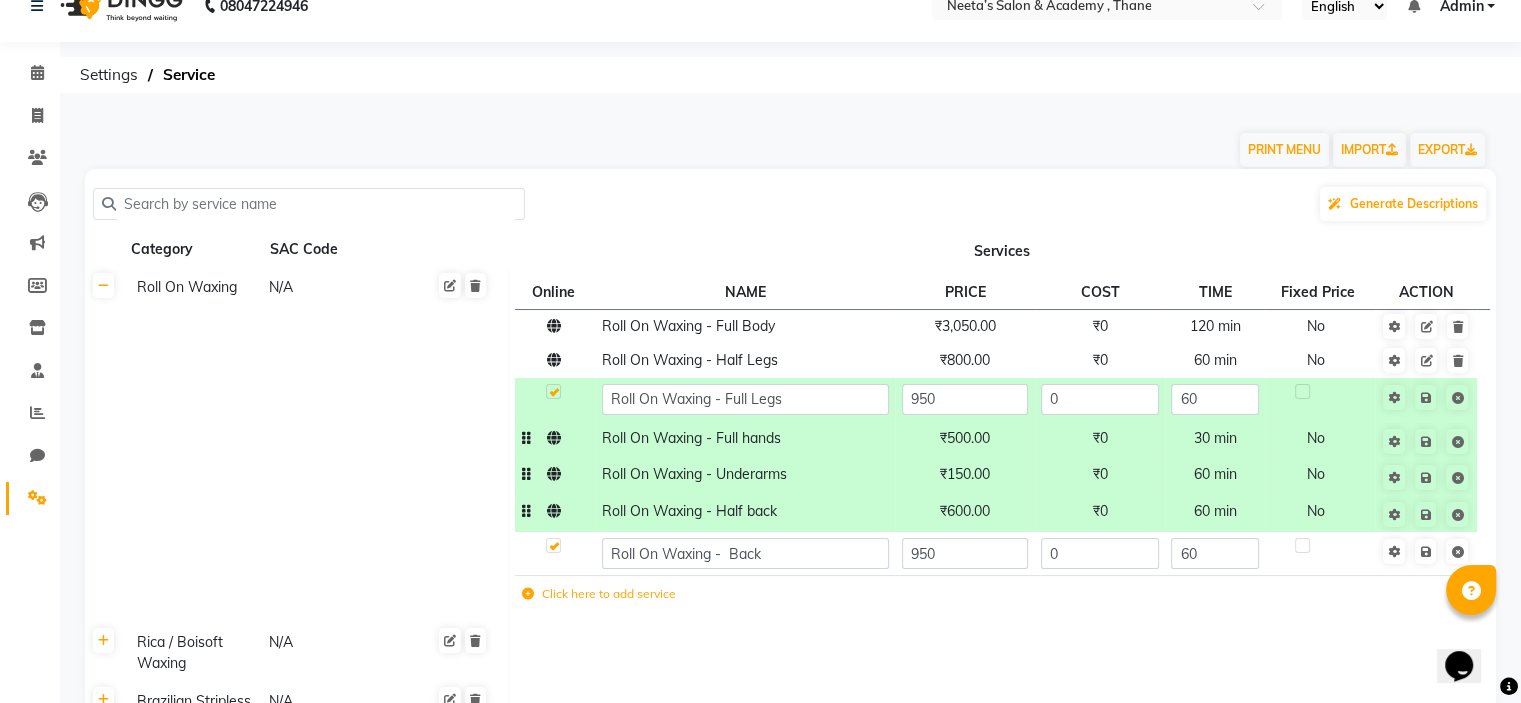 click on "Roll On Waxing - Half back" 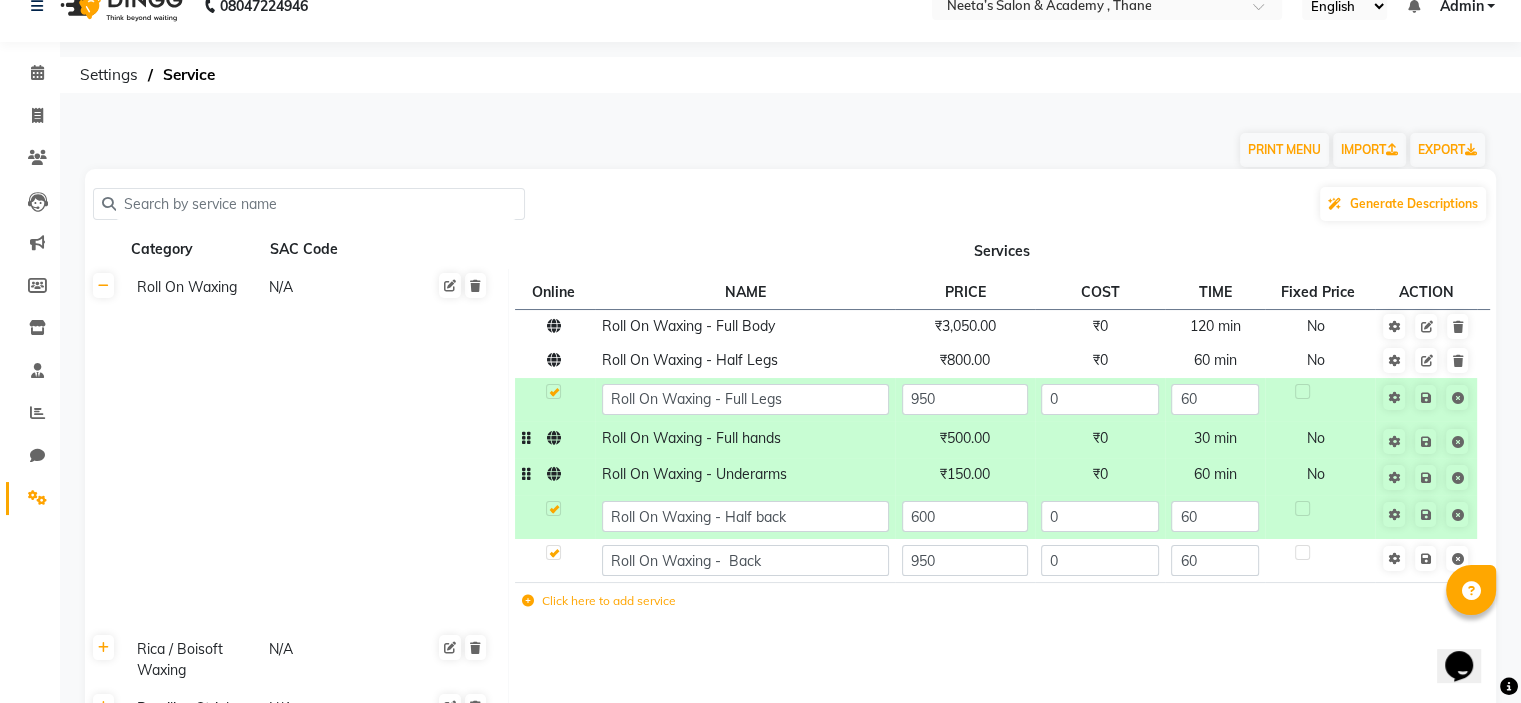 click on "Roll On Waxing - Half back" 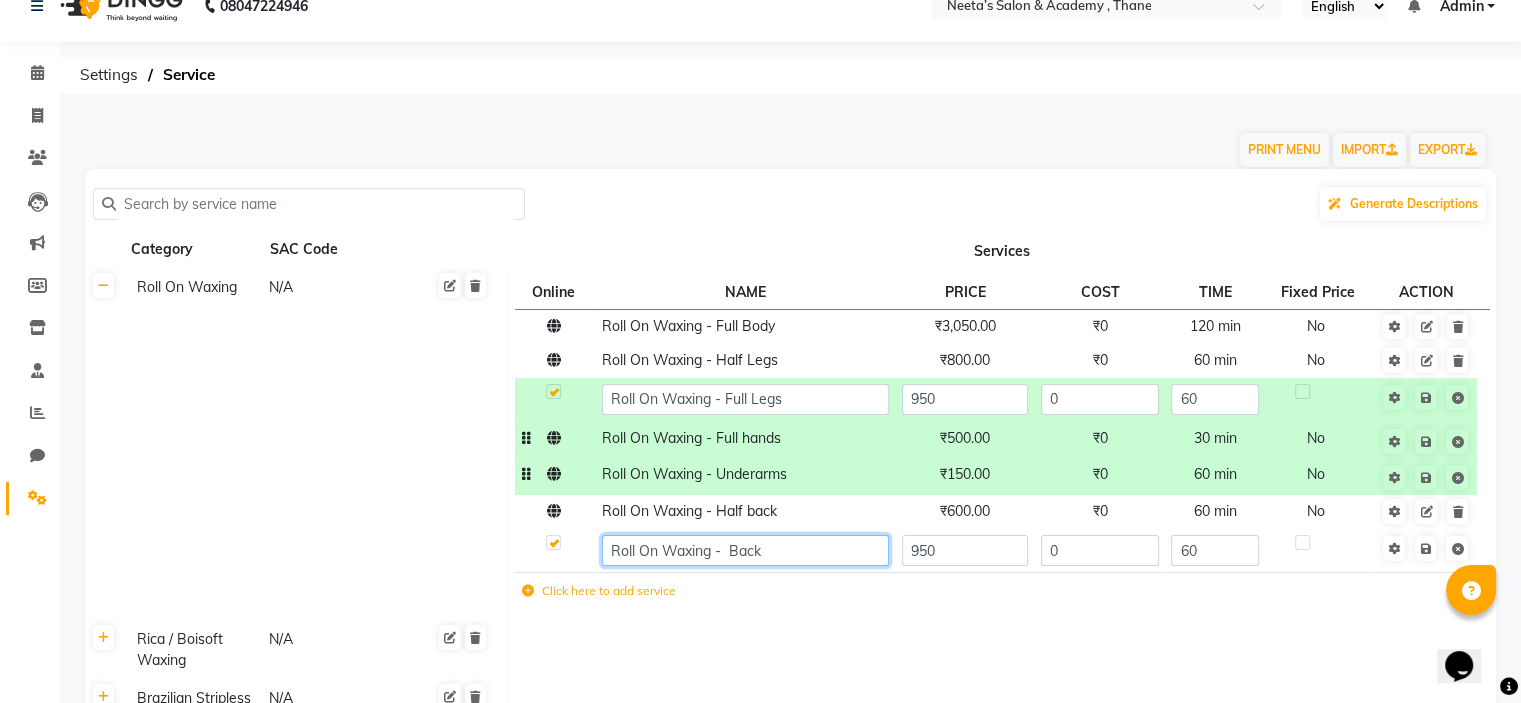 click on "Roll On Waxing -  Back" 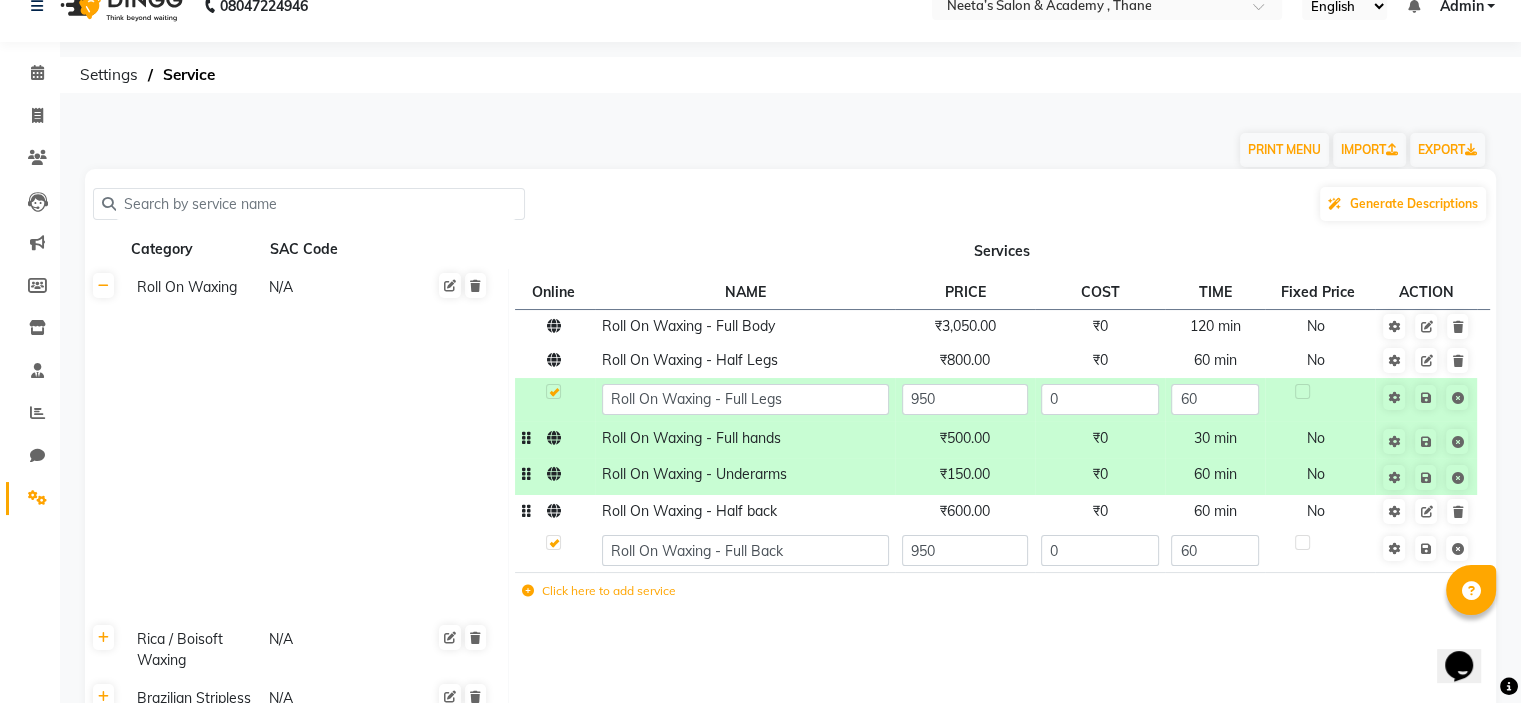 click on "Roll On Waxing - Half back" 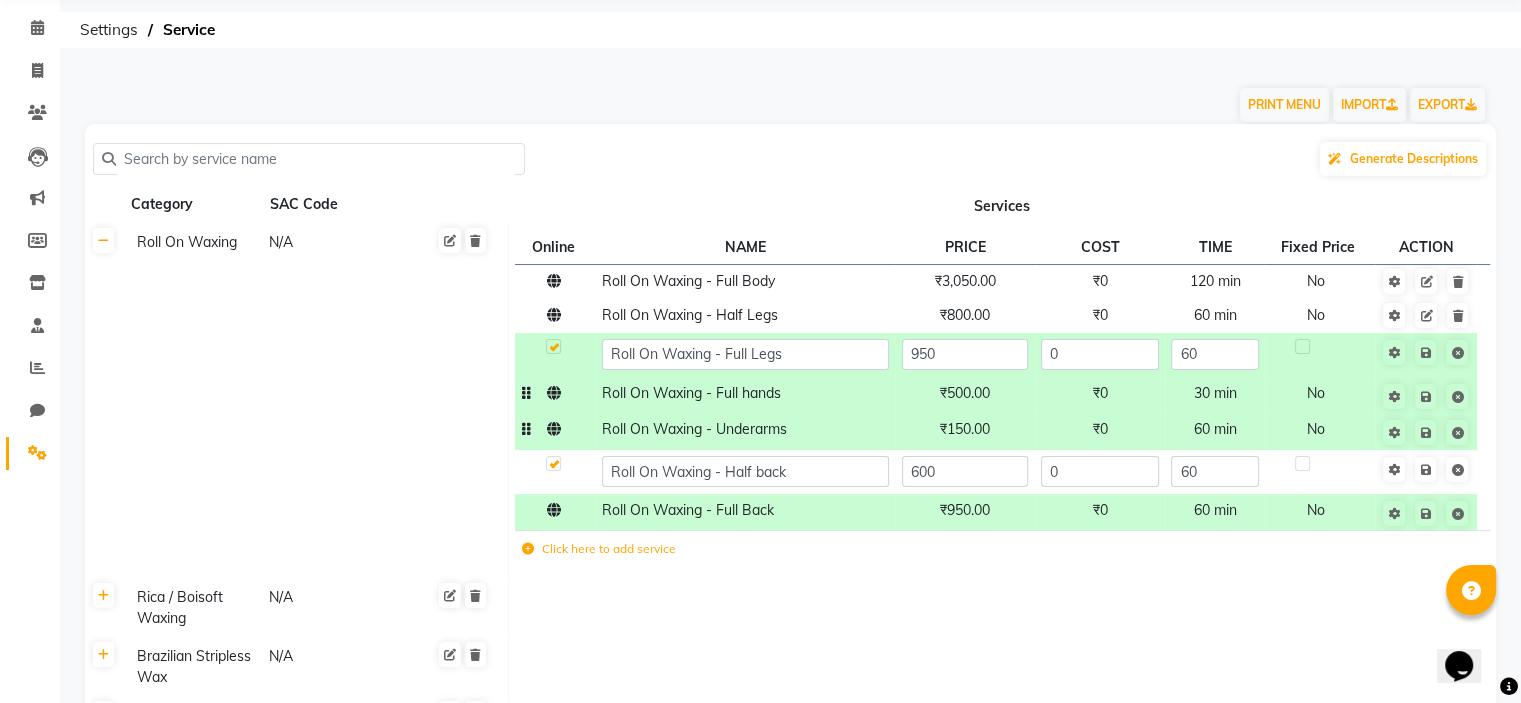 scroll, scrollTop: 74, scrollLeft: 0, axis: vertical 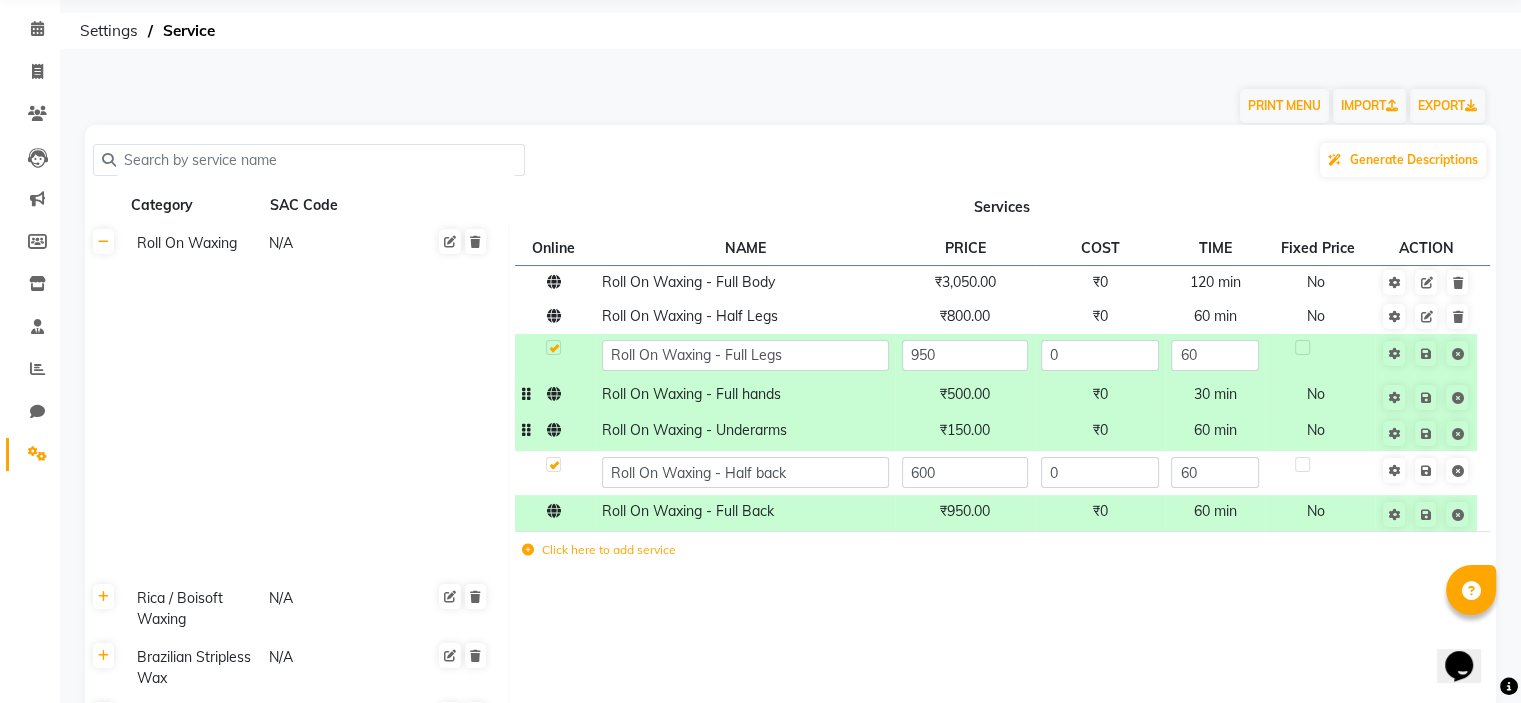 click on "Online  NAME  PRICE COST TIME Fixed Price  ACTION Roll On Waxing - Full Body ₹3,050.00 ₹0 120 min  No  Roll On Waxing - Half Legs ₹800.00 ₹0 60 min  No  Roll On Waxing - Full Legs 950 0 60 Roll On Waxing - Full hands ₹500.00 ₹0 30 min  No  Roll On Waxing - Underarms ₹150.00 ₹0 60 min  No  Roll On Waxing - Half back 600 0 60 Roll On Waxing - Full Back ₹950.00 ₹0 60 min  No  Click here to add service" 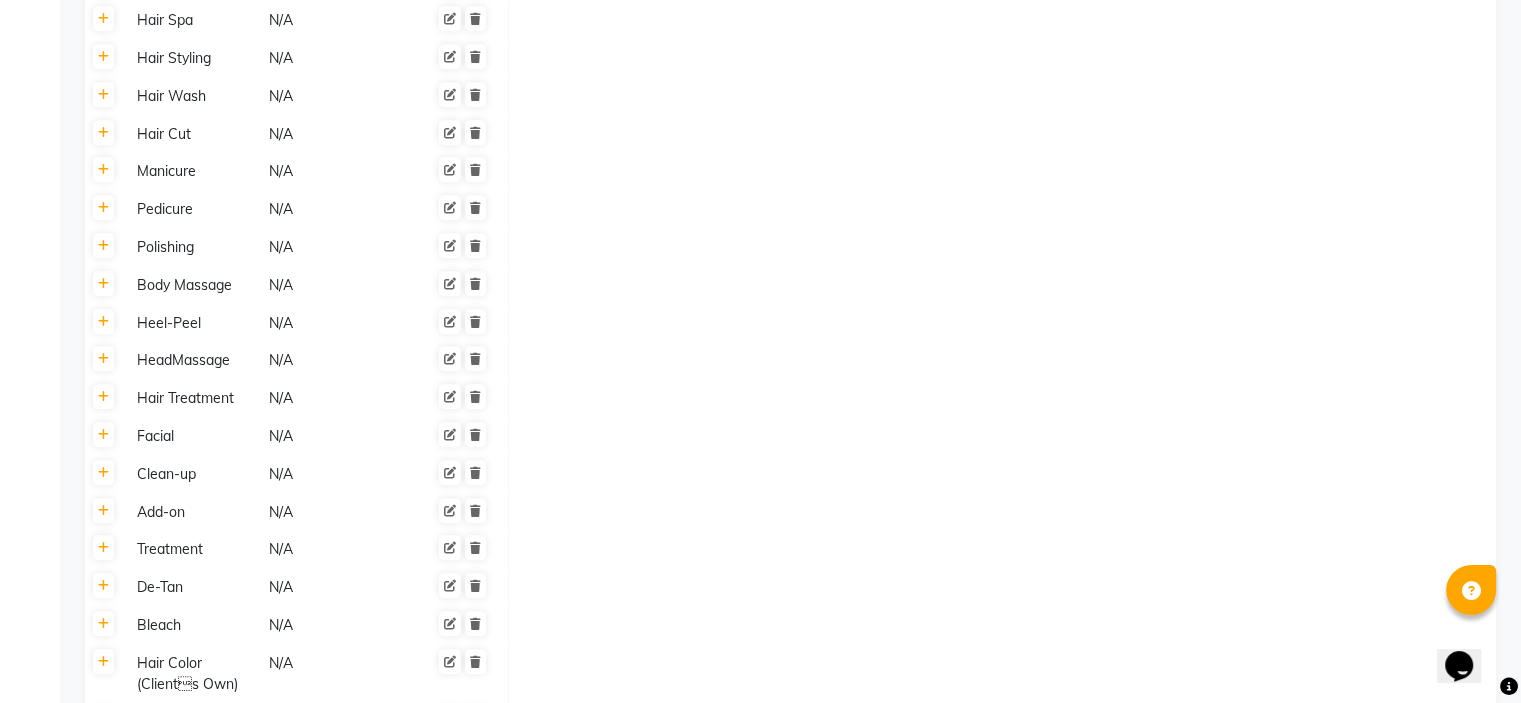 scroll, scrollTop: 1566, scrollLeft: 0, axis: vertical 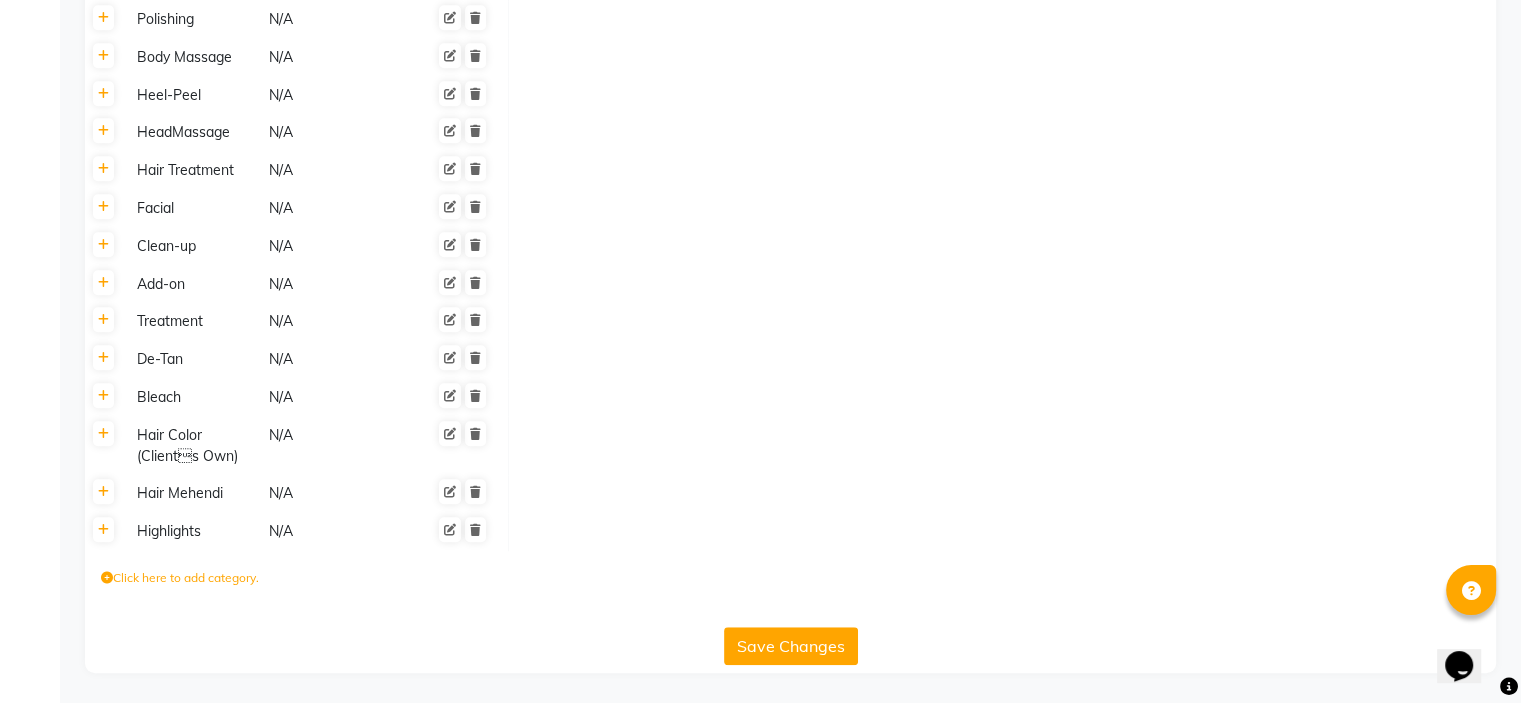 click on "Save Changes" 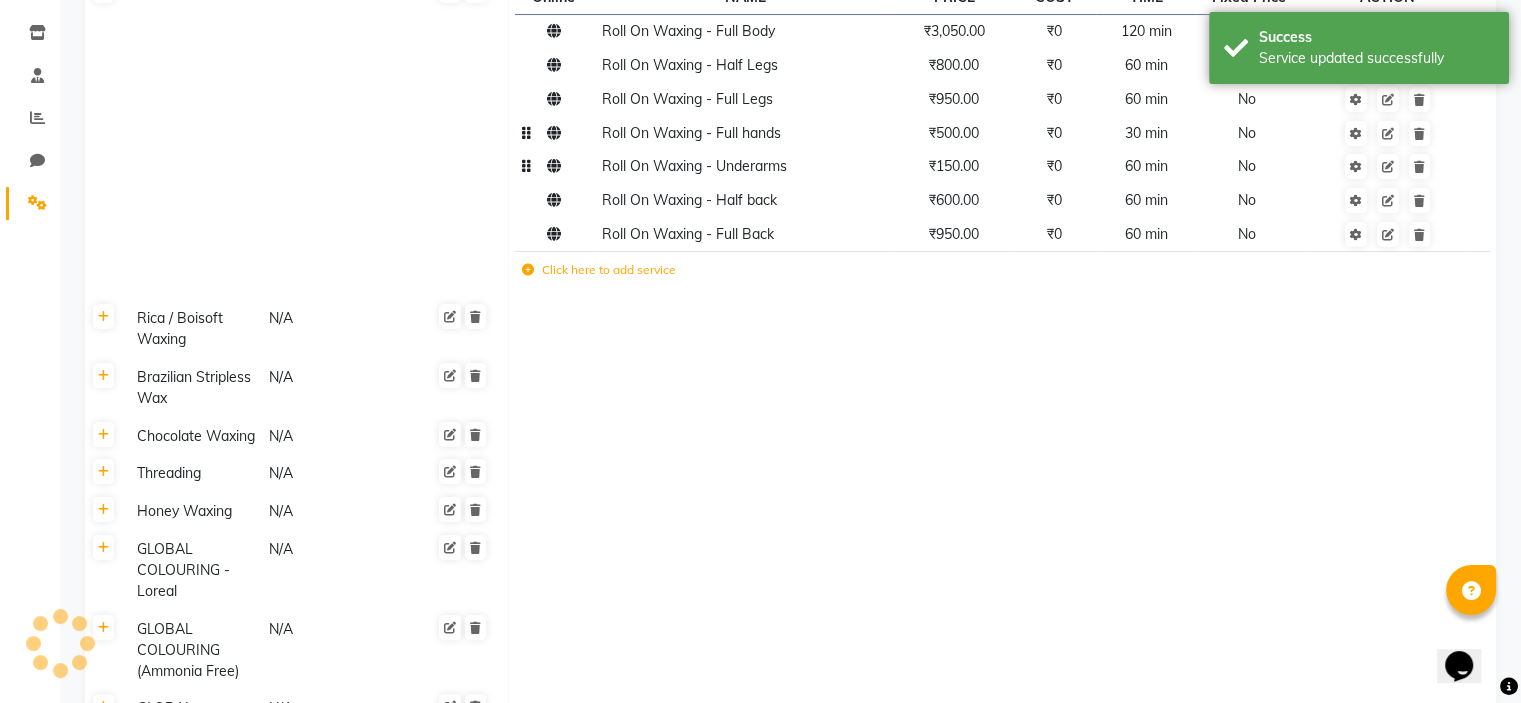 scroll, scrollTop: 384, scrollLeft: 0, axis: vertical 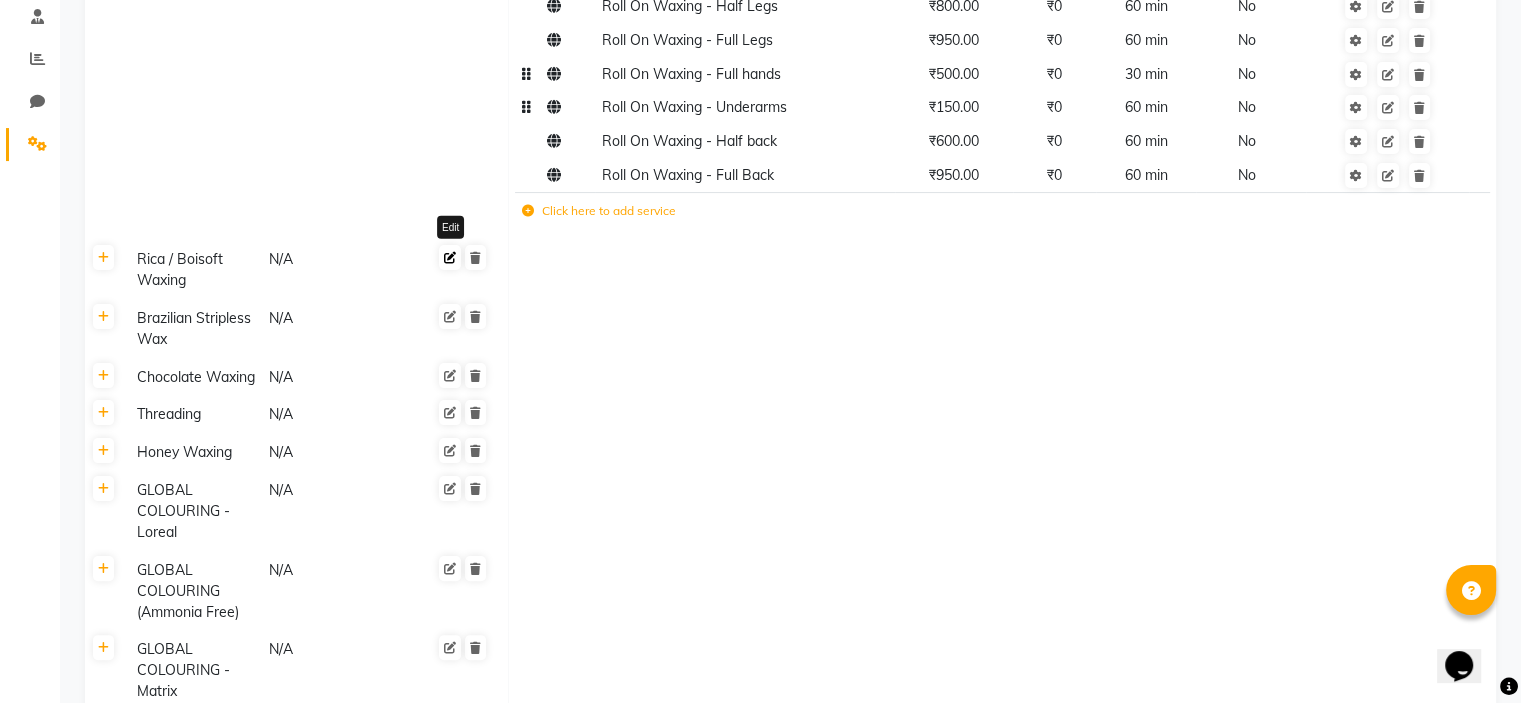 click 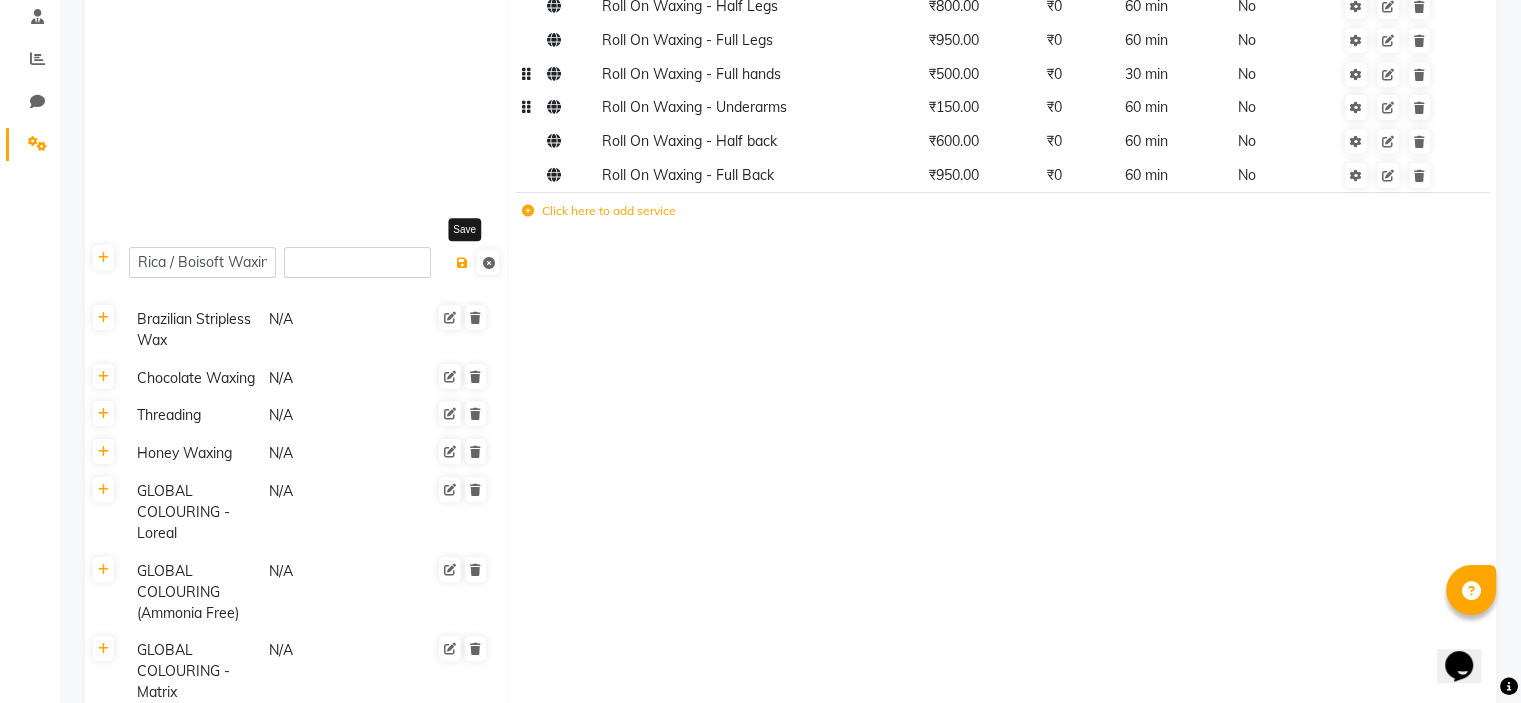 click 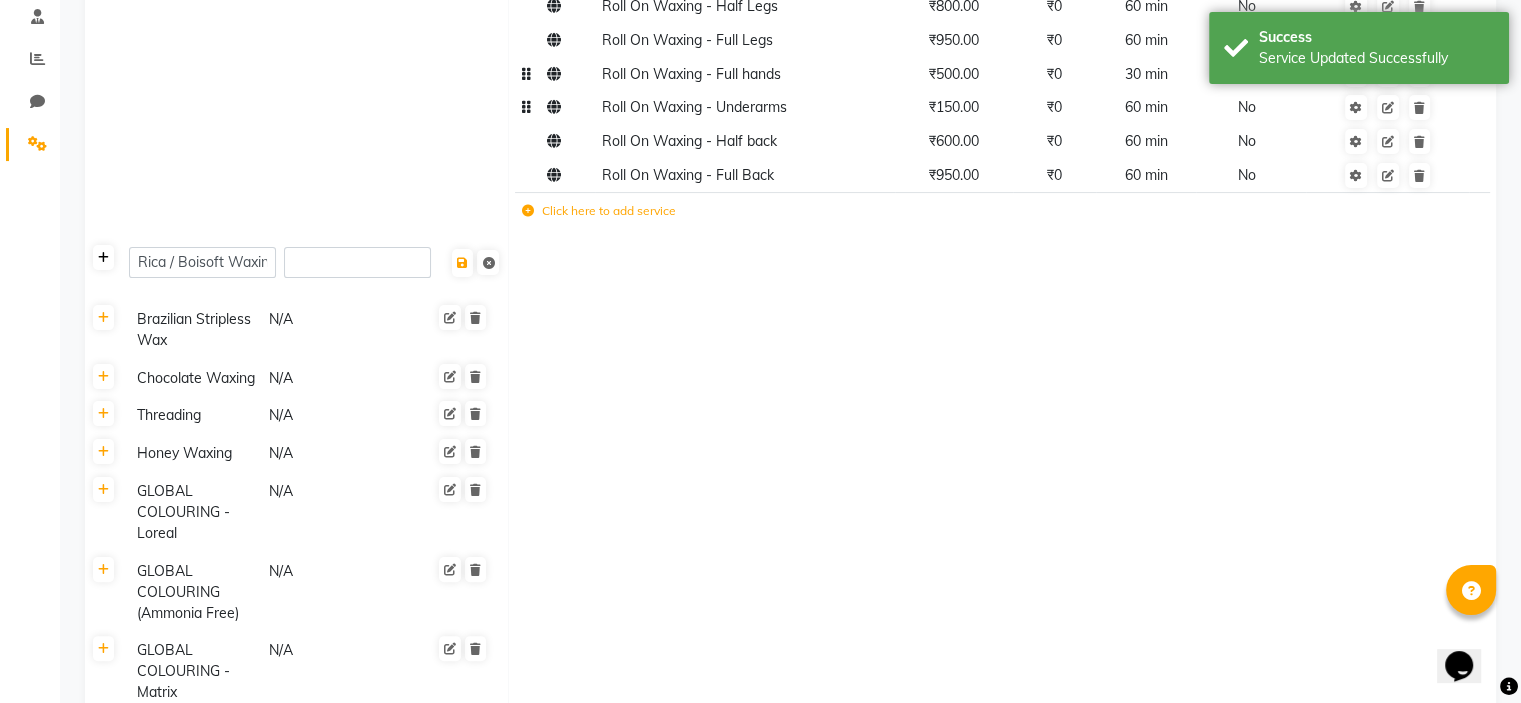 click 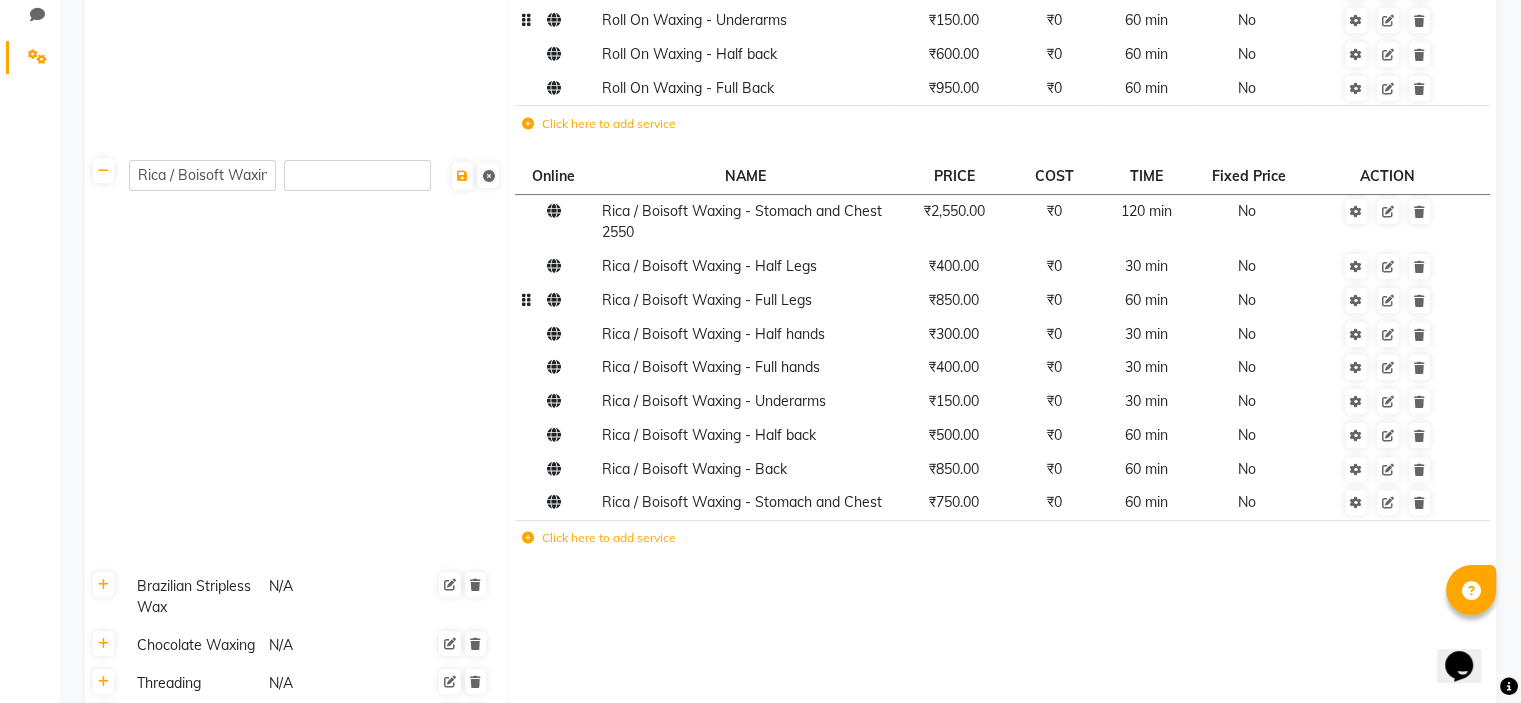 scroll, scrollTop: 472, scrollLeft: 0, axis: vertical 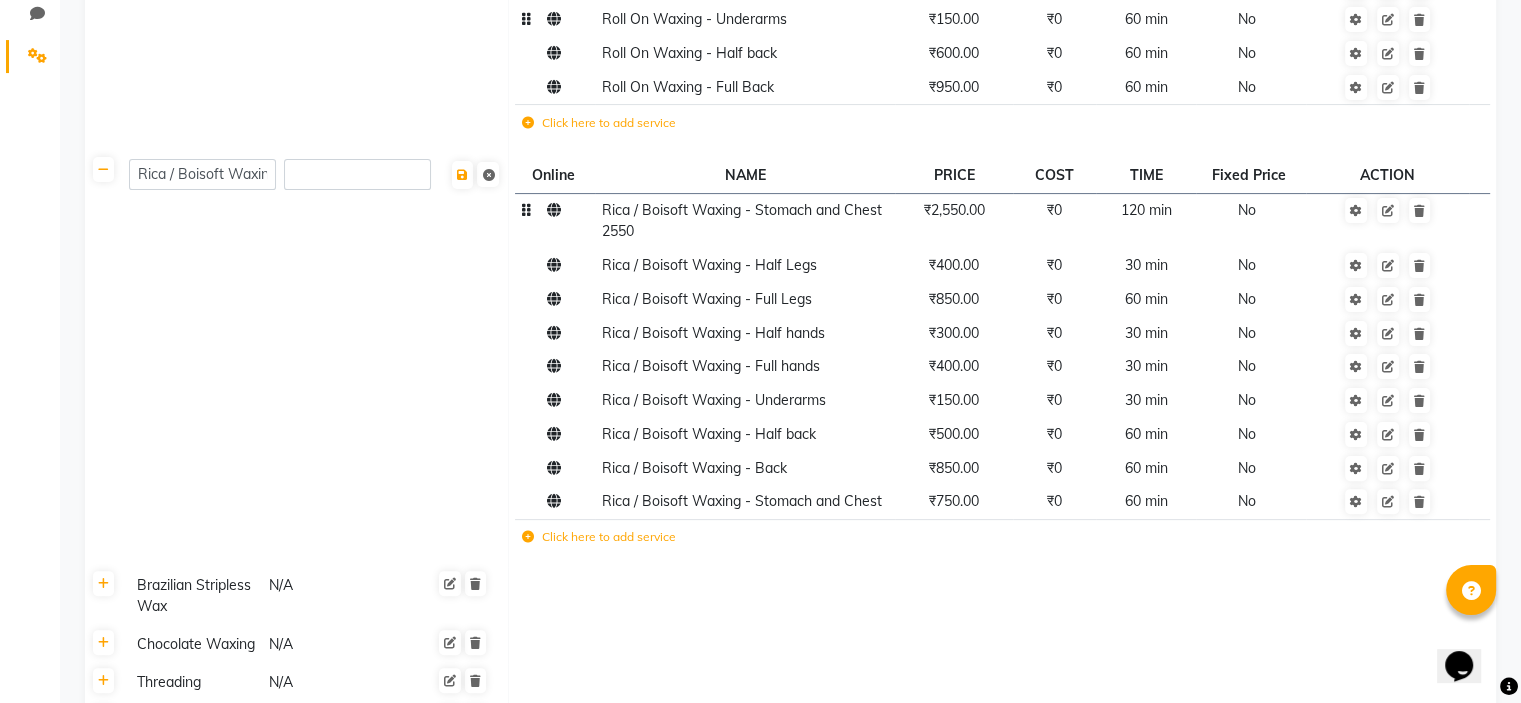 click on "₹2,550.00" 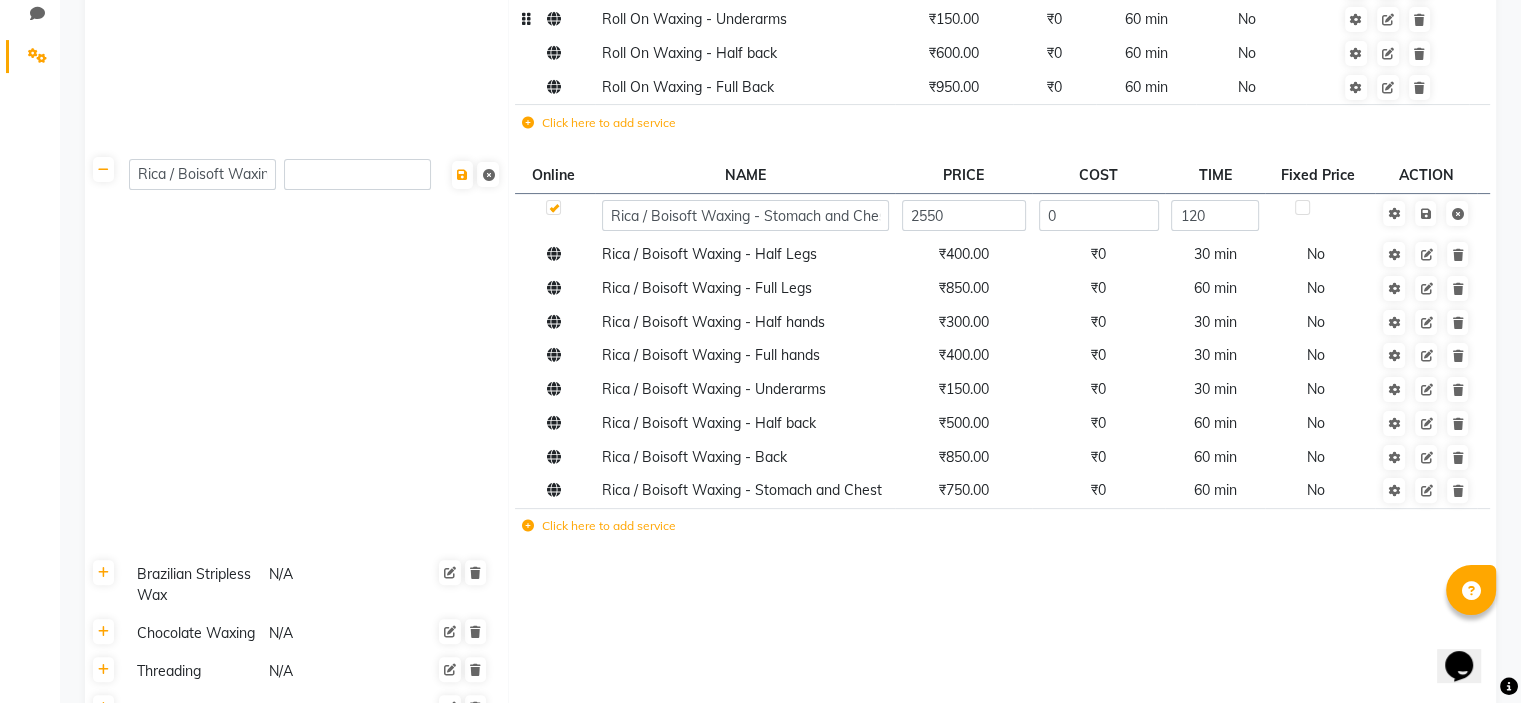 click on "2550" 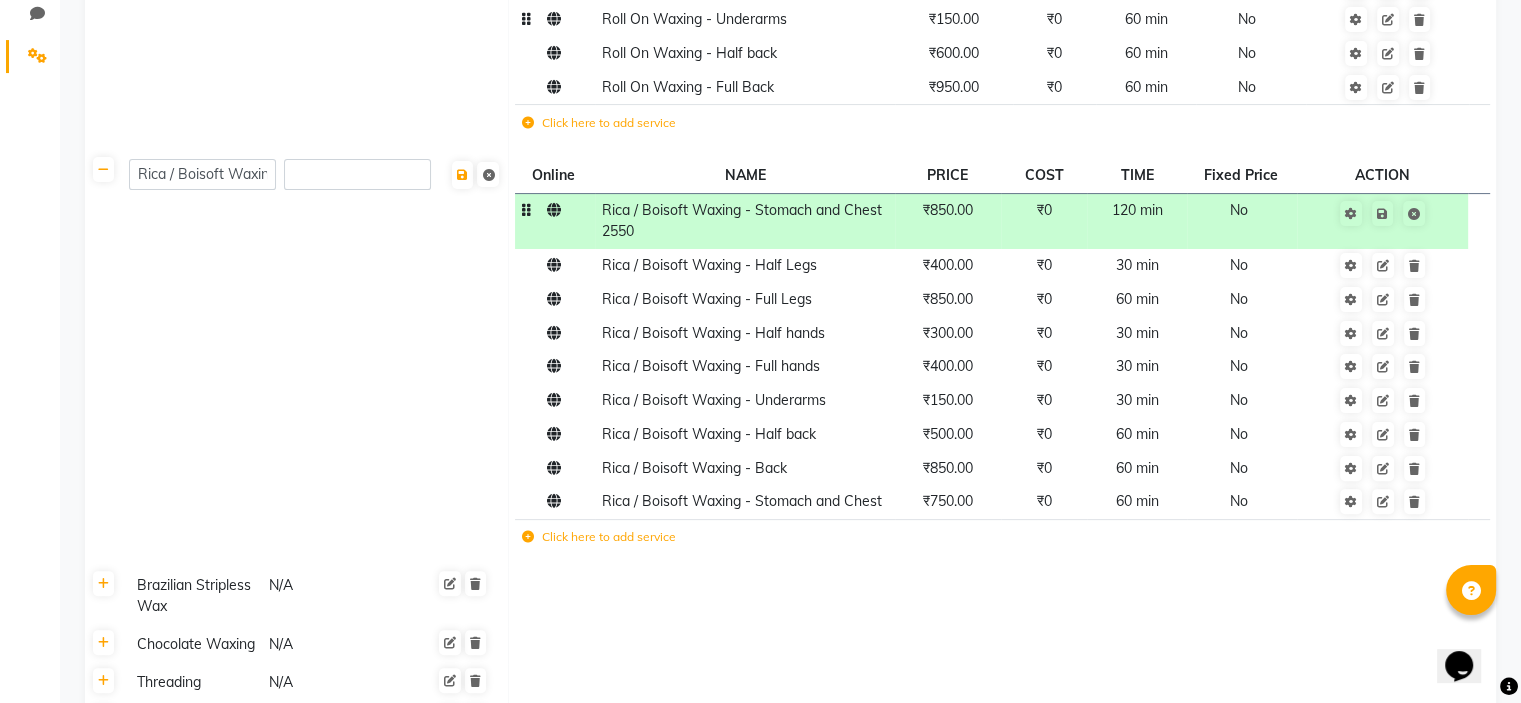 click on "Rica / Boisoft Waxing" 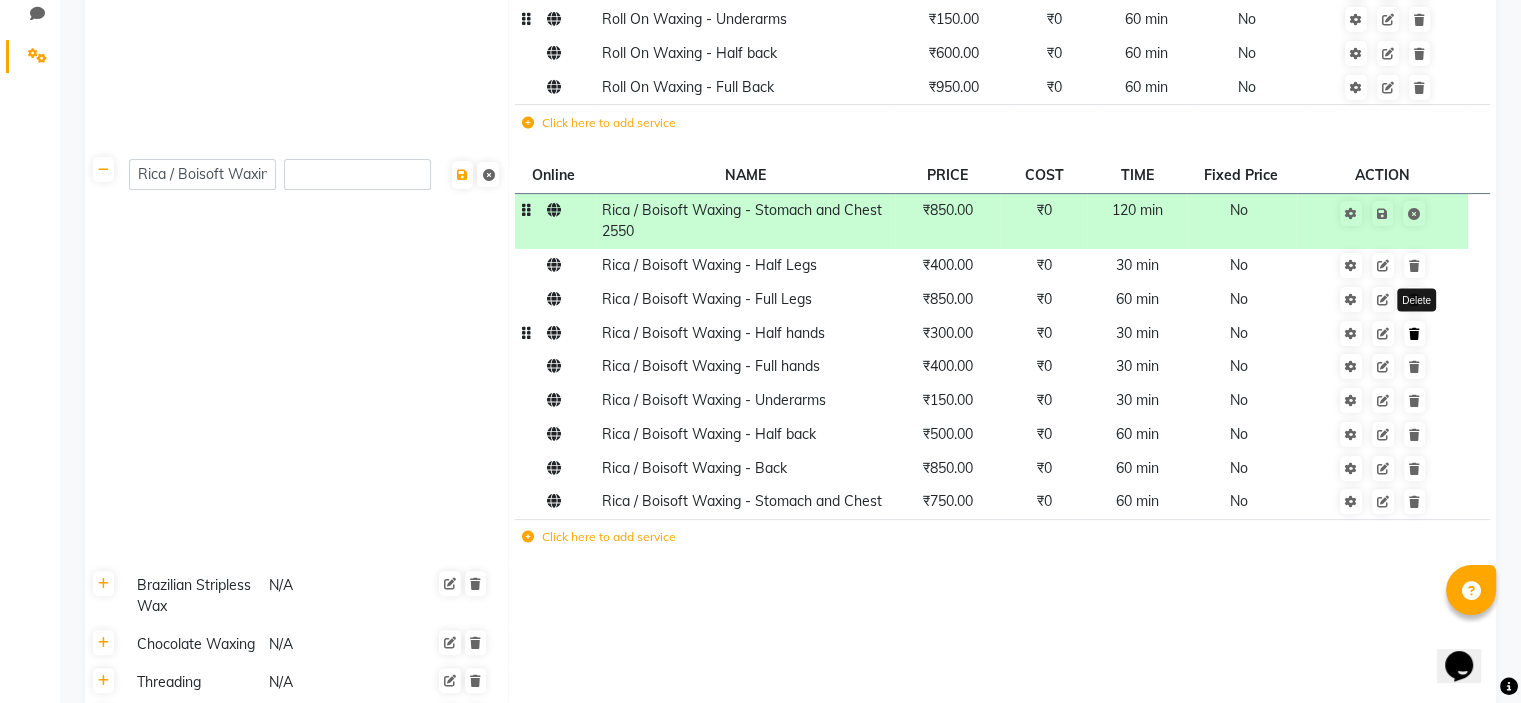 click 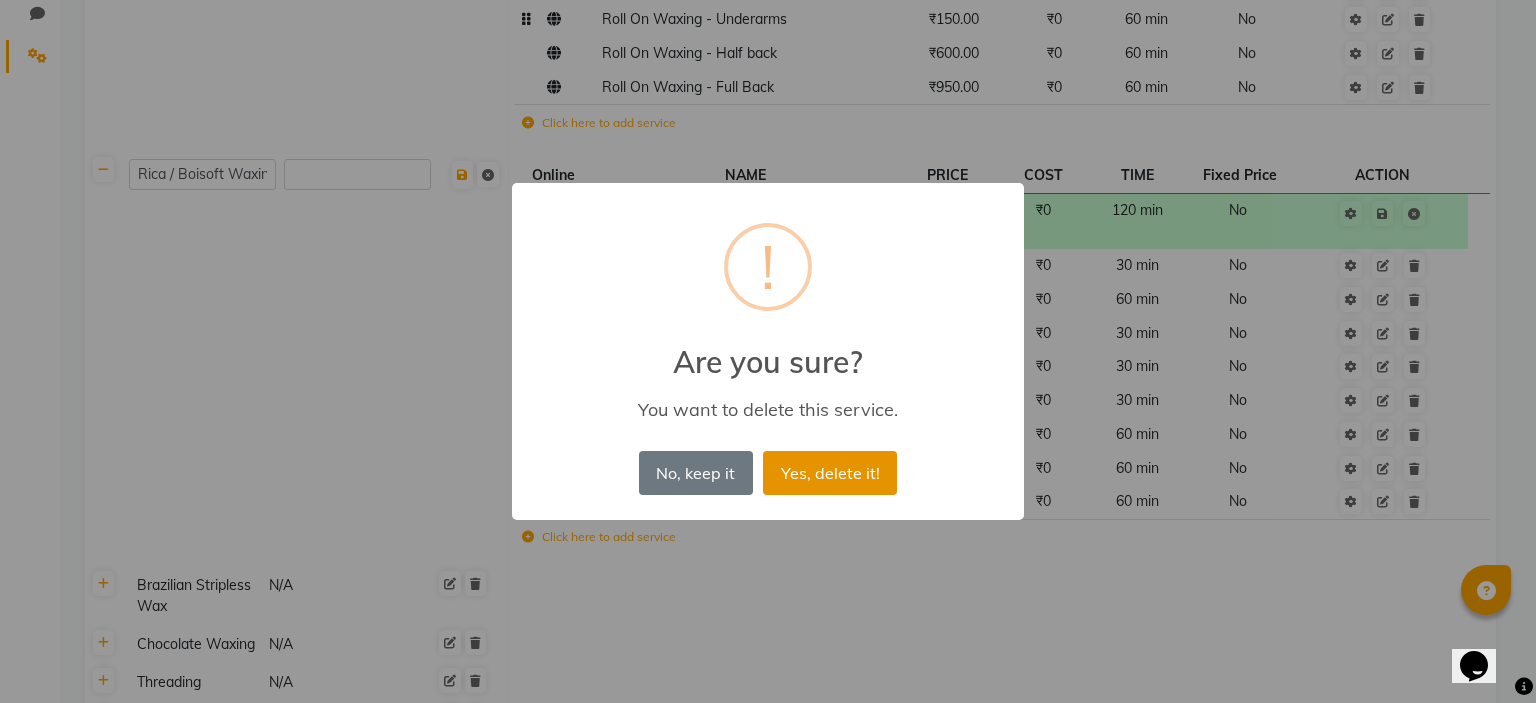 click on "Yes, delete it!" at bounding box center (830, 473) 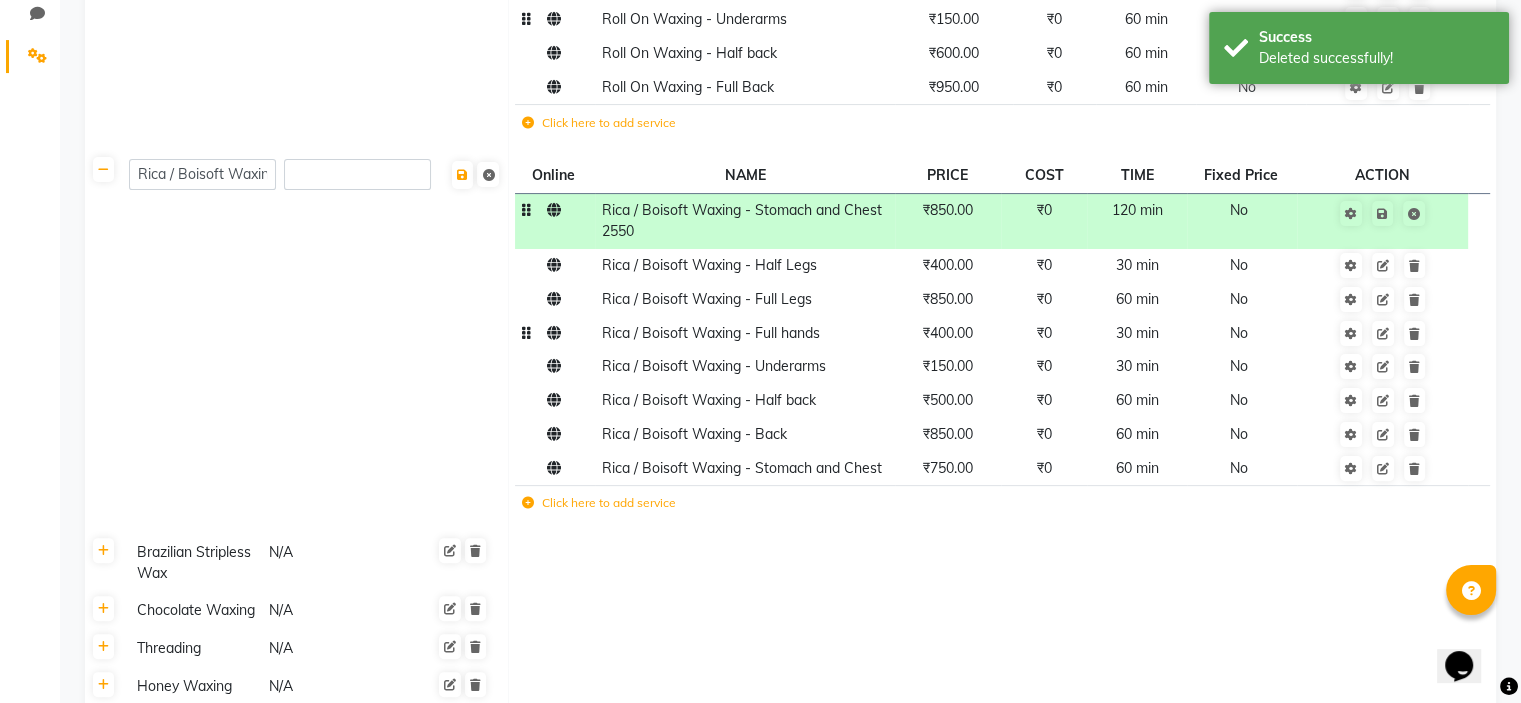 click on "Rica / Boisoft Waxing - Full hands" 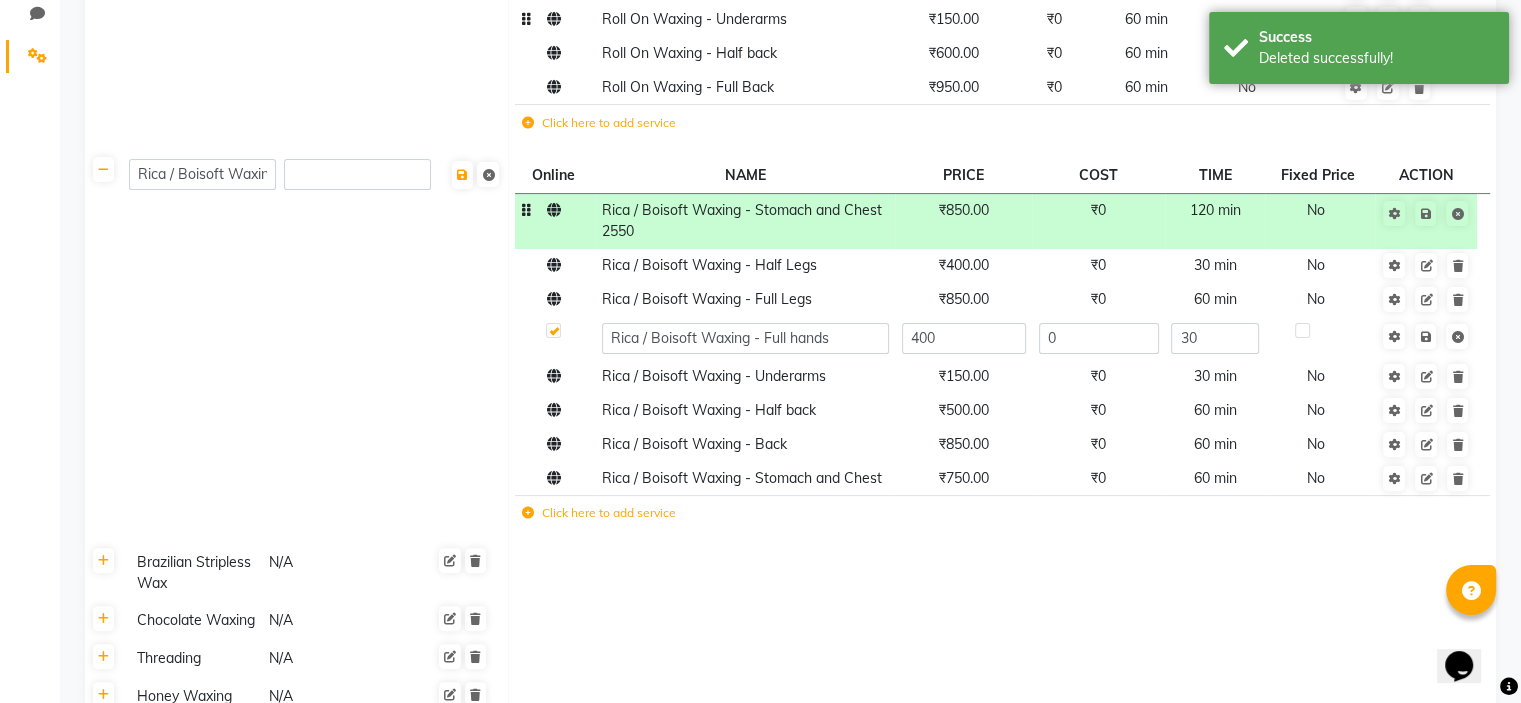 click on "Rica / Boisoft Waxing - Full hands" 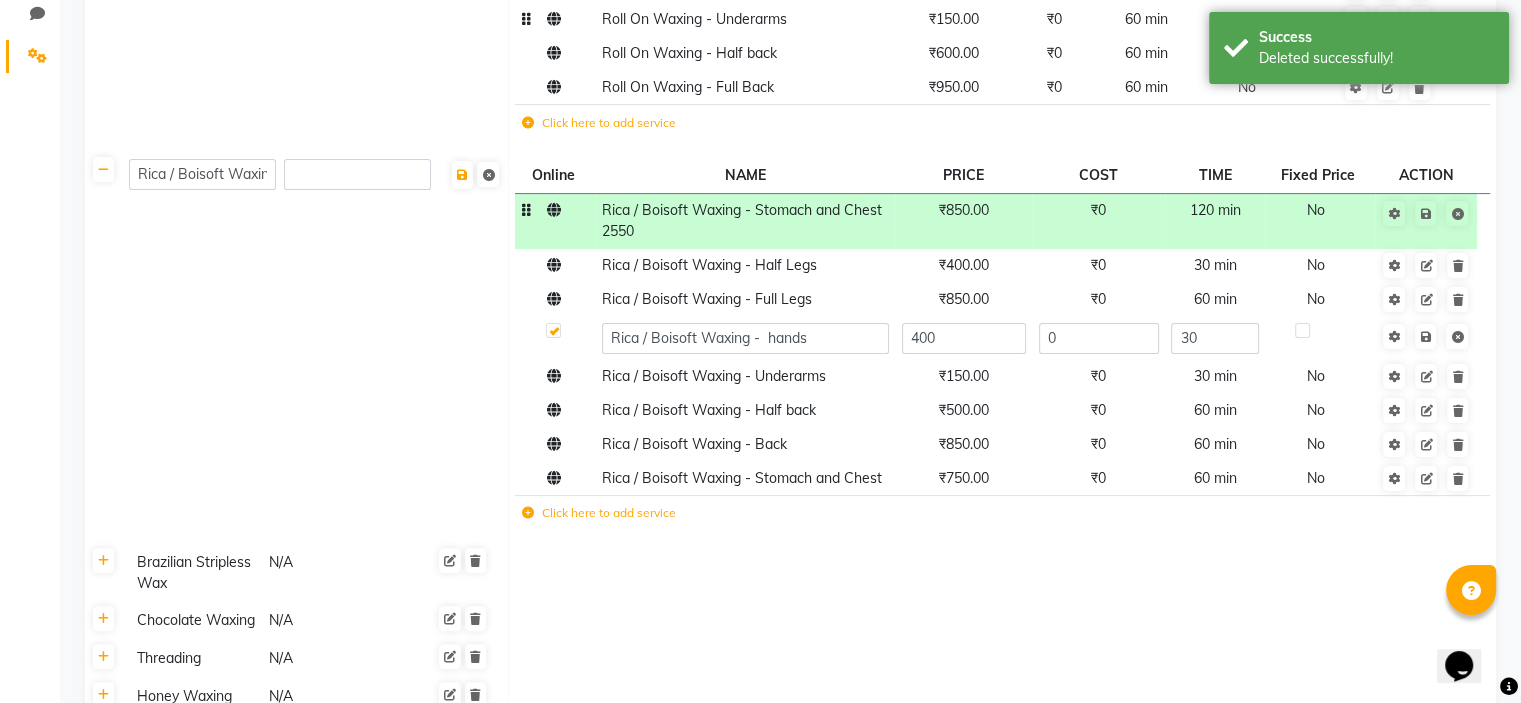 click on "Rica / Boisoft Waxing -  hands" 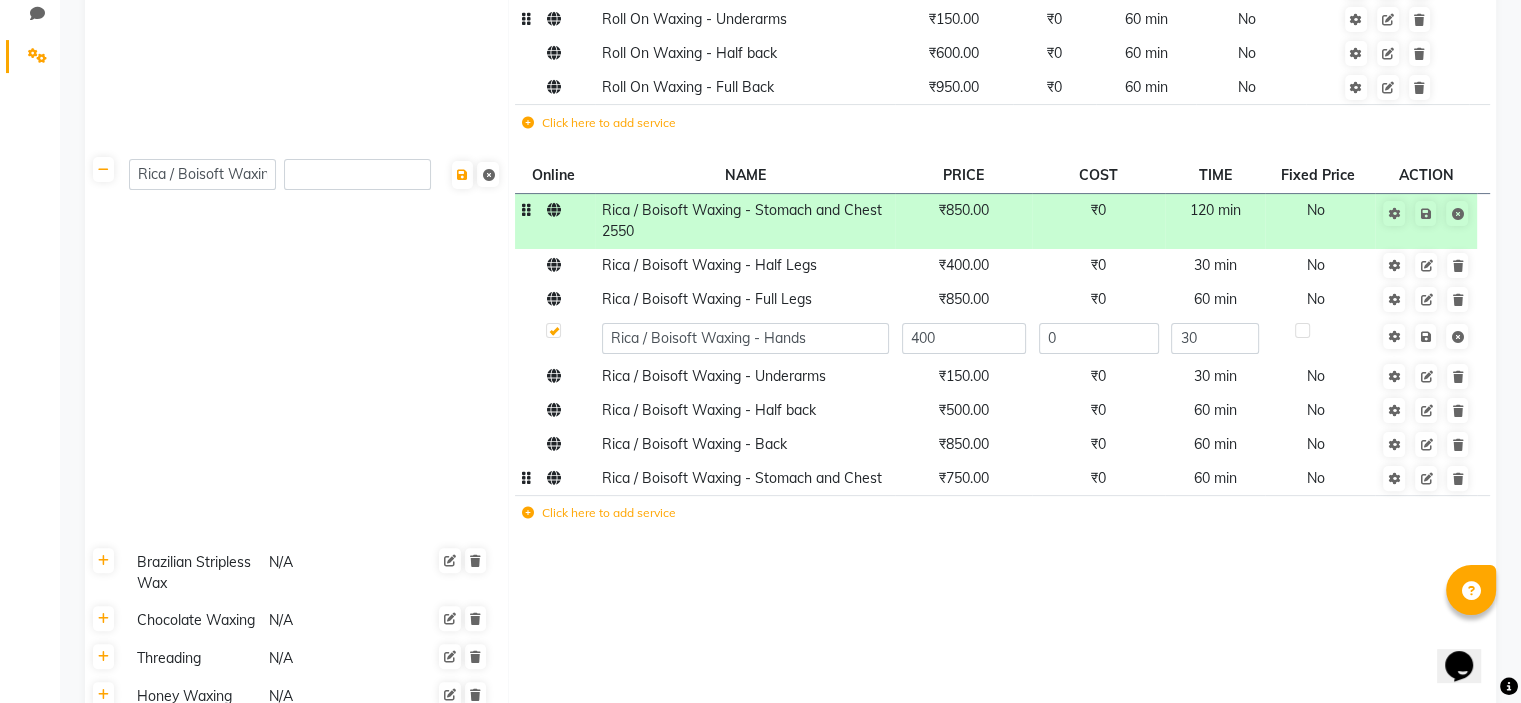 click on "₹750.00" 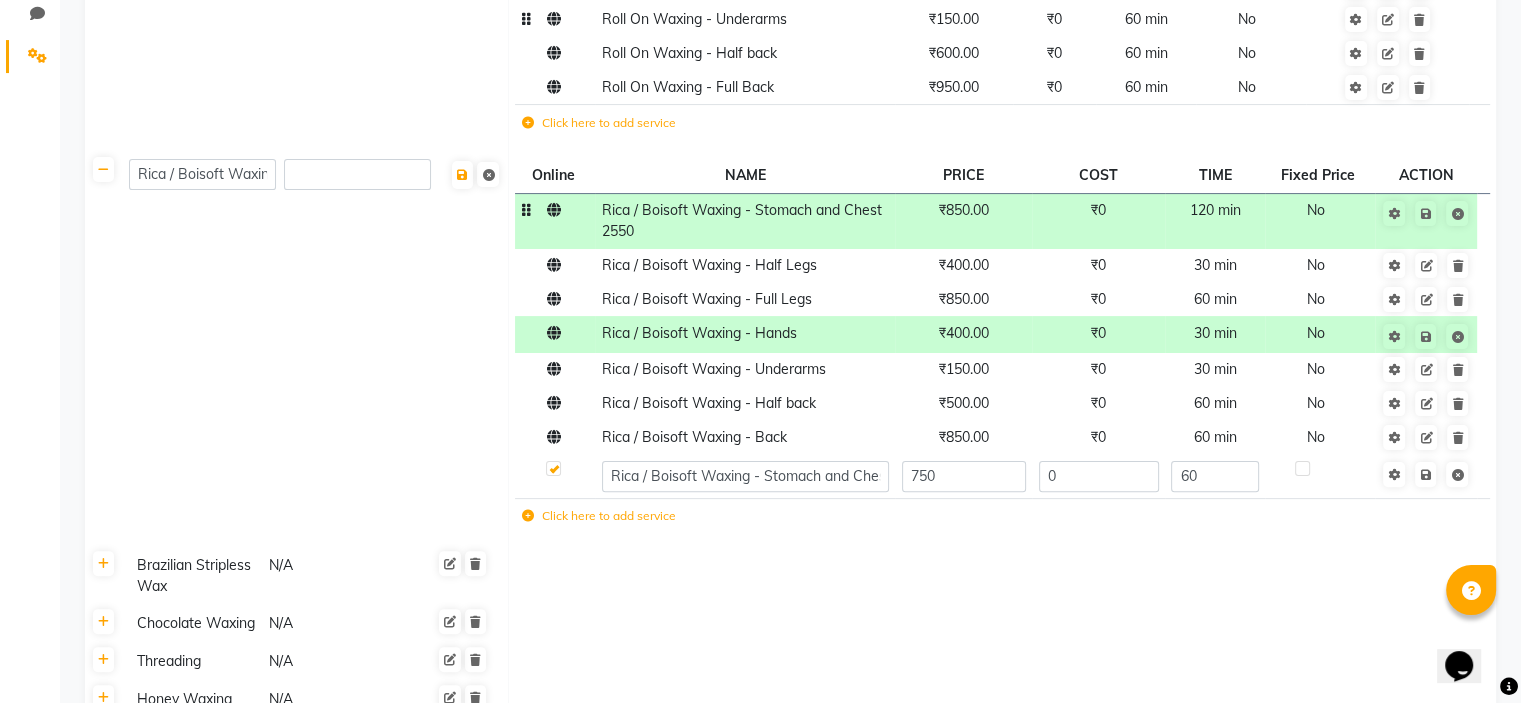 click on "Click here to add service" 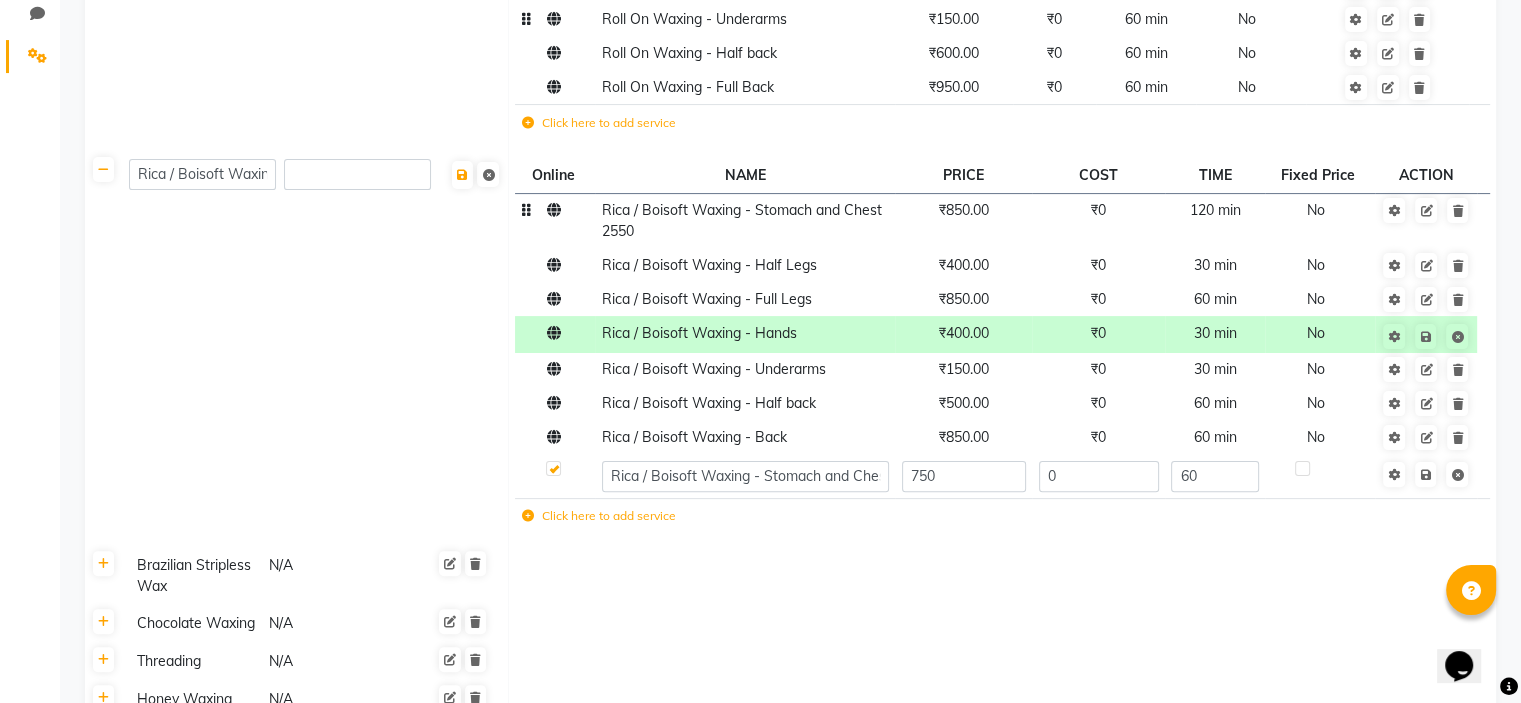 click on "₹850.00" 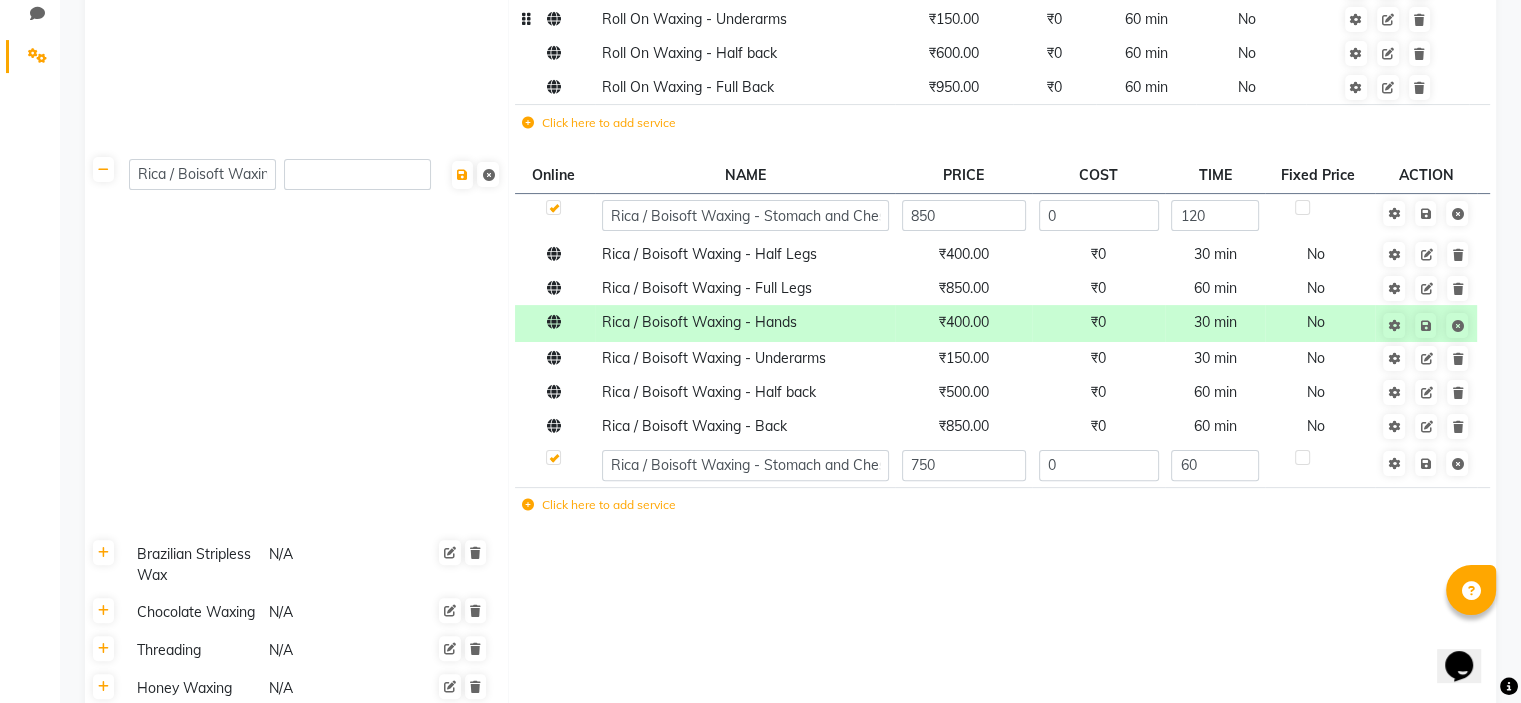 click on "850" 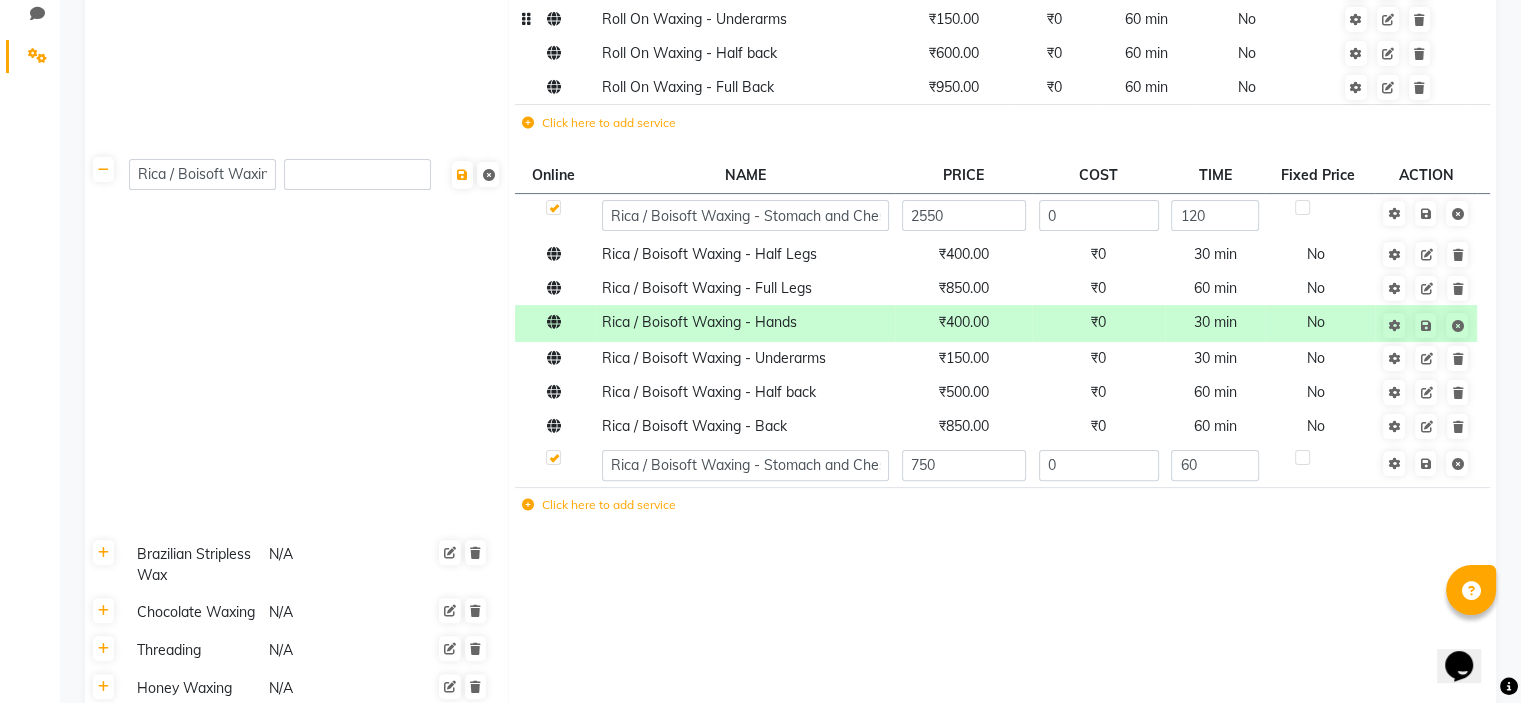 click on "Rica / Boisoft Waxing" 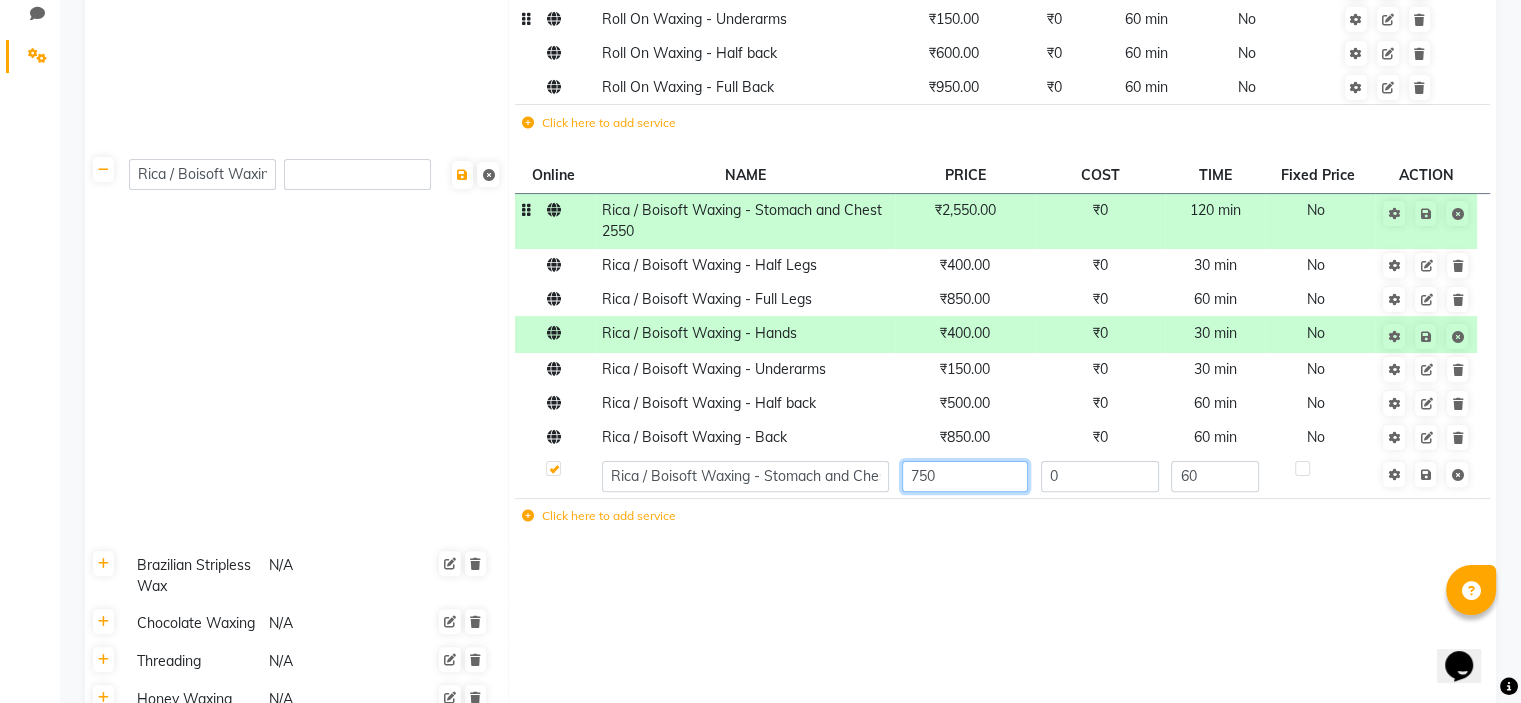 click on "750" 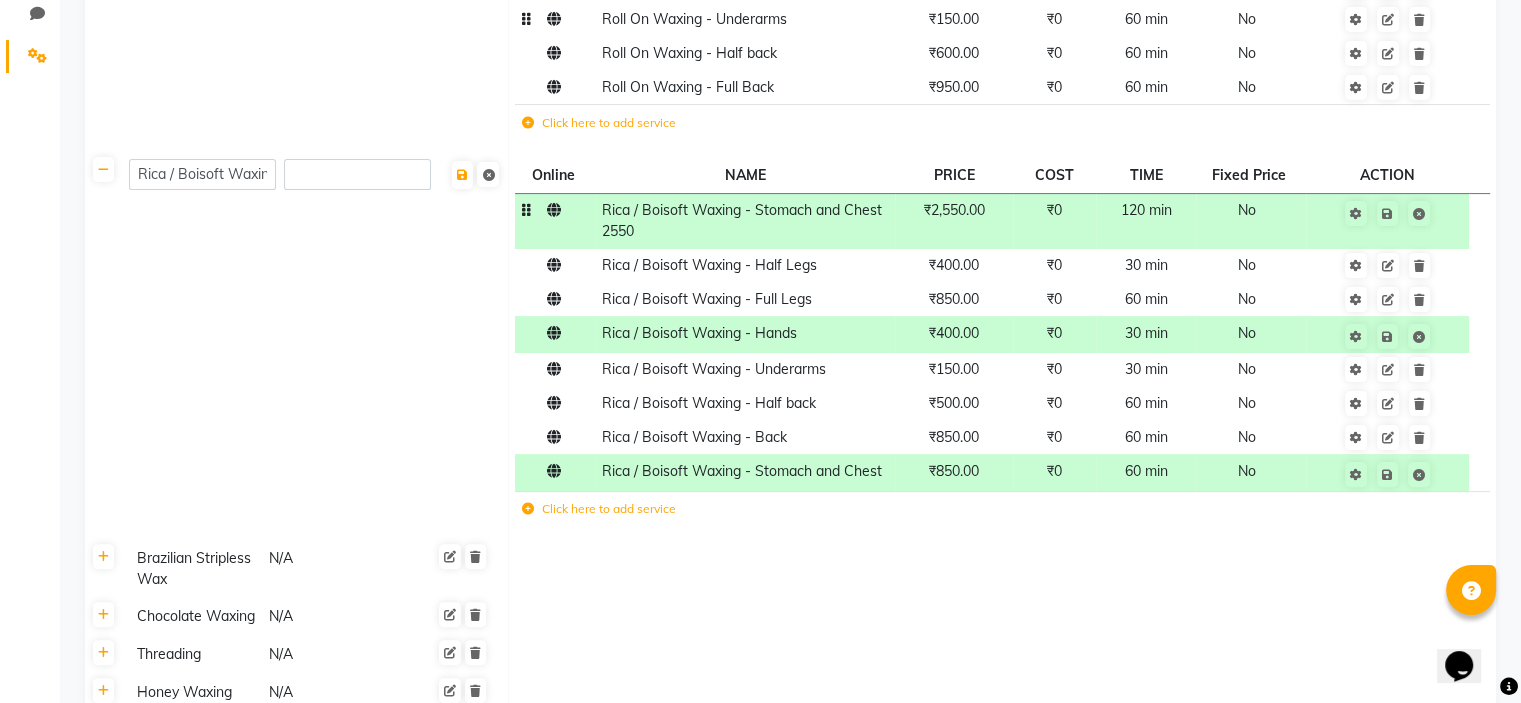 click on "Rica / Boisoft Waxing" 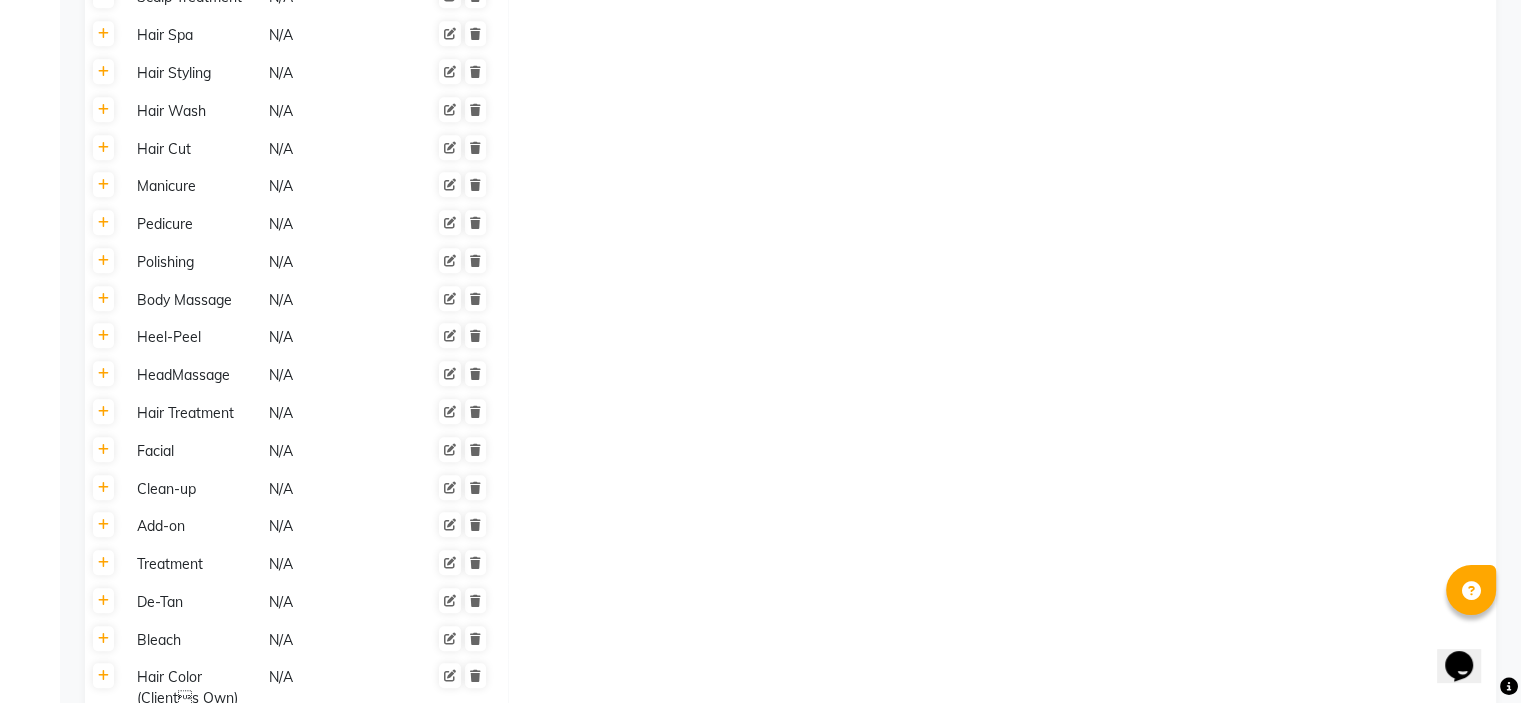 scroll, scrollTop: 1868, scrollLeft: 0, axis: vertical 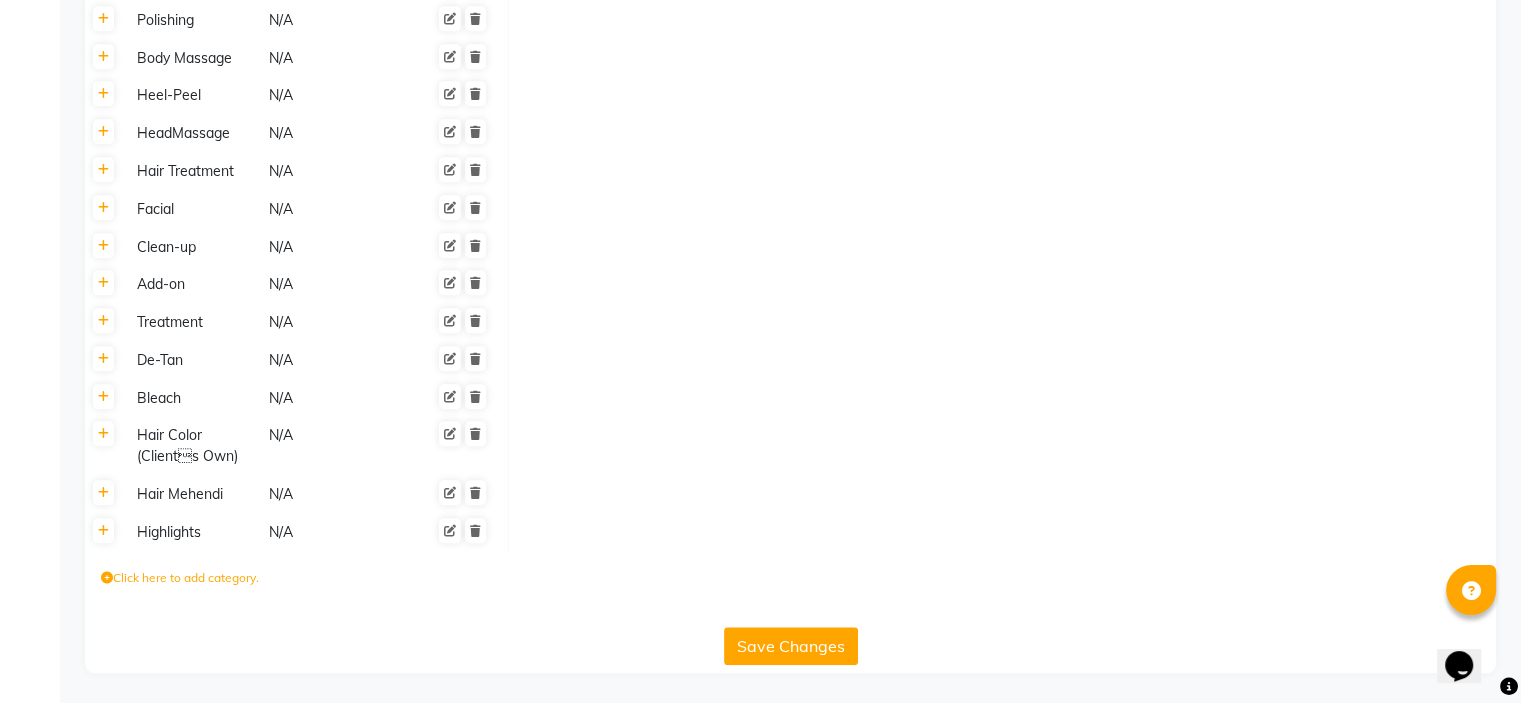 click on "Save Changes" 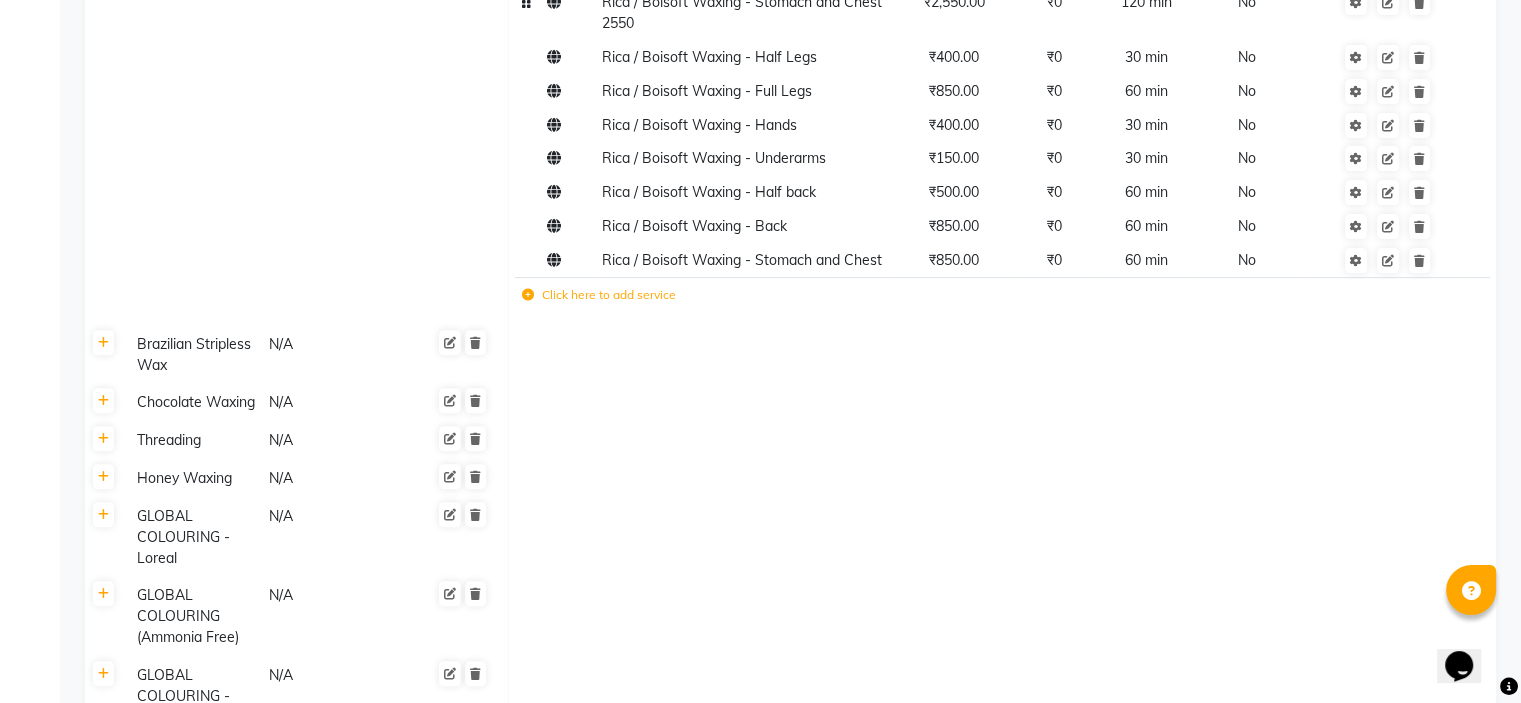 scroll, scrollTop: 1862, scrollLeft: 0, axis: vertical 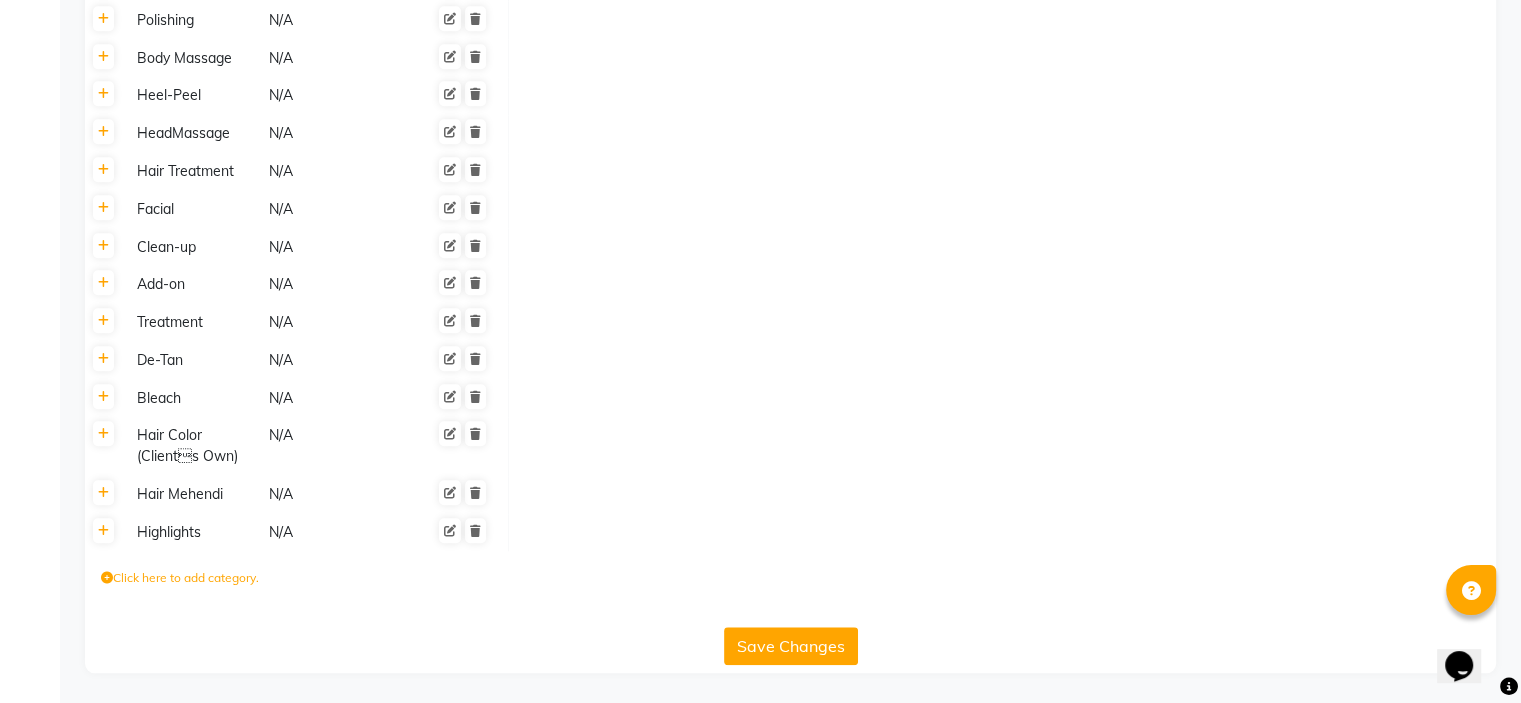 click on "Save Changes" 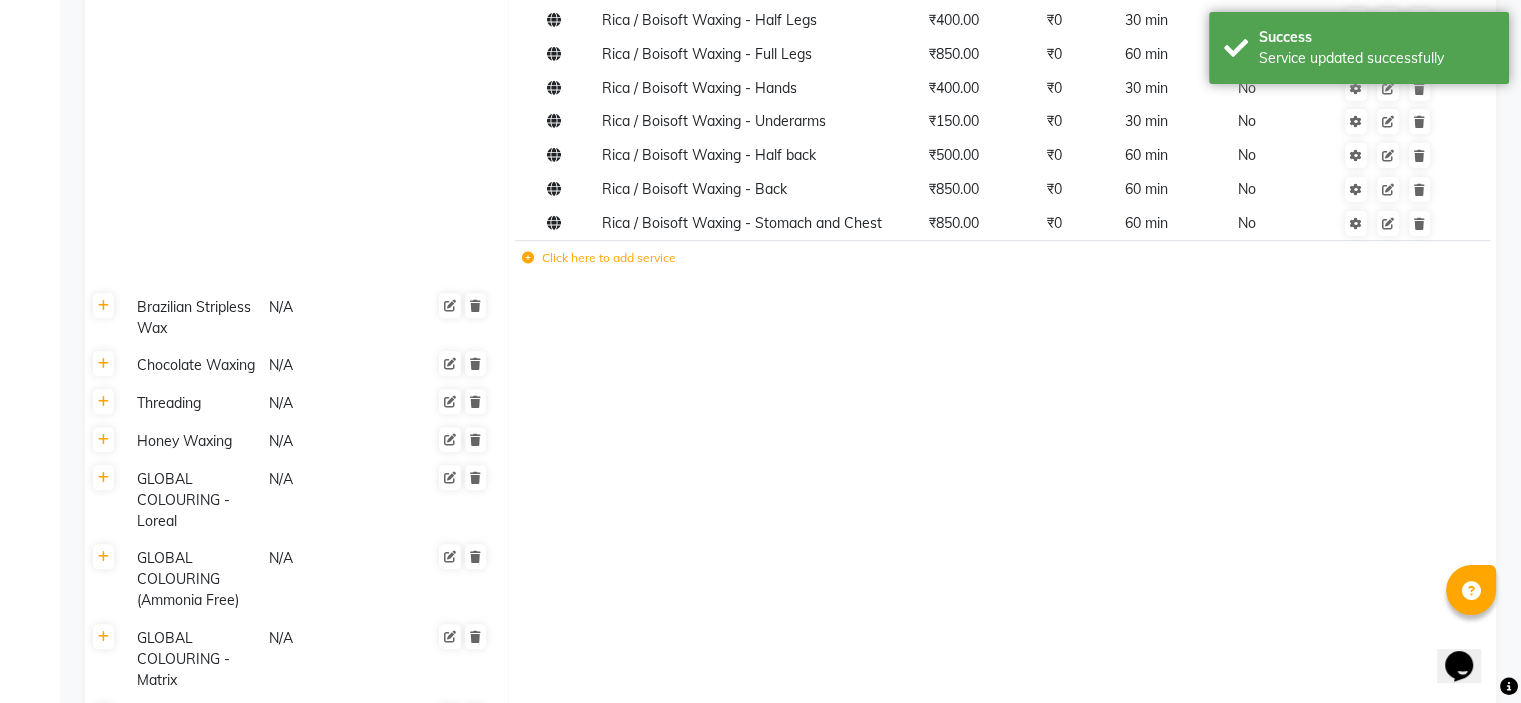scroll, scrollTop: 742, scrollLeft: 0, axis: vertical 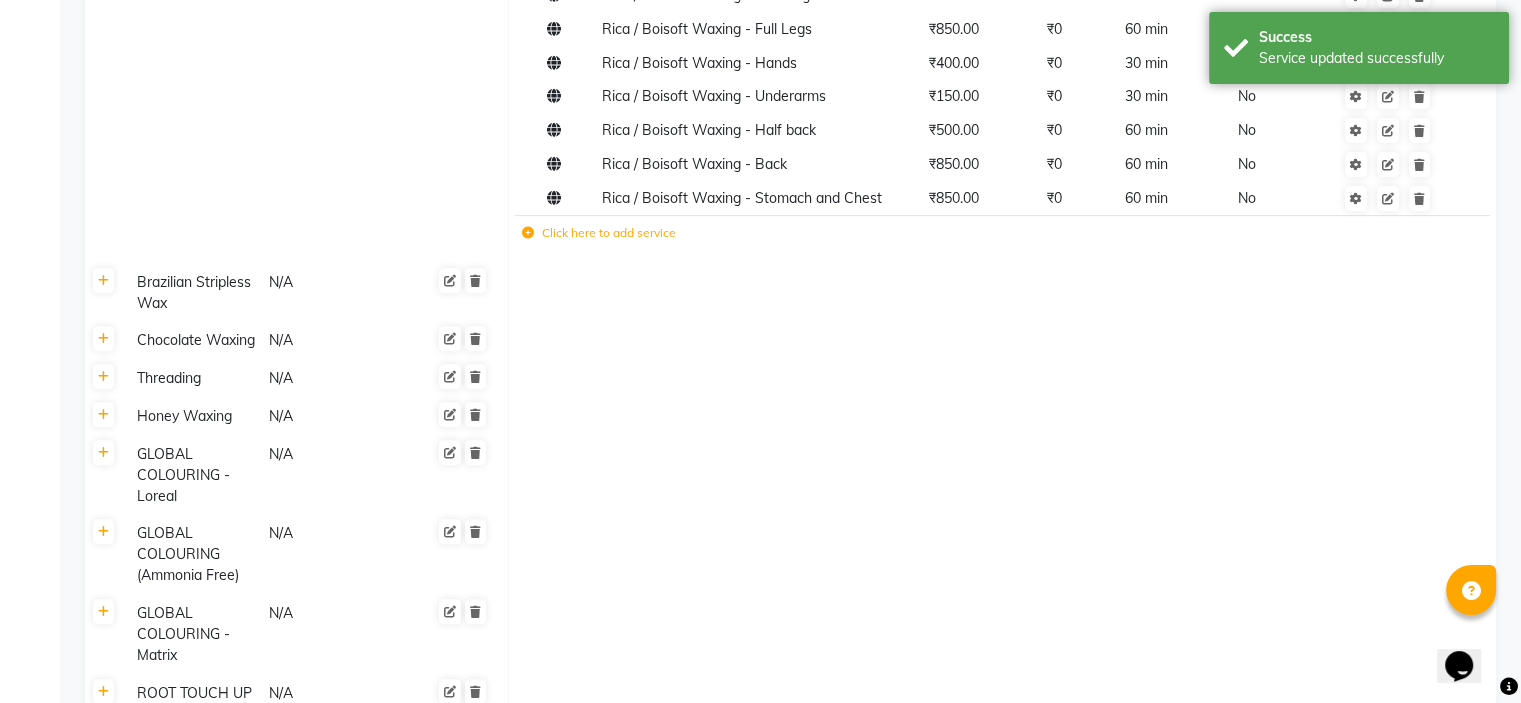 click 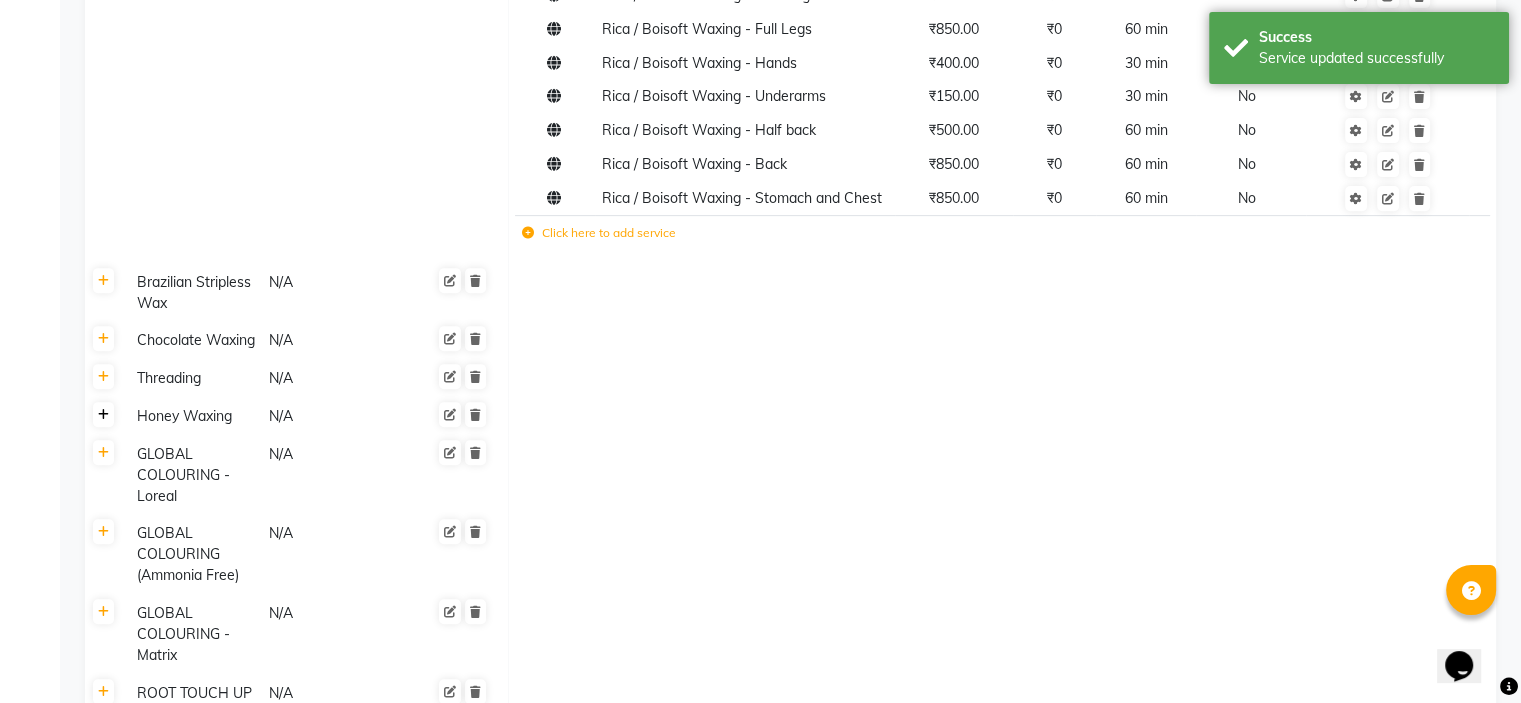 click 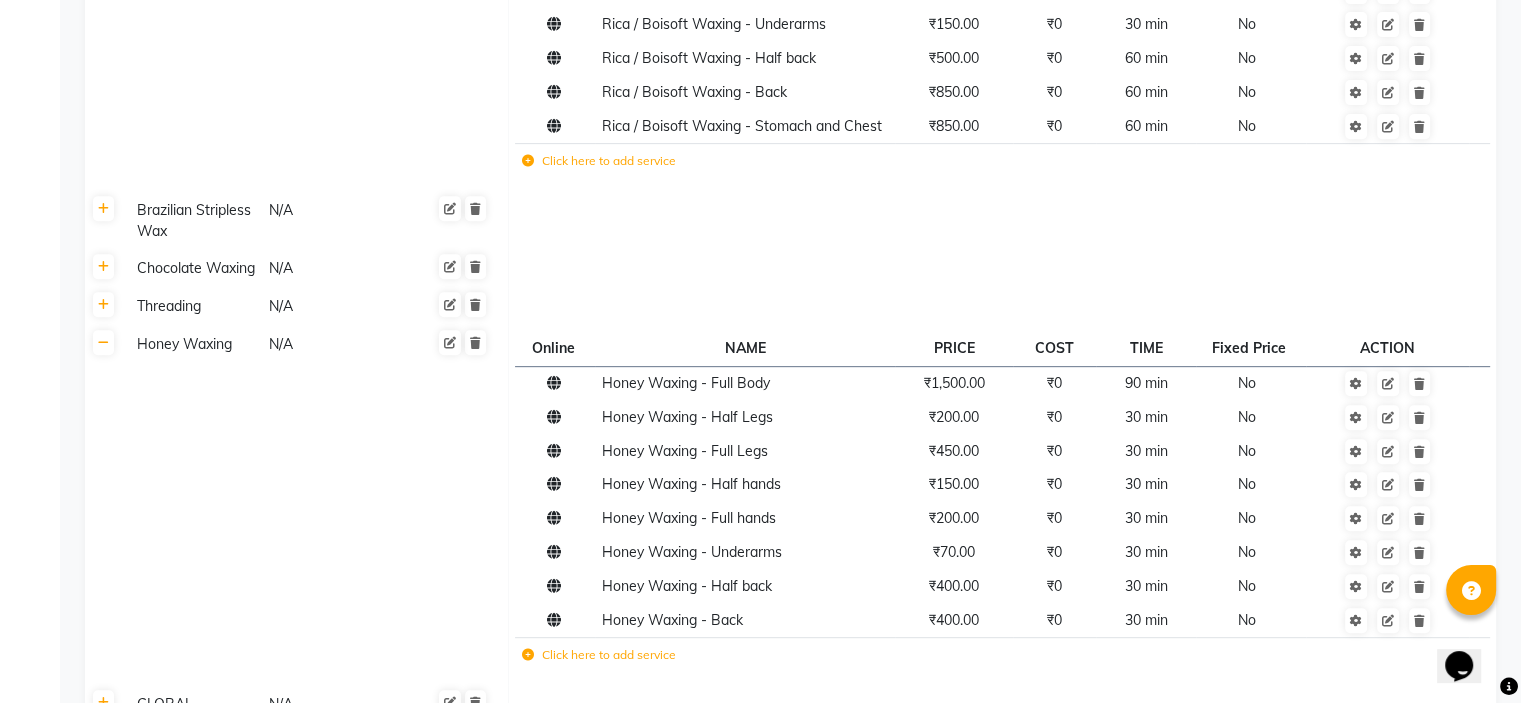 scroll, scrollTop: 837, scrollLeft: 0, axis: vertical 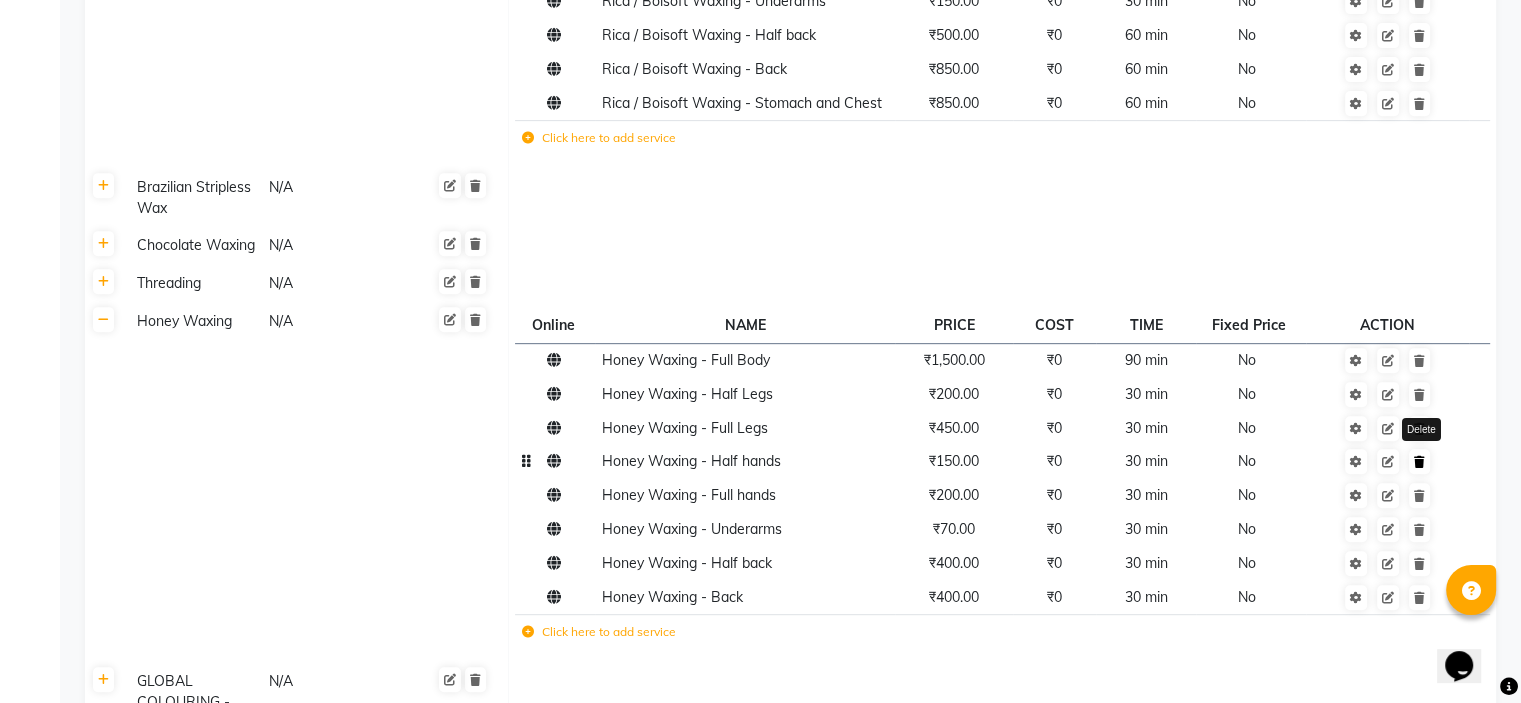 click 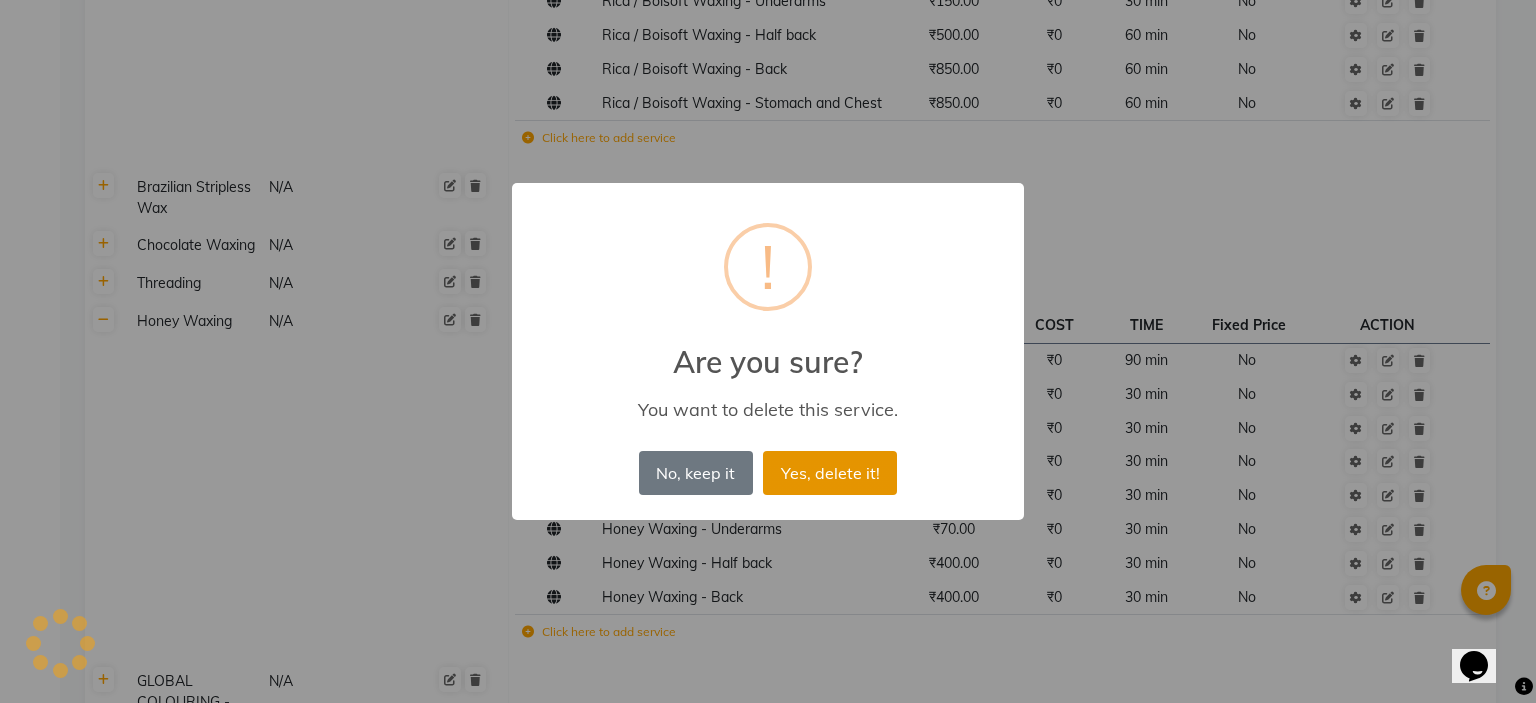 click on "Yes, delete it!" at bounding box center (830, 473) 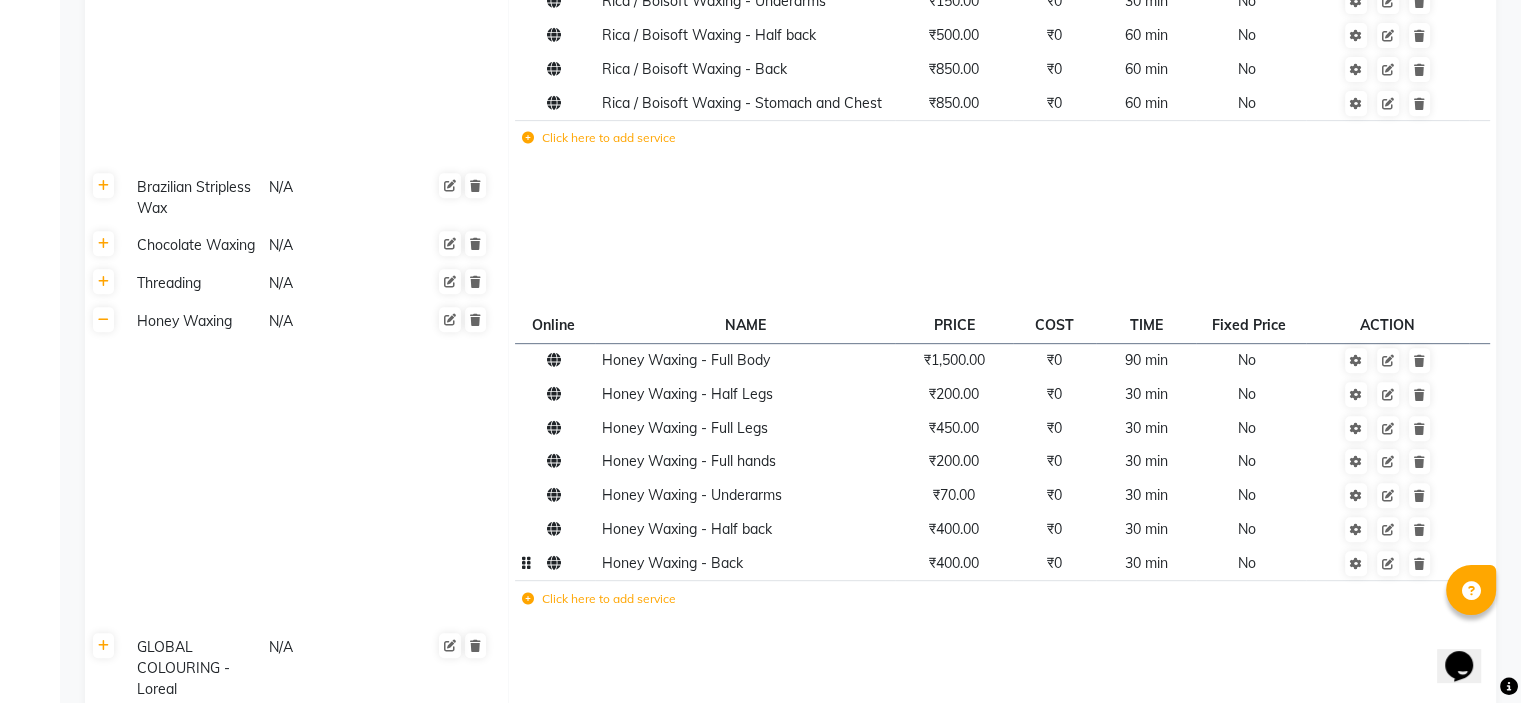 click on "₹400.00" 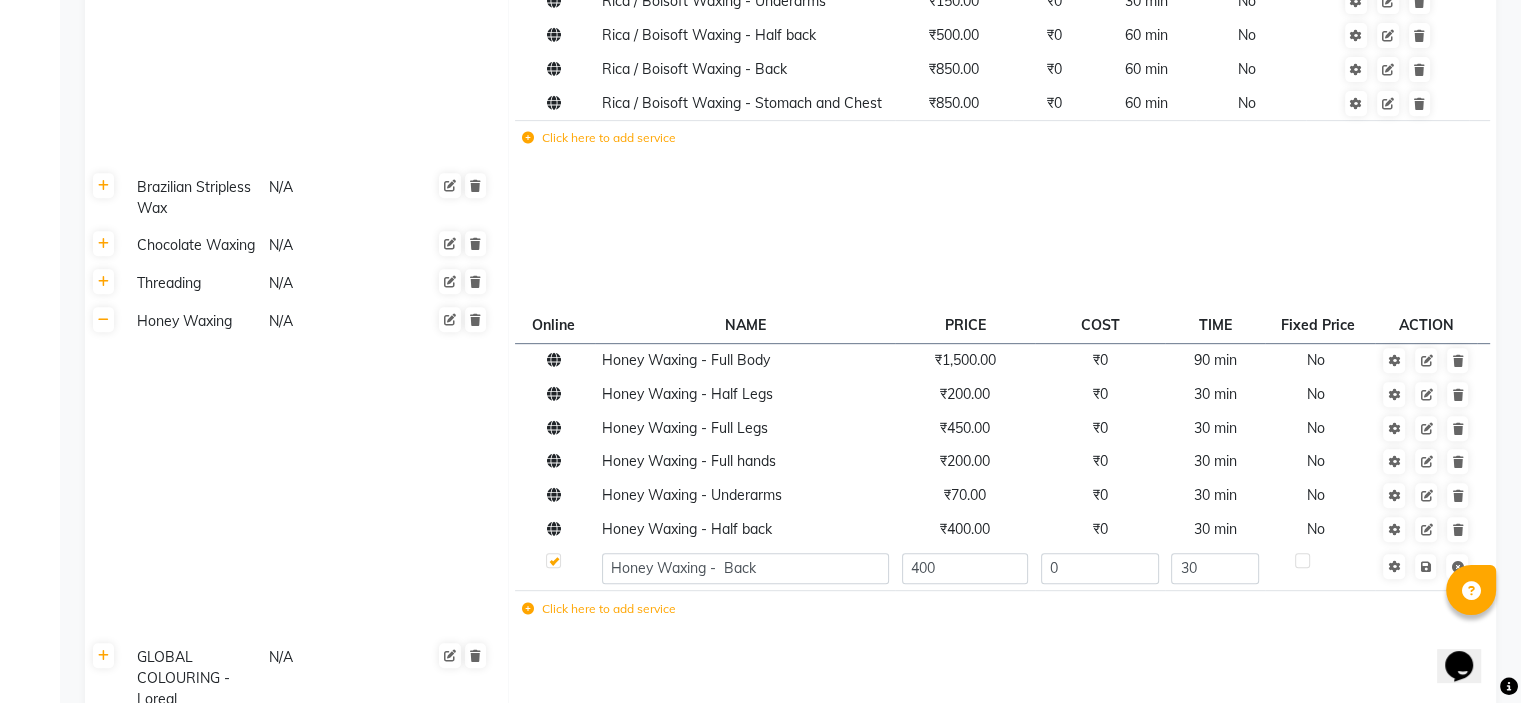 click on "400" 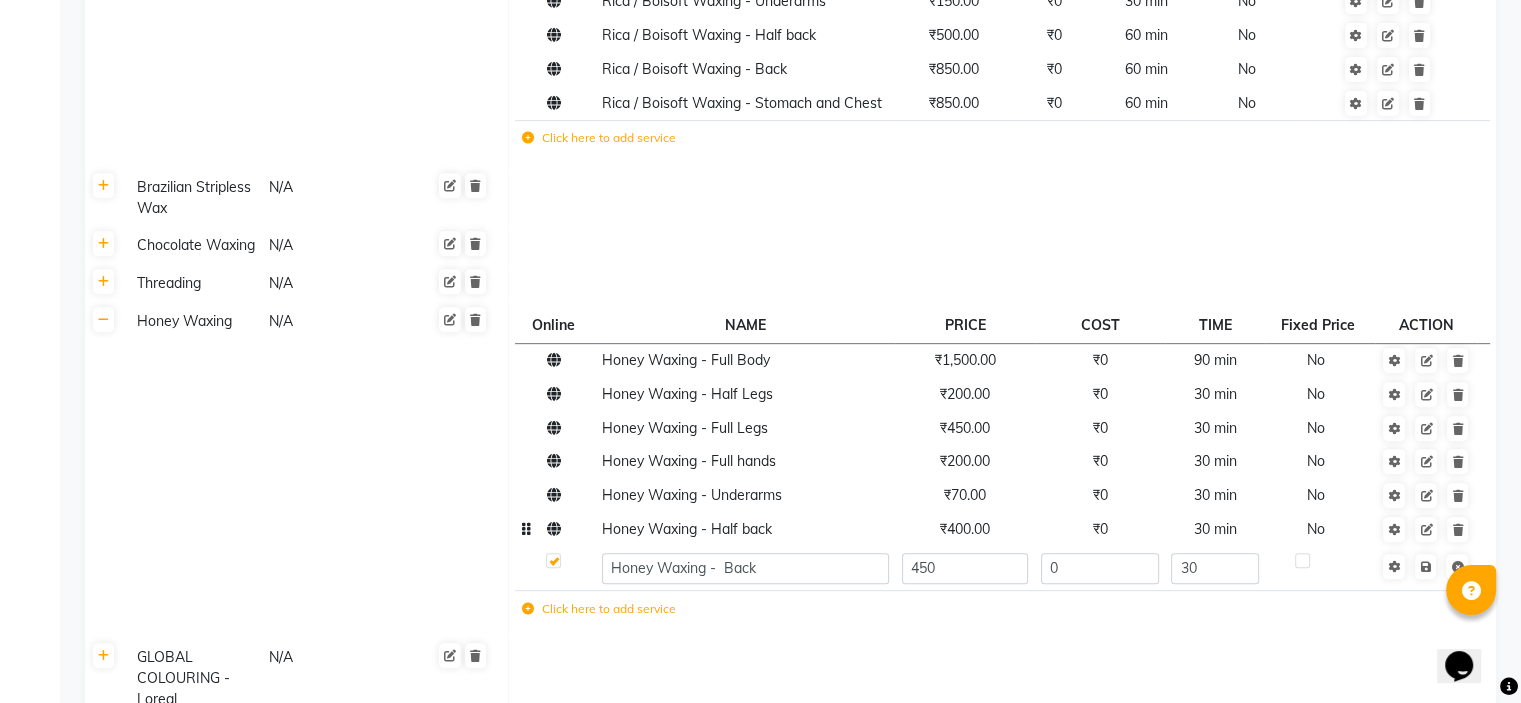 click on "₹400.00" 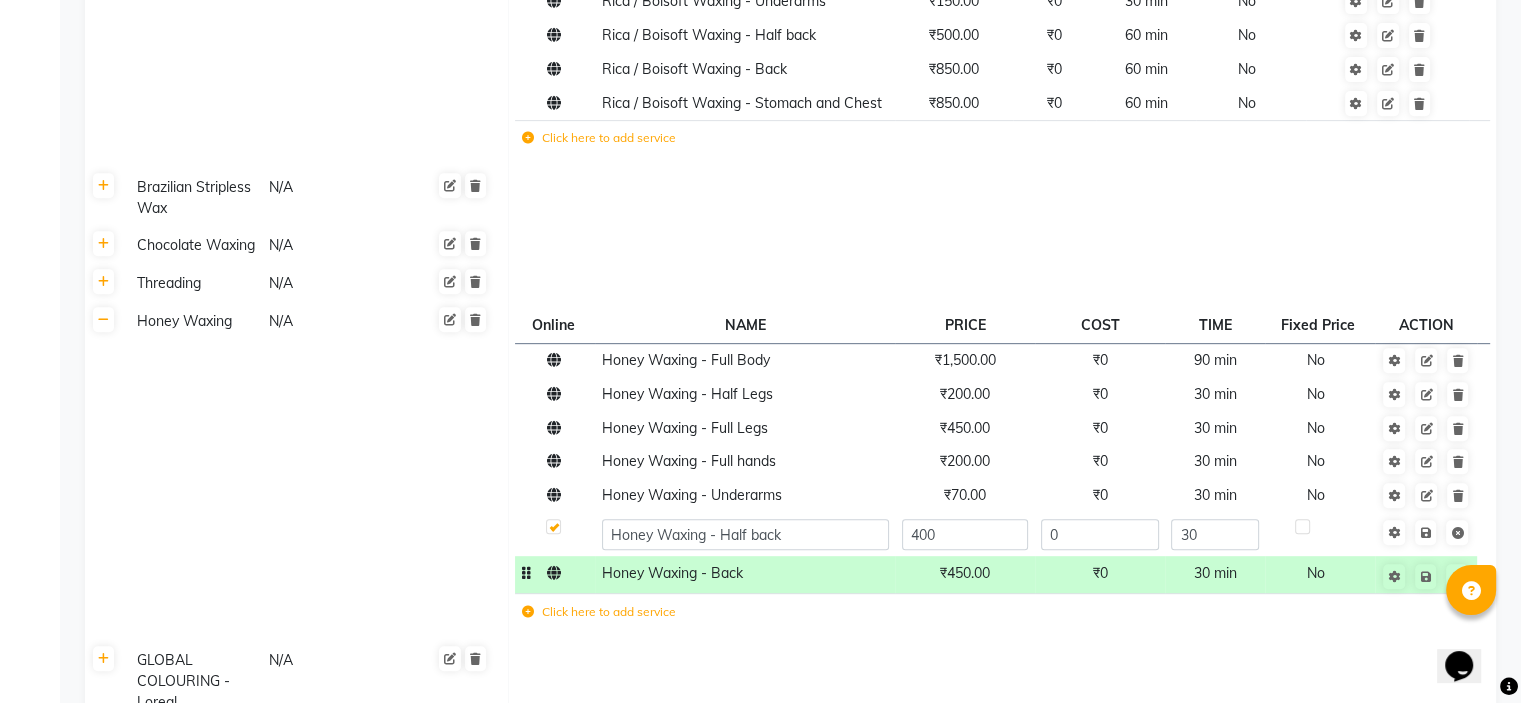 click on "400" 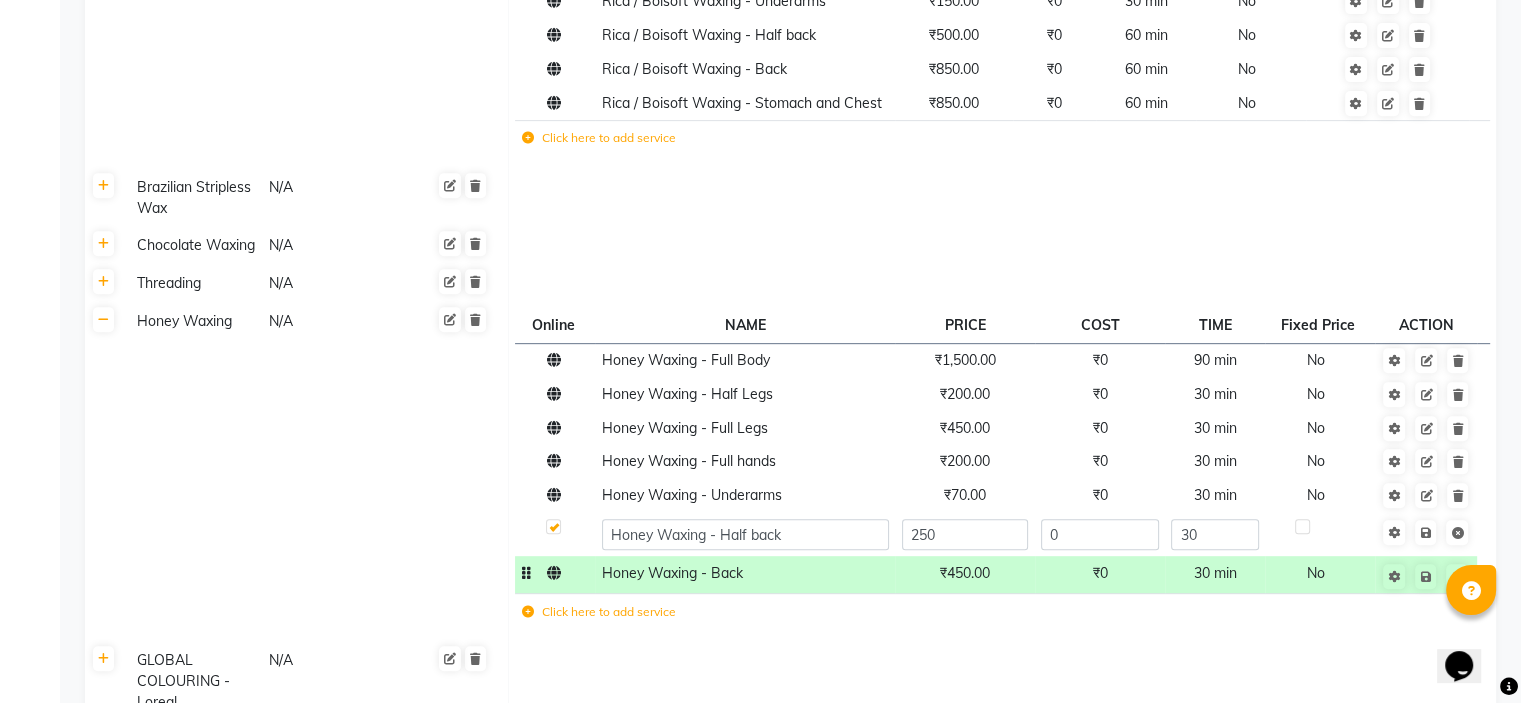 click on "Honey Waxing N/A" 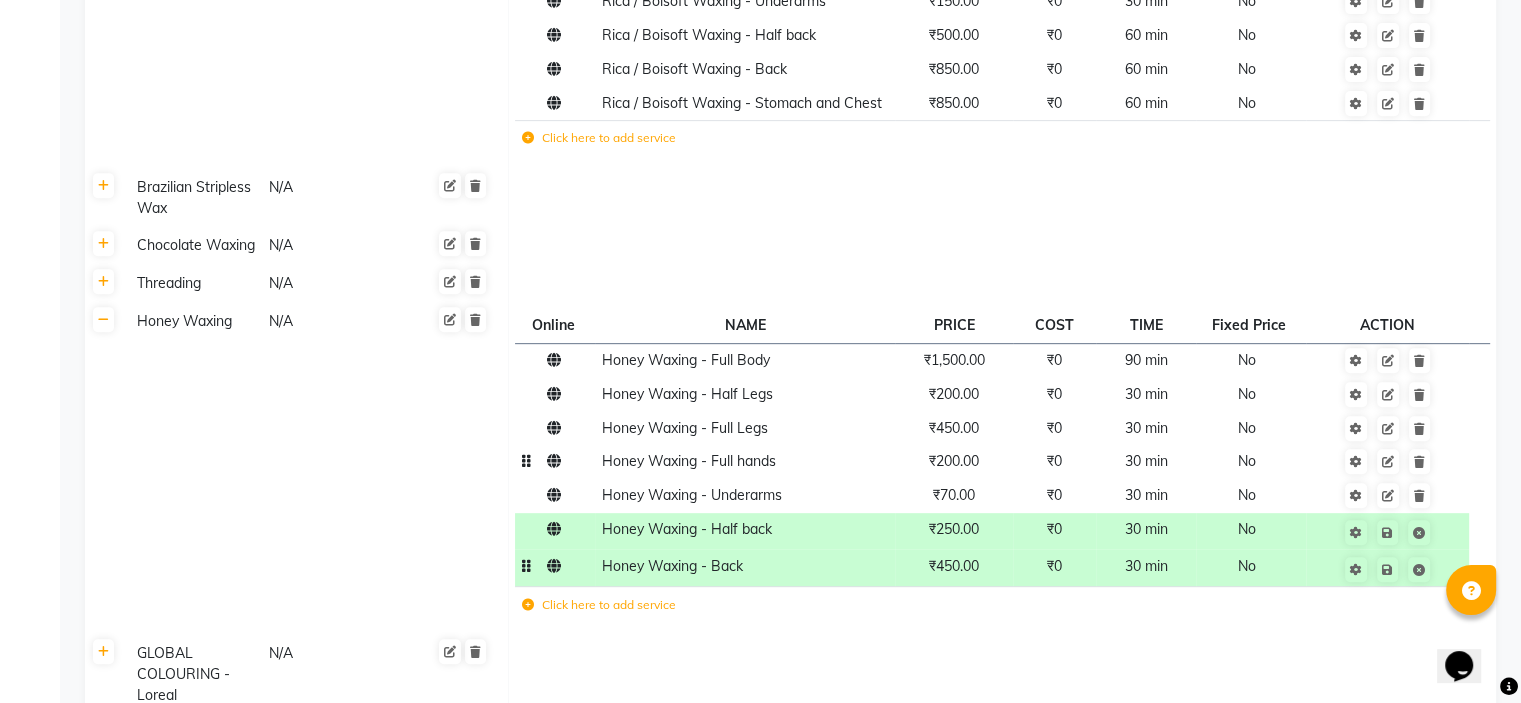 click on "Honey Waxing - Full hands" 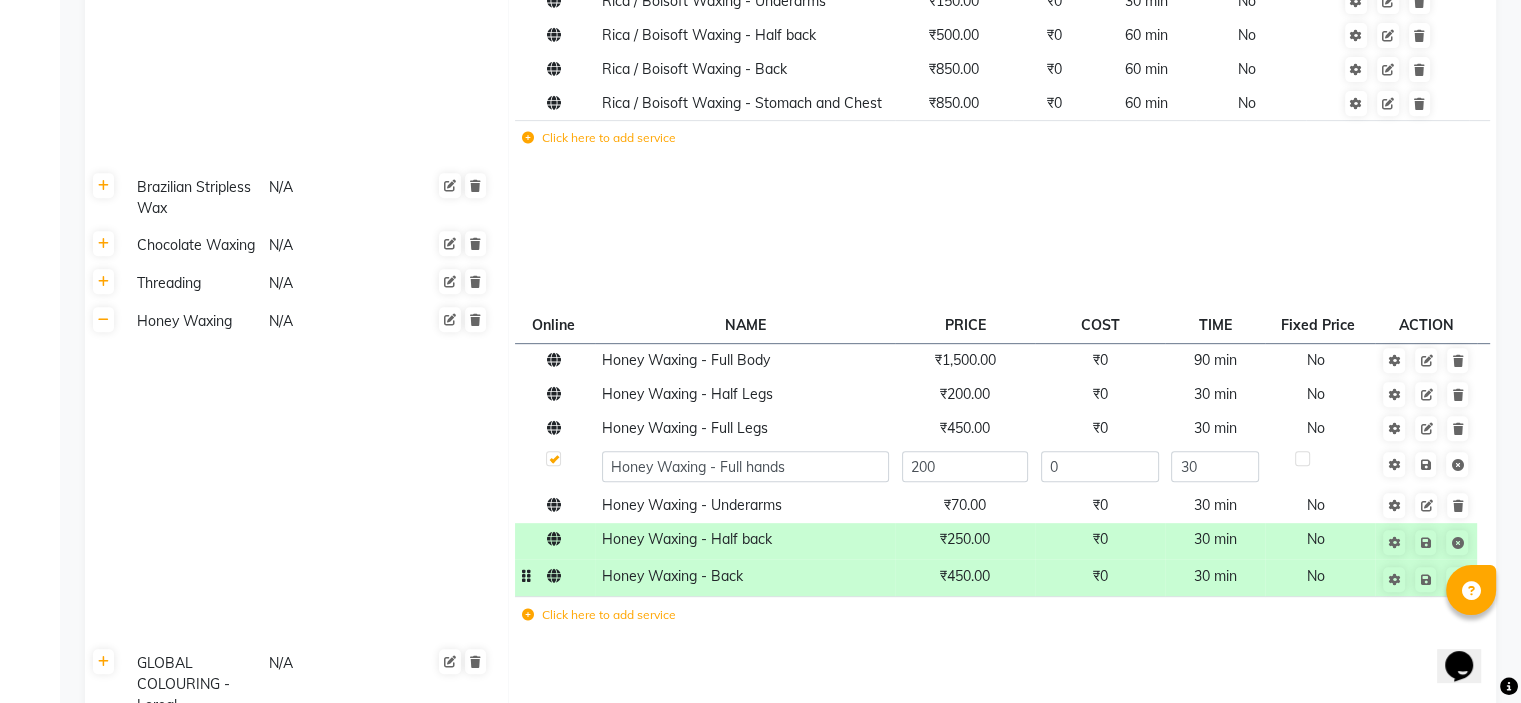 click on "Honey Waxing - Full hands" 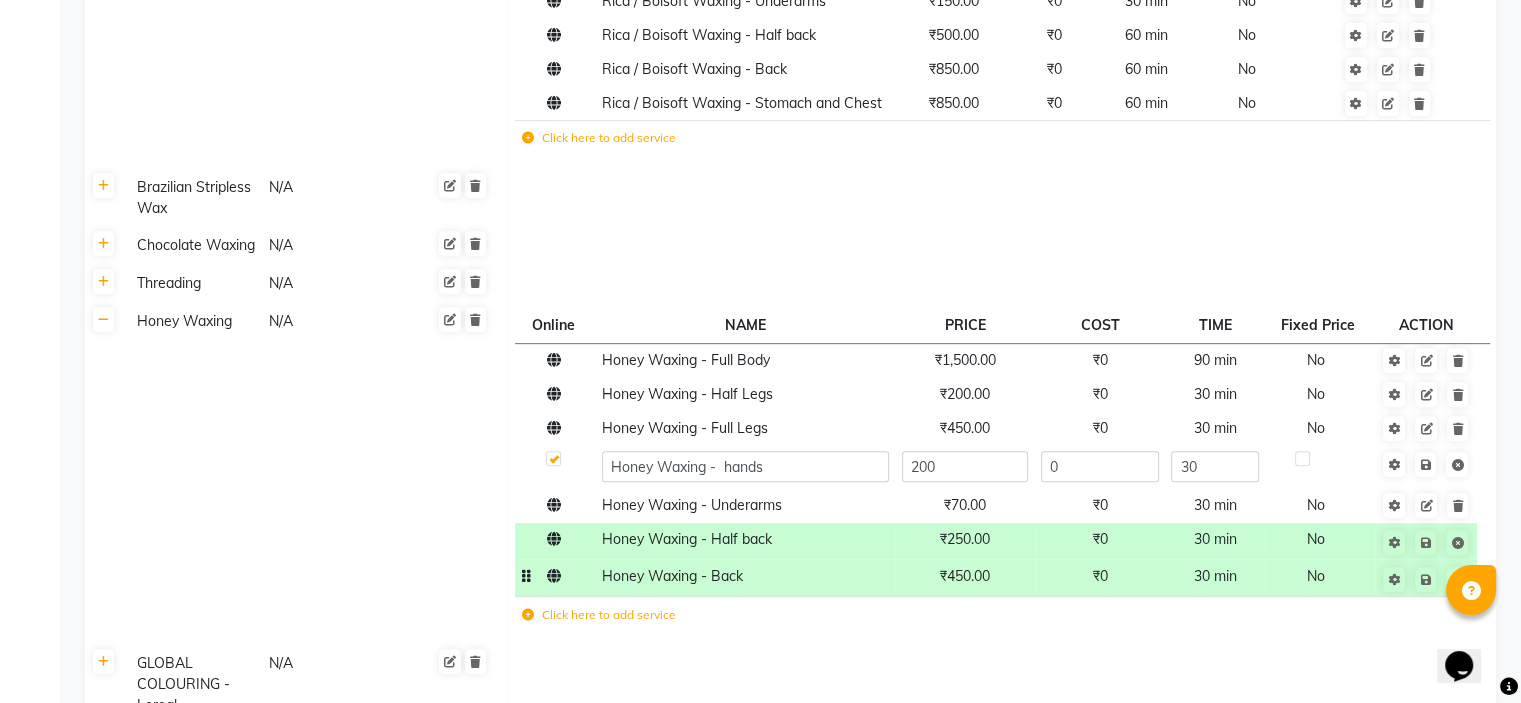click on "Honey Waxing -  hands" 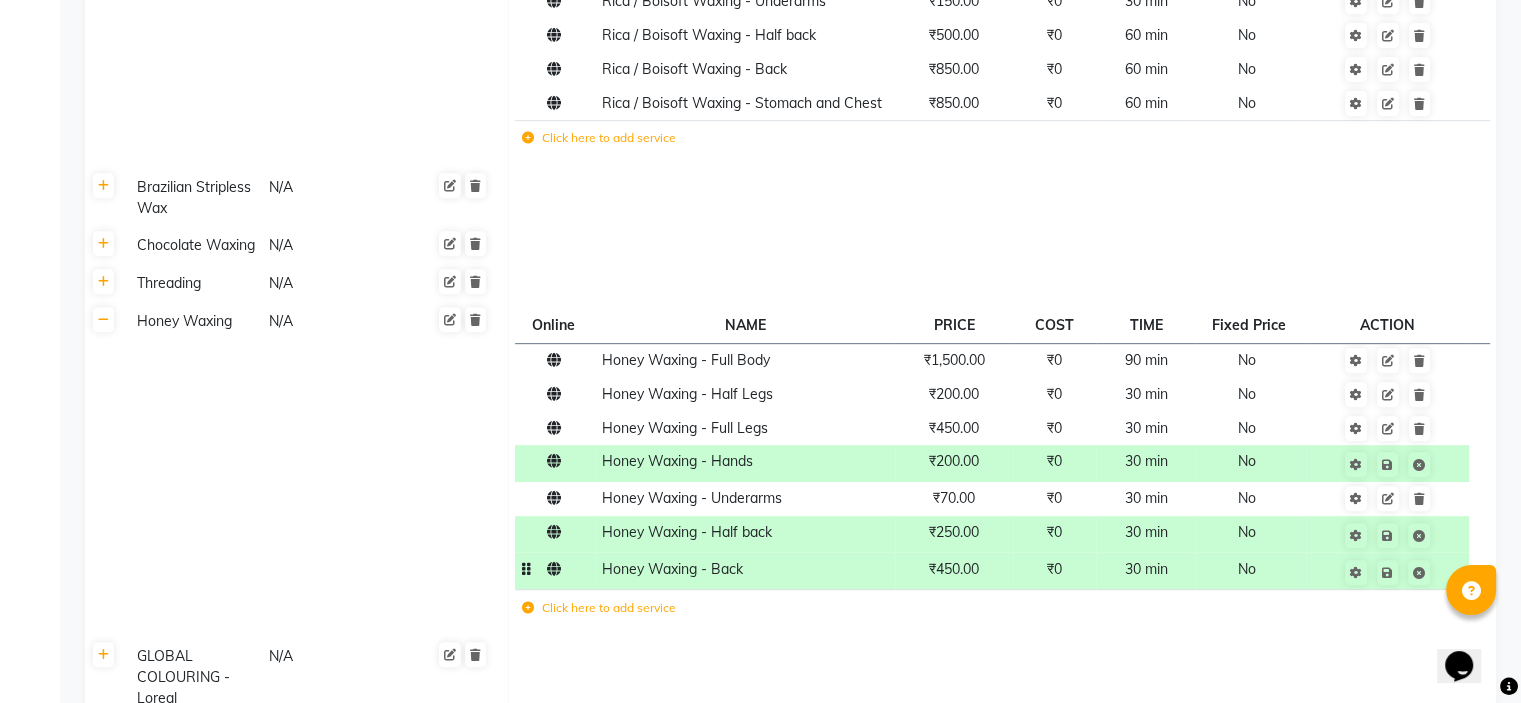 click on "Online NAME PRICE COST TIME Fixed Price ACTION Honey Waxing - Full Body ₹1,500.00 ₹0 90 min No Honey Waxing - Half Legs ₹200.00 ₹0 30 min No Honey Waxing - Full Legs ₹450.00 ₹0 30 min No Honey Waxing - Hands ₹200.00 ₹0 30 min No Honey Waxing - Underarms ₹70.00 ₹0 30 min No Honey Waxing - Half back ₹250.00 ₹0 30 min No Honey Waxing - Back ₹450.00 ₹0 30 min No Click here to add service" 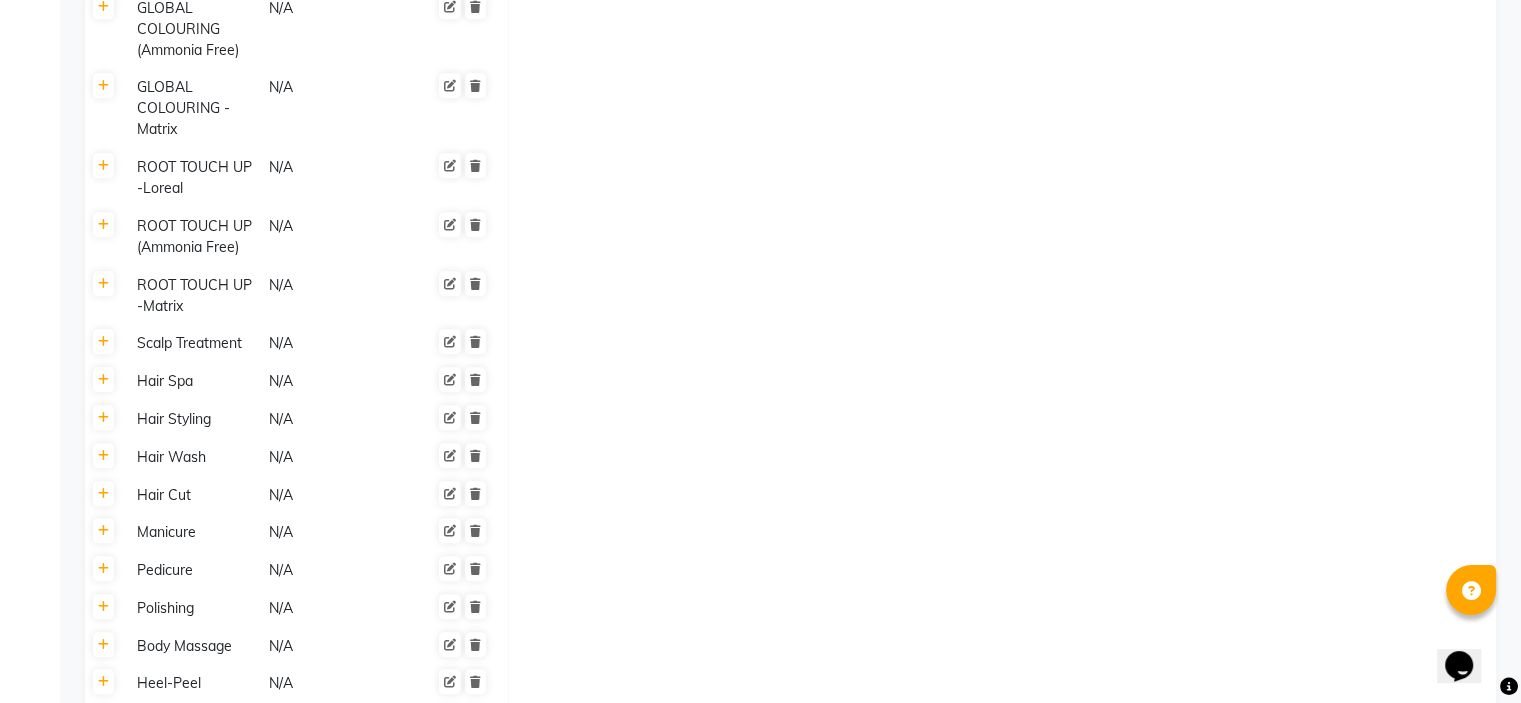 scroll, scrollTop: 2161, scrollLeft: 0, axis: vertical 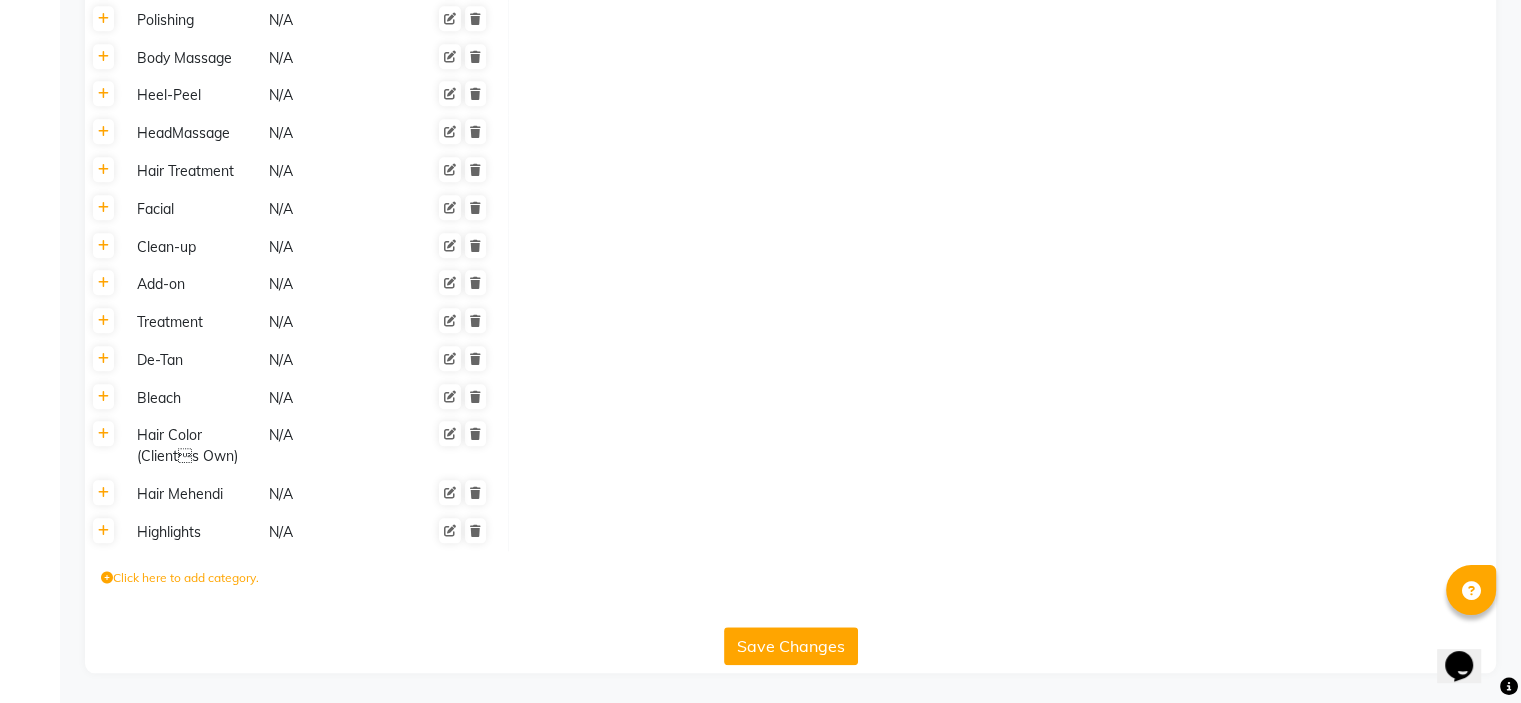 click on "Save Changes" 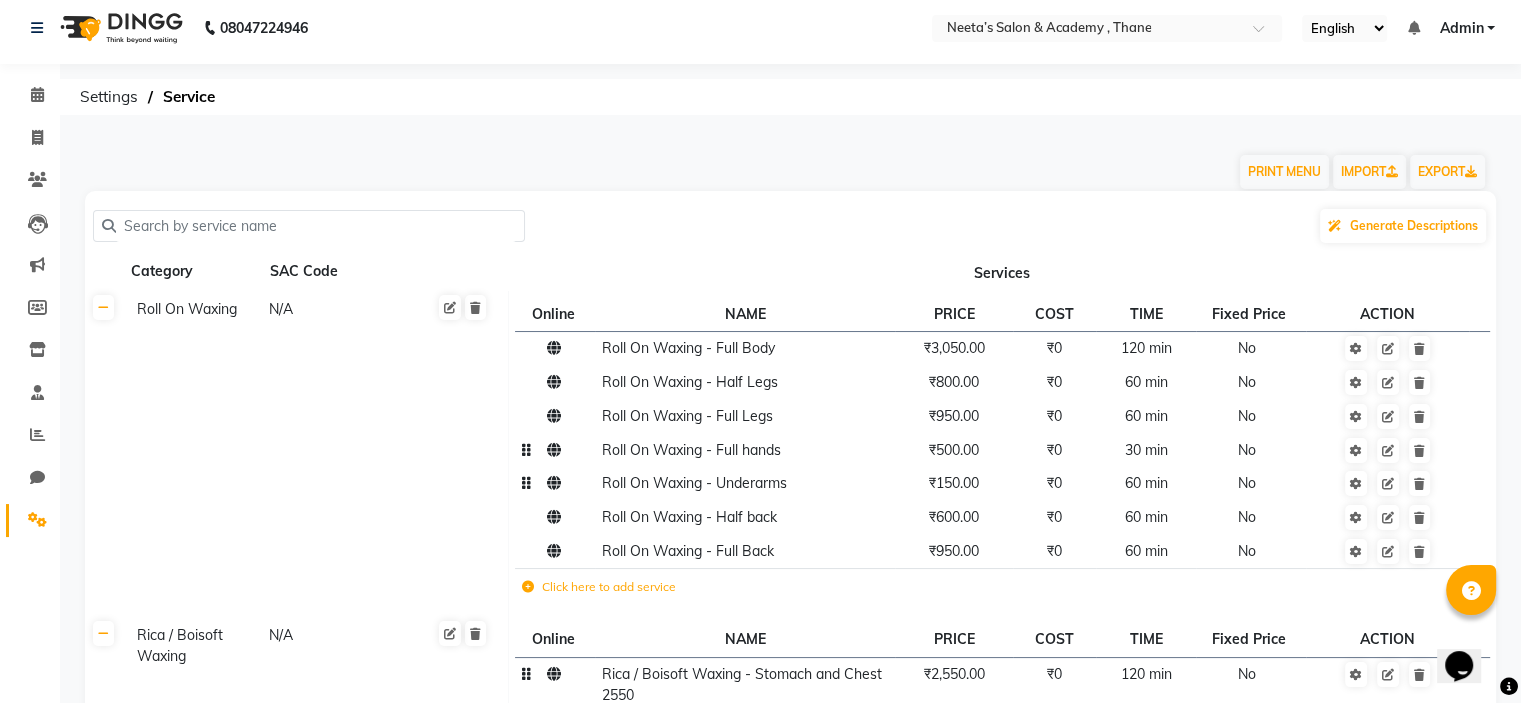 scroll, scrollTop: 0, scrollLeft: 0, axis: both 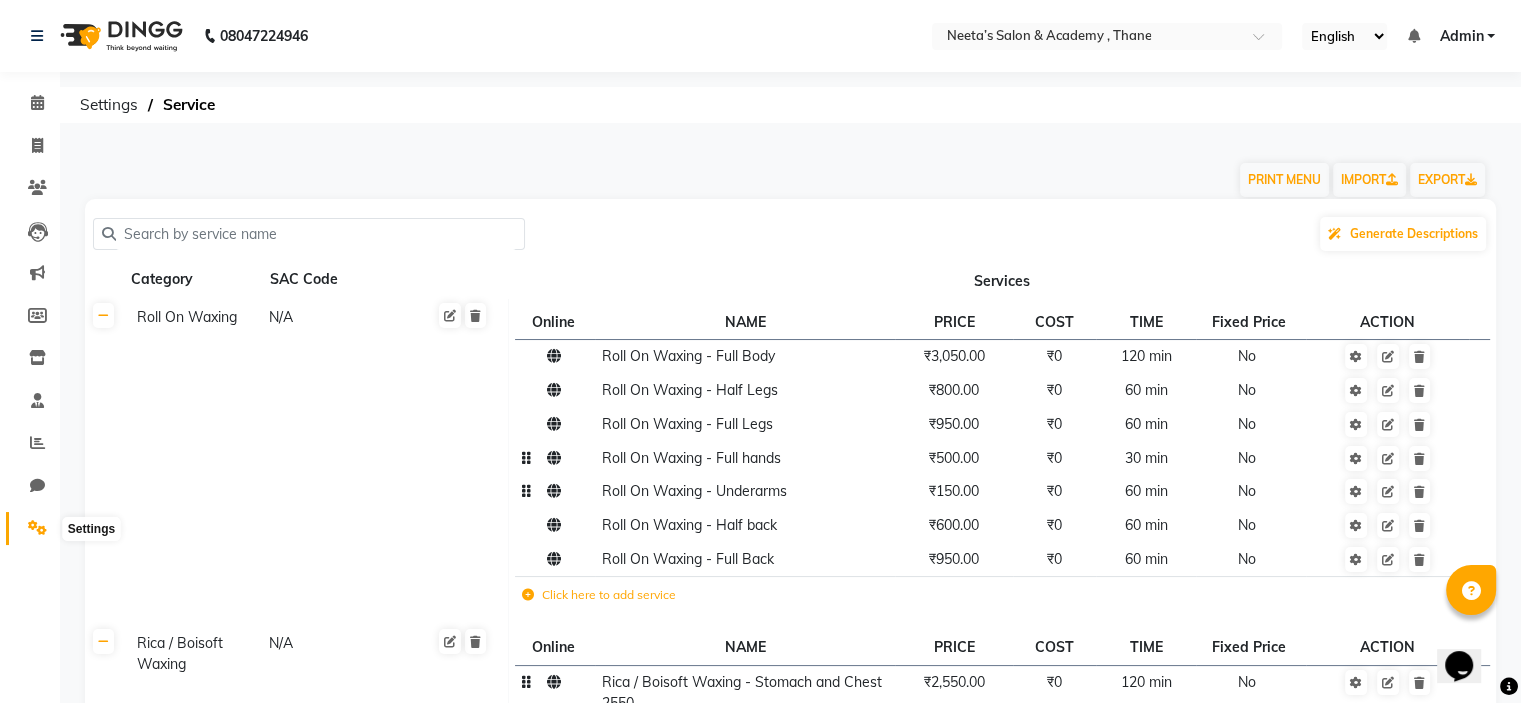 click 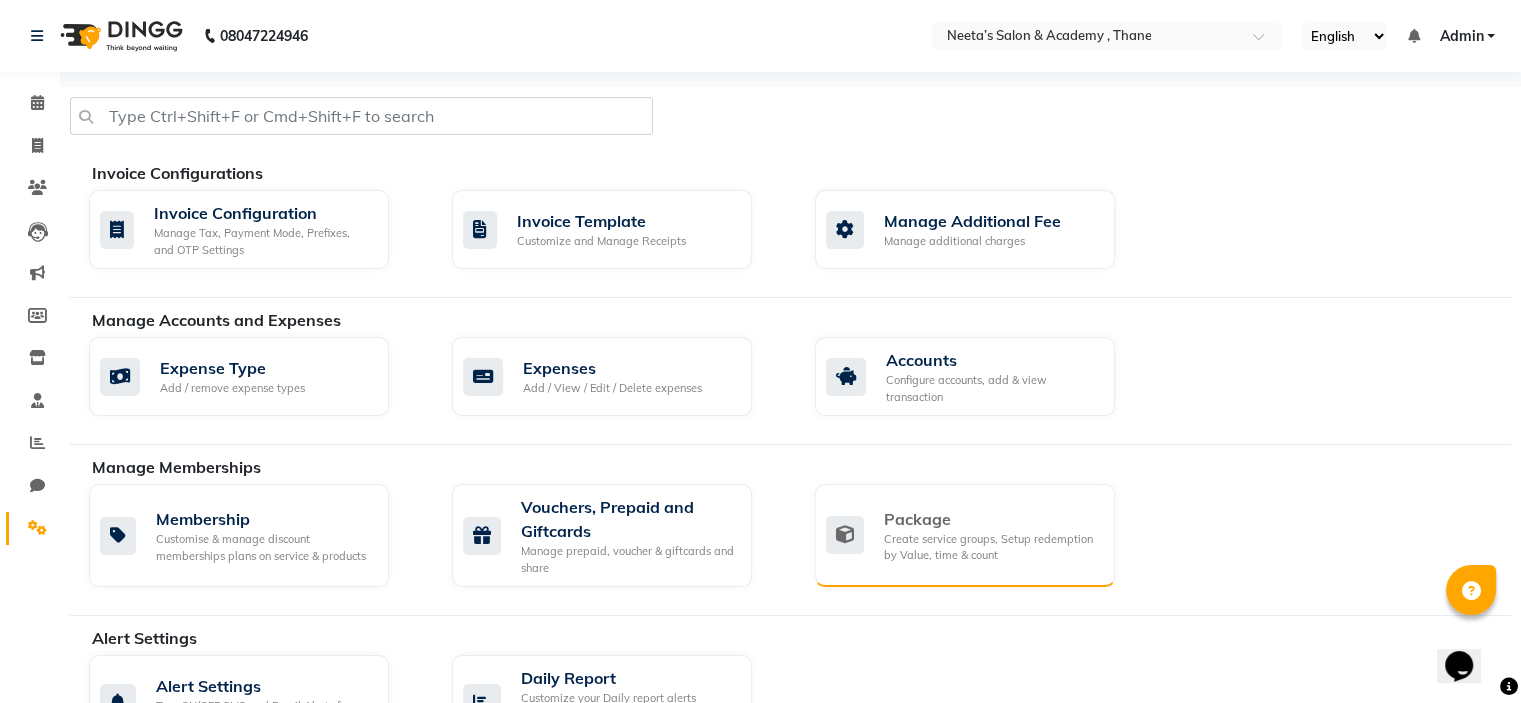 click on "Create service groups, Setup redemption by Value, time & count" 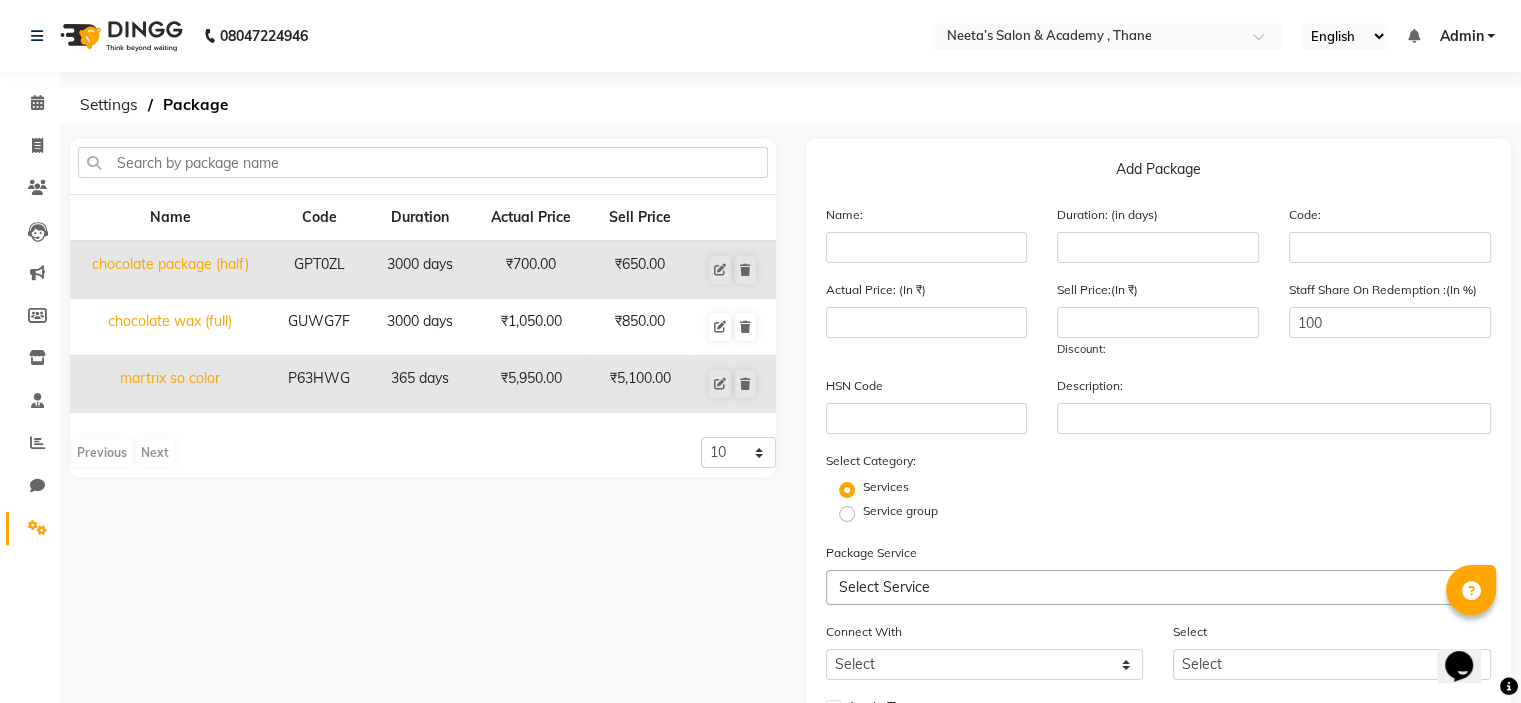 click on "Name Code Duration Actual Price Sell Price chocolate package (half) GPT0ZL 3000 days  ₹700.00   ₹650.00  chocolate wax (full) GUWG7F 3000 days  ₹1,050.00   ₹850.00  martrix so color P63HWG 365 days  ₹5,950.00   ₹5,100.00   Previous   Next  10 20 50 100" 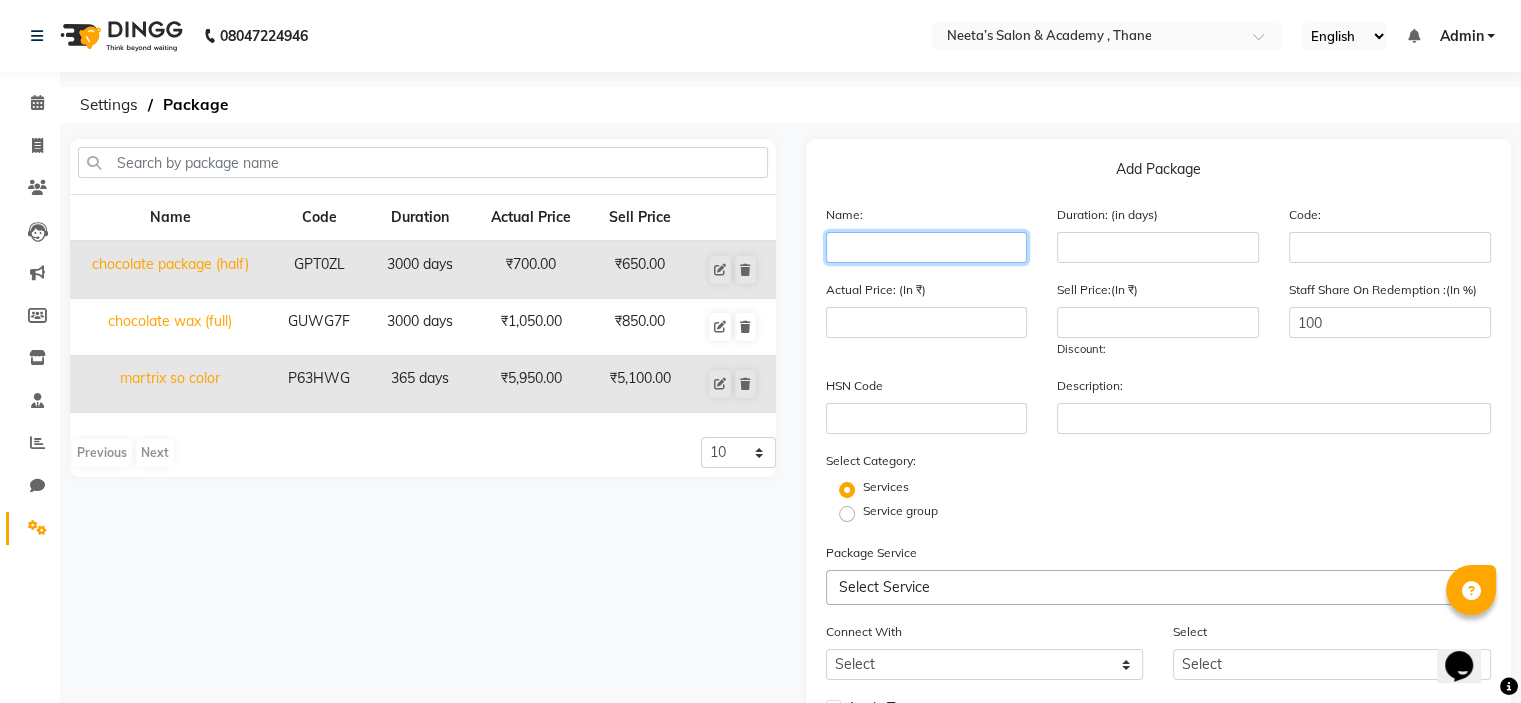 click 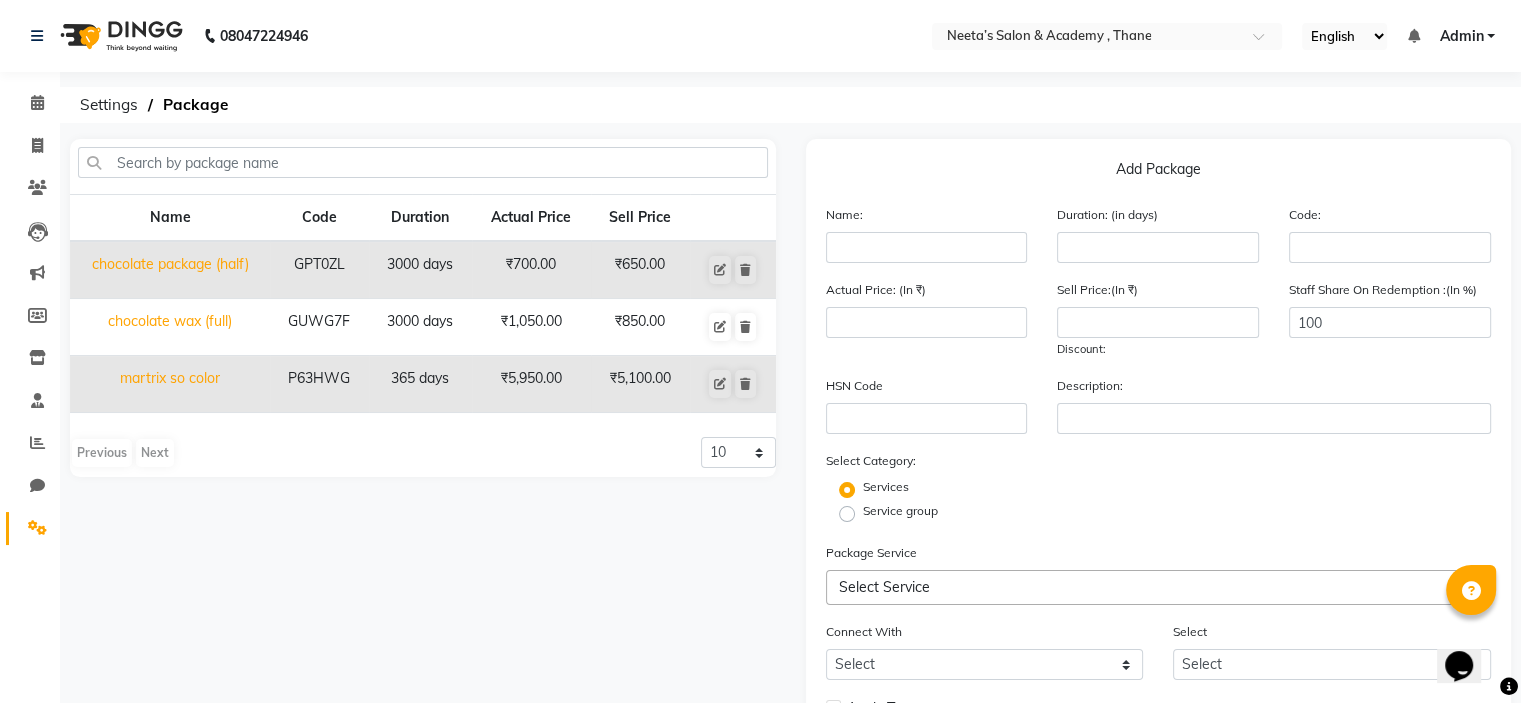 click on "Actual Price: (In ₹)" 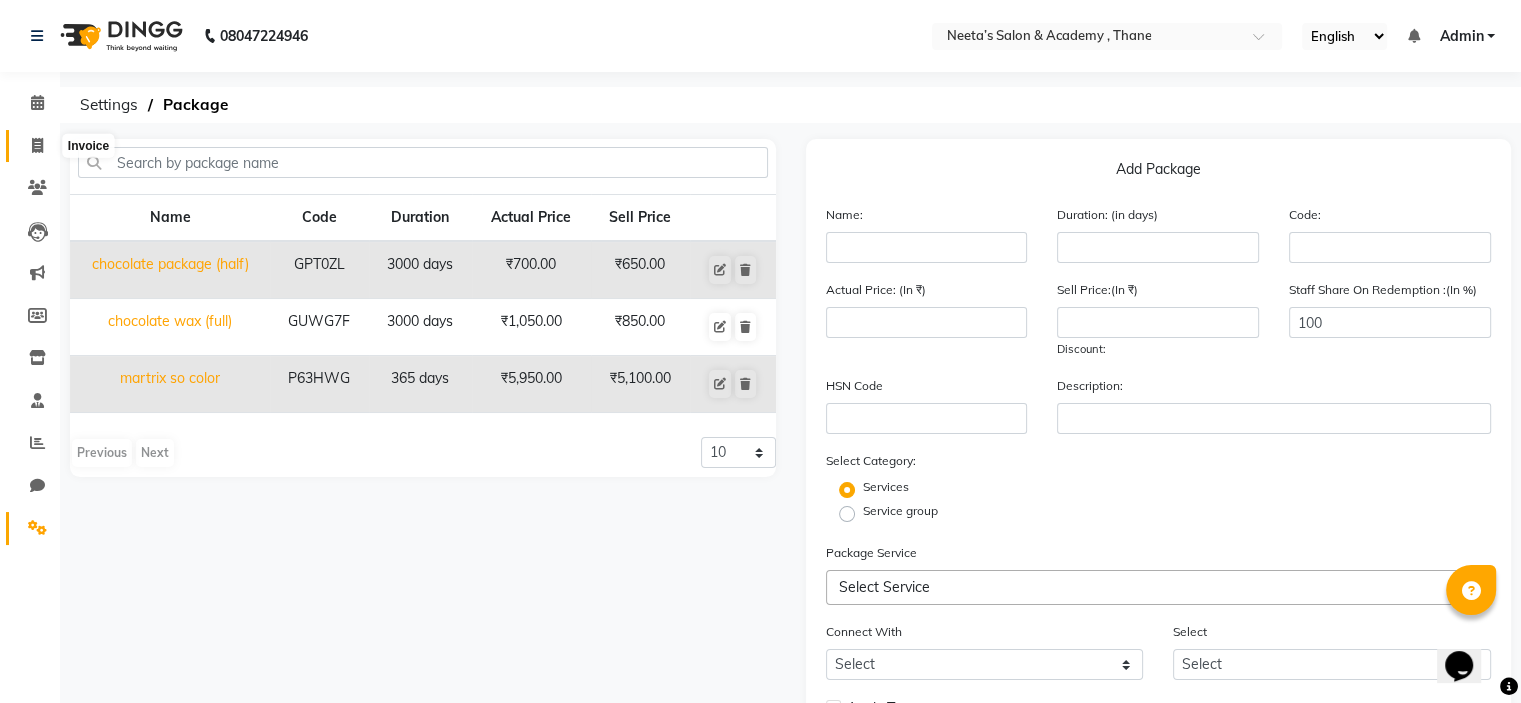 click 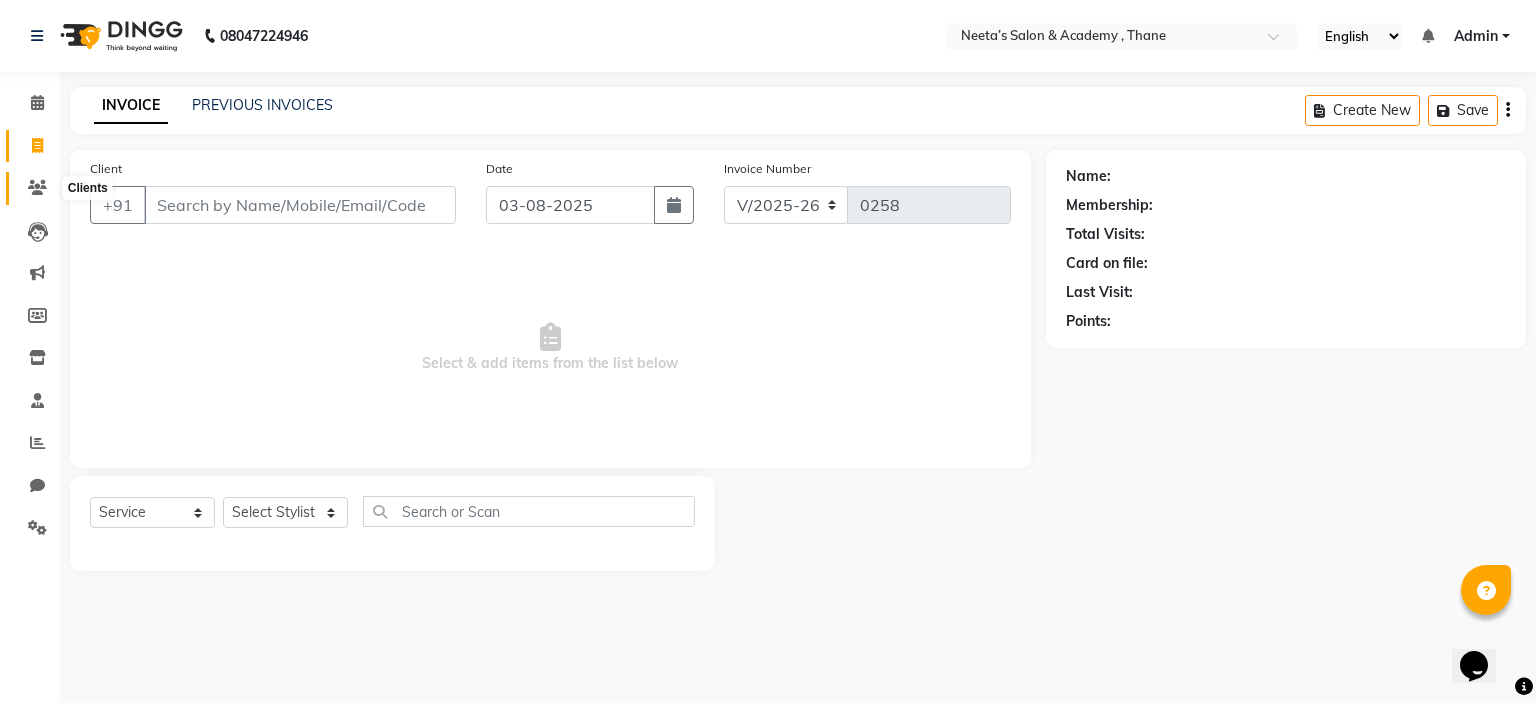 click 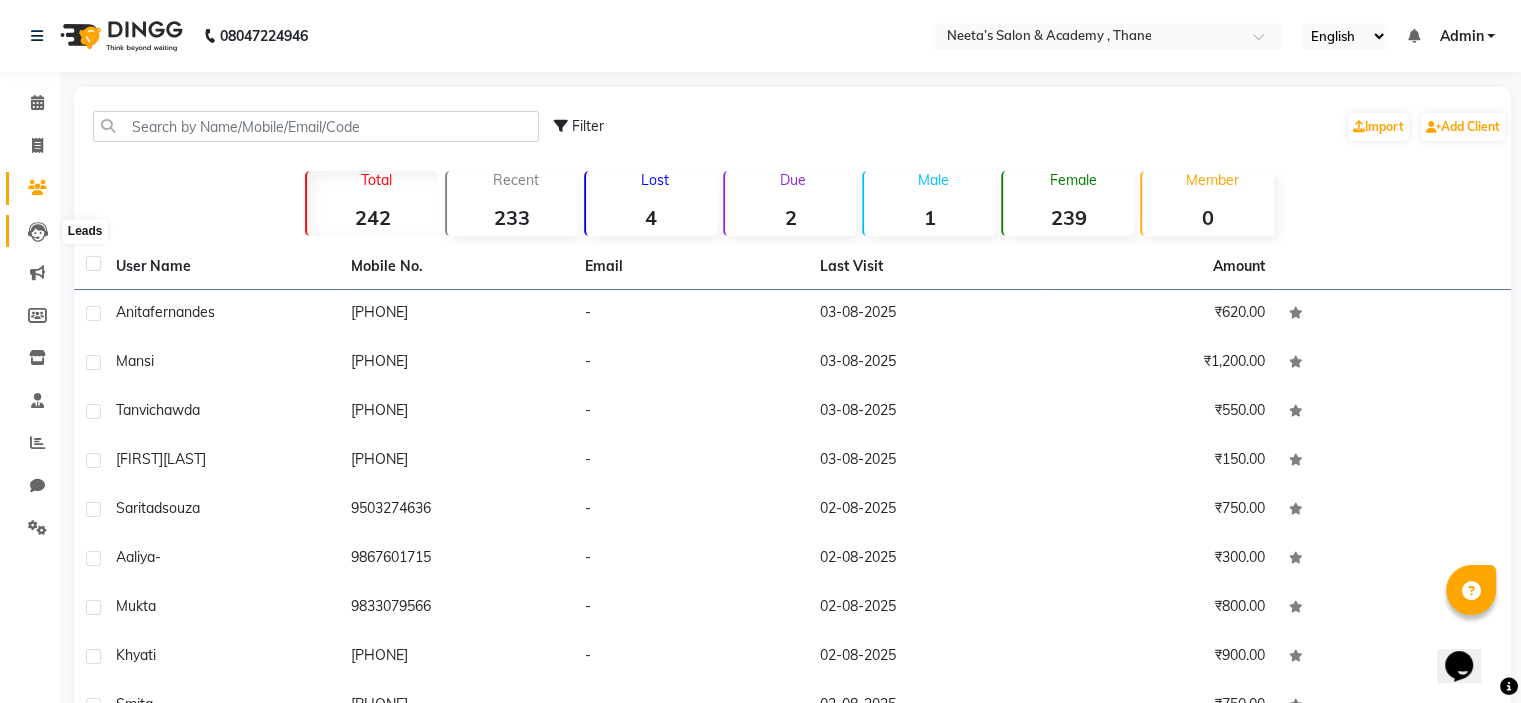 click 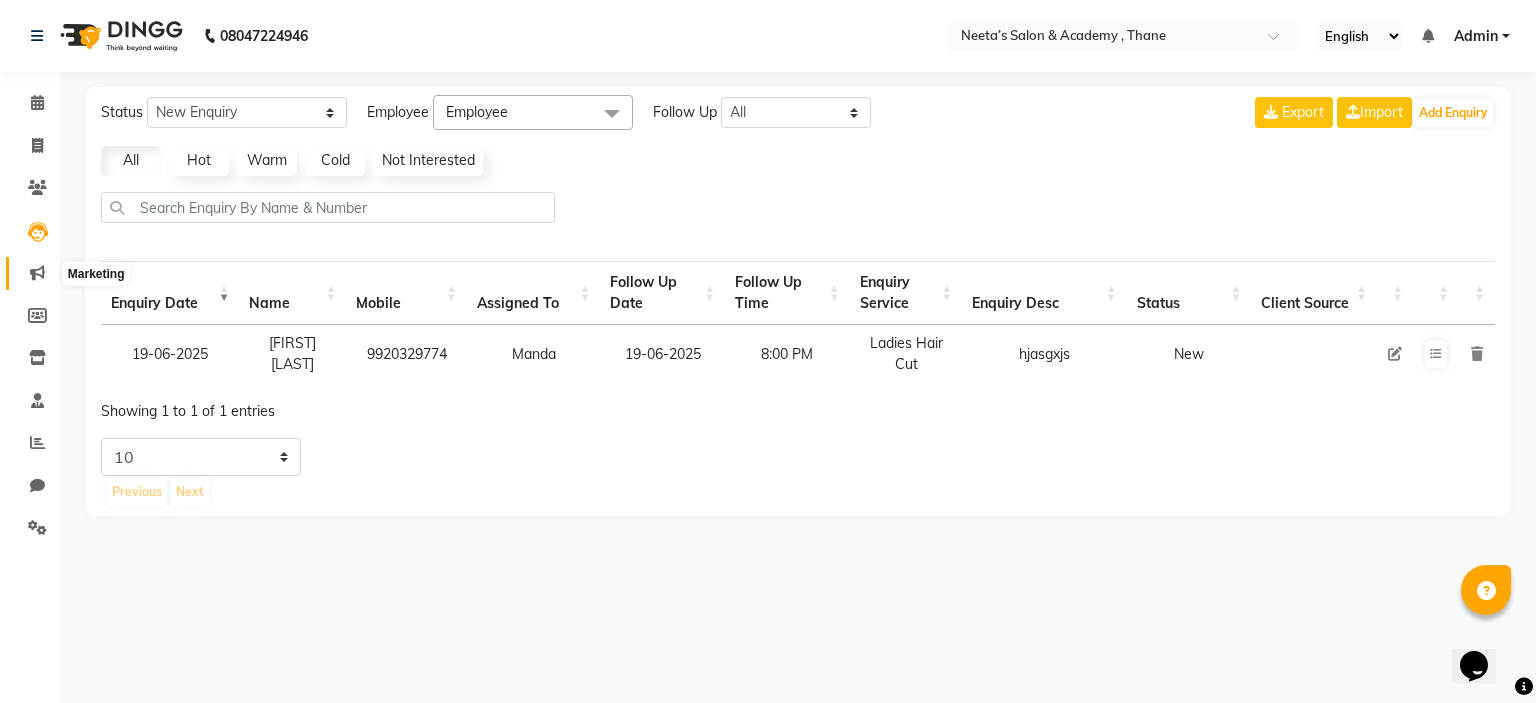 click 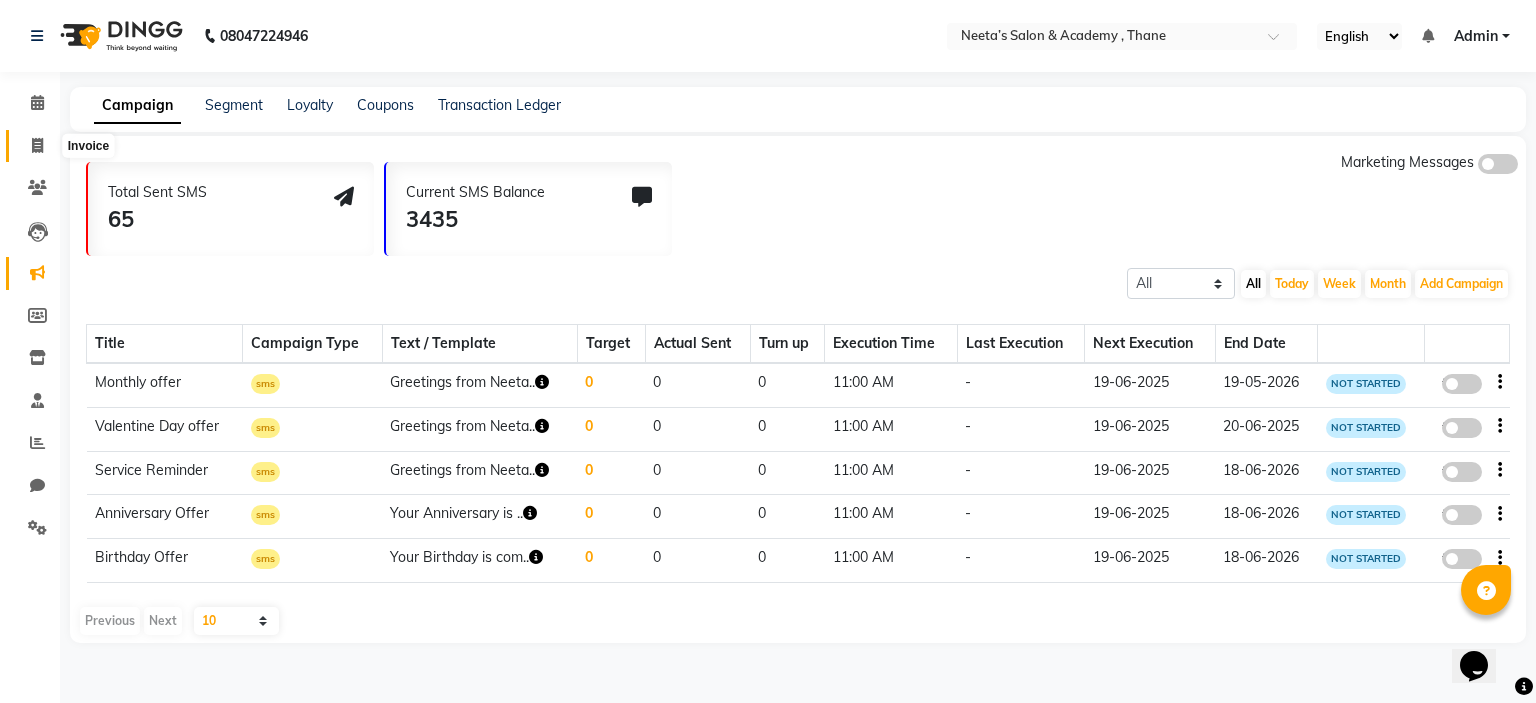 click 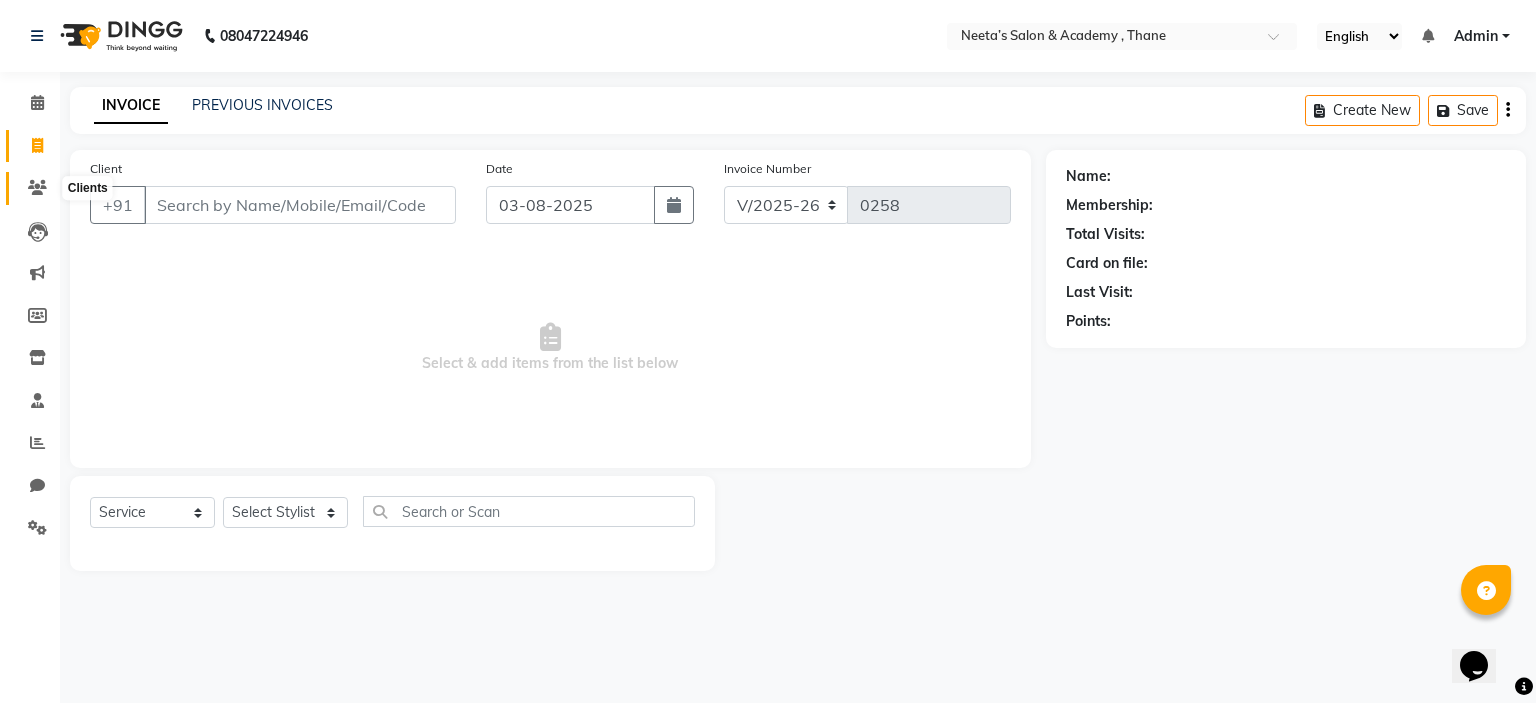 click 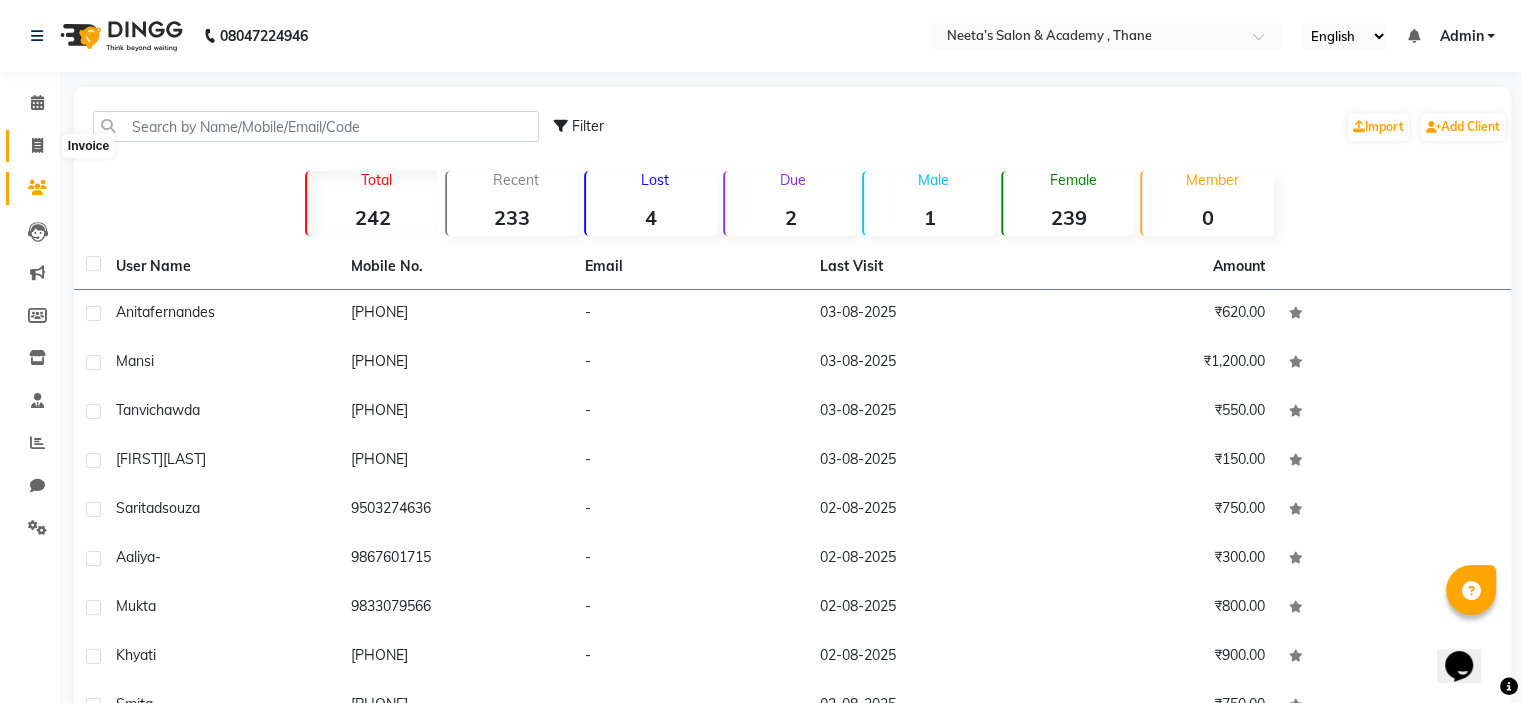 click 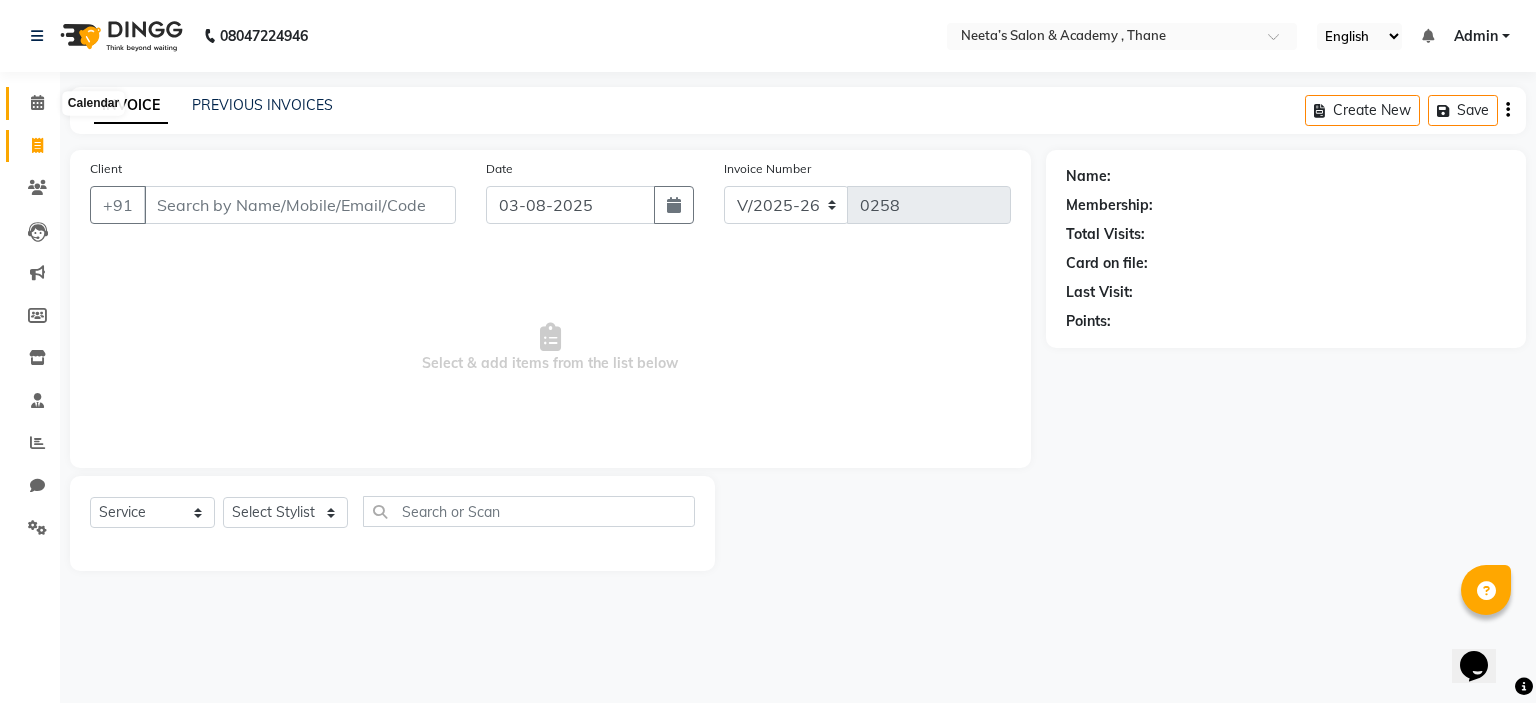 click 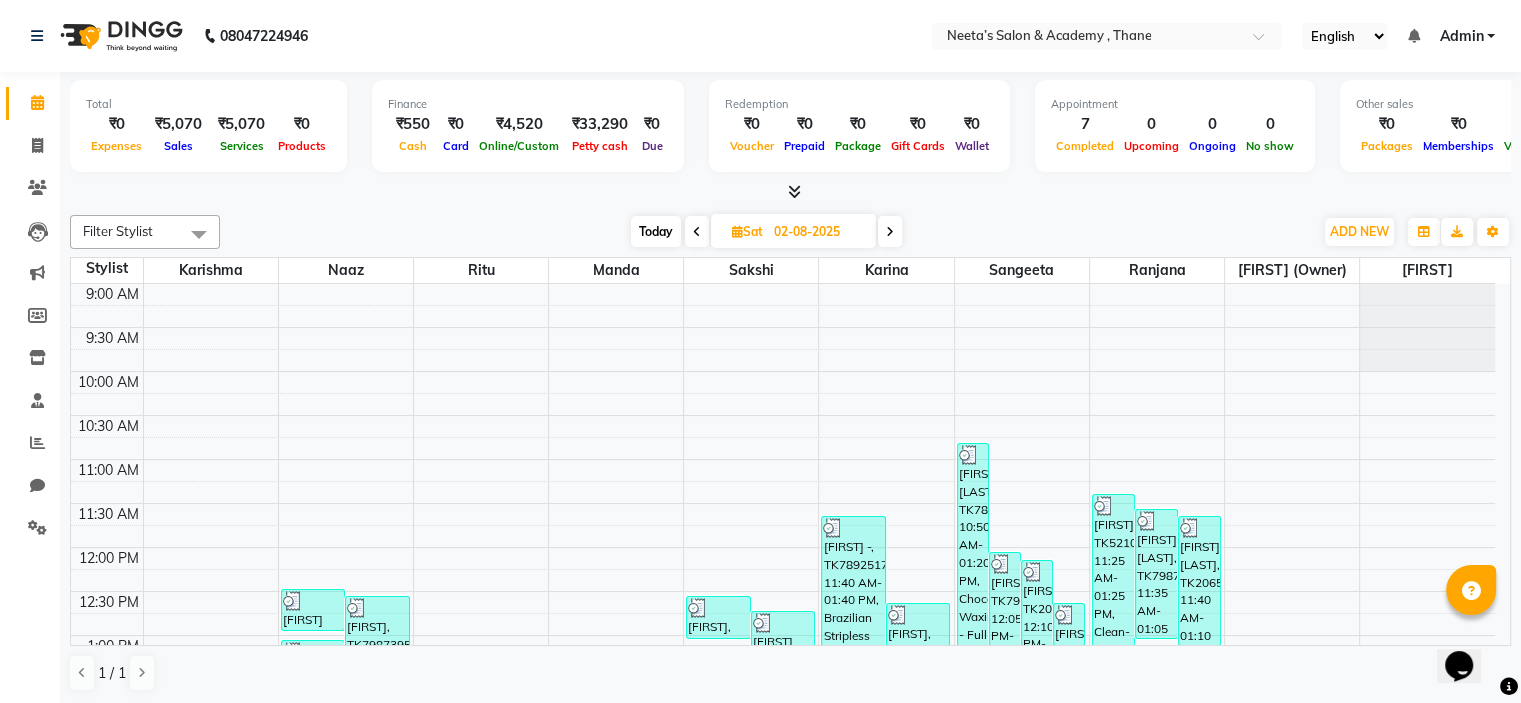 click at bounding box center [697, 231] 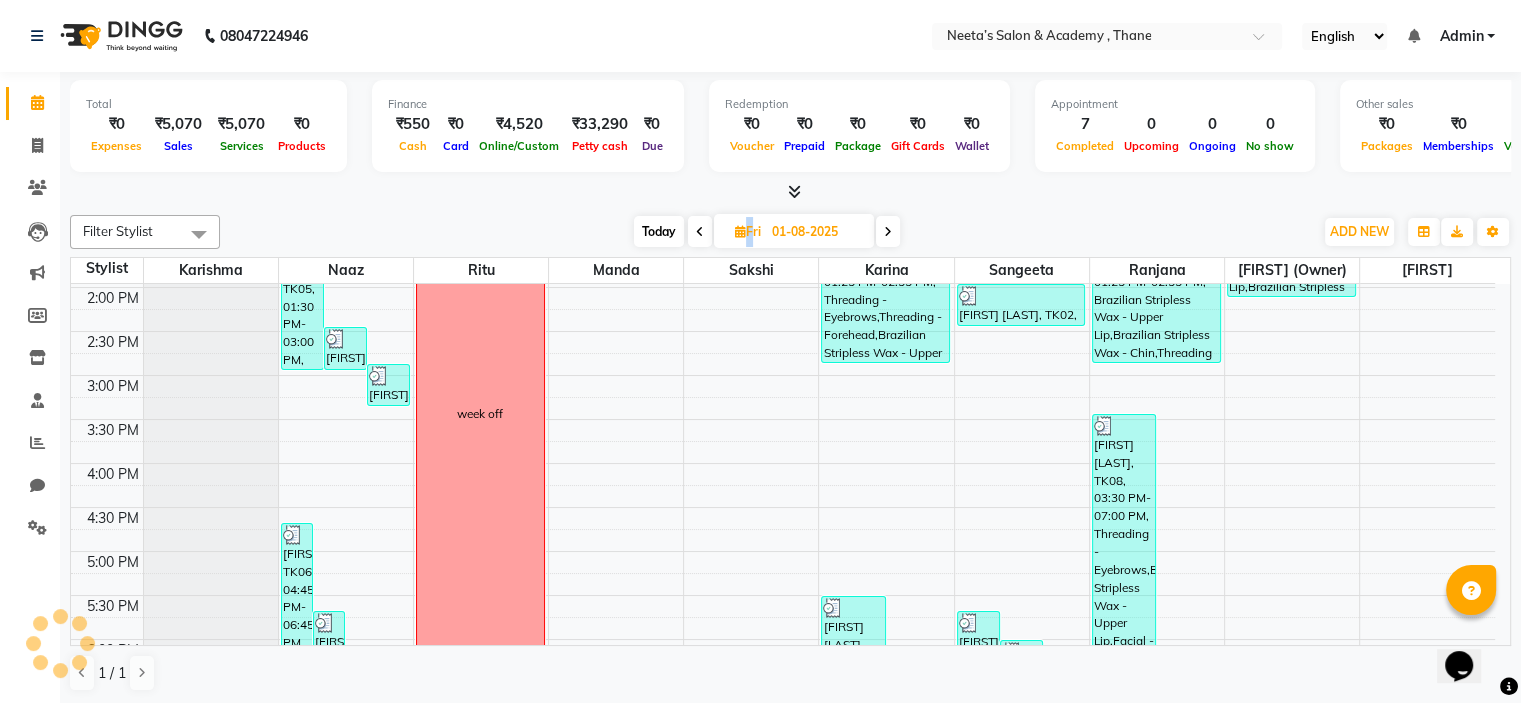 click at bounding box center (700, 231) 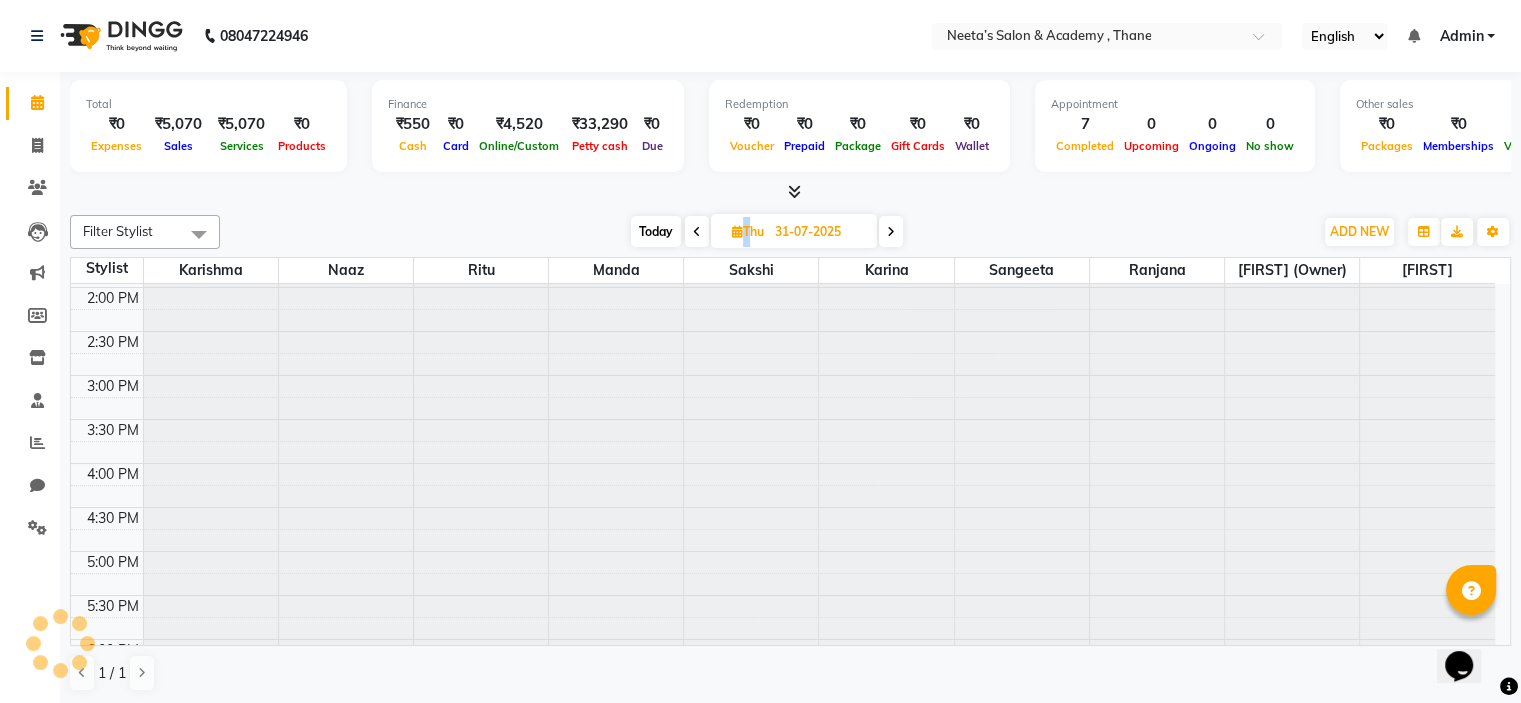 scroll, scrollTop: 436, scrollLeft: 0, axis: vertical 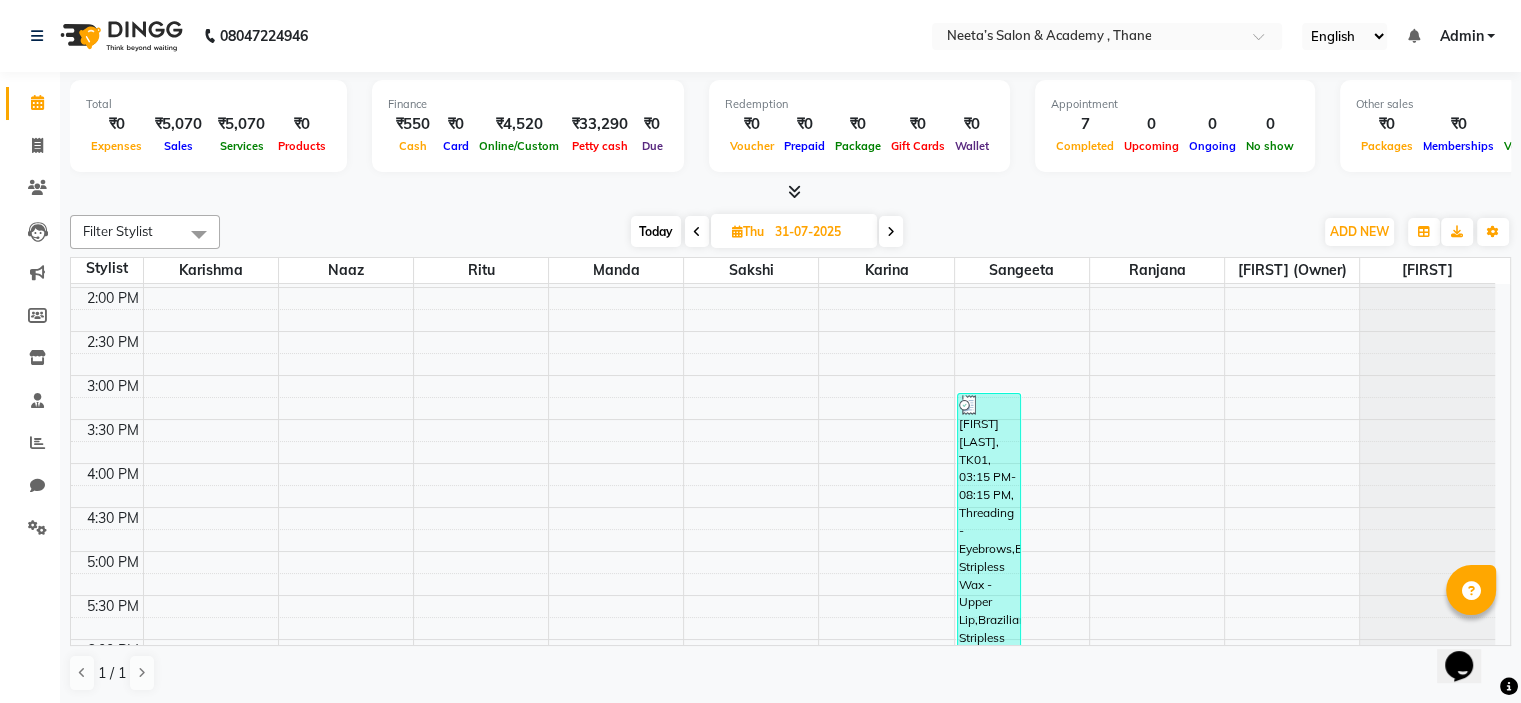 click at bounding box center (697, 231) 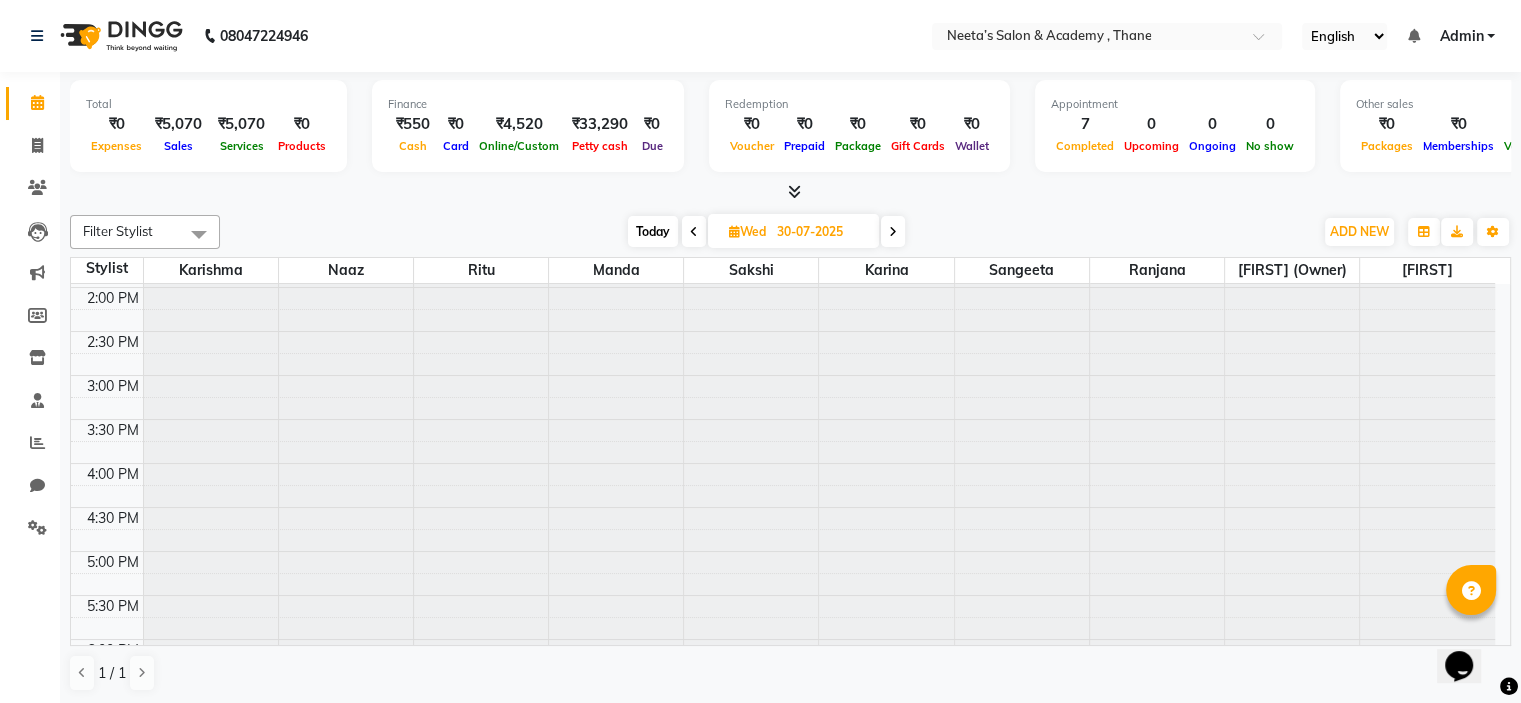 scroll, scrollTop: 0, scrollLeft: 0, axis: both 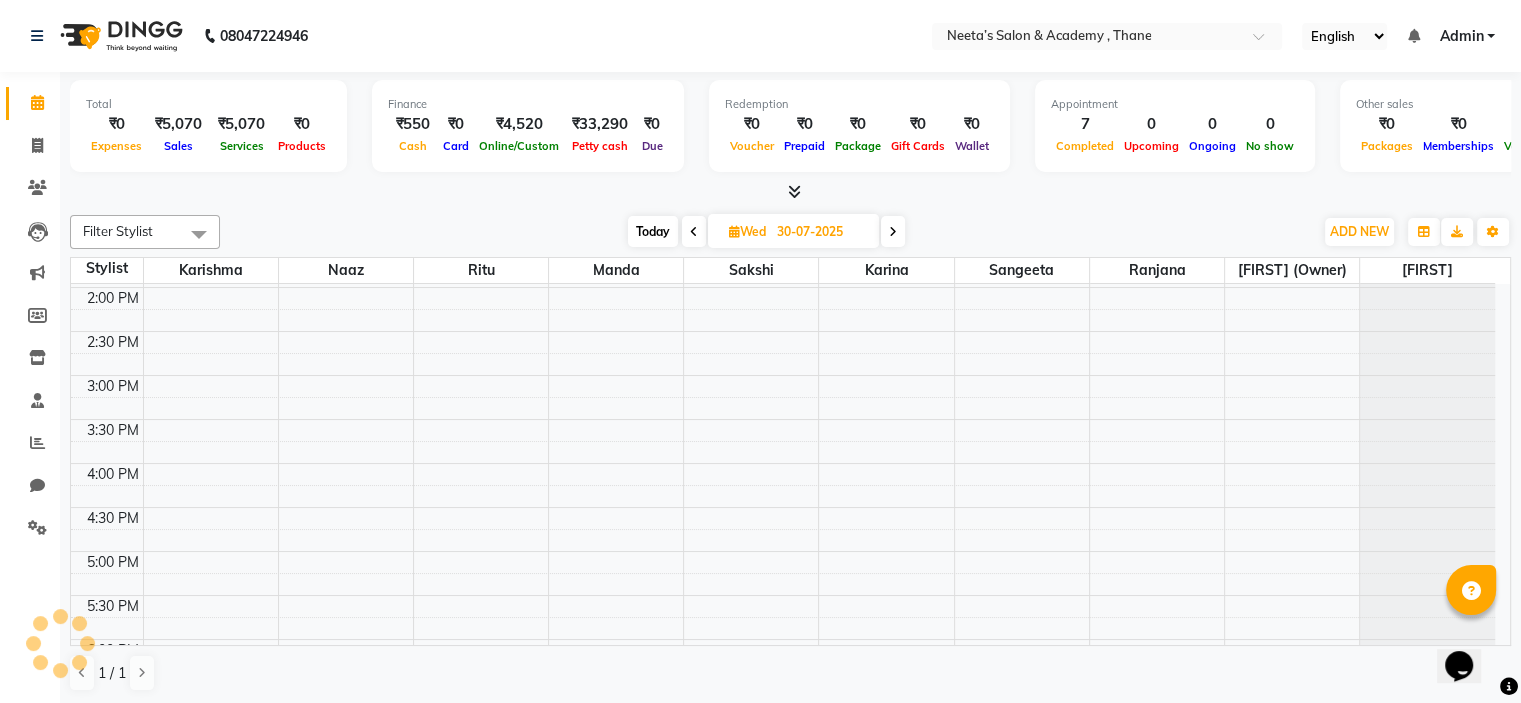 click at bounding box center (694, 231) 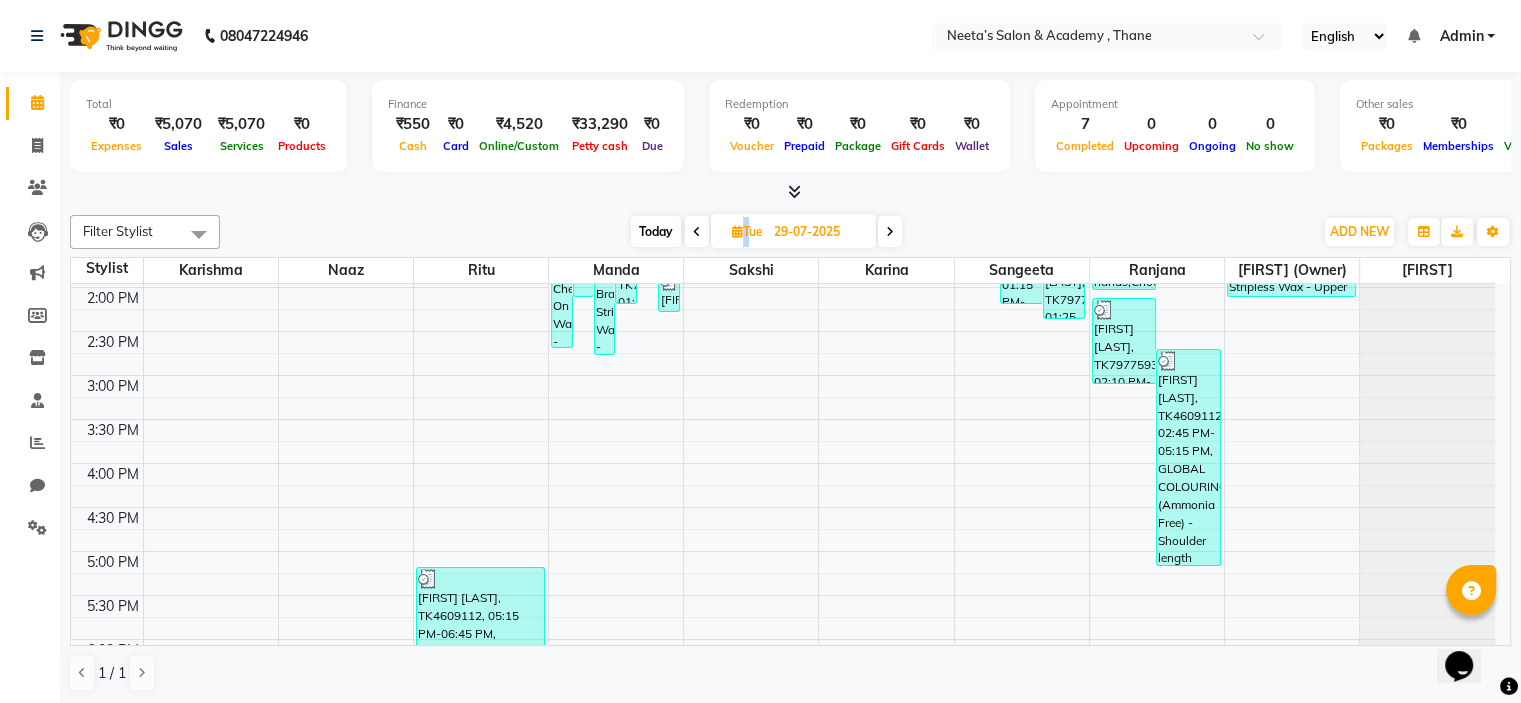 click at bounding box center (697, 232) 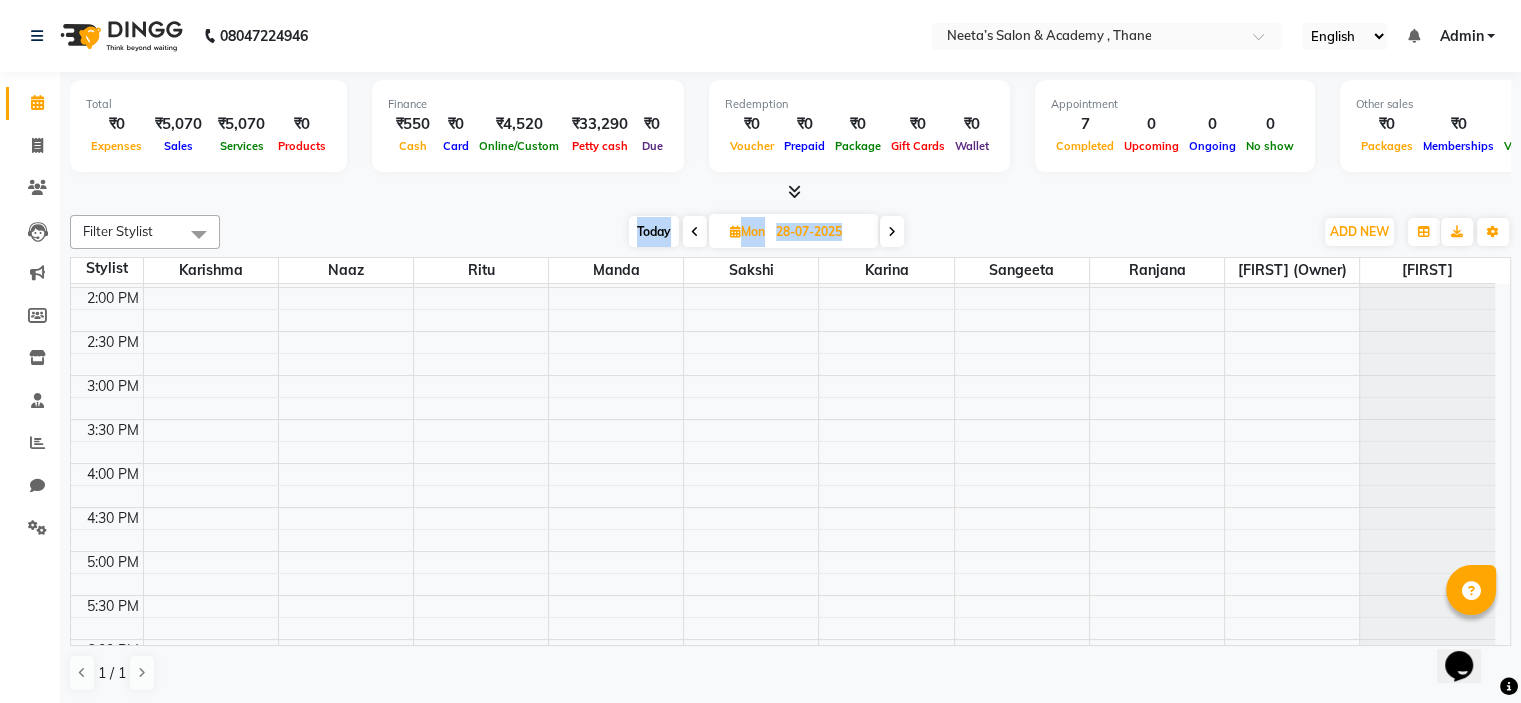click at bounding box center (695, 232) 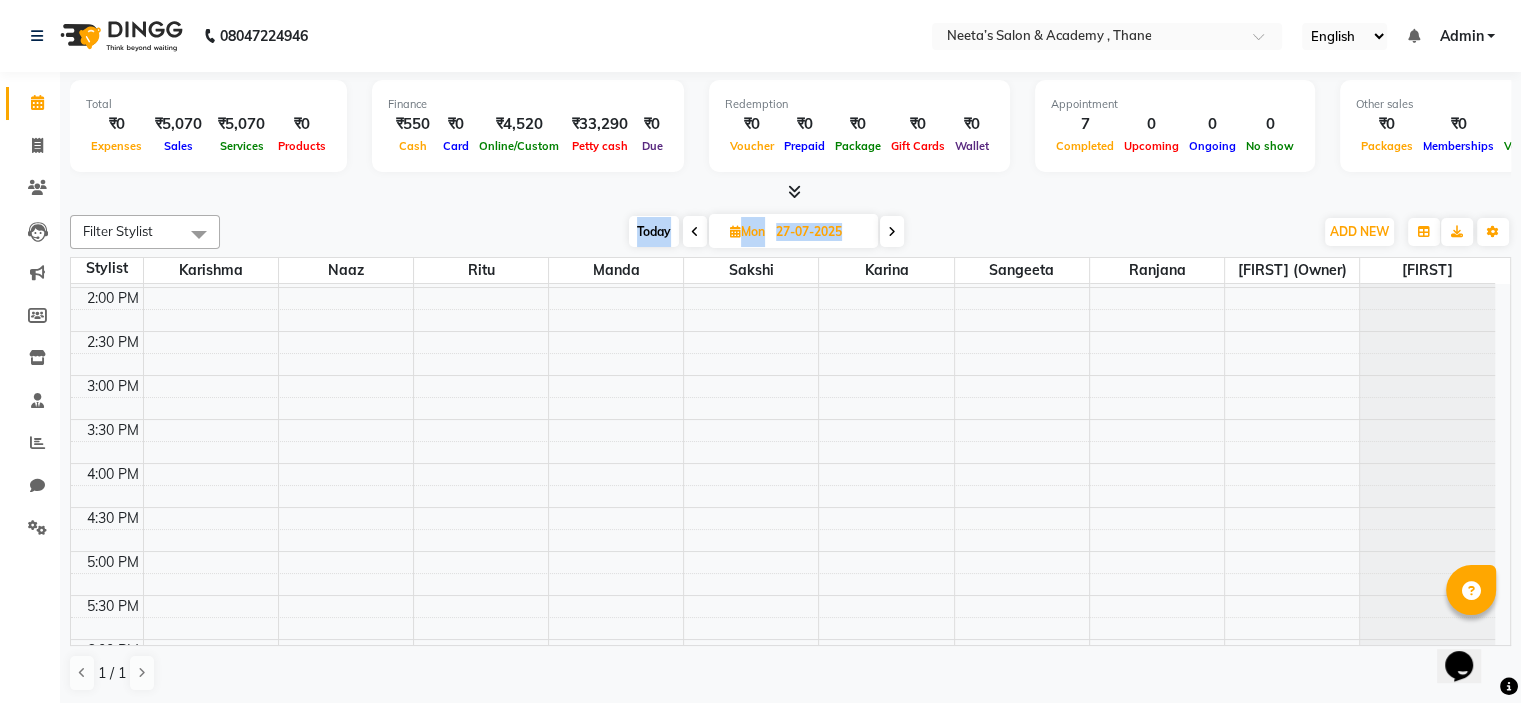 scroll, scrollTop: 436, scrollLeft: 0, axis: vertical 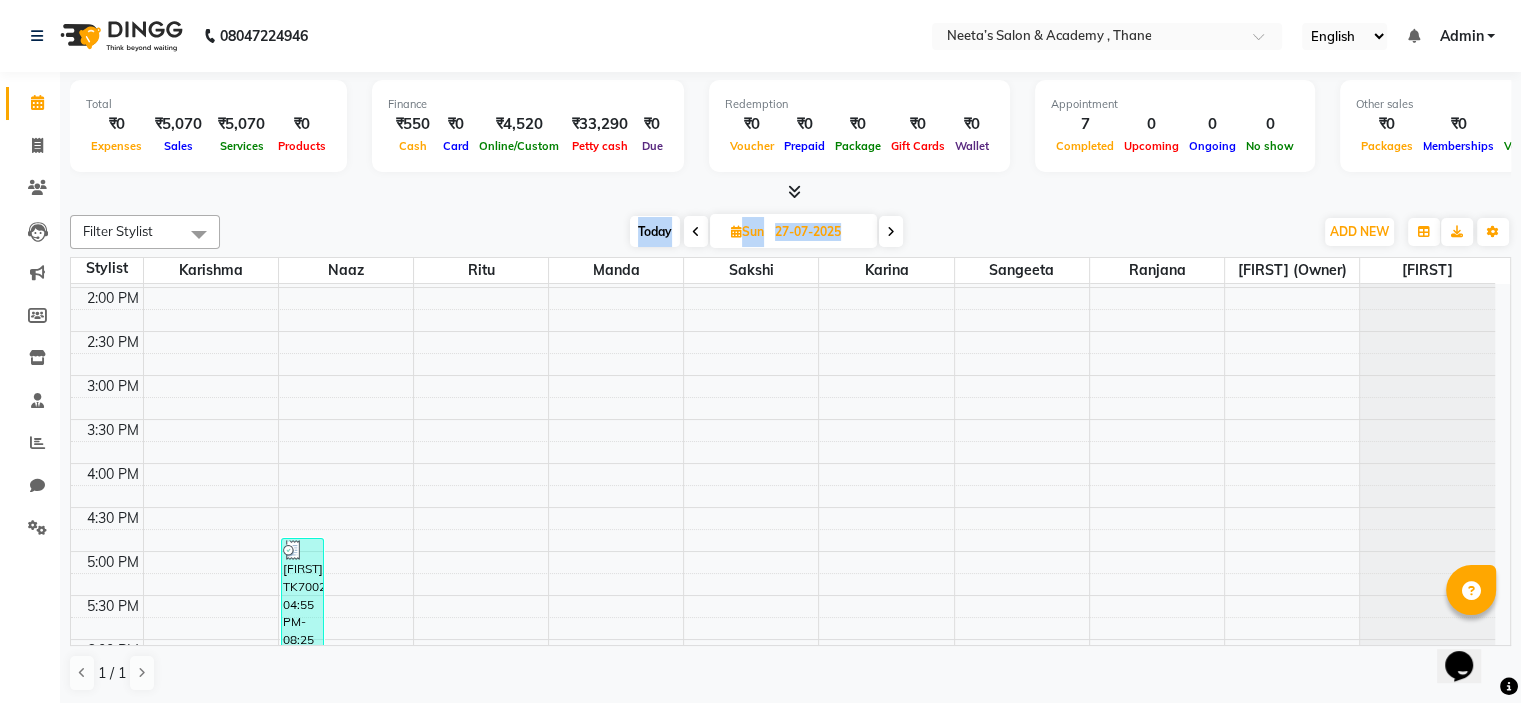 click at bounding box center [891, 232] 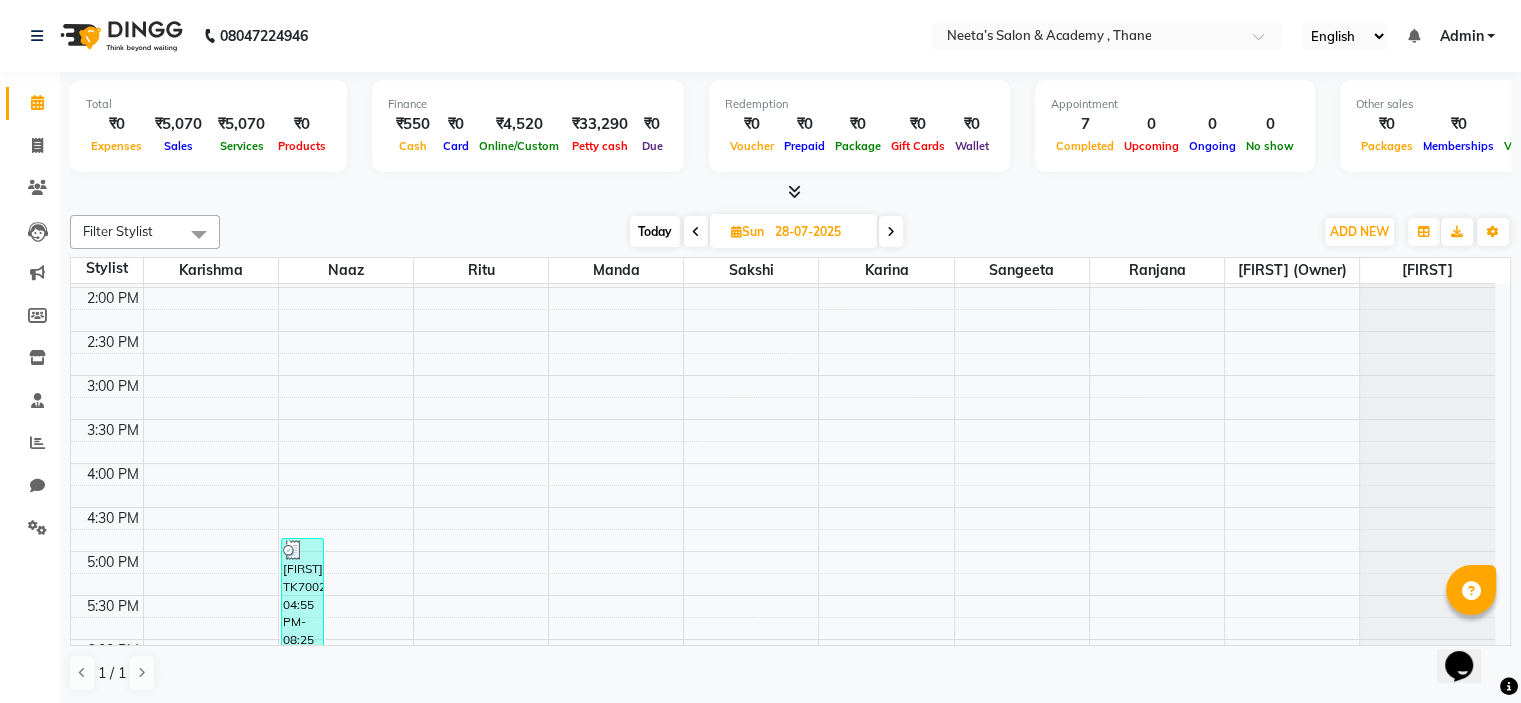 scroll, scrollTop: 436, scrollLeft: 0, axis: vertical 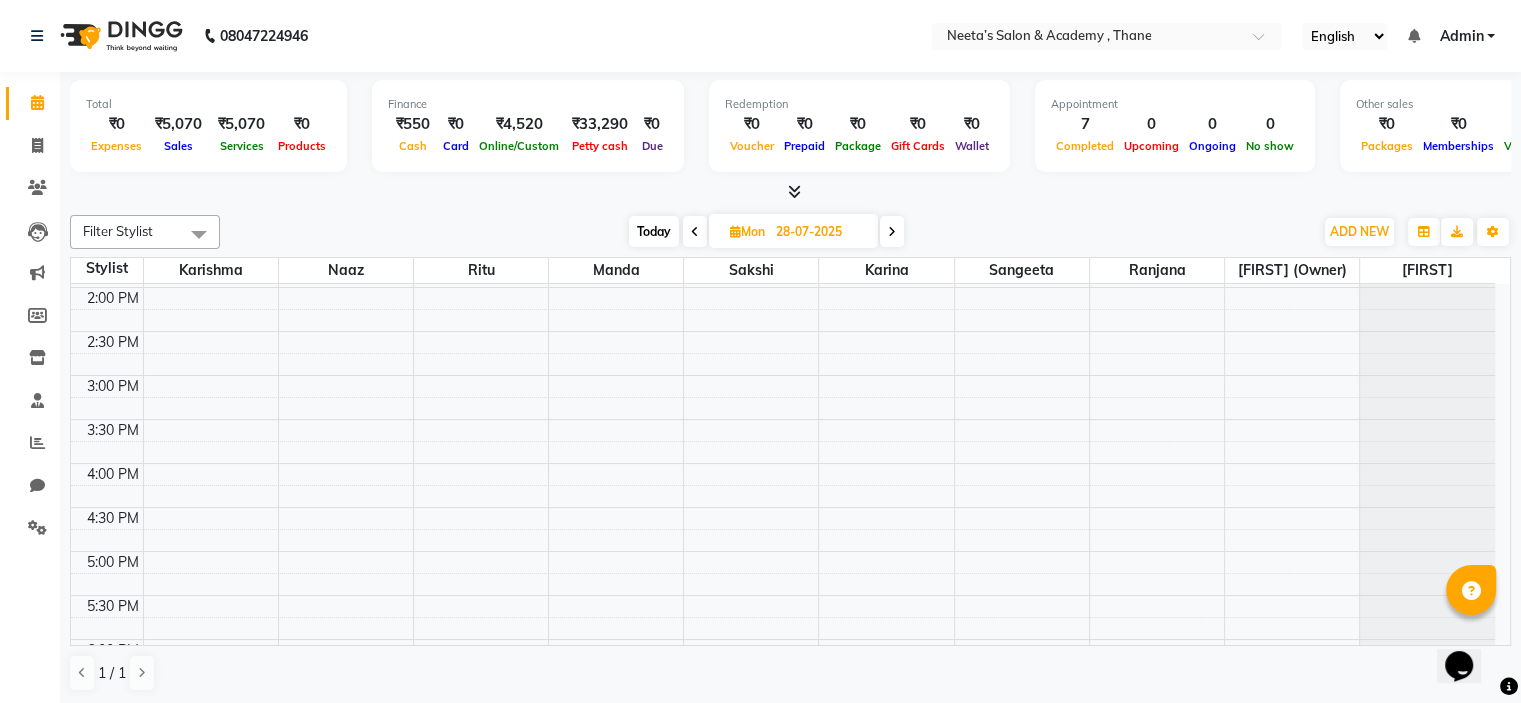 click at bounding box center (695, 232) 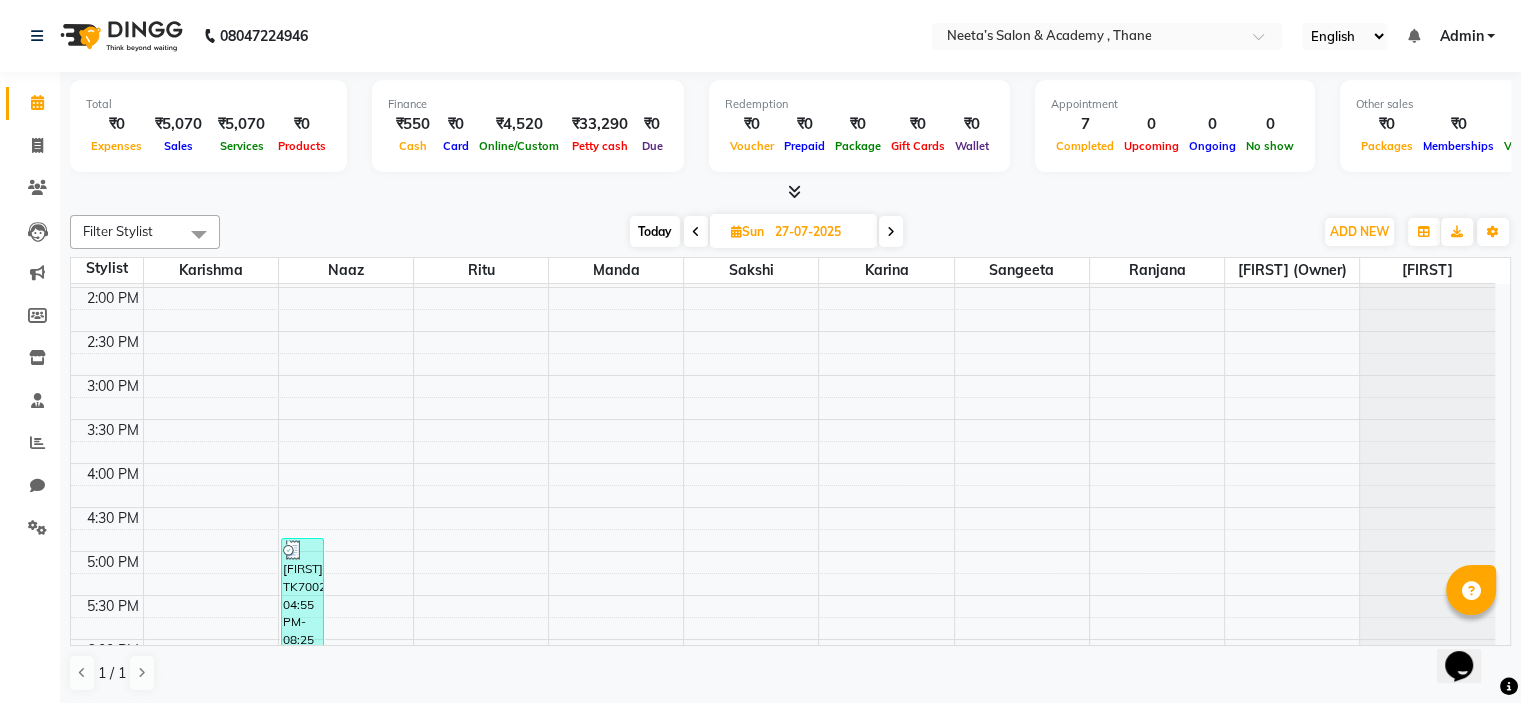 scroll, scrollTop: 770, scrollLeft: 0, axis: vertical 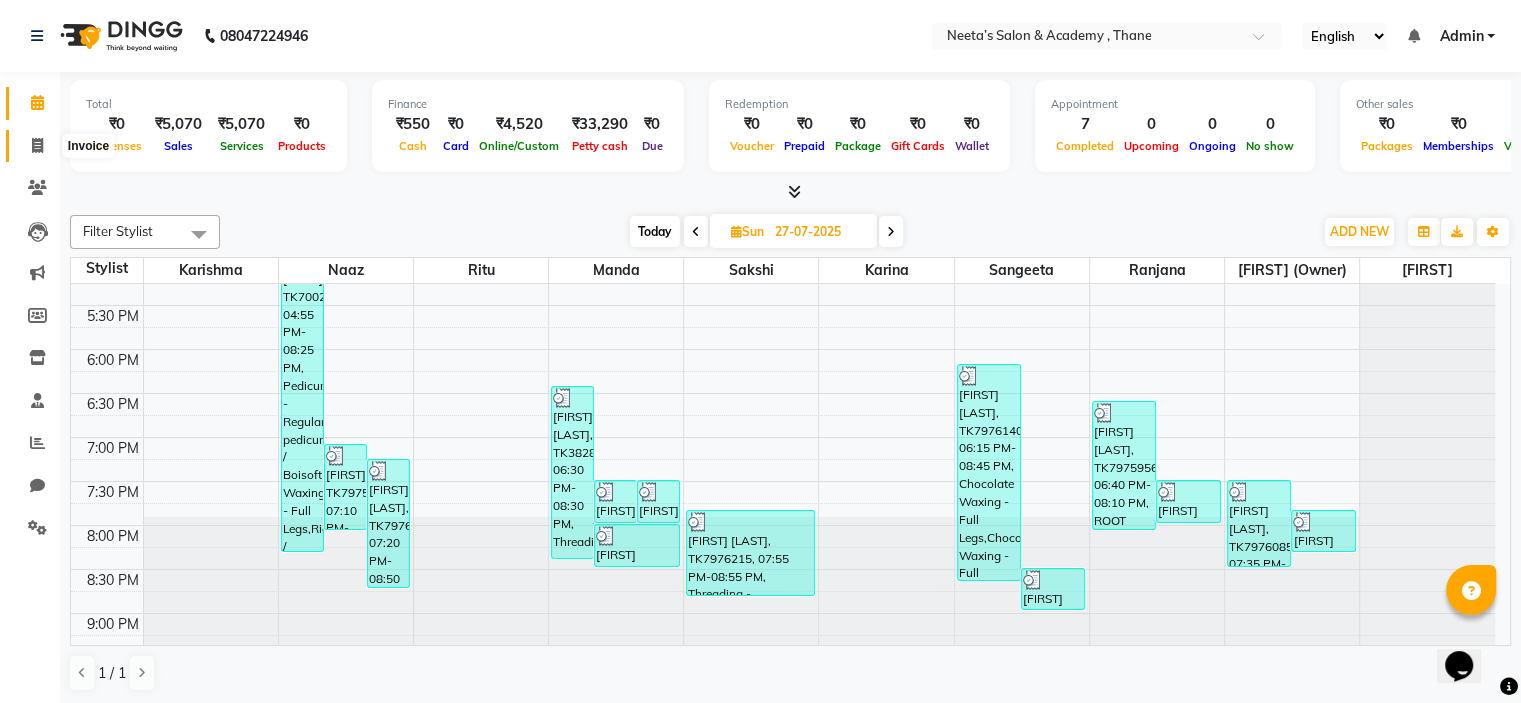 click 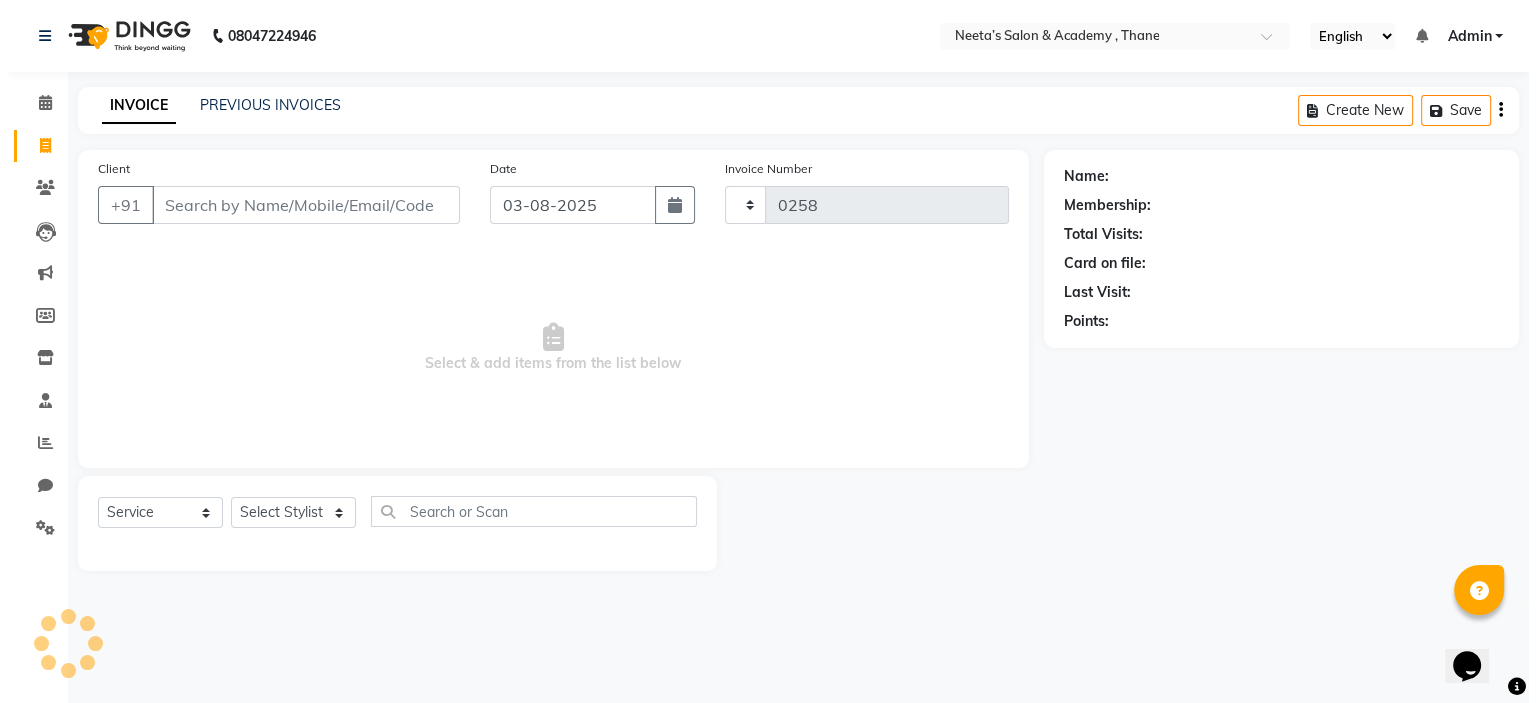 scroll, scrollTop: 0, scrollLeft: 0, axis: both 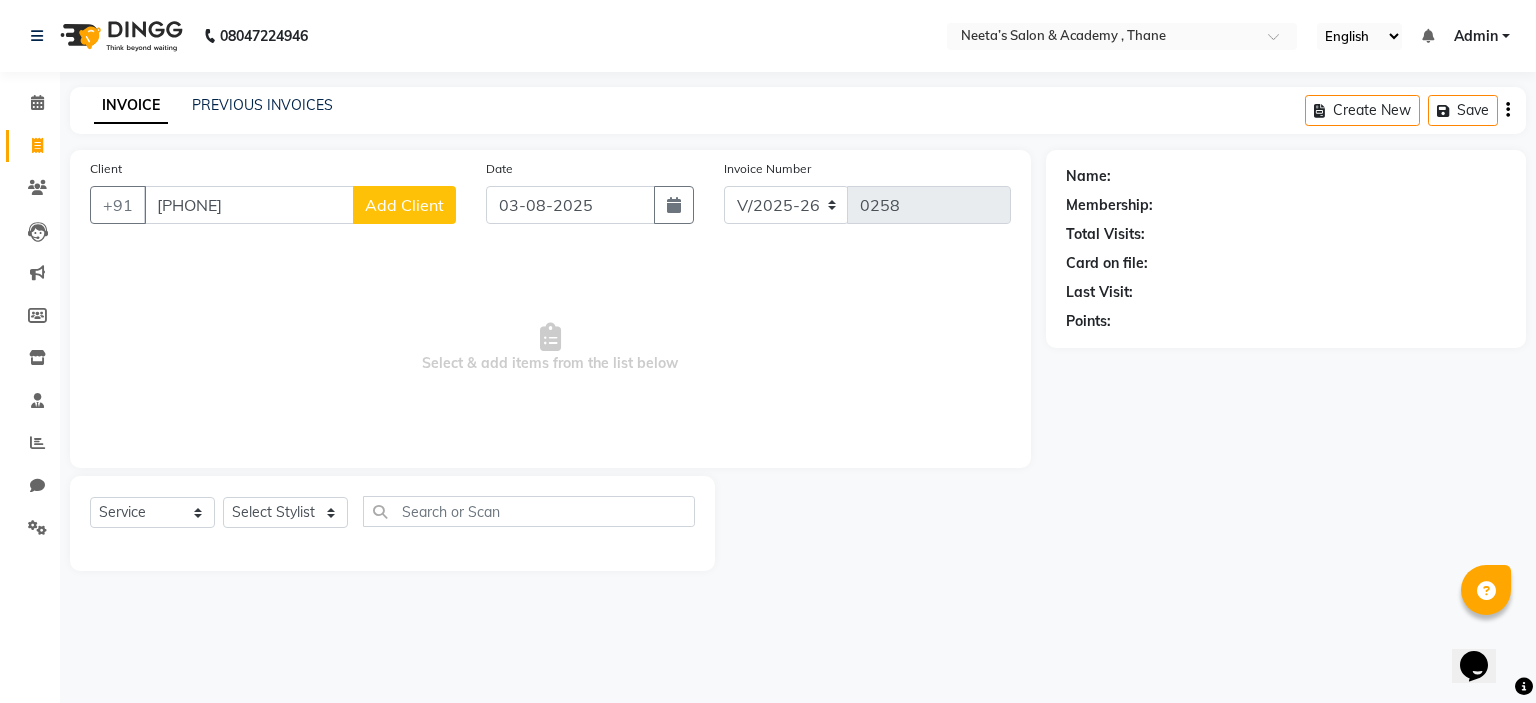 click on "Add Client" 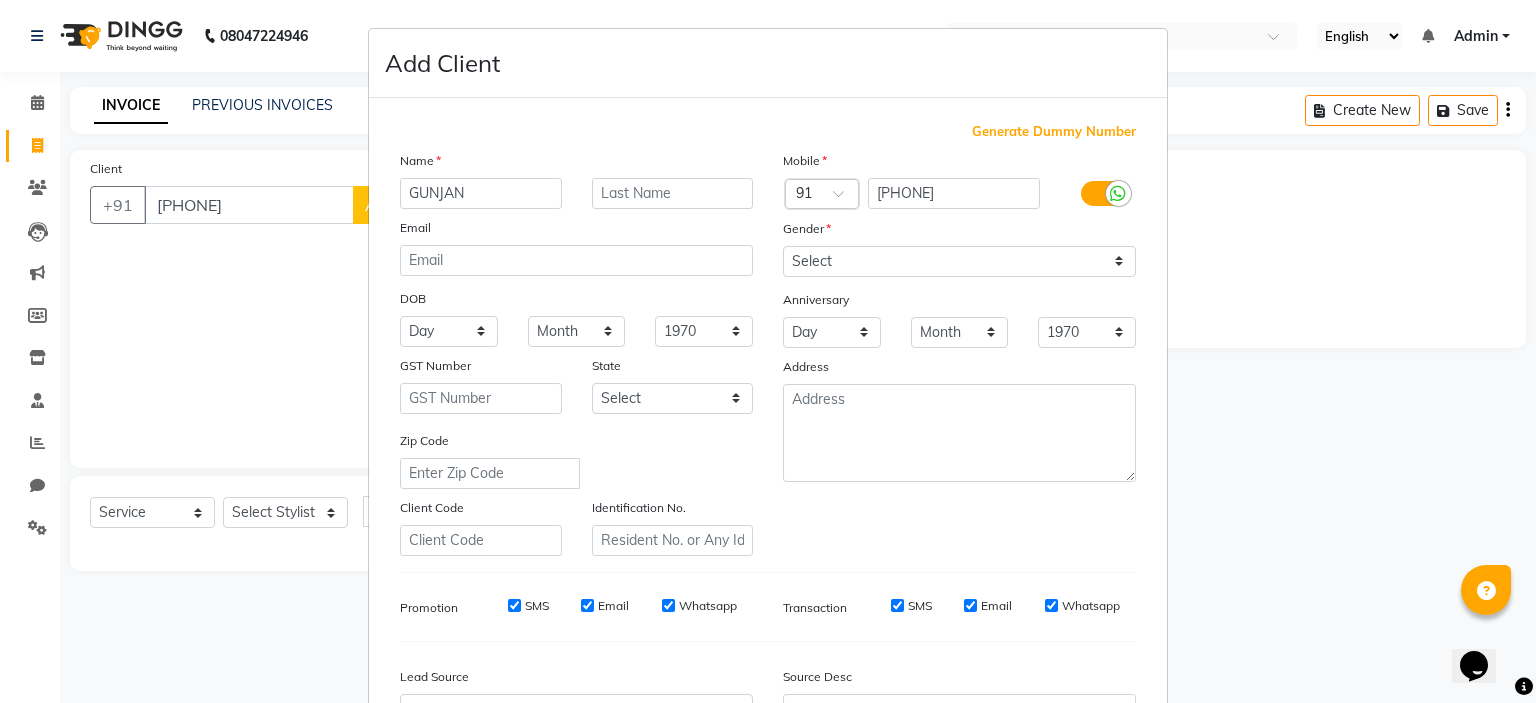 click on "GUNJAN" at bounding box center [481, 193] 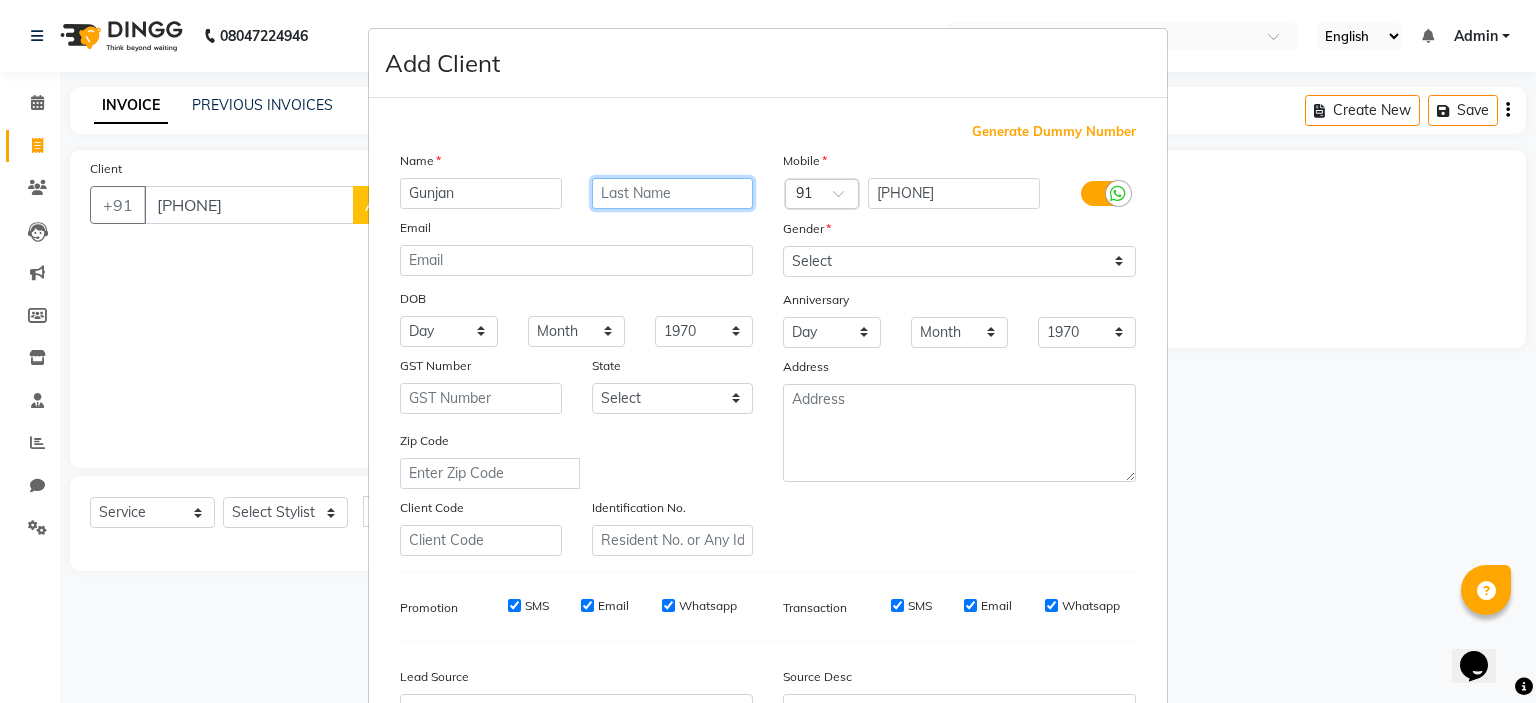 click at bounding box center [673, 193] 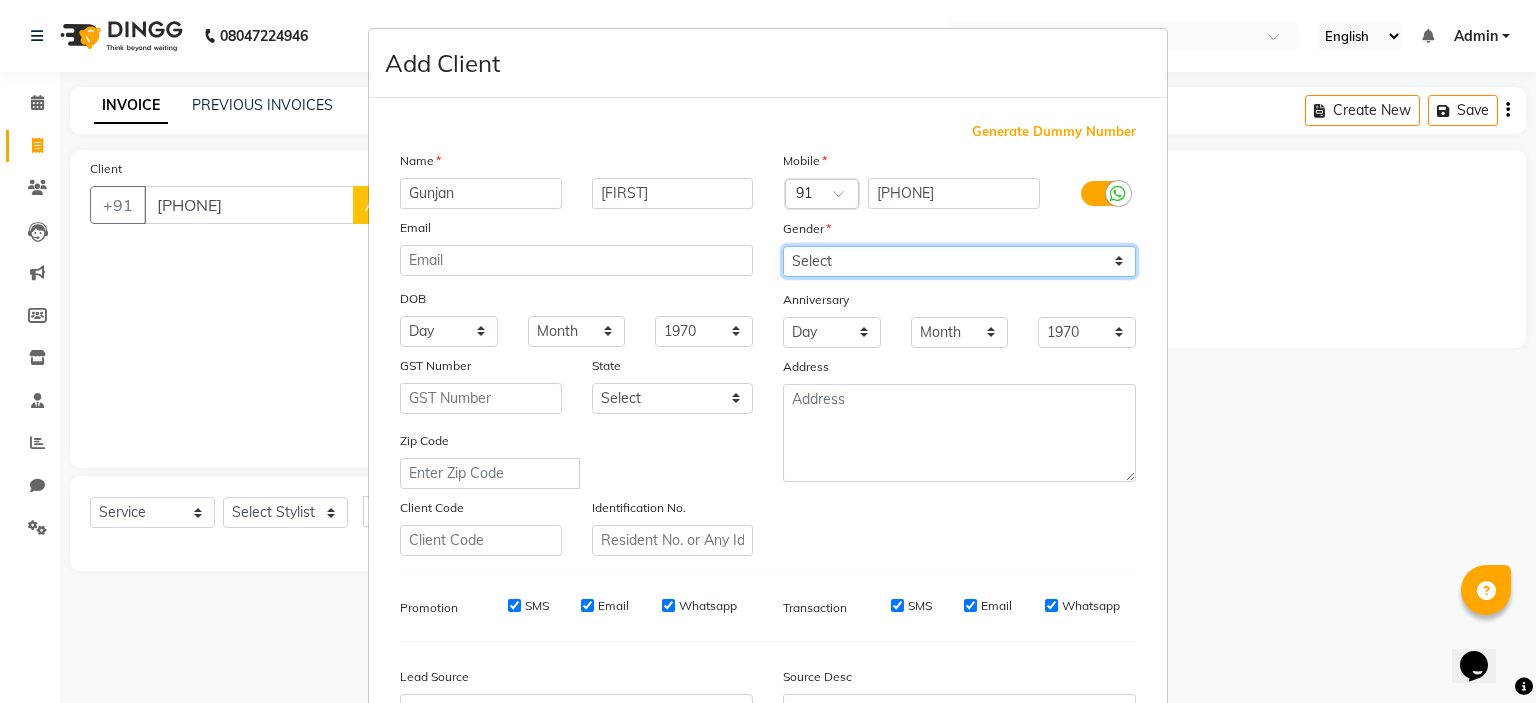 click on "Select Male Female Other Prefer Not To Say" at bounding box center [959, 261] 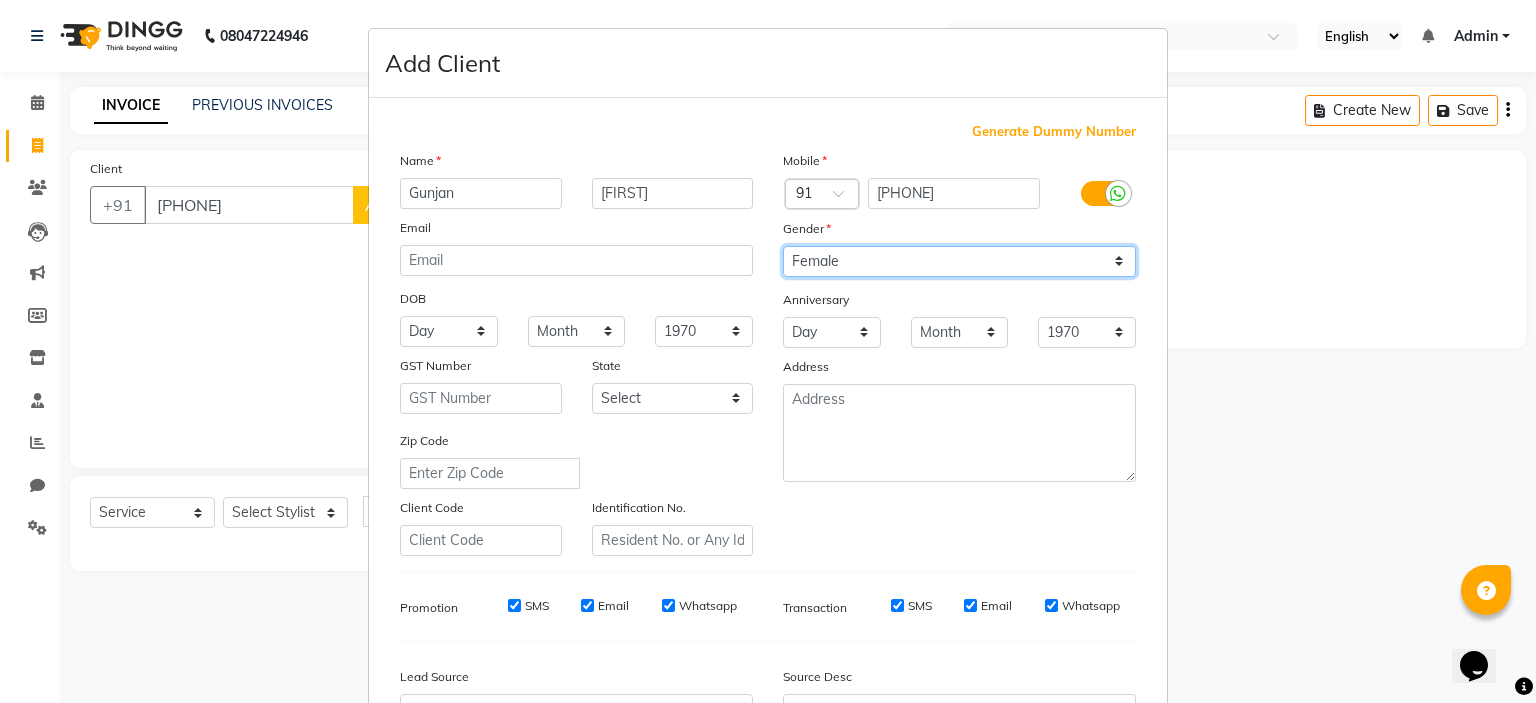 click on "Select Male Female Other Prefer Not To Say" at bounding box center (959, 261) 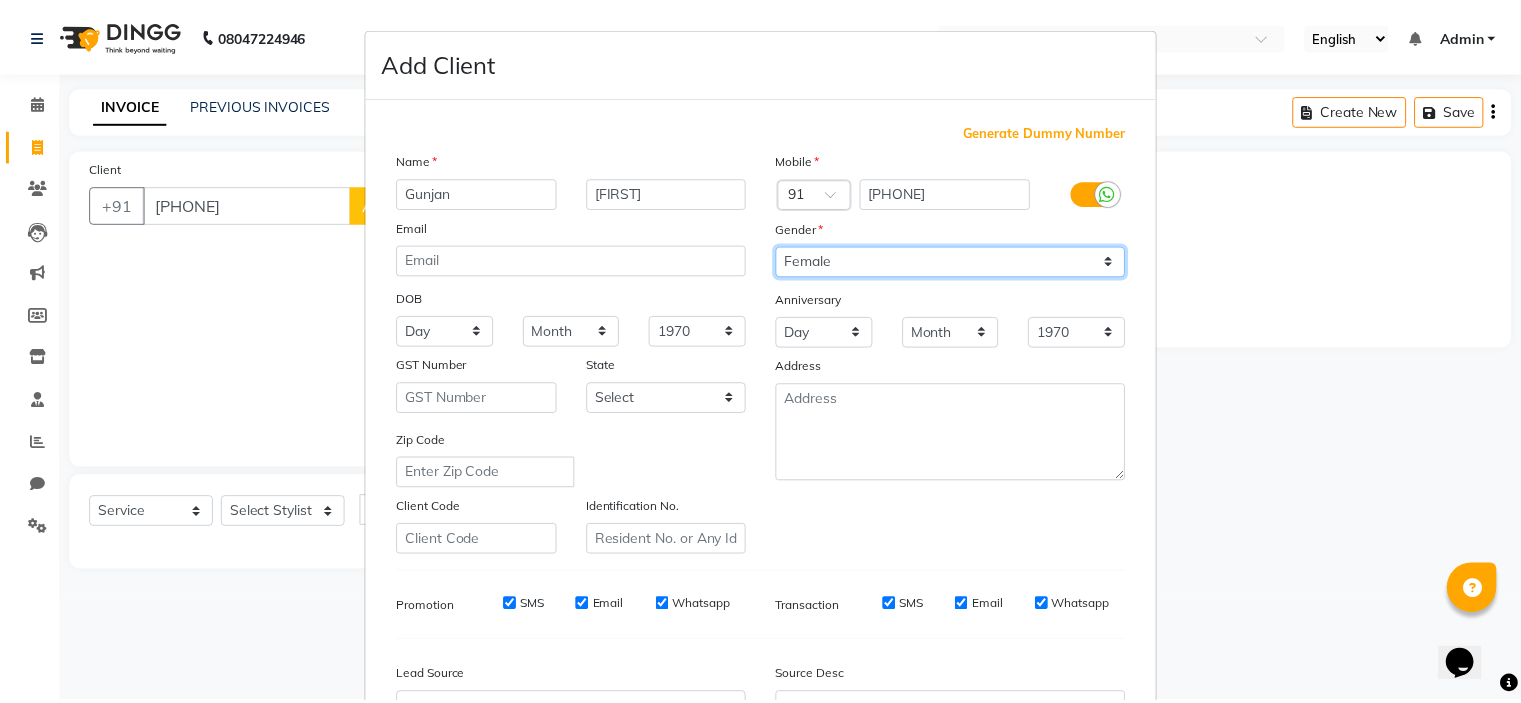 scroll, scrollTop: 229, scrollLeft: 0, axis: vertical 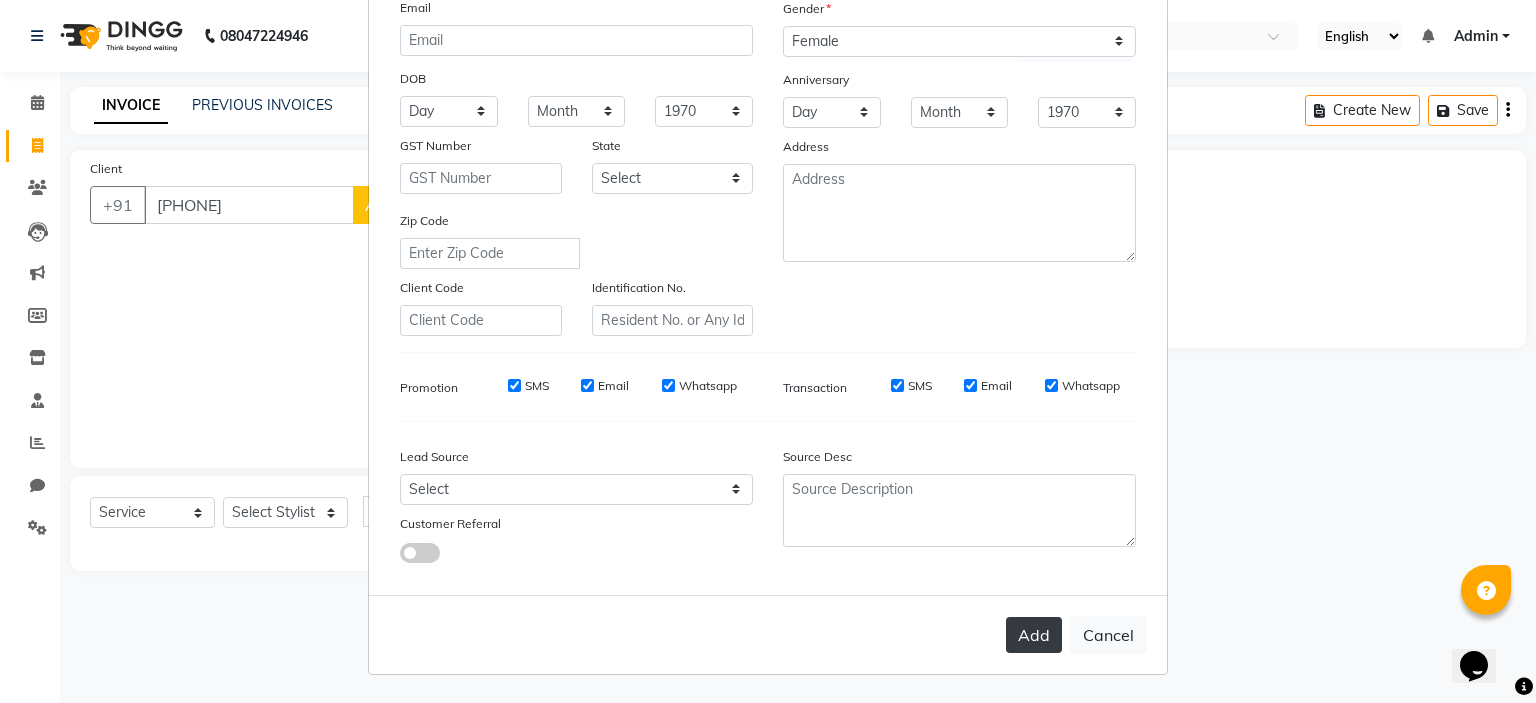 click on "Add" at bounding box center [1034, 635] 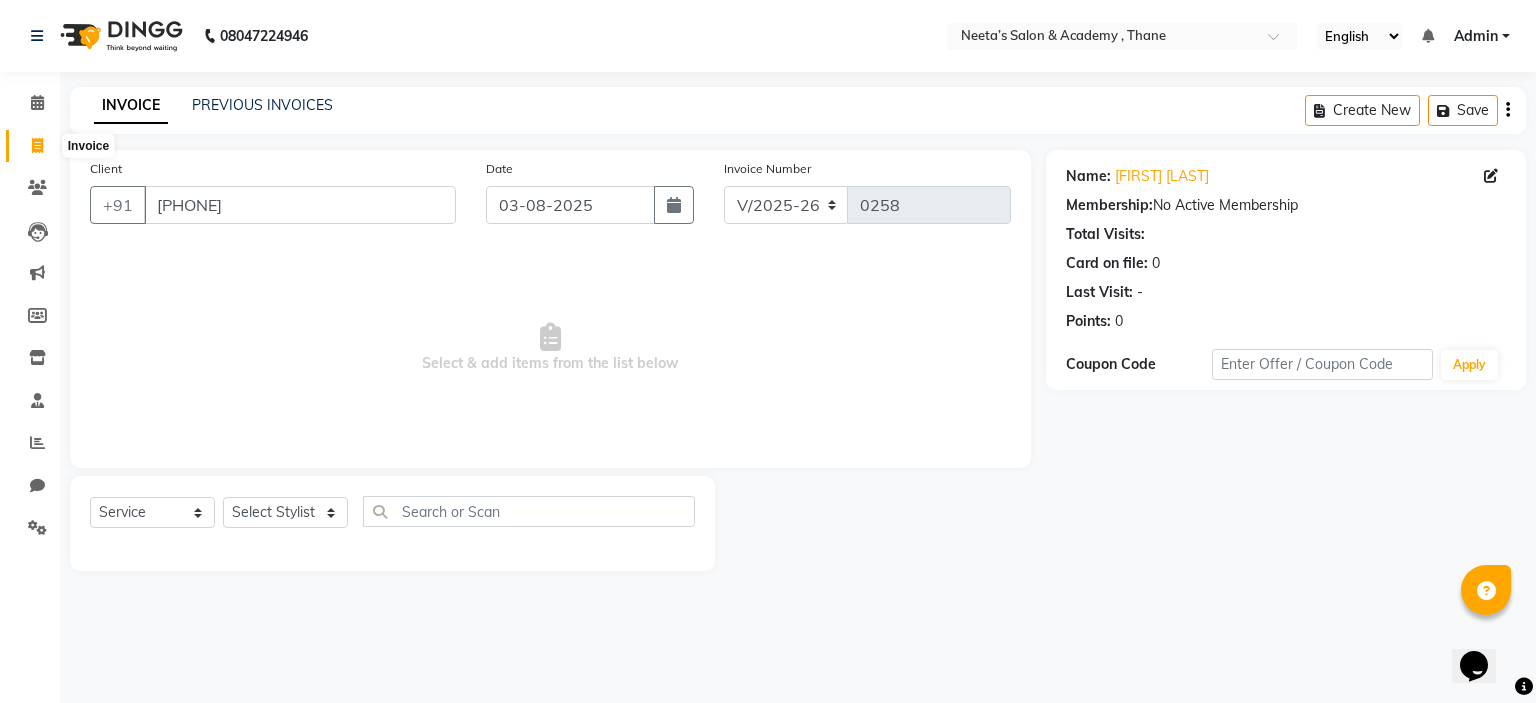 click 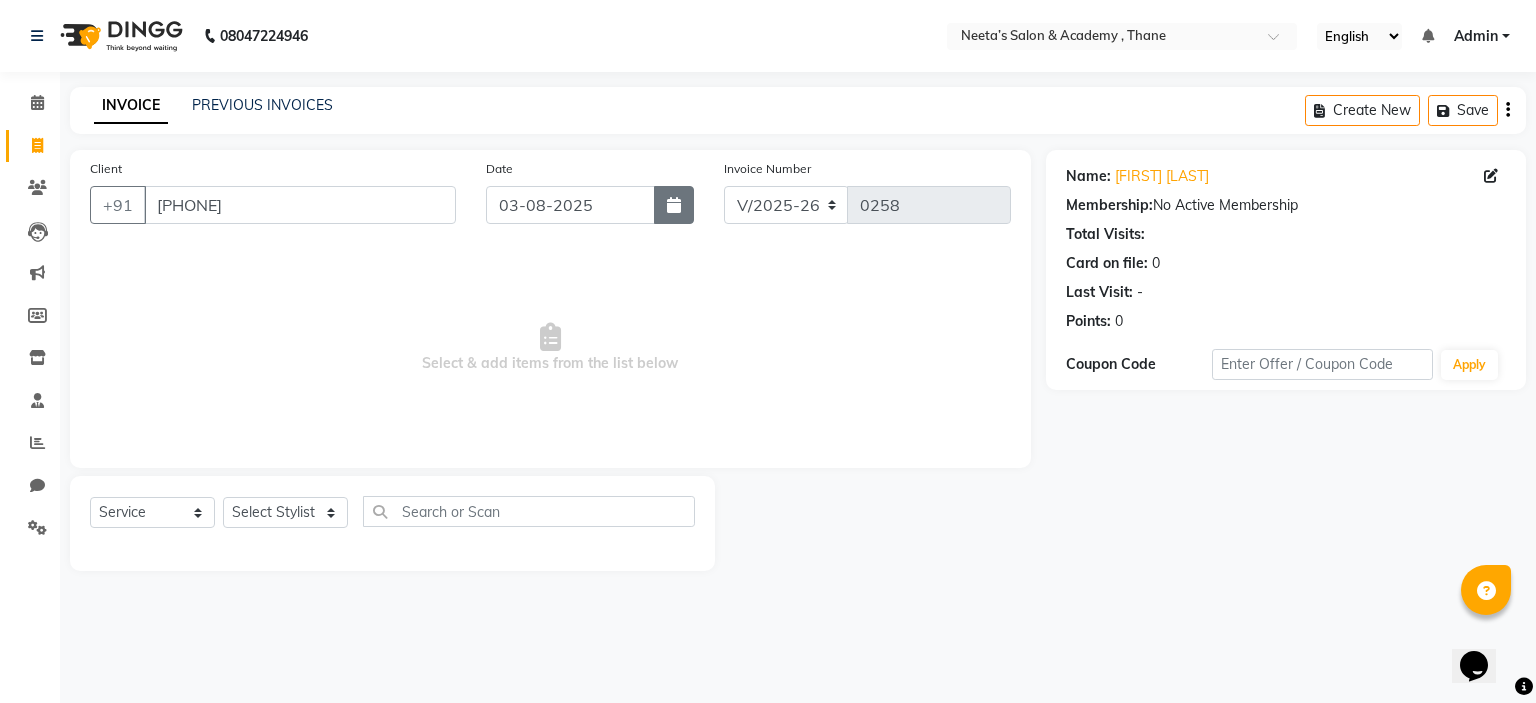 click 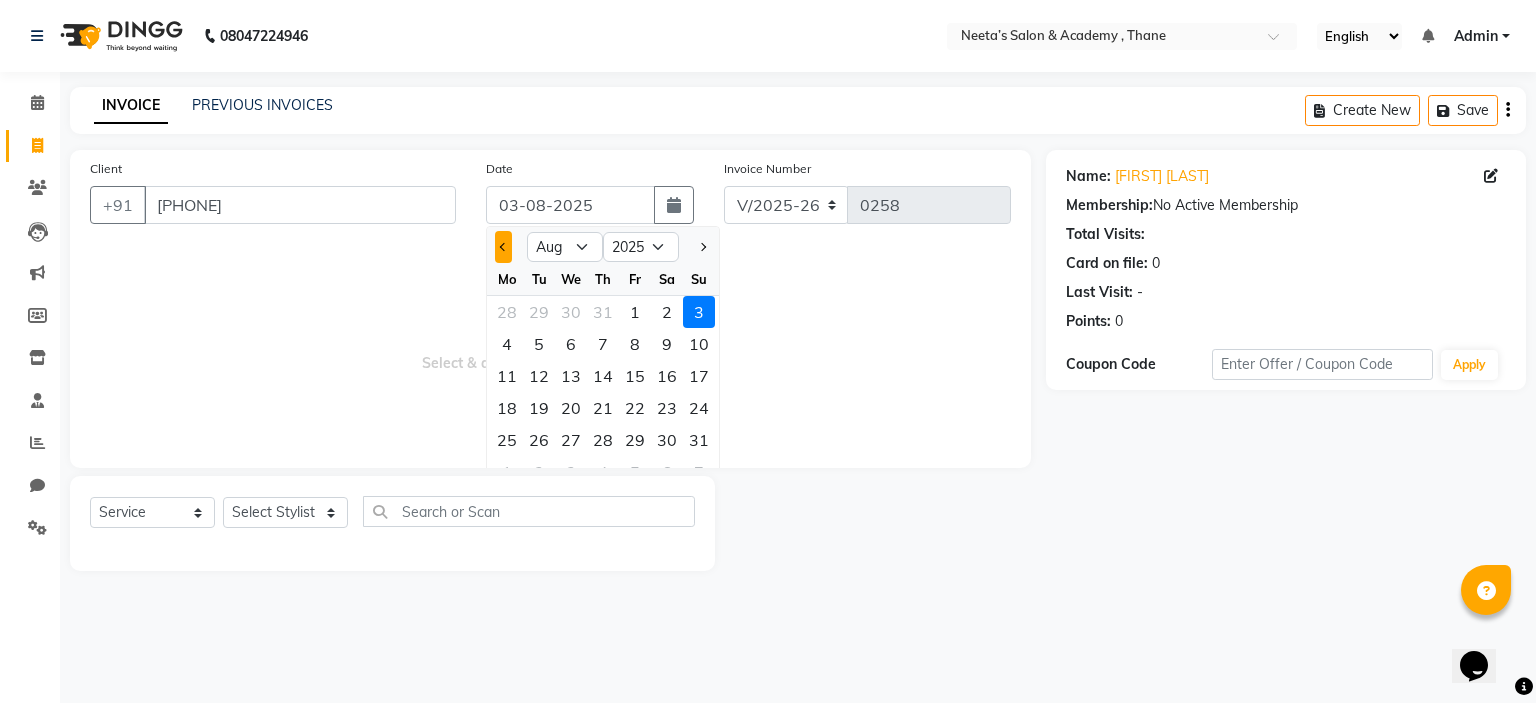 click 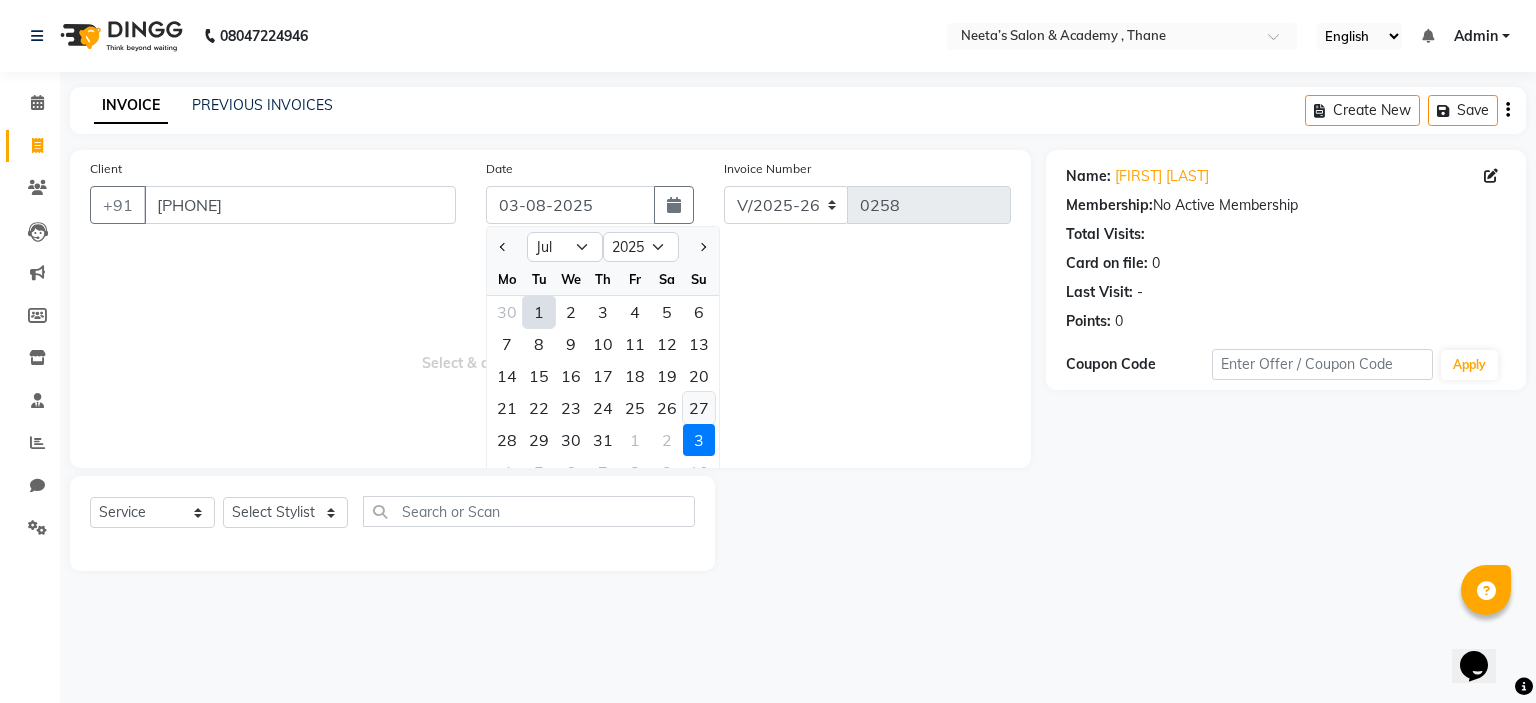 click on "27" 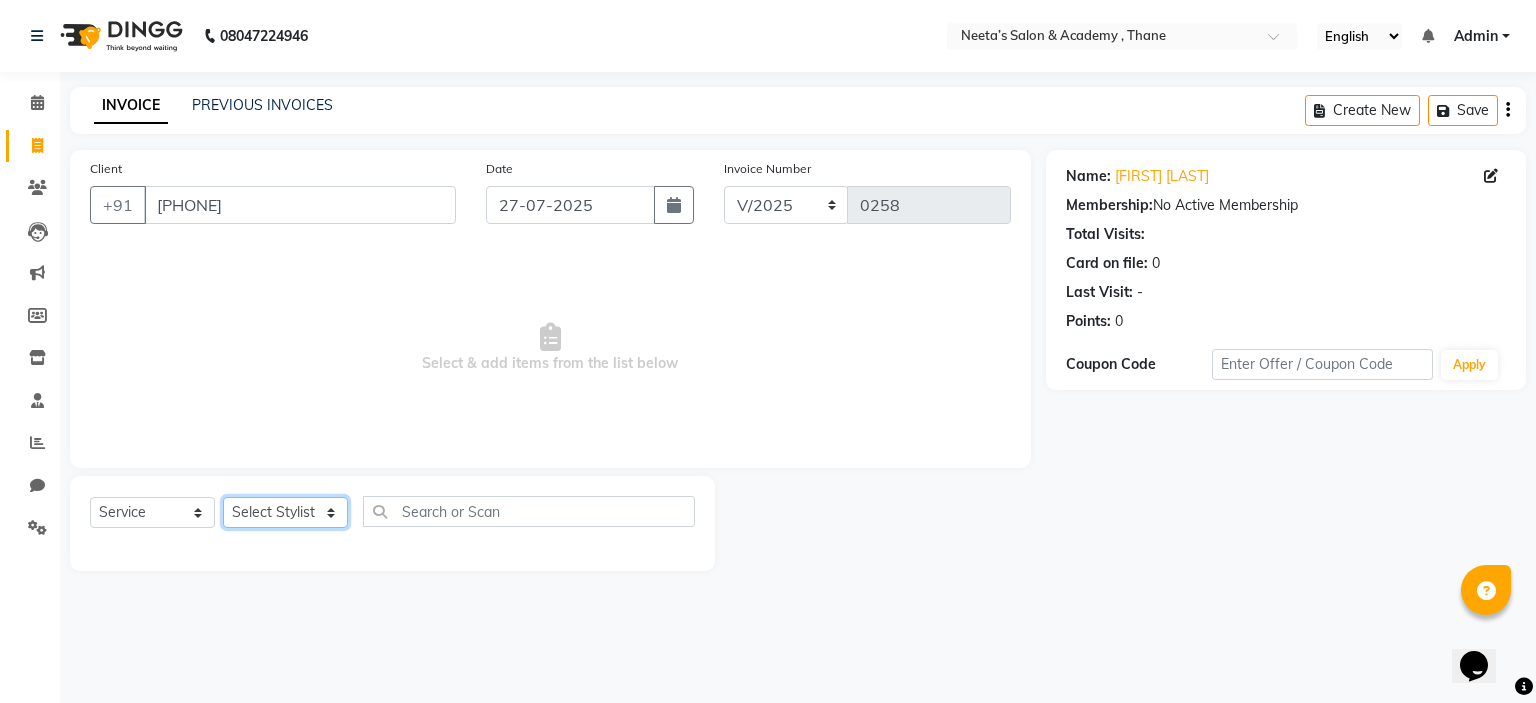 click on "Select Stylist  [NAME] (Owner) [NAME] [NAME] [NAME] [NAME] [NAME] [NAME] [NAME] [NAME]" 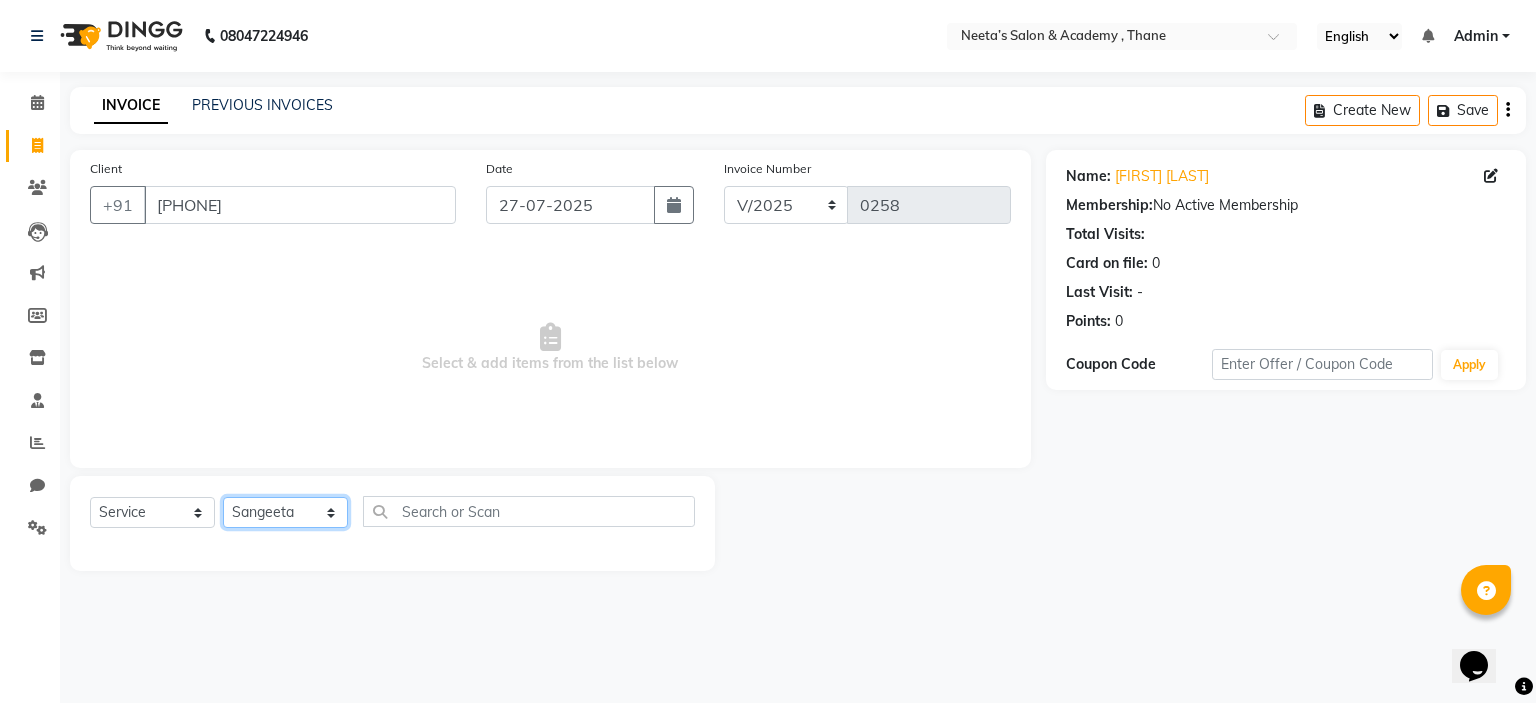 click on "Select Stylist  [NAME] (Owner) [NAME] [NAME] [NAME] [NAME] [NAME] [NAME] [NAME] [NAME]" 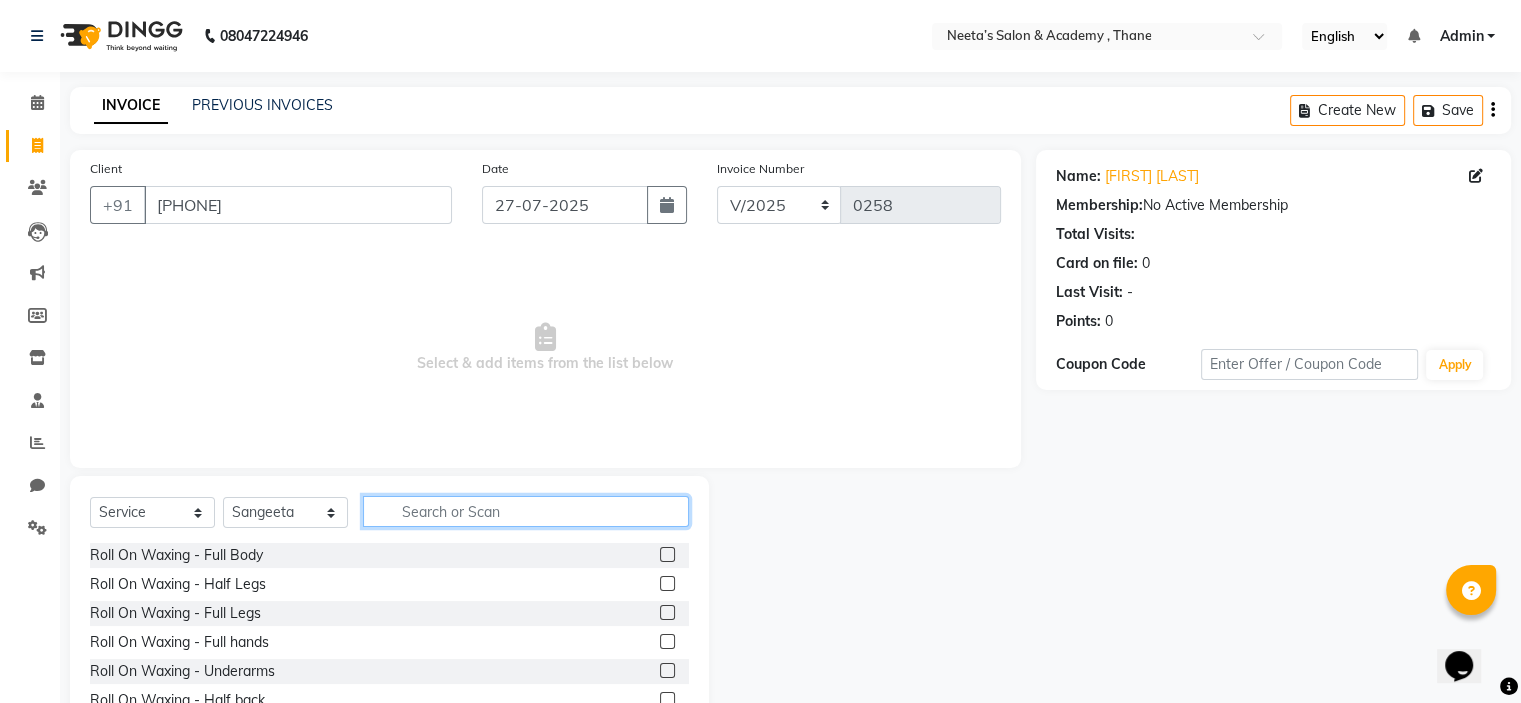 click 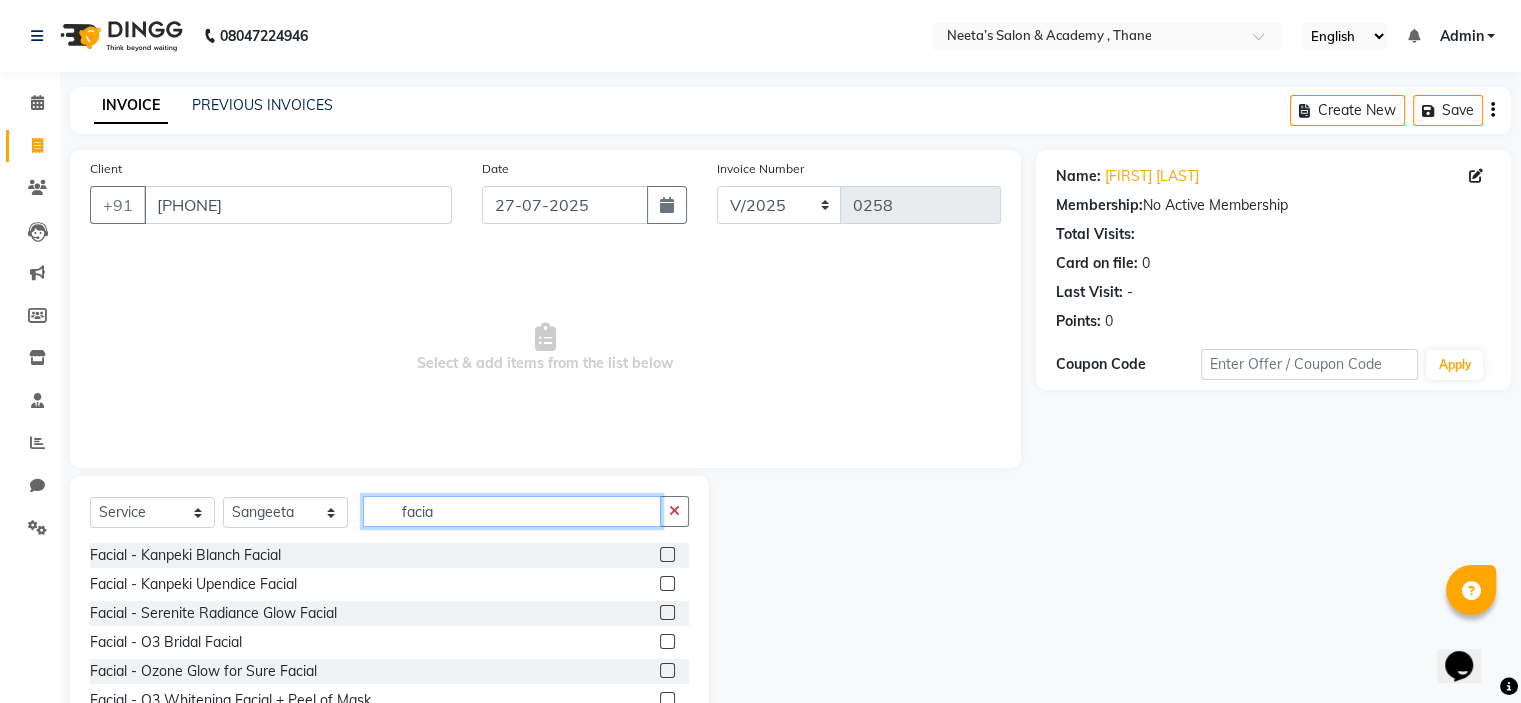 scroll, scrollTop: 205, scrollLeft: 0, axis: vertical 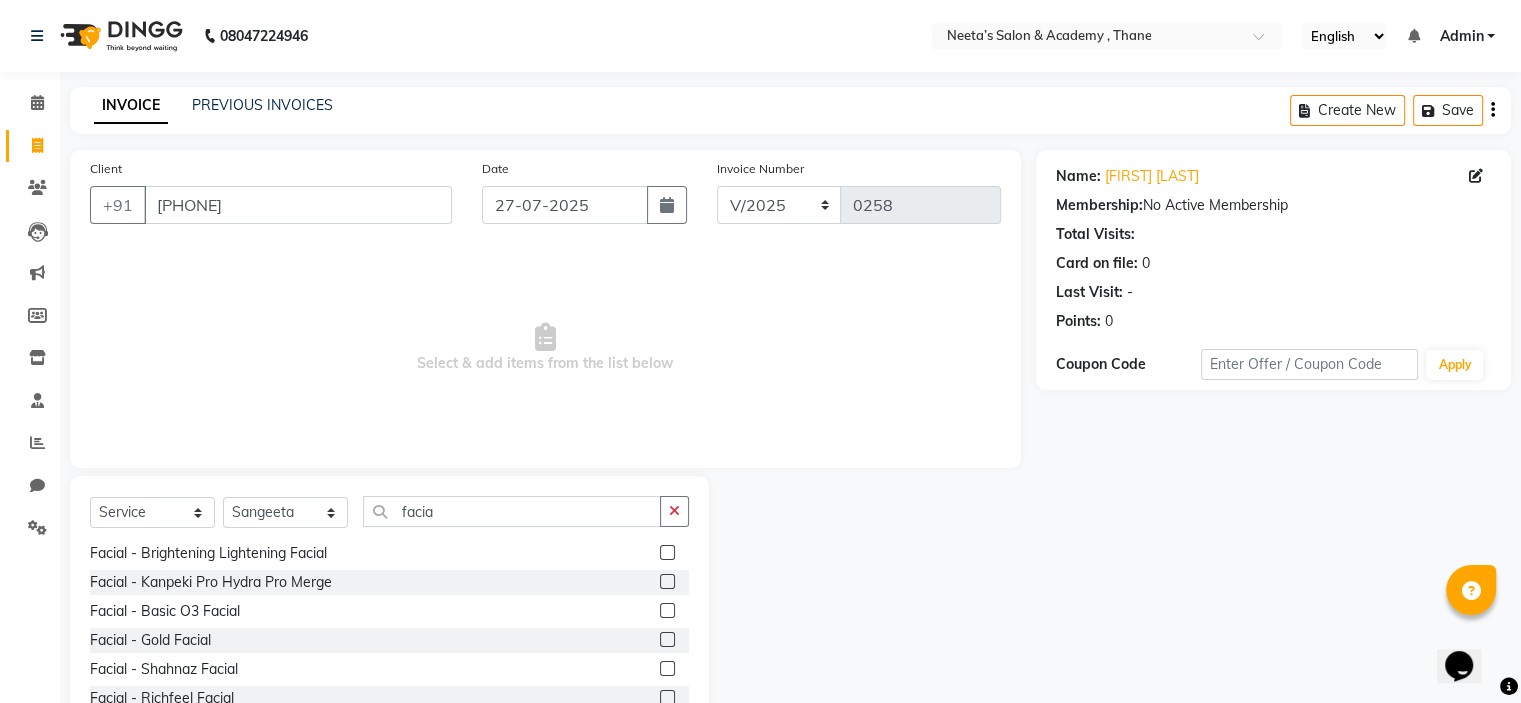 click 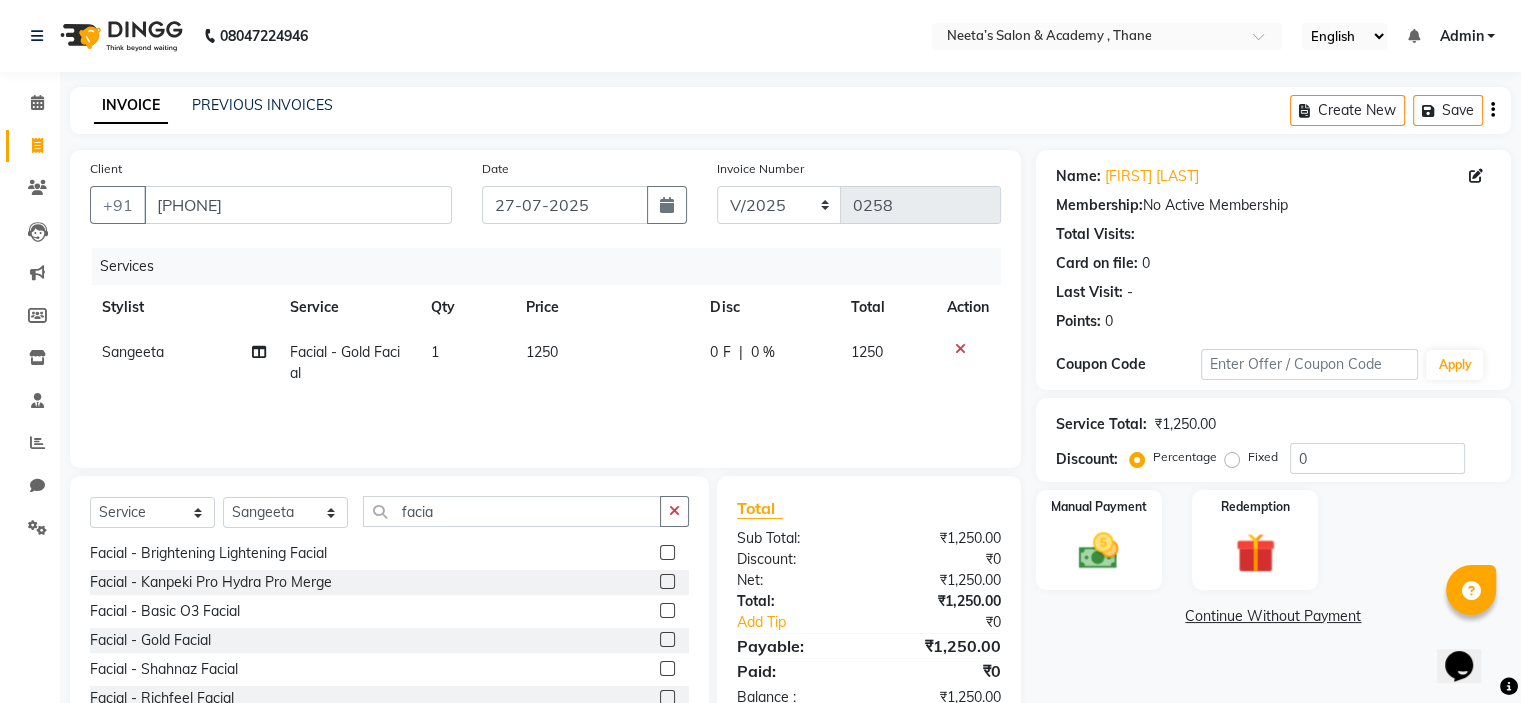 click 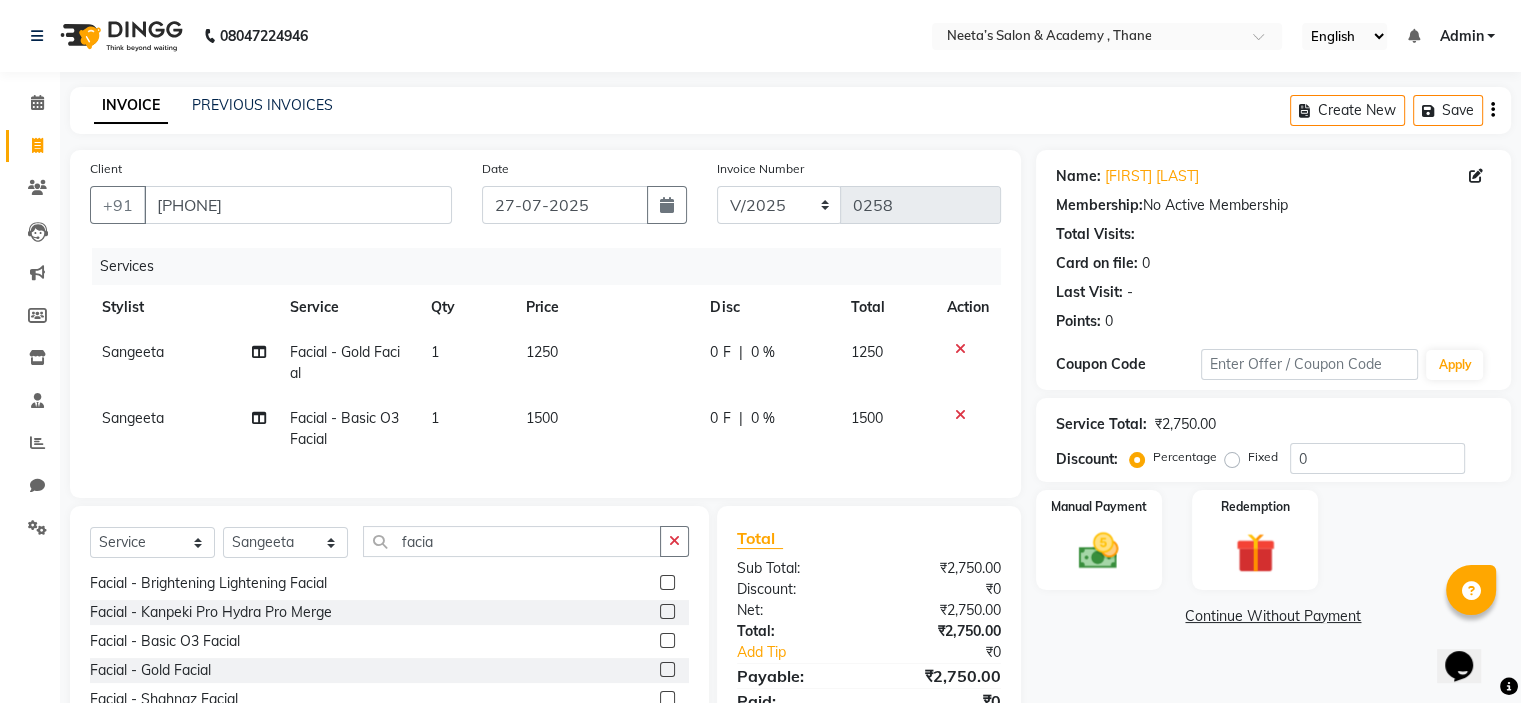 click 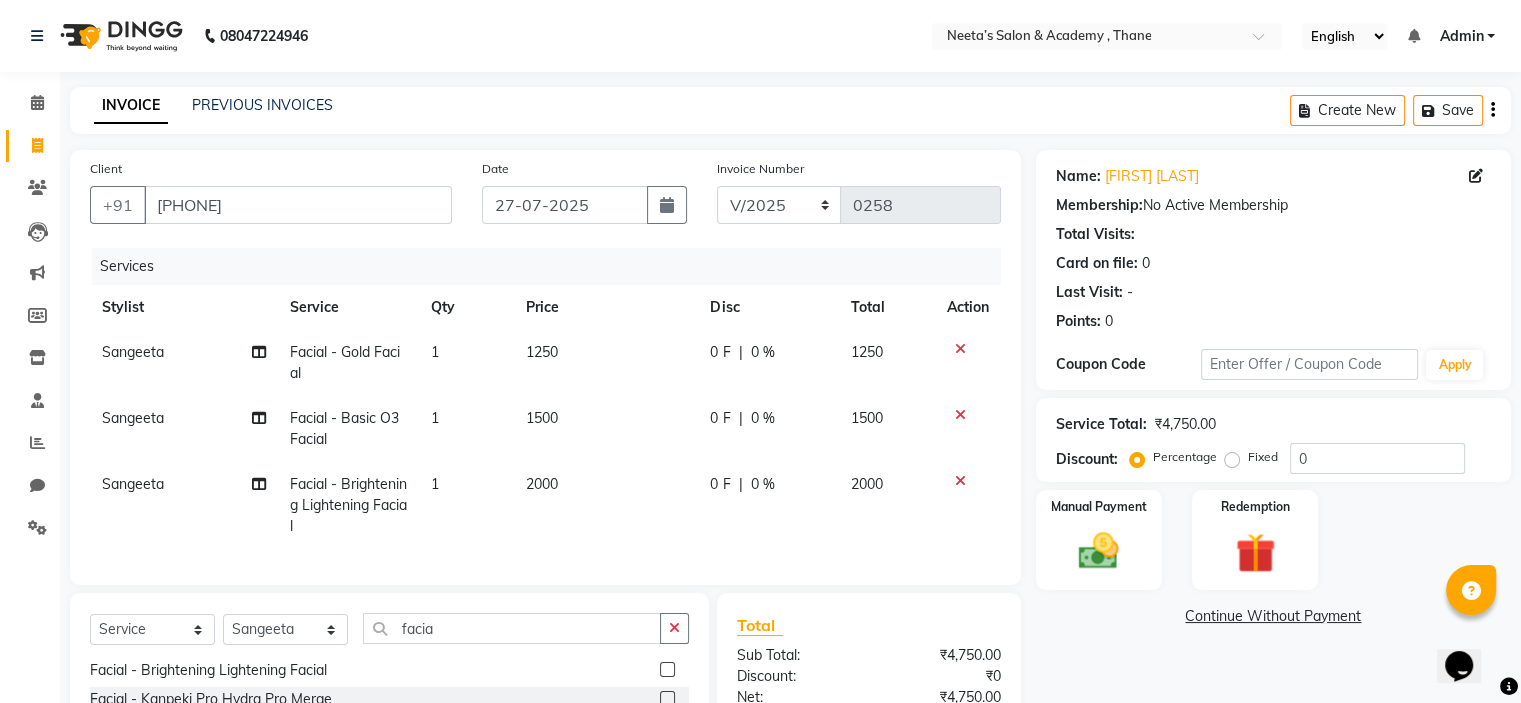 click 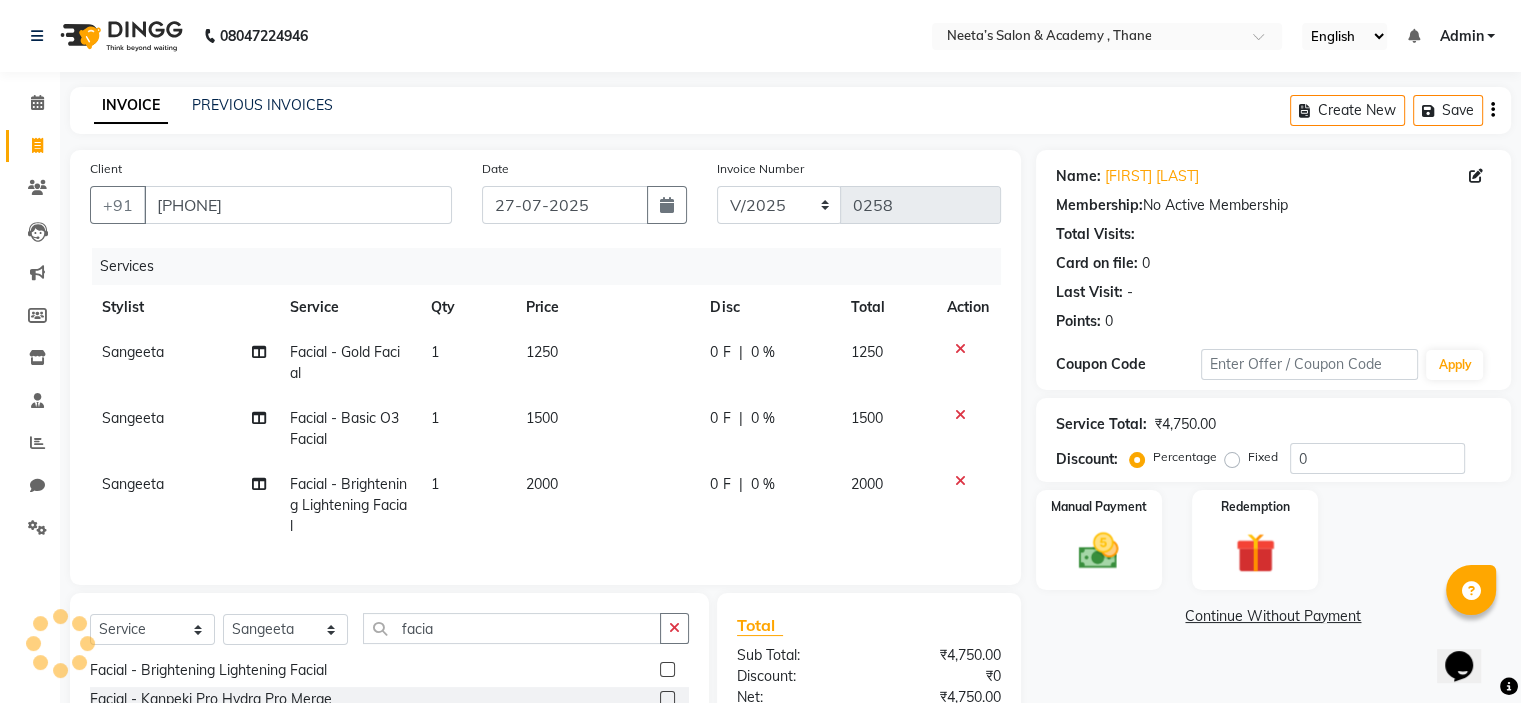 click 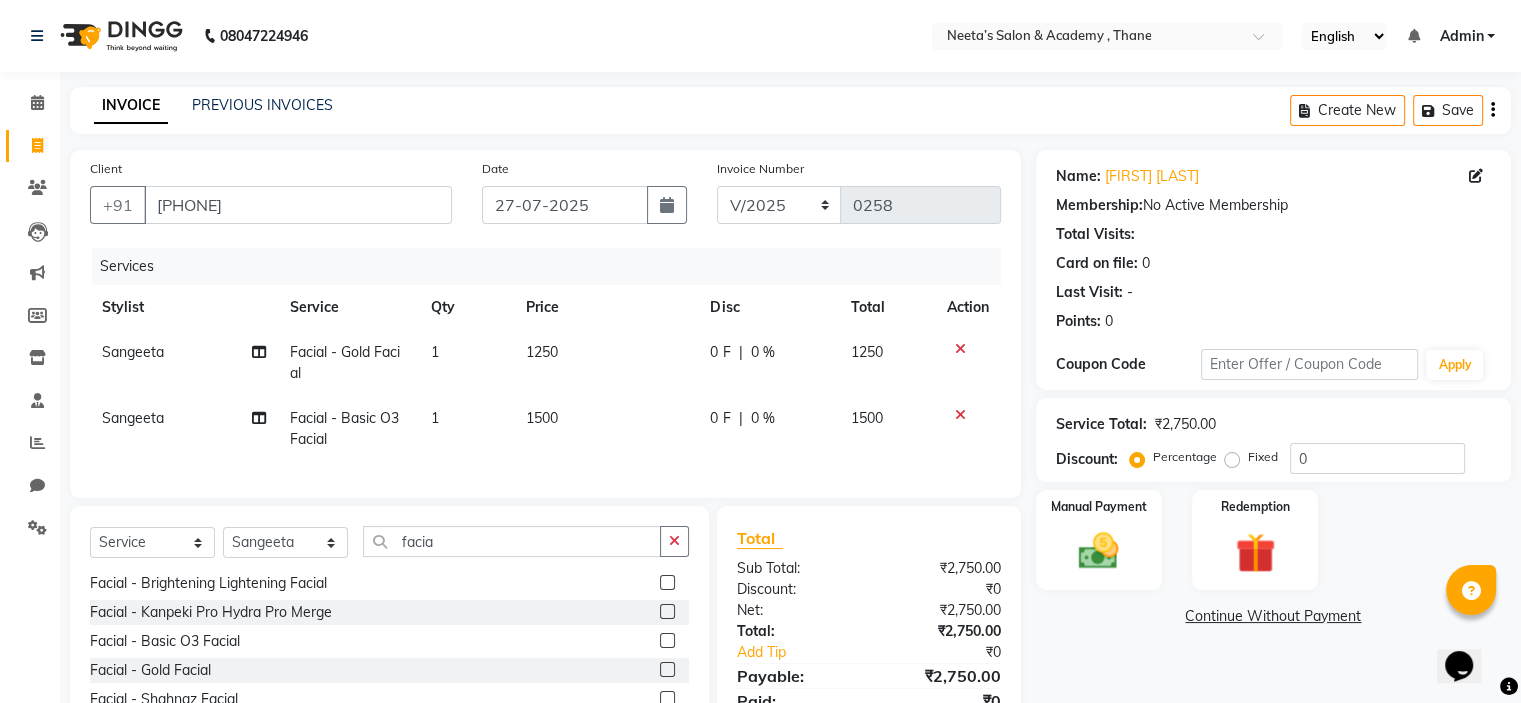 click 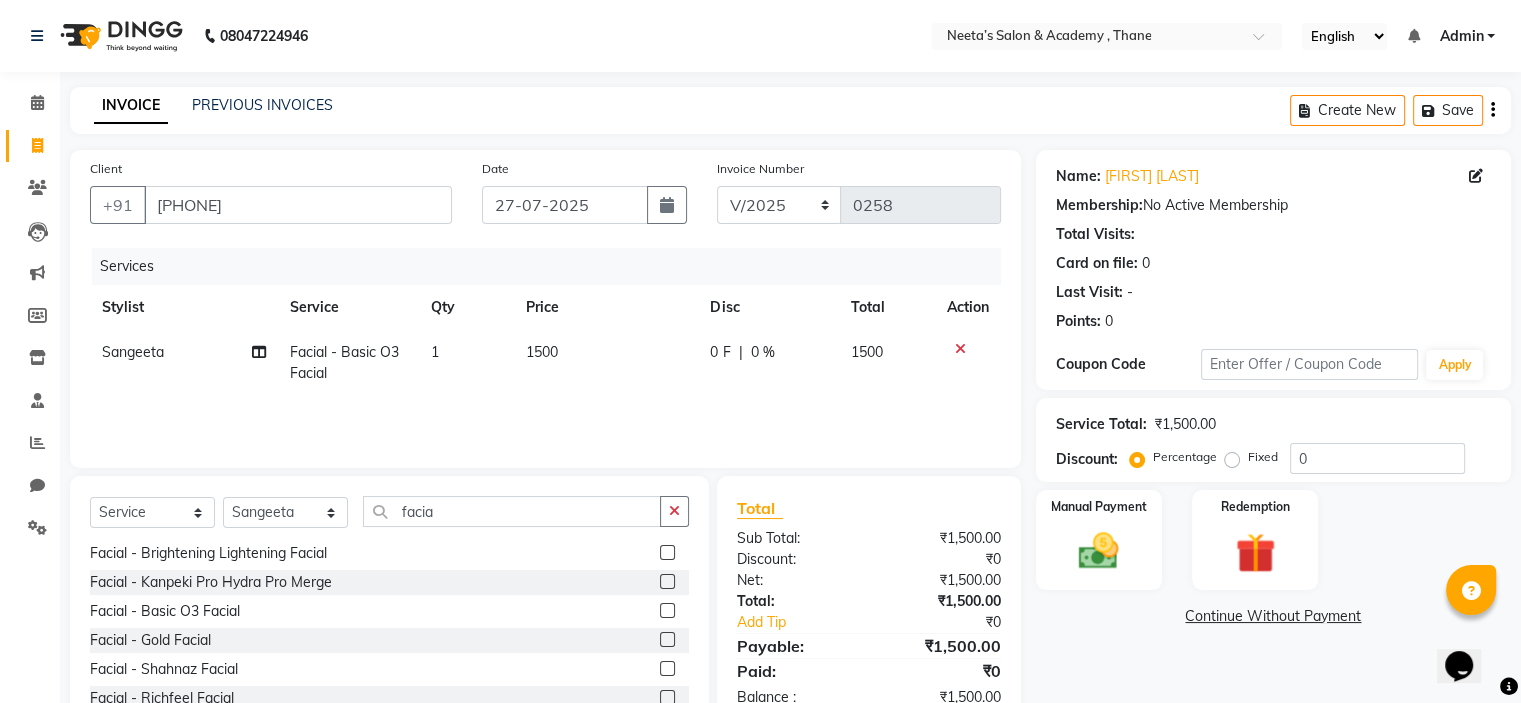 click on "0 F" 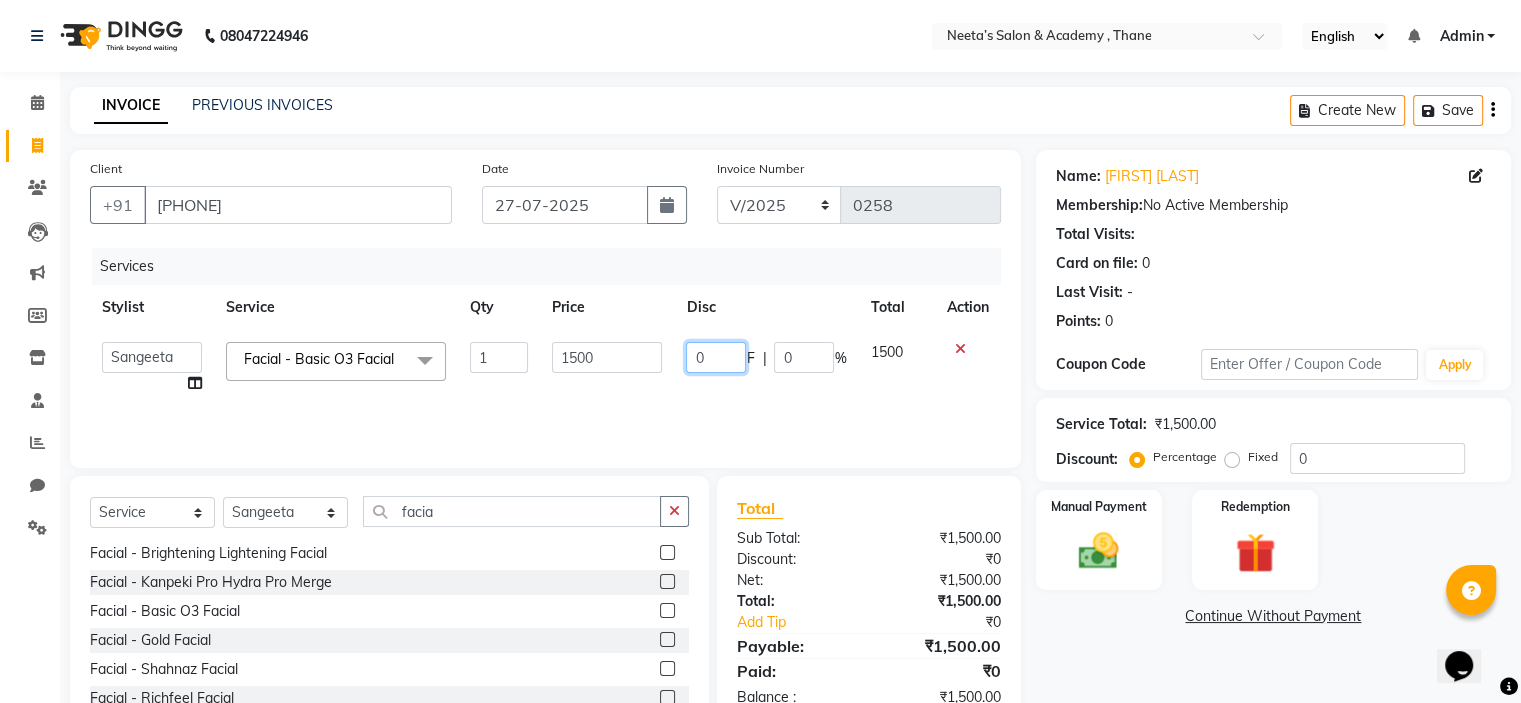 click on "0" 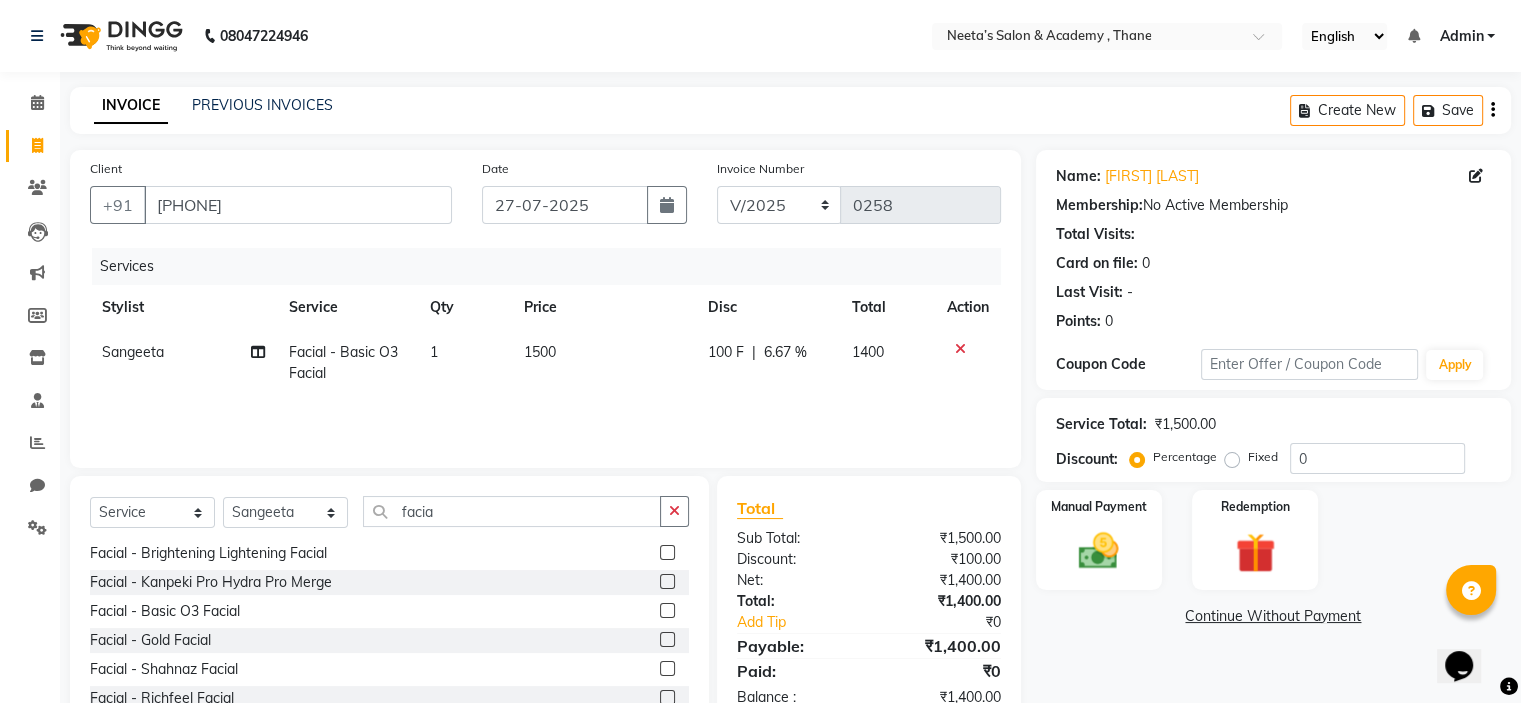 click on "Services Stylist Service Qty Price Disc Total Action Sangeeta Facial - Basic O3 Facial 1 1500 100 F | 6.67 % 1400" 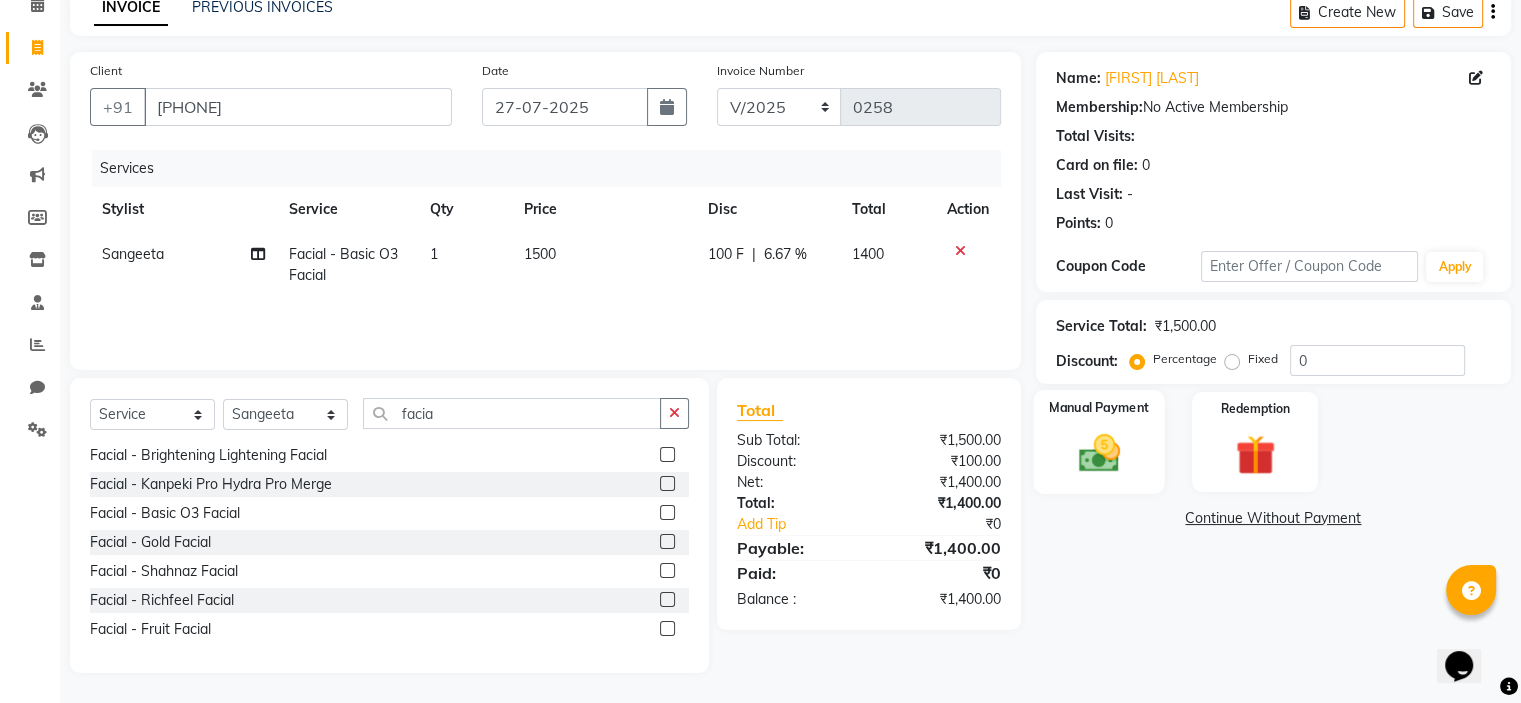 click 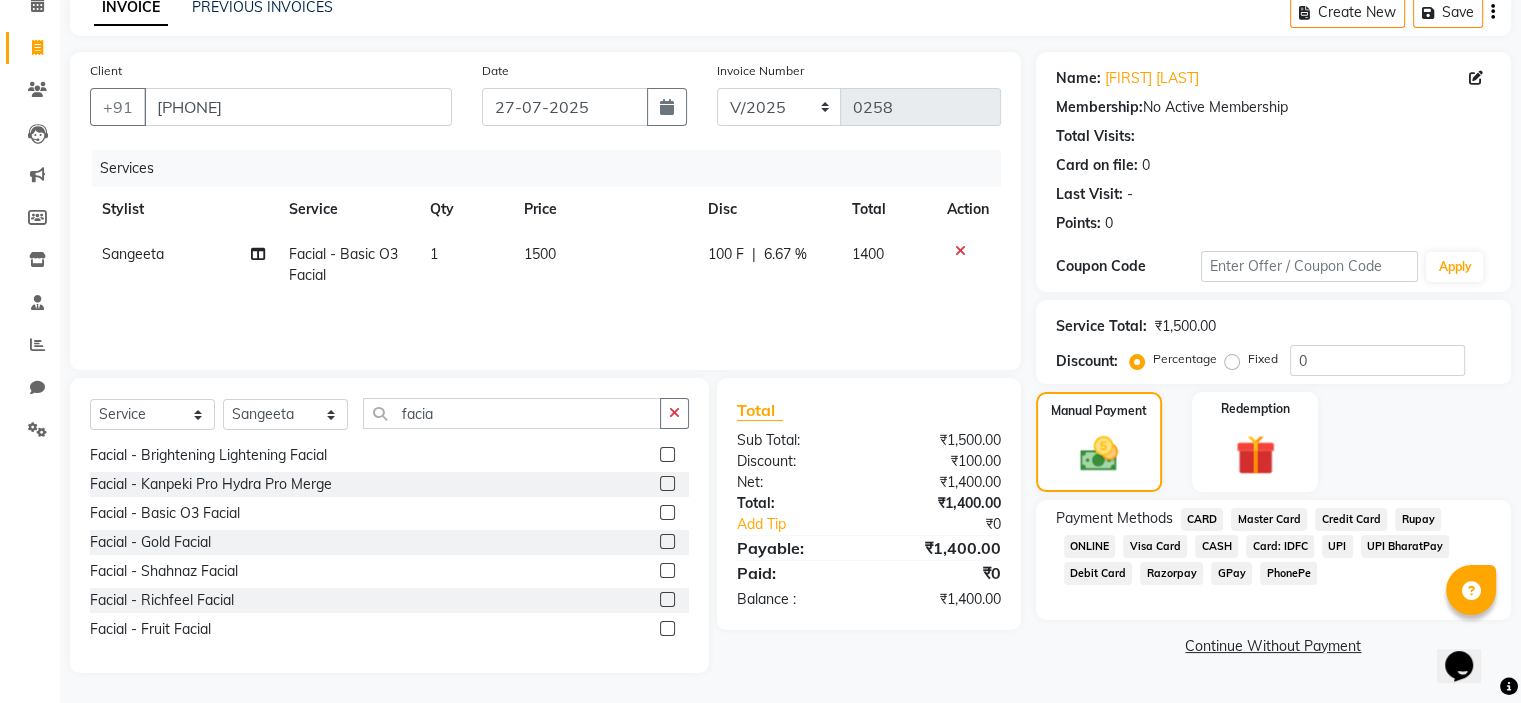 click on "GPay" 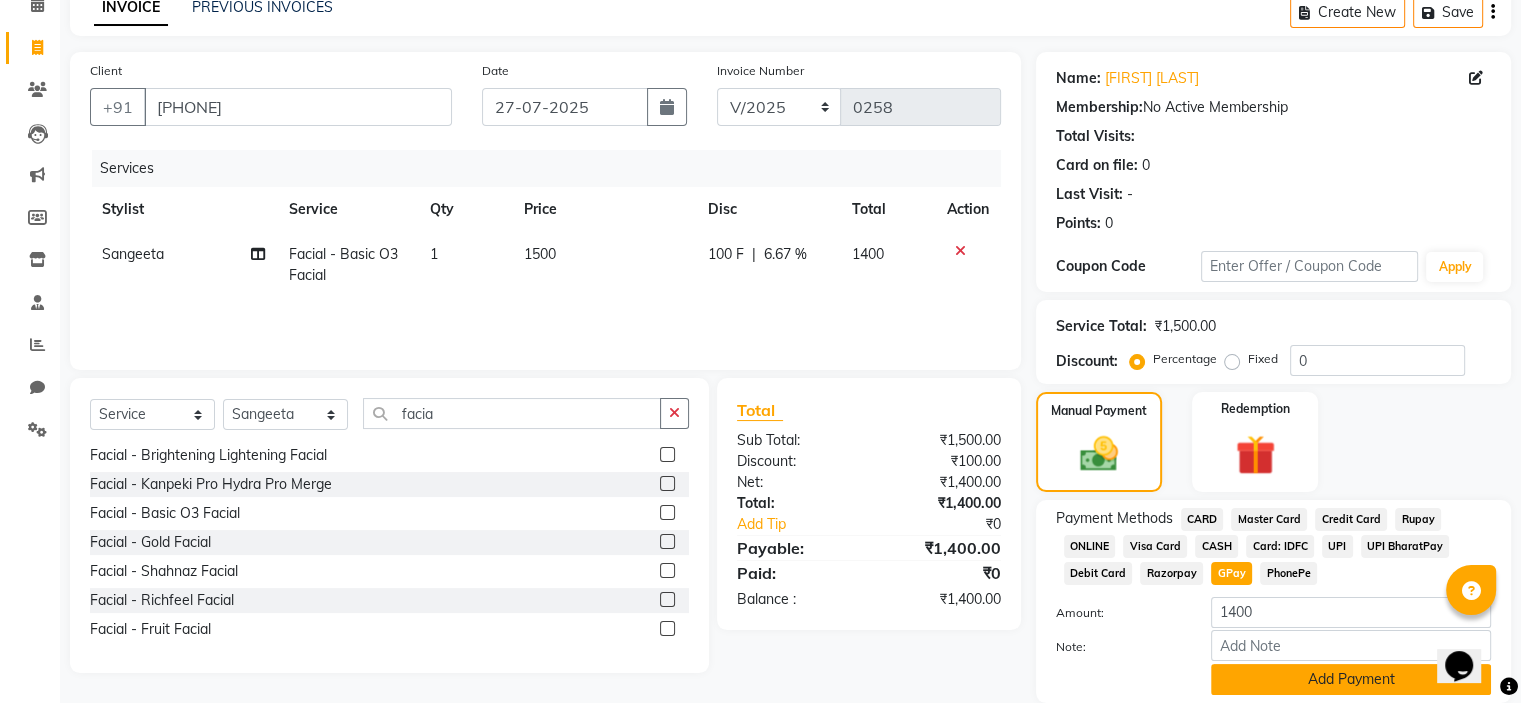 click on "Add Payment" 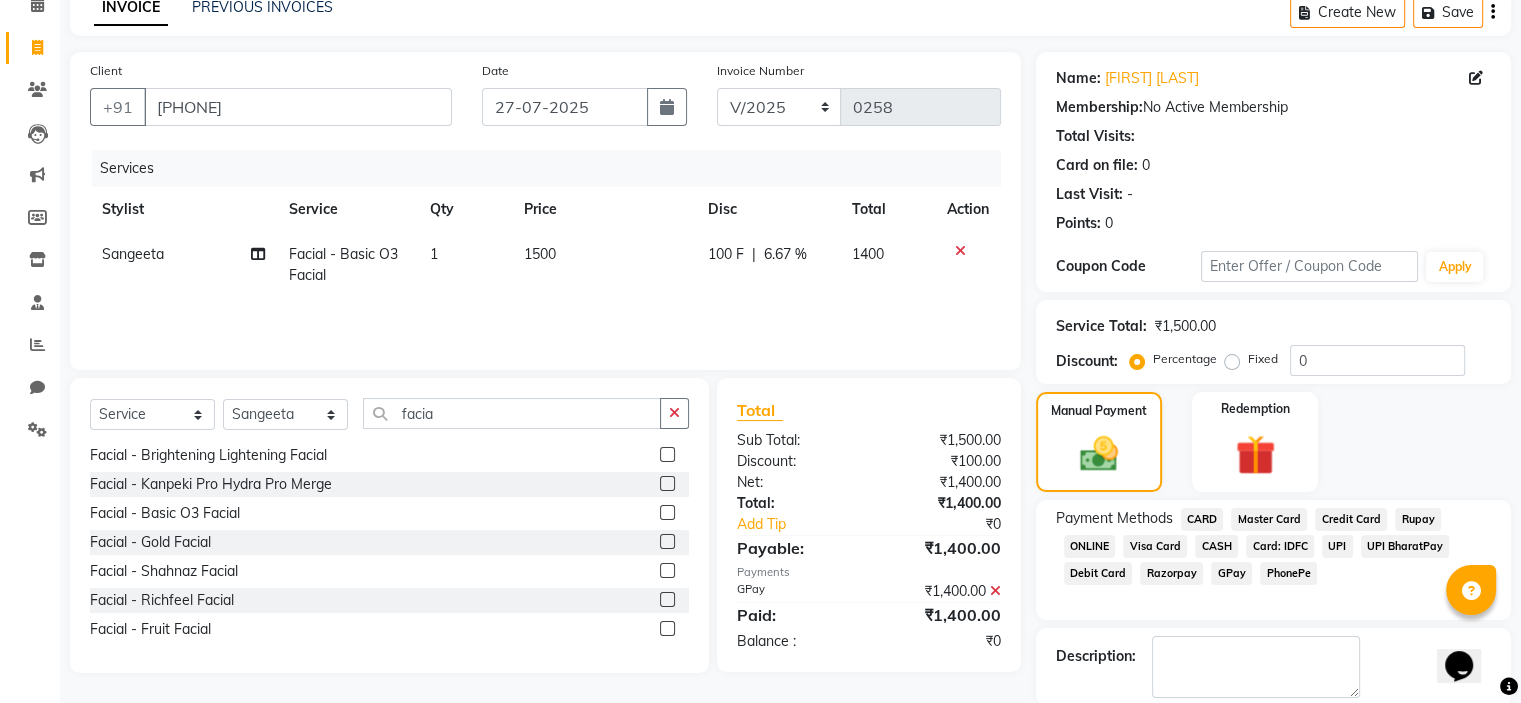 scroll, scrollTop: 197, scrollLeft: 0, axis: vertical 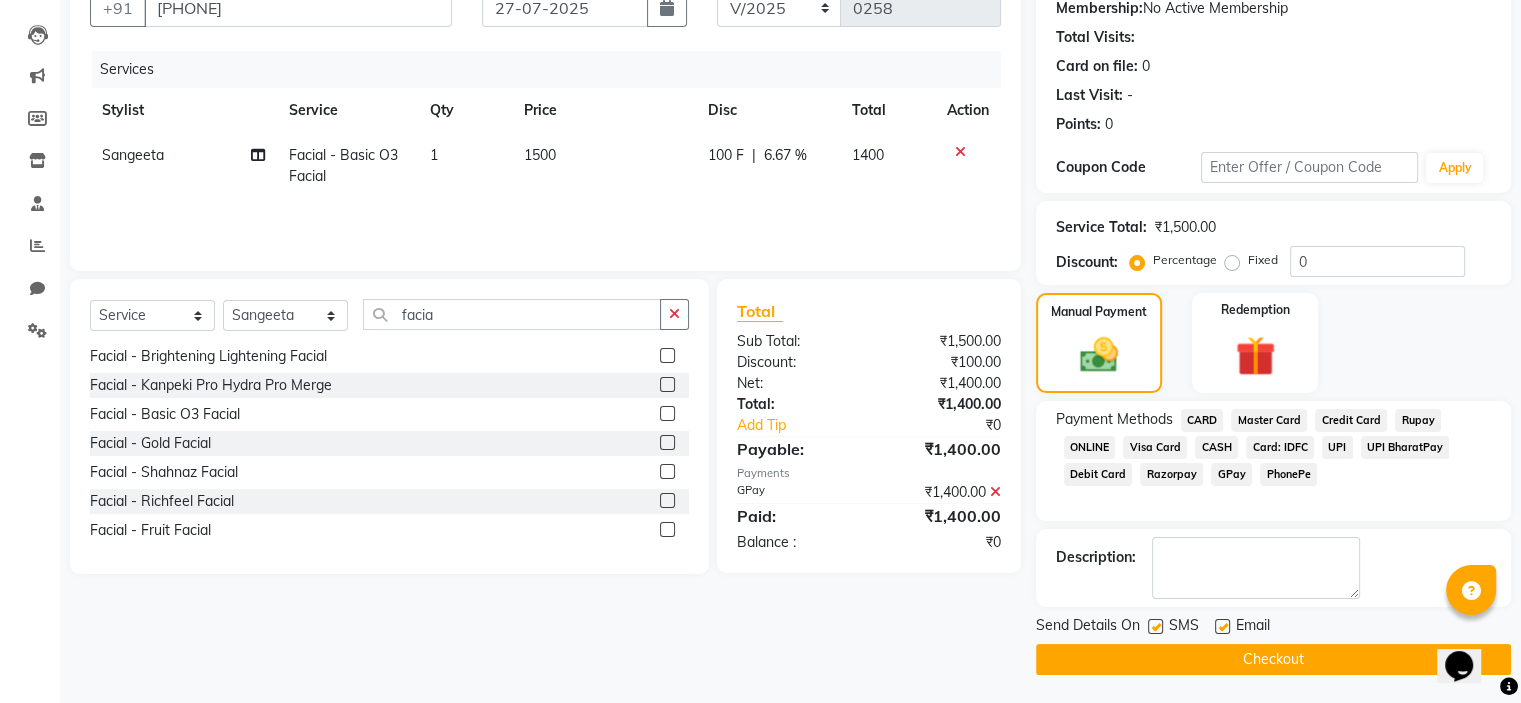 click 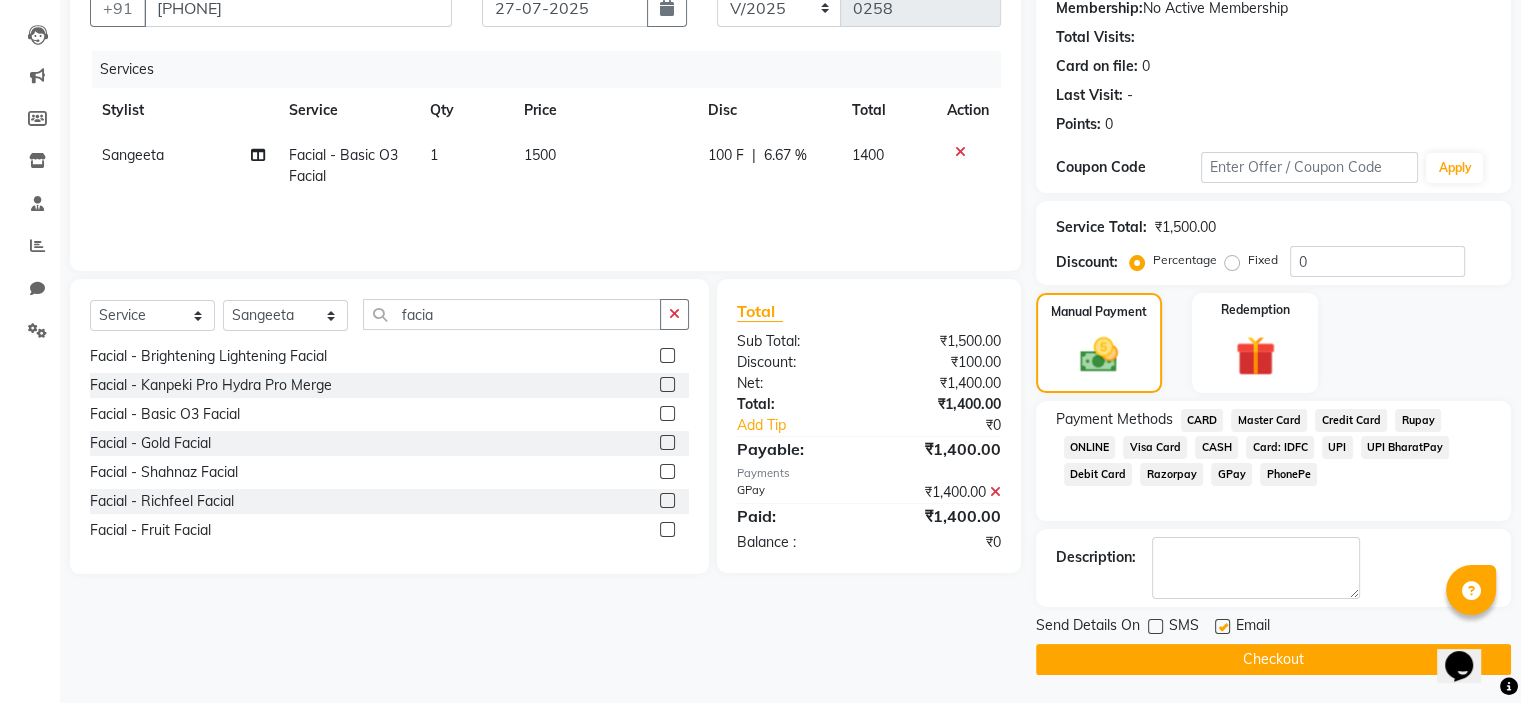 click on "Checkout" 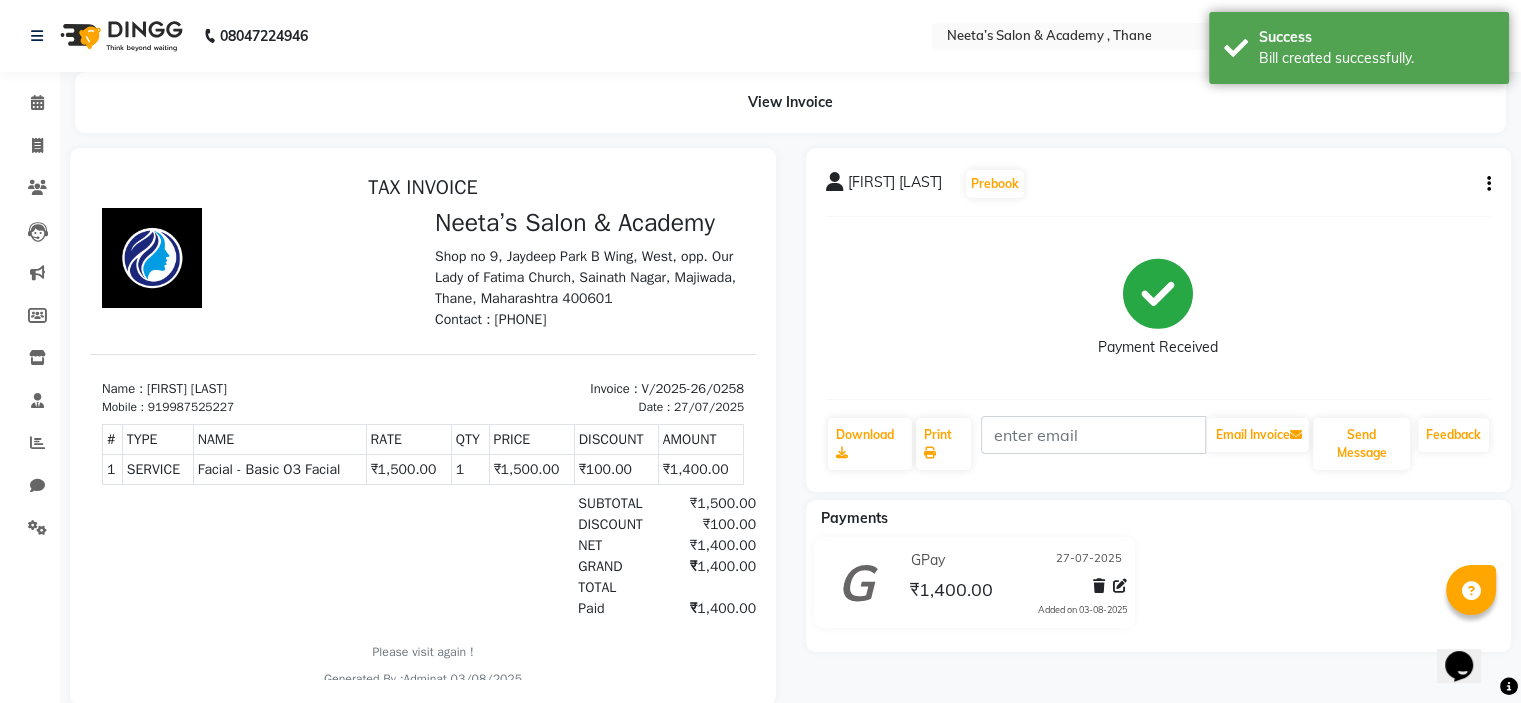 scroll, scrollTop: 0, scrollLeft: 0, axis: both 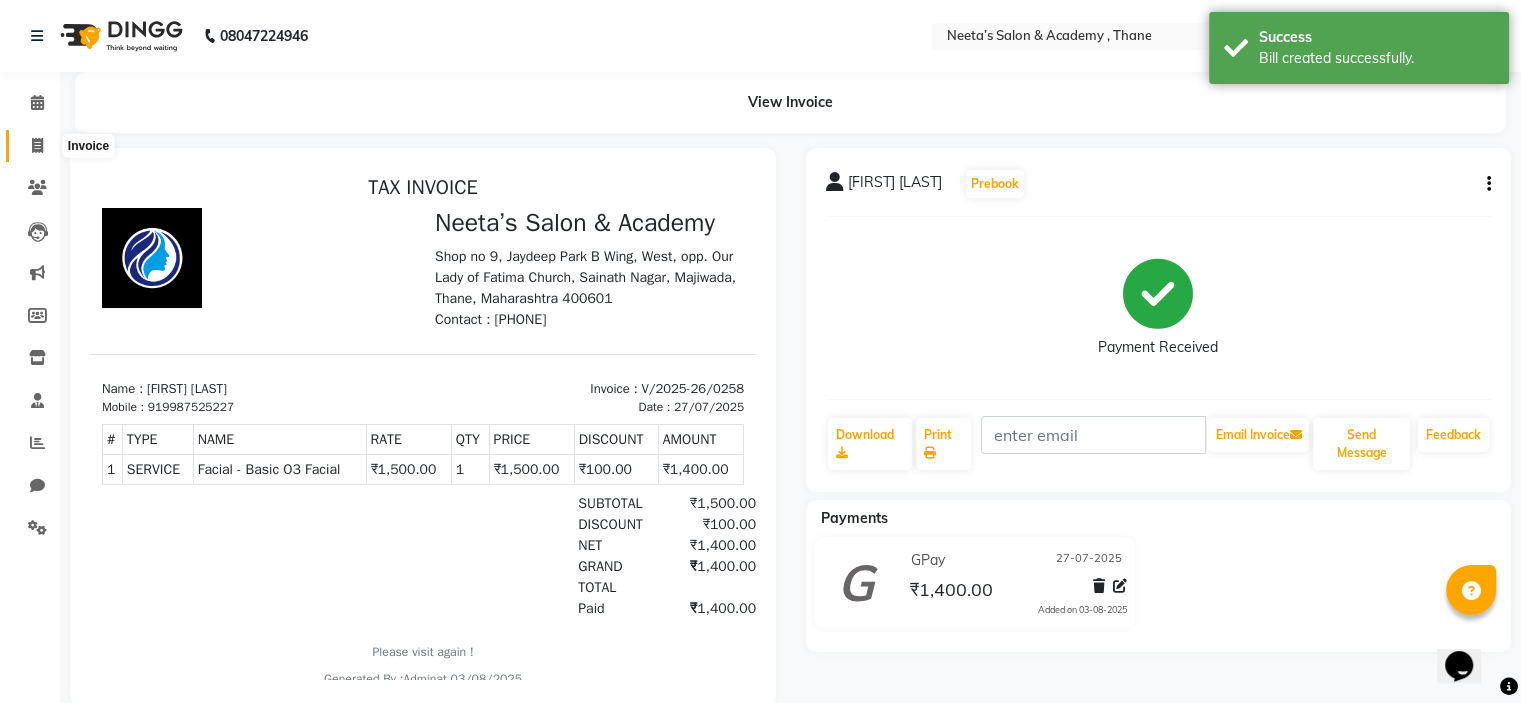 click 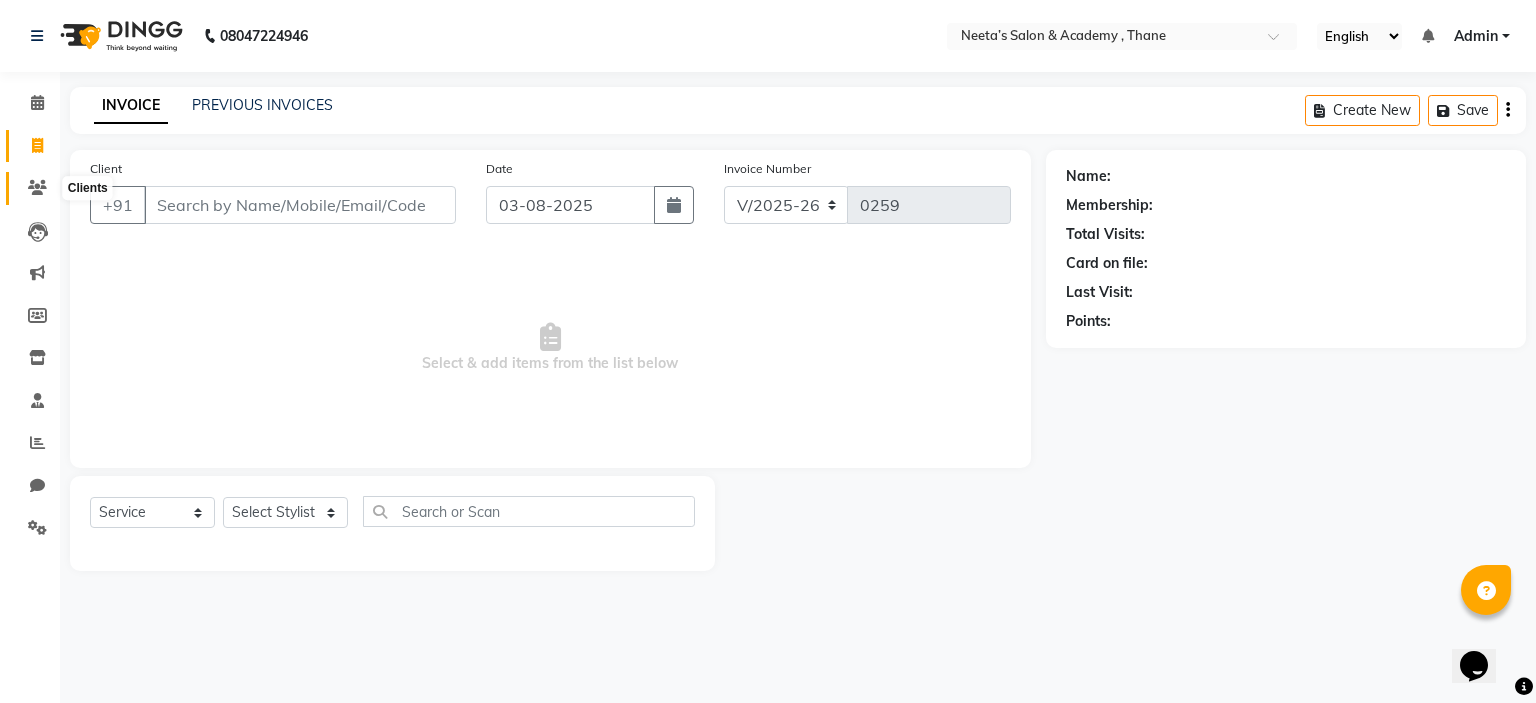 click 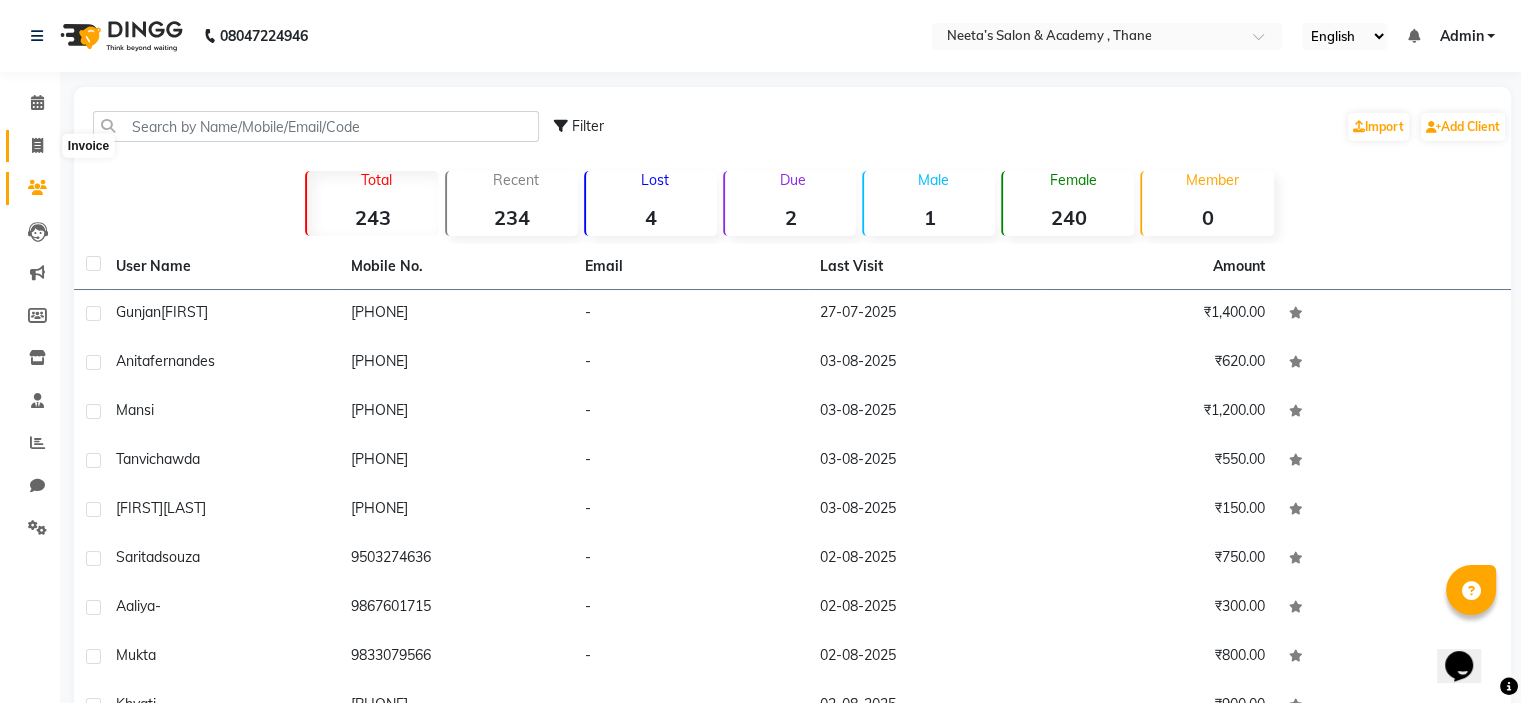 click 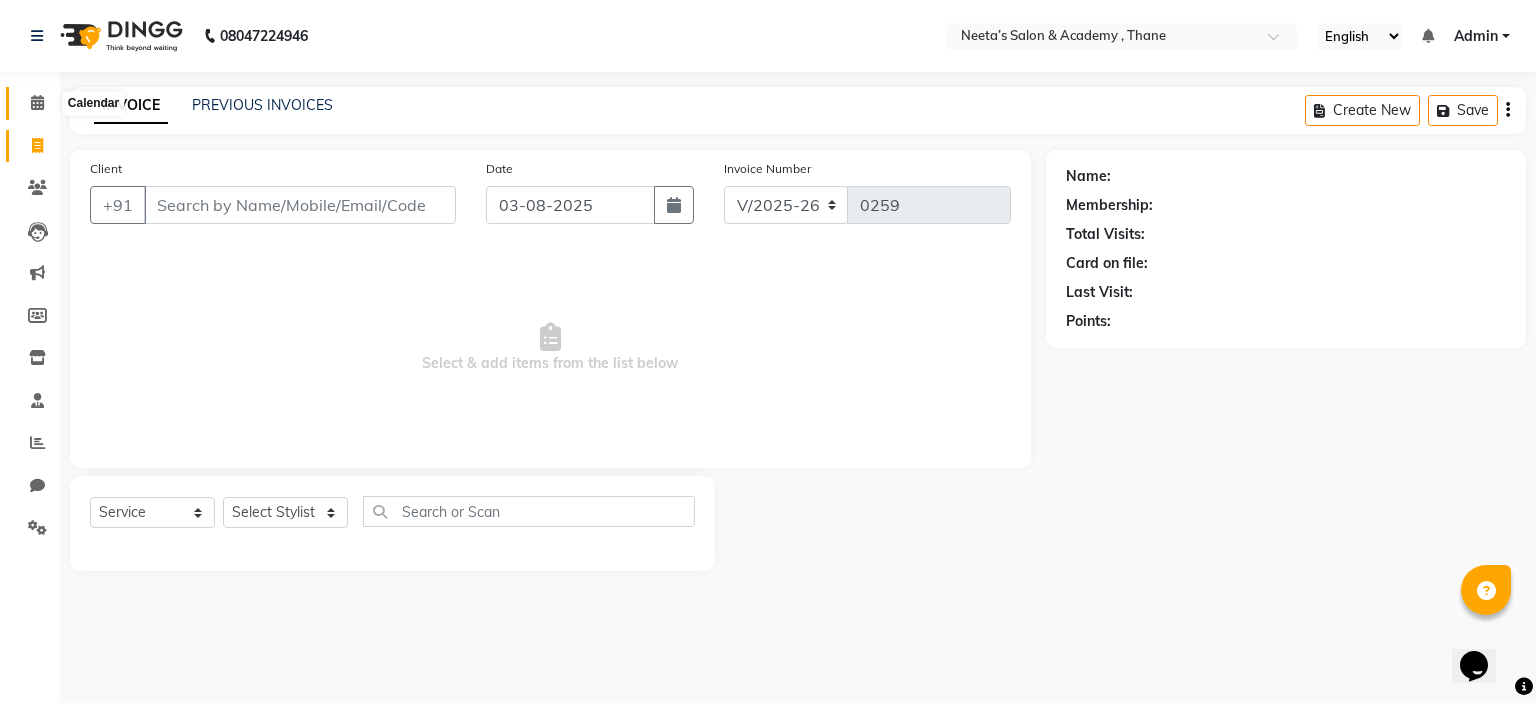 click 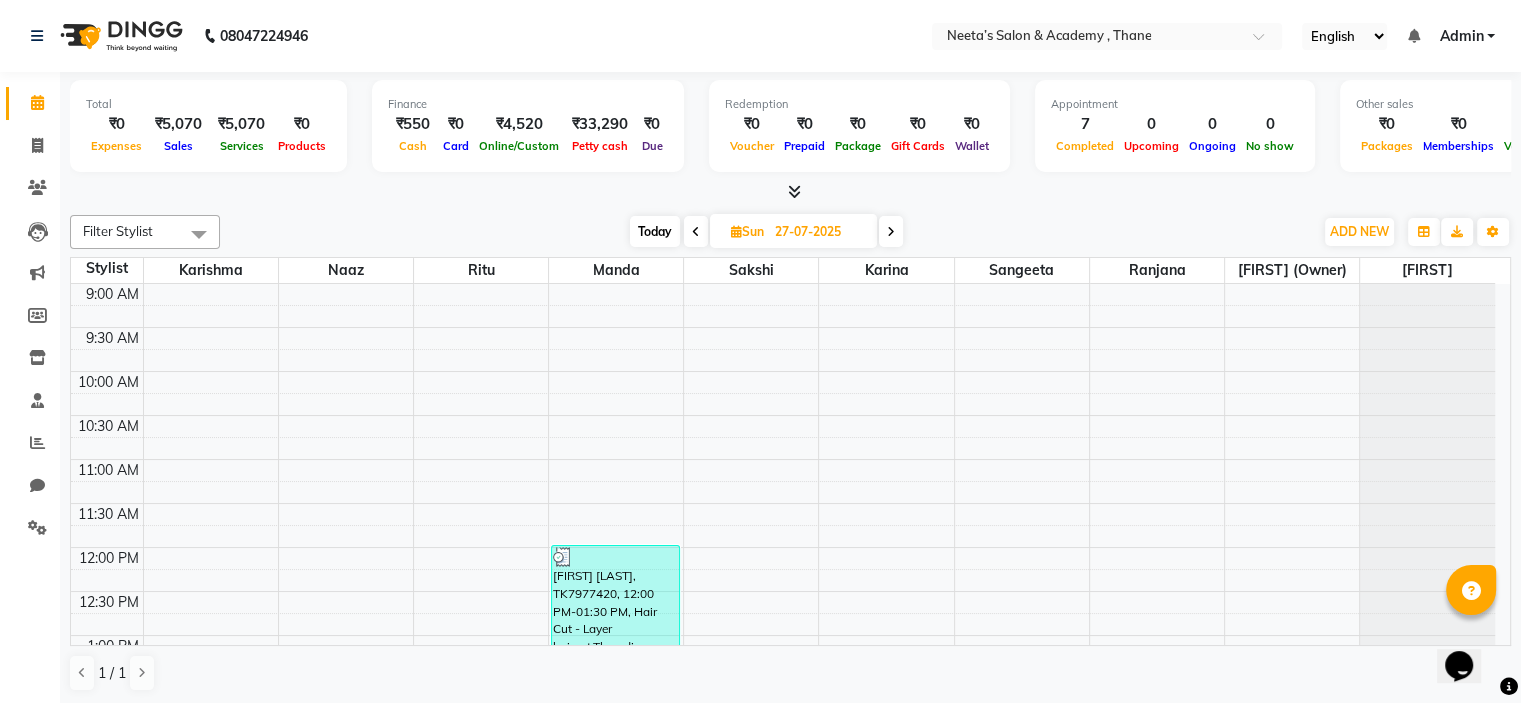 click at bounding box center [891, 231] 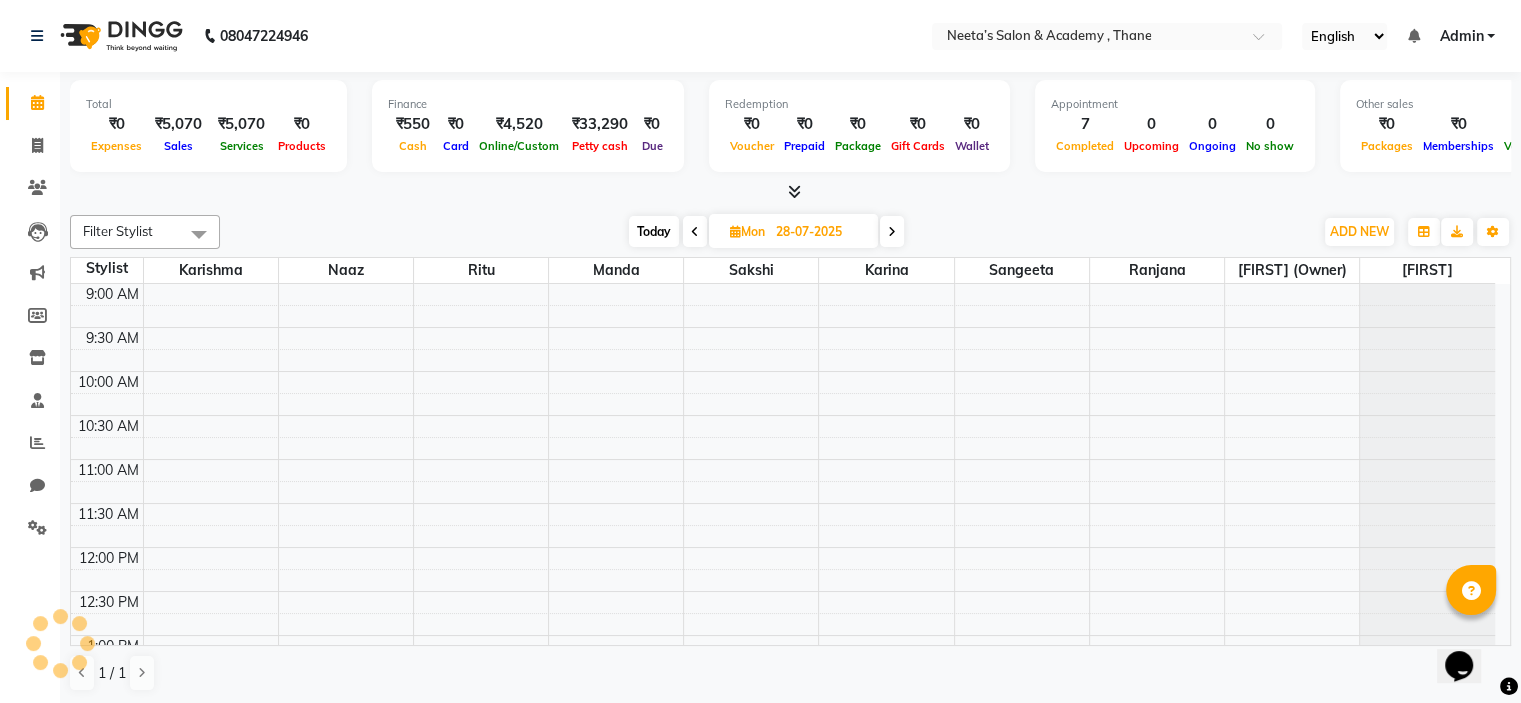 scroll, scrollTop: 436, scrollLeft: 0, axis: vertical 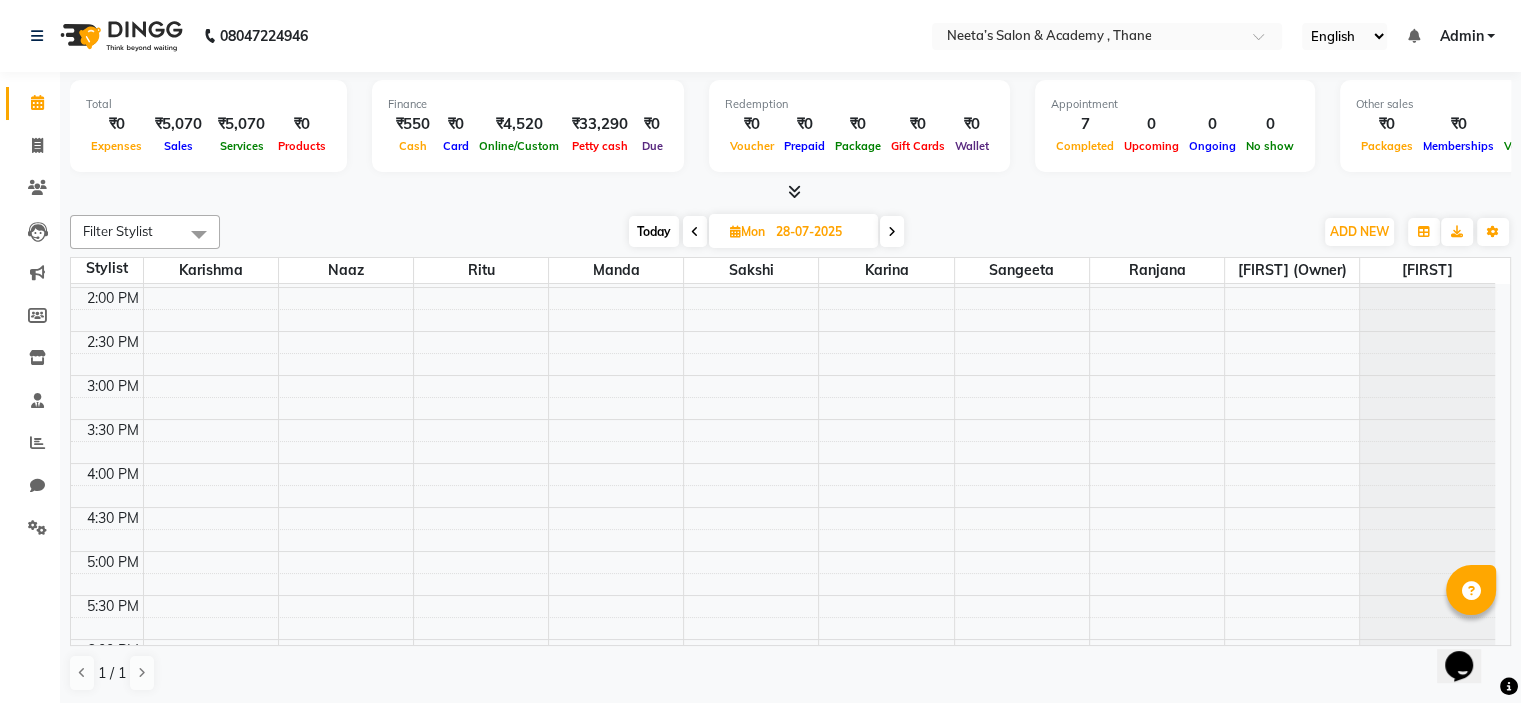 click at bounding box center (695, 232) 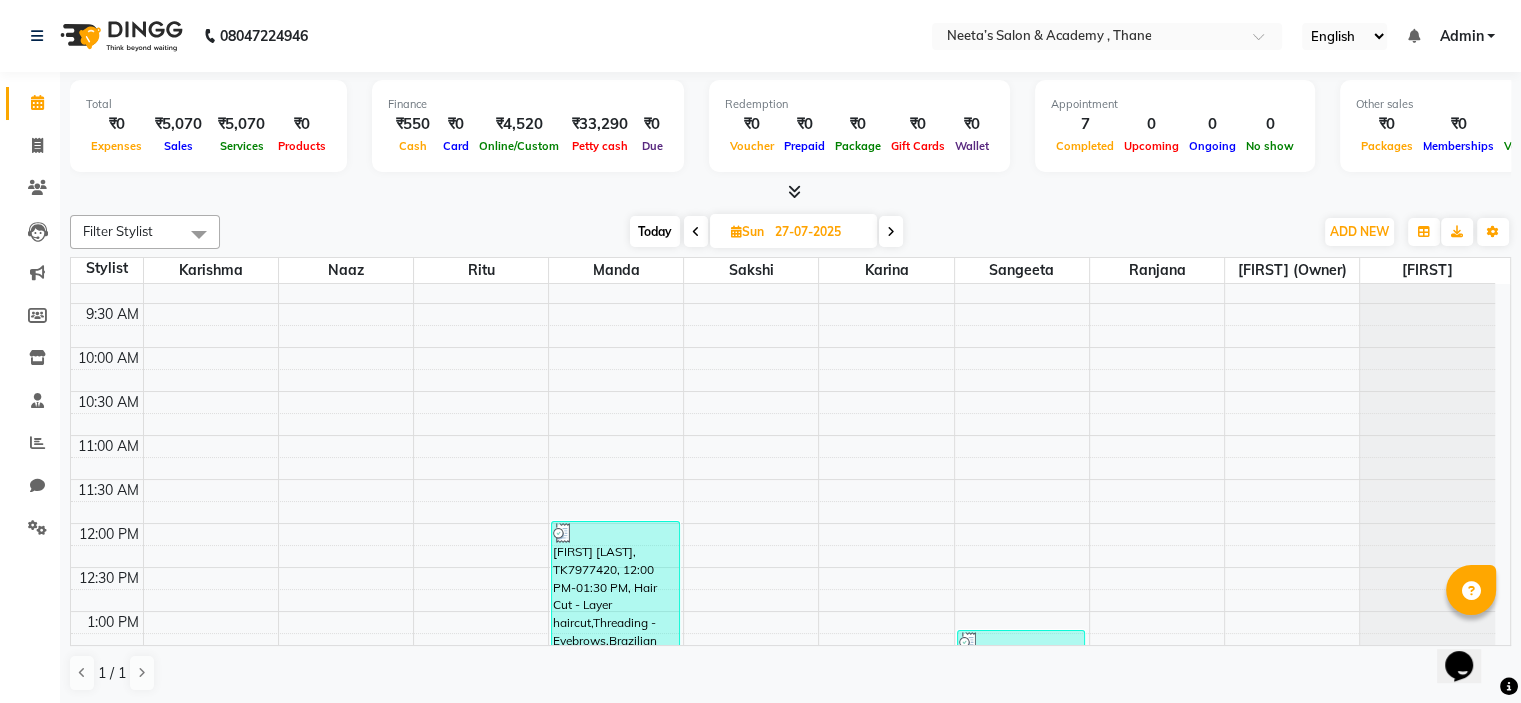 scroll, scrollTop: 23, scrollLeft: 0, axis: vertical 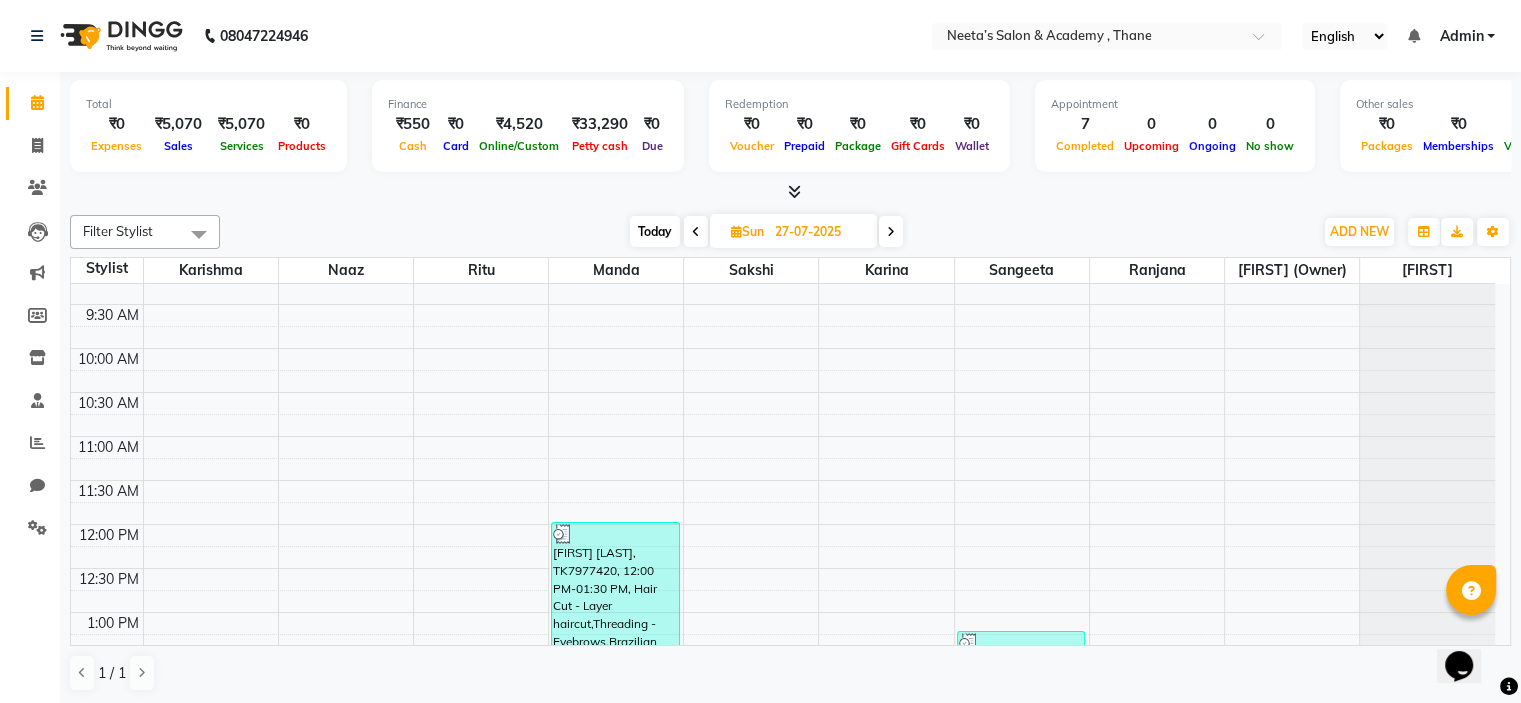 click at bounding box center (891, 231) 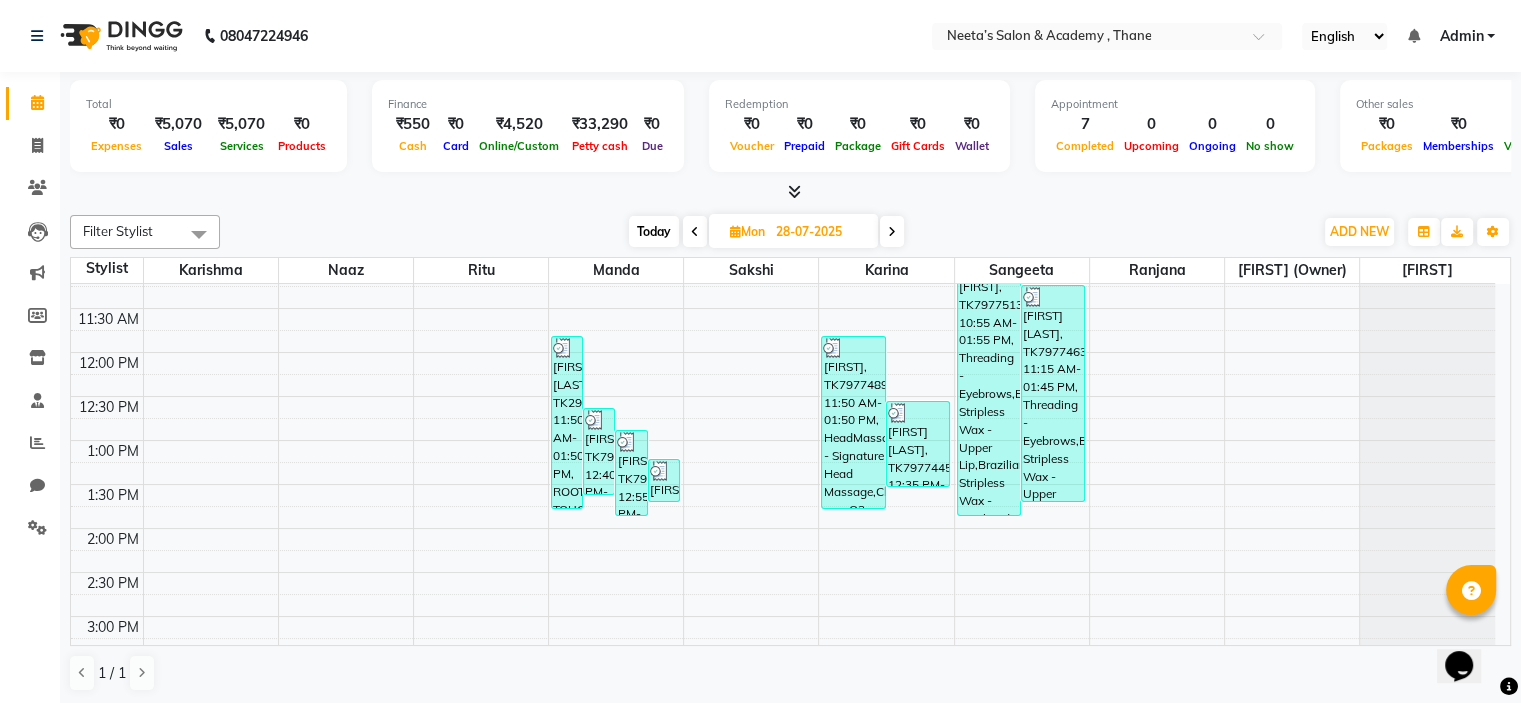 scroll, scrollTop: 194, scrollLeft: 0, axis: vertical 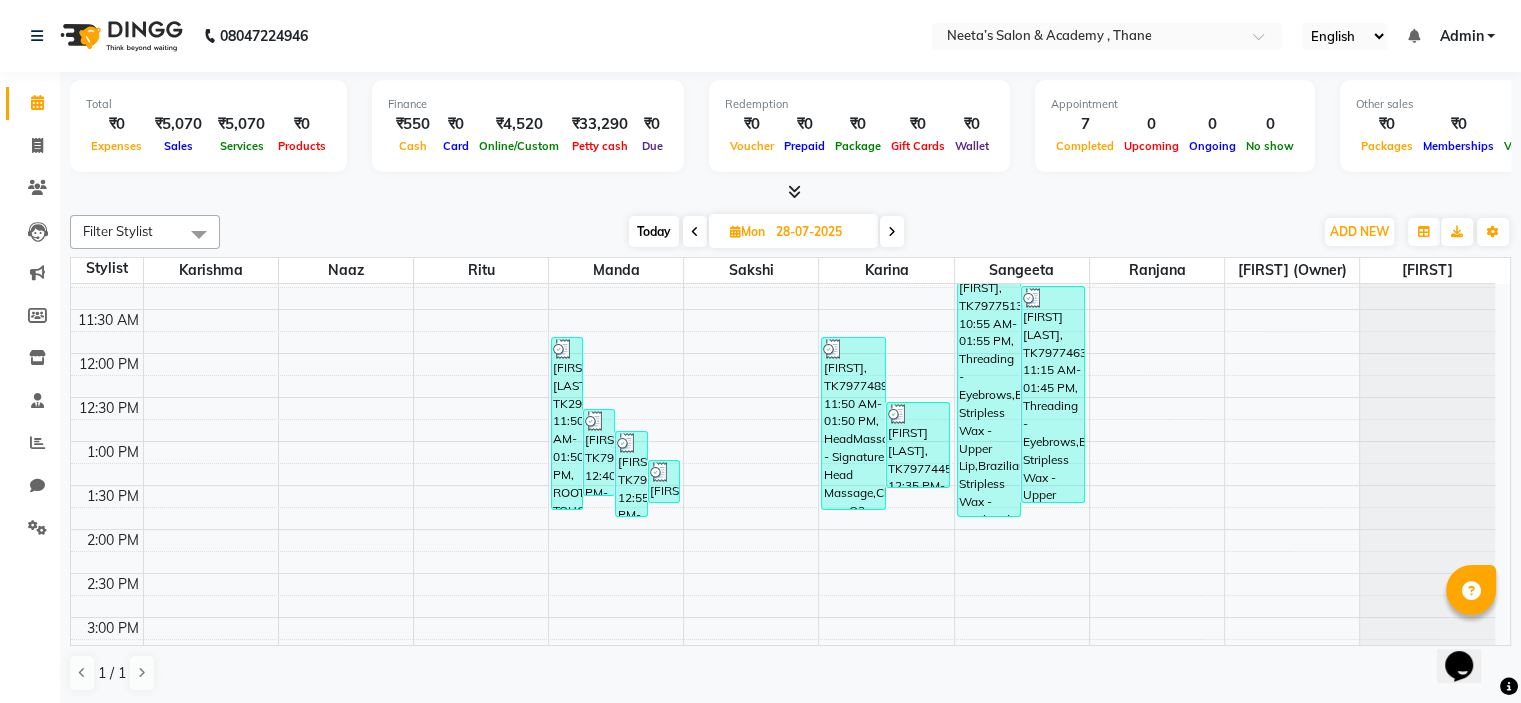 click at bounding box center (892, 232) 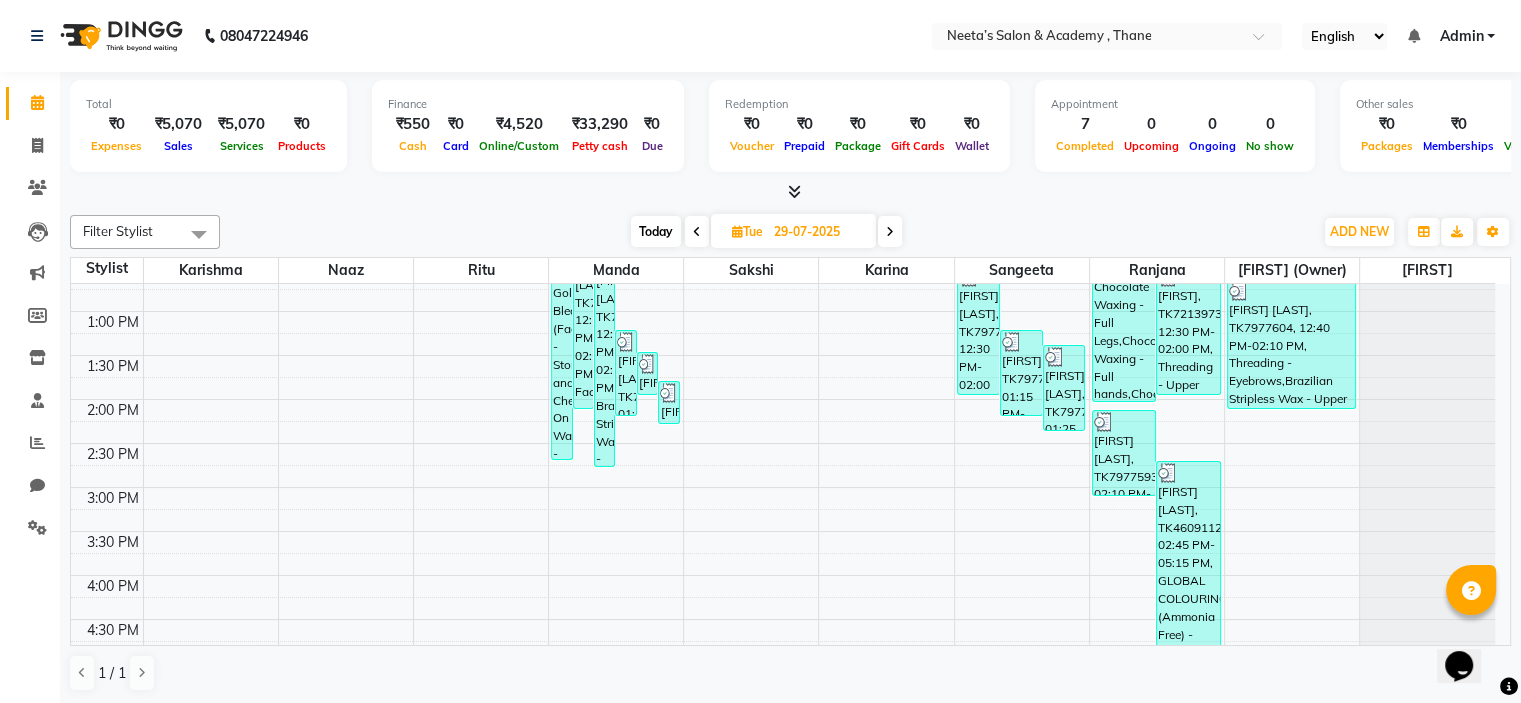 scroll, scrollTop: 0, scrollLeft: 0, axis: both 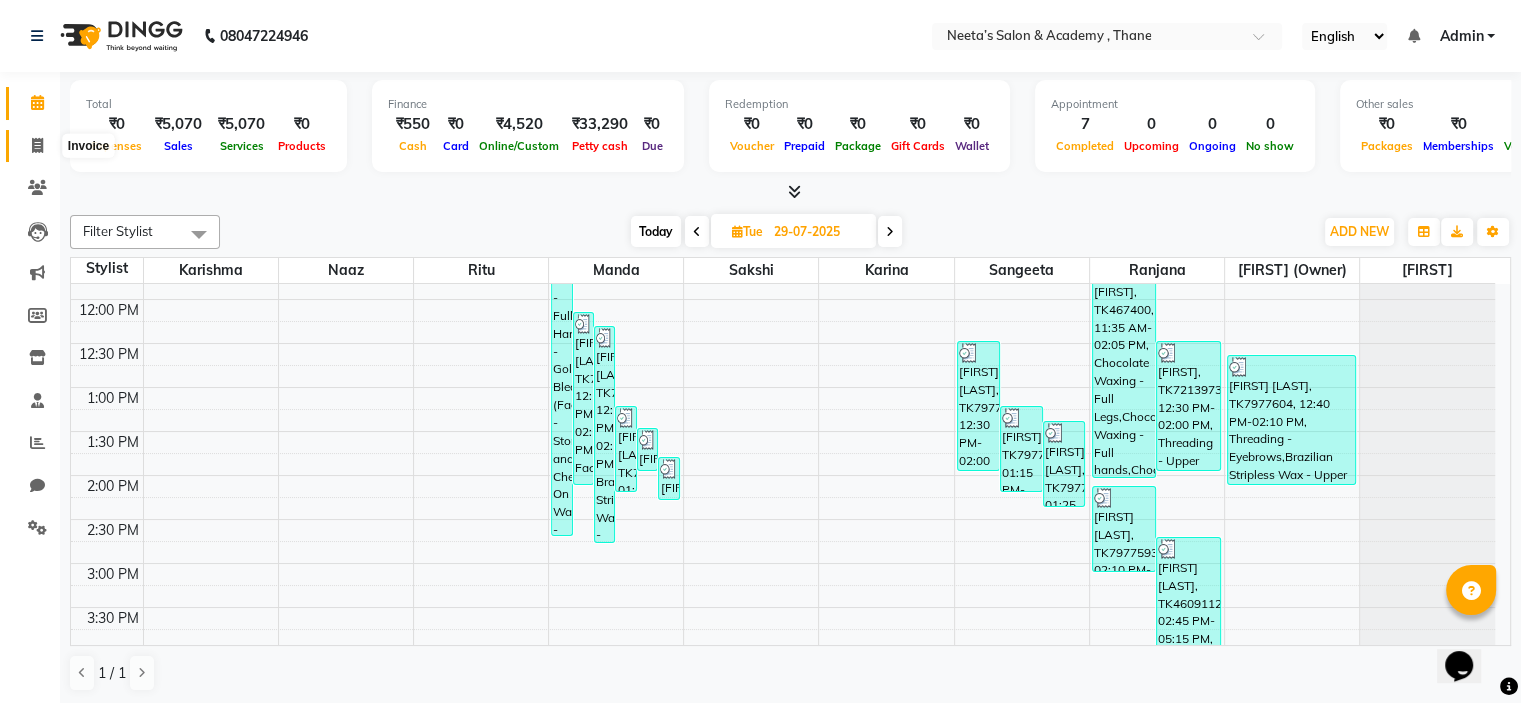 click 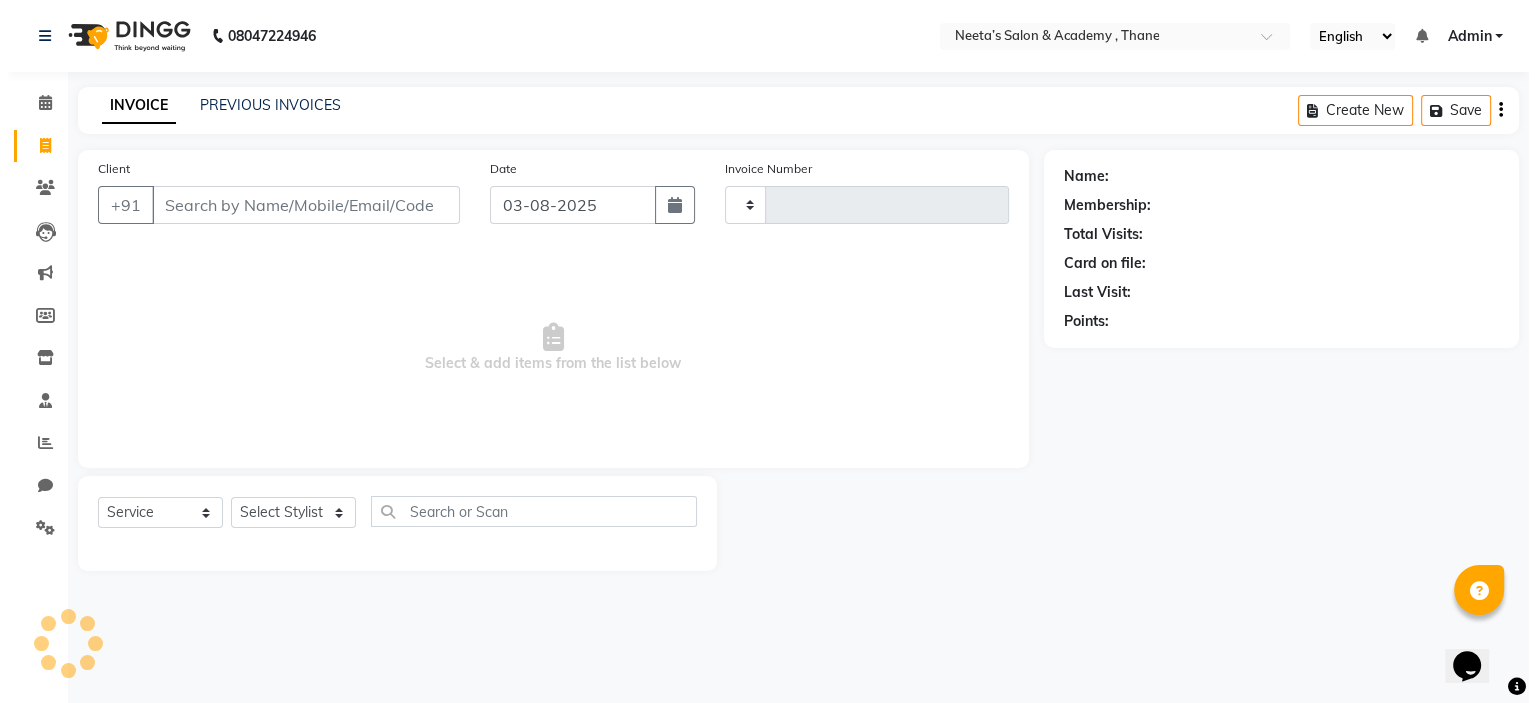 scroll, scrollTop: 0, scrollLeft: 0, axis: both 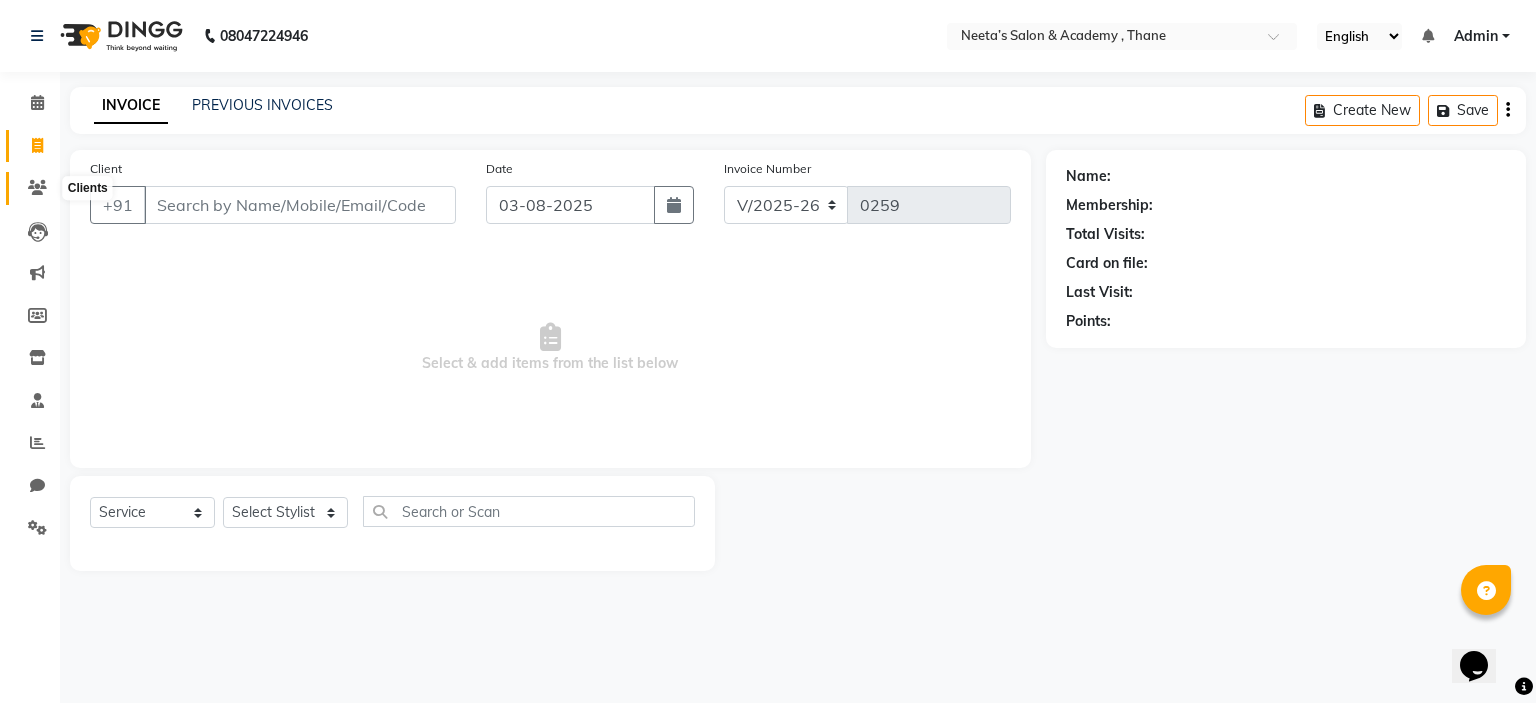 click 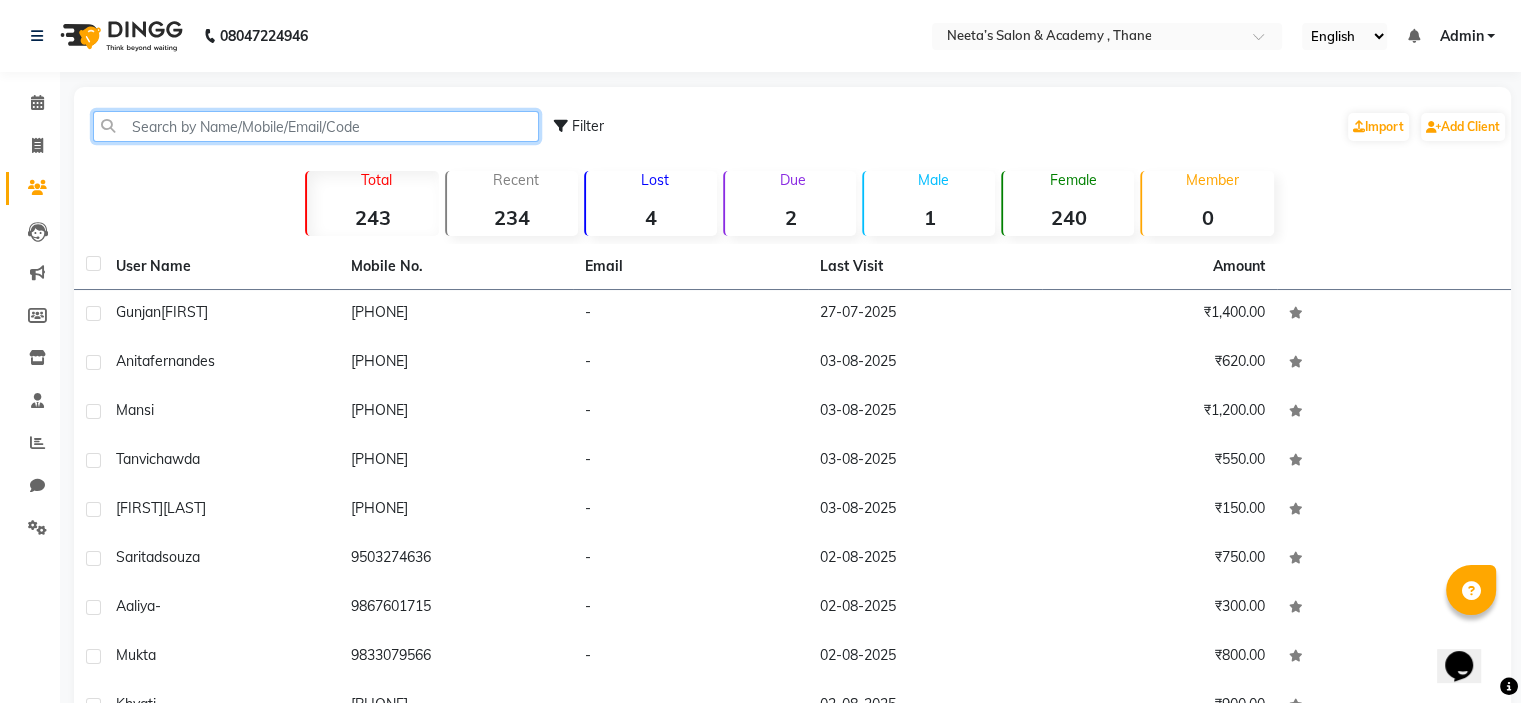 click 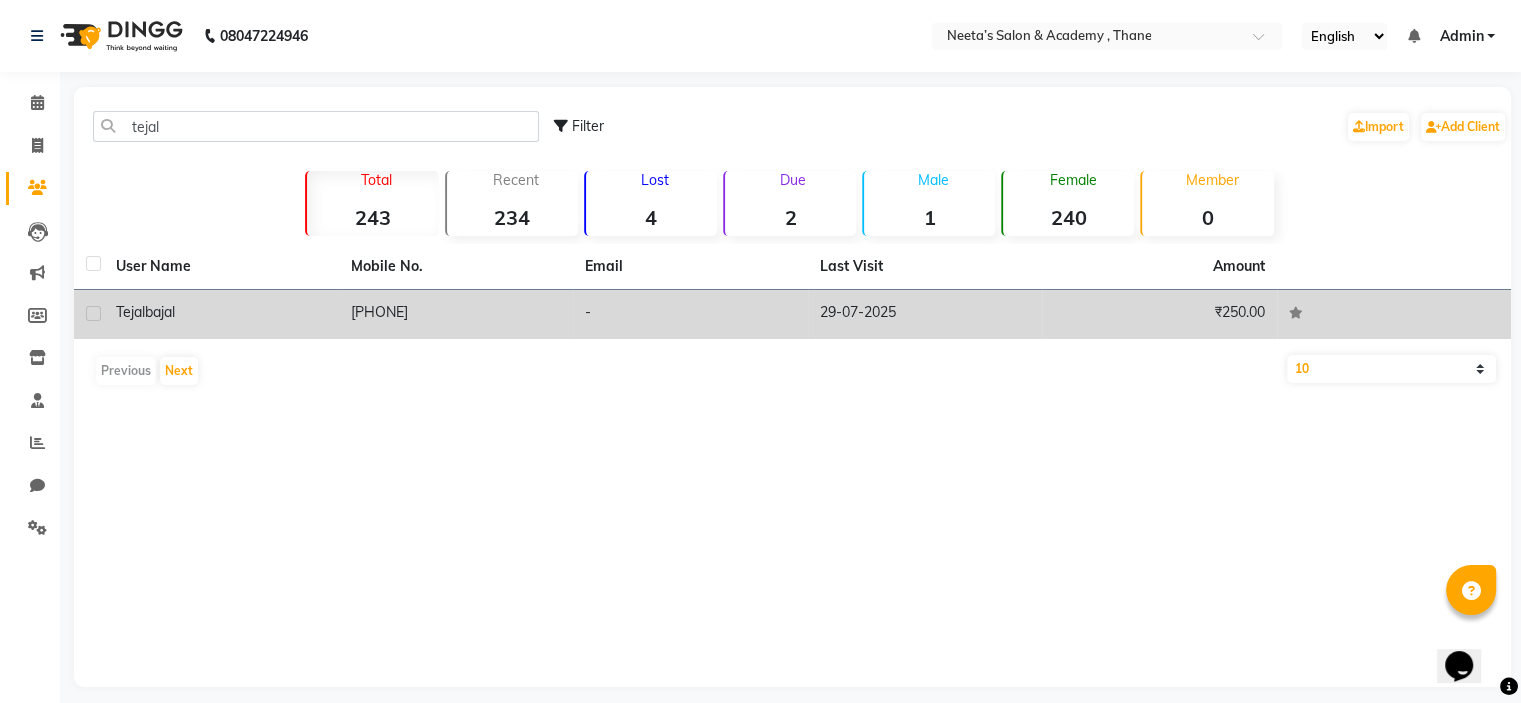 click on "[FIRST]  [LAST]" 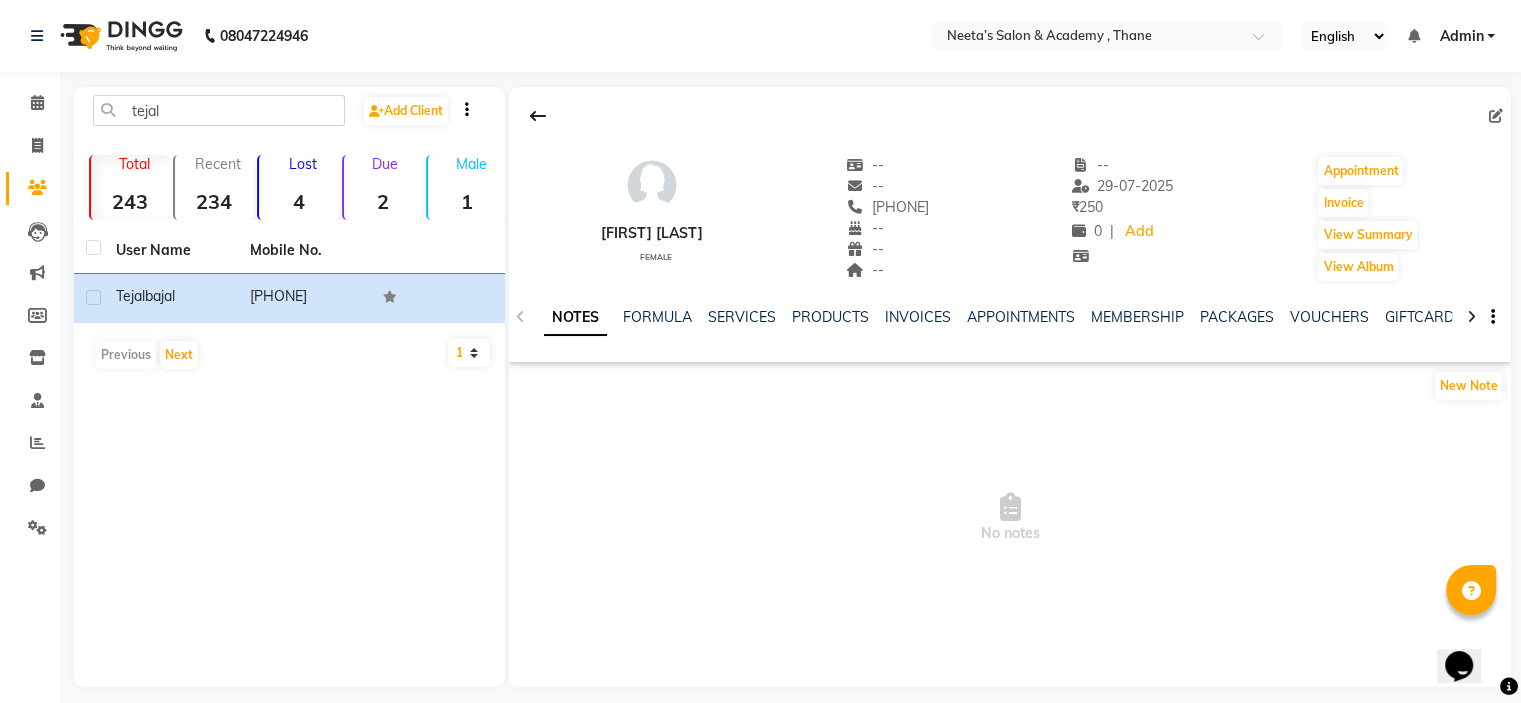 click 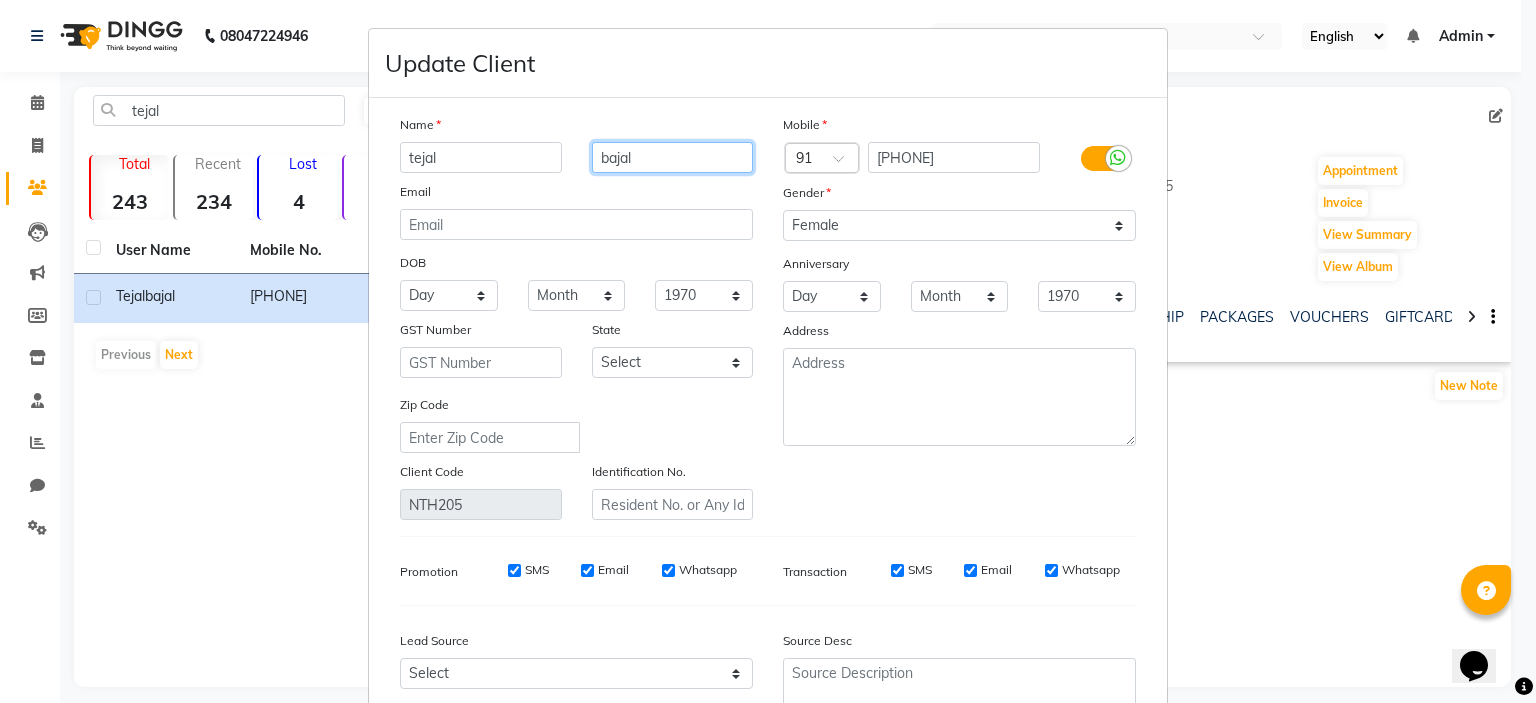 click on "bajal" at bounding box center (673, 157) 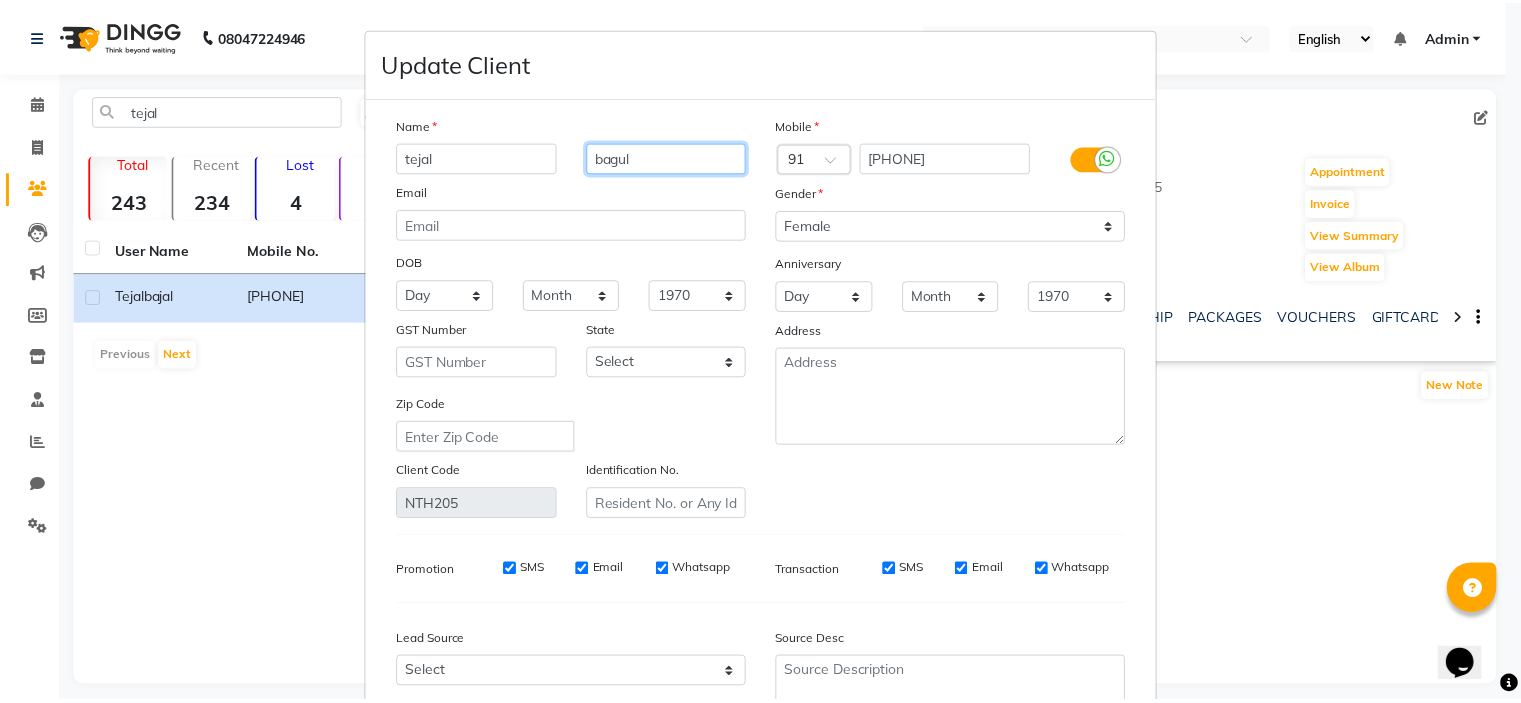 scroll, scrollTop: 194, scrollLeft: 0, axis: vertical 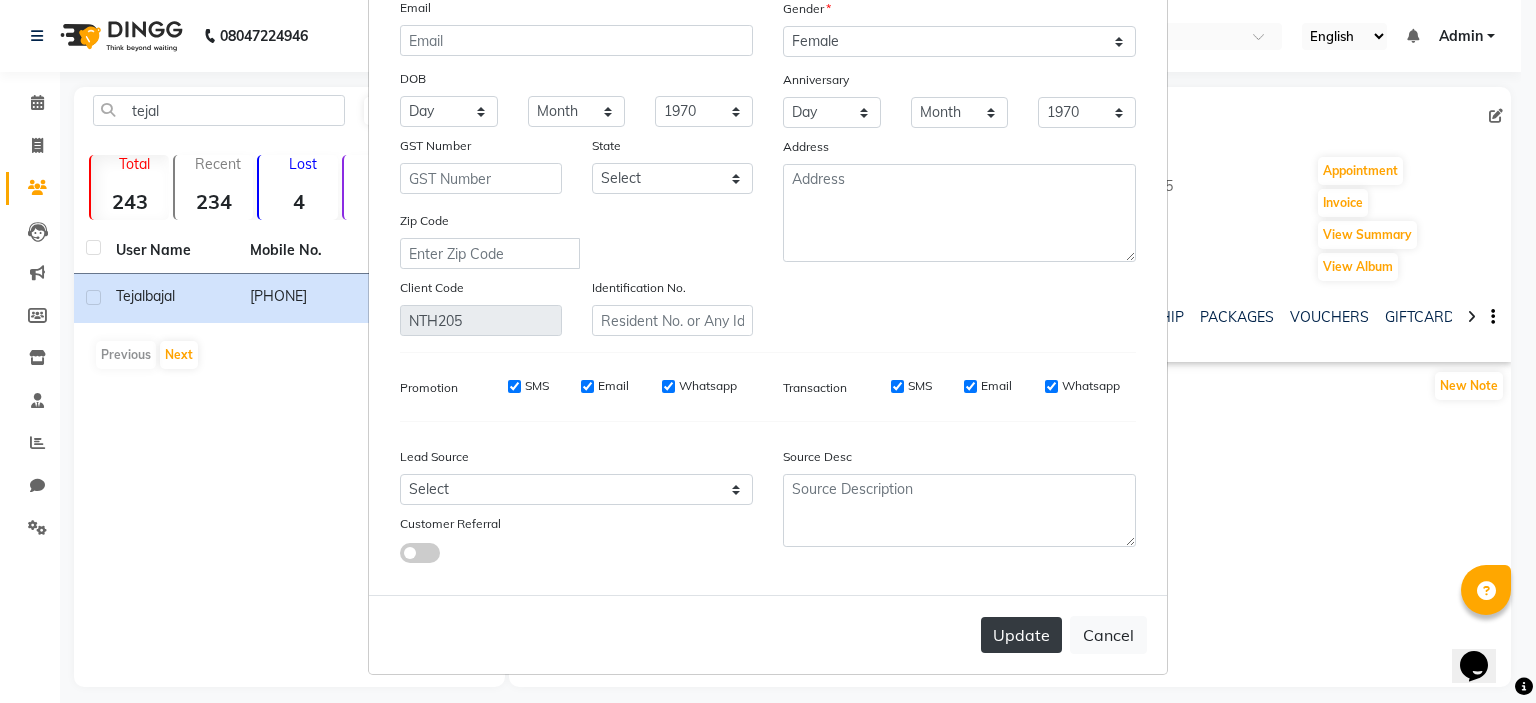 click on "Update" at bounding box center [1021, 635] 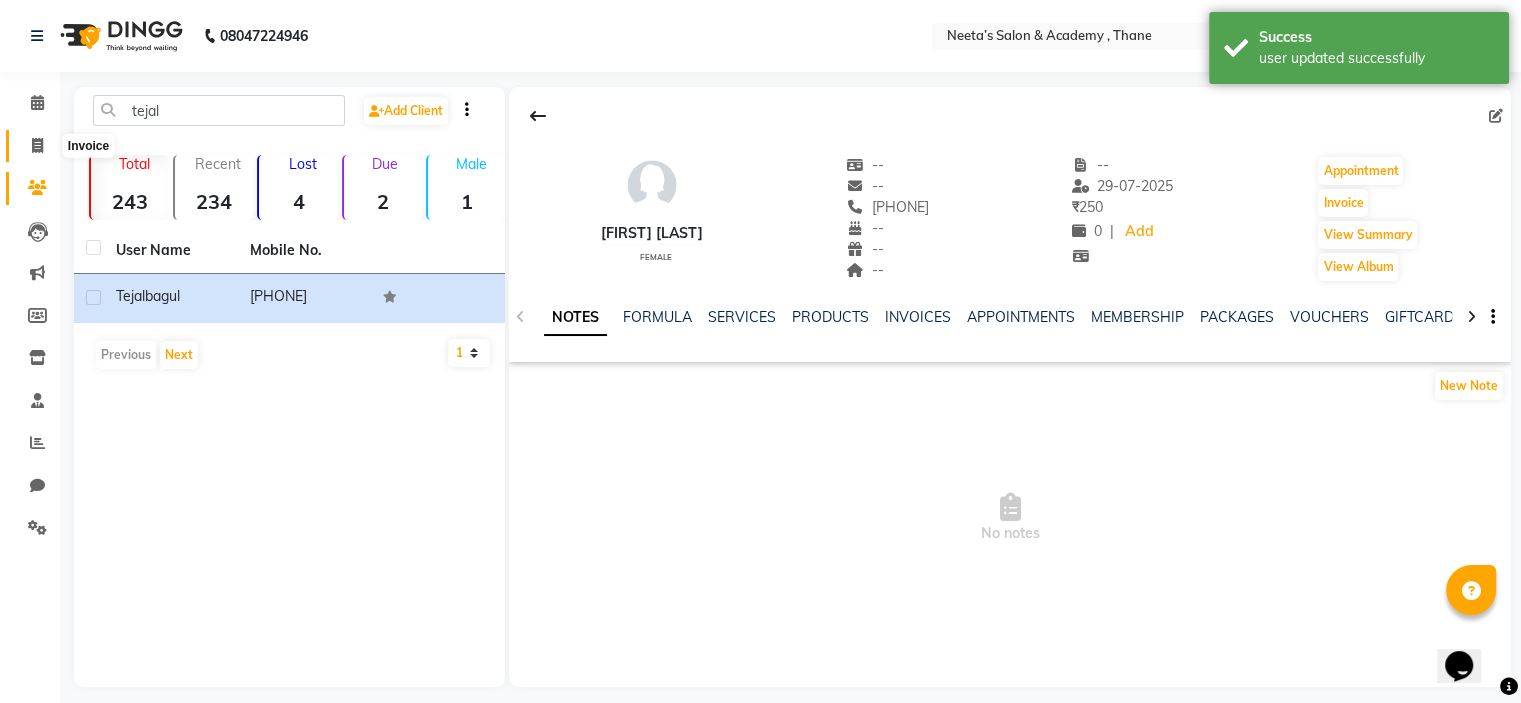click 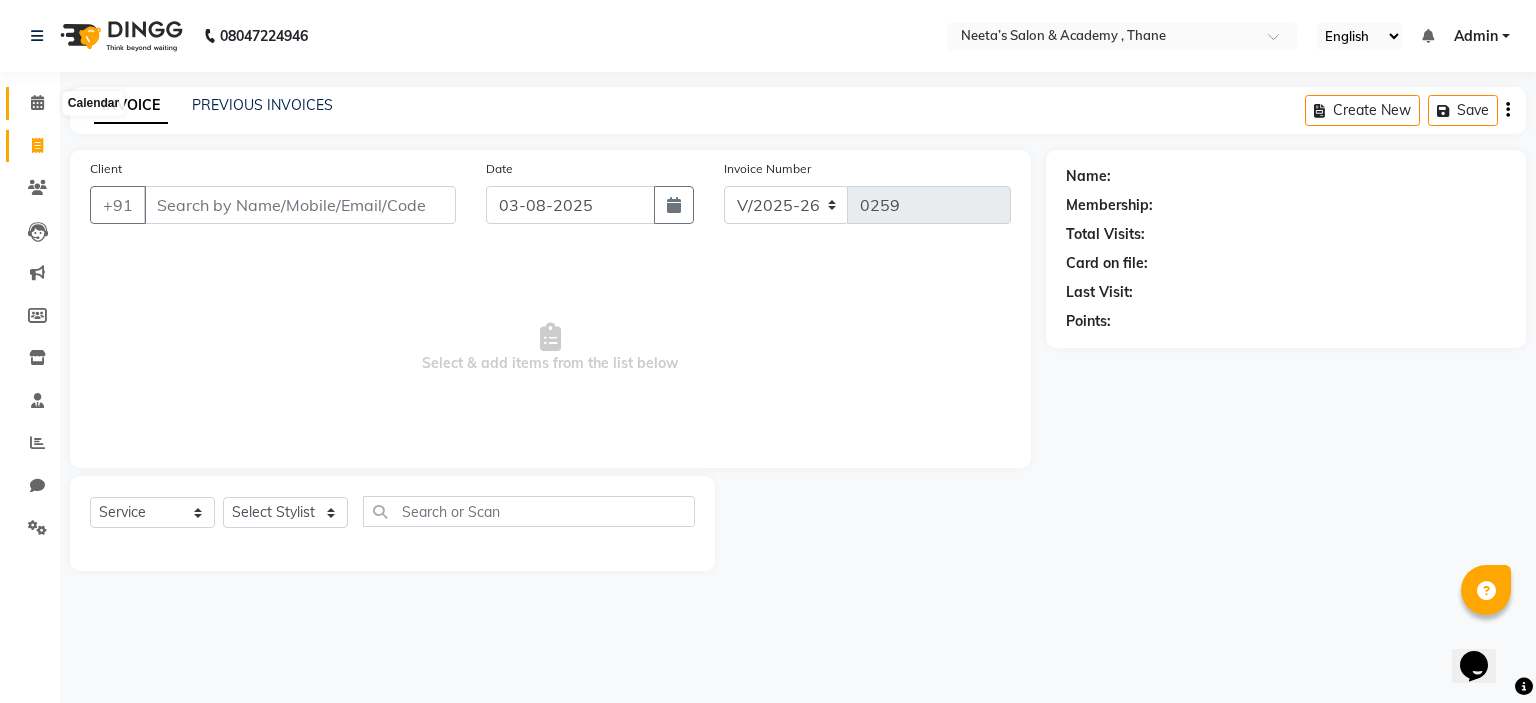 click 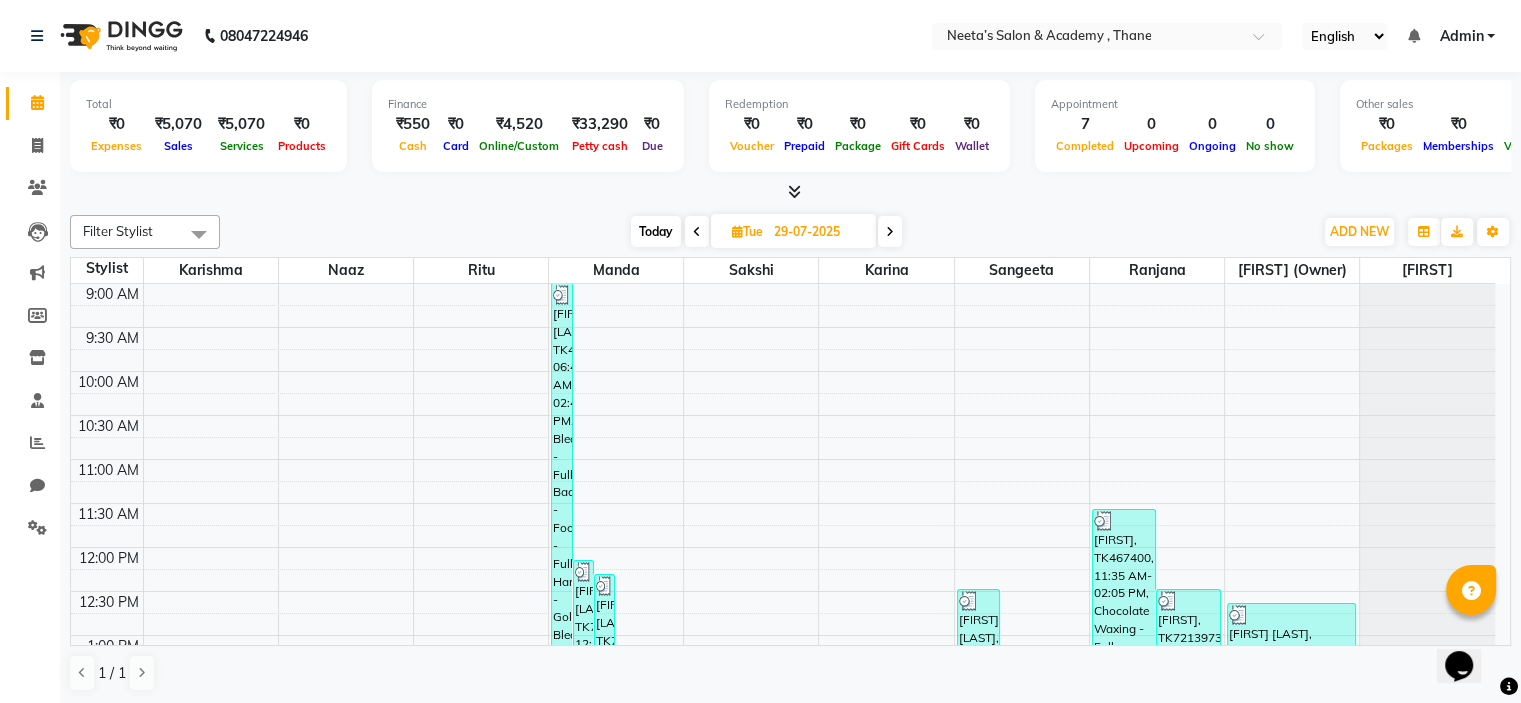 click at bounding box center [890, 231] 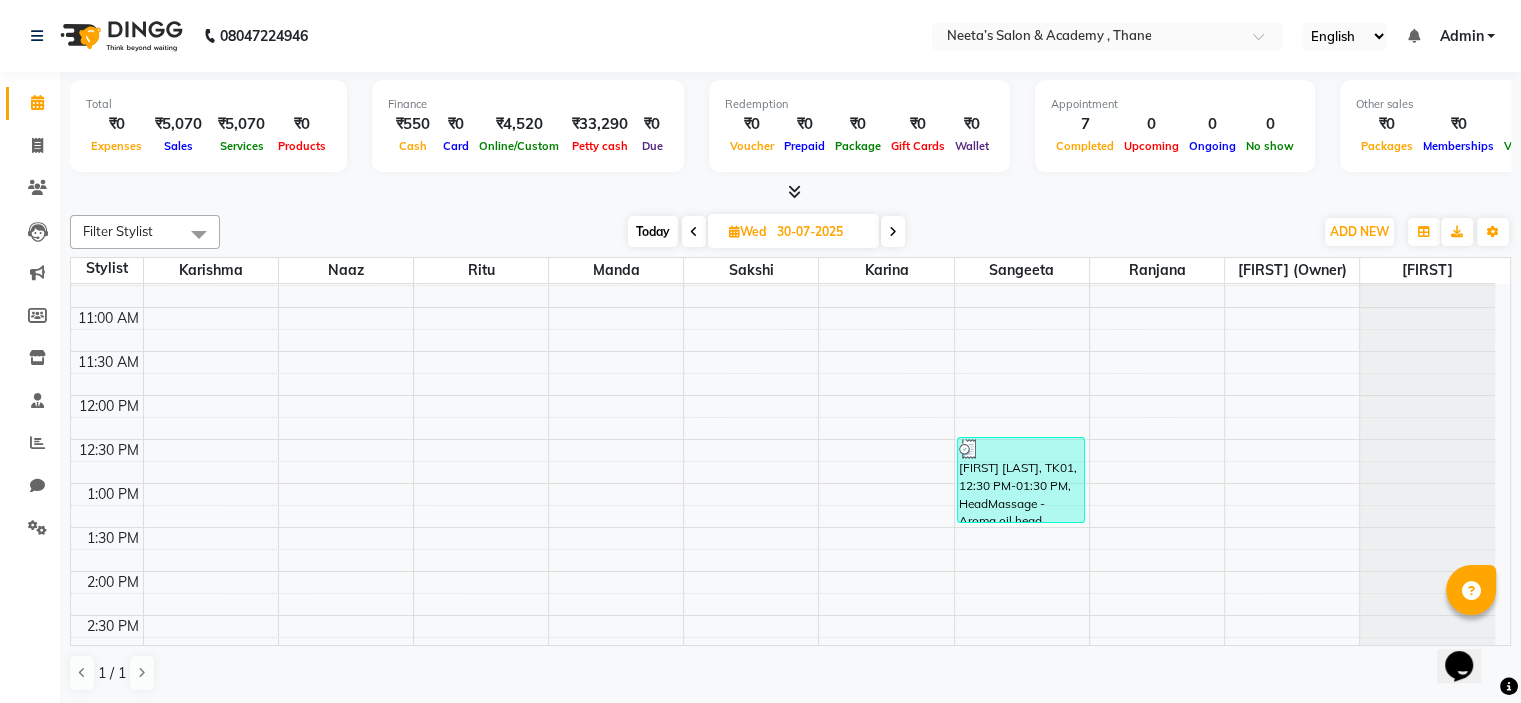 scroll, scrollTop: 192, scrollLeft: 0, axis: vertical 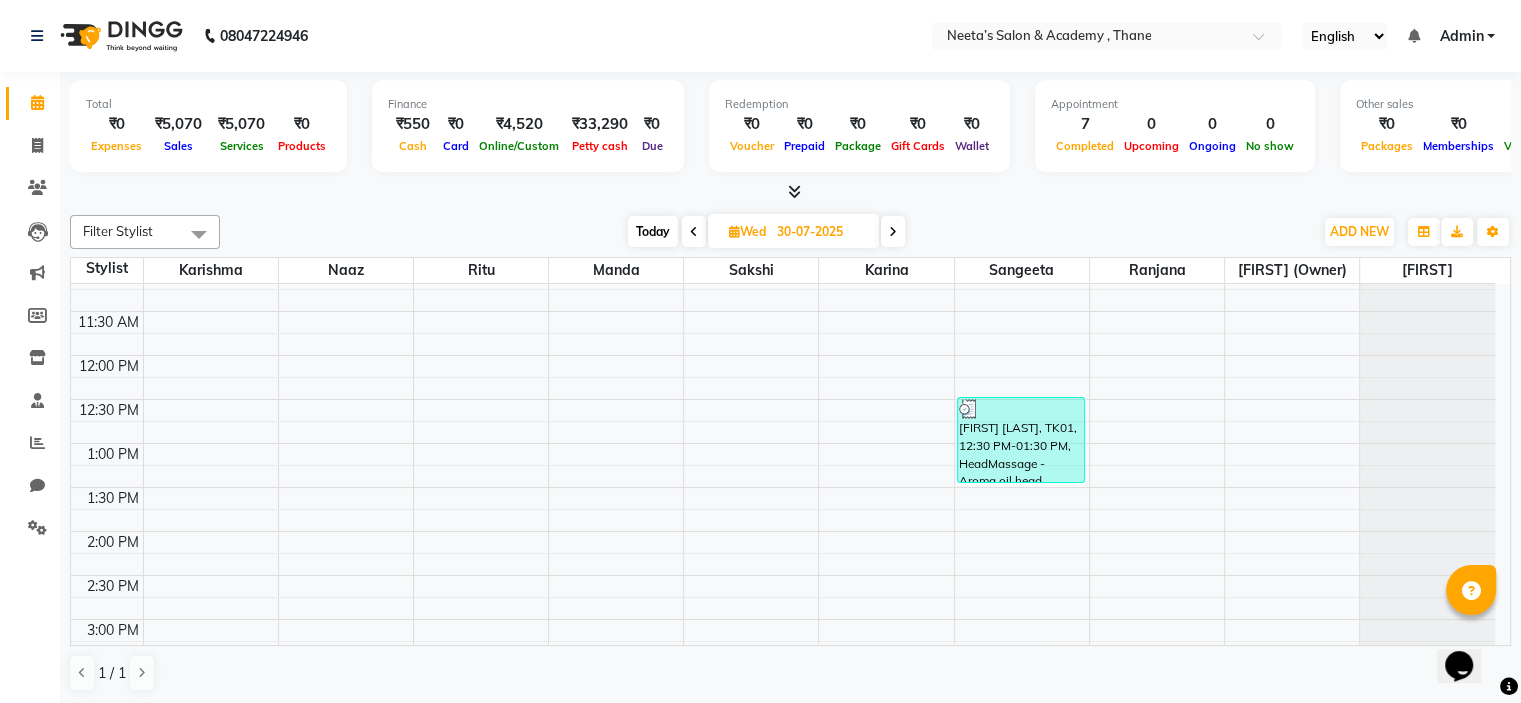 click at bounding box center [893, 232] 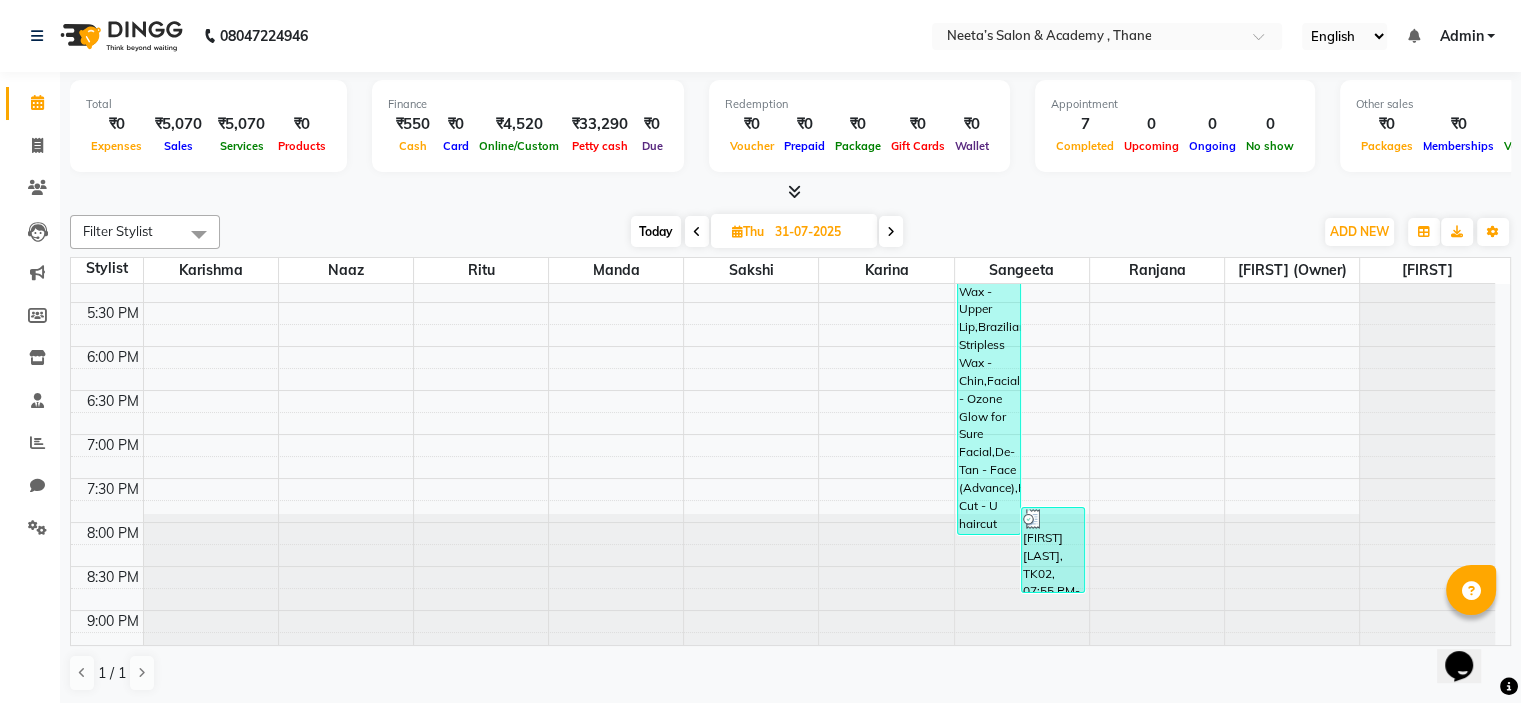 scroll, scrollTop: 707, scrollLeft: 0, axis: vertical 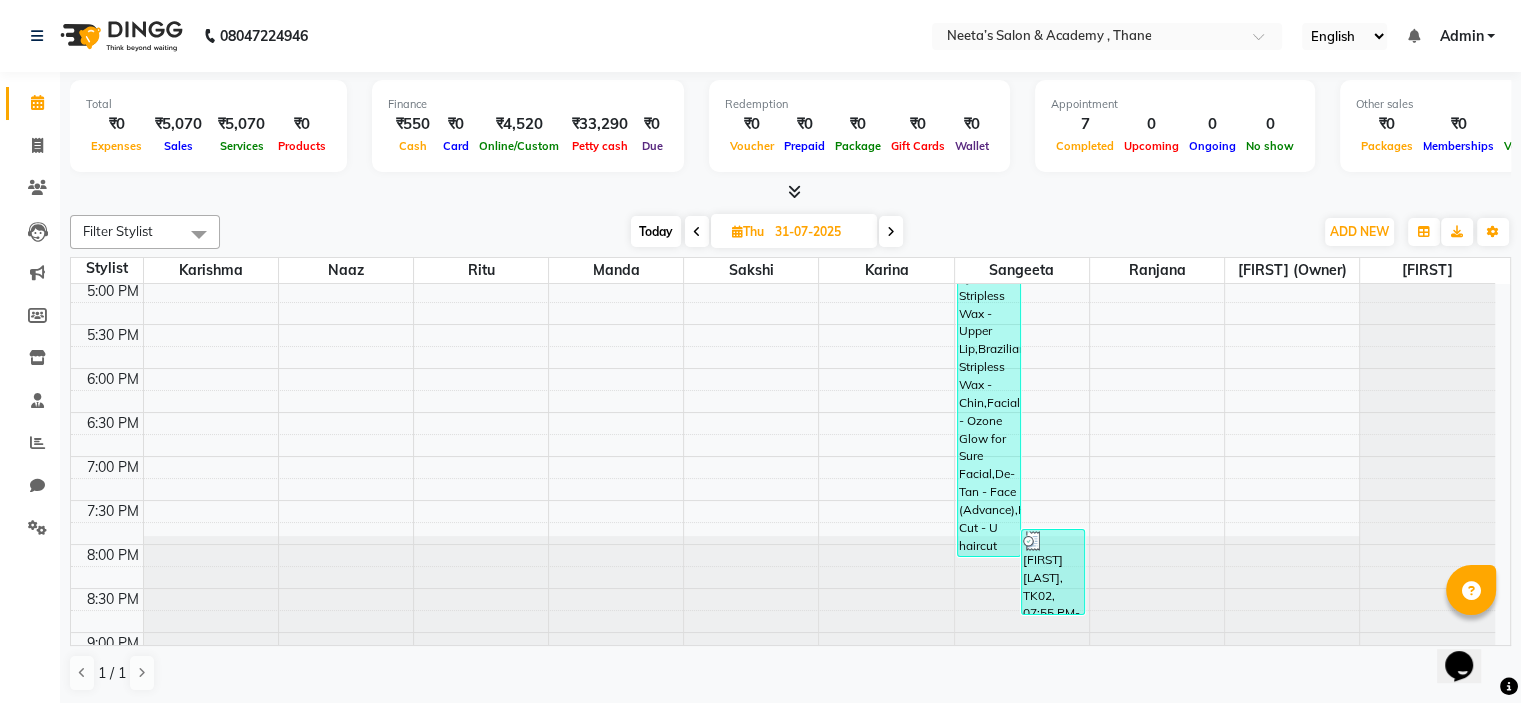 click at bounding box center [891, 232] 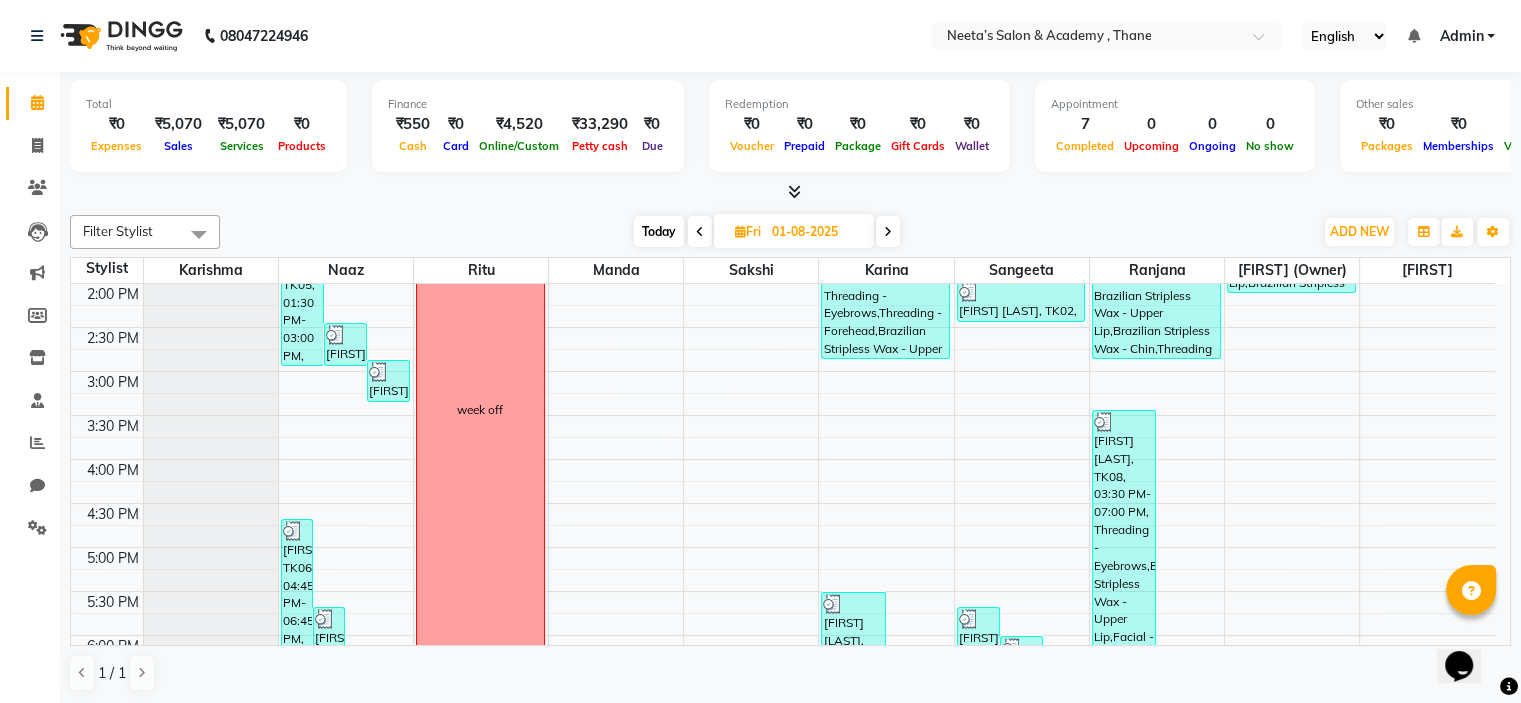 scroll, scrollTop: 440, scrollLeft: 0, axis: vertical 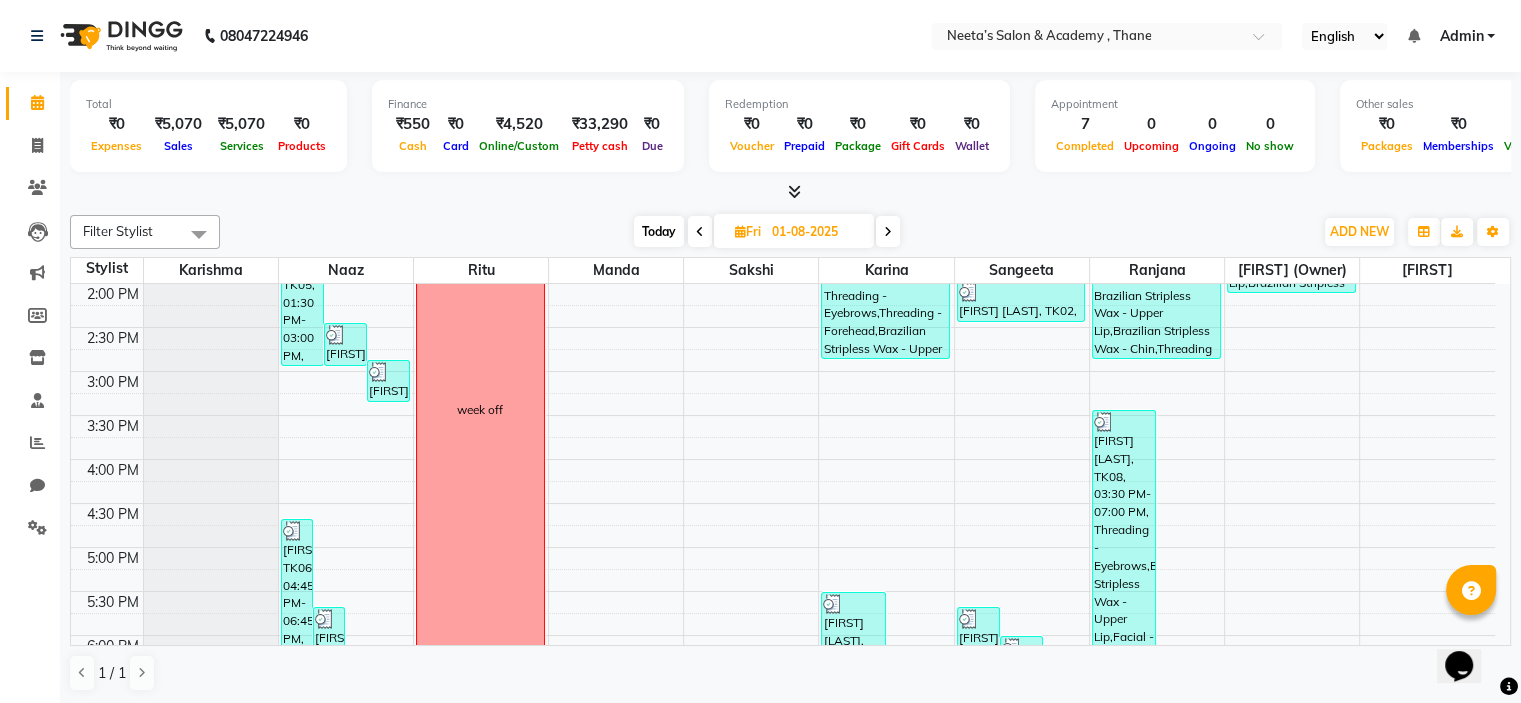 click at bounding box center (700, 231) 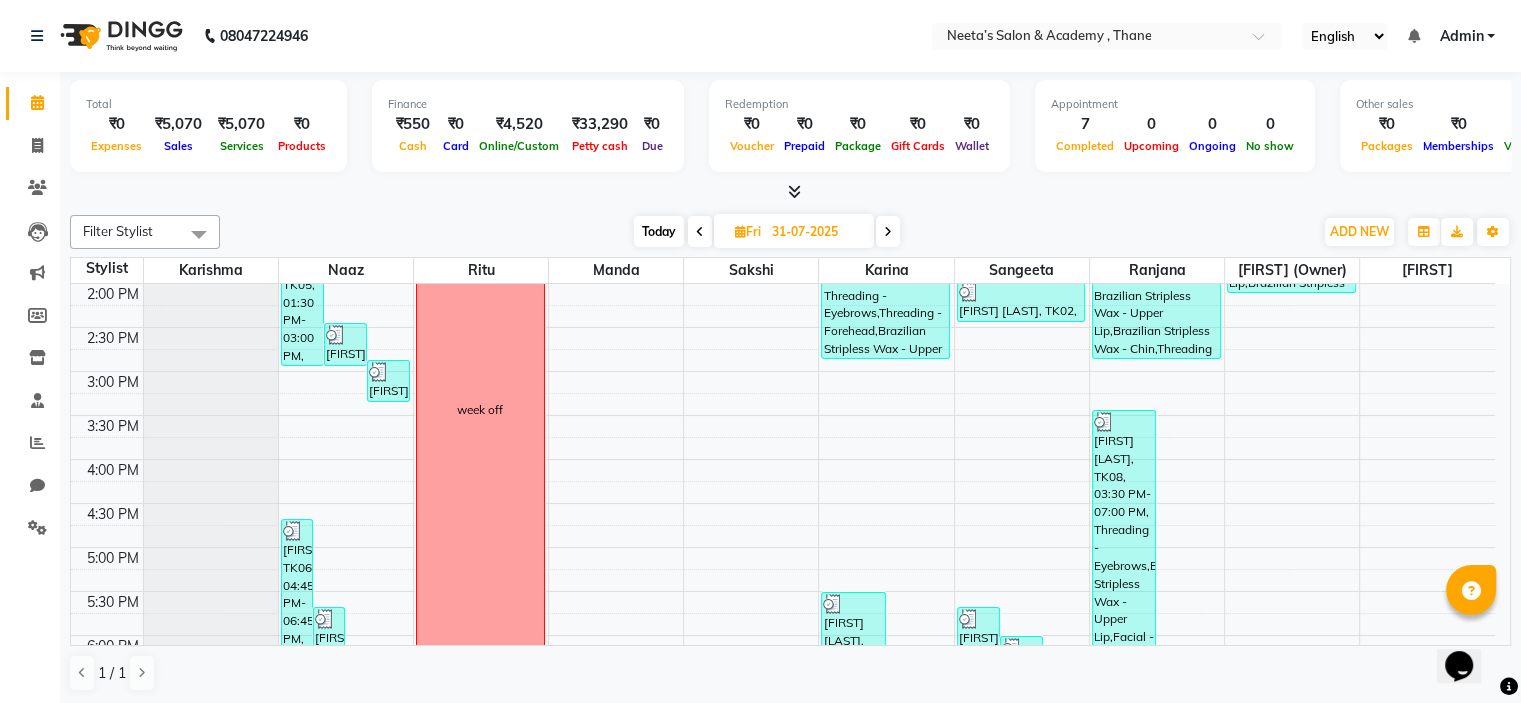 scroll, scrollTop: 0, scrollLeft: 0, axis: both 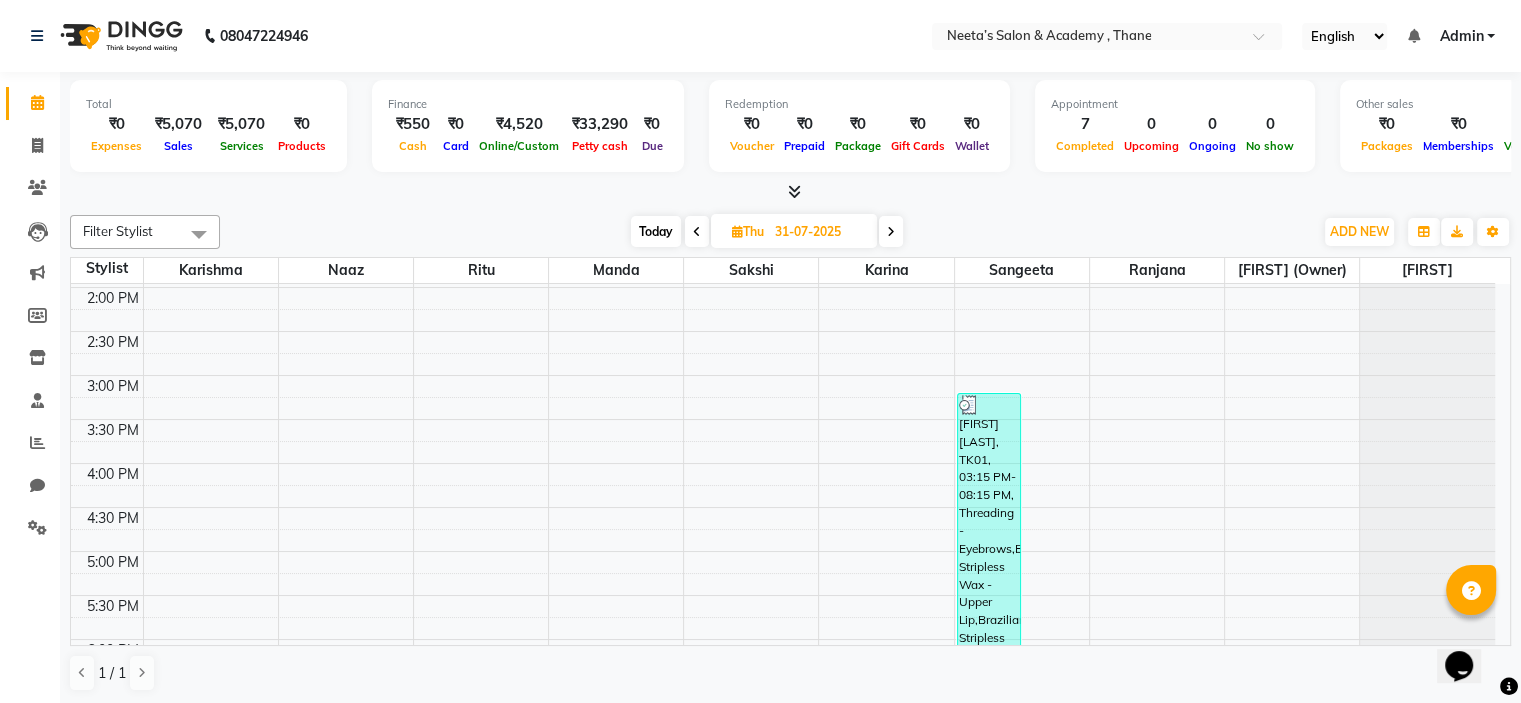 click at bounding box center [697, 231] 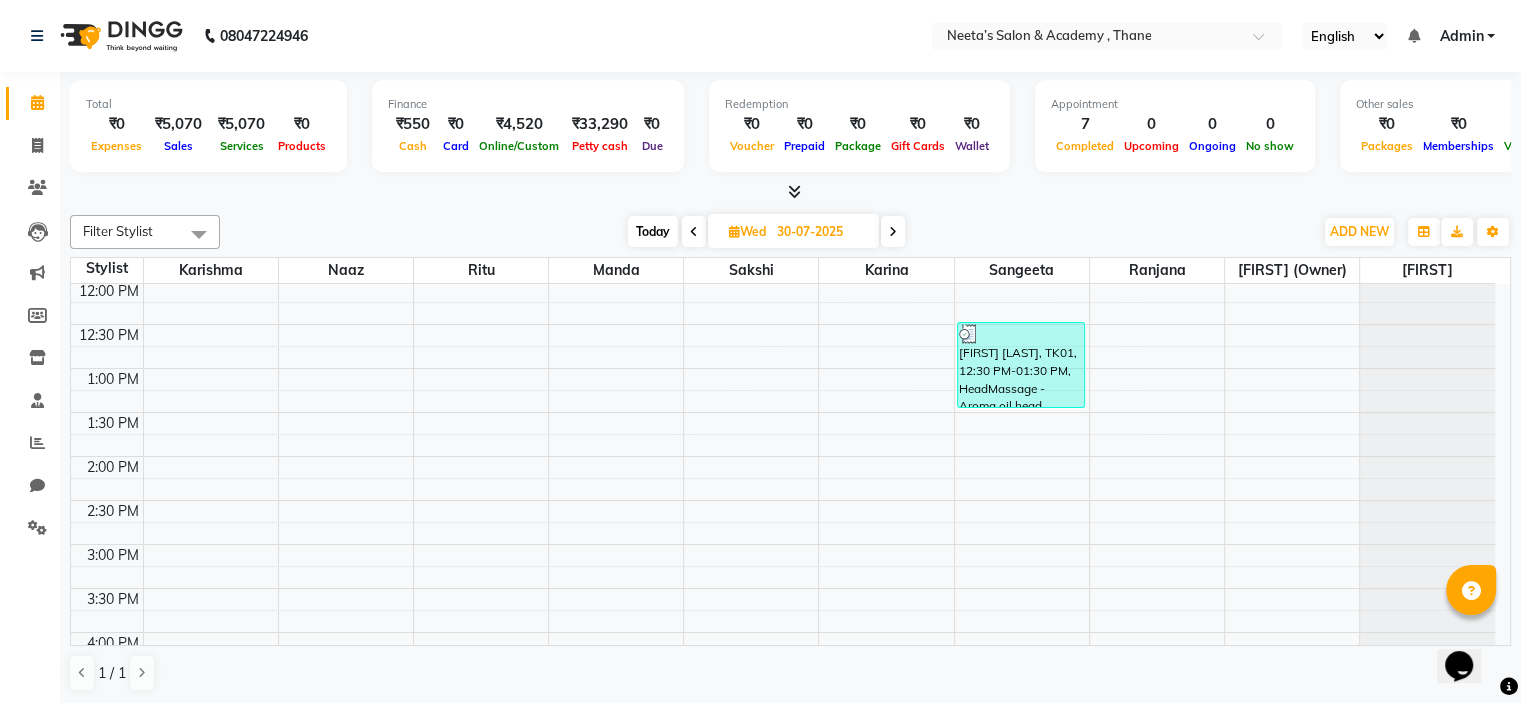 scroll, scrollTop: 316, scrollLeft: 0, axis: vertical 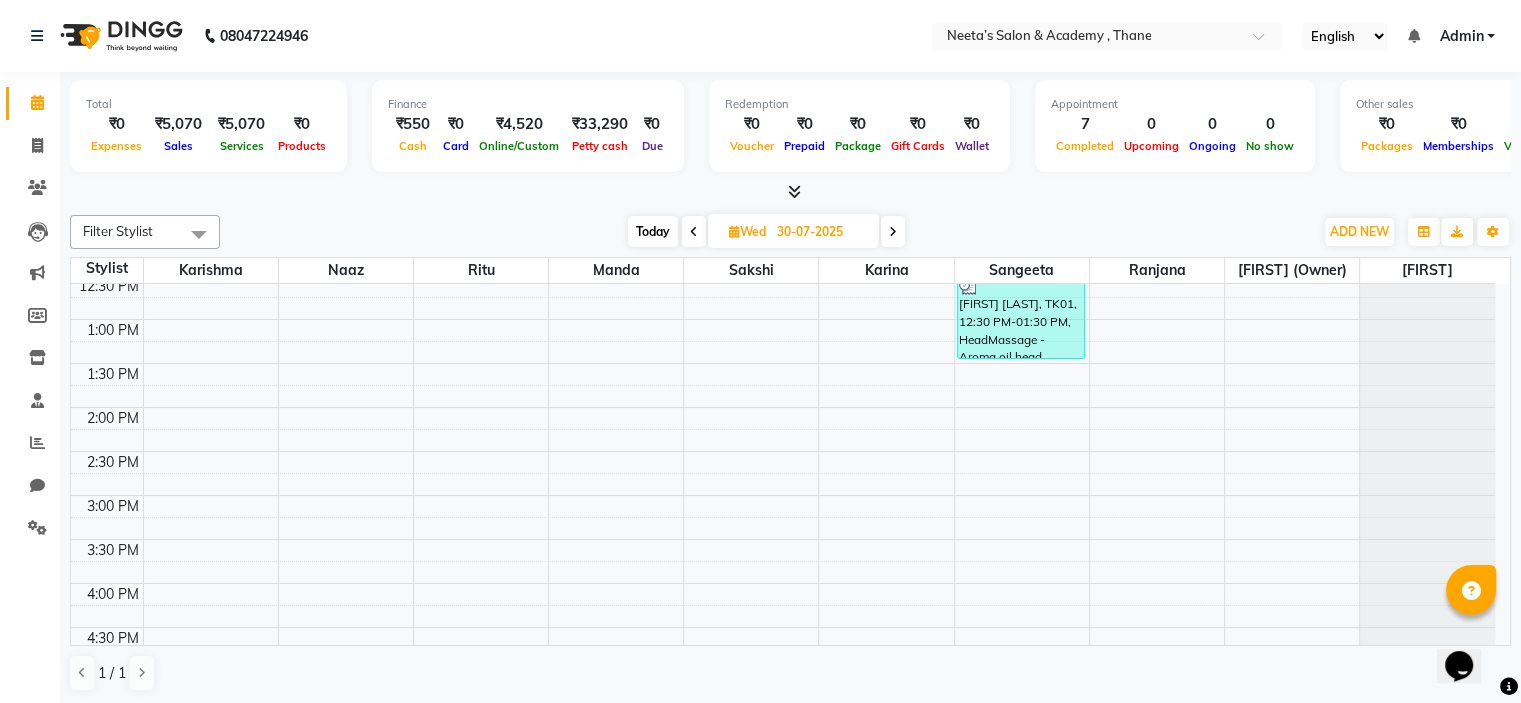 click at bounding box center (694, 232) 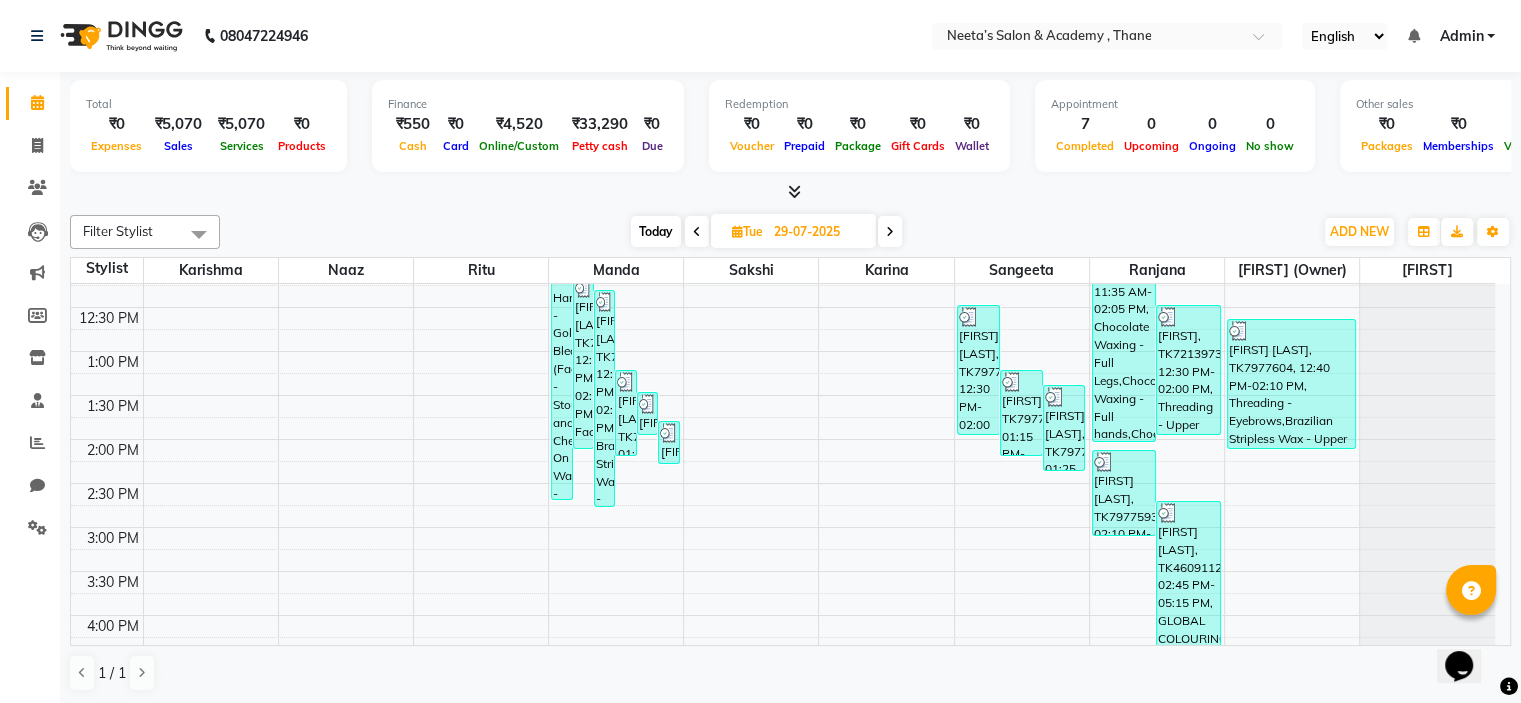 scroll, scrollTop: 280, scrollLeft: 0, axis: vertical 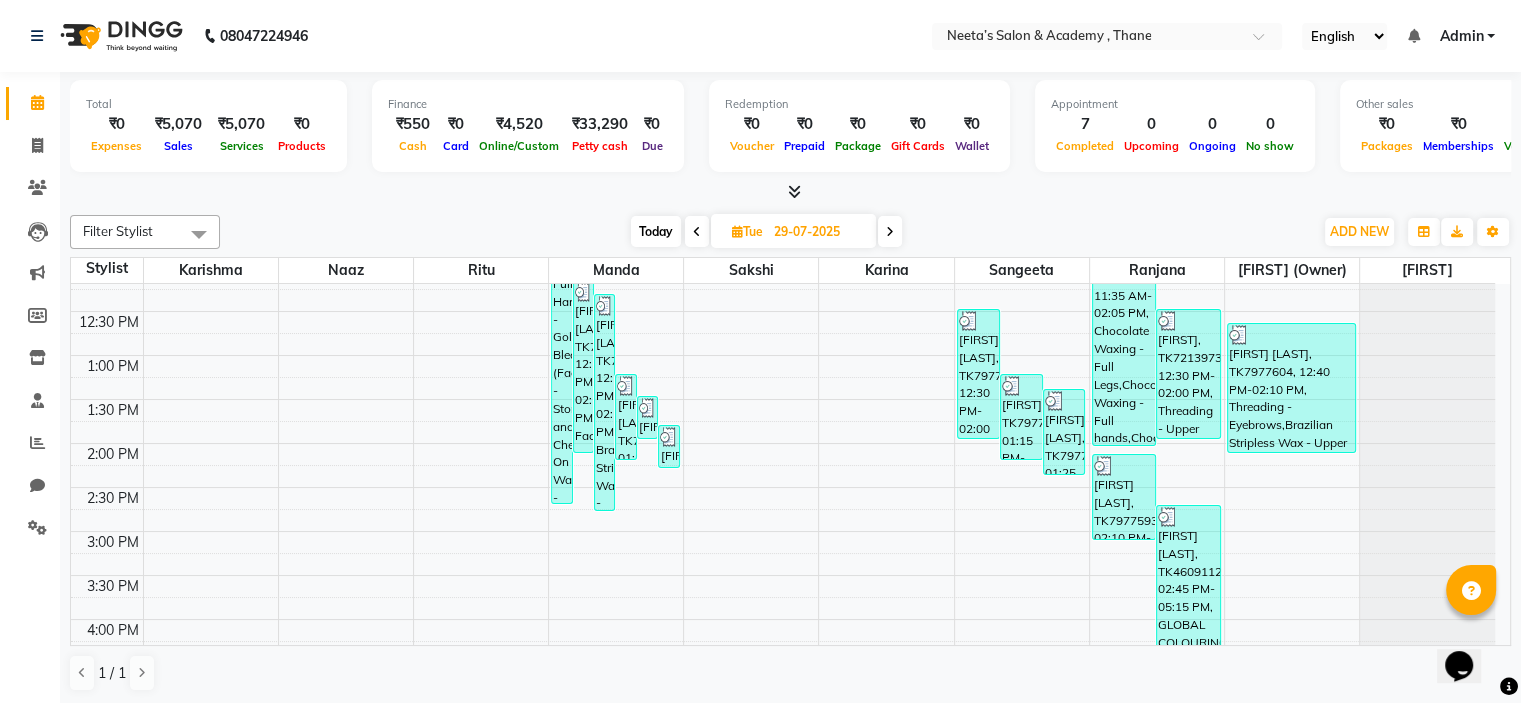 click at bounding box center (890, 231) 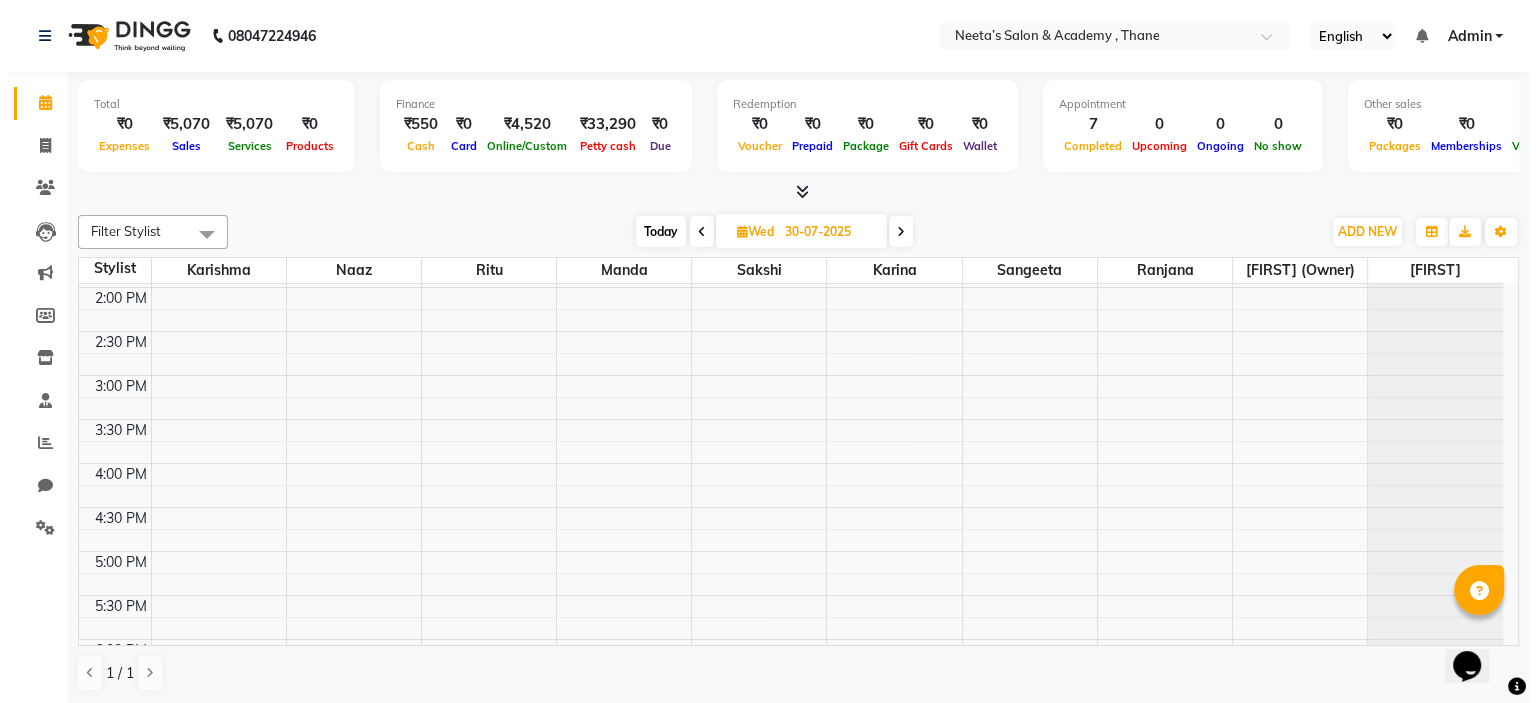 scroll, scrollTop: 362, scrollLeft: 0, axis: vertical 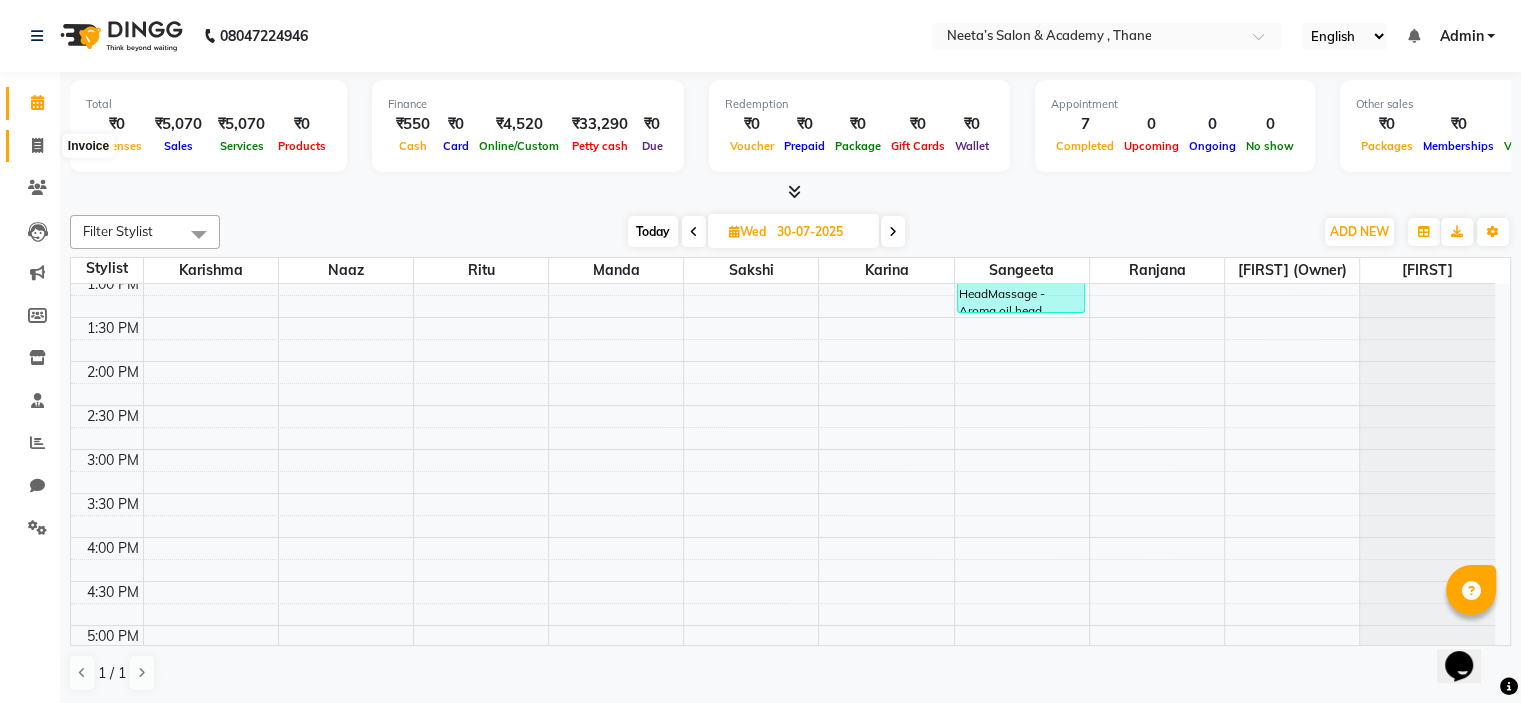 click 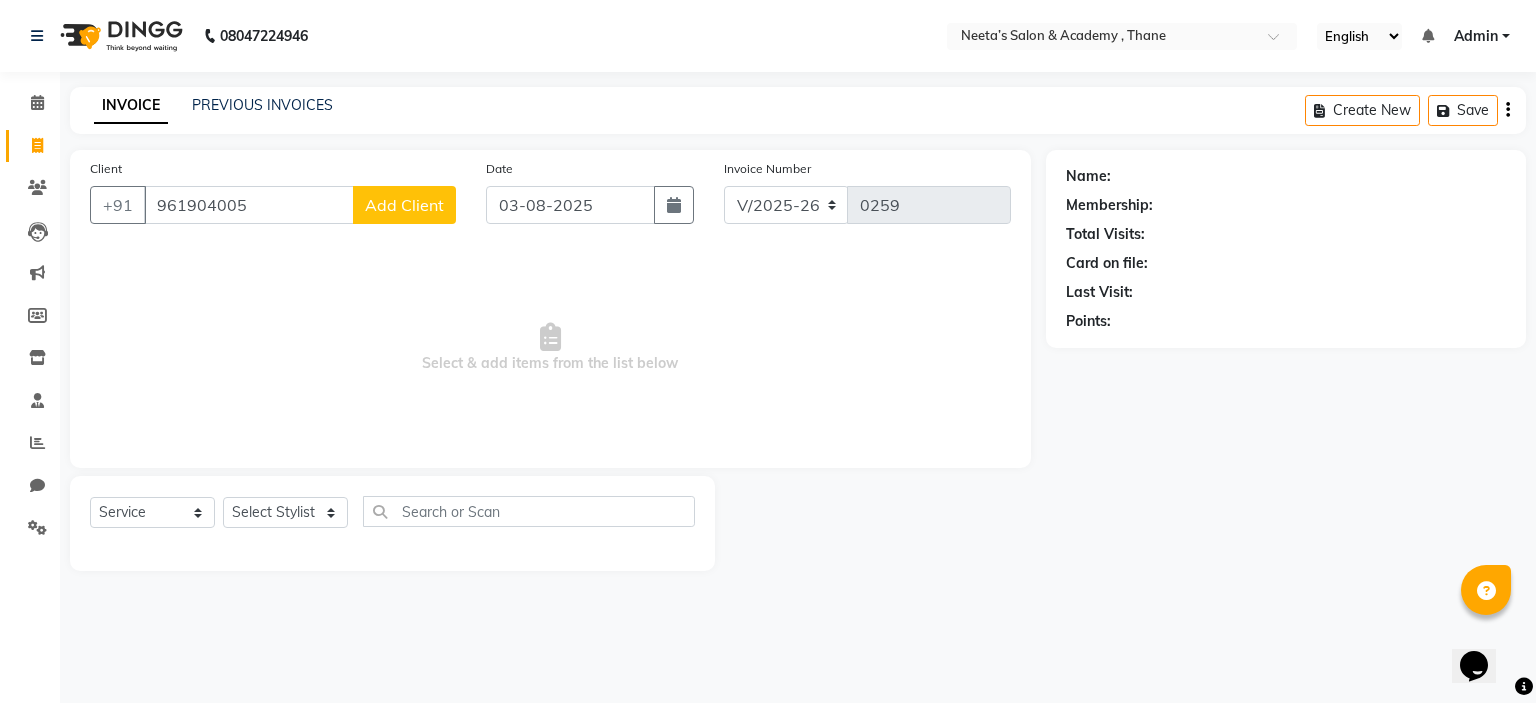 click on "Add Client" 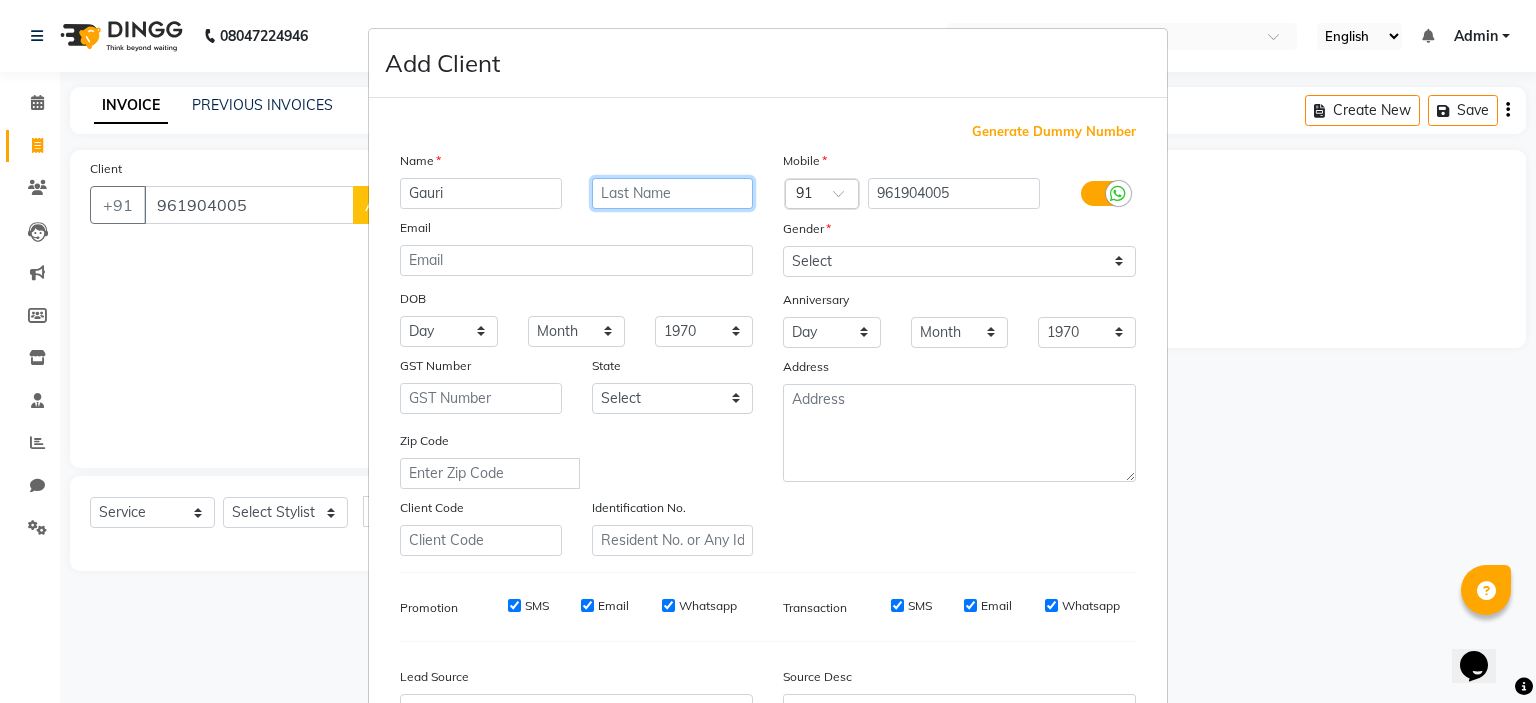 click at bounding box center [673, 193] 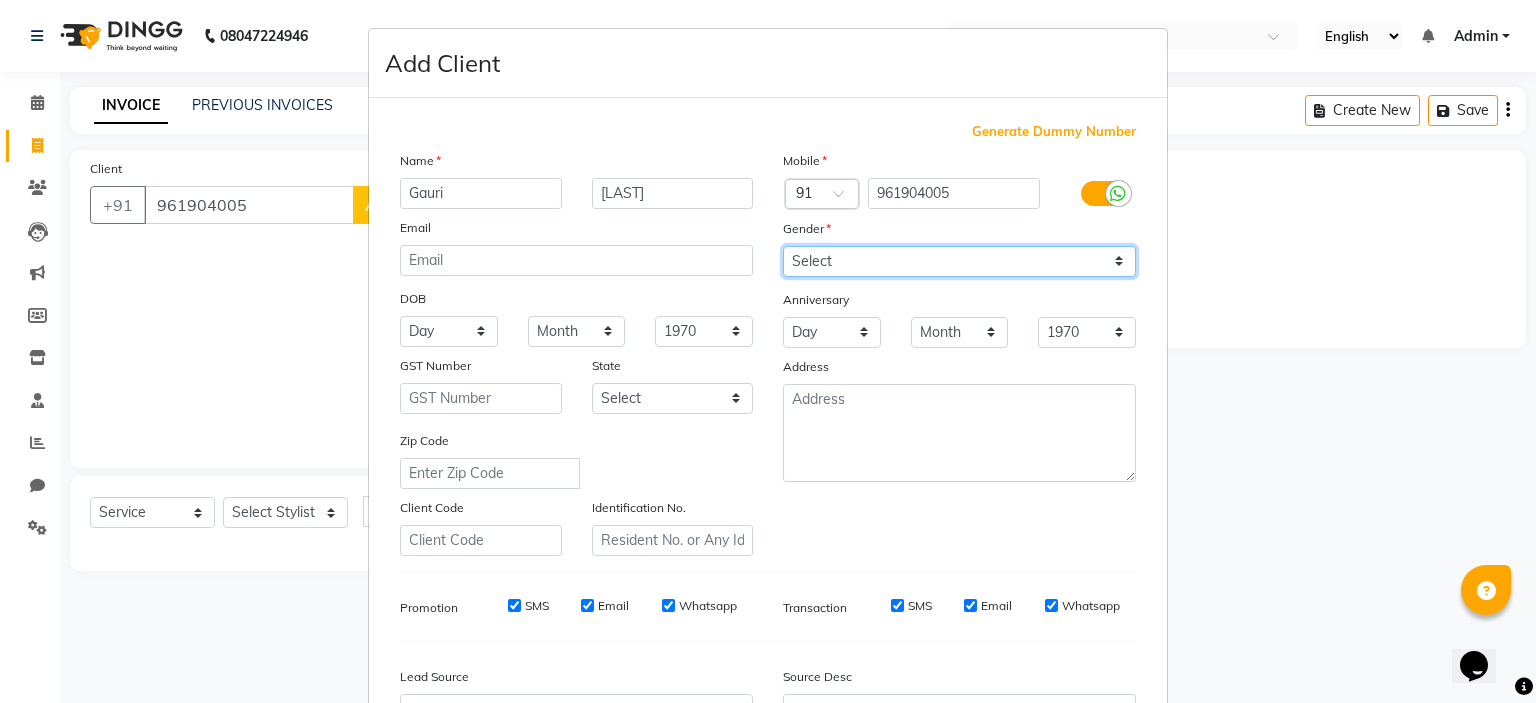 click on "Select Male Female Other Prefer Not To Say" at bounding box center (959, 261) 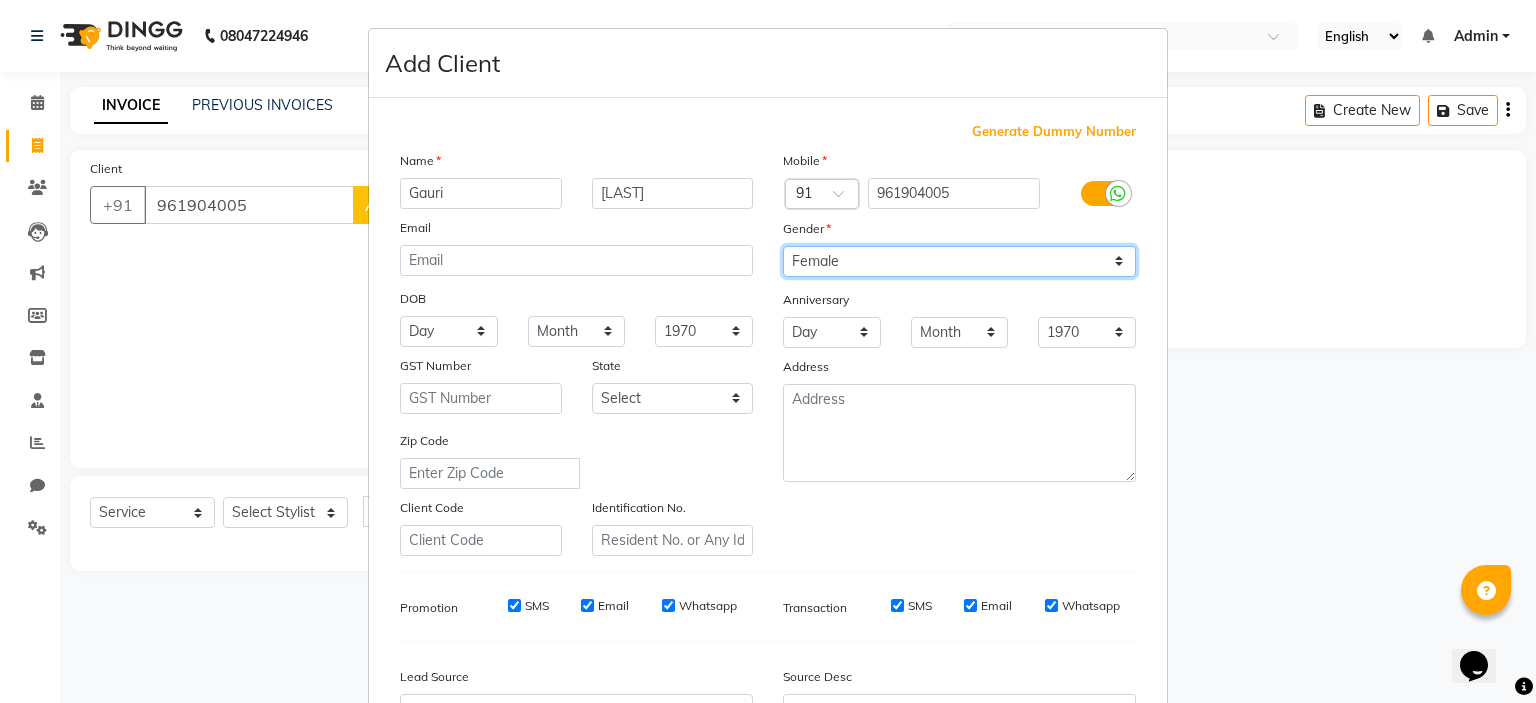 click on "Select Male Female Other Prefer Not To Say" at bounding box center (959, 261) 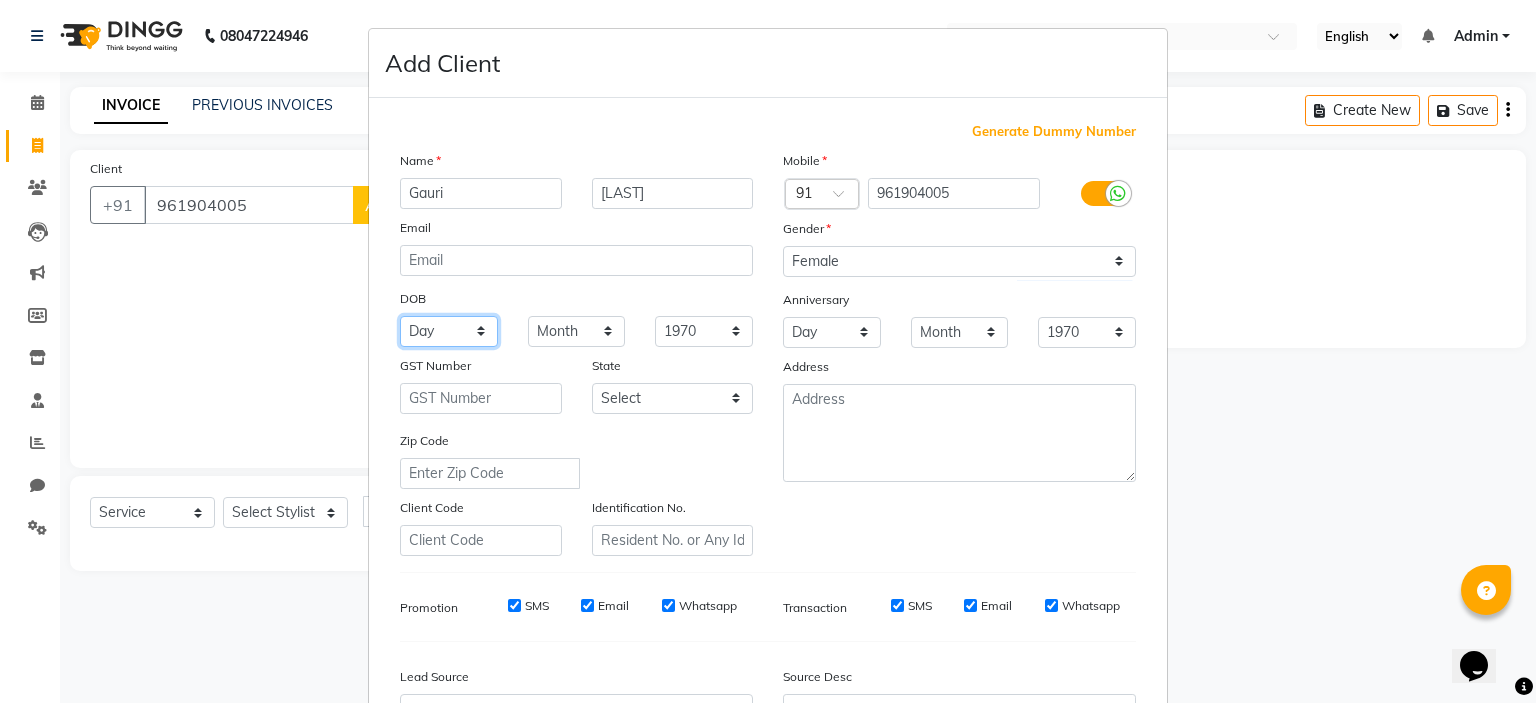 click on "Day 01 02 03 04 05 06 07 08 09 10 11 12 13 14 15 16 17 18 19 20 21 22 23 24 25 26 27 28 29 30 31" at bounding box center (449, 331) 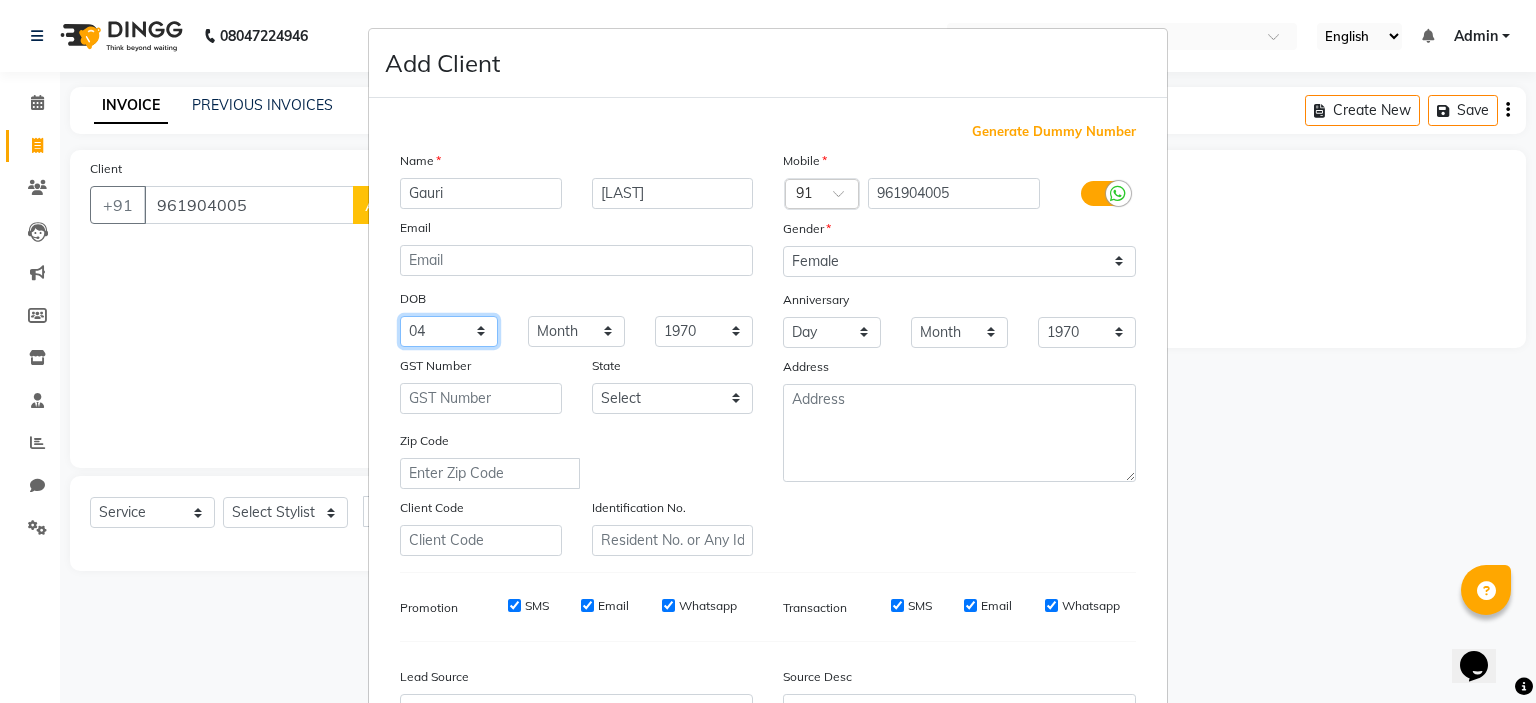 click on "Day 01 02 03 04 05 06 07 08 09 10 11 12 13 14 15 16 17 18 19 20 21 22 23 24 25 26 27 28 29 30 31" at bounding box center [449, 331] 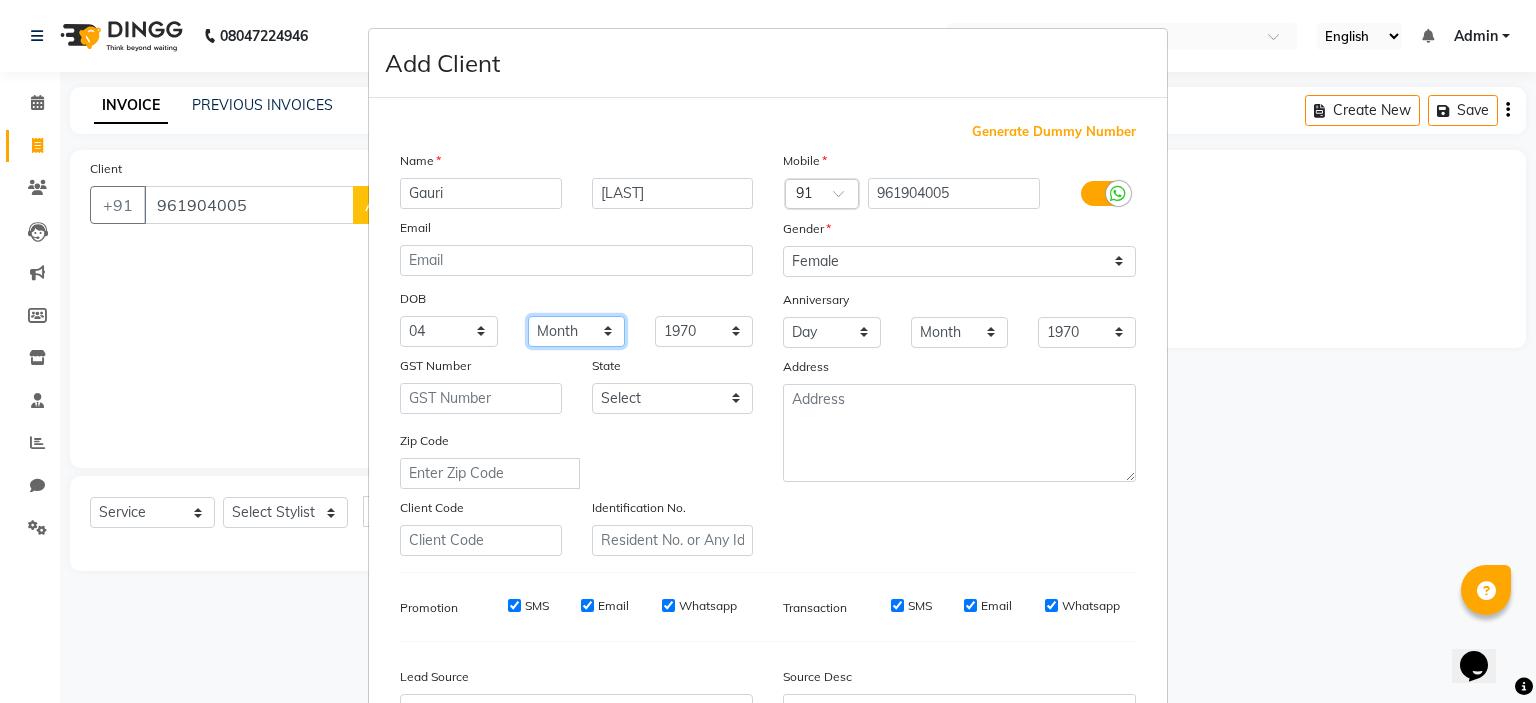 click on "Month January February March April May June July August September October November December" at bounding box center (577, 331) 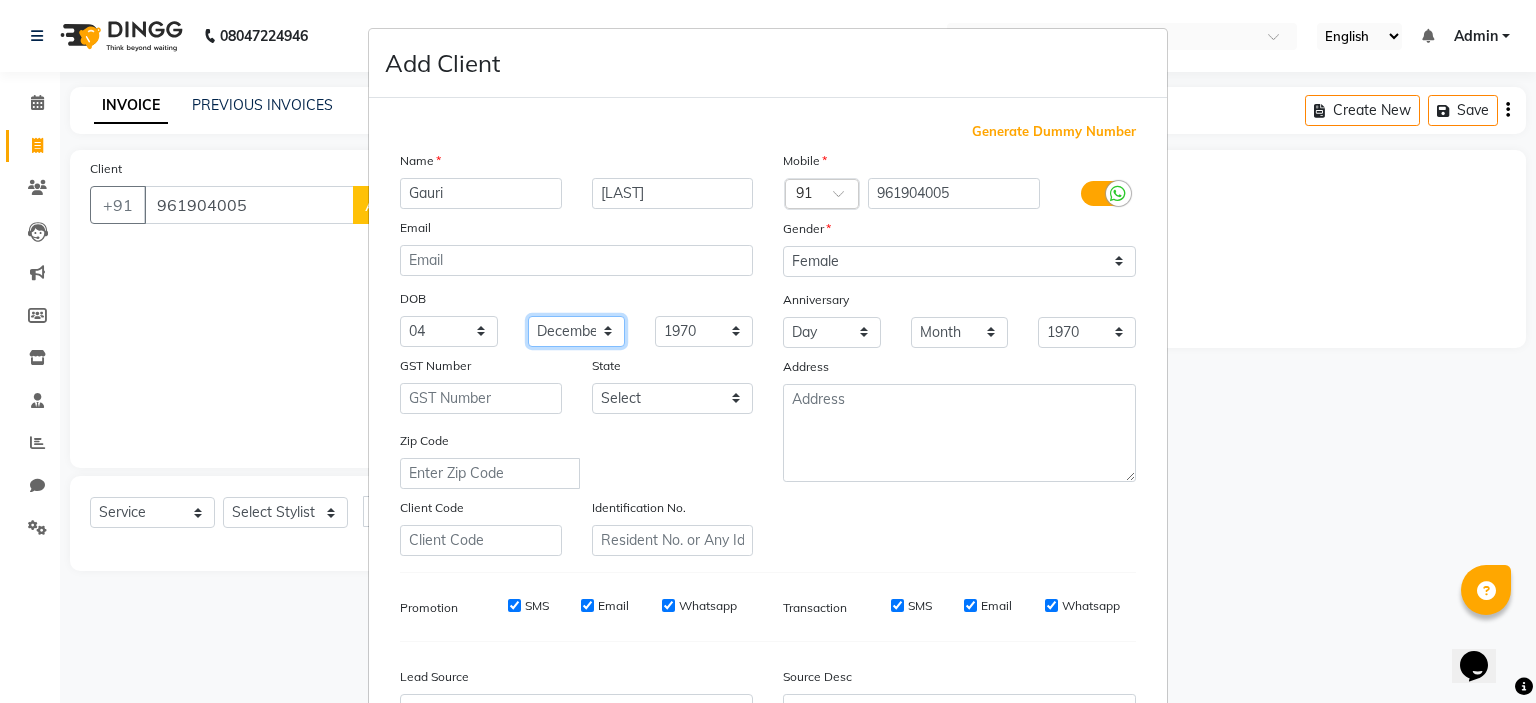 click on "Month January February March April May June July August September October November December" at bounding box center [577, 331] 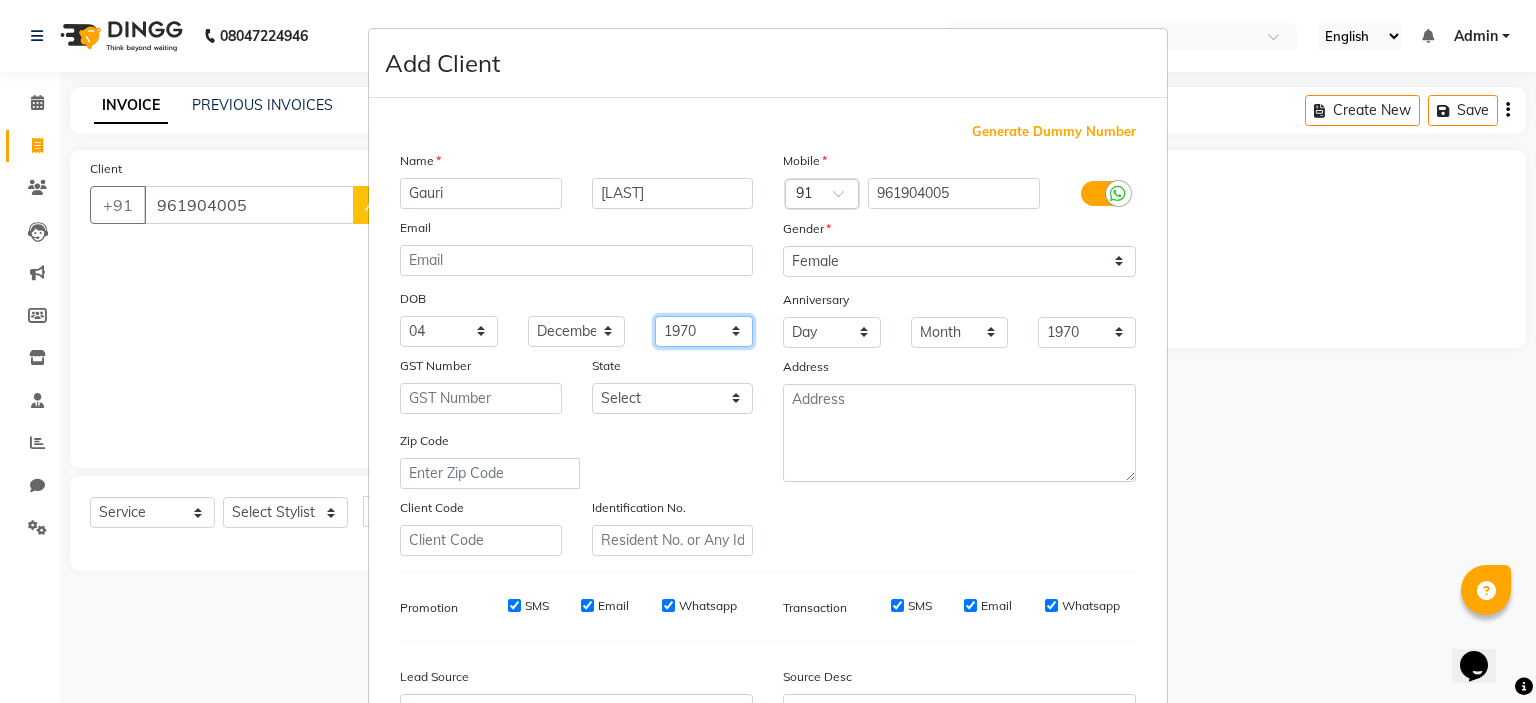 click on "1940 1941 1942 1943 1944 1945 1946 1947 1948 1949 1950 1951 1952 1953 1954 1955 1956 1957 1958 1959 1960 1961 1962 1963 1964 1965 1966 1967 1968 1969 1970 1971 1972 1973 1974 1975 1976 1977 1978 1979 1980 1981 1982 1983 1984 1985 1986 1987 1988 1989 1990 1991 1992 1993 1994 1995 1996 1997 1998 1999 2000 2001 2002 2003 2004 2005 2006 2007 2008 2009 2010 2011 2012 2013 2014 2015 2016 2017 2018 2019 2020 2021 2022 2023 2024" at bounding box center (704, 331) 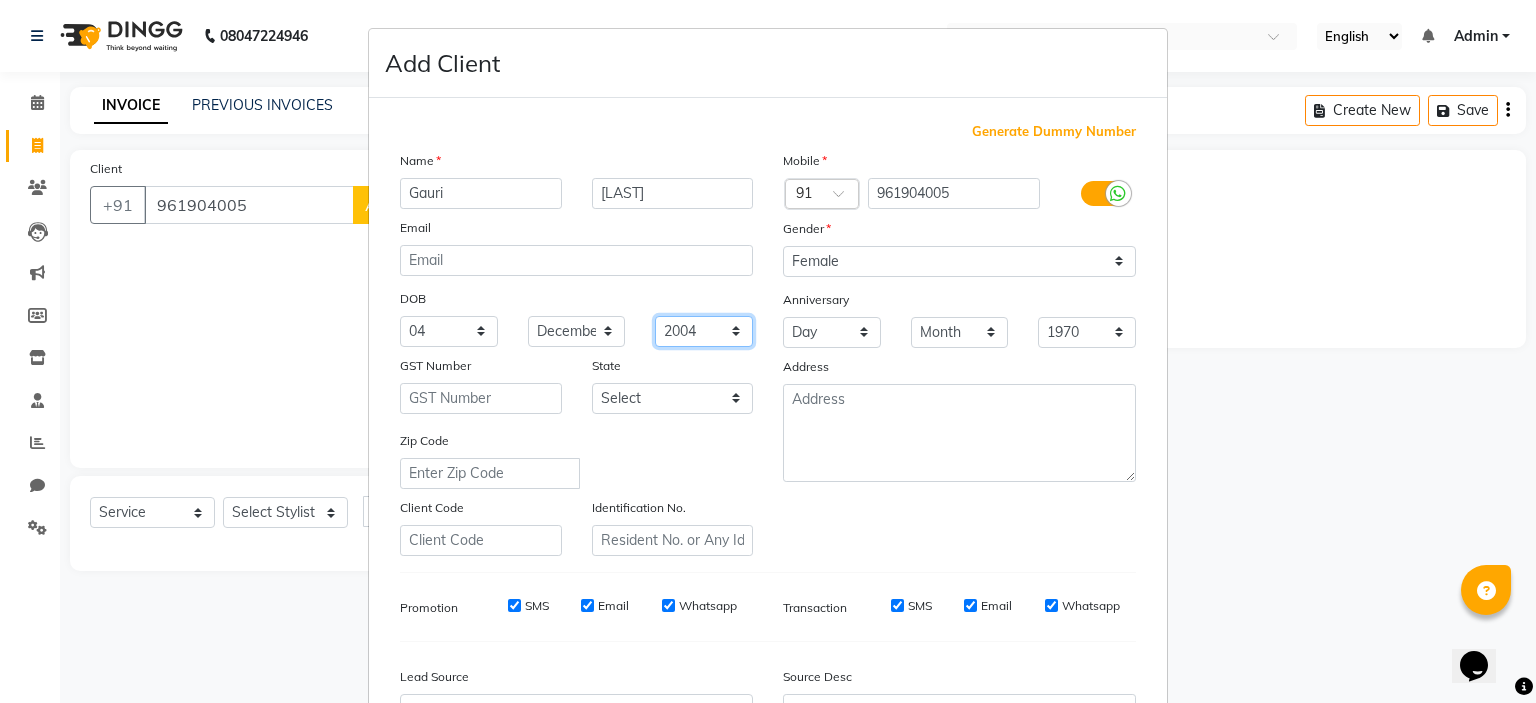 click on "1940 1941 1942 1943 1944 1945 1946 1947 1948 1949 1950 1951 1952 1953 1954 1955 1956 1957 1958 1959 1960 1961 1962 1963 1964 1965 1966 1967 1968 1969 1970 1971 1972 1973 1974 1975 1976 1977 1978 1979 1980 1981 1982 1983 1984 1985 1986 1987 1988 1989 1990 1991 1992 1993 1994 1995 1996 1997 1998 1999 2000 2001 2002 2003 2004 2005 2006 2007 2008 2009 2010 2011 2012 2013 2014 2015 2016 2017 2018 2019 2020 2021 2022 2023 2024" at bounding box center [704, 331] 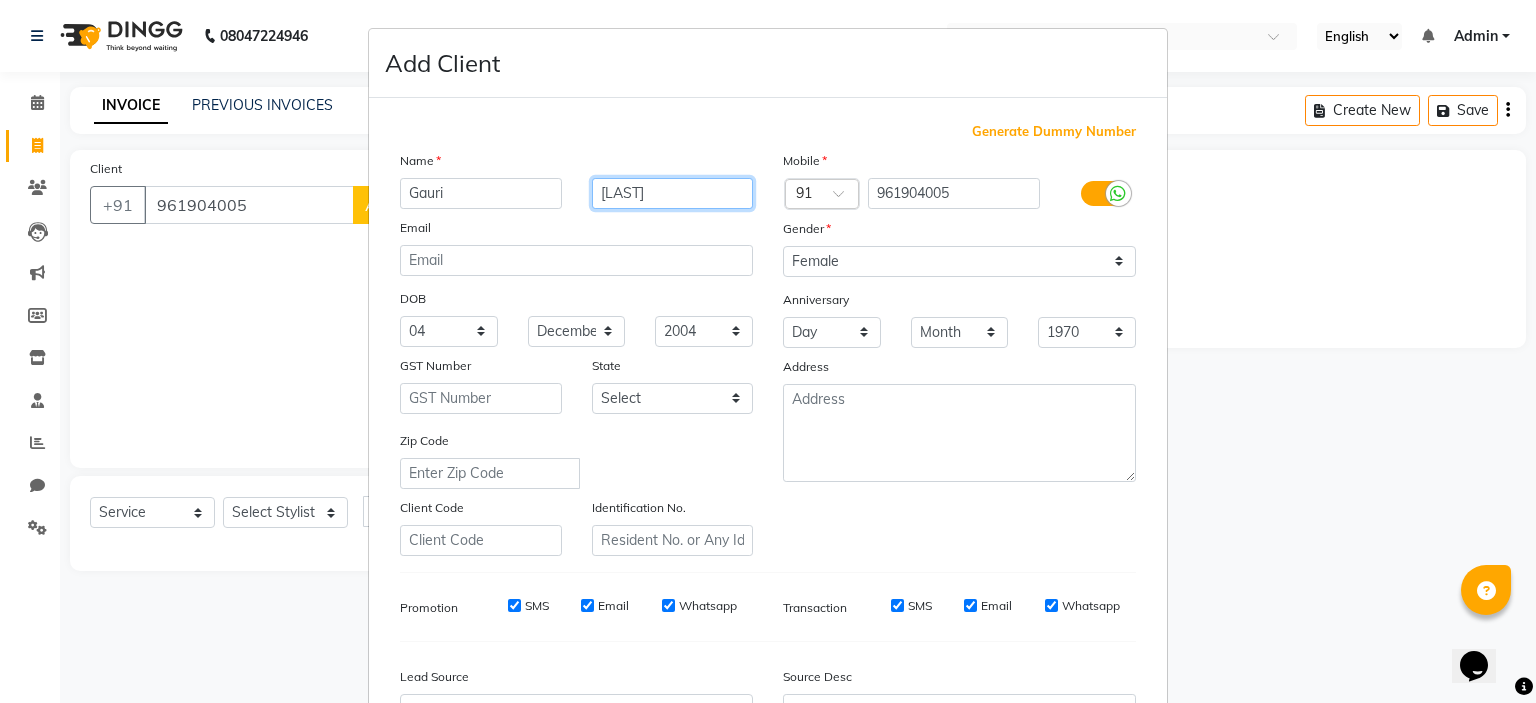 click on "[LAST]" at bounding box center [673, 193] 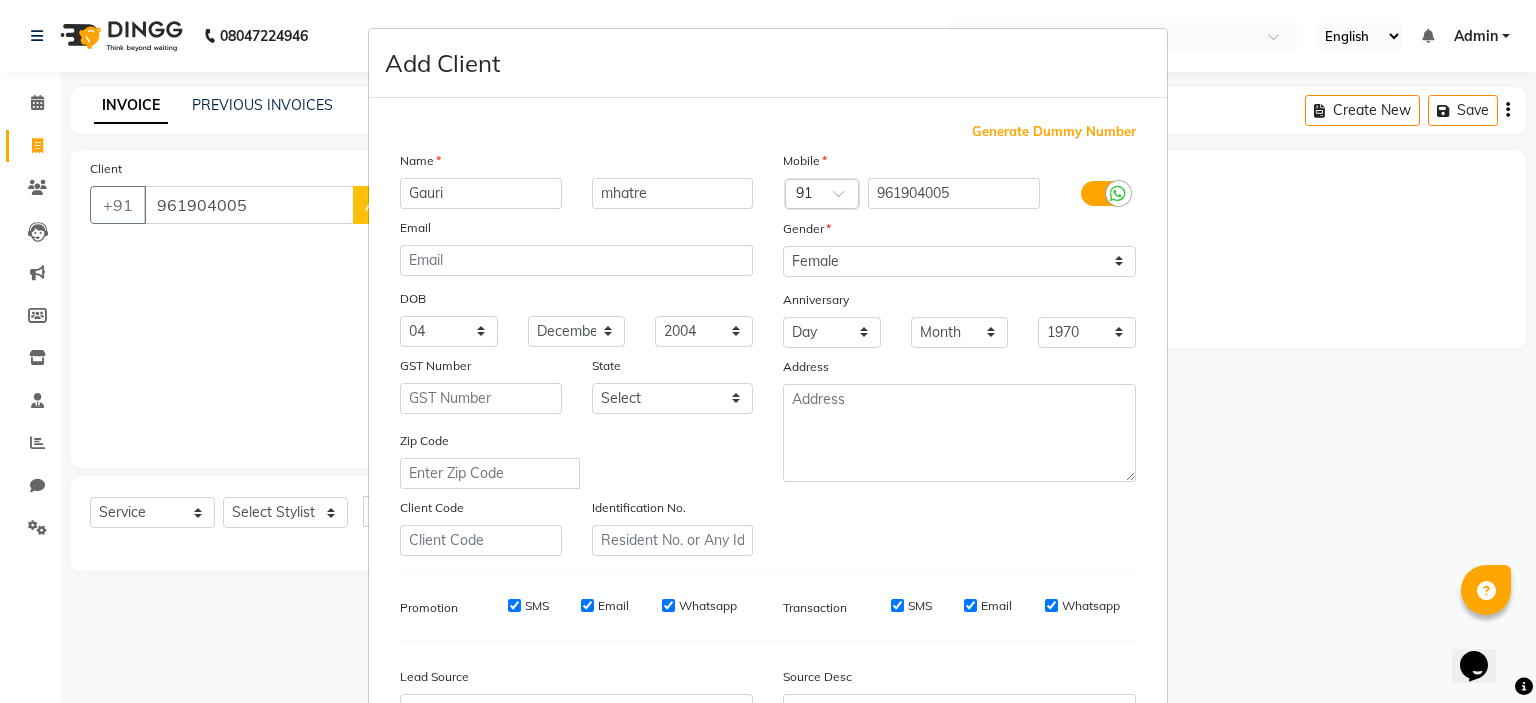 click on "Email" at bounding box center (576, 231) 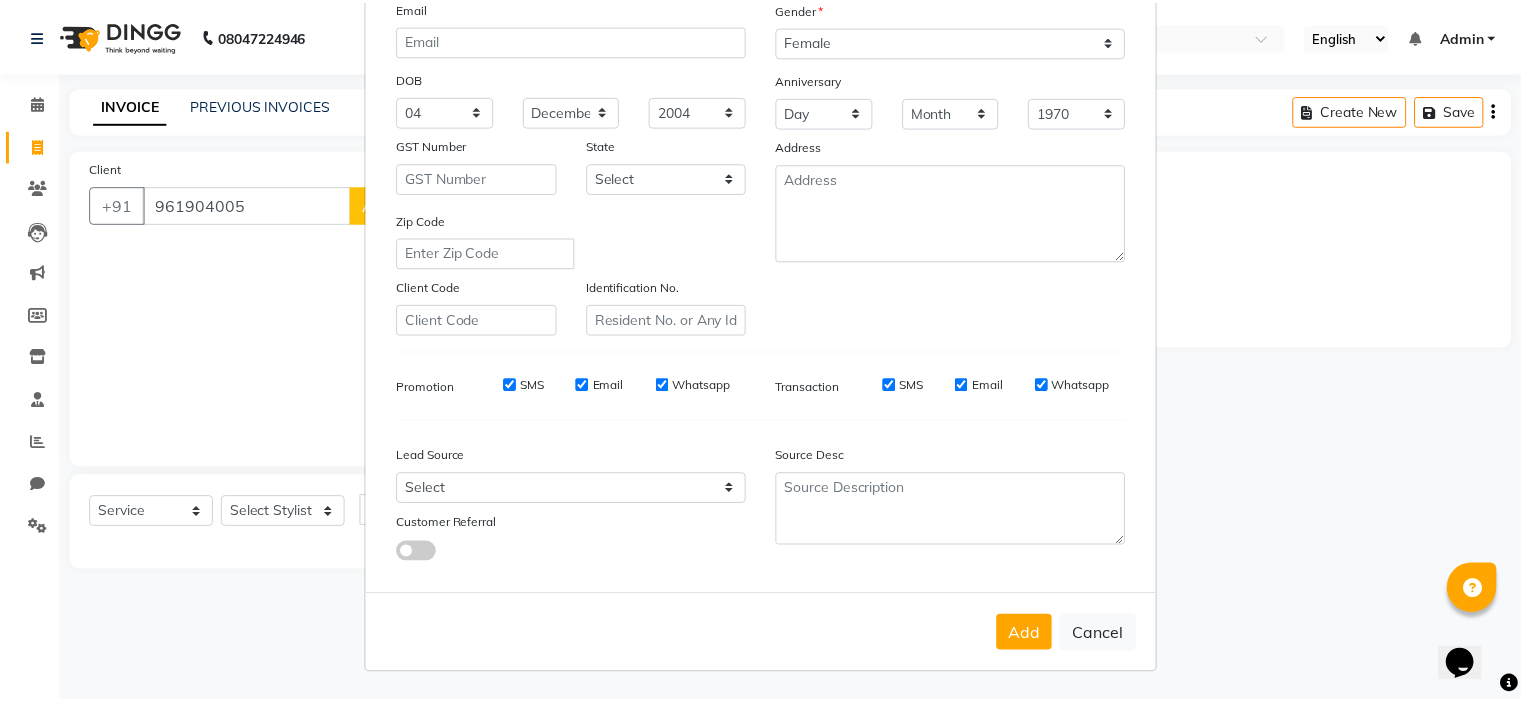 scroll, scrollTop: 229, scrollLeft: 0, axis: vertical 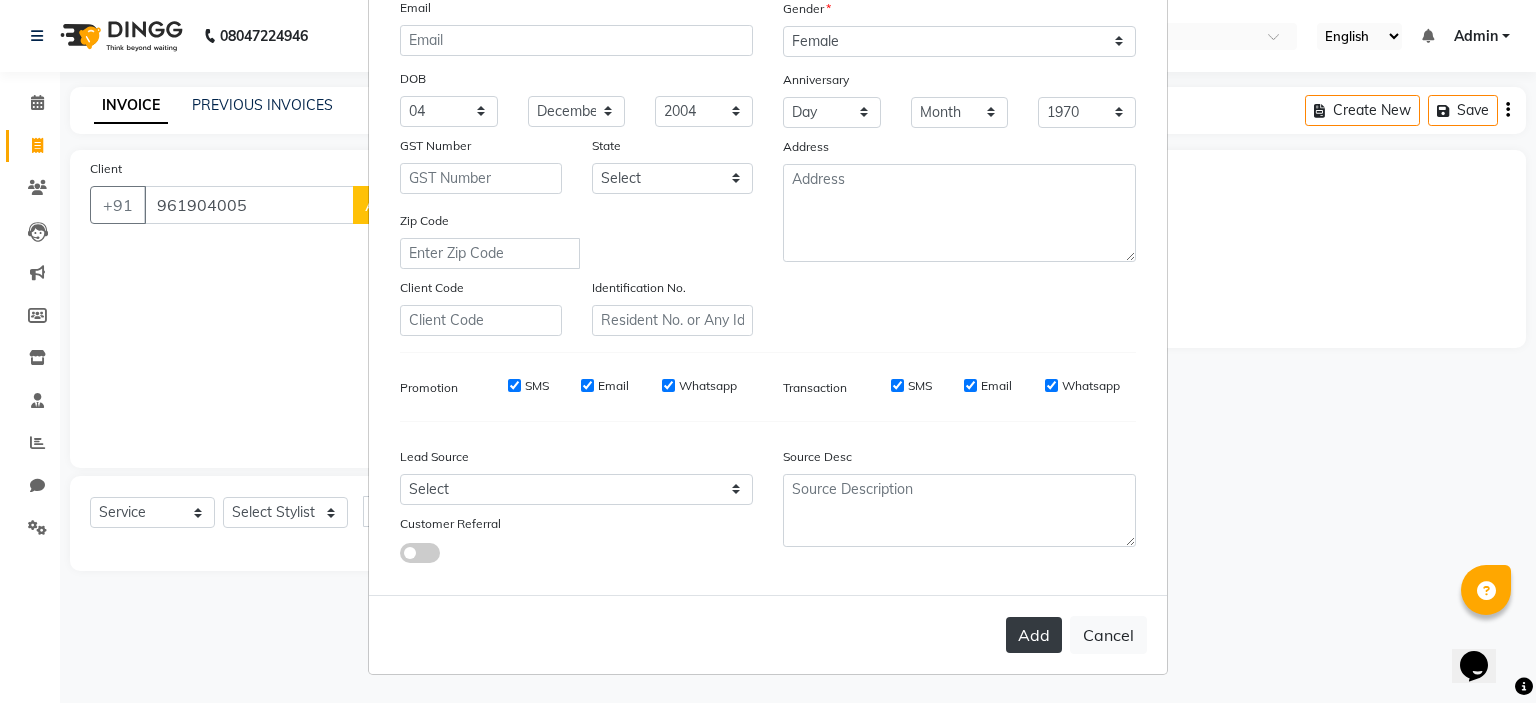 click on "Add" at bounding box center (1034, 635) 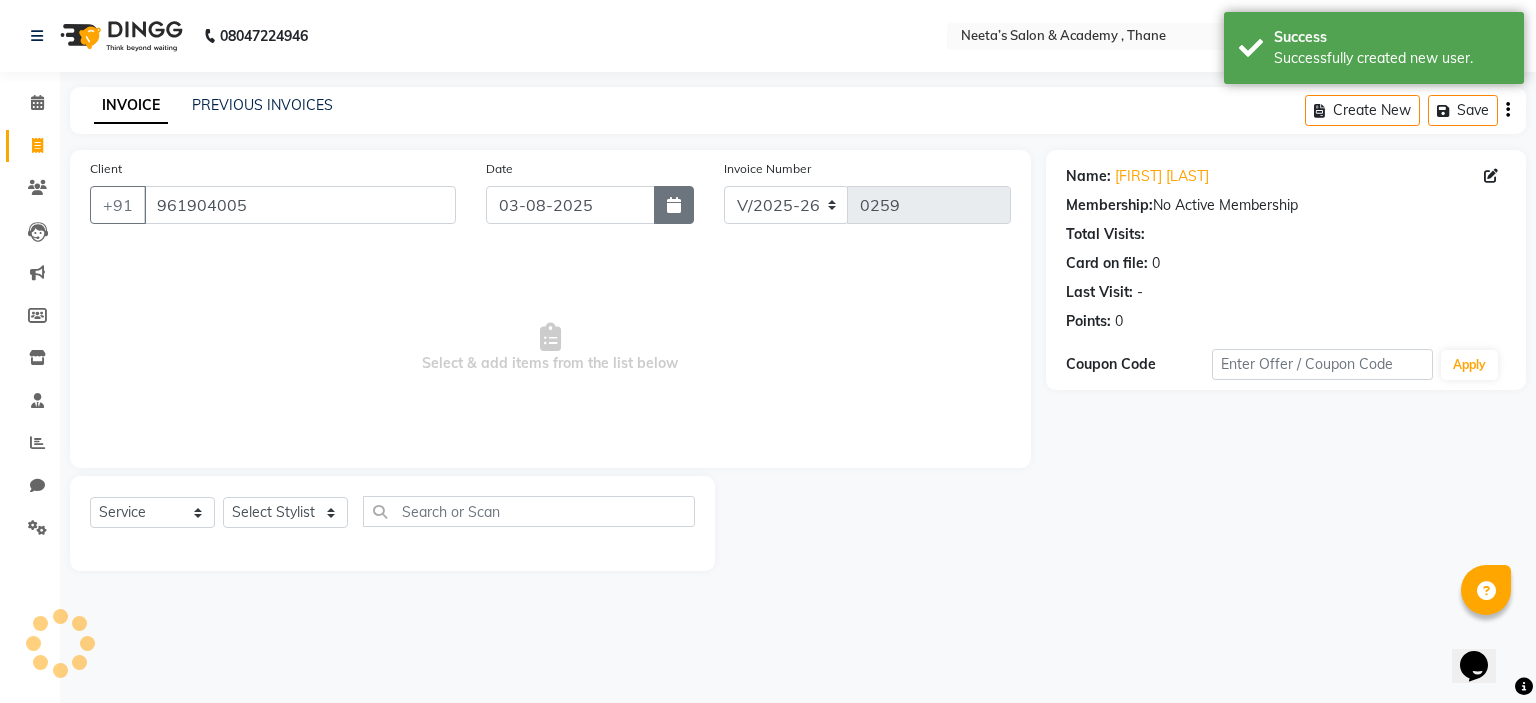 click 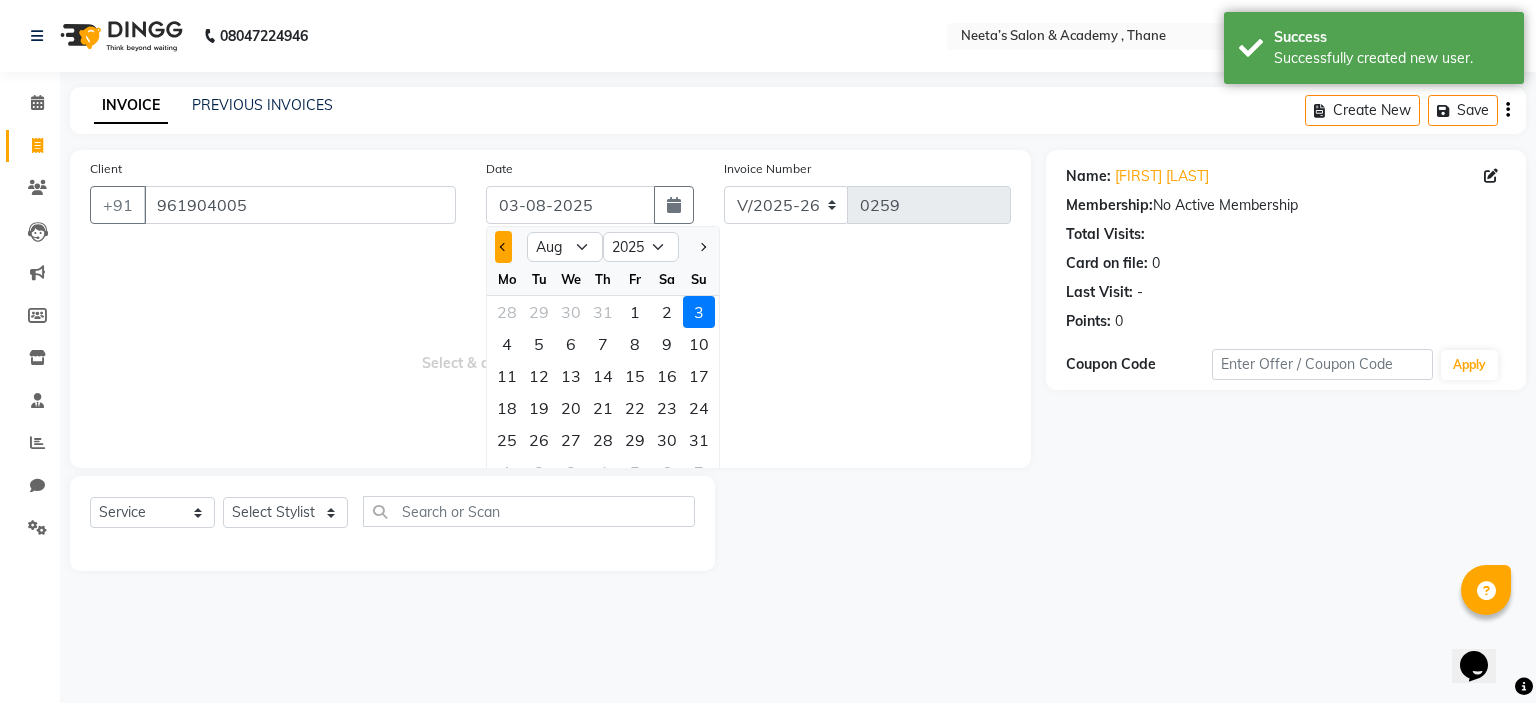 click 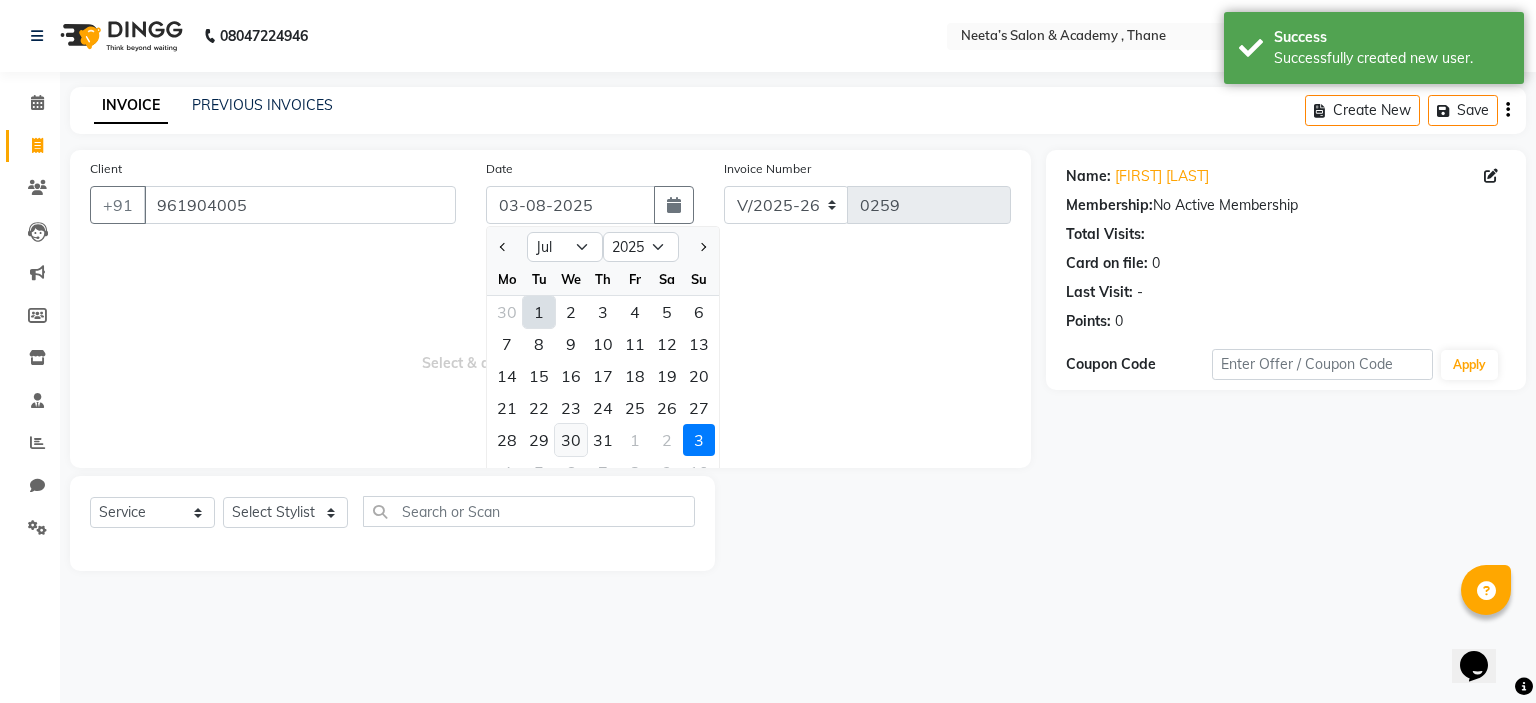 click on "30" 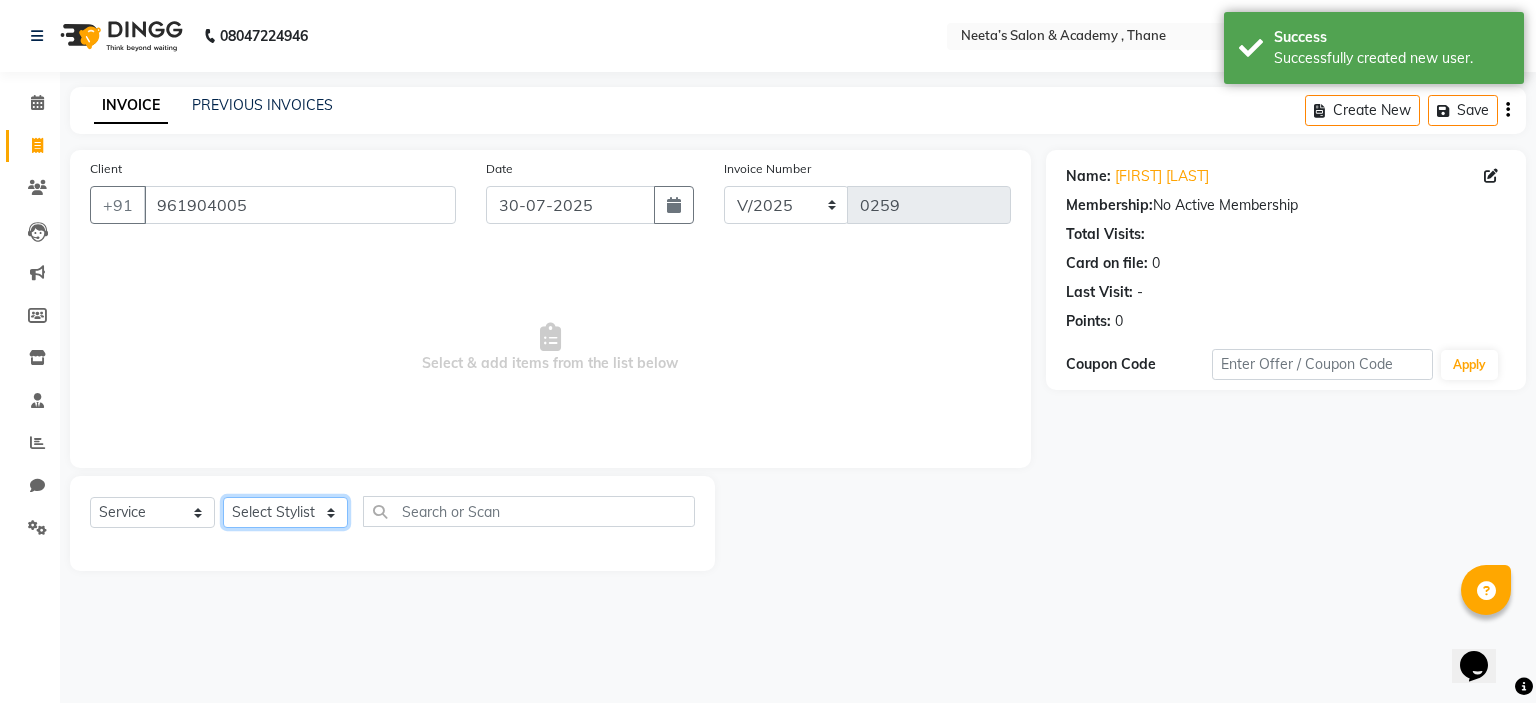 click on "Select Stylist  [NAME] (Owner) [NAME] [NAME] [NAME] [NAME] [NAME] [NAME] [NAME] [NAME]" 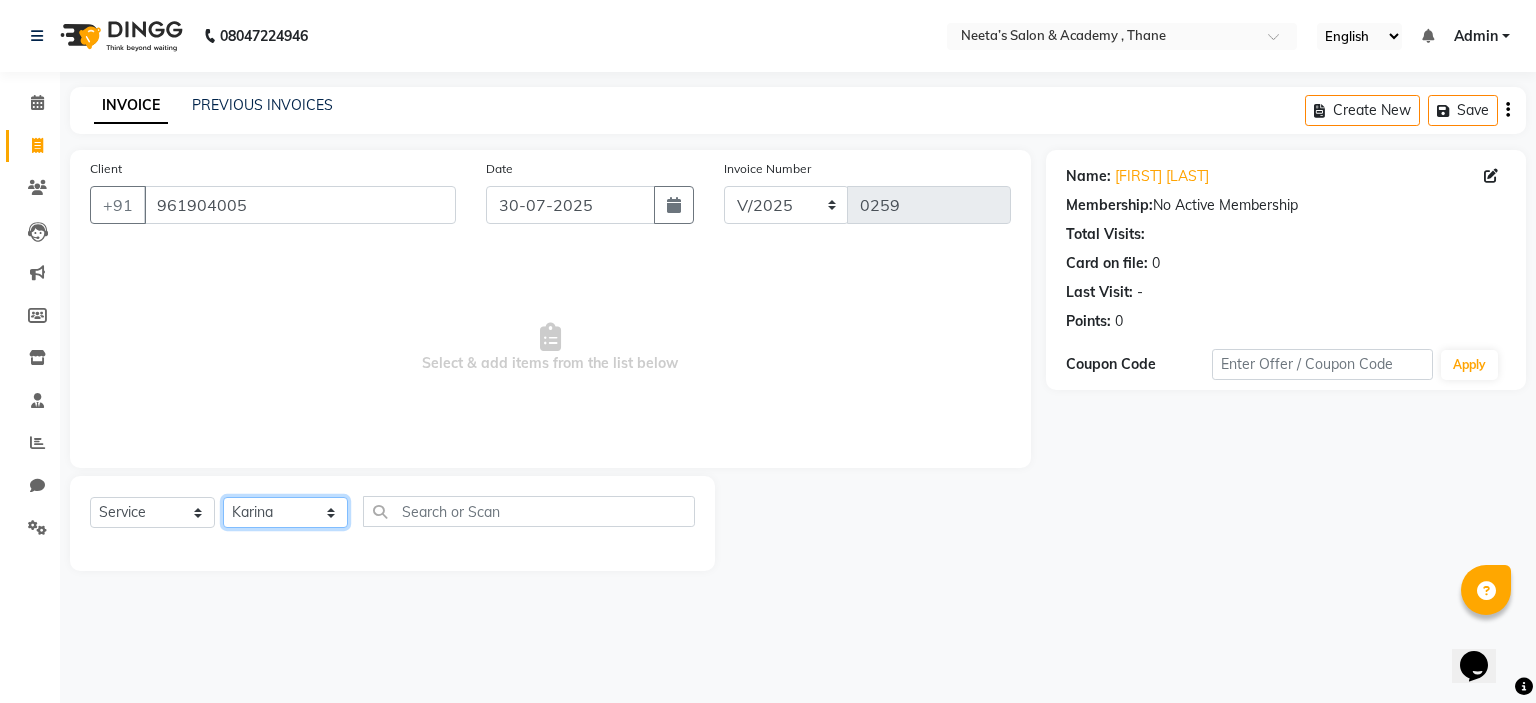 click on "Select Stylist  [NAME] (Owner) [NAME] [NAME] [NAME] [NAME] [NAME] [NAME] [NAME] [NAME]" 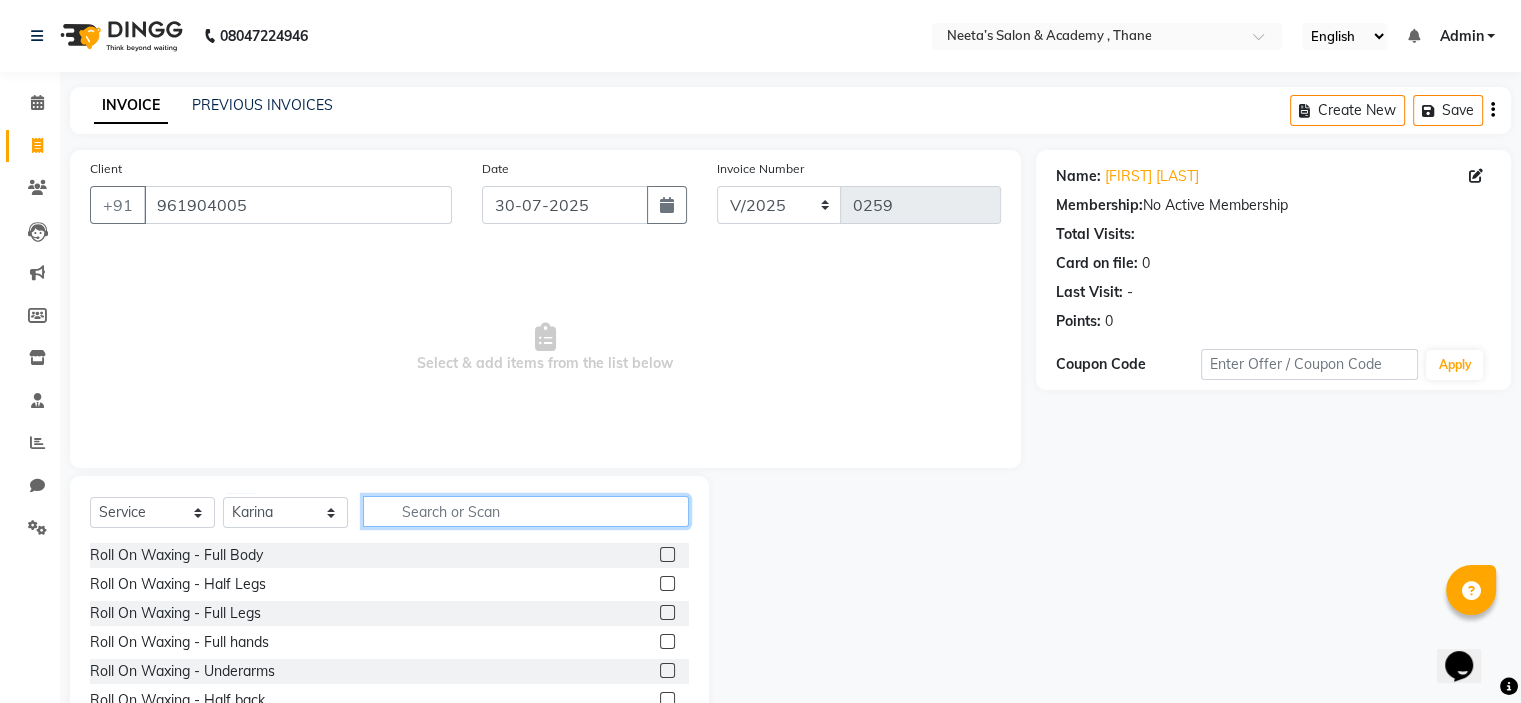 click 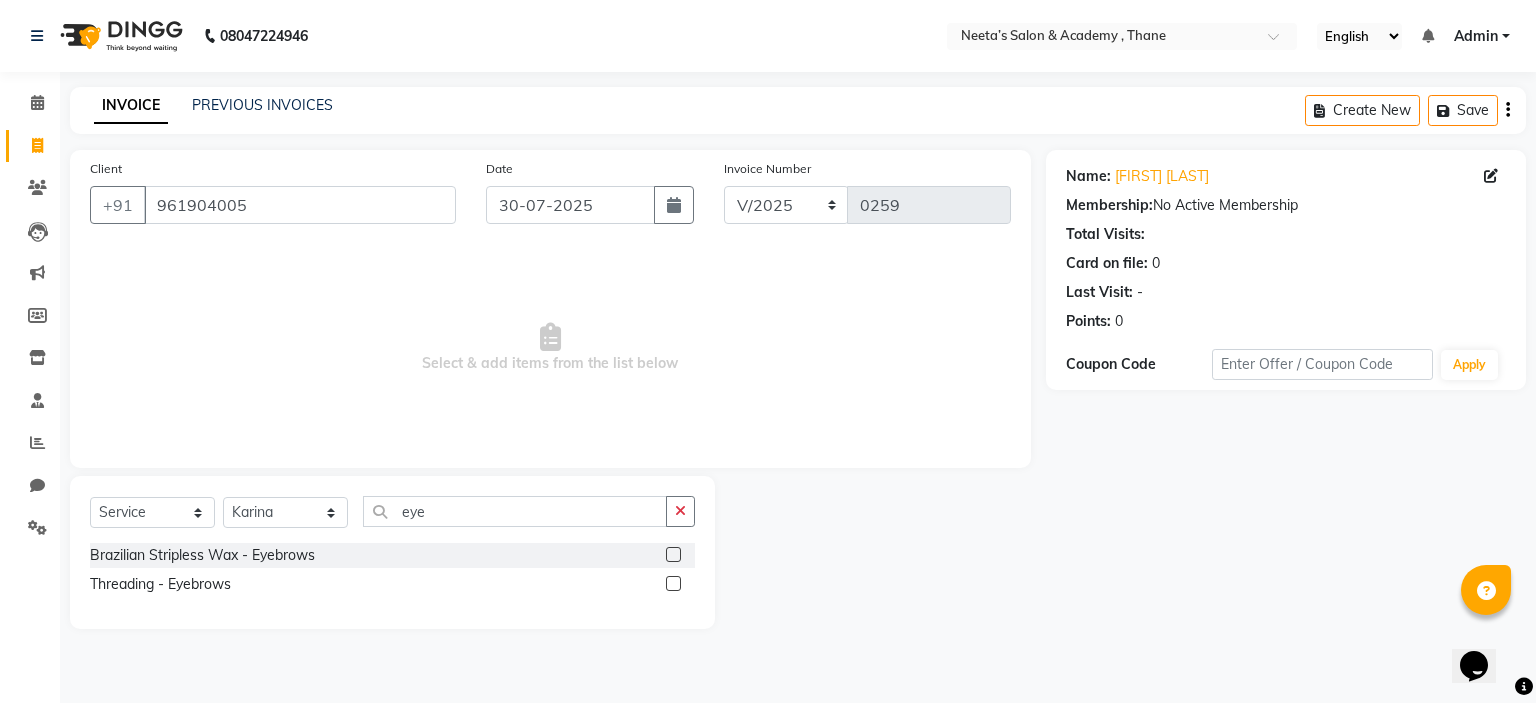 click 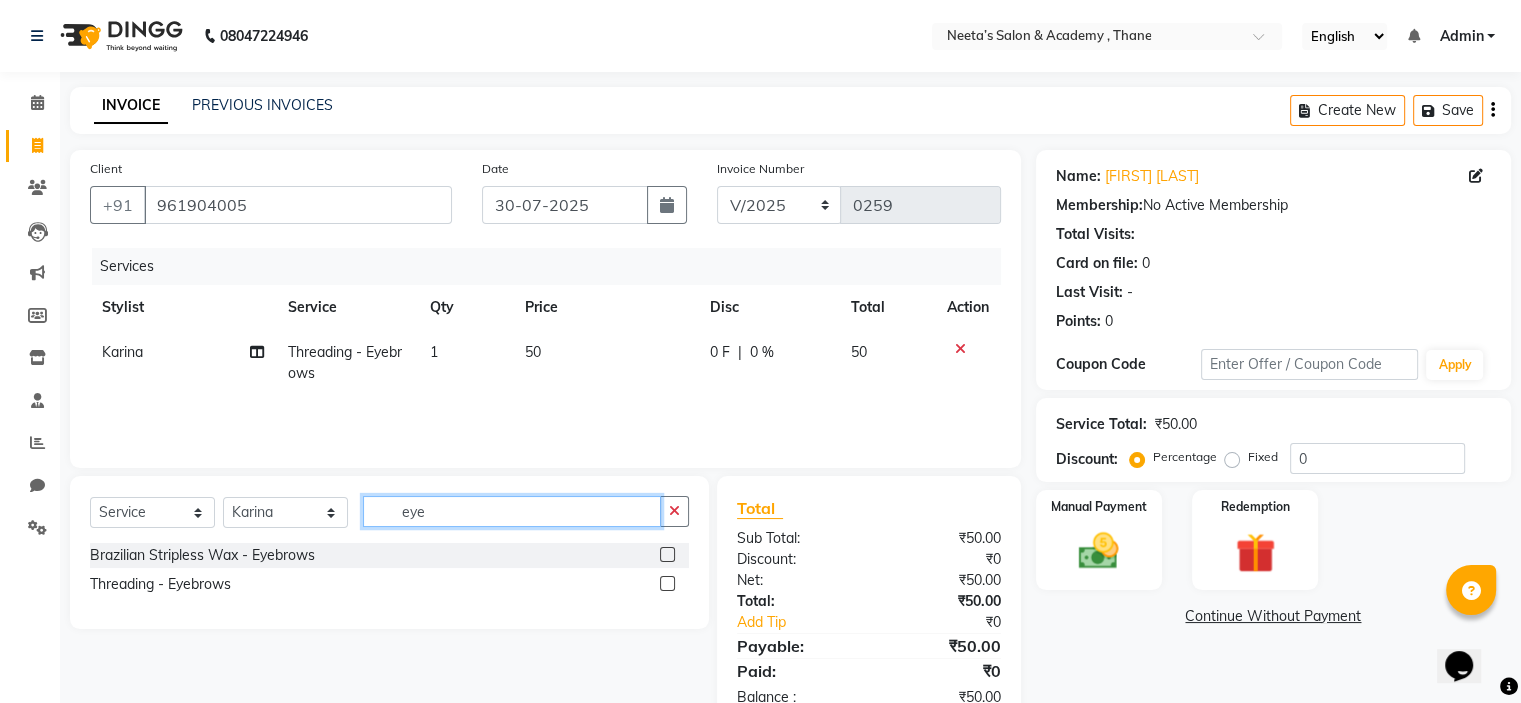 click on "eye" 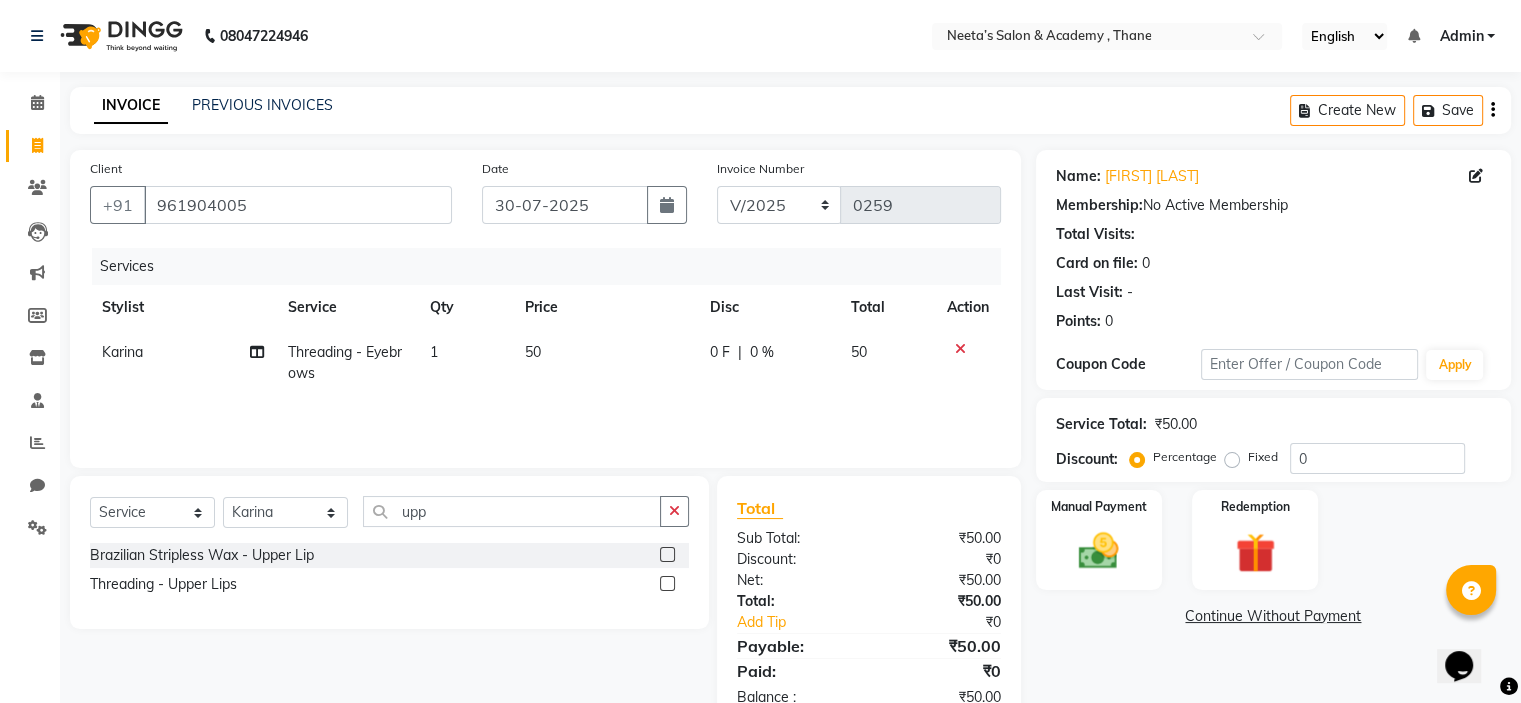 click 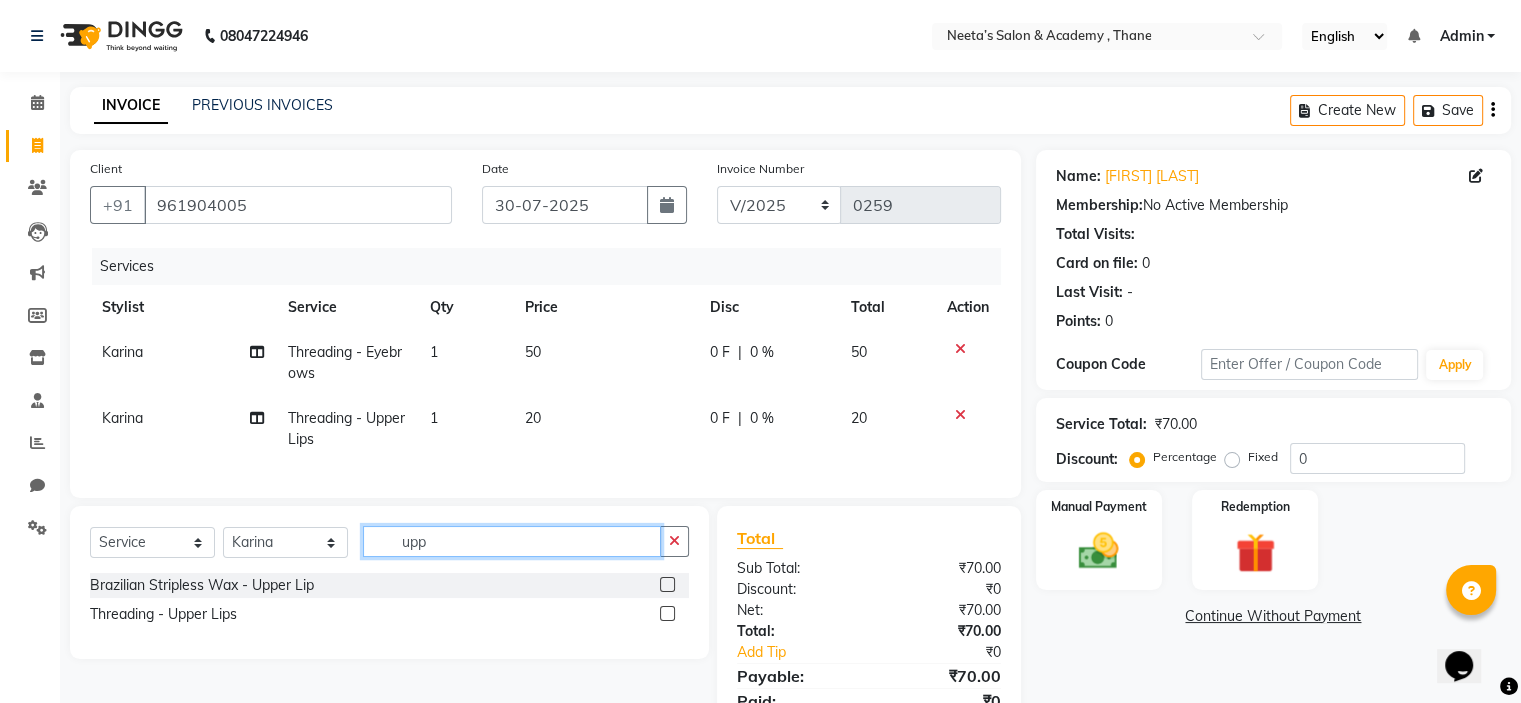 click on "upp" 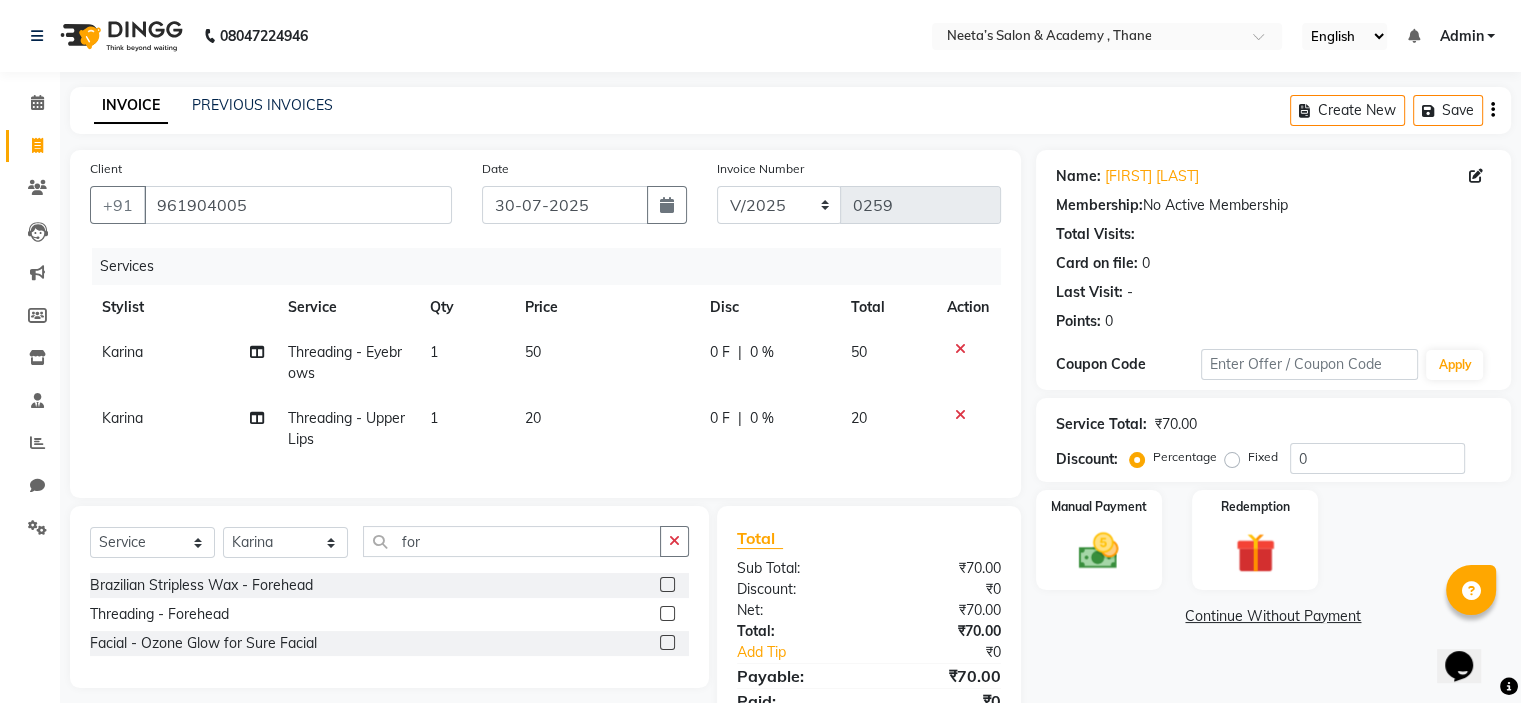 click 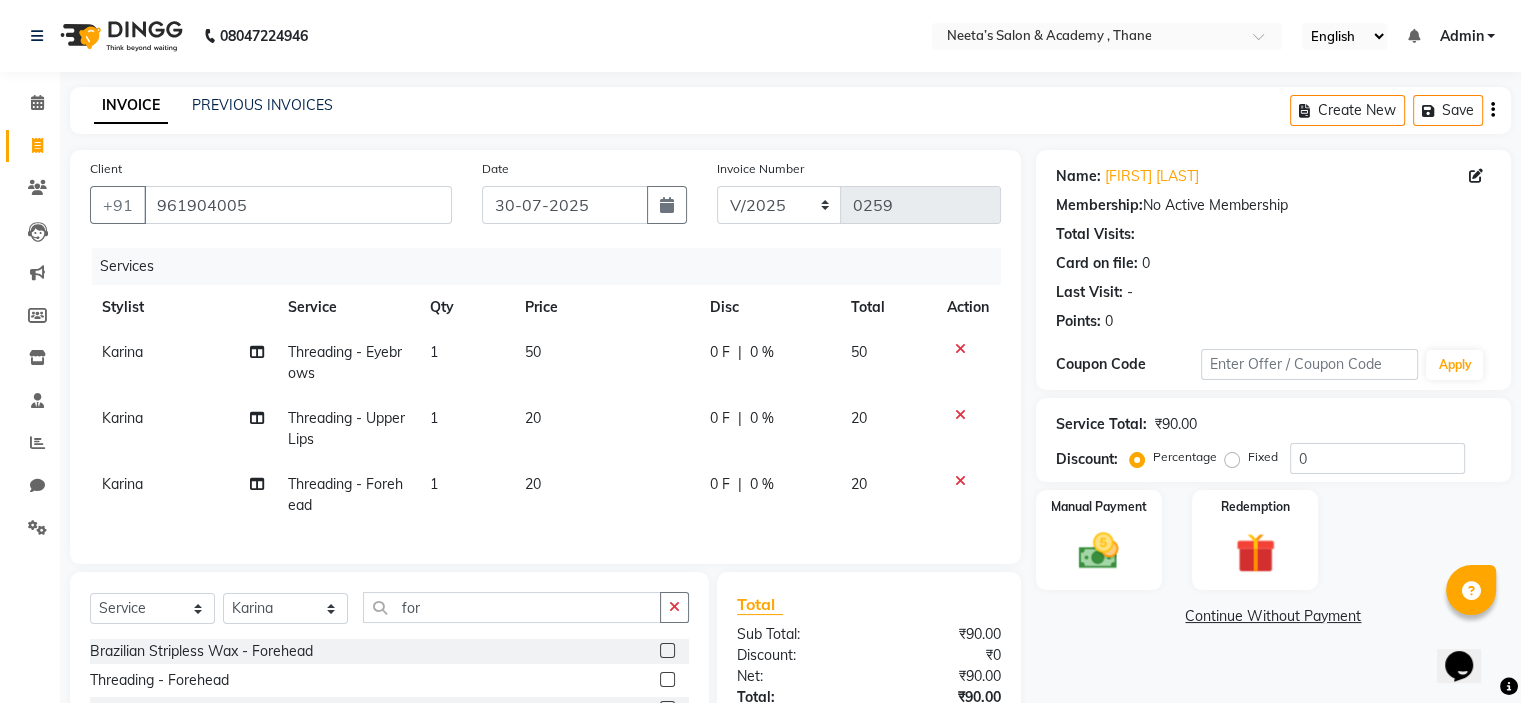 click 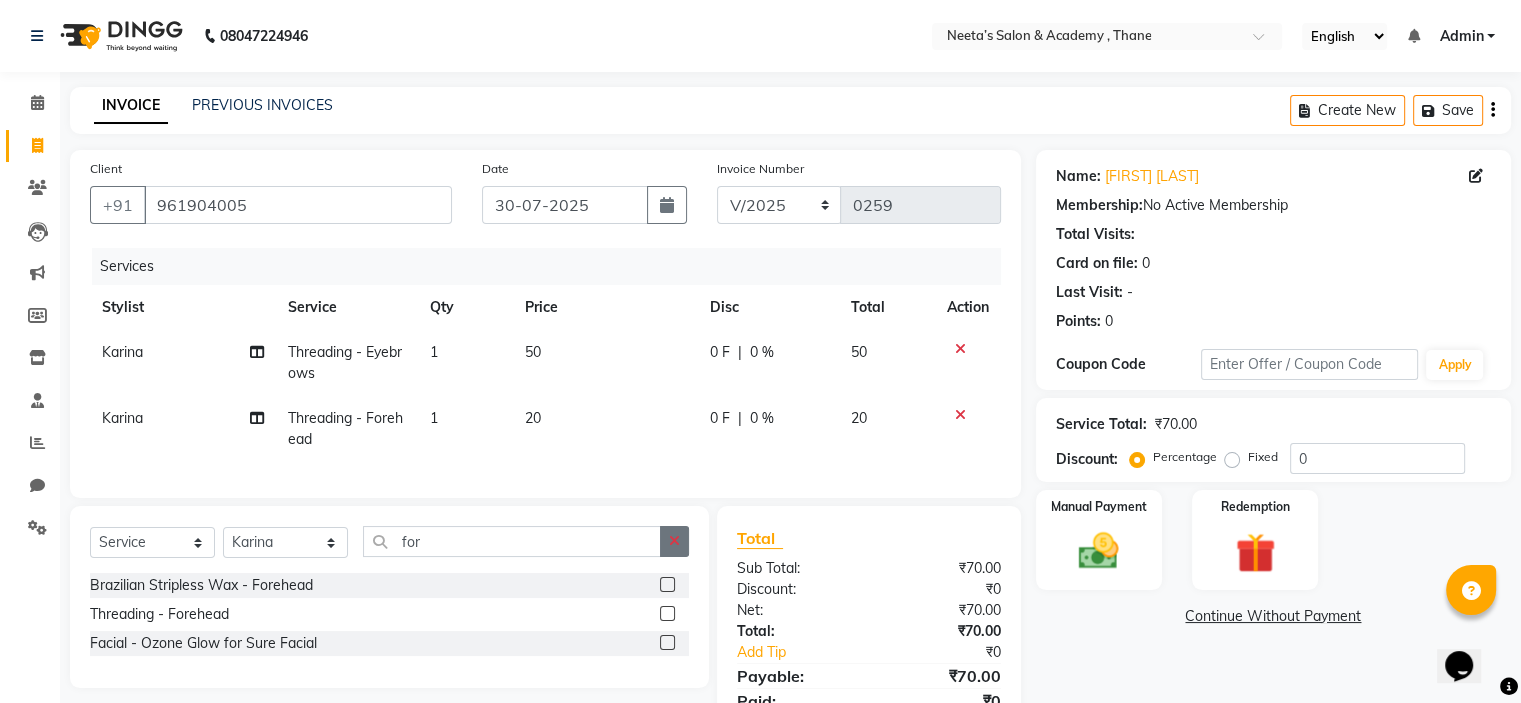 click 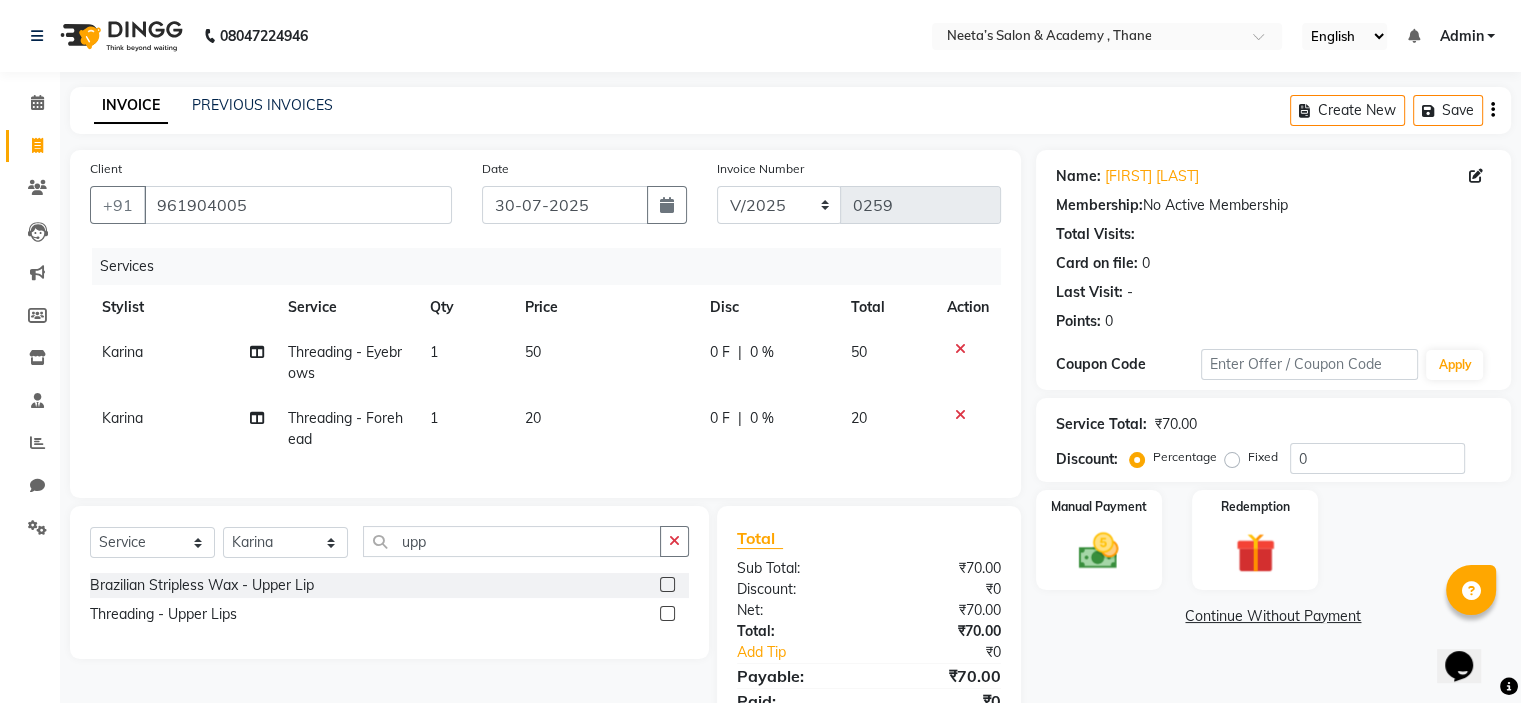 click 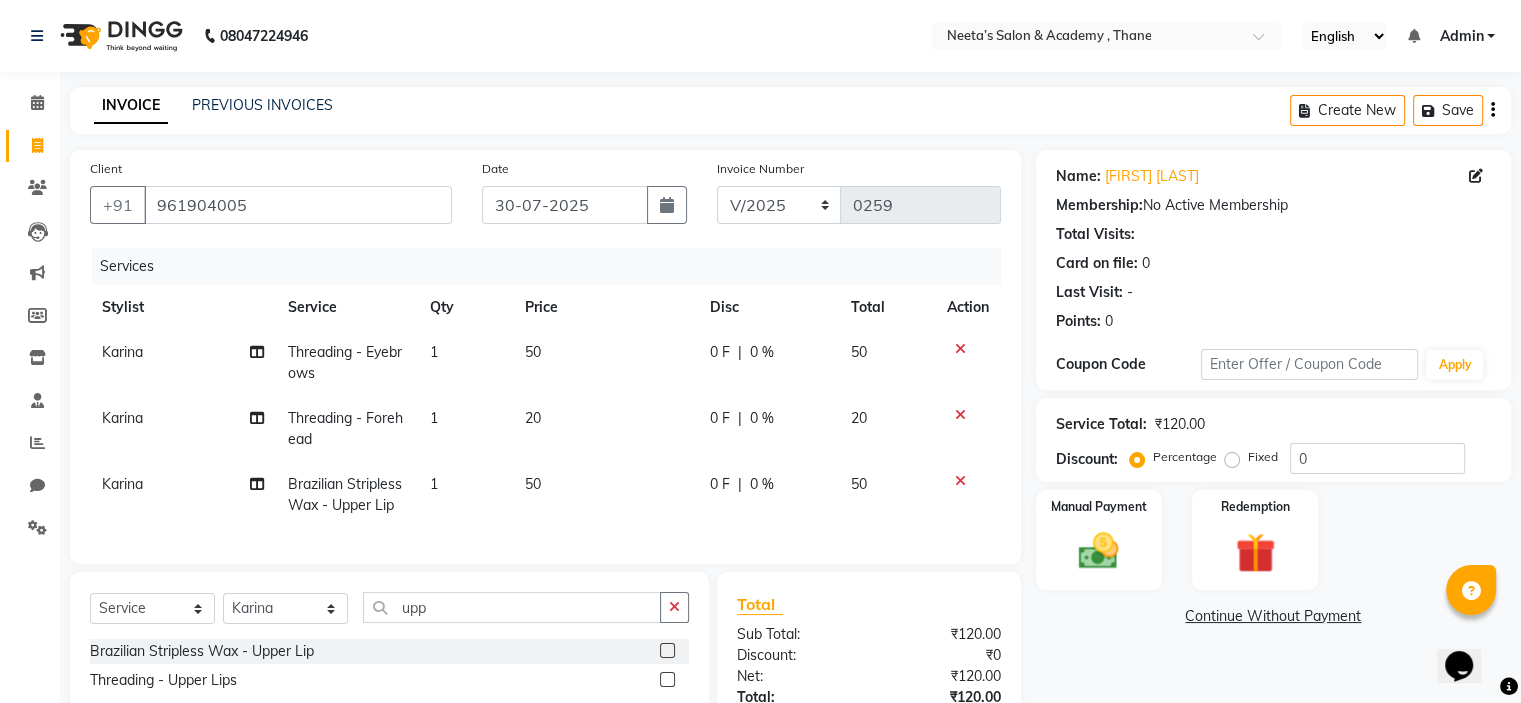 scroll, scrollTop: 108, scrollLeft: 0, axis: vertical 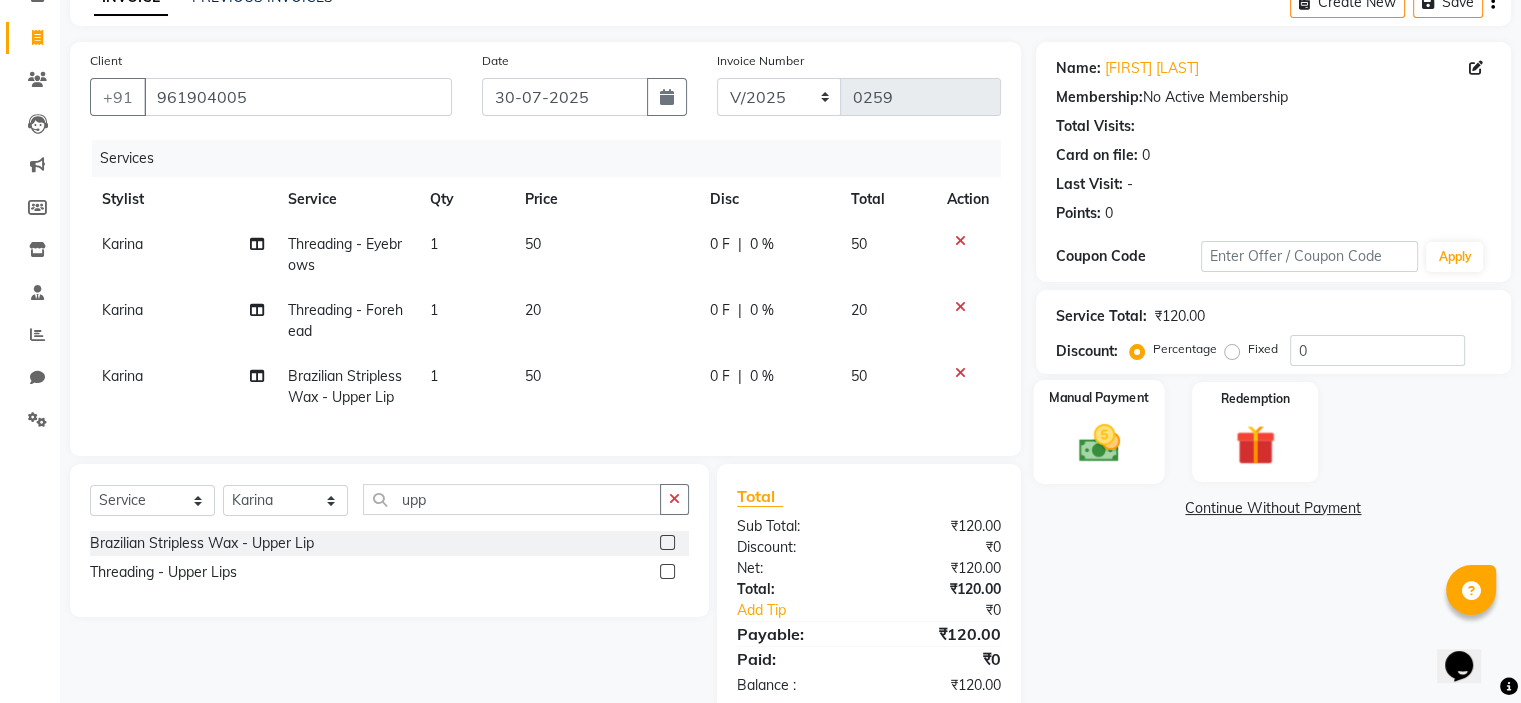 click 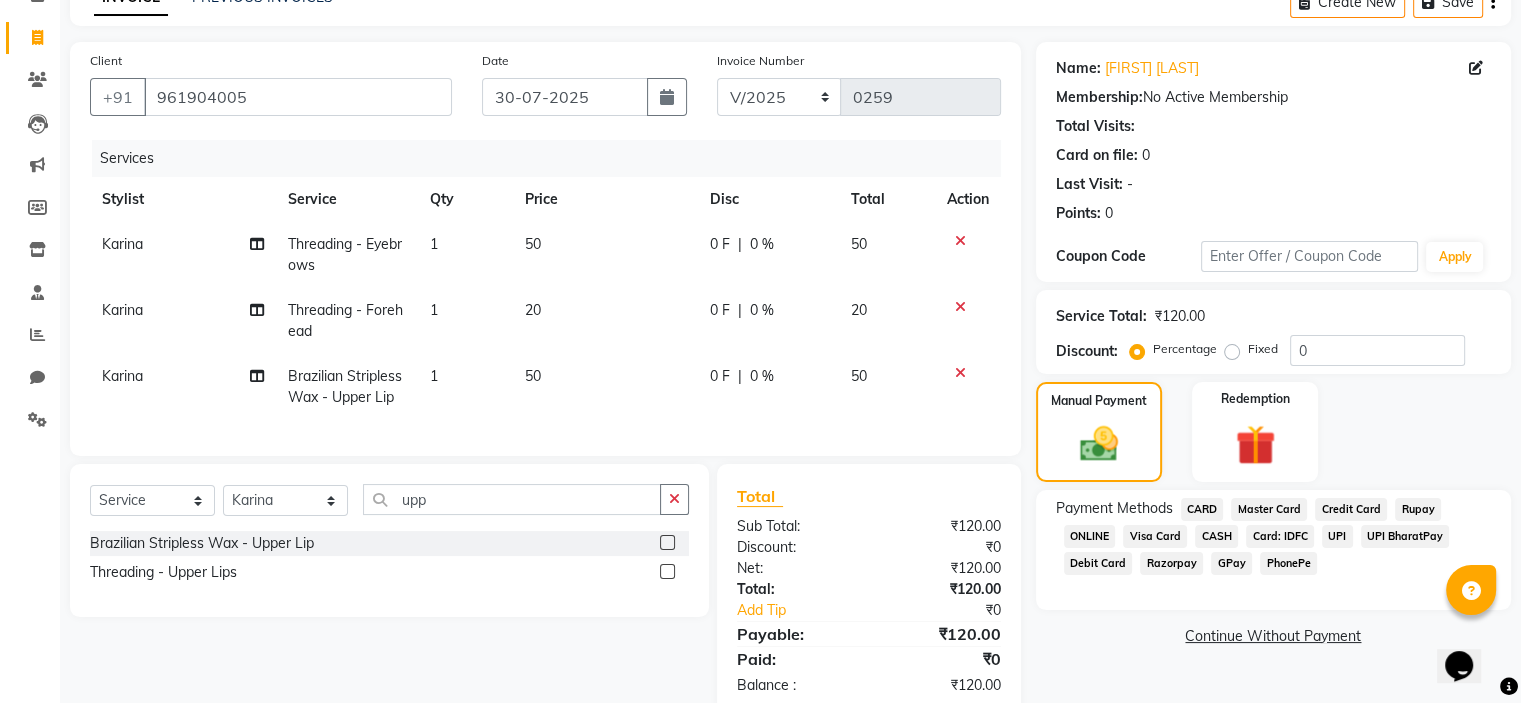 click on "GPay" 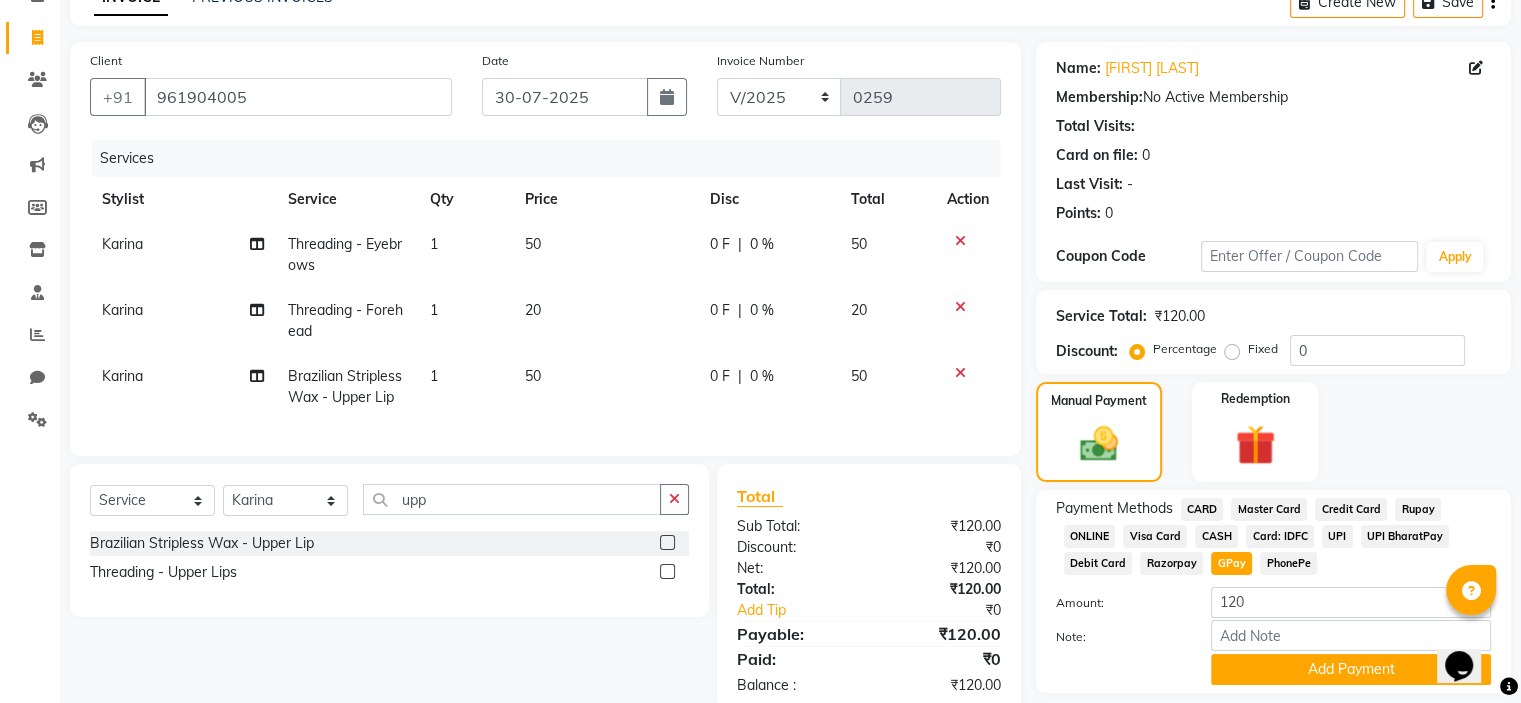 scroll, scrollTop: 172, scrollLeft: 0, axis: vertical 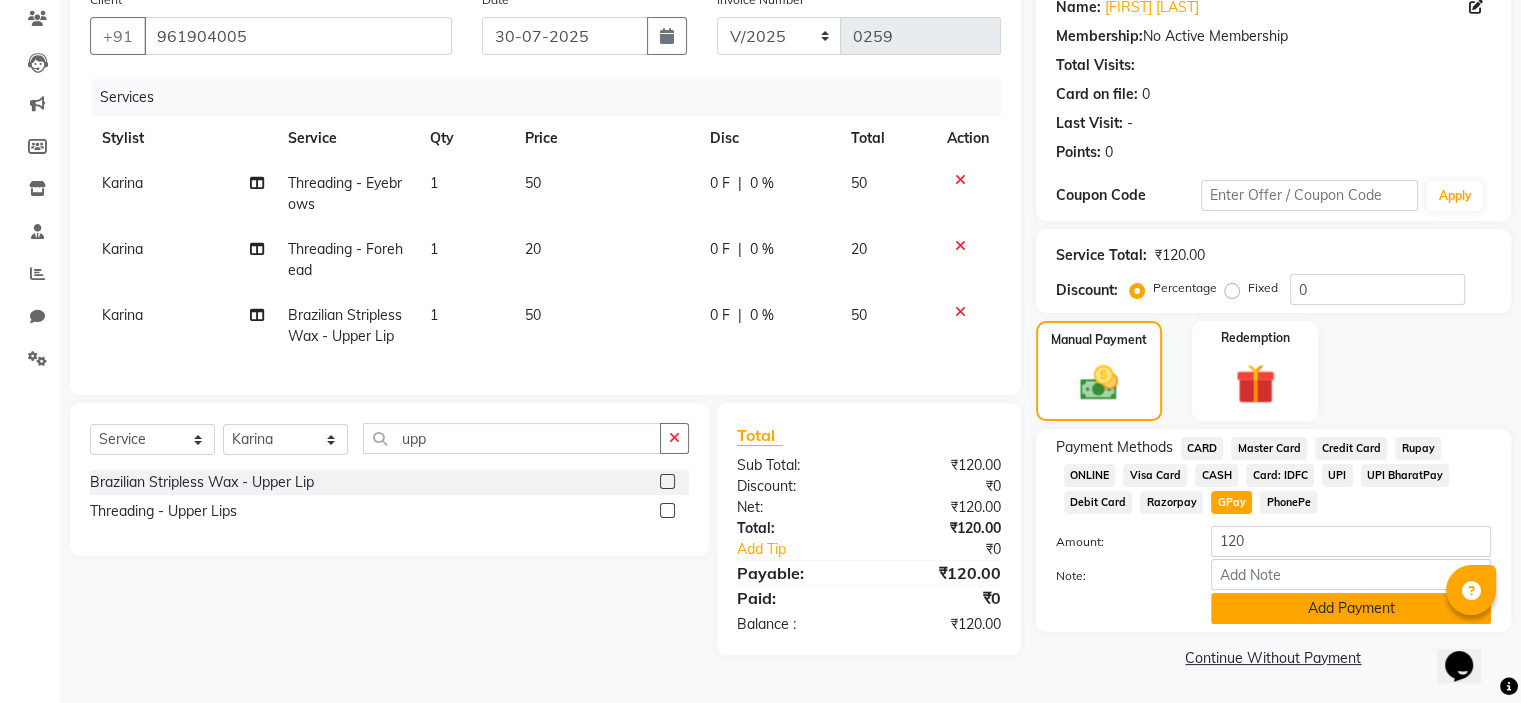 click on "Add Payment" 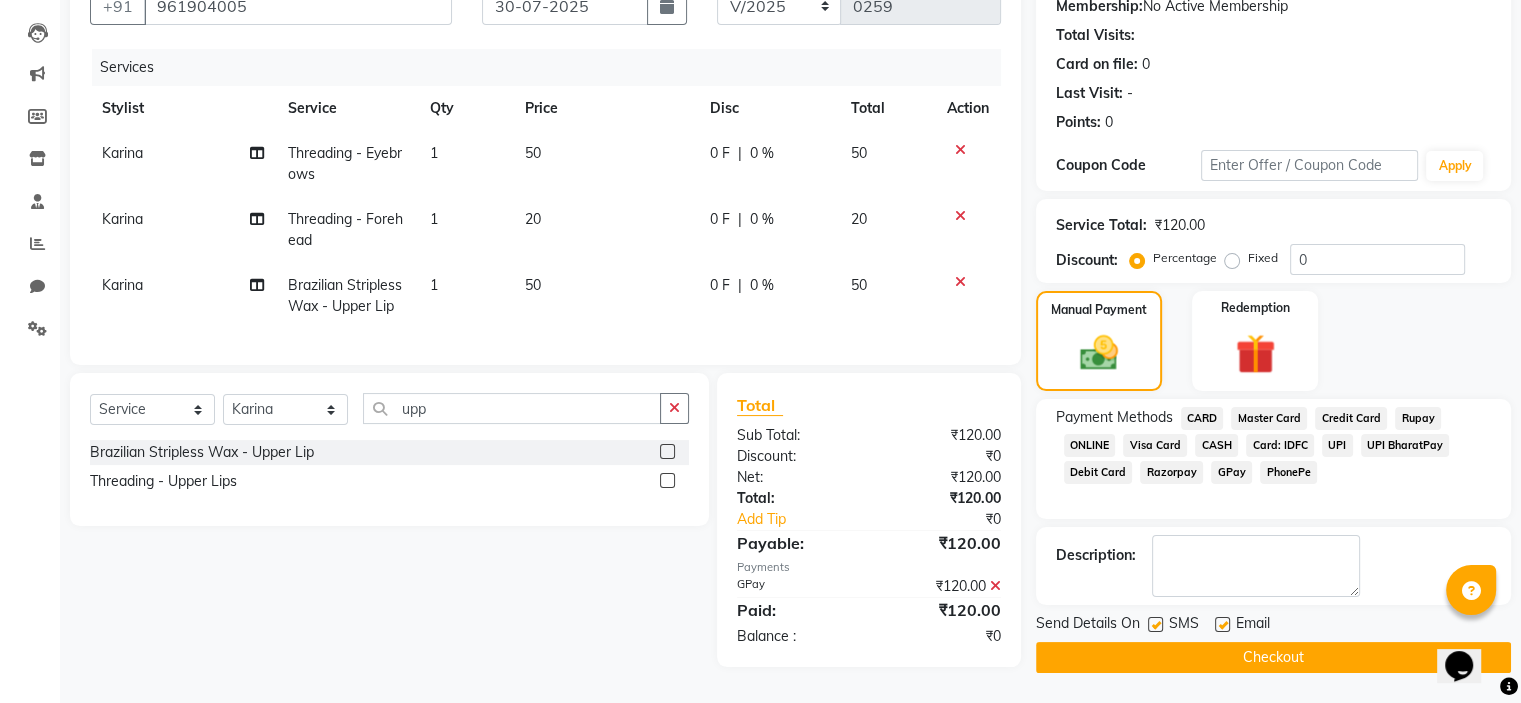 scroll, scrollTop: 207, scrollLeft: 0, axis: vertical 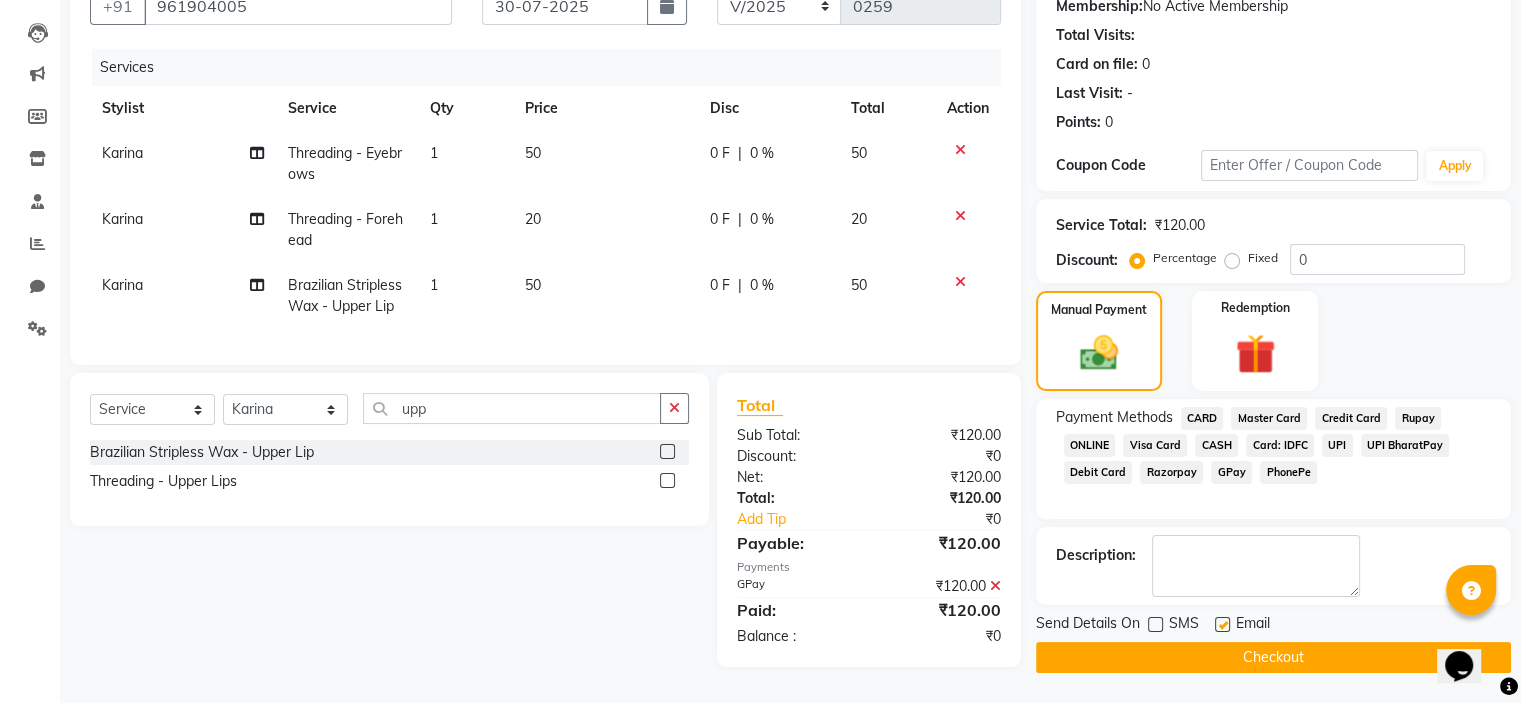 click on "Checkout" 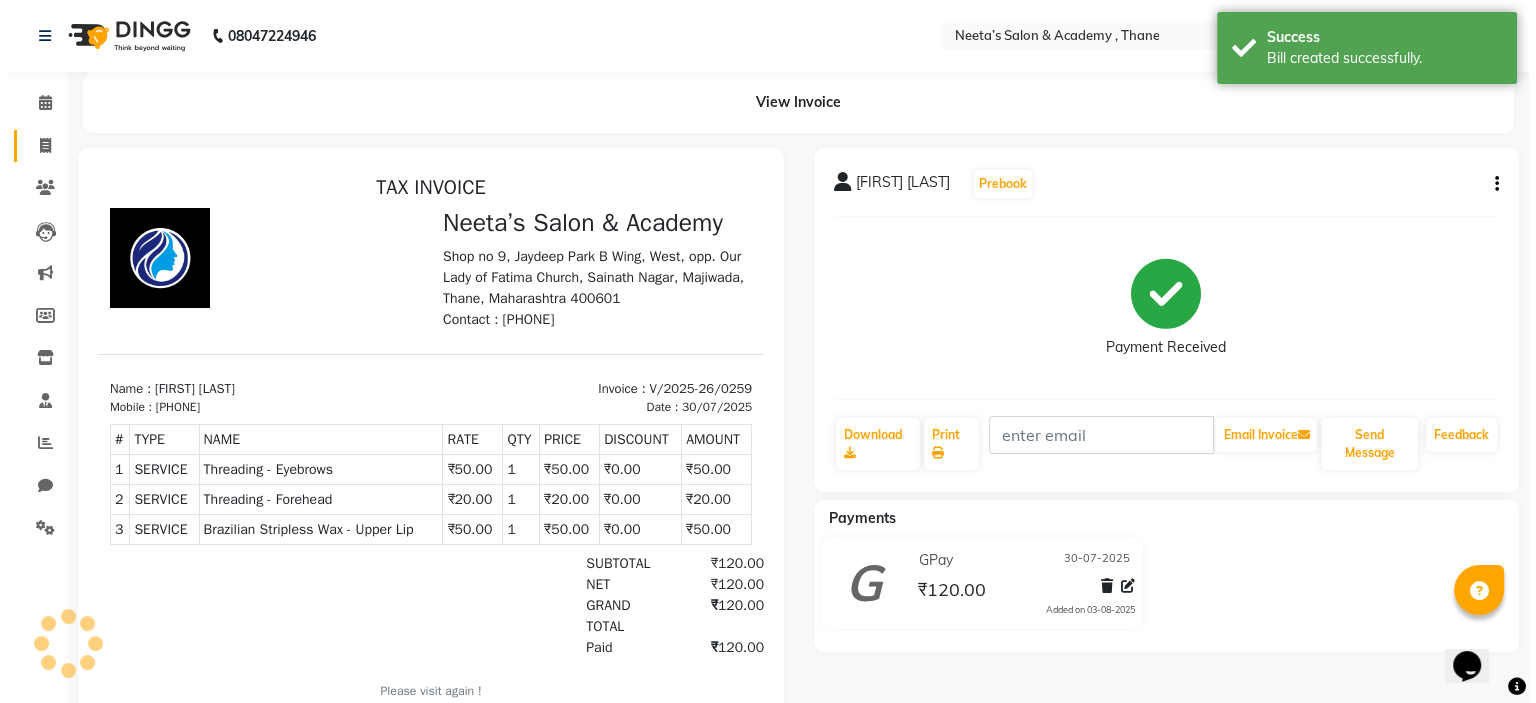 scroll, scrollTop: 0, scrollLeft: 0, axis: both 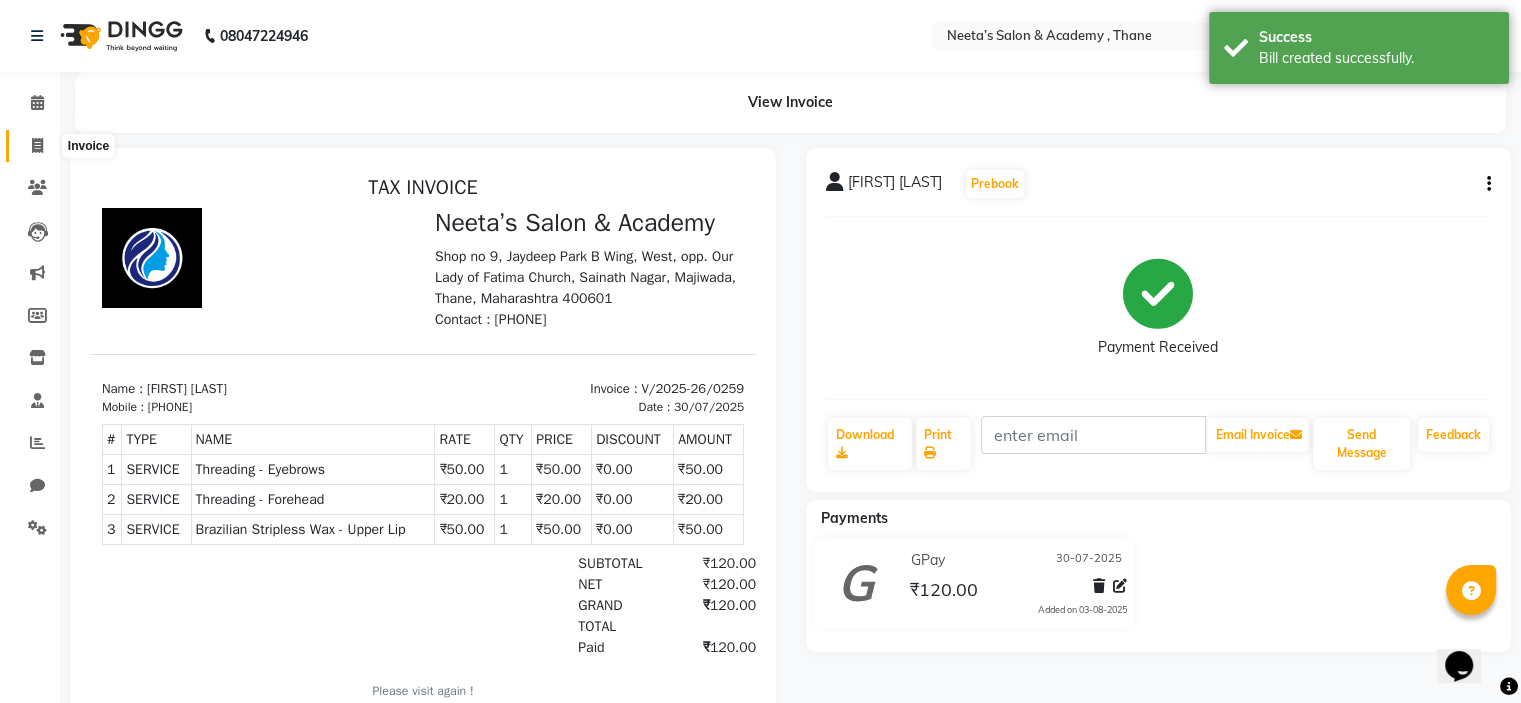 click 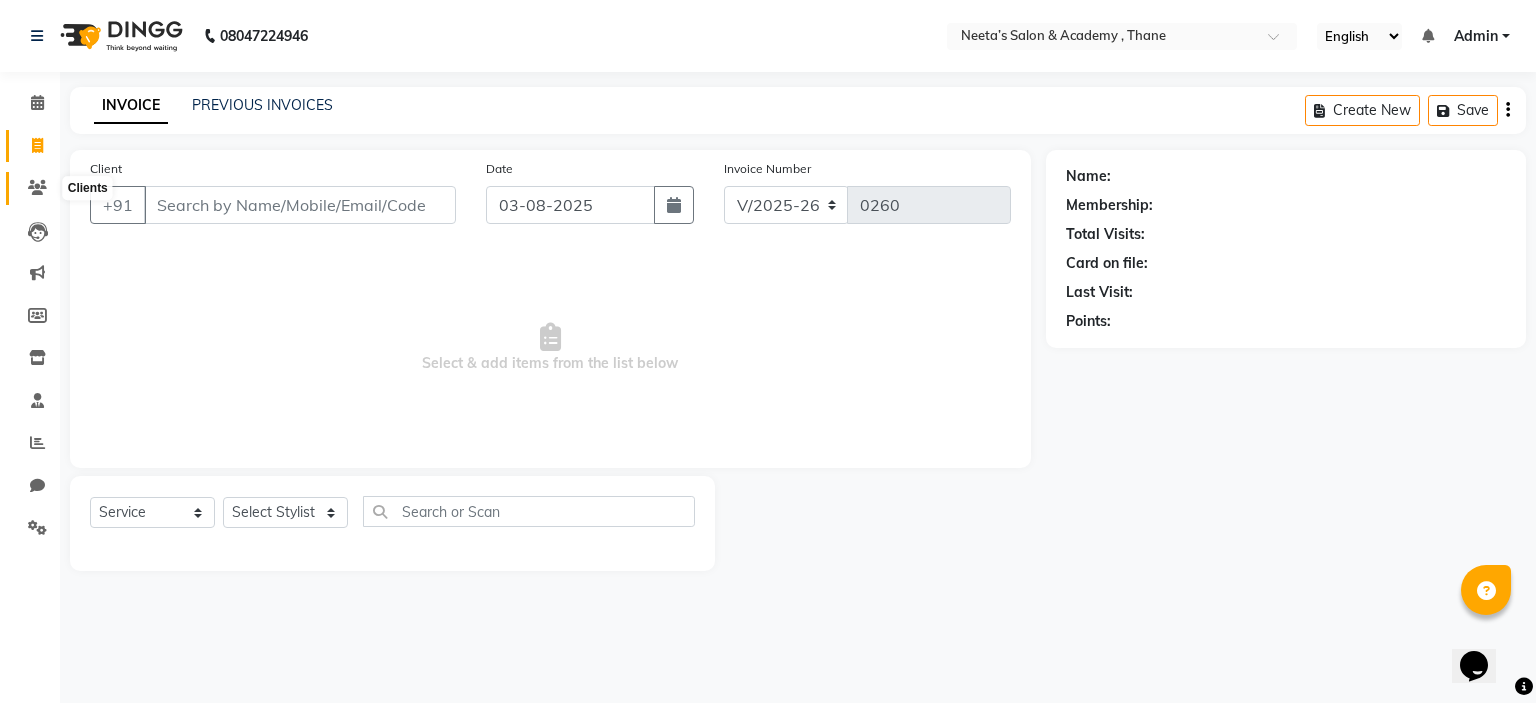 click 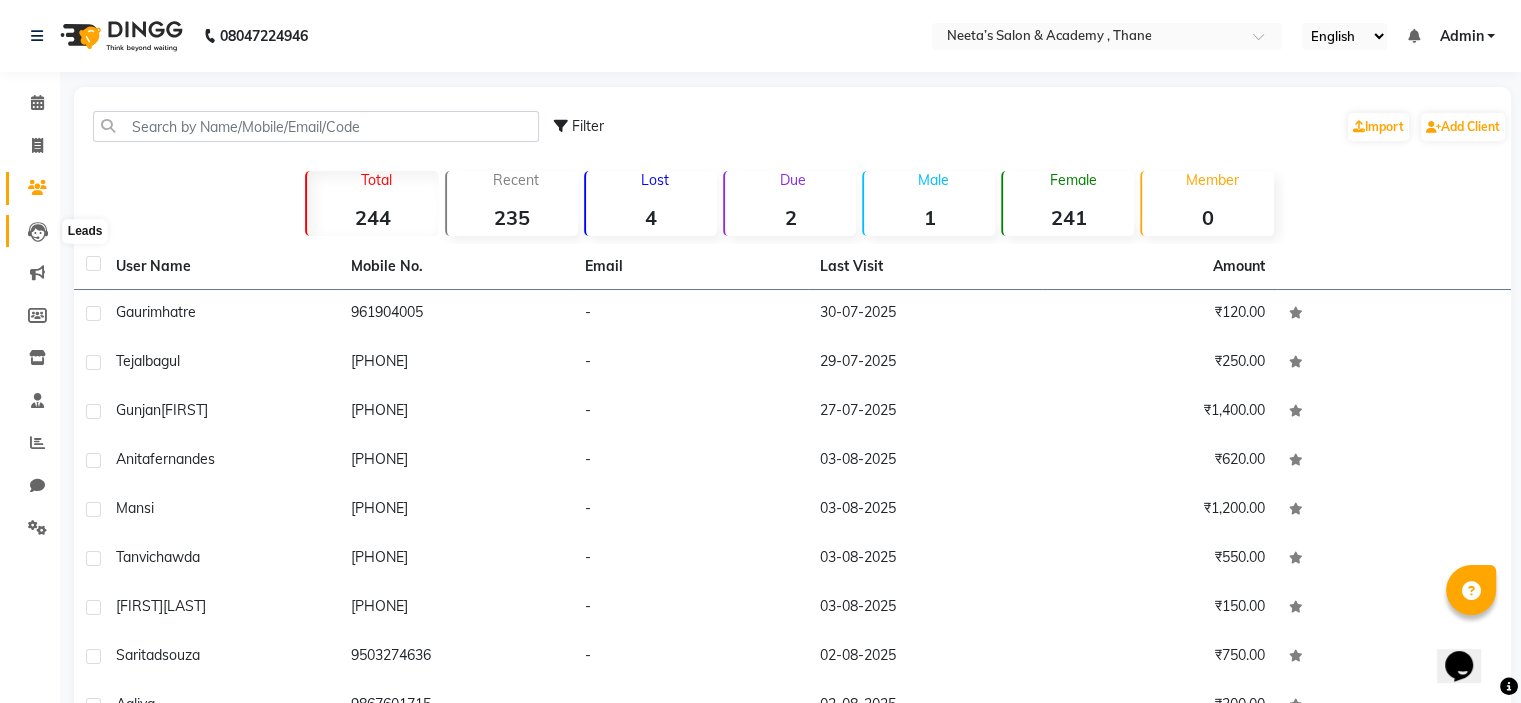 click 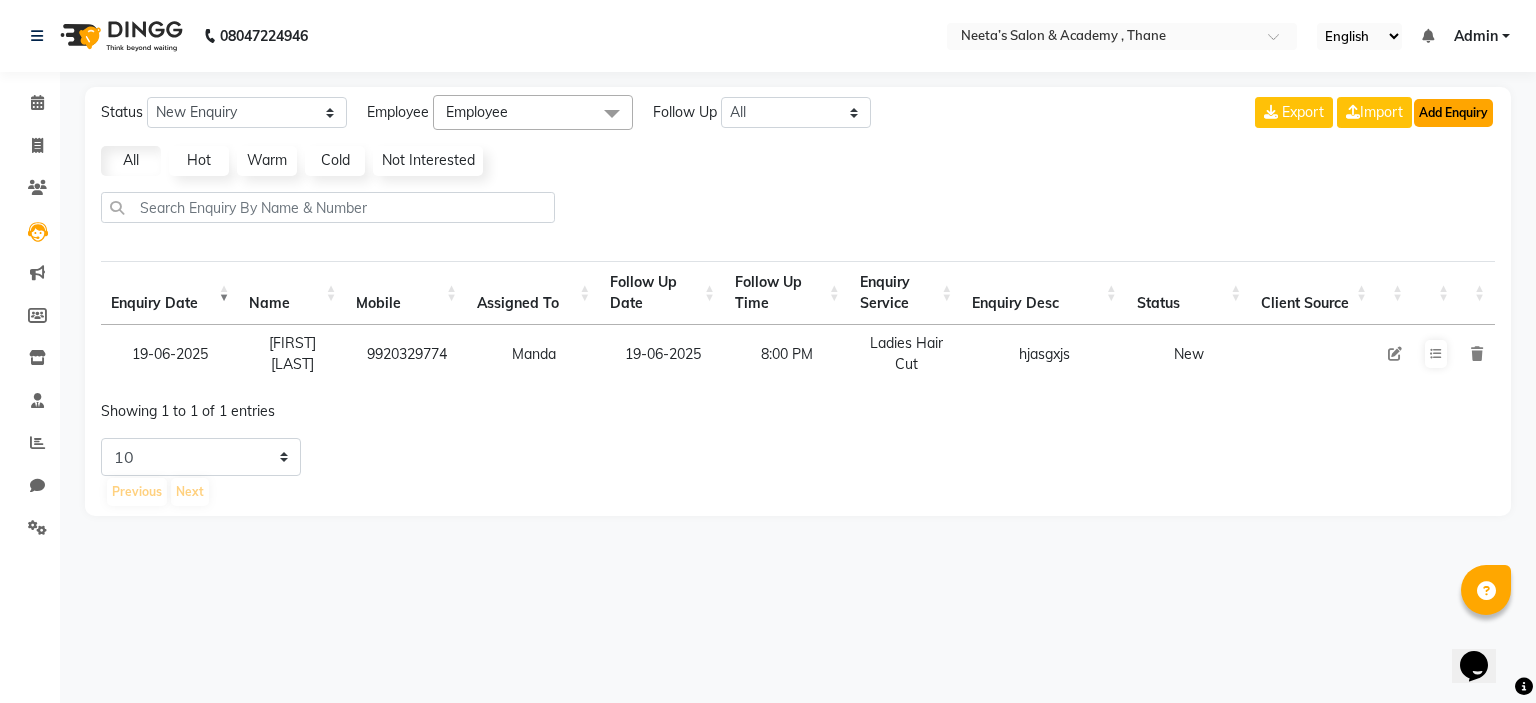 click on "Add Enquiry" 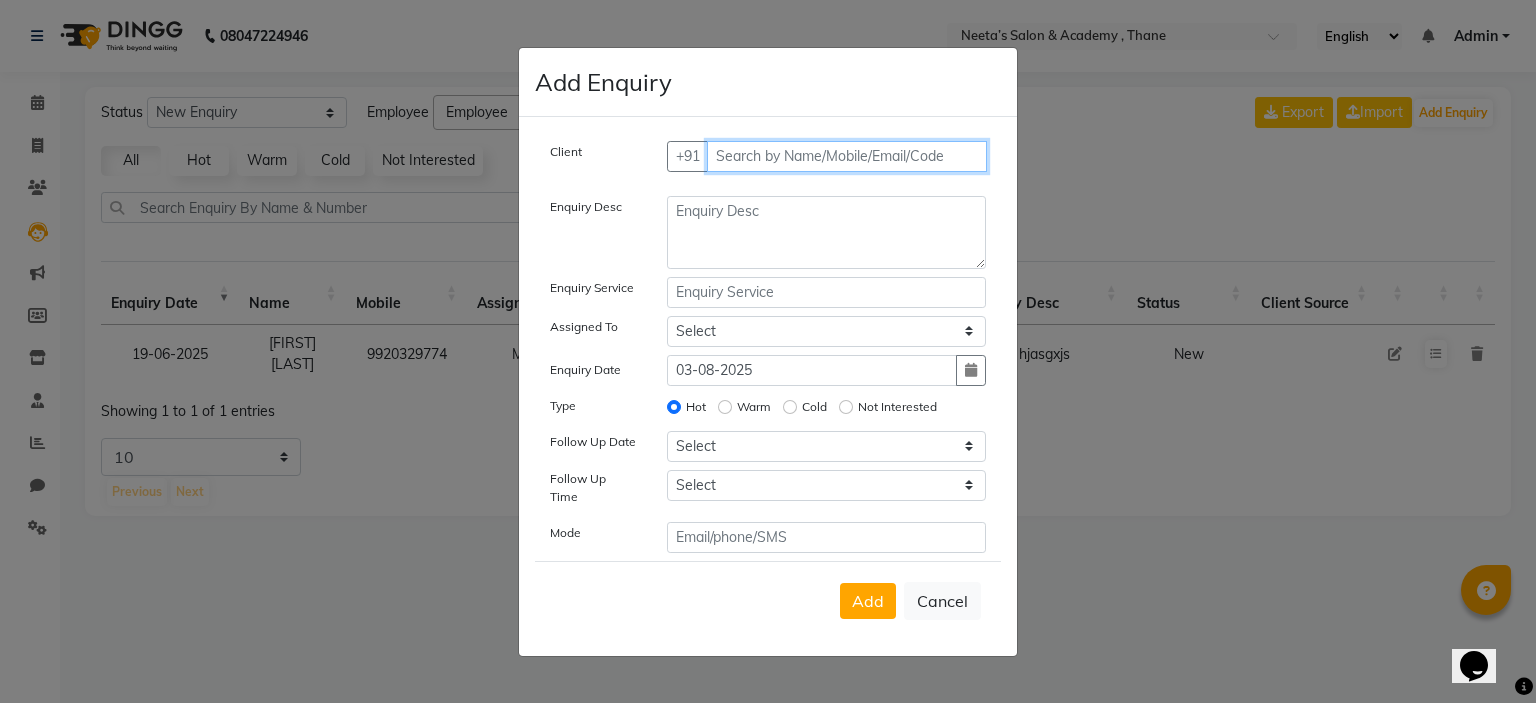 click at bounding box center (847, 156) 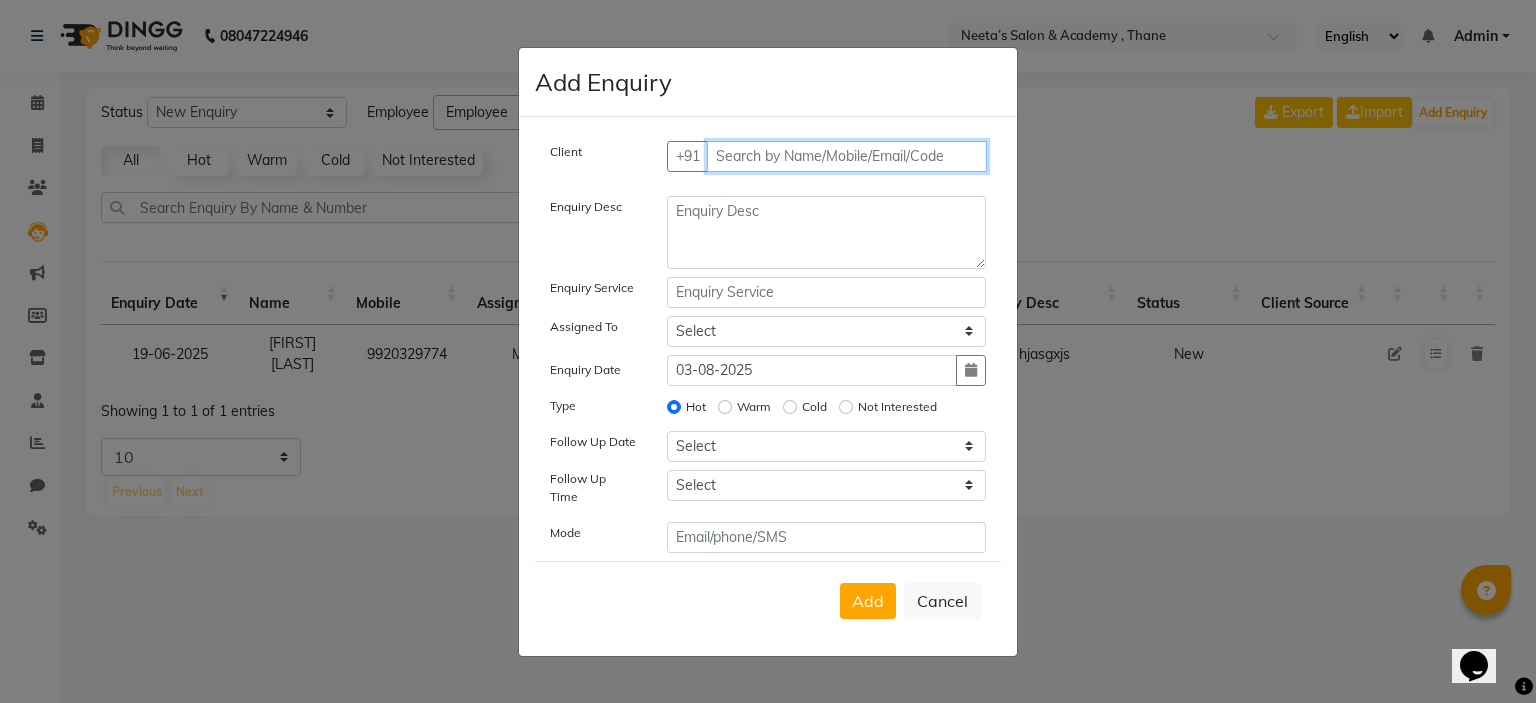 click at bounding box center [847, 156] 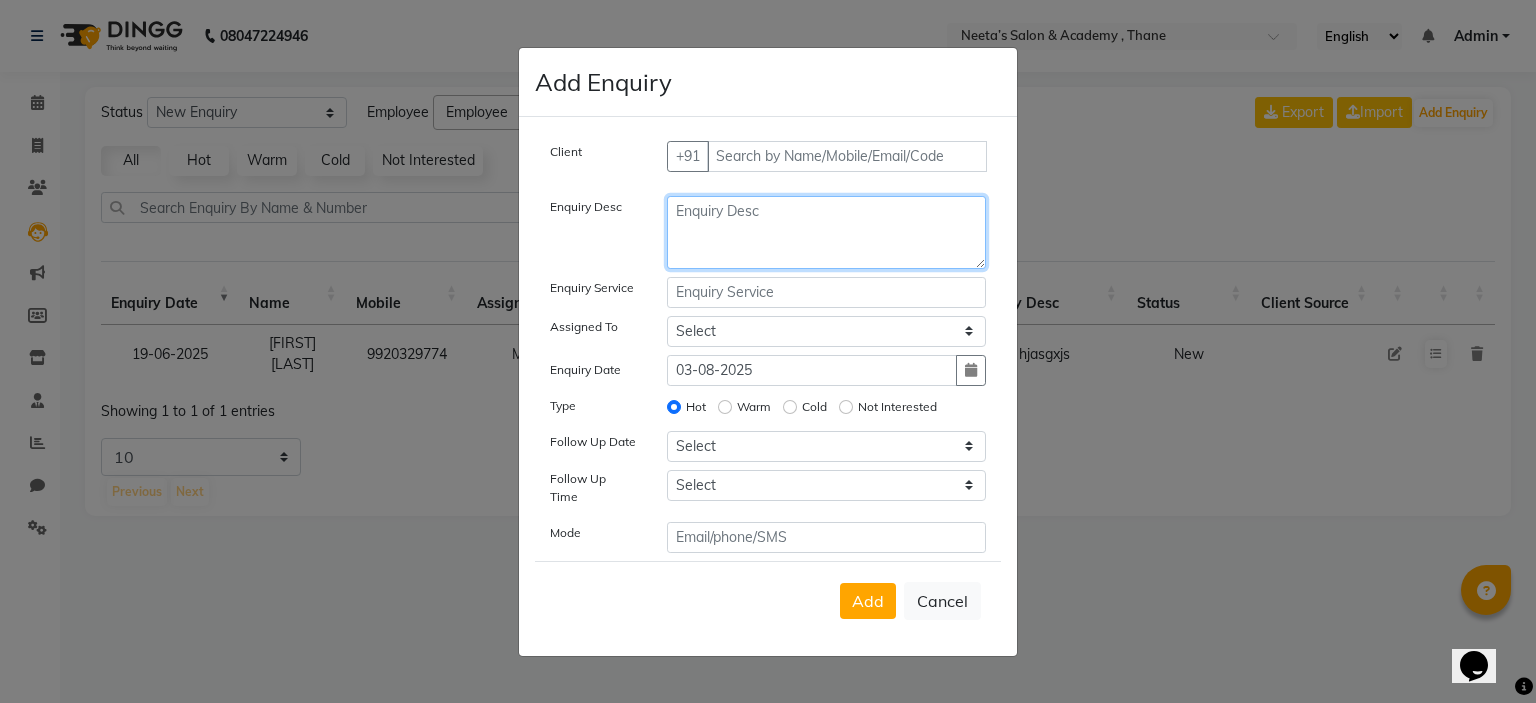 click 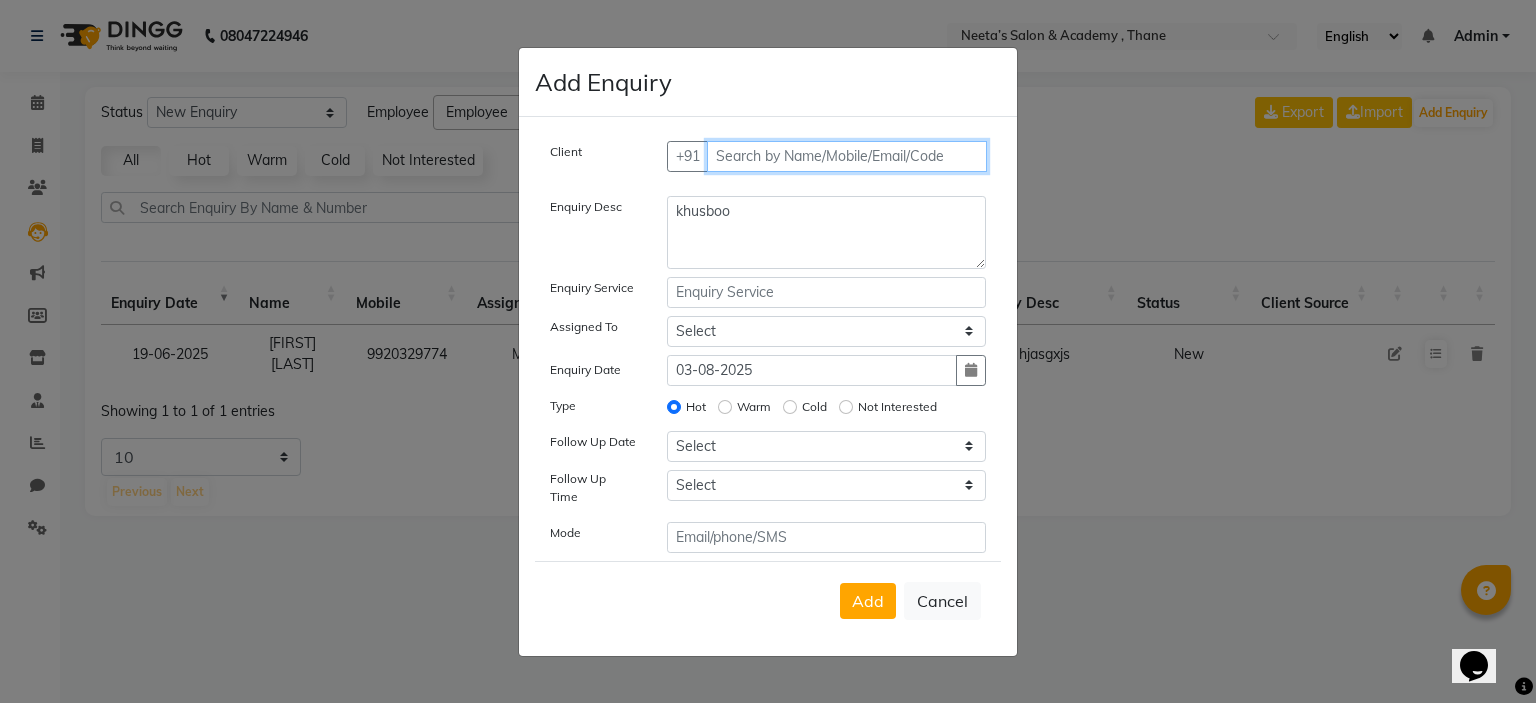 click at bounding box center (847, 156) 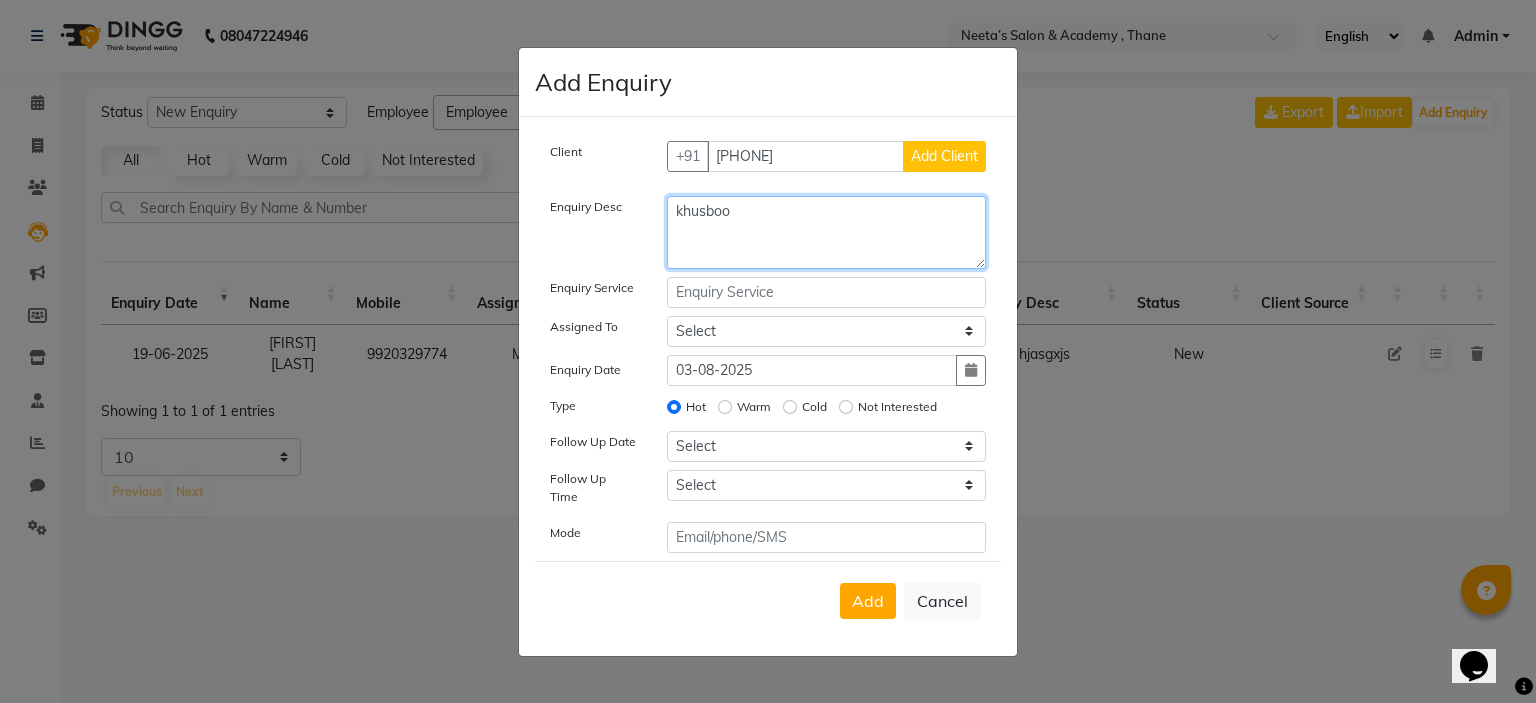 click on "khusboo" 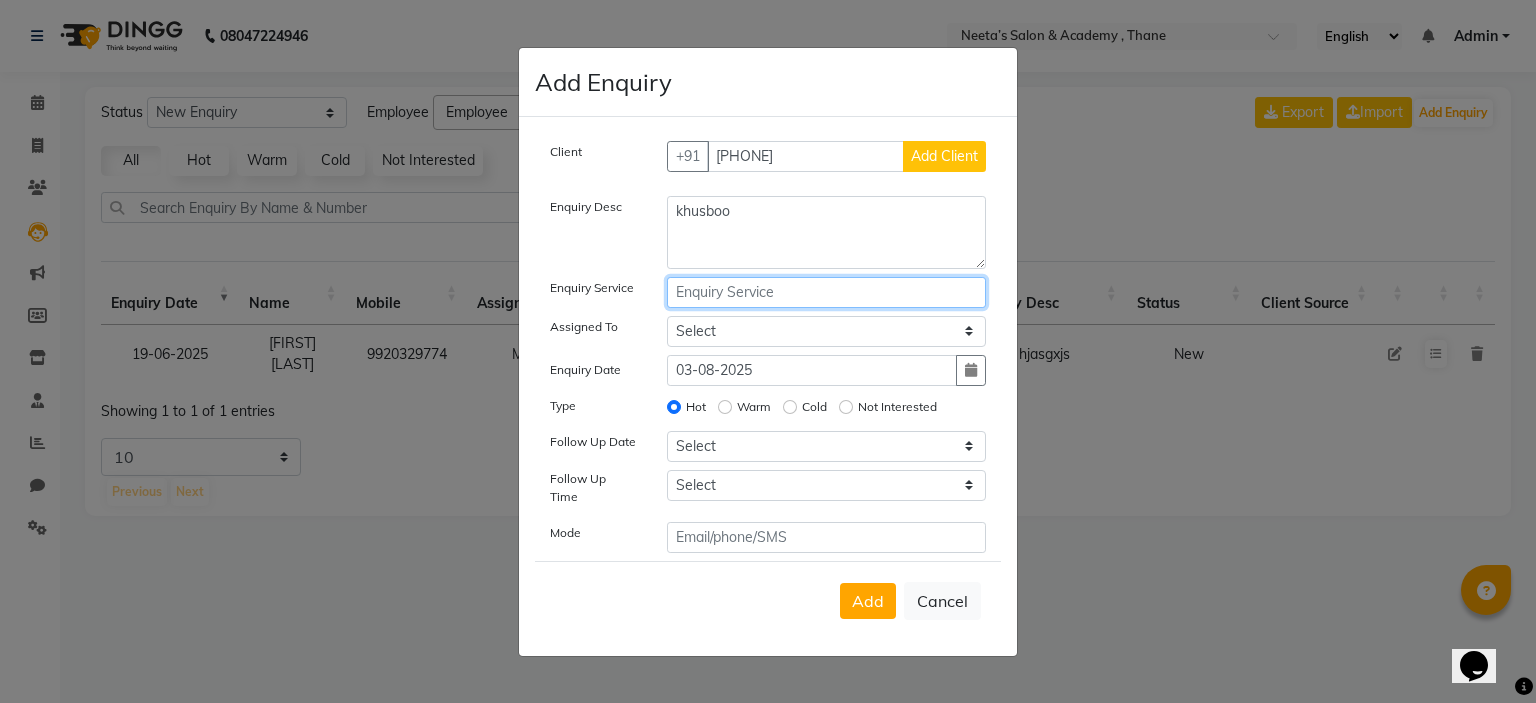 click at bounding box center [827, 292] 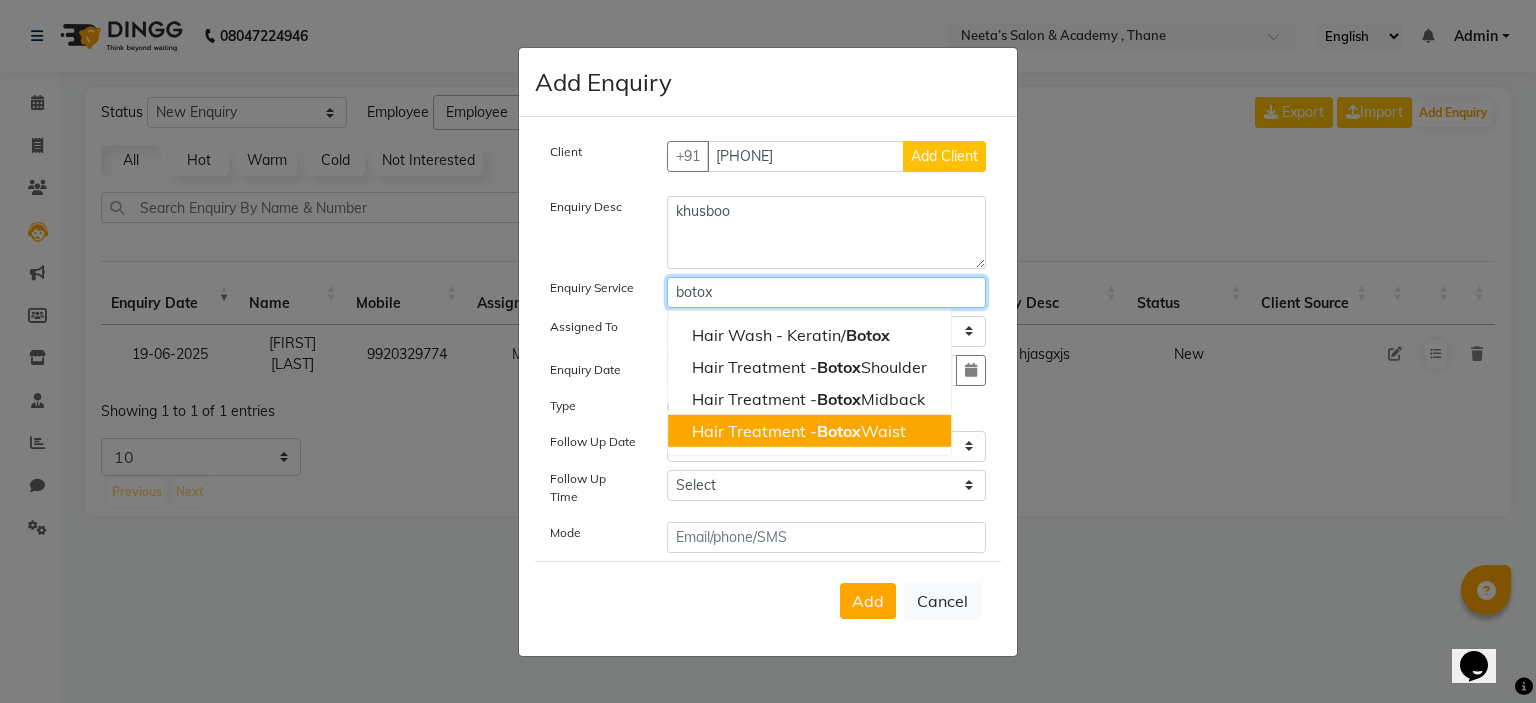 click on "Hair Treatment -  Botox  Waist" at bounding box center (809, 430) 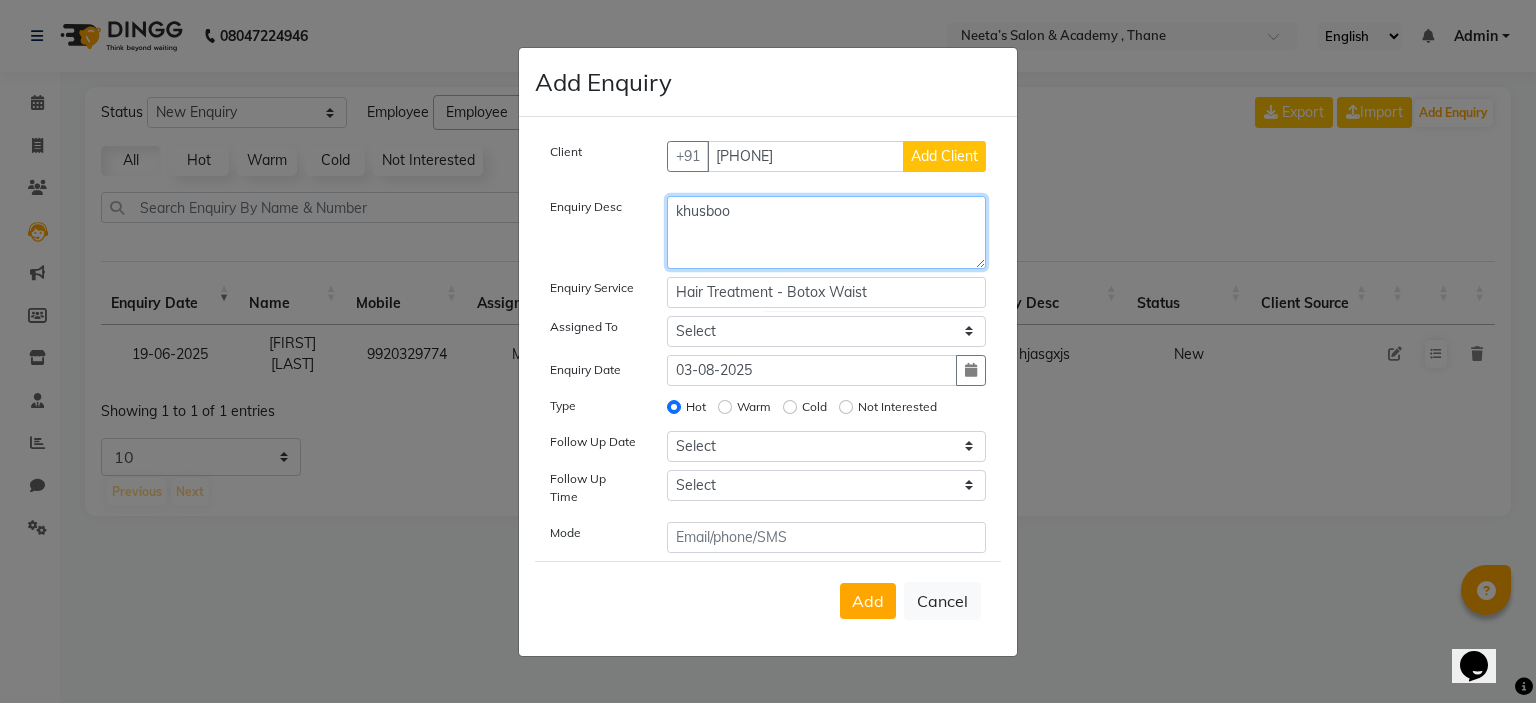 click on "khusboo" 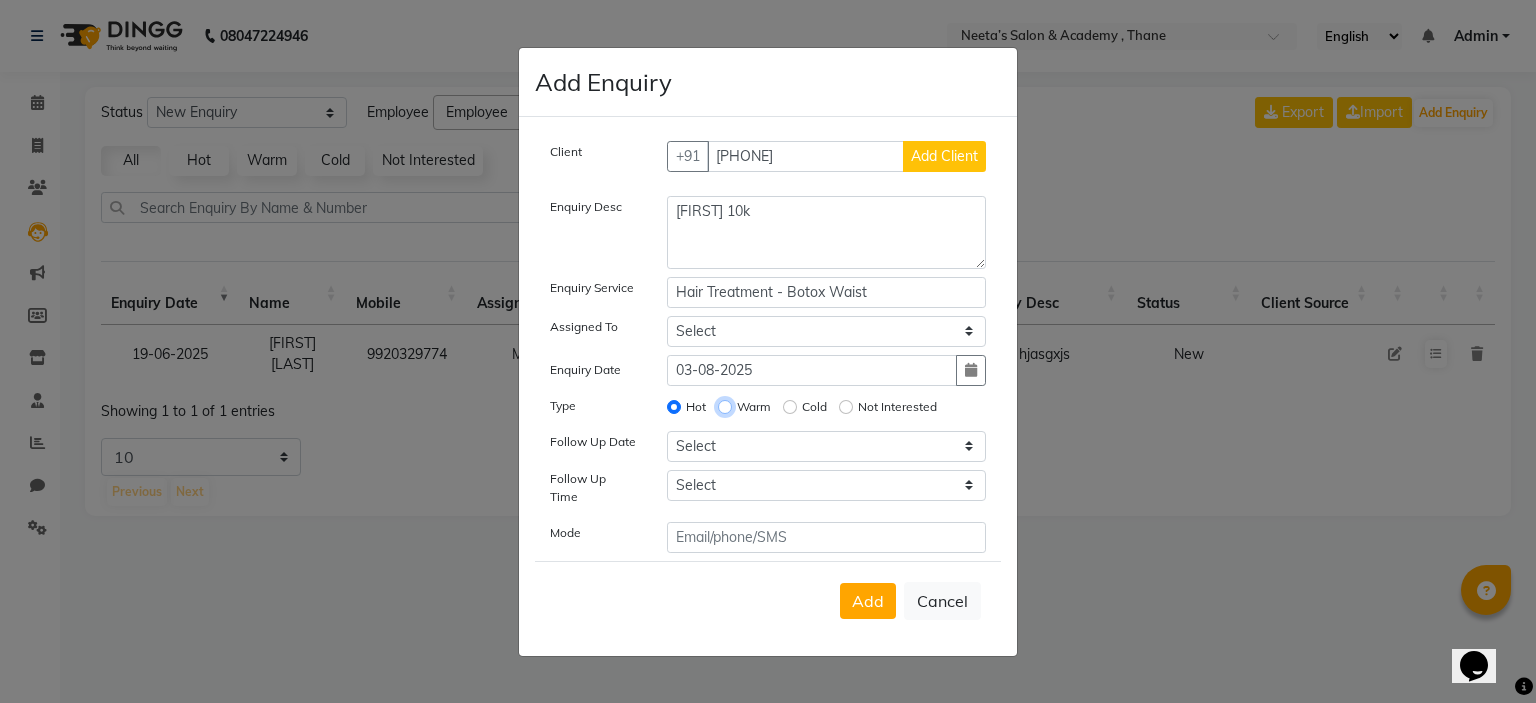 click on "Warm" at bounding box center [725, 407] 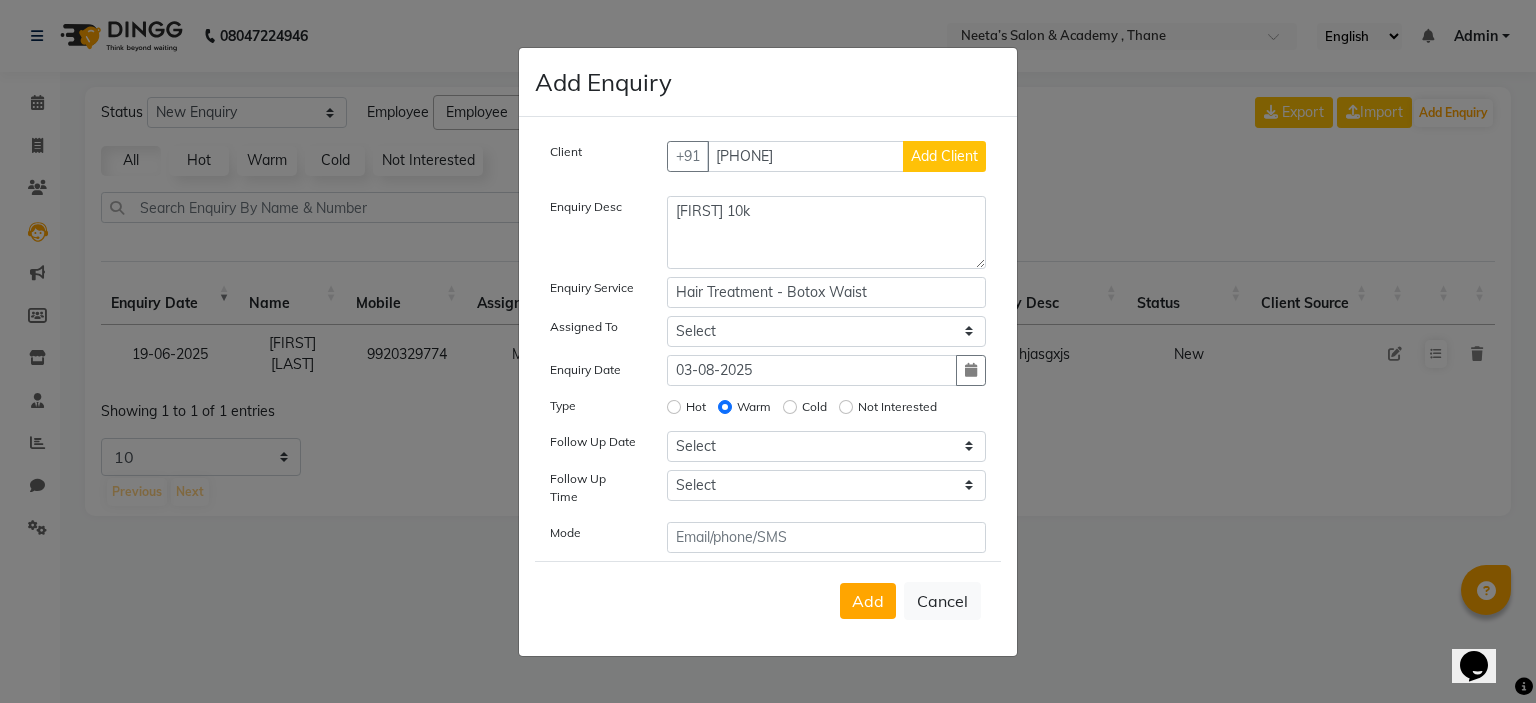 click on "Client +91 [PHONE] Add Client Enquiry Desc [FIRST] 10k Enquiry Service Hair Treatment - Botox Waist Assigned To Select  Jayashree (Owner) Karina Karishma Manda Naaz Ranjana Ritu Sakshi Sangeeta Sayee Enquiry Date 03-08-2025 Type Hot Warm Cold Not Interested Follow Up Date Select Today Tomorrow In 2 days (Tuesday) In 3 days (Wednesday) In 4 days (Thursday) In 5 days (Friday) In 6 days (Saturday) In 1 Week (2025-08-10) In 2 Week (2025-08-17) In 1 Month (2025-09-03) In 2 Month (2025-10-03) In 3 Month (2025-11-03) Custom Date  Follow Up Time Select 07:00 AM 07:15 AM 07:30 AM 07:45 AM 08:00 AM 08:15 AM 08:30 AM 08:45 AM 09:00 AM 09:15 AM 09:30 AM 09:45 AM 10:00 AM 10:15 AM 10:30 AM 10:45 AM 11:00 AM 11:15 AM 11:30 AM 11:45 AM 12:00 PM 12:15 PM 12:30 PM 12:45 PM 01:00 PM 01:15 PM 01:30 PM 01:45 PM 02:00 PM 02:15 PM 02:30 PM 02:45 PM 03:00 PM 03:15 PM 03:30 PM 03:45 PM 04:00 PM 04:15 PM 04:30 PM 04:45 PM 05:00 PM 05:15 PM 05:30 PM 05:45 PM 06:00 PM 06:15 PM 06:30 PM 06:45 PM 07:00 PM 07:15 PM 07:30 PM 07:45 PM" 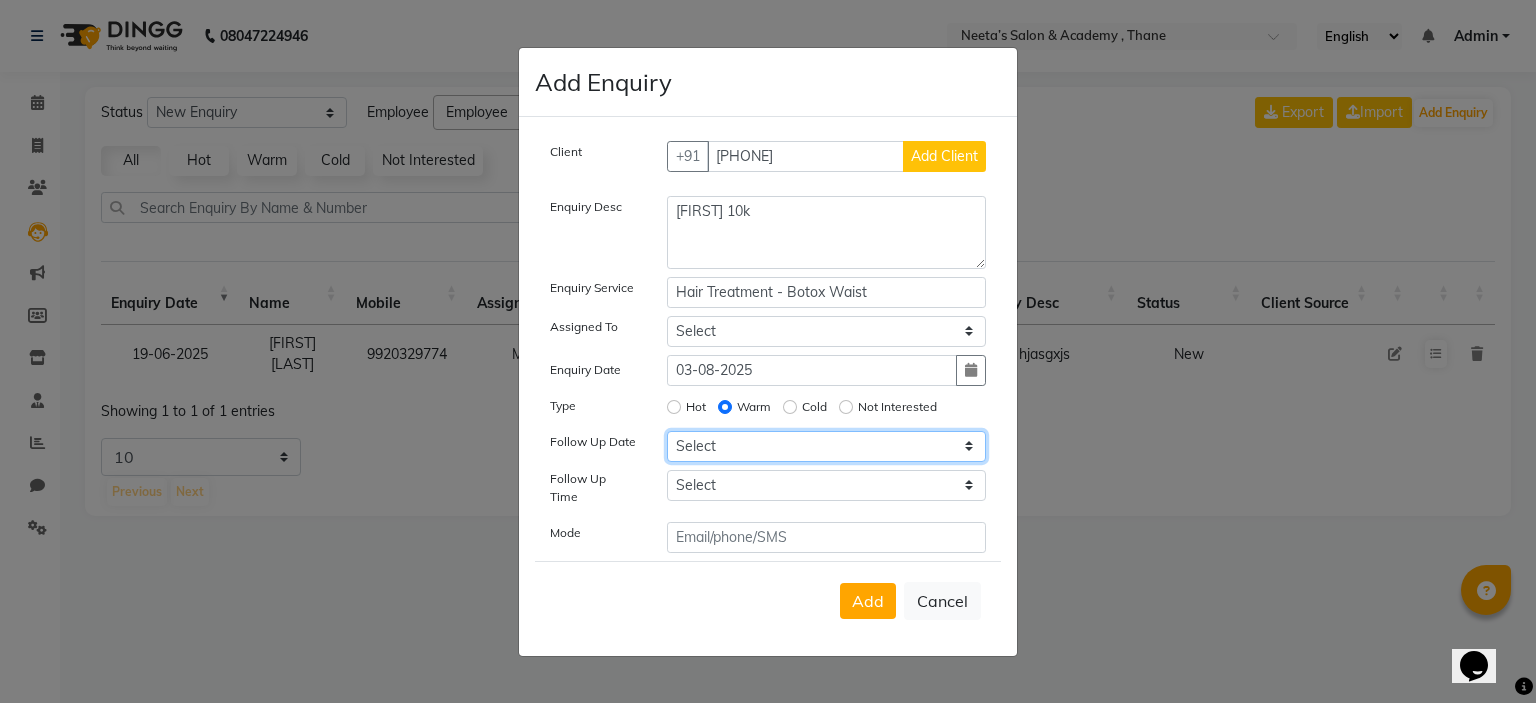 click on "Select Today Tomorrow In 2 days (Tuesday) In 3 days (Wednesday) In 4 days (Thursday) In 5 days (Friday) In 6 days (Saturday) In 1 Week (2025-08-10) In 2 Week (2025-08-17) In 1 Month (2025-09-03) In 2 Month (2025-10-03) In 3 Month (2025-11-03) Custom Date" at bounding box center [827, 446] 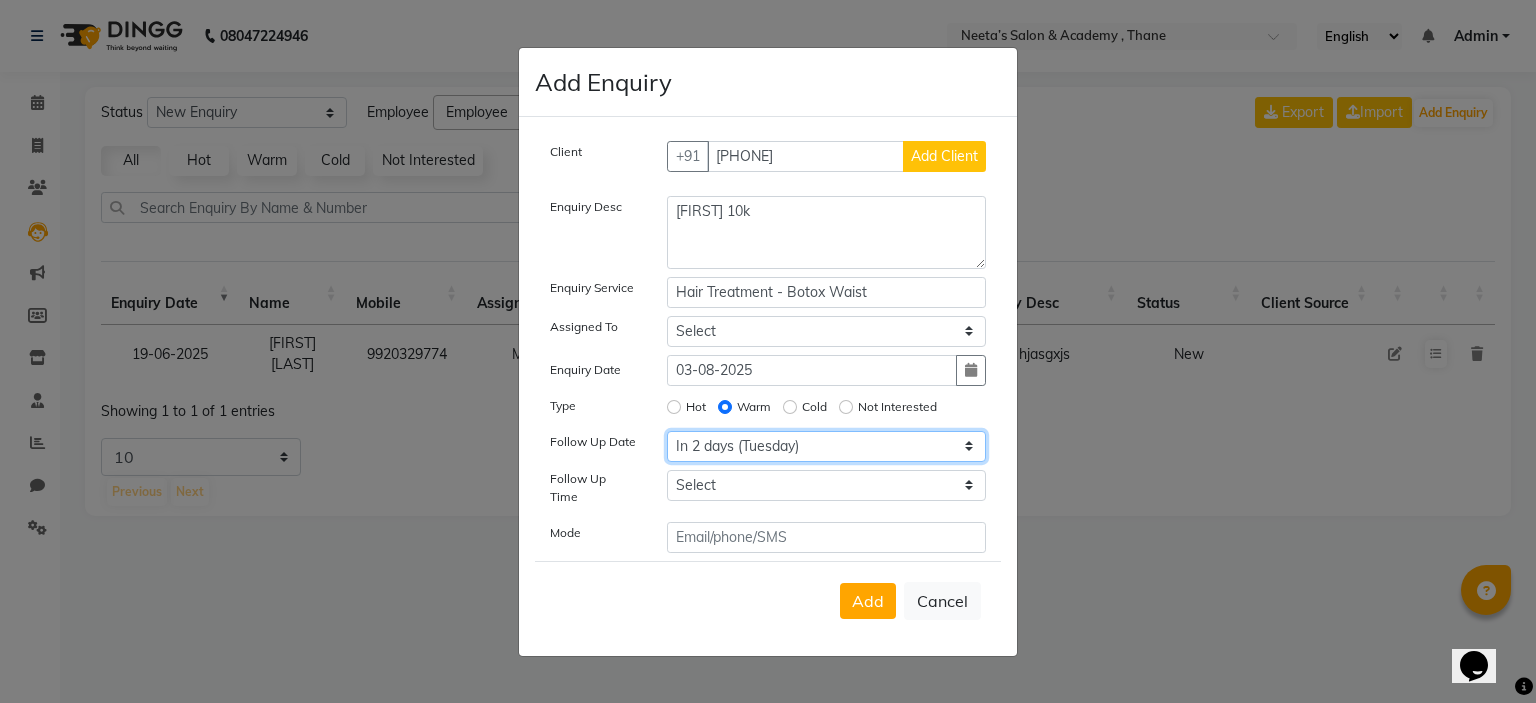 click on "Select Today Tomorrow In 2 days (Tuesday) In 3 days (Wednesday) In 4 days (Thursday) In 5 days (Friday) In 6 days (Saturday) In 1 Week (2025-08-10) In 2 Week (2025-08-17) In 1 Month (2025-09-03) In 2 Month (2025-10-03) In 3 Month (2025-11-03) Custom Date" at bounding box center (827, 446) 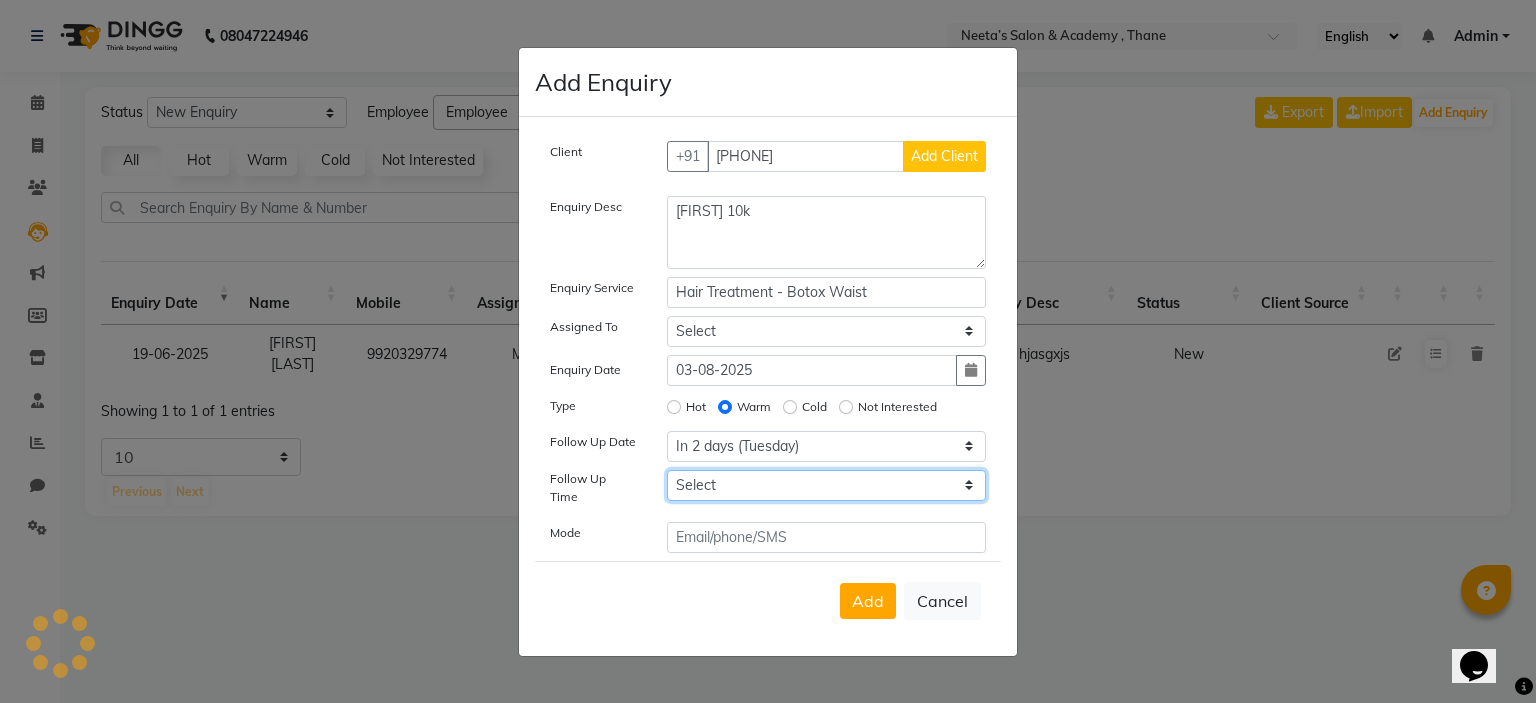 click on "Select 07:00 AM 07:15 AM 07:30 AM 07:45 AM 08:00 AM 08:15 AM 08:30 AM 08:45 AM 09:00 AM 09:15 AM 09:30 AM 09:45 AM 10:00 AM 10:15 AM 10:30 AM 10:45 AM 11:00 AM 11:15 AM 11:30 AM 11:45 AM 12:00 PM 12:15 PM 12:30 PM 12:45 PM 01:00 PM 01:15 PM 01:30 PM 01:45 PM 02:00 PM 02:15 PM 02:30 PM 02:45 PM 03:00 PM 03:15 PM 03:30 PM 03:45 PM 04:00 PM 04:15 PM 04:30 PM 04:45 PM 05:00 PM 05:15 PM 05:30 PM 05:45 PM 06:00 PM 06:15 PM 06:30 PM 06:45 PM 07:00 PM 07:15 PM 07:30 PM 07:45 PM 08:00 PM 08:15 PM 08:30 PM 08:45 PM 09:00 PM 09:15 PM 09:30 PM 09:45 PM 10:00 PM" at bounding box center [827, 485] 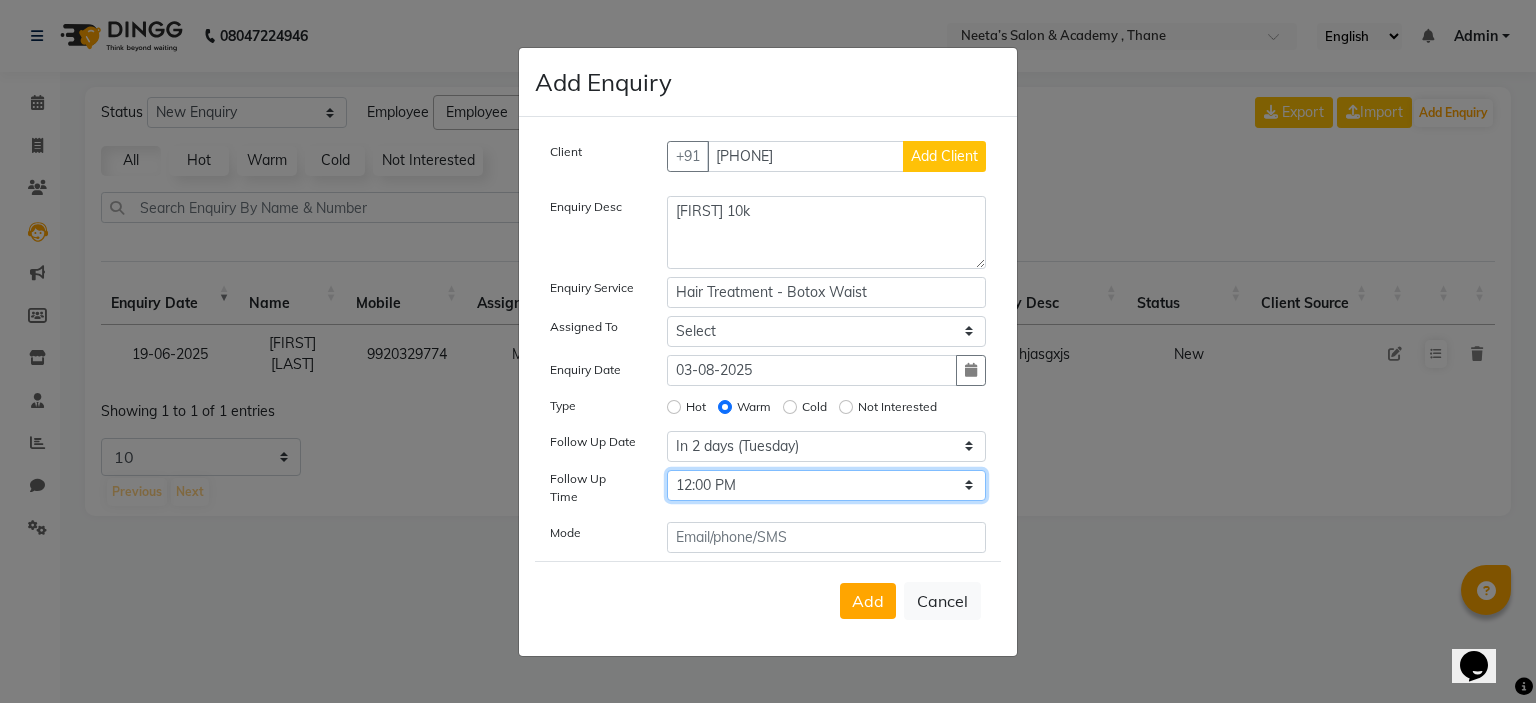 click on "Select 07:00 AM 07:15 AM 07:30 AM 07:45 AM 08:00 AM 08:15 AM 08:30 AM 08:45 AM 09:00 AM 09:15 AM 09:30 AM 09:45 AM 10:00 AM 10:15 AM 10:30 AM 10:45 AM 11:00 AM 11:15 AM 11:30 AM 11:45 AM 12:00 PM 12:15 PM 12:30 PM 12:45 PM 01:00 PM 01:15 PM 01:30 PM 01:45 PM 02:00 PM 02:15 PM 02:30 PM 02:45 PM 03:00 PM 03:15 PM 03:30 PM 03:45 PM 04:00 PM 04:15 PM 04:30 PM 04:45 PM 05:00 PM 05:15 PM 05:30 PM 05:45 PM 06:00 PM 06:15 PM 06:30 PM 06:45 PM 07:00 PM 07:15 PM 07:30 PM 07:45 PM 08:00 PM 08:15 PM 08:30 PM 08:45 PM 09:00 PM 09:15 PM 09:30 PM 09:45 PM 10:00 PM" at bounding box center (827, 485) 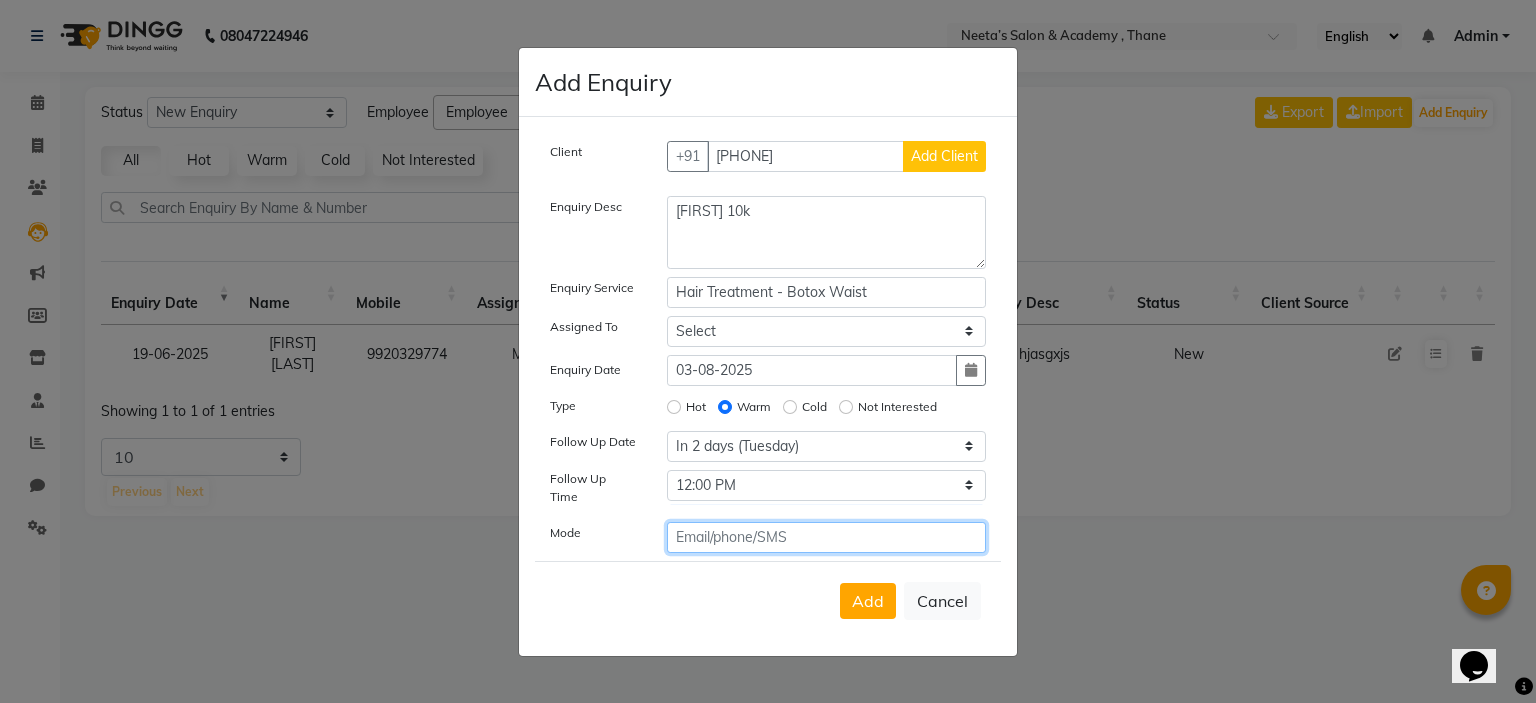 click 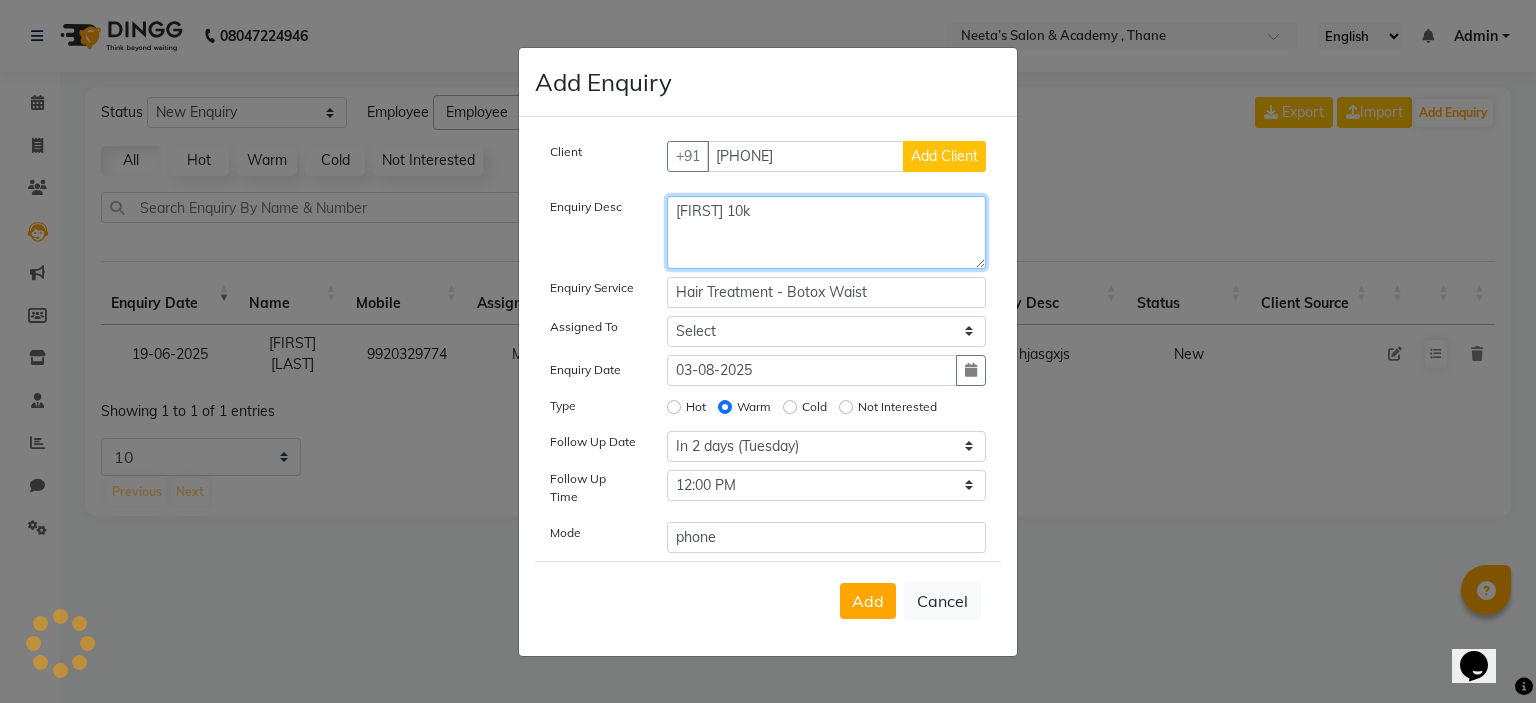 click on "[FIRST] 10k" 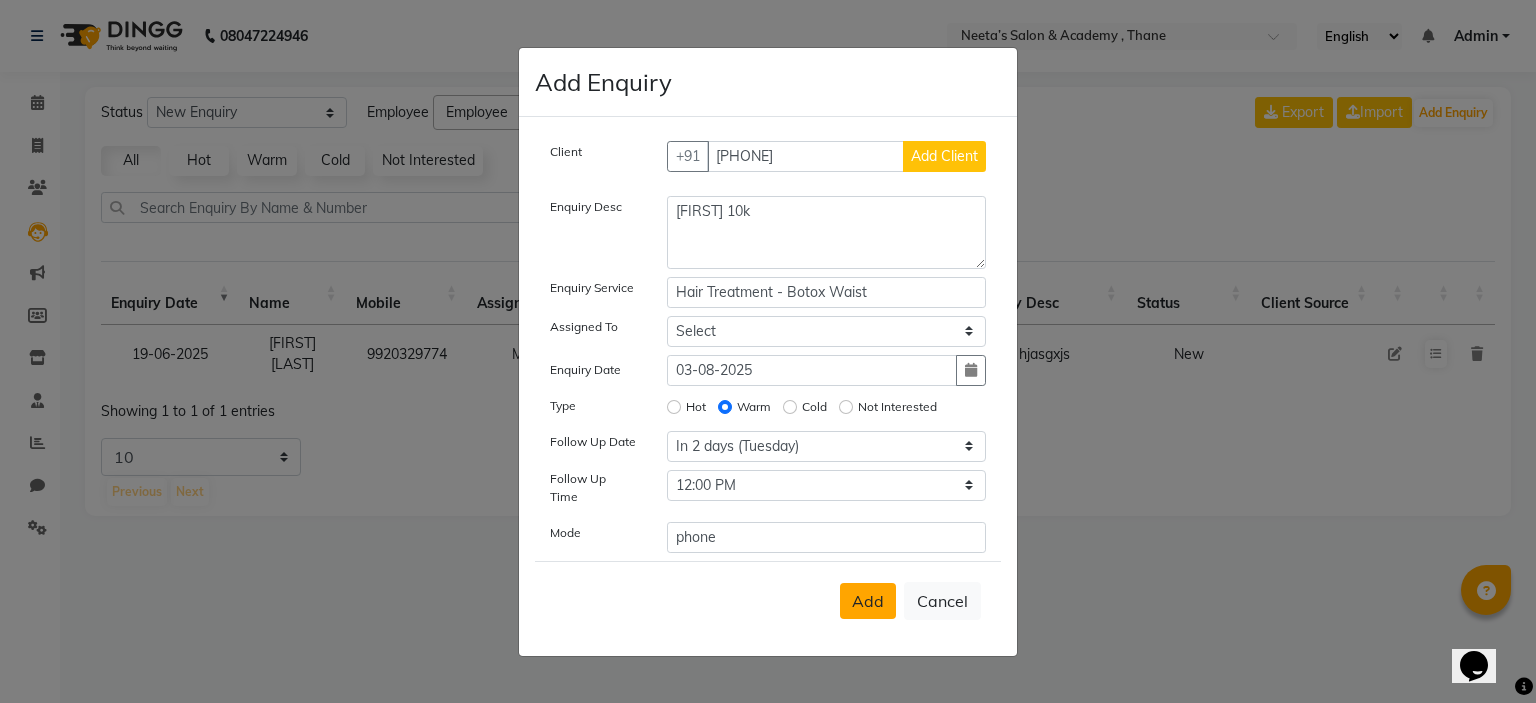 click on "Add" at bounding box center (868, 601) 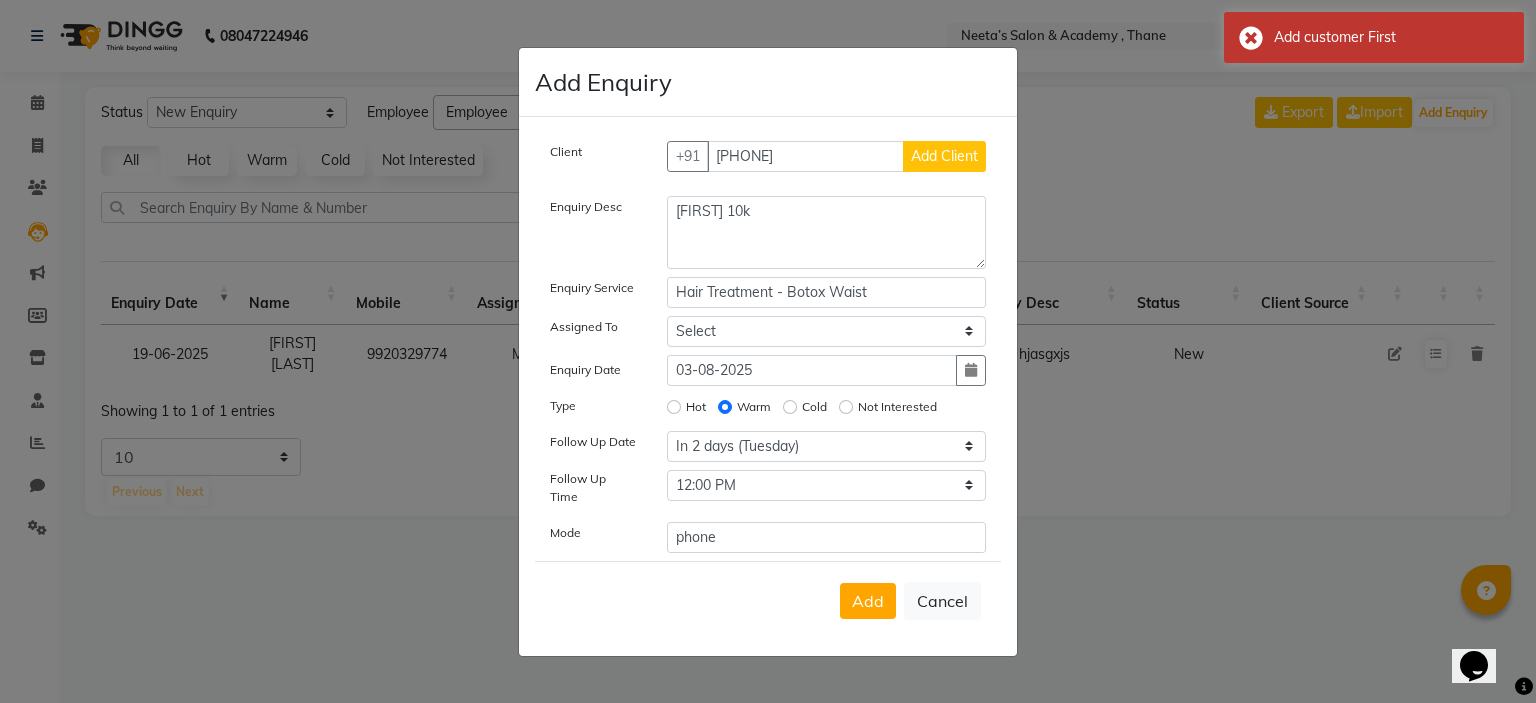 click on "Add Client" 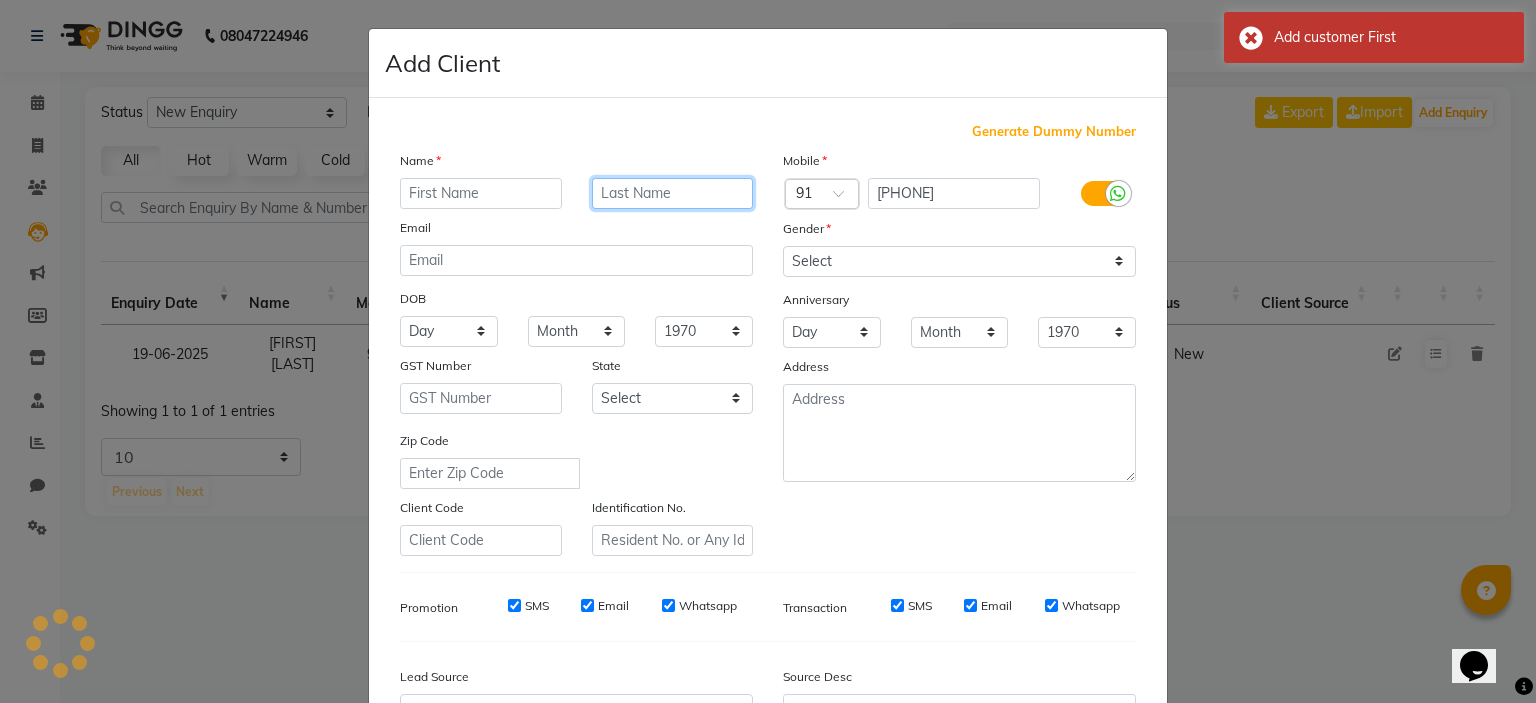 click 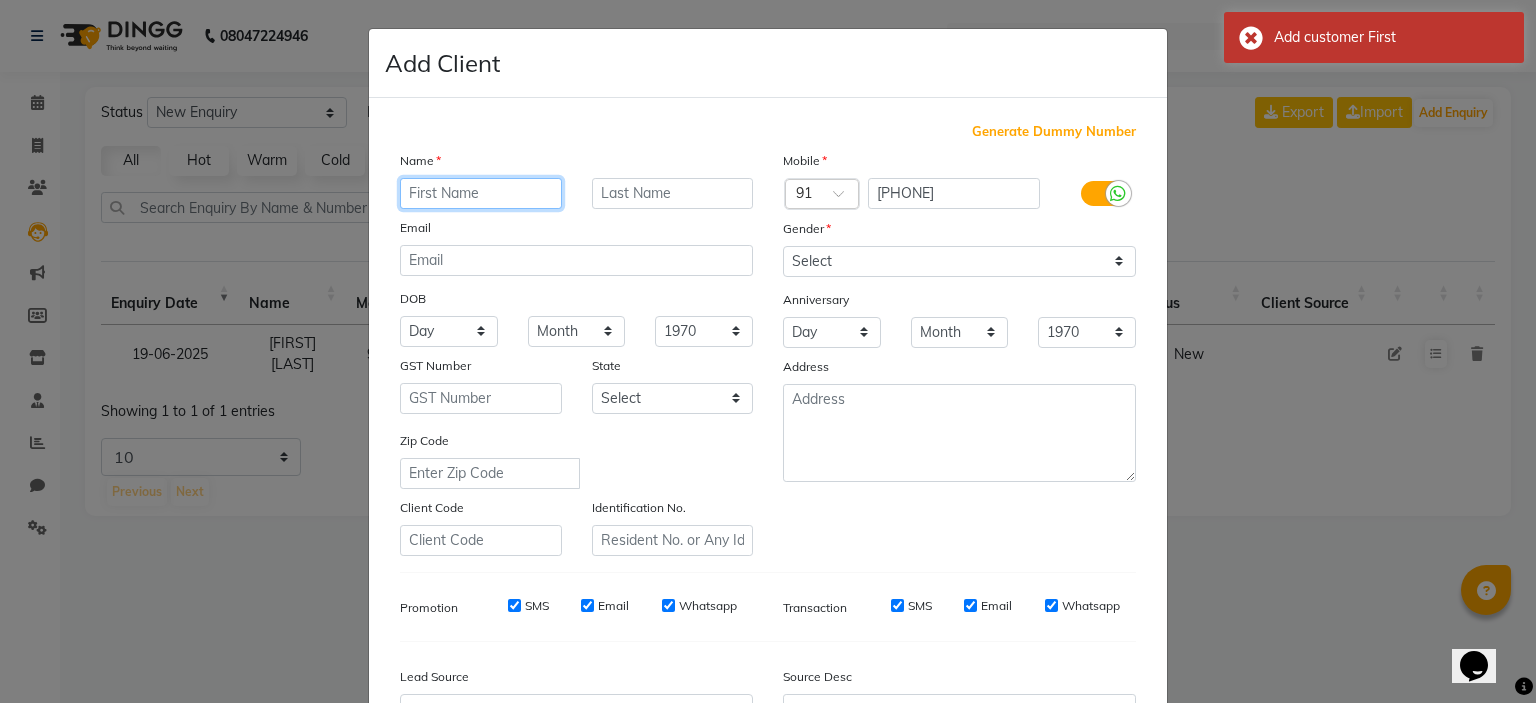 click 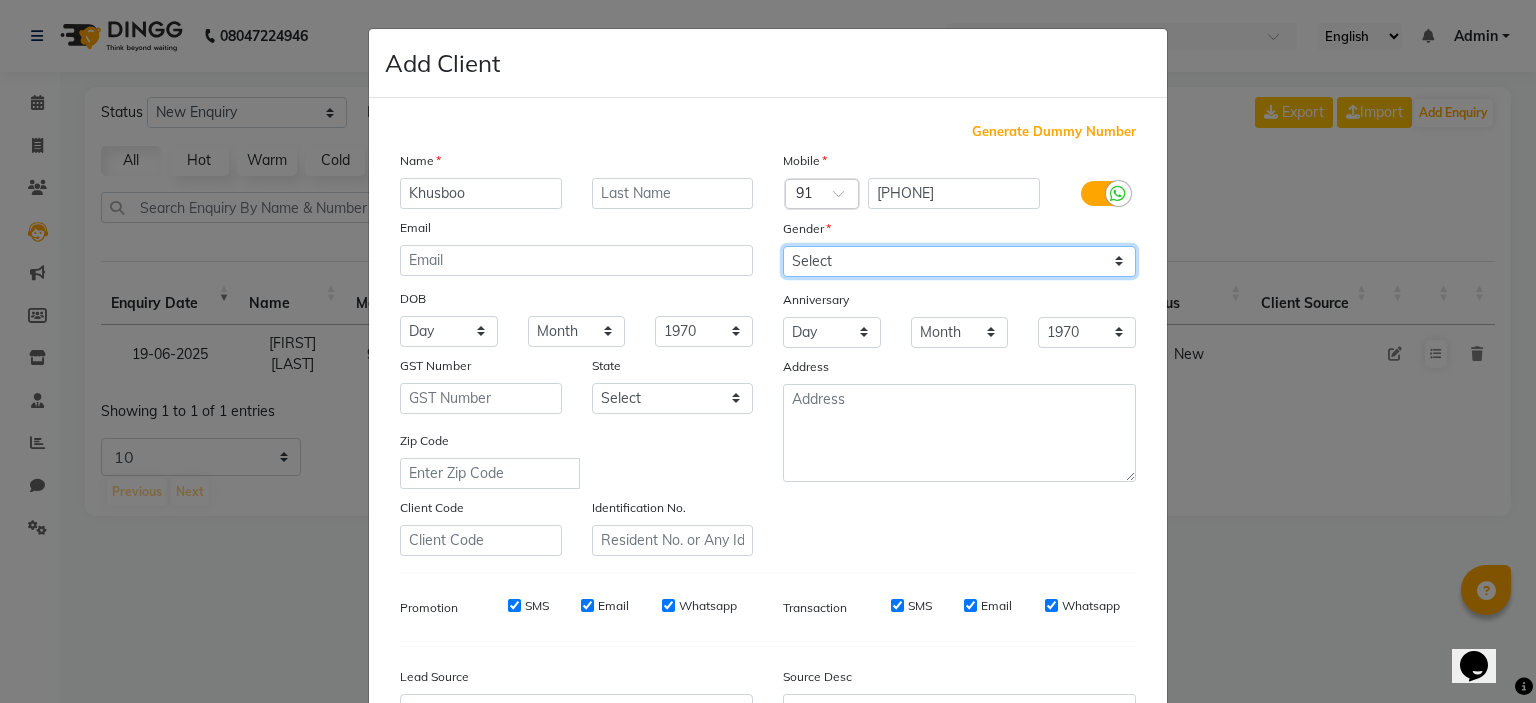 click on "Select Male Female Other Prefer Not To Say" 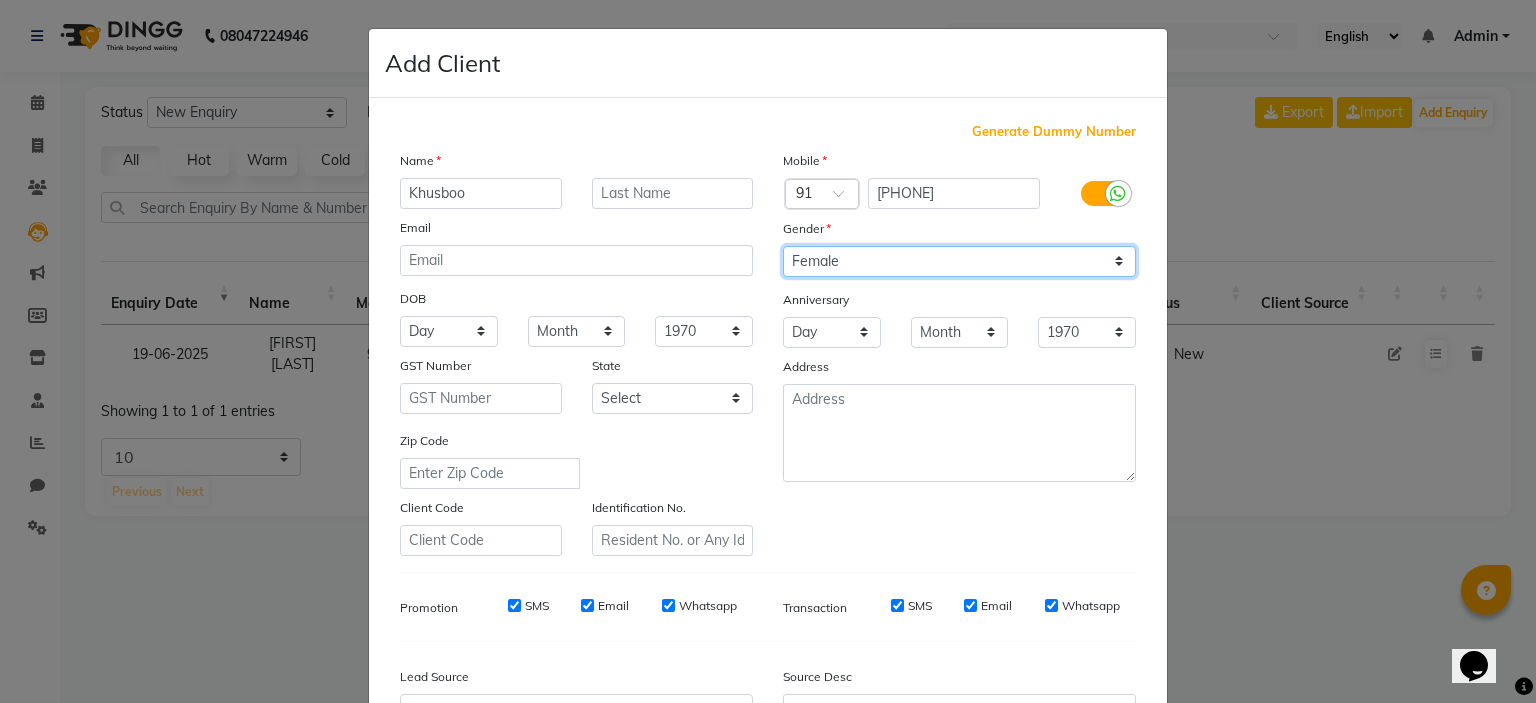 click on "Select Male Female Other Prefer Not To Say" 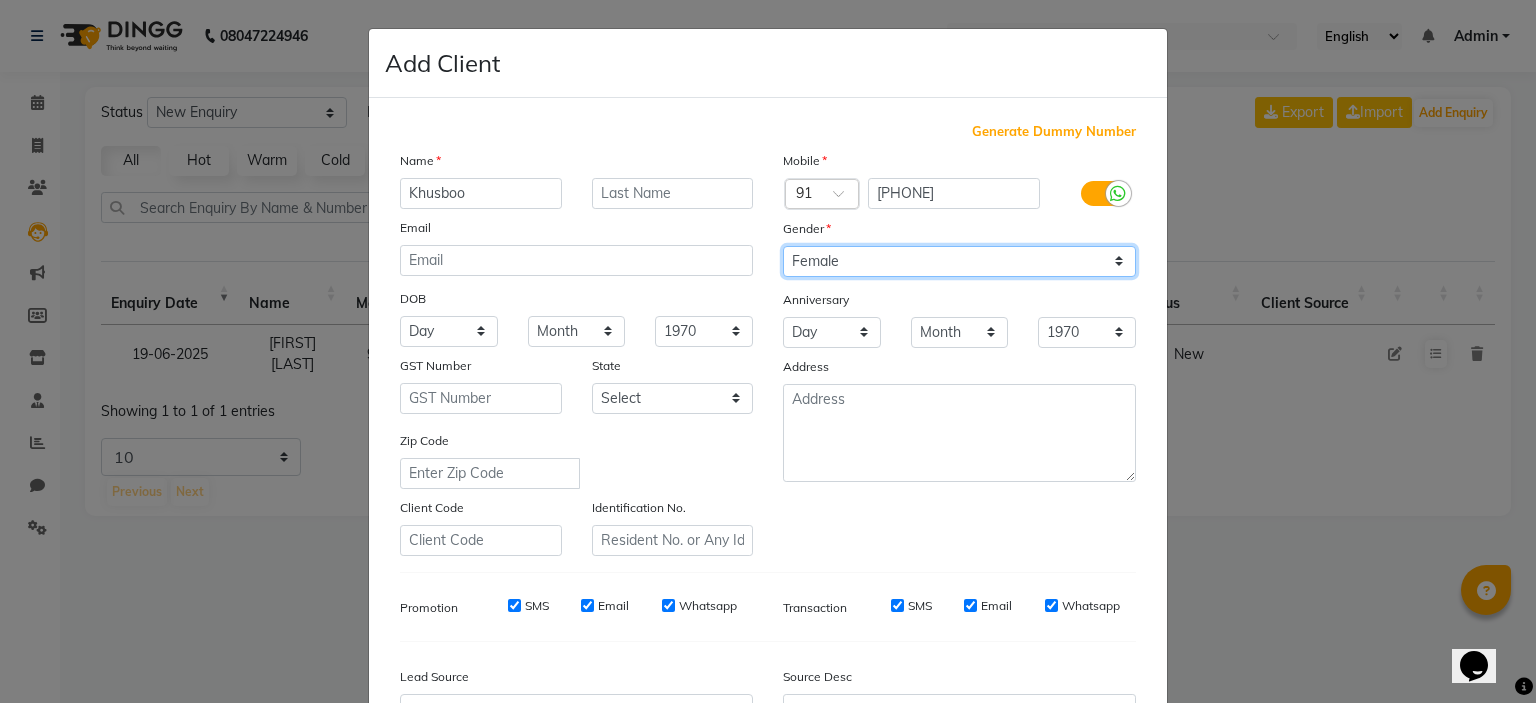 scroll, scrollTop: 229, scrollLeft: 0, axis: vertical 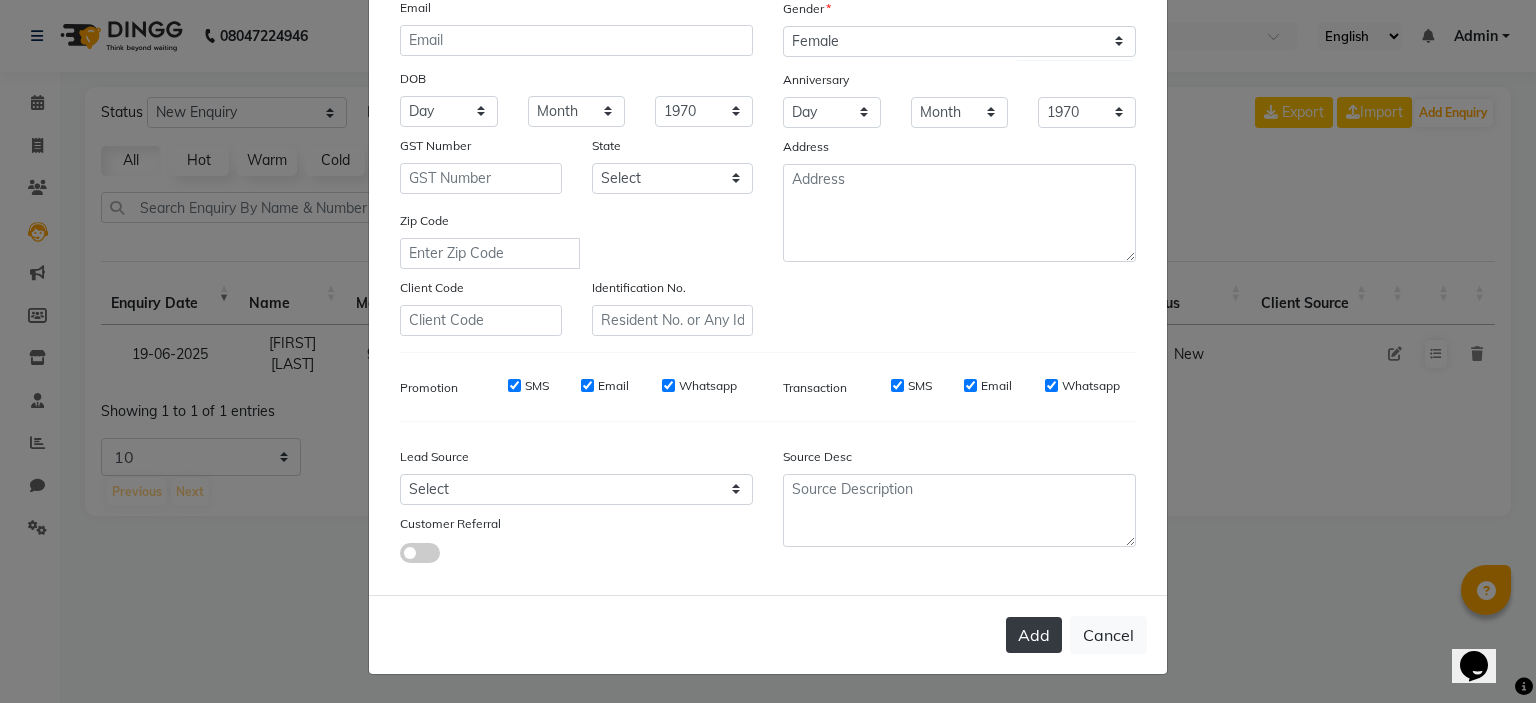 click on "Add" 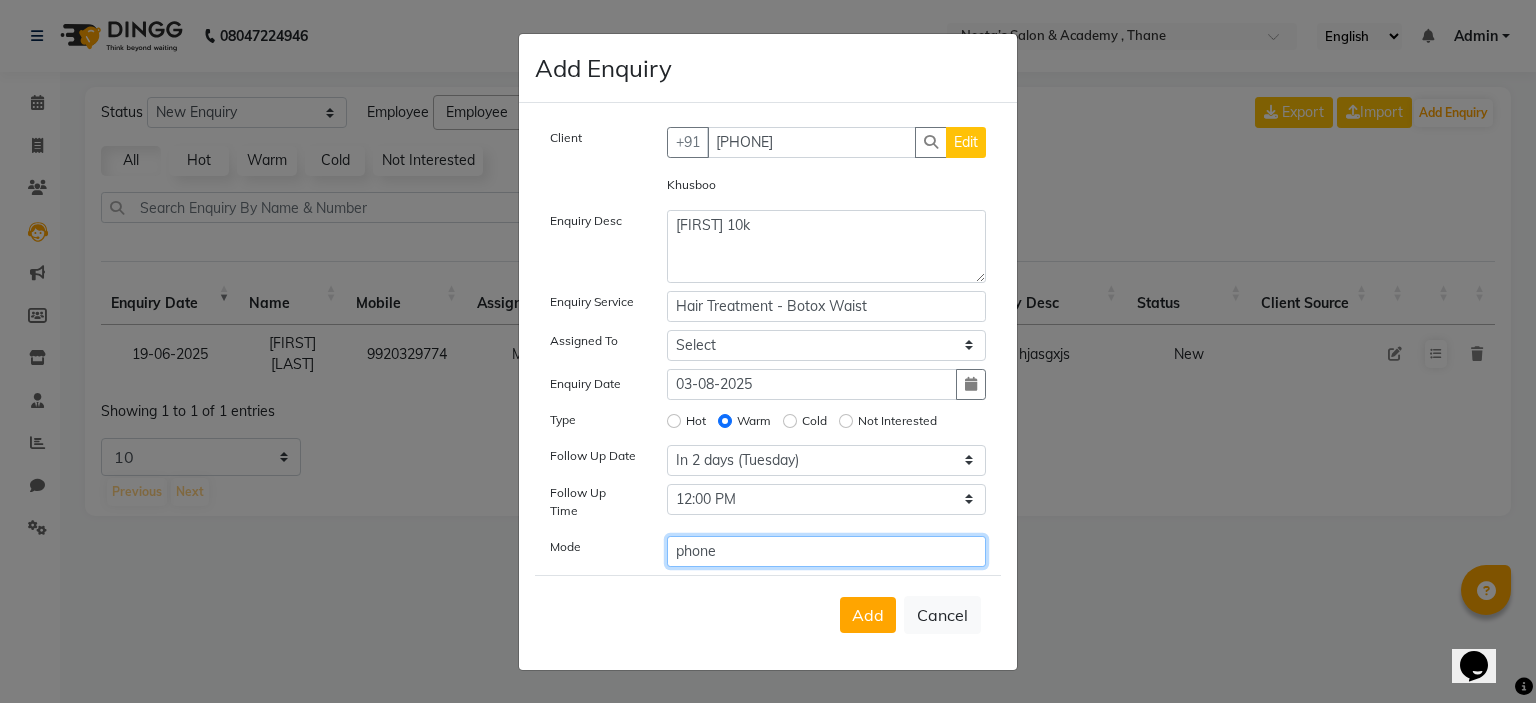 click on "phone" 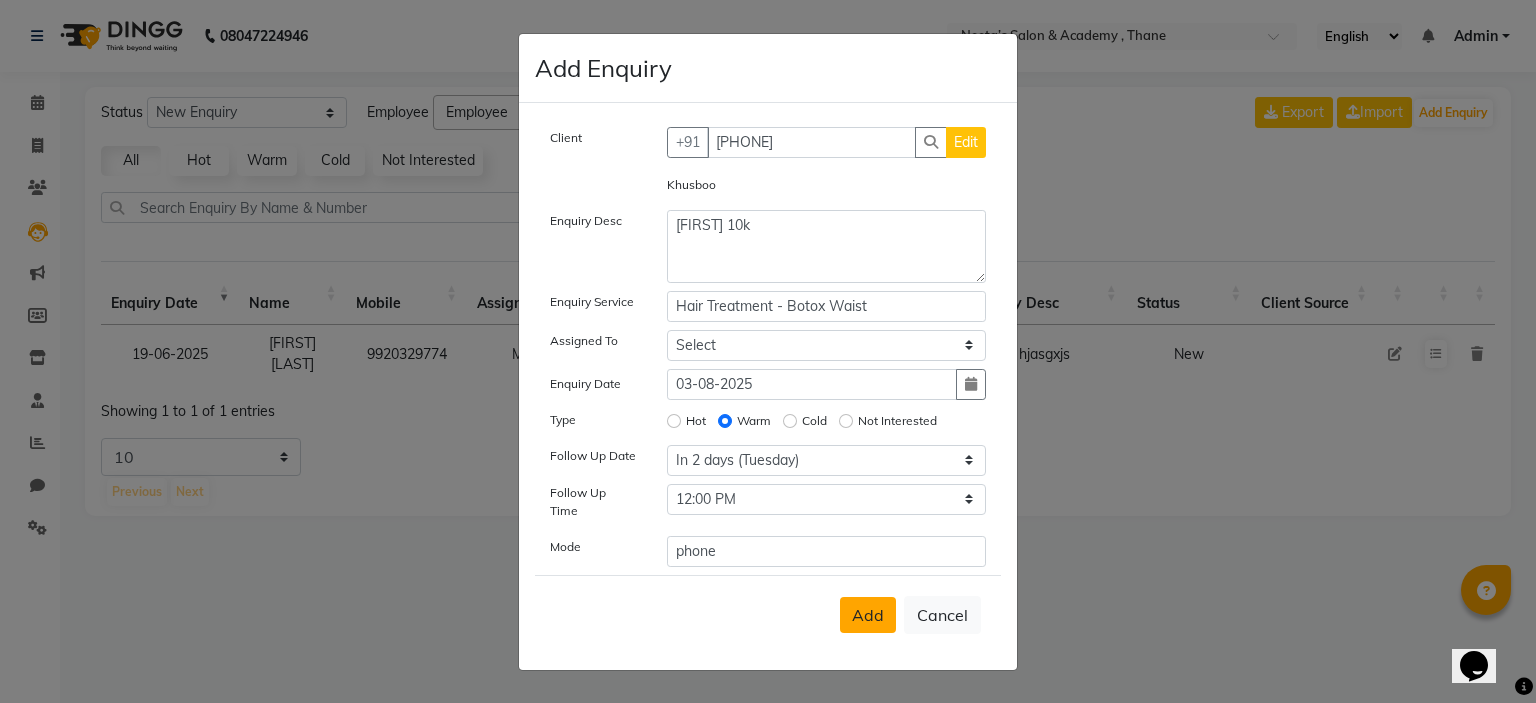 click on "Add" at bounding box center [868, 615] 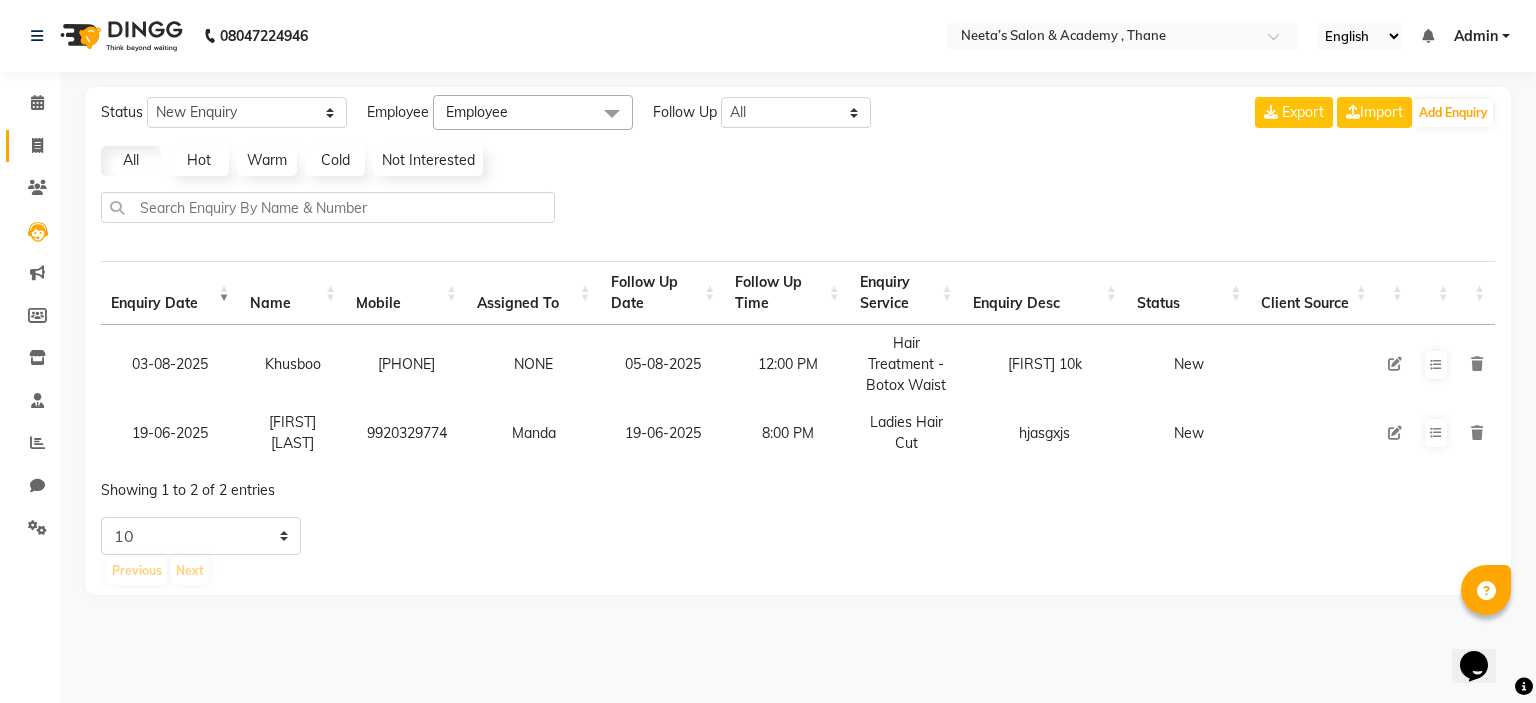 click on "Invoice" 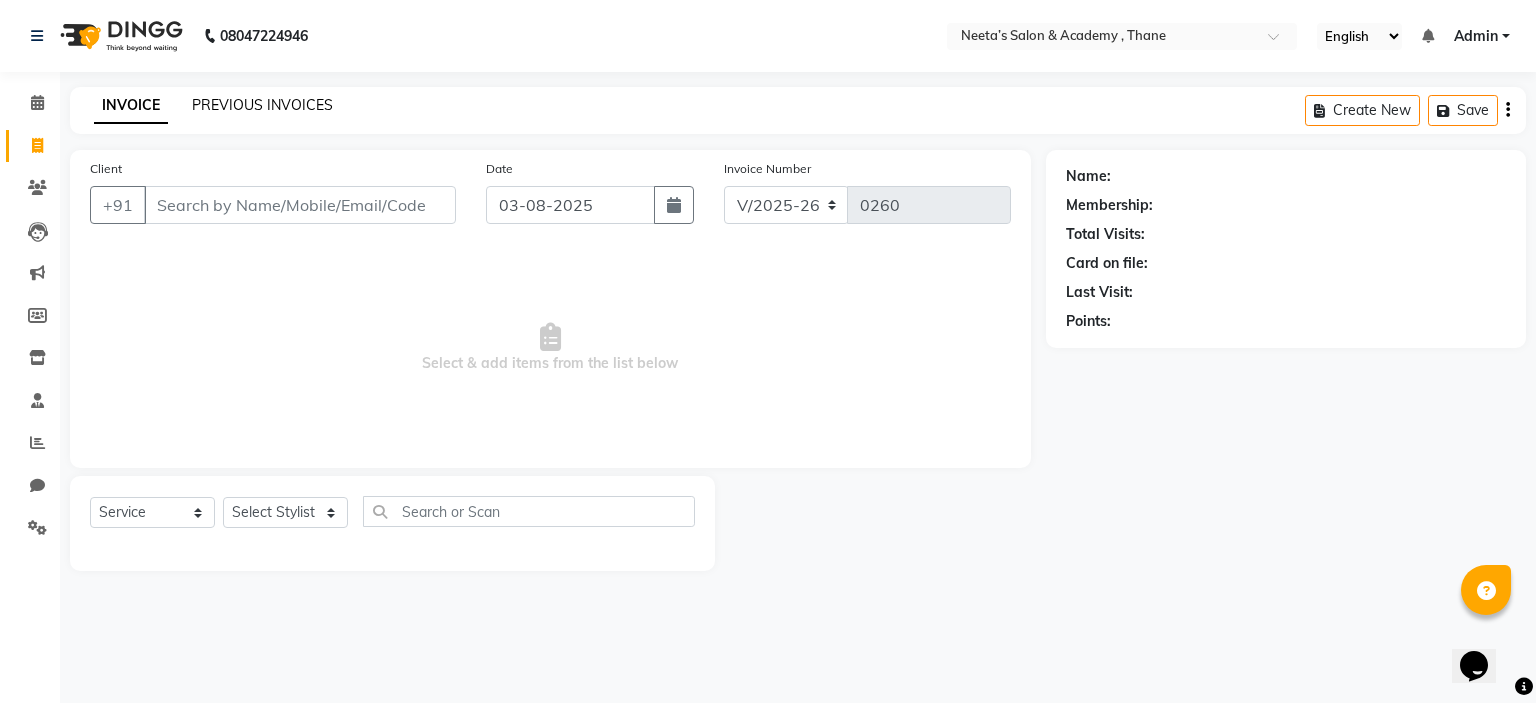 click on "PREVIOUS INVOICES" 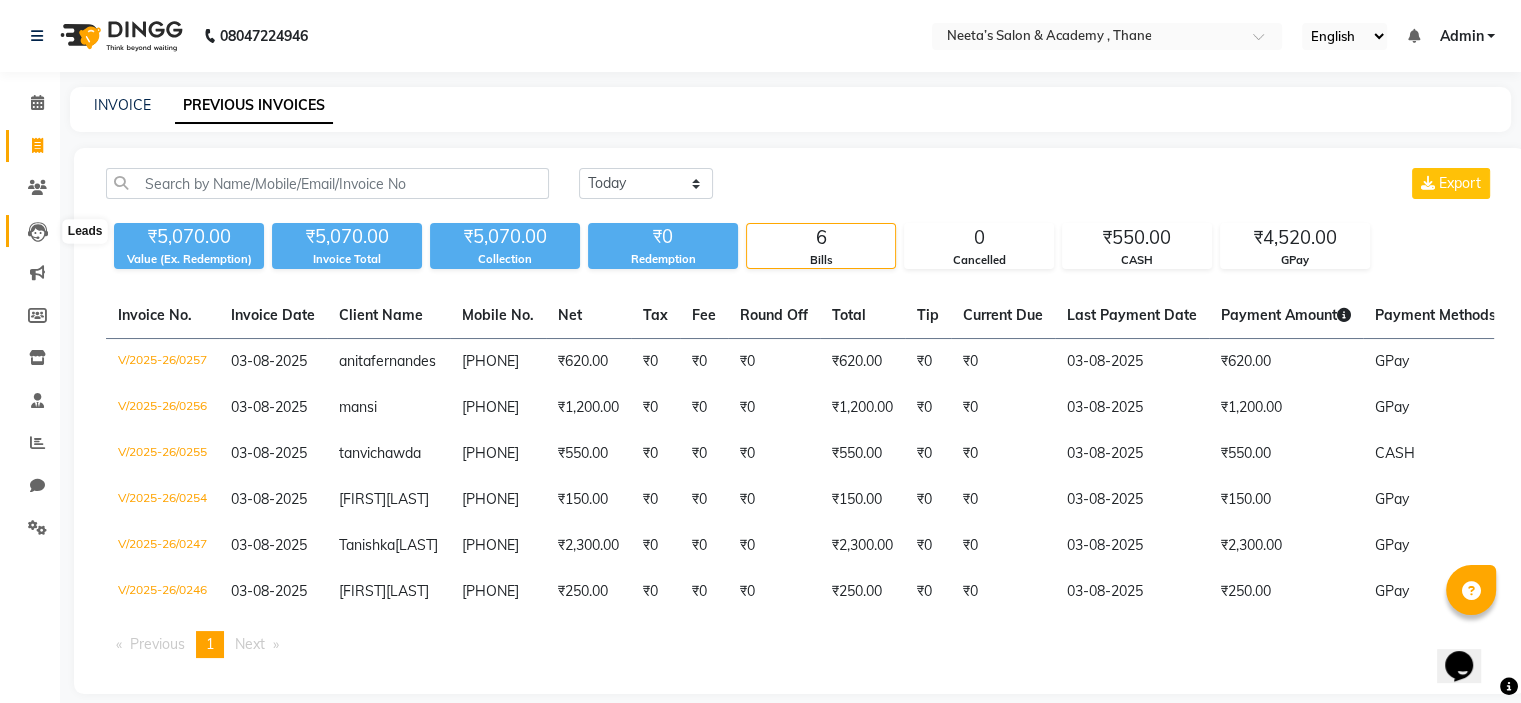 click 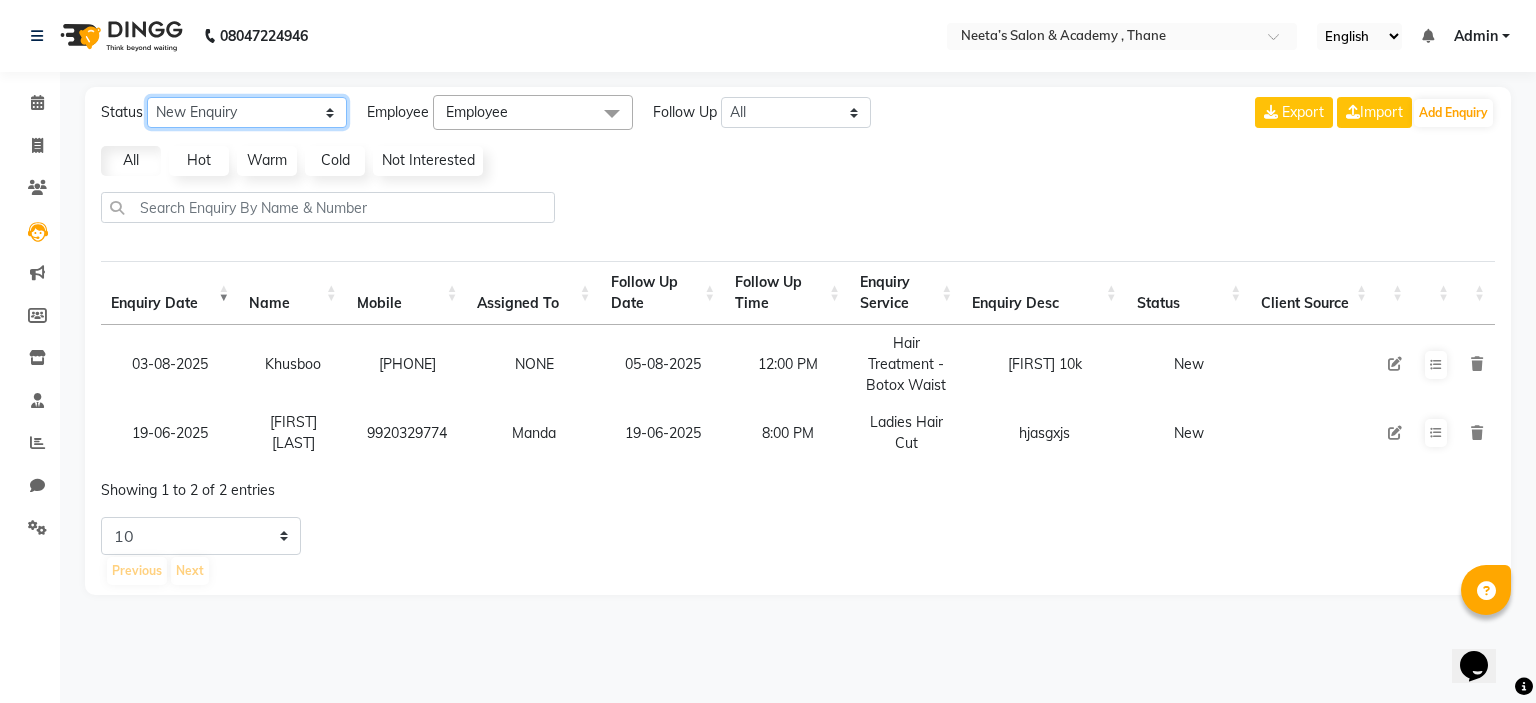 click on "New Enquiry Open Enquiry Converted Enquiry  All" 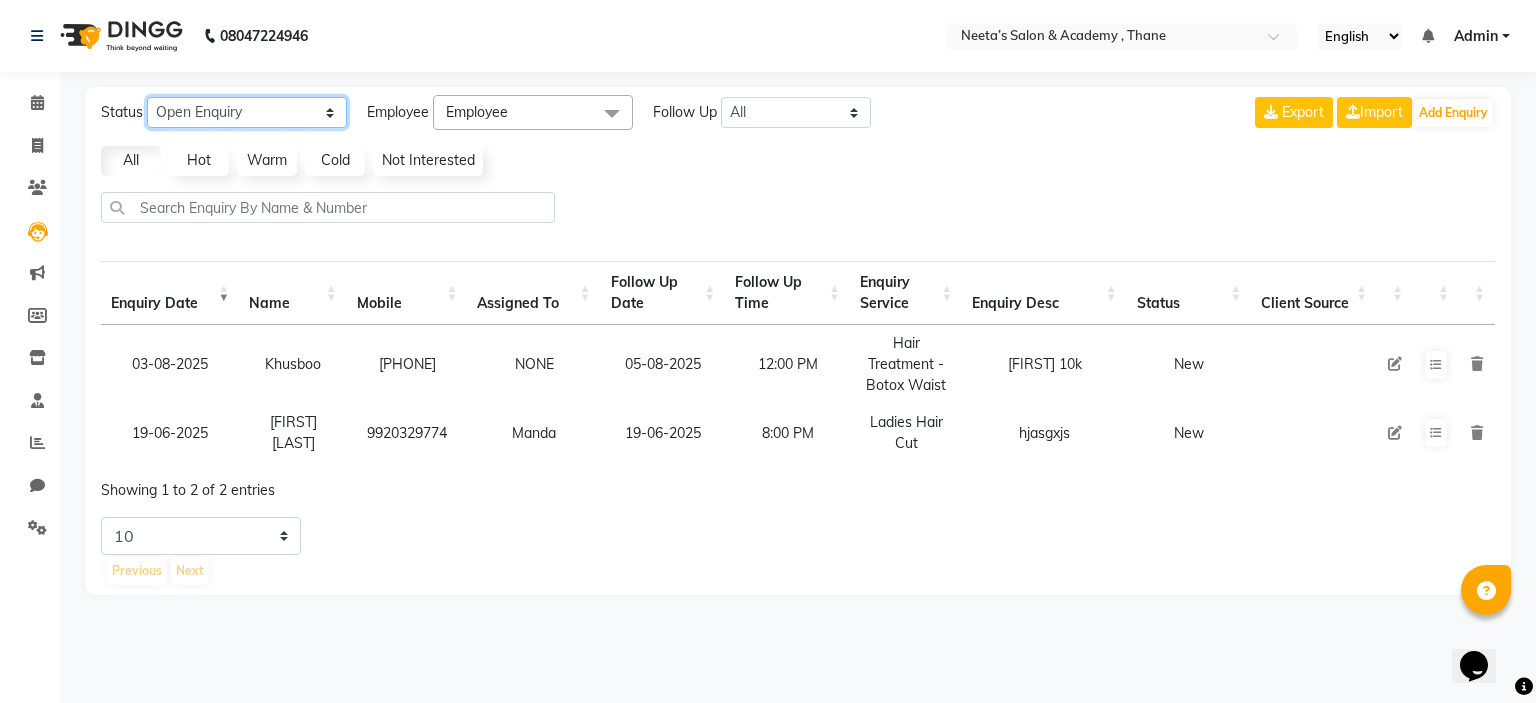 click on "New Enquiry Open Enquiry Converted Enquiry  All" 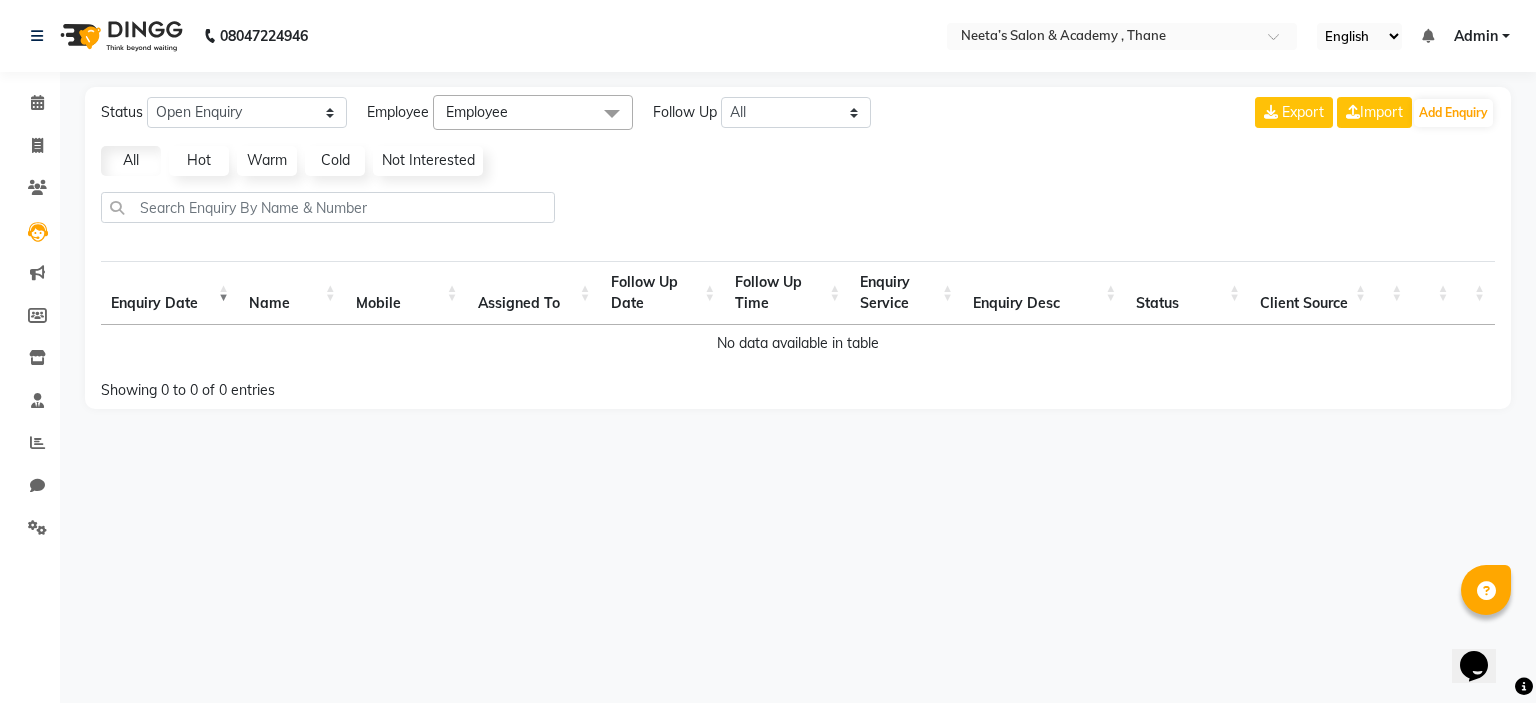 click on "Status New Enquiry Open Enquiry Converted Enquiry All All New Open Converted Employee Employee Select All [FIRST] (Owner) Karina Karishma Manda Naaz Ranjana Ritu Sakshi Sangeeta Sayee Follow Up All Today Tomorrow This Week This Month Custom NONE TODAY TOMORROW MONTH Export Import Add Enquiry All Hot Warm Cold Not Interested Enquiry Date Name Mobile Assigned To Follow Up Date Follow Up Time Enquiry Service Enquiry Desc Status Client Source No data available in table Showing 0 to 0 of 0 entries" 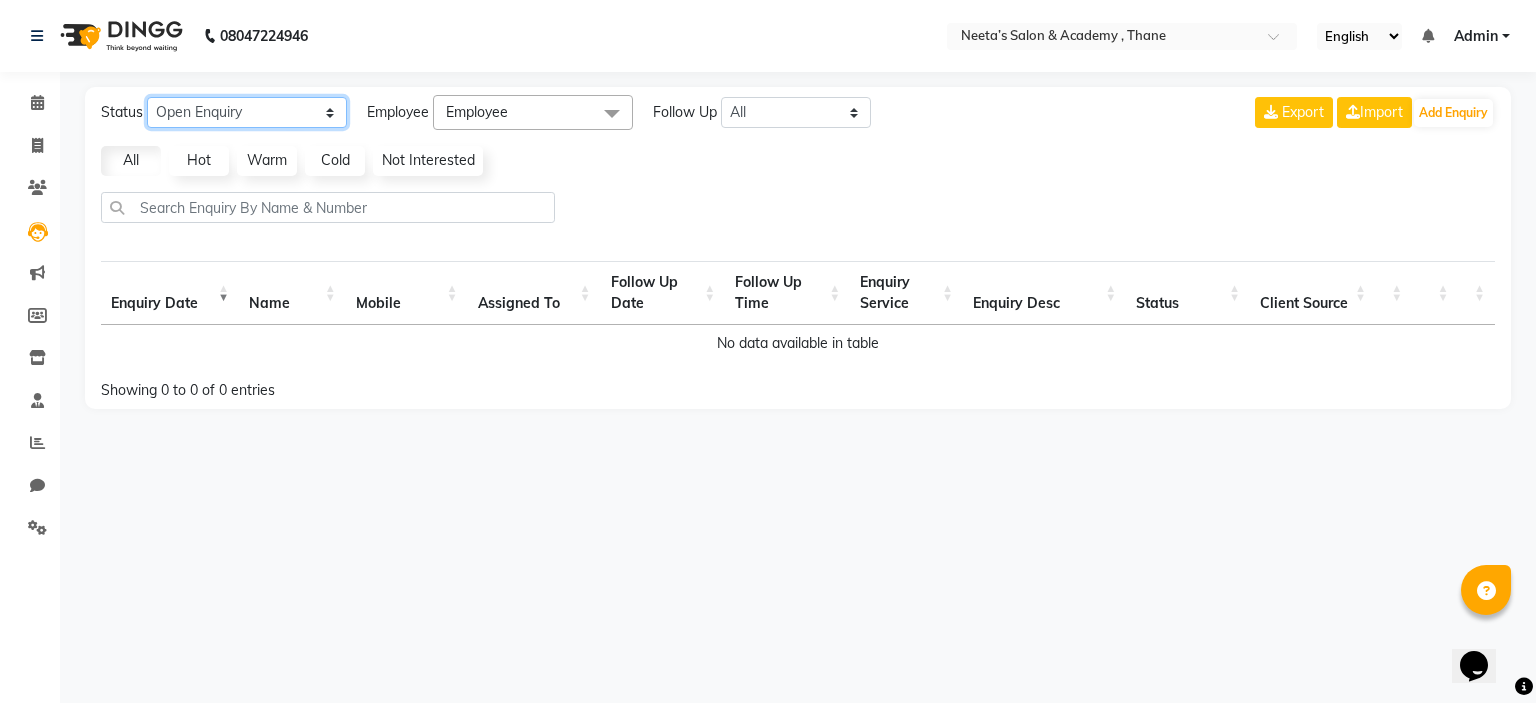 click on "New Enquiry Open Enquiry Converted Enquiry  All" 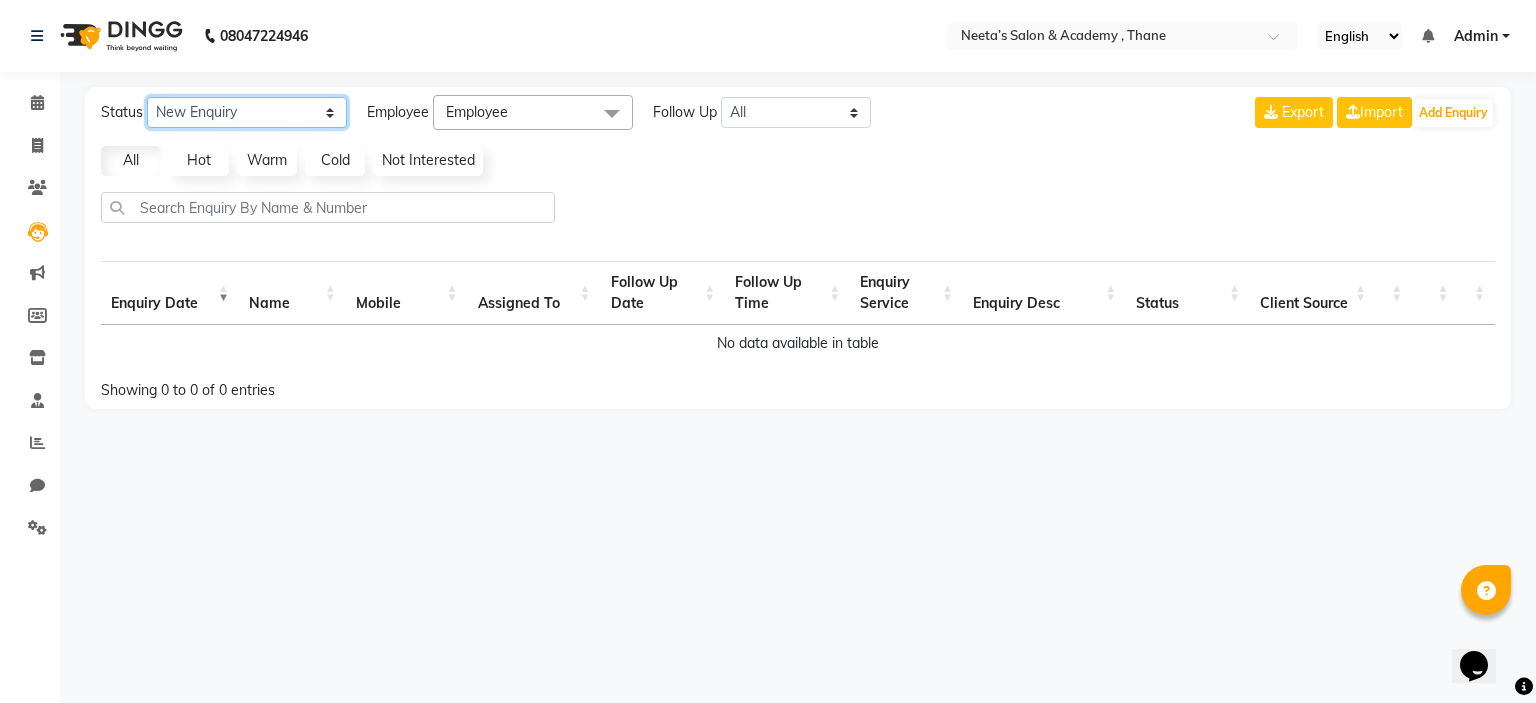 click on "New Enquiry Open Enquiry Converted Enquiry  All" 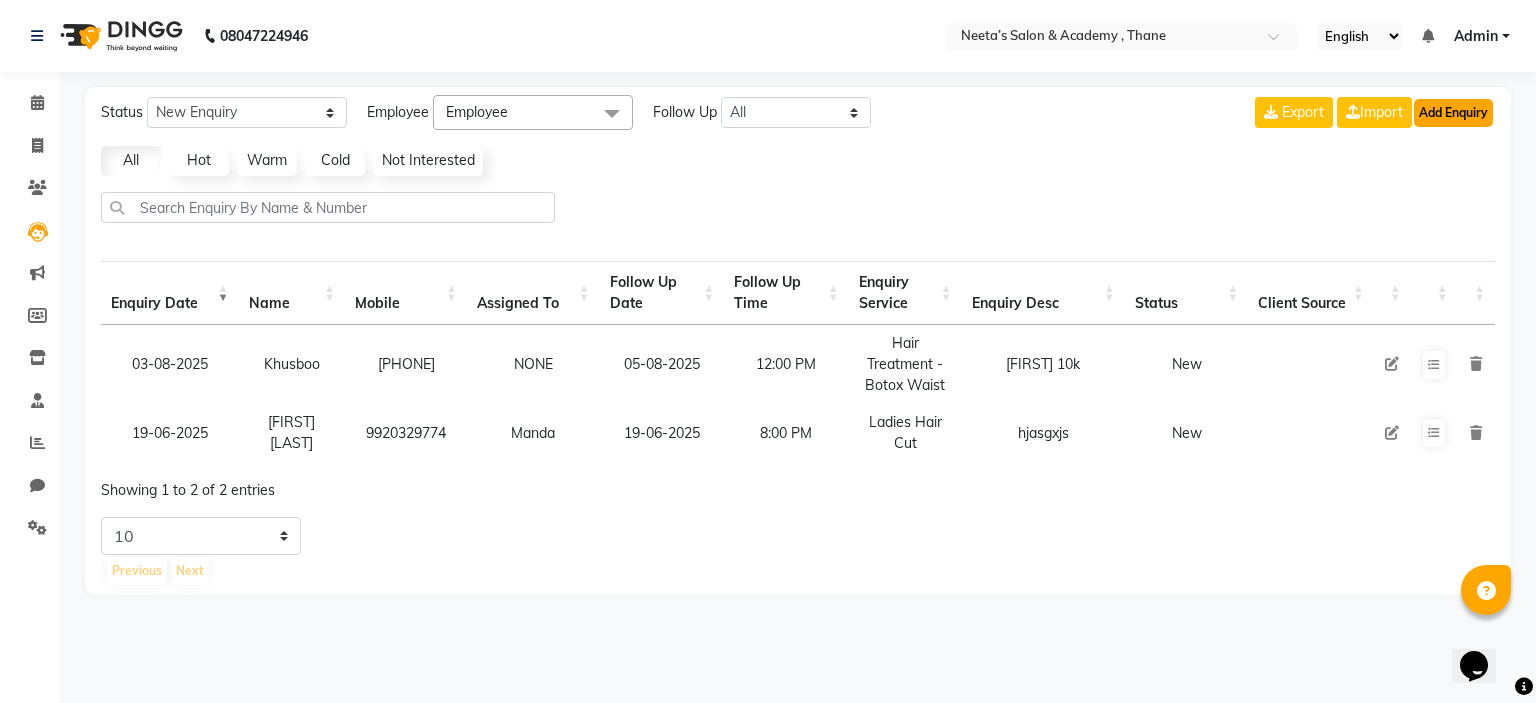 click on "Add Enquiry" 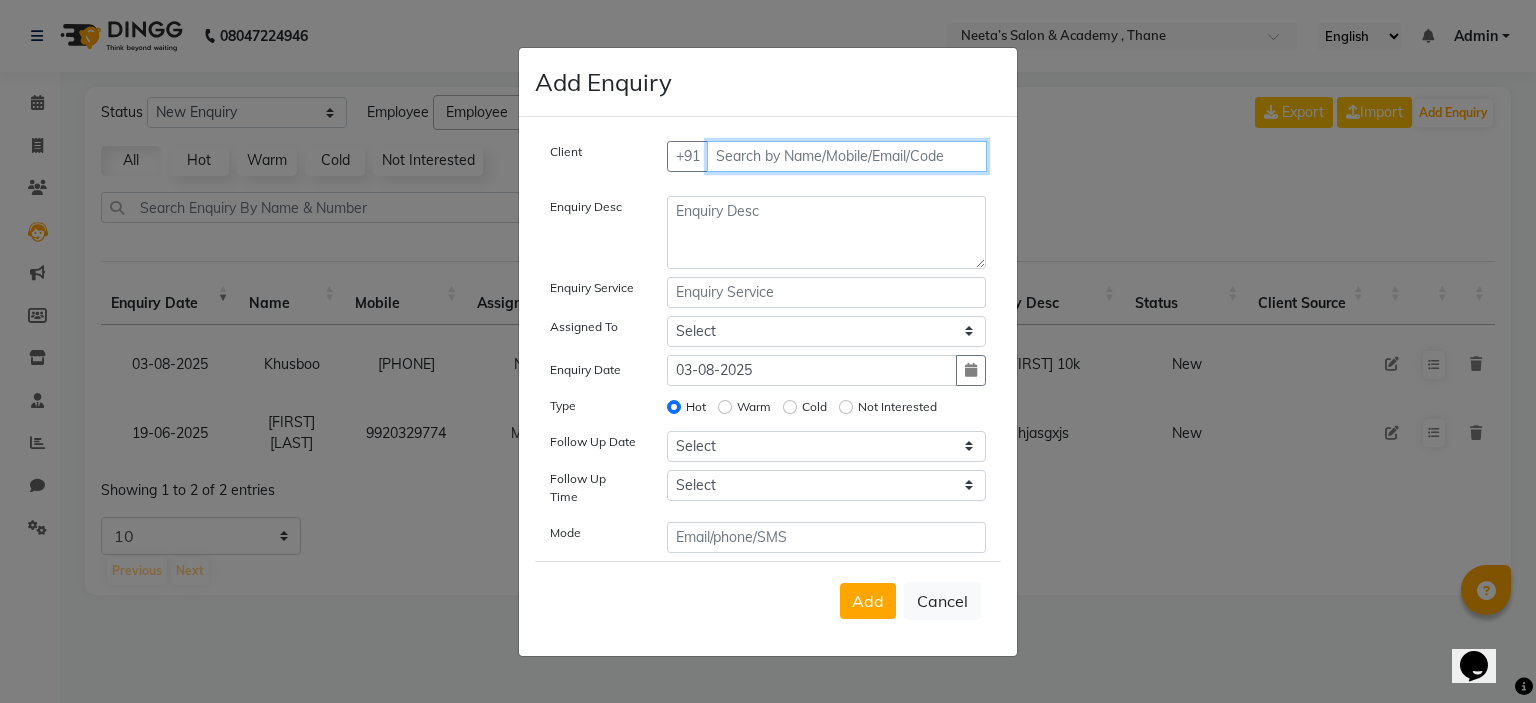 click at bounding box center (847, 156) 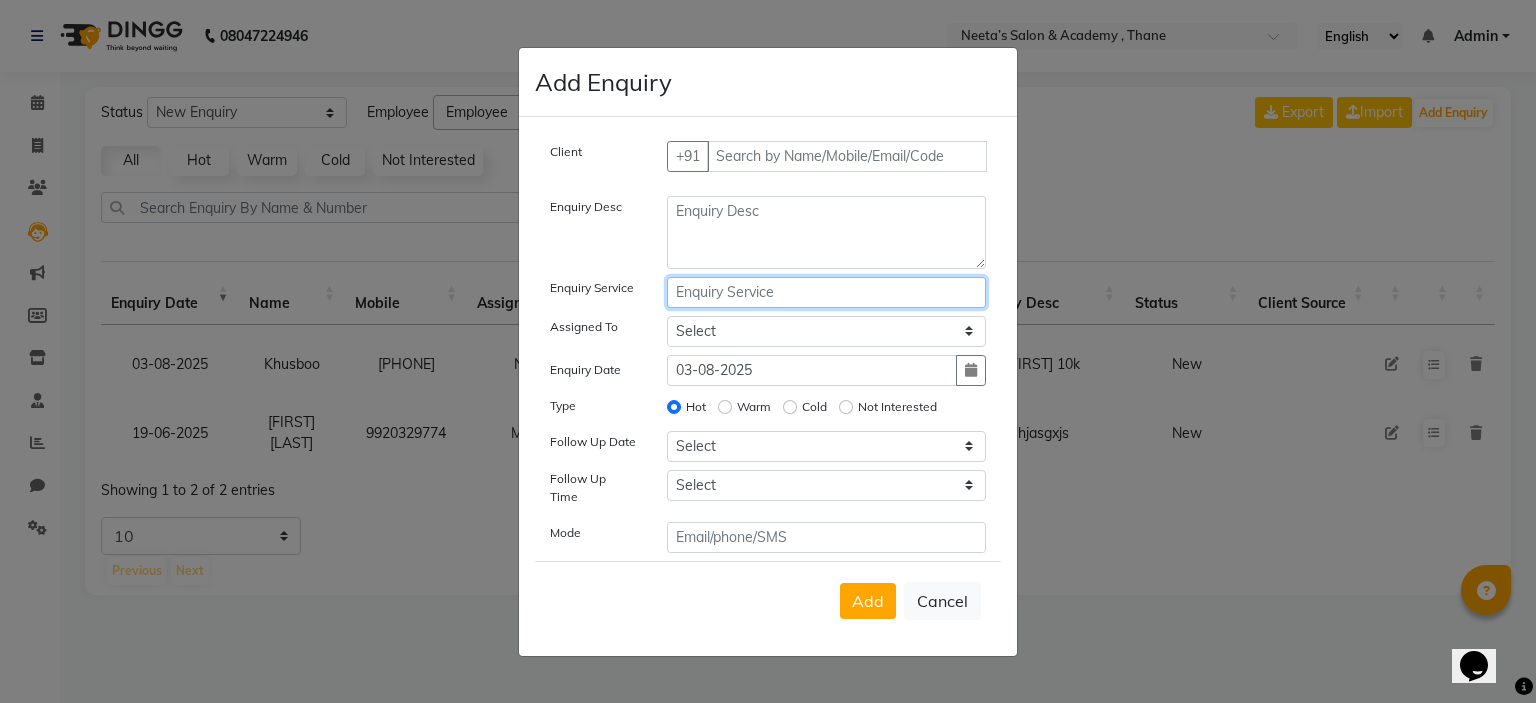 click at bounding box center (827, 292) 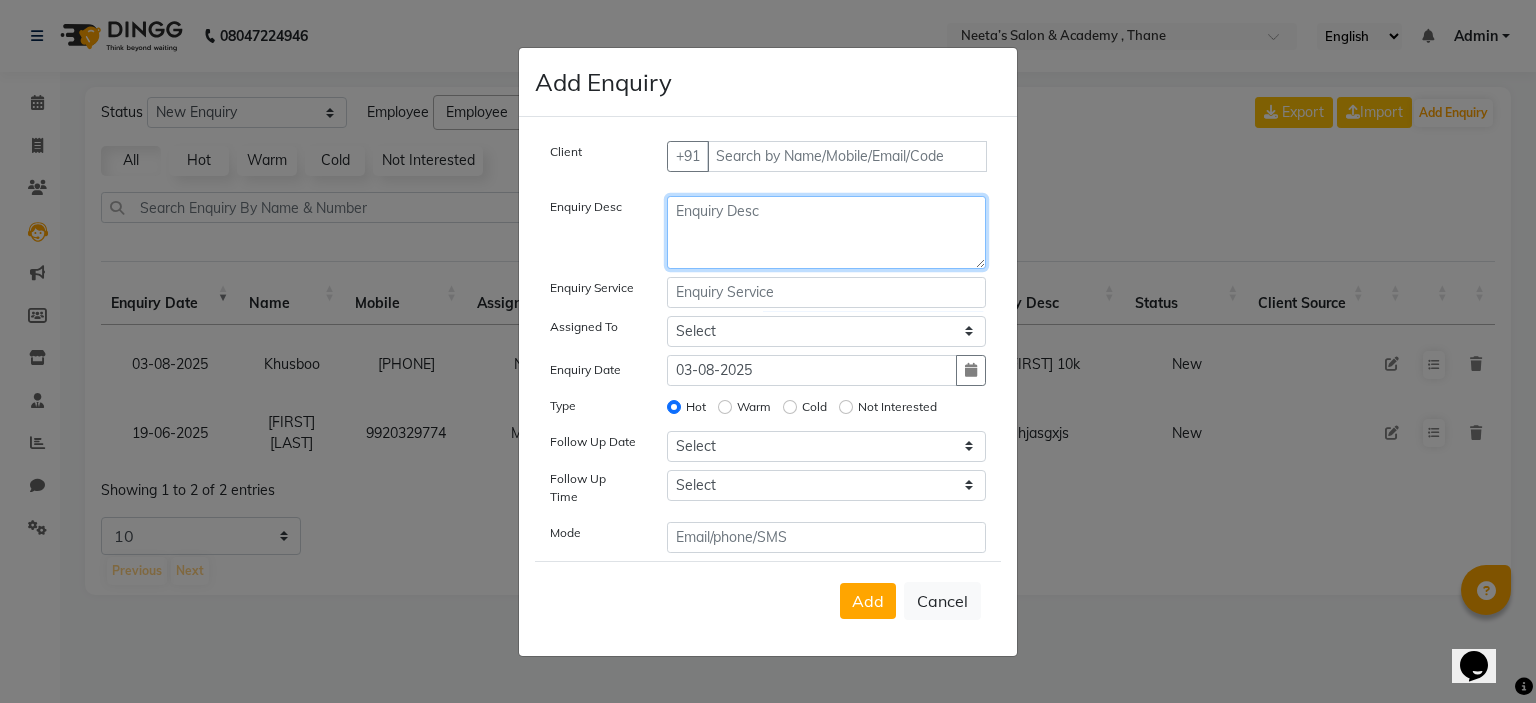 click 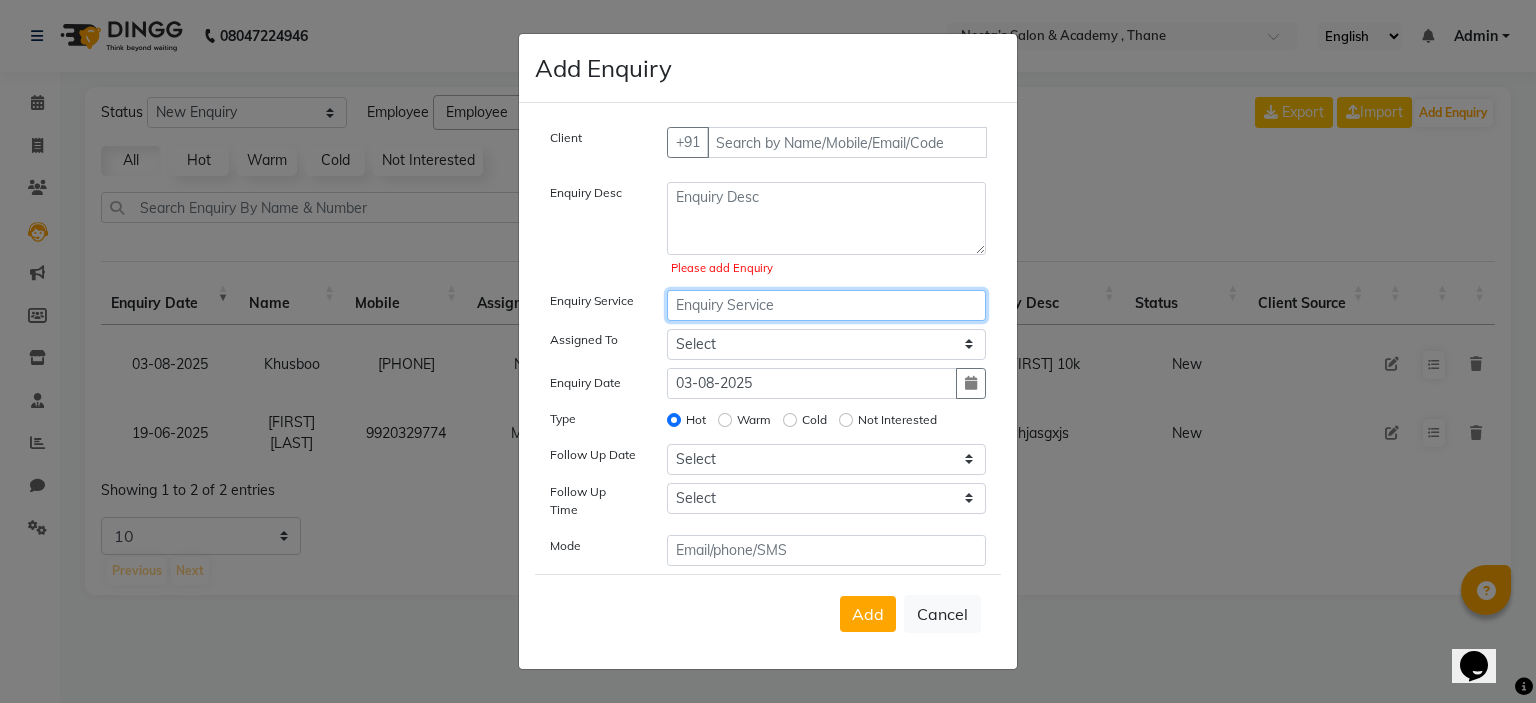click at bounding box center (827, 305) 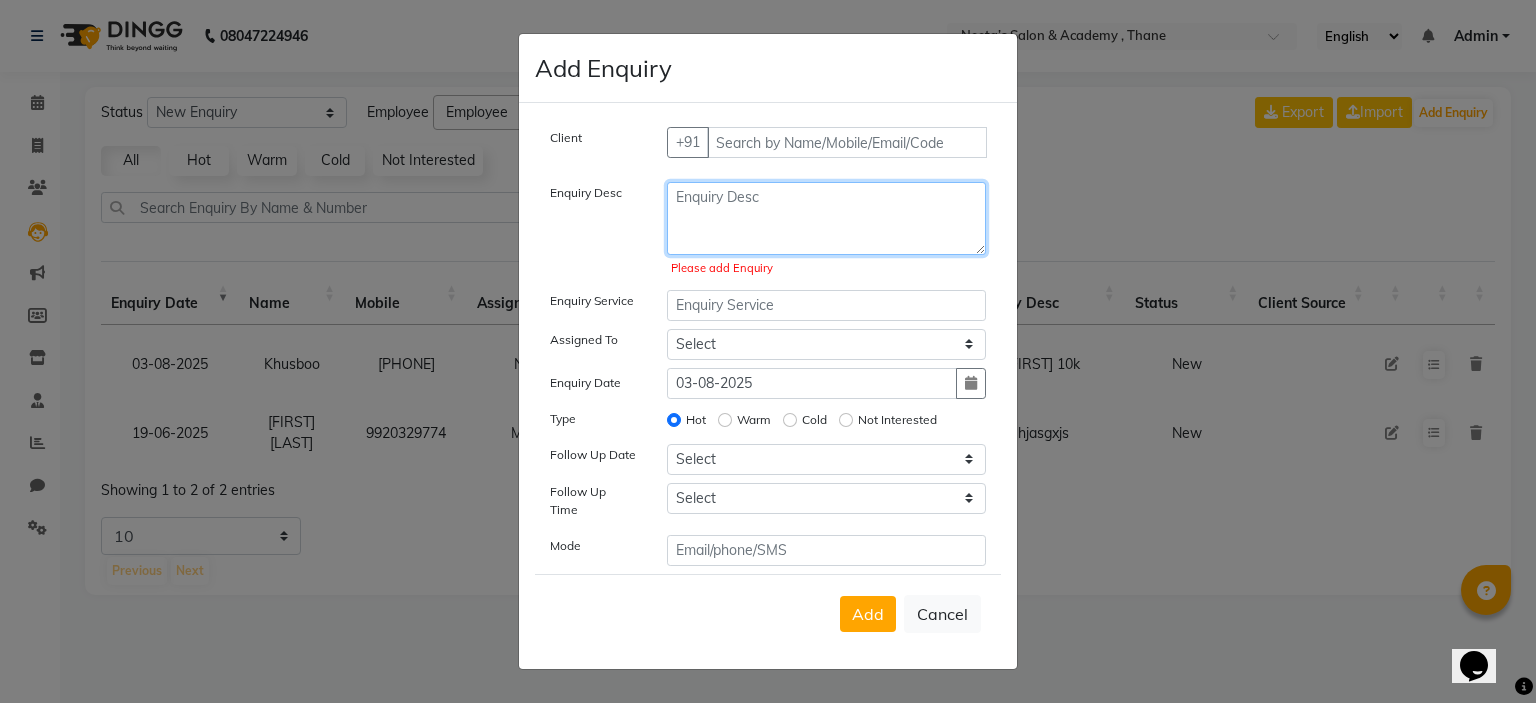 click 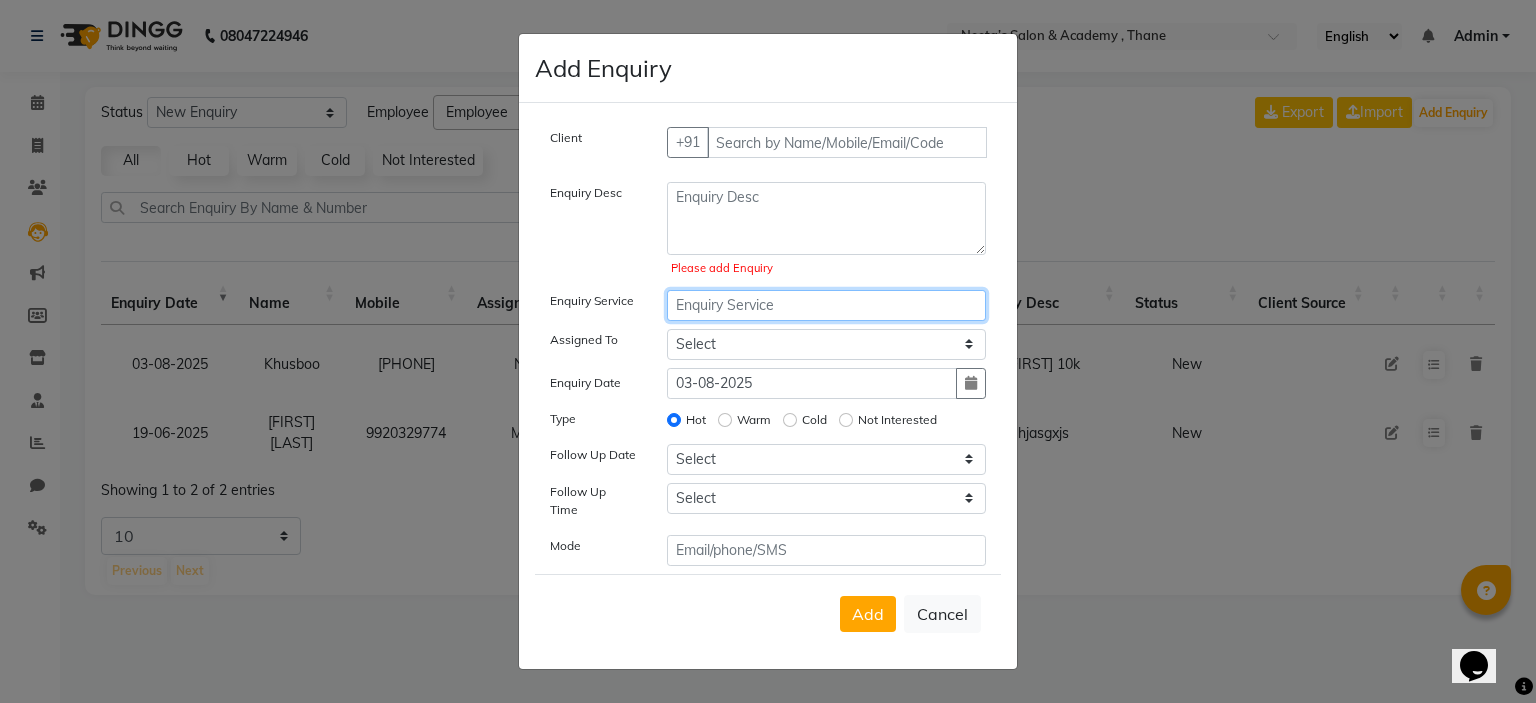 click at bounding box center [827, 305] 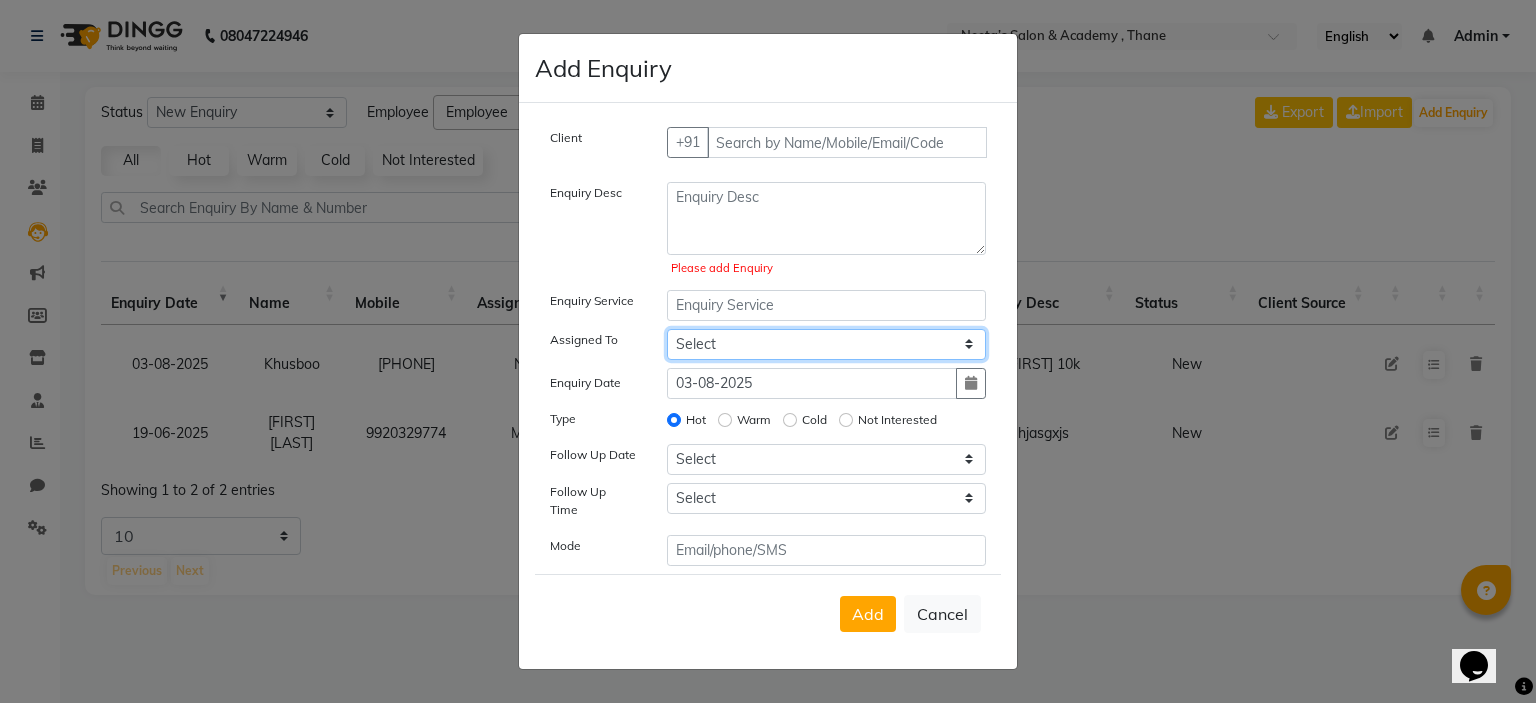 click on "Select  Jayashree (Owner) Karina Karishma Manda Naaz Ranjana Ritu Sakshi Sangeeta Sayee" 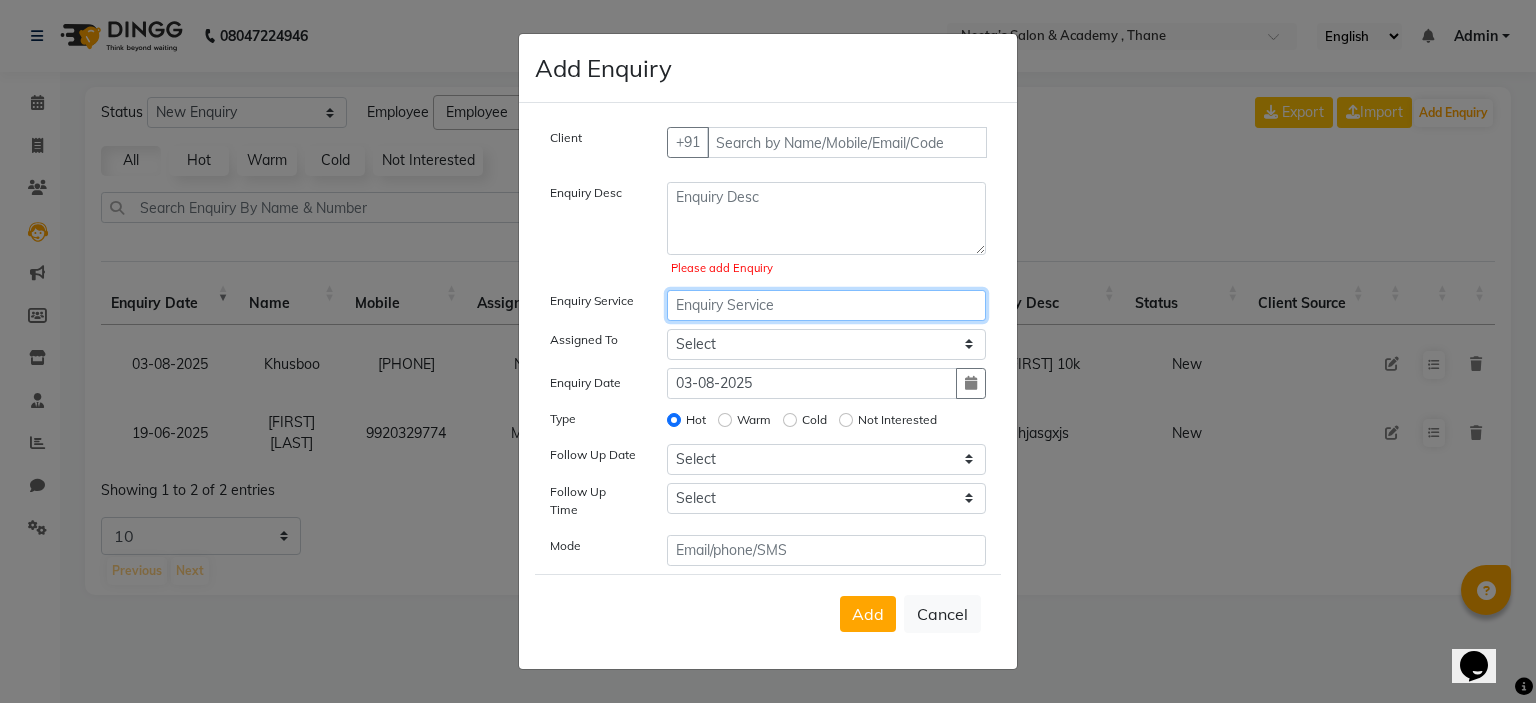 click at bounding box center (827, 305) 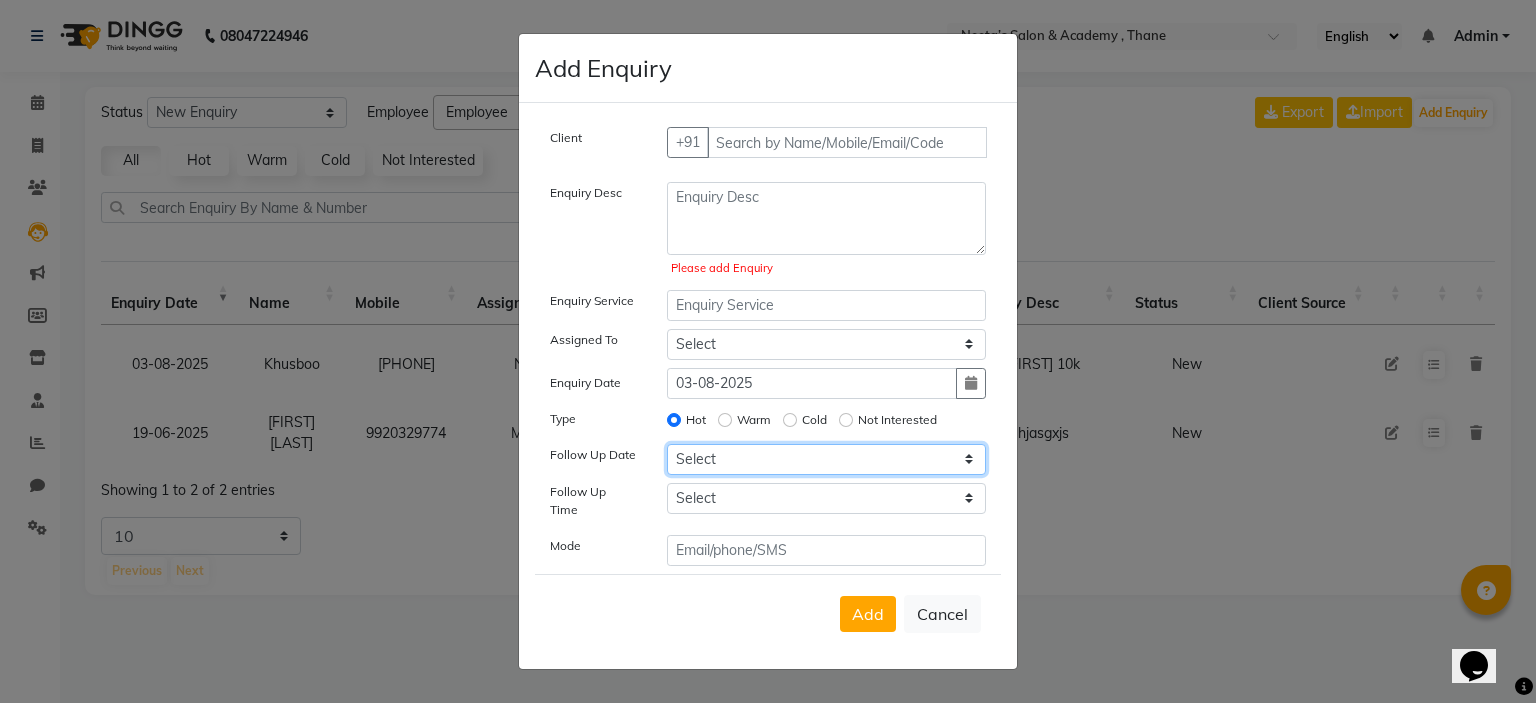 click on "Select Today Tomorrow In 2 days (Tuesday) In 3 days (Wednesday) In 4 days (Thursday) In 5 days (Friday) In 6 days (Saturday) In 1 Week (2025-08-10) In 2 Week (2025-08-17) In 1 Month (2025-09-03) In 2 Month (2025-10-03) In 3 Month (2025-11-03) Custom Date" at bounding box center (827, 459) 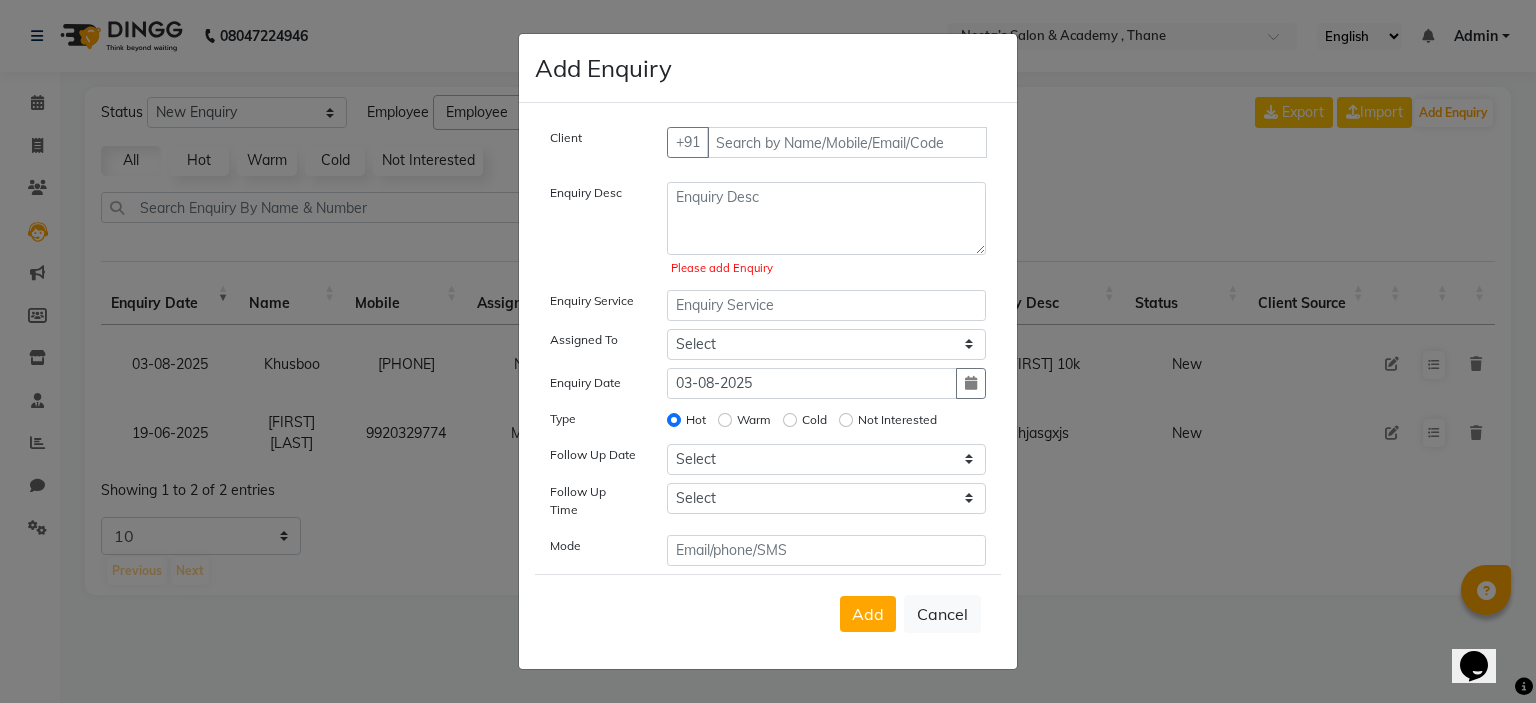 click on "Add Enquiry Client +91 Enquiry Desc Please add Enquiry Enquiry Service Assigned To Select [FIRST] (Owner) Karina Karishma Manda Naaz Ranjana Ritu Sakshi Sangeeta Sayee Enquiry Date 03-08-2025 Type Hot Warm Cold Not Interested Follow Up Date Select Today Tomorrow In 2 days (Tuesday) In 3 days (Wednesday) In 4 days (Thursday) In 5 days (Friday) In 6 days (Saturday) In 1 Week (2025-08-10) In 2 Week (2025-08-17) In 1 Month (2025-09-03) In 2 Month (2025-10-03) In 3 Month (2025-11-03) Custom Date Follow Up Time Select 07:00 AM 07:15 AM 07:30 AM 07:45 AM 08:00 AM 08:15 AM 08:30 AM 08:45 AM 09:00 AM 09:15 AM 09:30 AM 09:45 AM 10:00 AM 10:15 AM 10:30 AM 10:45 AM 11:00 AM 11:15 AM 11:30 AM 11:45 AM 12:00 PM 12:15 PM 12:30 PM 12:45 PM 01:00 PM 01:15 PM 01:30 PM 01:45 PM 02:00 PM 02:15 PM 02:30 PM 02:45 PM 03:00 PM 03:15 PM 03:30 PM 03:45 PM 04:00 PM 04:15 PM 04:30 PM 04:45 PM 05:00 PM 05:15 PM 05:30 PM 05:45 PM 06:00 PM 06:15 PM 06:30 PM 06:45 PM 07:00 PM 07:15 PM 07:30 PM 07:45 PM 08:00 PM 08:15 PM 08:30 PM Mode" 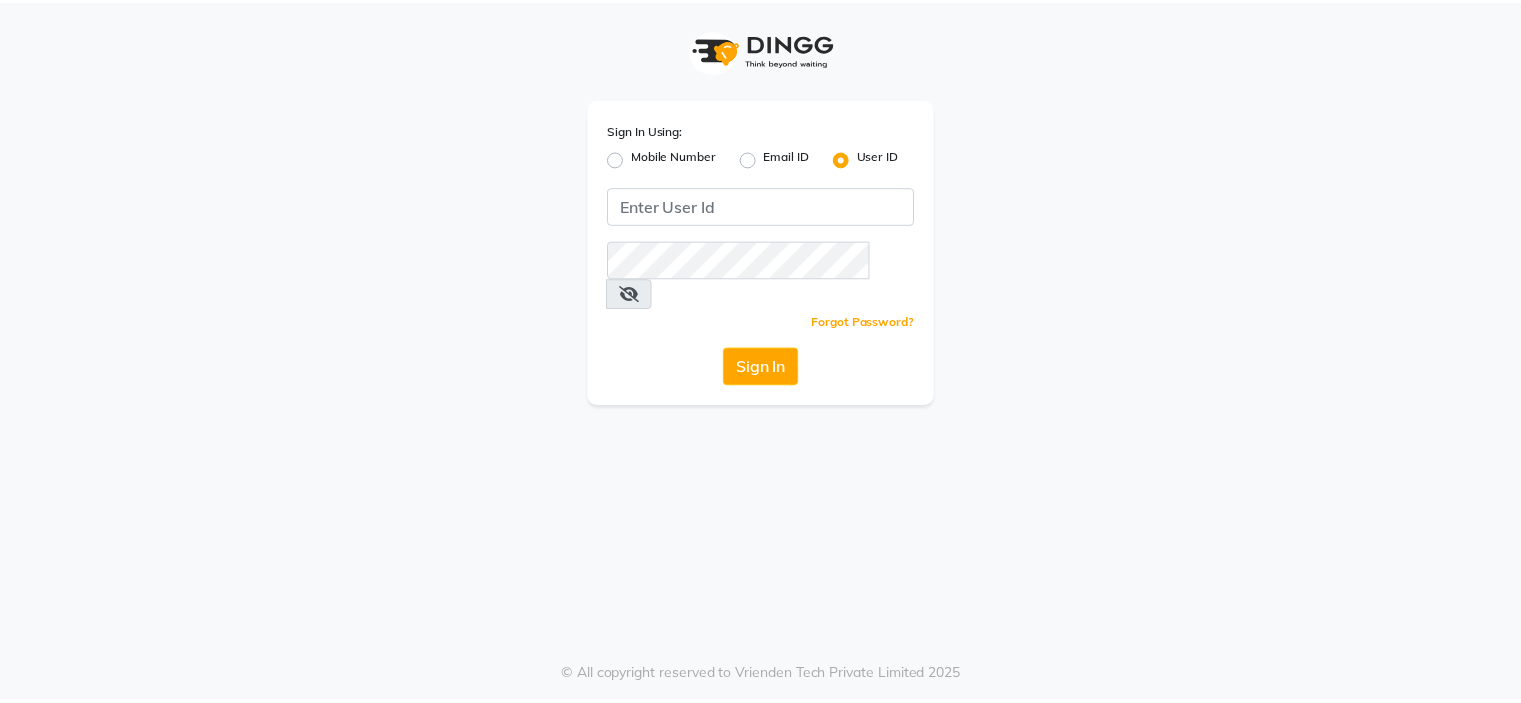 scroll, scrollTop: 0, scrollLeft: 0, axis: both 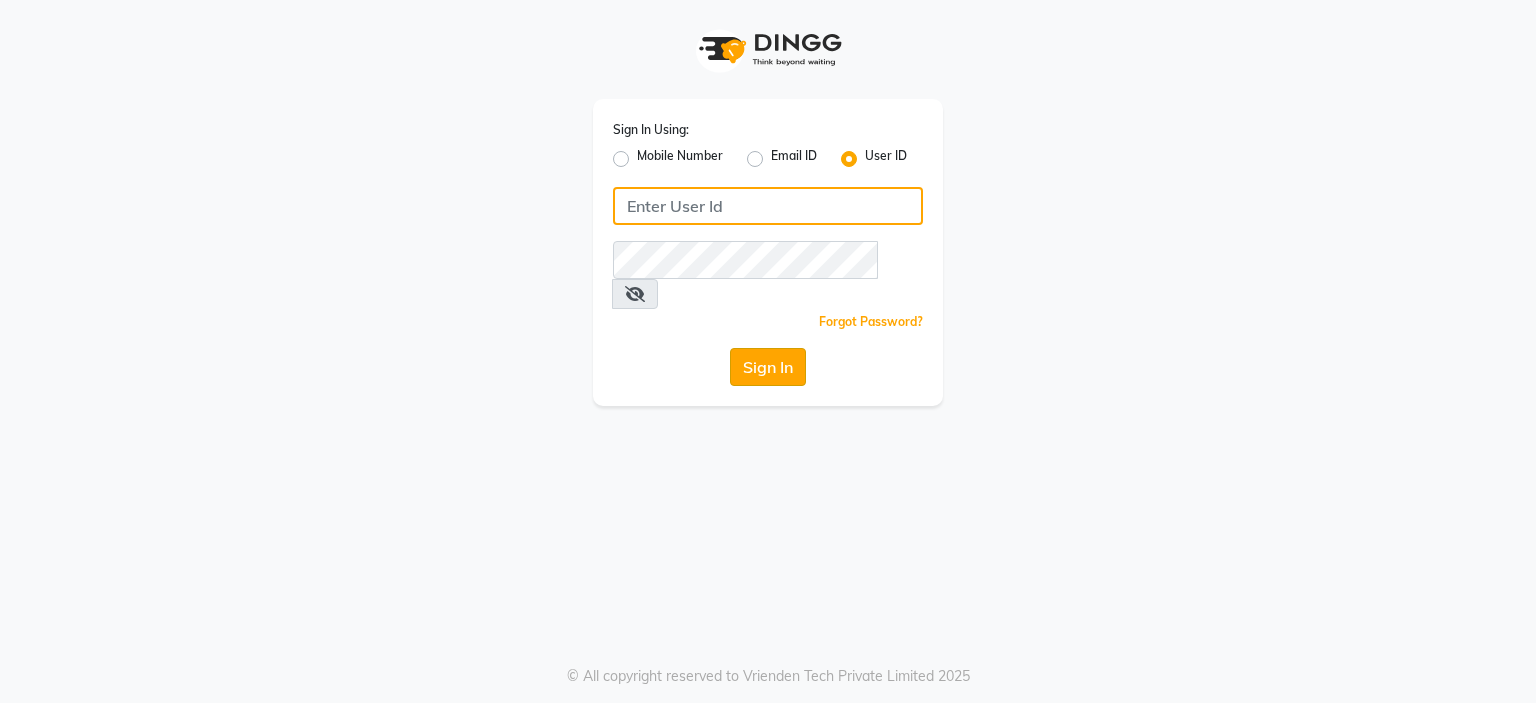 type on "[EMAIL]" 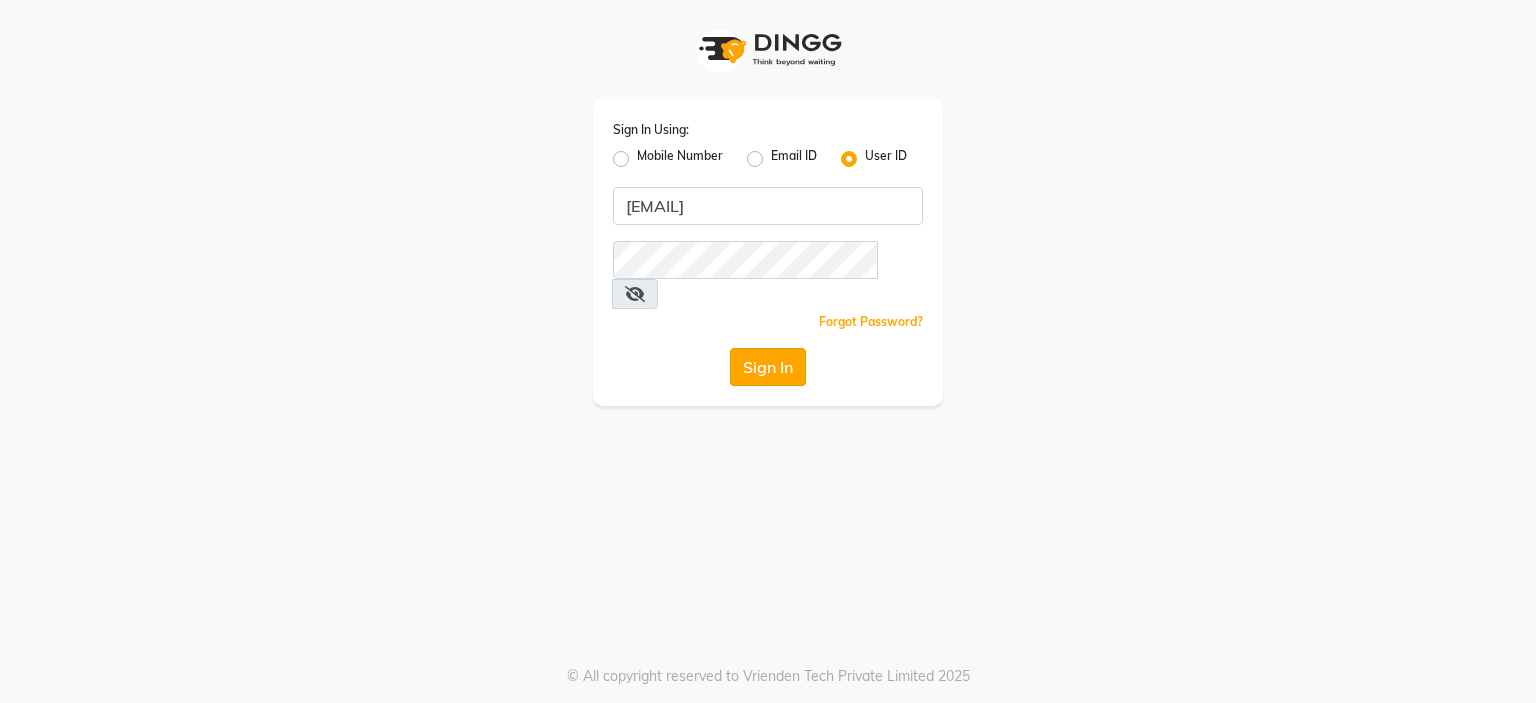 click on "Sign In" 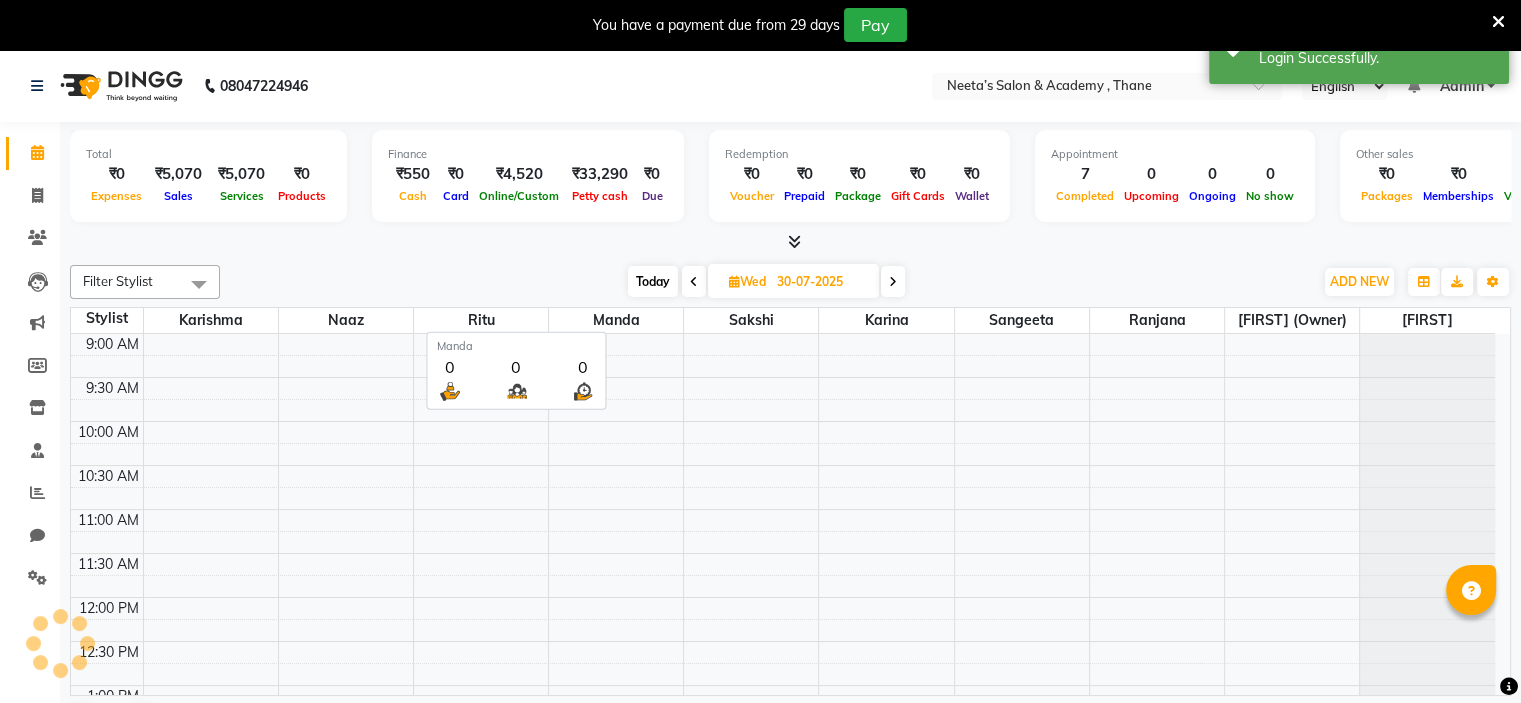 scroll, scrollTop: 524, scrollLeft: 0, axis: vertical 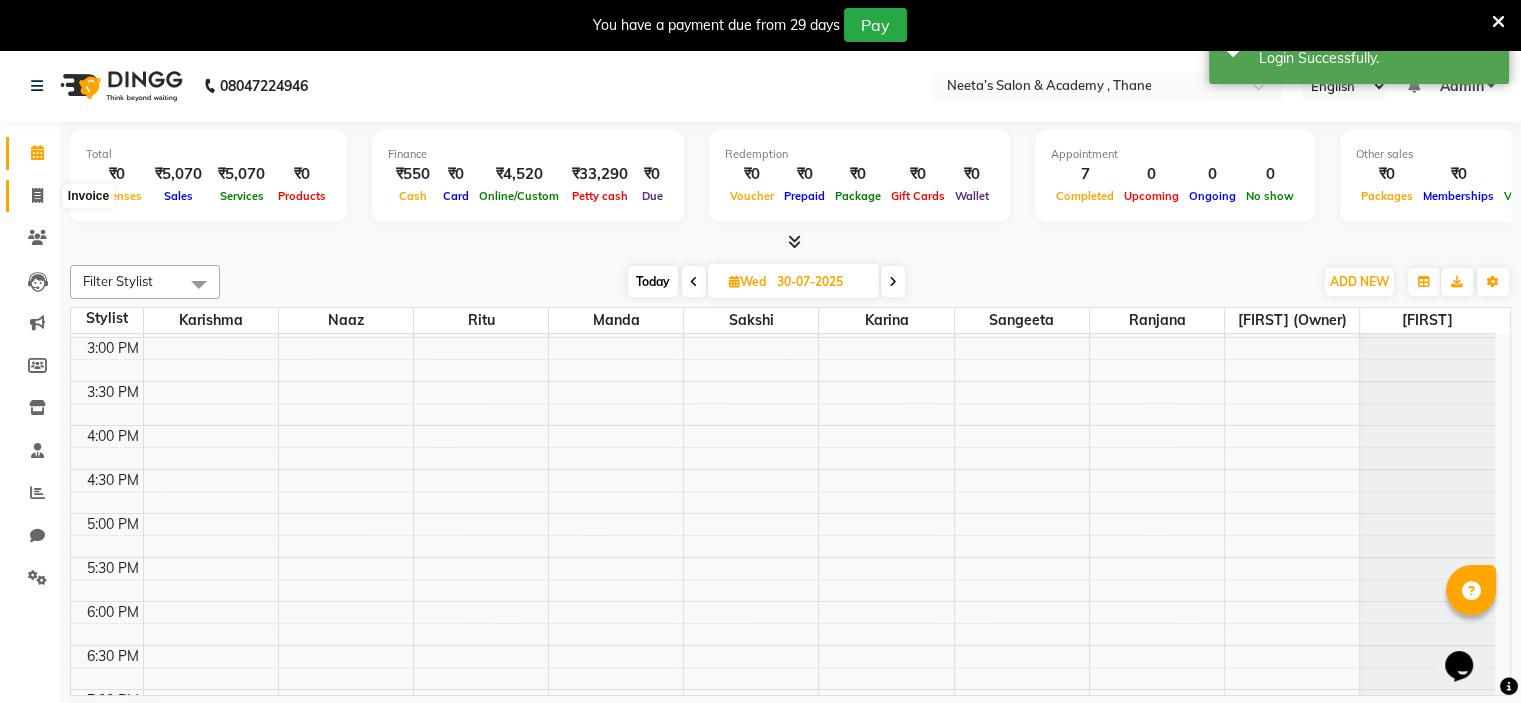 click 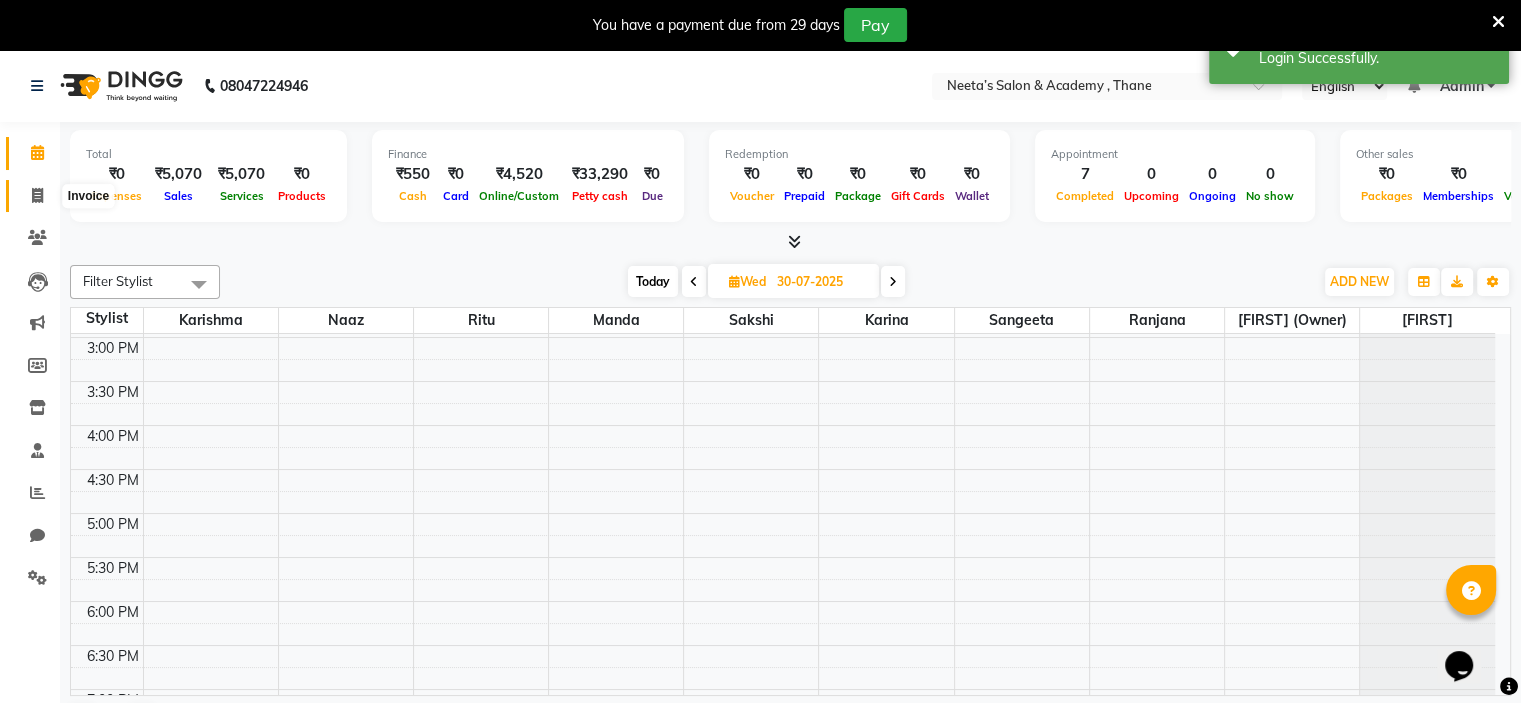 select on "8519" 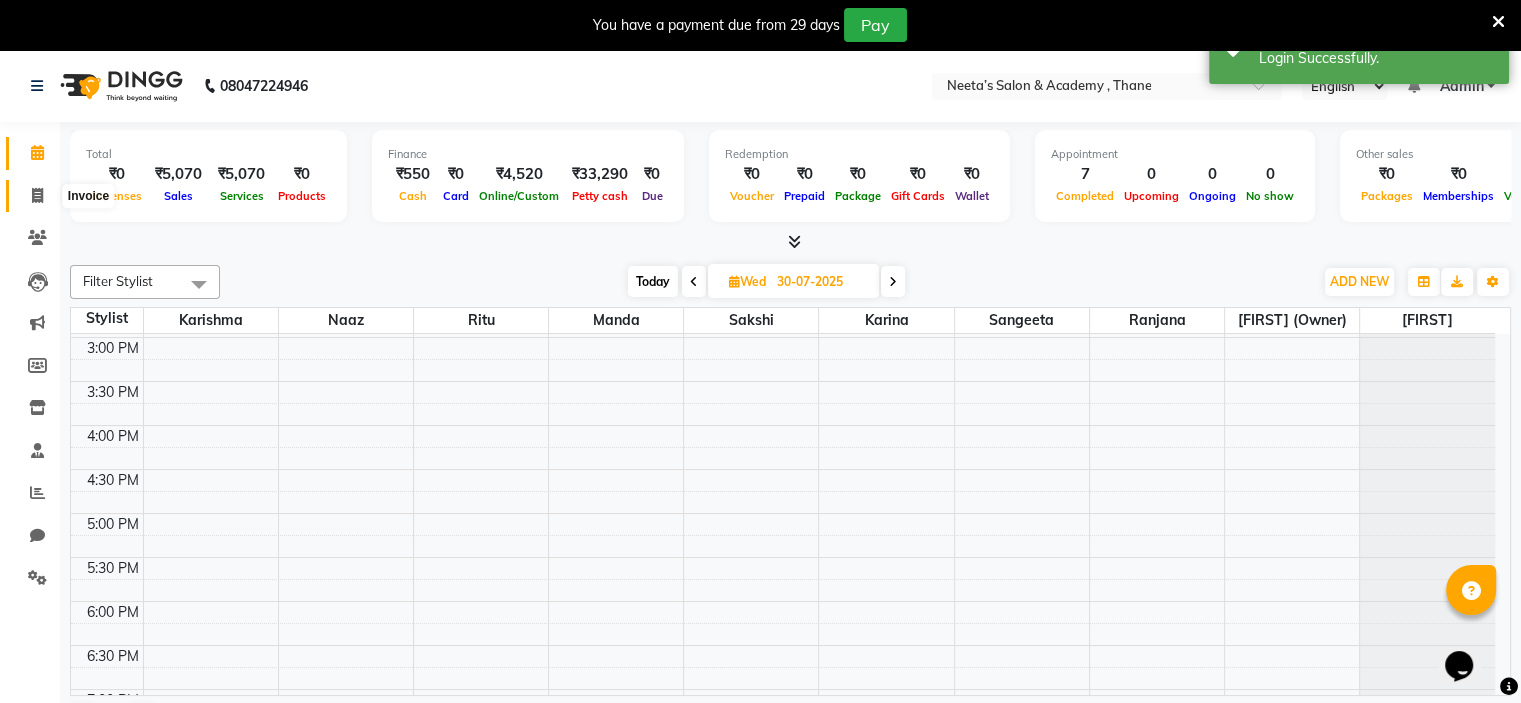 select on "service" 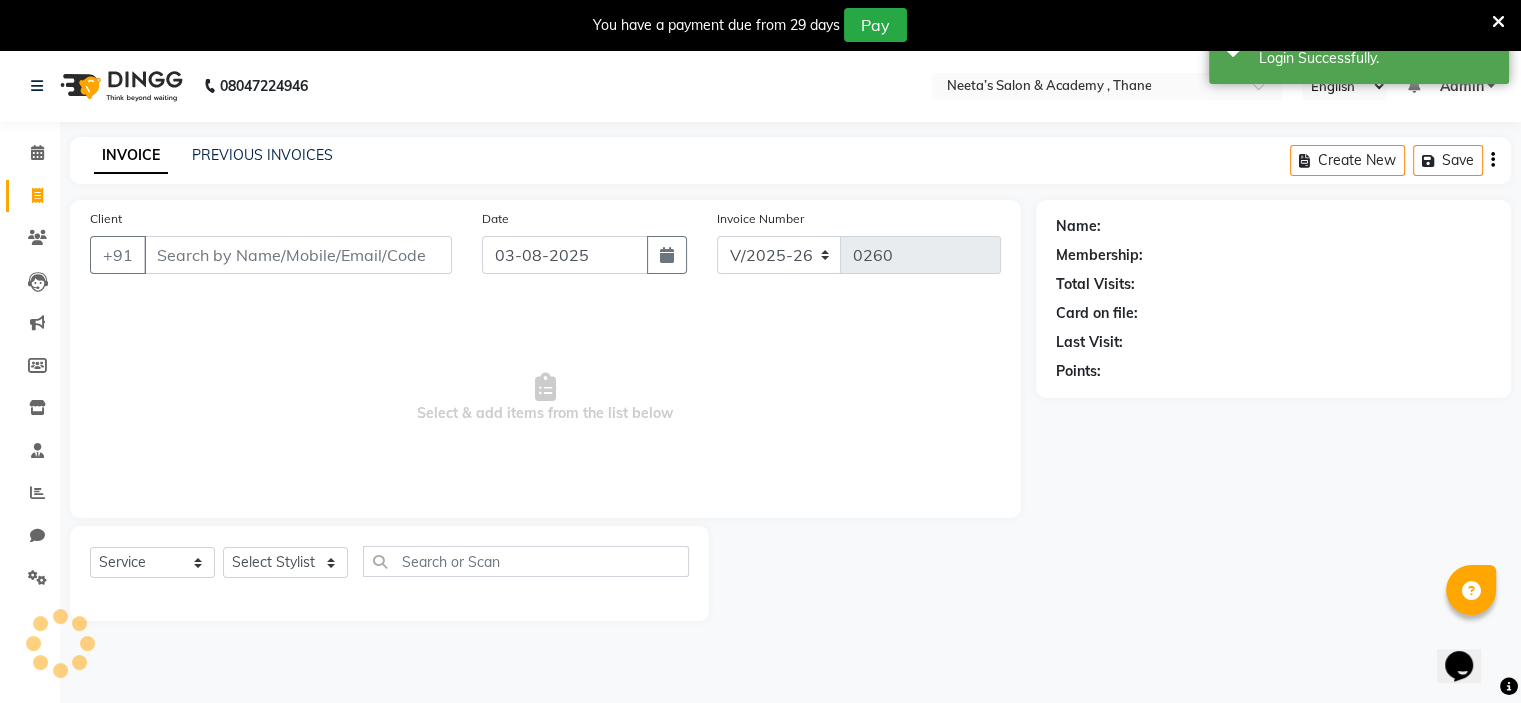 click 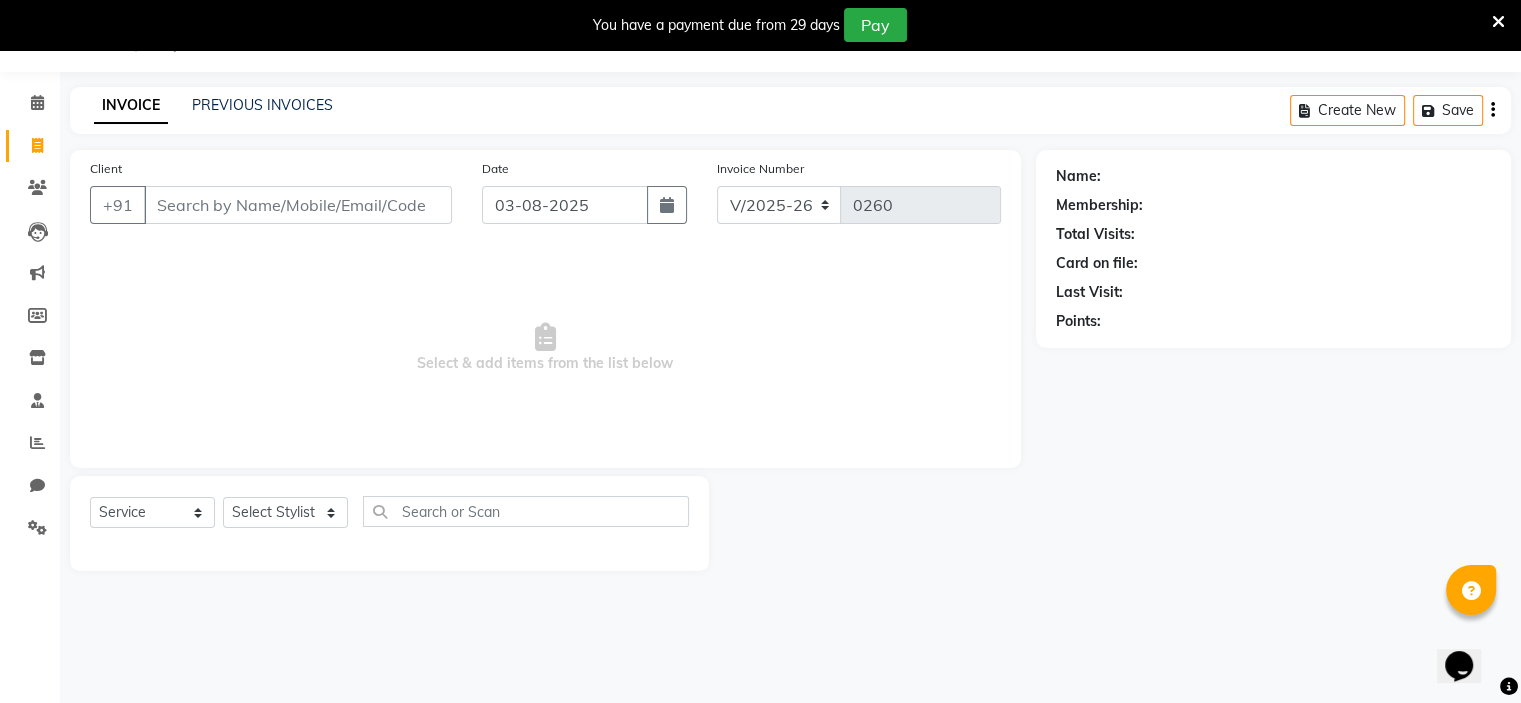 click on "Select  Service  Product  Membership  Package Voucher Prepaid Gift Card  Select Stylist  [NAME] (Owner) [NAME] [NAME] [NAME] [NAME] [NAME] [NAME] [NAME] [NAME]" 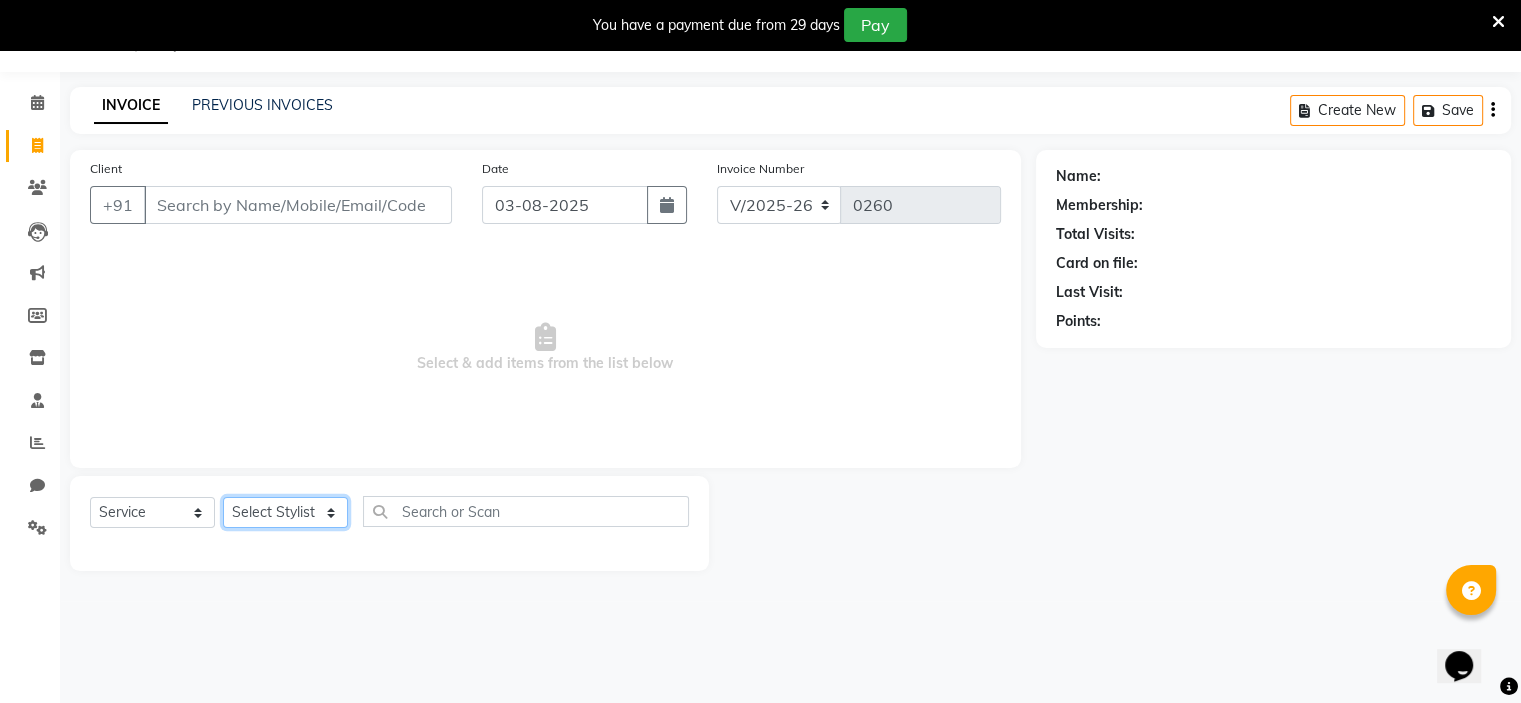 click on "Select Stylist  [NAME] (Owner) [NAME] [NAME] [NAME] [NAME] [NAME] [NAME] [NAME] [NAME]" 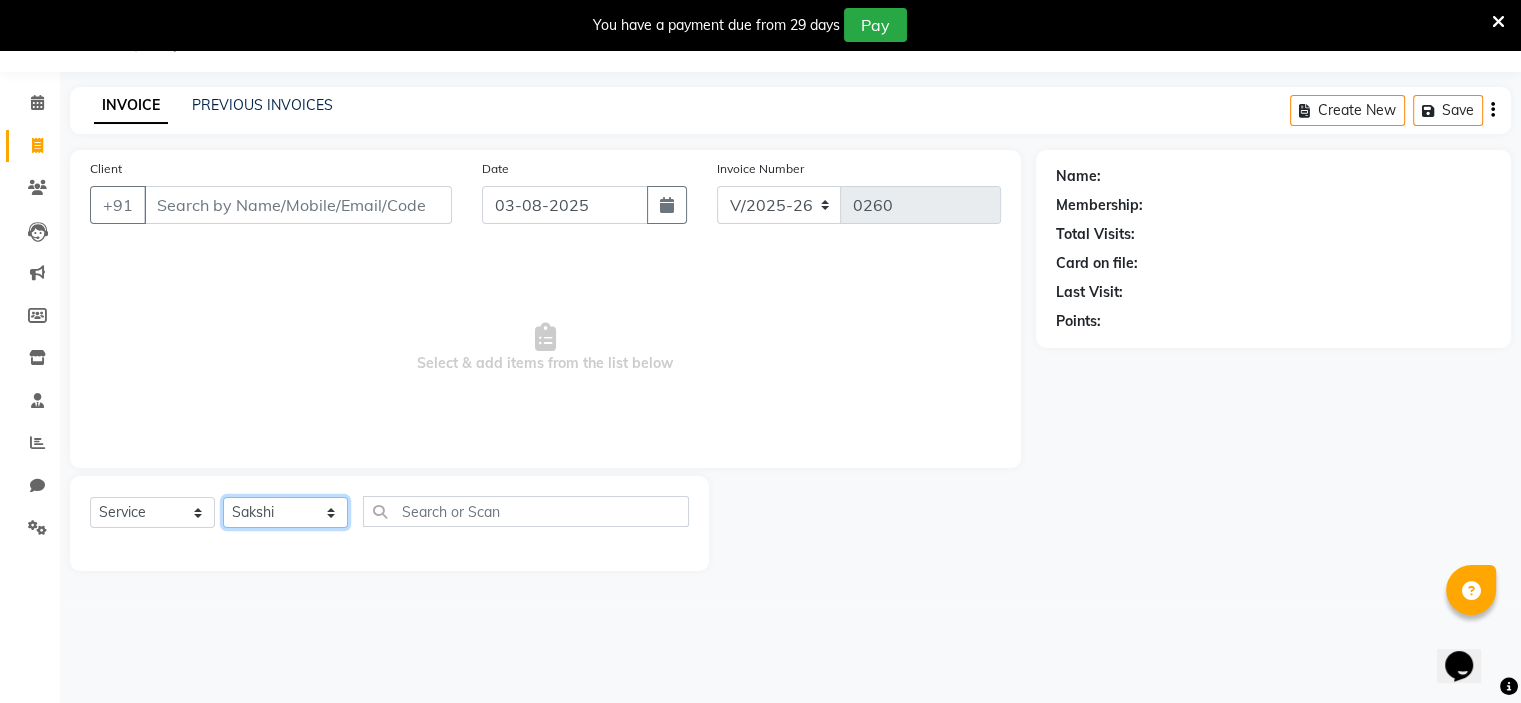 click on "Select Stylist  [NAME] (Owner) [NAME] [NAME] [NAME] [NAME] [NAME] [NAME] [NAME] [NAME]" 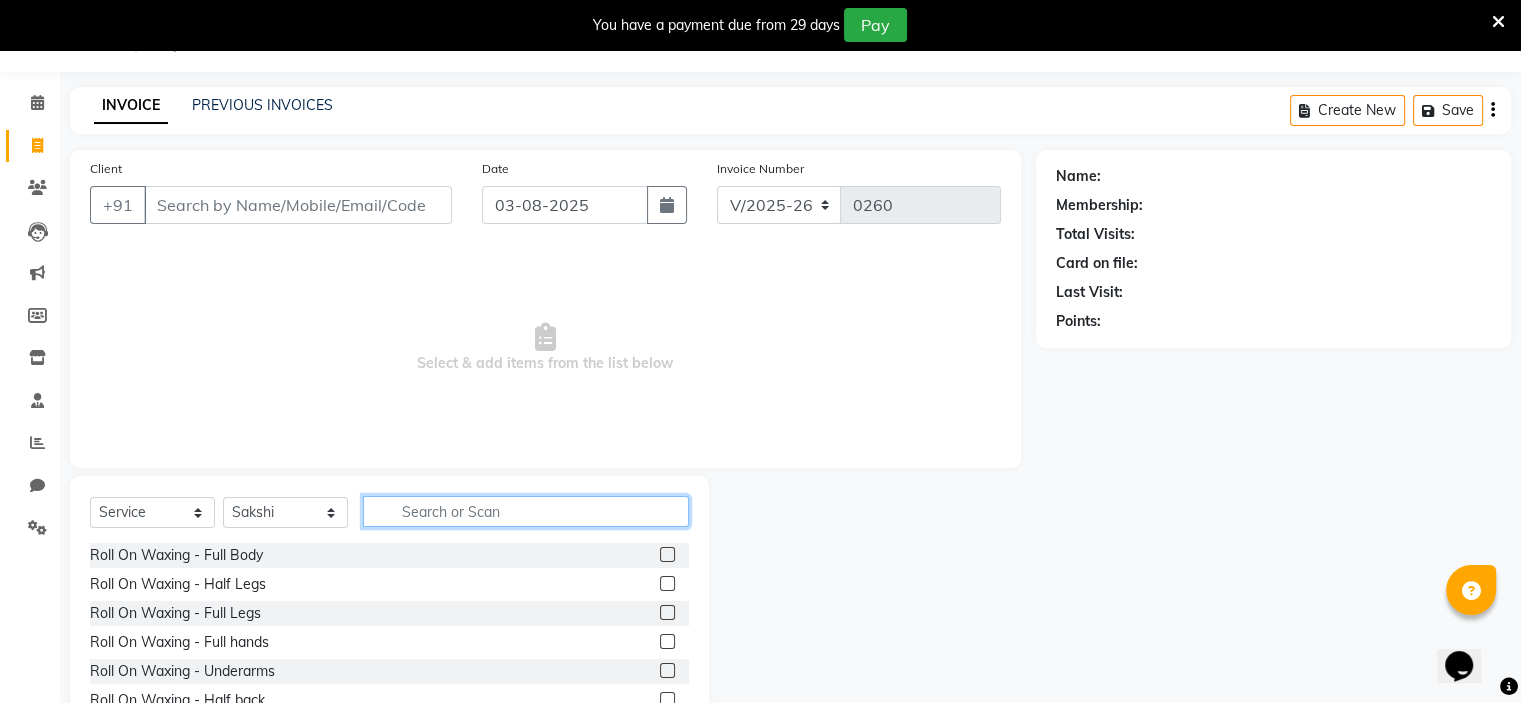 click 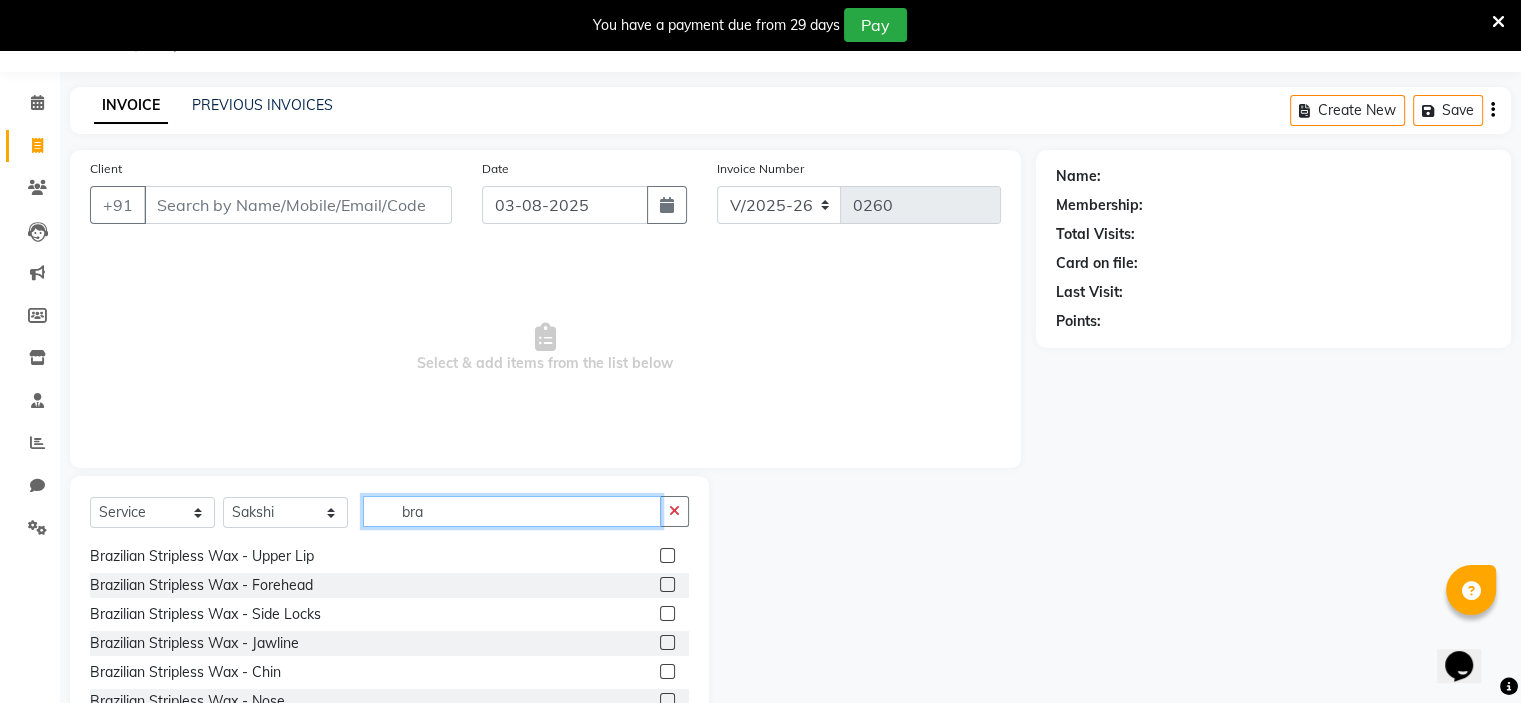 scroll, scrollTop: 26, scrollLeft: 0, axis: vertical 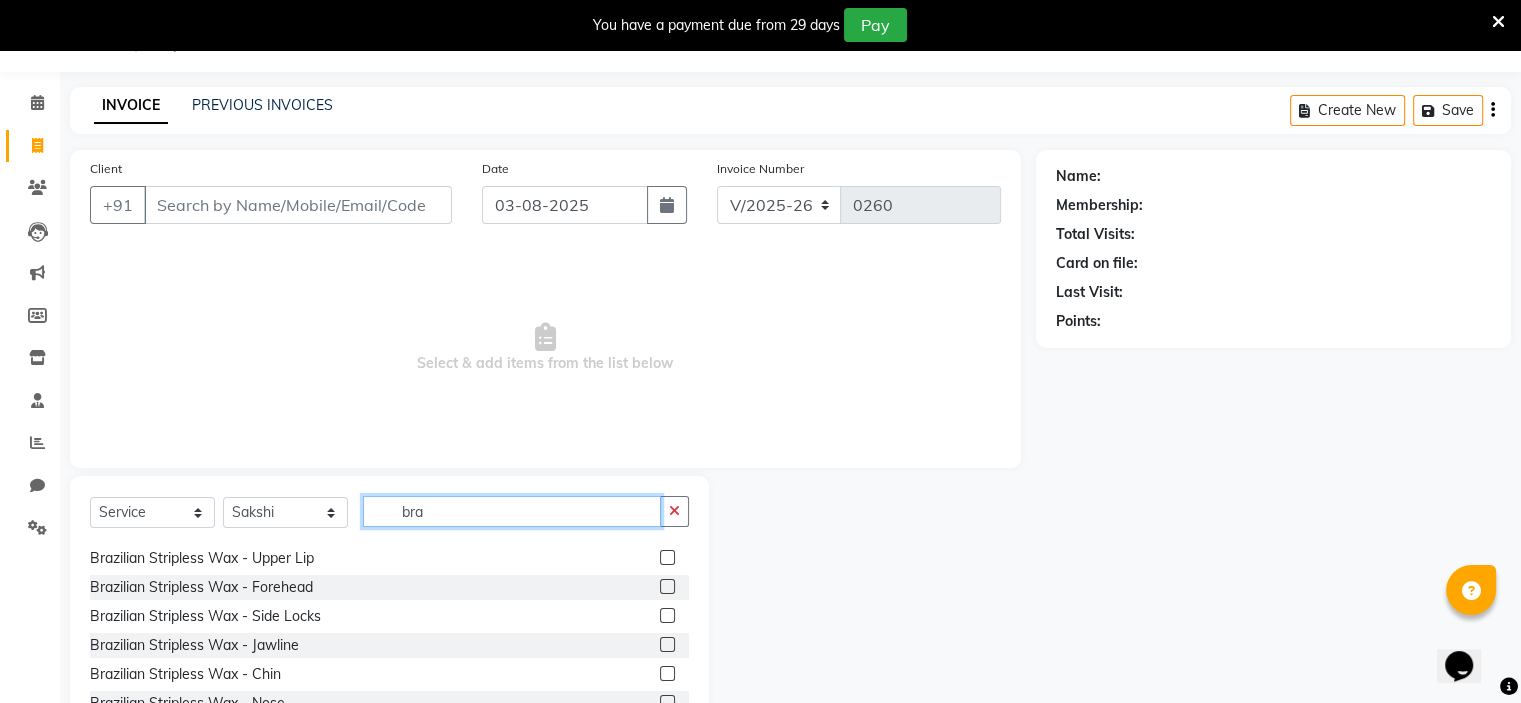 type on "bra" 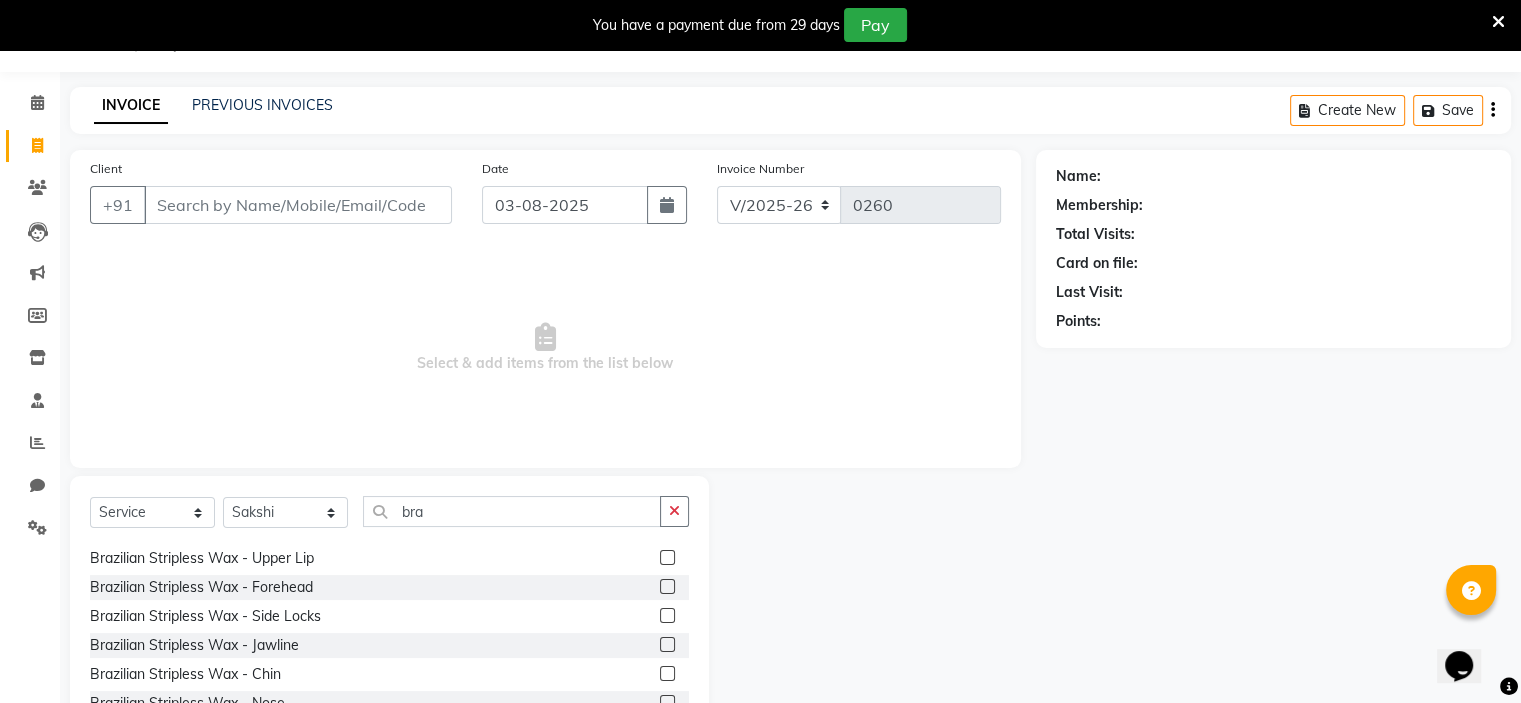 click 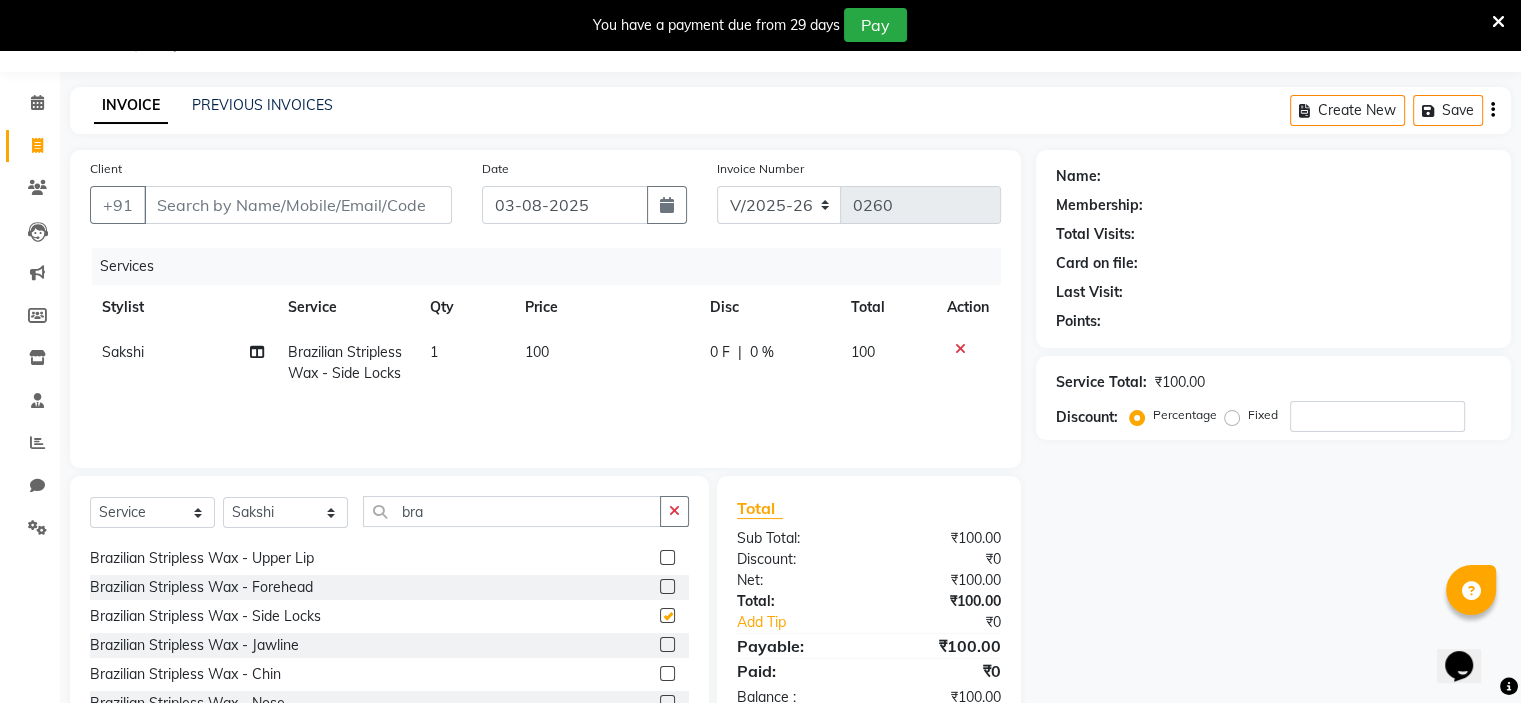 checkbox on "false" 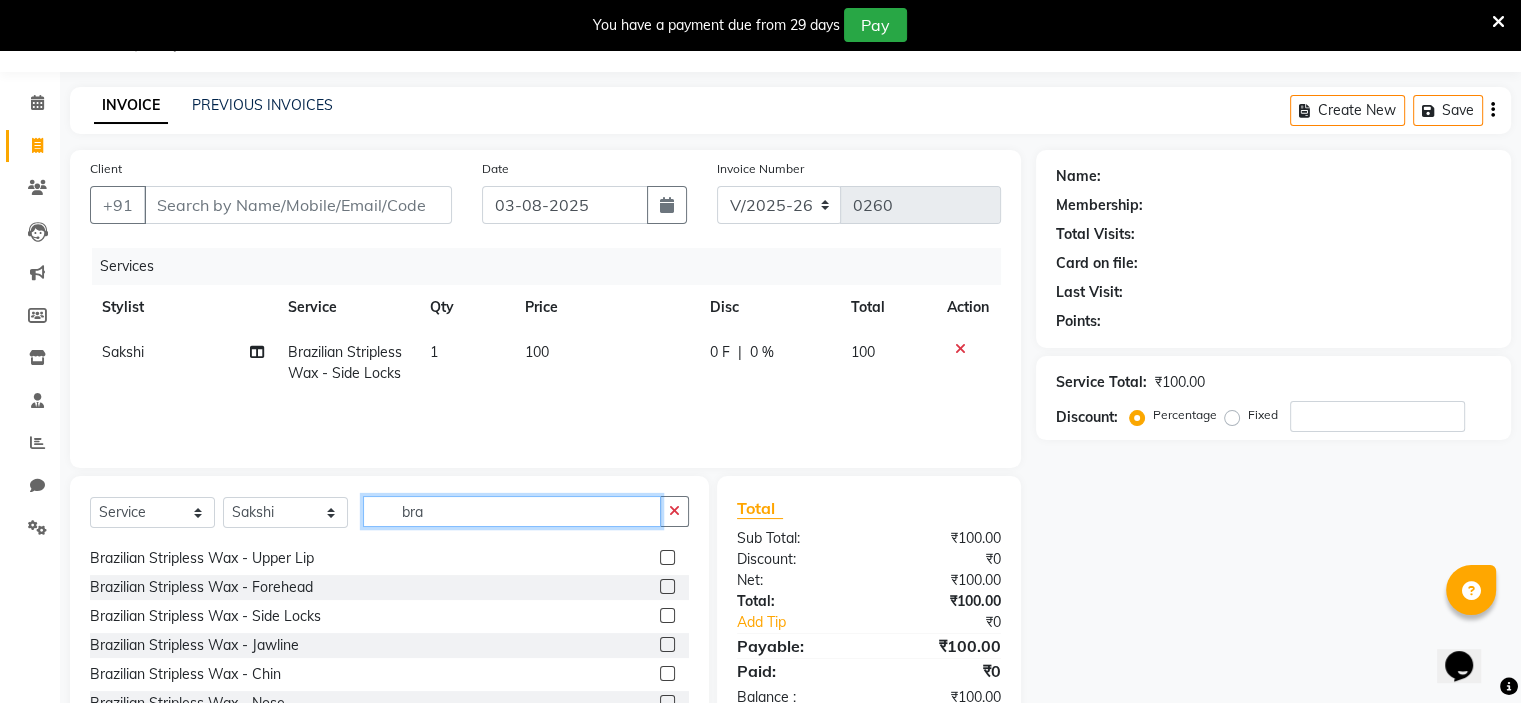 click on "bra" 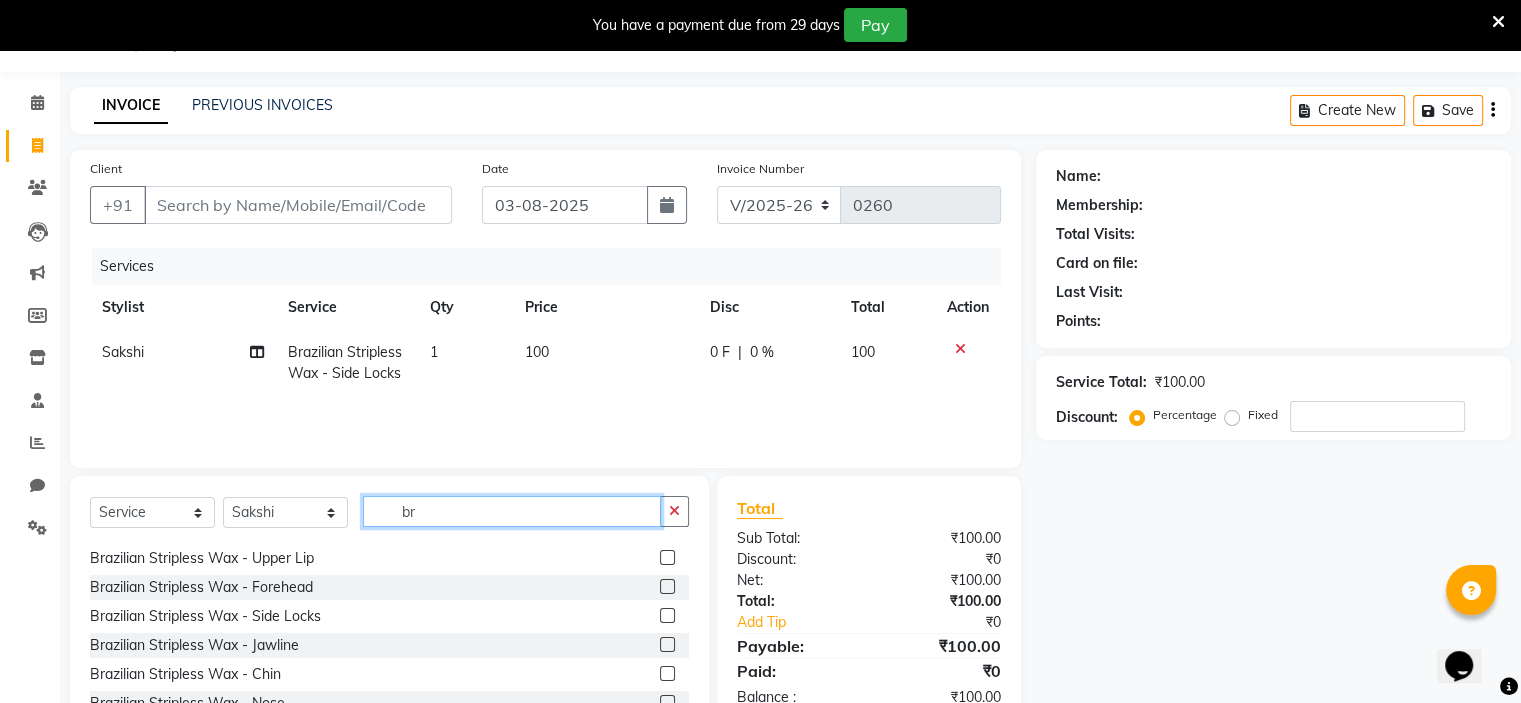 type on "b" 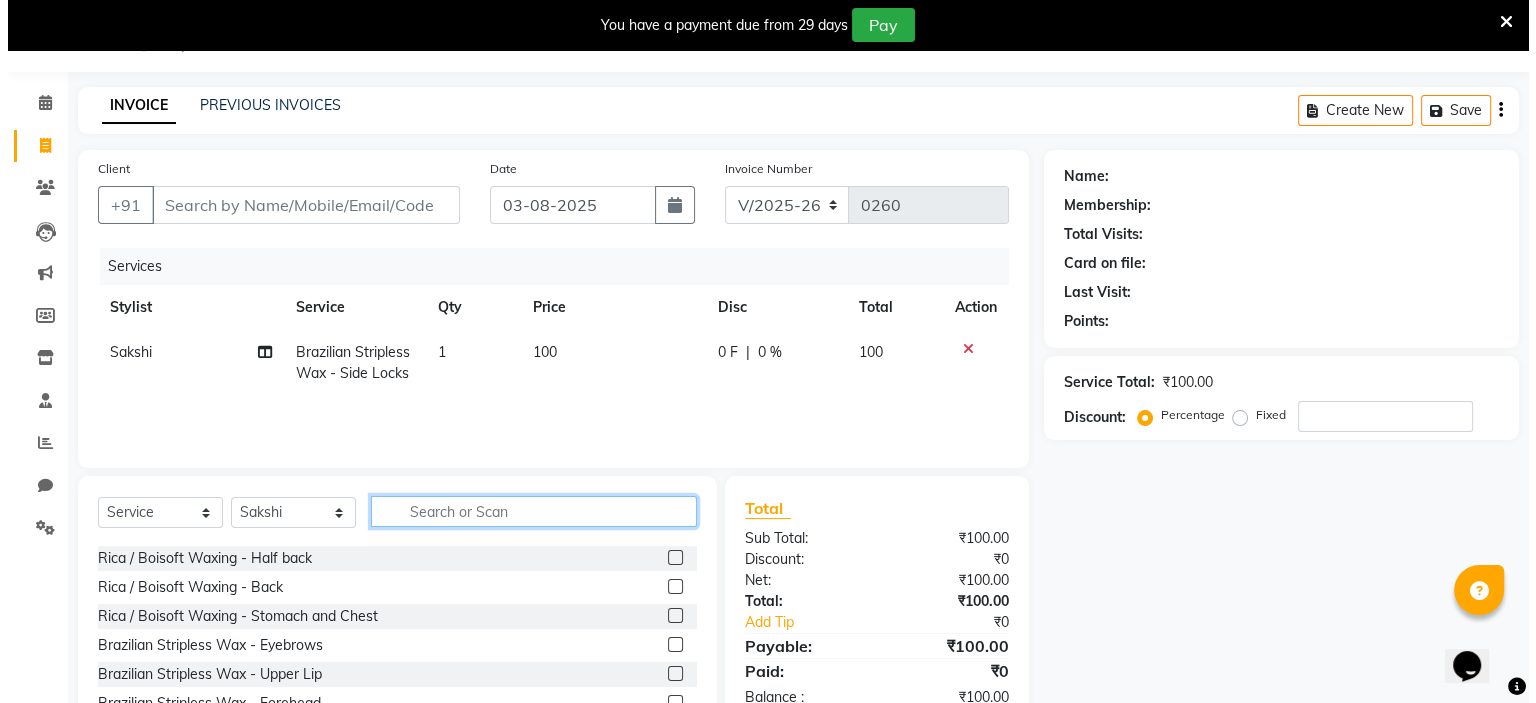 scroll, scrollTop: 461, scrollLeft: 0, axis: vertical 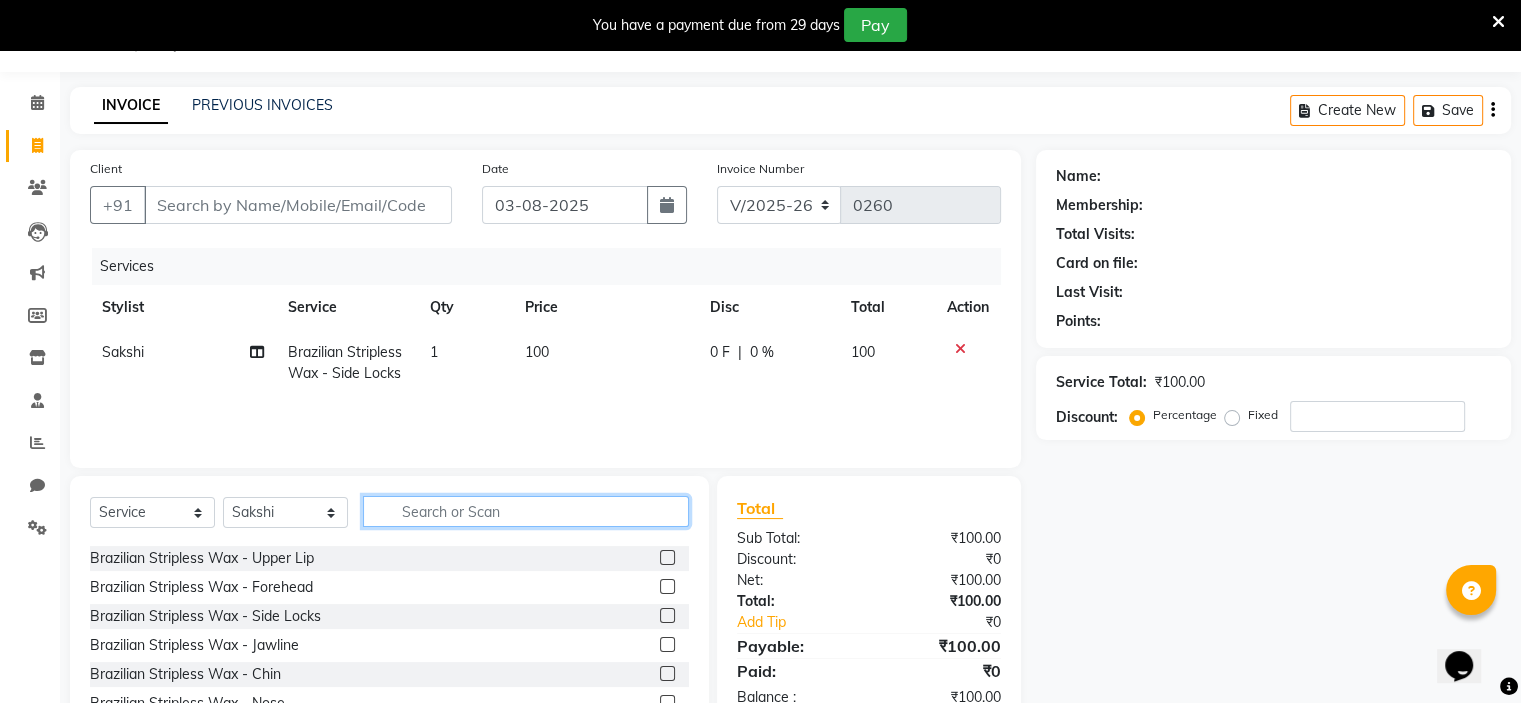 type 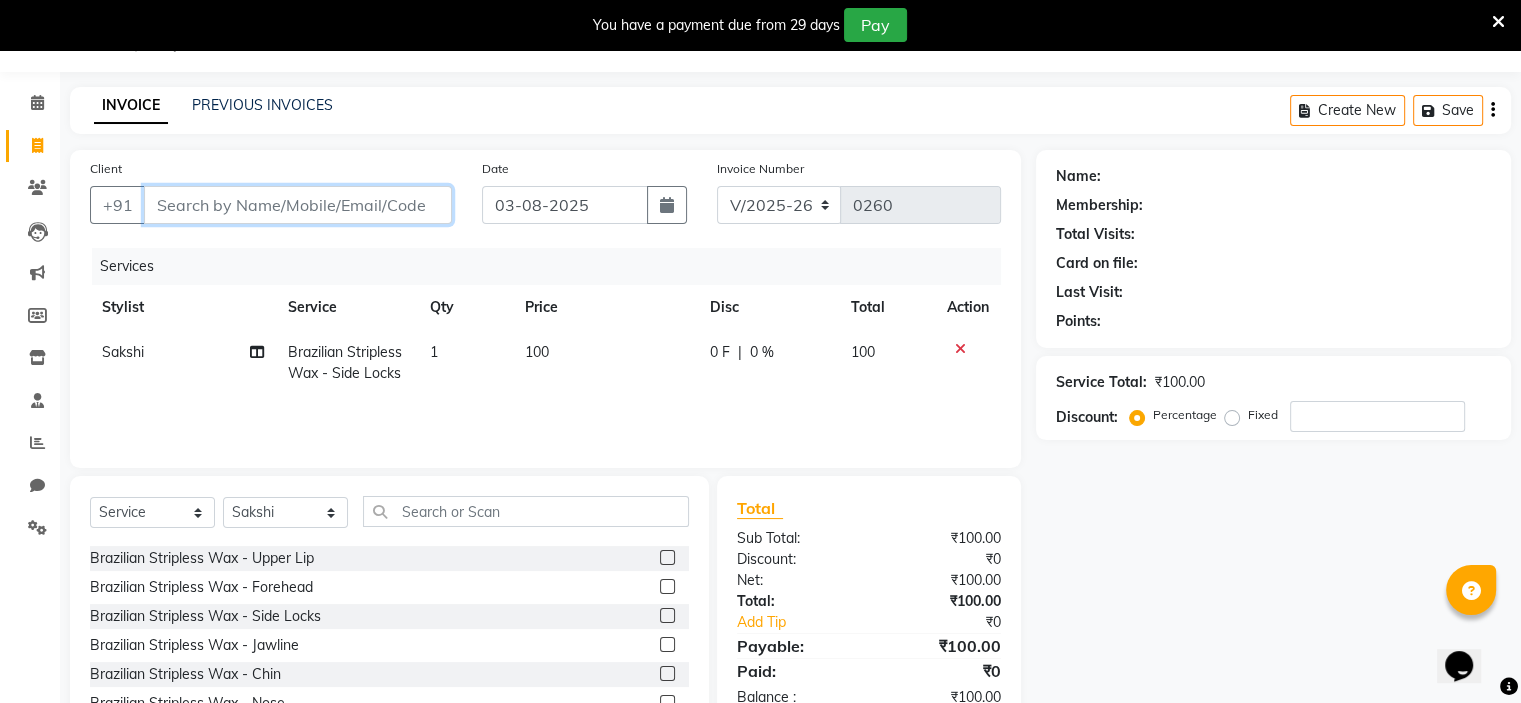 click on "Client" at bounding box center (298, 205) 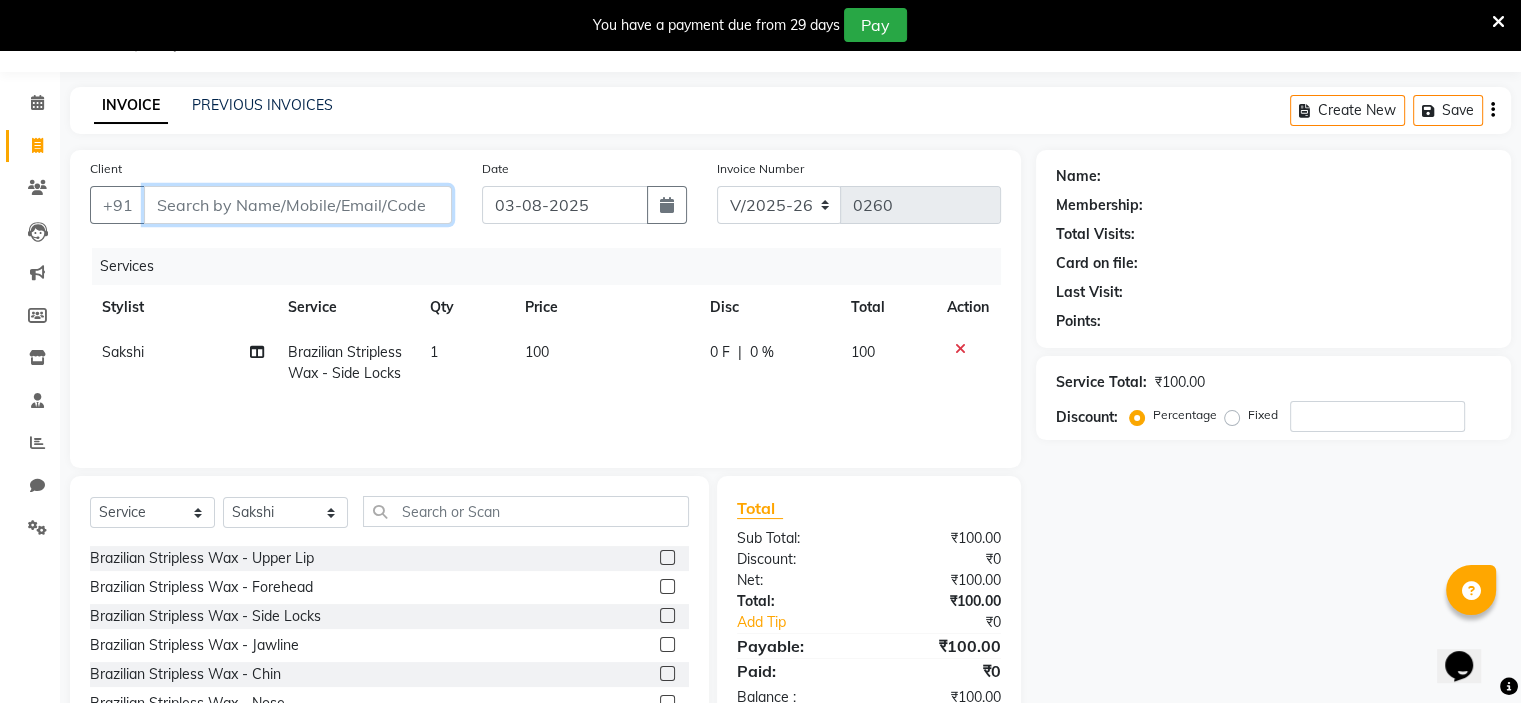 type on "g" 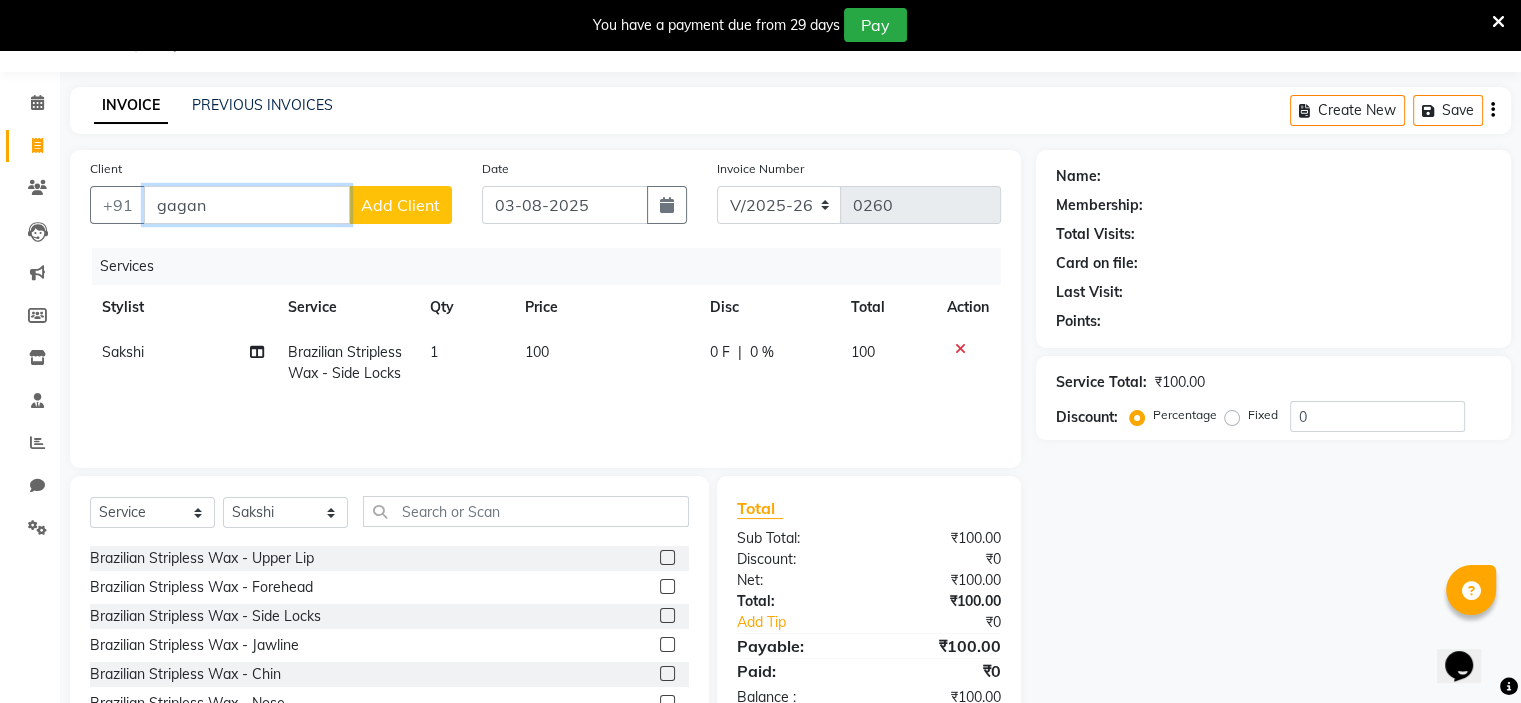 type on "gagan" 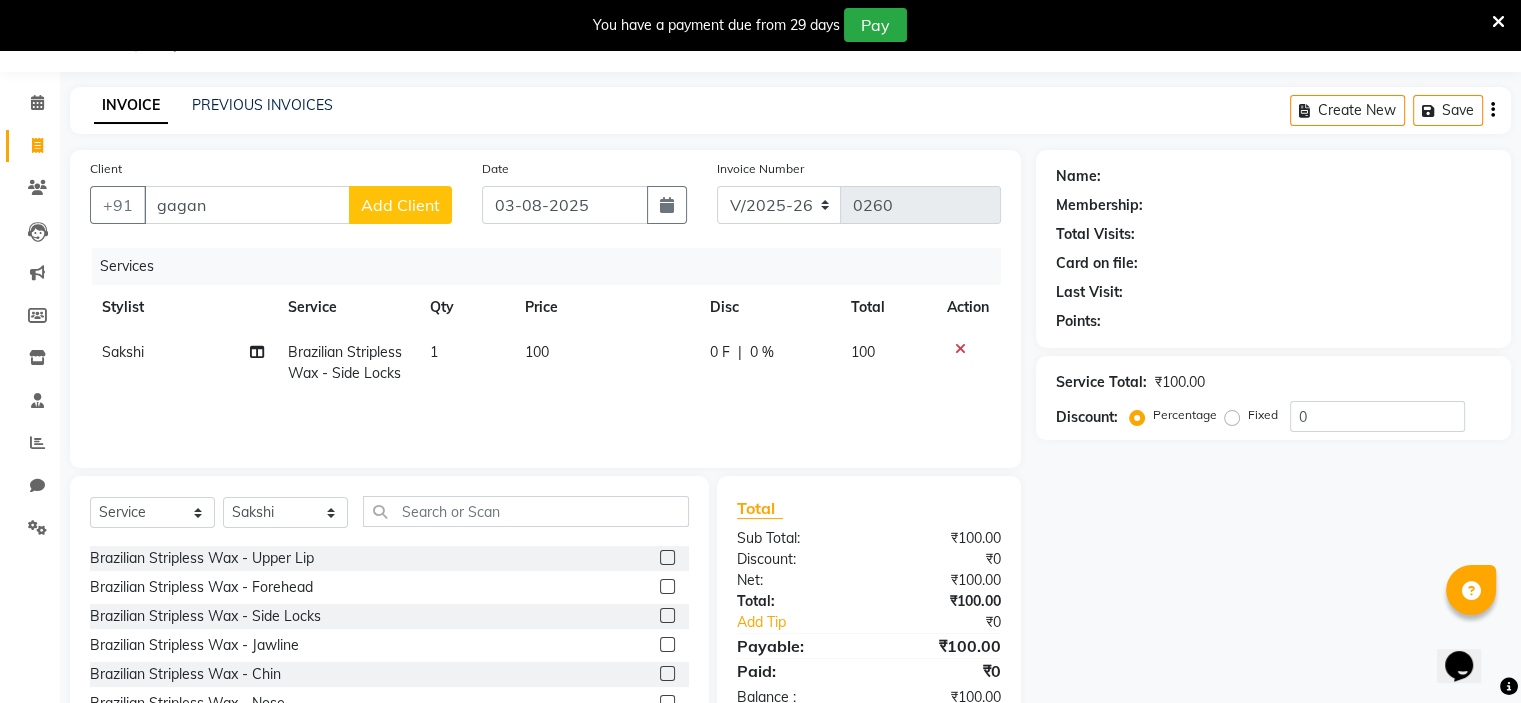 click on "Add Client" 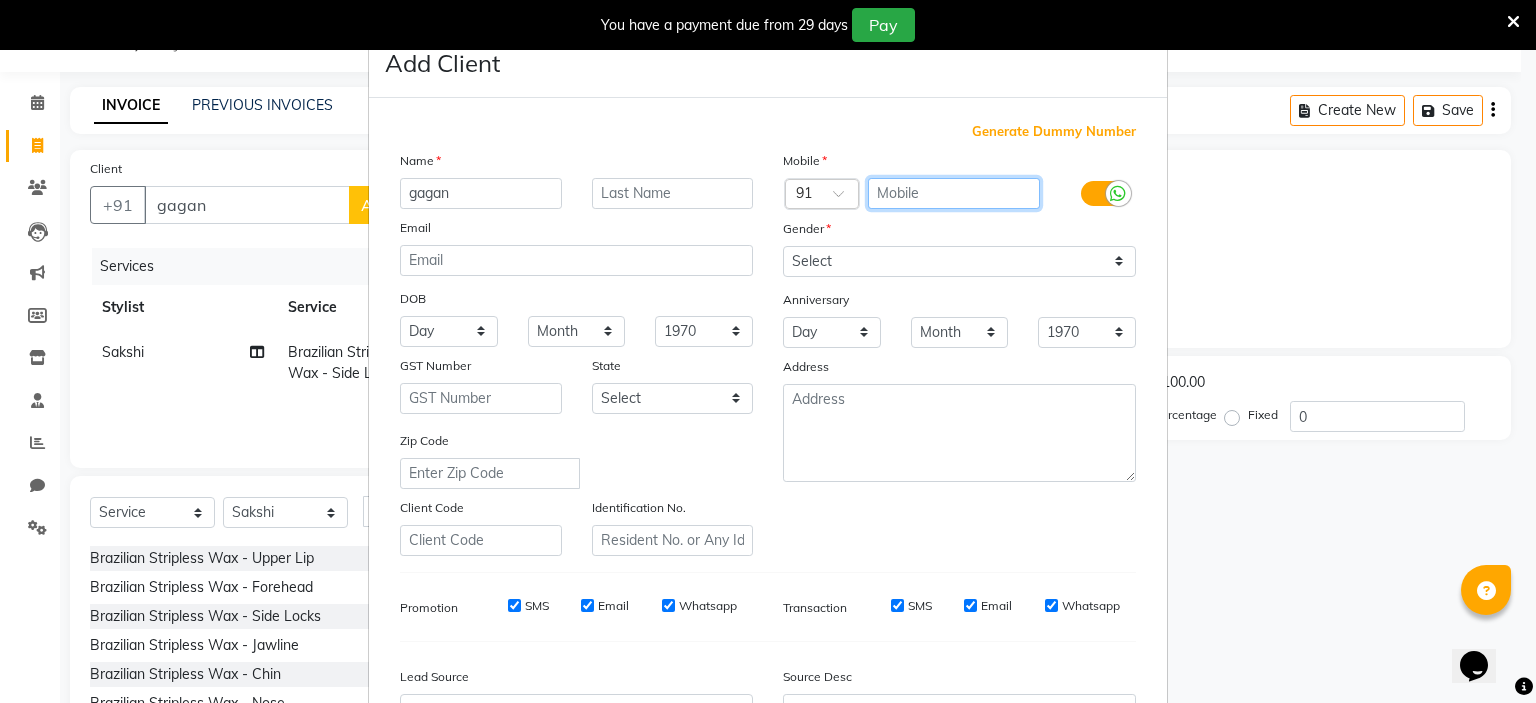 click at bounding box center (954, 193) 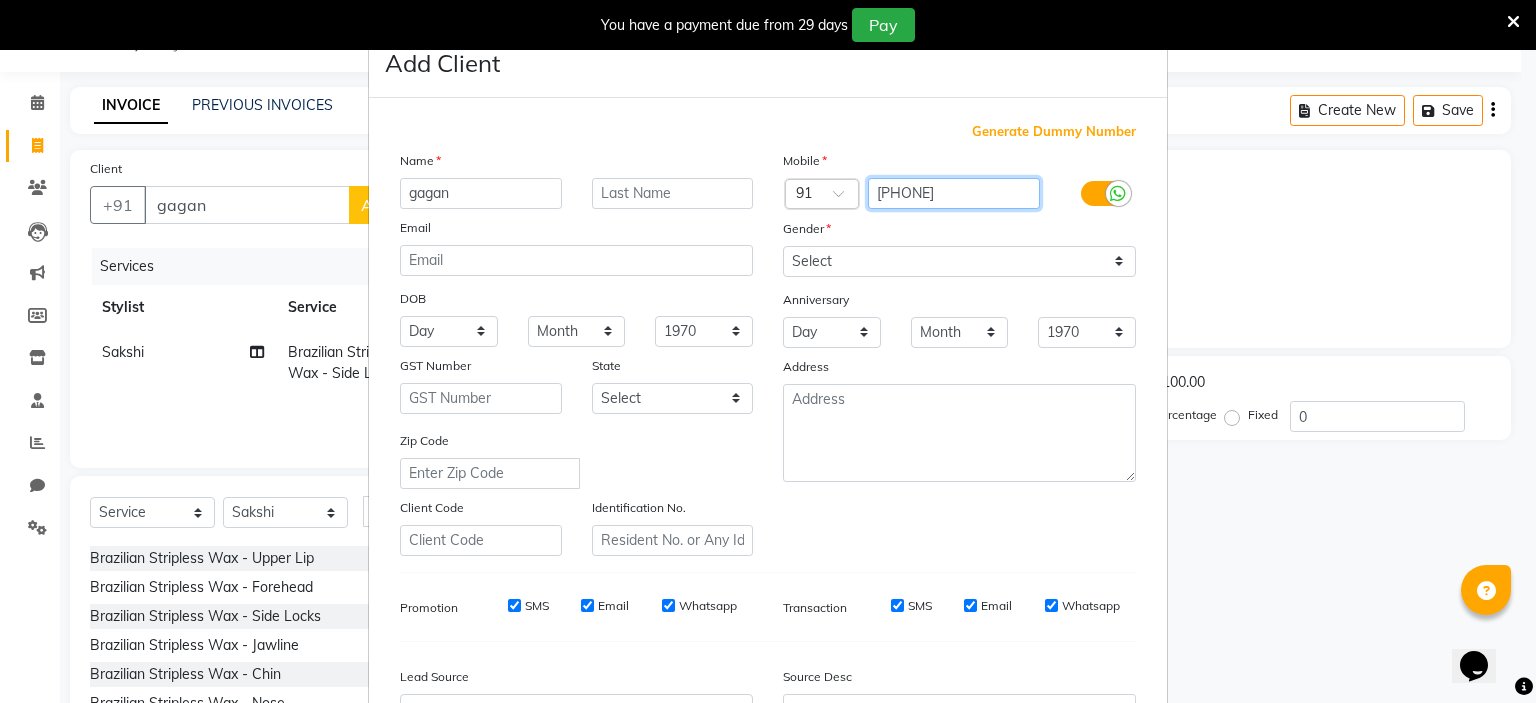 type on "9594257305" 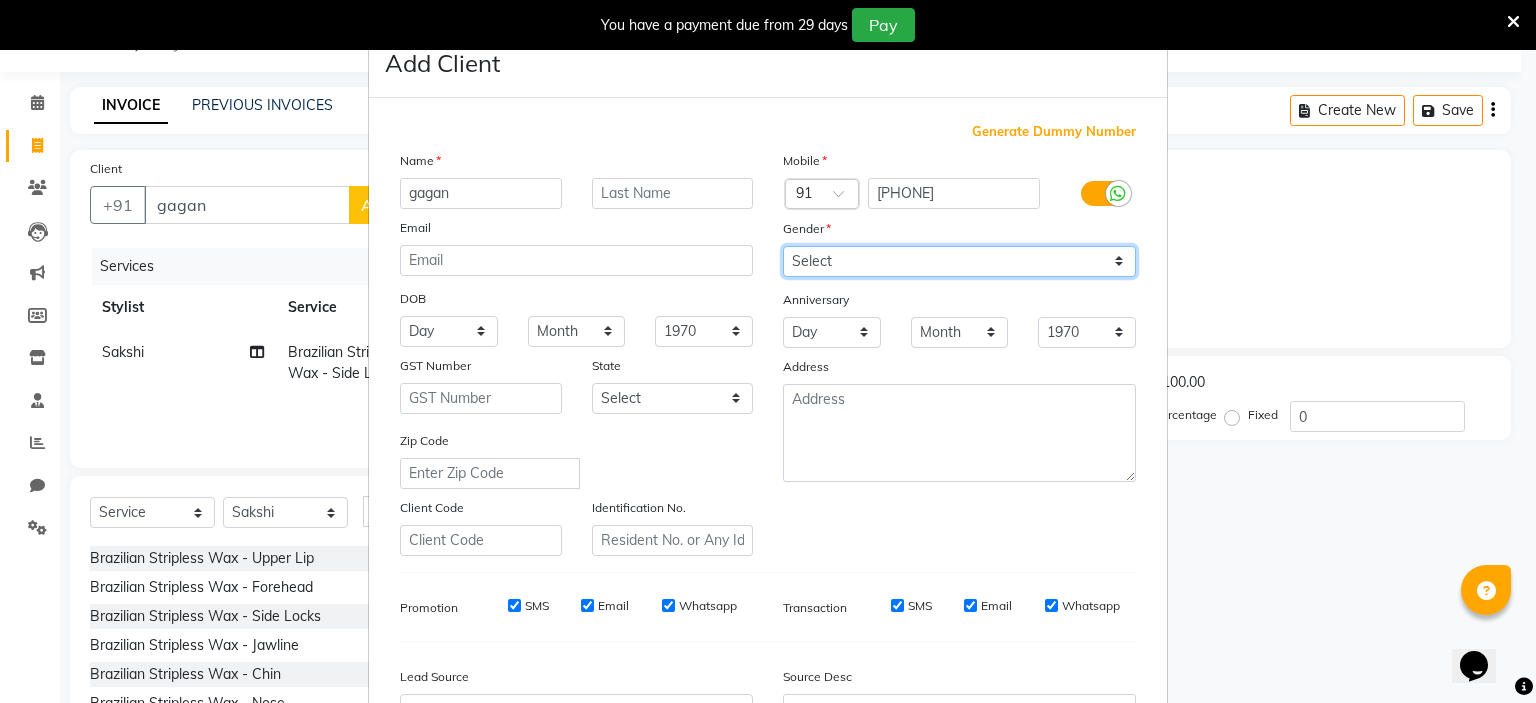 click on "Select Male Female Other Prefer Not To Say" at bounding box center [959, 261] 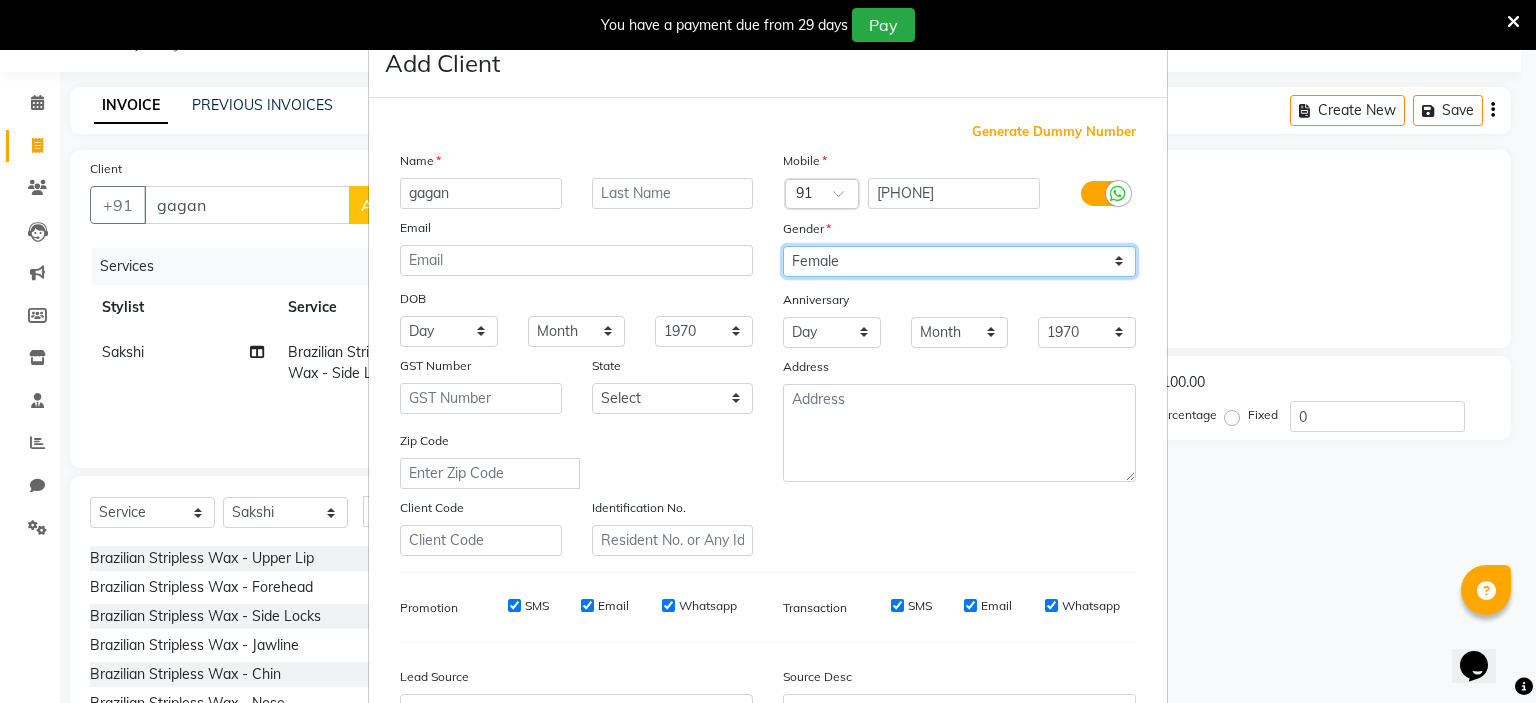 click on "Select Male Female Other Prefer Not To Say" at bounding box center [959, 261] 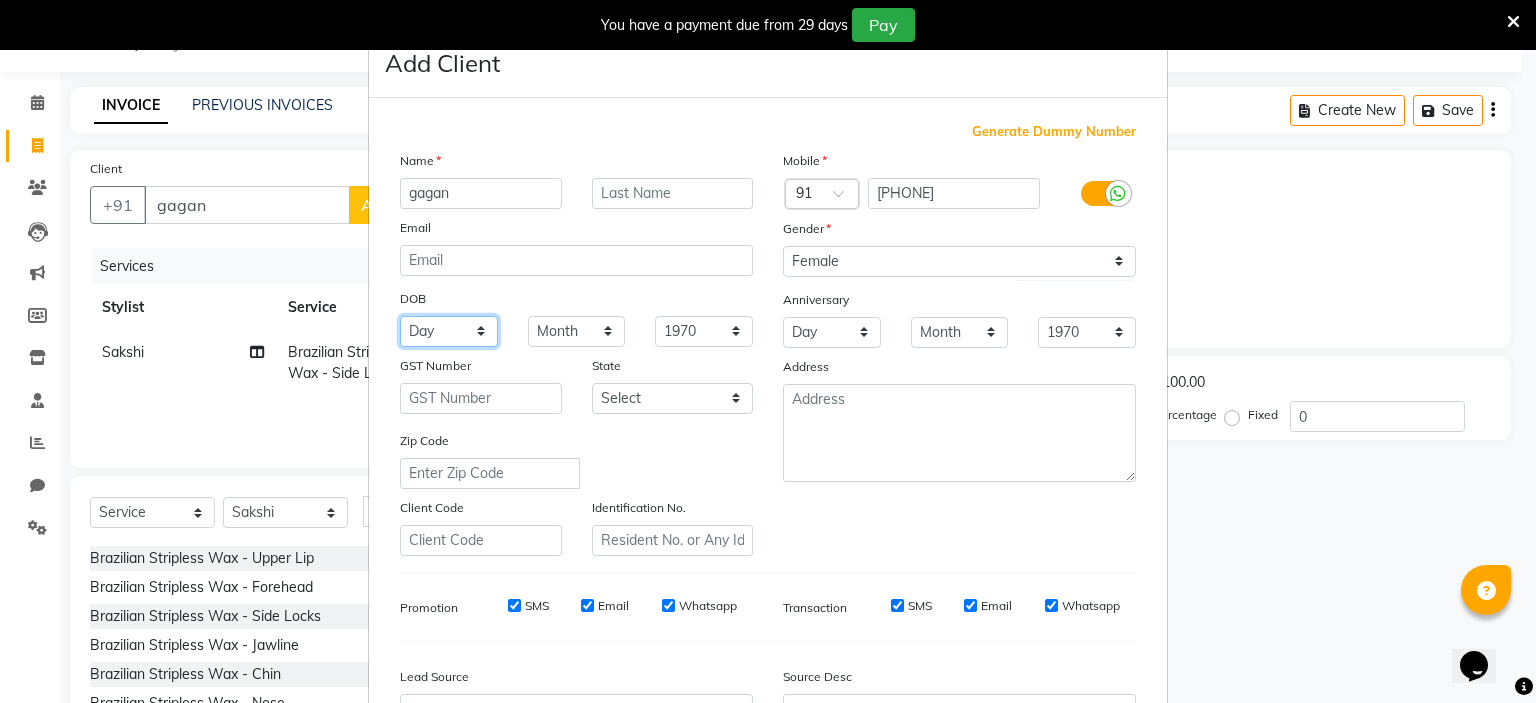 click on "Day 01 02 03 04 05 06 07 08 09 10 11 12 13 14 15 16 17 18 19 20 21 22 23 24 25 26 27 28 29 30 31" at bounding box center [449, 331] 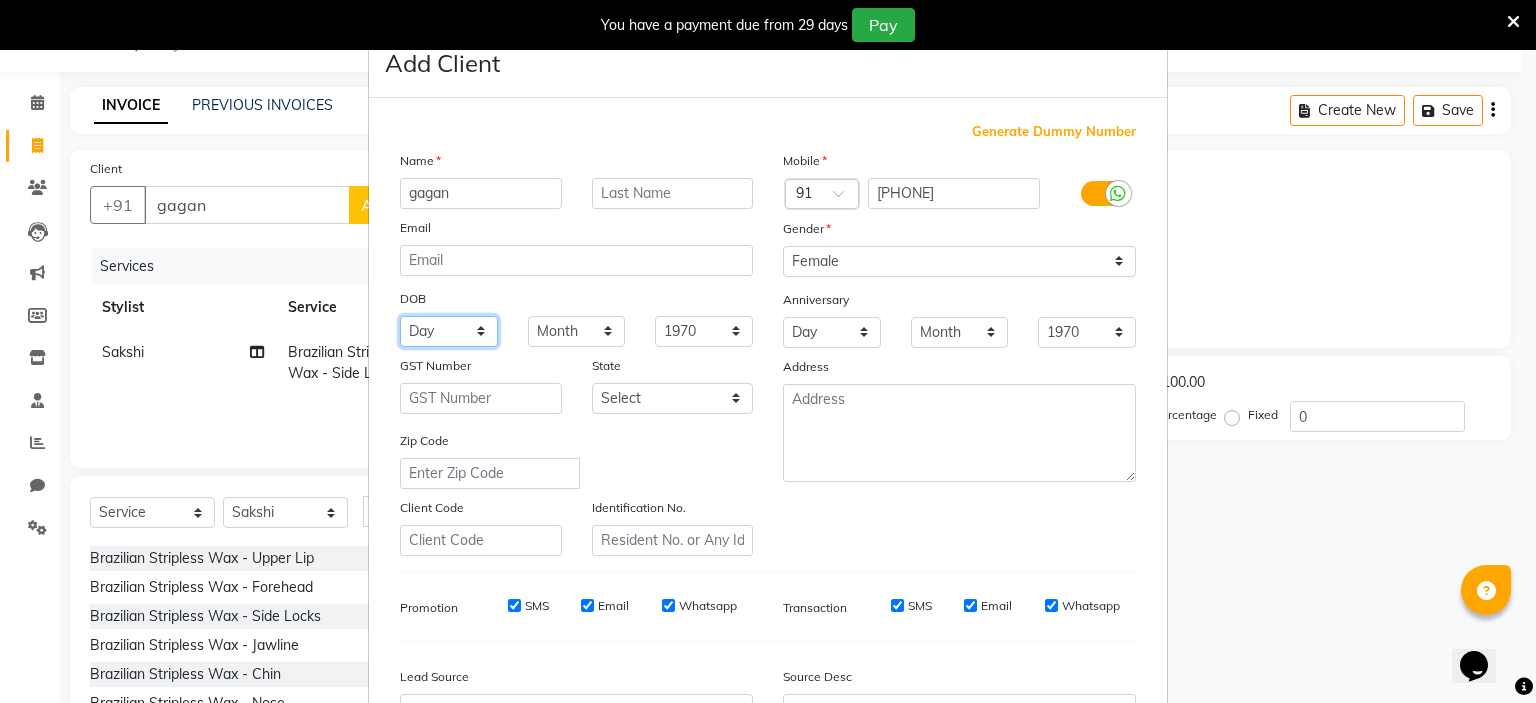 select on "07" 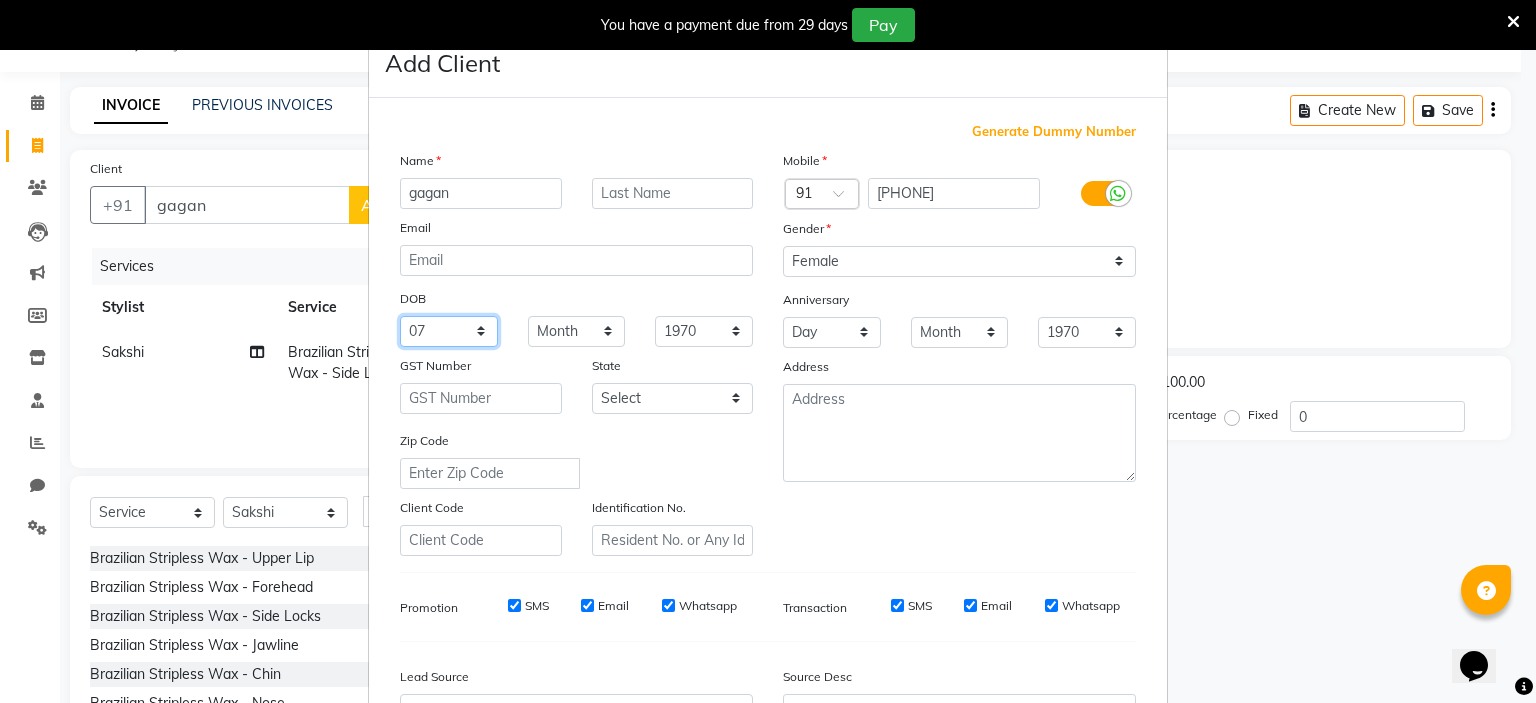 click on "Day 01 02 03 04 05 06 07 08 09 10 11 12 13 14 15 16 17 18 19 20 21 22 23 24 25 26 27 28 29 30 31" at bounding box center (449, 331) 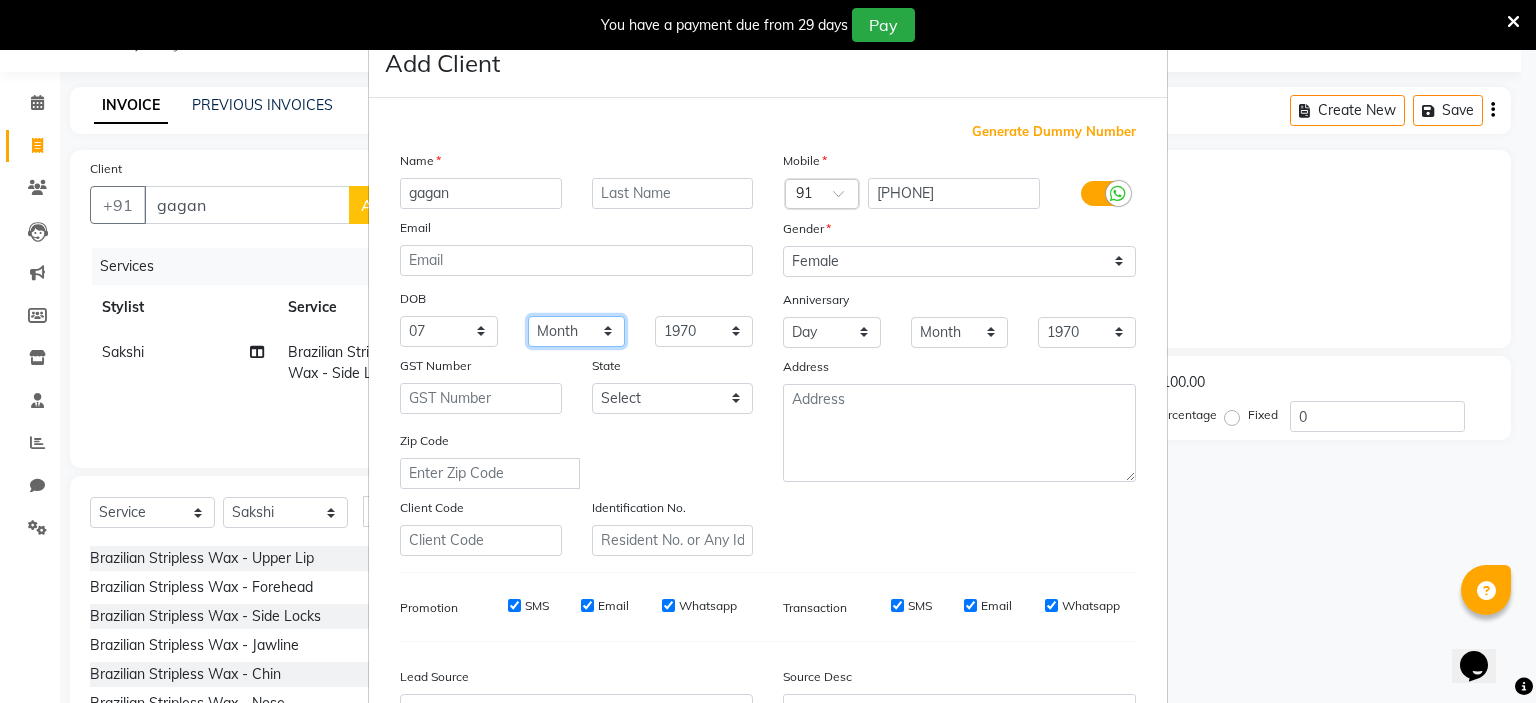 click on "Month January February March April May June July August September October November December" at bounding box center [577, 331] 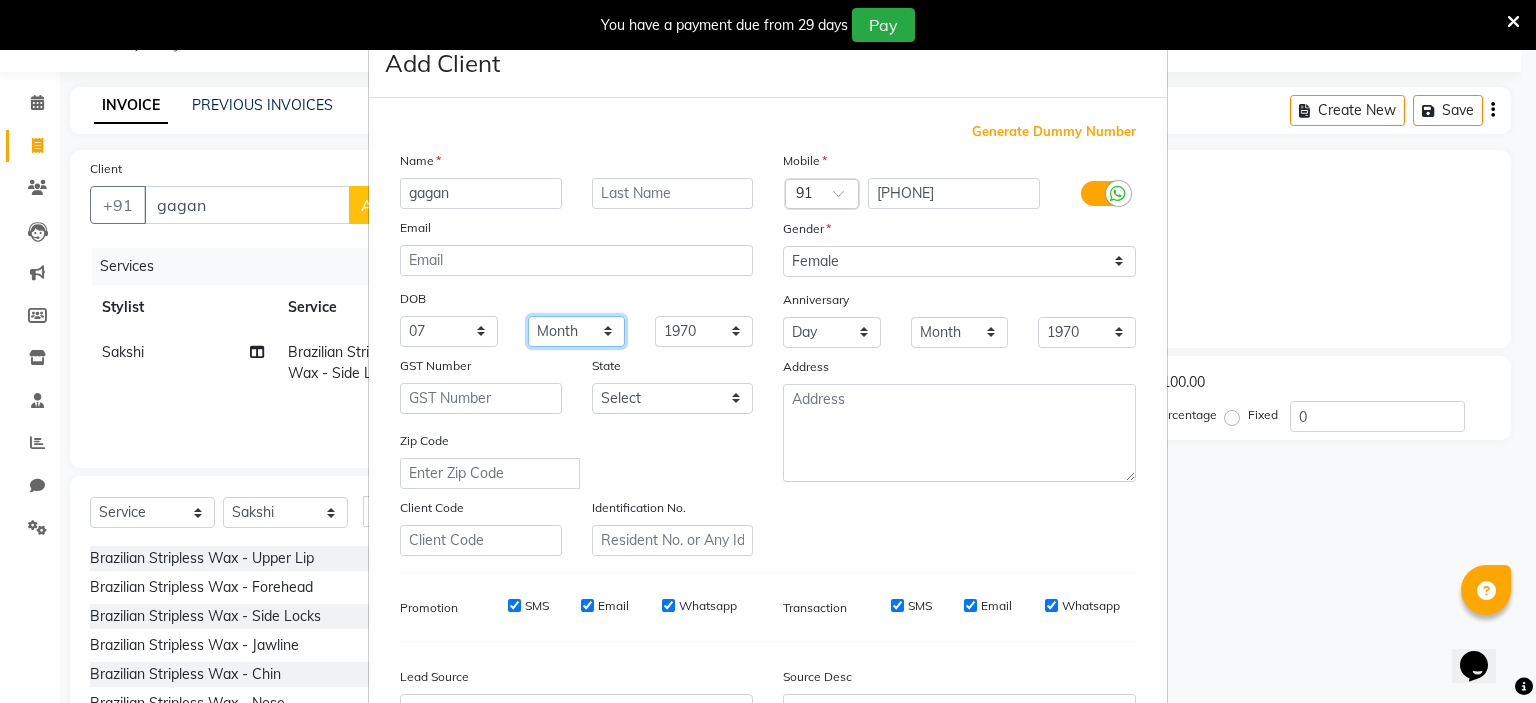 select on "03" 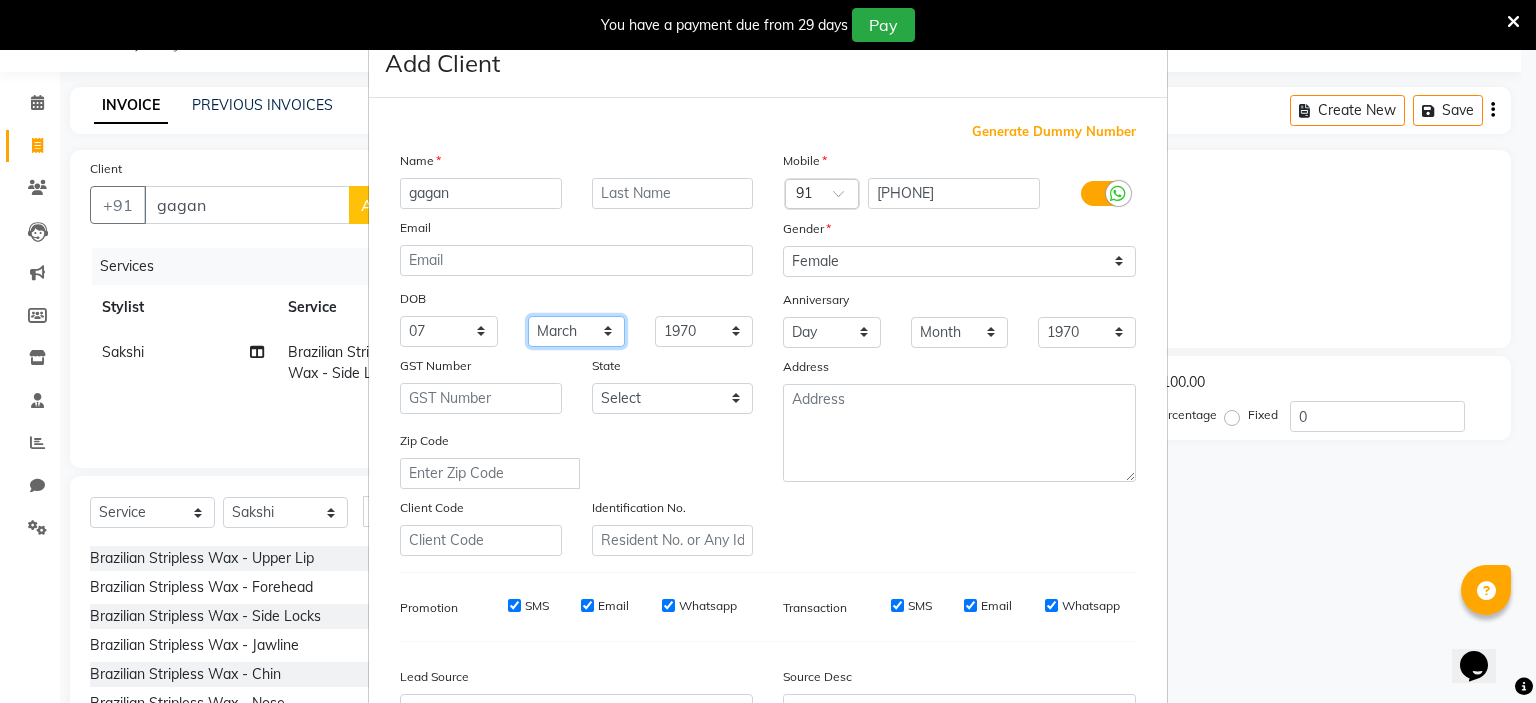 click on "Month January February March April May June July August September October November December" at bounding box center (577, 331) 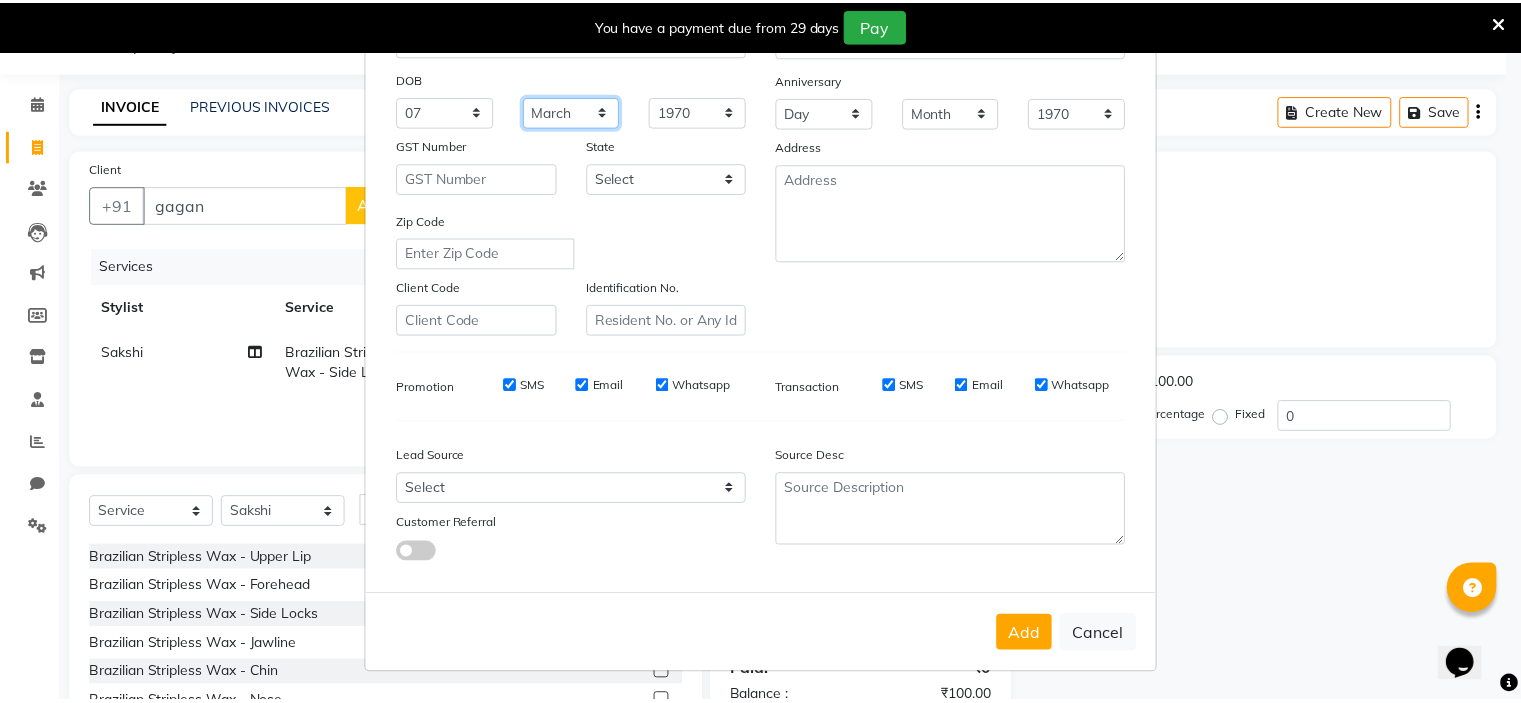 scroll, scrollTop: 229, scrollLeft: 0, axis: vertical 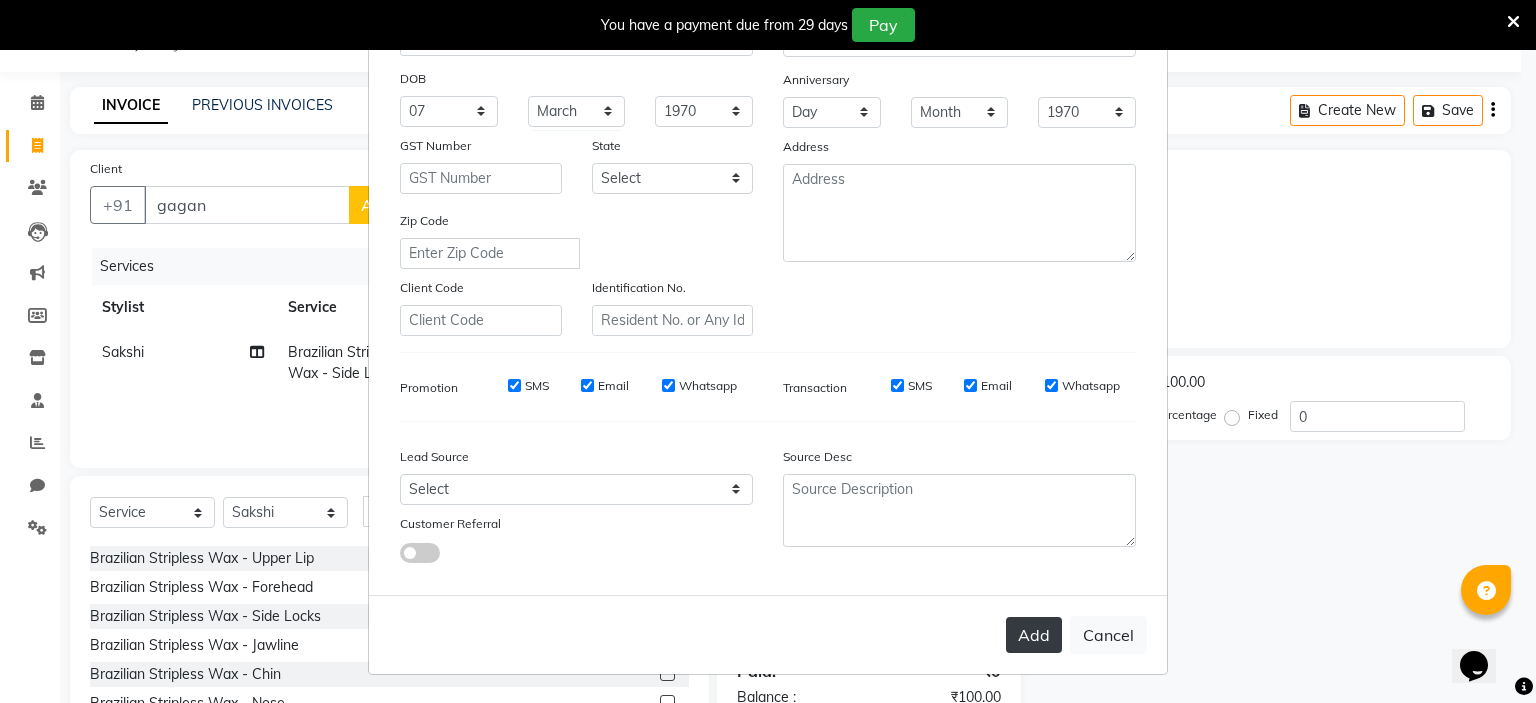 click on "Add" at bounding box center (1034, 635) 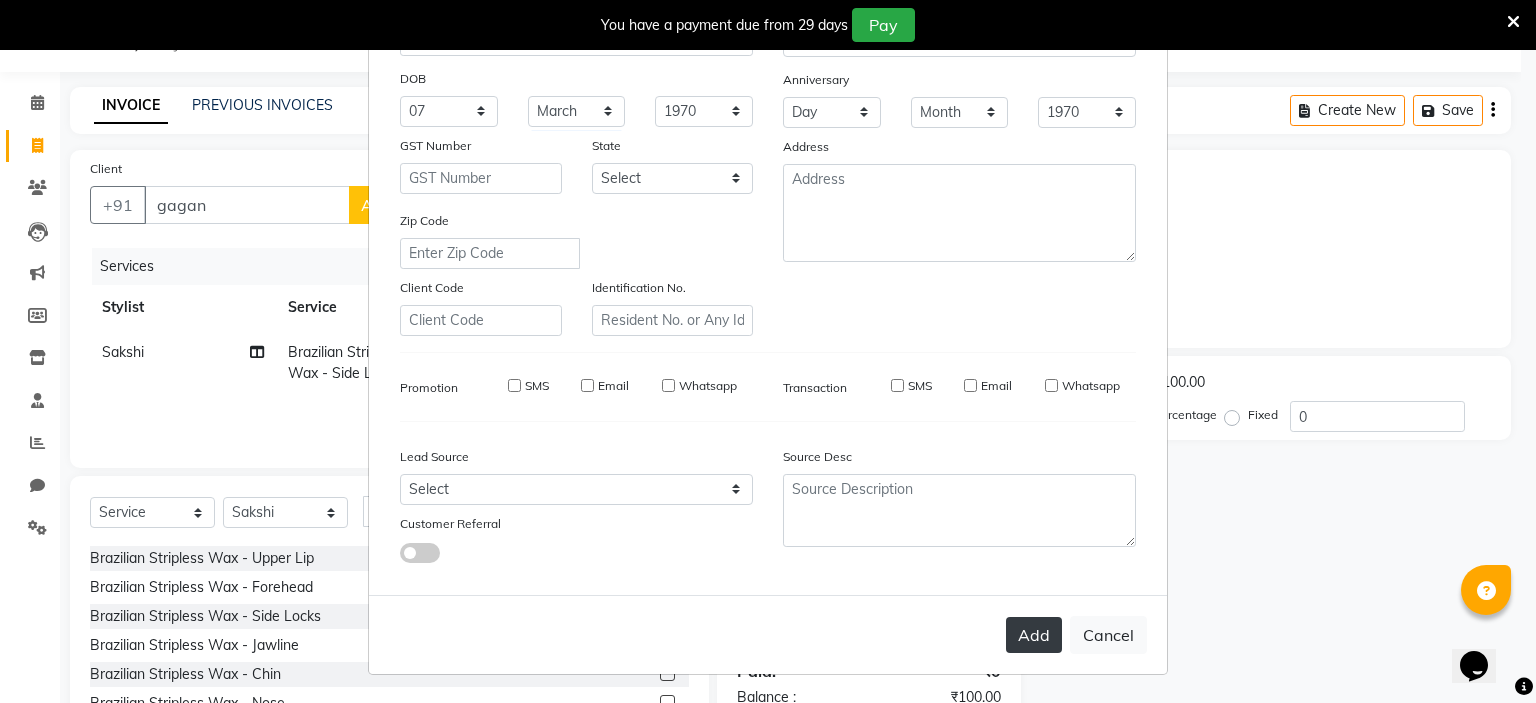 type on "9594257305" 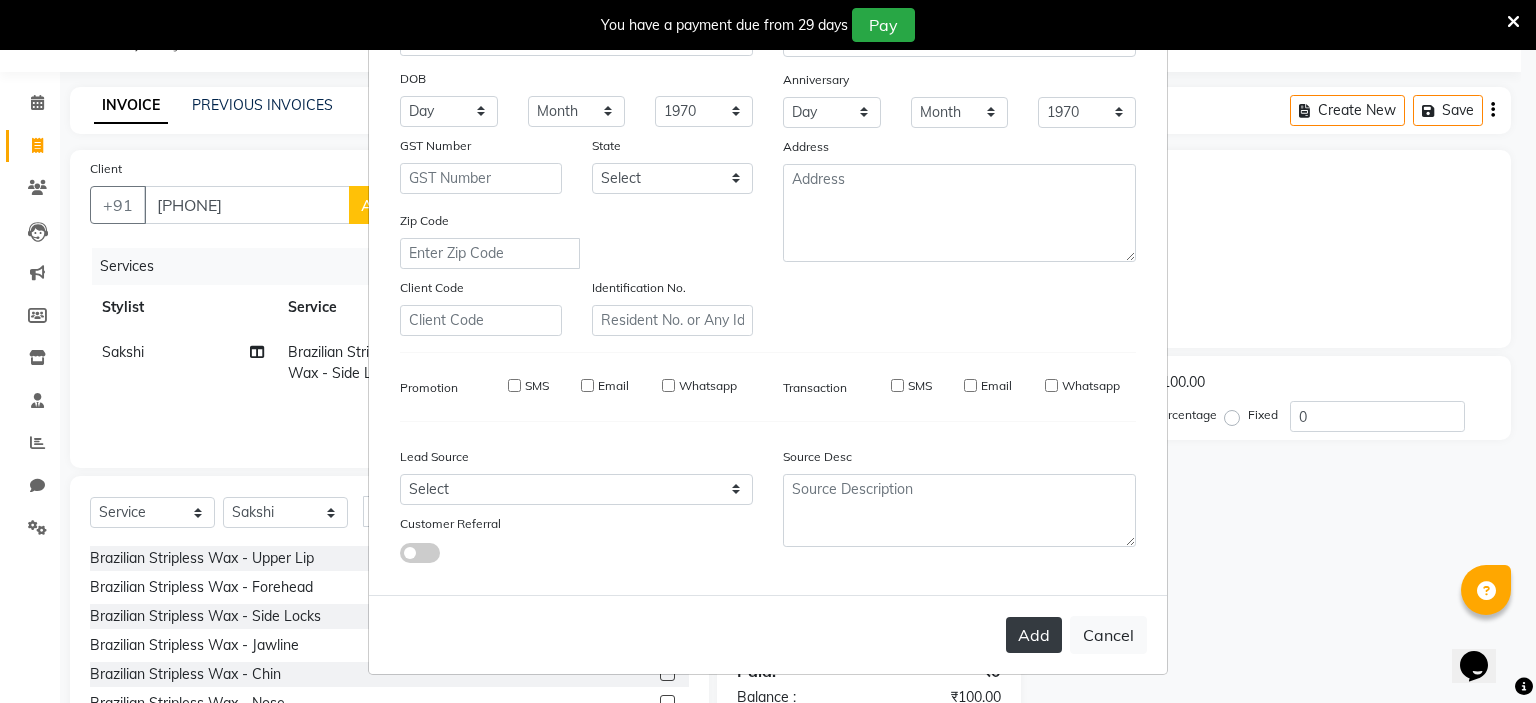 select 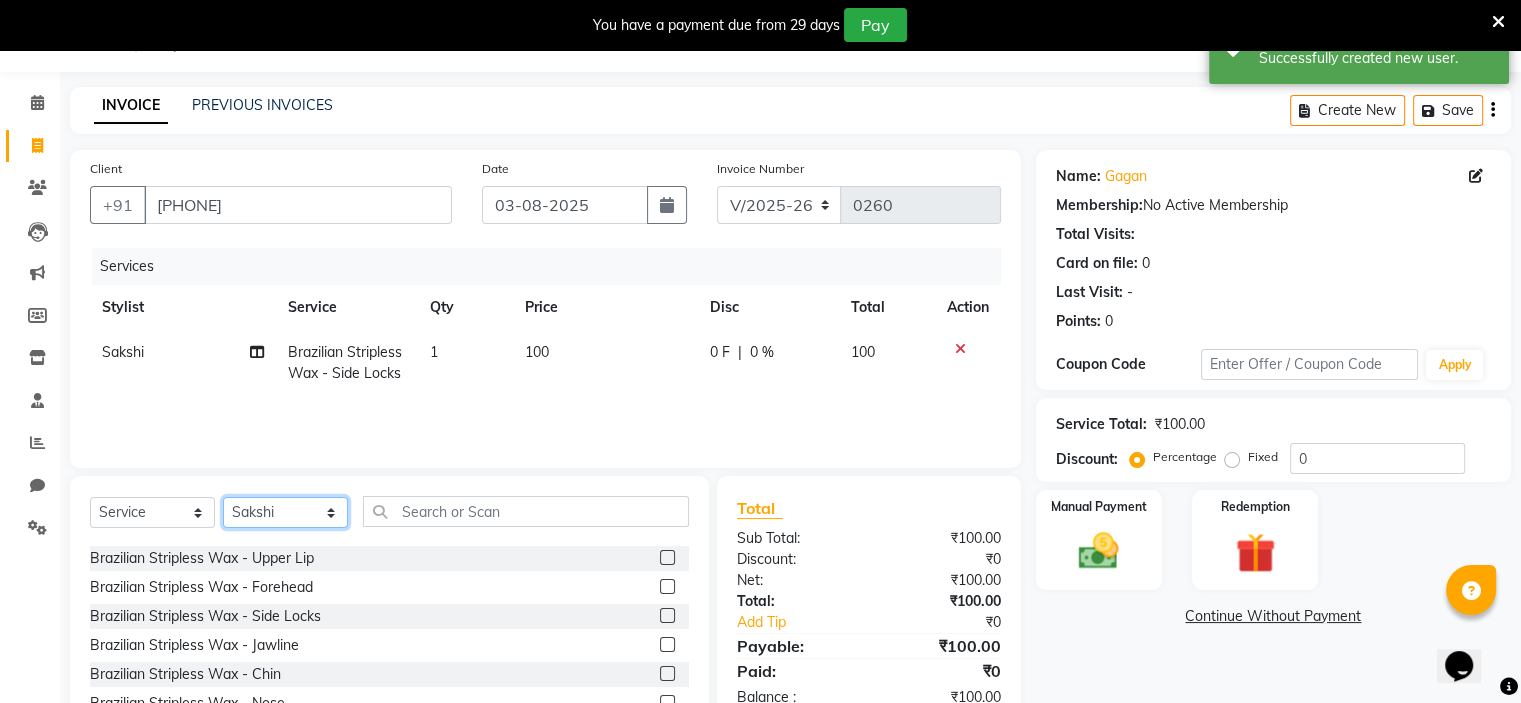 click on "Select Stylist  [NAME] (Owner) [NAME] [NAME] [NAME] [NAME] [NAME] [NAME] [NAME] [NAME]" 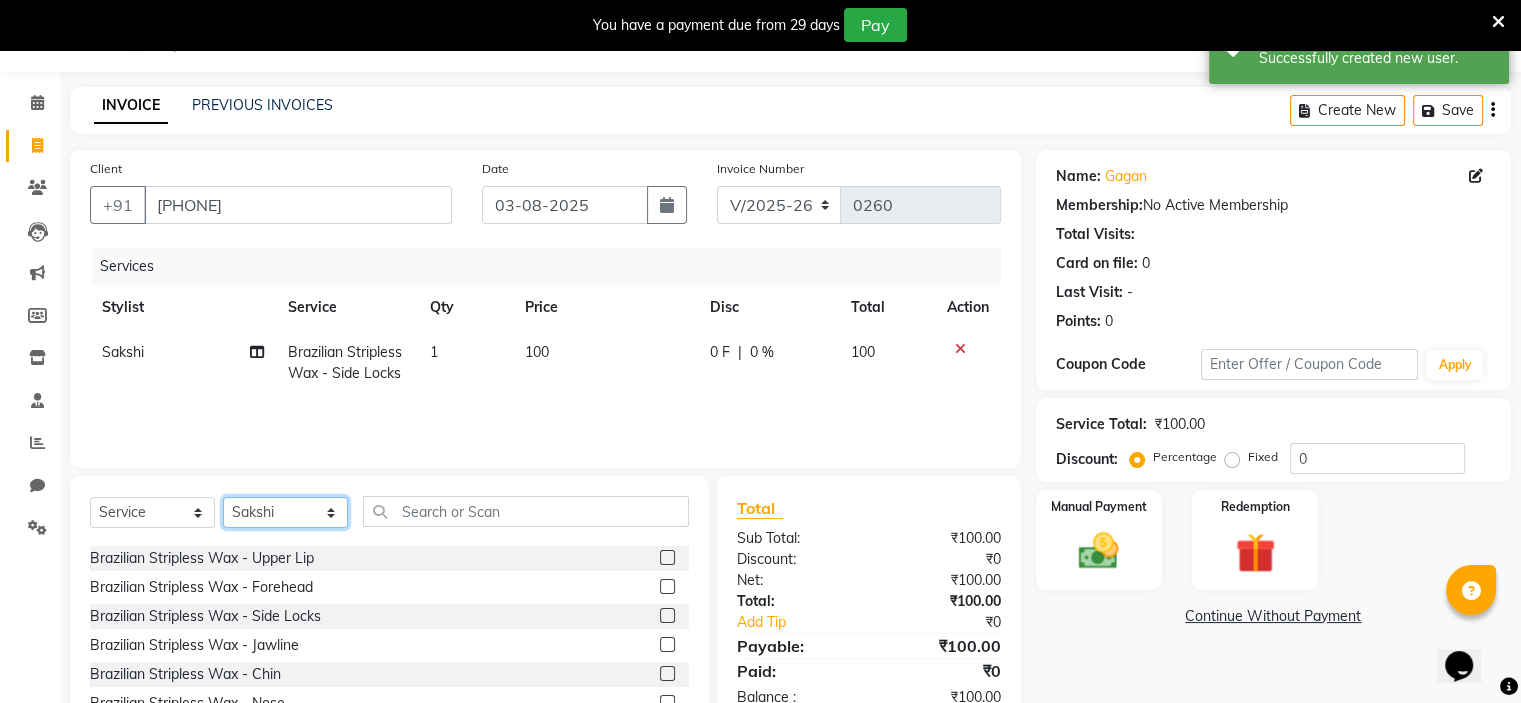 select on "84145" 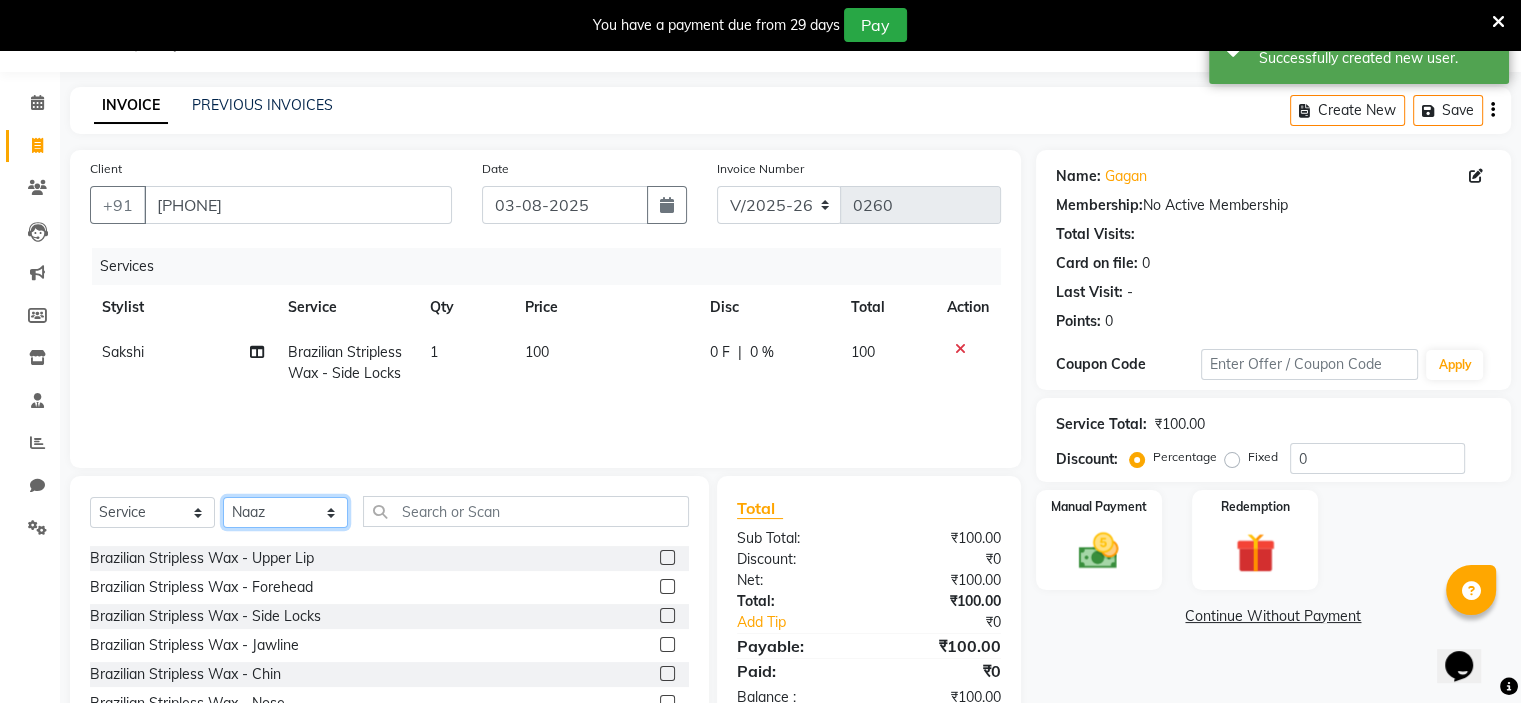 click on "Select Stylist  [NAME] (Owner) [NAME] [NAME] [NAME] [NAME] [NAME] [NAME] [NAME] [NAME]" 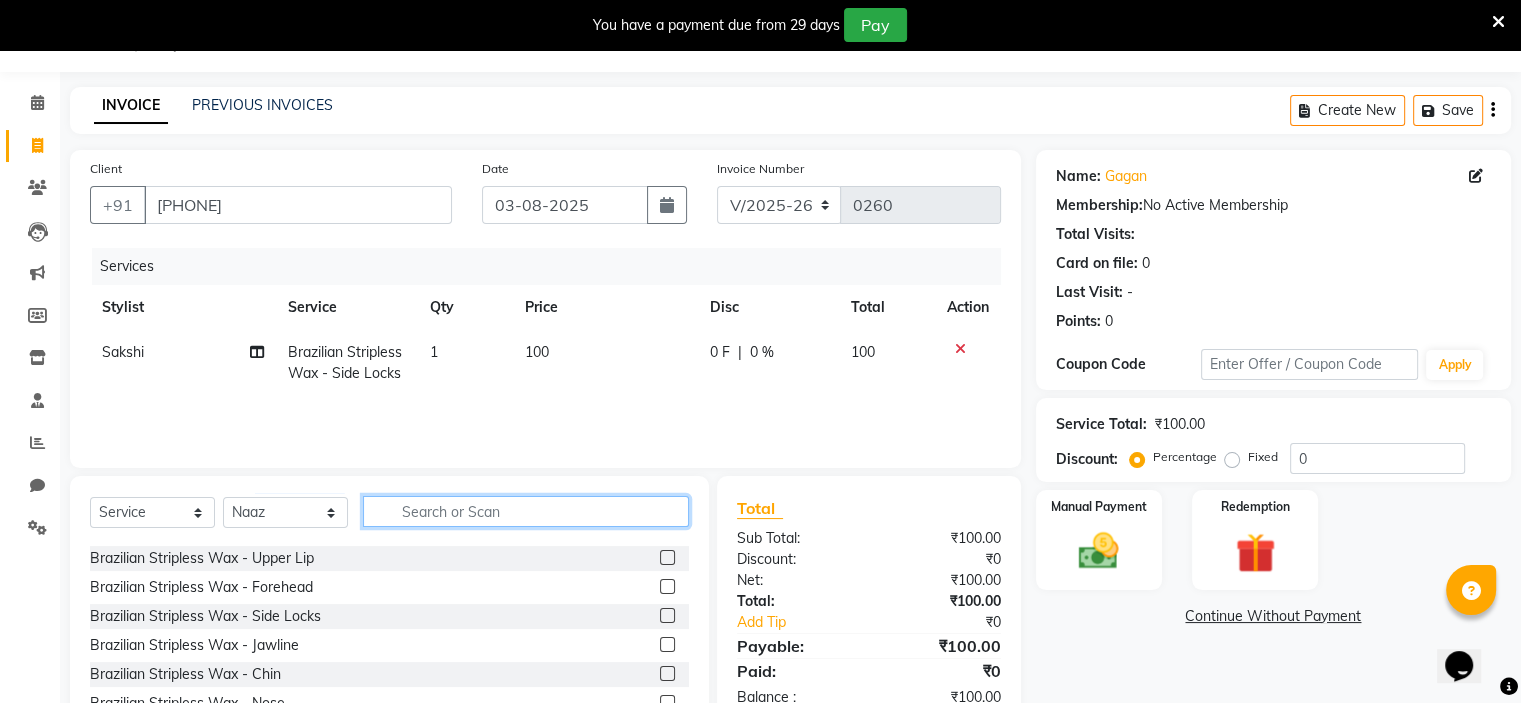 click 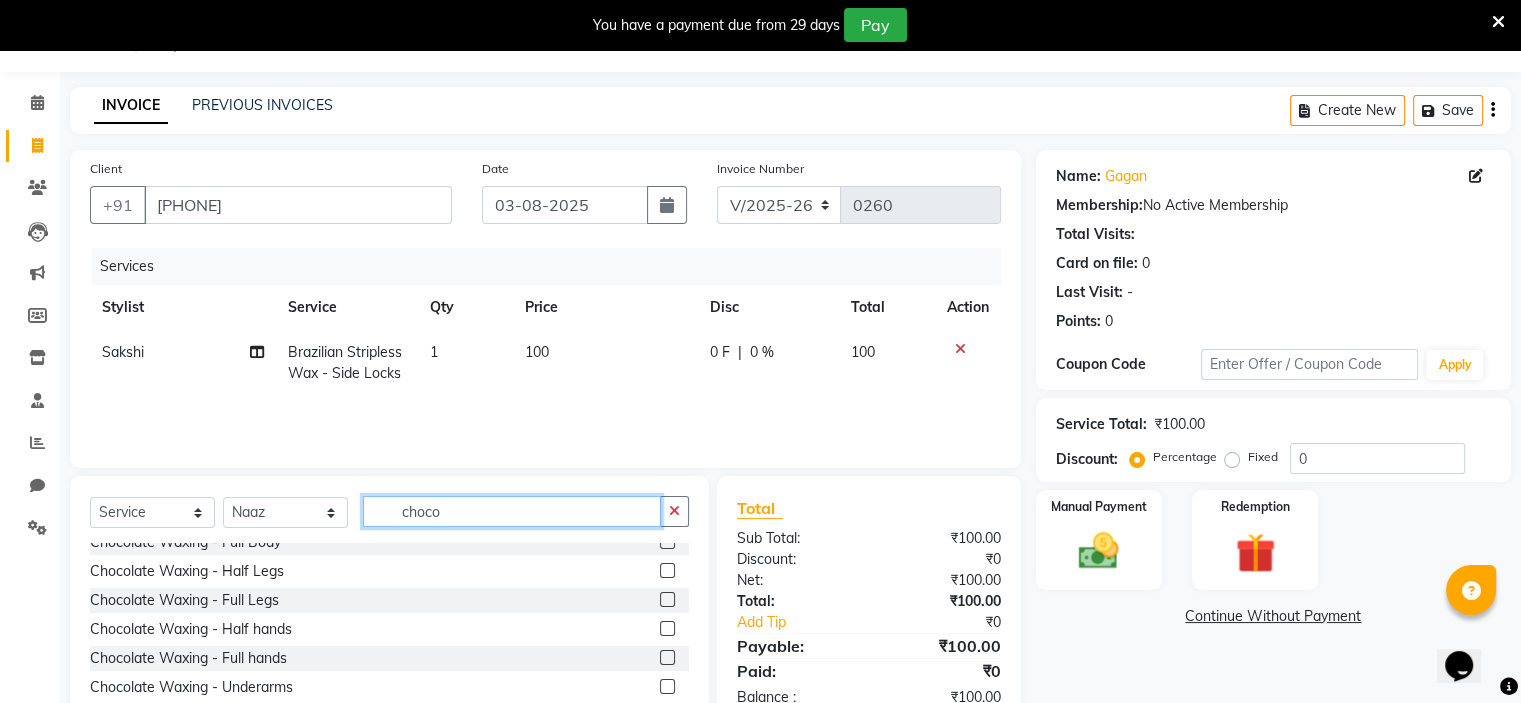 scroll, scrollTop: 14, scrollLeft: 0, axis: vertical 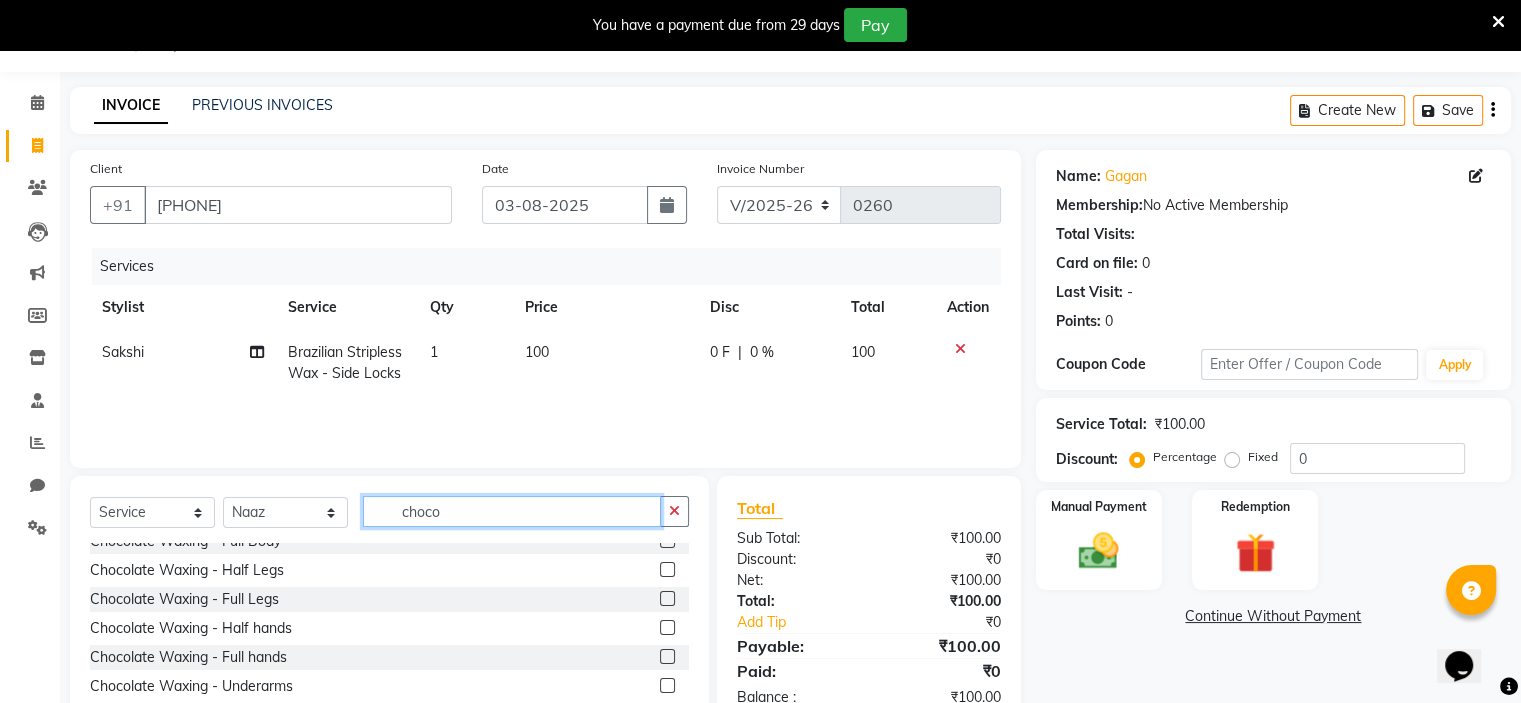 type on "choco" 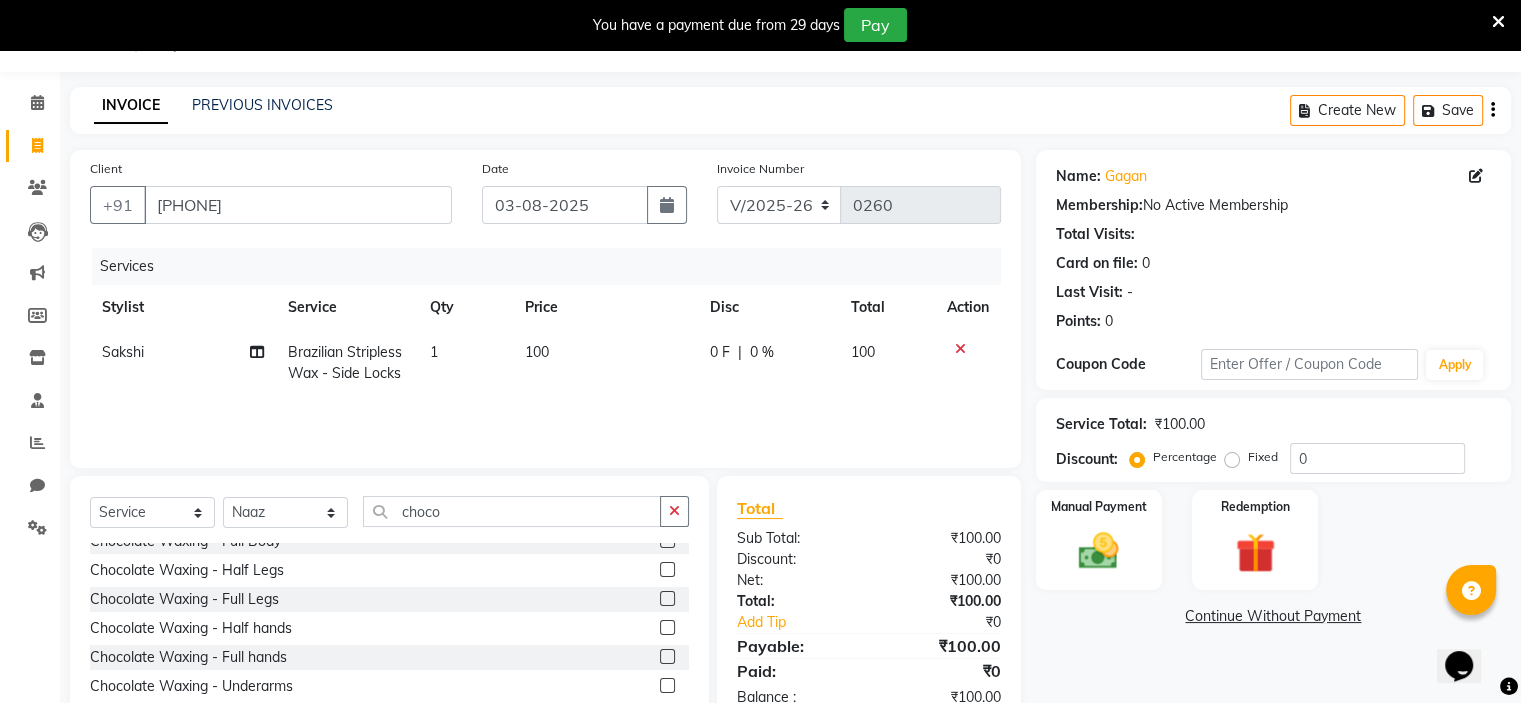click 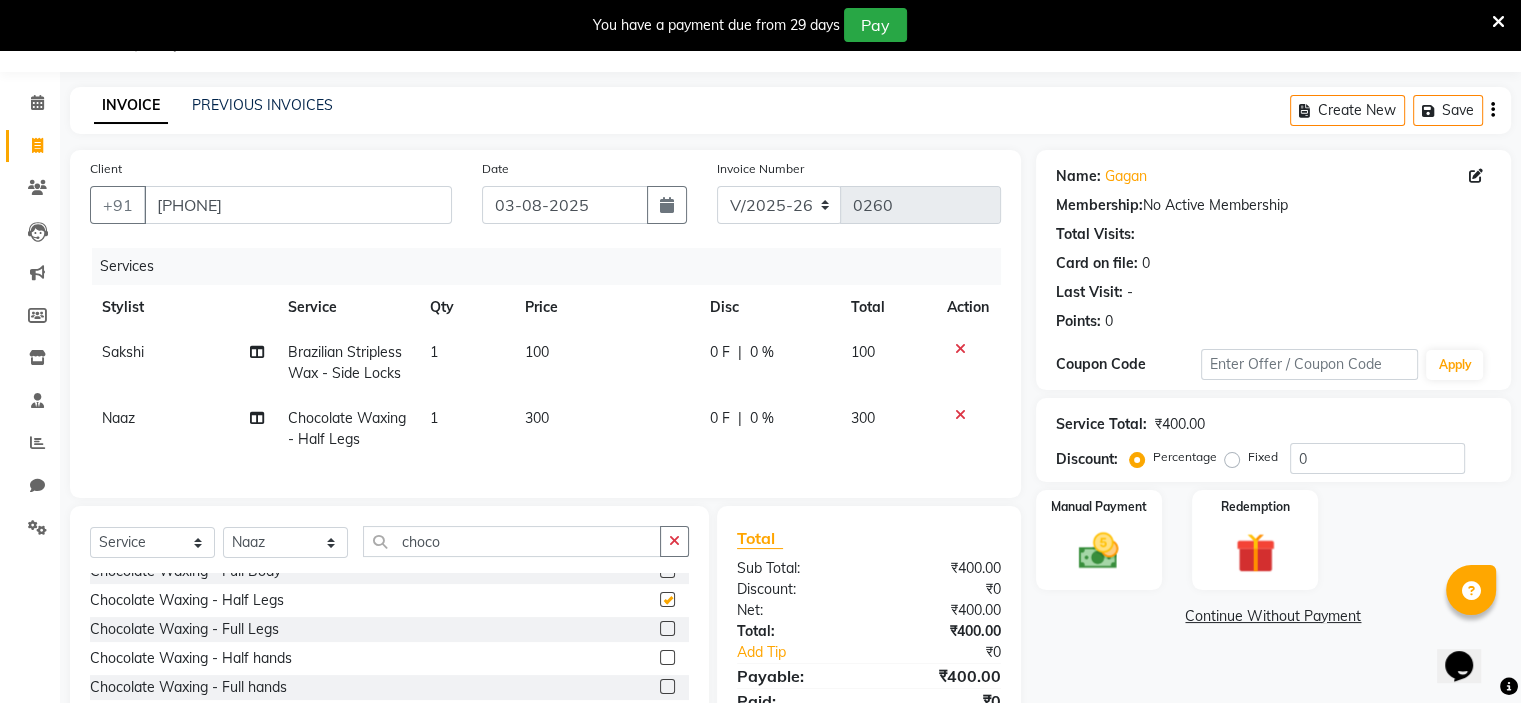 checkbox on "false" 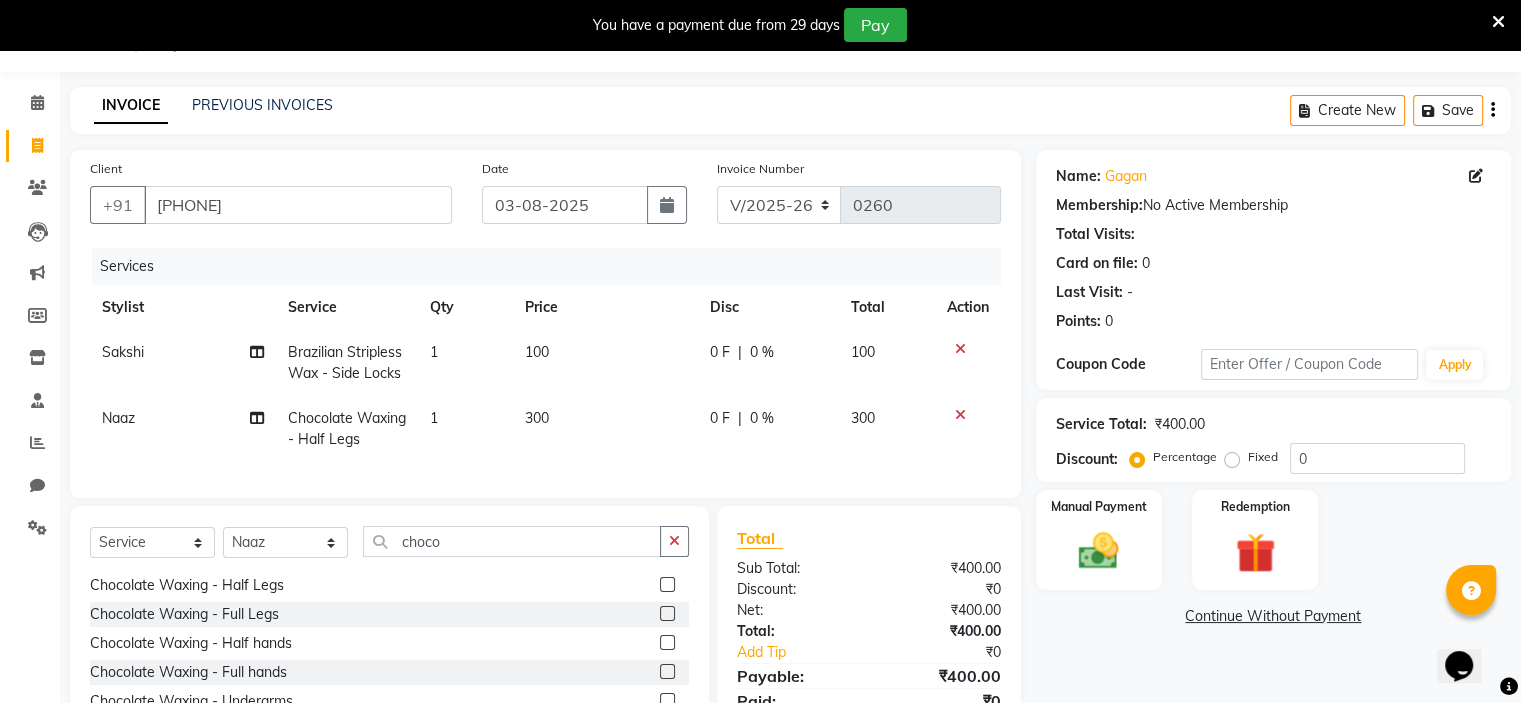scroll, scrollTop: 30, scrollLeft: 0, axis: vertical 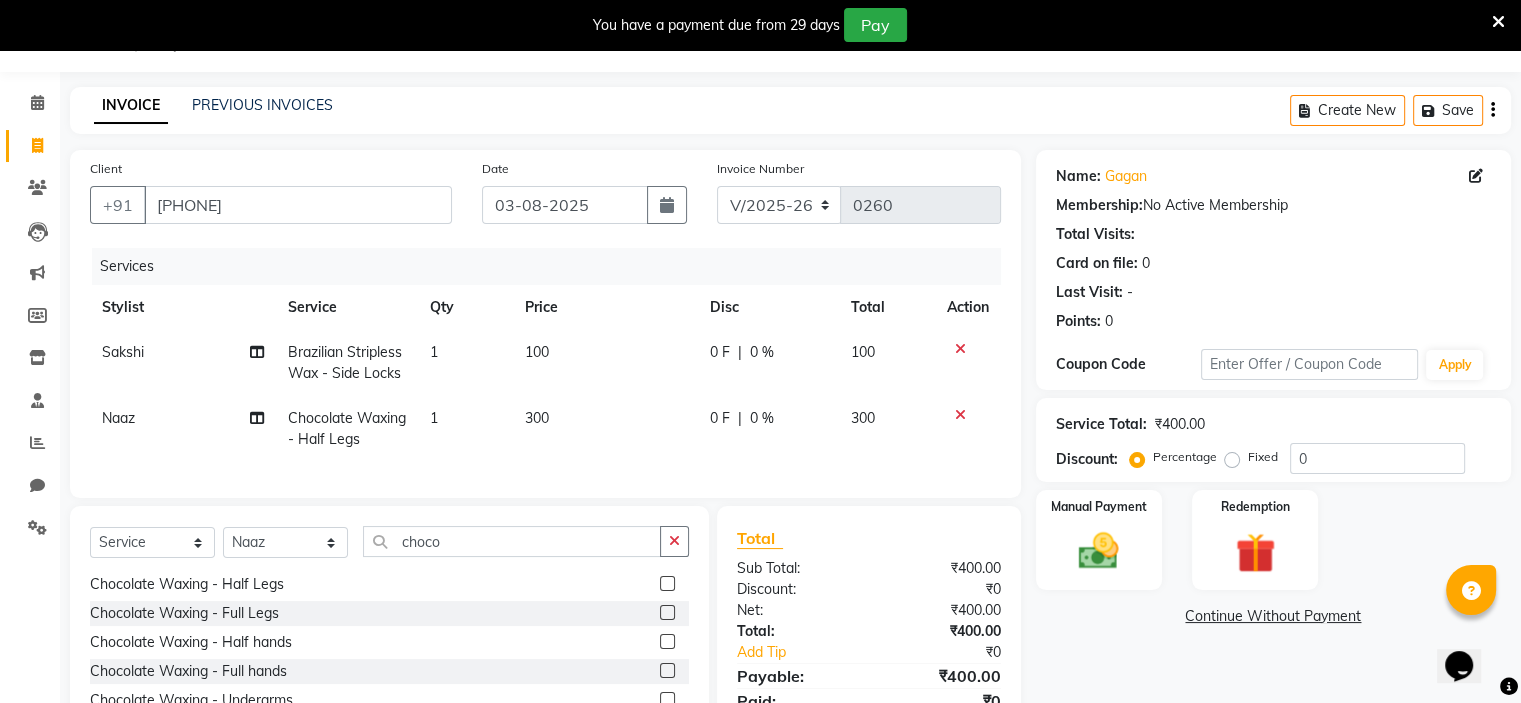 click 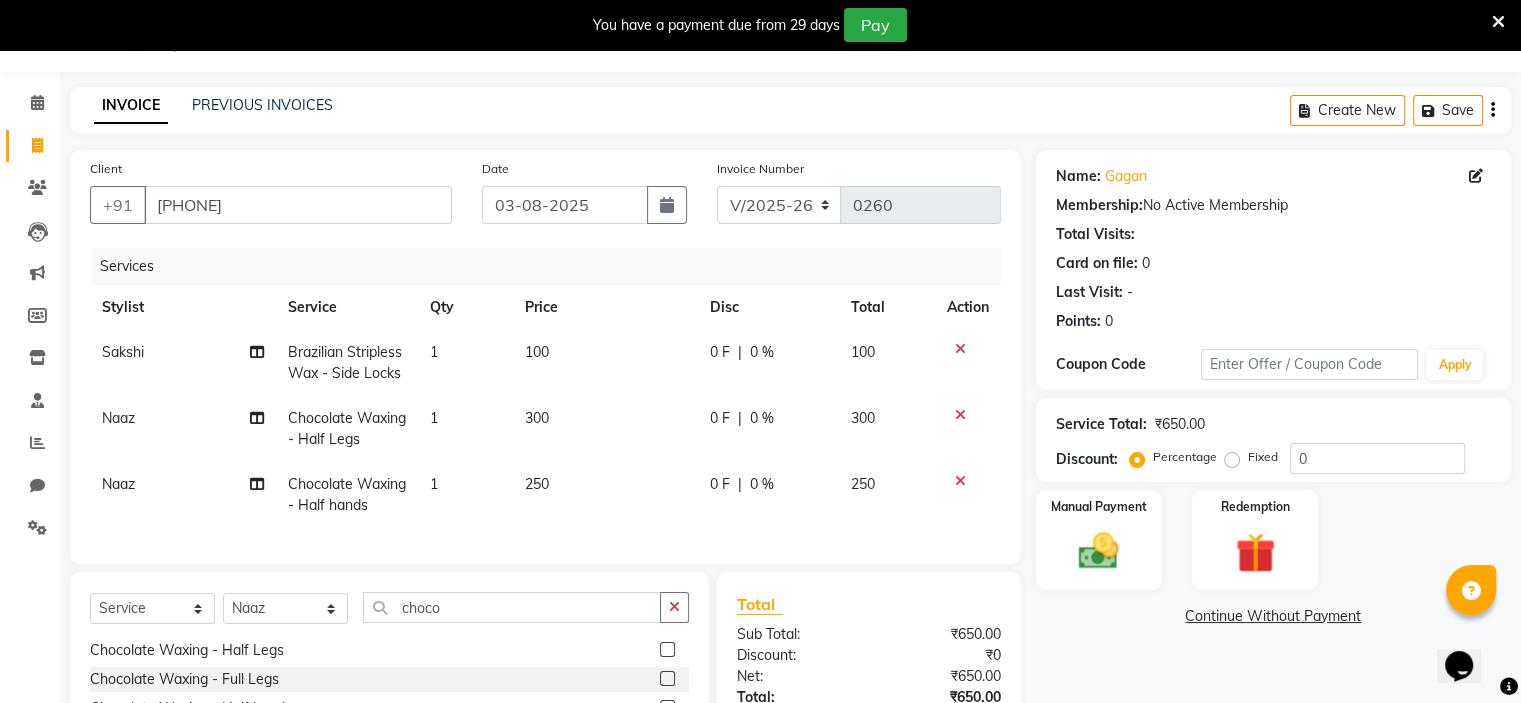 checkbox on "false" 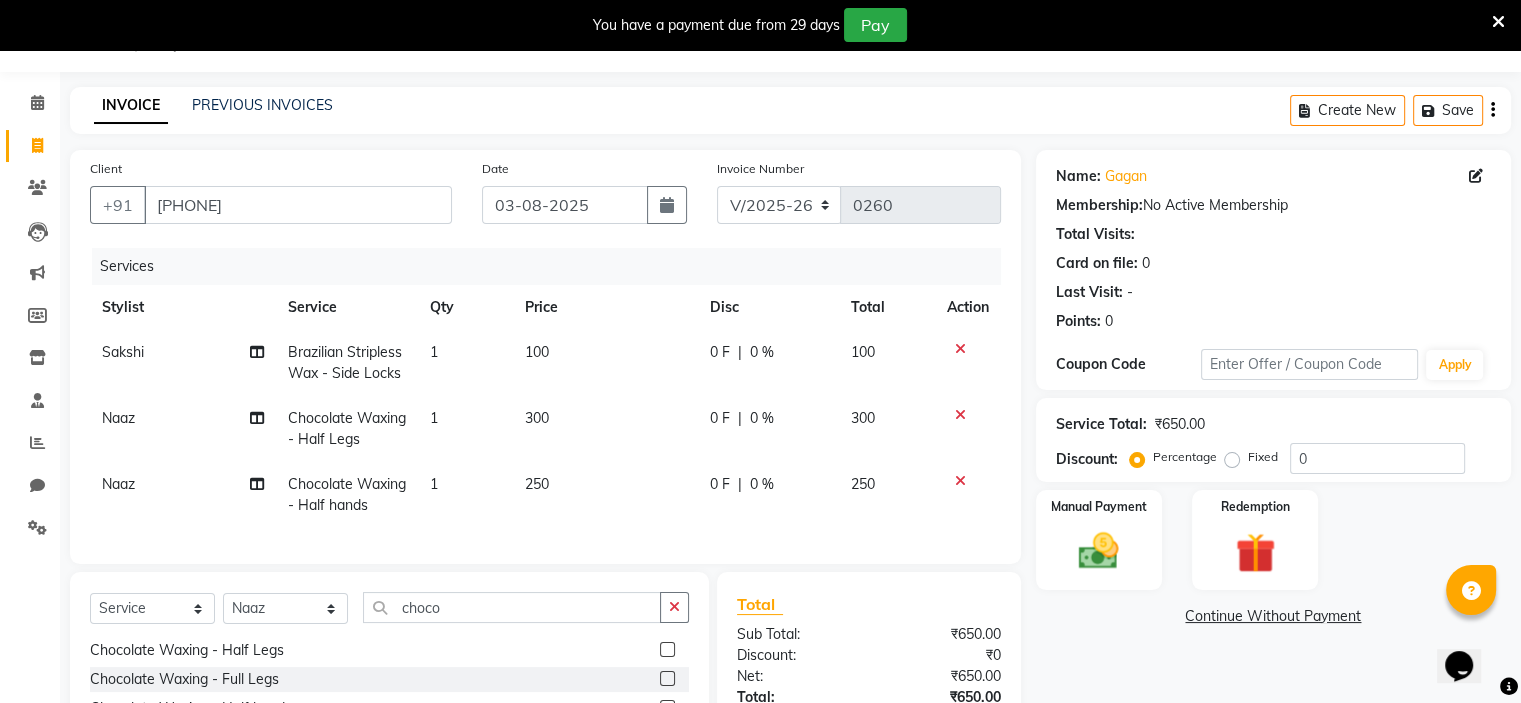 scroll, scrollTop: 60, scrollLeft: 0, axis: vertical 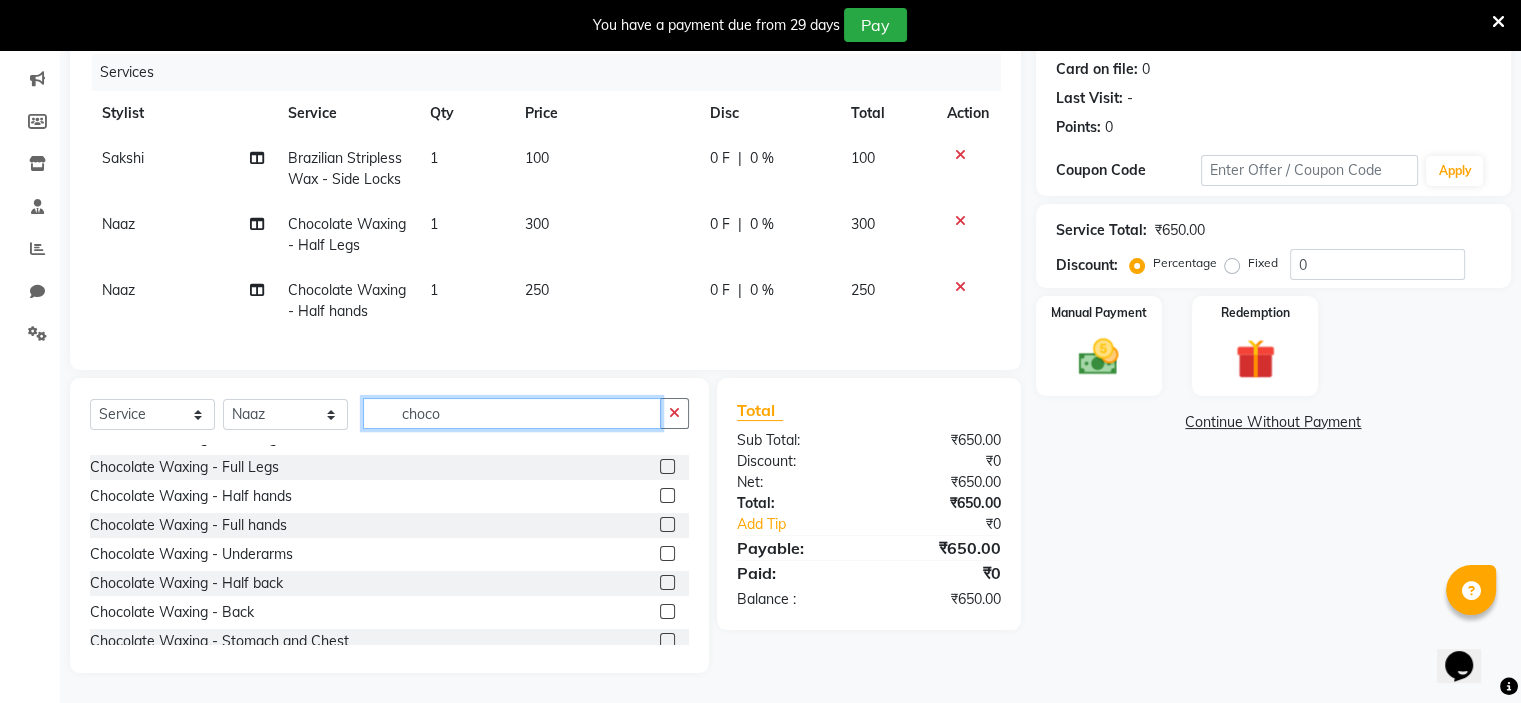click on "choco" 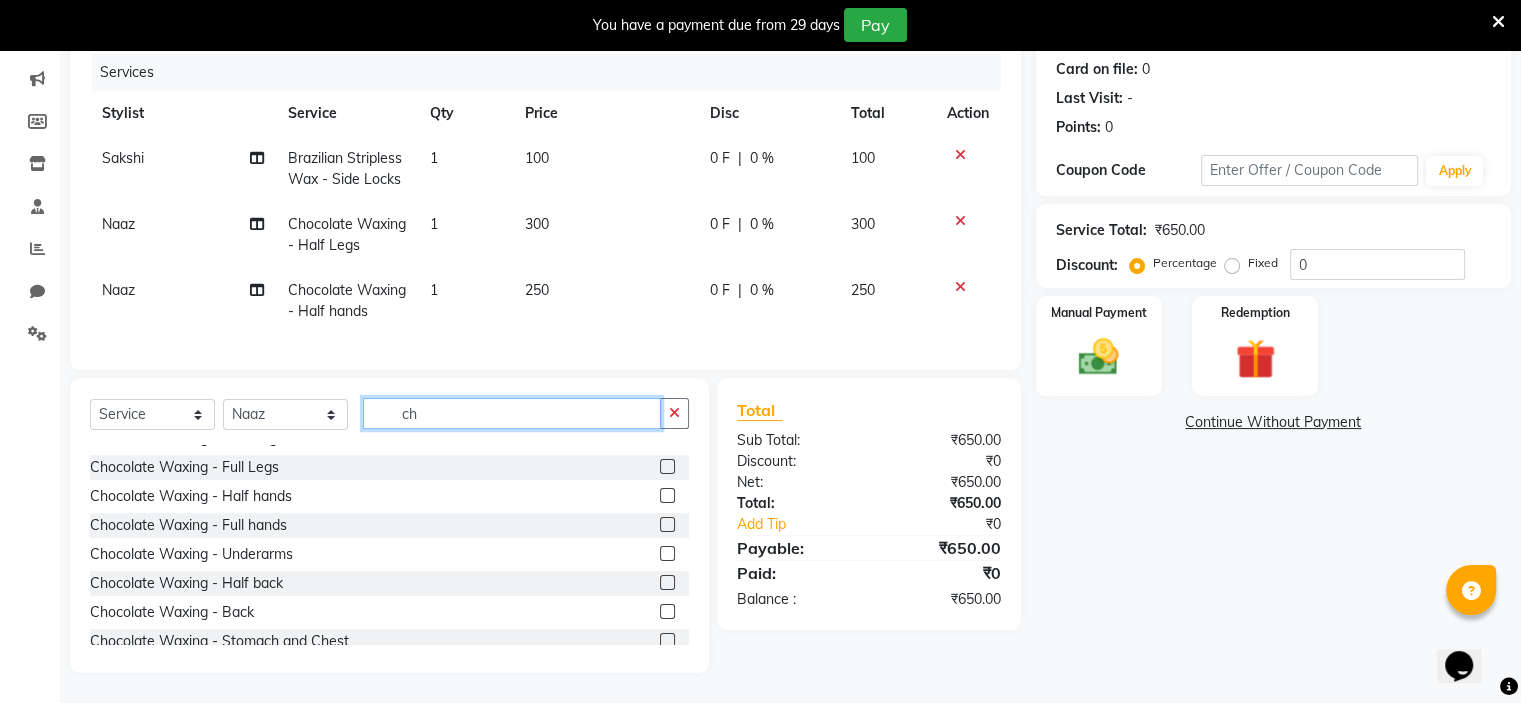 type on "c" 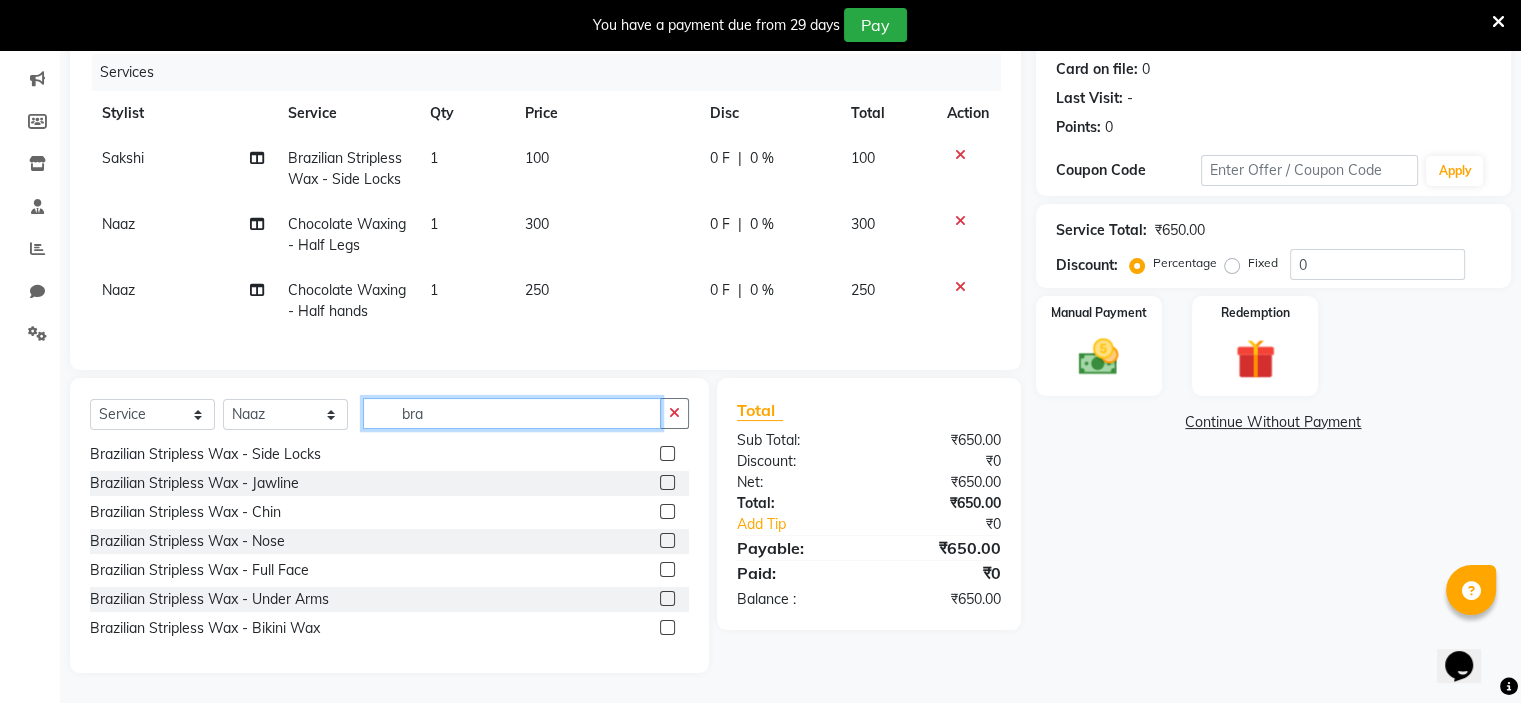 scroll, scrollTop: 90, scrollLeft: 0, axis: vertical 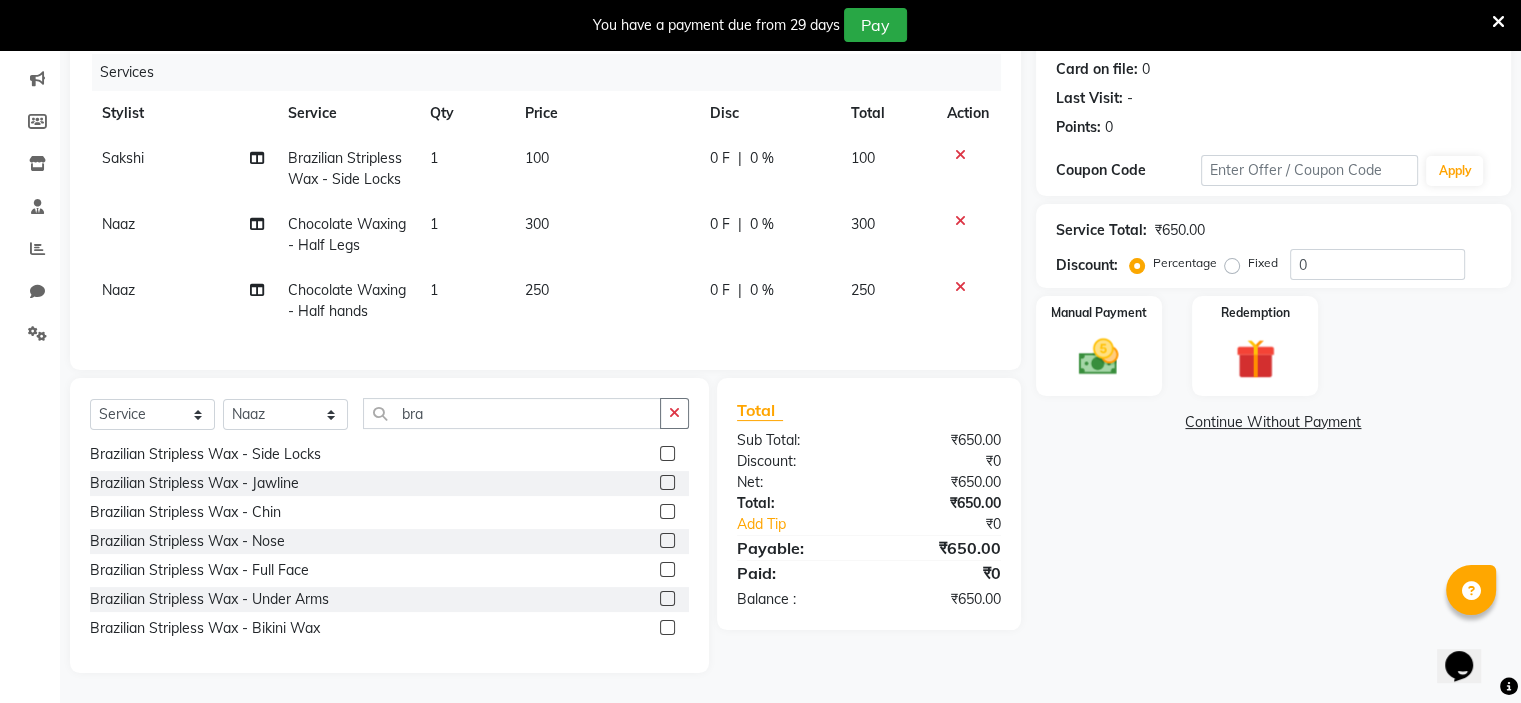 click 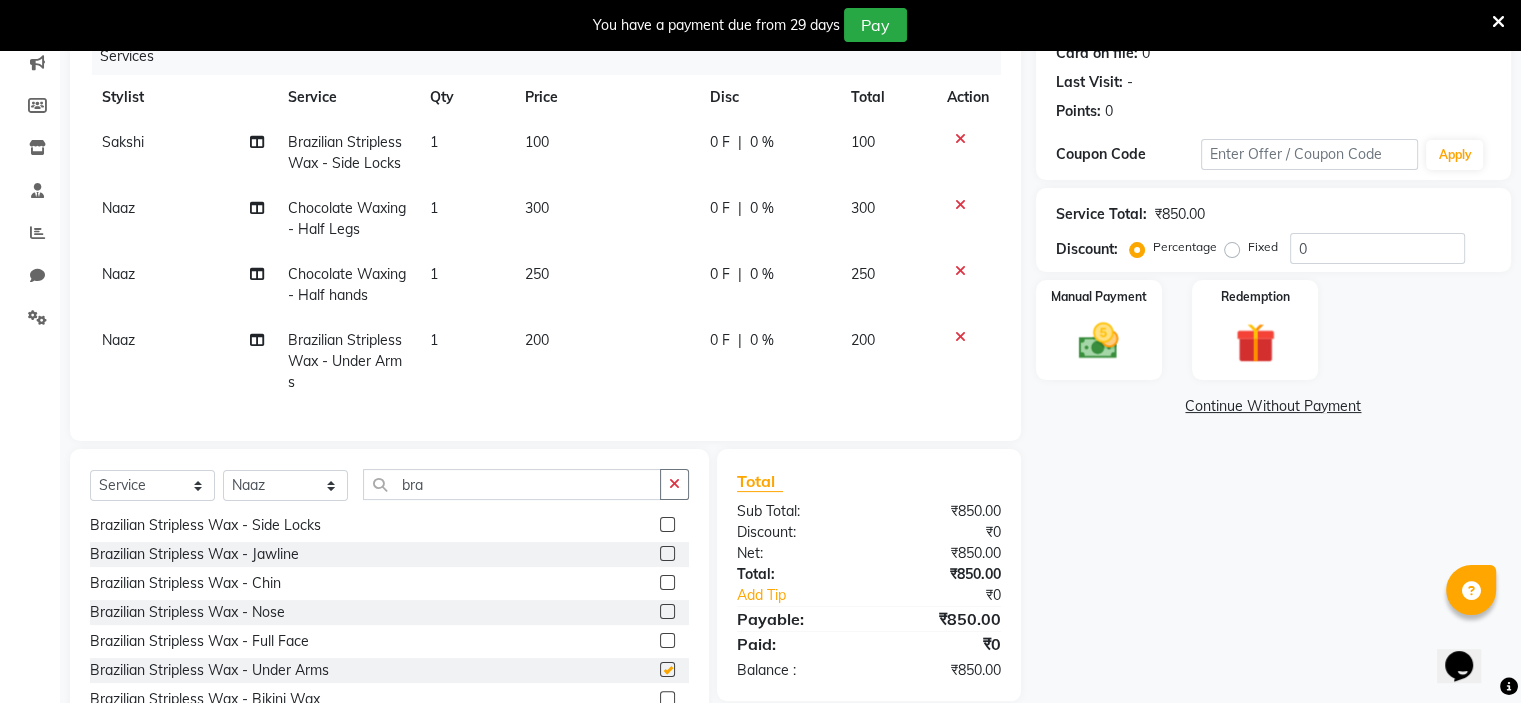 checkbox on "false" 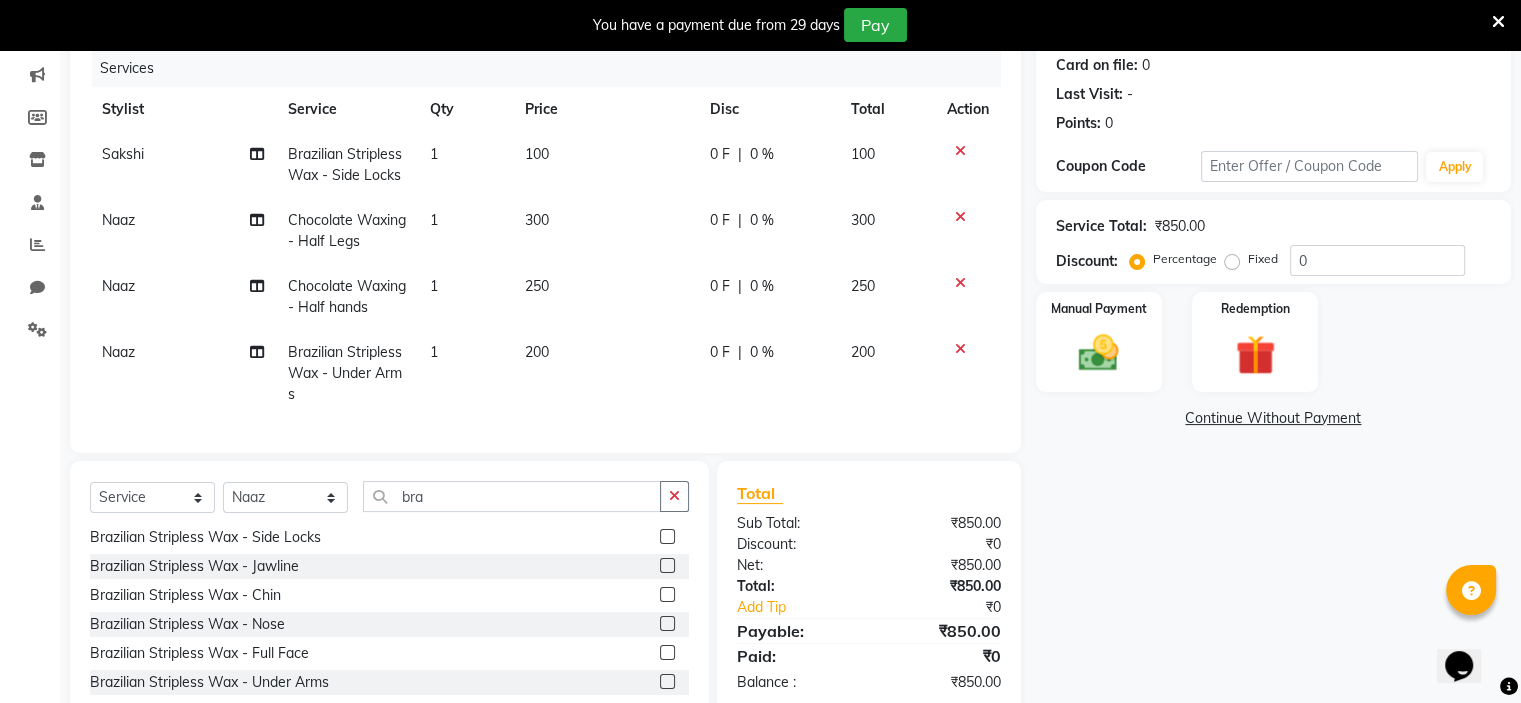 scroll, scrollTop: 248, scrollLeft: 0, axis: vertical 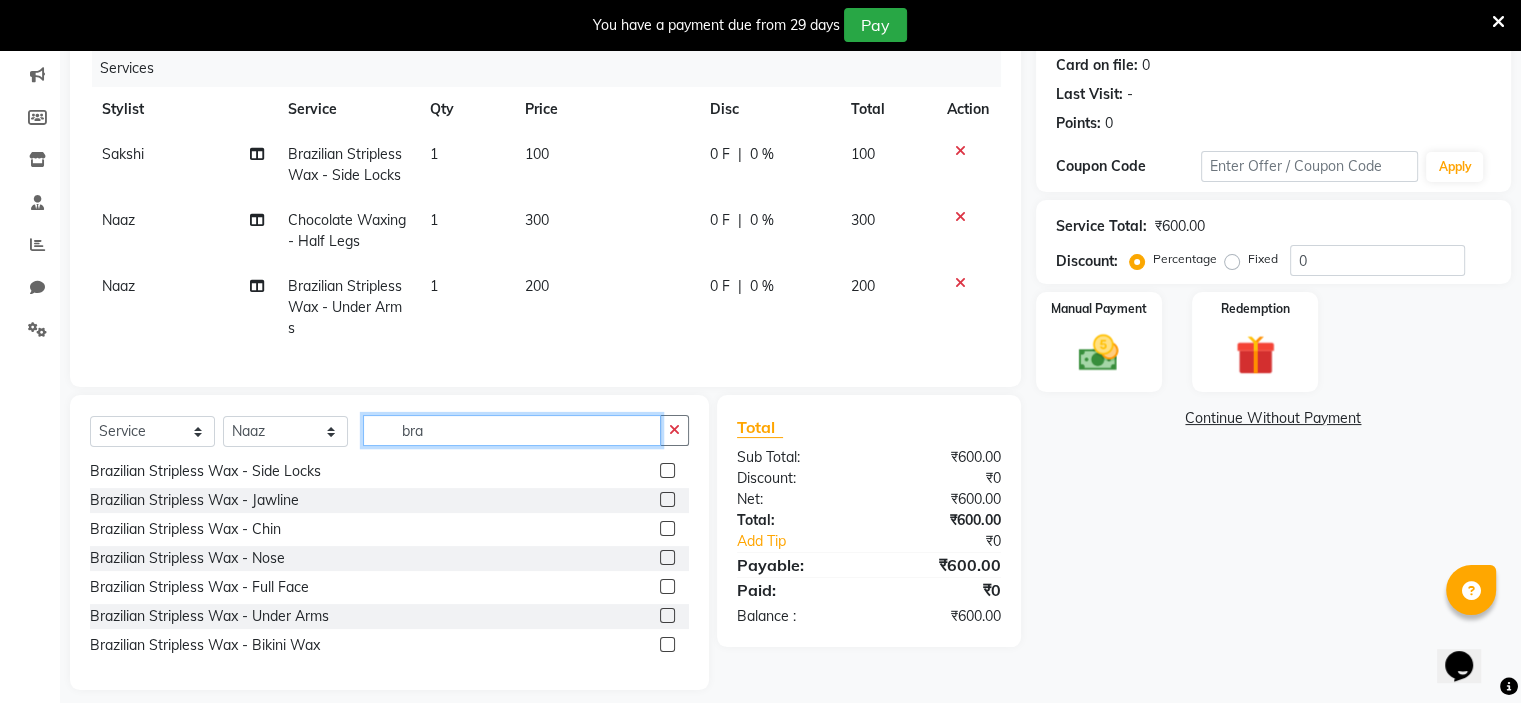 click on "bra" 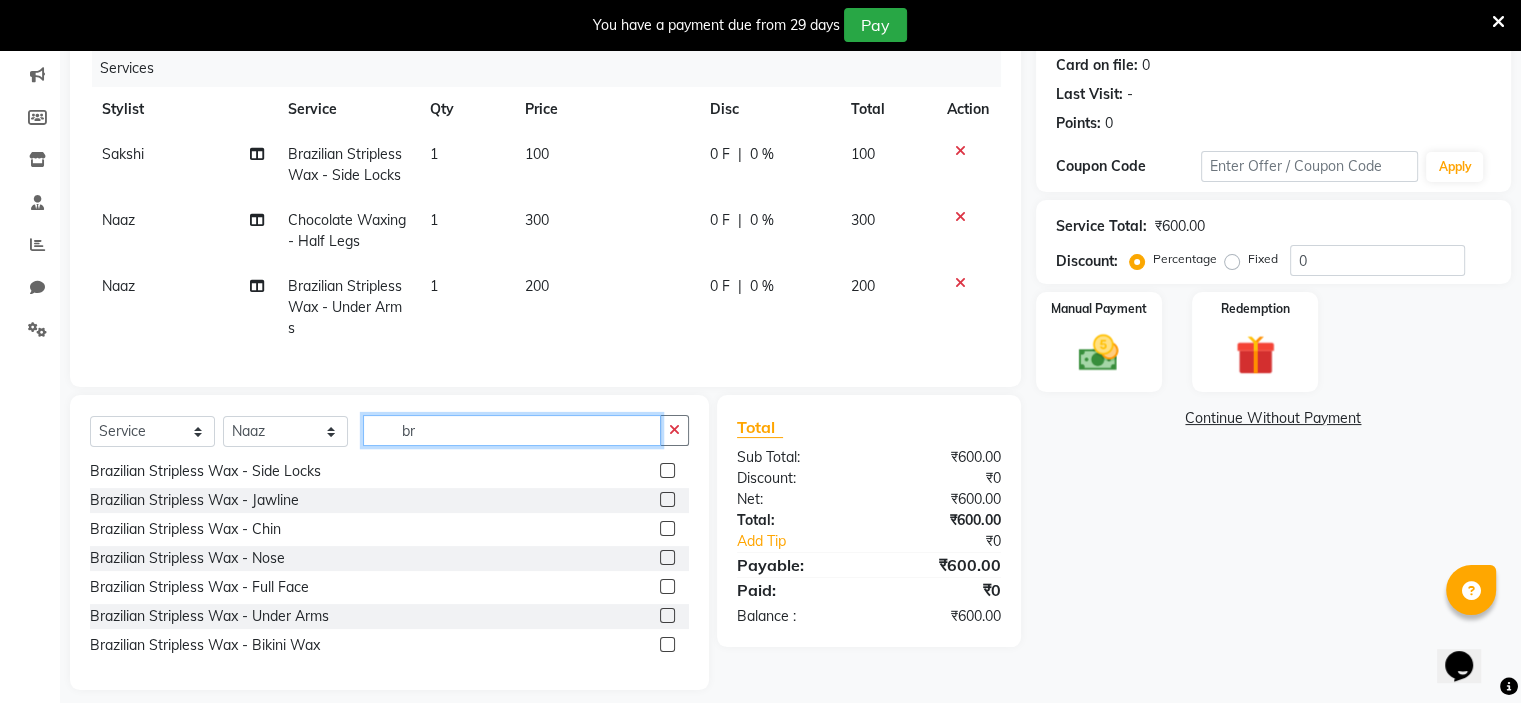 type on "b" 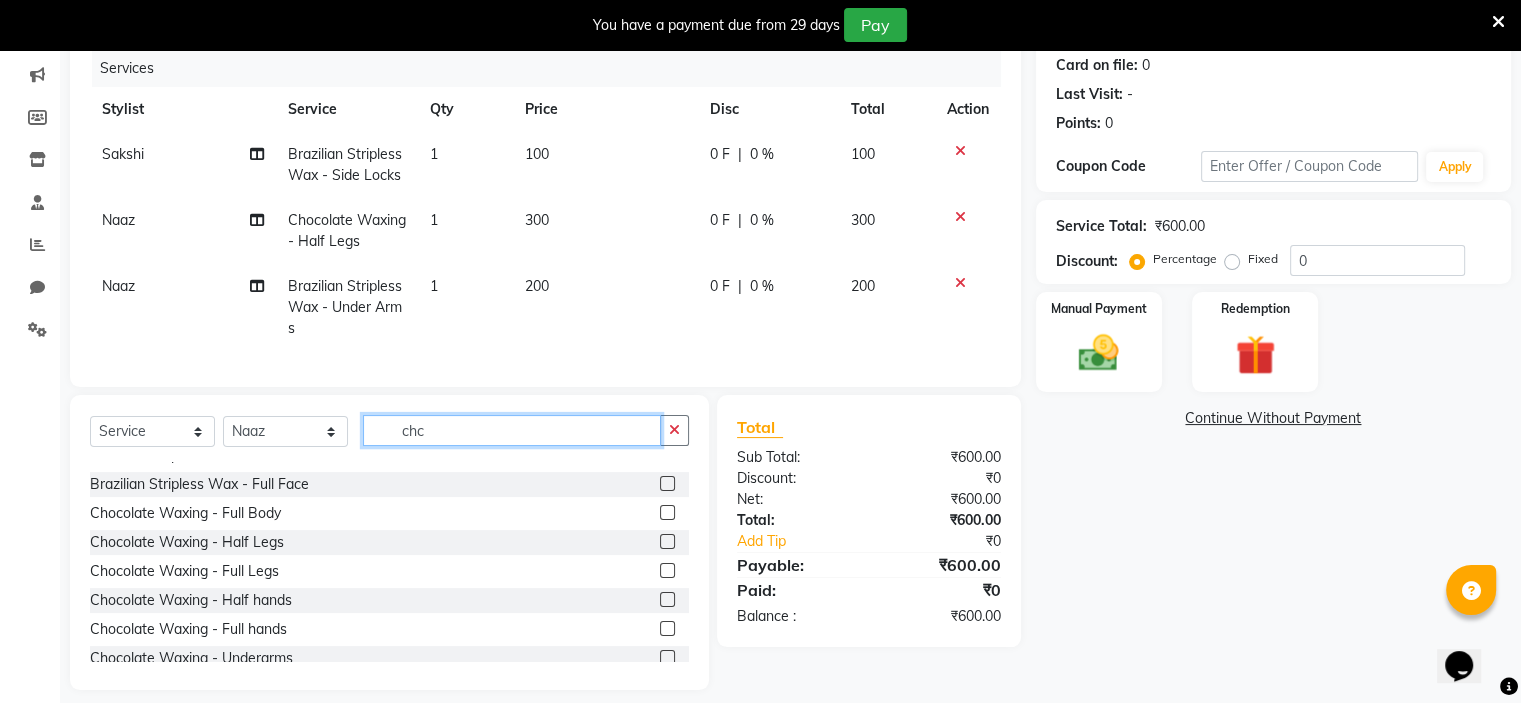 scroll, scrollTop: 0, scrollLeft: 0, axis: both 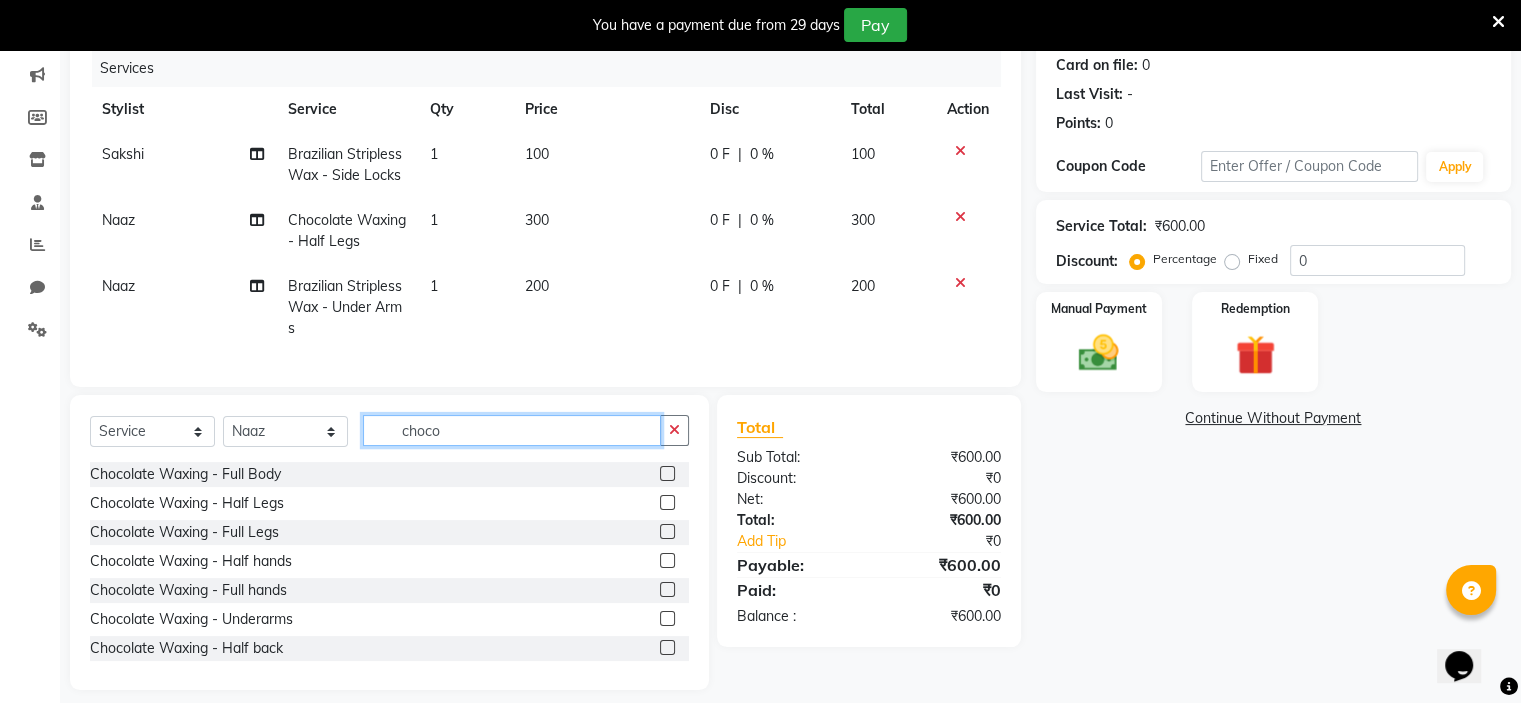 type on "choco" 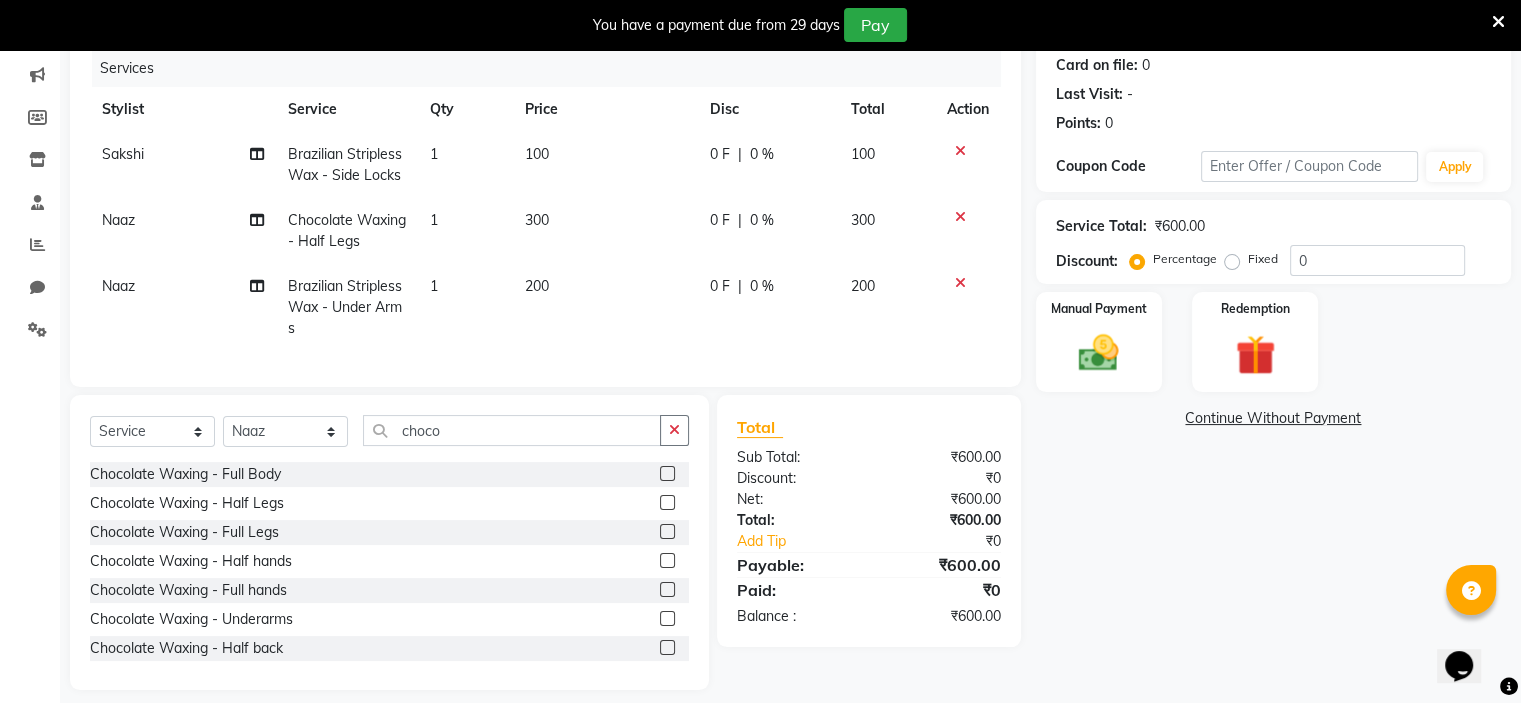 click 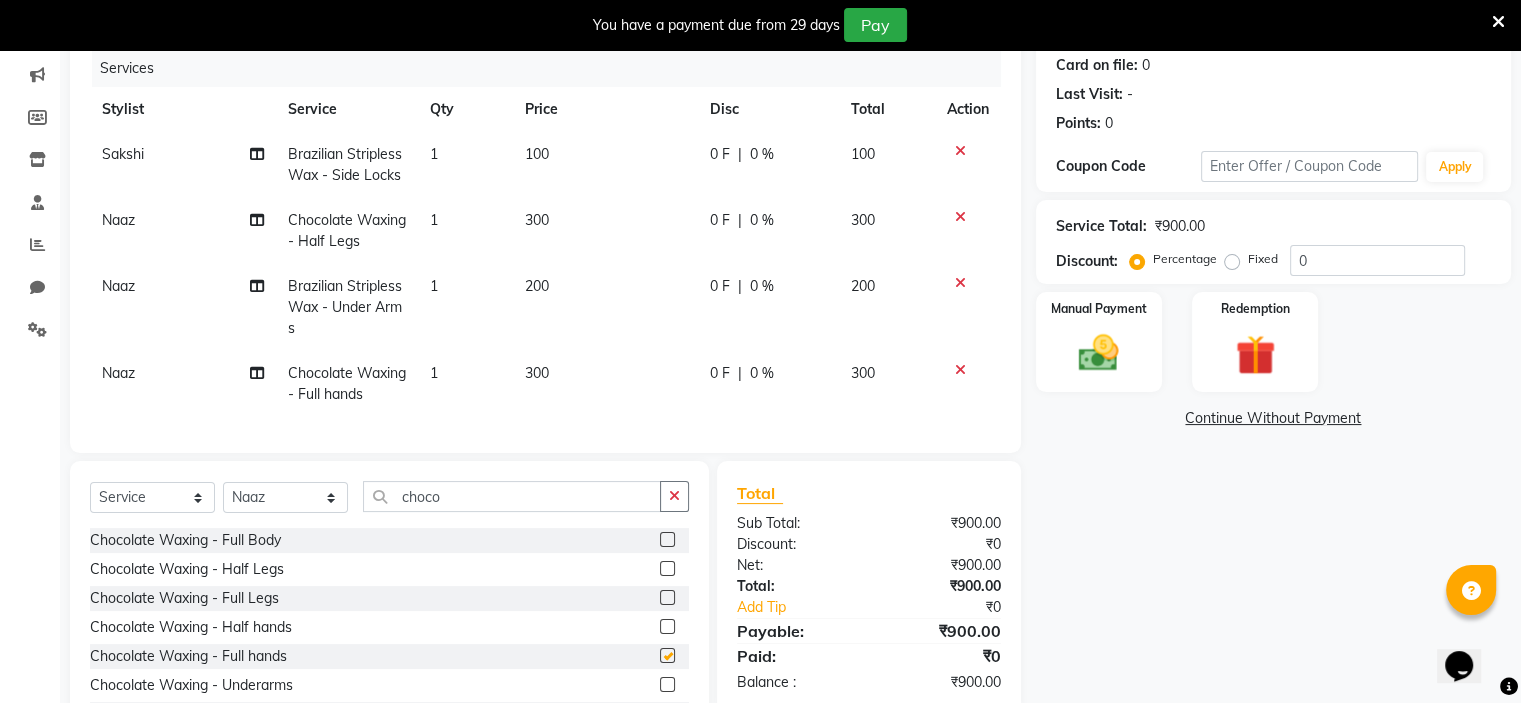 checkbox on "false" 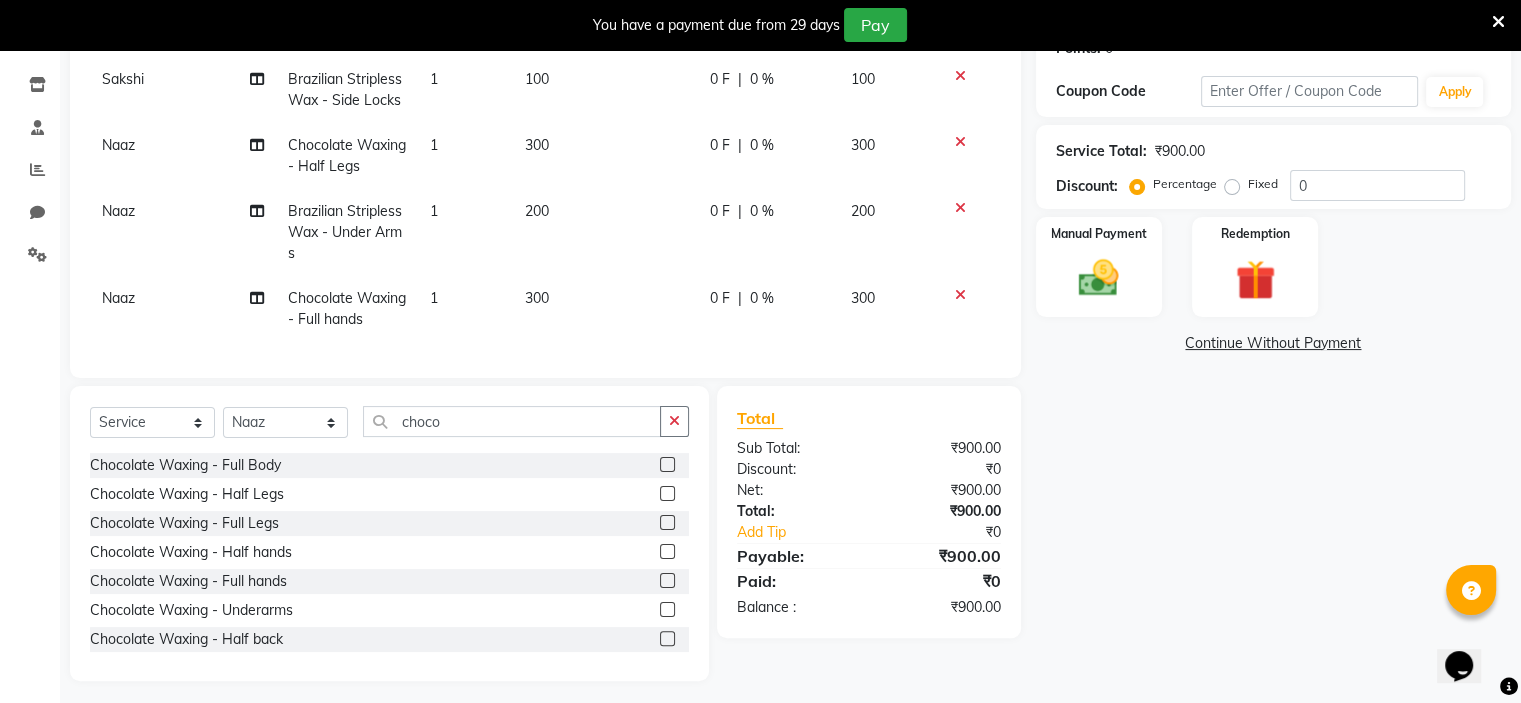 scroll, scrollTop: 300, scrollLeft: 0, axis: vertical 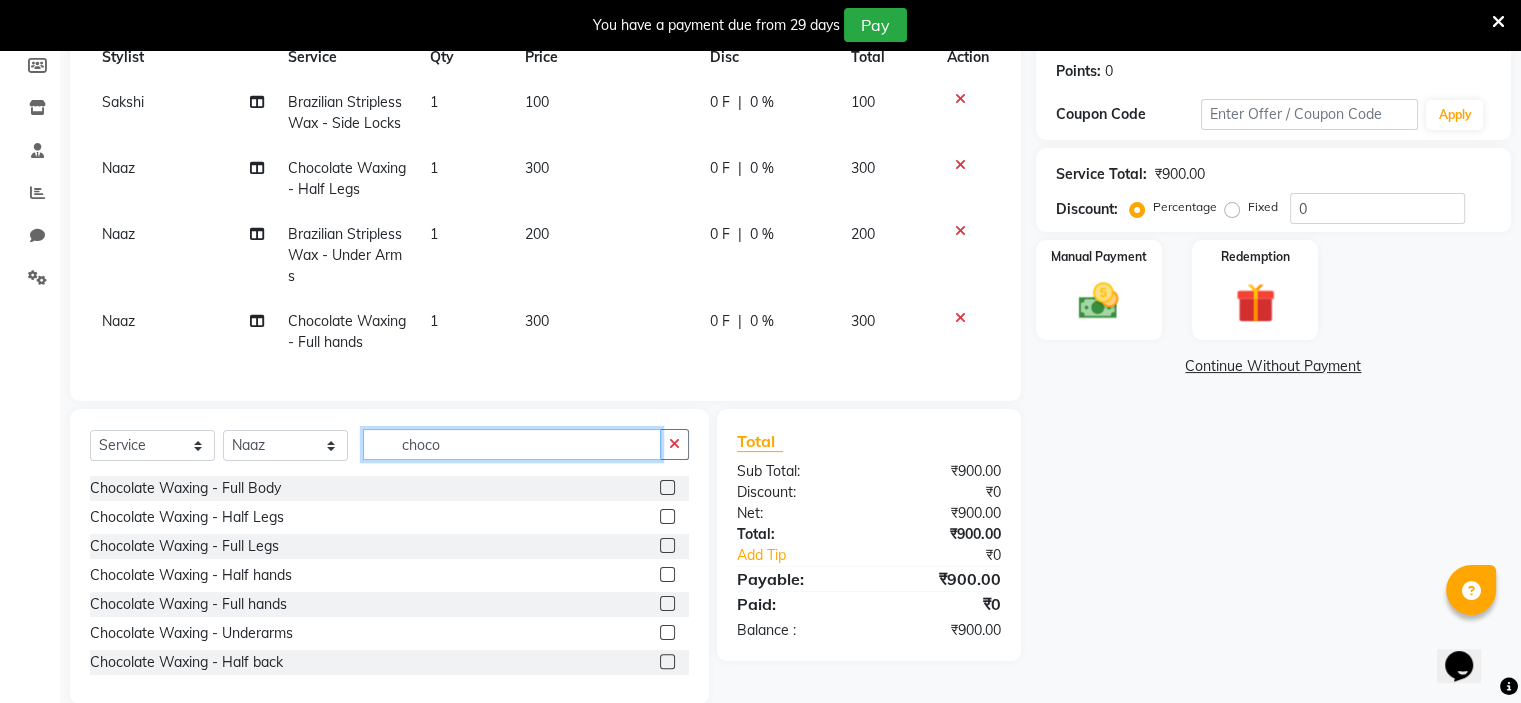 click on "choco" 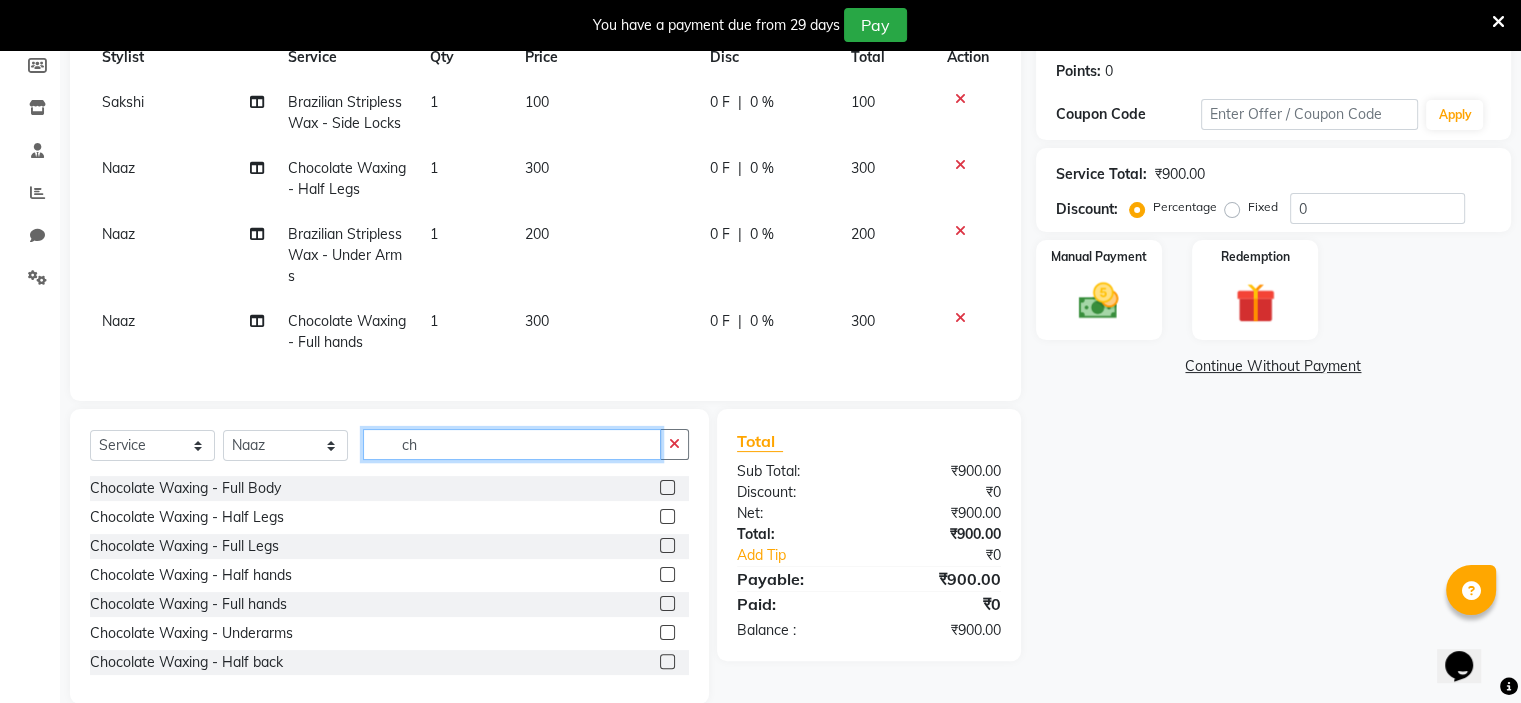 type on "c" 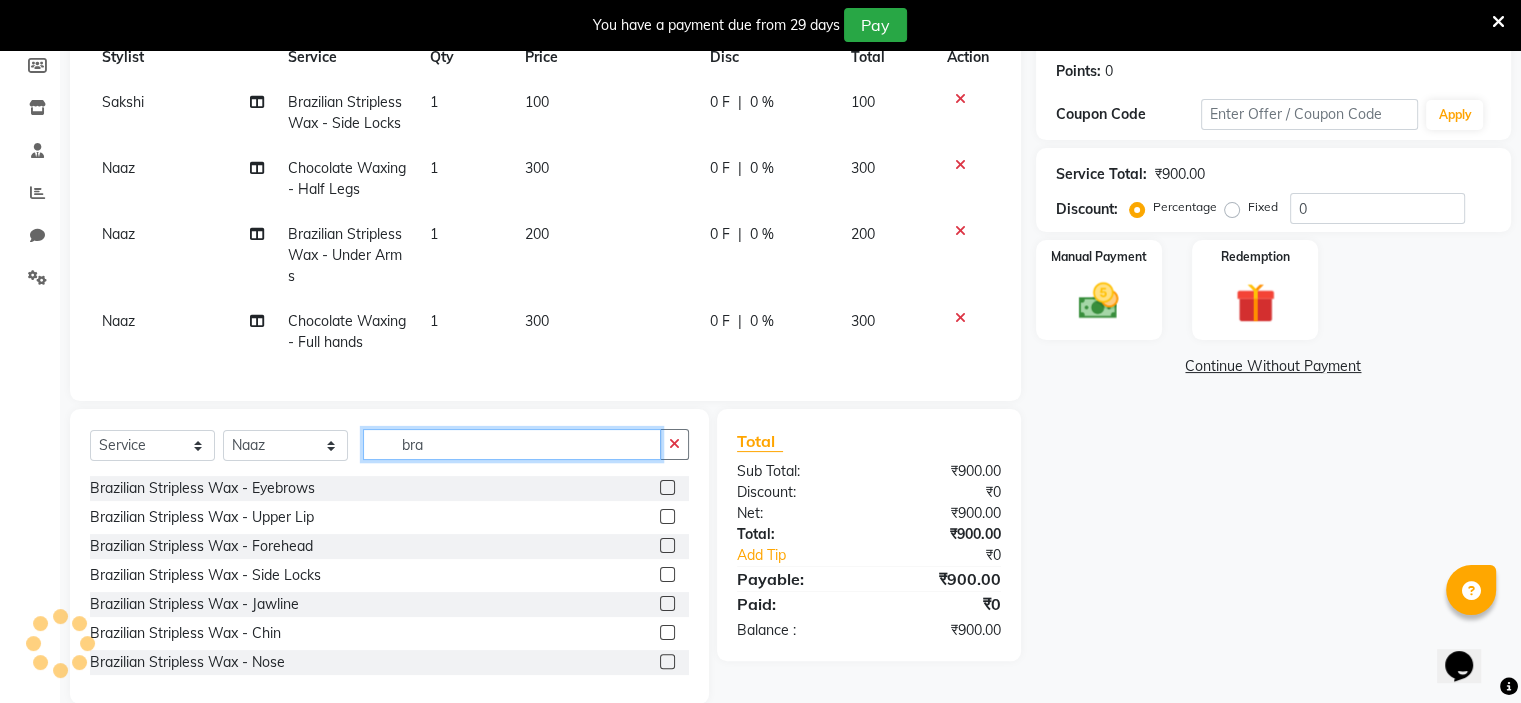 type on "bra" 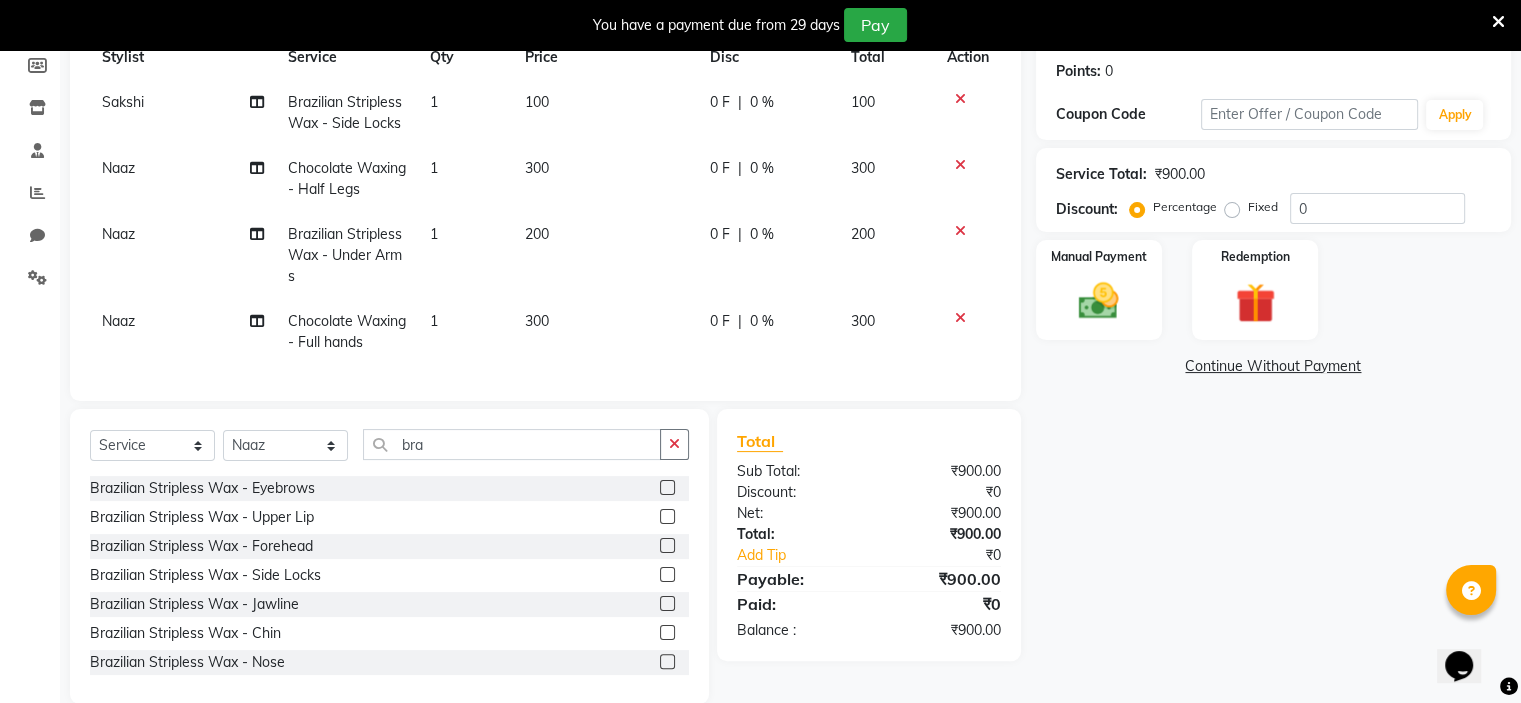 click 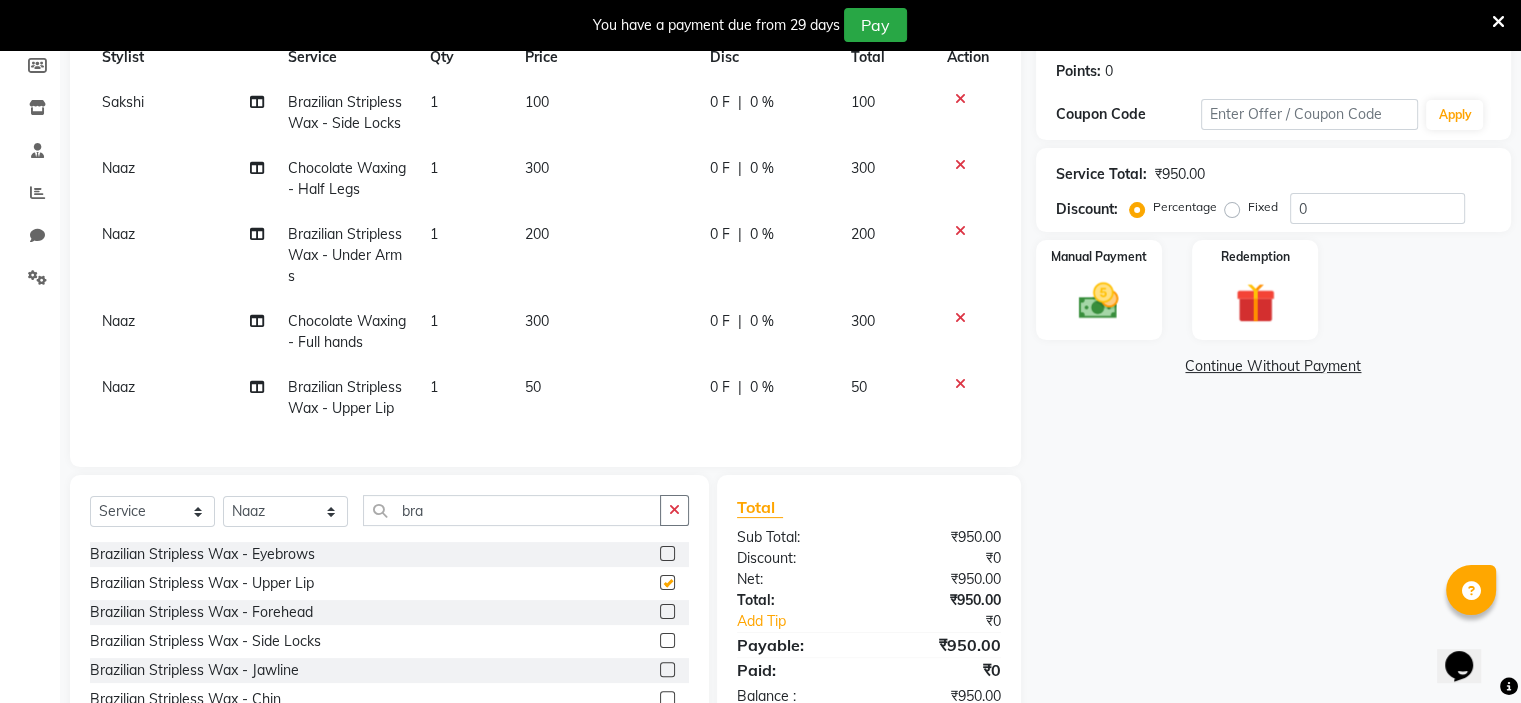 checkbox on "false" 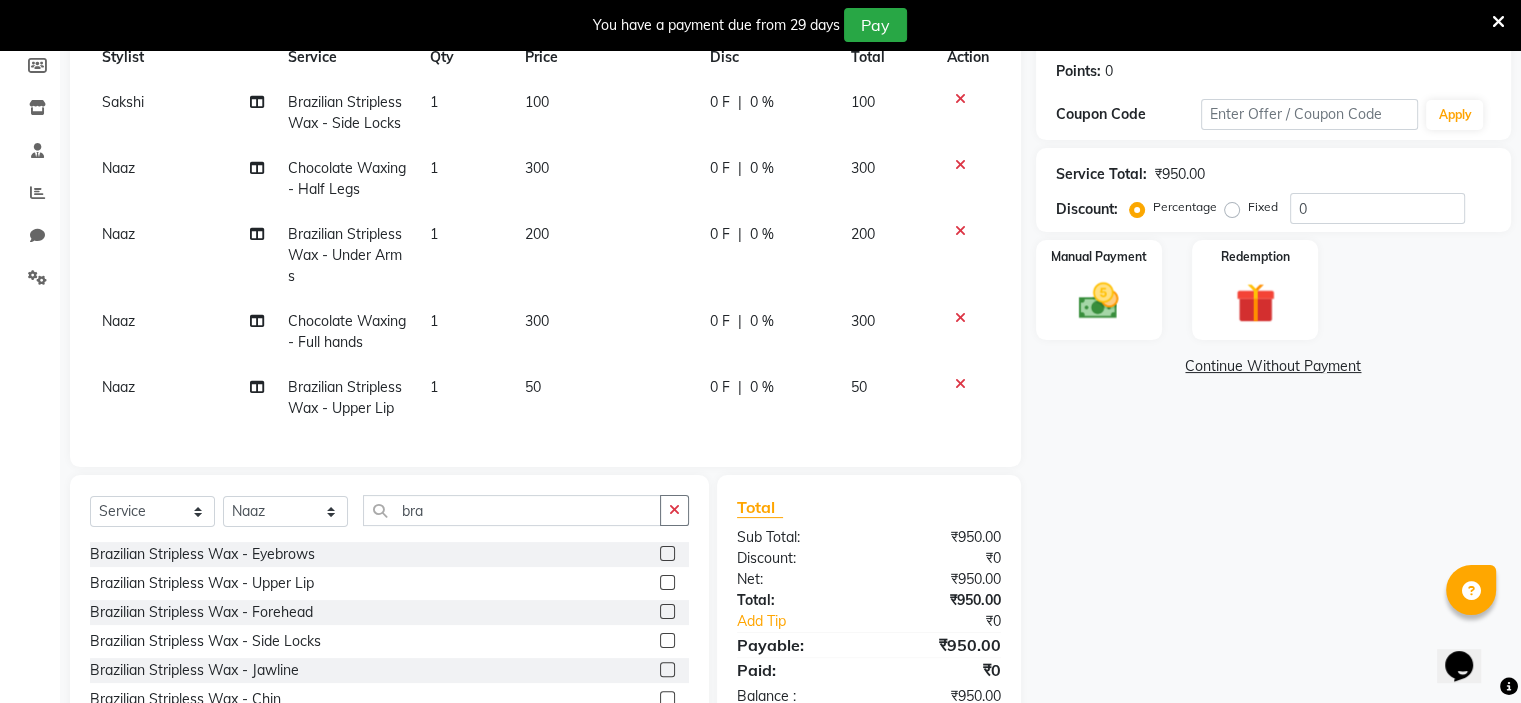 scroll, scrollTop: 89, scrollLeft: 0, axis: vertical 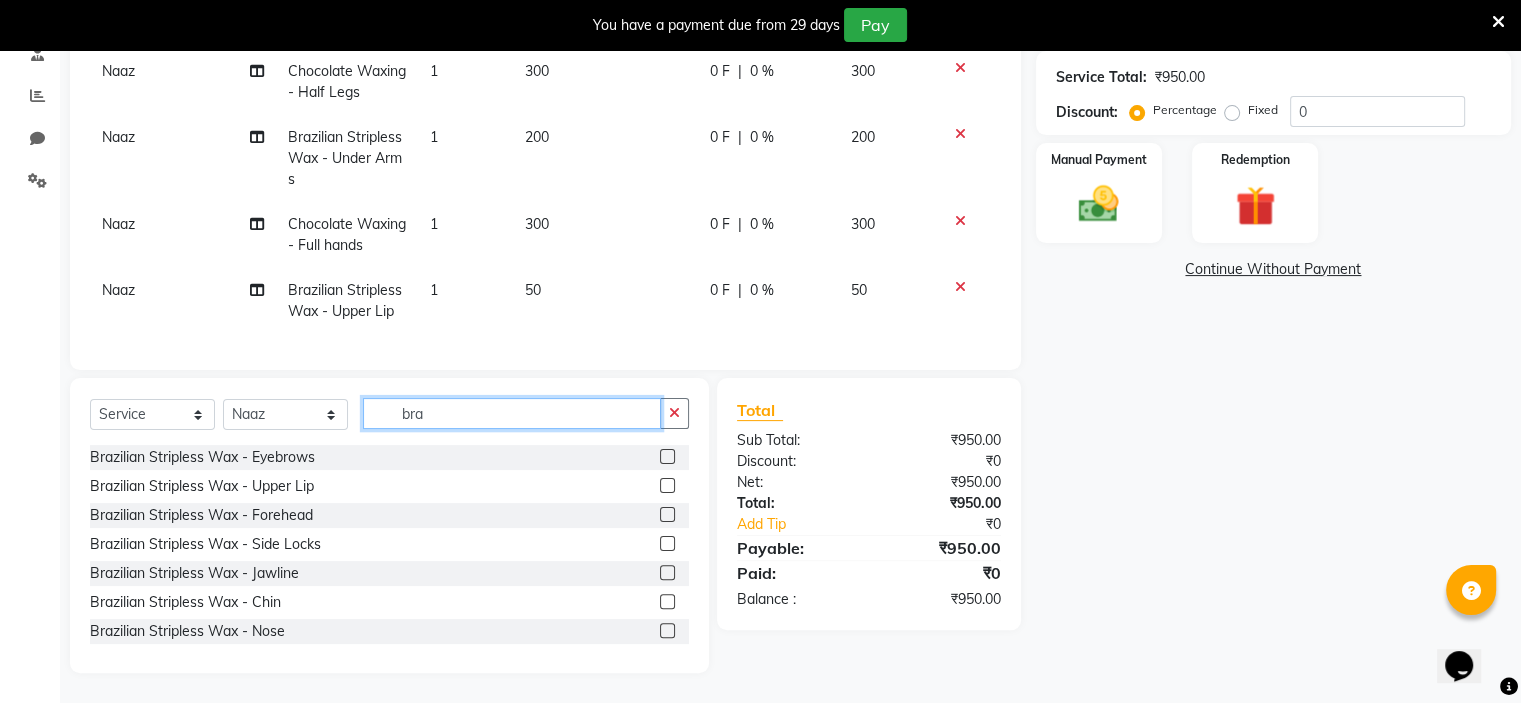 click on "bra" 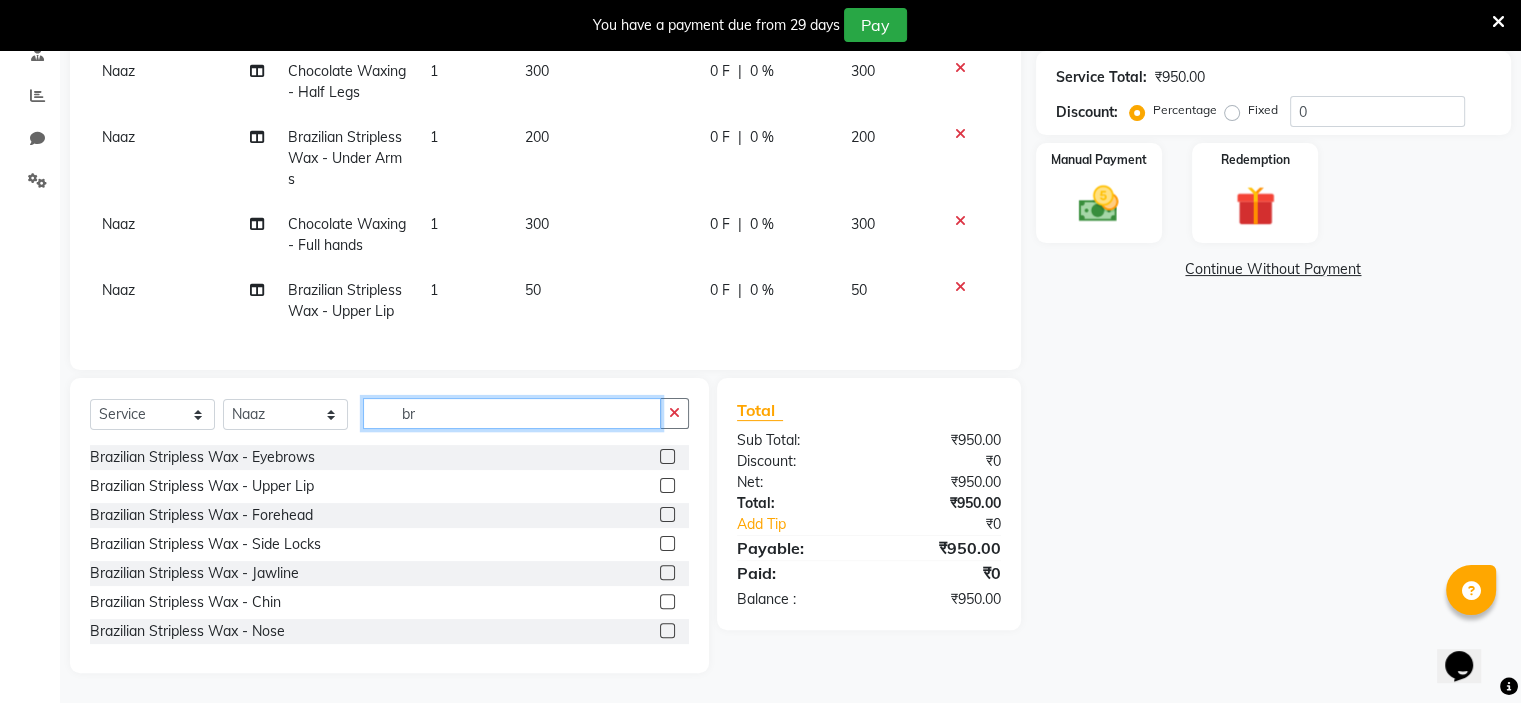 type on "b" 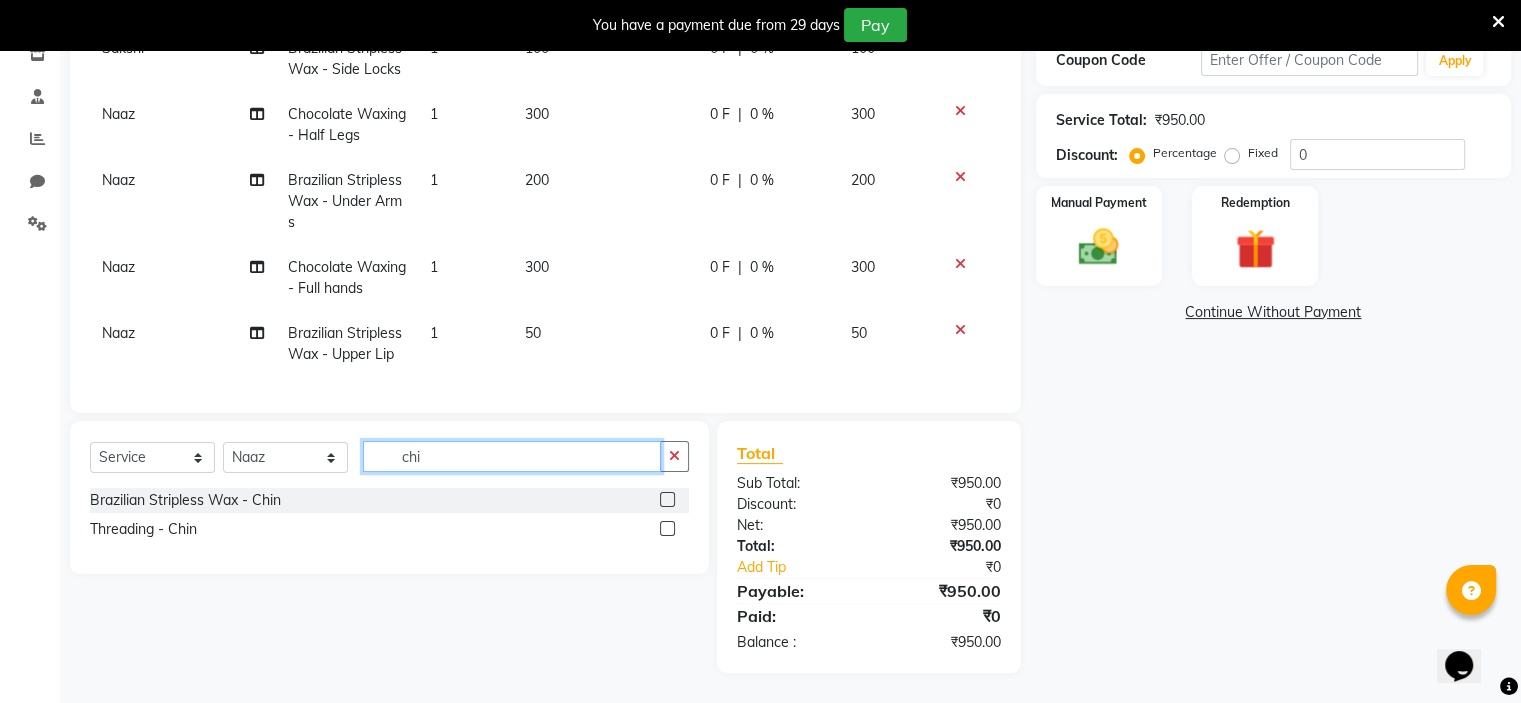 scroll, scrollTop: 369, scrollLeft: 0, axis: vertical 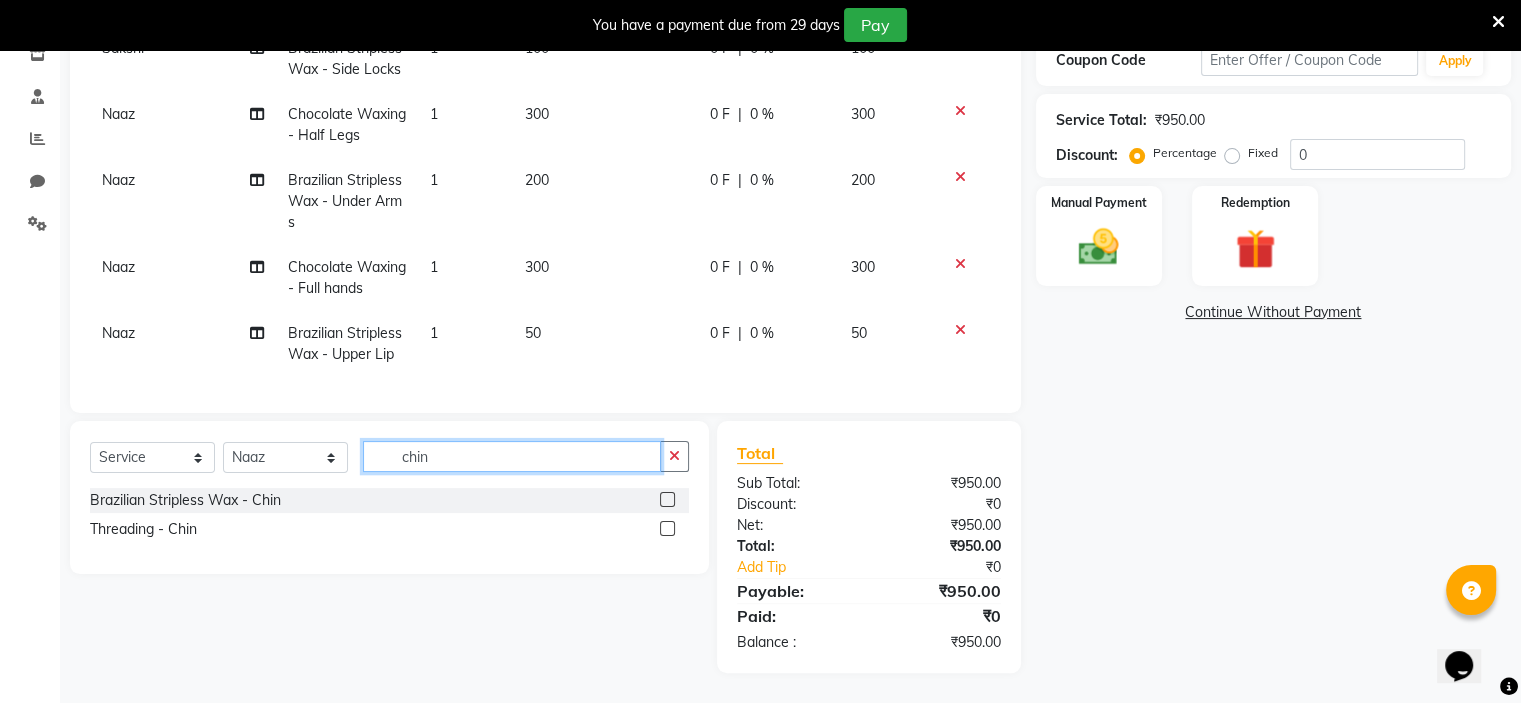 type on "chin" 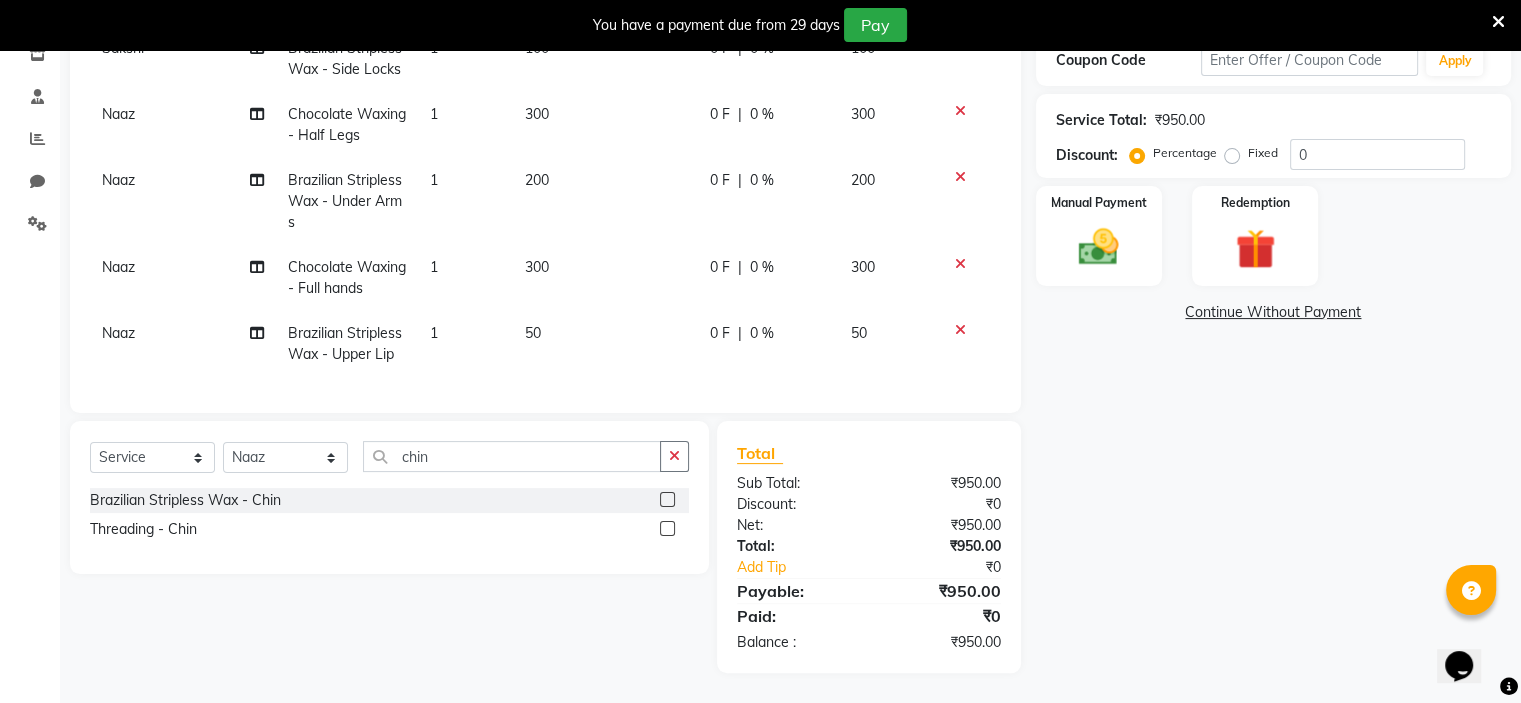 click 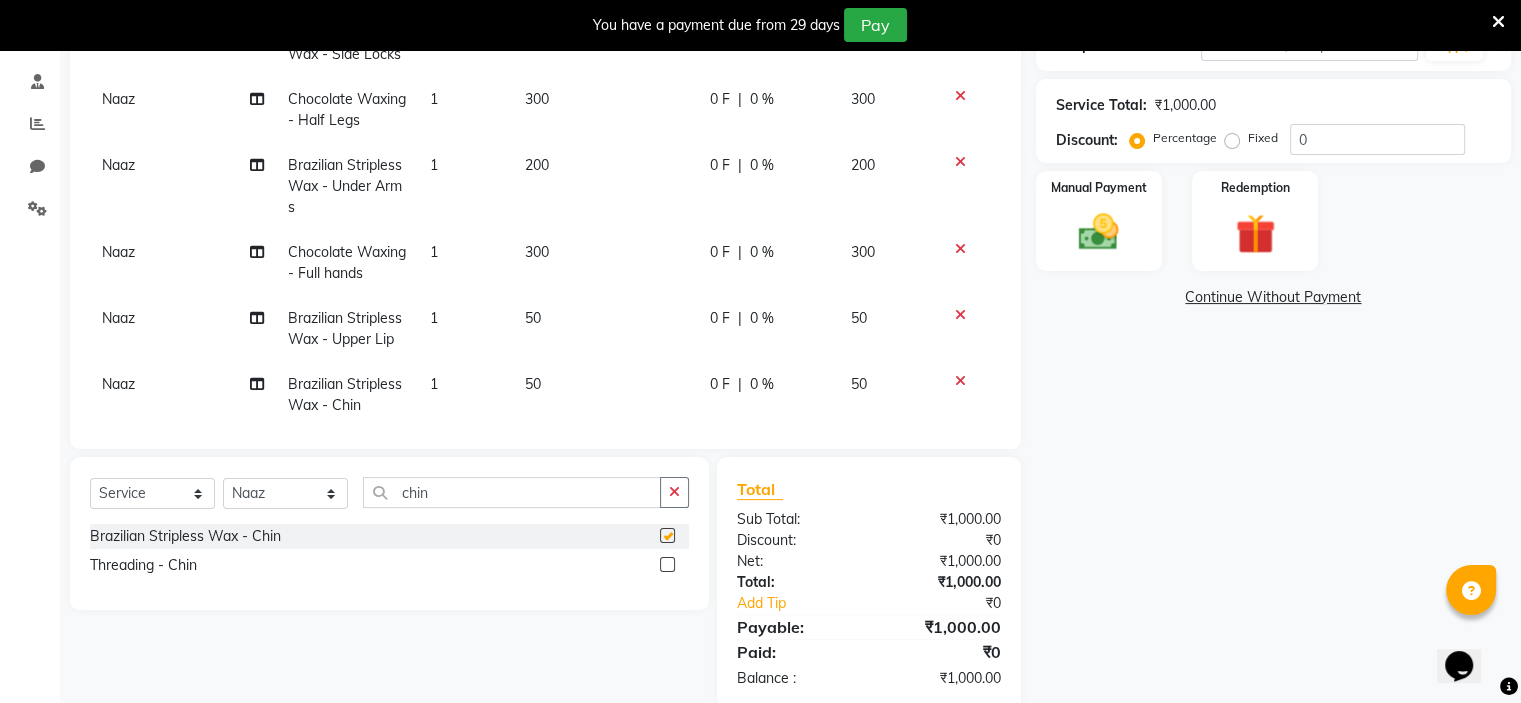 checkbox on "false" 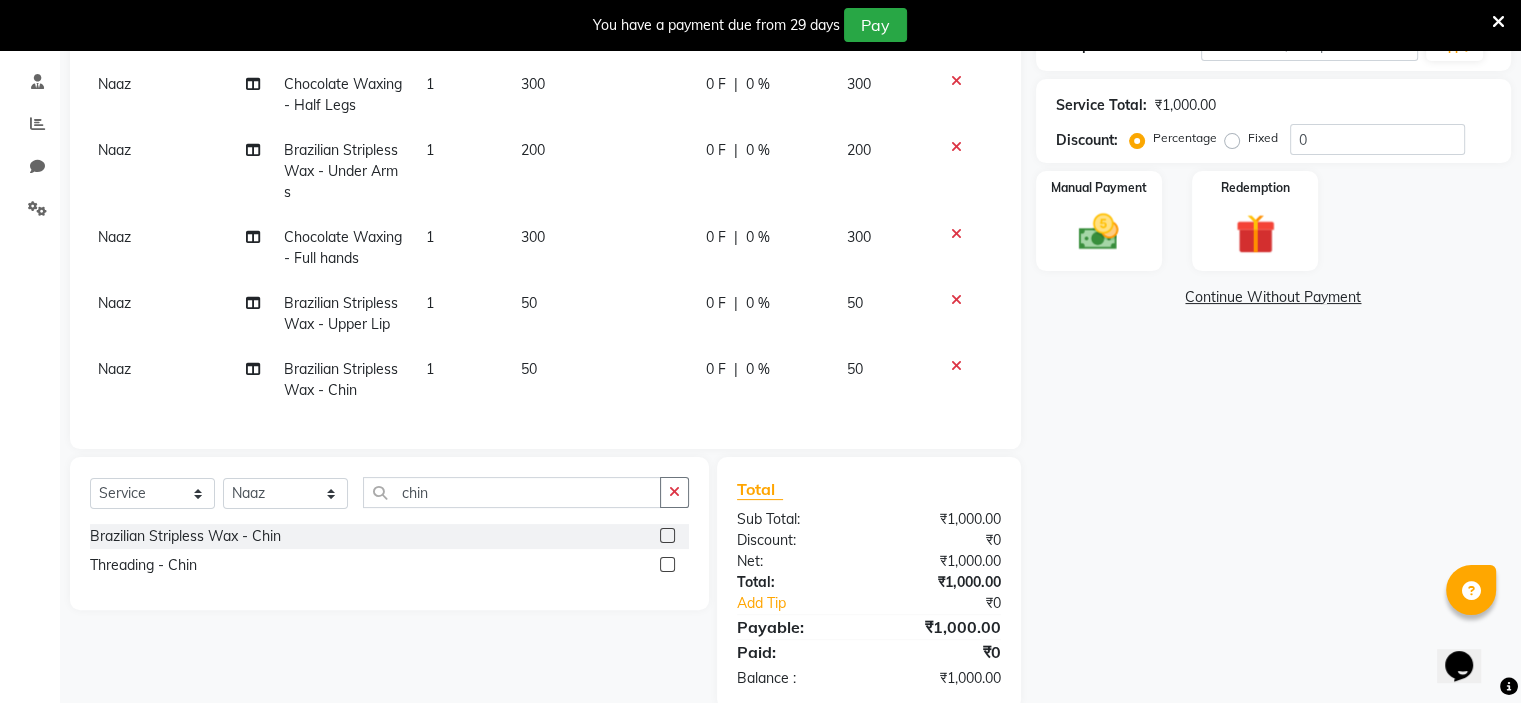scroll, scrollTop: 29, scrollLeft: 0, axis: vertical 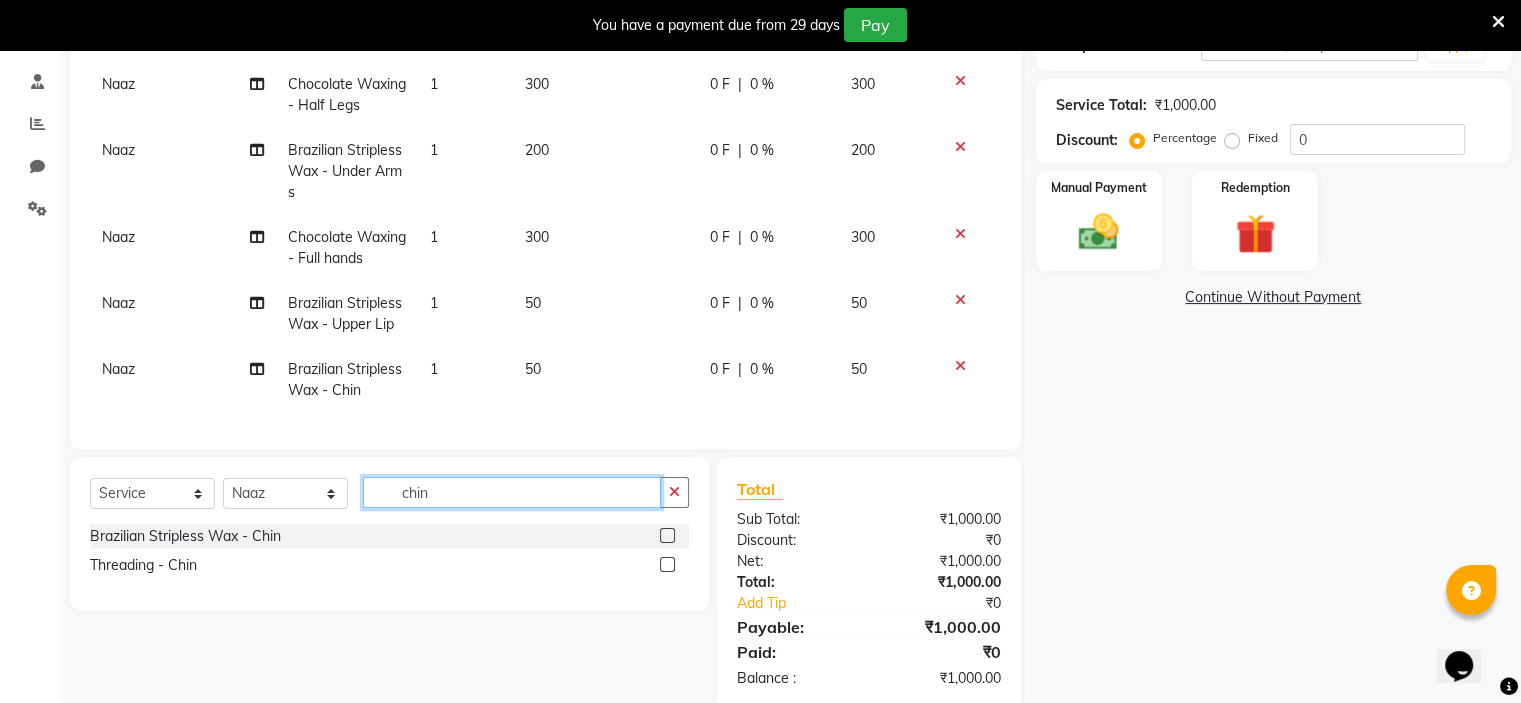 click on "chin" 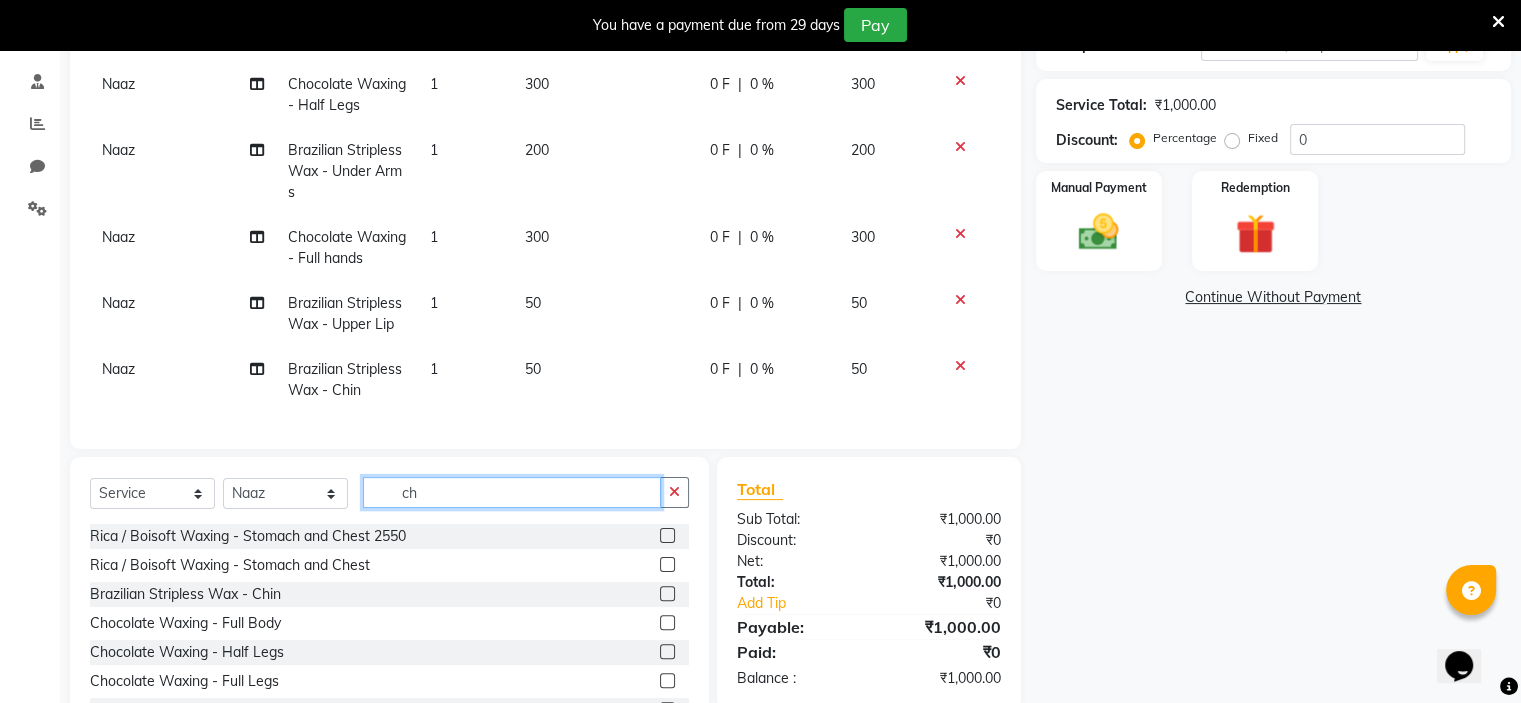 type on "c" 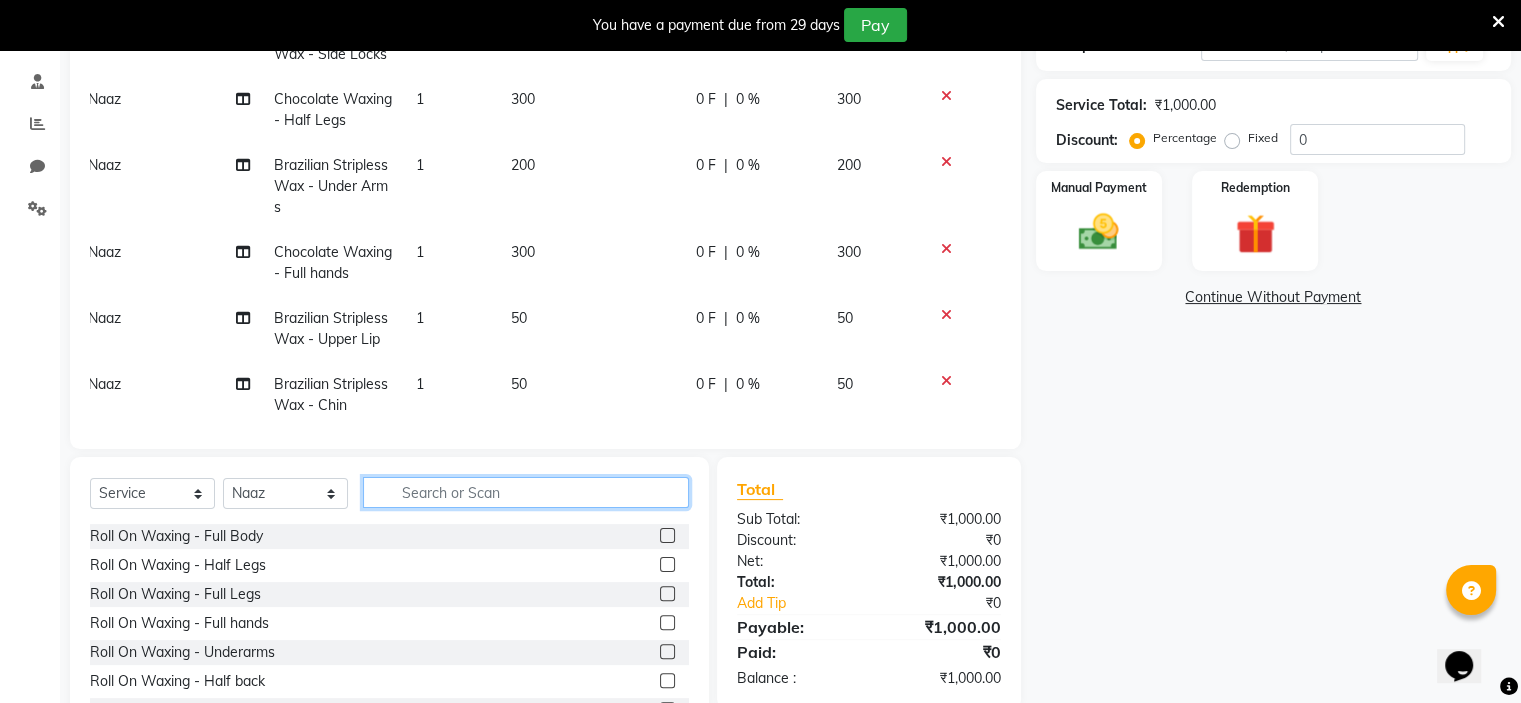 scroll, scrollTop: 29, scrollLeft: 14, axis: both 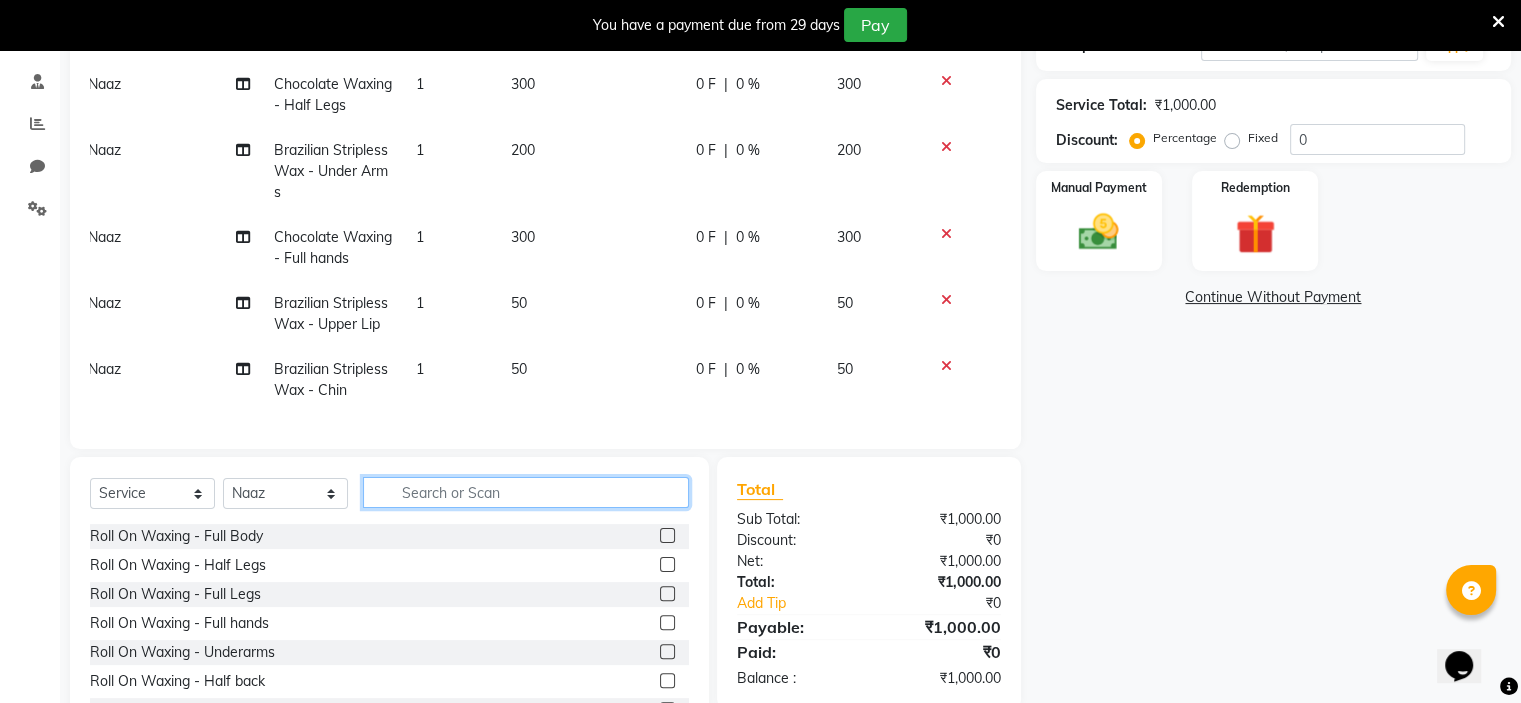 click 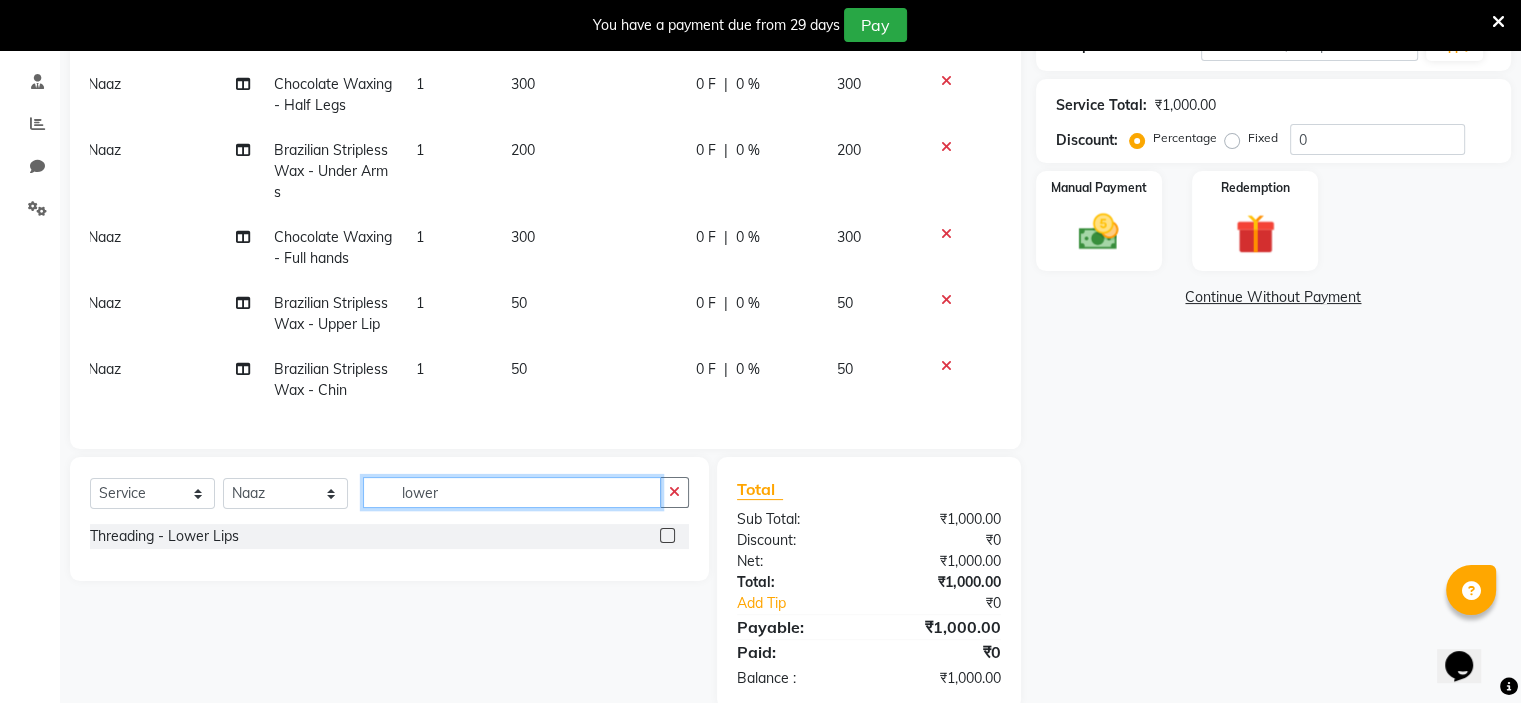 type on "lower" 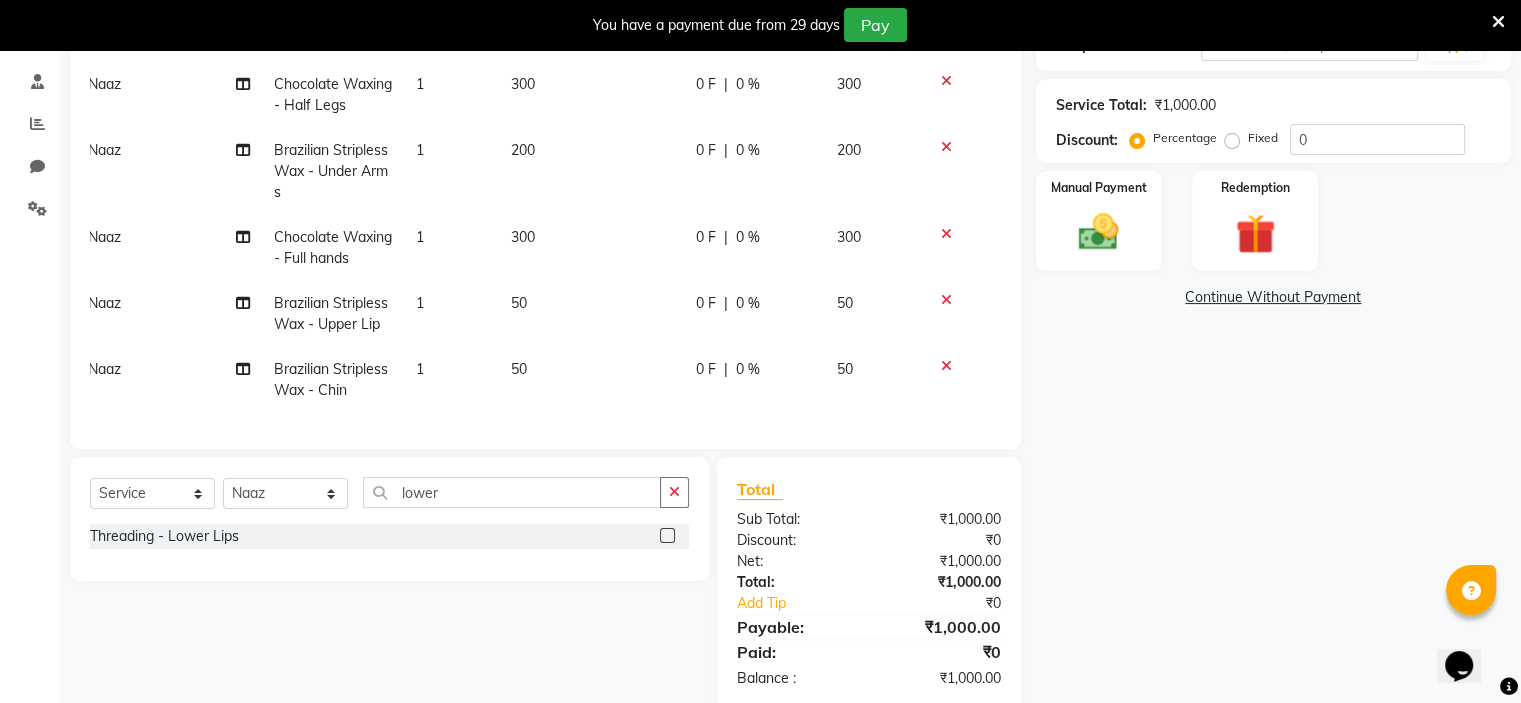 click 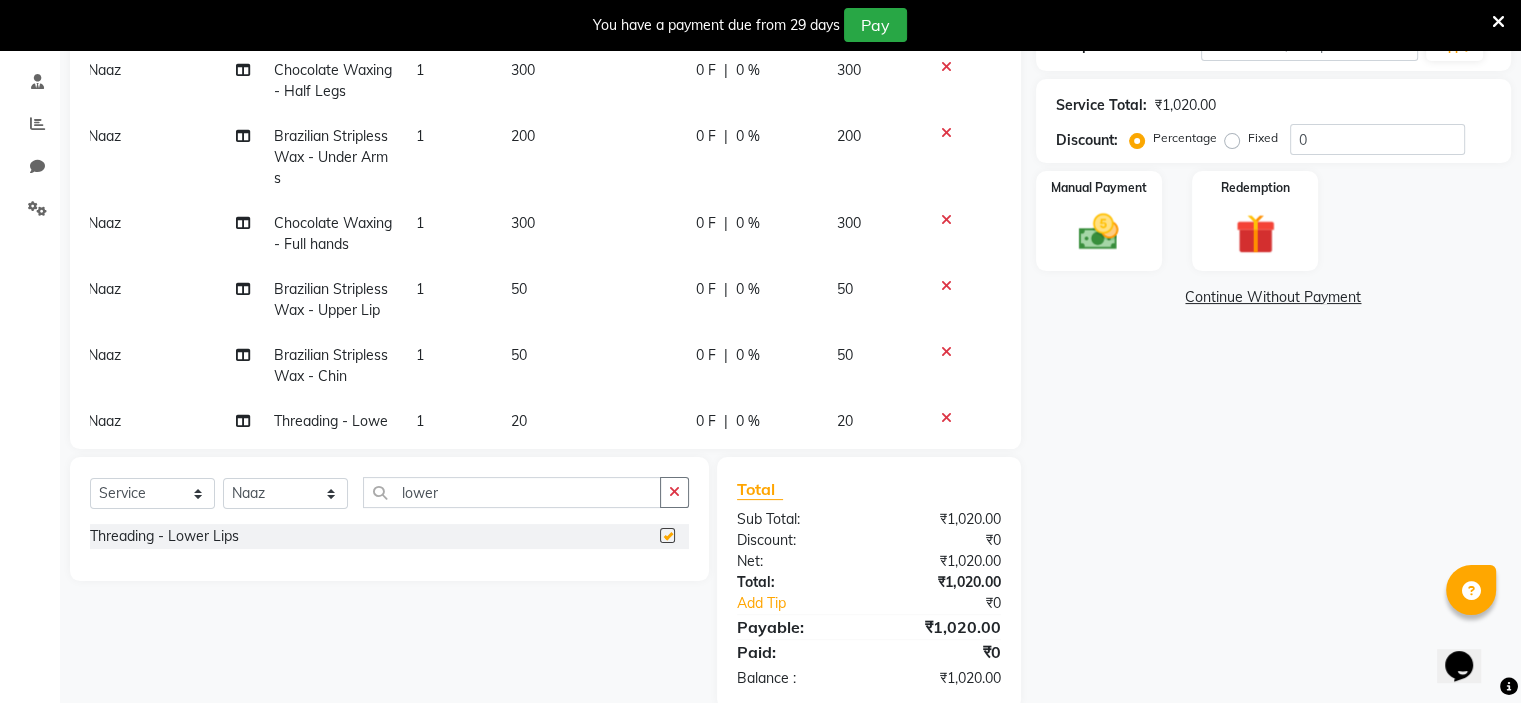 checkbox on "false" 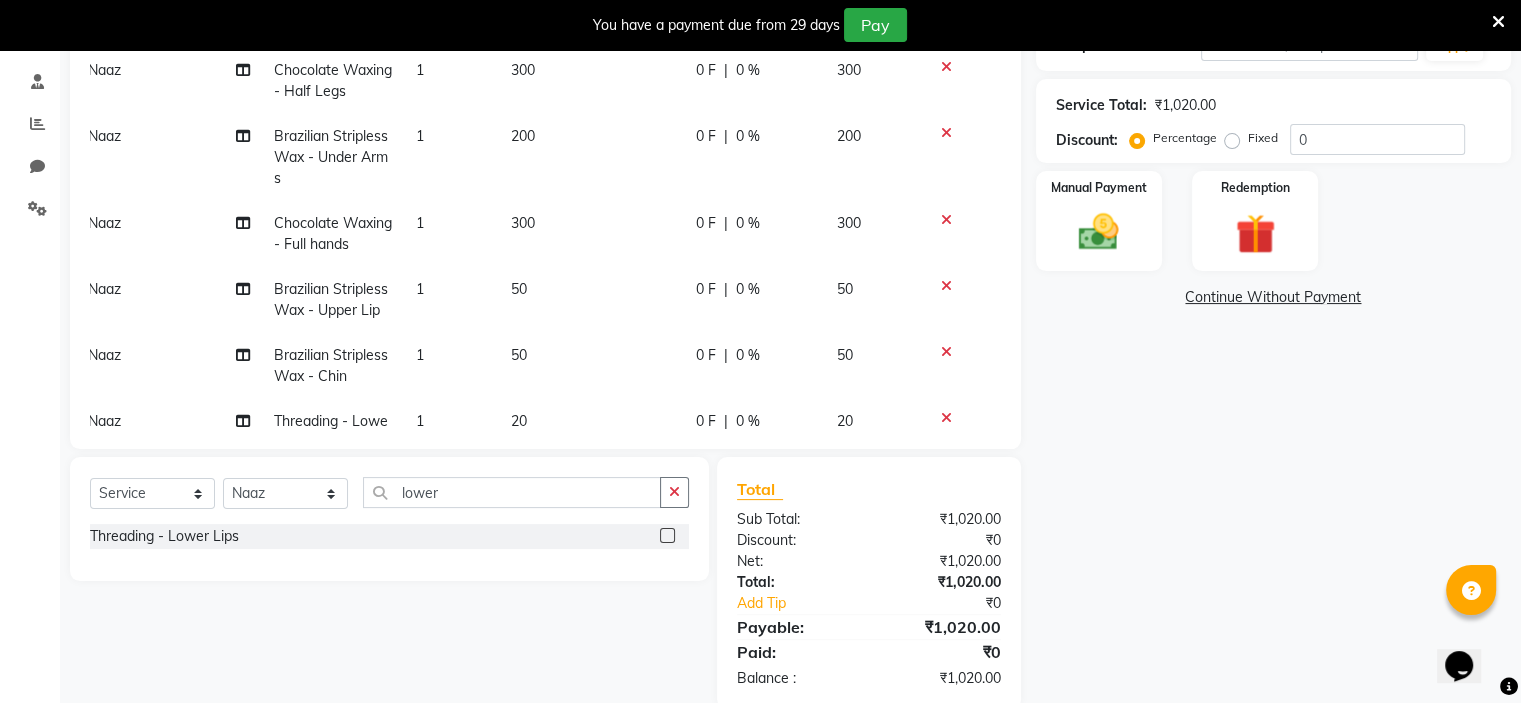scroll, scrollTop: 96, scrollLeft: 14, axis: both 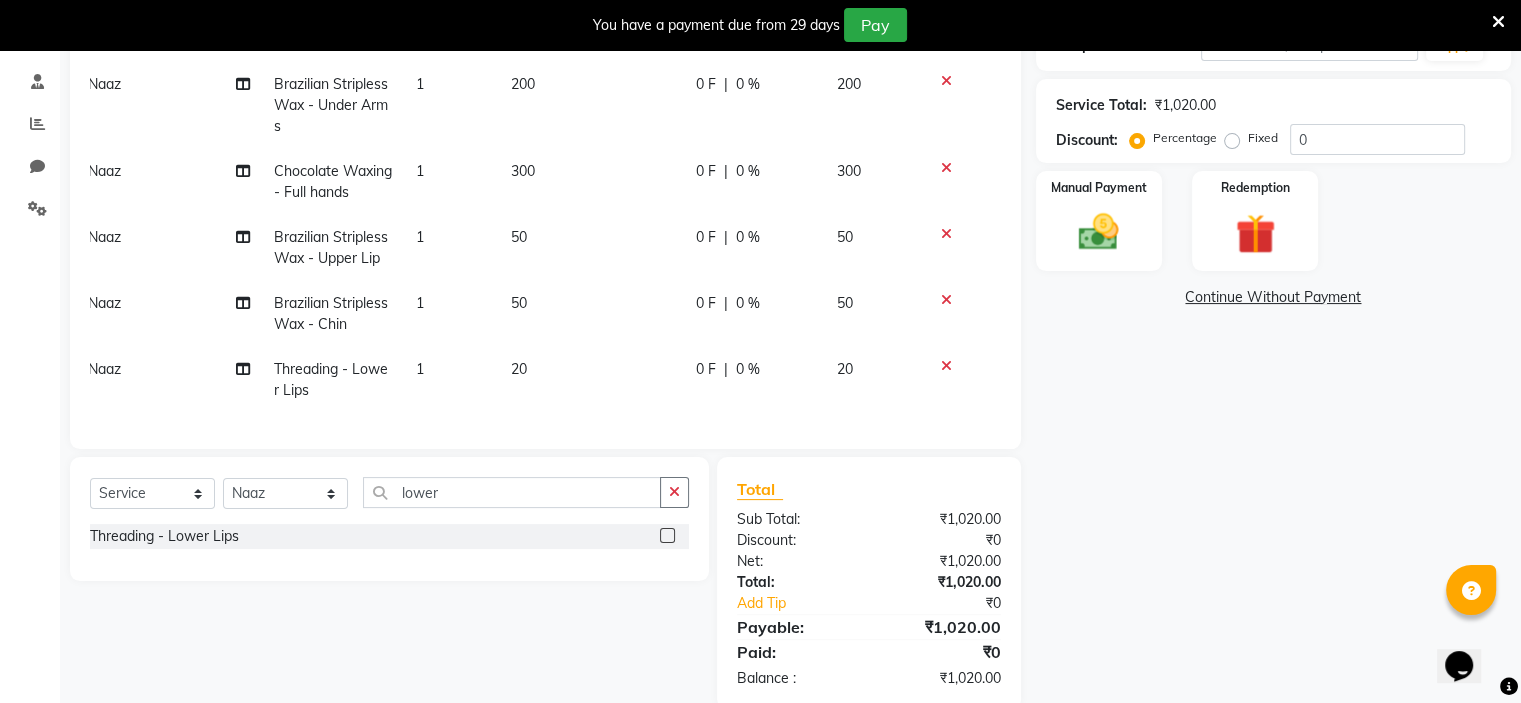 click on "20" 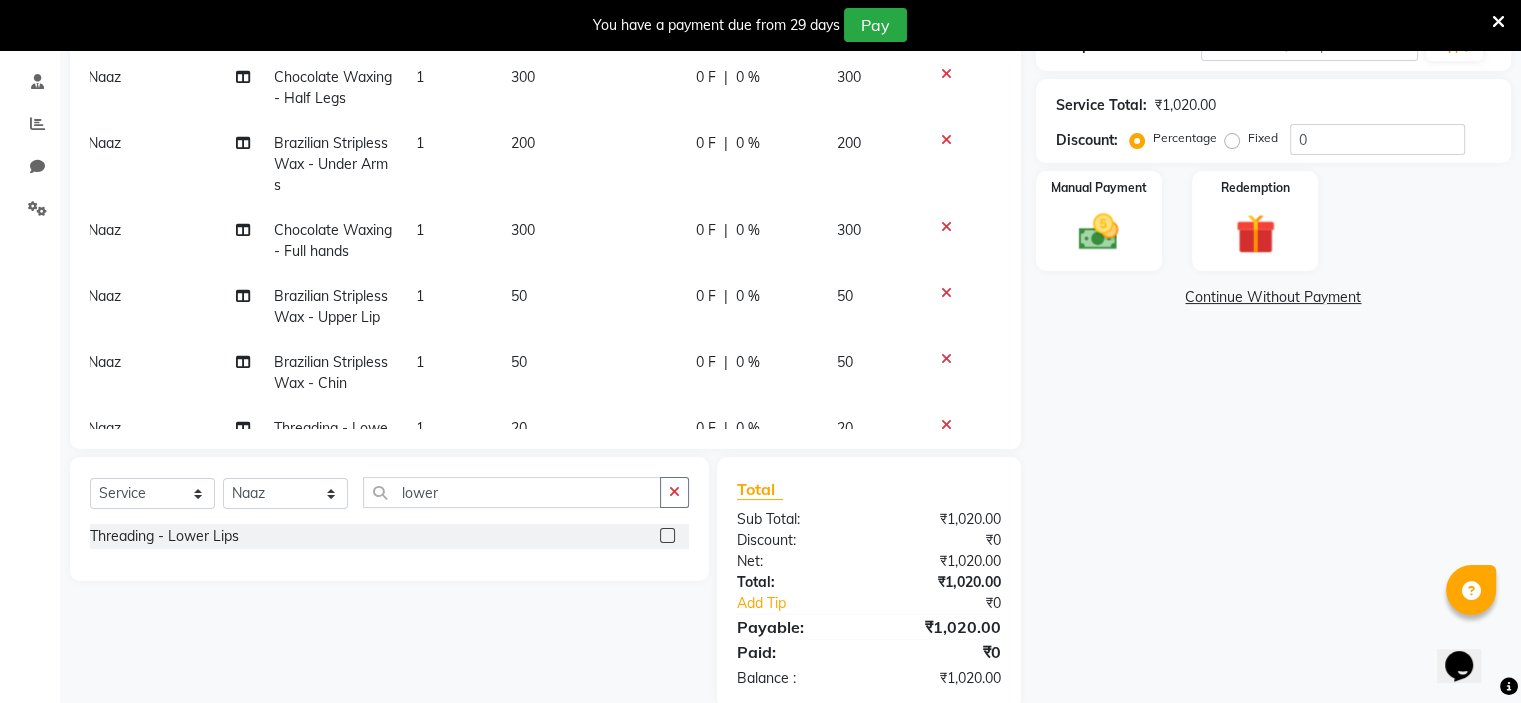 select on "84145" 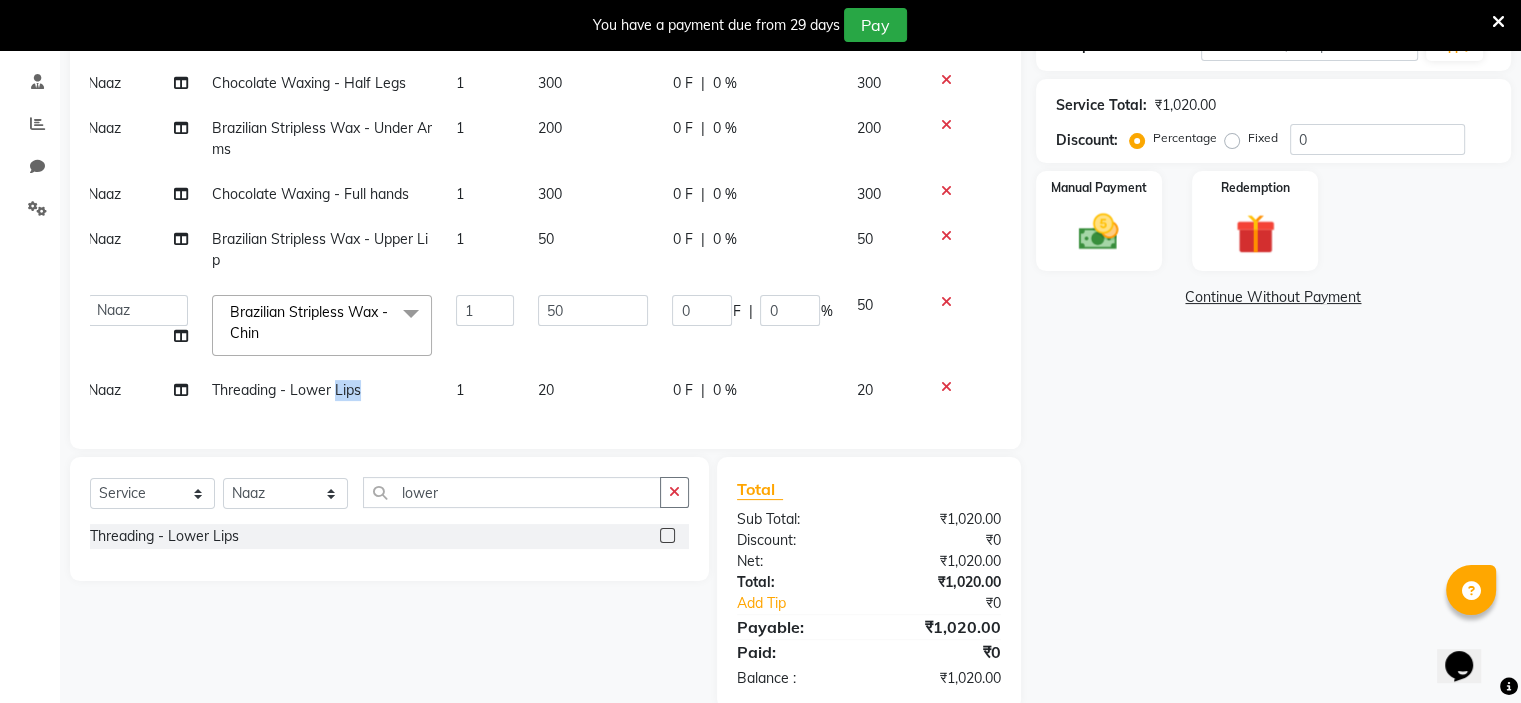 click on "Threading - Lower Lips" 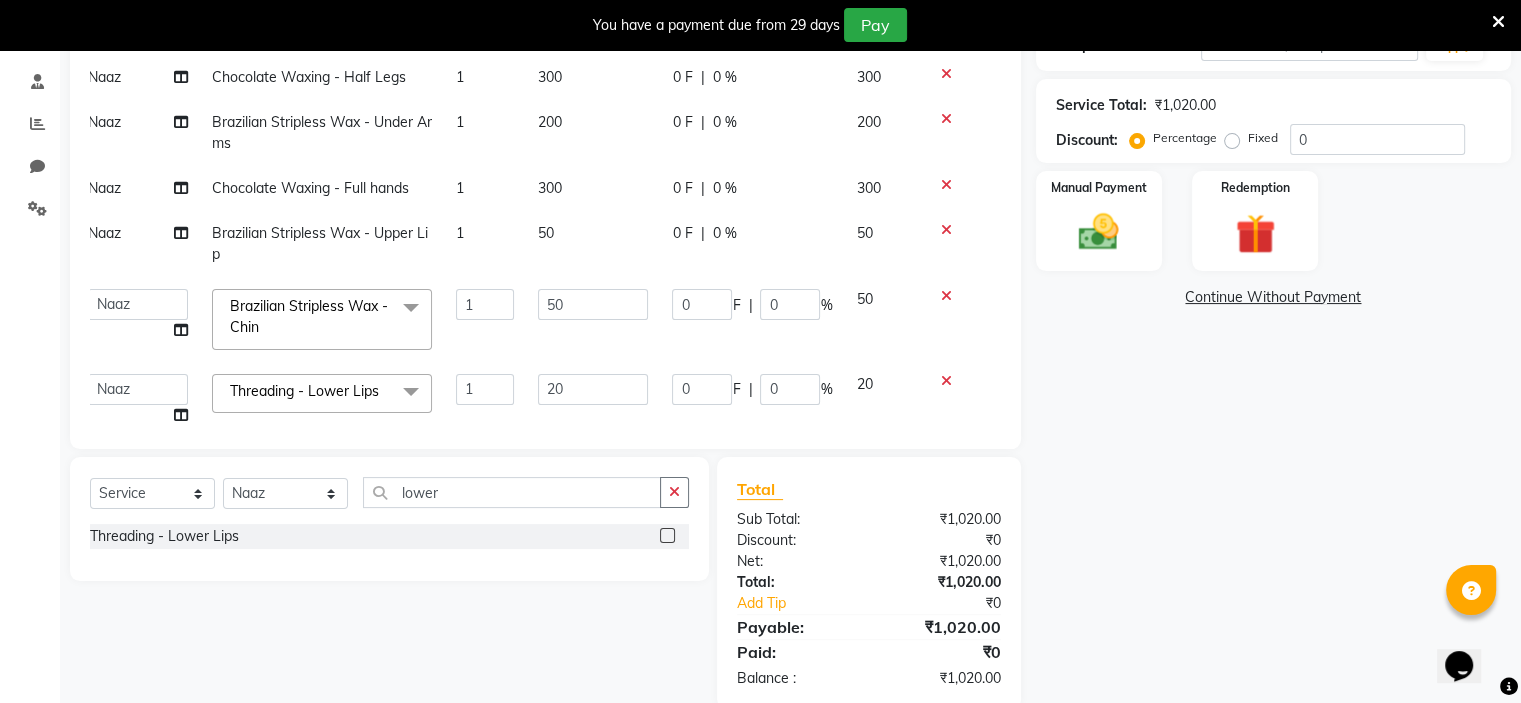 scroll, scrollTop: 61, scrollLeft: 14, axis: both 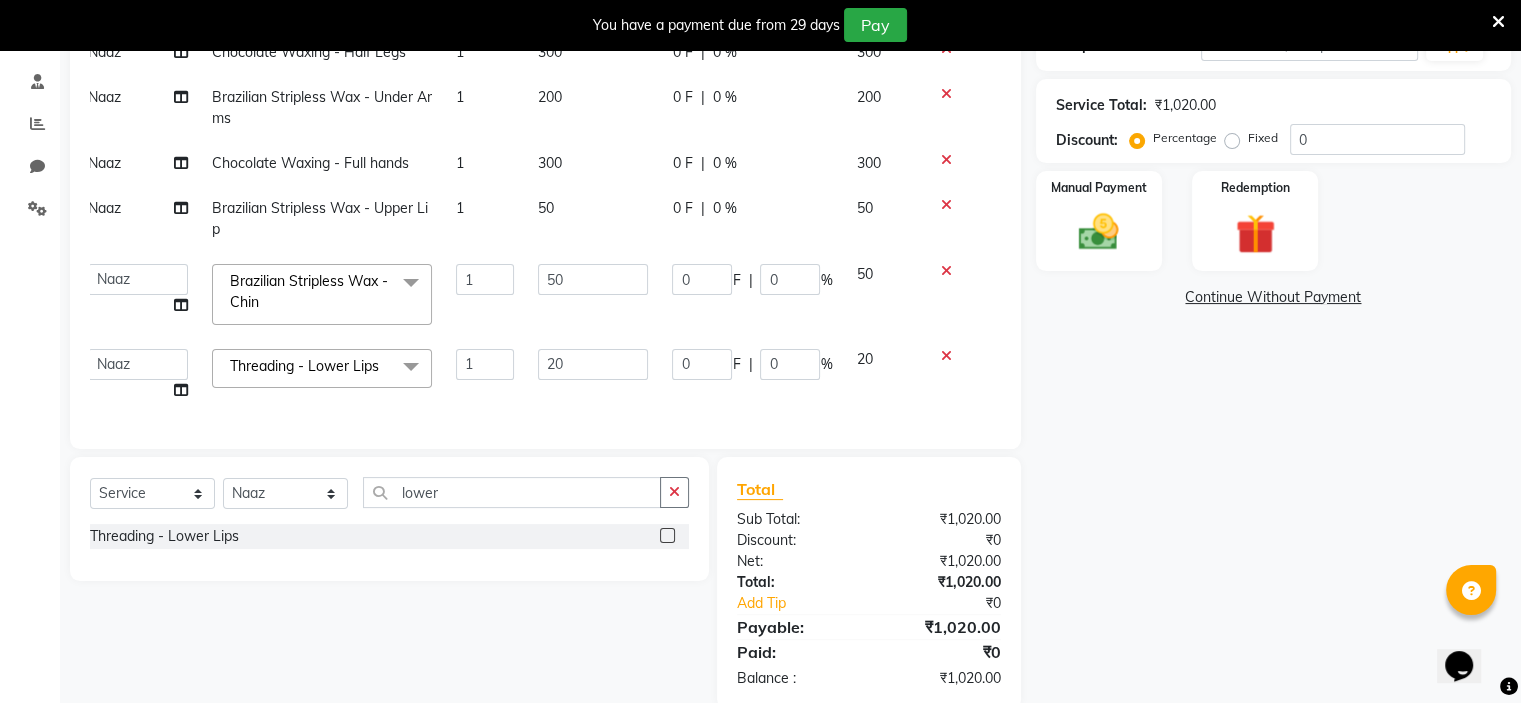 click on "x" 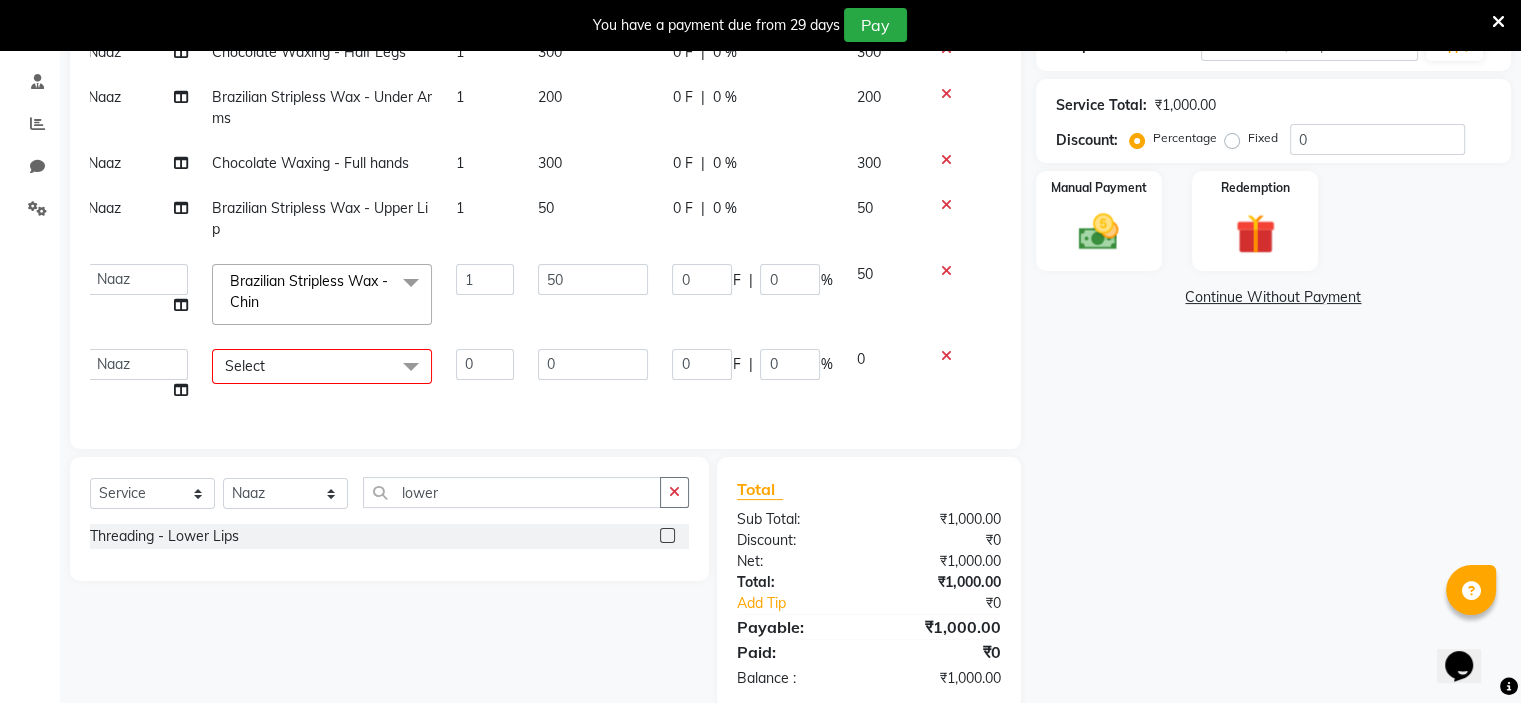 click on "Select" 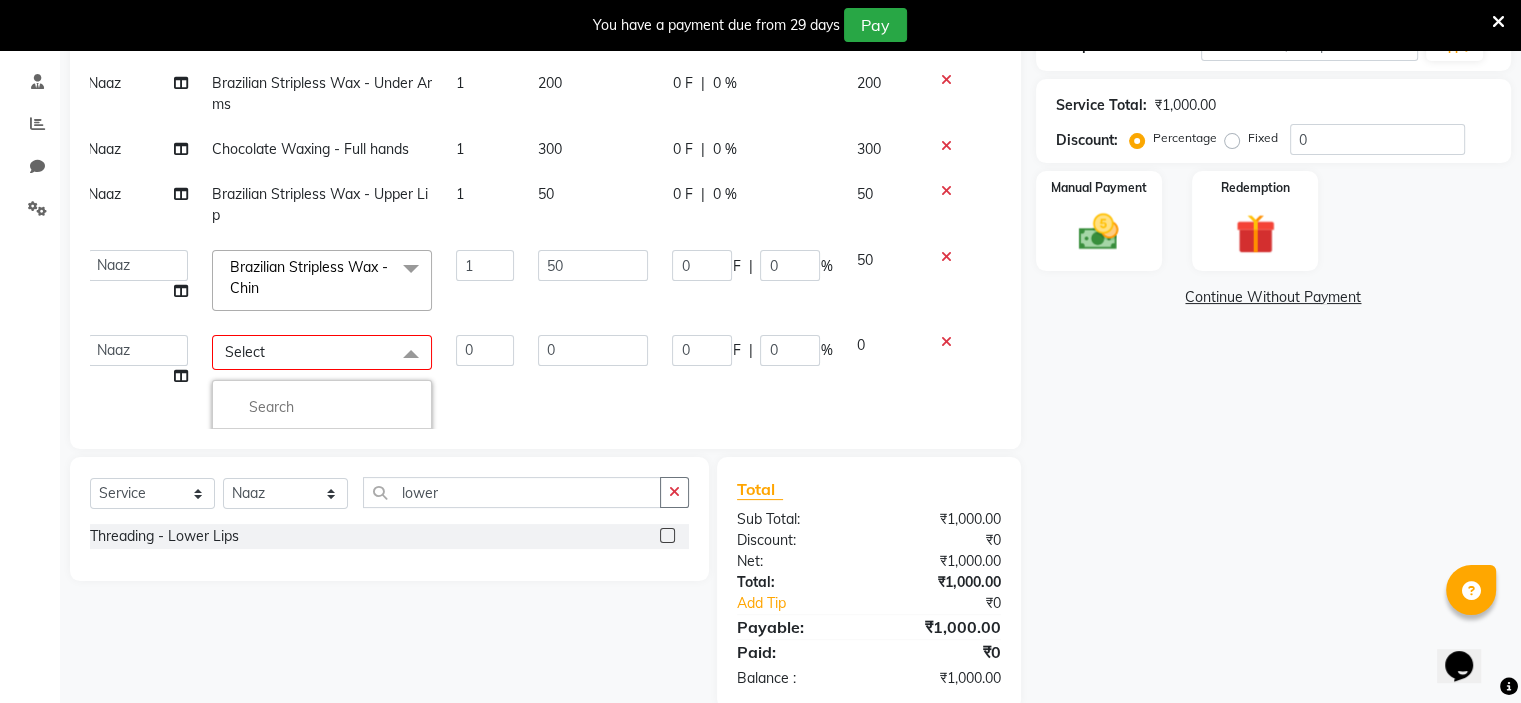 click 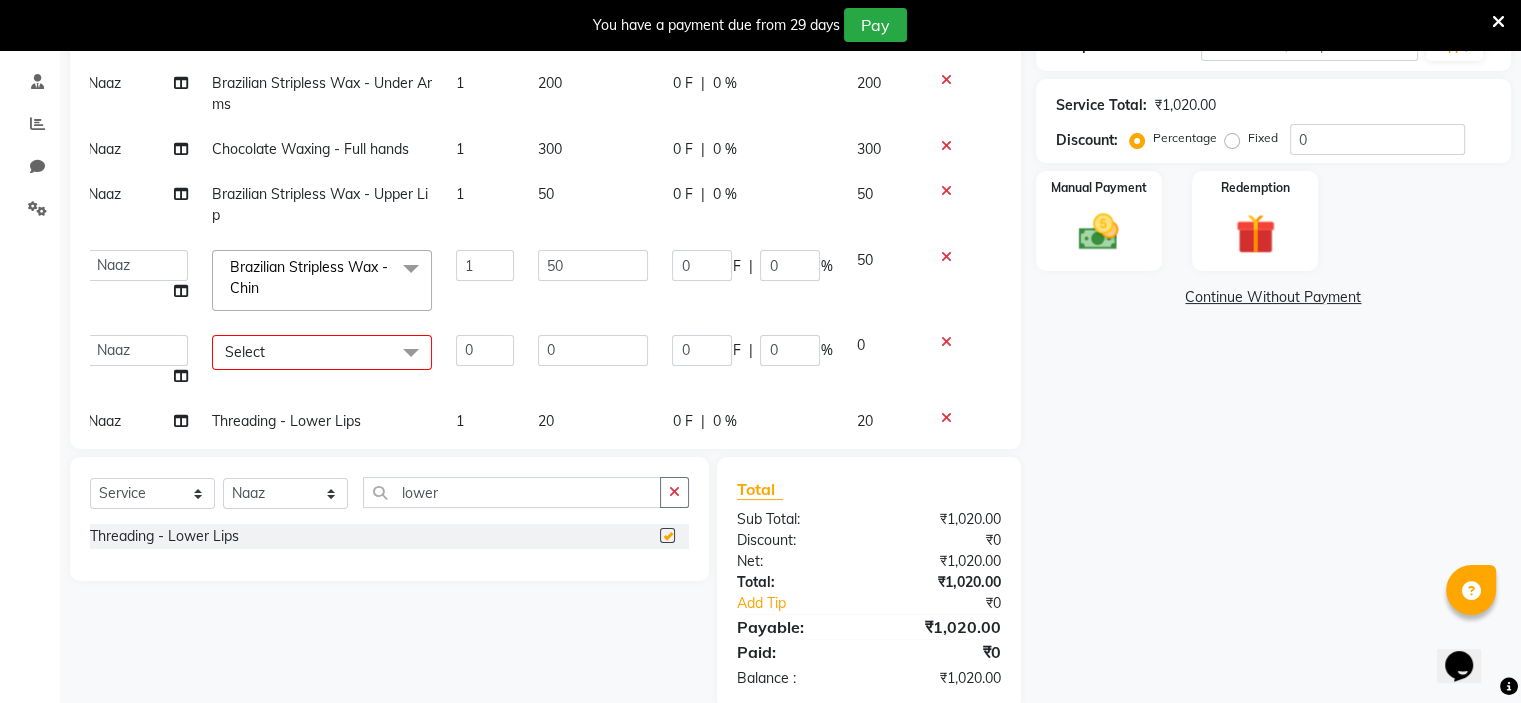checkbox on "false" 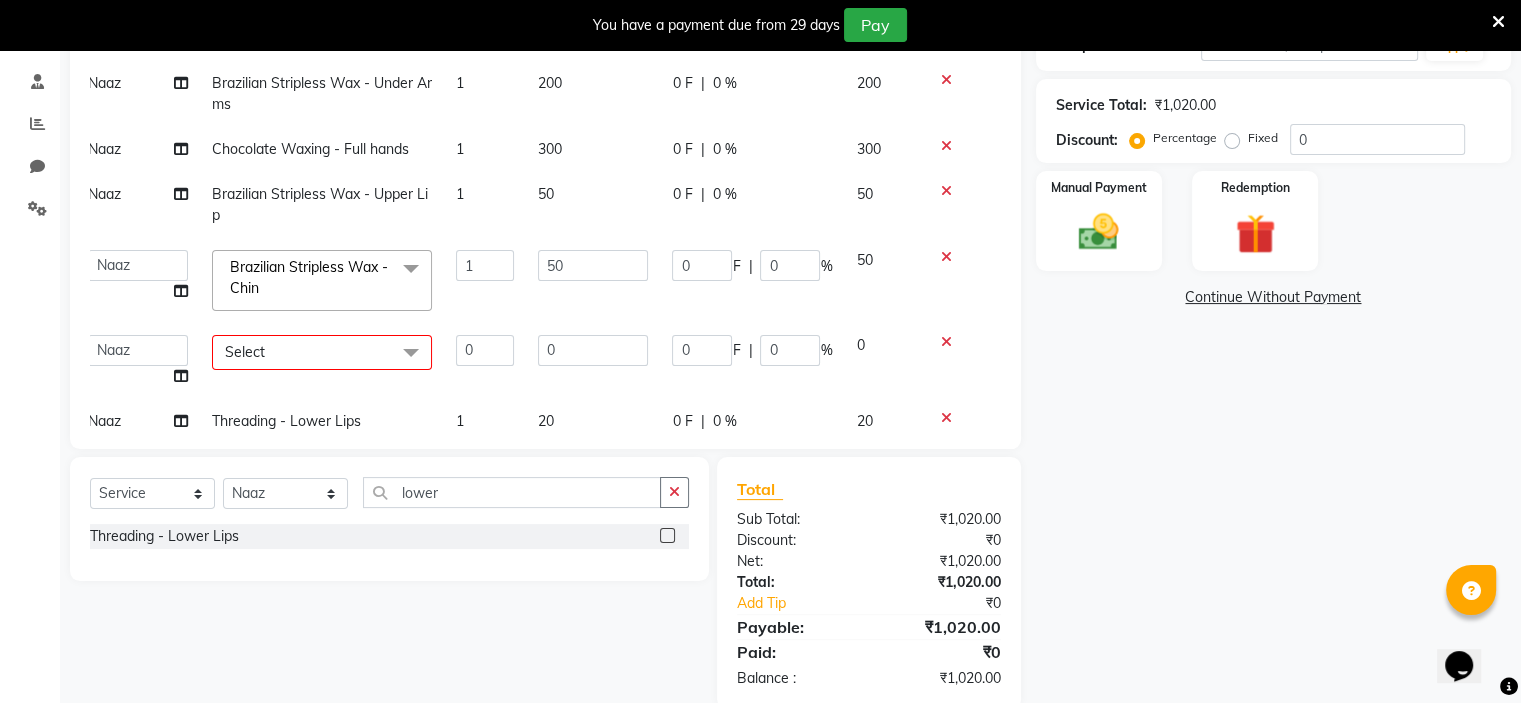 click 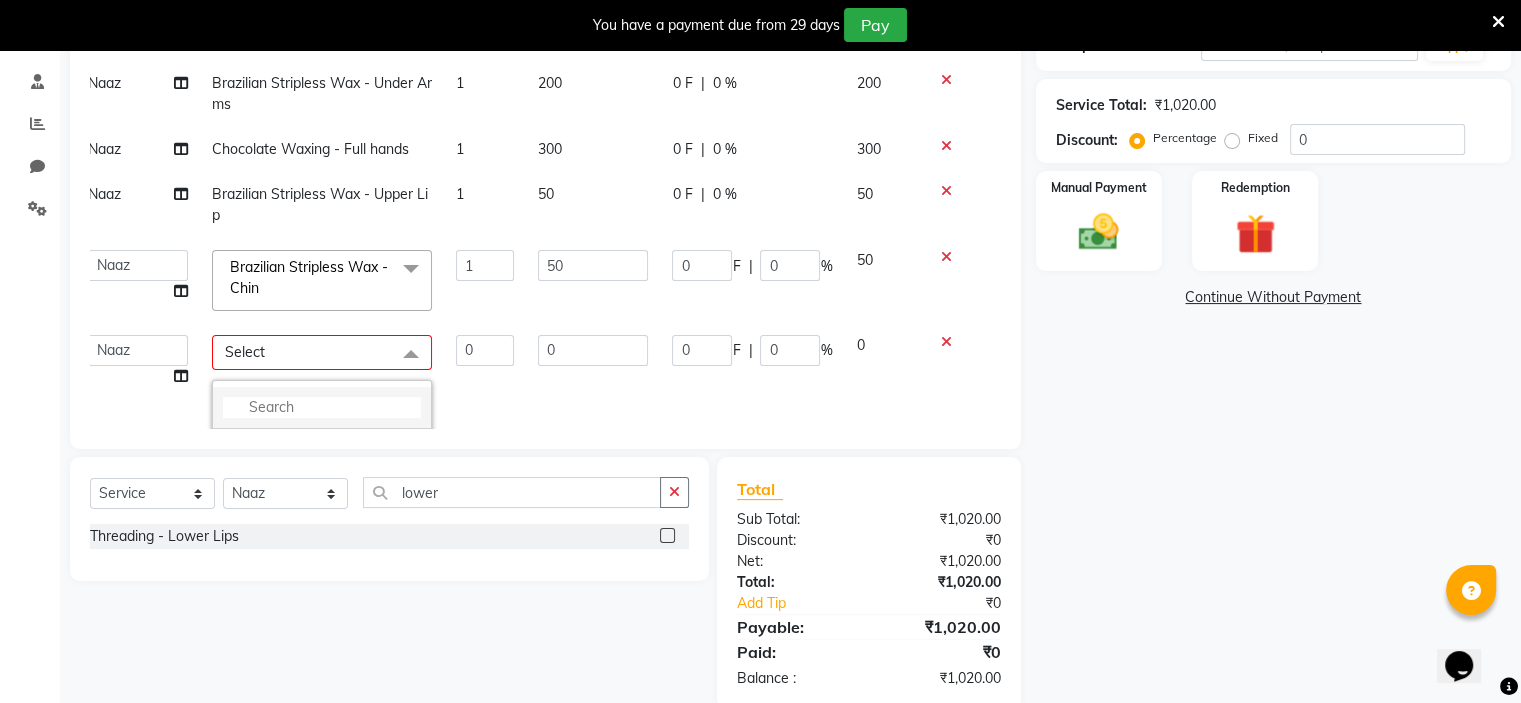 click 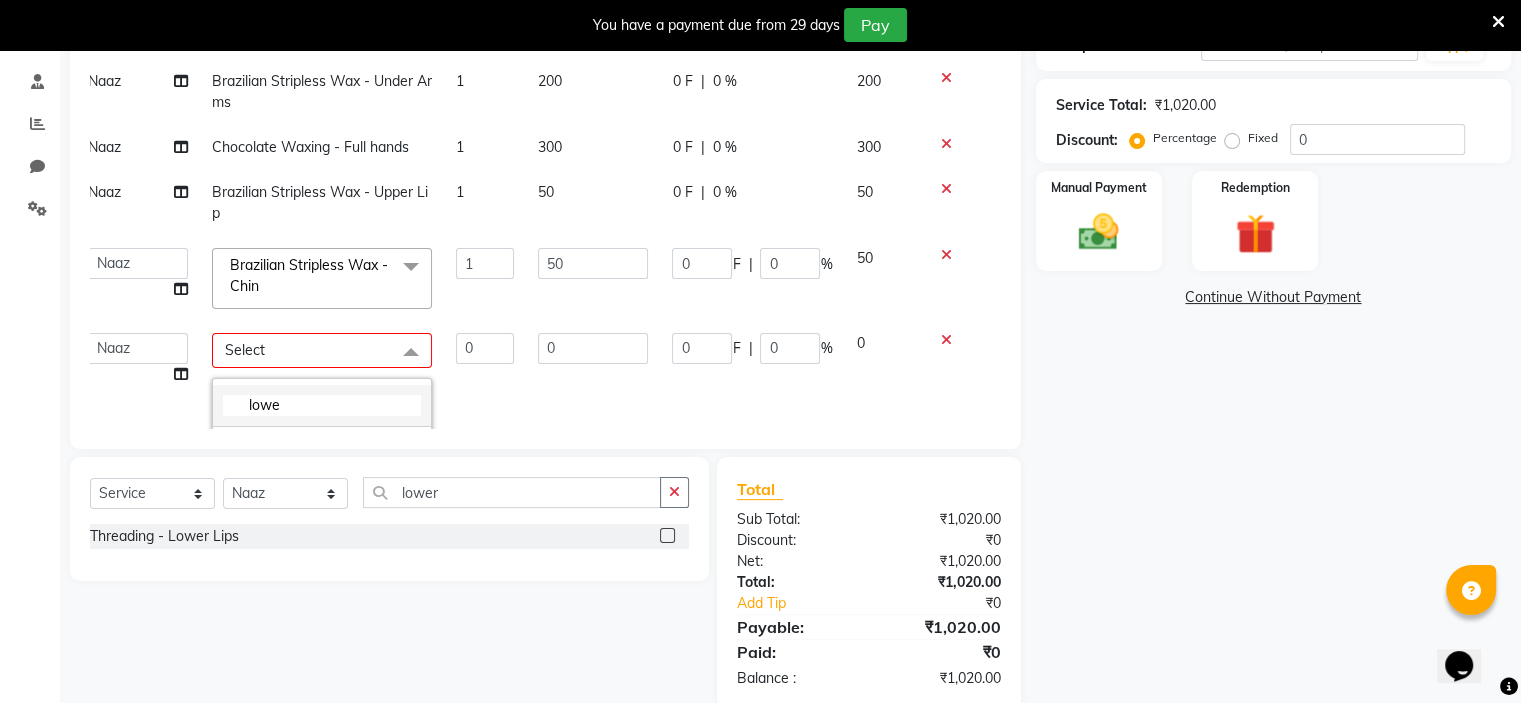 scroll, scrollTop: 181, scrollLeft: 14, axis: both 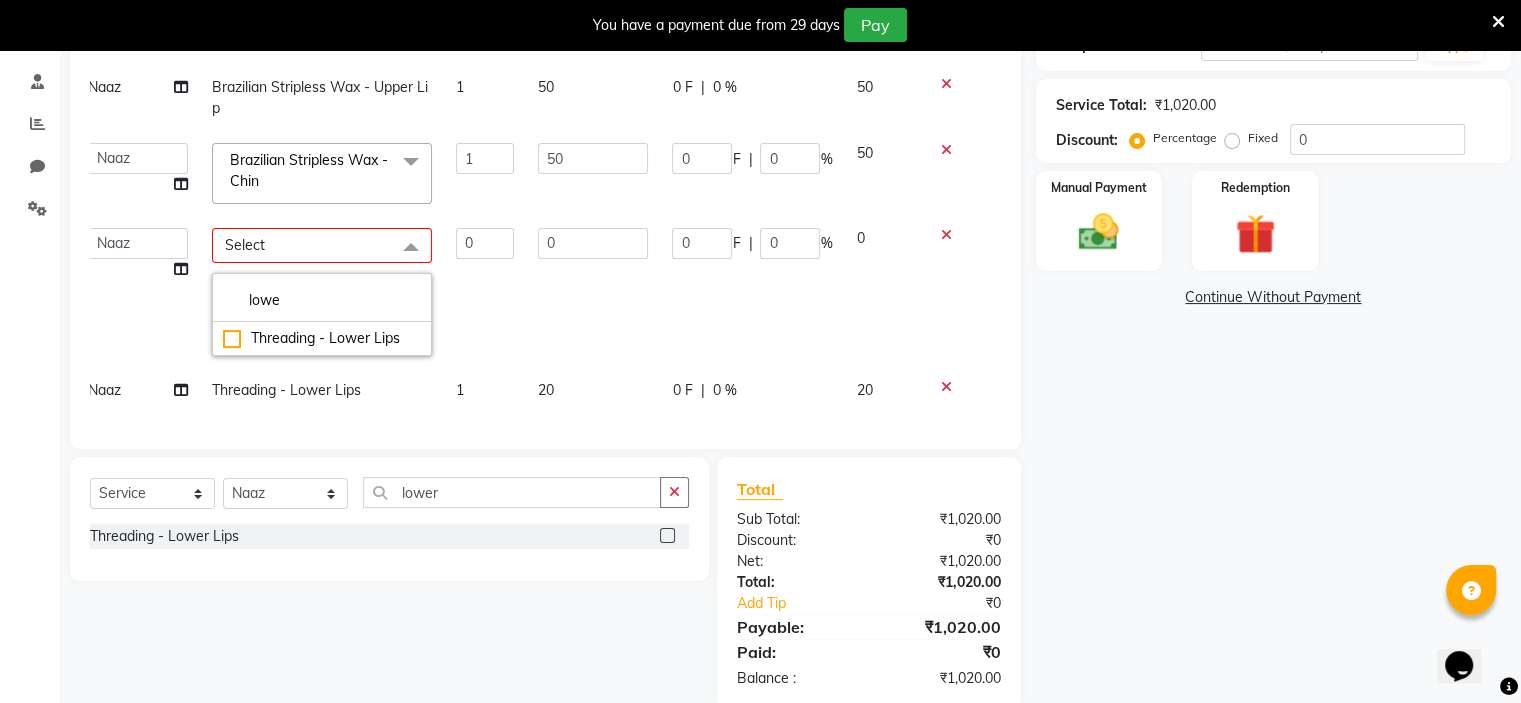 type on "lowe" 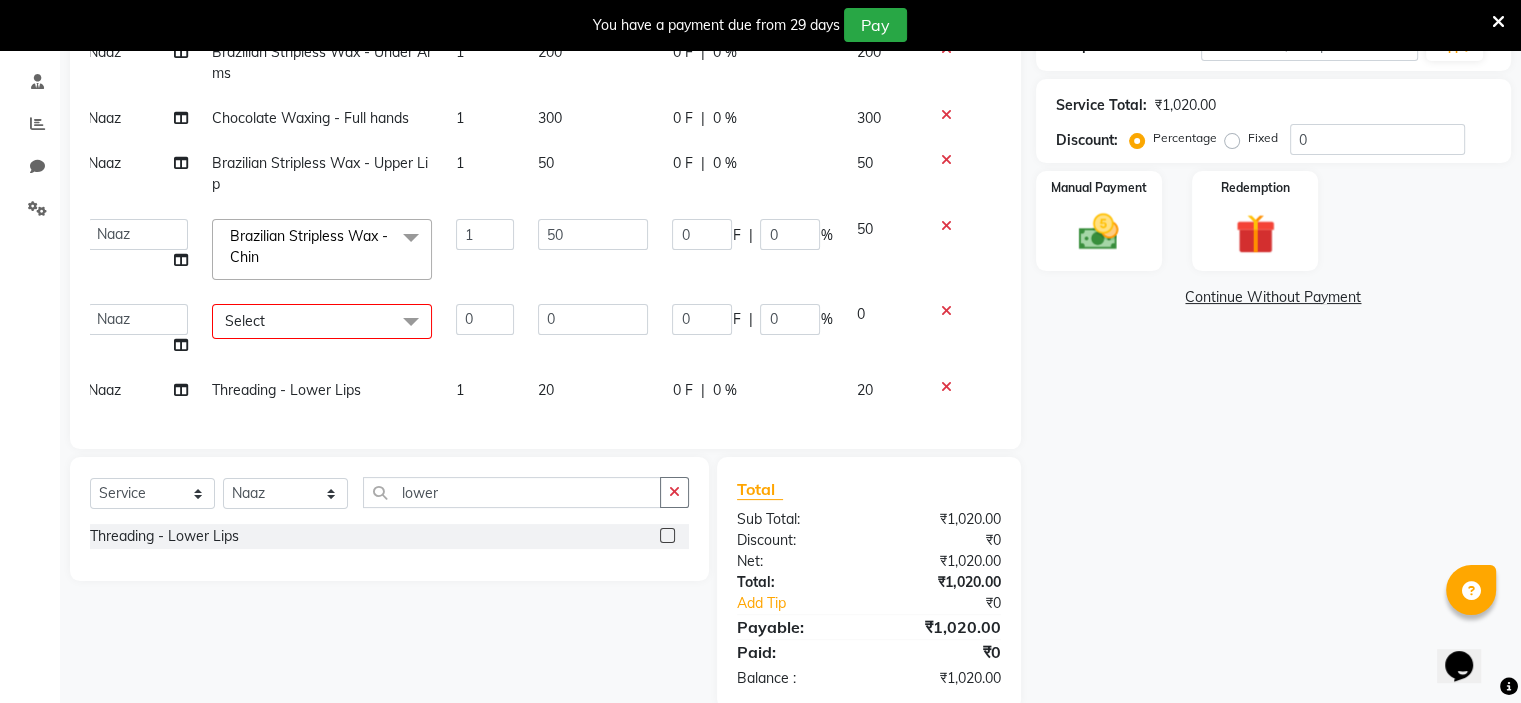 scroll, scrollTop: 106, scrollLeft: 14, axis: both 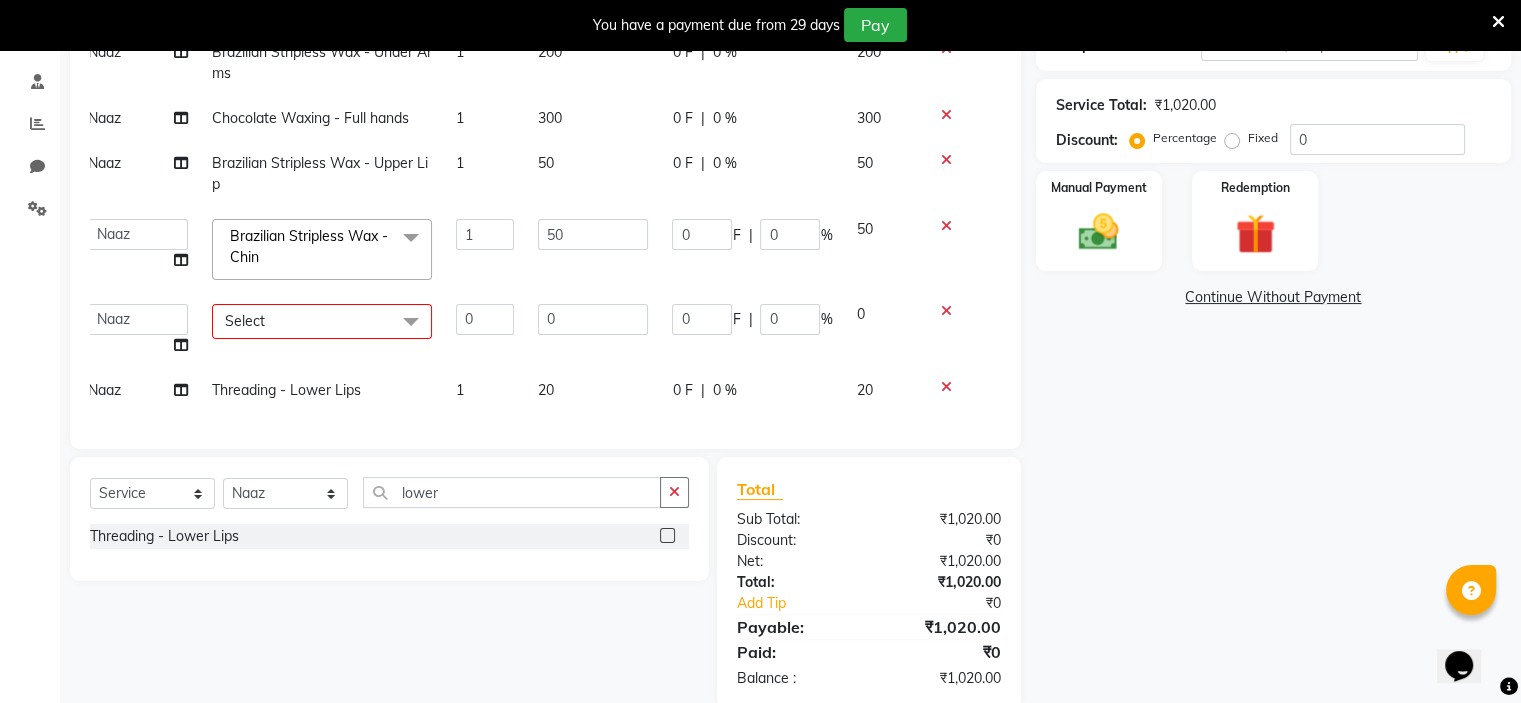 click on "Name: Gagan  Membership:  No Active Membership  Total Visits:   Card on file:  0 Last Visit:   - Points:   0  Coupon Code Apply Service Total:  ₹1,020.00  Discount:  Percentage   Fixed  0 Manual Payment Redemption  Continue Without Payment" 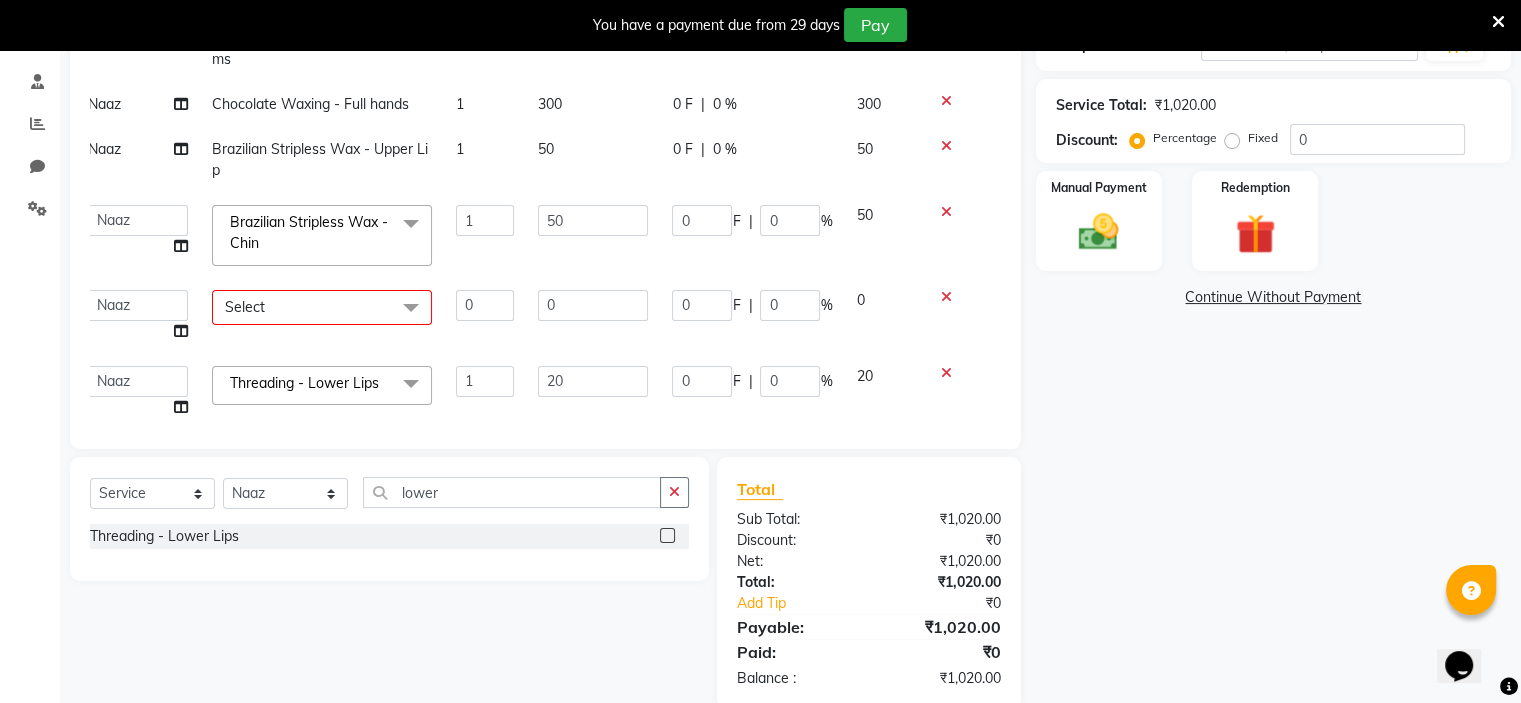scroll, scrollTop: 137, scrollLeft: 14, axis: both 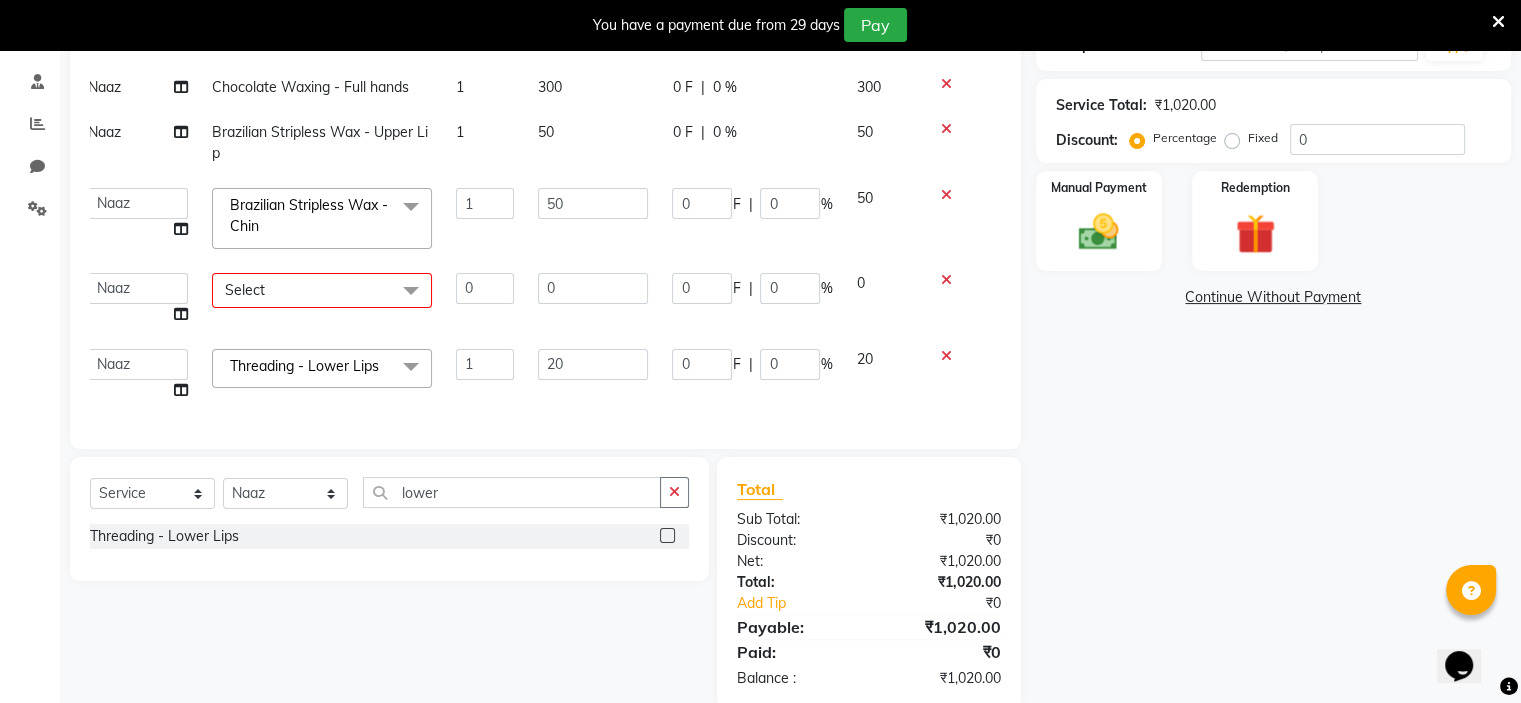 click on "20" 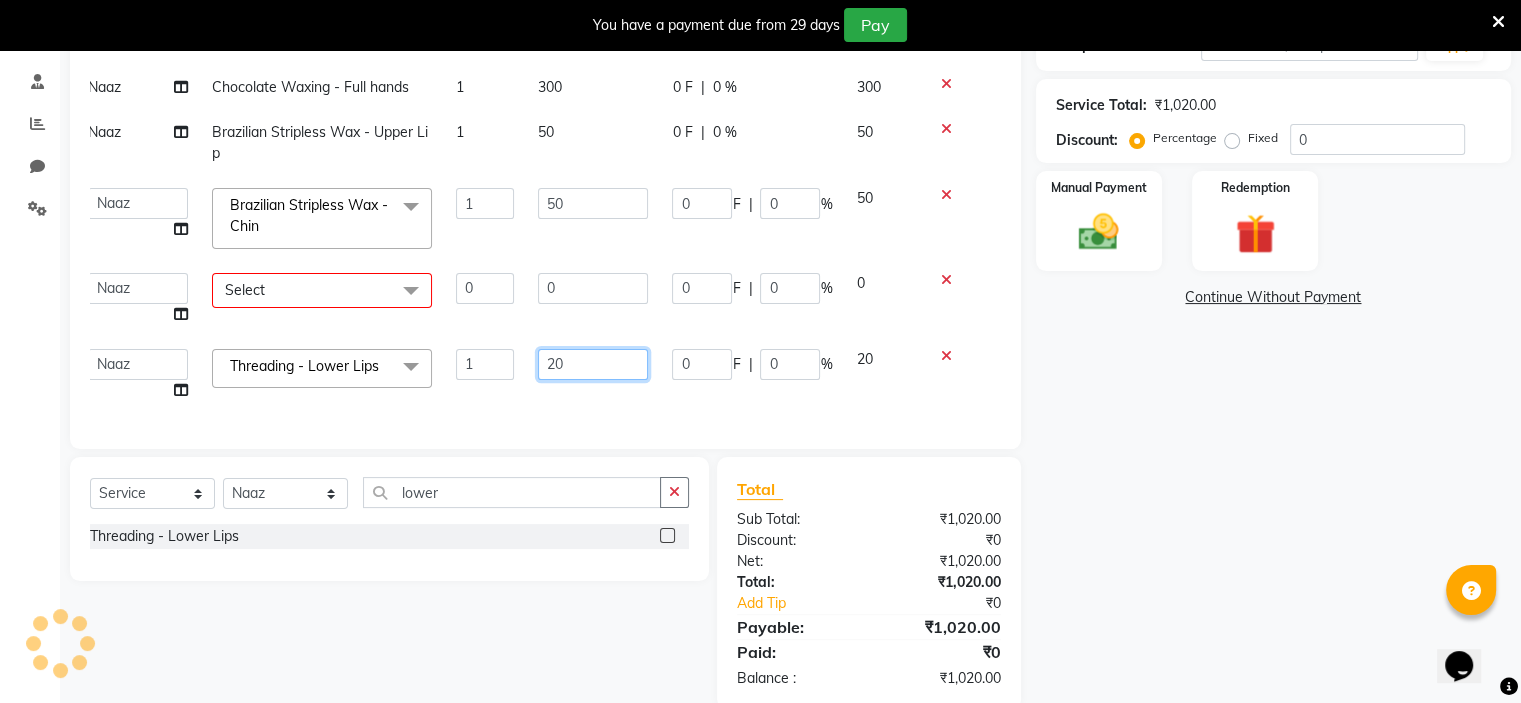 click on "20" 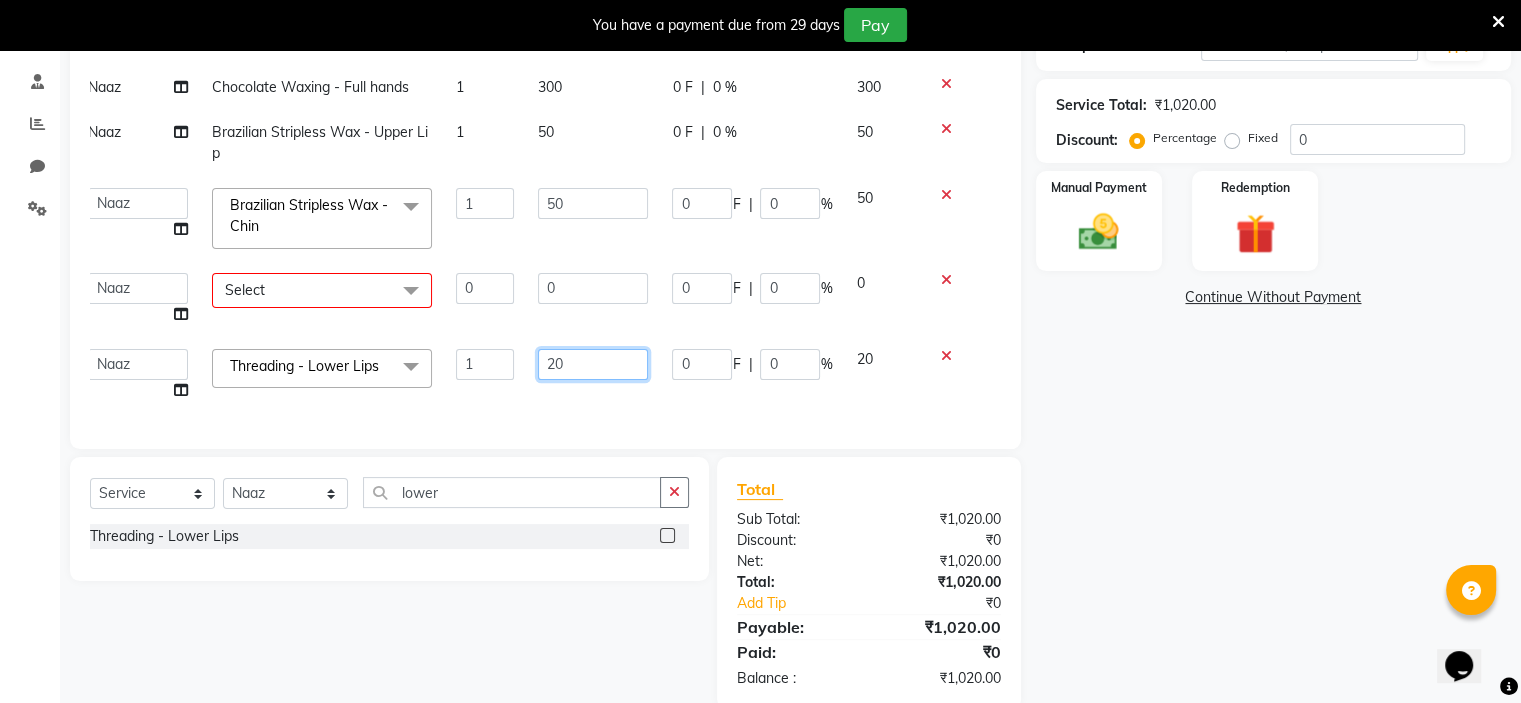 type on "2" 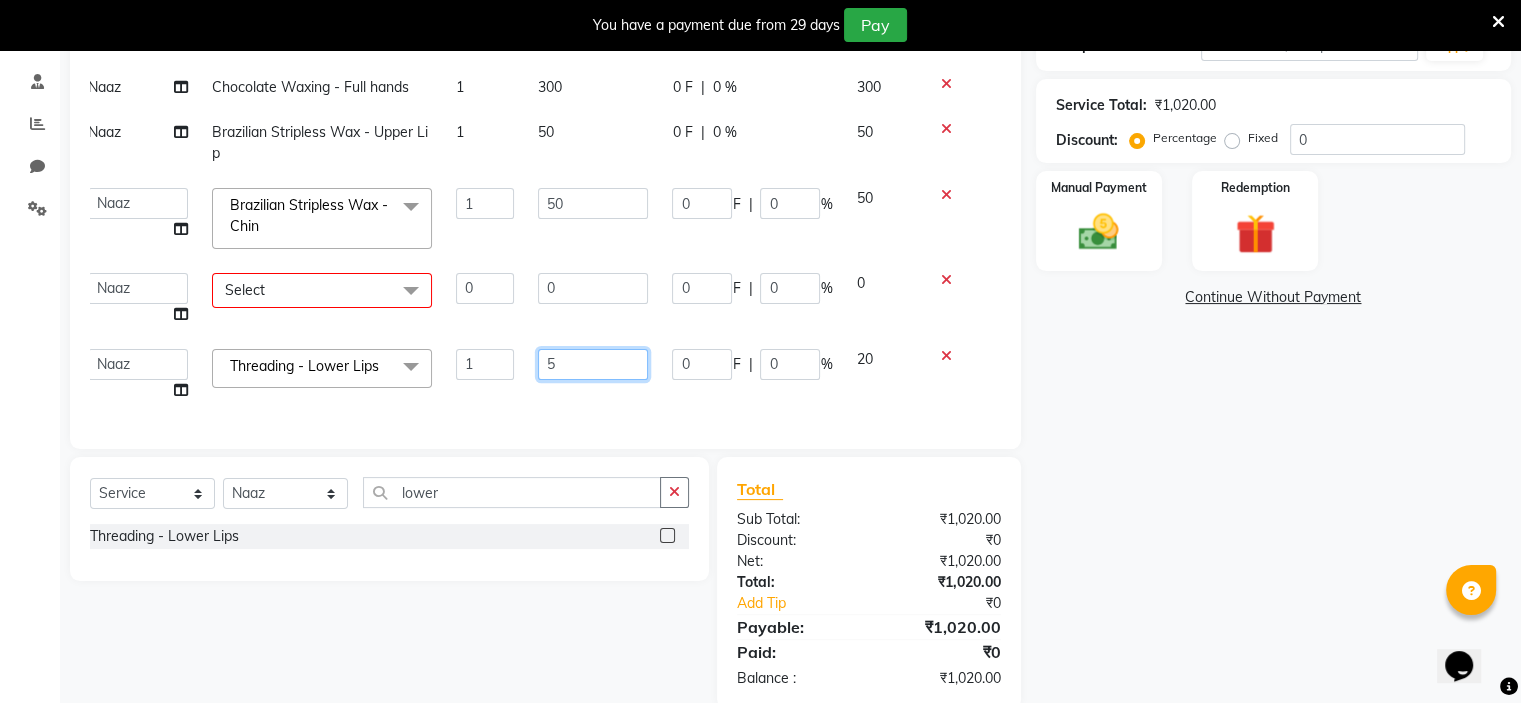 type on "50" 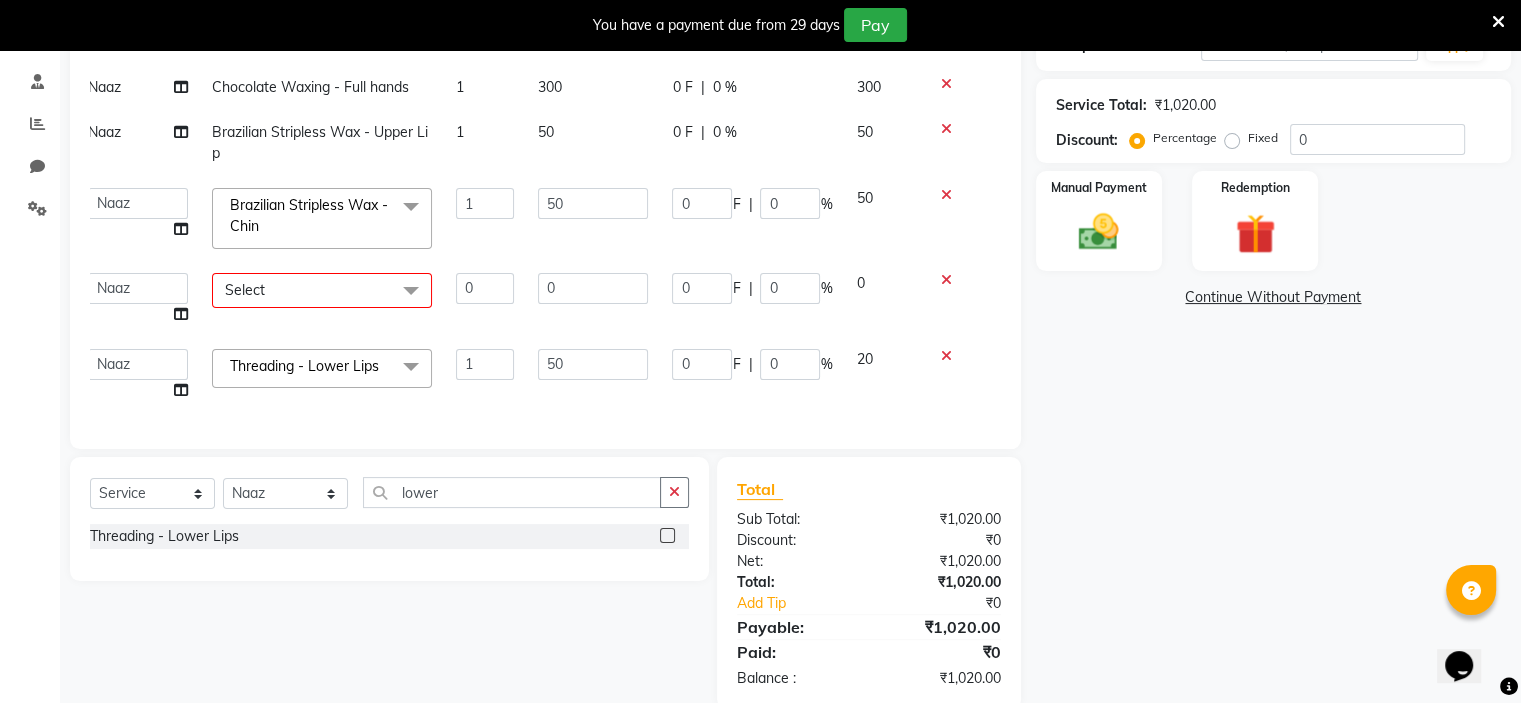 scroll, scrollTop: 106, scrollLeft: 14, axis: both 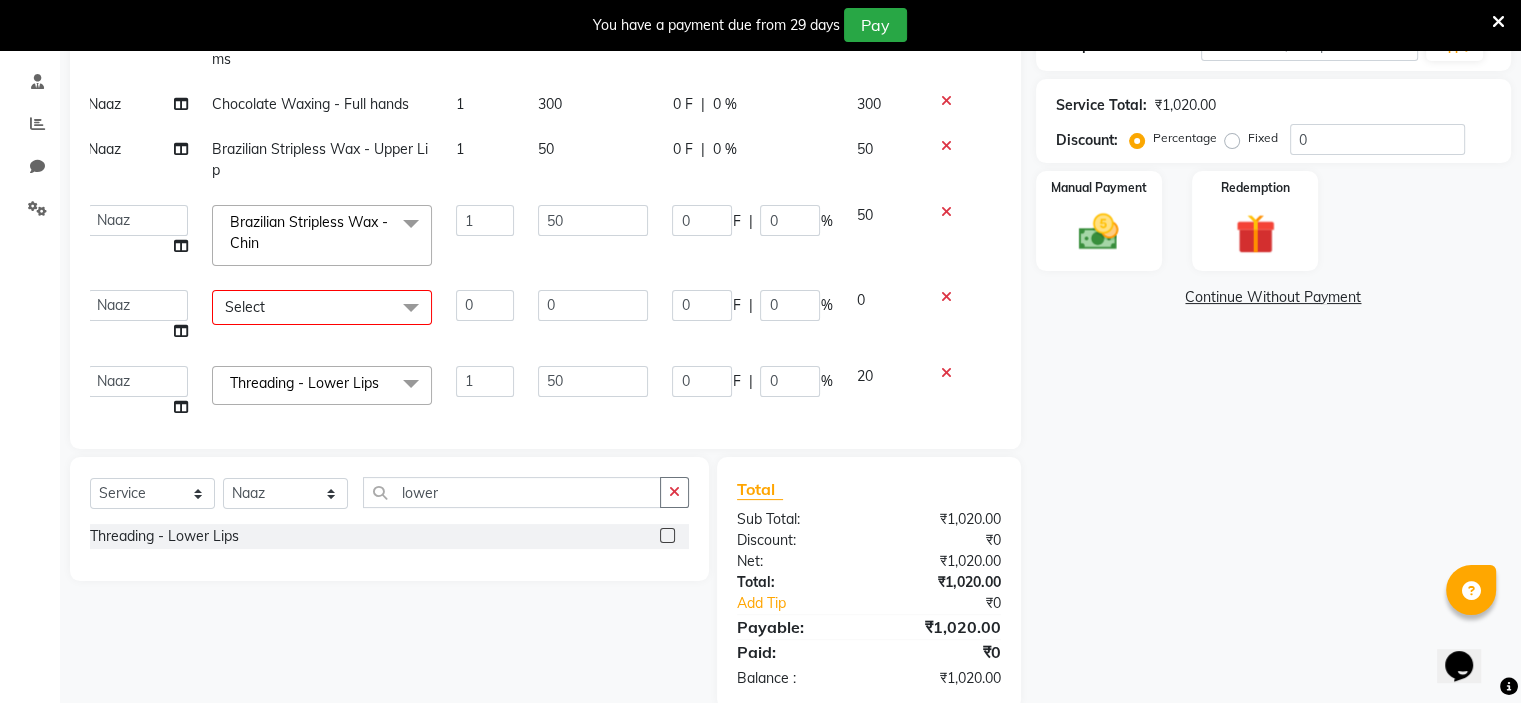 click on "Name: Gagan  Membership:  No Active Membership  Total Visits:   Card on file:  0 Last Visit:   - Points:   0  Coupon Code Apply Service Total:  ₹1,020.00  Discount:  Percentage   Fixed  0 Manual Payment Redemption  Continue Without Payment" 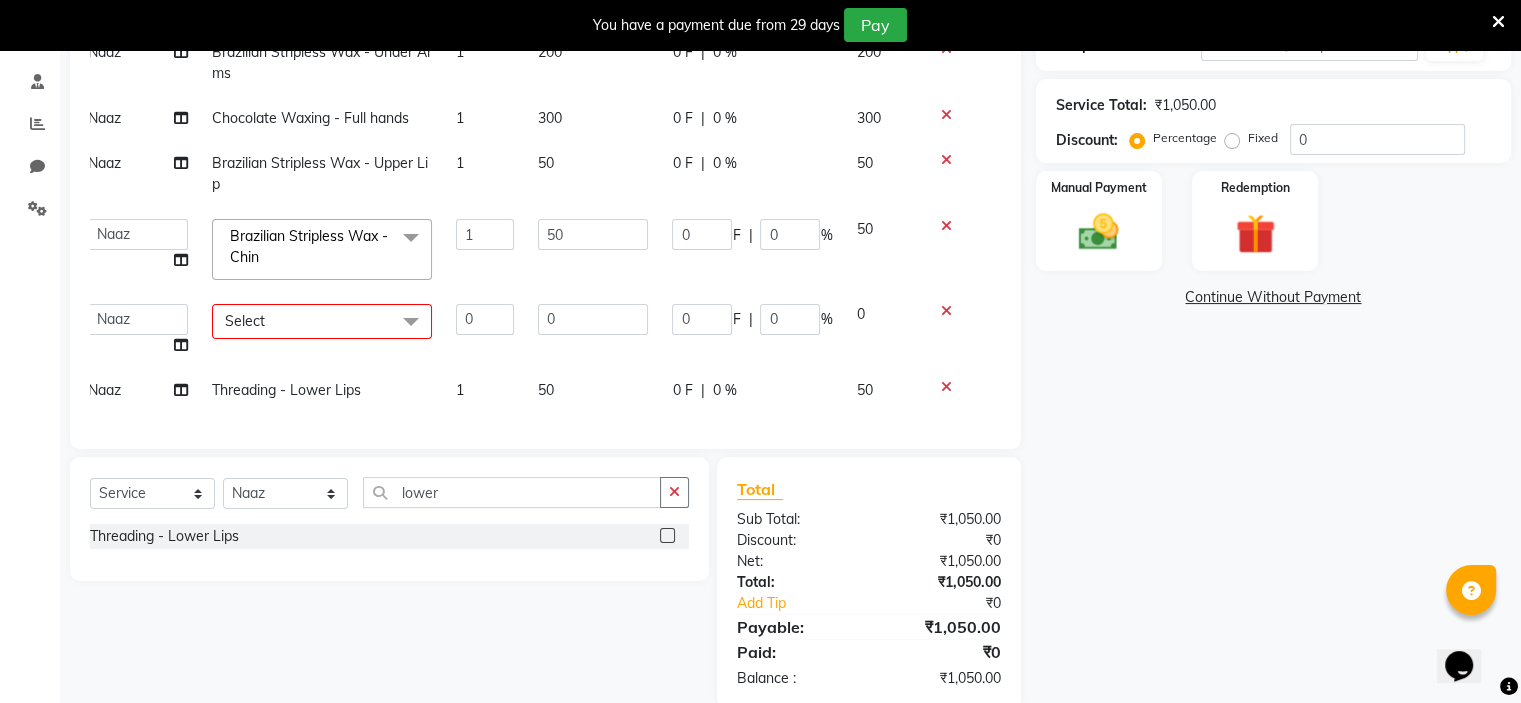 scroll, scrollTop: 405, scrollLeft: 0, axis: vertical 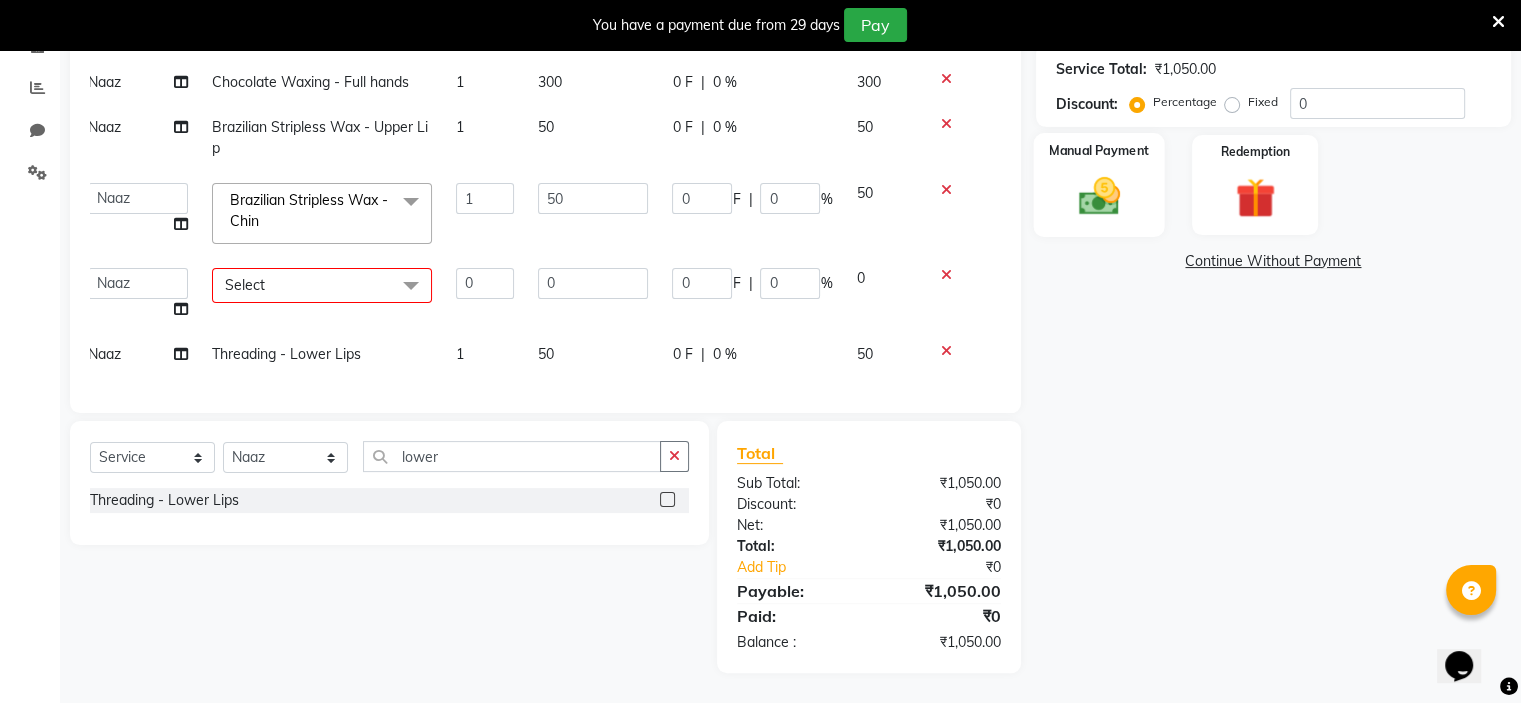 click 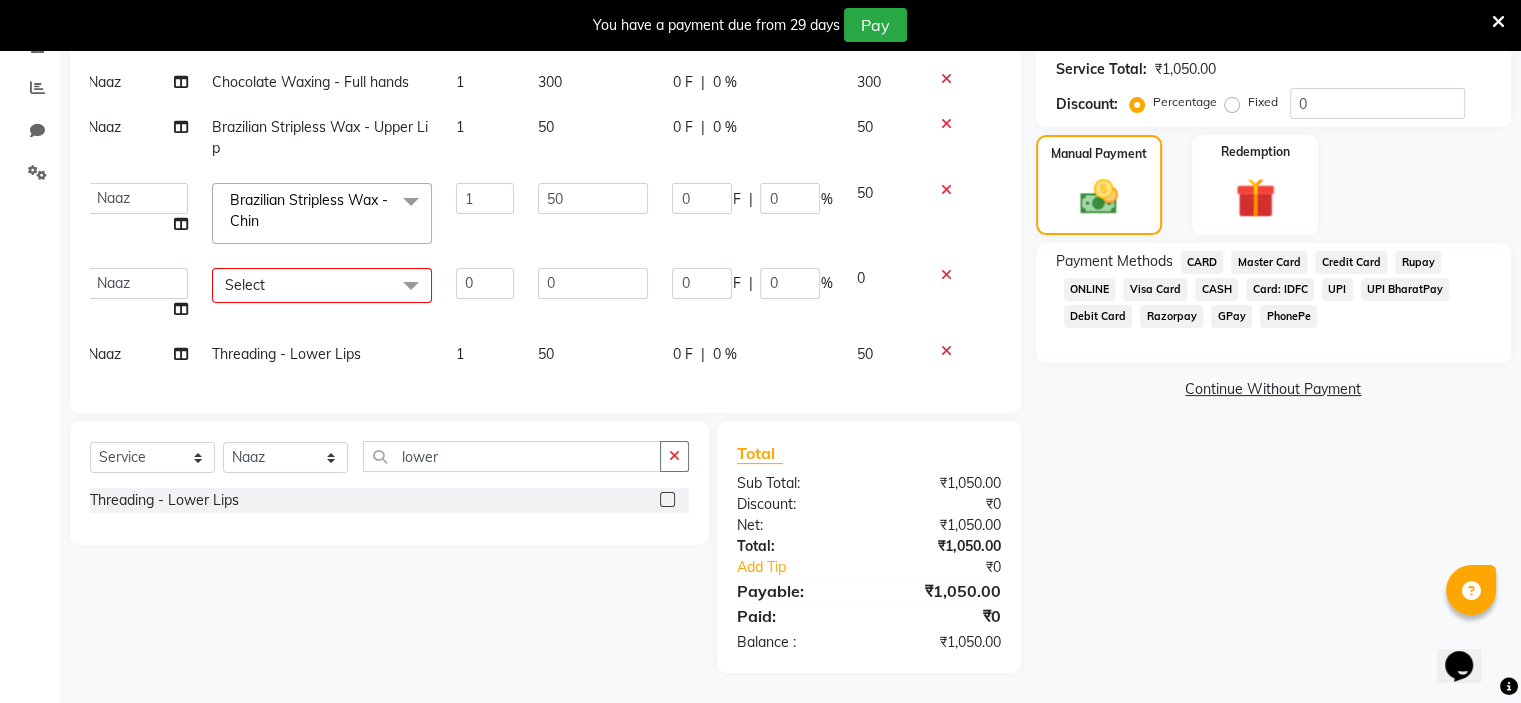 click on "GPay" 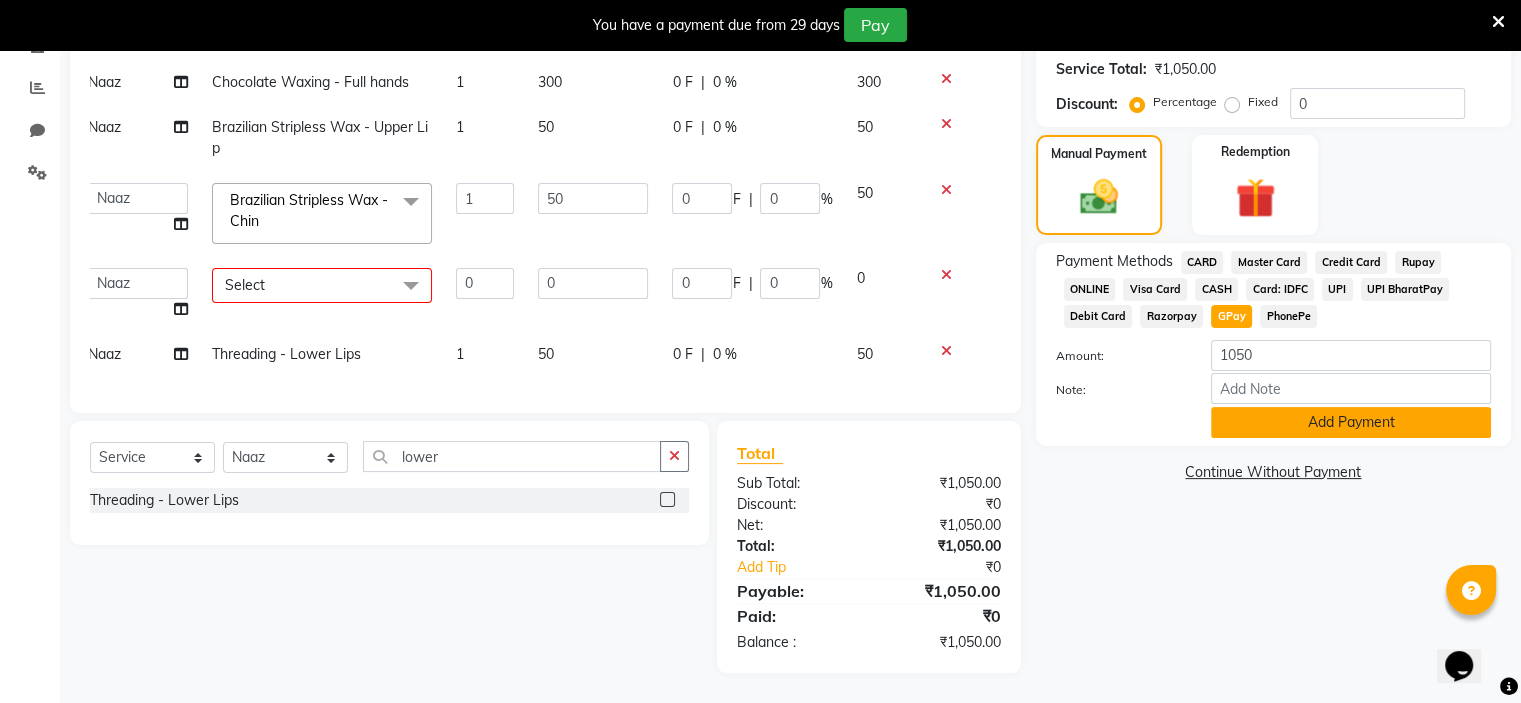 click on "Add Payment" 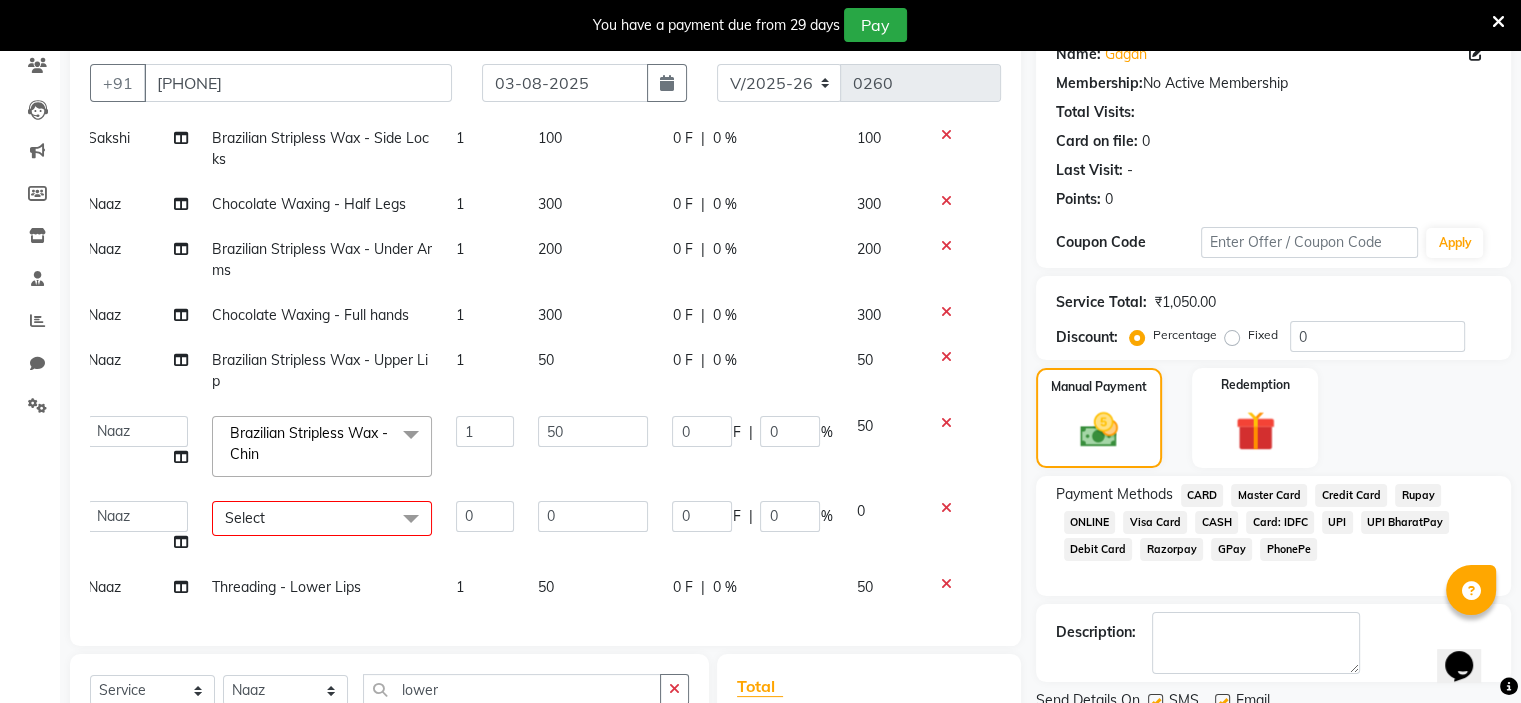 scroll, scrollTop: 173, scrollLeft: 0, axis: vertical 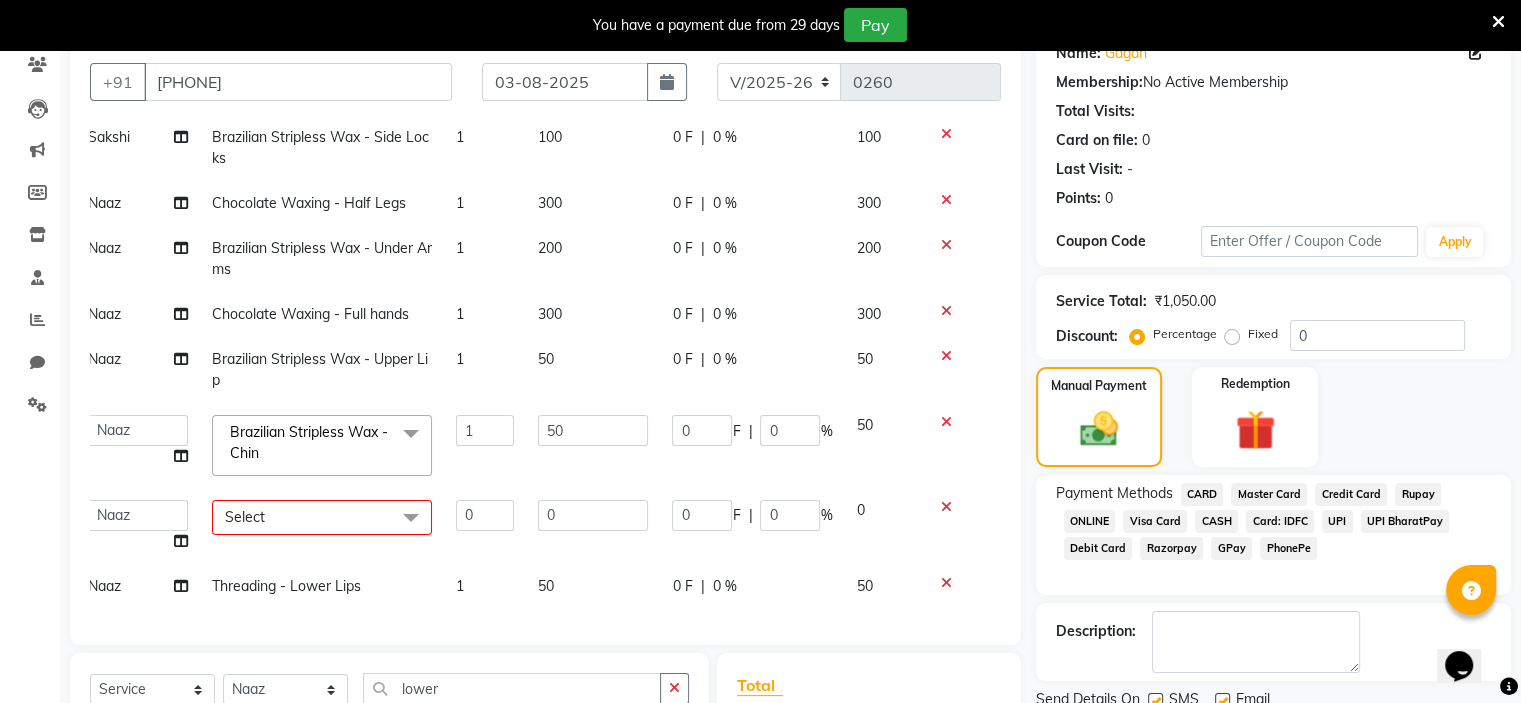 click 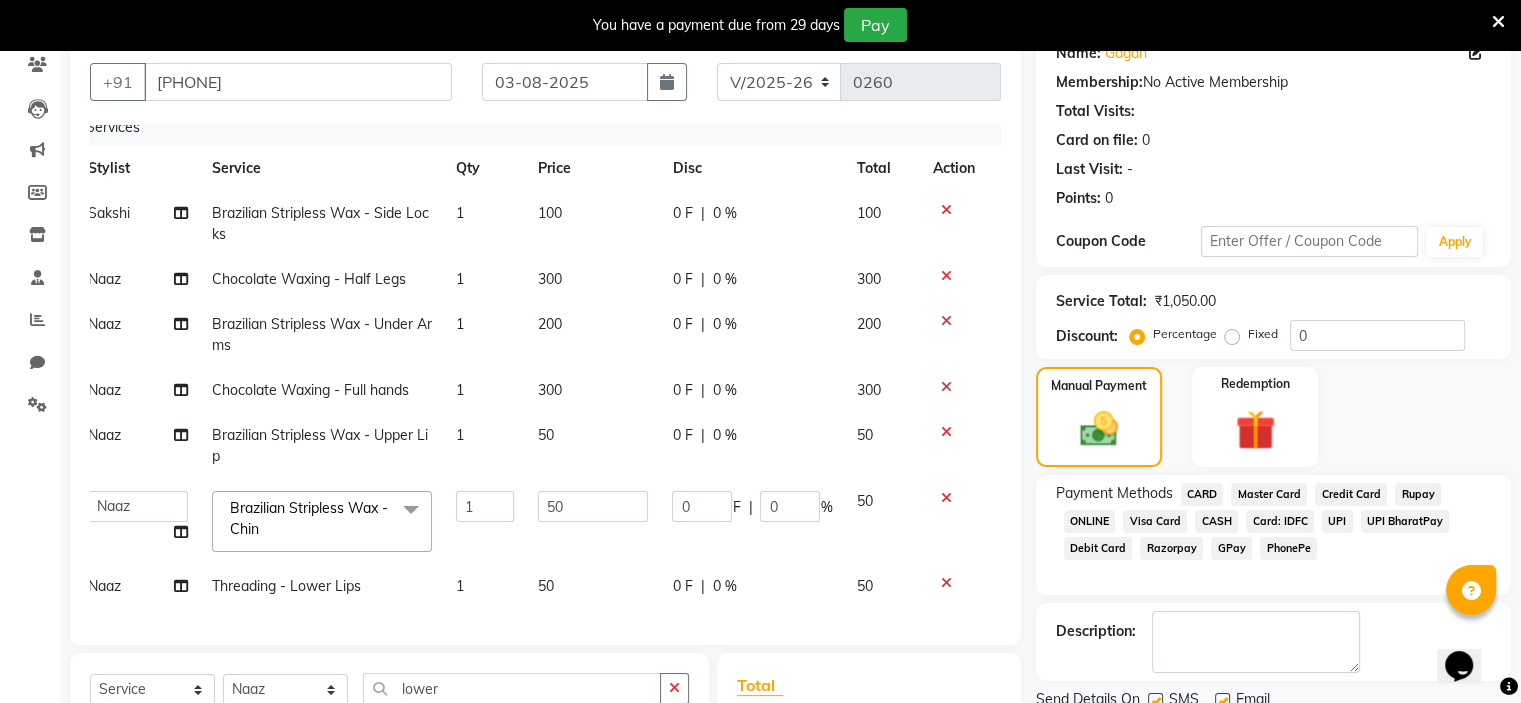 scroll, scrollTop: 30, scrollLeft: 0, axis: vertical 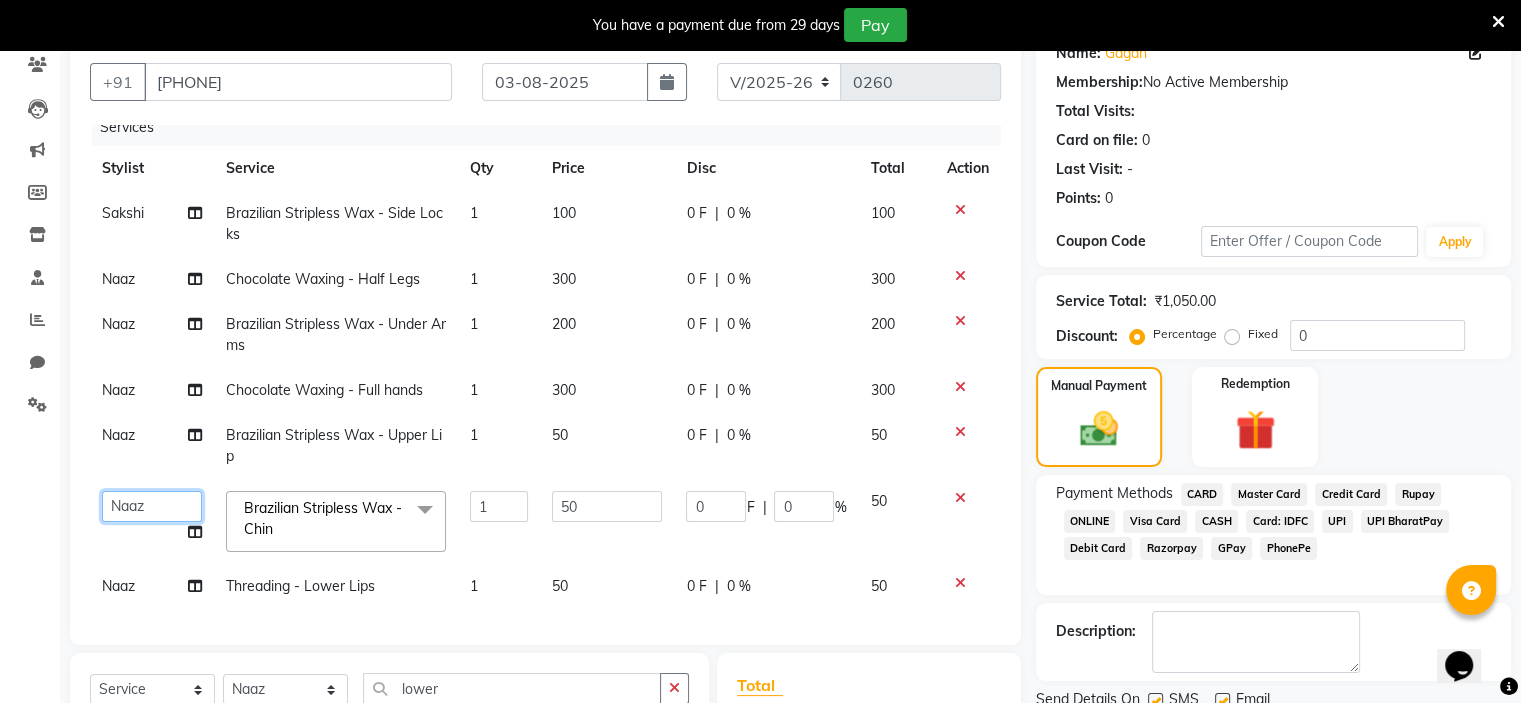 click on "Jayashree (Owner)   Karina   Karishma   Manda   Naaz   Ranjana   Ritu   Sakshi   Sangeeta   Sayee" 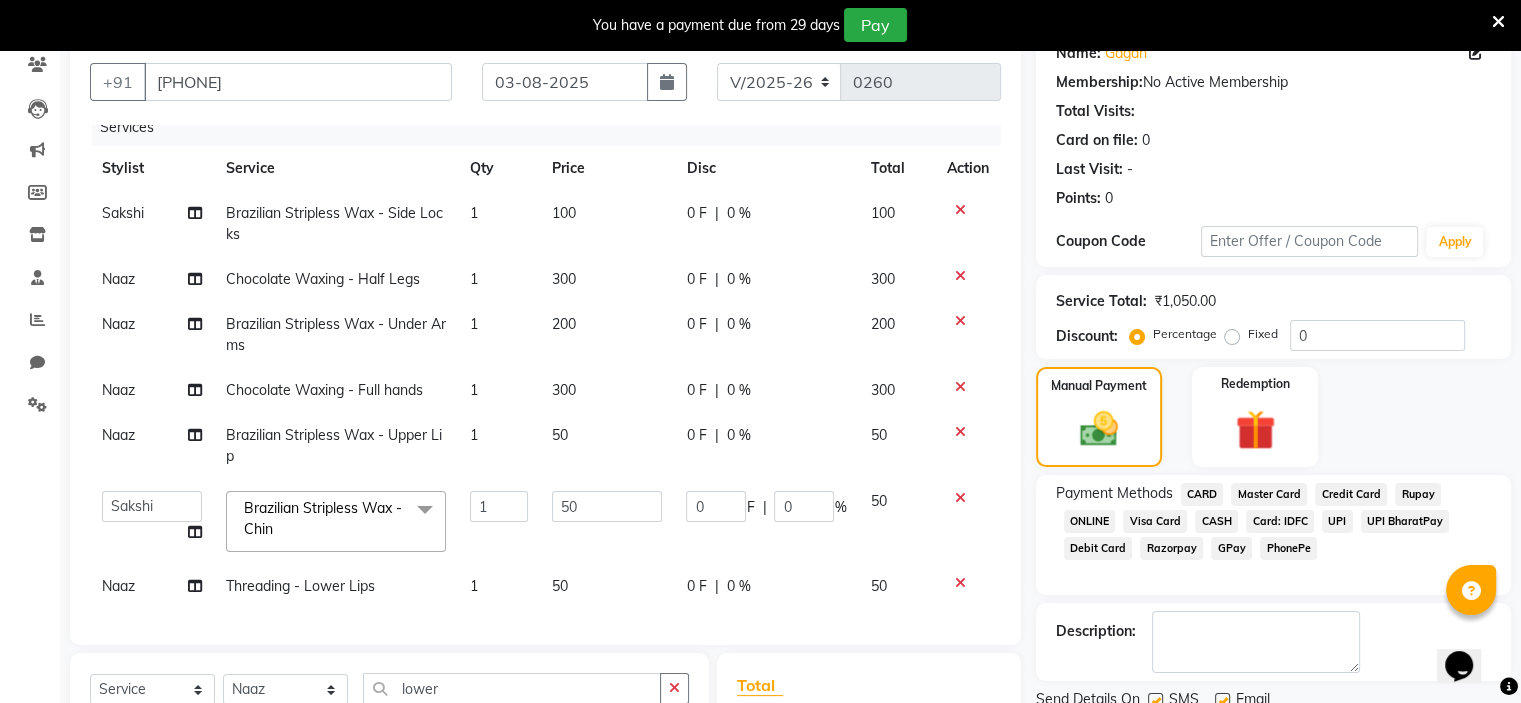select on "84150" 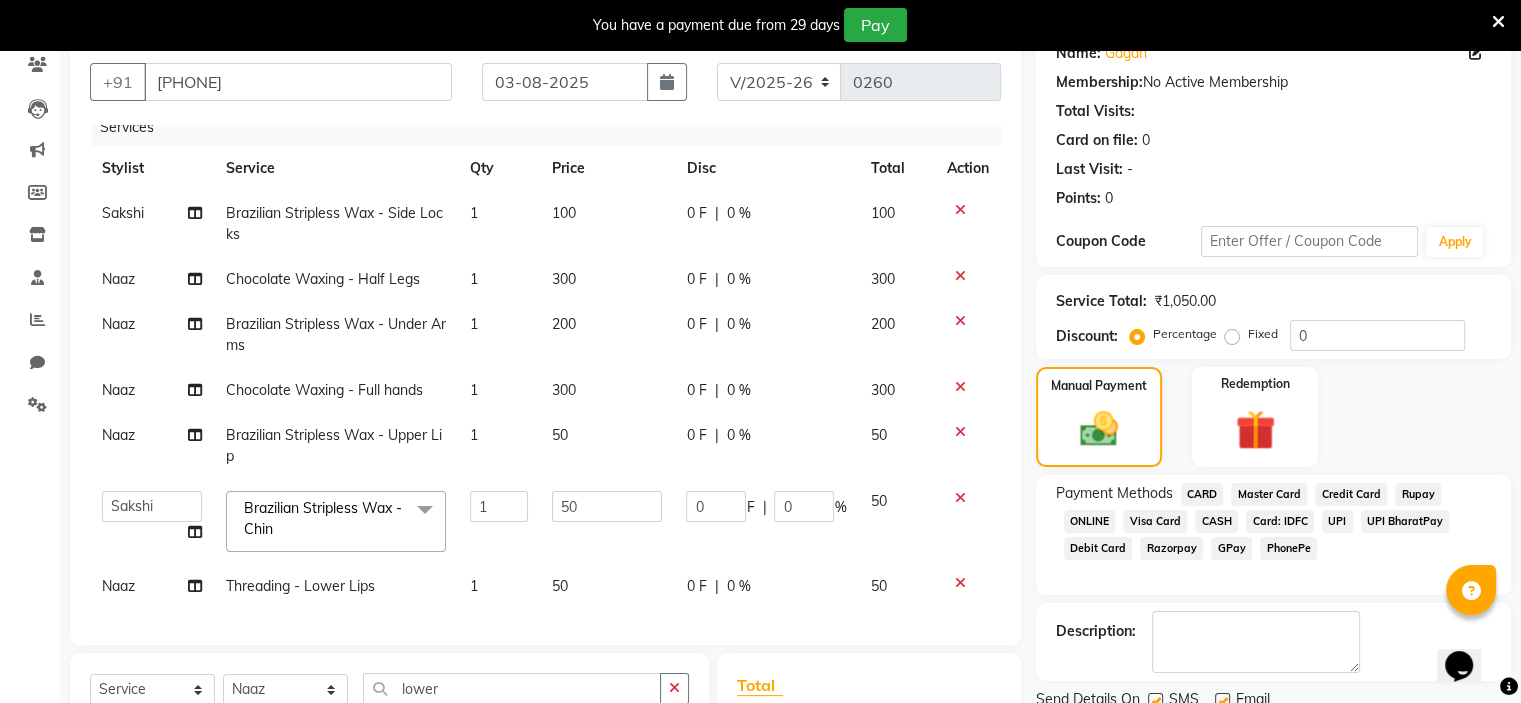 click on "Naaz" 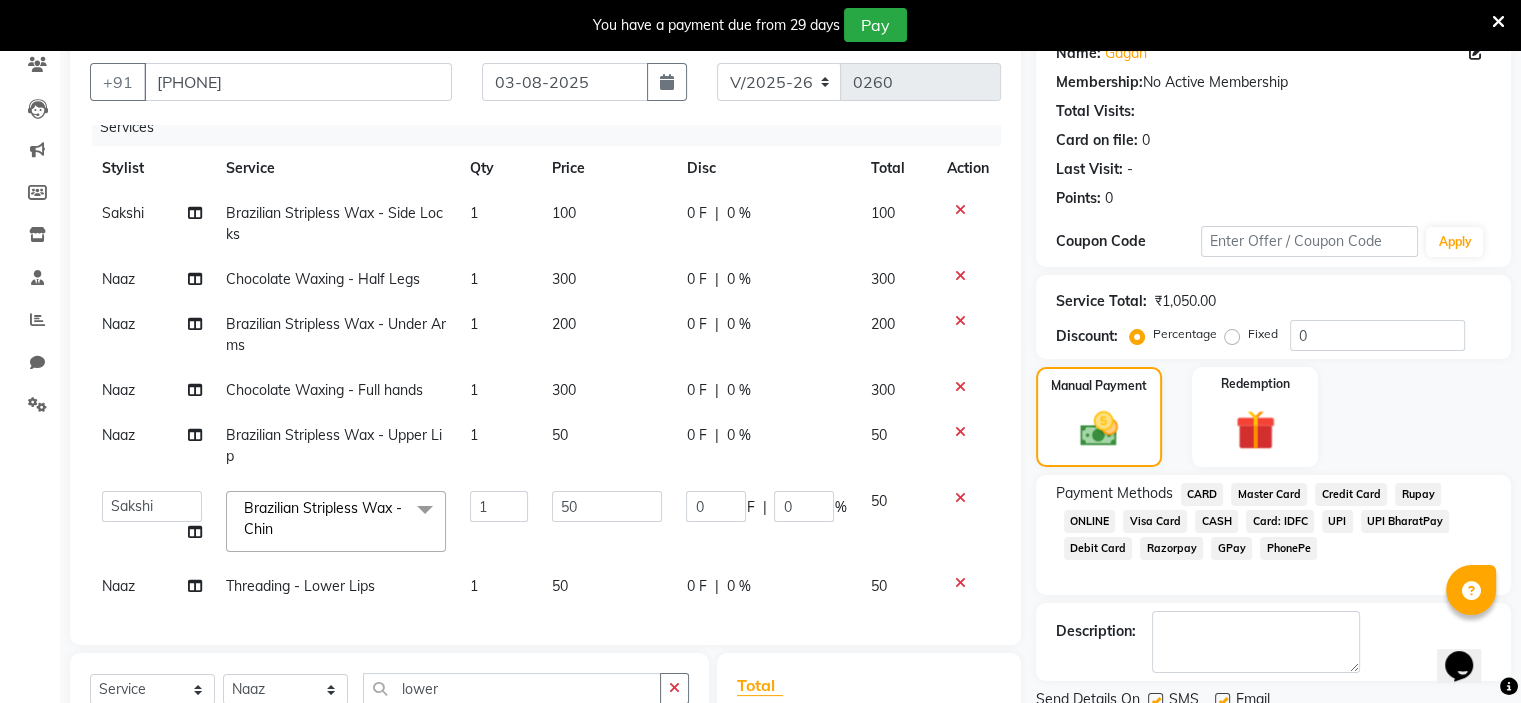select on "84145" 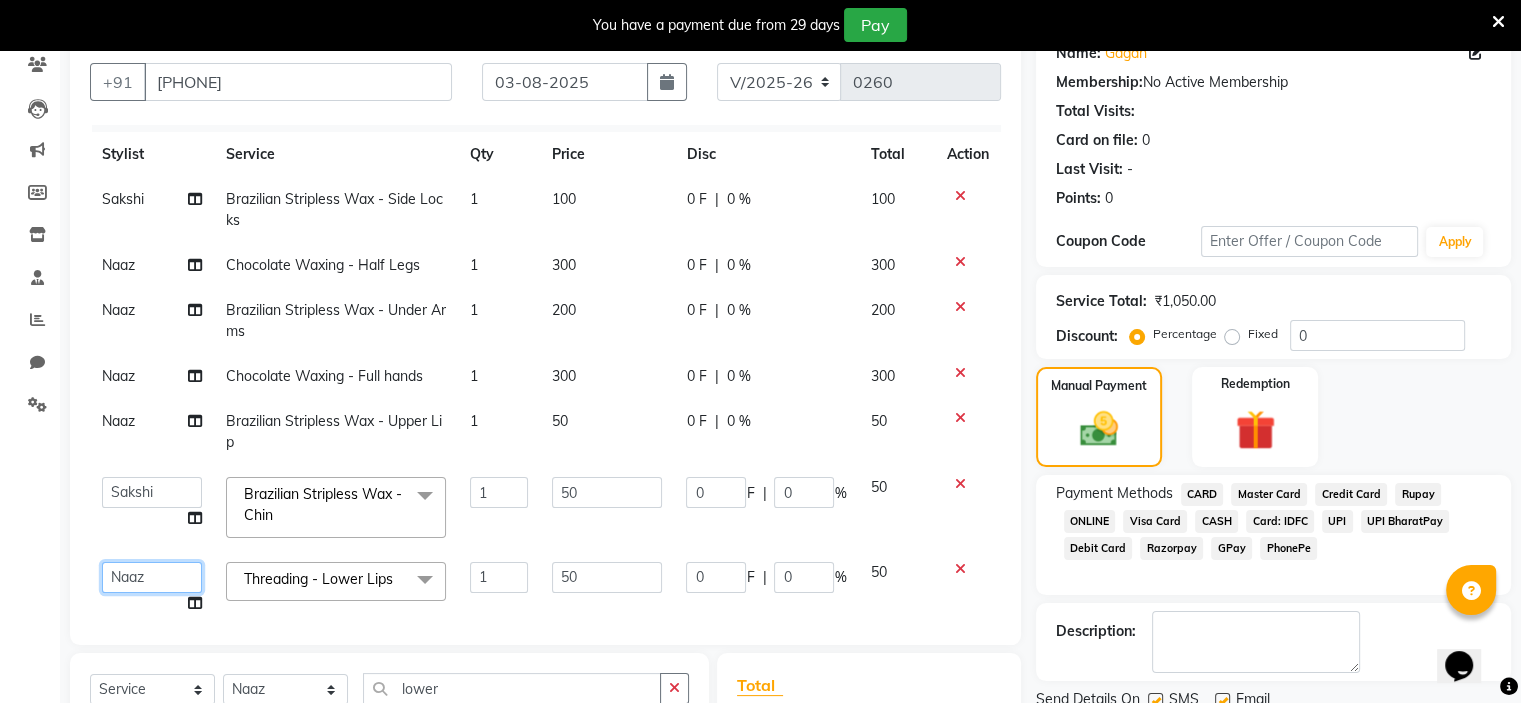 click on "Jayashree (Owner)   Karina   Karishma   Manda   Naaz   Ranjana   Ritu   Sakshi   Sangeeta   Sayee" 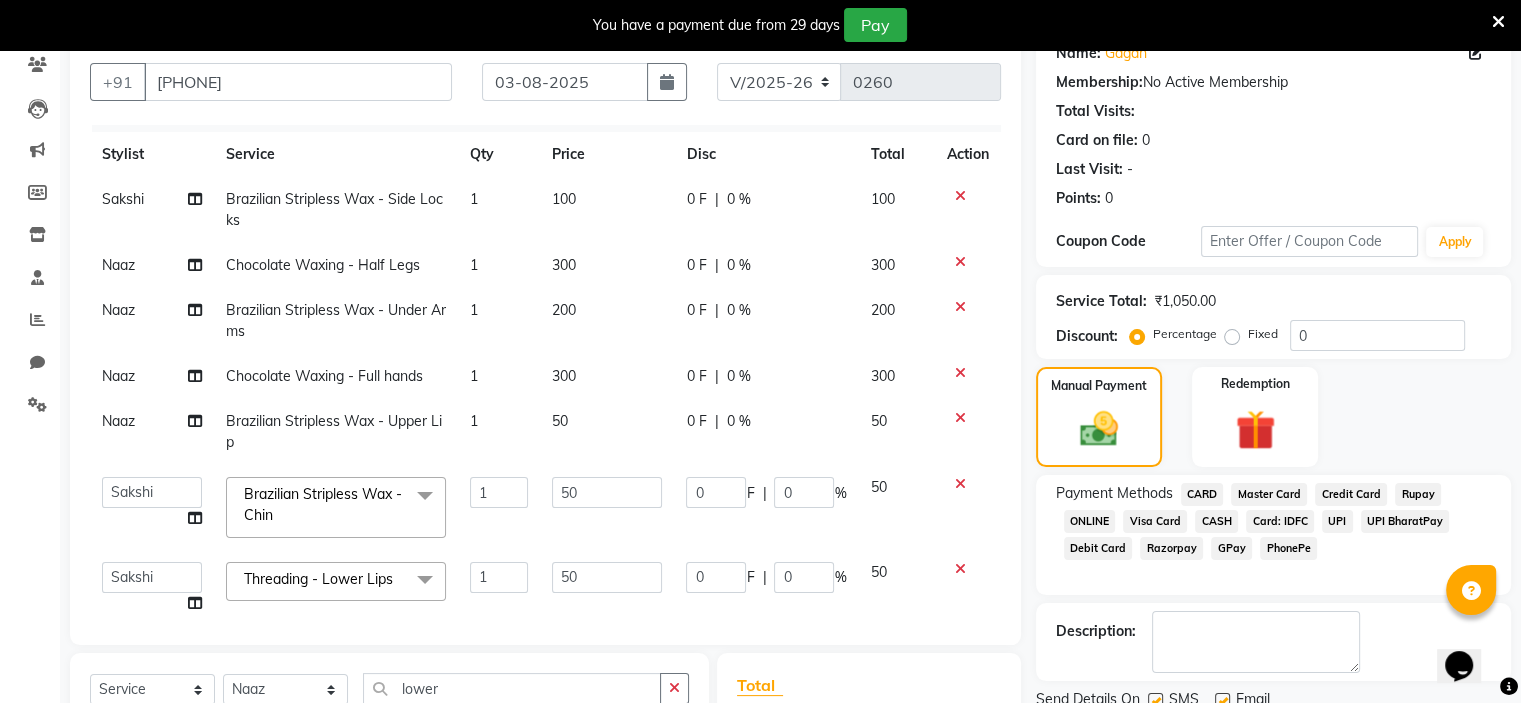 select on "84150" 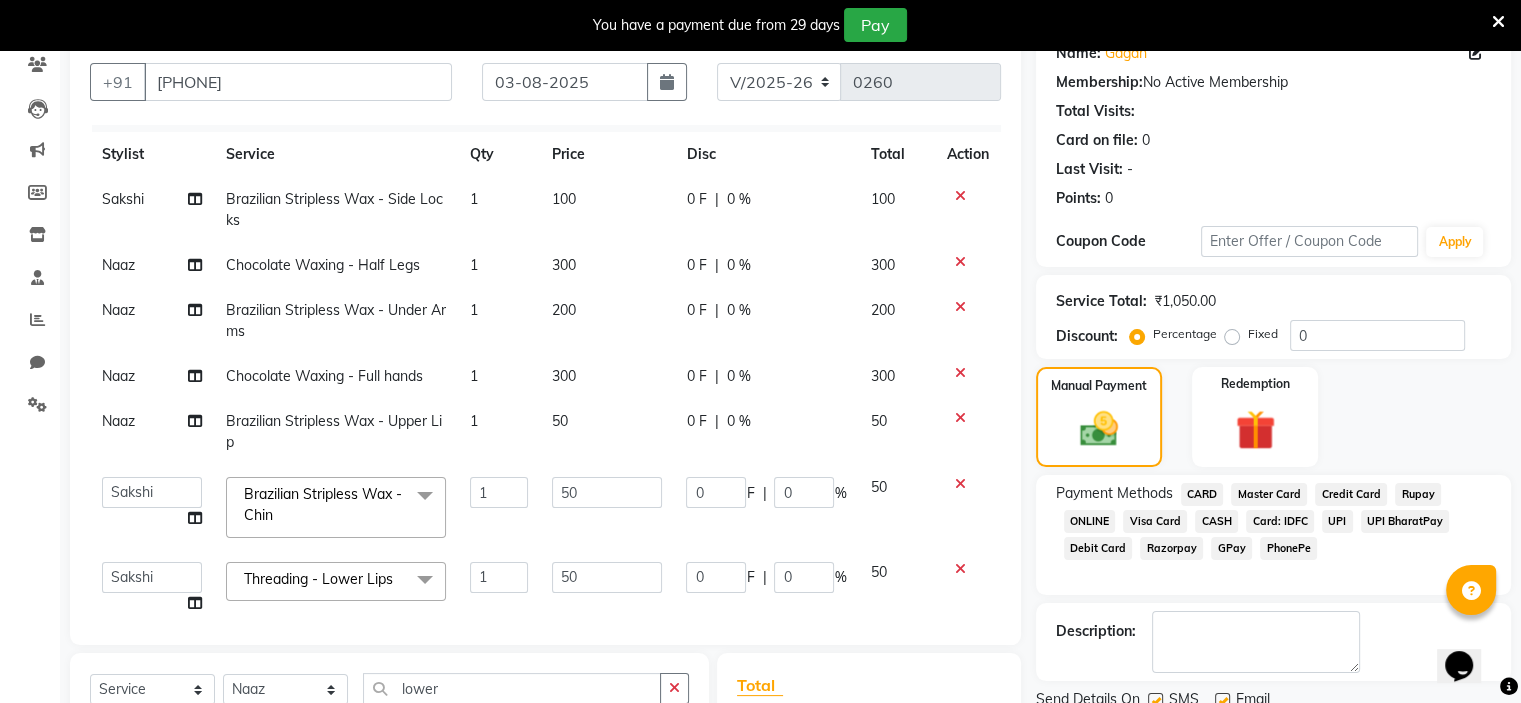click on "50" 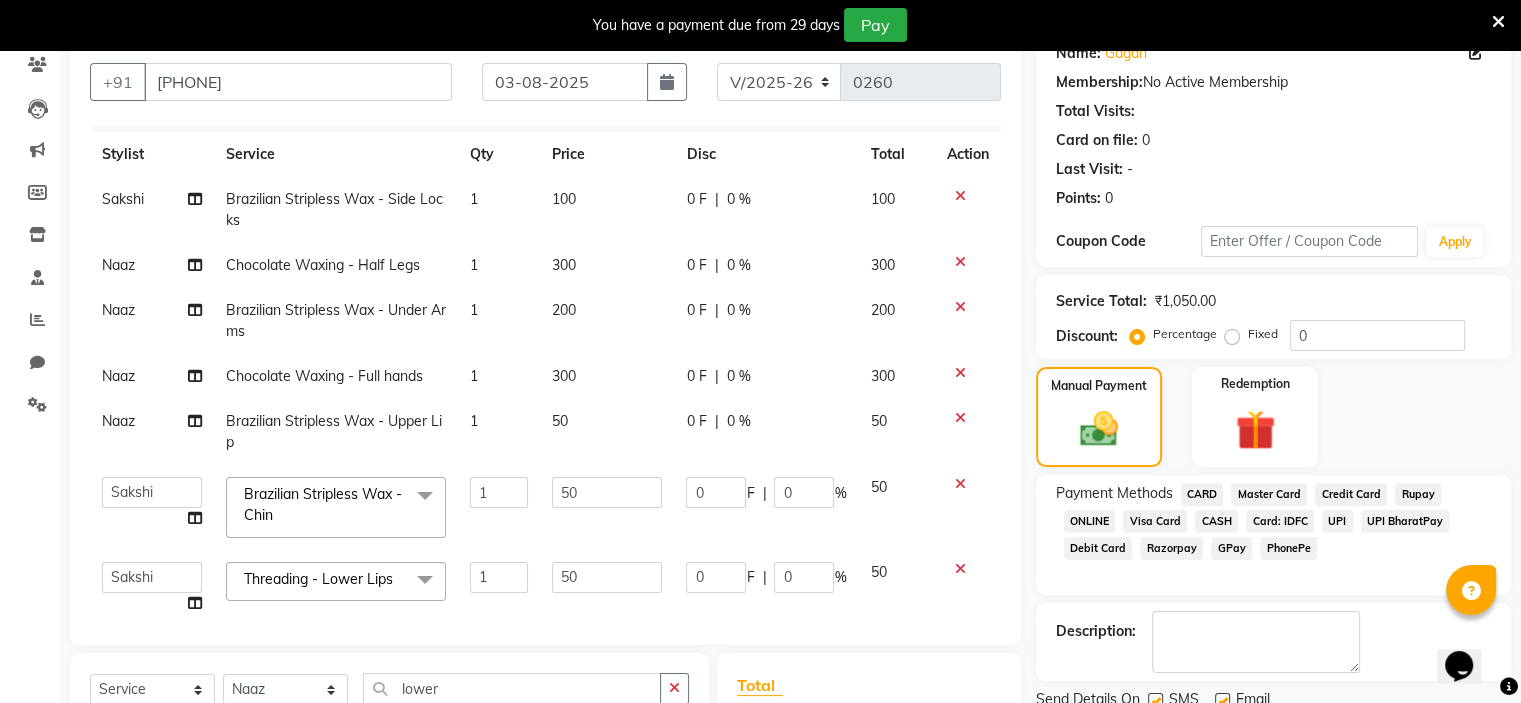 select on "84145" 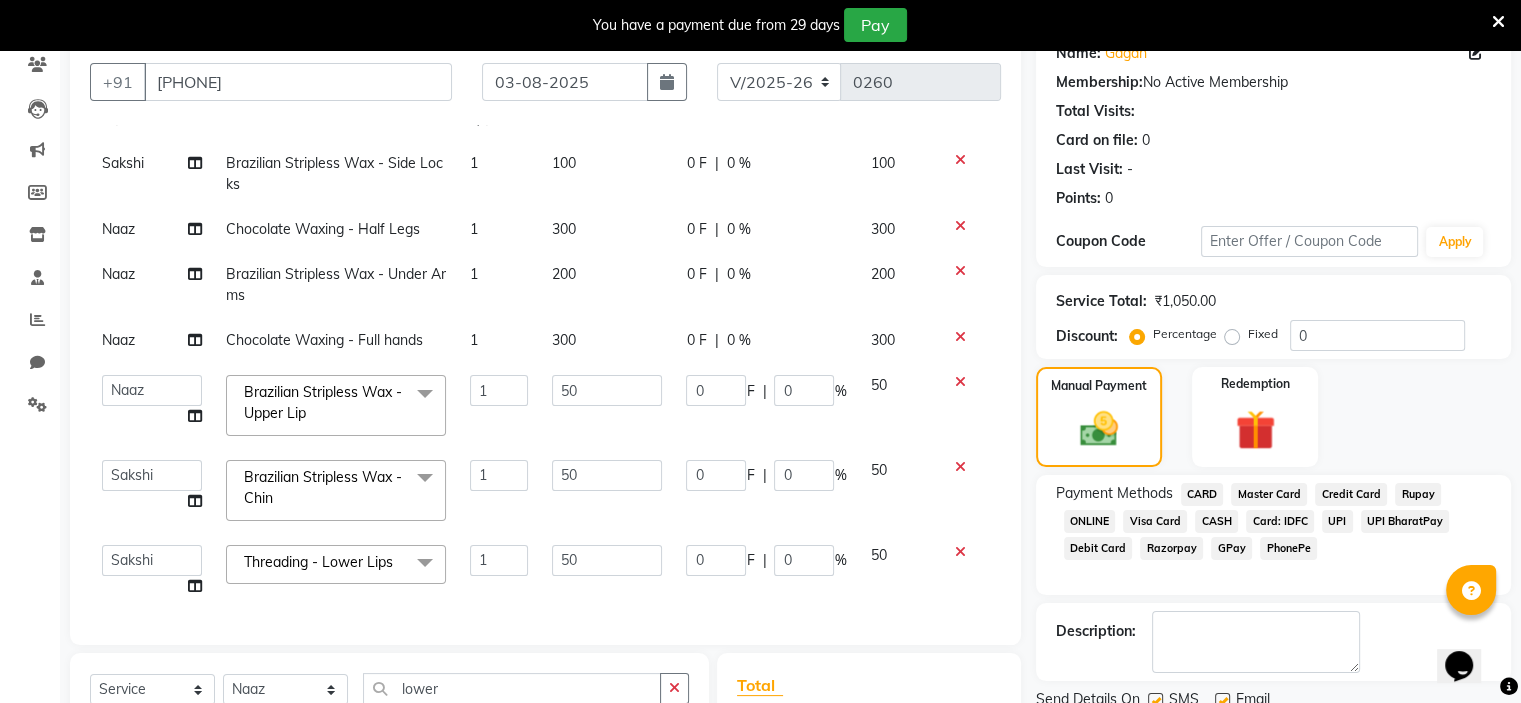 scroll, scrollTop: 80, scrollLeft: 14, axis: both 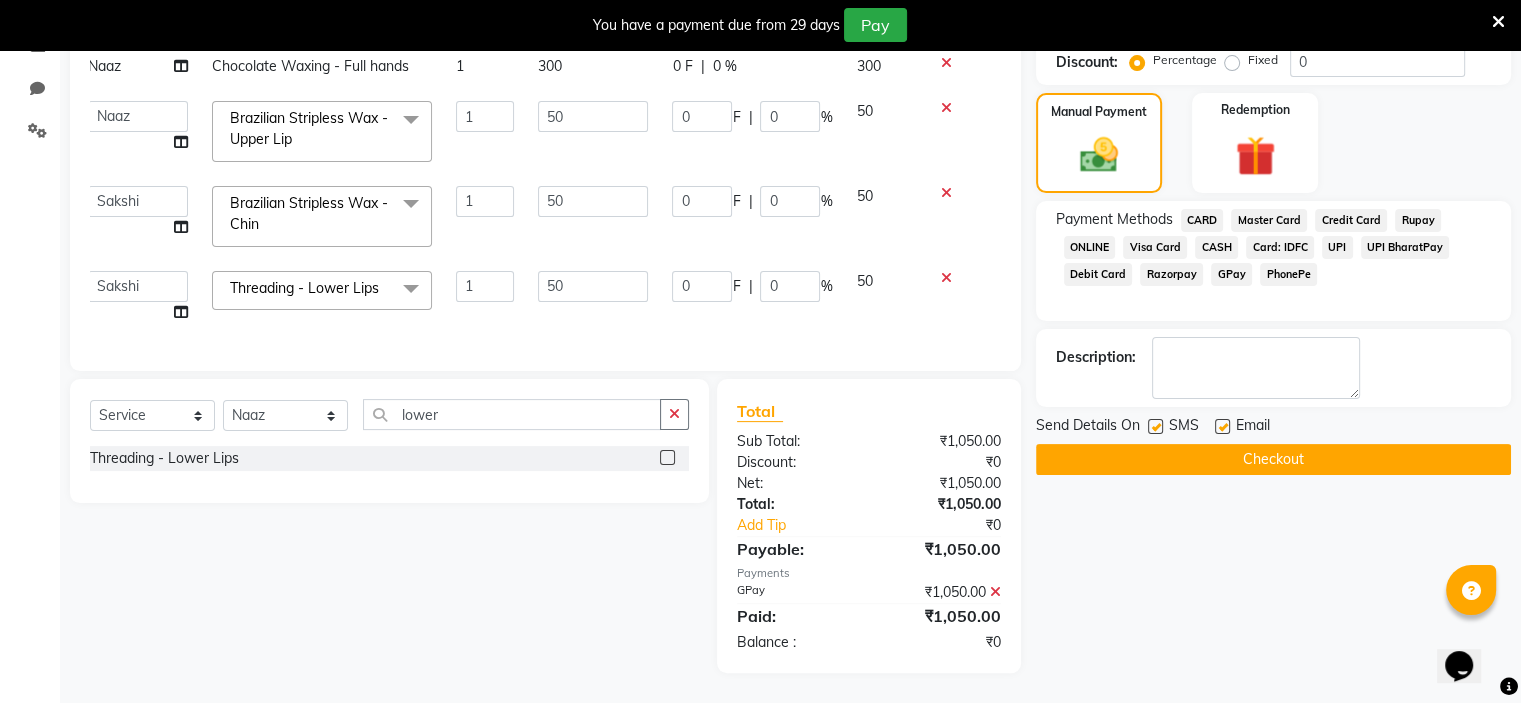 click on "Name: Gagan  Membership:  No Active Membership  Total Visits:   Card on file:  0 Last Visit:   - Points:   0  Coupon Code Apply Service Total:  ₹1,050.00  Discount:  Percentage   Fixed  0 Manual Payment Redemption Payment Methods  CARD   Master Card   Credit Card   Rupay   ONLINE   Visa Card   CASH   Card: IDFC   UPI   UPI BharatPay   Debit Card   Razorpay   GPay   PhonePe  Description:                  Send Details On SMS Email  Checkout" 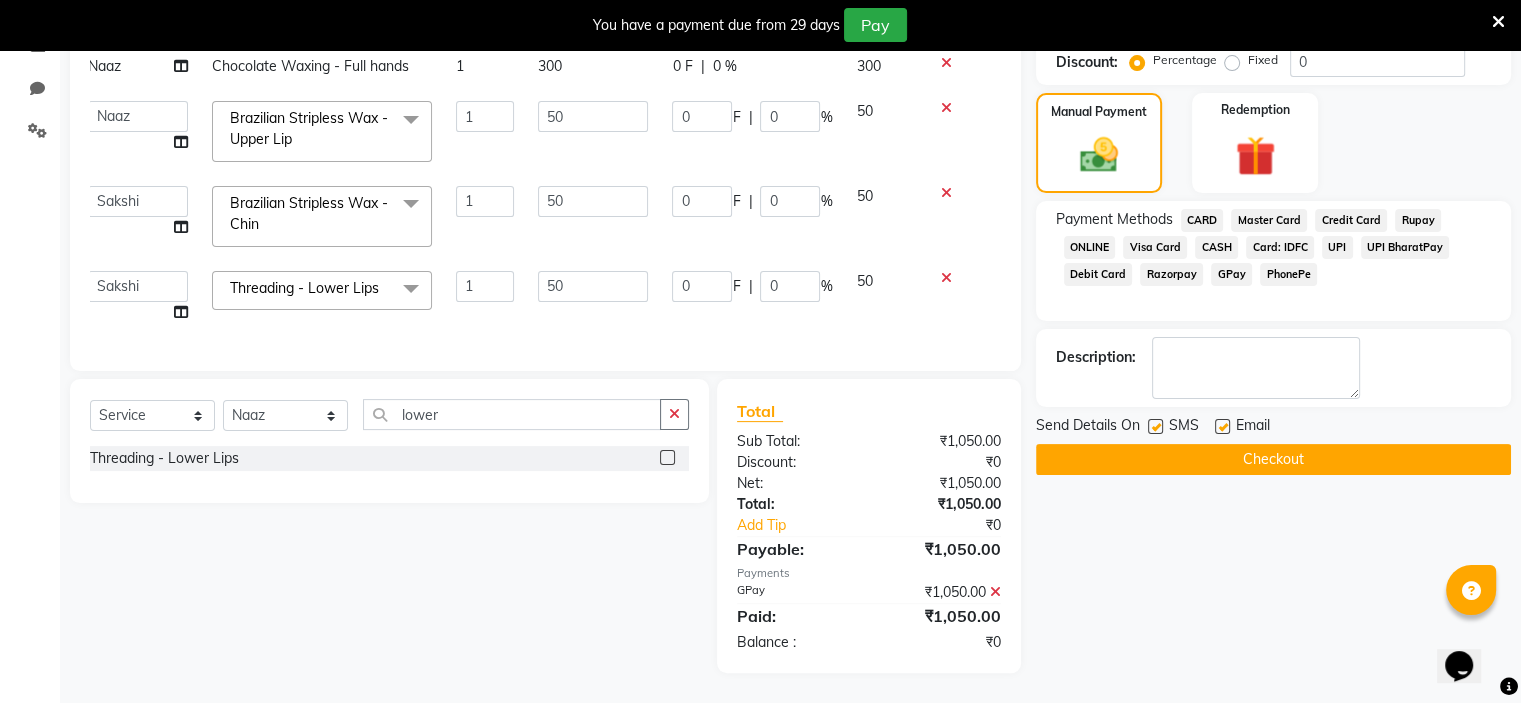 click on "Checkout" 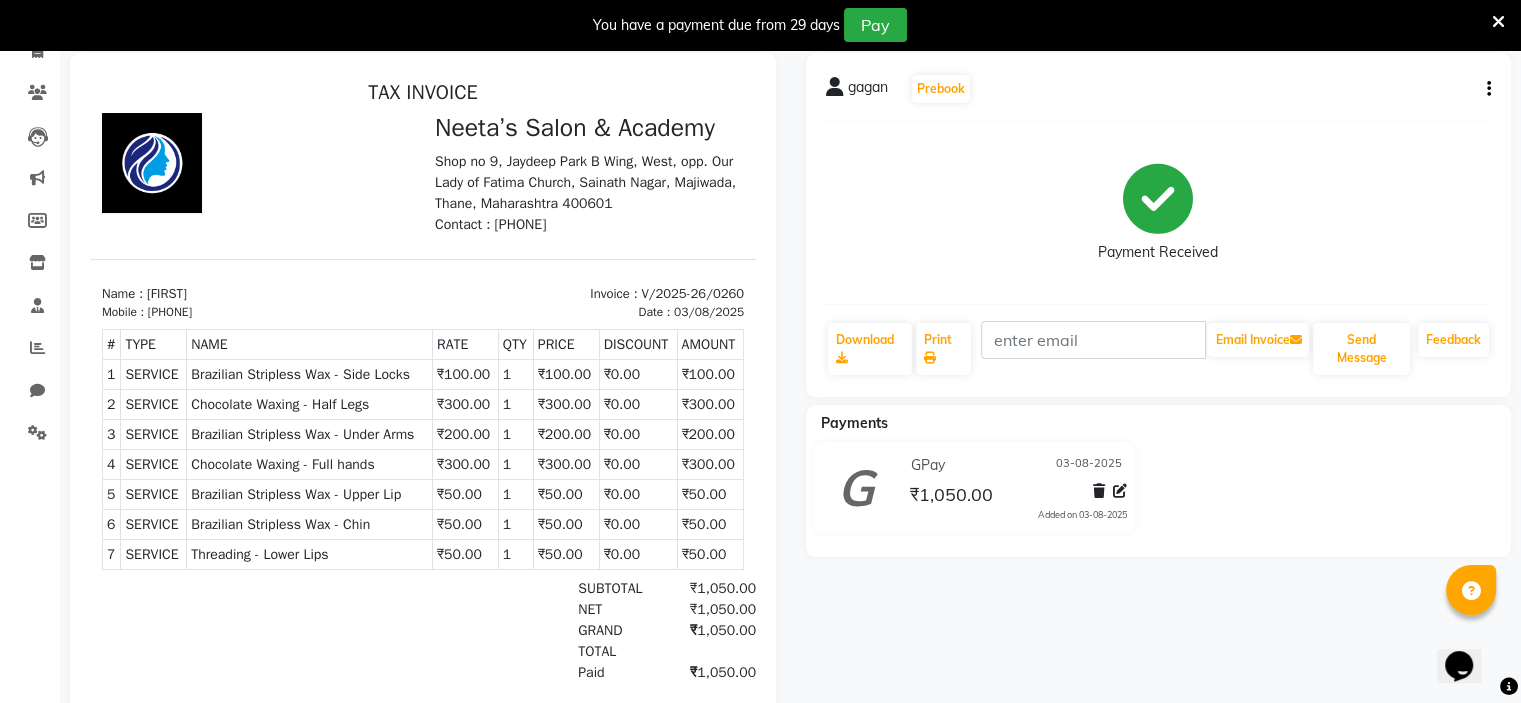 scroll, scrollTop: 95, scrollLeft: 0, axis: vertical 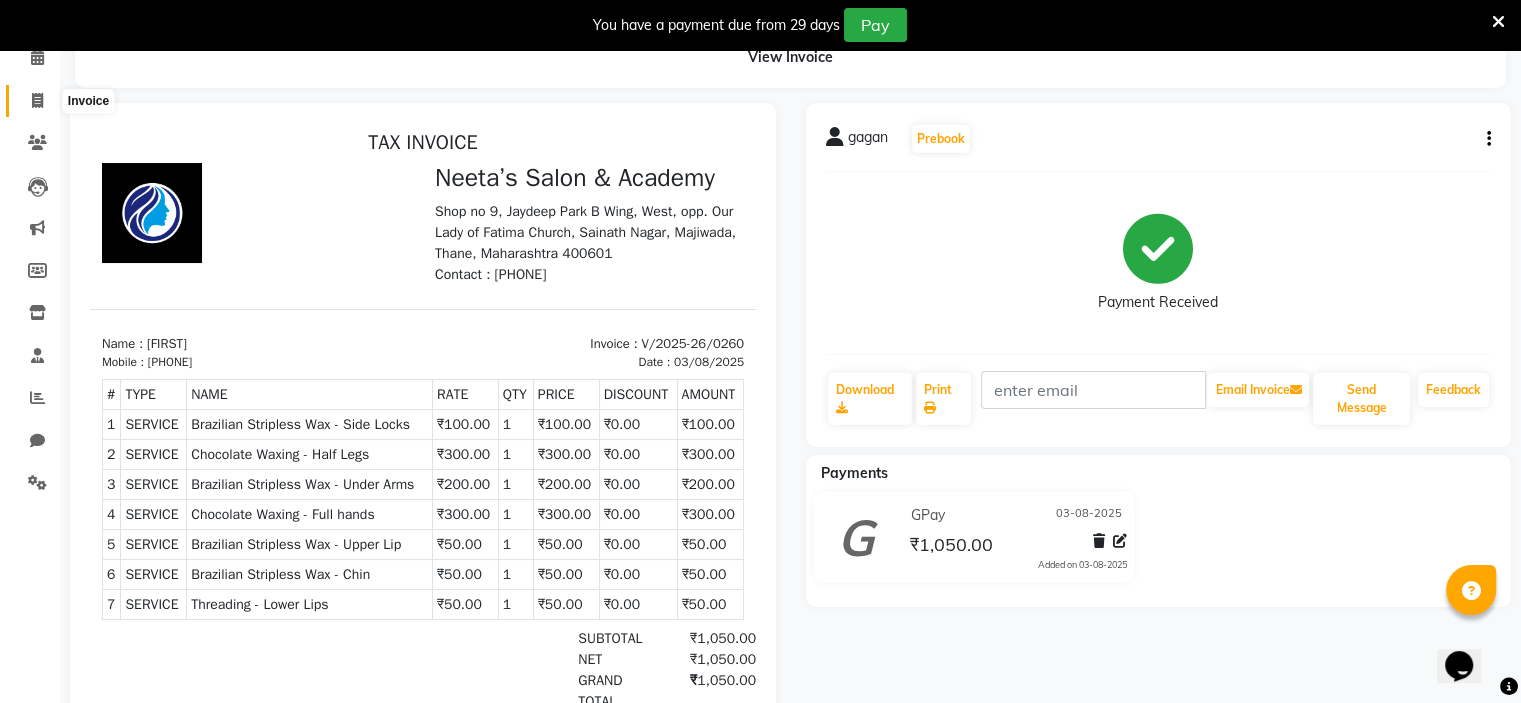 click 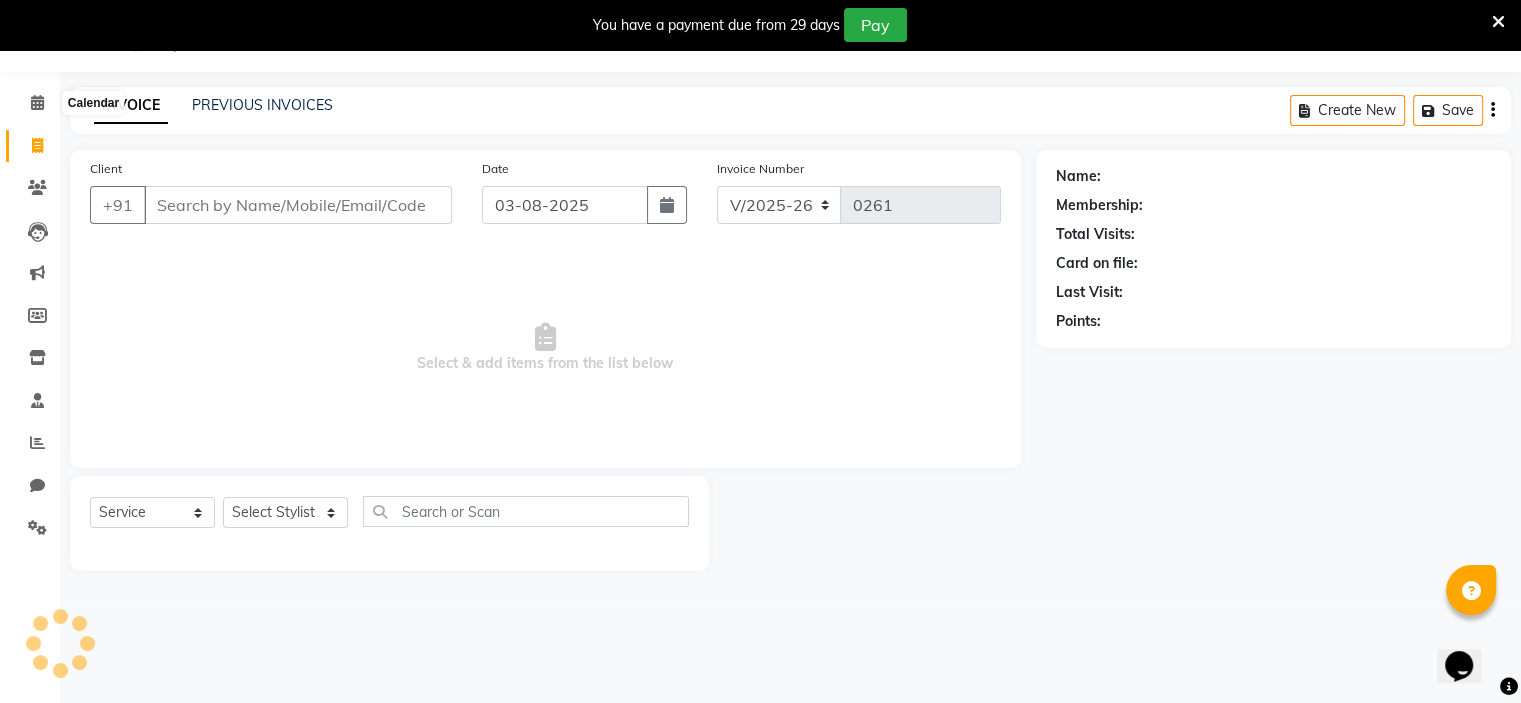 scroll, scrollTop: 50, scrollLeft: 0, axis: vertical 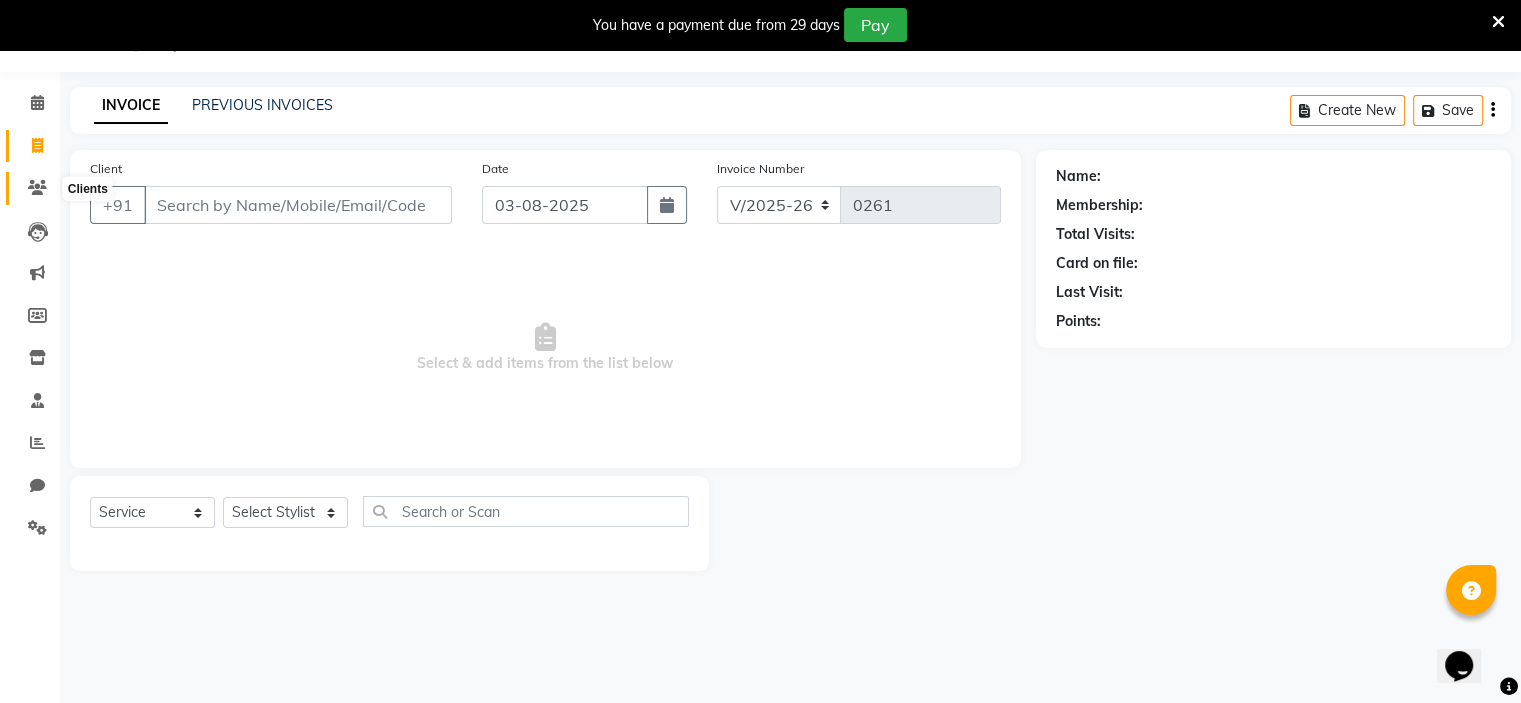 click 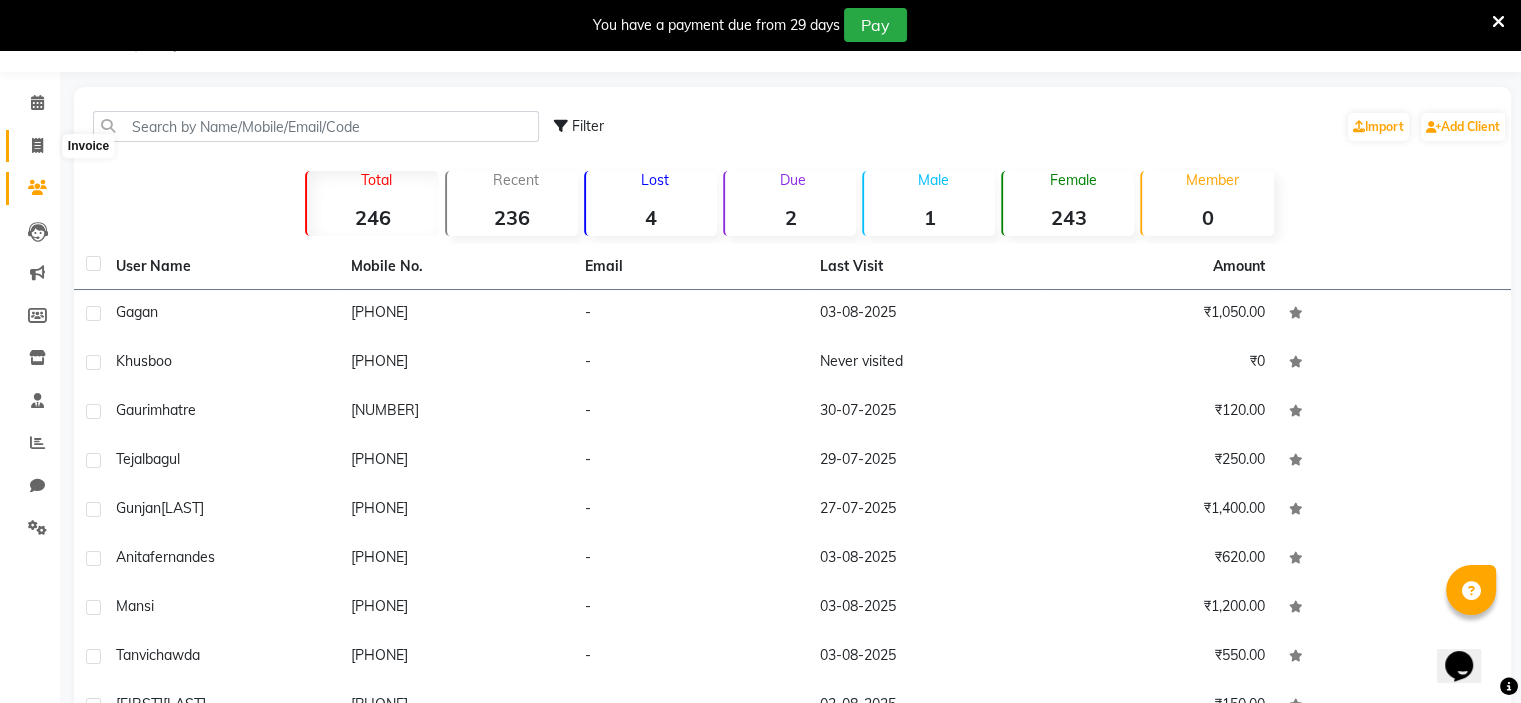 click 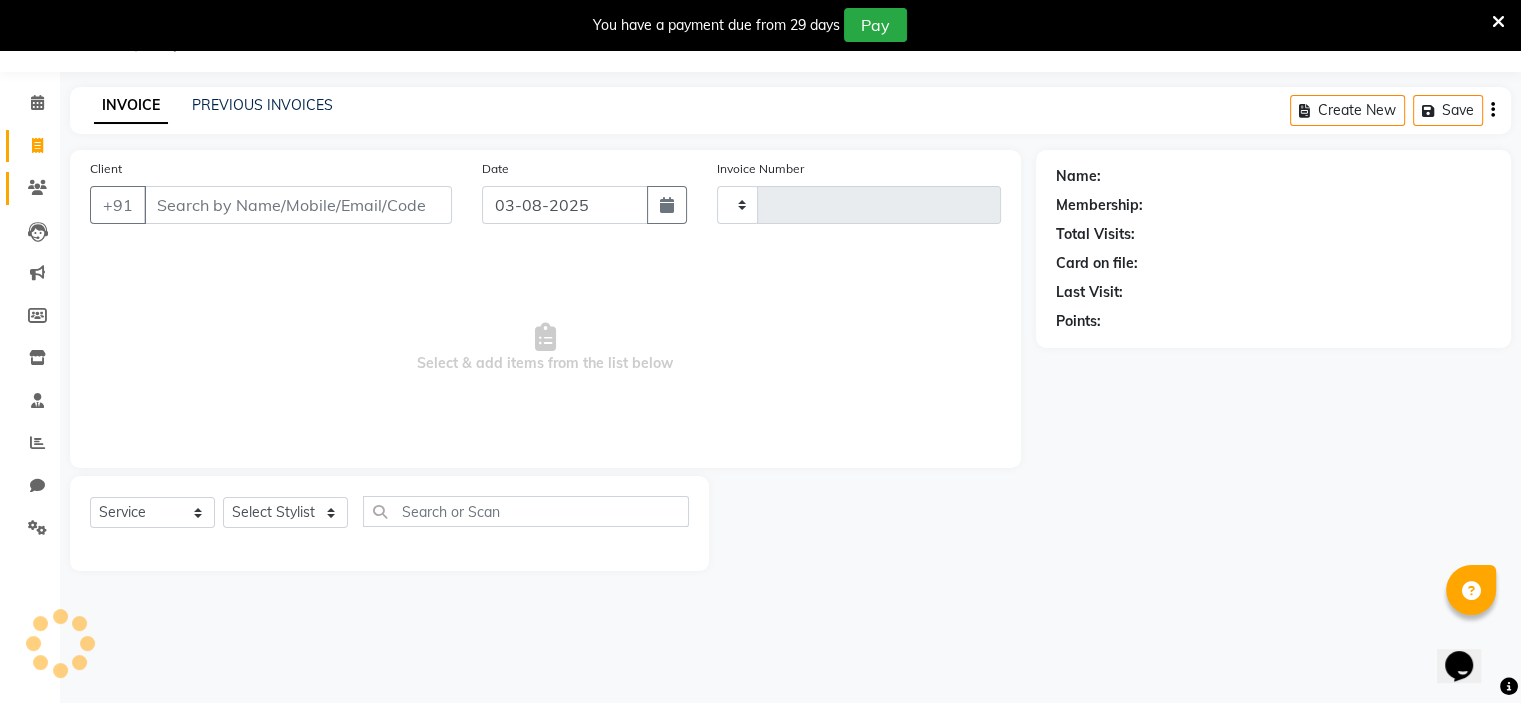 click on "Clients" 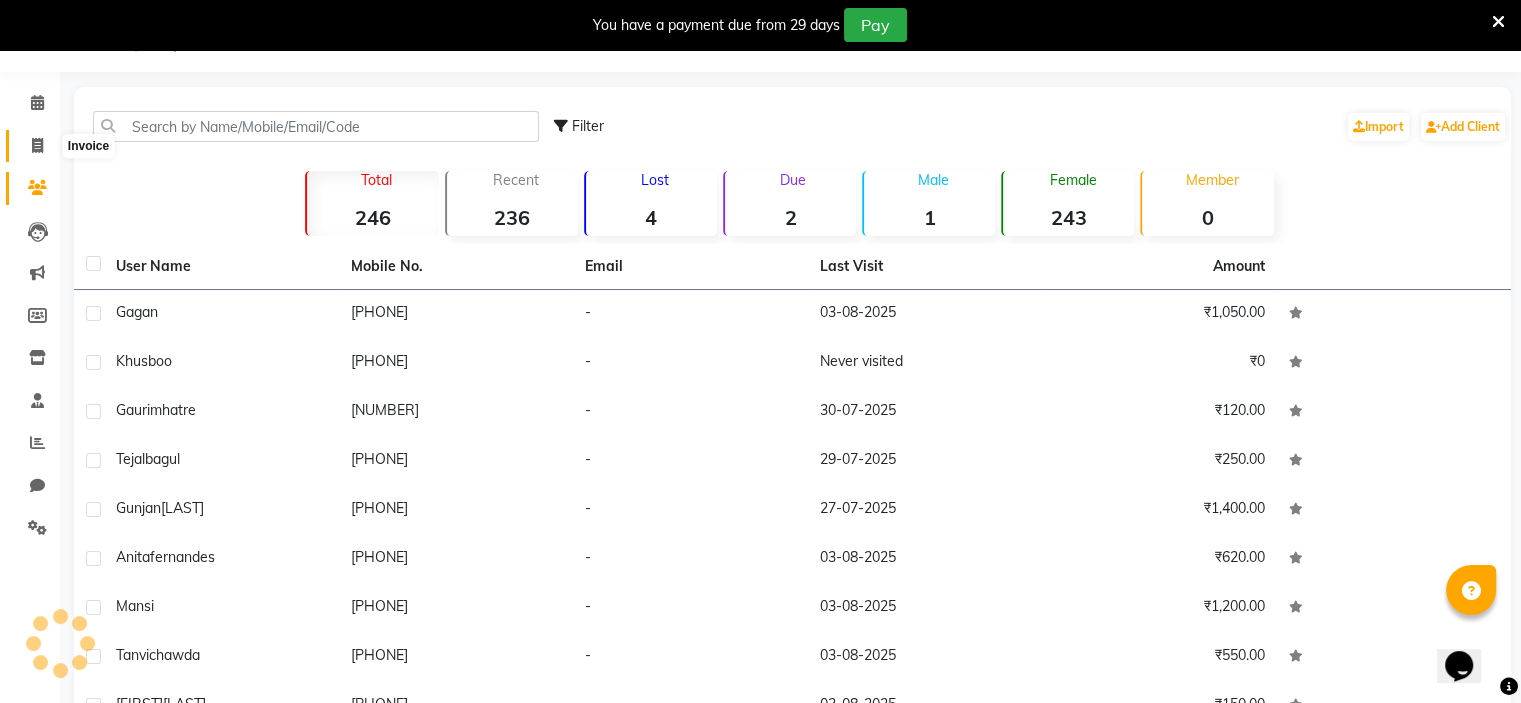click 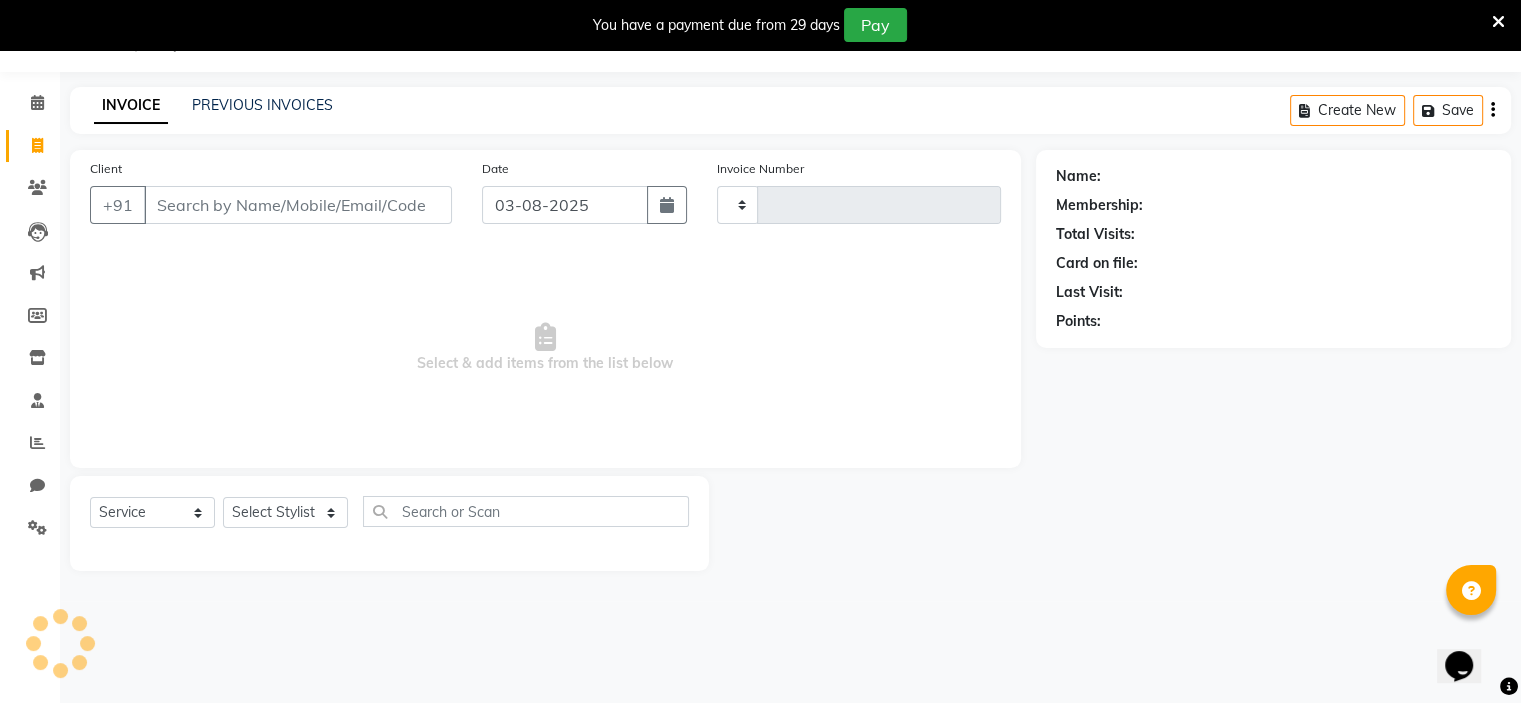 type on "0261" 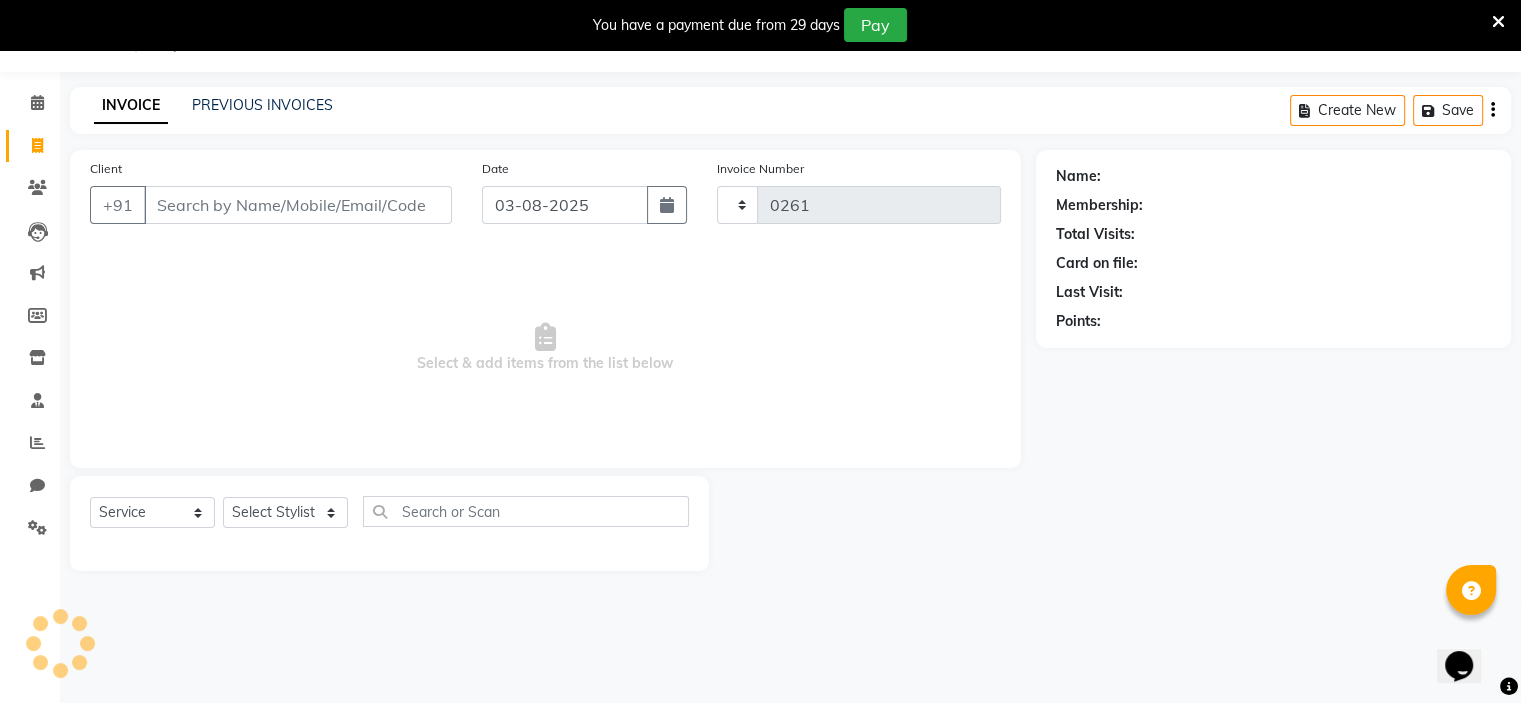 select on "8519" 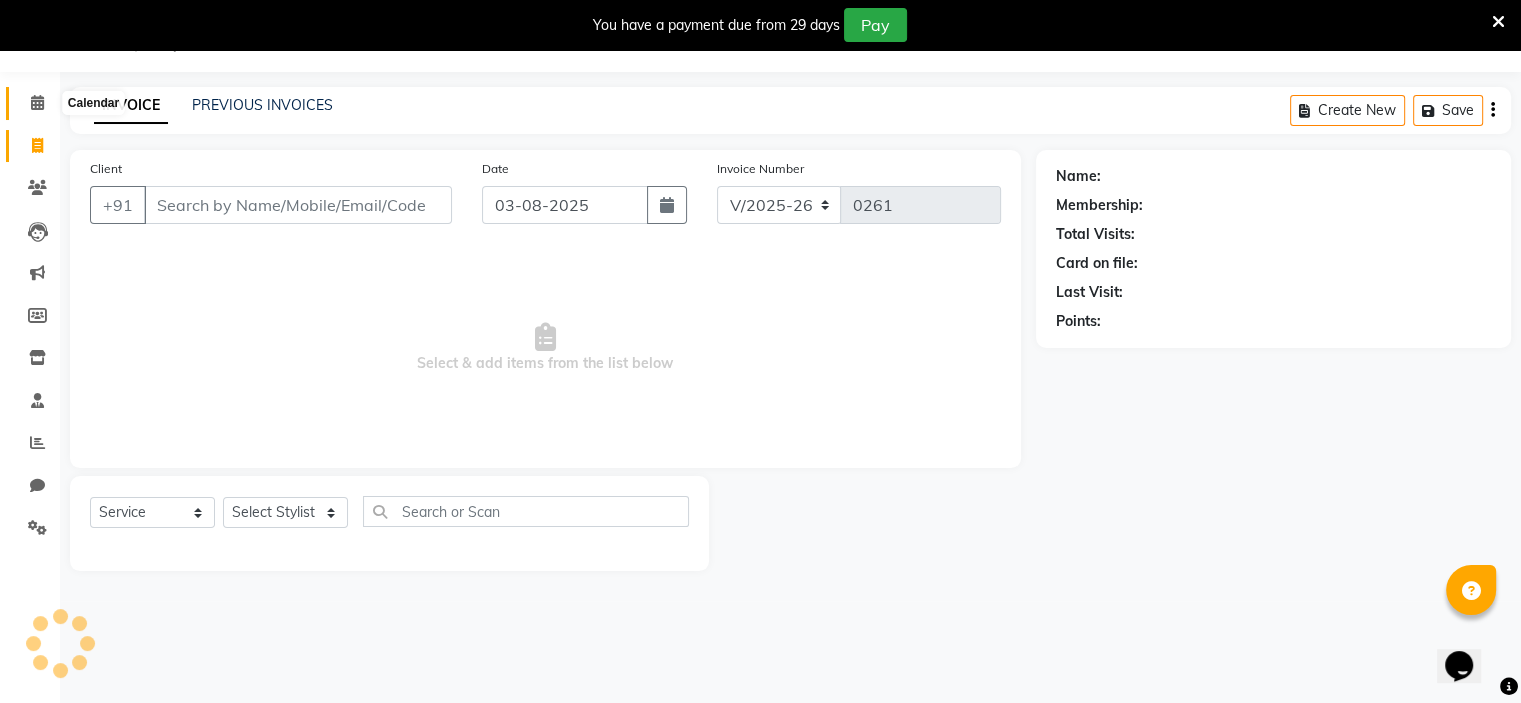 click 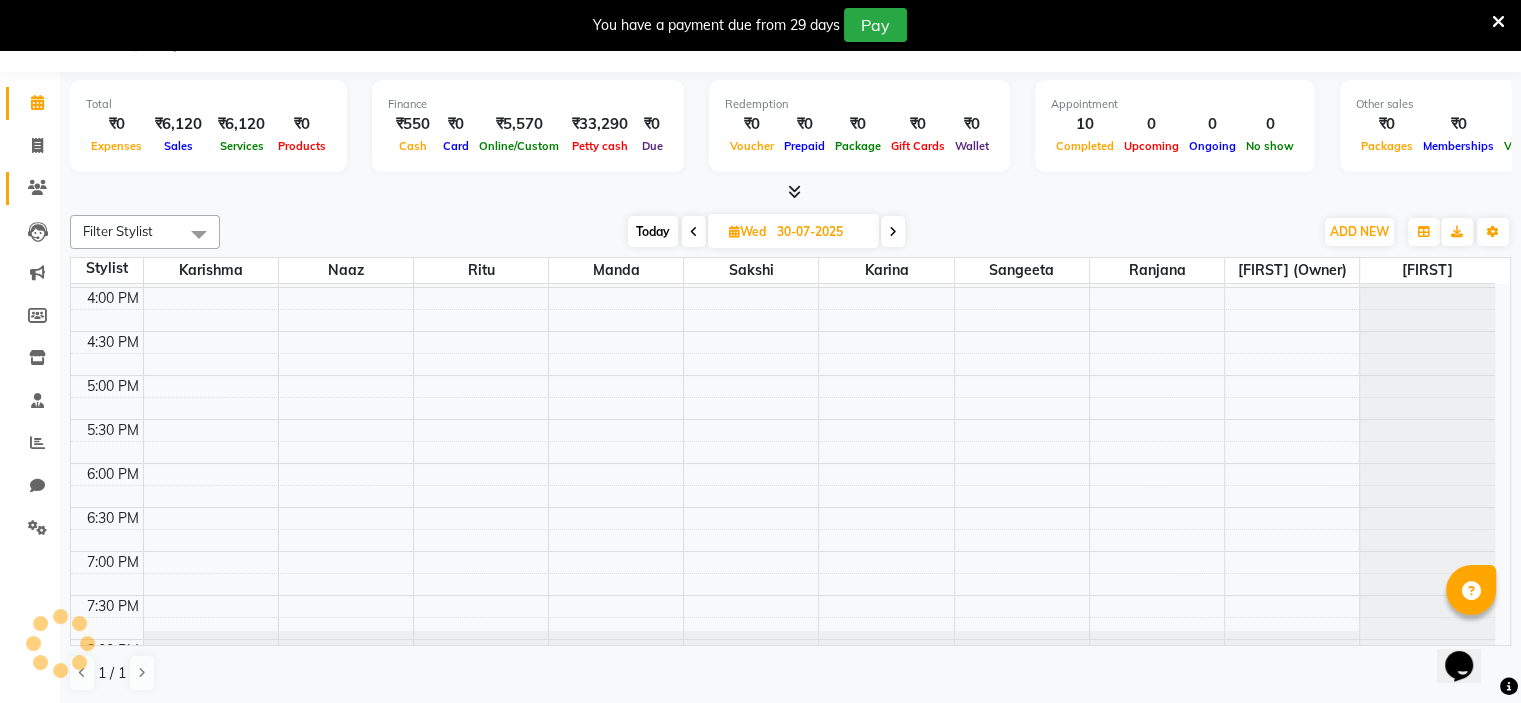 scroll, scrollTop: 0, scrollLeft: 0, axis: both 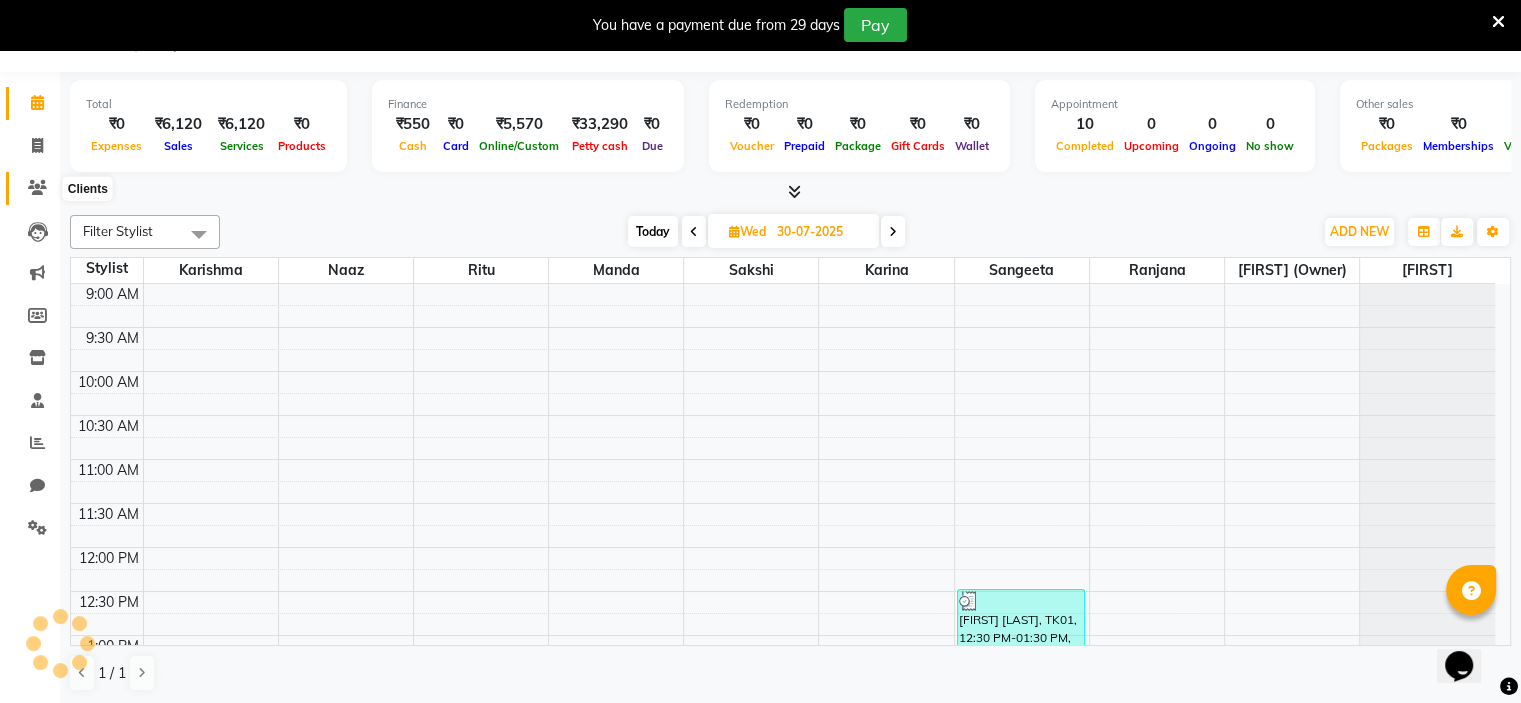 click 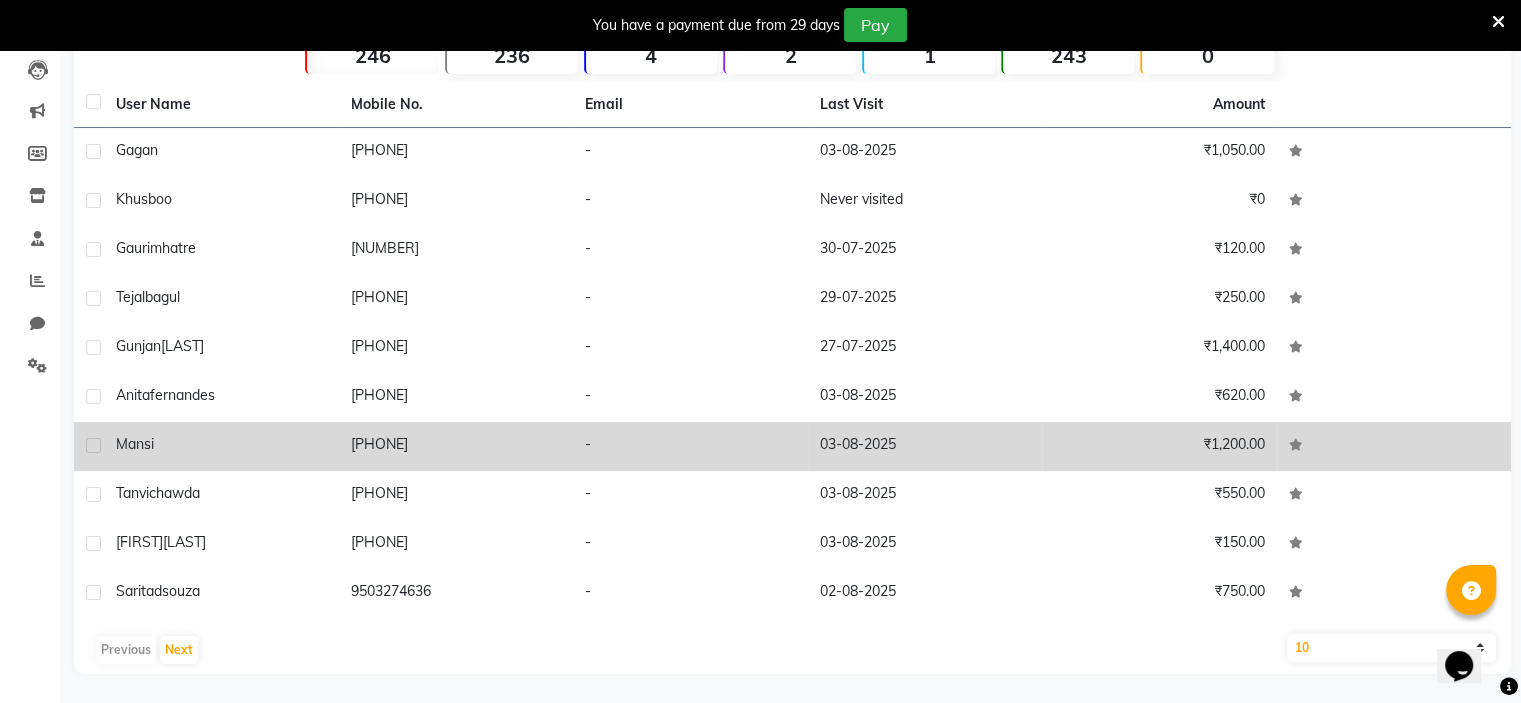 scroll, scrollTop: 0, scrollLeft: 0, axis: both 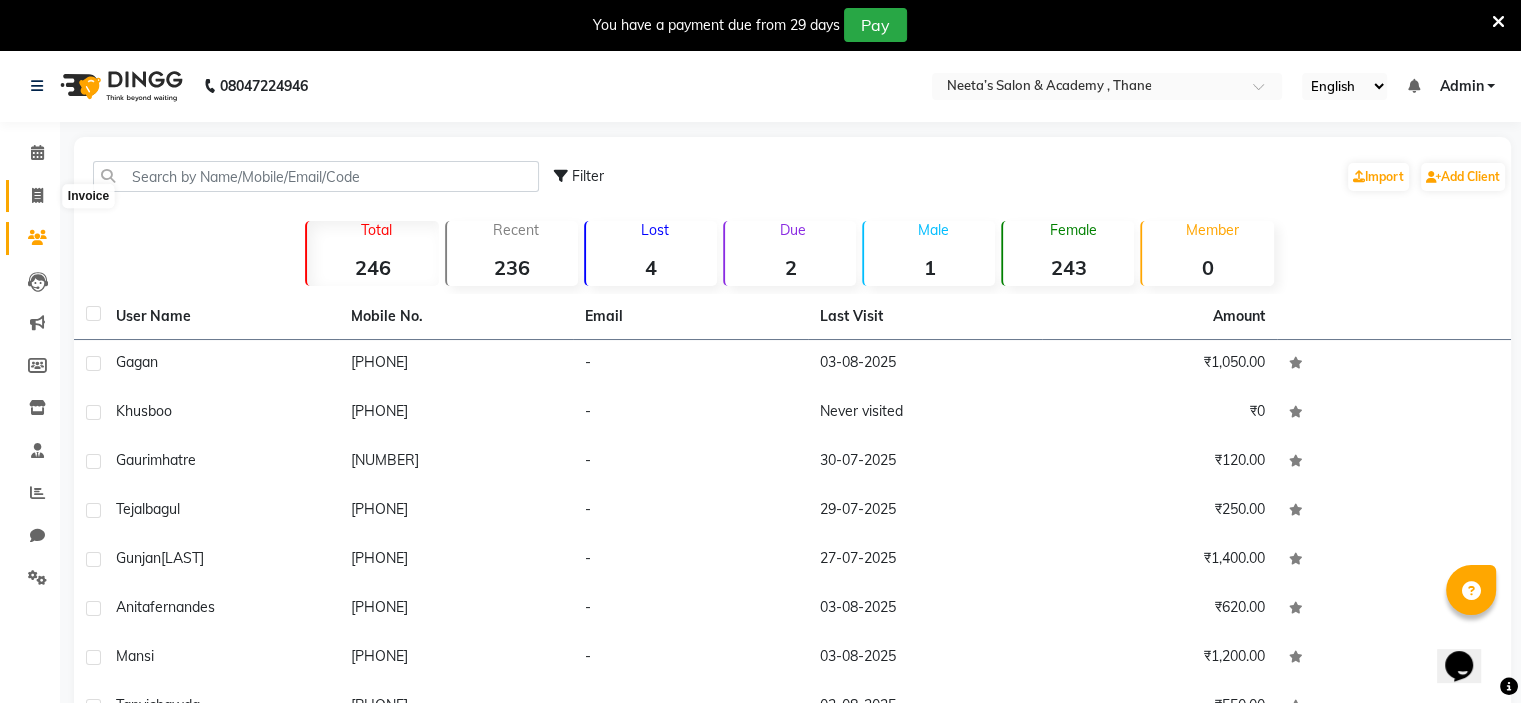 click 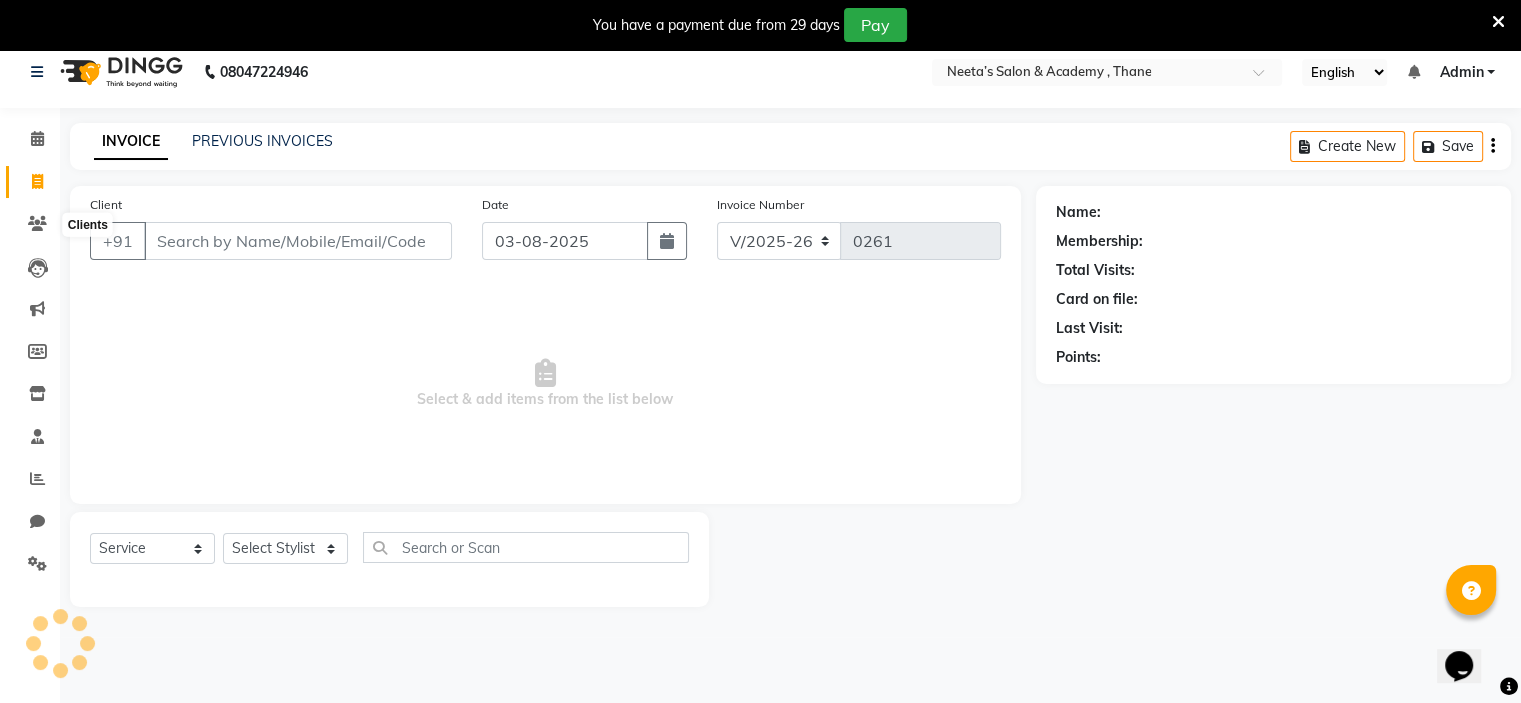 scroll, scrollTop: 50, scrollLeft: 0, axis: vertical 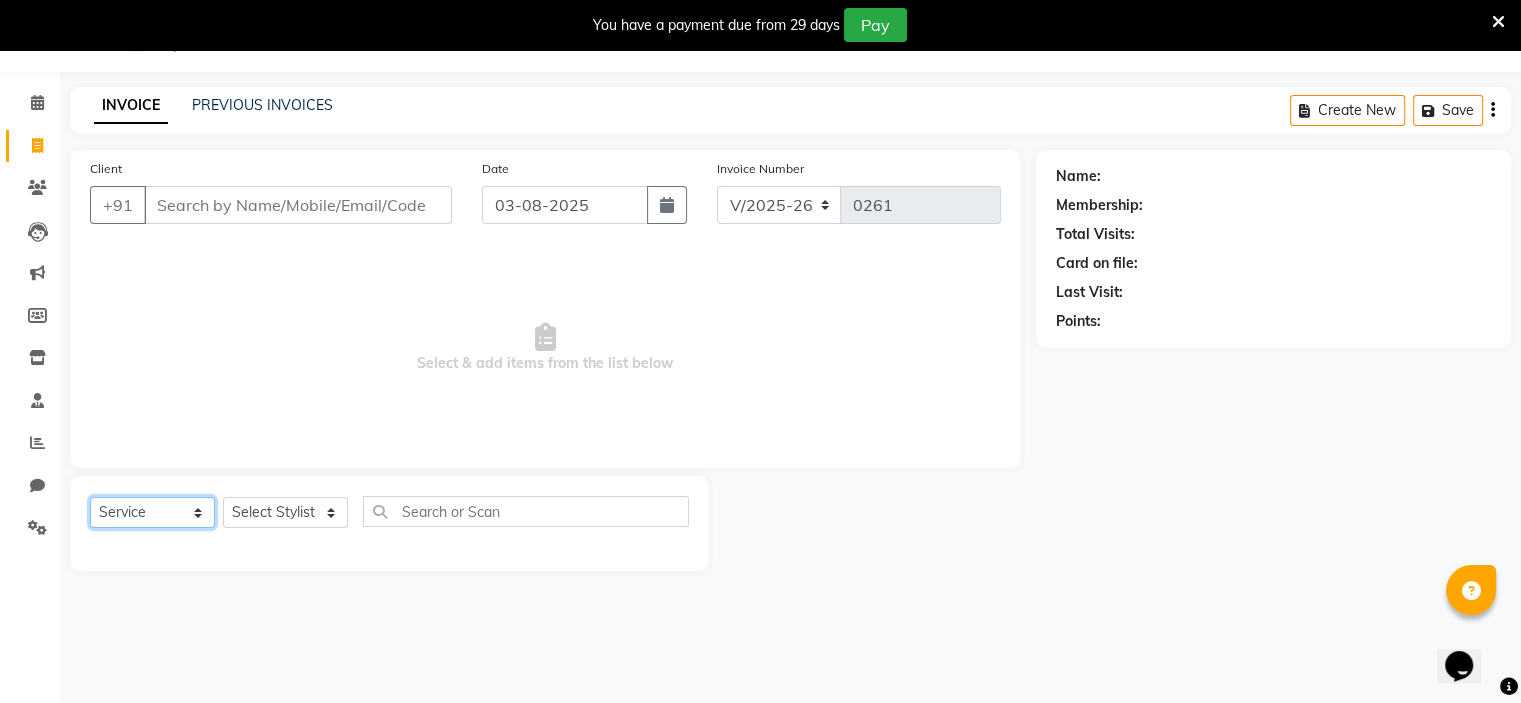 click on "Select  Service  Product  Membership  Package Voucher Prepaid Gift Card" 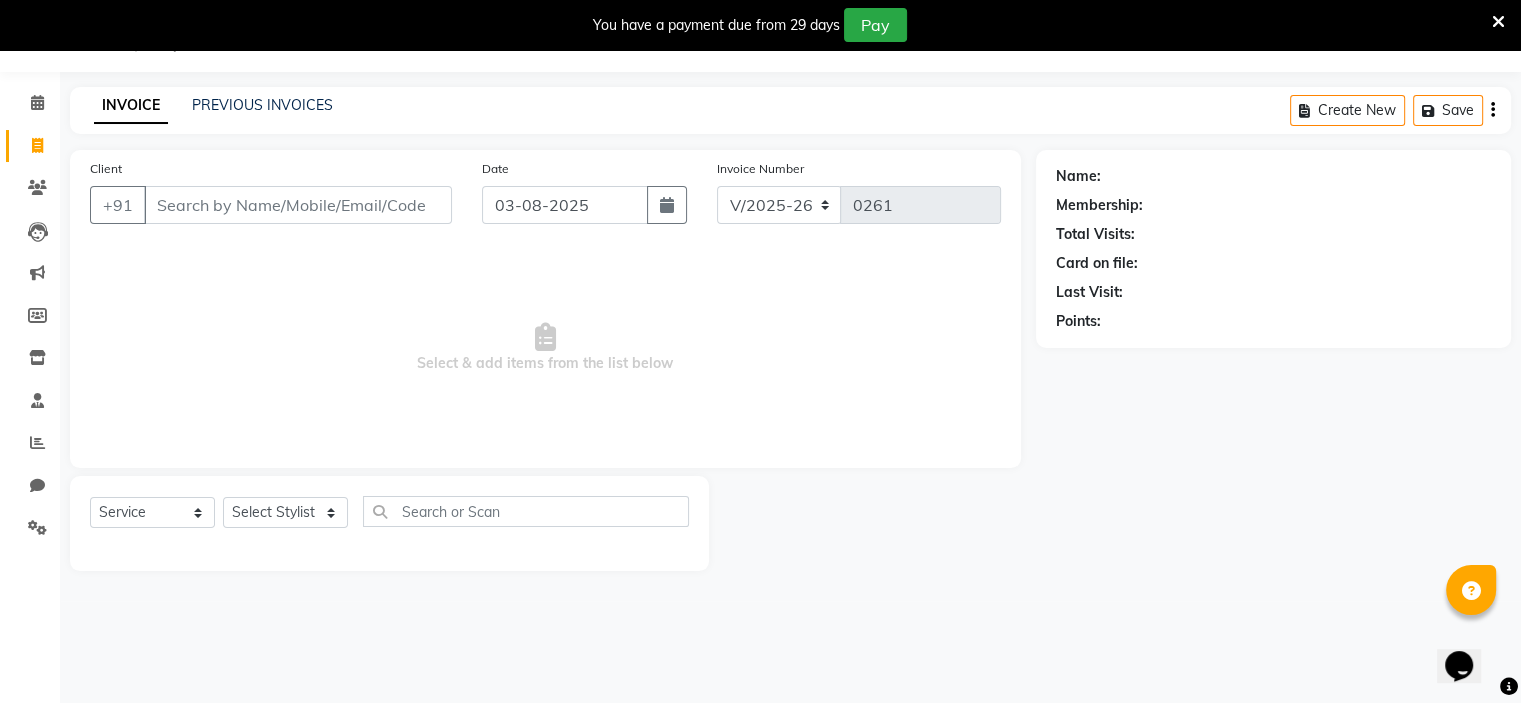 click on "Select & add items from the list below" at bounding box center (545, 348) 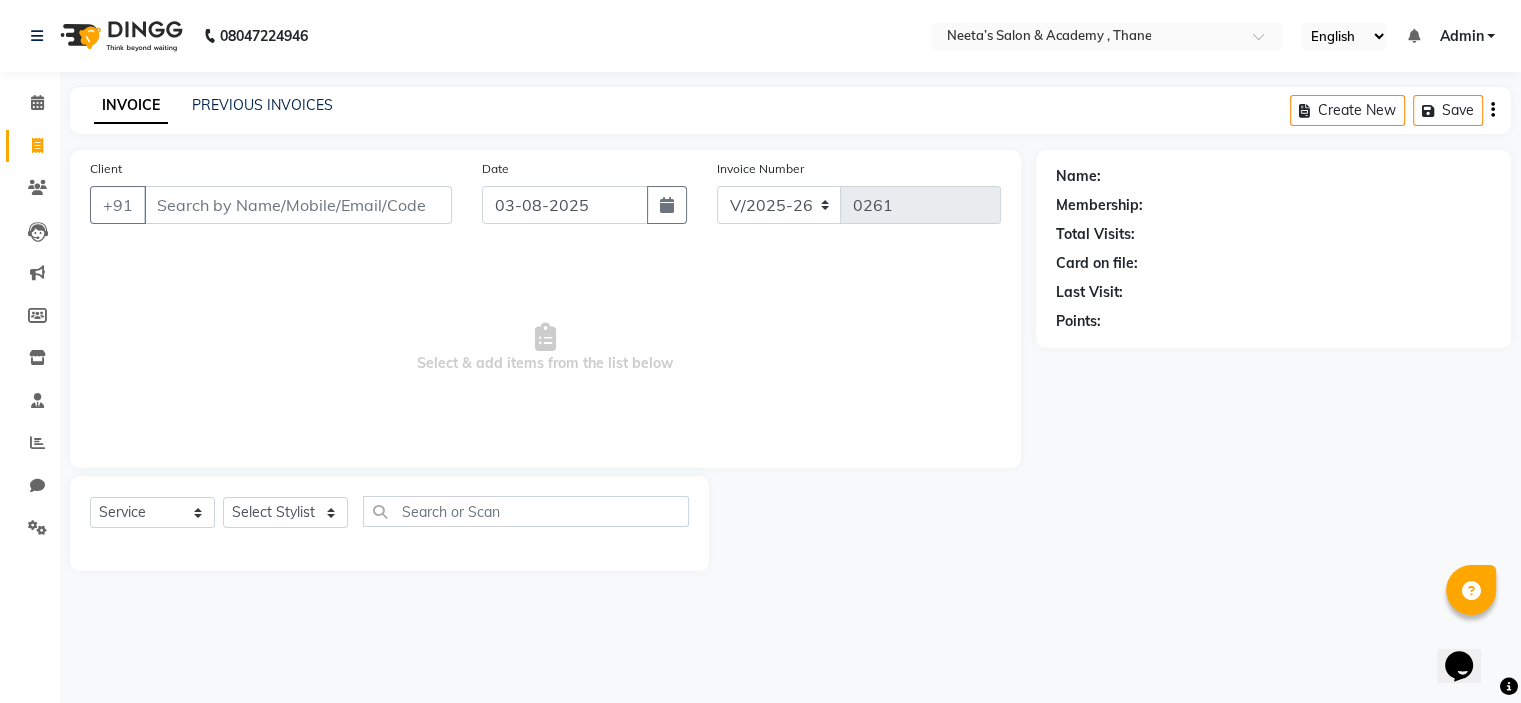 scroll, scrollTop: 0, scrollLeft: 0, axis: both 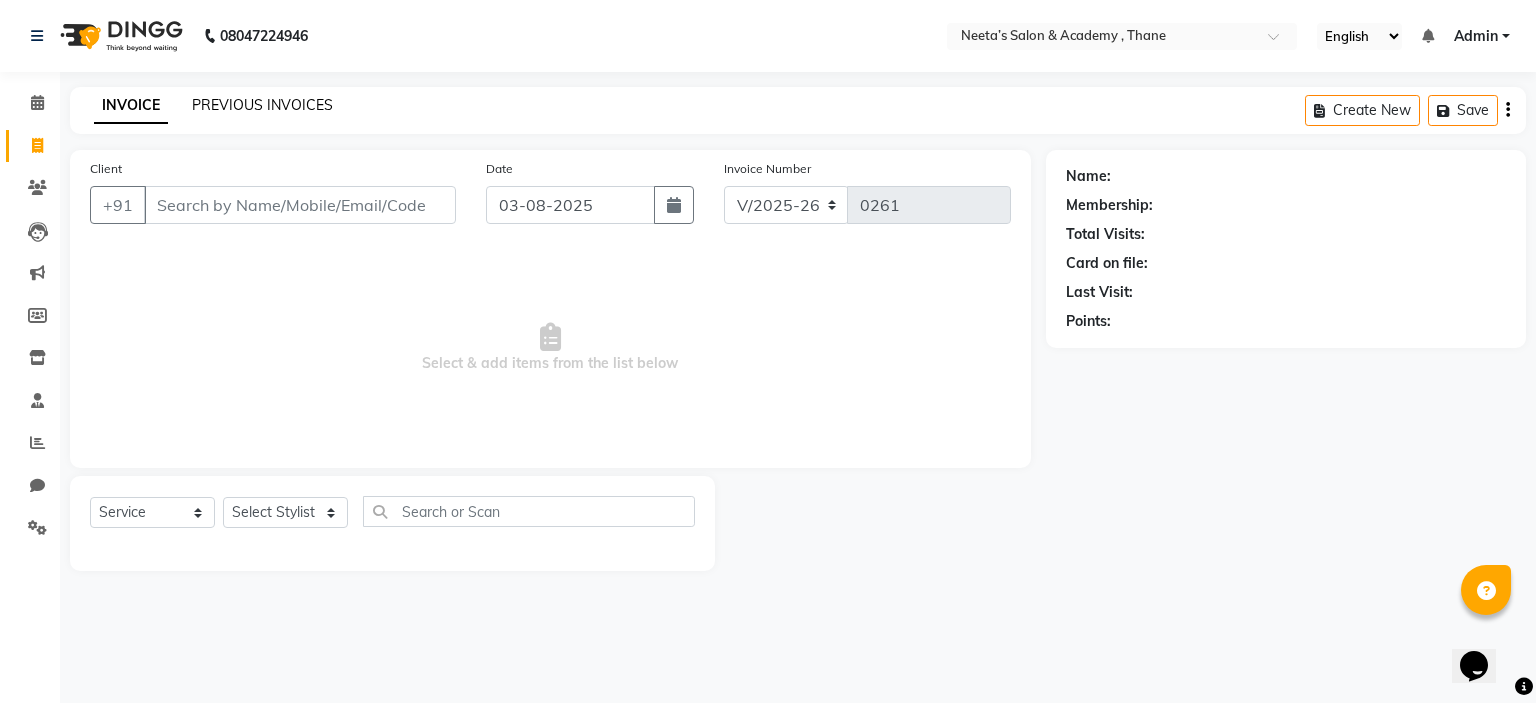 click on "PREVIOUS INVOICES" 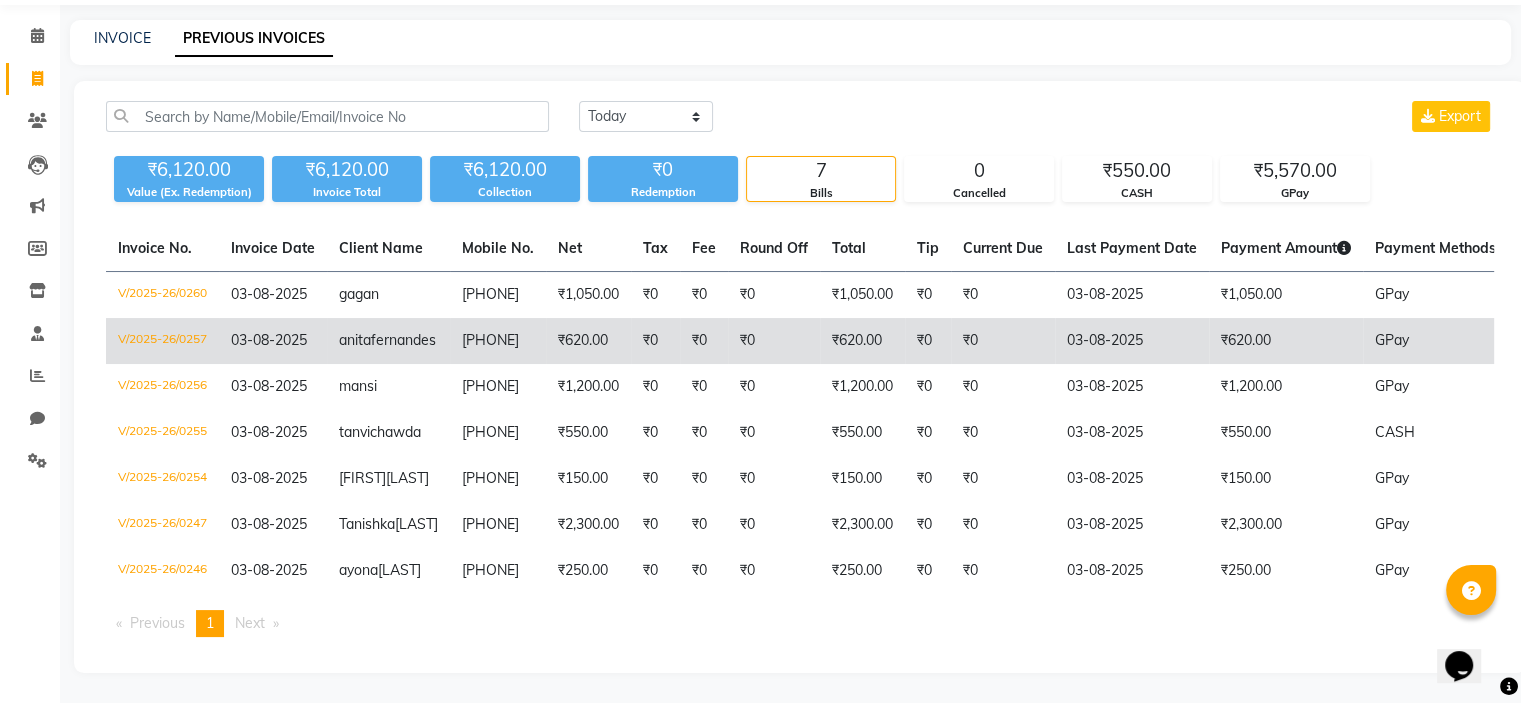 scroll, scrollTop: 0, scrollLeft: 0, axis: both 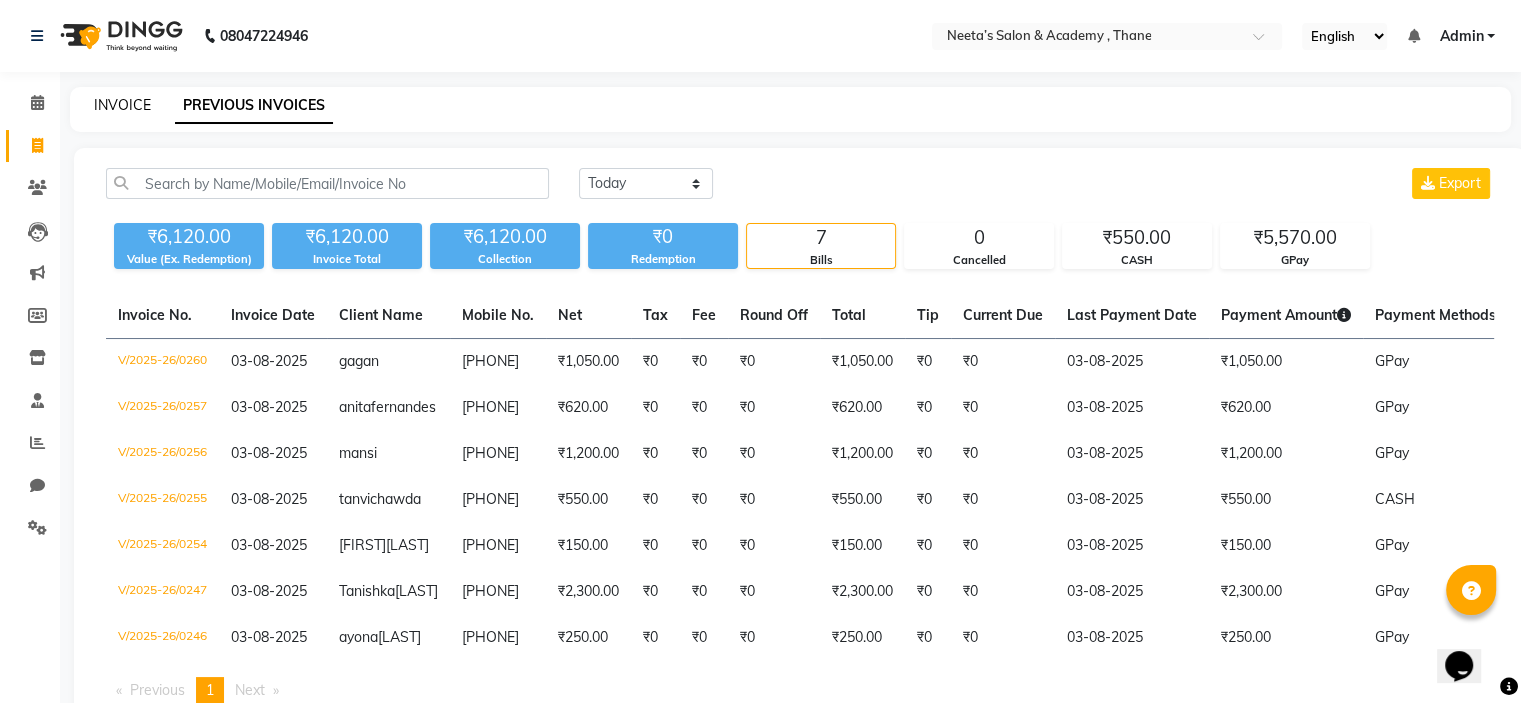 click on "INVOICE" 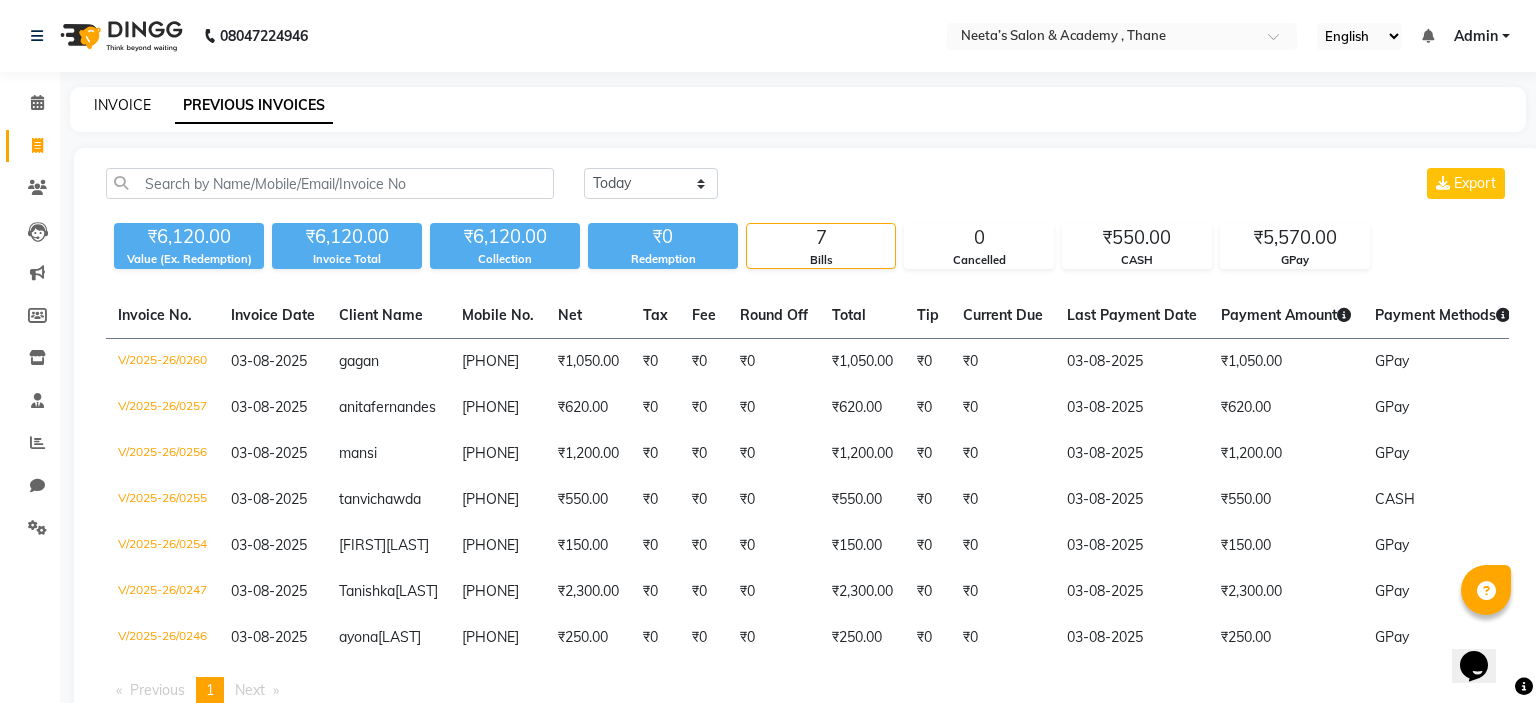 select on "service" 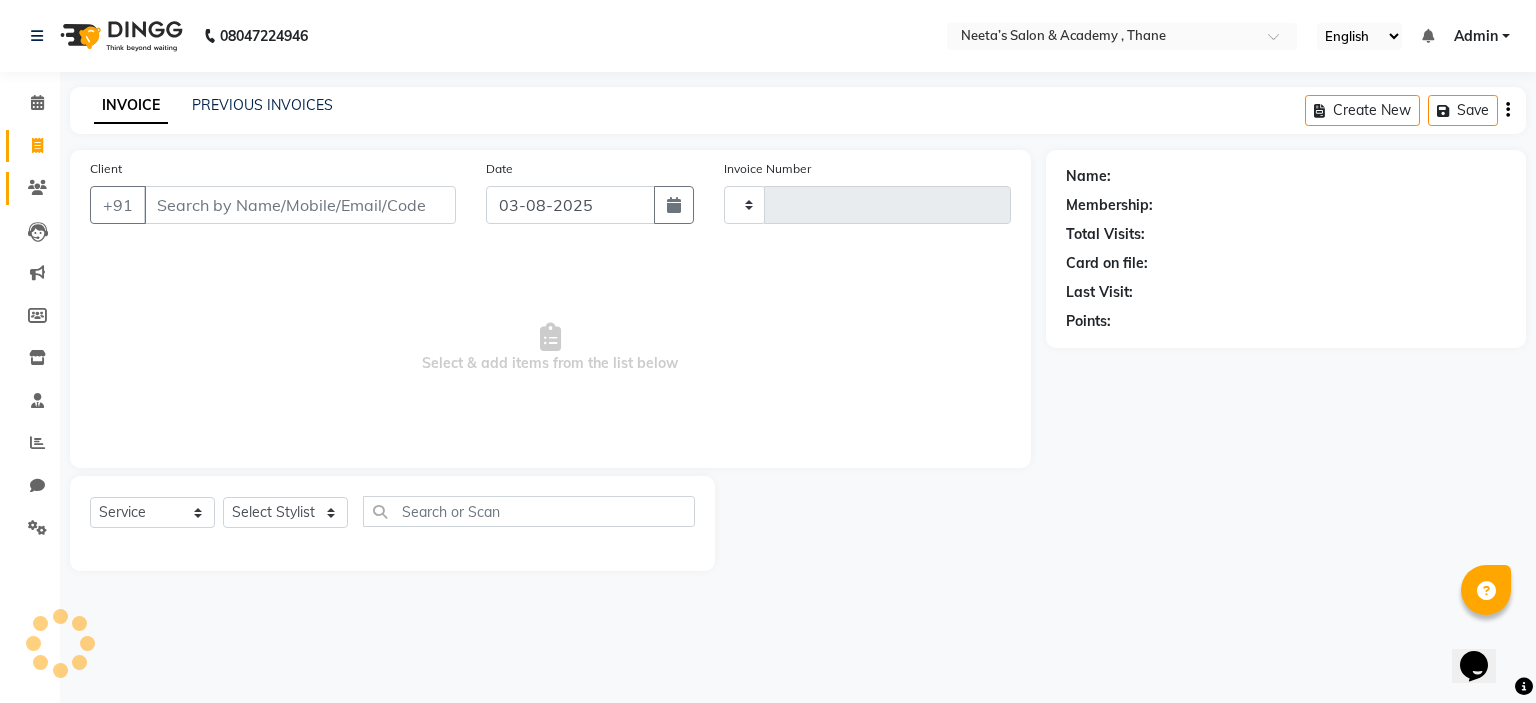 click on "Clients" 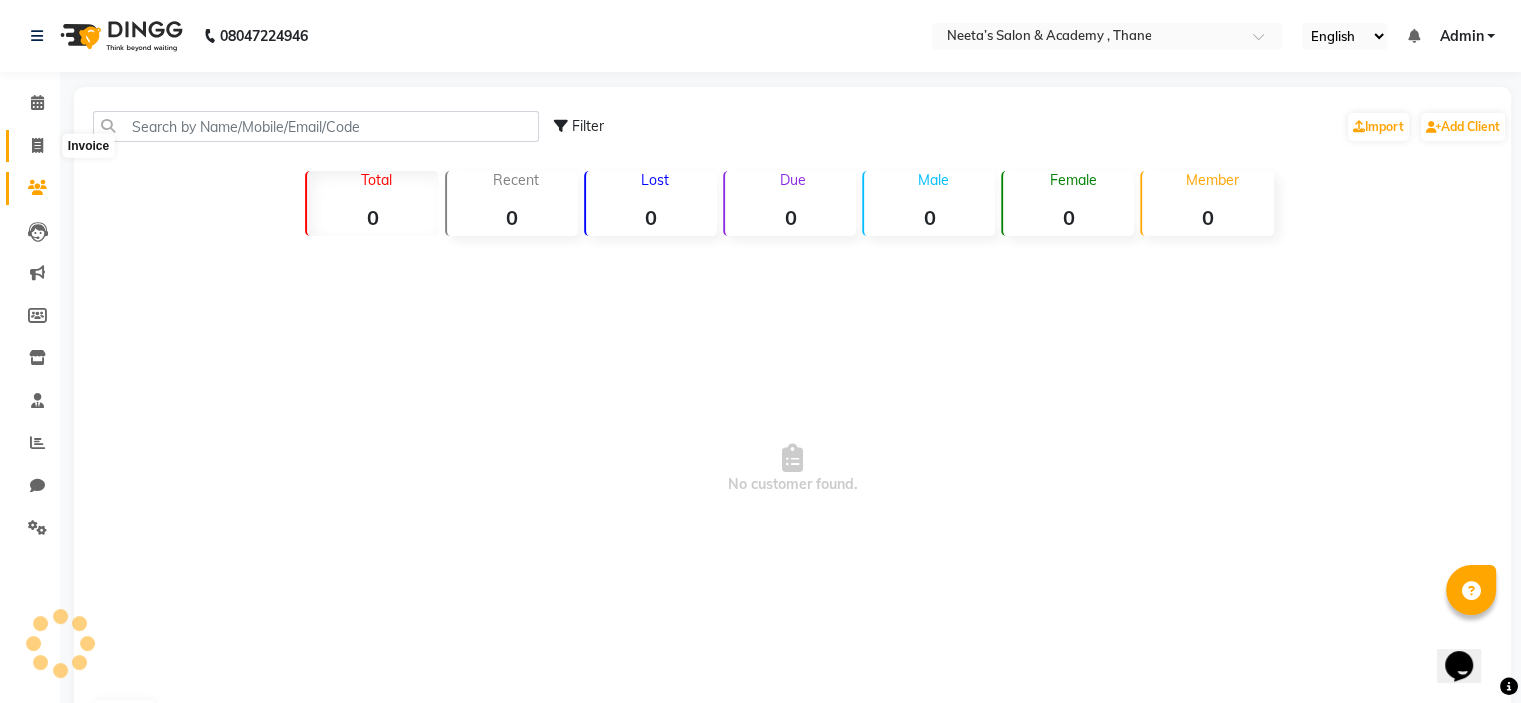 click 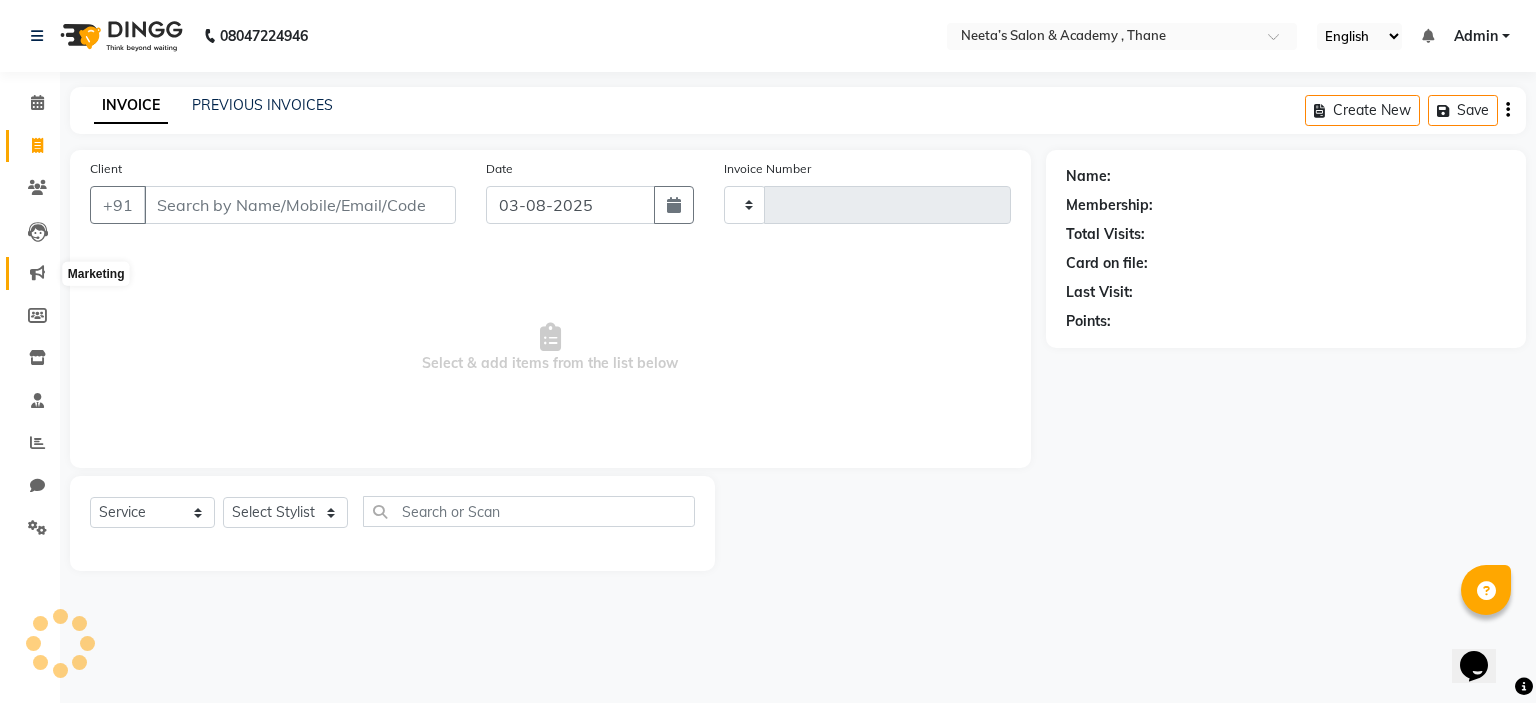 click 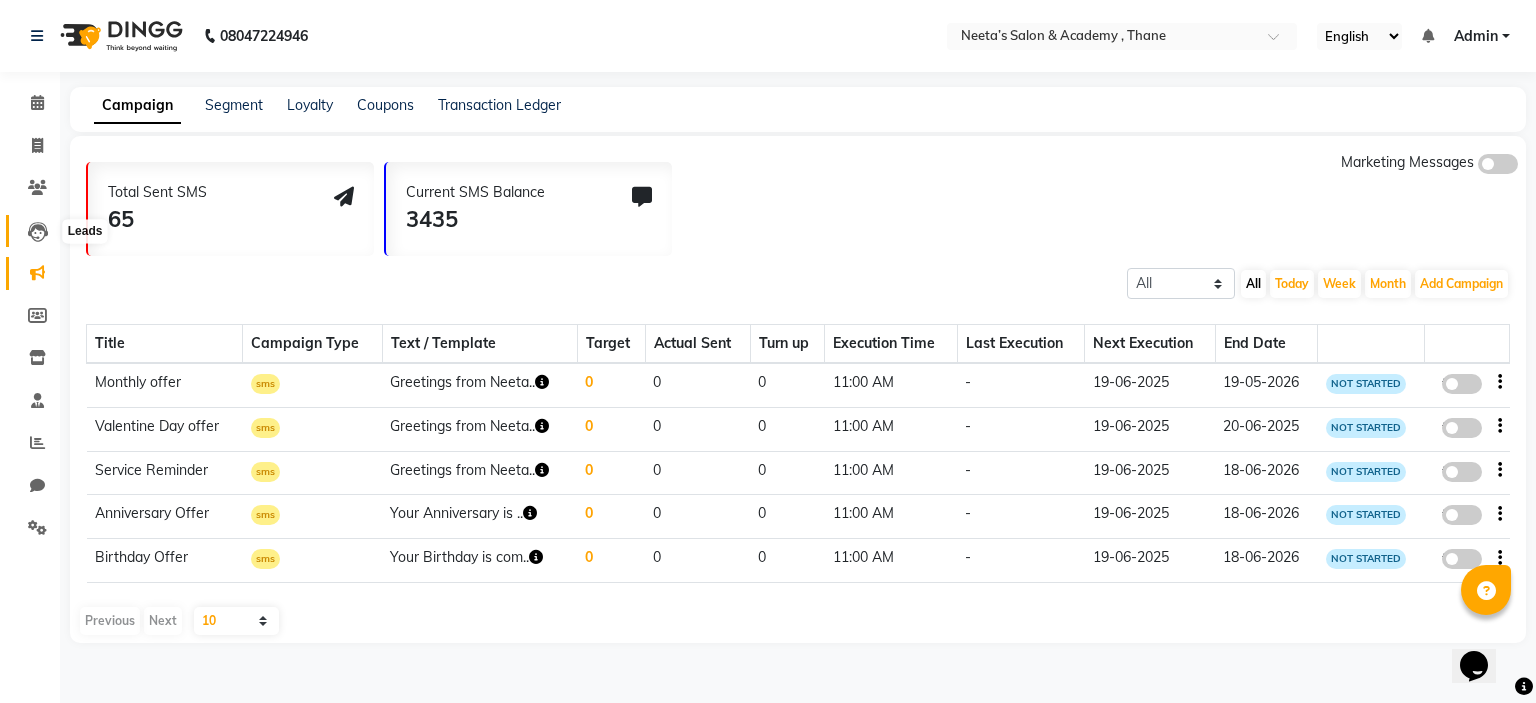 click 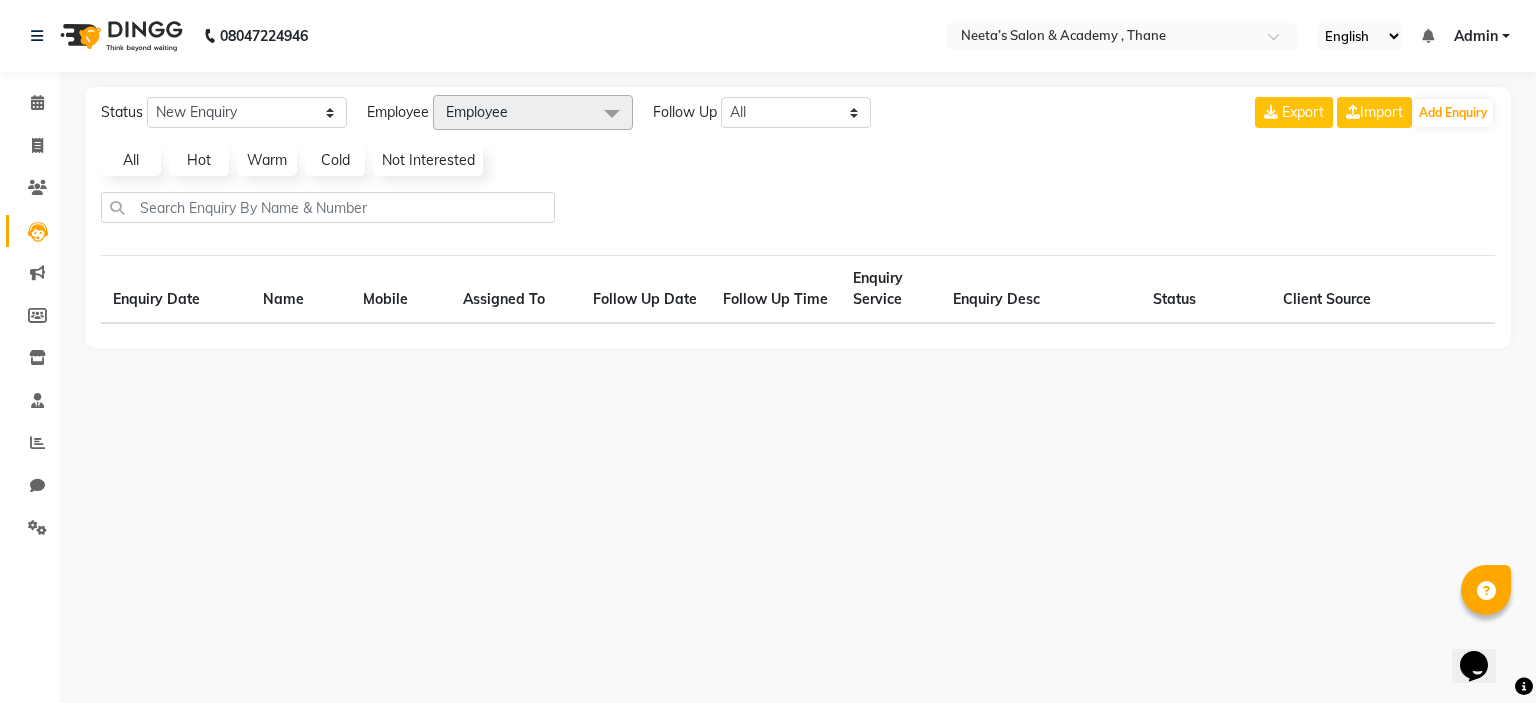 select on "10" 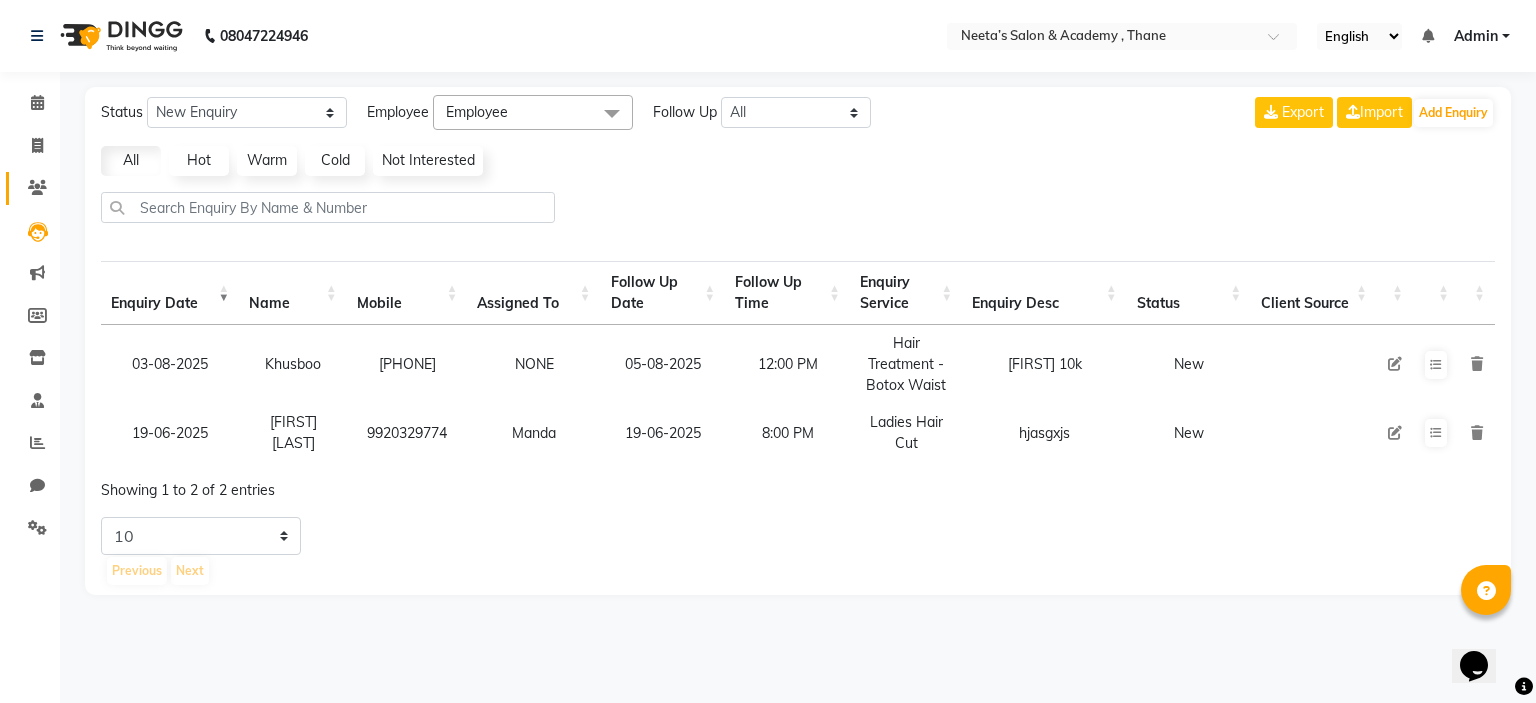 click on "Clients" 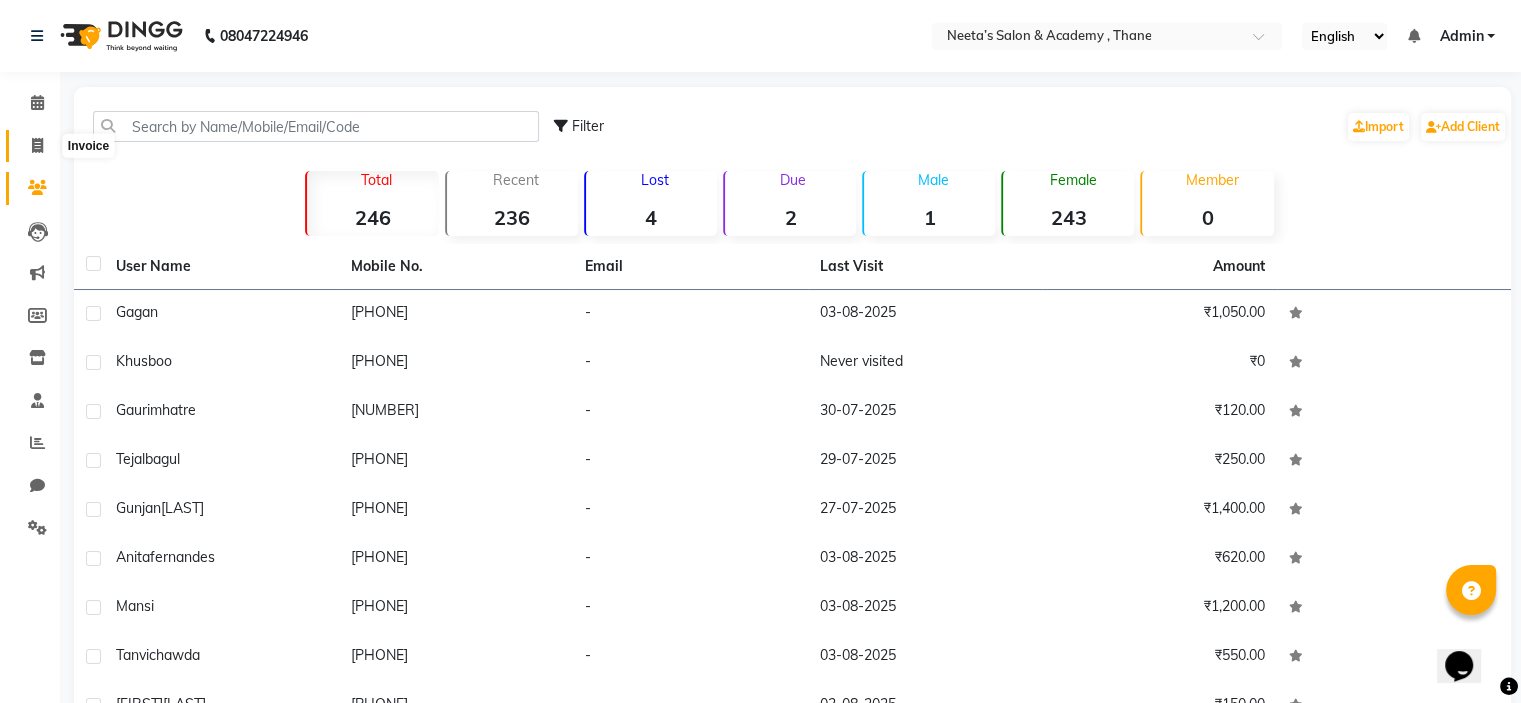 click 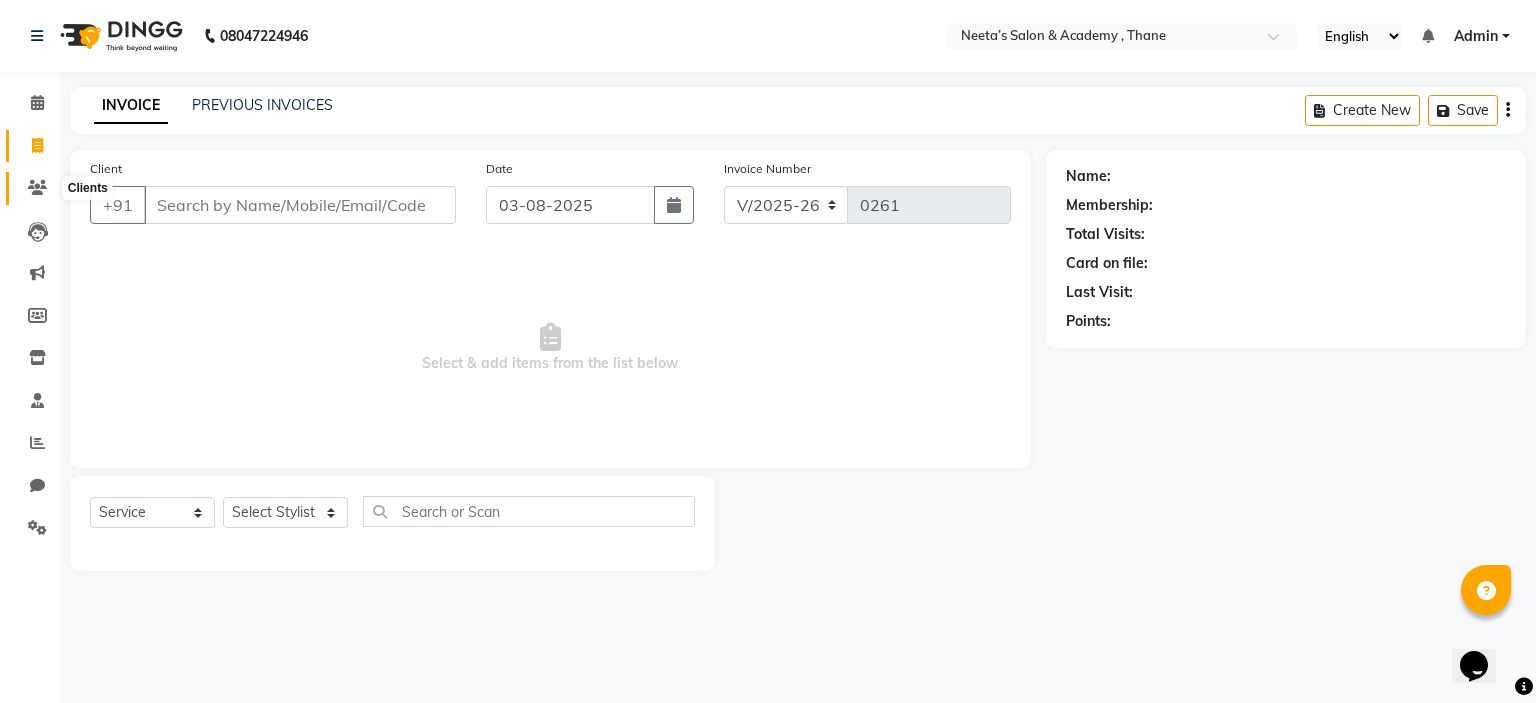 click 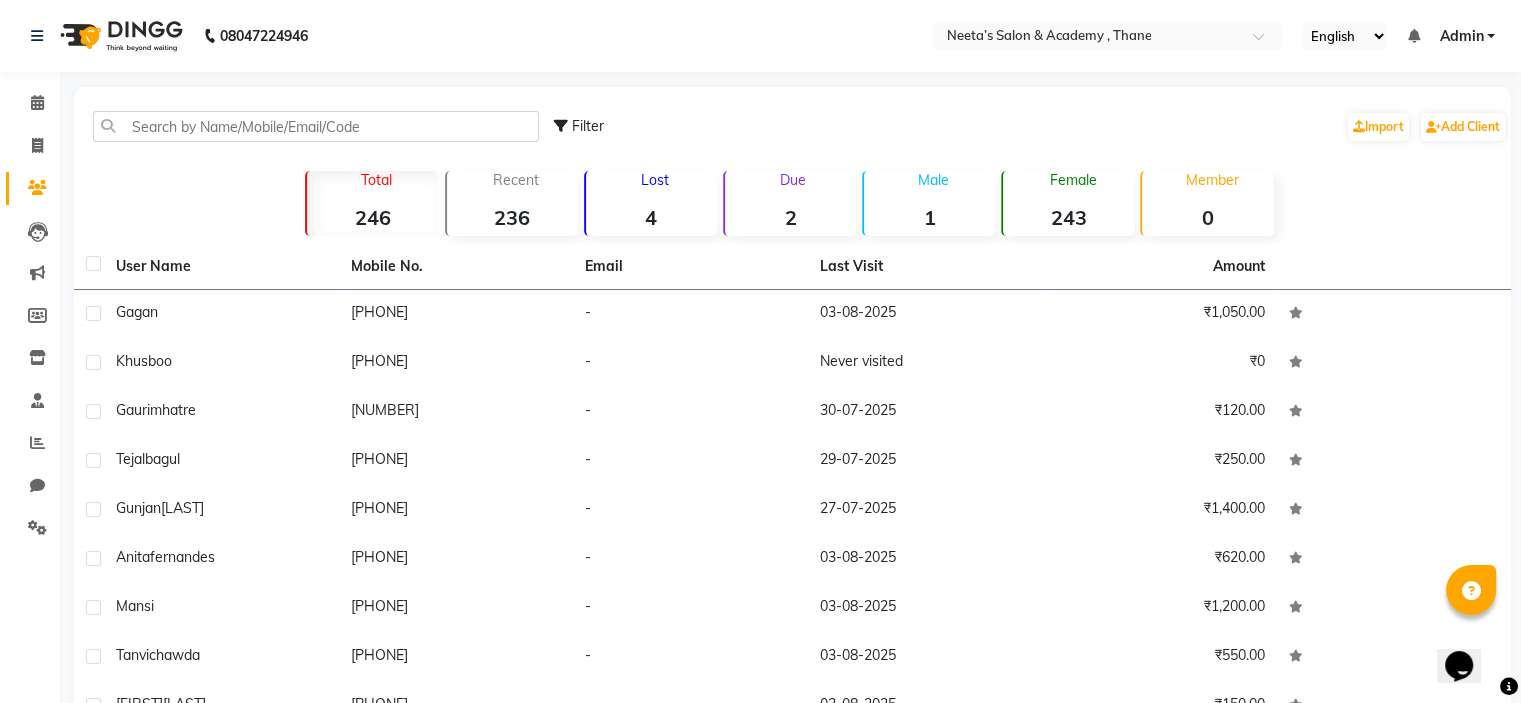 click on "2" 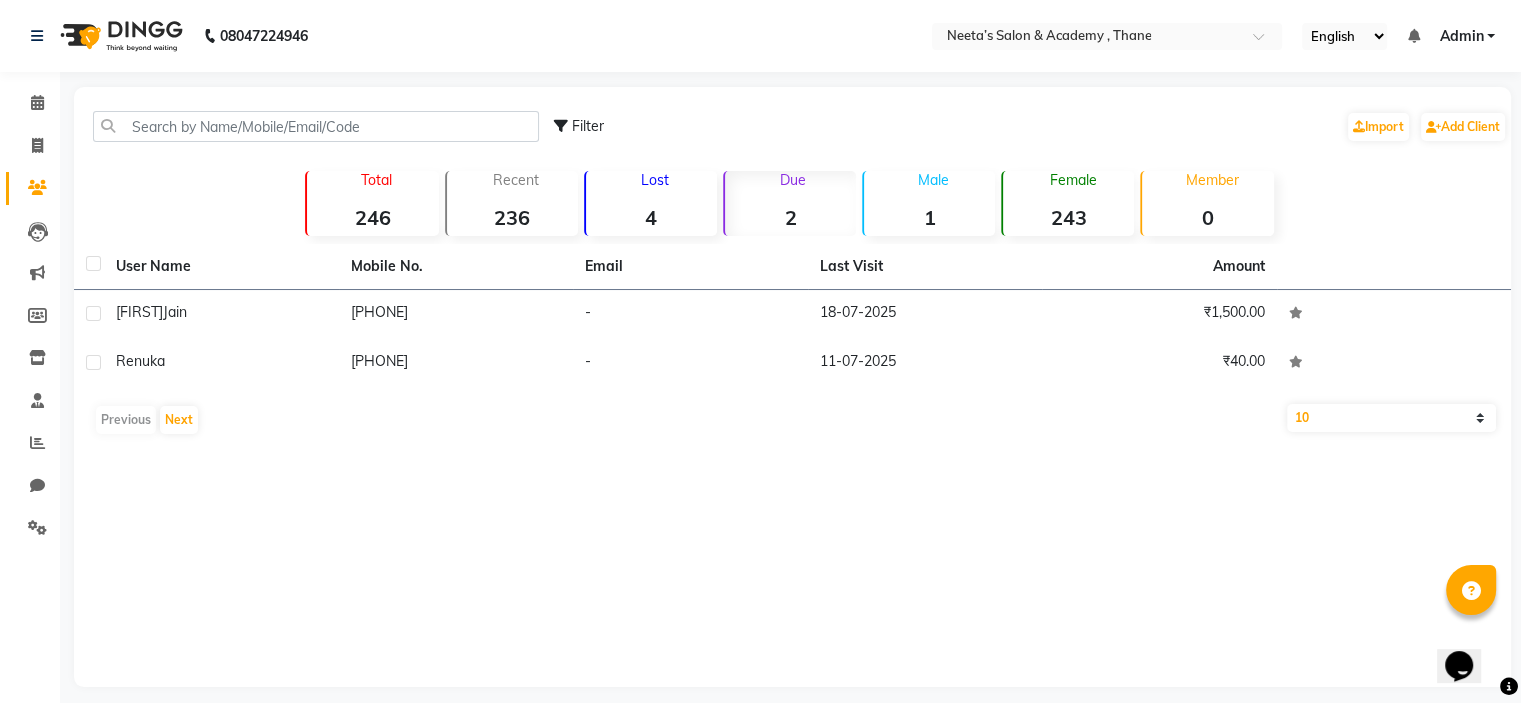 click on "Filter  Import   Add Client" 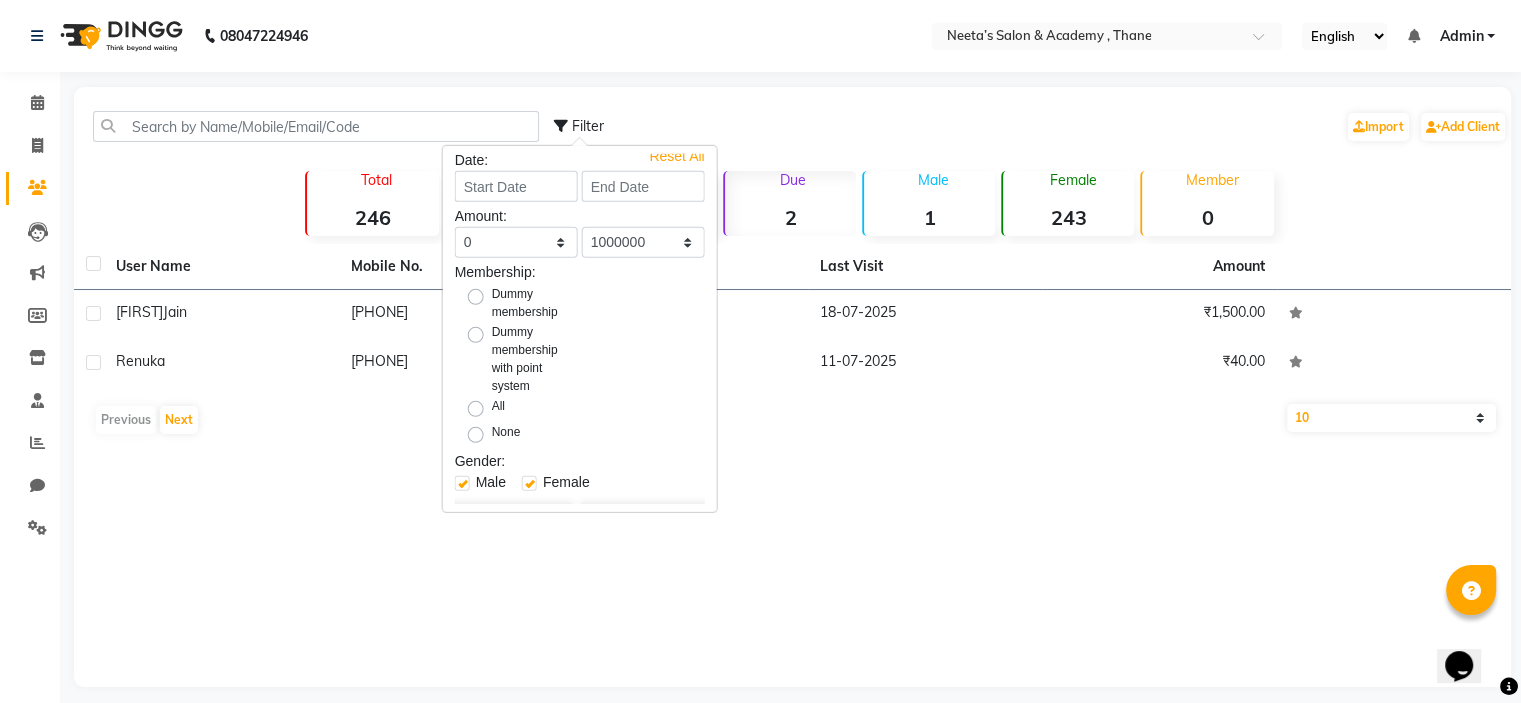 scroll, scrollTop: 0, scrollLeft: 0, axis: both 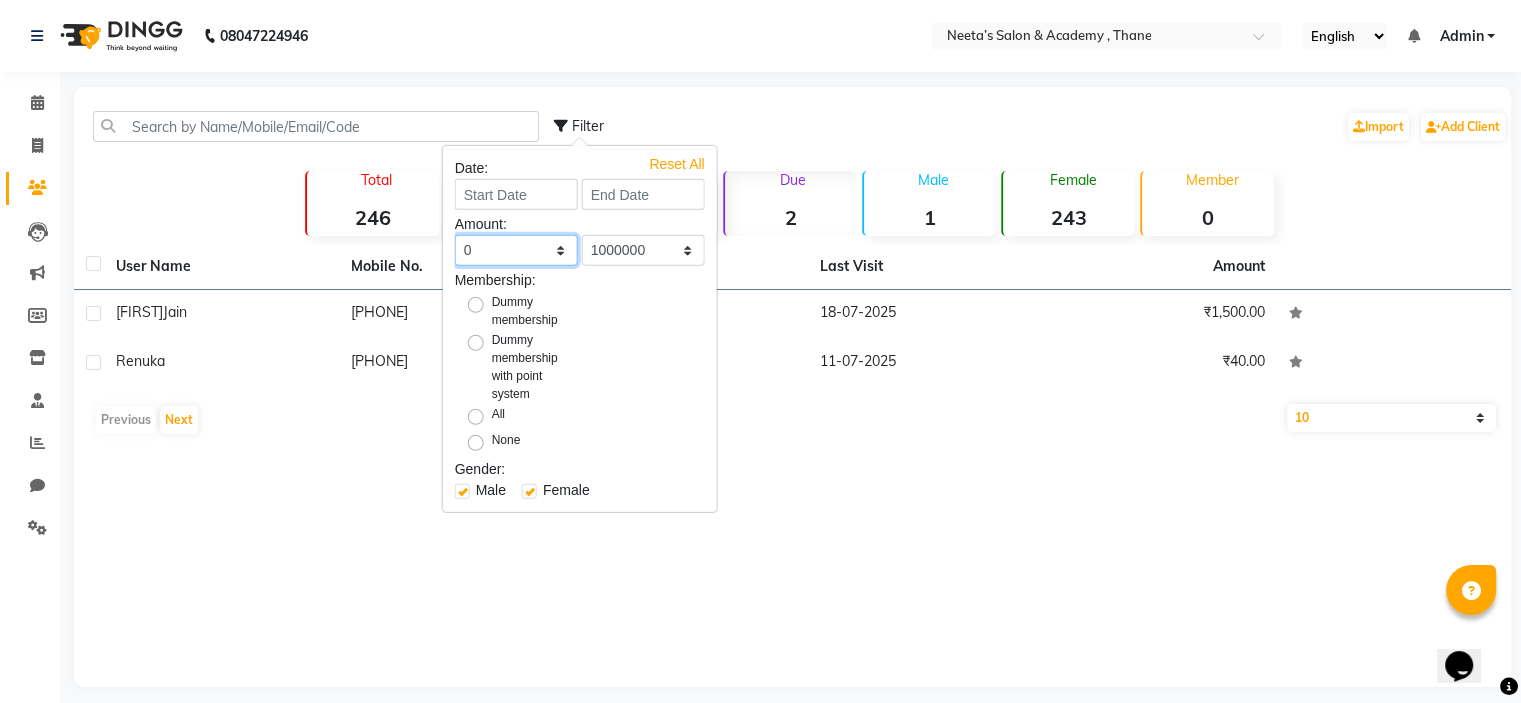 click on "0   500   1000   1500   2000   3000   4000   5000   10000   100000   1000000" at bounding box center [516, 250] 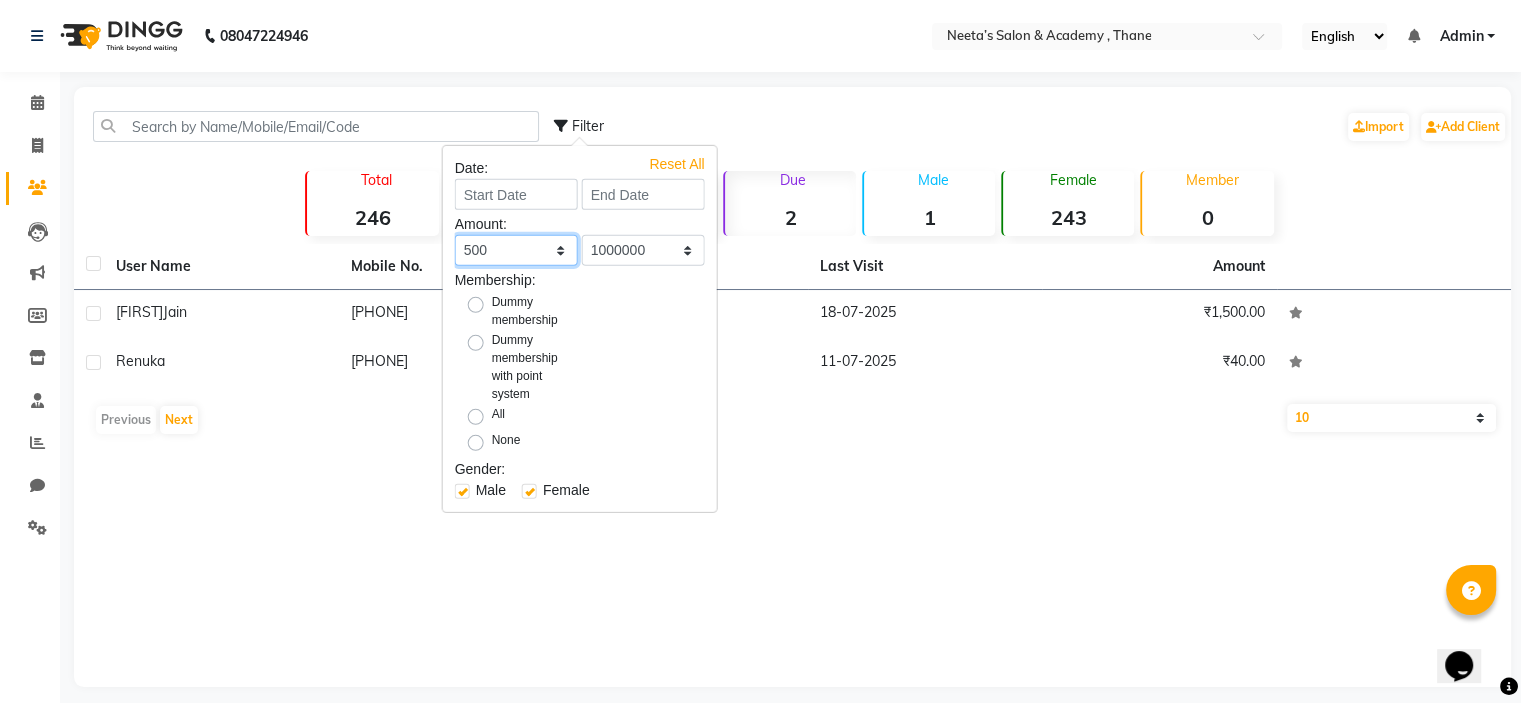 click on "0   500   1000   1500   2000   3000   4000   5000   10000   100000   1000000" at bounding box center (516, 250) 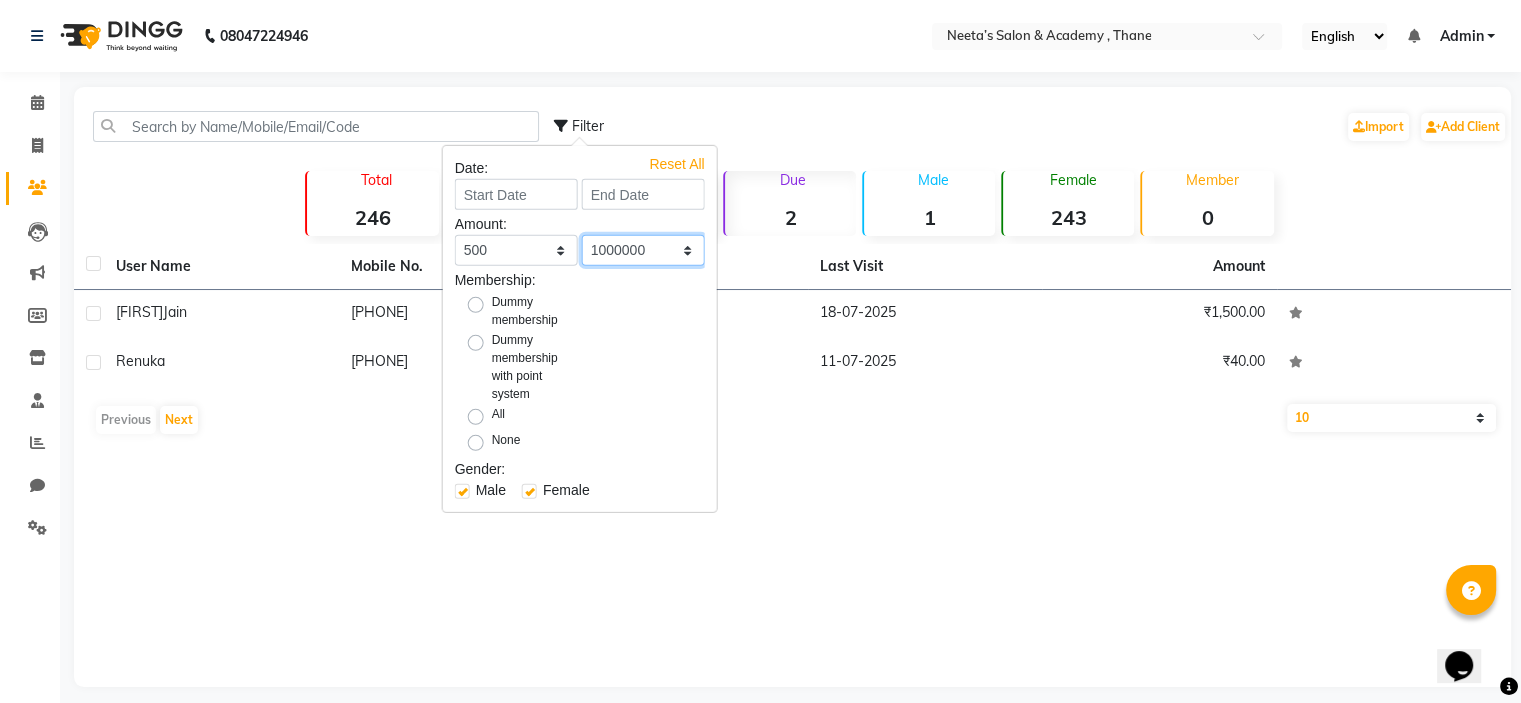 click on "0   500   1000   1500   2000   3000   4000   5000   10000   100000   1000000" at bounding box center (643, 250) 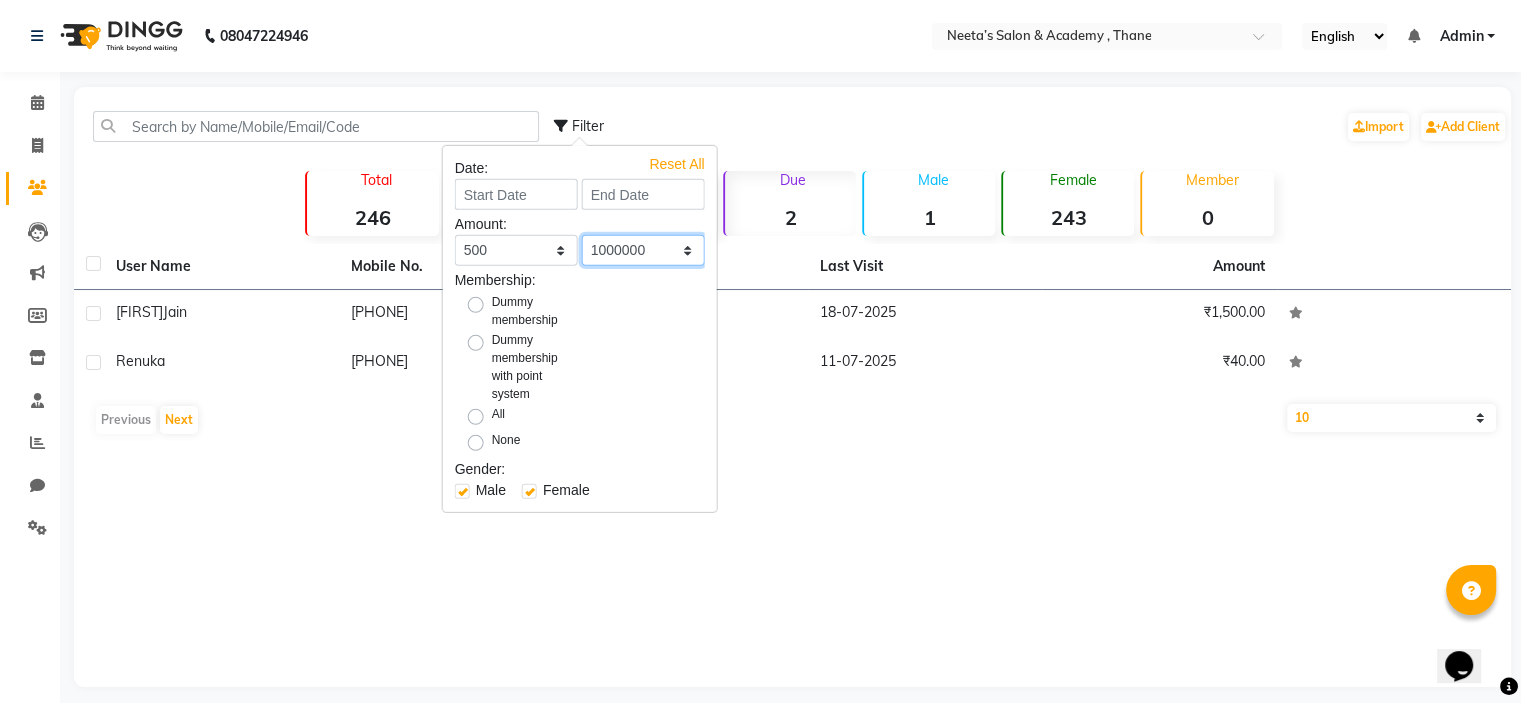 select on "1000" 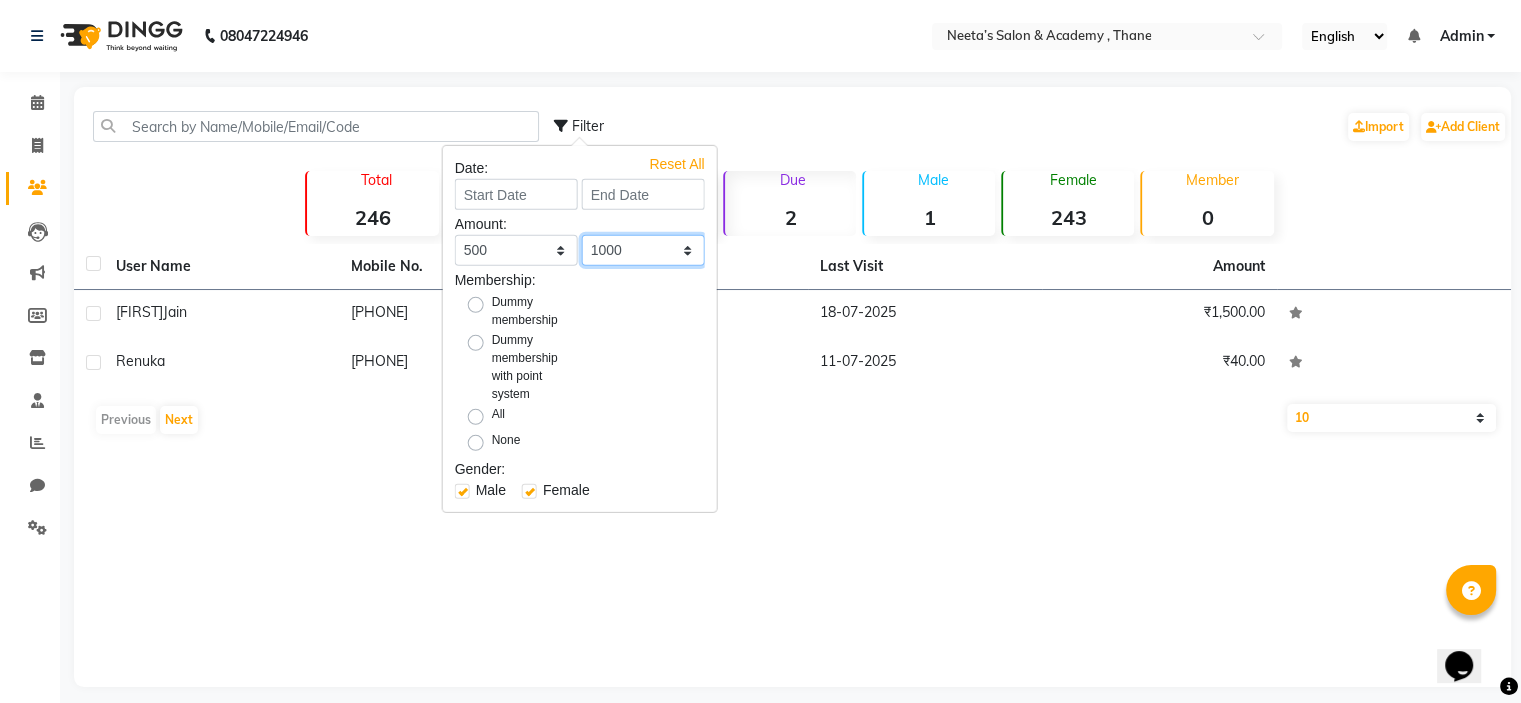 click on "0   500   1000   1500   2000   3000   4000   5000   10000   100000   1000000" at bounding box center (643, 250) 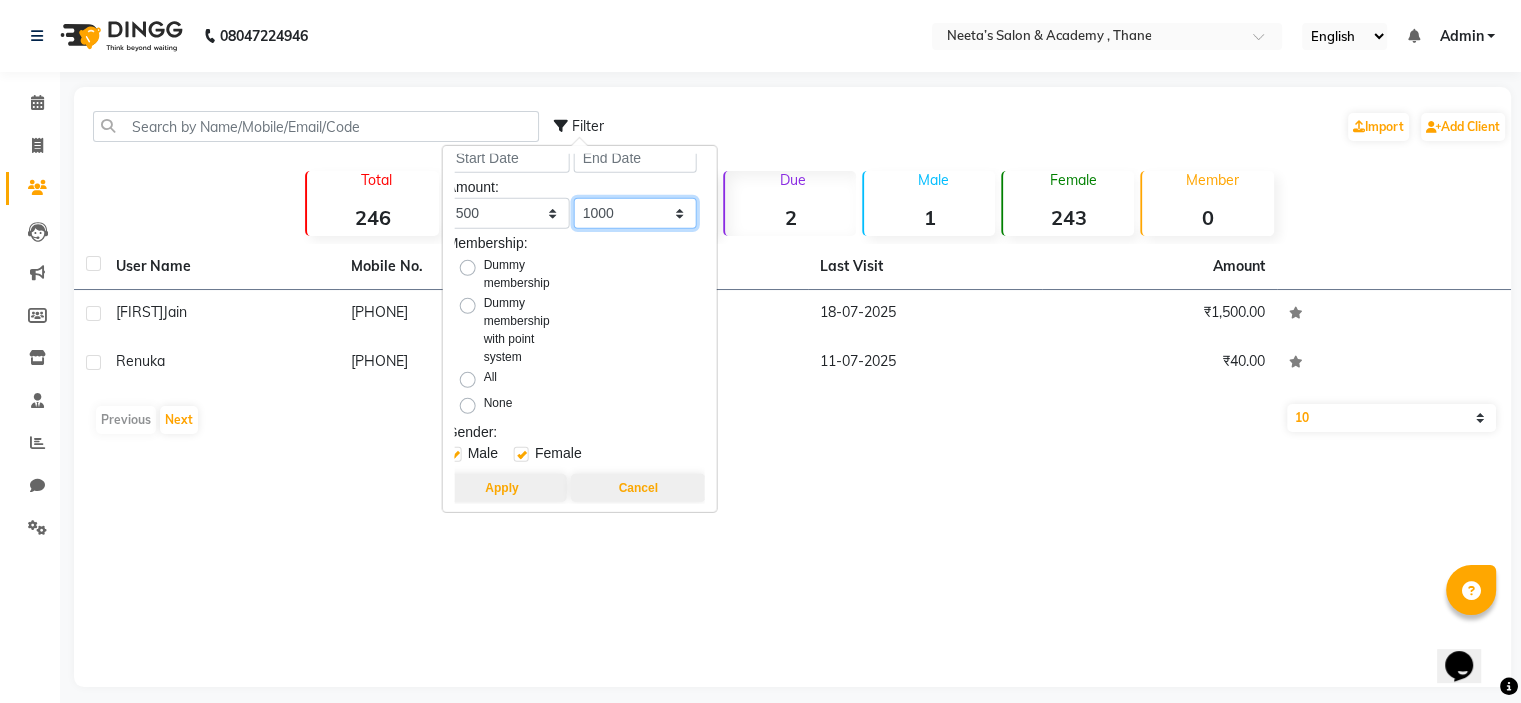 scroll, scrollTop: 53, scrollLeft: 12, axis: both 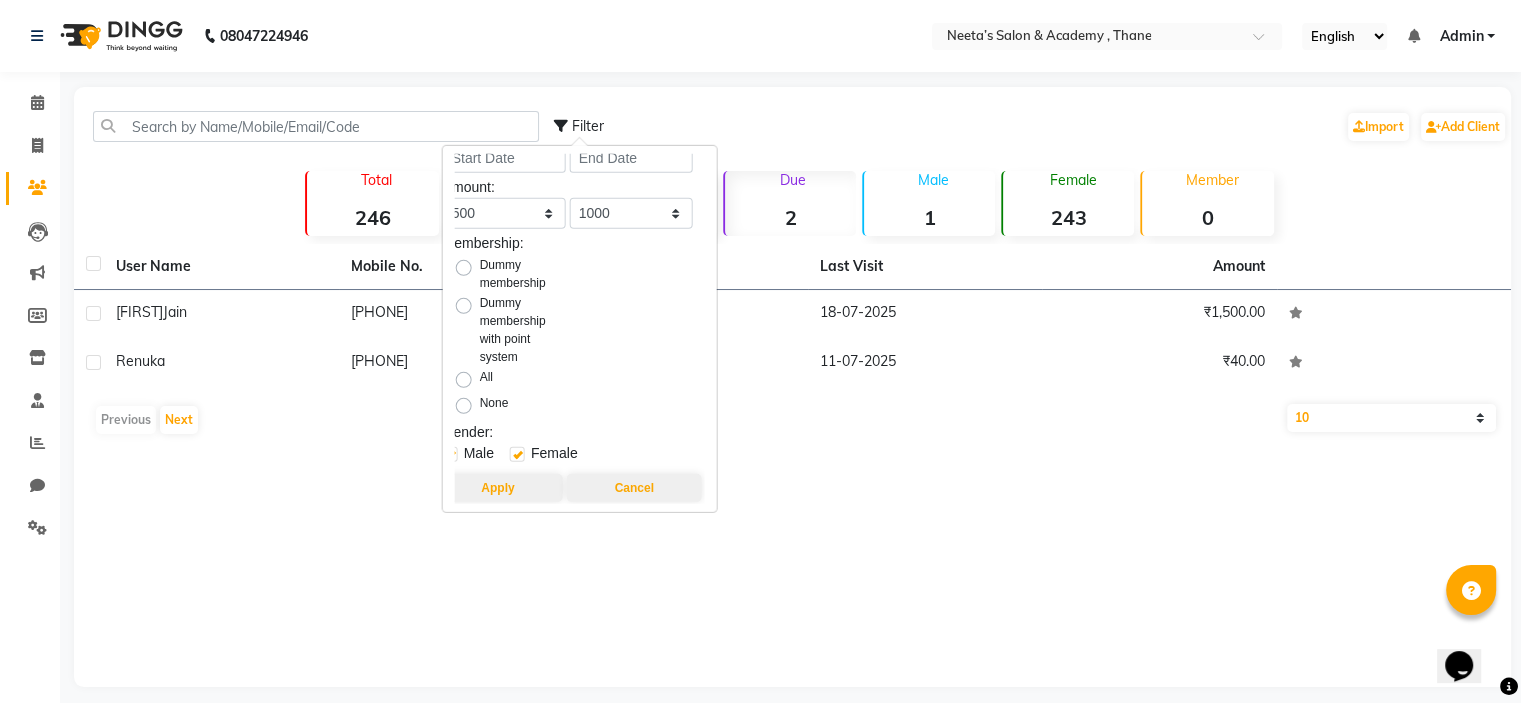 click at bounding box center [450, 454] 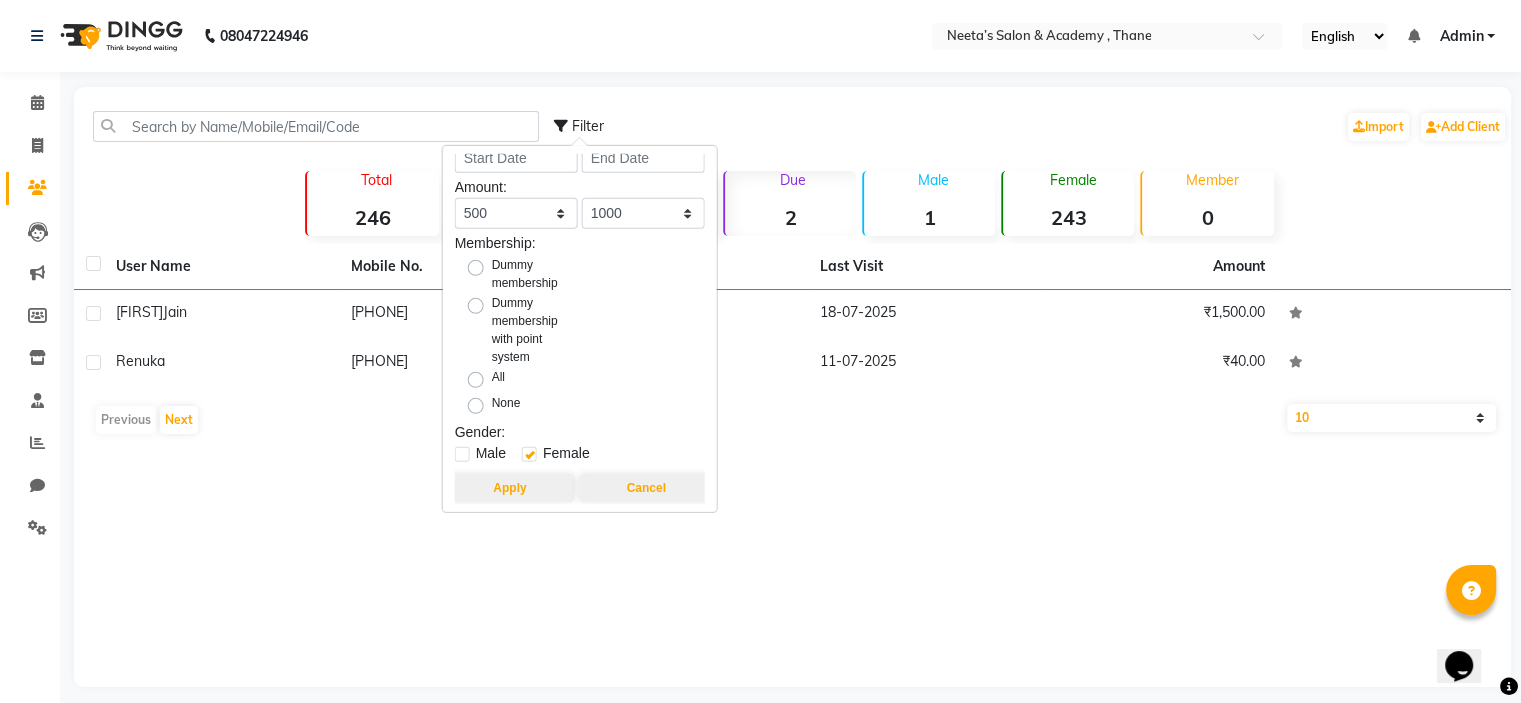 scroll, scrollTop: 53, scrollLeft: 8, axis: both 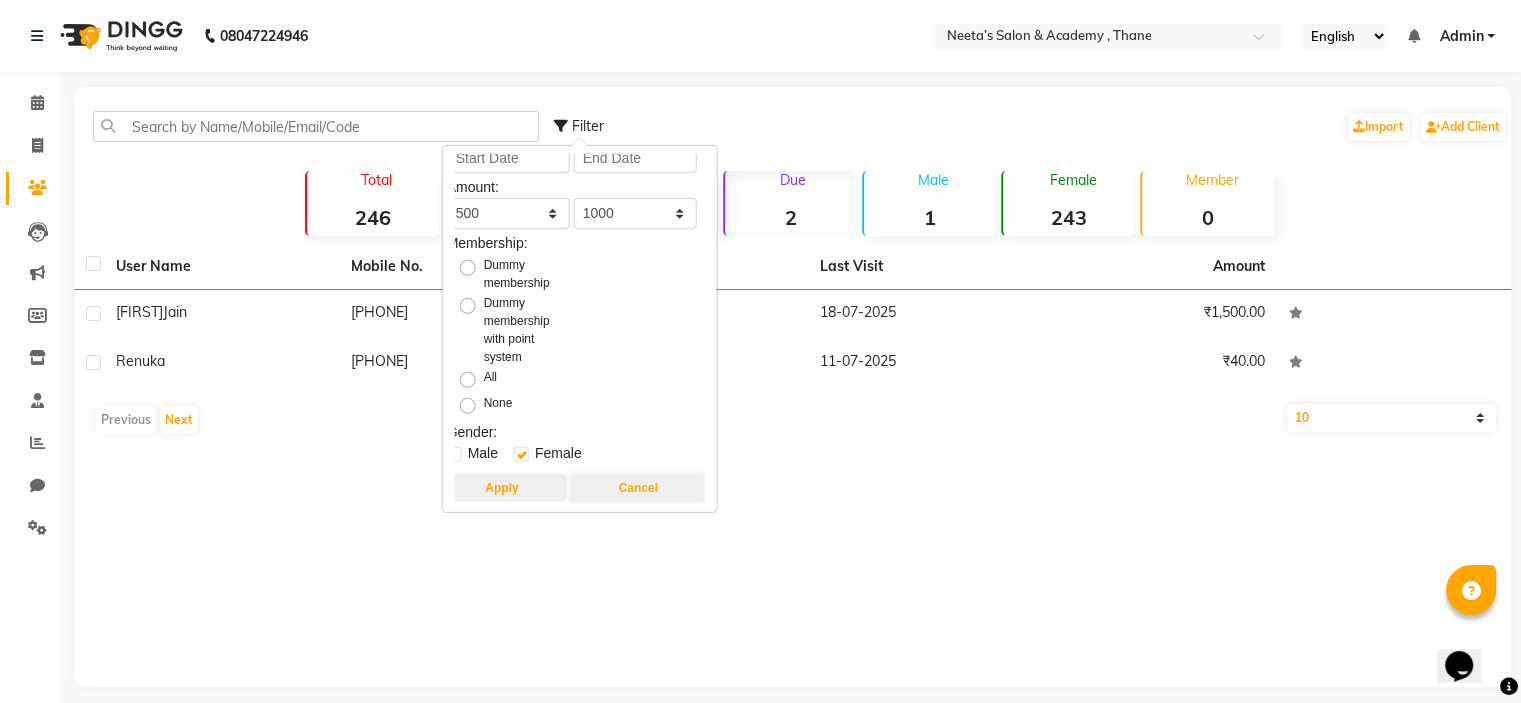 click on "Apply" at bounding box center [501, 488] 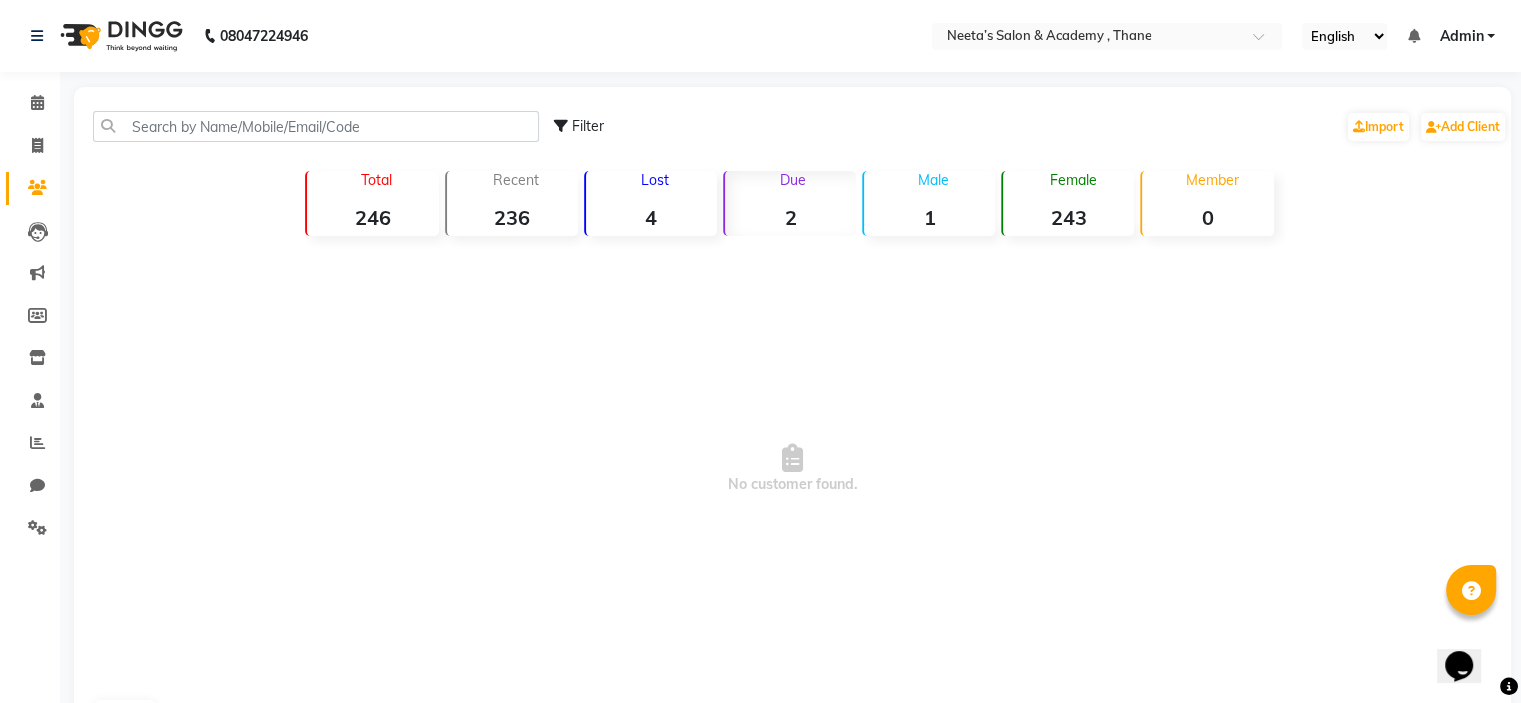 click on "No customer found." at bounding box center [792, 469] 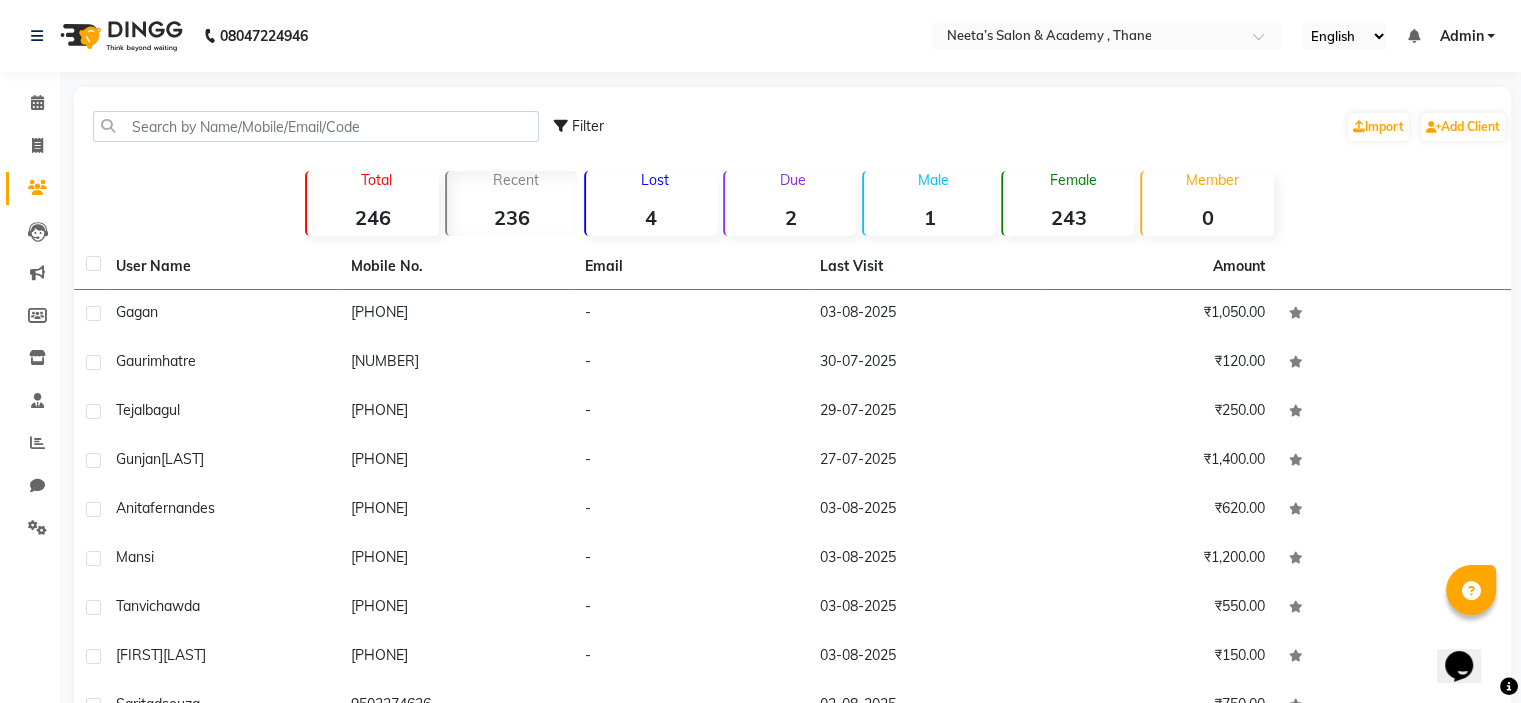 click on "Filter" 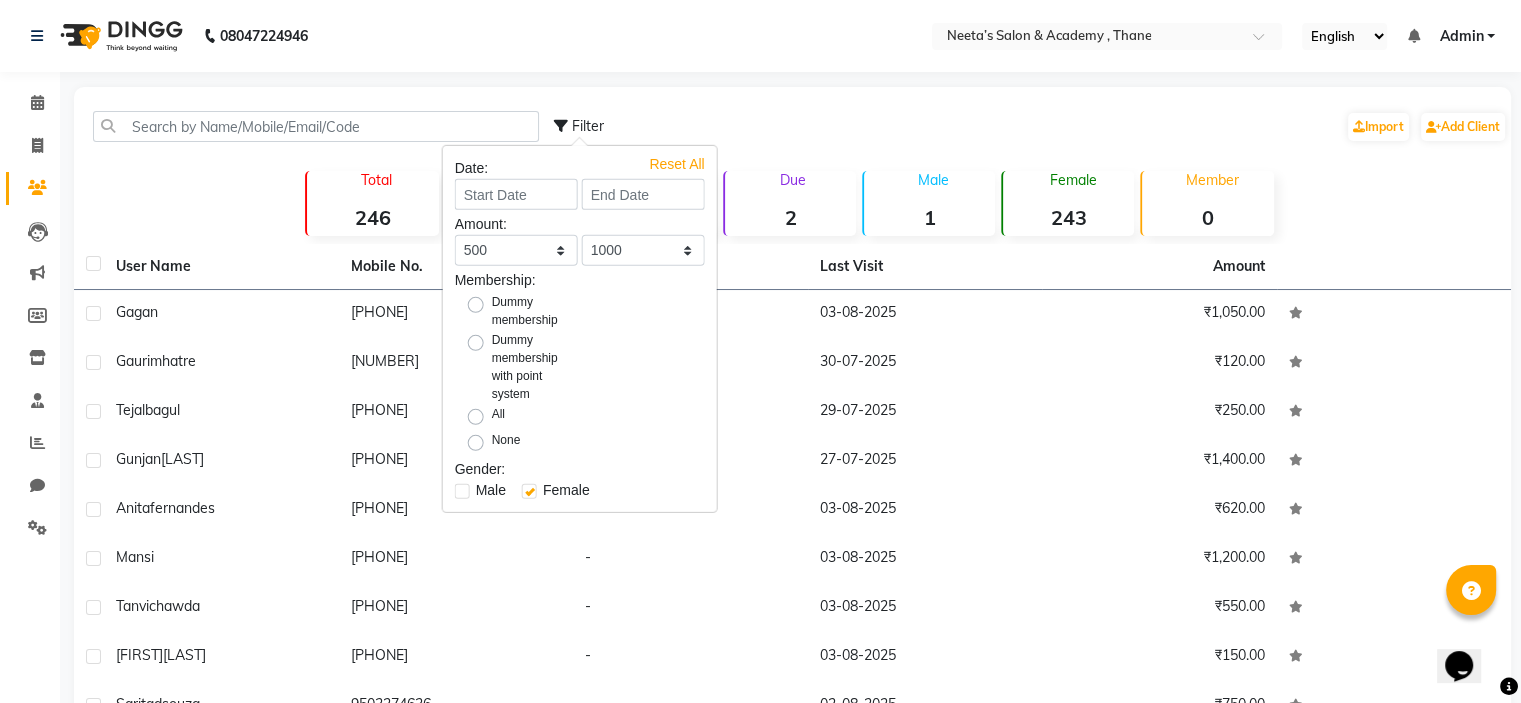 click on "Filter  Import   Add Client" 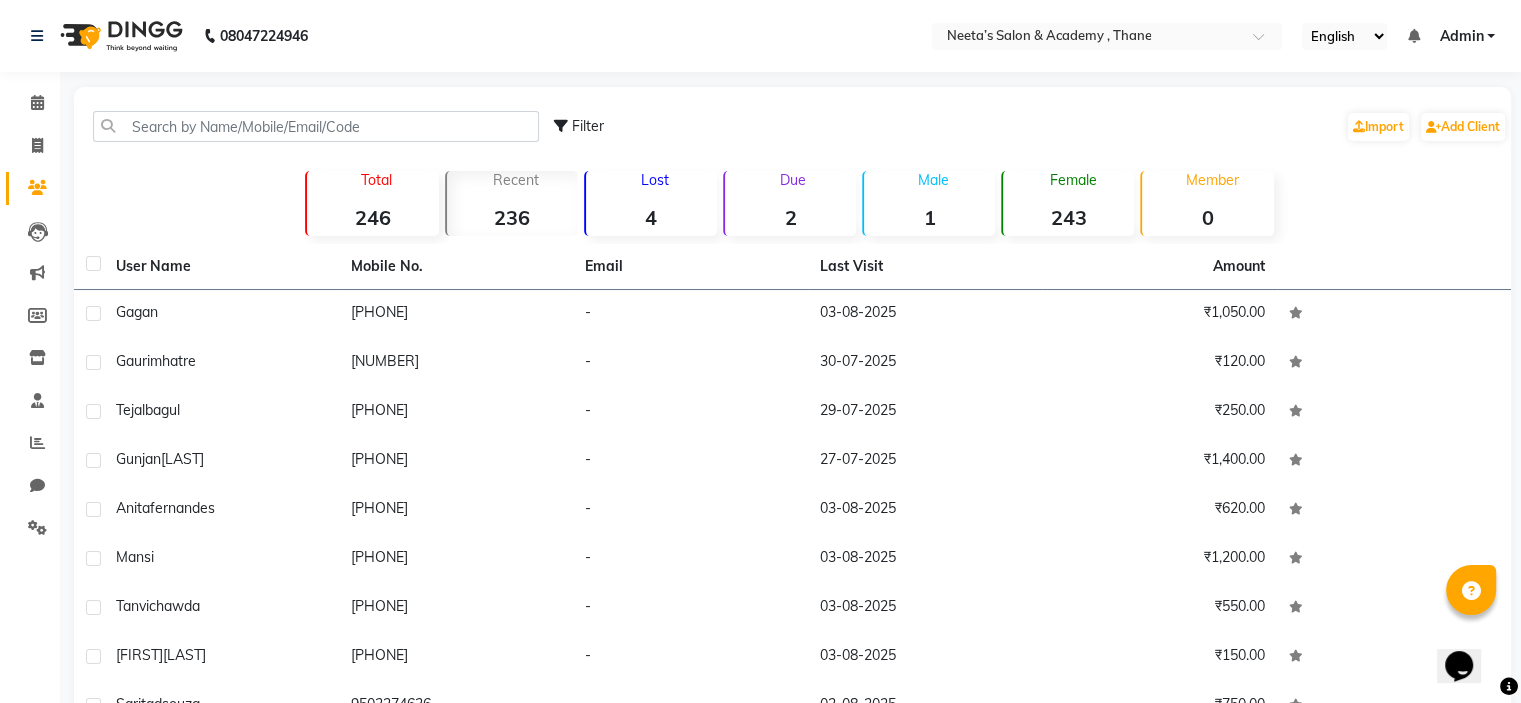 click on "246" 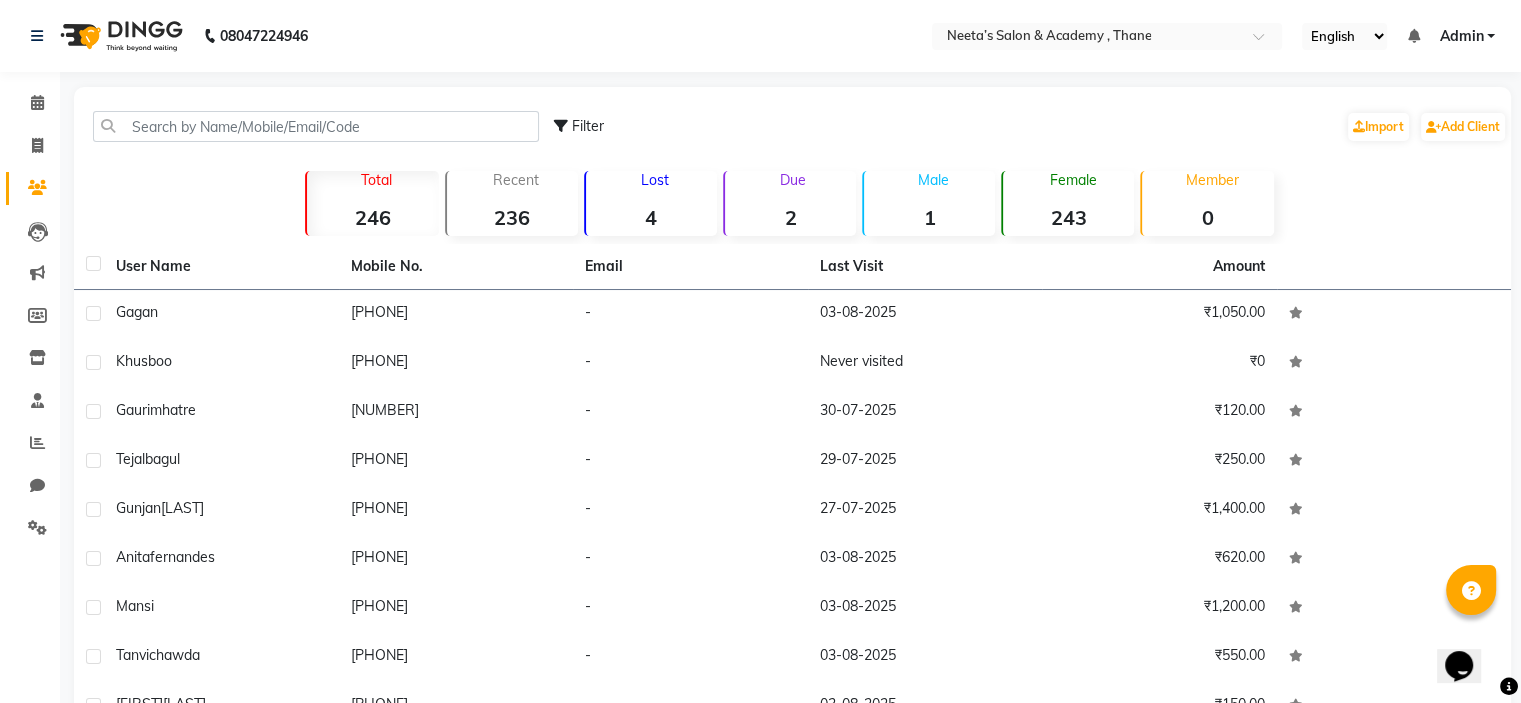 click on "236" 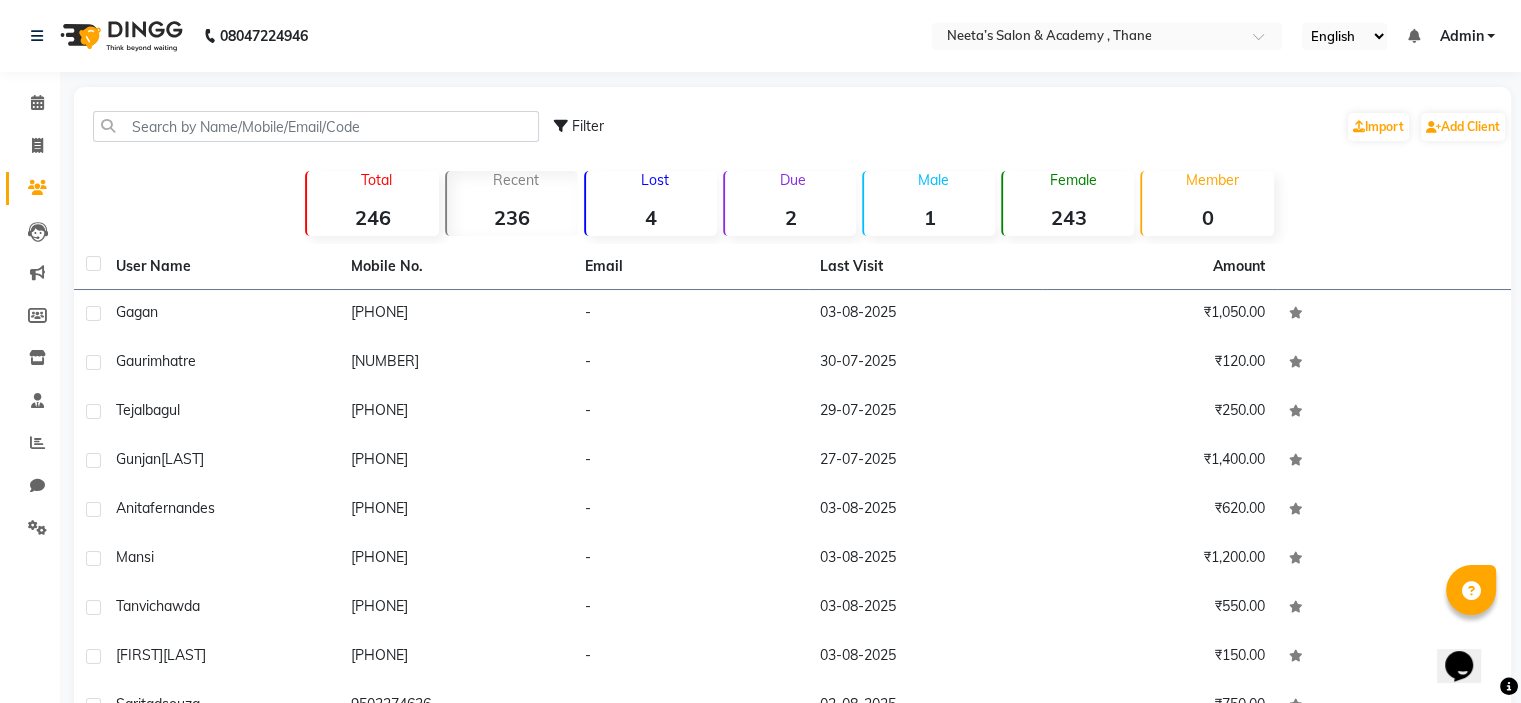 click on "Lost  4" 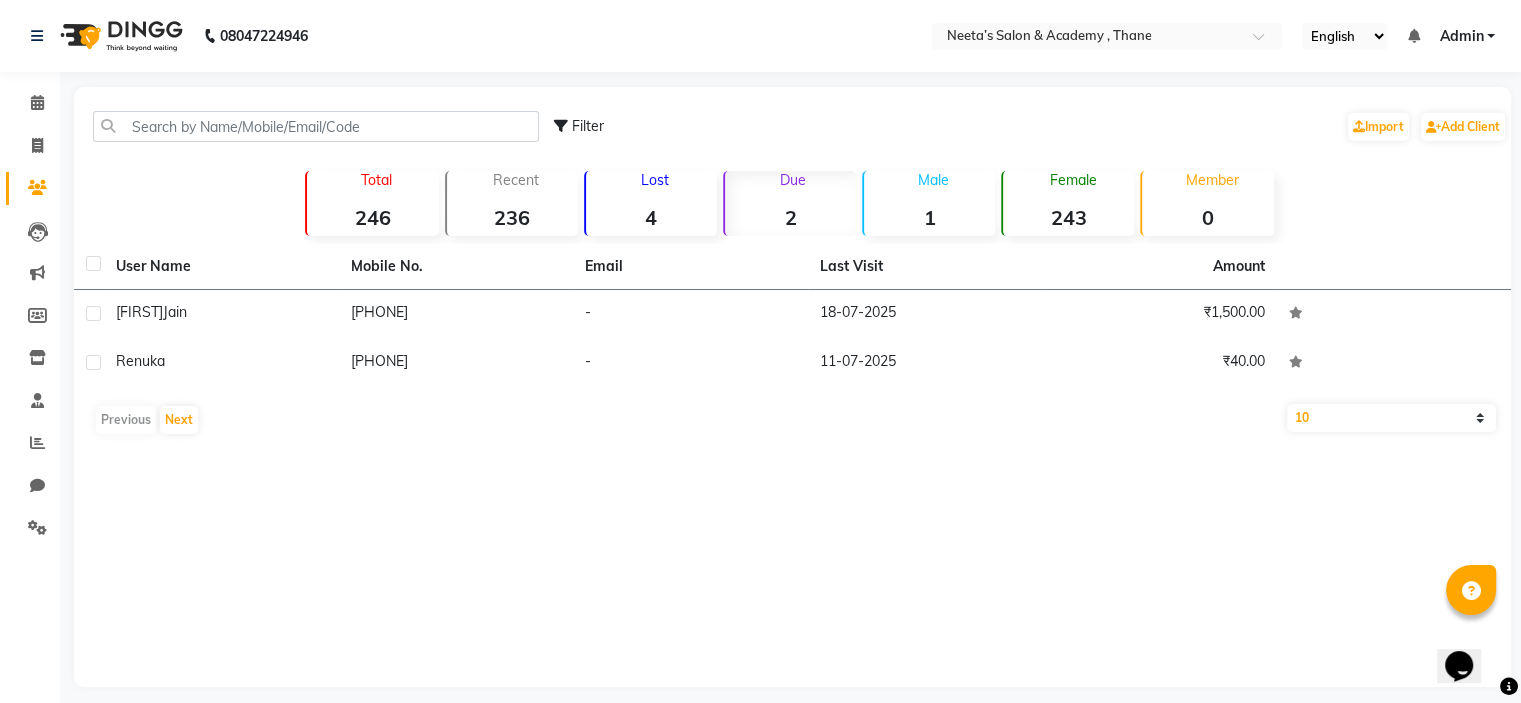click on "4" 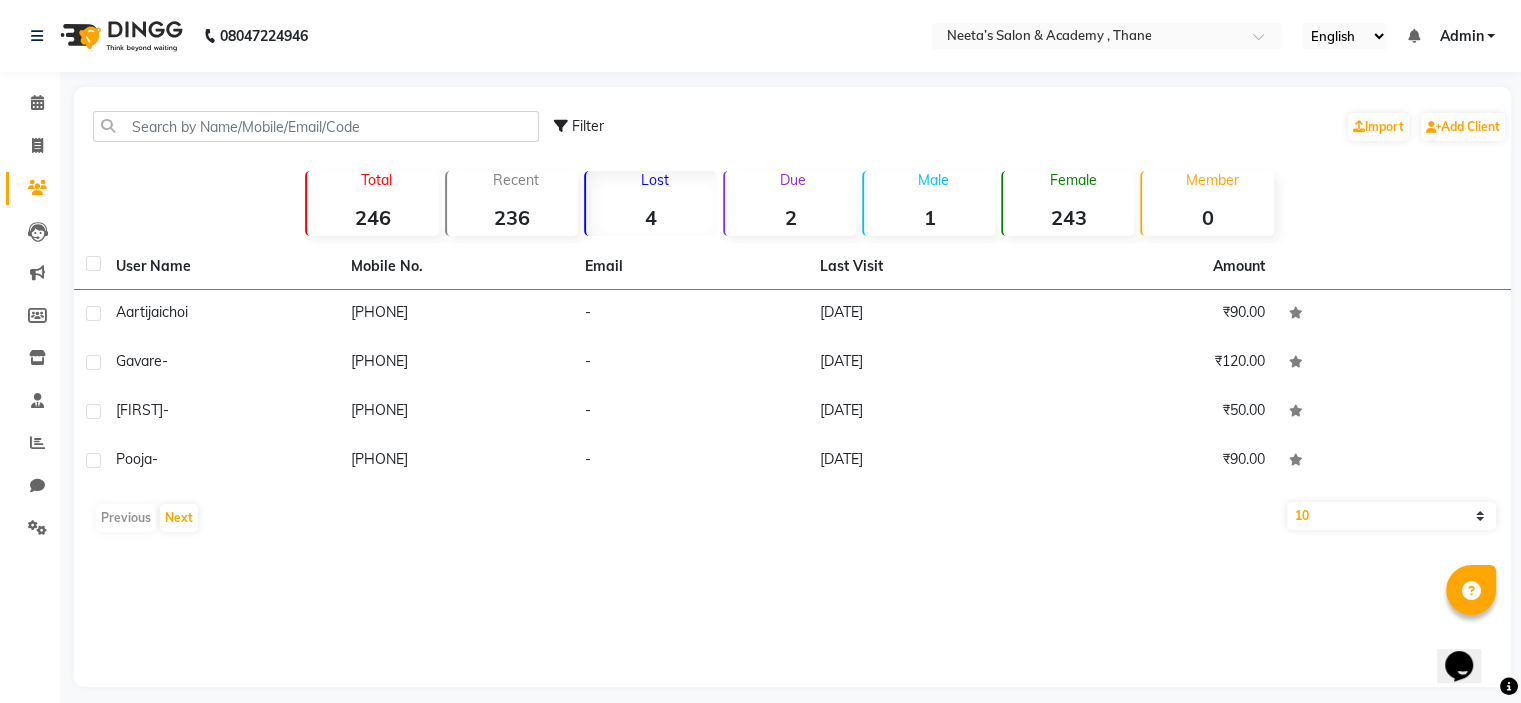 click on "1" 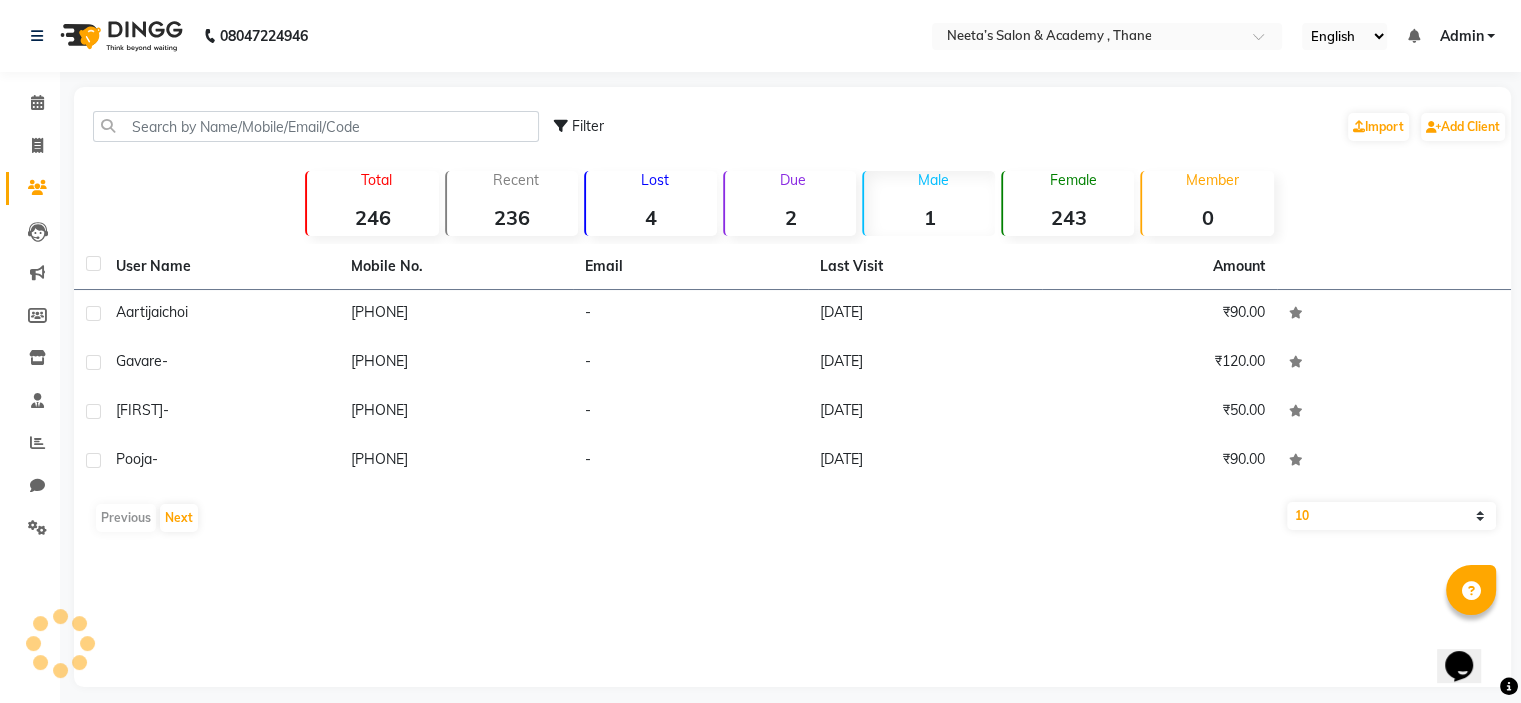 click on "Female  243" 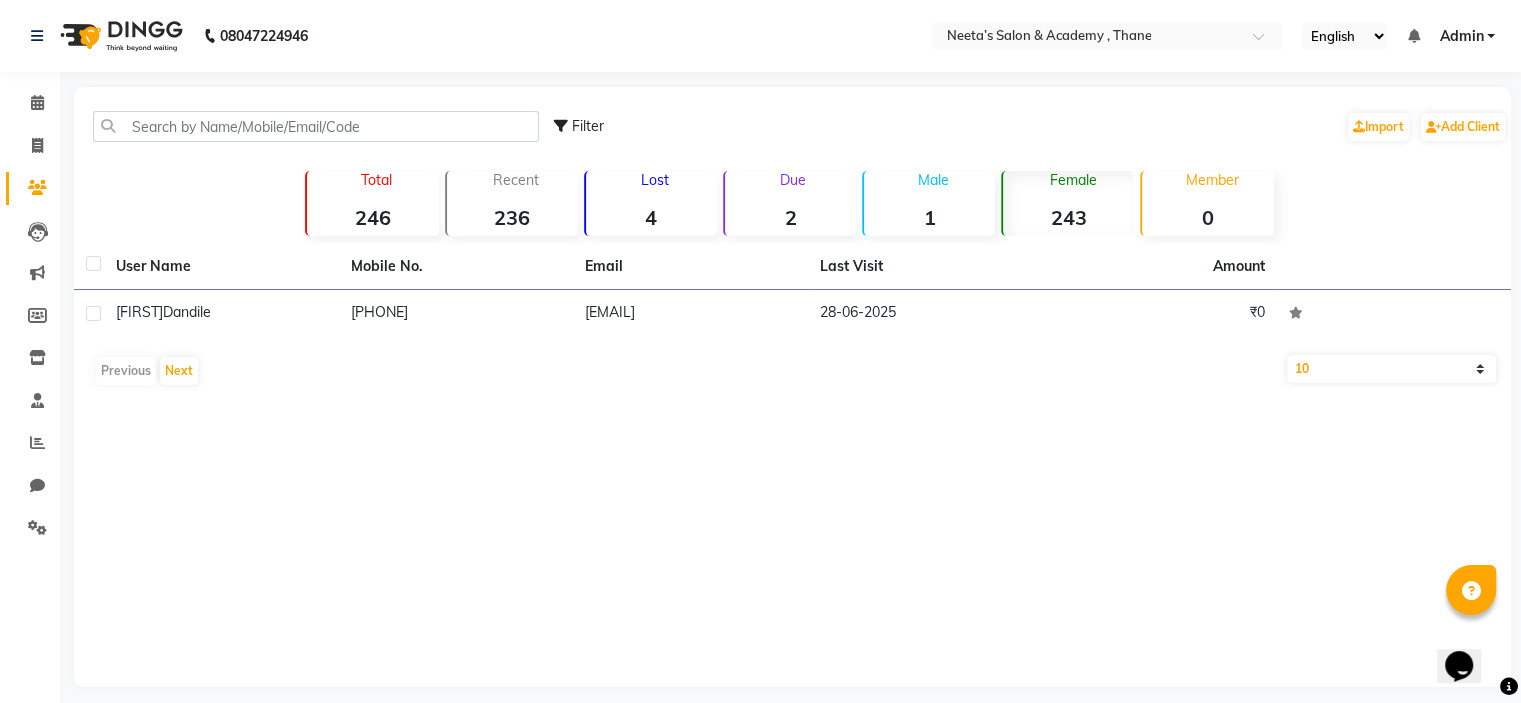 click on "1" 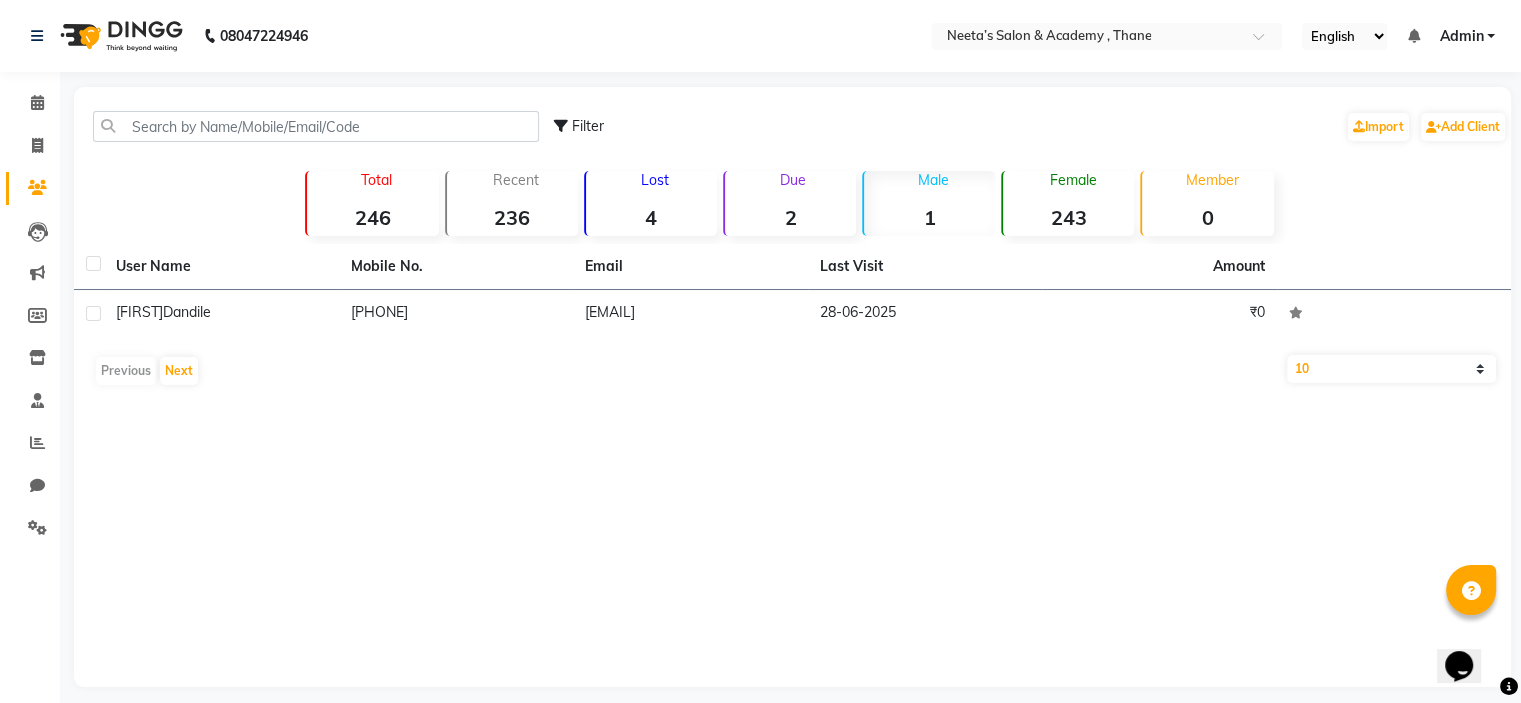 click on "2" 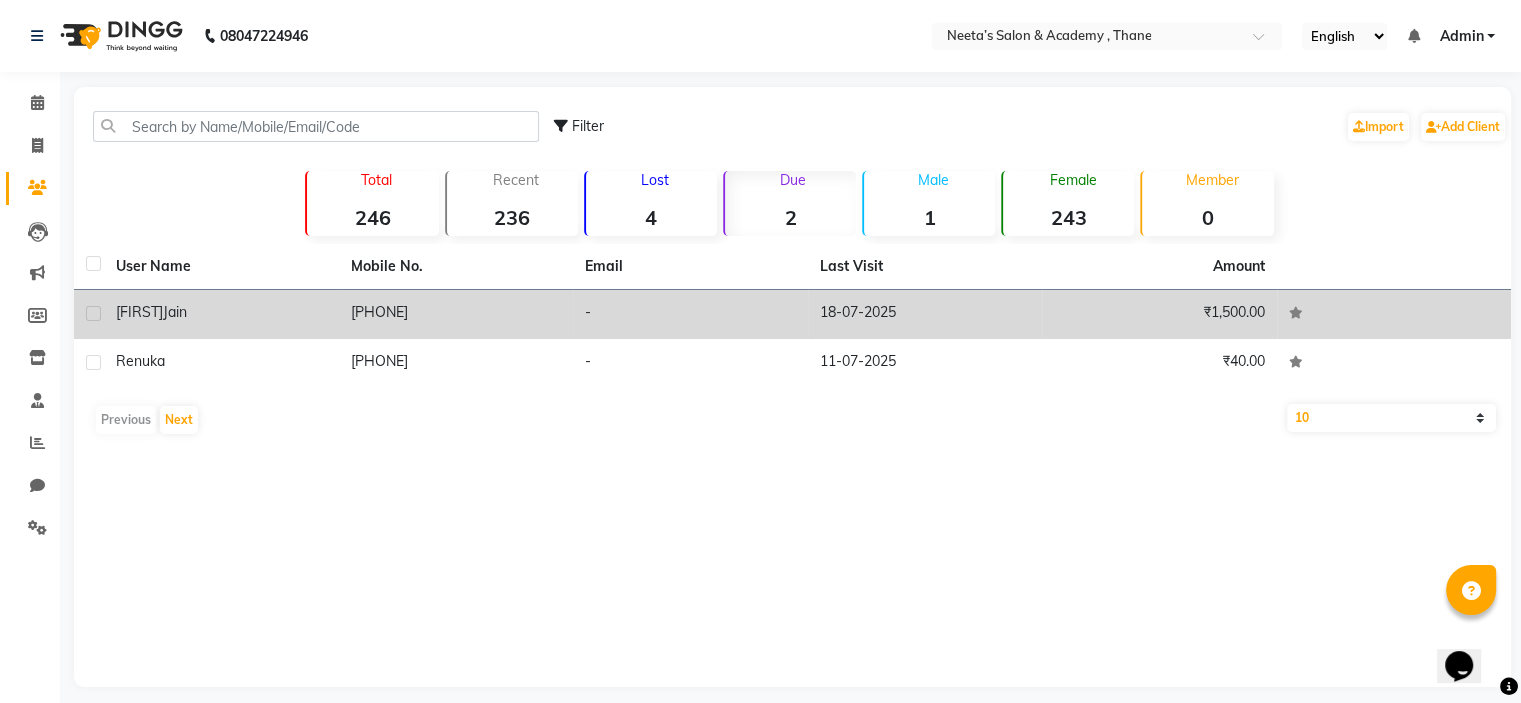 click on "18-07-2025" 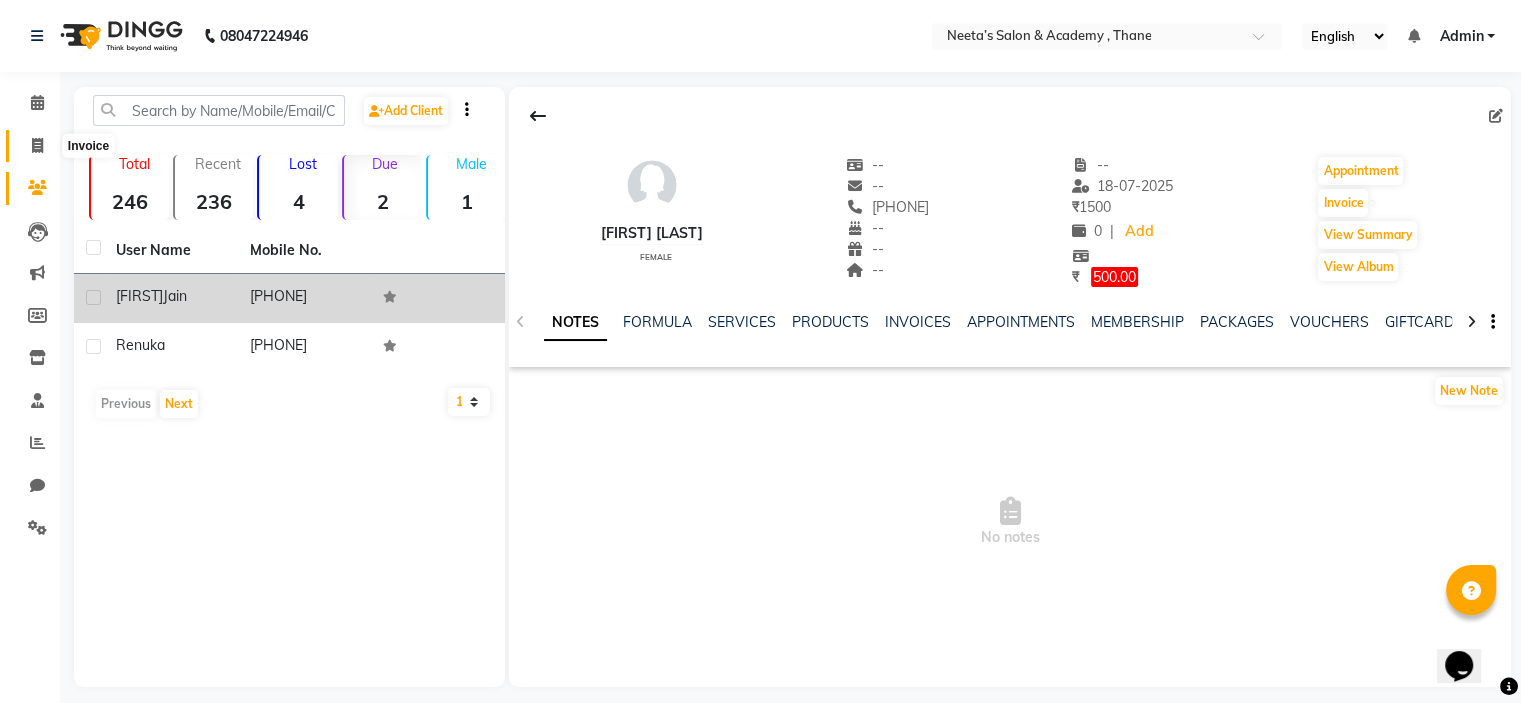 click 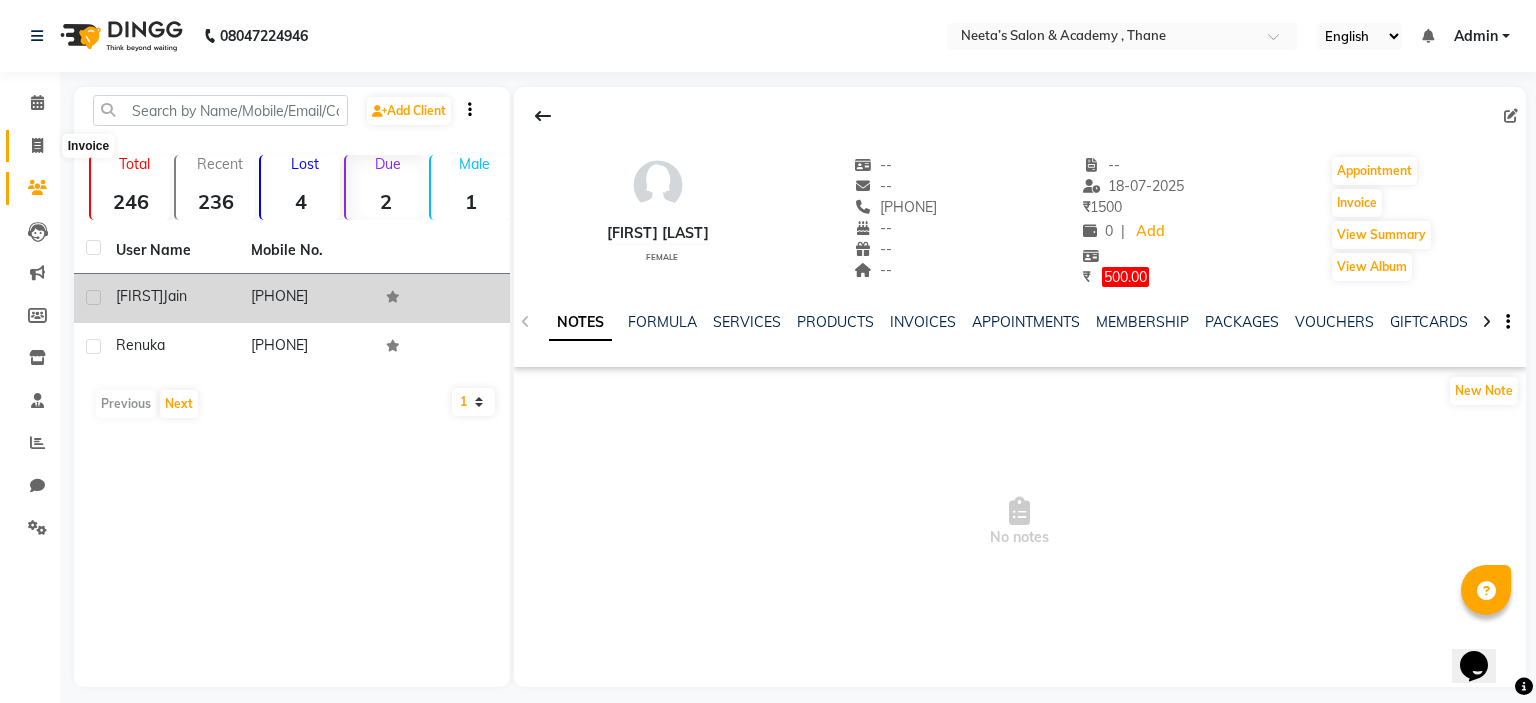 select on "8519" 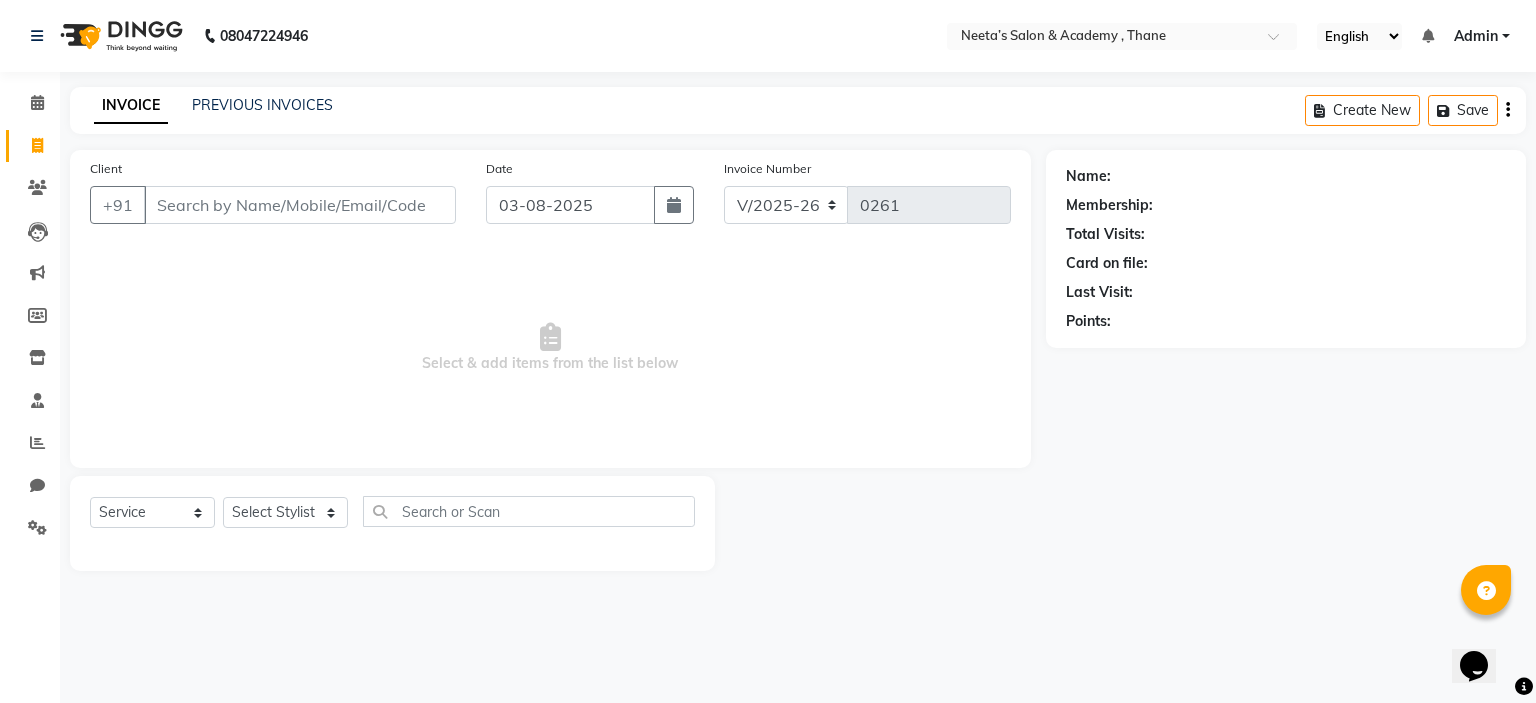 click on "Calendar" 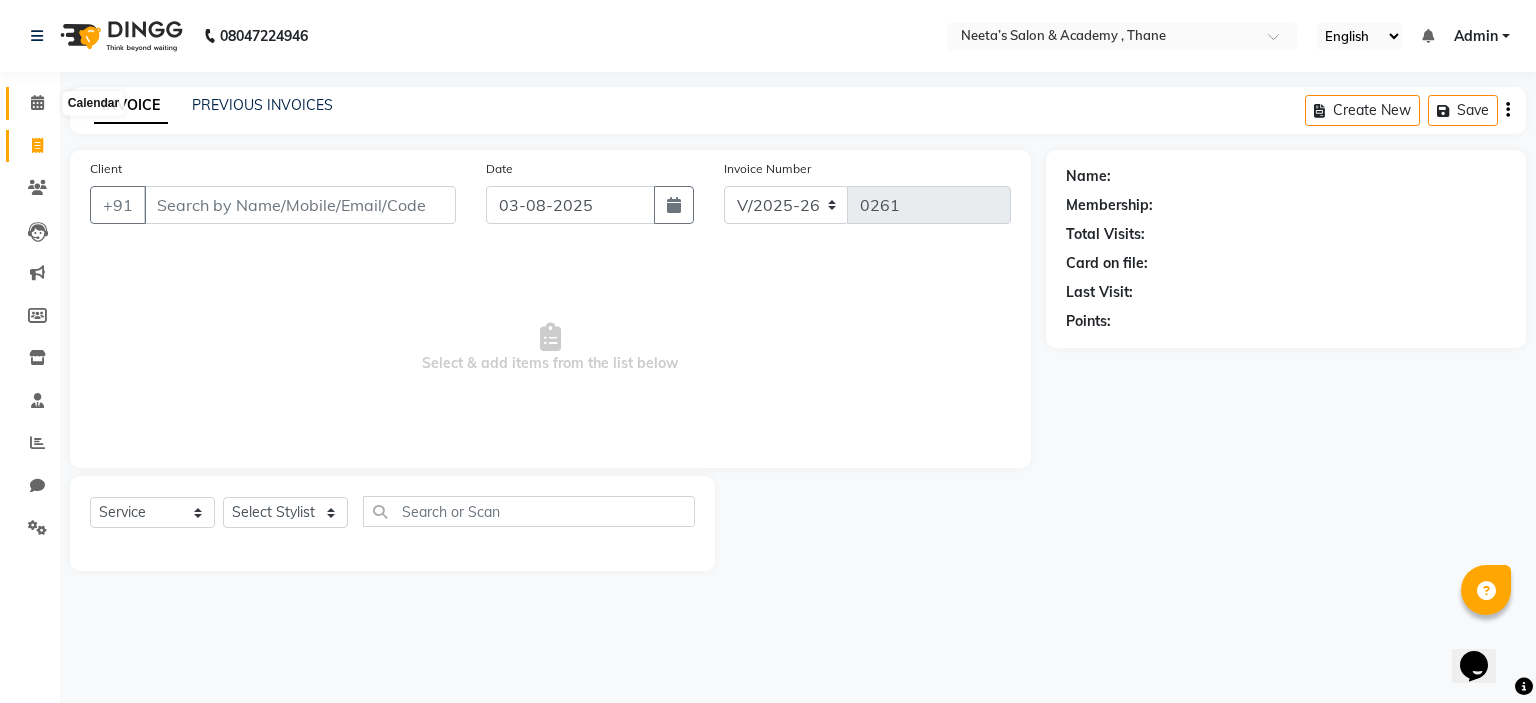click 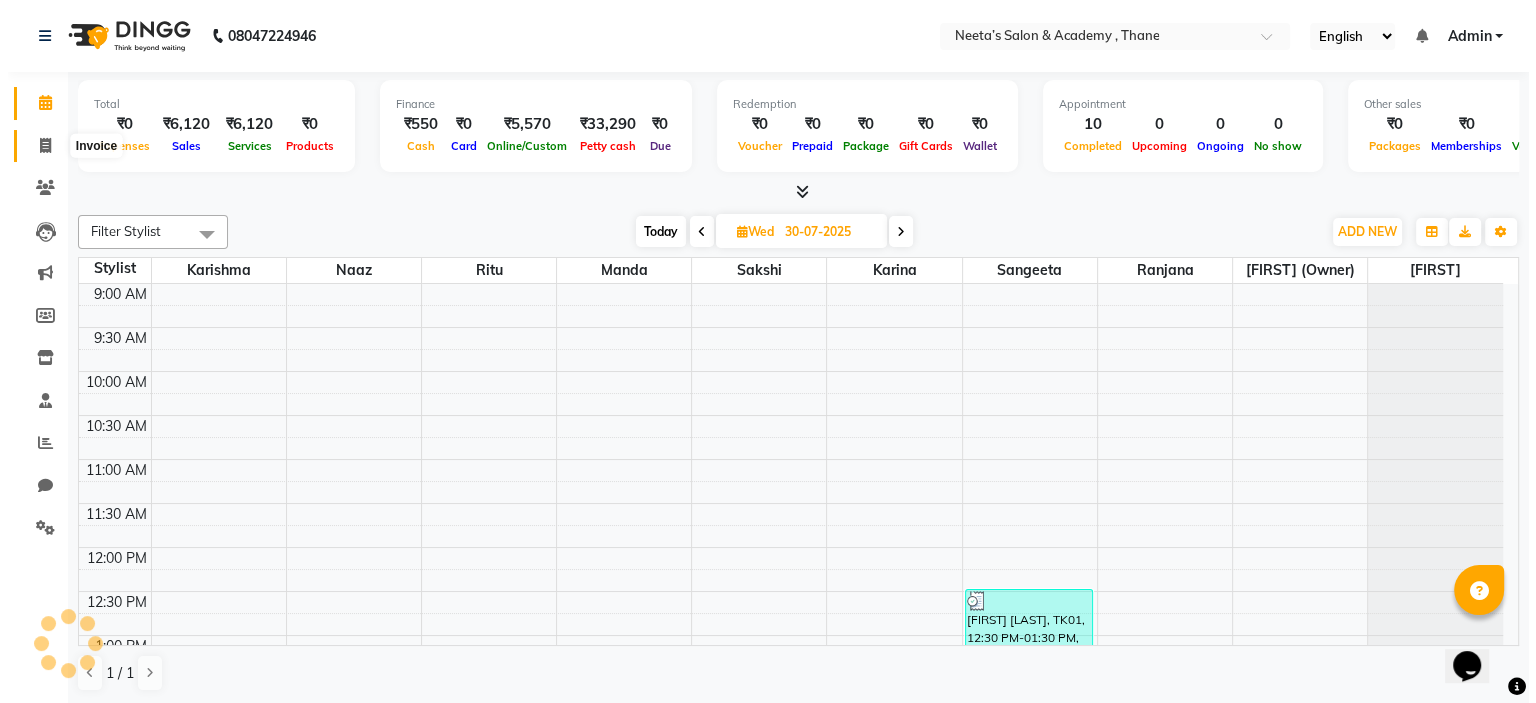 scroll, scrollTop: 0, scrollLeft: 0, axis: both 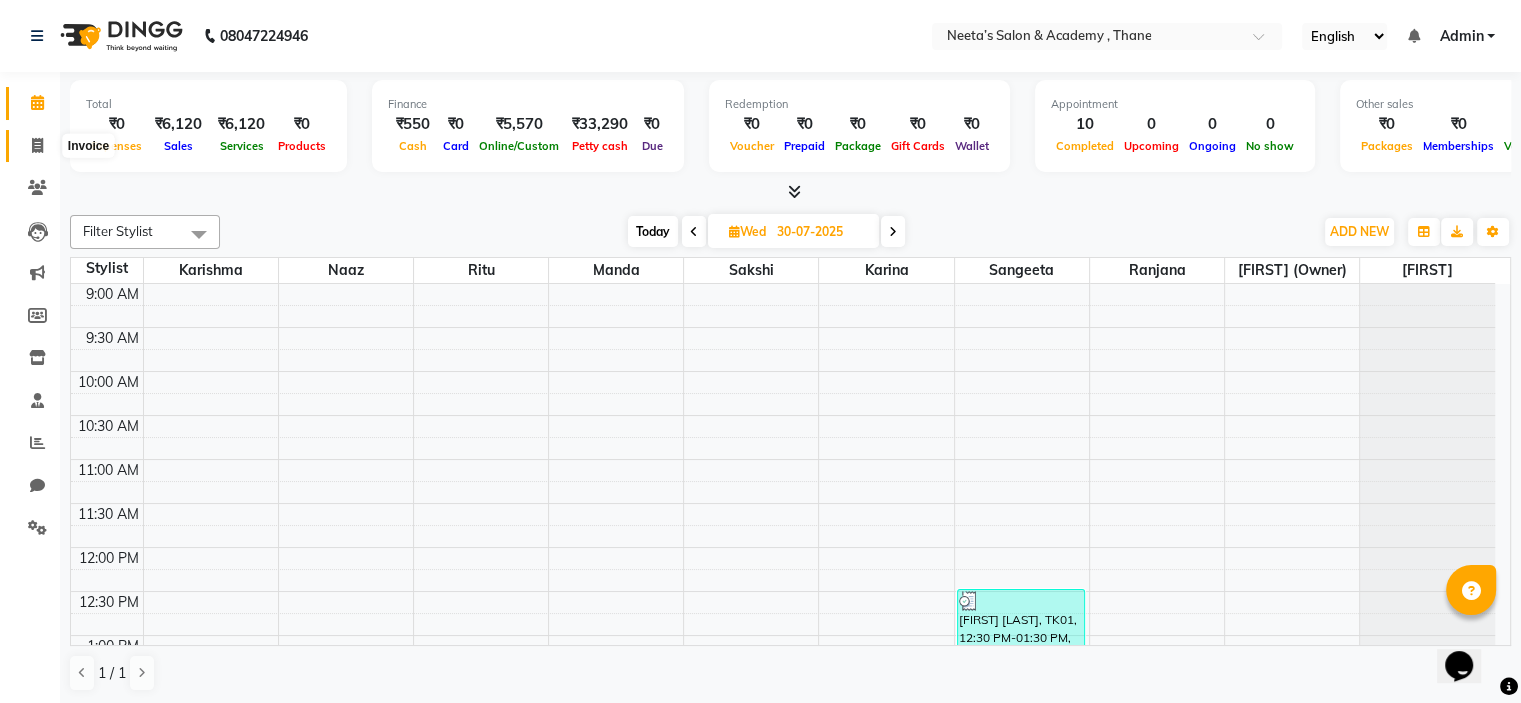 click 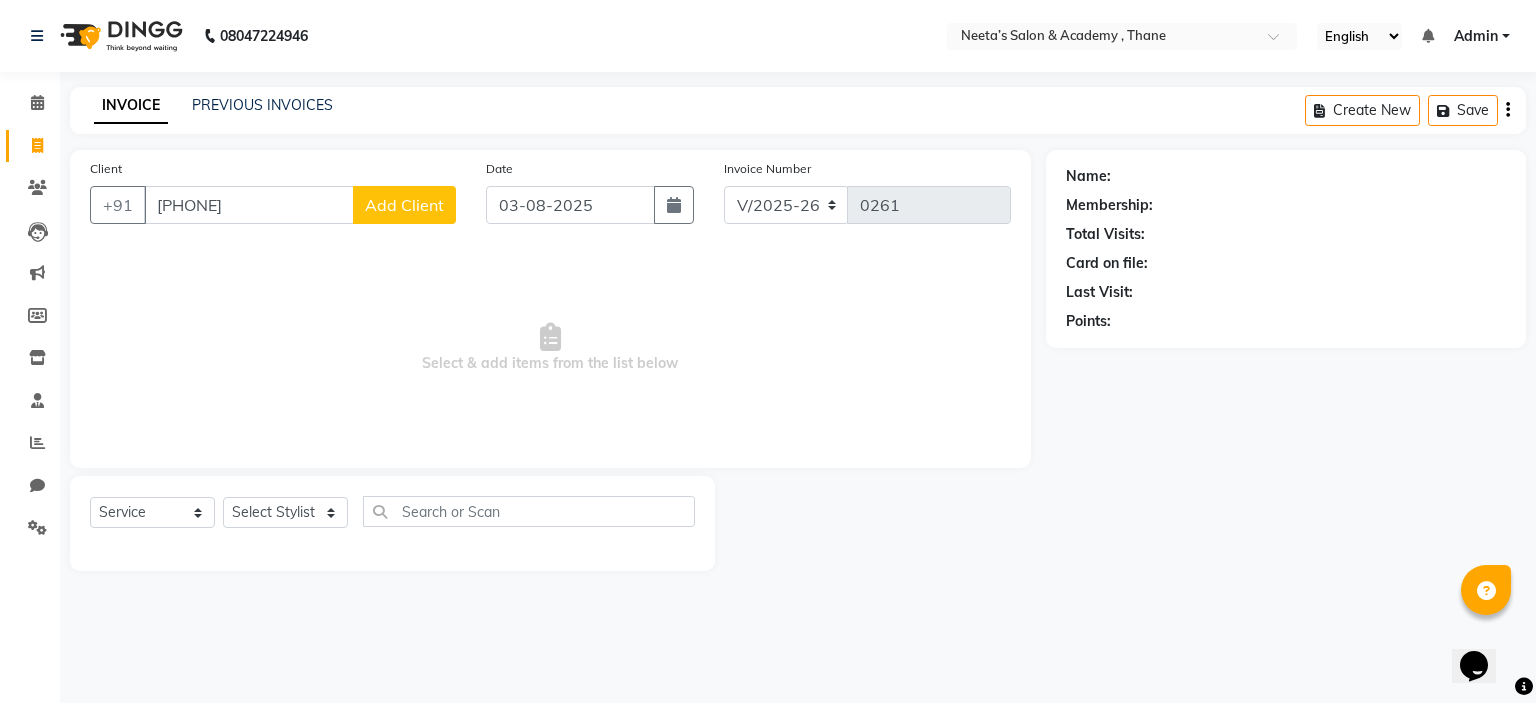 type on "9326062775" 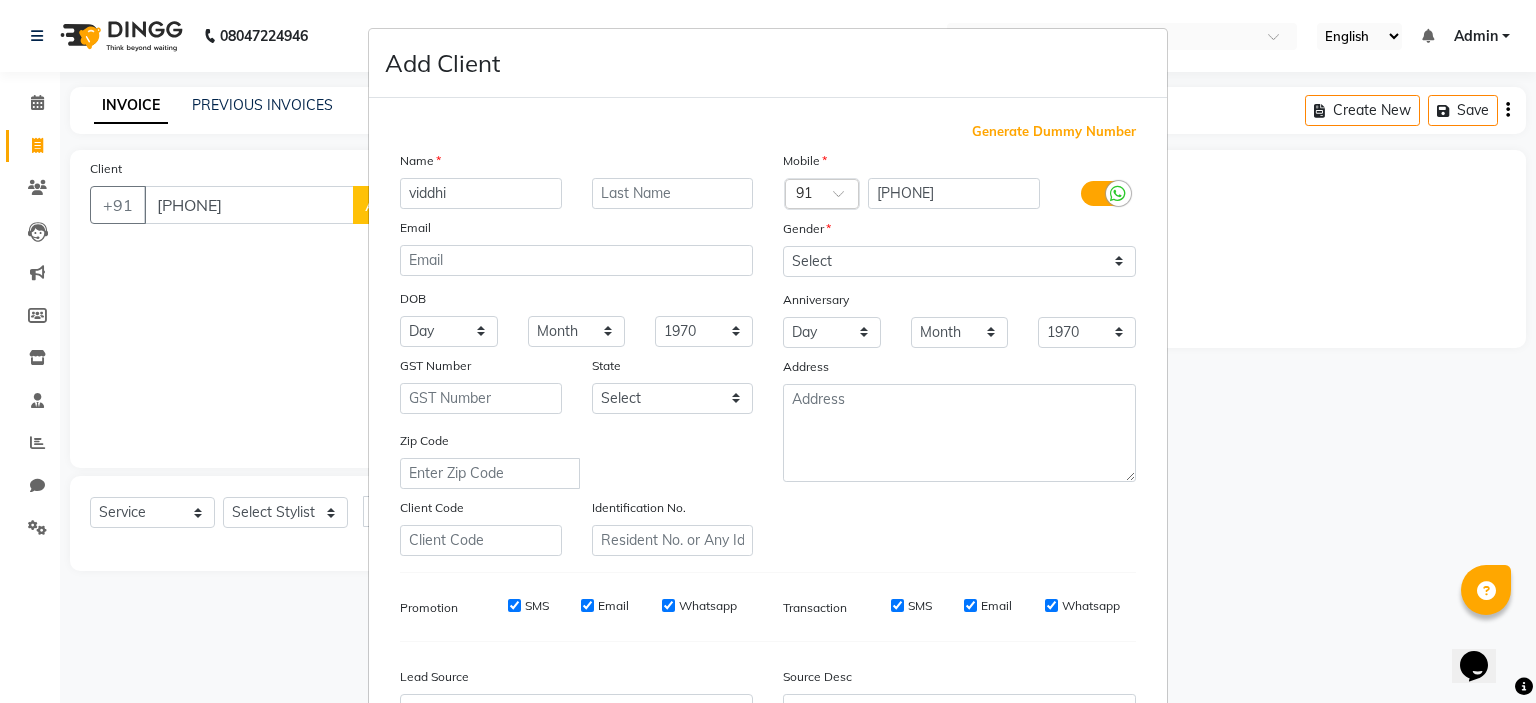 click on "viddhi" at bounding box center (481, 193) 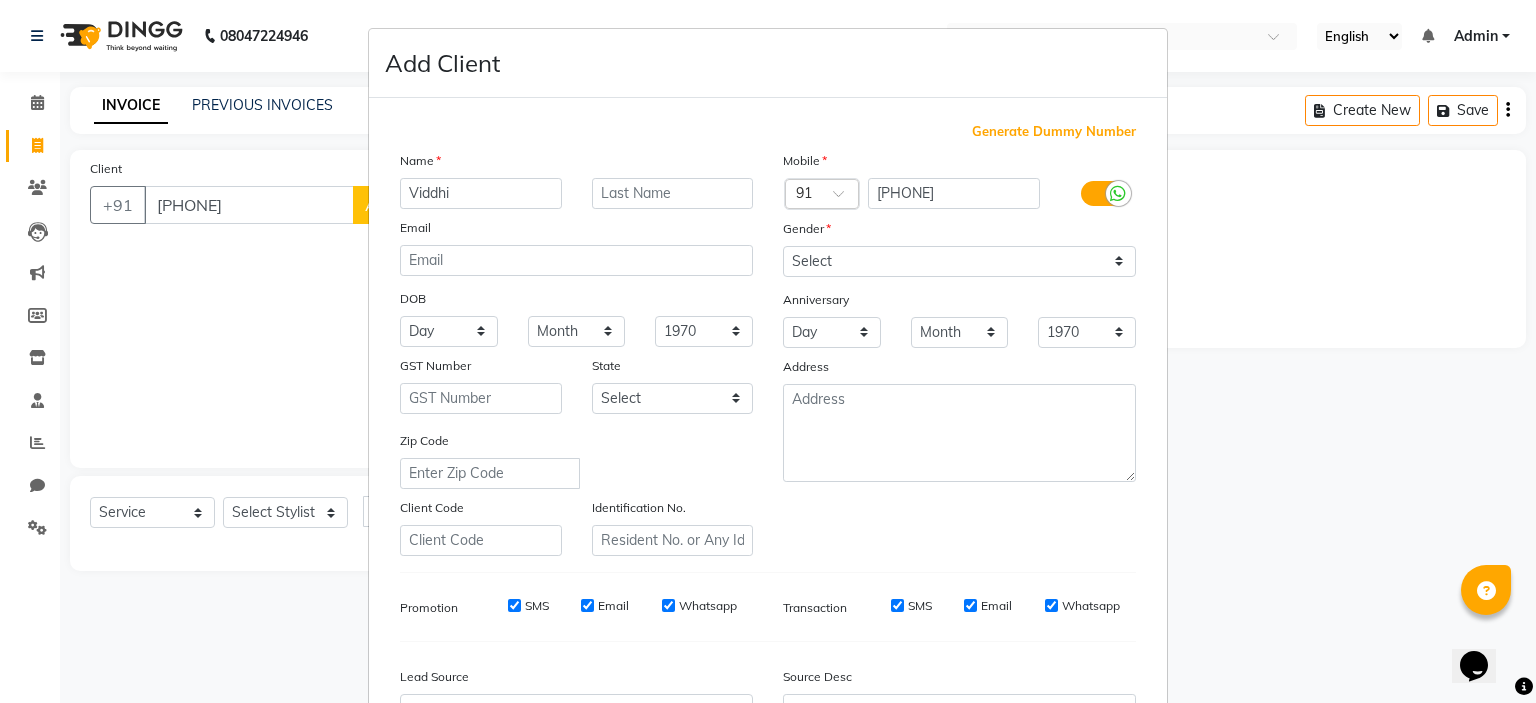 type on "Viddhi" 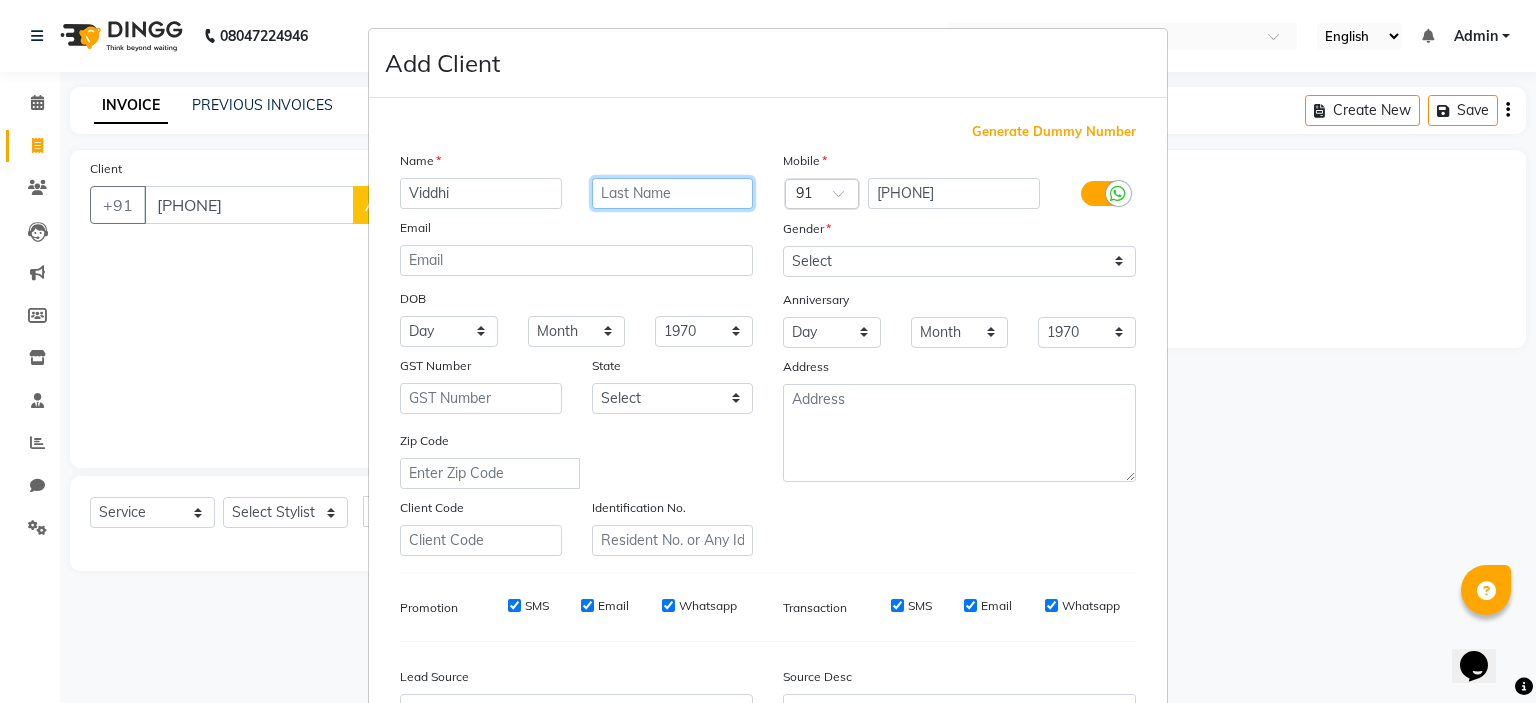 click at bounding box center (673, 193) 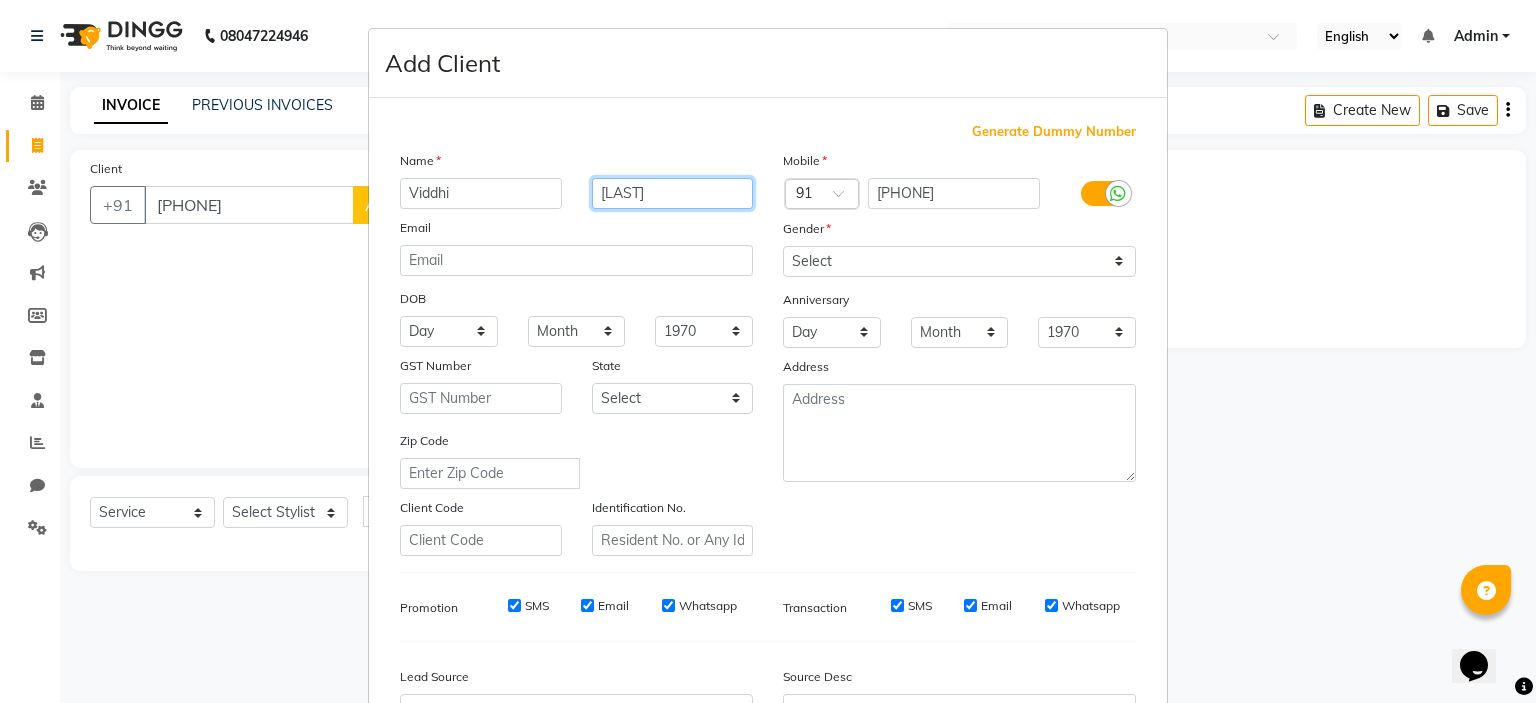 type on "Kokate" 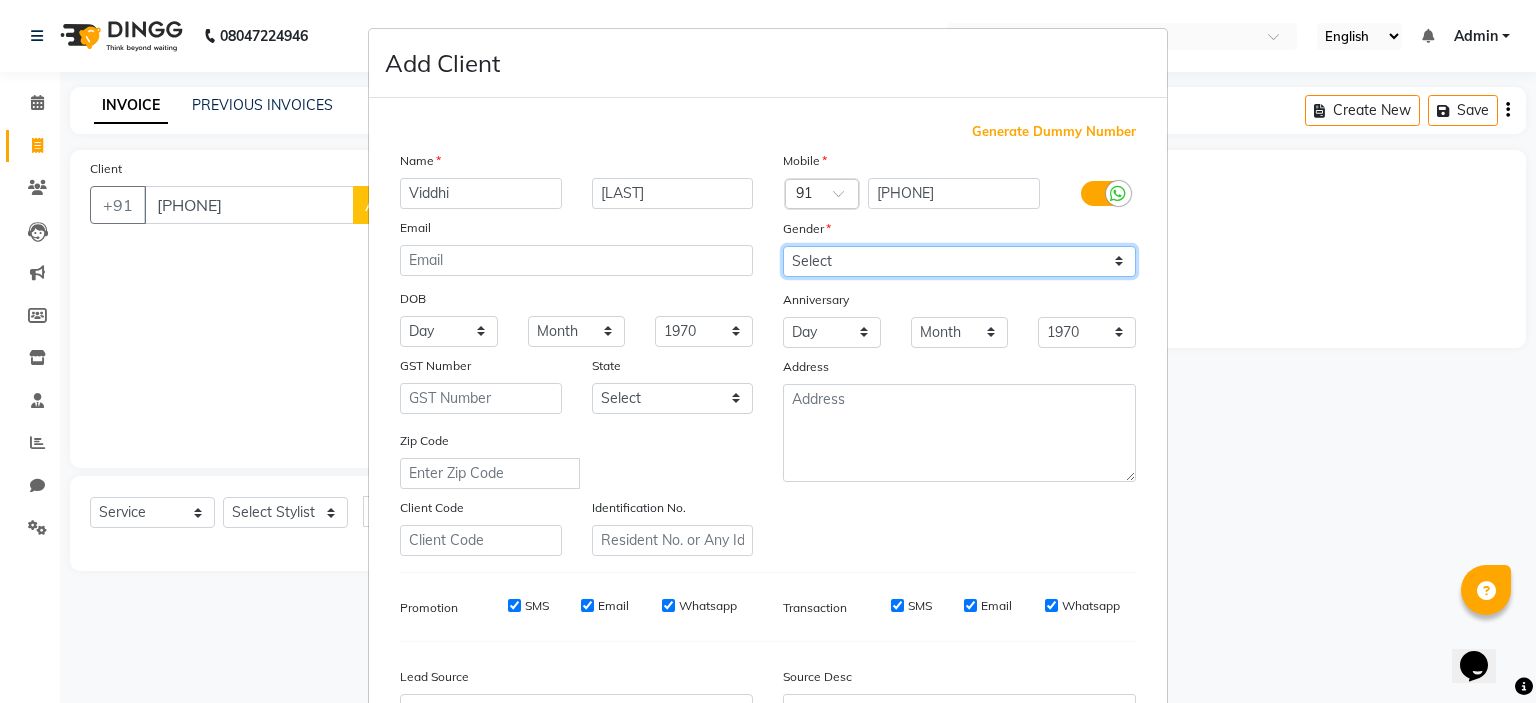 click on "Select Male Female Other Prefer Not To Say" at bounding box center (959, 261) 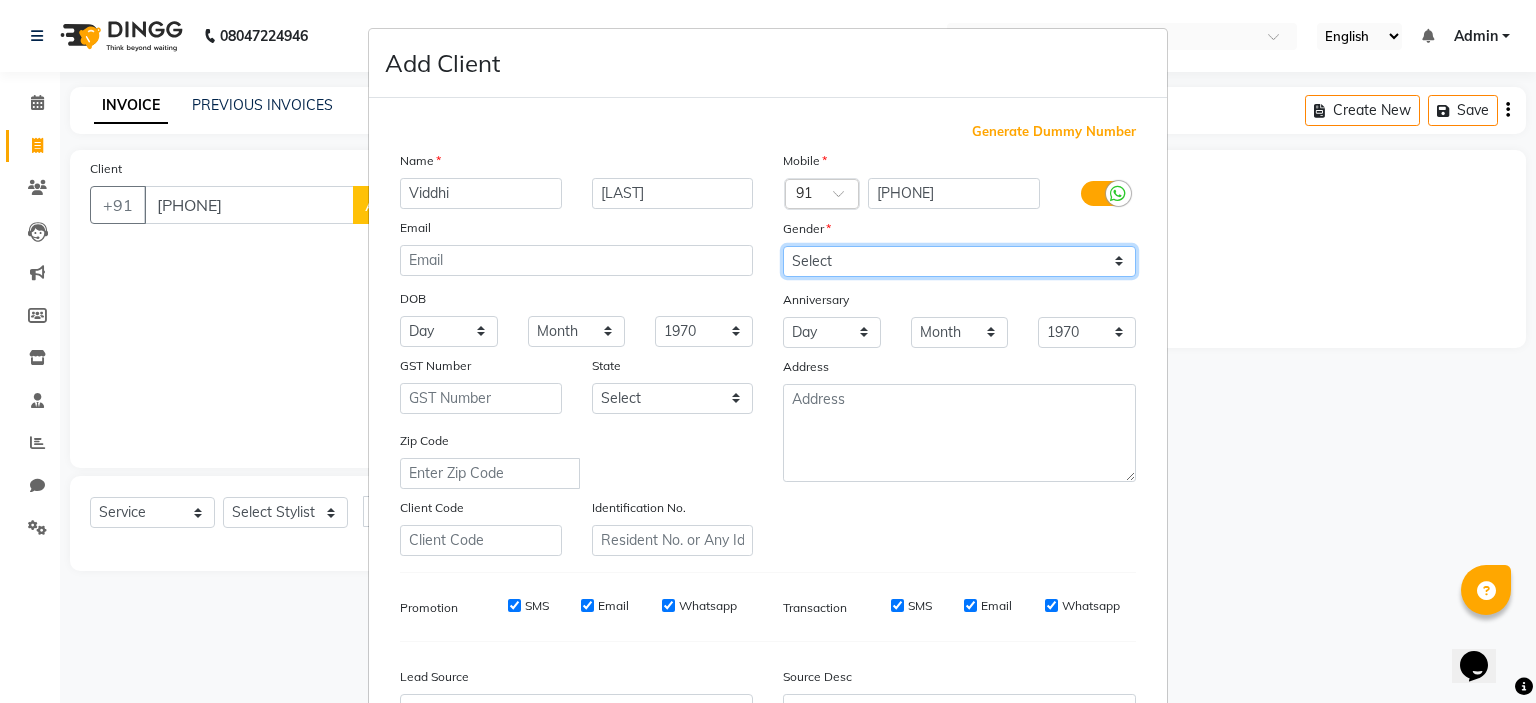 select on "female" 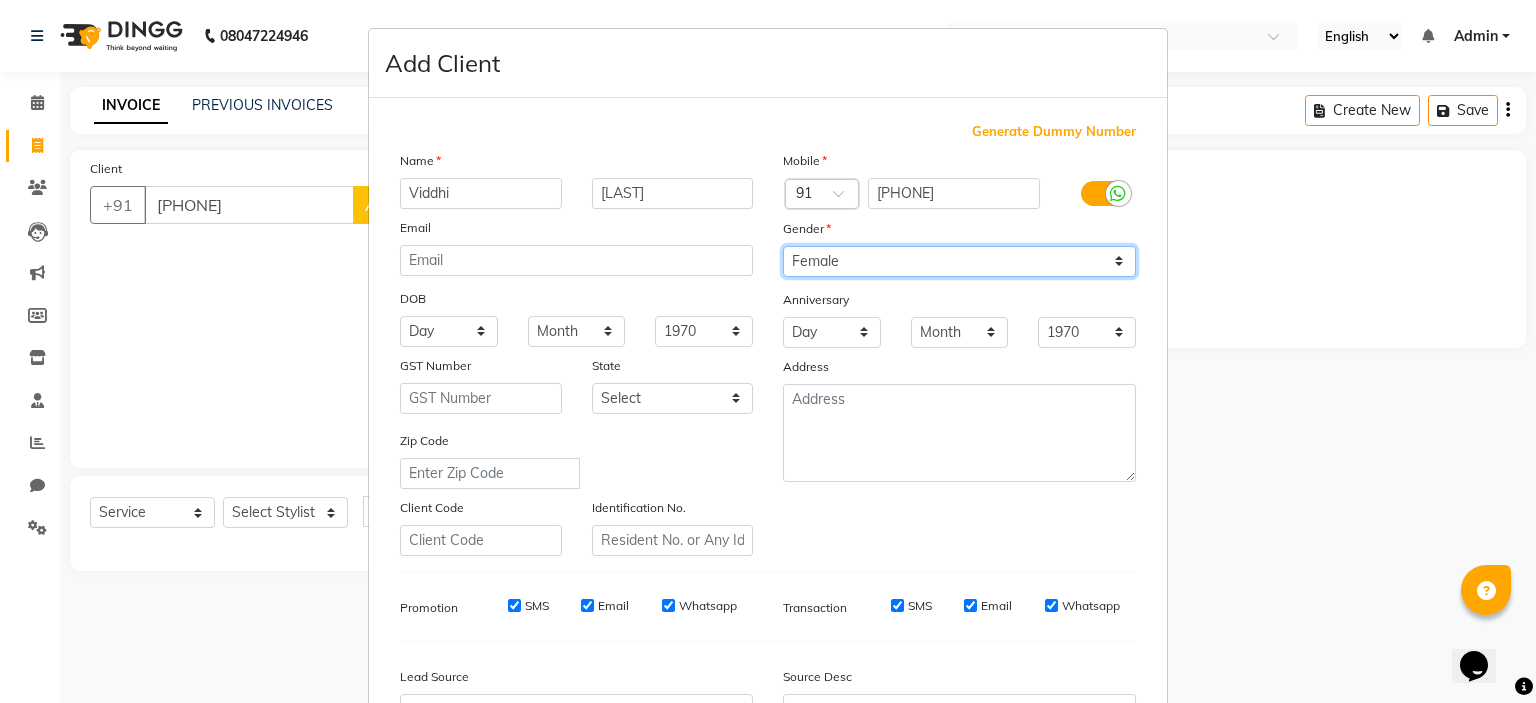 click on "Select Male Female Other Prefer Not To Say" at bounding box center [959, 261] 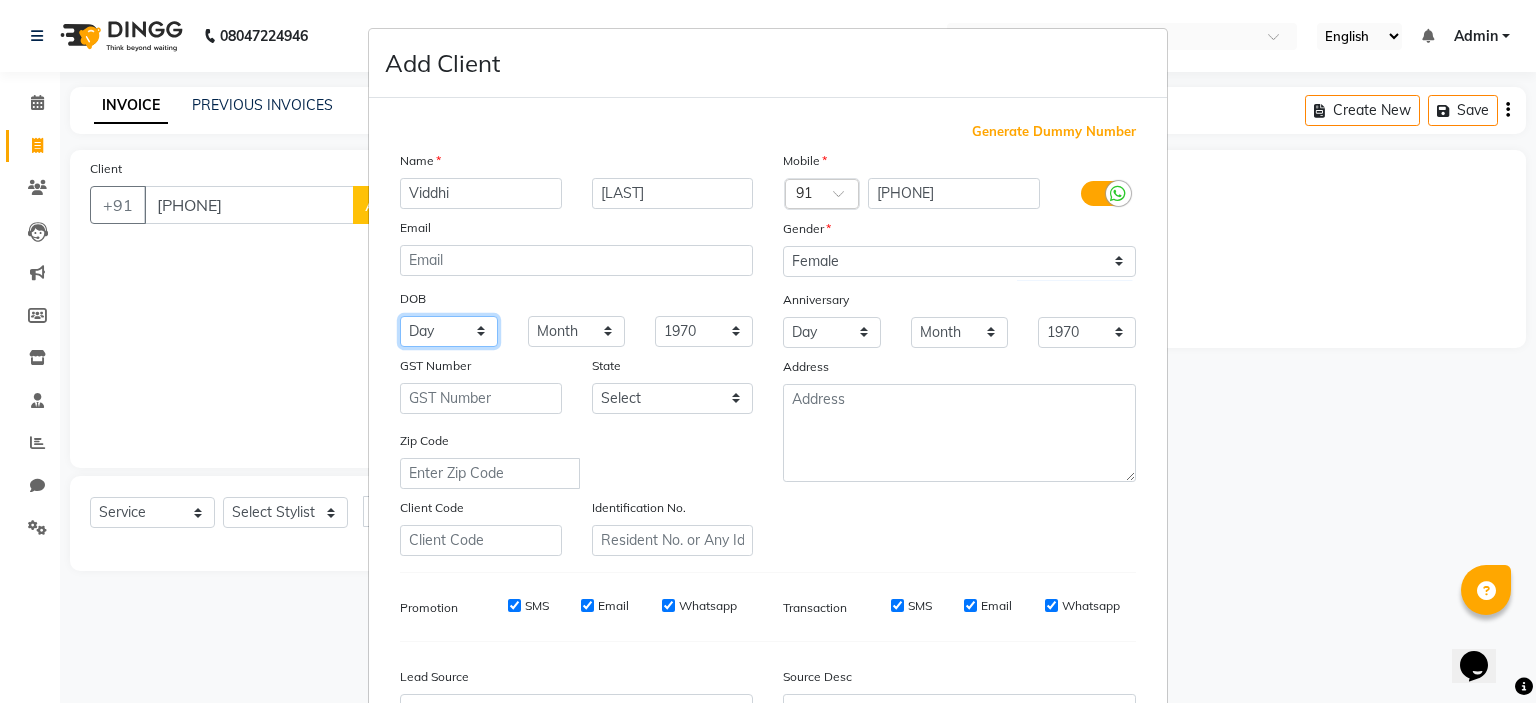 click on "Day 01 02 03 04 05 06 07 08 09 10 11 12 13 14 15 16 17 18 19 20 21 22 23 24 25 26 27 28 29 30 31" at bounding box center [449, 331] 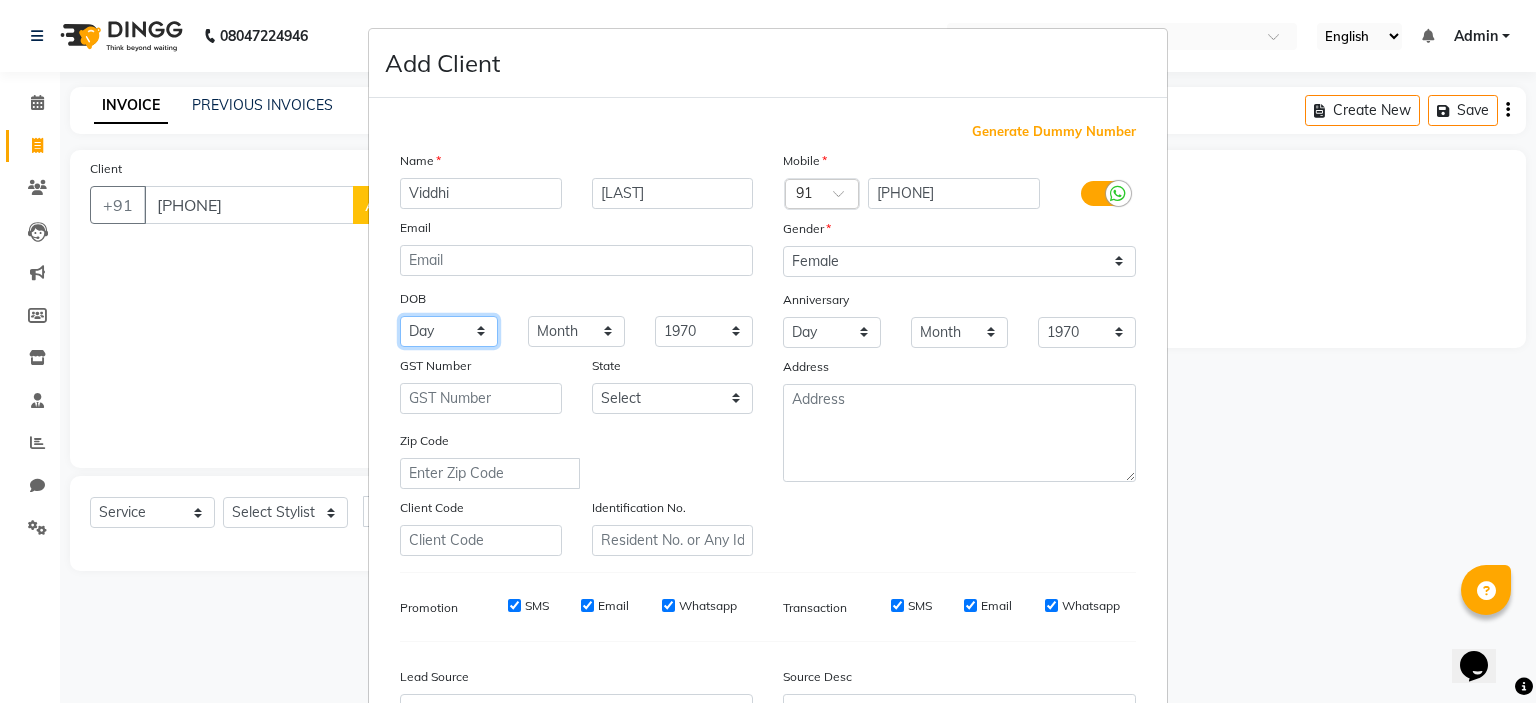 select on "29" 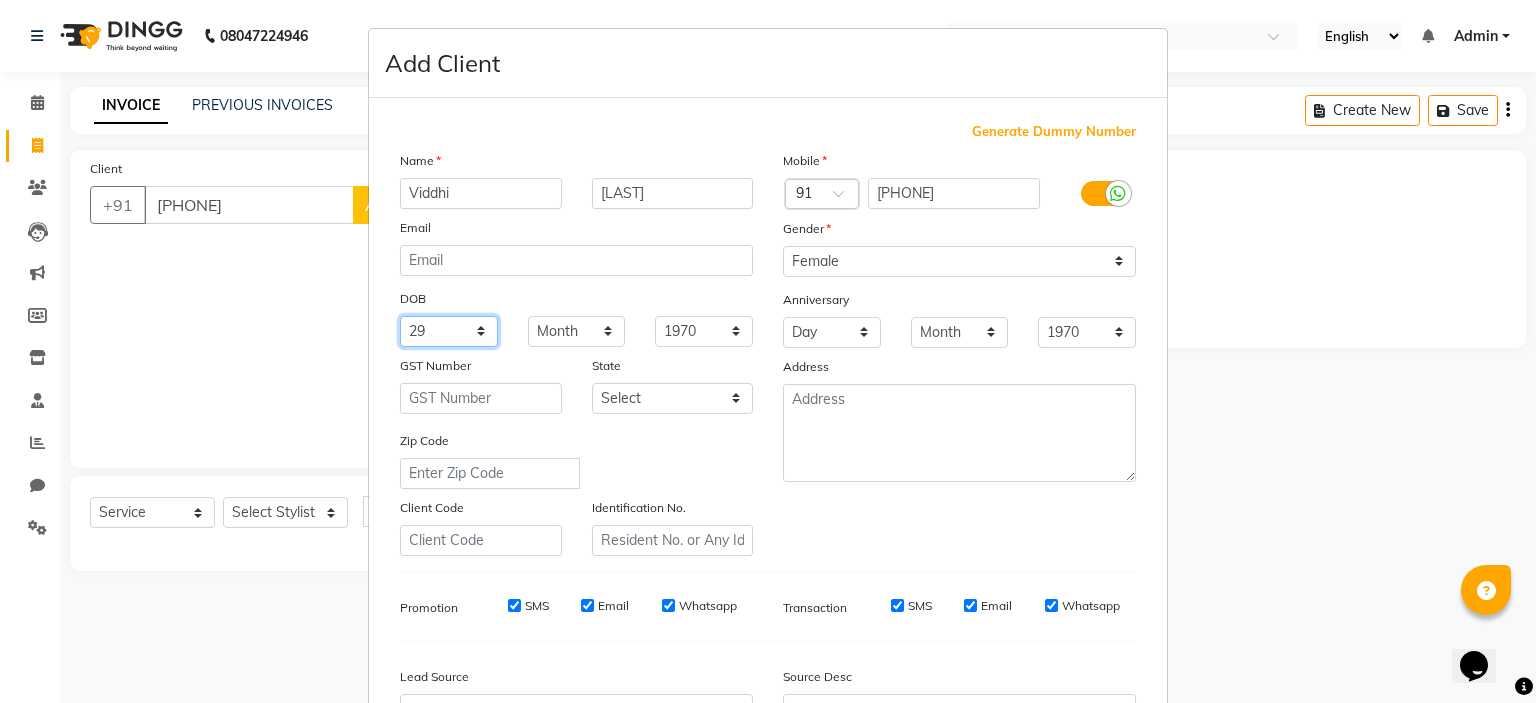 click on "Day 01 02 03 04 05 06 07 08 09 10 11 12 13 14 15 16 17 18 19 20 21 22 23 24 25 26 27 28 29 30 31" at bounding box center [449, 331] 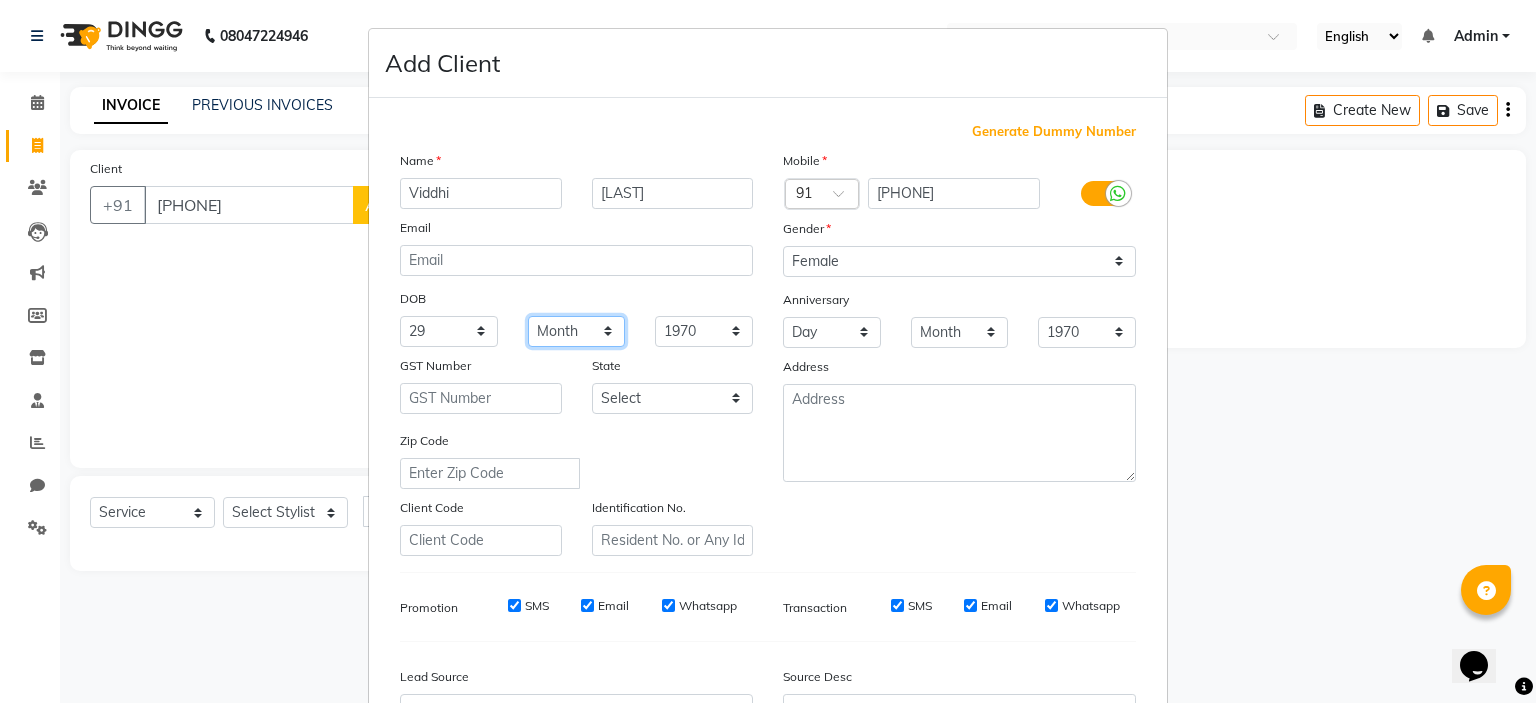 click on "Month January February March April May June July August September October November December" at bounding box center (577, 331) 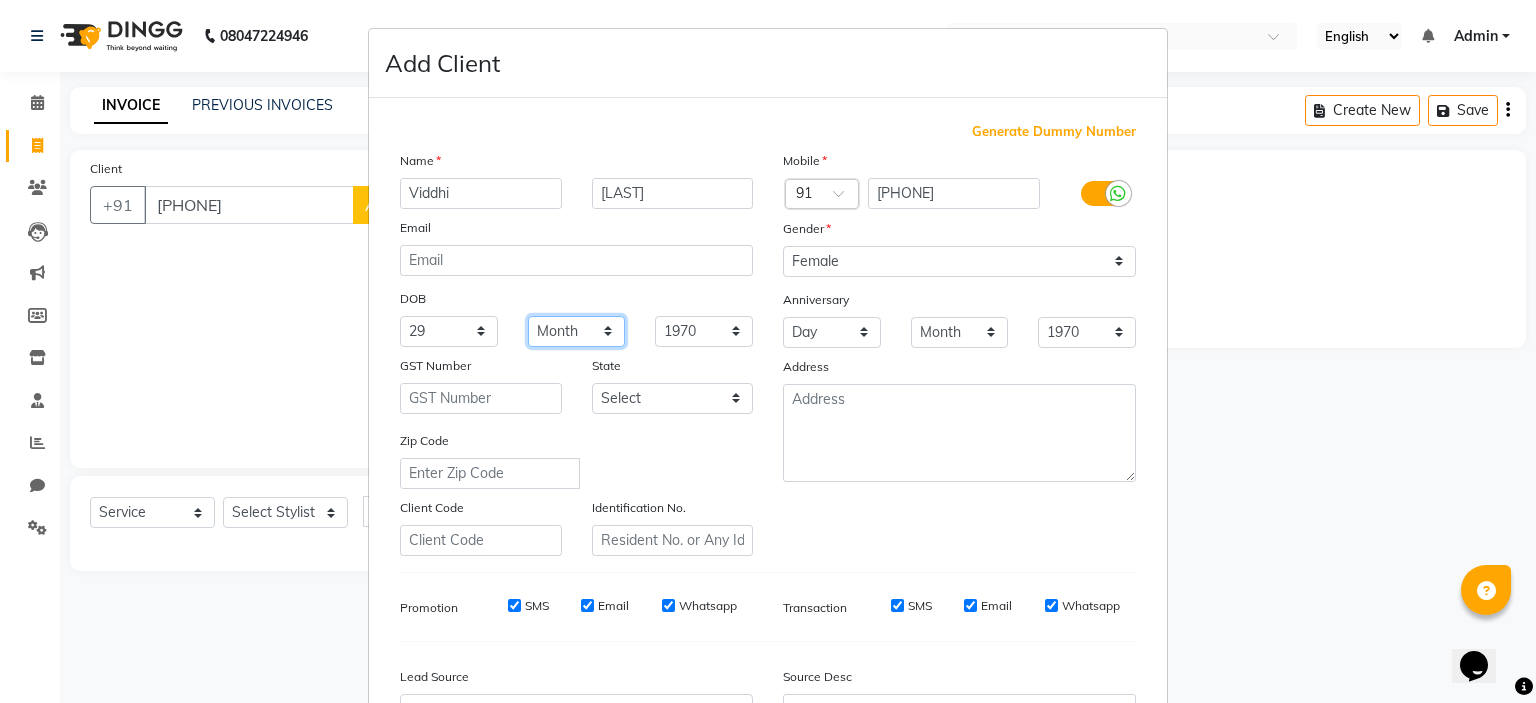 select on "09" 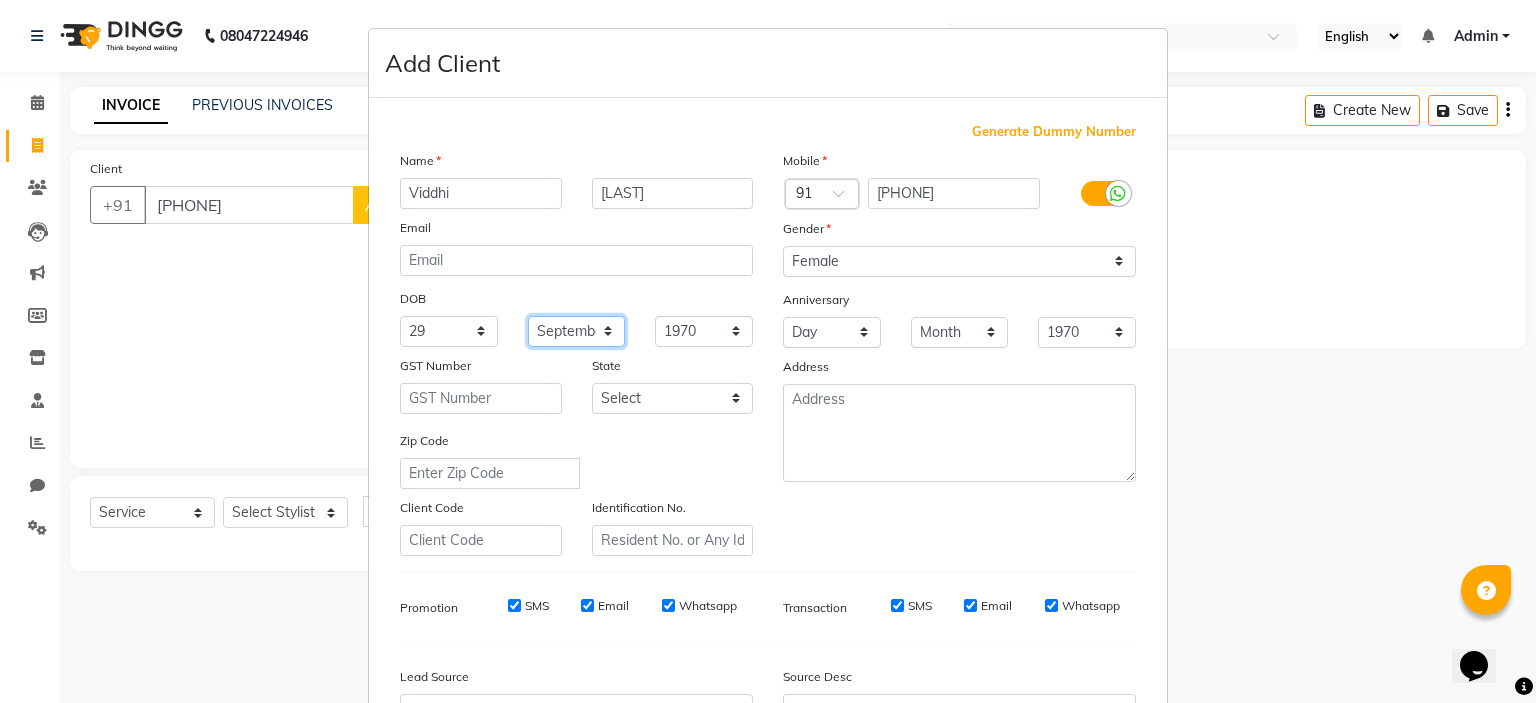 click on "Month January February March April May June July August September October November December" at bounding box center (577, 331) 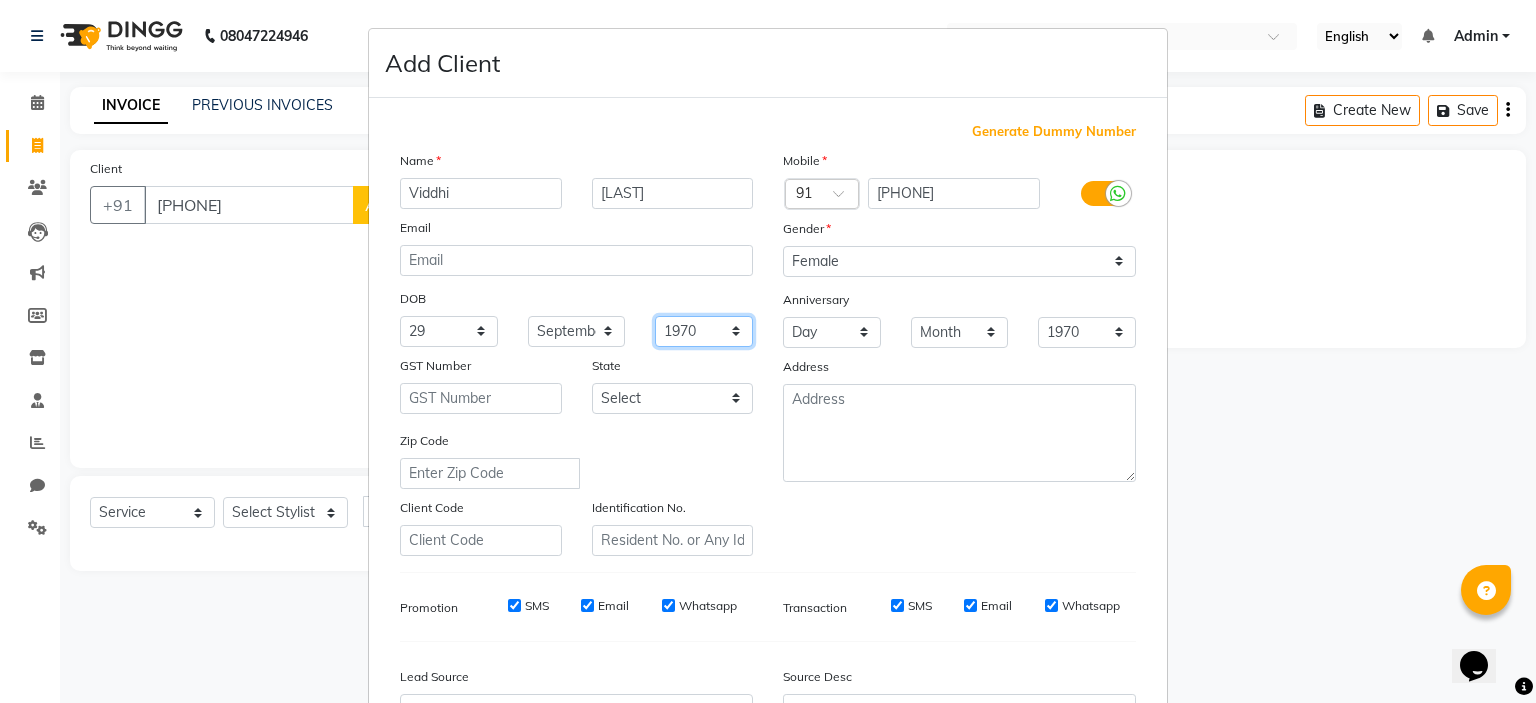 click on "1940 1941 1942 1943 1944 1945 1946 1947 1948 1949 1950 1951 1952 1953 1954 1955 1956 1957 1958 1959 1960 1961 1962 1963 1964 1965 1966 1967 1968 1969 1970 1971 1972 1973 1974 1975 1976 1977 1978 1979 1980 1981 1982 1983 1984 1985 1986 1987 1988 1989 1990 1991 1992 1993 1994 1995 1996 1997 1998 1999 2000 2001 2002 2003 2004 2005 2006 2007 2008 2009 2010 2011 2012 2013 2014 2015 2016 2017 2018 2019 2020 2021 2022 2023 2024" at bounding box center [704, 331] 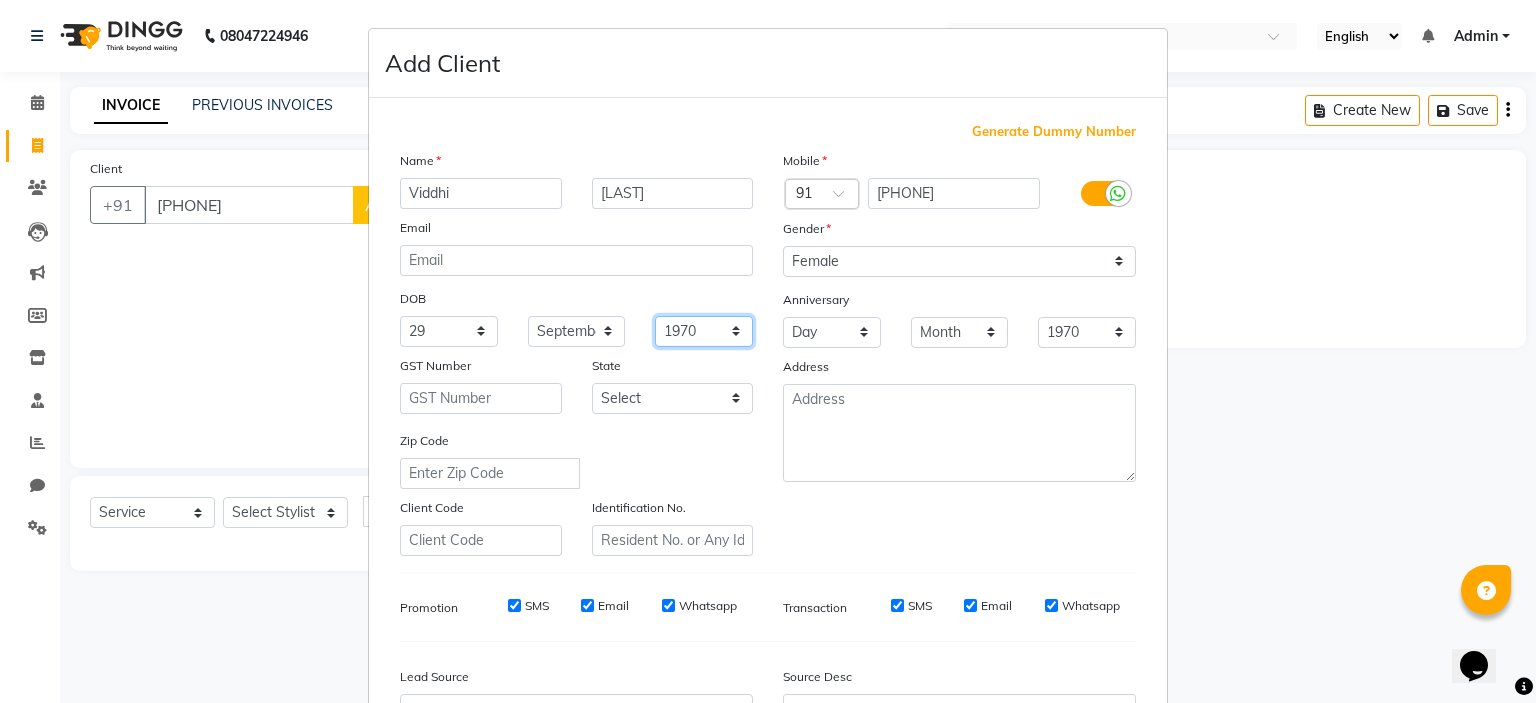 select on "1996" 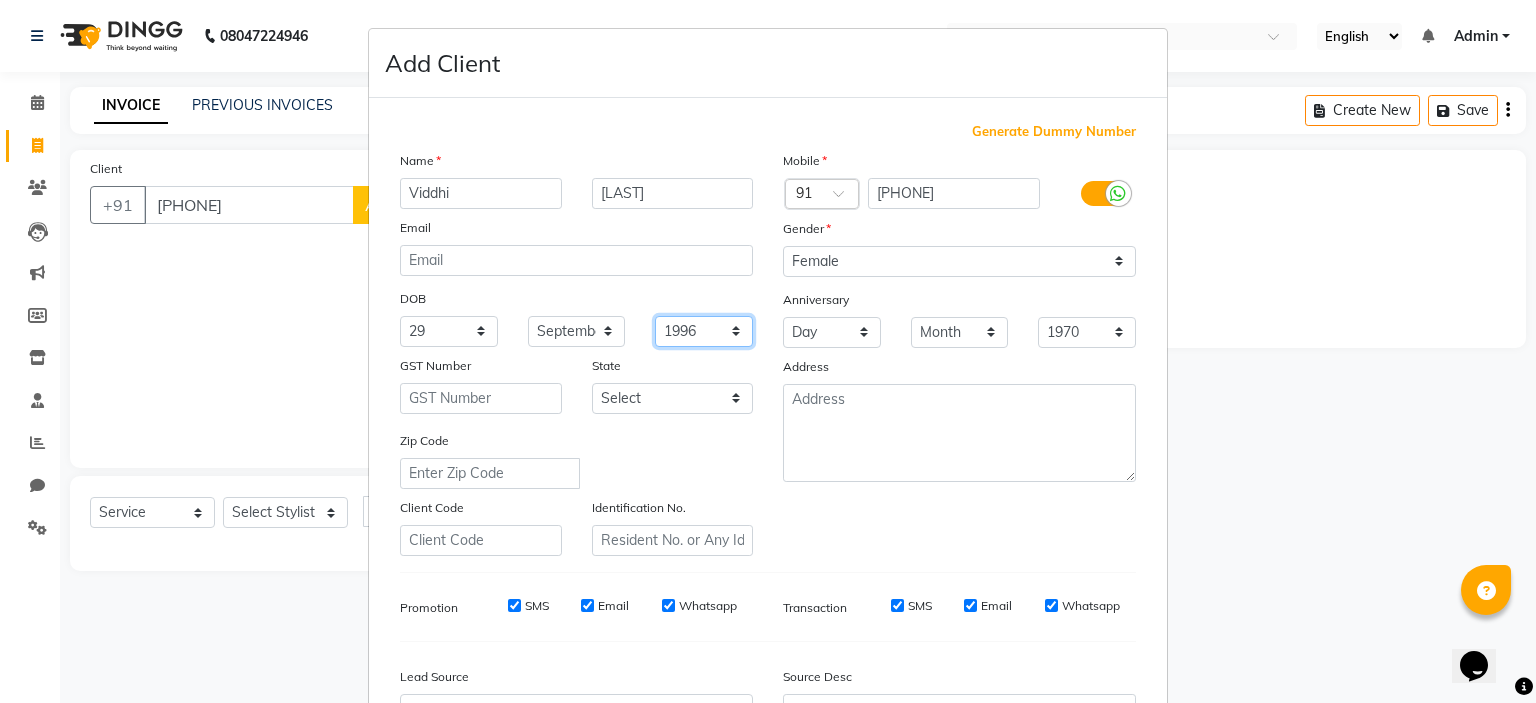 click on "1940 1941 1942 1943 1944 1945 1946 1947 1948 1949 1950 1951 1952 1953 1954 1955 1956 1957 1958 1959 1960 1961 1962 1963 1964 1965 1966 1967 1968 1969 1970 1971 1972 1973 1974 1975 1976 1977 1978 1979 1980 1981 1982 1983 1984 1985 1986 1987 1988 1989 1990 1991 1992 1993 1994 1995 1996 1997 1998 1999 2000 2001 2002 2003 2004 2005 2006 2007 2008 2009 2010 2011 2012 2013 2014 2015 2016 2017 2018 2019 2020 2021 2022 2023 2024" at bounding box center (704, 331) 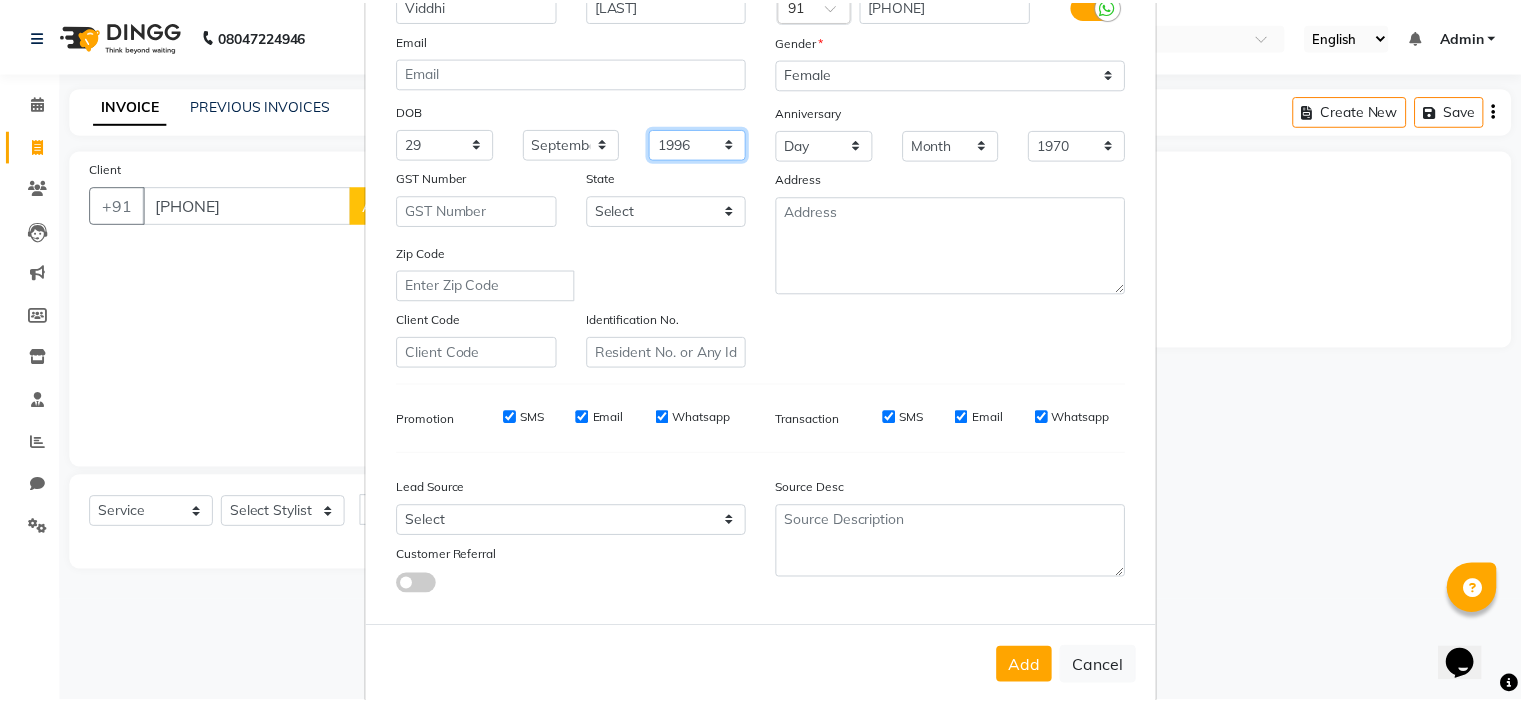 scroll, scrollTop: 229, scrollLeft: 0, axis: vertical 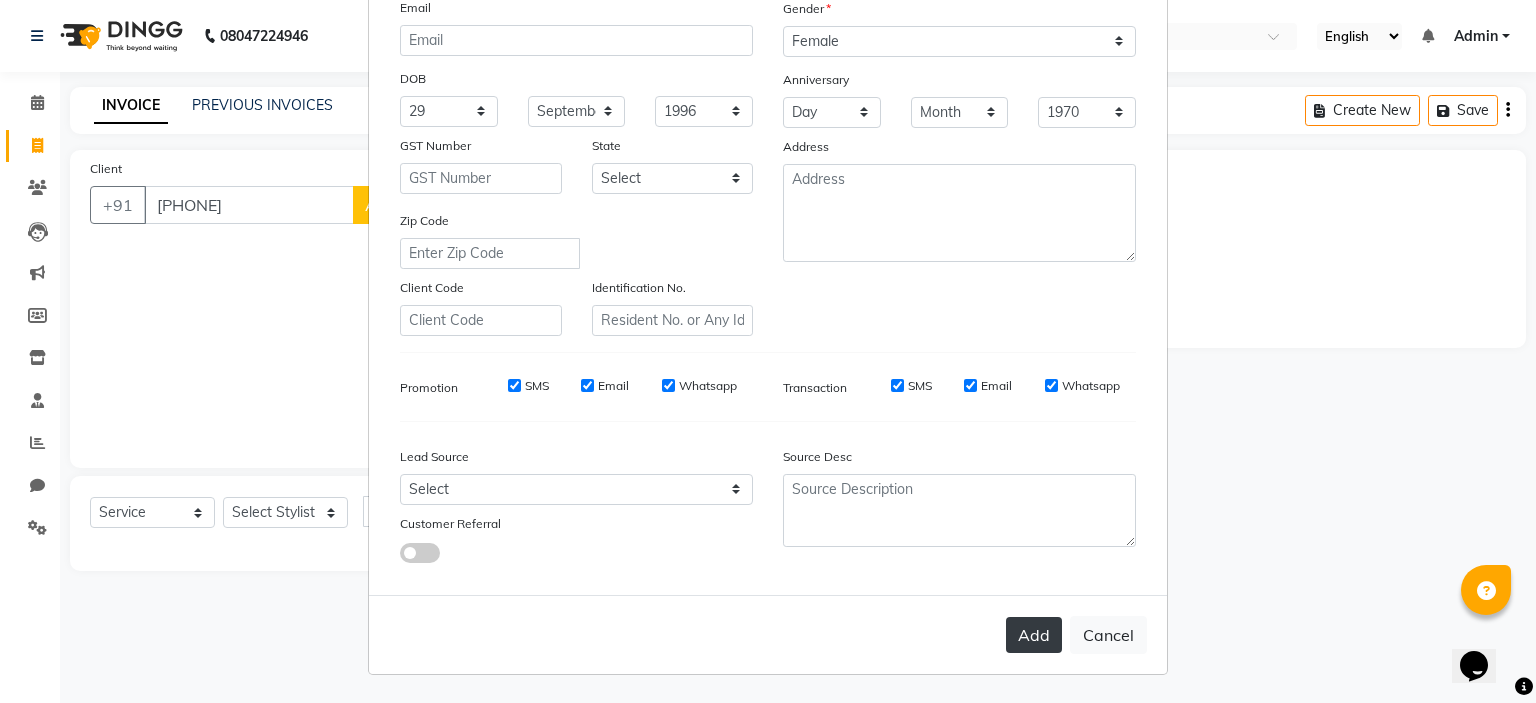click on "Add" at bounding box center [1034, 635] 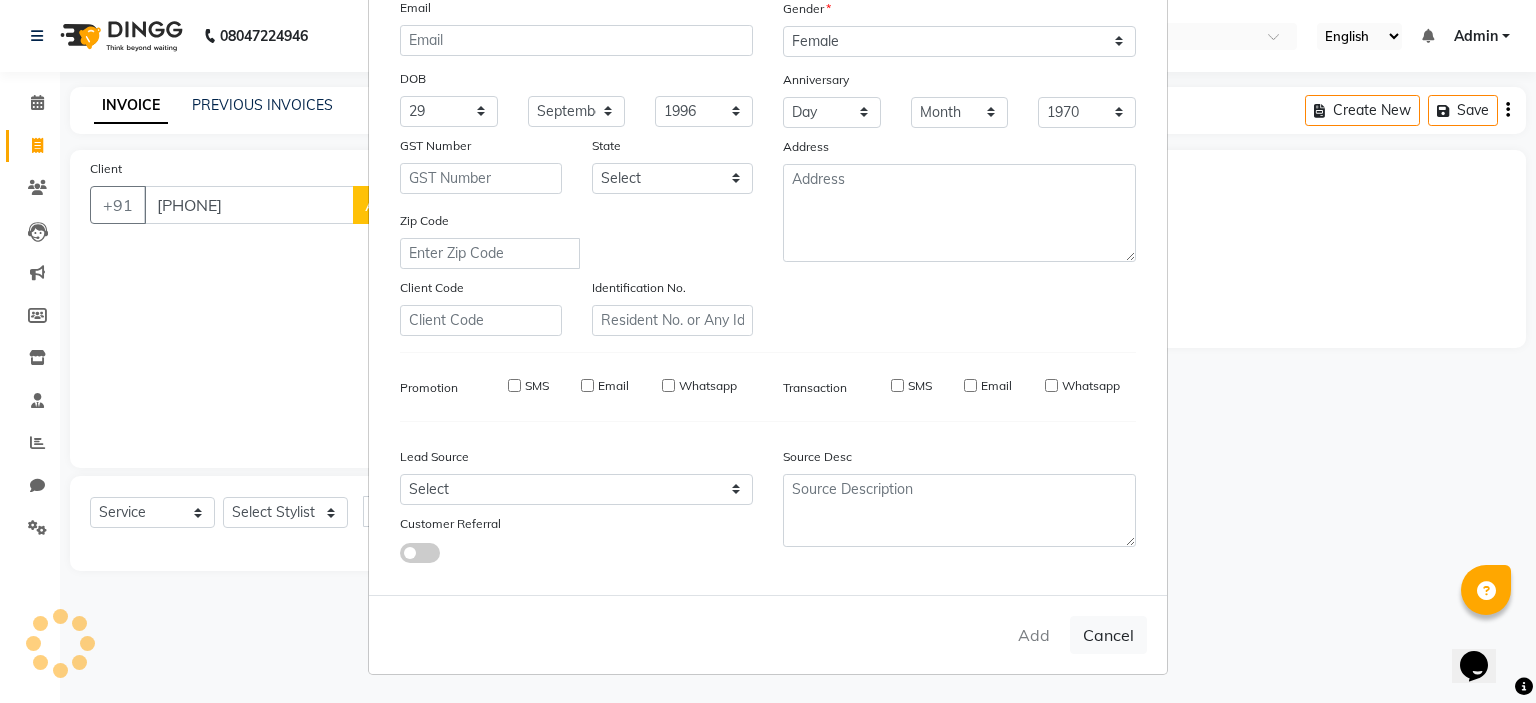 type 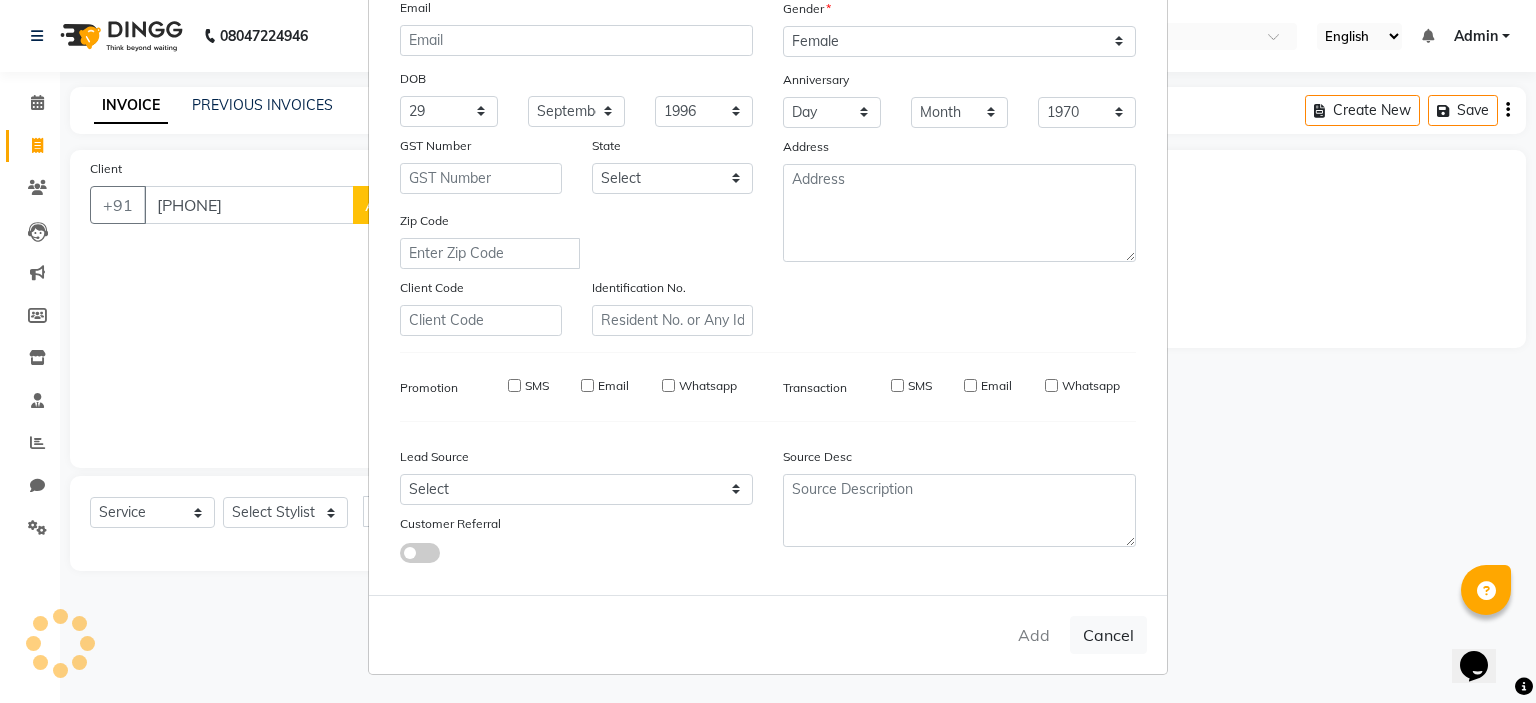 type 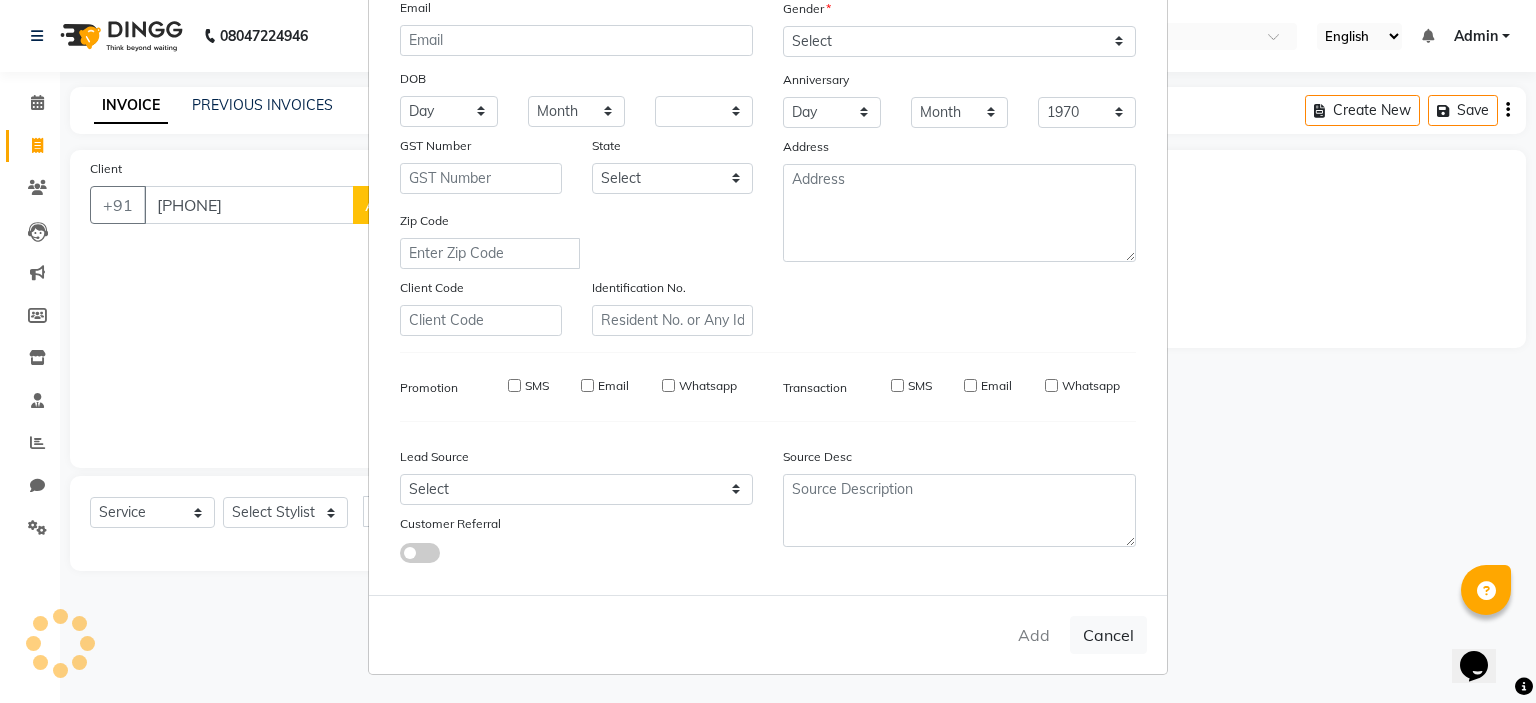 select 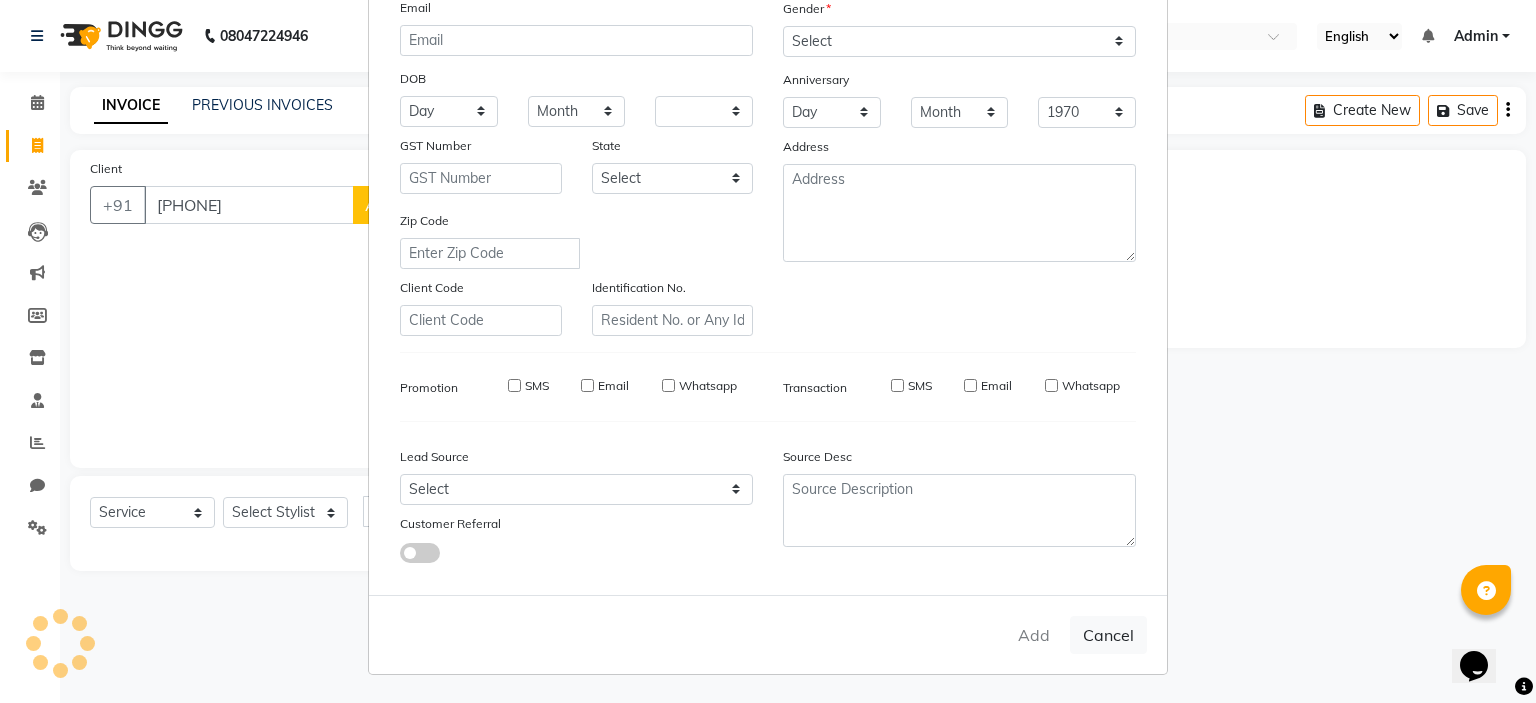 select 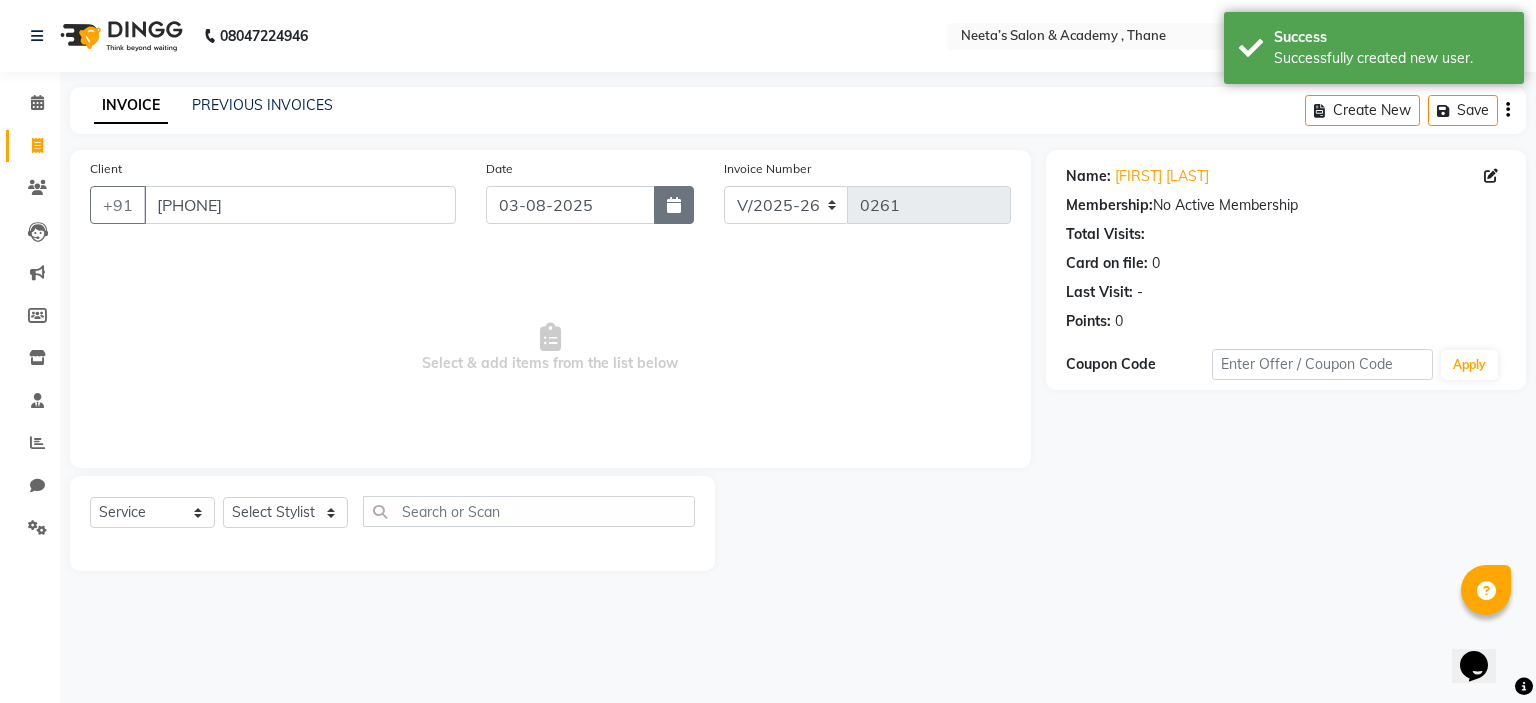 click 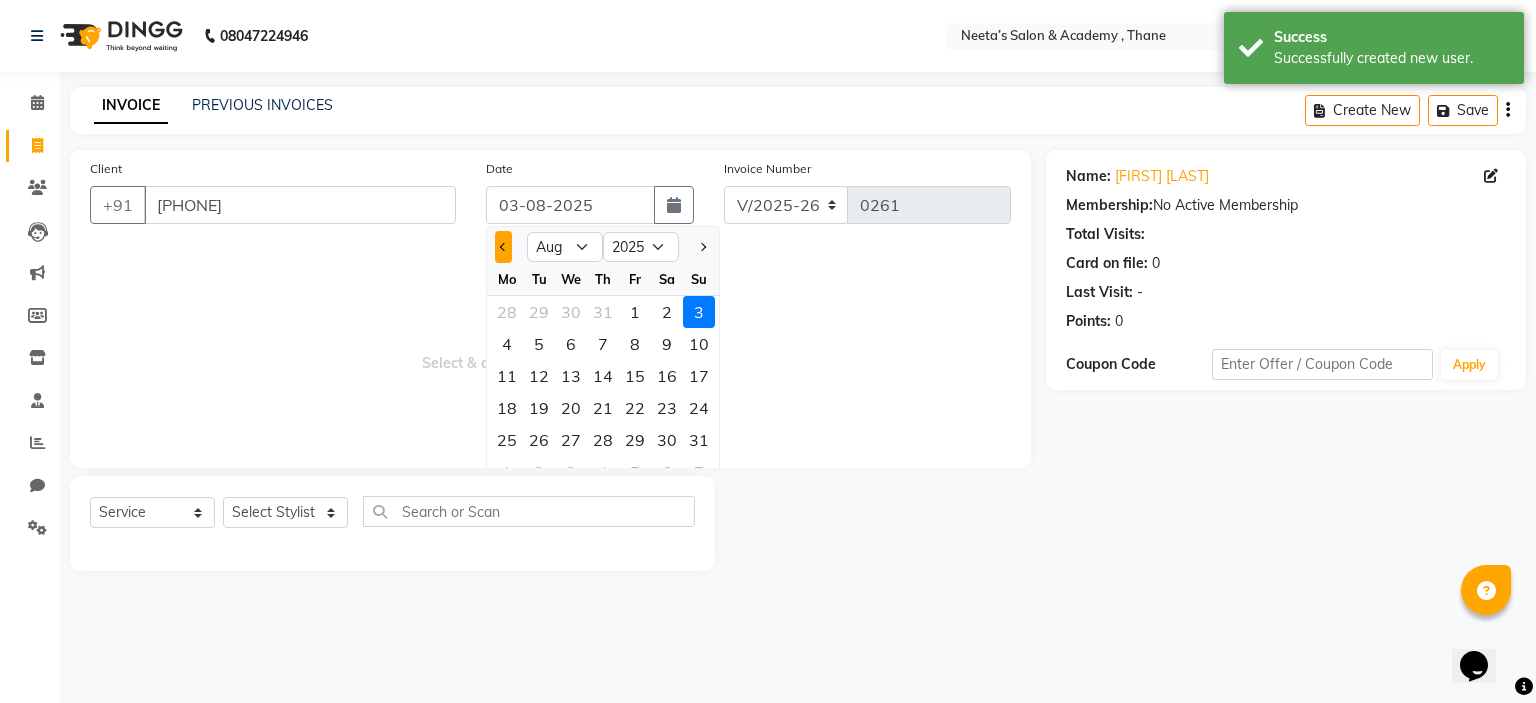 click 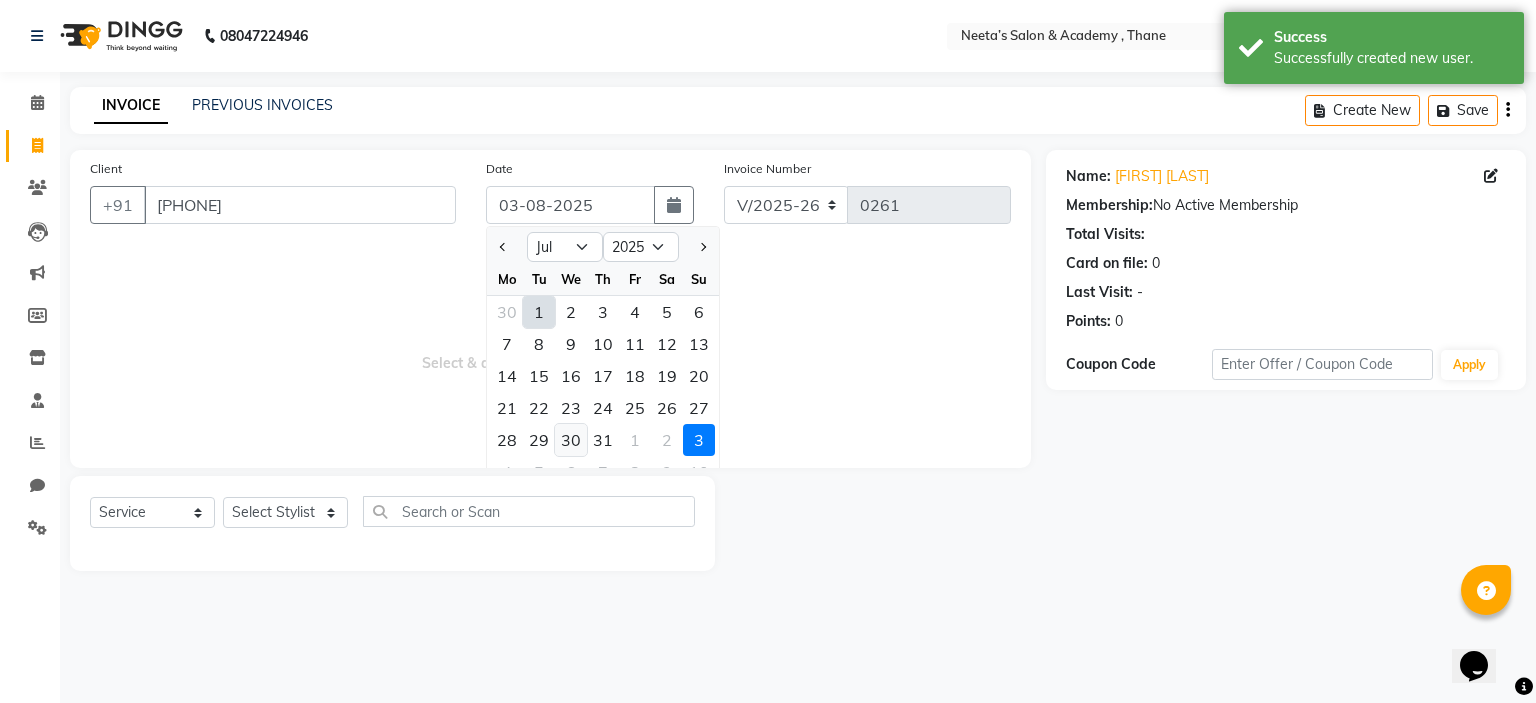click on "30" 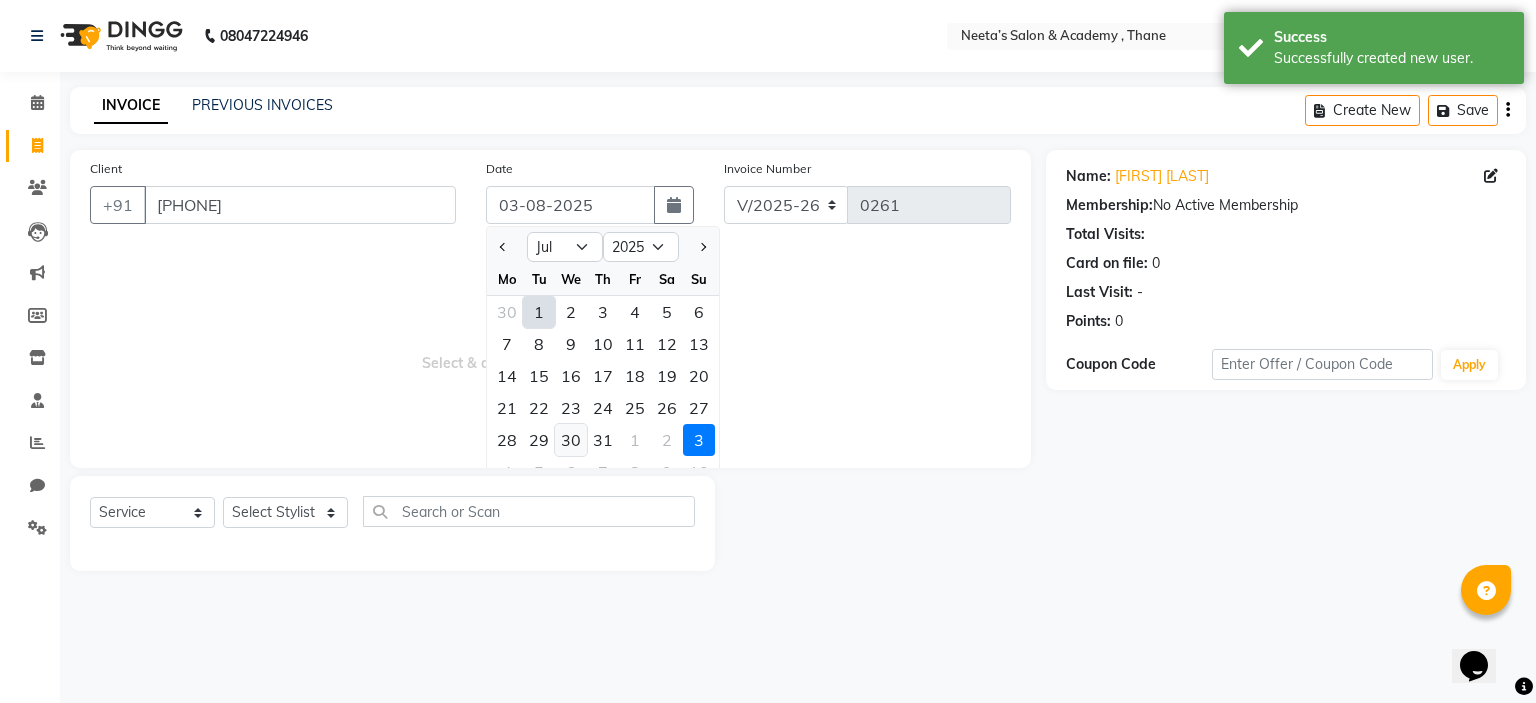 type on "30-07-2025" 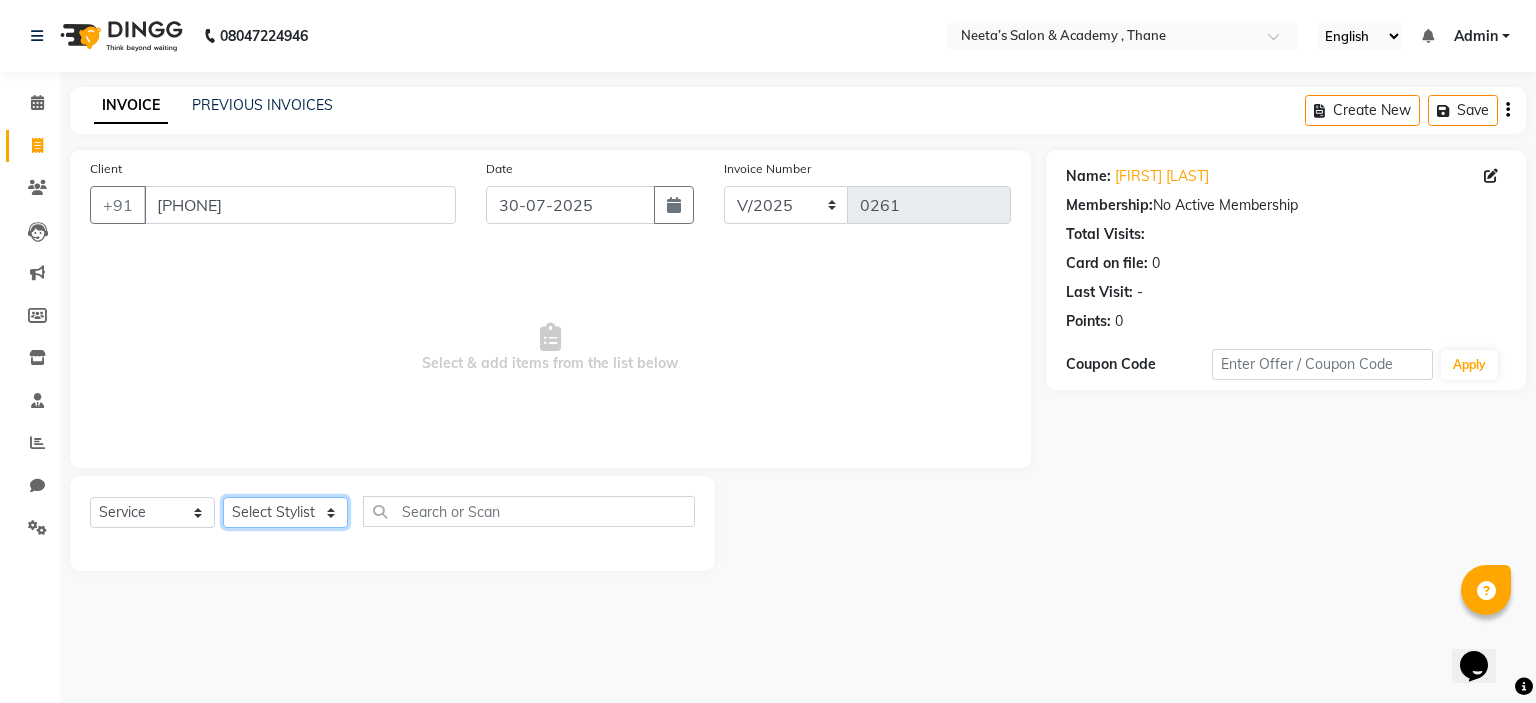 click on "Select Stylist  [NAME] (Owner) [NAME] [NAME] [NAME] [NAME] [NAME] [NAME] [NAME] [NAME]" 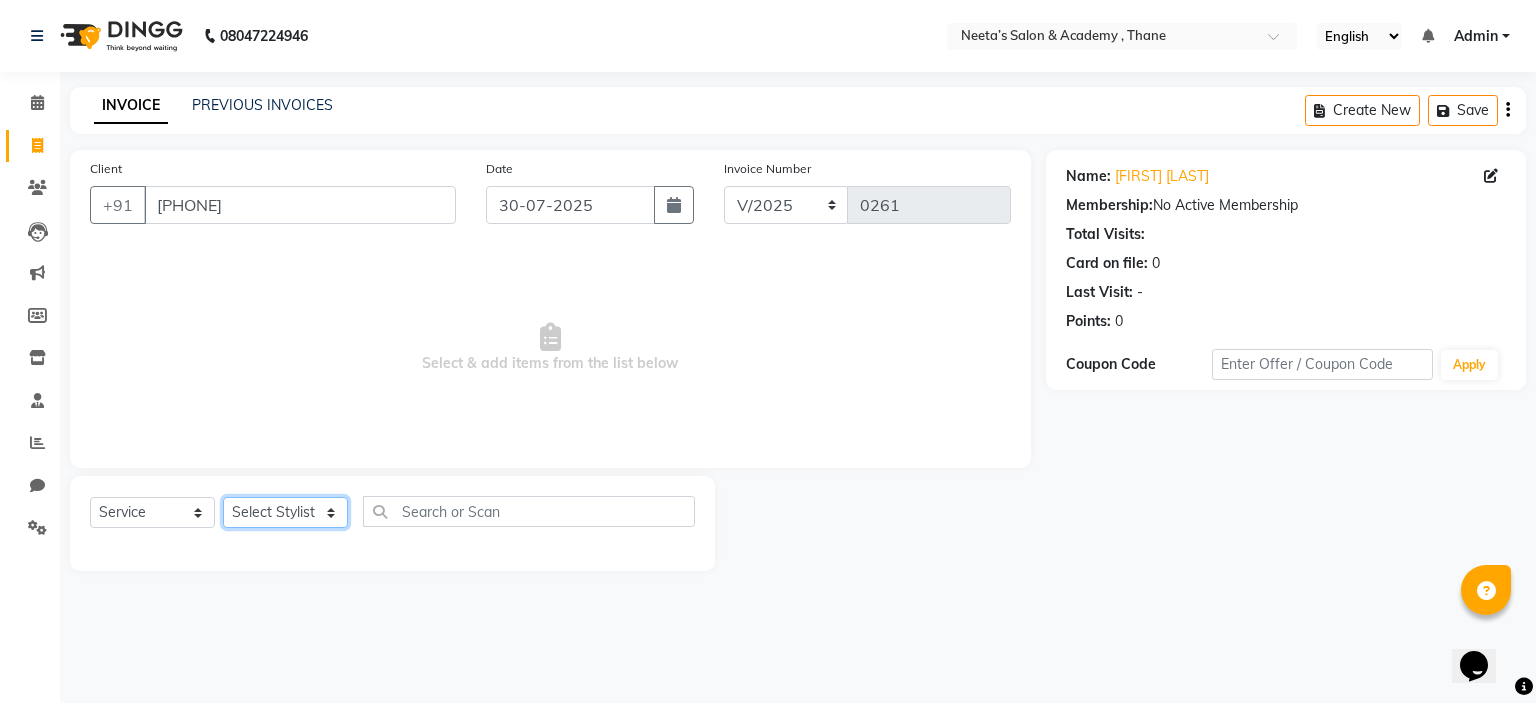 select on "84145" 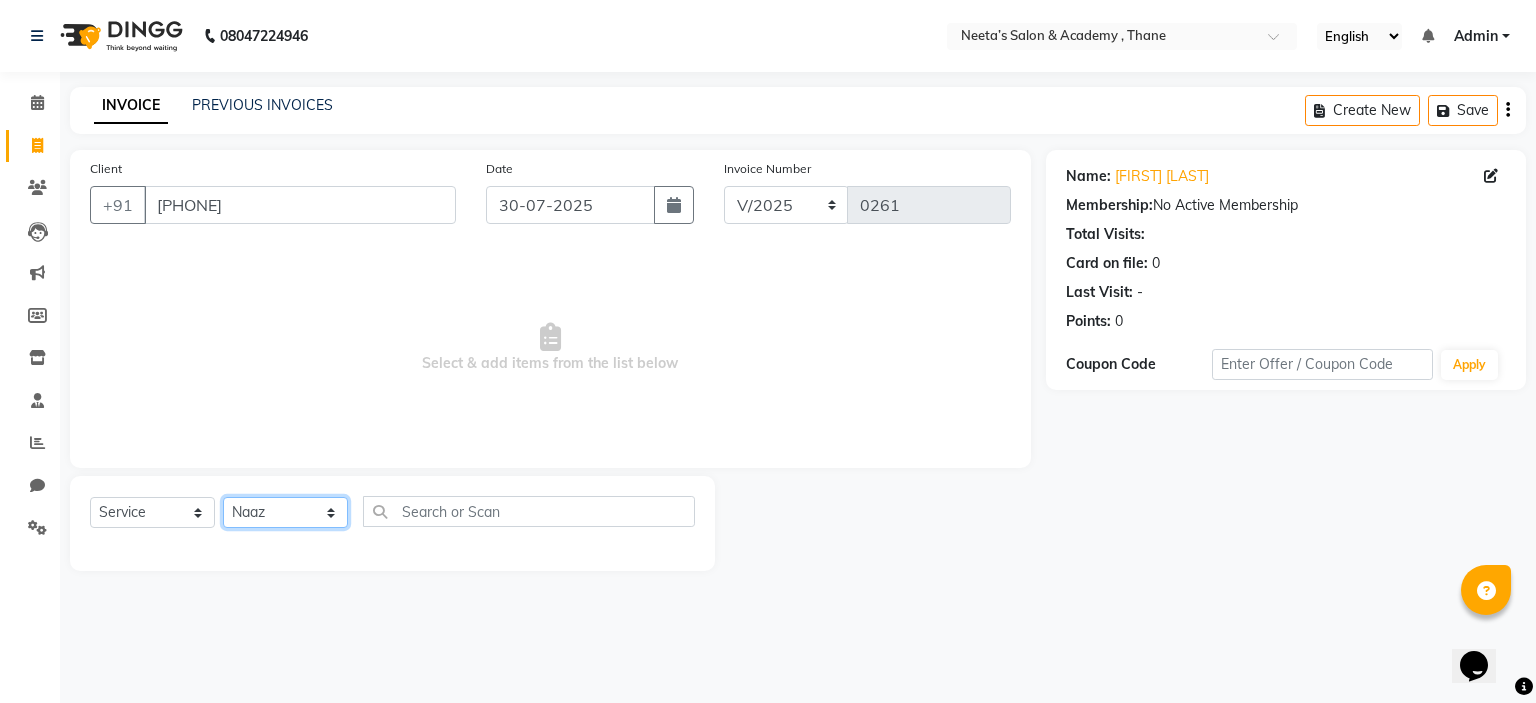 click on "Select Stylist  [NAME] (Owner) [NAME] [NAME] [NAME] [NAME] [NAME] [NAME] [NAME] [NAME]" 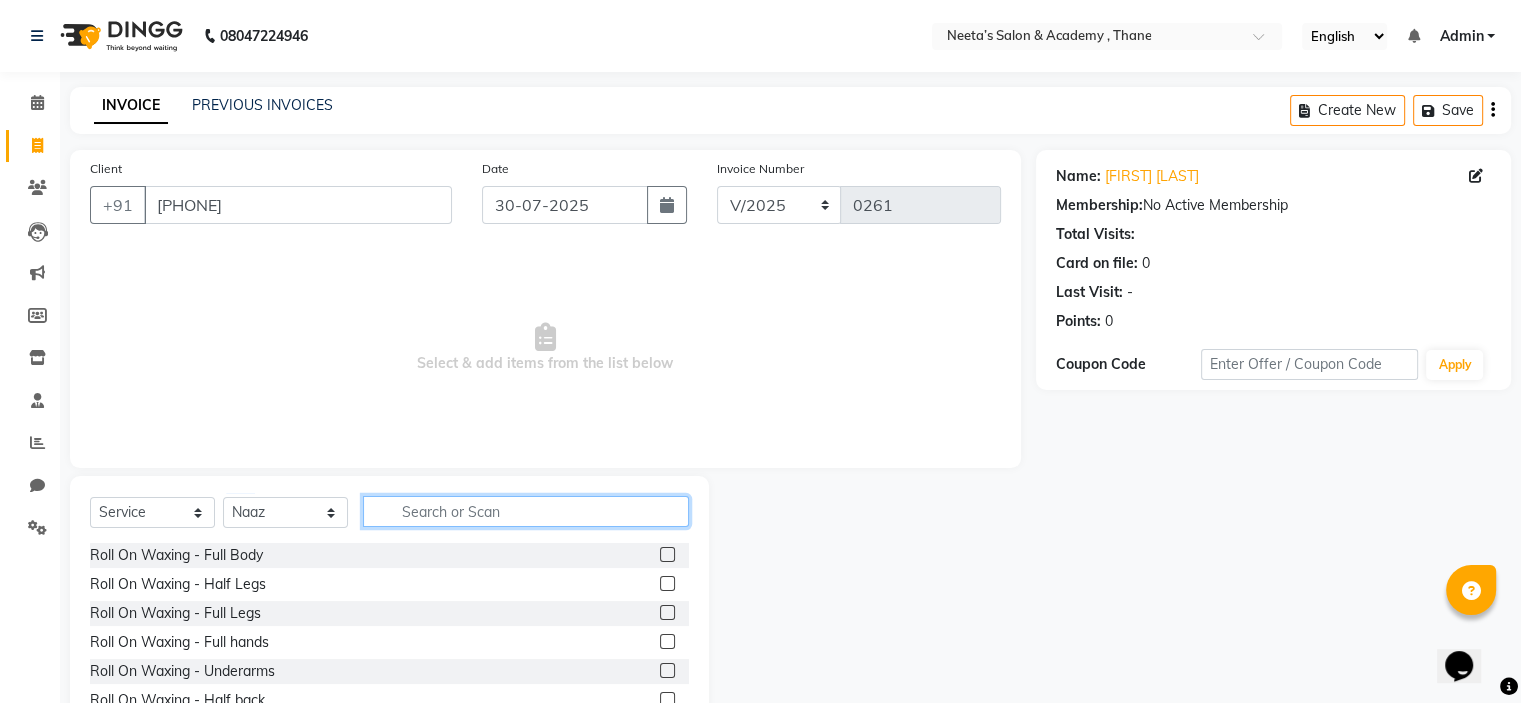 click 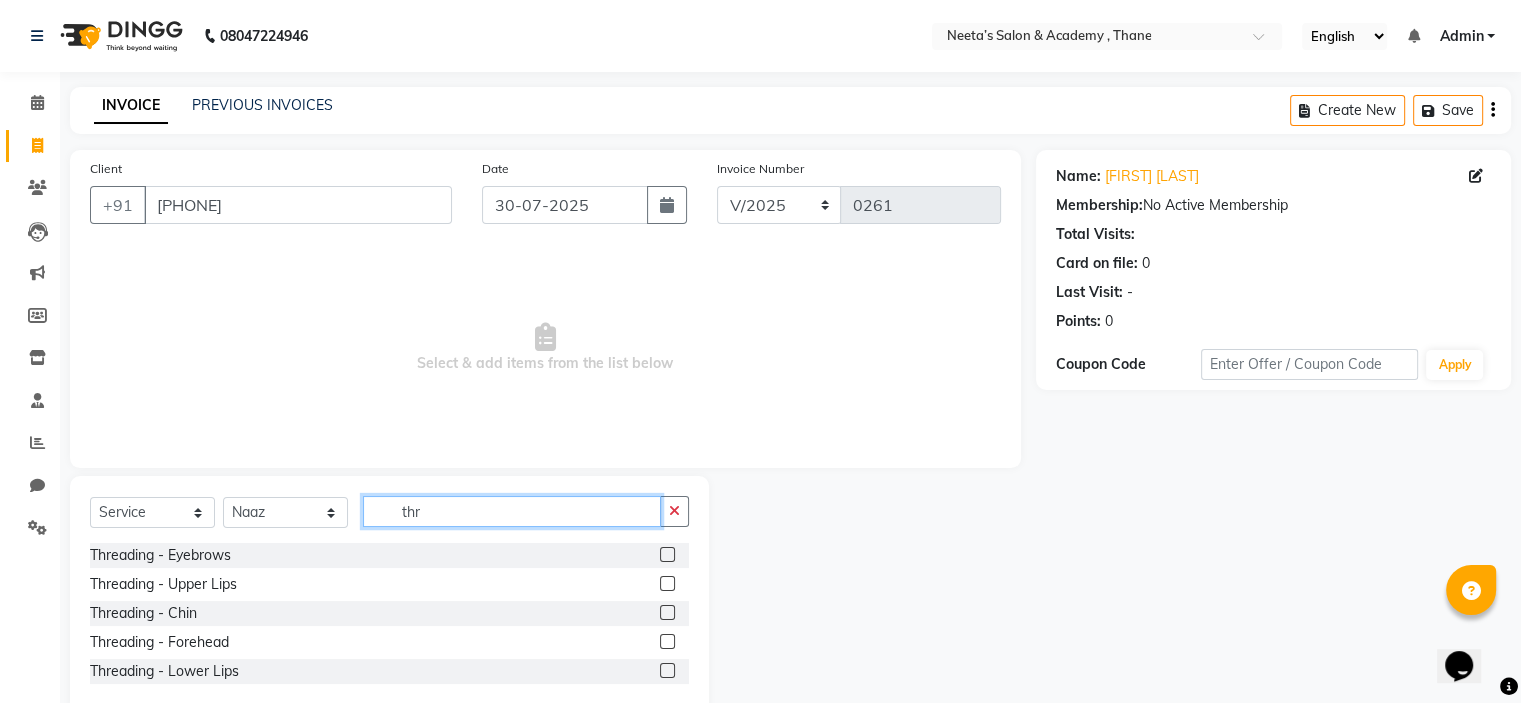 type on "thr" 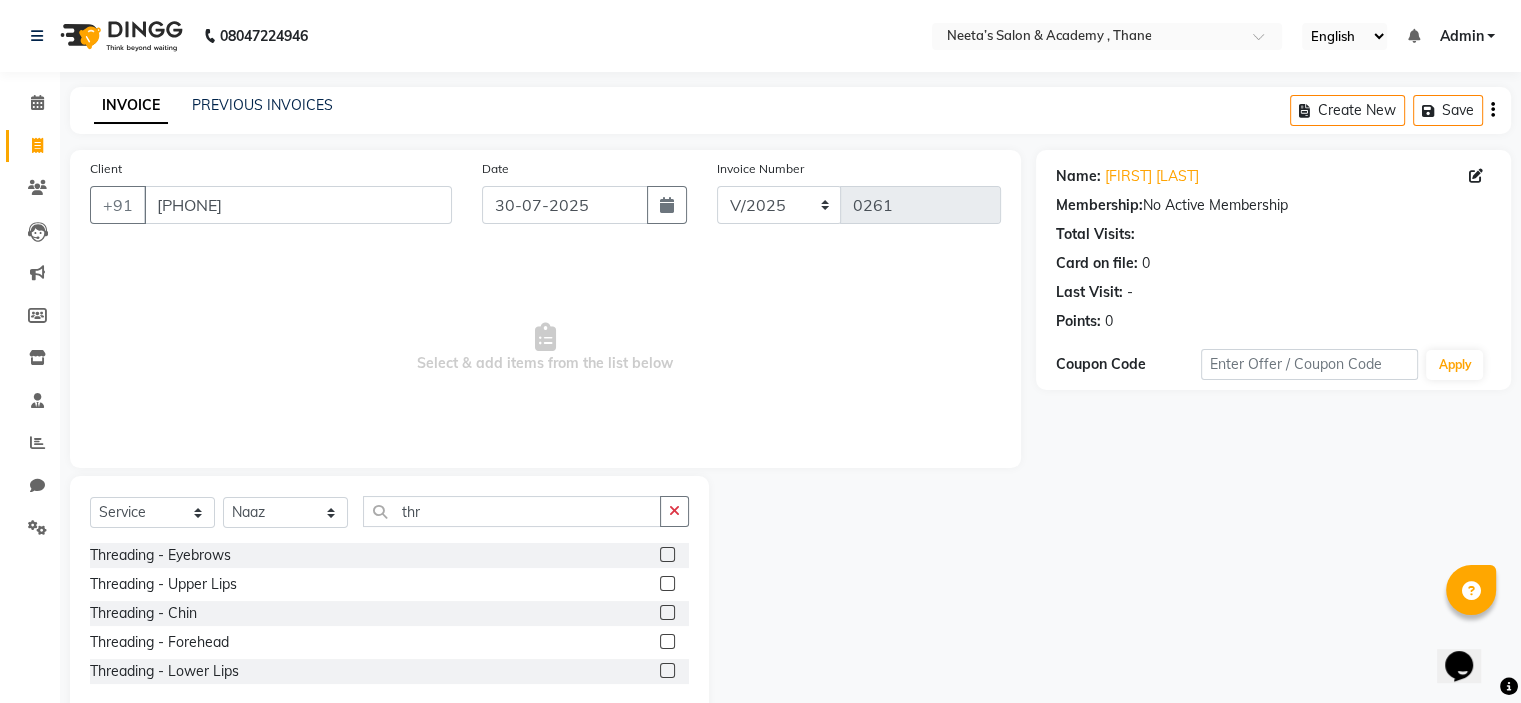 click 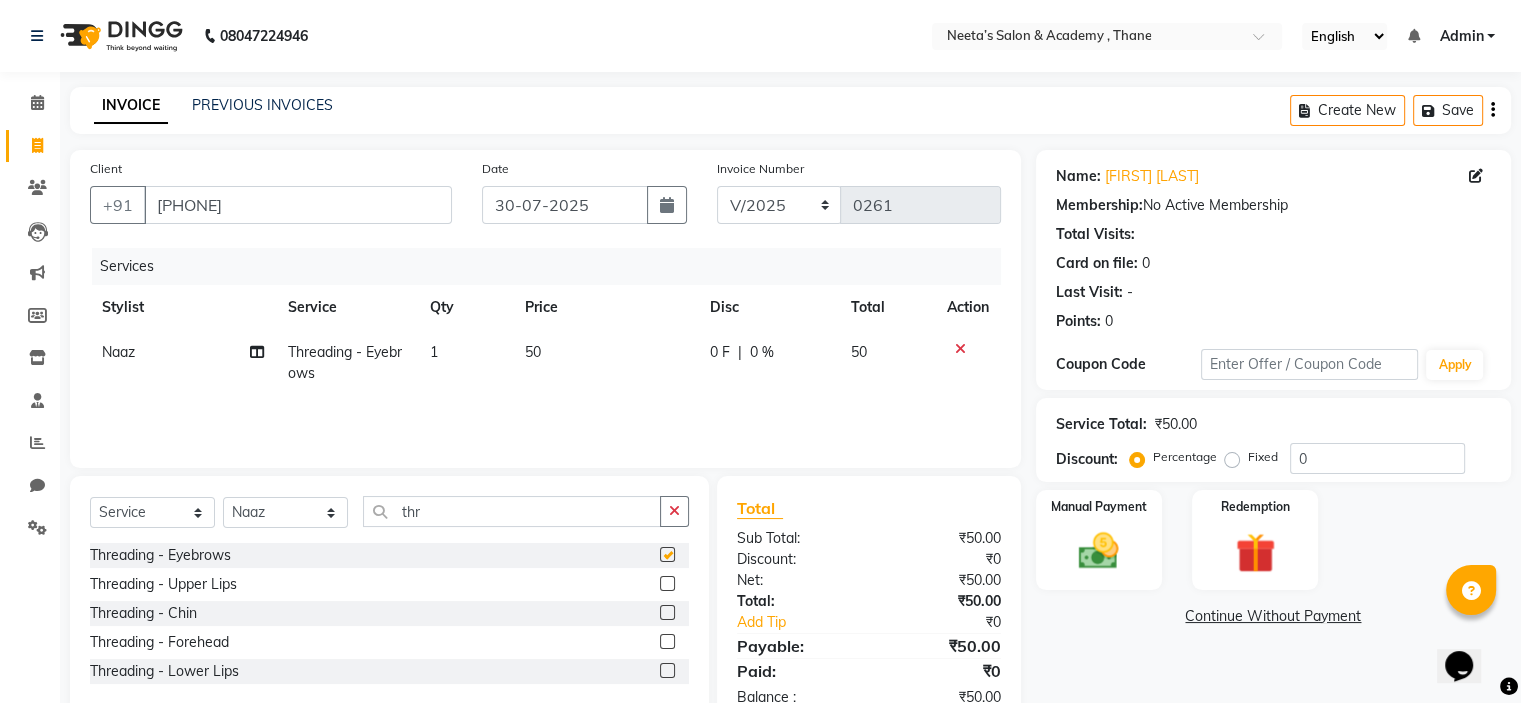 checkbox on "false" 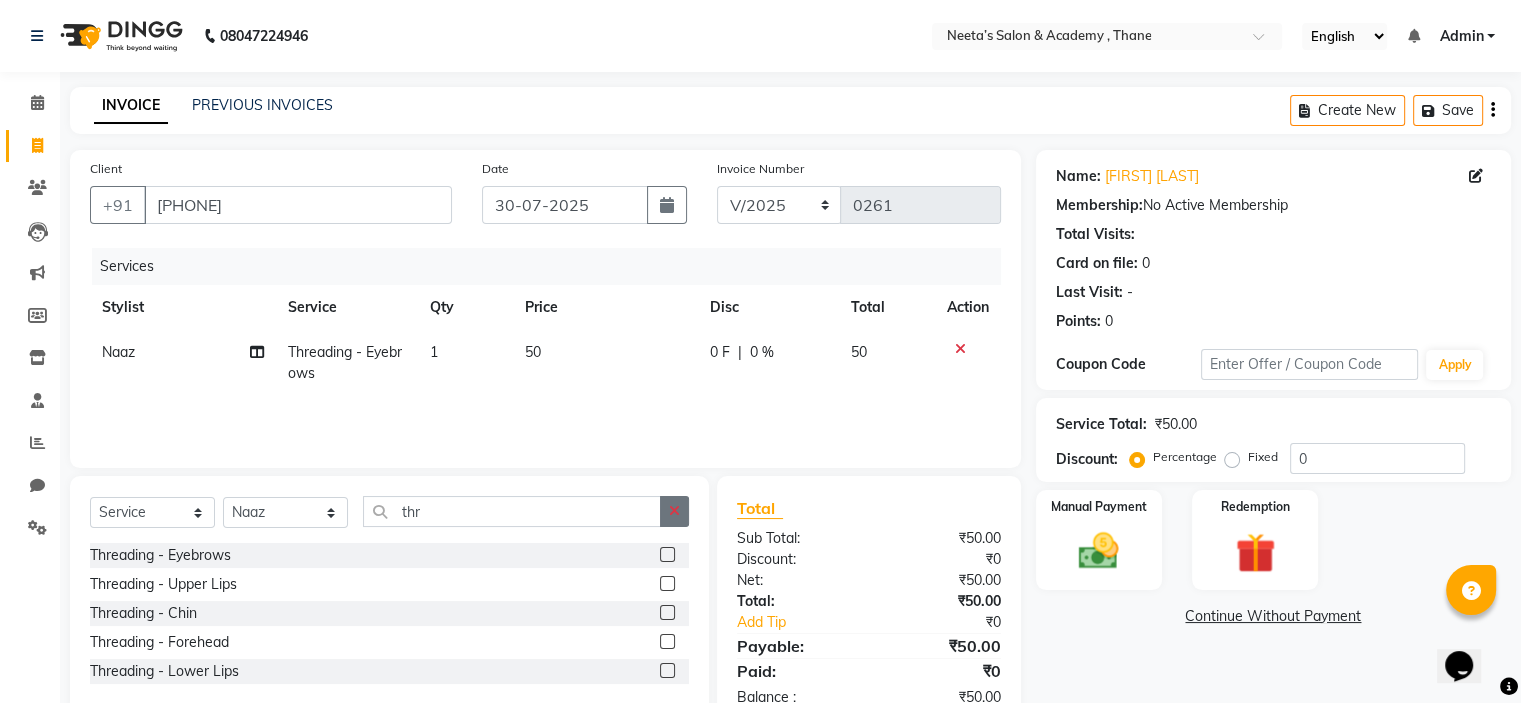 click 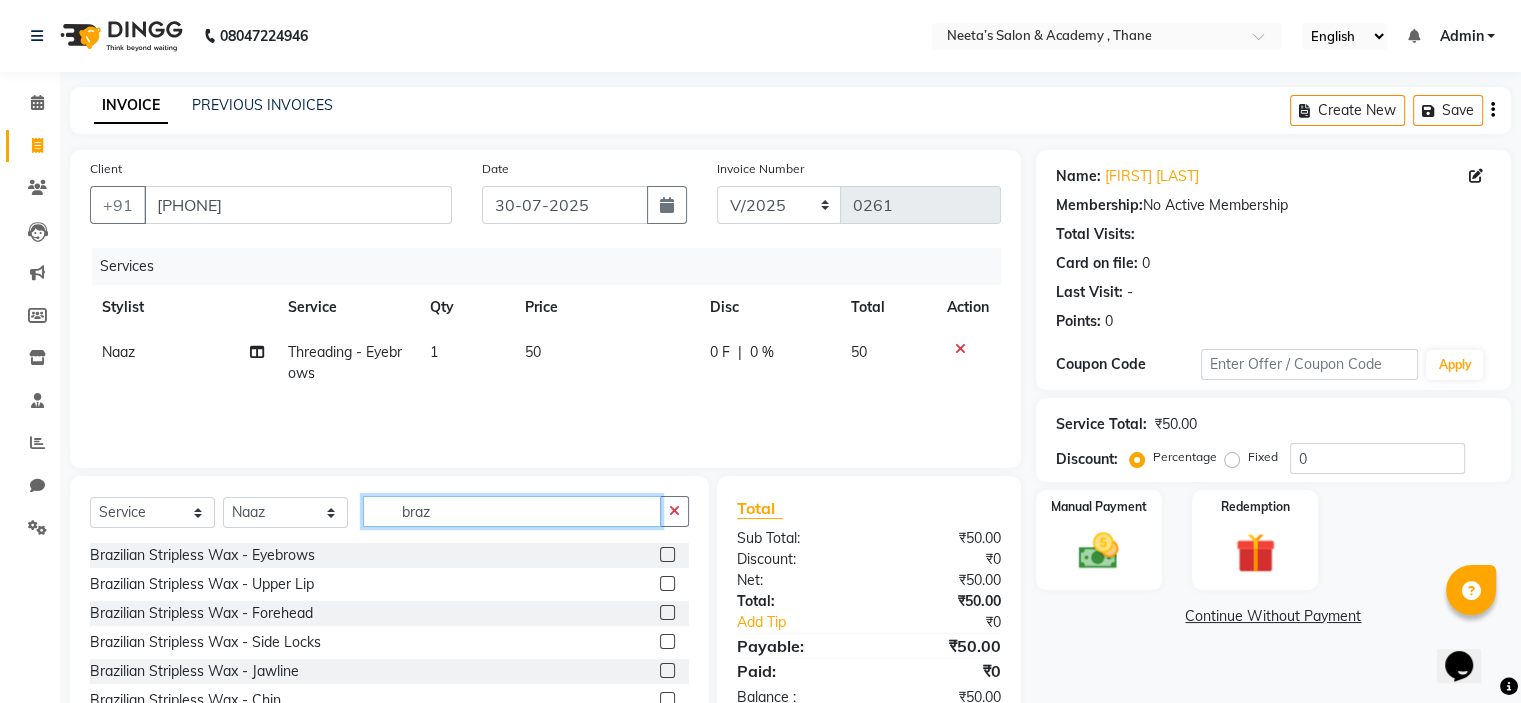 type on "braz" 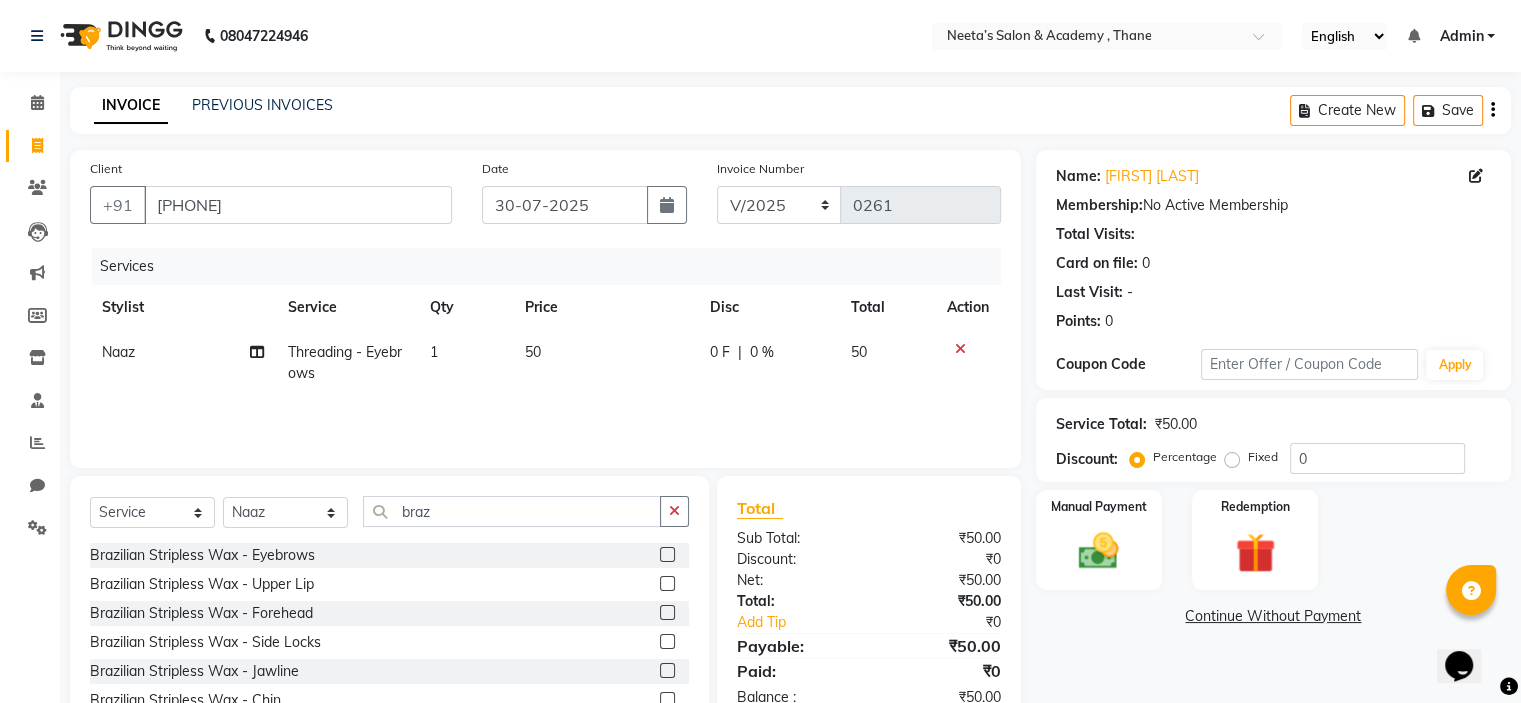 click 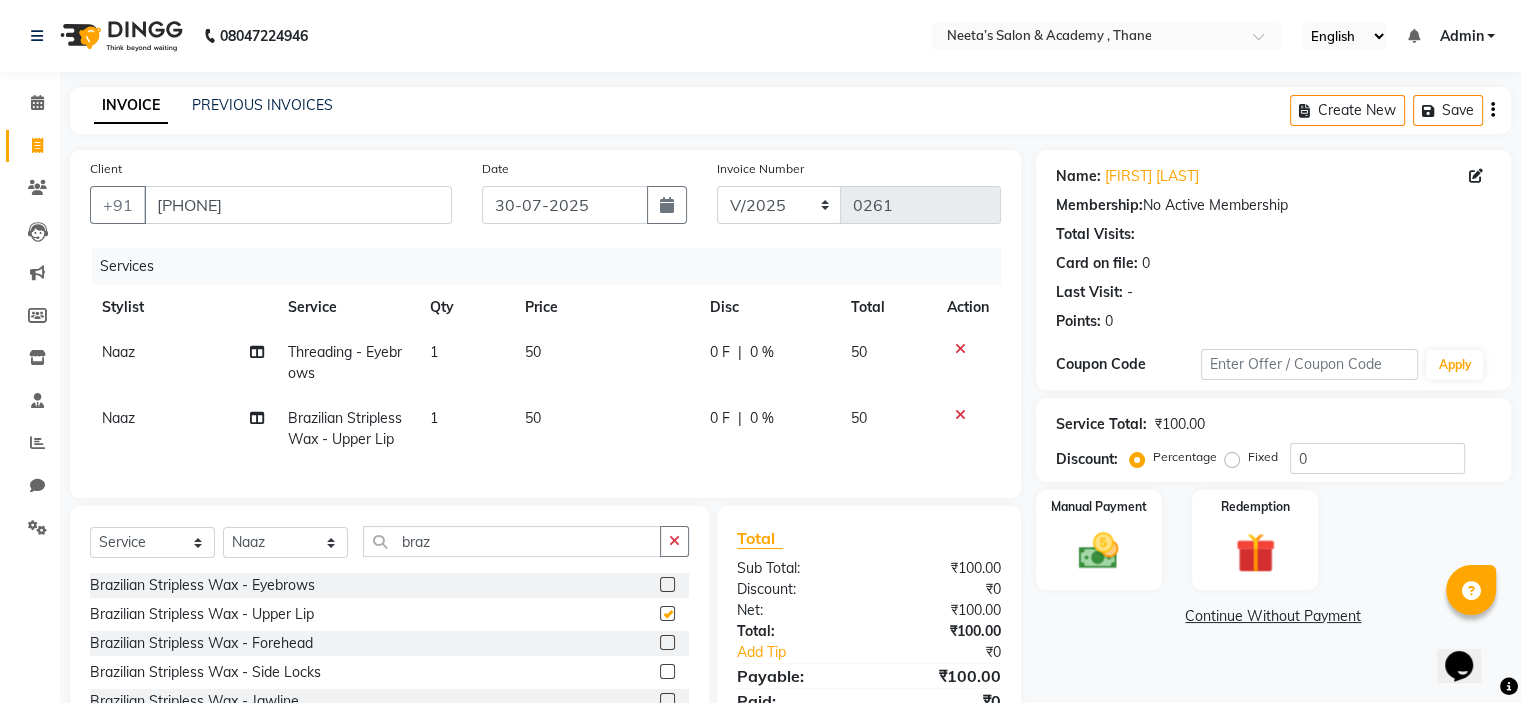 checkbox on "false" 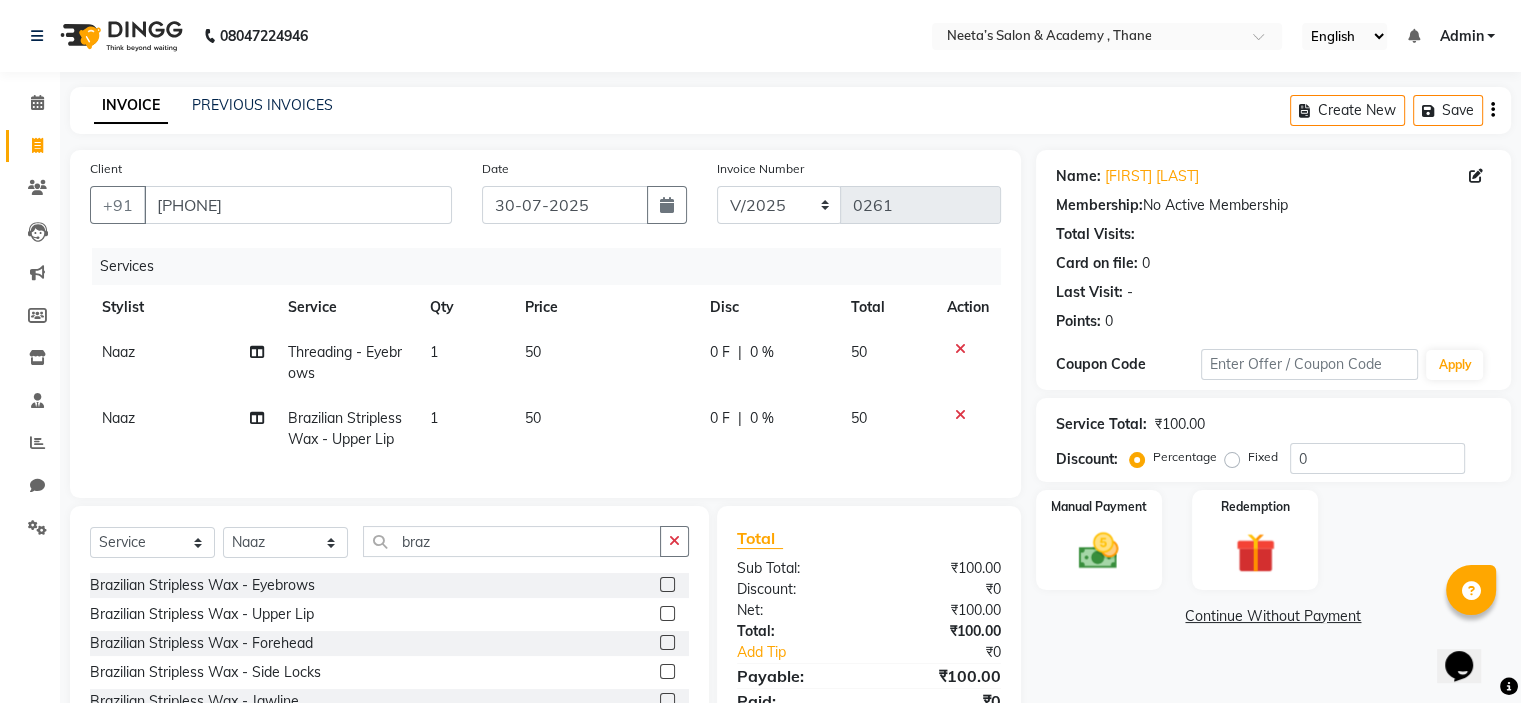 click 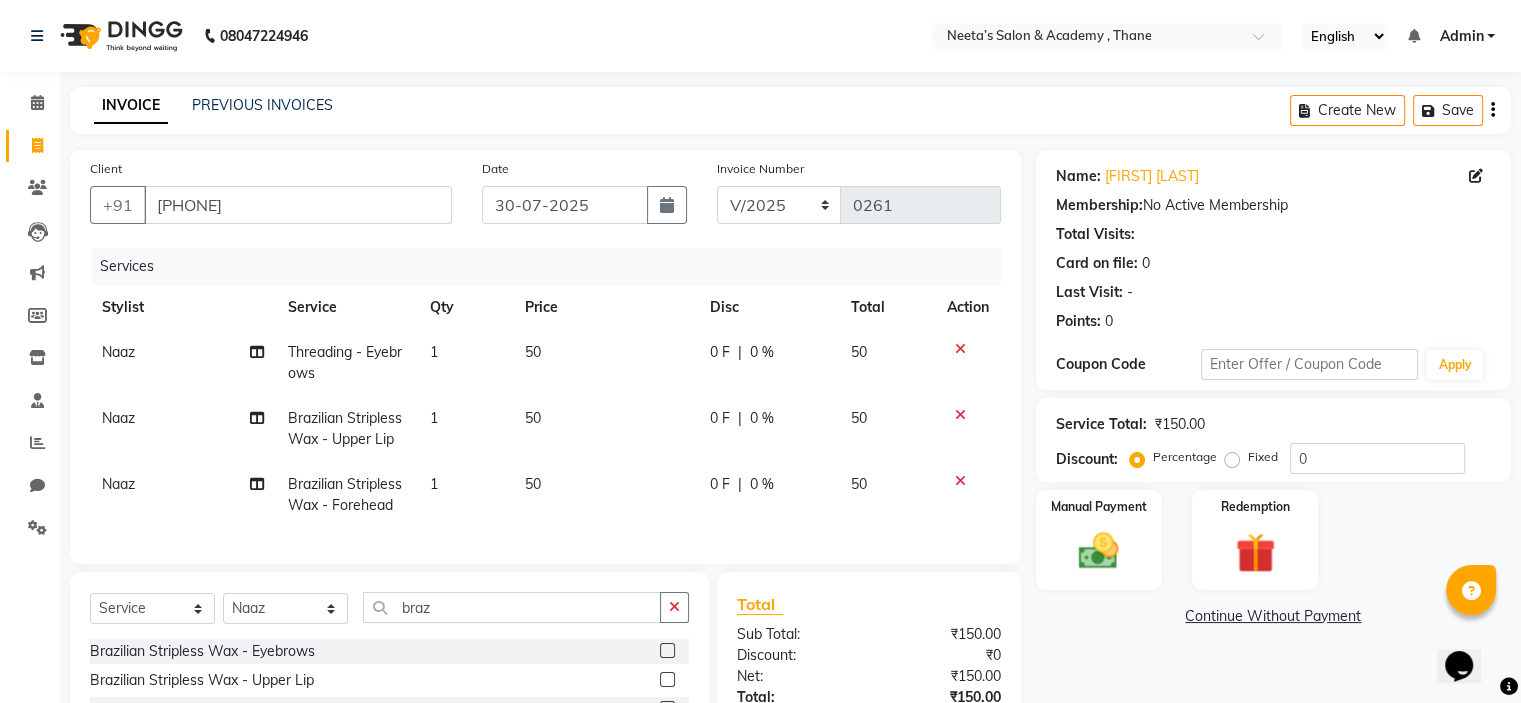 checkbox on "false" 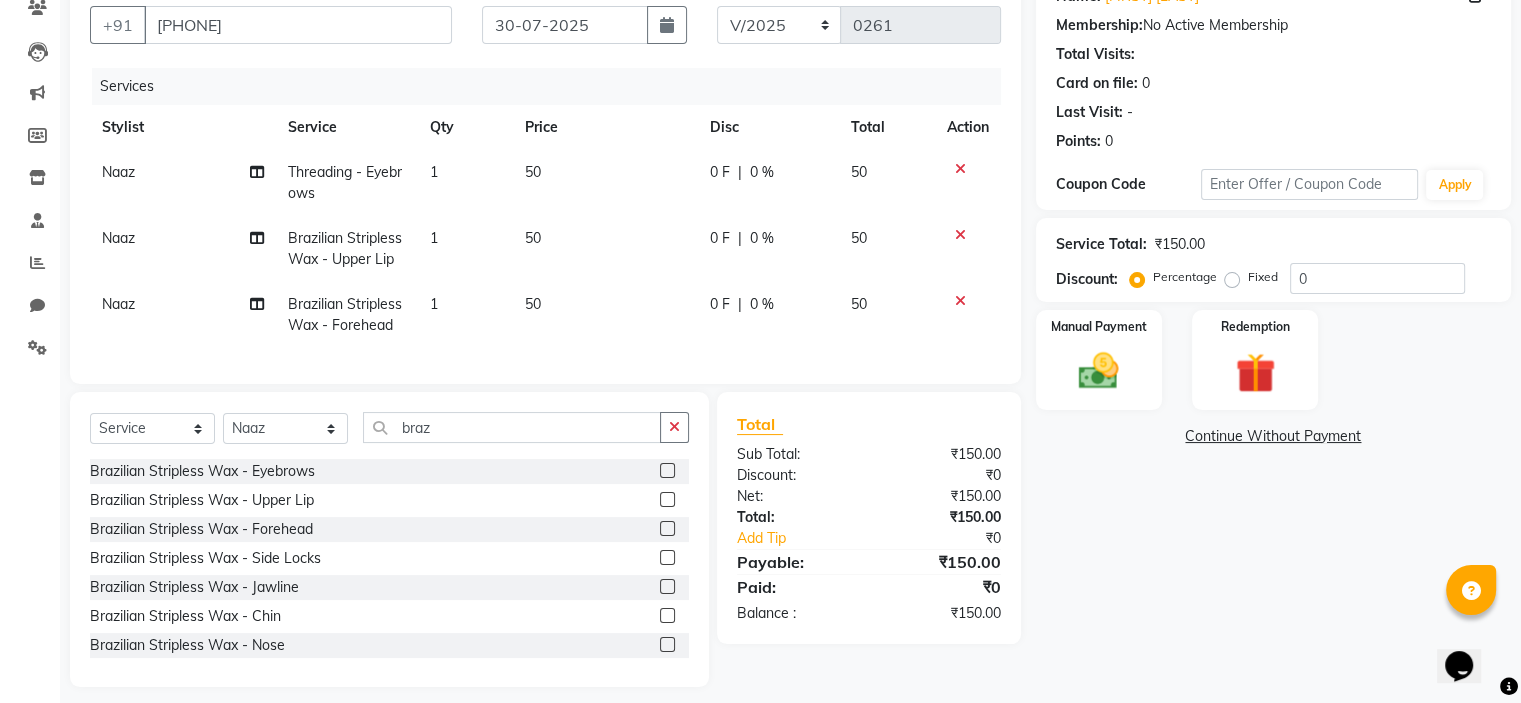 scroll, scrollTop: 184, scrollLeft: 0, axis: vertical 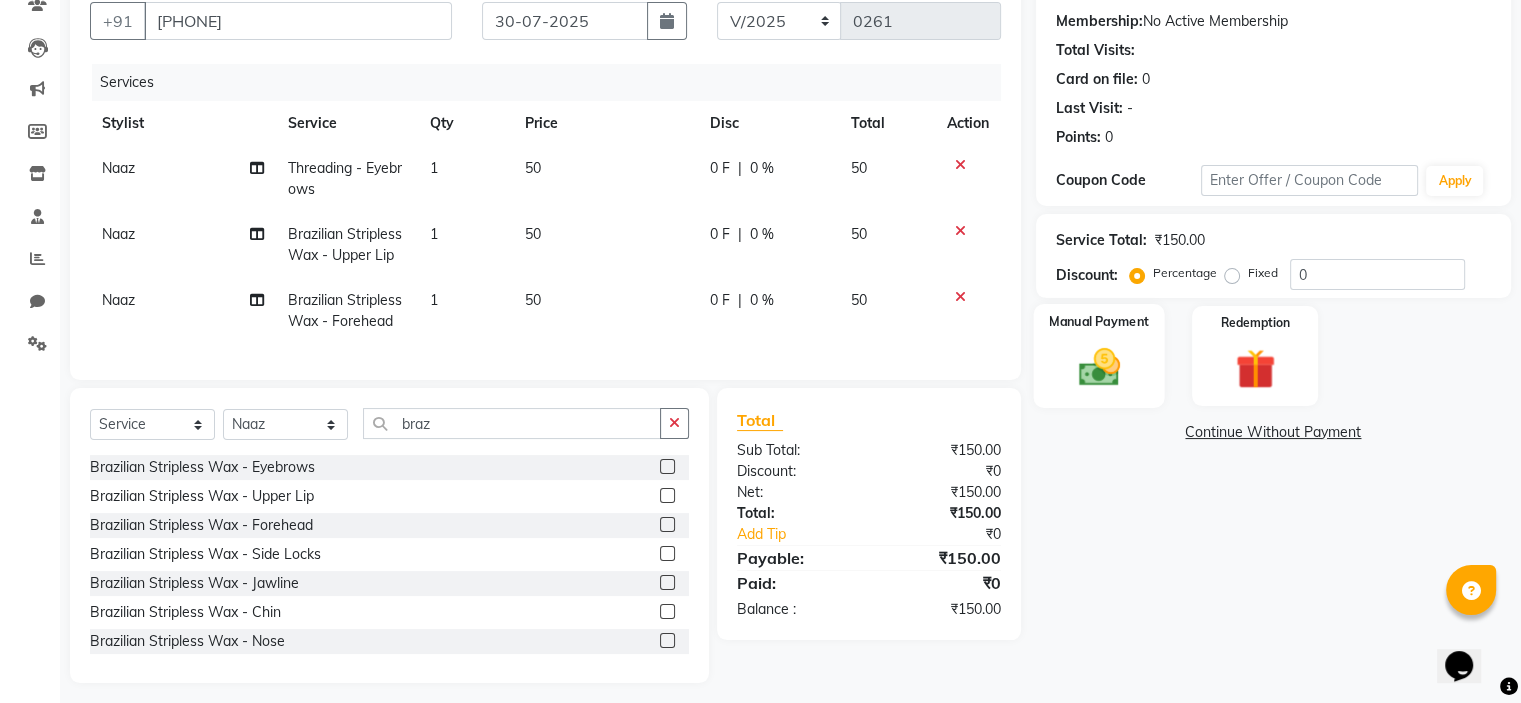 click 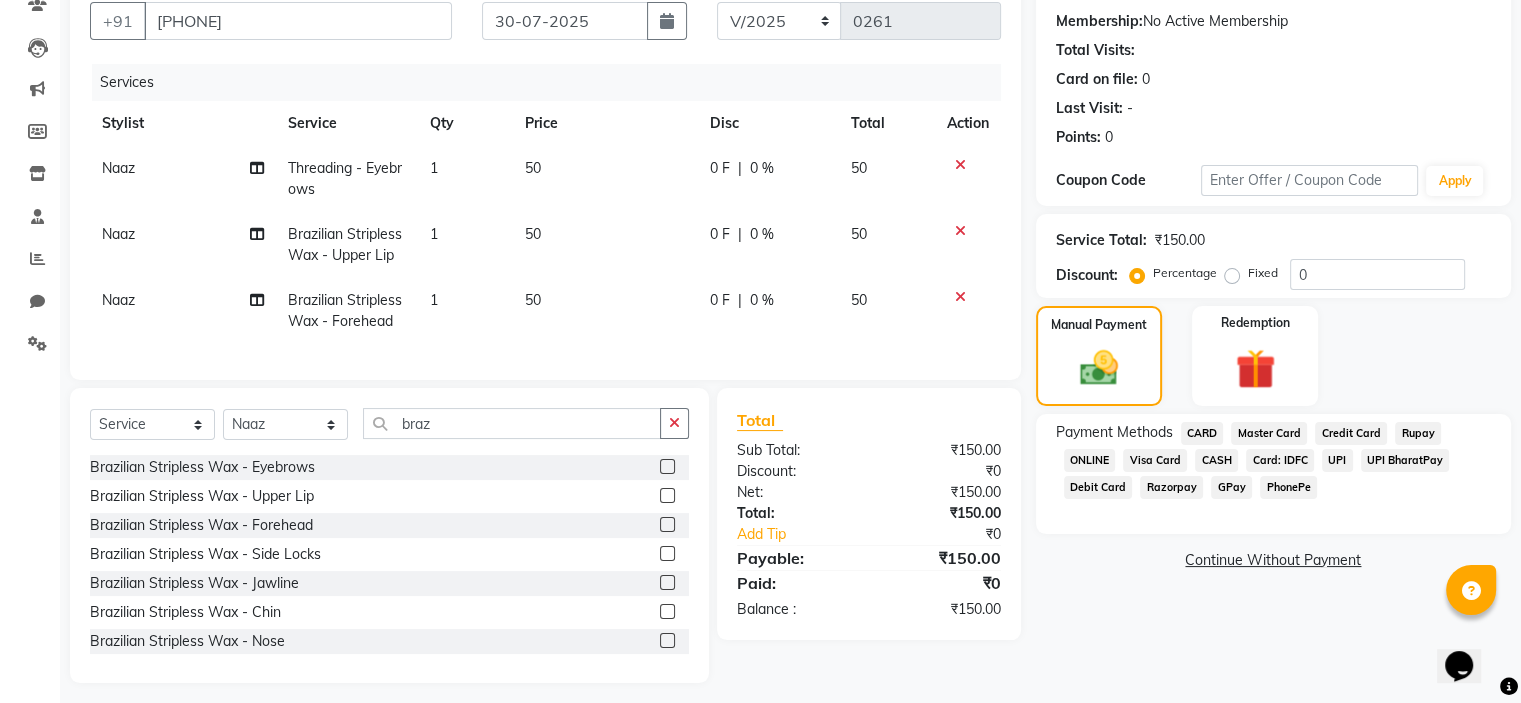 click on "CASH" 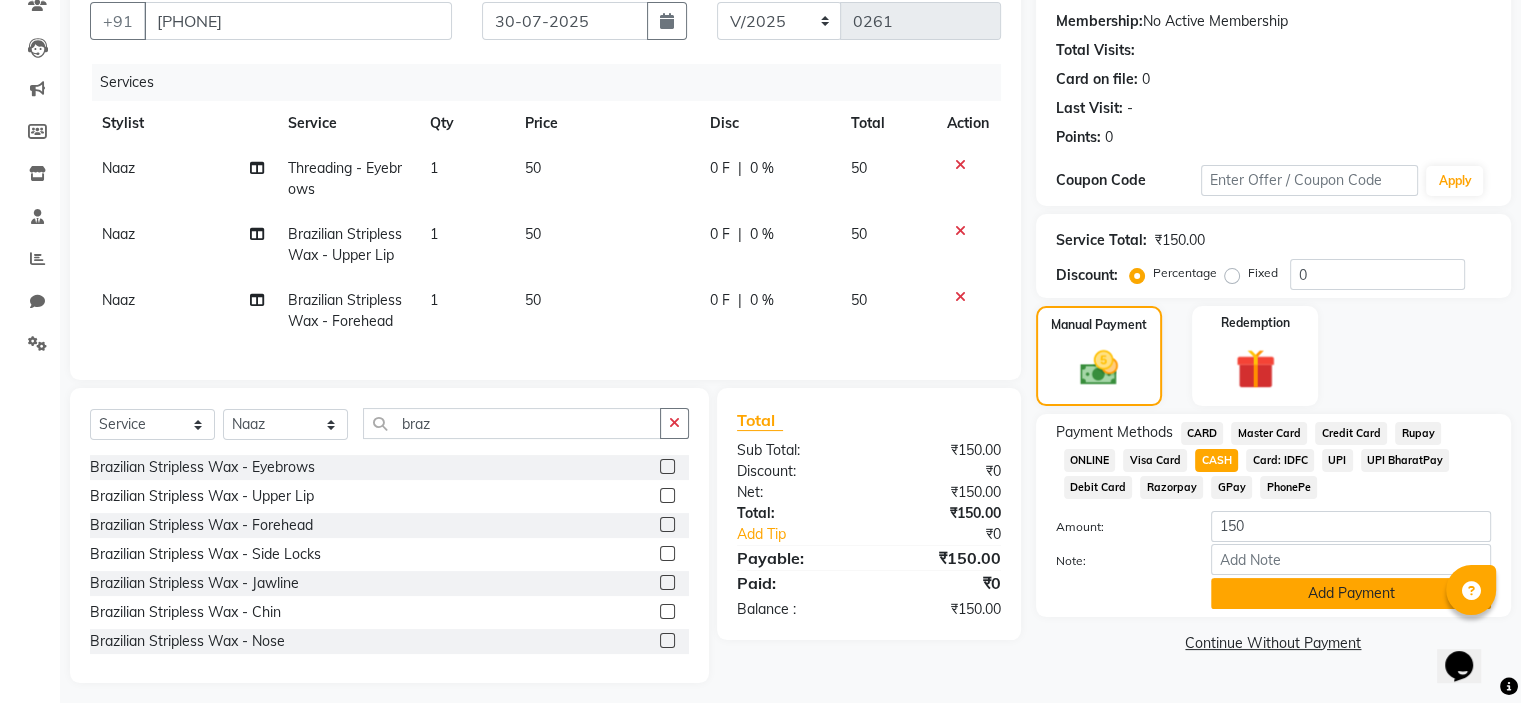 click on "Add Payment" 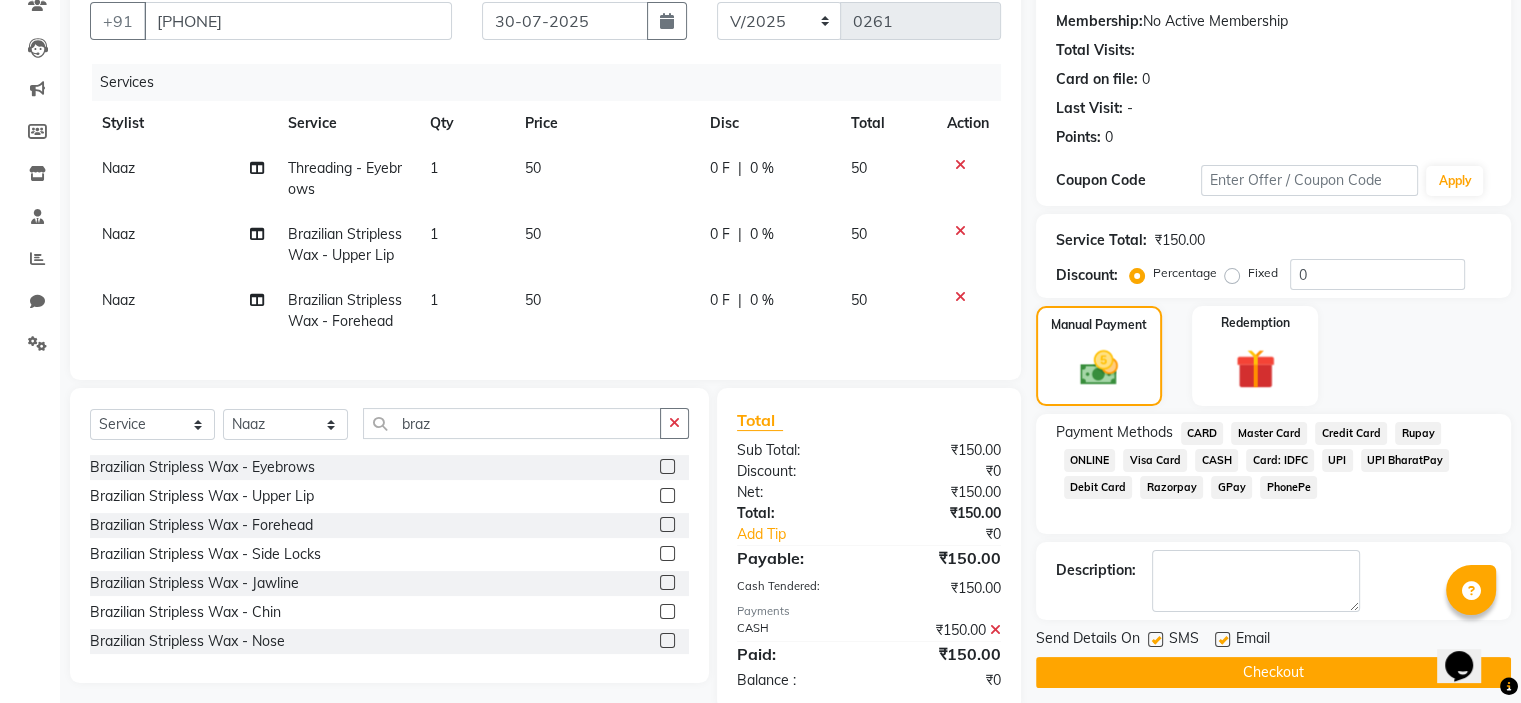 click 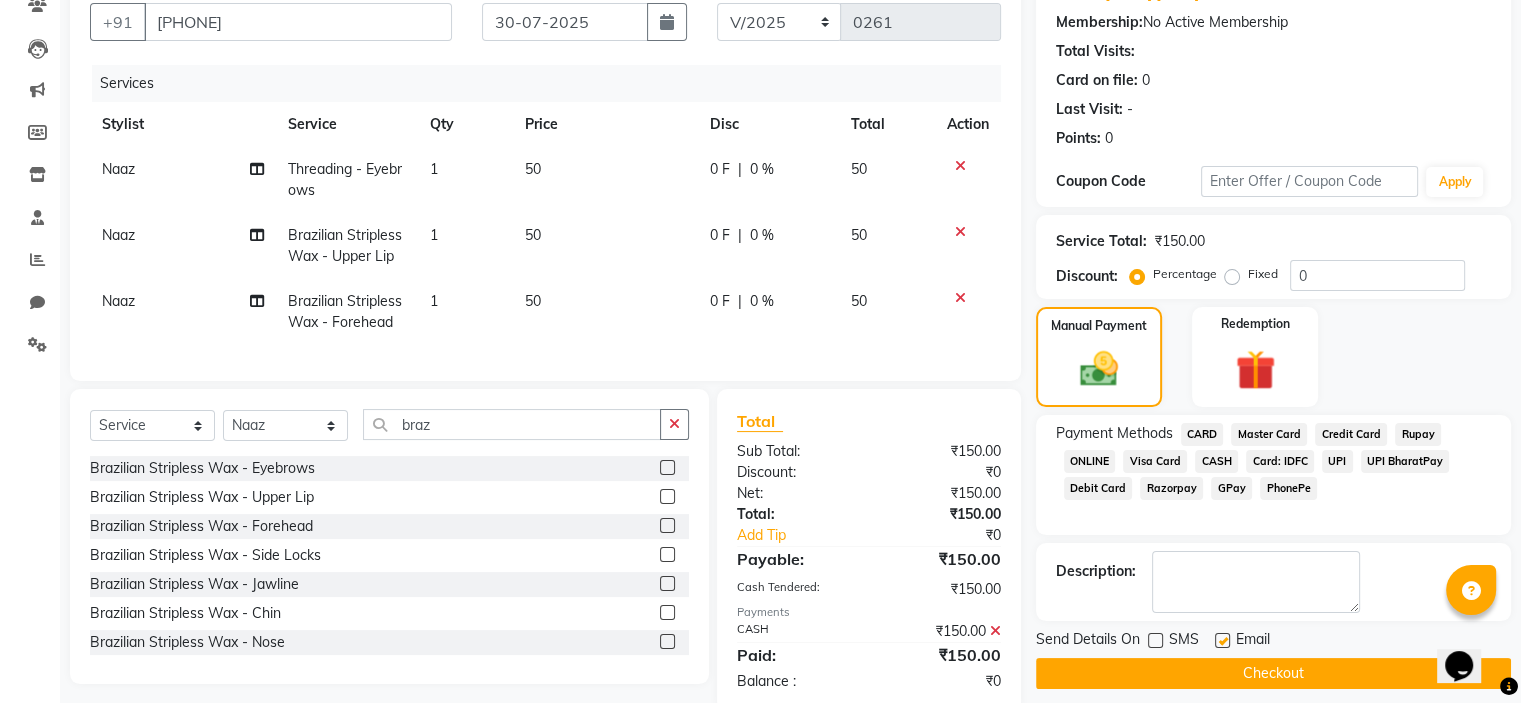 scroll, scrollTop: 184, scrollLeft: 0, axis: vertical 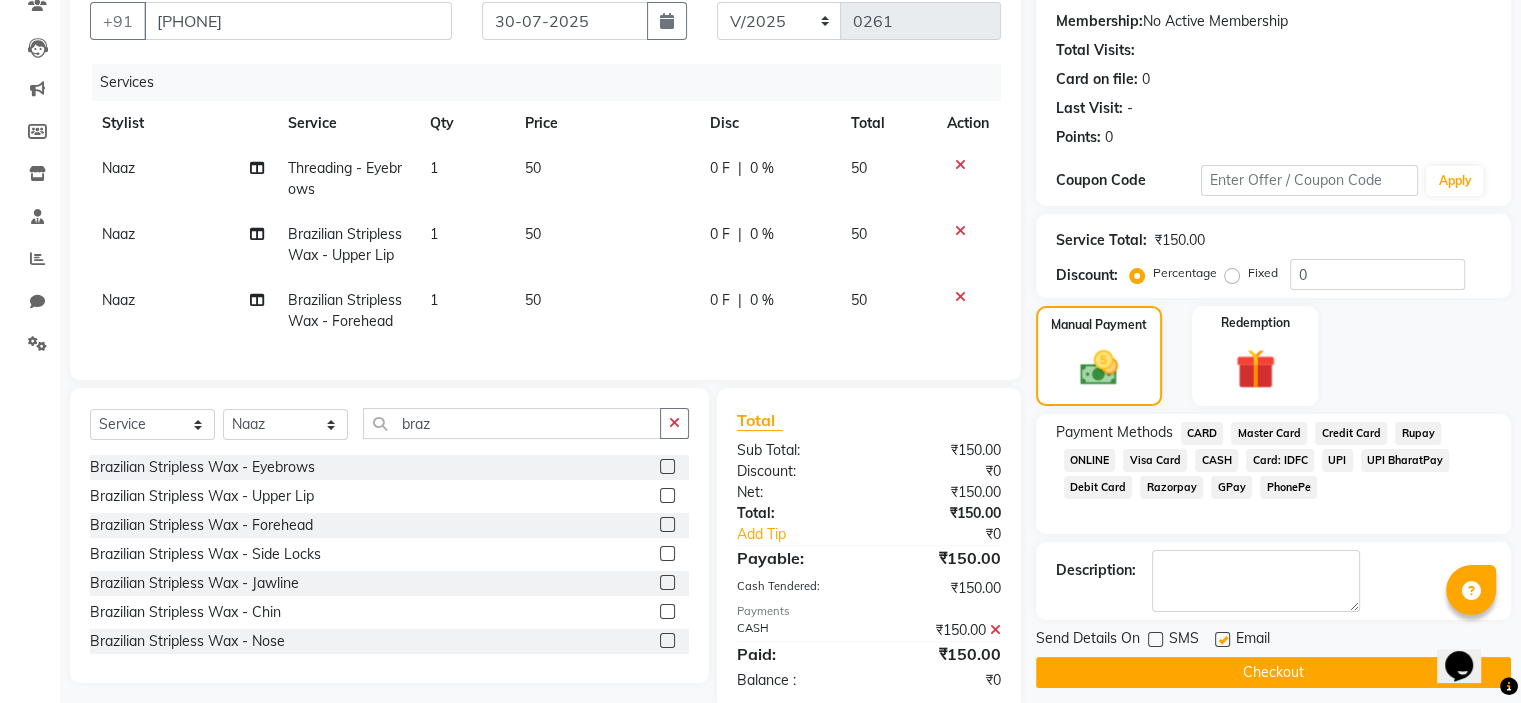 click on "Checkout" 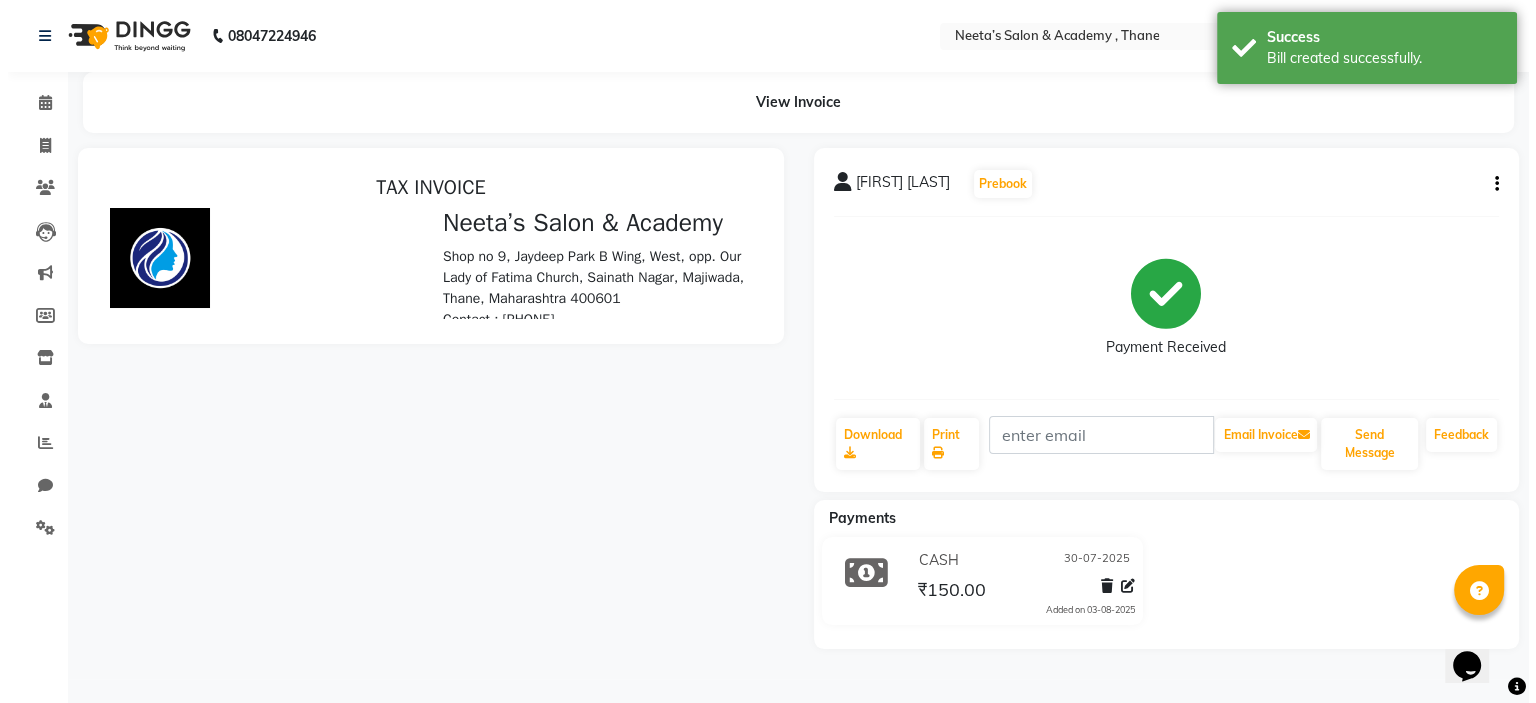 scroll, scrollTop: 0, scrollLeft: 0, axis: both 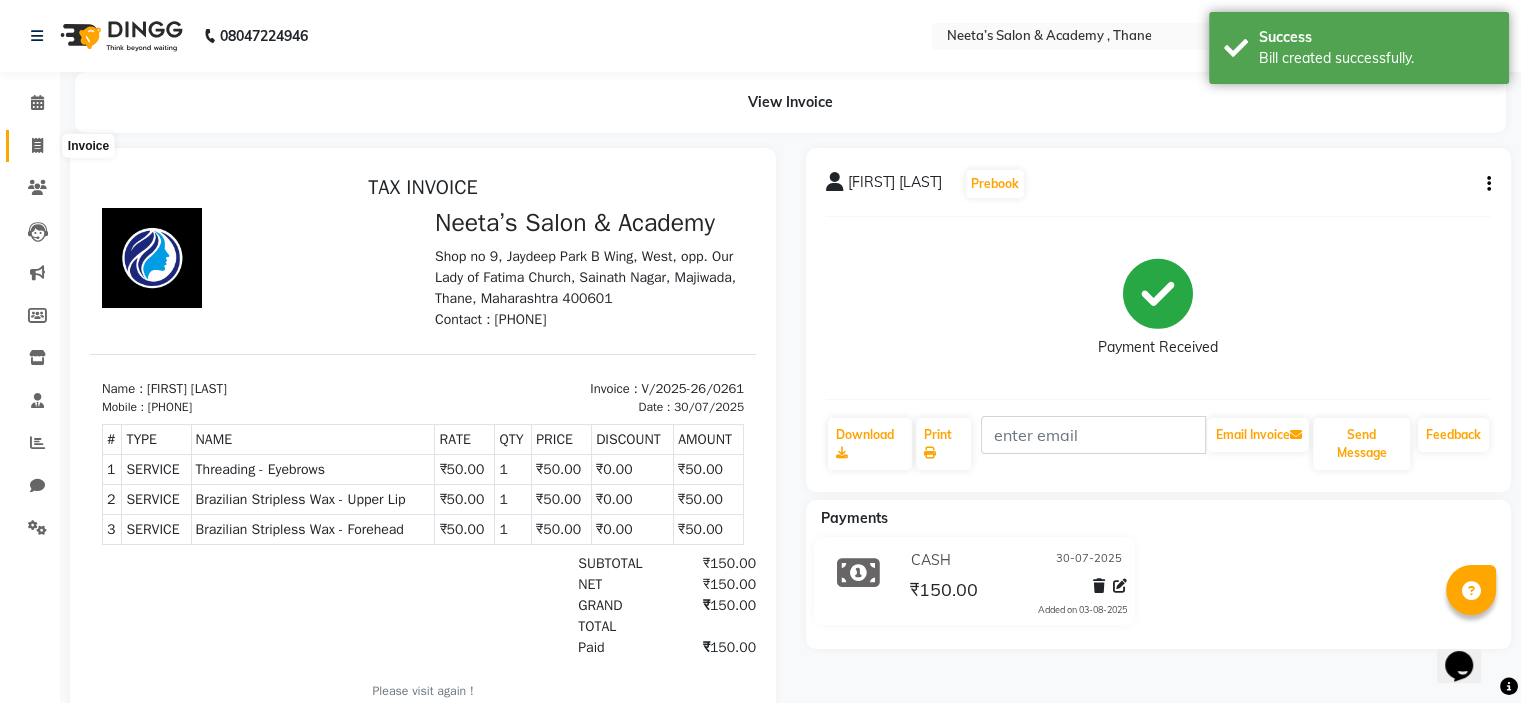 click 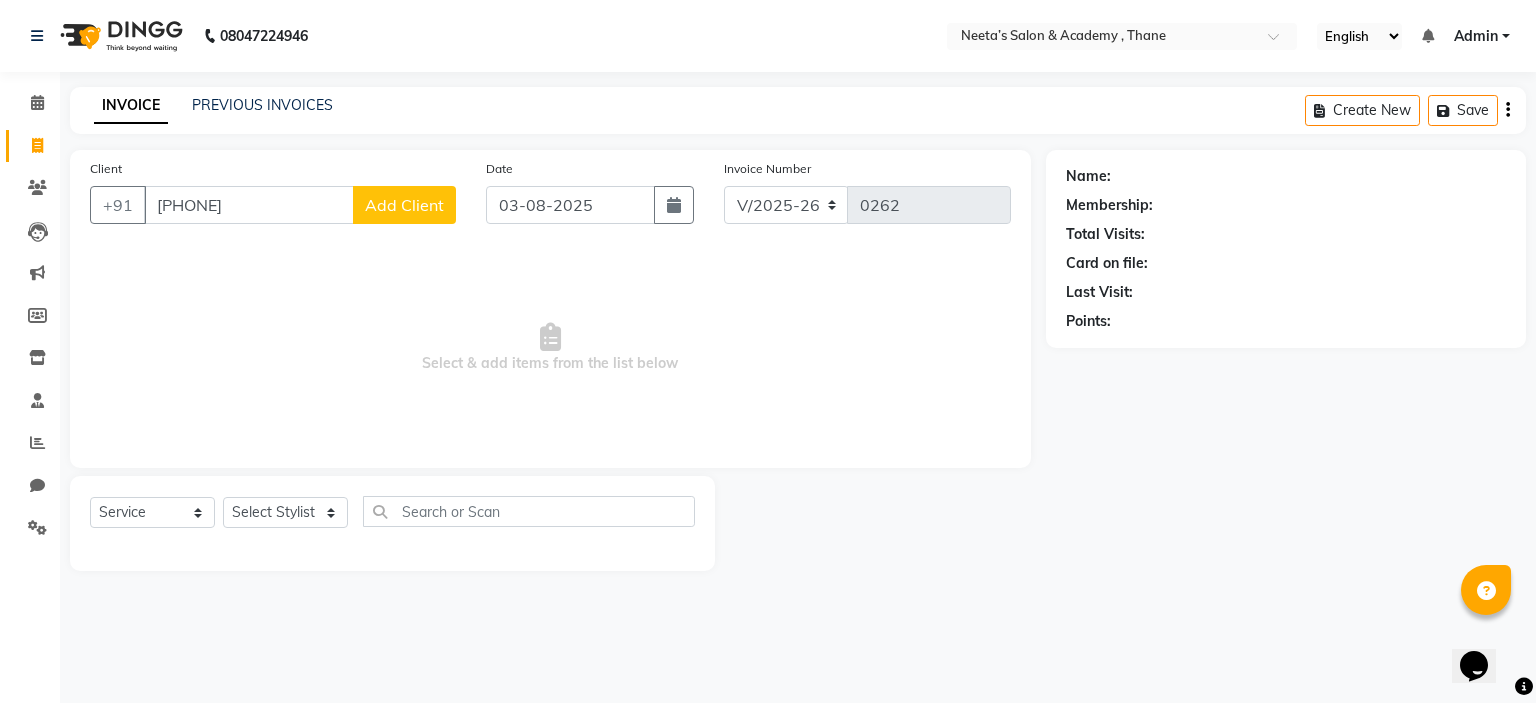 type on "8693085566" 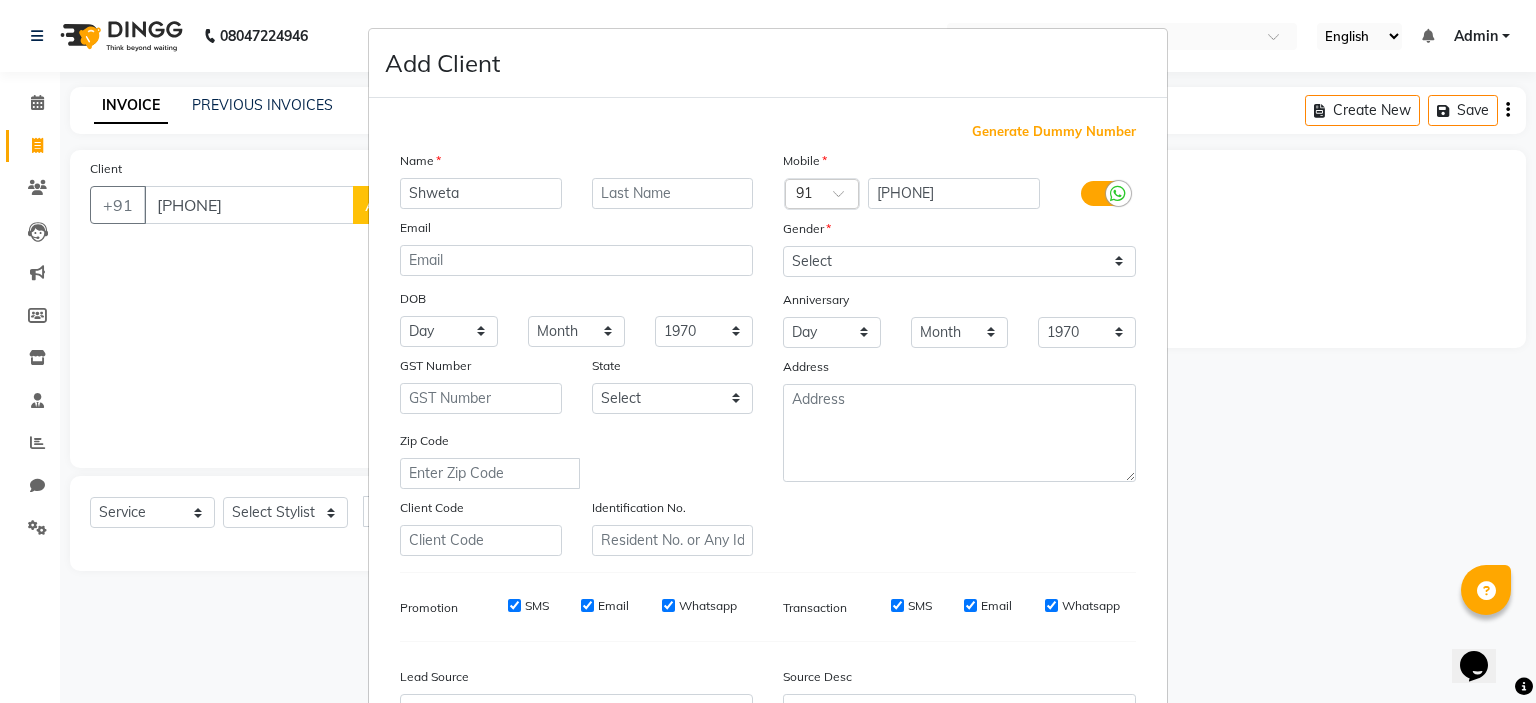 type on "Shweta" 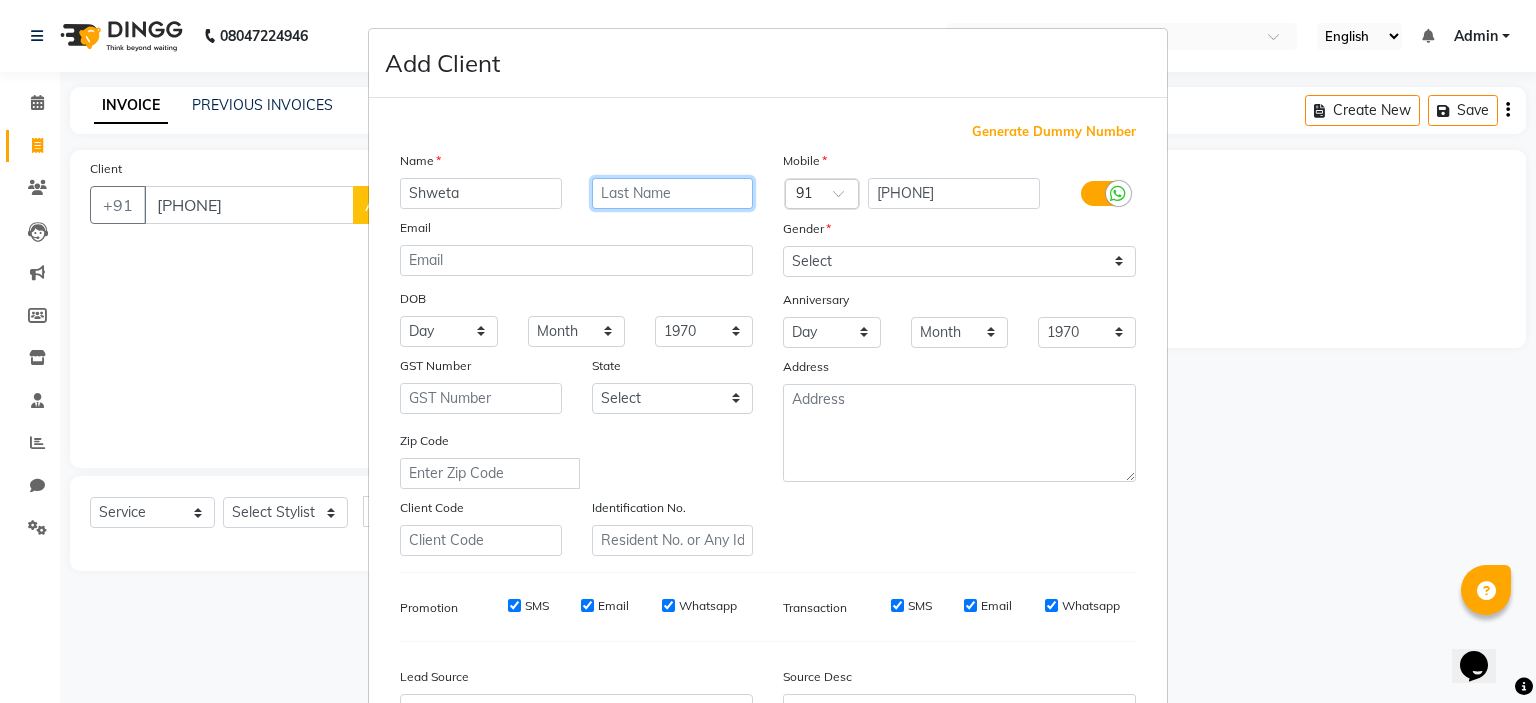 click at bounding box center (673, 193) 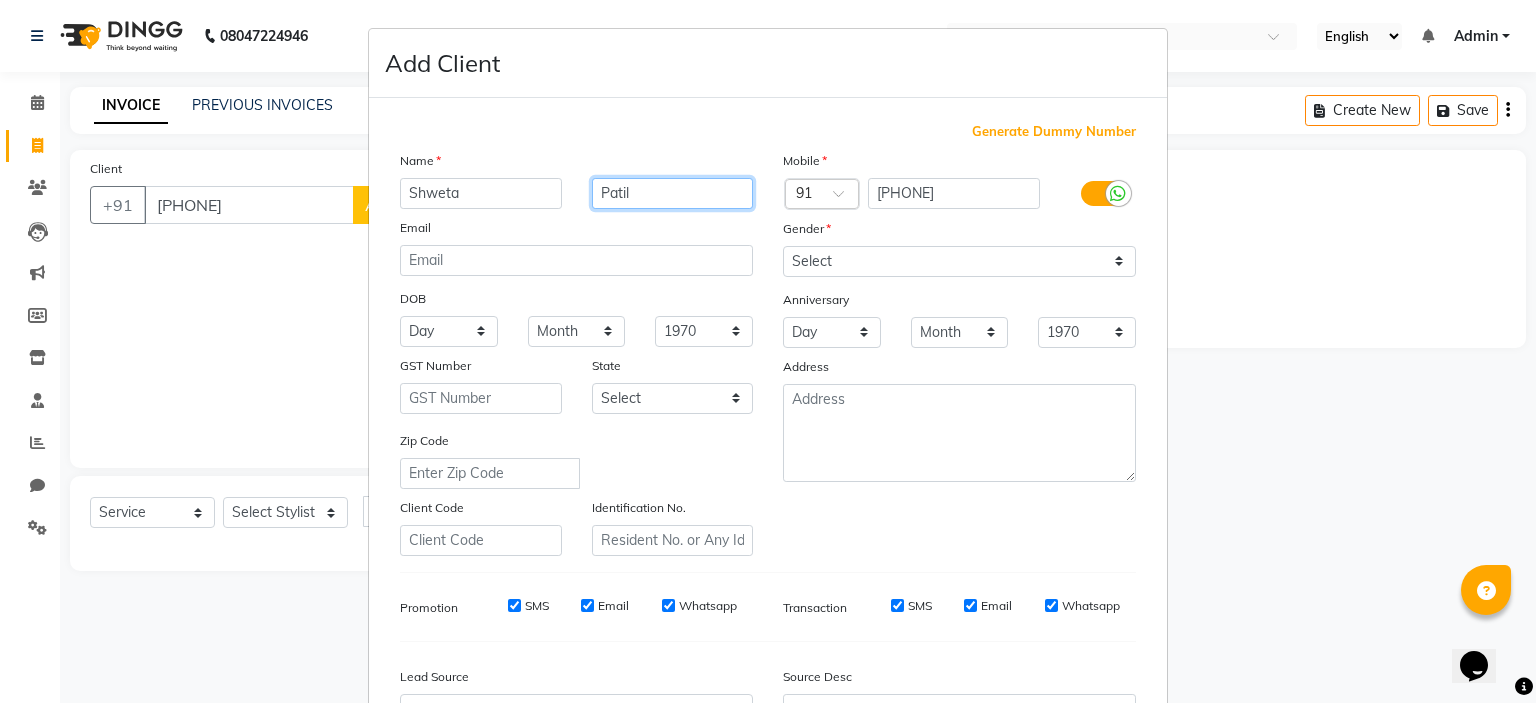 type on "Patil" 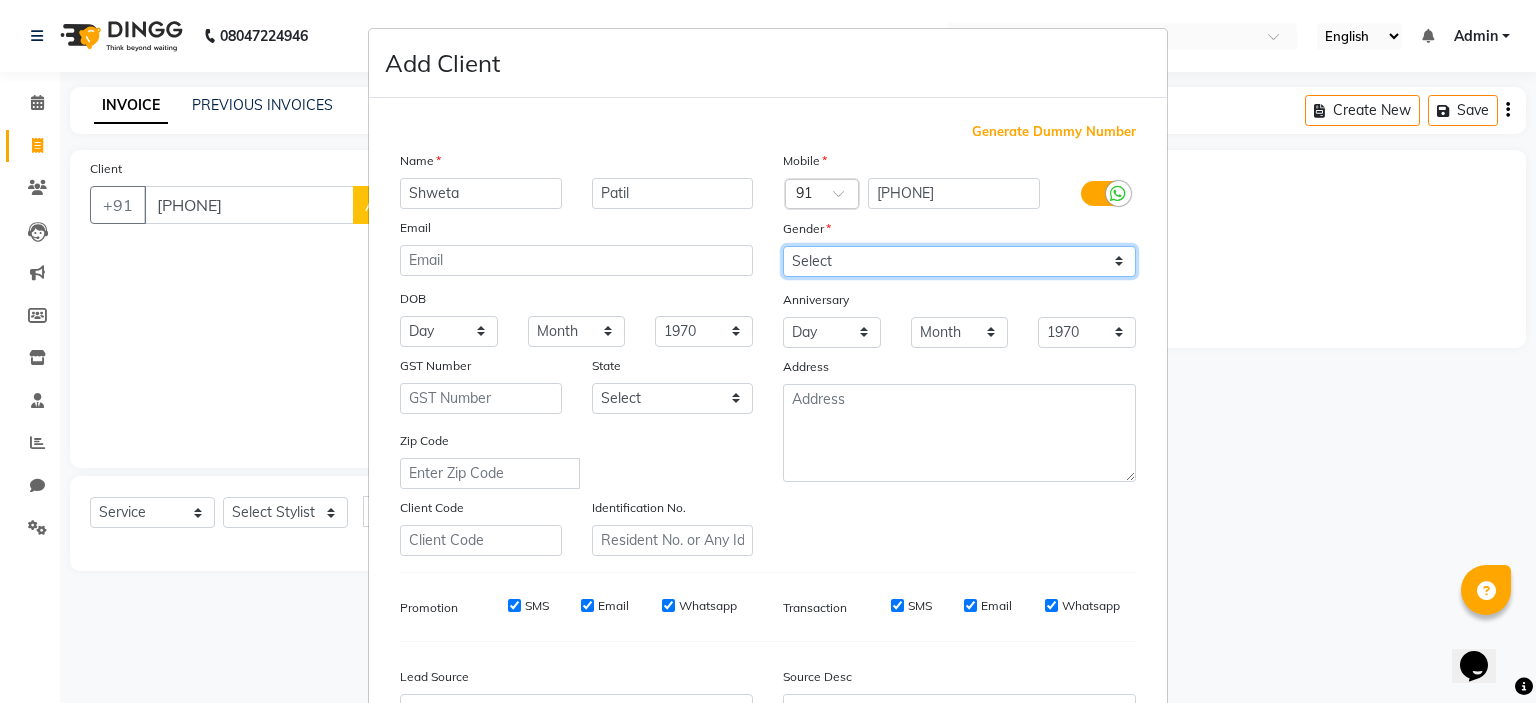 click on "Select Male Female Other Prefer Not To Say" at bounding box center (959, 261) 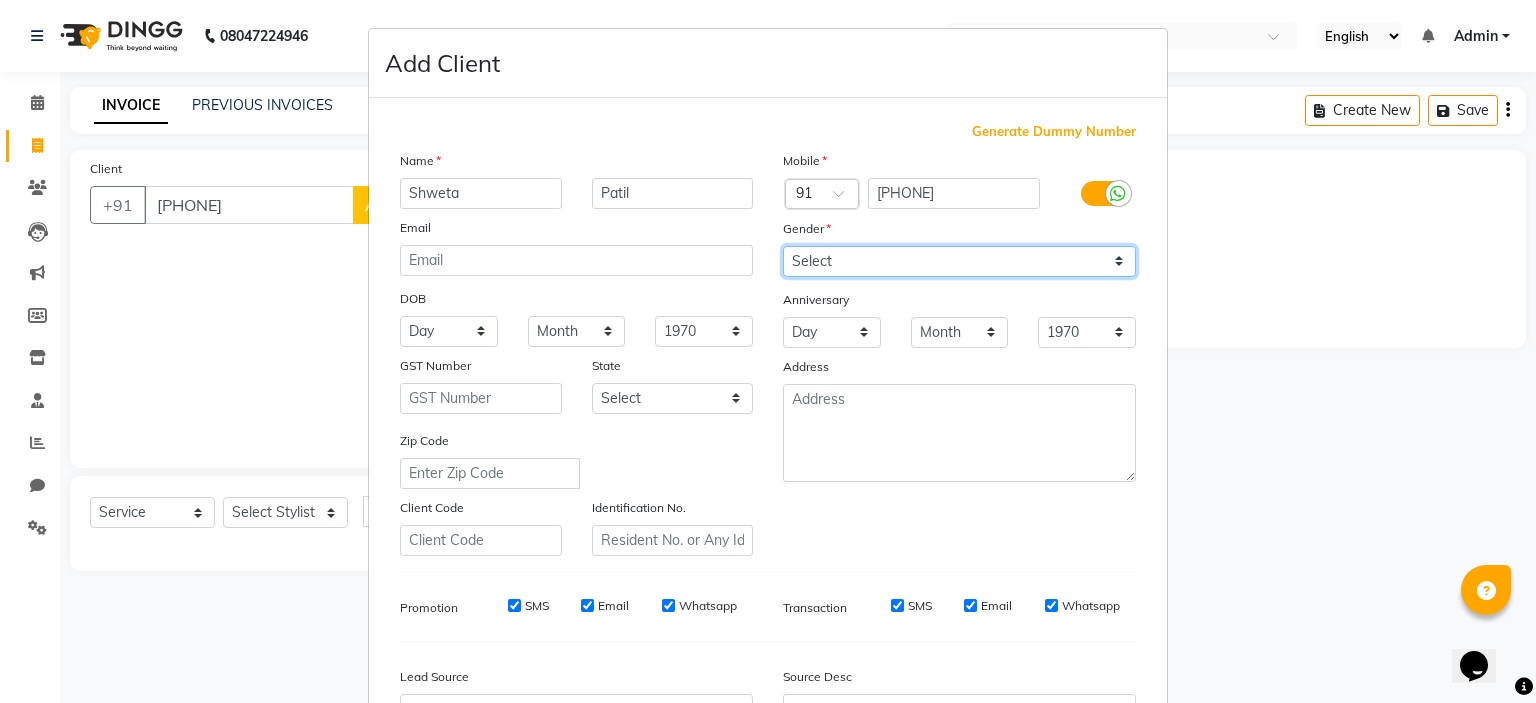 select on "female" 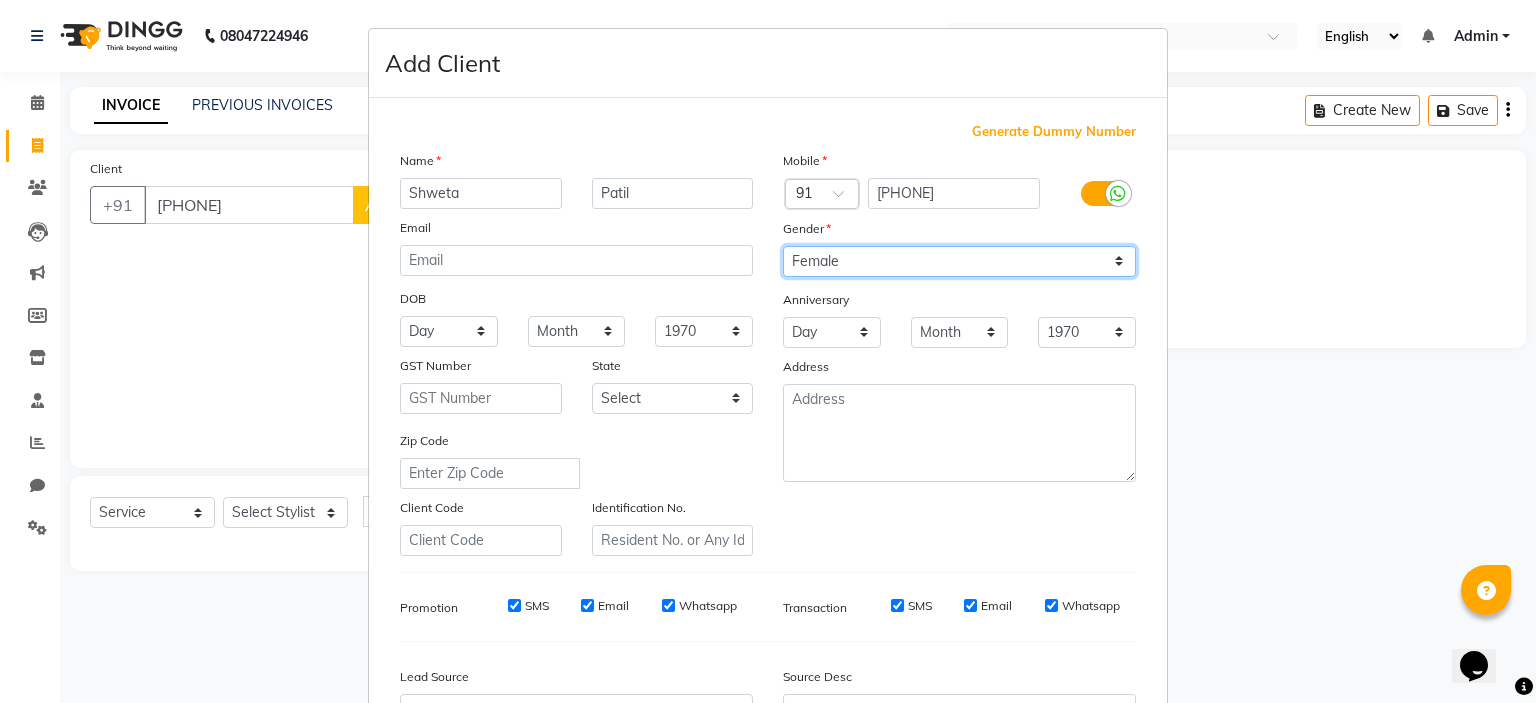 click on "Select Male Female Other Prefer Not To Say" at bounding box center [959, 261] 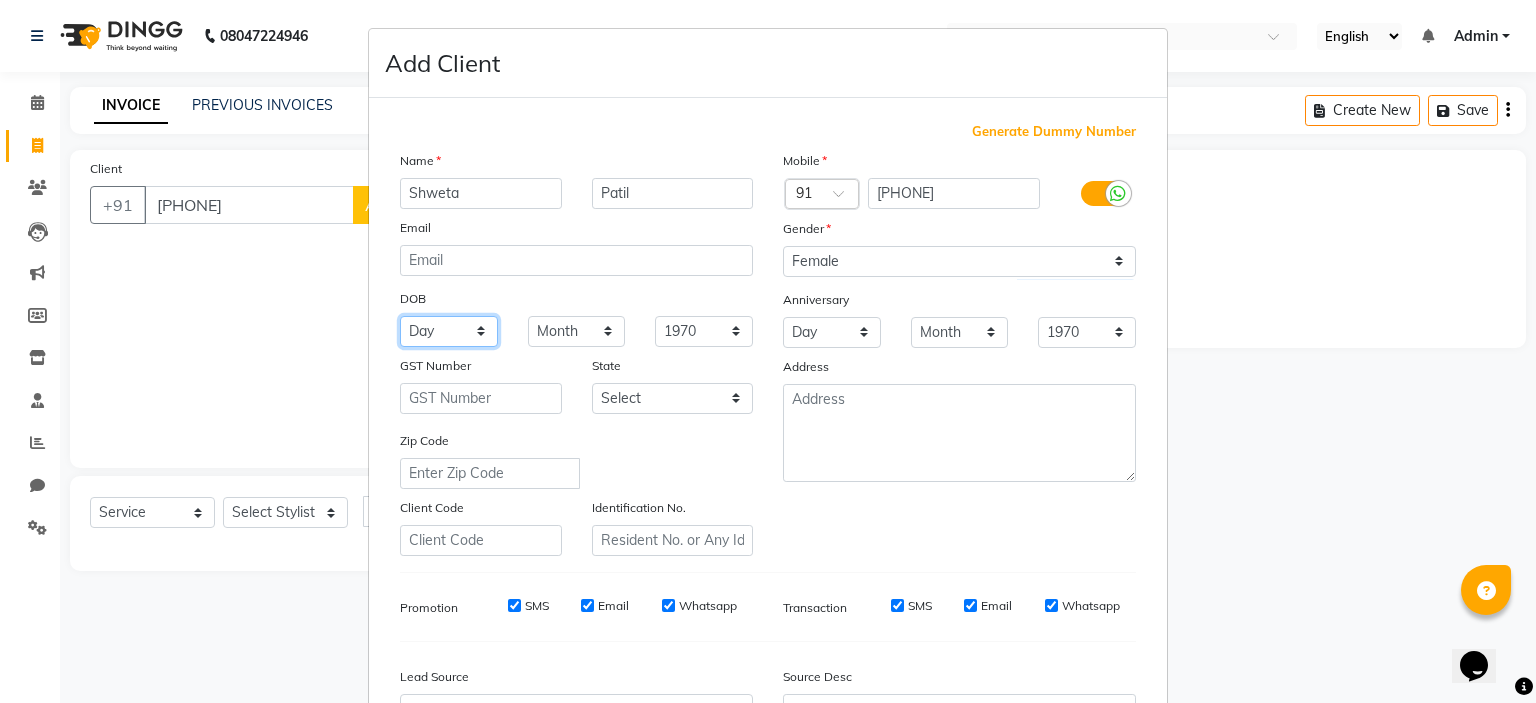 click on "Day 01 02 03 04 05 06 07 08 09 10 11 12 13 14 15 16 17 18 19 20 21 22 23 24 25 26 27 28 29 30 31" at bounding box center [449, 331] 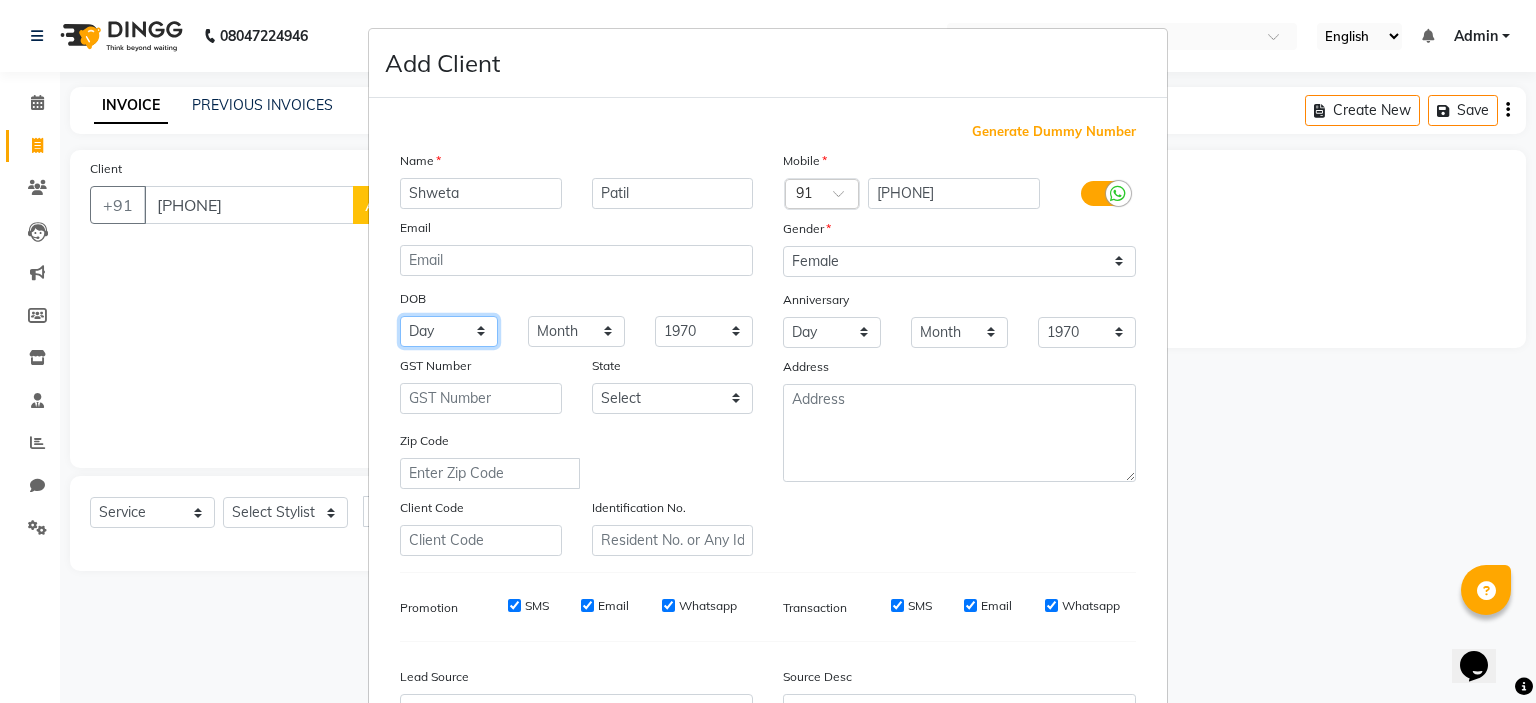 select on "29" 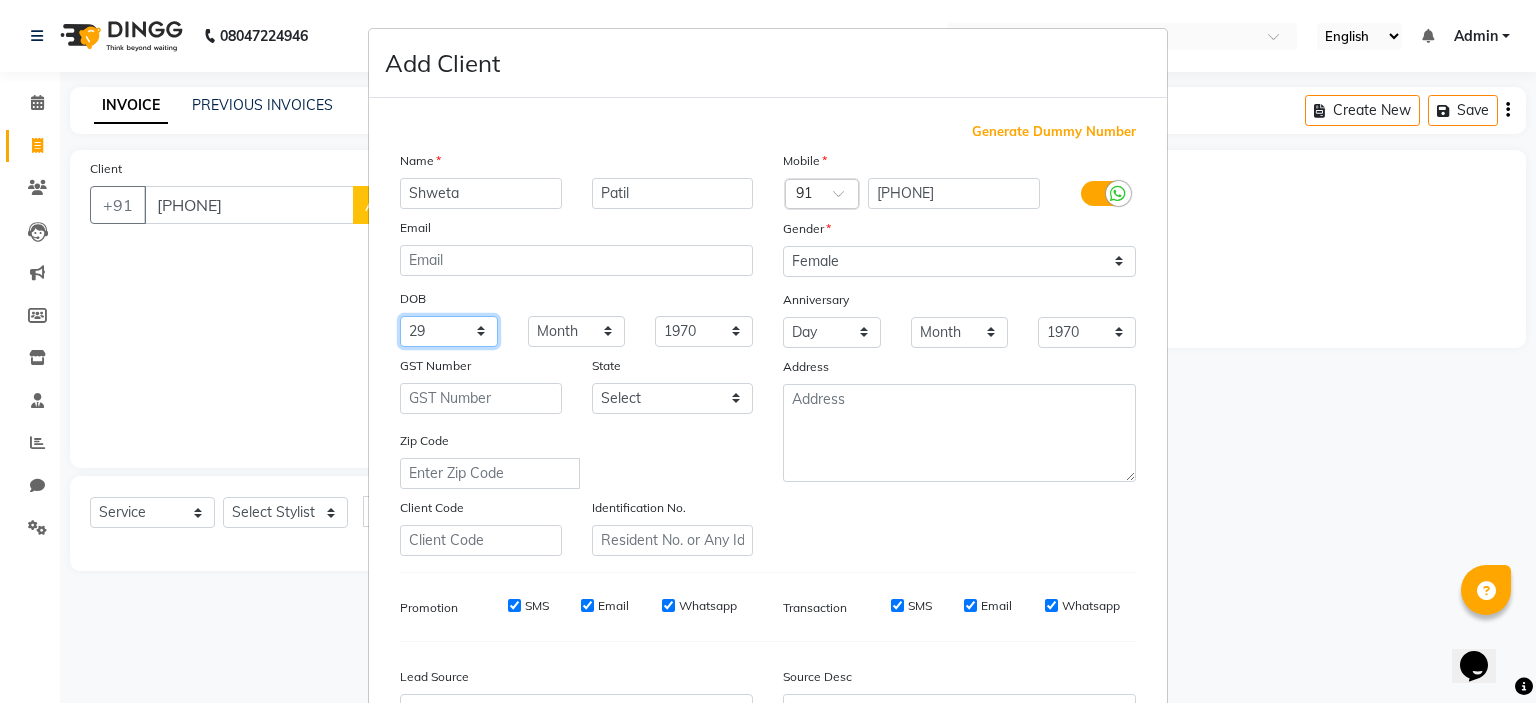 click on "Day 01 02 03 04 05 06 07 08 09 10 11 12 13 14 15 16 17 18 19 20 21 22 23 24 25 26 27 28 29 30 31" at bounding box center (449, 331) 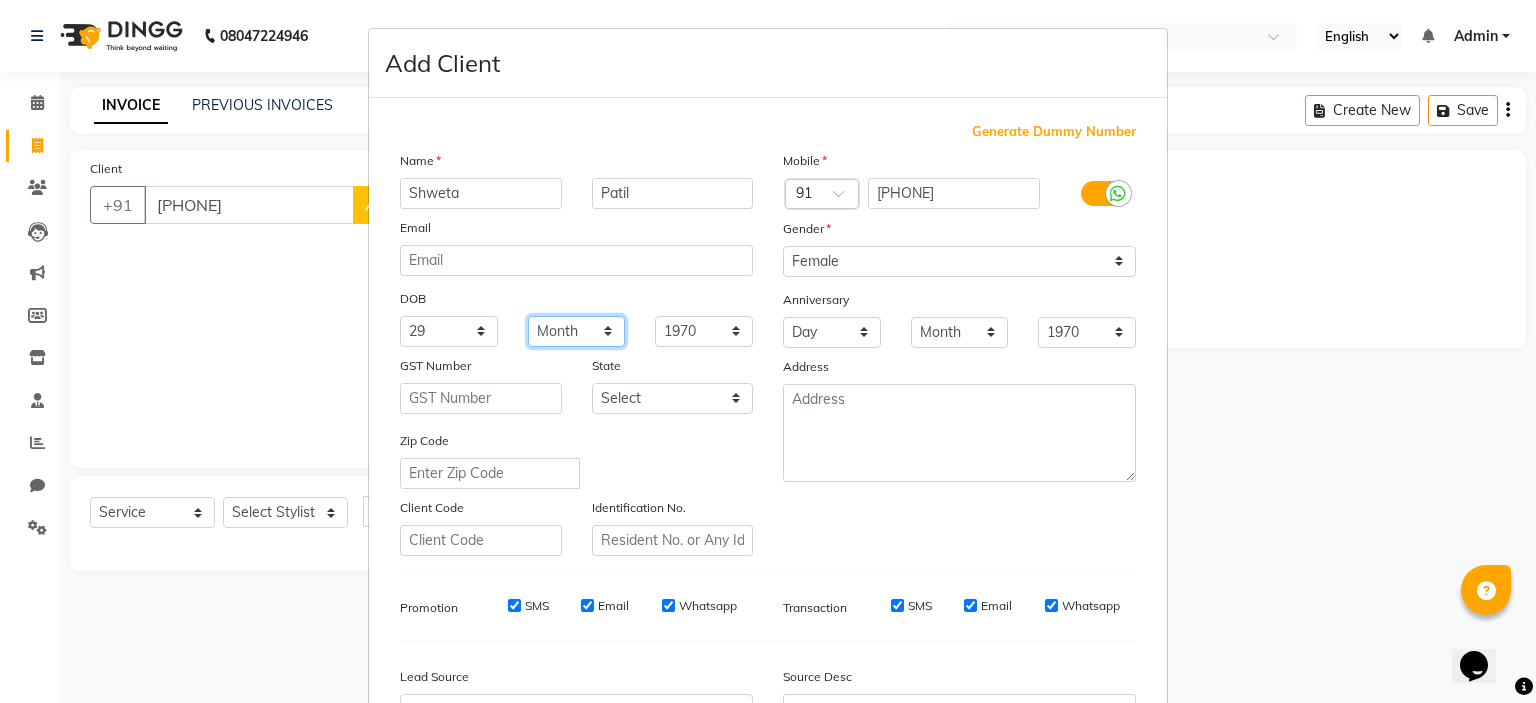 click on "Month January February March April May June July August September October November December" at bounding box center [577, 331] 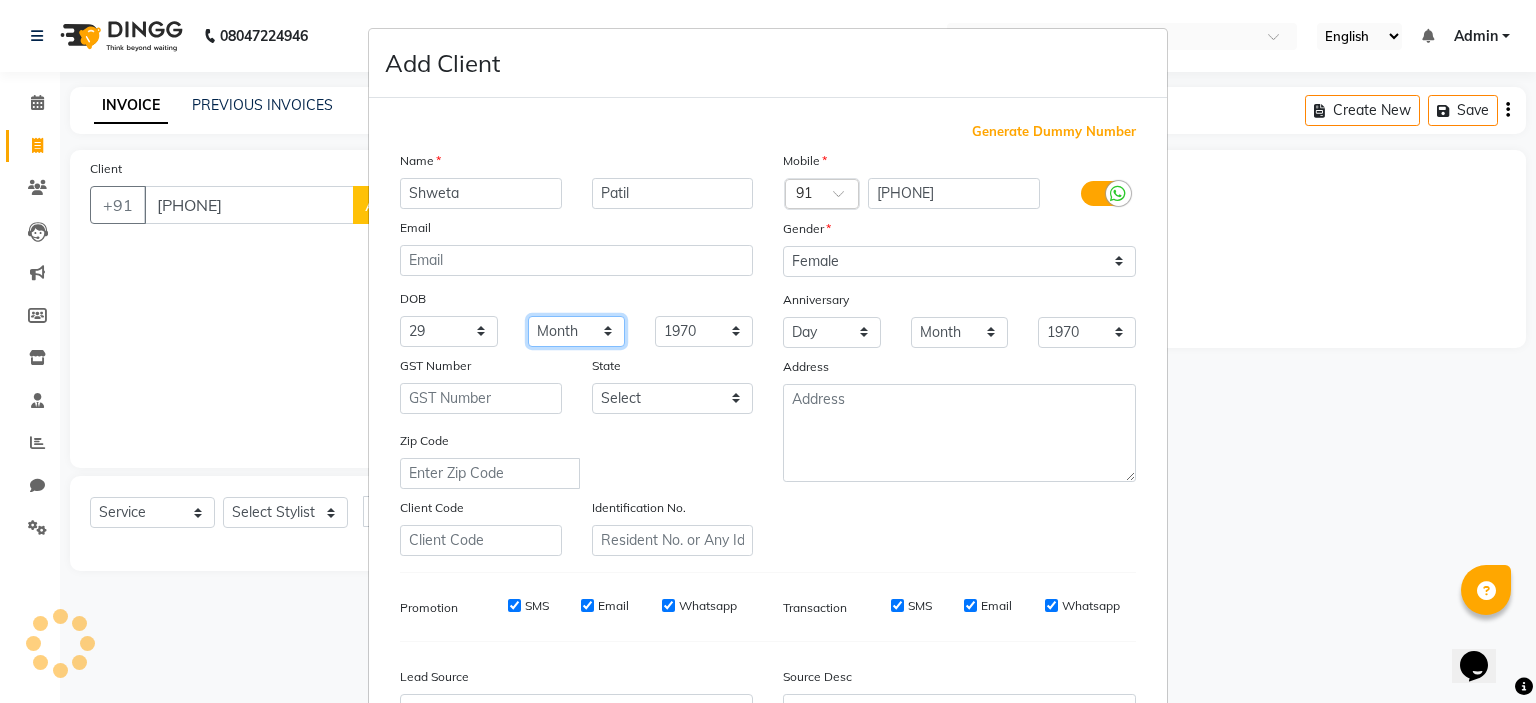 select on "09" 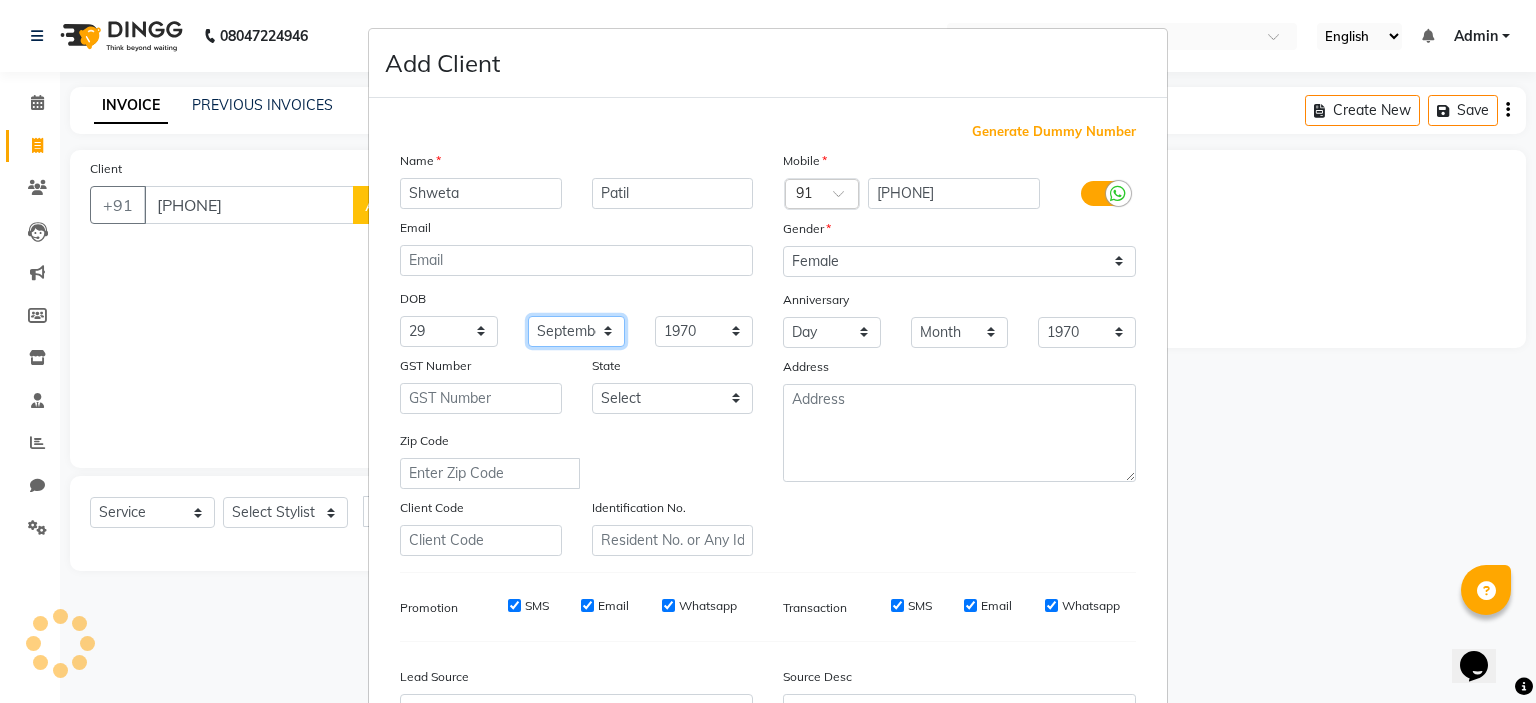 click on "Month January February March April May June July August September October November December" at bounding box center (577, 331) 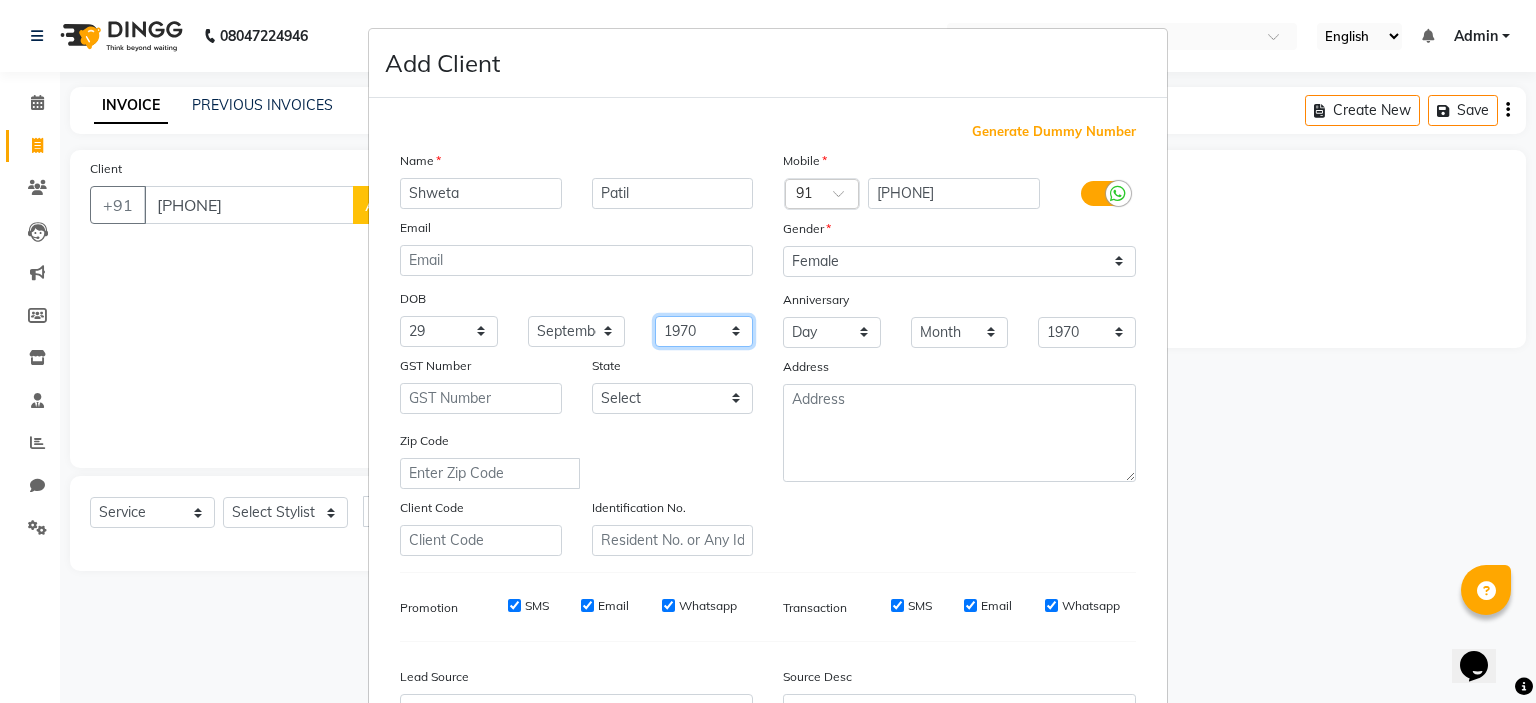 click on "1940 1941 1942 1943 1944 1945 1946 1947 1948 1949 1950 1951 1952 1953 1954 1955 1956 1957 1958 1959 1960 1961 1962 1963 1964 1965 1966 1967 1968 1969 1970 1971 1972 1973 1974 1975 1976 1977 1978 1979 1980 1981 1982 1983 1984 1985 1986 1987 1988 1989 1990 1991 1992 1993 1994 1995 1996 1997 1998 1999 2000 2001 2002 2003 2004 2005 2006 2007 2008 2009 2010 2011 2012 2013 2014 2015 2016 2017 2018 2019 2020 2021 2022 2023 2024" at bounding box center [704, 331] 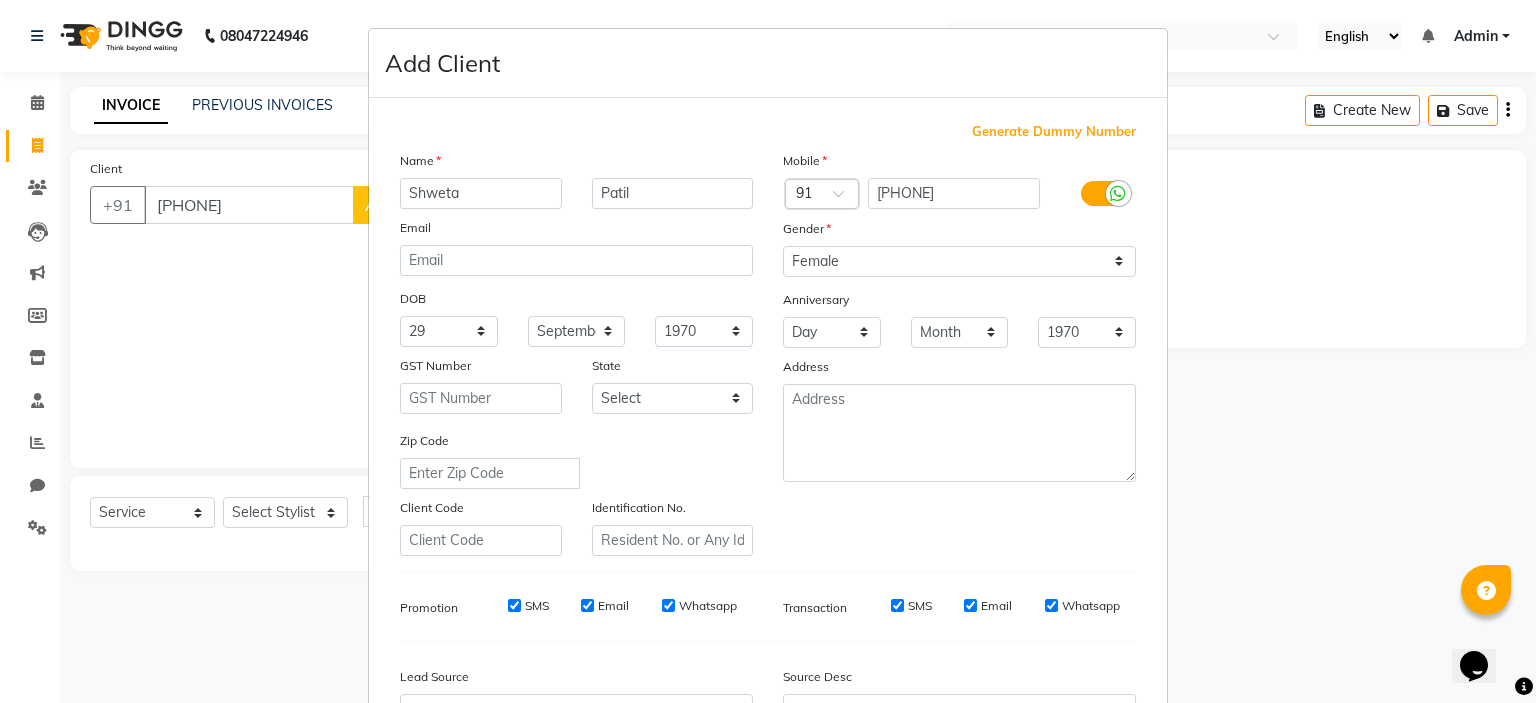 click on "Mobile Country Code × 91 8693085566 Gender Select Male Female Other Prefer Not To Say Anniversary Day 01 02 03 04 05 06 07 08 09 10 11 12 13 14 15 16 17 18 19 20 21 22 23 24 25 26 27 28 29 30 31 Month January February March April May June July August September October November December 1970 1971 1972 1973 1974 1975 1976 1977 1978 1979 1980 1981 1982 1983 1984 1985 1986 1987 1988 1989 1990 1991 1992 1993 1994 1995 1996 1997 1998 1999 2000 2001 2002 2003 2004 2005 2006 2007 2008 2009 2010 2011 2012 2013 2014 2015 2016 2017 2018 2019 2020 2021 2022 2023 2024 2025 Address" at bounding box center [959, 353] 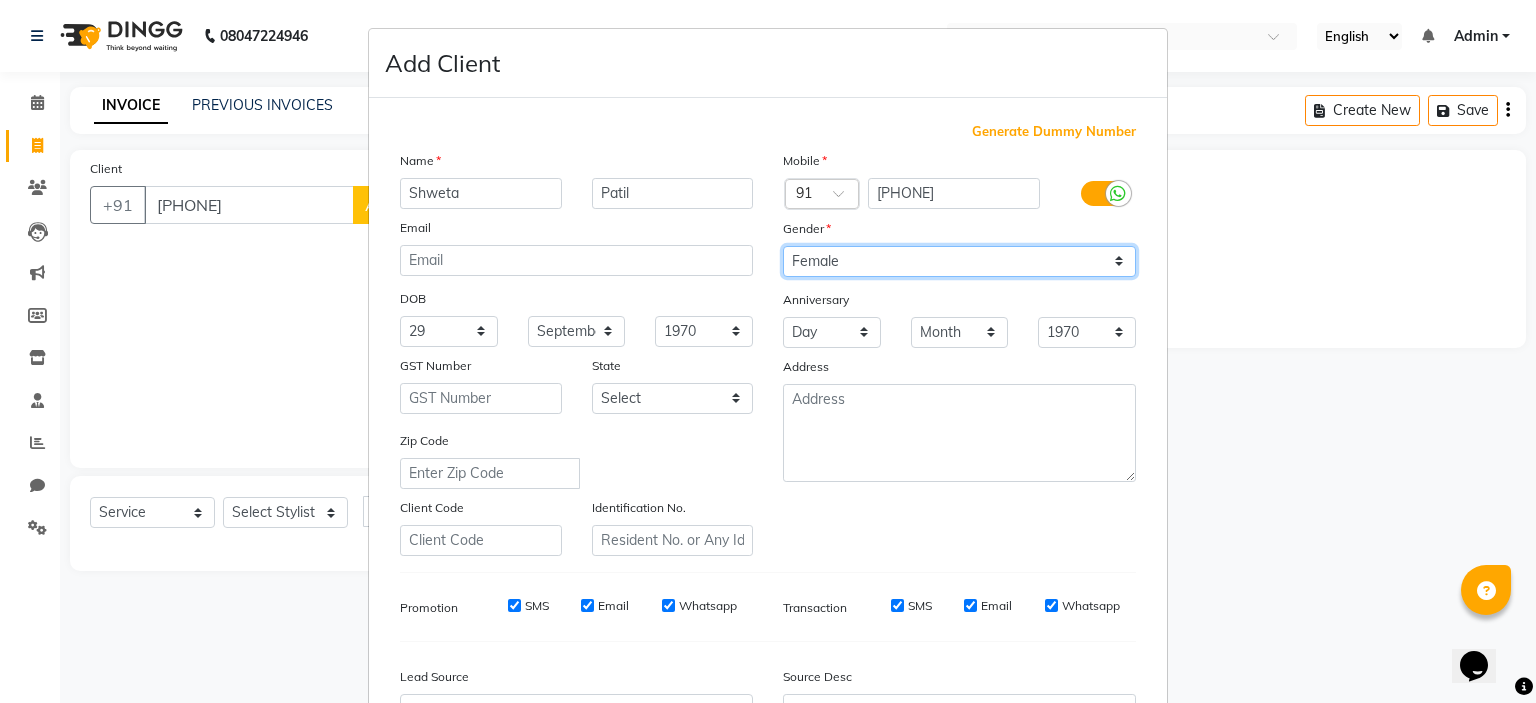 click on "Select Male Female Other Prefer Not To Say" at bounding box center [959, 261] 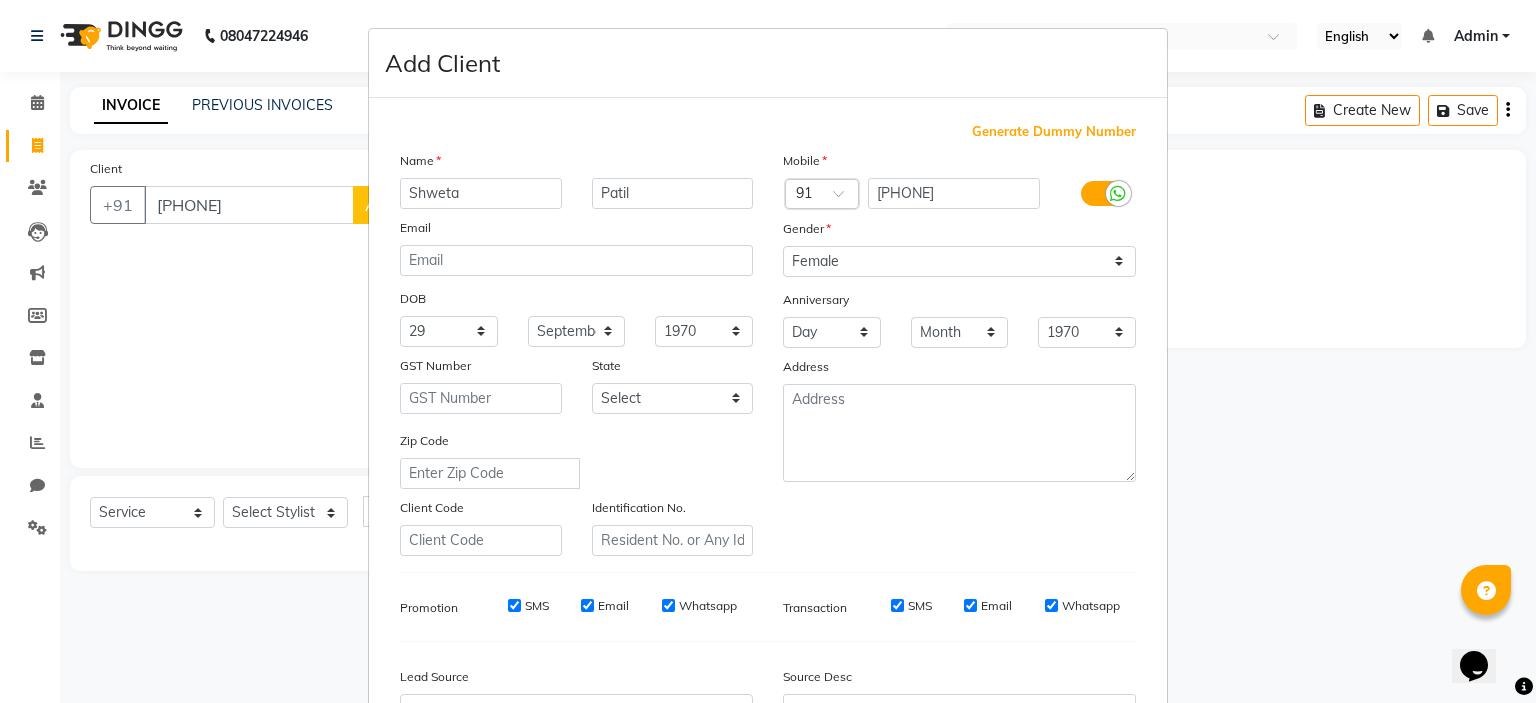 click on "Mobile Country Code × 91 8693085566 Gender Select Male Female Other Prefer Not To Say Anniversary Day 01 02 03 04 05 06 07 08 09 10 11 12 13 14 15 16 17 18 19 20 21 22 23 24 25 26 27 28 29 30 31 Month January February March April May June July August September October November December 1970 1971 1972 1973 1974 1975 1976 1977 1978 1979 1980 1981 1982 1983 1984 1985 1986 1987 1988 1989 1990 1991 1992 1993 1994 1995 1996 1997 1998 1999 2000 2001 2002 2003 2004 2005 2006 2007 2008 2009 2010 2011 2012 2013 2014 2015 2016 2017 2018 2019 2020 2021 2022 2023 2024 2025 Address" at bounding box center (959, 353) 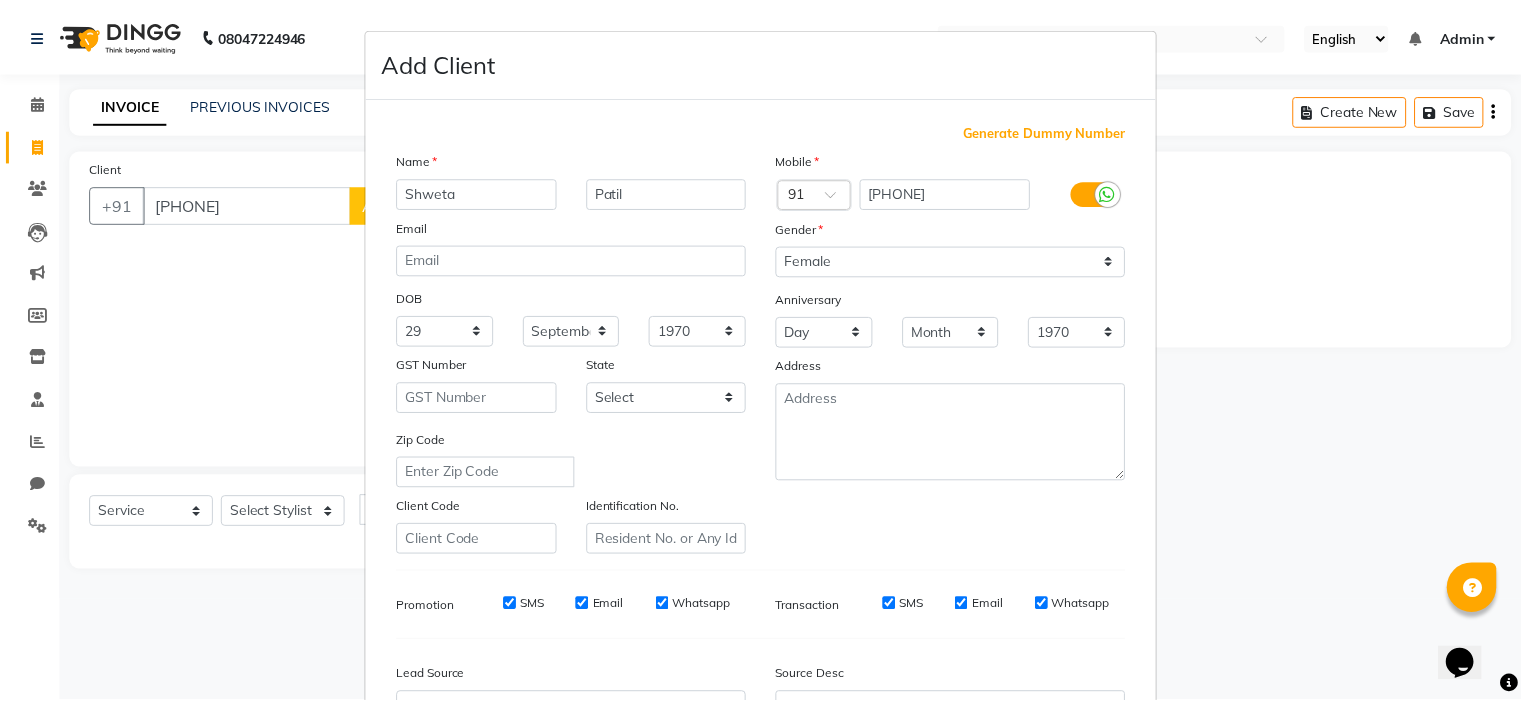 scroll, scrollTop: 229, scrollLeft: 0, axis: vertical 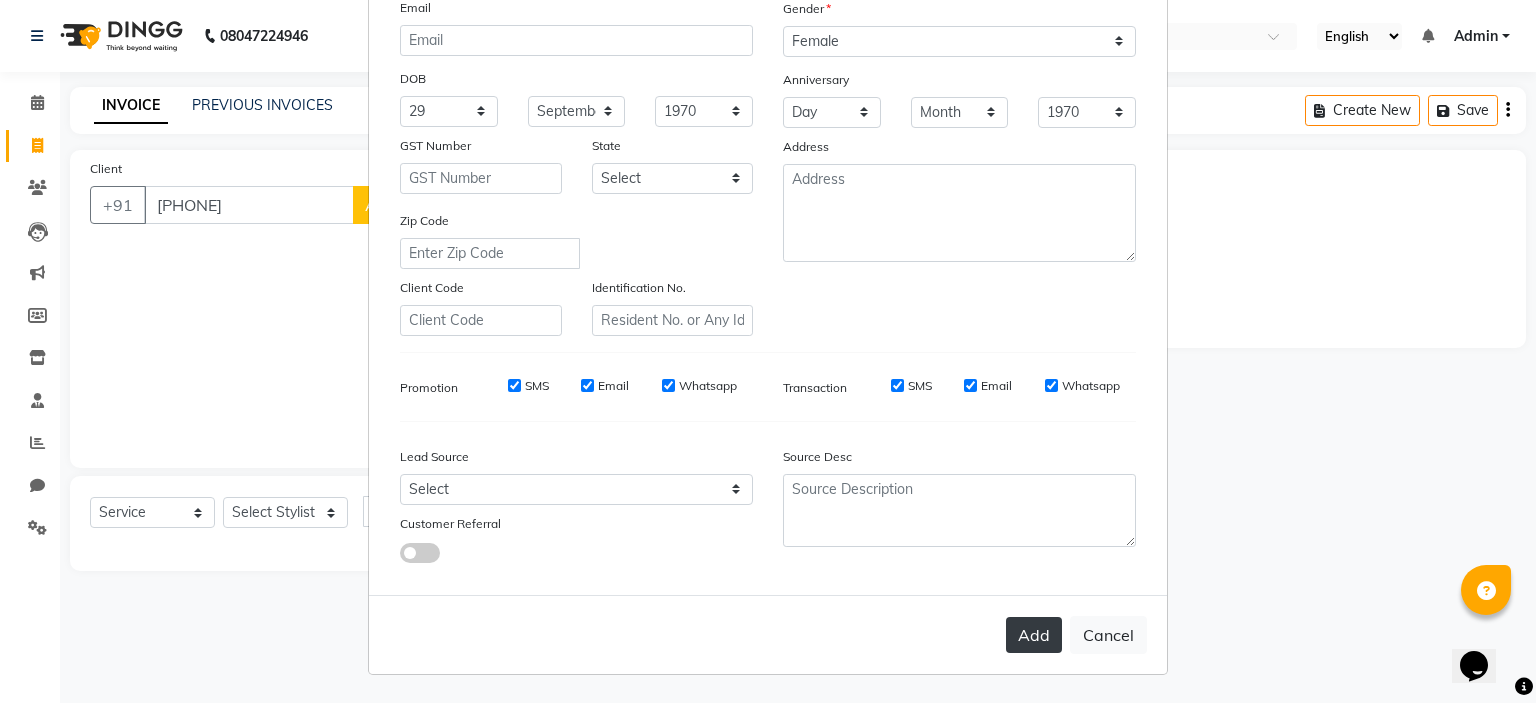 click on "Add" at bounding box center (1034, 635) 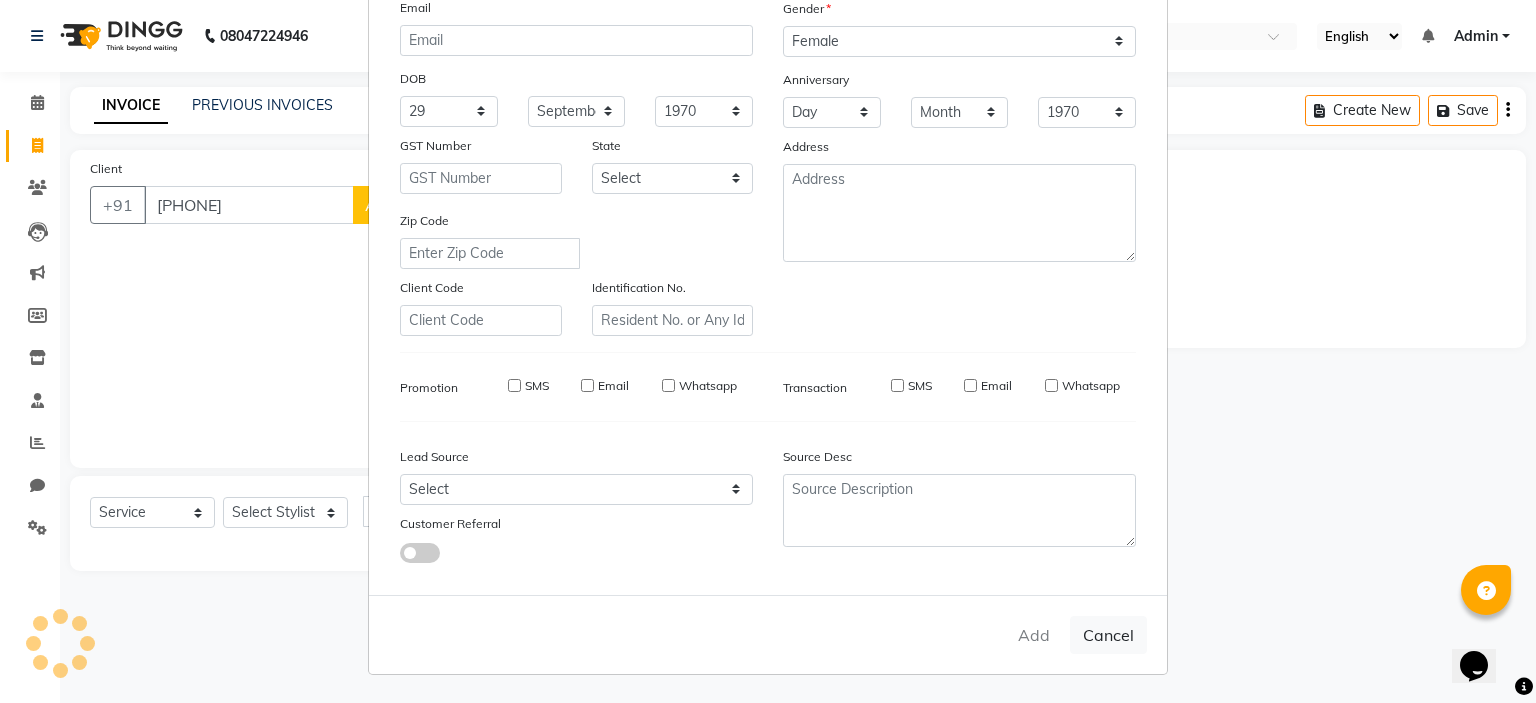 type 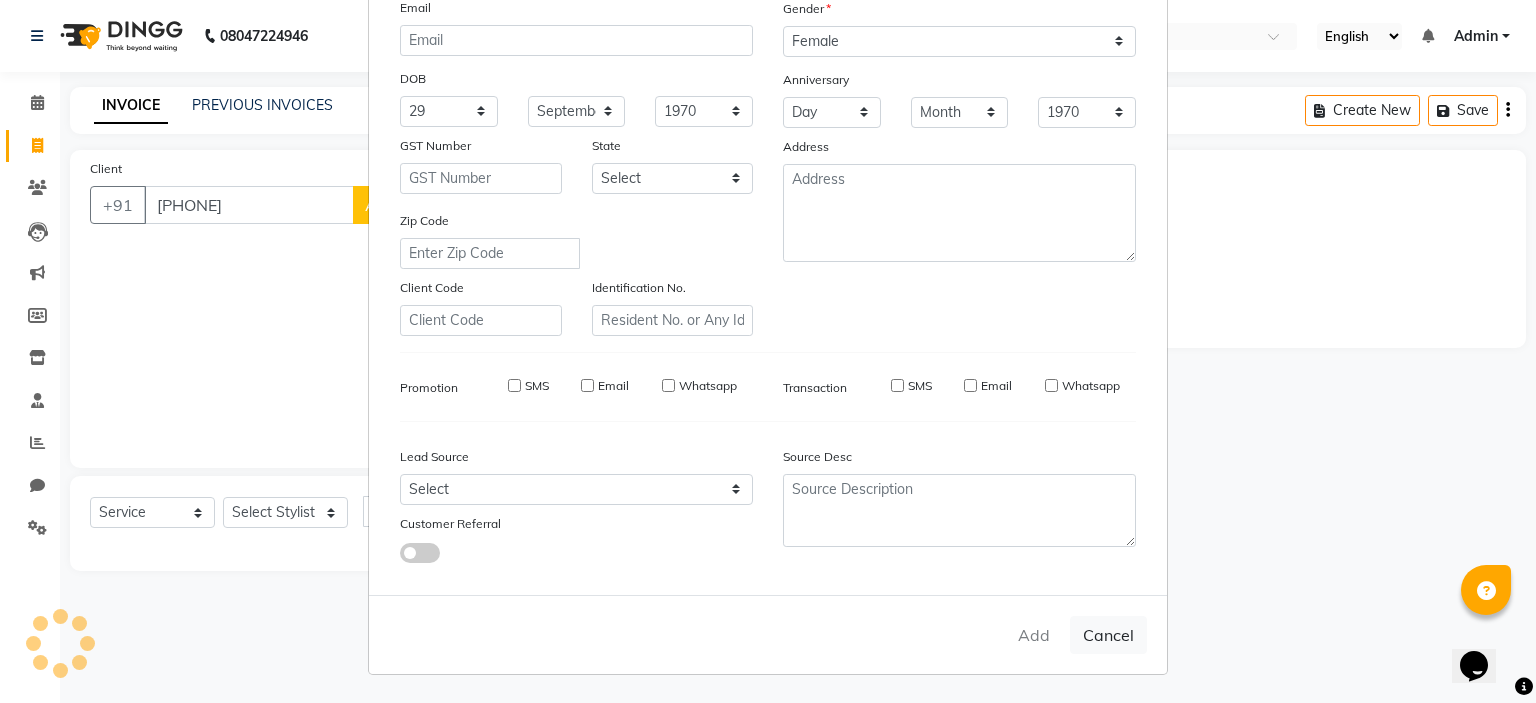 type 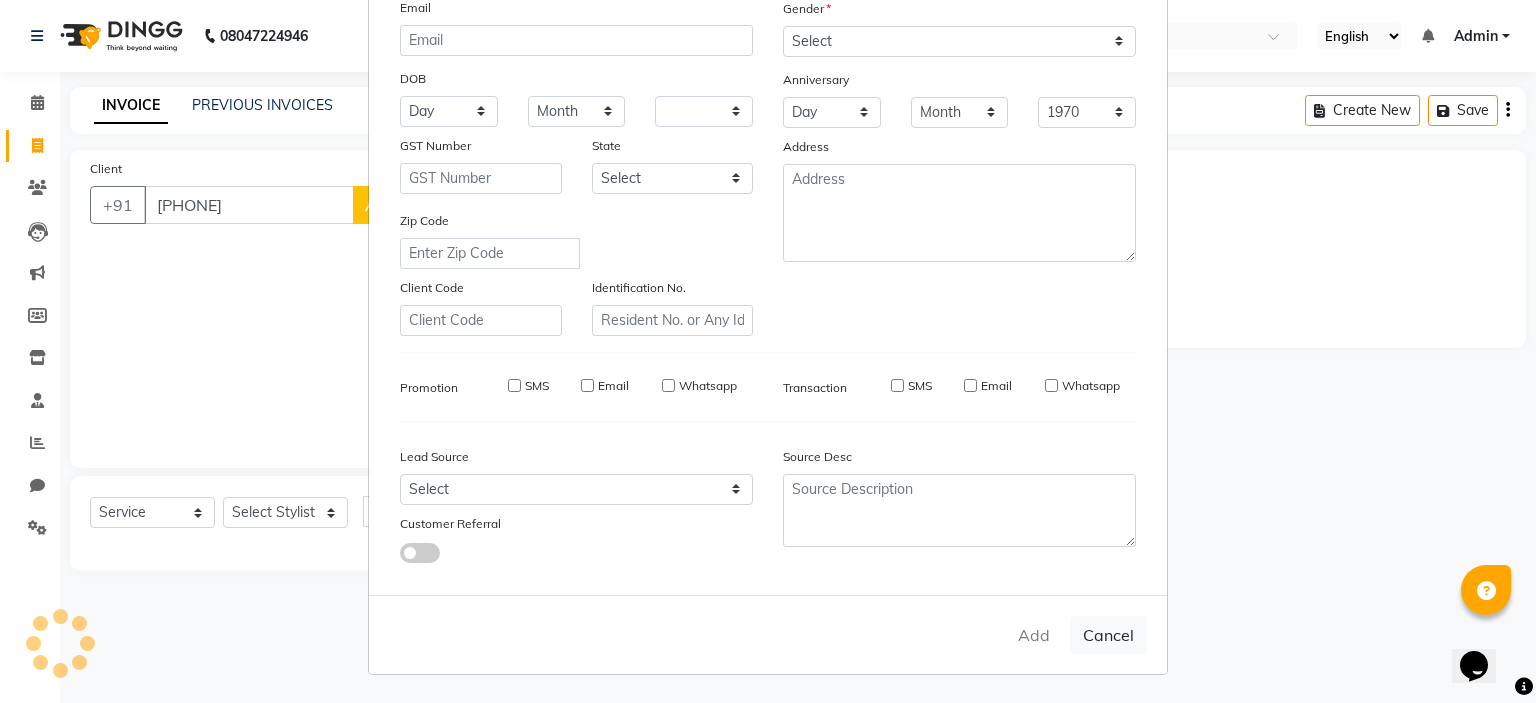 select 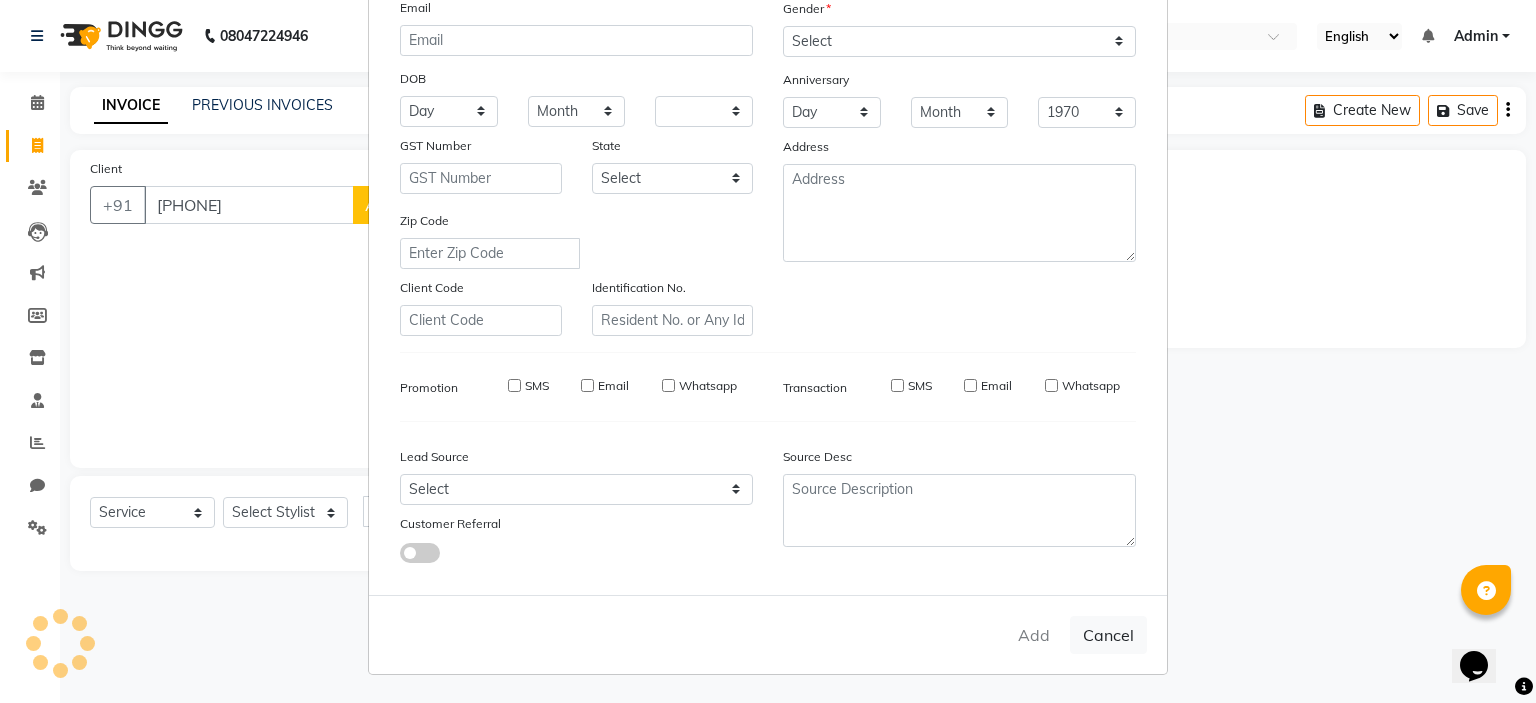 select 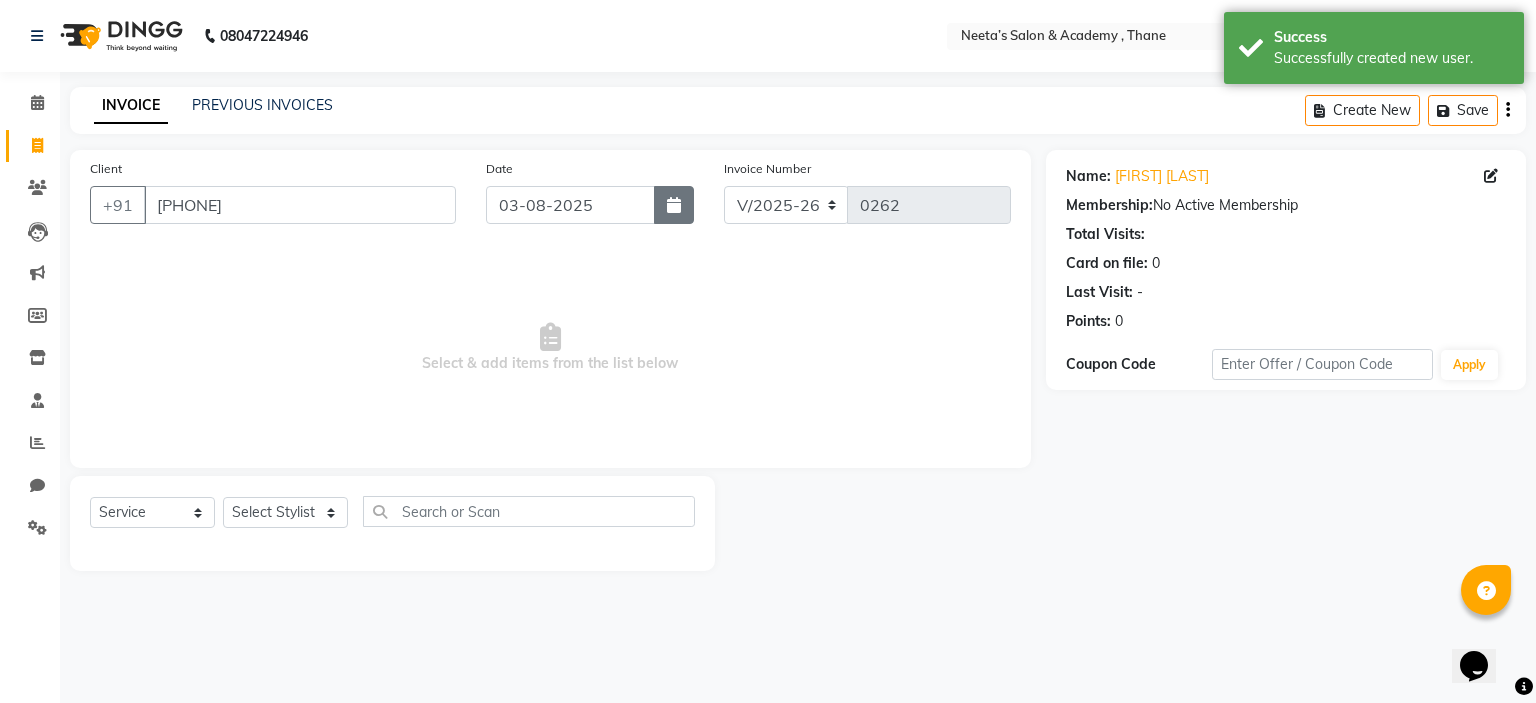 click 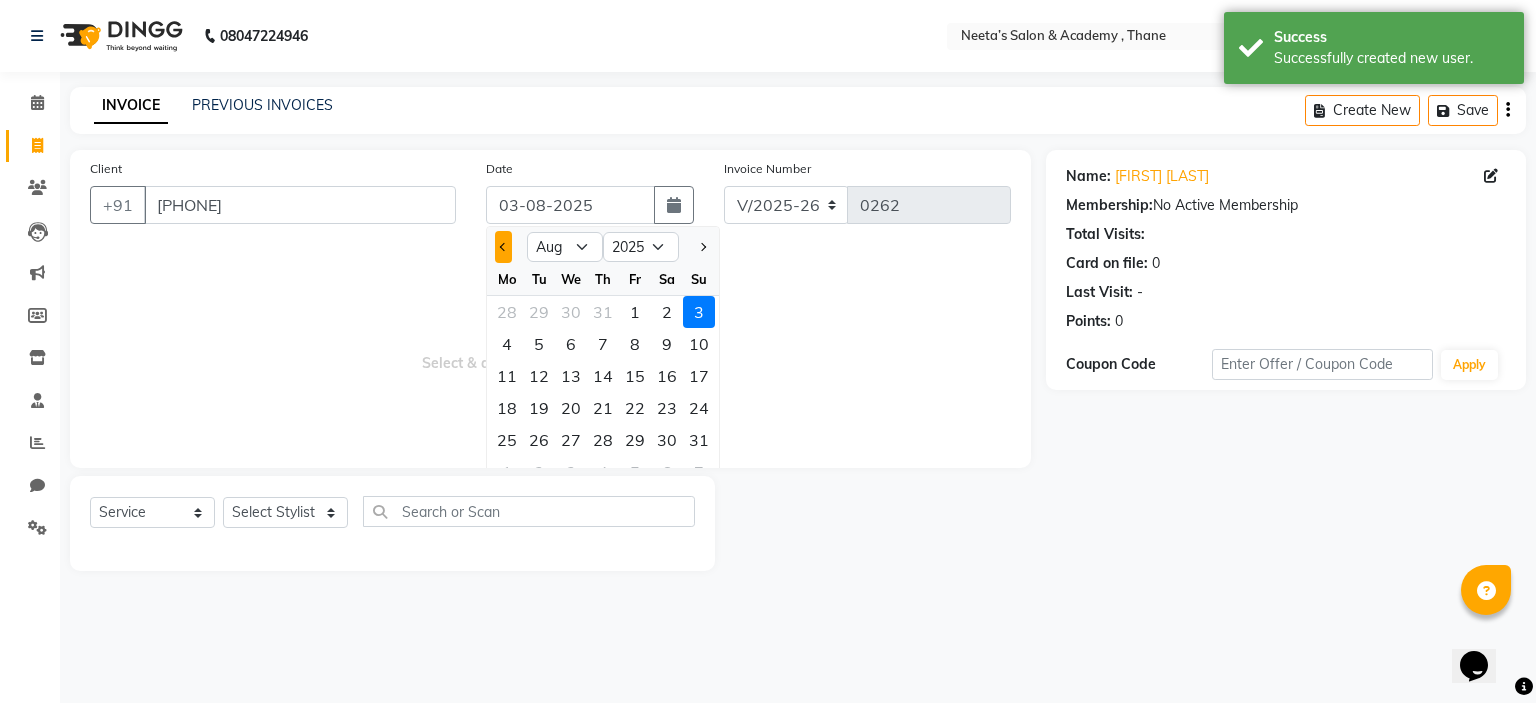click 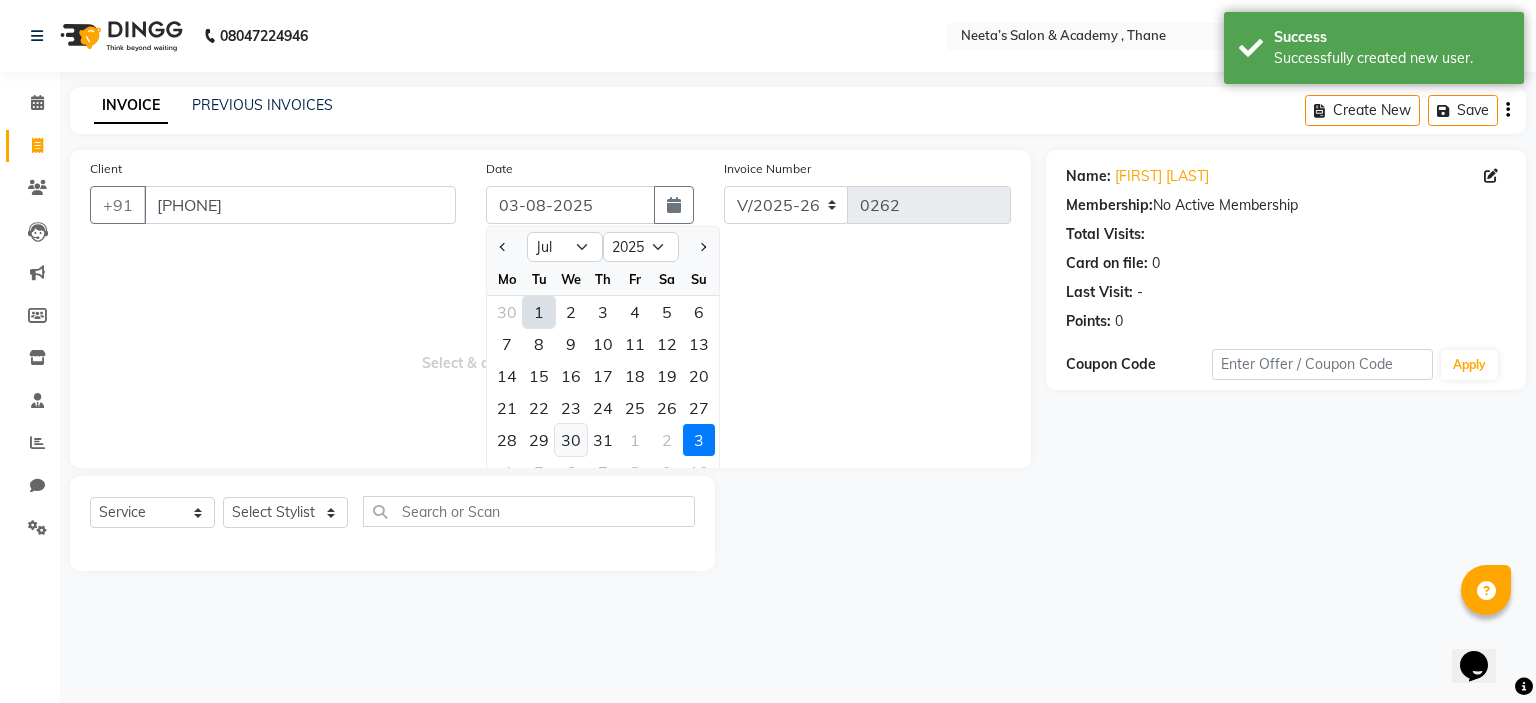 click on "30" 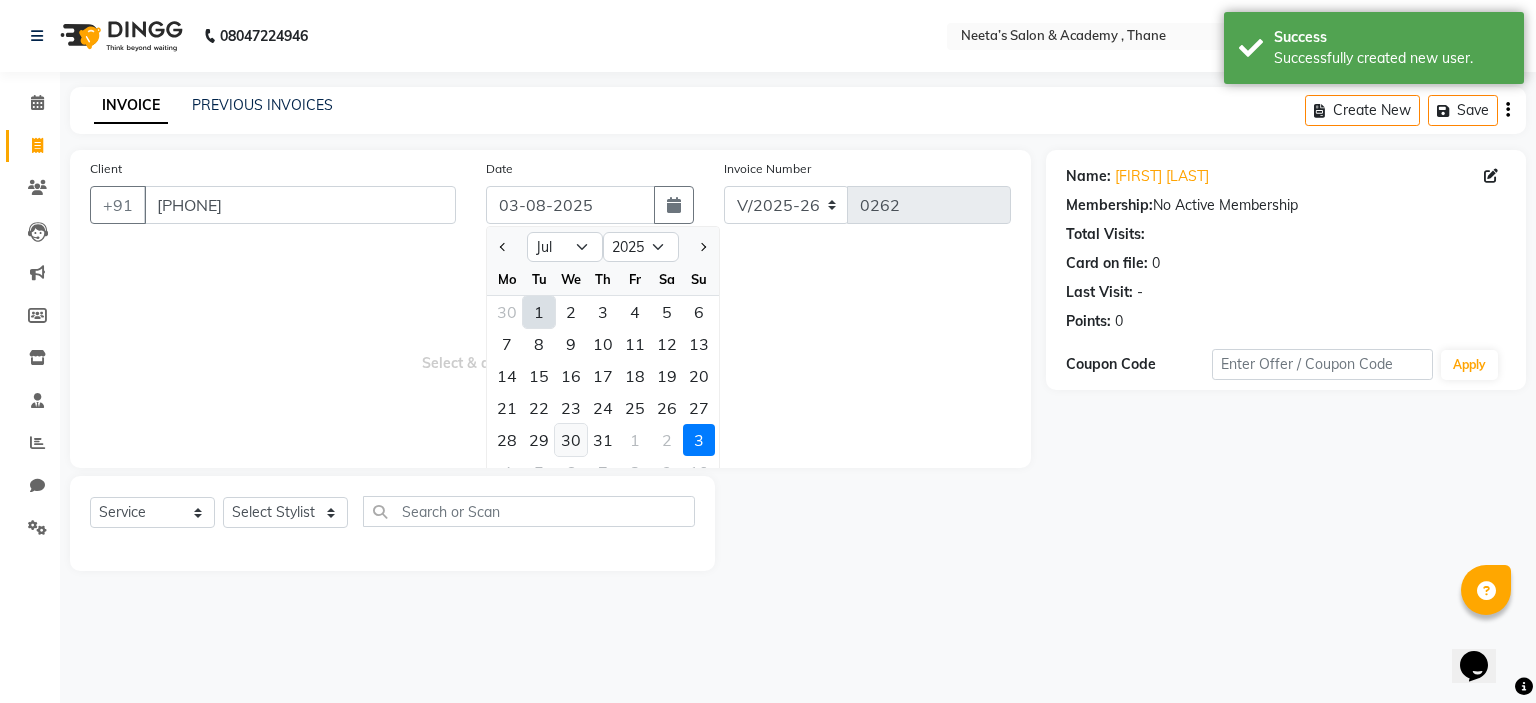 type on "30-07-2025" 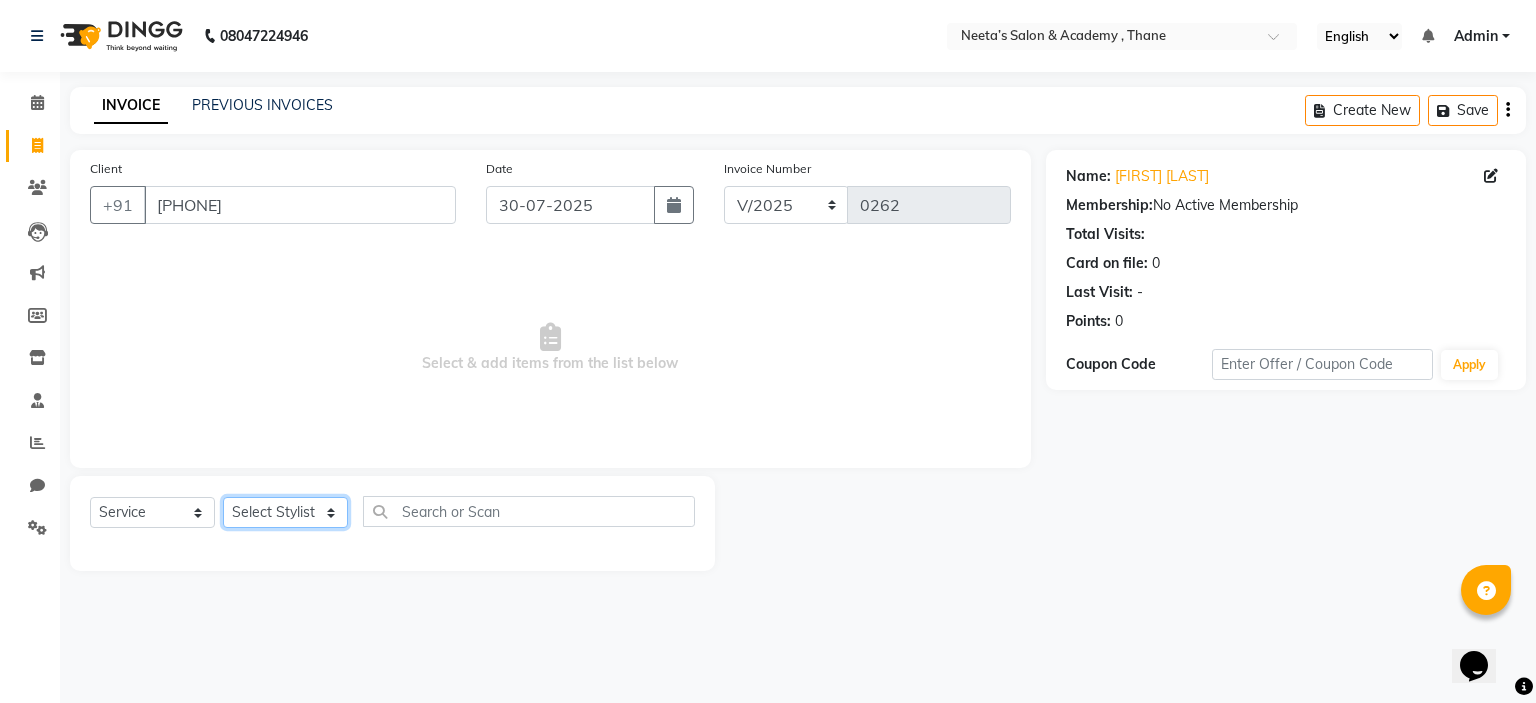 click on "Select Stylist  [NAME] (Owner) [NAME] [NAME] [NAME] [NAME] [NAME] [NAME] [NAME] [NAME]" 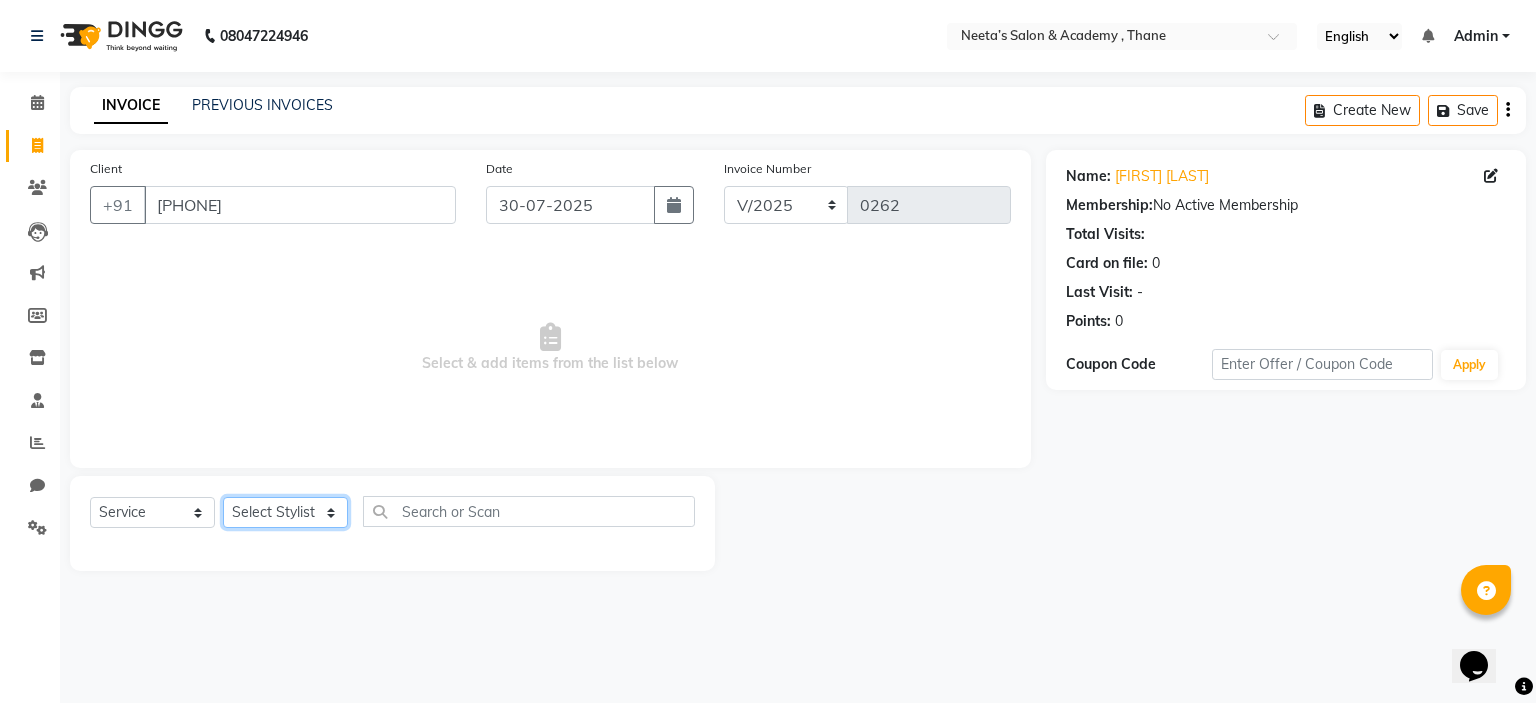 select on "84151" 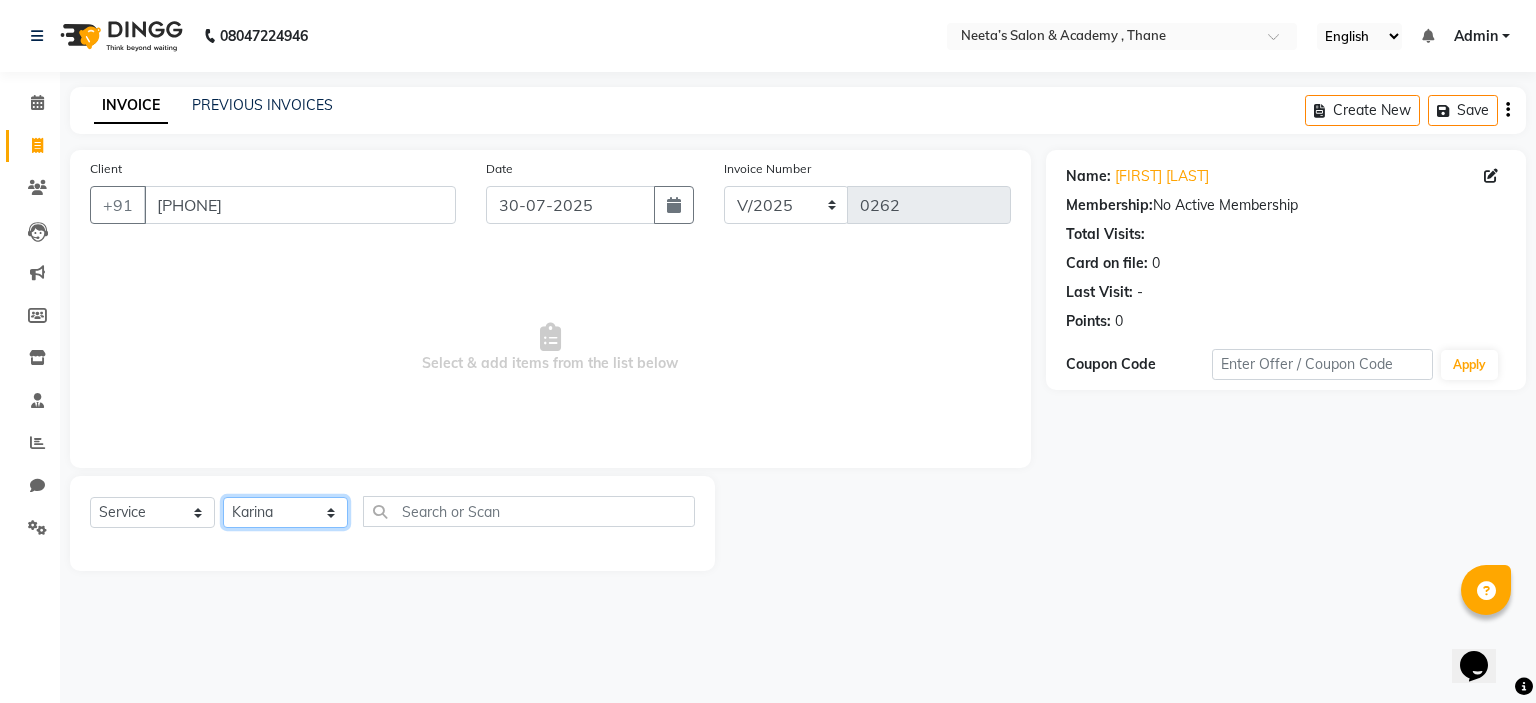 click on "Select Stylist  [NAME] (Owner) [NAME] [NAME] [NAME] [NAME] [NAME] [NAME] [NAME] [NAME]" 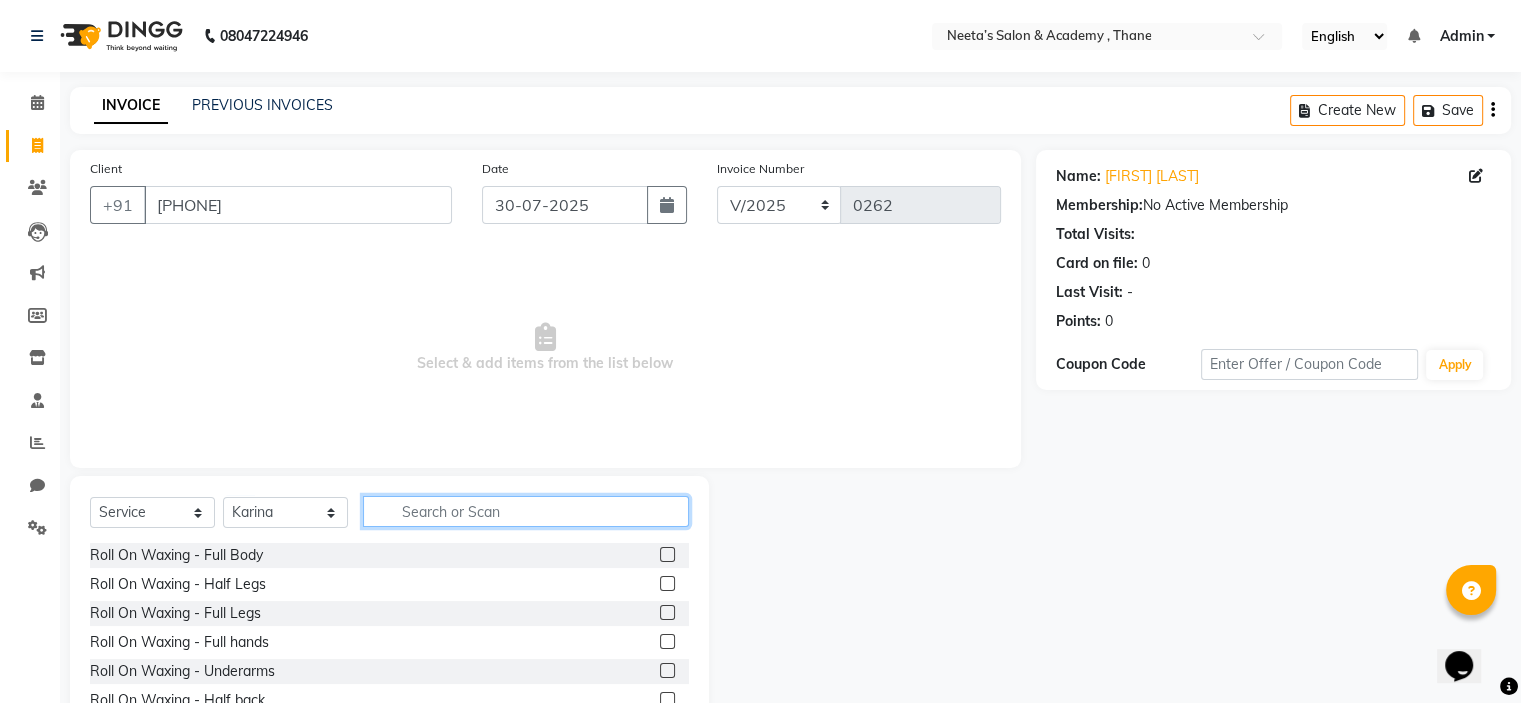 click 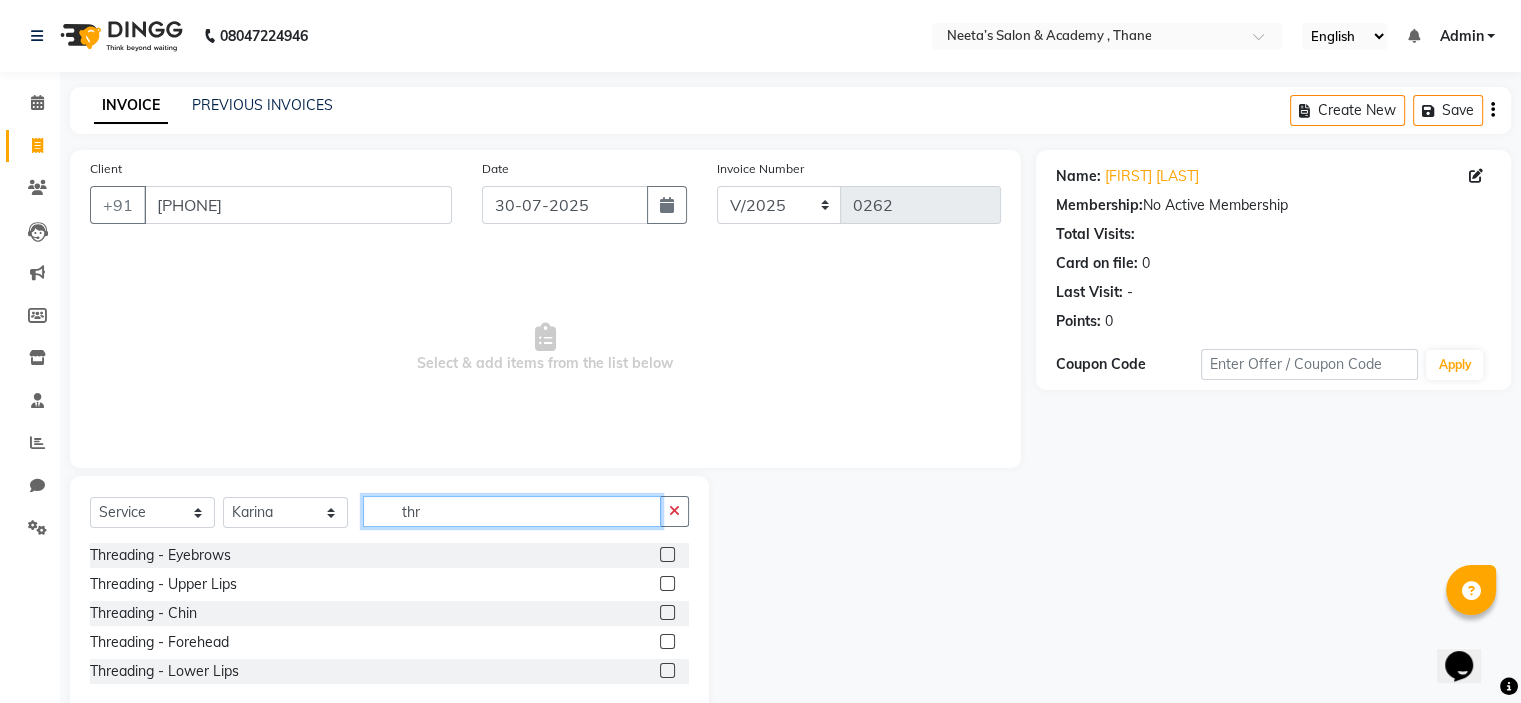 type on "thr" 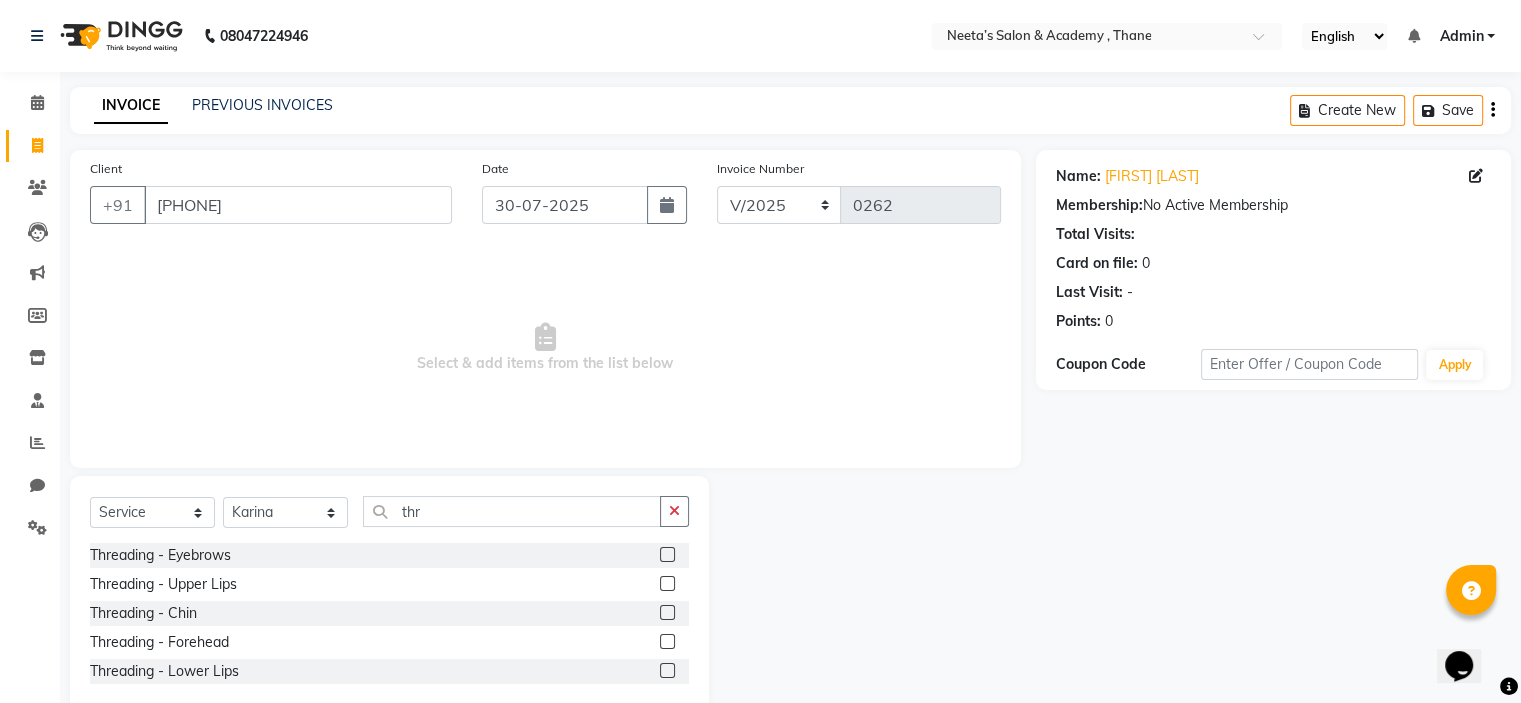 click 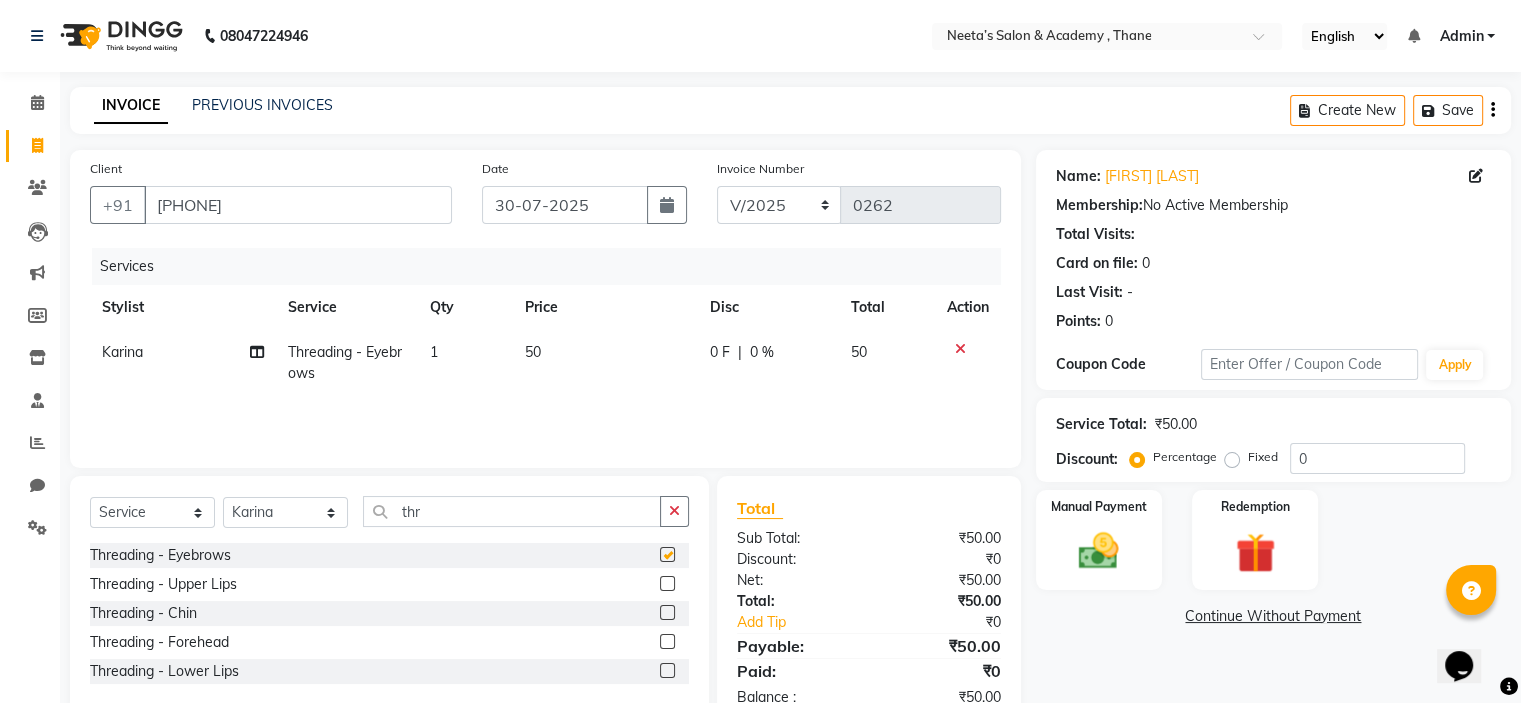 checkbox on "false" 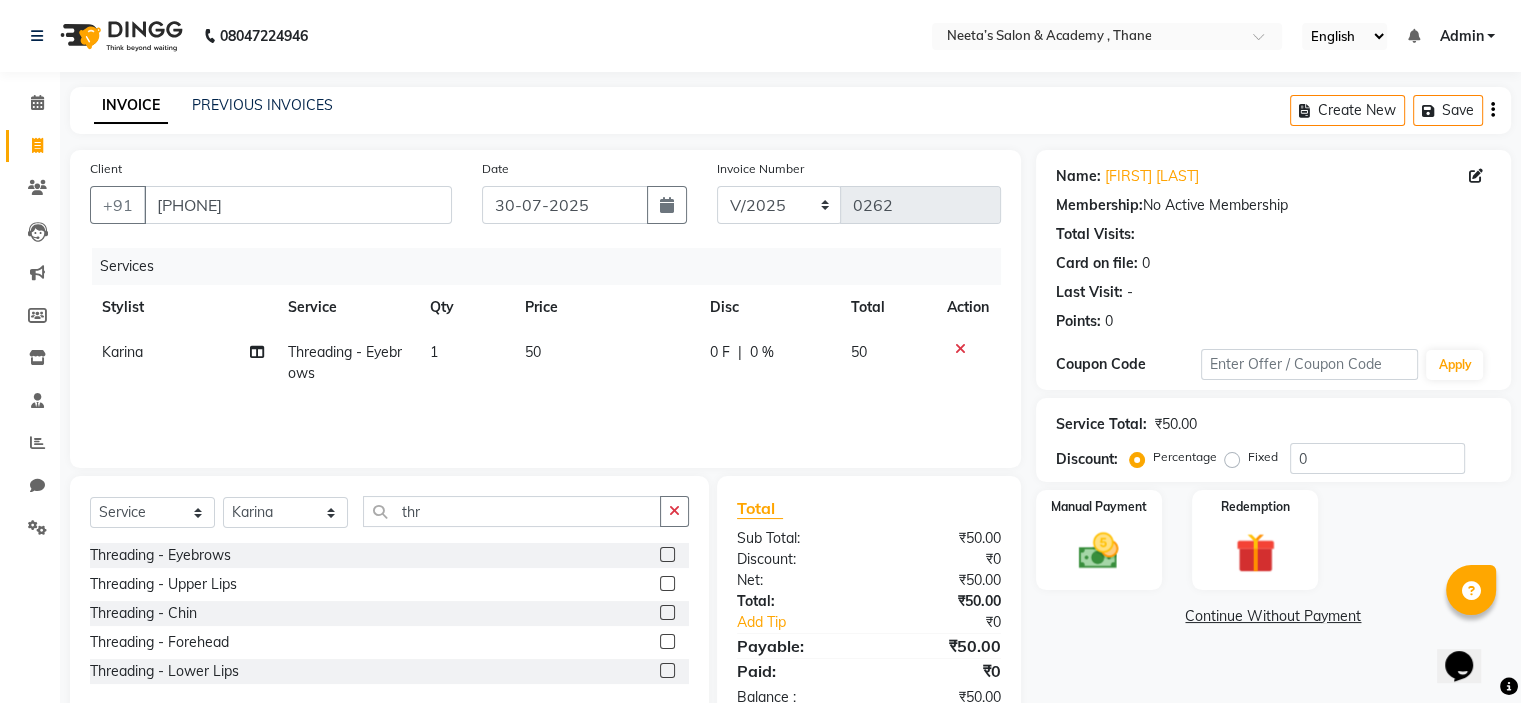 scroll, scrollTop: 55, scrollLeft: 0, axis: vertical 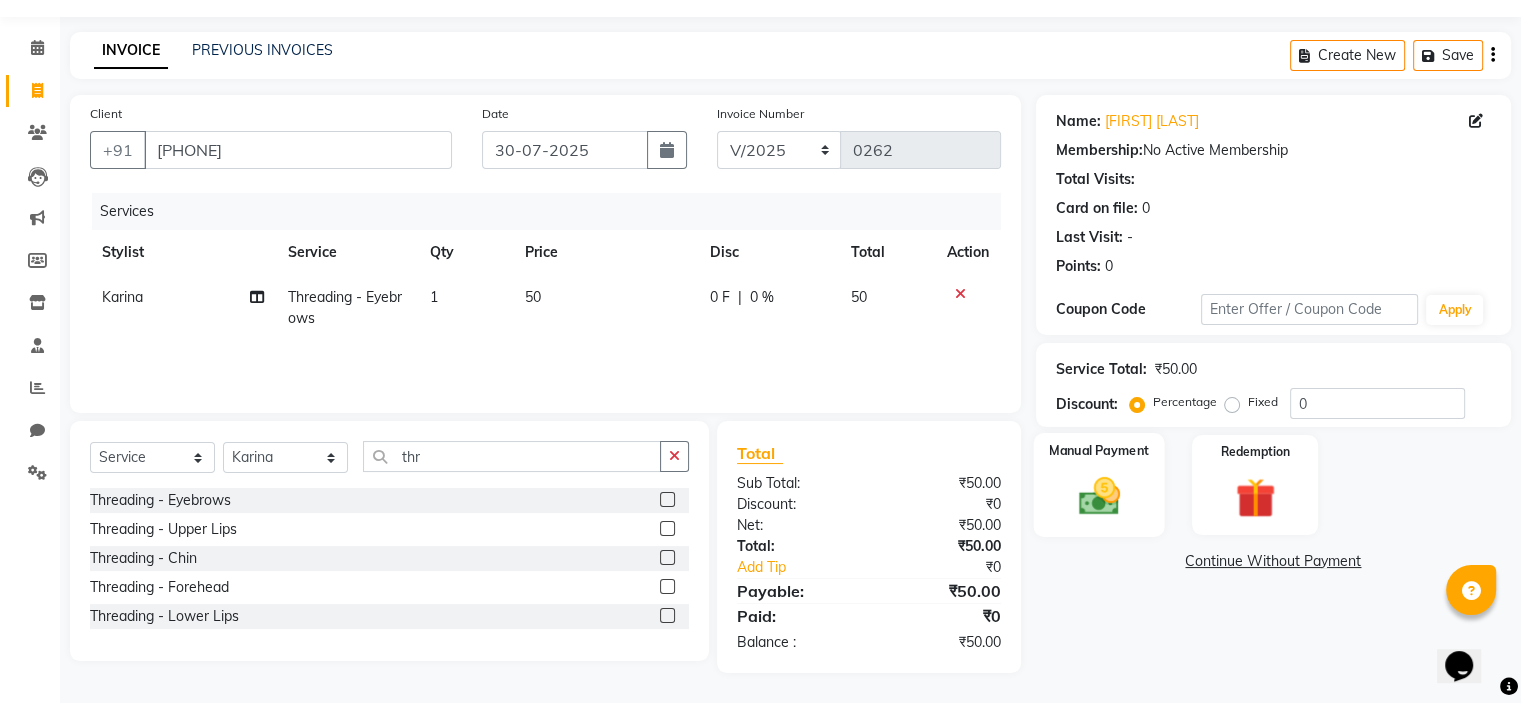 click 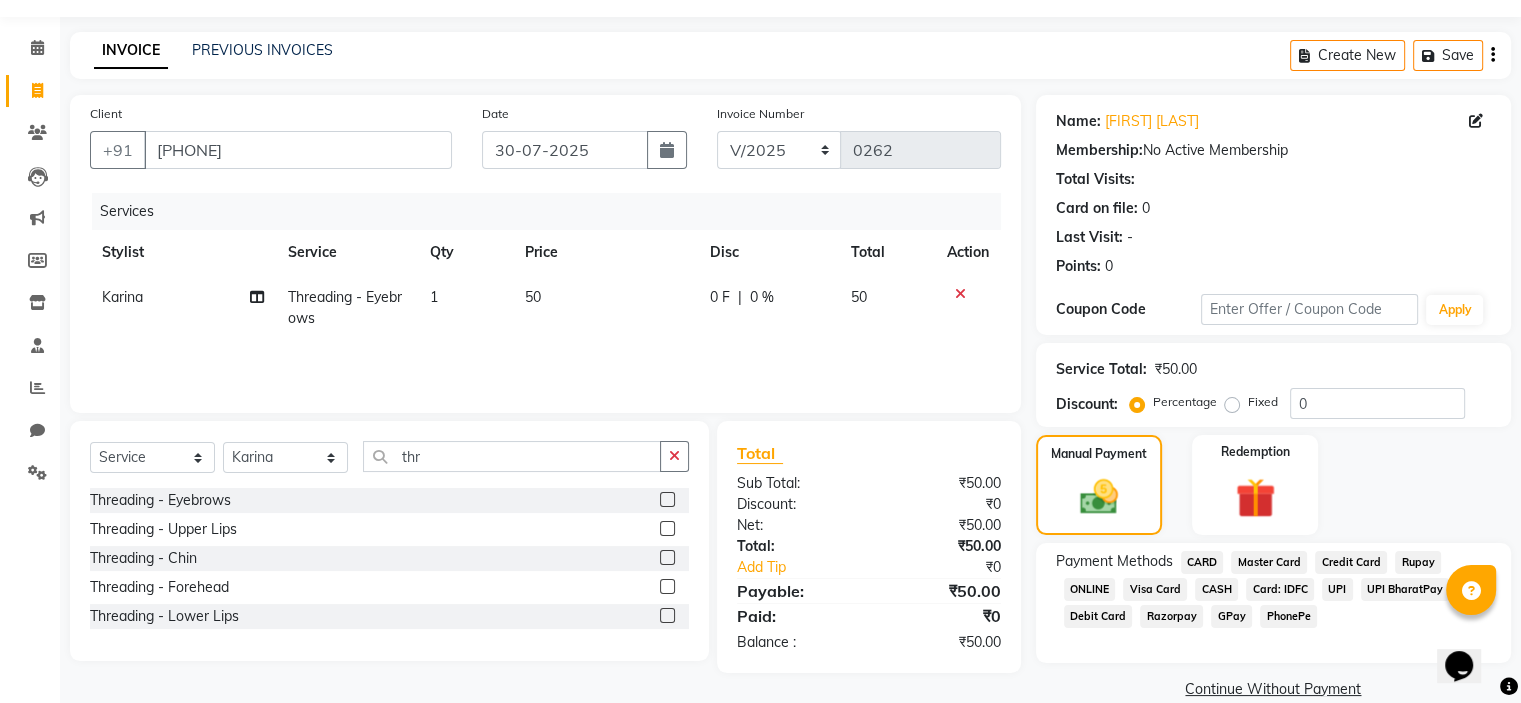 click on "CASH" 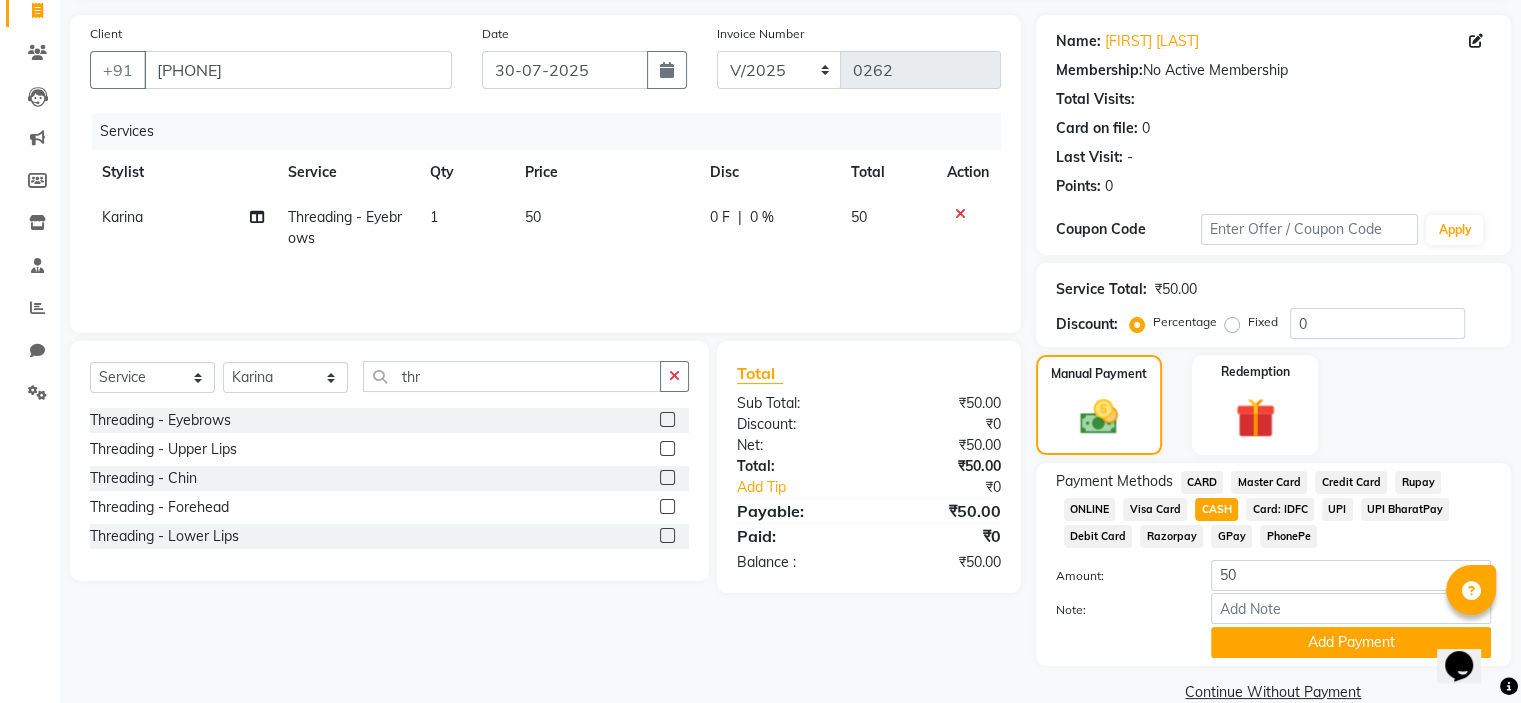 scroll, scrollTop: 149, scrollLeft: 0, axis: vertical 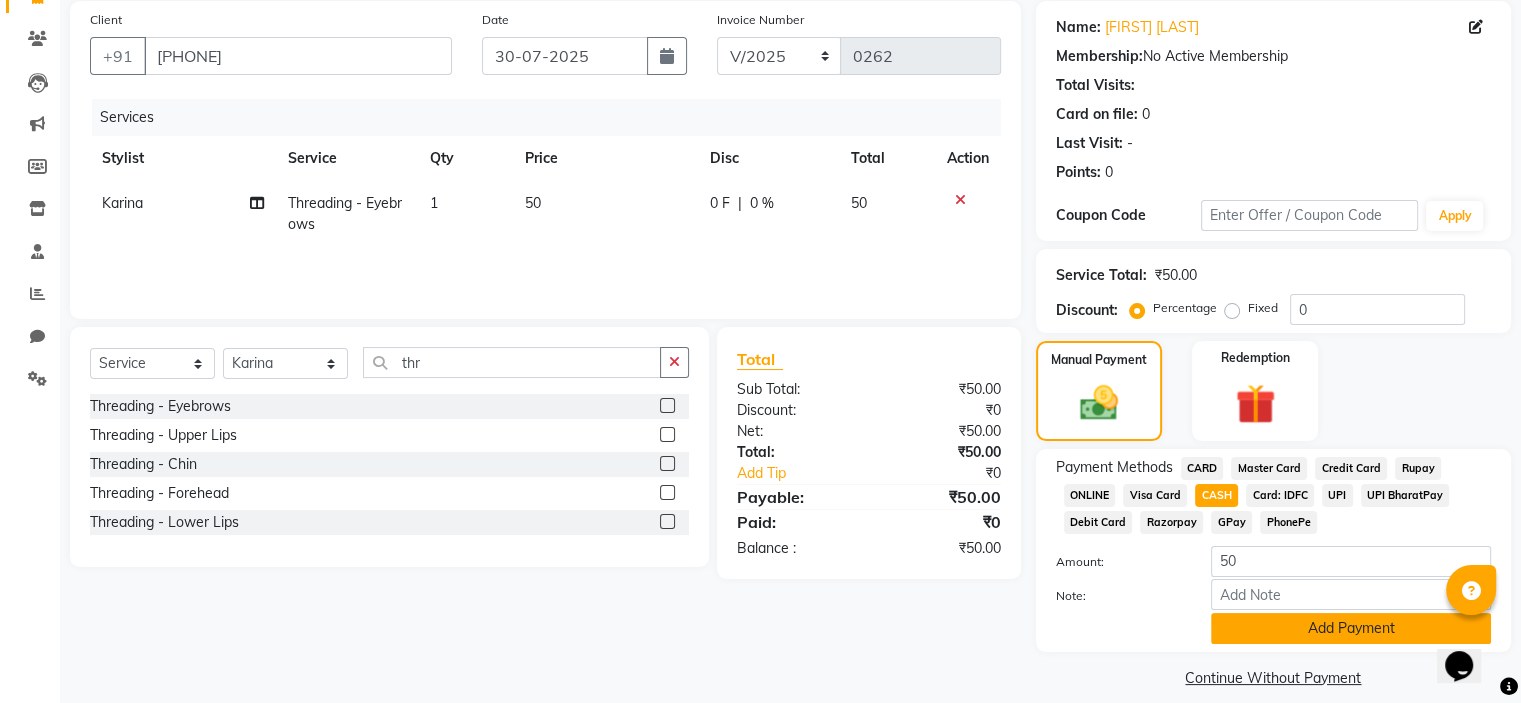 click on "Add Payment" 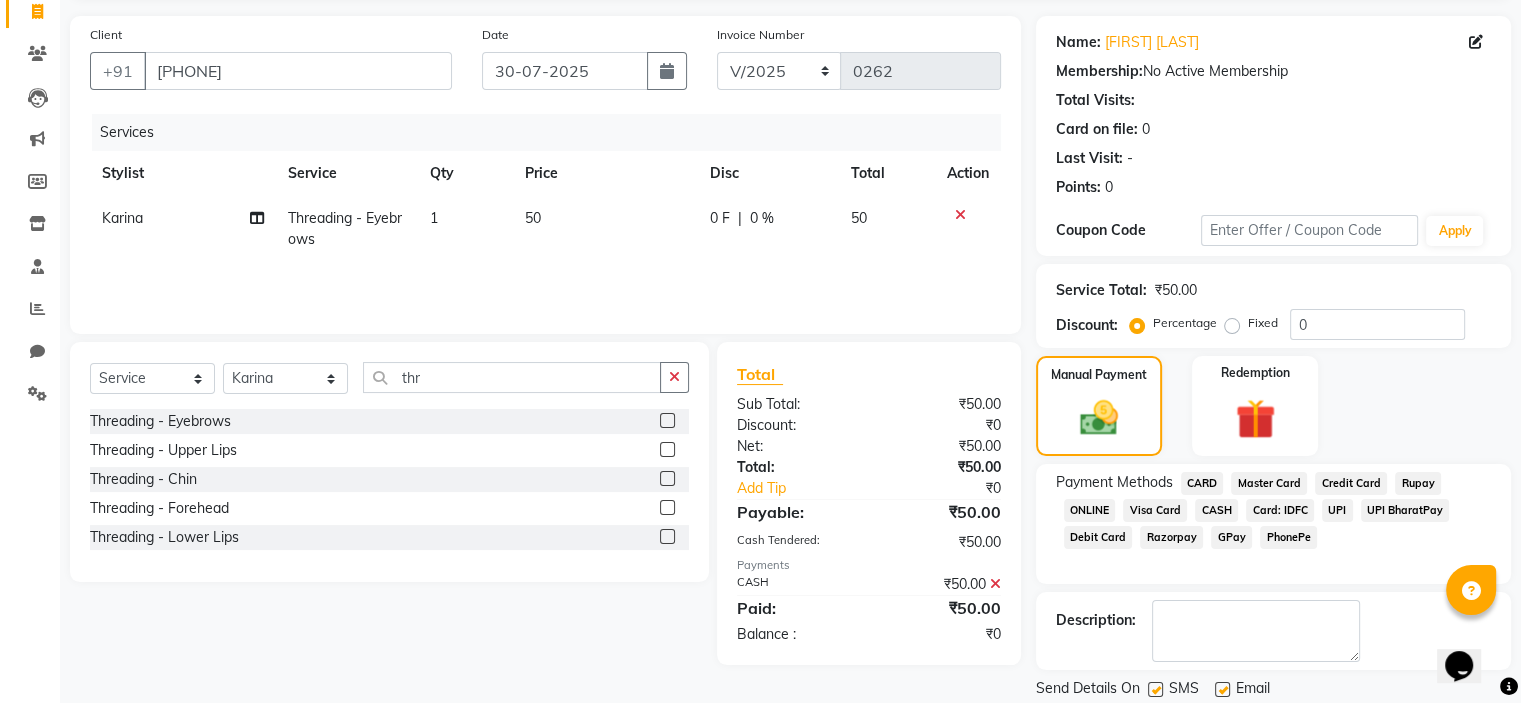 scroll, scrollTop: 197, scrollLeft: 0, axis: vertical 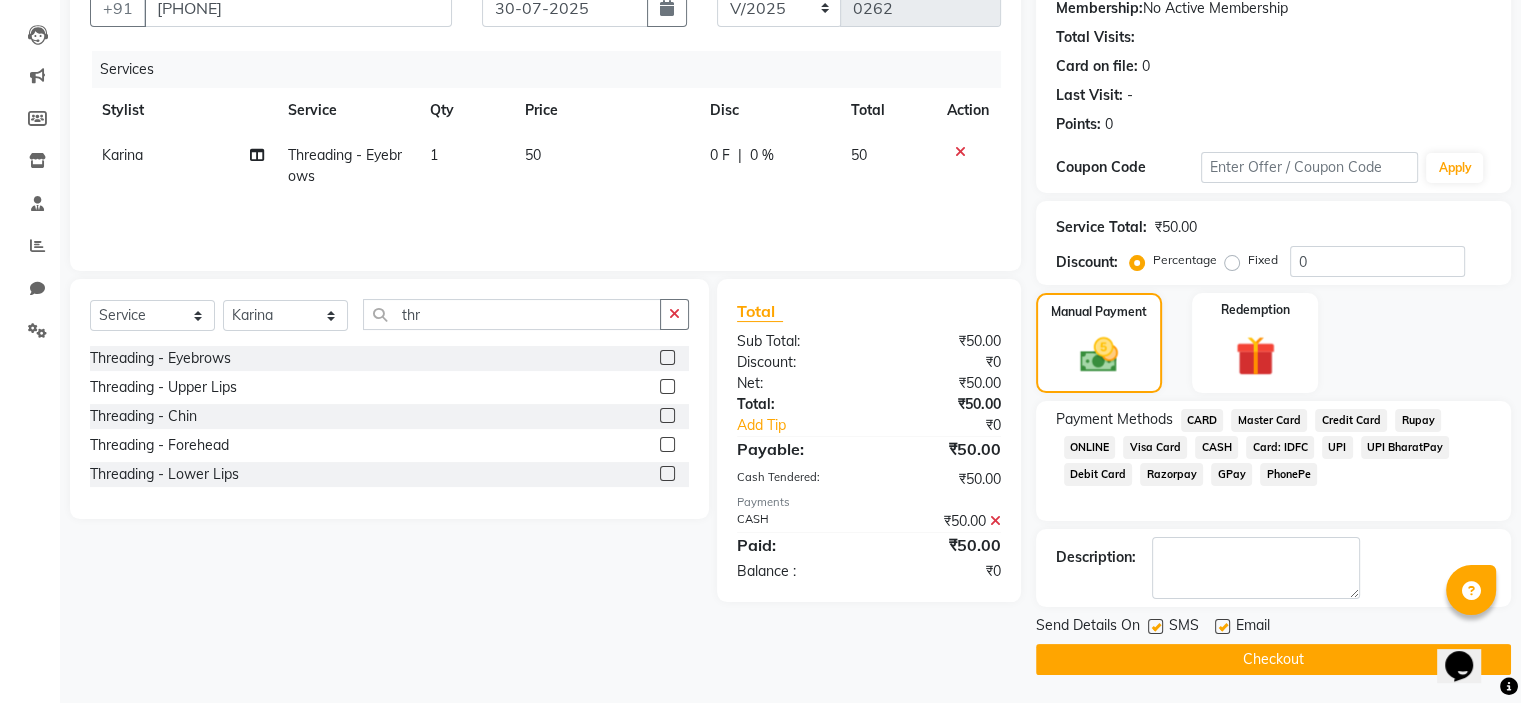 click 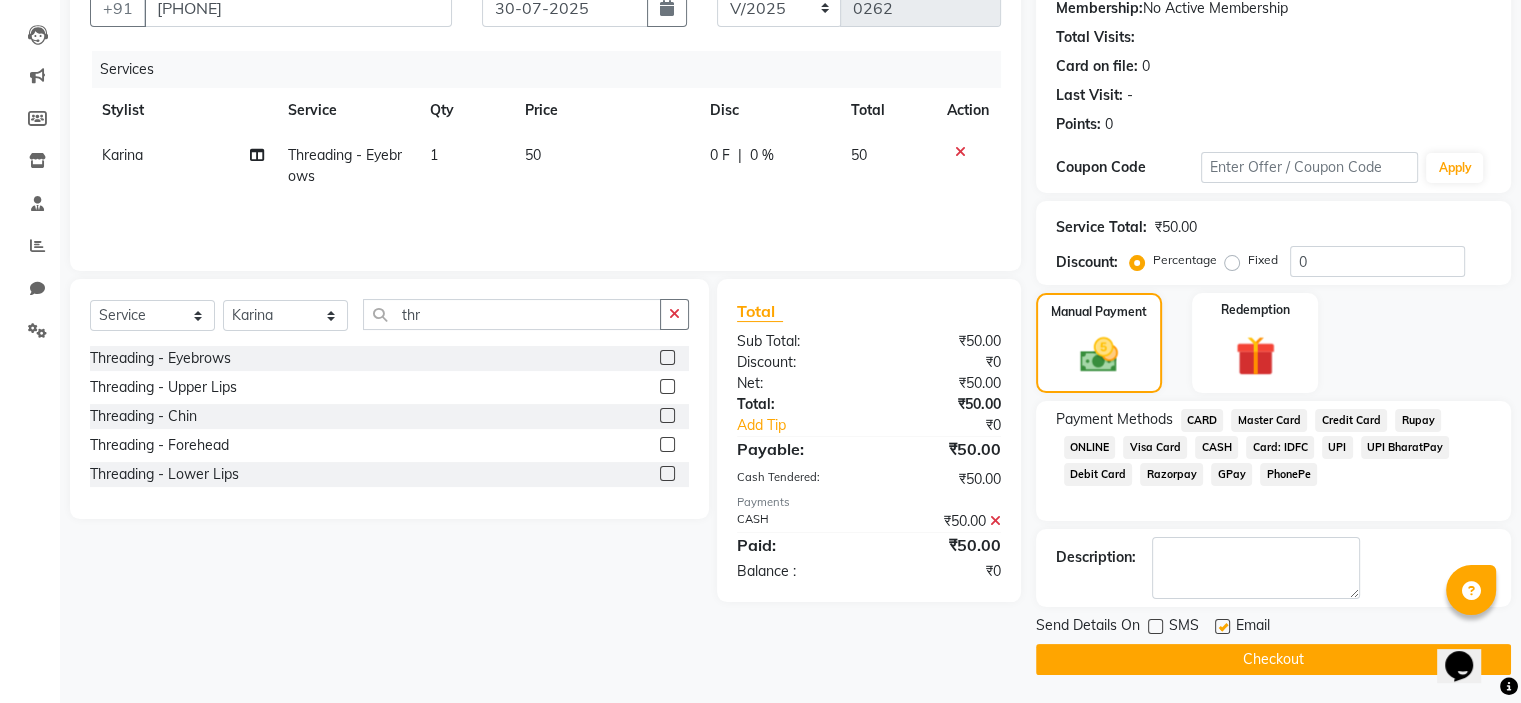click on "Checkout" 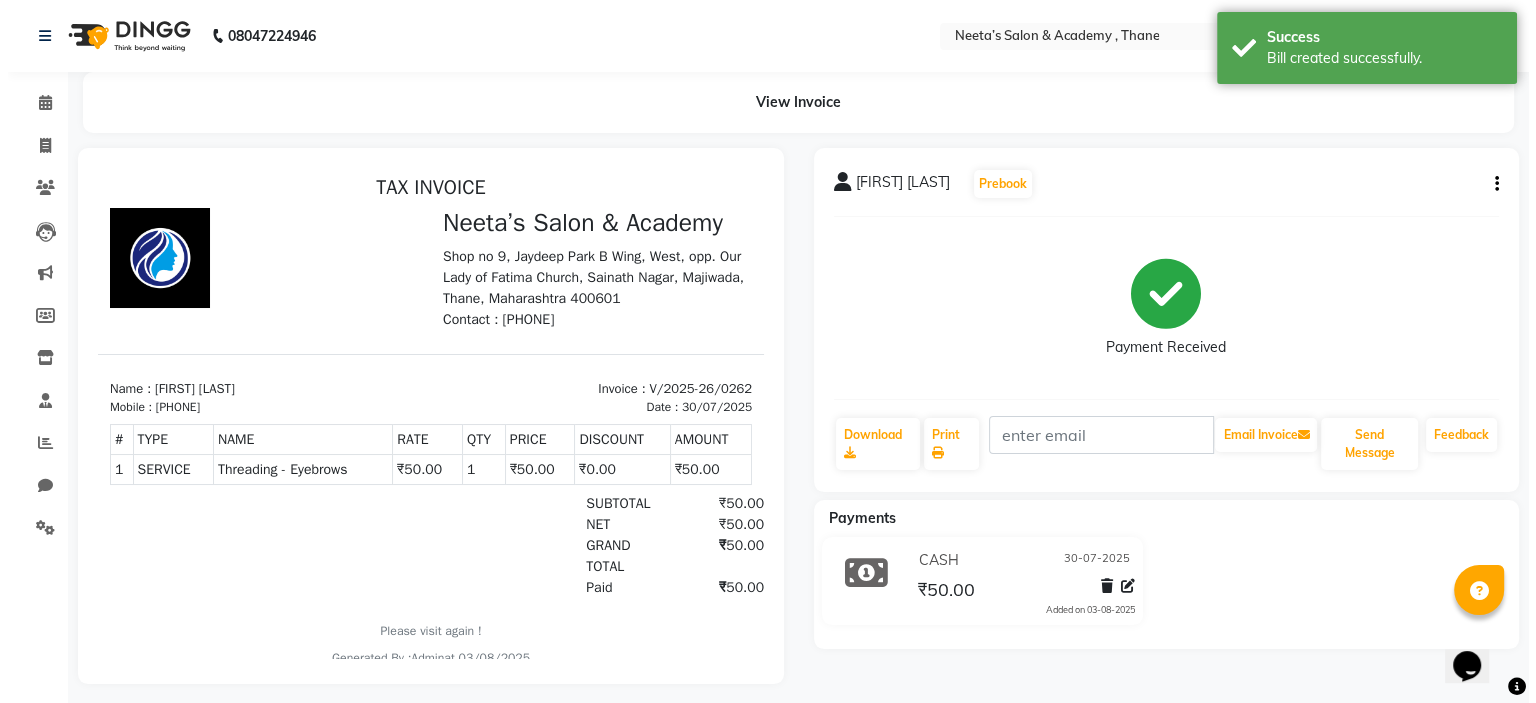 scroll, scrollTop: 0, scrollLeft: 0, axis: both 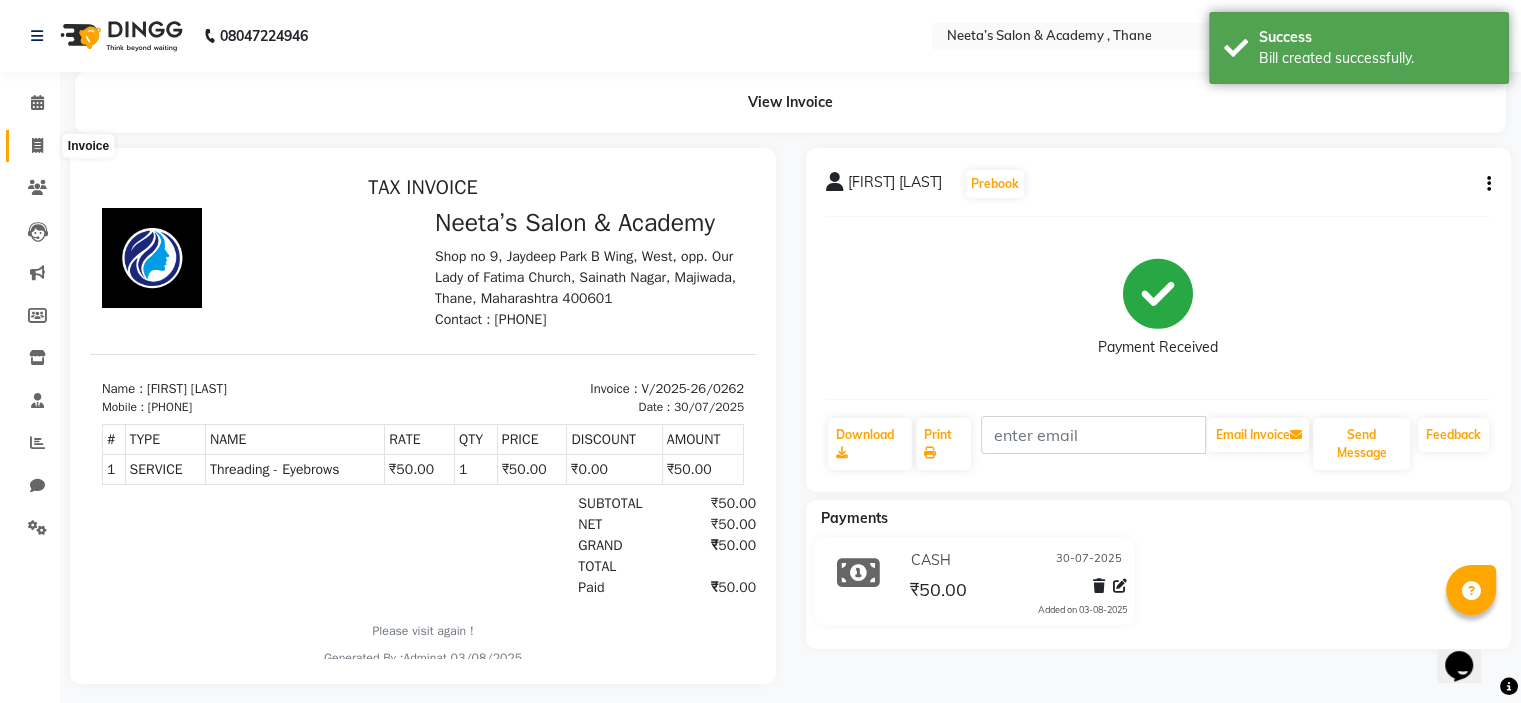 click 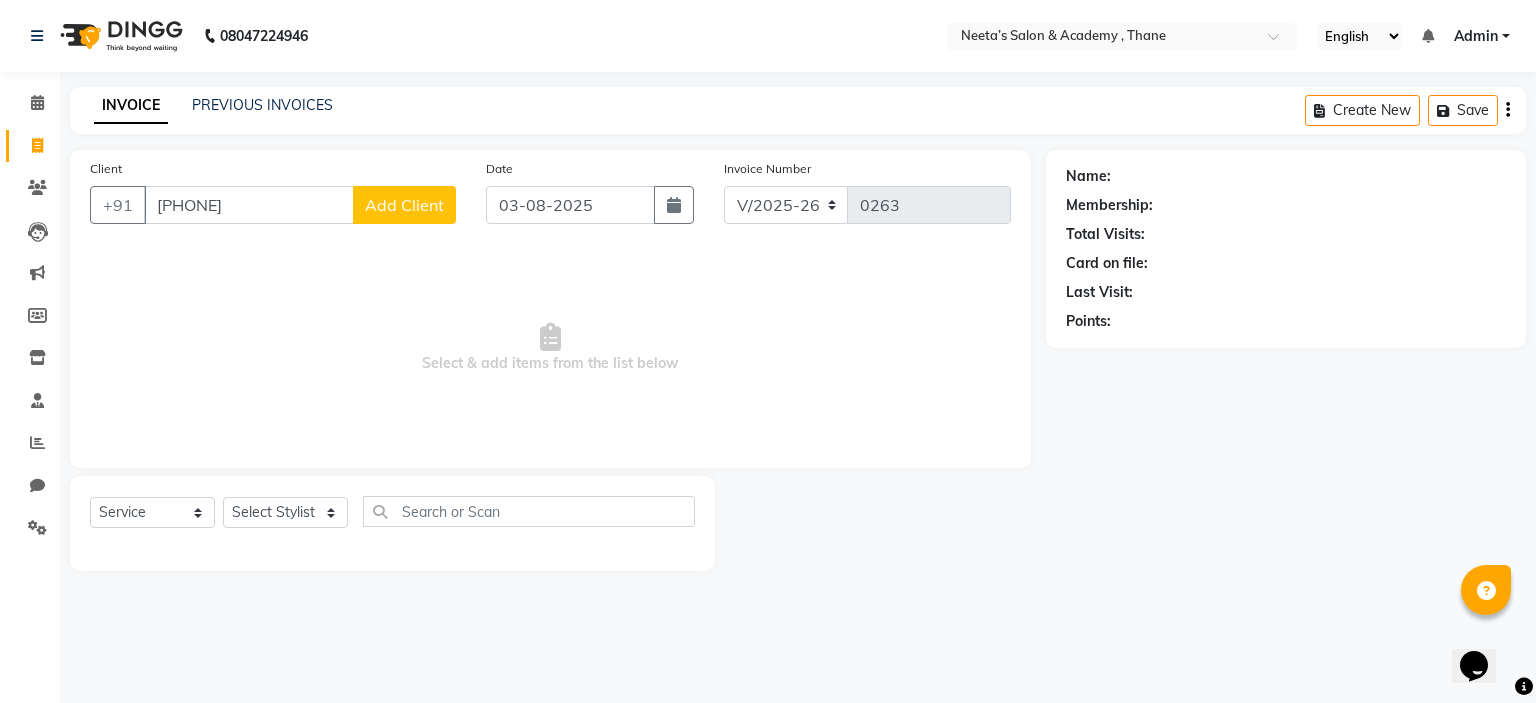 type on "7448276070" 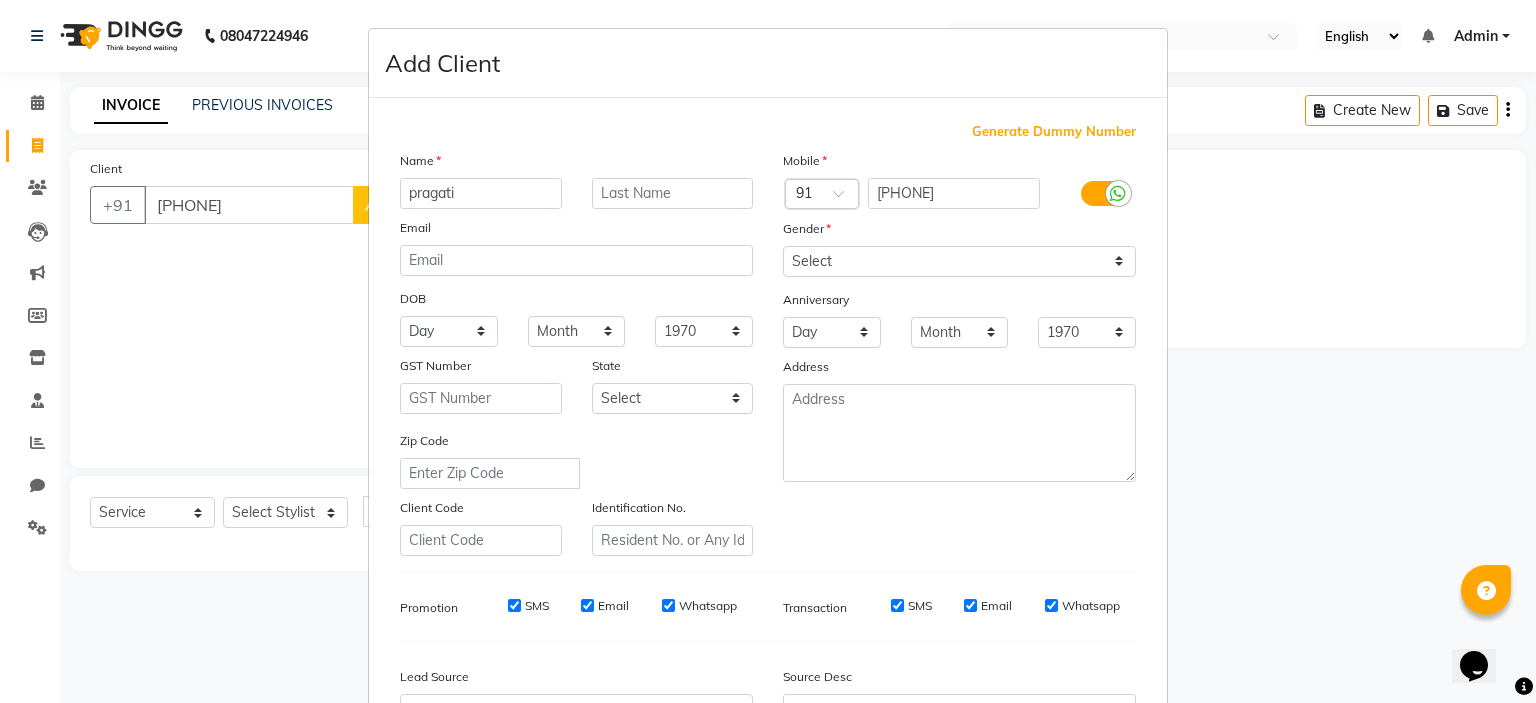 type on "pragati" 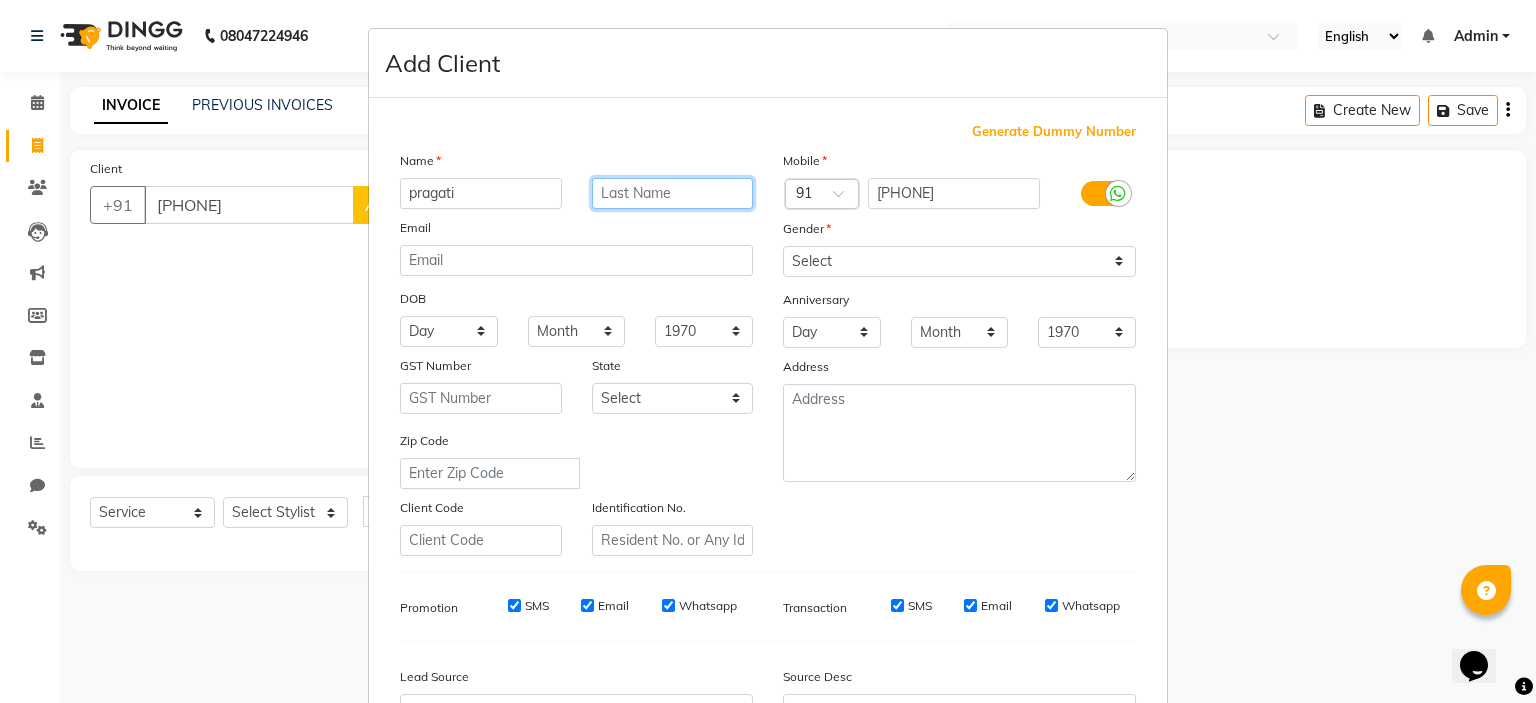 click at bounding box center (673, 193) 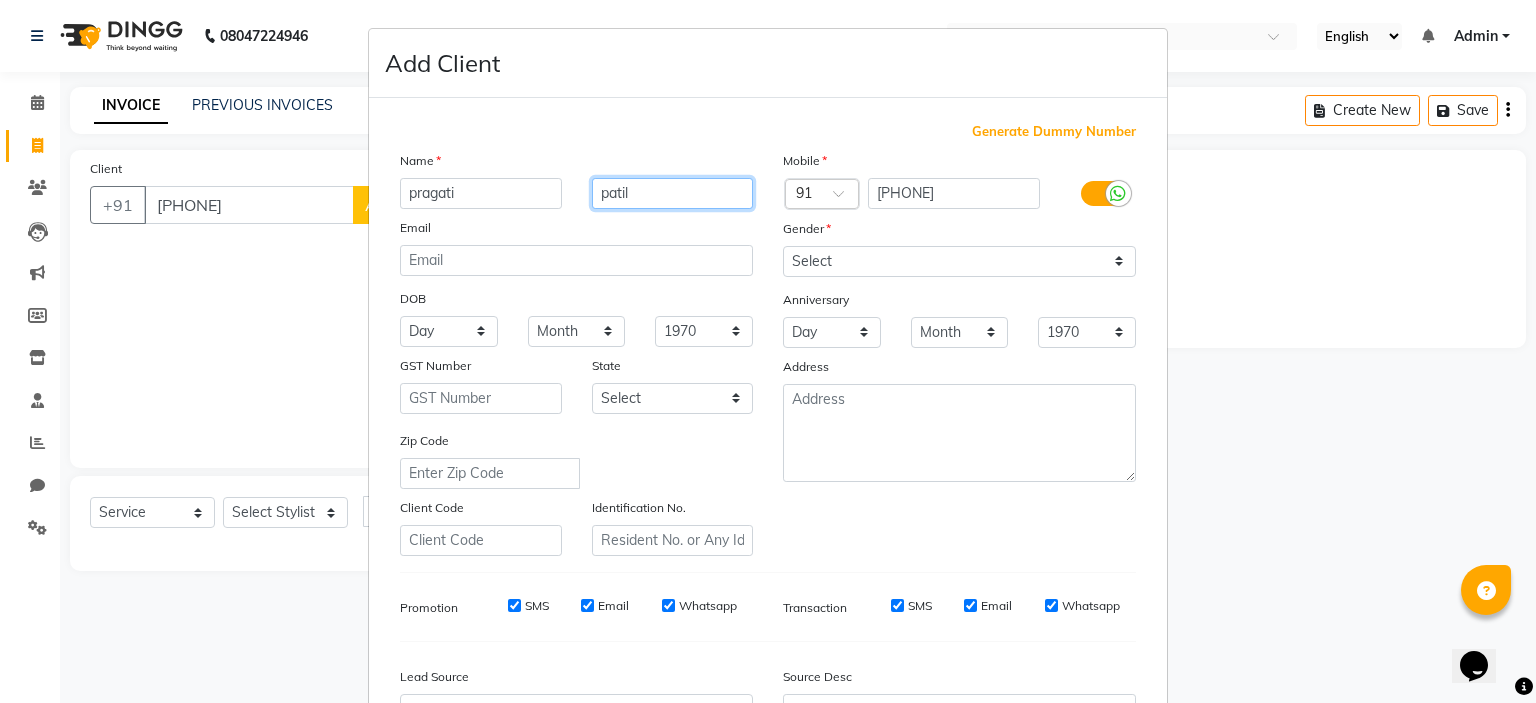 type on "patil" 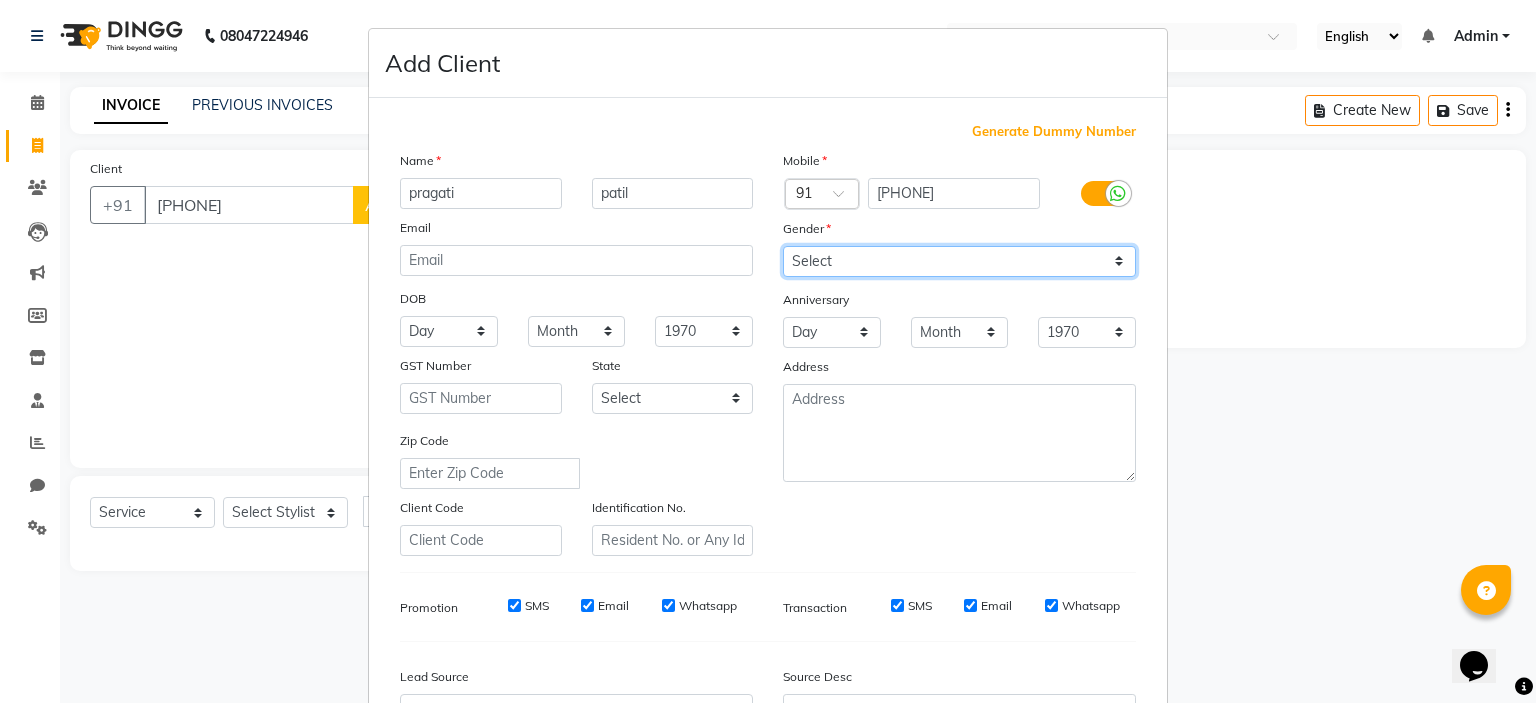 click on "Select Male Female Other Prefer Not To Say" at bounding box center (959, 261) 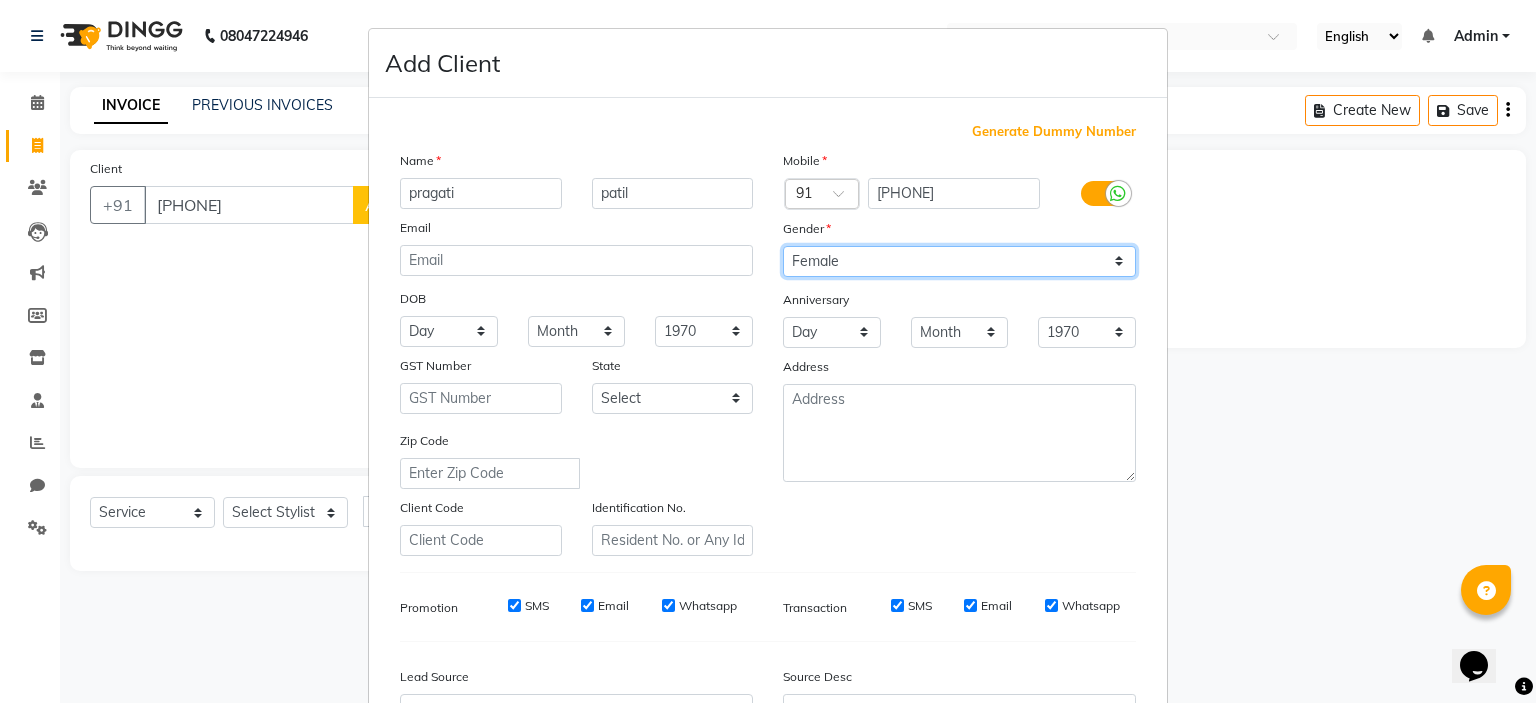click on "Select Male Female Other Prefer Not To Say" at bounding box center (959, 261) 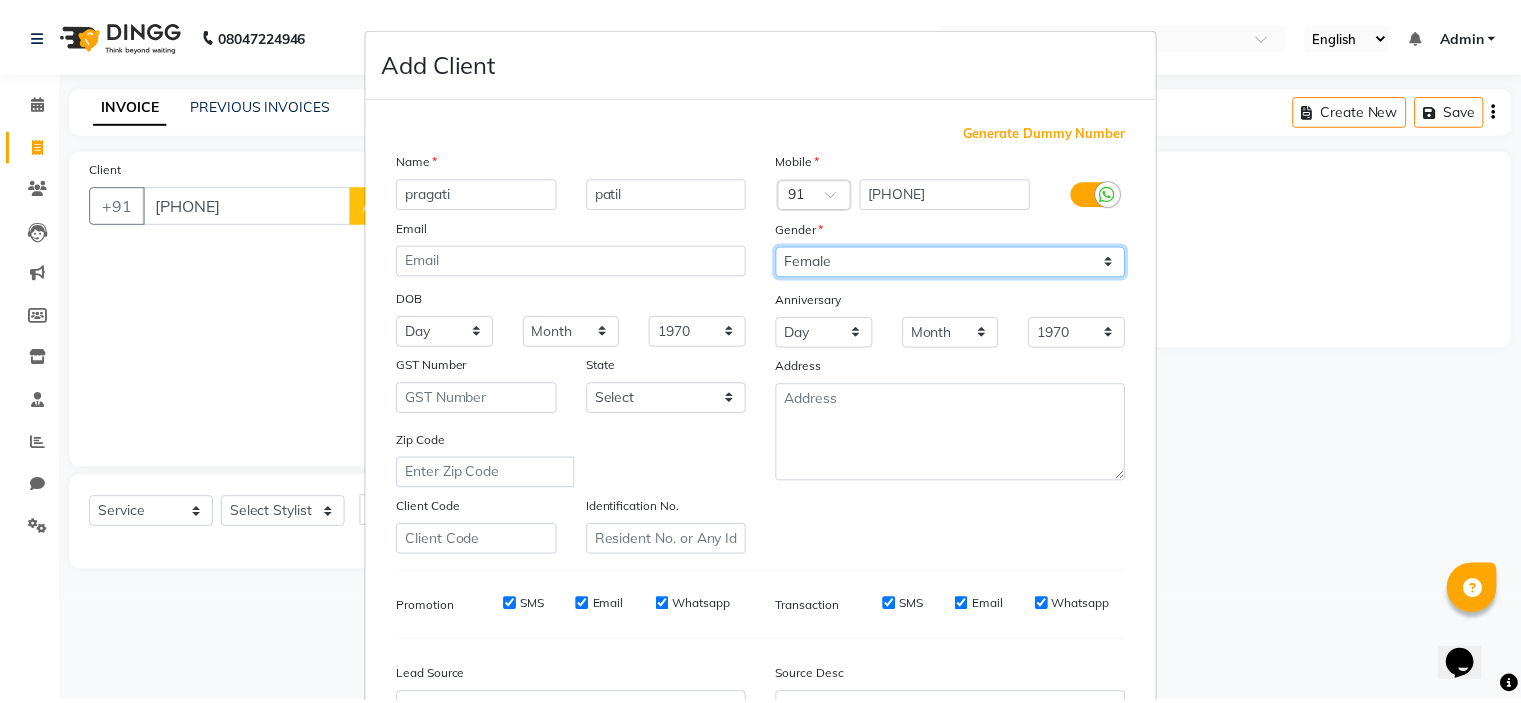 scroll, scrollTop: 229, scrollLeft: 0, axis: vertical 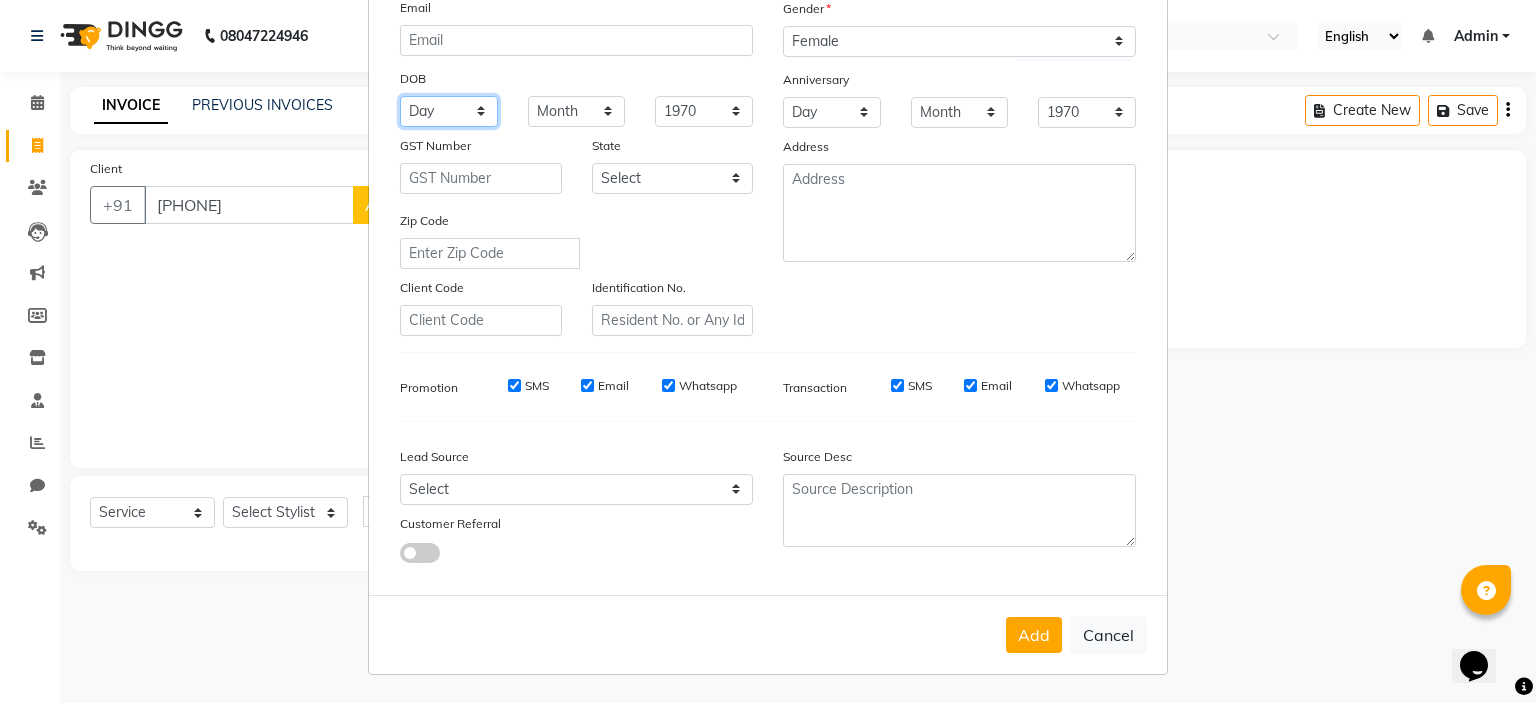 click on "Day 01 02 03 04 05 06 07 08 09 10 11 12 13 14 15 16 17 18 19 20 21 22 23 24 25 26 27 28 29 30 31" at bounding box center [449, 111] 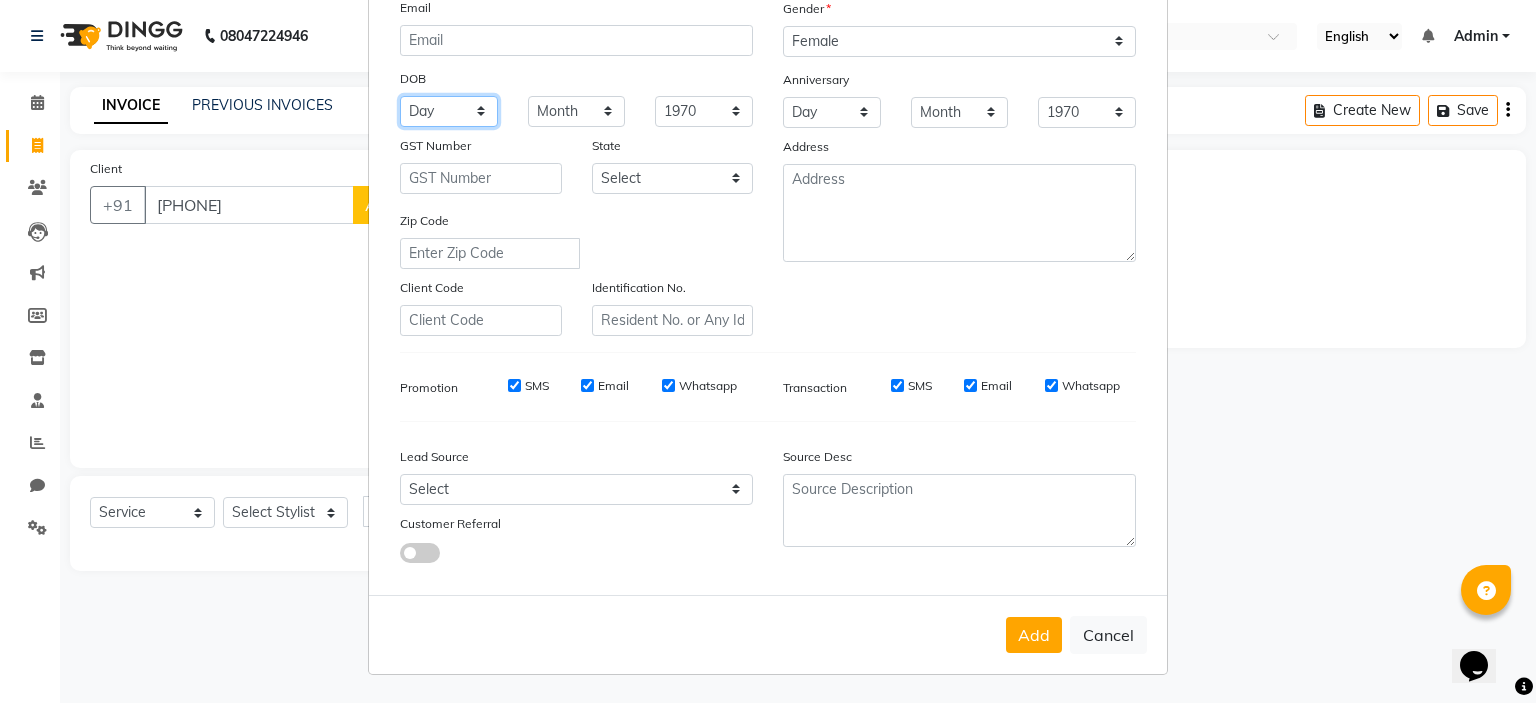 select on "05" 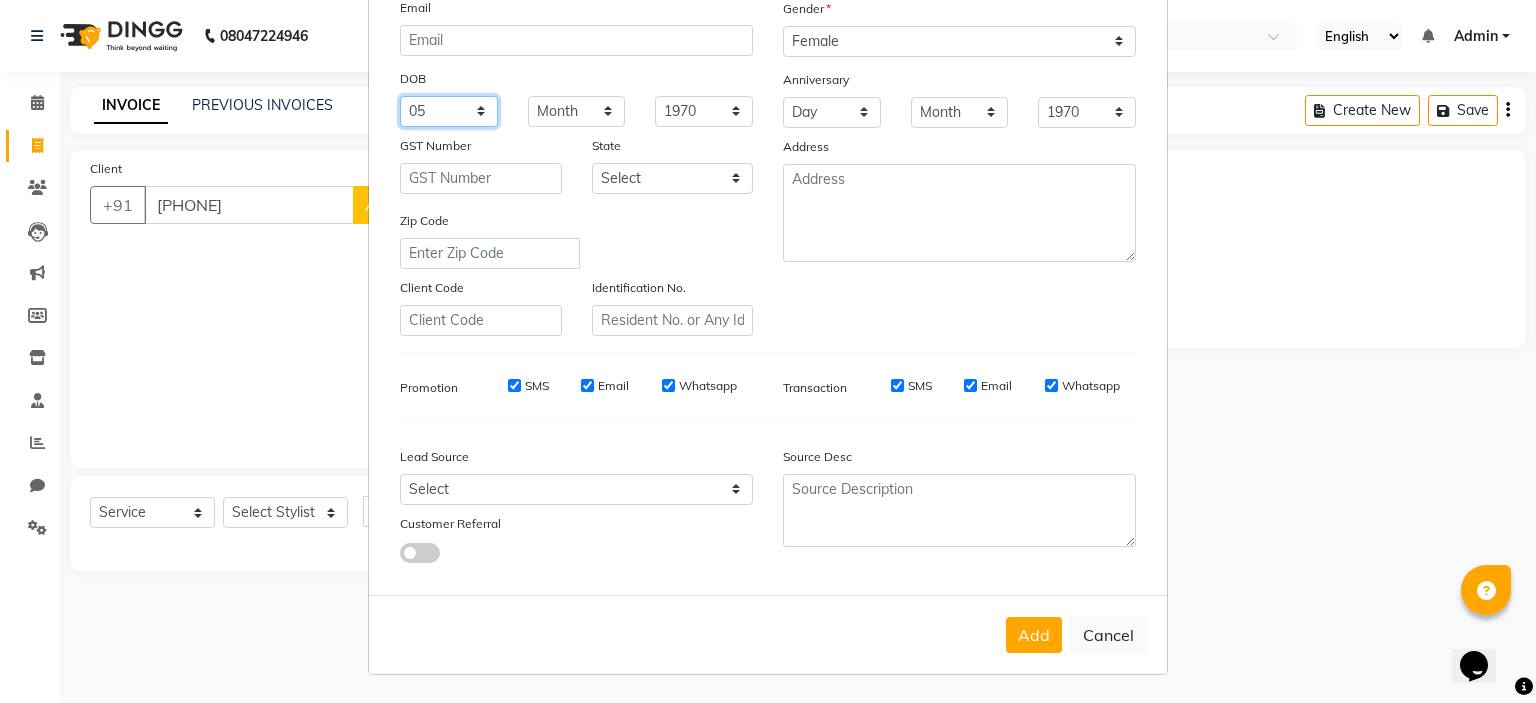 click on "Day 01 02 03 04 05 06 07 08 09 10 11 12 13 14 15 16 17 18 19 20 21 22 23 24 25 26 27 28 29 30 31" at bounding box center (449, 111) 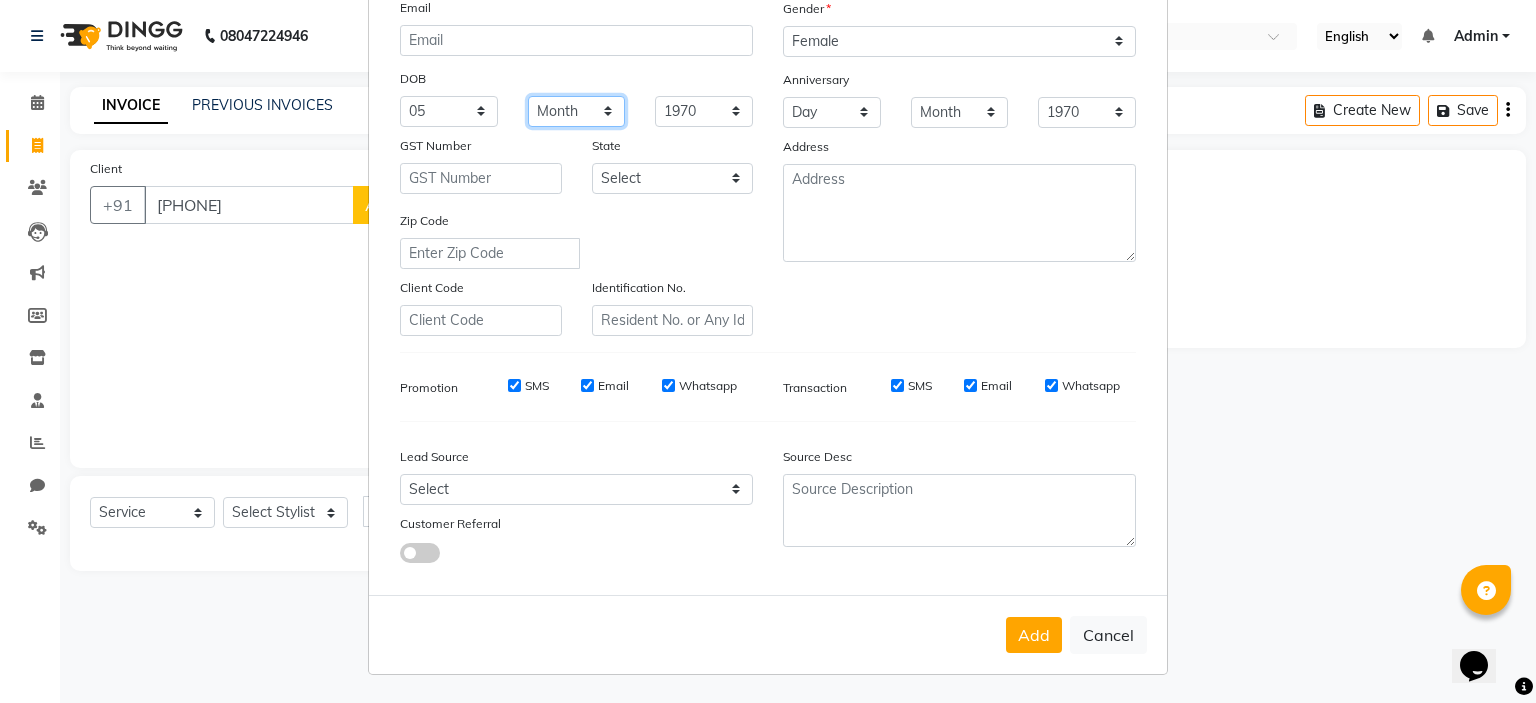 click on "Month January February March April May June July August September October November December" at bounding box center (577, 111) 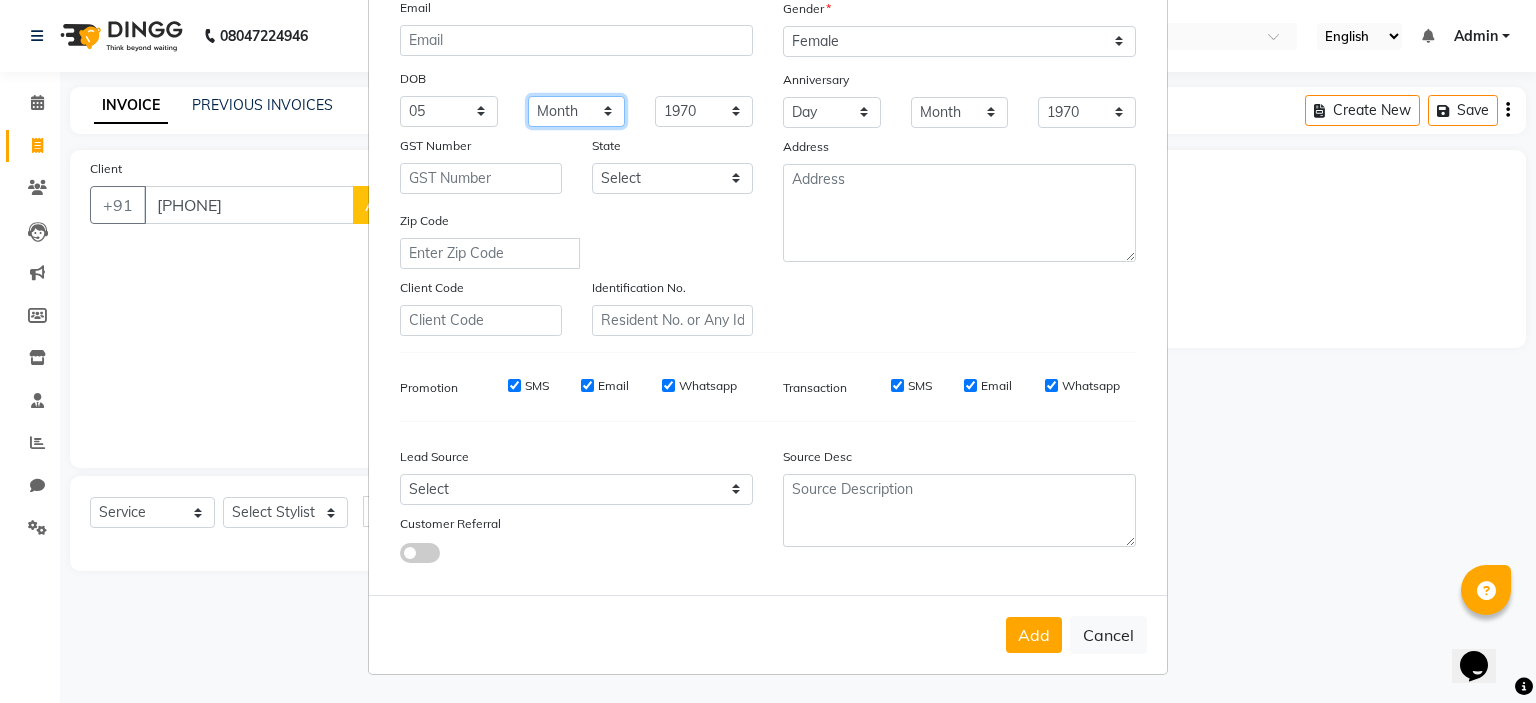 select on "10" 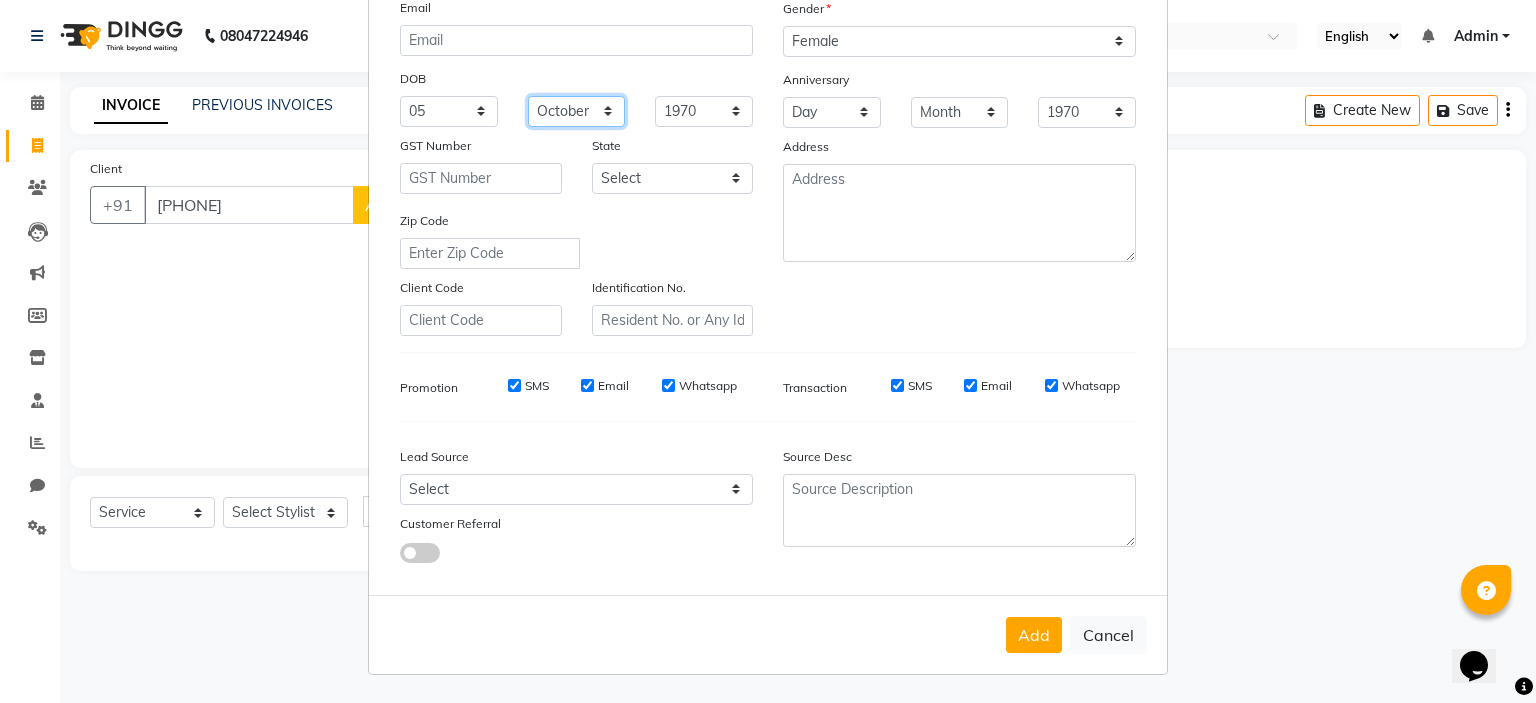 click on "Month January February March April May June July August September October November December" at bounding box center [577, 111] 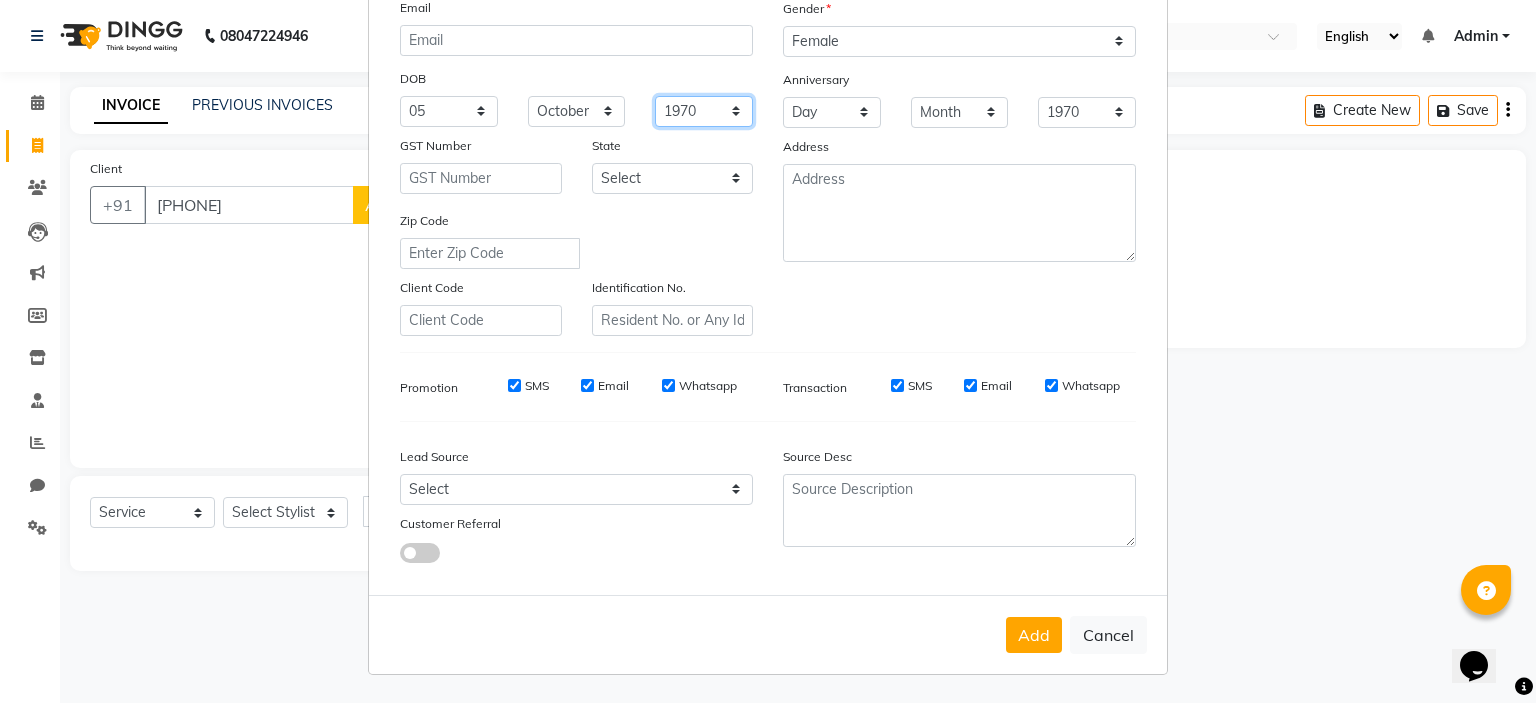 click on "1940 1941 1942 1943 1944 1945 1946 1947 1948 1949 1950 1951 1952 1953 1954 1955 1956 1957 1958 1959 1960 1961 1962 1963 1964 1965 1966 1967 1968 1969 1970 1971 1972 1973 1974 1975 1976 1977 1978 1979 1980 1981 1982 1983 1984 1985 1986 1987 1988 1989 1990 1991 1992 1993 1994 1995 1996 1997 1998 1999 2000 2001 2002 2003 2004 2005 2006 2007 2008 2009 2010 2011 2012 2013 2014 2015 2016 2017 2018 2019 2020 2021 2022 2023 2024" at bounding box center (704, 111) 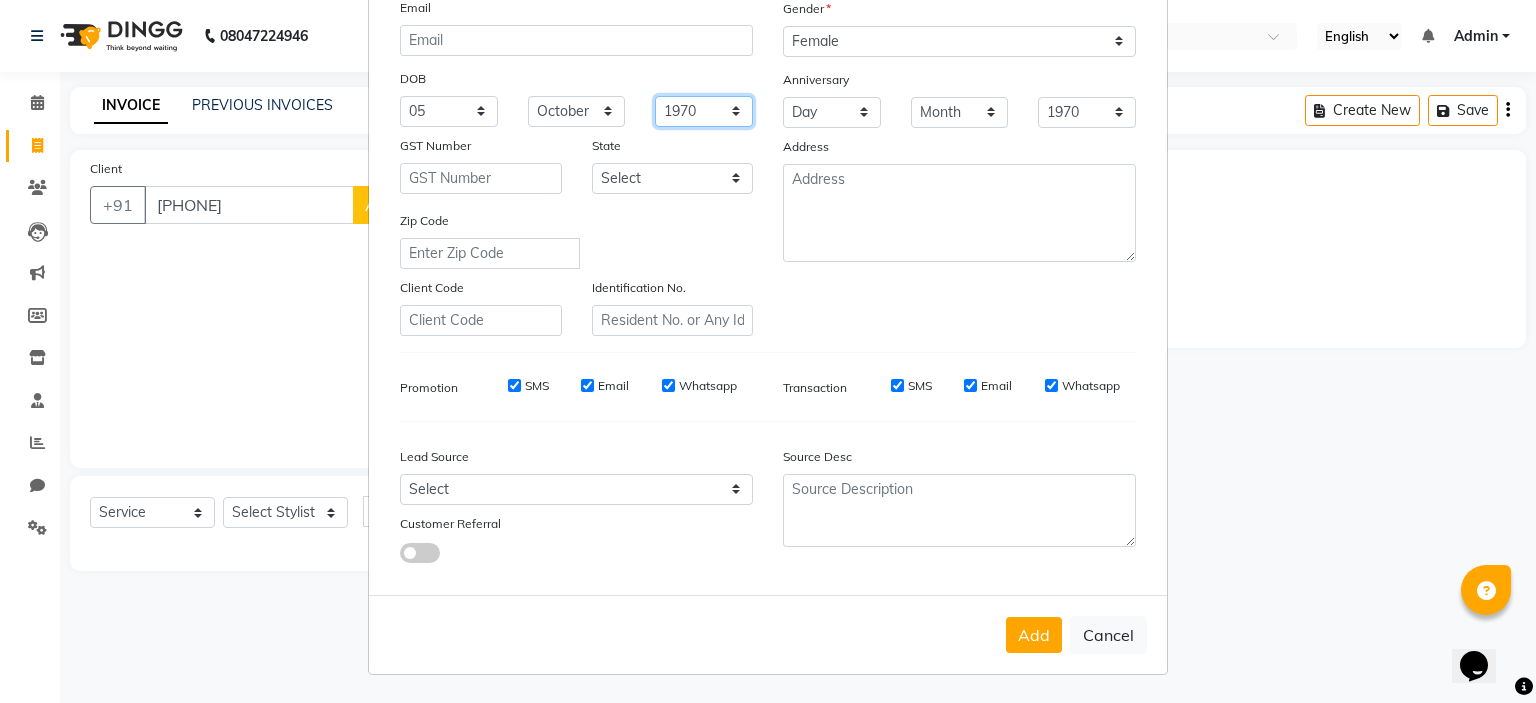 select on "1994" 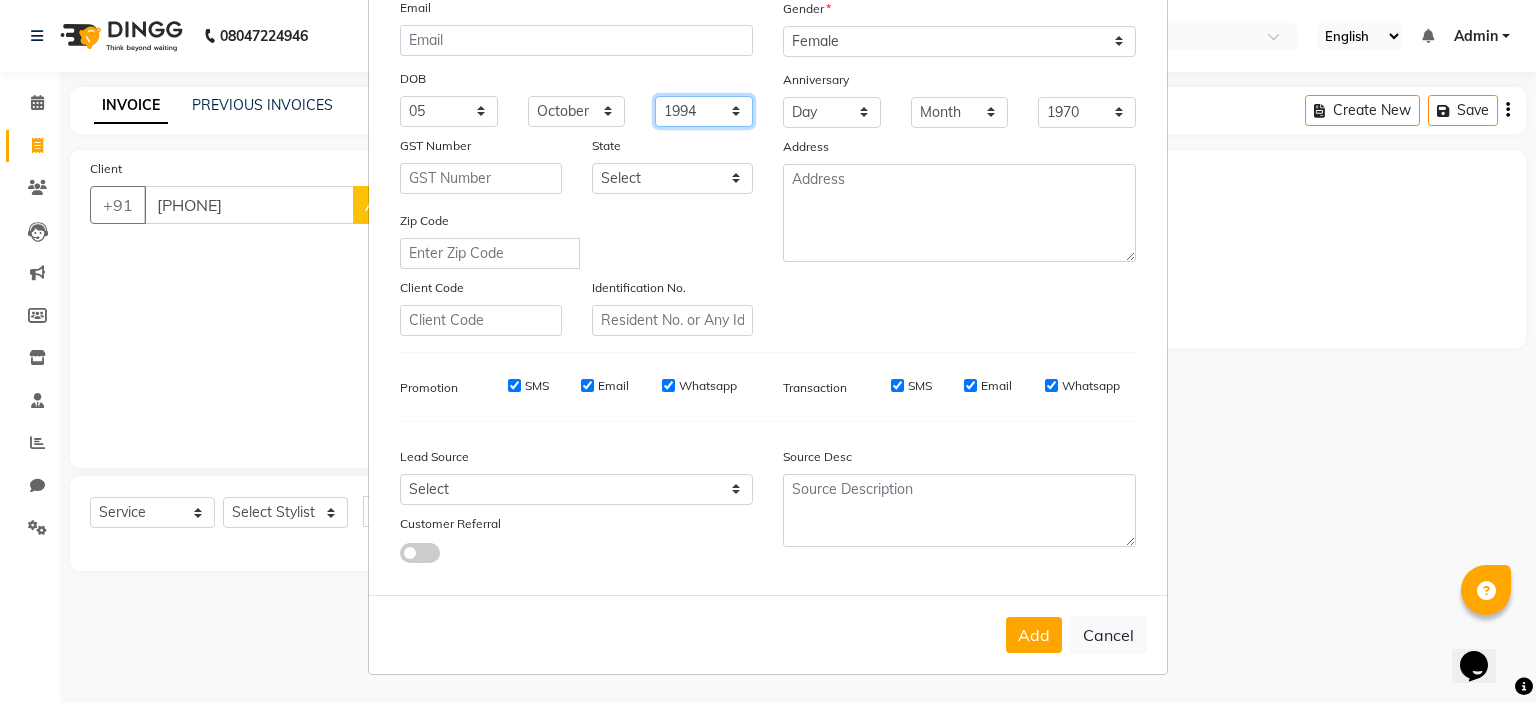 click on "1940 1941 1942 1943 1944 1945 1946 1947 1948 1949 1950 1951 1952 1953 1954 1955 1956 1957 1958 1959 1960 1961 1962 1963 1964 1965 1966 1967 1968 1969 1970 1971 1972 1973 1974 1975 1976 1977 1978 1979 1980 1981 1982 1983 1984 1985 1986 1987 1988 1989 1990 1991 1992 1993 1994 1995 1996 1997 1998 1999 2000 2001 2002 2003 2004 2005 2006 2007 2008 2009 2010 2011 2012 2013 2014 2015 2016 2017 2018 2019 2020 2021 2022 2023 2024" at bounding box center [704, 111] 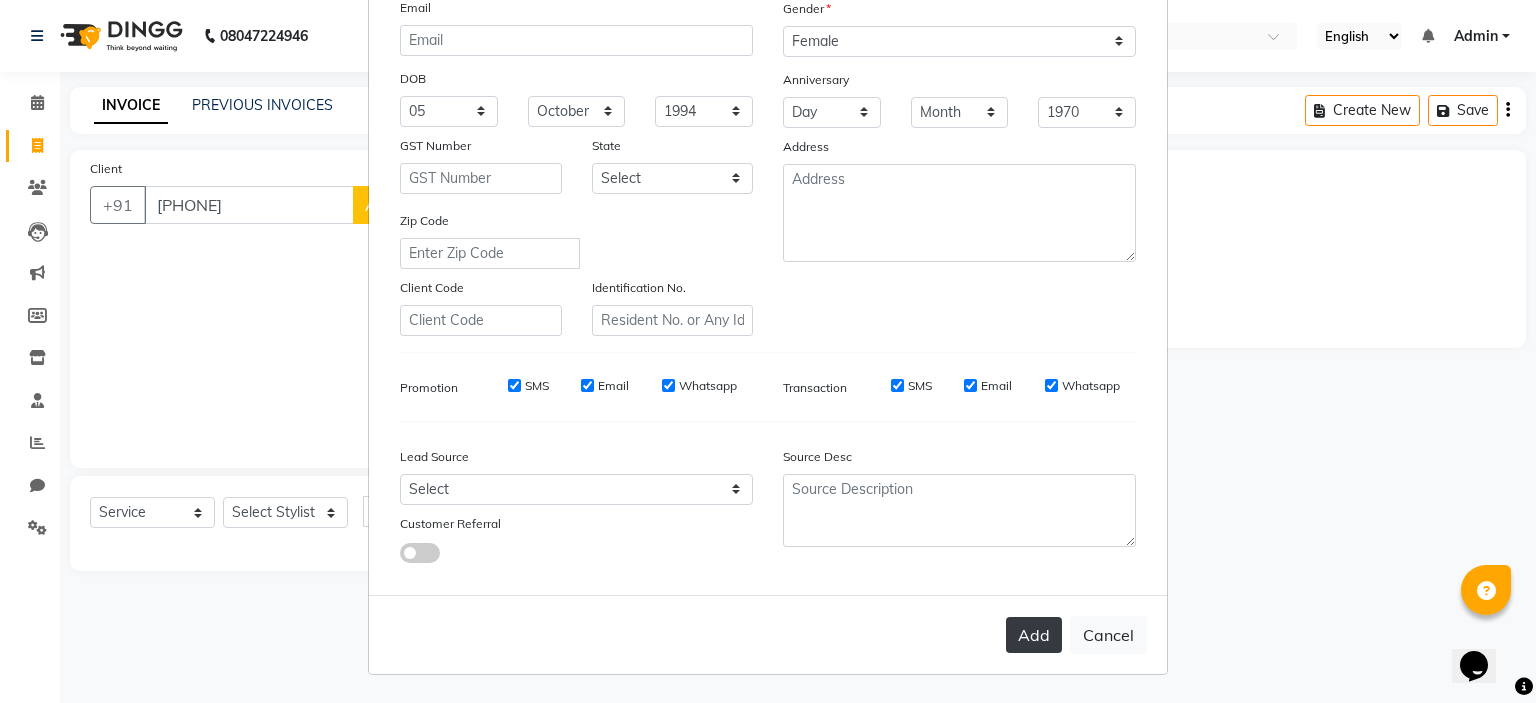 click on "Add" at bounding box center (1034, 635) 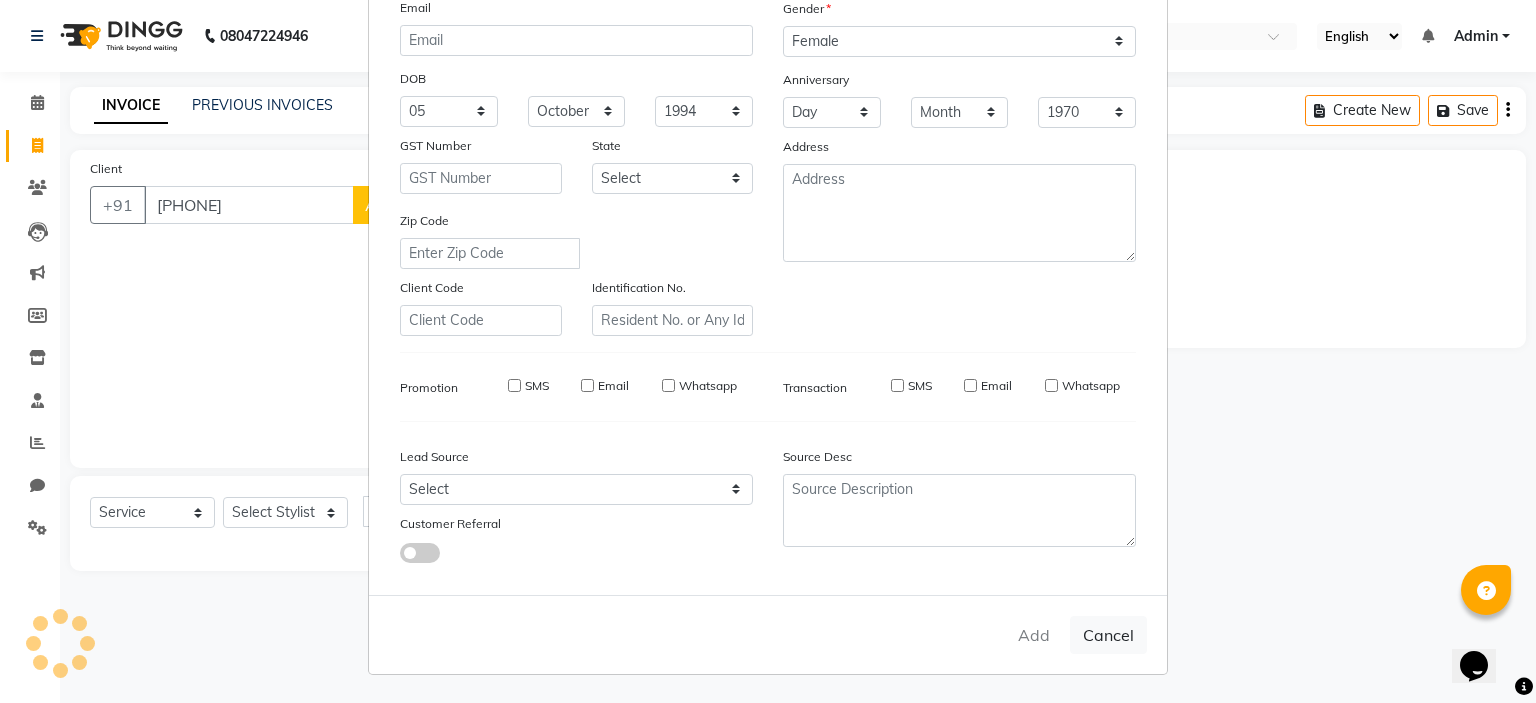 type 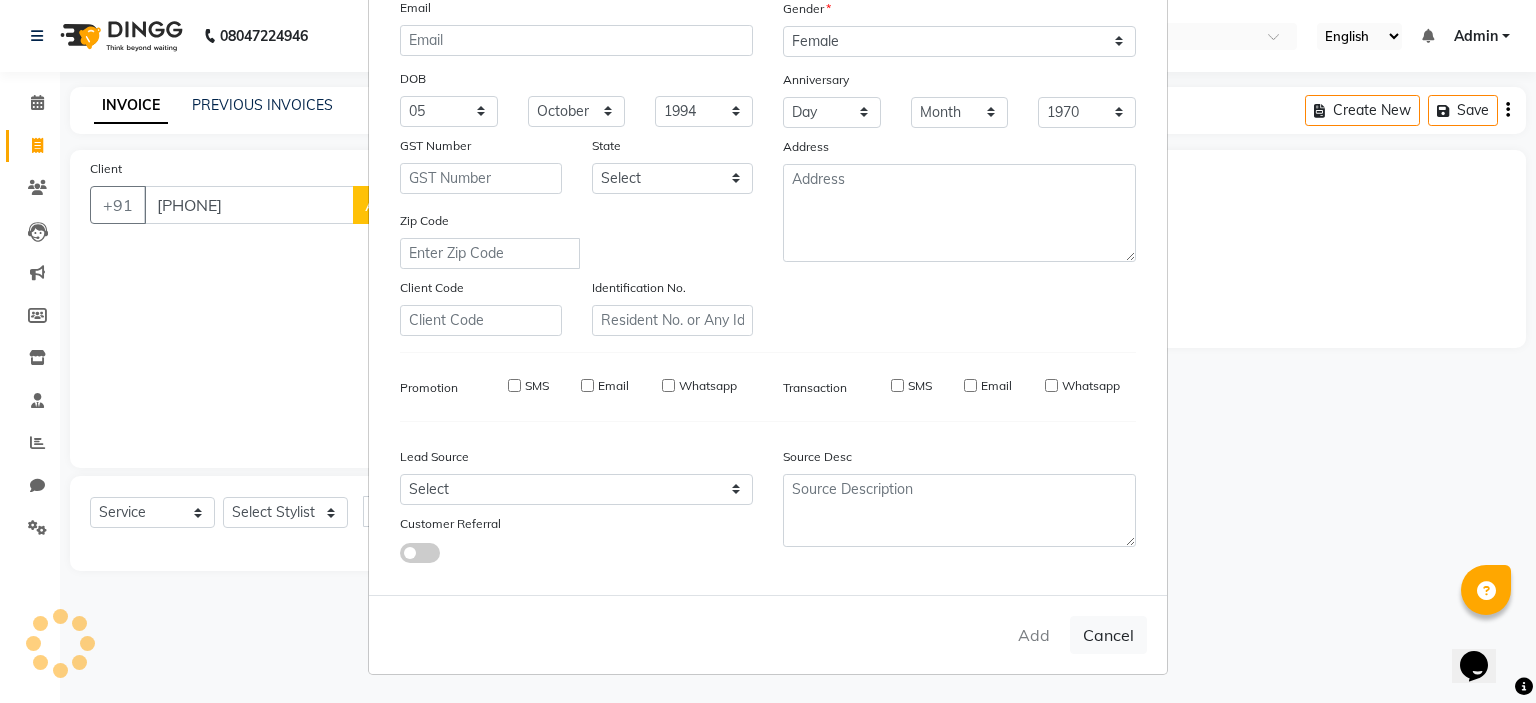 type 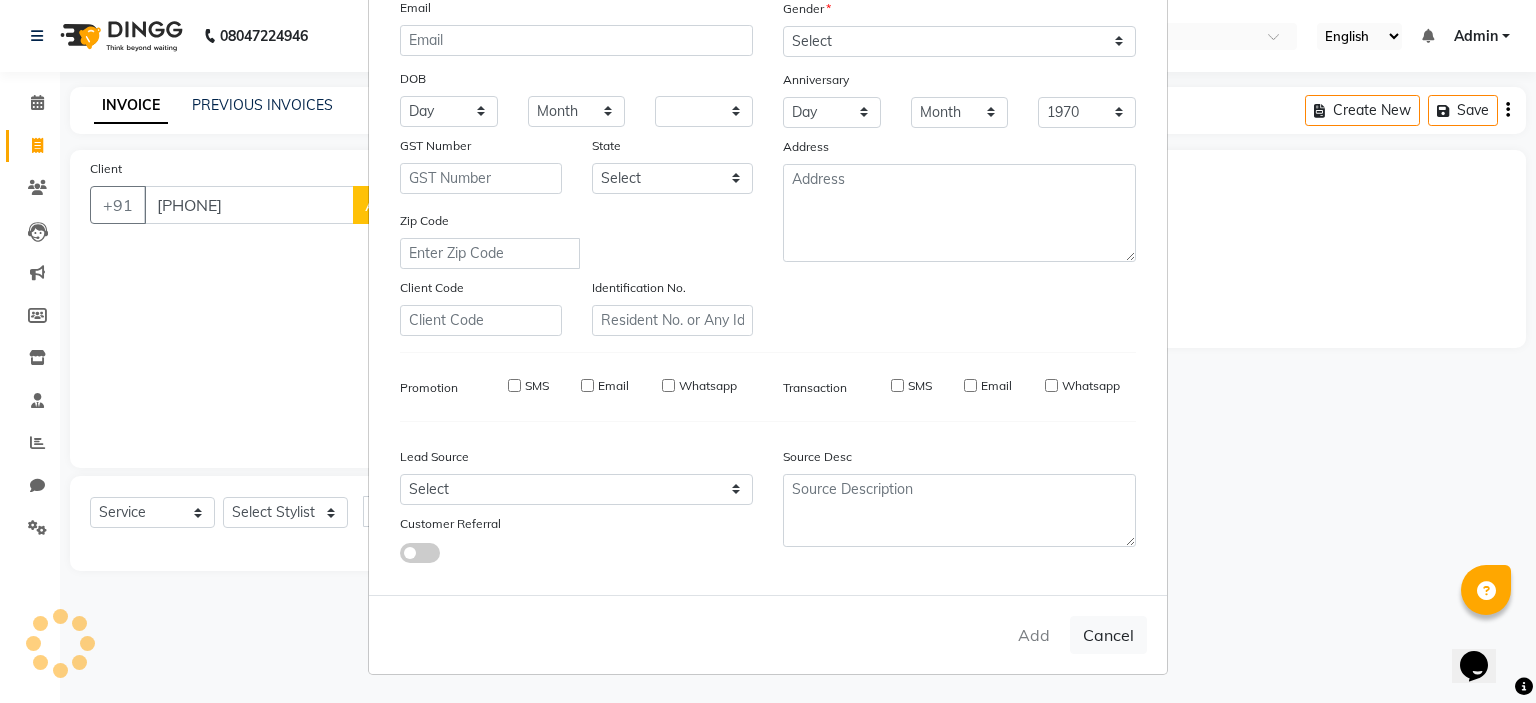 select 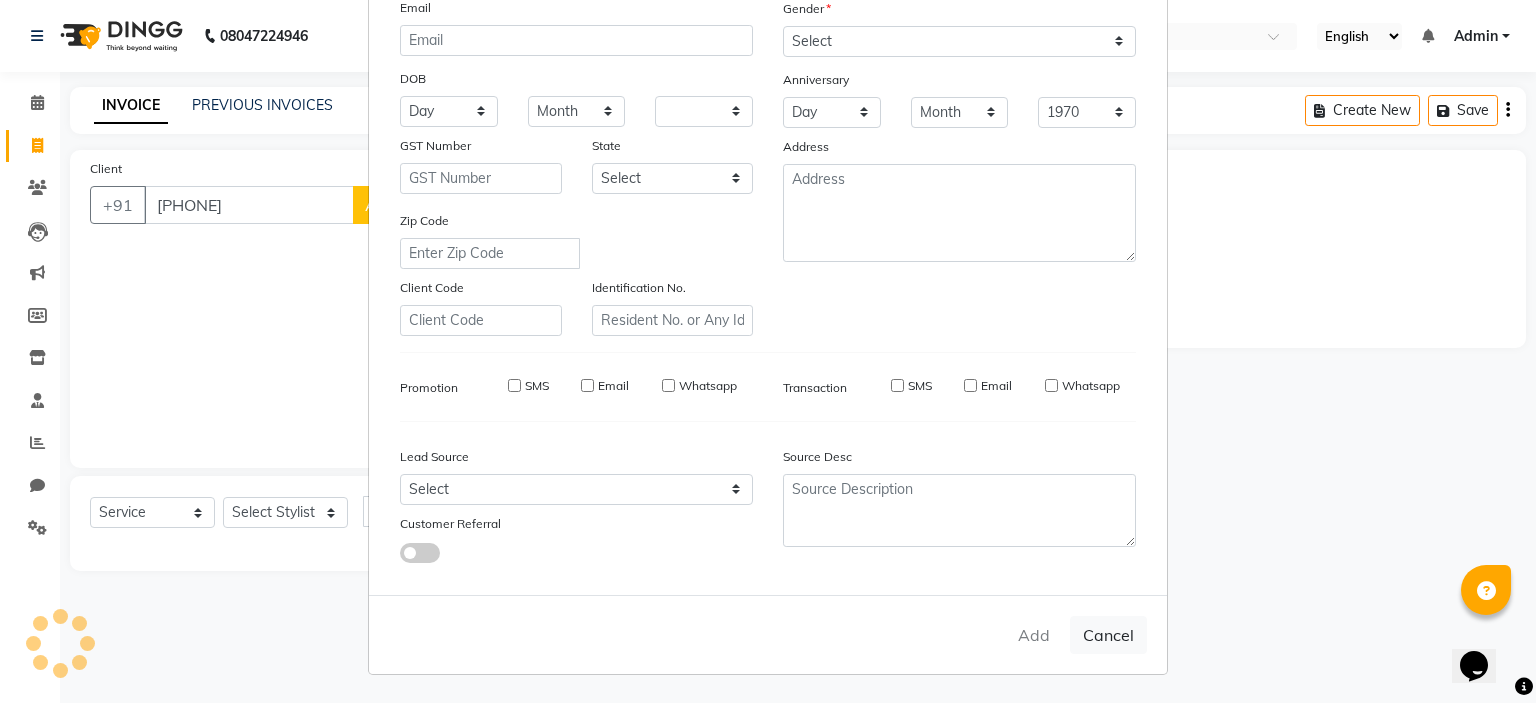 checkbox on "false" 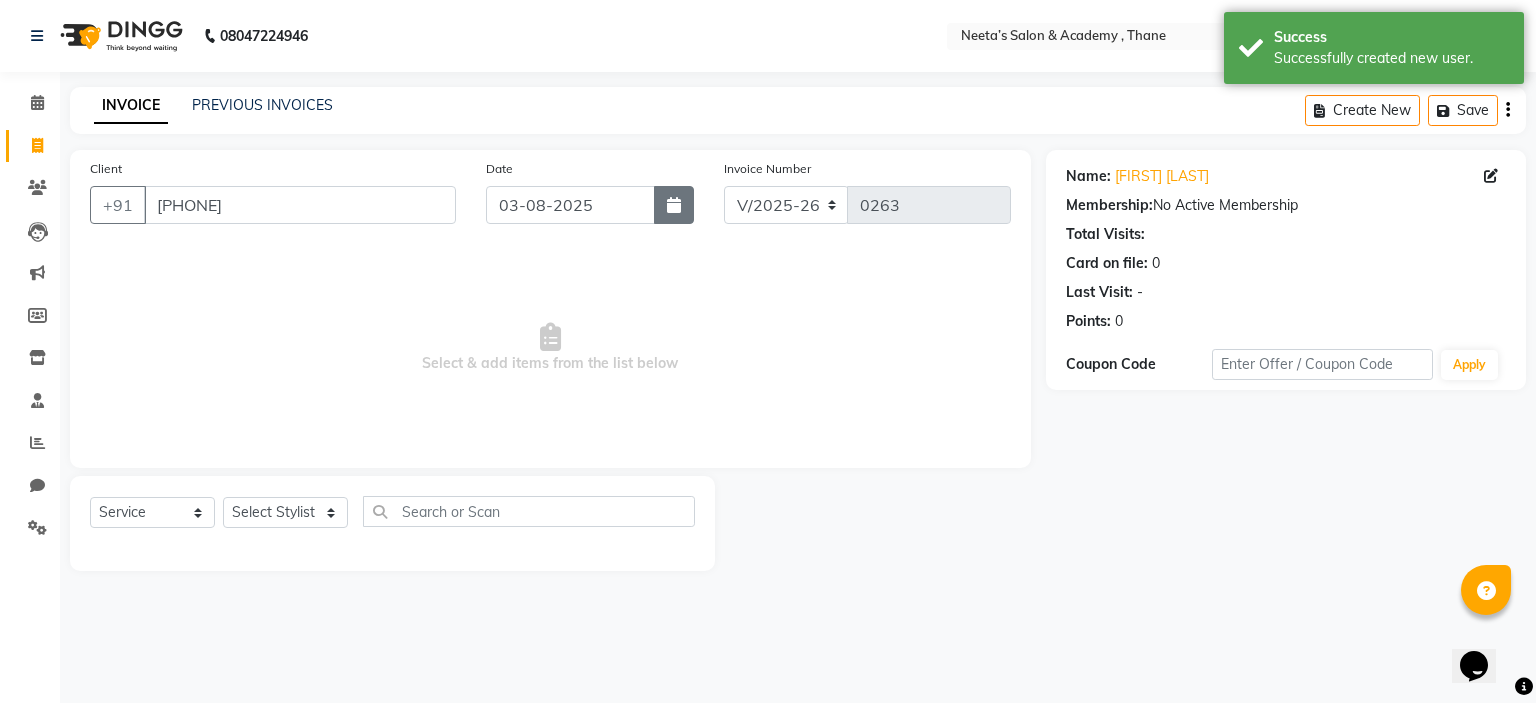 click 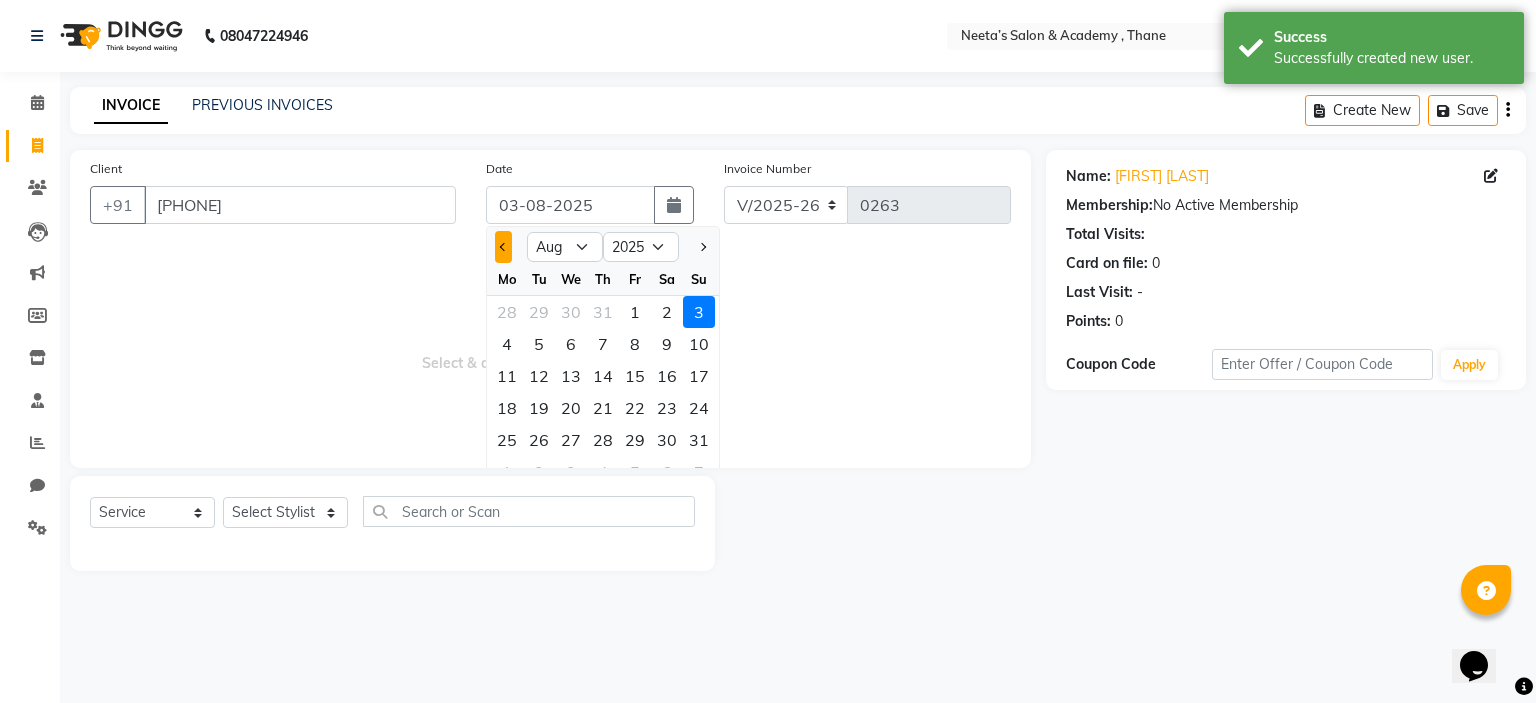 click 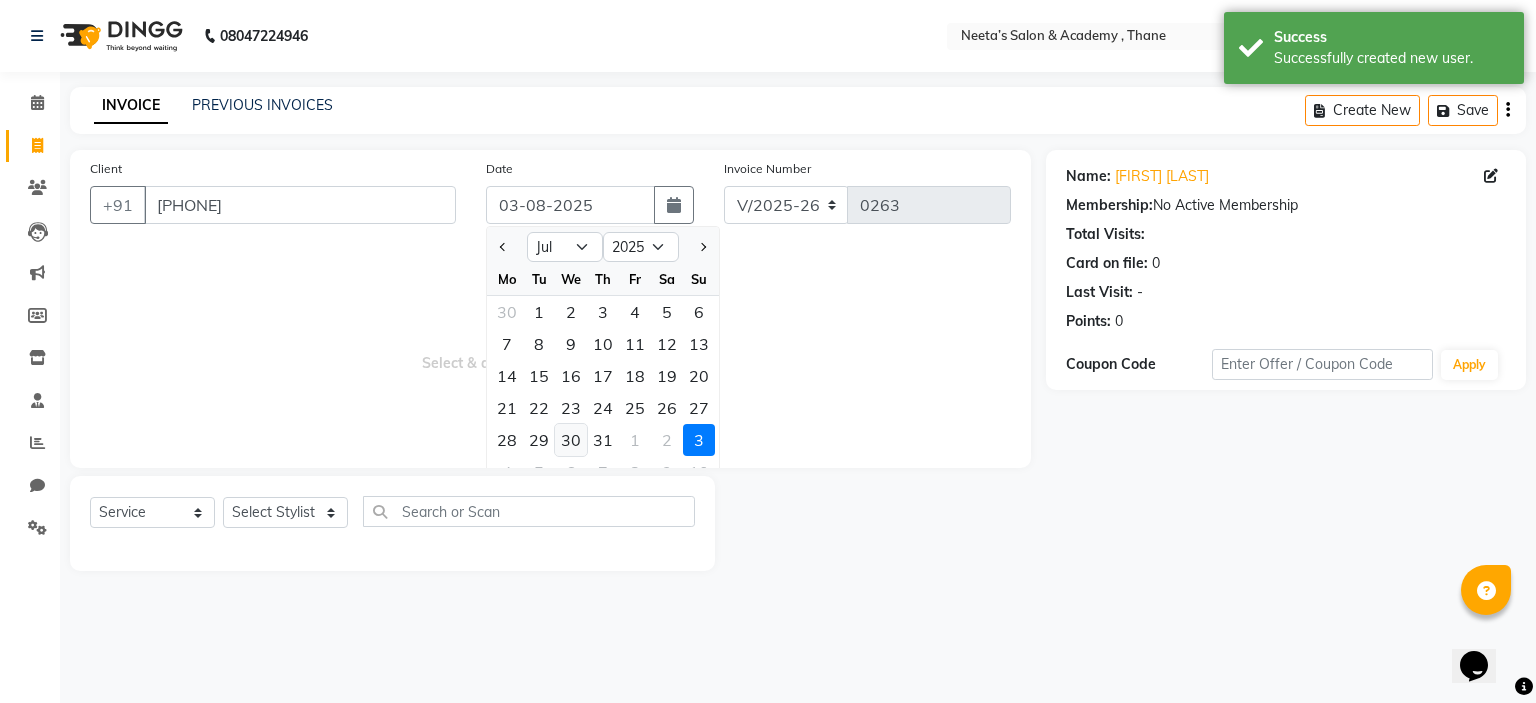 click on "30" 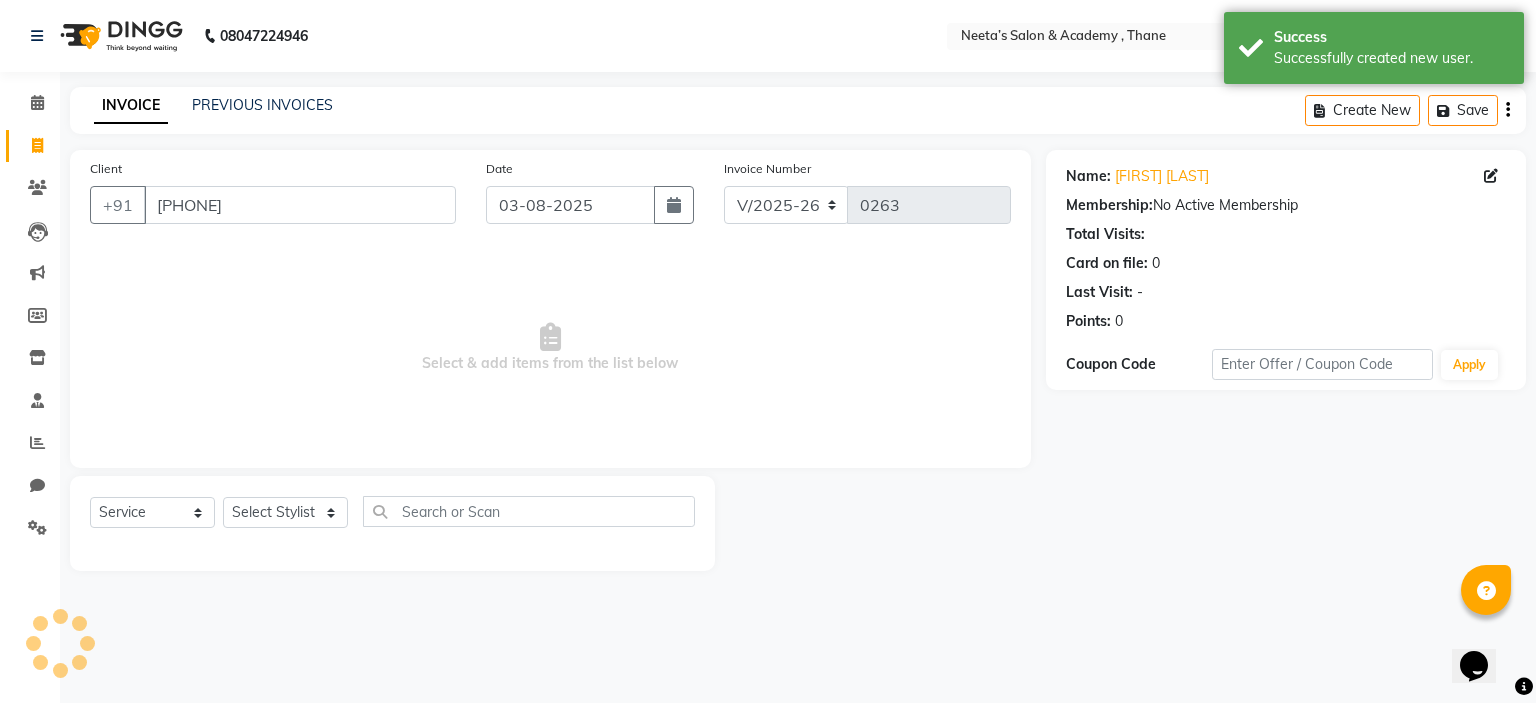 type on "30-07-2025" 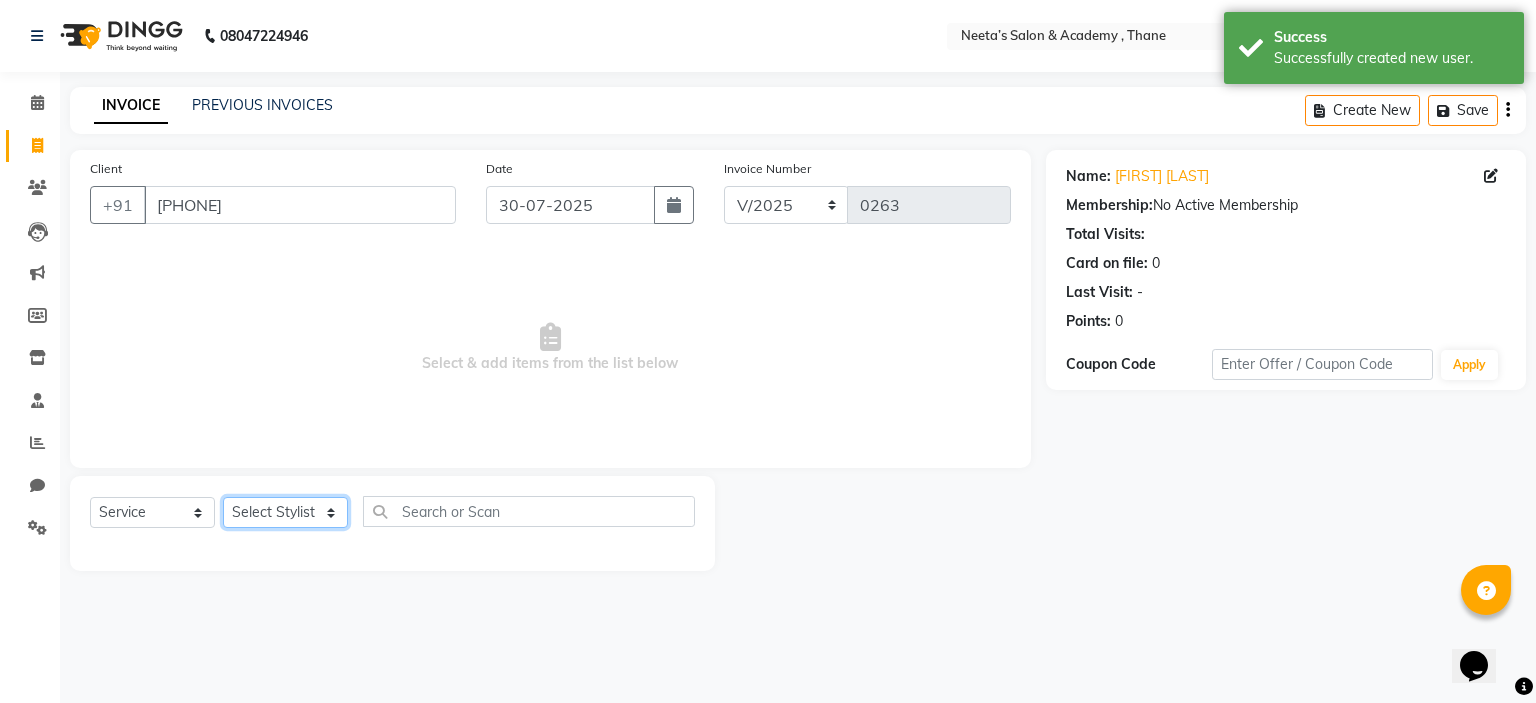 click on "Select Stylist  [NAME] (Owner) [NAME] [NAME] [NAME] [NAME] [NAME] [NAME] [NAME] [NAME]" 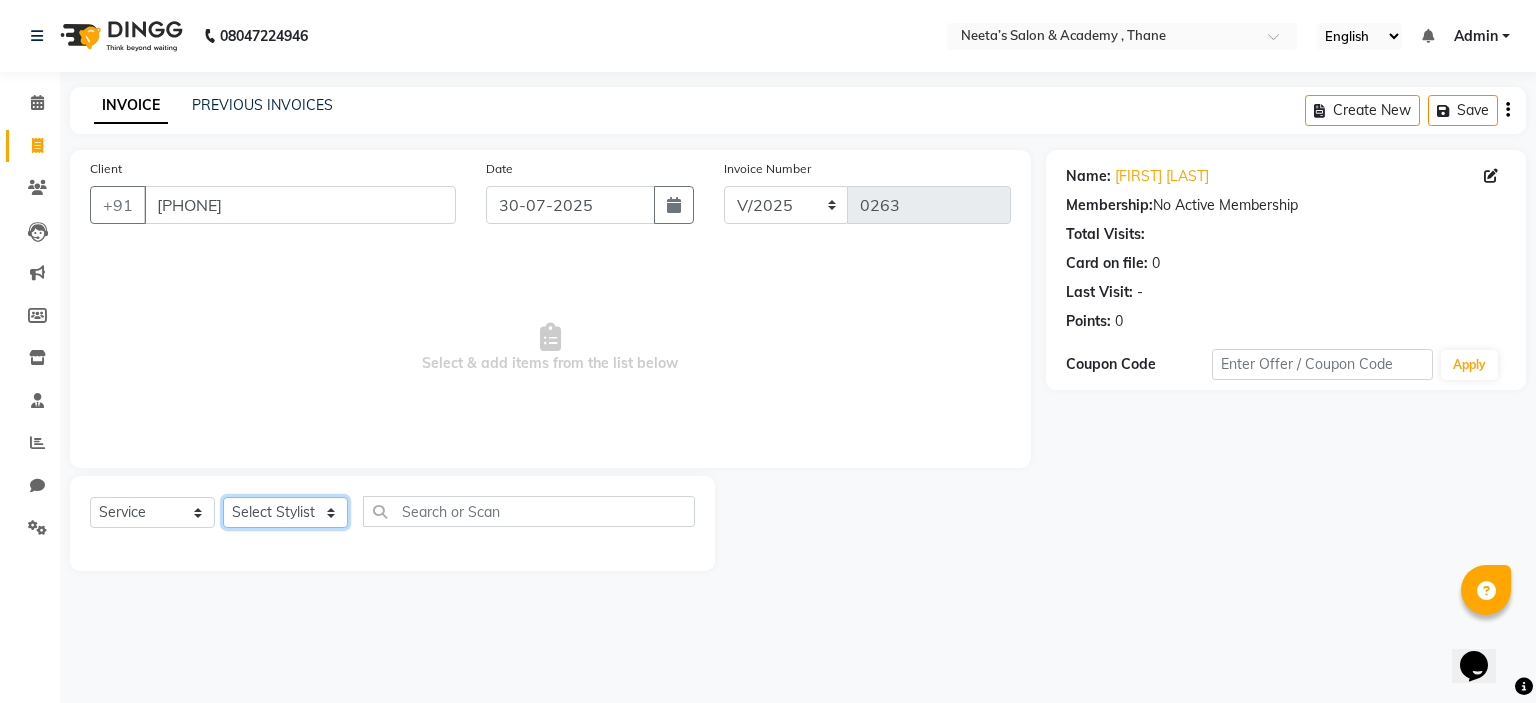 select on "84144" 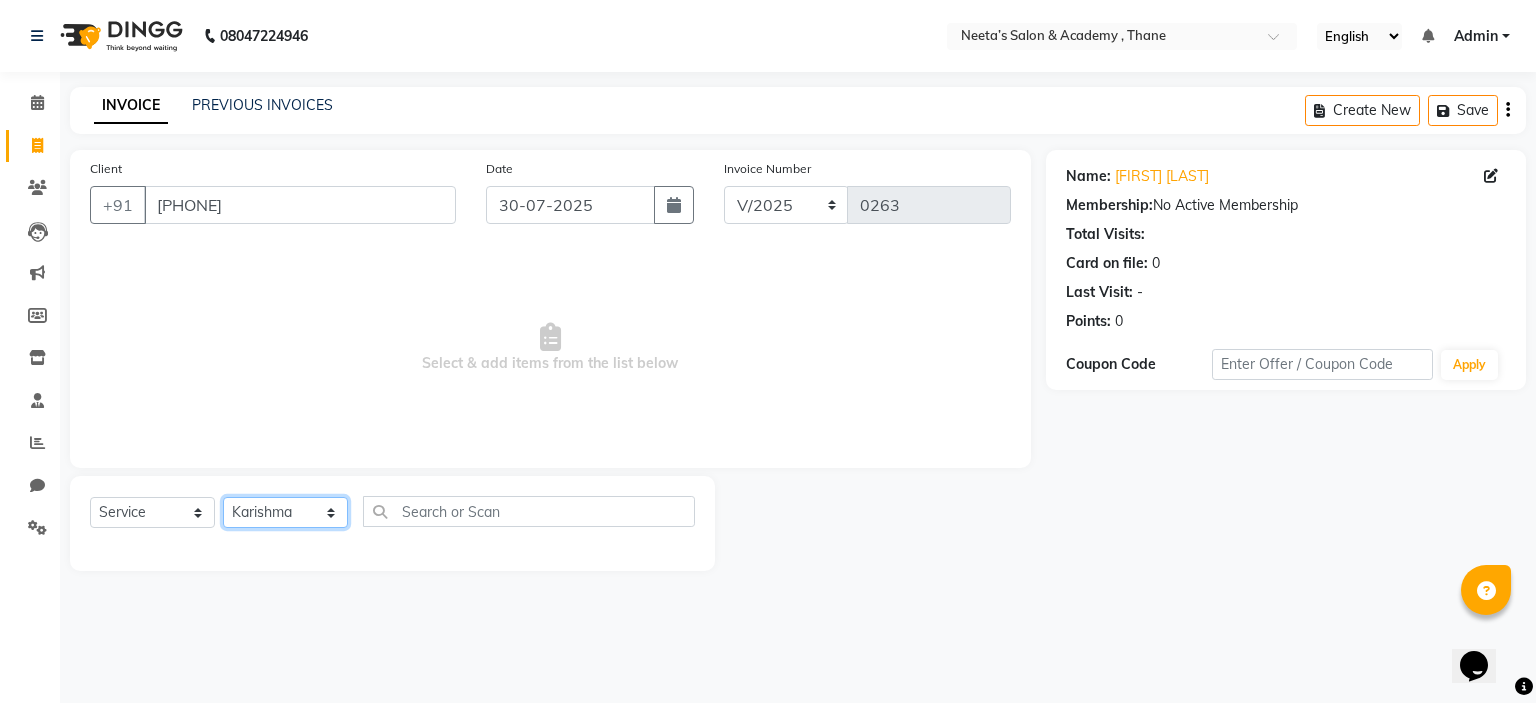 click on "Select Stylist  [NAME] (Owner) [NAME] [NAME] [NAME] [NAME] [NAME] [NAME] [NAME] [NAME]" 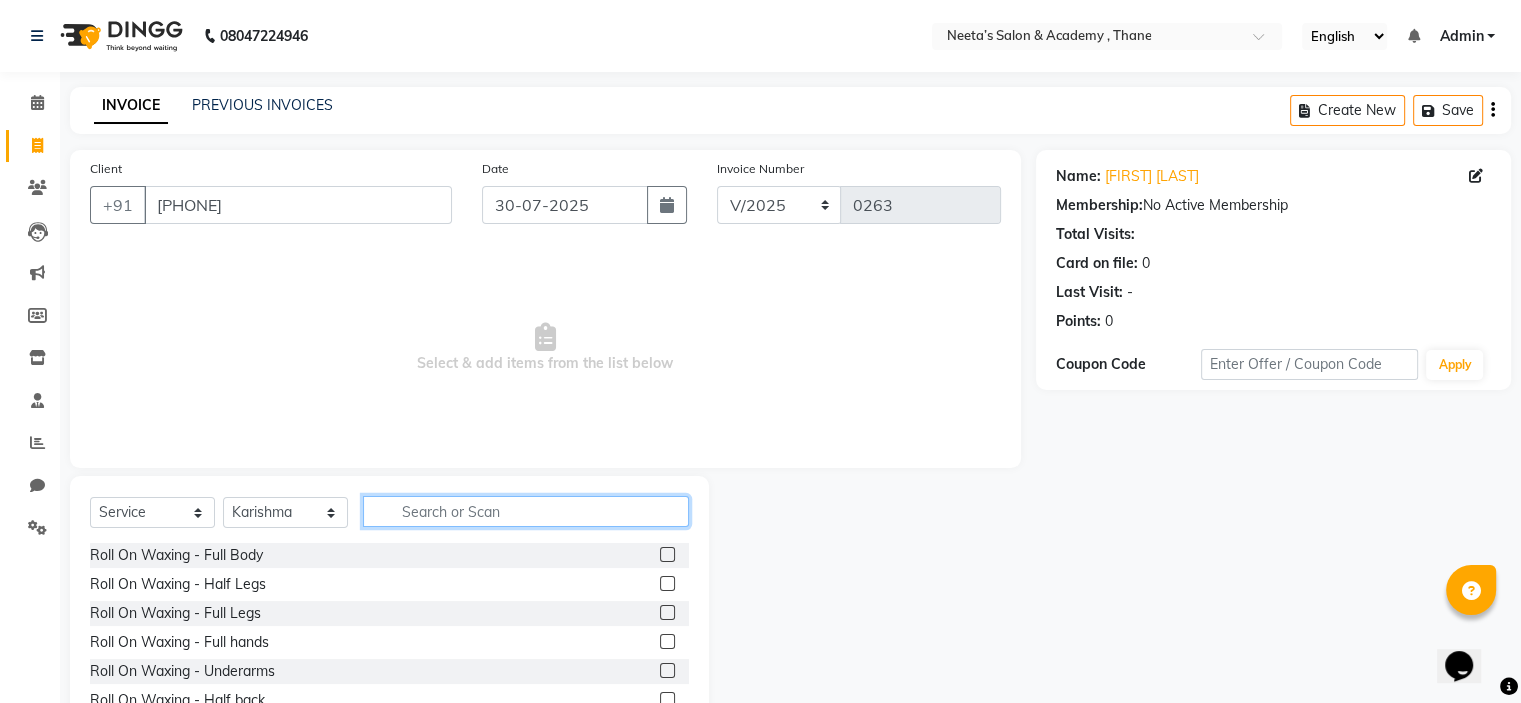 click 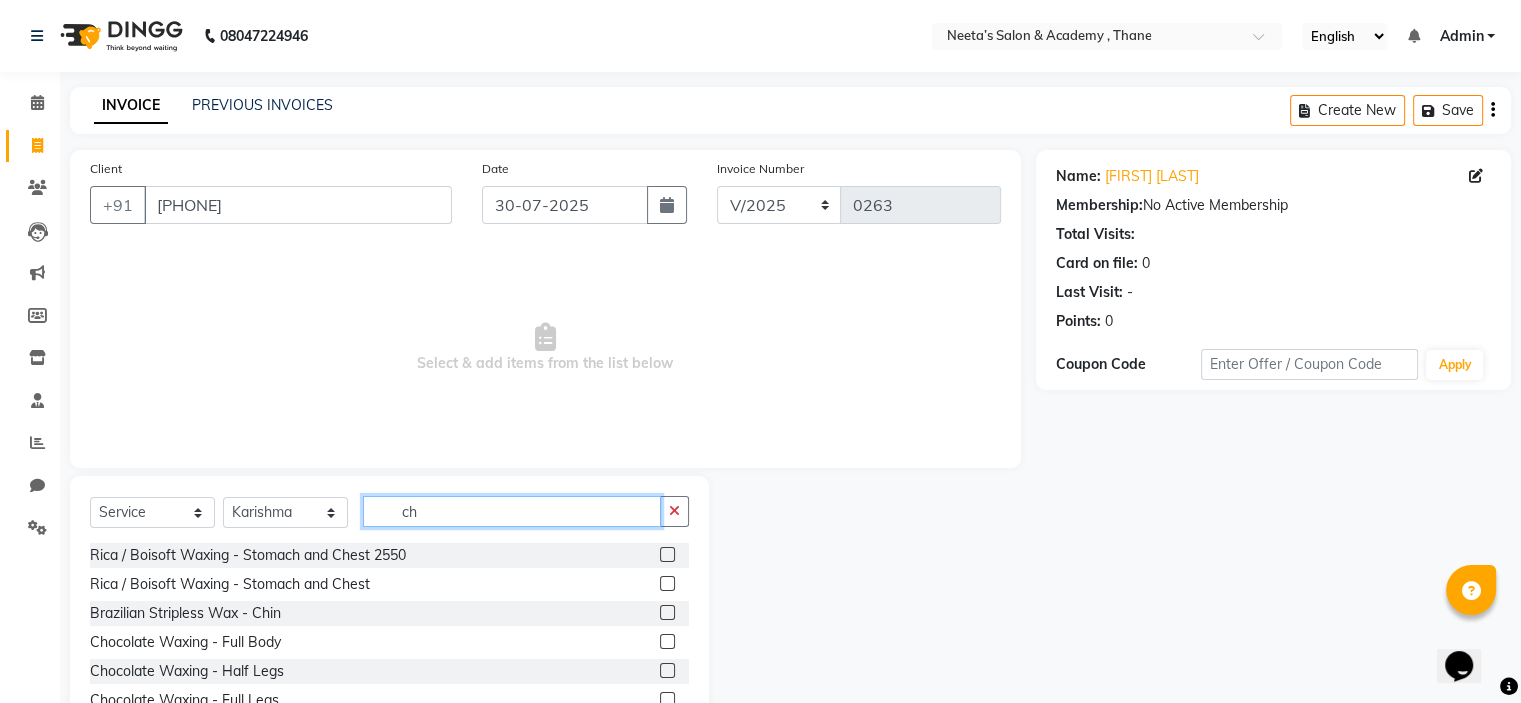 type on "c" 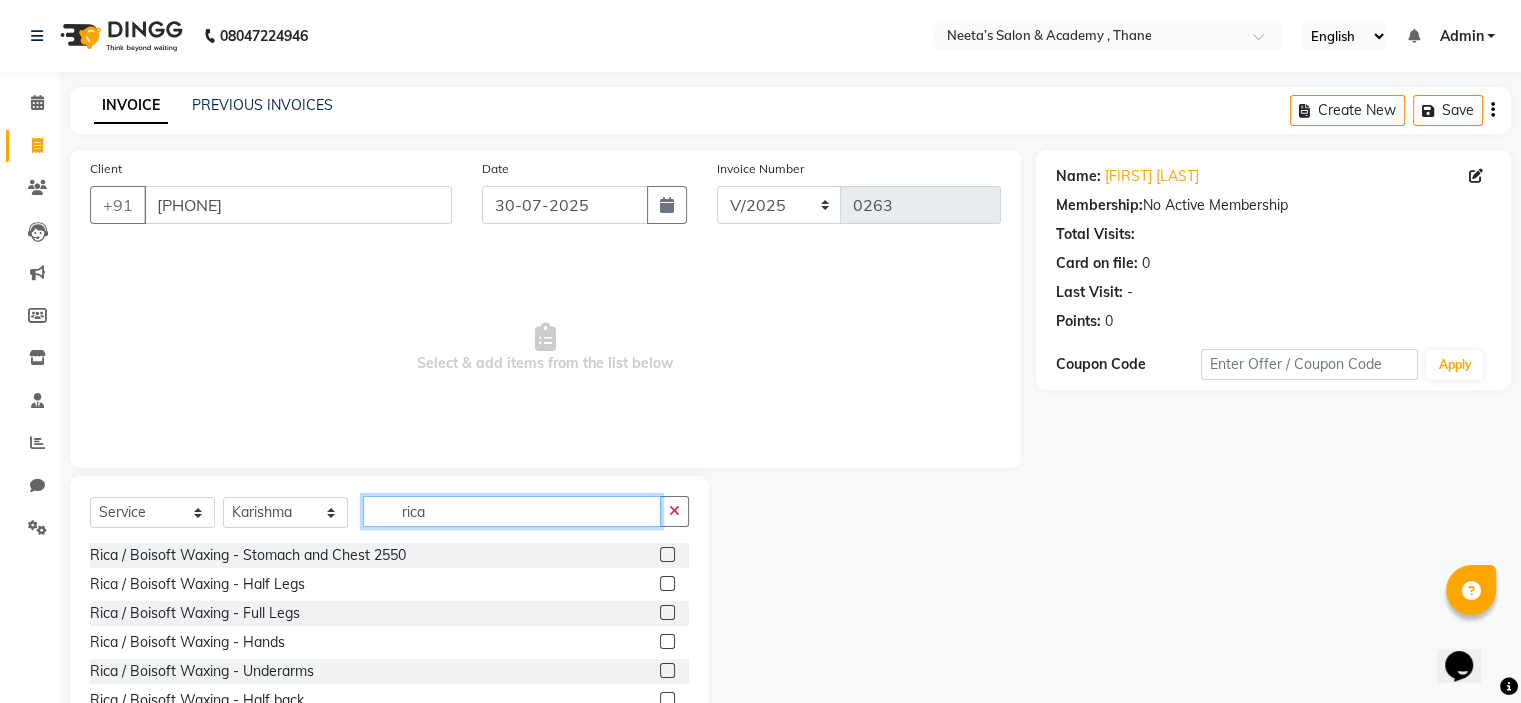 scroll, scrollTop: 7, scrollLeft: 0, axis: vertical 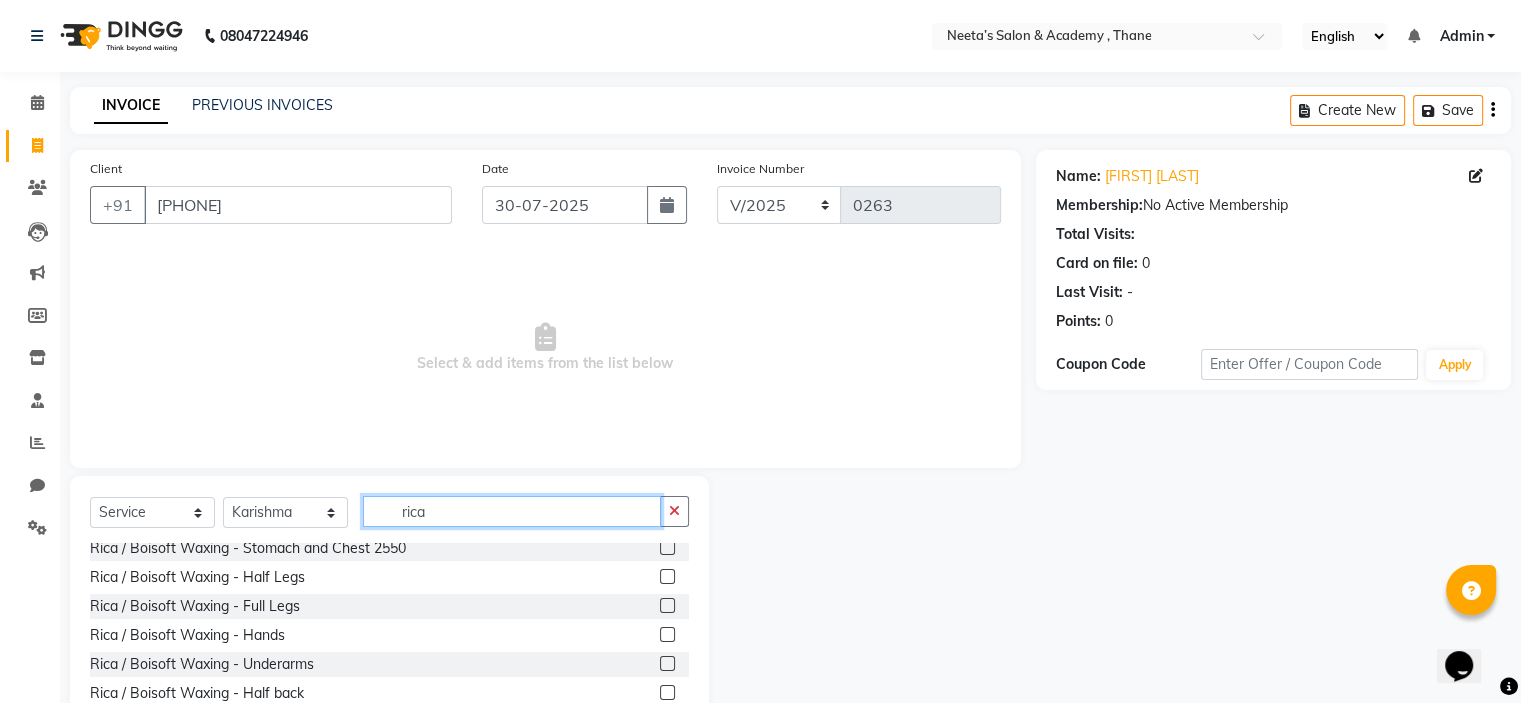 type on "rica" 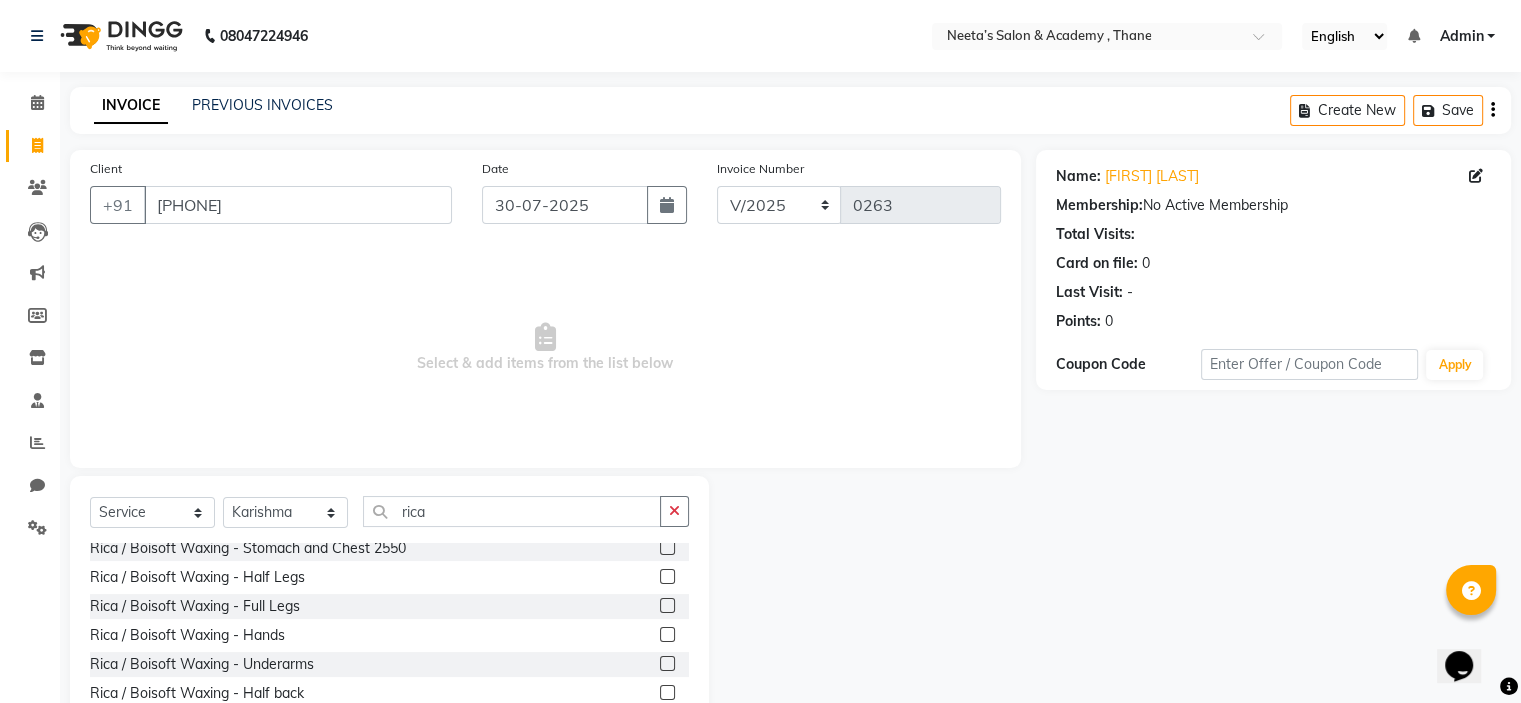 click on "Rica / Boisoft Waxing - Full Legs" 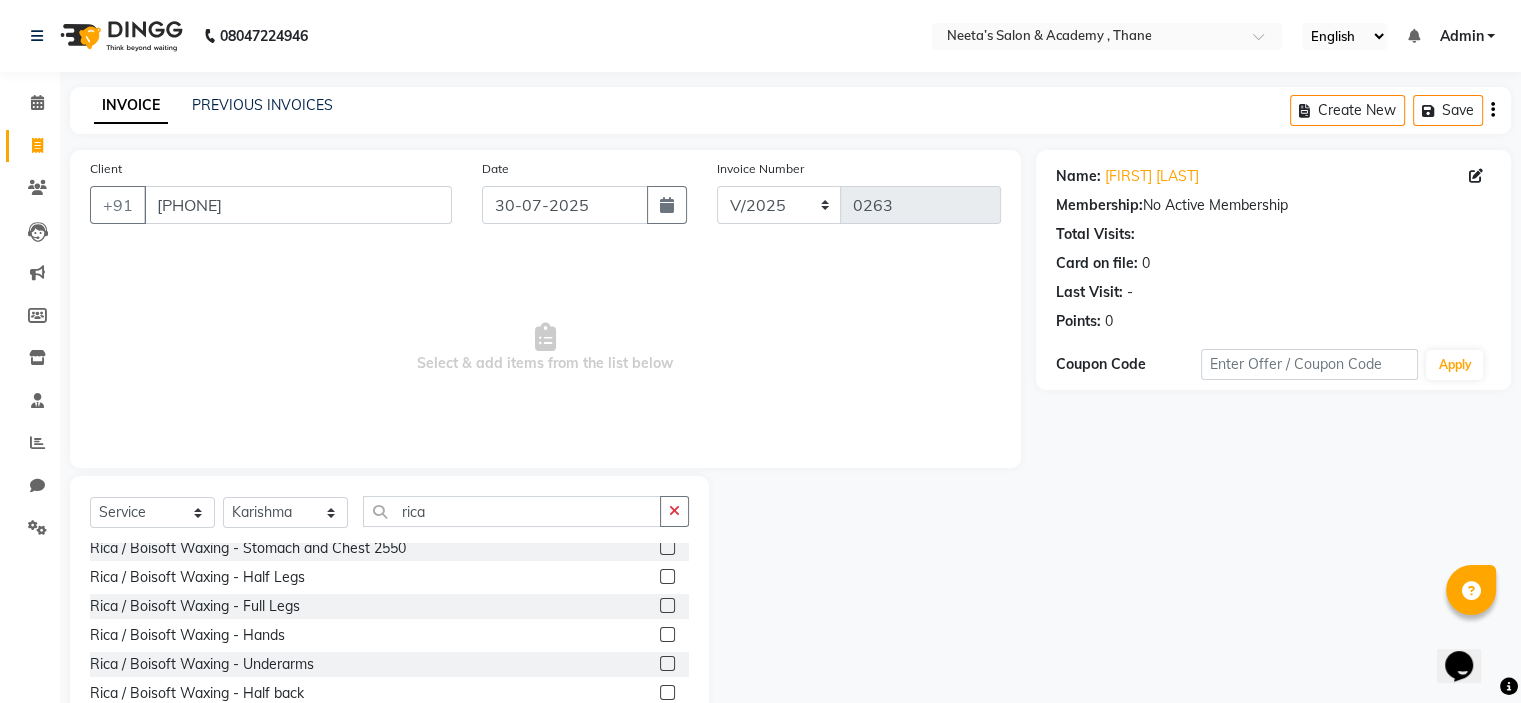 click 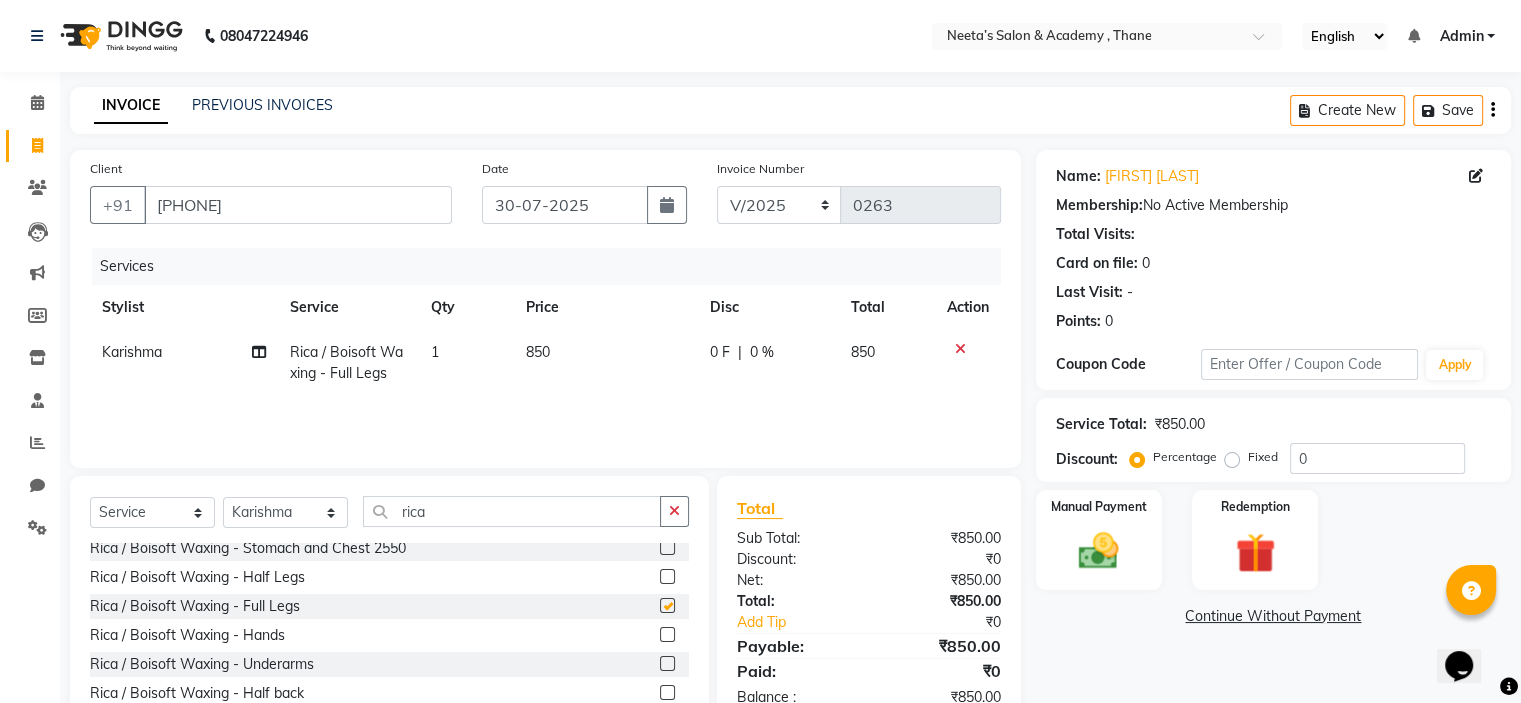 checkbox on "false" 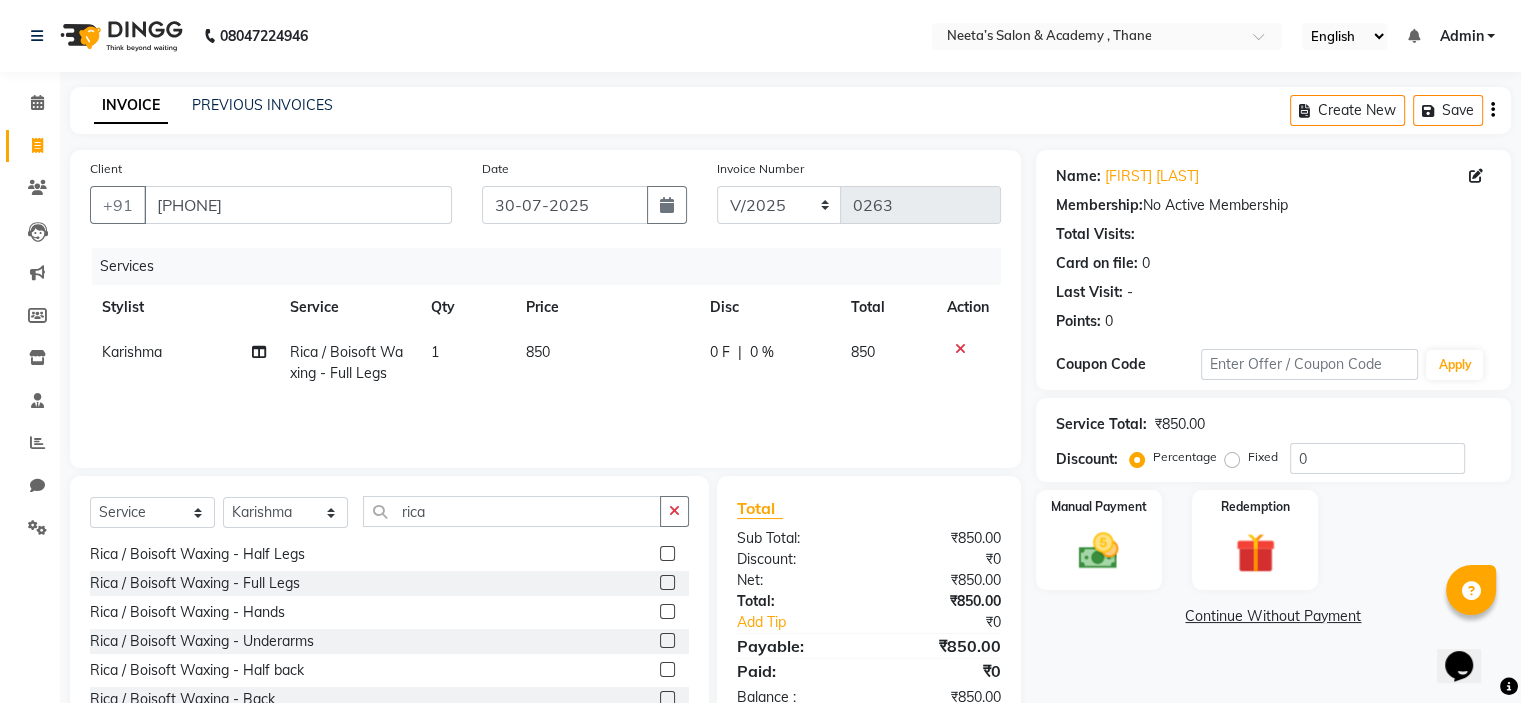 scroll, scrollTop: 31, scrollLeft: 0, axis: vertical 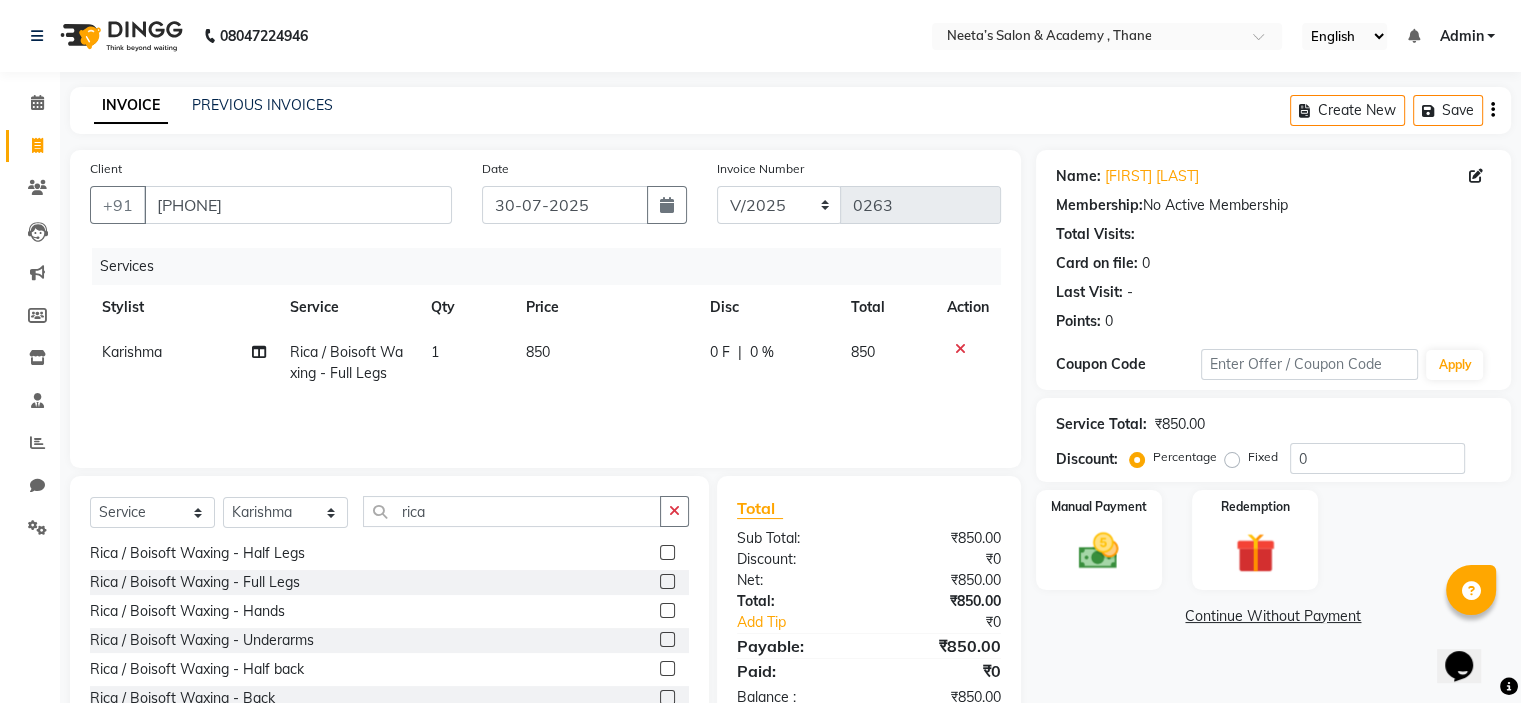 click 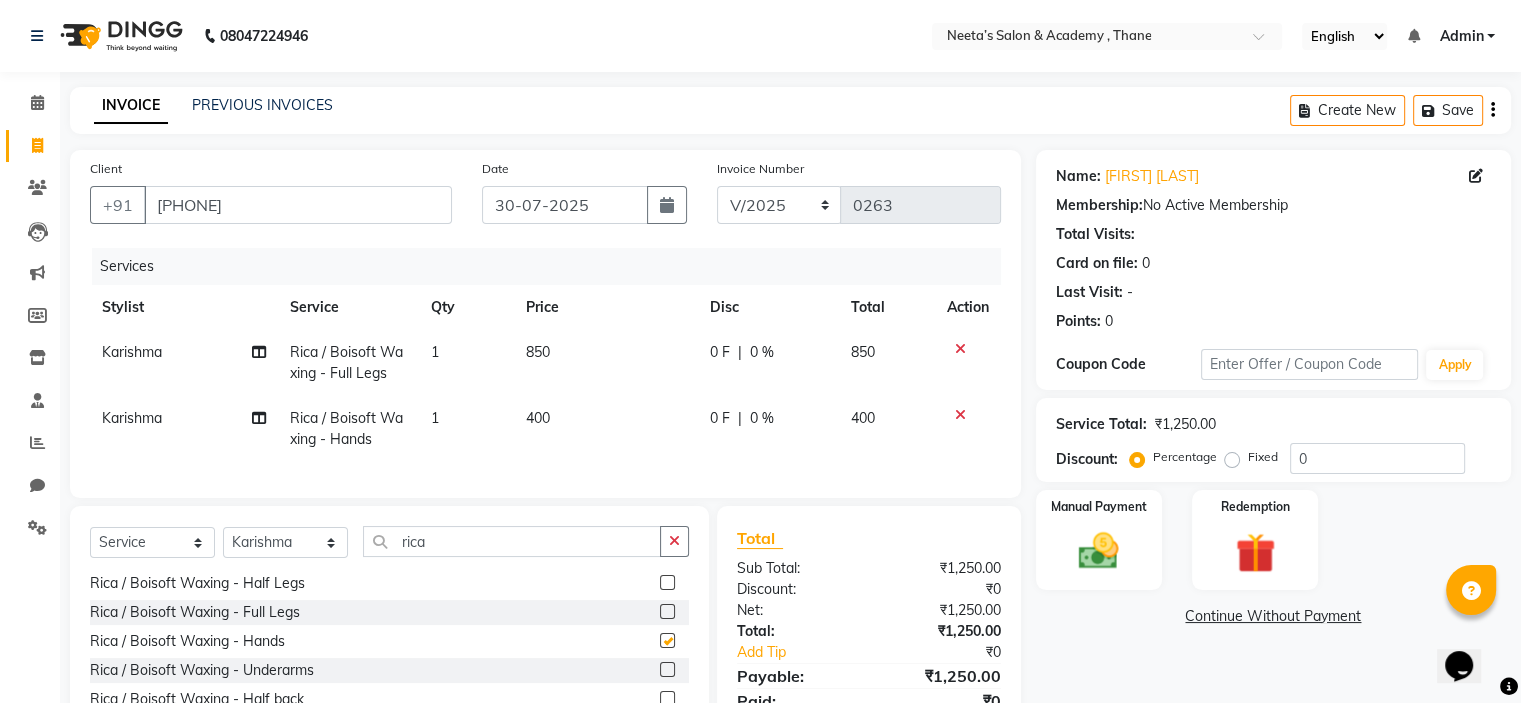 checkbox on "false" 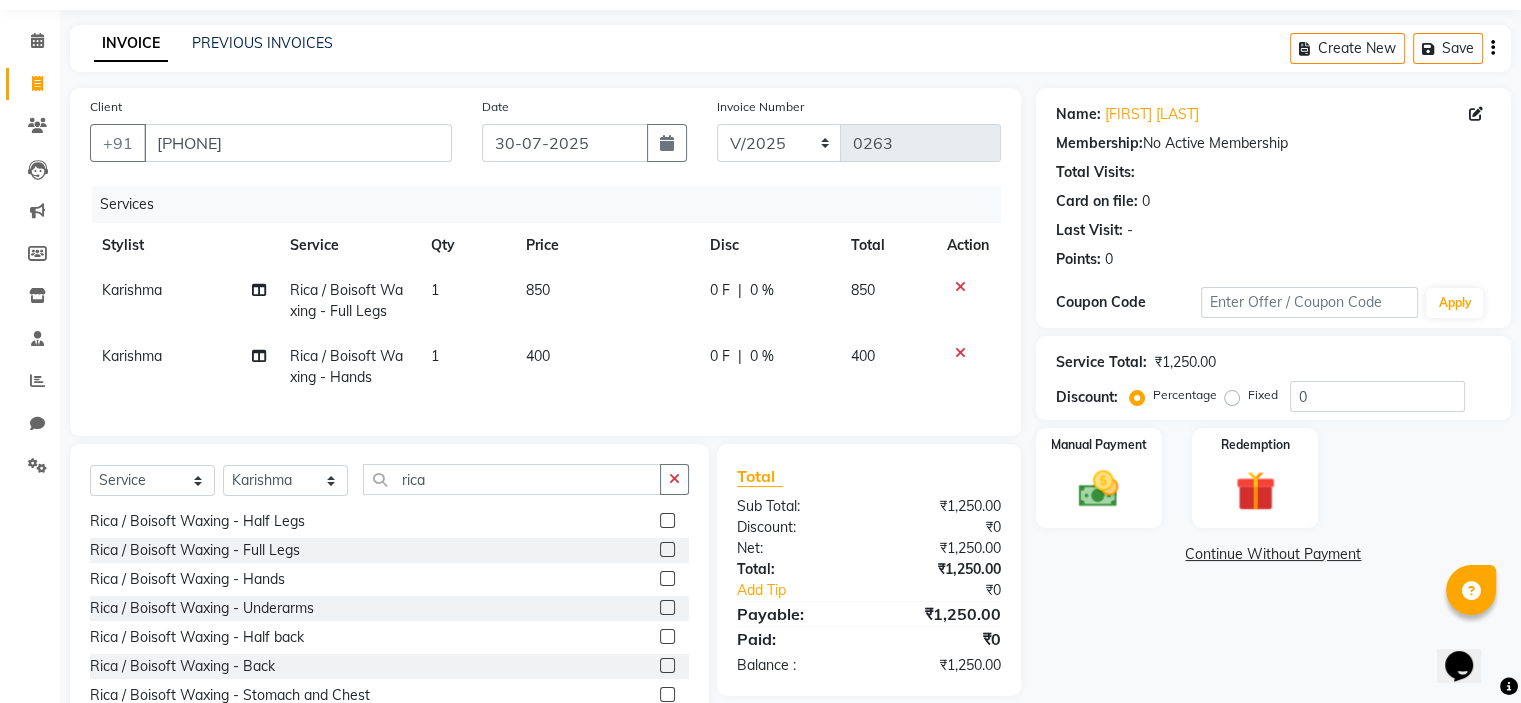scroll, scrollTop: 63, scrollLeft: 0, axis: vertical 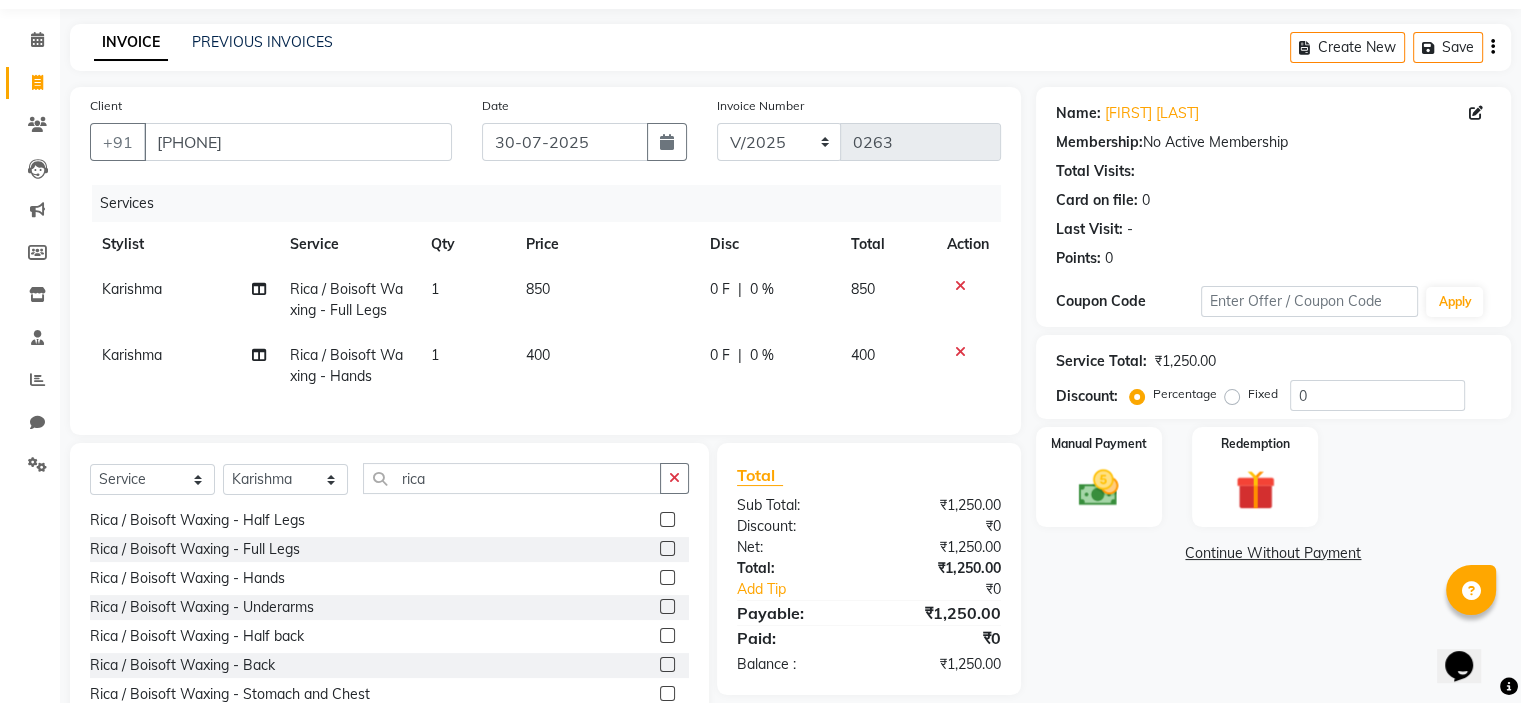 click 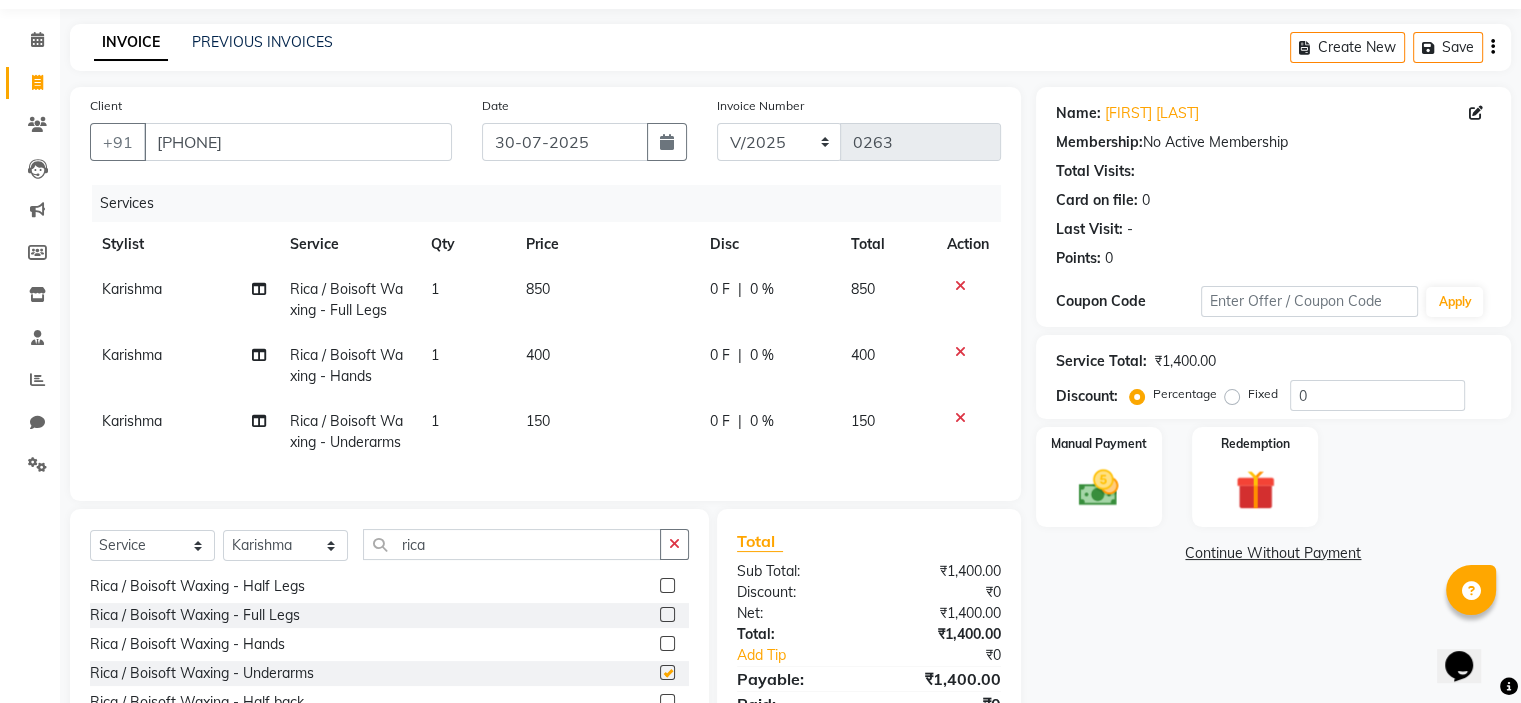 checkbox on "false" 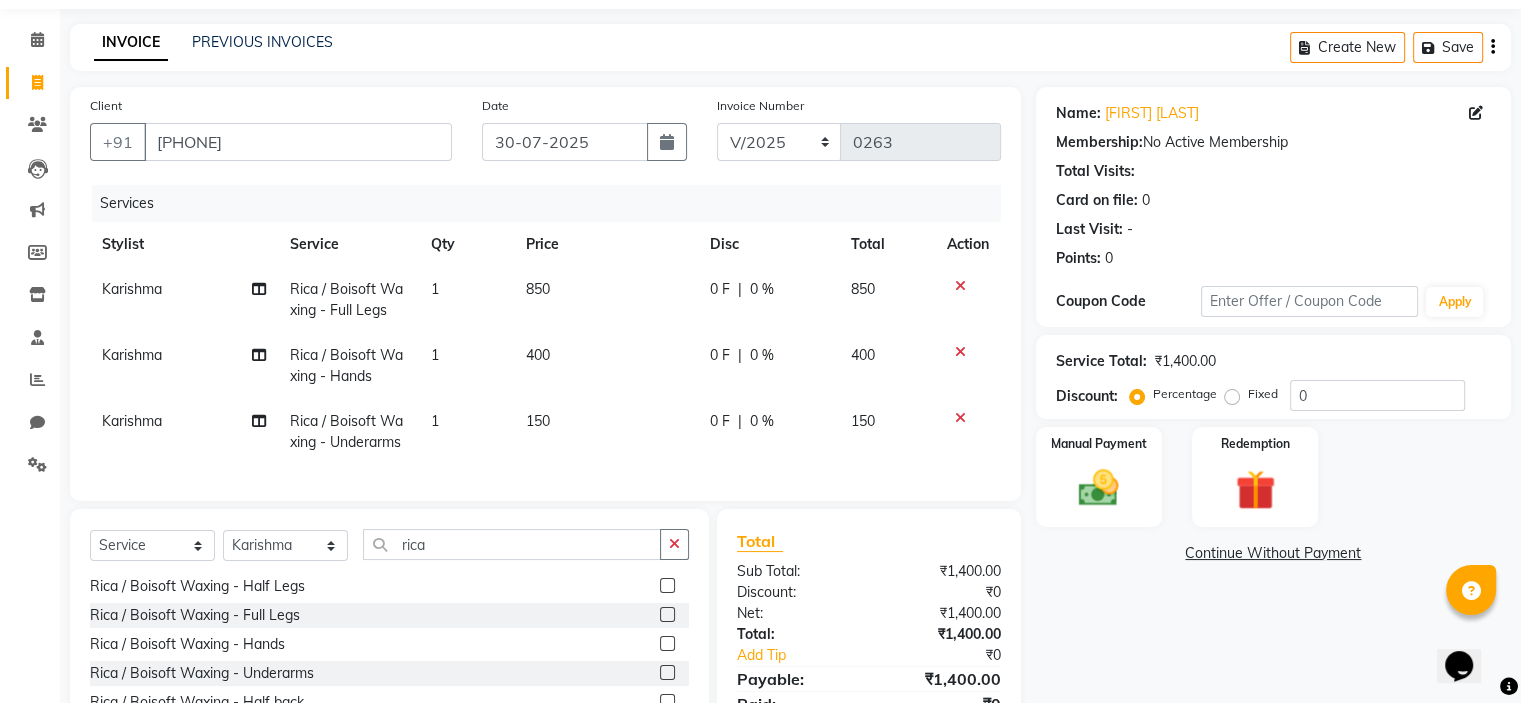 scroll, scrollTop: 32, scrollLeft: 0, axis: vertical 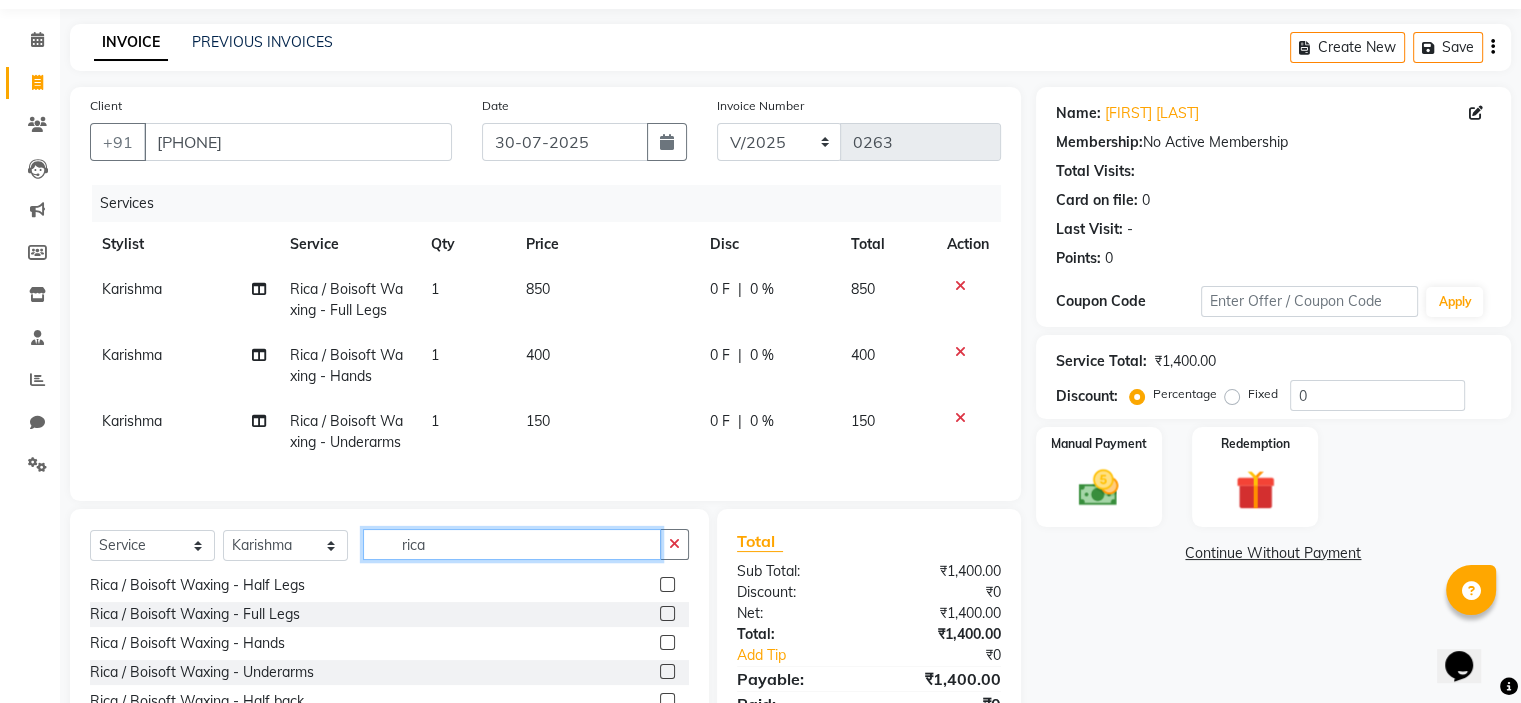 click on "rica" 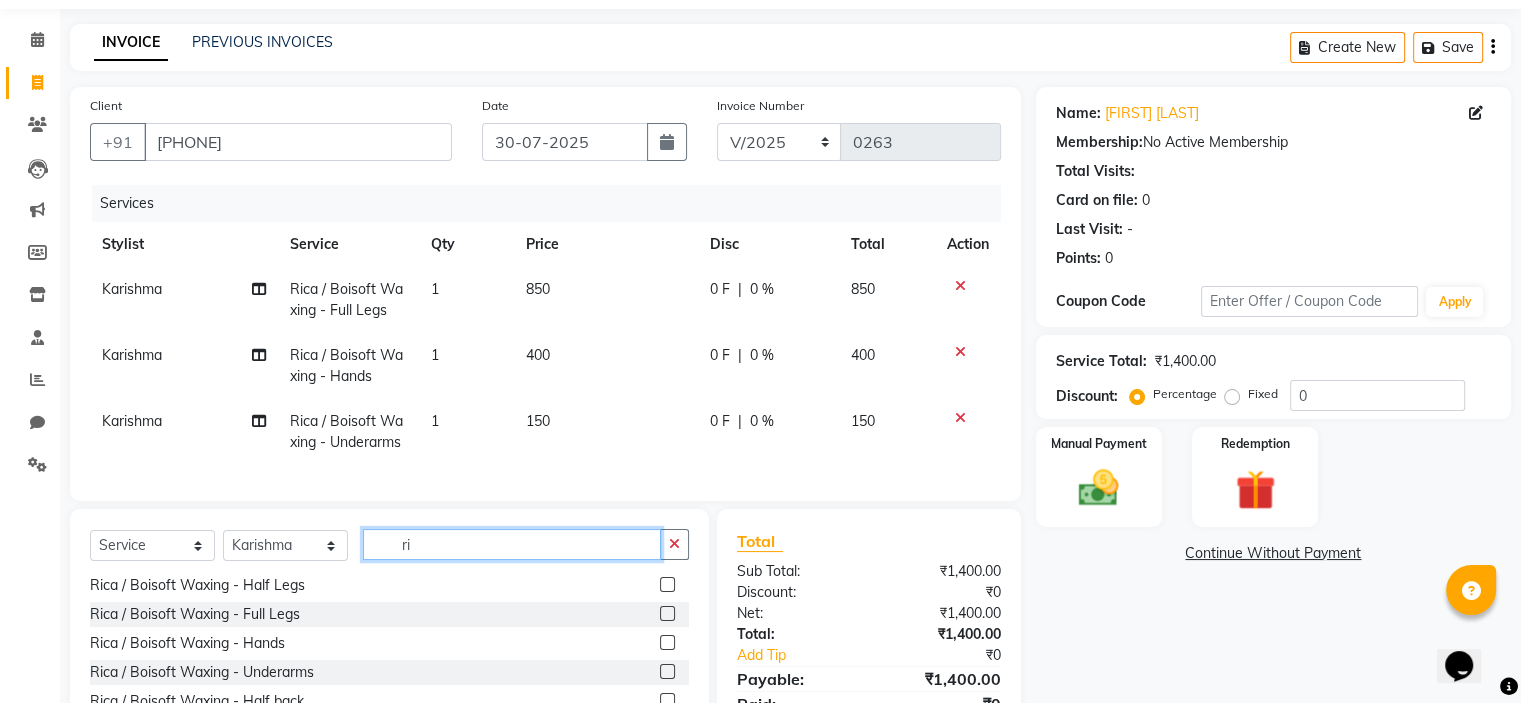type on "r" 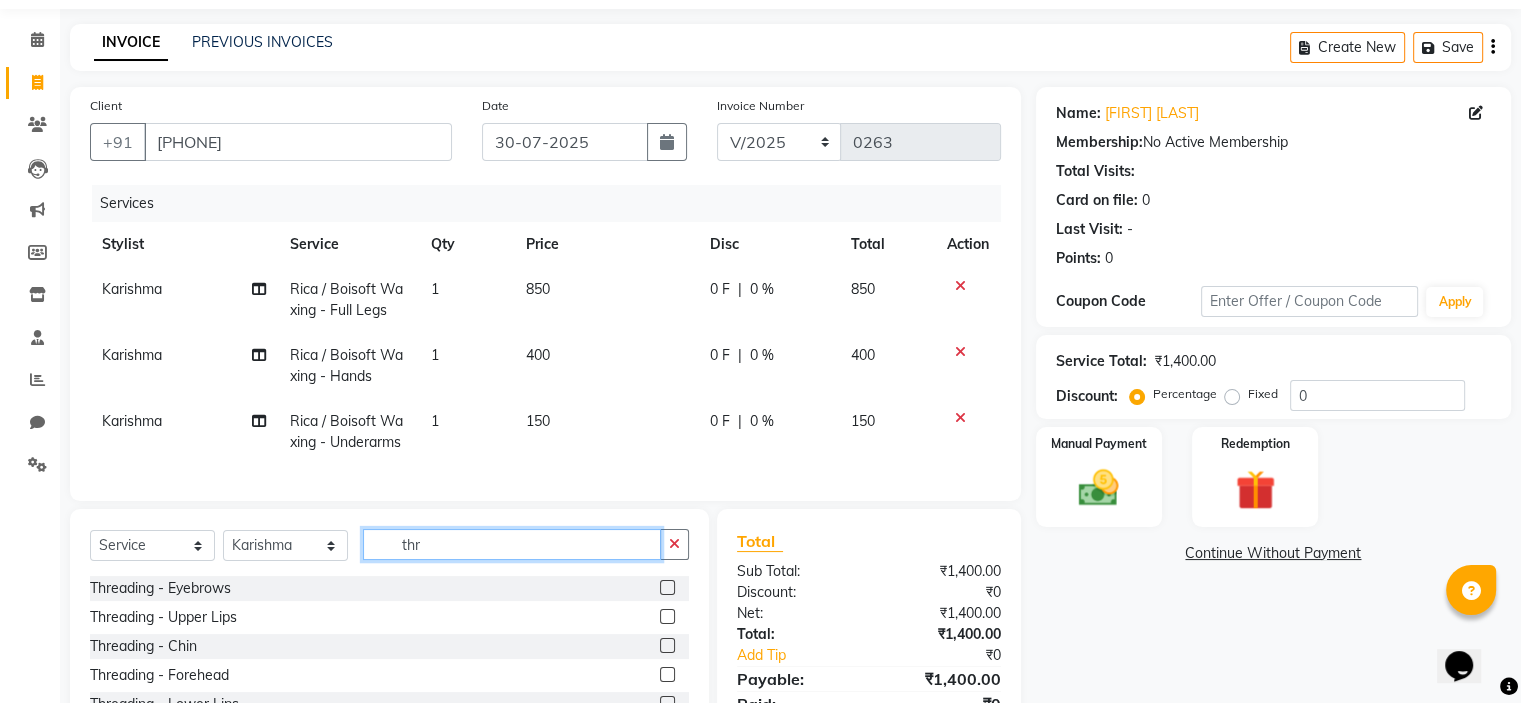 scroll, scrollTop: 0, scrollLeft: 0, axis: both 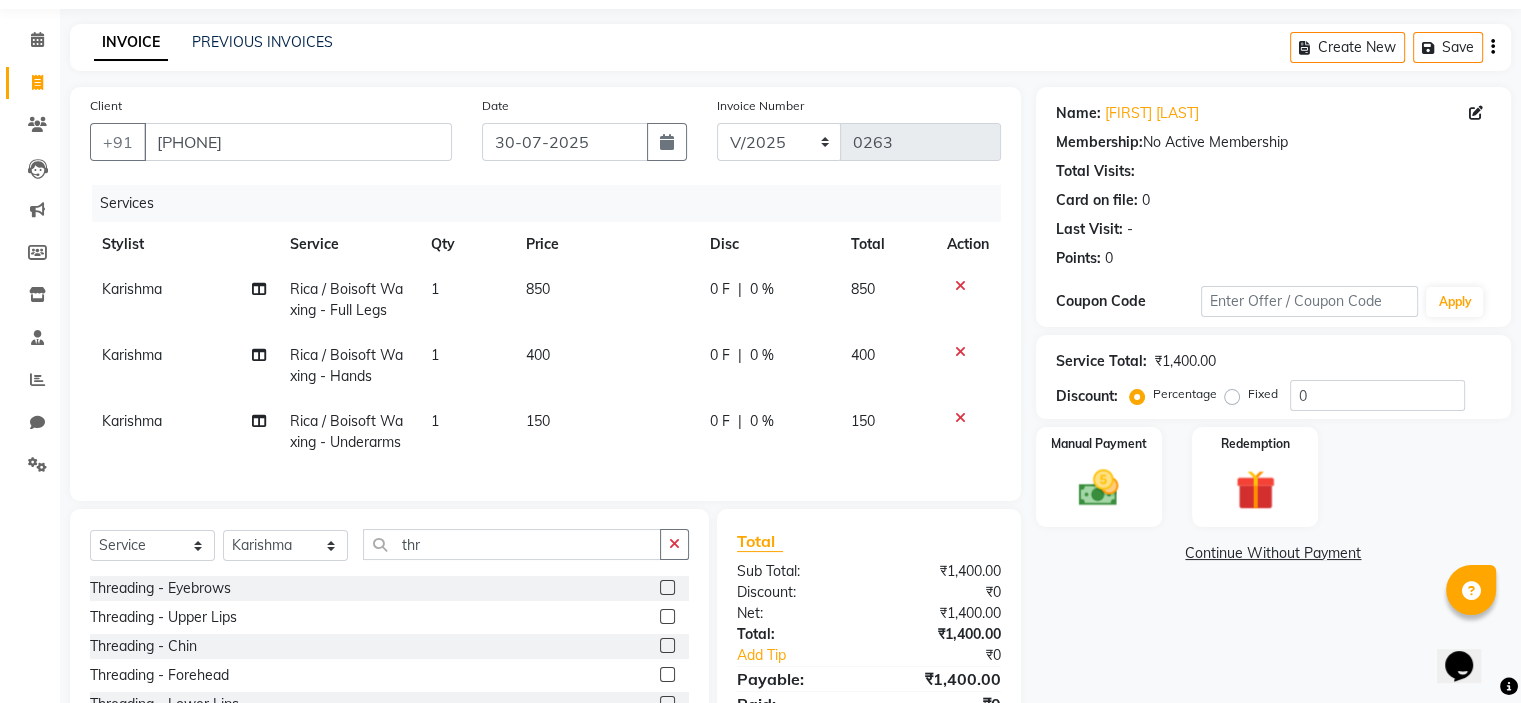 click 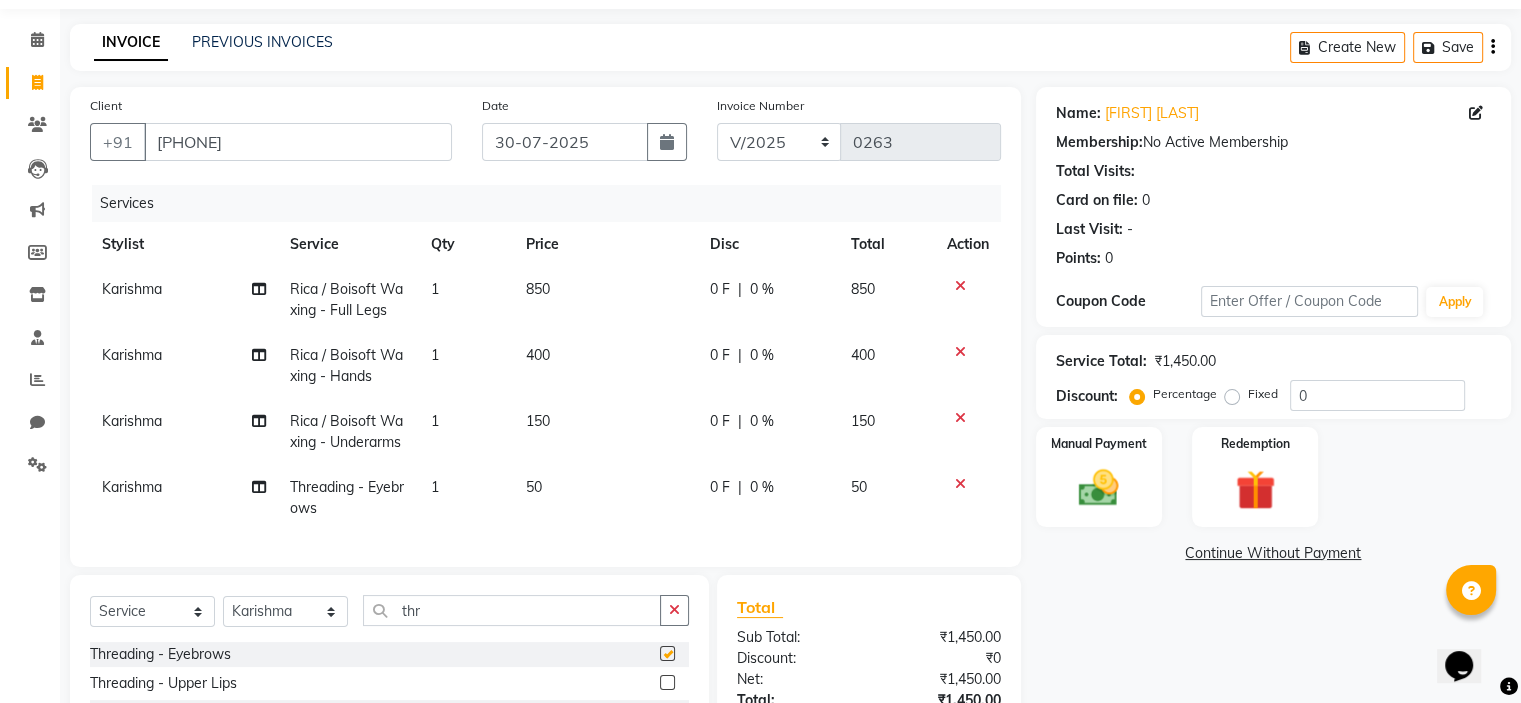 checkbox on "false" 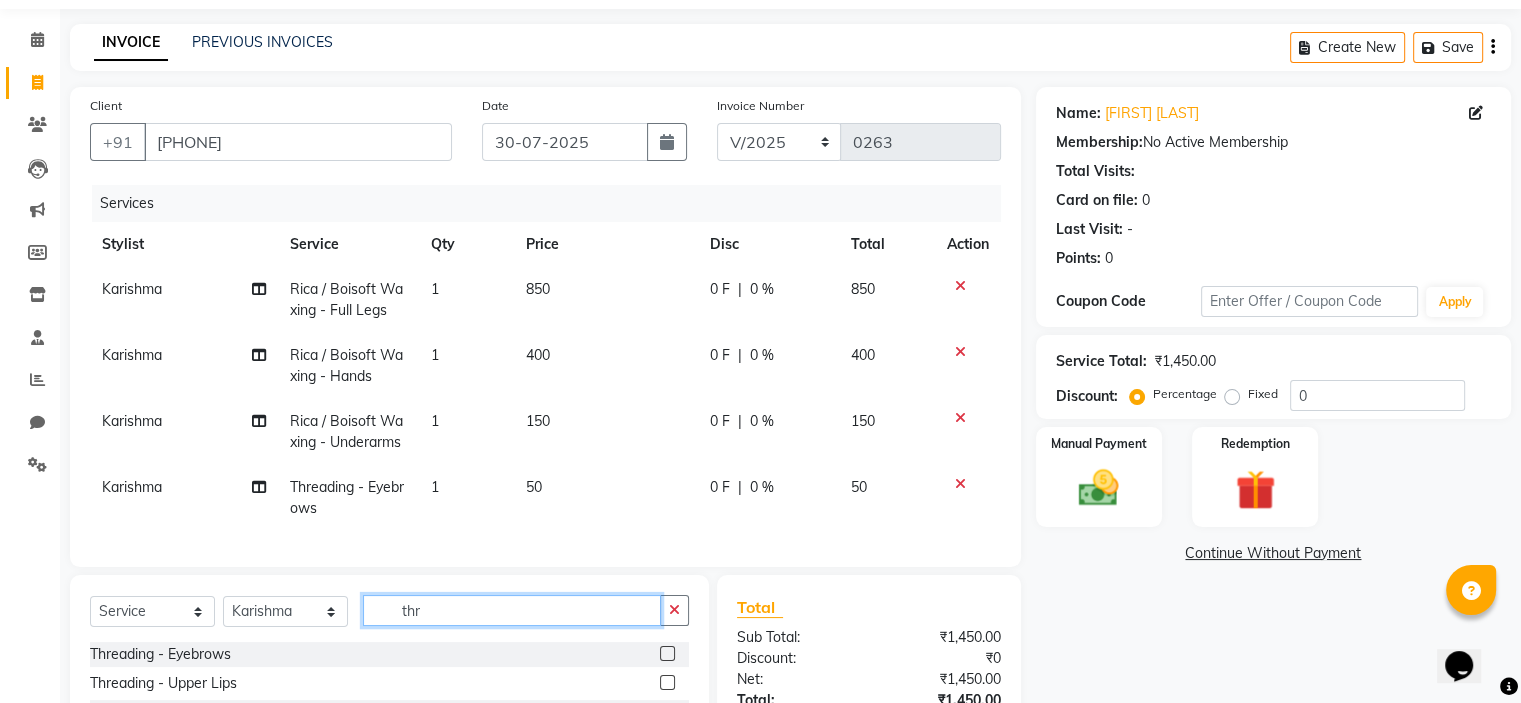 click on "thr" 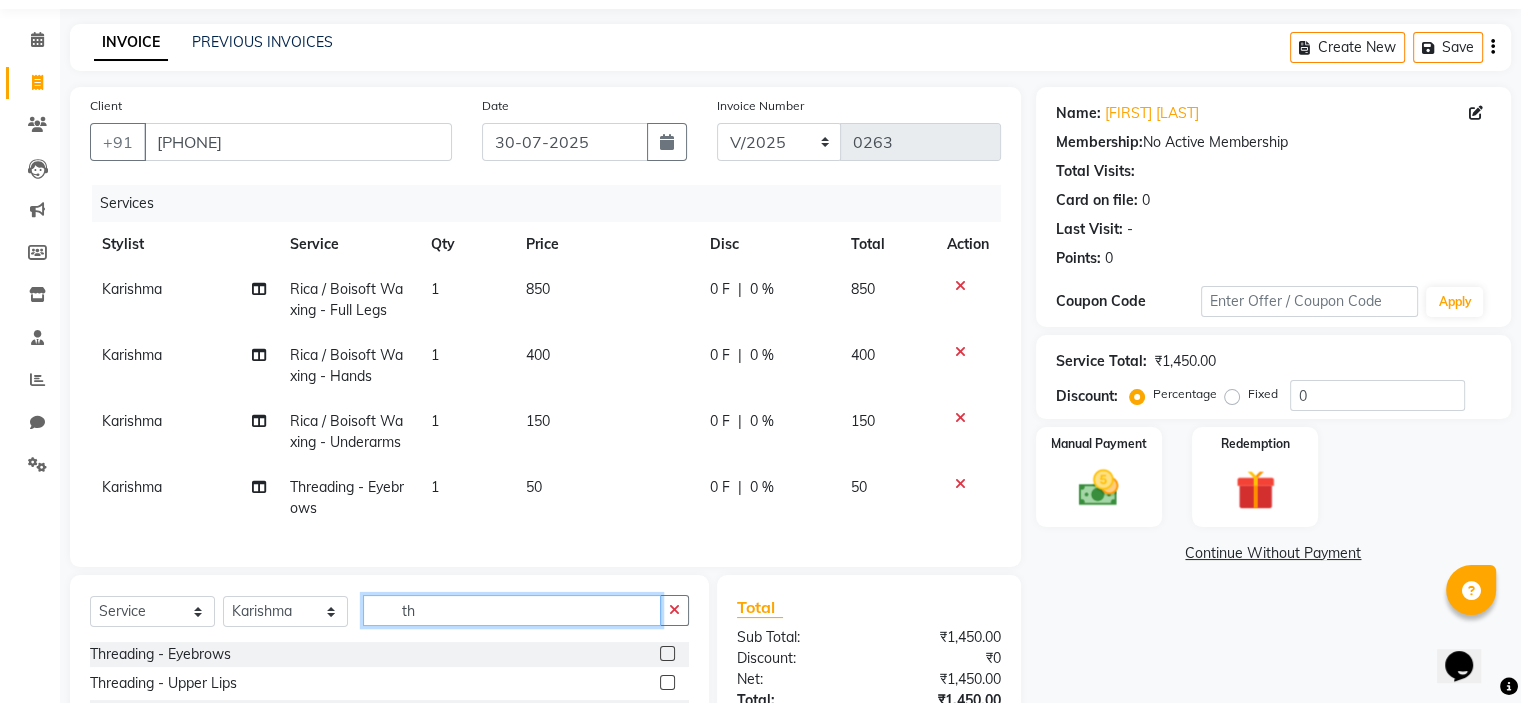 type on "t" 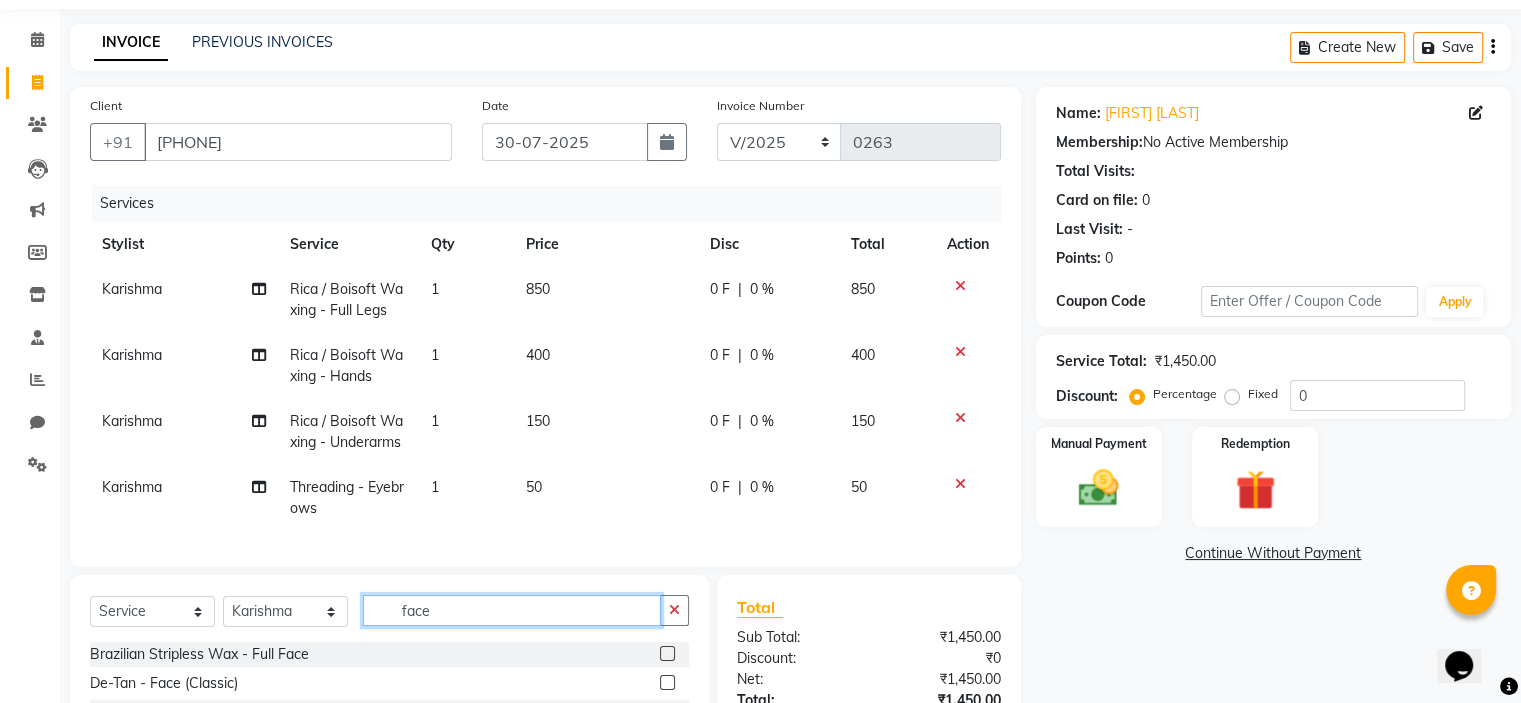 type on "face" 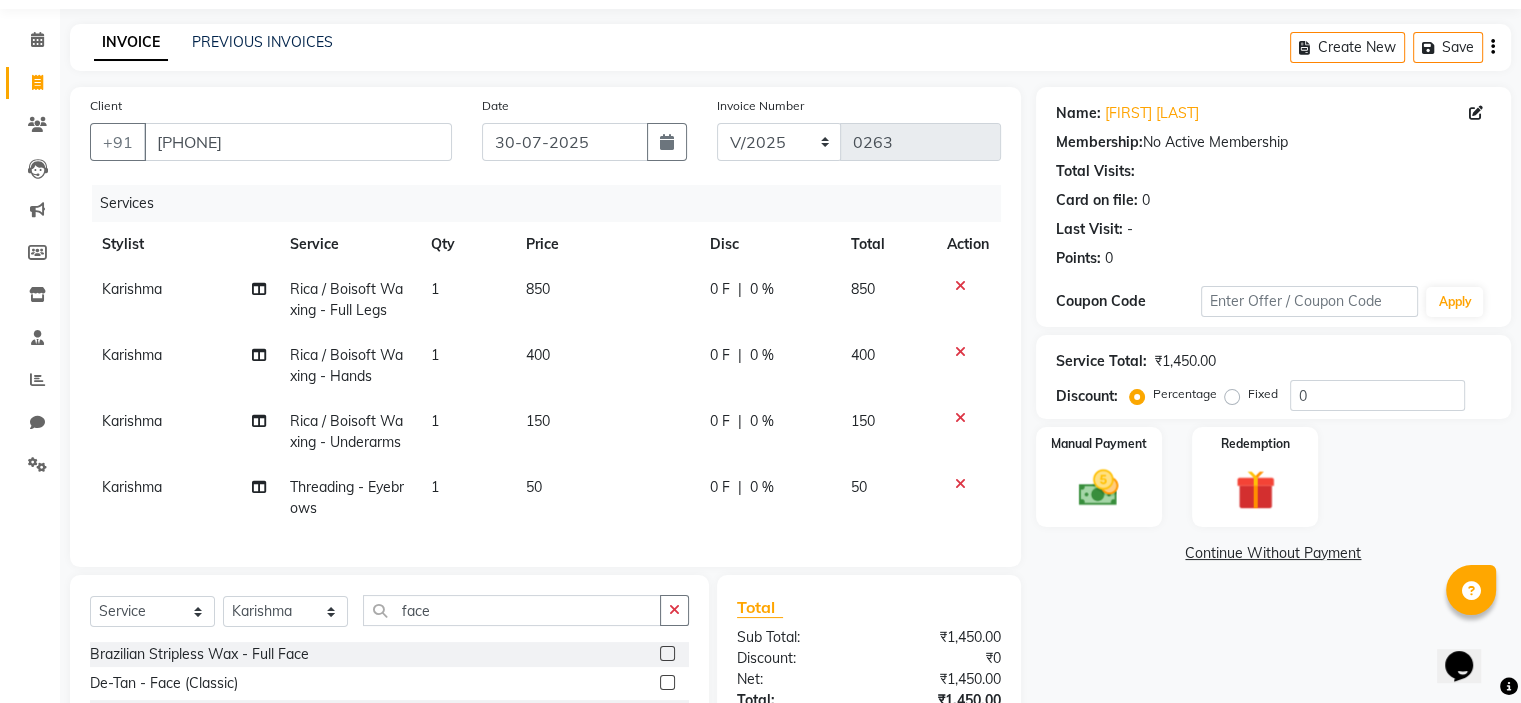click 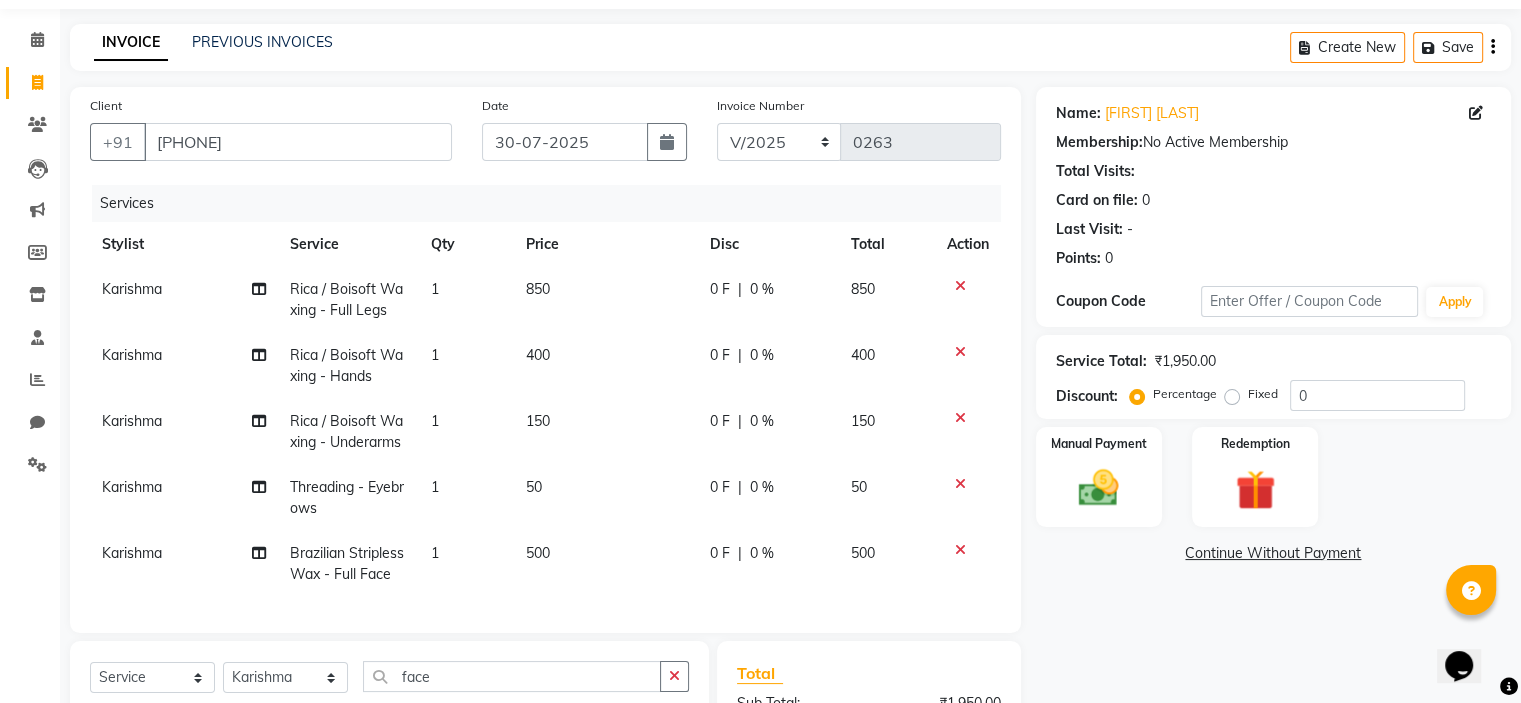 checkbox on "false" 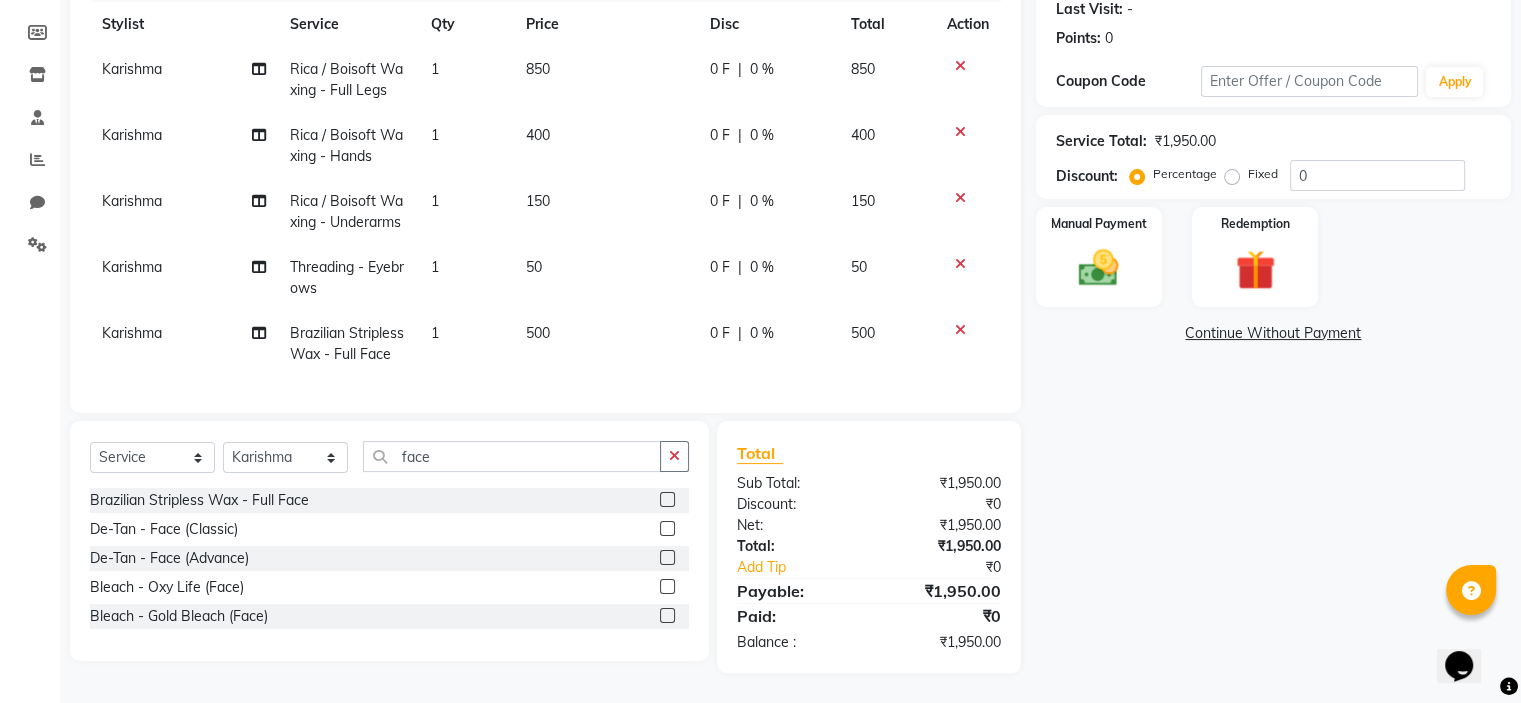 click 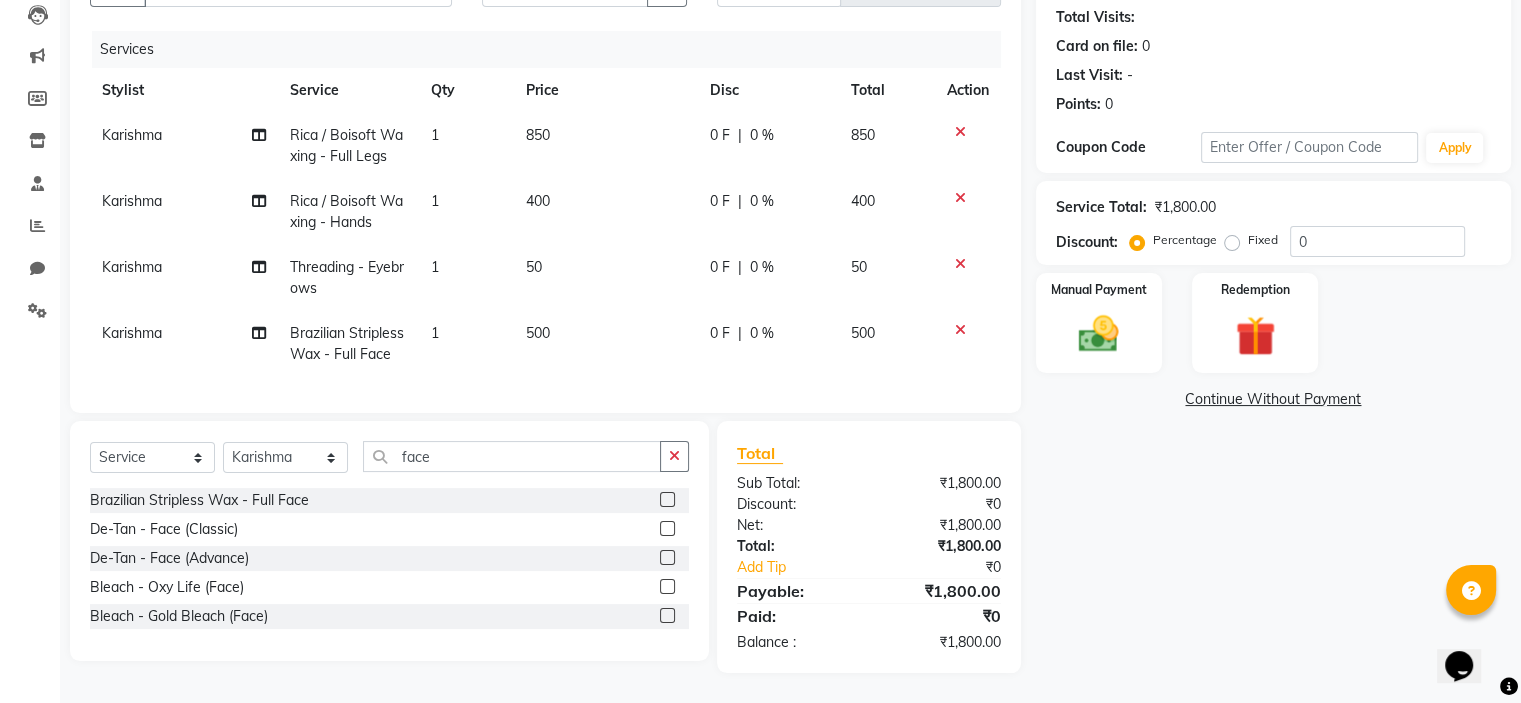 scroll, scrollTop: 232, scrollLeft: 0, axis: vertical 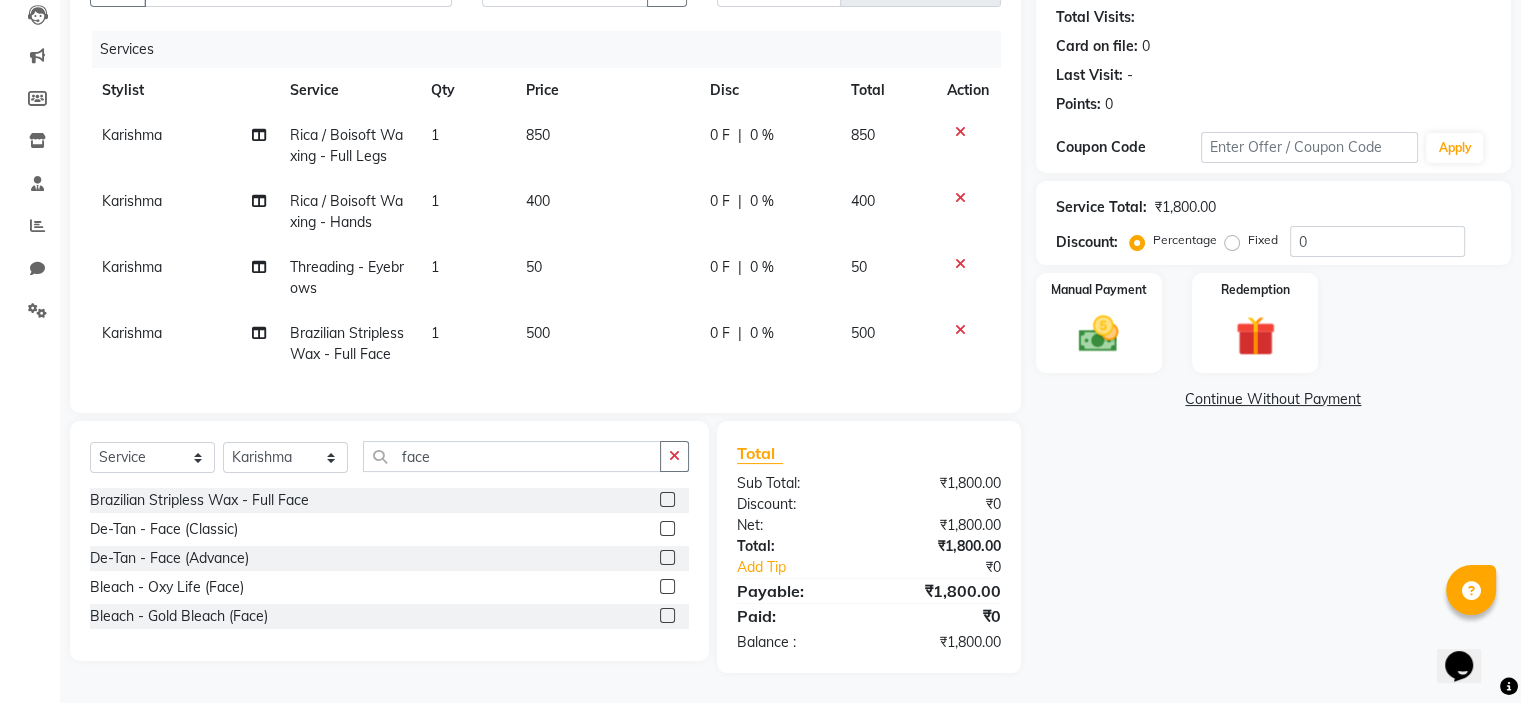 click 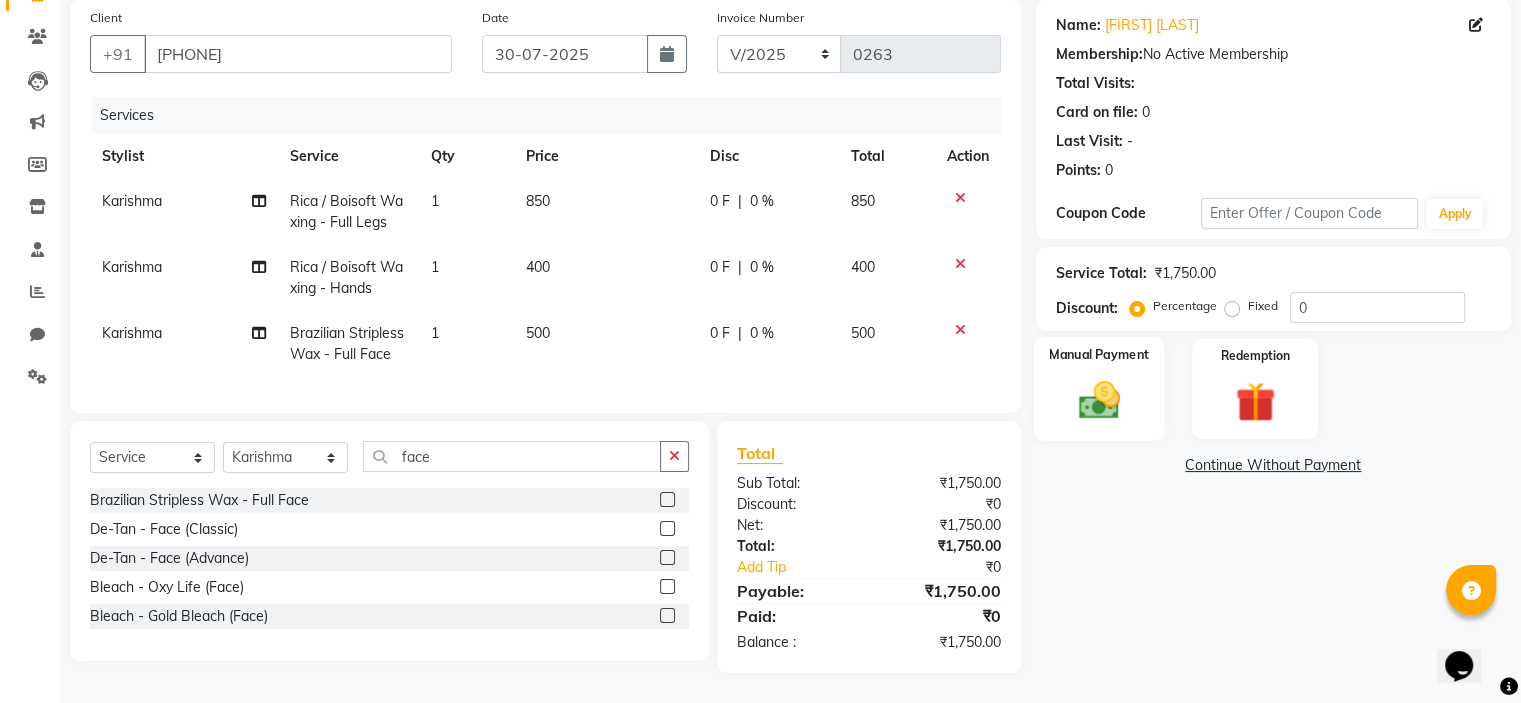 click 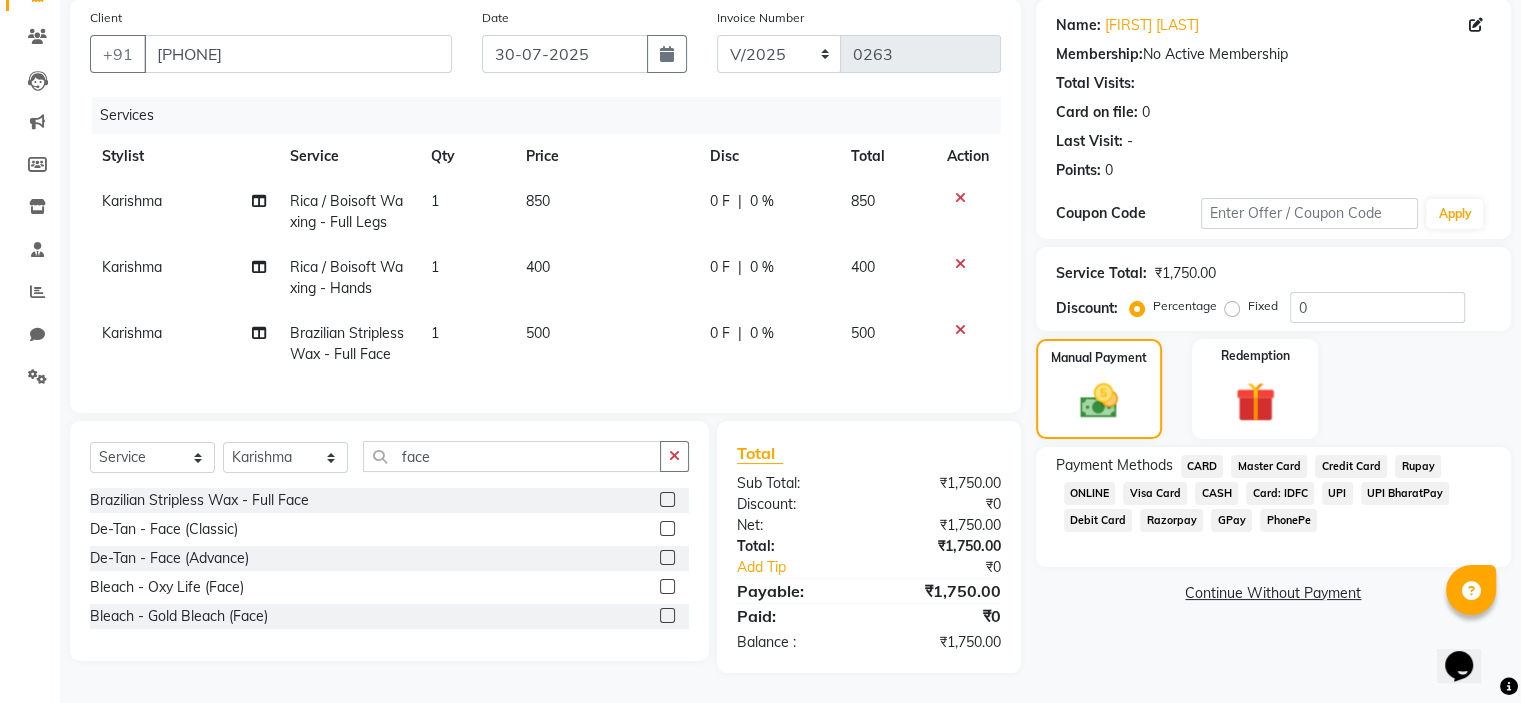 click on "GPay" 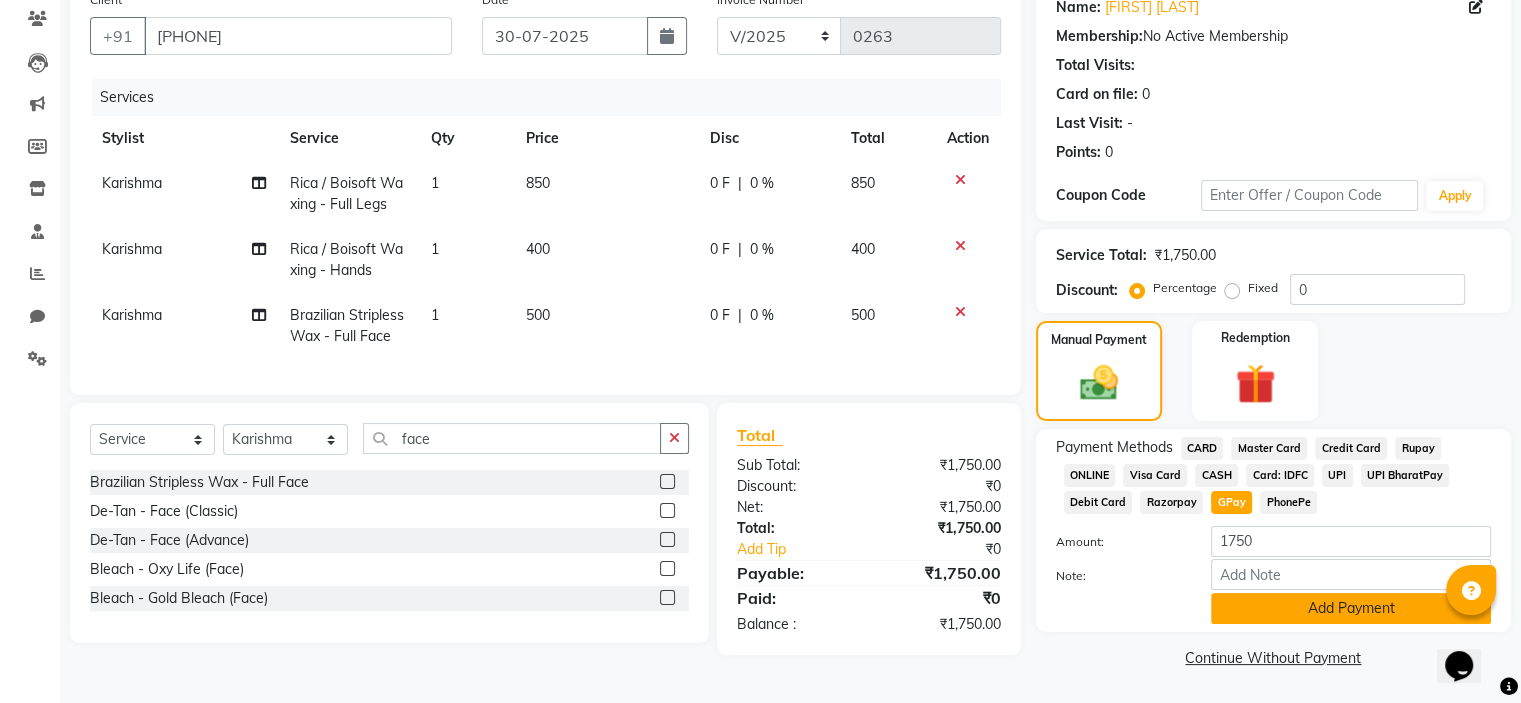 click on "Add Payment" 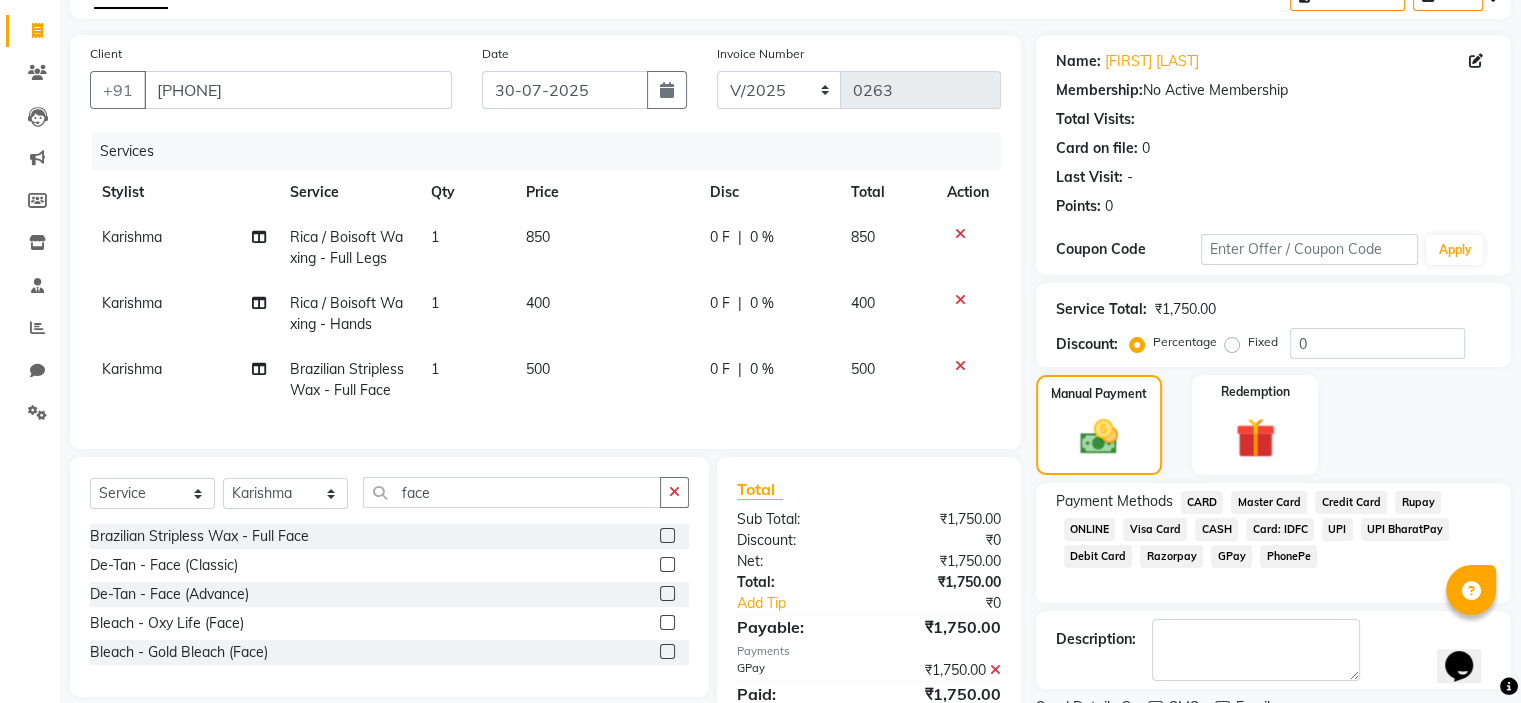 scroll, scrollTop: 208, scrollLeft: 0, axis: vertical 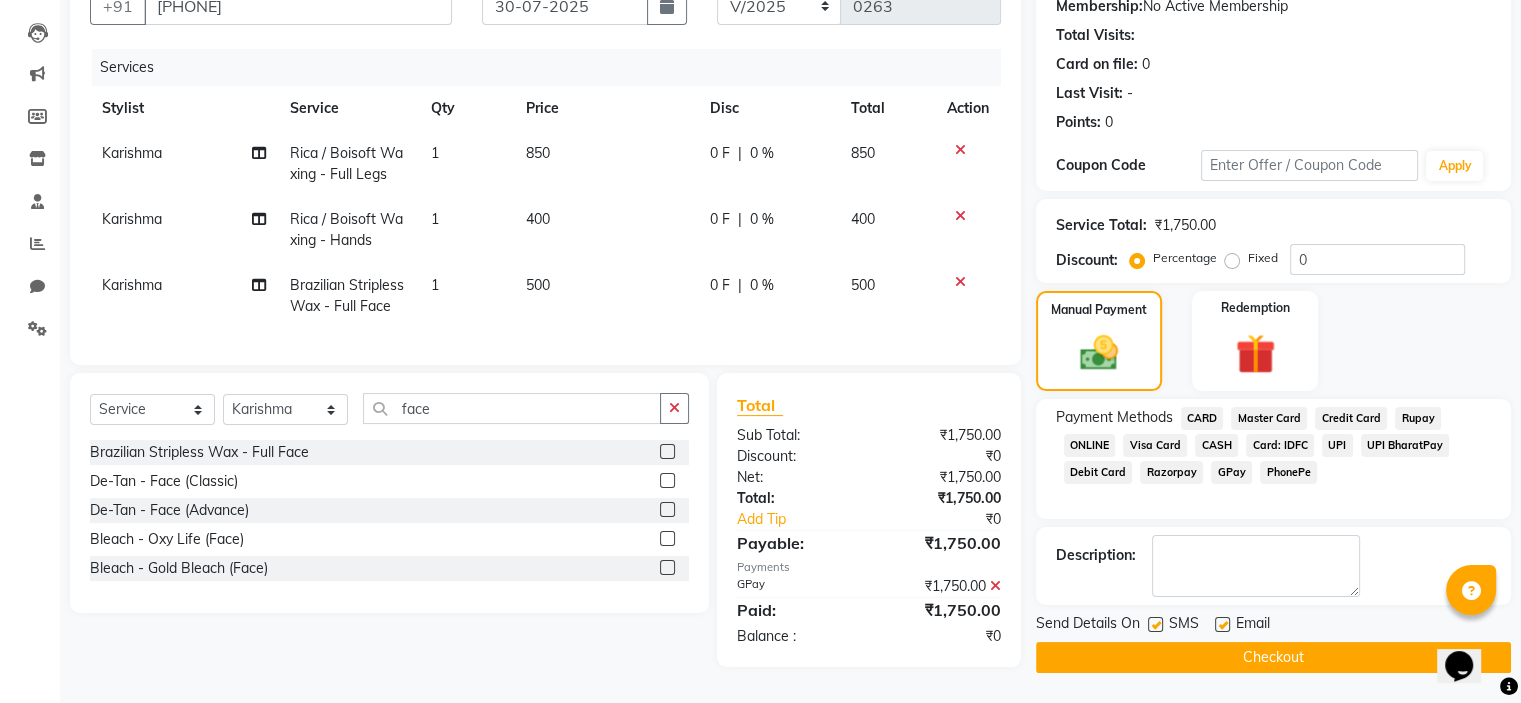 click 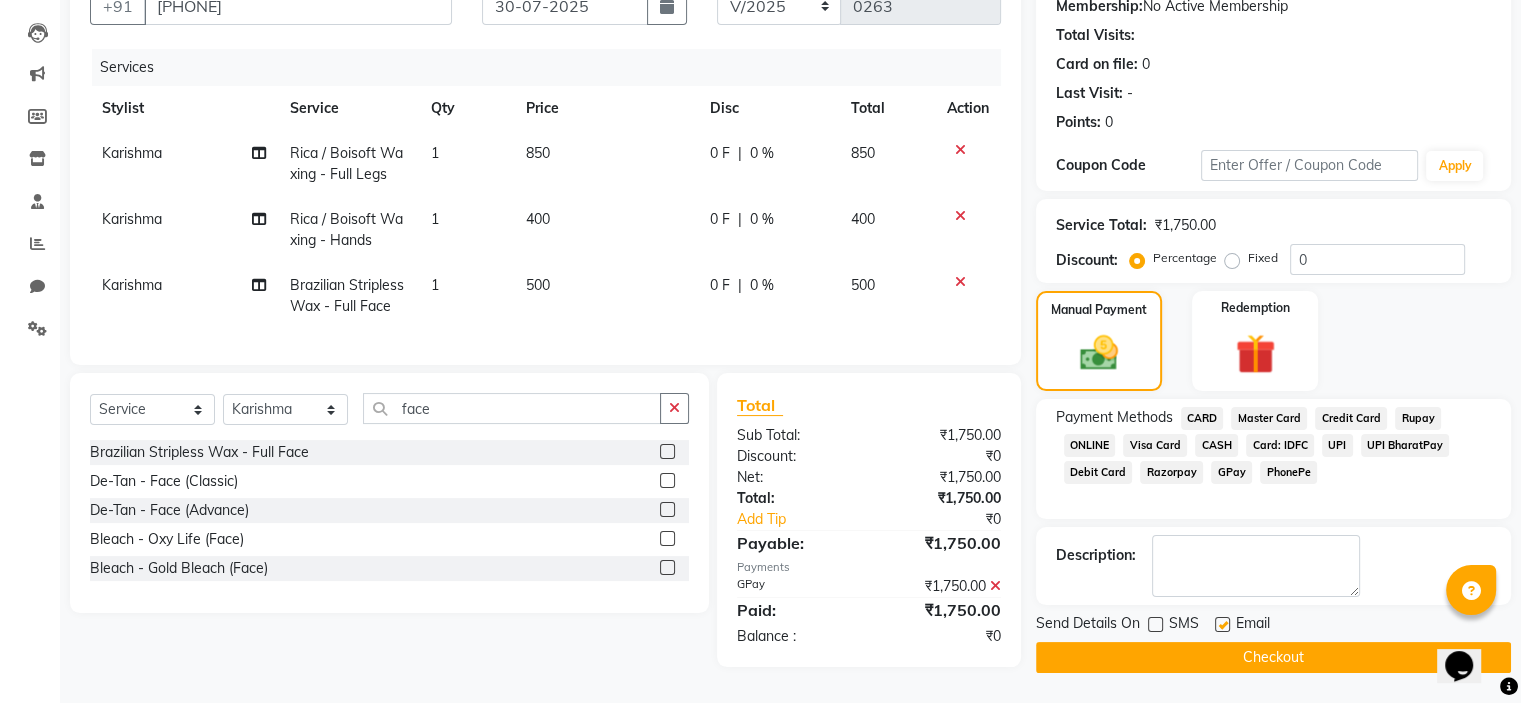 scroll, scrollTop: 198, scrollLeft: 0, axis: vertical 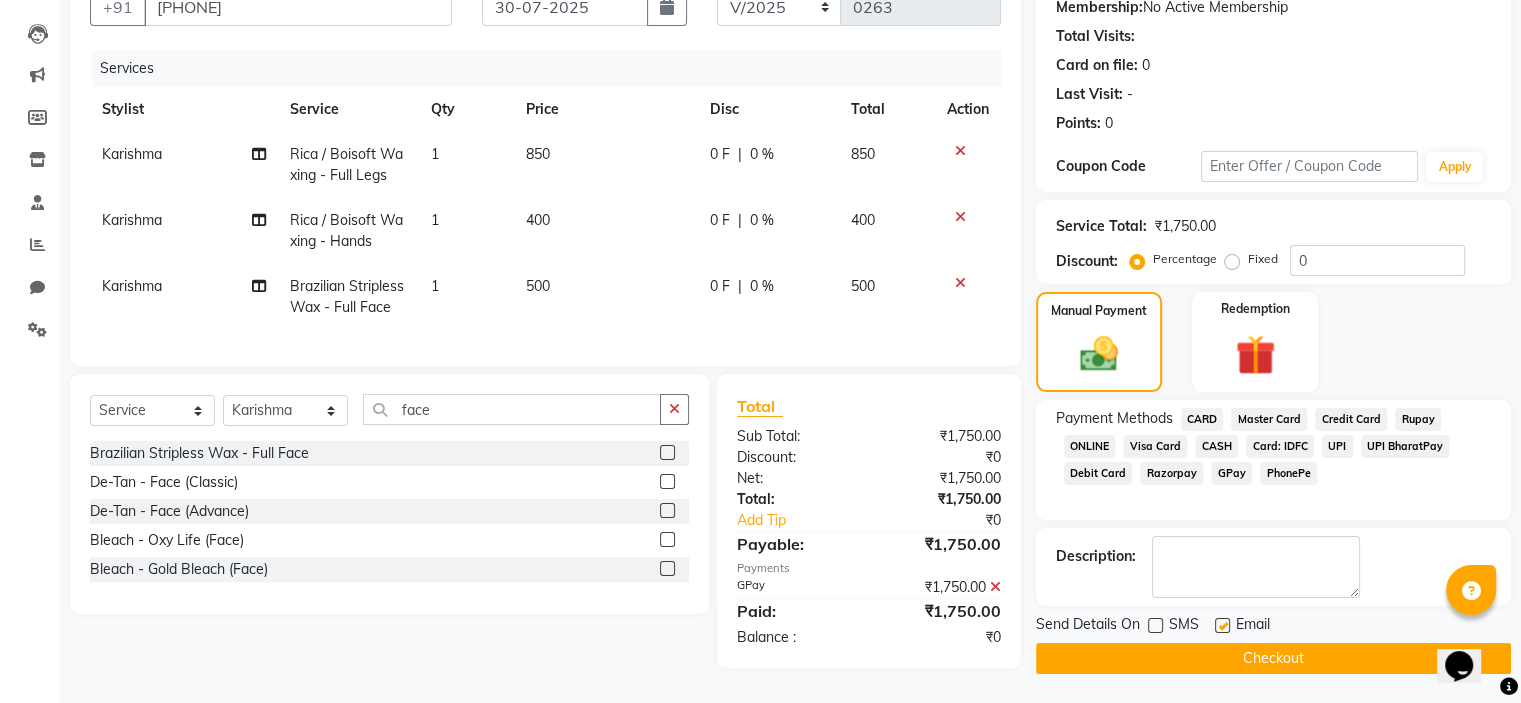 click on "Email" 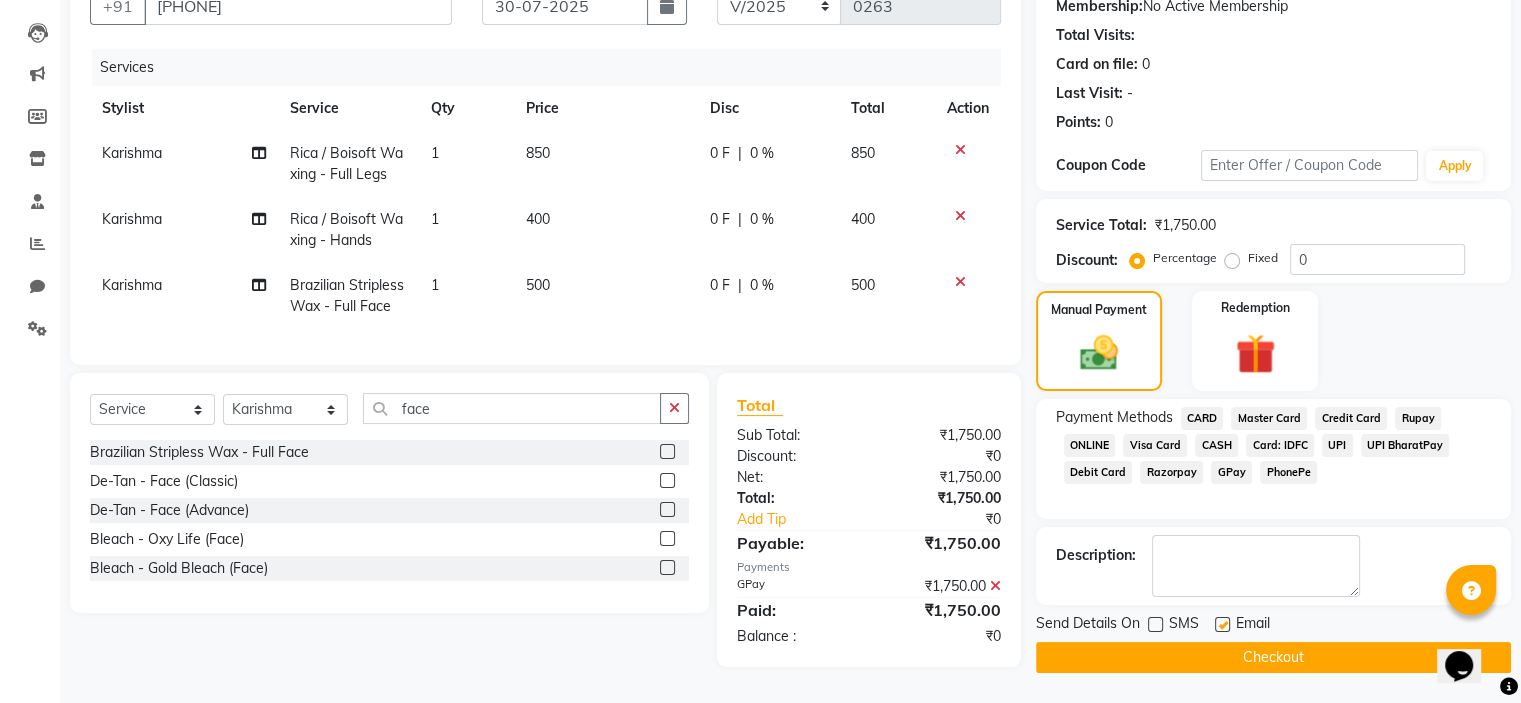 scroll, scrollTop: 207, scrollLeft: 0, axis: vertical 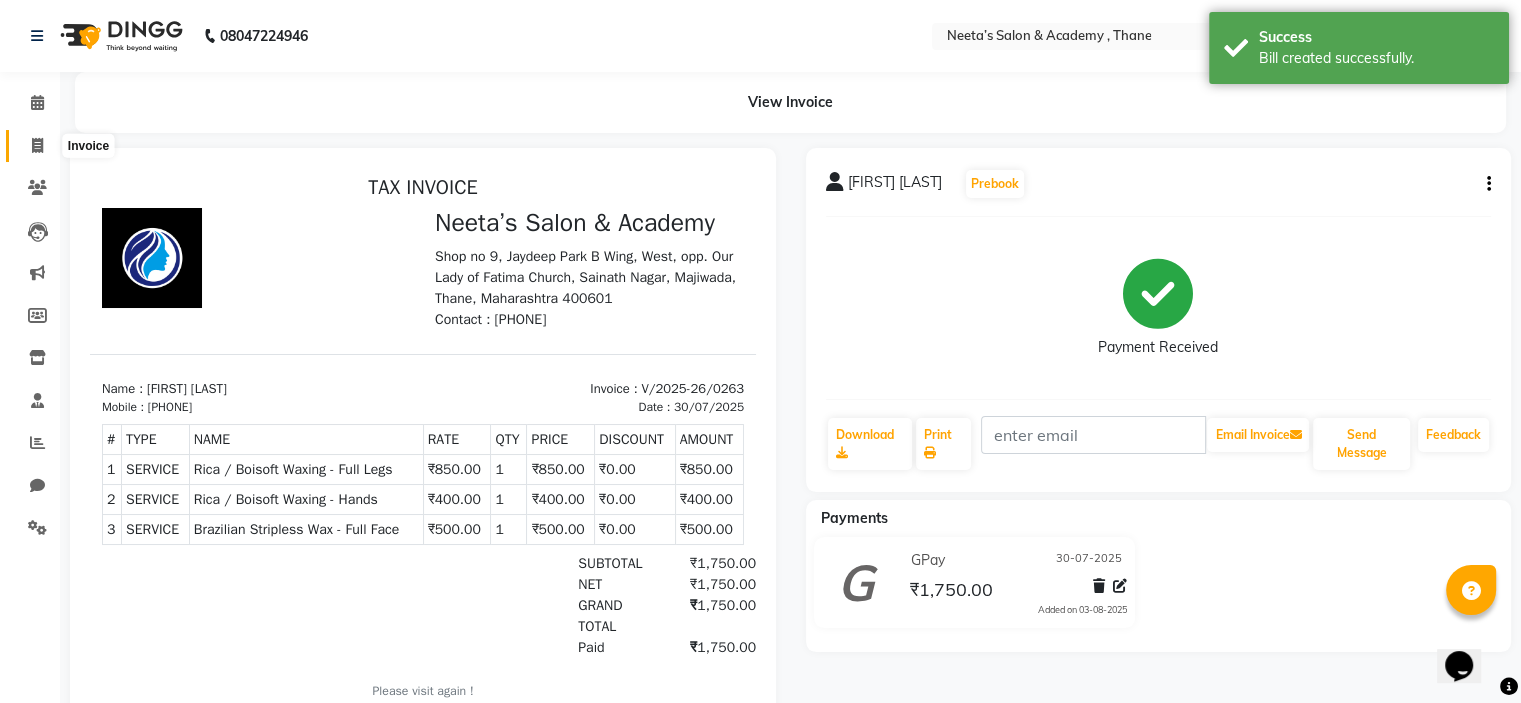 click 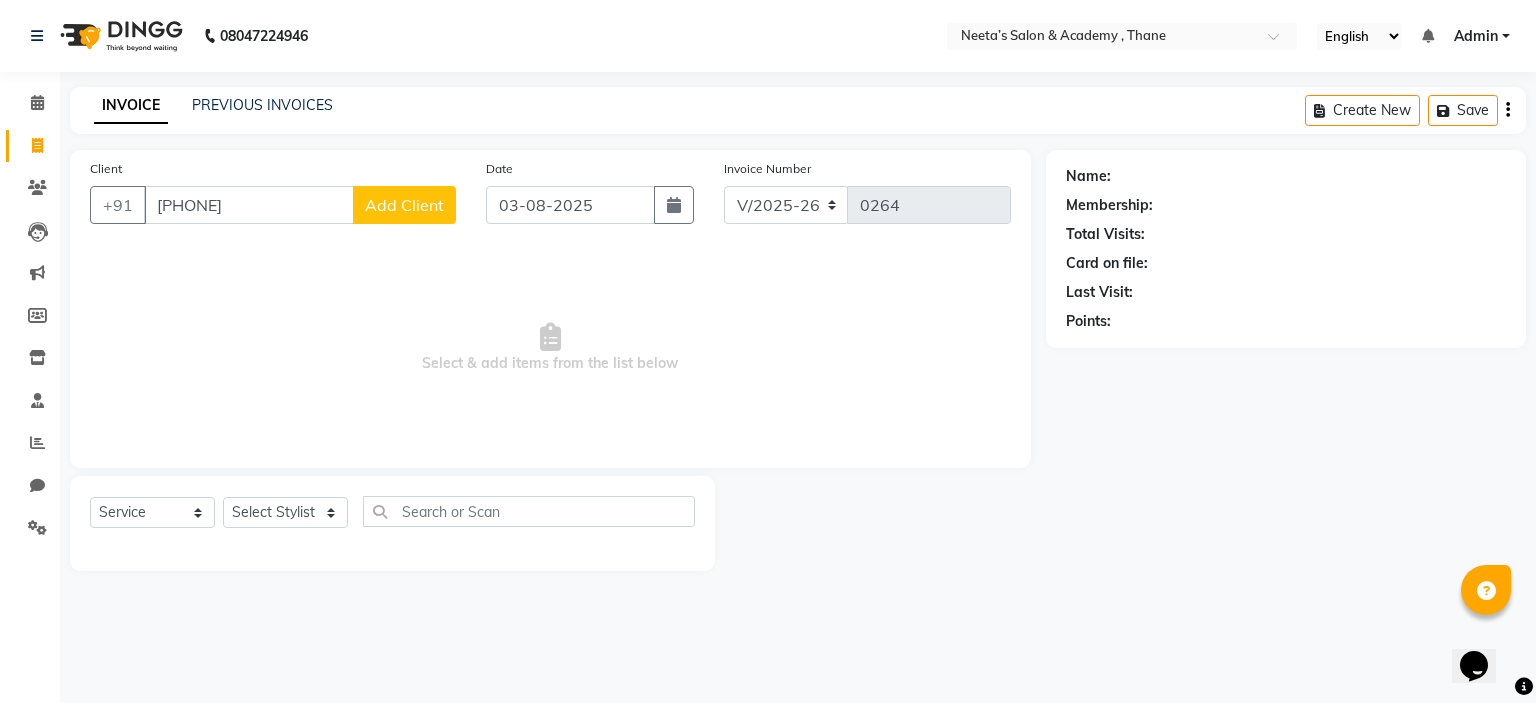 type on "969243737" 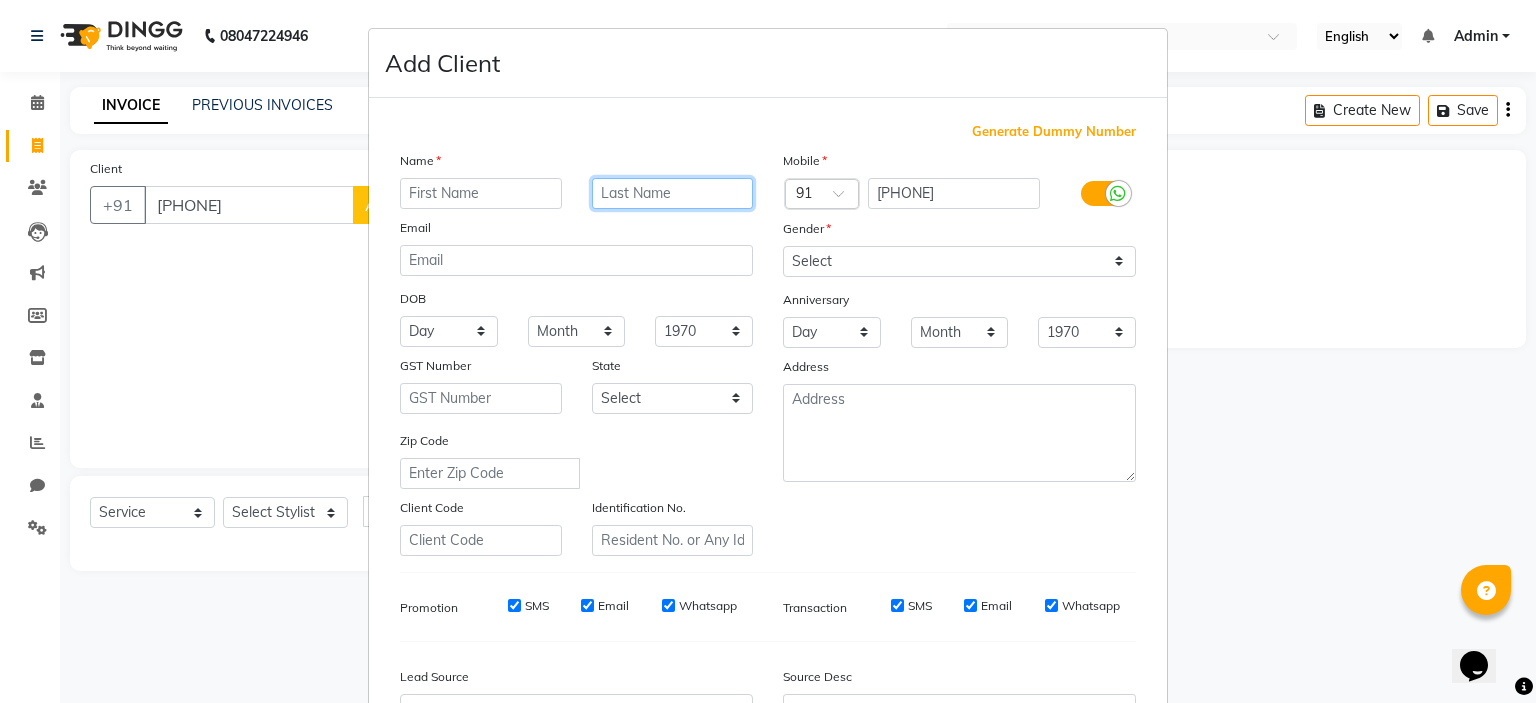 click at bounding box center [673, 193] 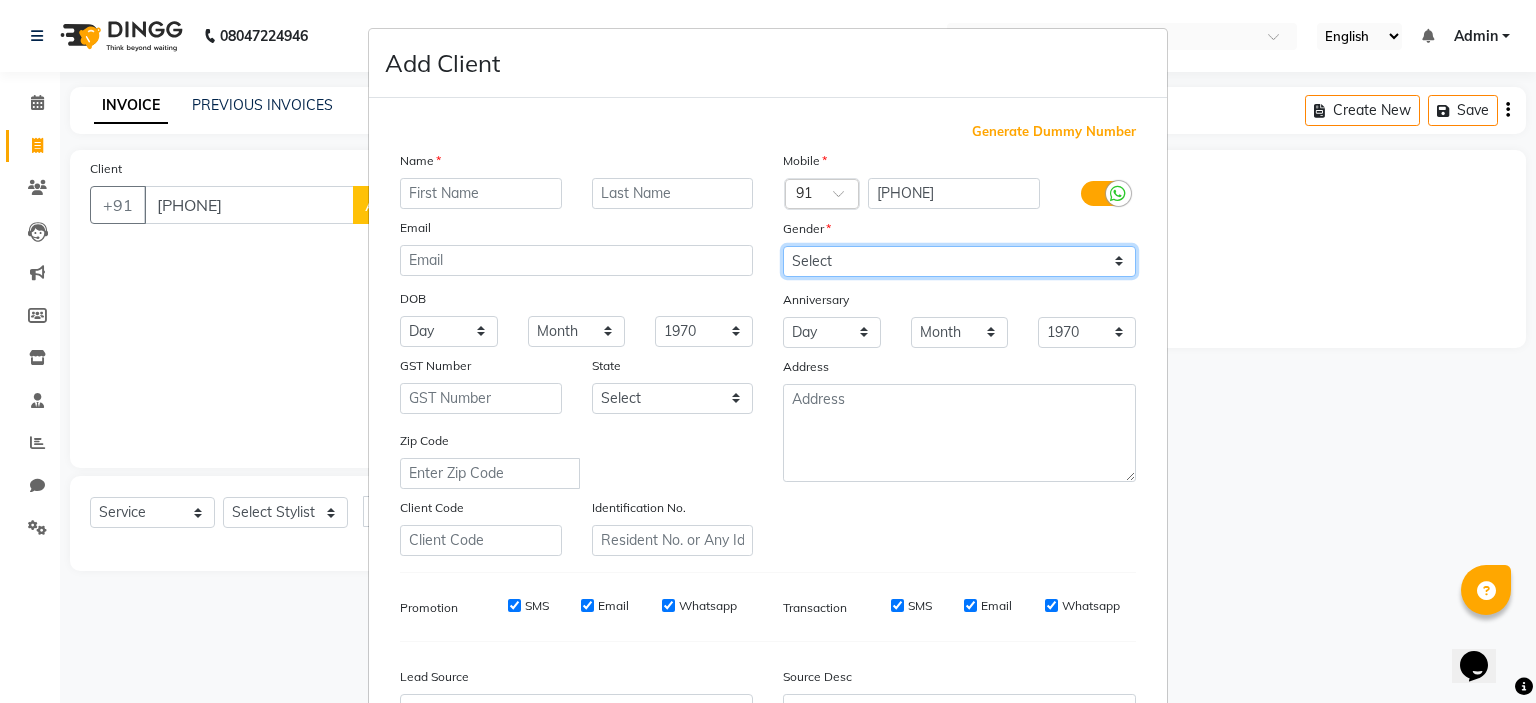click on "Select Male Female Other Prefer Not To Say" at bounding box center (959, 261) 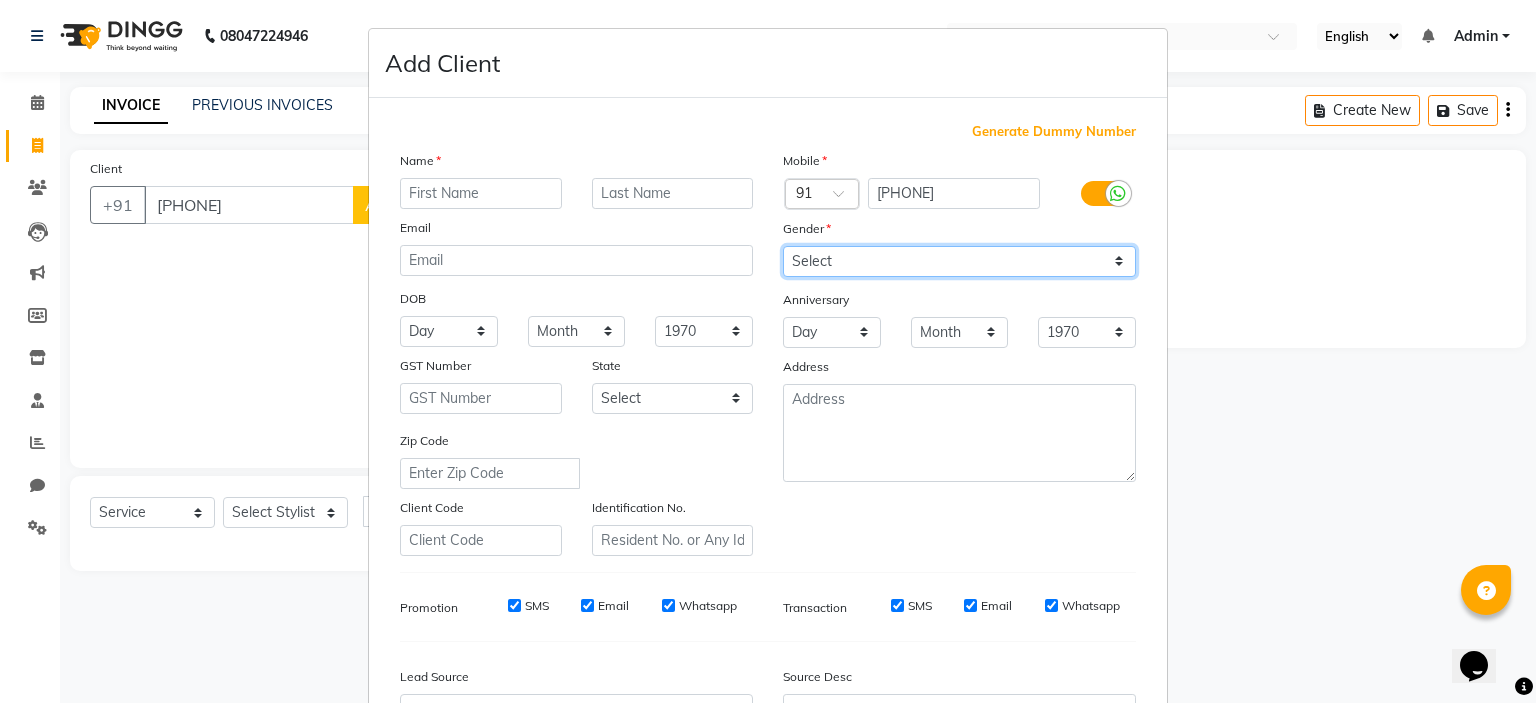 select on "female" 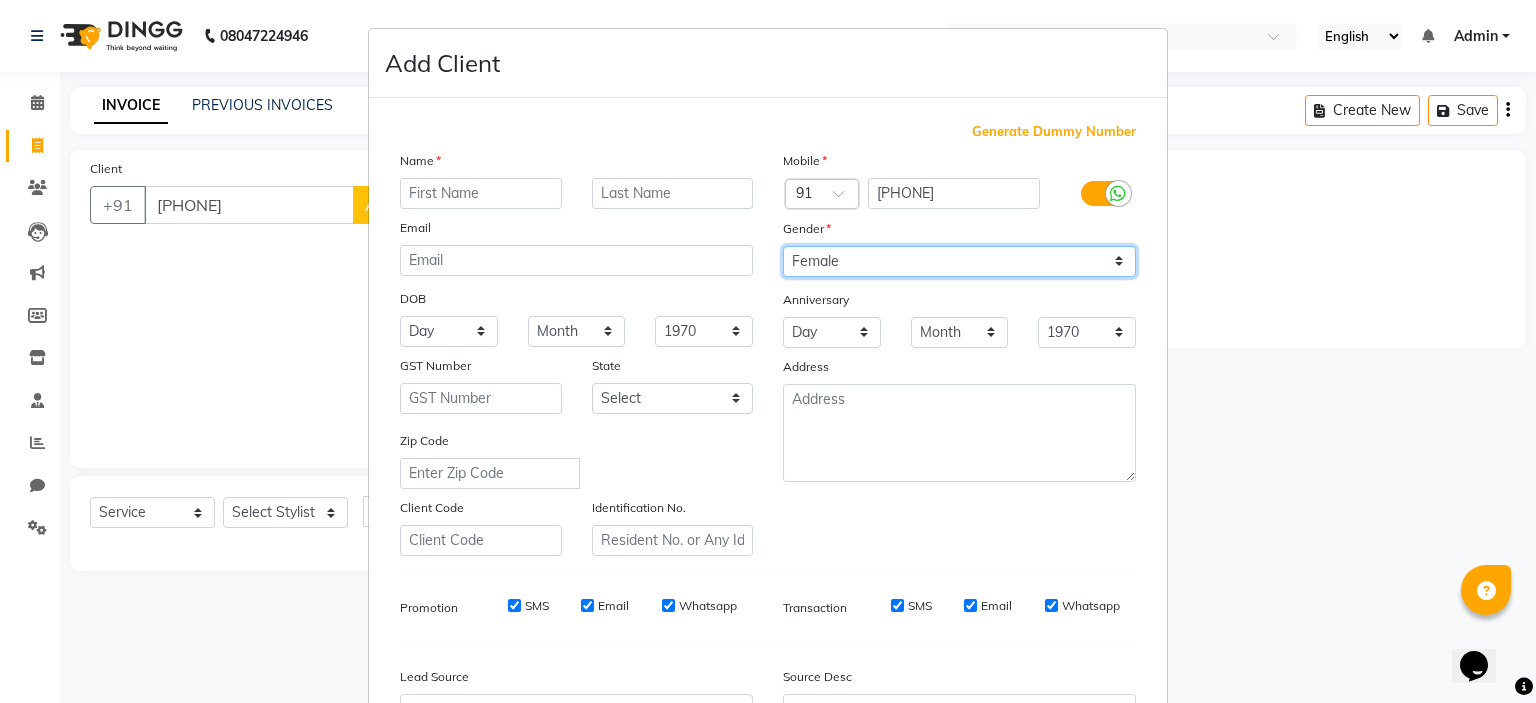 click on "Select Male Female Other Prefer Not To Say" at bounding box center [959, 261] 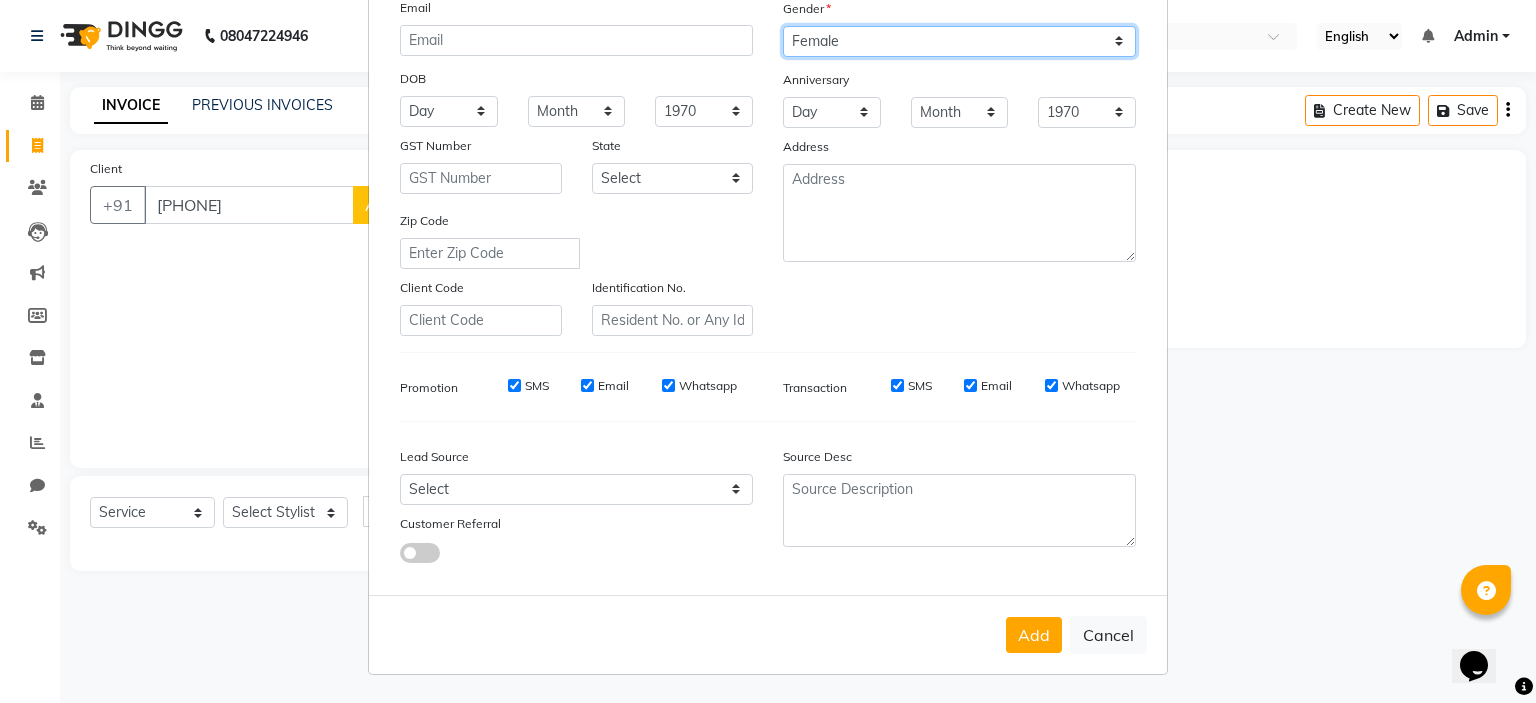 scroll, scrollTop: 229, scrollLeft: 0, axis: vertical 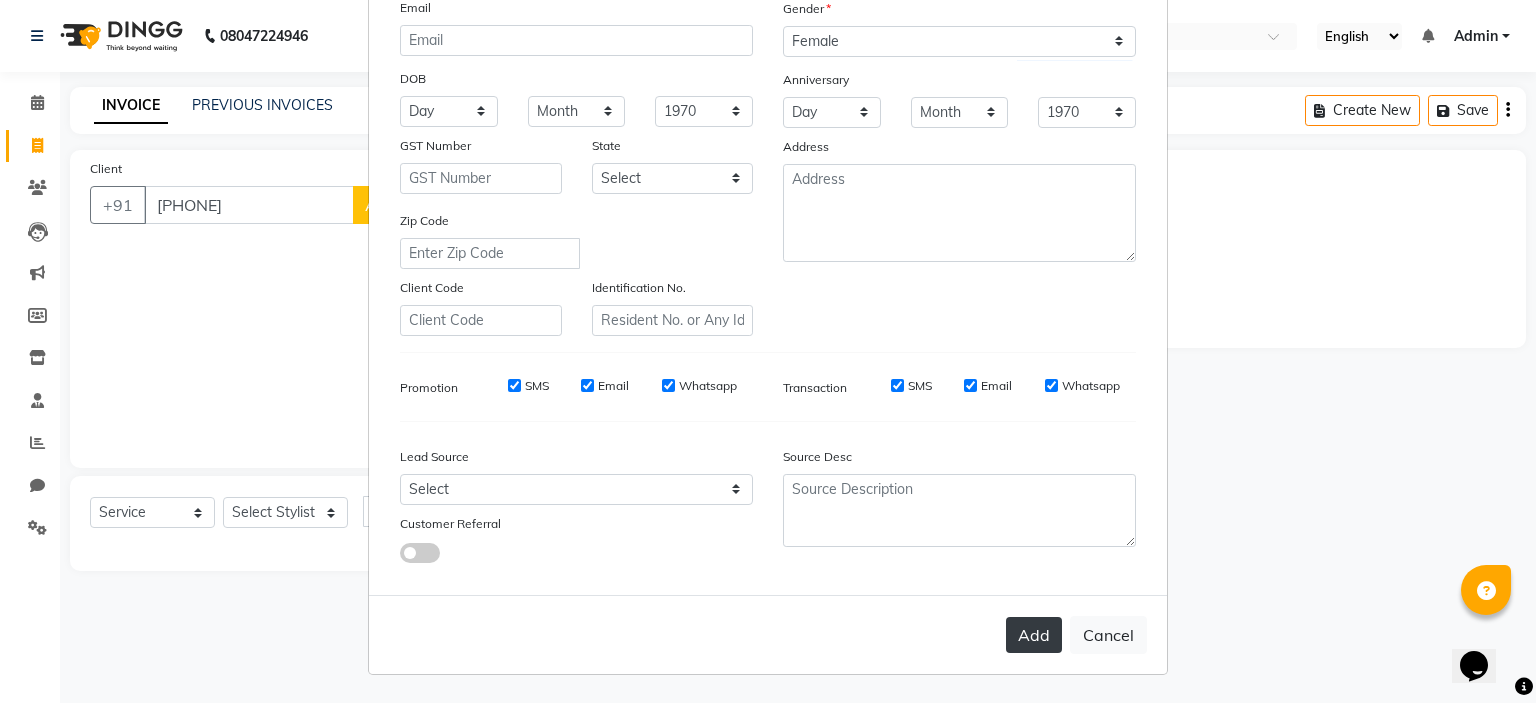 click on "Add" at bounding box center (1034, 635) 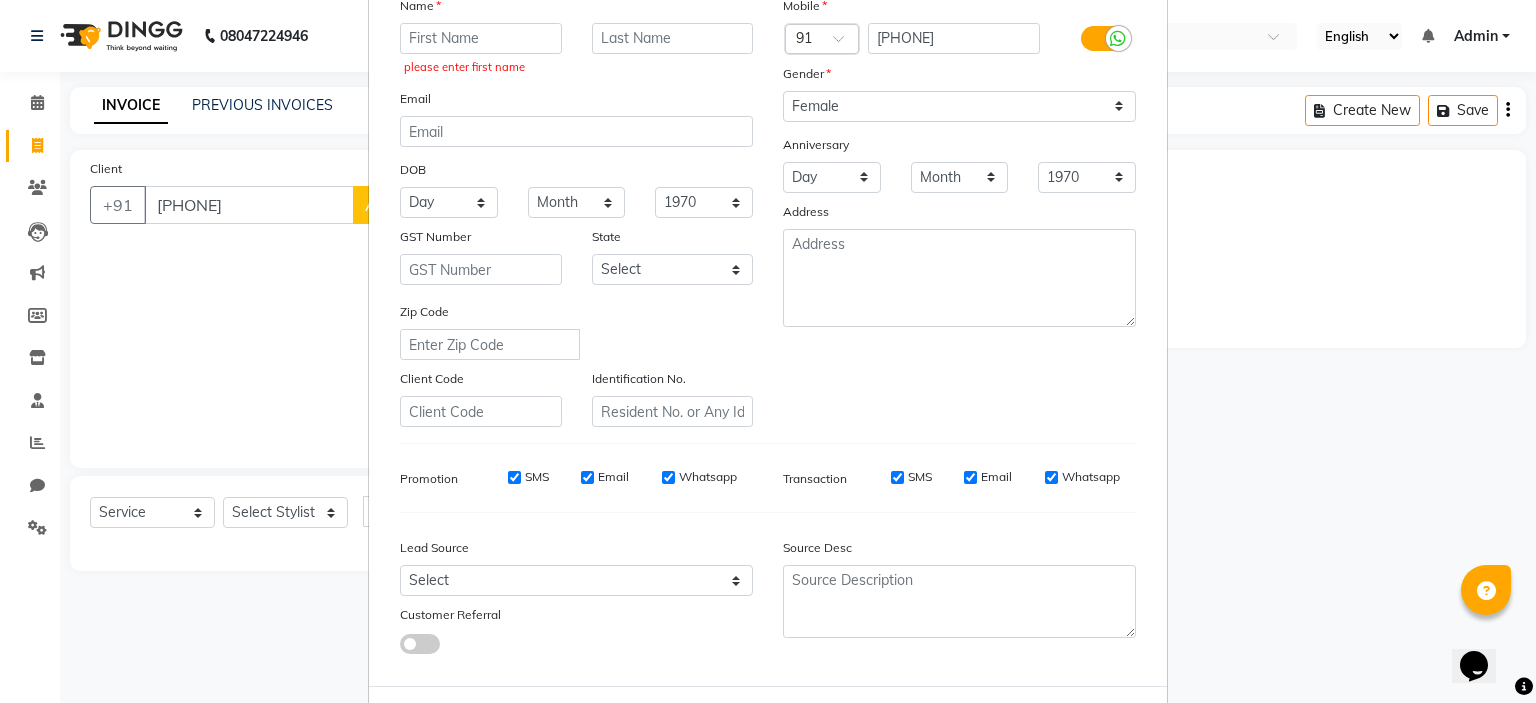 scroll, scrollTop: 160, scrollLeft: 0, axis: vertical 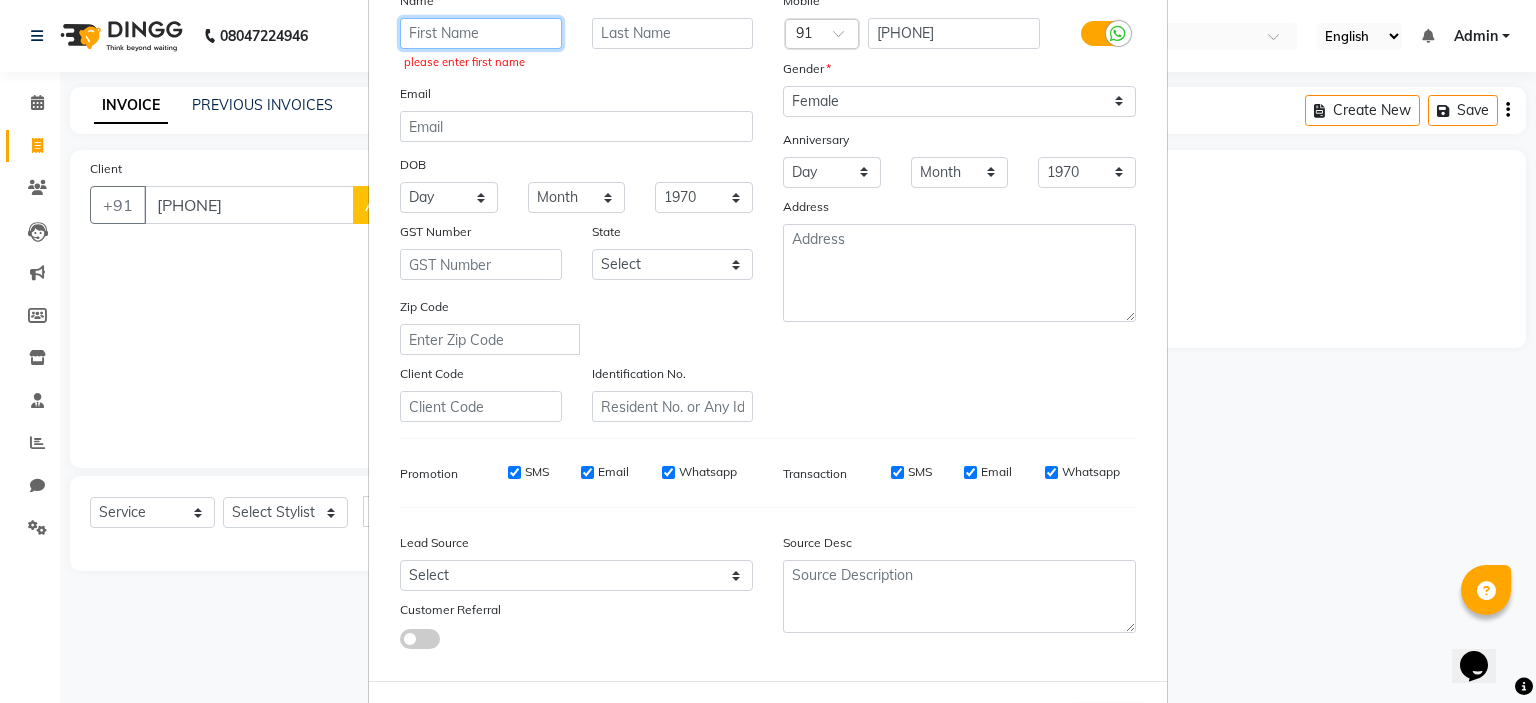 click at bounding box center (481, 33) 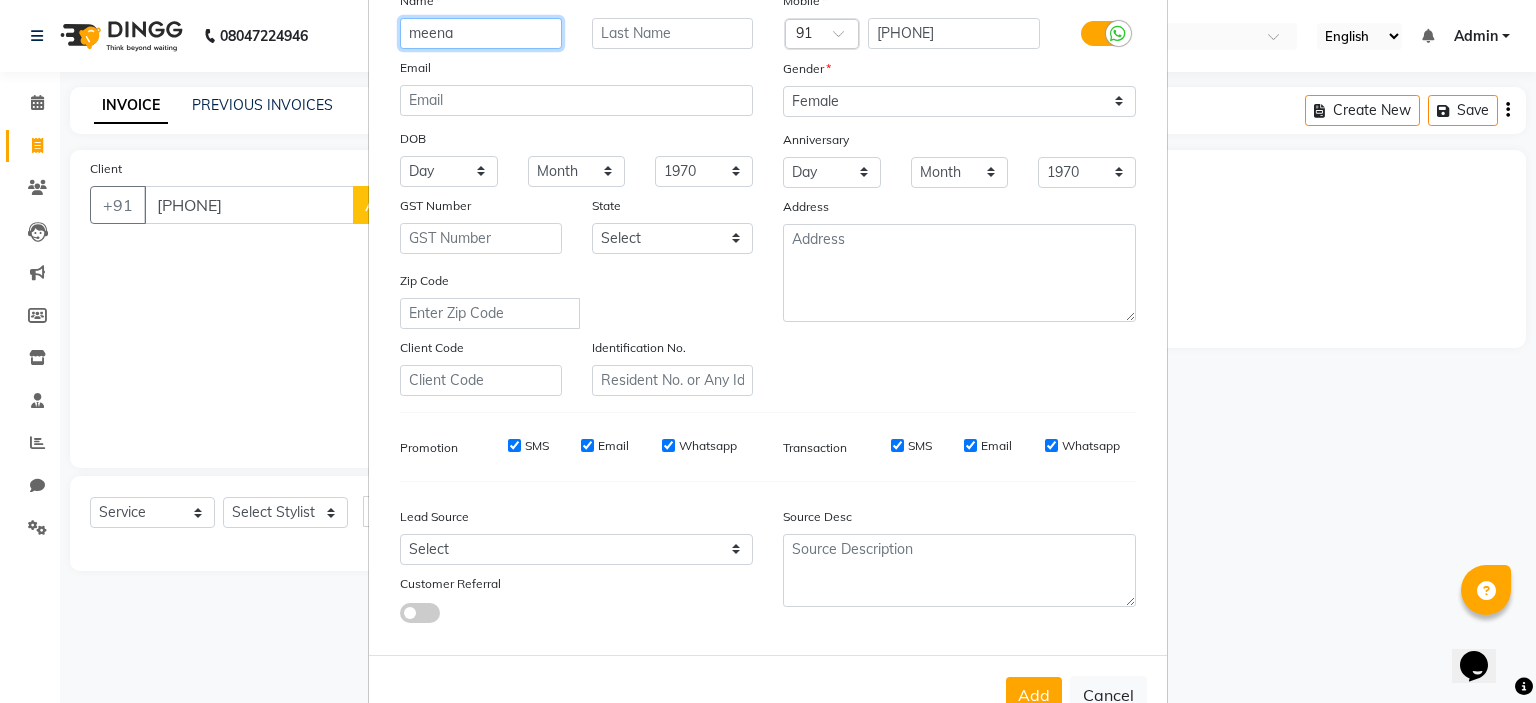 click on "meena" at bounding box center [481, 33] 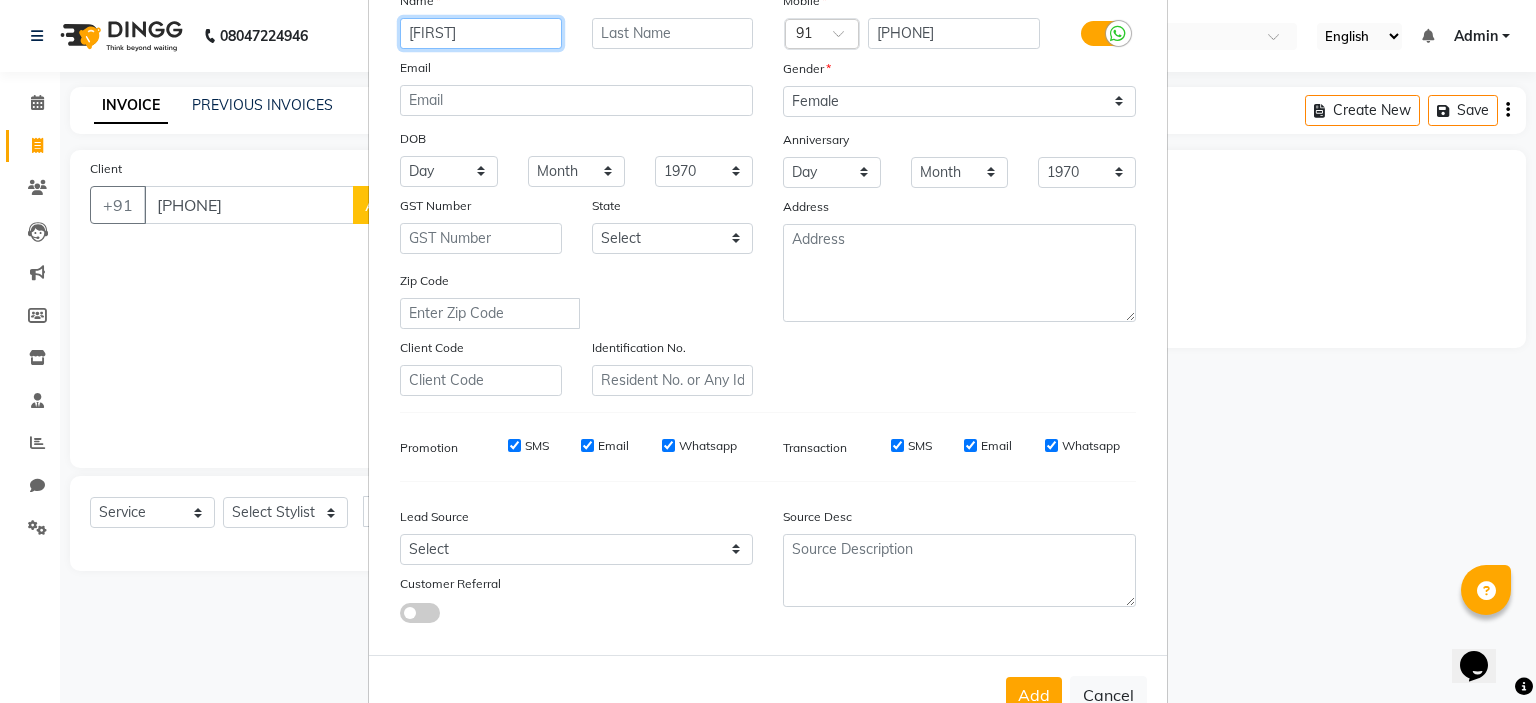 type on "Meena" 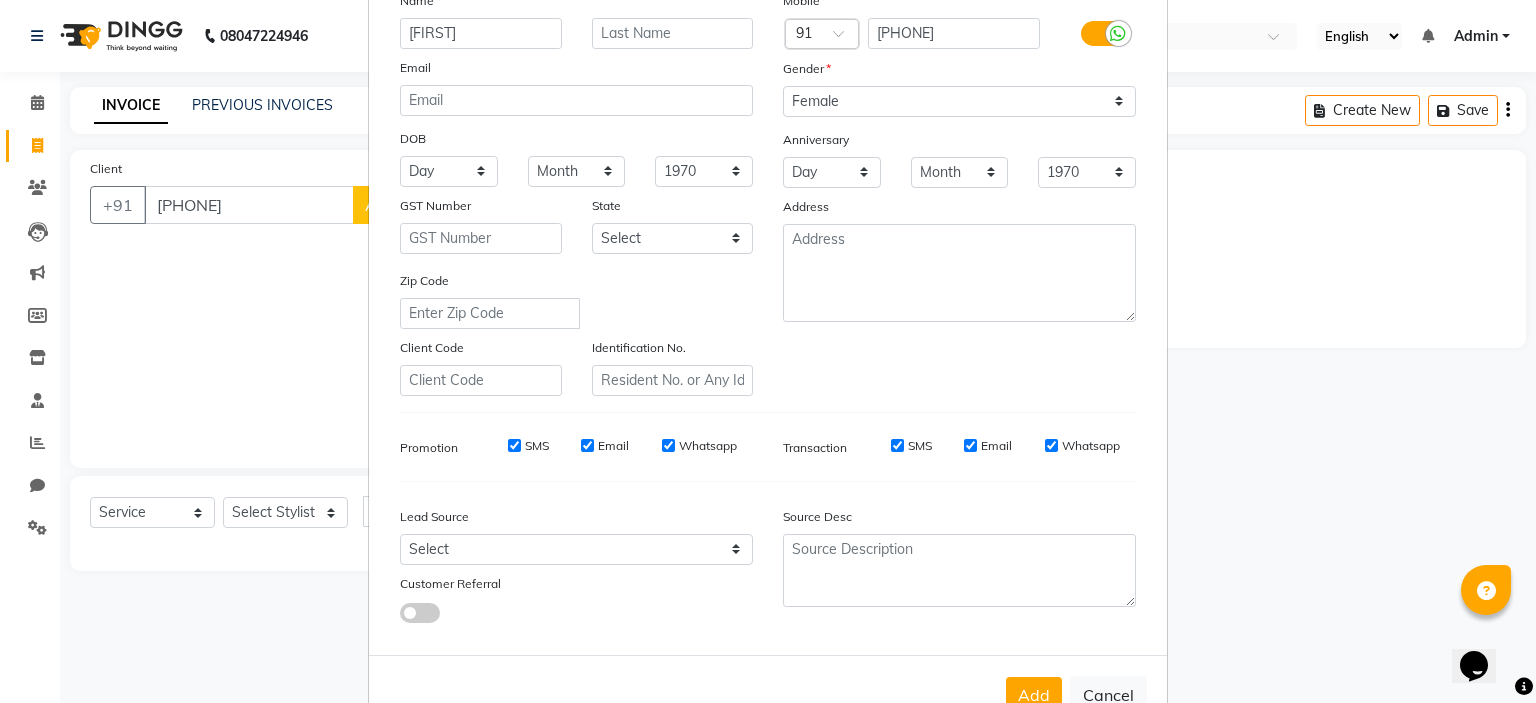 click on "Mobile Country Code × 91 969243737 Gender Select Male Female Other Prefer Not To Say Anniversary Day 01 02 03 04 05 06 07 08 09 10 11 12 13 14 15 16 17 18 19 20 21 22 23 24 25 26 27 28 29 30 31 Month January February March April May June July August September October November December 1970 1971 1972 1973 1974 1975 1976 1977 1978 1979 1980 1981 1982 1983 1984 1985 1986 1987 1988 1989 1990 1991 1992 1993 1994 1995 1996 1997 1998 1999 2000 2001 2002 2003 2004 2005 2006 2007 2008 2009 2010 2011 2012 2013 2014 2015 2016 2017 2018 2019 2020 2021 2022 2023 2024 2025 Address" at bounding box center (959, 193) 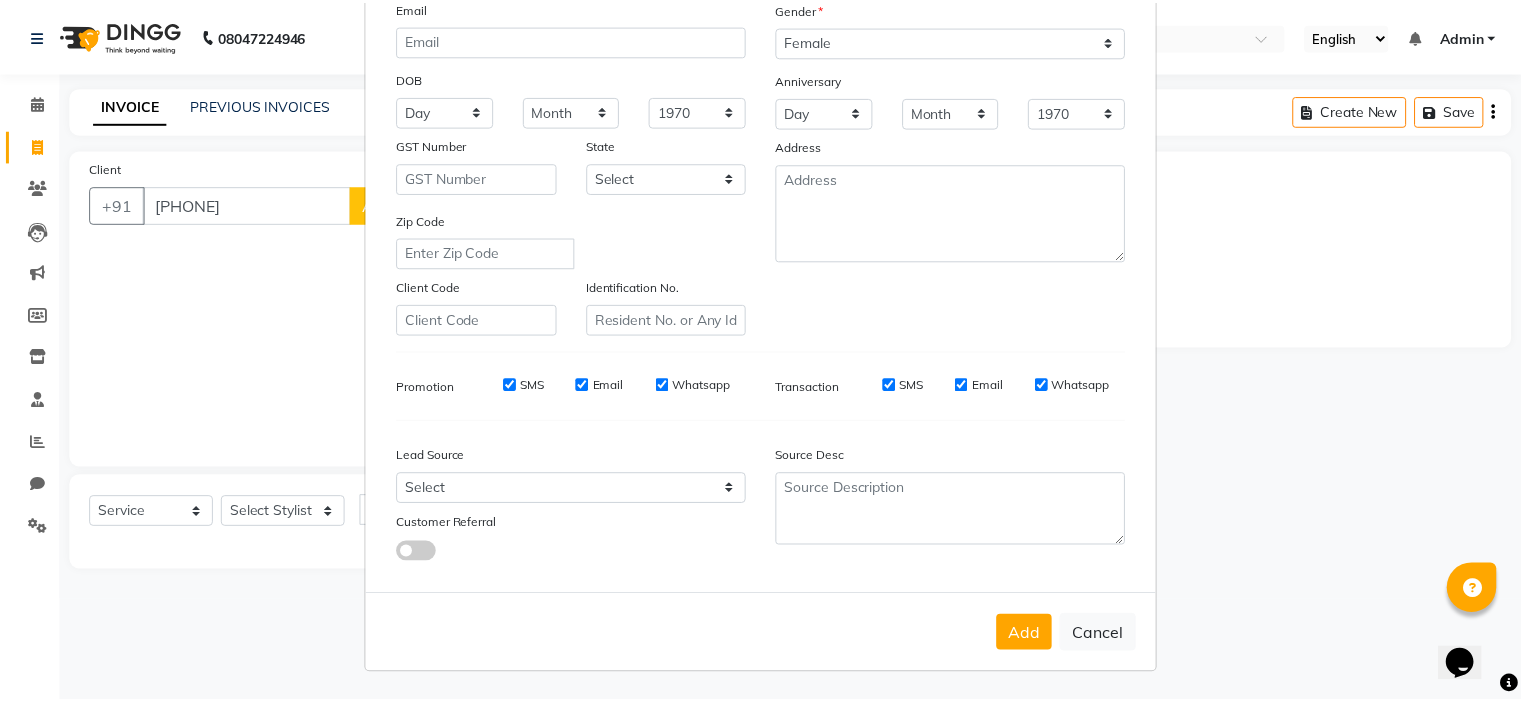 scroll, scrollTop: 228, scrollLeft: 0, axis: vertical 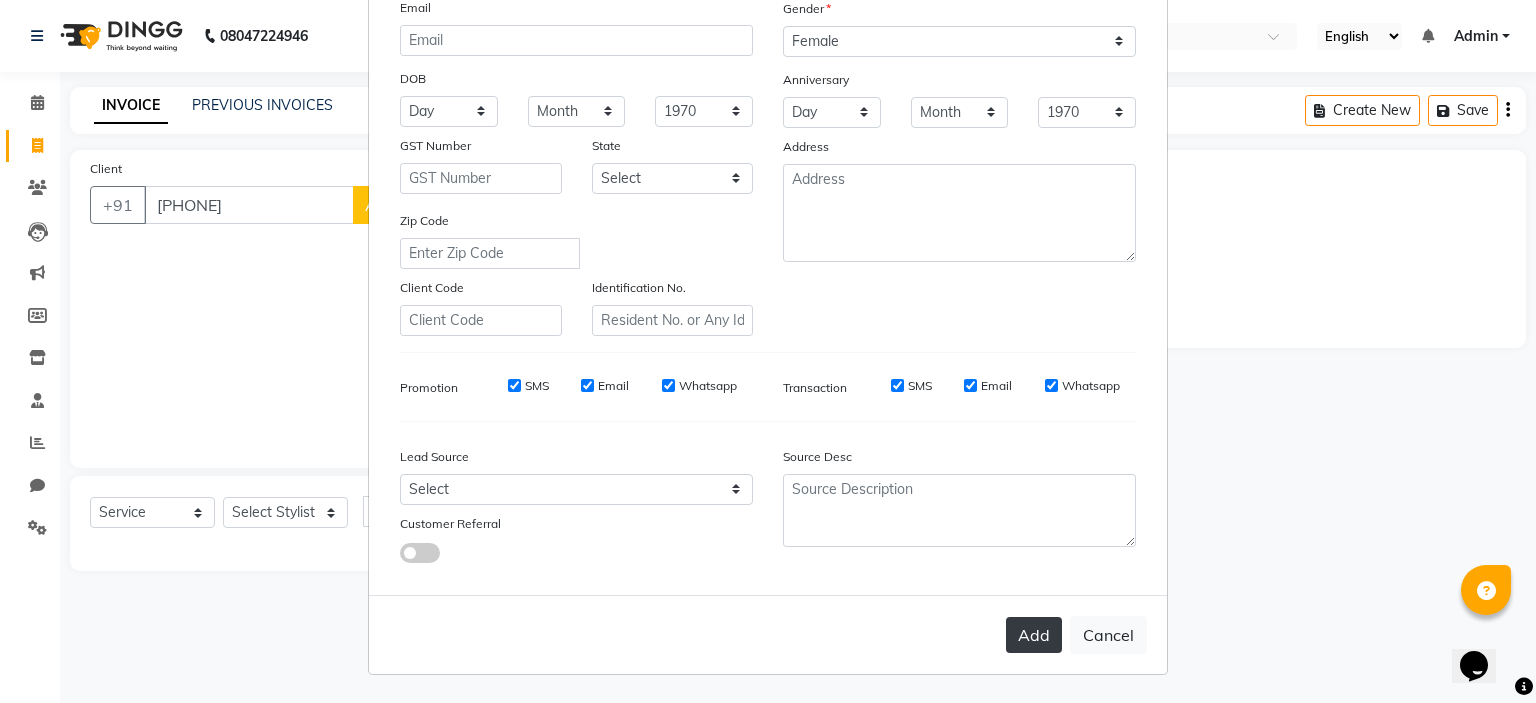click on "Add" at bounding box center [1034, 635] 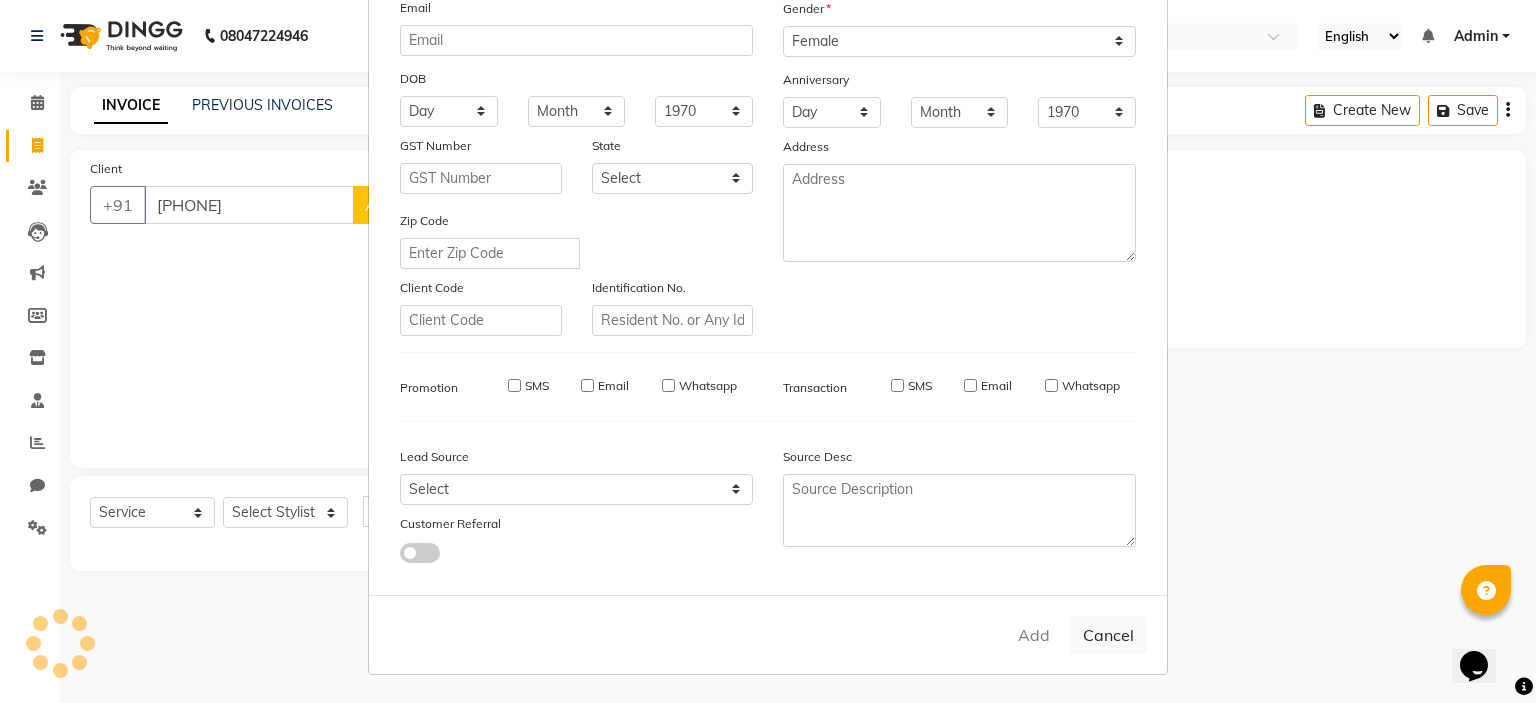 type 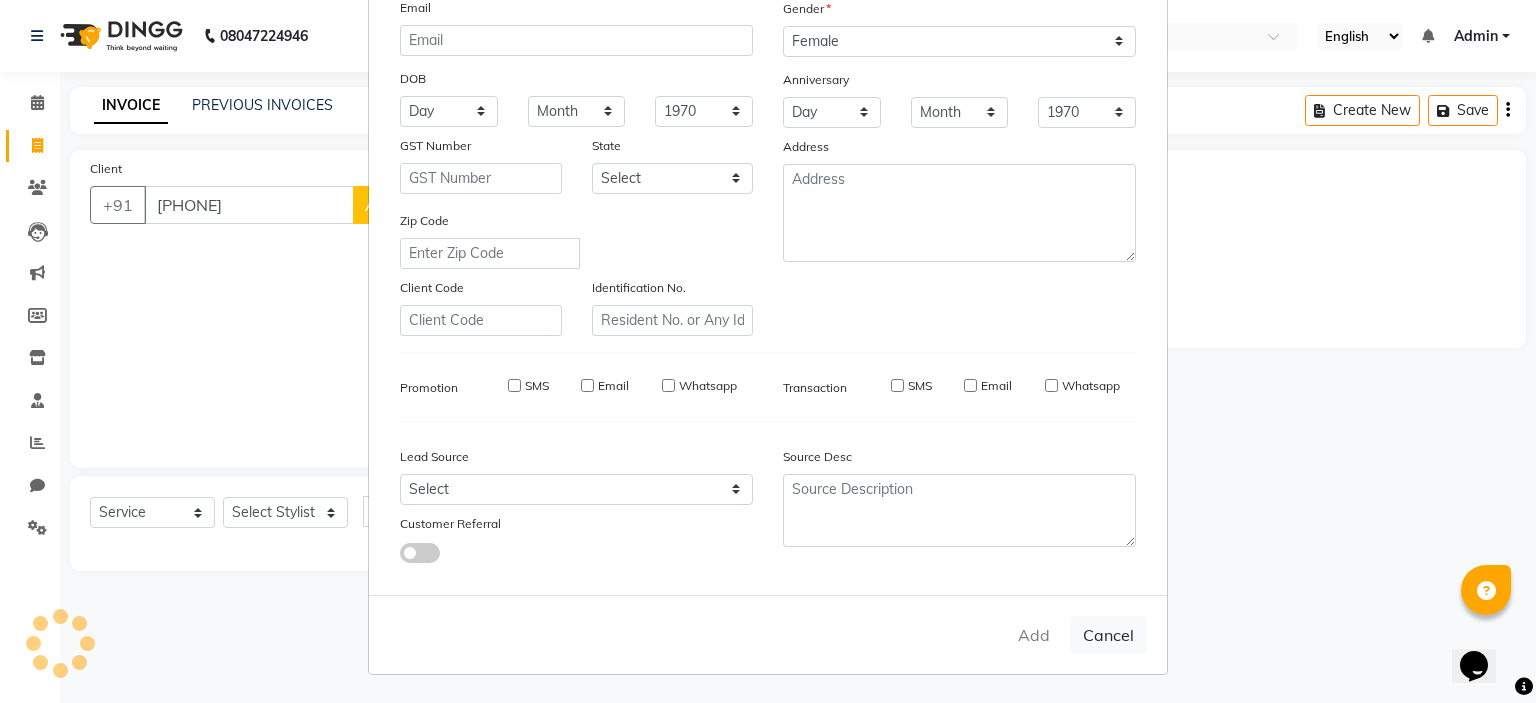 select 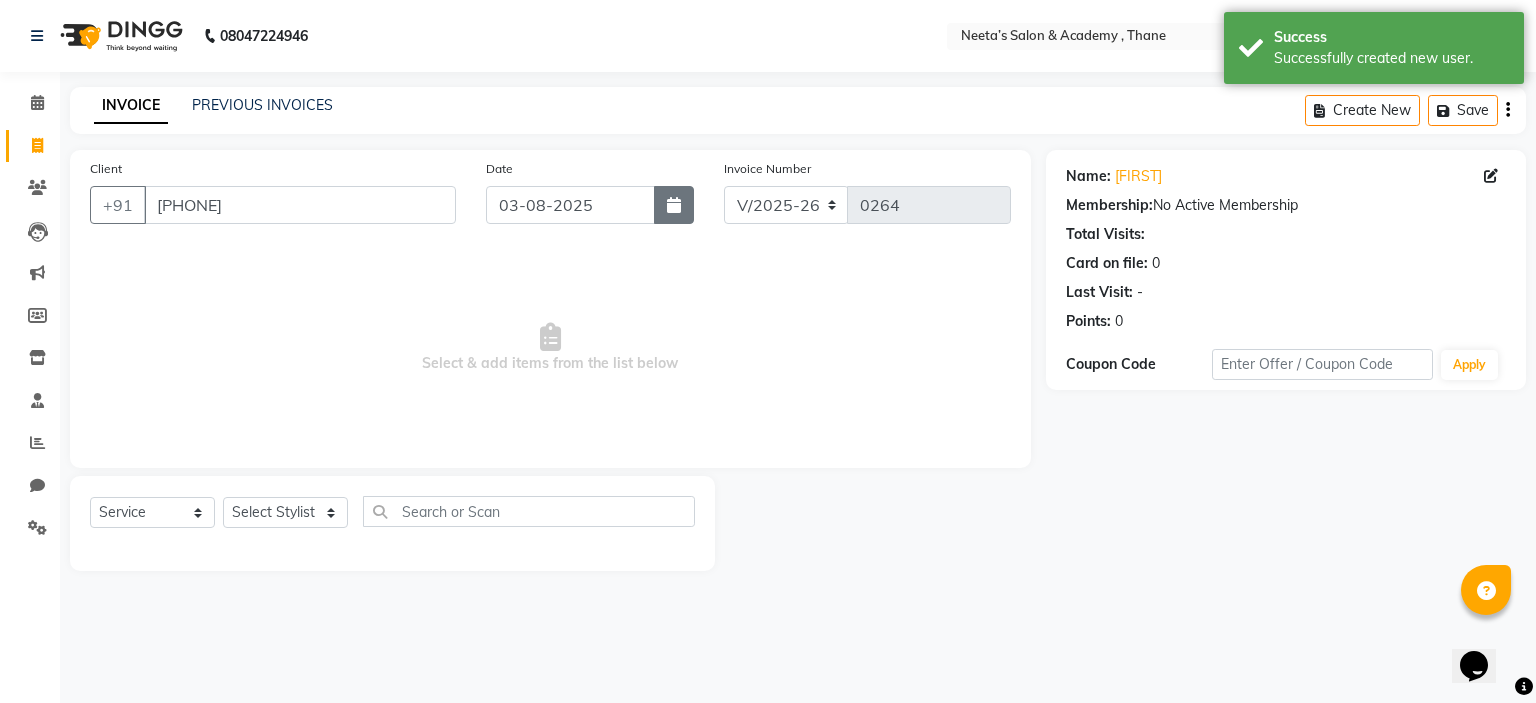 click 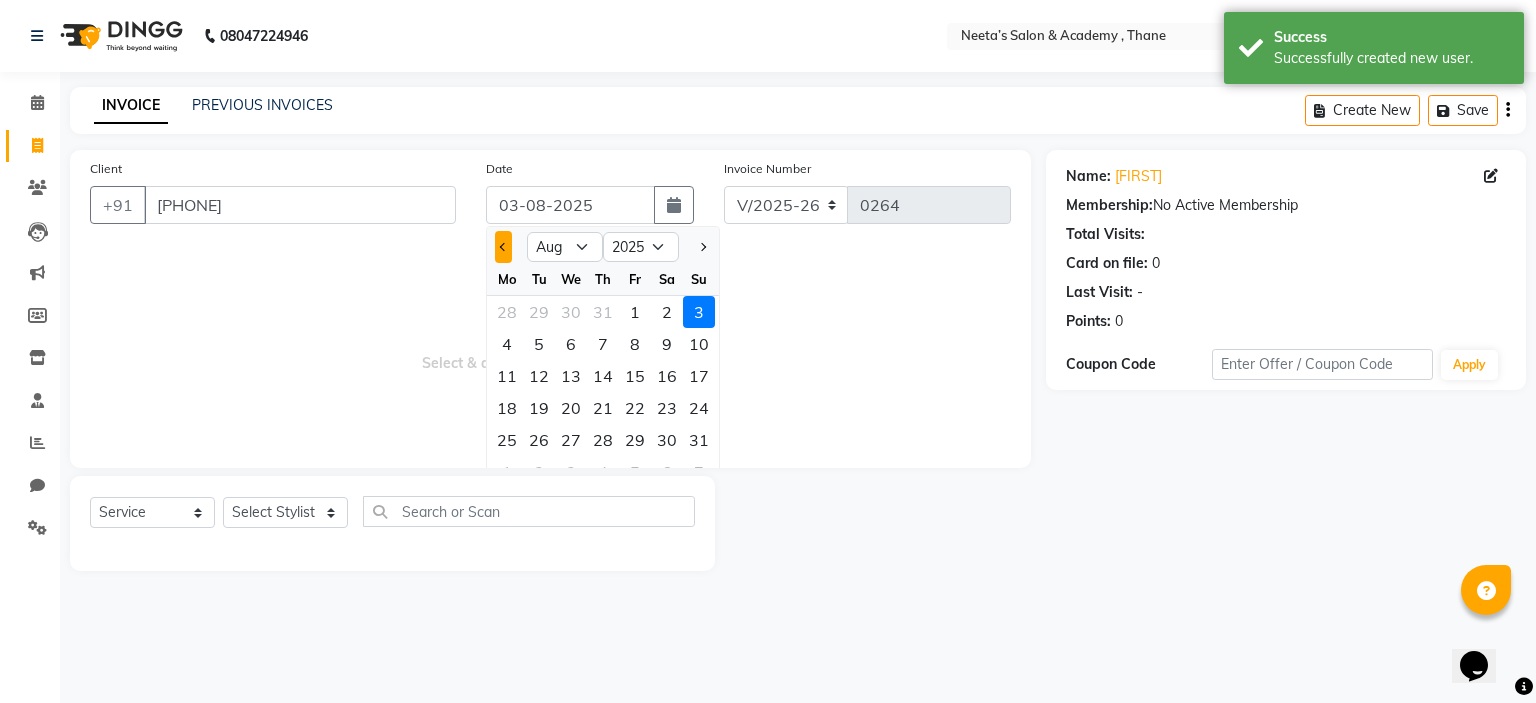 click 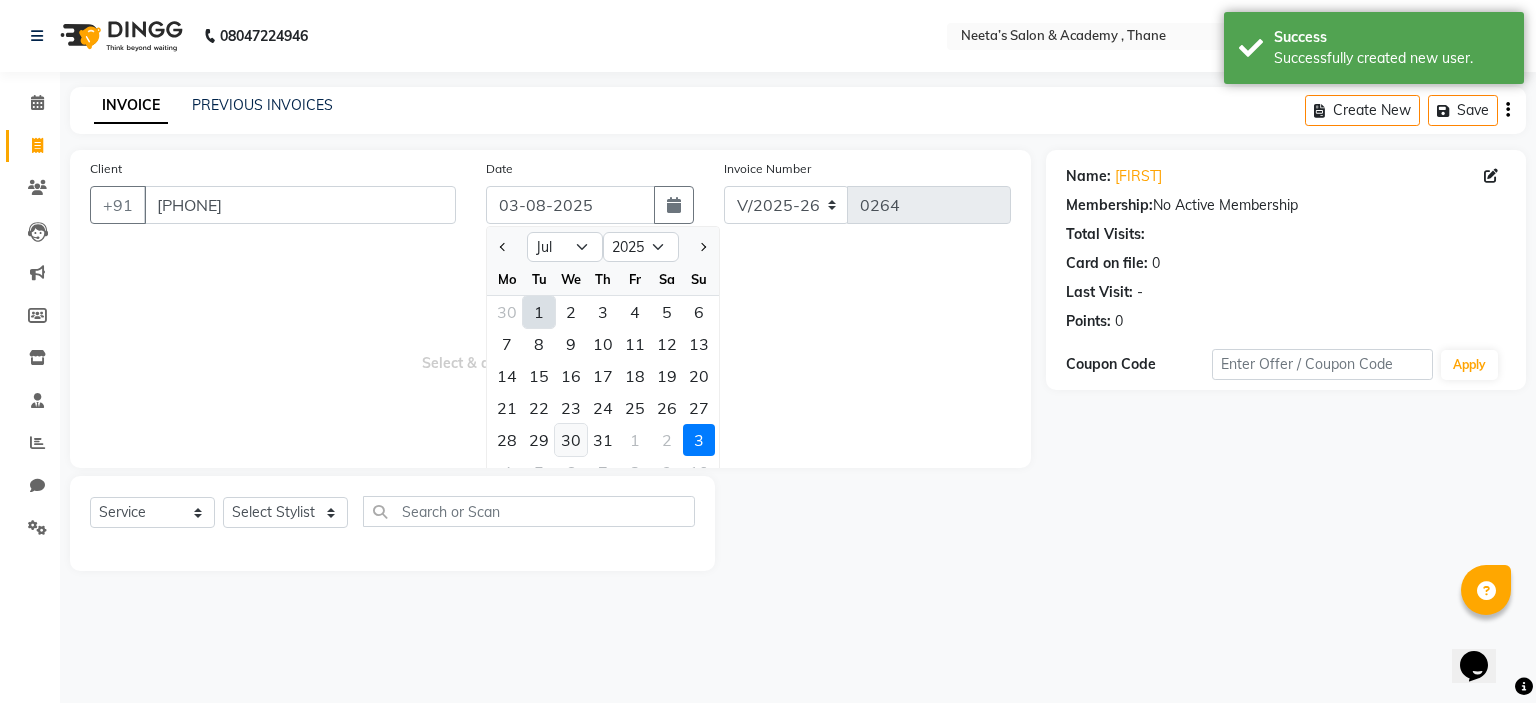 click on "30" 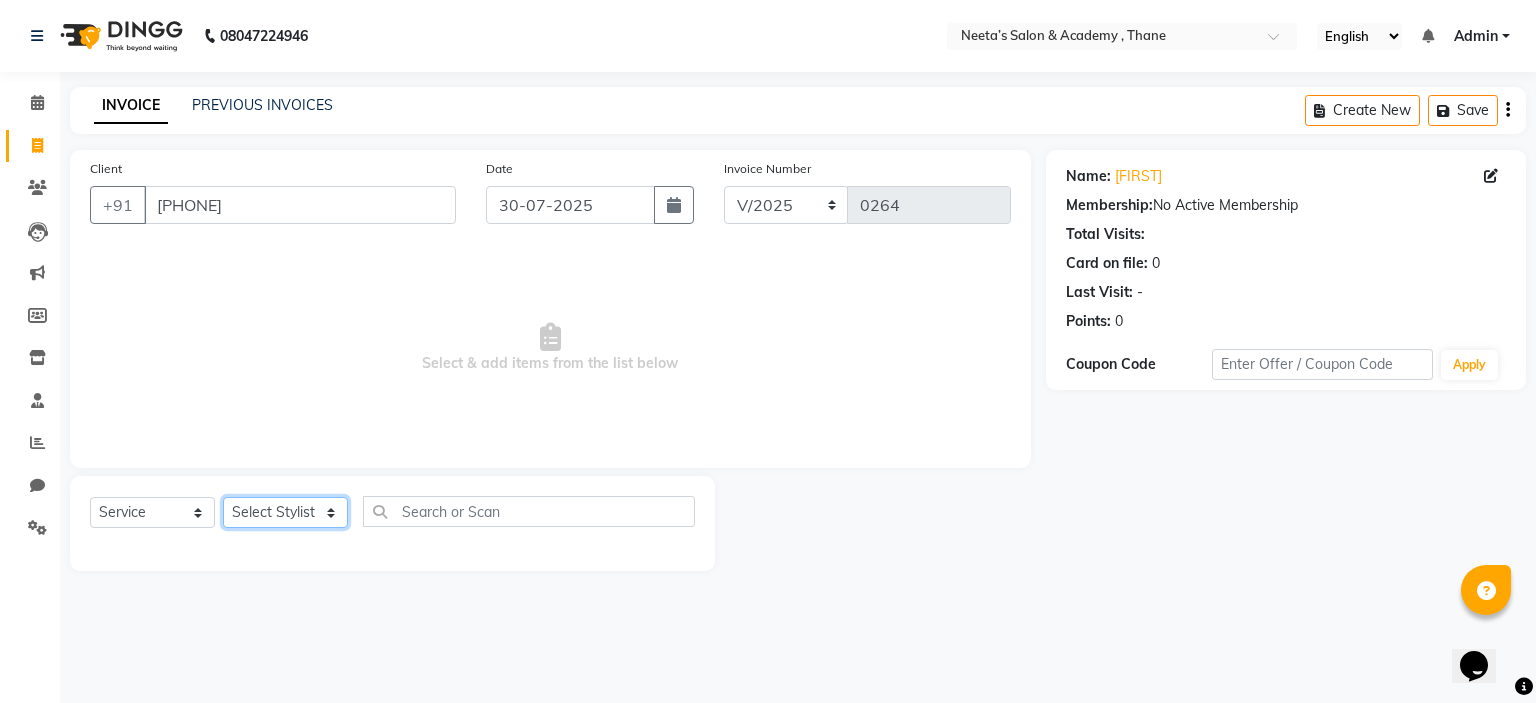 click on "Select Stylist  [NAME] (Owner) [NAME] [NAME] [NAME] [NAME] [NAME] [NAME] [NAME] [NAME]" 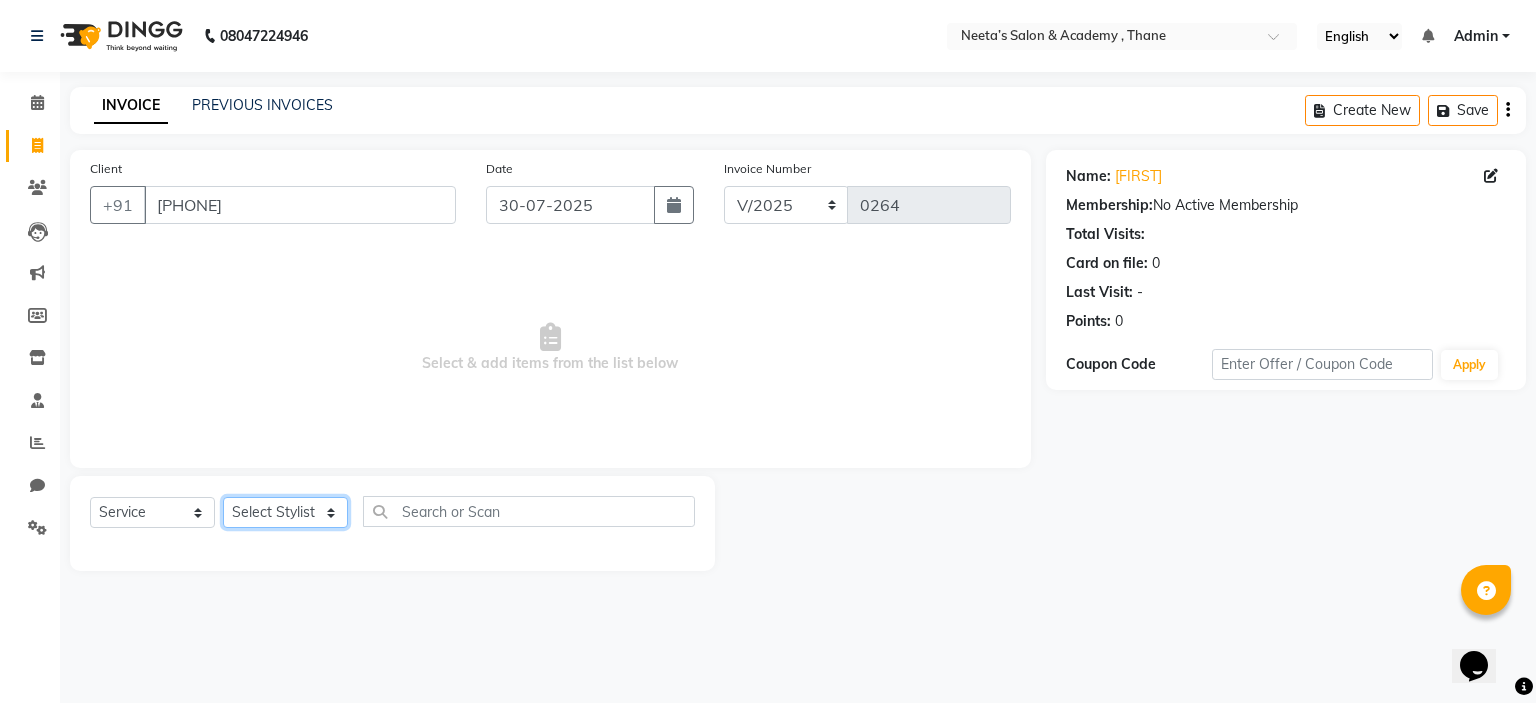 click on "Select Stylist  [NAME] (Owner) [NAME] [NAME] [NAME] [NAME] [NAME] [NAME] [NAME] [NAME]" 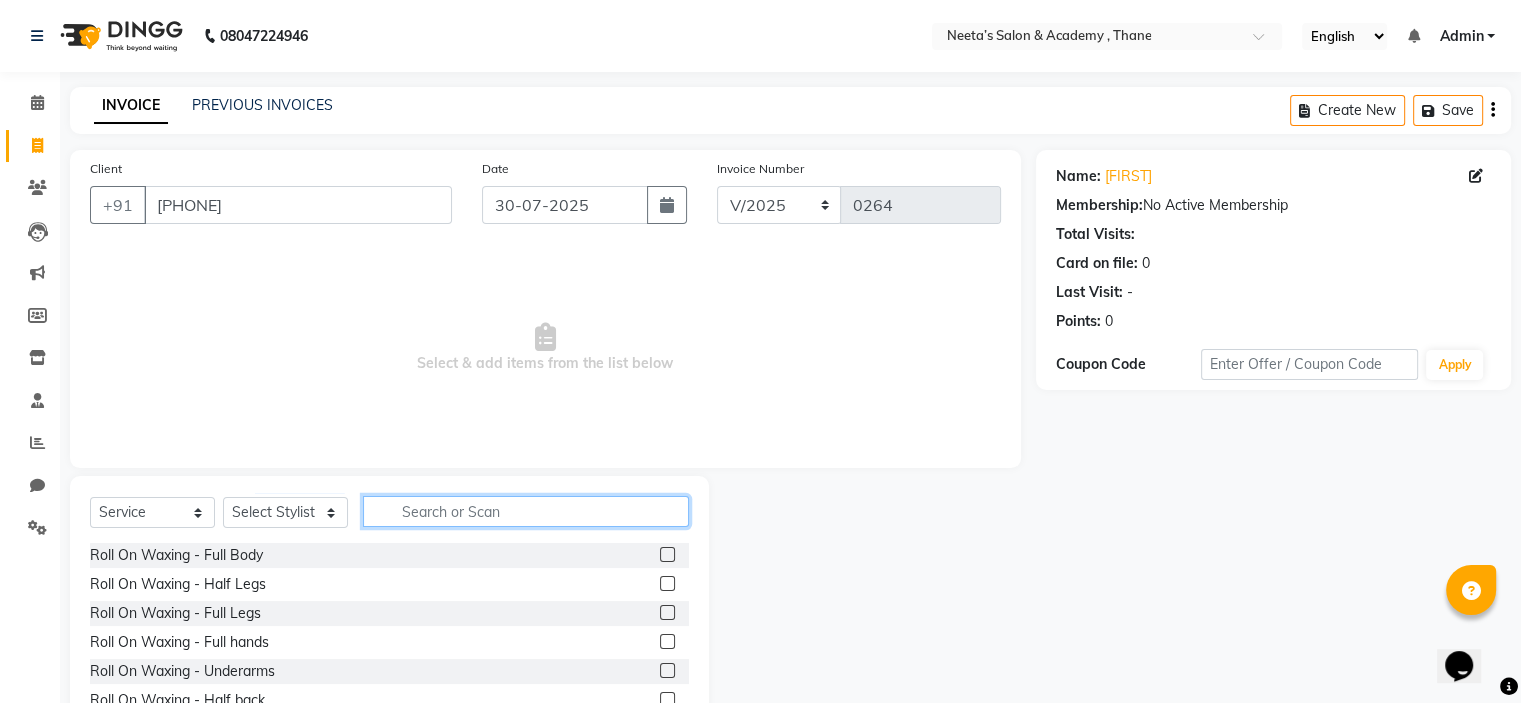 click 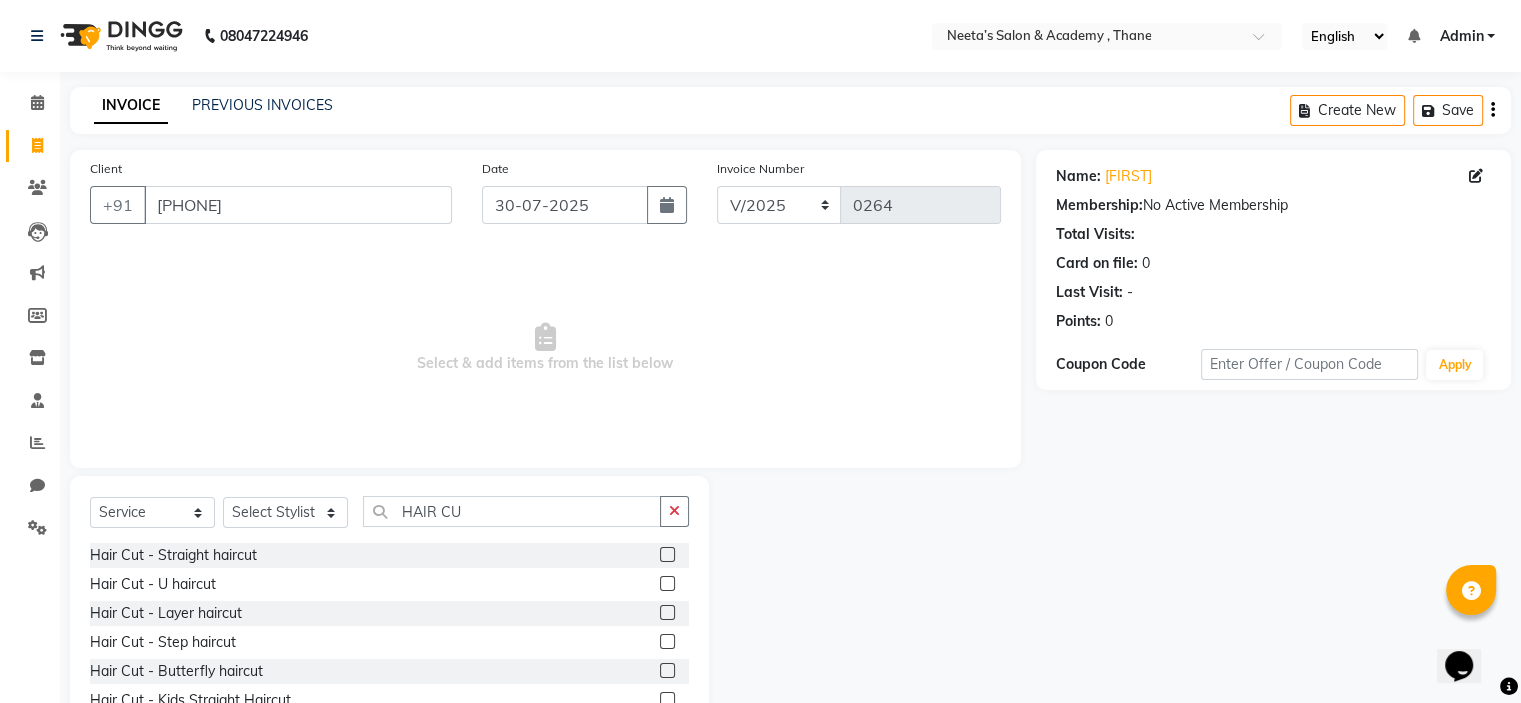 click 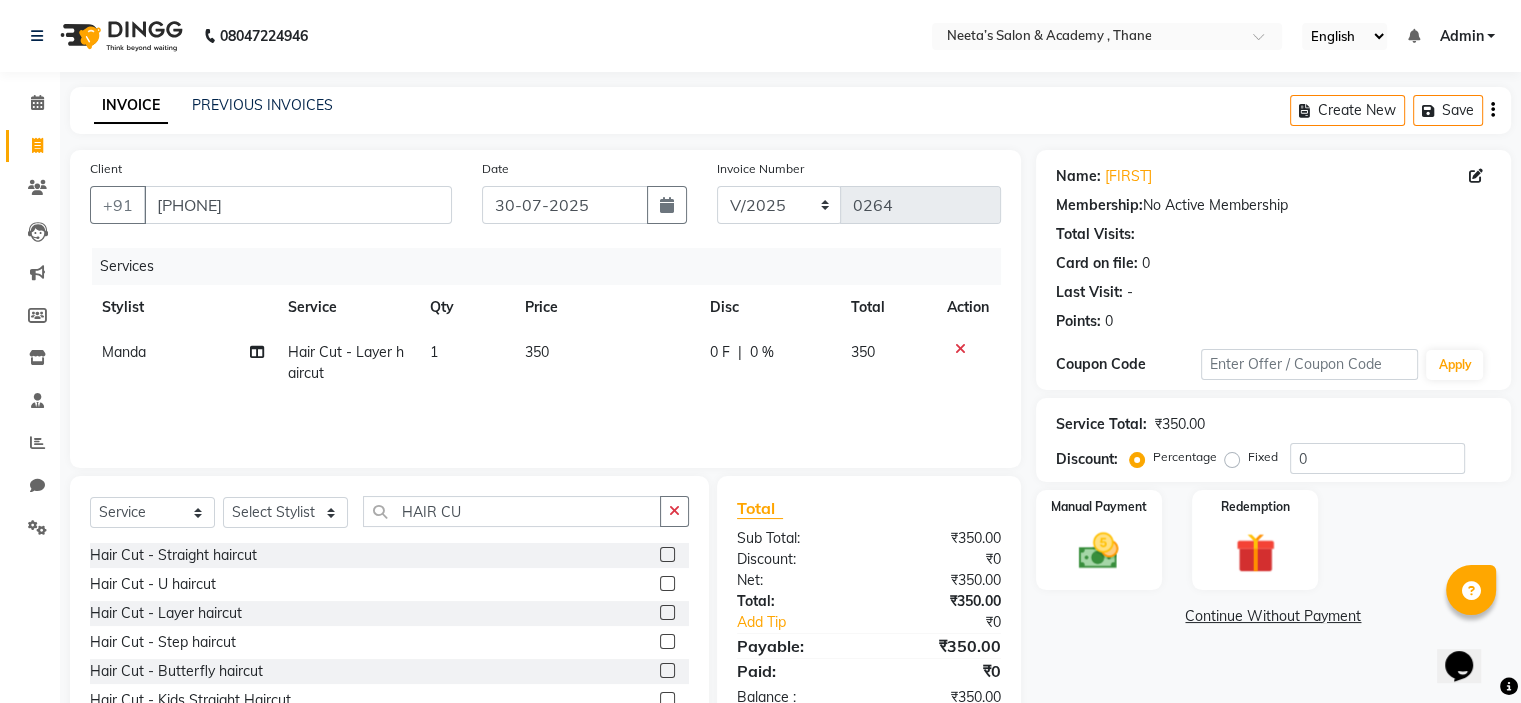 scroll, scrollTop: 98, scrollLeft: 0, axis: vertical 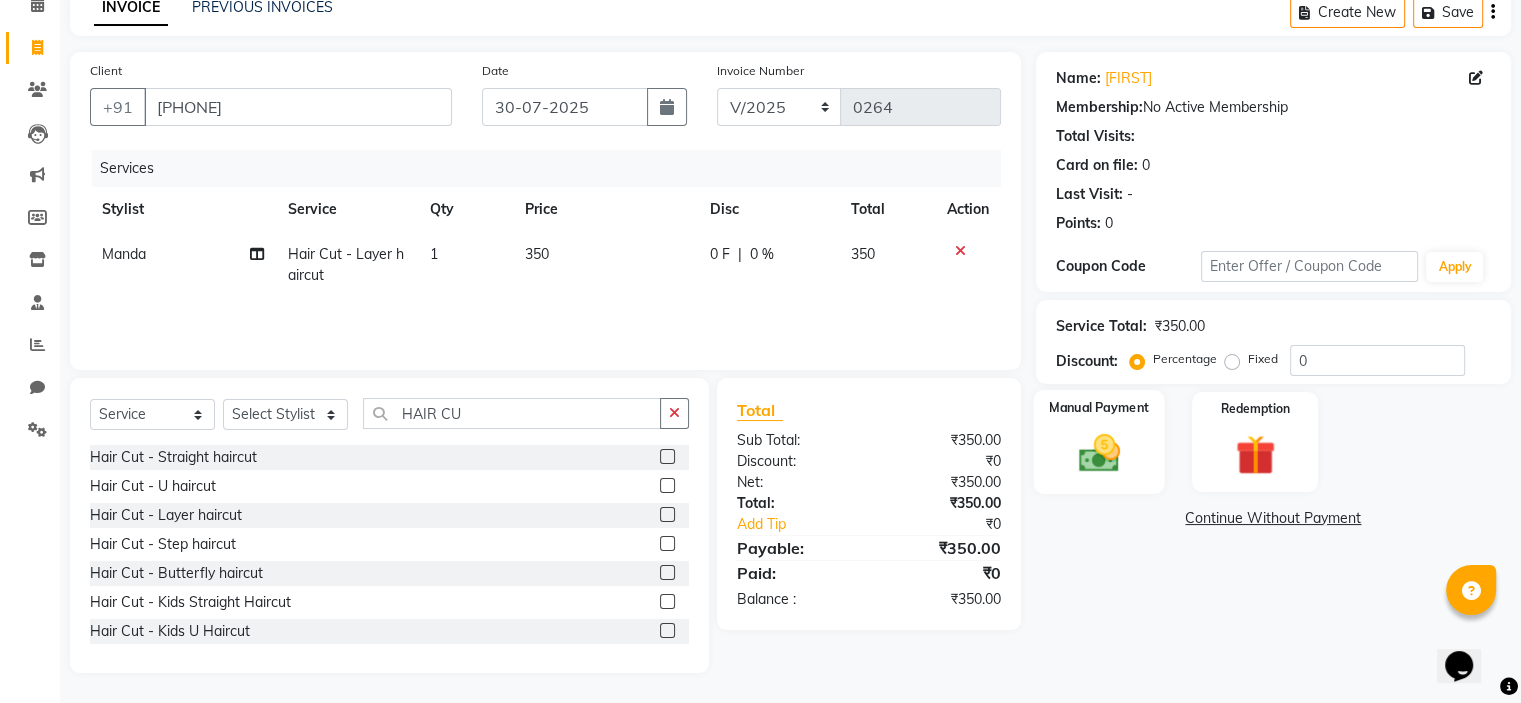click on "Manual Payment" 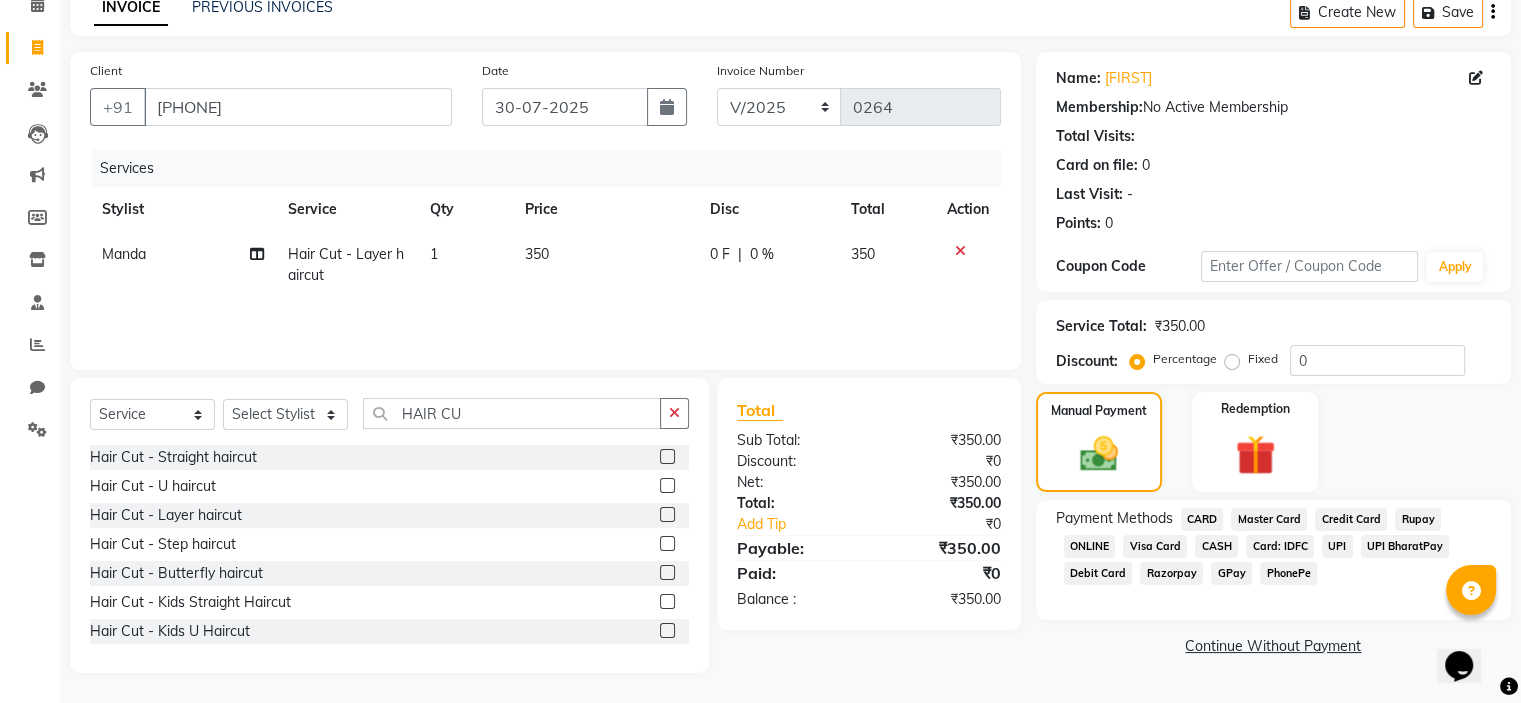 click on "CASH" 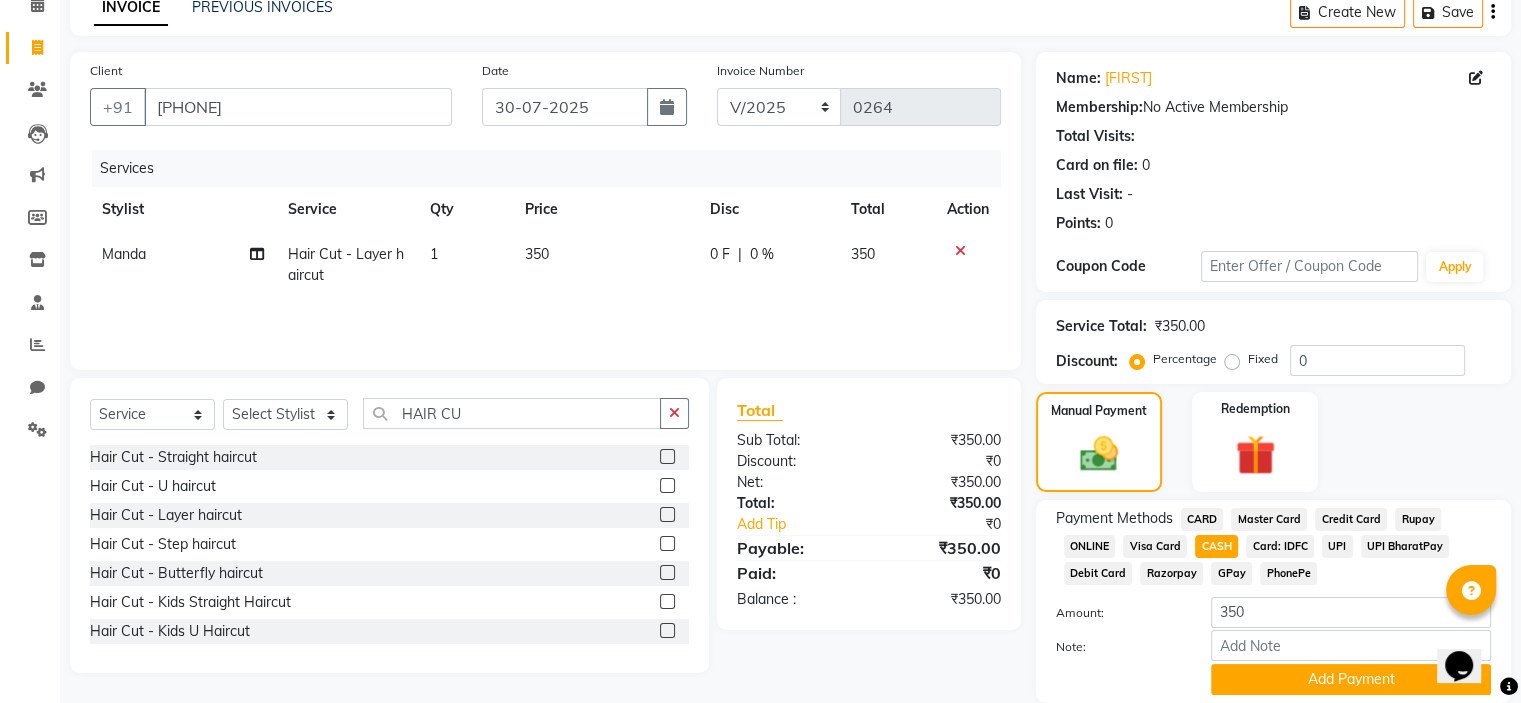scroll, scrollTop: 172, scrollLeft: 0, axis: vertical 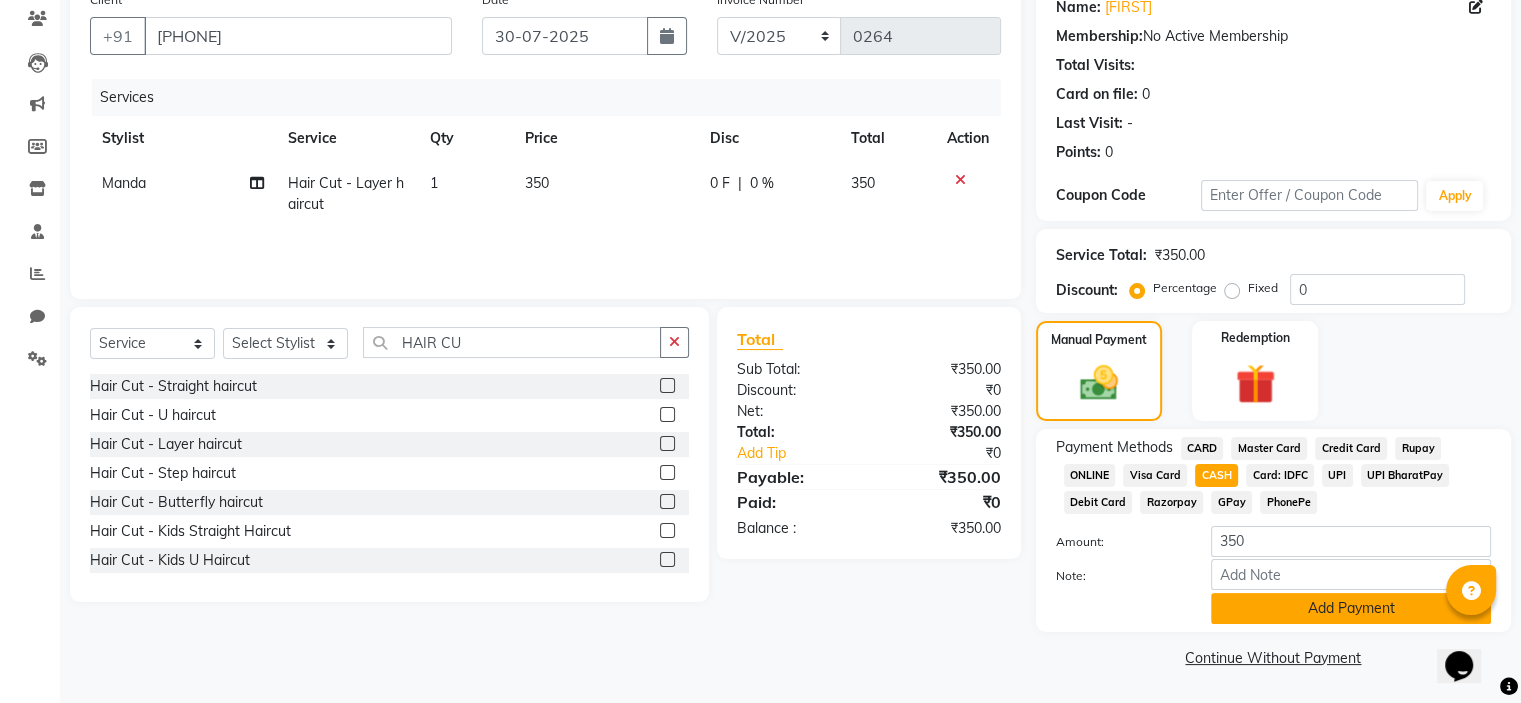 click on "Add Payment" 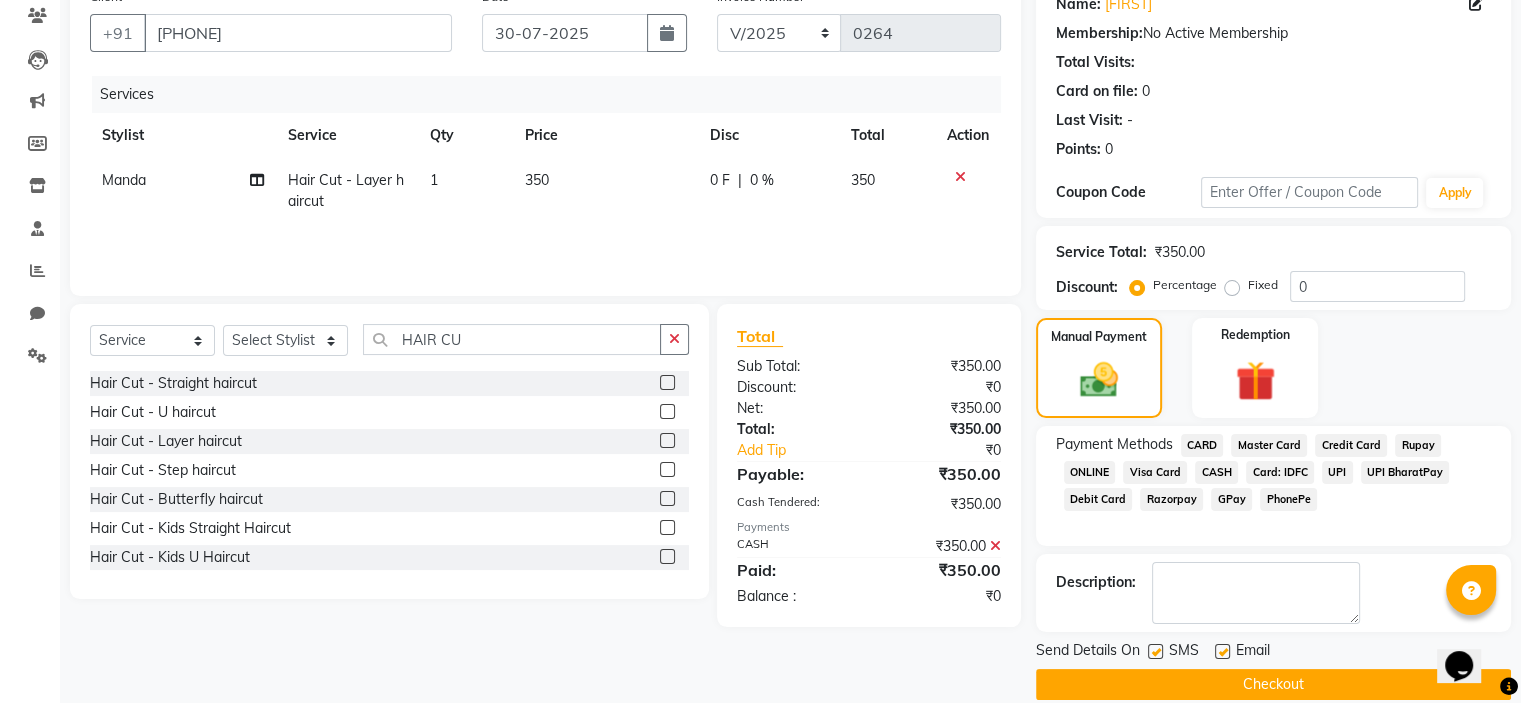 click 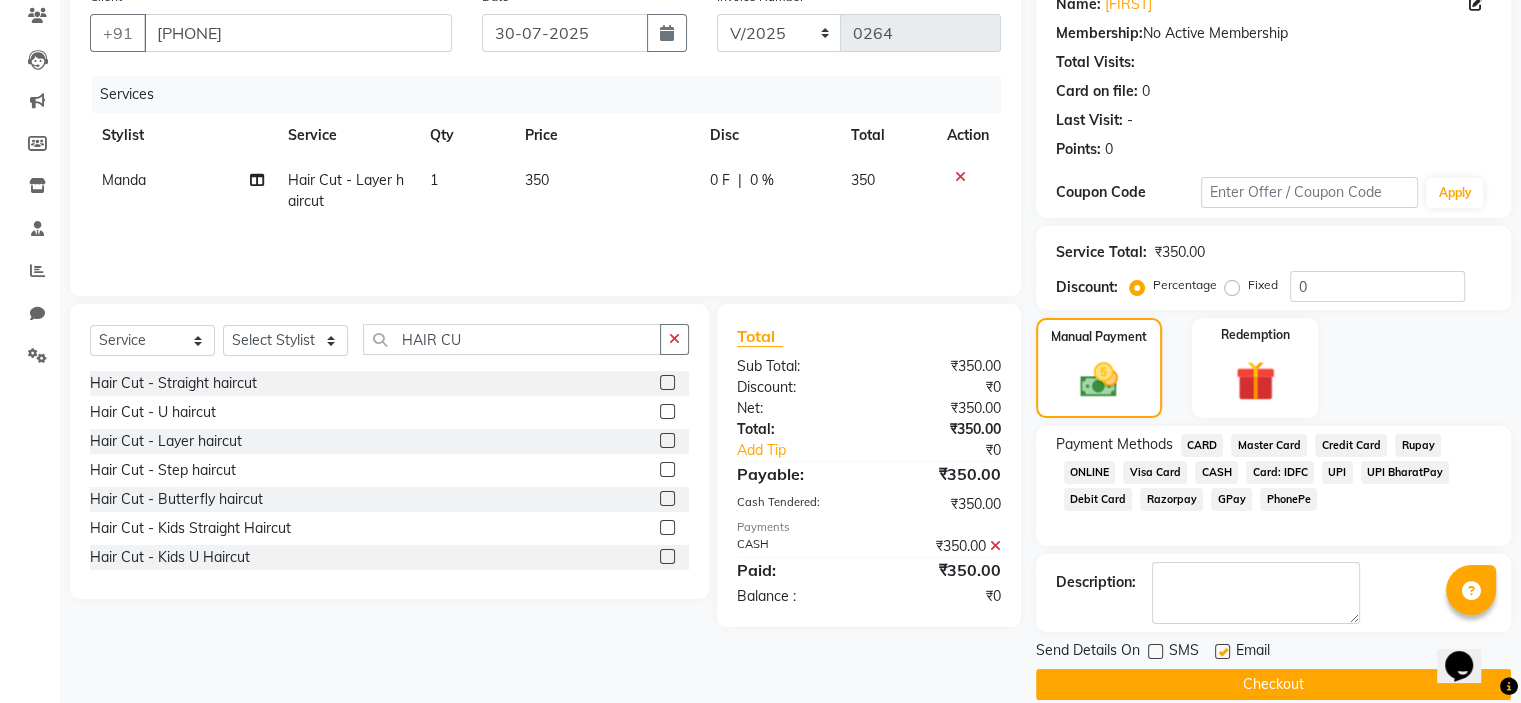 scroll, scrollTop: 197, scrollLeft: 0, axis: vertical 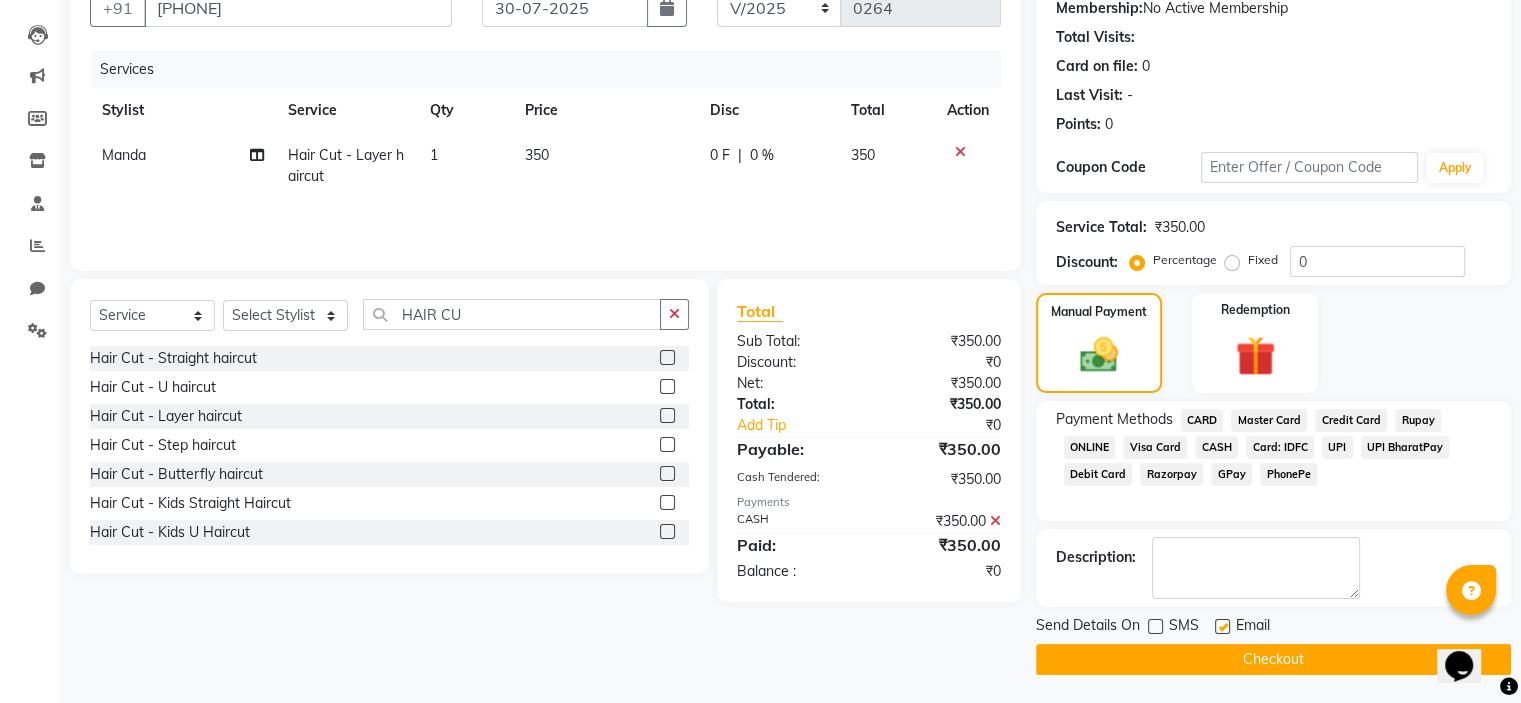 click on "Checkout" 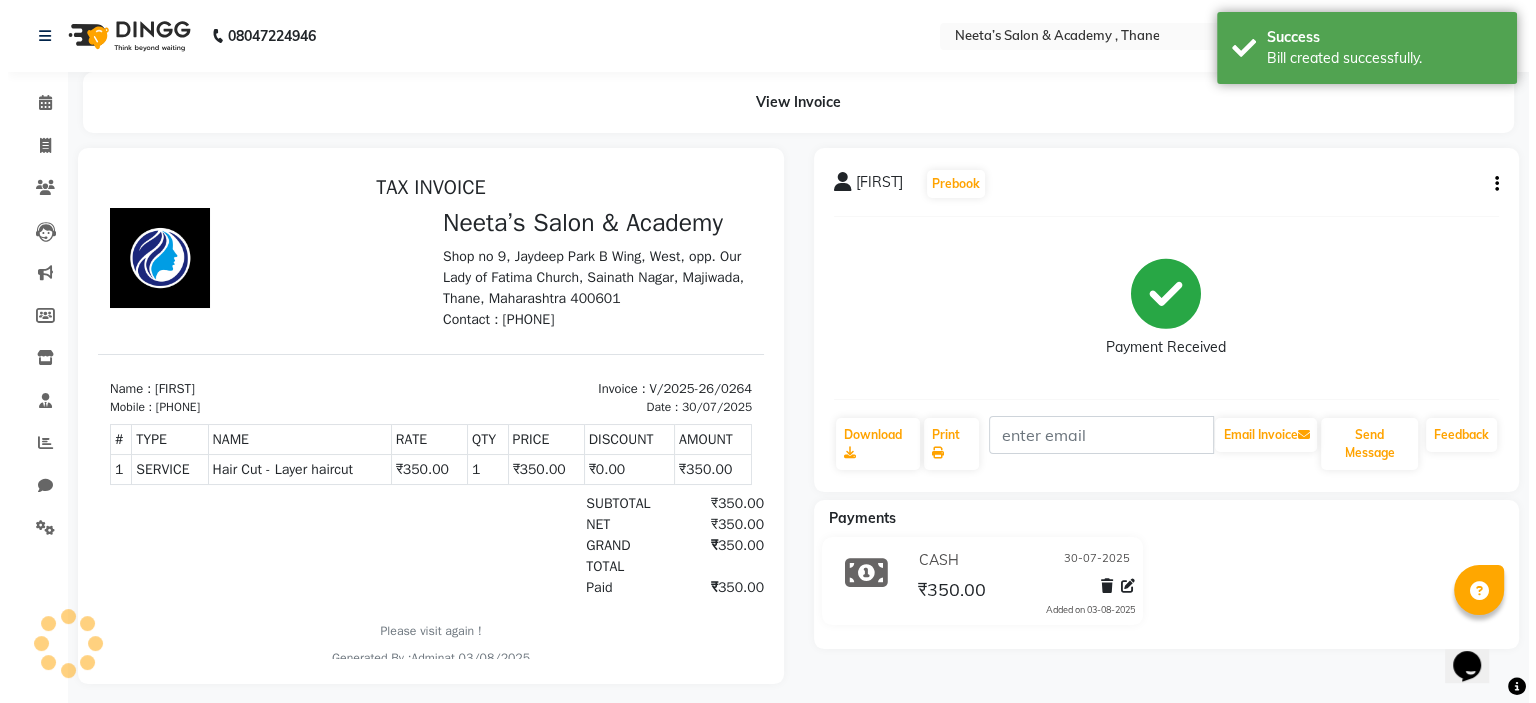 scroll, scrollTop: 0, scrollLeft: 0, axis: both 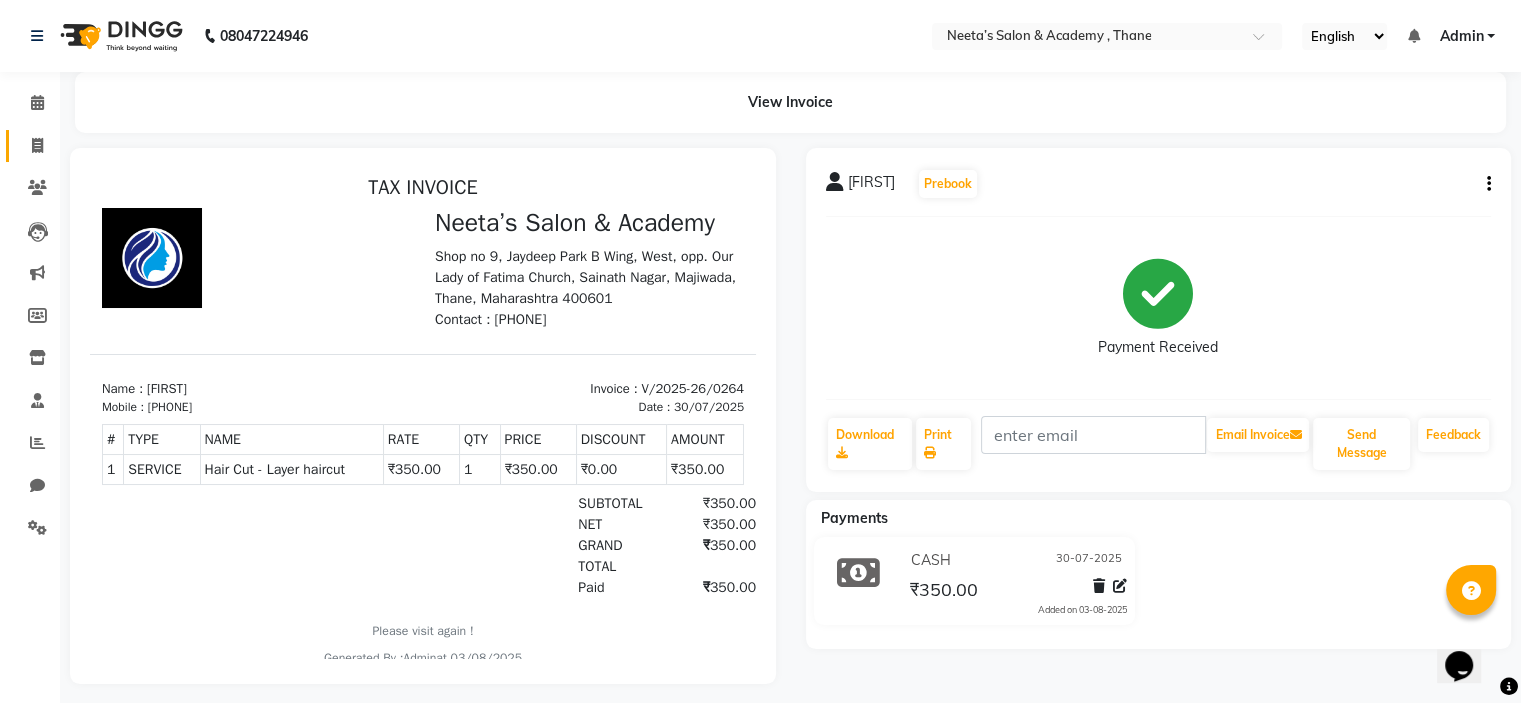 click on "Invoice" 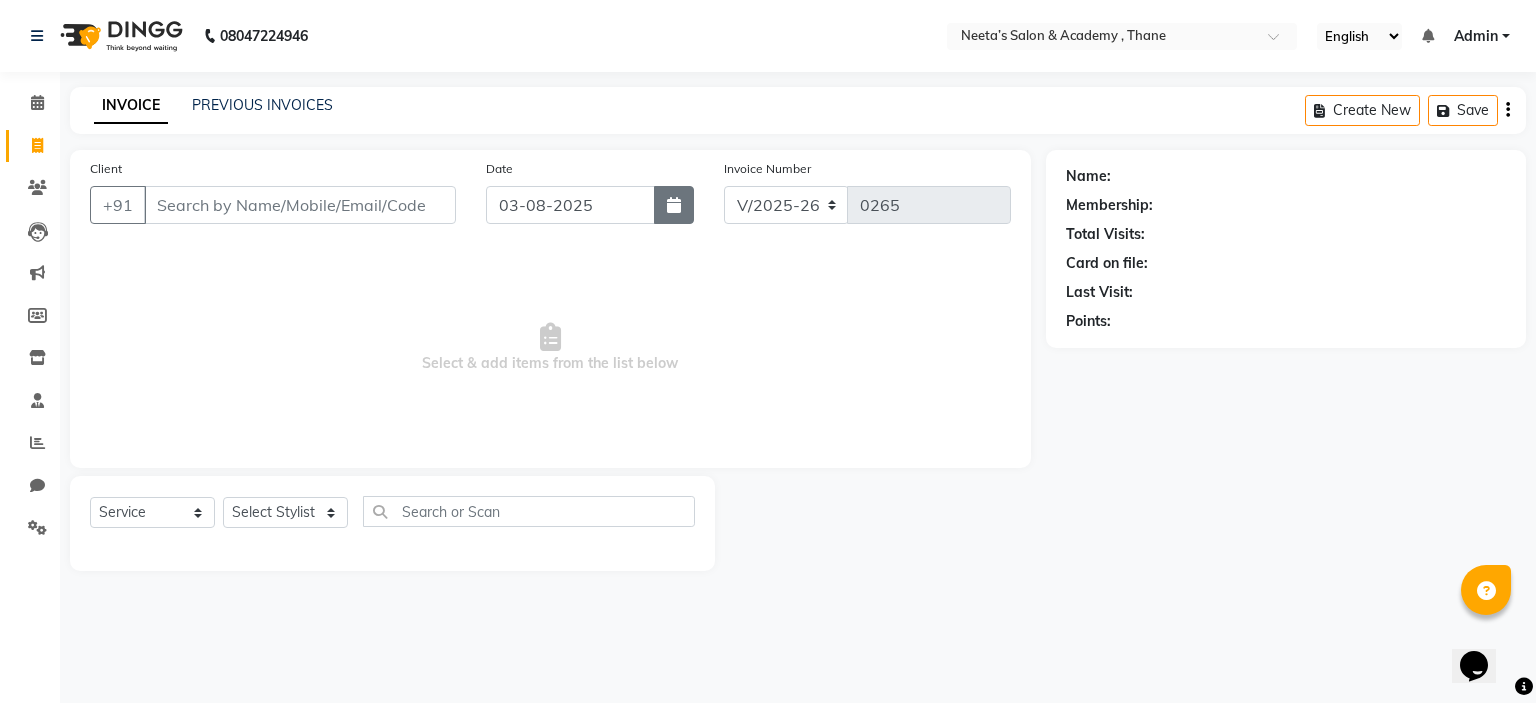 click 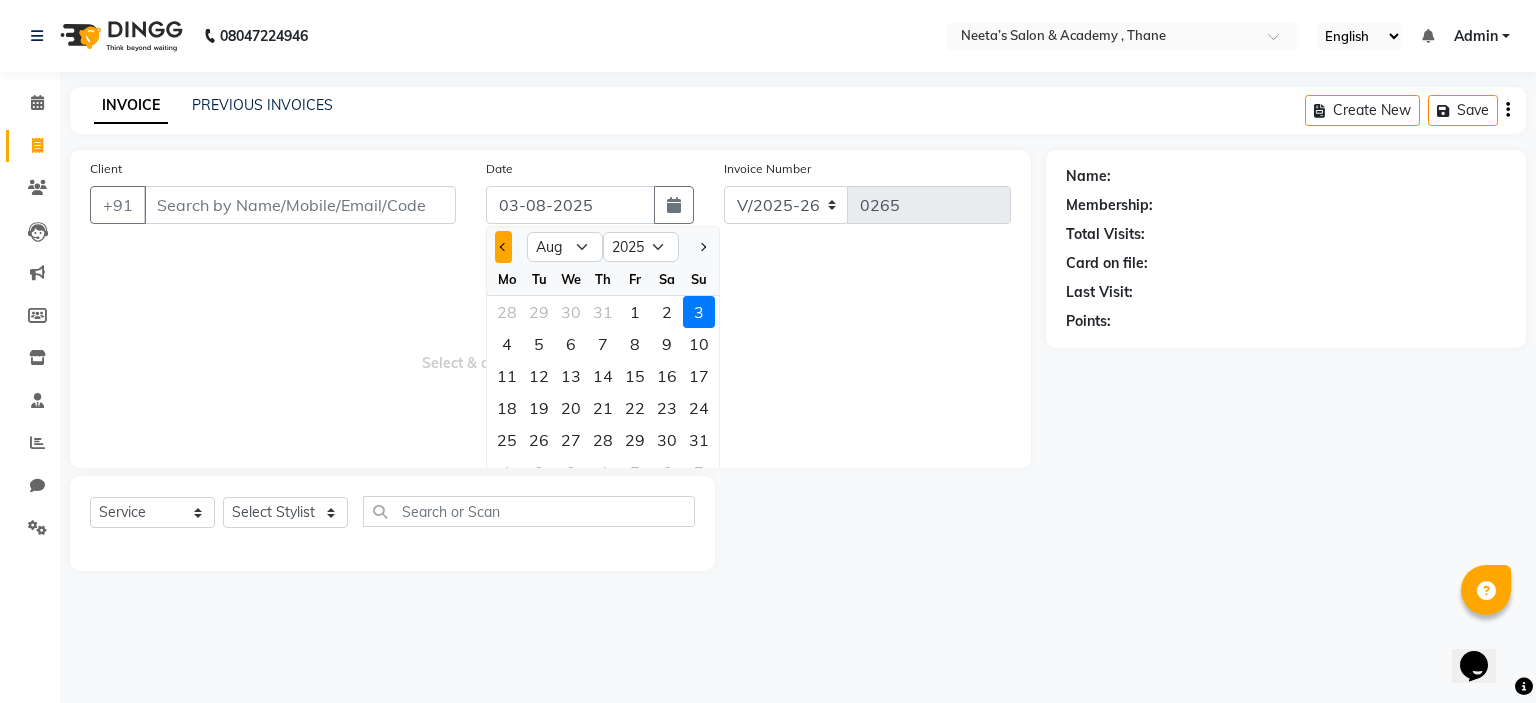 click 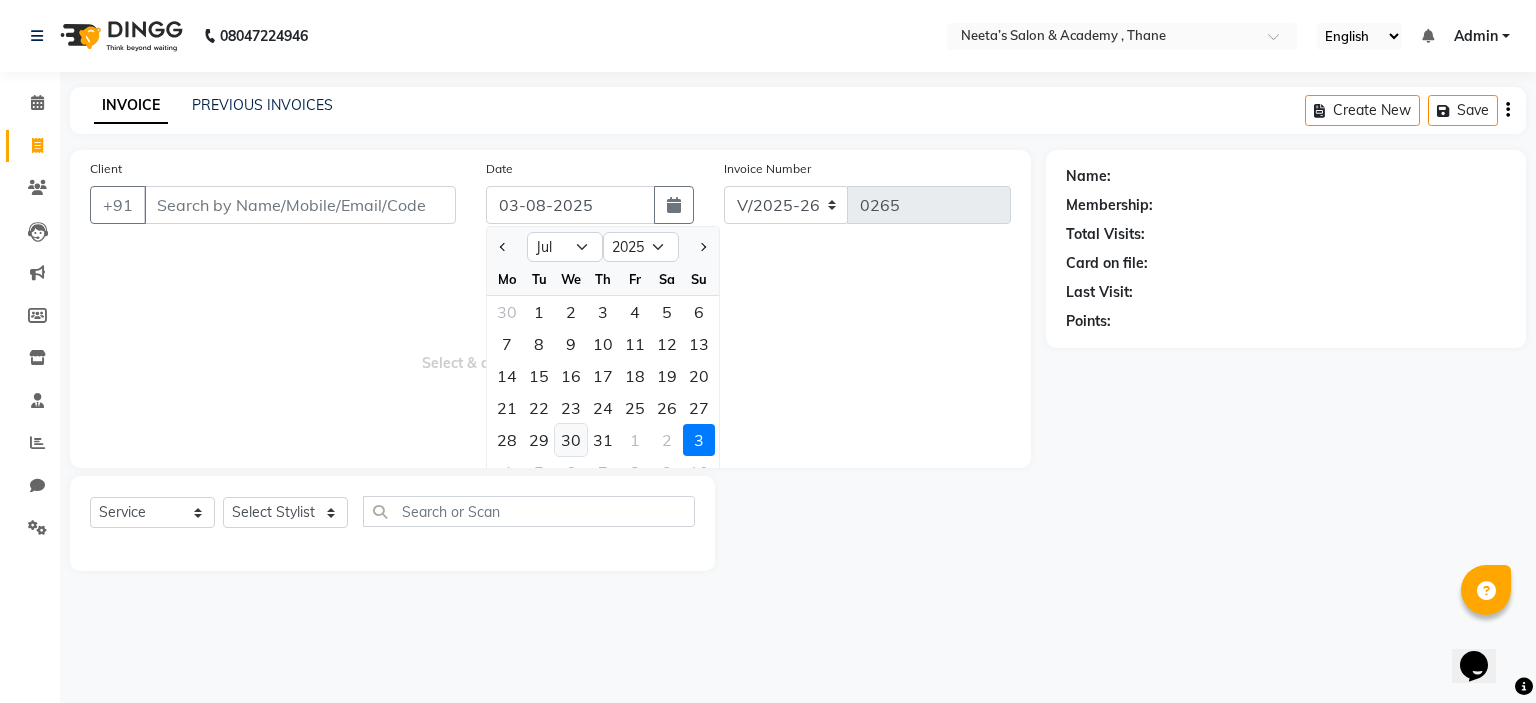 click on "30" 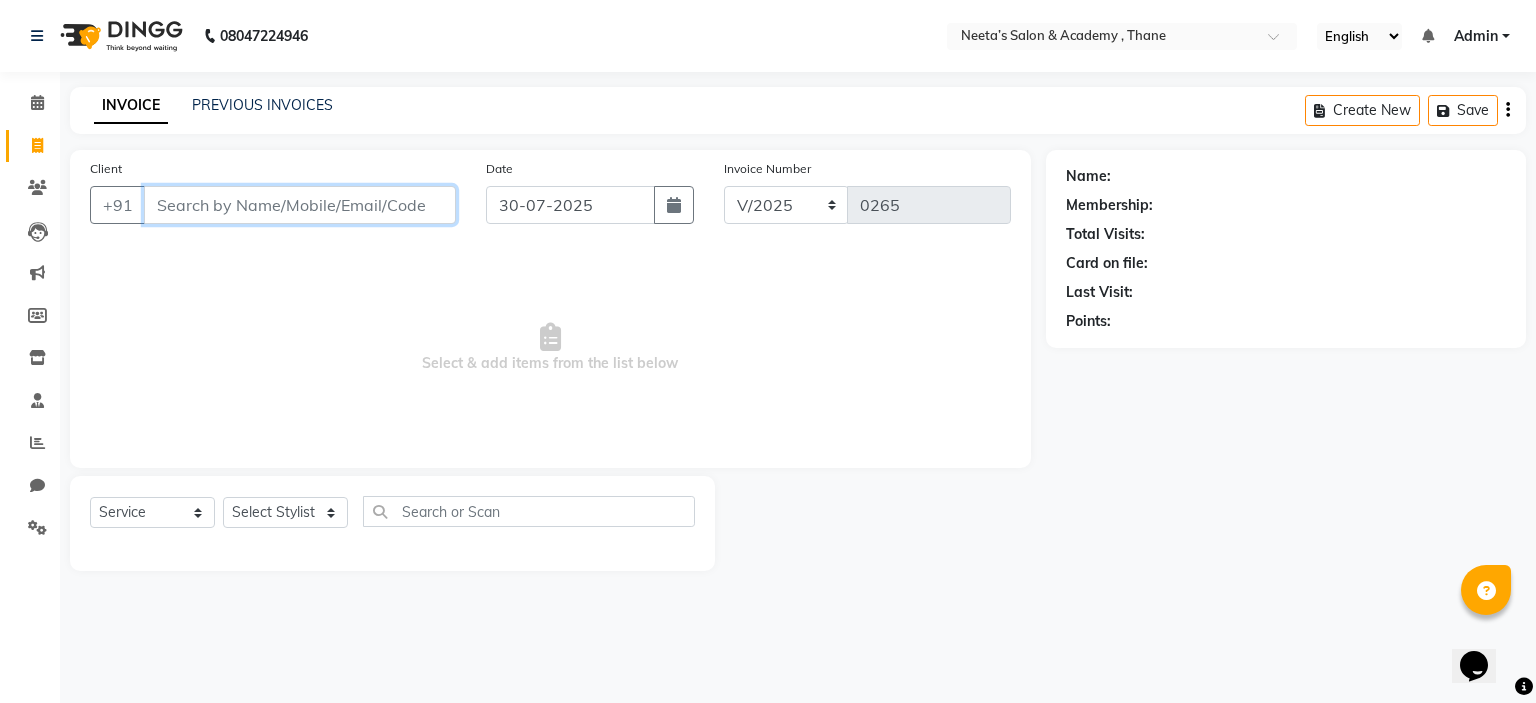 click on "Client" at bounding box center (300, 205) 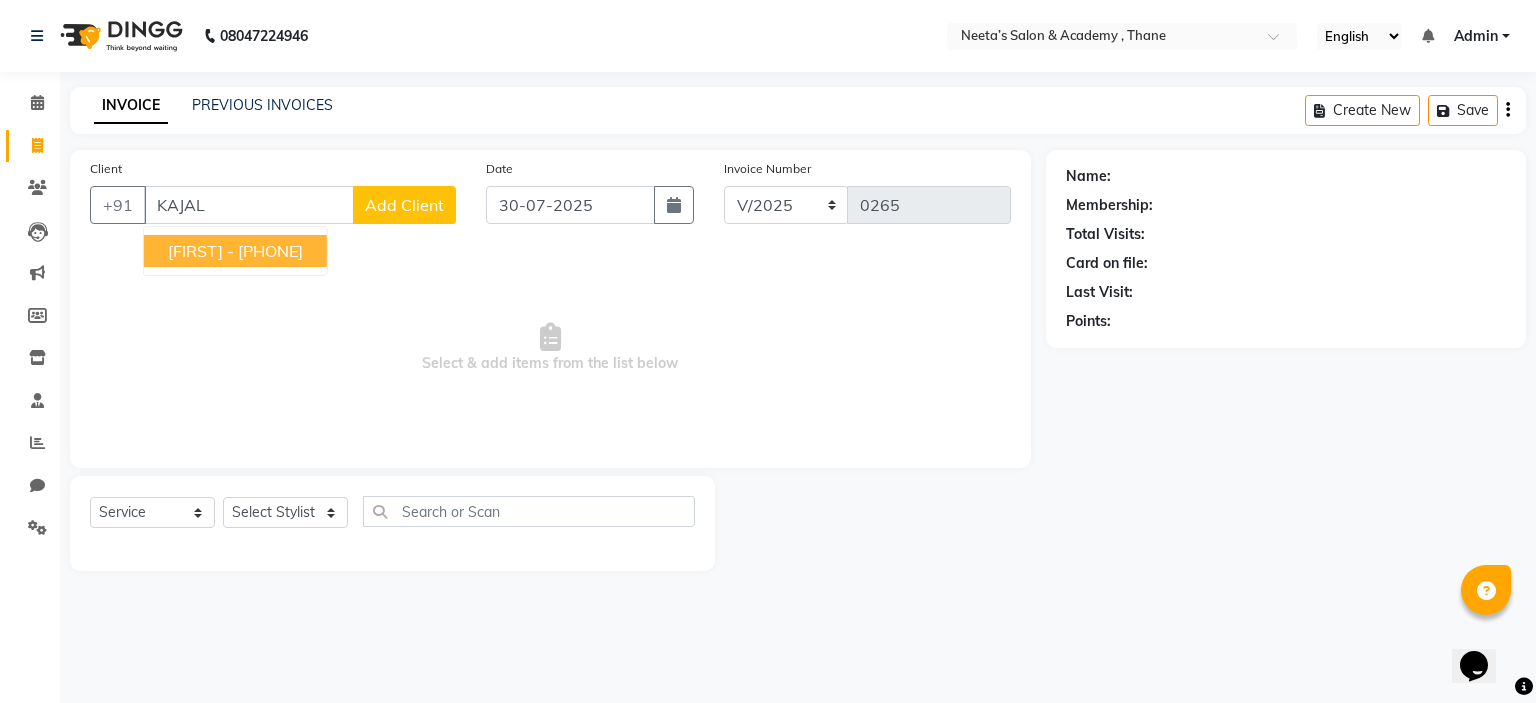 click on "Add Client" 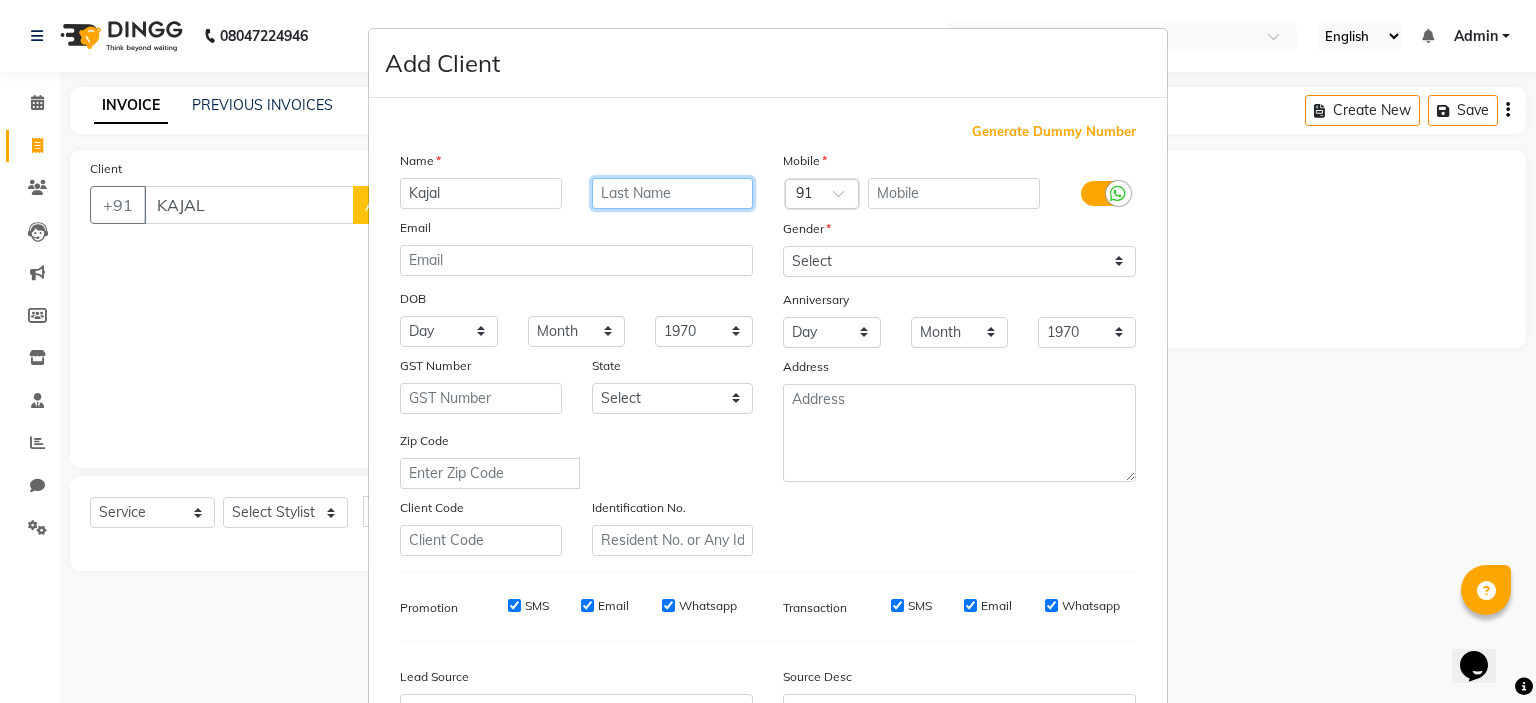 click at bounding box center (673, 193) 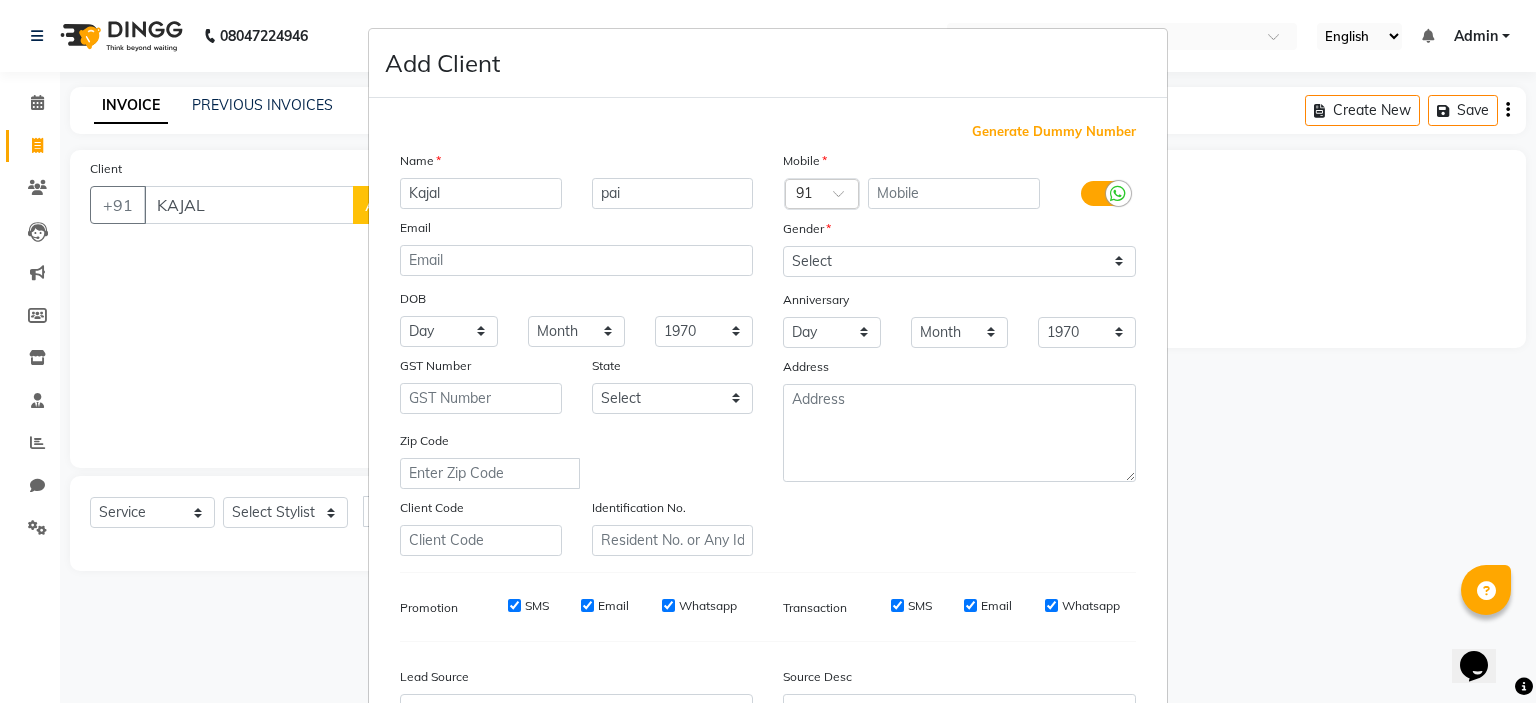 click at bounding box center (960, 194) 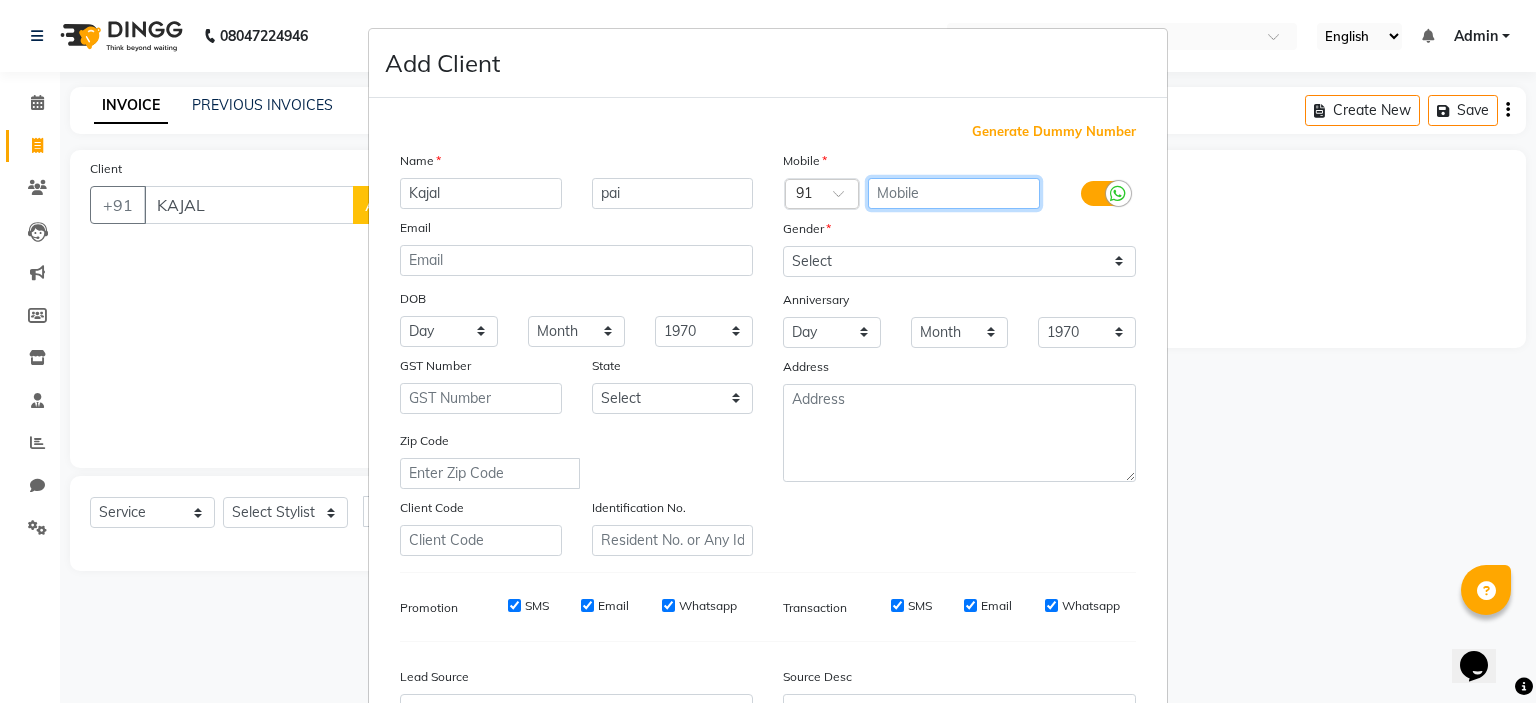 click at bounding box center (954, 193) 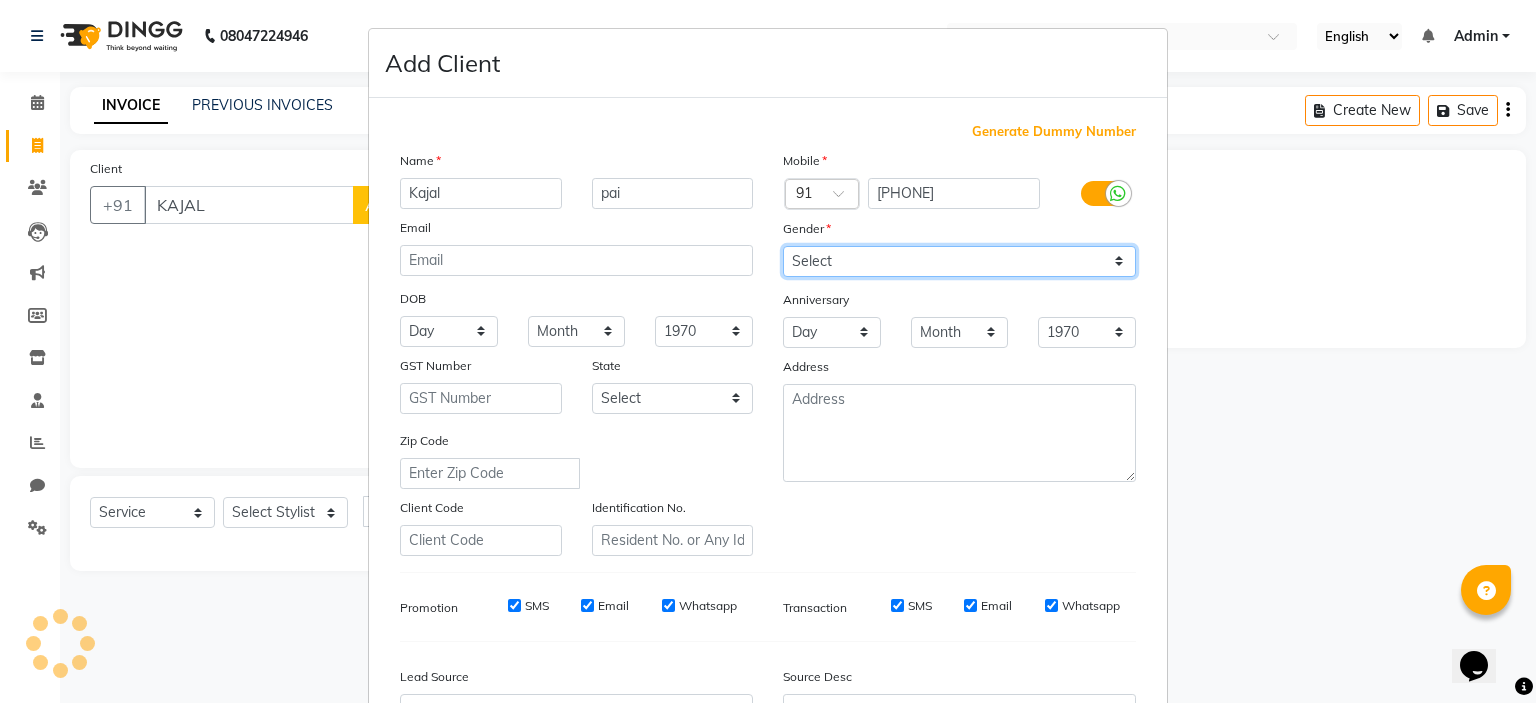 click on "Select Male Female Other Prefer Not To Say" at bounding box center (959, 261) 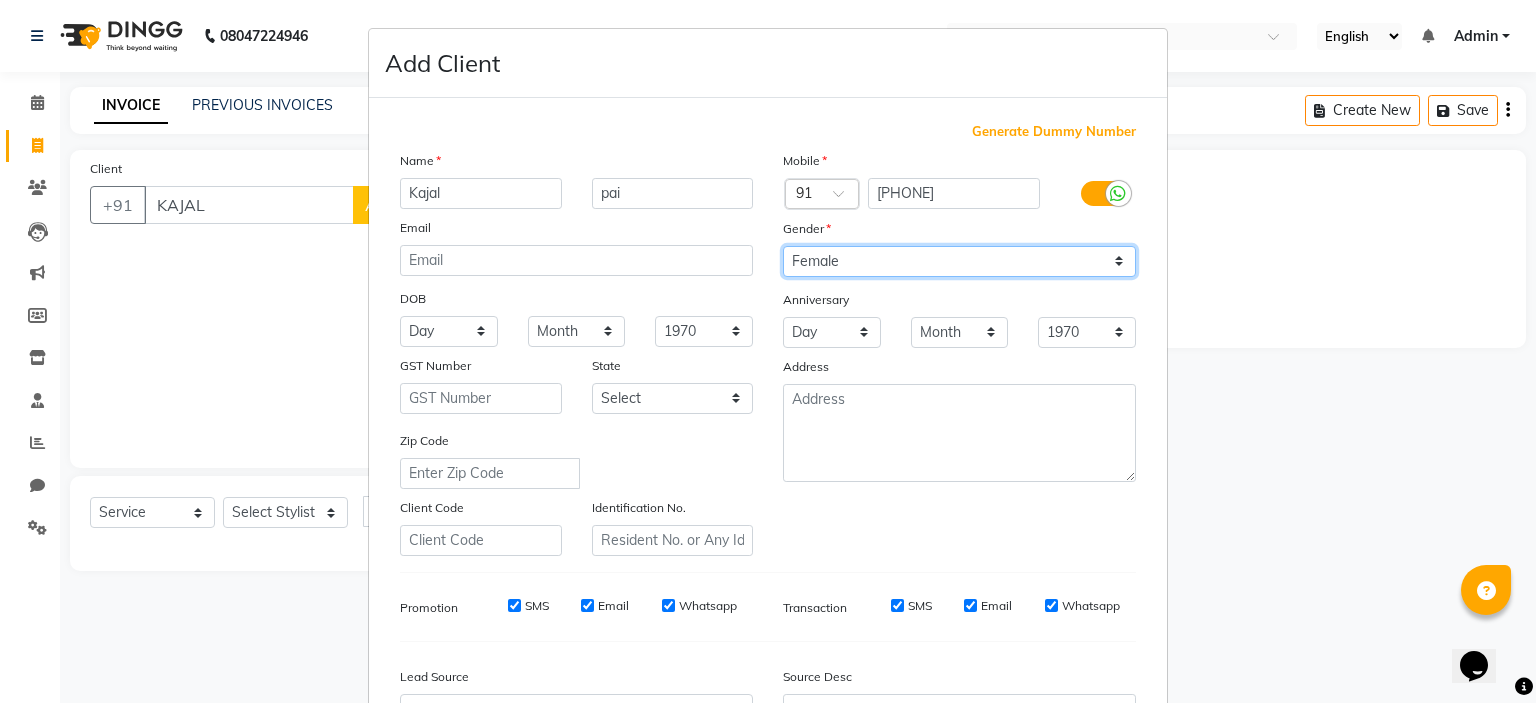 click on "Select Male Female Other Prefer Not To Say" at bounding box center (959, 261) 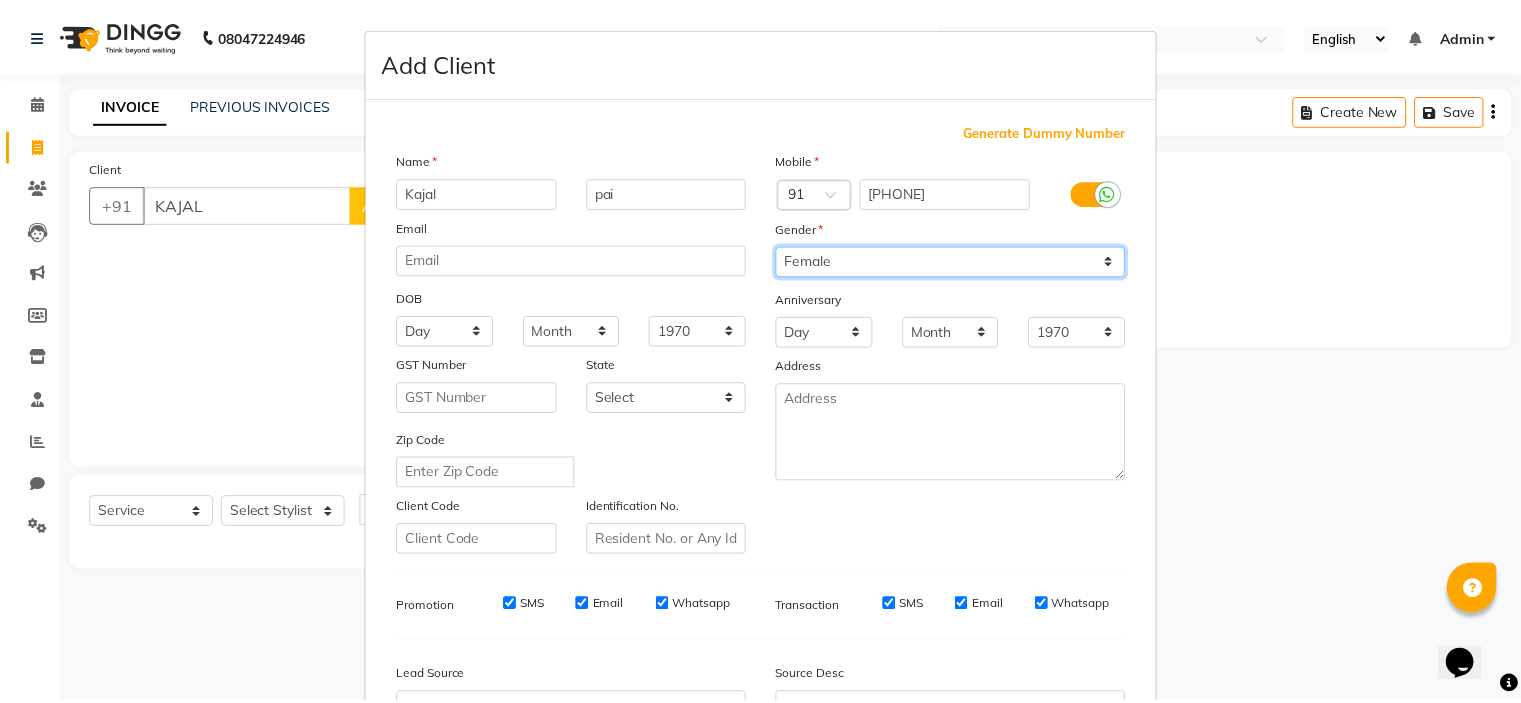 scroll, scrollTop: 229, scrollLeft: 0, axis: vertical 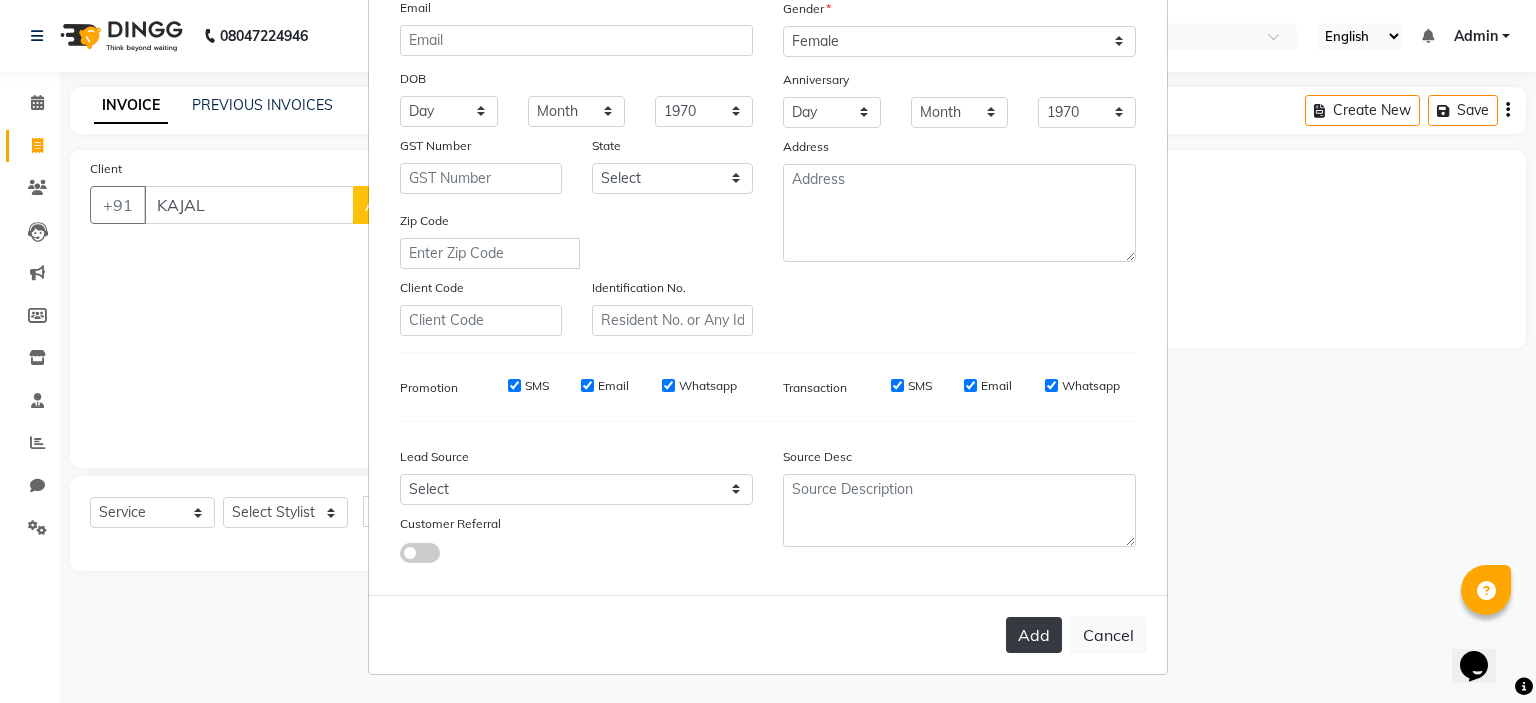 click on "Add" at bounding box center (1034, 635) 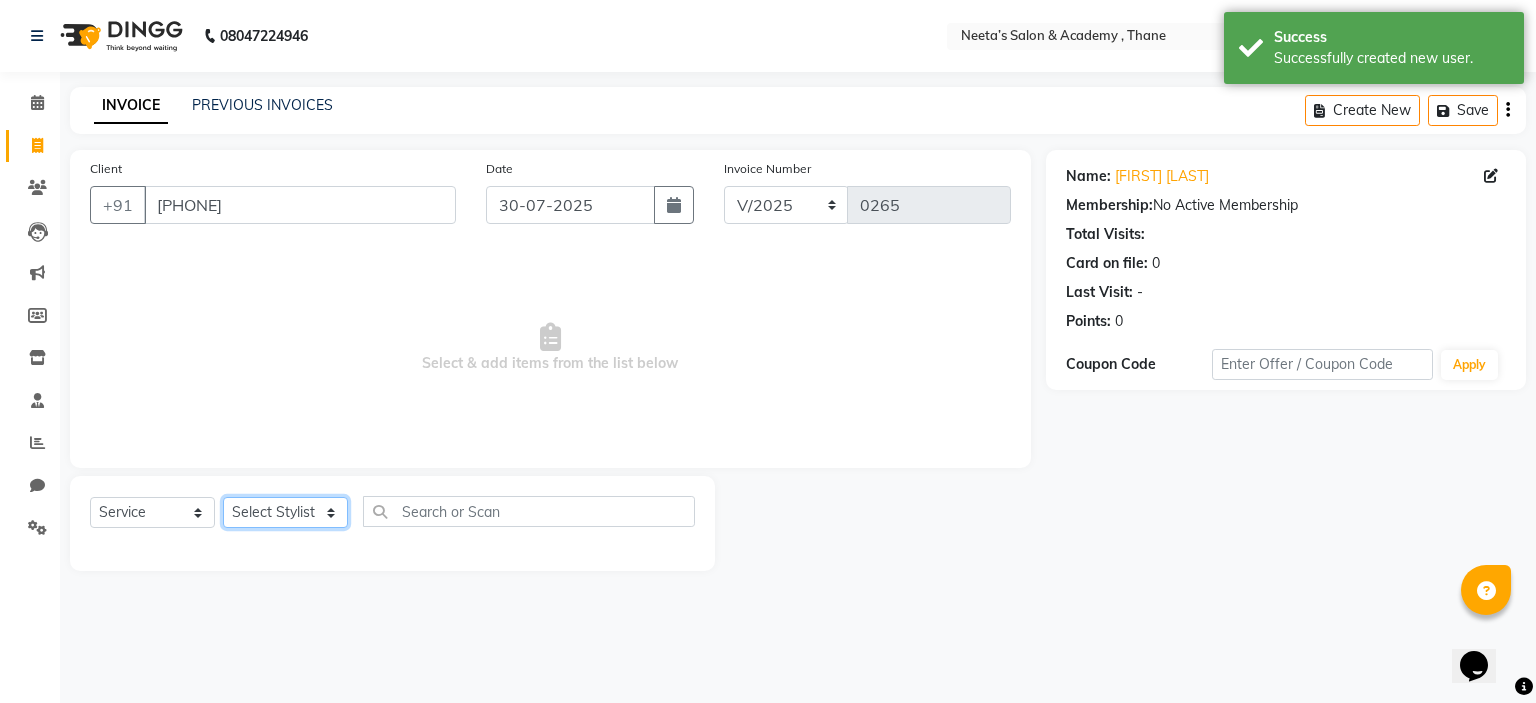 click on "Select Stylist  [NAME] (Owner) [NAME] [NAME] [NAME] [NAME] [NAME] [NAME] [NAME] [NAME]" 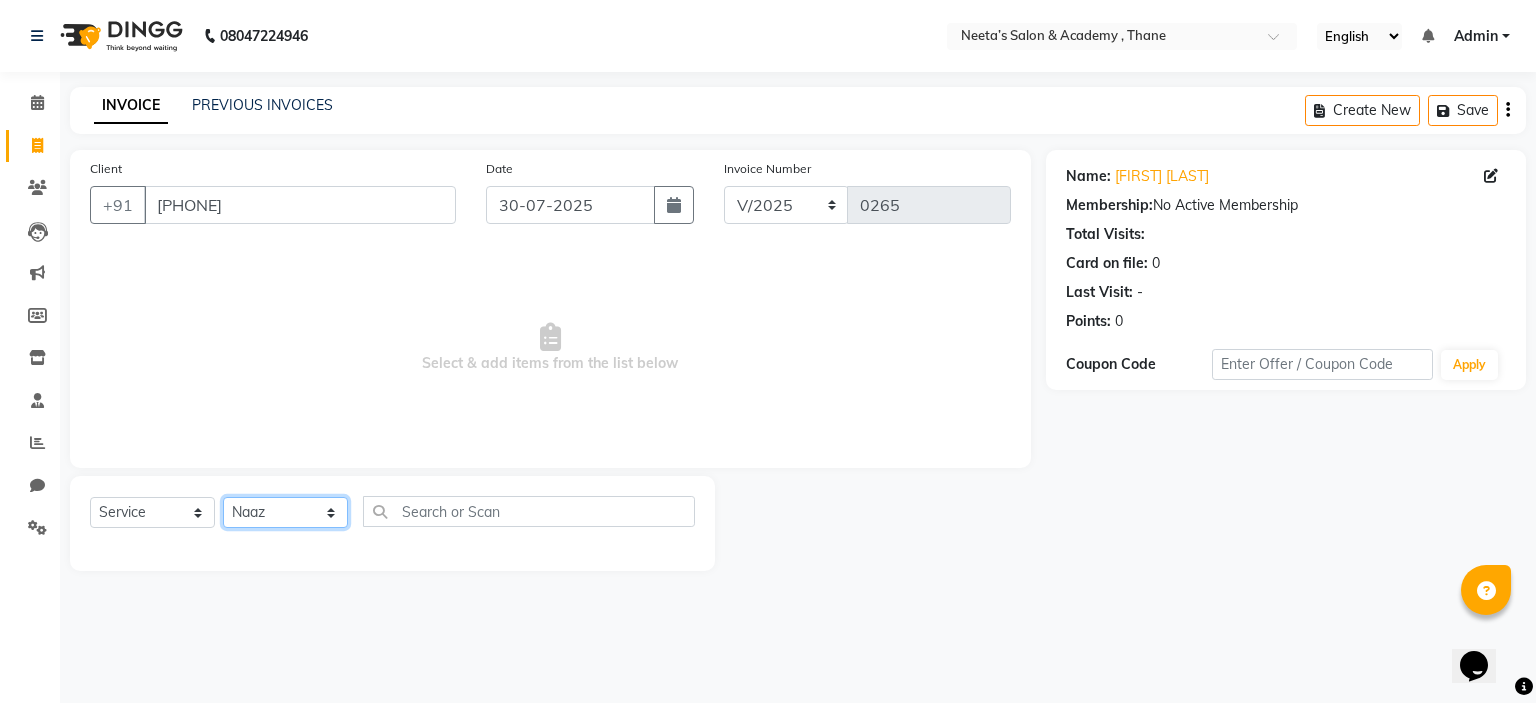 click on "Select Stylist  [NAME] (Owner) [NAME] [NAME] [NAME] [NAME] [NAME] [NAME] [NAME] [NAME]" 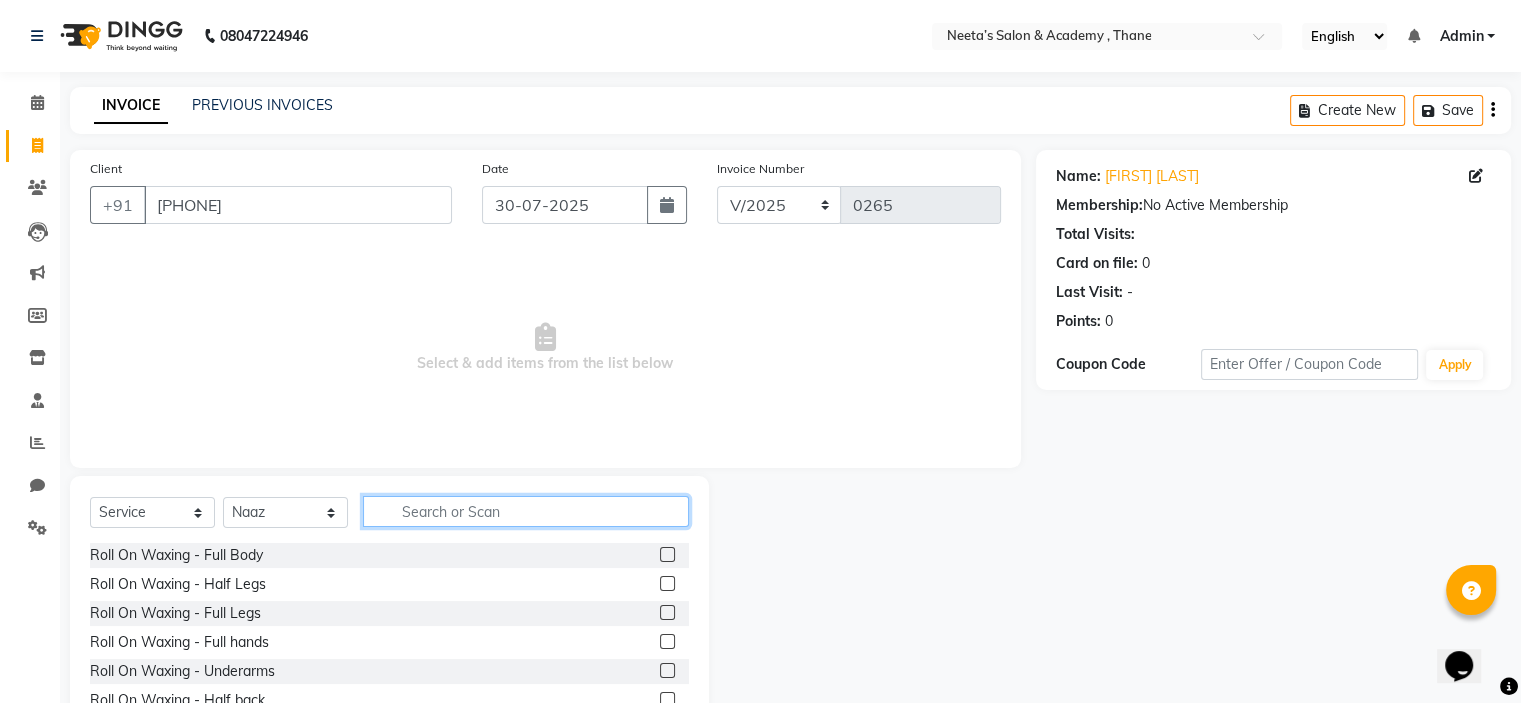 click 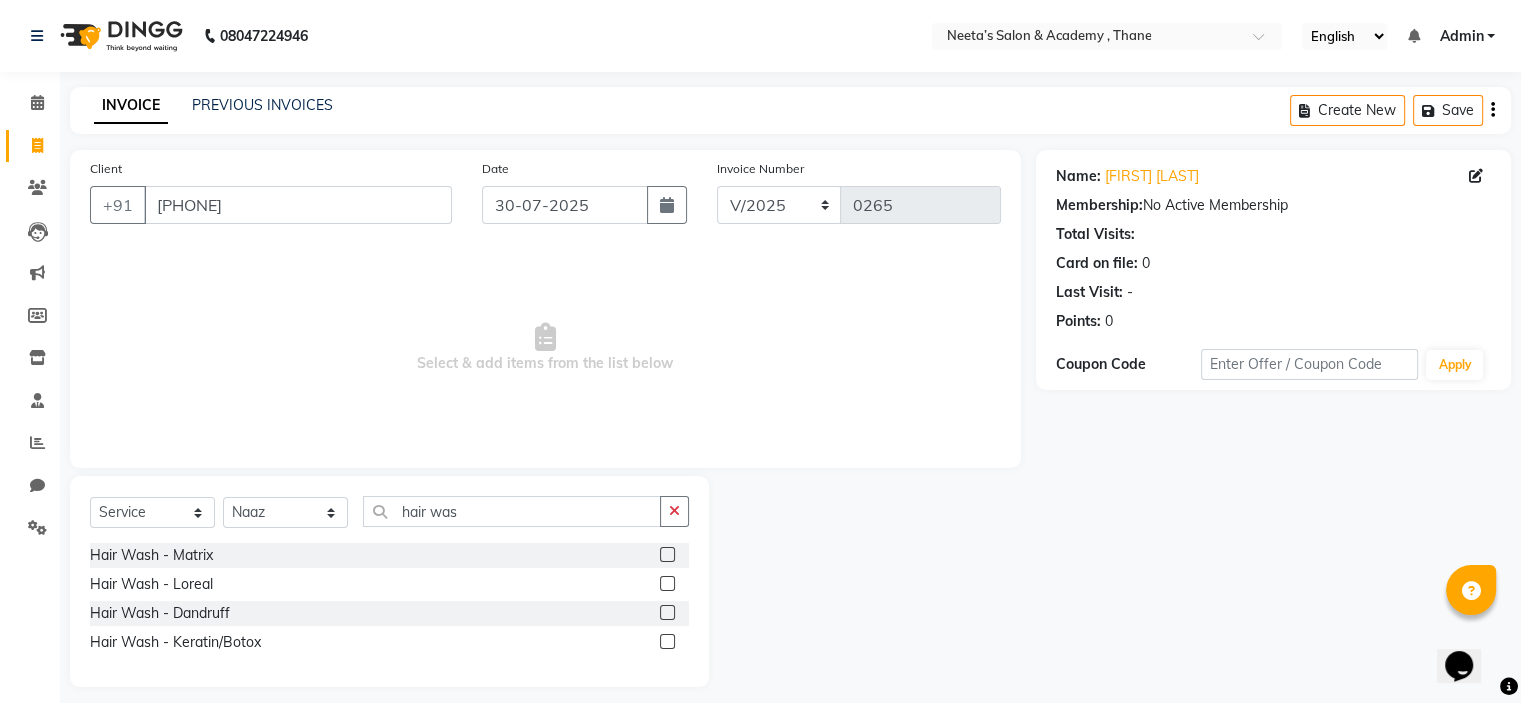 click 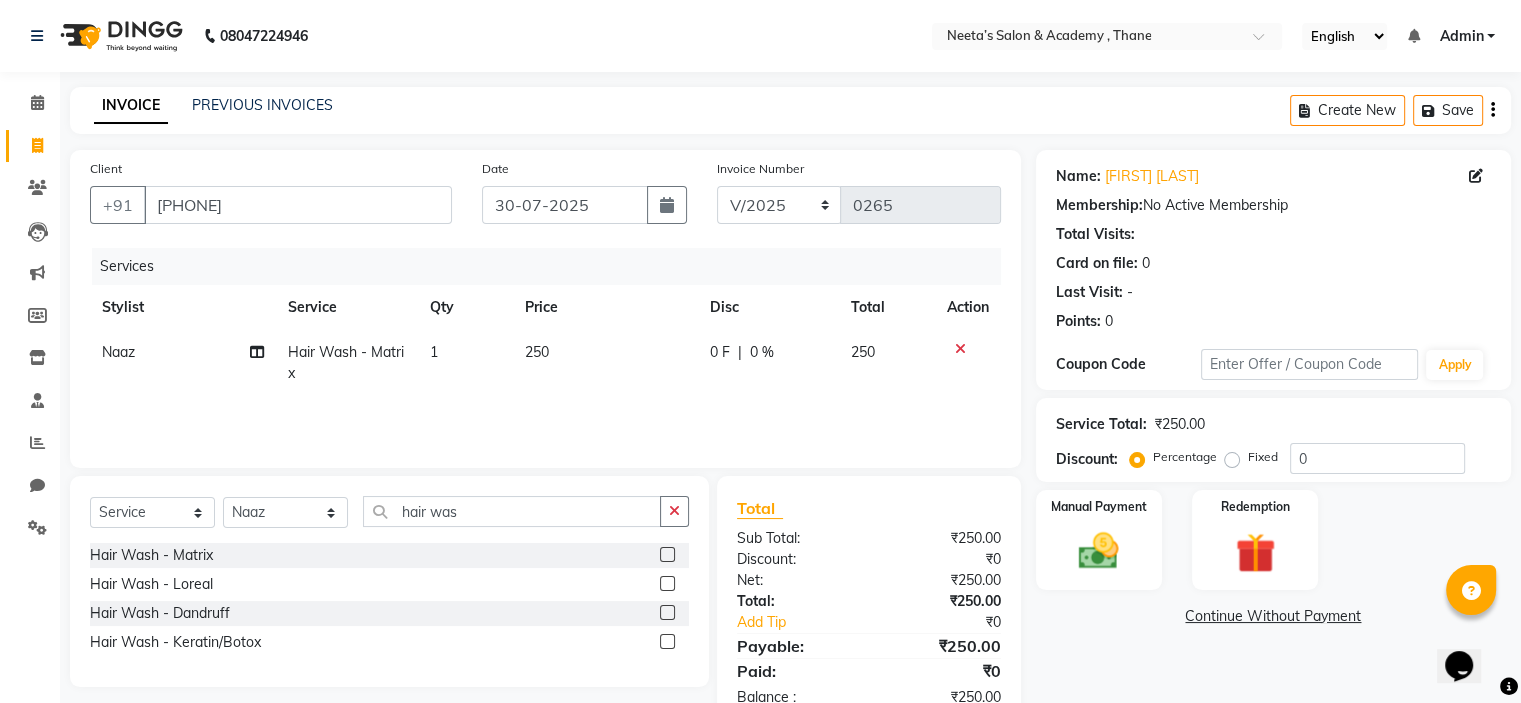 click 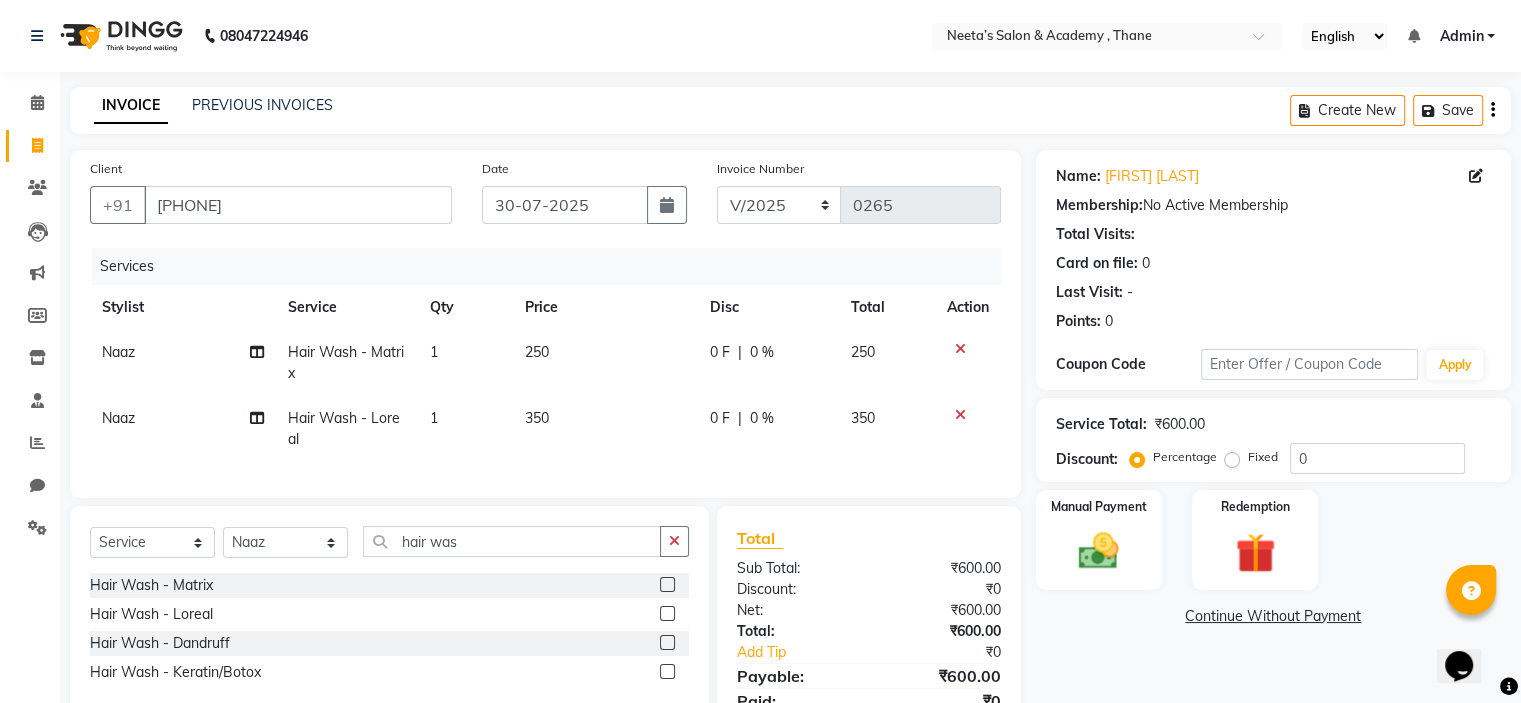 click 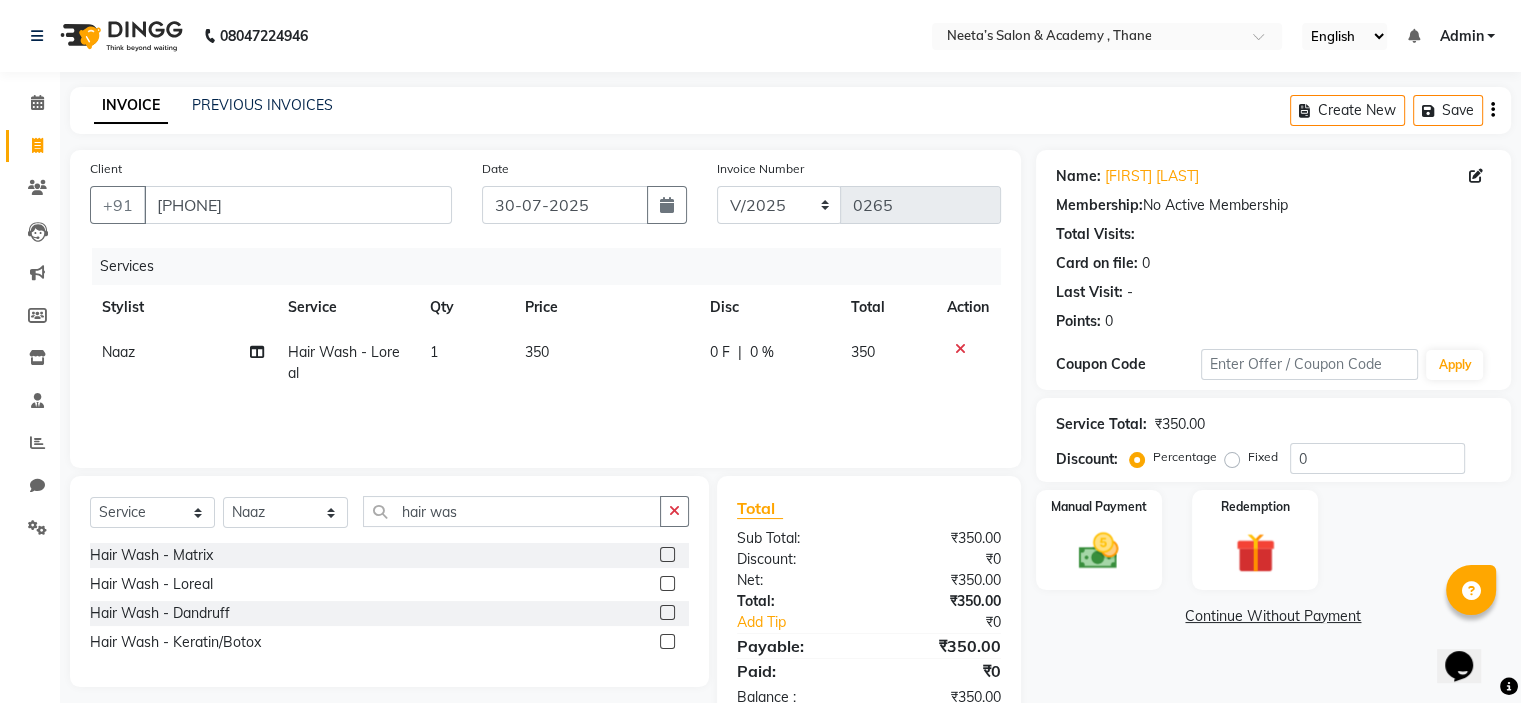 click on "Select  Service  Product  Membership  Package Voucher Prepaid Gift Card  Select Stylist  Jayashree (Owner) Karina Karishma Manda Naaz Ranjana Ritu Sakshi Sangeeta Sayee hair was Hair Wash - Matrix  Hair Wash - Loreal  Hair Wash - Dandruff  Hair Wash - Keratin/Botox" 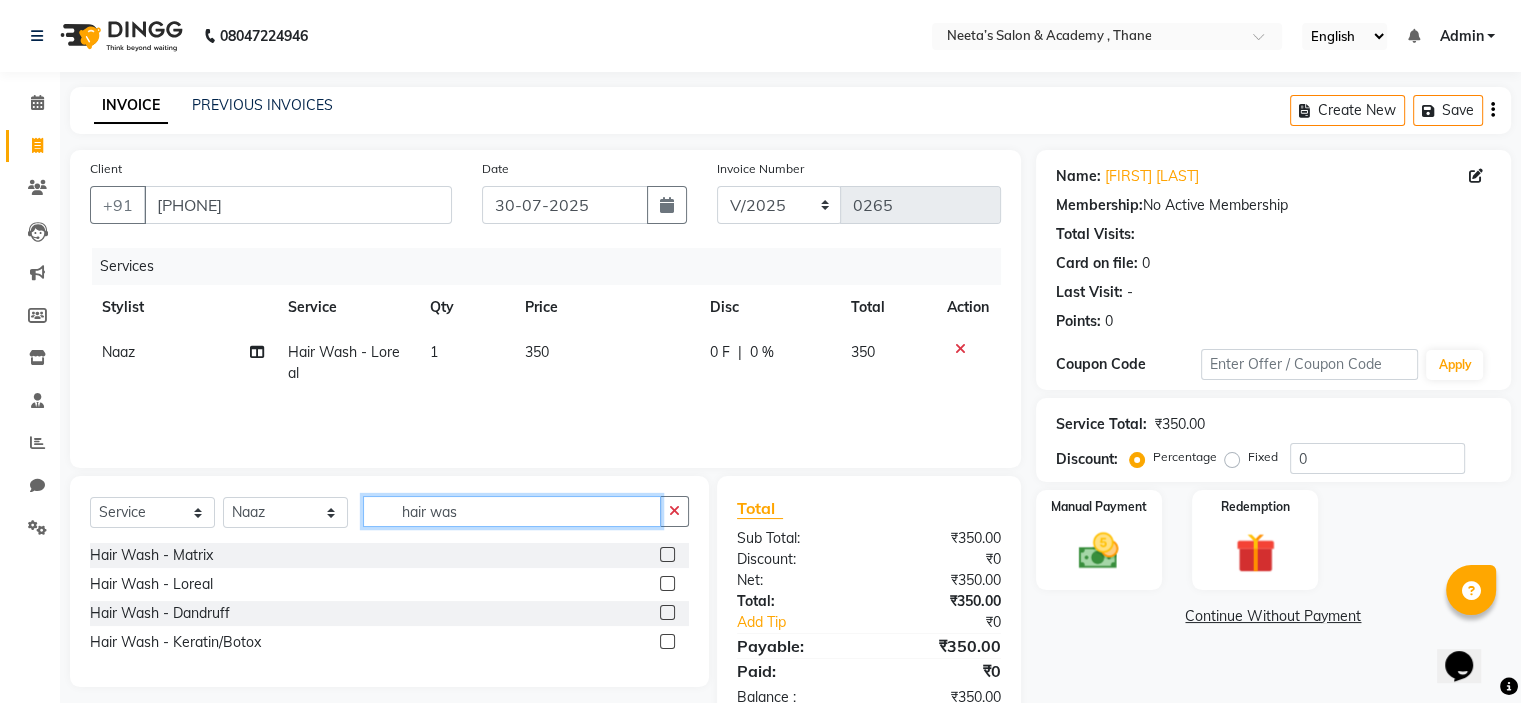 click on "hair was" 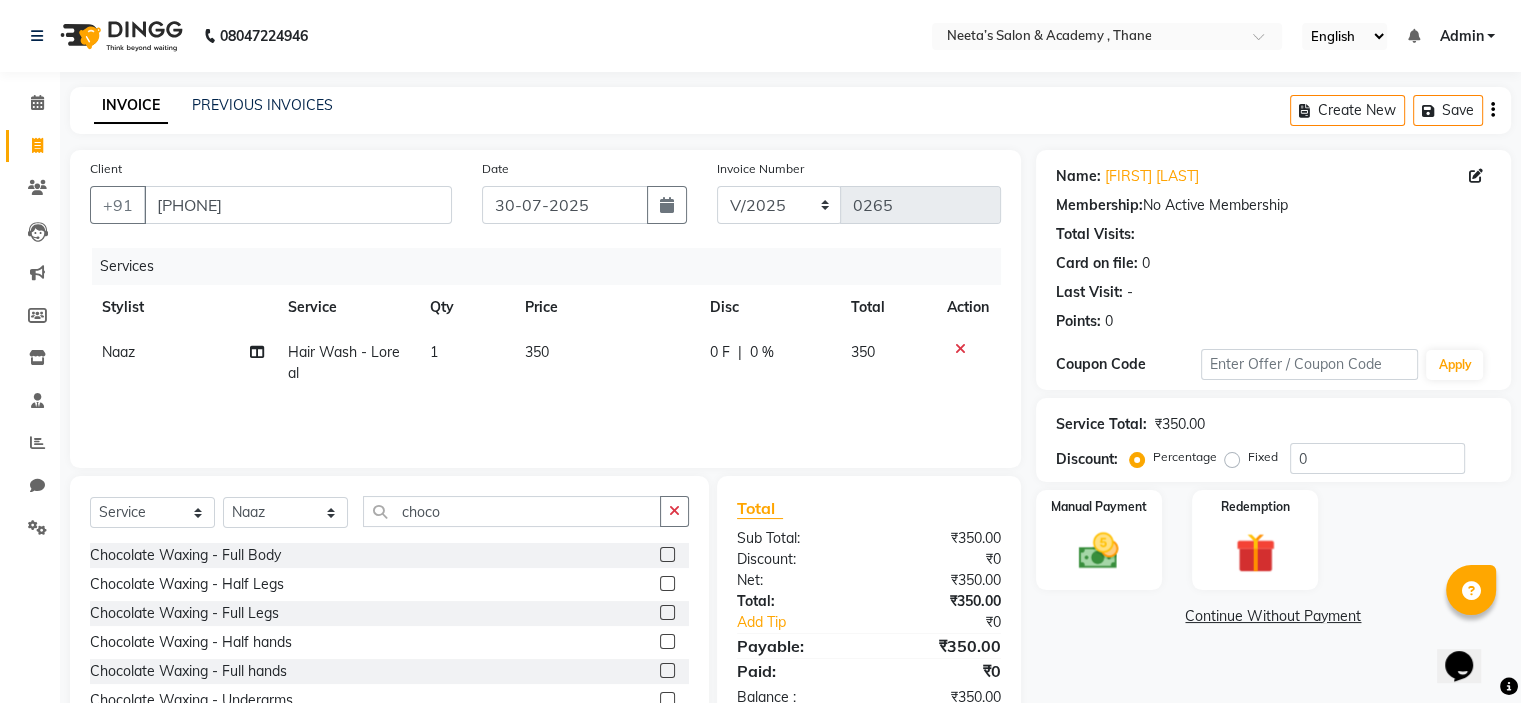 click 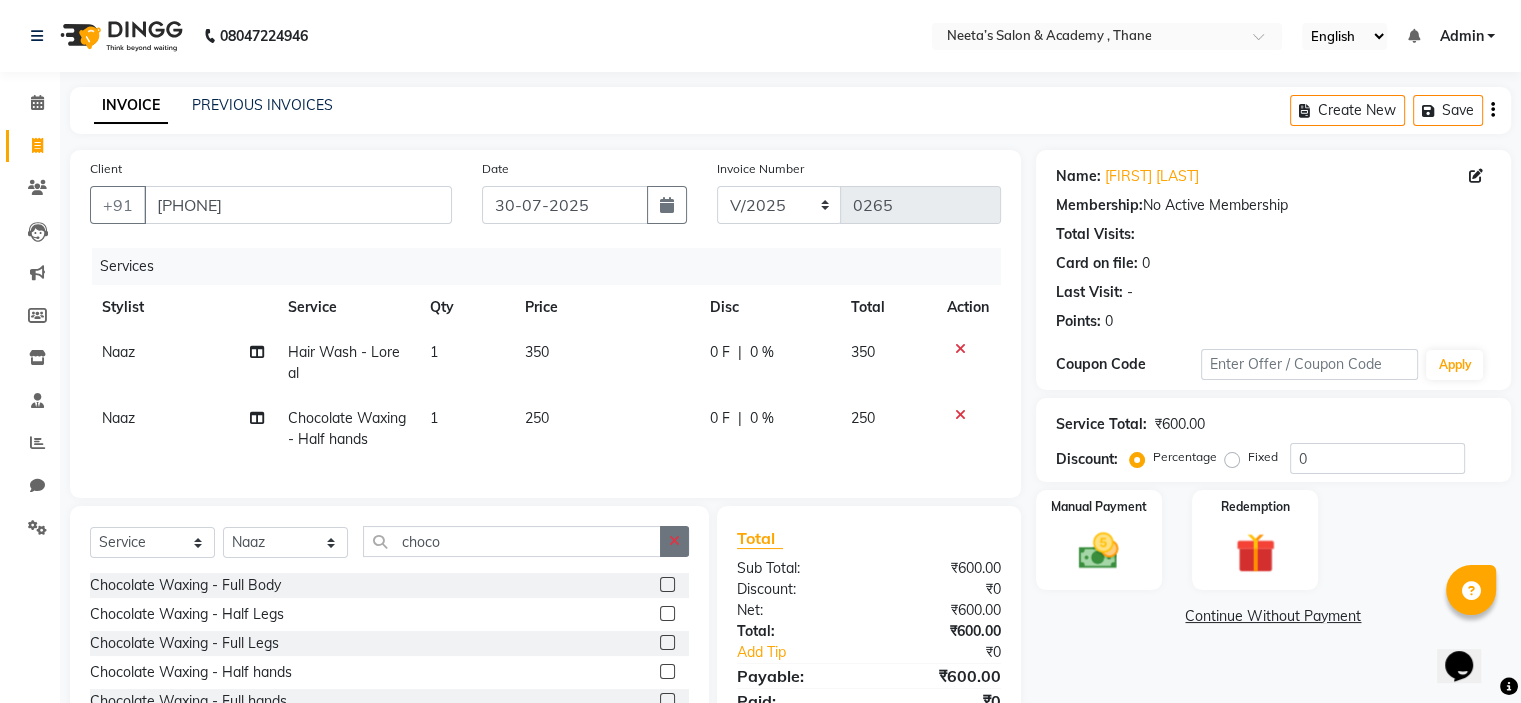 click 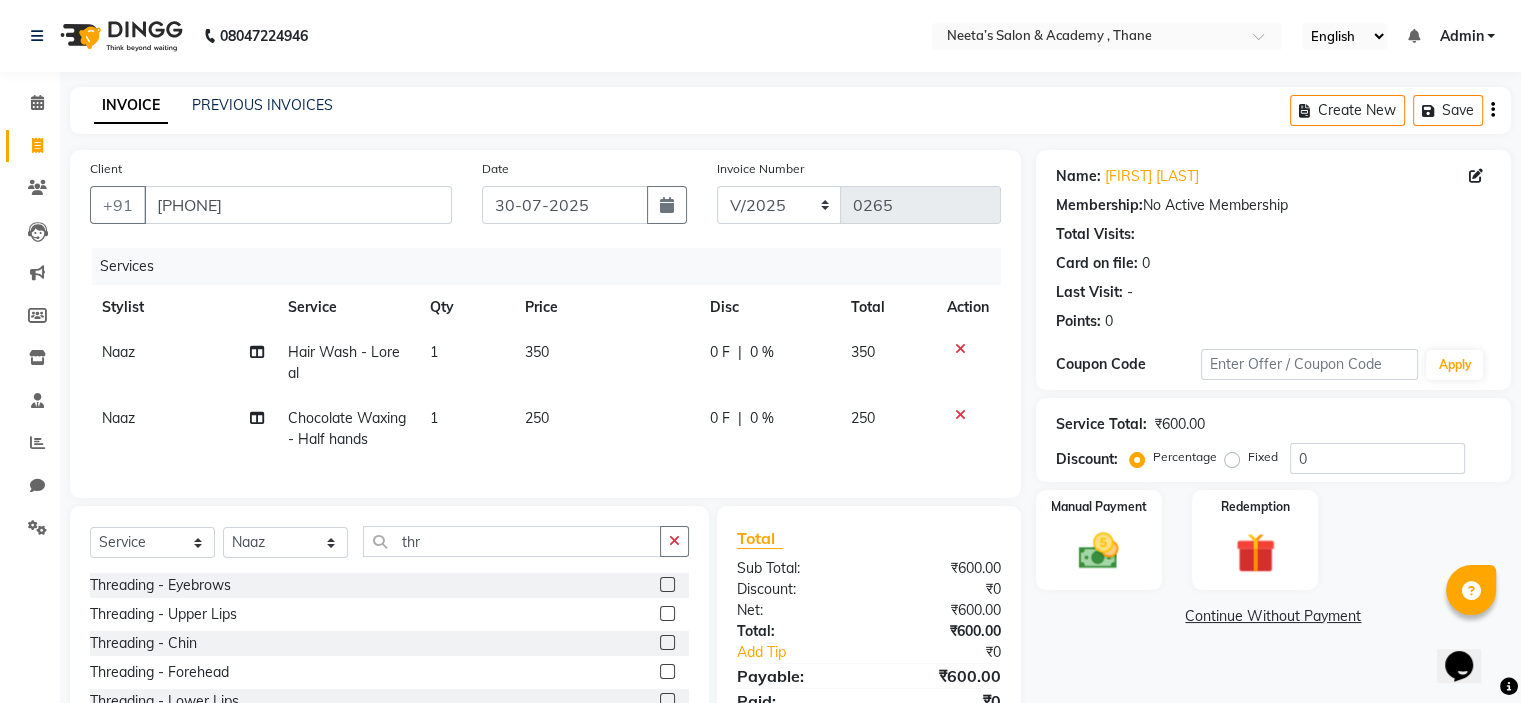 click 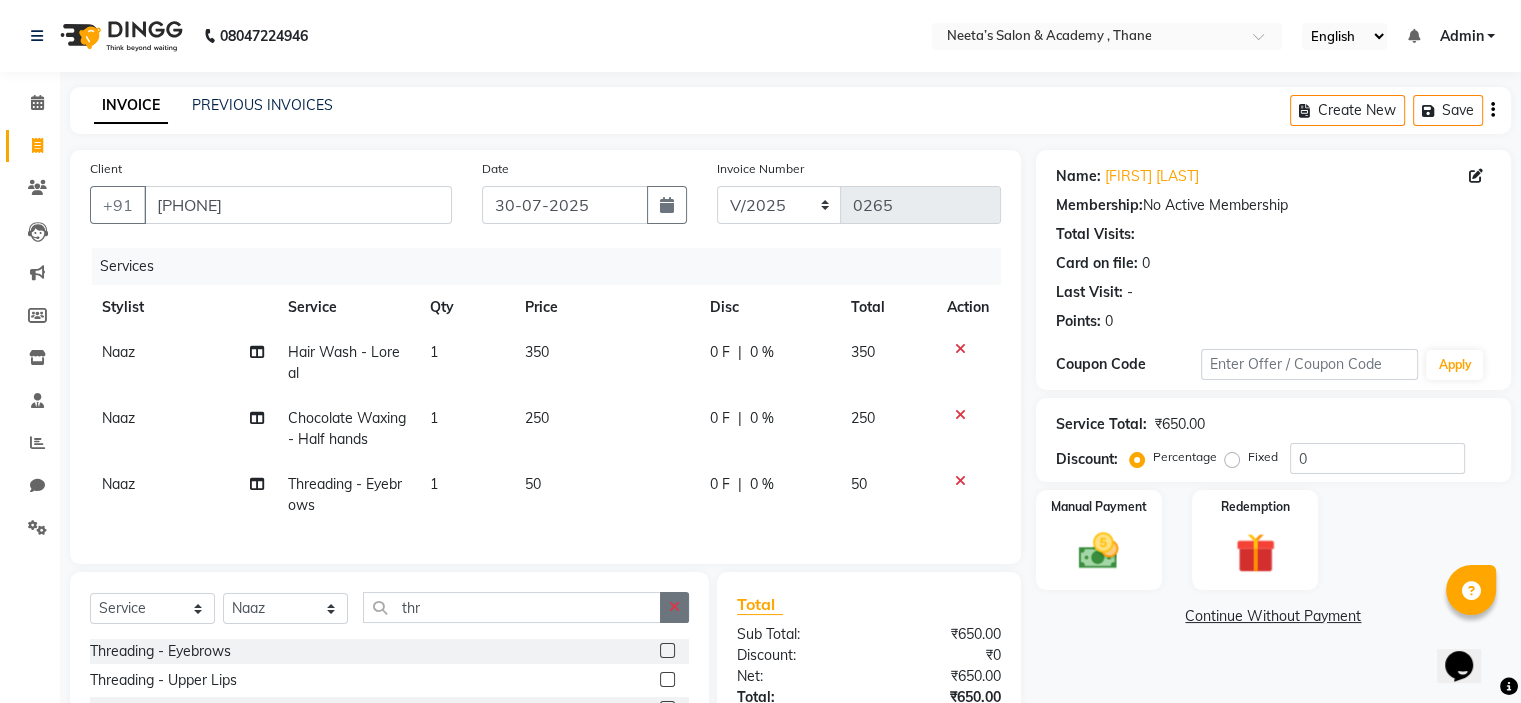click 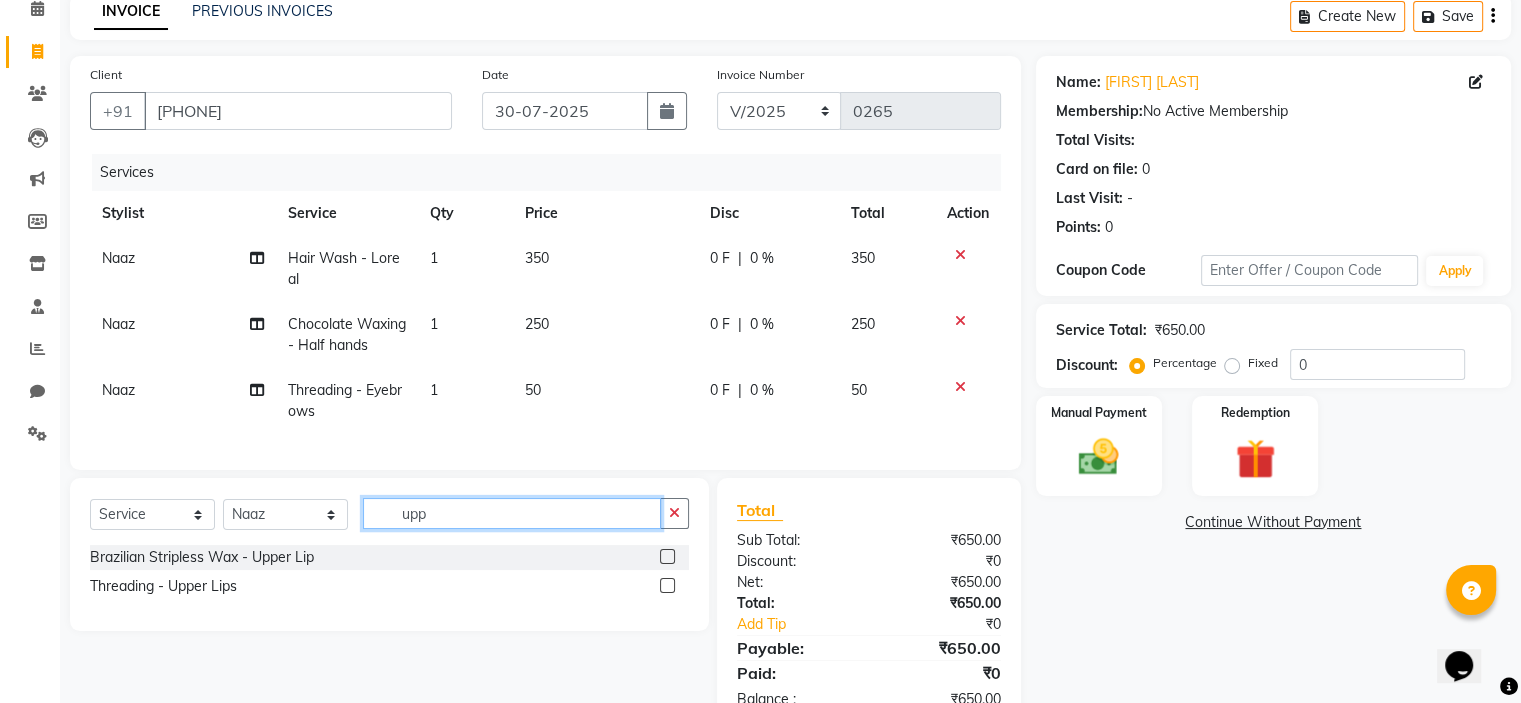 scroll, scrollTop: 95, scrollLeft: 0, axis: vertical 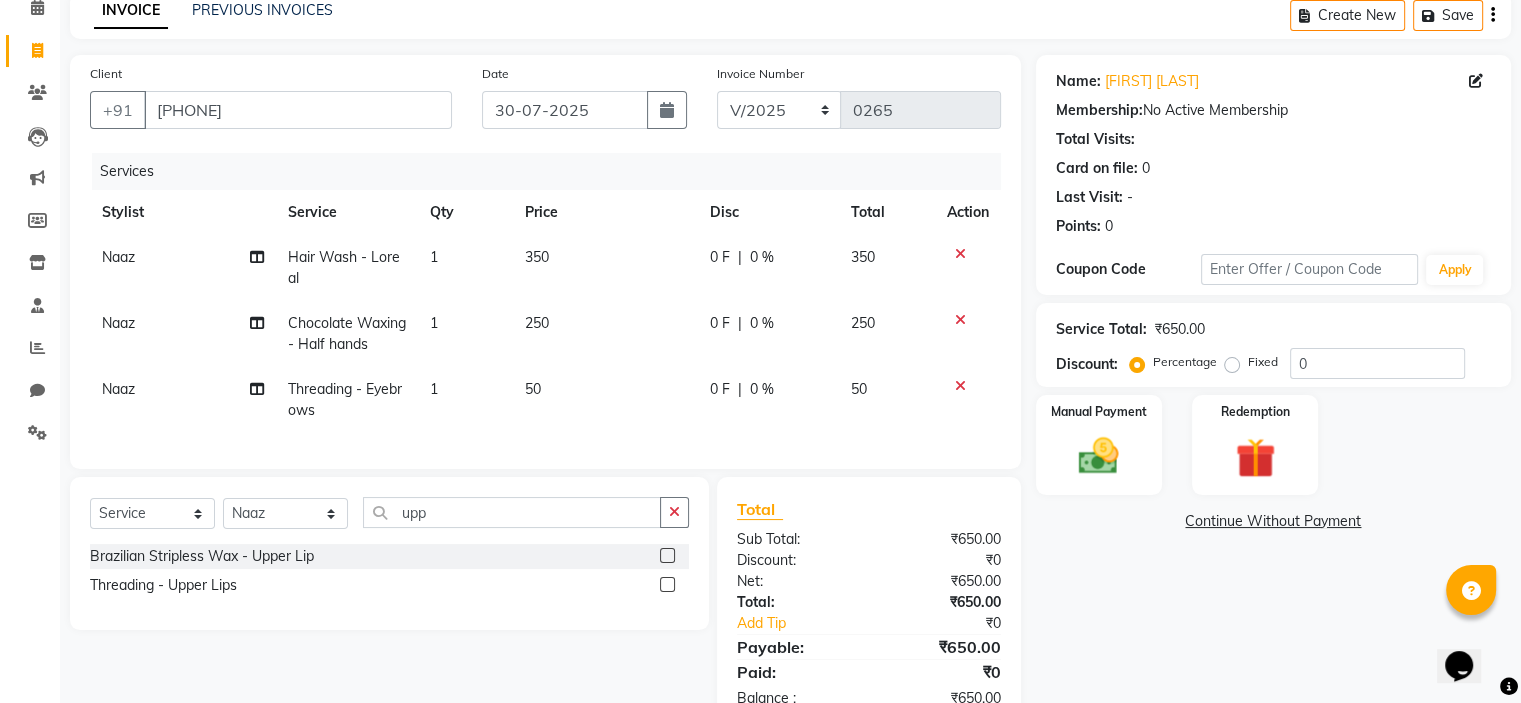 click 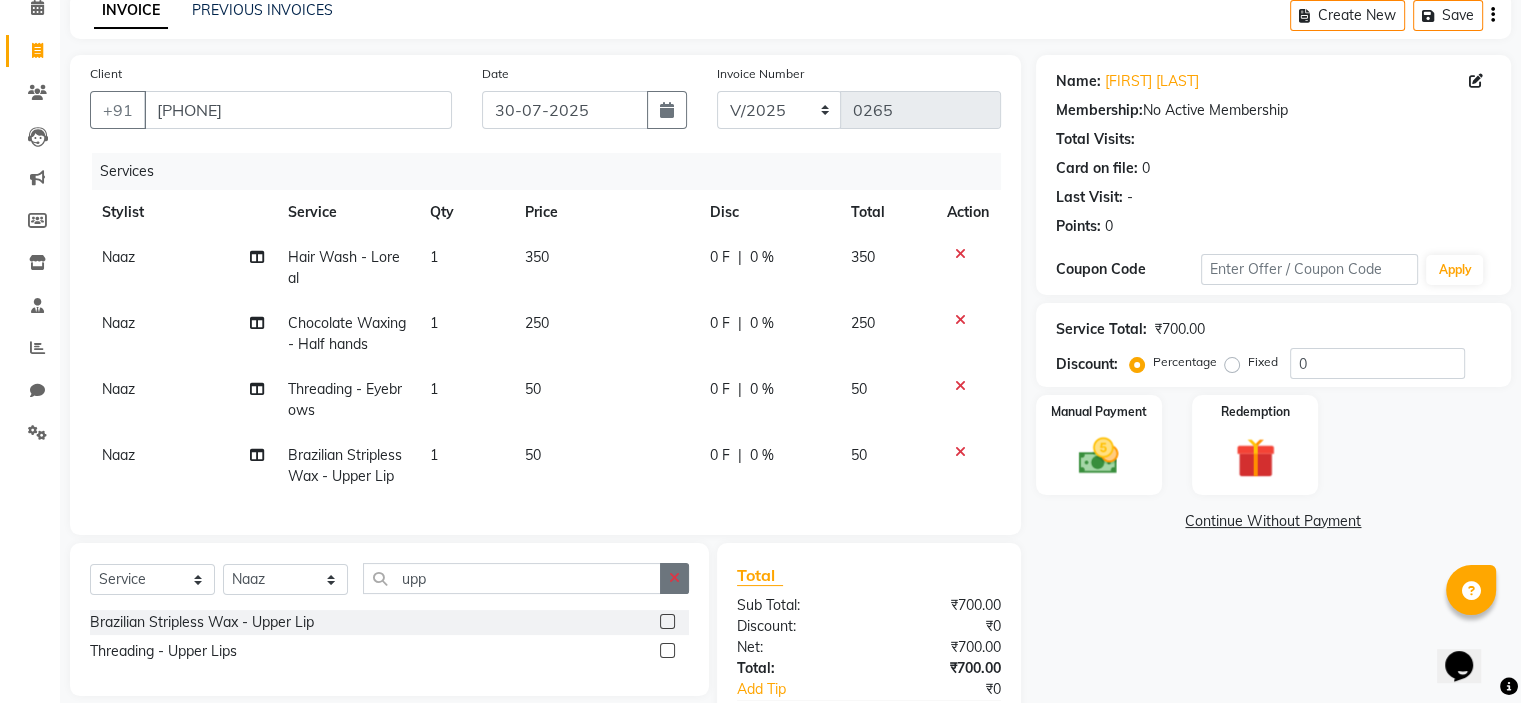 click 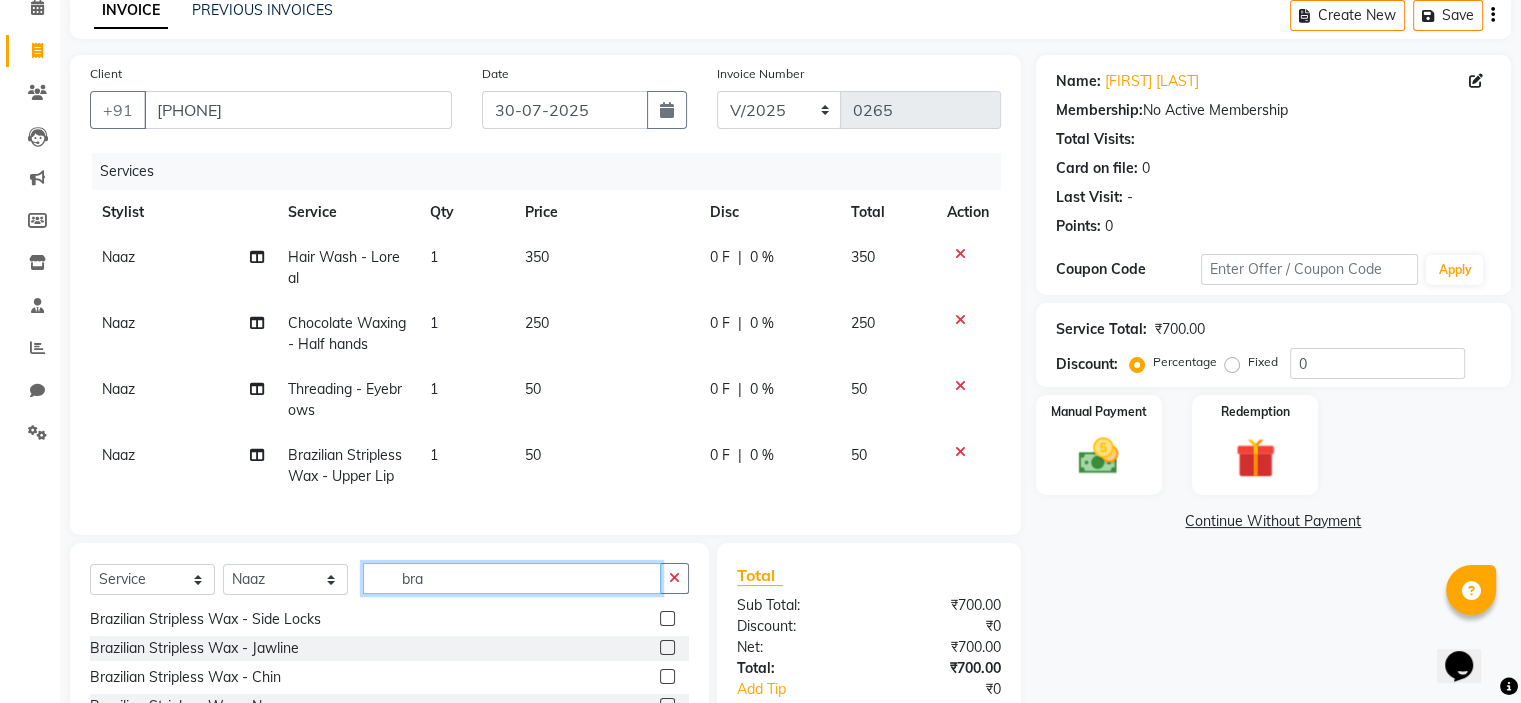 scroll, scrollTop: 88, scrollLeft: 0, axis: vertical 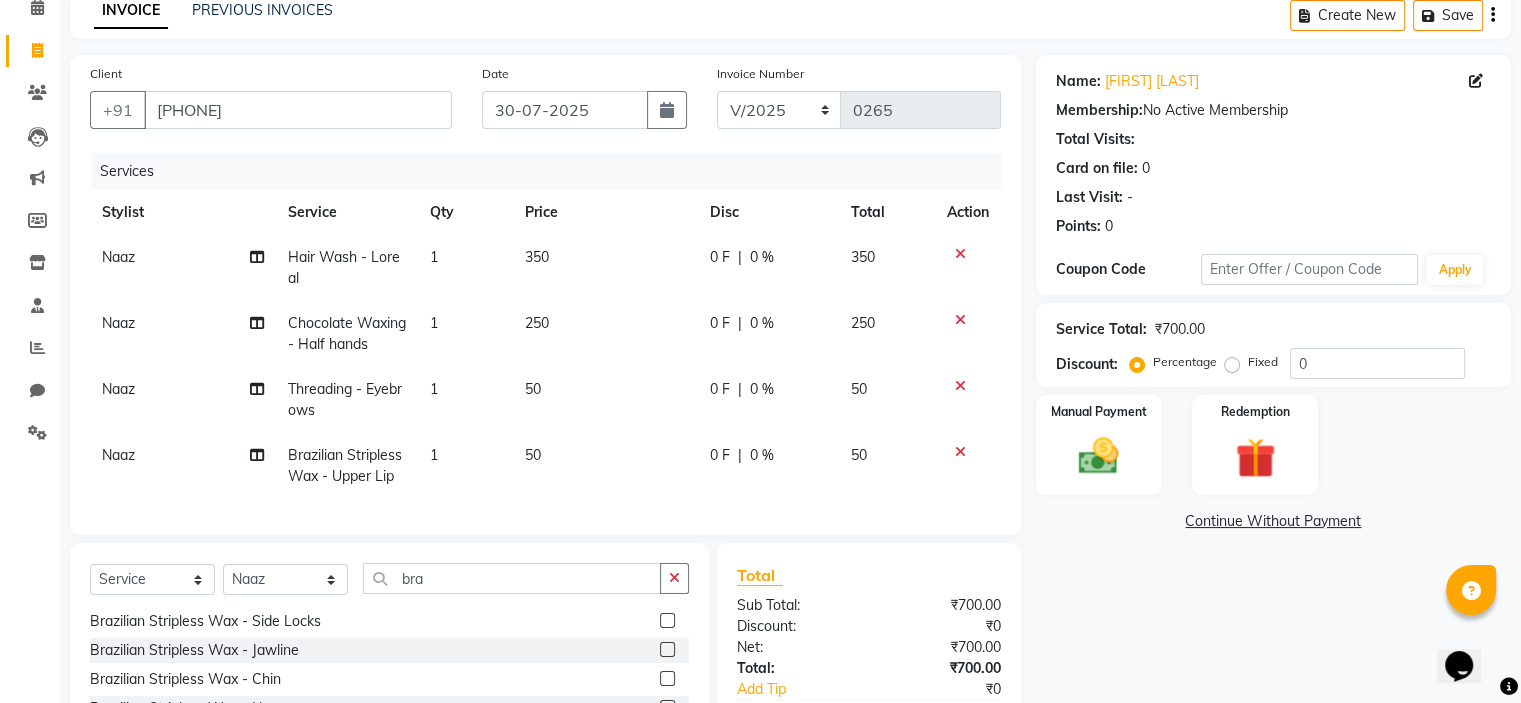 click 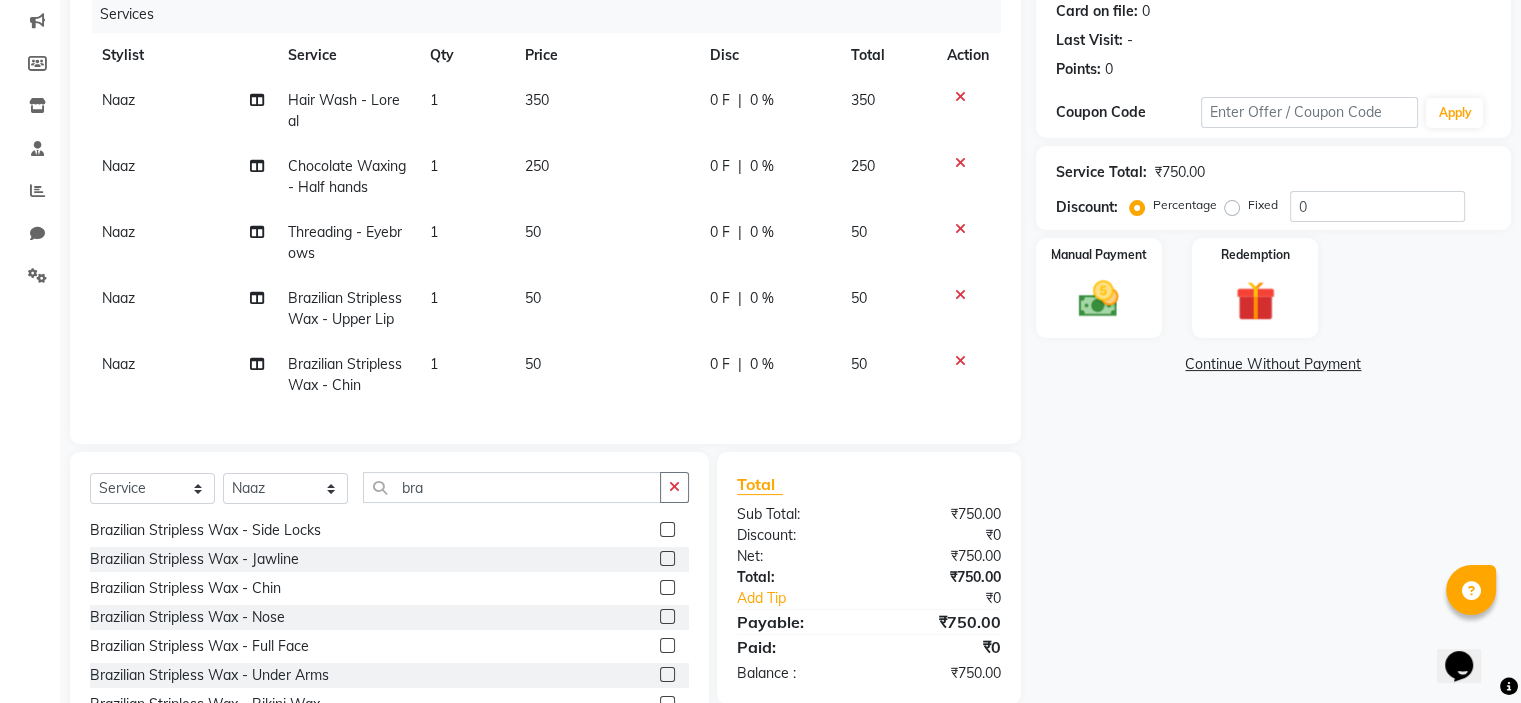 scroll, scrollTop: 248, scrollLeft: 0, axis: vertical 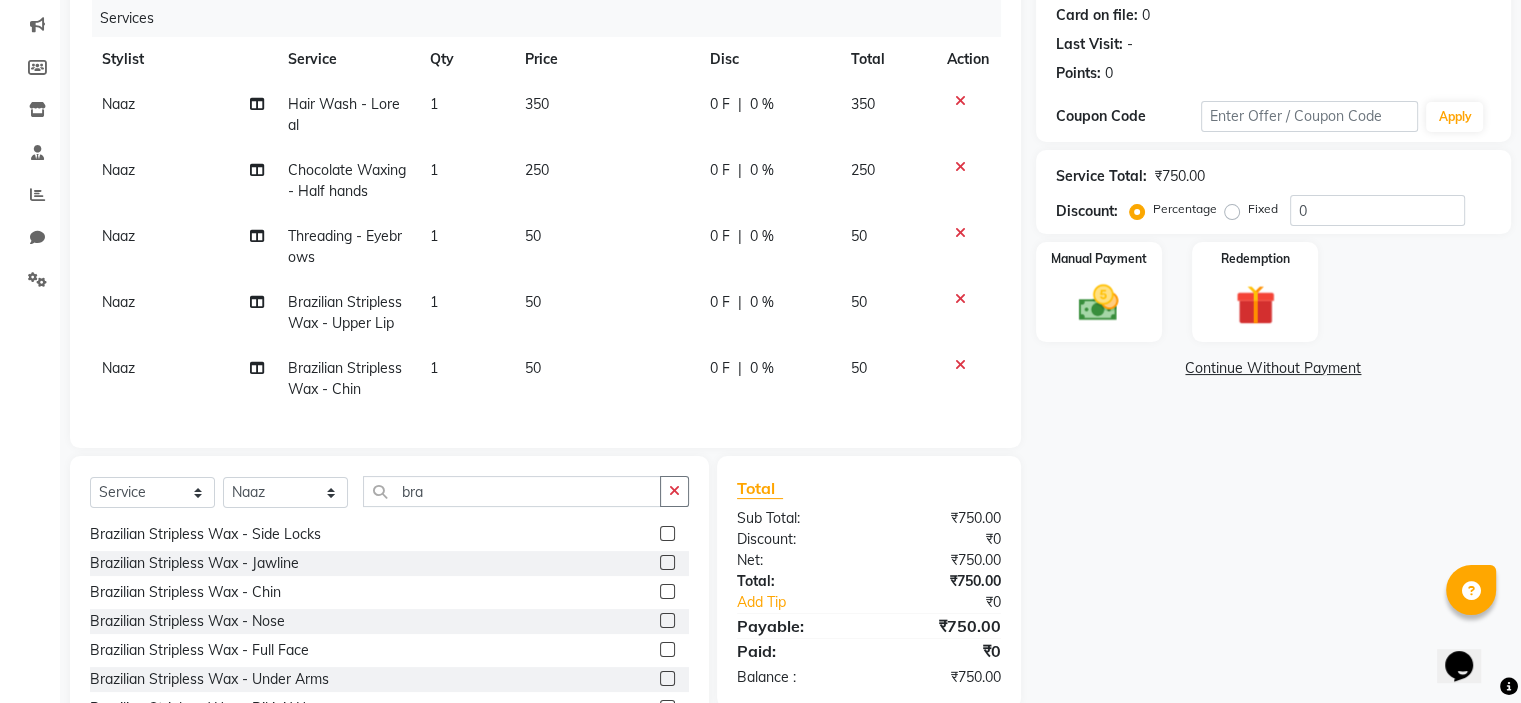 click 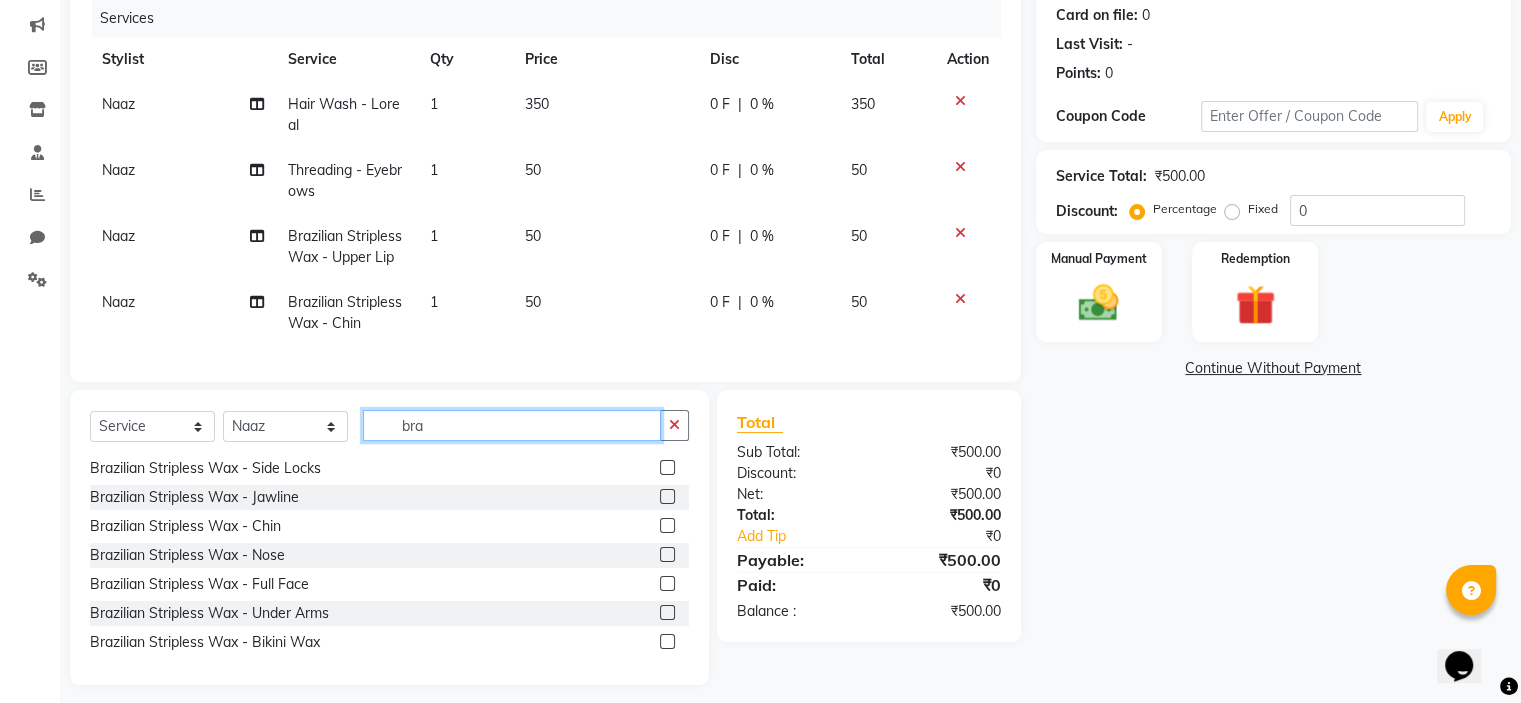 click on "bra" 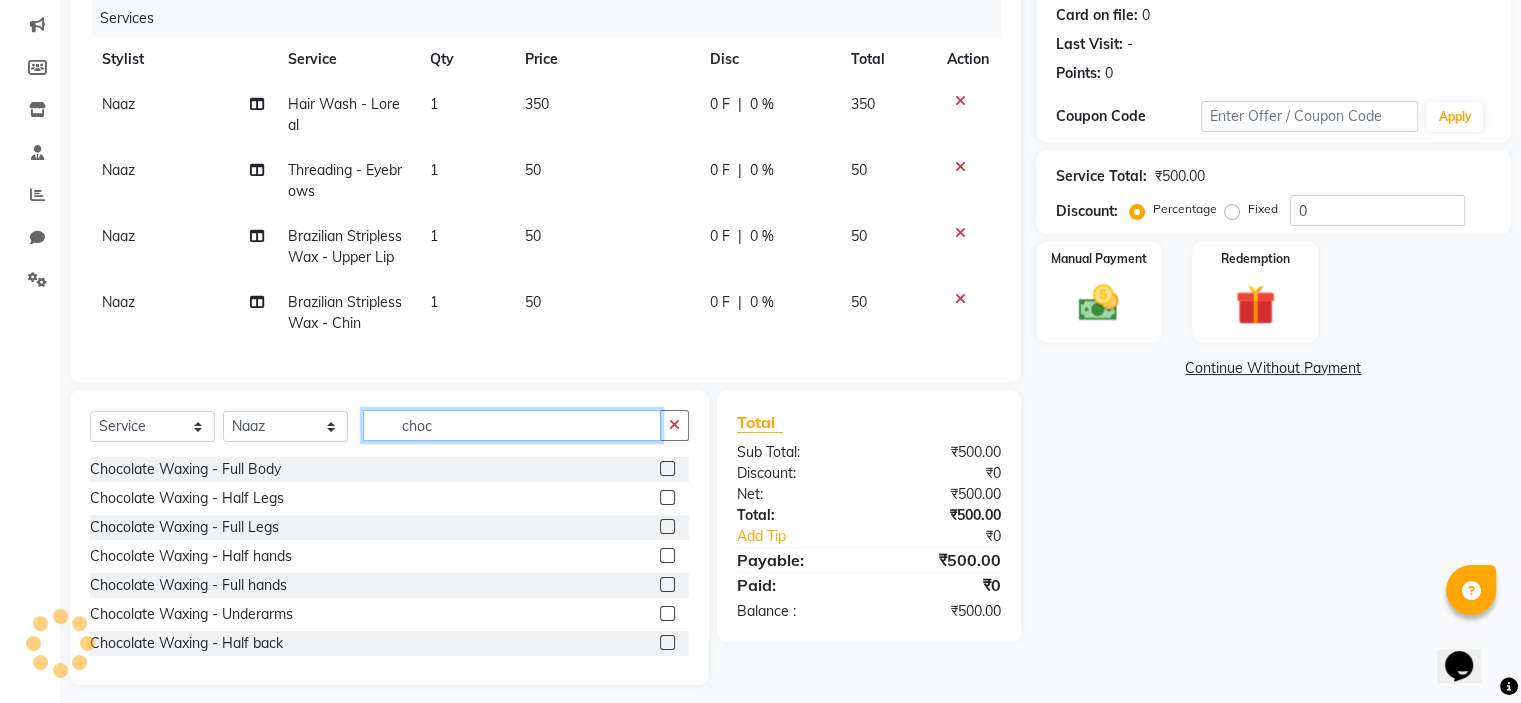 scroll, scrollTop: 0, scrollLeft: 0, axis: both 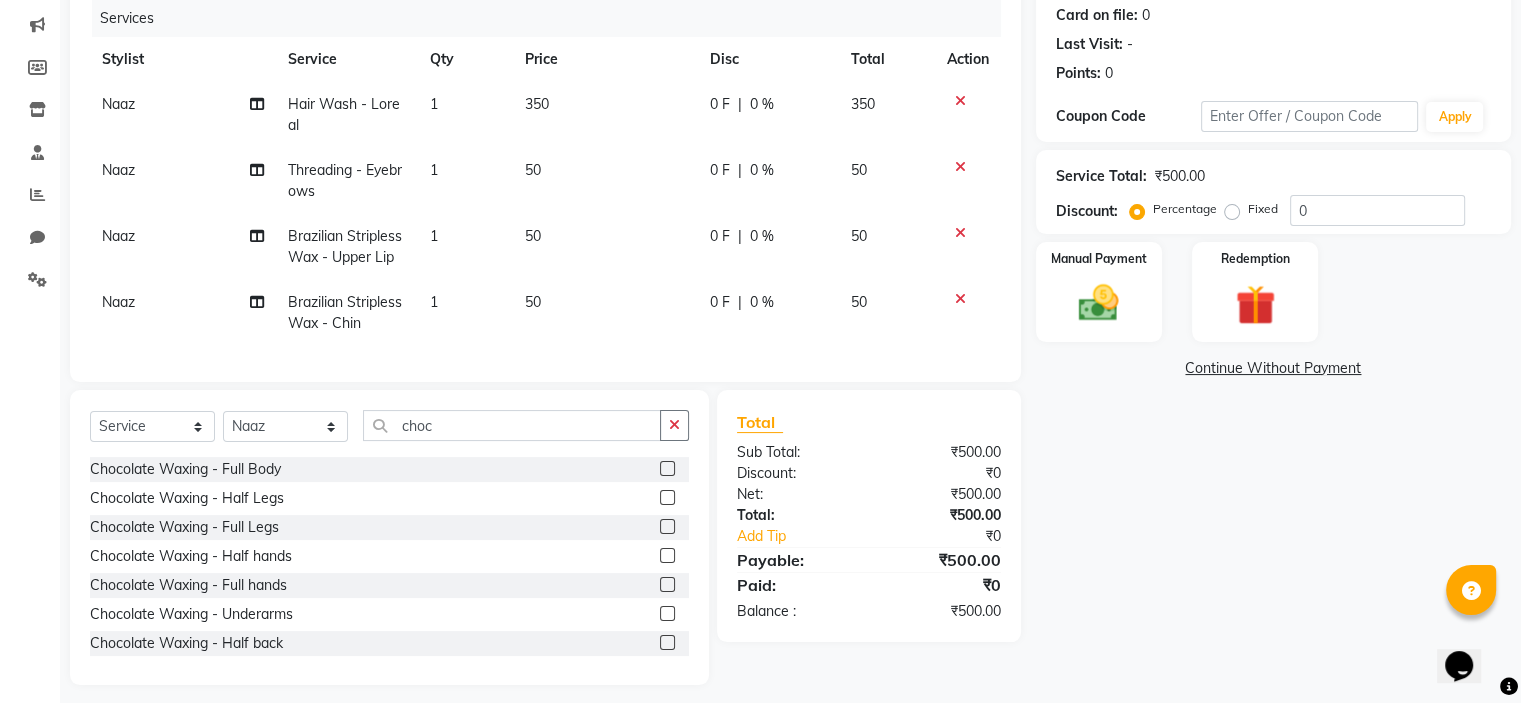 click 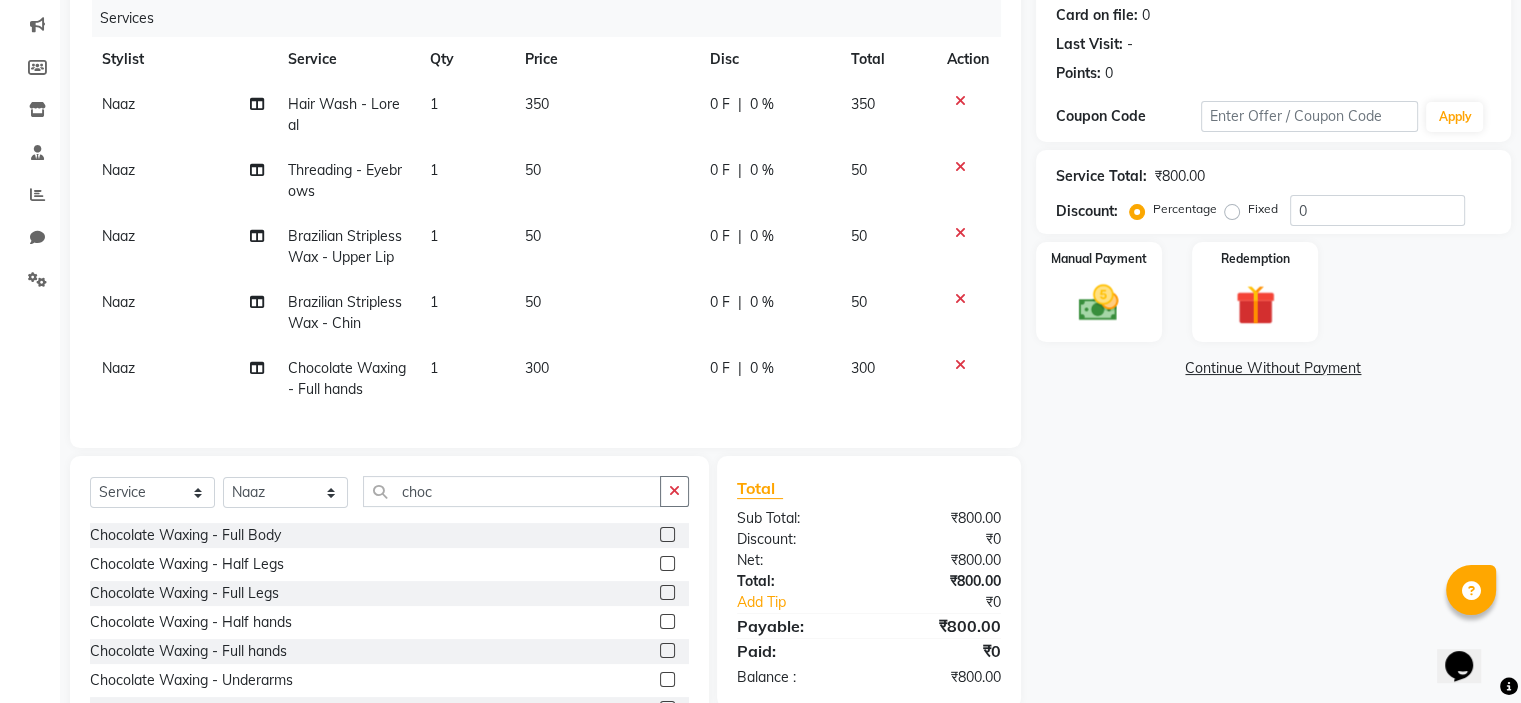 scroll, scrollTop: 60, scrollLeft: 0, axis: vertical 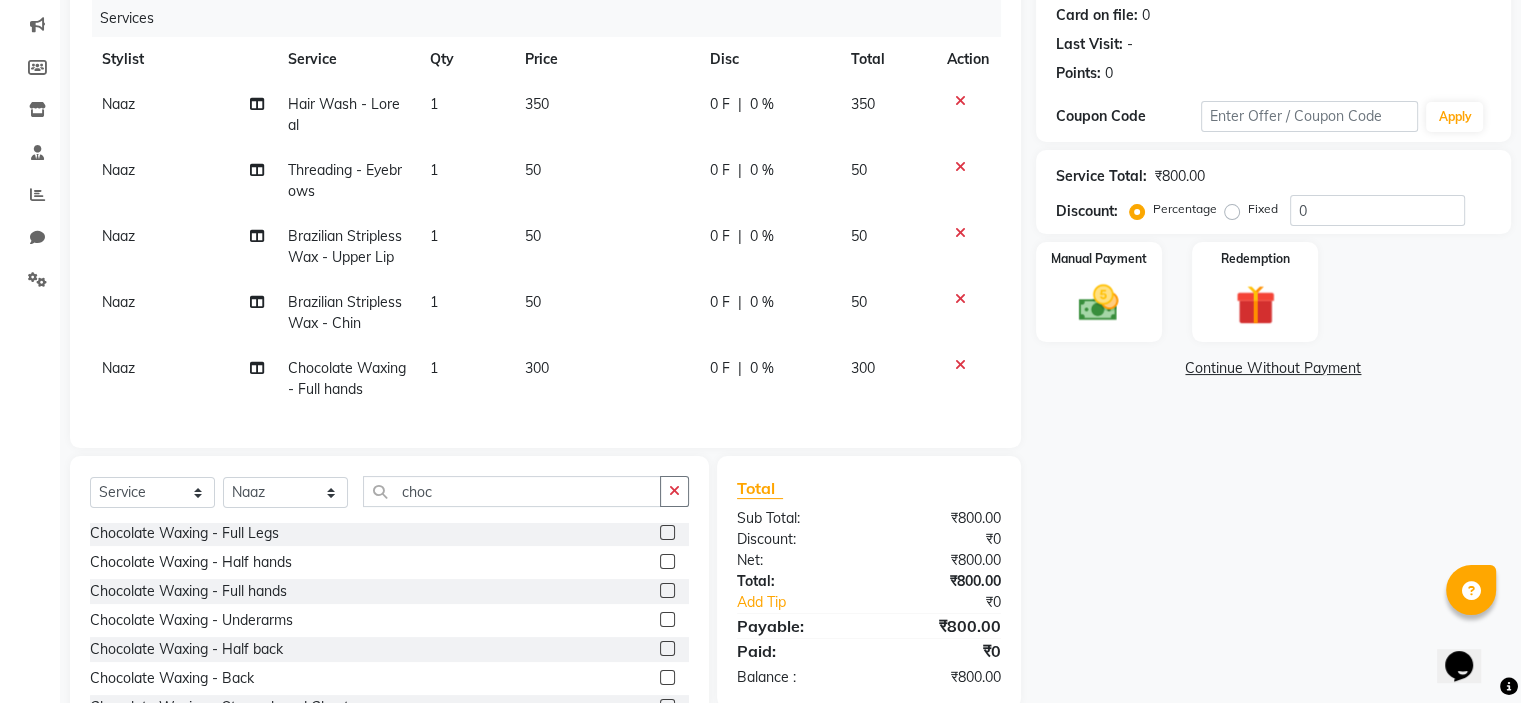 click 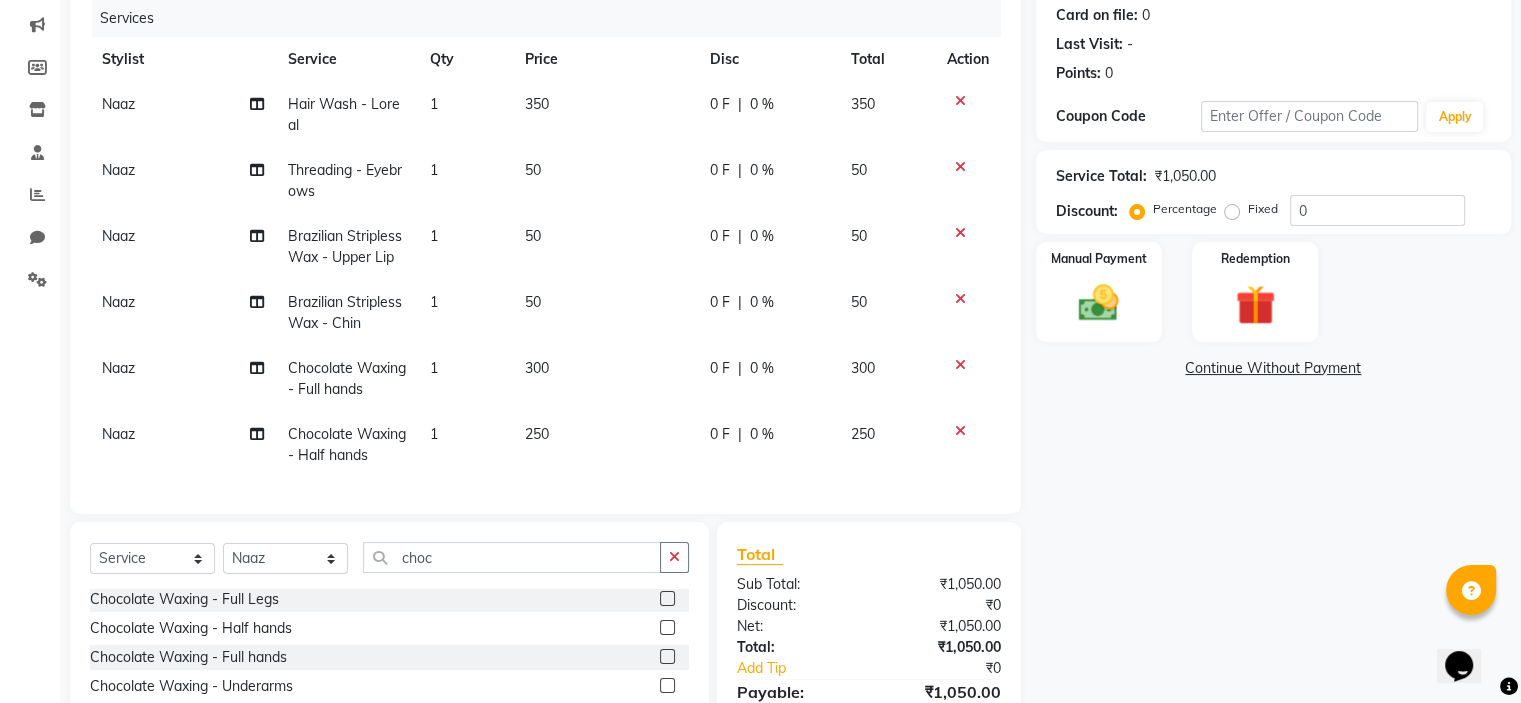 click 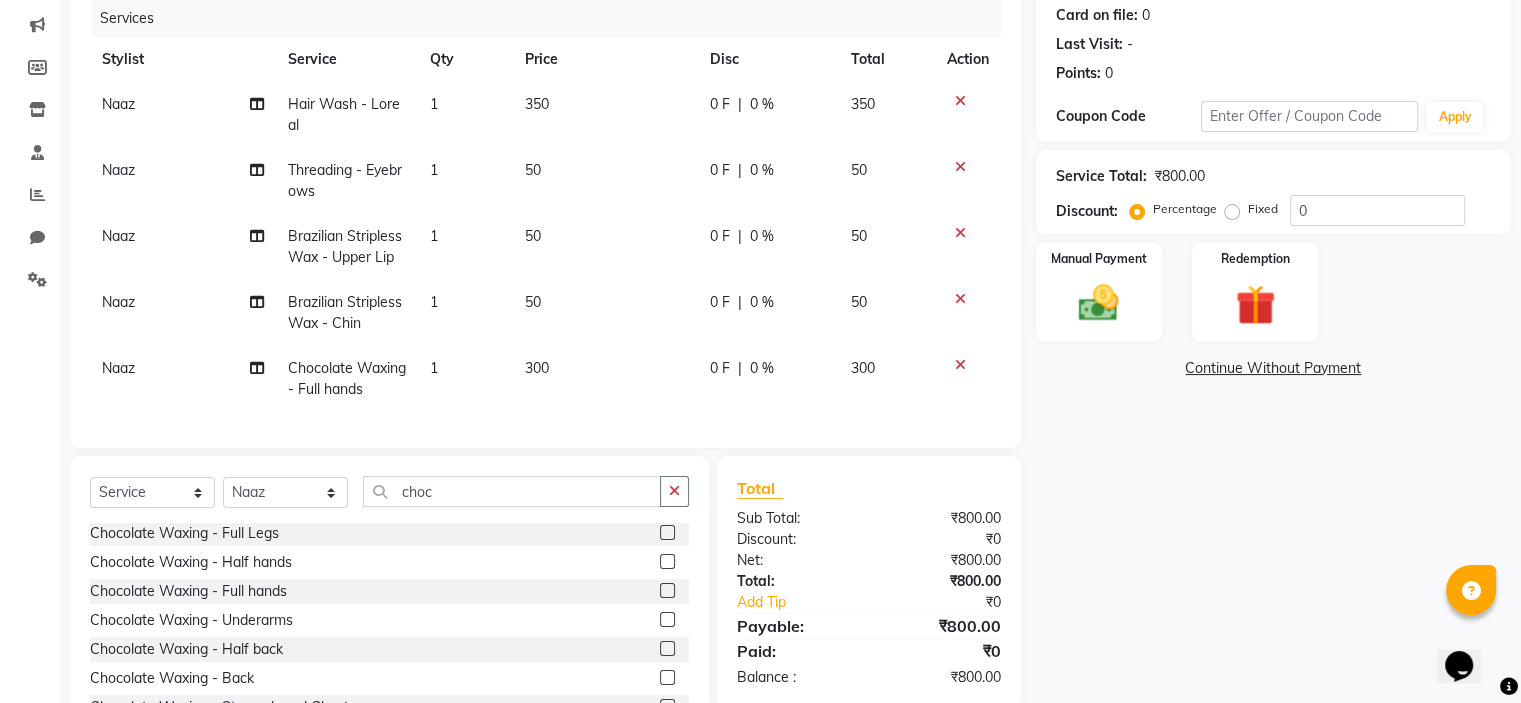 click on "50" 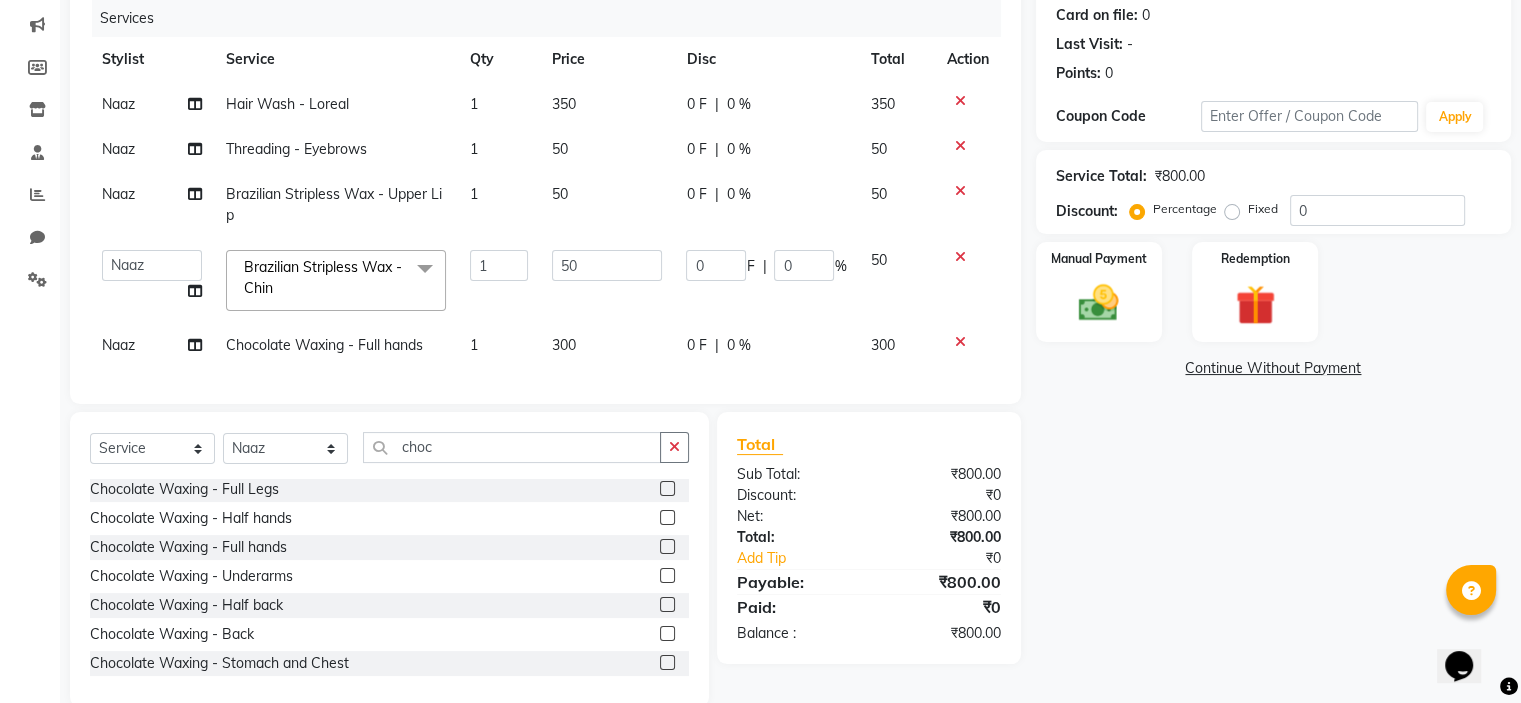 click on "1" 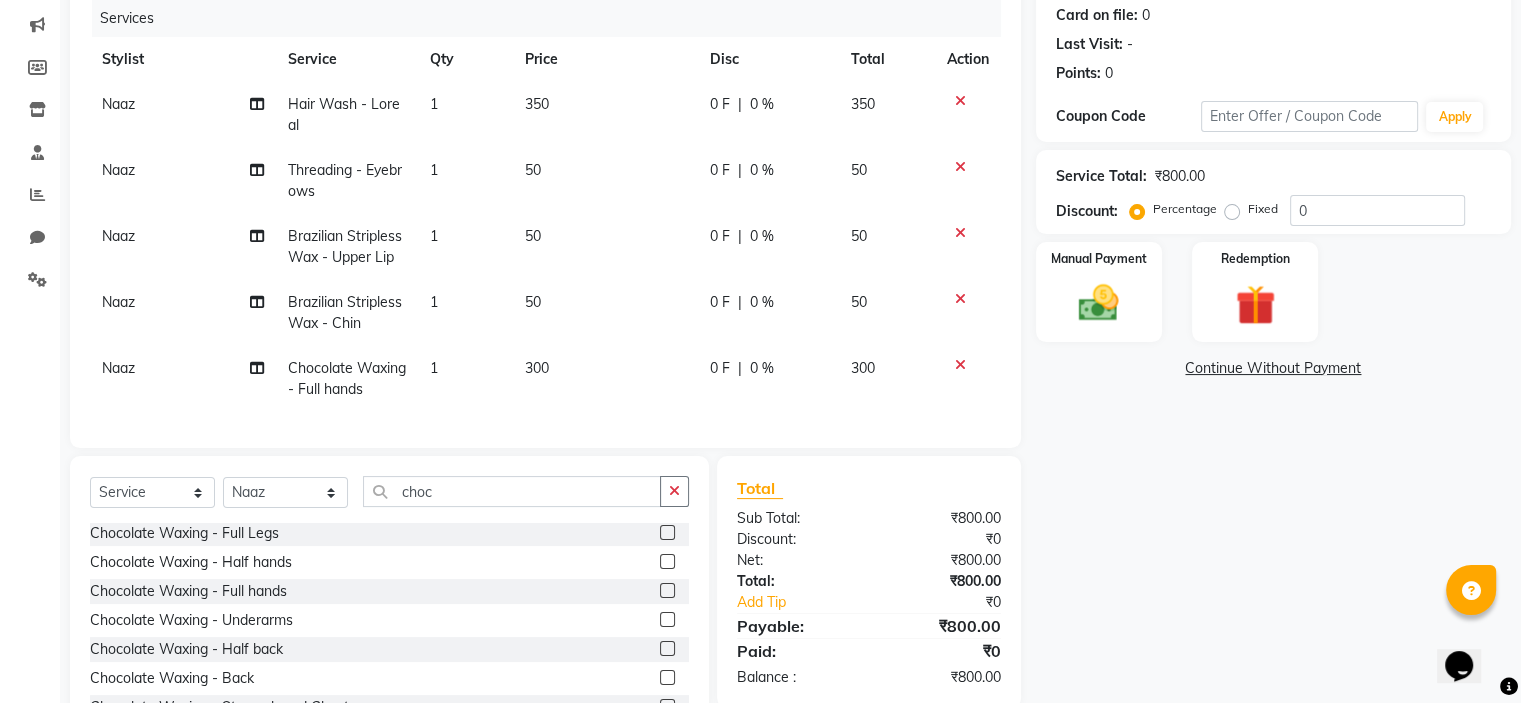 click on "50" 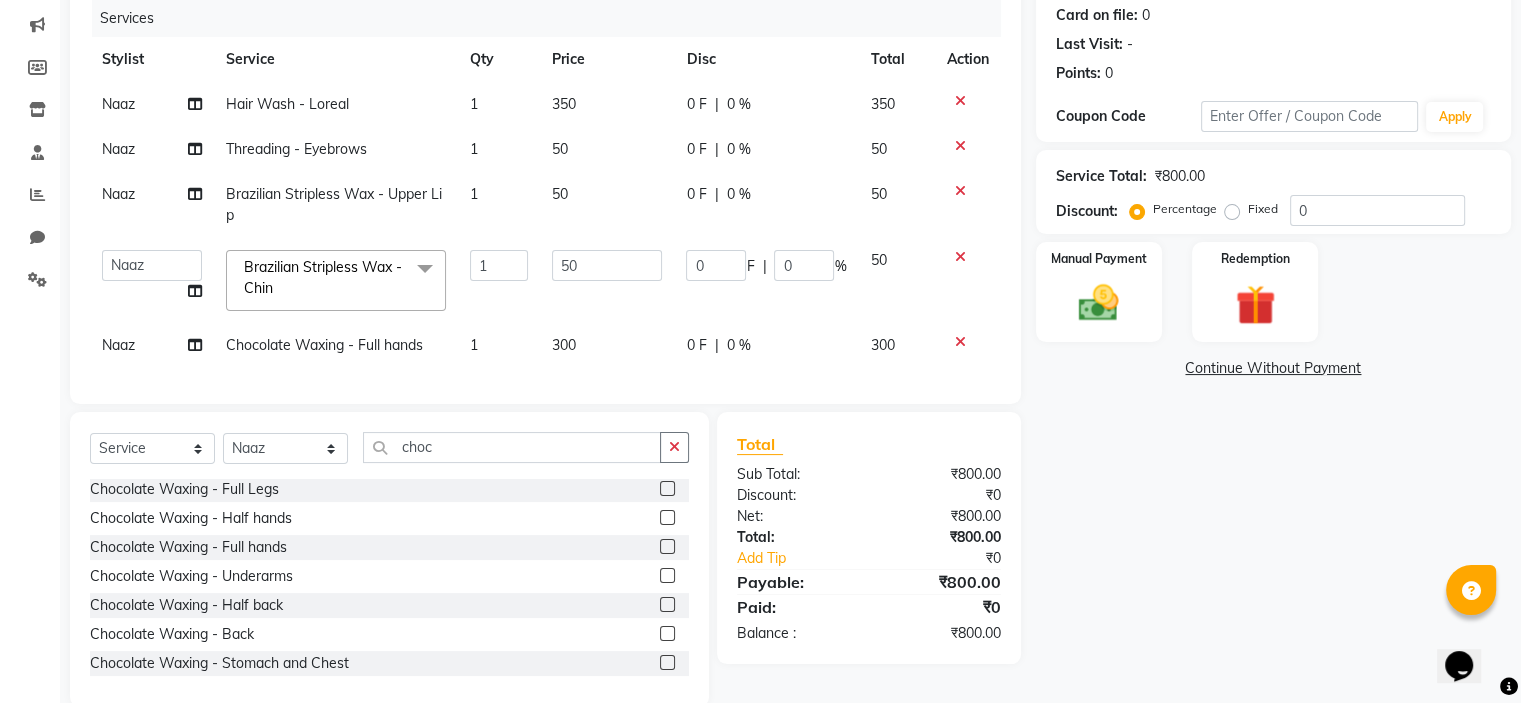 click on "50" 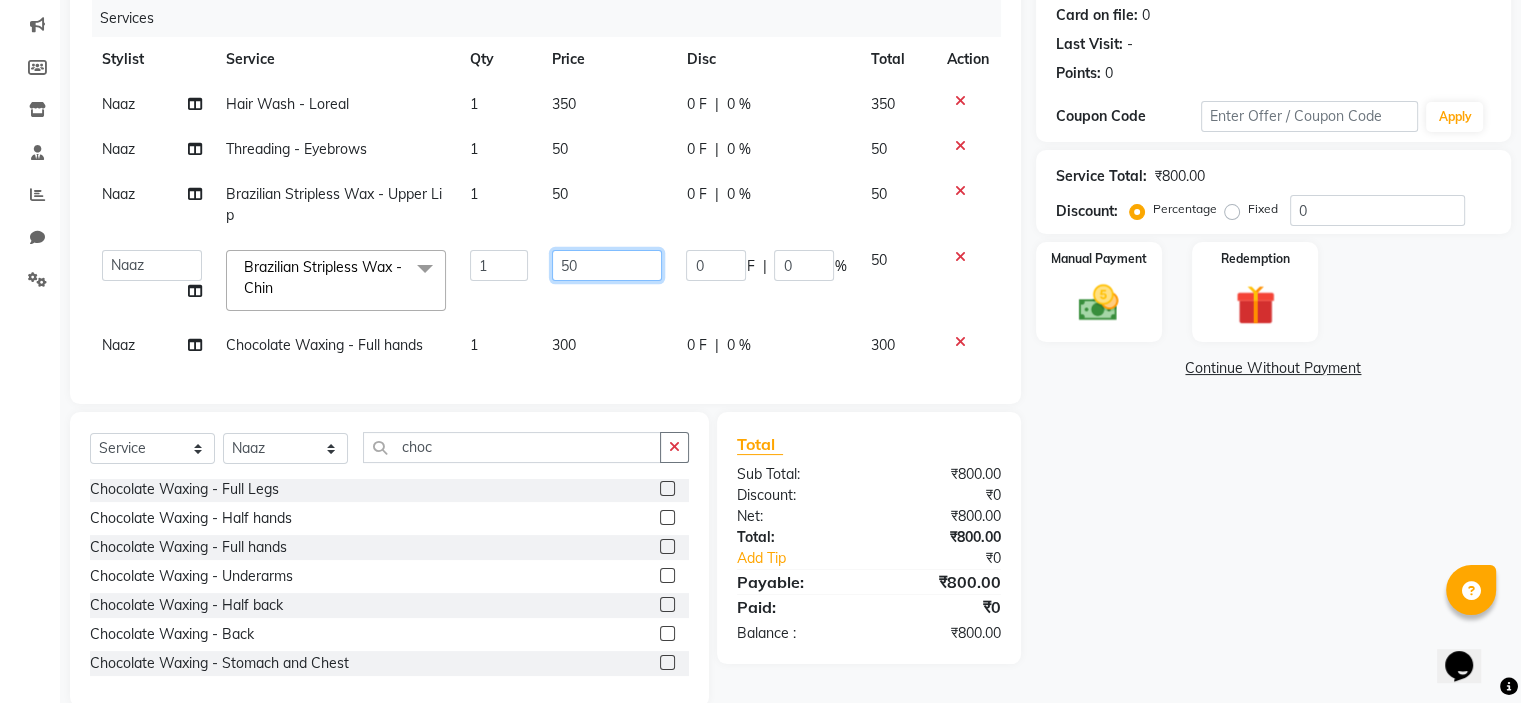 click on "50" 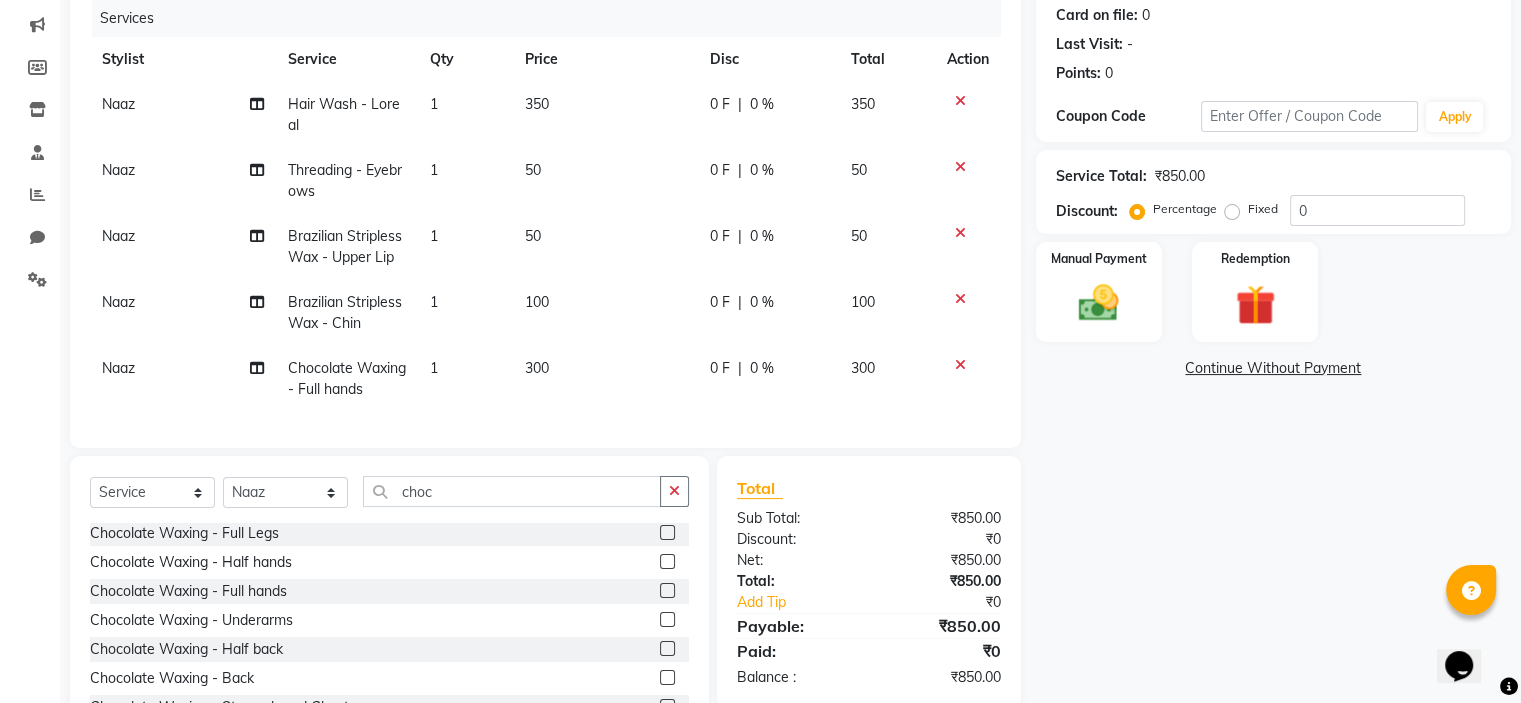 click on "100" 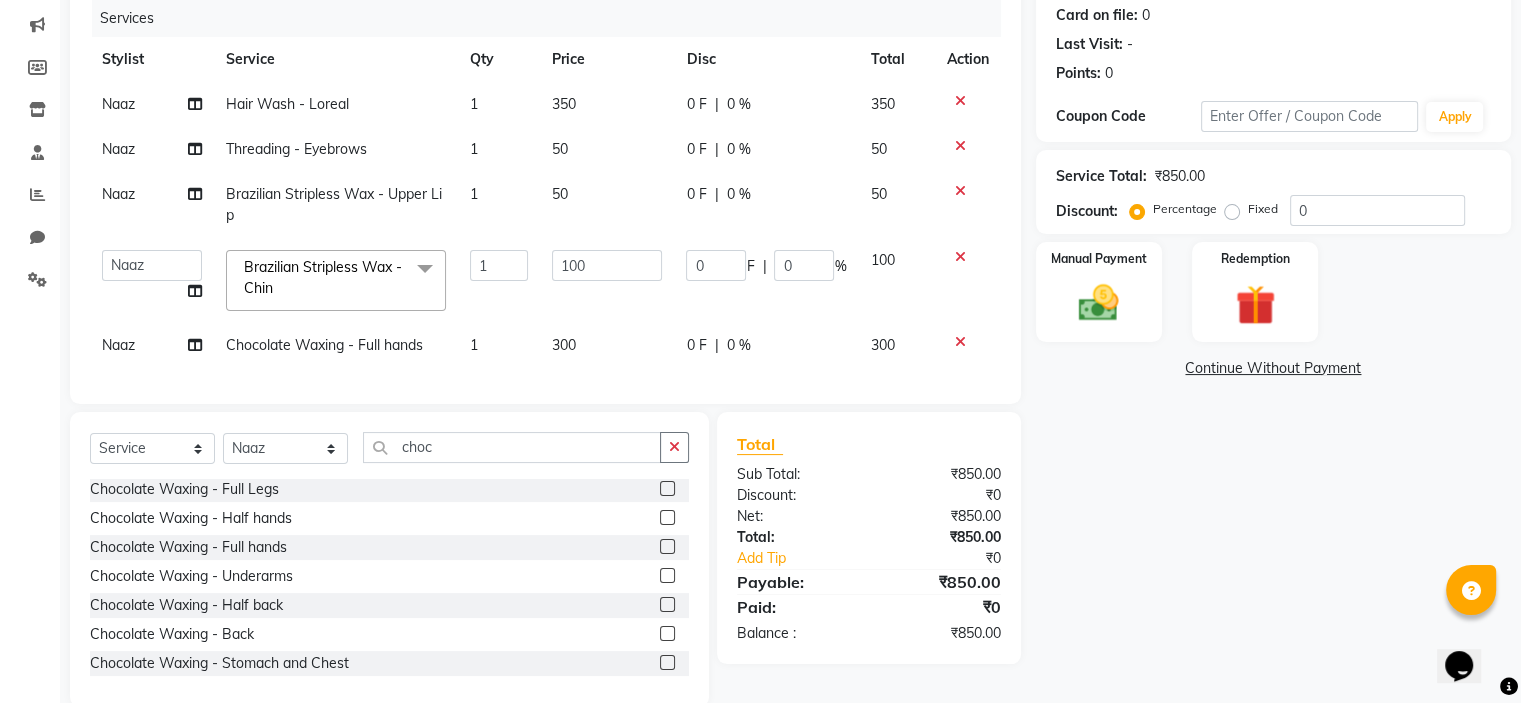 click on "Name: Kajal Pai Membership:  No Active Membership  Total Visits:   Card on file:  0 Last Visit:   - Points:   0  Coupon Code Apply Service Total:  ₹850.00  Discount:  Percentage   Fixed  0 Manual Payment Redemption  Continue Without Payment" 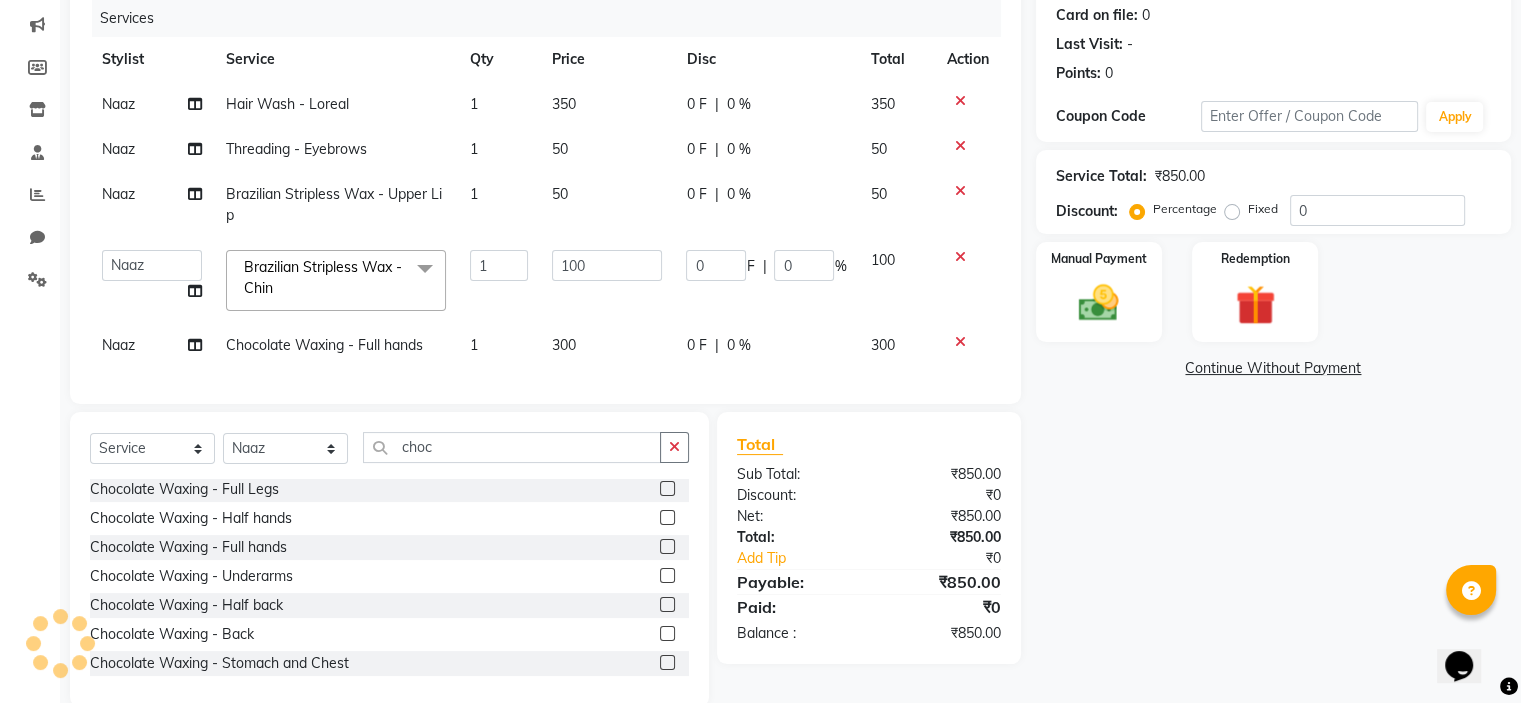 click on "0 F | 0 %" 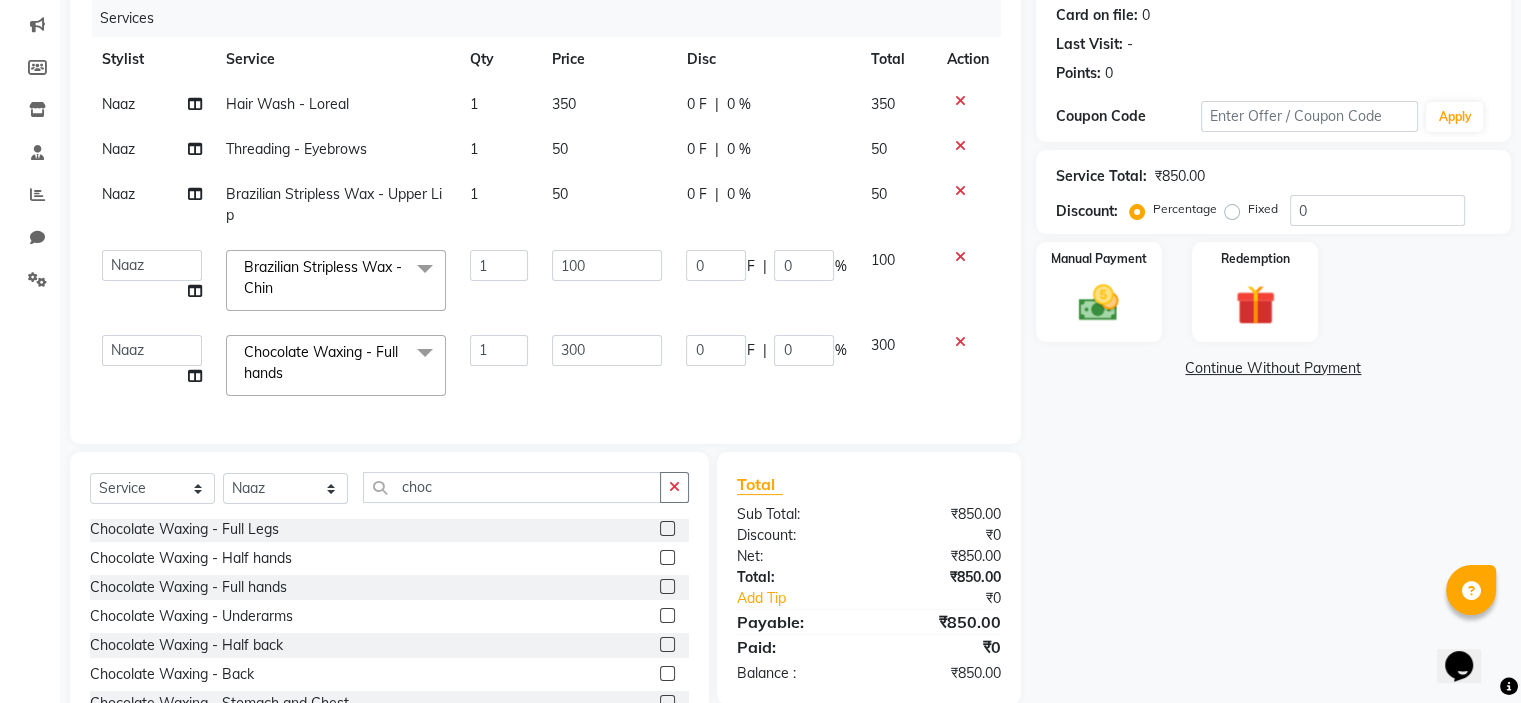 click on "Name: Kajal Pai Membership:  No Active Membership  Total Visits:   Card on file:  0 Last Visit:   - Points:   0  Coupon Code Apply Service Total:  ₹850.00  Discount:  Percentage   Fixed  0 Manual Payment Redemption  Continue Without Payment" 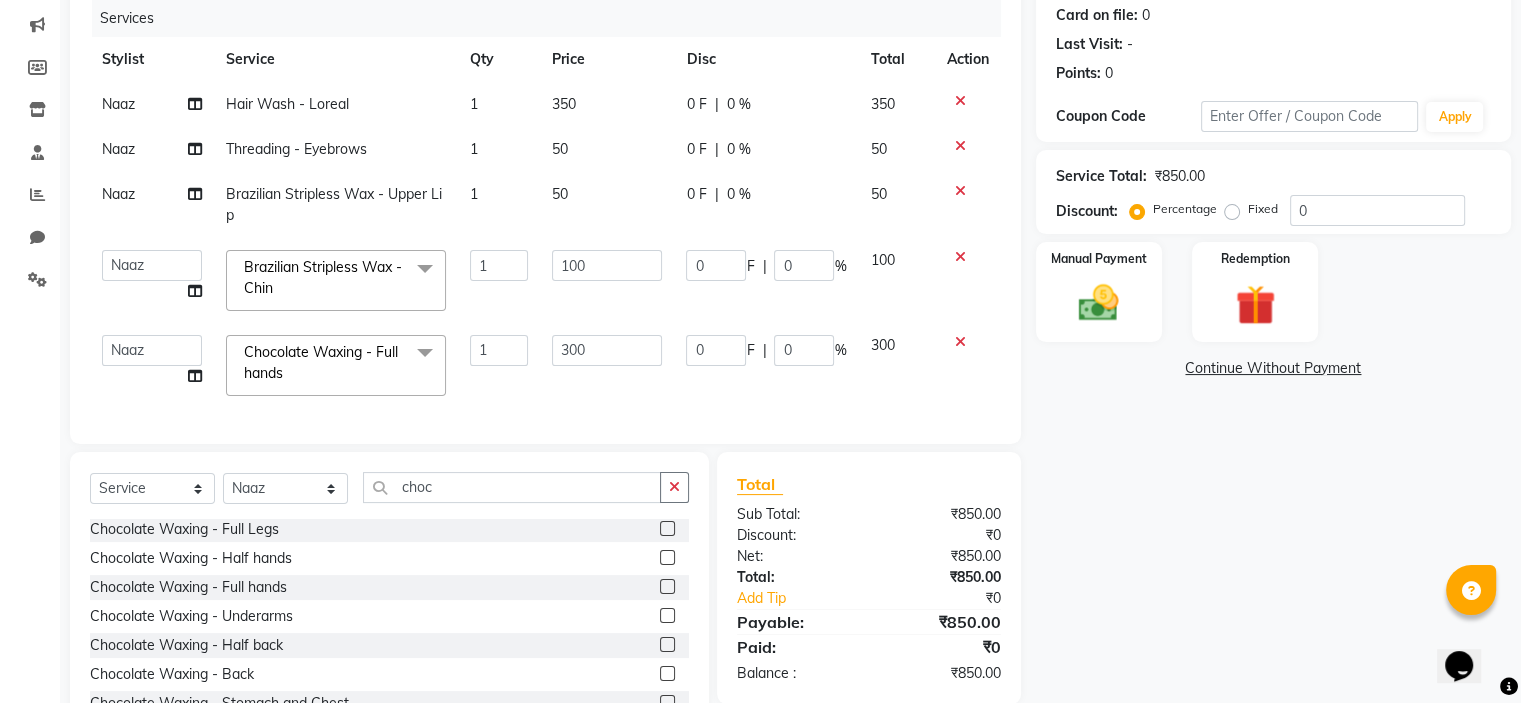 scroll, scrollTop: 58, scrollLeft: 0, axis: vertical 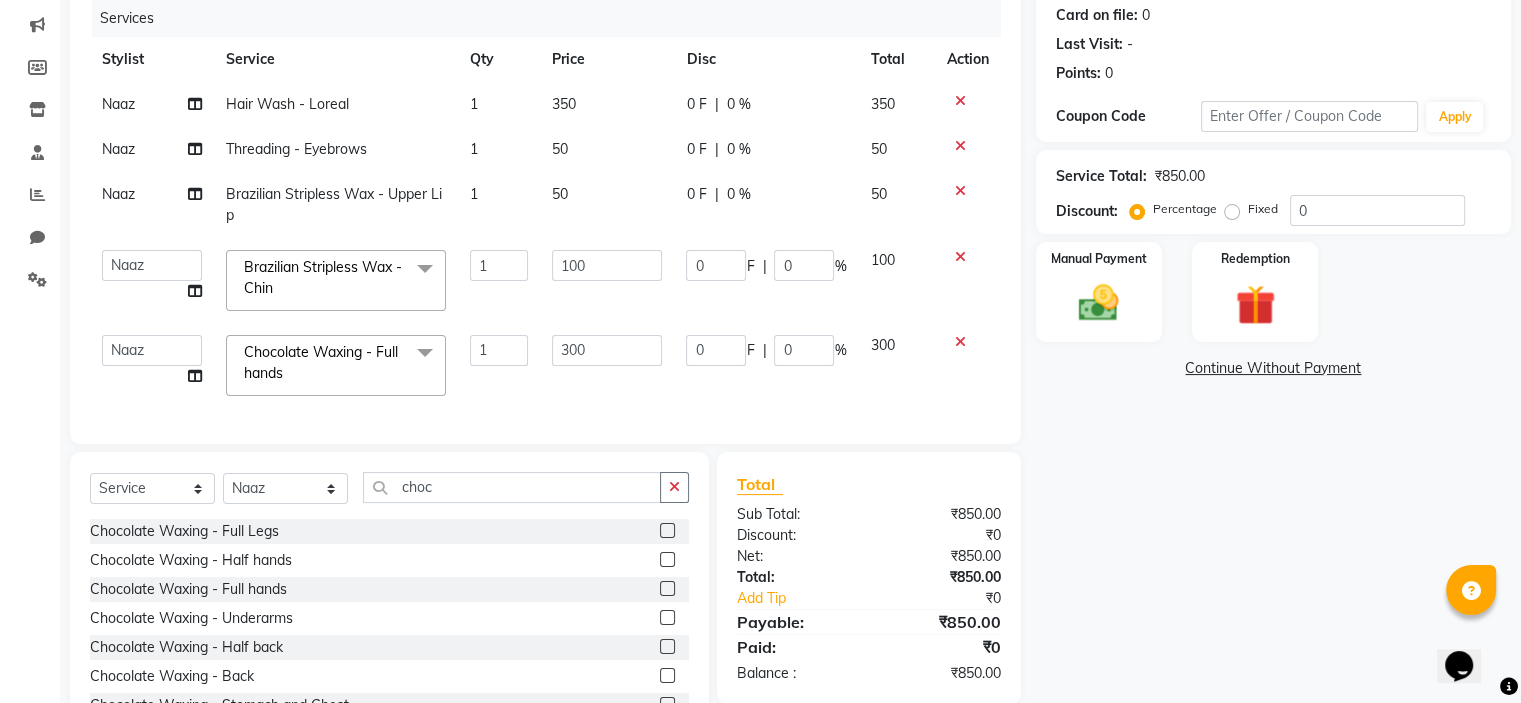 click 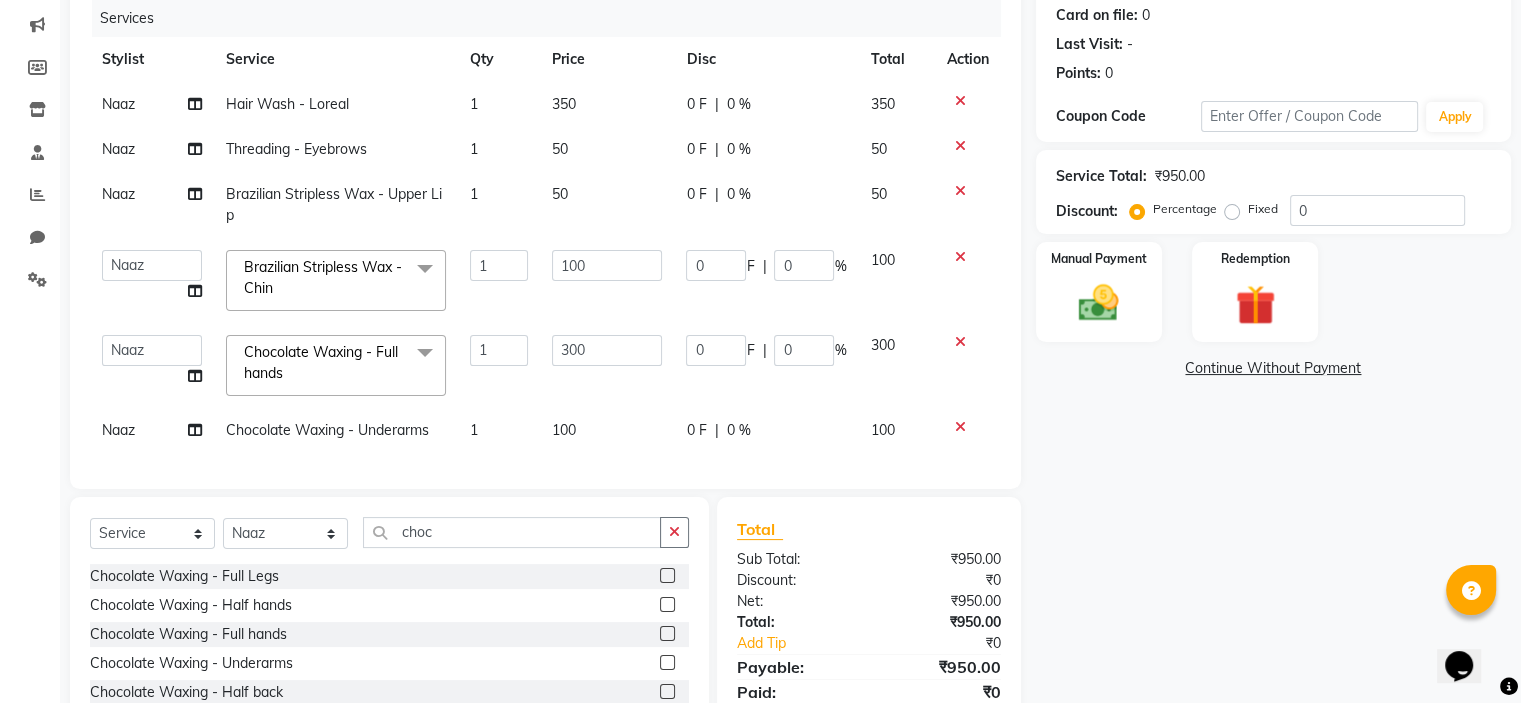 click on "Name: Kajal Pai Membership:  No Active Membership  Total Visits:   Card on file:  0 Last Visit:   - Points:   0  Coupon Code Apply Service Total:  ₹950.00  Discount:  Percentage   Fixed  0 Manual Payment Redemption  Continue Without Payment" 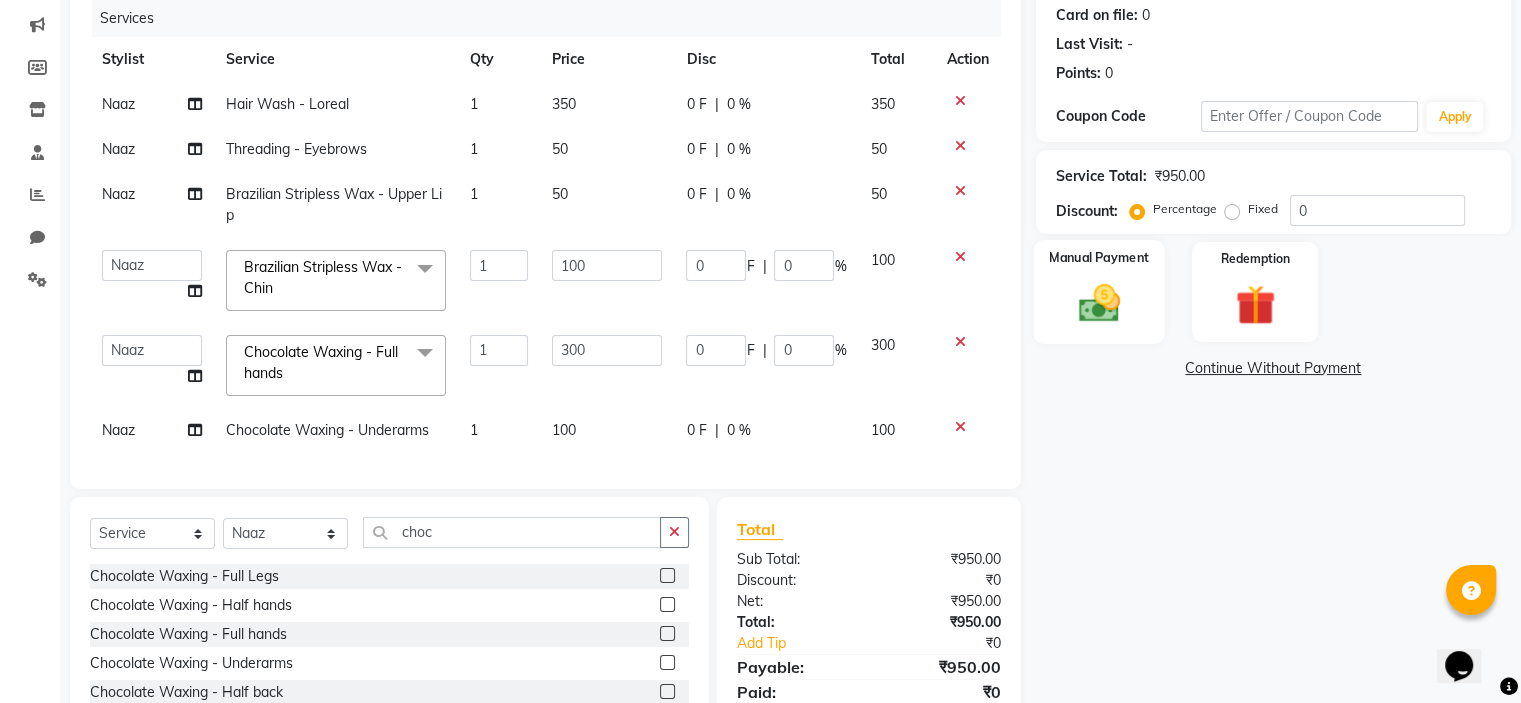 click on "Manual Payment" 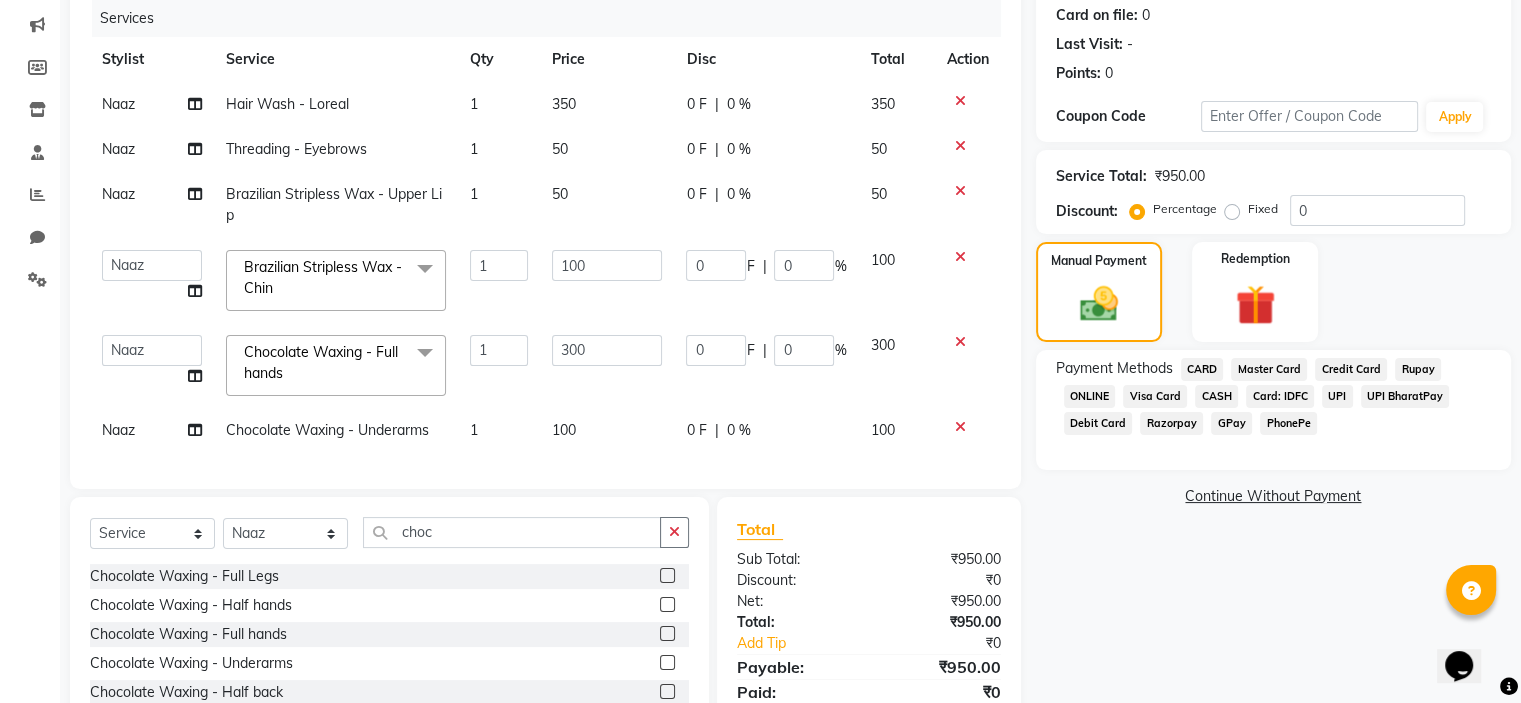 click on "GPay" 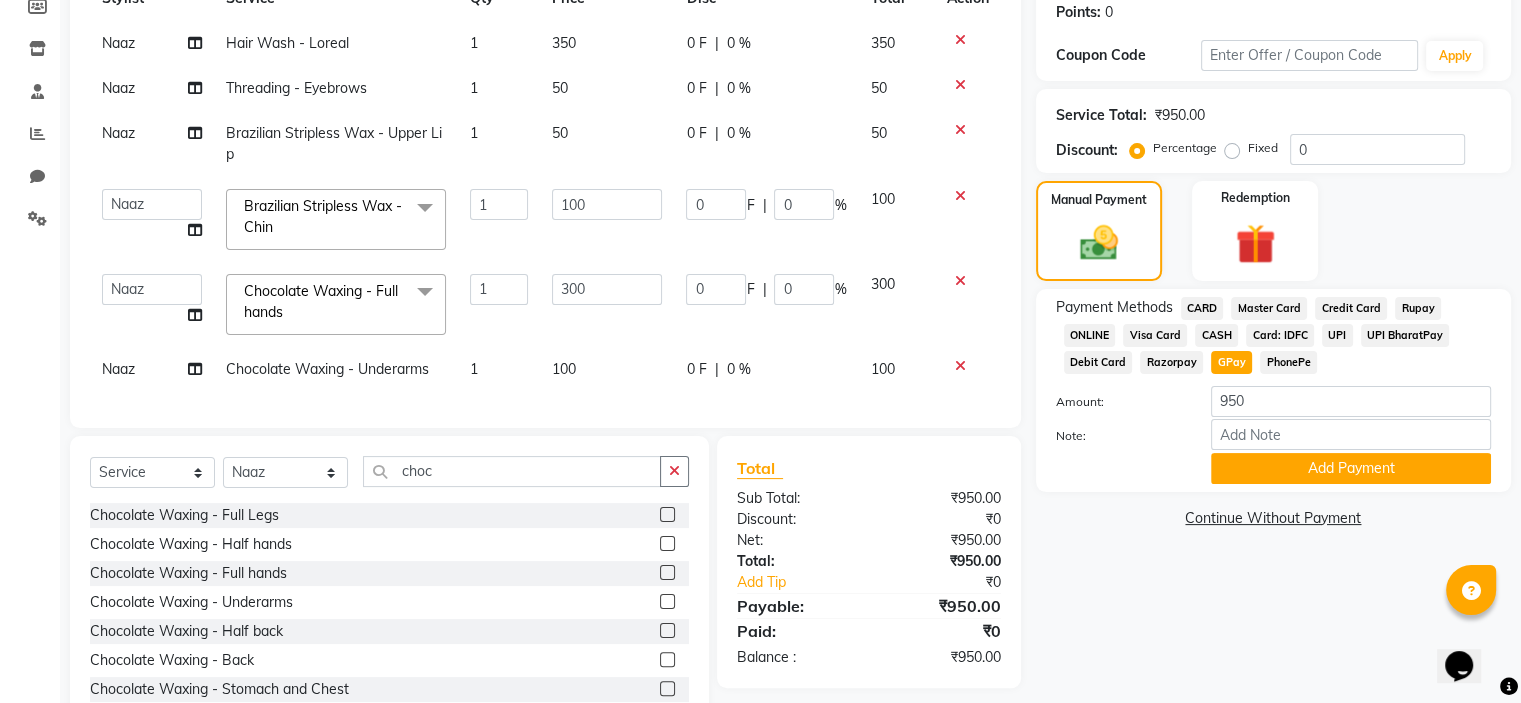 scroll, scrollTop: 318, scrollLeft: 0, axis: vertical 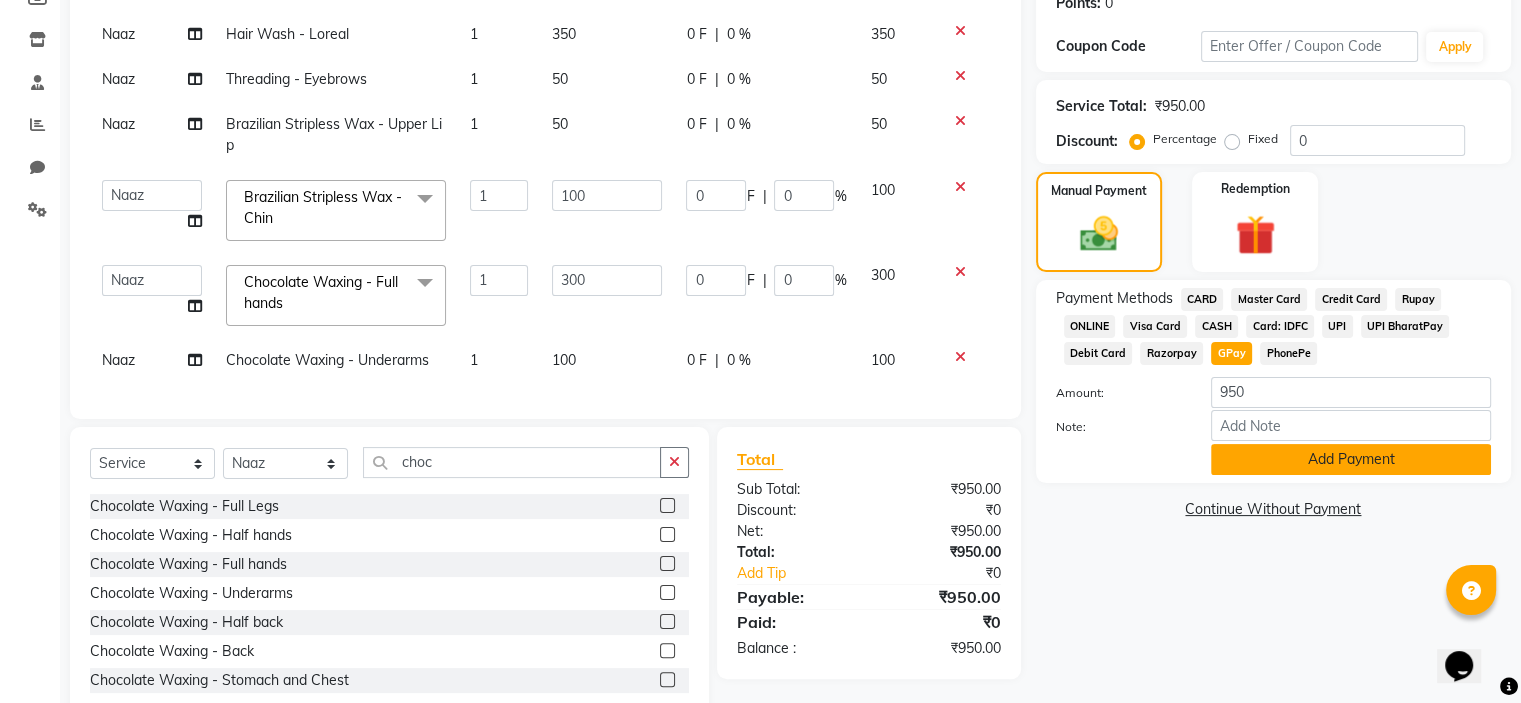 click on "Add Payment" 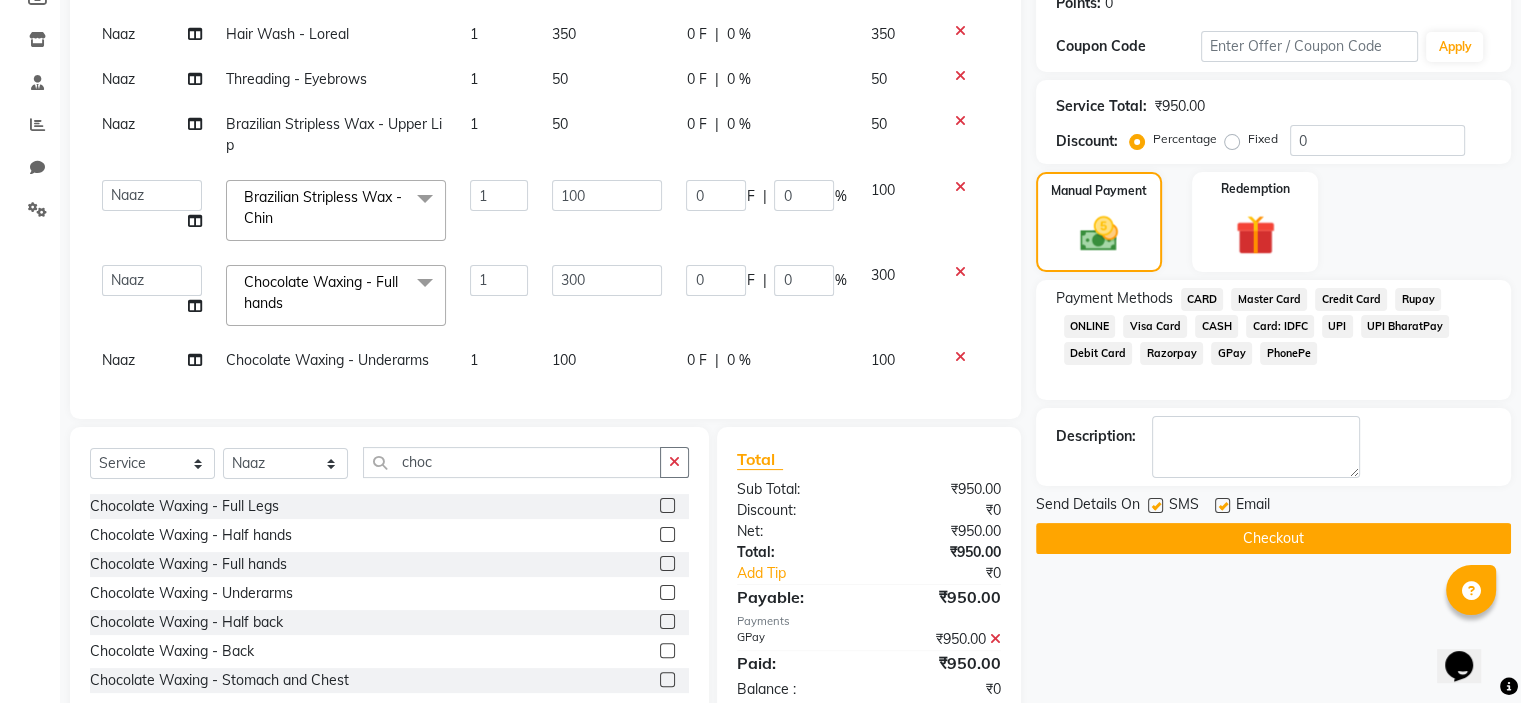 click 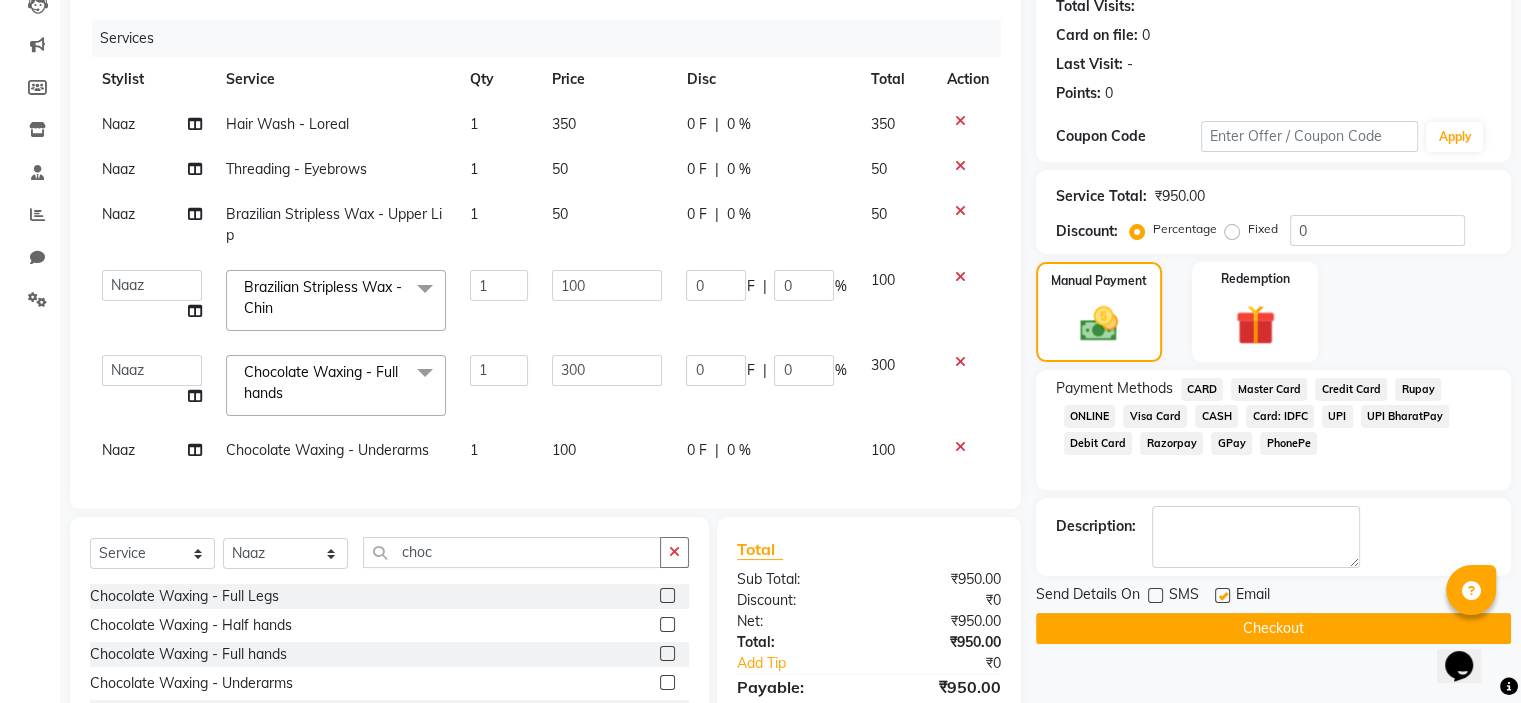 scroll, scrollTop: 240, scrollLeft: 0, axis: vertical 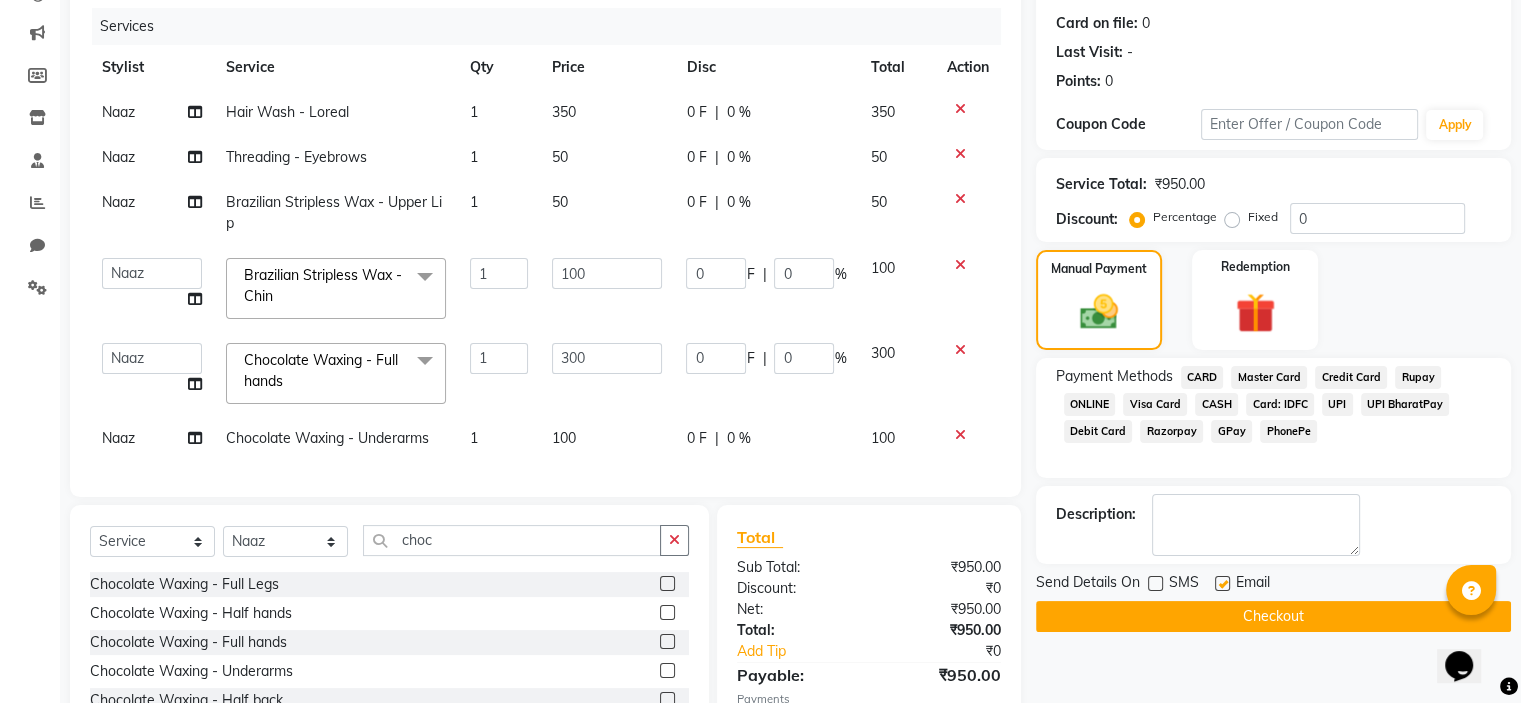 click on "Checkout" 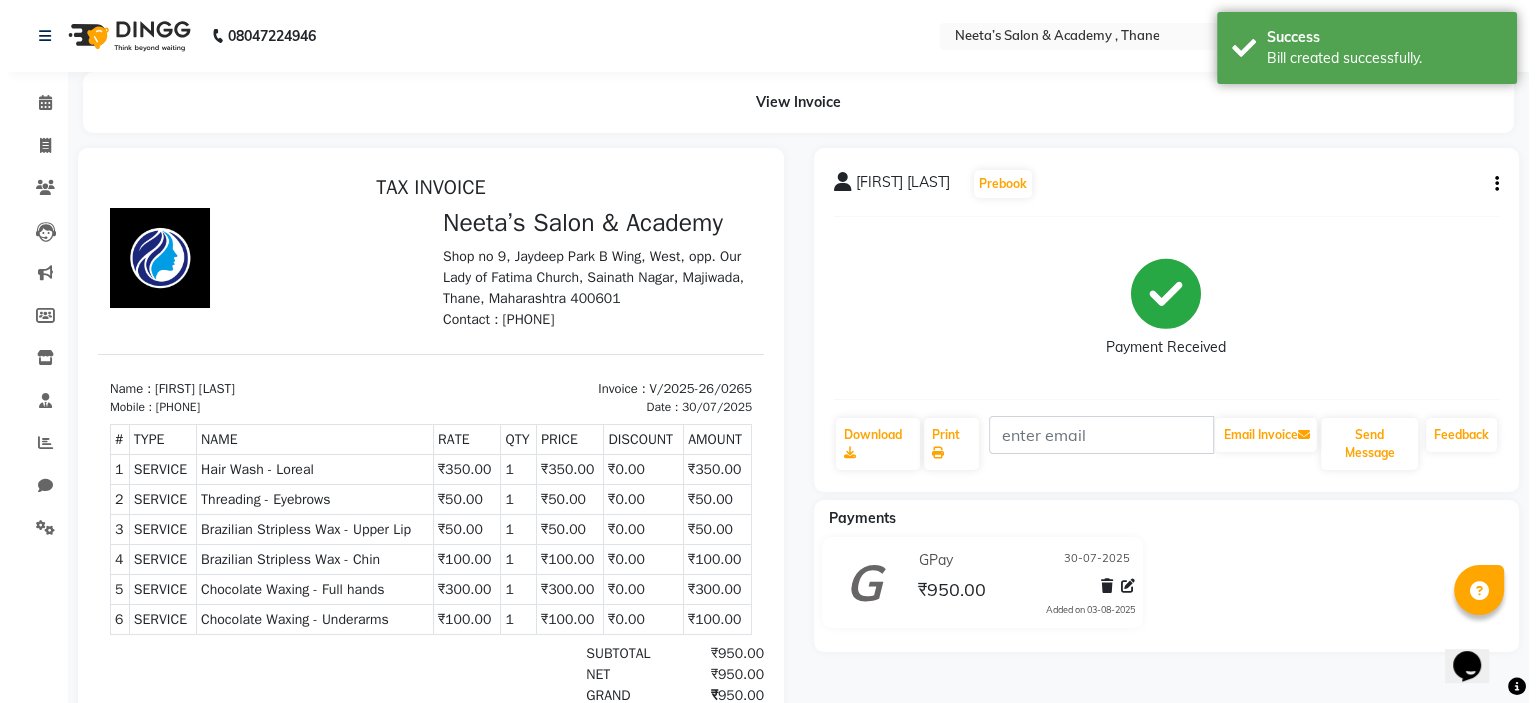 scroll, scrollTop: 0, scrollLeft: 0, axis: both 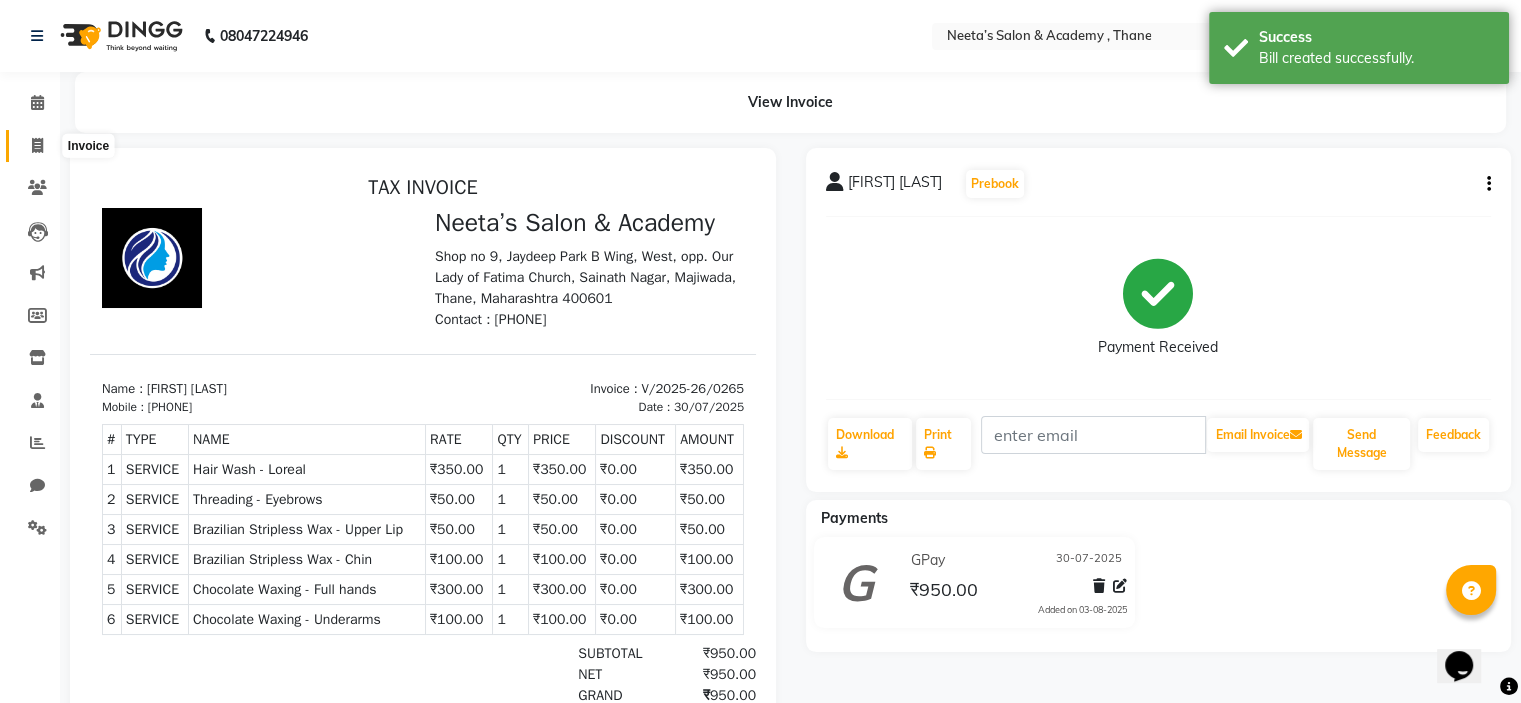 click 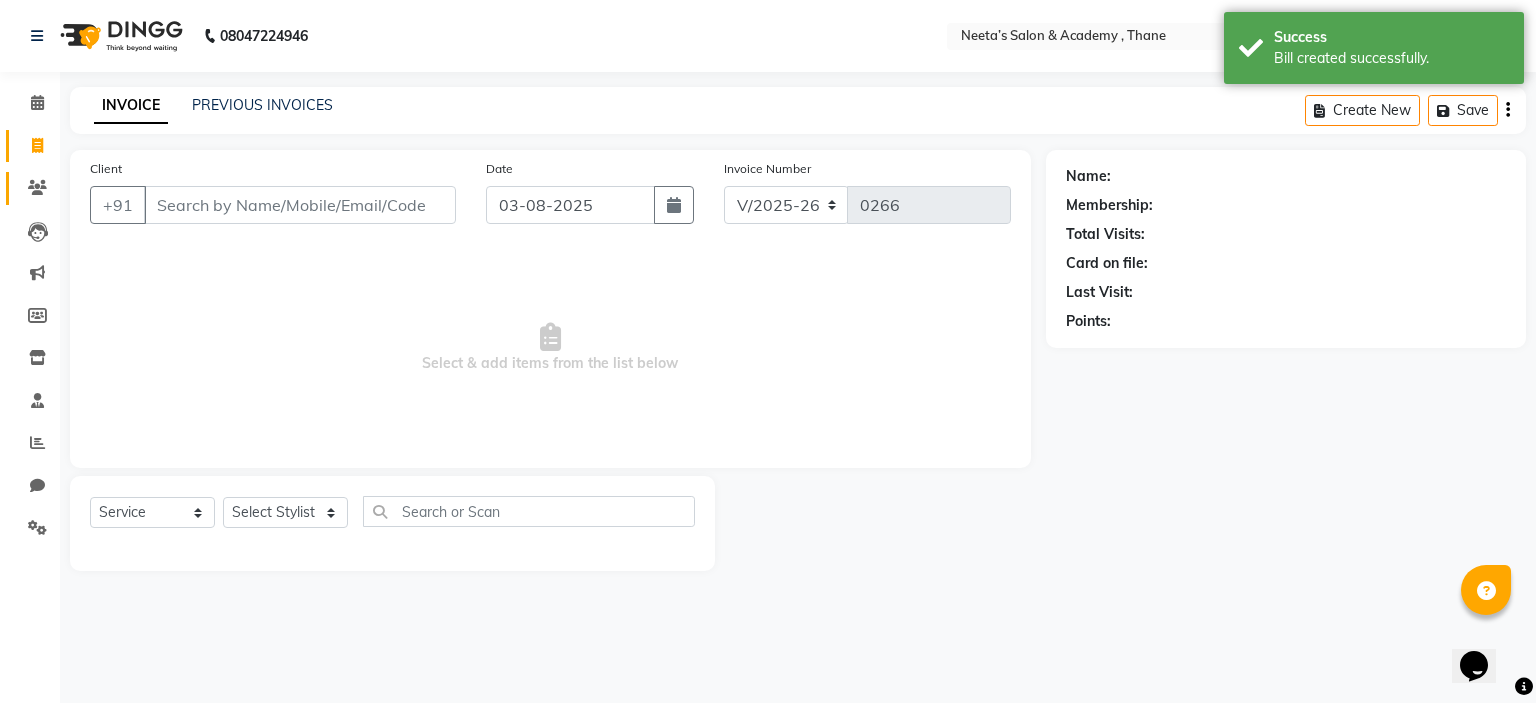 click on "Clients" 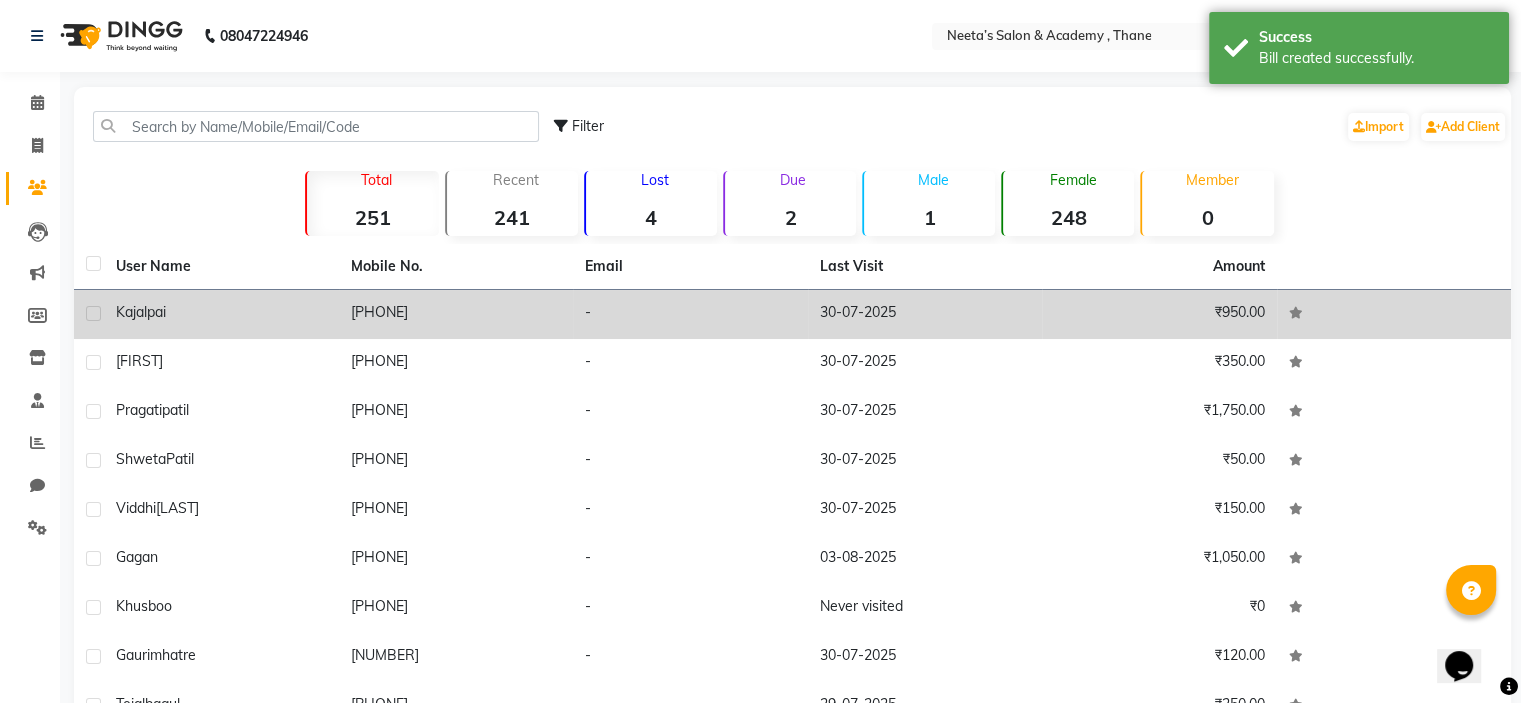 click on "Kajal  pai" 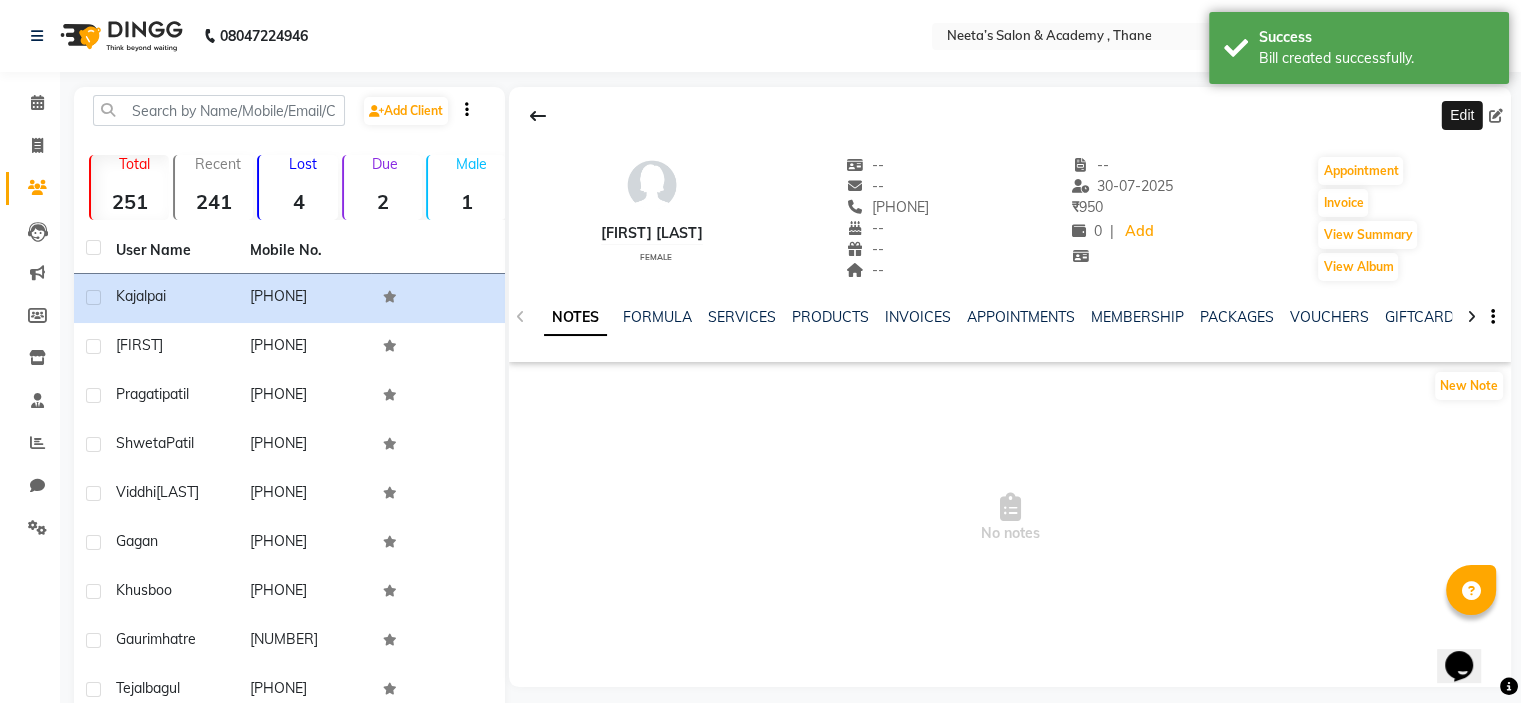 click 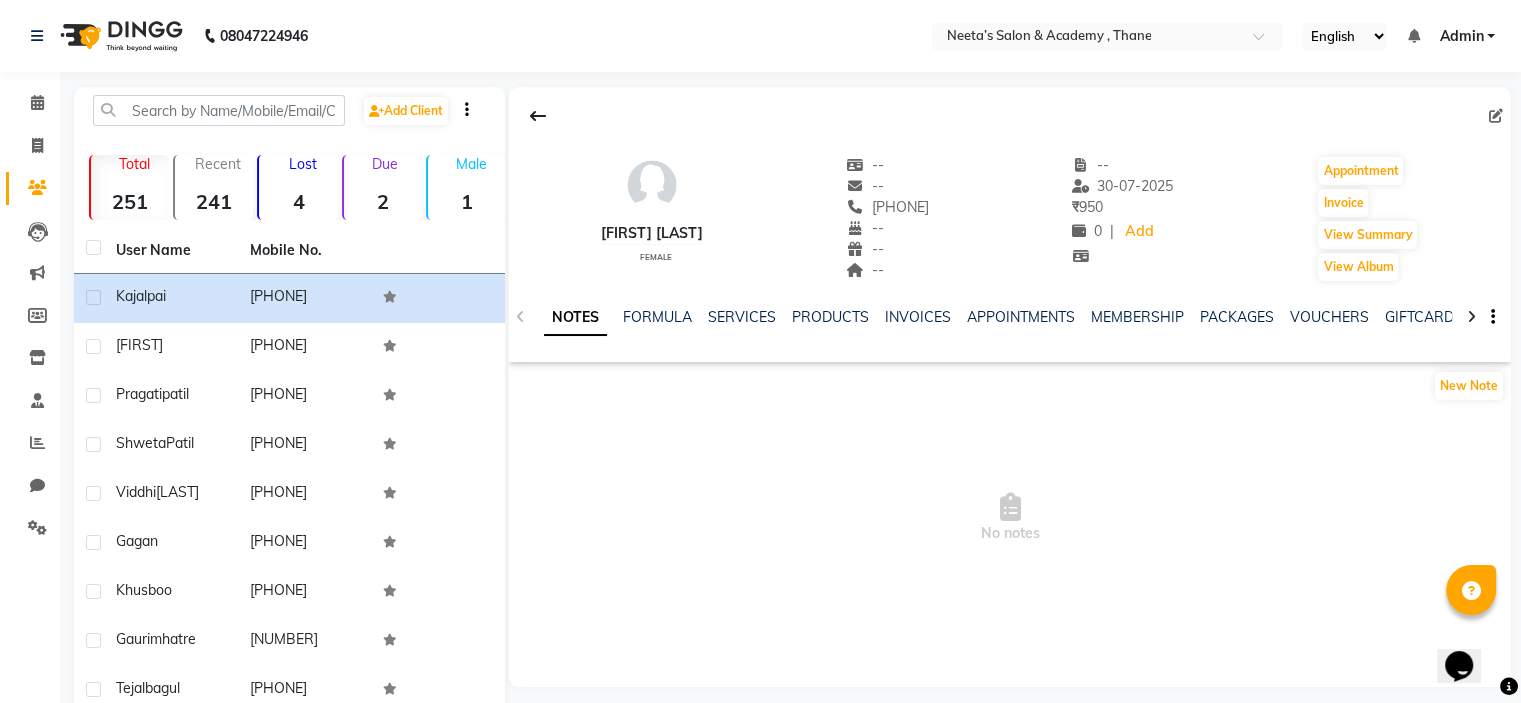 click 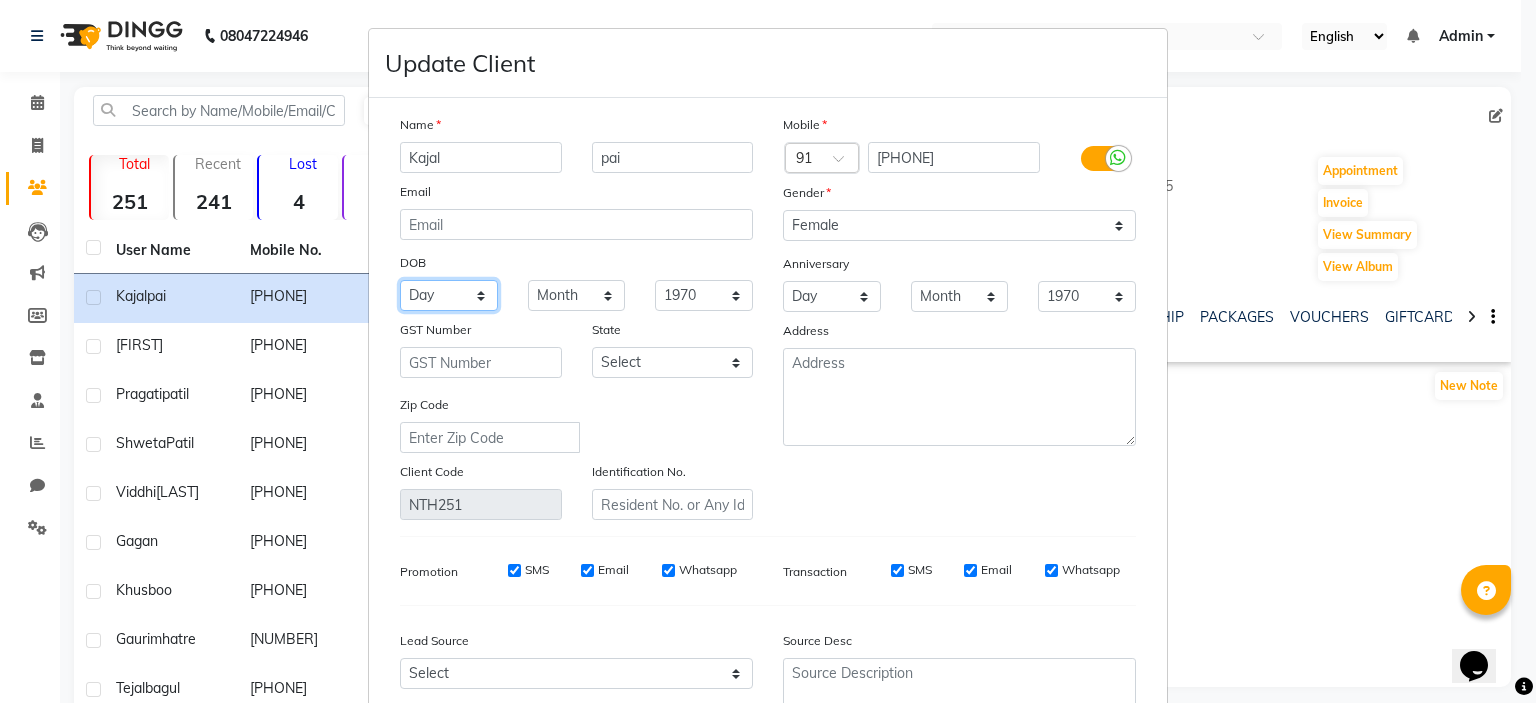 click on "Day 01 02 03 04 05 06 07 08 09 10 11 12 13 14 15 16 17 18 19 20 21 22 23 24 25 26 27 28 29 30 31" at bounding box center [449, 295] 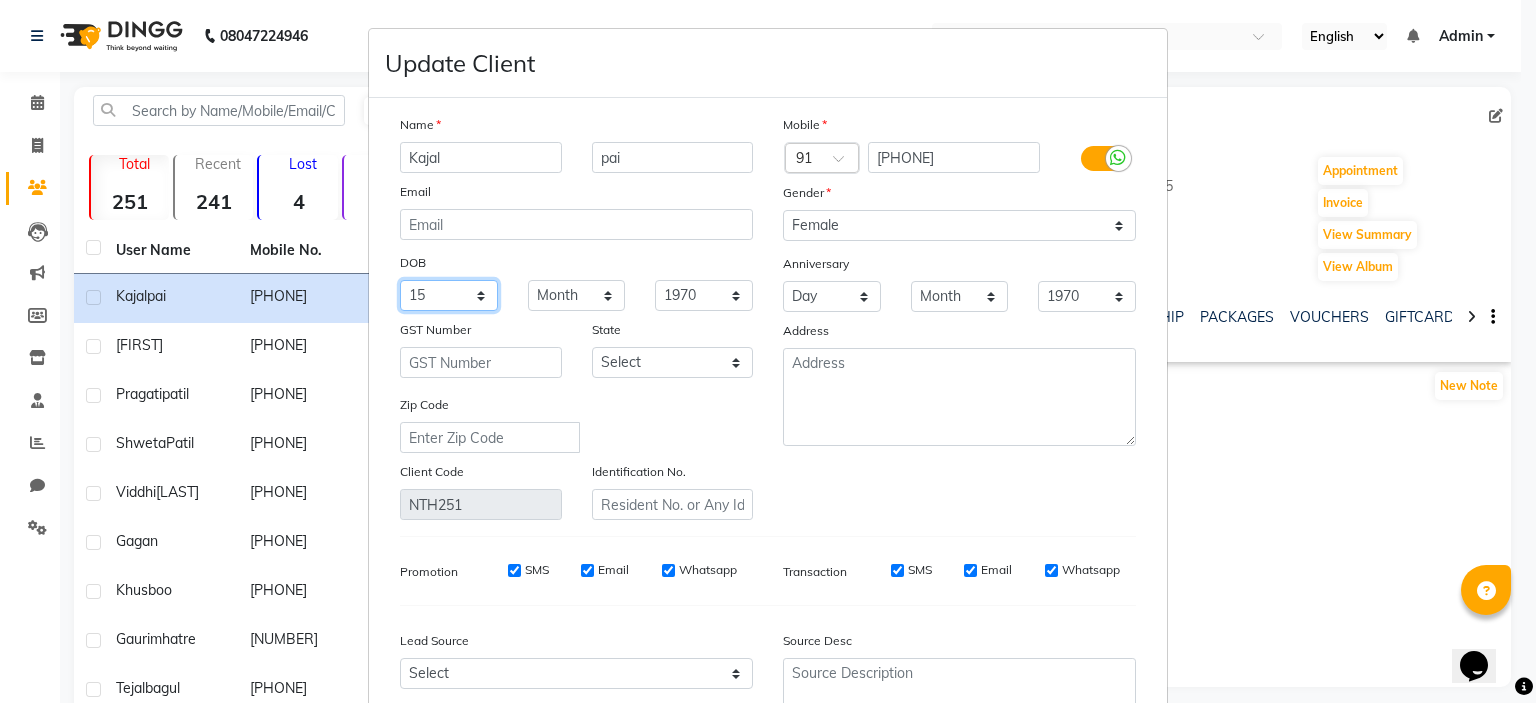 click on "Day 01 02 03 04 05 06 07 08 09 10 11 12 13 14 15 16 17 18 19 20 21 22 23 24 25 26 27 28 29 30 31" at bounding box center [449, 295] 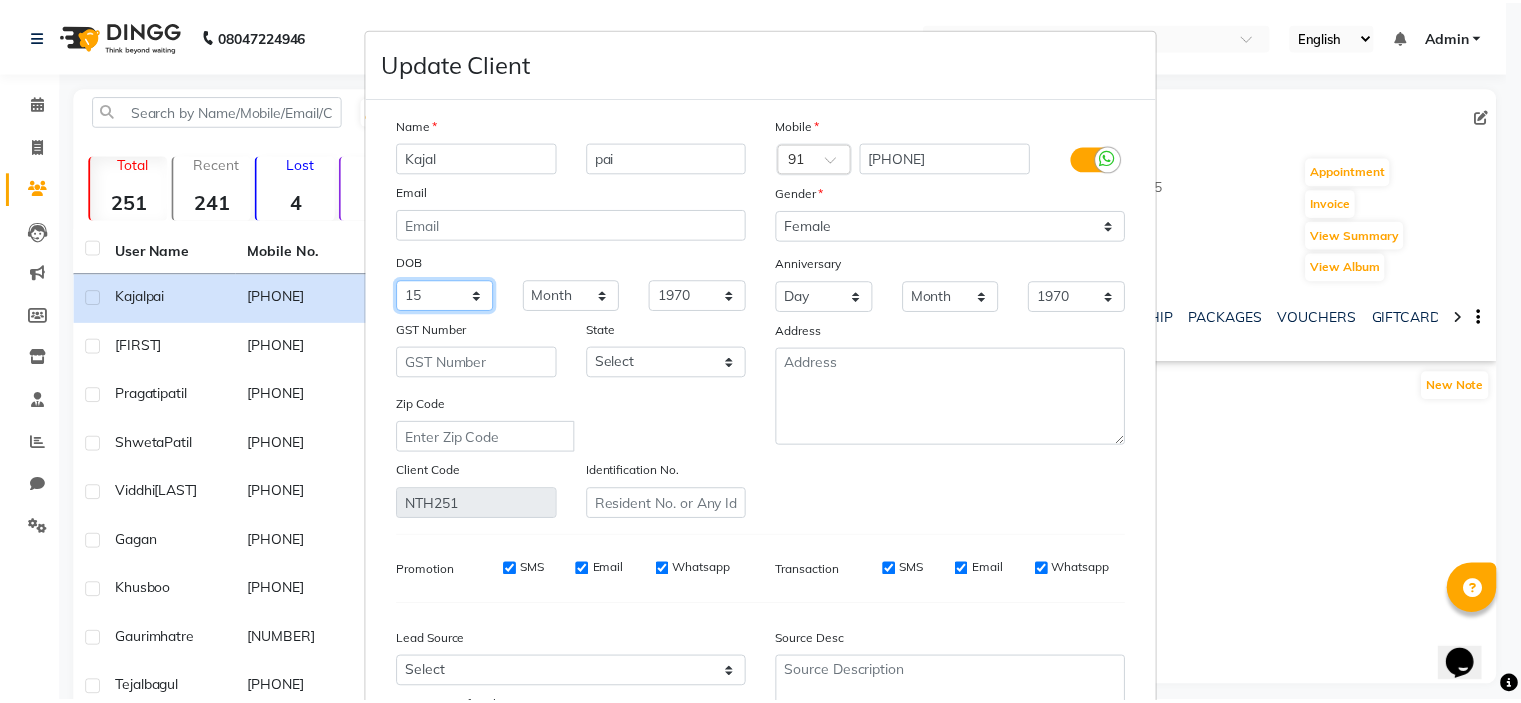 scroll, scrollTop: 194, scrollLeft: 0, axis: vertical 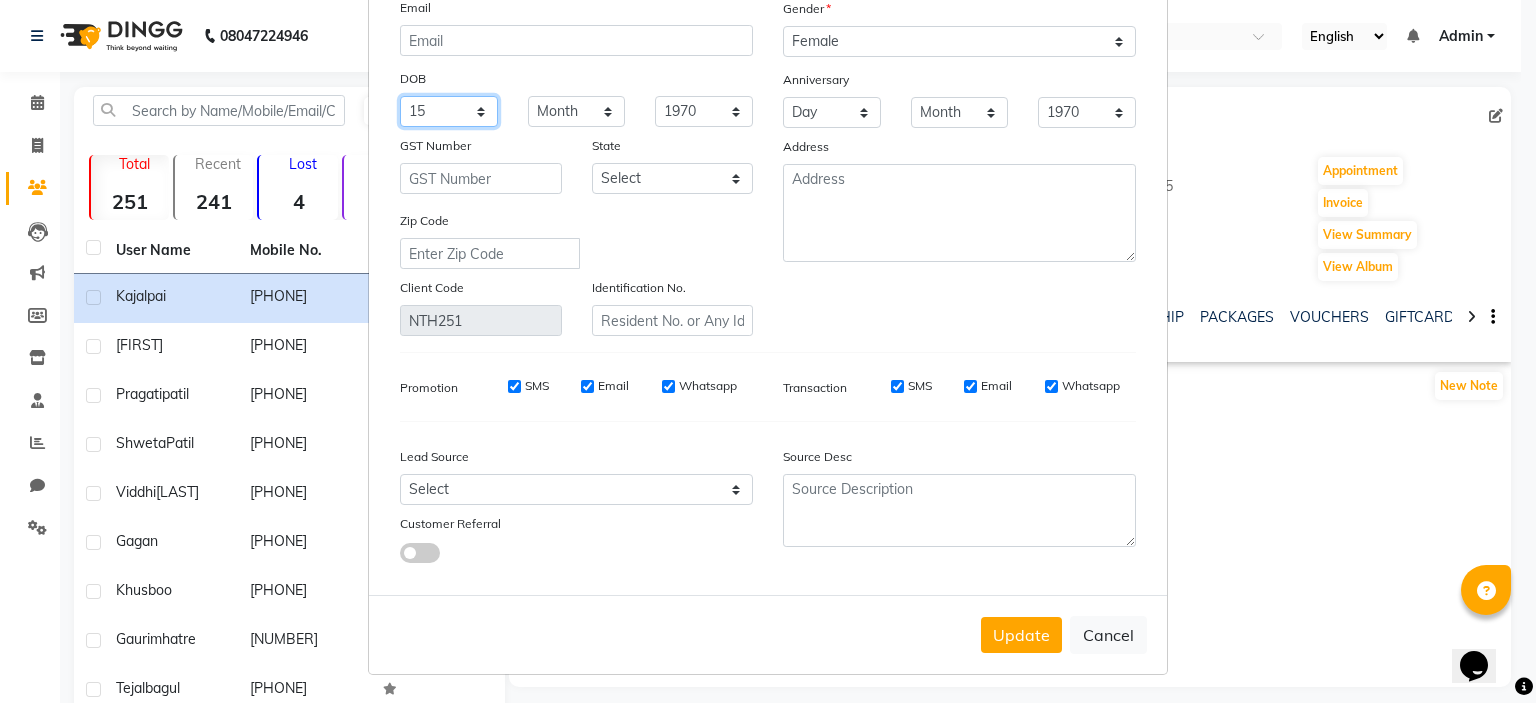 click on "Day 01 02 03 04 05 06 07 08 09 10 11 12 13 14 15 16 17 18 19 20 21 22 23 24 25 26 27 28 29 30 31" at bounding box center (449, 111) 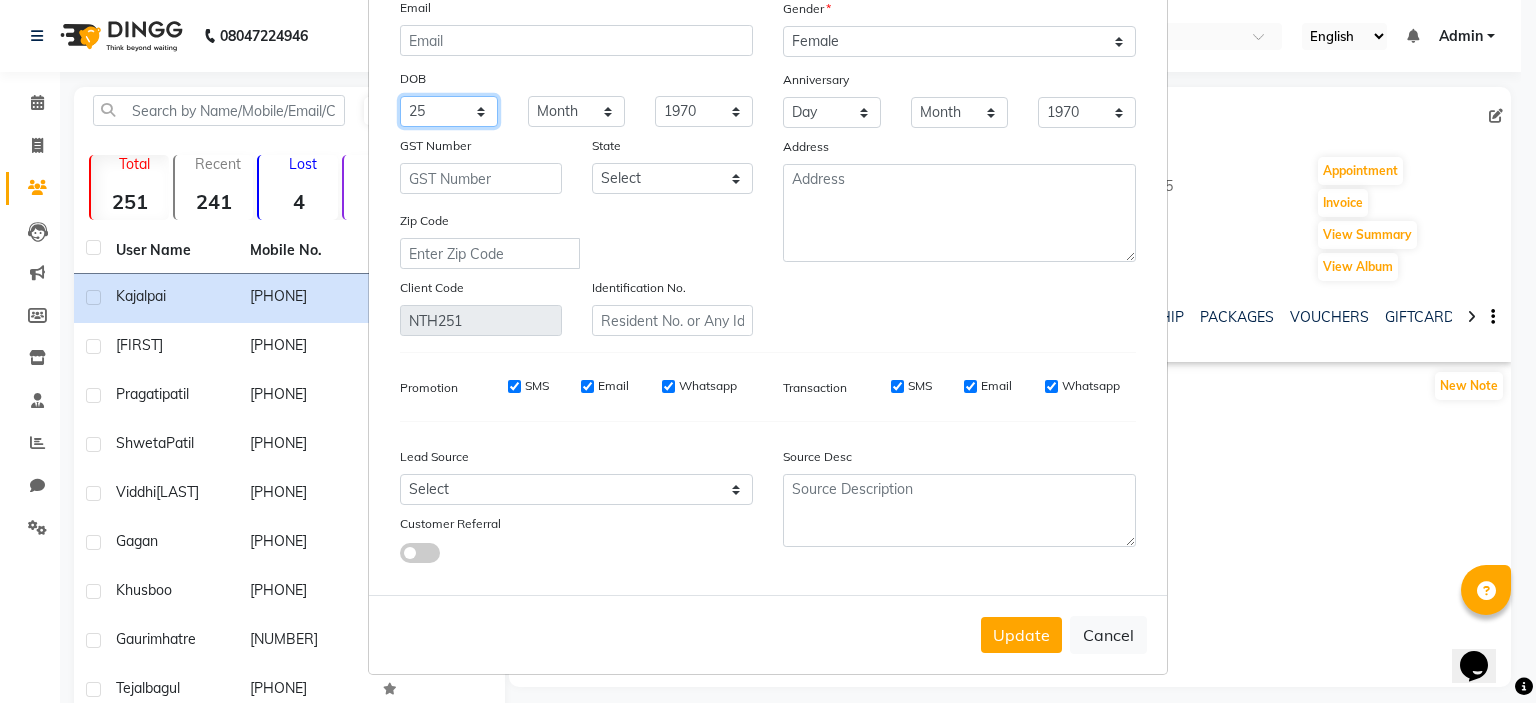 click on "Day 01 02 03 04 05 06 07 08 09 10 11 12 13 14 15 16 17 18 19 20 21 22 23 24 25 26 27 28 29 30 31" at bounding box center (449, 111) 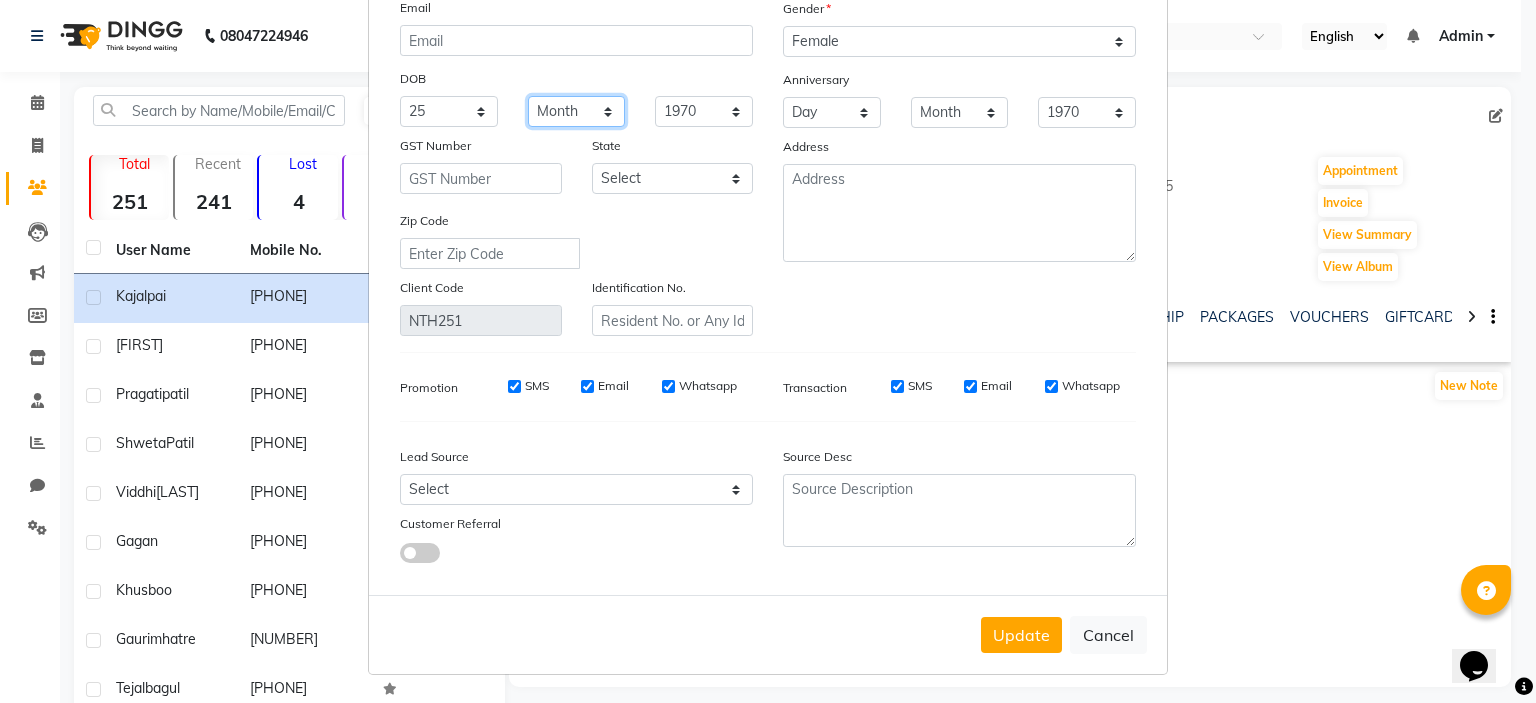 click on "Month January February March April May June July August September October November December" at bounding box center [577, 111] 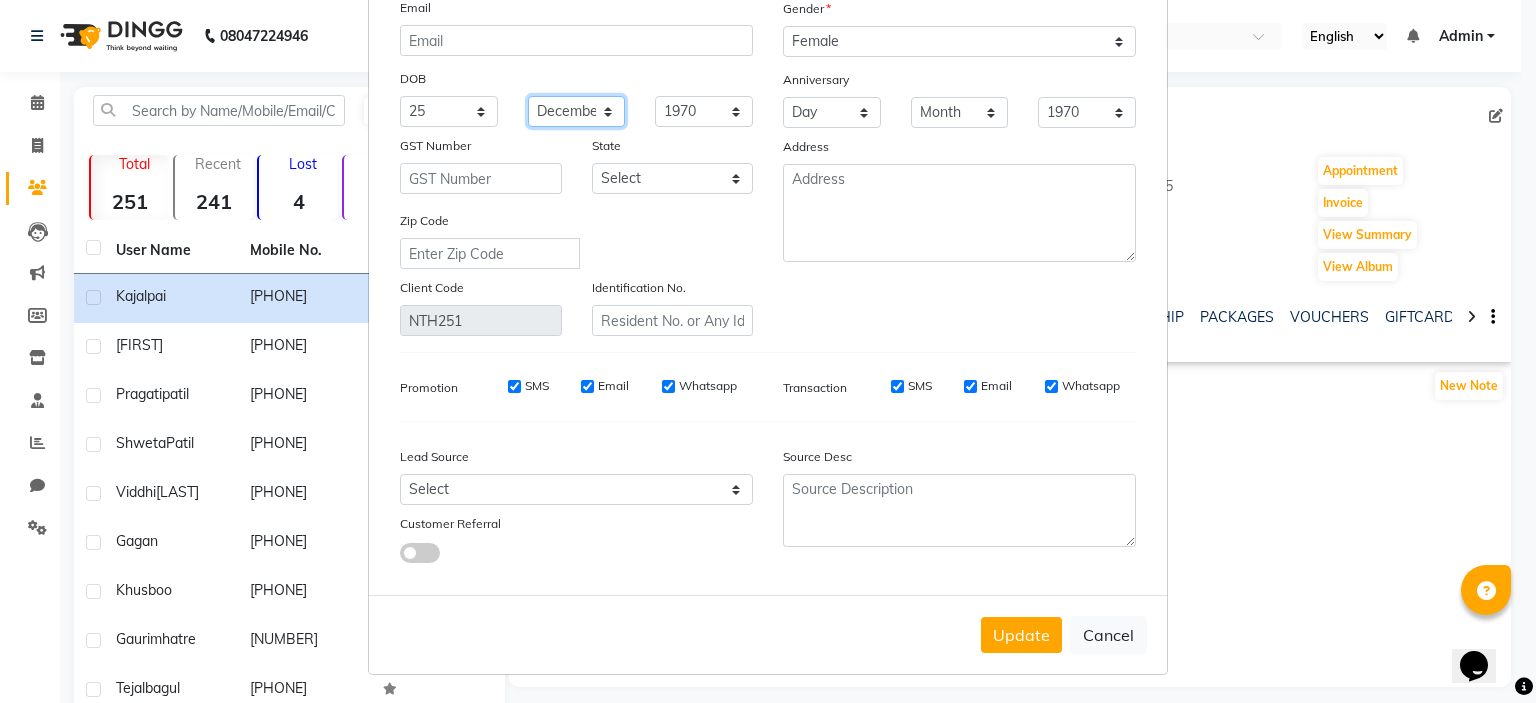 click on "Month January February March April May June July August September October November December" at bounding box center [577, 111] 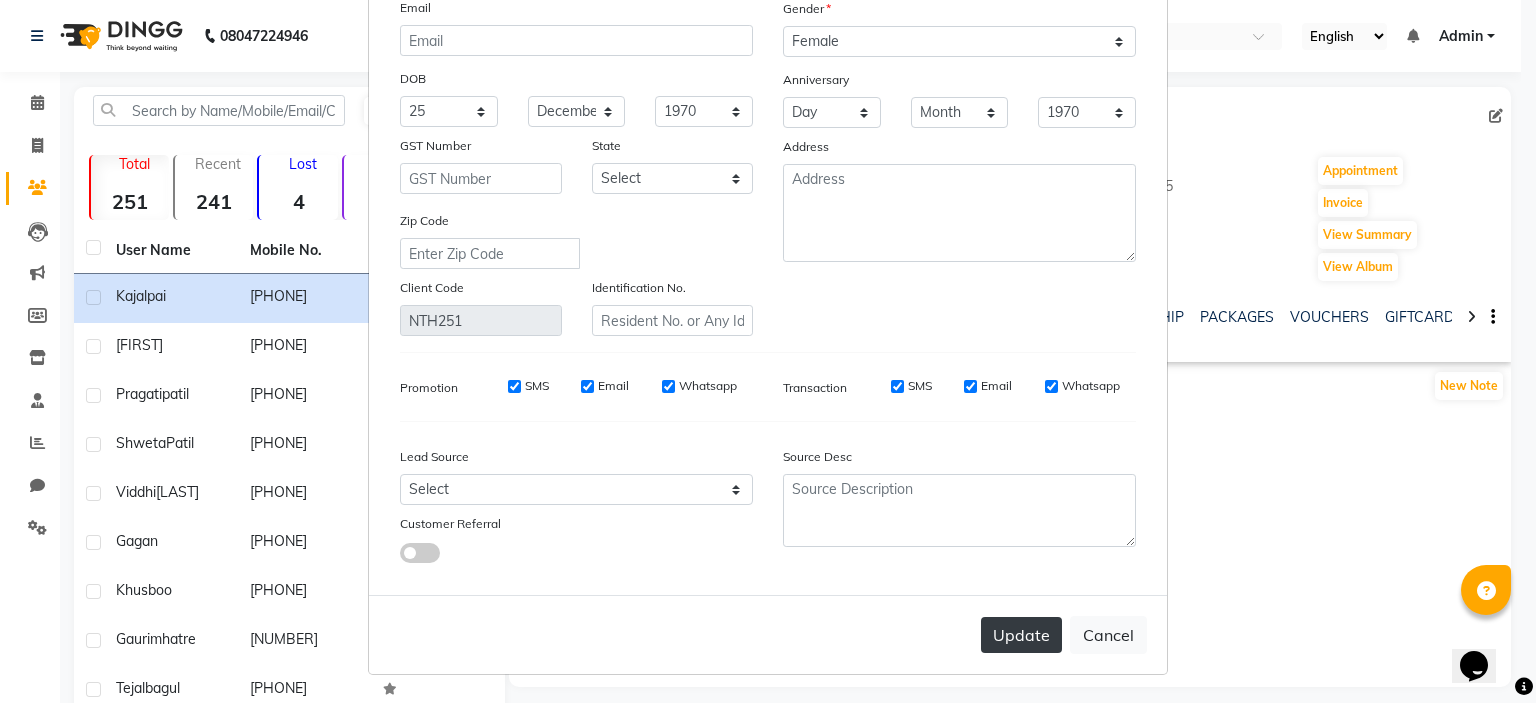 click on "Update" at bounding box center [1021, 635] 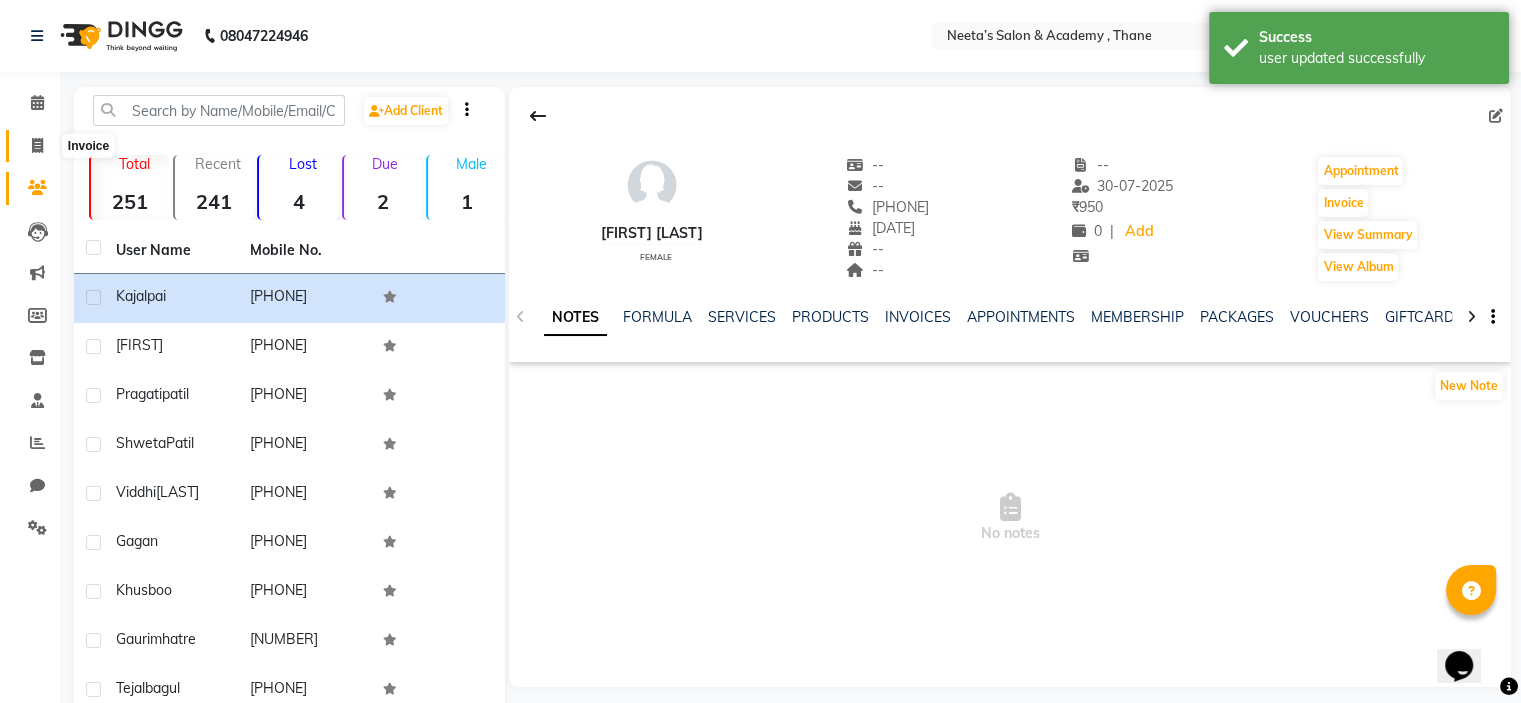 click 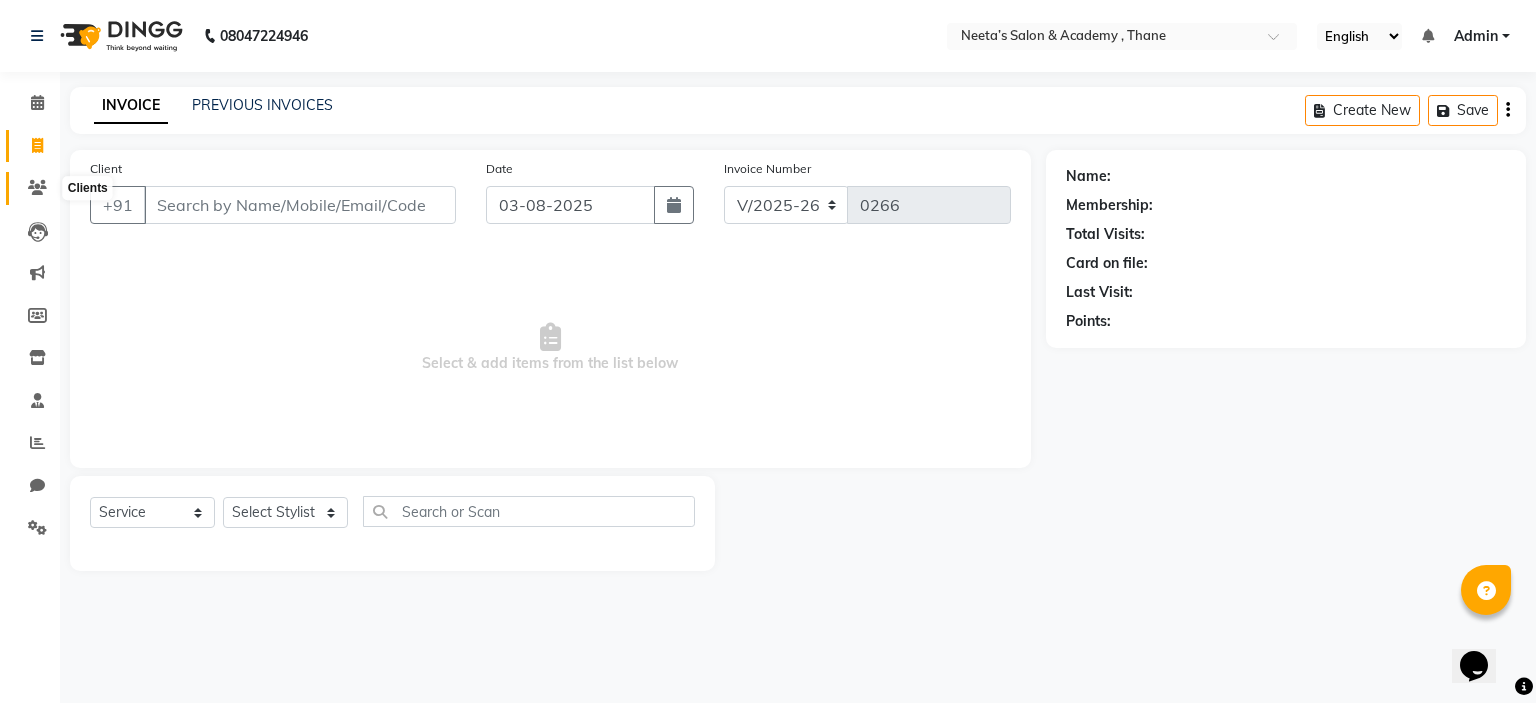click 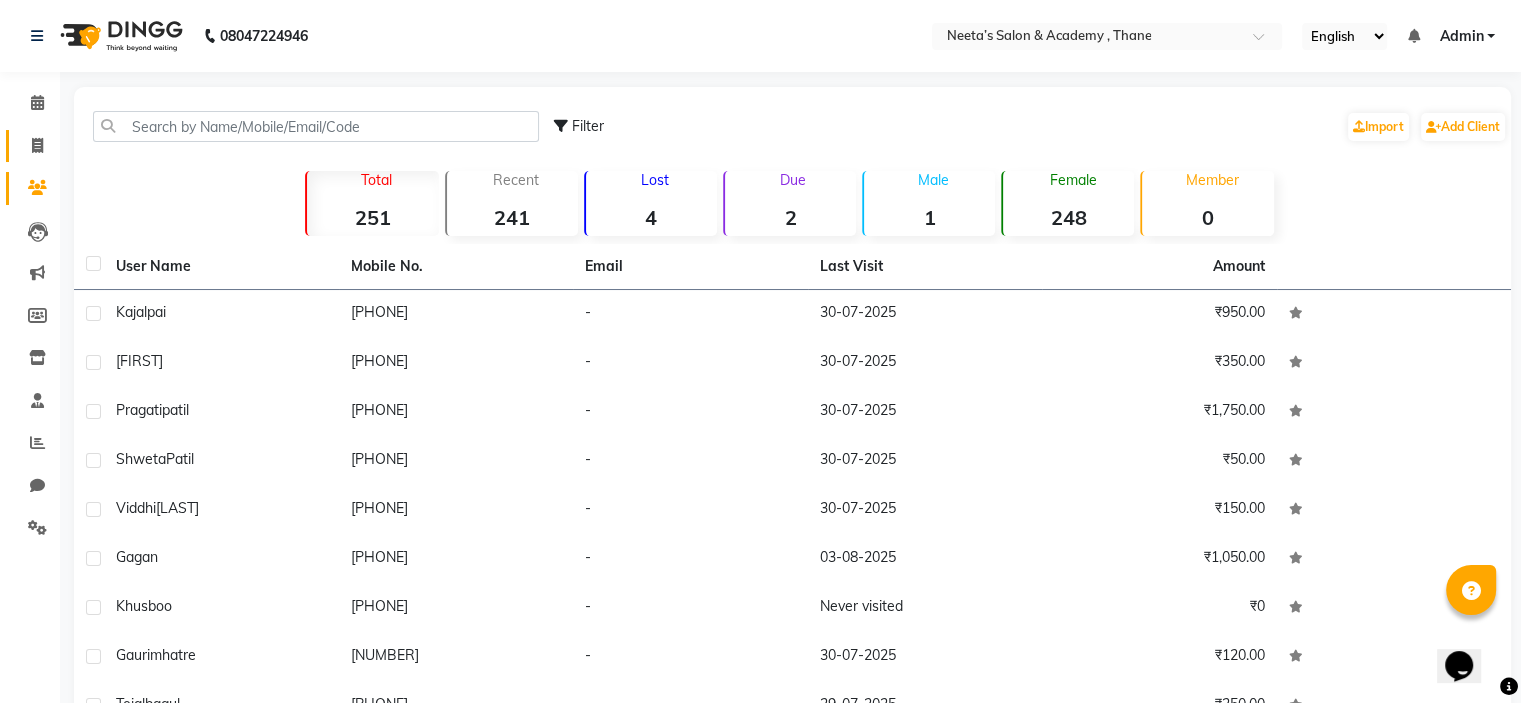 click on "Invoice" 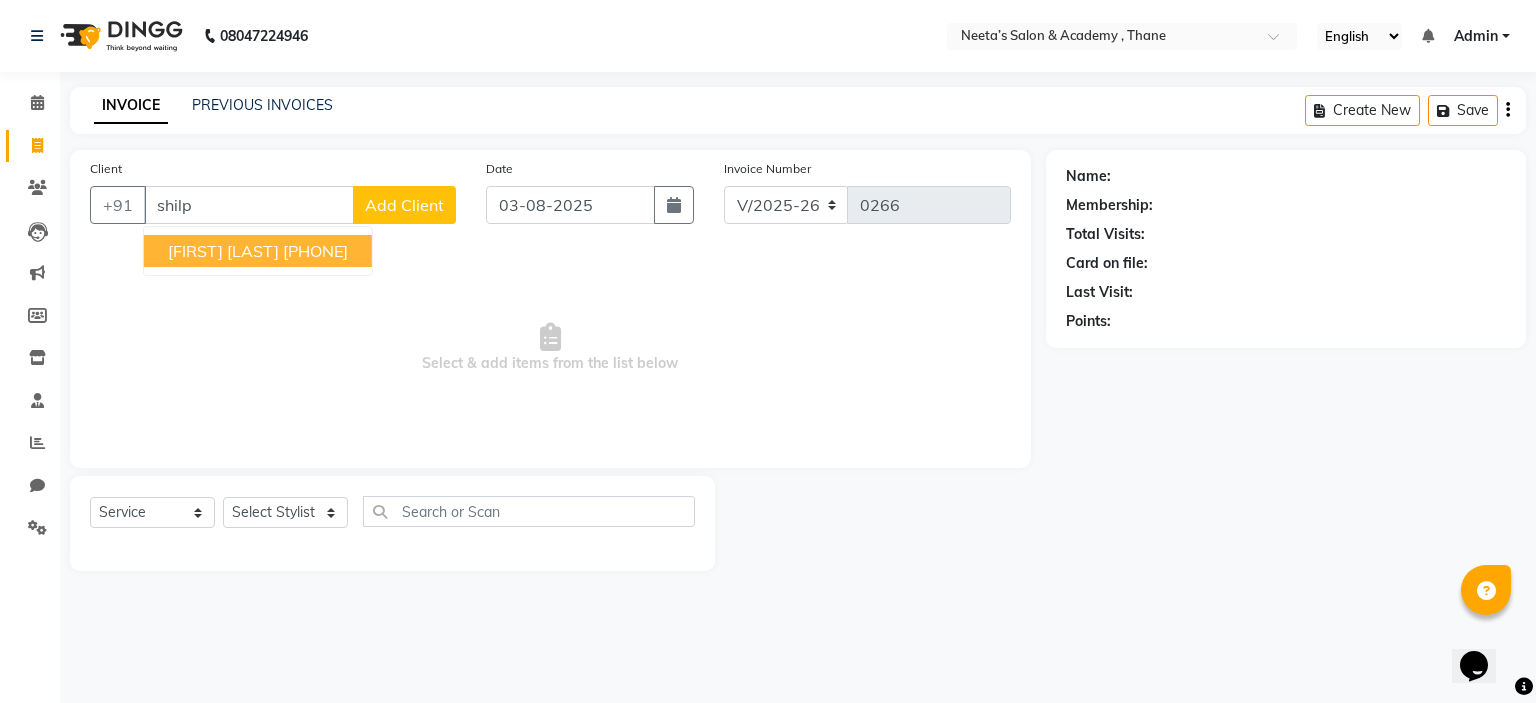 click on "[FIRST] [LAST]" at bounding box center [223, 251] 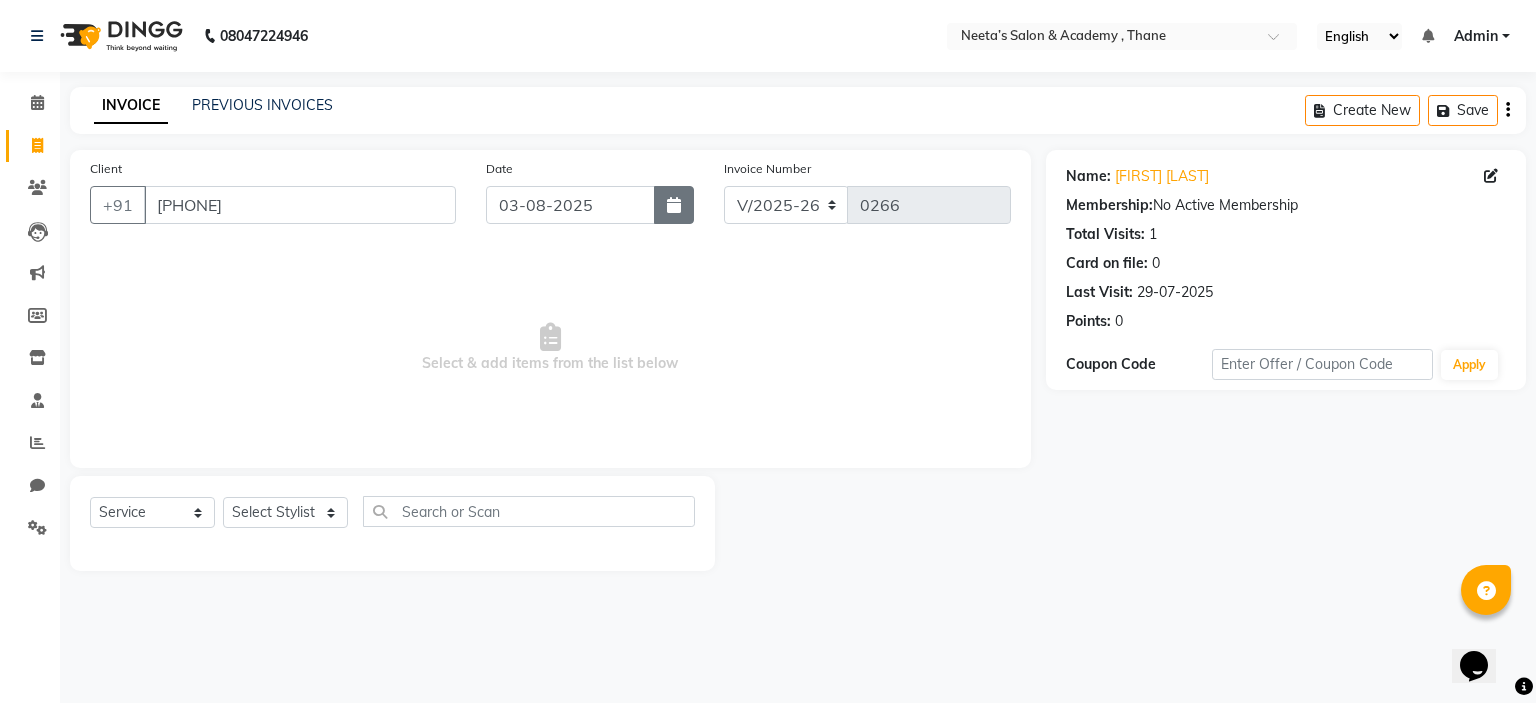 click 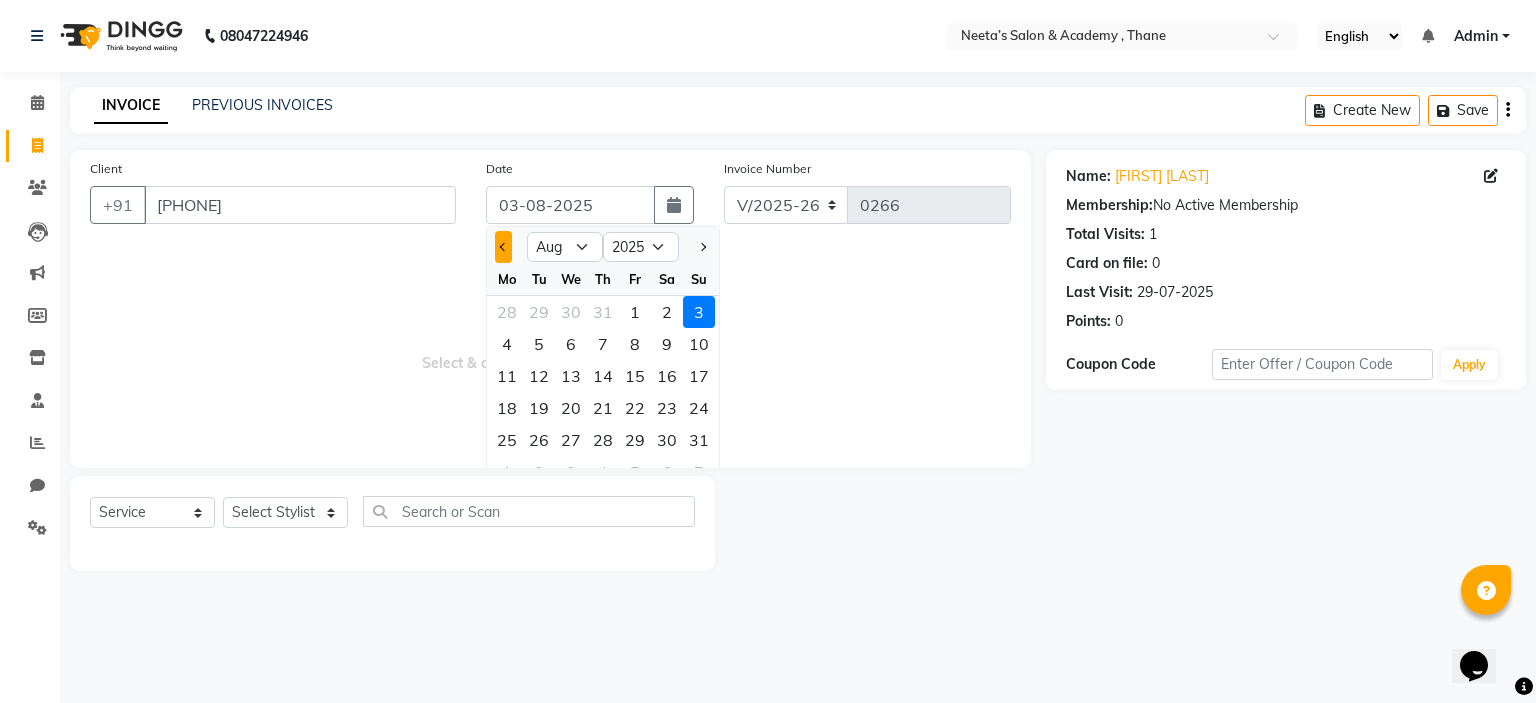 click 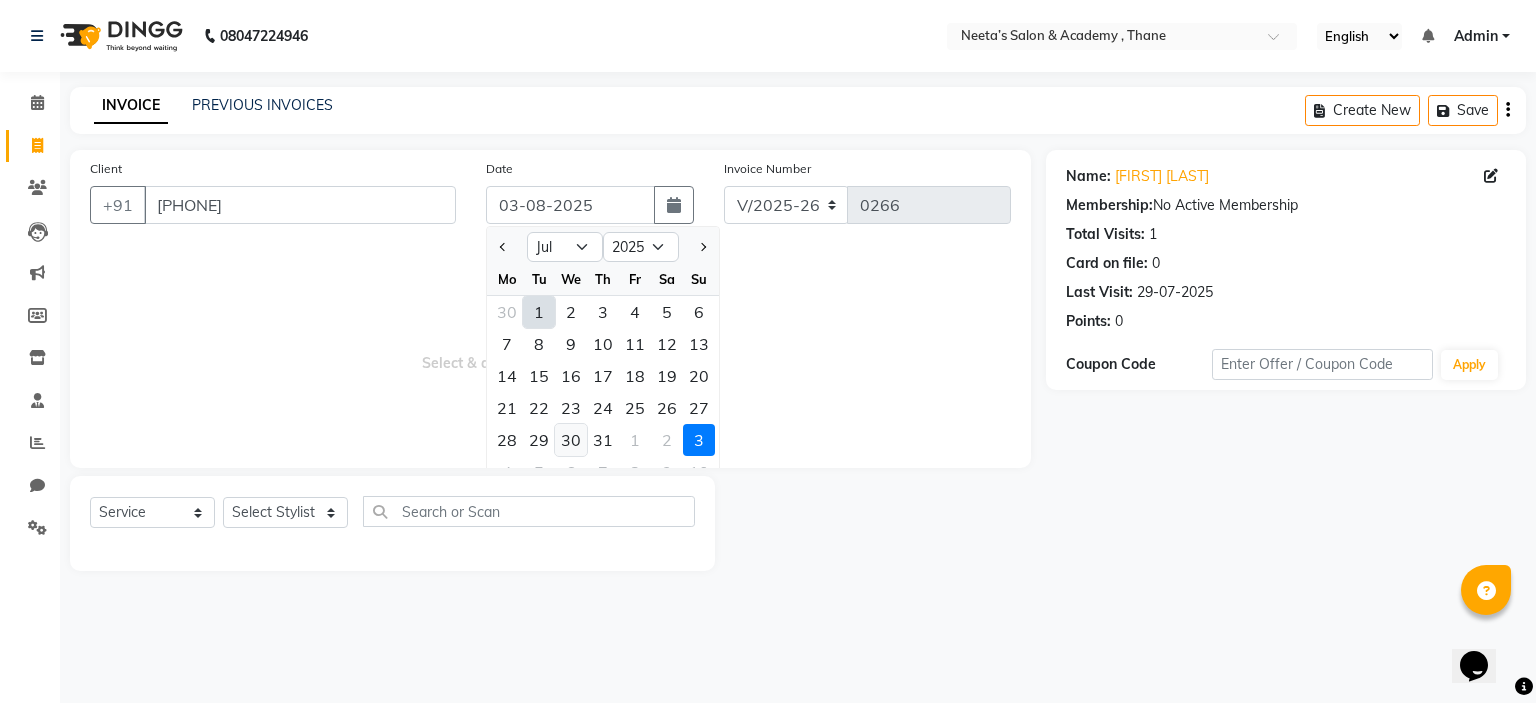 click on "30" 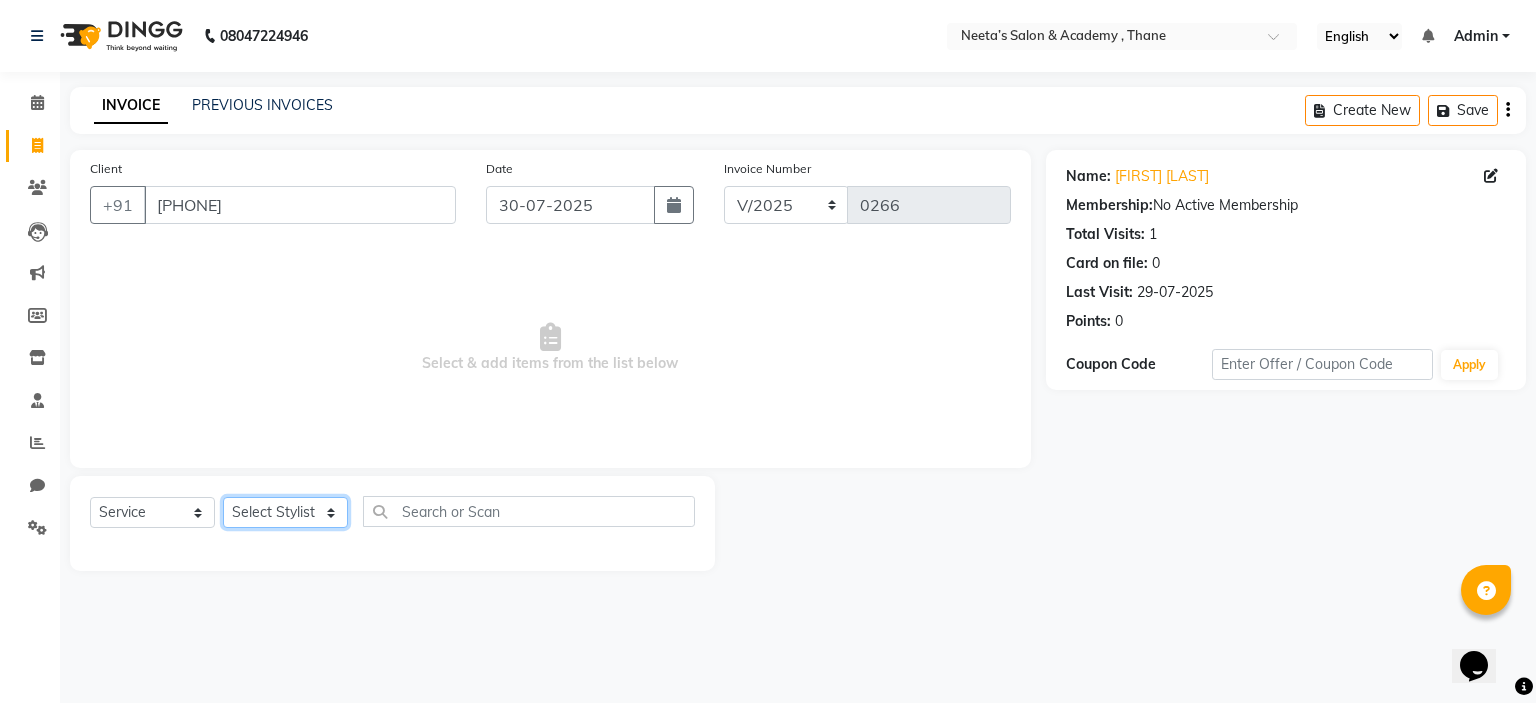 click on "Select Stylist  [NAME] (Owner) [NAME] [NAME] [NAME] [NAME] [NAME] [NAME] [NAME] [NAME]" 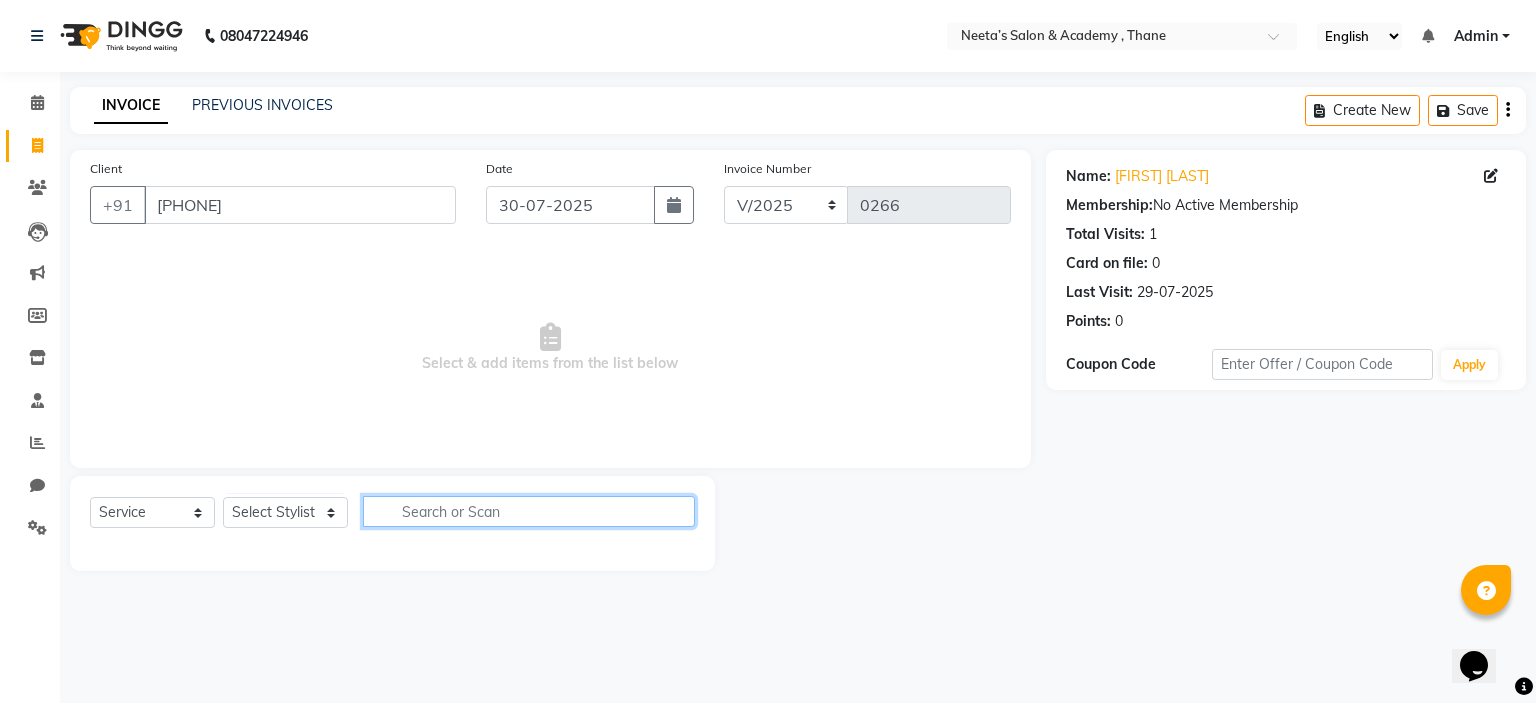 click 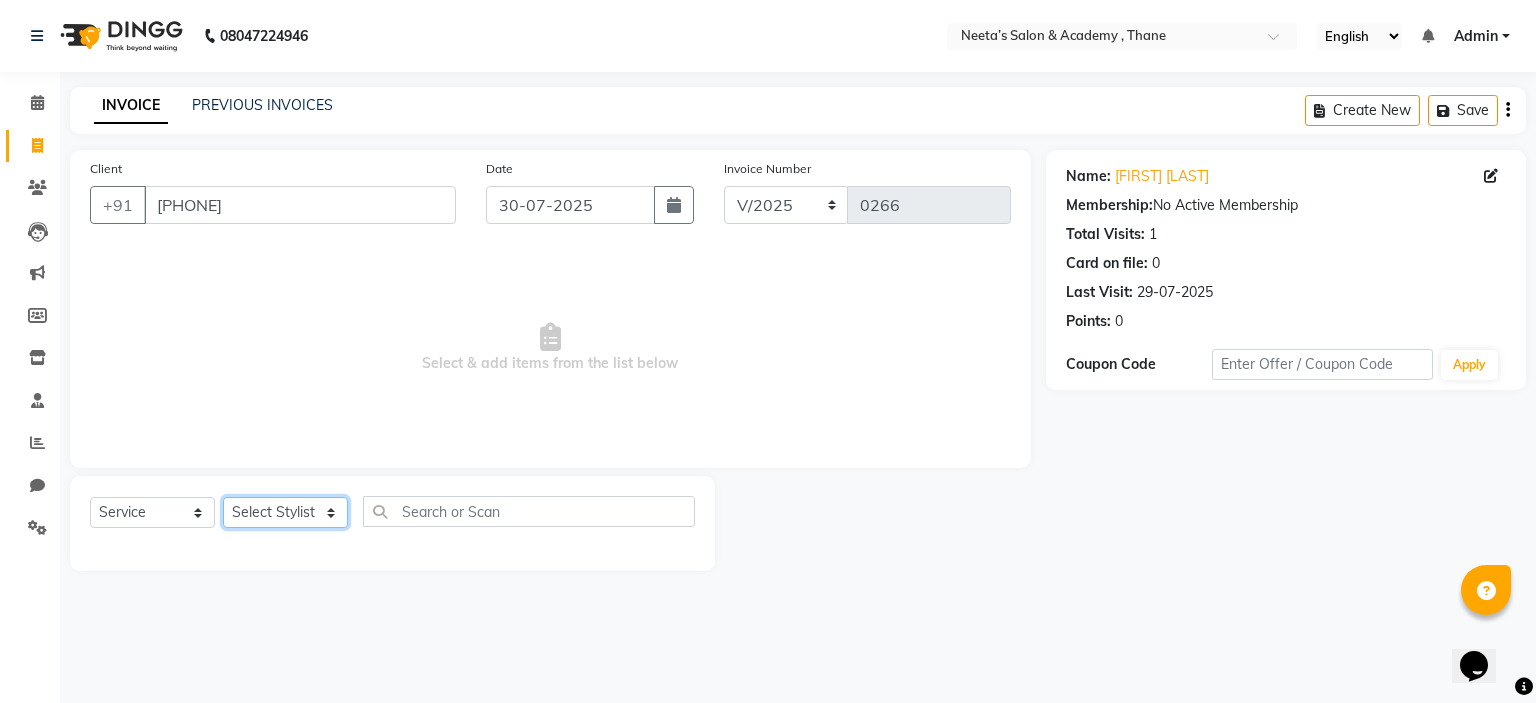 click on "Select Stylist  [NAME] (Owner) [NAME] [NAME] [NAME] [NAME] [NAME] [NAME] [NAME] [NAME]" 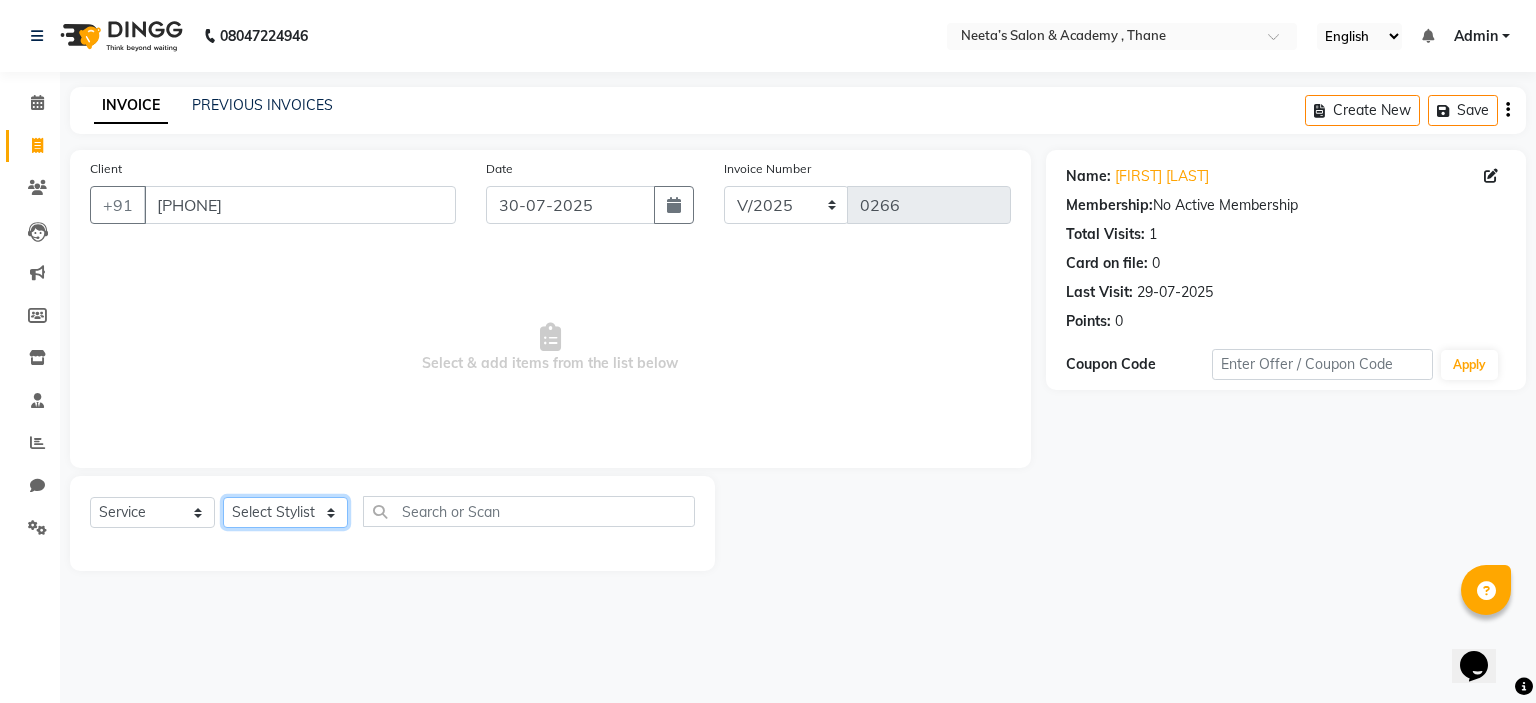 click on "Select Stylist  [NAME] (Owner) [NAME] [NAME] [NAME] [NAME] [NAME] [NAME] [NAME] [NAME]" 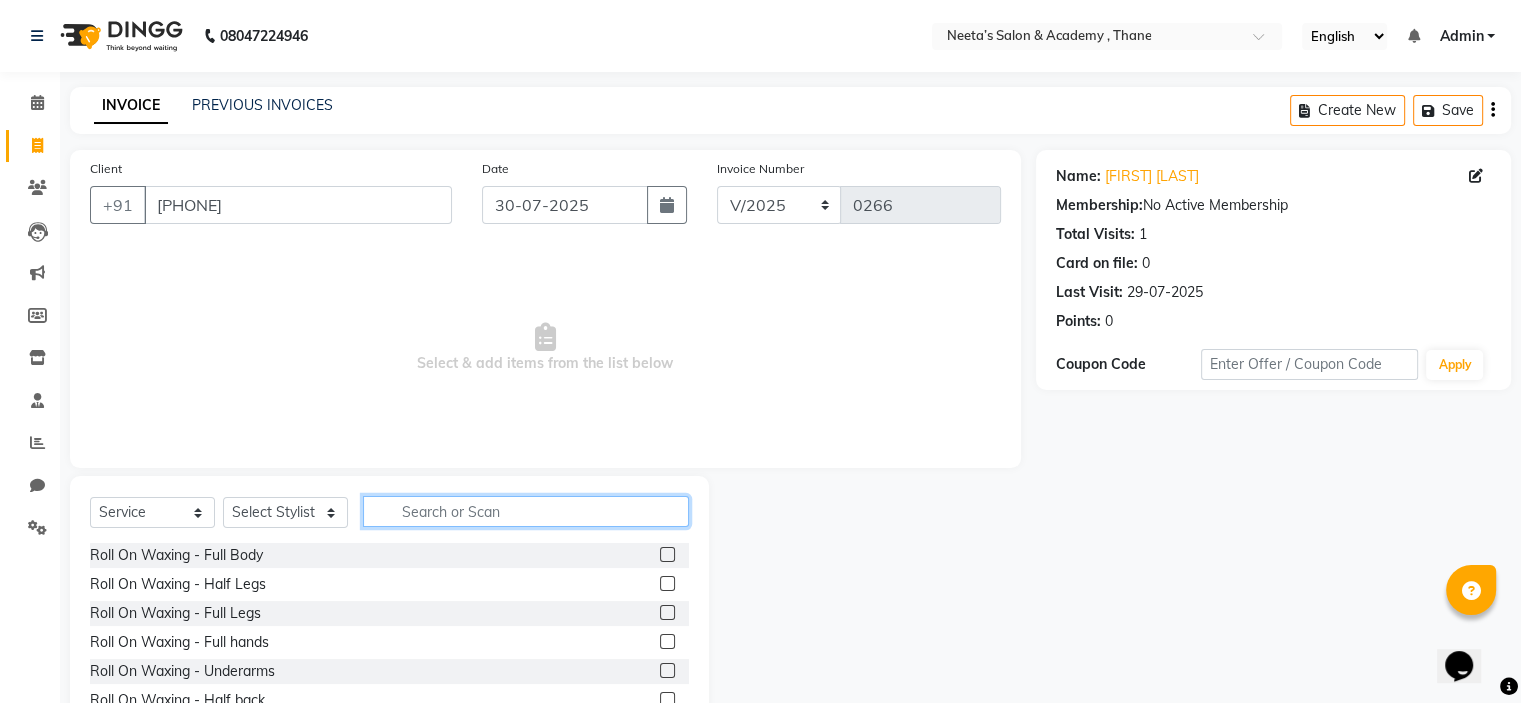 click 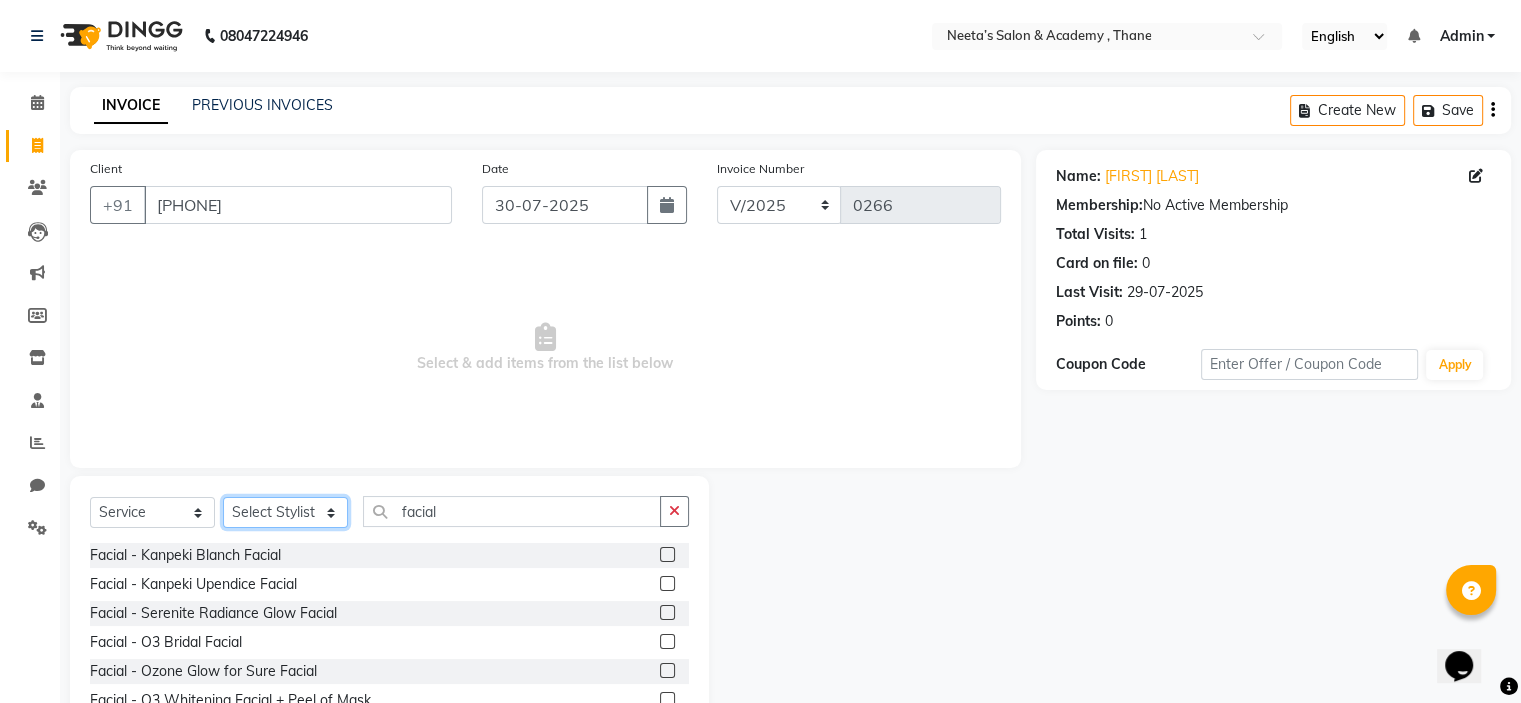 click on "Select Stylist  [NAME] (Owner) [NAME] [NAME] [NAME] [NAME] [NAME] [NAME] [NAME] [NAME]" 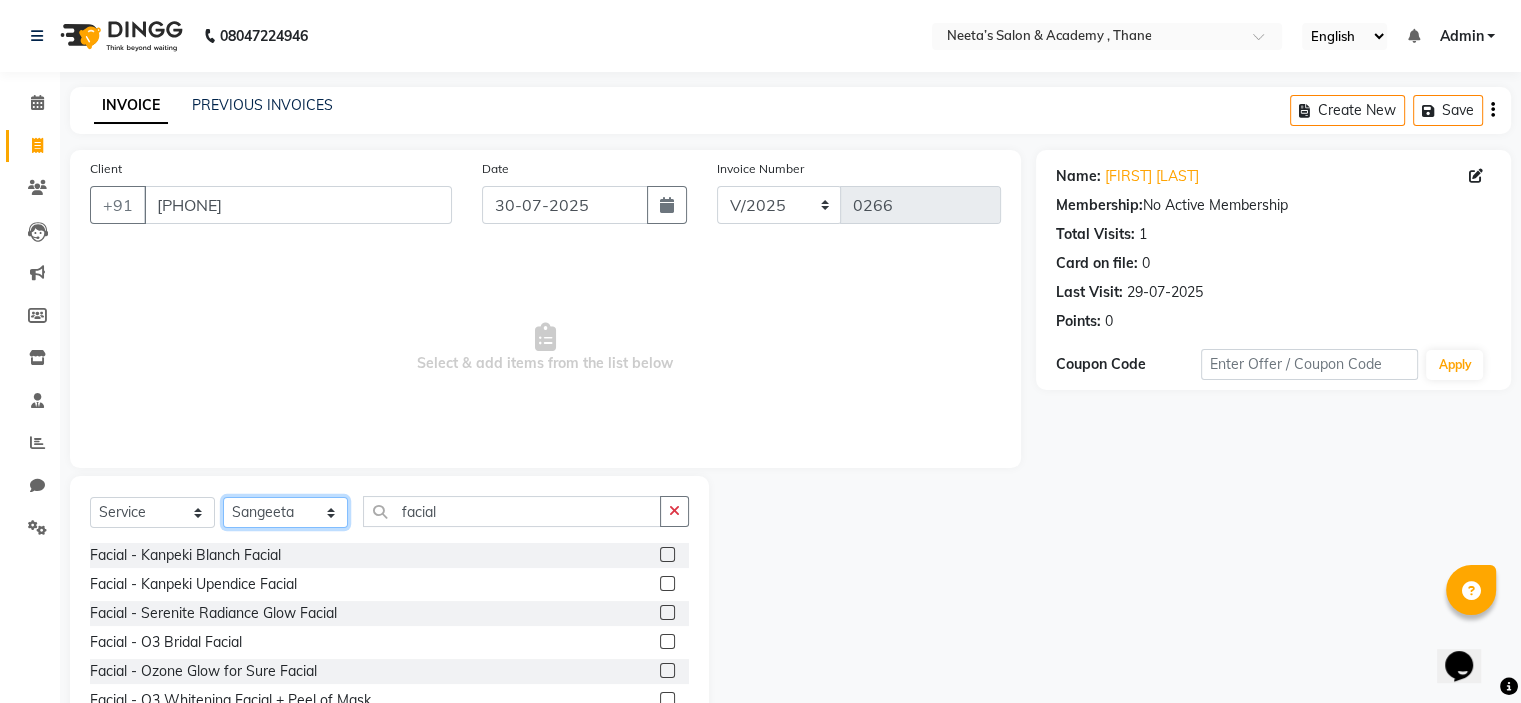 click on "Select Stylist  [NAME] (Owner) [NAME] [NAME] [NAME] [NAME] [NAME] [NAME] [NAME] [NAME]" 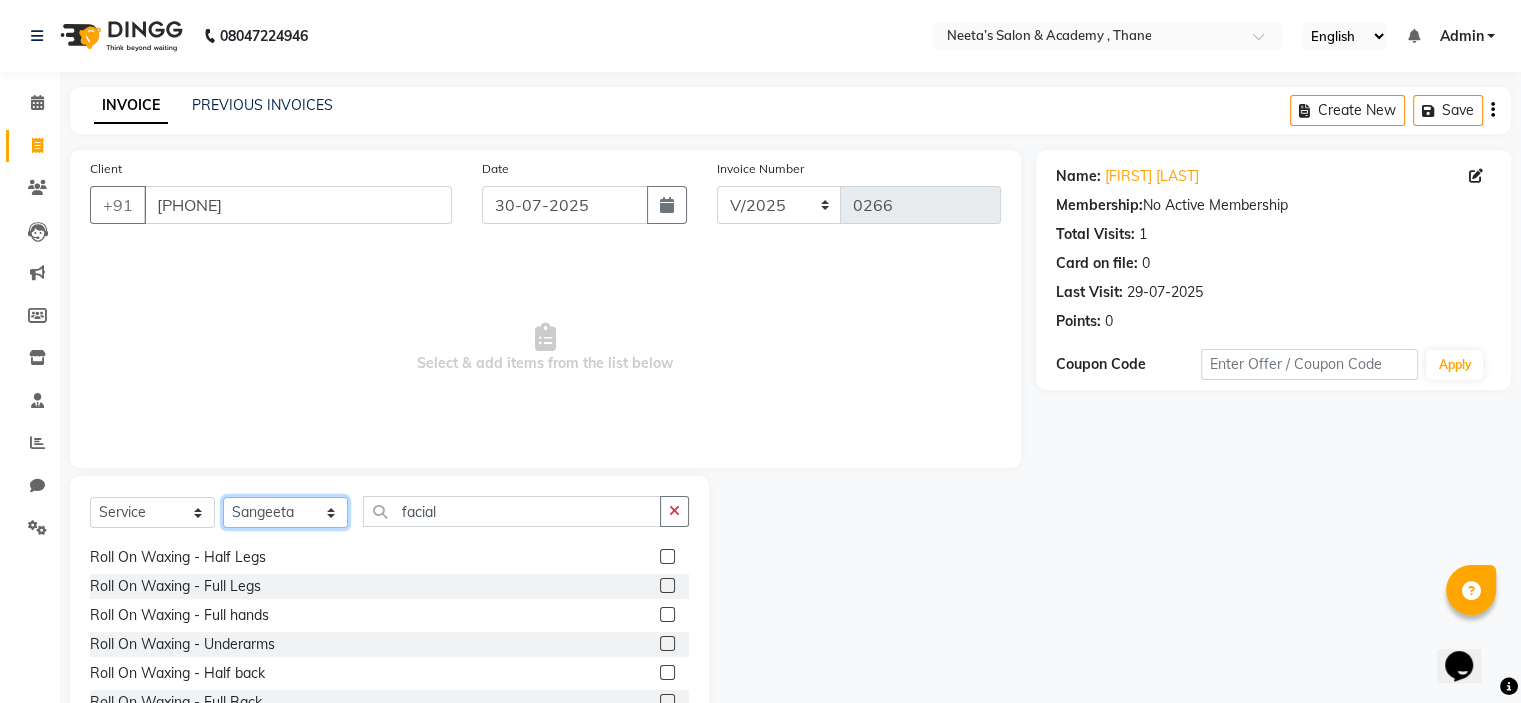 scroll, scrollTop: 46, scrollLeft: 0, axis: vertical 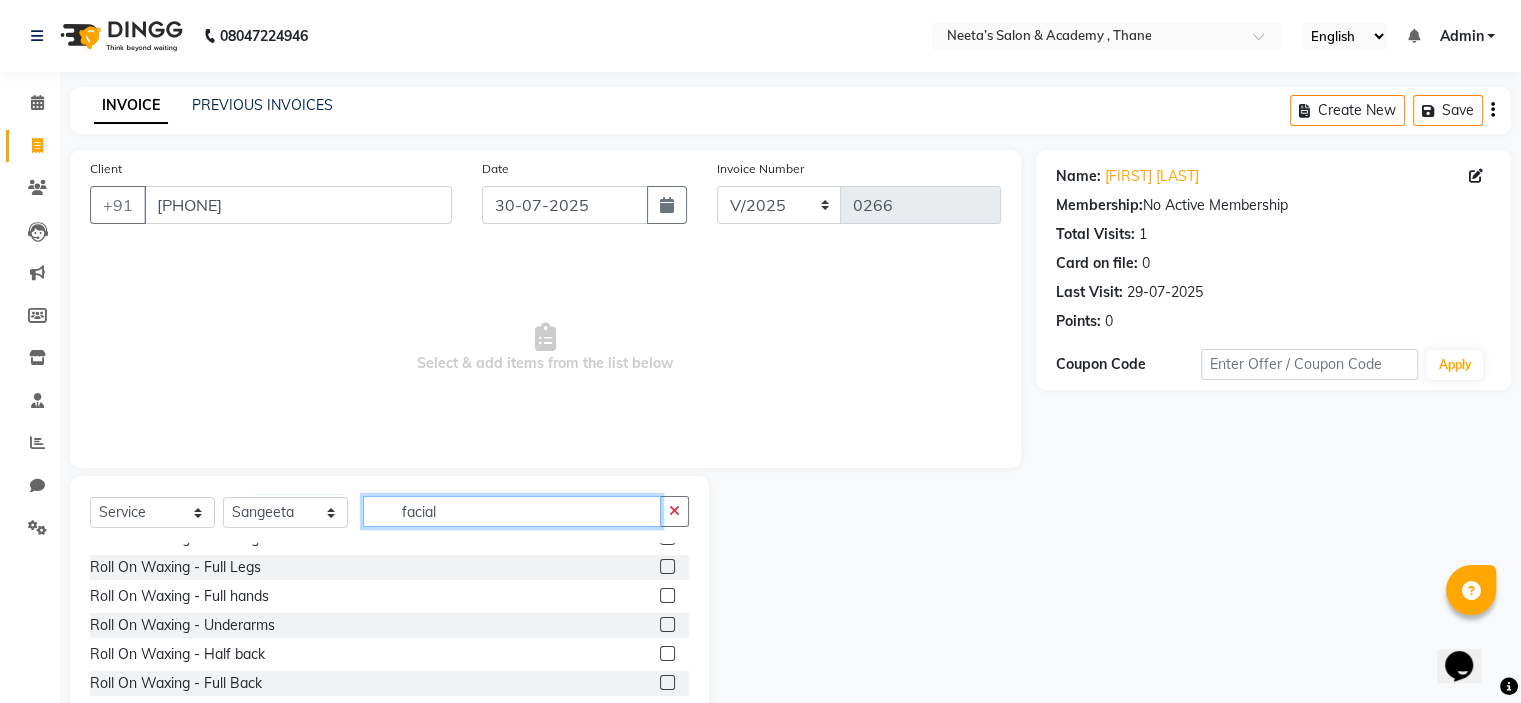 click on "facial" 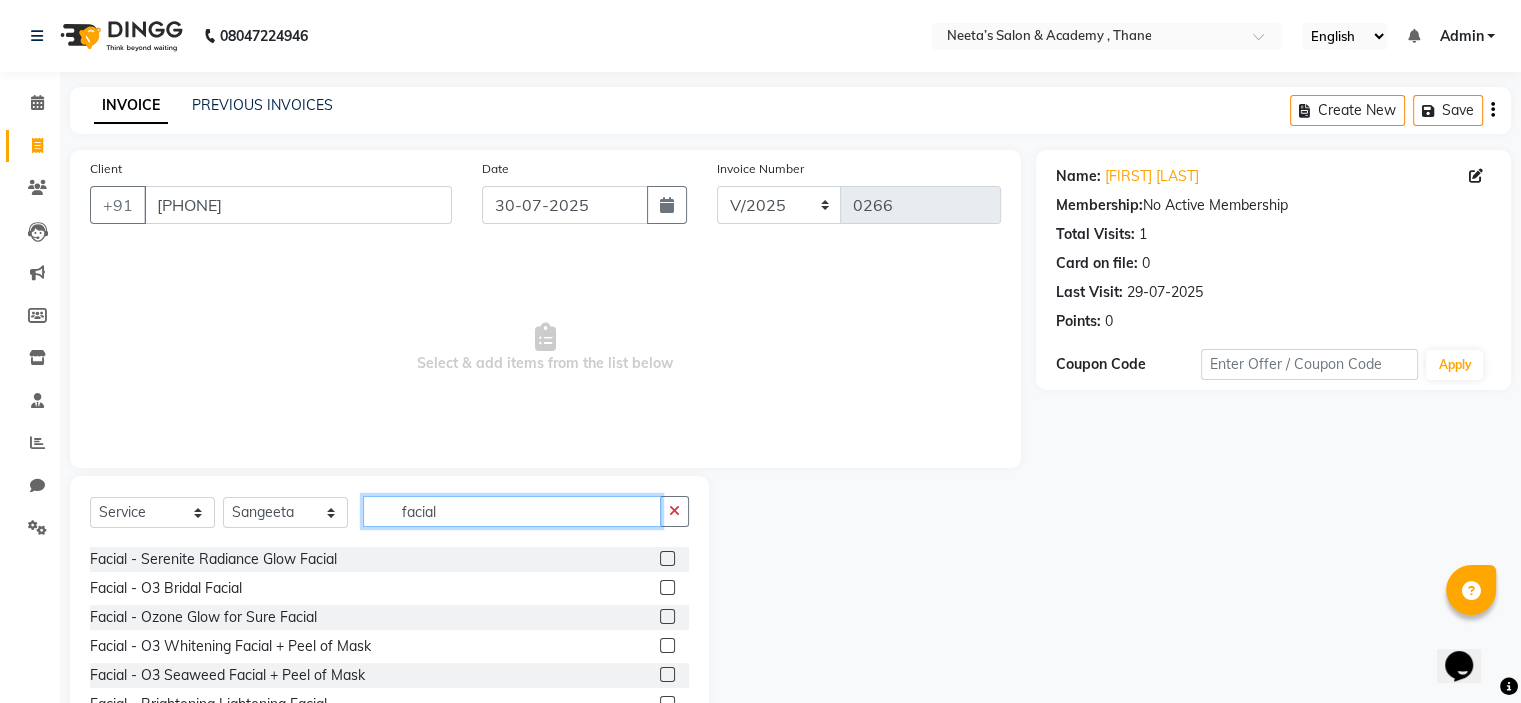 scroll, scrollTop: 55, scrollLeft: 0, axis: vertical 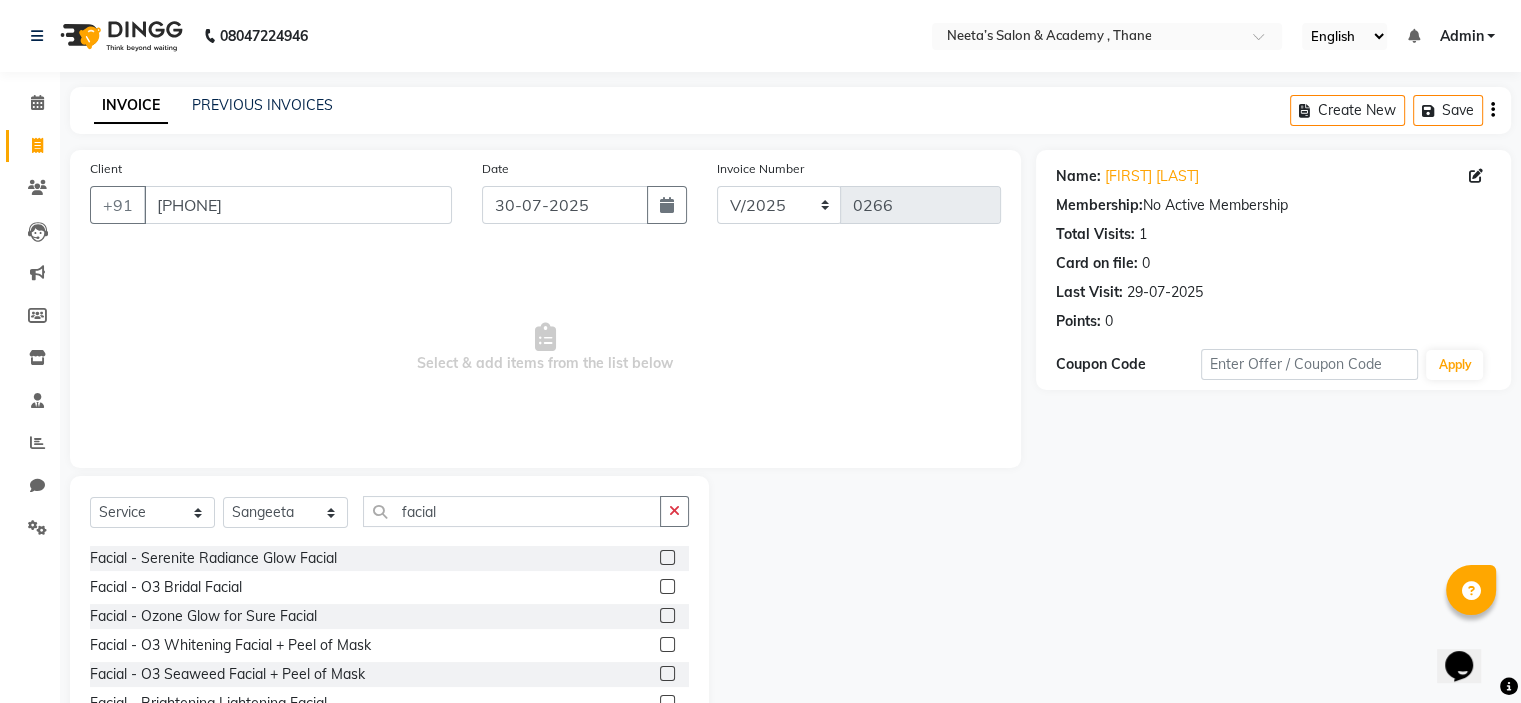 click 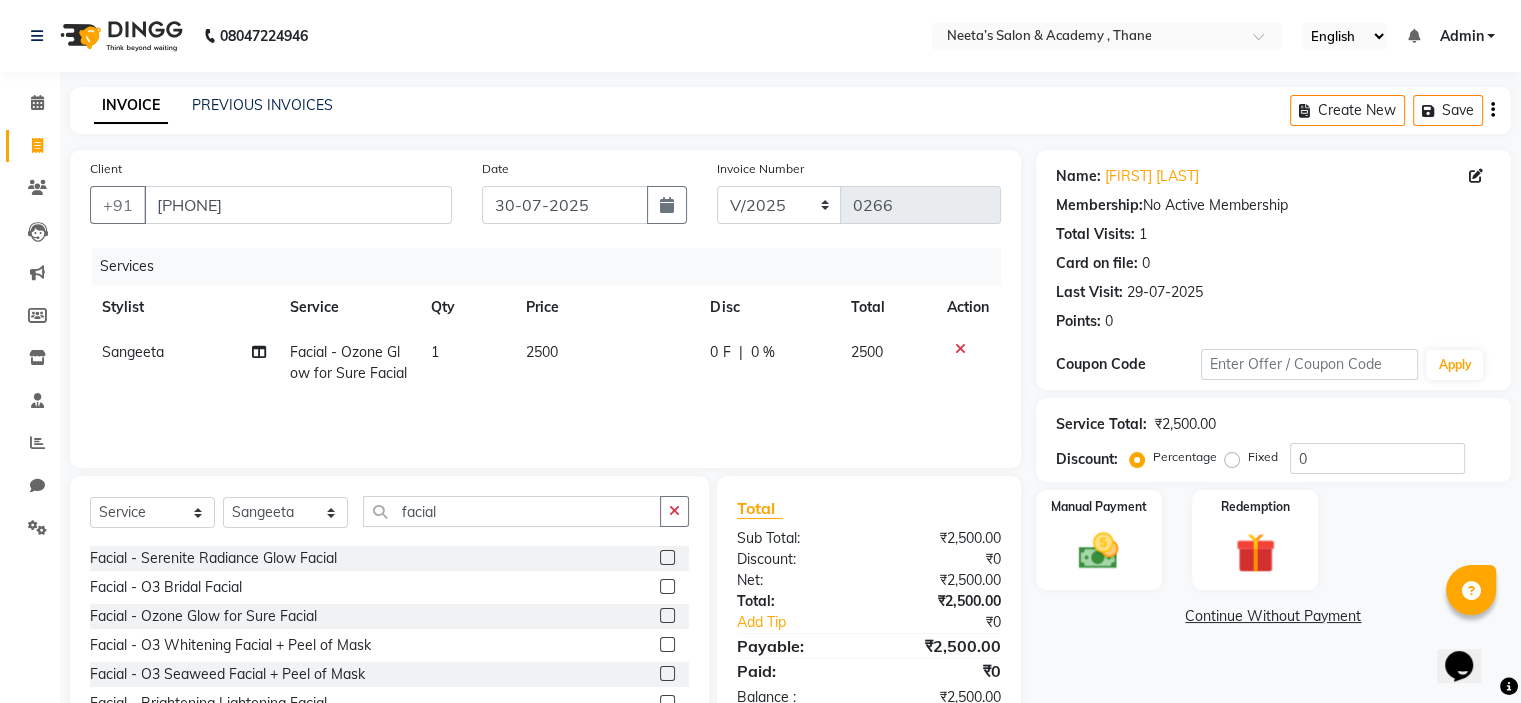 click on "2500" 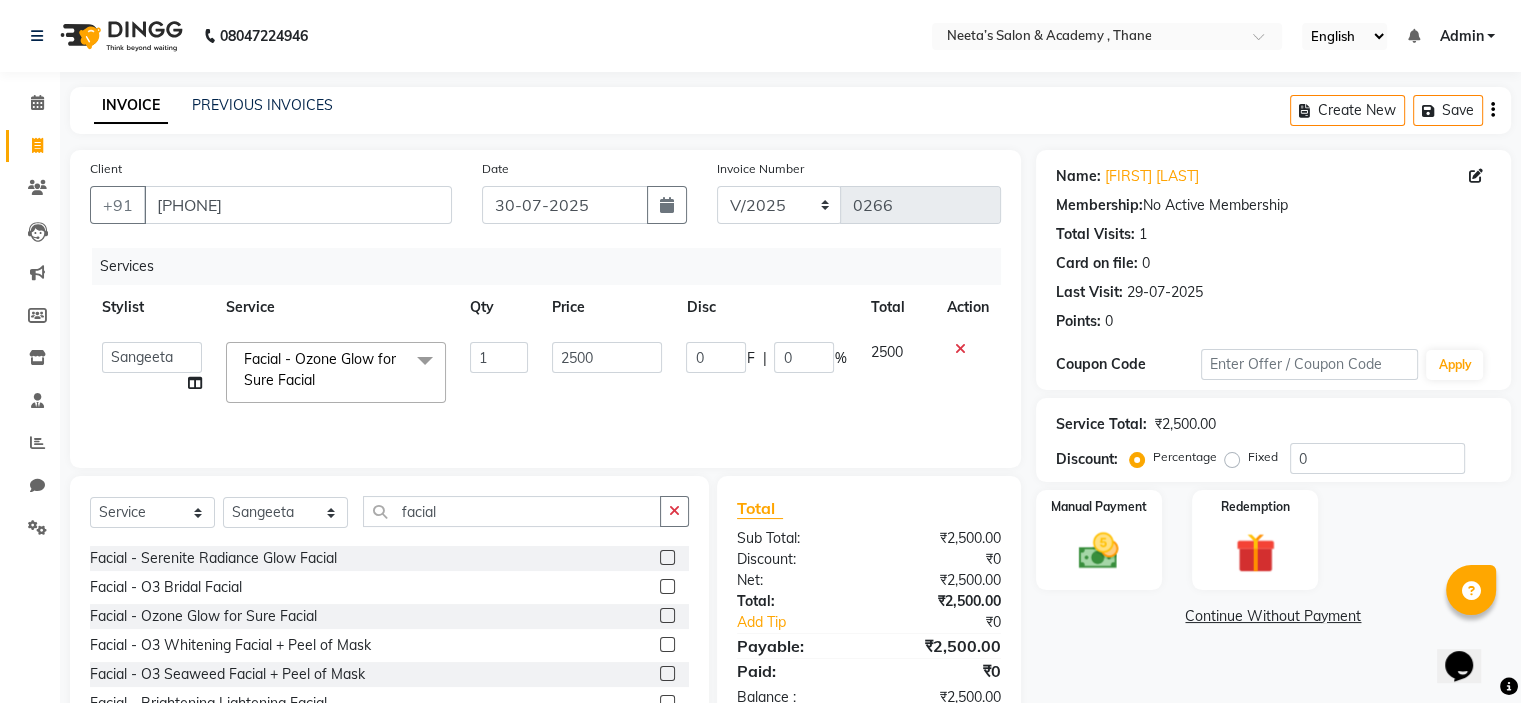 click on "2500" 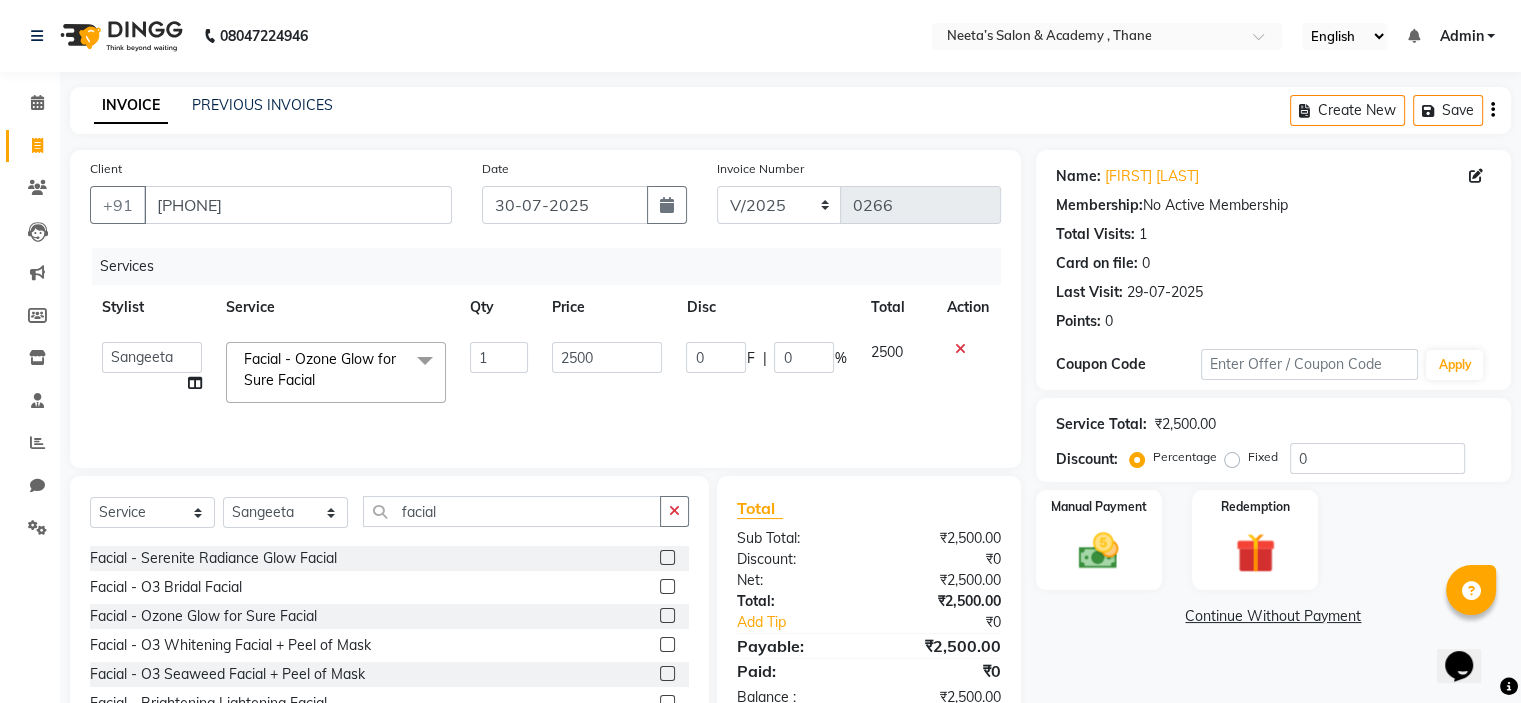 click on "2500" 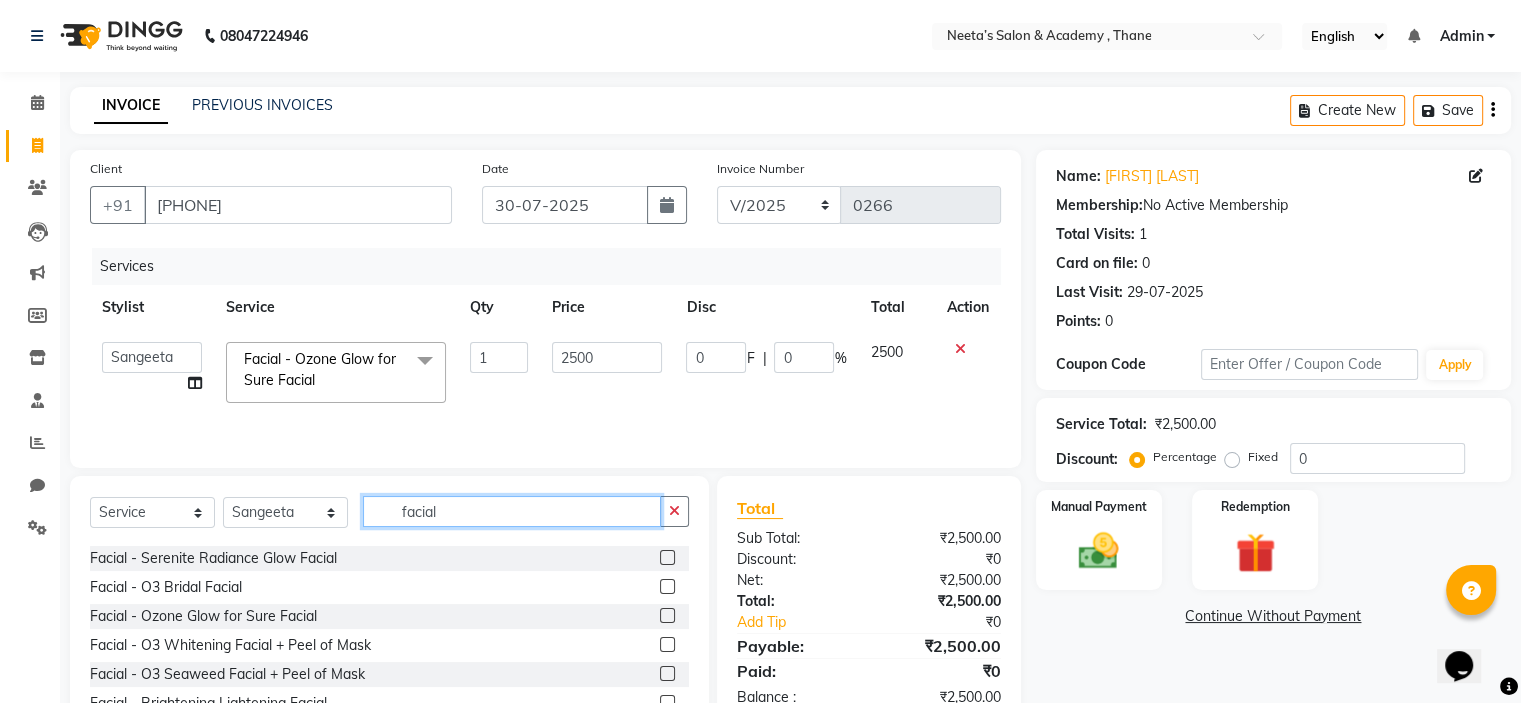 click on "facial" 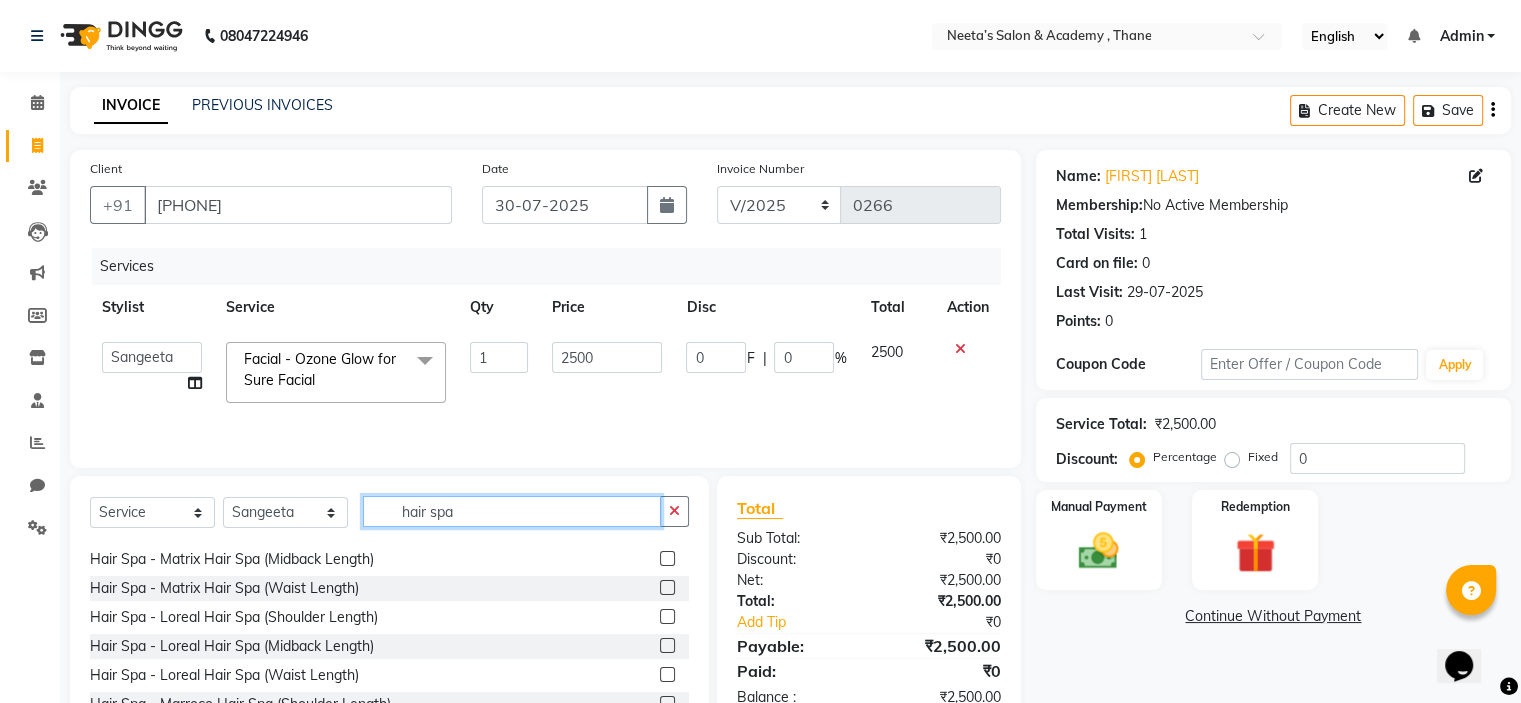 scroll, scrollTop: 60, scrollLeft: 0, axis: vertical 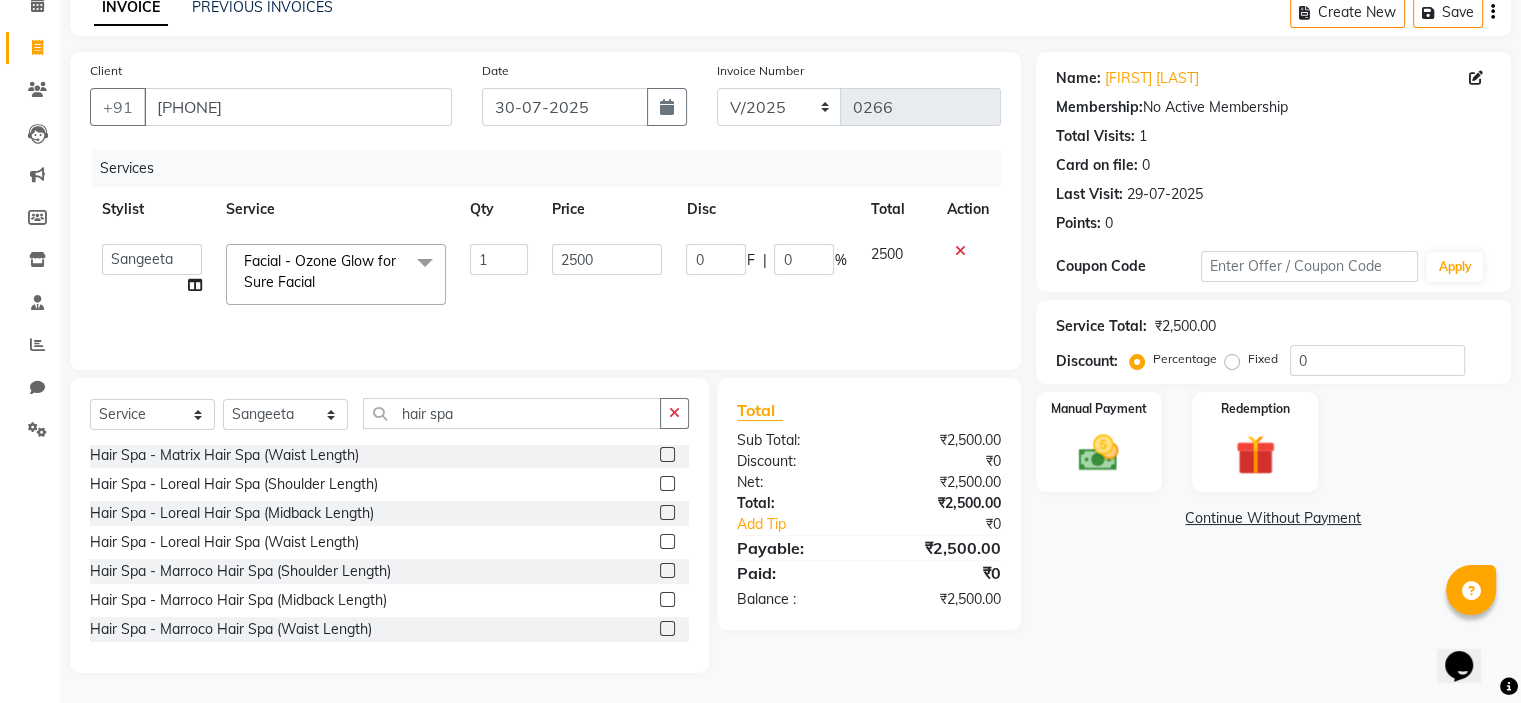 click 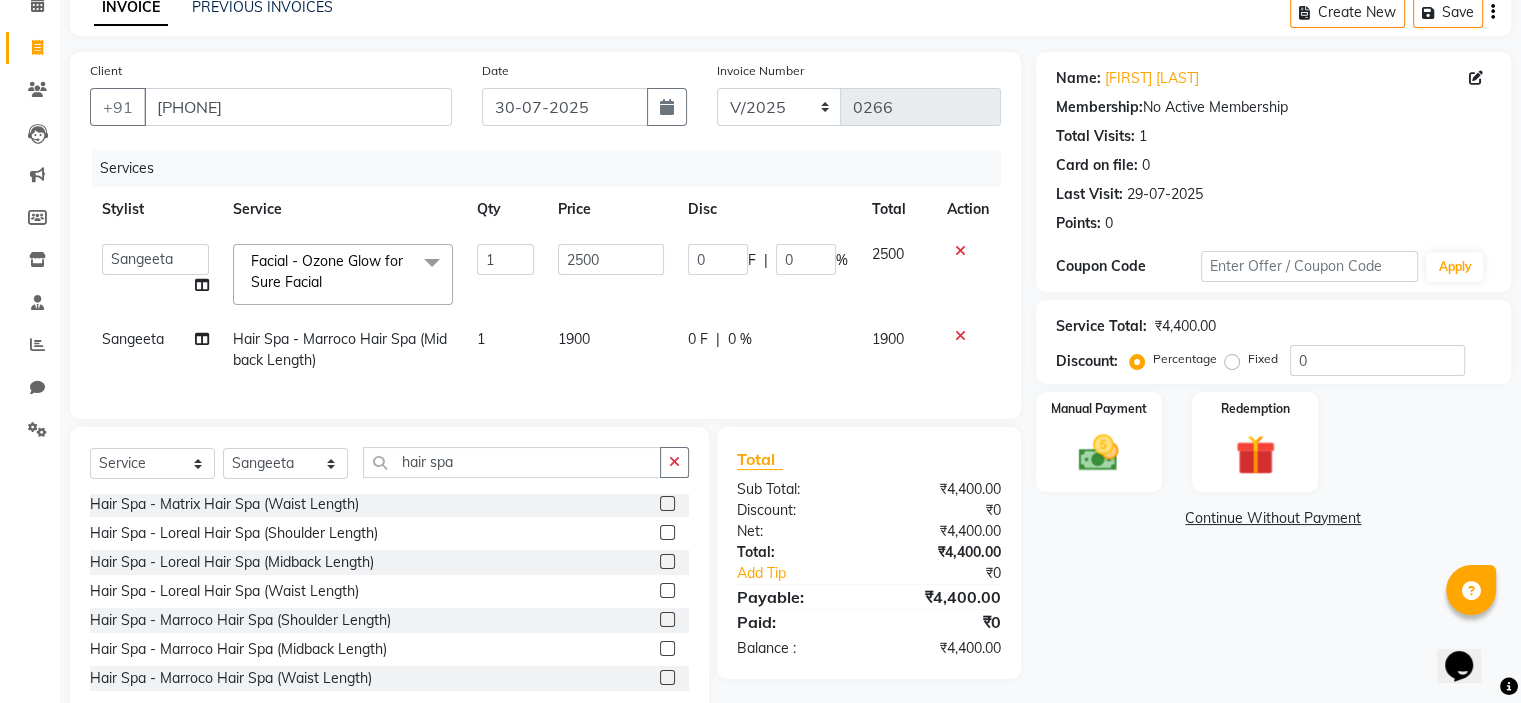 click on "1900" 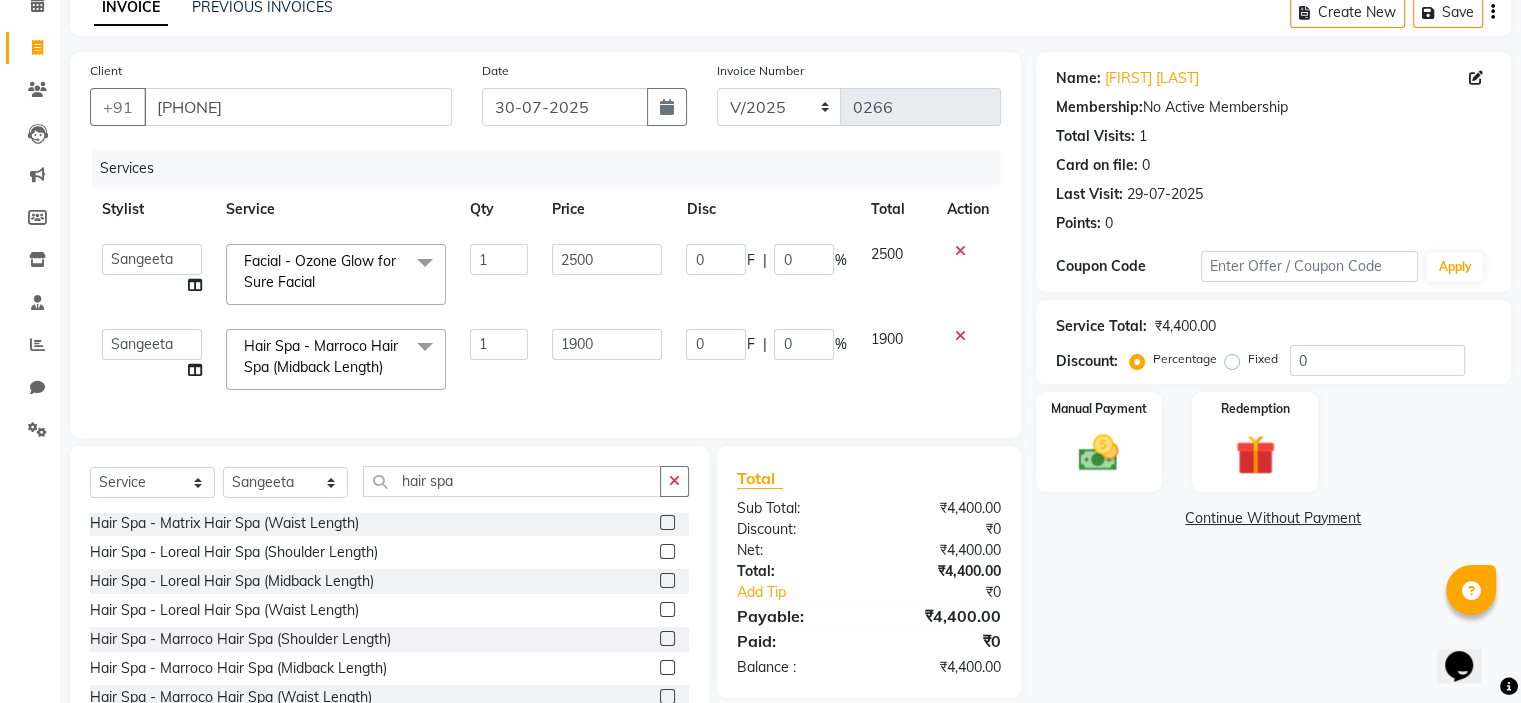 click on "1900" 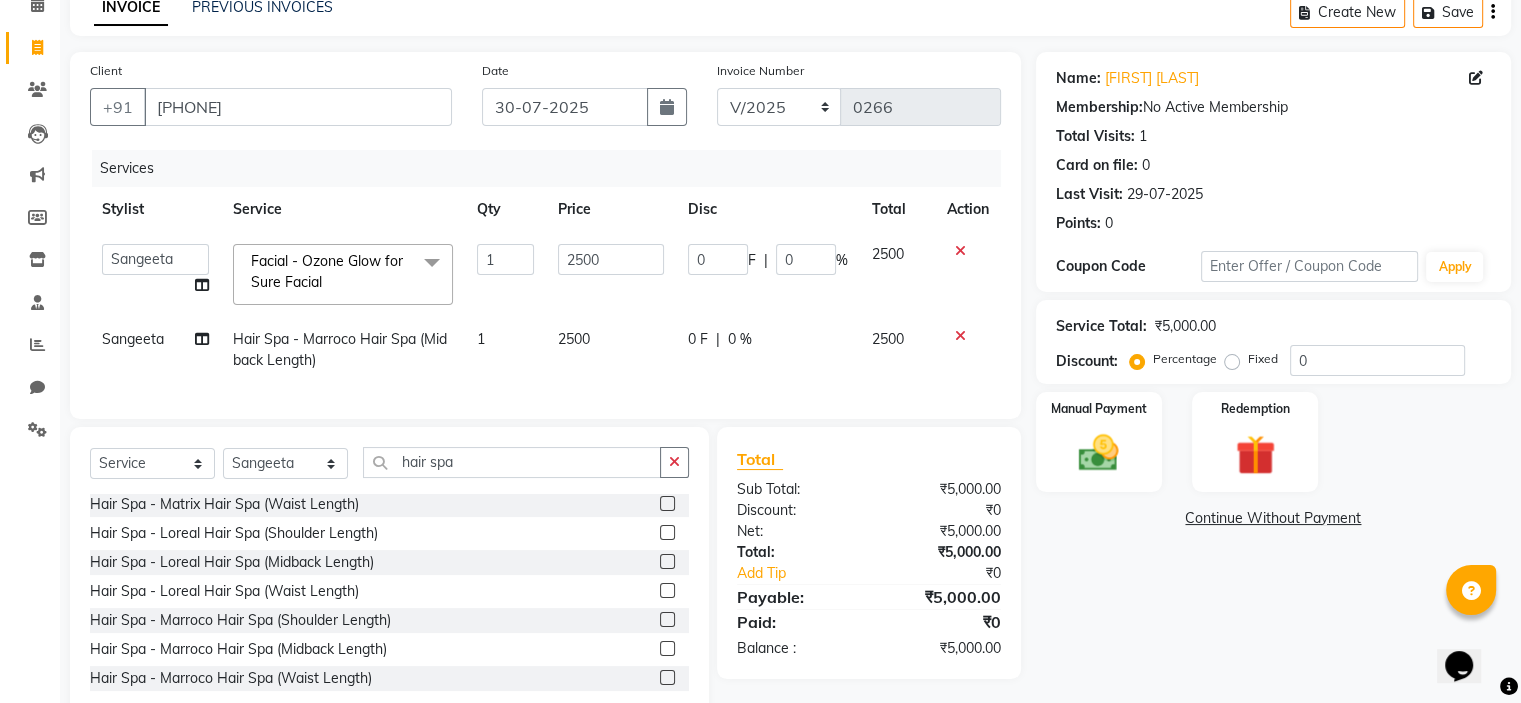 click on "Services Stylist Service Qty Price Disc Total Action   Jayashree (Owner)   Karina   Karishma   Manda   Naaz   Ranjana   Ritu   Sakshi   Sangeeta   Sayee  Facial - Ozone Glow for Sure Facial  x Roll On Waxing - Full Body Roll On Waxing - Half Legs Roll On Waxing - Full Legs Roll On Waxing - Full hands Roll On Waxing - Underarms Roll On Waxing - Half back Roll On Waxing - Full Back Rica / Boisoft Waxing - Stomach and Chest    2550 Rica / Boisoft Waxing - Half Legs Rica / Boisoft Waxing - Full Legs Rica / Boisoft Waxing - Hands Rica / Boisoft Waxing - Underarms Rica / Boisoft Waxing - Half back Rica / Boisoft Waxing -  Back Rica / Boisoft Waxing - Stomach and Chest Brazilian Stripless Wax - Eyebrows Brazilian Stripless Wax - Upper Lip Brazilian Stripless Wax - Forehead Brazilian Stripless Wax - Side Locks Brazilian Stripless Wax - Jawline Brazilian Stripless Wax - Chin Brazilian Stripless Wax - Nose Brazilian Stripless Wax - Full Face Brazilian Stripless Wax - Under Arms Brazilian Stripless Wax - Bikini Wax 1 0" 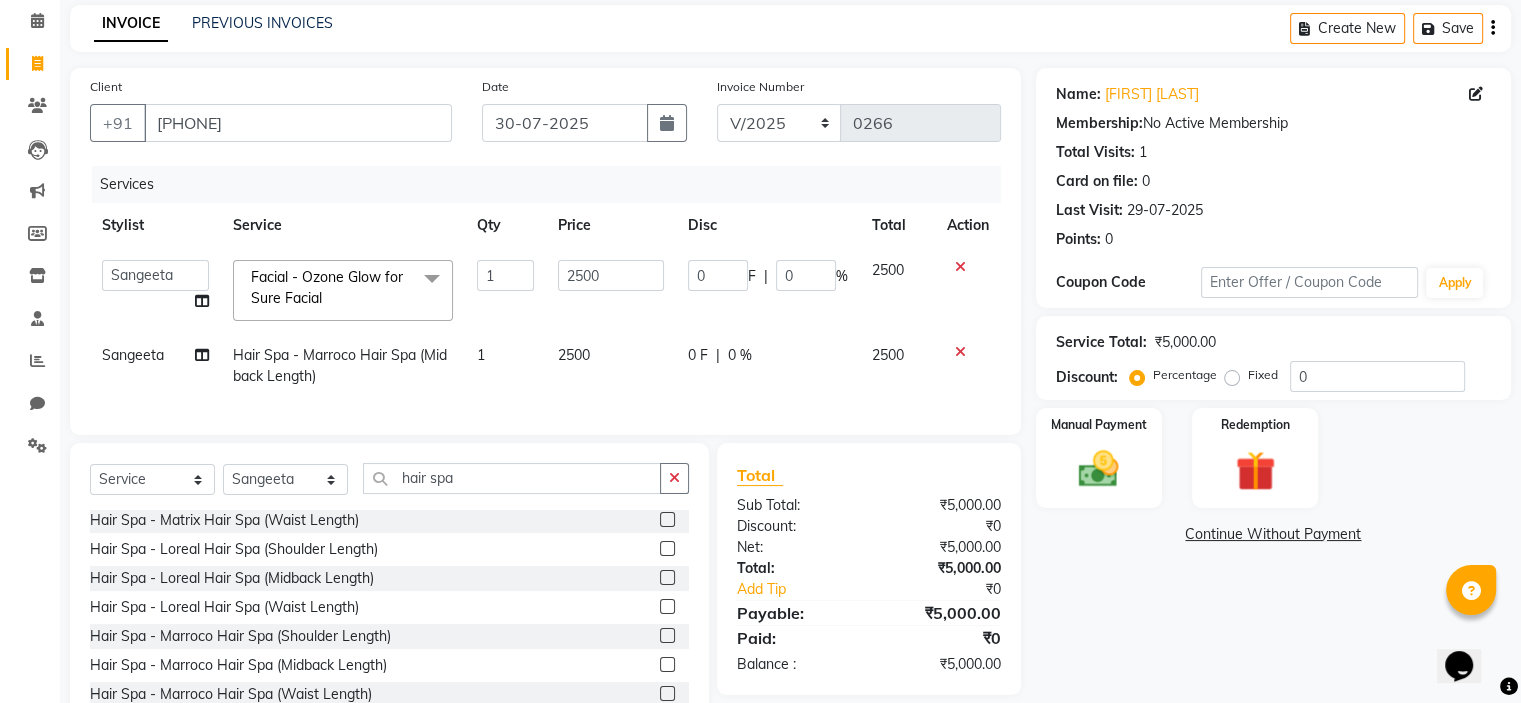 scroll, scrollTop: 90, scrollLeft: 0, axis: vertical 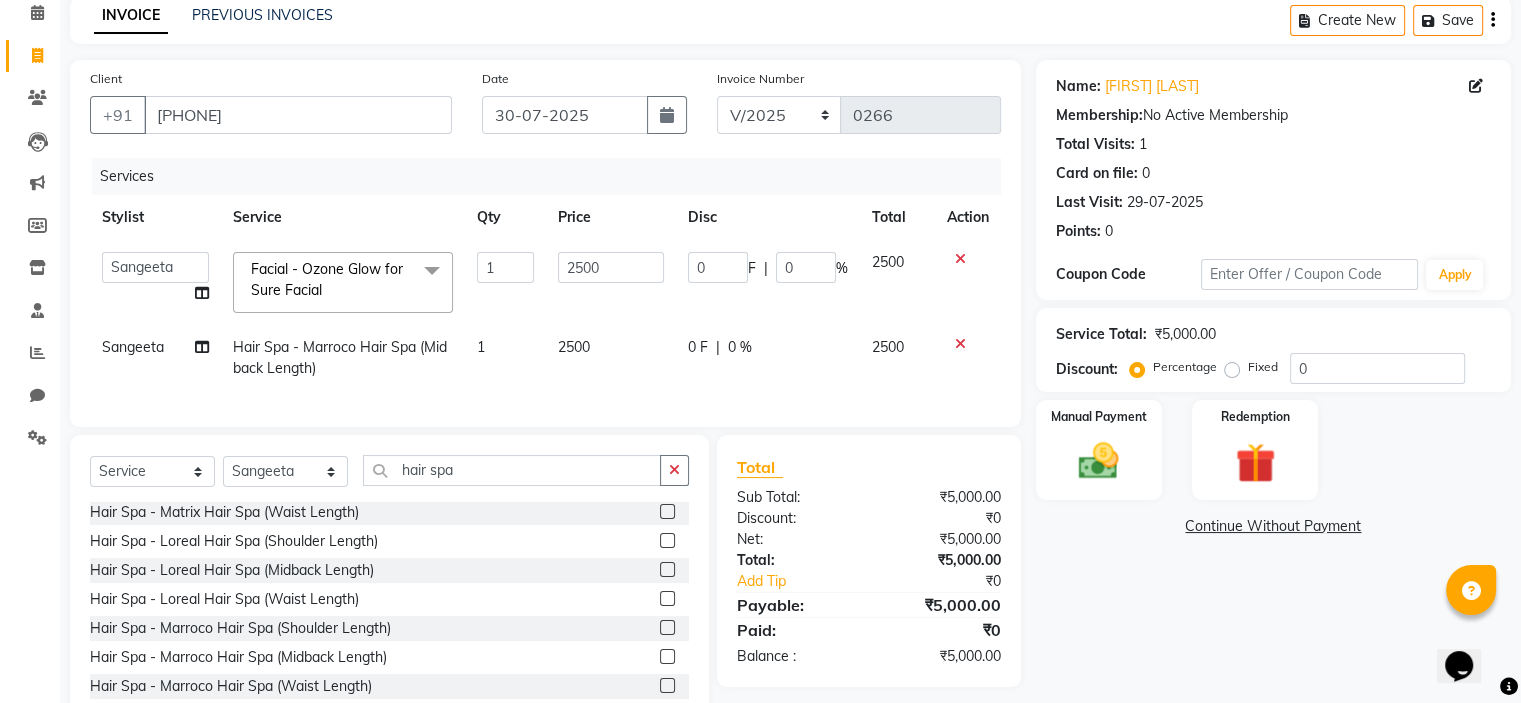 click 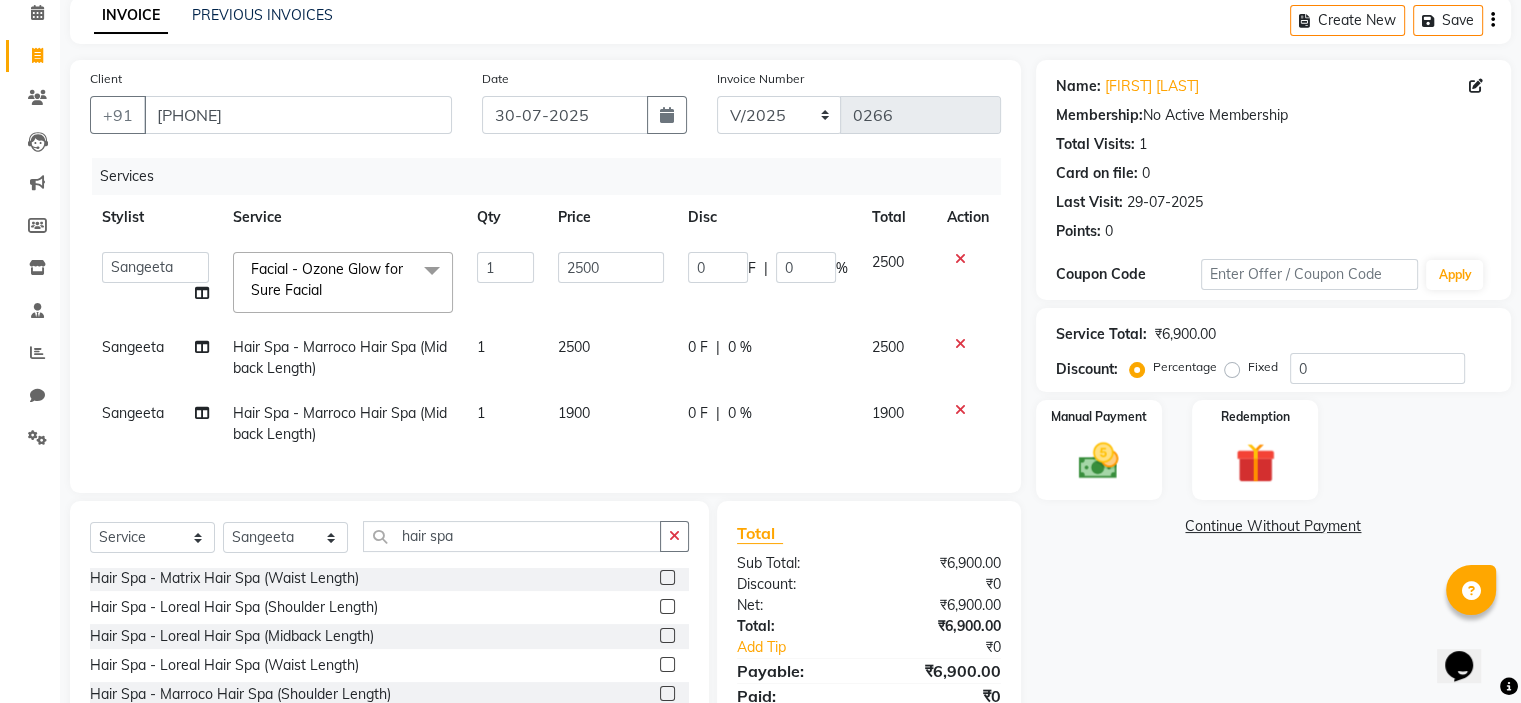 click on "1900" 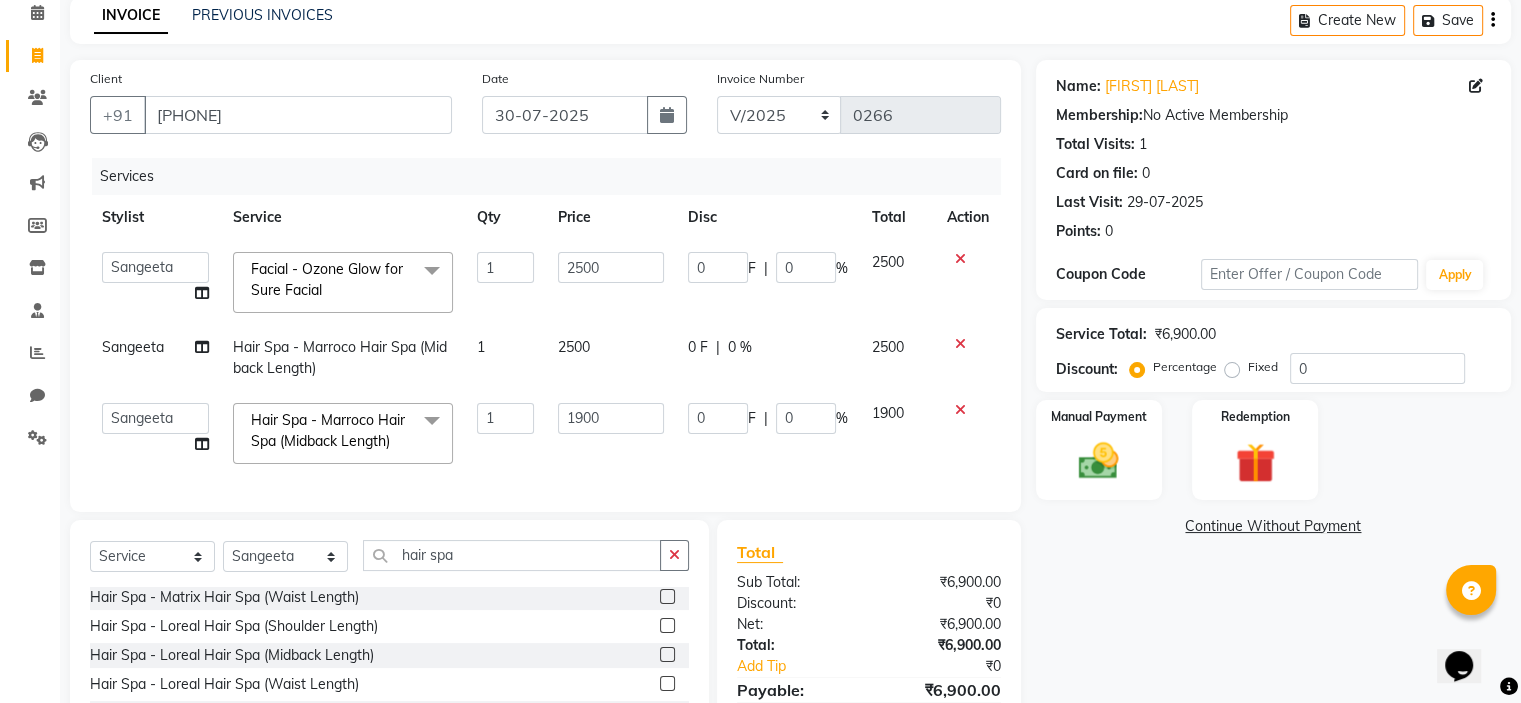 click on "1900" 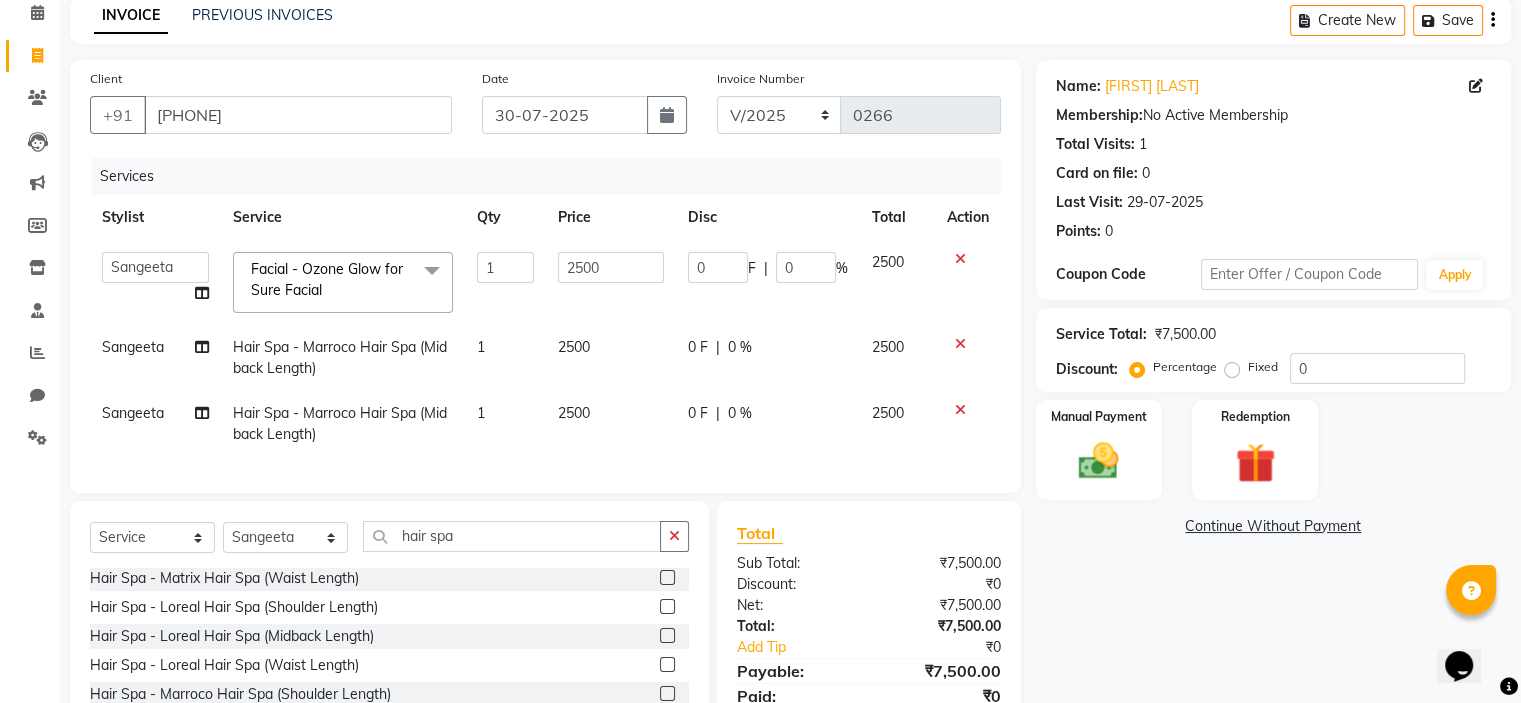 click on "Services Stylist Service Qty Price Disc Total Action   Jayashree (Owner)   Karina   Karishma   Manda   Naaz   Ranjana   Ritu   Sakshi   Sangeeta   Sayee  Facial - Ozone Glow for Sure Facial  x Roll On Waxing - Full Body Roll On Waxing - Half Legs Roll On Waxing - Full Legs Roll On Waxing - Full hands Roll On Waxing - Underarms Roll On Waxing - Half back Roll On Waxing - Full Back Rica / Boisoft Waxing - Stomach and Chest    2550 Rica / Boisoft Waxing - Half Legs Rica / Boisoft Waxing - Full Legs Rica / Boisoft Waxing - Hands Rica / Boisoft Waxing - Underarms Rica / Boisoft Waxing - Half back Rica / Boisoft Waxing -  Back Rica / Boisoft Waxing - Stomach and Chest Brazilian Stripless Wax - Eyebrows Brazilian Stripless Wax - Upper Lip Brazilian Stripless Wax - Forehead Brazilian Stripless Wax - Side Locks Brazilian Stripless Wax - Jawline Brazilian Stripless Wax - Chin Brazilian Stripless Wax - Nose Brazilian Stripless Wax - Full Face Brazilian Stripless Wax - Under Arms Brazilian Stripless Wax - Bikini Wax 1 0" 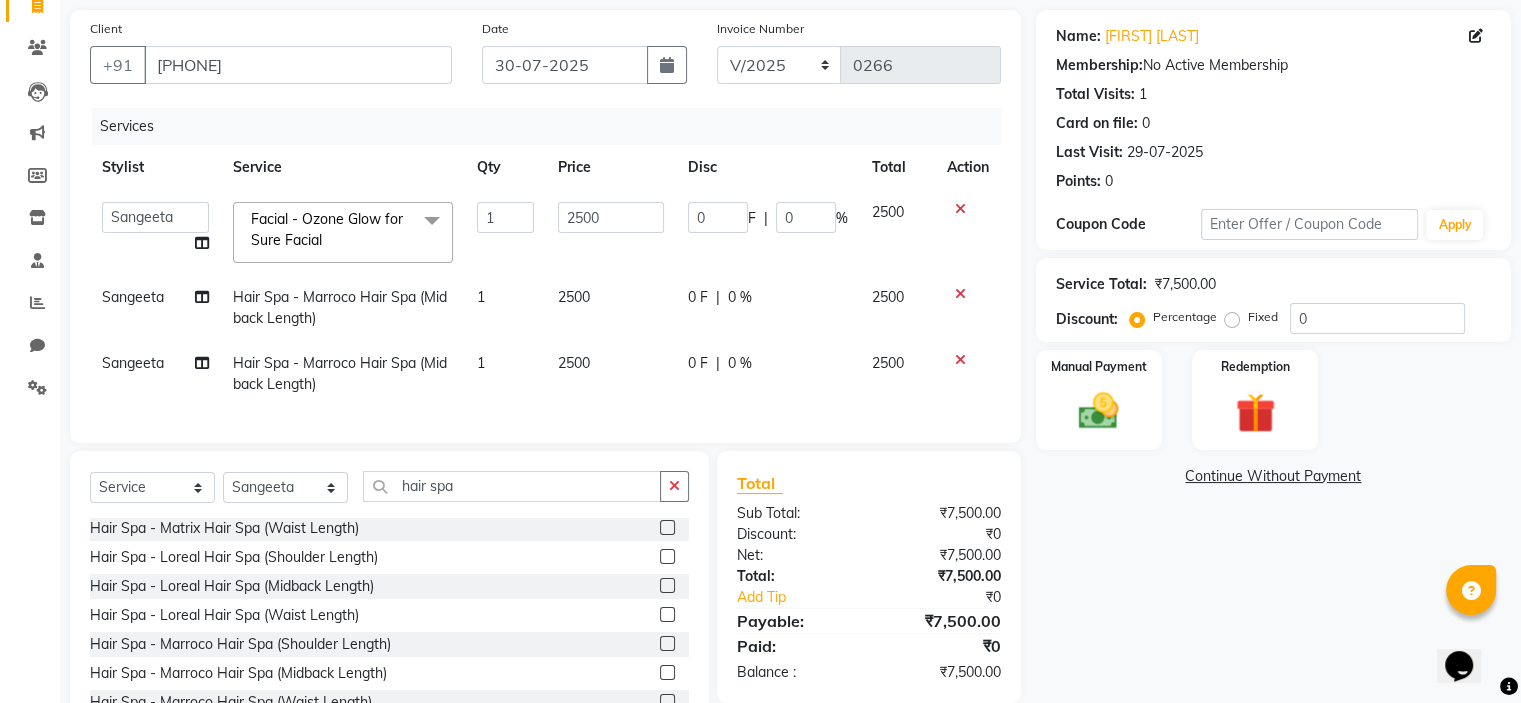 scroll, scrollTop: 151, scrollLeft: 0, axis: vertical 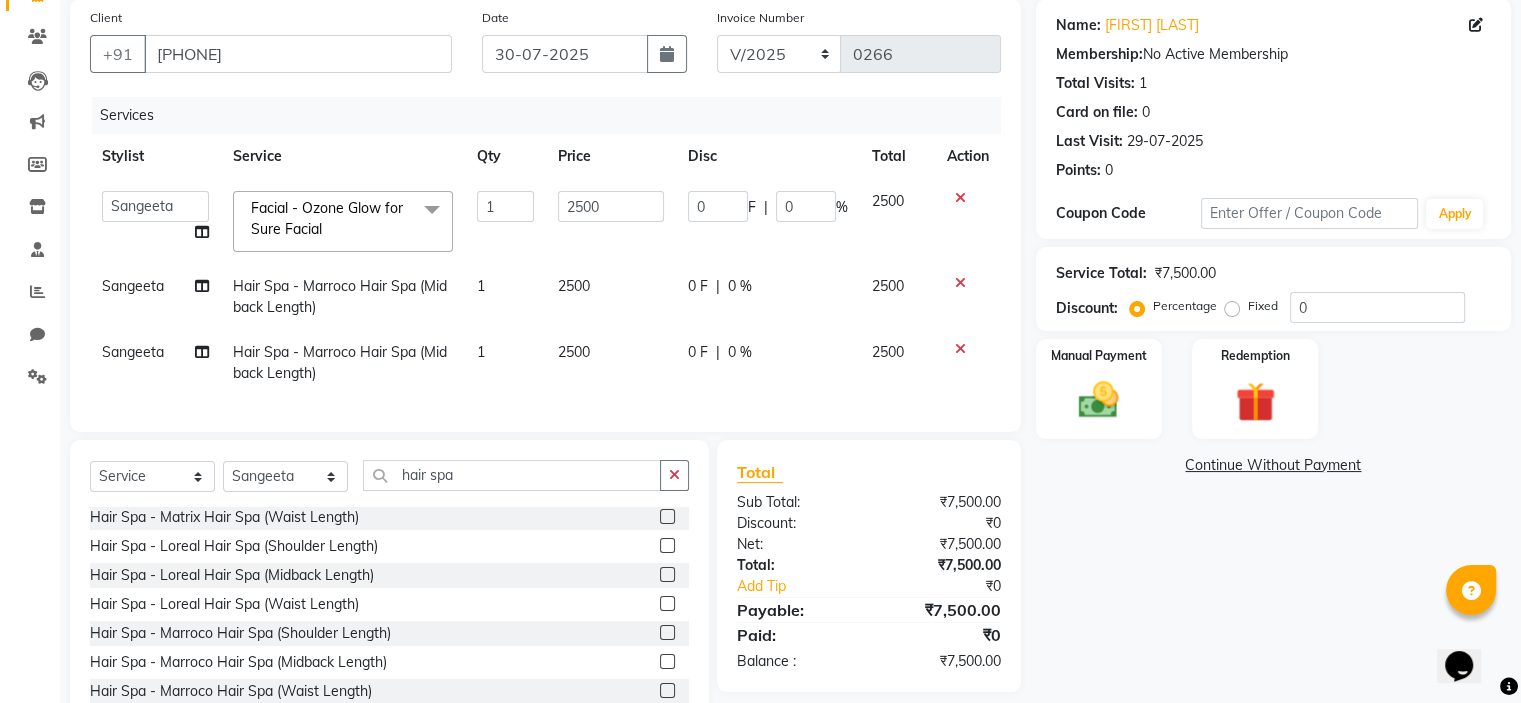 click on "Fixed" 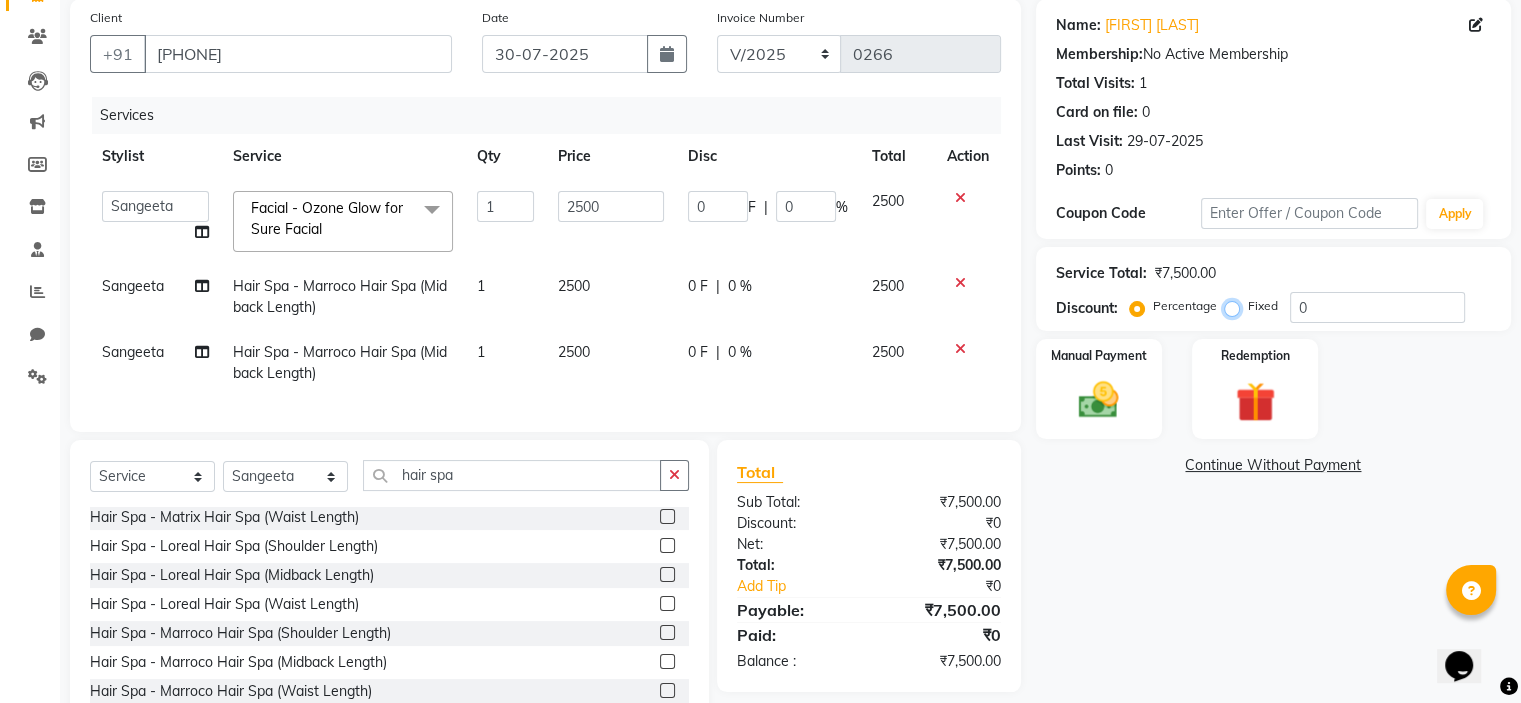 click on "Fixed" at bounding box center (1236, 306) 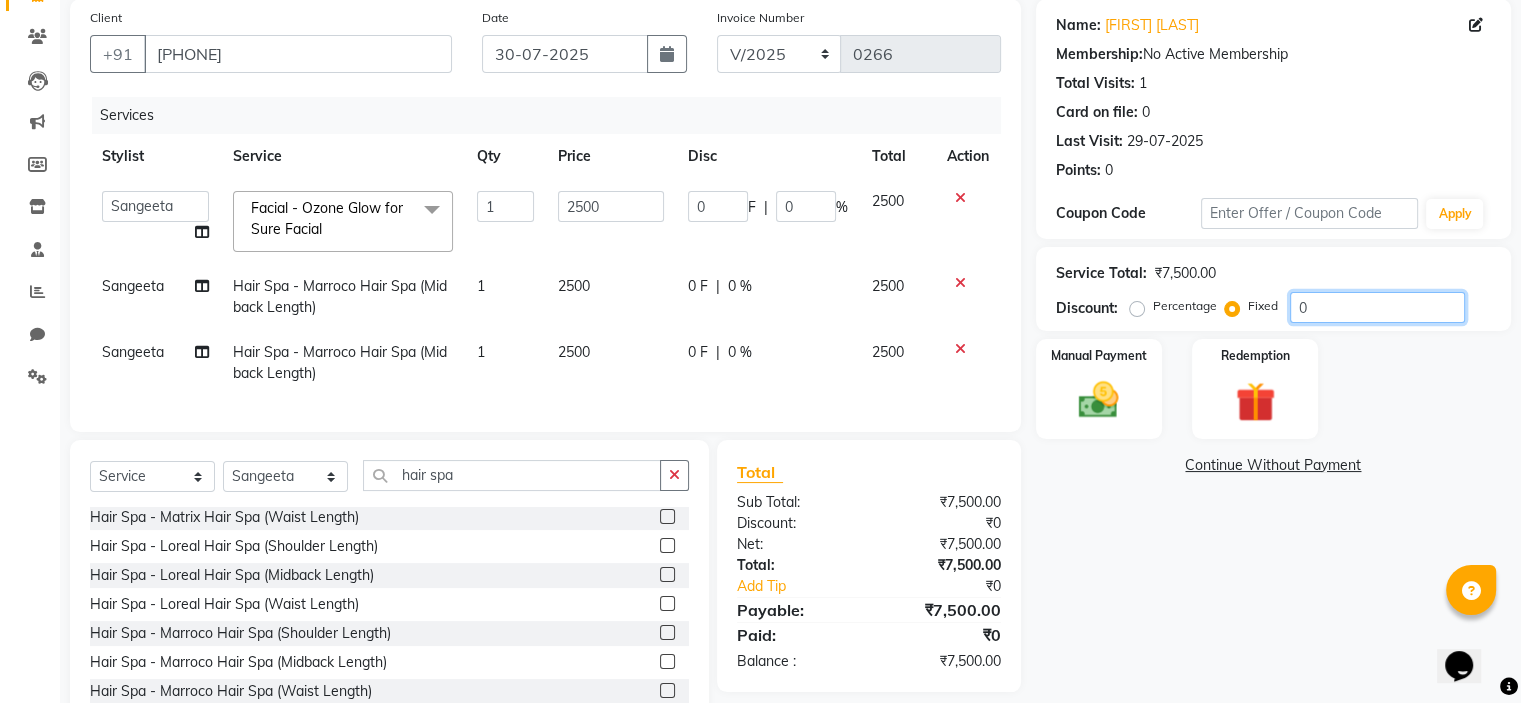 click on "0" 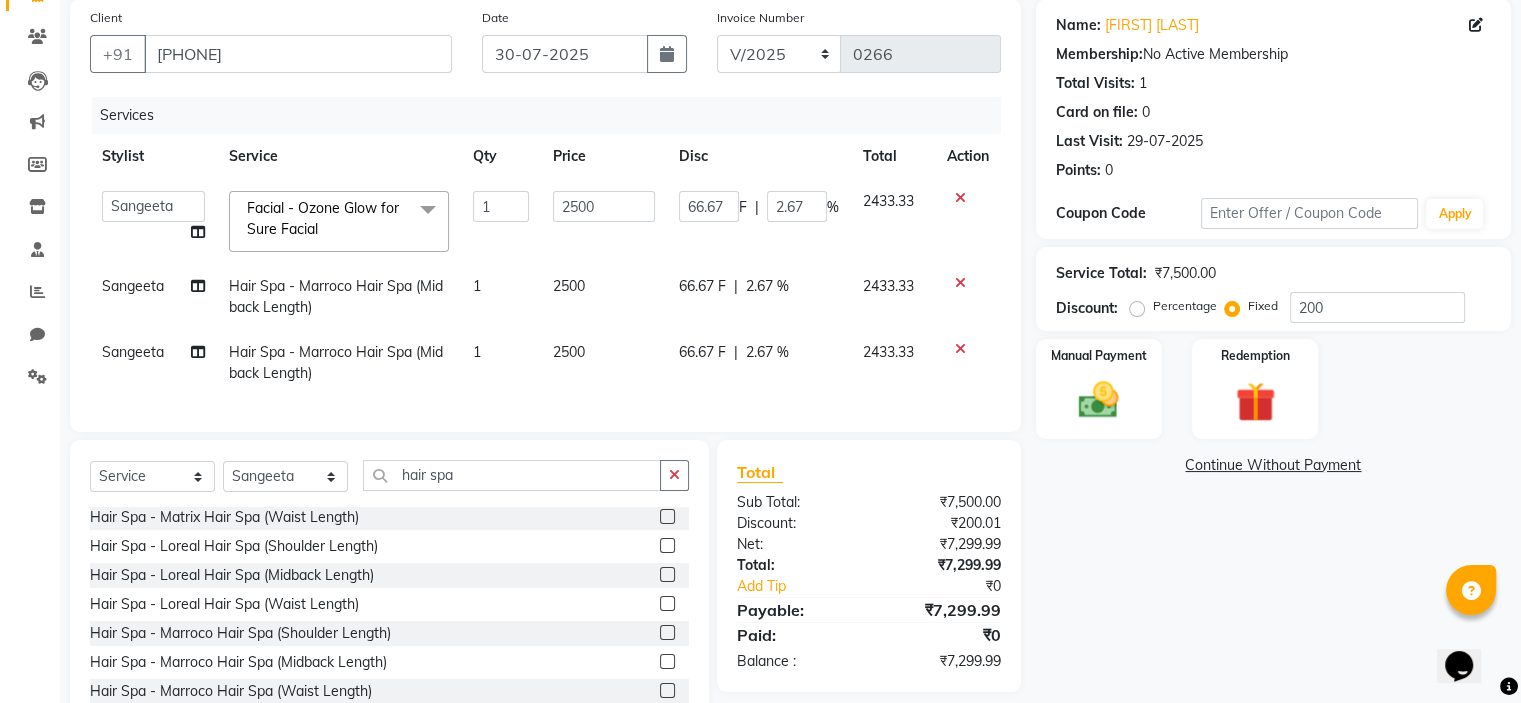 click on "Name: Shilpa Govilkar Membership:  No Active Membership  Total Visits:  1 Card on file:  0 Last Visit:   29-07-2025 Points:   0  Coupon Code Apply Service Total:  ₹7,500.00  Discount:  Percentage   Fixed  200 Manual Payment Redemption  Continue Without Payment" 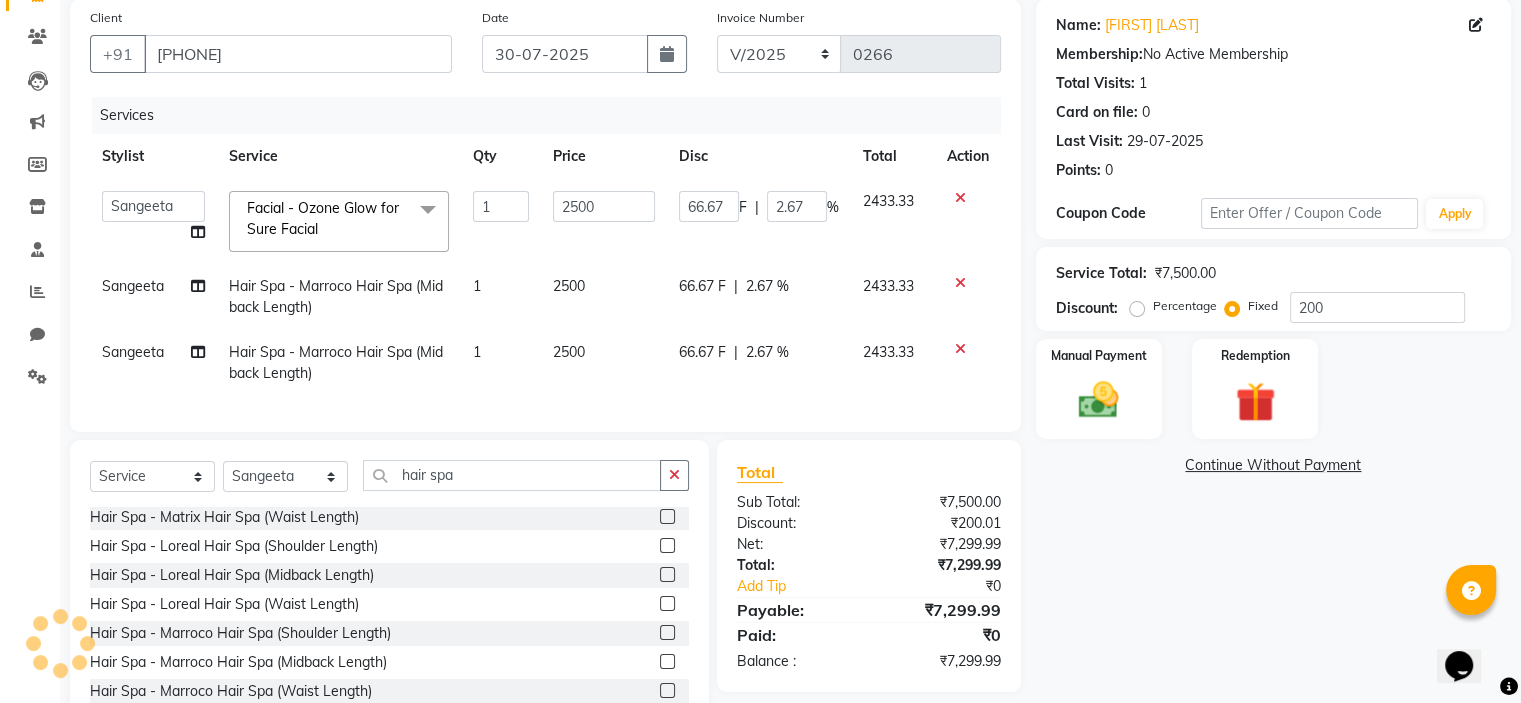 scroll, scrollTop: 228, scrollLeft: 0, axis: vertical 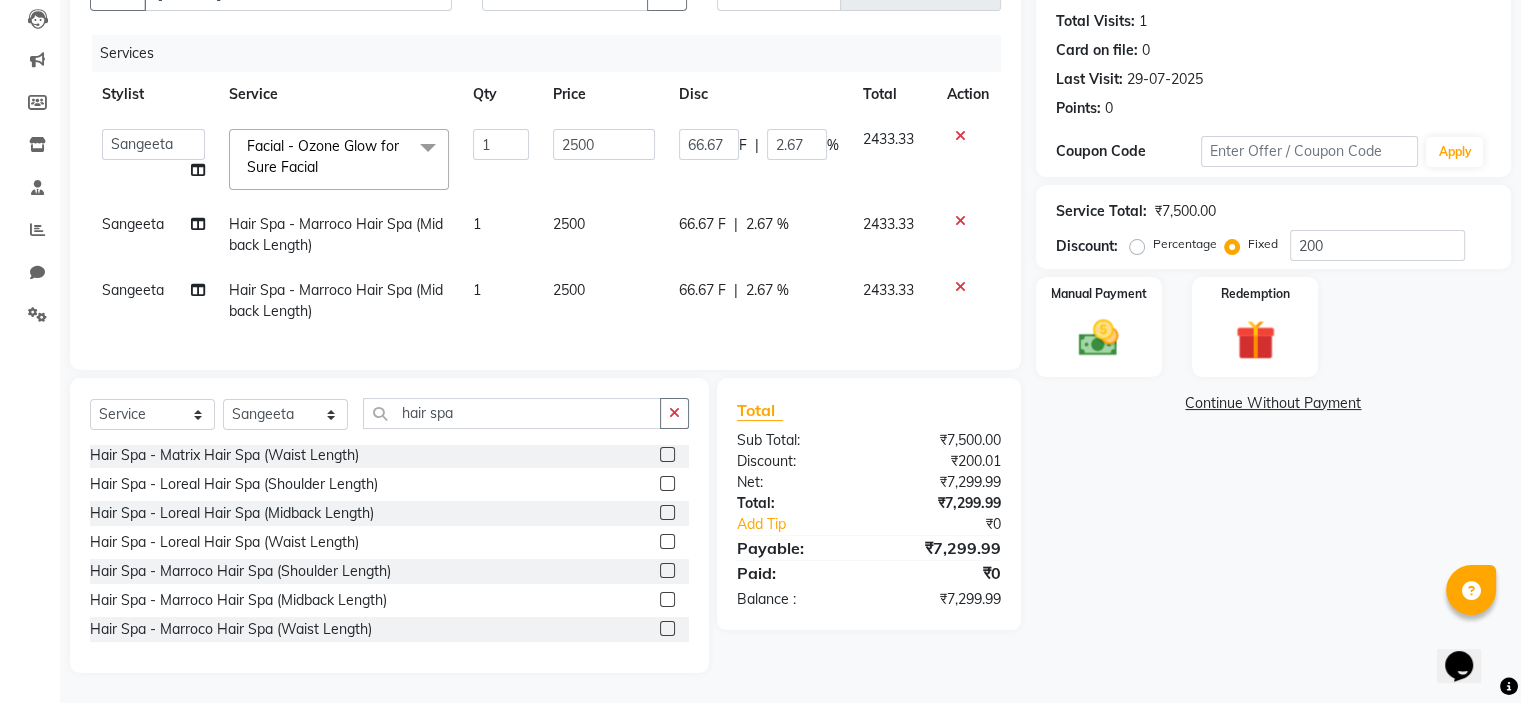 click on "Sangeeta" 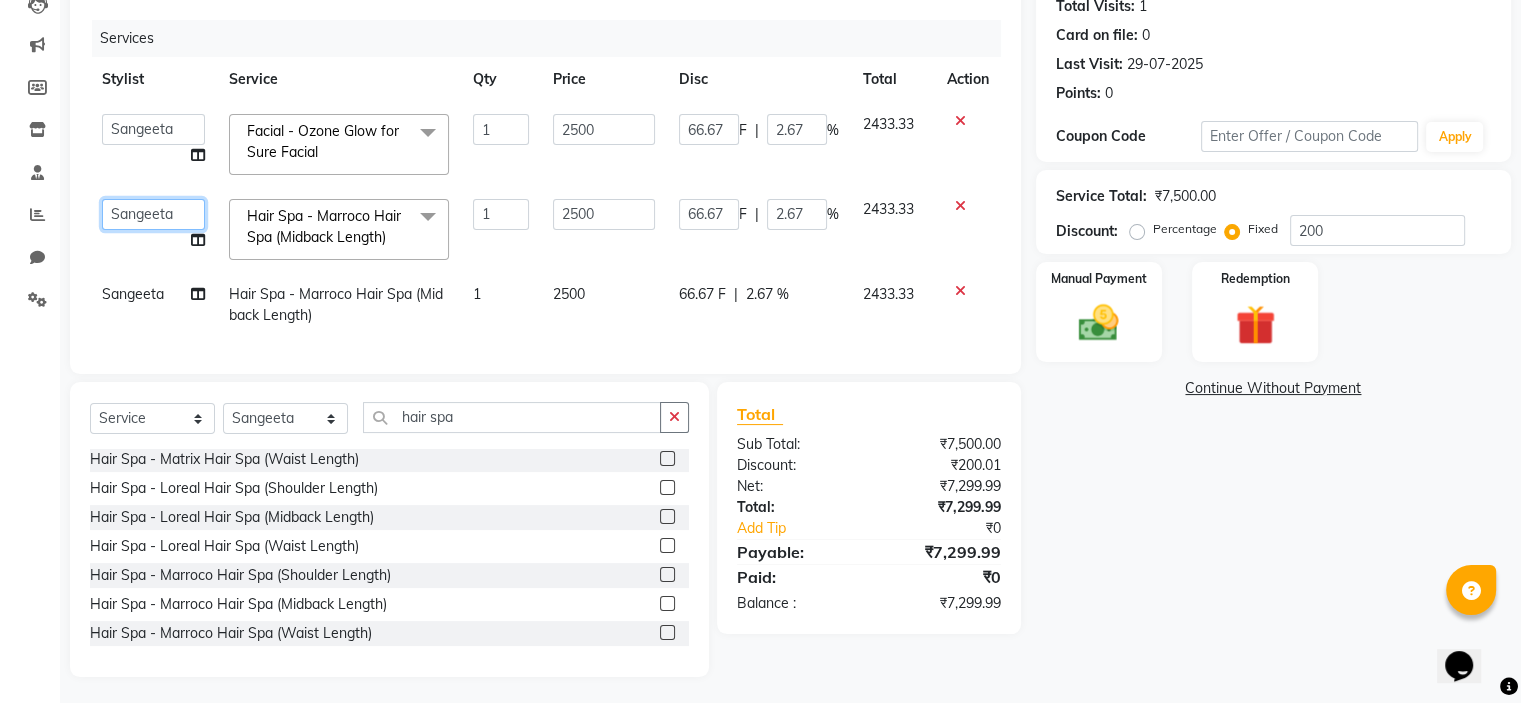 click on "Jayashree (Owner)   Karina   Karishma   Manda   Naaz   Ranjana   Ritu   Sakshi   Sangeeta   Sayee" 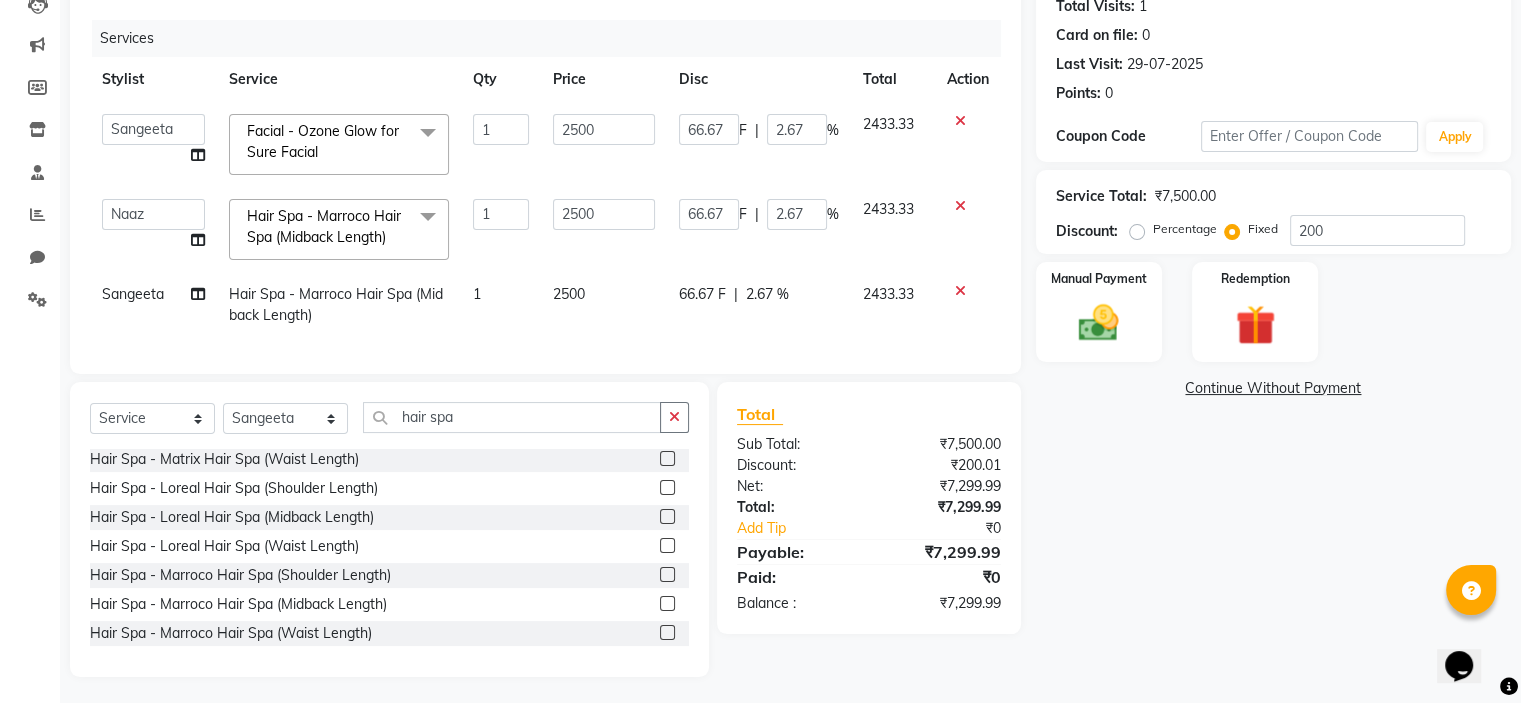 click on "Sangeeta" 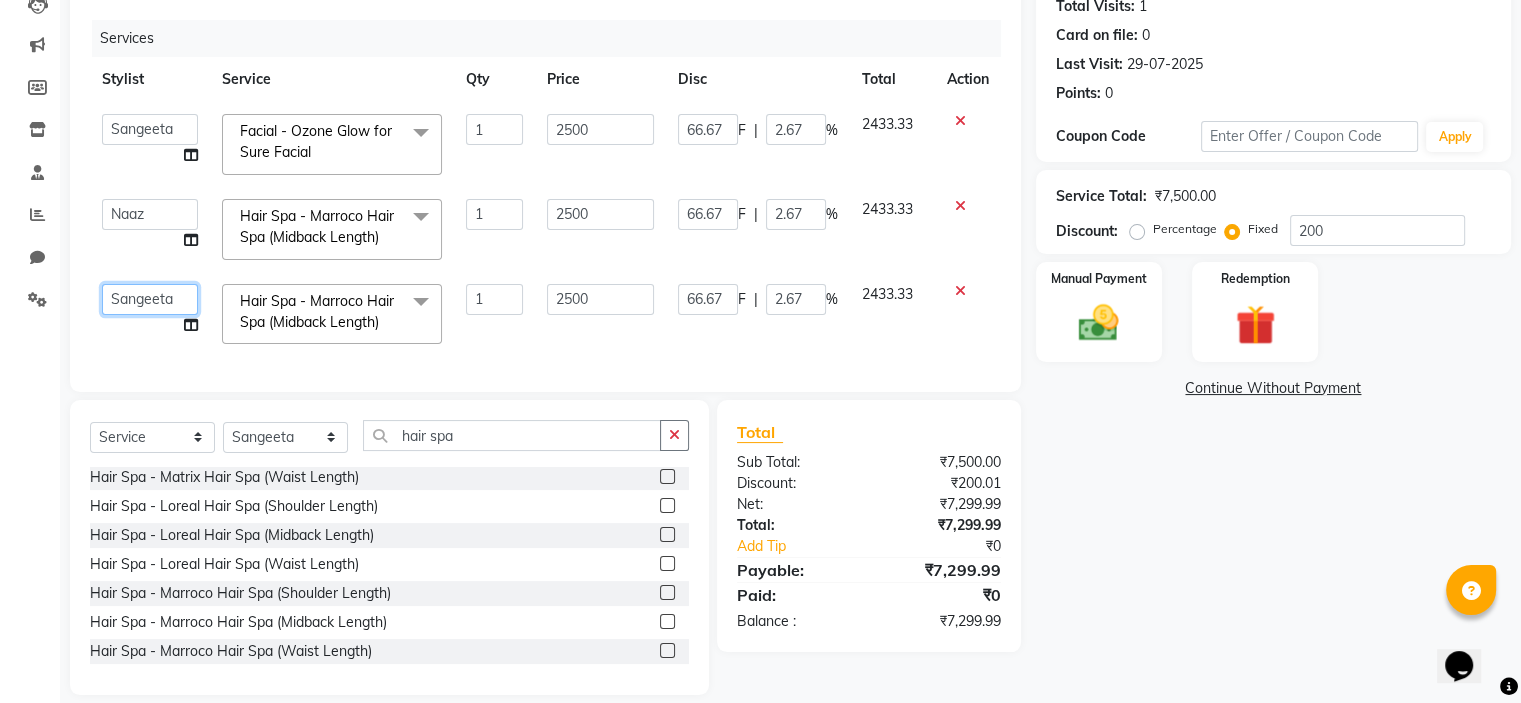 click on "Jayashree (Owner)   Karina   Karishma   Manda   Naaz   Ranjana   Ritu   Sakshi   Sangeeta   Sayee" 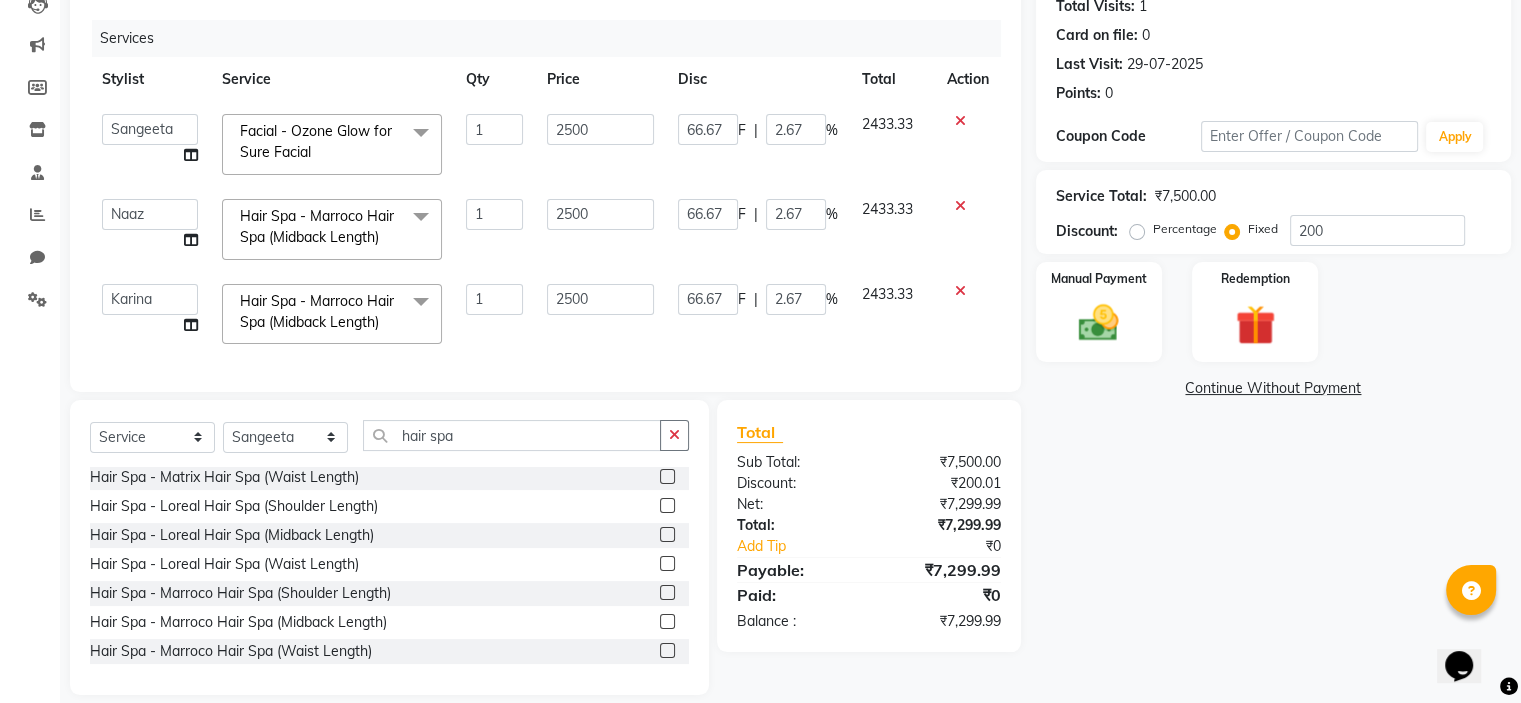 click on "Name: Shilpa Govilkar Membership:  No Active Membership  Total Visits:  1 Card on file:  0 Last Visit:   29-07-2025 Points:   0  Coupon Code Apply Service Total:  ₹7,500.00  Discount:  Percentage   Fixed  200 Manual Payment Redemption  Continue Without Payment" 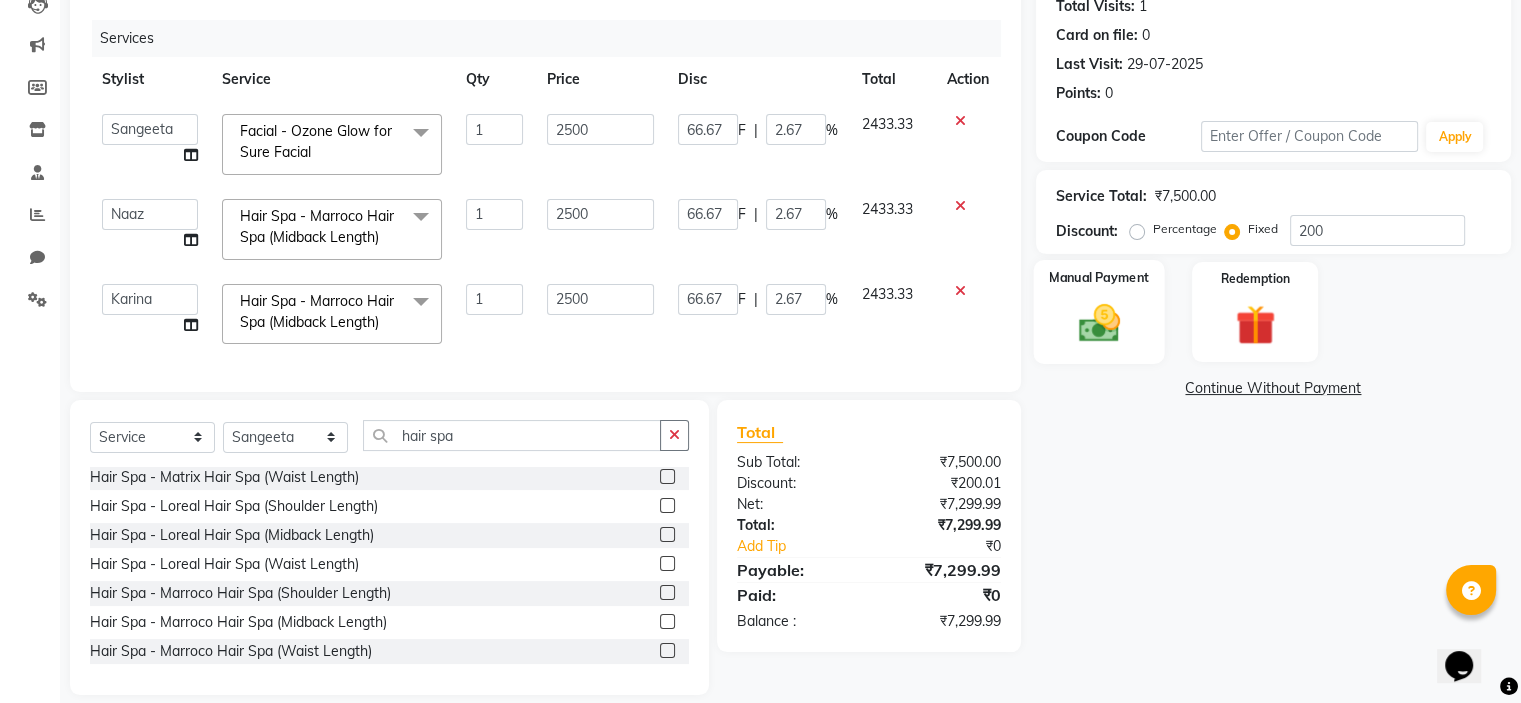 click 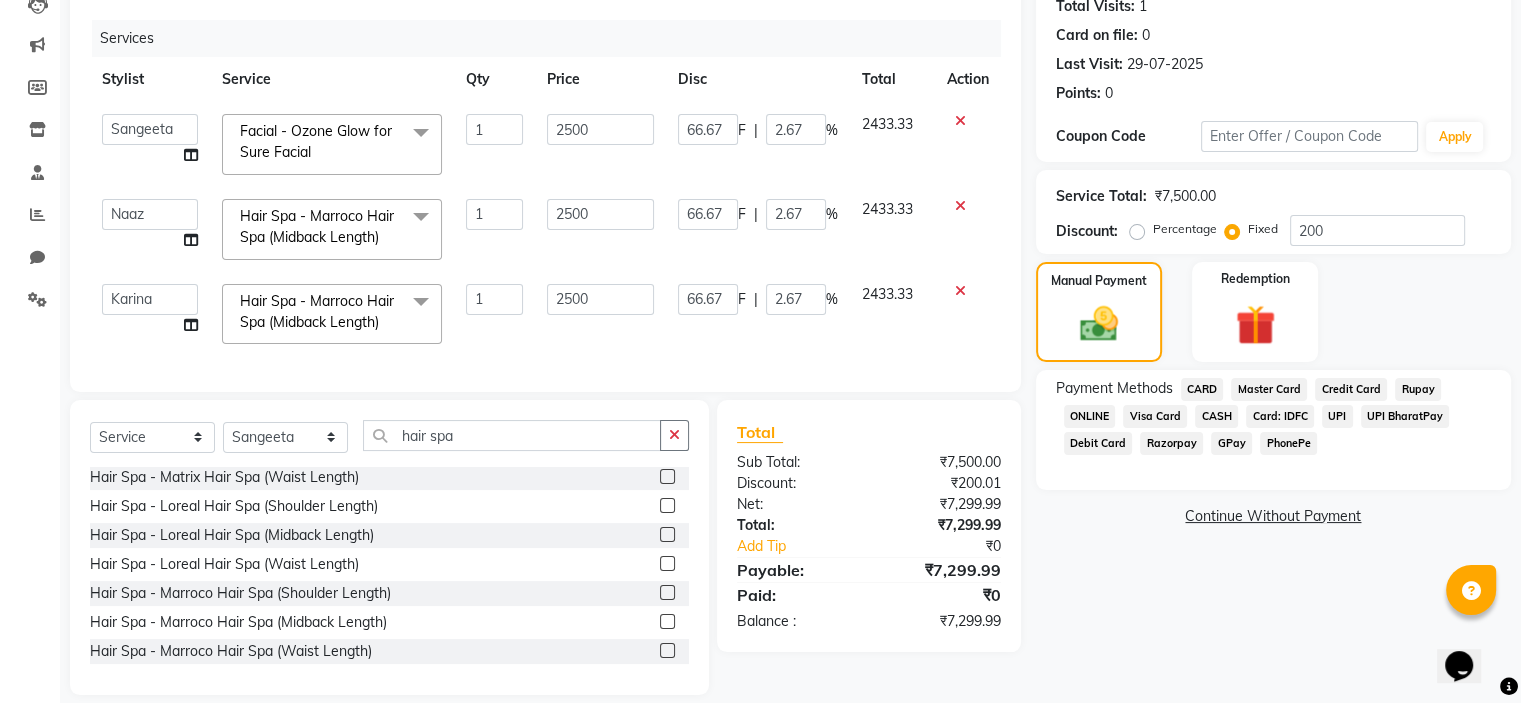 click on "CARD" 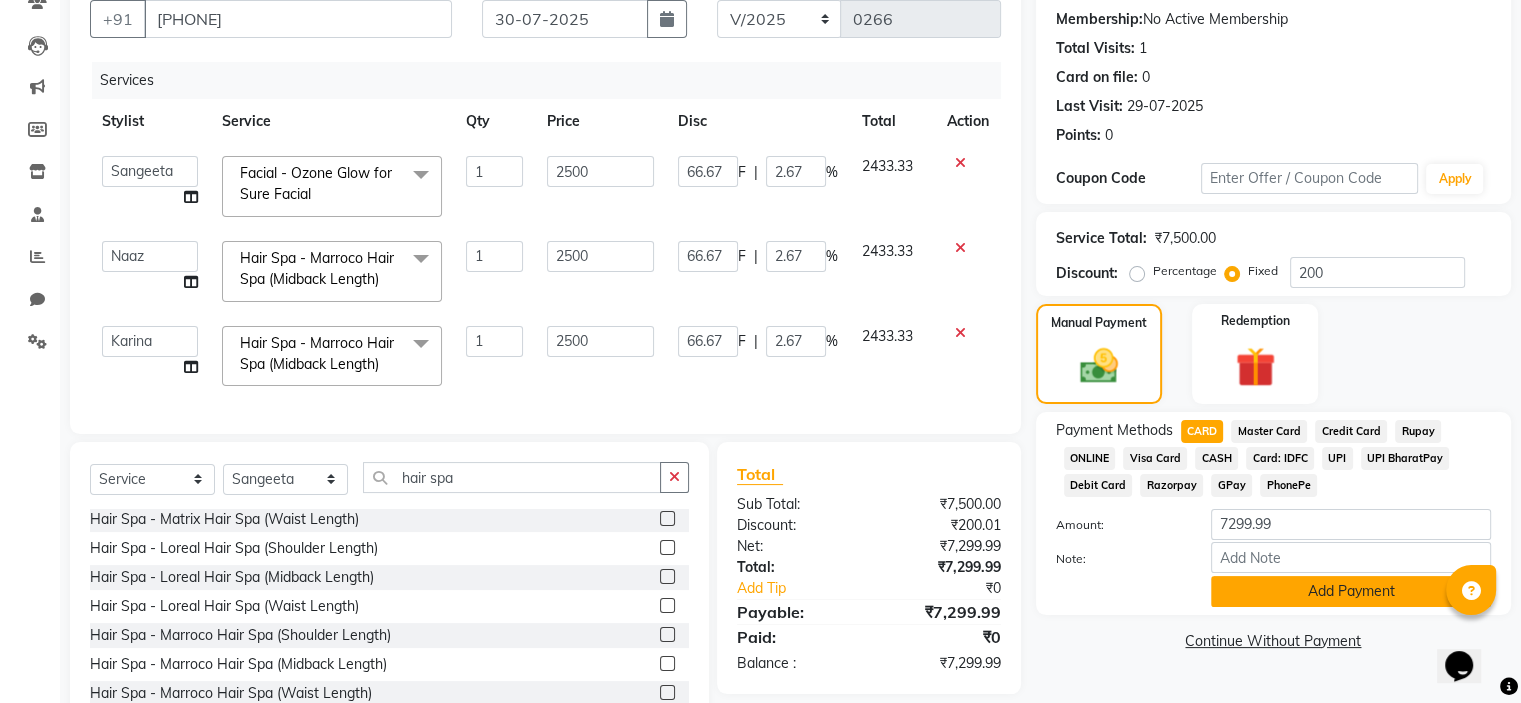 scroll, scrollTop: 212, scrollLeft: 0, axis: vertical 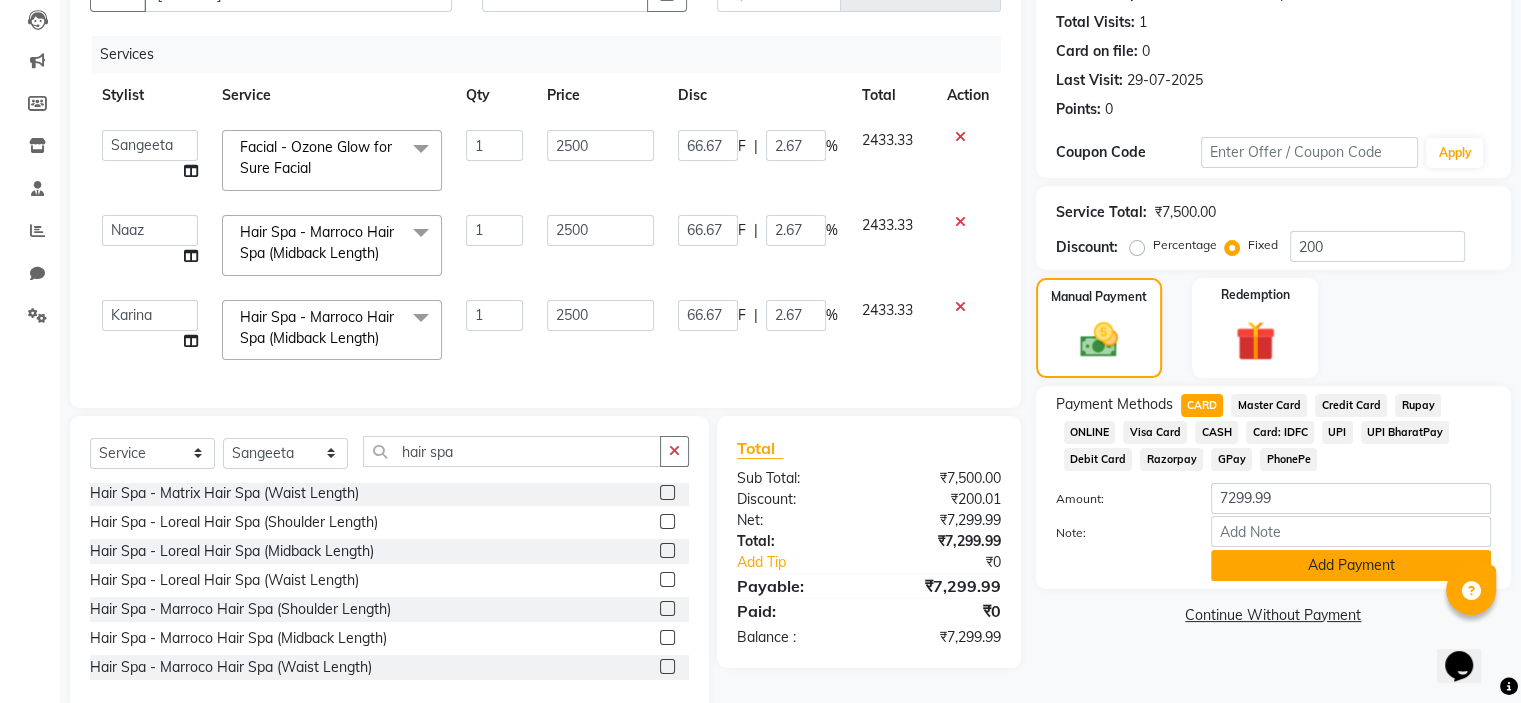 click on "Add Payment" 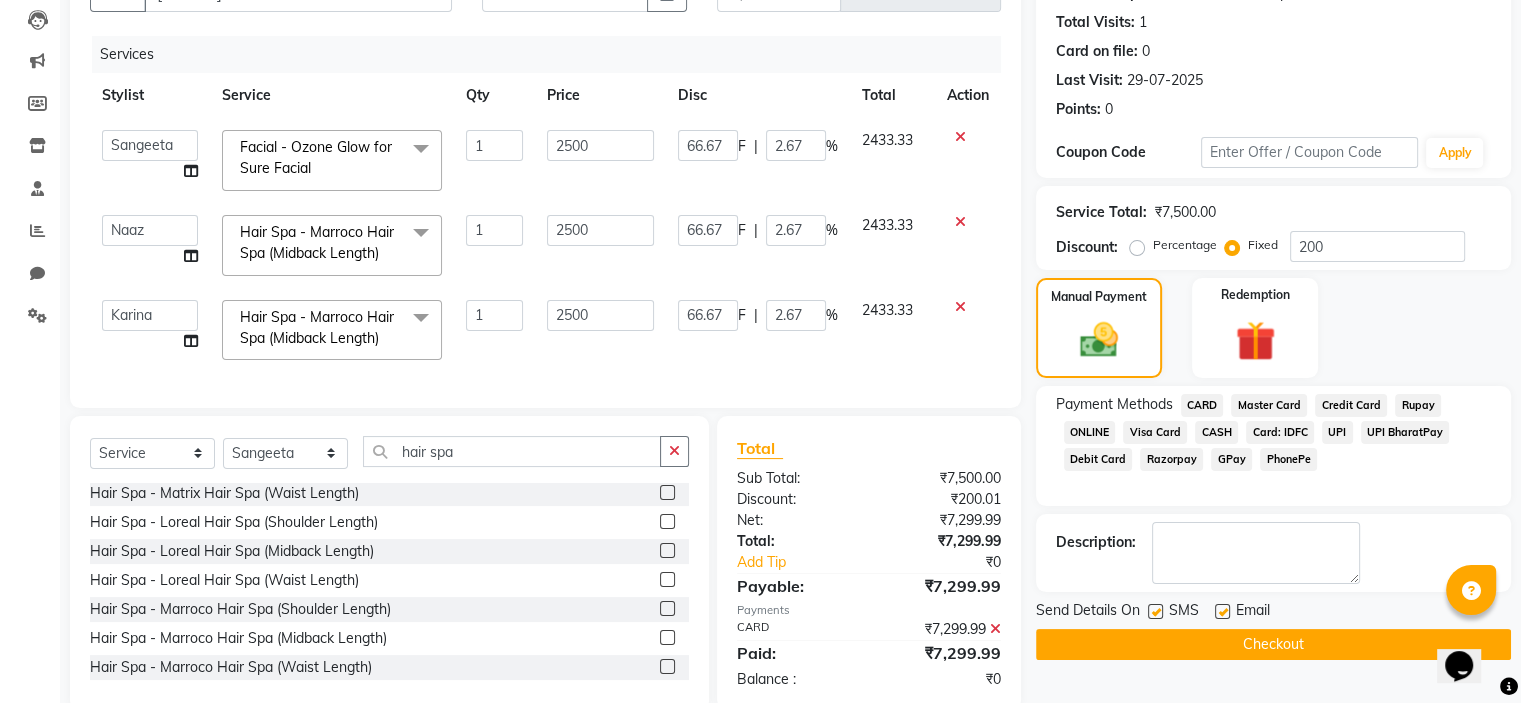 click on "SMS" 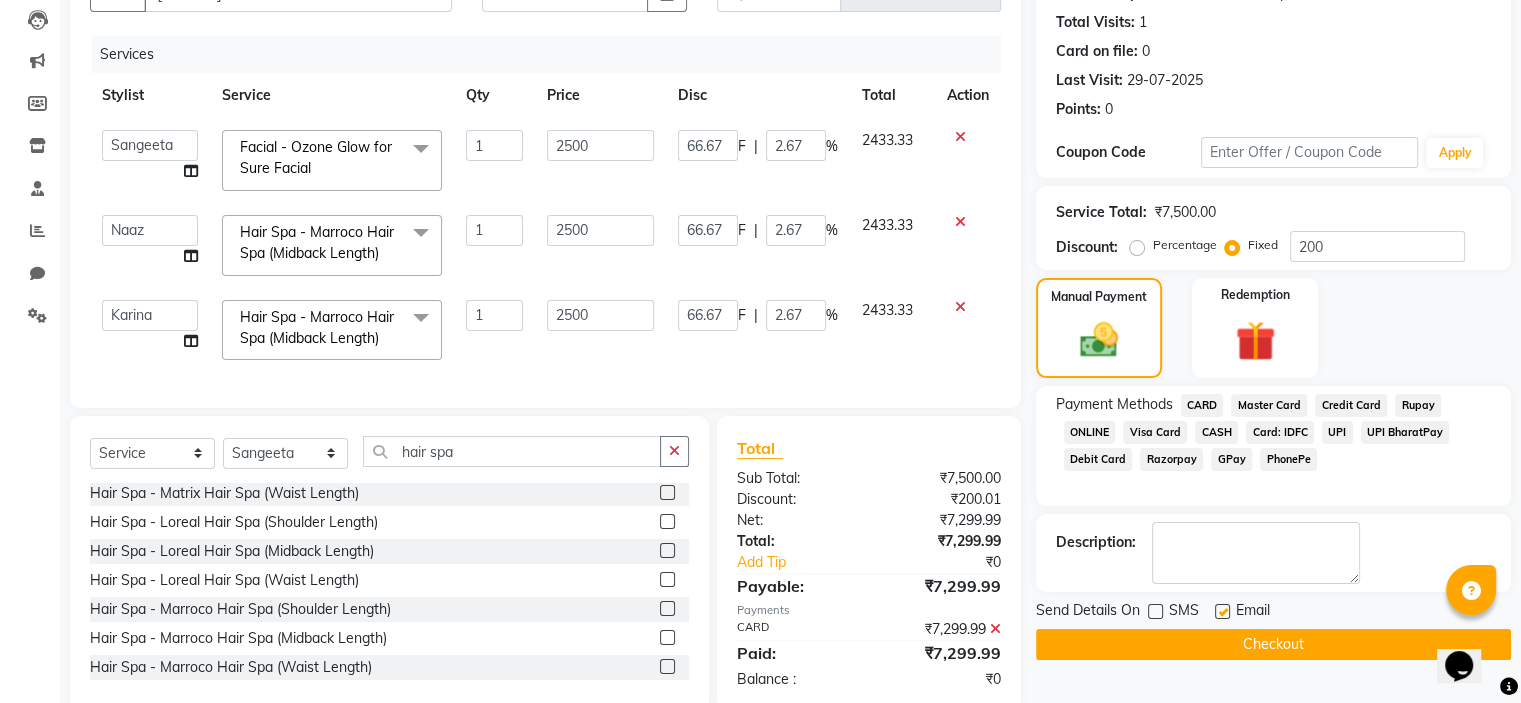 click on "Checkout" 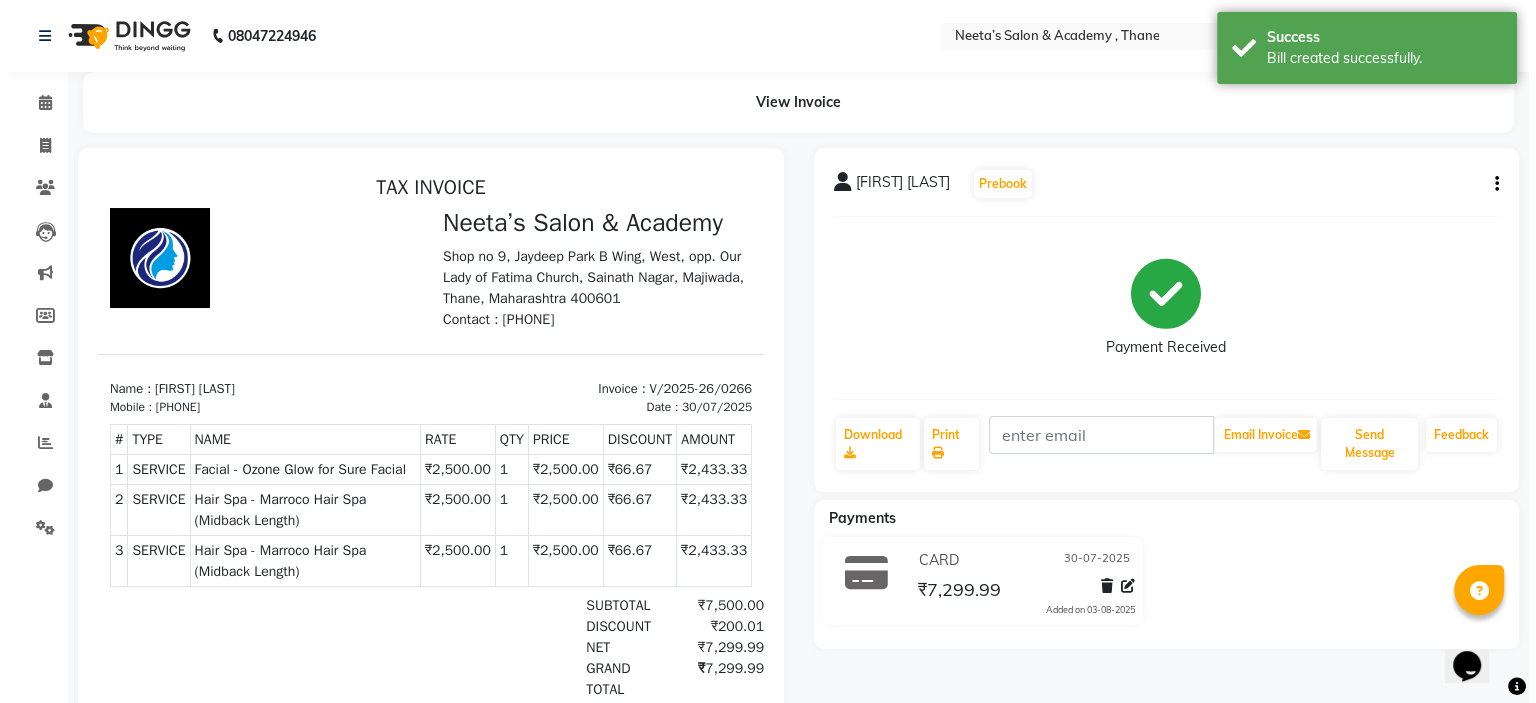 scroll, scrollTop: 0, scrollLeft: 0, axis: both 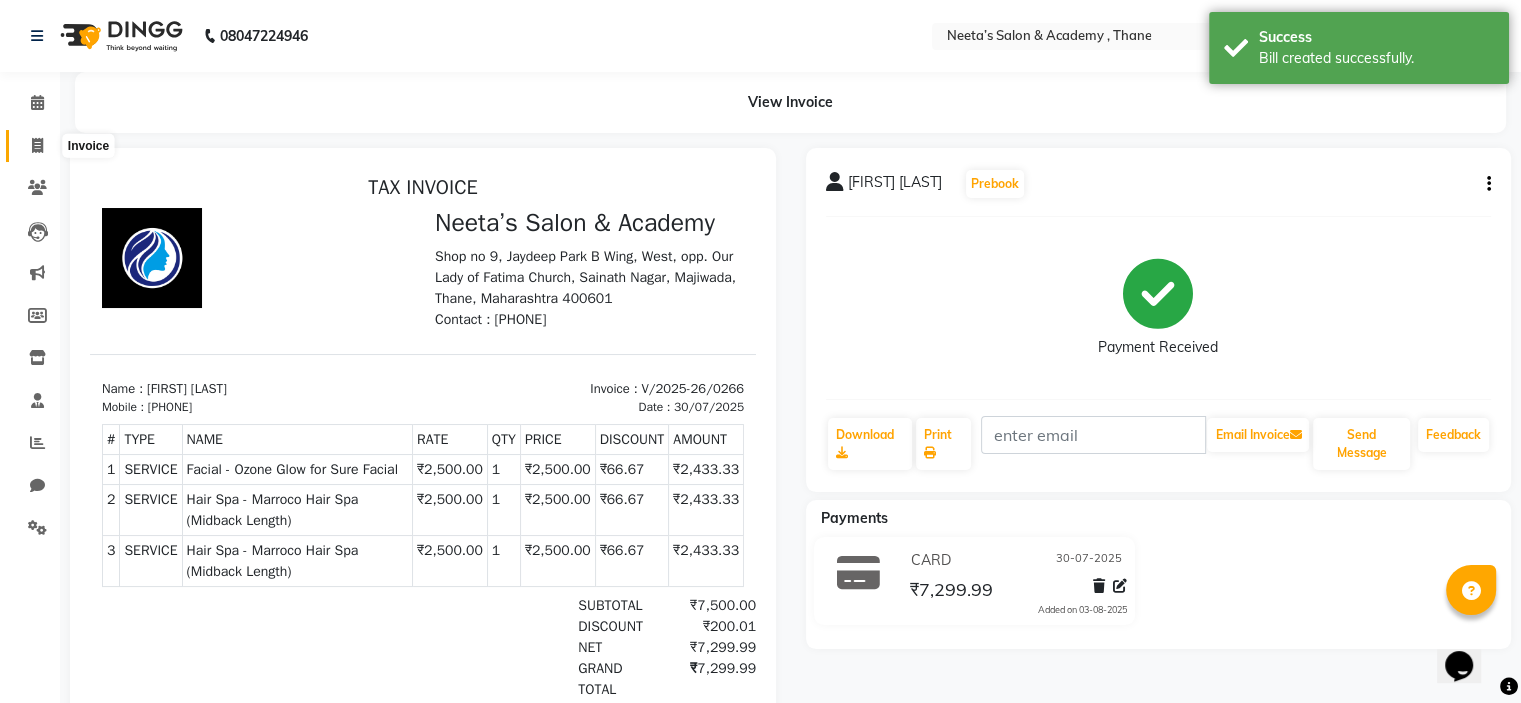 click 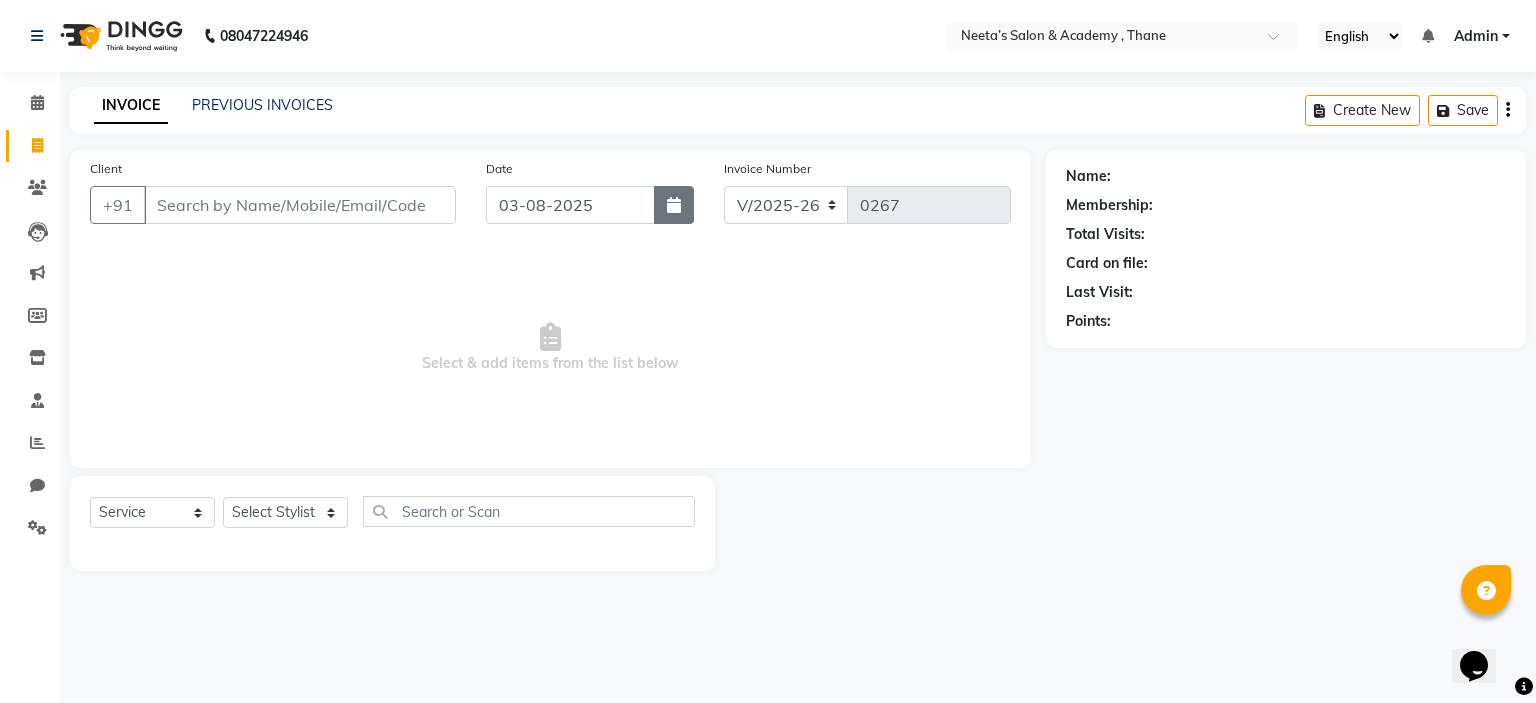click 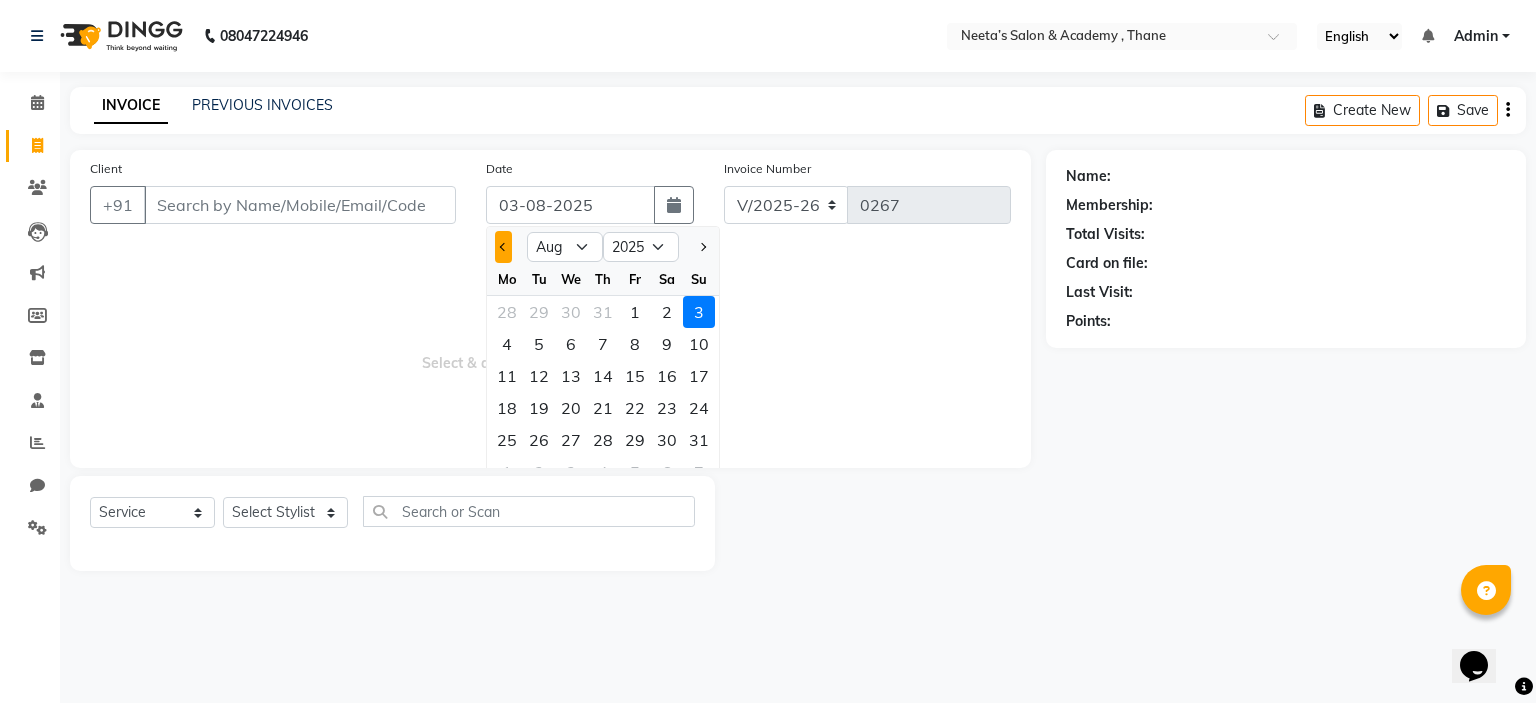 click 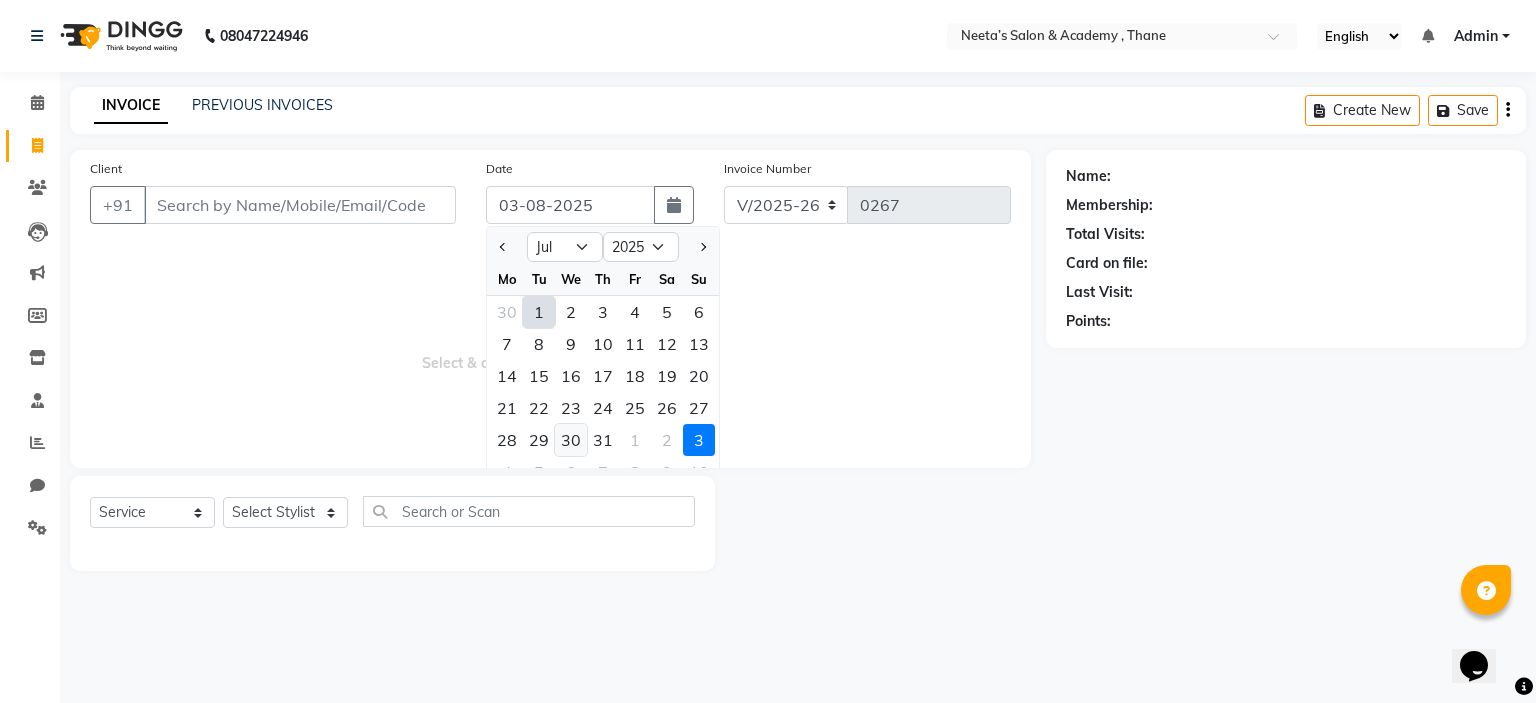 click on "30" 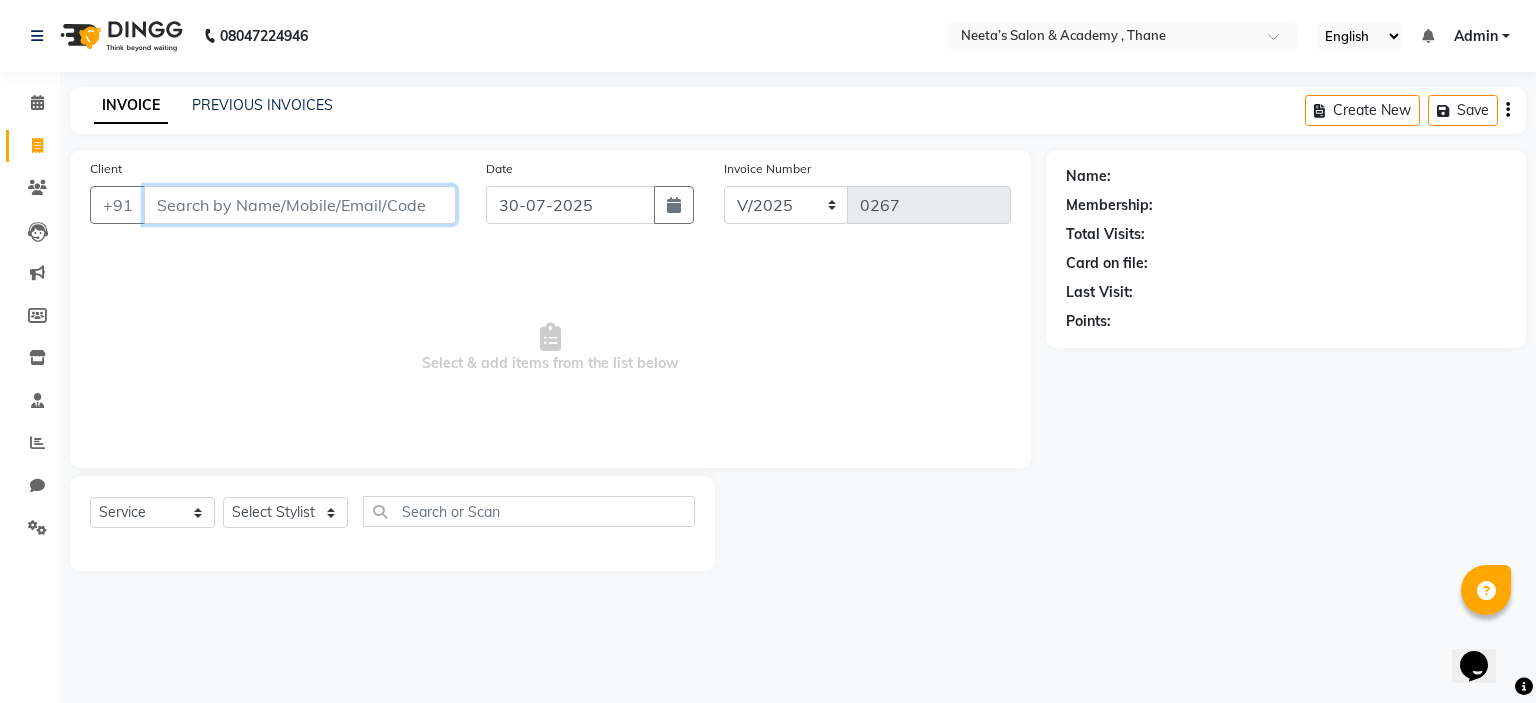 click on "Client" at bounding box center [300, 205] 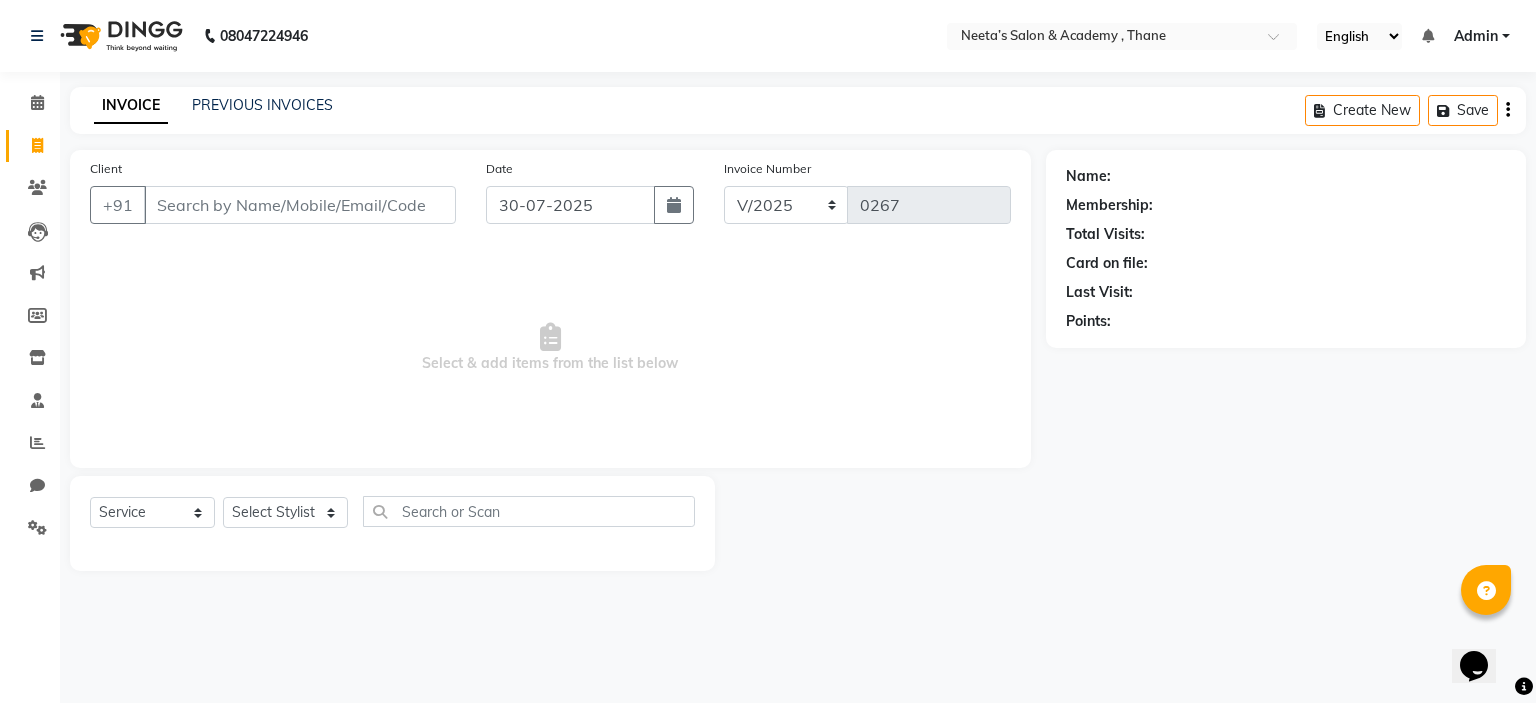 click on "Clients" 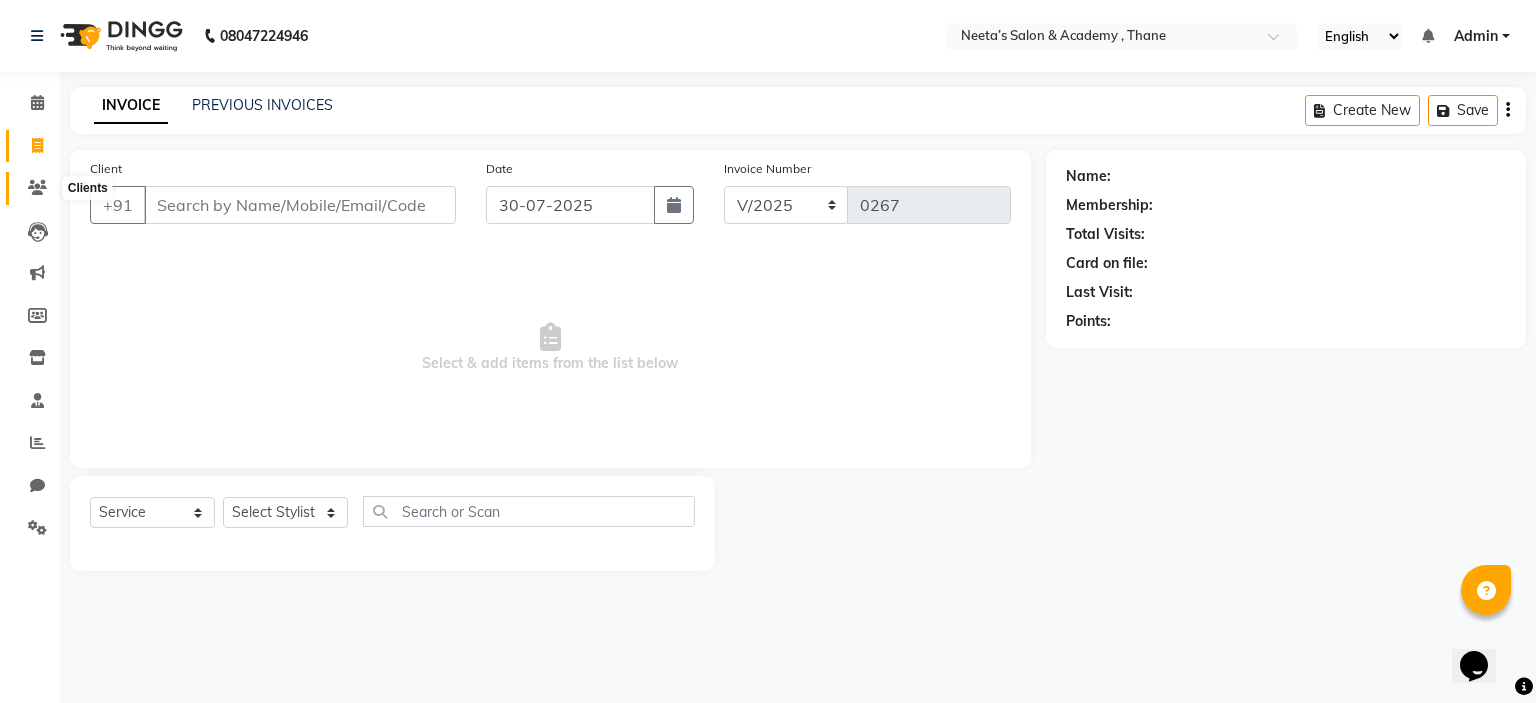 click 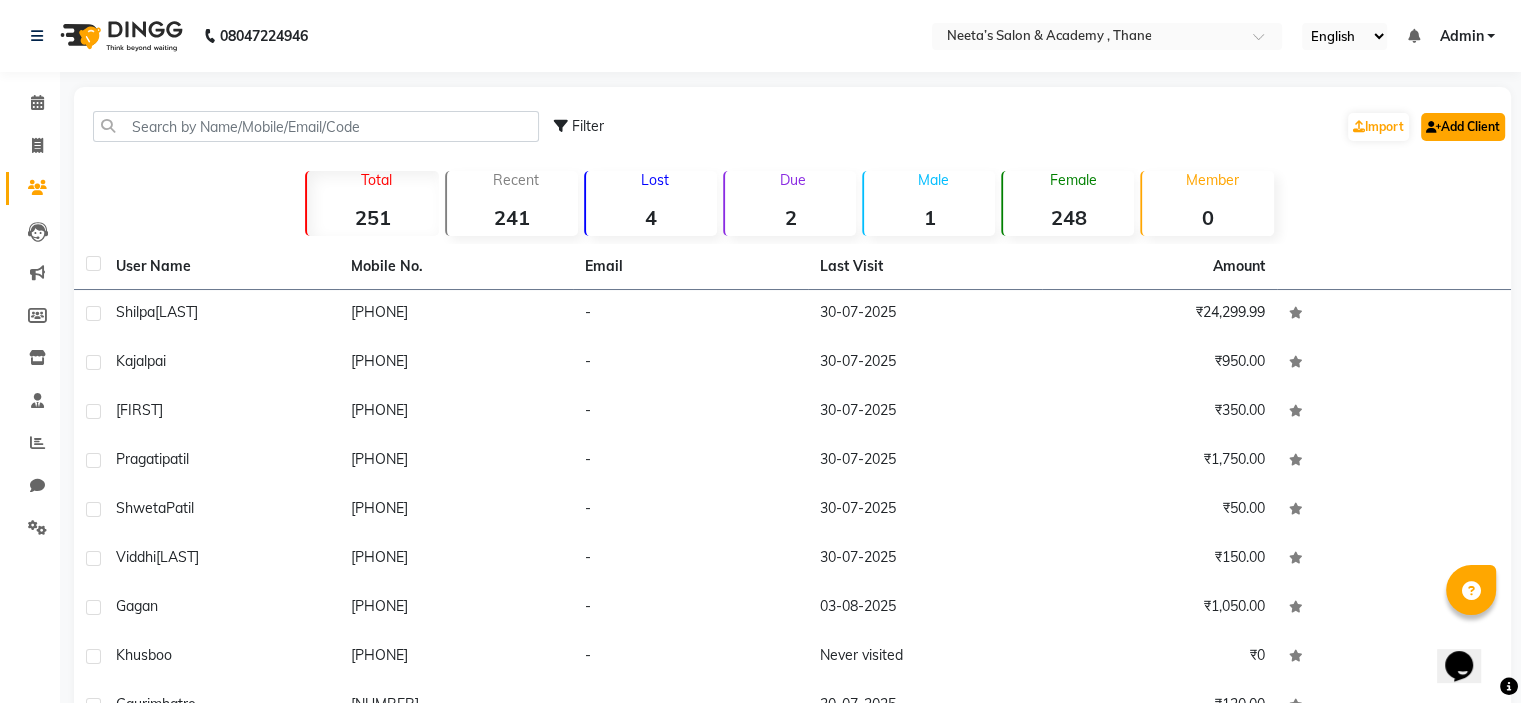 click on "Add Client" 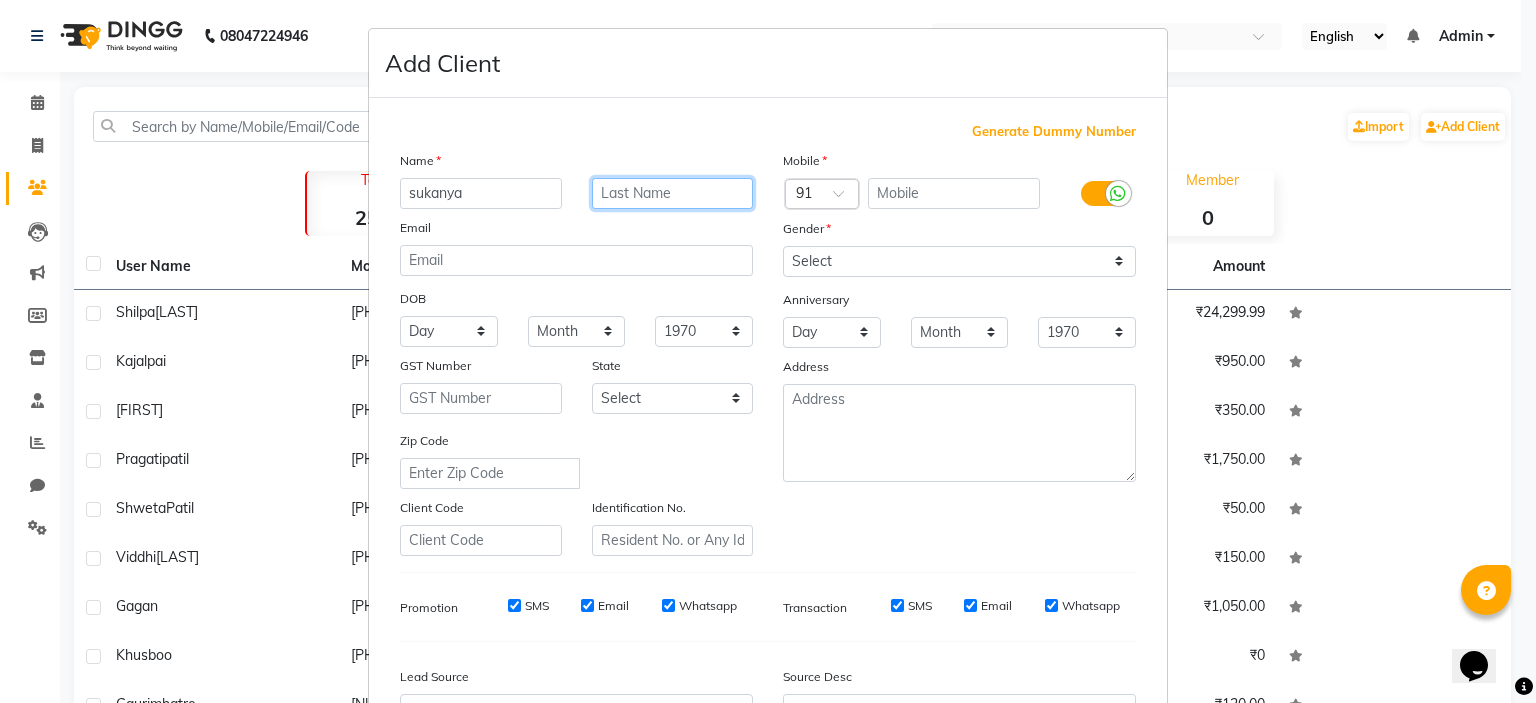 click at bounding box center [673, 193] 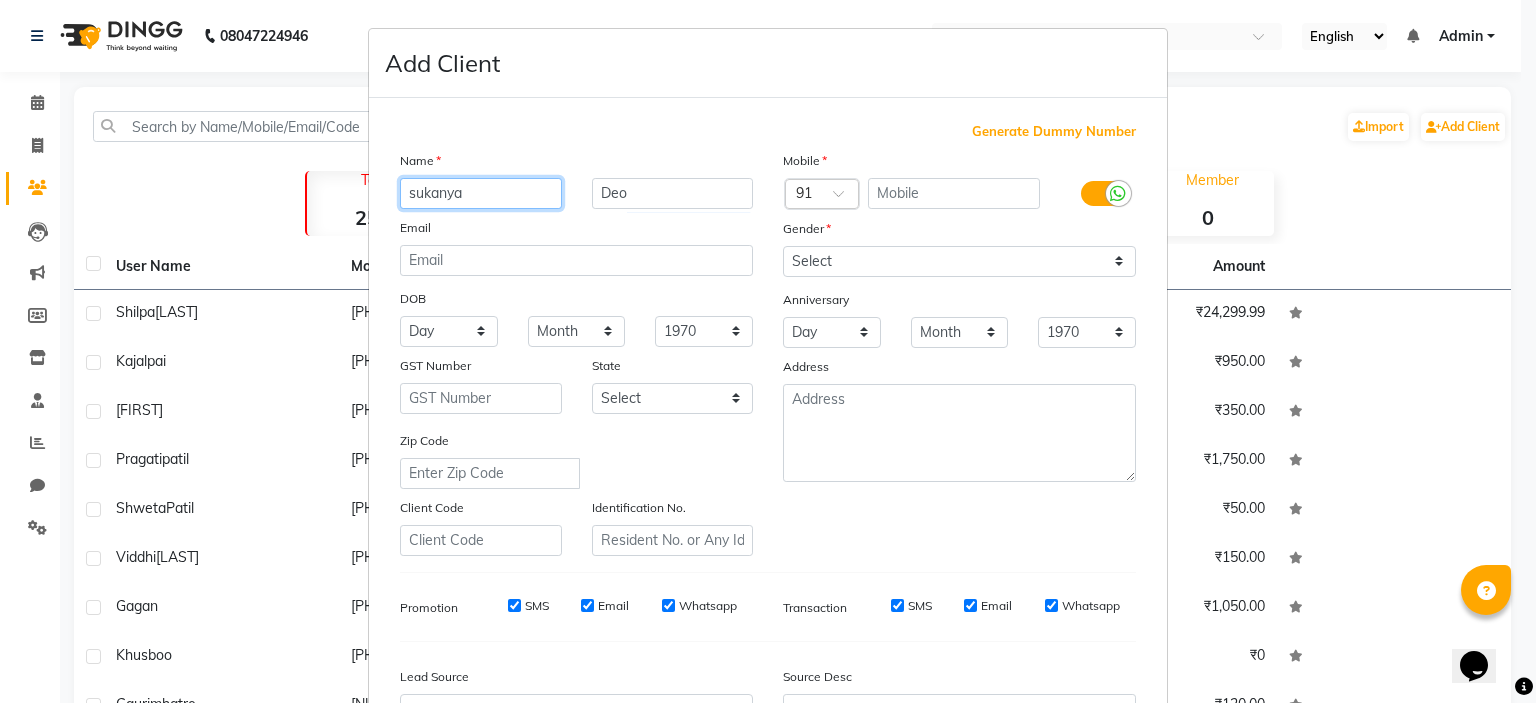 click on "sukanya" at bounding box center (481, 193) 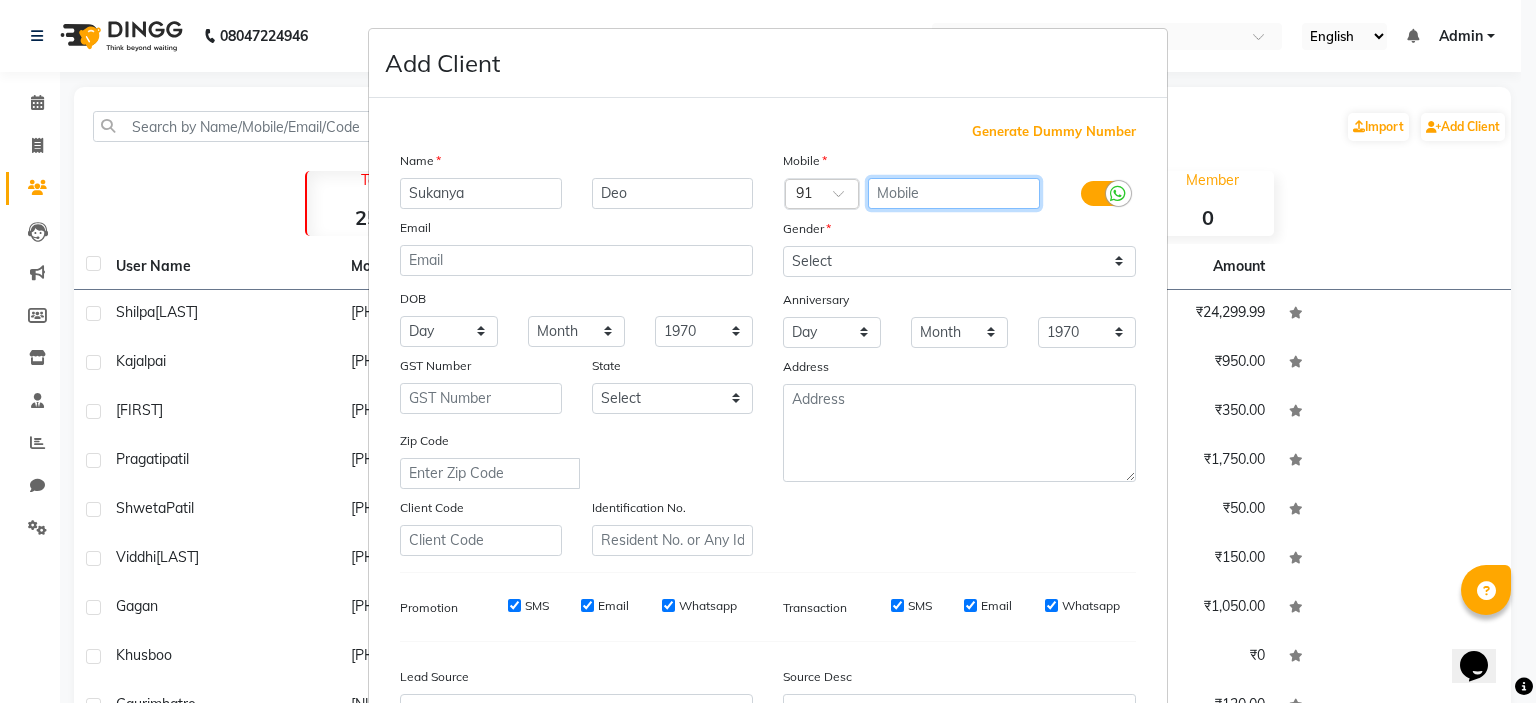 click at bounding box center (954, 193) 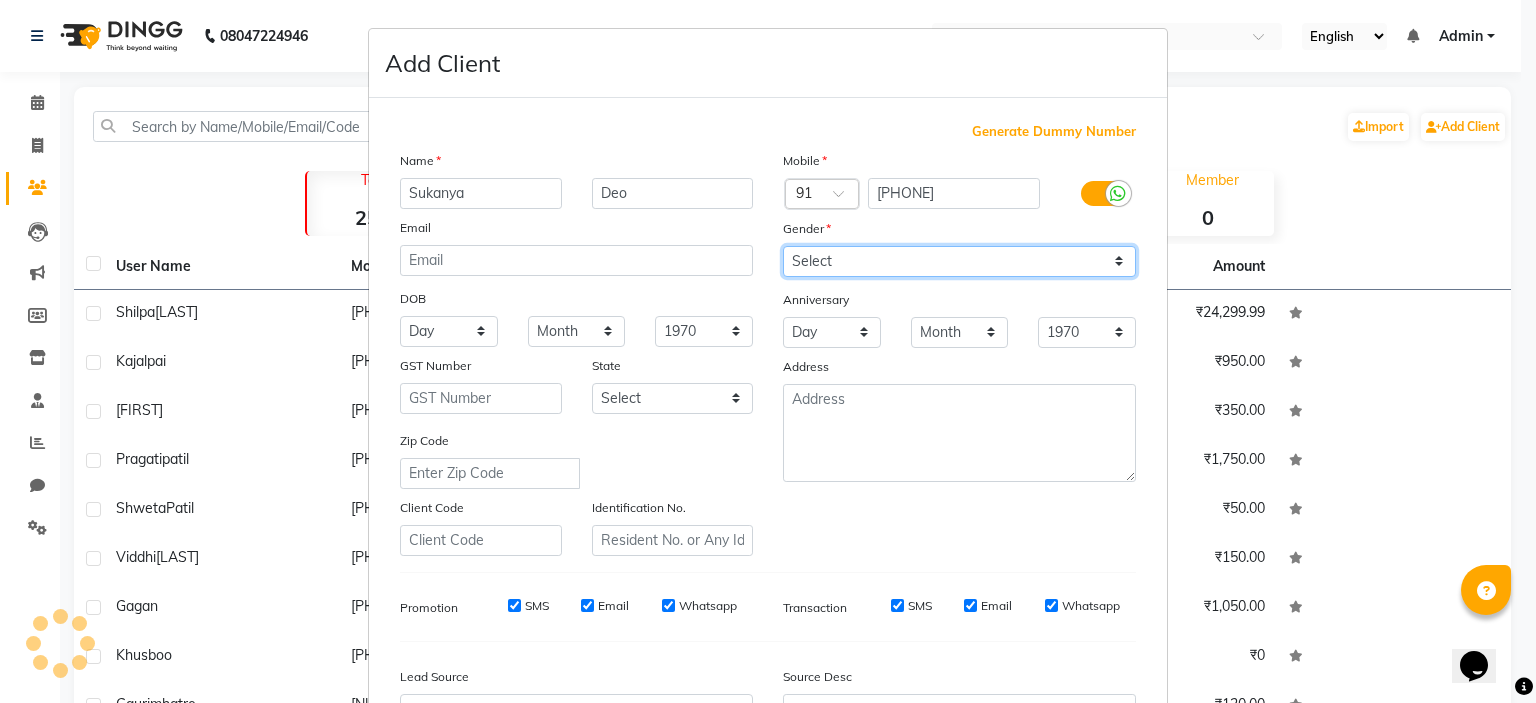 click on "Select Male Female Other Prefer Not To Say" at bounding box center (959, 261) 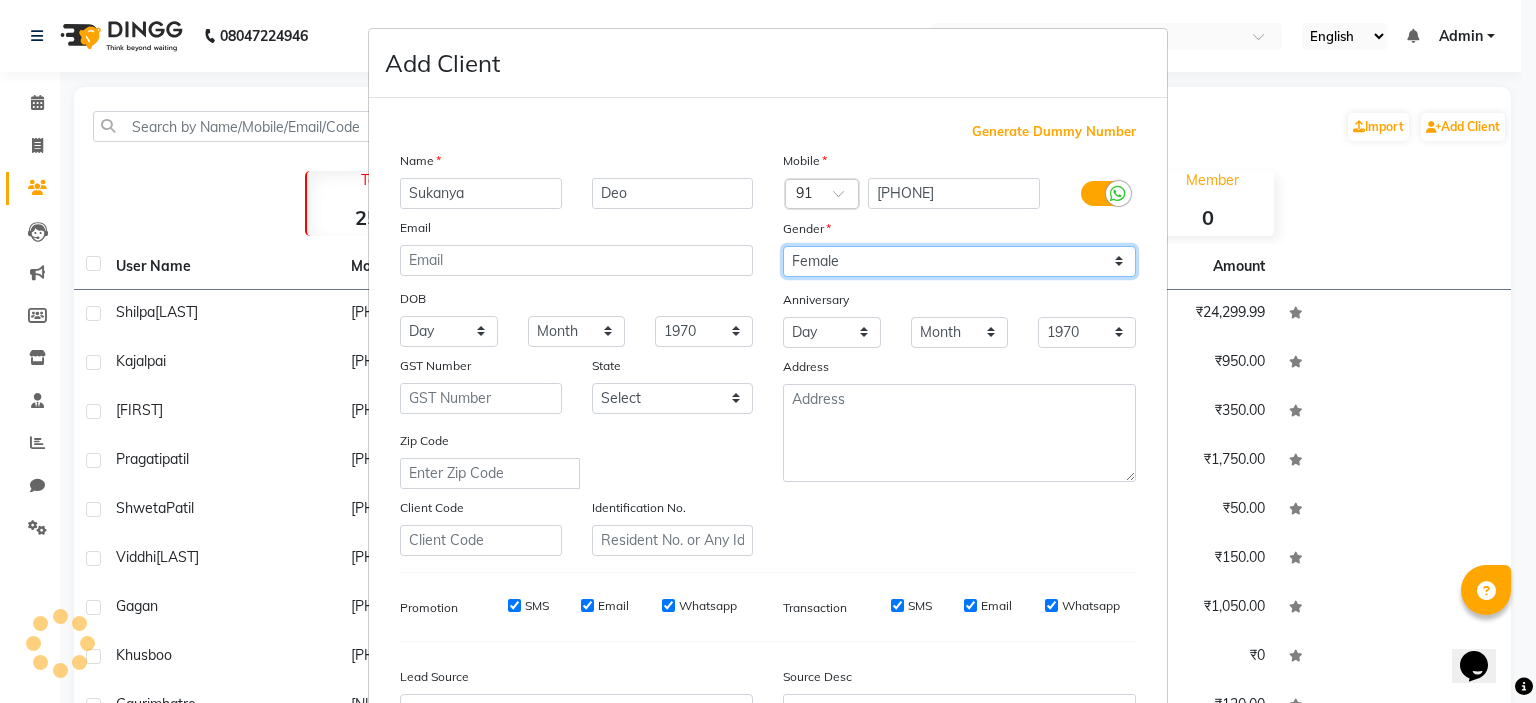 click on "Select Male Female Other Prefer Not To Say" at bounding box center (959, 261) 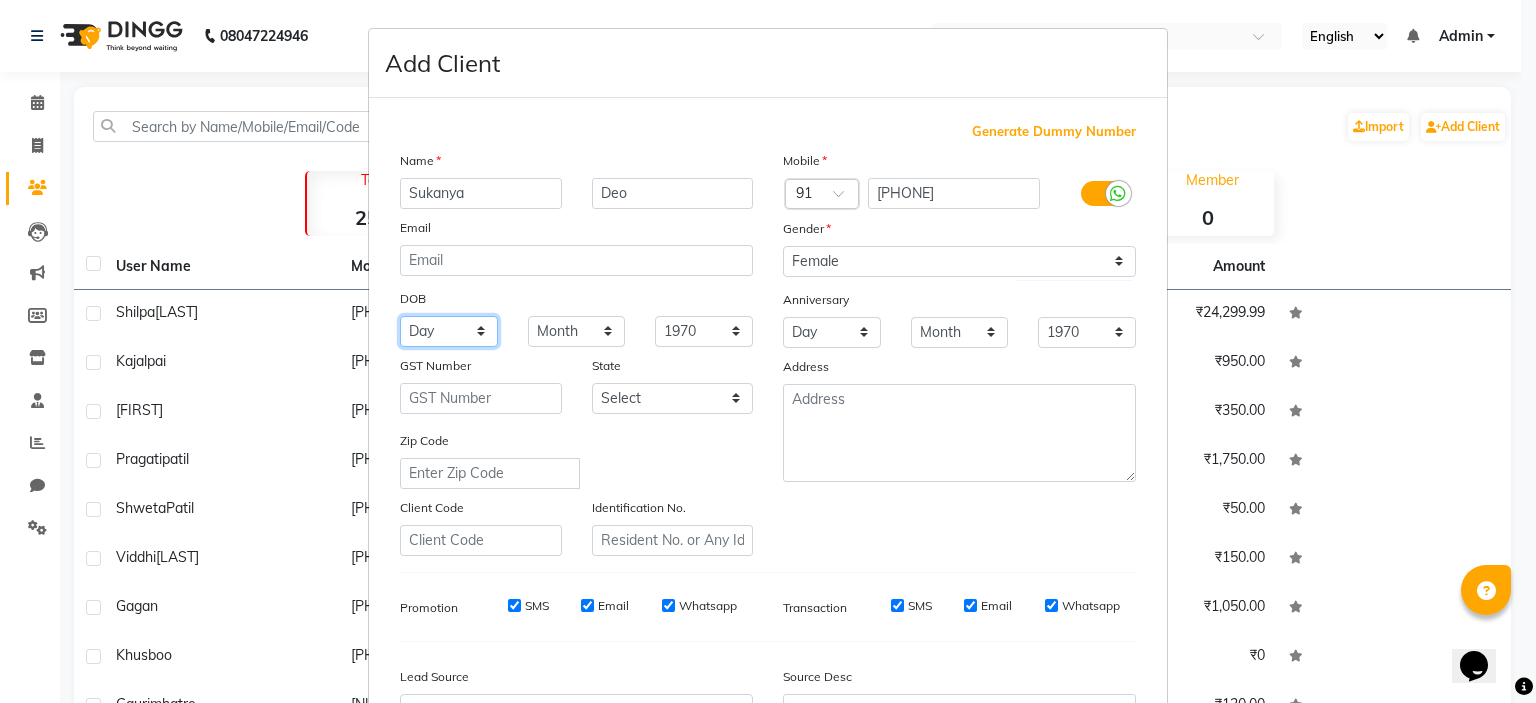 click on "Day 01 02 03 04 05 06 07 08 09 10 11 12 13 14 15 16 17 18 19 20 21 22 23 24 25 26 27 28 29 30 31" at bounding box center [449, 331] 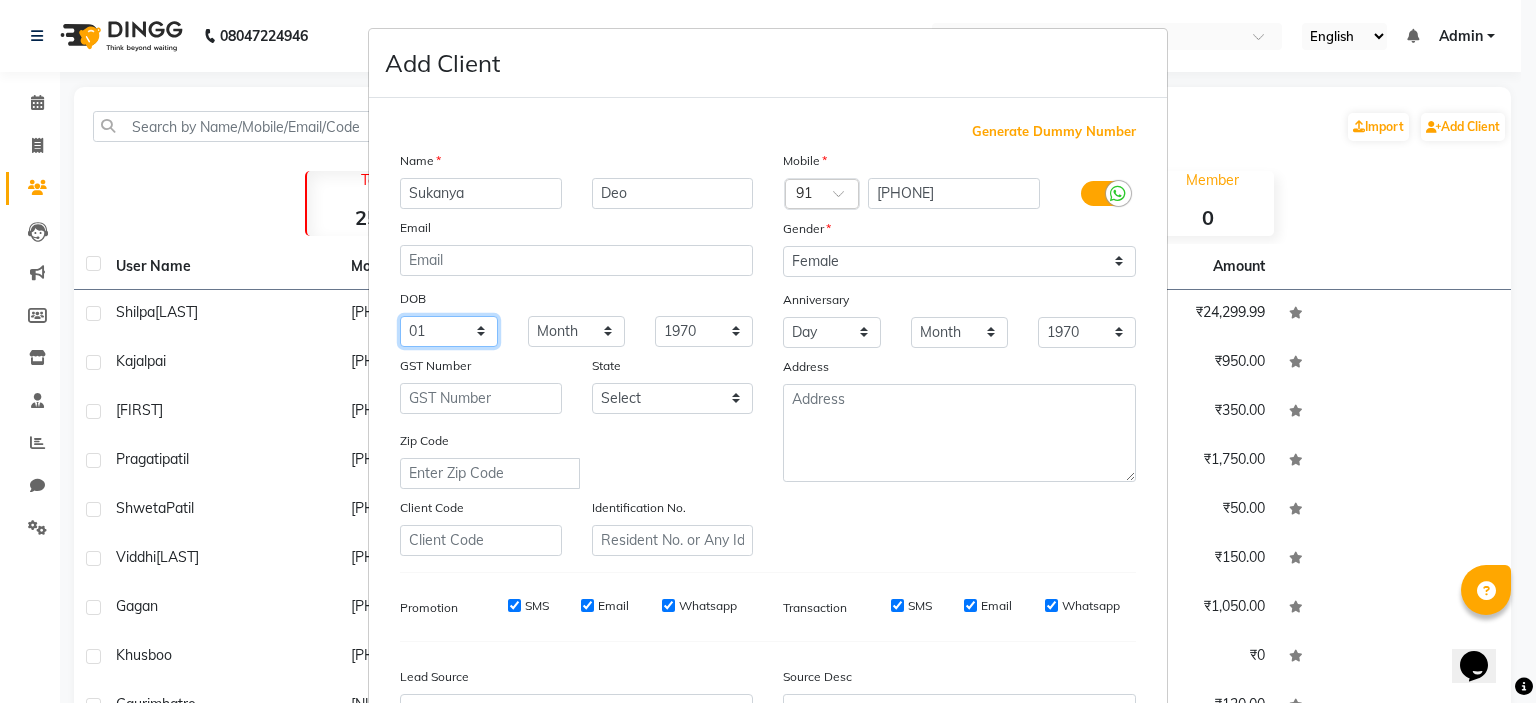 click on "Day 01 02 03 04 05 06 07 08 09 10 11 12 13 14 15 16 17 18 19 20 21 22 23 24 25 26 27 28 29 30 31" at bounding box center [449, 331] 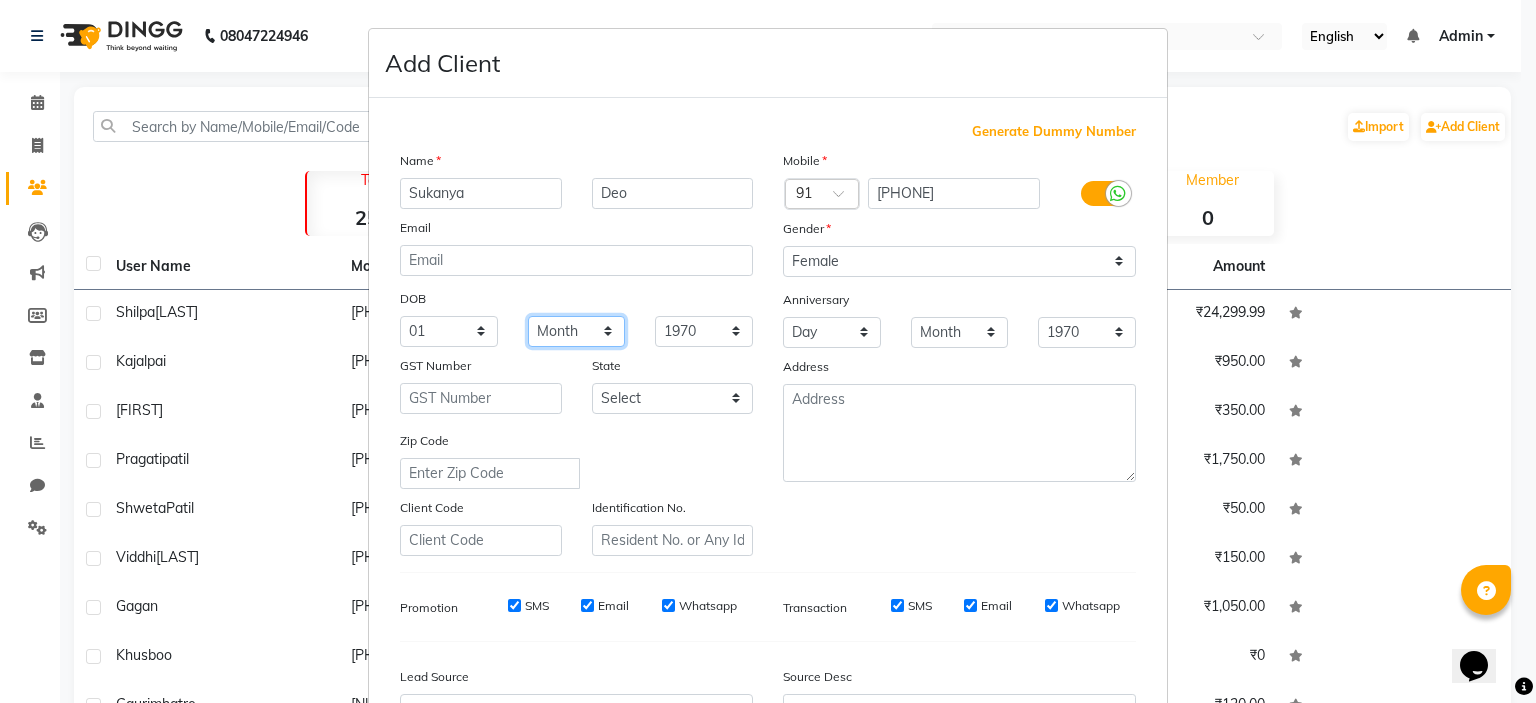 click on "Month January February March April May June July August September October November December" at bounding box center (577, 331) 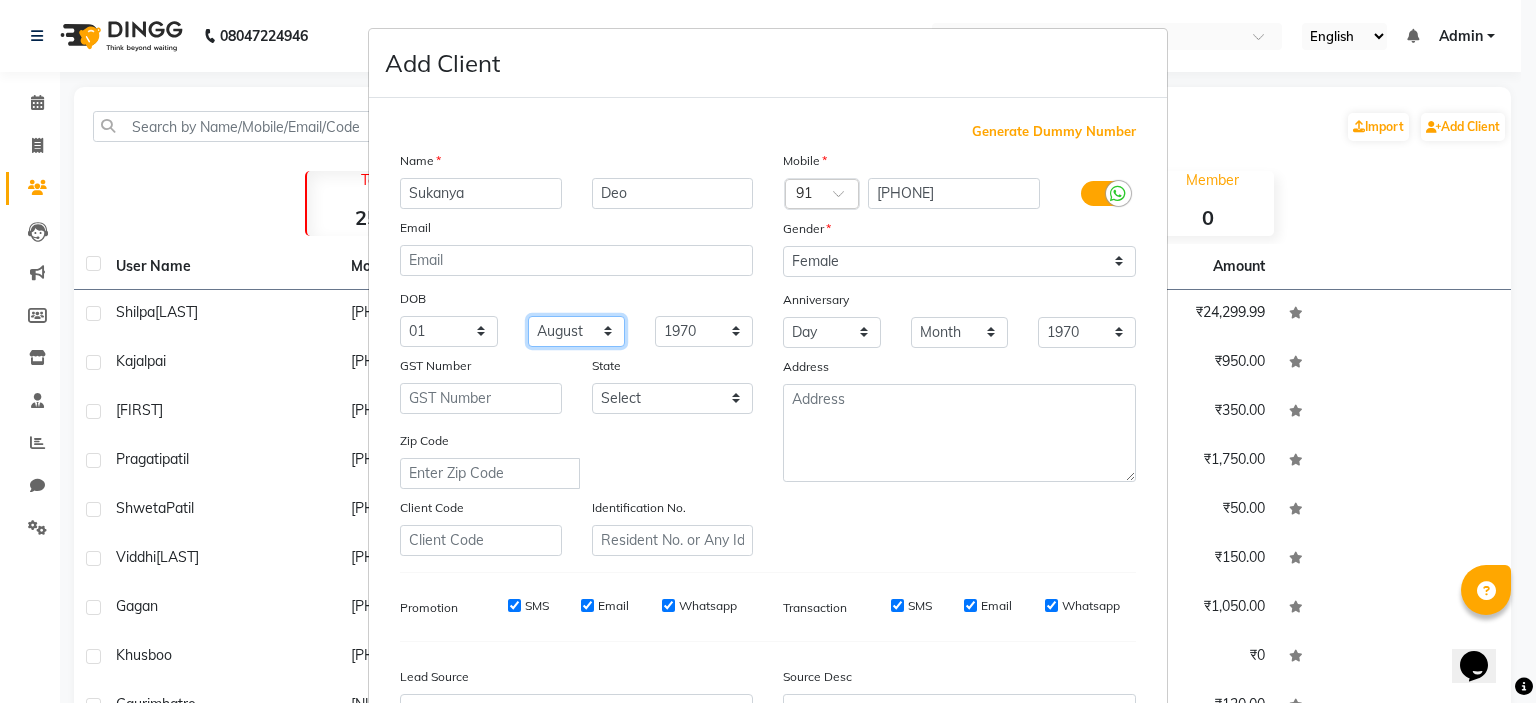 click on "Month January February March April May June July August September October November December" at bounding box center [577, 331] 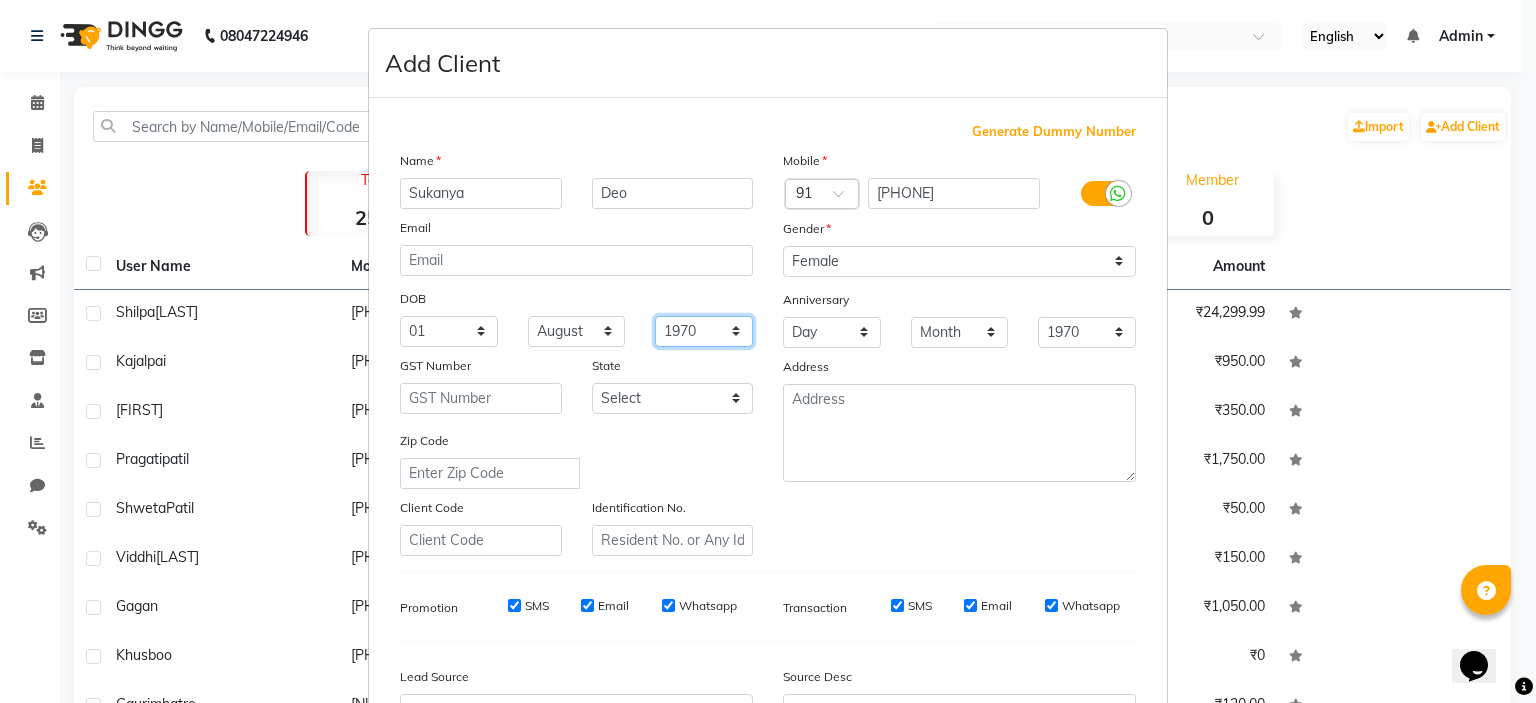 click on "1940 1941 1942 1943 1944 1945 1946 1947 1948 1949 1950 1951 1952 1953 1954 1955 1956 1957 1958 1959 1960 1961 1962 1963 1964 1965 1966 1967 1968 1969 1970 1971 1972 1973 1974 1975 1976 1977 1978 1979 1980 1981 1982 1983 1984 1985 1986 1987 1988 1989 1990 1991 1992 1993 1994 1995 1996 1997 1998 1999 2000 2001 2002 2003 2004 2005 2006 2007 2008 2009 2010 2011 2012 2013 2014 2015 2016 2017 2018 2019 2020 2021 2022 2023 2024" at bounding box center [704, 331] 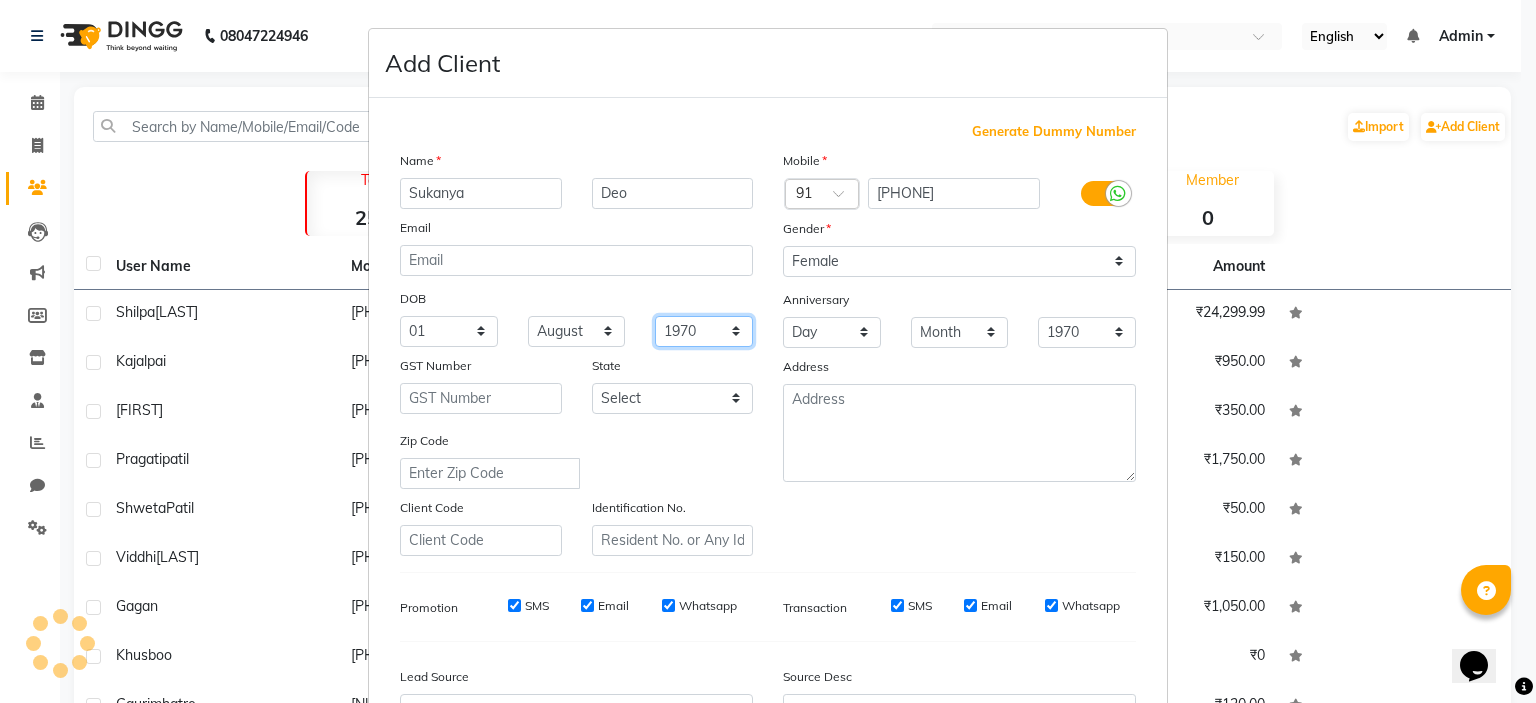 scroll, scrollTop: 44, scrollLeft: 0, axis: vertical 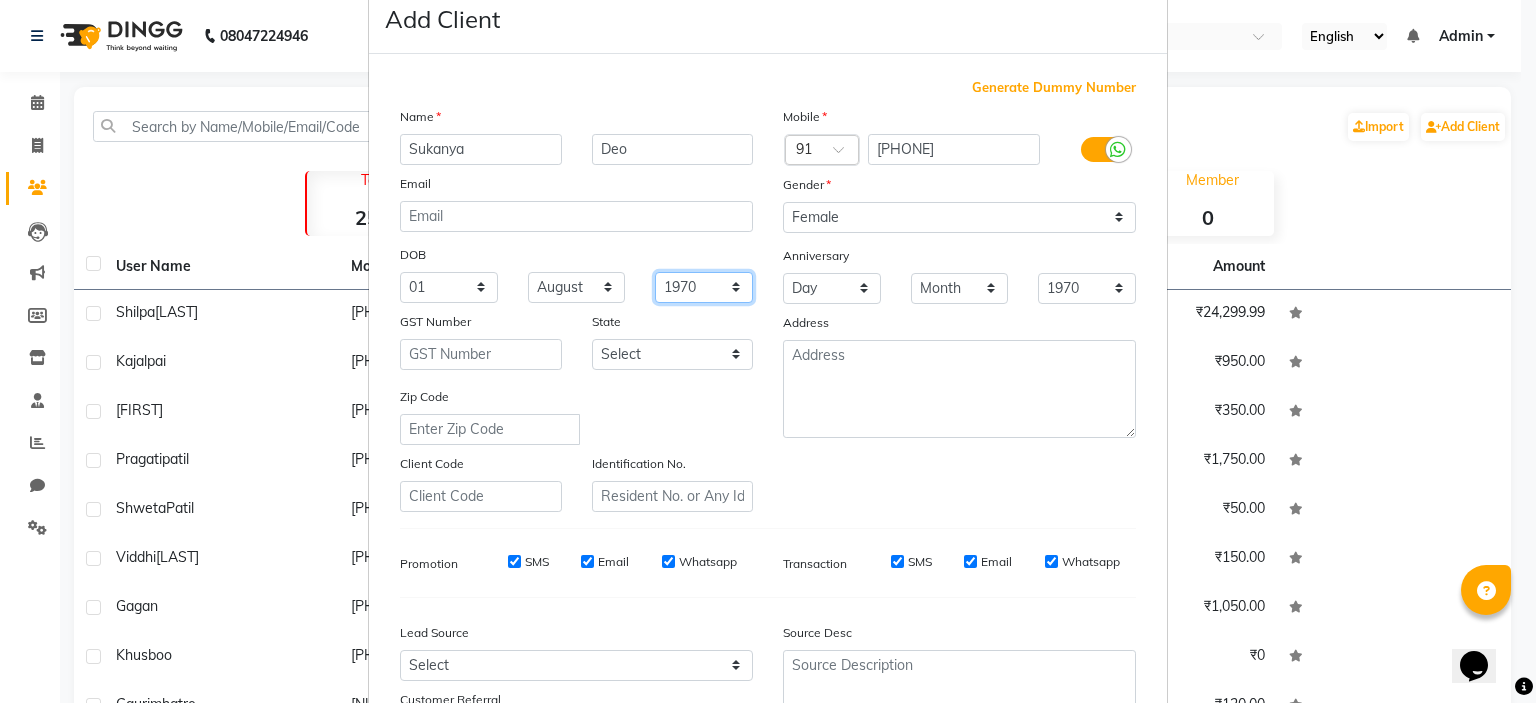 click on "1940 1941 1942 1943 1944 1945 1946 1947 1948 1949 1950 1951 1952 1953 1954 1955 1956 1957 1958 1959 1960 1961 1962 1963 1964 1965 1966 1967 1968 1969 1970 1971 1972 1973 1974 1975 1976 1977 1978 1979 1980 1981 1982 1983 1984 1985 1986 1987 1988 1989 1990 1991 1992 1993 1994 1995 1996 1997 1998 1999 2000 2001 2002 2003 2004 2005 2006 2007 2008 2009 2010 2011 2012 2013 2014 2015 2016 2017 2018 2019 2020 2021 2022 2023 2024" at bounding box center [704, 287] 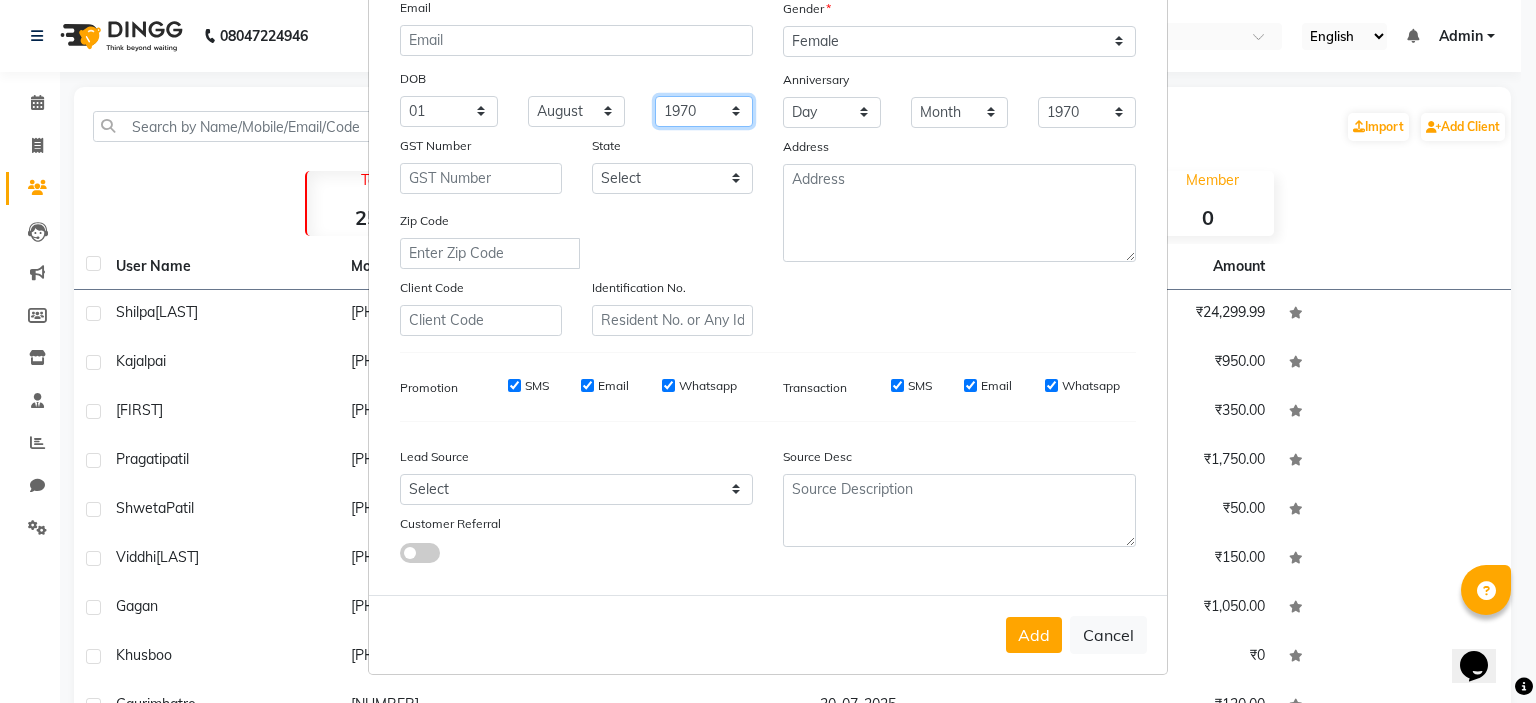 scroll, scrollTop: 224, scrollLeft: 0, axis: vertical 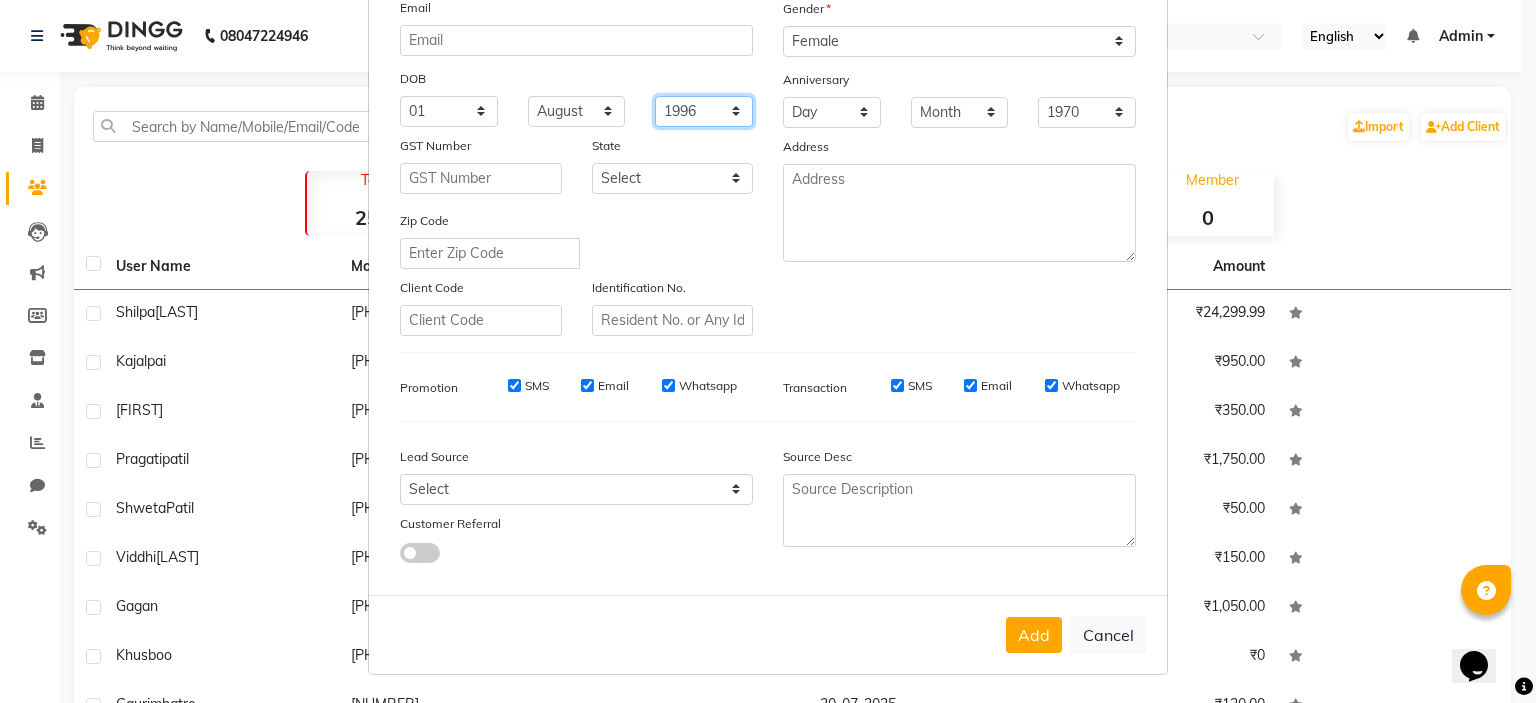 click on "1940 1941 1942 1943 1944 1945 1946 1947 1948 1949 1950 1951 1952 1953 1954 1955 1956 1957 1958 1959 1960 1961 1962 1963 1964 1965 1966 1967 1968 1969 1970 1971 1972 1973 1974 1975 1976 1977 1978 1979 1980 1981 1982 1983 1984 1985 1986 1987 1988 1989 1990 1991 1992 1993 1994 1995 1996 1997 1998 1999 2000 2001 2002 2003 2004 2005 2006 2007 2008 2009 2010 2011 2012 2013 2014 2015 2016 2017 2018 2019 2020 2021 2022 2023 2024" at bounding box center [704, 111] 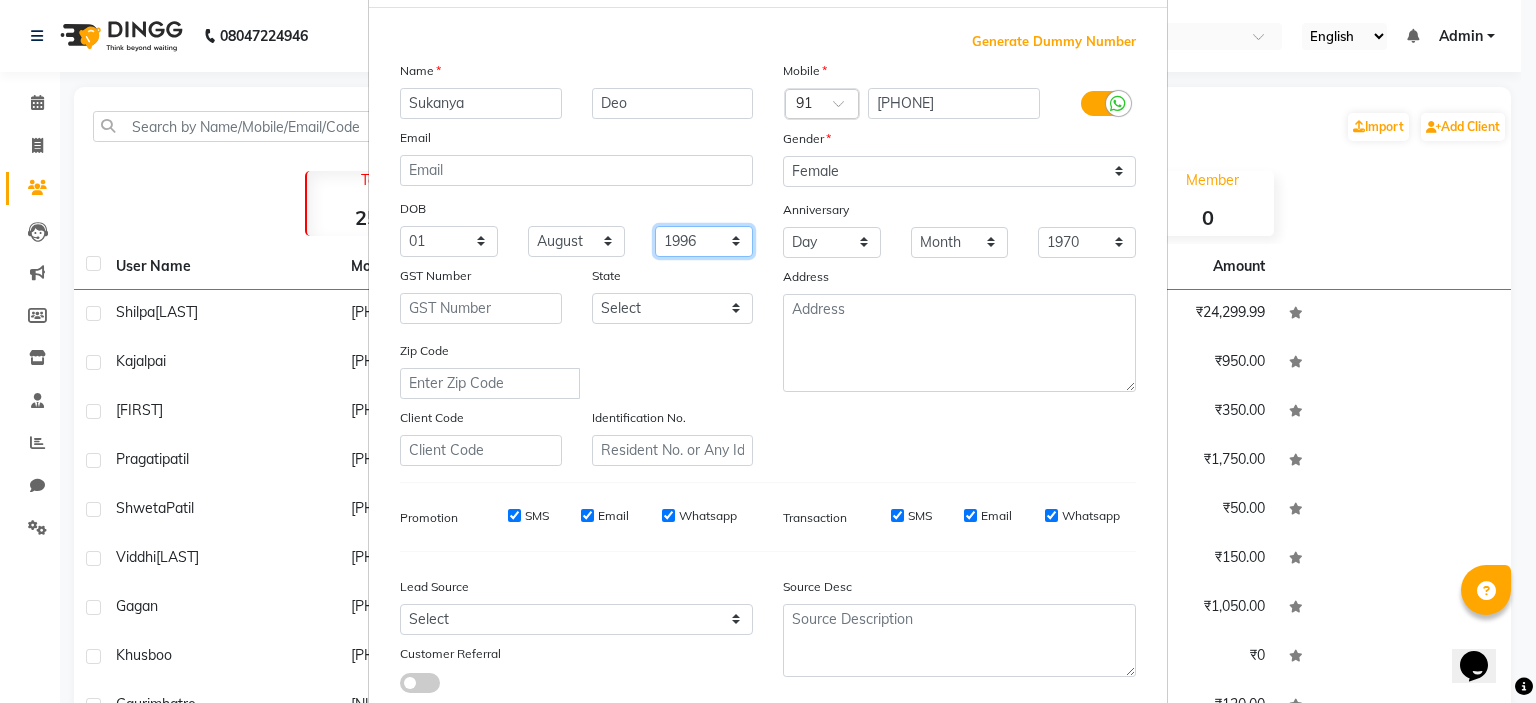 scroll, scrollTop: 229, scrollLeft: 0, axis: vertical 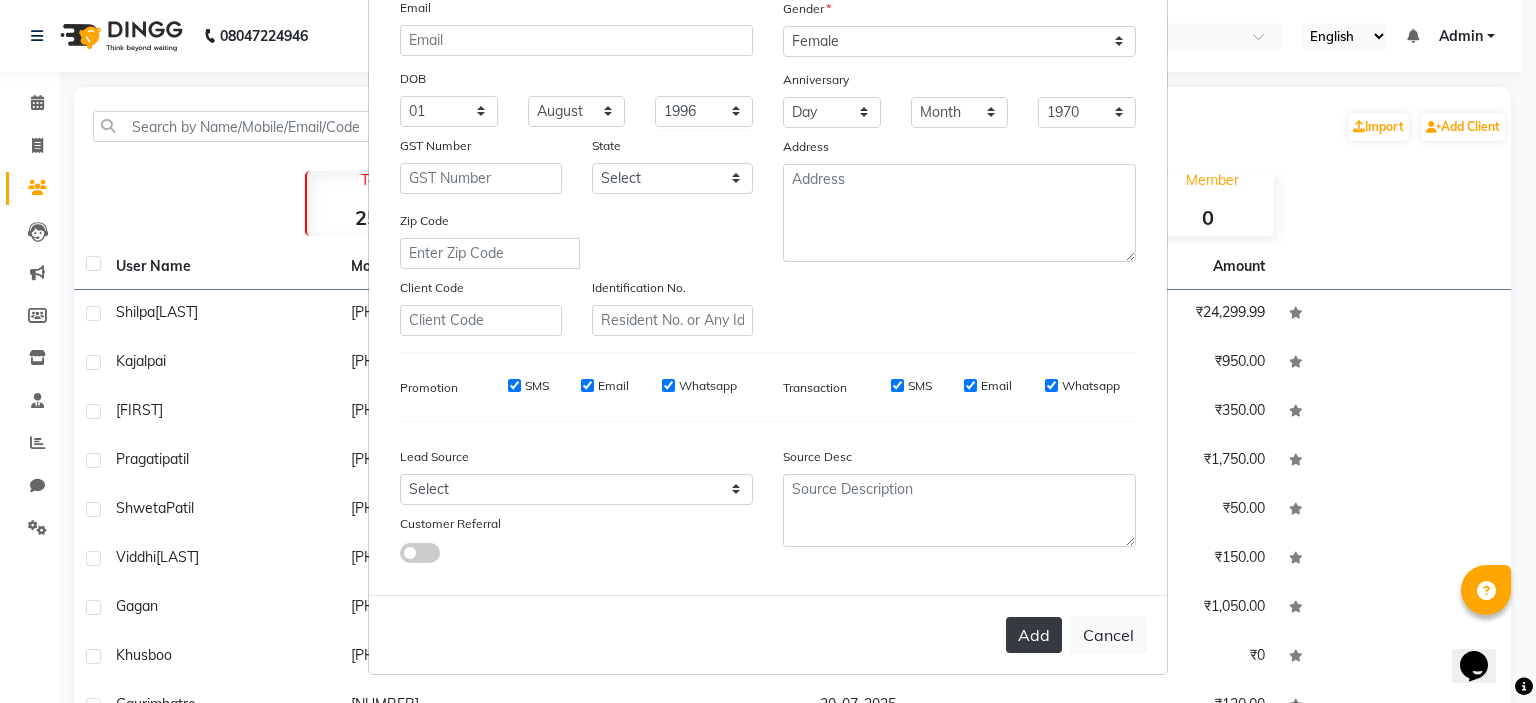 click on "Add" at bounding box center [1034, 635] 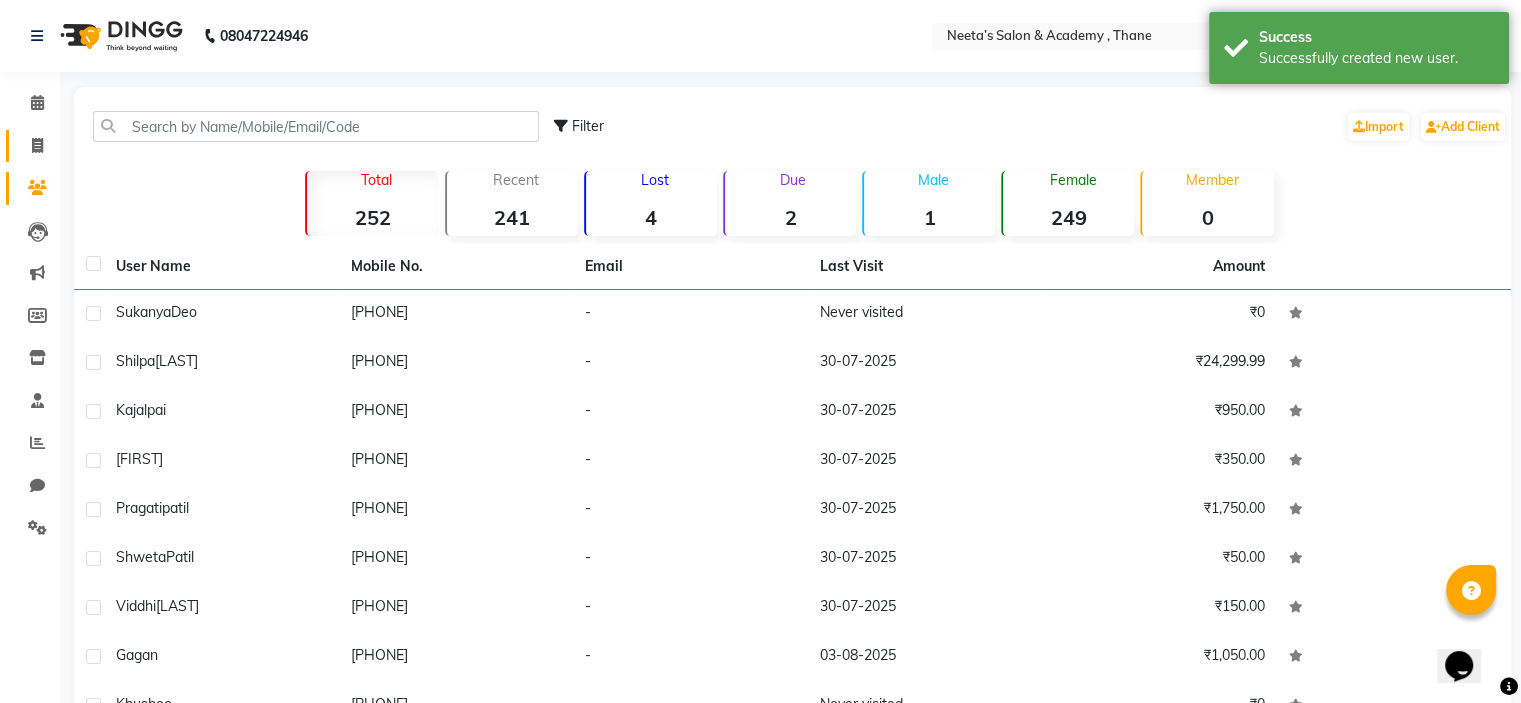 click on "Invoice" 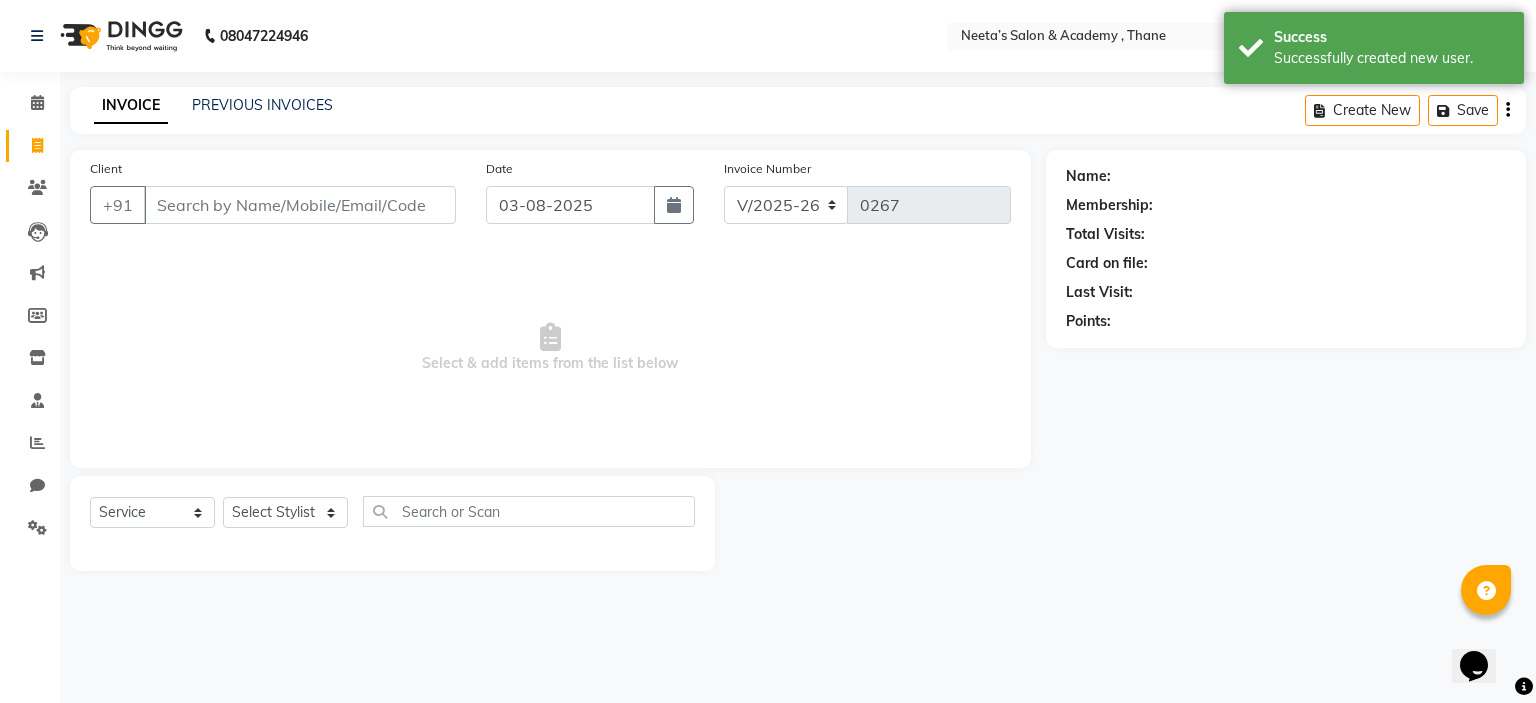 click on "Select & add items from the list below" at bounding box center (550, 348) 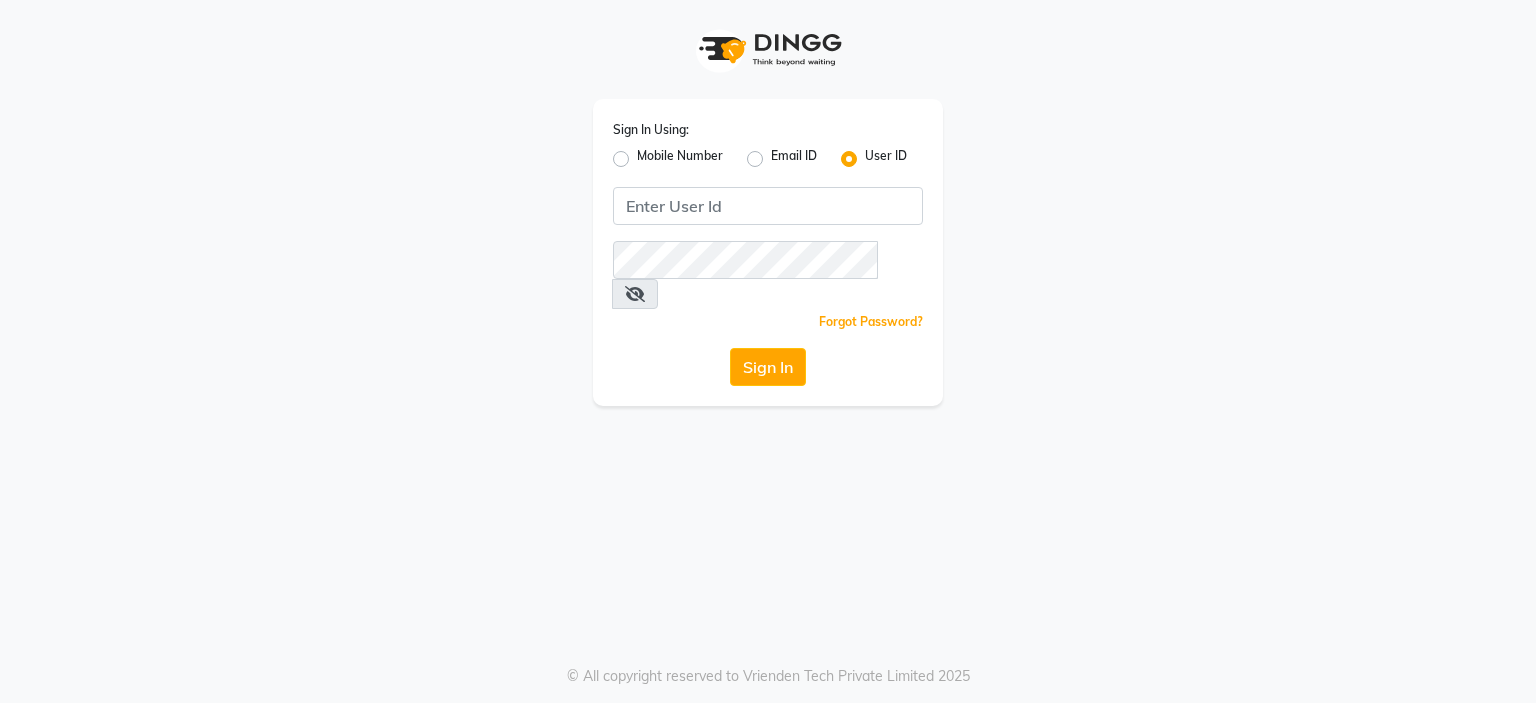 scroll, scrollTop: 0, scrollLeft: 0, axis: both 